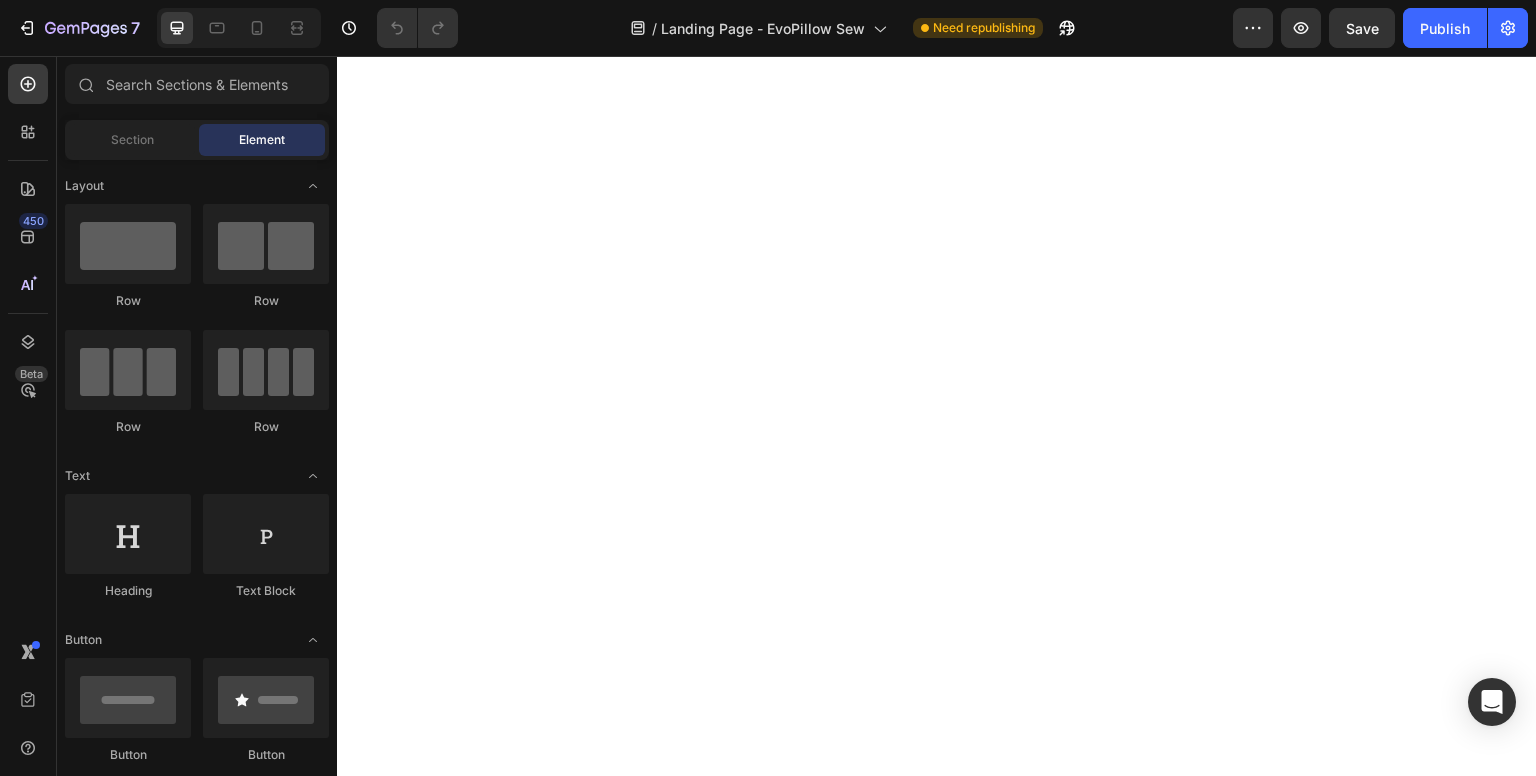 scroll, scrollTop: 0, scrollLeft: 0, axis: both 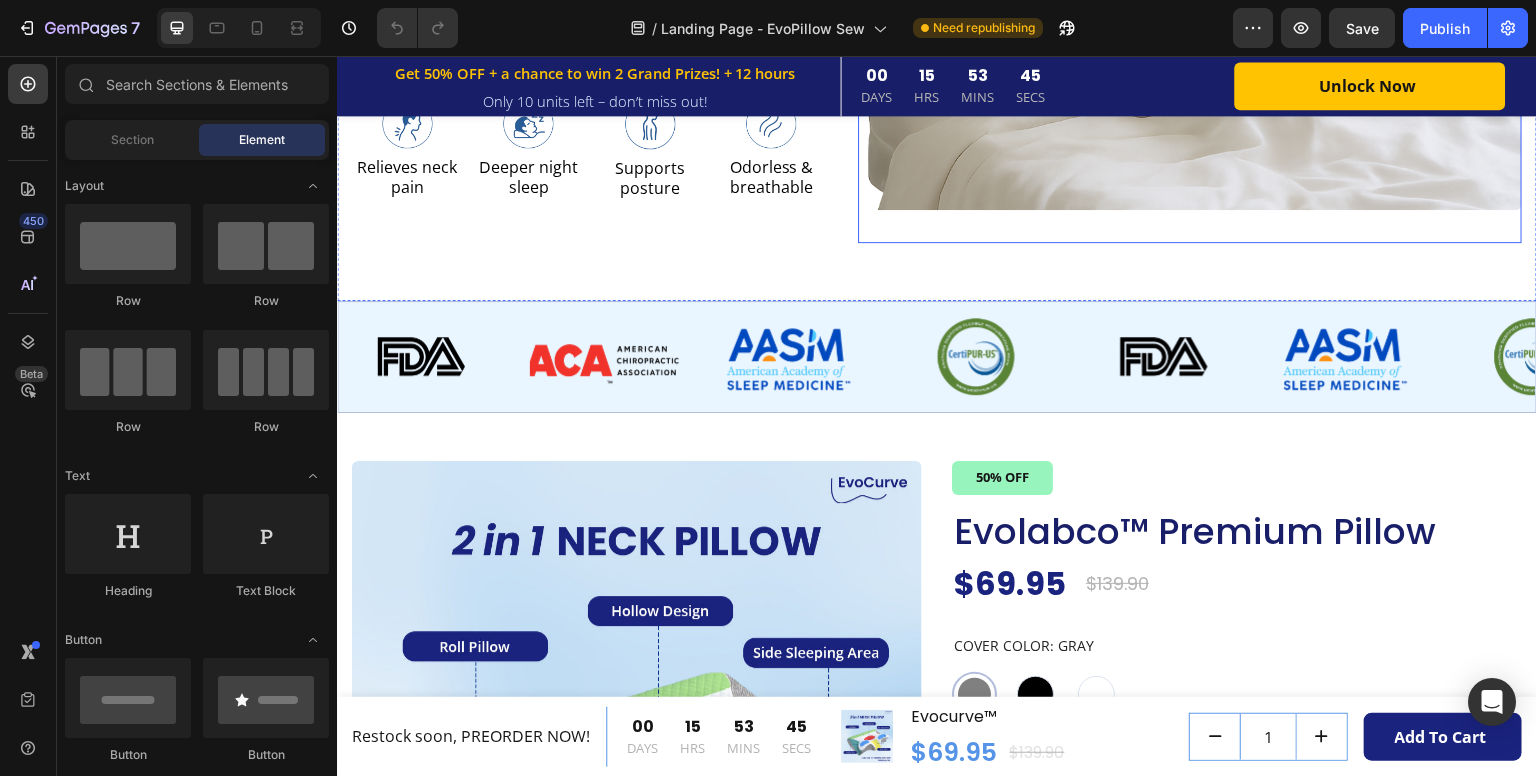 radio on "false" 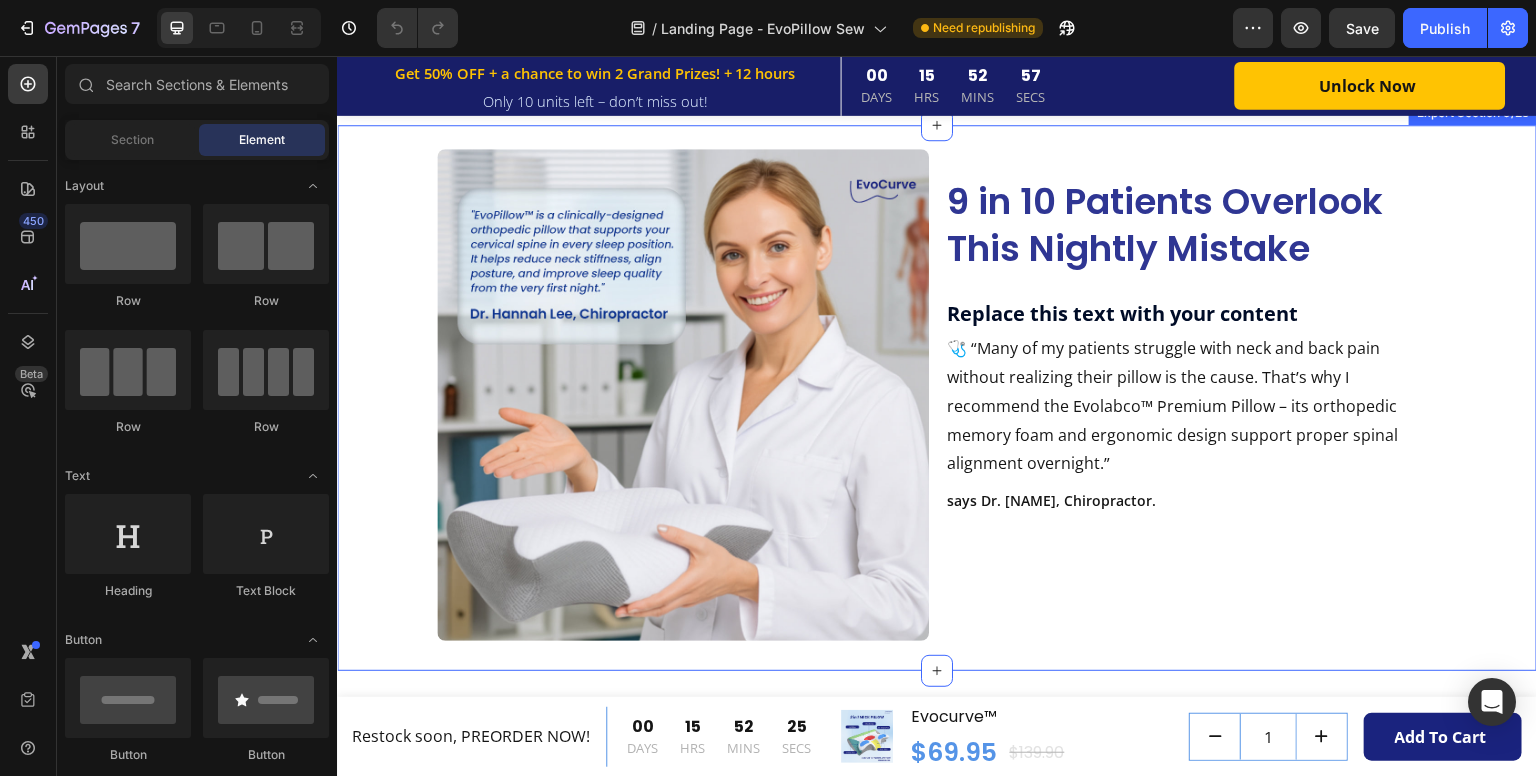 scroll, scrollTop: 2501, scrollLeft: 0, axis: vertical 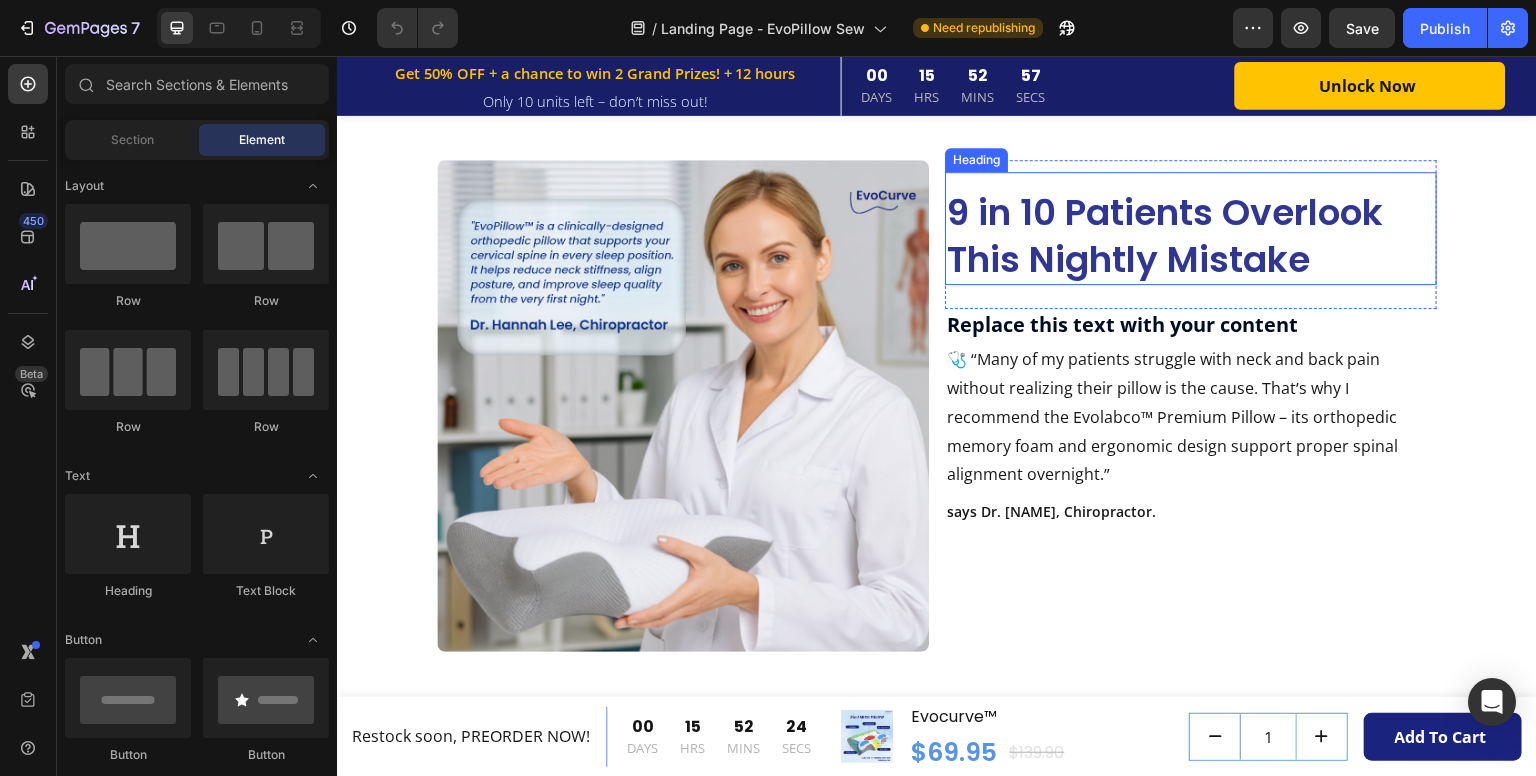 click on "9 in 10 Patients Overlook This Nightly Mistake" at bounding box center [1165, 236] 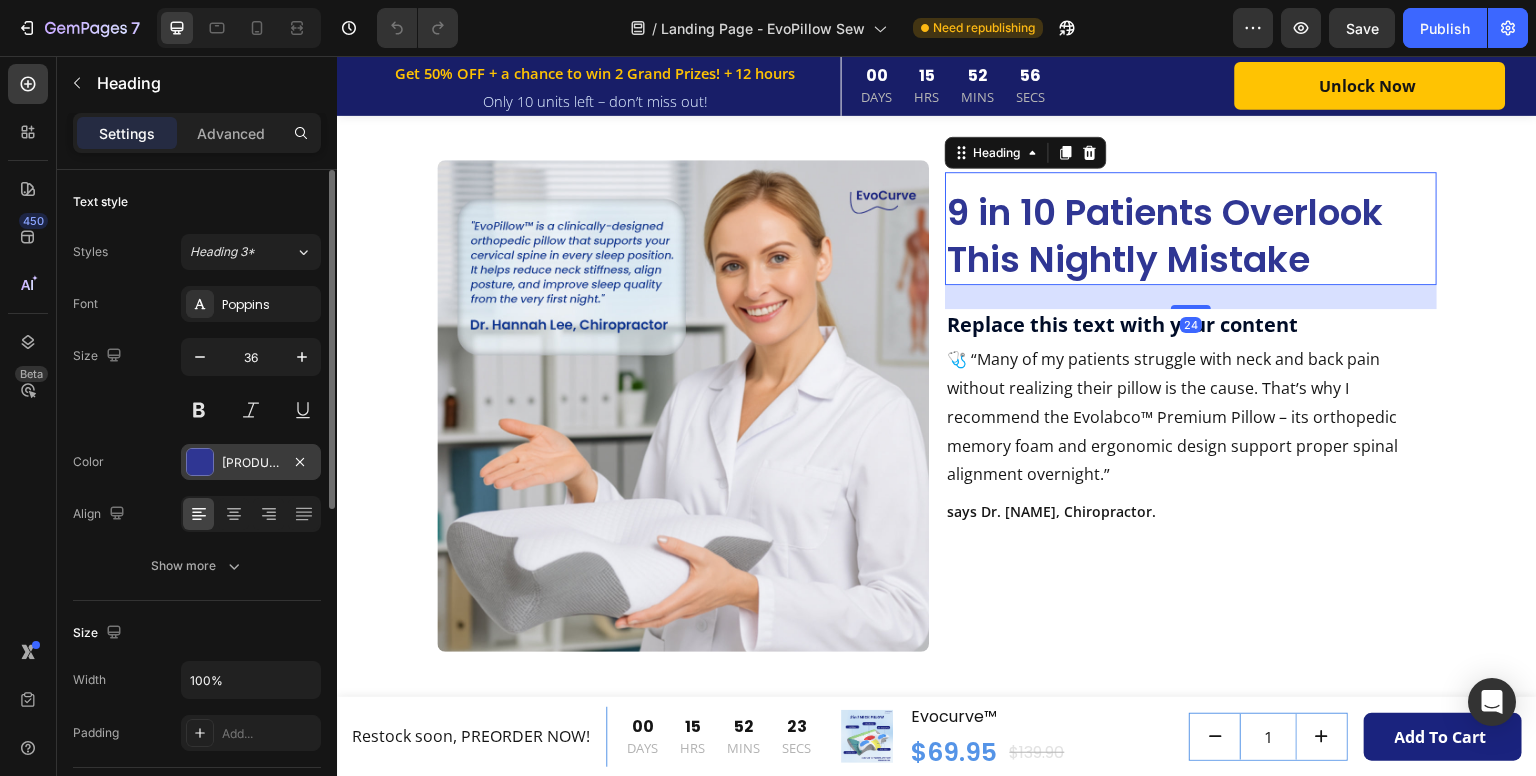 click on "2F3693" at bounding box center (251, 462) 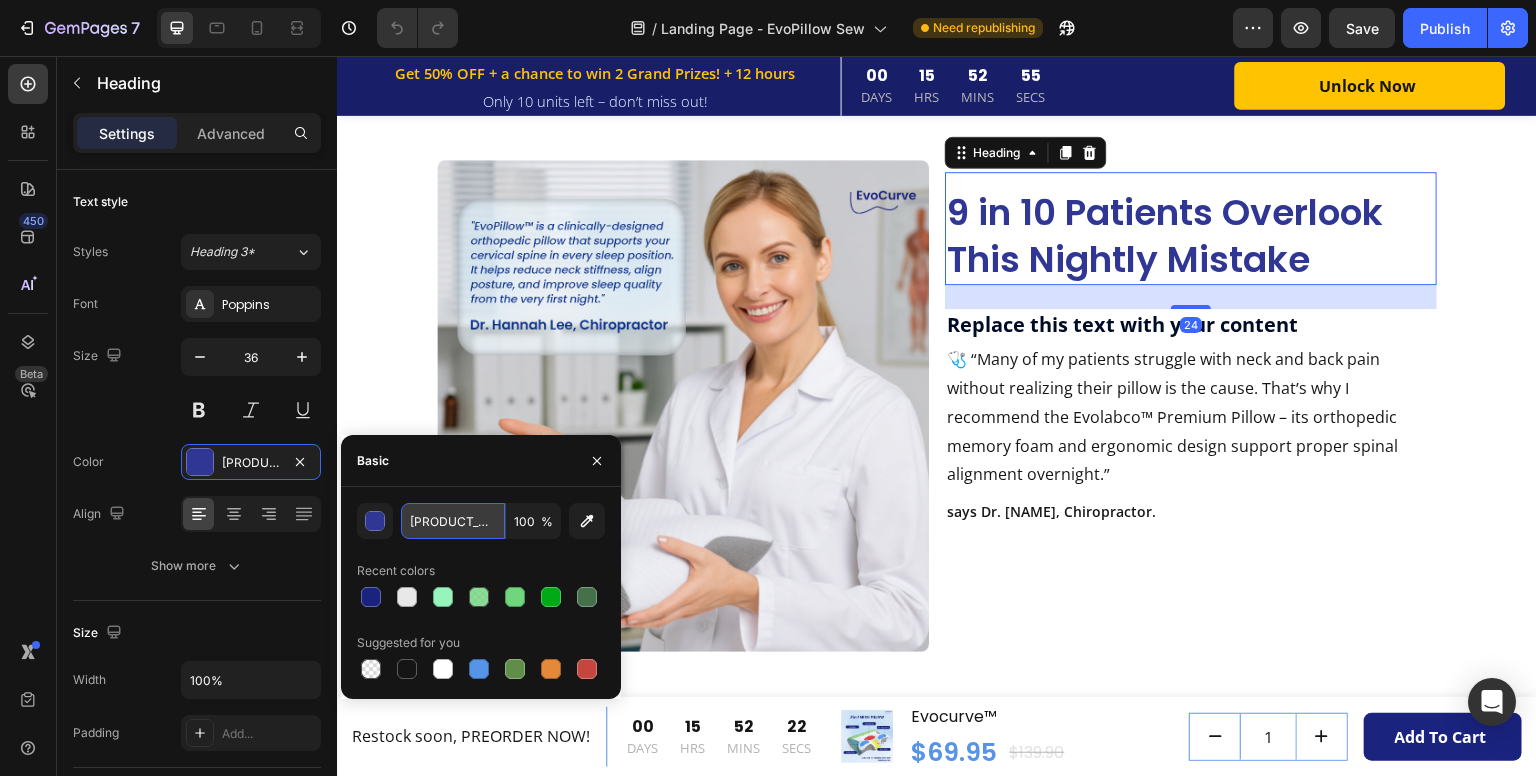 click on "2F3693" at bounding box center [453, 521] 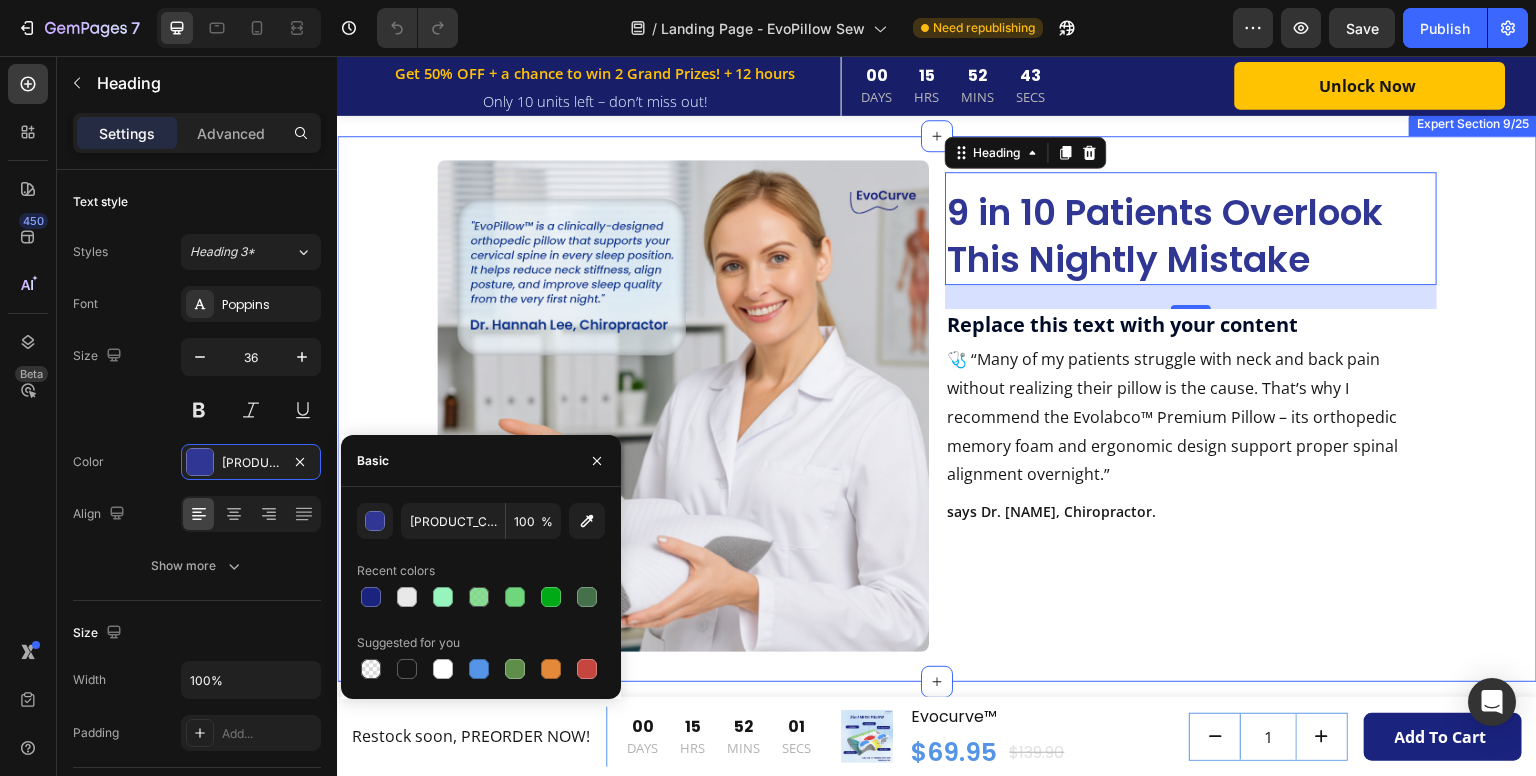 click on "Image 9 in 10 Patients Overlook This Nightly Mistake Heading   24 Row Replace this text with your content Text Block 🩺 “Many of my patients struggle with neck and back pain without realizing their pillow is the cause. That’s why I recommend the Evolabco™ Premium Pillow – its orthopedic memory foam and ergonomic design support proper spinal alignment overnight.” Text Block says Dr. Hannah Lee, Chiropractor. Text Block Row" at bounding box center [937, 409] 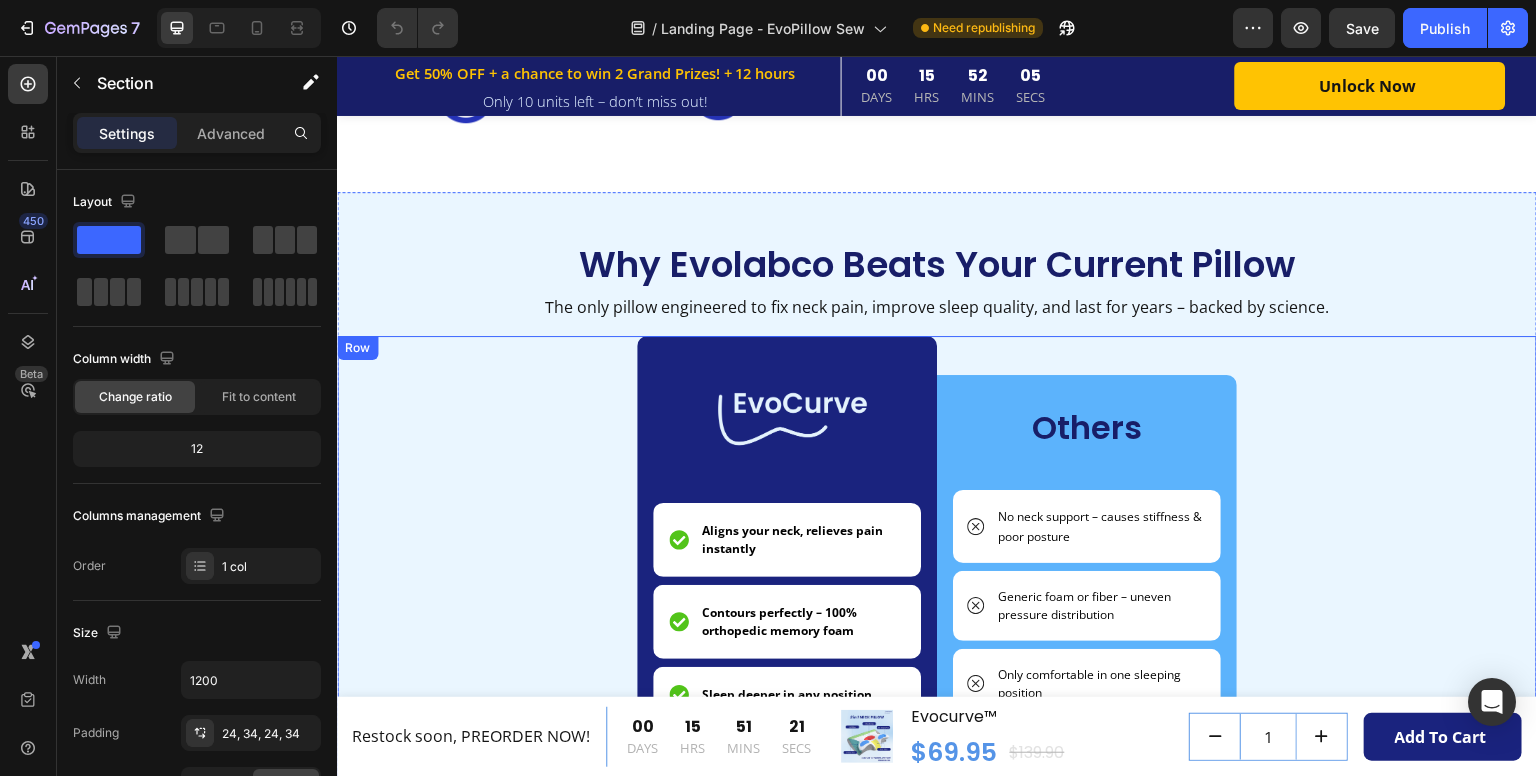 scroll, scrollTop: 3578, scrollLeft: 0, axis: vertical 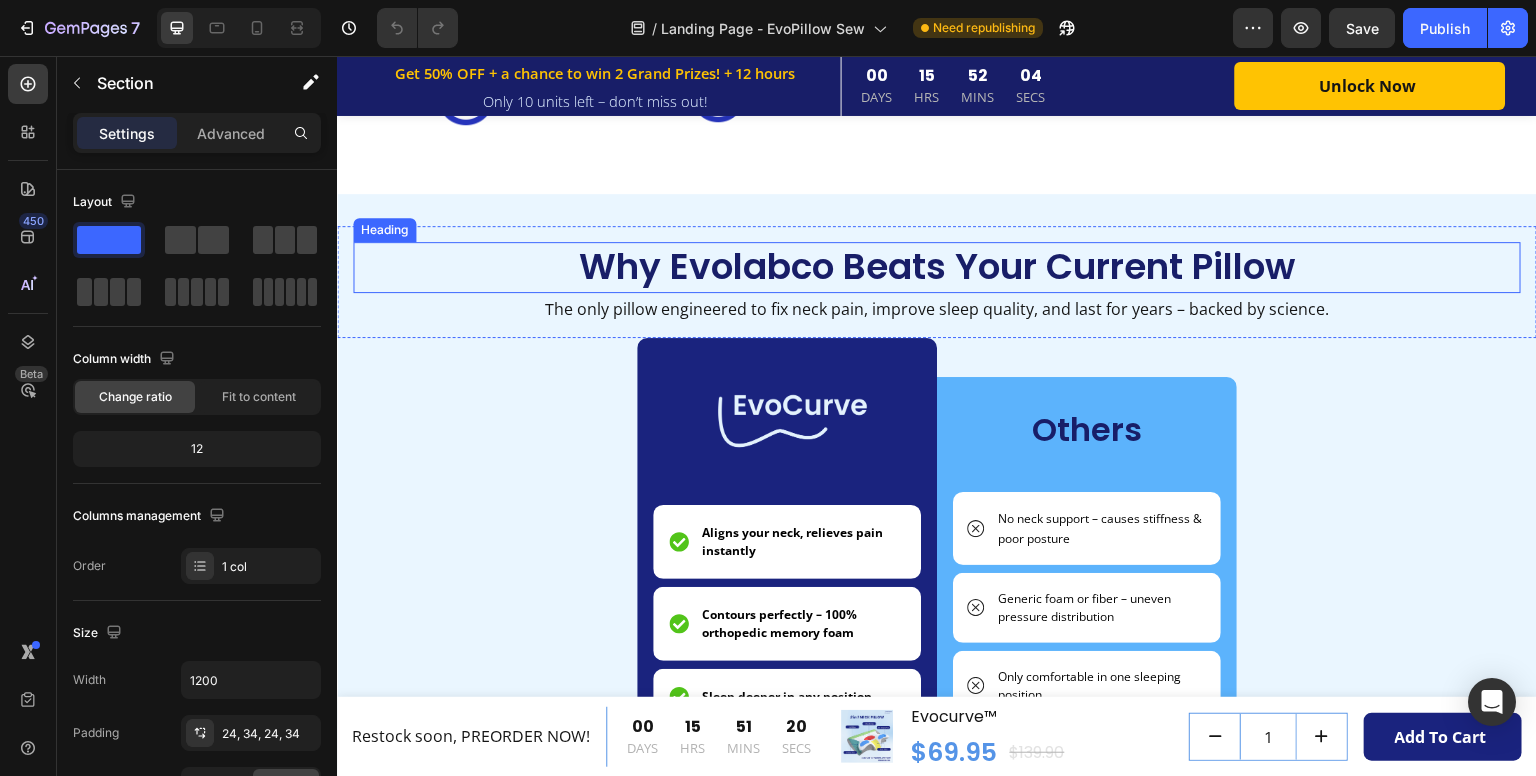 click on "Why Evolabco Beats Your Current Pillow" at bounding box center [937, 267] 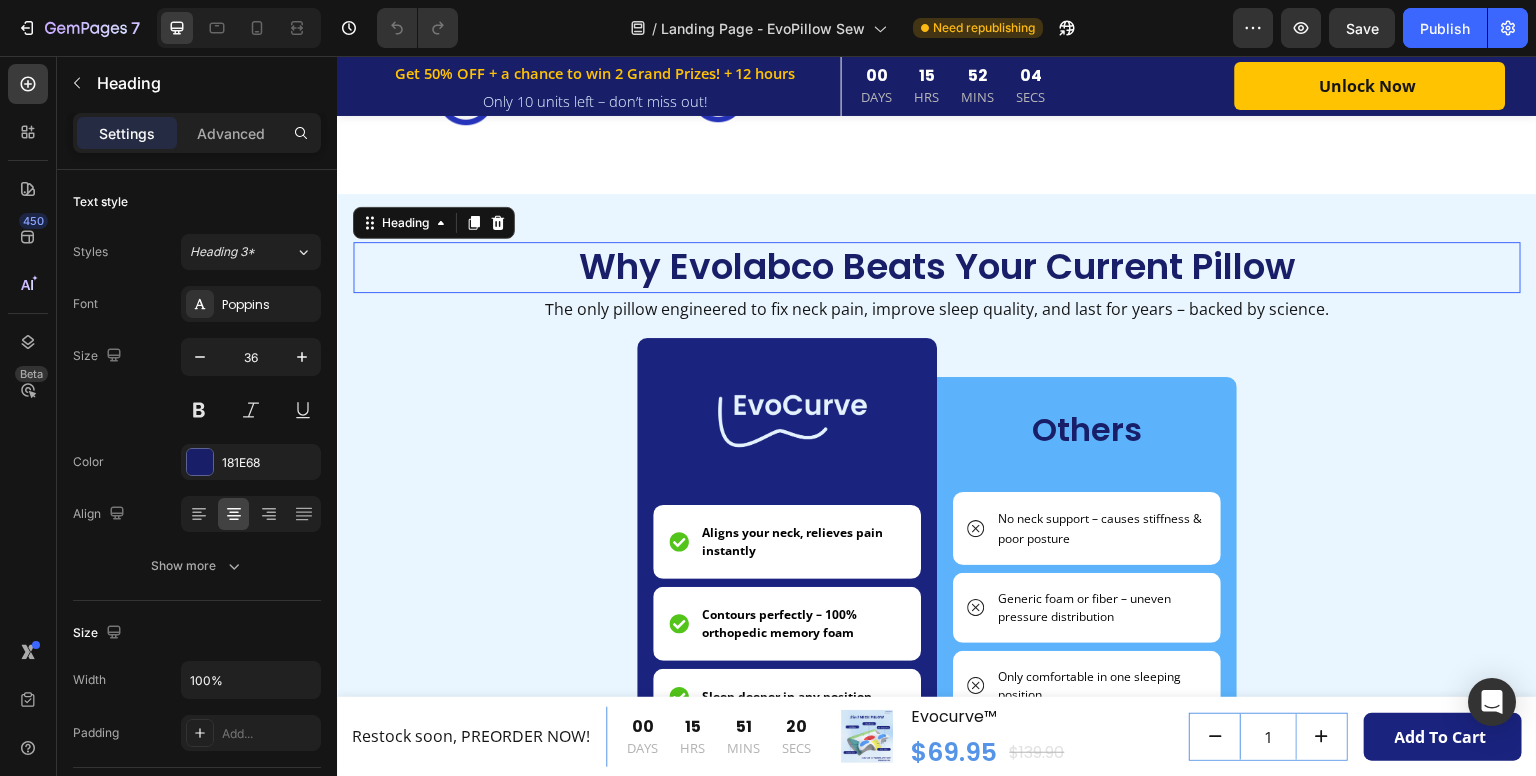 click on "Why Evolabco Beats Your Current Pillow" at bounding box center (937, 267) 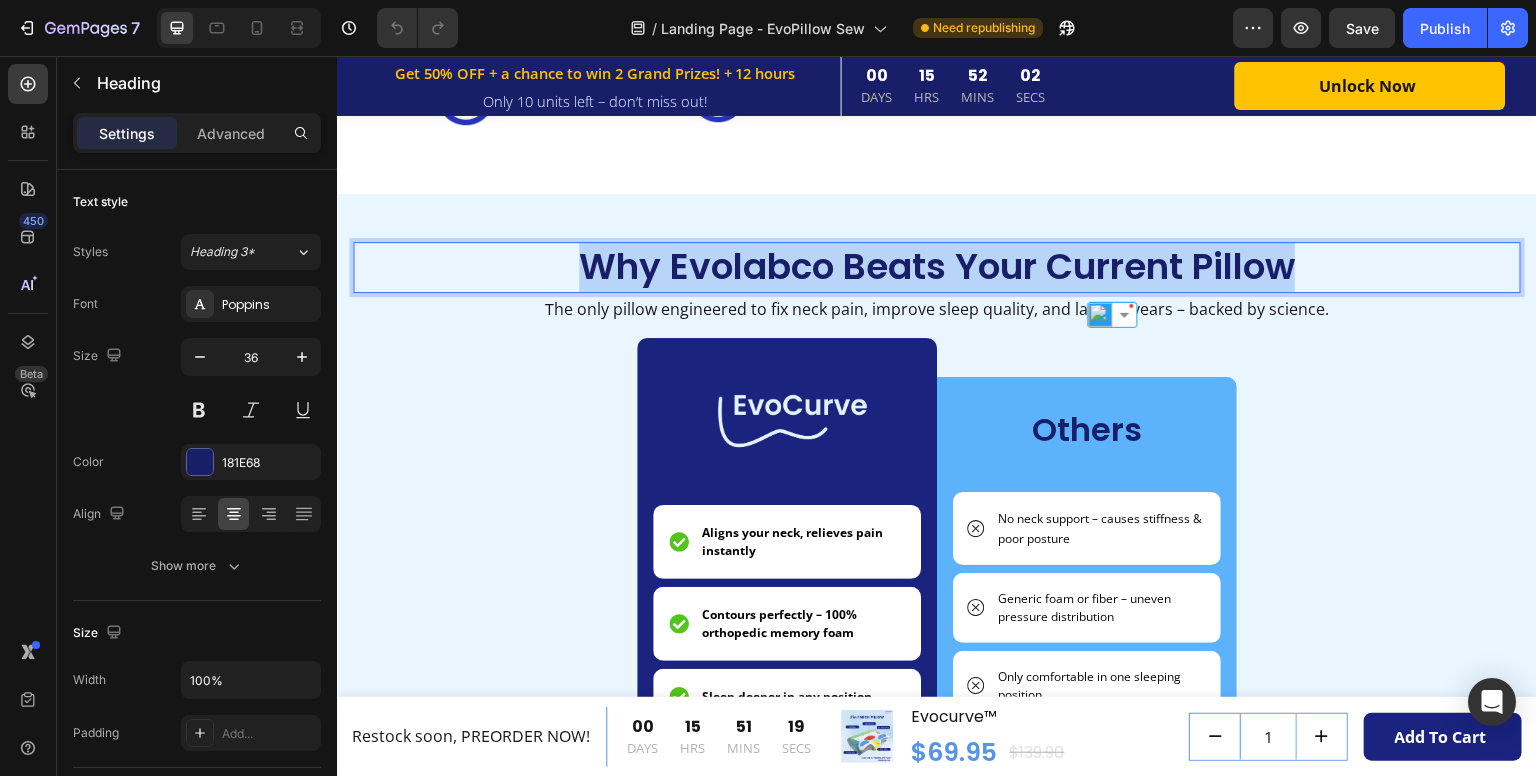 copy on "Why Evolabco Beats Your Current Pillow" 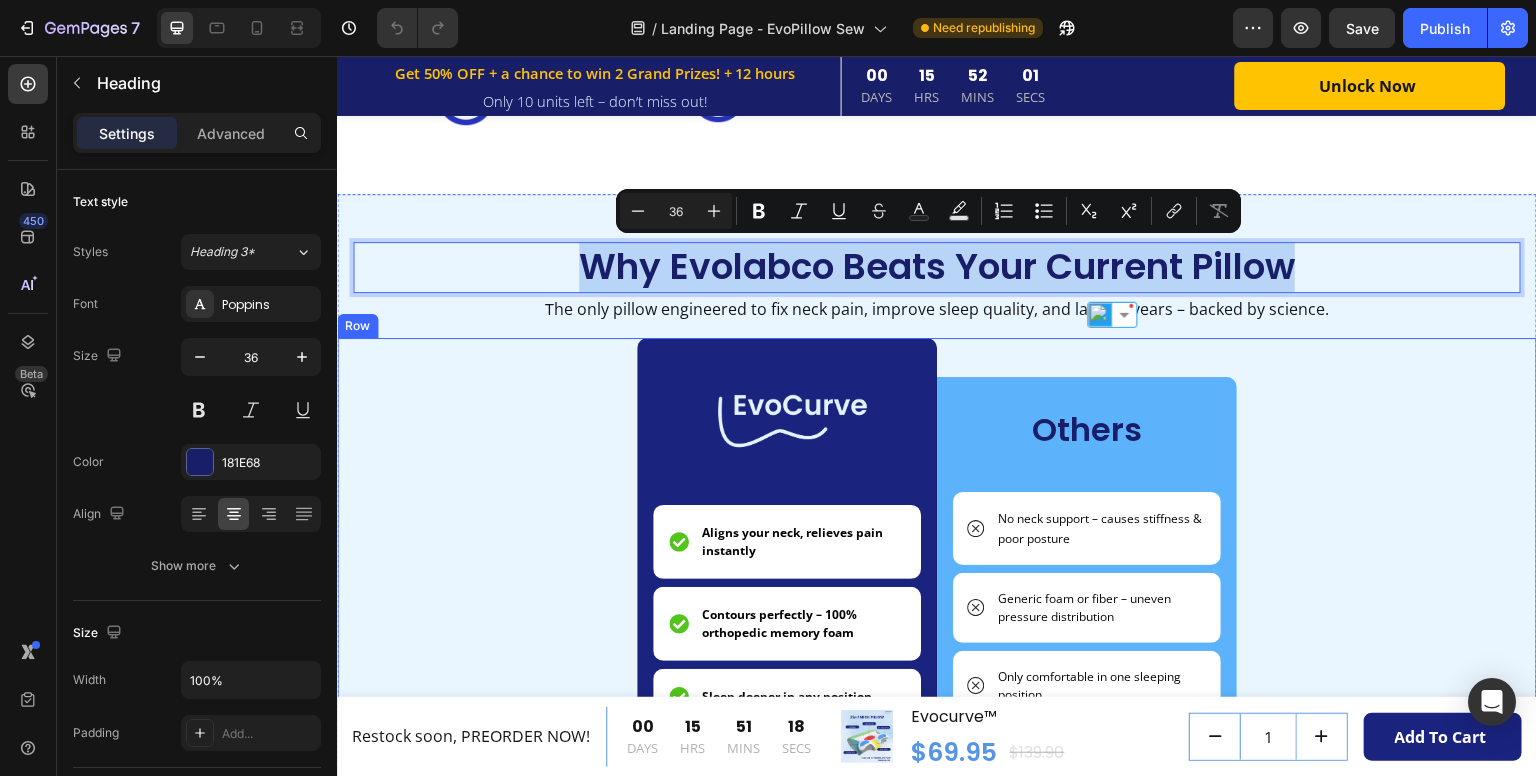 click on "Image Aligns your neck, relieves pain instantly Item List Contours perfectly – 100% orthopedic memory foam Item List Sleep deeper in any position Item List Won’t flatten or sag – keeps shape for years Item List No sweat, no heat – breathable & washable cover Item List Row Others Text Block
No neck support – causes stiffness & poor posture Item List
Generic foam or fiber – uneven pressure distribution Item List
Only comfortable in one sleeping position Item List
raps heat – causes sweating & discomfort Item List
Rough or synthetic fabric – may cause irritation Item List Row Row" at bounding box center (937, 633) 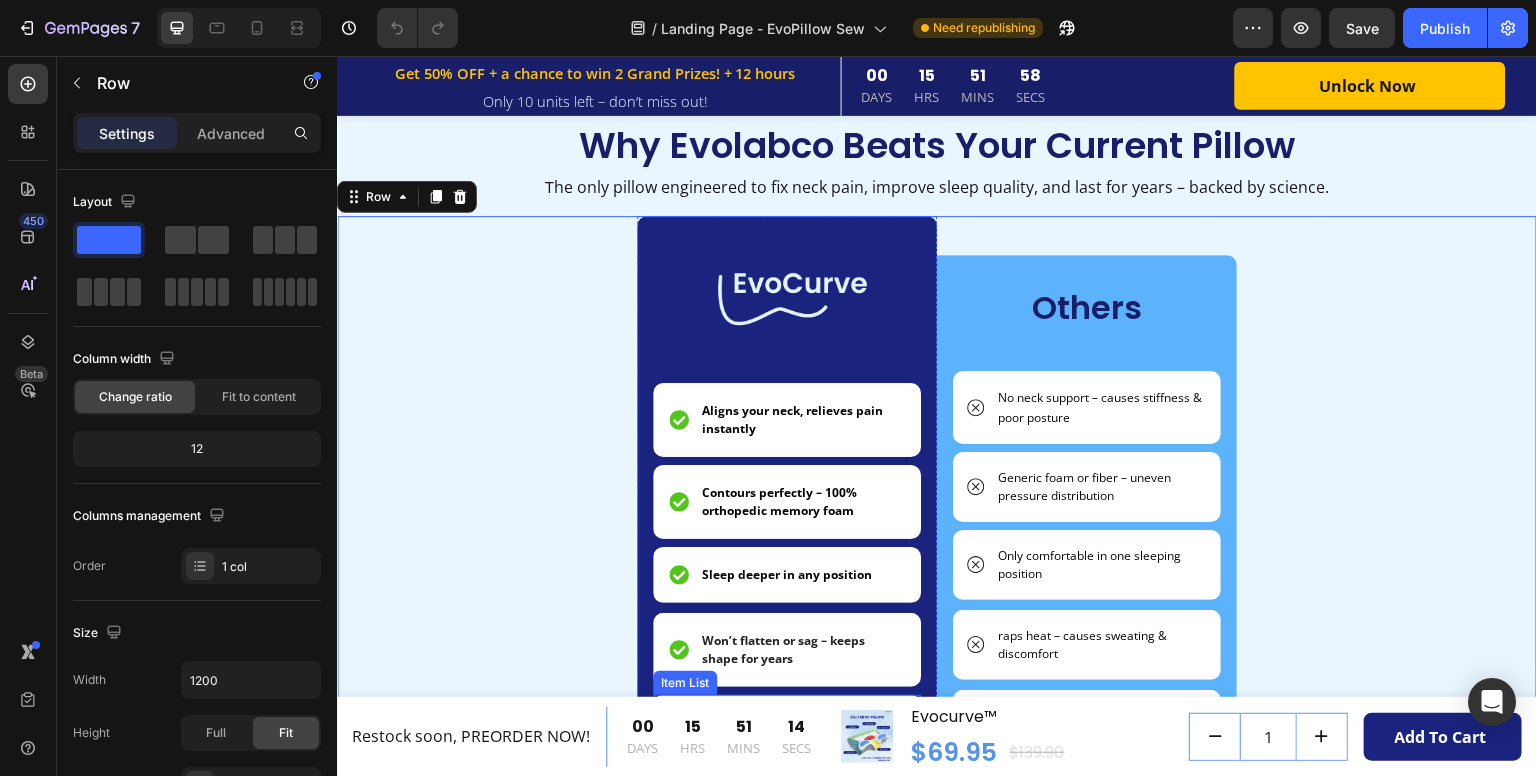 scroll, scrollTop: 3678, scrollLeft: 0, axis: vertical 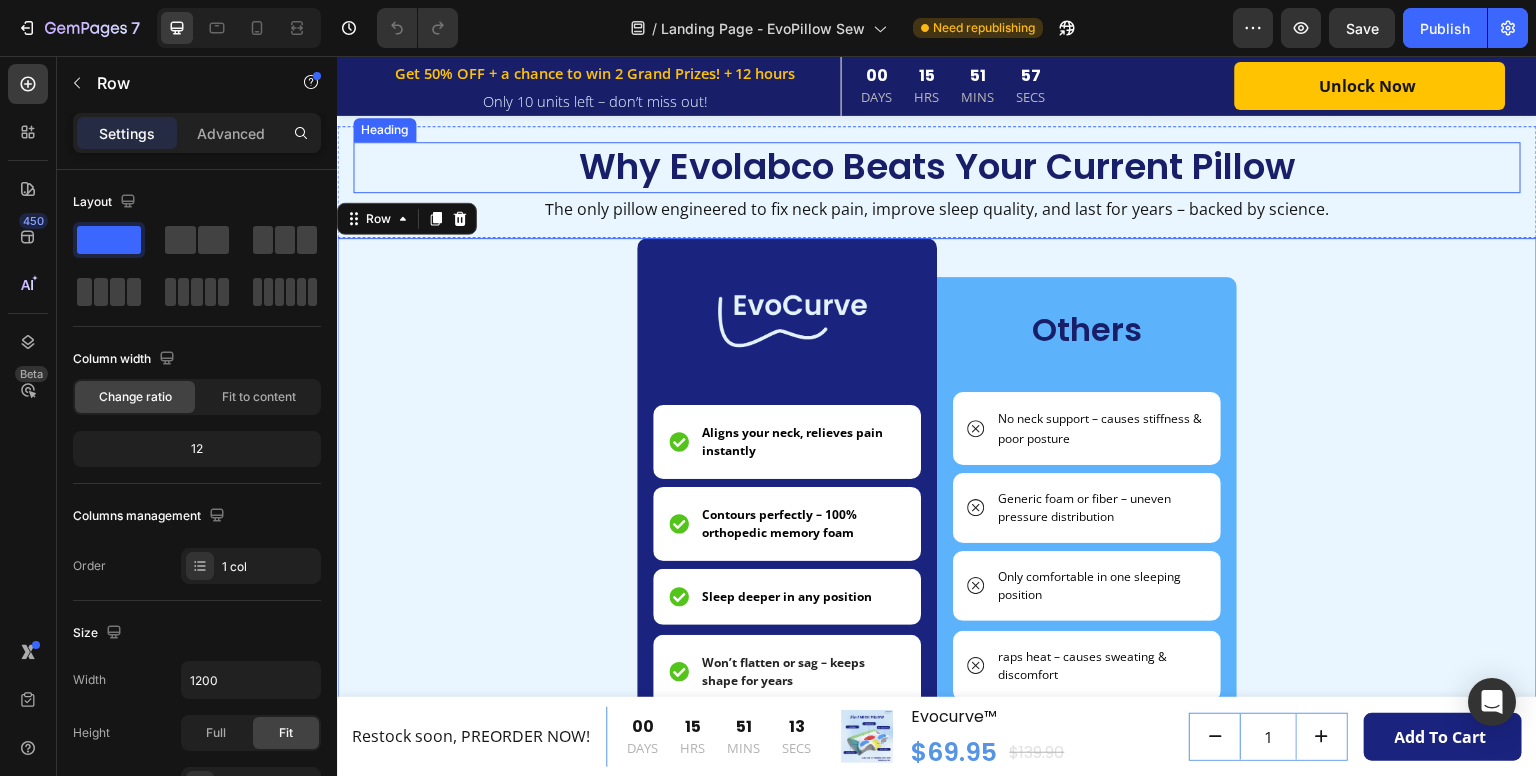 click on "Why Evolabco Beats Your Current Pillow" at bounding box center [937, 167] 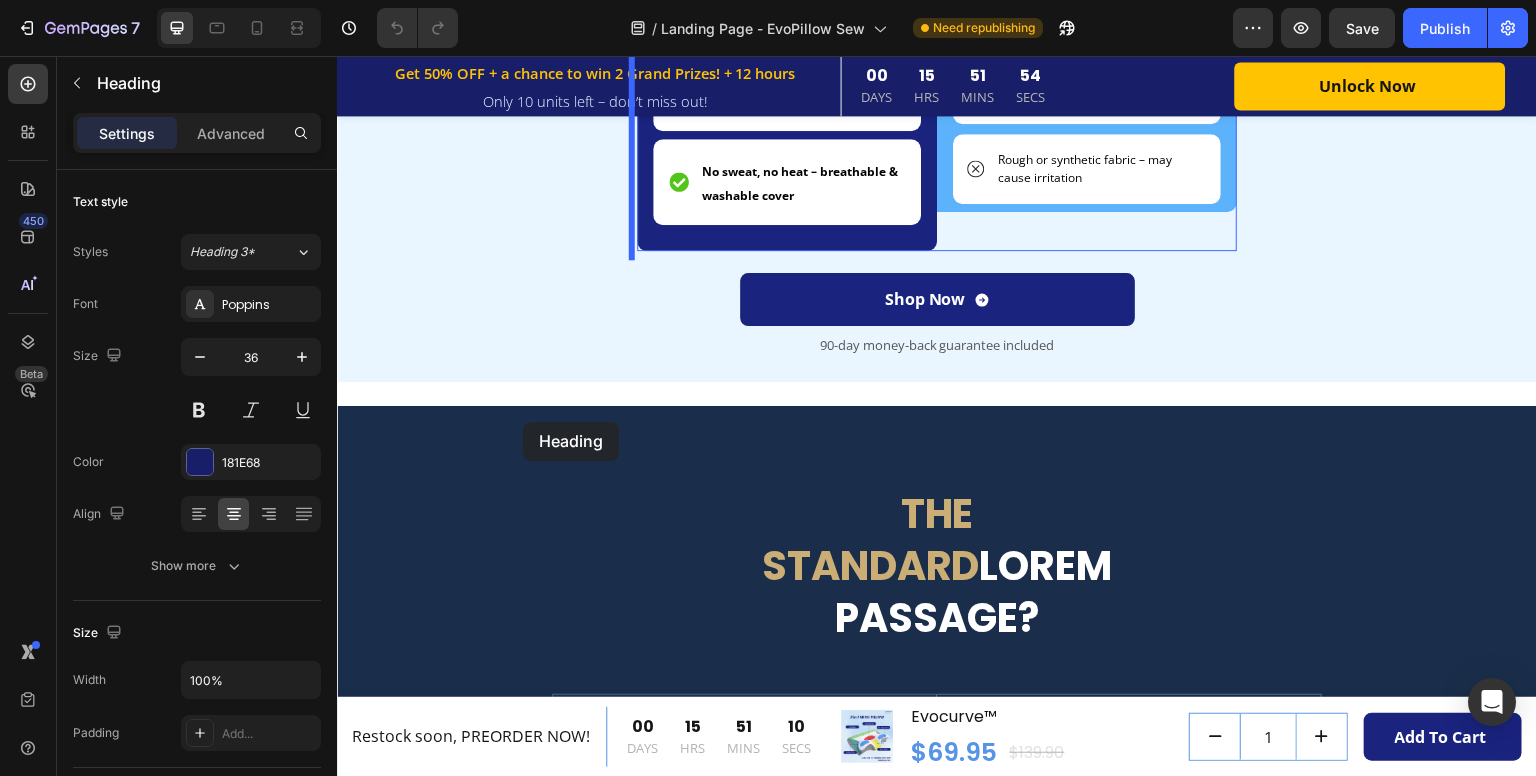 scroll, scrollTop: 4278, scrollLeft: 0, axis: vertical 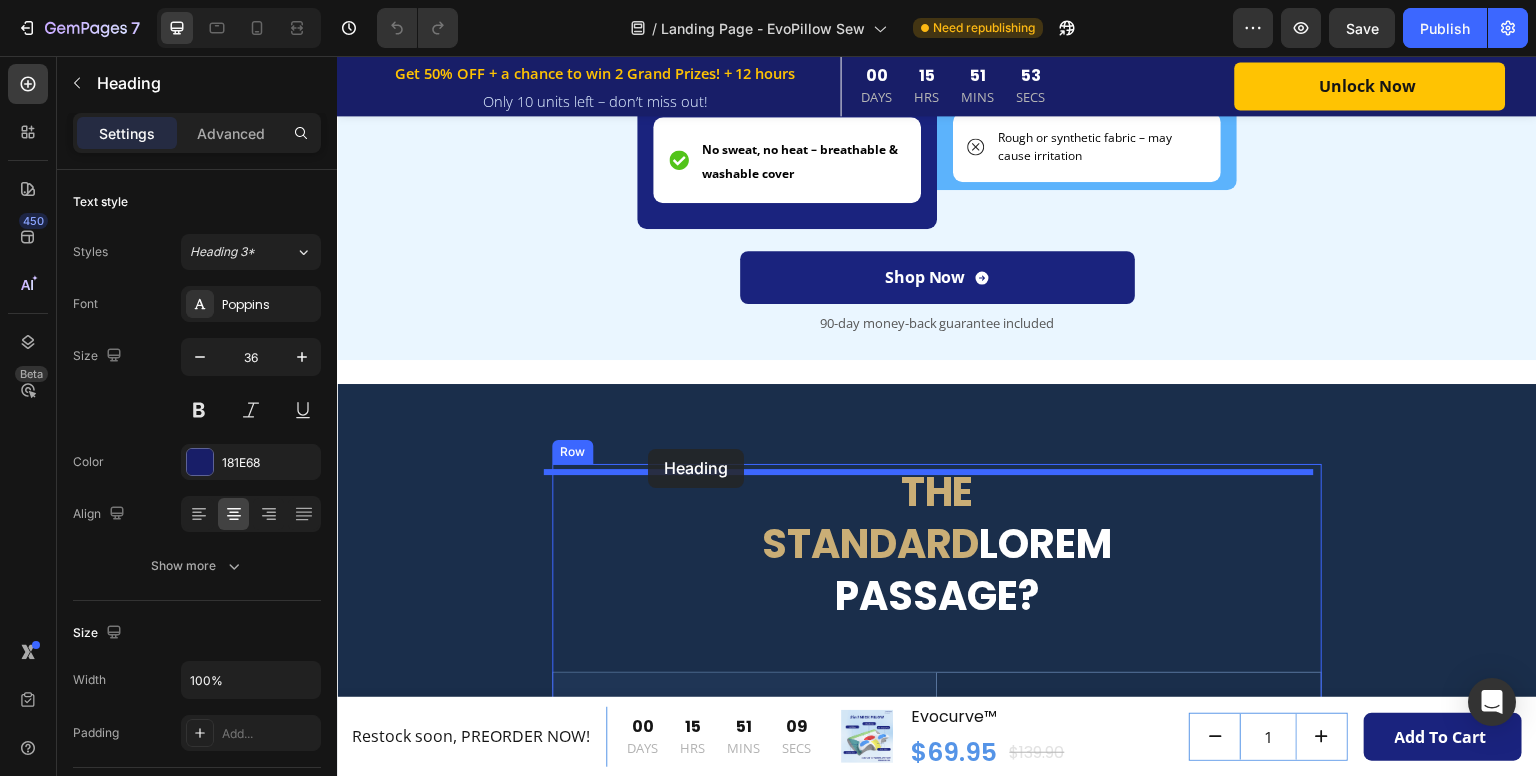 drag, startPoint x: 370, startPoint y: 124, endPoint x: 648, endPoint y: 449, distance: 427.67862 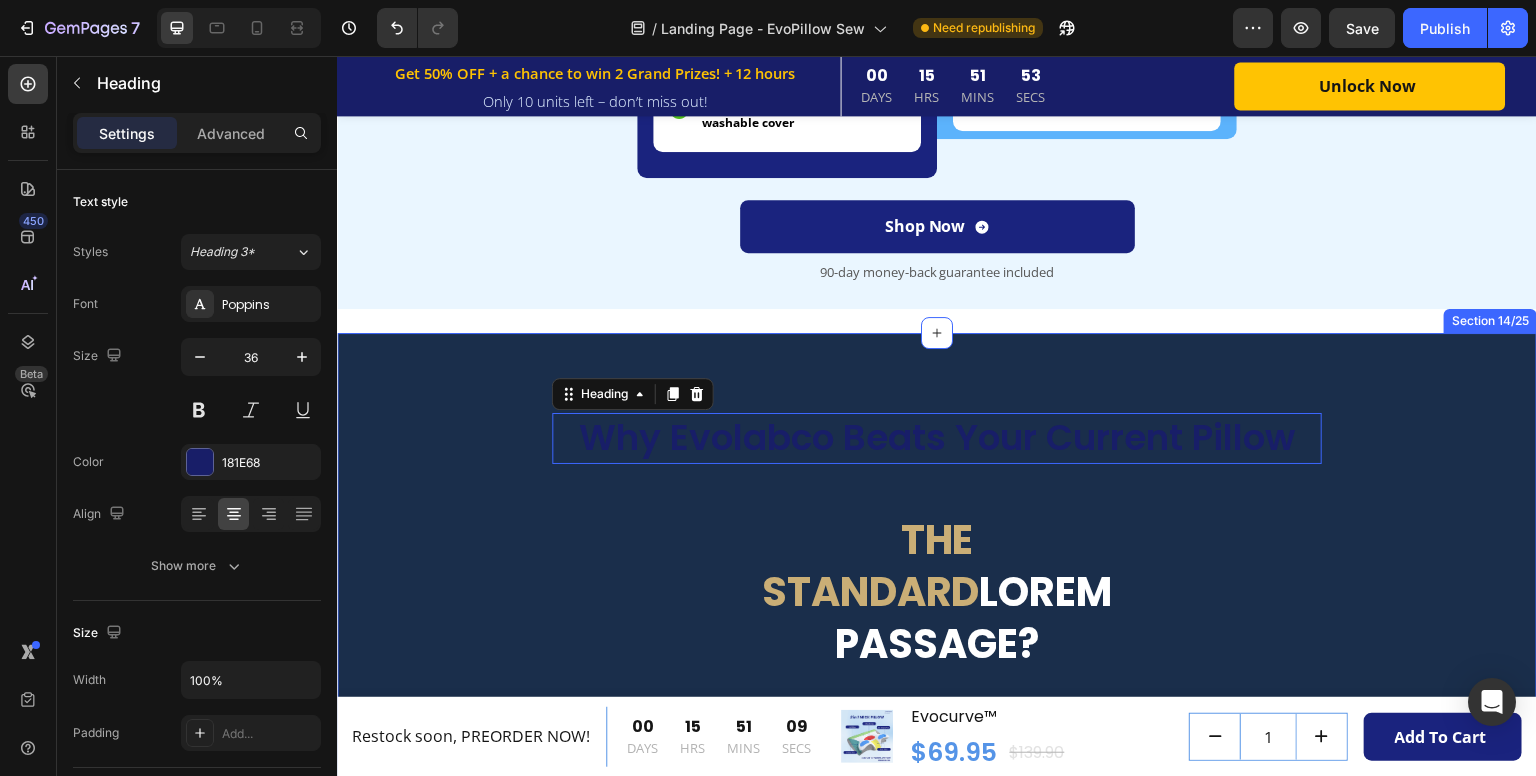 scroll, scrollTop: 4228, scrollLeft: 0, axis: vertical 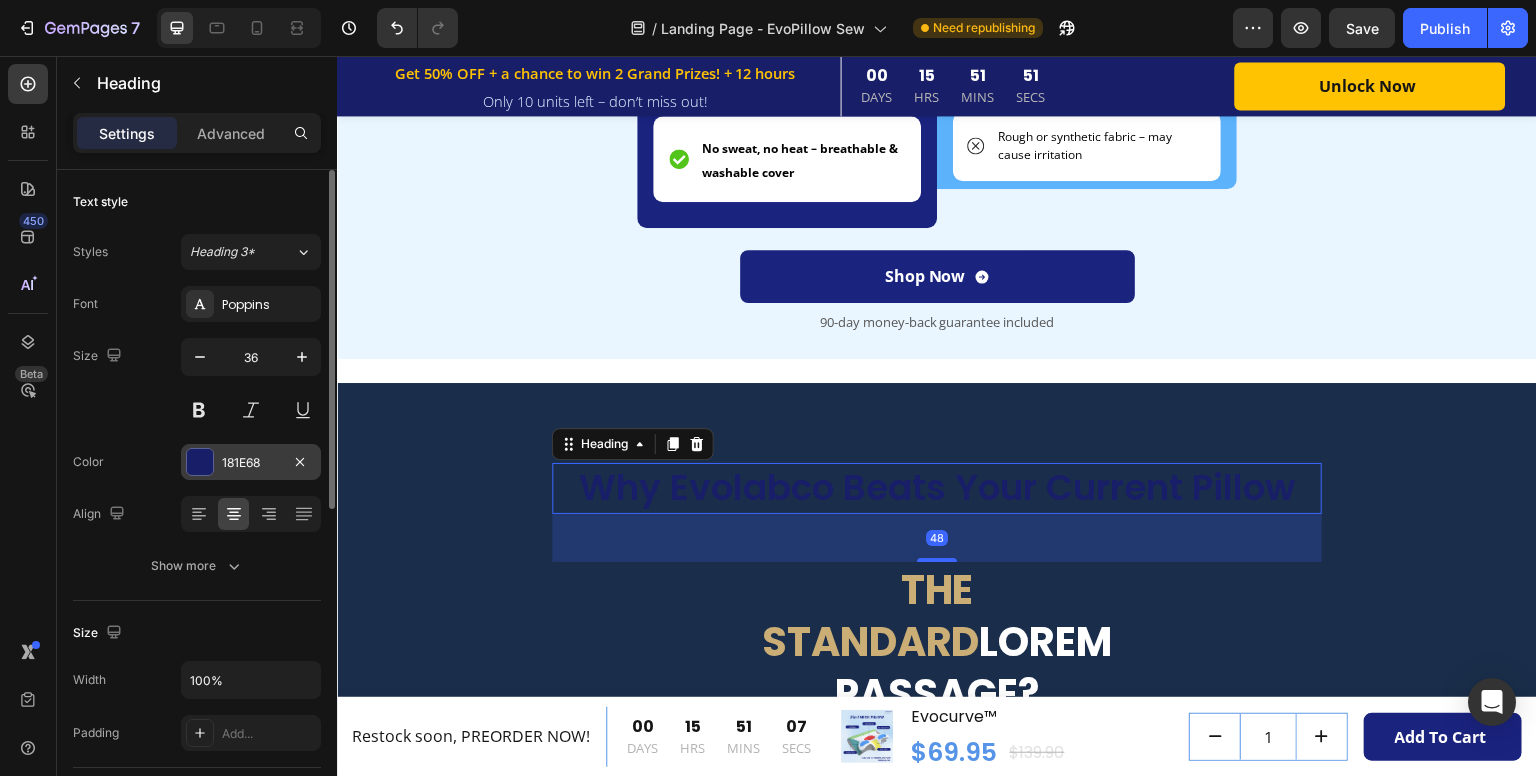 click on "181E68" at bounding box center [251, 463] 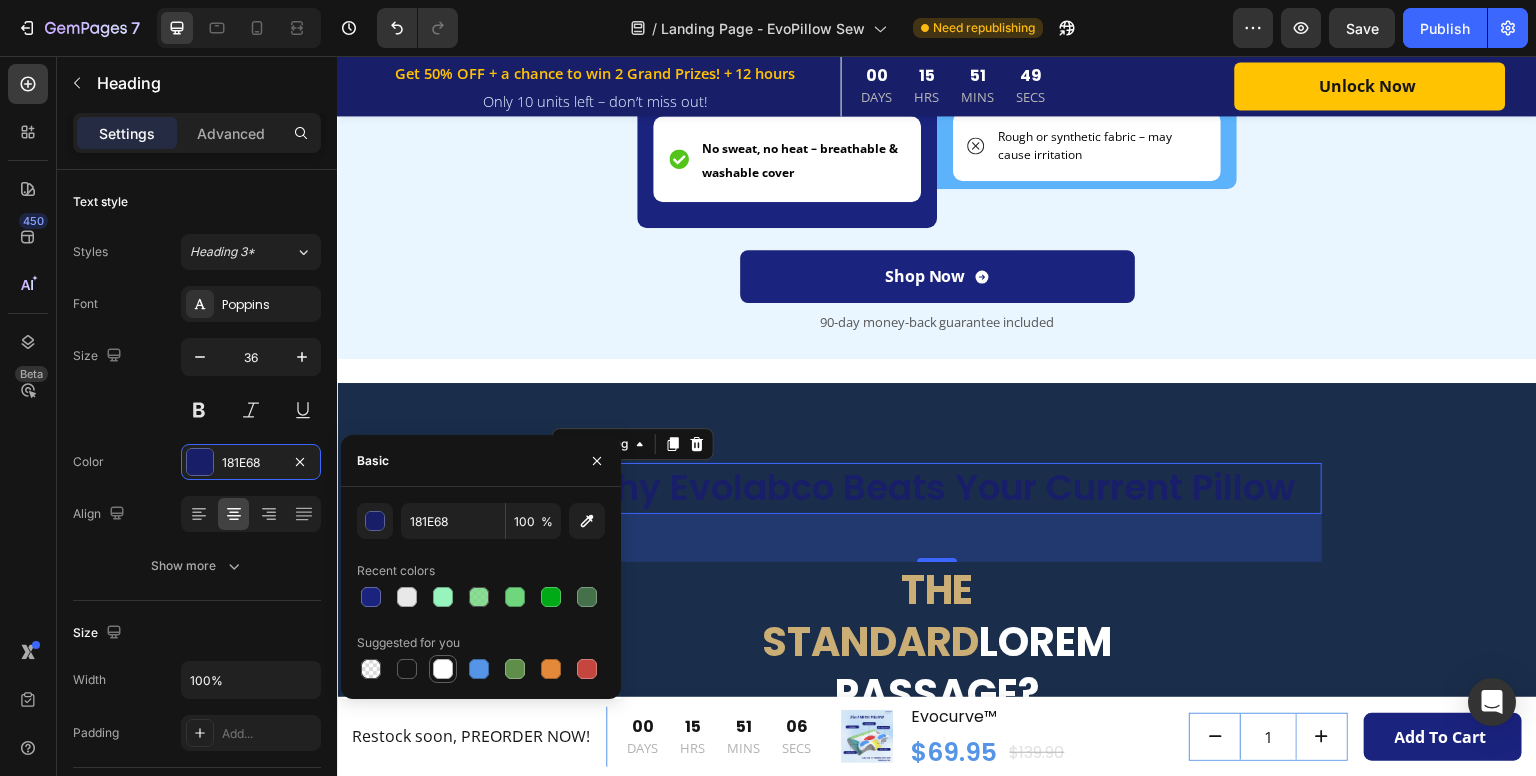 click at bounding box center (443, 669) 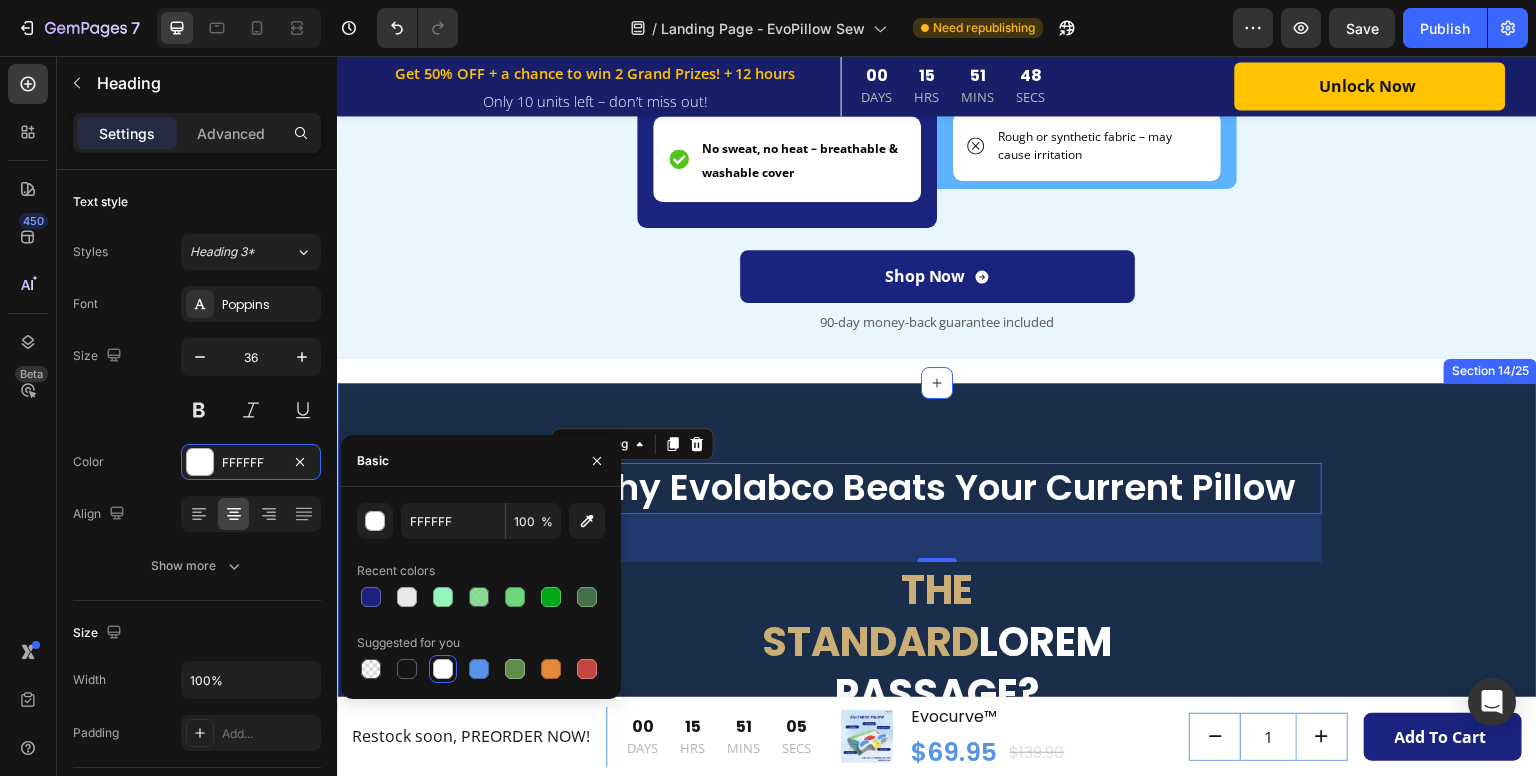 click on "Why Evolabco Beats Your Current Pillow Heading   48 The standard  Lorem passage? Heading Lorem ipsum dolor sit amet Text Block Hero Banner Lorem ipsum dolor sit amet Text Block Row Sed ut perspiciatis unde omnis Item List Hero Banner
Sed ut perspiciatis unde omnis Item List Row Sed ut perspiciatis unde omnis Item List Hero Banner
Sed ut perspiciatis unde omnis Item List Row Sed ut perspiciatis unde omnis Item List Hero Banner
Sed ut perspiciatis unde omnis Item List Row Sed ut perspiciatis unde omnis Item List Hero Banner
Sed ut perspiciatis unde omnis Item List Row Sed ut perspiciatis unde omnis Item List Hero Banner
Sed ut perspiciatis unde omnis Item List Row Sed ut perspiciatis unde omnis Item List Hero Banner
Sed ut perspiciatis unde omnis Item List Row Row Section 14/25" at bounding box center [937, 905] 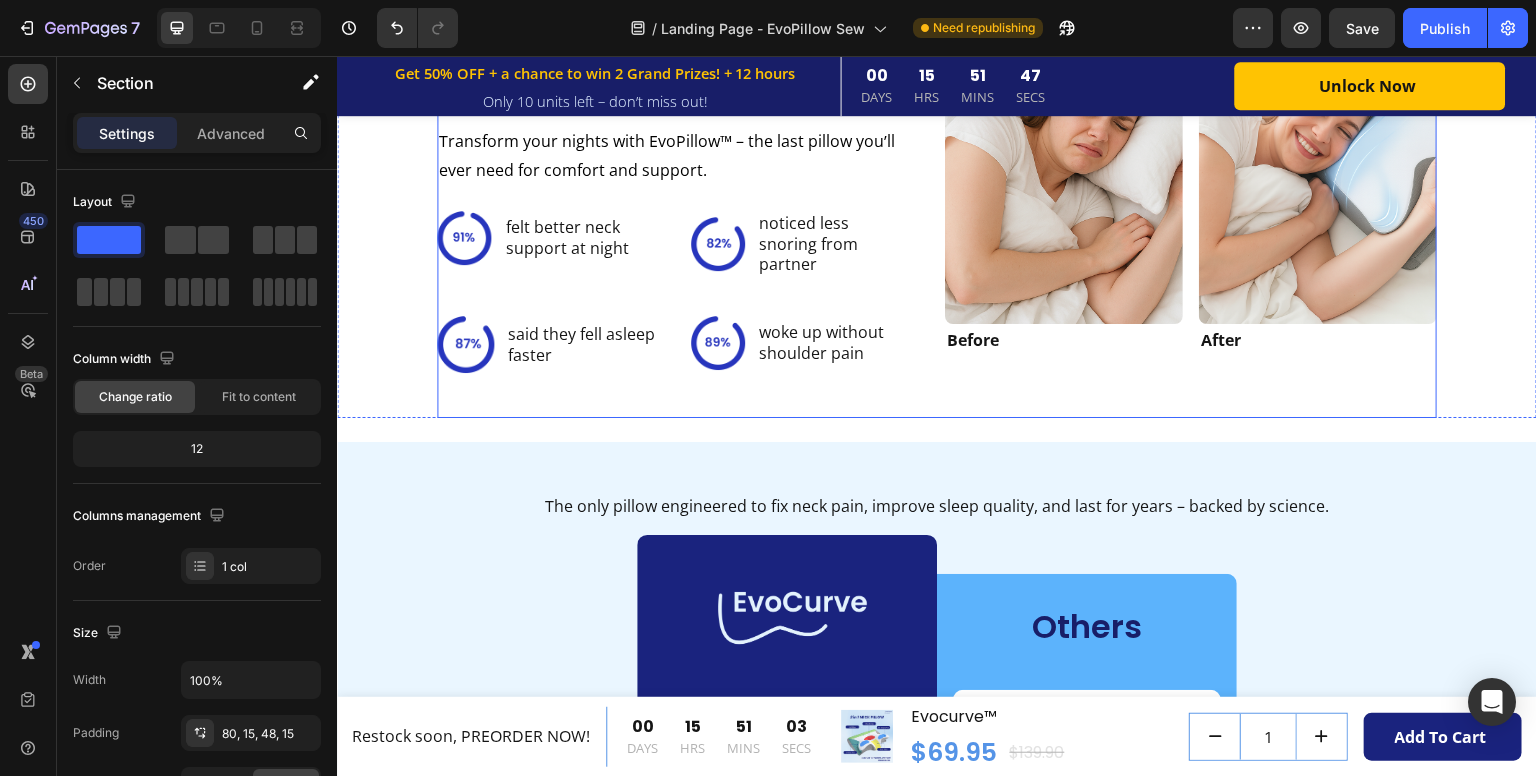 scroll, scrollTop: 3328, scrollLeft: 0, axis: vertical 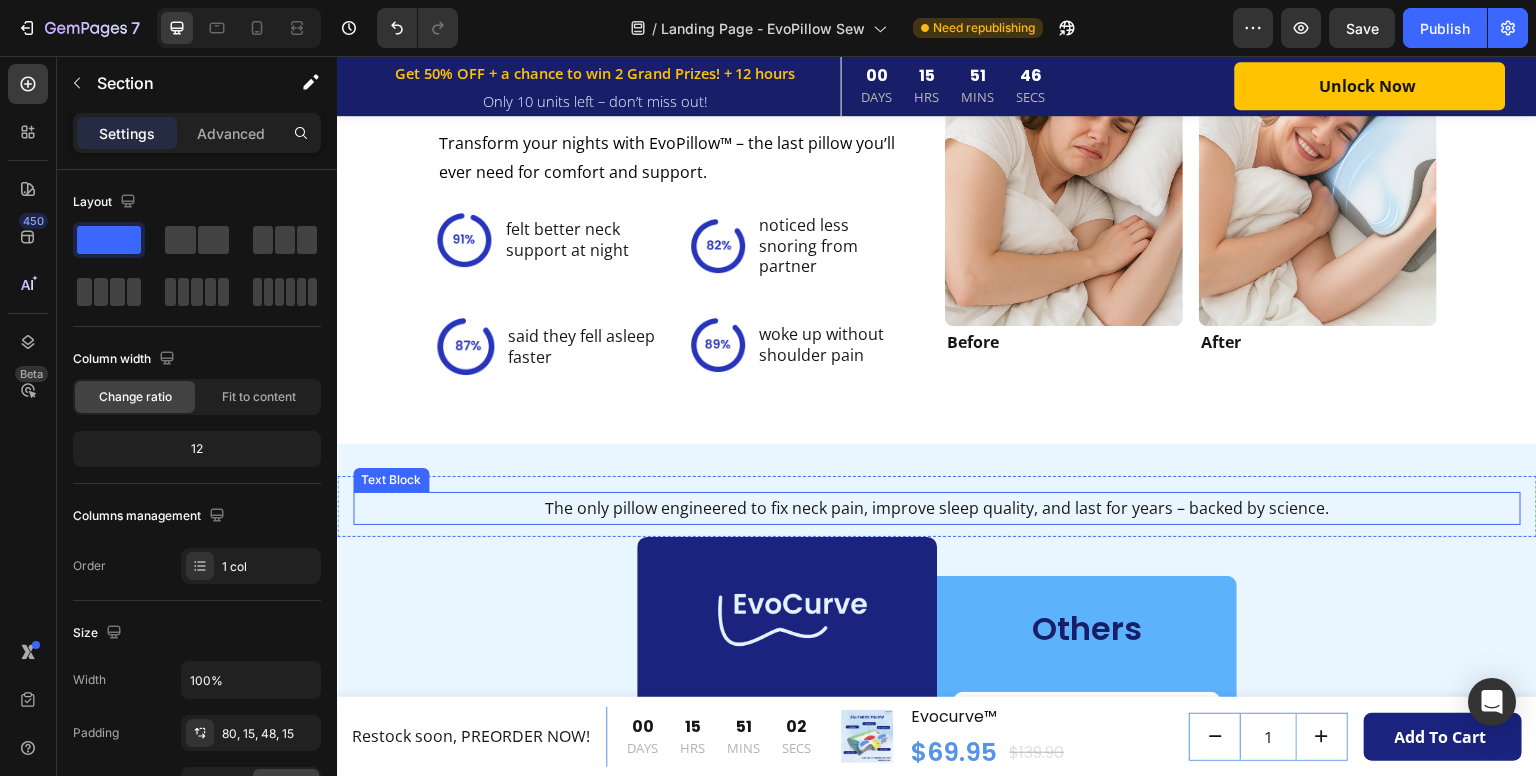 click on "The only pillow engineered to fix neck pain, improve sleep quality, and last for years – backed by science." at bounding box center [937, 508] 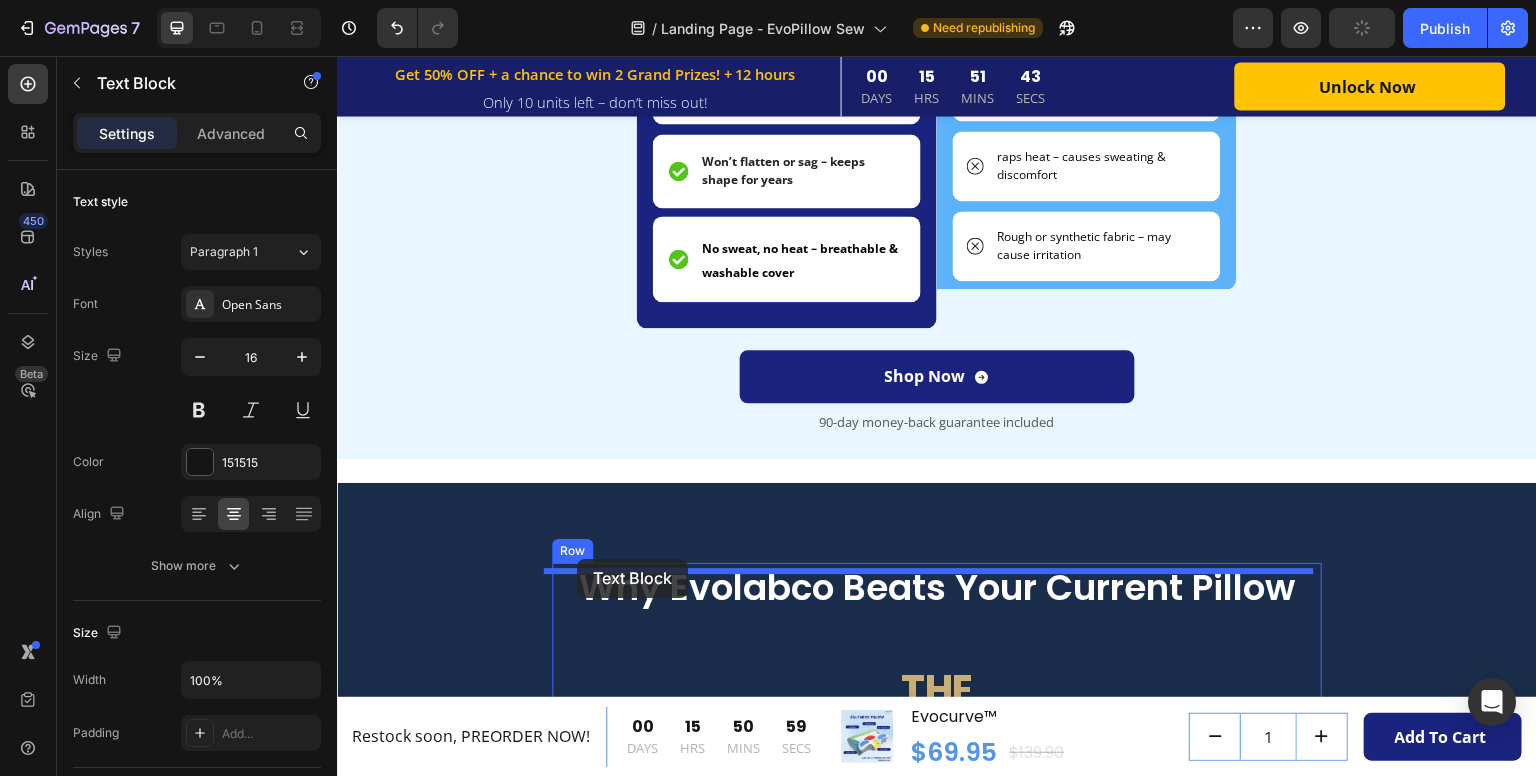 scroll, scrollTop: 4328, scrollLeft: 0, axis: vertical 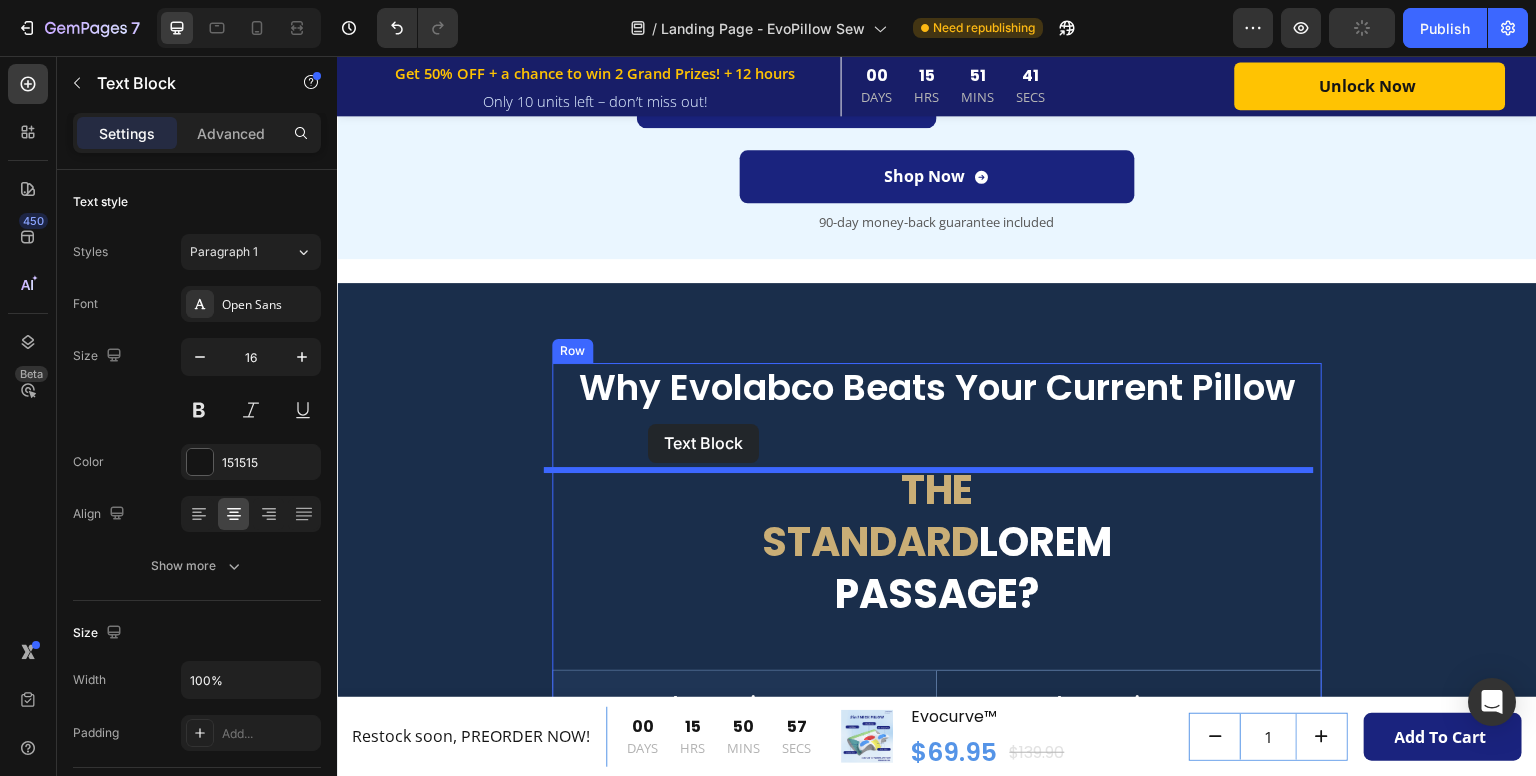 drag, startPoint x: 372, startPoint y: 477, endPoint x: 649, endPoint y: 424, distance: 282.0248 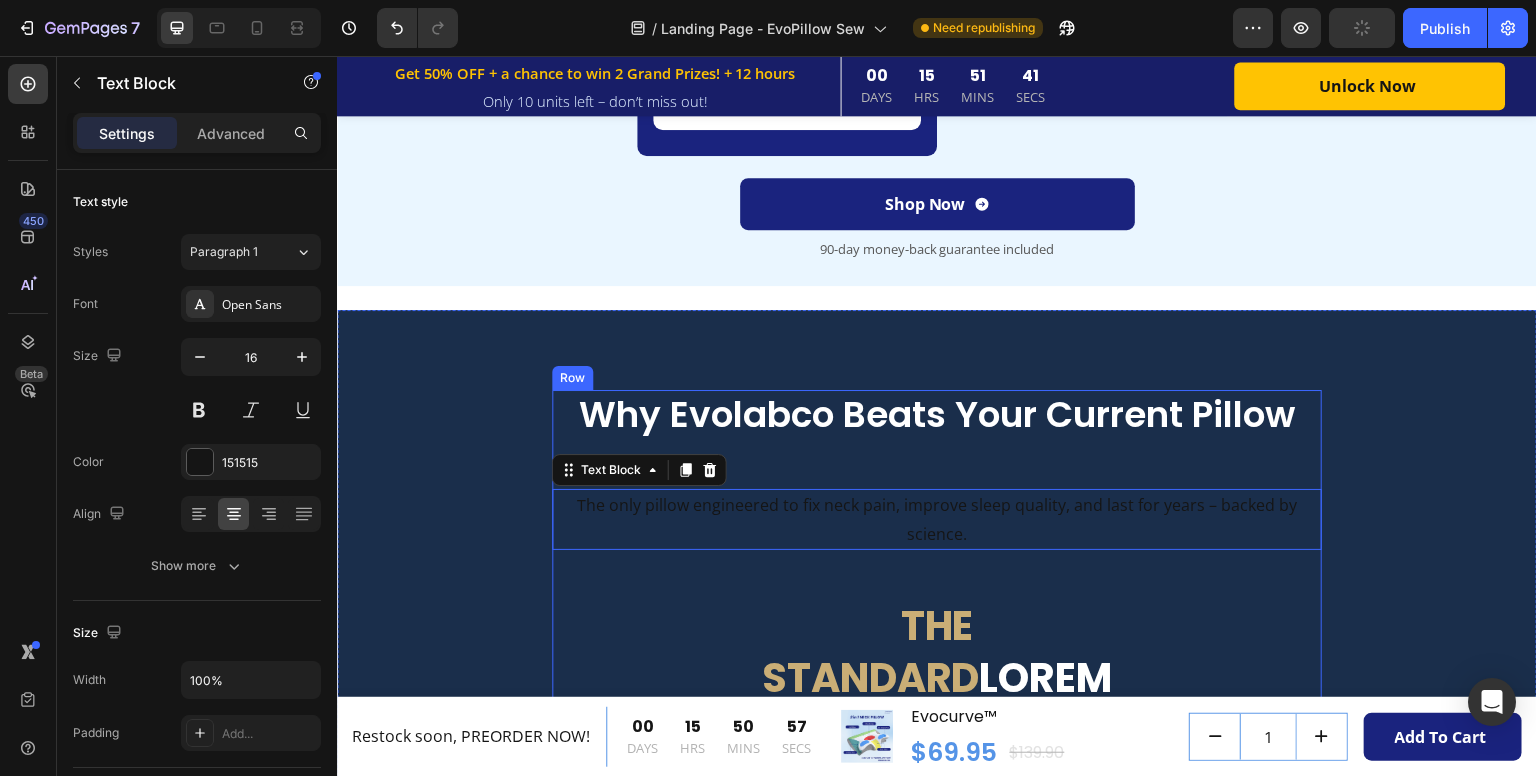 scroll, scrollTop: 4355, scrollLeft: 0, axis: vertical 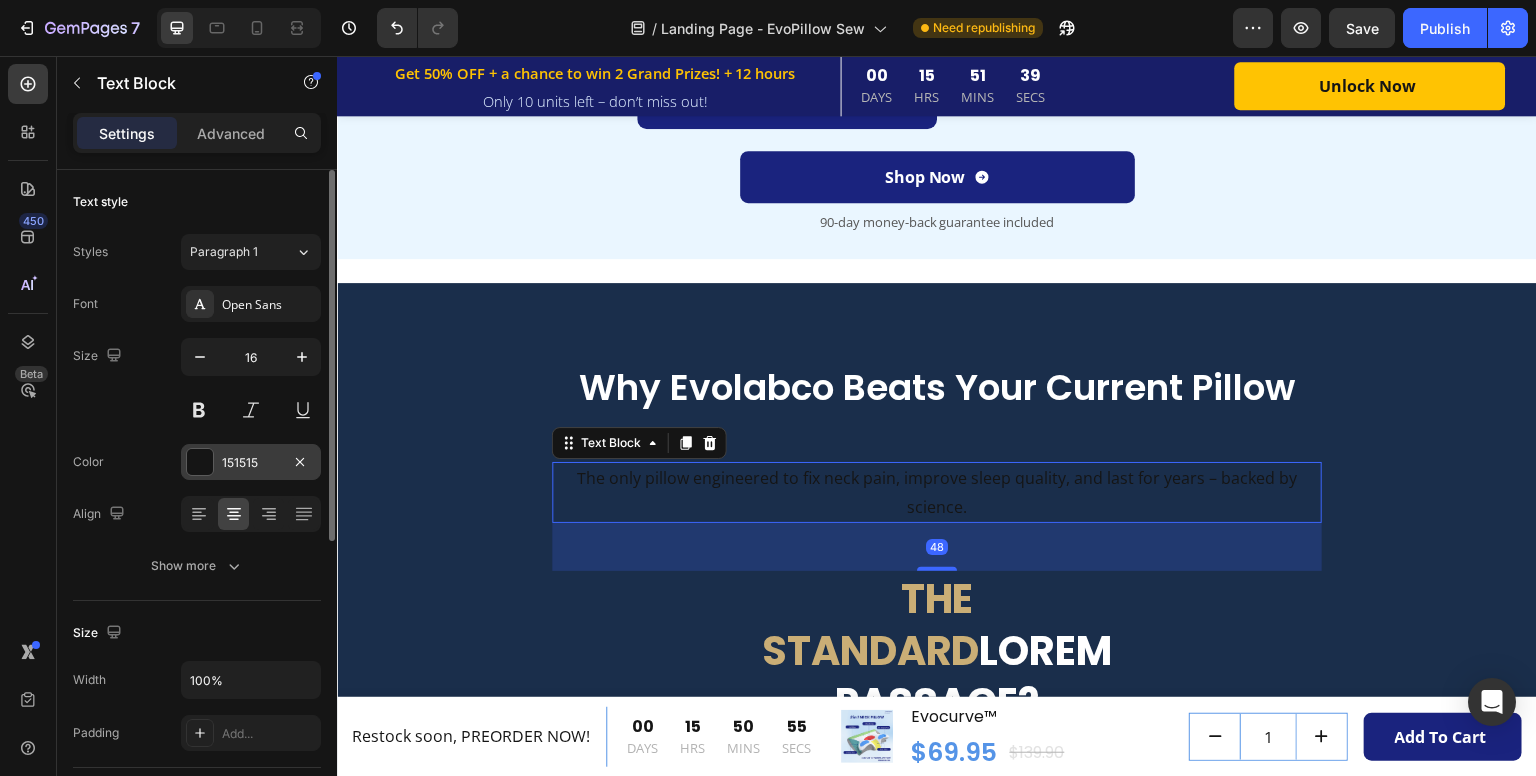 click at bounding box center [200, 462] 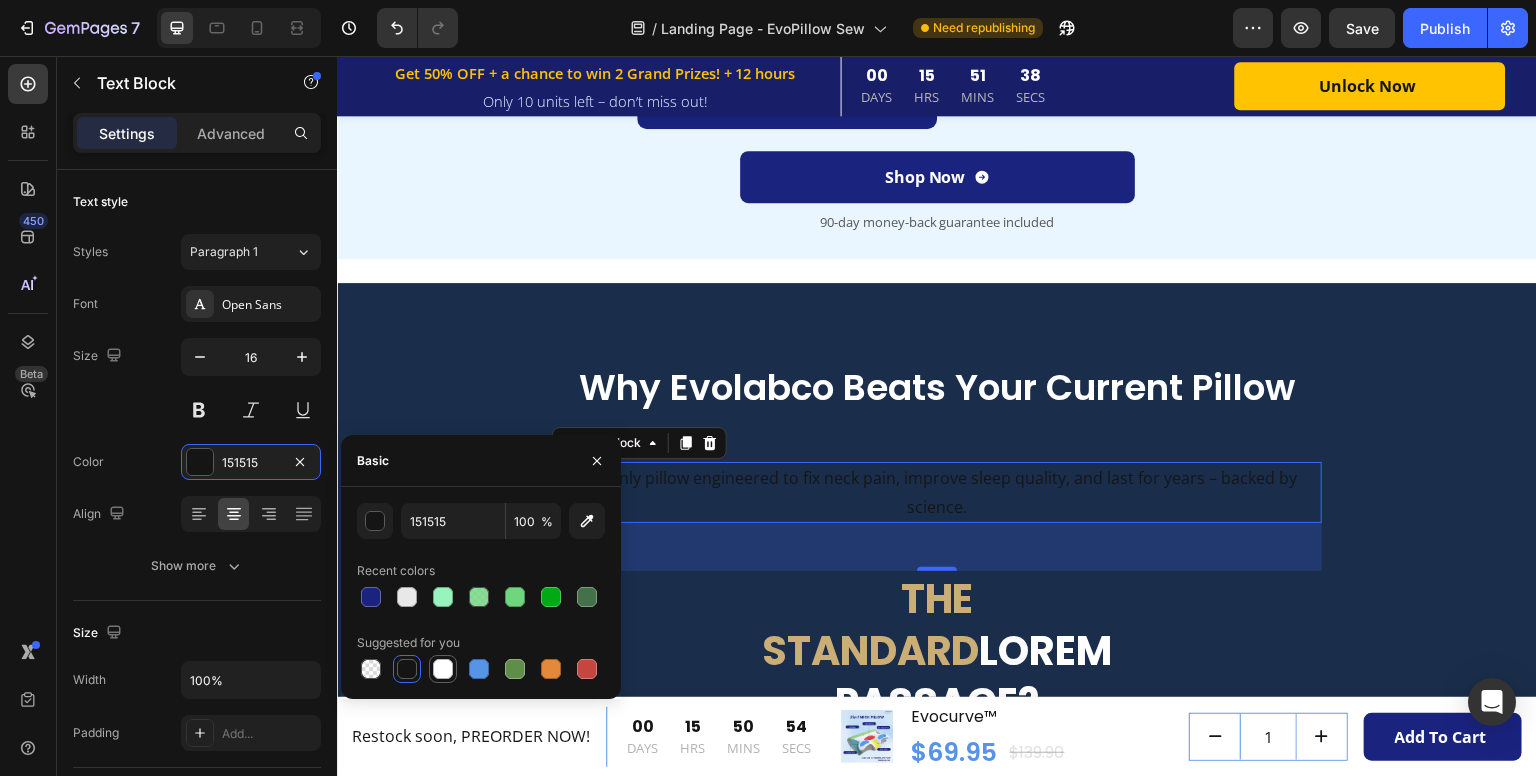 click at bounding box center (443, 669) 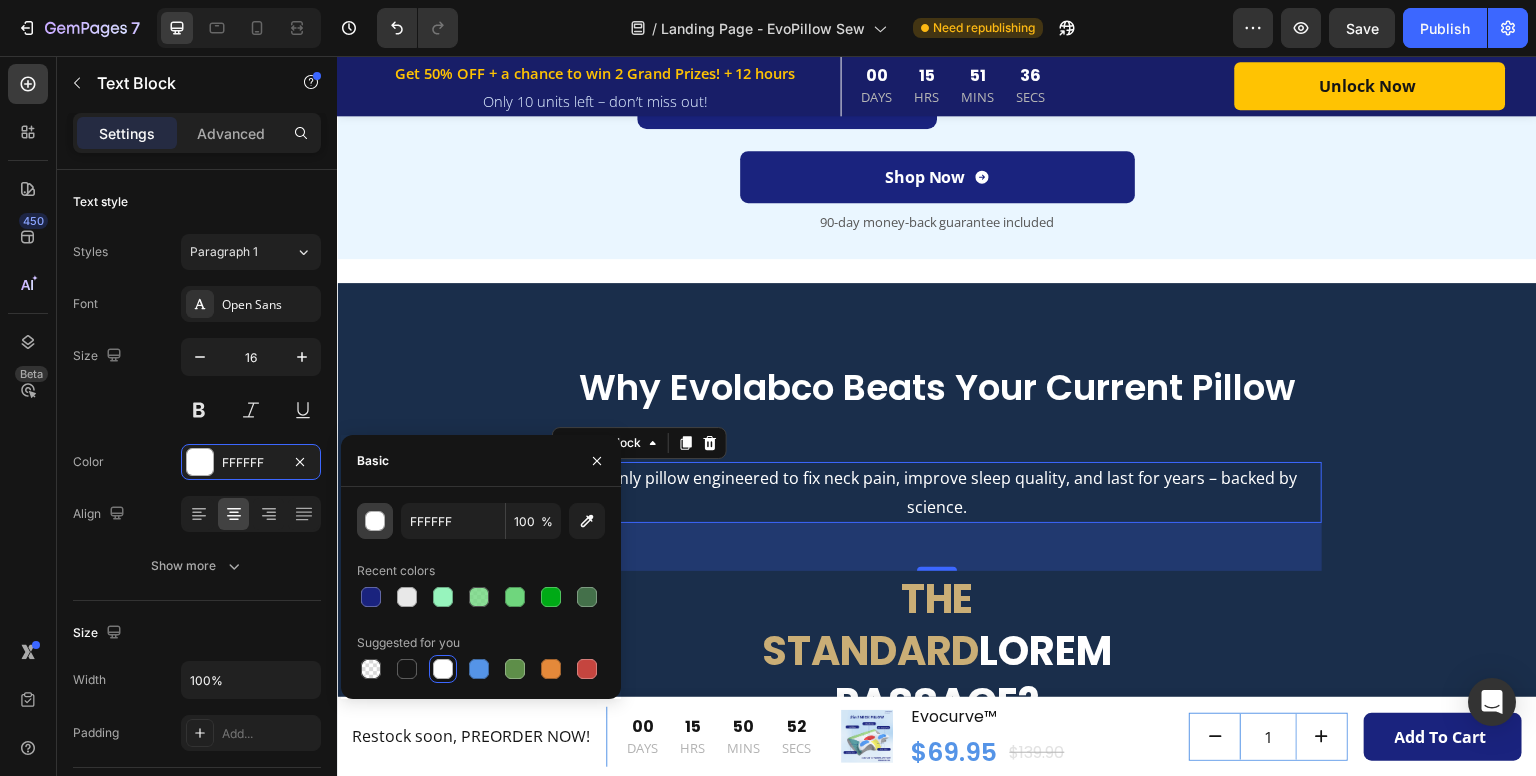 click at bounding box center (376, 522) 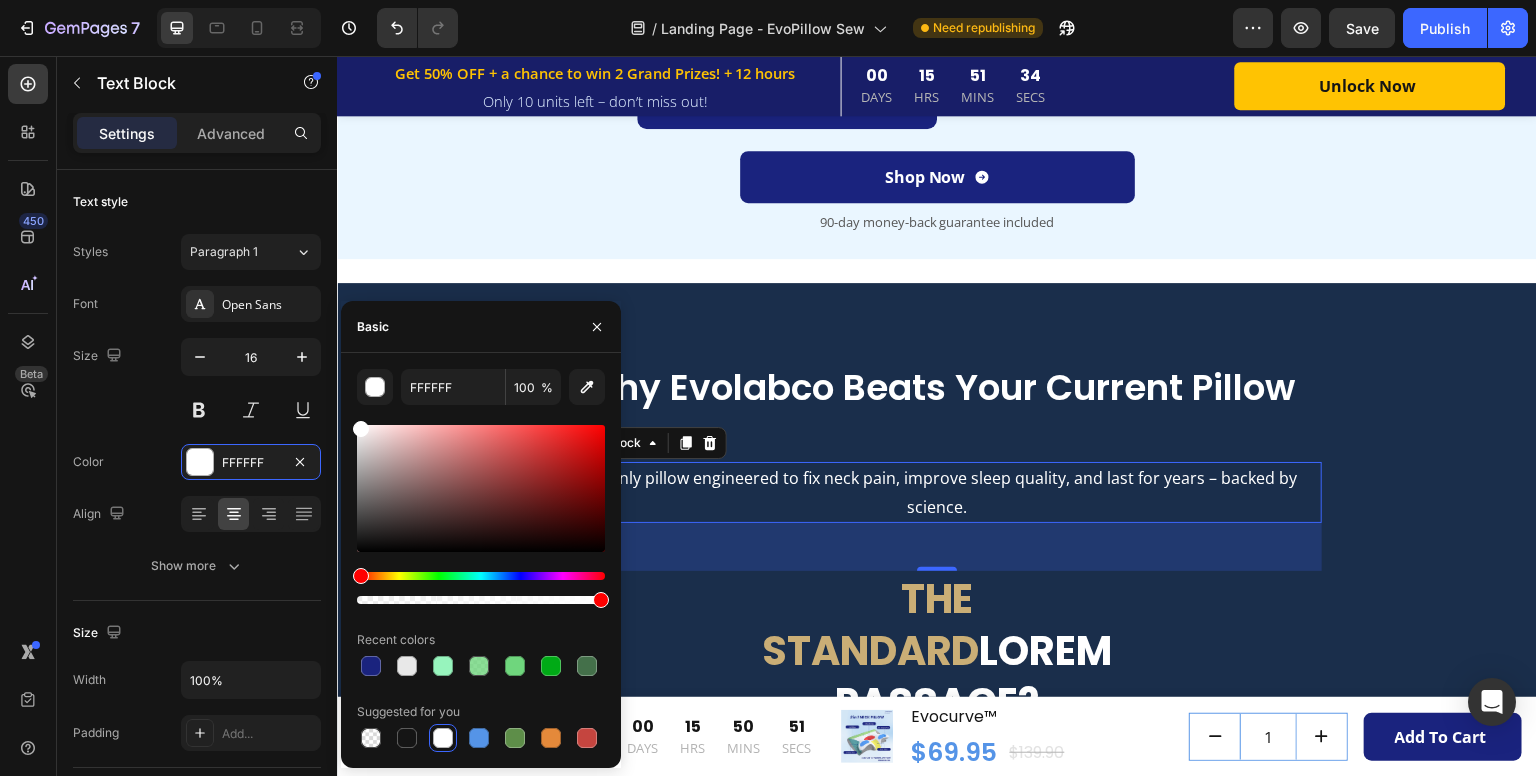 click at bounding box center (481, 488) 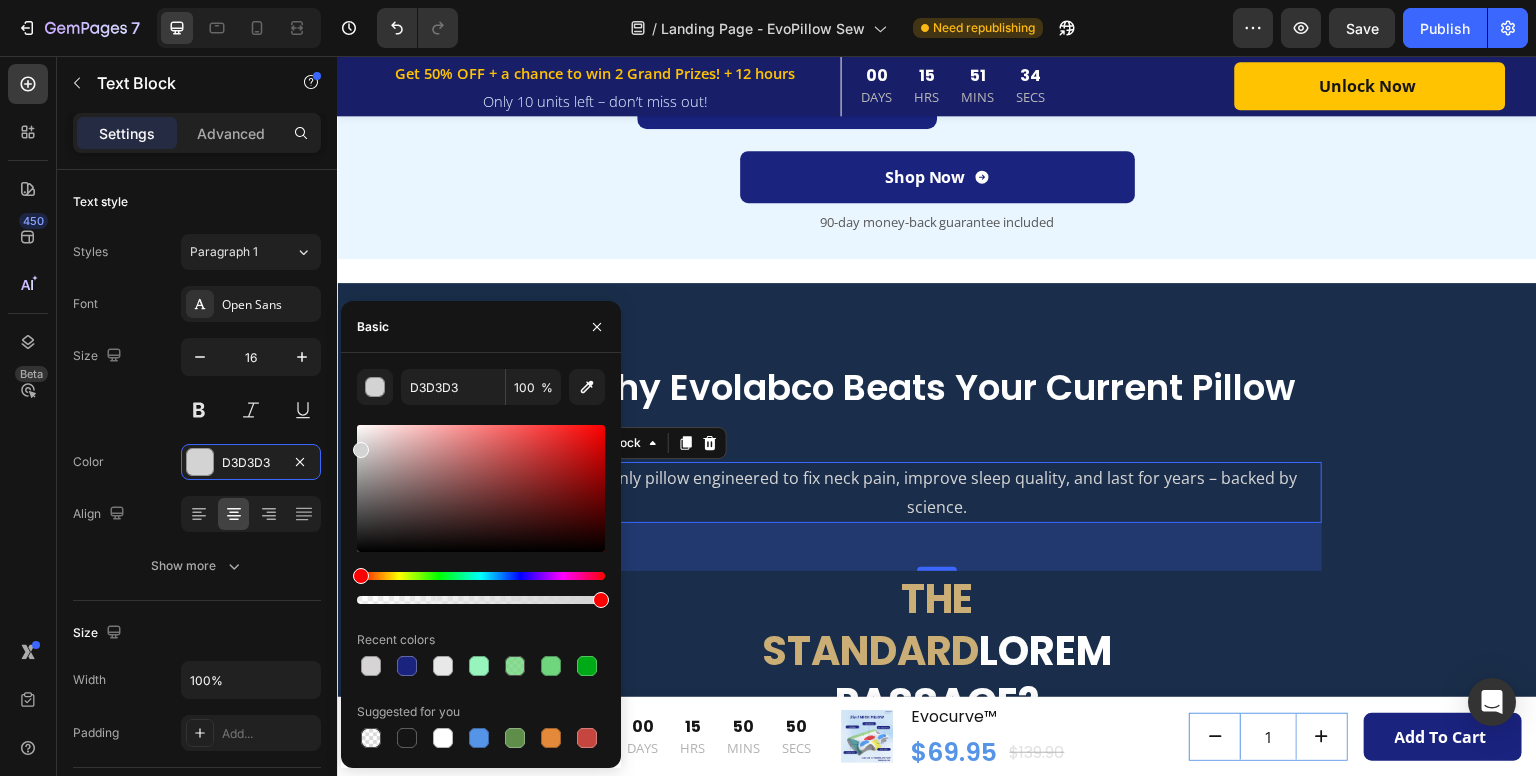drag, startPoint x: 360, startPoint y: 445, endPoint x: 401, endPoint y: 459, distance: 43.32436 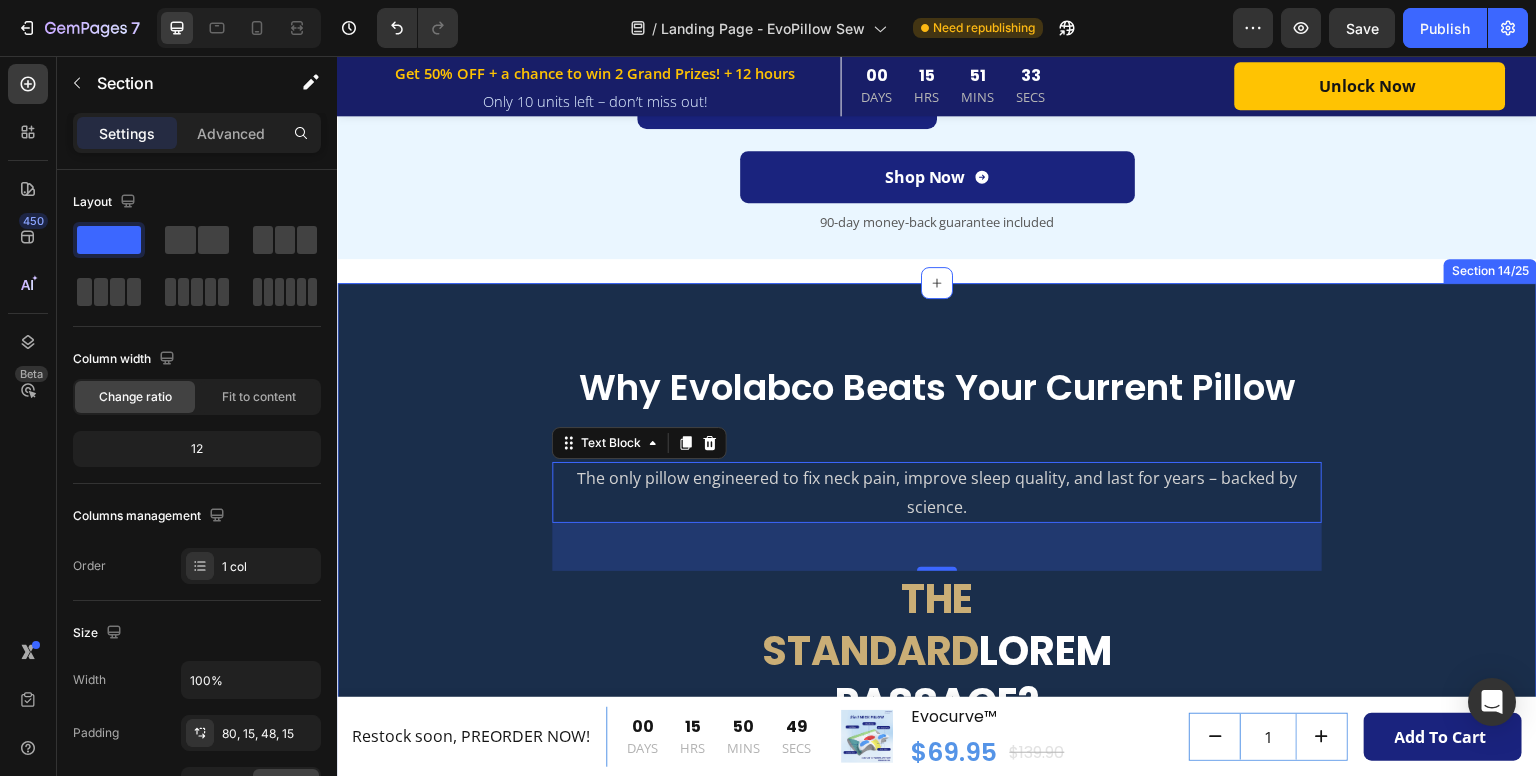 click on "Why Evolabco Beats Your Current Pillow Heading The only pillow engineered to fix neck pain, improve sleep quality, and last for years – backed by science. Text Block   48 The standard  Lorem passage? Heading Lorem ipsum dolor sit amet Text Block Hero Banner Lorem ipsum dolor sit amet Text Block Row Sed ut perspiciatis unde omnis Item List Hero Banner
Sed ut perspiciatis unde omnis Item List Row Sed ut perspiciatis unde omnis Item List Hero Banner
Sed ut perspiciatis unde omnis Item List Row Sed ut perspiciatis unde omnis Item List Hero Banner
Sed ut perspiciatis unde omnis Item List Row Sed ut perspiciatis unde omnis Item List Hero Banner
Sed ut perspiciatis unde omnis Item List Row Sed ut perspiciatis unde omnis Item List Hero Banner
Sed ut perspiciatis unde omnis Item List Row Sed ut perspiciatis unde omnis Item List Hero Banner
Sed ut perspiciatis unde omnis Item List Row Row" at bounding box center [937, 876] 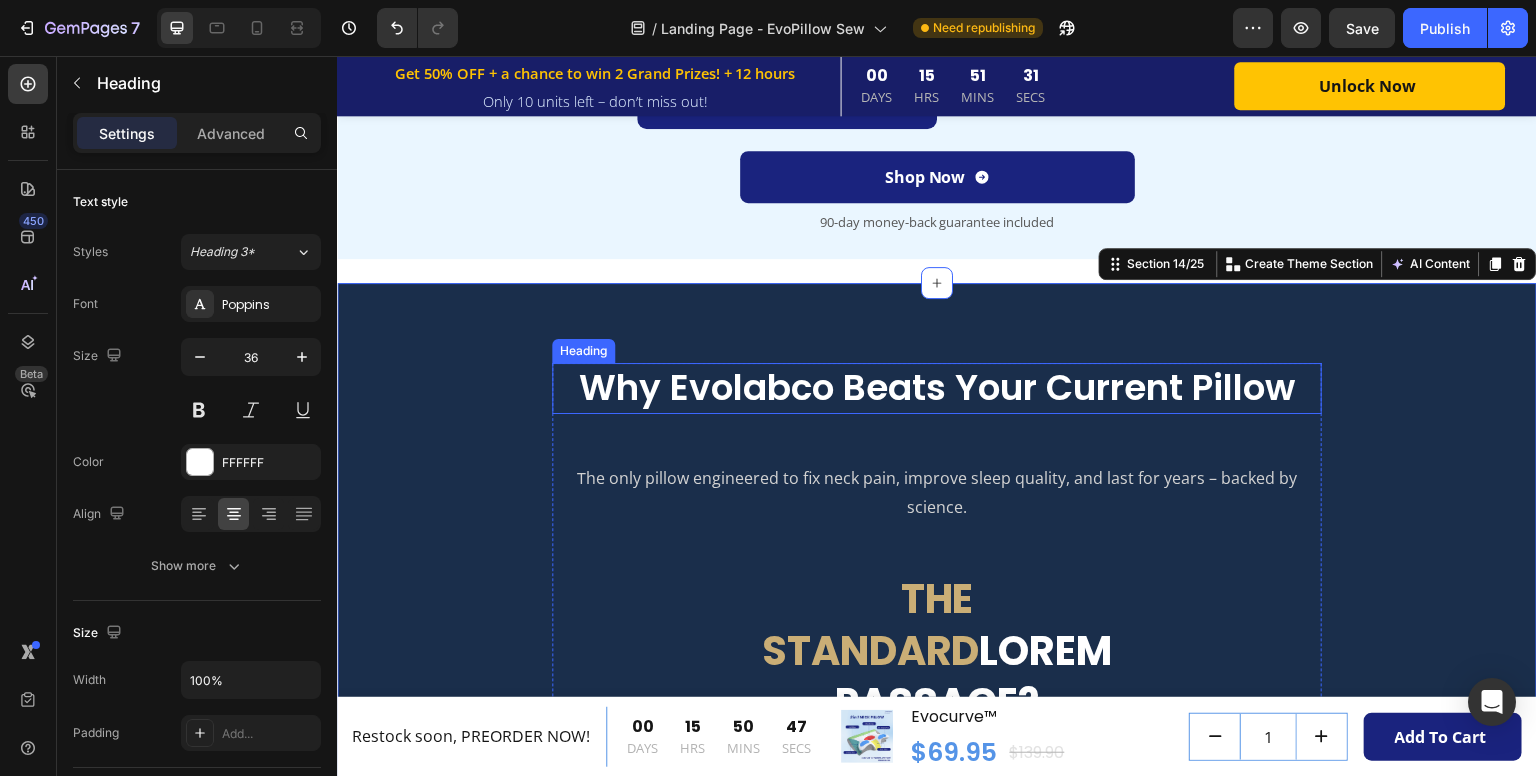 click on "Why Evolabco Beats Your Current Pillow" at bounding box center (937, 388) 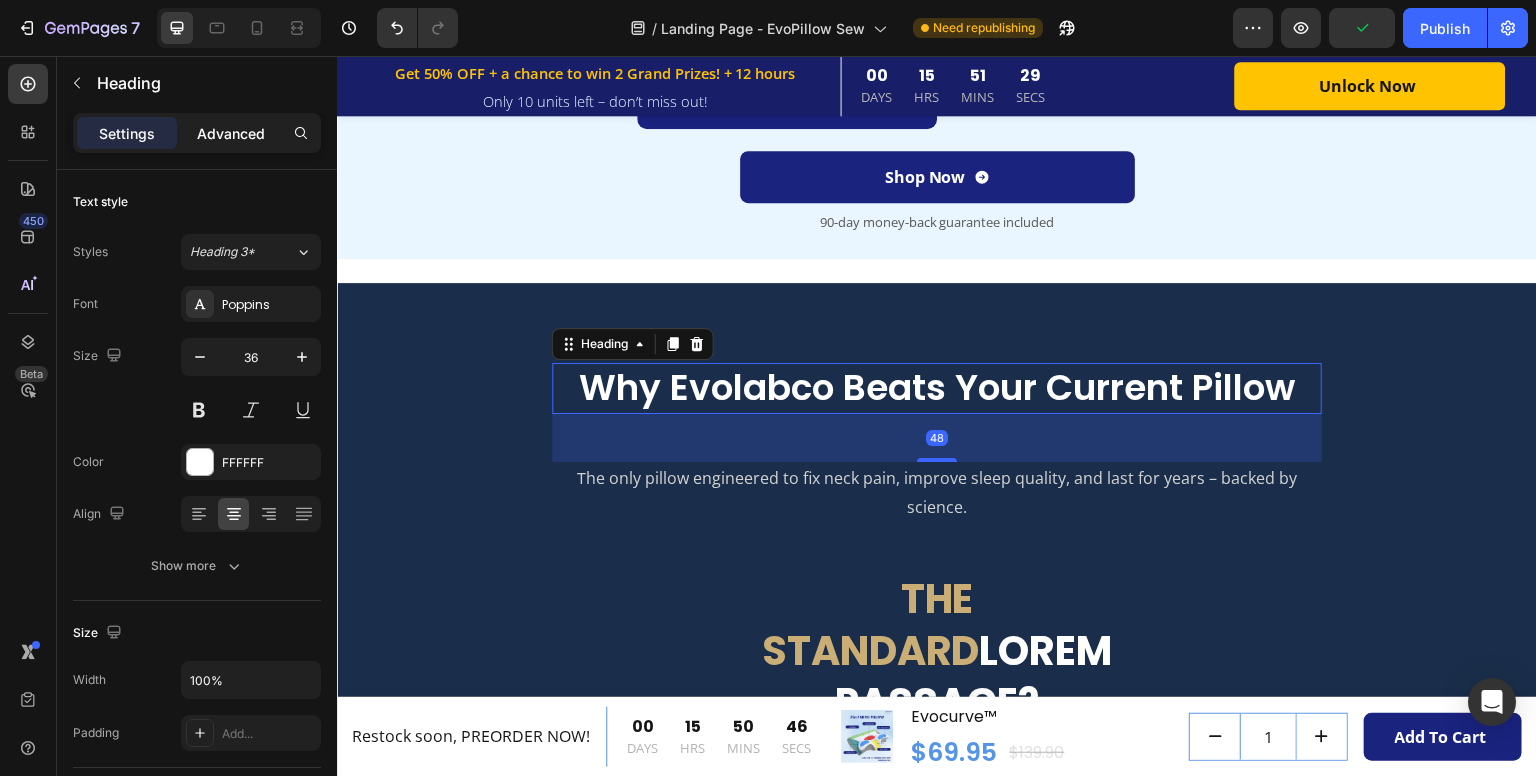 click on "Advanced" at bounding box center (231, 133) 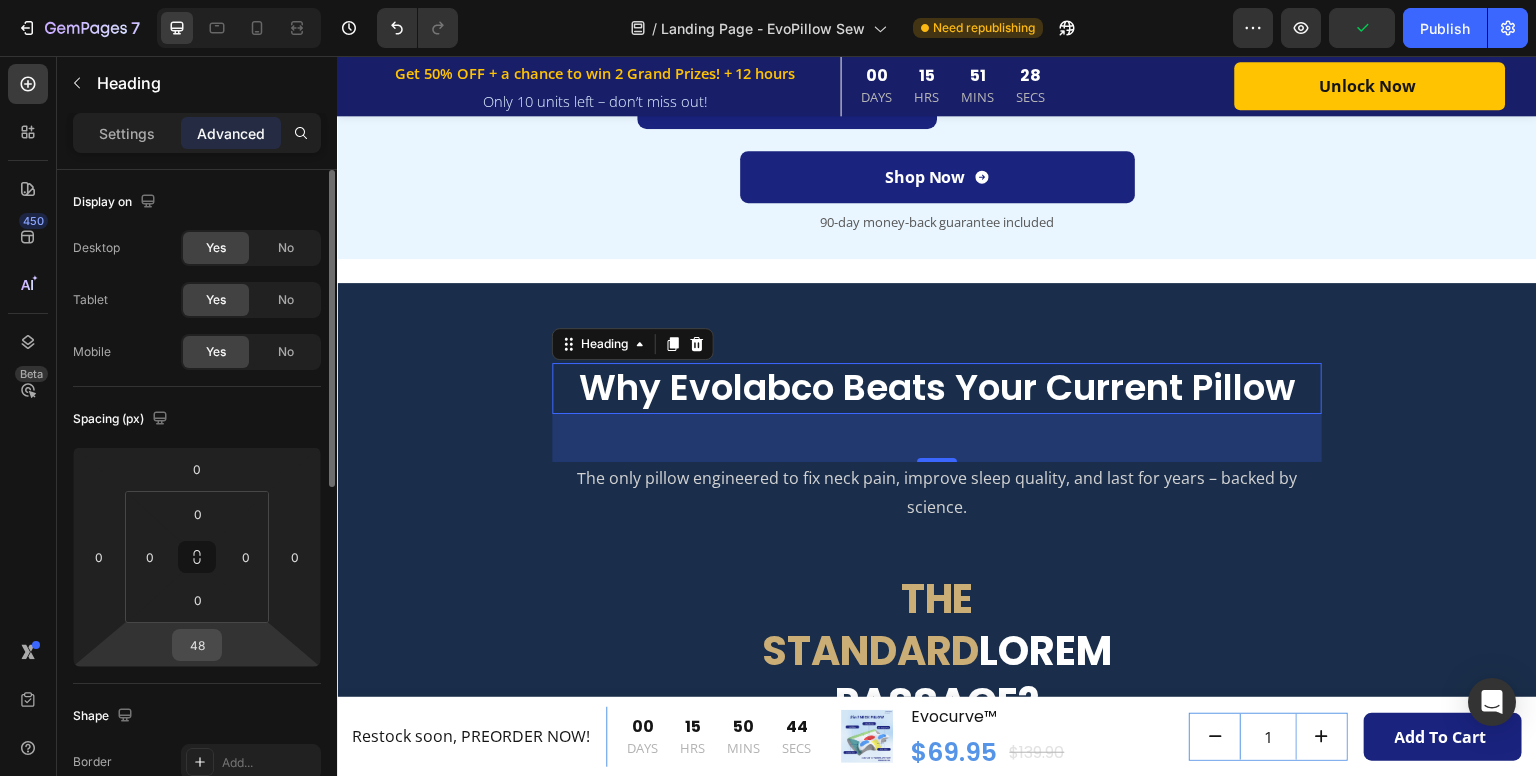 click on "48" at bounding box center (197, 645) 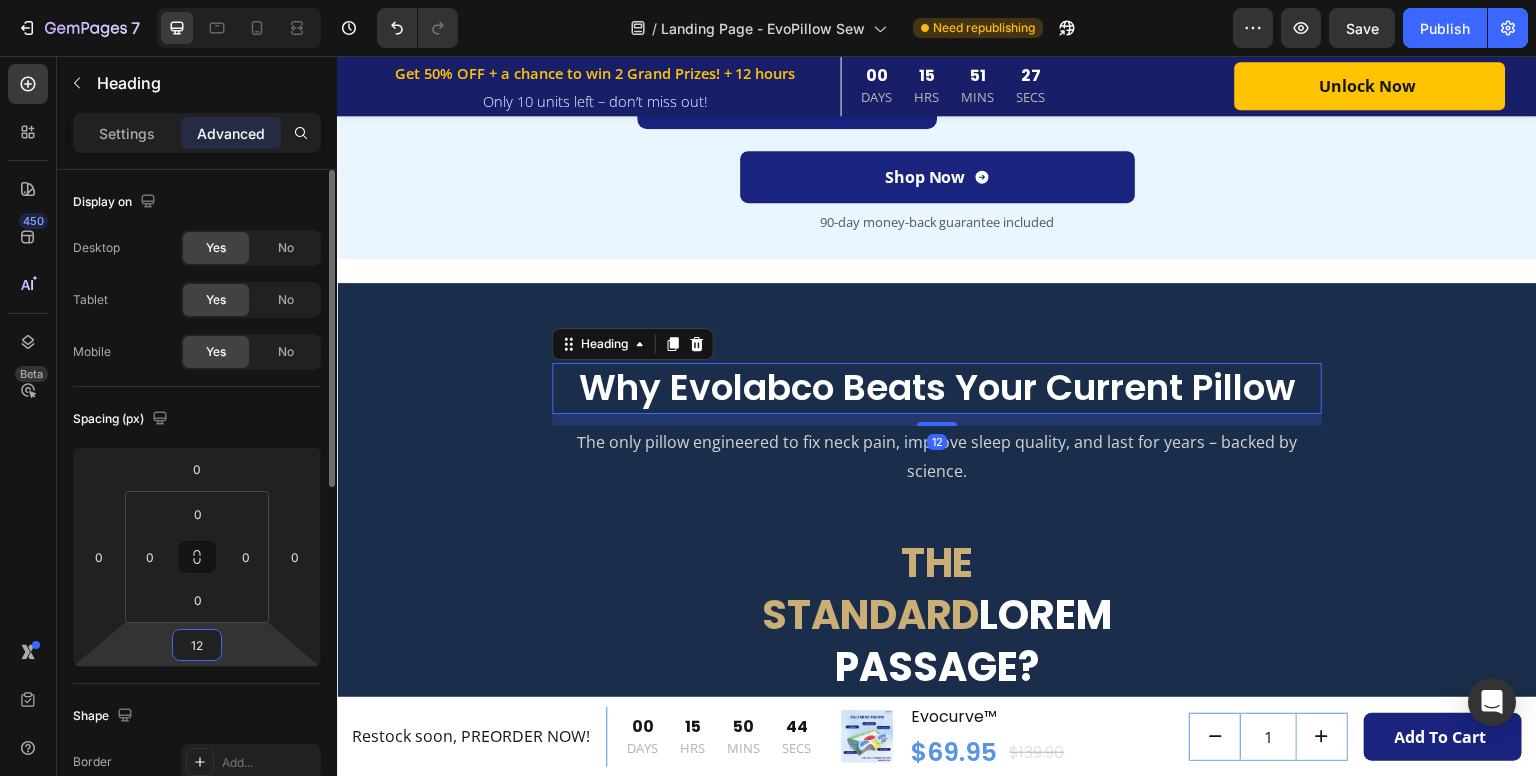 type on "12" 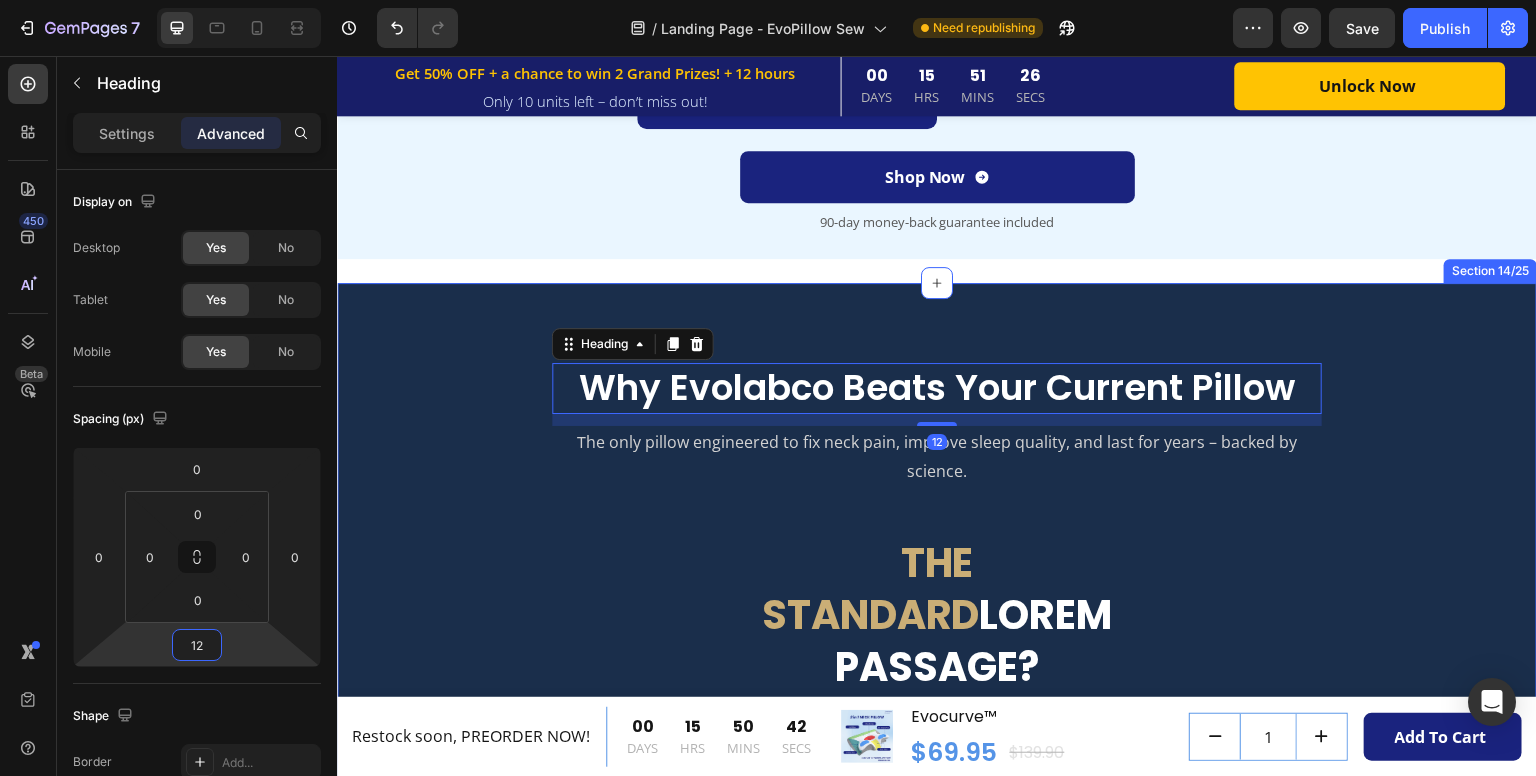 click on "Why Evolabco Beats Your Current Pillow Heading   12 The only pillow engineered to fix neck pain, improve sleep quality, and last for years – backed by science. Text Block The standard  Lorem passage? Heading Lorem ipsum dolor sit amet Text Block Hero Banner Lorem ipsum dolor sit amet Text Block Row Sed ut perspiciatis unde omnis Item List Hero Banner
Sed ut perspiciatis unde omnis Item List Row Sed ut perspiciatis unde omnis Item List Hero Banner
Sed ut perspiciatis unde omnis Item List Row Sed ut perspiciatis unde omnis Item List Hero Banner
Sed ut perspiciatis unde omnis Item List Row Sed ut perspiciatis unde omnis Item List Hero Banner
Sed ut perspiciatis unde omnis Item List Row Sed ut perspiciatis unde omnis Item List Hero Banner
Sed ut perspiciatis unde omnis Item List Row Sed ut perspiciatis unde omnis Item List Hero Banner
Sed ut perspiciatis unde omnis Item List Row Row" at bounding box center (937, 858) 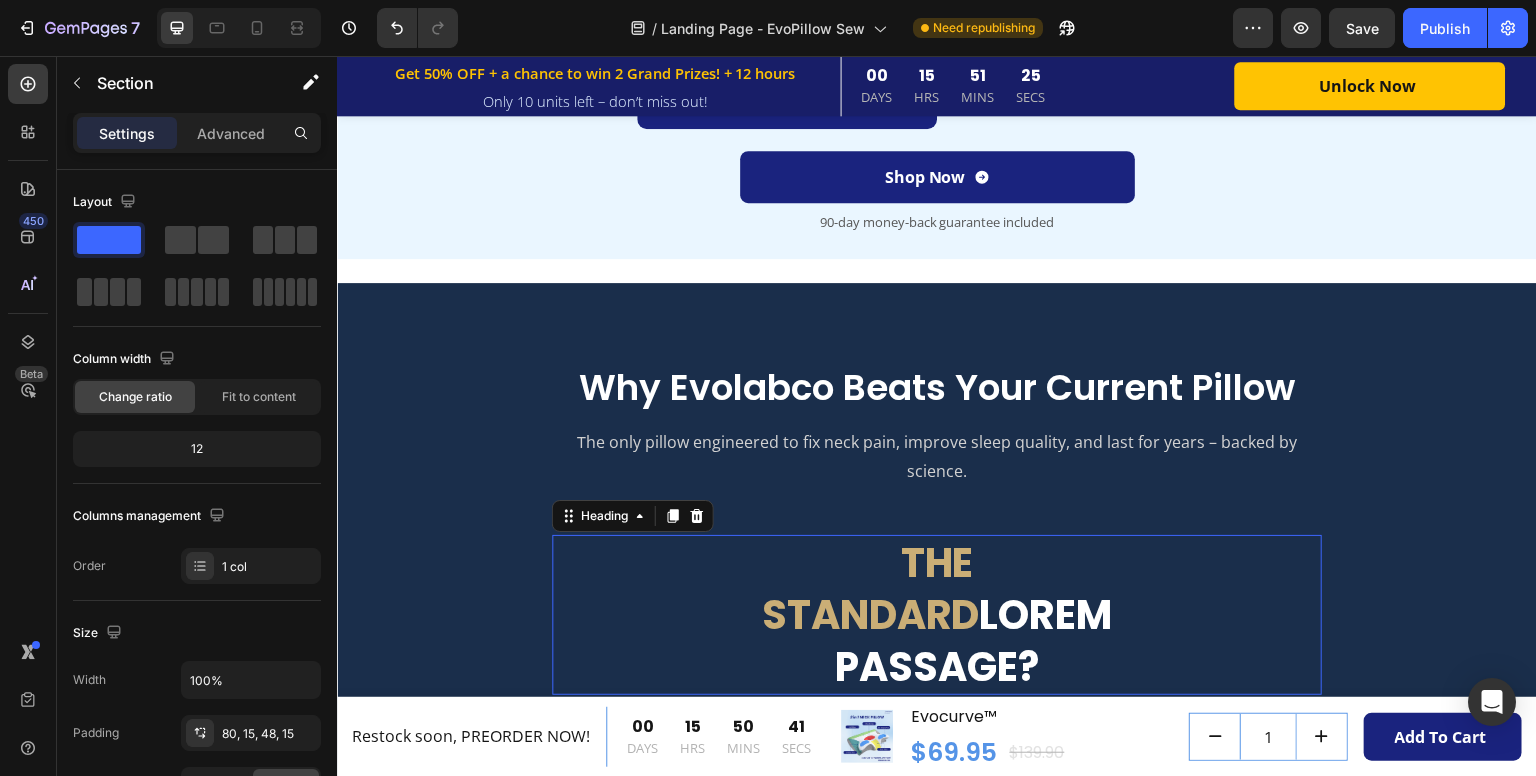 click on "The standard" at bounding box center [871, 589] 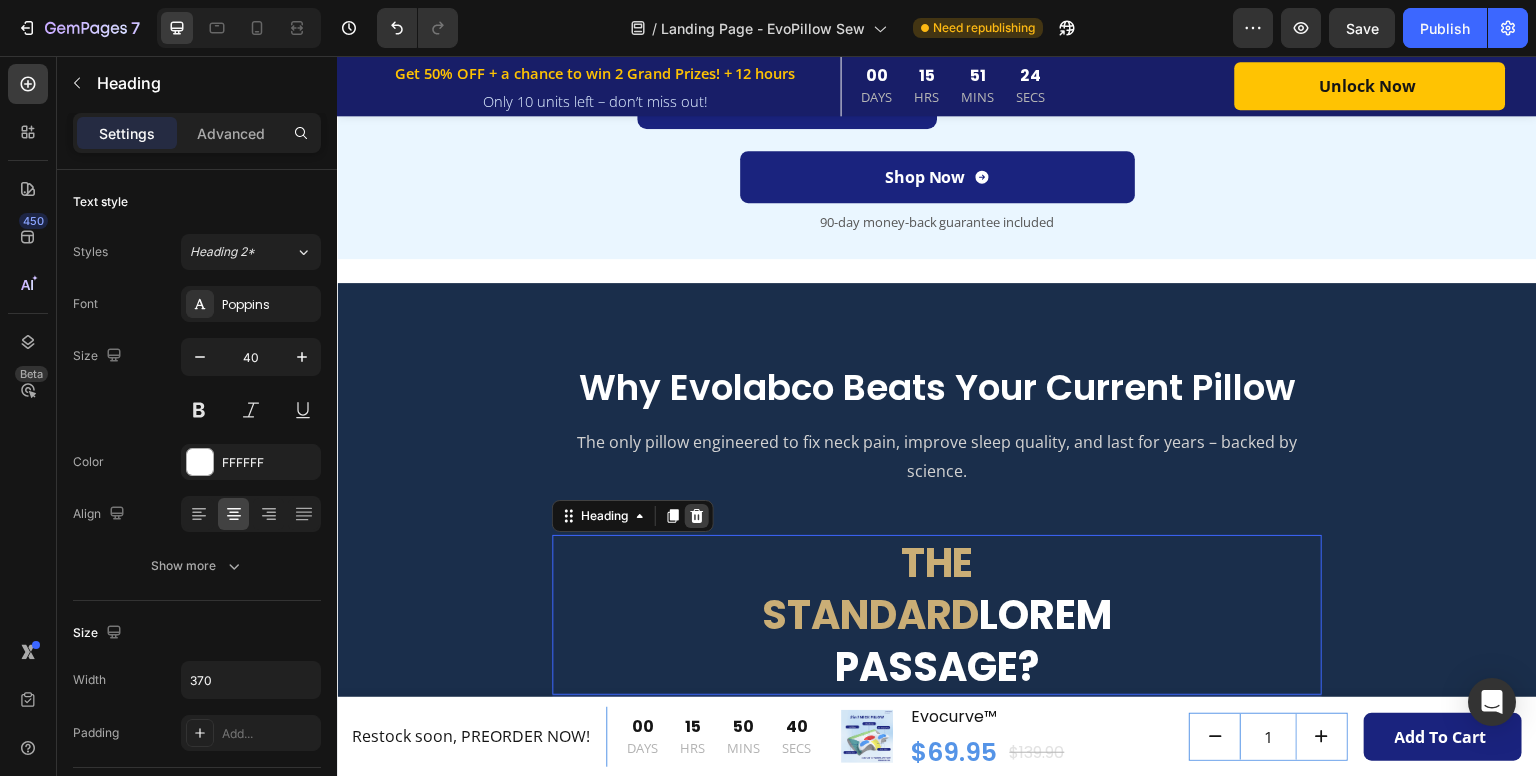 click 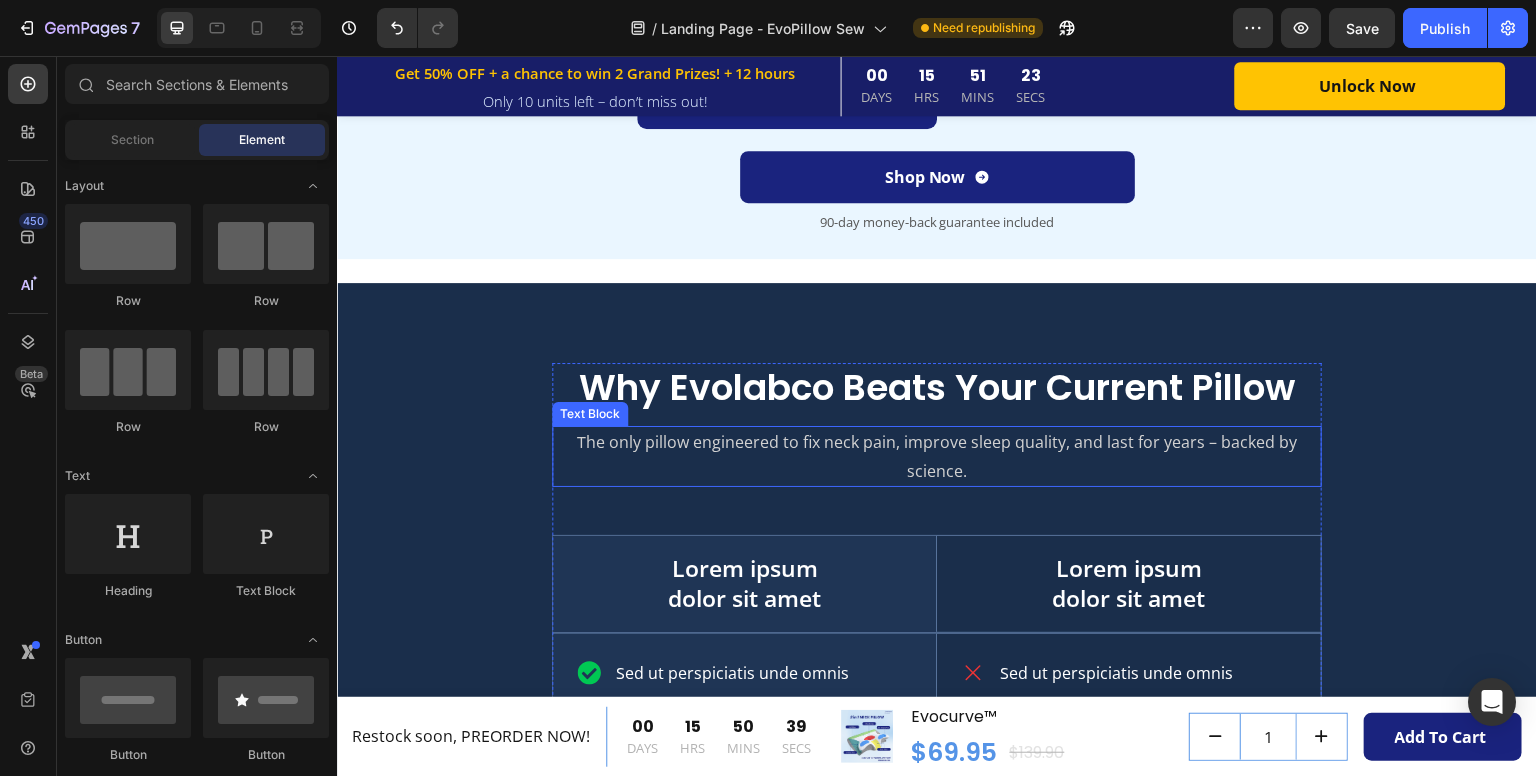 click on "The only pillow engineered to fix neck pain, improve sleep quality, and last for years – backed by science." at bounding box center (937, 457) 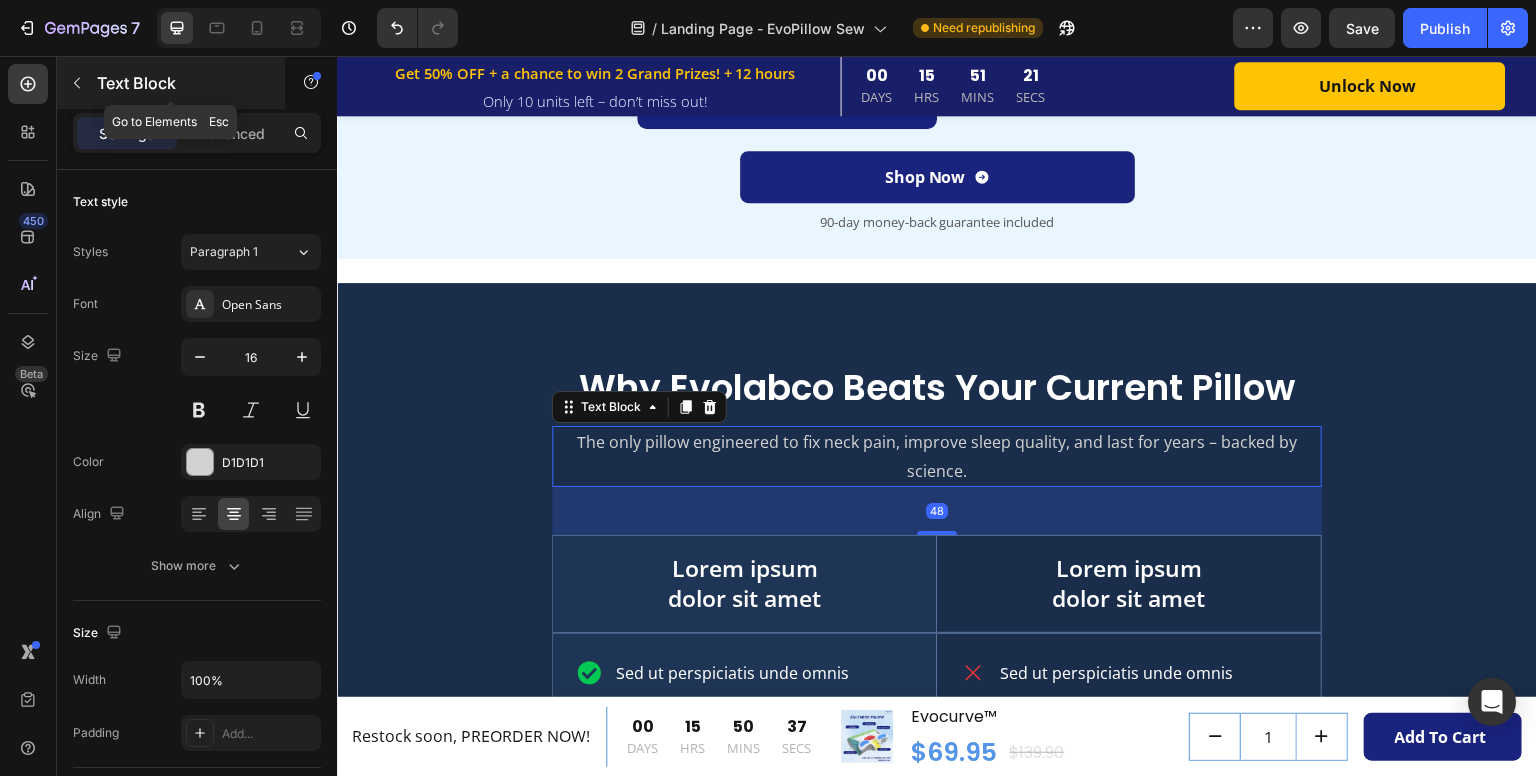 click on "Text Block" at bounding box center [171, 83] 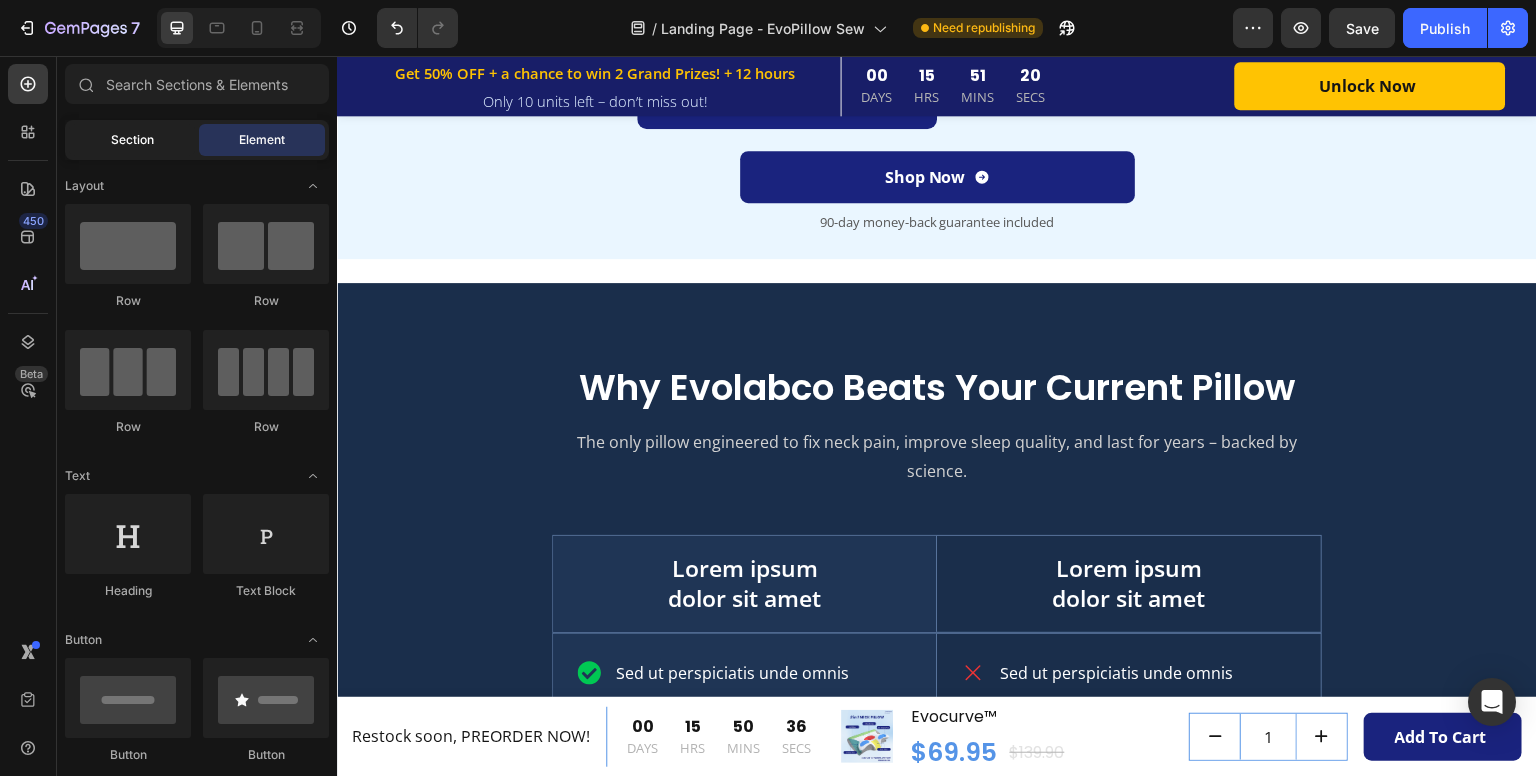 click on "Section" at bounding box center [132, 140] 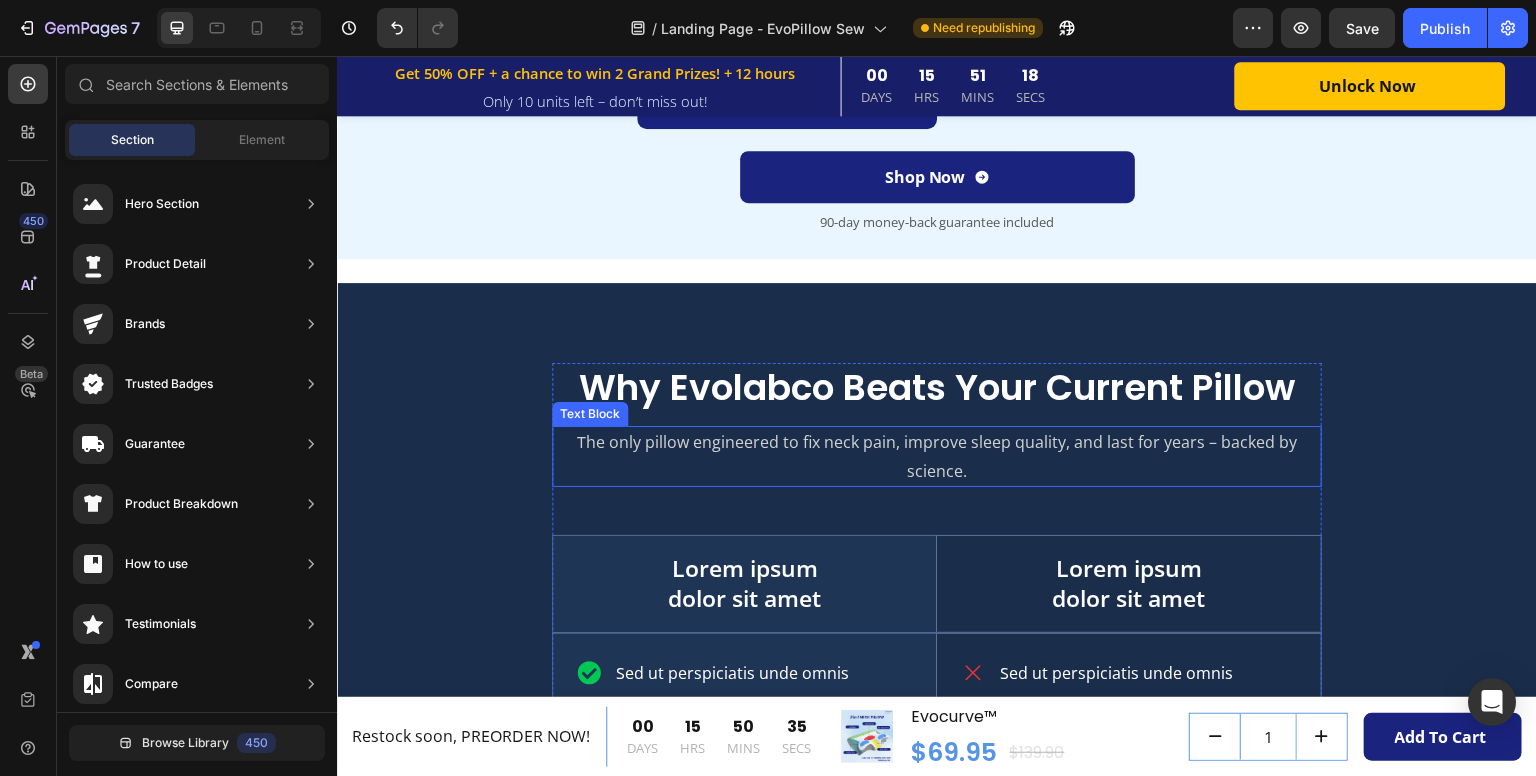 click on "The only pillow engineered to fix neck pain, improve sleep quality, and last for years – backed by science." at bounding box center [937, 457] 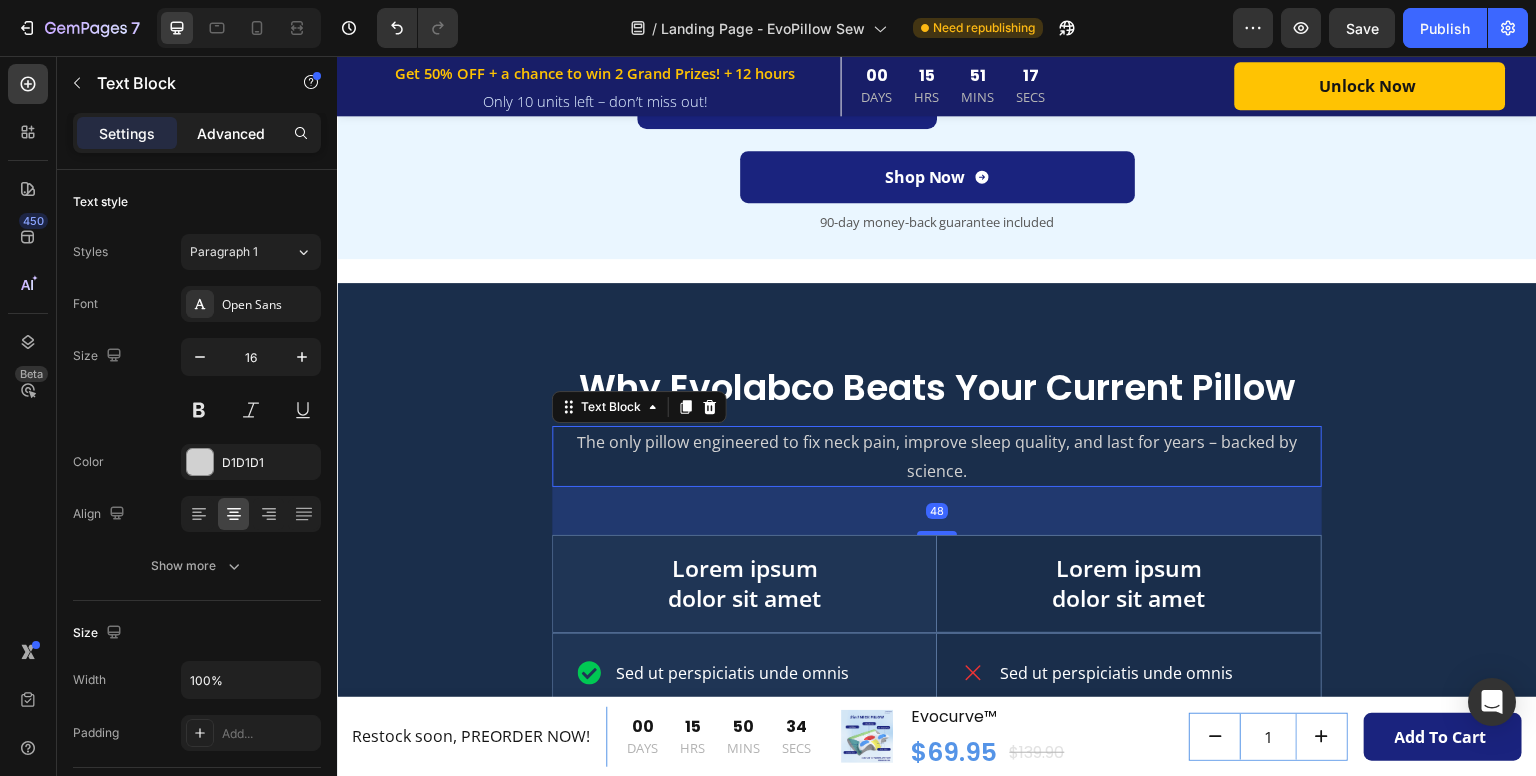 click on "Advanced" at bounding box center (231, 133) 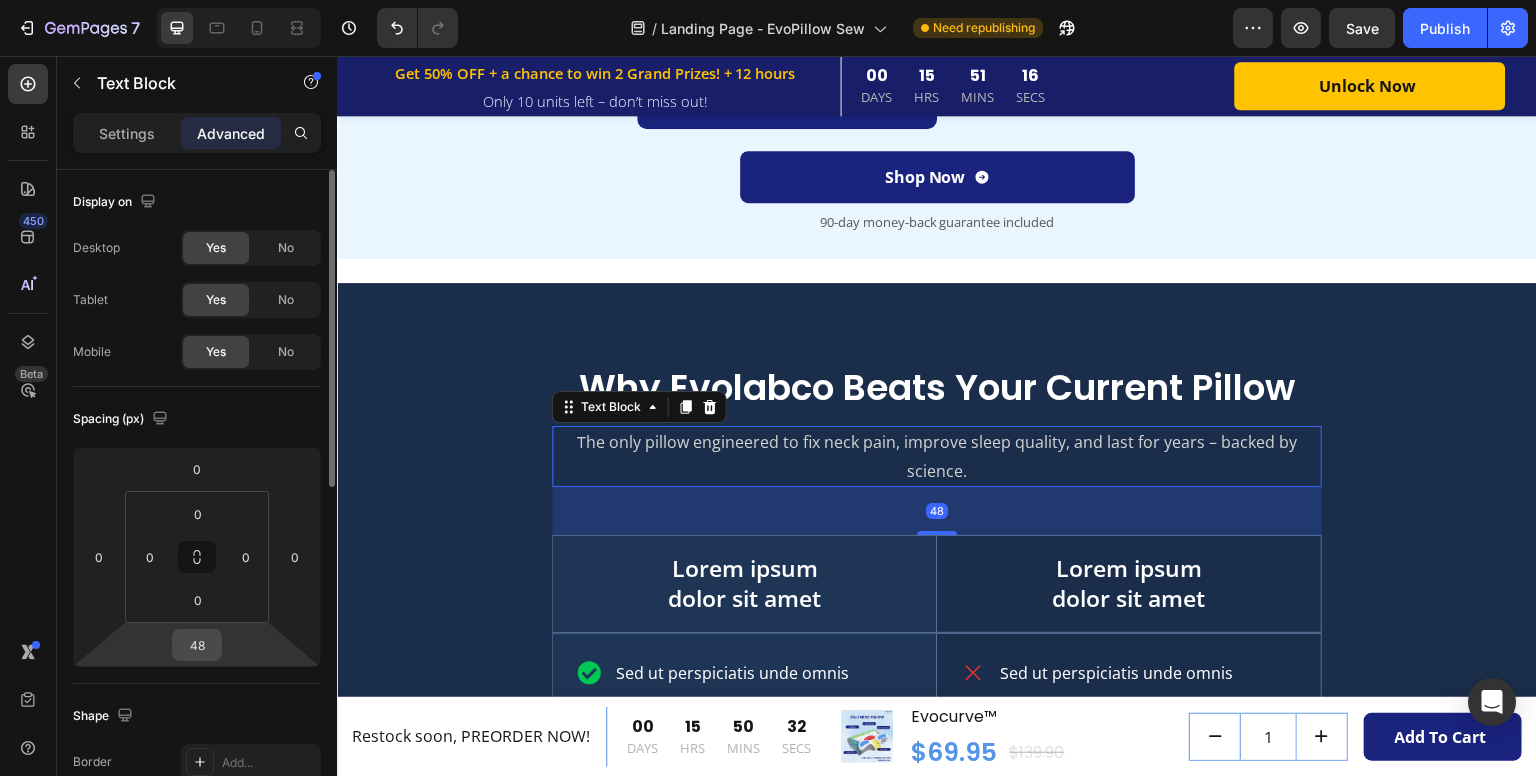 click on "48" at bounding box center [197, 645] 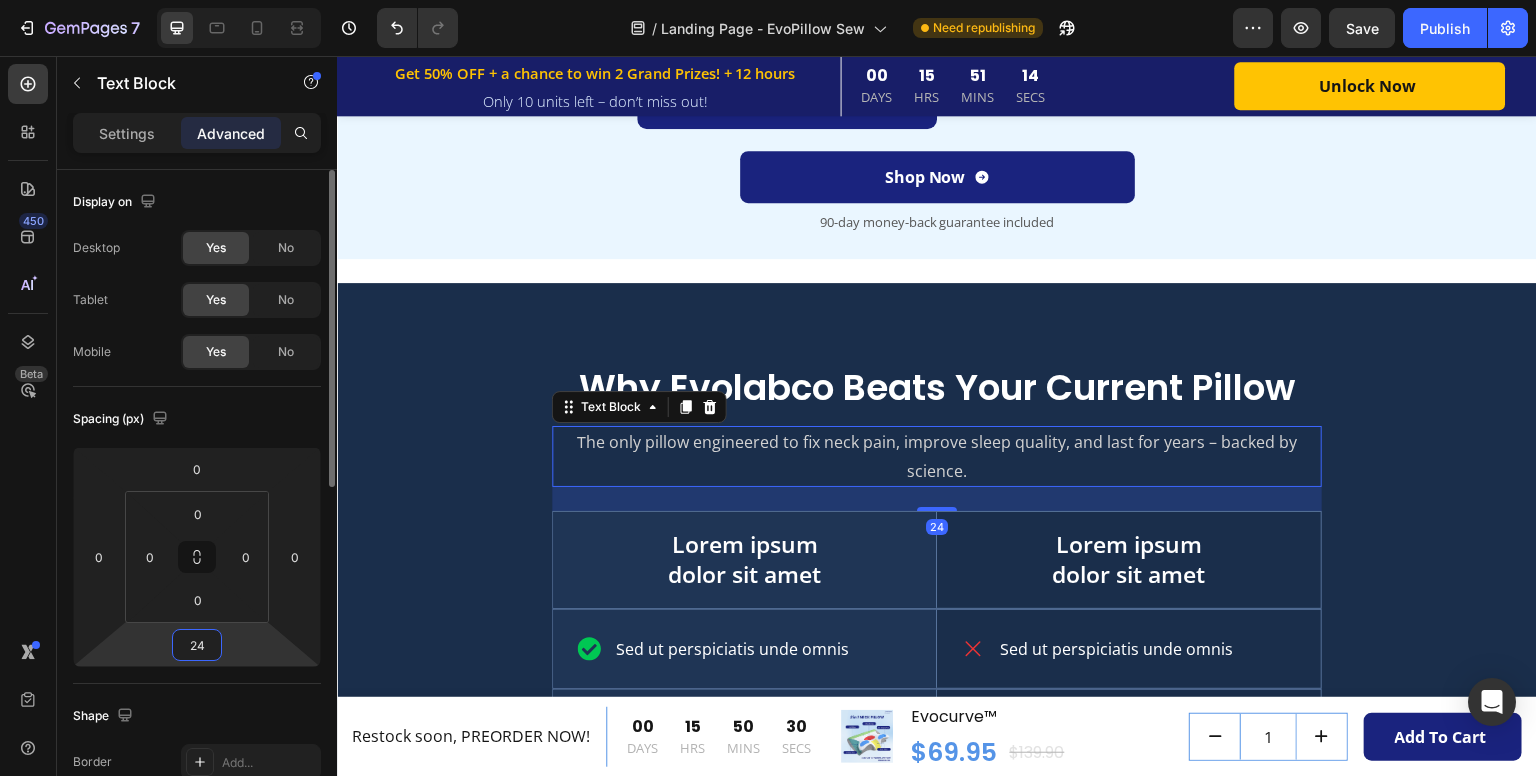 type on "24" 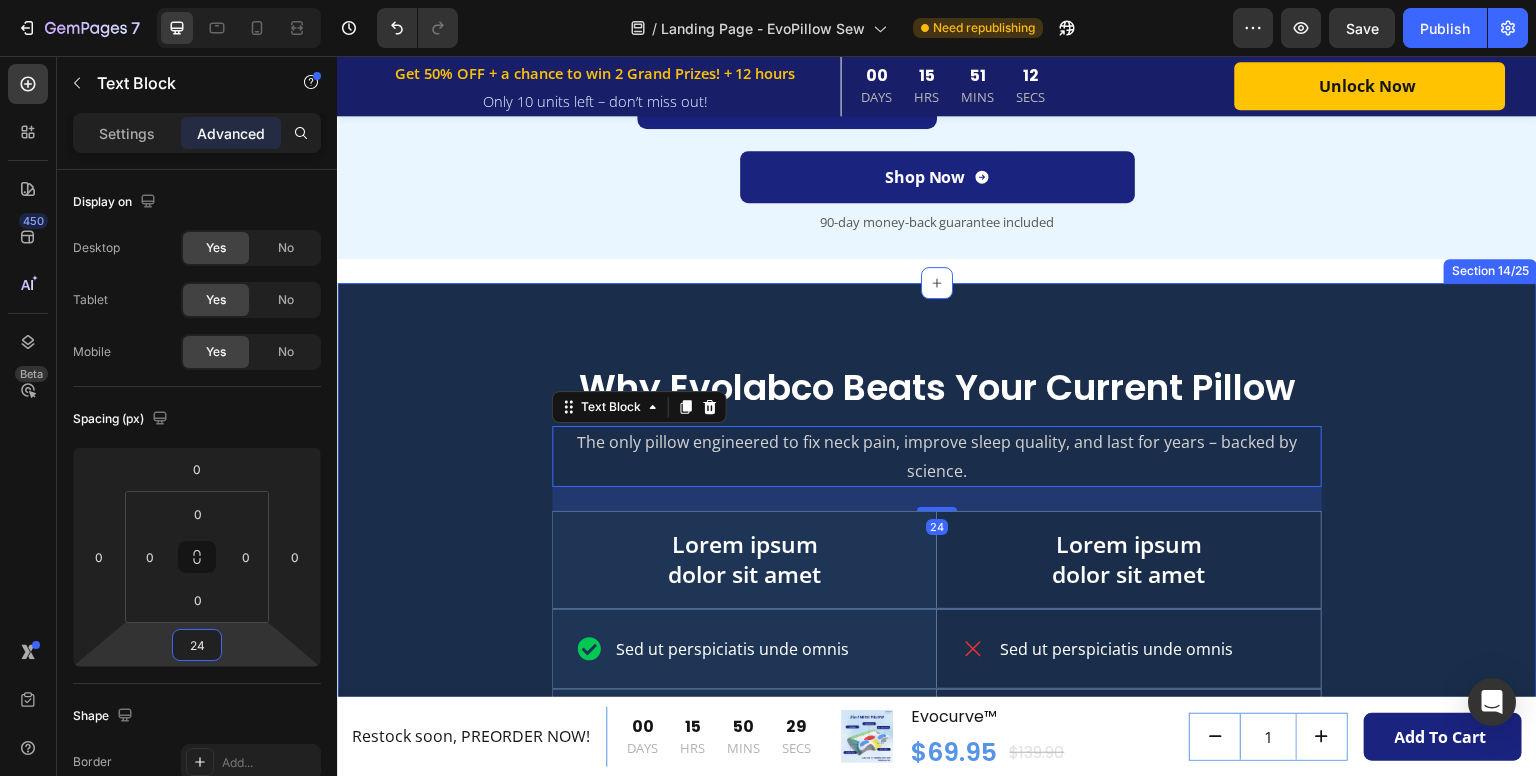 click on "Why Evolabco Beats Your Current Pillow Heading The only pillow engineered to fix neck pain, improve sleep quality, and last for years – backed by science. Text Block   24 Lorem ipsum dolor sit amet Text Block Hero Banner Lorem ipsum dolor sit amet Text Block Row Sed ut perspiciatis unde omnis Item List Hero Banner
Sed ut perspiciatis unde omnis Item List Row Sed ut perspiciatis unde omnis Item List Hero Banner
Sed ut perspiciatis unde omnis Item List Row Sed ut perspiciatis unde omnis Item List Hero Banner
Sed ut perspiciatis unde omnis Item List Row Sed ut perspiciatis unde omnis Item List Hero Banner
Sed ut perspiciatis unde omnis Item List Row Sed ut perspiciatis unde omnis Item List Hero Banner
Sed ut perspiciatis unde omnis Item List Row Sed ut perspiciatis unde omnis Item List Hero Banner
Sed ut perspiciatis unde omnis Item List Row Row" at bounding box center (937, 742) 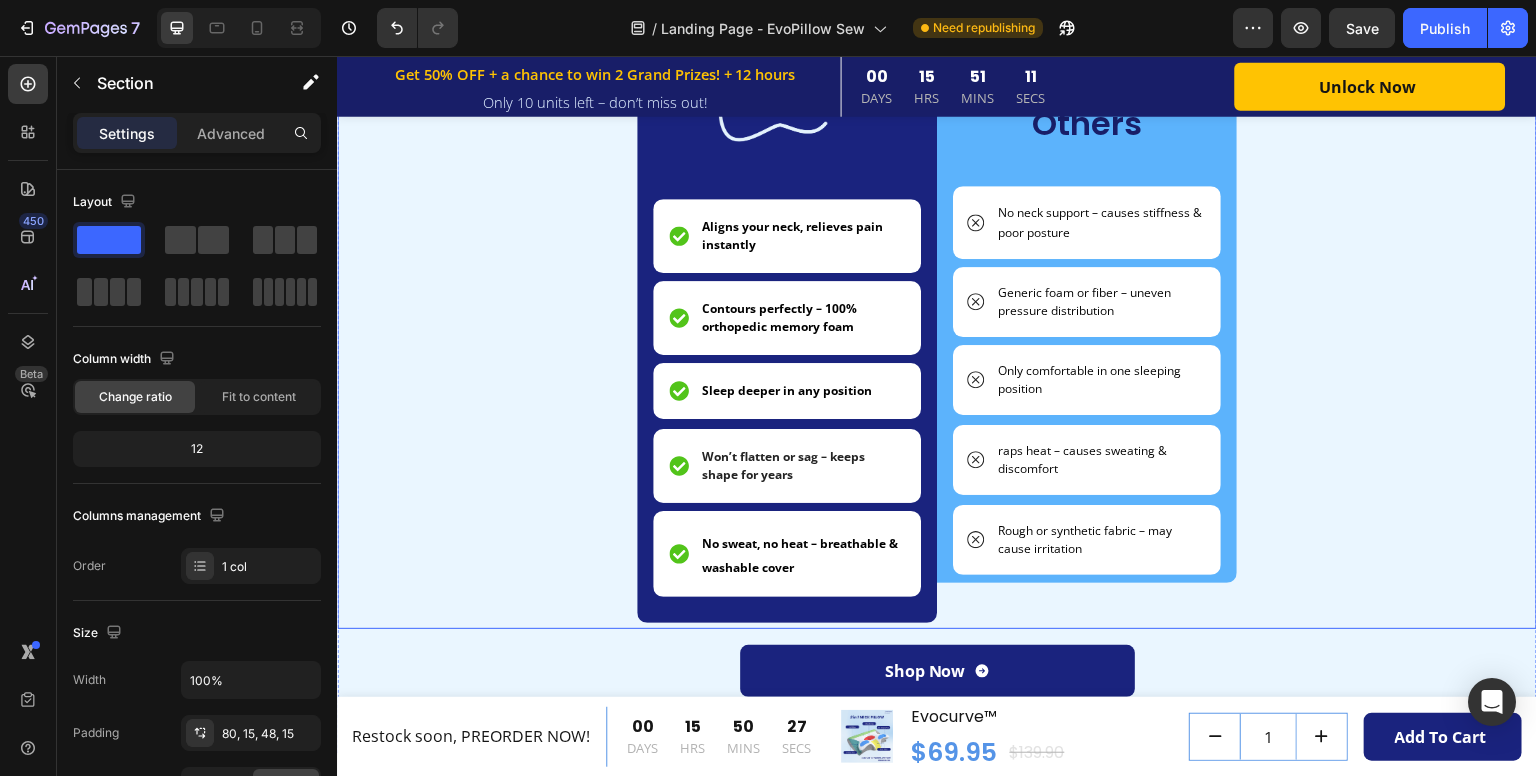 scroll, scrollTop: 3755, scrollLeft: 0, axis: vertical 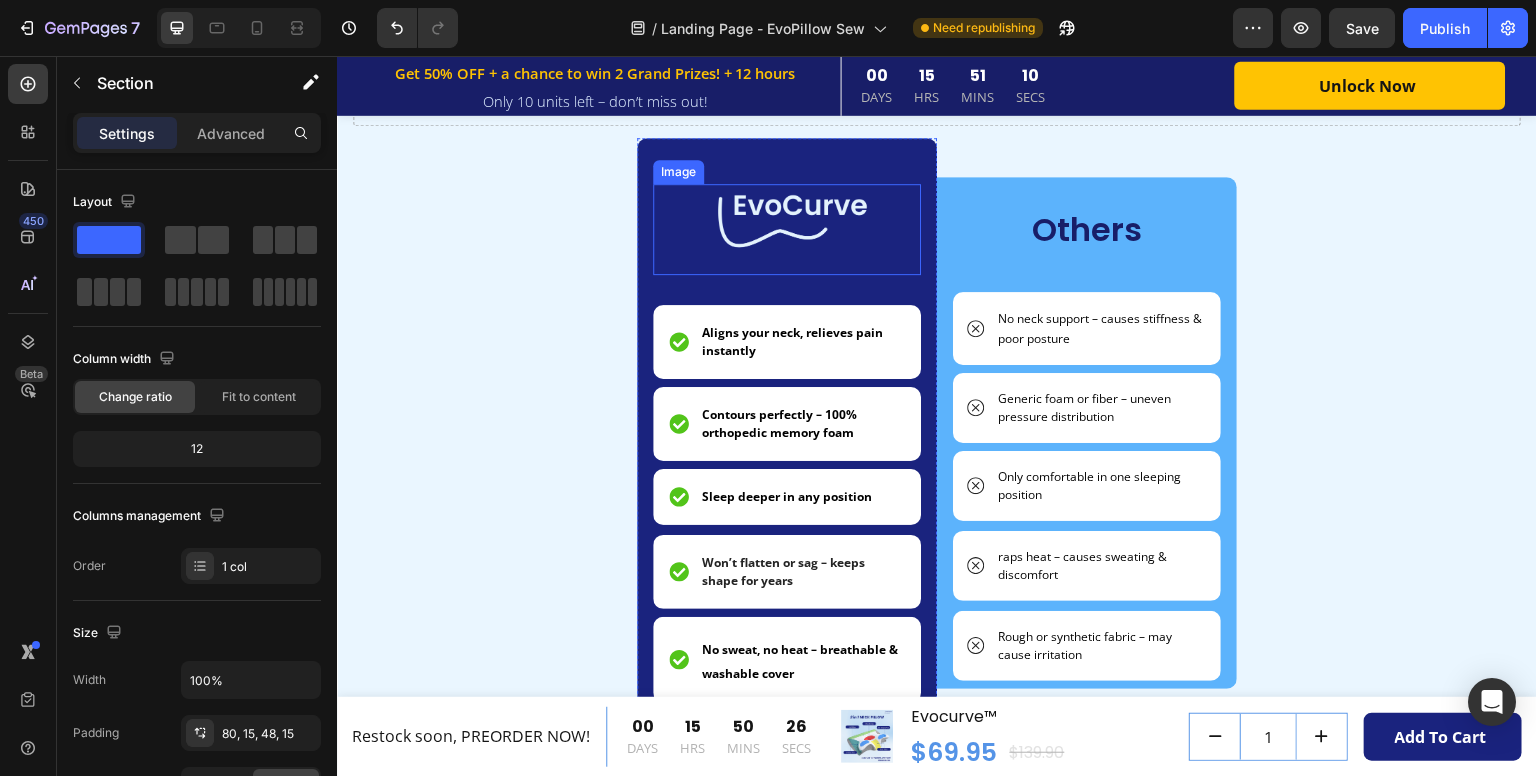click at bounding box center (787, 229) 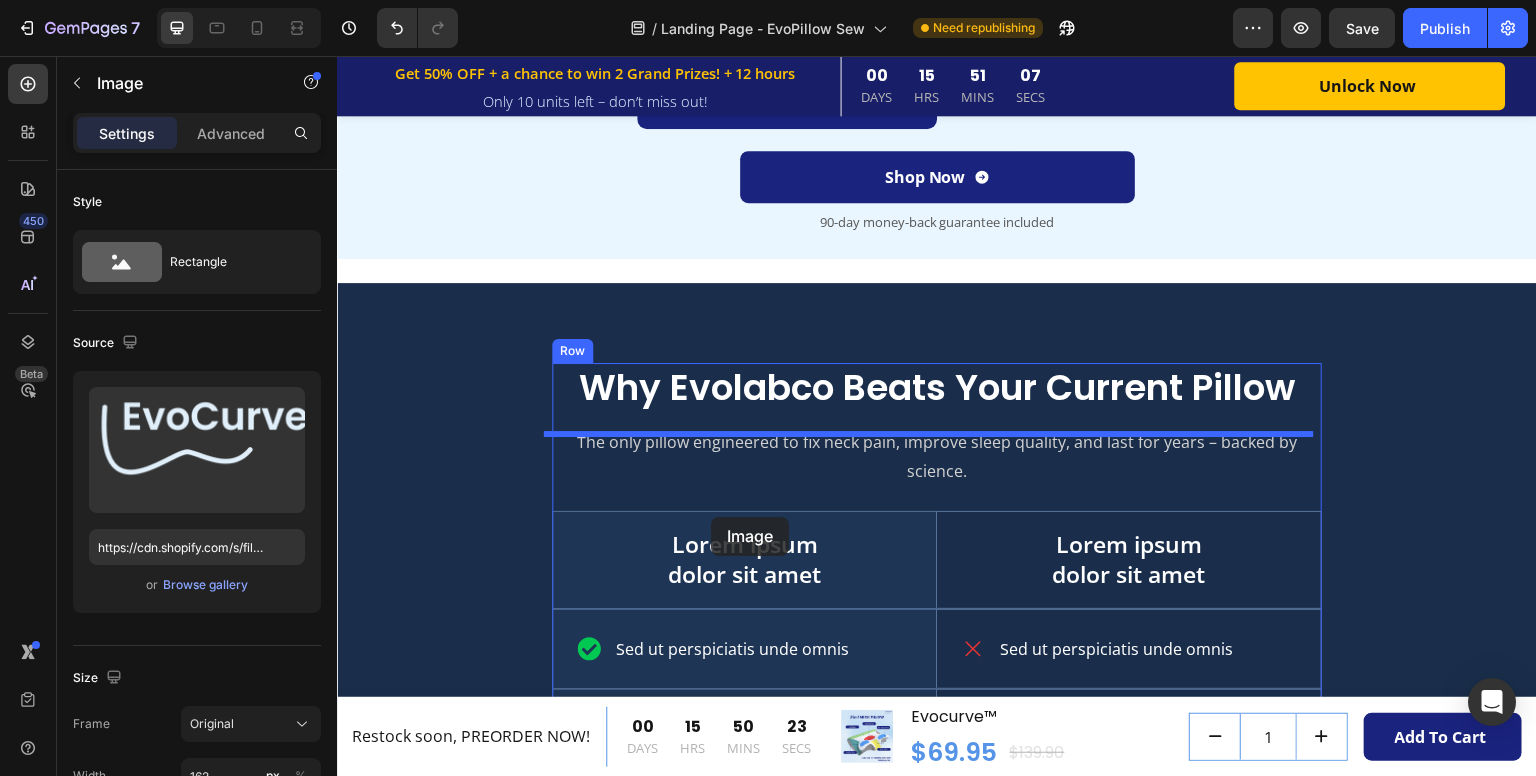 scroll, scrollTop: 4455, scrollLeft: 0, axis: vertical 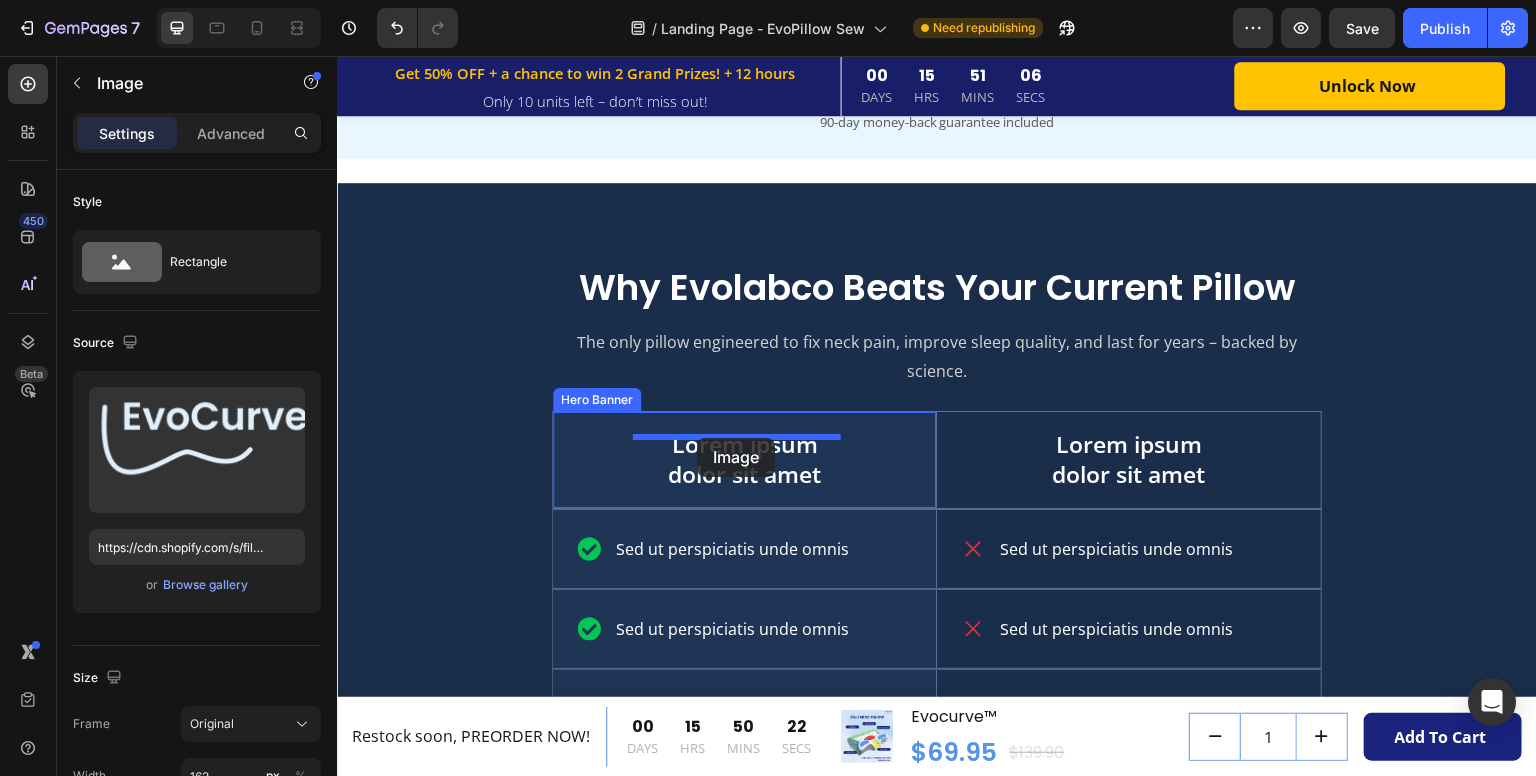 drag, startPoint x: 659, startPoint y: 173, endPoint x: 697, endPoint y: 438, distance: 267.71066 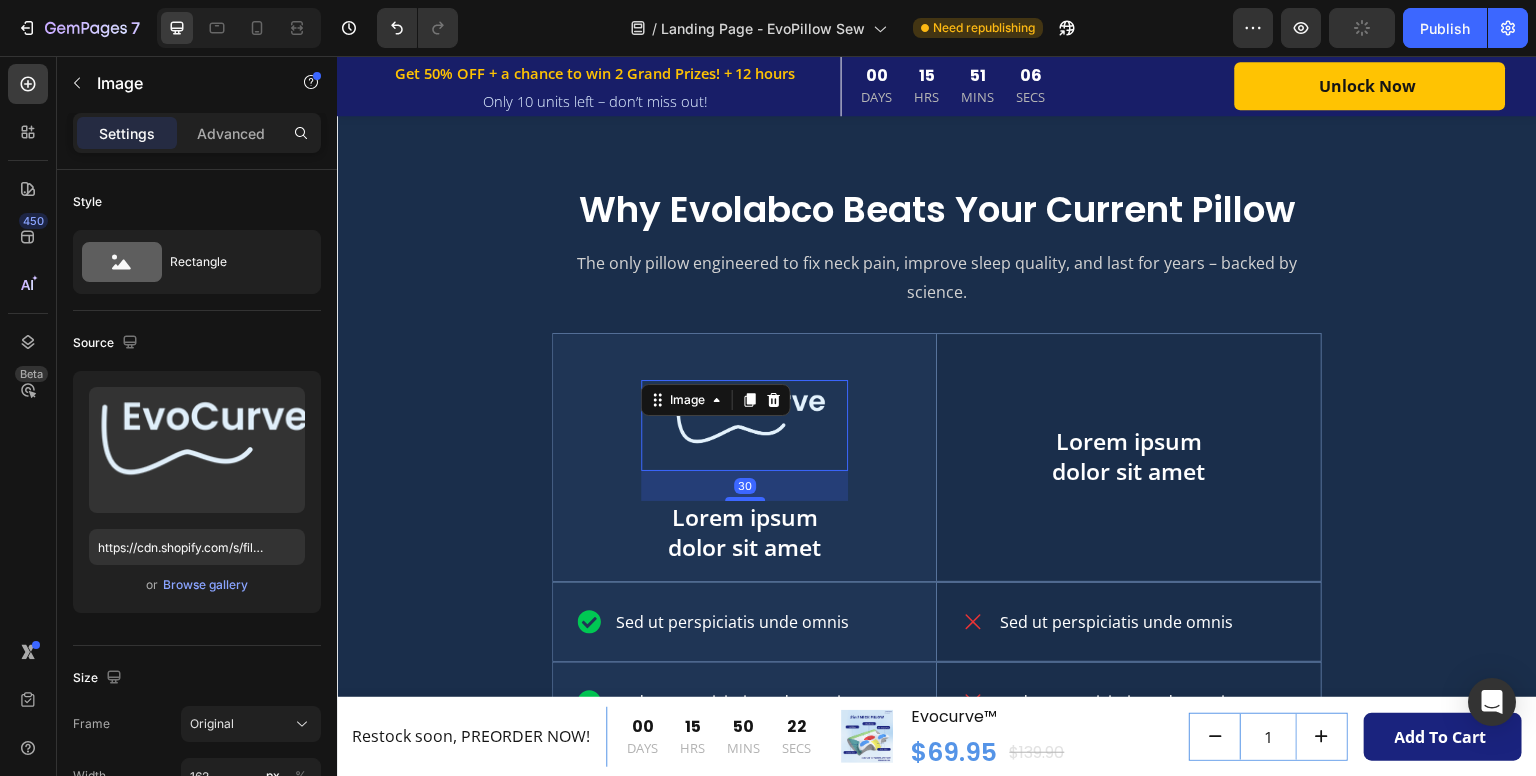 scroll, scrollTop: 4378, scrollLeft: 0, axis: vertical 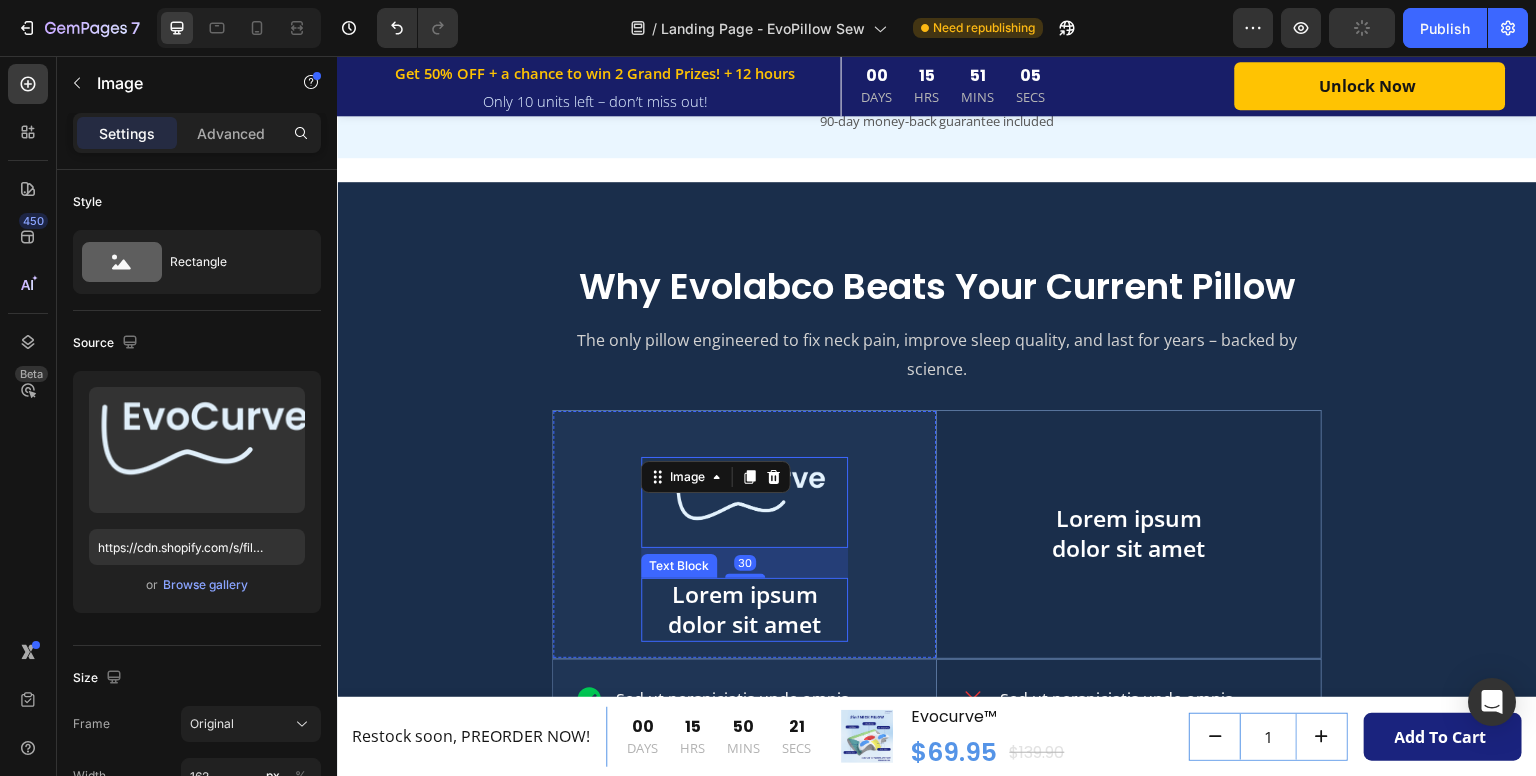click on "Lorem ipsum dolor sit amet" at bounding box center [744, 610] 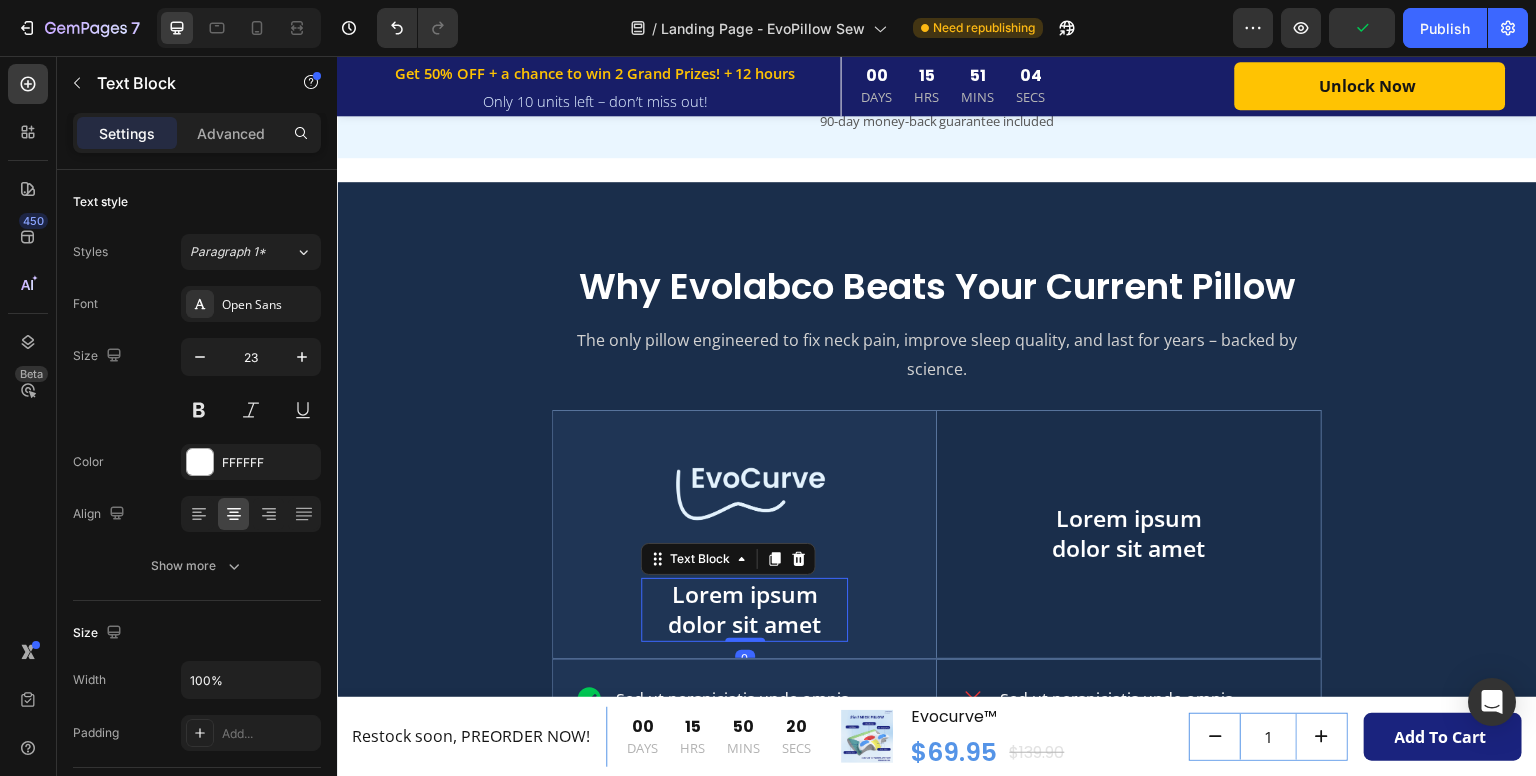 drag, startPoint x: 792, startPoint y: 571, endPoint x: 804, endPoint y: 565, distance: 13.416408 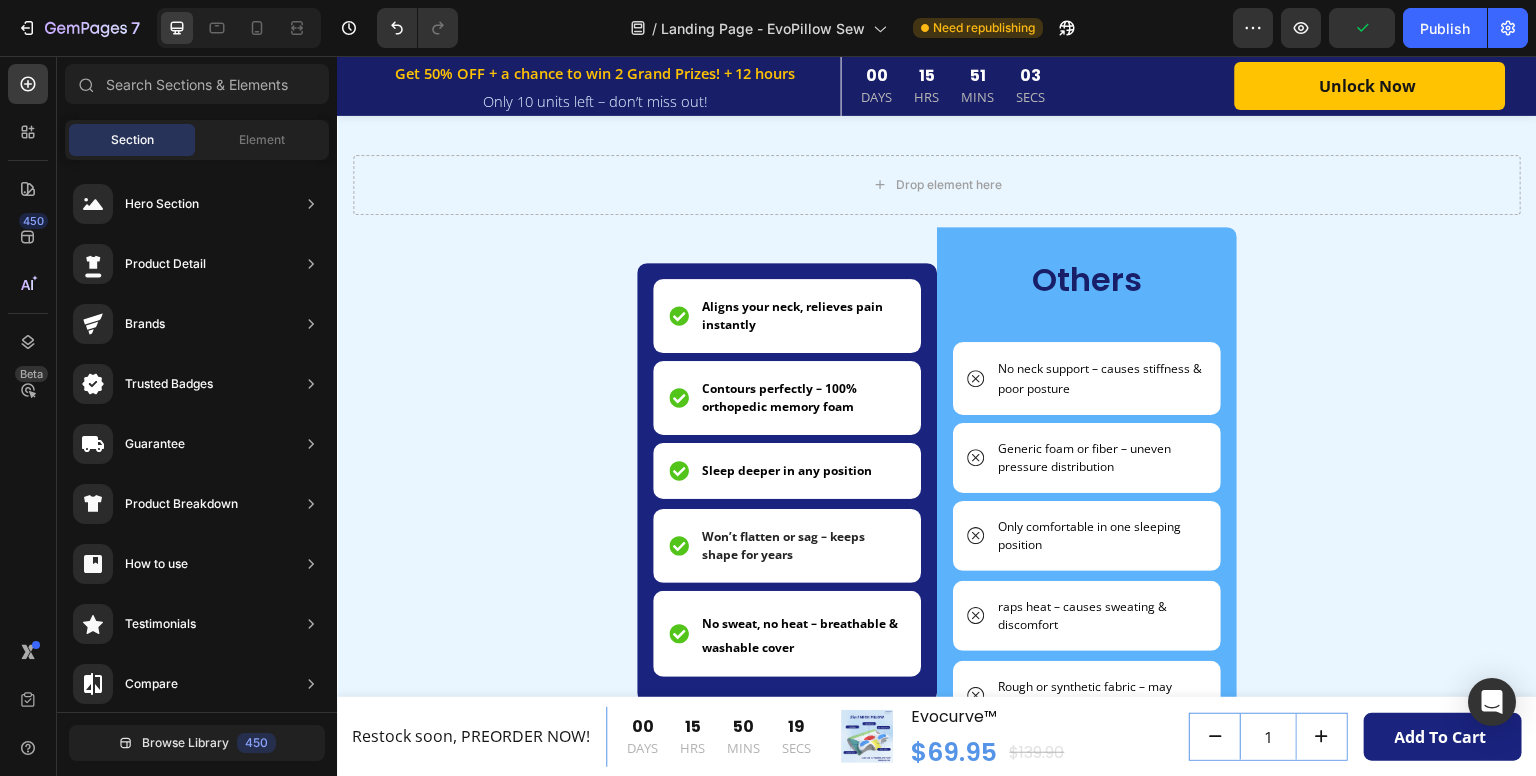 scroll, scrollTop: 3578, scrollLeft: 0, axis: vertical 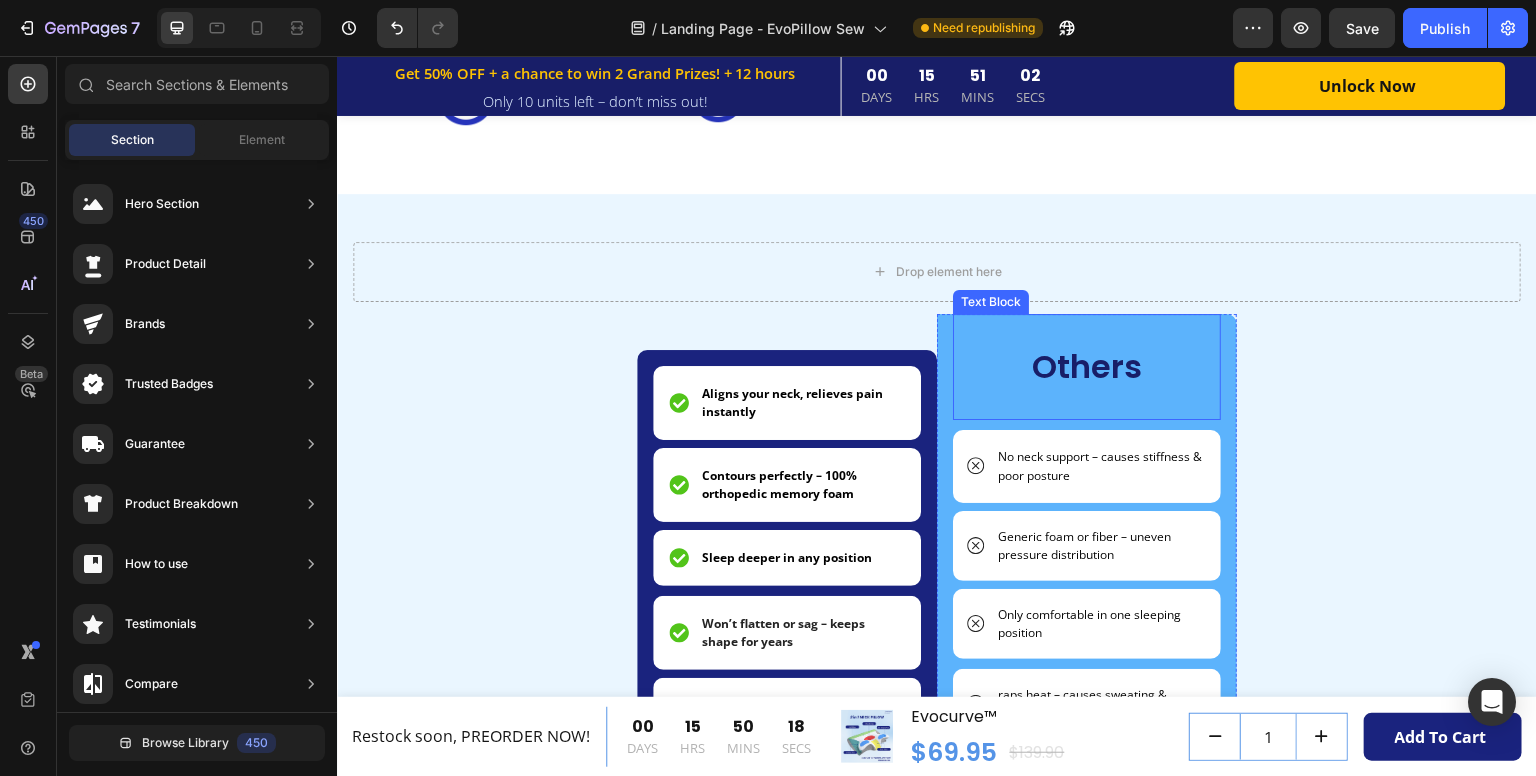 click on "Others" at bounding box center (1087, 367) 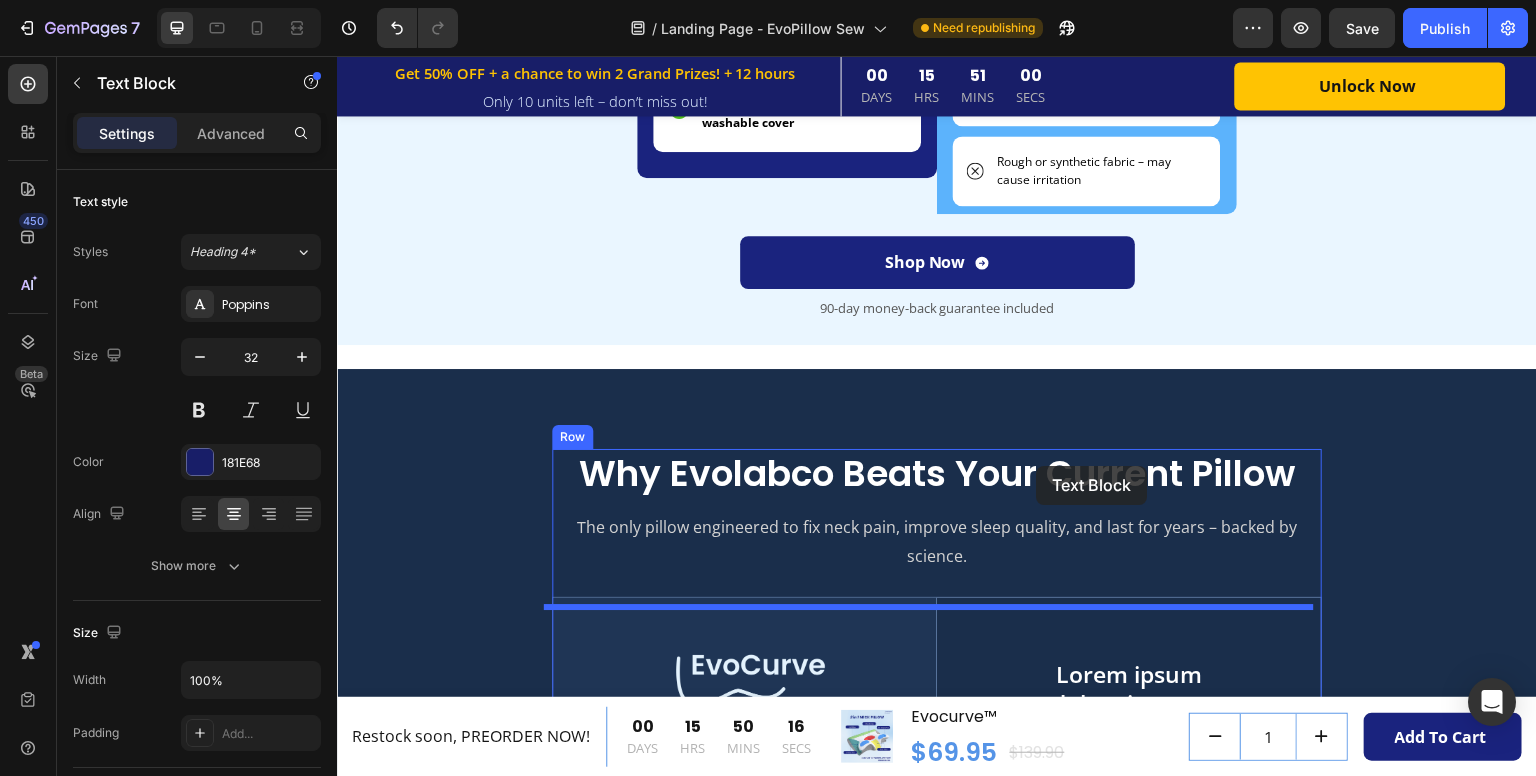 scroll, scrollTop: 4378, scrollLeft: 0, axis: vertical 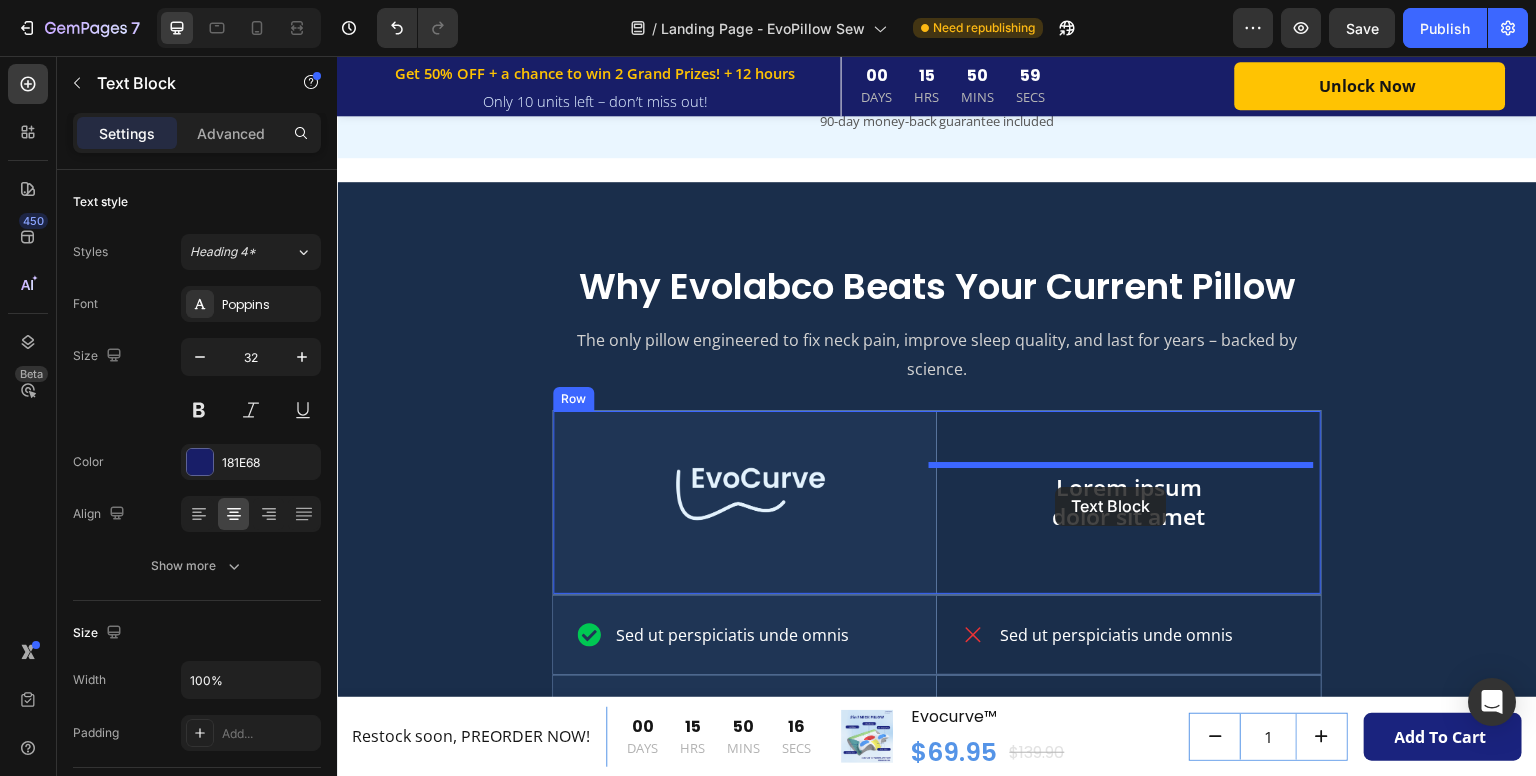 drag, startPoint x: 965, startPoint y: 297, endPoint x: 1056, endPoint y: 487, distance: 210.66798 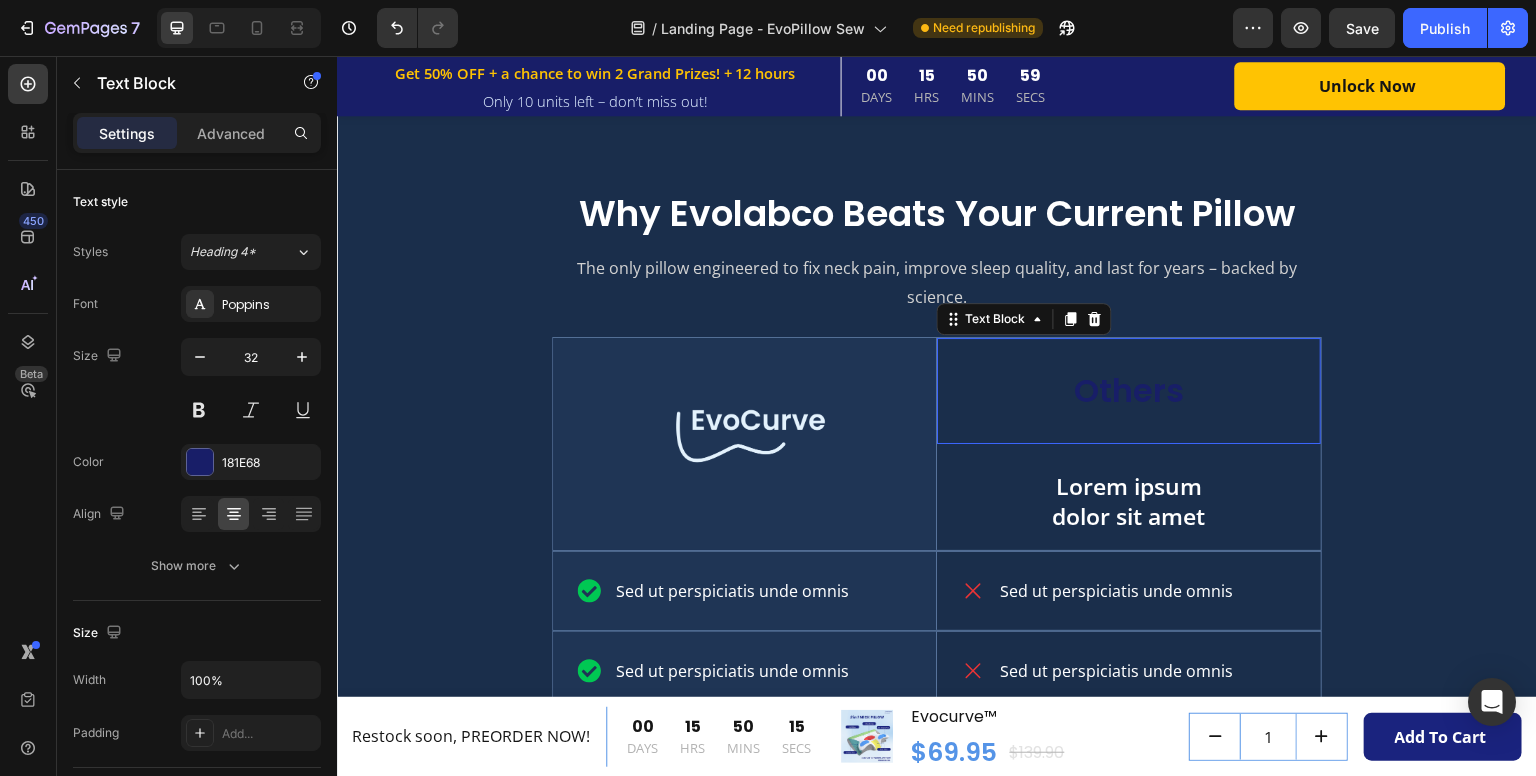 scroll, scrollTop: 4304, scrollLeft: 0, axis: vertical 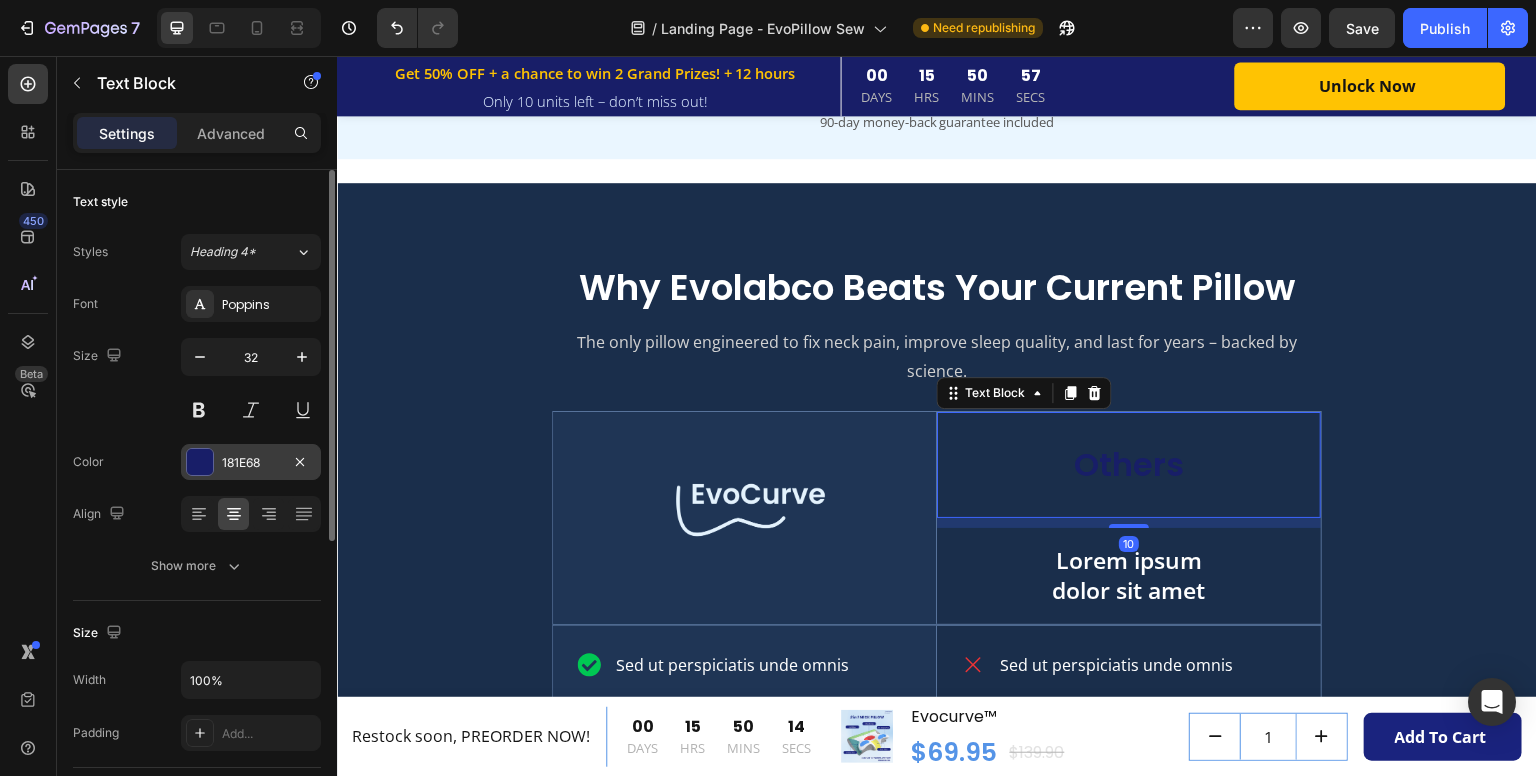 click at bounding box center [200, 462] 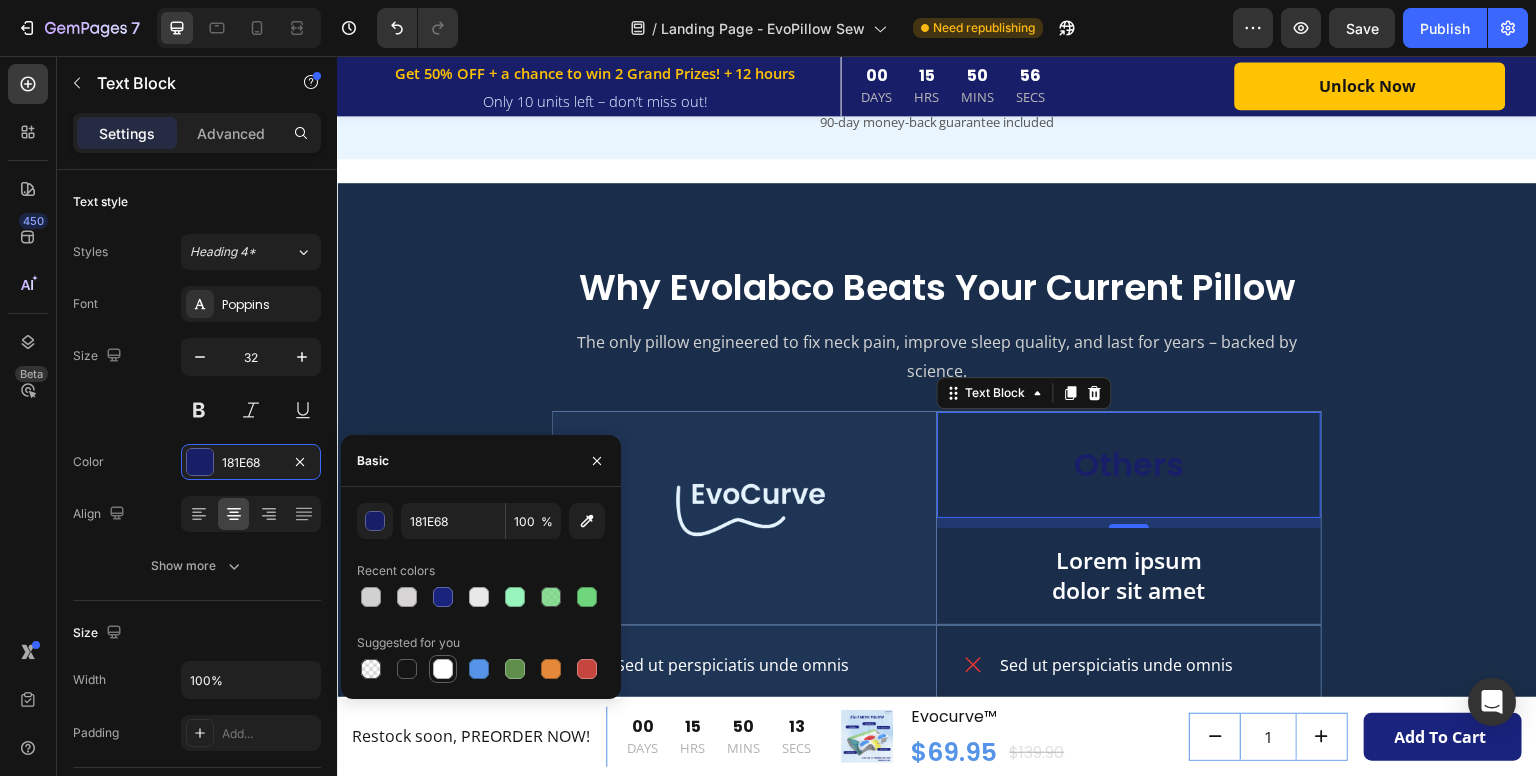 click at bounding box center (443, 669) 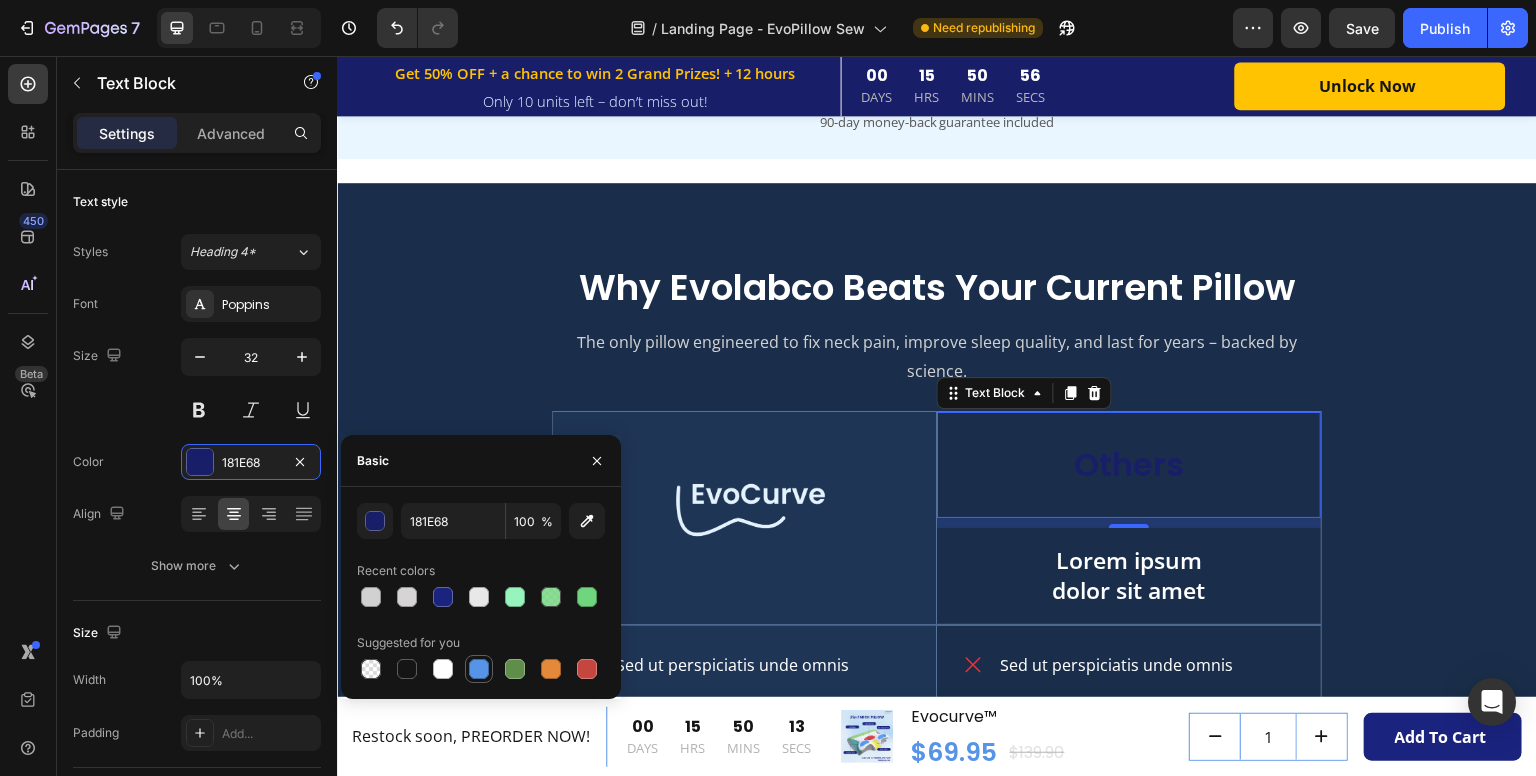 type on "FFFFFF" 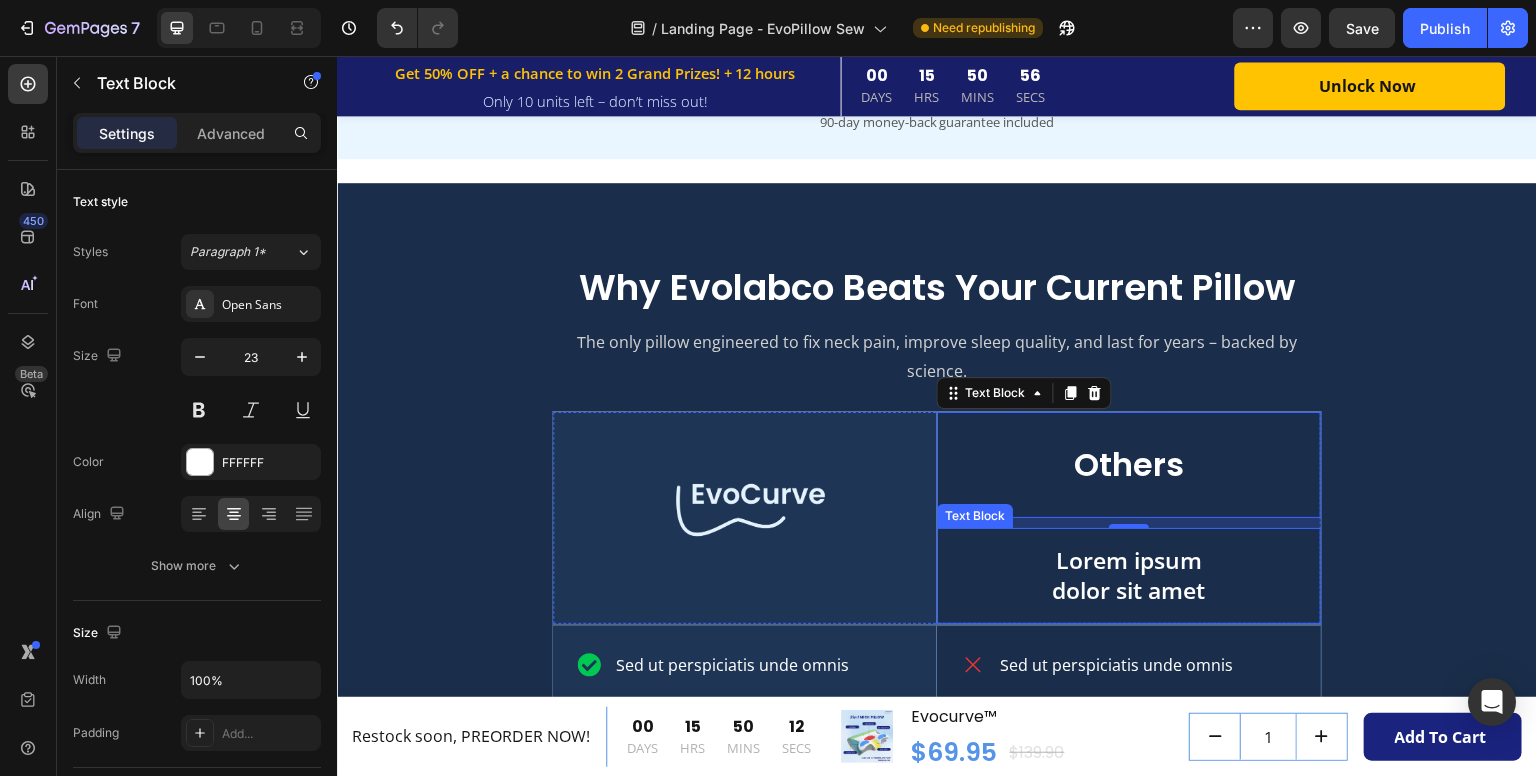 click on "Lorem ipsum dolor sit amet" at bounding box center [1129, 576] 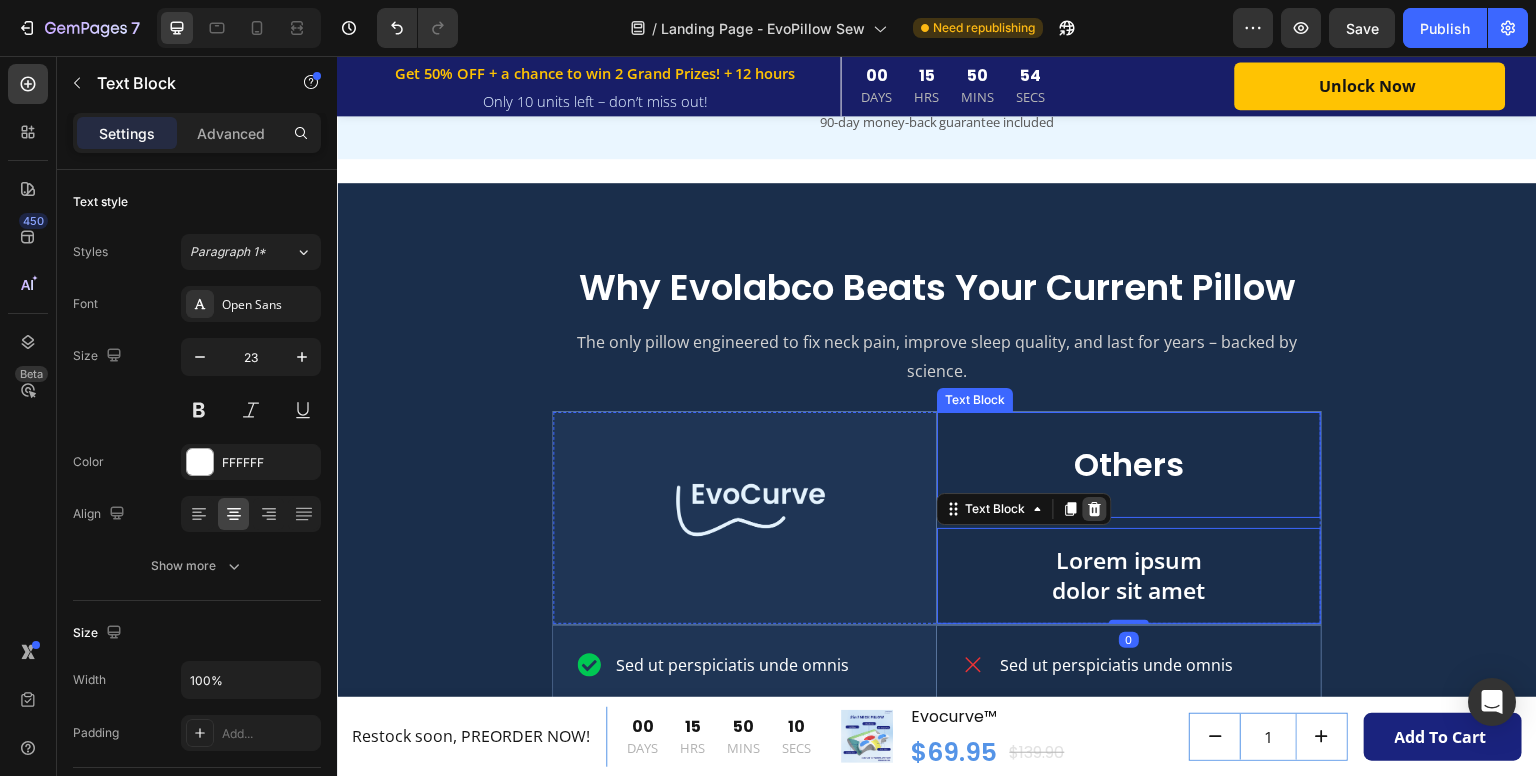 click at bounding box center [1095, 509] 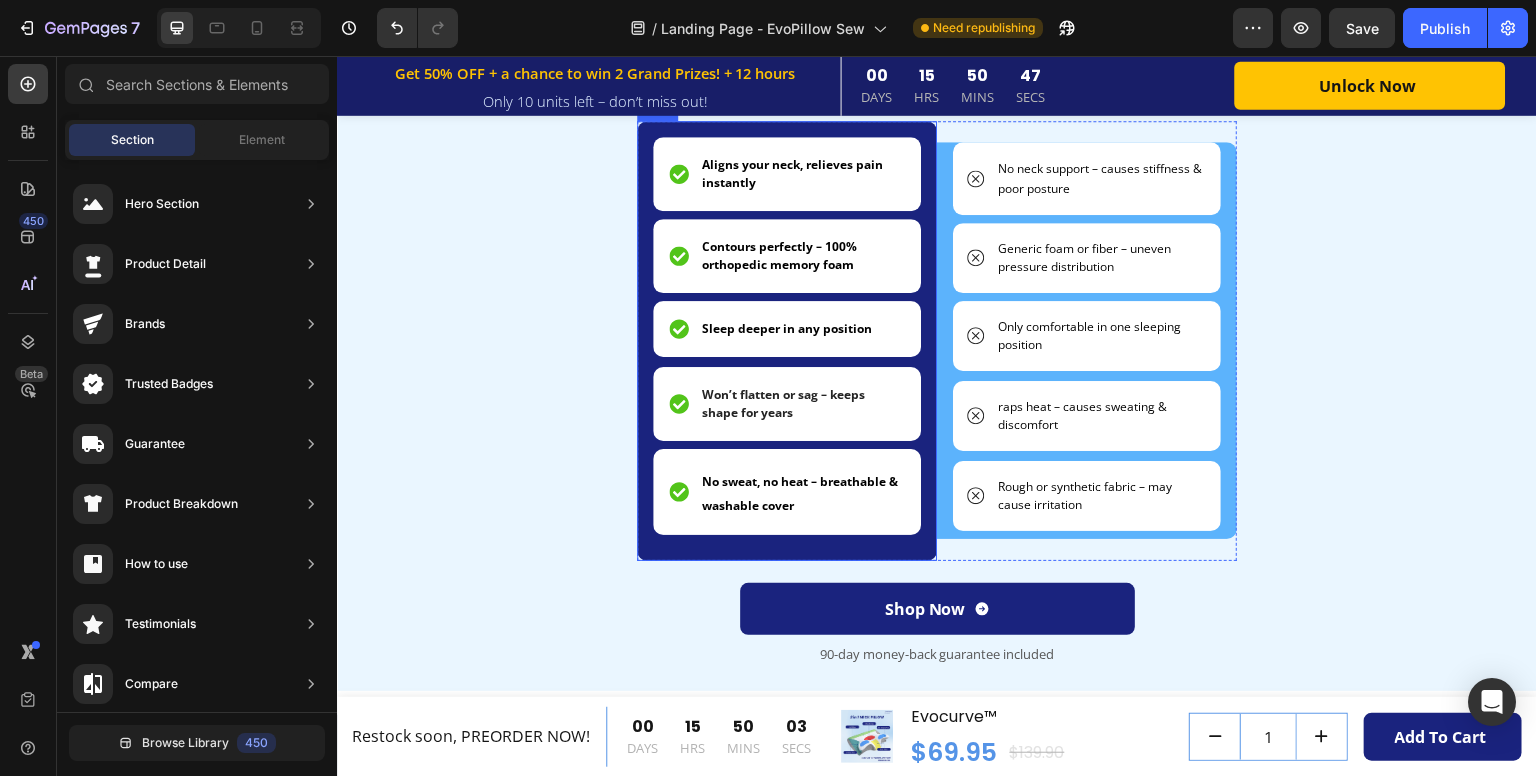 scroll, scrollTop: 3704, scrollLeft: 0, axis: vertical 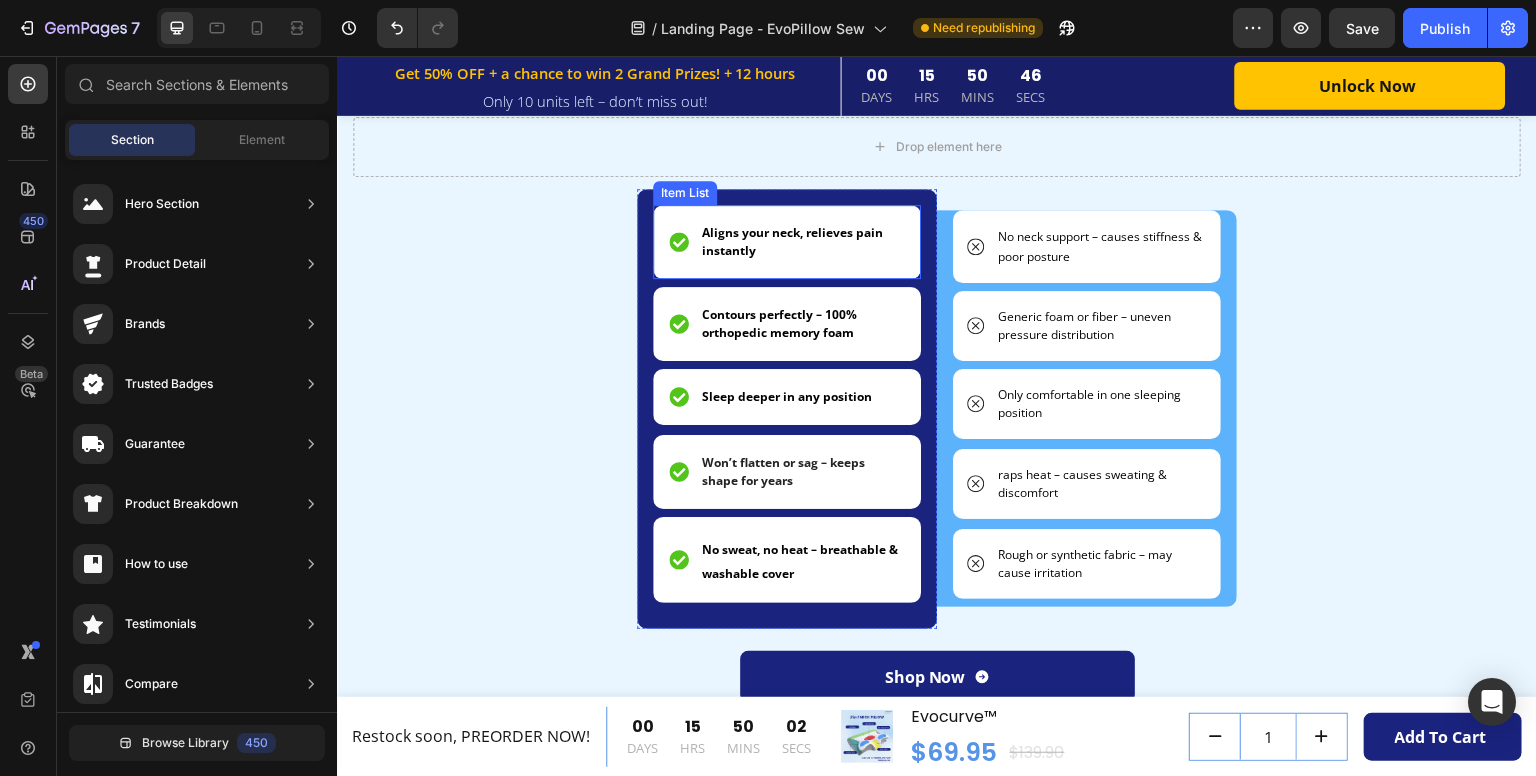 click on "Aligns your neck, relieves pain instantly" at bounding box center [792, 241] 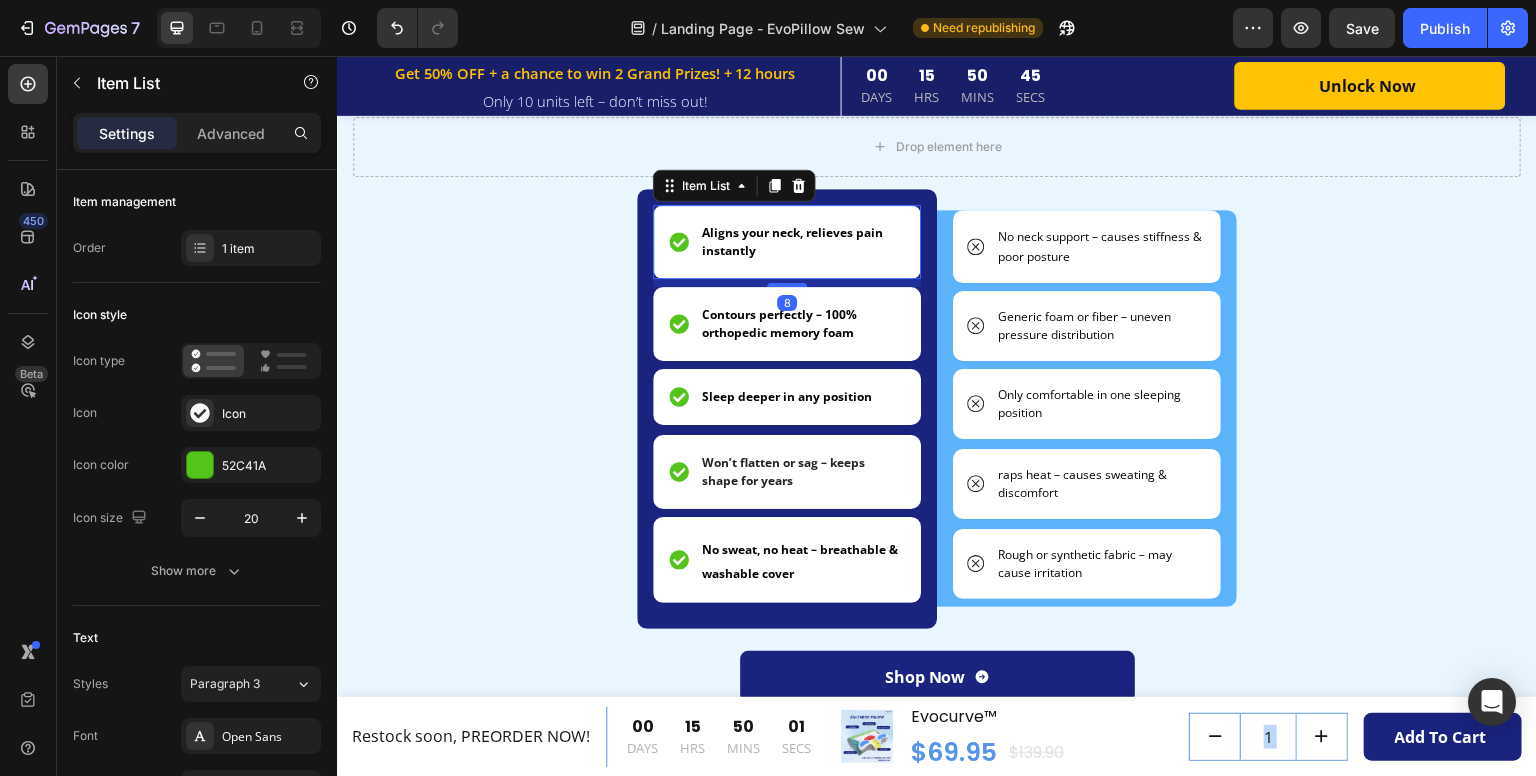 click on "Aligns your neck, relieves pain instantly" at bounding box center (792, 241) 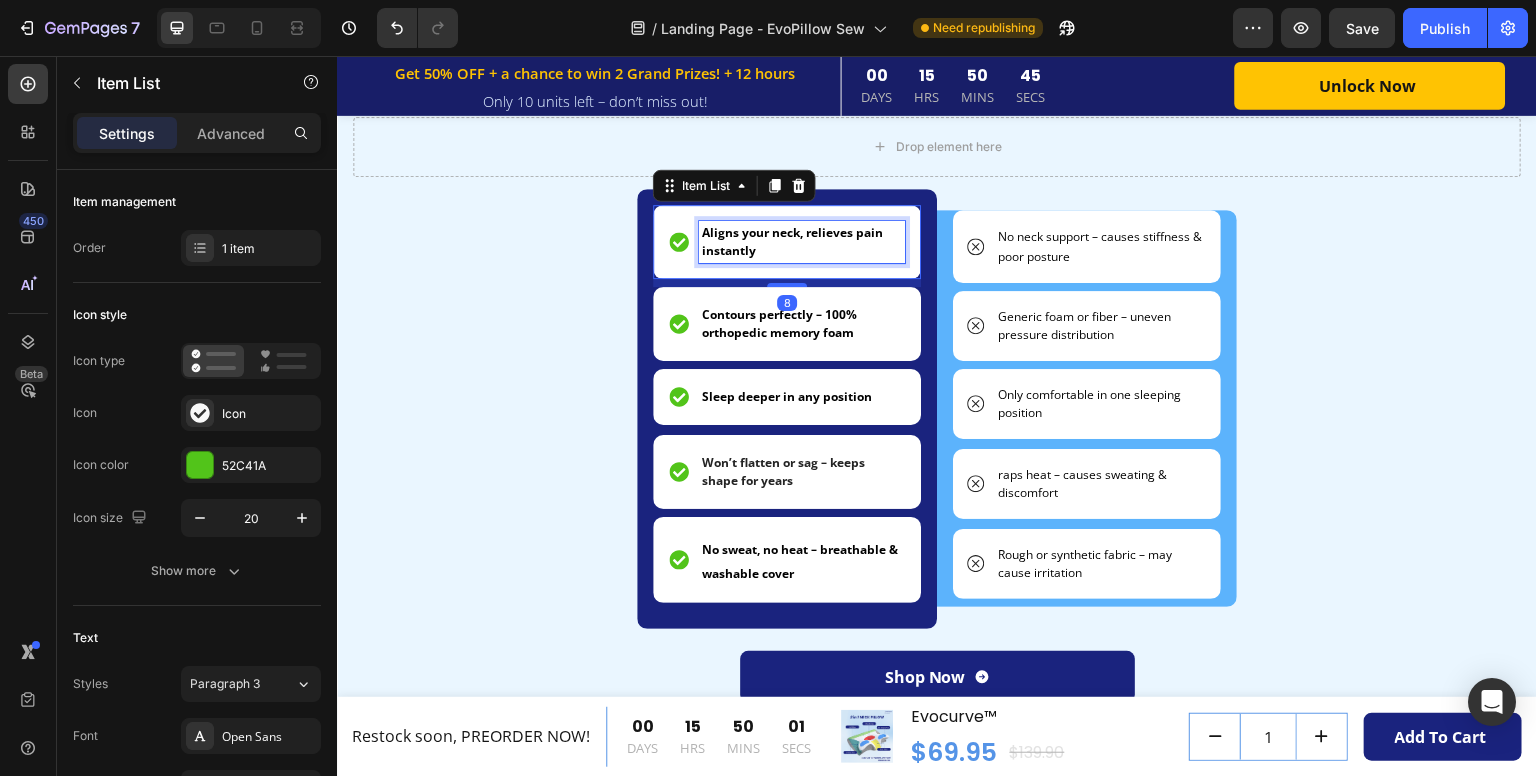 click on "Aligns your neck, relieves pain instantly" at bounding box center [792, 241] 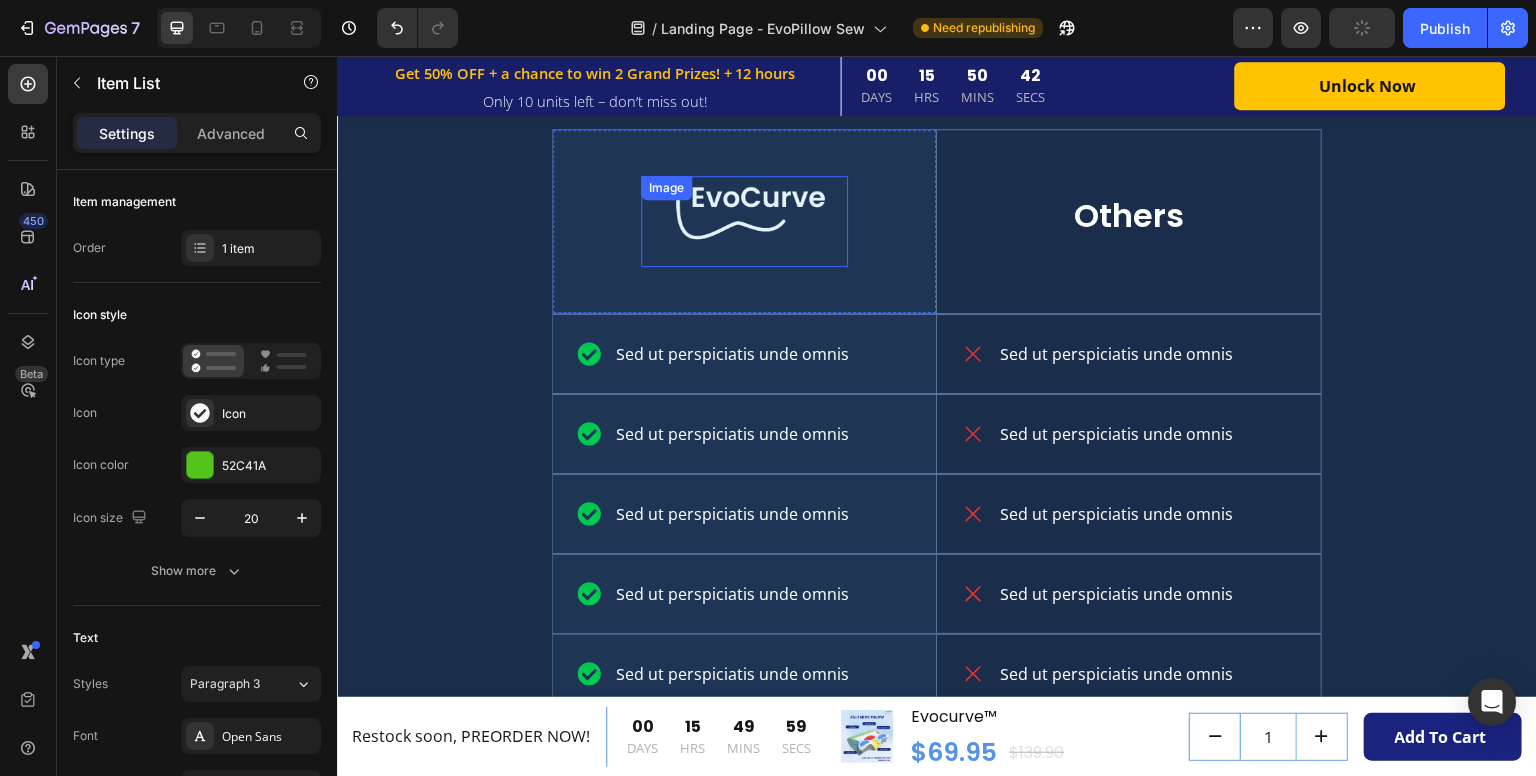scroll, scrollTop: 4604, scrollLeft: 0, axis: vertical 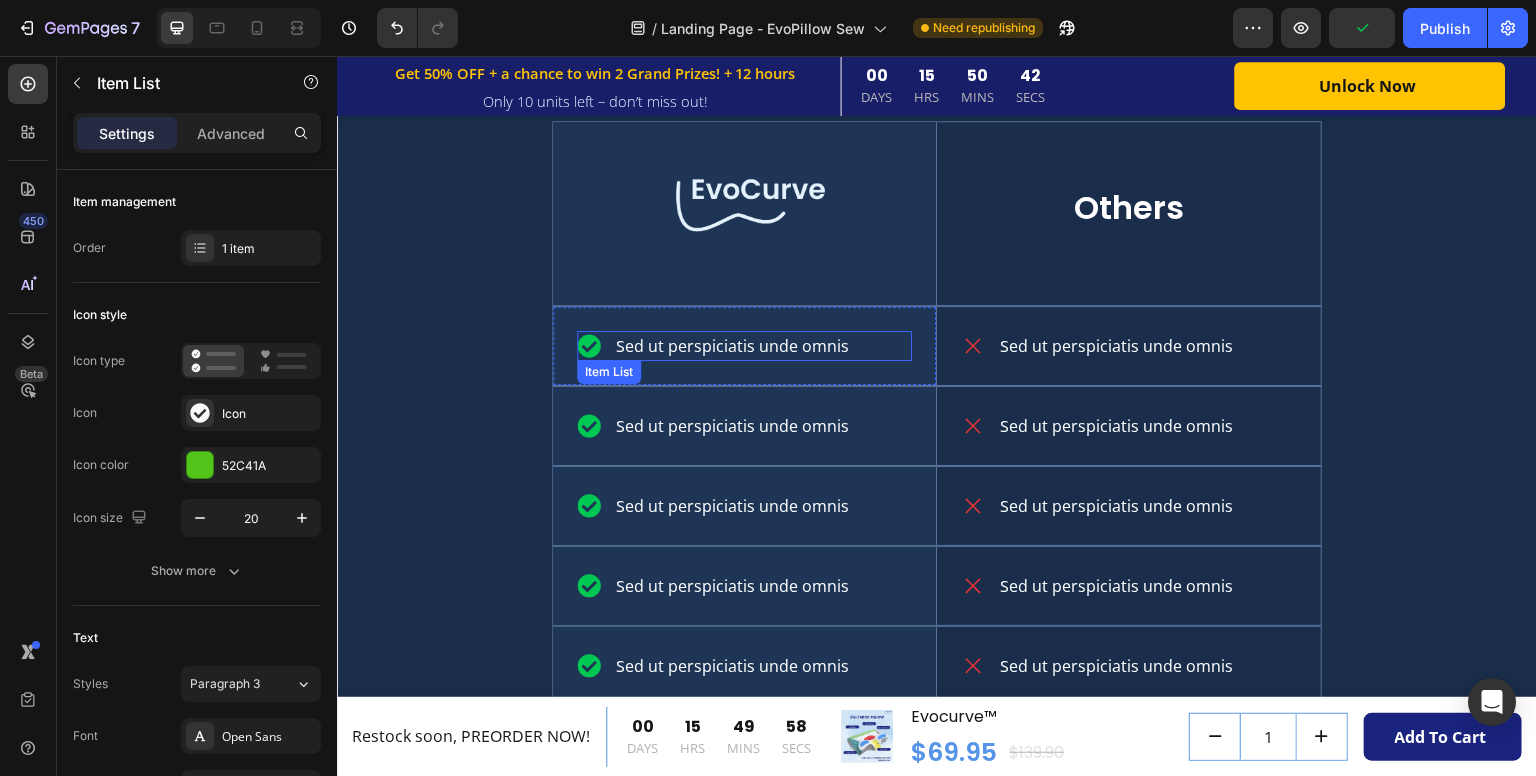 click on "Sed ut perspiciatis unde omnis" at bounding box center [732, 346] 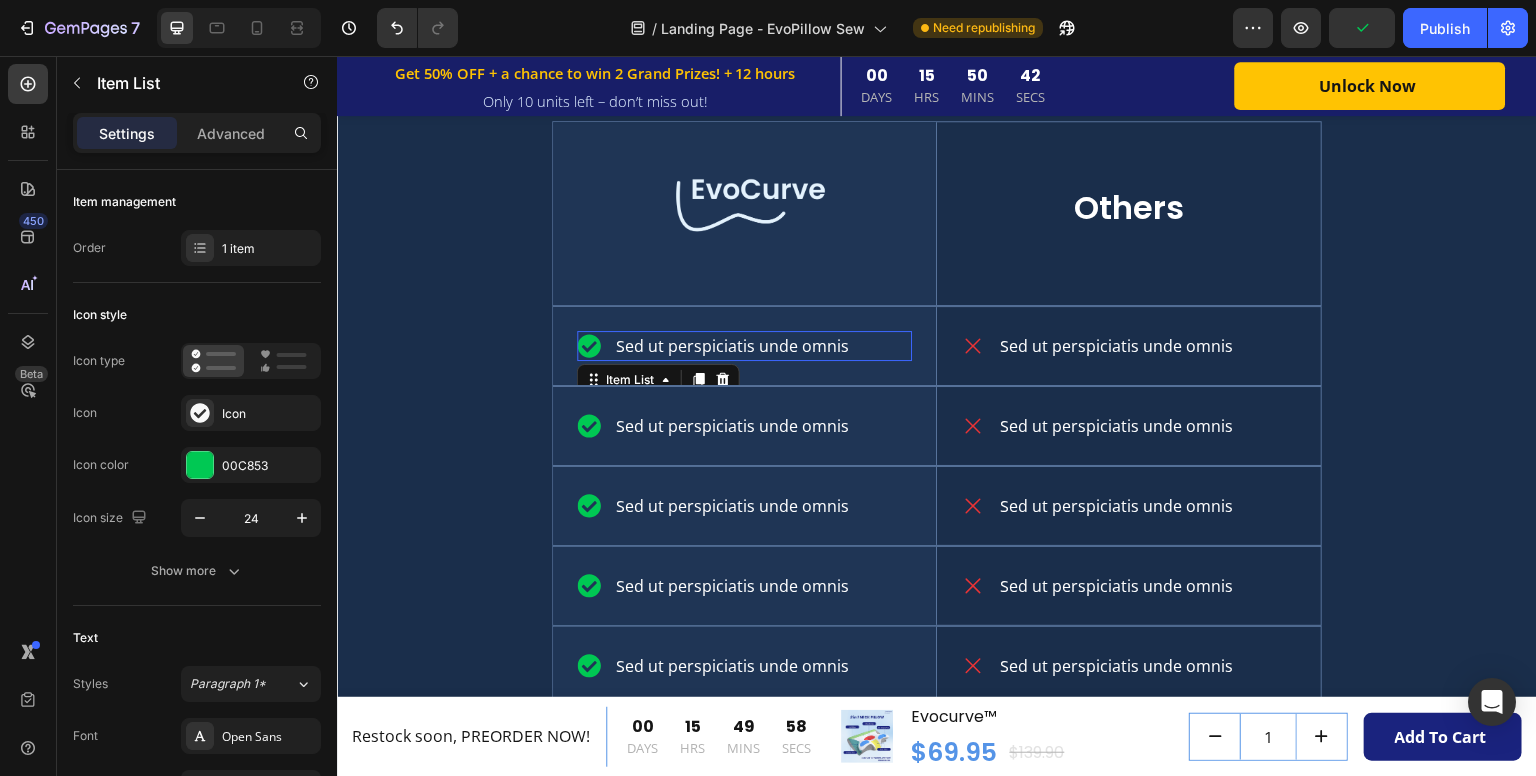 click on "Sed ut perspiciatis unde omnis" at bounding box center (732, 346) 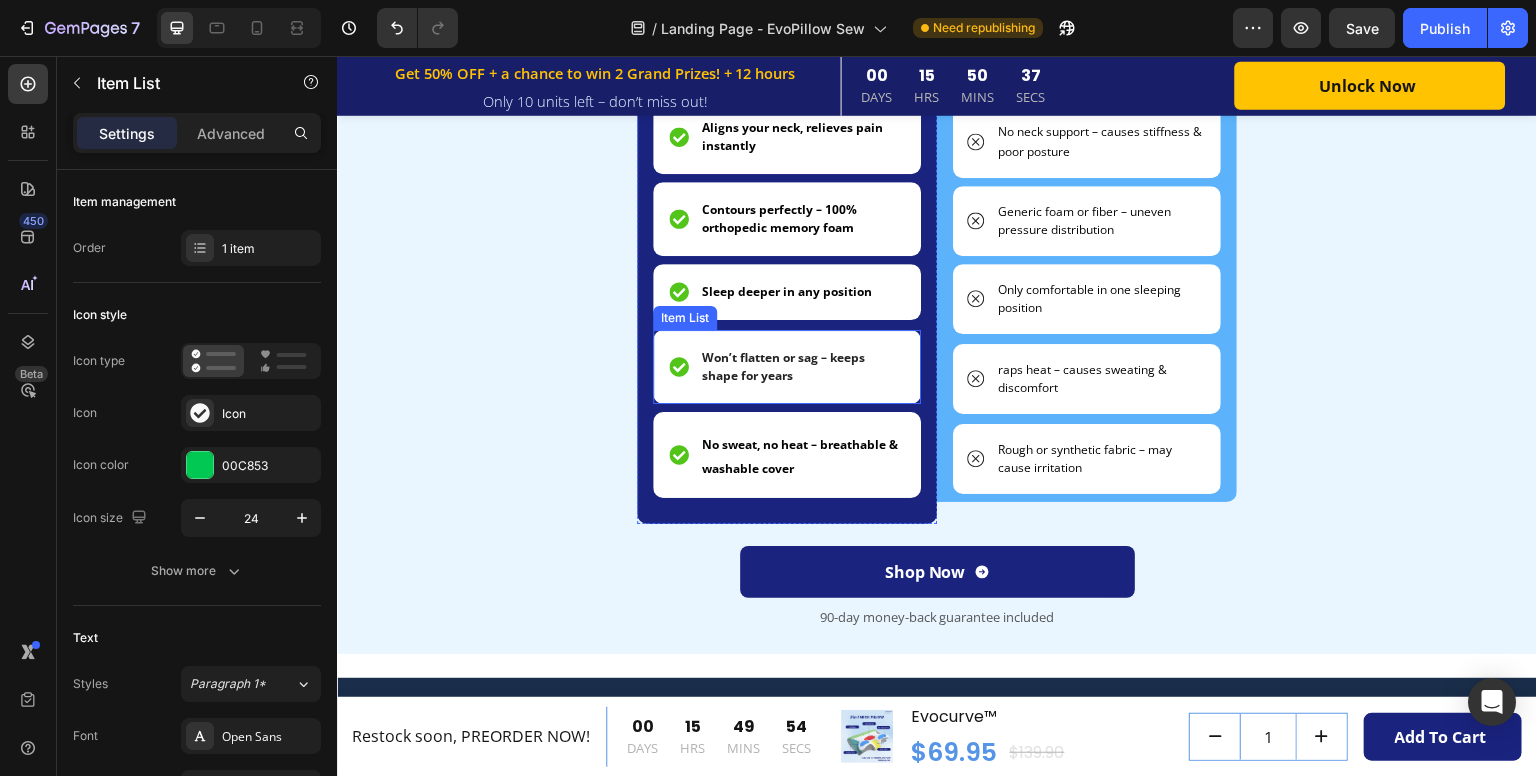 scroll, scrollTop: 3804, scrollLeft: 0, axis: vertical 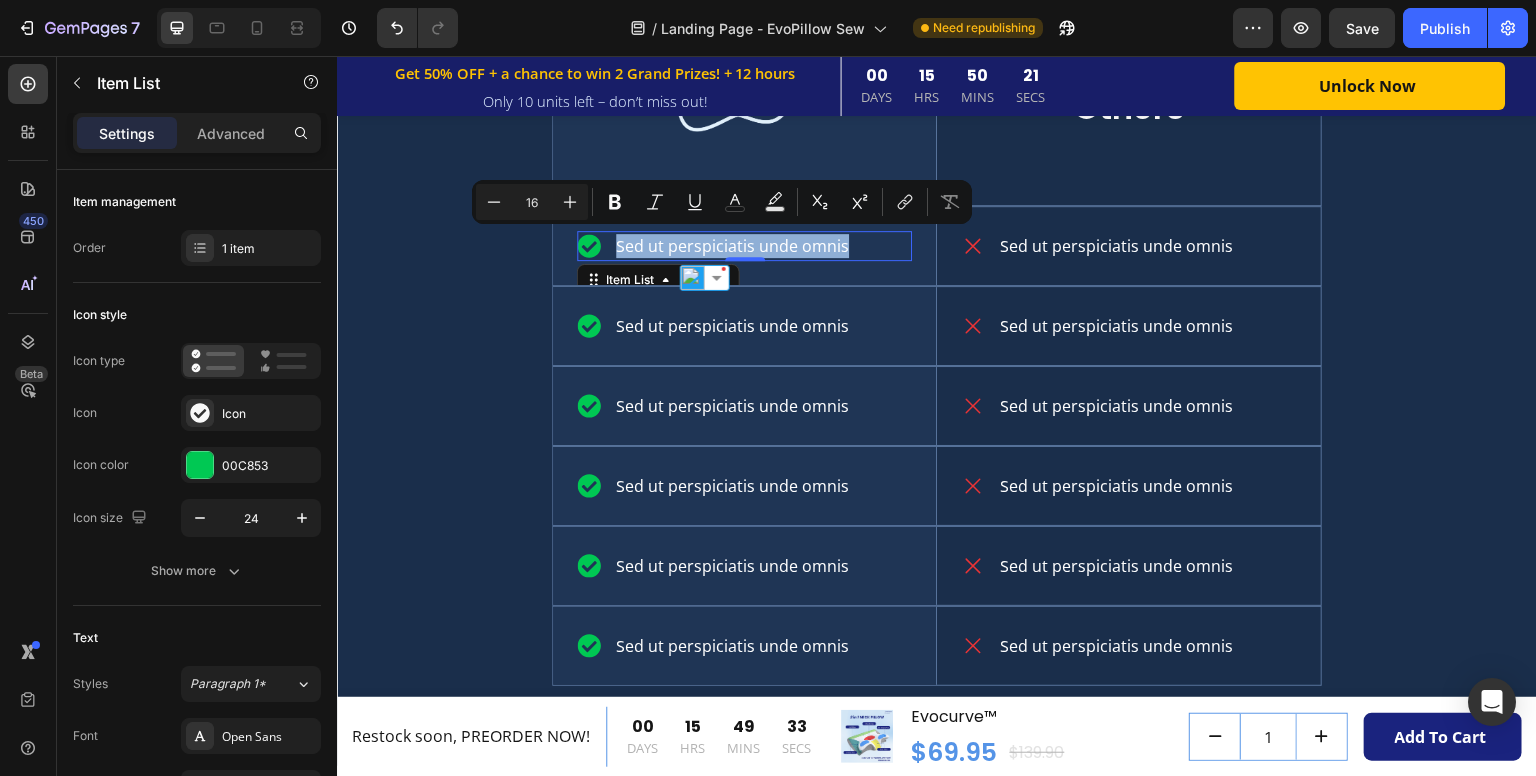 click on "Sed ut perspiciatis unde omnis" at bounding box center (732, 246) 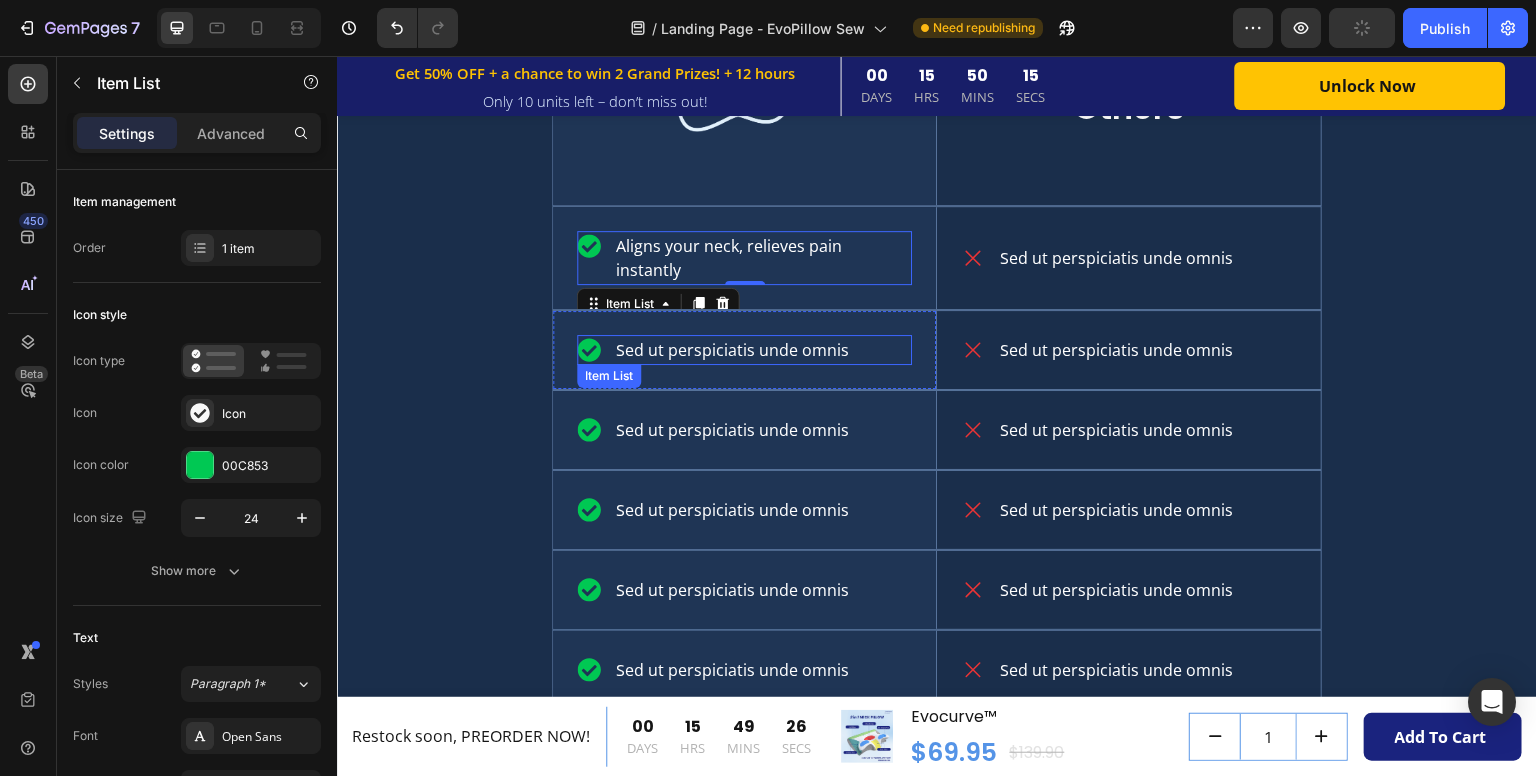 click on "Sed ut perspiciatis unde omnis" at bounding box center [732, 350] 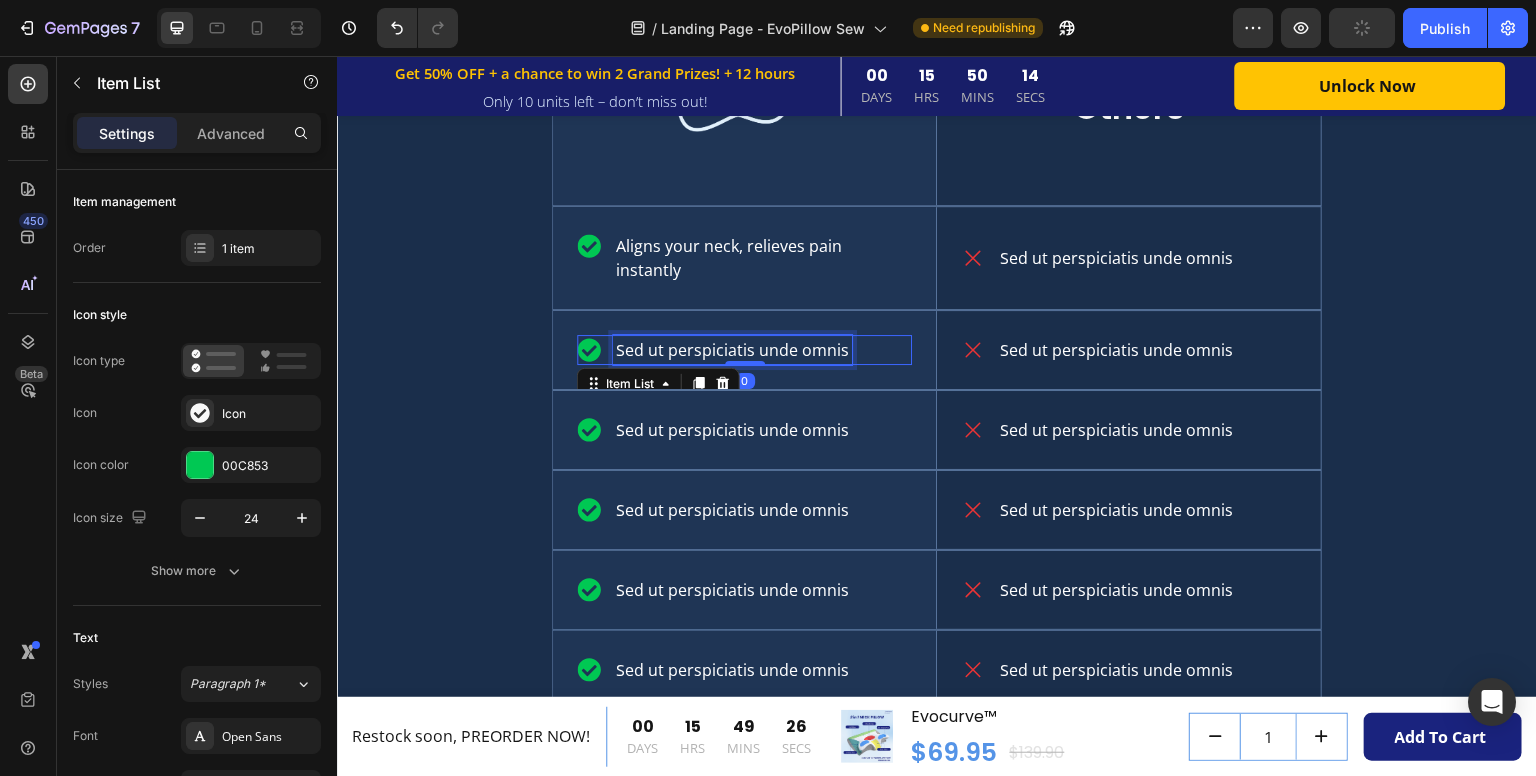 click on "Sed ut perspiciatis unde omnis" at bounding box center [732, 350] 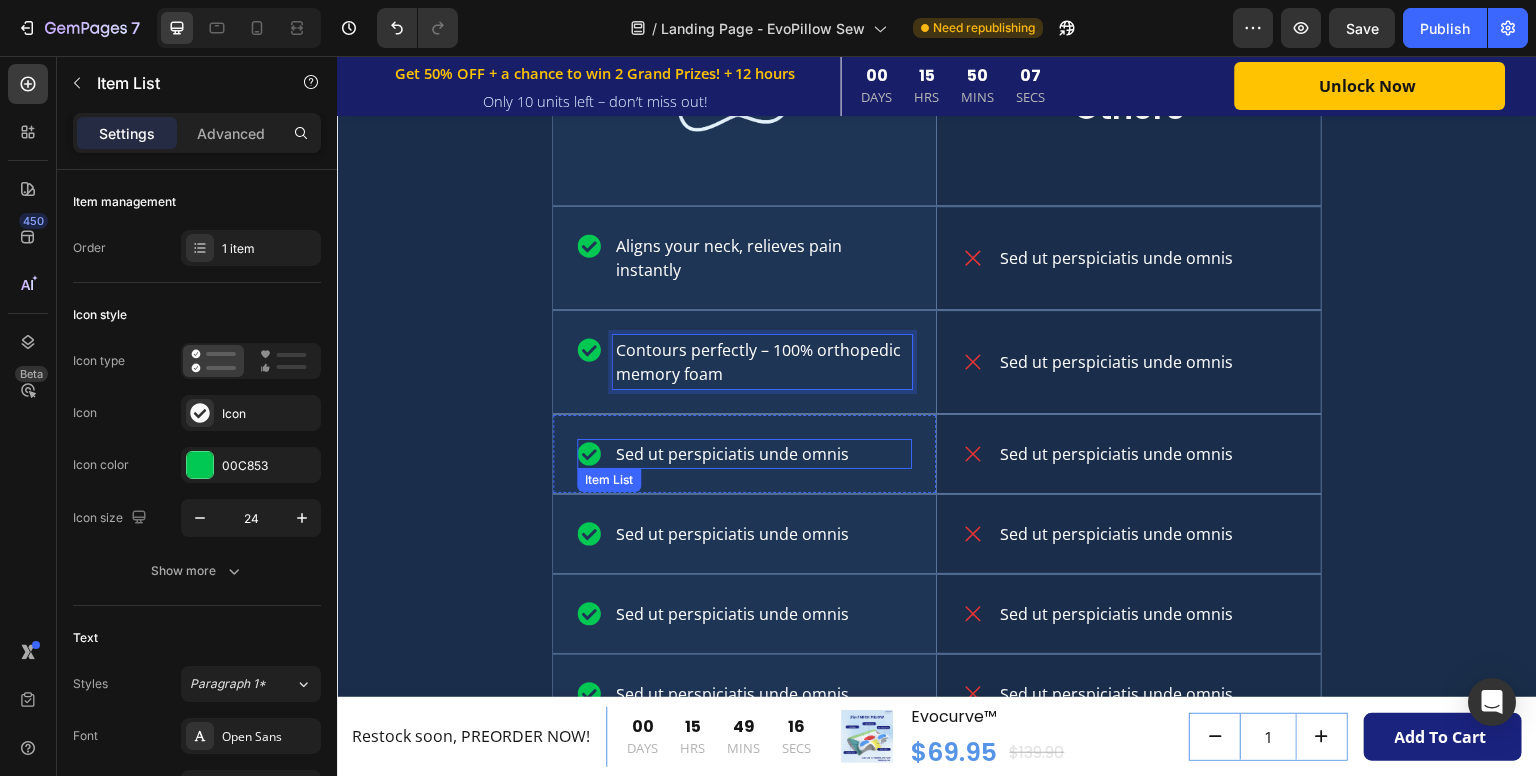 click on "Sed ut perspiciatis unde omnis" at bounding box center [732, 454] 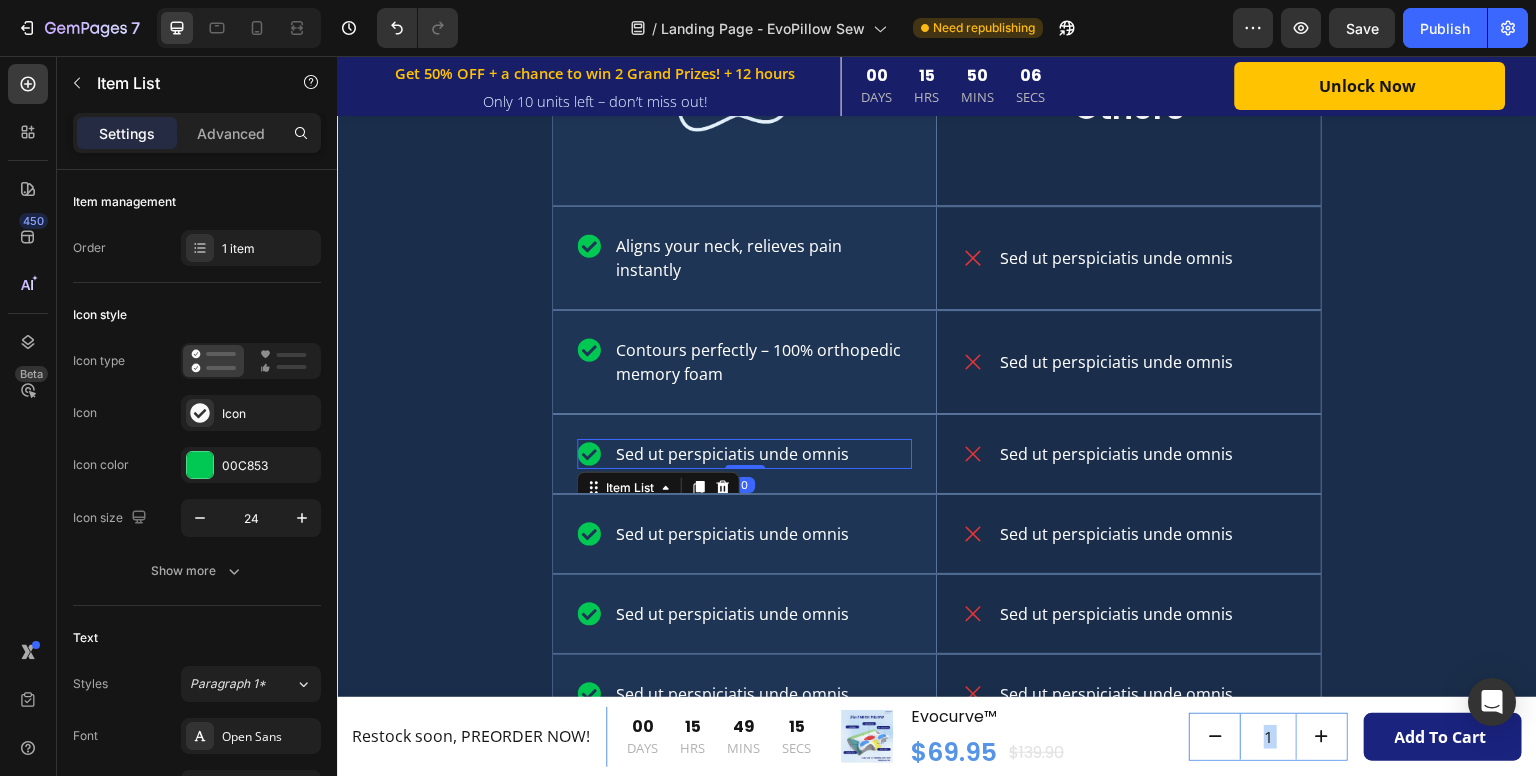 click on "Sed ut perspiciatis unde omnis" at bounding box center [732, 454] 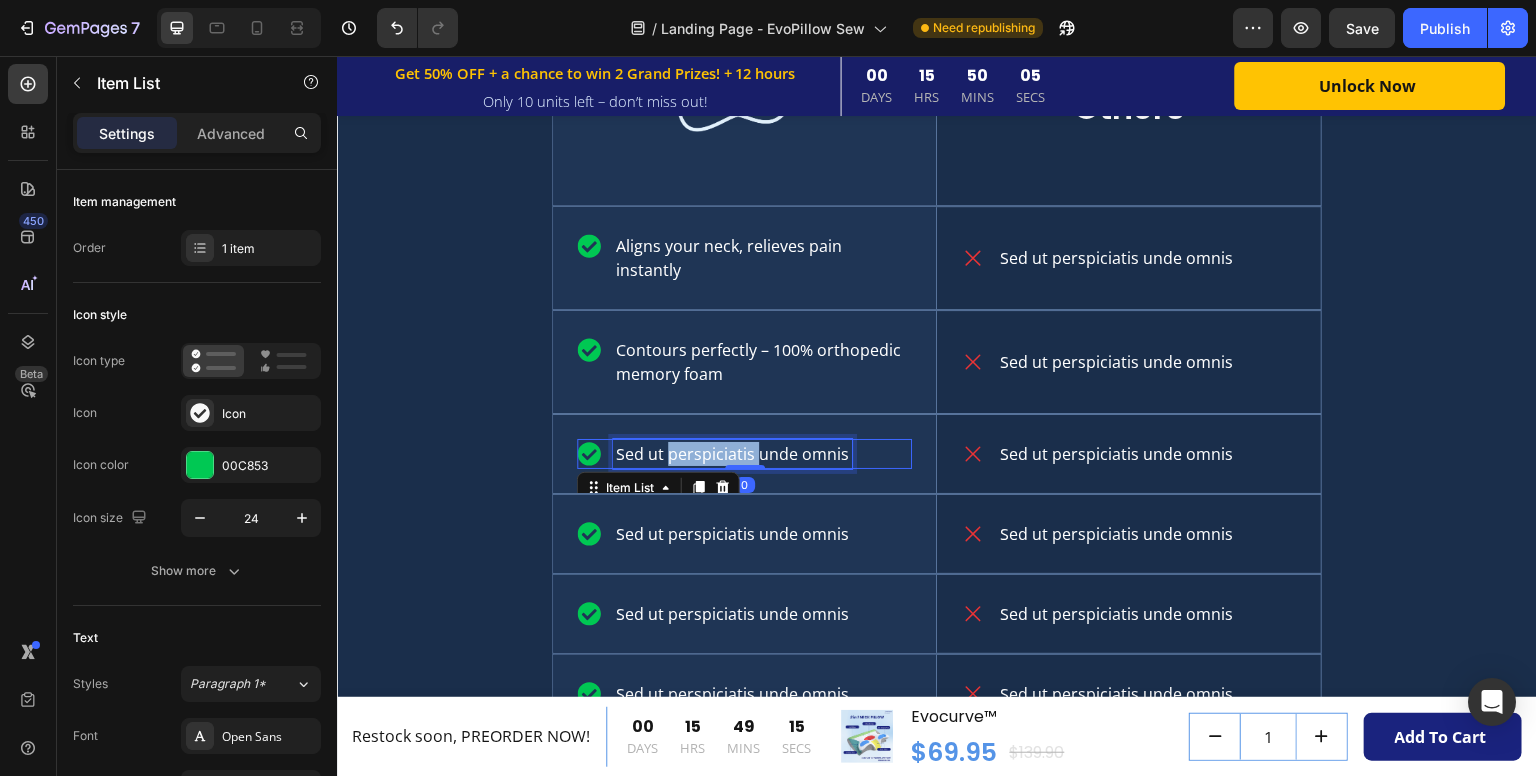 click on "Sed ut perspiciatis unde omnis" at bounding box center [732, 454] 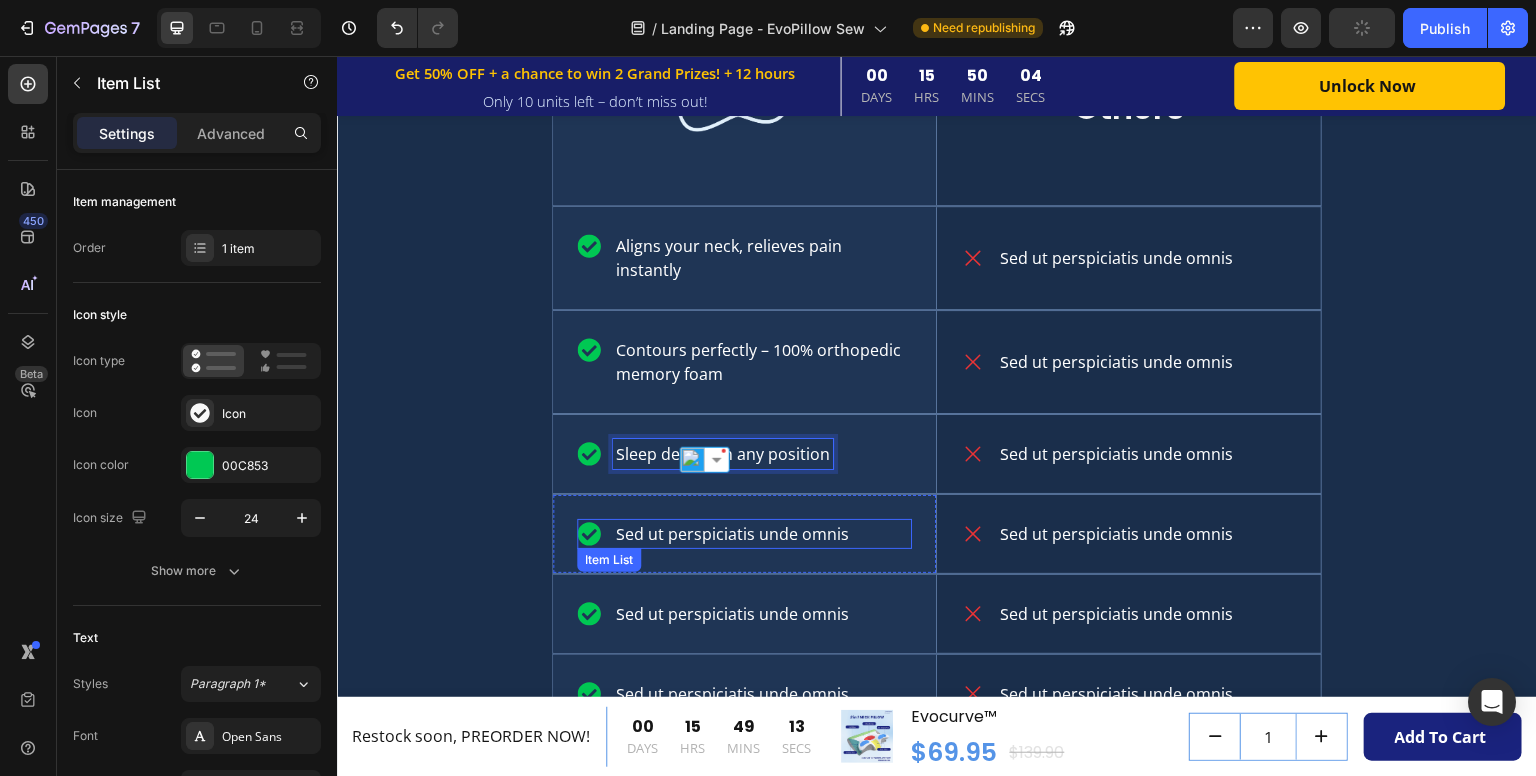 click on "Sed ut perspiciatis unde omnis" at bounding box center [732, 534] 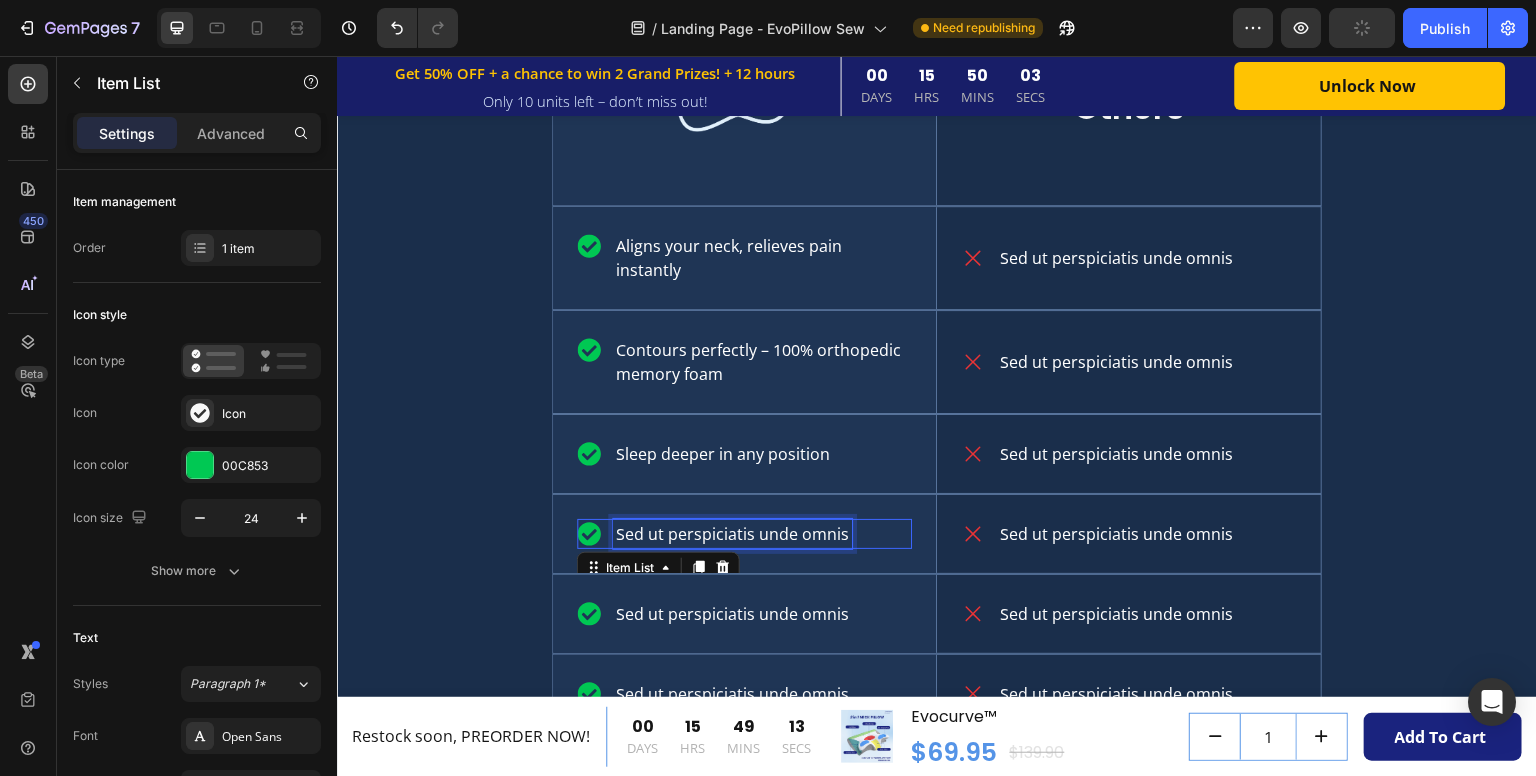 click on "Sed ut perspiciatis unde omnis" at bounding box center (732, 534) 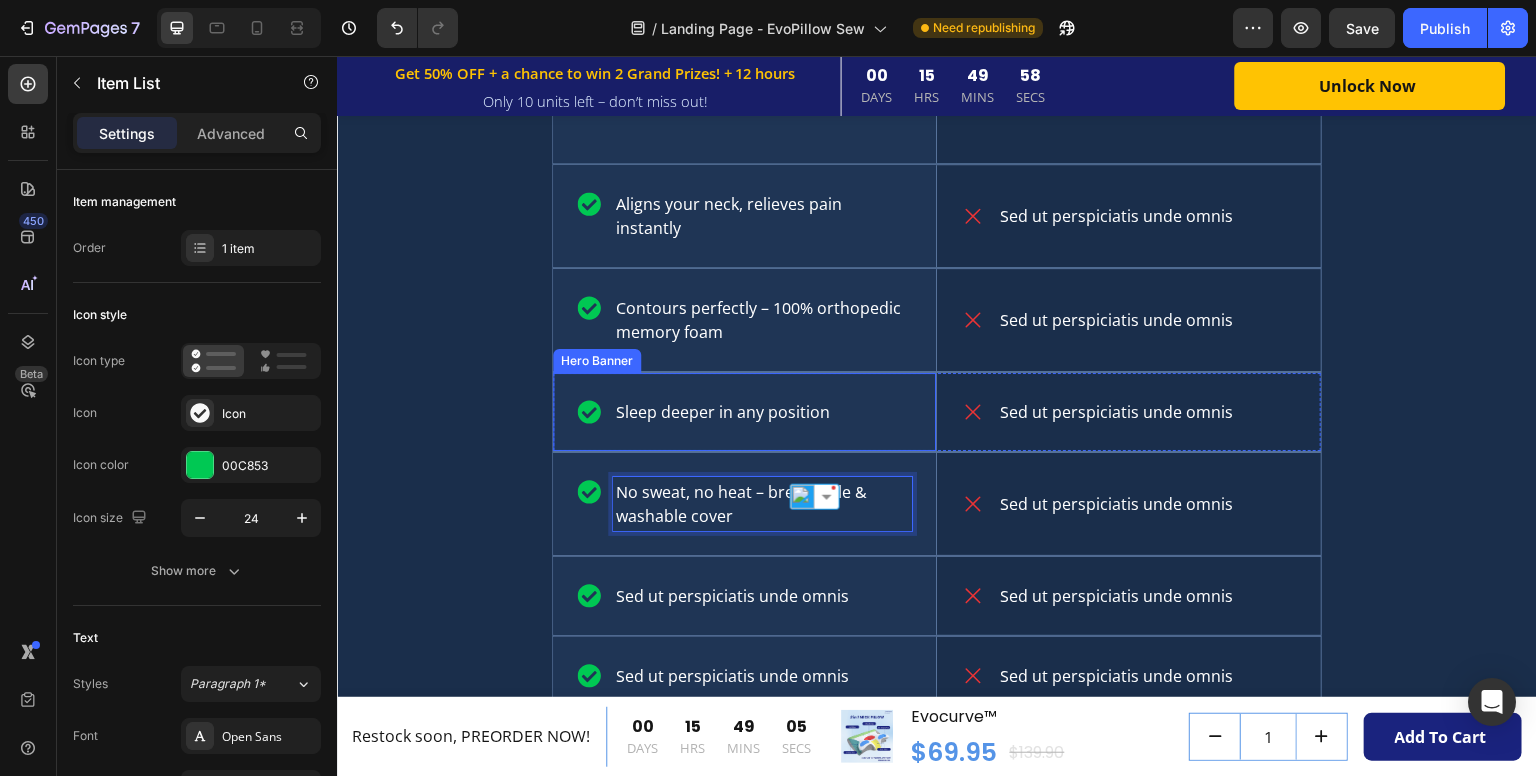 scroll, scrollTop: 5004, scrollLeft: 0, axis: vertical 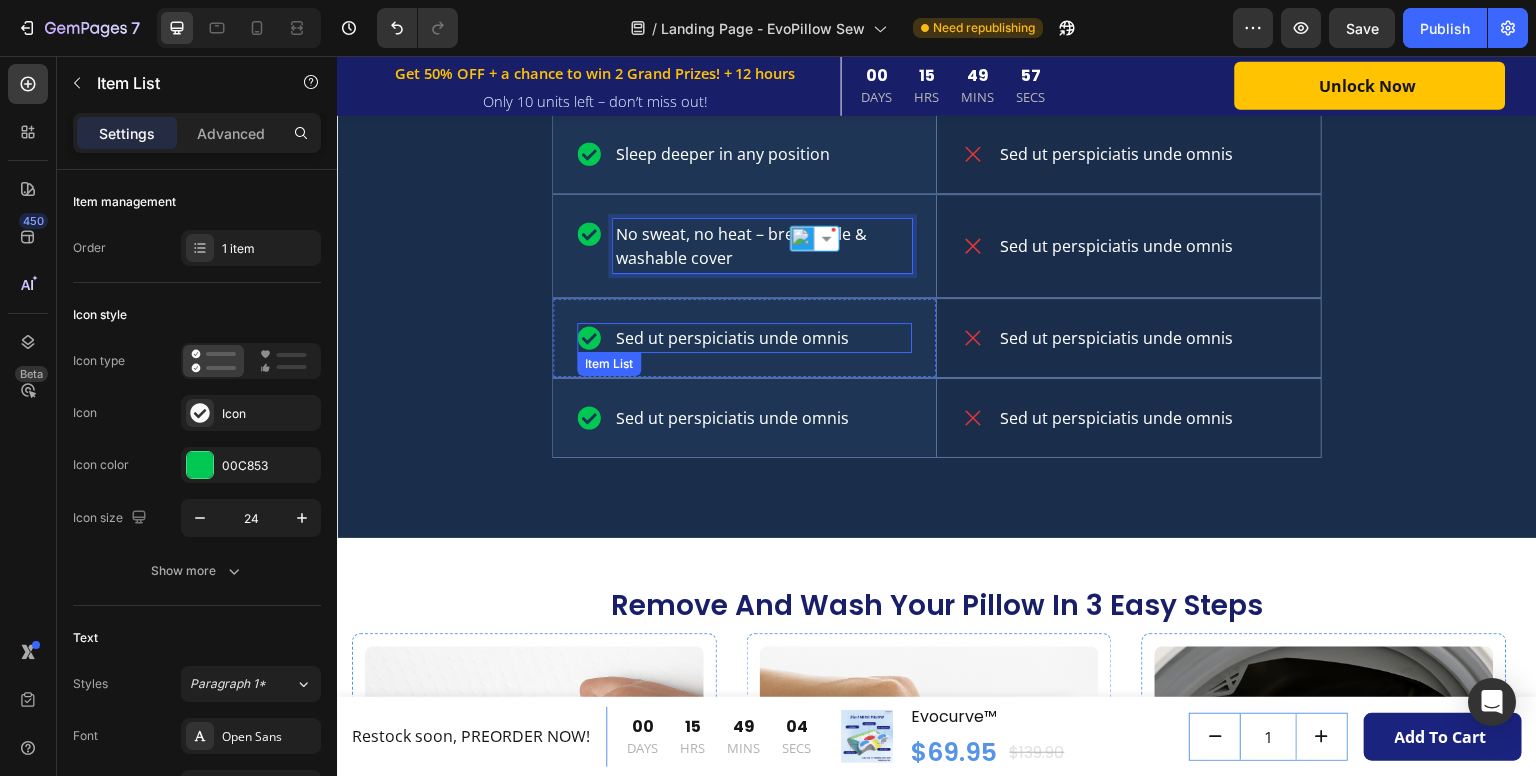 click on "Sed ut perspiciatis unde omnis" at bounding box center [732, 338] 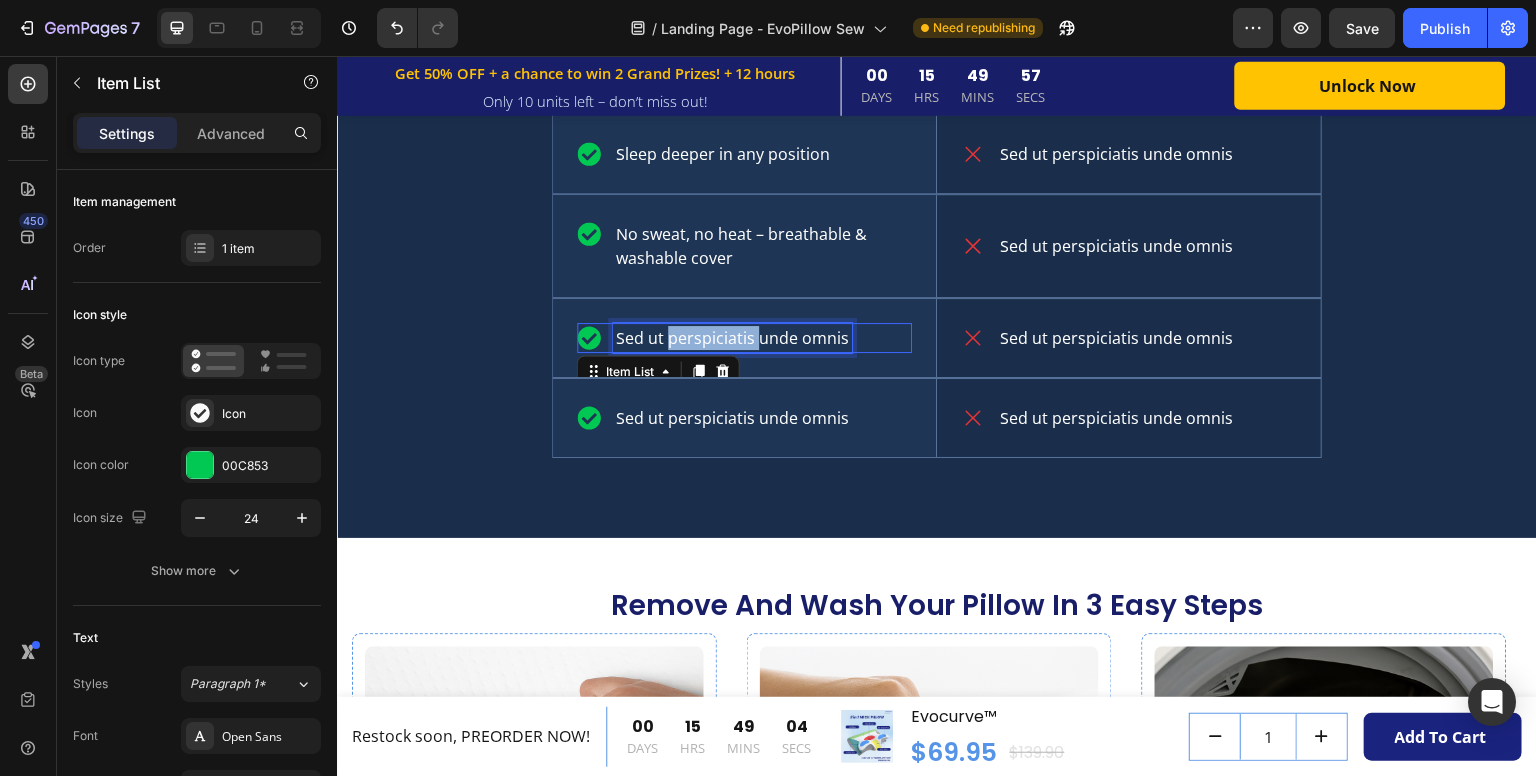 click on "Sed ut perspiciatis unde omnis" at bounding box center [732, 338] 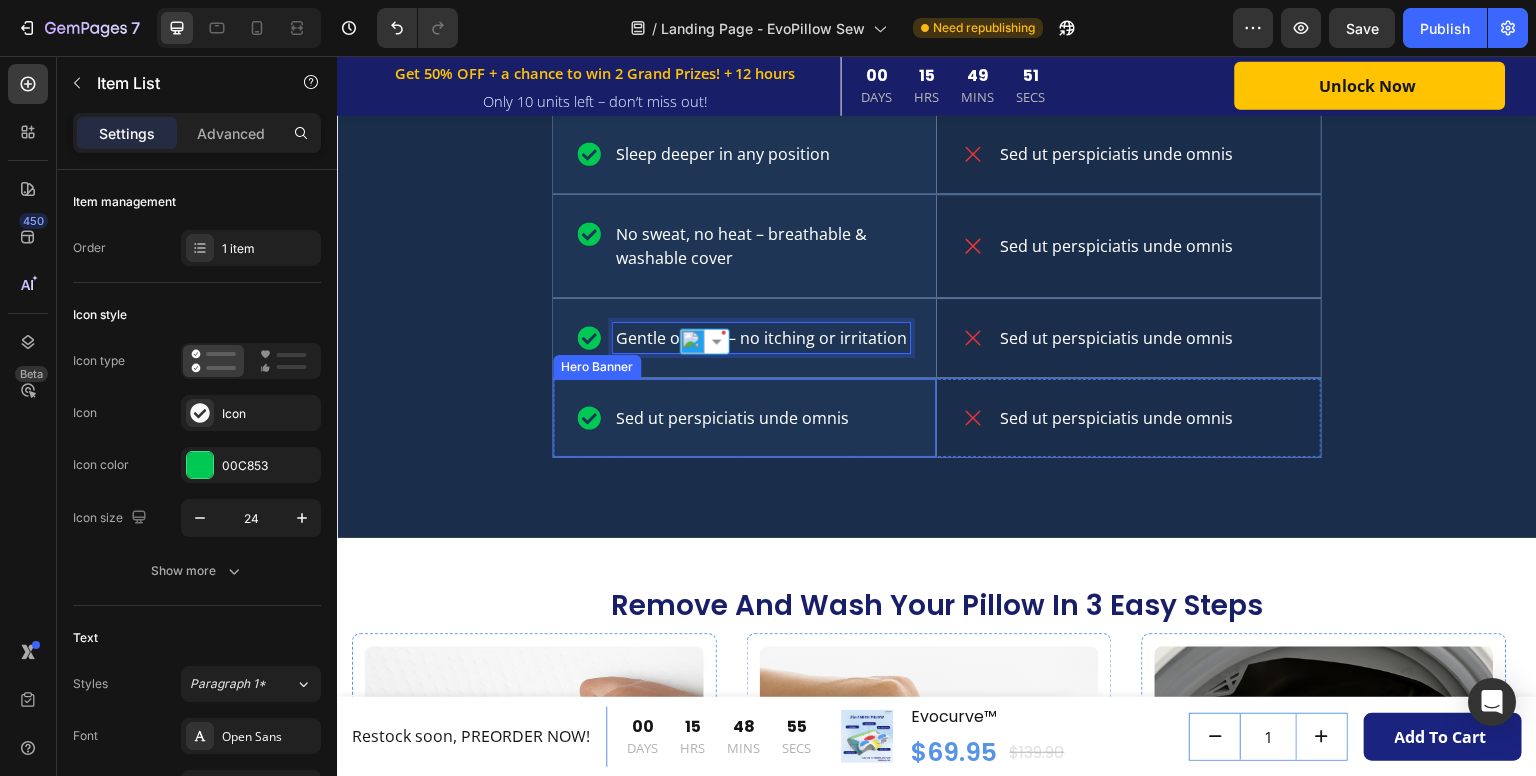 click on "Sed ut perspiciatis unde omnis" at bounding box center (732, 418) 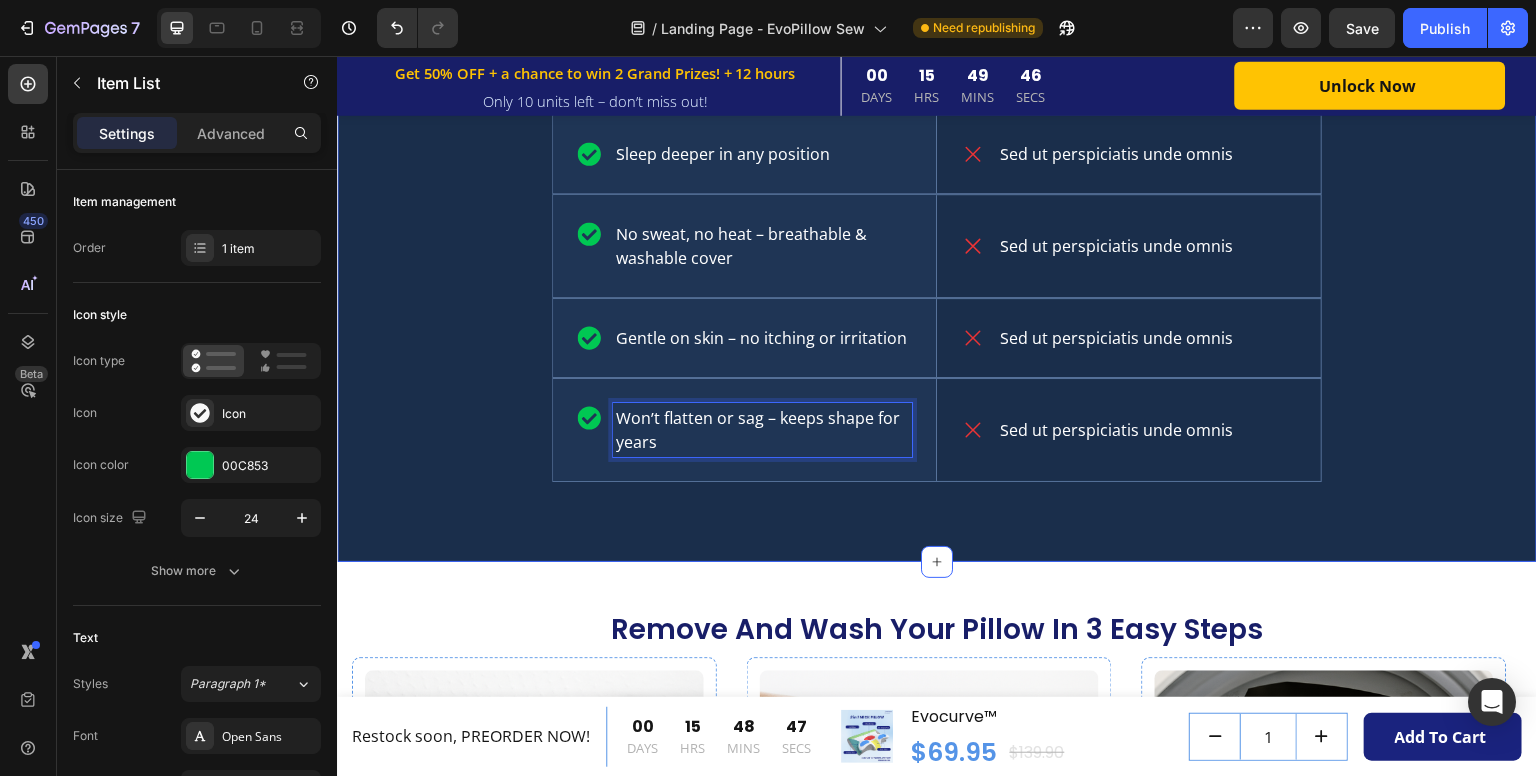 click on "Why Evolabco Beats Your Current Pillow Heading The only pillow engineered to fix neck pain, improve sleep quality, and last for years – backed by science. Text Block Image Hero Banner Others Text Block Row Aligns your neck, relieves pain instantly Item List Hero Banner
Sed ut perspiciatis unde omnis Item List Row Contours perfectly – 100% orthopedic memory foam Item List Hero Banner
Sed ut perspiciatis unde omnis Item List Row Sleep deeper in any position Item List Hero Banner
Sed ut perspiciatis unde omnis Item List Row No sweat, no heat – breathable & washable cover Item List Hero Banner
Sed ut perspiciatis unde omnis Item List Row Gentle on skin – no itching or irritation Item List Hero Banner
Sed ut perspiciatis unde omnis Item List Row Won’t flatten or sag – keeps shape for years Item List   0 Hero Banner
Sed ut perspiciatis unde omnis Item List Row Row" at bounding box center (937, 42) 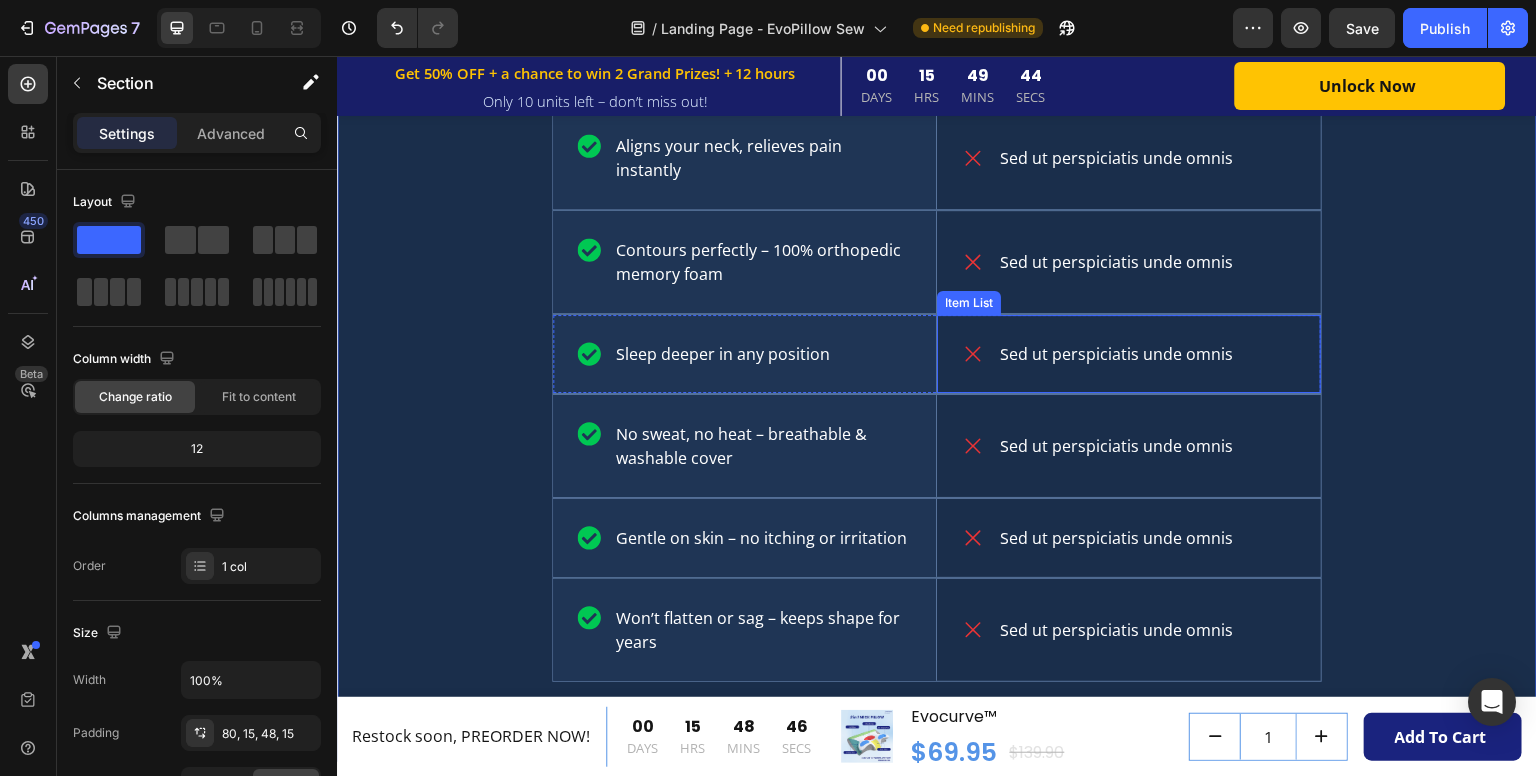 scroll, scrollTop: 4604, scrollLeft: 0, axis: vertical 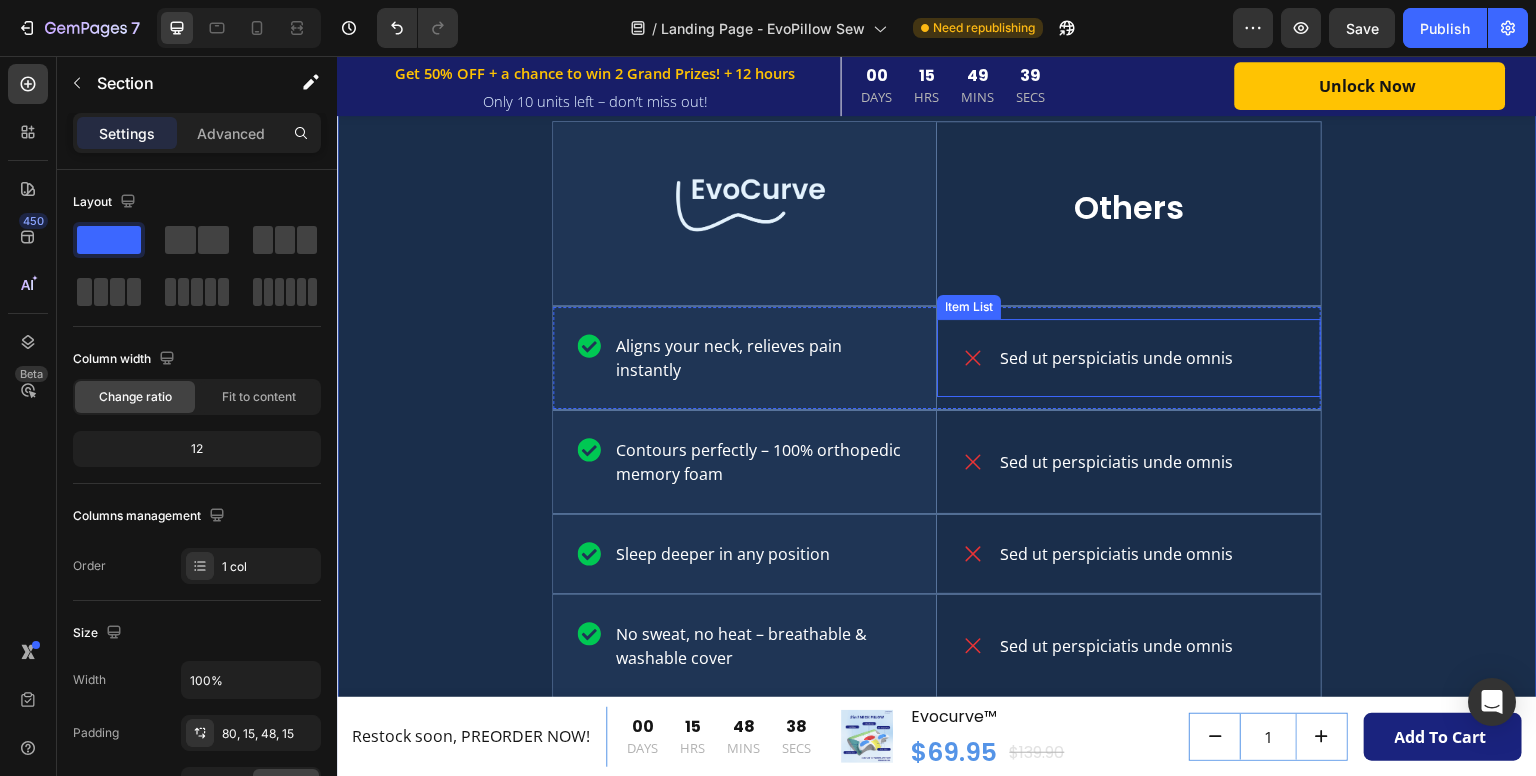 click on "Sed ut perspiciatis unde omnis" at bounding box center (1116, 358) 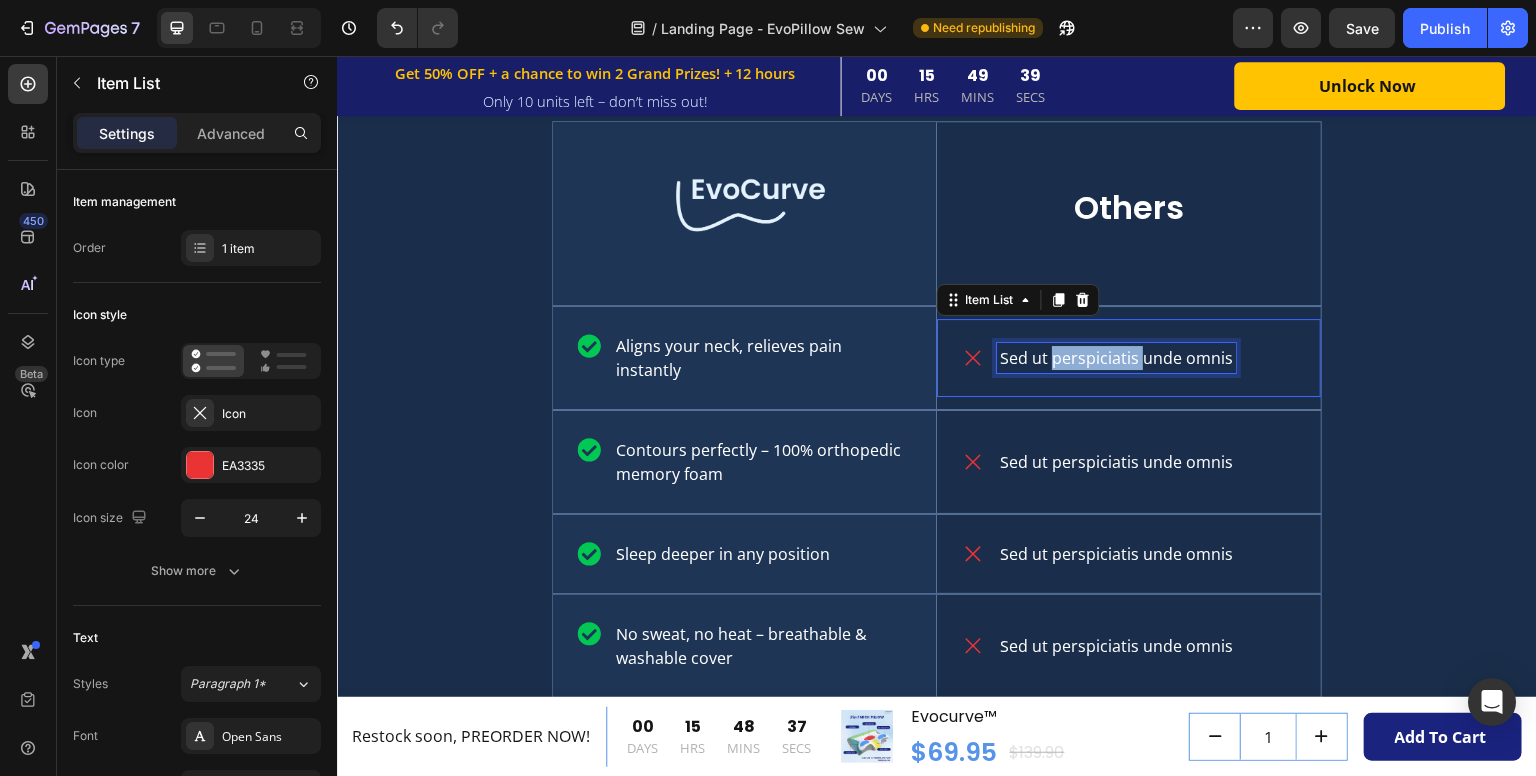 click on "Sed ut perspiciatis unde omnis" at bounding box center (1116, 358) 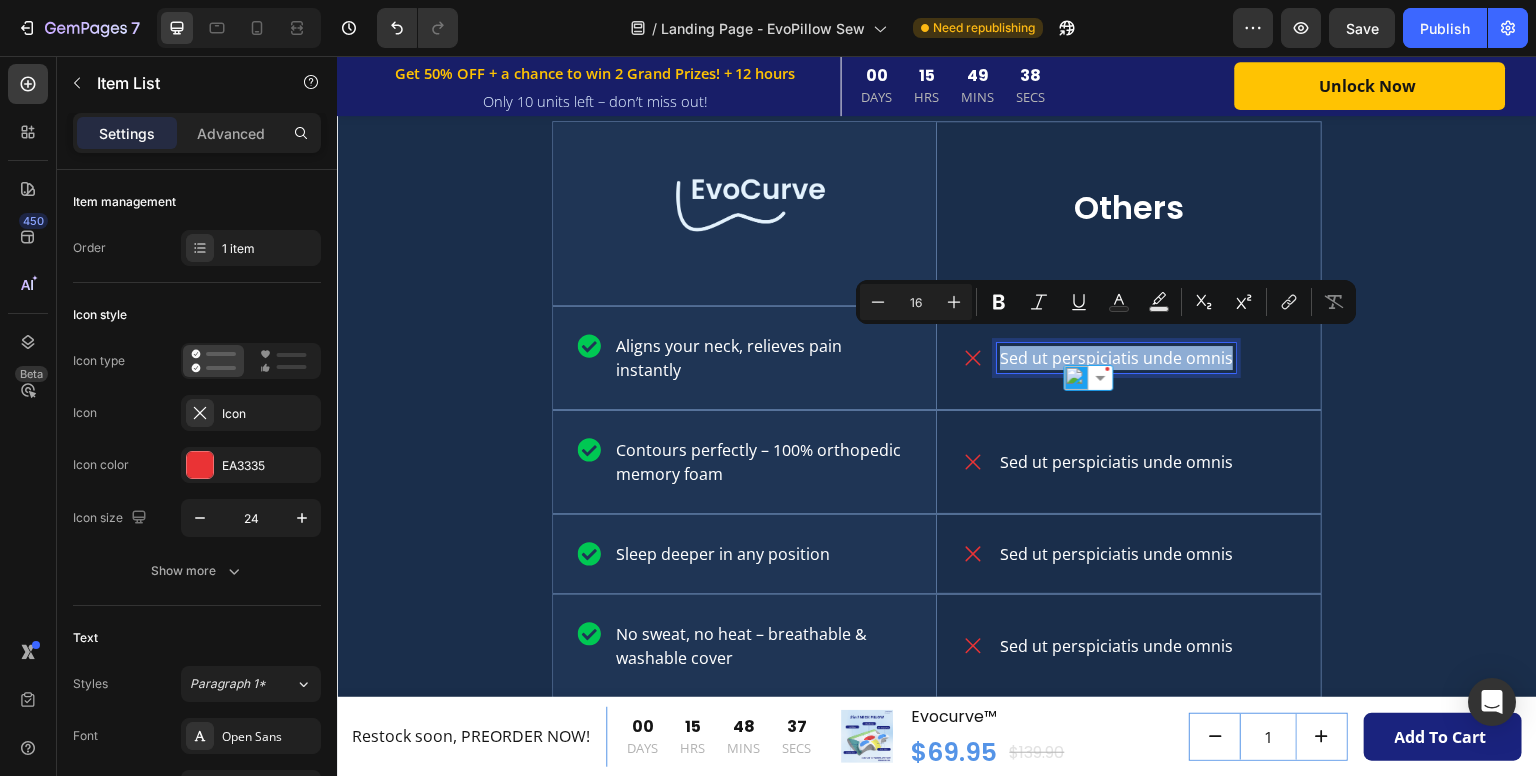 copy on "Sed ut perspiciatis unde omnis" 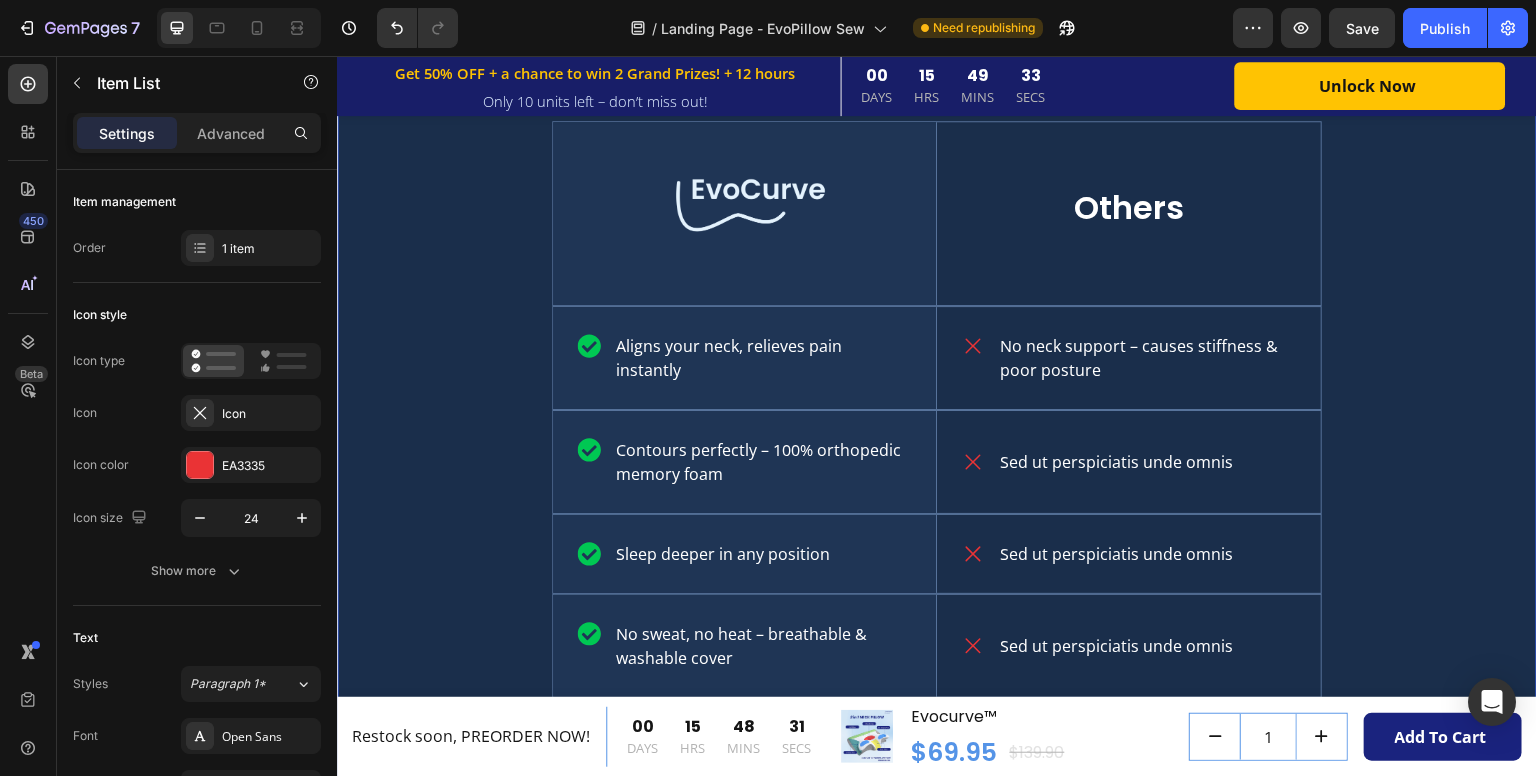click on "Why Evolabco Beats Your Current Pillow Heading The only pillow engineered to fix neck pain, improve sleep quality, and last for years – backed by science. Text Block Image Hero Banner Others Text Block Row Aligns your neck, relieves pain instantly Item List Hero Banner
No neck support – causes stiffness & poor posture Item List Row Contours perfectly – 100% orthopedic memory foam Item List Hero Banner
Sed ut perspiciatis unde omnis Item List Row Sleep deeper in any position Item List Hero Banner
Sed ut perspiciatis unde omnis Item List Row No sweat, no heat – breathable & washable cover Item List Hero Banner
Sed ut perspiciatis unde omnis Item List Row Gentle on skin – no itching or irritation Item List Hero Banner
Sed ut perspiciatis unde omnis Item List Row Won’t flatten or sag – keeps shape for years Item List Hero Banner
Sed ut perspiciatis unde omnis Item List Row Row" at bounding box center [937, 442] 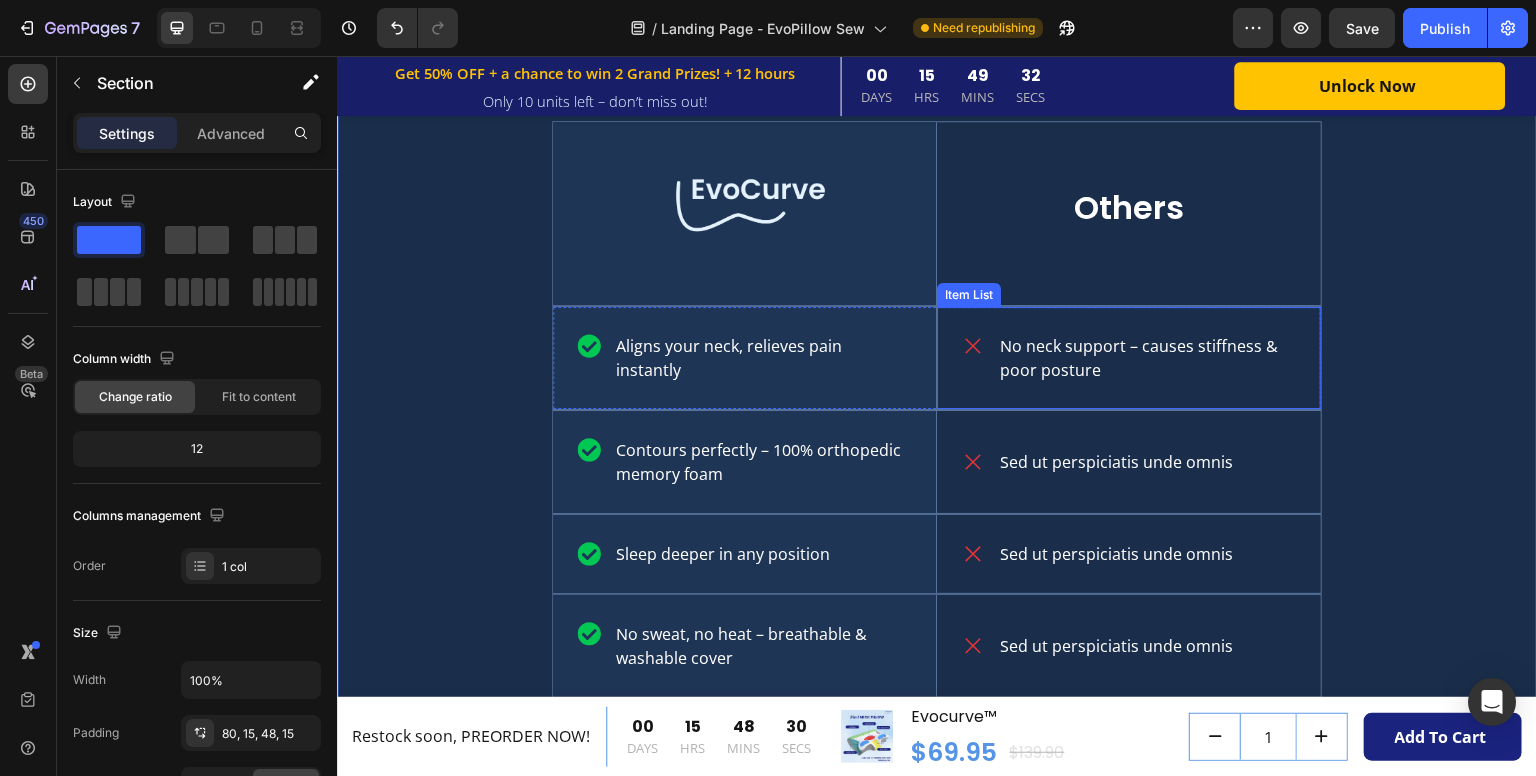 click on "No neck support – causes stiffness & poor posture" at bounding box center [1147, 358] 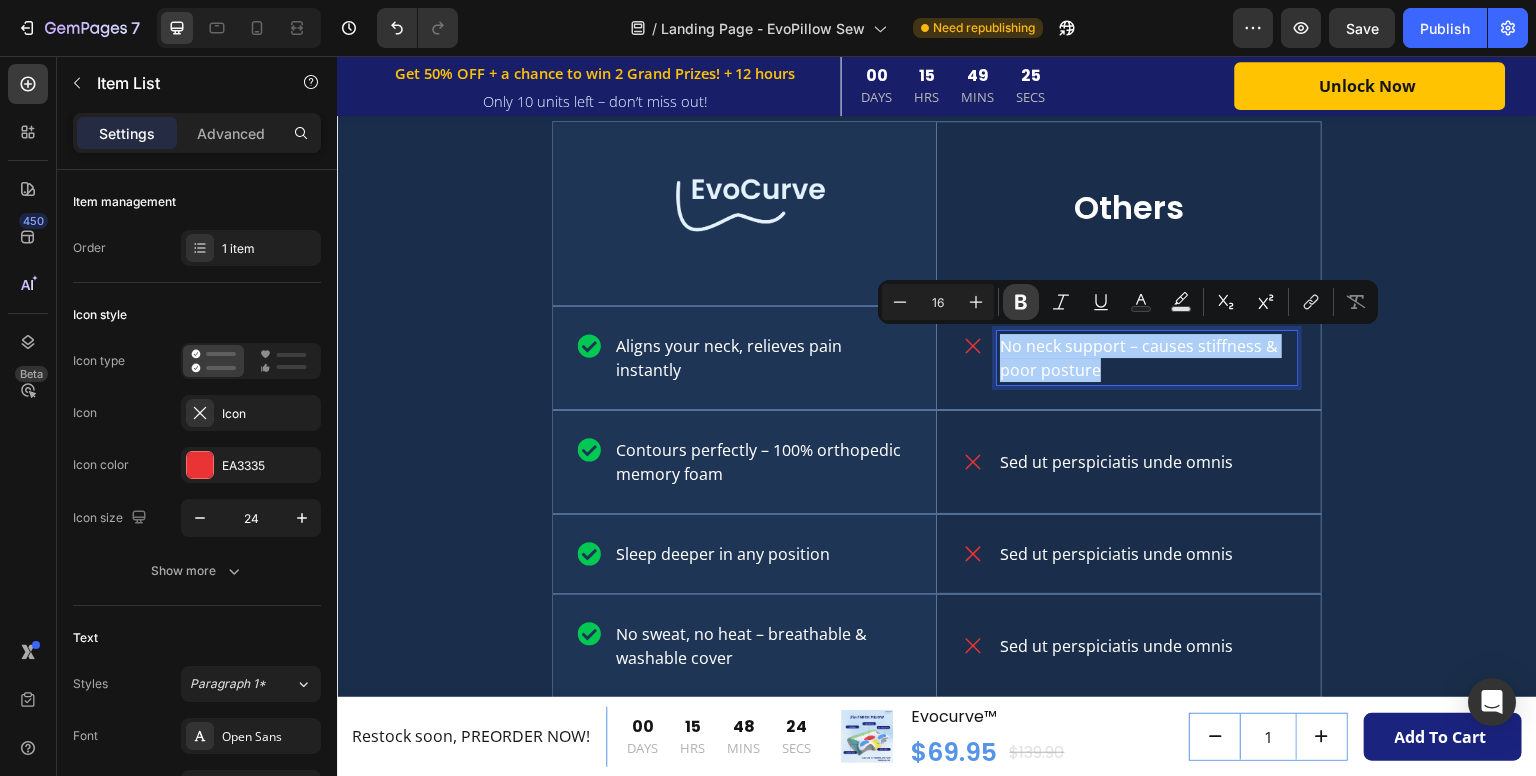 click 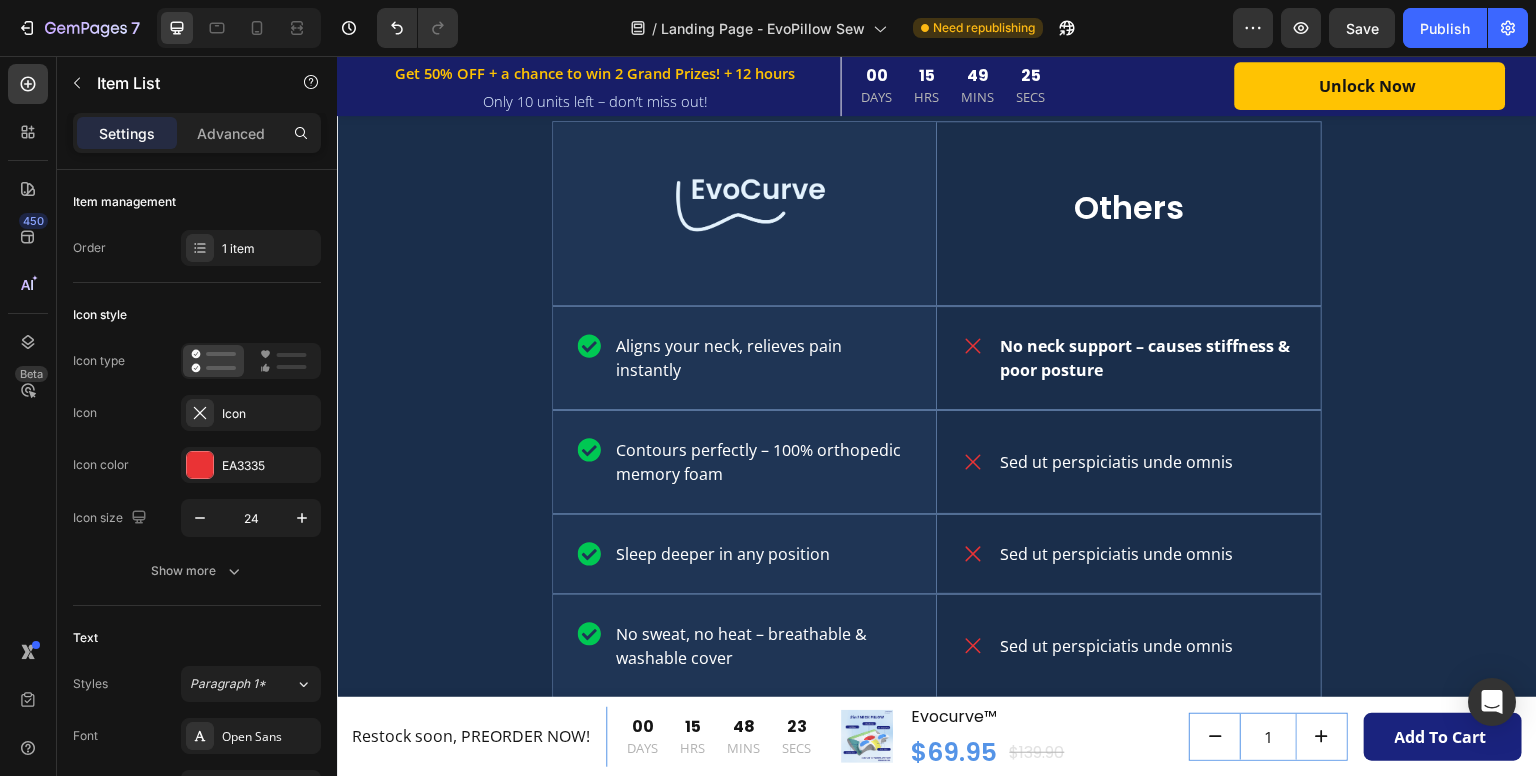 drag, startPoint x: 1355, startPoint y: 362, endPoint x: 1018, endPoint y: 306, distance: 341.62112 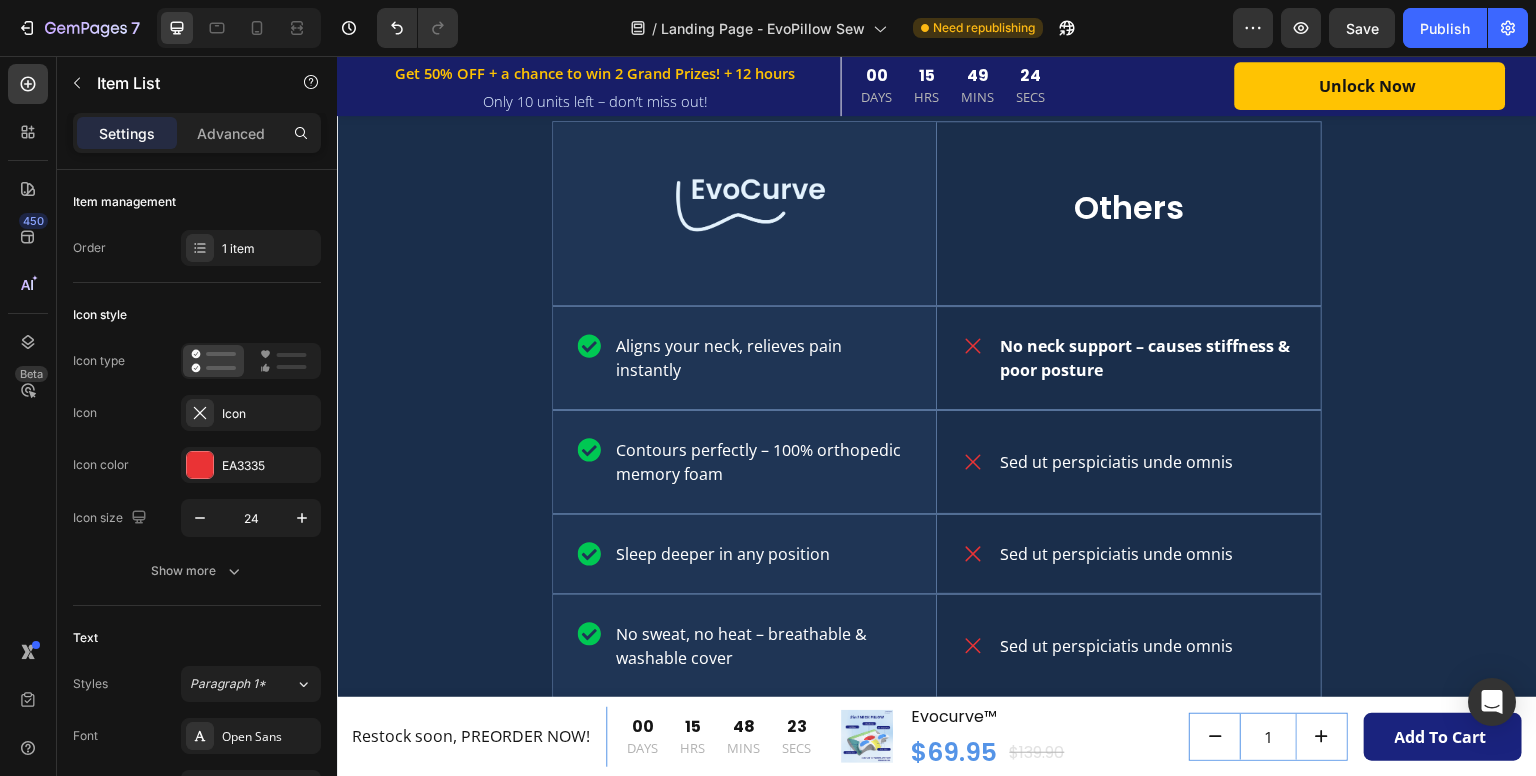 click on "No neck support – causes stiffness & poor posture" at bounding box center (1145, 358) 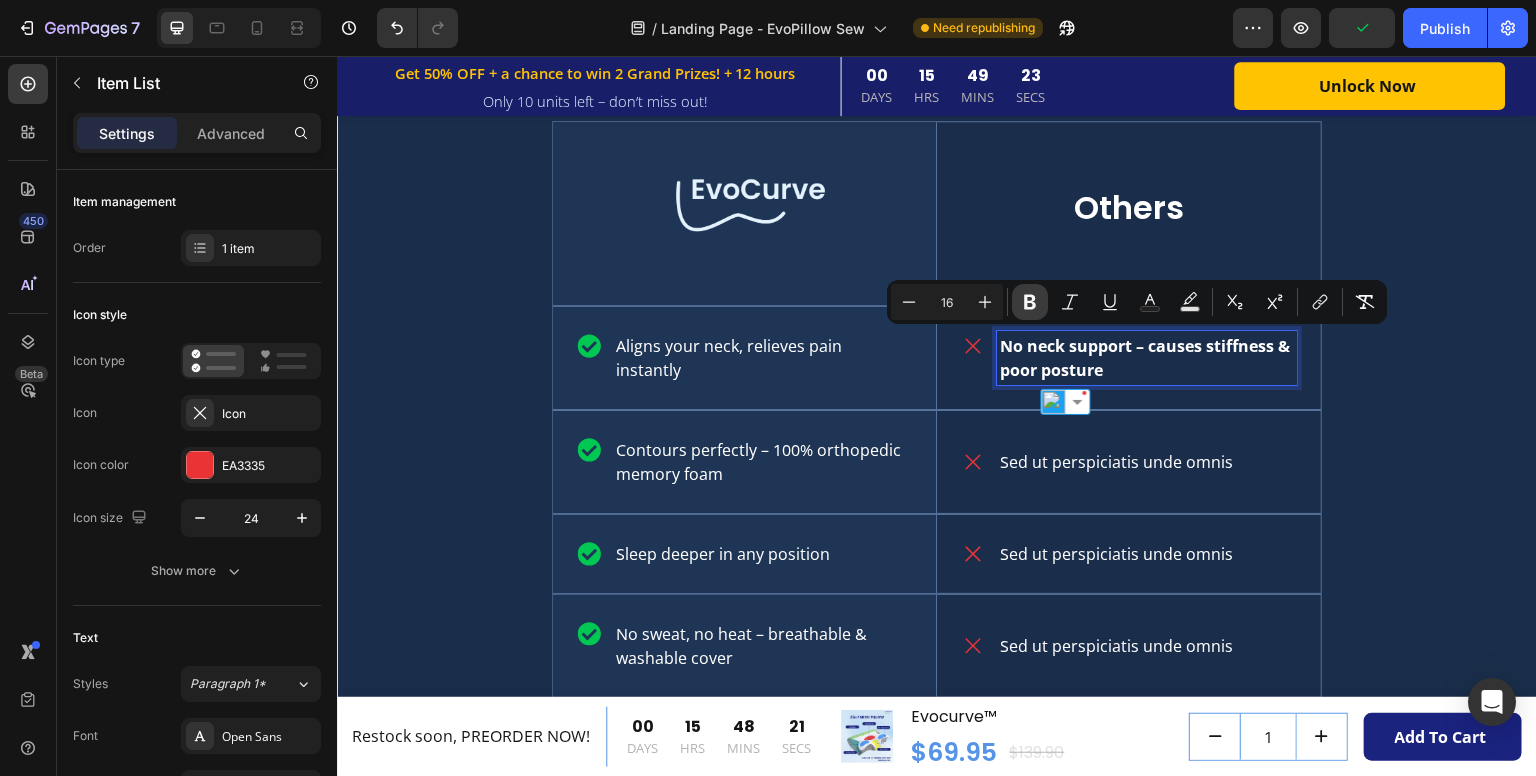 click 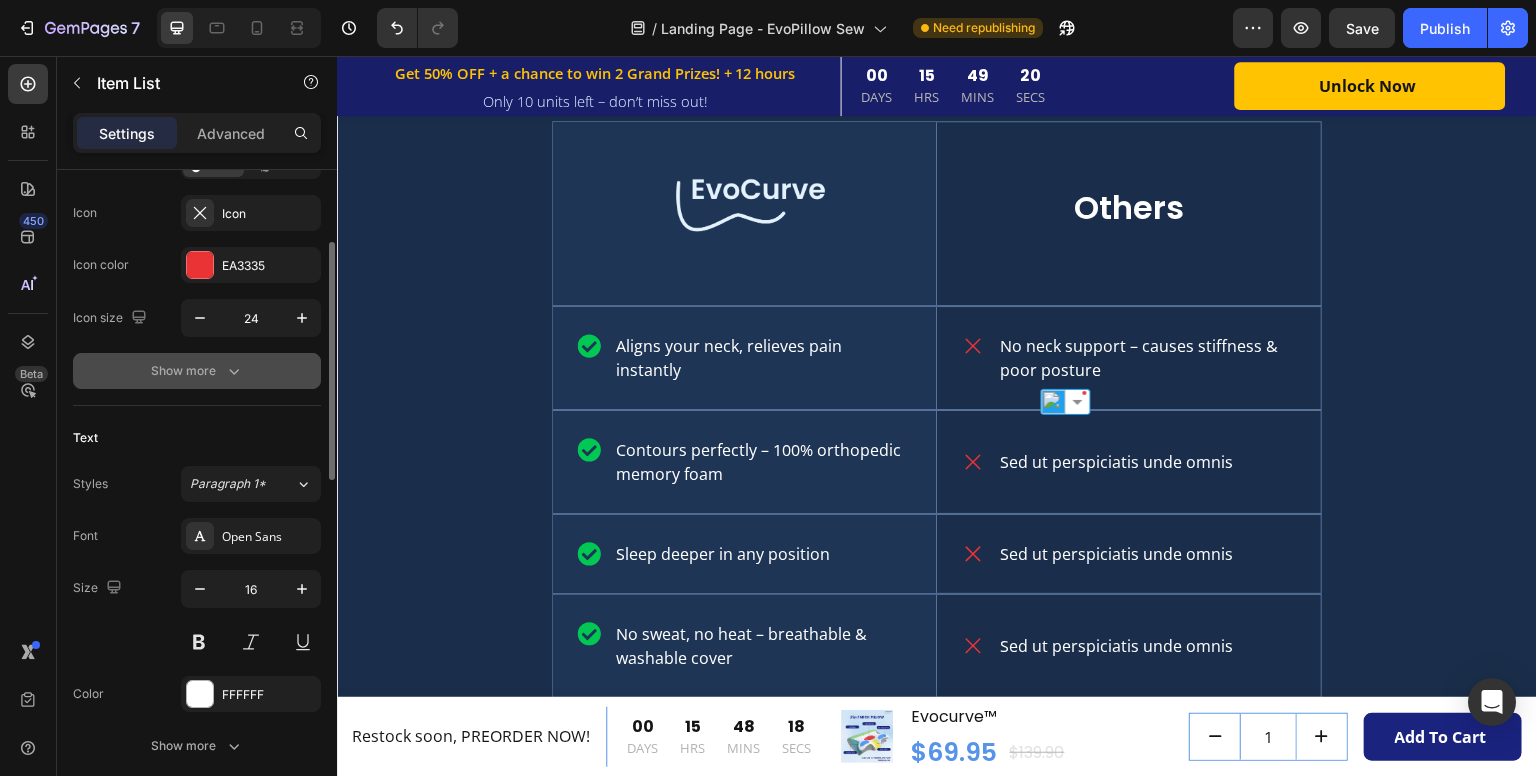 scroll, scrollTop: 300, scrollLeft: 0, axis: vertical 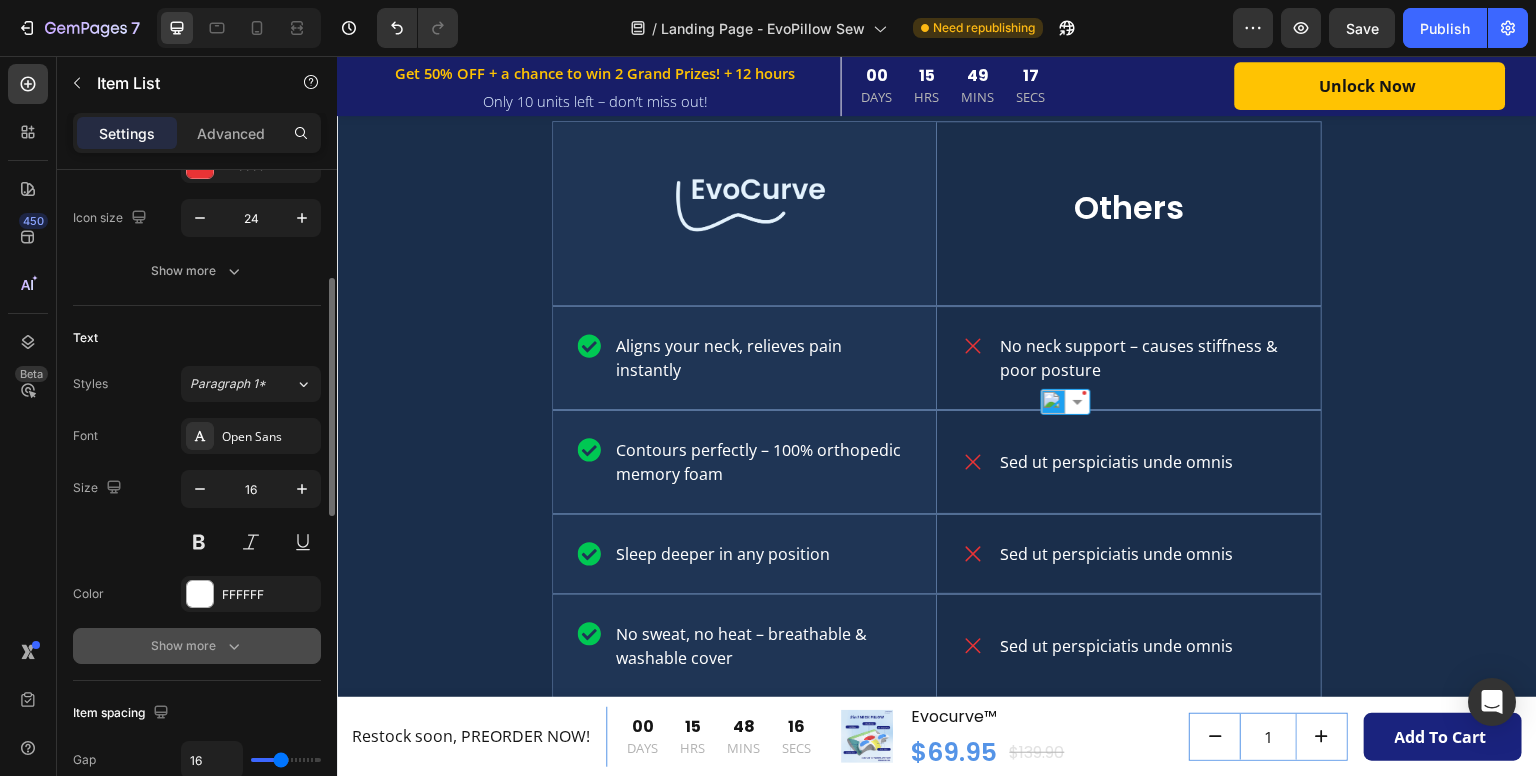 click 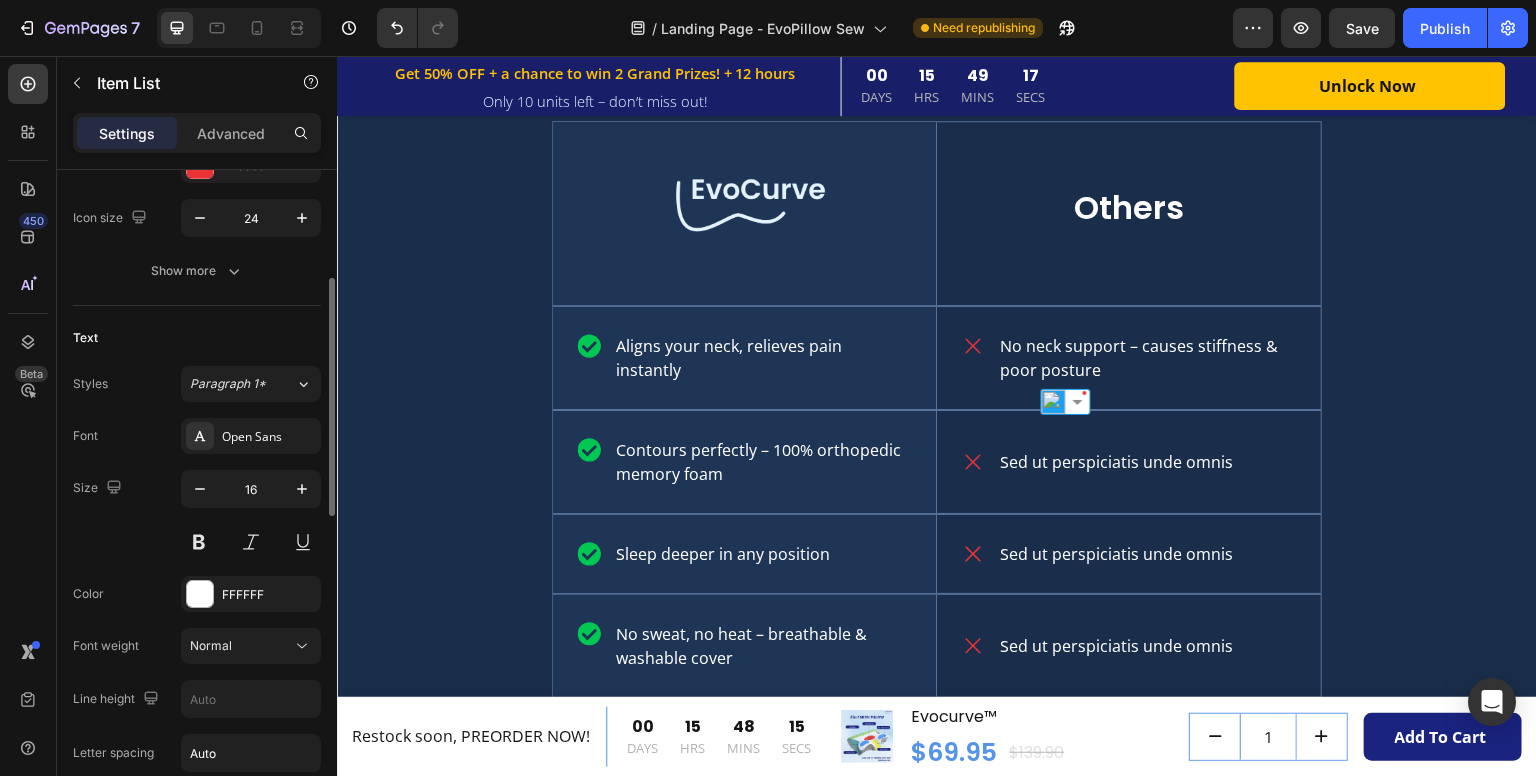 scroll, scrollTop: 400, scrollLeft: 0, axis: vertical 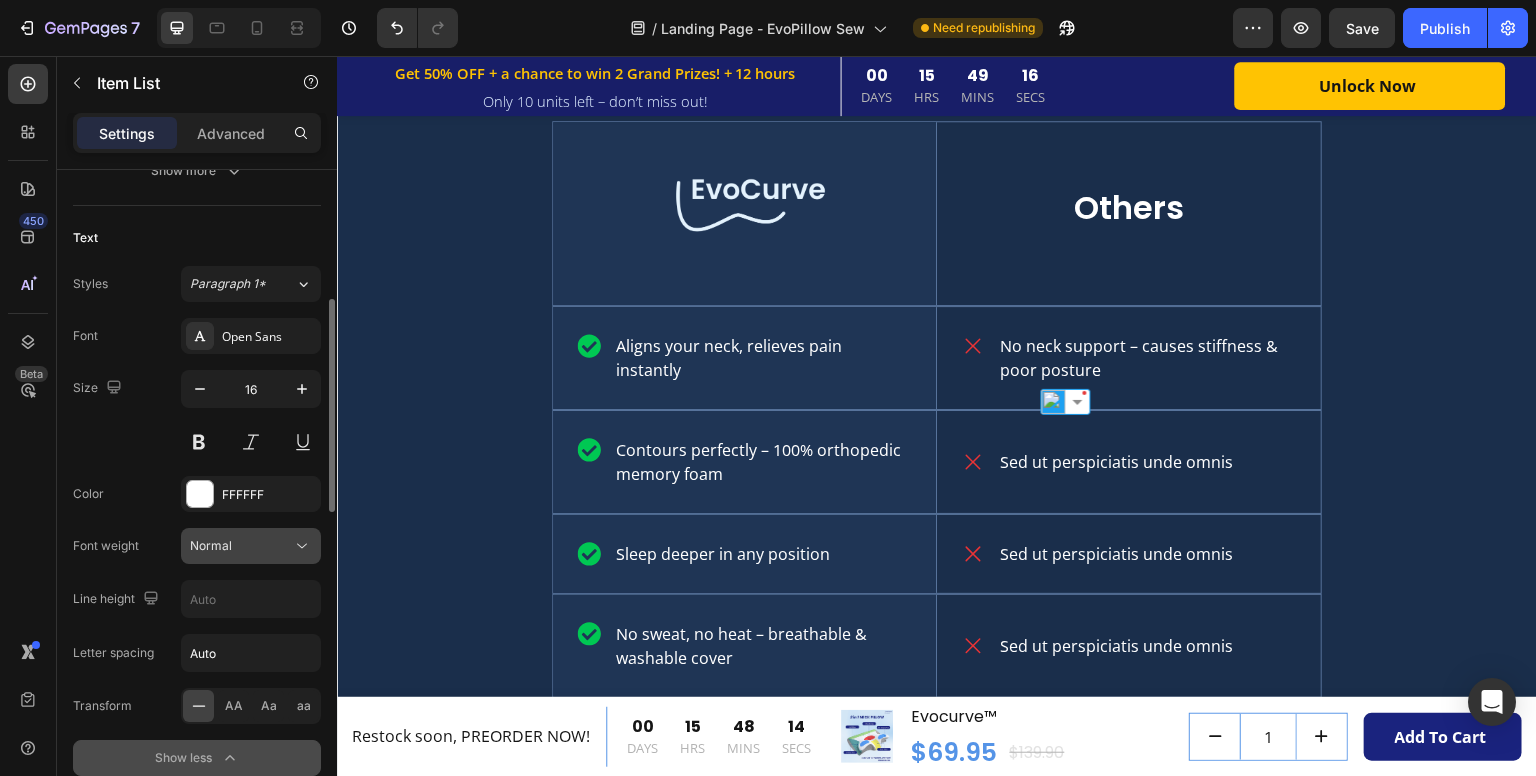 click 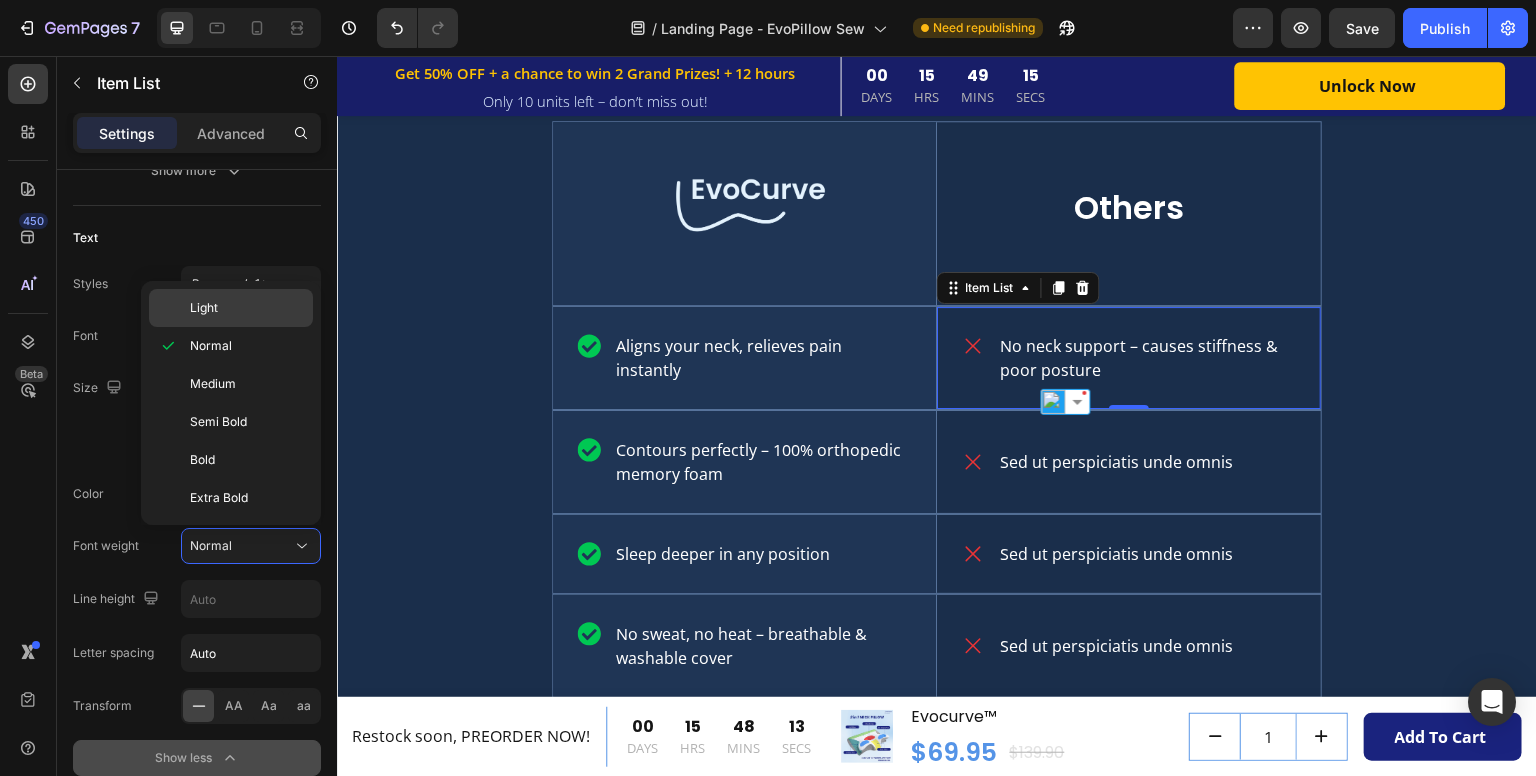 click on "Light" at bounding box center [247, 308] 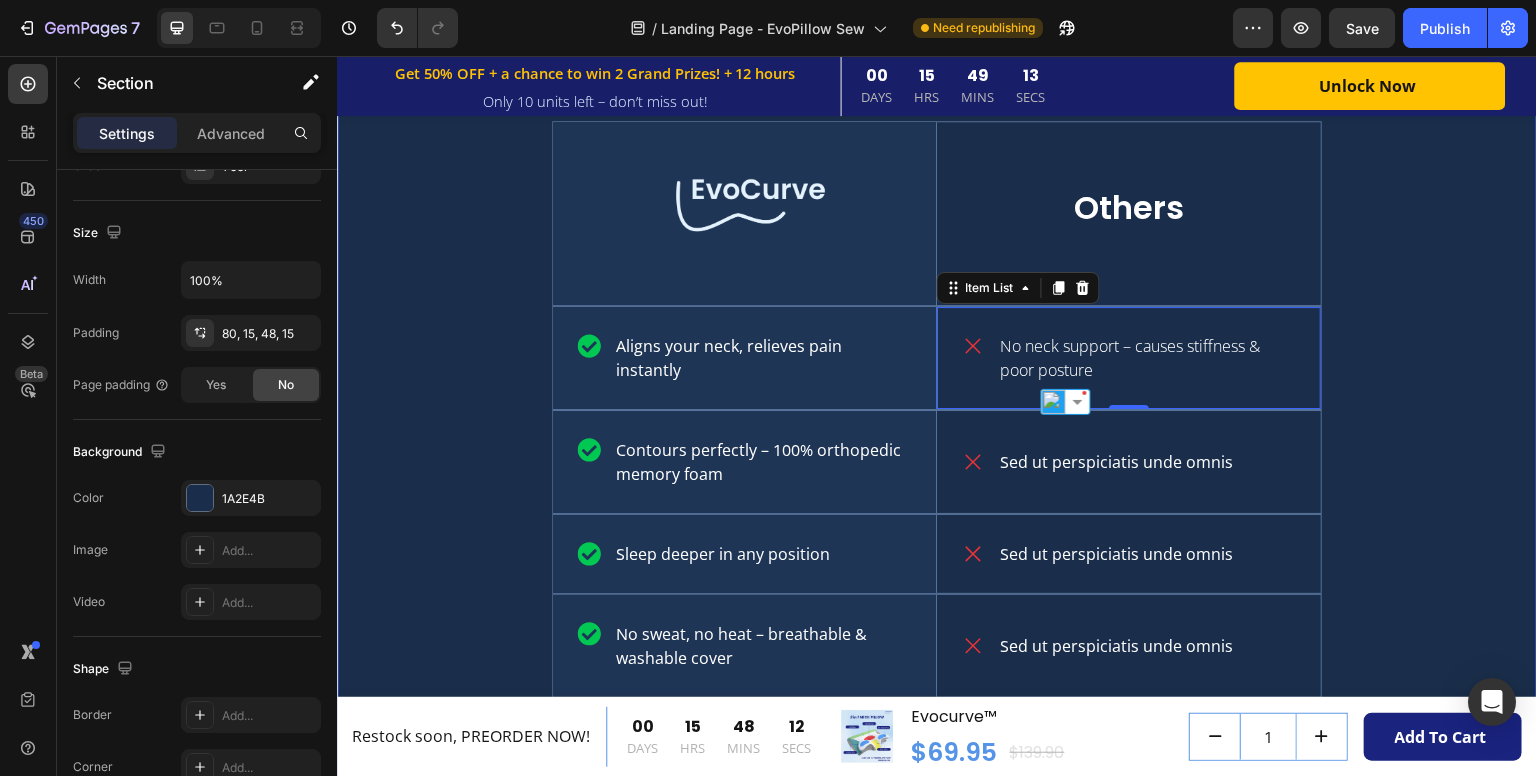 click on "Why Evolabco Beats Your Current Pillow Heading The only pillow engineered to fix neck pain, improve sleep quality, and last for years – backed by science. Text Block Image Hero Banner Others Text Block Row Aligns your neck, relieves pain instantly Item List Hero Banner
No neck support – causes stiffness & poor posture Item List   0 Row Contours perfectly – 100% orthopedic memory foam Item List Hero Banner
Sed ut perspiciatis unde omnis Item List Row Sleep deeper in any position Item List Hero Banner
Sed ut perspiciatis unde omnis Item List Row No sweat, no heat – breathable & washable cover Item List Hero Banner
Sed ut perspiciatis unde omnis Item List Row Gentle on skin – no itching or irritation Item List Hero Banner
Sed ut perspiciatis unde omnis Item List Row Won’t flatten or sag – keeps shape for years Item List Hero Banner
Sed ut perspiciatis unde omnis Item List Row Row" at bounding box center (937, 442) 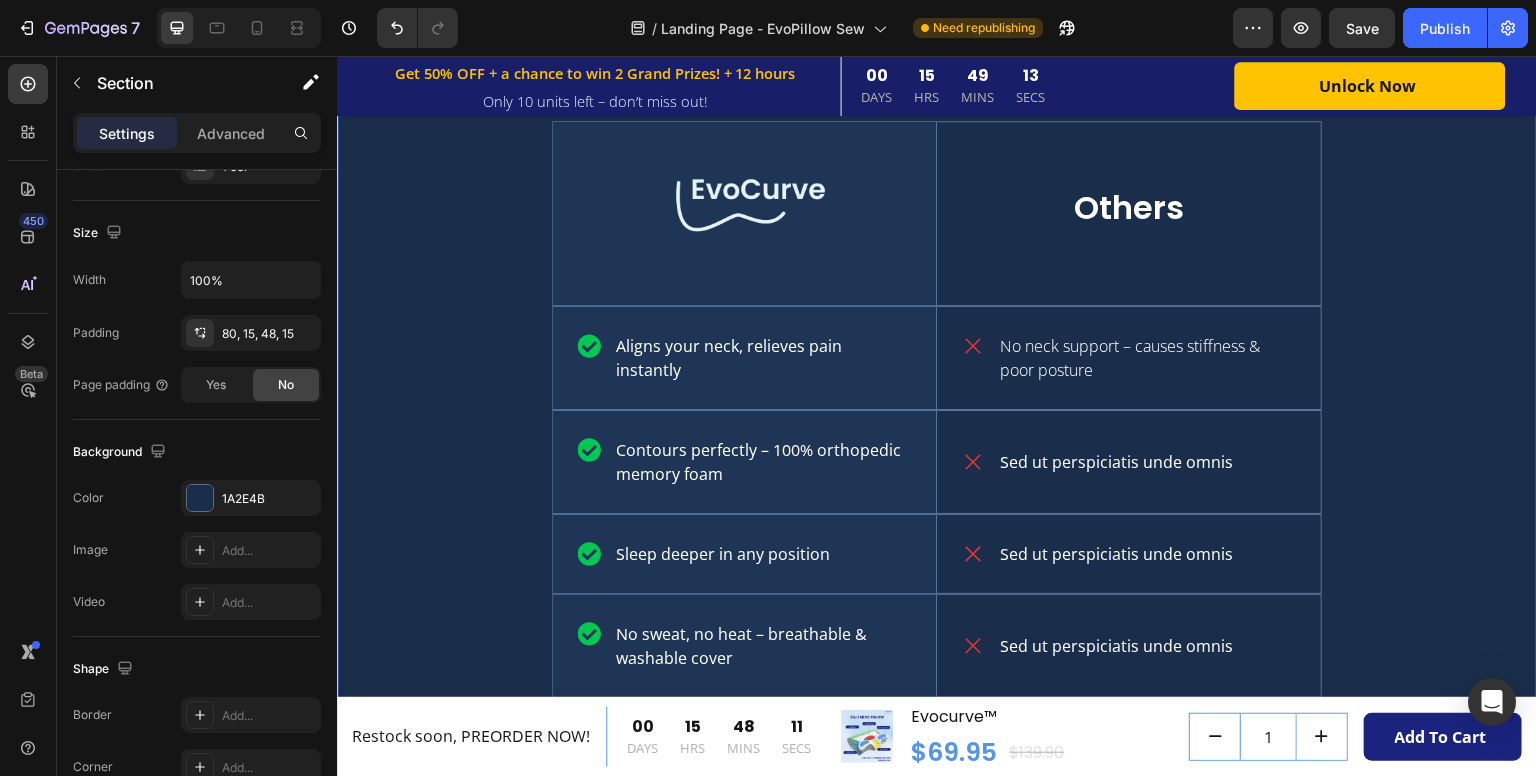 scroll, scrollTop: 0, scrollLeft: 0, axis: both 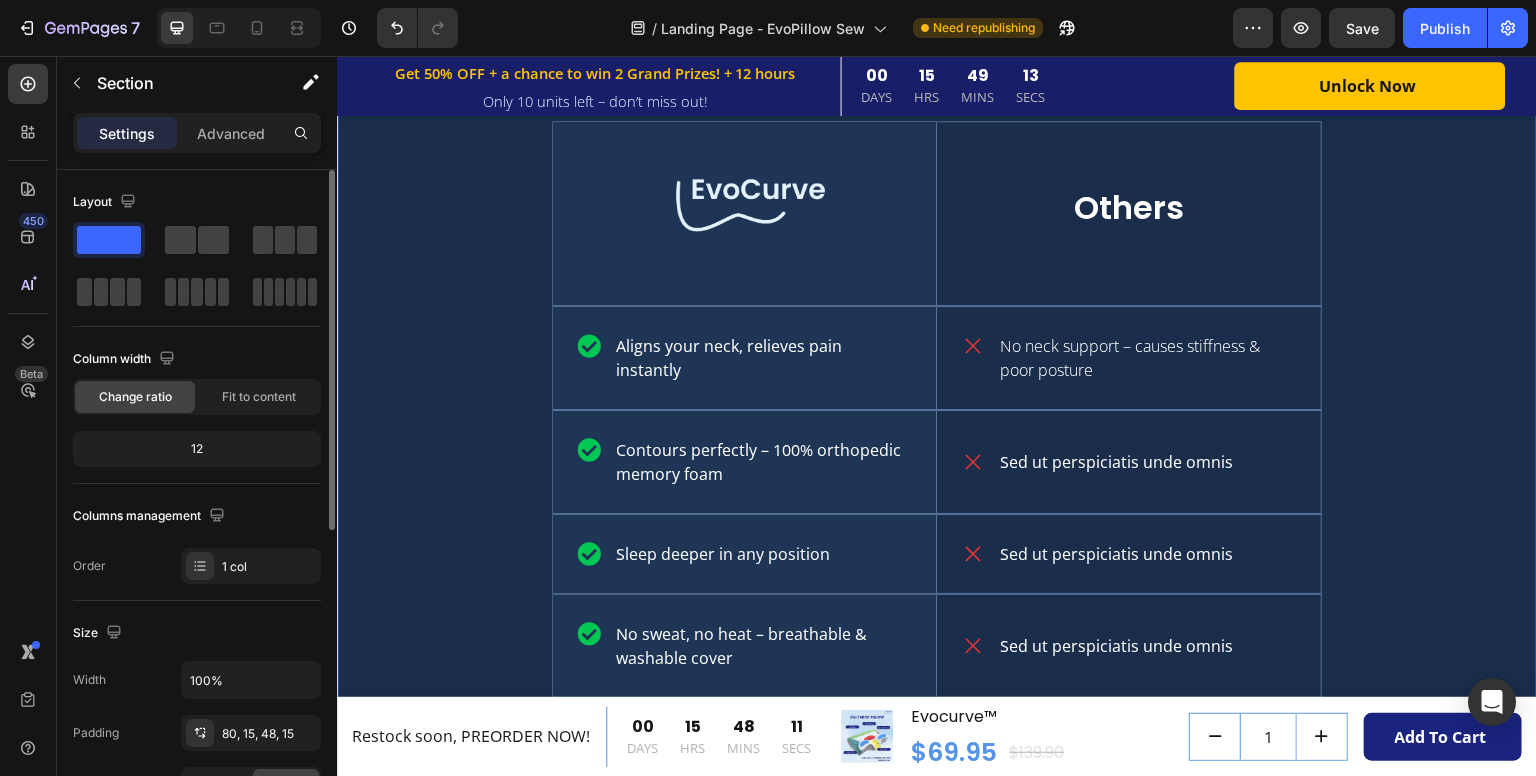 click on "Why Evolabco Beats Your Current Pillow Heading The only pillow engineered to fix neck pain, improve sleep quality, and last for years – backed by science. Text Block Image Hero Banner Others Text Block Row Aligns your neck, relieves pain instantly Item List Hero Banner
No neck support – causes stiffness & poor posture Item List Row Contours perfectly – 100% orthopedic memory foam Item List Hero Banner
Sed ut perspiciatis unde omnis Item List Row Sleep deeper in any position Item List Hero Banner
Sed ut perspiciatis unde omnis Item List Row No sweat, no heat – breathable & washable cover Item List Hero Banner
Sed ut perspiciatis unde omnis Item List Row Gentle on skin – no itching or irritation Item List Hero Banner
Sed ut perspiciatis unde omnis Item List Row Won’t flatten or sag – keeps shape for years Item List Hero Banner
Sed ut perspiciatis unde omnis Item List Row Row" at bounding box center (937, 442) 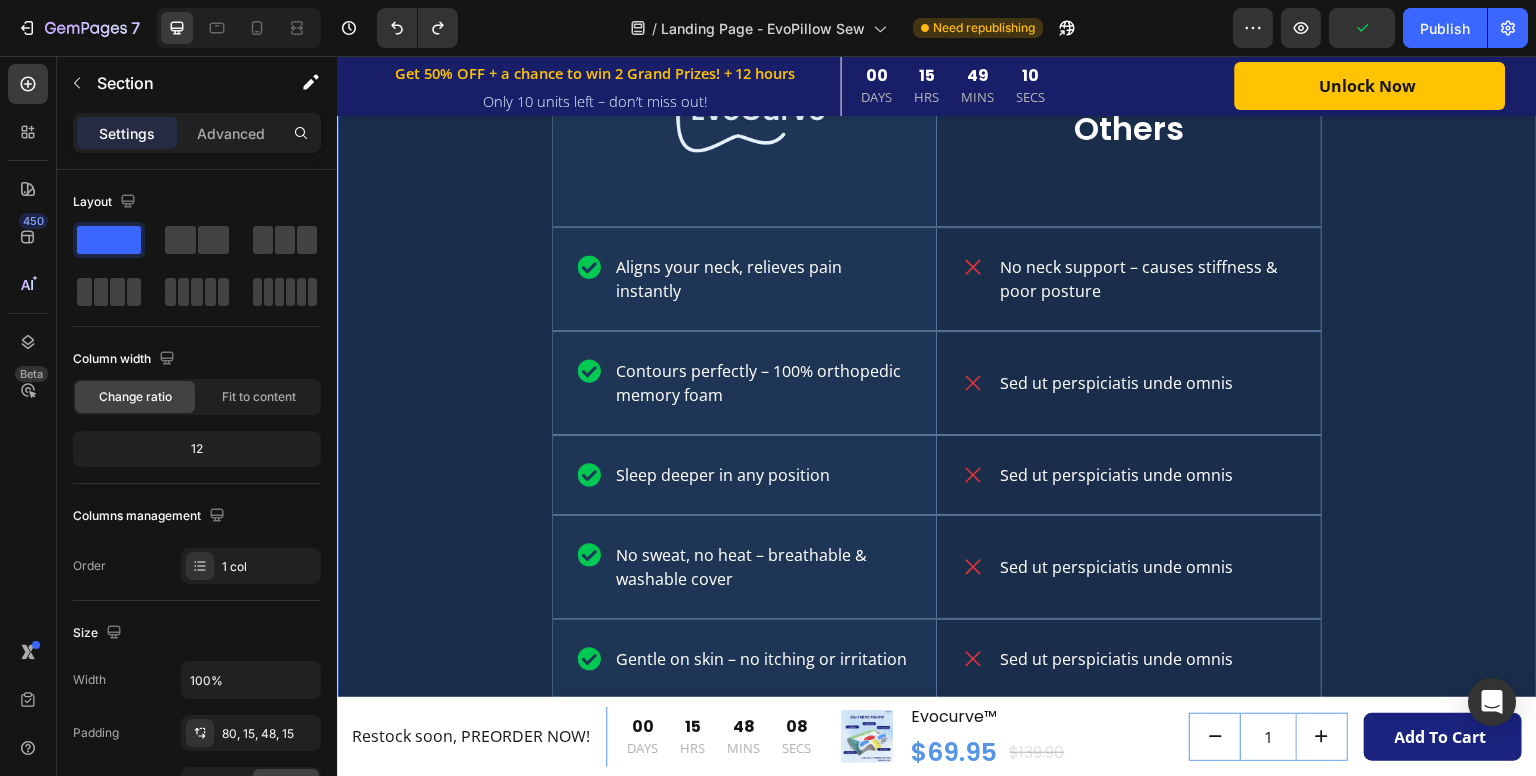 scroll, scrollTop: 4704, scrollLeft: 0, axis: vertical 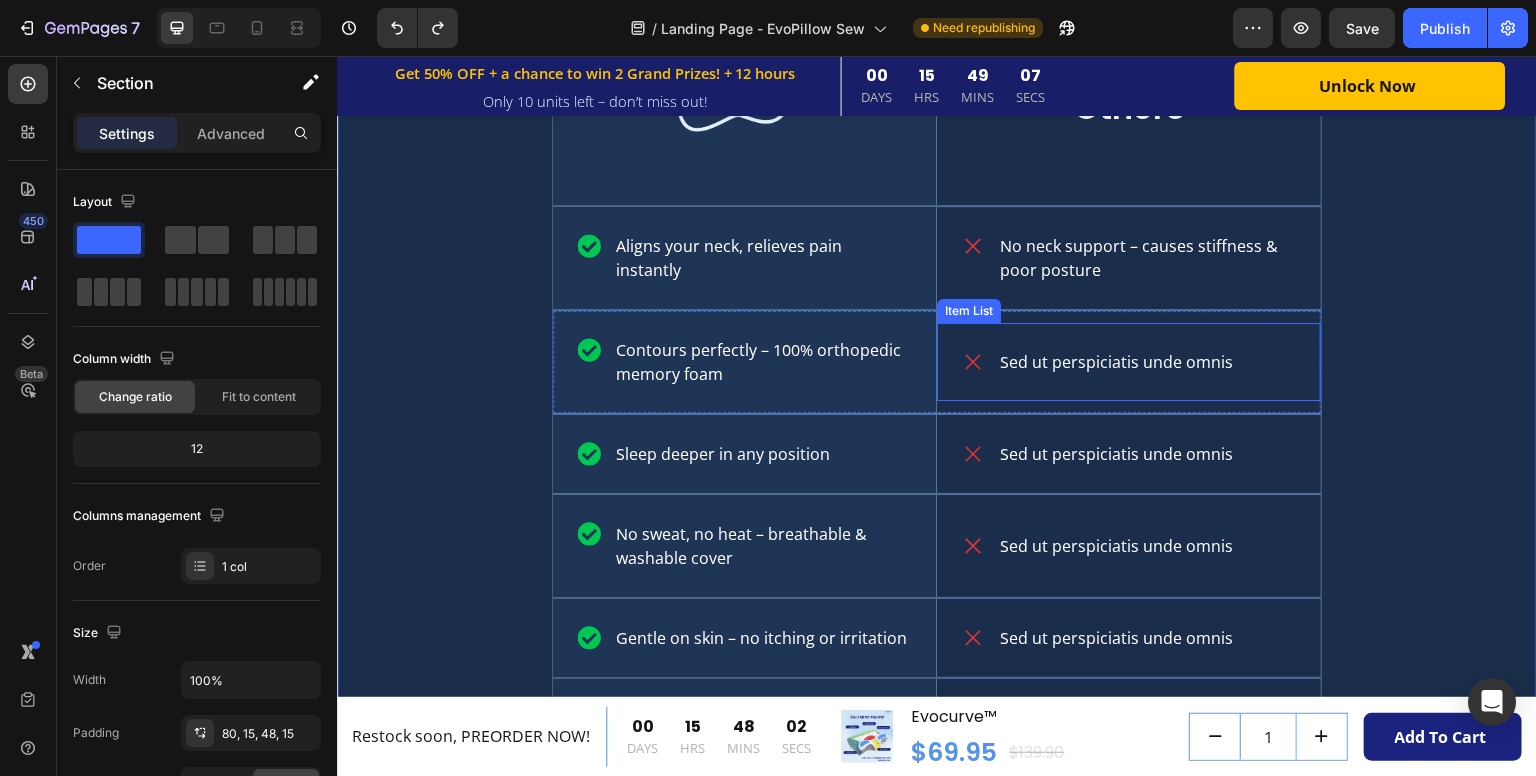 click on "Sed ut perspiciatis unde omnis" at bounding box center (1116, 362) 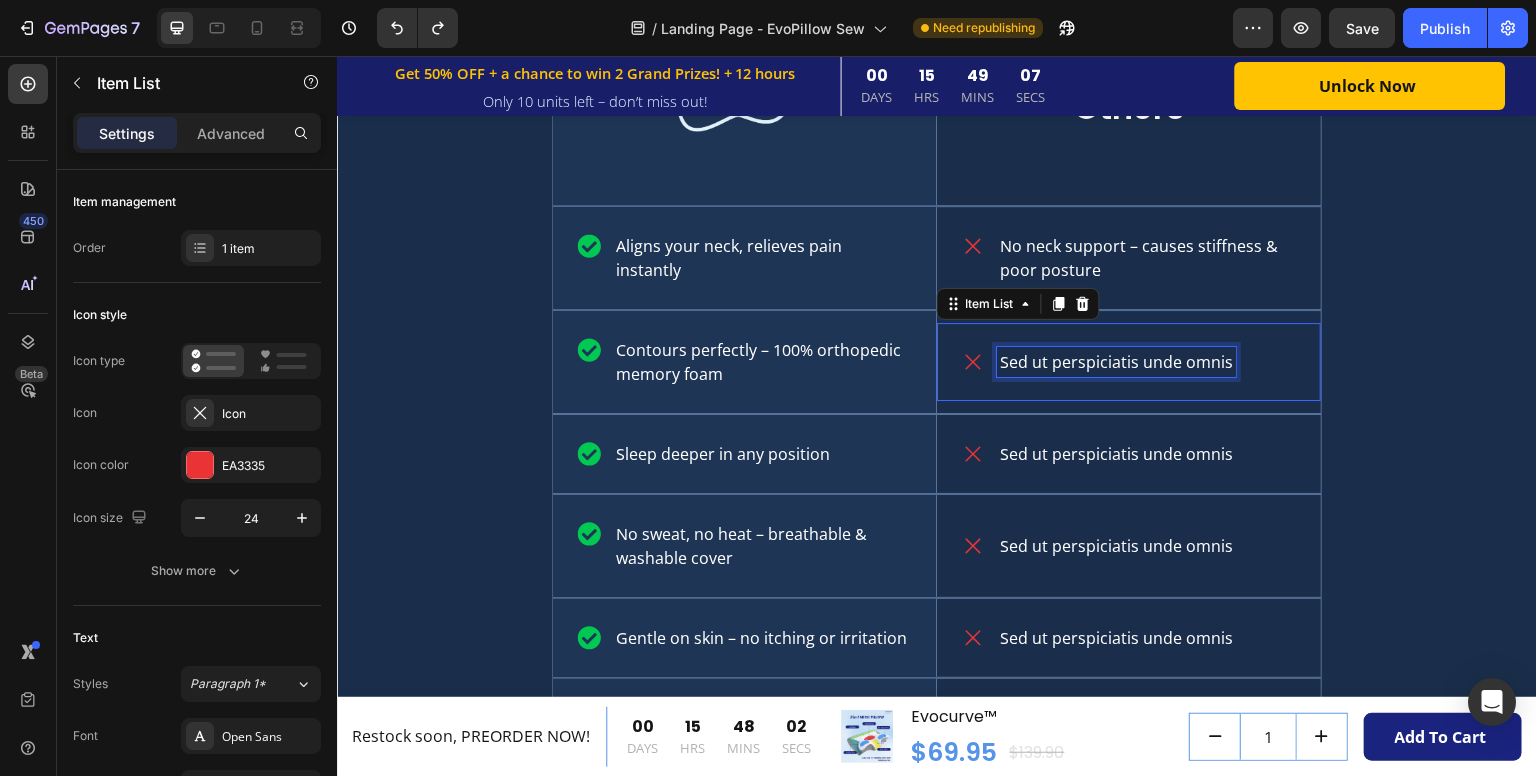 click on "Sed ut perspiciatis unde omnis" at bounding box center (1116, 362) 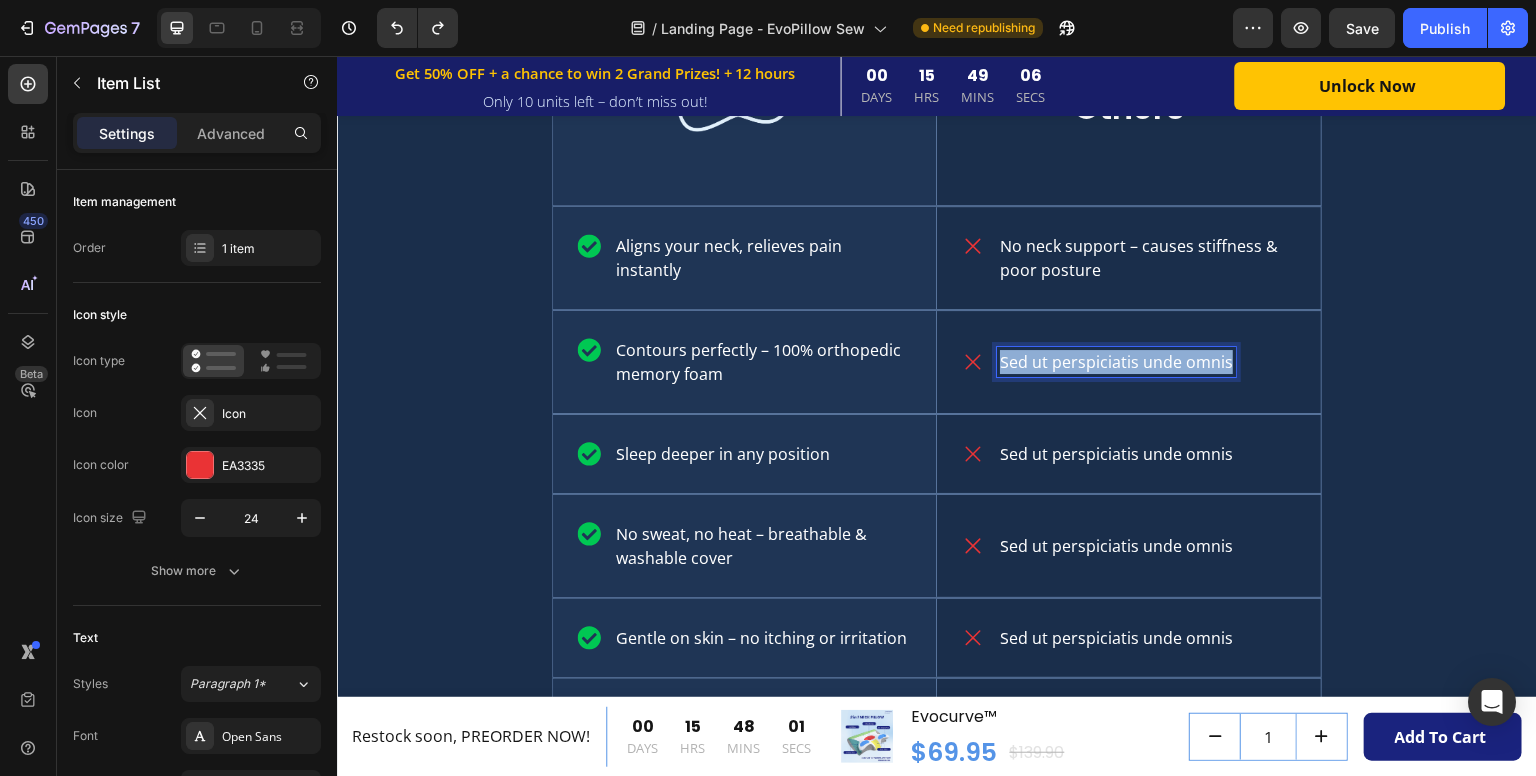 scroll, scrollTop: 4692, scrollLeft: 0, axis: vertical 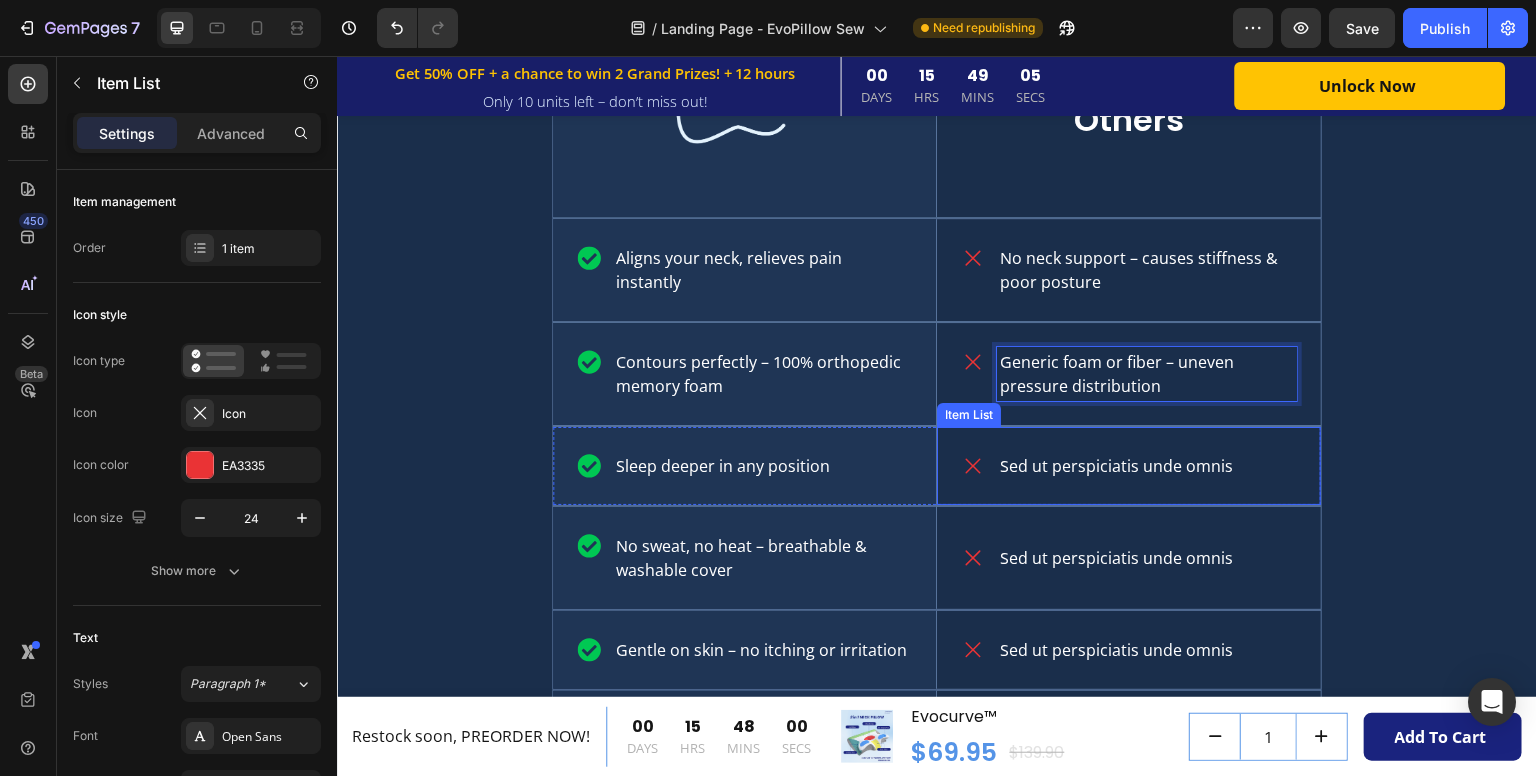 click on "Sed ut perspiciatis unde omnis" at bounding box center [1116, 466] 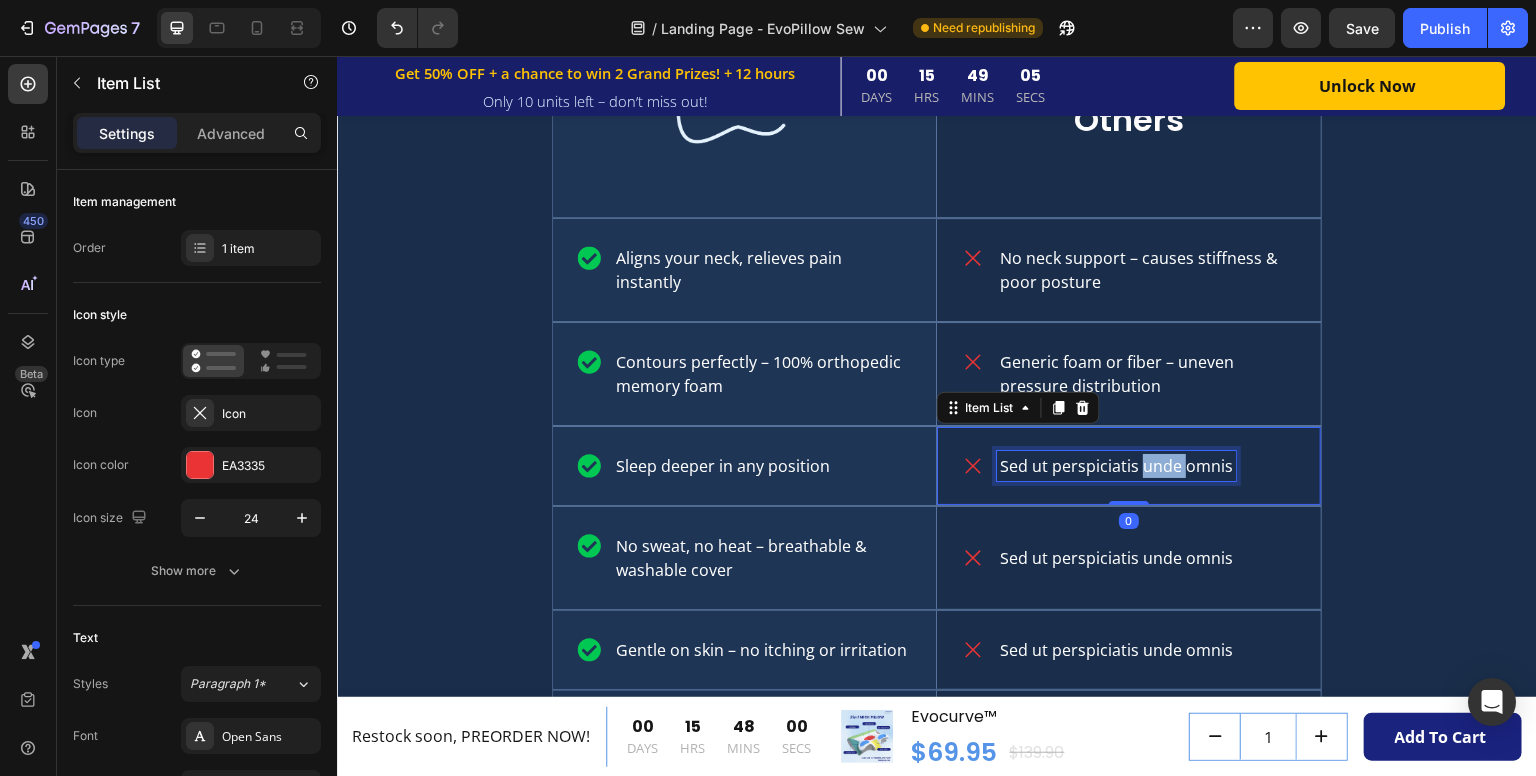 click on "Sed ut perspiciatis unde omnis" at bounding box center [1116, 466] 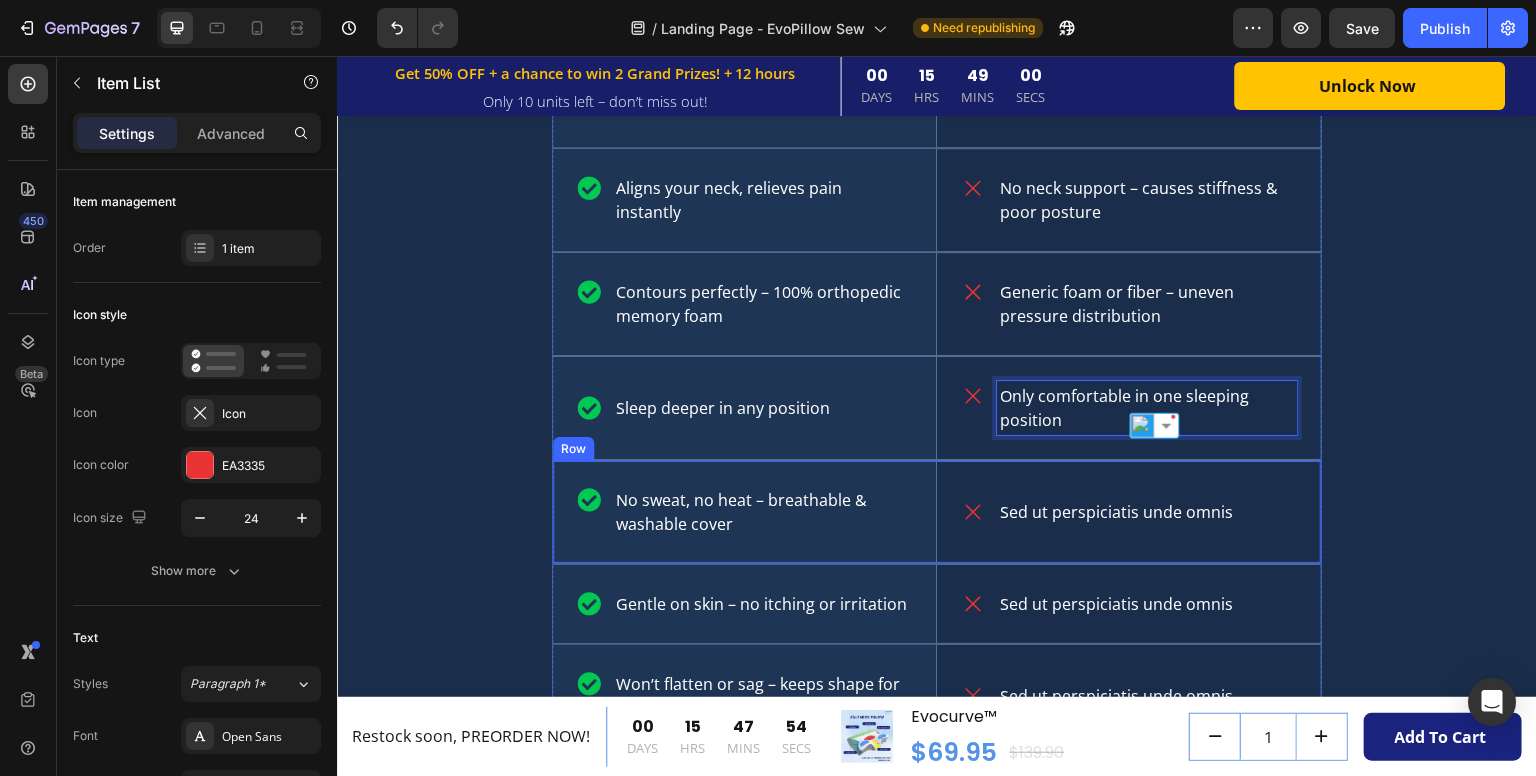 scroll, scrollTop: 4892, scrollLeft: 0, axis: vertical 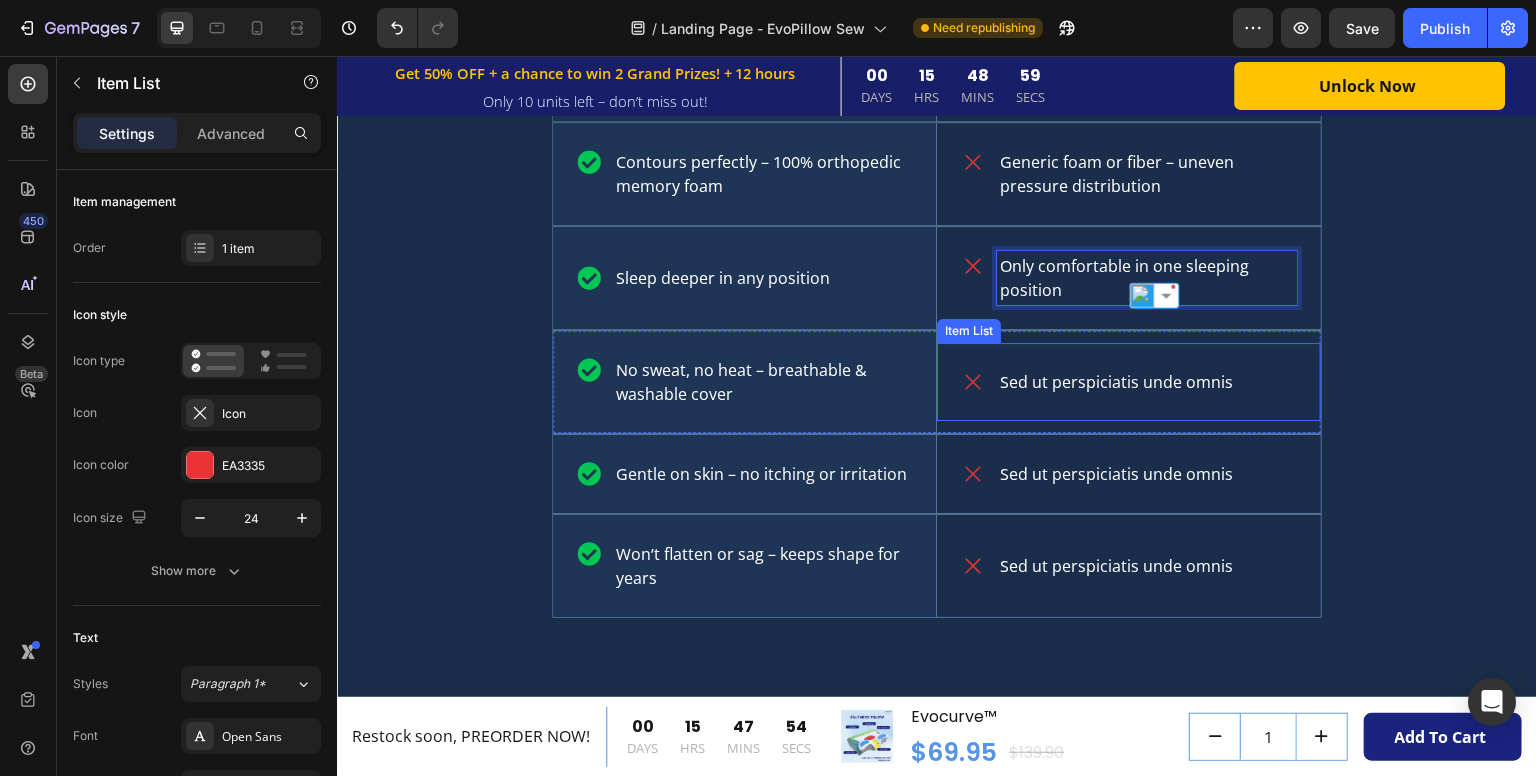 click on "Sed ut perspiciatis unde omnis" at bounding box center (1116, 382) 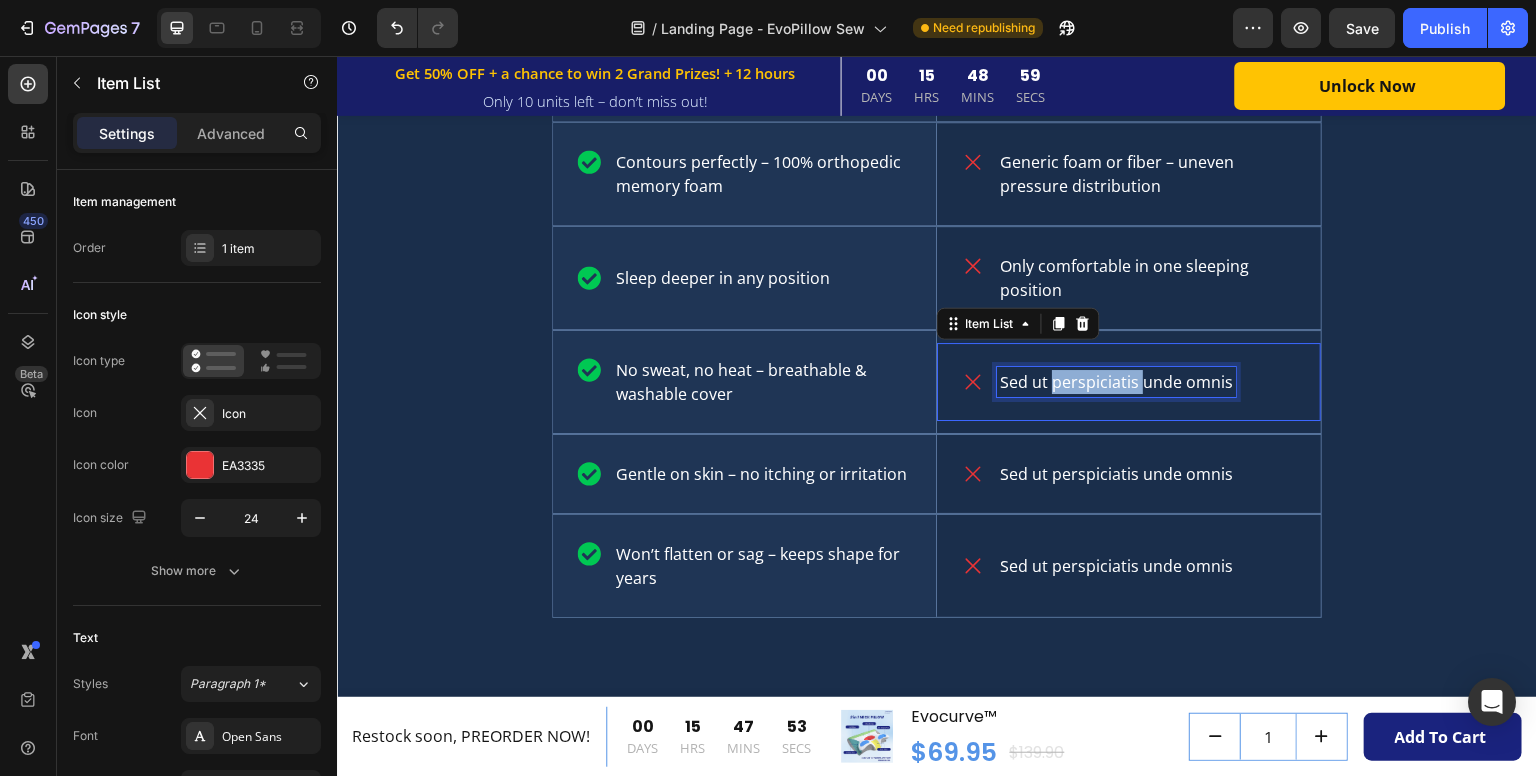 click on "Sed ut perspiciatis unde omnis" at bounding box center [1116, 382] 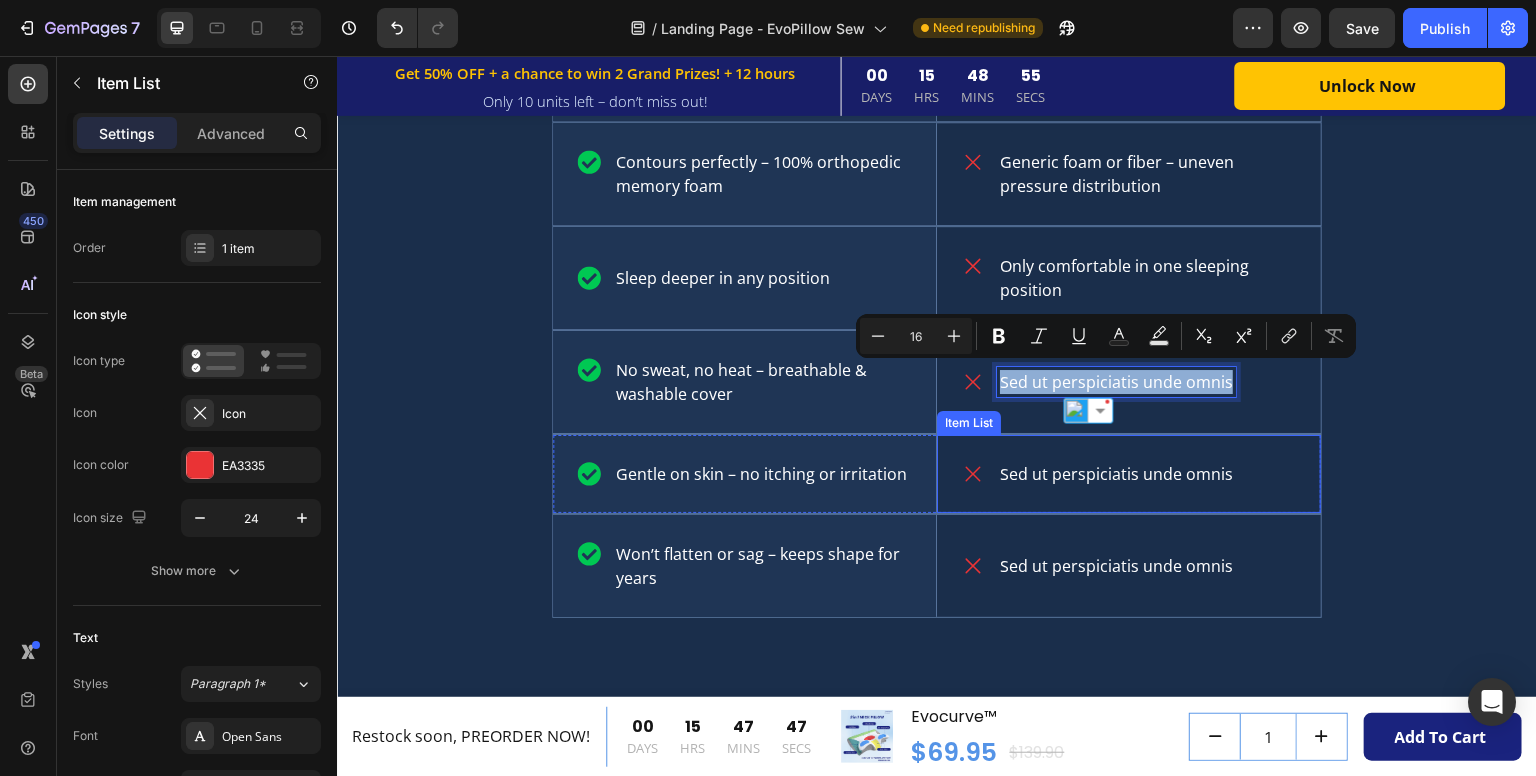 scroll, scrollTop: 4880, scrollLeft: 0, axis: vertical 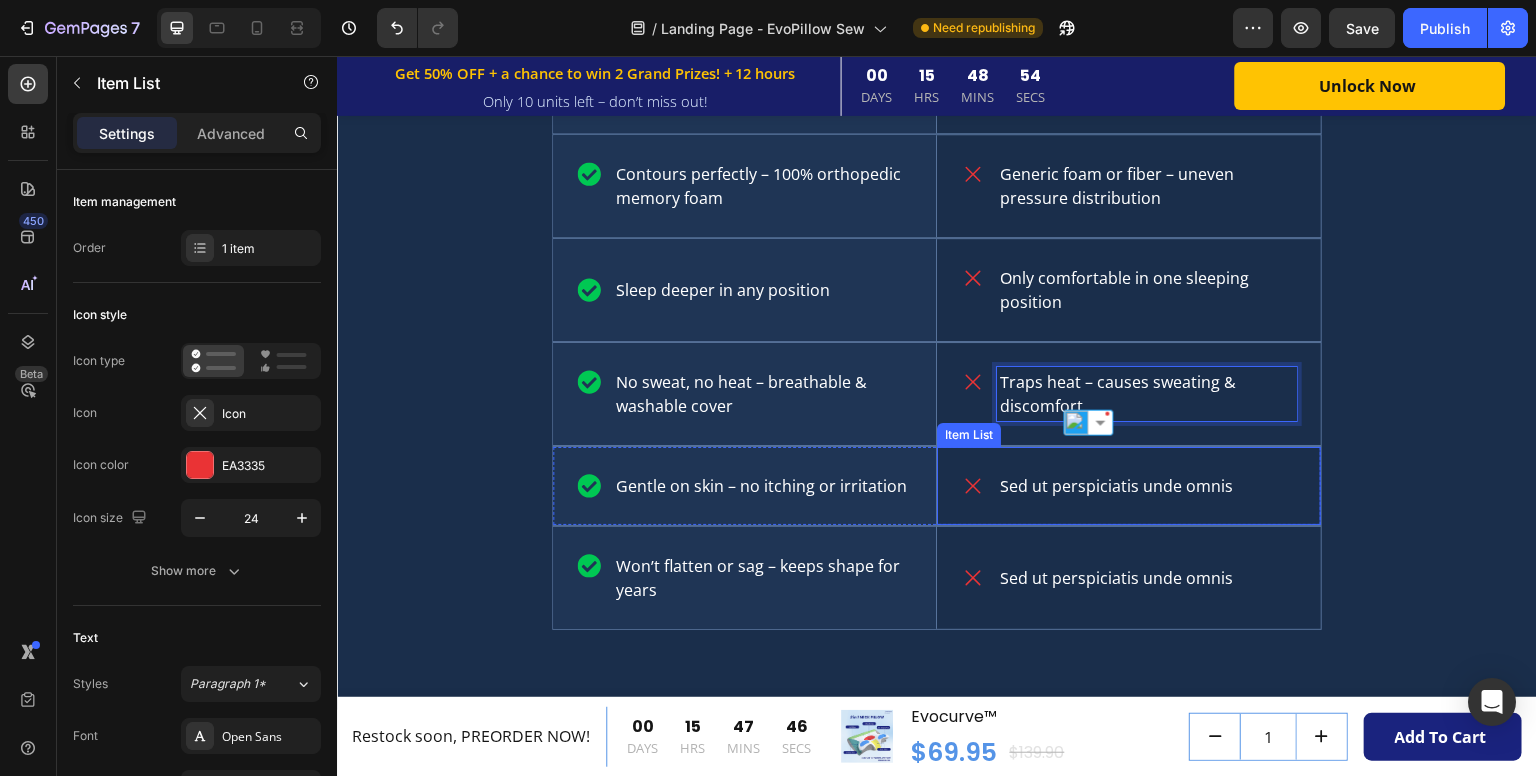 click on "Sed ut perspiciatis unde omnis" at bounding box center (1116, 486) 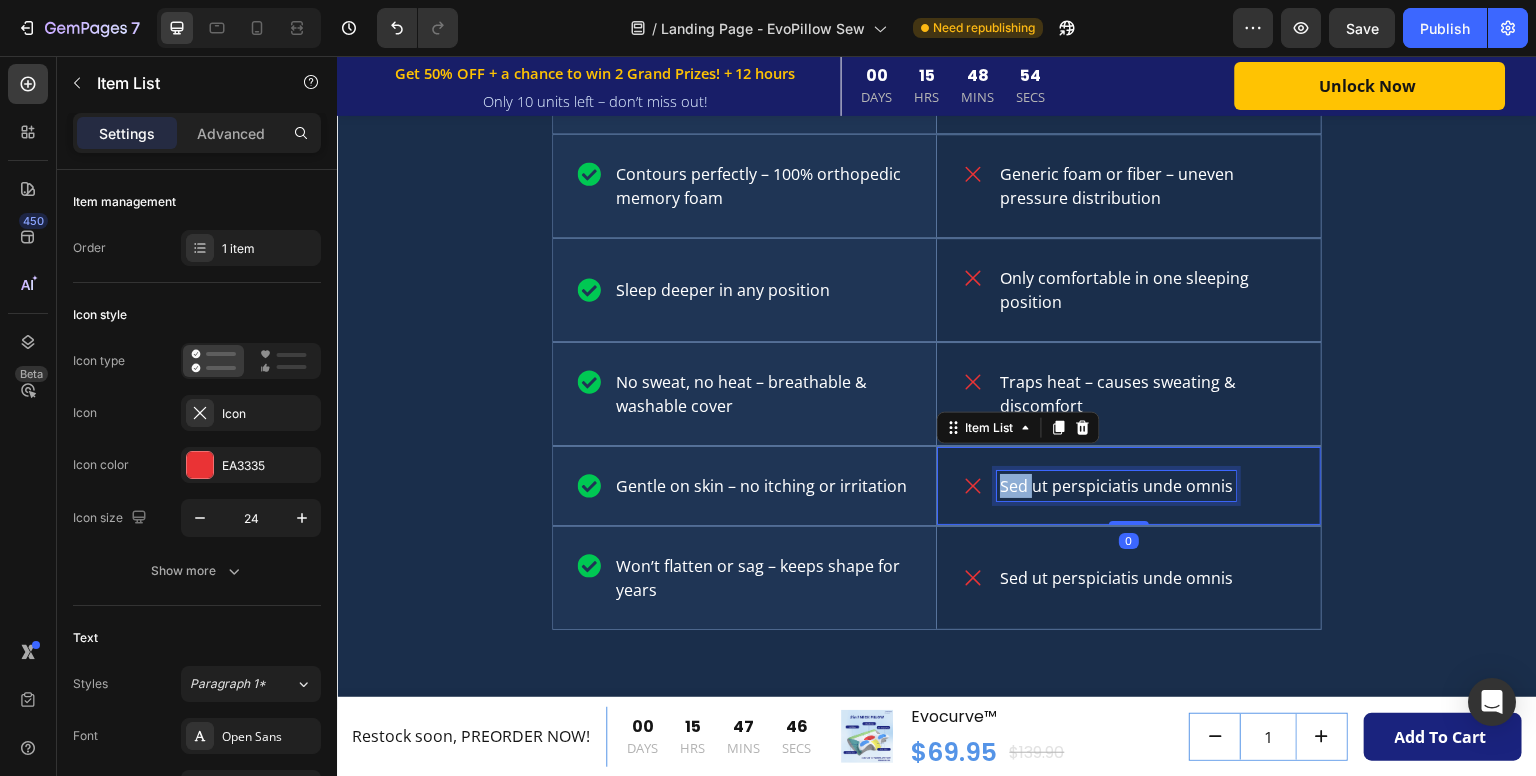 click on "Sed ut perspiciatis unde omnis" at bounding box center [1116, 486] 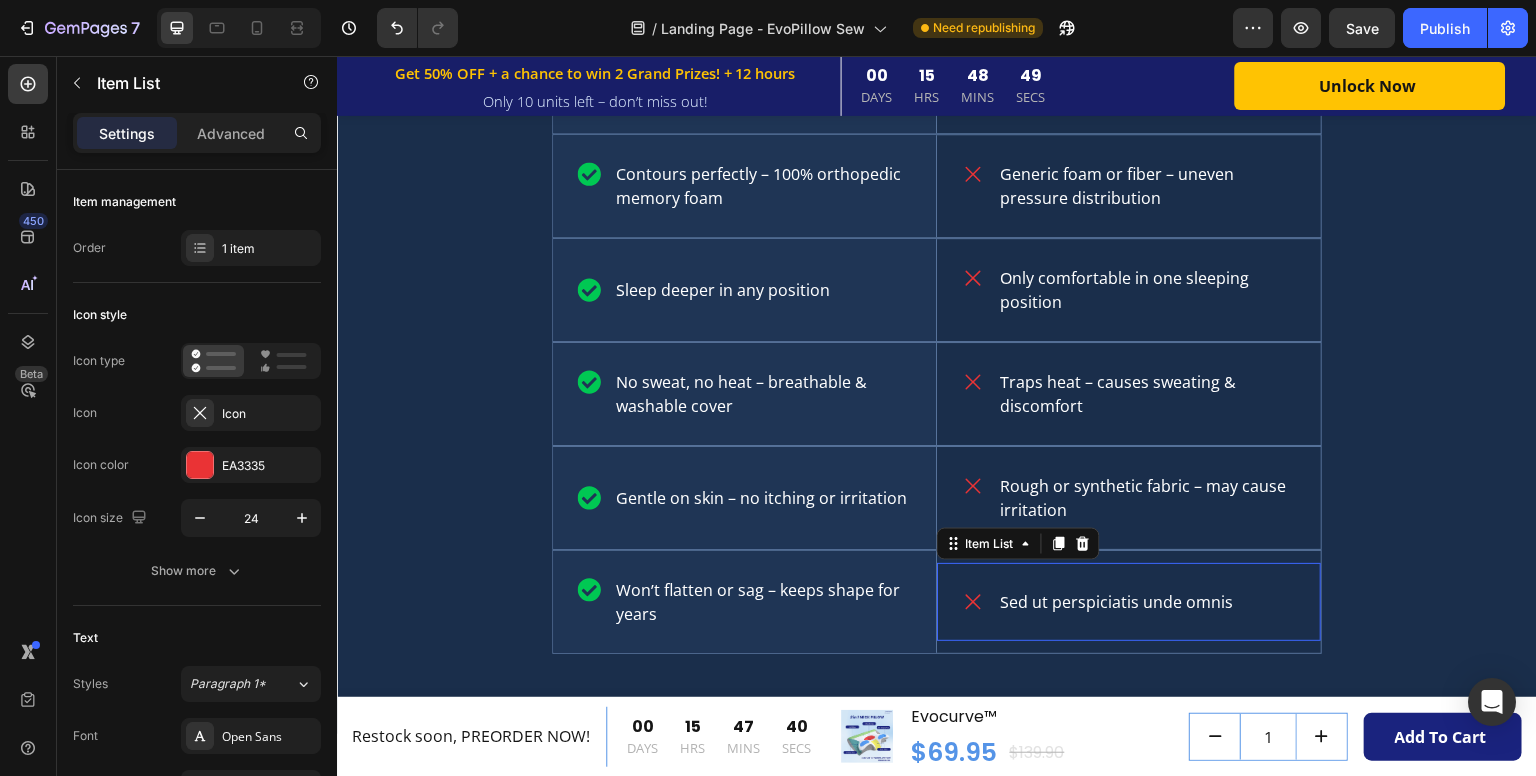 click on "Sed ut perspiciatis unde omnis" at bounding box center (1116, 602) 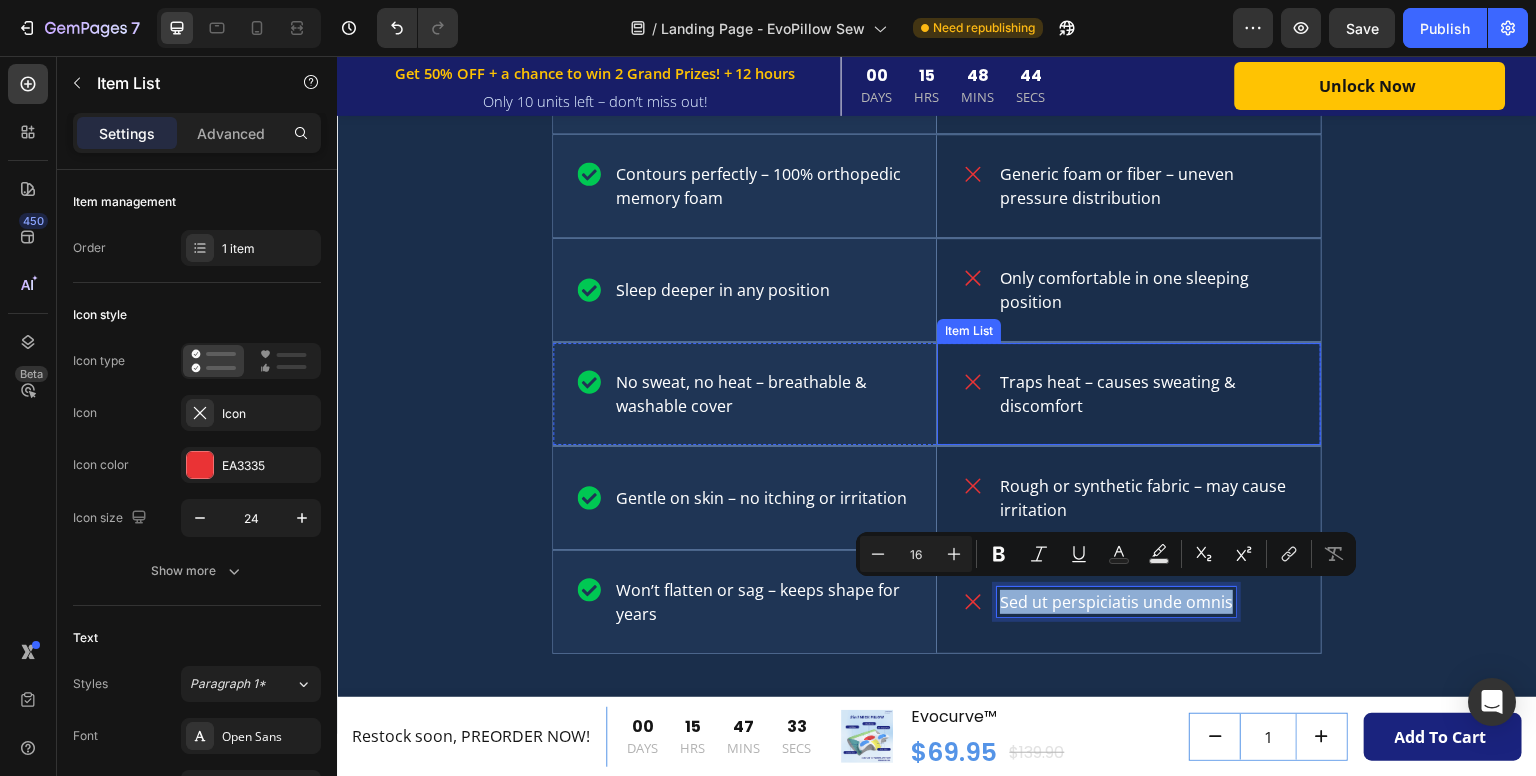 scroll, scrollTop: 4868, scrollLeft: 0, axis: vertical 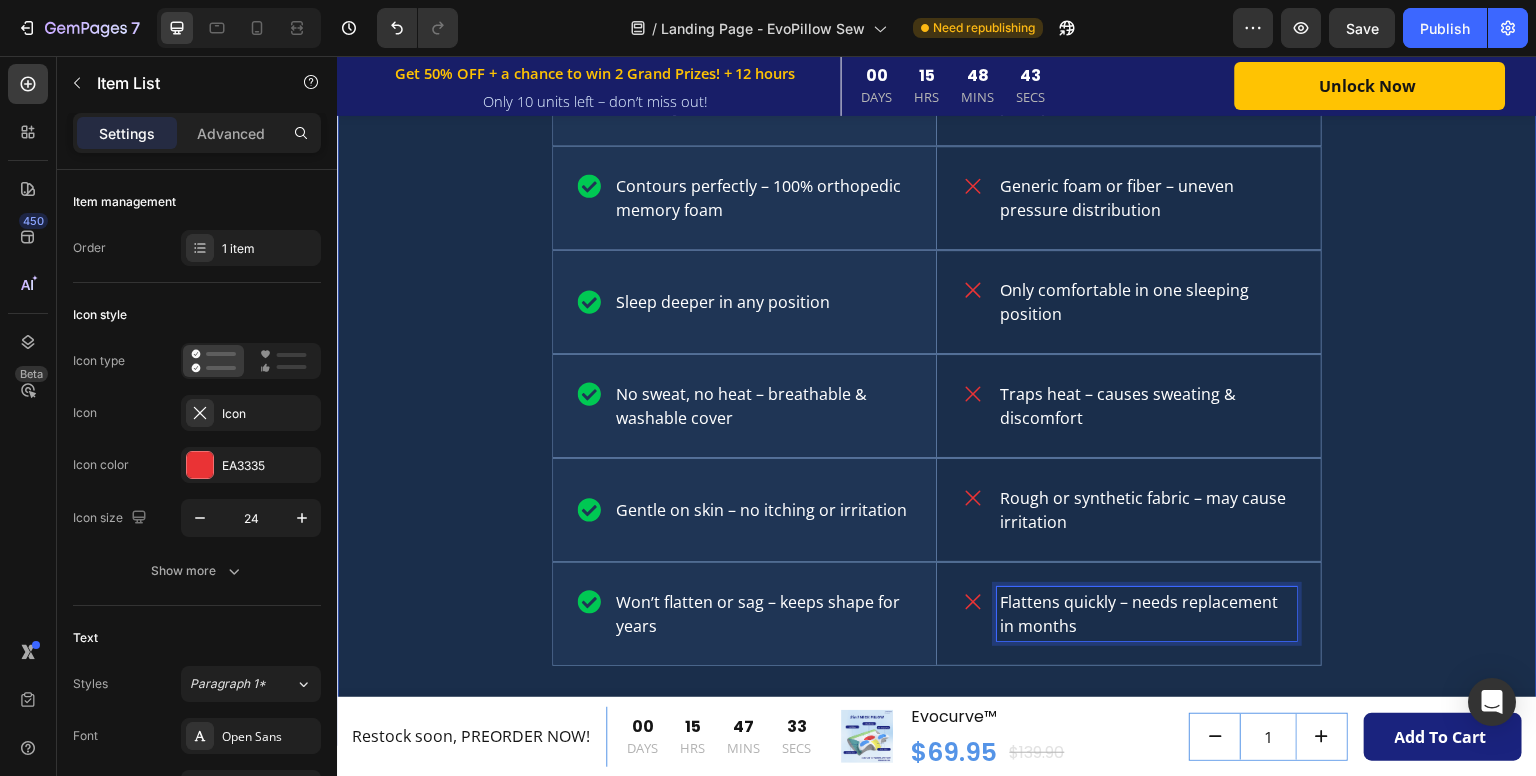 click on "Why Evolabco Beats Your Current Pillow Heading The only pillow engineered to fix neck pain, improve sleep quality, and last for years – backed by science. Text Block Image Hero Banner Others Text Block Row Aligns your neck, relieves pain instantly Item List Hero Banner
No neck support – causes stiffness & poor posture Item List Row Contours perfectly – 100% orthopedic memory foam Item List Hero Banner
Generic foam or fiber – uneven pressure distribution Item List Row Sleep deeper in any position Item List Hero Banner
Only comfortable in one sleeping position Item List Row No sweat, no heat – breathable & washable cover Item List Hero Banner
Traps heat – causes sweating & discomfort Item List Row Gentle on skin – no itching or irritation Item List Hero Banner
Rough or synthetic fabric – may cause irritation Item List Row Won’t flatten or sag – keeps shape for years Item List Hero Banner
Item List" at bounding box center [937, 202] 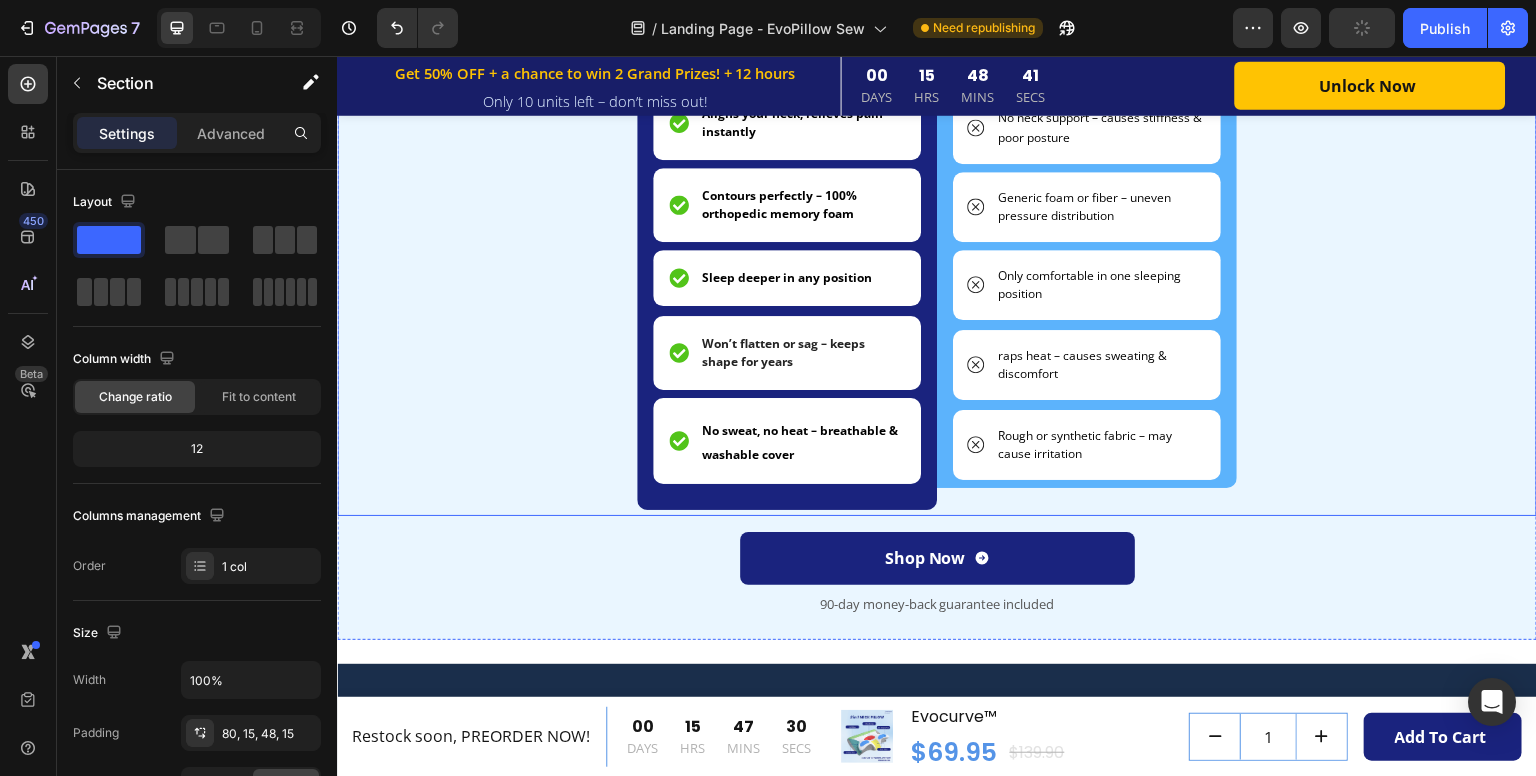 scroll, scrollTop: 3468, scrollLeft: 0, axis: vertical 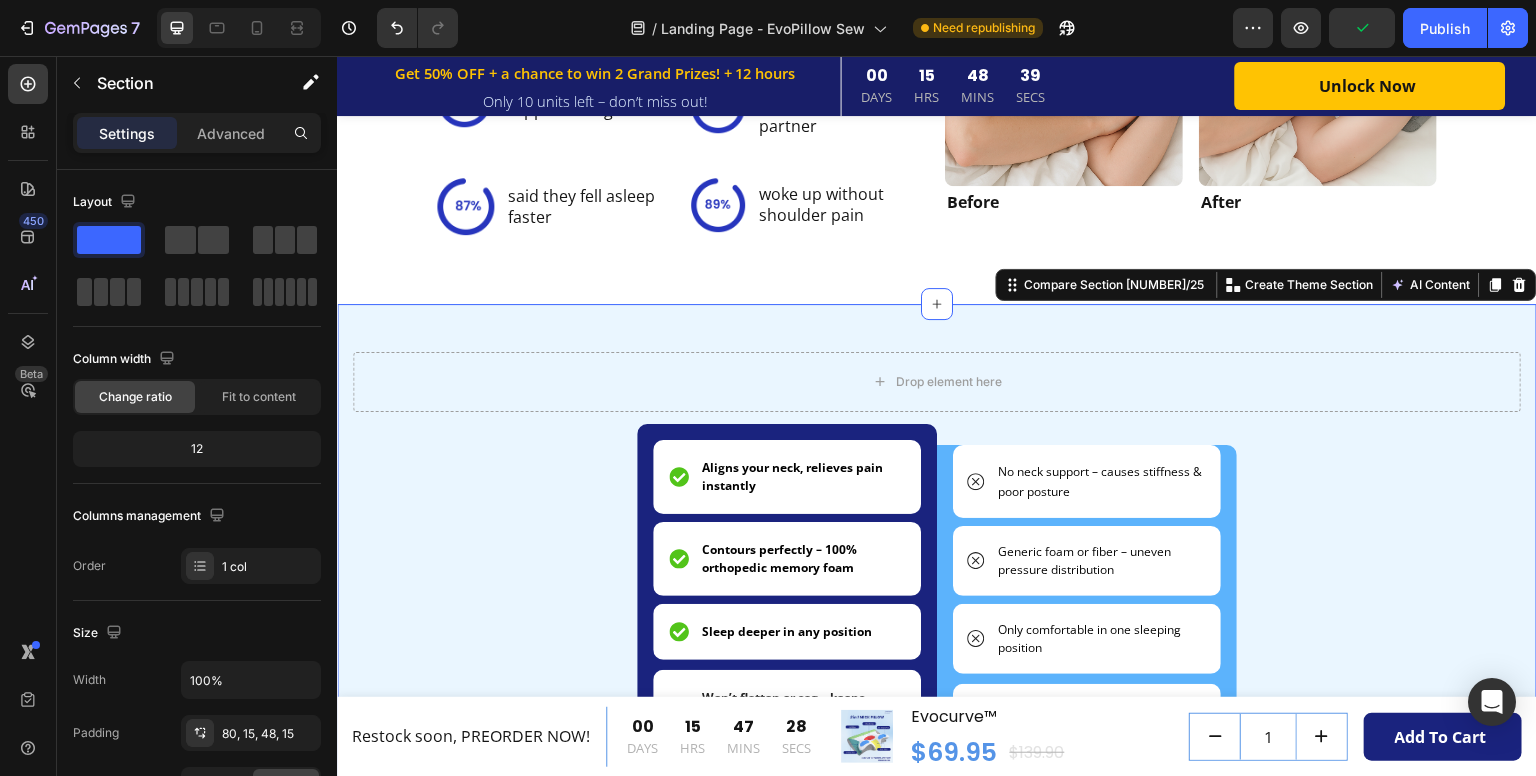 click on "Drop element here Row Aligns your neck, relieves pain instantly Item List Contours perfectly – 100% orthopedic memory foam Item List Sleep deeper in any position Item List Won’t flatten or sag – keeps shape for years Item List No sweat, no heat – breathable & washable cover Item List Row
No neck support – causes stiffness & poor posture Item List
Generic foam or fiber – uneven pressure distribution Item List
Only comfortable in one sleeping position Item List
raps heat – causes sweating & discomfort Item List
Rough or synthetic fabric – may cause irritation Item List Row Row Row
Shop Now Button 90-day money-back guarantee included  Text Block Row Compare Section 13/25   You can create reusable sections Create Theme Section AI Content Write with GemAI What would you like to describe here? Tone and Voice Persuasive Product Evocurve™ Show more Generate" at bounding box center [937, 649] 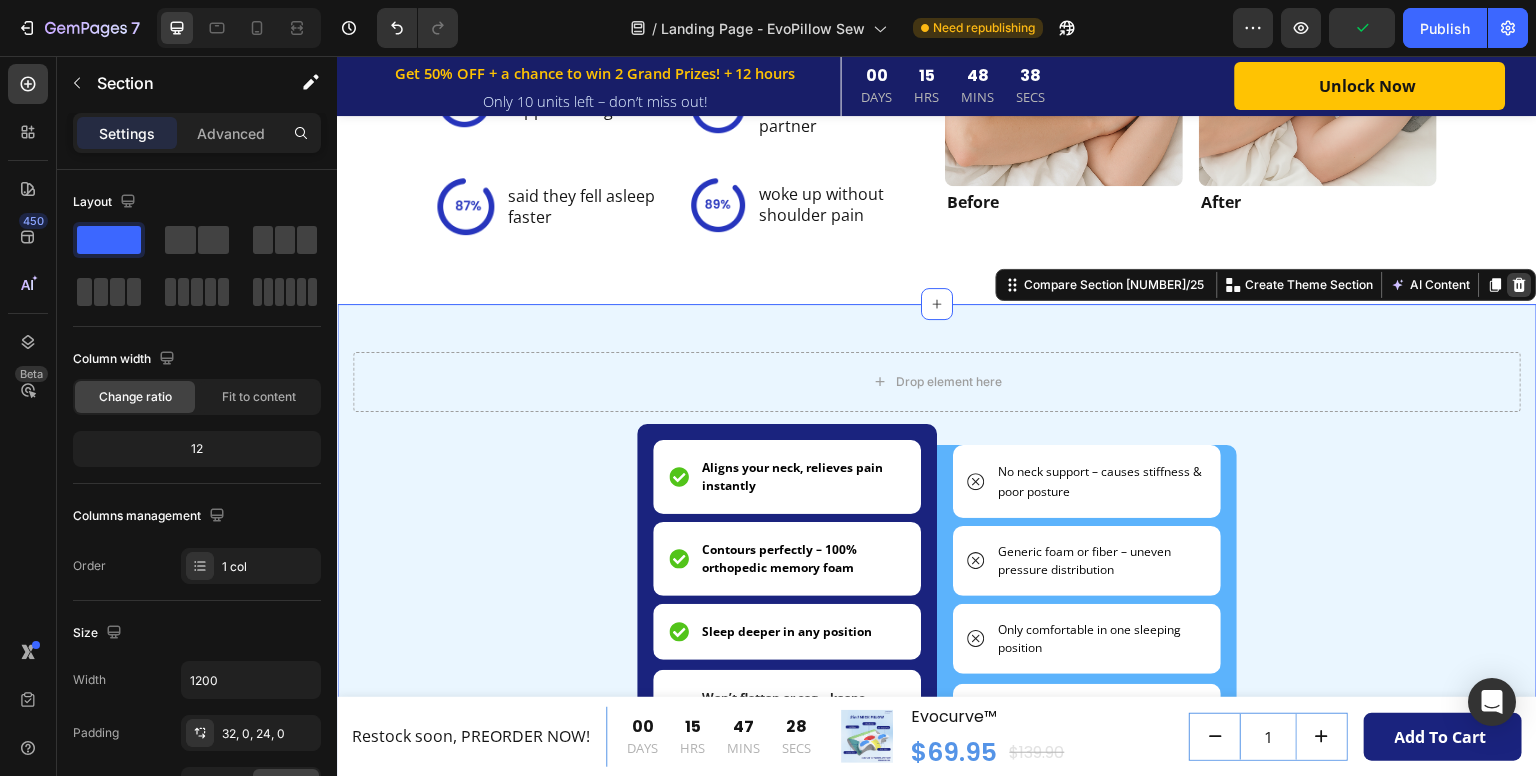 click 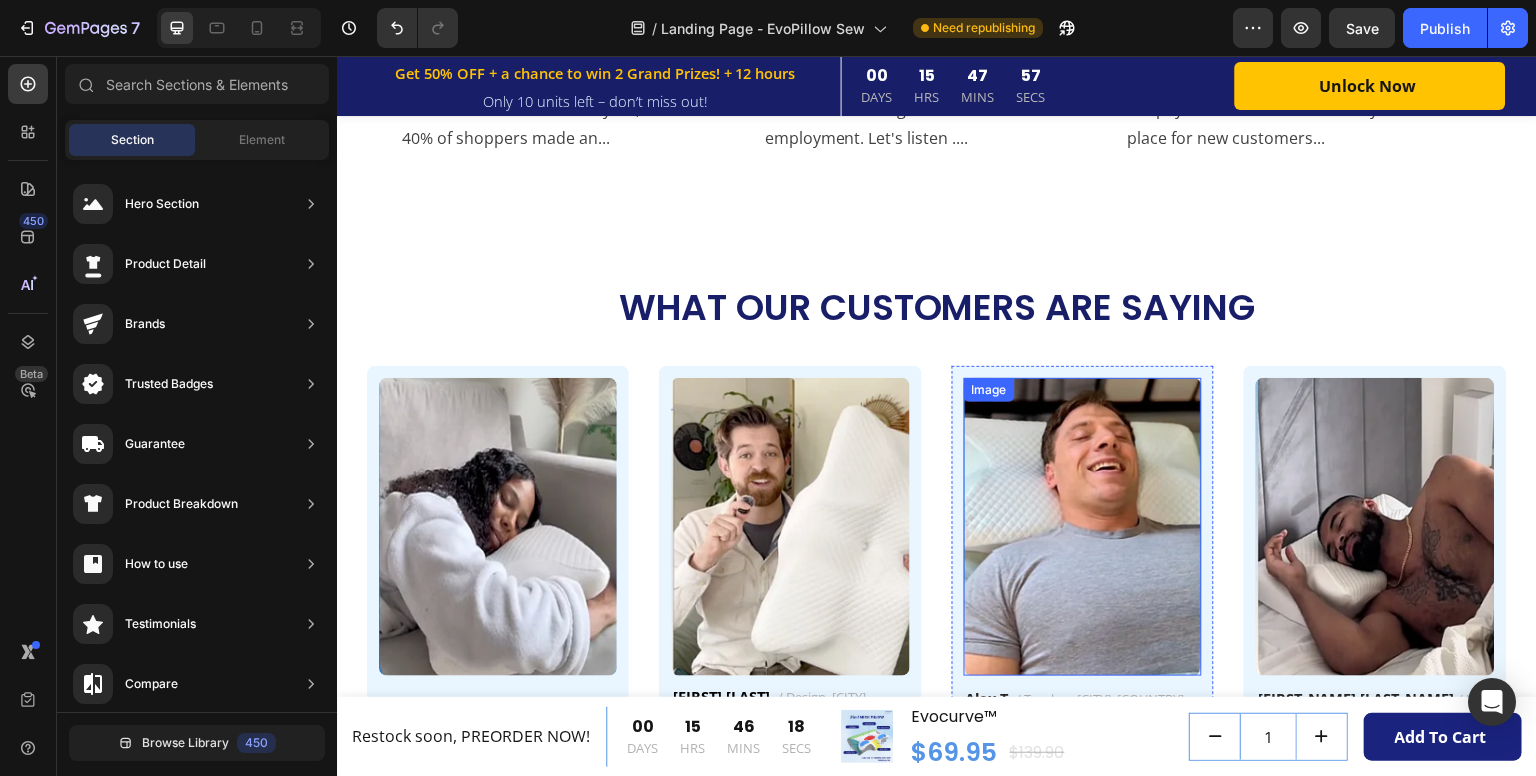 scroll, scrollTop: 5968, scrollLeft: 0, axis: vertical 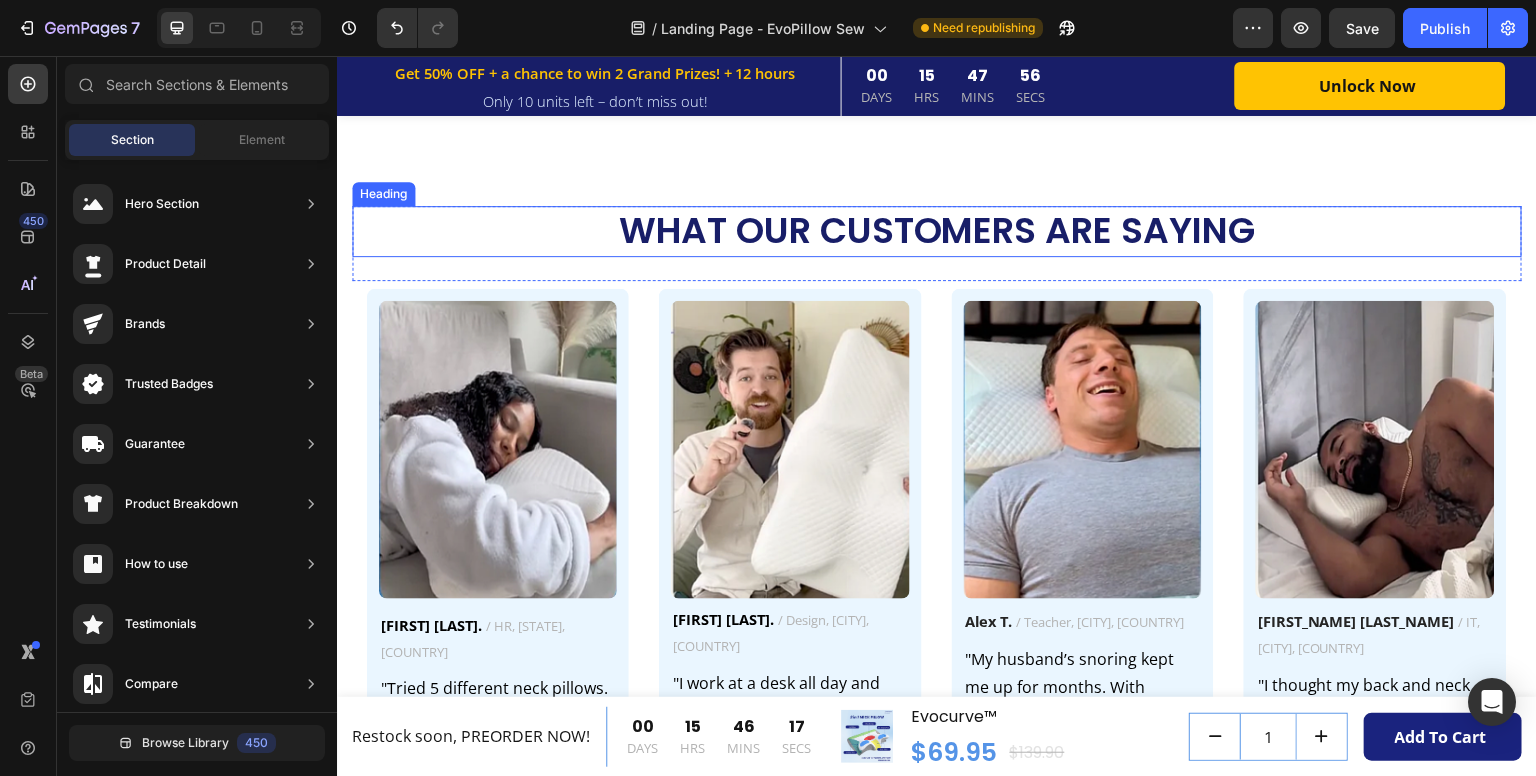 click on "What Our Customers Are Saying" at bounding box center (937, 231) 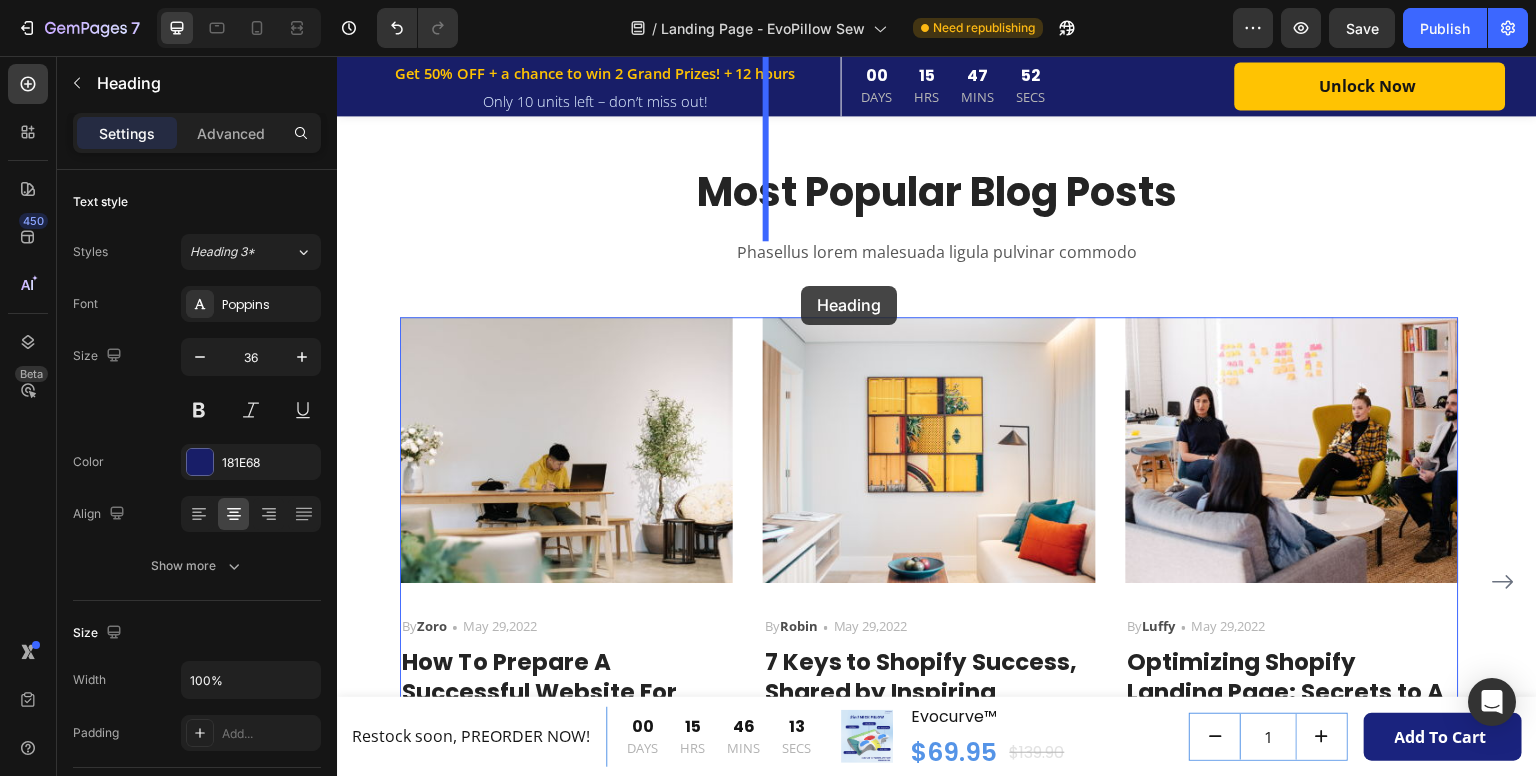 scroll, scrollTop: 5068, scrollLeft: 0, axis: vertical 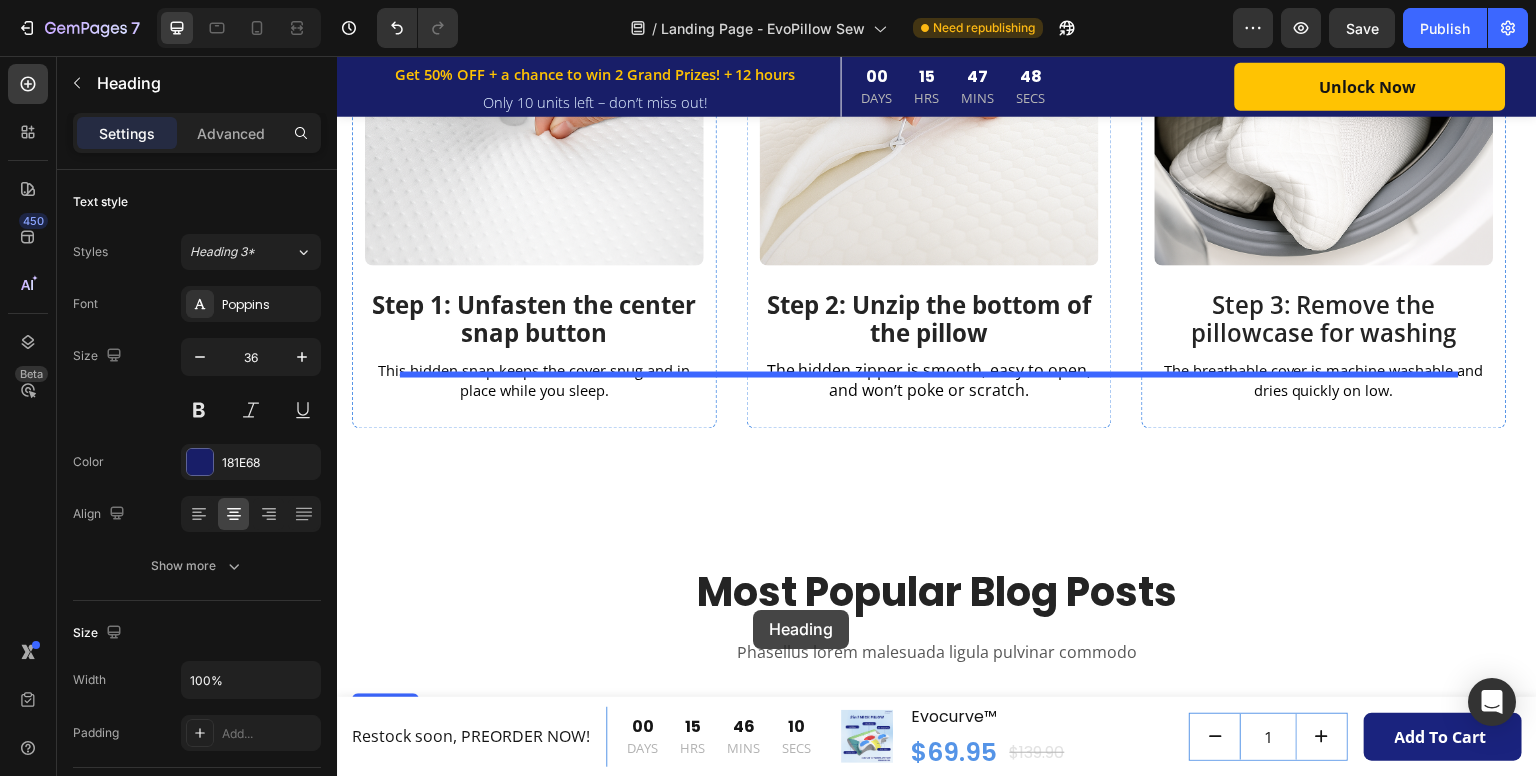 drag, startPoint x: 376, startPoint y: 454, endPoint x: 753, endPoint y: 602, distance: 405.0099 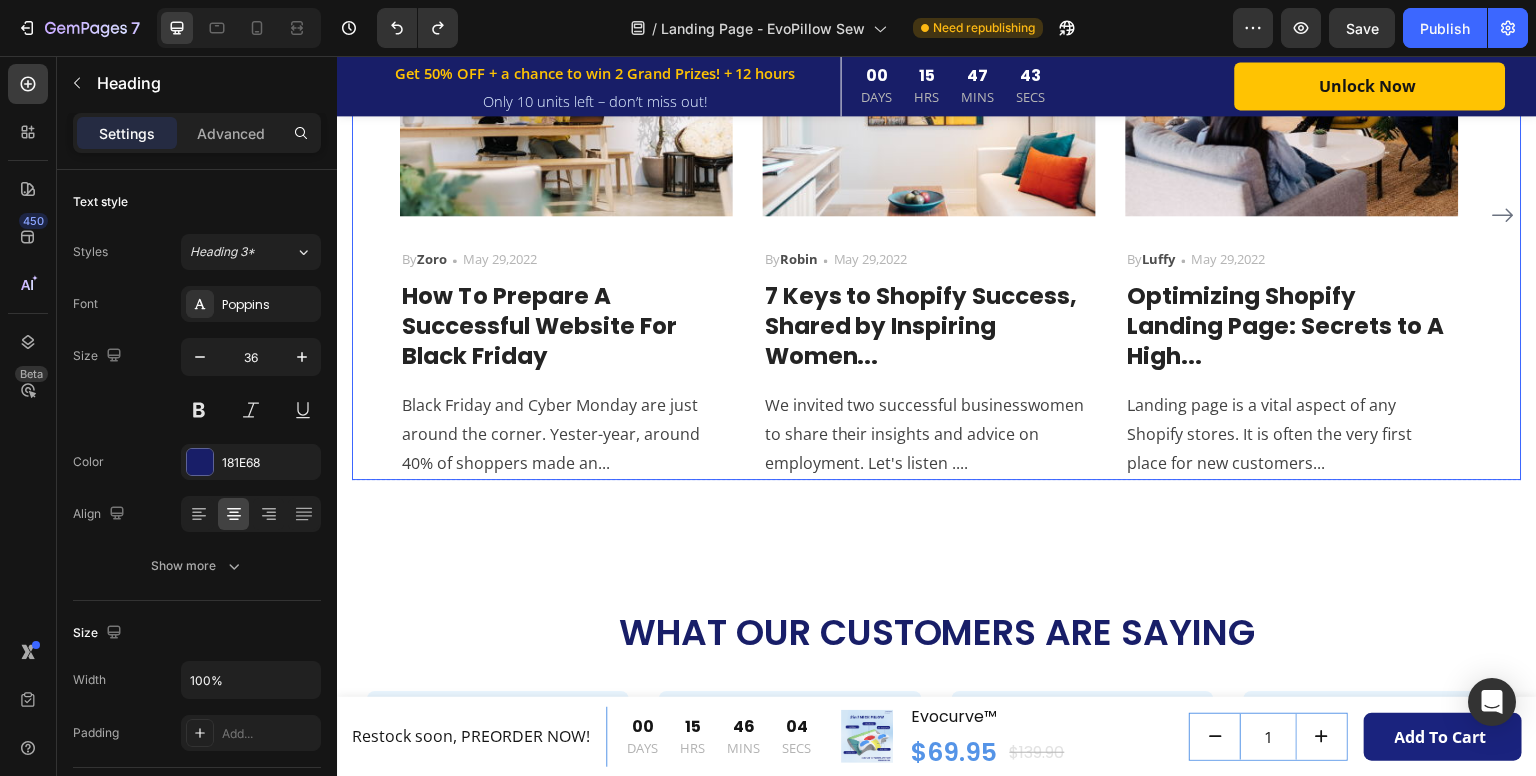 scroll, scrollTop: 5293, scrollLeft: 0, axis: vertical 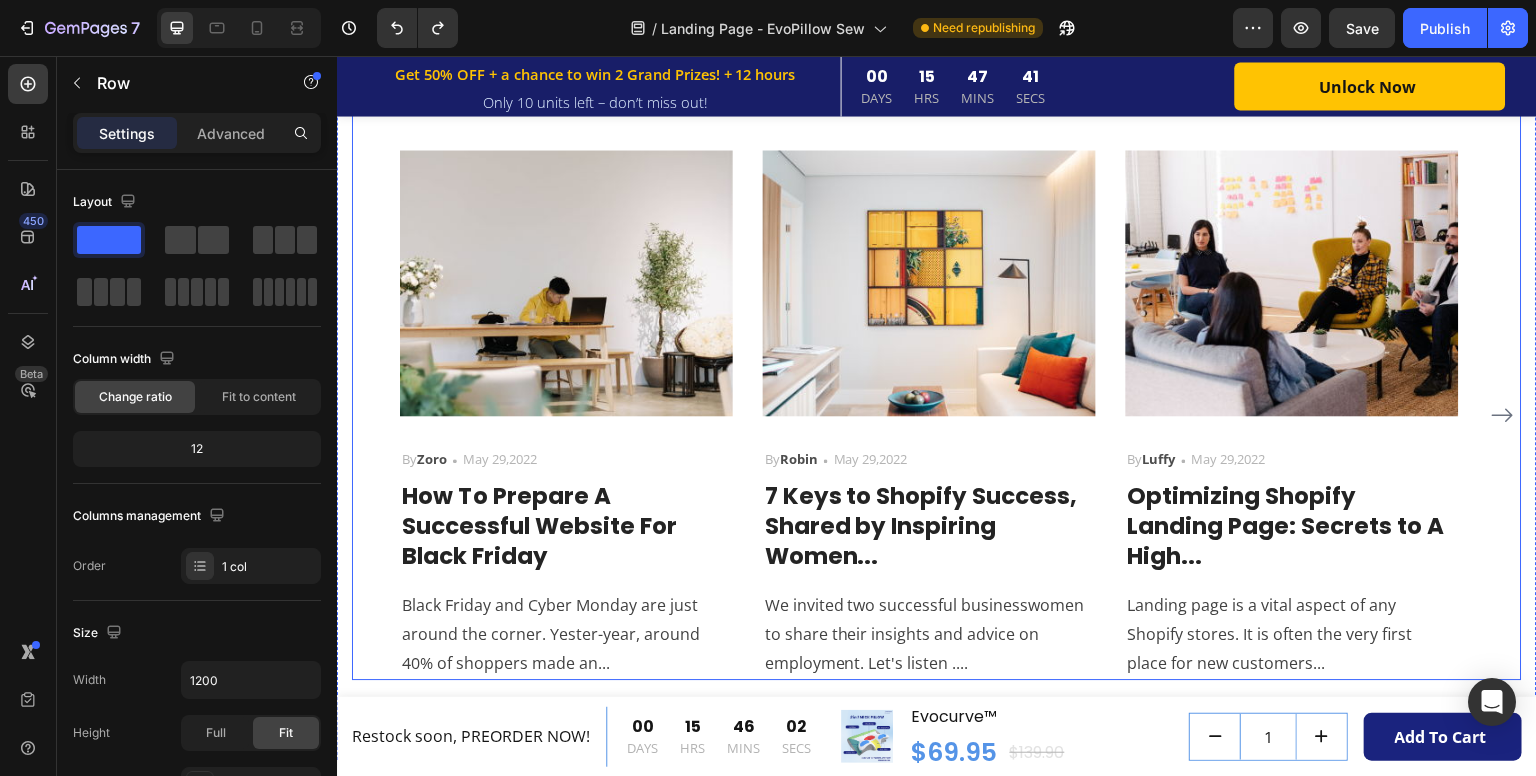 click on "Most Popular Blog Posts Heading Phasellus lorem malesuada ligula pulvinar commodo Text block
Image By  Zoro Text block
Icon May 29,2022 Text block Row How To Prepare A Successful Website For Black Friday Heading Black Friday and Cyber Monday are just around the corner. Yester-year, around 40% of shoppers made an... Text block Image By  Robin Text block
Icon May 29,2022 Text block Row 7 Keys to Shopify Success, Shared by Inspiring Women... Heading We invited two successful businesswomen to share their insights and advice on employment. Let's listen .... Text block Image By  Luffy Text block
Icon May 29,2022 Text block Row Optimizing Shopify Landing Page: Secrets to A High... Heading Landing page is a vital aspect of any Shopify stores. It is often the very first place for new customers... Text block Row Image By  Zoro Text block
Icon May 29,2022 Text block Row How To Prepare A Successful Website For Black Friday Heading Text block" at bounding box center [937, 338] 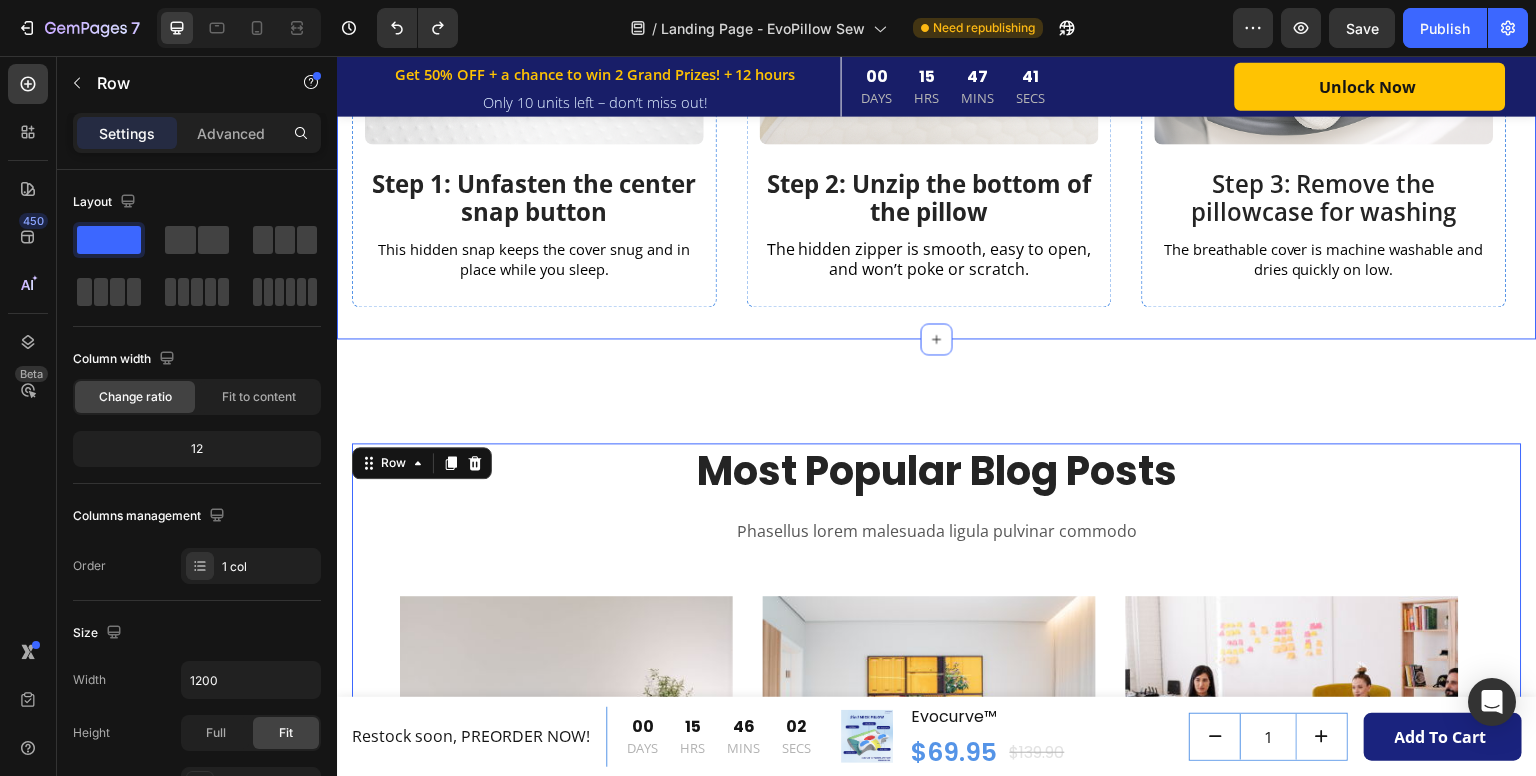 scroll, scrollTop: 5093, scrollLeft: 0, axis: vertical 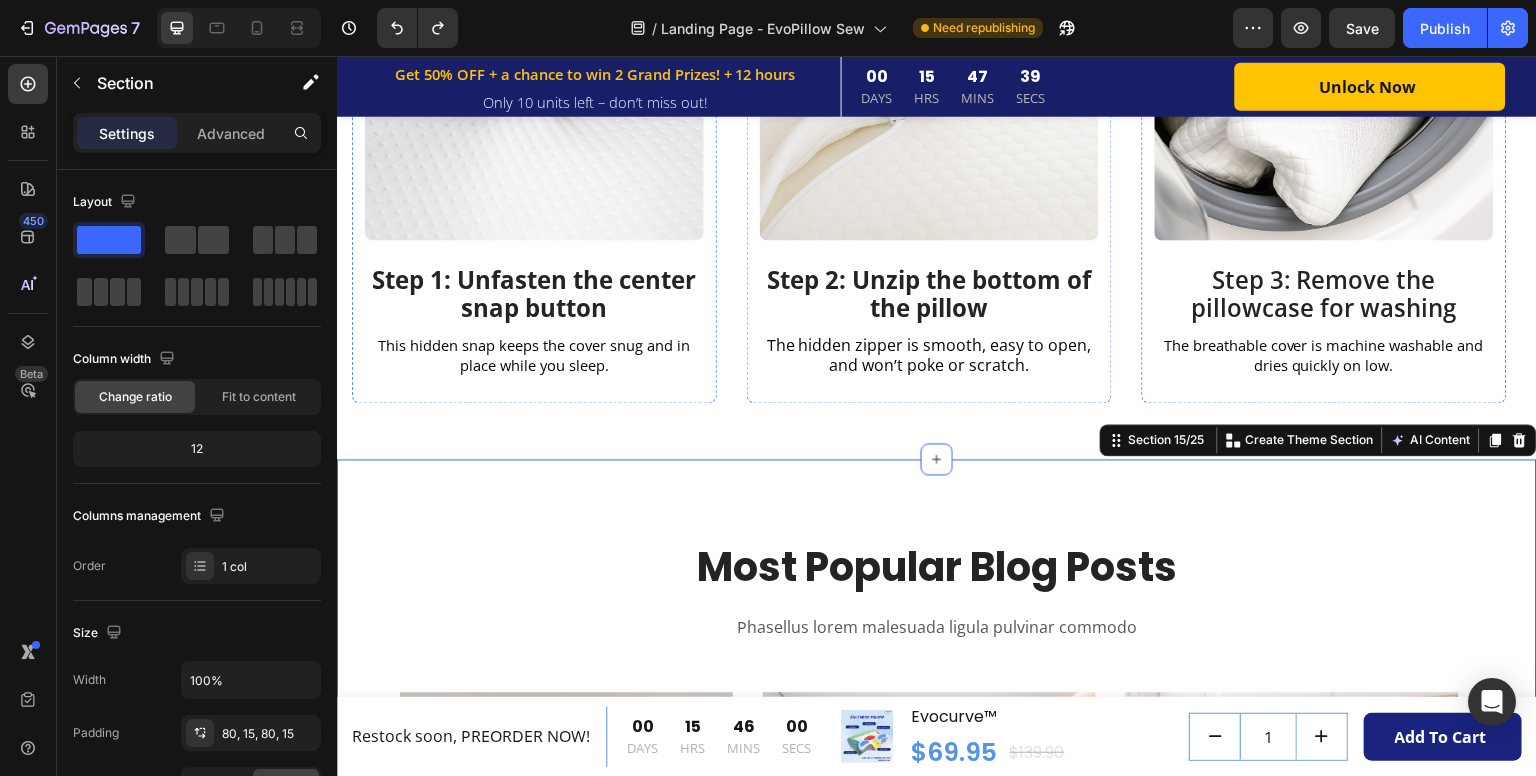 click on "Most Popular Blog Posts Heading Phasellus lorem malesuada ligula pulvinar commodo Text block
Image By  Zoro Text block
Icon May 29,2022 Text block Row How To Prepare A Successful Website For Black Friday Heading Black Friday and Cyber Monday are just around the corner. Yester-year, around 40% of shoppers made an... Text block Image By  Robin Text block
Icon May 29,2022 Text block Row 7 Keys to Shopify Success, Shared by Inspiring Women... Heading We invited two successful businesswomen to share their insights and advice on employment. Let's listen .... Text block Image By  Luffy Text block
Icon May 29,2022 Text block Row Optimizing Shopify Landing Page: Secrets to A High... Heading Landing page is a vital aspect of any Shopify stores. It is often the very first place for new customers... Text block Row Image By  Zoro Text block
Icon May 29,2022 Text block Row How To Prepare A Successful Website For Black Friday Heading Text block" at bounding box center [937, 880] 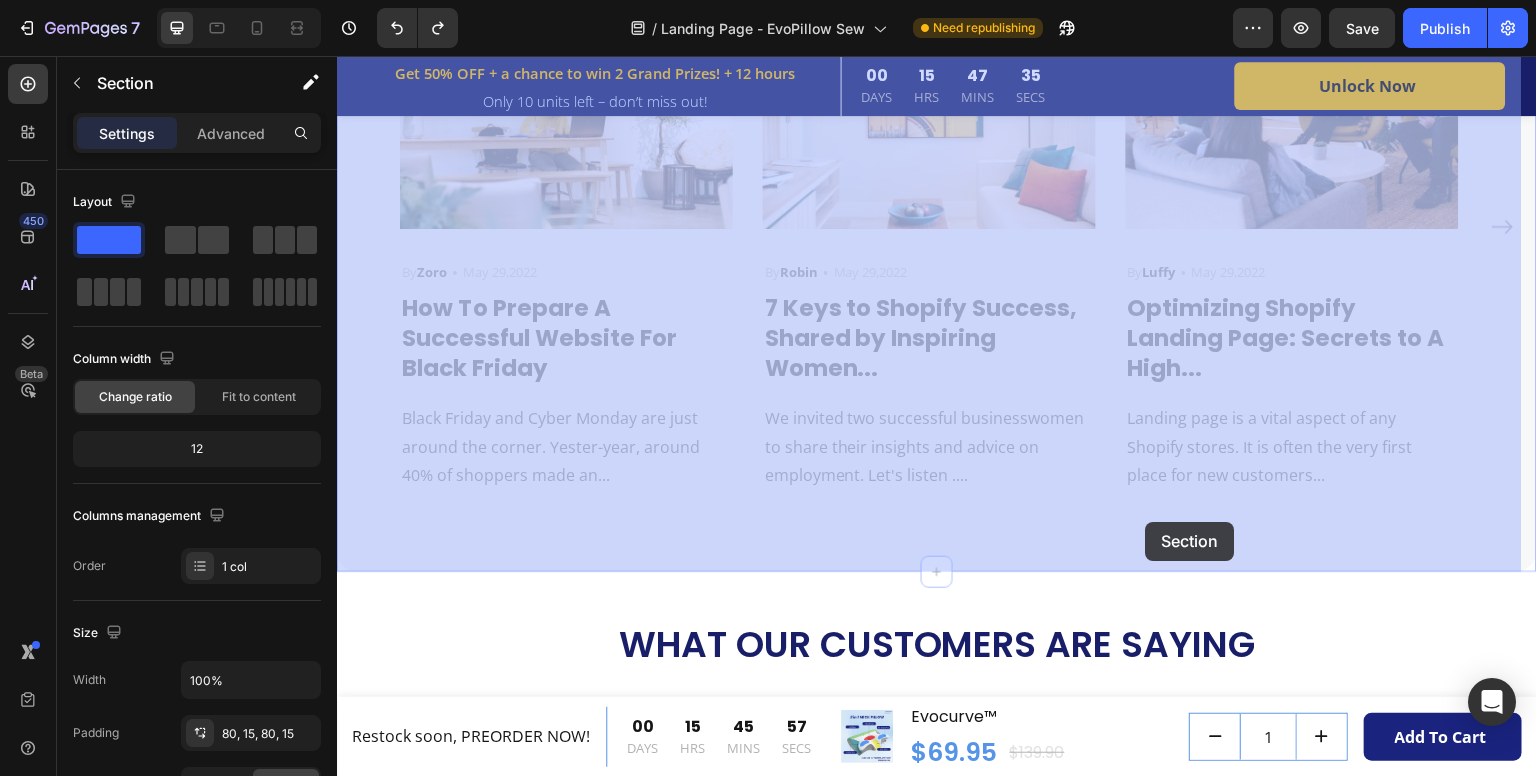scroll, scrollTop: 5993, scrollLeft: 0, axis: vertical 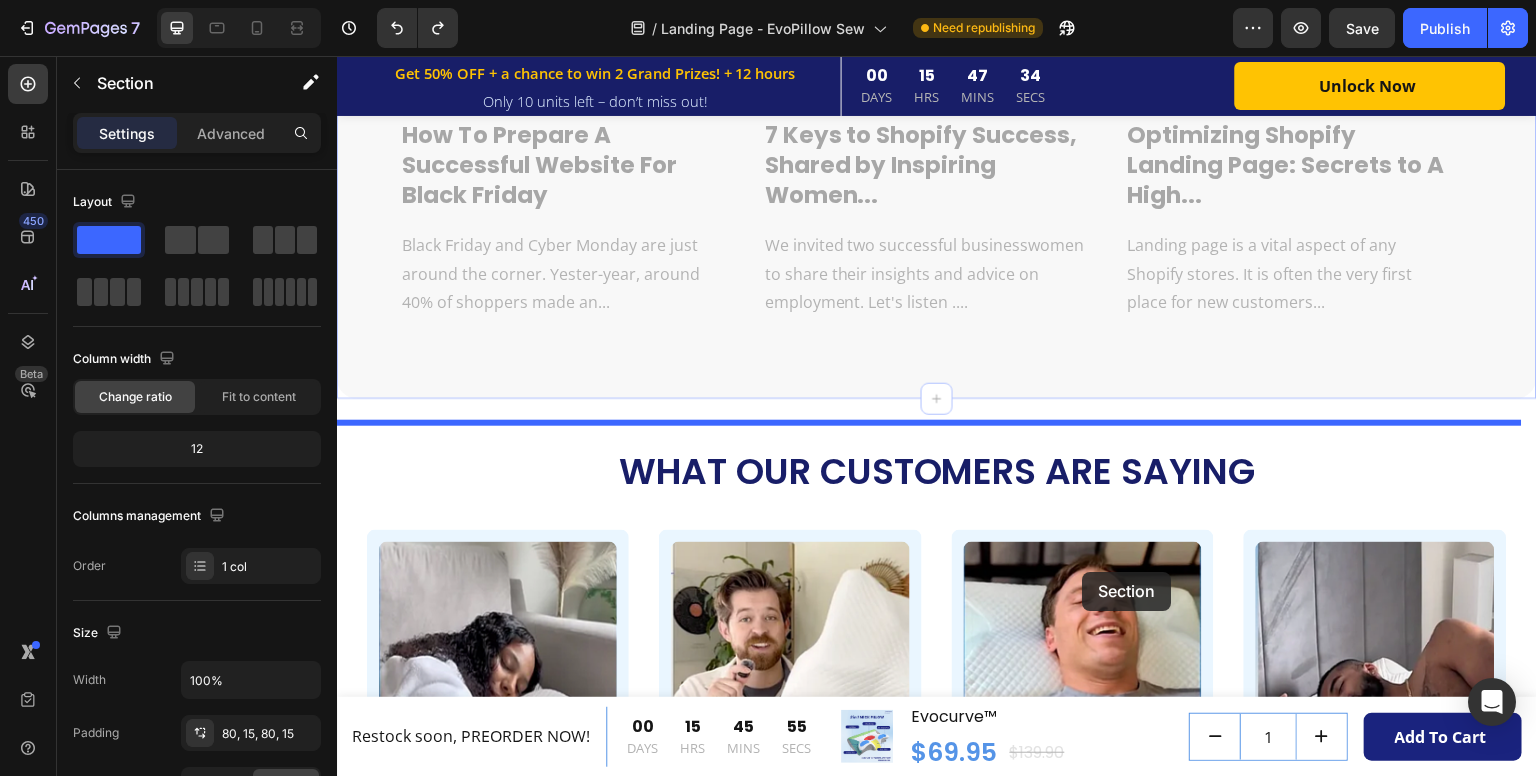 drag, startPoint x: 1092, startPoint y: 433, endPoint x: 1083, endPoint y: 568, distance: 135.29967 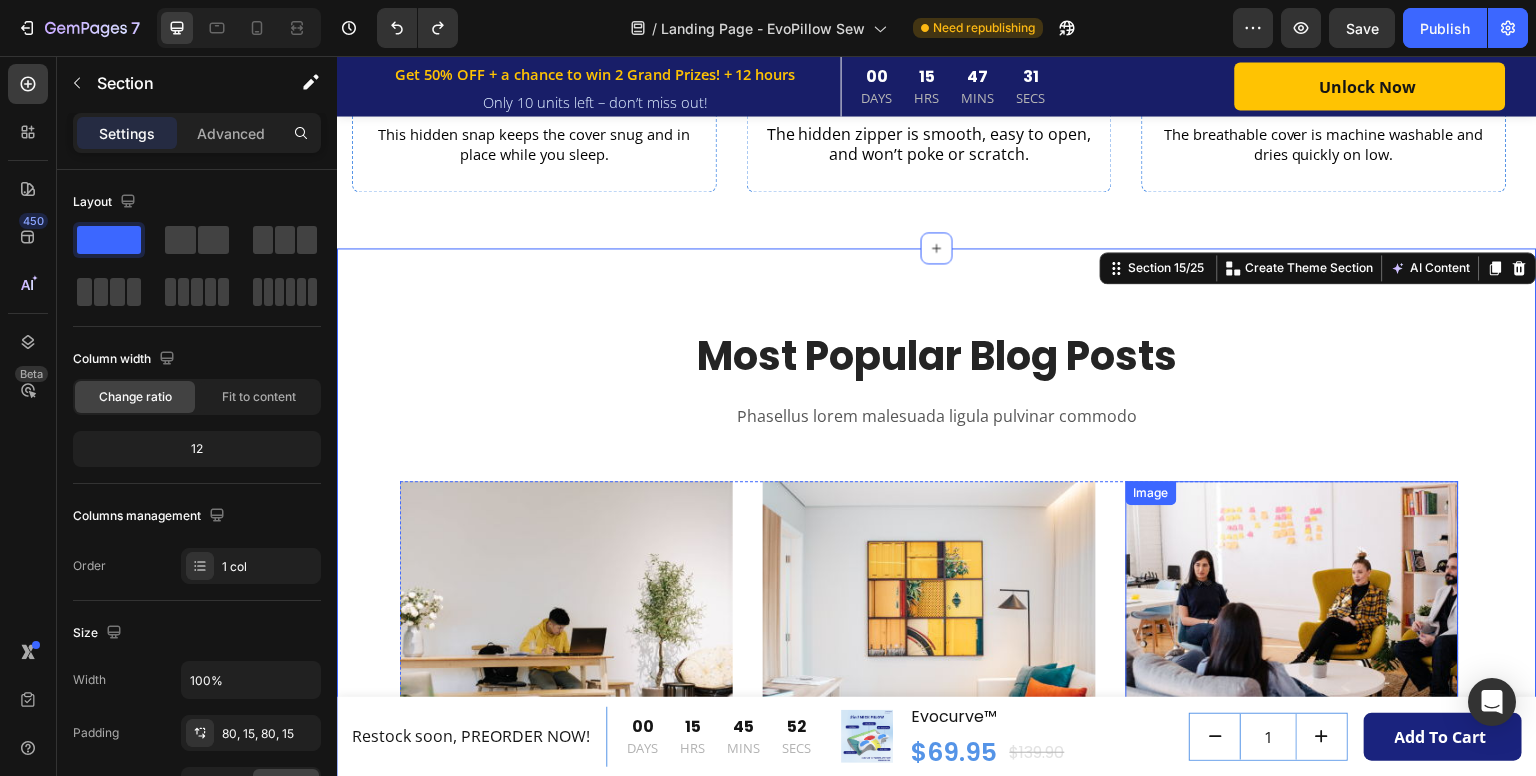 scroll, scrollTop: 5393, scrollLeft: 0, axis: vertical 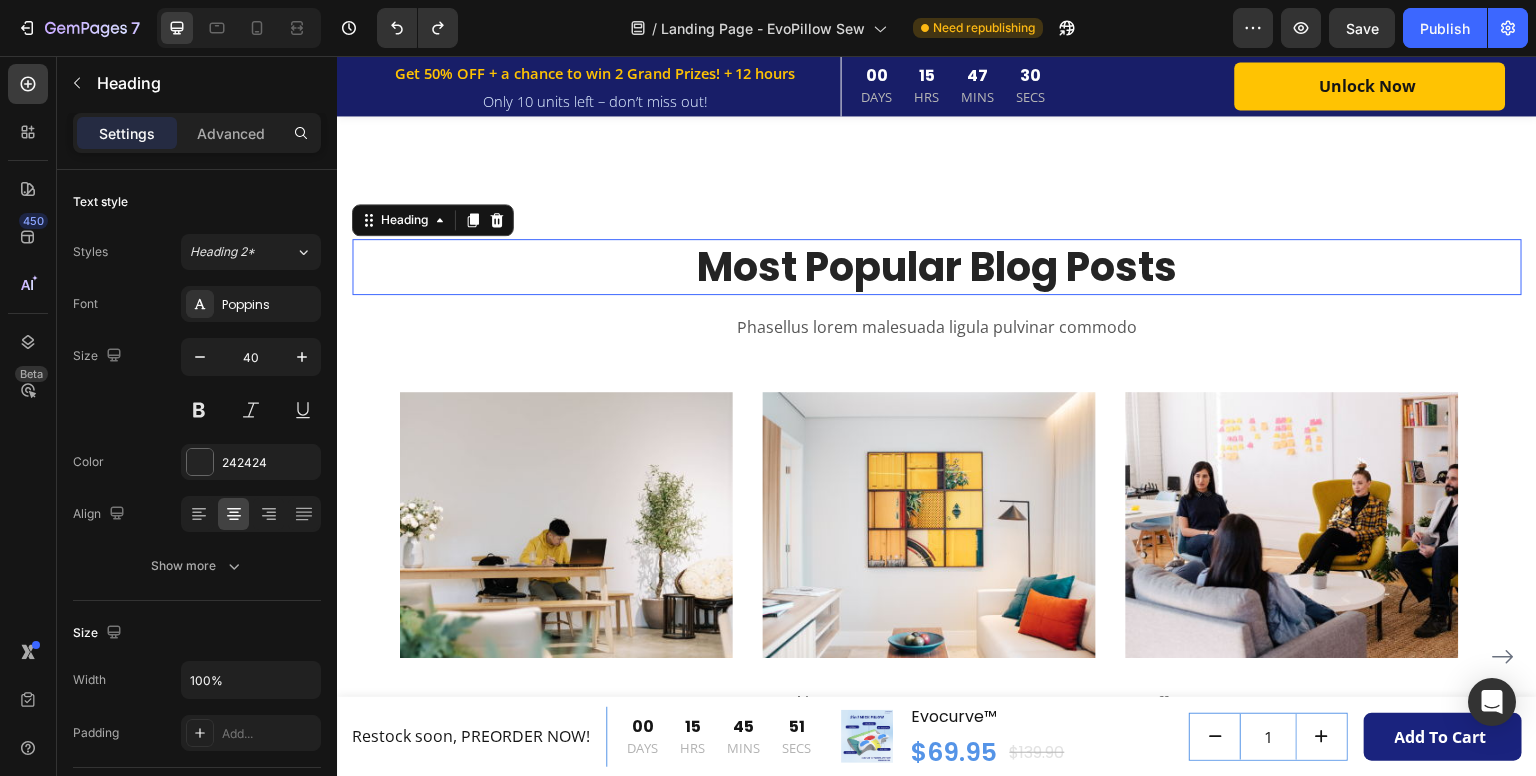 click on "Most Popular Blog Posts" at bounding box center [937, 267] 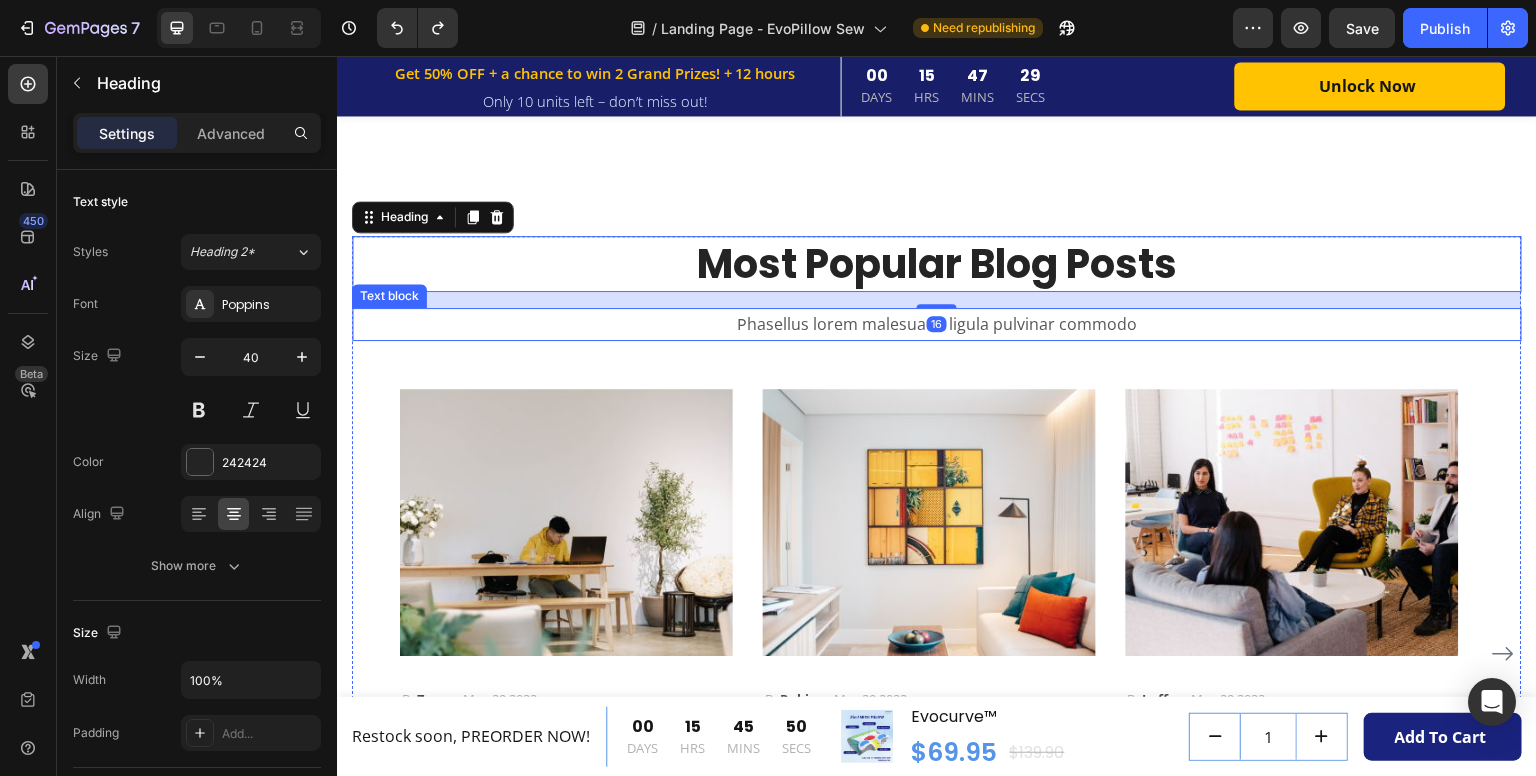 scroll, scrollTop: 5993, scrollLeft: 0, axis: vertical 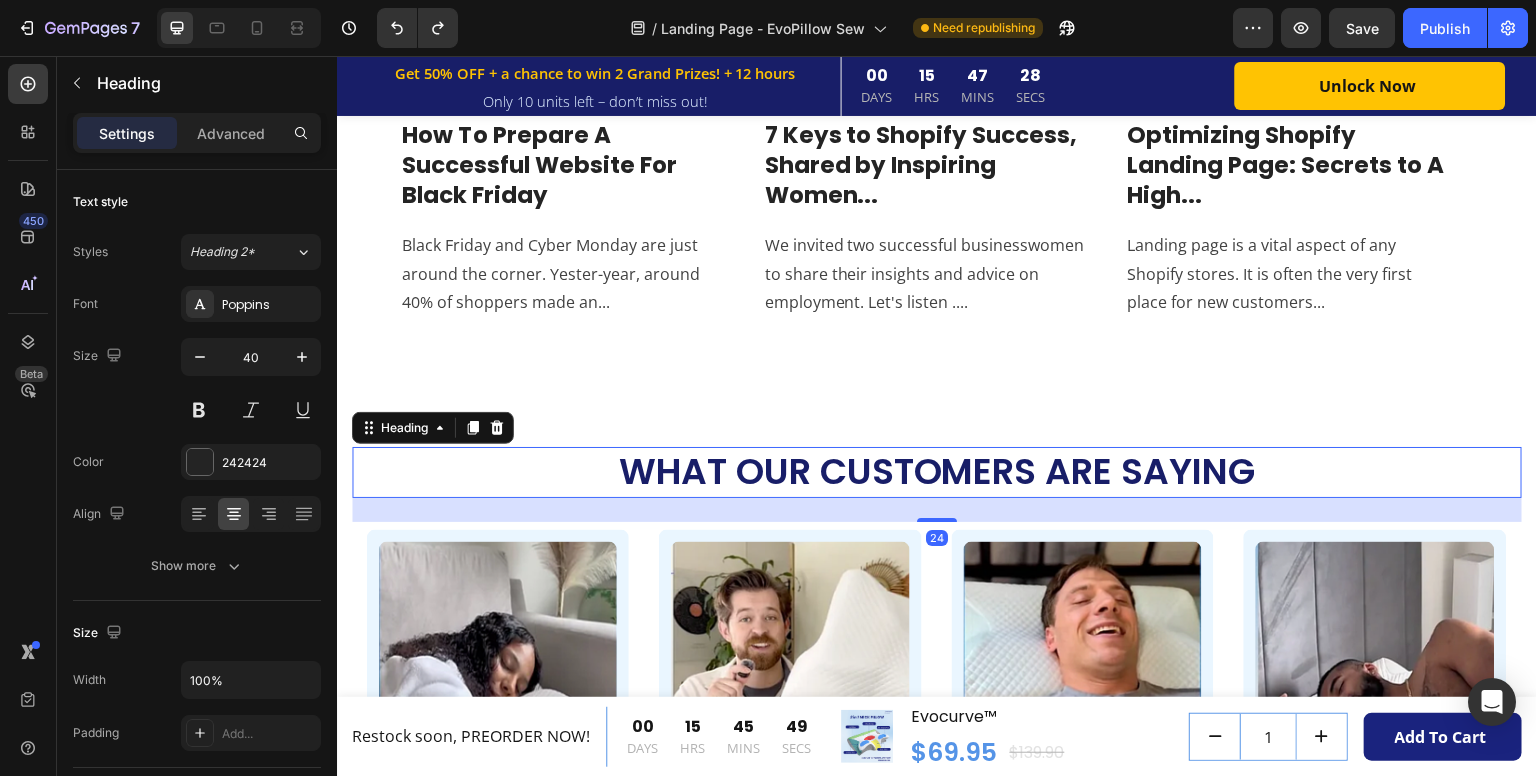 click on "What Our Customers Are Saying" at bounding box center [937, 472] 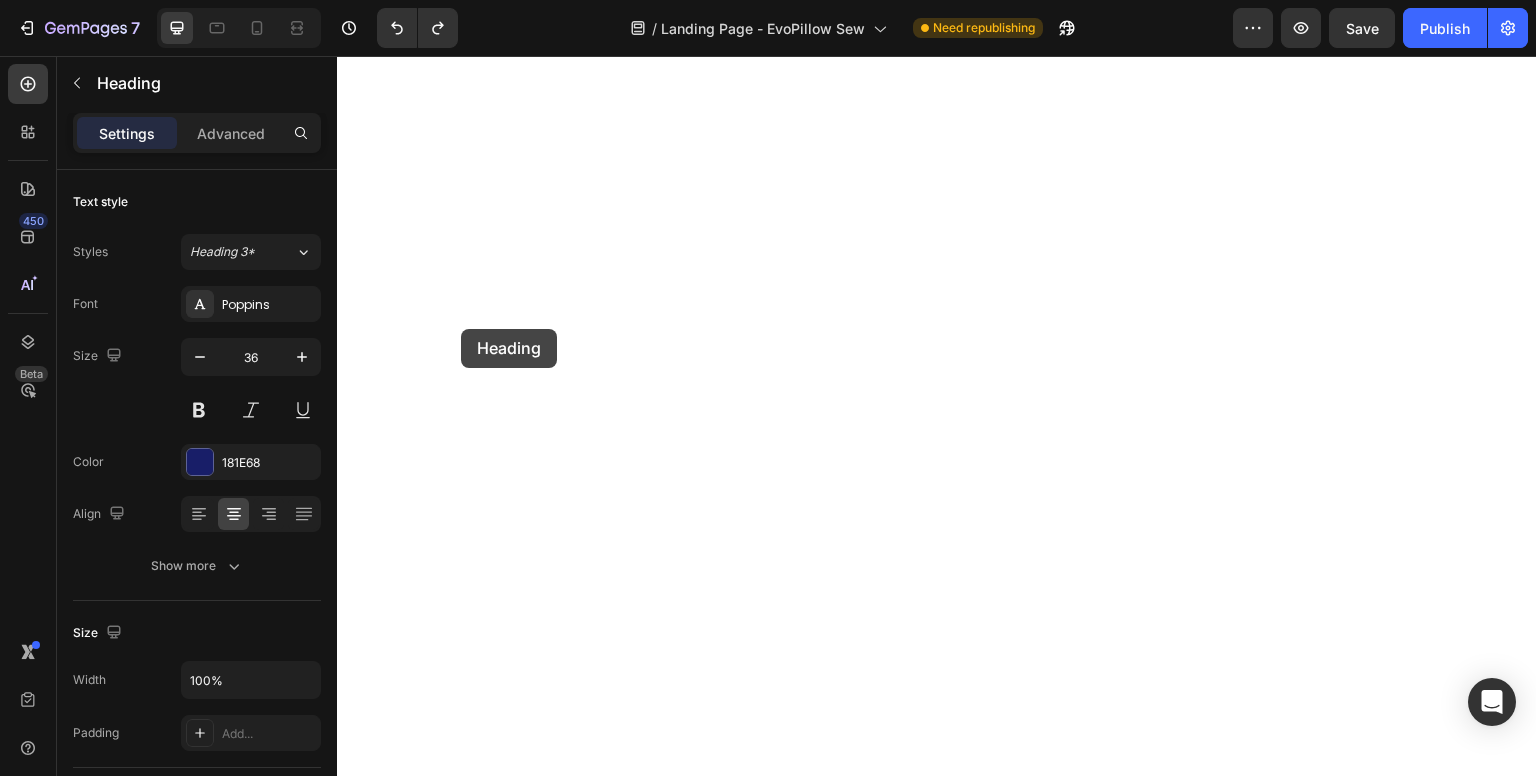 scroll, scrollTop: 0, scrollLeft: 0, axis: both 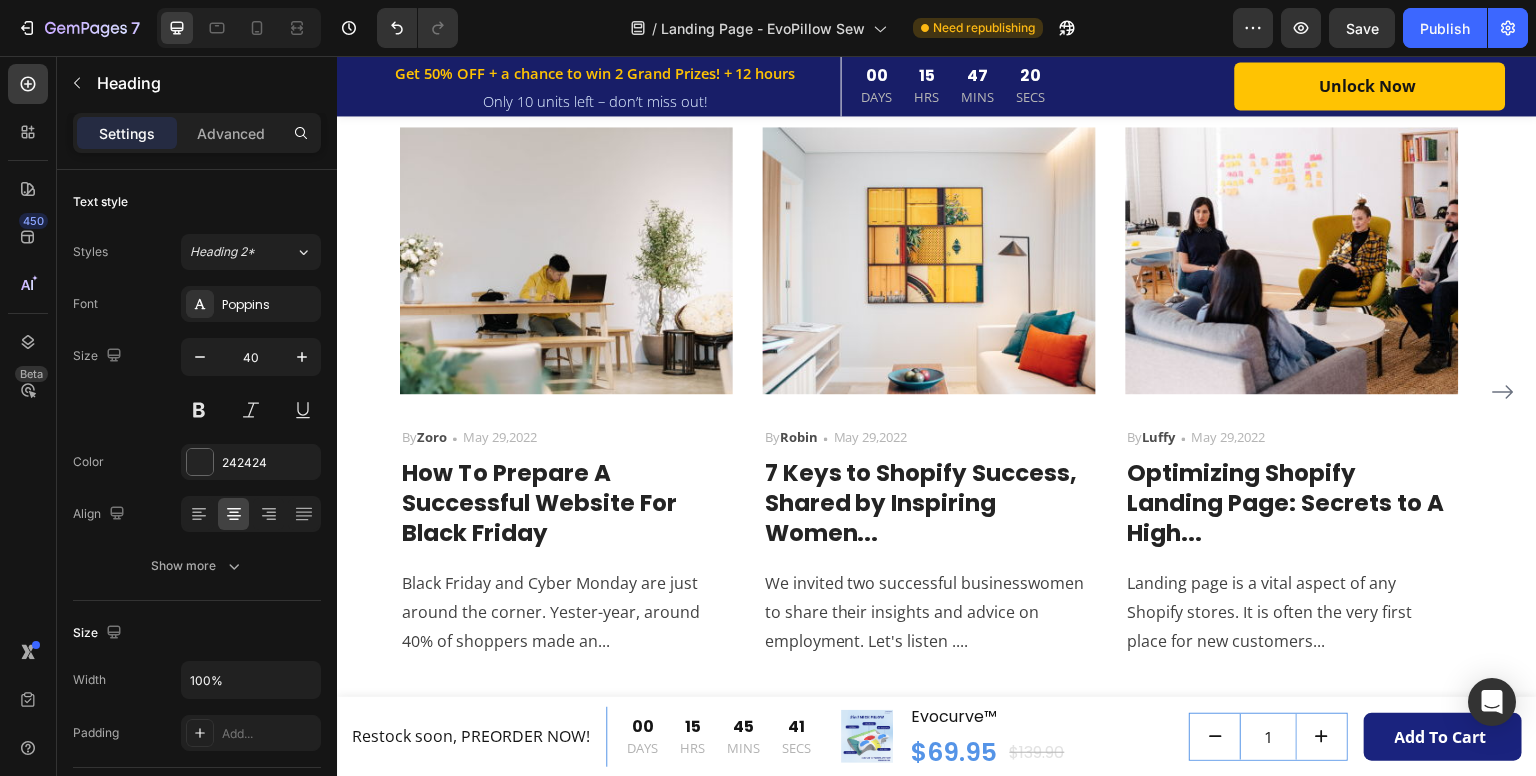 click on "Most Popular Blog Posts" at bounding box center [937, 3] 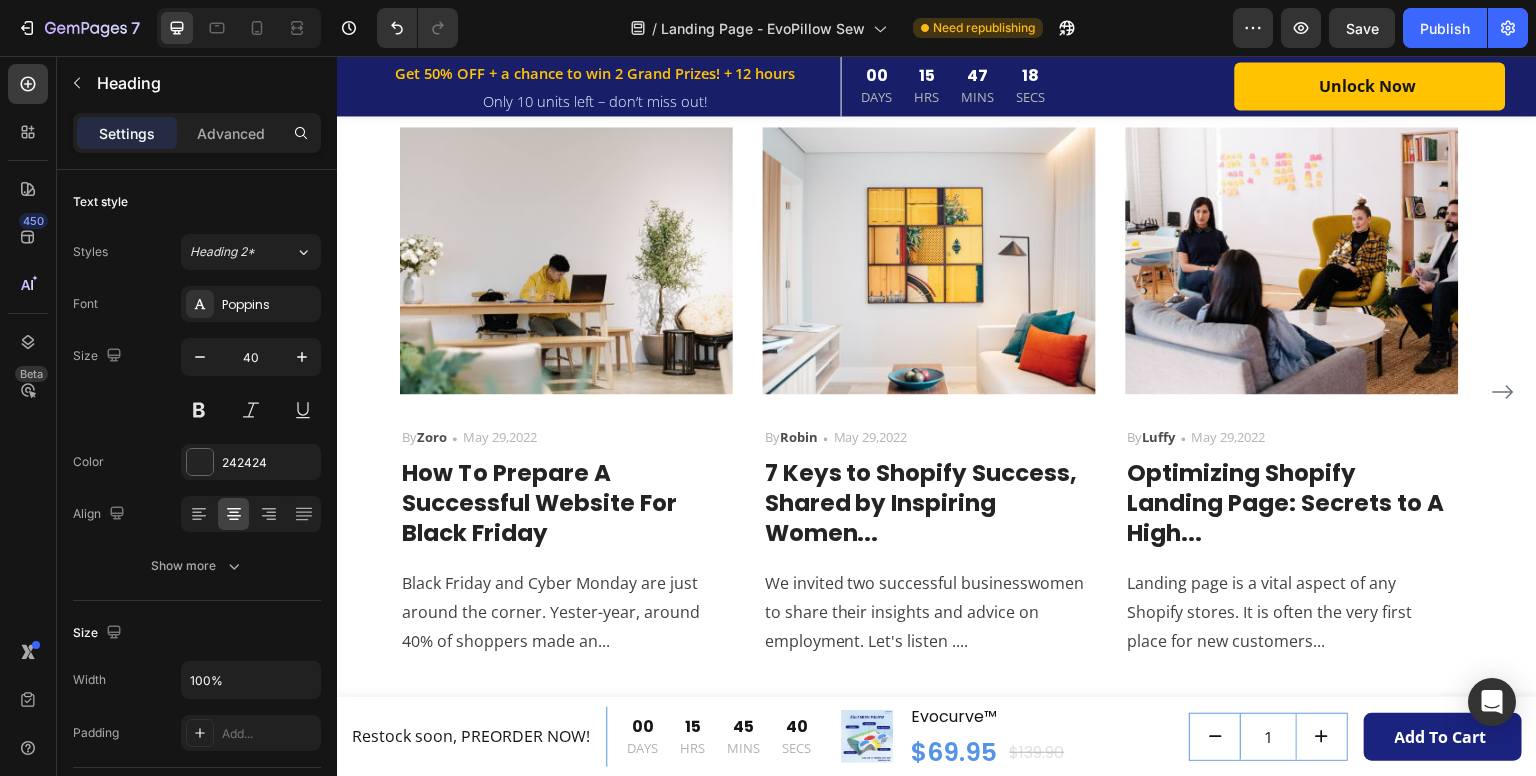 click at bounding box center (497, -44) 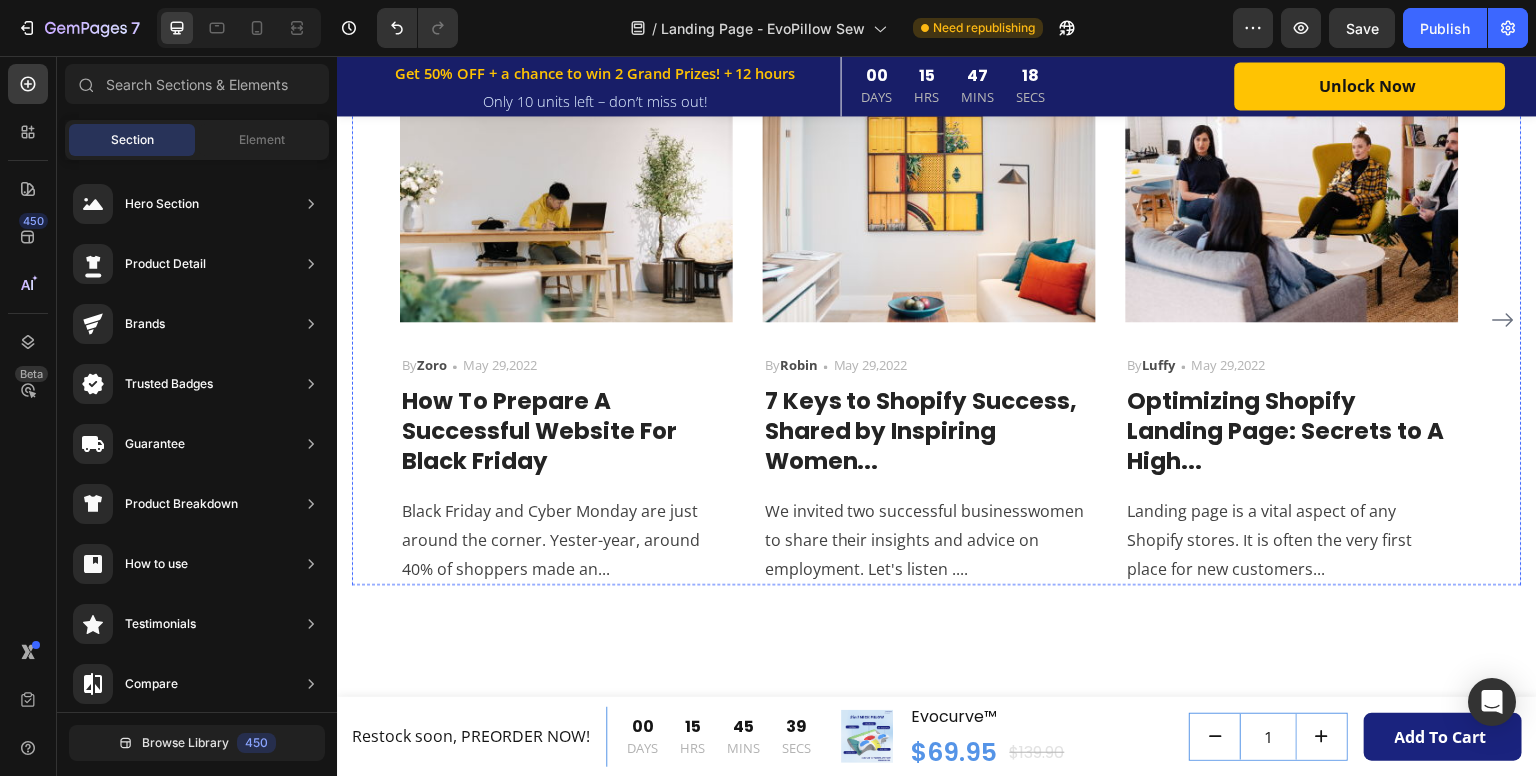click on "What Our Customers Are Saying" at bounding box center [937, -75] 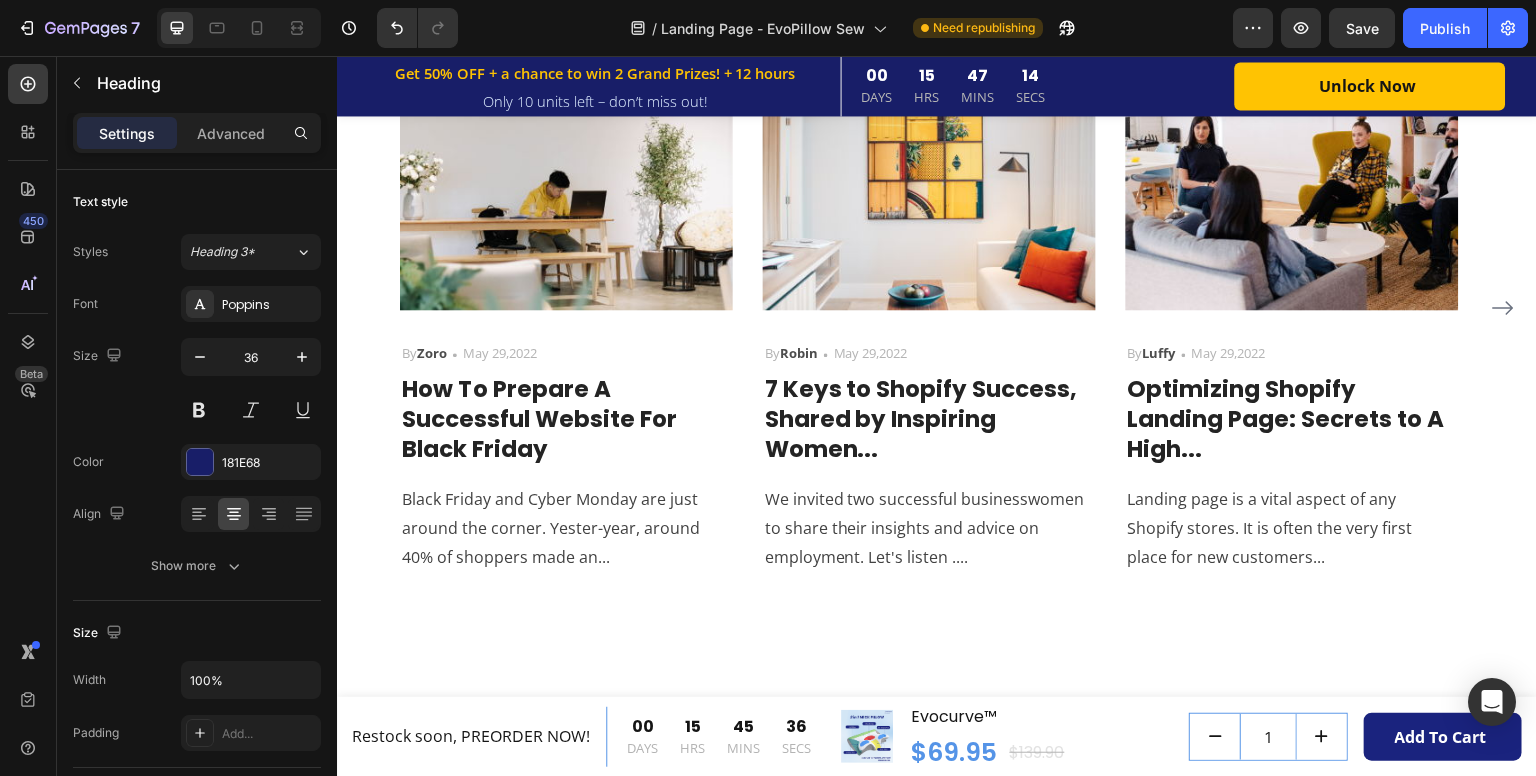 drag, startPoint x: 929, startPoint y: 310, endPoint x: 942, endPoint y: 296, distance: 19.104973 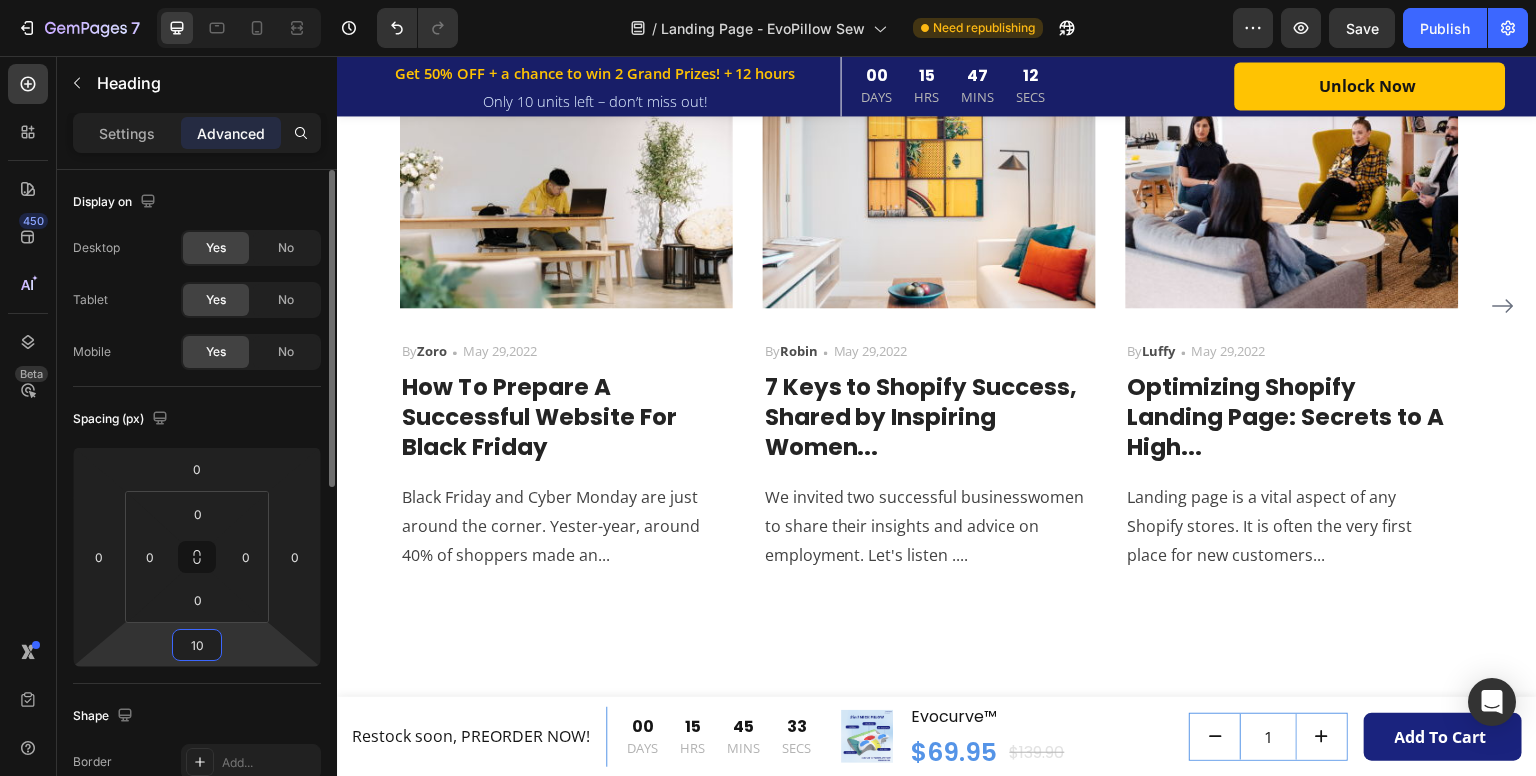 click on "10" at bounding box center (197, 645) 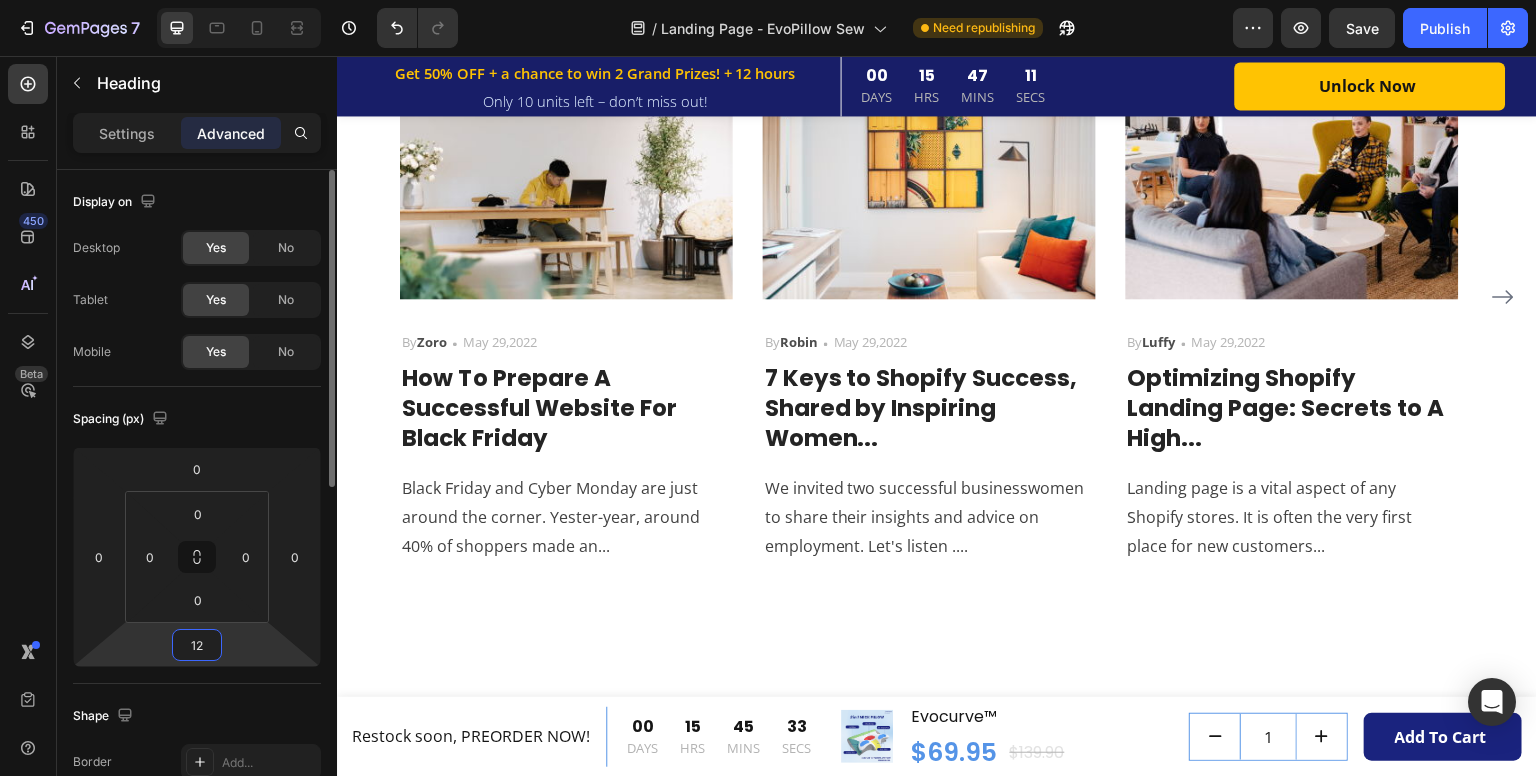 type on "12" 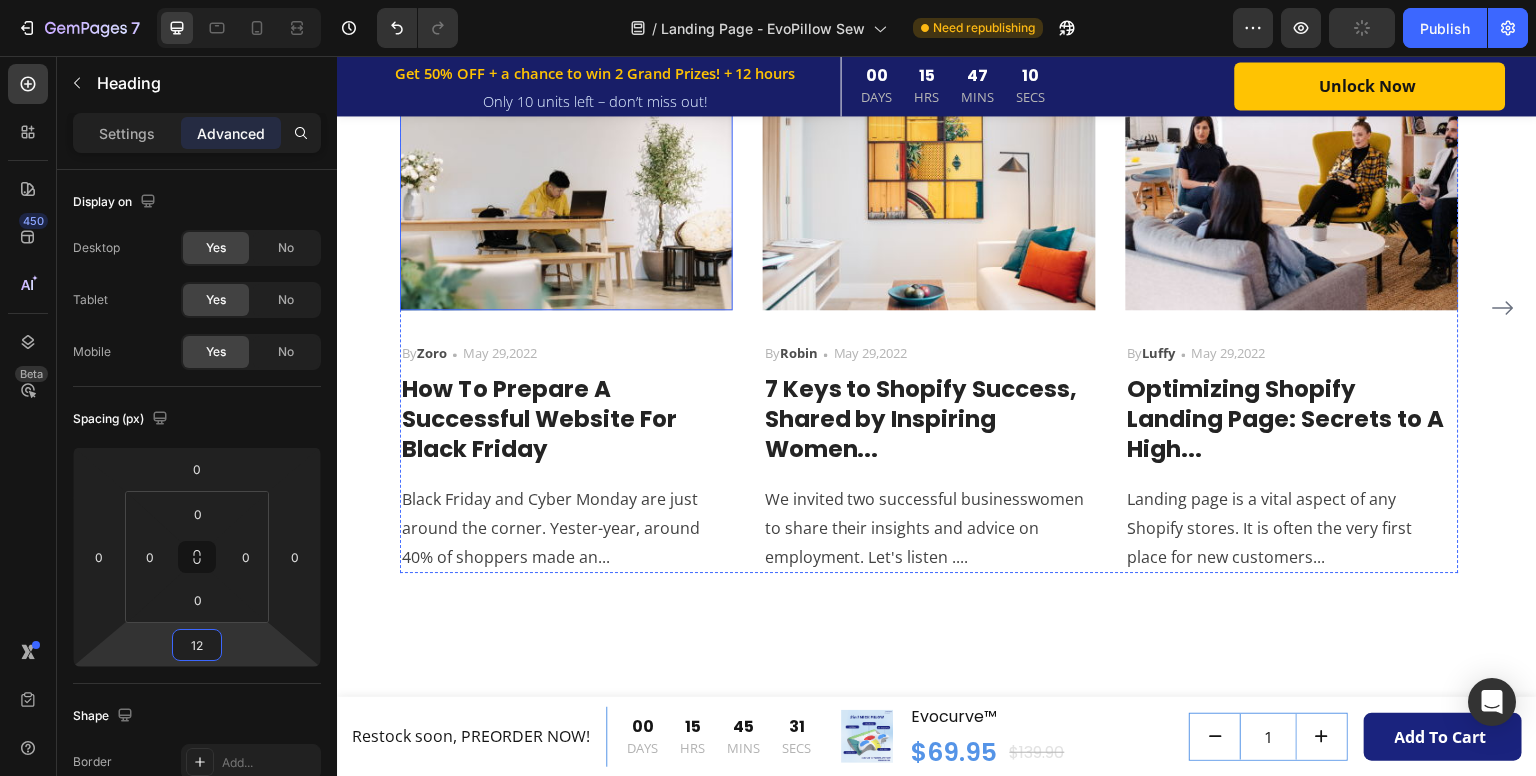 click on "Phasellus lorem malesuada ligula pulvinar commodo" at bounding box center (937, -21) 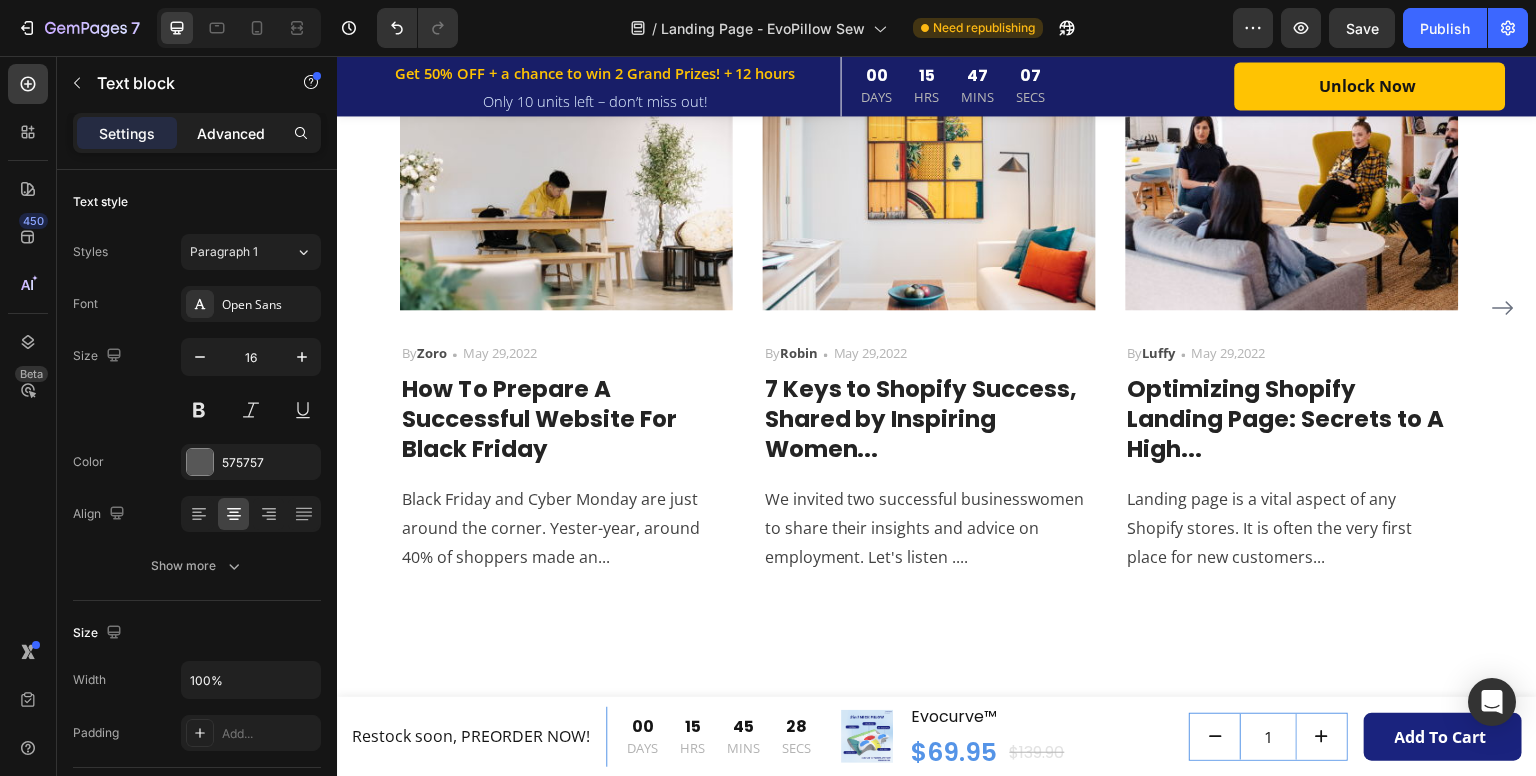 click on "Advanced" at bounding box center (231, 133) 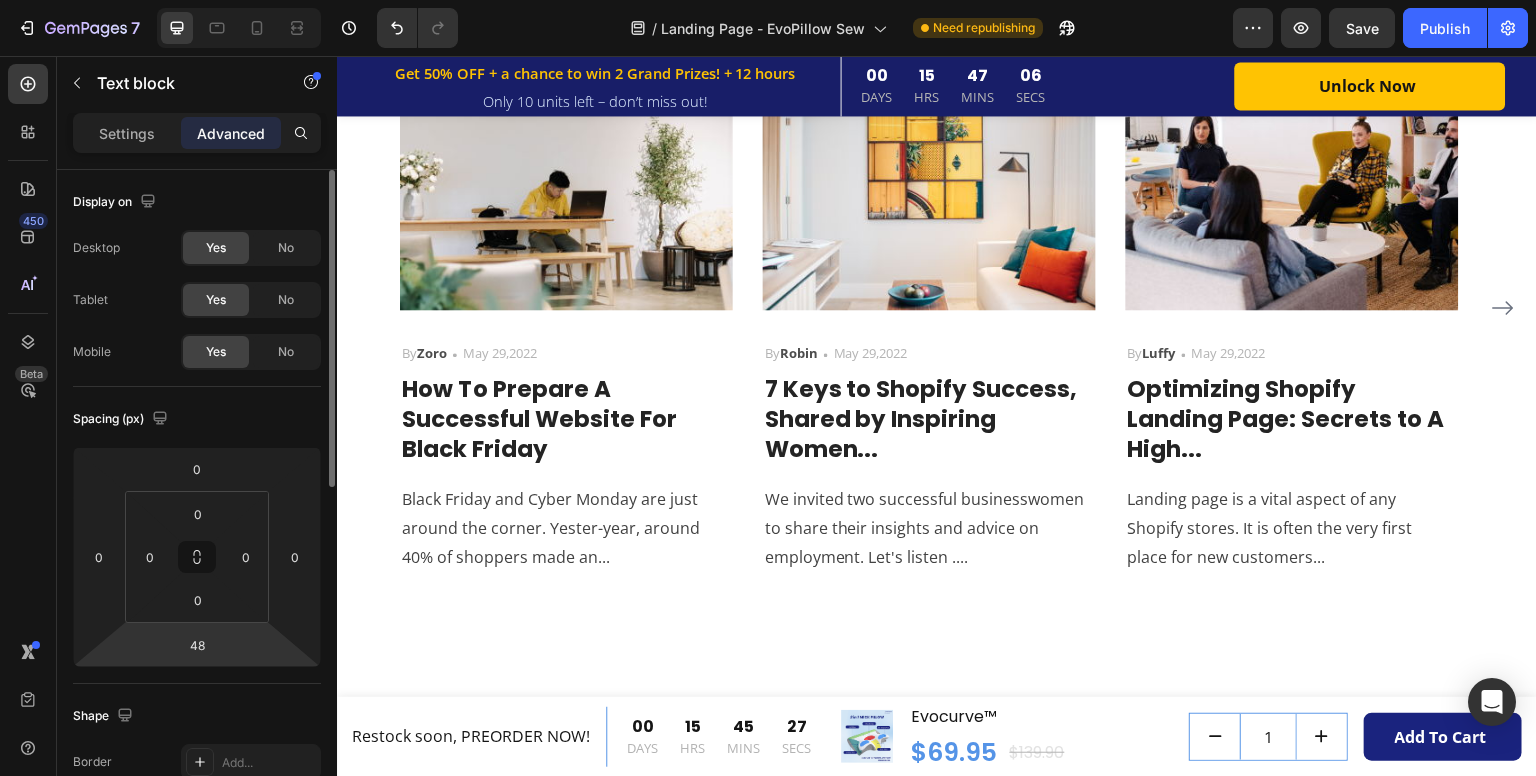 click on "48" at bounding box center [197, 645] 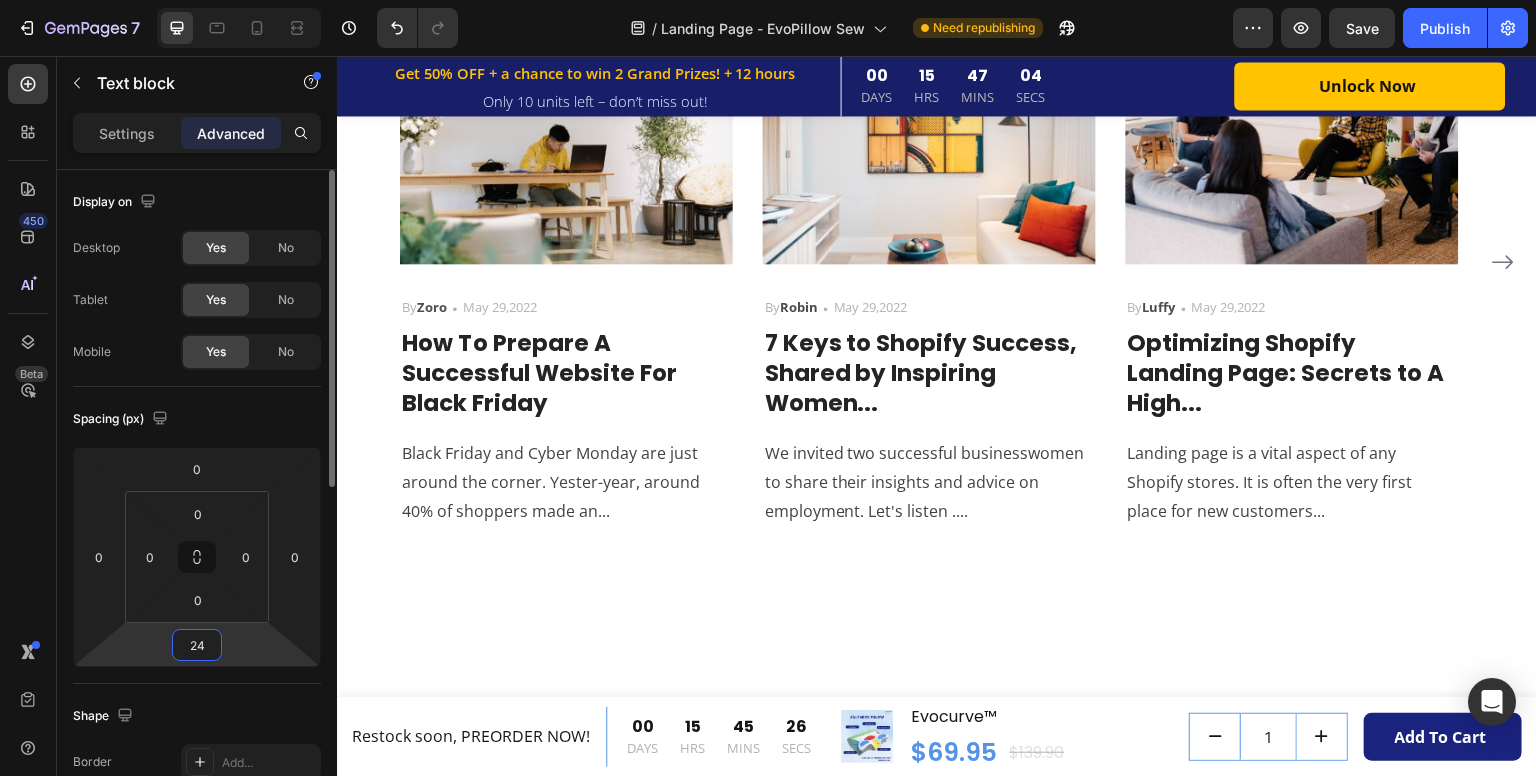 type on "24" 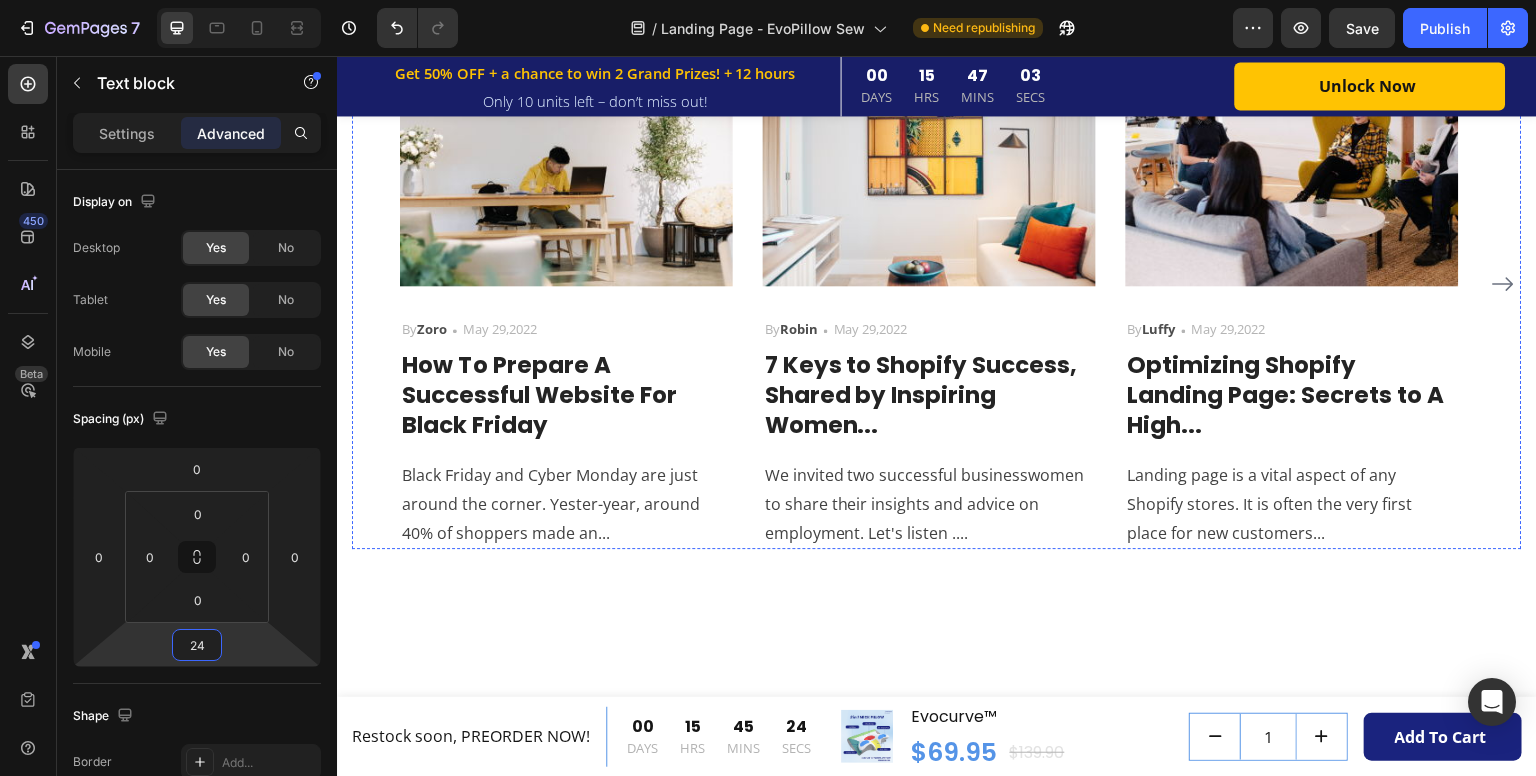 click on "What Our Customers Are Saying" at bounding box center [937, -75] 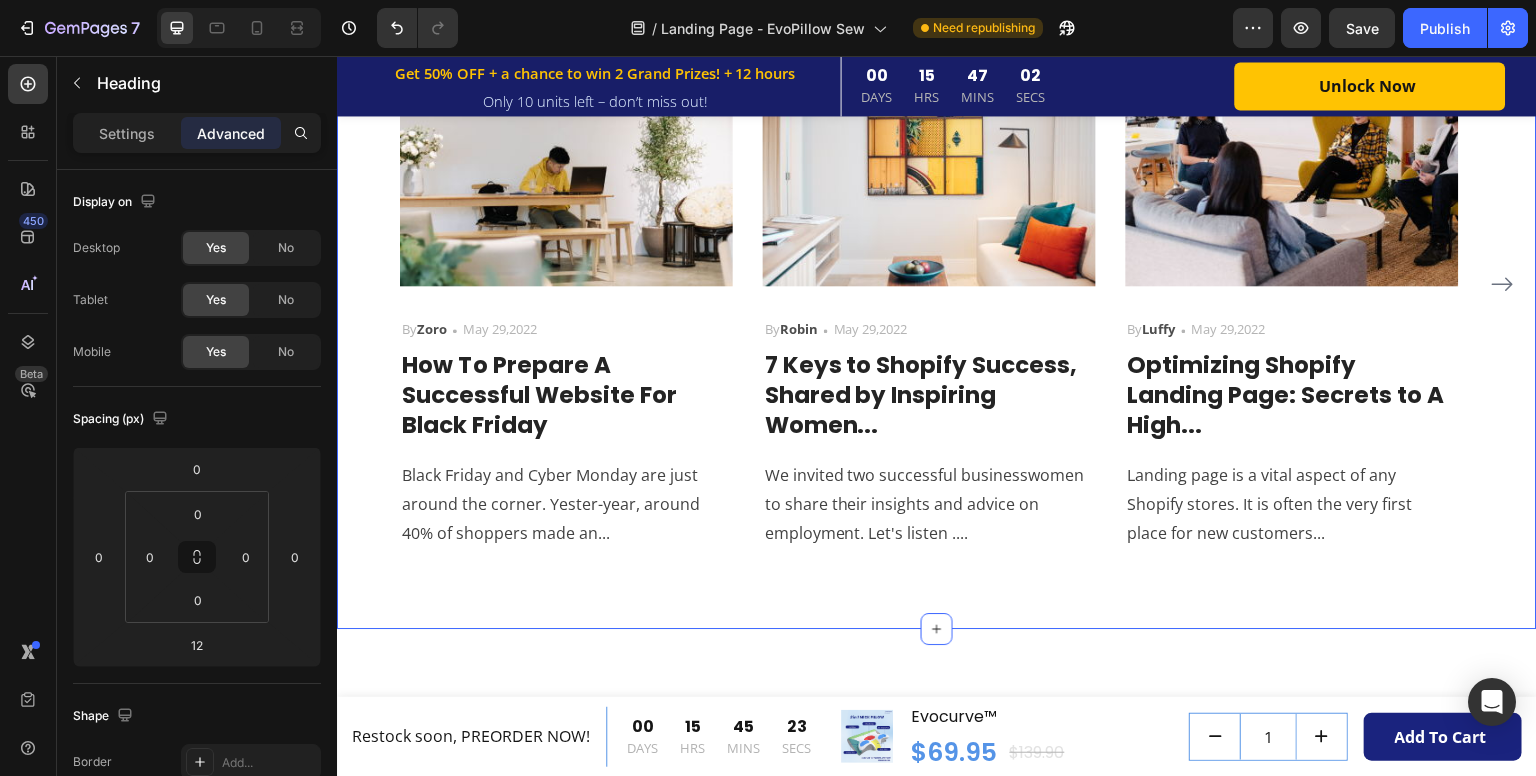 click on "What Our Customers Are Saying Heading   12 Phasellus lorem malesuada ligula pulvinar commodo Text block
Image By  Zoro Text block
Icon May 29,2022 Text block Row How To Prepare A Successful Website For Black Friday Heading Black Friday and Cyber Monday are just around the corner. Yester-year, around 40% of shoppers made an... Text block Image By  Robin Text block
Icon May 29,2022 Text block Row 7 Keys to Shopify Success, Shared by Inspiring Women... Heading We invited two successful businesswomen to share their insights and advice on employment. Let's listen .... Text block Image By  Luffy Text block
Icon May 29,2022 Text block Row Optimizing Shopify Landing Page: Secrets to A High... Heading Landing page is a vital aspect of any Shopify stores. It is often the very first place for new customers... Text block Row Image By  Zoro Text block
Icon May 29,2022 Text block Row How To Prepare A Successful Website For Black Friday Heading" at bounding box center [937, 225] 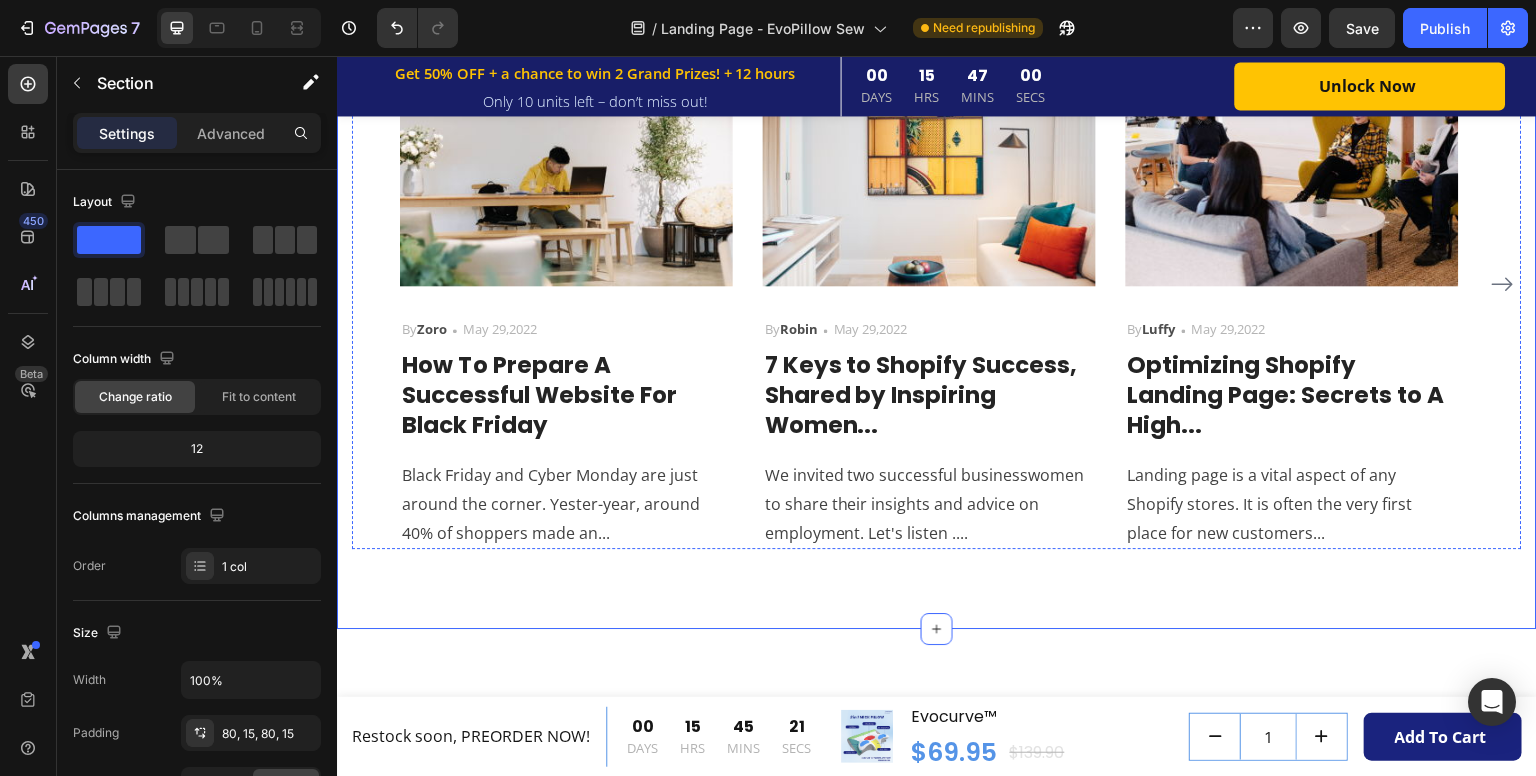 click on "What Our Customers Are Saying" at bounding box center (937, -75) 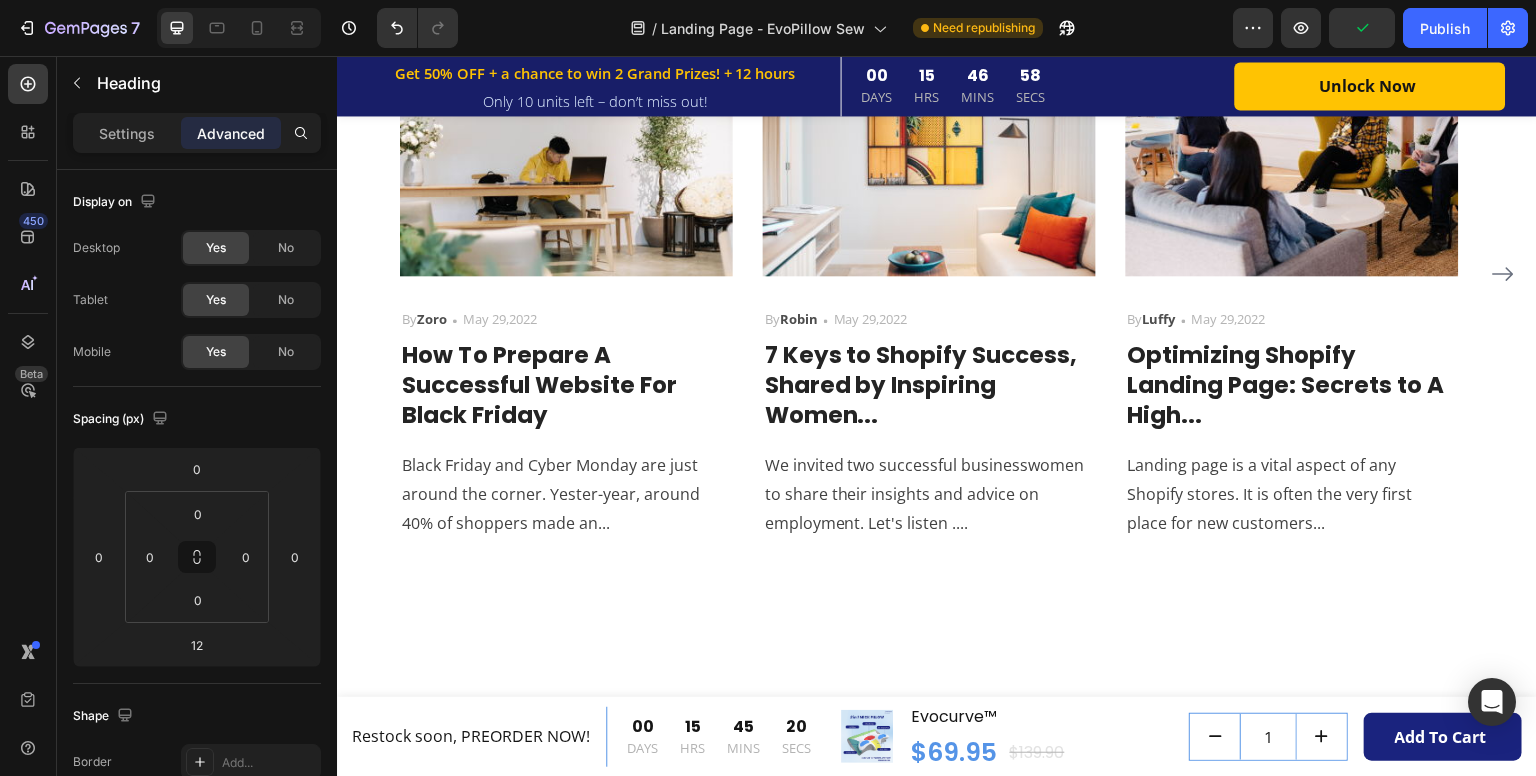 drag, startPoint x: 922, startPoint y: 294, endPoint x: 986, endPoint y: 202, distance: 112.0714 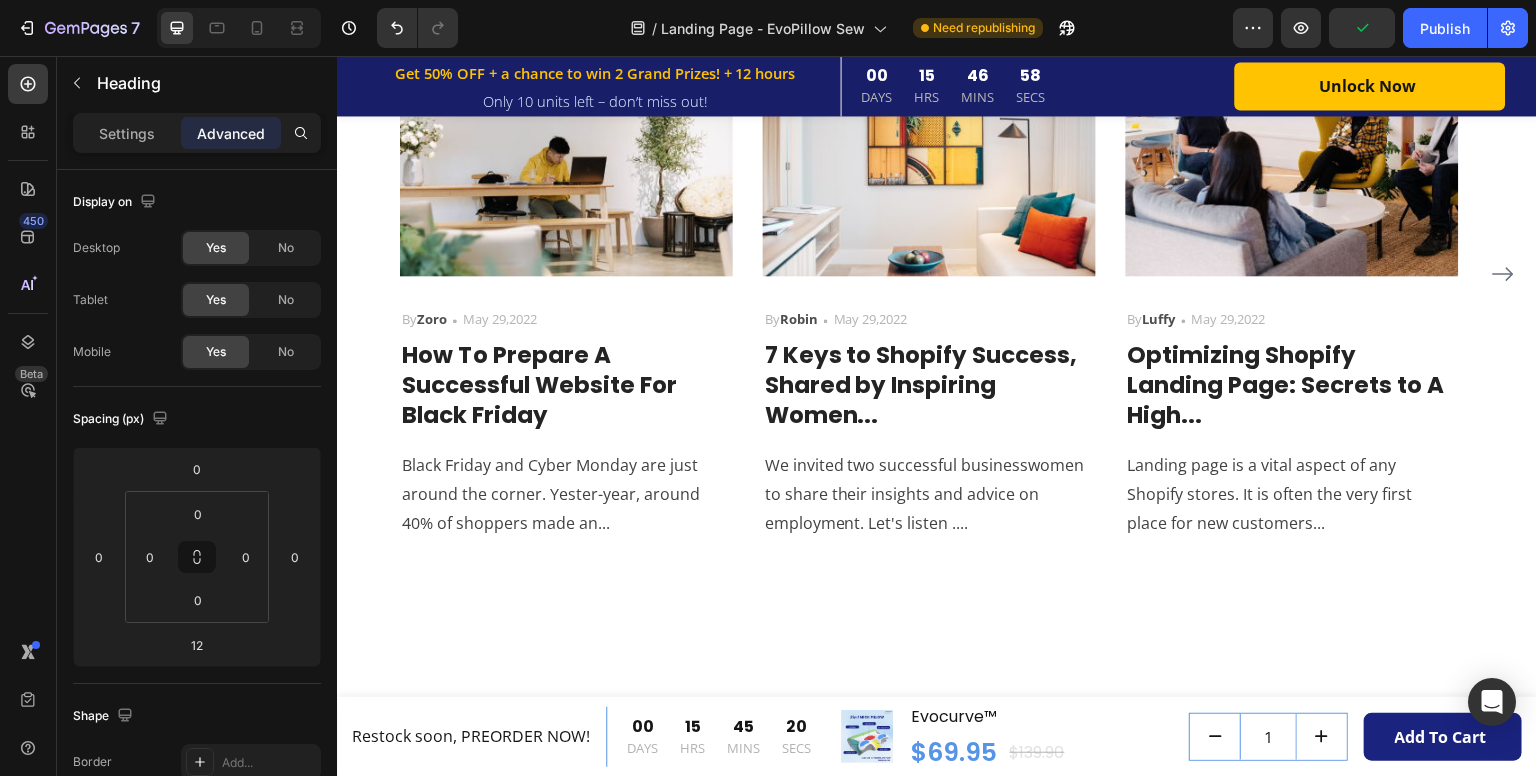 click at bounding box center (937, -49) 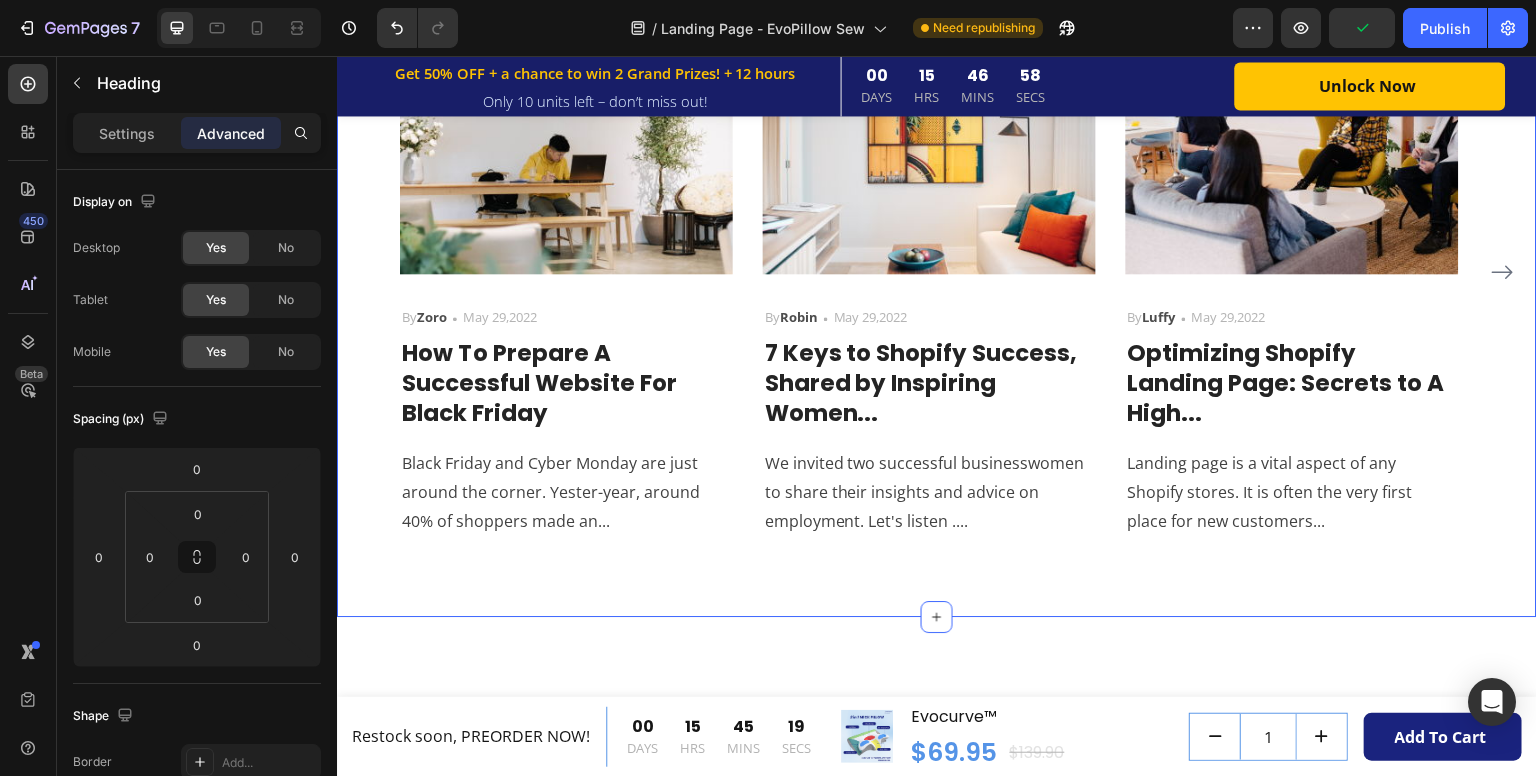 click on "What Our Customers Are Saying Heading   0 Phasellus lorem malesuada ligula pulvinar commodo Text block
Image By  Zoro Text block
Icon May 29,2022 Text block Row How To Prepare A Successful Website For Black Friday Heading Black Friday and Cyber Monday are just around the corner. Yester-year, around 40% of shoppers made an... Text block Image By  Robin Text block
Icon May 29,2022 Text block Row 7 Keys to Shopify Success, Shared by Inspiring Women... Heading We invited two successful businesswomen to share their insights and advice on employment. Let's listen .... Text block Image By  Luffy Text block
Icon May 29,2022 Text block Row Optimizing Shopify Landing Page: Secrets to A High... Heading Landing page is a vital aspect of any Shopify stores. It is often the very first place for new customers... Text block Row Image By  Zoro Text block
Icon May 29,2022 Text block Row How To Prepare A Successful Website For Black Friday Heading" at bounding box center (937, 219) 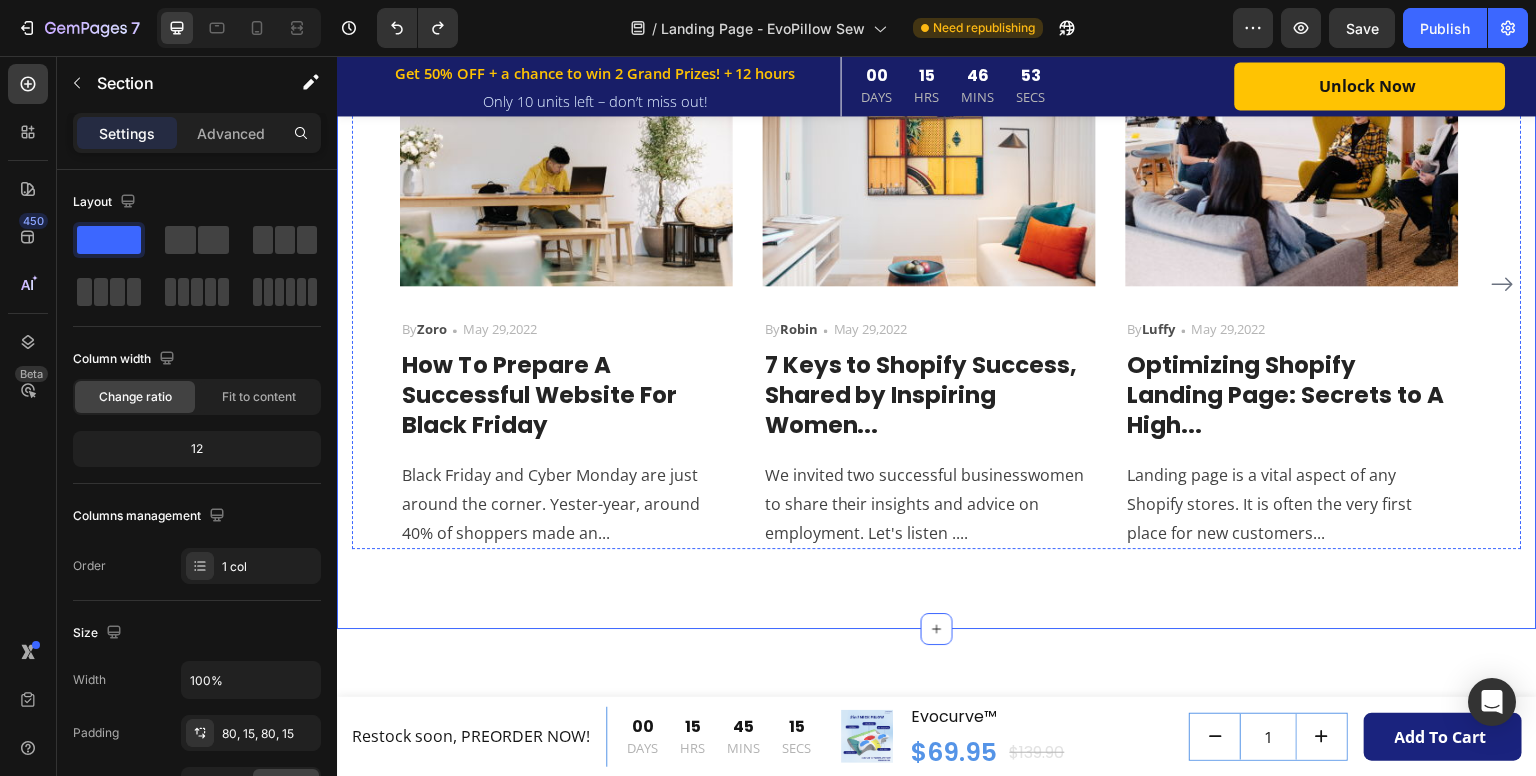 click on "Phasellus lorem malesuada ligula pulvinar commodo" at bounding box center [937, -21] 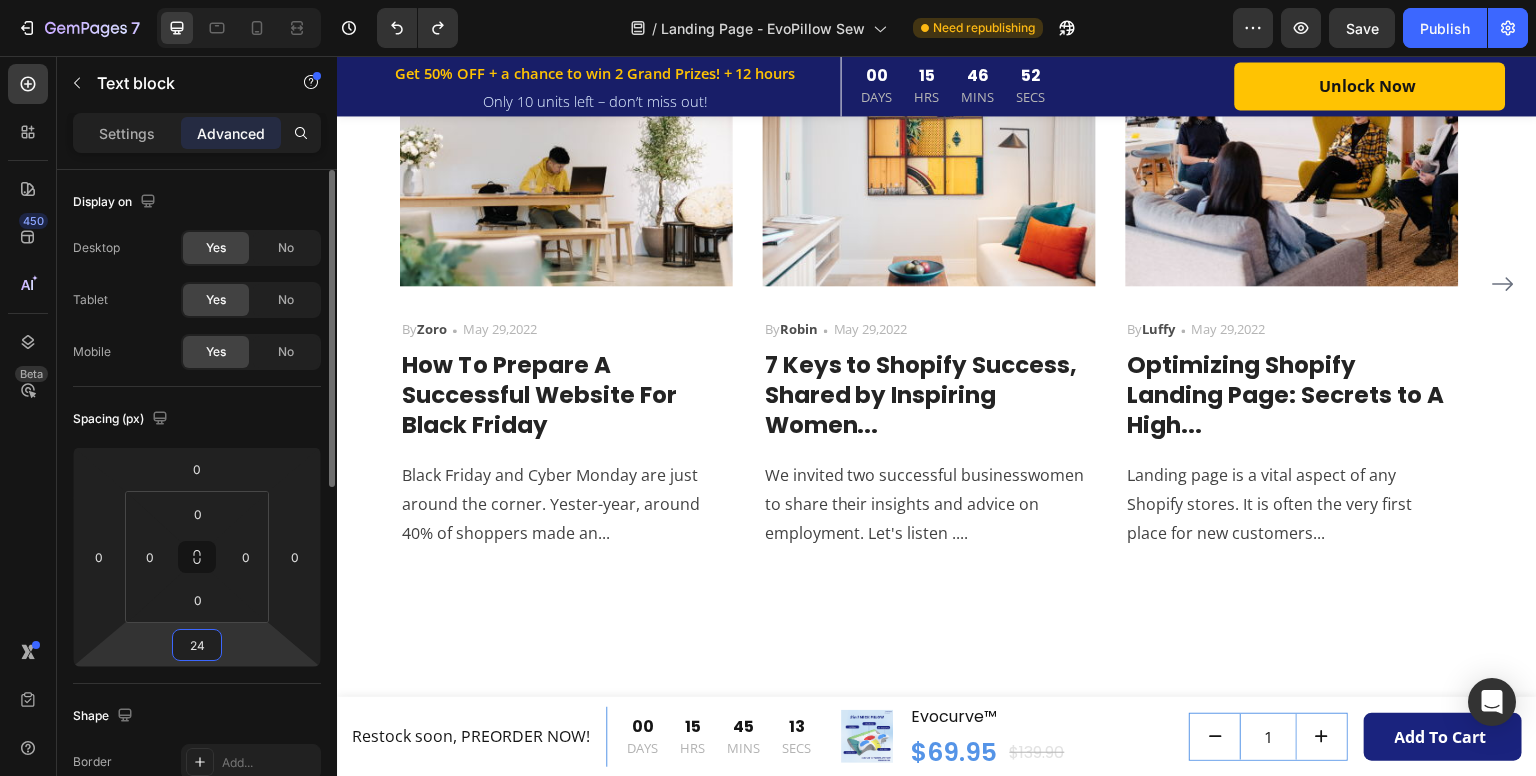 click on "24" at bounding box center (197, 645) 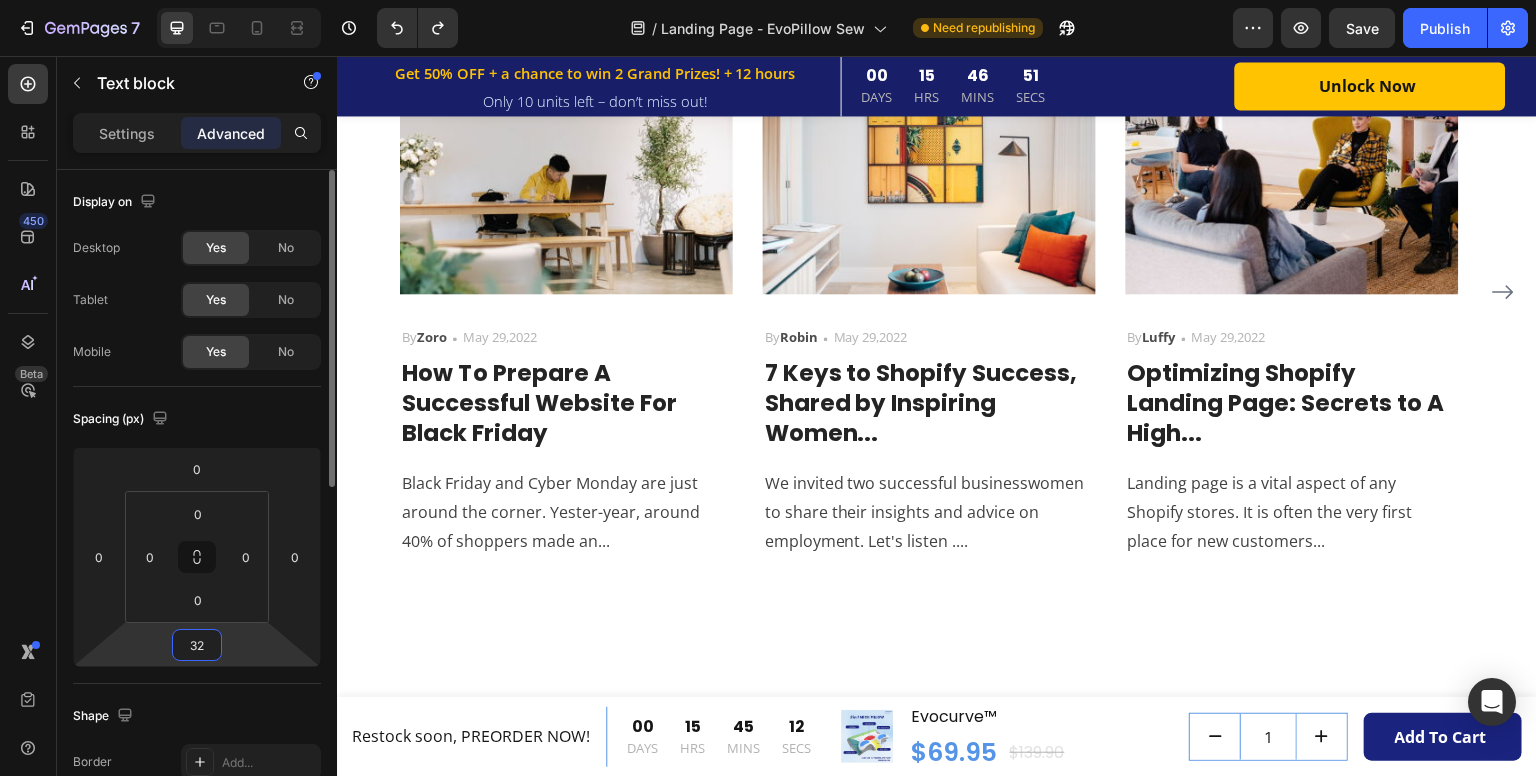 type on "32" 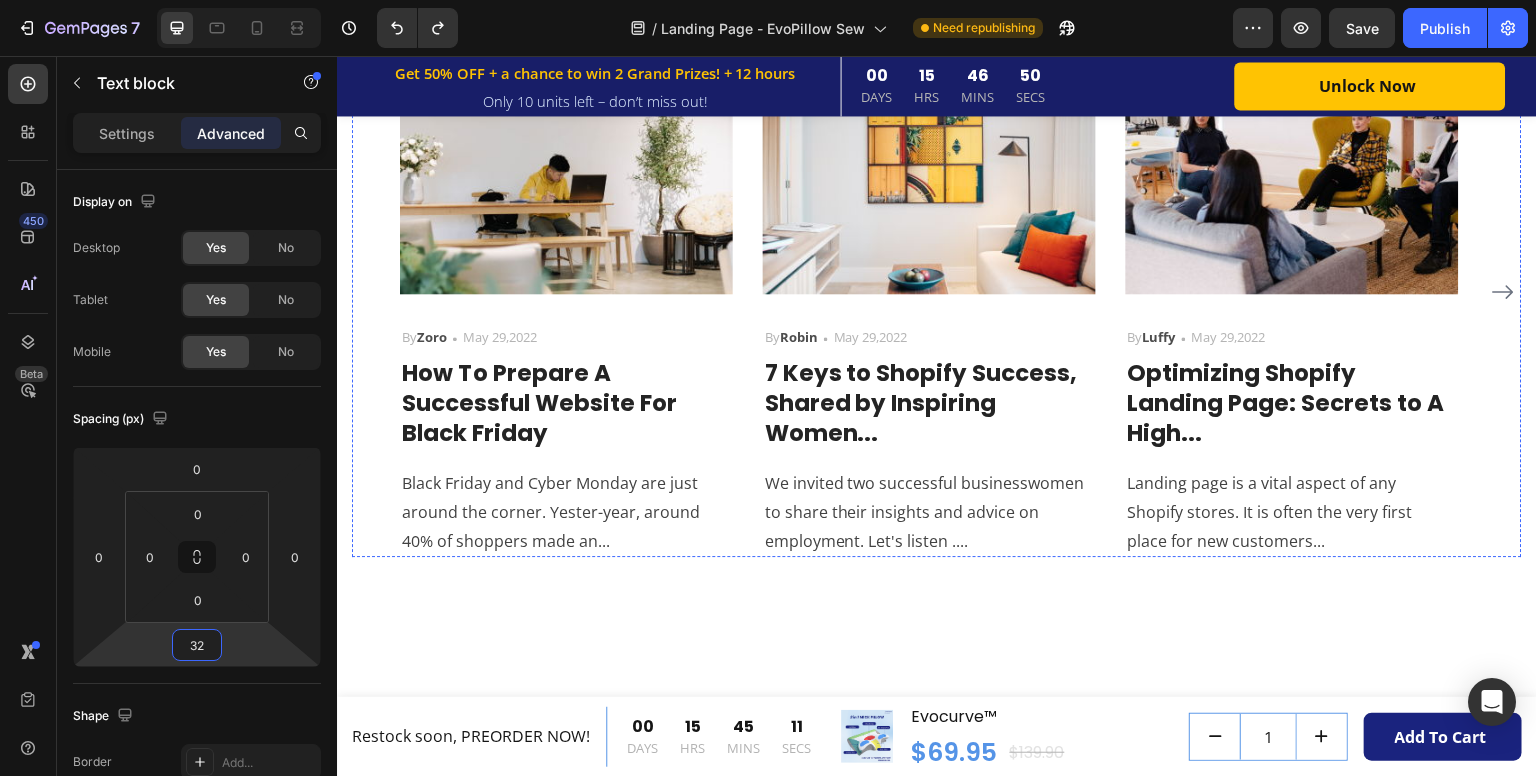 click on "What Our Customers Are Saying Heading Phasellus lorem malesuada ligula pulvinar commodo Text block   32
Image By  Zoro Text block
Icon May 29,2022 Text block Row How To Prepare A Successful Website For Black Friday Heading Black Friday and Cyber Monday are just around the corner. Yester-year, around 40% of shoppers made an... Text block Image By  Robin Text block
Icon May 29,2022 Text block Row 7 Keys to Shopify Success, Shared by Inspiring Women... Heading We invited two successful businesswomen to share their insights and advice on employment. Let's listen .... Text block Image By  Luffy Text block
Icon May 29,2022 Text block Row Optimizing Shopify Landing Page: Secrets to A High... Heading Landing page is a vital aspect of any Shopify stores. It is often the very first place for new customers... Text block Row Image By  Zoro Text block
Icon May 29,2022 Text block Row How To Prepare A Successful Website For Black Friday Heading" at bounding box center [937, 229] 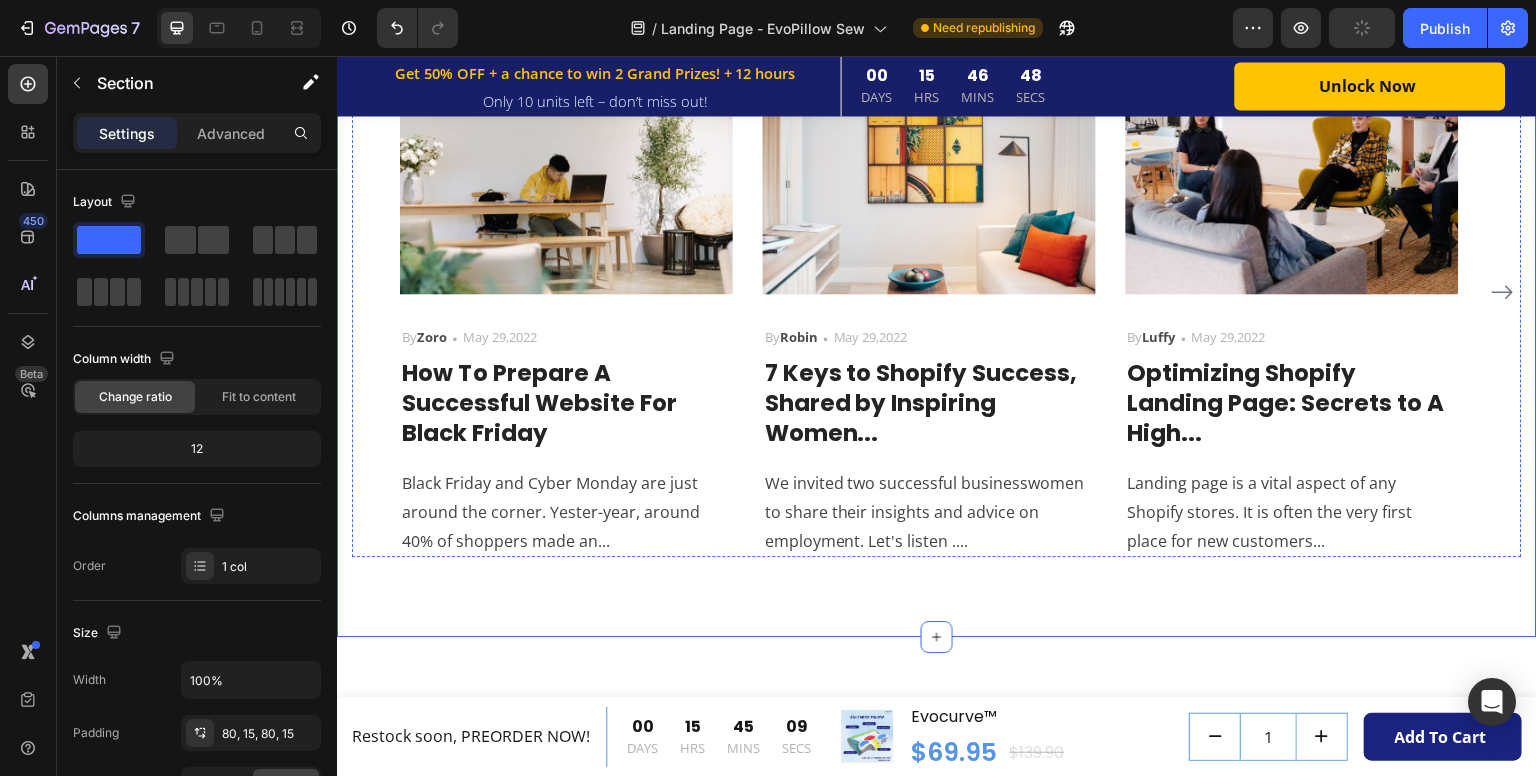 click on "What Our Customers Are Saying" at bounding box center [937, -75] 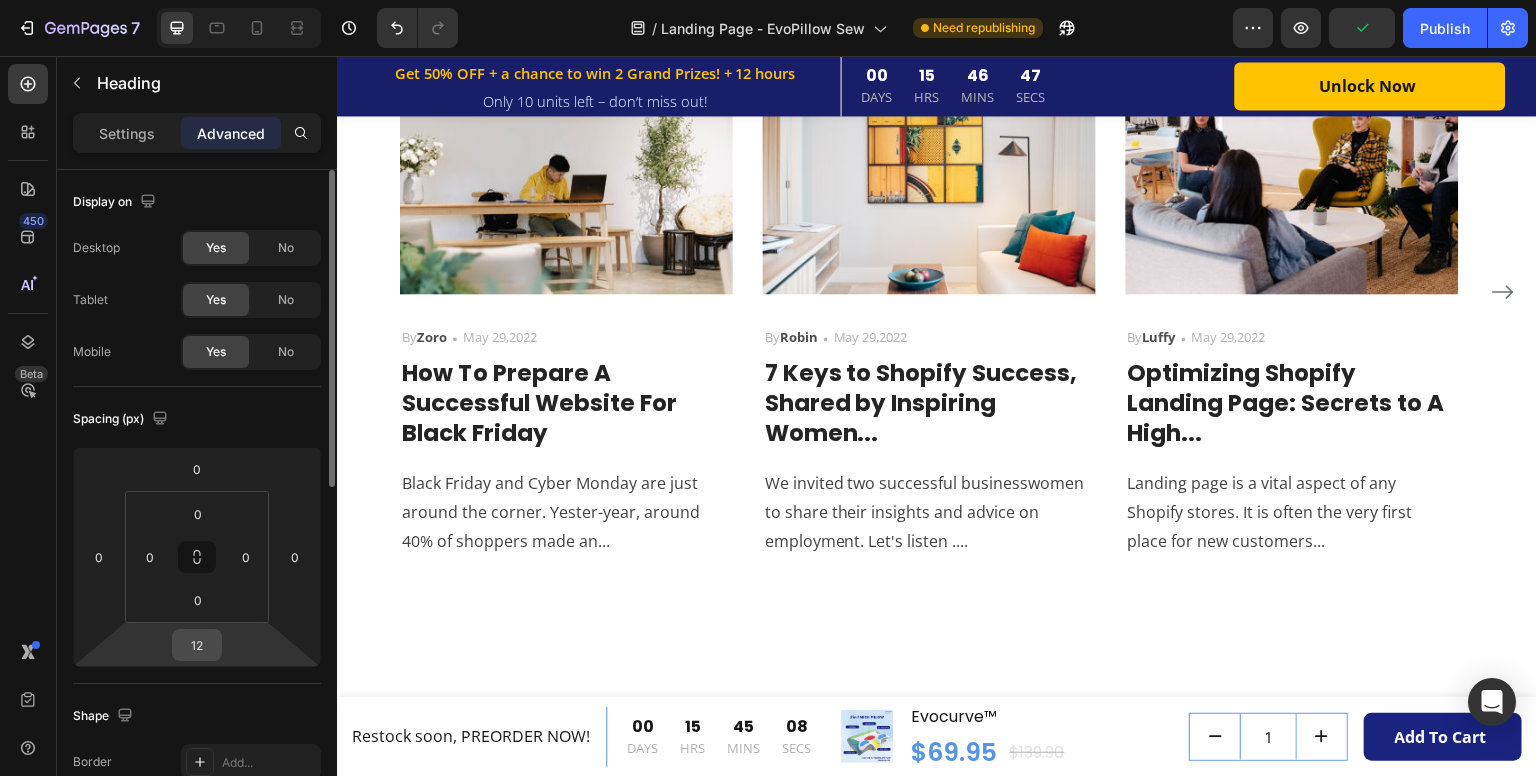 click on "12" at bounding box center [197, 645] 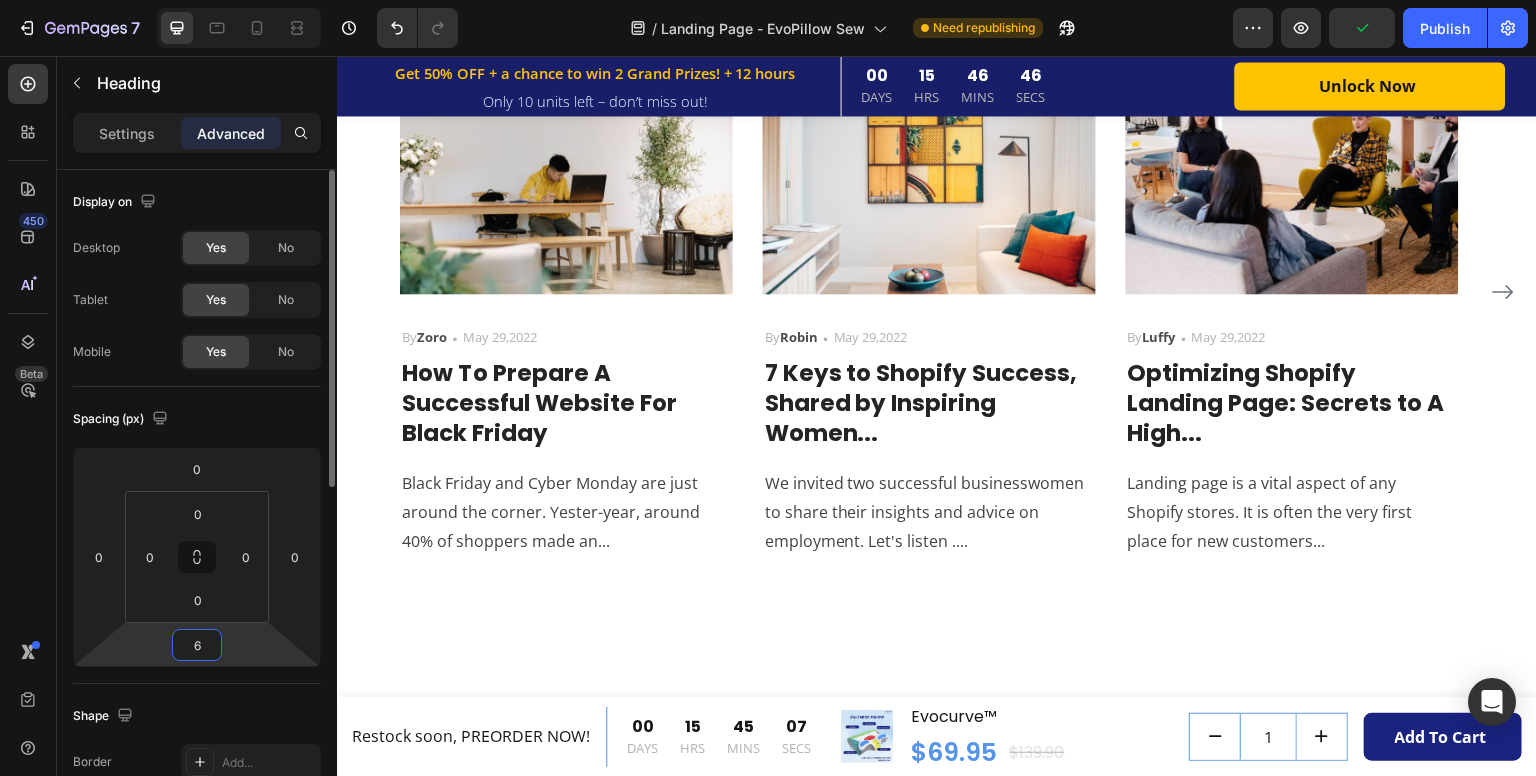 type on "6" 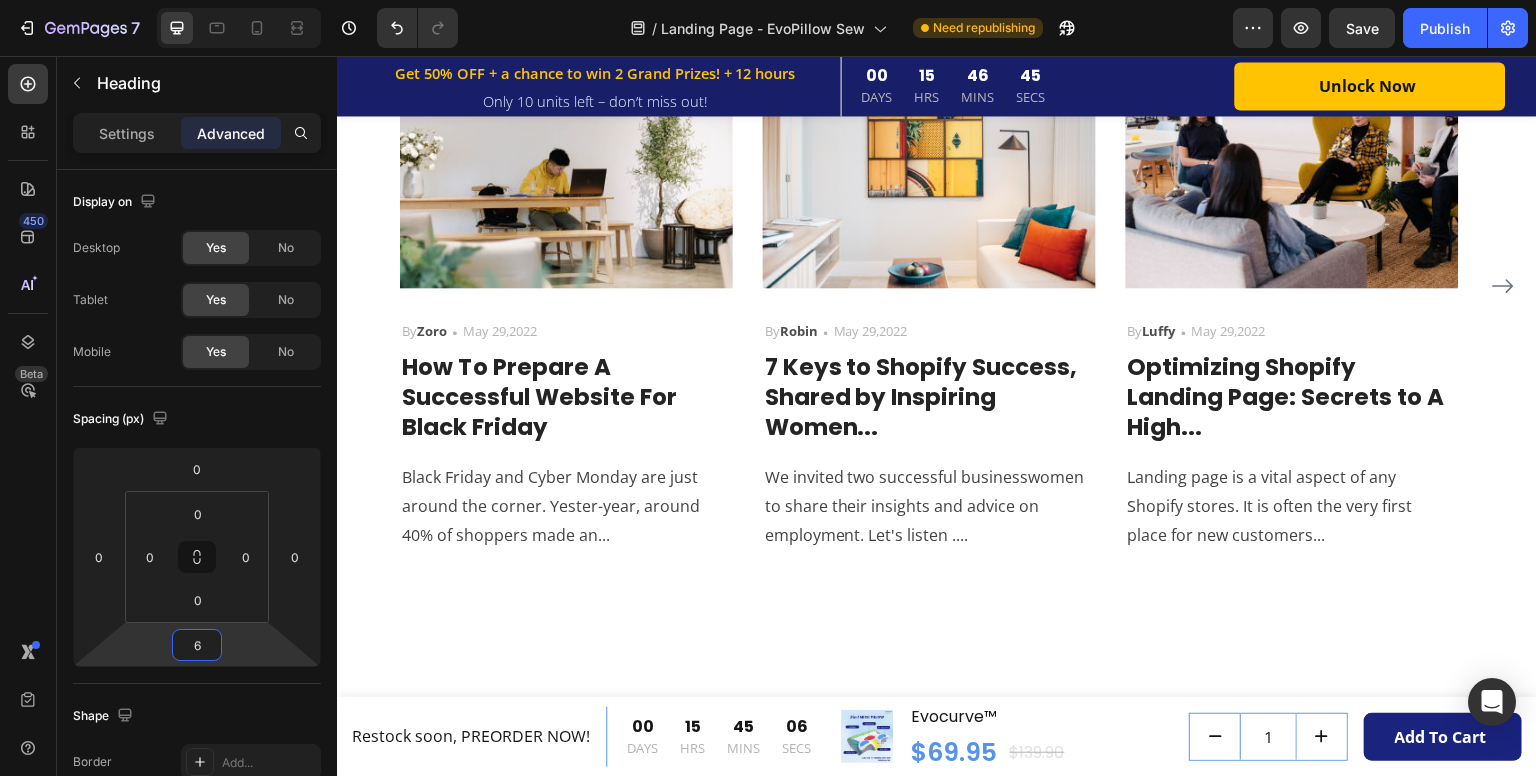 click on "Get 50% OFF + a chance to win 2 Grand Prizes! + 12 hours Text Block Row Only 10 units left – don’t miss out! Text Block Row 00 DAYS 15 HRS 46 MINS 45 SECS CountDown Timer Unlock Now (P) Cart Button Row Row Product Sticky Wake Up Without Neck Pain Heading 4-layer orthopedic design supports your neck and shoulders,  reduces nerve pressure, and helps you sleep deeper in any position. Text block Row Image Orthopedic Memory Foam Text block Foam hugs your neck and aligns your spine to ease pain. Text block Row Image Dual-Height Core Text block Dual heights support side or back sleeping—no flipping needed. Text block Row Row Image Skin-Friendly Cover Text block Antibacterial, cool-touch fabric prevents heat and sweat. Text block Image Ergonomic Contour Design Text block Contours to your neck for balanced support and pain-free mornings. Text block Row Row Image BUY NOW Button Row Section 8/25 9 in 10 Patients Overlook This Nightly Mistake Heading Text Block says Dr. Hannah Lee, Chiropractor. Text Block Image" at bounding box center (937, -863) 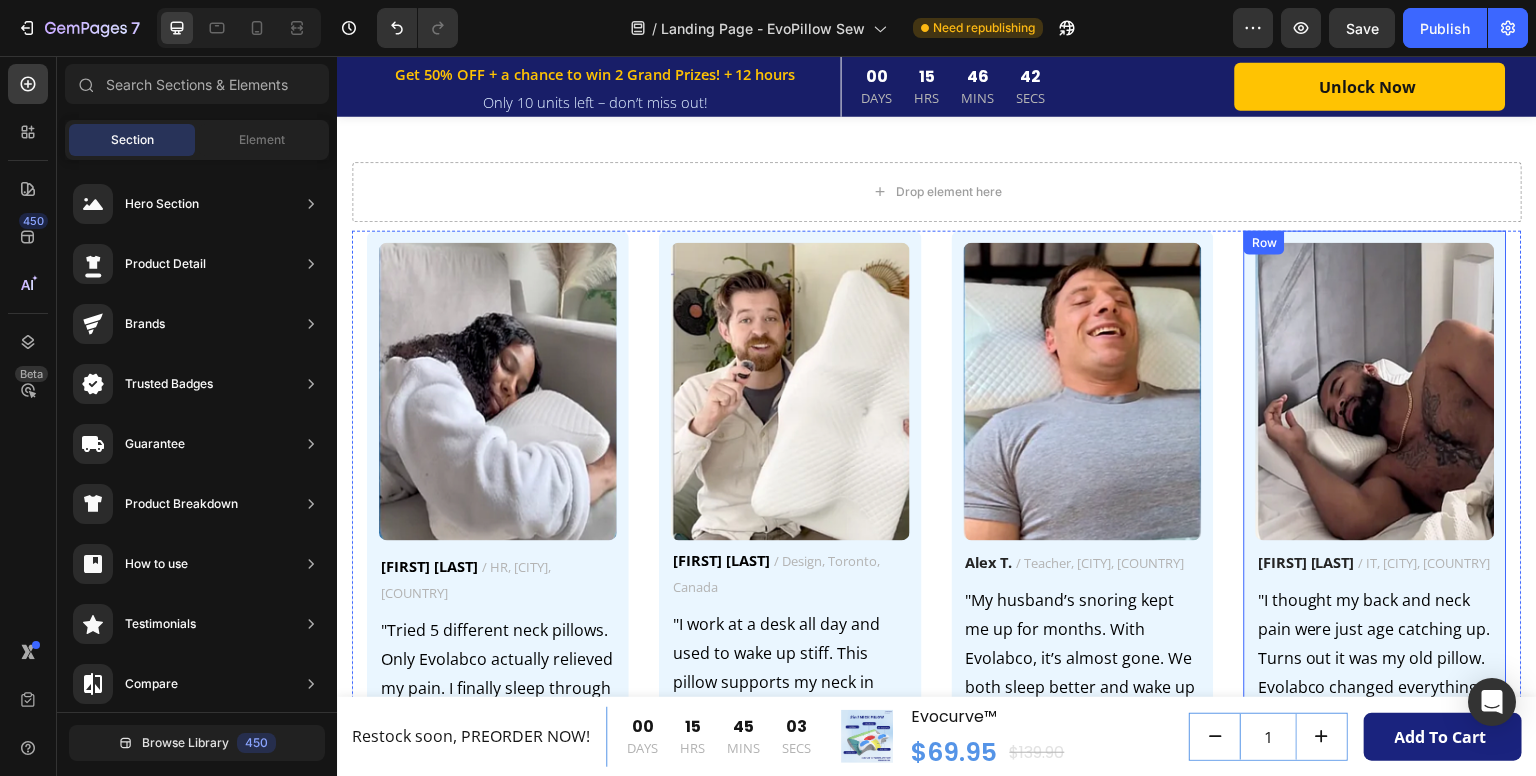 scroll, scrollTop: 6493, scrollLeft: 0, axis: vertical 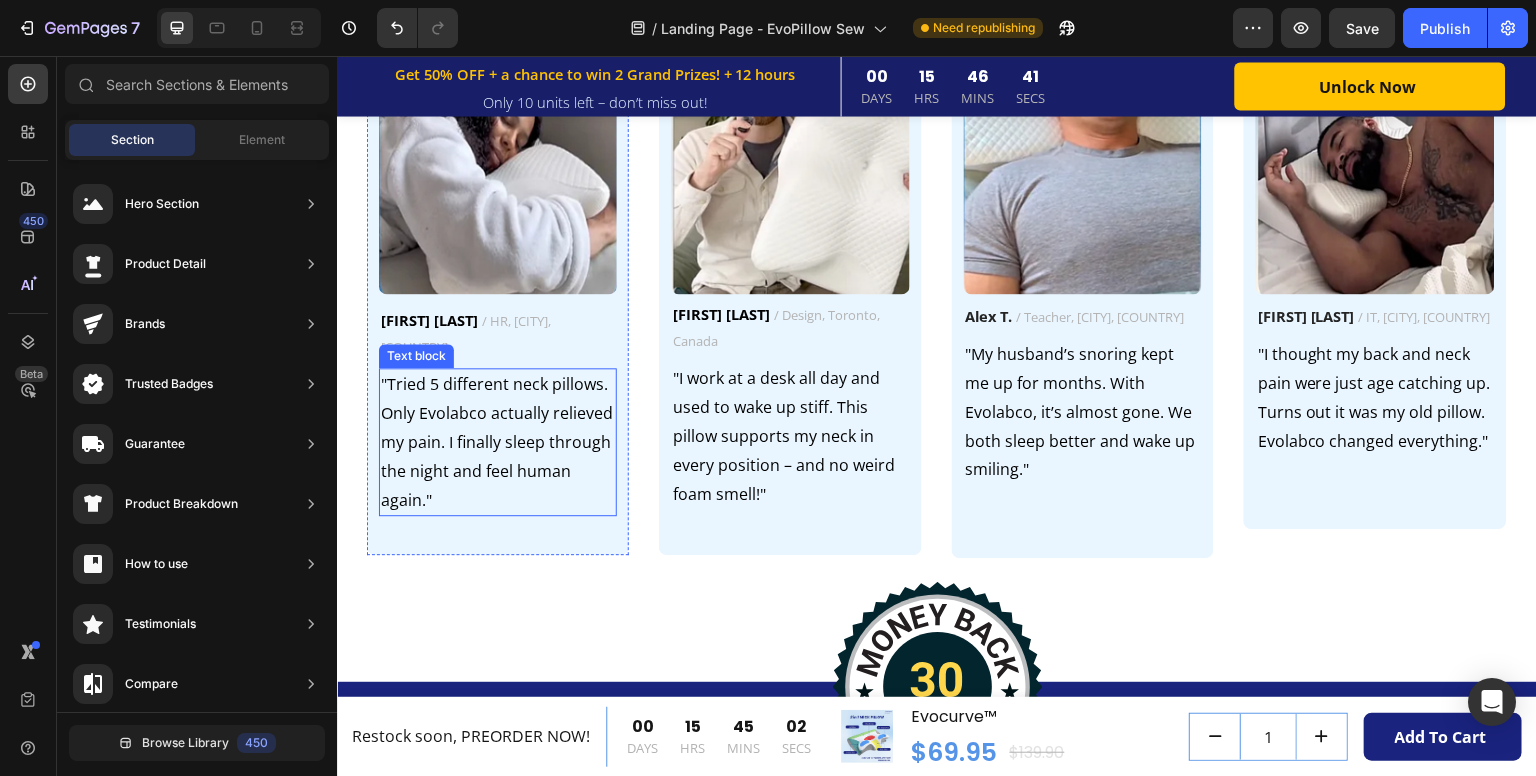 click on ""Tried 5 different neck pillows. Only Evolabco actually relieved my pain. I finally sleep through the night and feel human again."" at bounding box center (497, 441) 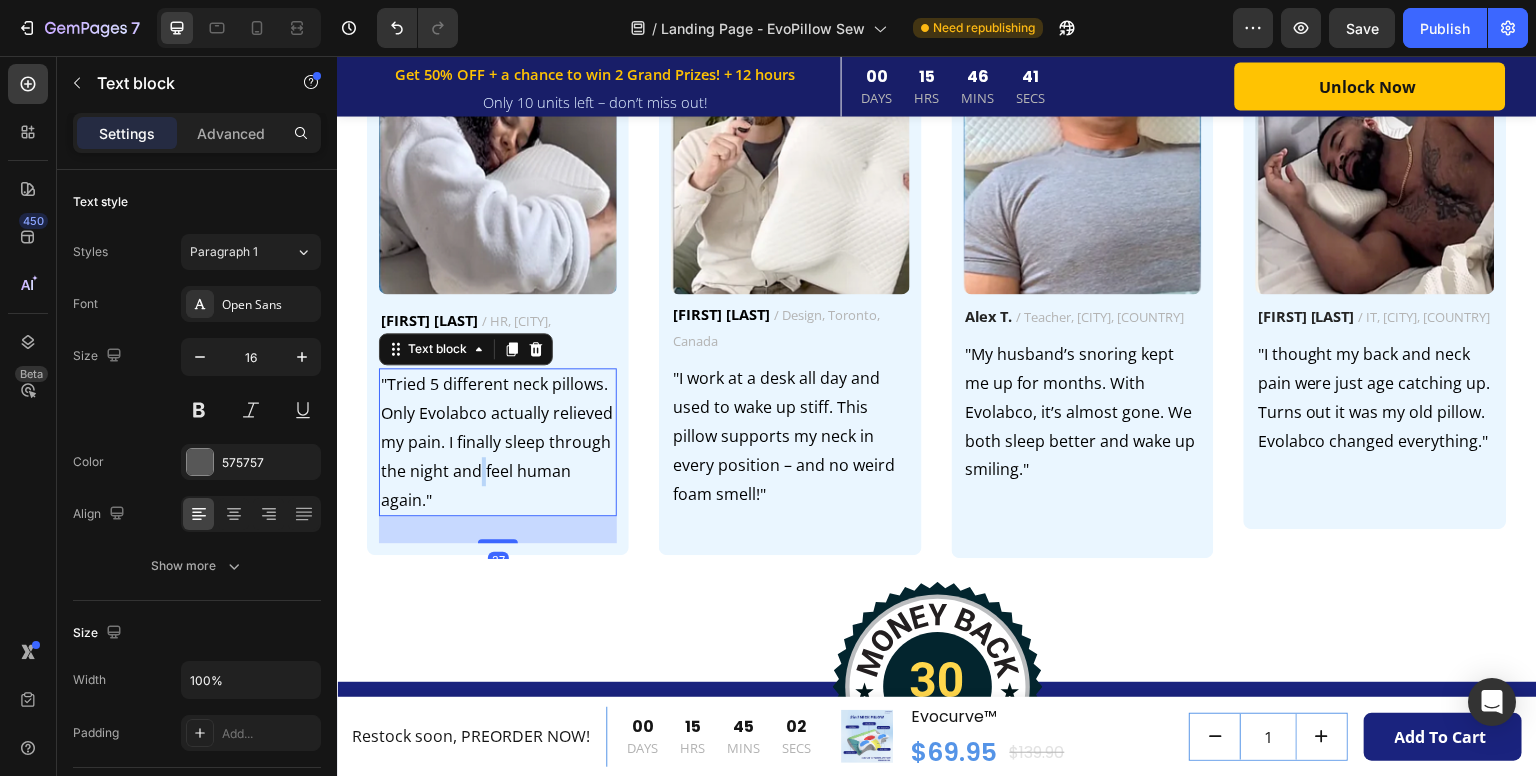 click on ""Tried 5 different neck pillows. Only Evolabco actually relieved my pain. I finally sleep through the night and feel human again."" at bounding box center [497, 441] 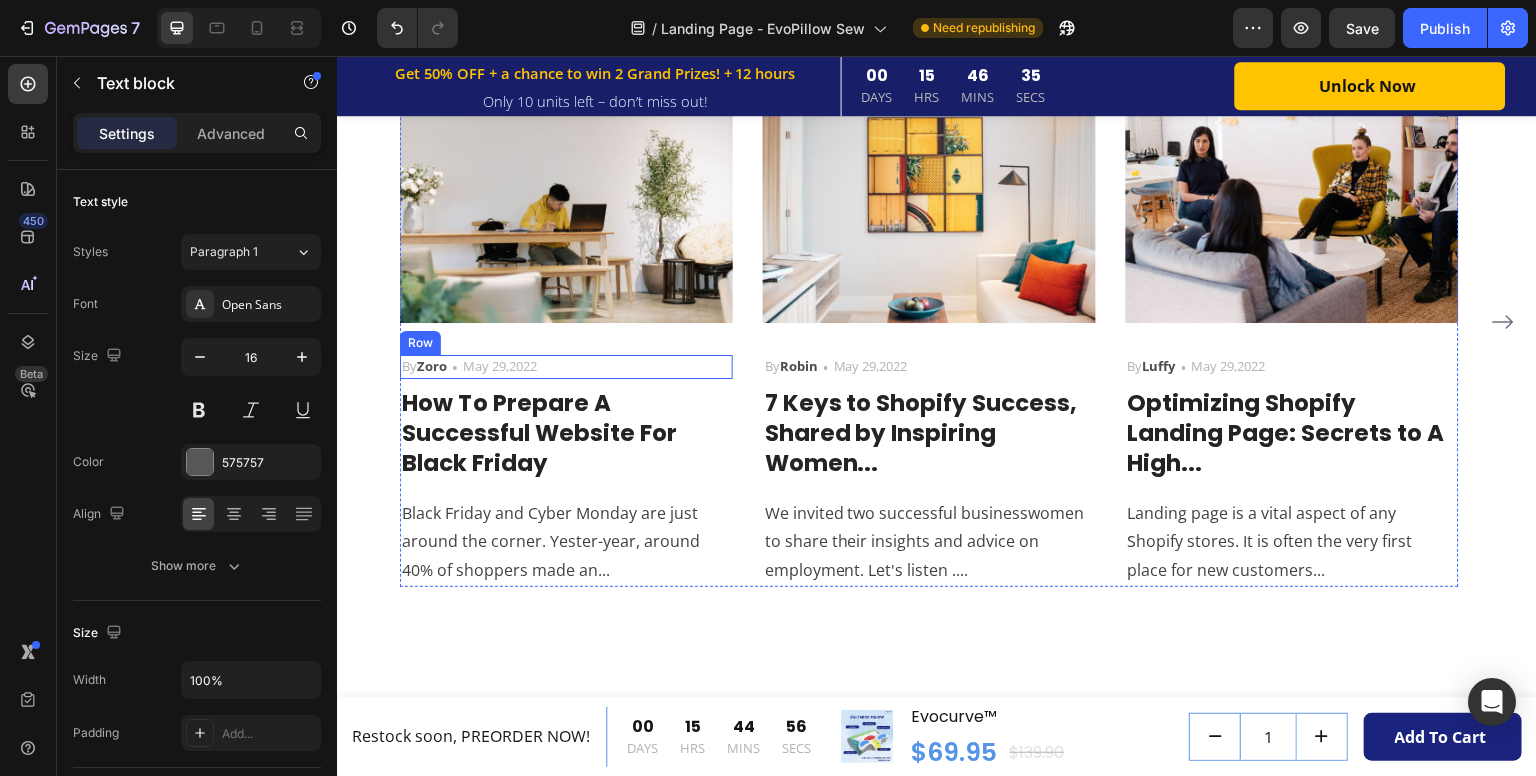 scroll, scrollTop: 5691, scrollLeft: 0, axis: vertical 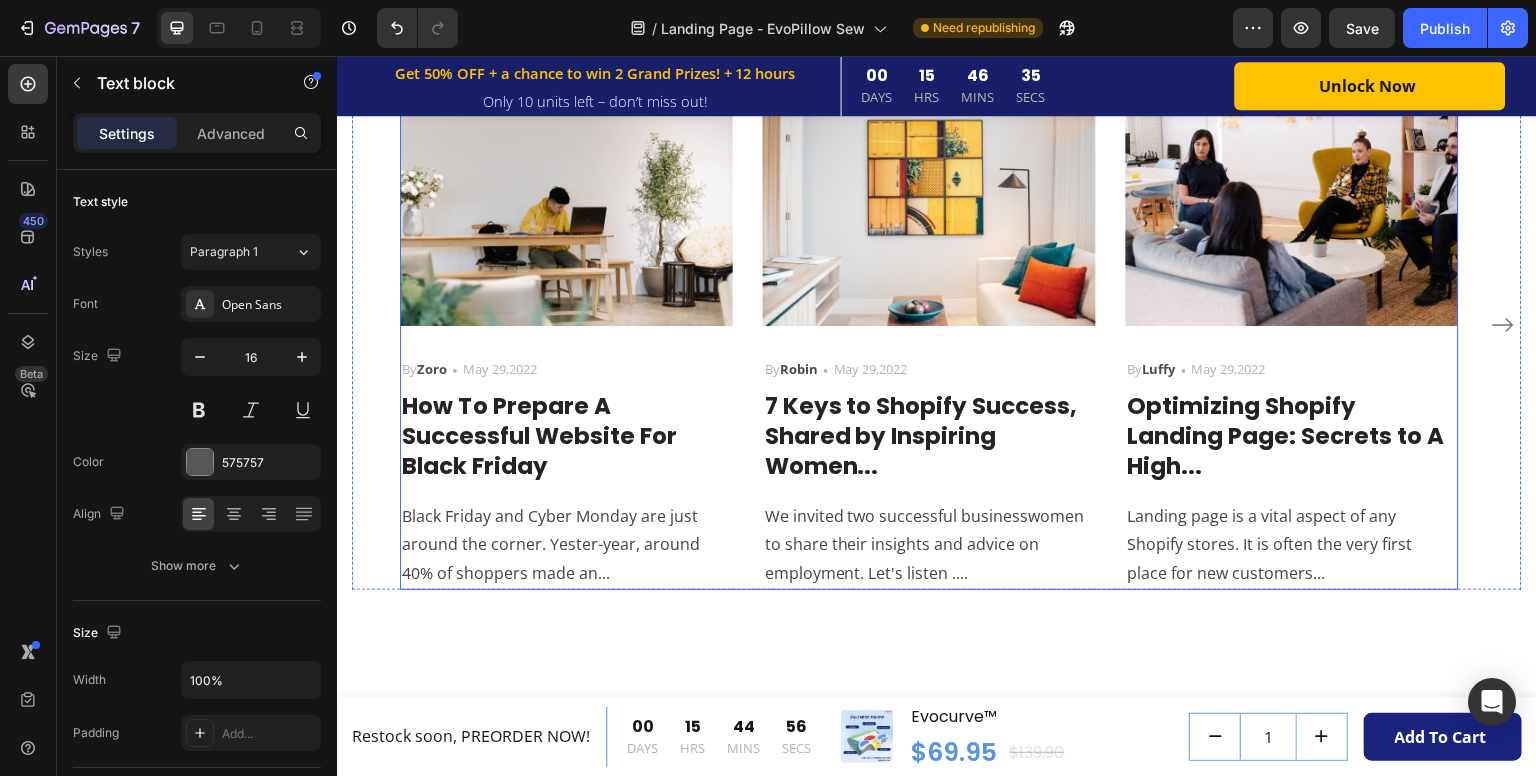 click on "Black Friday and Cyber Monday are just around the corner. Yester-year, around 40% of shoppers made an..." at bounding box center [566, 545] 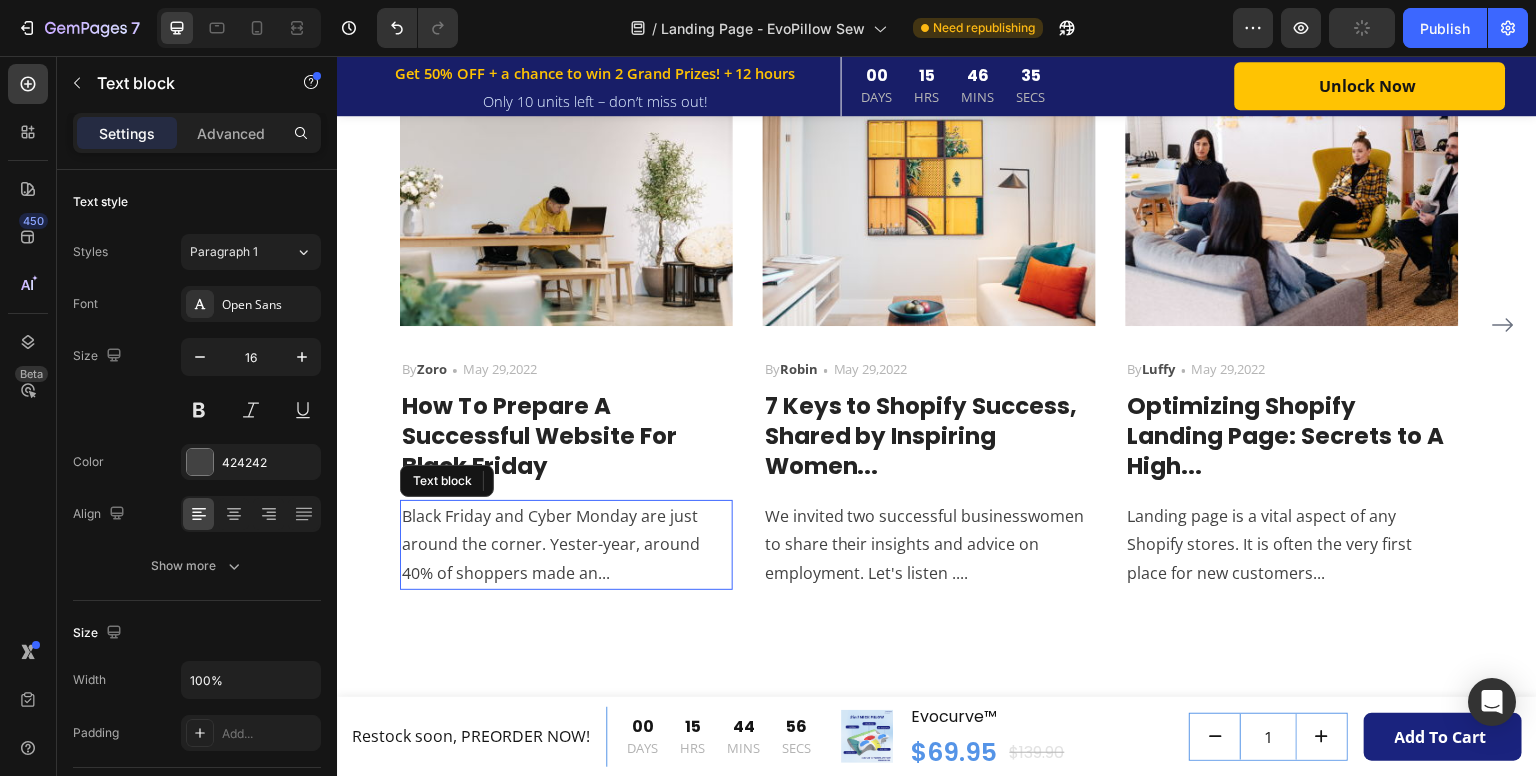 click on "Black Friday and Cyber Monday are just around the corner. Yester-year, around 40% of shoppers made an..." at bounding box center [566, 545] 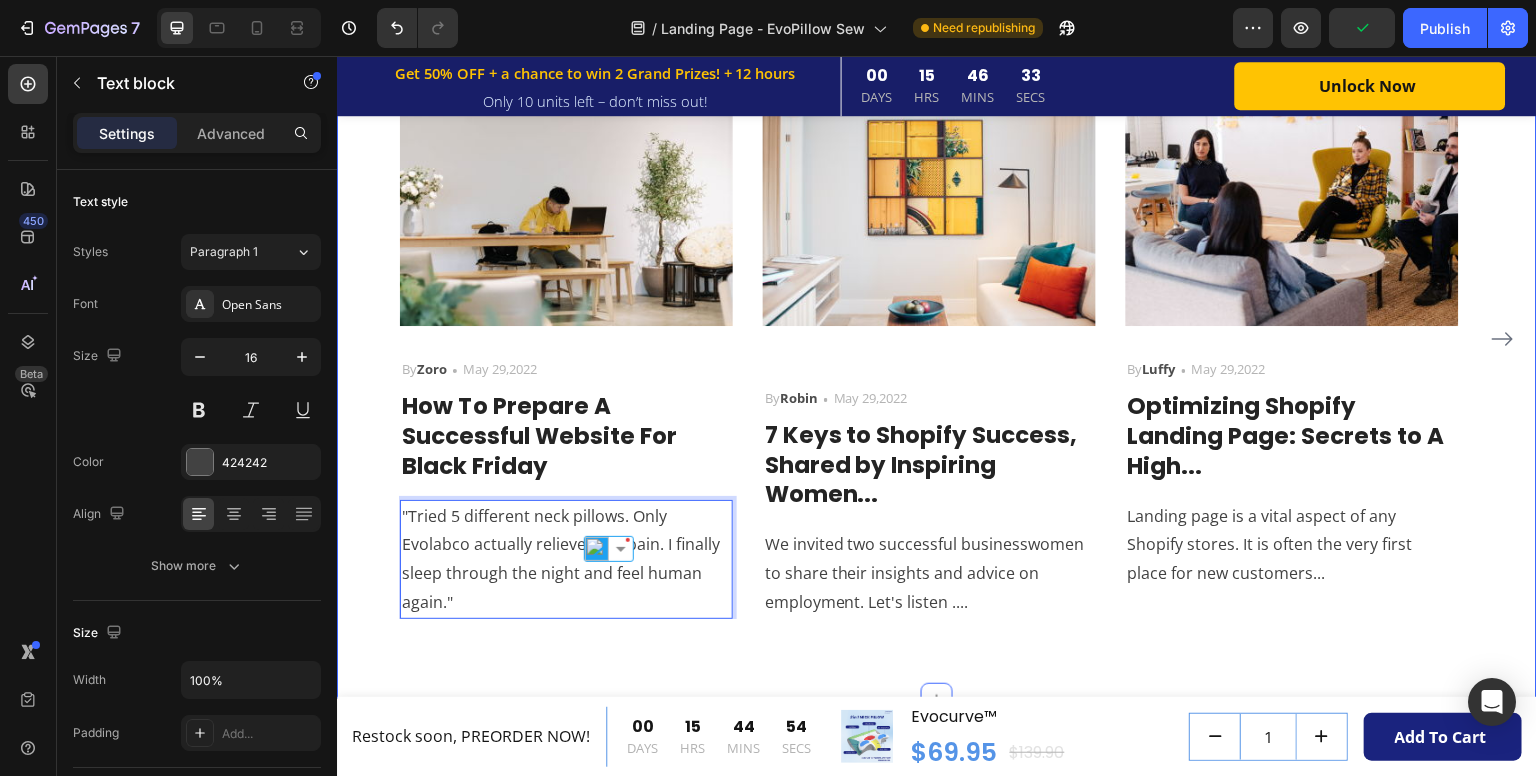 click on "What Our Customers Are Saying Heading Phasellus lorem malesuada ligula pulvinar commodo Text block
Image By  Zoro Text block
Icon May 29,2022 Text block Row How To Prepare A Successful Website For Black Friday Heading "Tried 5 different neck pillows. Only Evolabco actually relieved my pain. I finally sleep through the night and feel human again." Text block   0 Image By  Robin Text block
Icon May 29,2022 Text block Row 7 Keys to Shopify Success, Shared by Inspiring Women... Heading We invited two successful businesswomen to share their insights and advice on employment. Let's listen .... Text block Image By  Luffy Text block
Icon May 29,2022 Text block Row Optimizing Shopify Landing Page: Secrets to A High... Heading Landing page is a vital aspect of any Shopify stores. It is often the very first place for new customers... Text block Row Image By  Zoro Text block
Icon May 29,2022 Text block Row Heading Text block Image By  Robin" at bounding box center [937, 278] 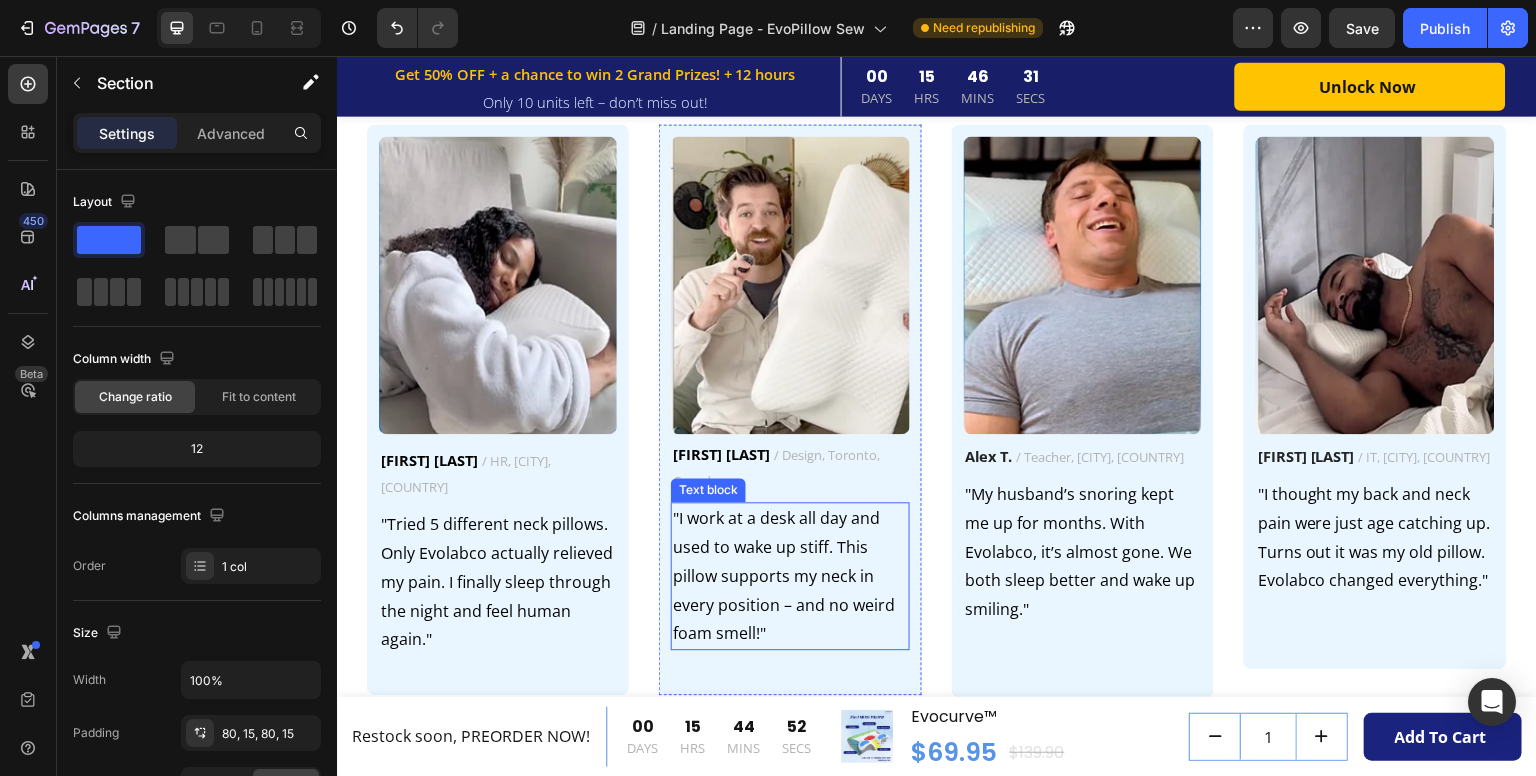 scroll, scrollTop: 6391, scrollLeft: 0, axis: vertical 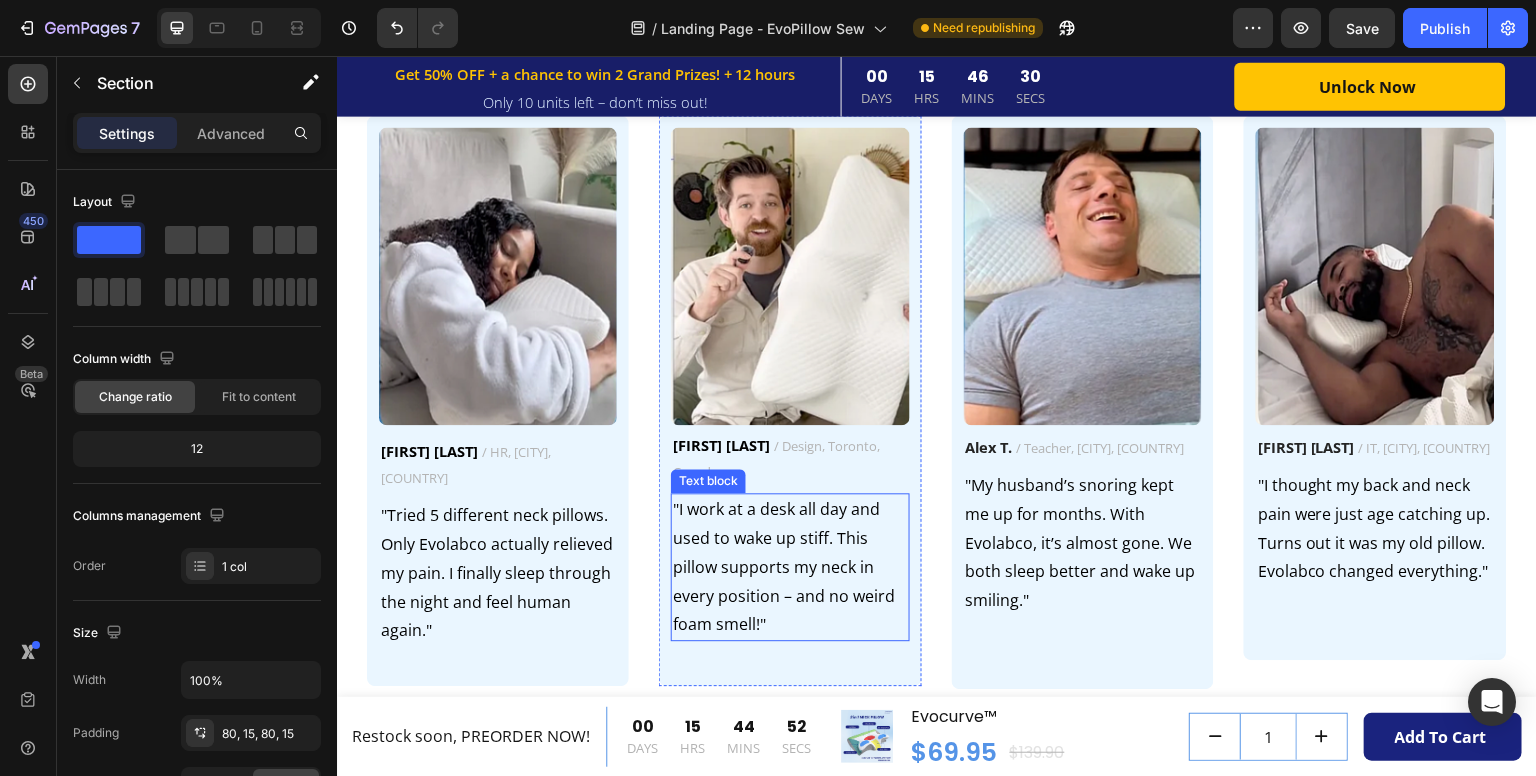 click on ""I work at a desk all day and used to wake up stiff. This pillow supports my neck in every position – and no weird foam smell!"" at bounding box center (790, 567) 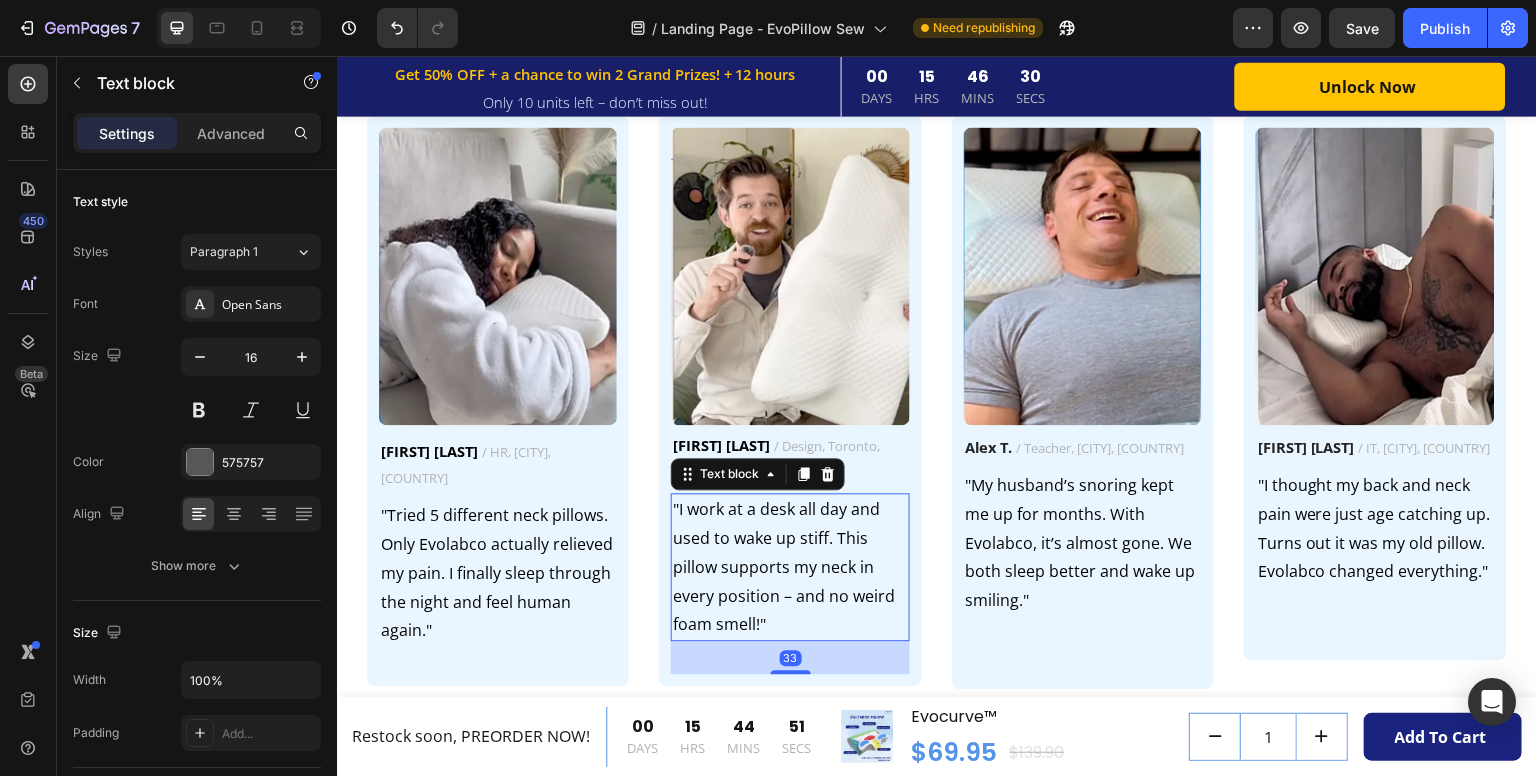 click on ""I work at a desk all day and used to wake up stiff. This pillow supports my neck in every position – and no weird foam smell!"" at bounding box center (790, 567) 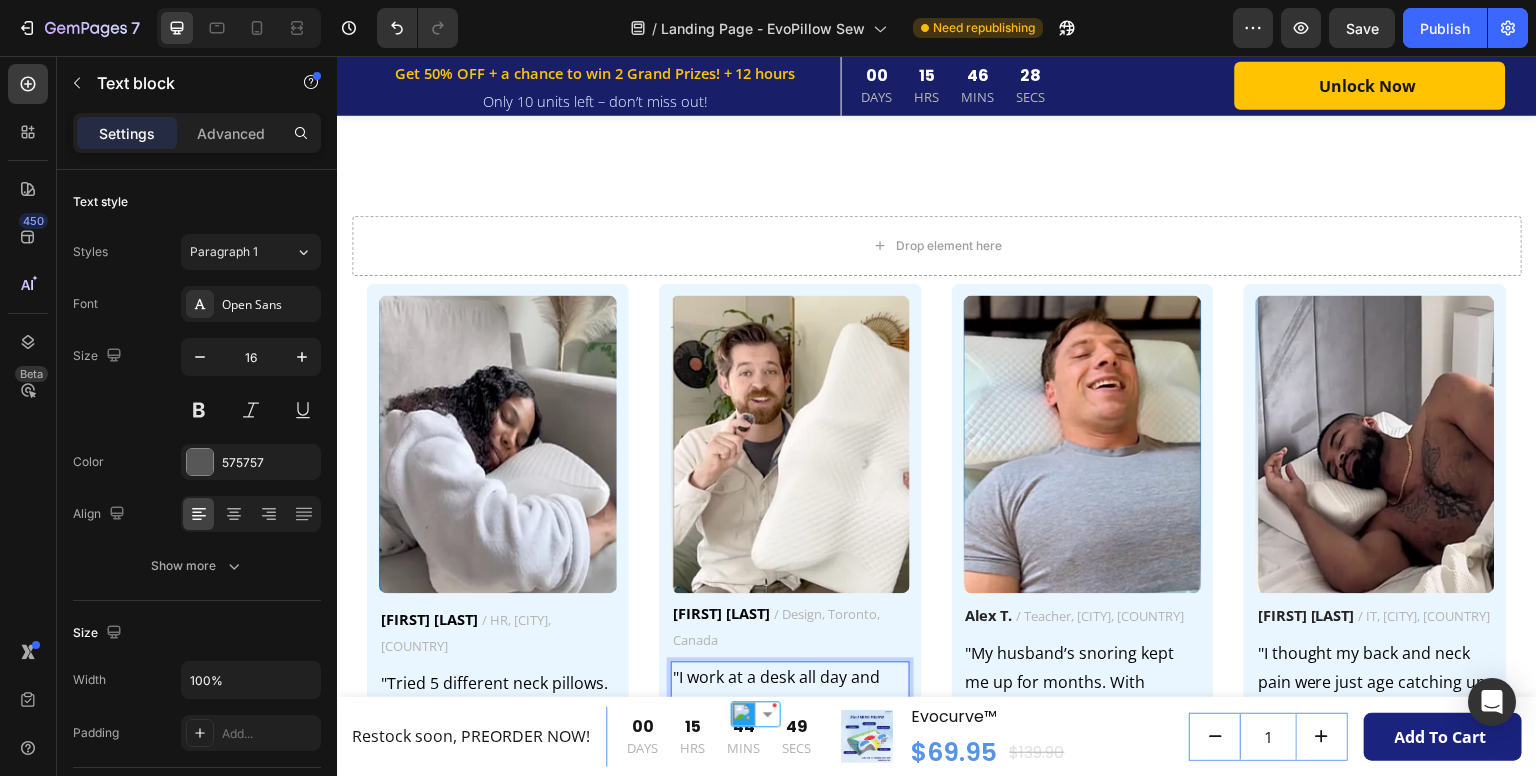 scroll, scrollTop: 5873, scrollLeft: 0, axis: vertical 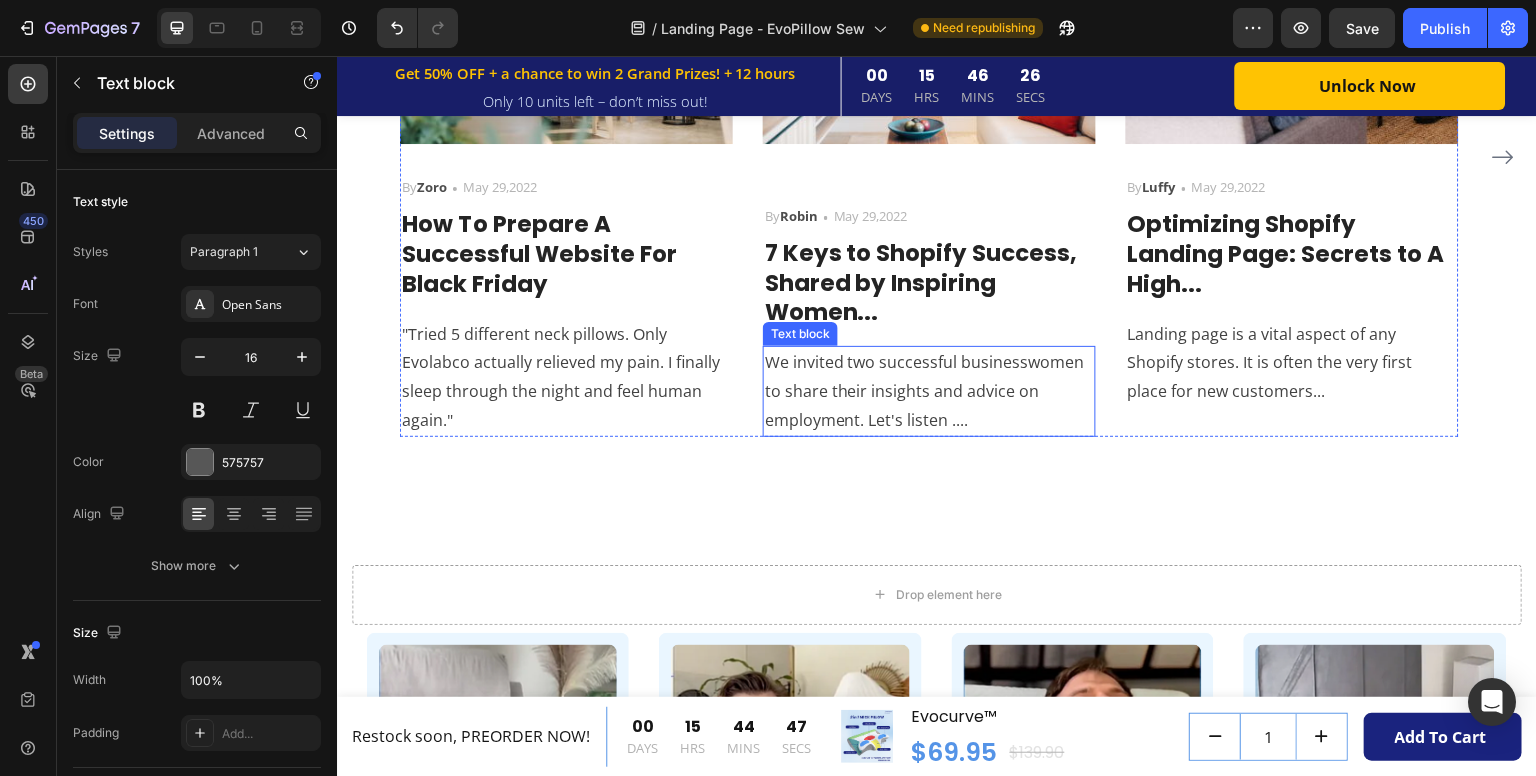 click on "We invited two successful businesswomen to share their insights and advice on employment. Let's listen ...." at bounding box center [929, 391] 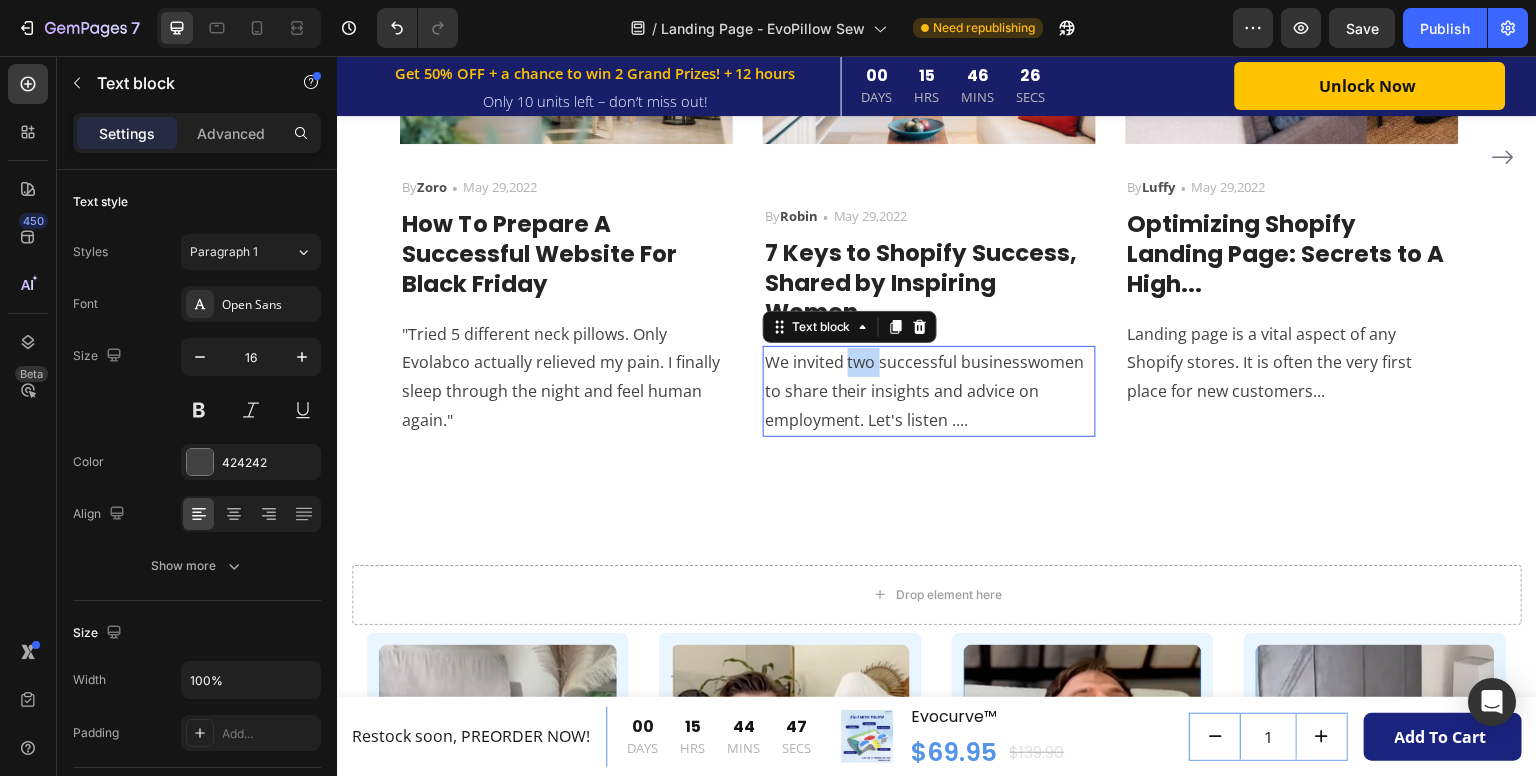 click on "We invited two successful businesswomen to share their insights and advice on employment. Let's listen ...." at bounding box center [929, 391] 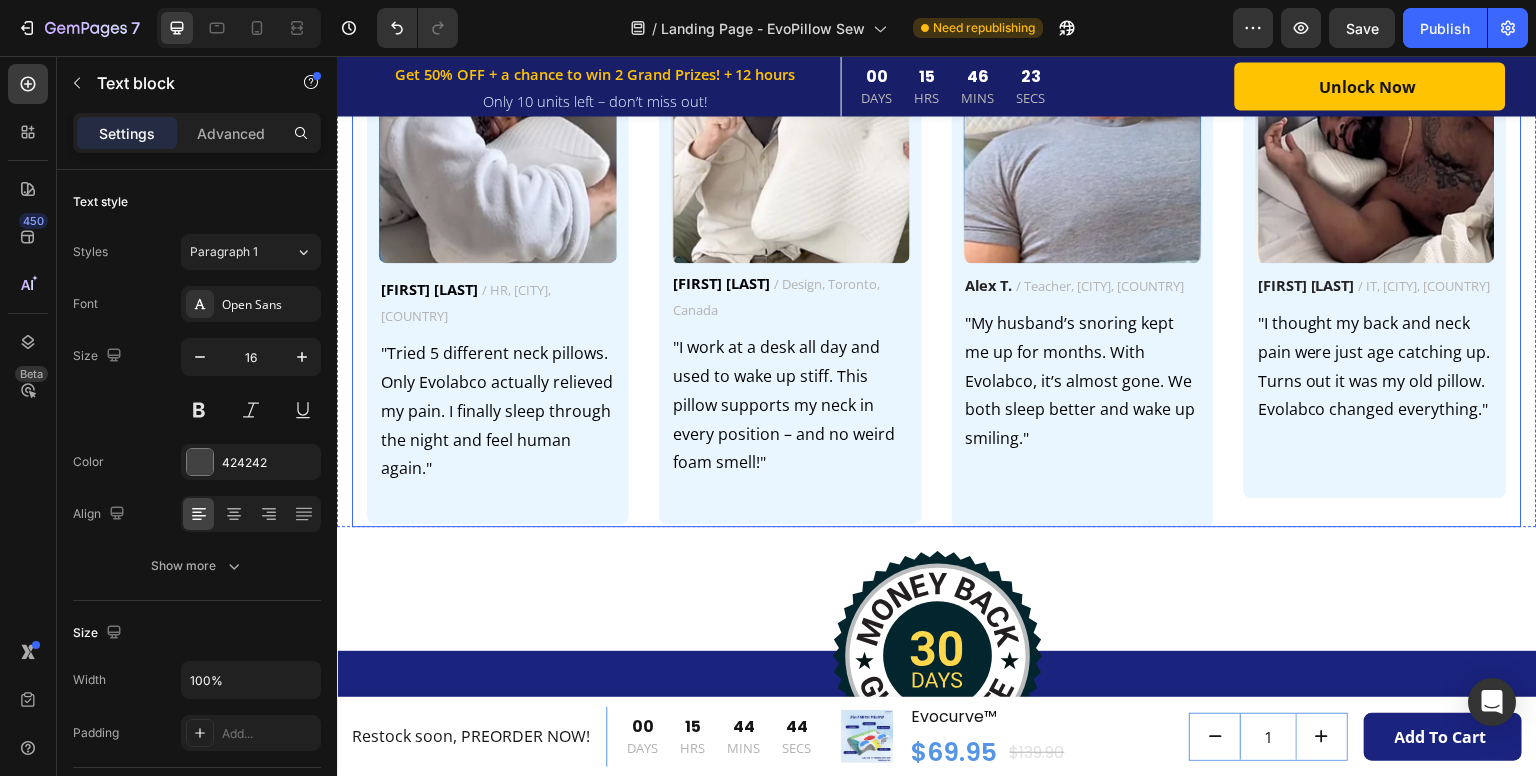 scroll, scrollTop: 6573, scrollLeft: 0, axis: vertical 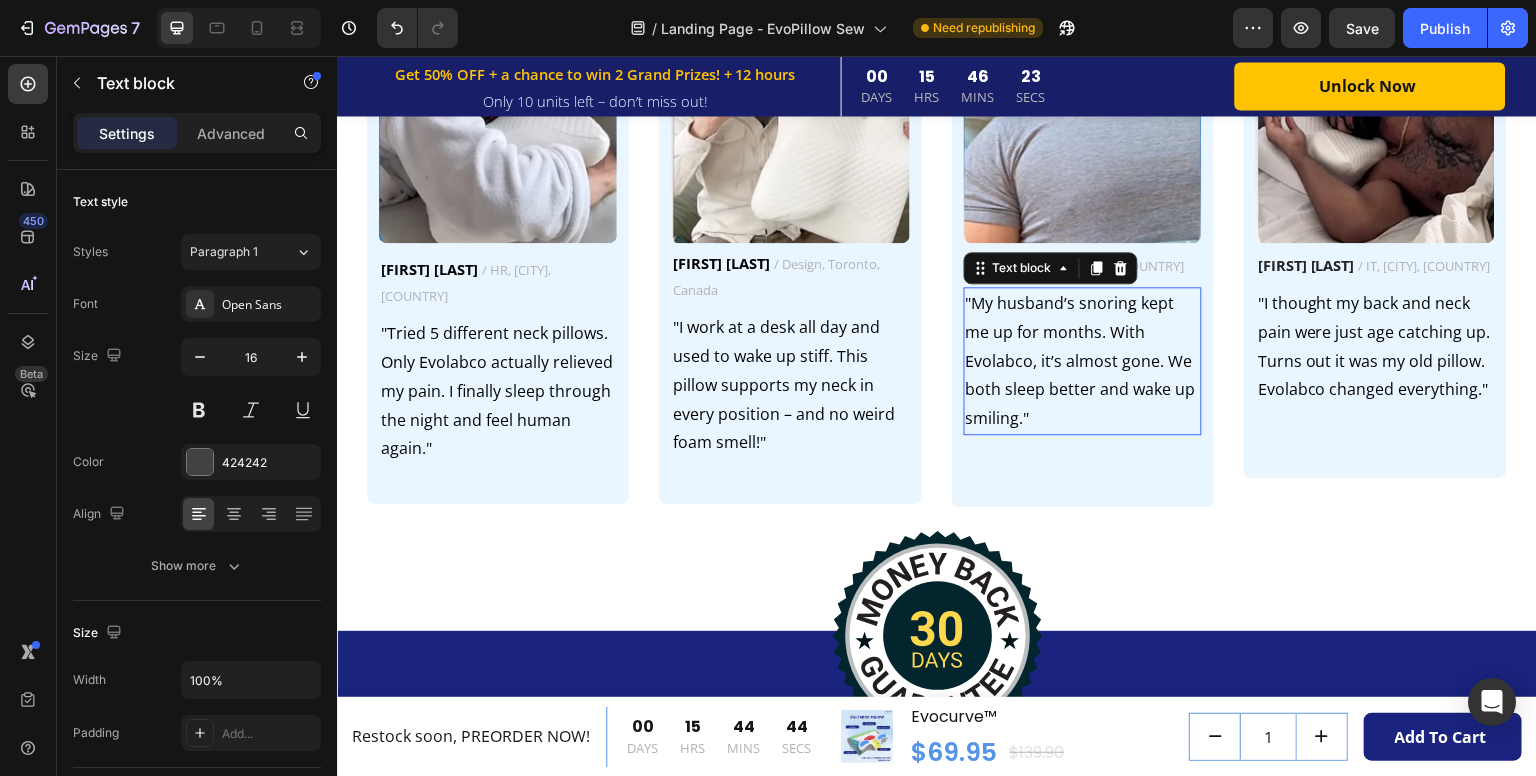 click on ""My husband’s snoring kept me up for months. With Evolabco, it’s almost gone. We both sleep better and wake up smiling."" at bounding box center [1081, 360] 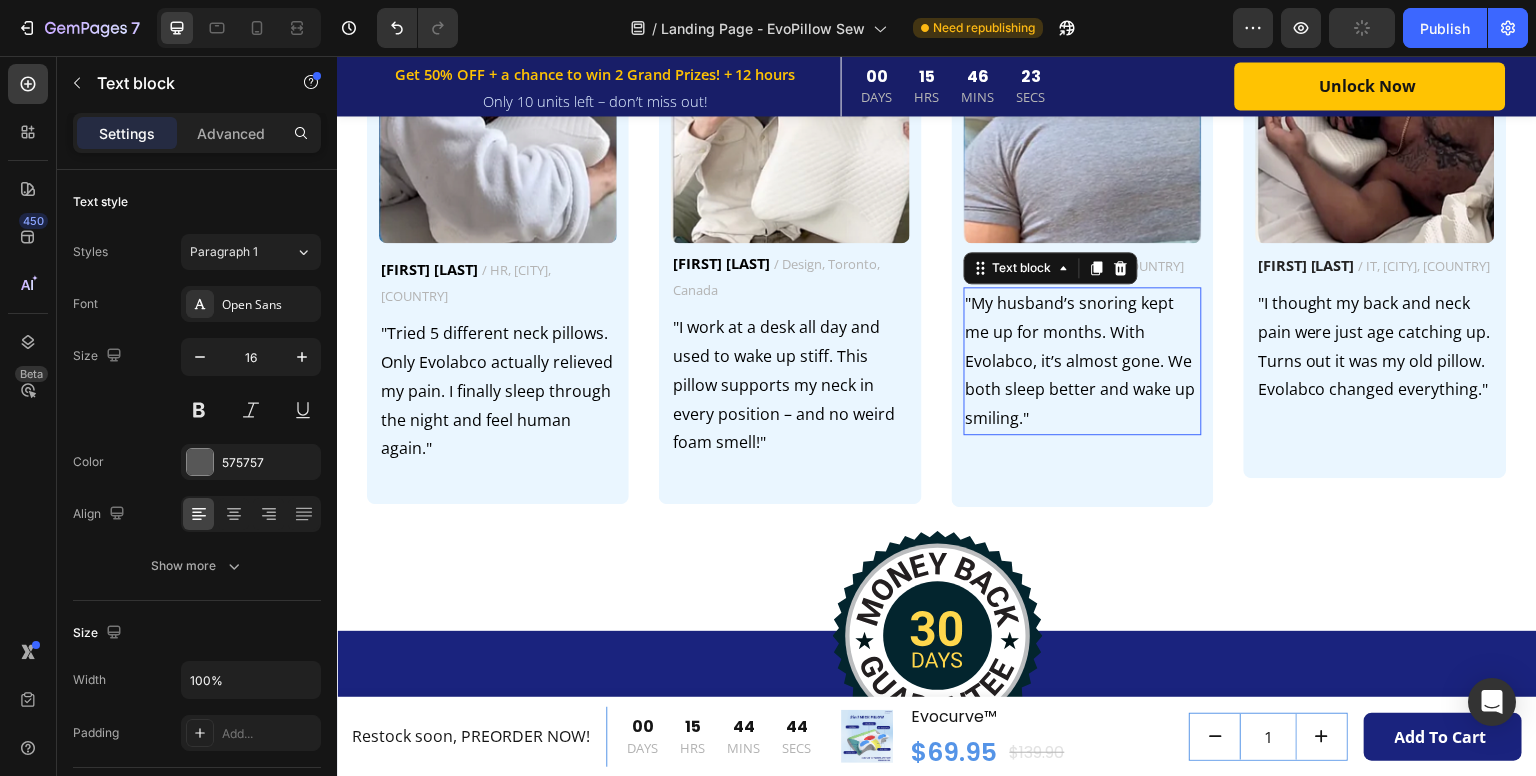 click on ""My husband’s snoring kept me up for months. With Evolabco, it’s almost gone. We both sleep better and wake up smiling."" at bounding box center [1081, 360] 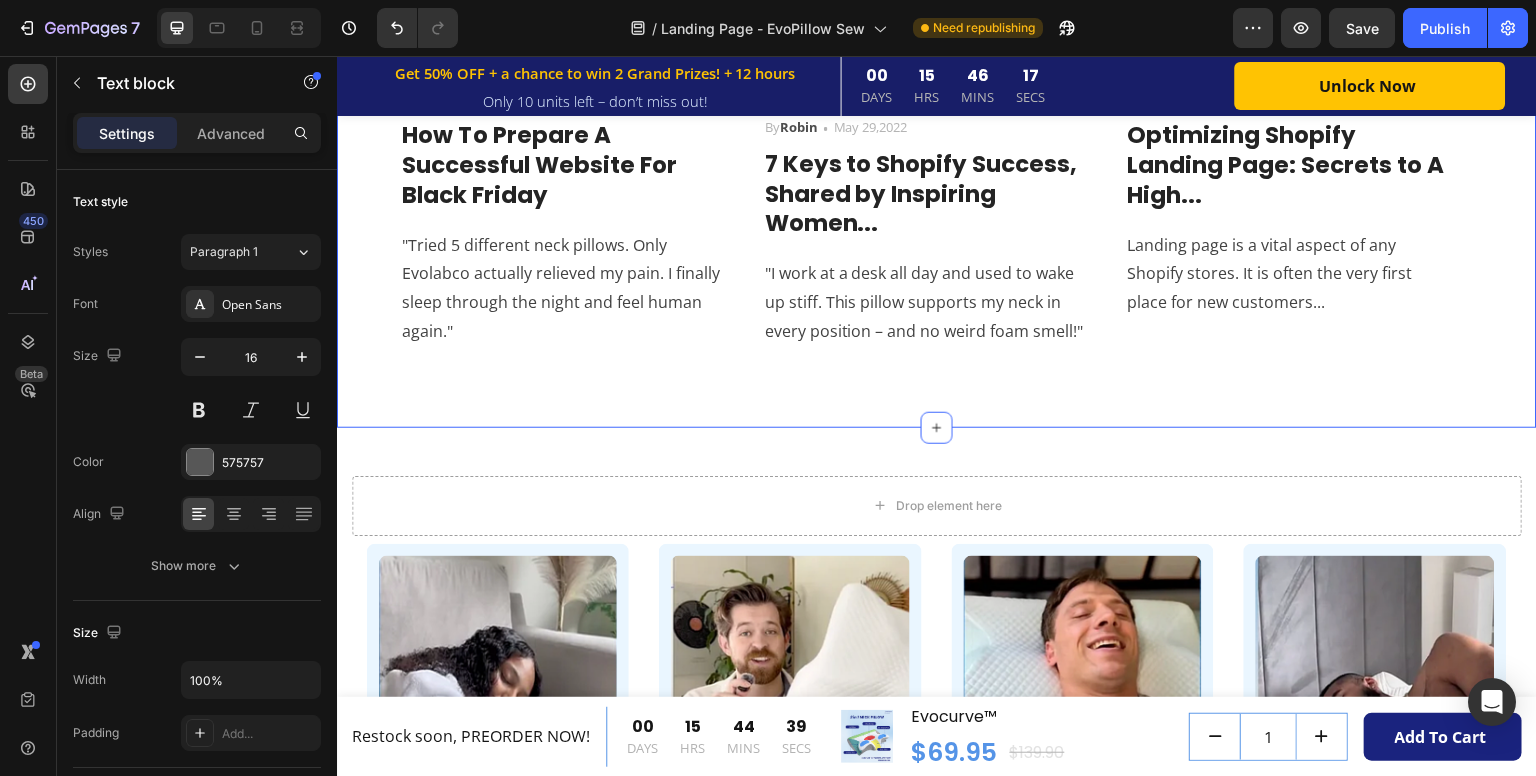 scroll, scrollTop: 5940, scrollLeft: 0, axis: vertical 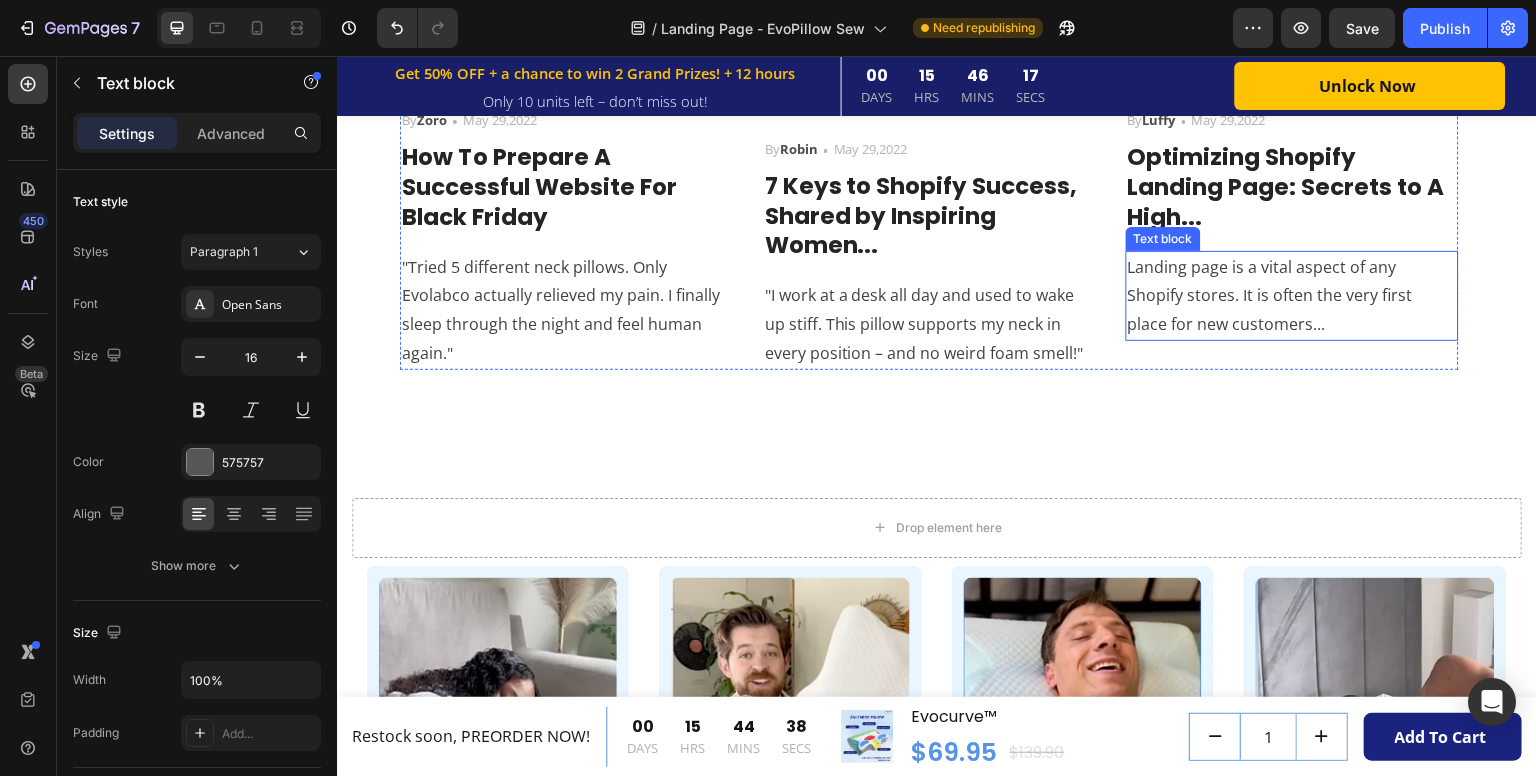 click on "Landing page is a vital aspect of any Shopify stores. It is often the very first place for new customers..." at bounding box center (1292, 296) 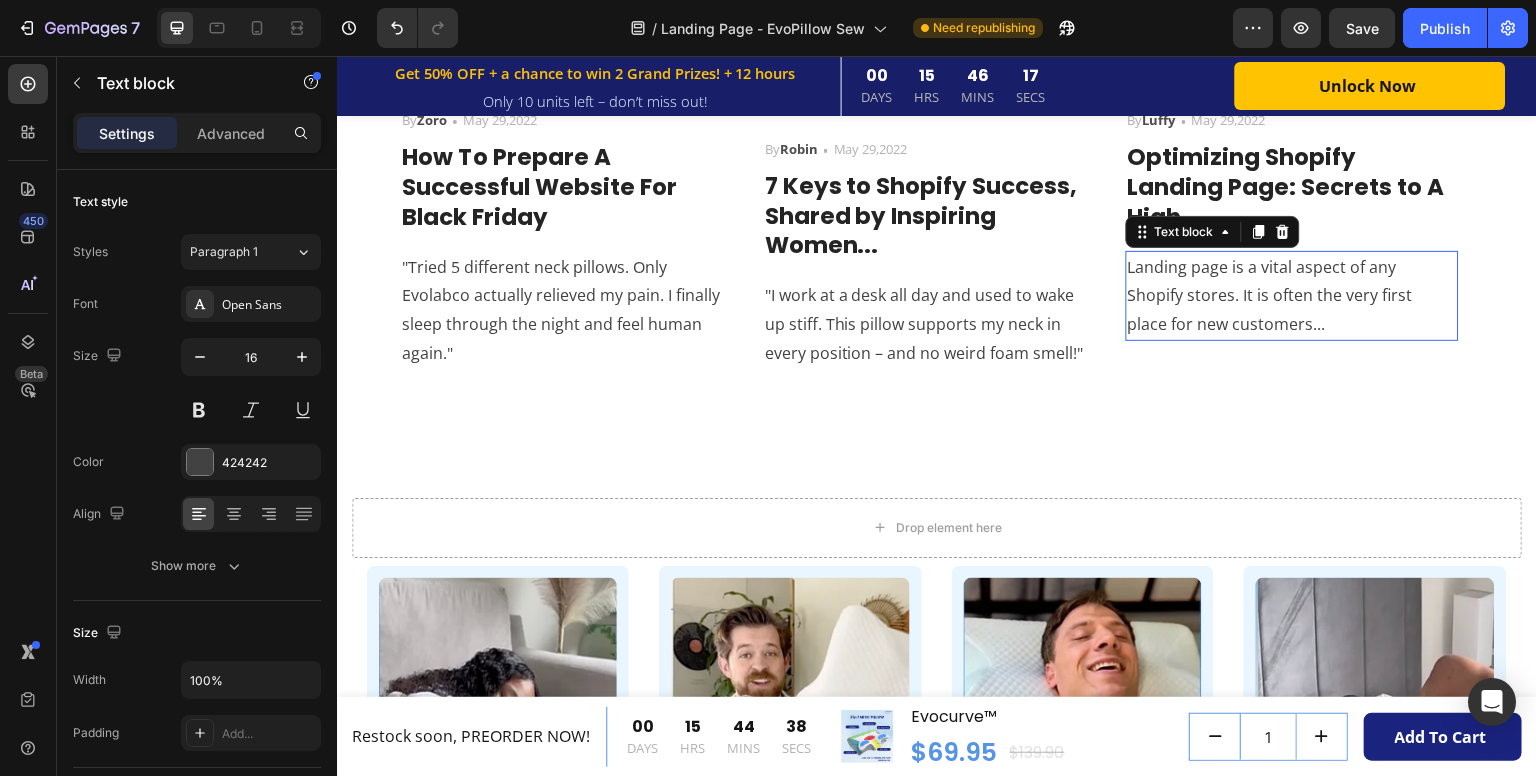 click on "Landing page is a vital aspect of any Shopify stores. It is often the very first place for new customers..." at bounding box center (1292, 296) 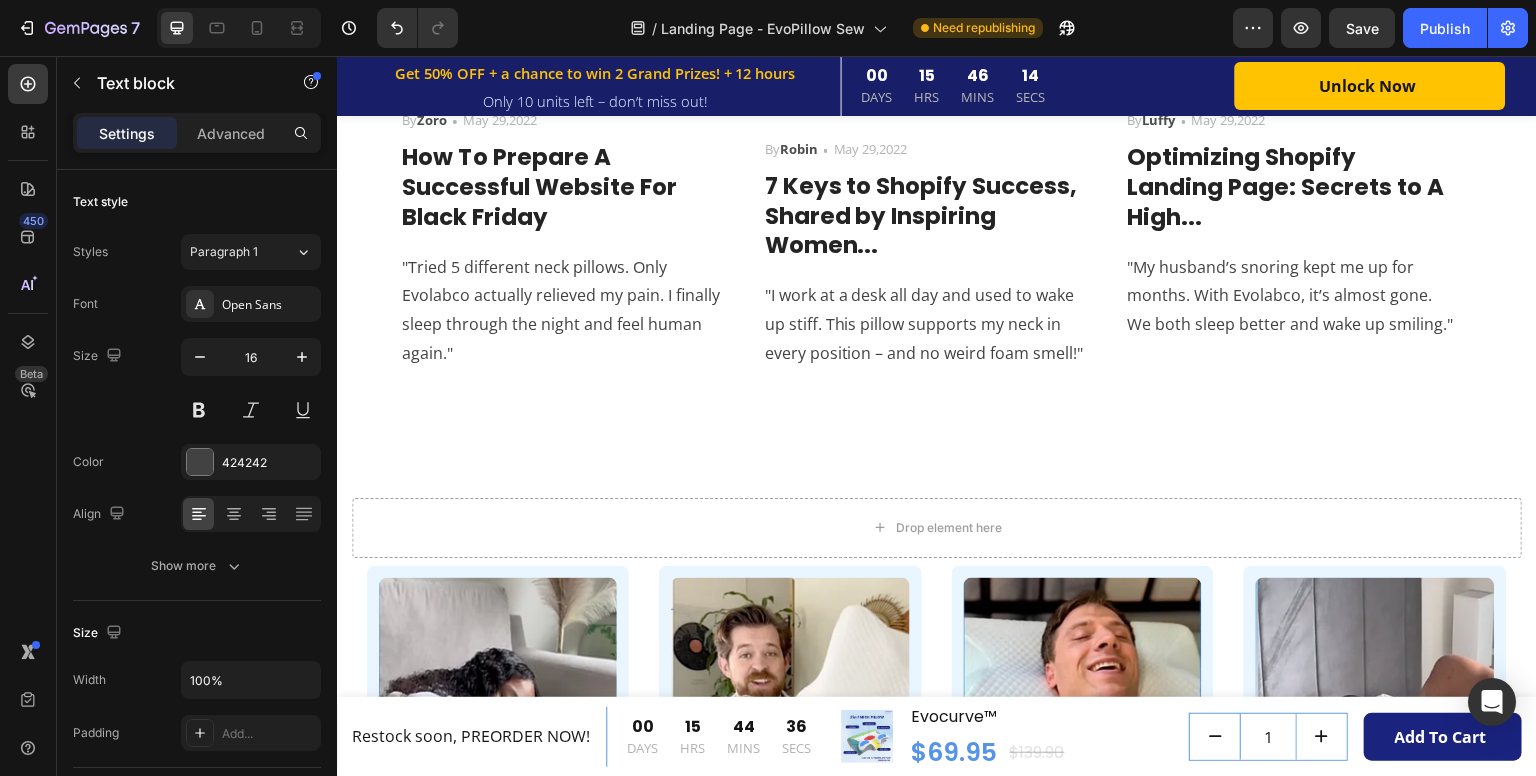 click on "Get 50% OFF + a chance to win 2 Grand Prizes! + 12 hours Text Block Row Only 10 units left – don’t miss out! Text Block Row 00 DAYS 15 HRS 46 MINS 14 SECS CountDown Timer Unlock Now (P) Cart Button Row Row Product Sticky Wake Up Without Neck Pain Heading 4-layer orthopedic design supports your neck and shoulders,  reduces nerve pressure, and helps you sleep deeper in any position. Text block Row Image Orthopedic Memory Foam Text block Foam hugs your neck and aligns your spine to ease pain. Text block Row Image Dual-Height Core Text block Dual heights support side or back sleeping—no flipping needed. Text block Row Row Image Skin-Friendly Cover Text block Antibacterial, cool-touch fabric prevents heat and sweat. Text block Image Ergonomic Contour Design Text block Contours to your neck for balanced support and pain-free mornings. Text block Row Row Image BUY NOW Button Row Section 8/25 9 in 10 Patients Overlook This Nightly Mistake Heading Text Block says Dr. Hannah Lee, Chiropractor. Text Block Image" at bounding box center (937, -1221) 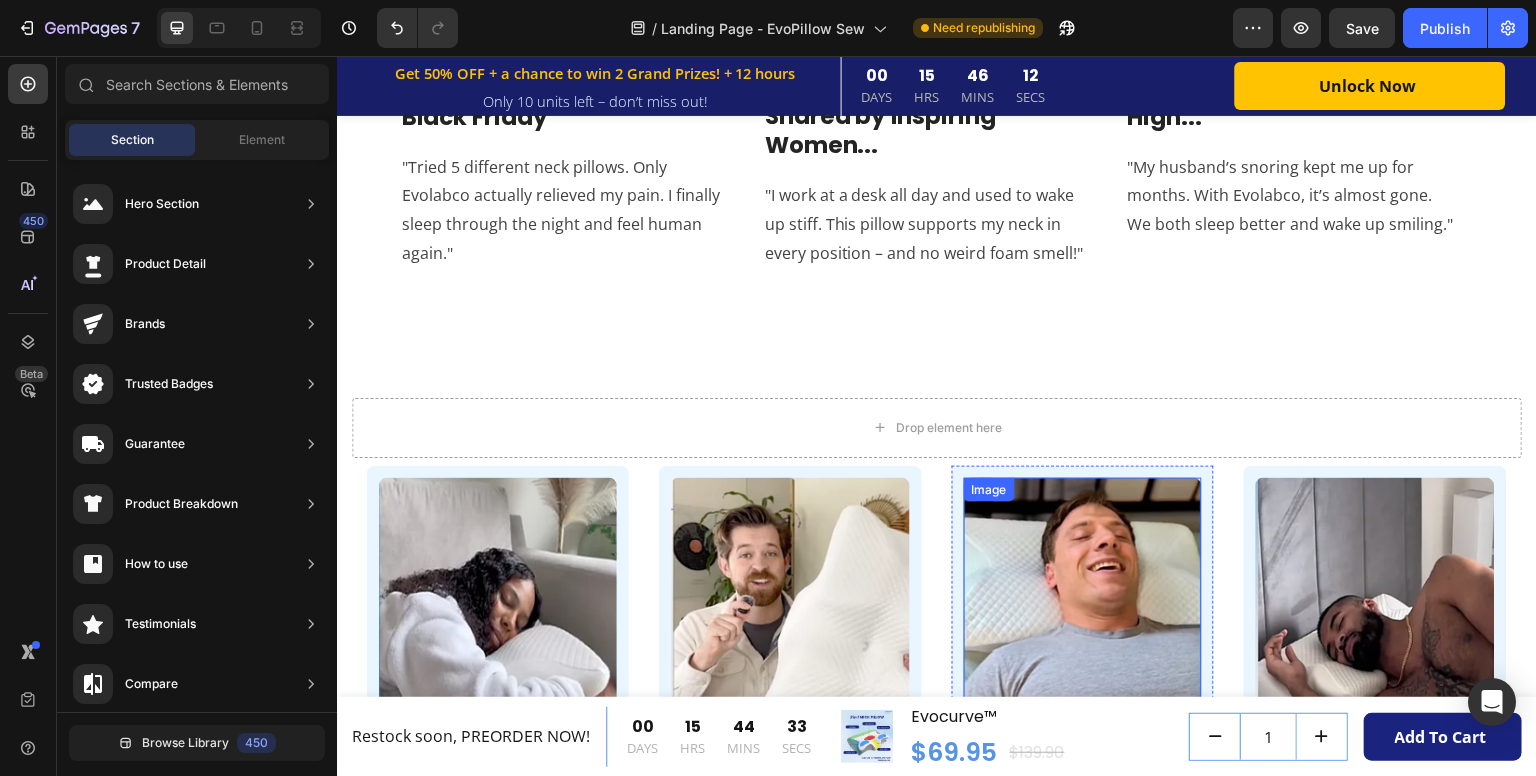 scroll, scrollTop: 6540, scrollLeft: 0, axis: vertical 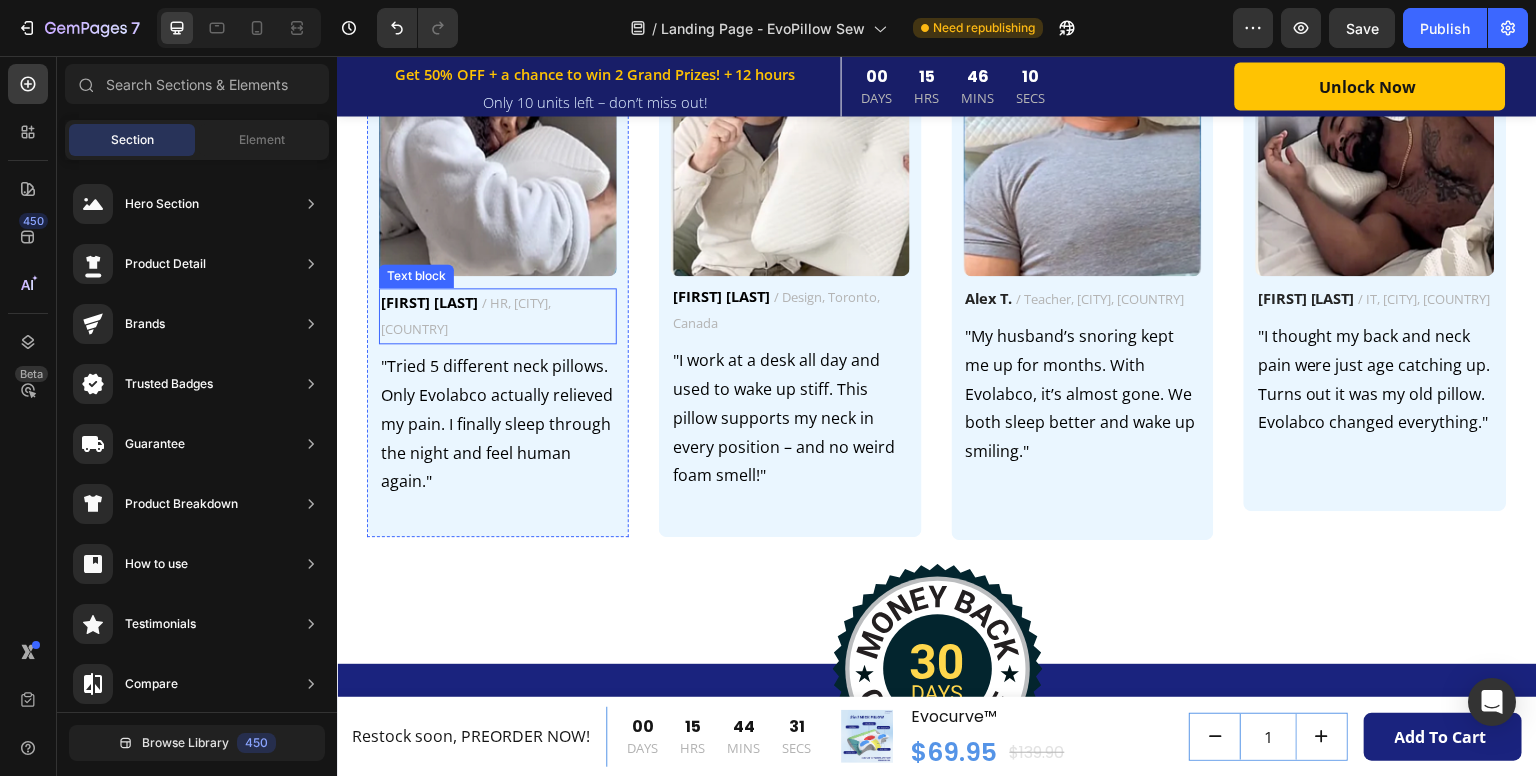 click on "/ HR, [CITY], [STATE]" at bounding box center [466, 316] 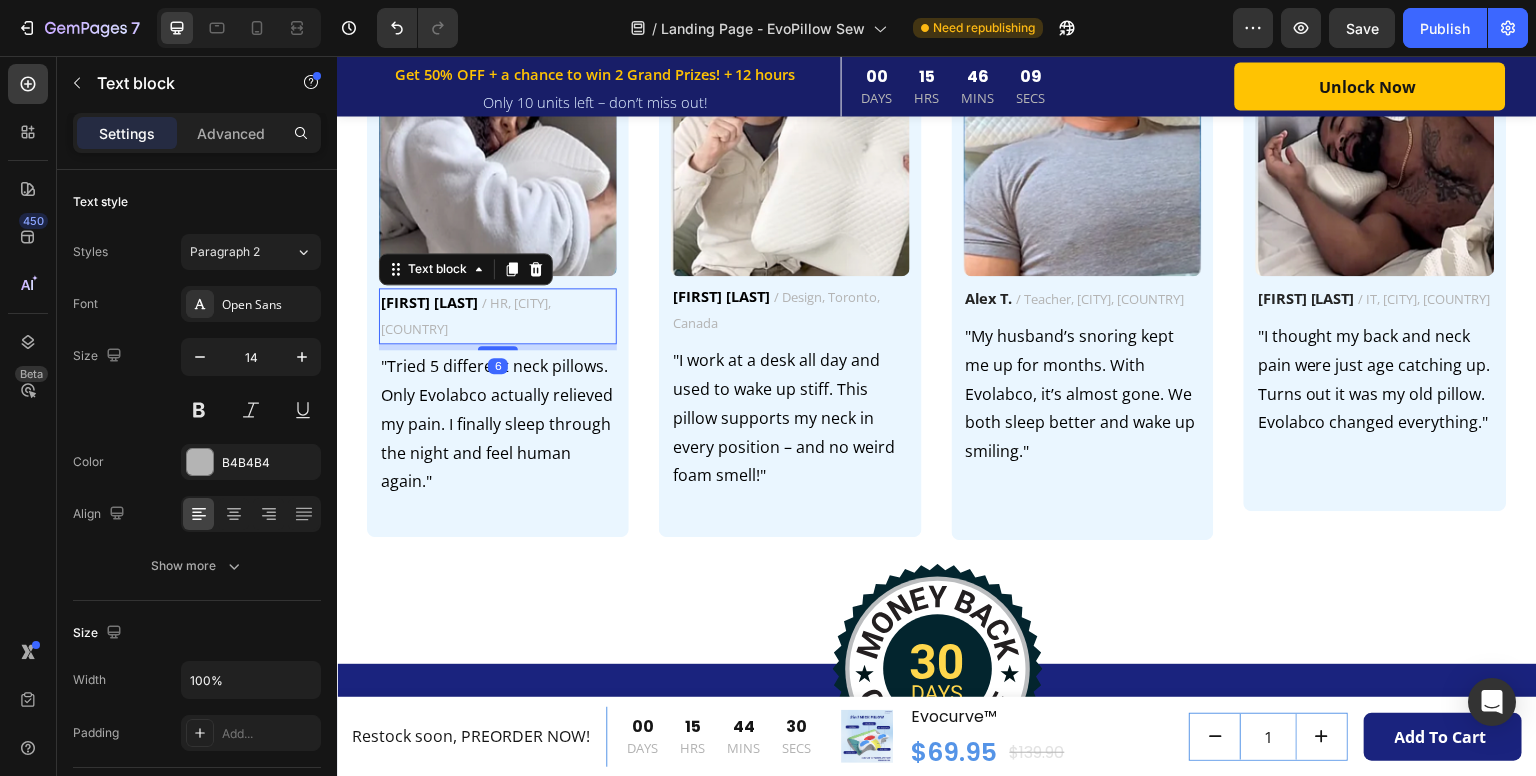 click on "Jennifer M.   / HR, California, USA" at bounding box center [498, 316] 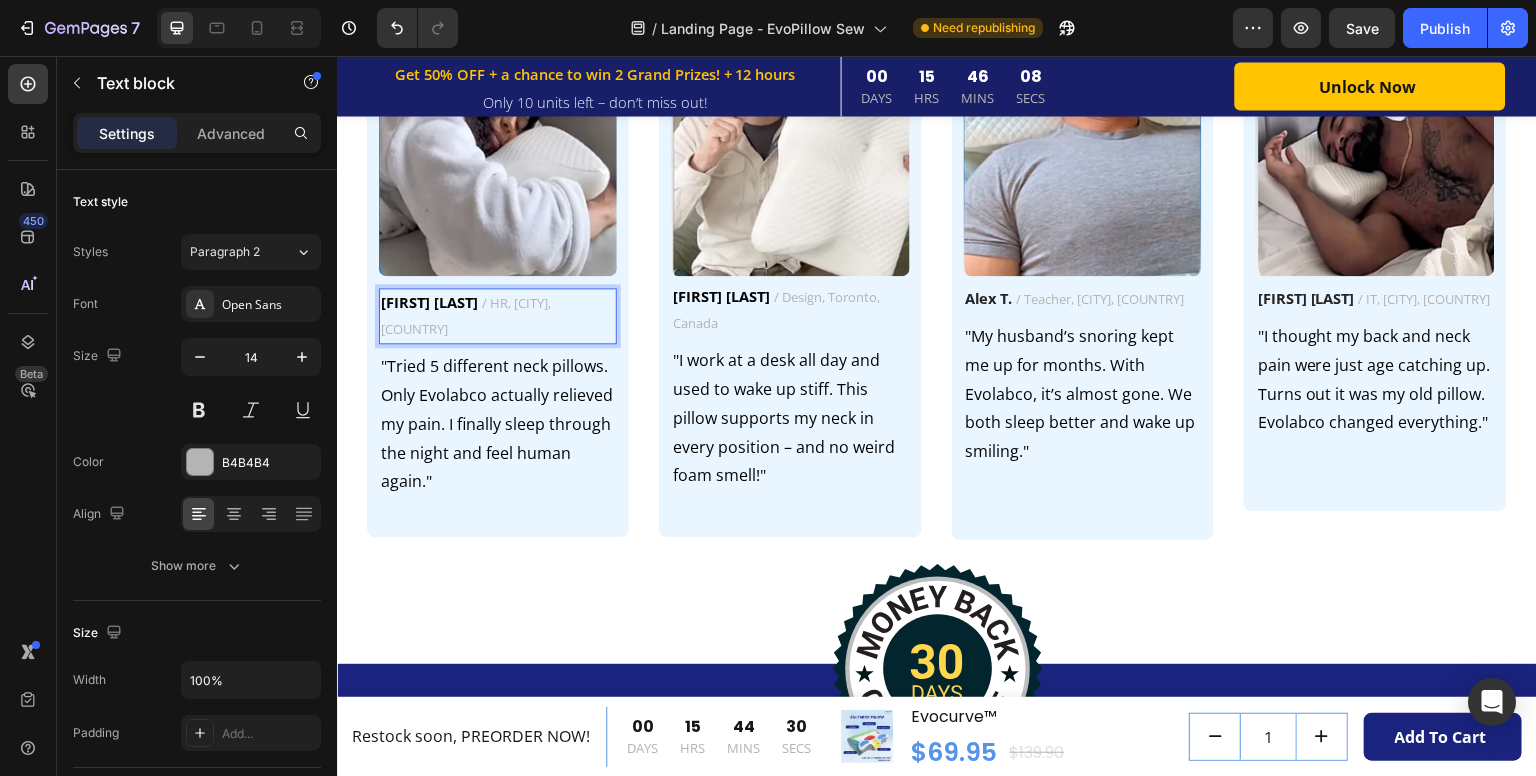 click on "Jennifer M.   / HR, California, USA" at bounding box center [498, 316] 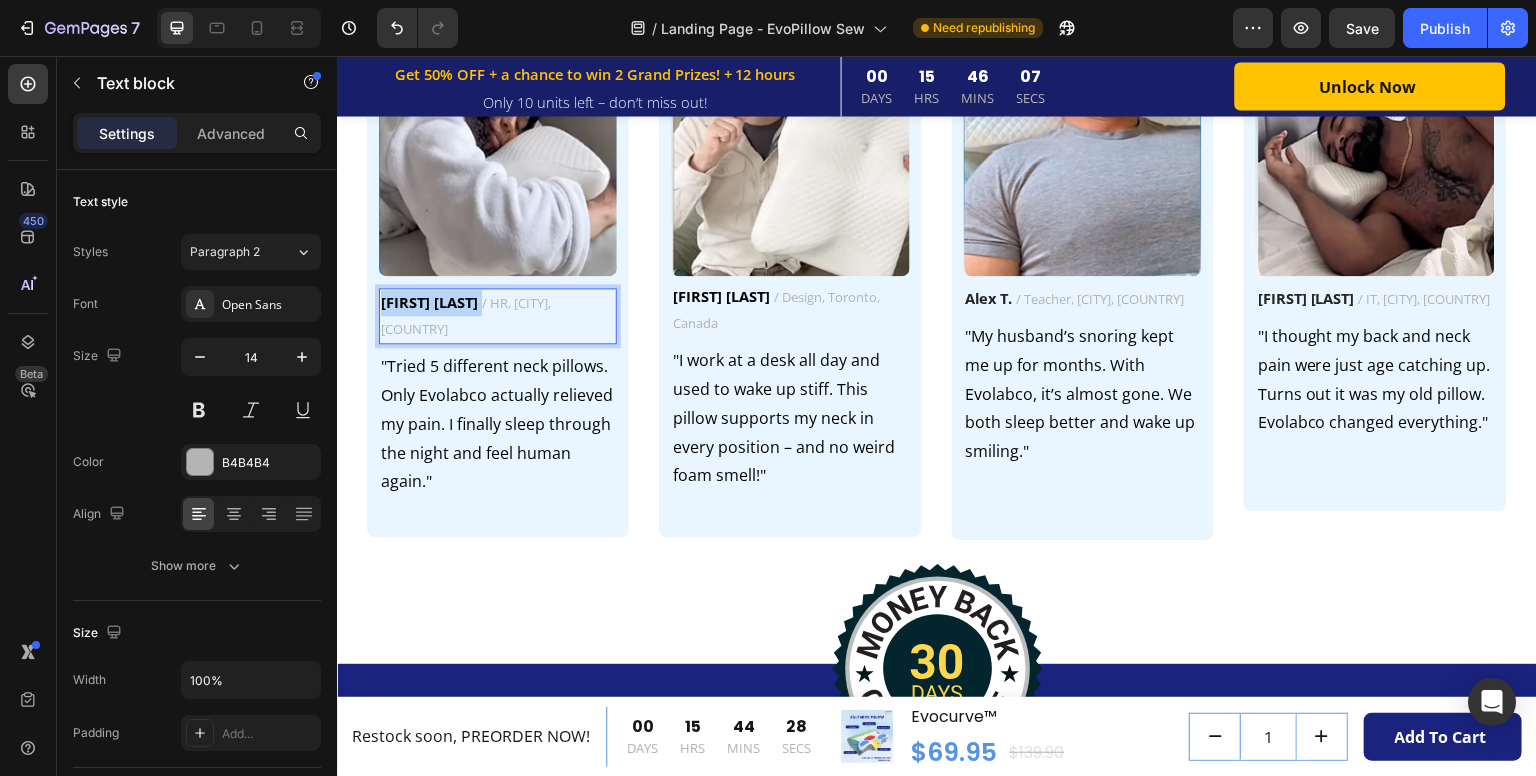 copy on "[FIRST] [LAST]" 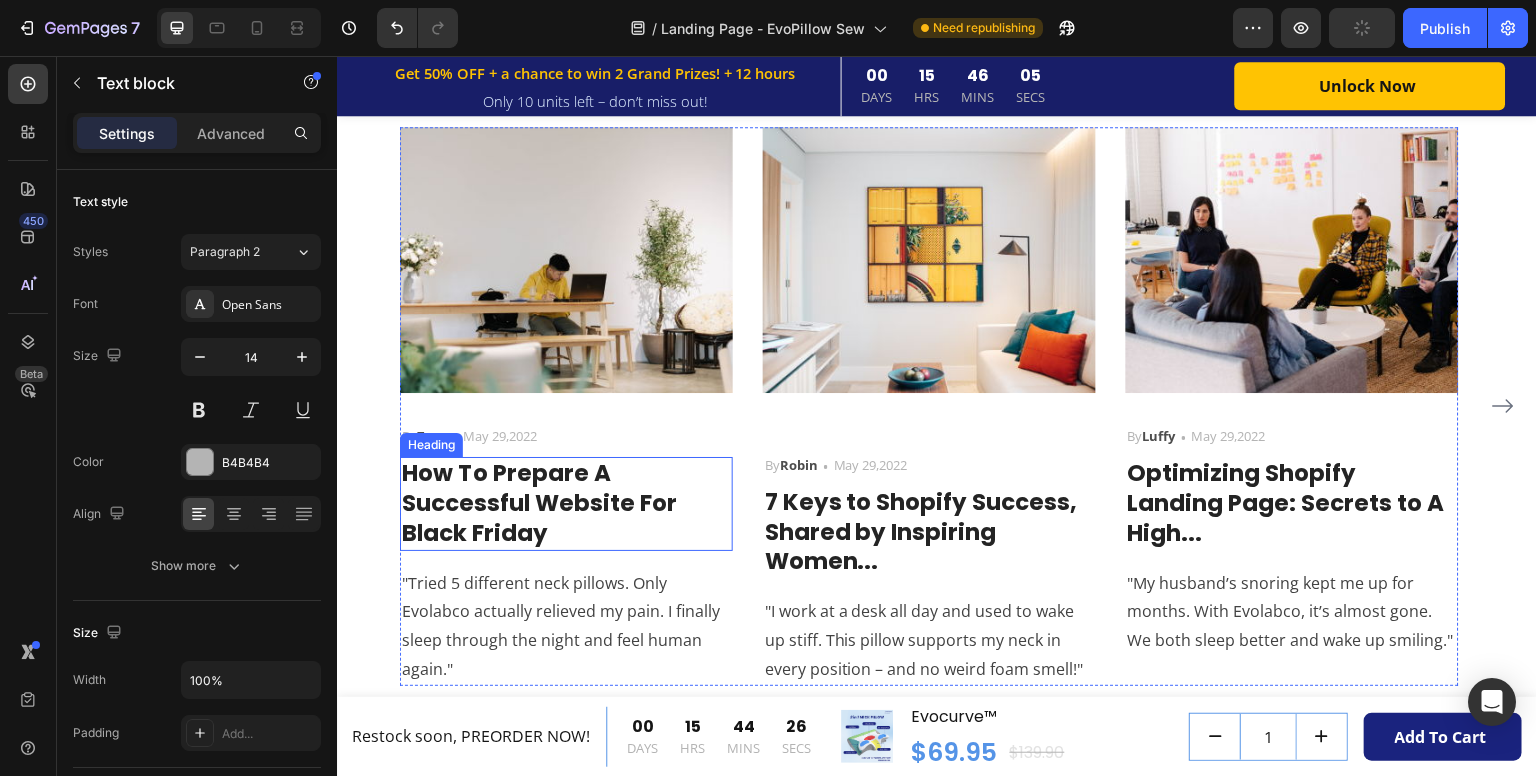 scroll, scrollTop: 5724, scrollLeft: 0, axis: vertical 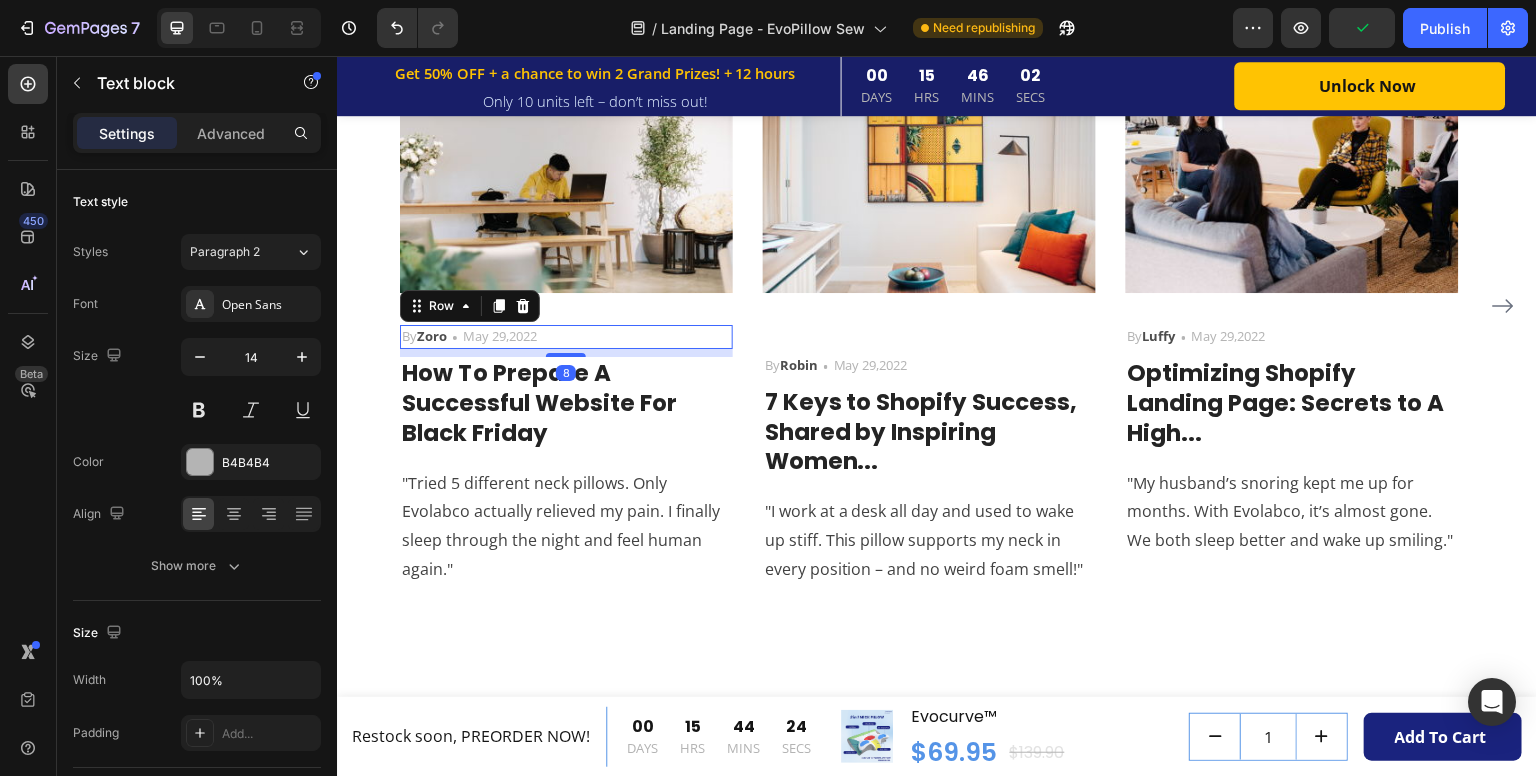 click on "By  Zoro Text block
Icon May 29,2022 Text block Row   8" at bounding box center [566, 337] 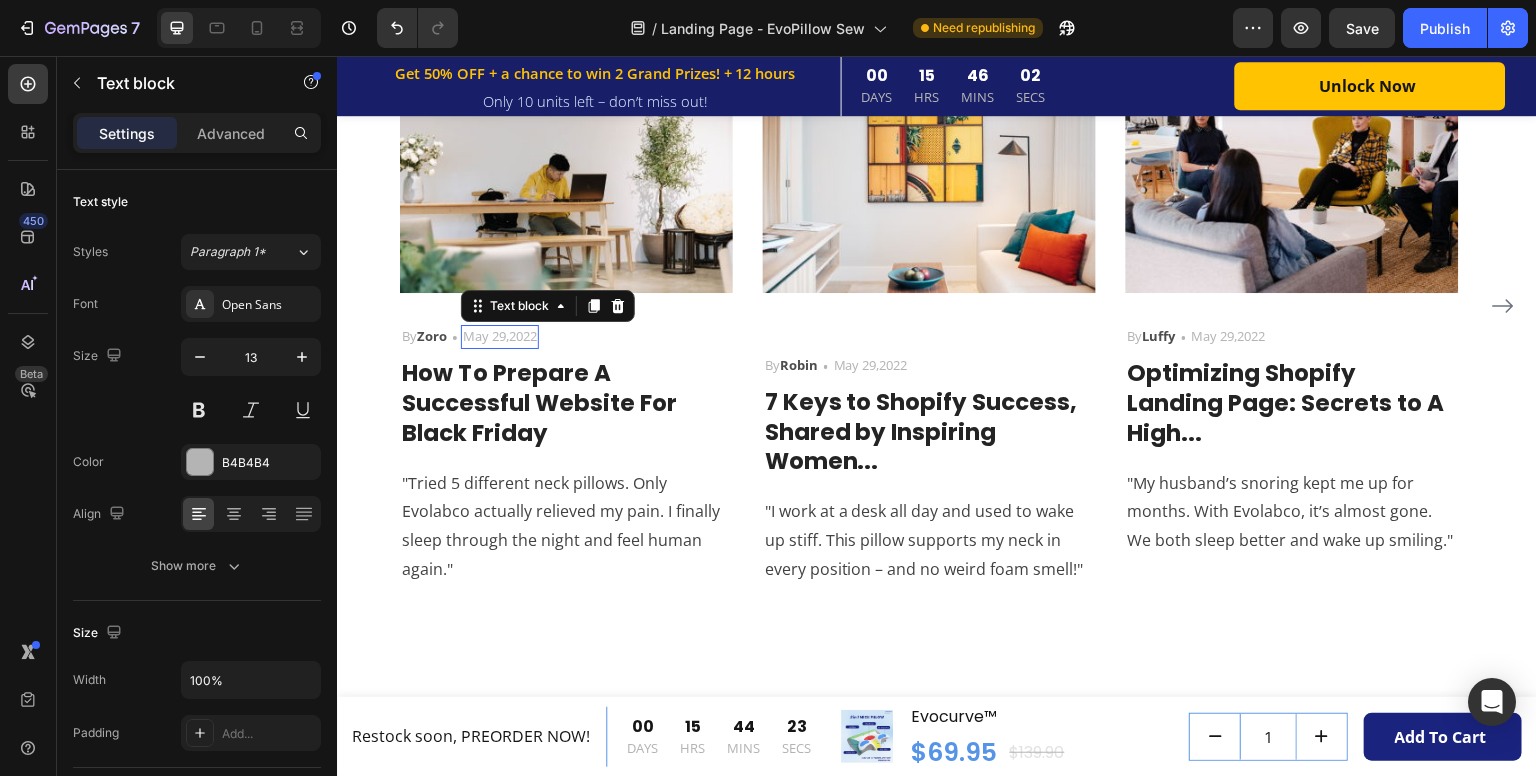 click on "May 29,2022" at bounding box center [500, 337] 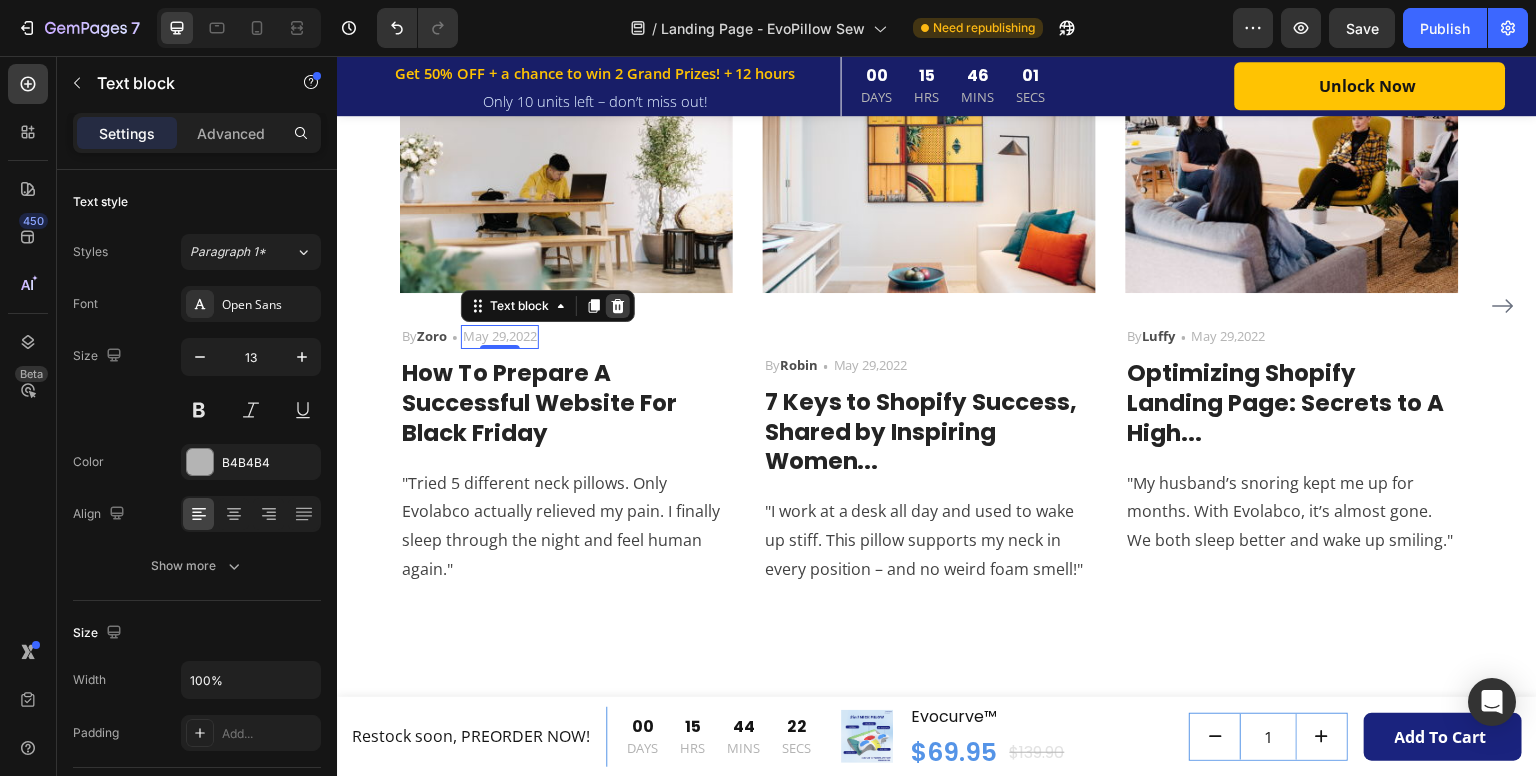 click at bounding box center (618, 306) 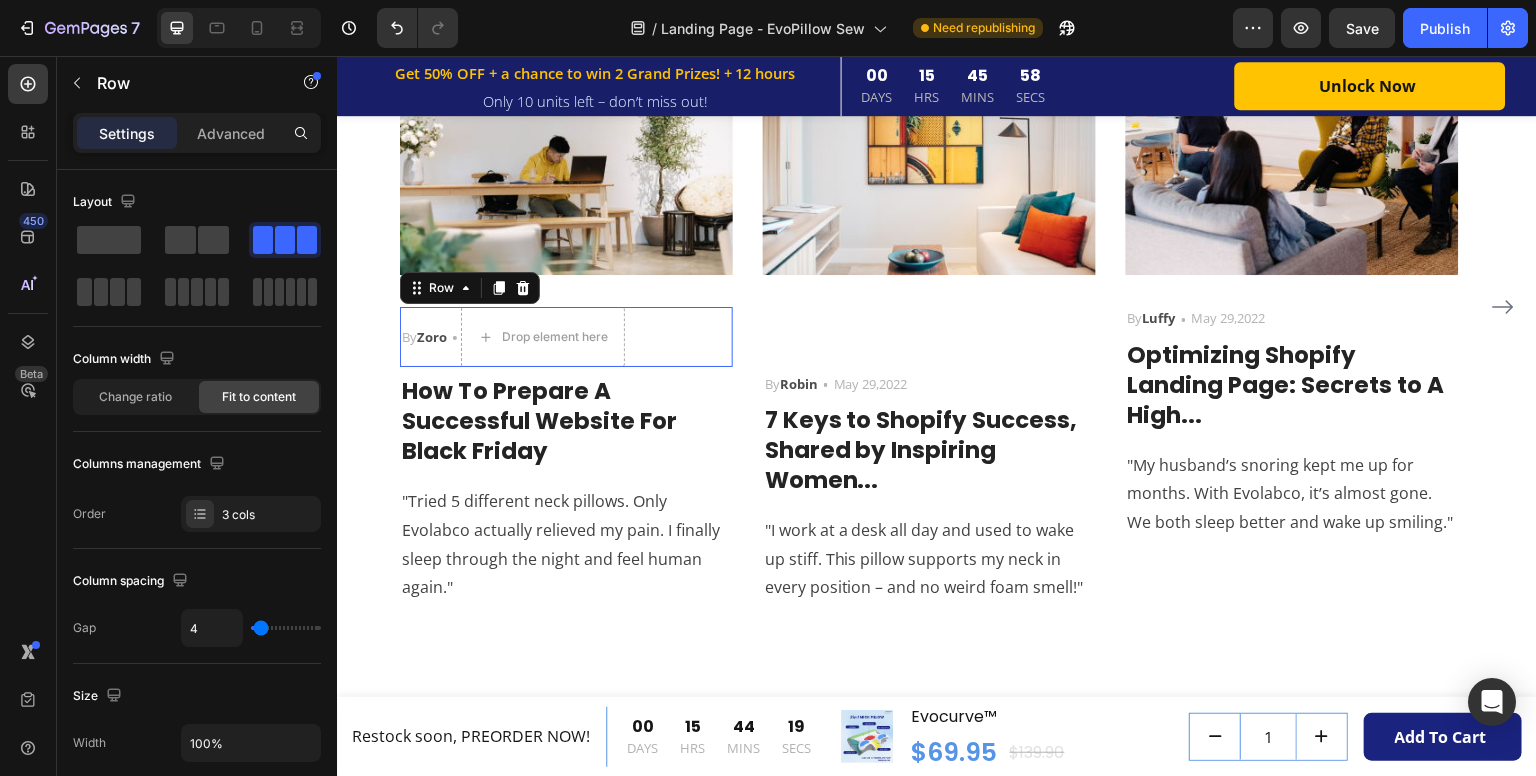 click on "By  Zoro Text block
Icon
Drop element here Row   0" at bounding box center (566, 337) 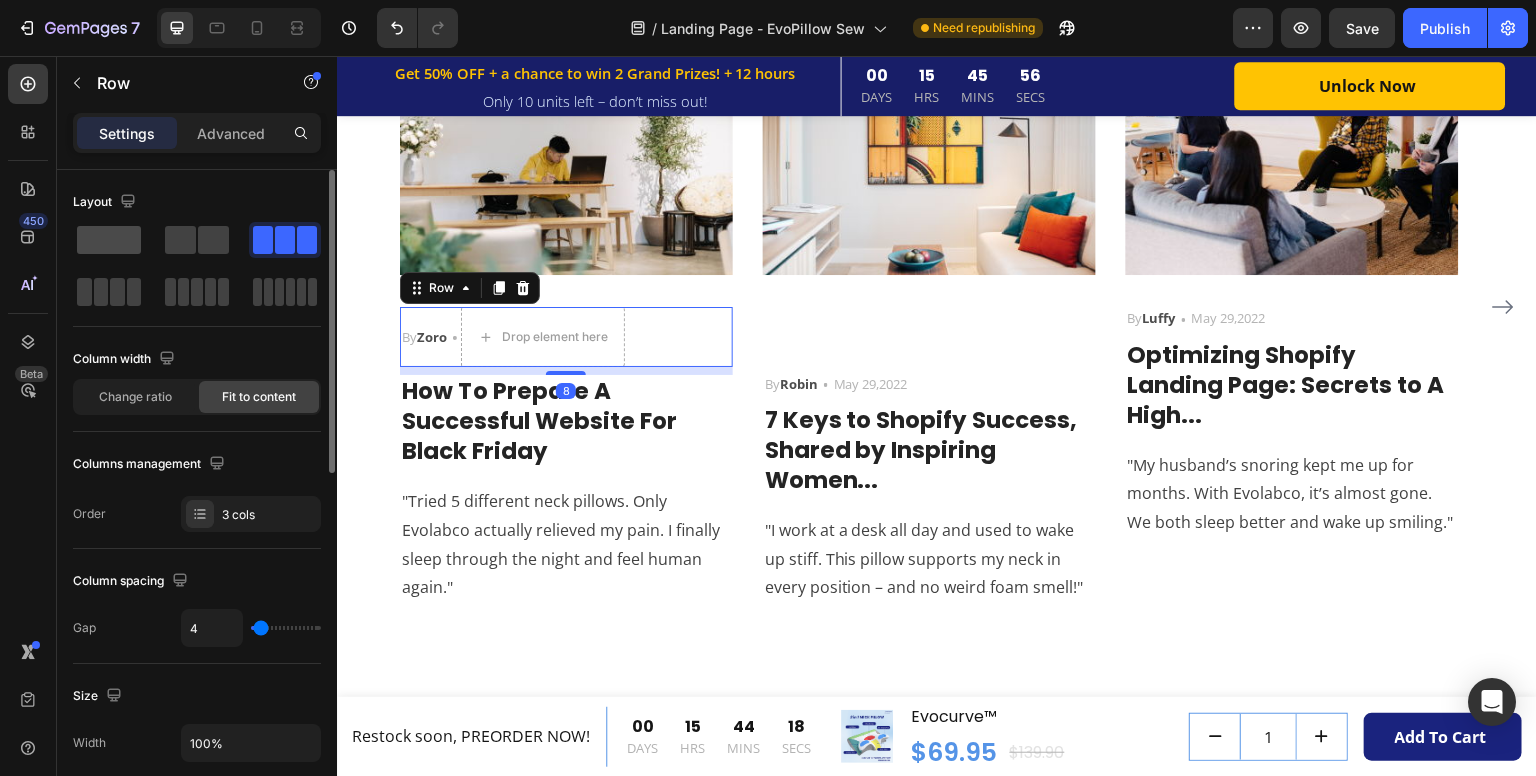 click 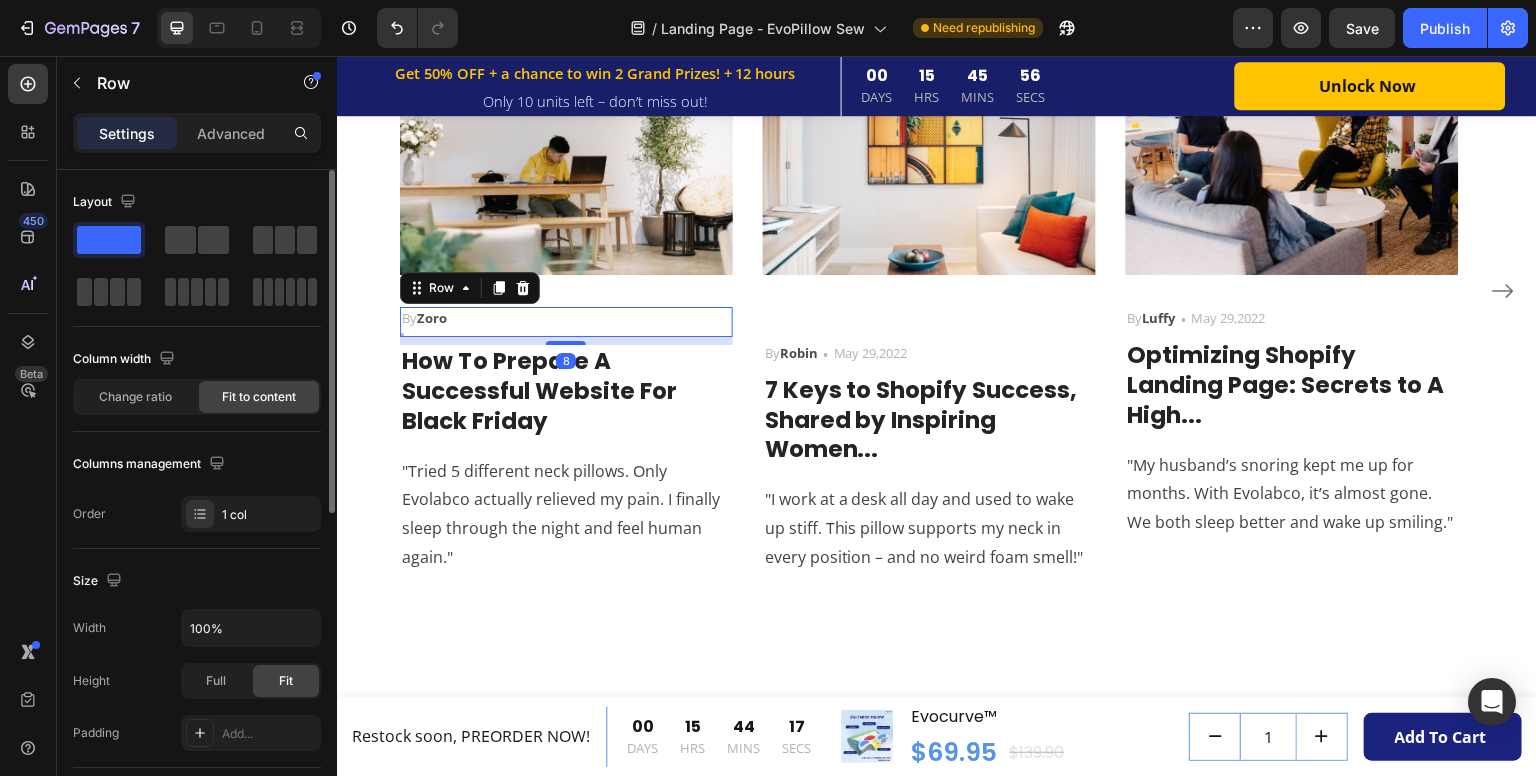 scroll, scrollTop: 5727, scrollLeft: 0, axis: vertical 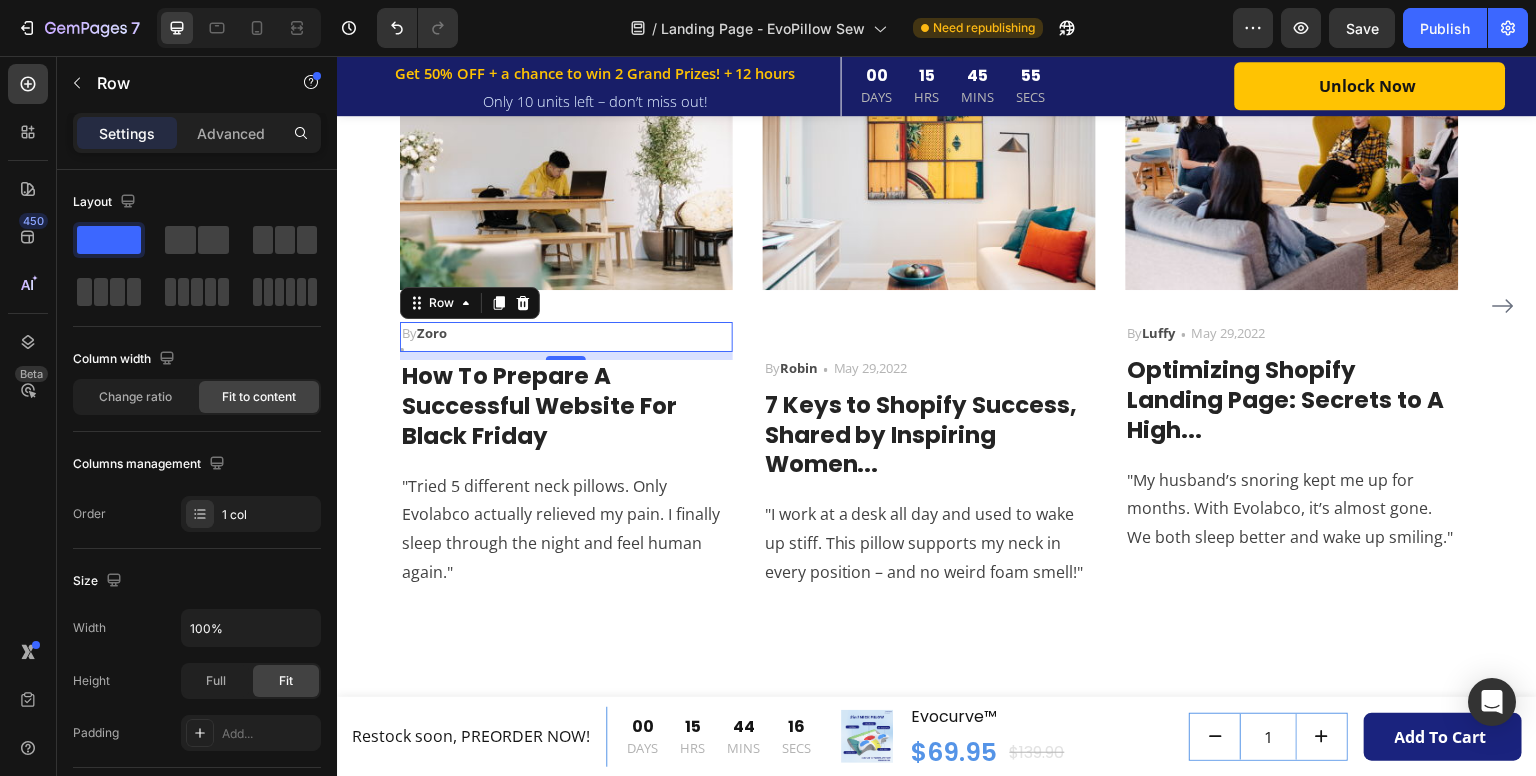 click on "By  Zoro Text block
Icon Row   8" at bounding box center (566, 337) 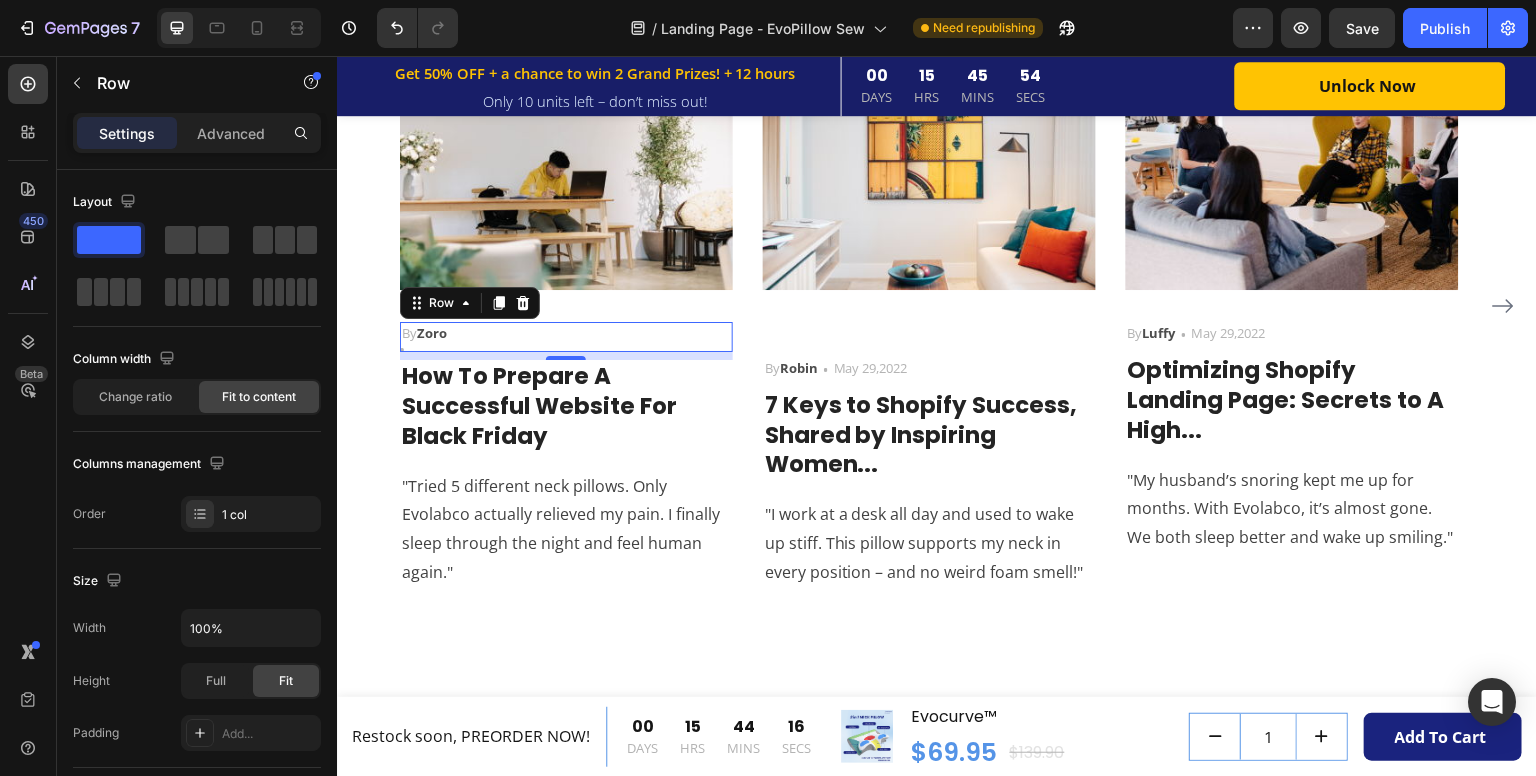 click on "By  Zoro Text block
Icon Row   8" at bounding box center (566, 337) 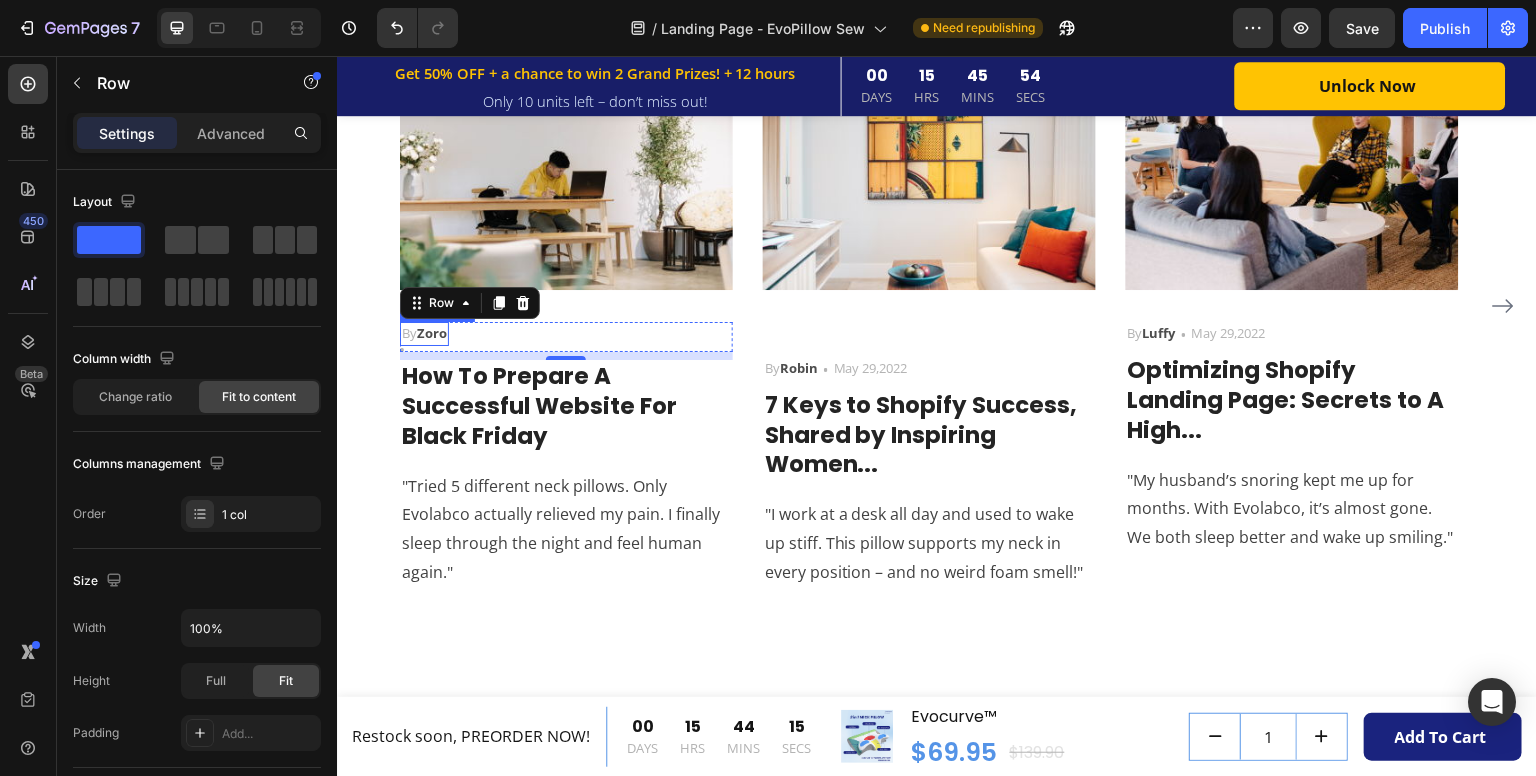 click on "Zoro" at bounding box center [432, 333] 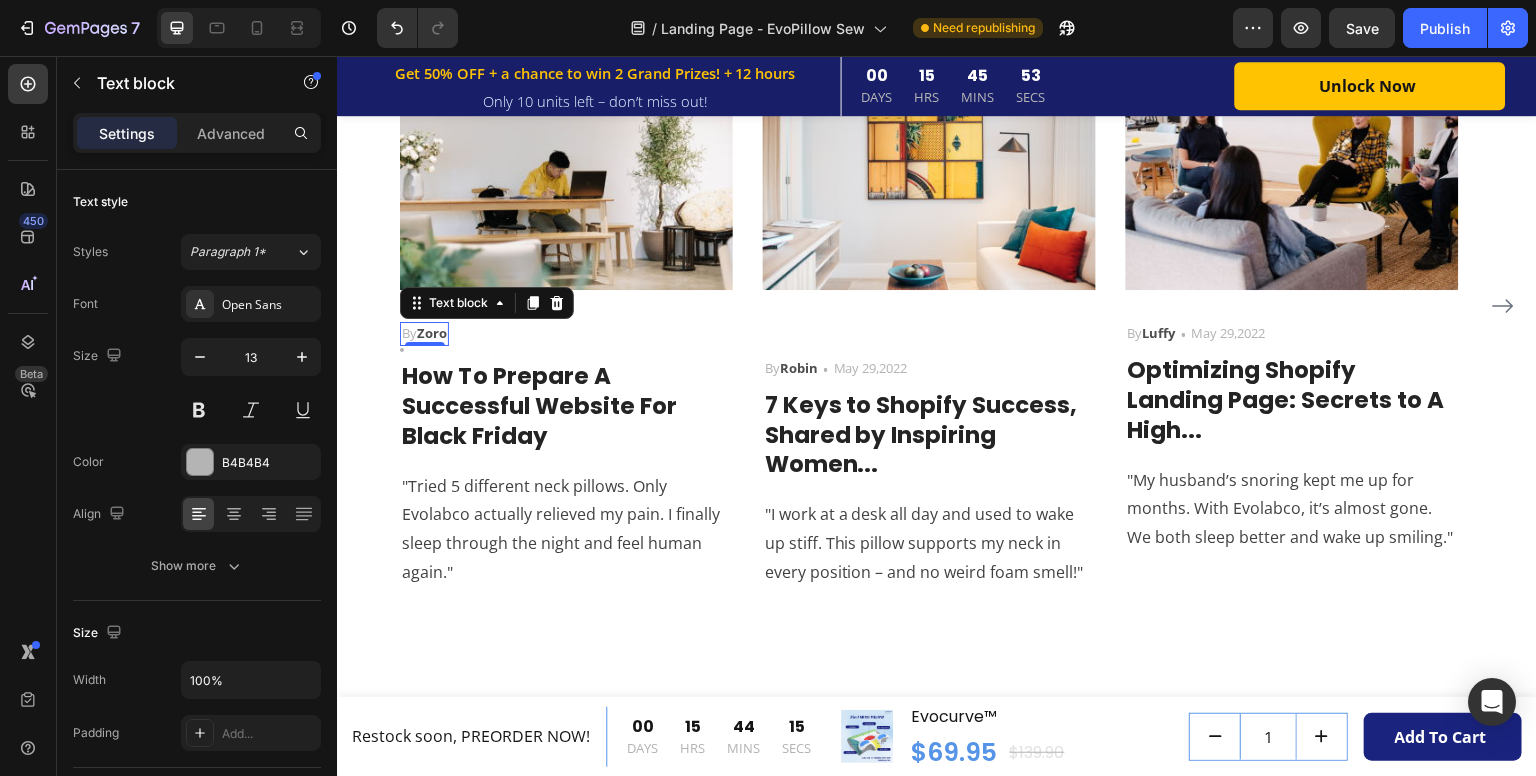 click on "Zoro" at bounding box center (432, 333) 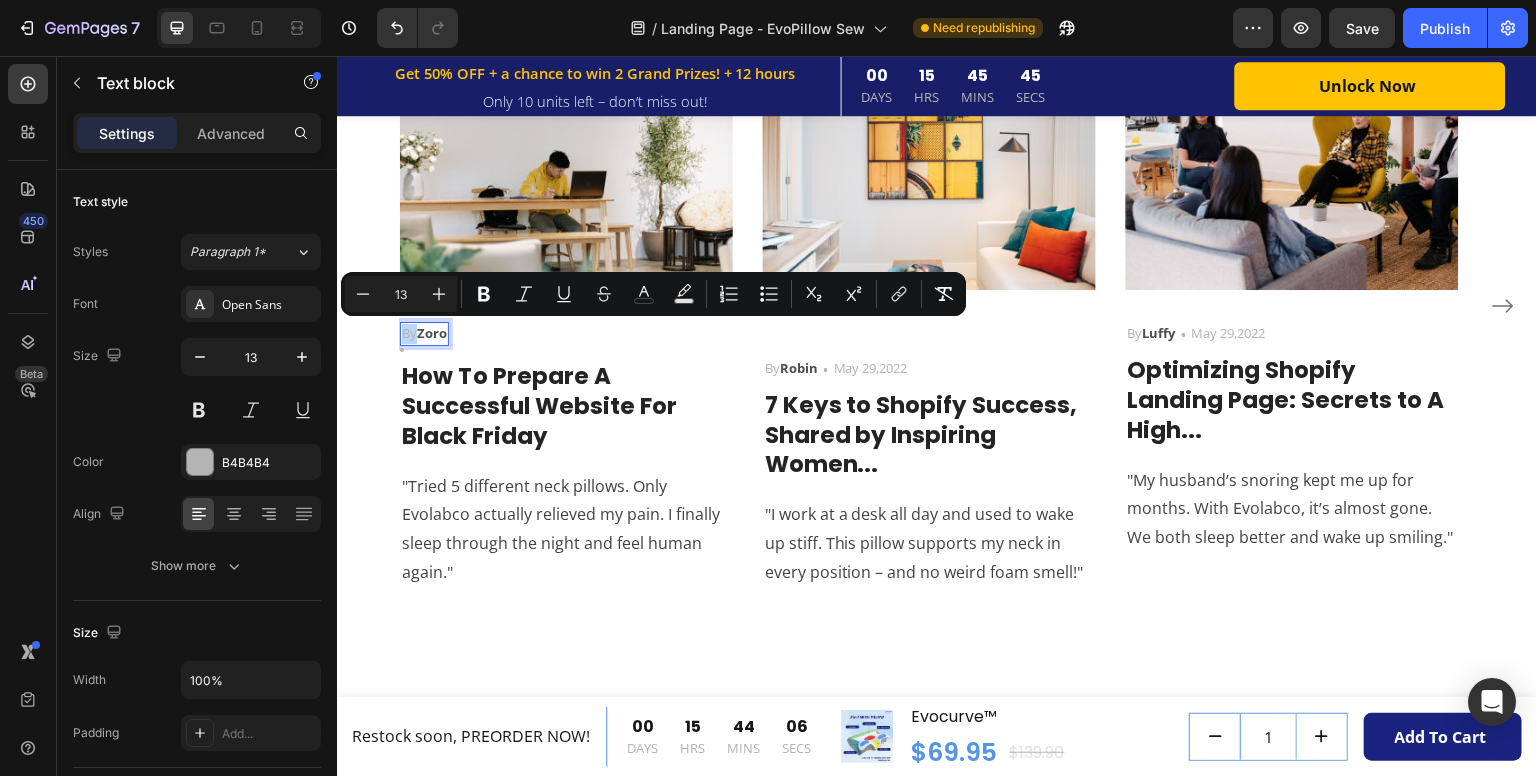 click on "By  Zoro" at bounding box center (424, 334) 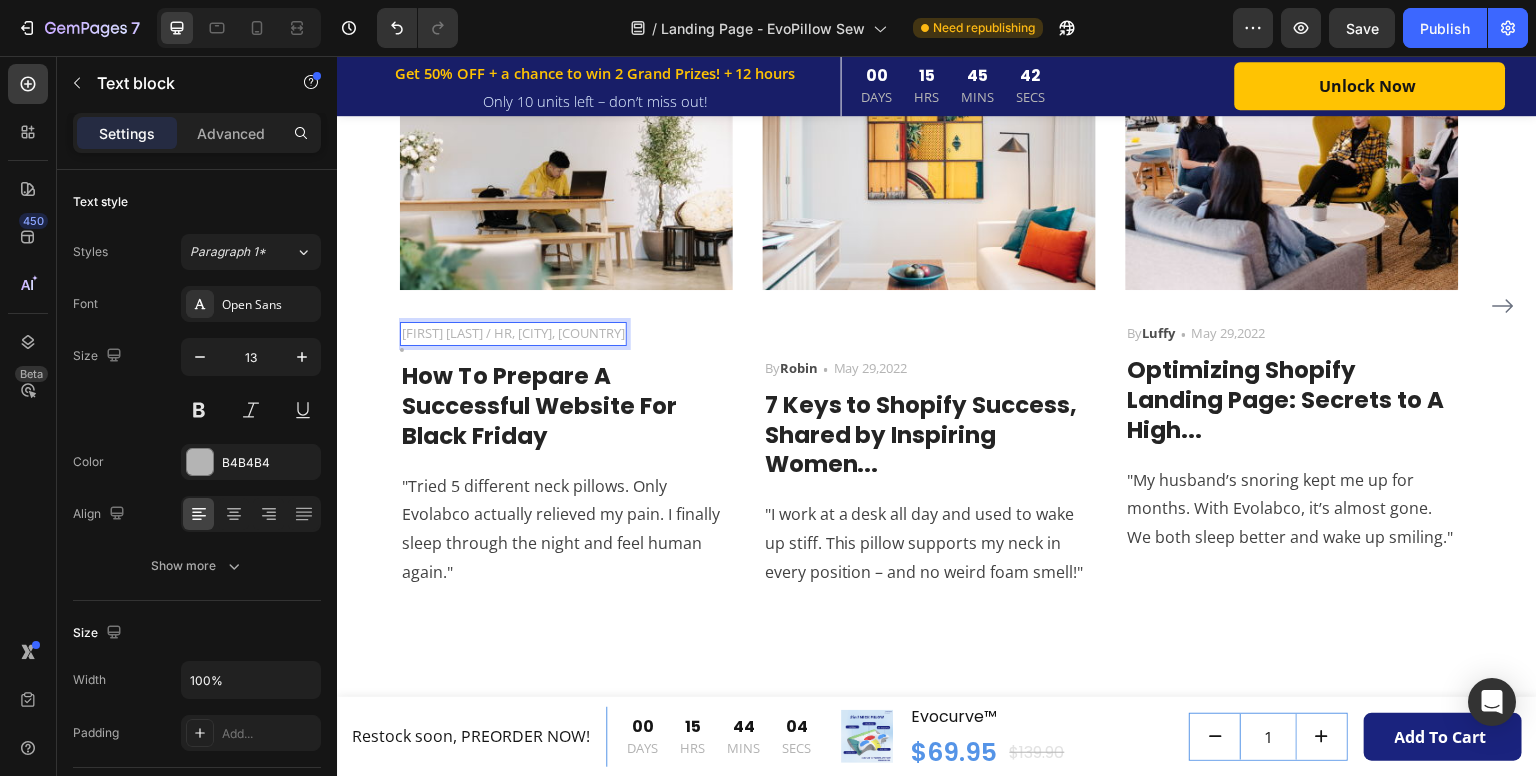 click on "Jennifer M. / HR, California, USA" at bounding box center (513, 334) 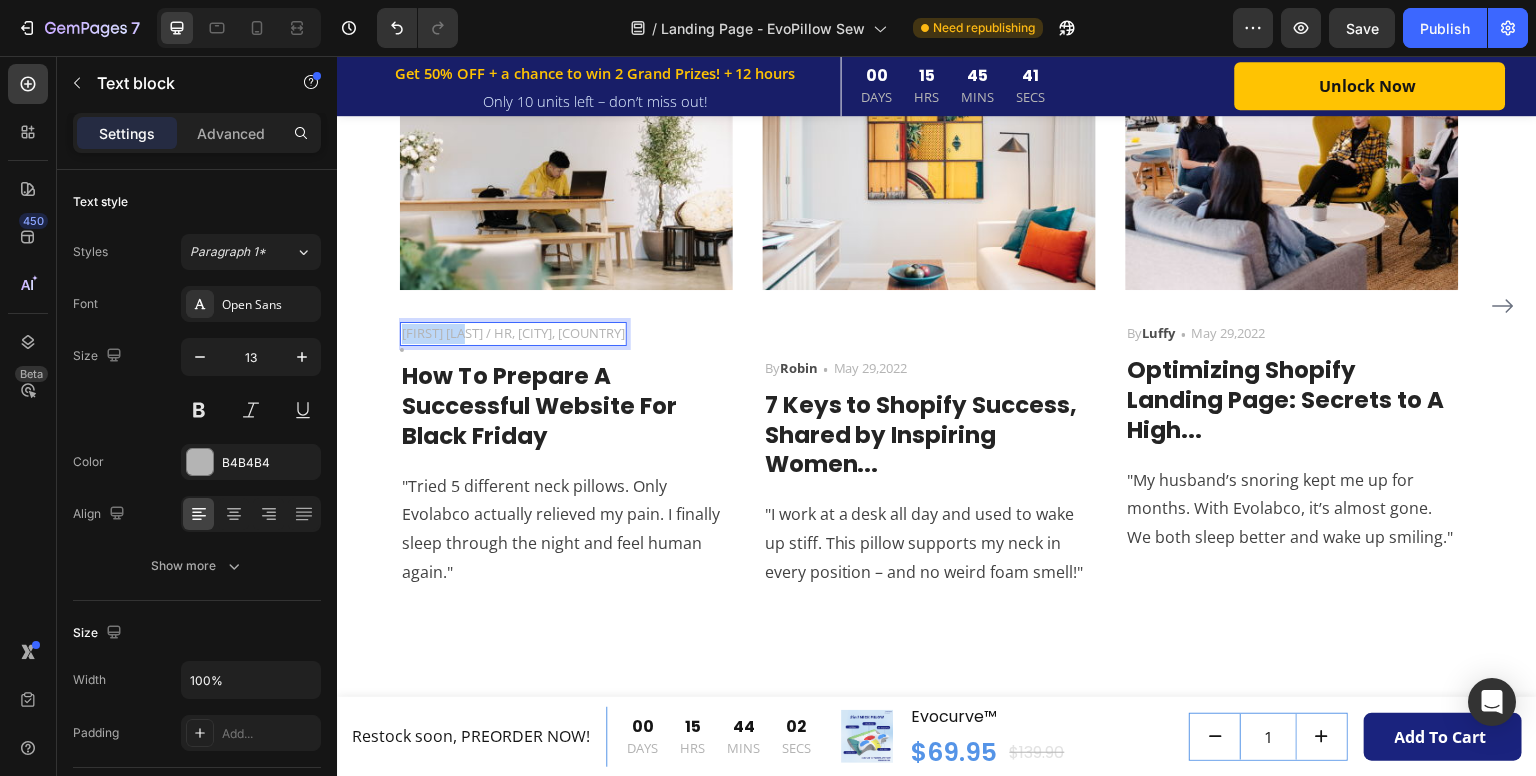 drag, startPoint x: 468, startPoint y: 335, endPoint x: 400, endPoint y: 335, distance: 68 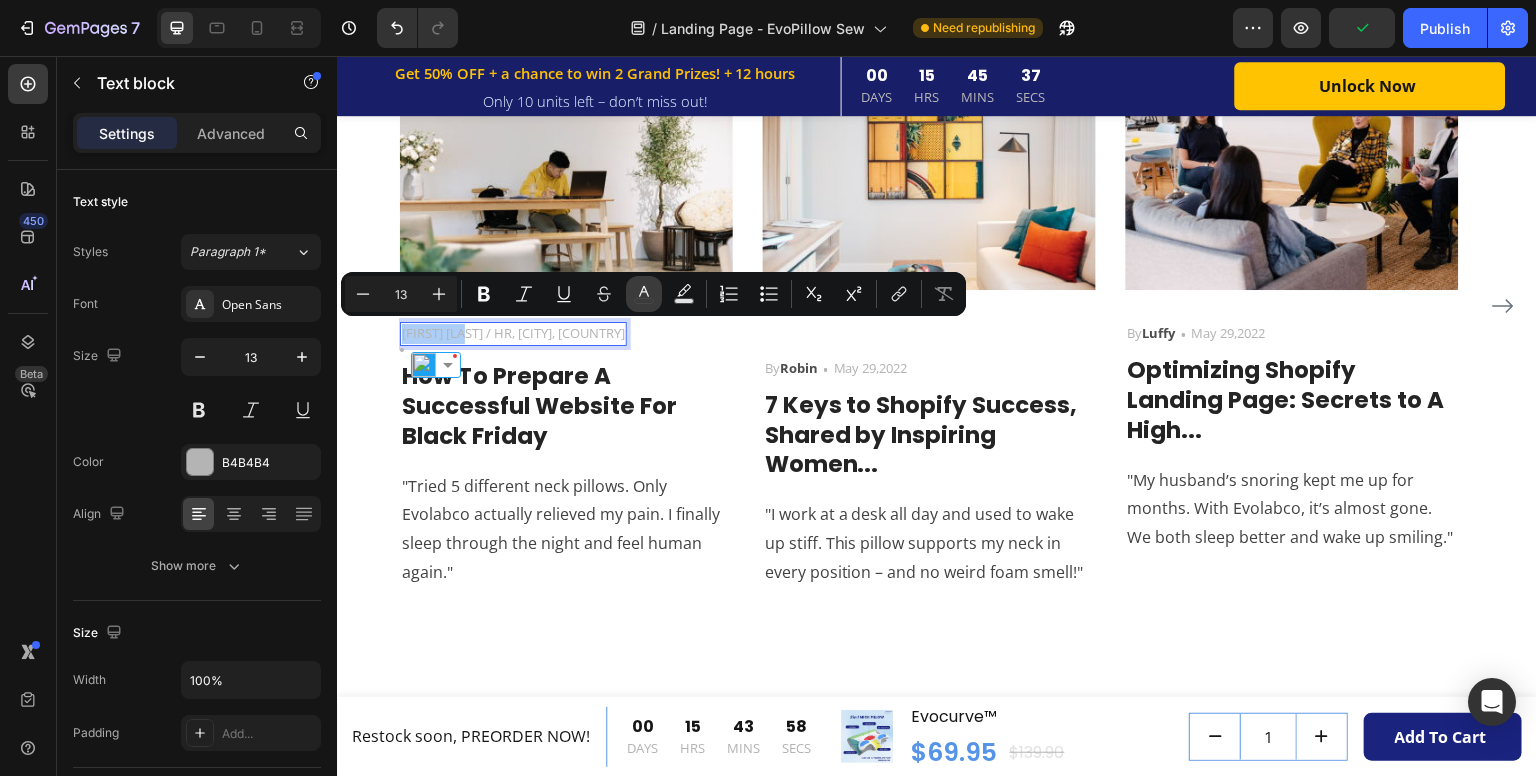 click 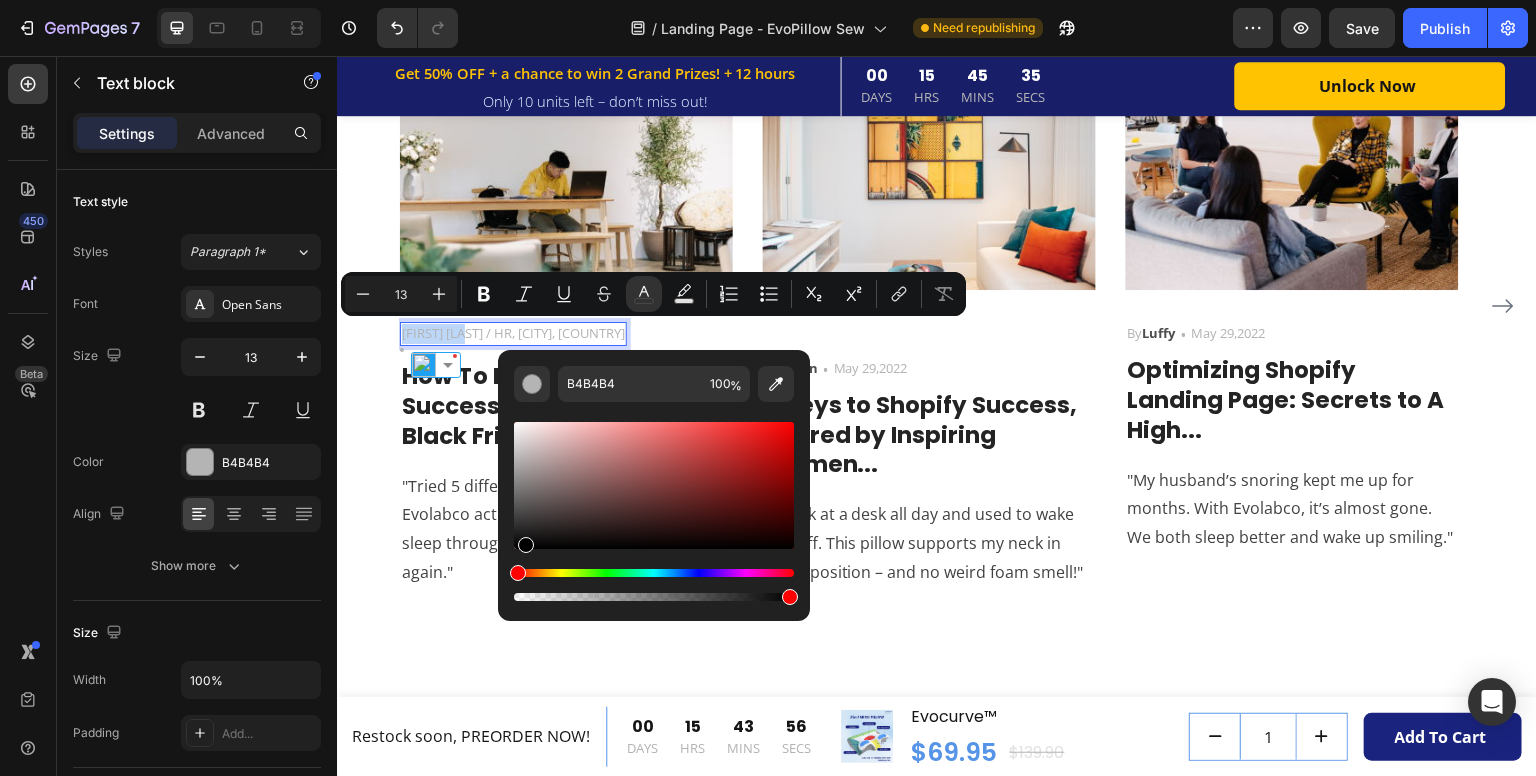 type on "000000" 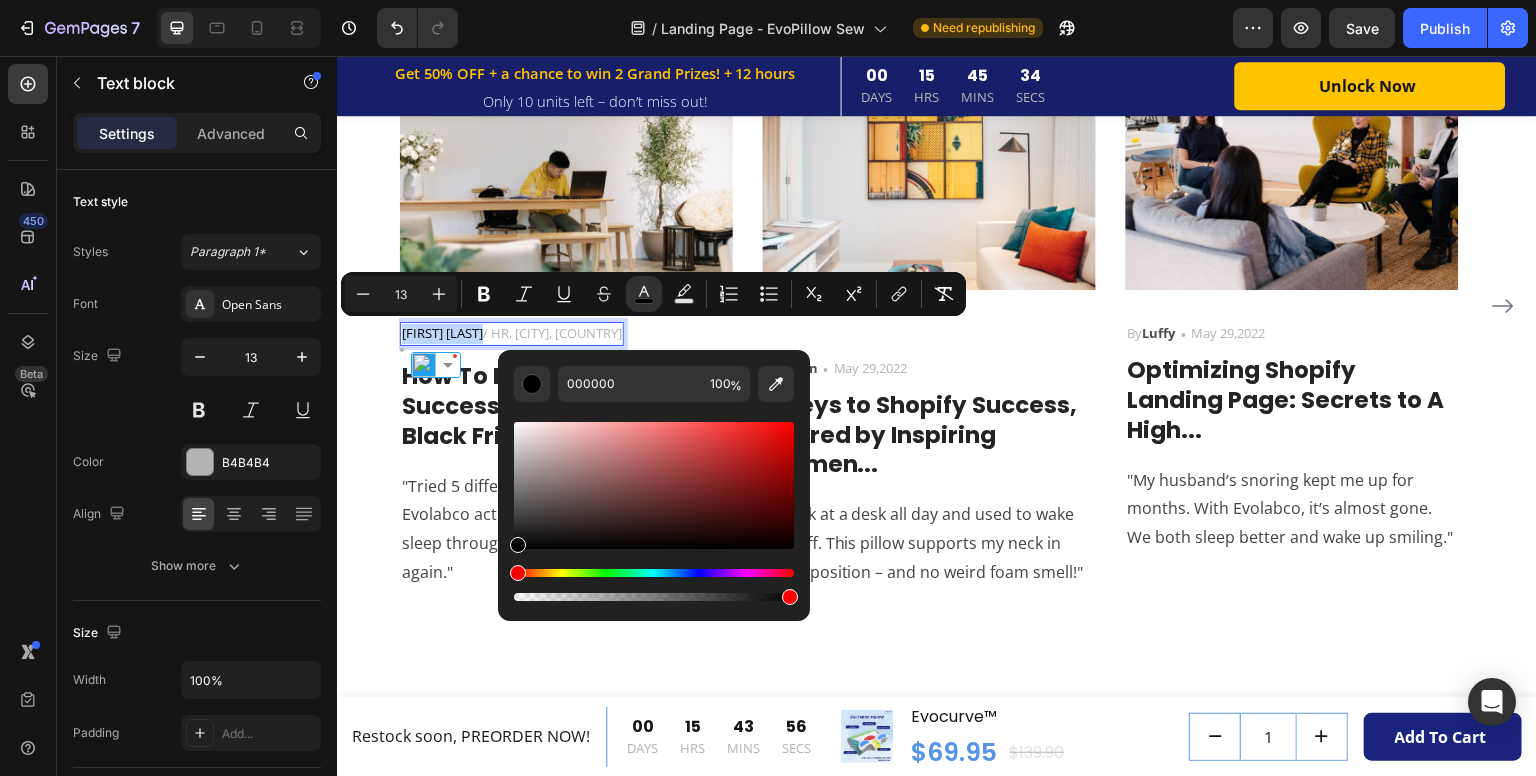 drag, startPoint x: 517, startPoint y: 469, endPoint x: 497, endPoint y: 573, distance: 105.90562 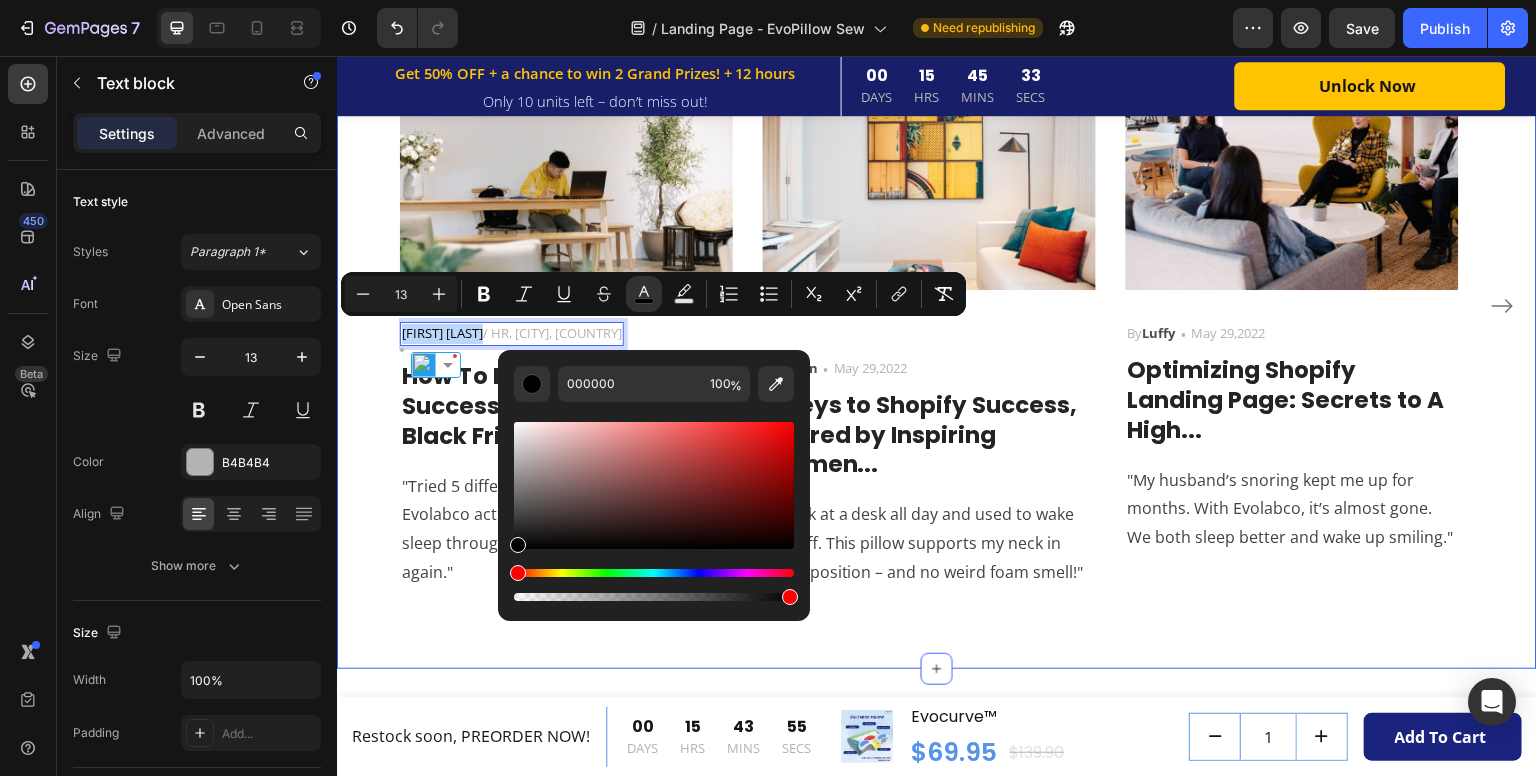 click on "Image Jennifer M.  / HR, California, USA Text block   0
Icon Row How To Prepare A Successful Website For Black Friday Heading "Tried 5 different neck pillows. Only Evolabco actually relieved my pain. I finally sleep through the night and feel human again." Text block Image By  Robin Text block
Icon May 29,2022 Text block Row 7 Keys to Shopify Success, Shared by Inspiring Women... Heading "I work at a desk all day and used to wake up stiff. This pillow supports my neck in every position – and no weird foam smell!" Text block Image By  Luffy Text block
Icon May 29,2022 Text block Row Optimizing Shopify Landing Page: Secrets to A High... Heading "My husband’s snoring kept me up for months. With Evolabco, it’s almost gone. We both sleep better and wake up smiling." Text block Row Image By  Zoro Text block
Icon May 29,2022 Text block Row How To Prepare A Successful Website For Black Friday Heading Text block Image By  Robin Icon" at bounding box center [937, 306] 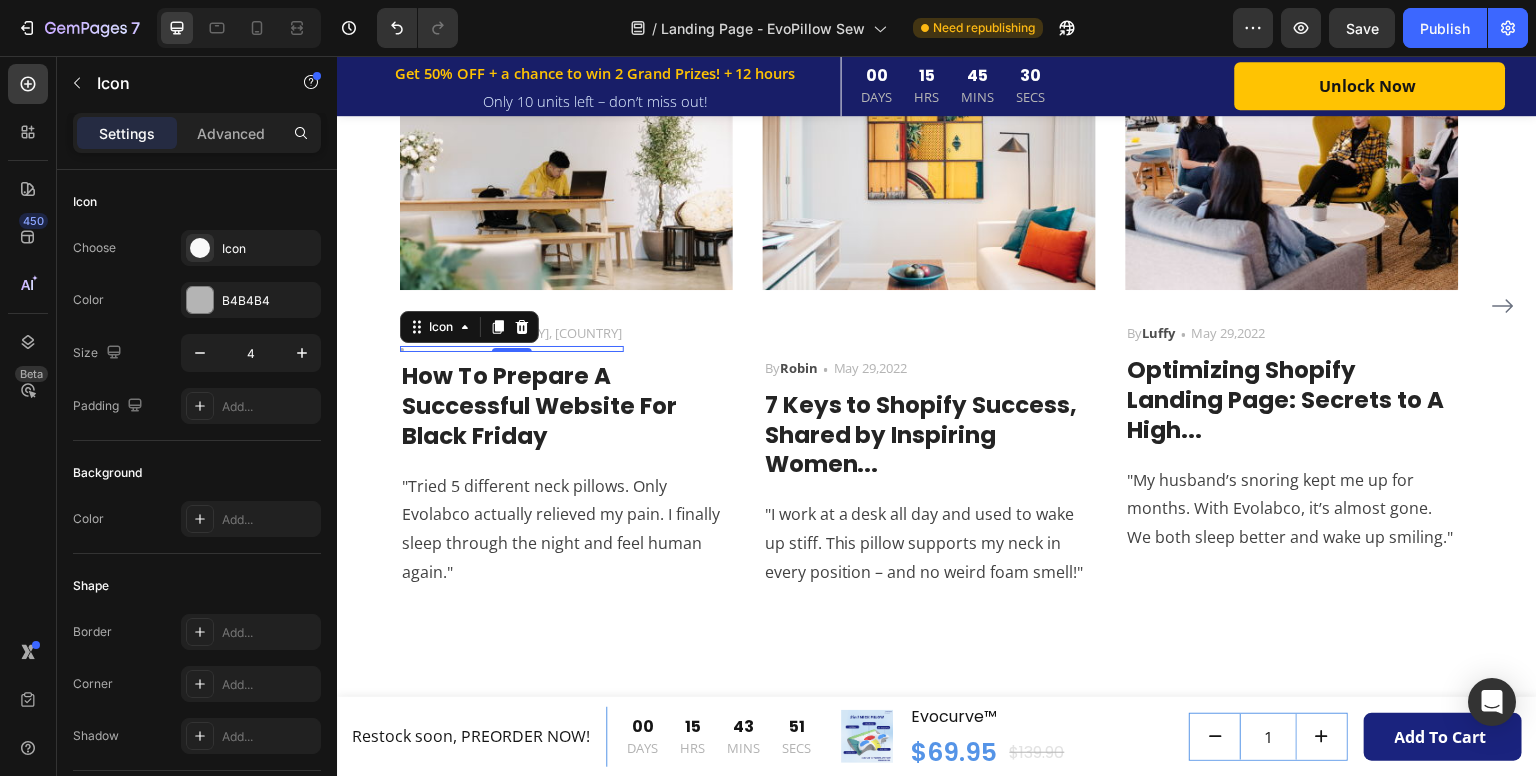click on "Icon   0" at bounding box center [512, 349] 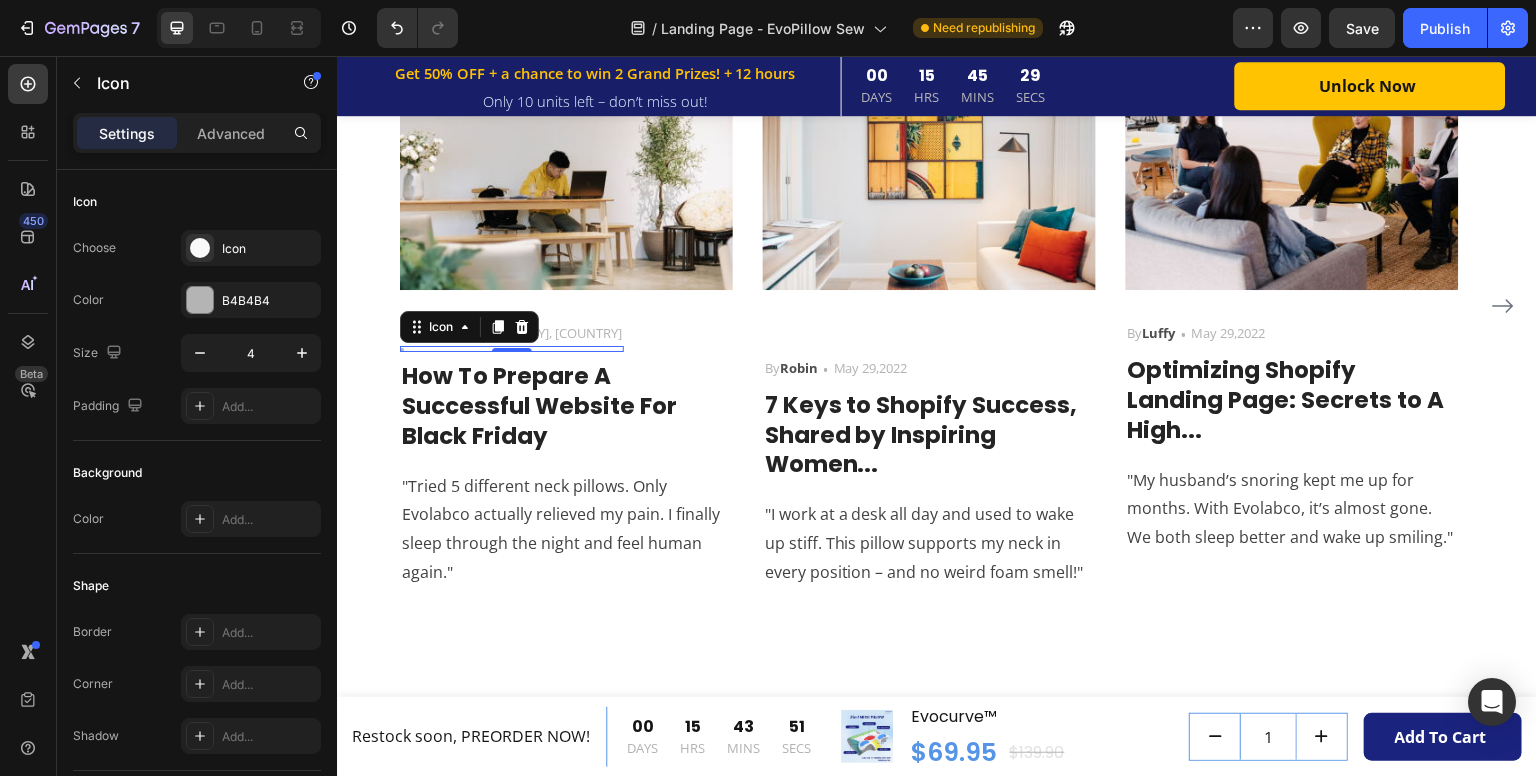 click at bounding box center [522, 327] 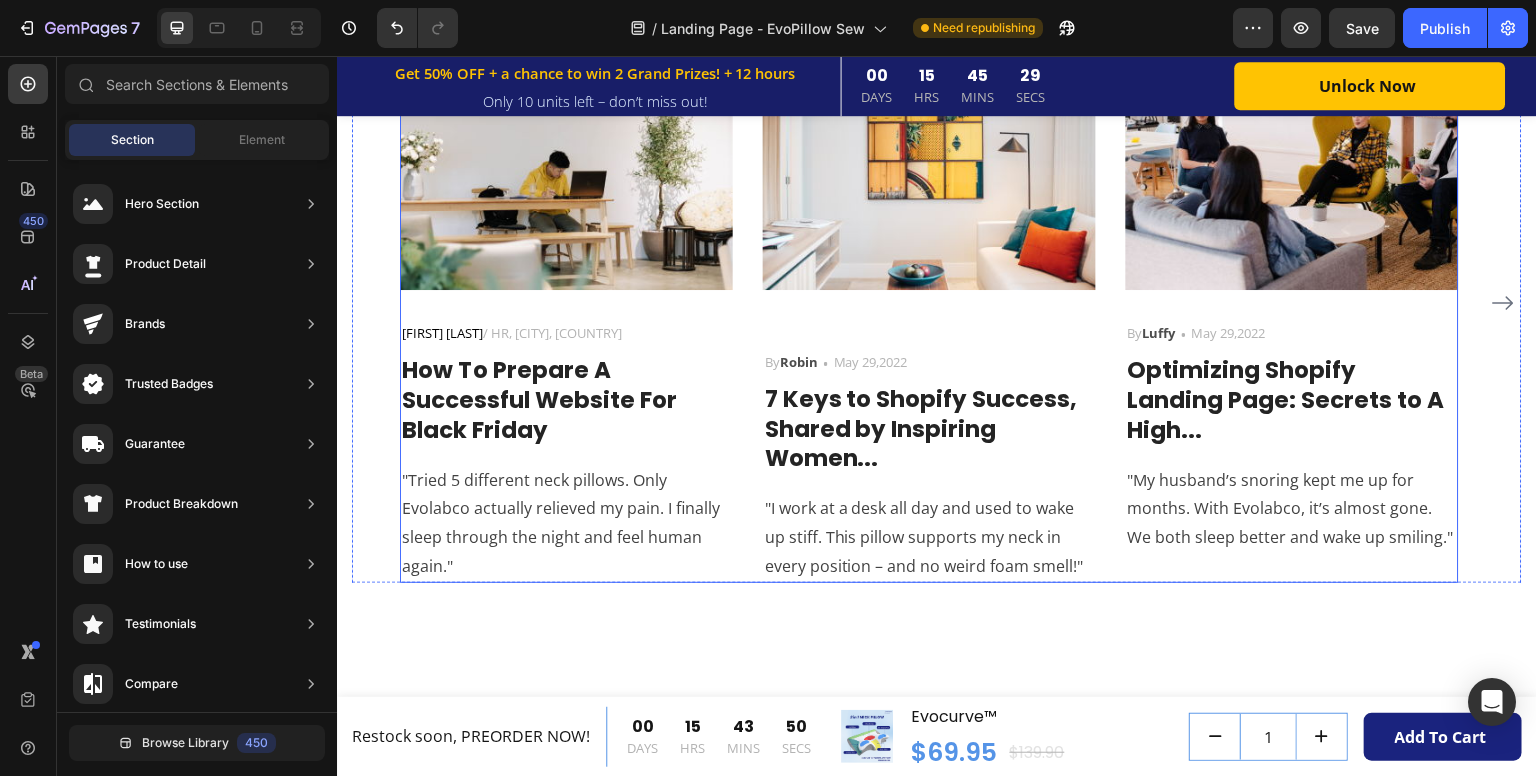 scroll, scrollTop: 5724, scrollLeft: 0, axis: vertical 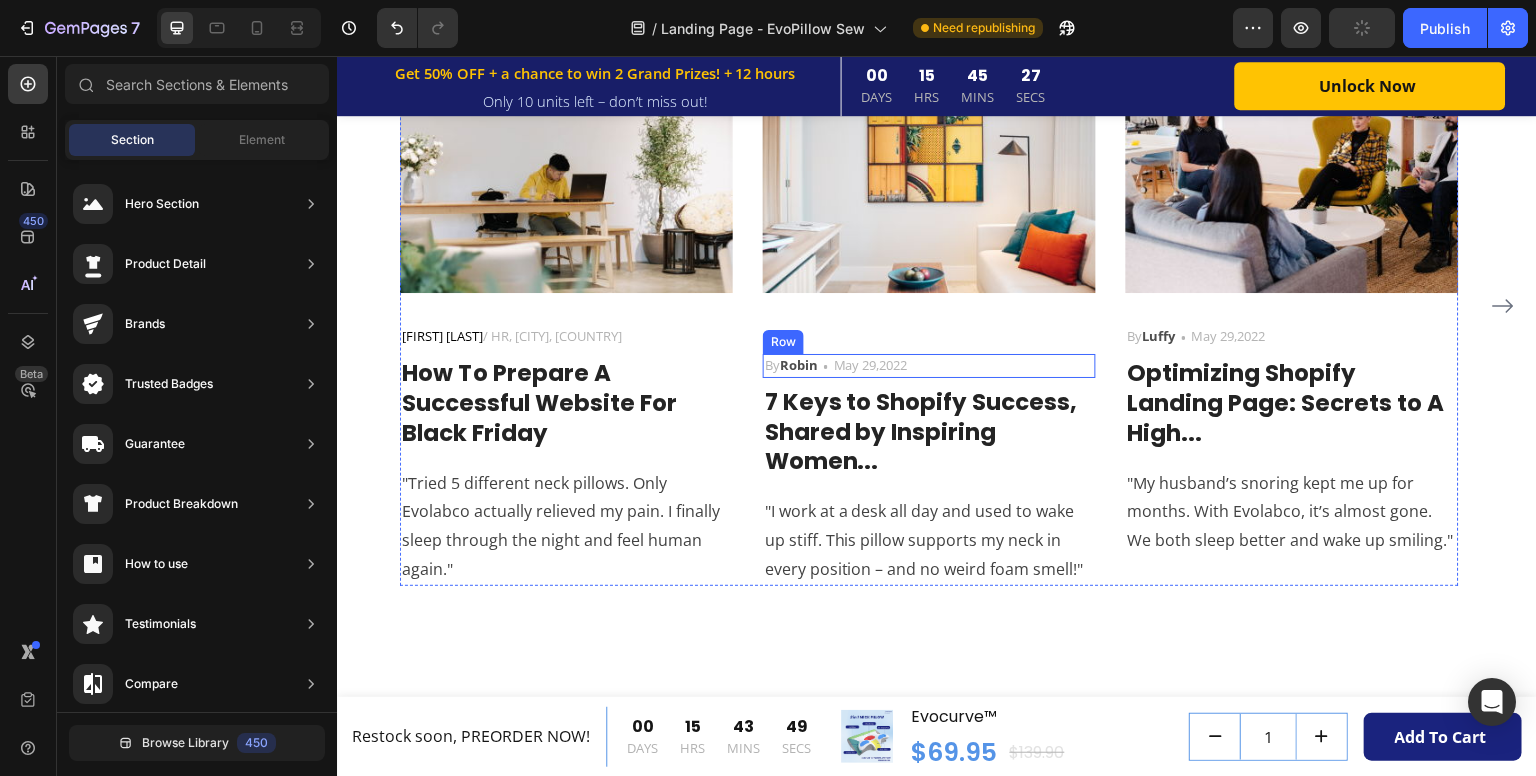 click on "By  Robin Text block
Icon May 29,2022 Text block Row" at bounding box center [929, 366] 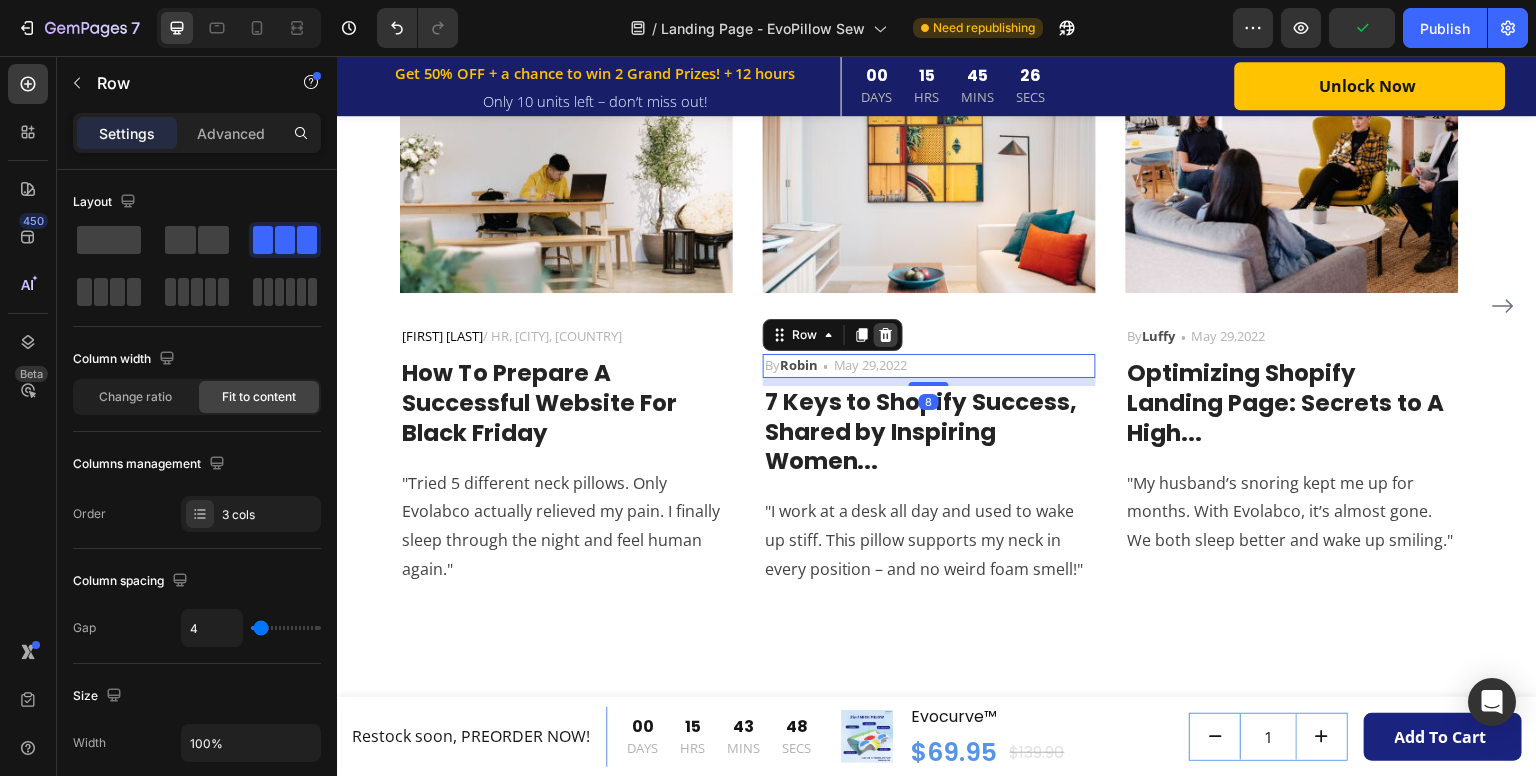 click 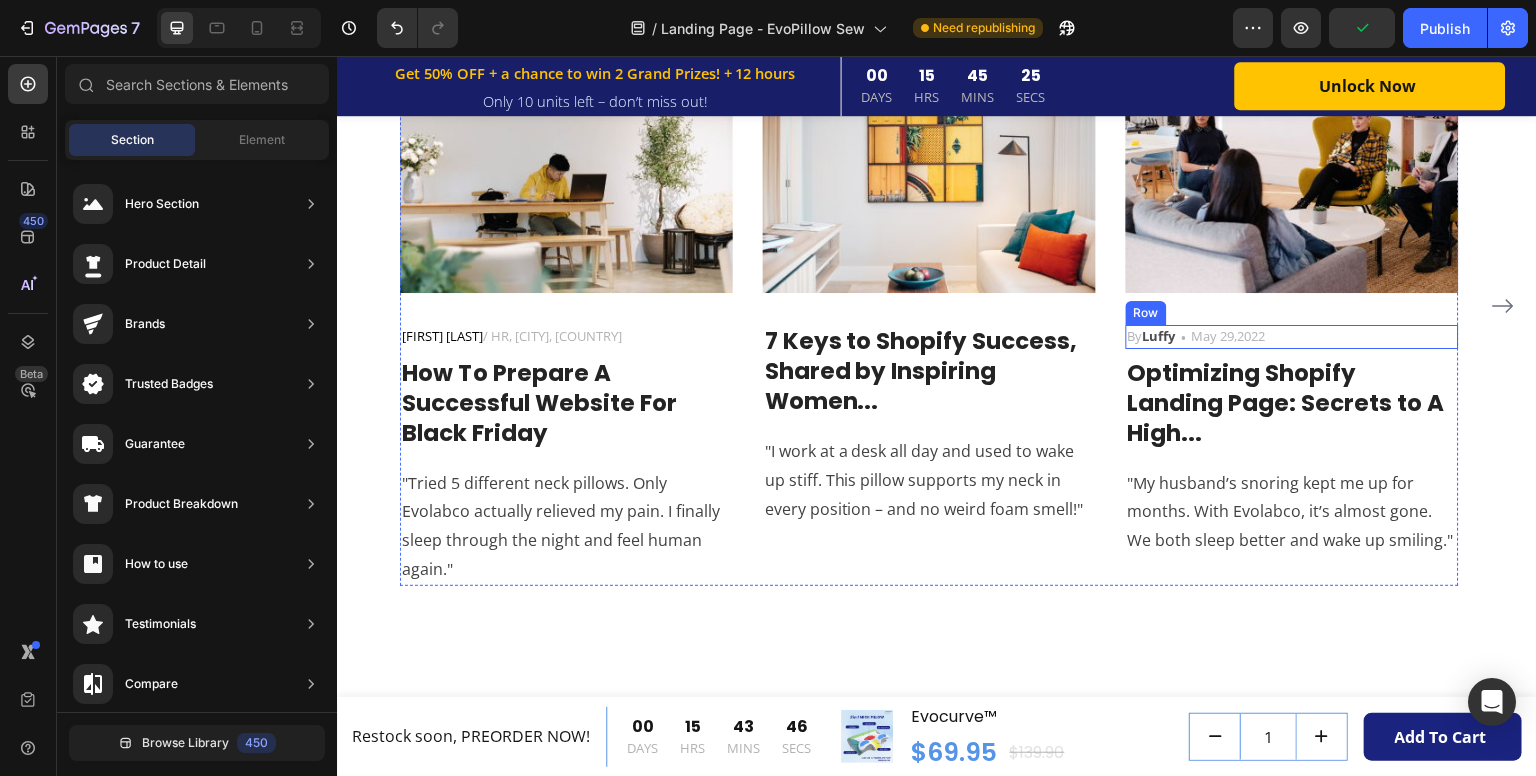 click on "By  Luffy Text block
Icon May 29,2022 Text block Row" at bounding box center [1292, 337] 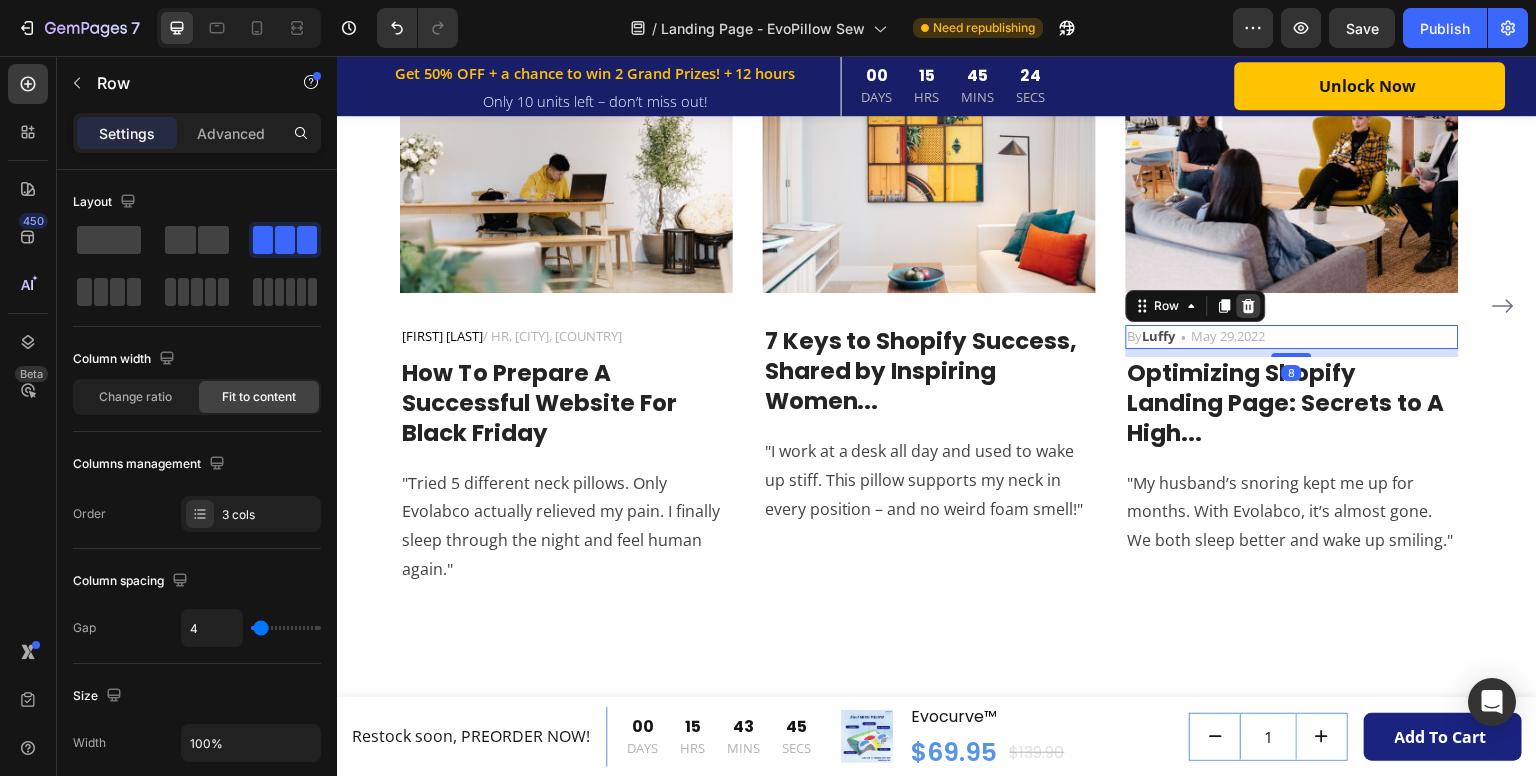 click 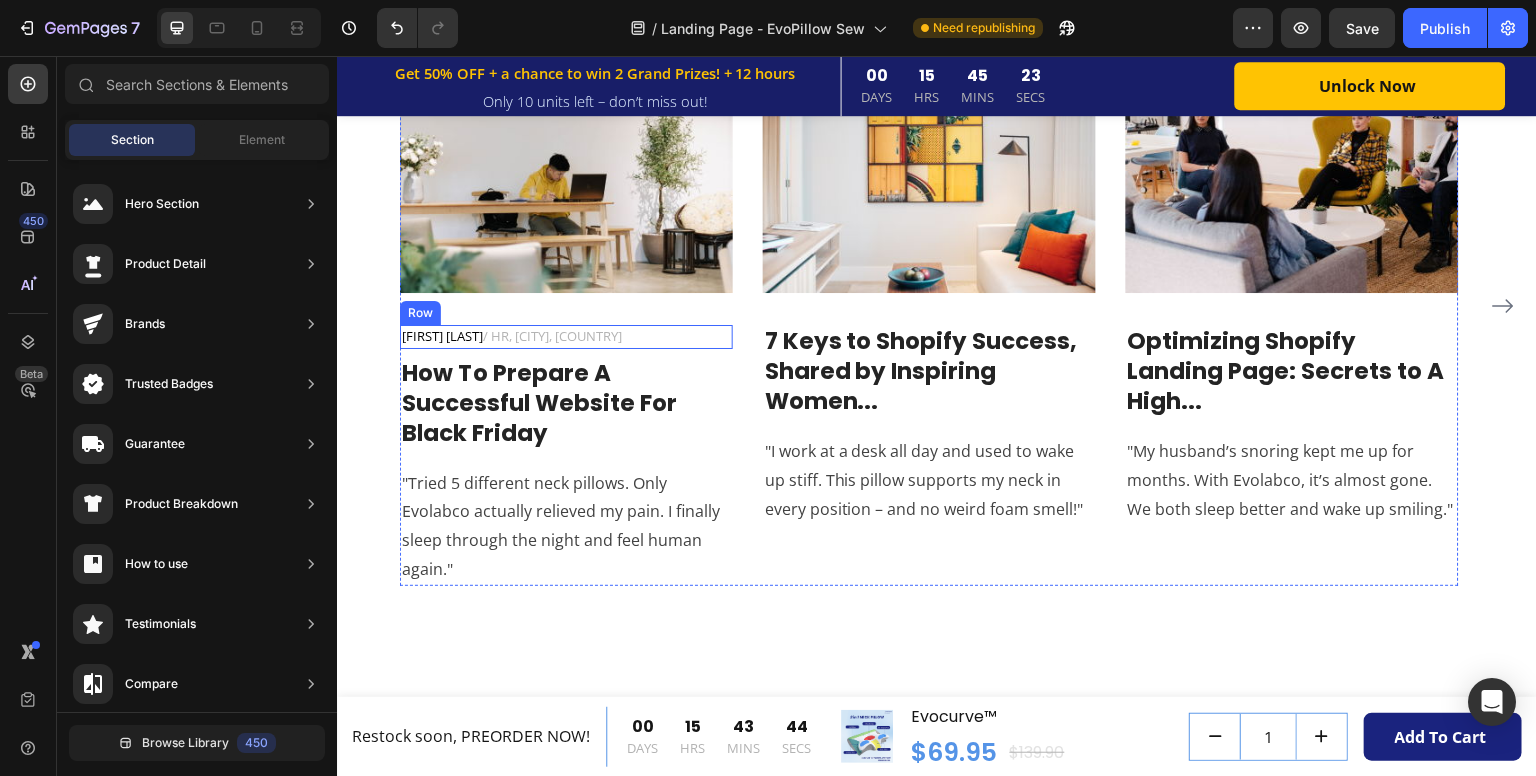 click on "Jennifer M.  / HR, California, USA Text block Row" at bounding box center [566, 337] 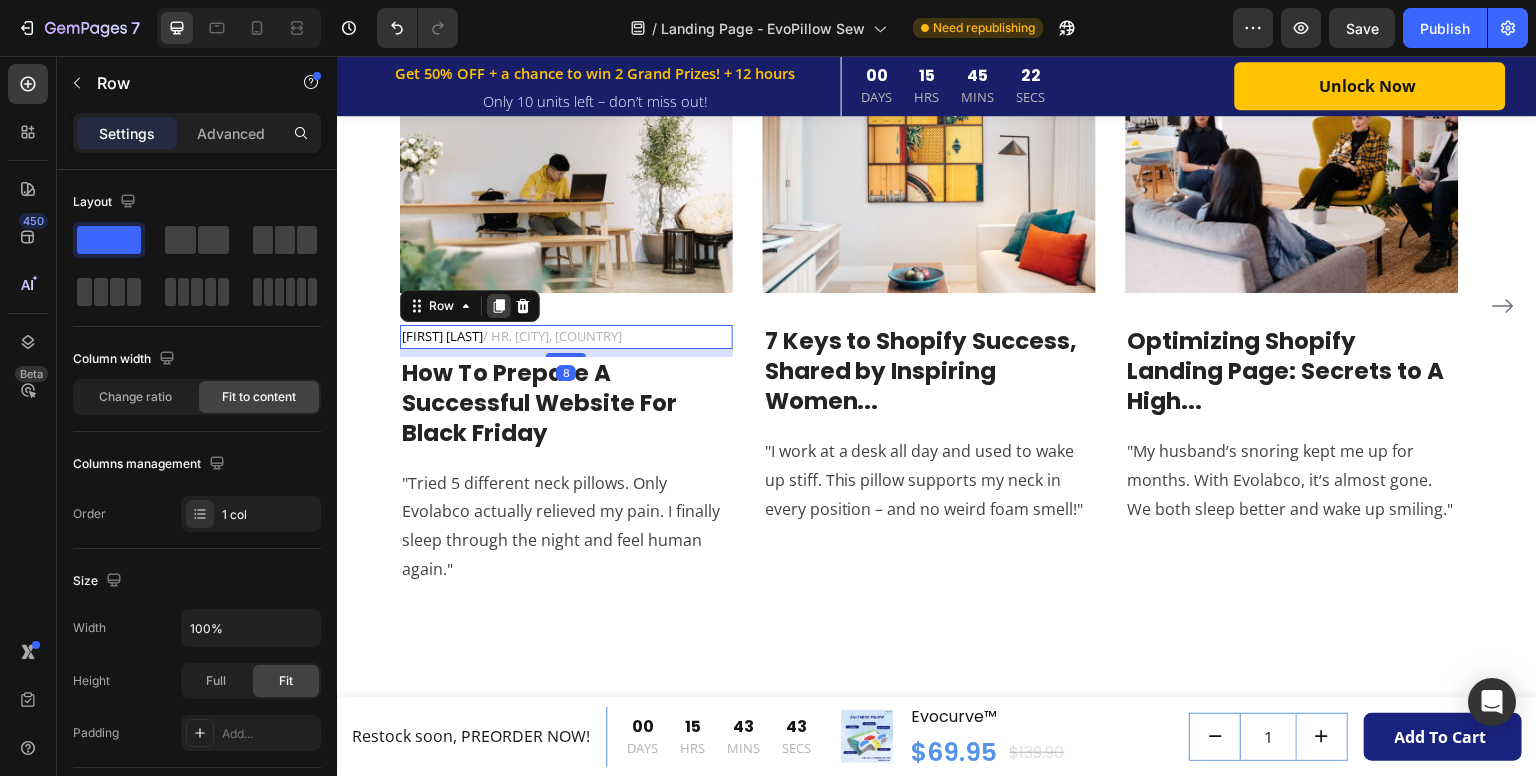 click 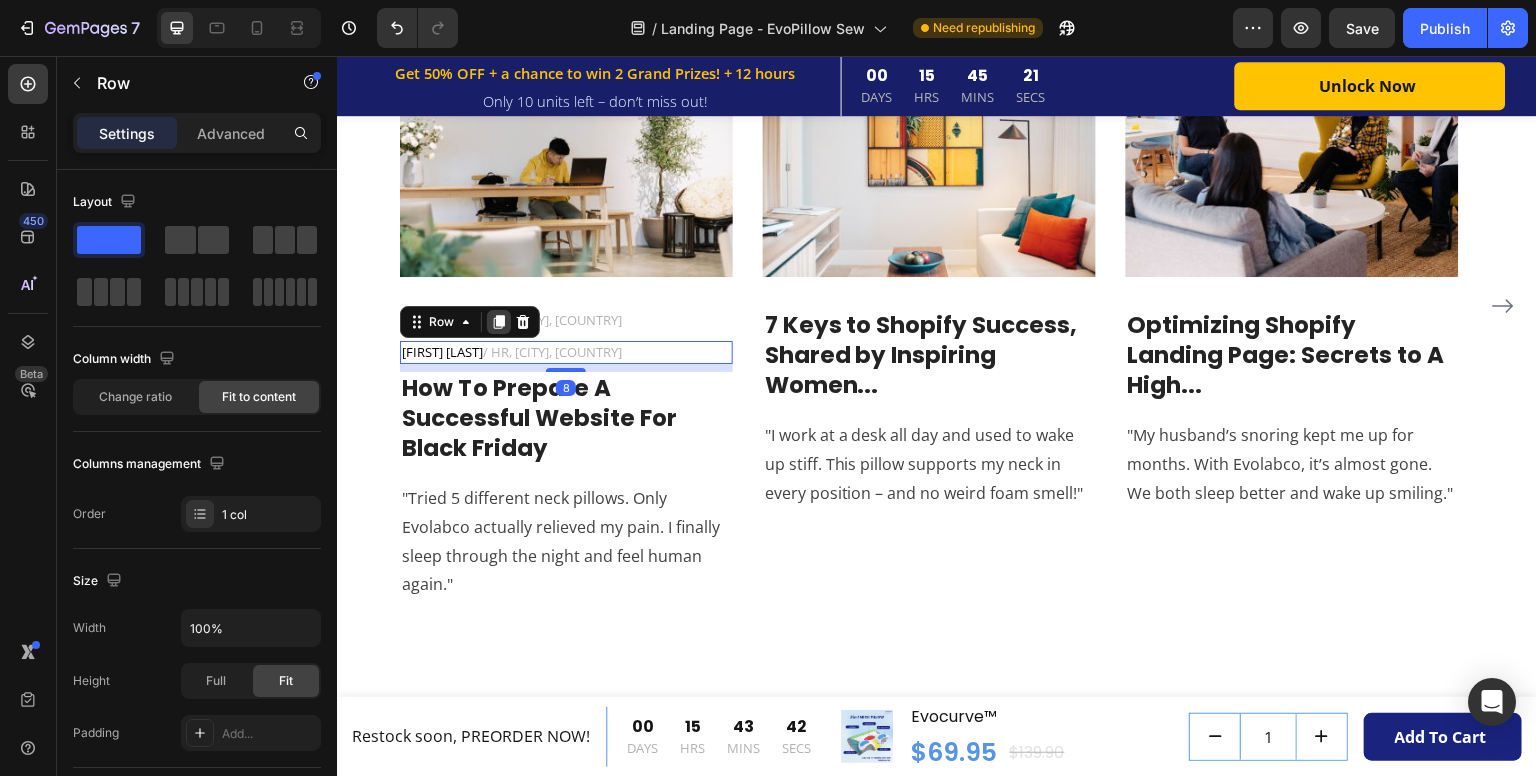 click 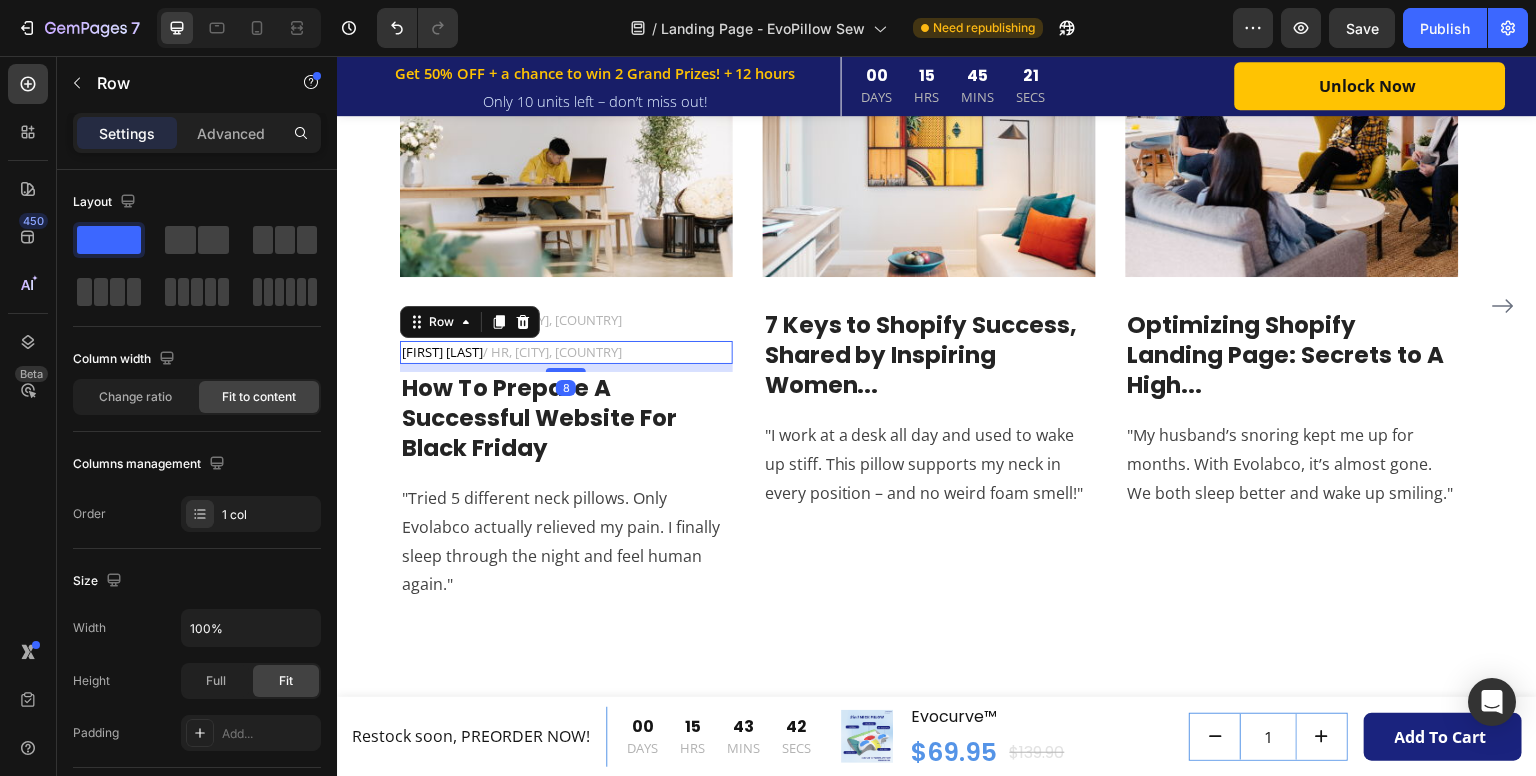 scroll, scrollTop: 5756, scrollLeft: 0, axis: vertical 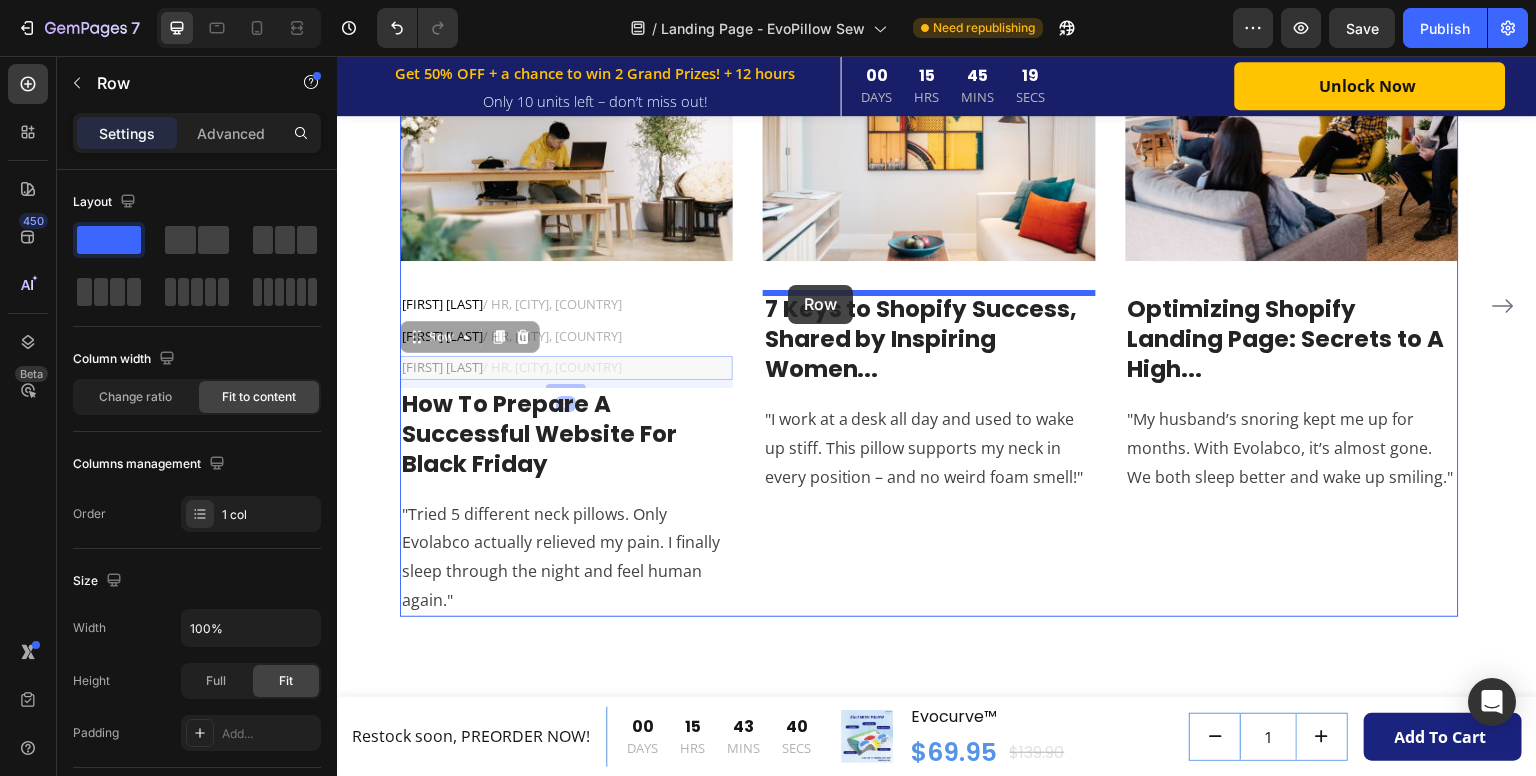 drag, startPoint x: 416, startPoint y: 338, endPoint x: 788, endPoint y: 285, distance: 375.75656 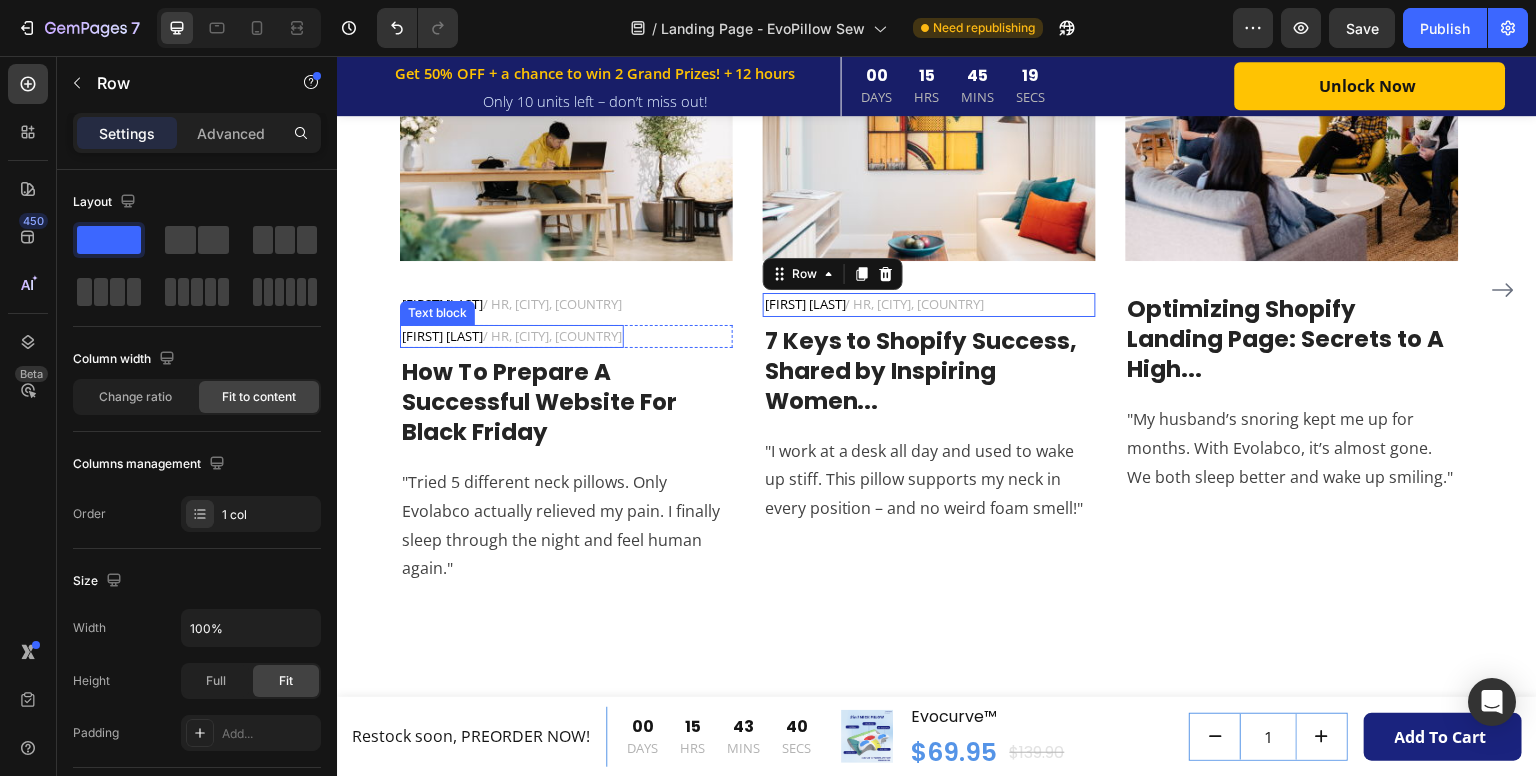 scroll, scrollTop: 5740, scrollLeft: 0, axis: vertical 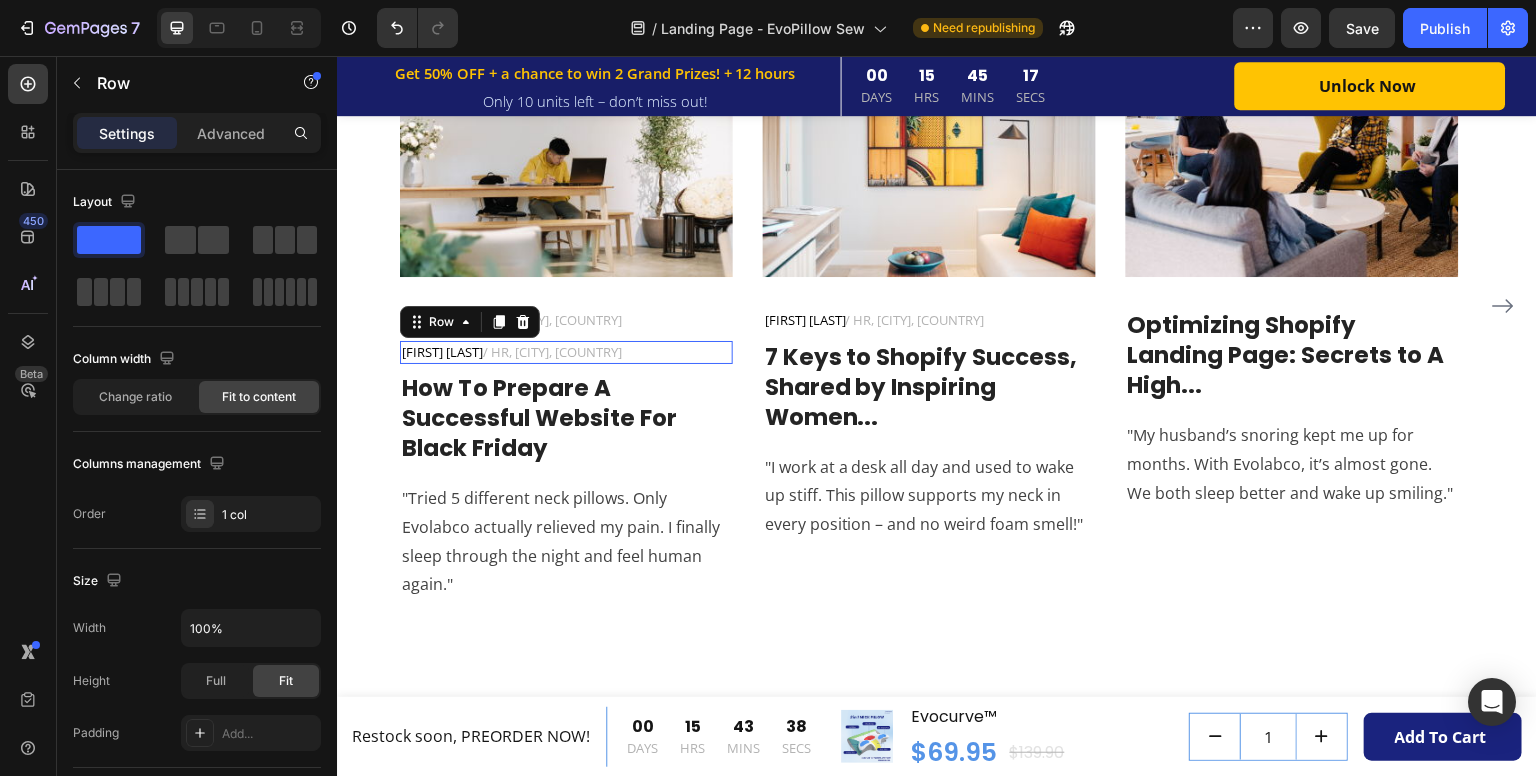 click on "Jennifer M.  / HR, California, USA Text block Row   0" at bounding box center (566, 353) 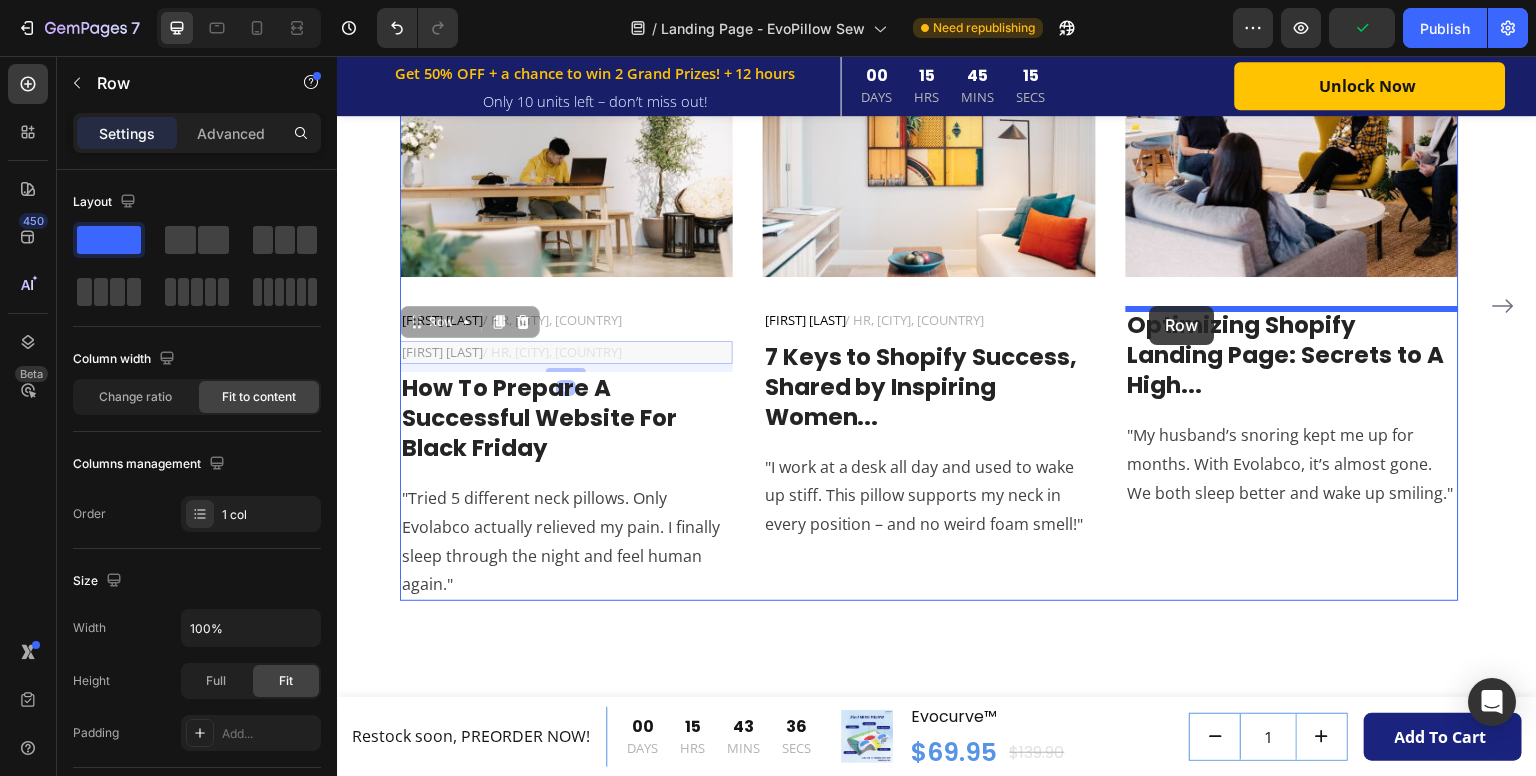 drag, startPoint x: 416, startPoint y: 320, endPoint x: 1139, endPoint y: 297, distance: 723.3657 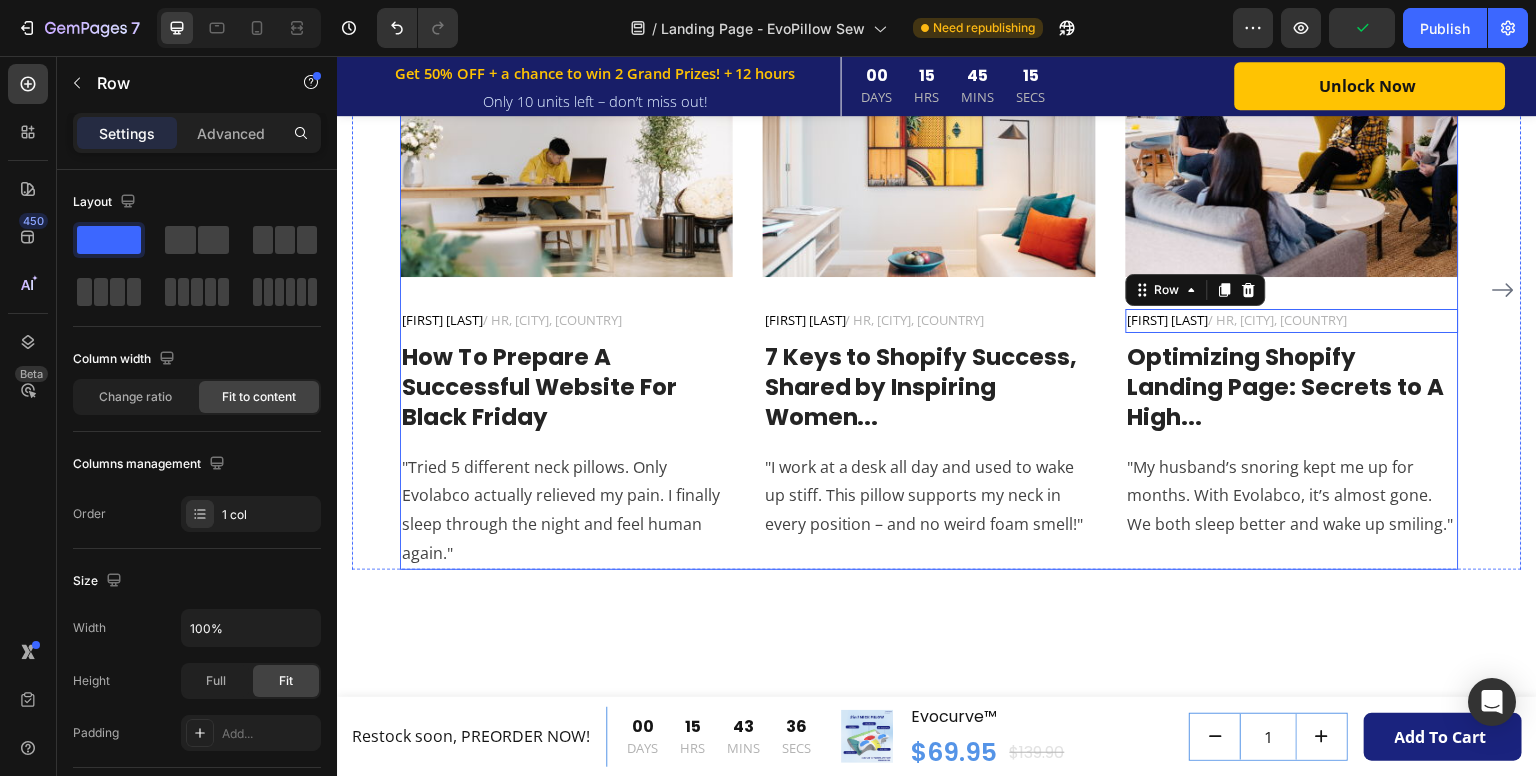 scroll, scrollTop: 5724, scrollLeft: 0, axis: vertical 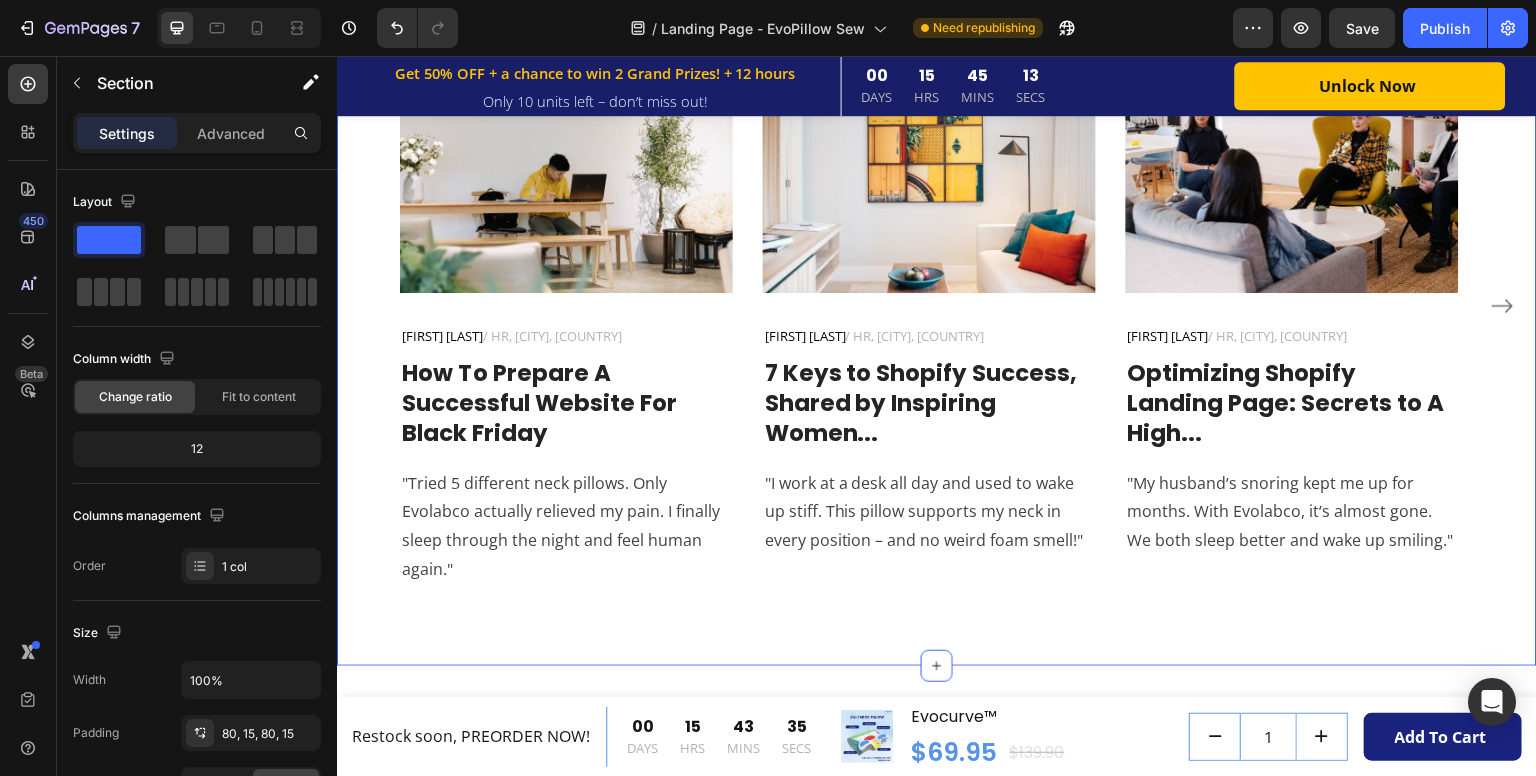 click on "What Our Customers Are Saying Heading Phasellus lorem malesuada ligula pulvinar commodo Text block
Image Jennifer M.  / HR, California, USA Text block Row How To Prepare A Successful Website For Black Friday Heading "Tried 5 different neck pillows. Only Evolabco actually relieved my pain. I finally sleep through the night and feel human again." Text block Image Jennifer M.  / HR, California, USA Text block Row 7 Keys to Shopify Success, Shared by Inspiring Women... Heading "I work at a desk all day and used to wake up stiff. This pillow supports my neck in every position – and no weird foam smell!" Text block Image Jennifer M.  / HR, California, USA Text block Row Optimizing Shopify Landing Page: Secrets to A High... Heading "My husband’s snoring kept me up for months. With Evolabco, it’s almost gone. We both sleep better and wake up smiling." Text block Row Image By  Zoro Text block
Icon May 29,2022 Text block Row How To Prepare A Successful Website For Black Friday By" at bounding box center (937, 245) 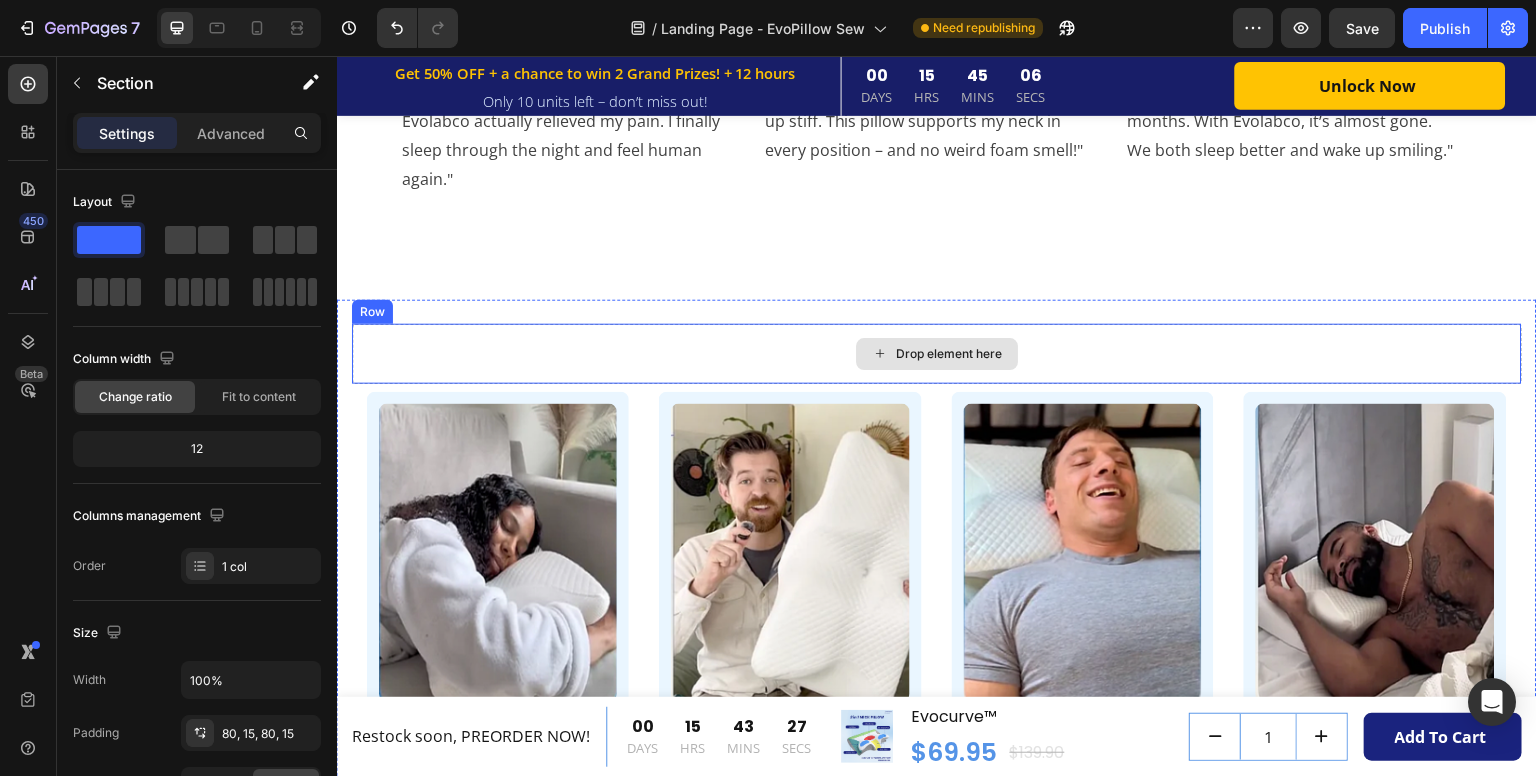 scroll, scrollTop: 6224, scrollLeft: 0, axis: vertical 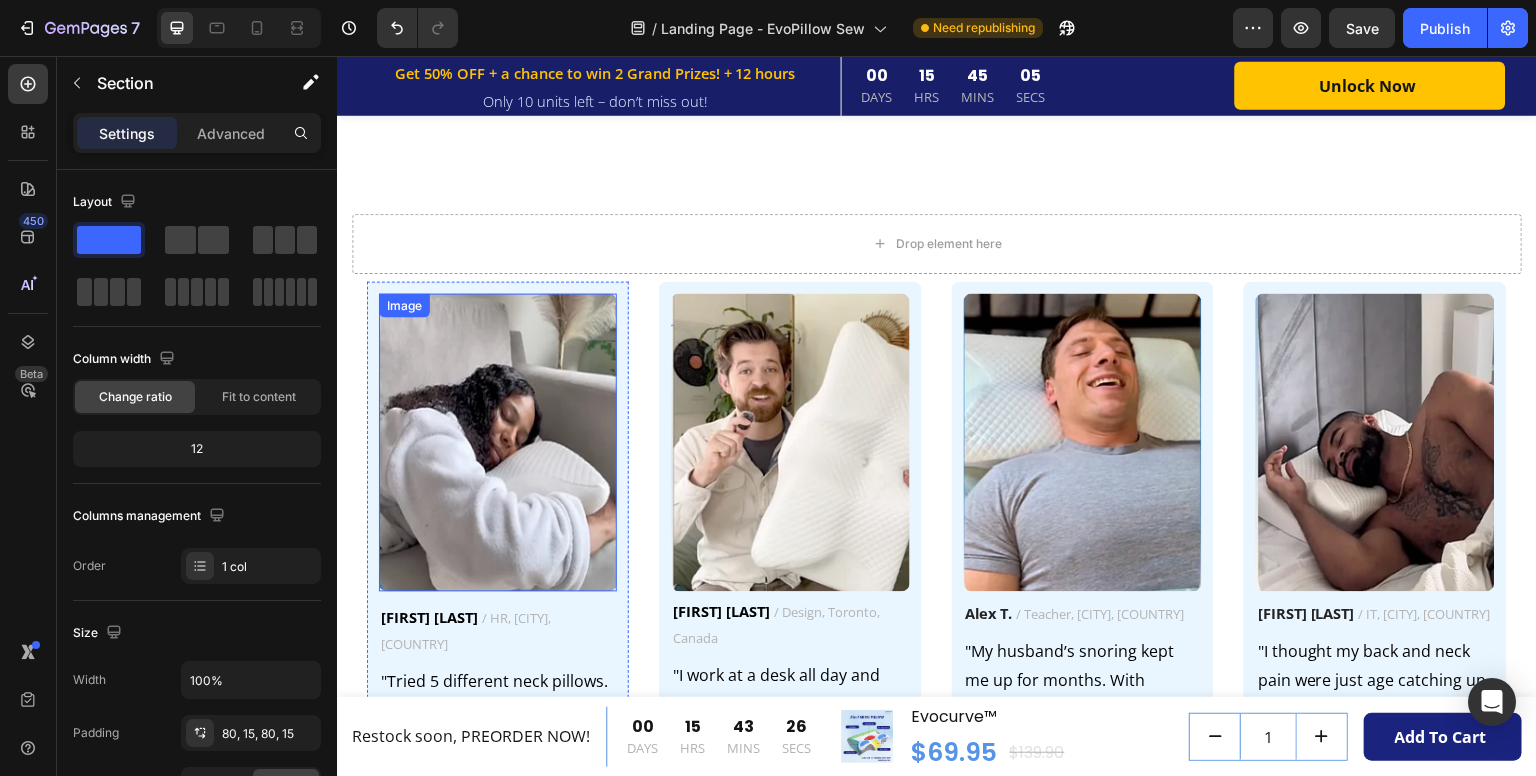 click at bounding box center (498, 443) 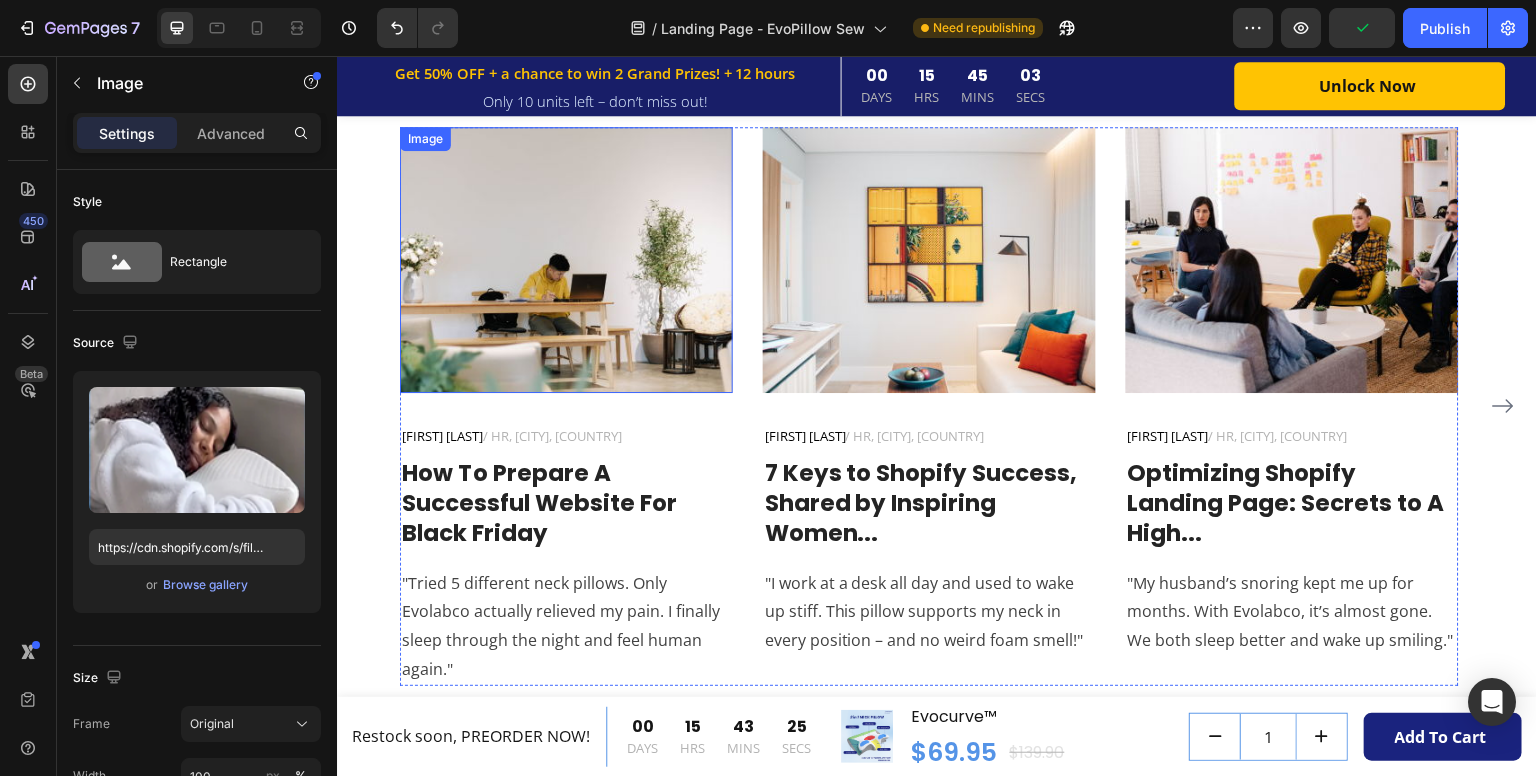 scroll, scrollTop: 5624, scrollLeft: 0, axis: vertical 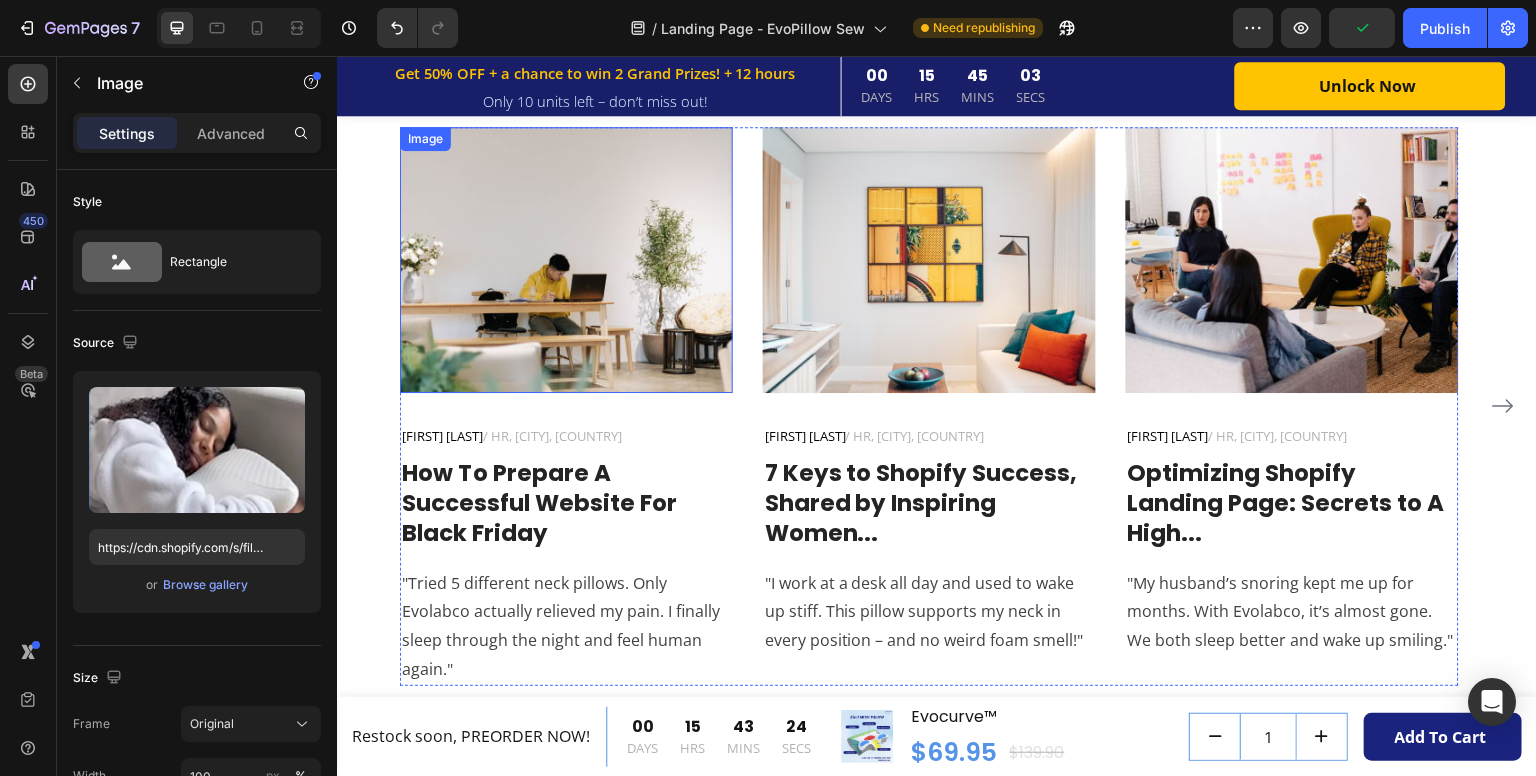 click at bounding box center [566, 260] 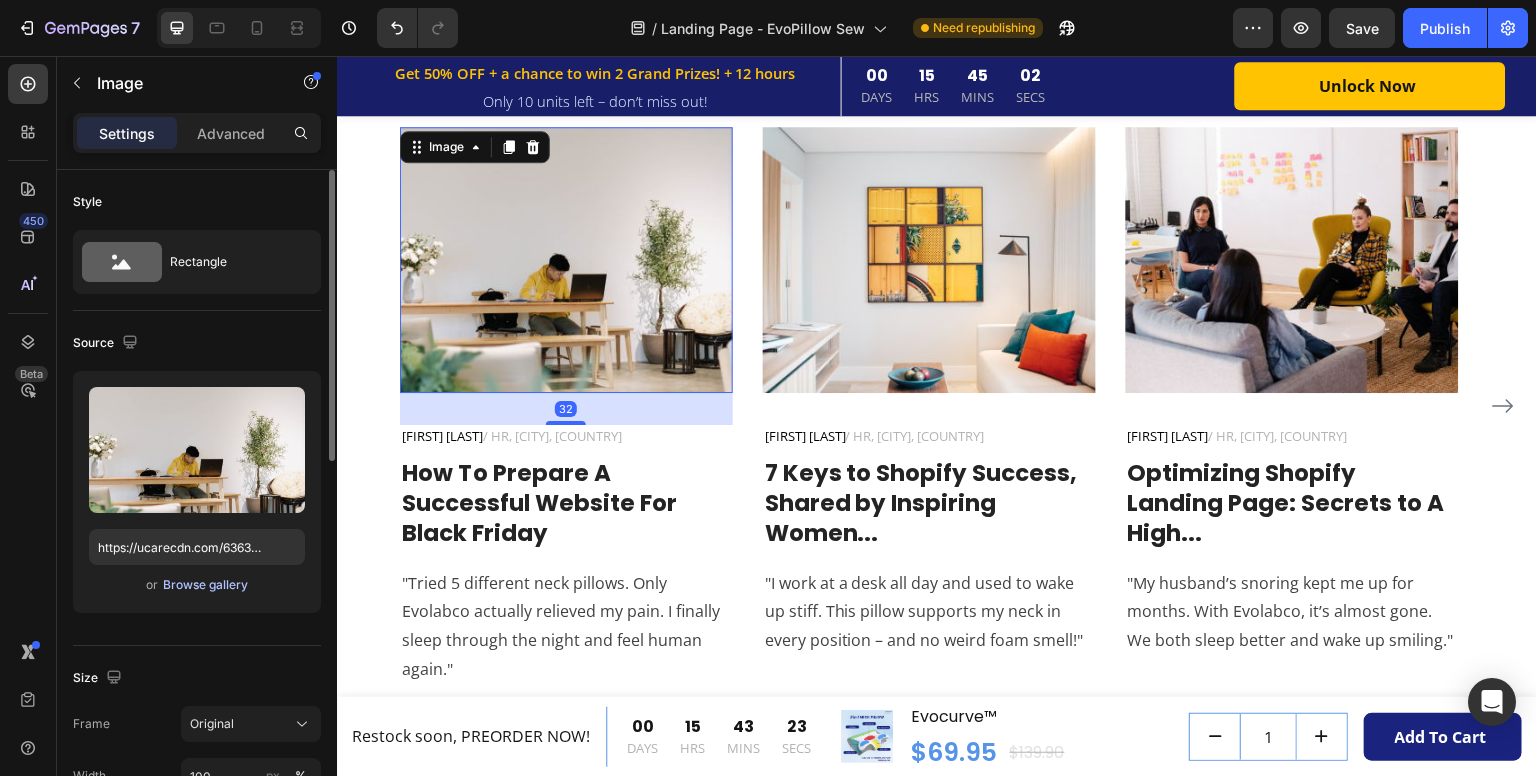 click on "Browse gallery" at bounding box center (205, 585) 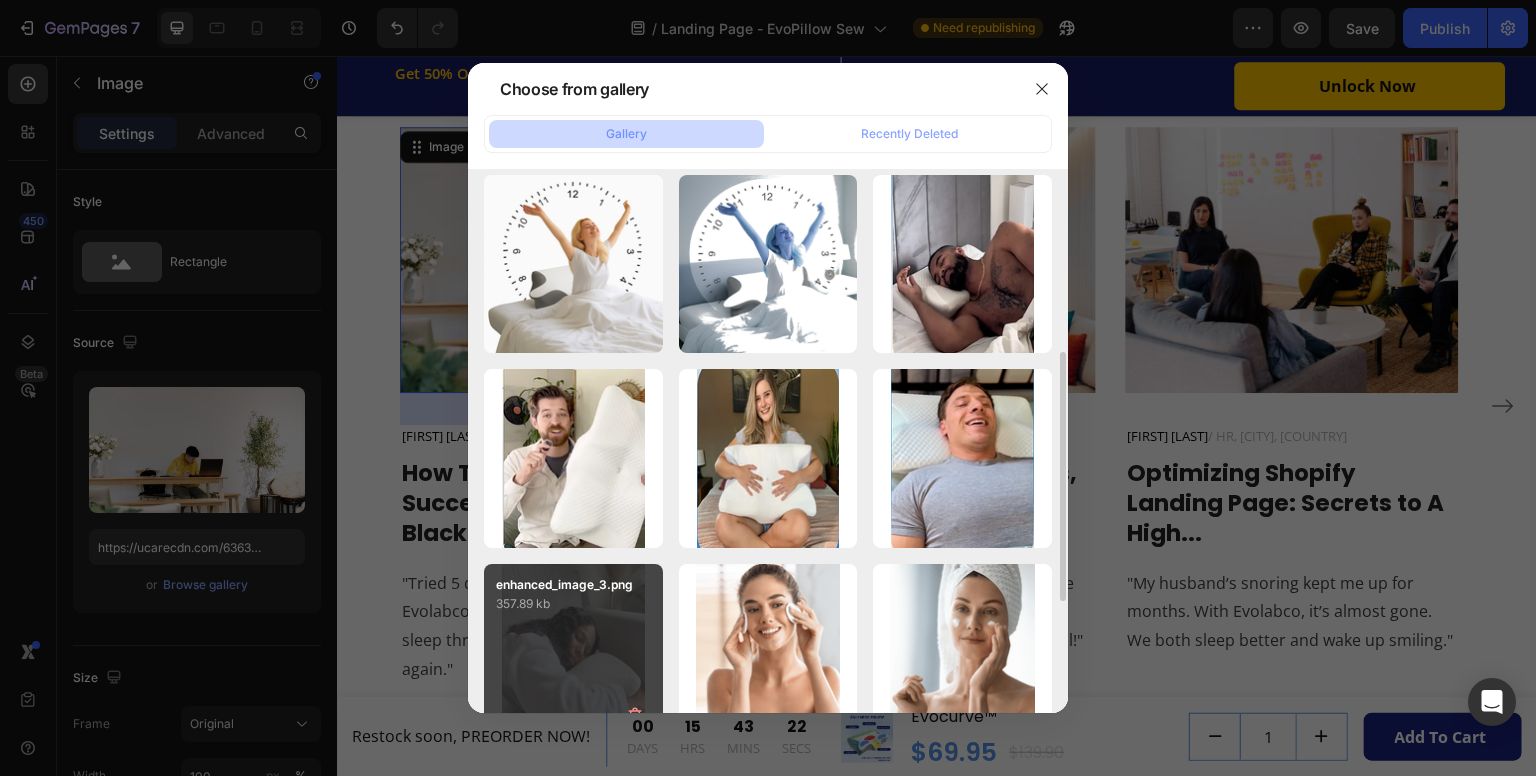 scroll, scrollTop: 500, scrollLeft: 0, axis: vertical 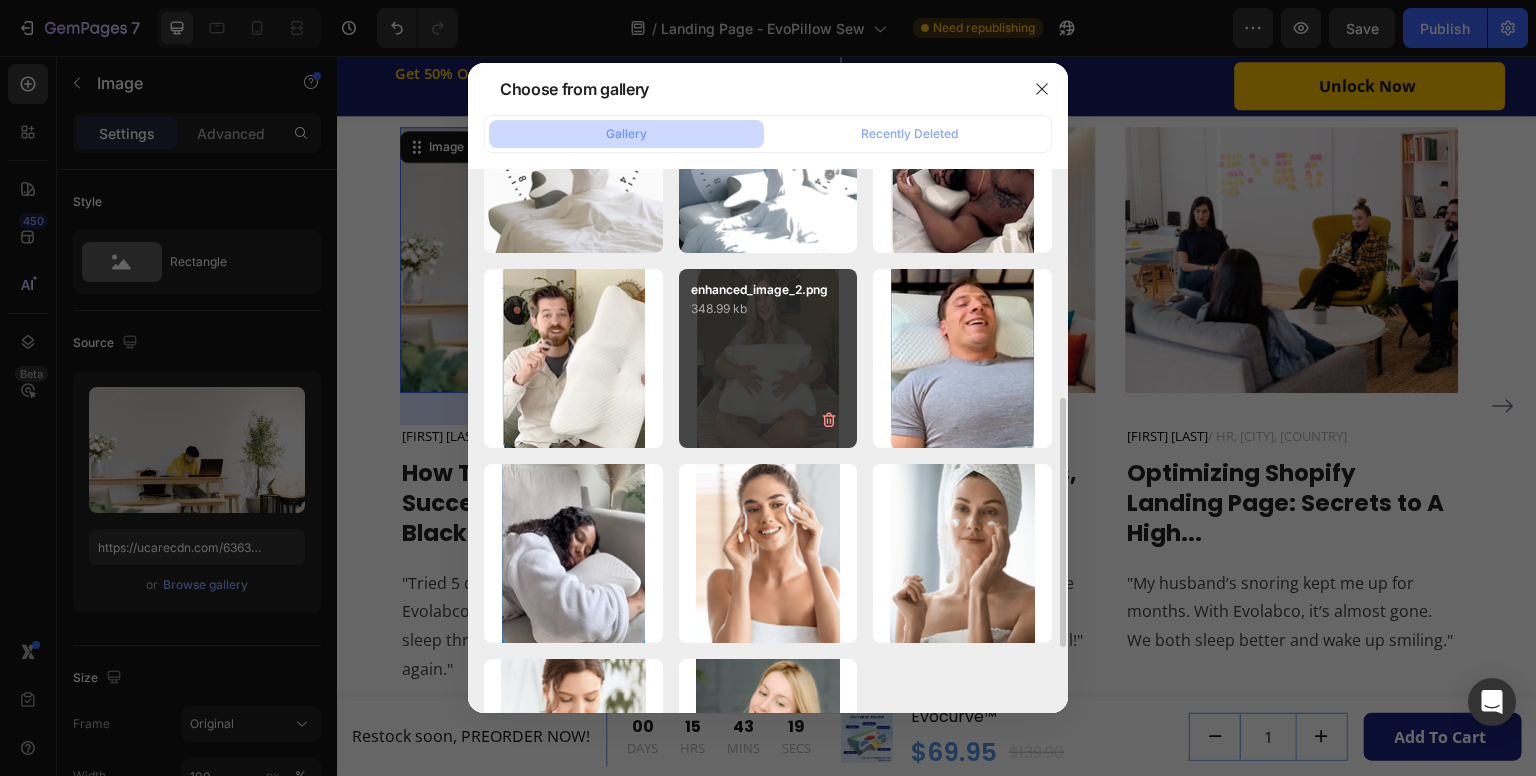 click on "enhanced_image_2.png 348.99 kb" at bounding box center [768, 358] 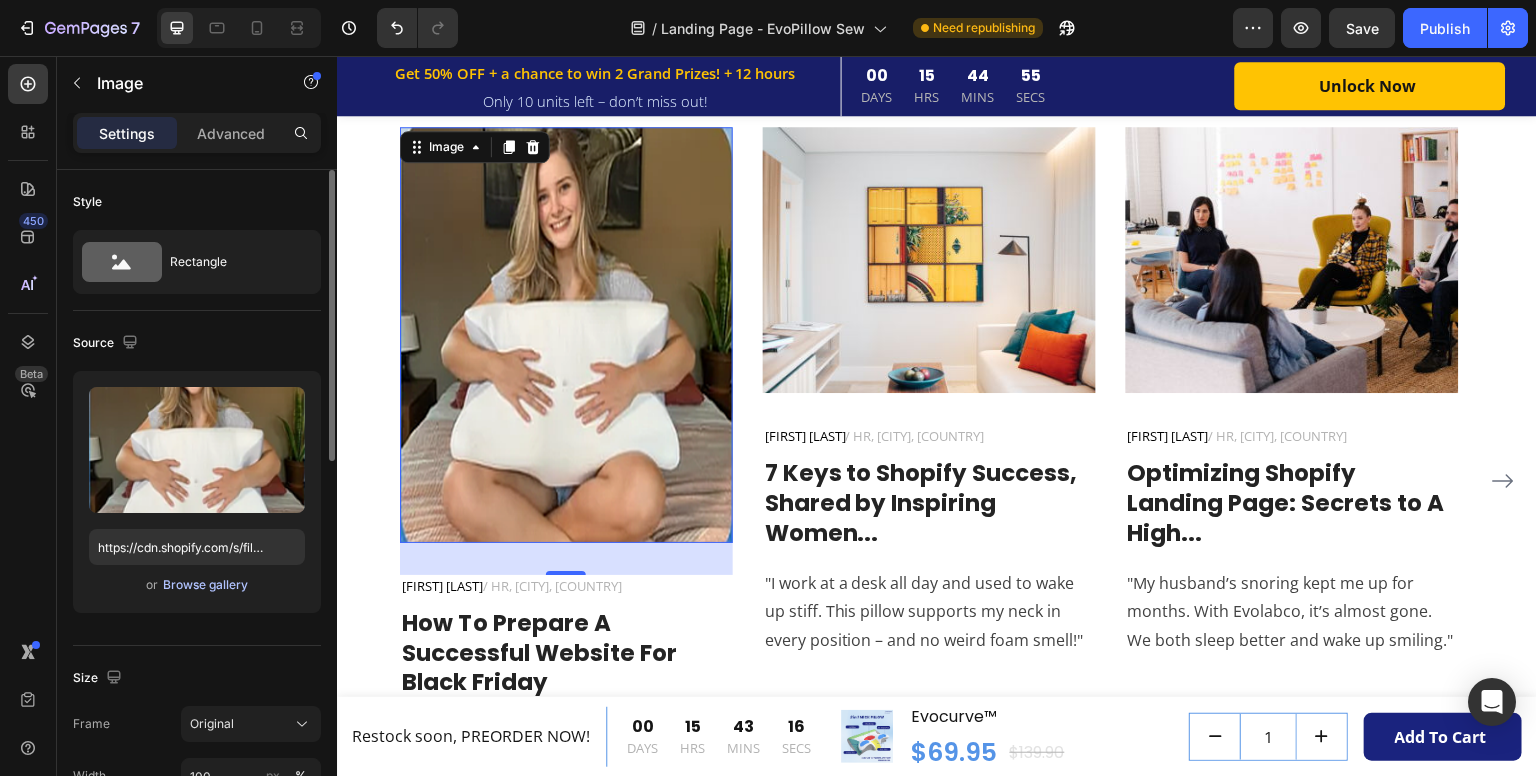click on "Browse gallery" at bounding box center [205, 585] 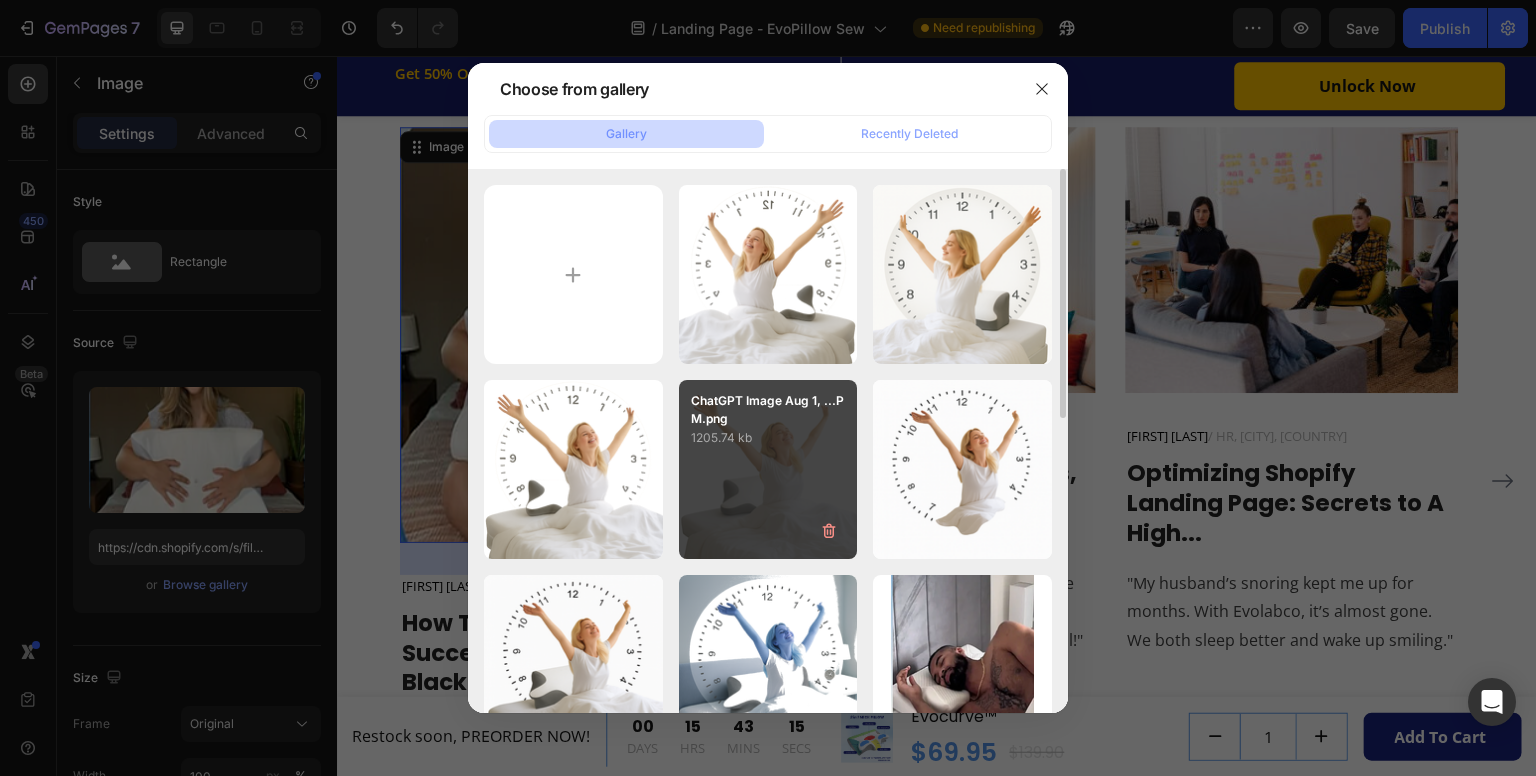 scroll, scrollTop: 500, scrollLeft: 0, axis: vertical 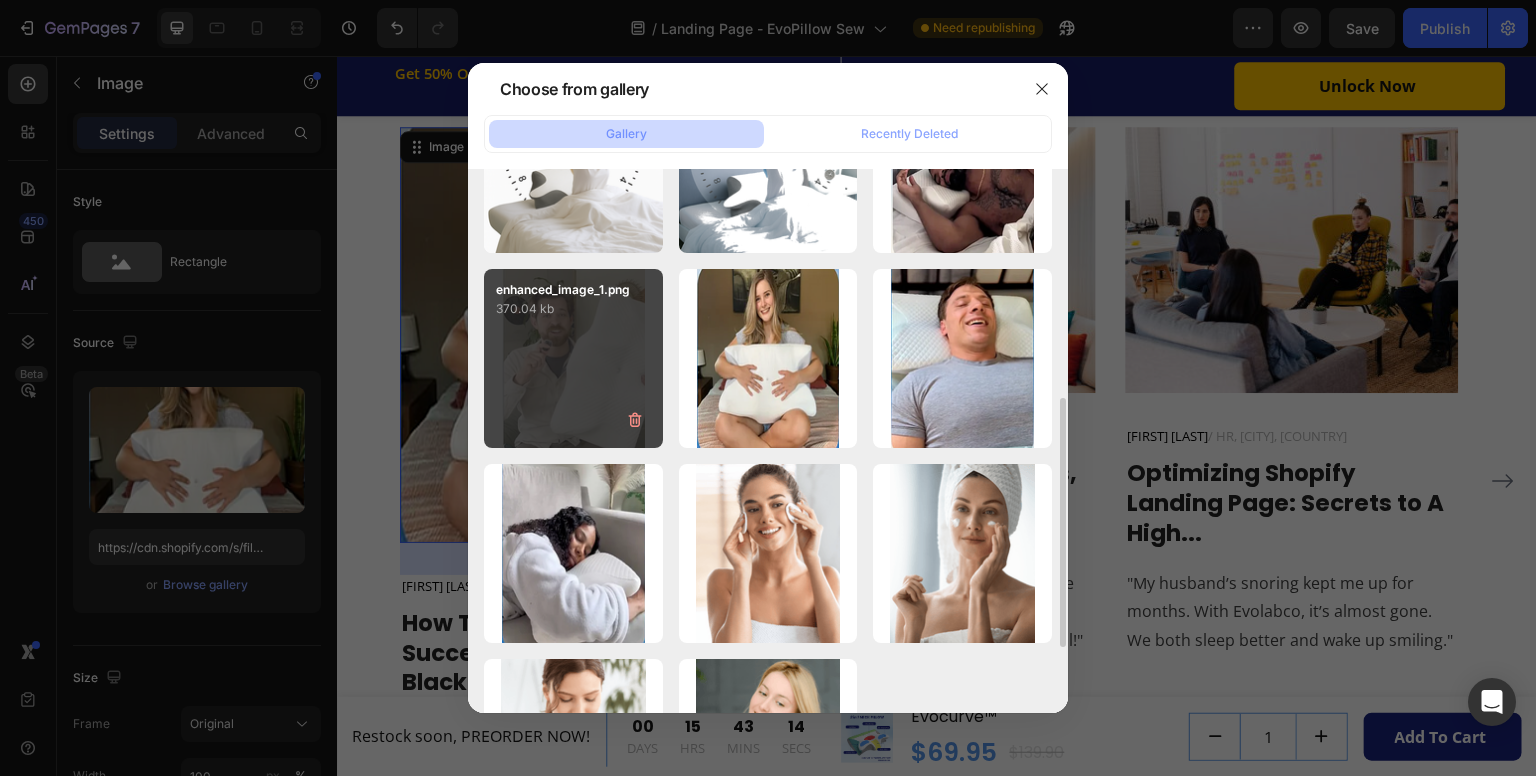 click on "enhanced_image_1.png 370.04 kb" at bounding box center [573, 358] 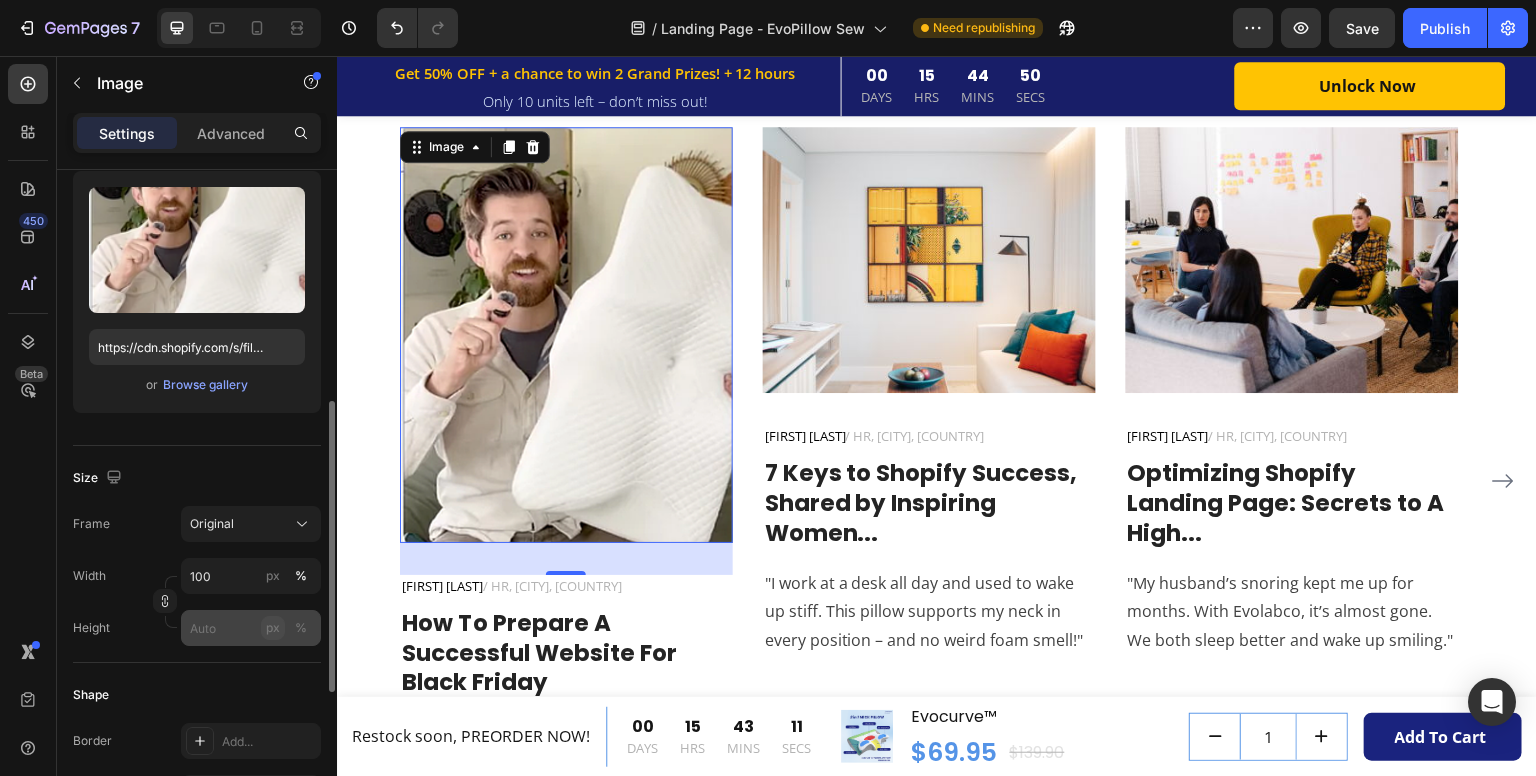 scroll, scrollTop: 300, scrollLeft: 0, axis: vertical 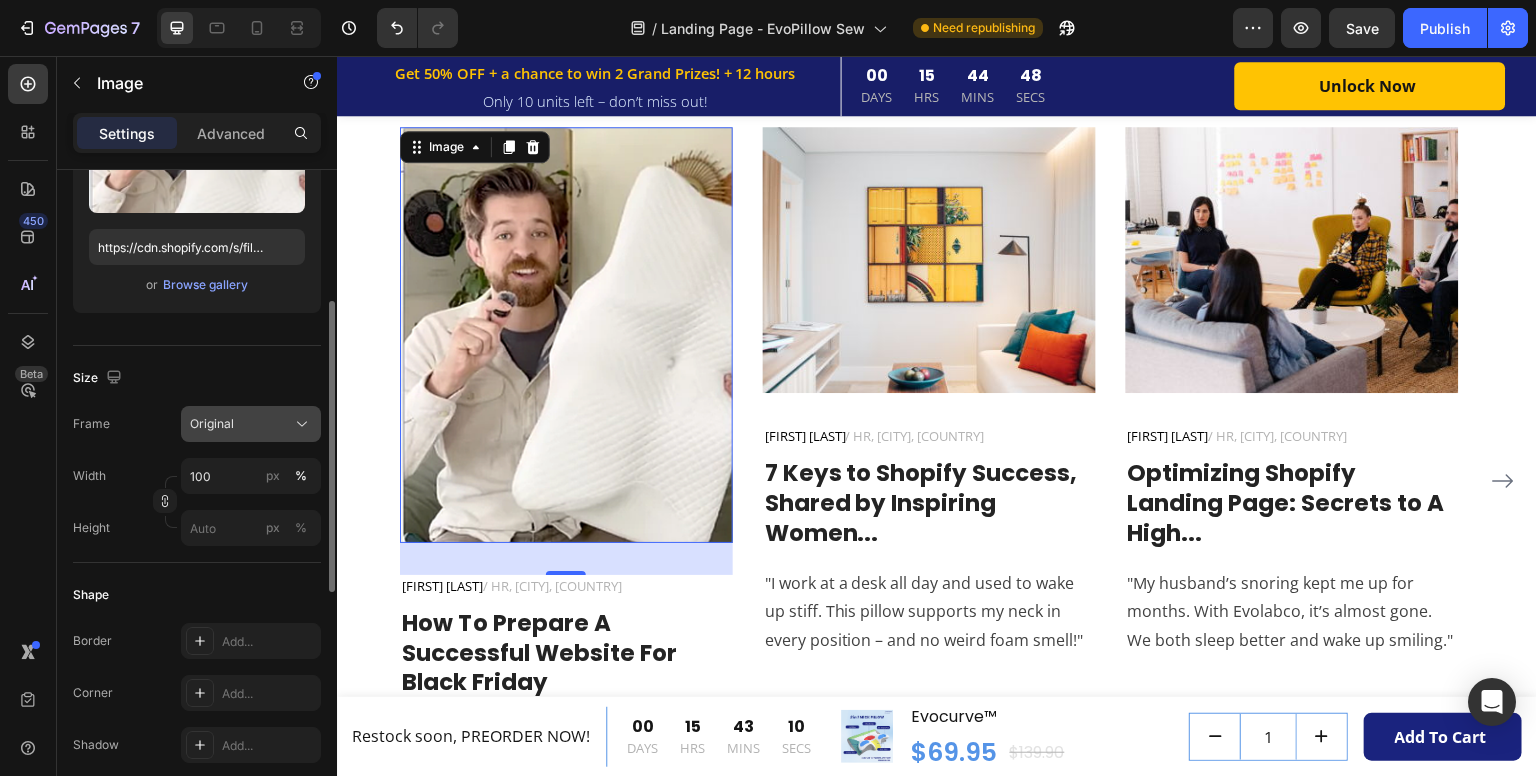 click 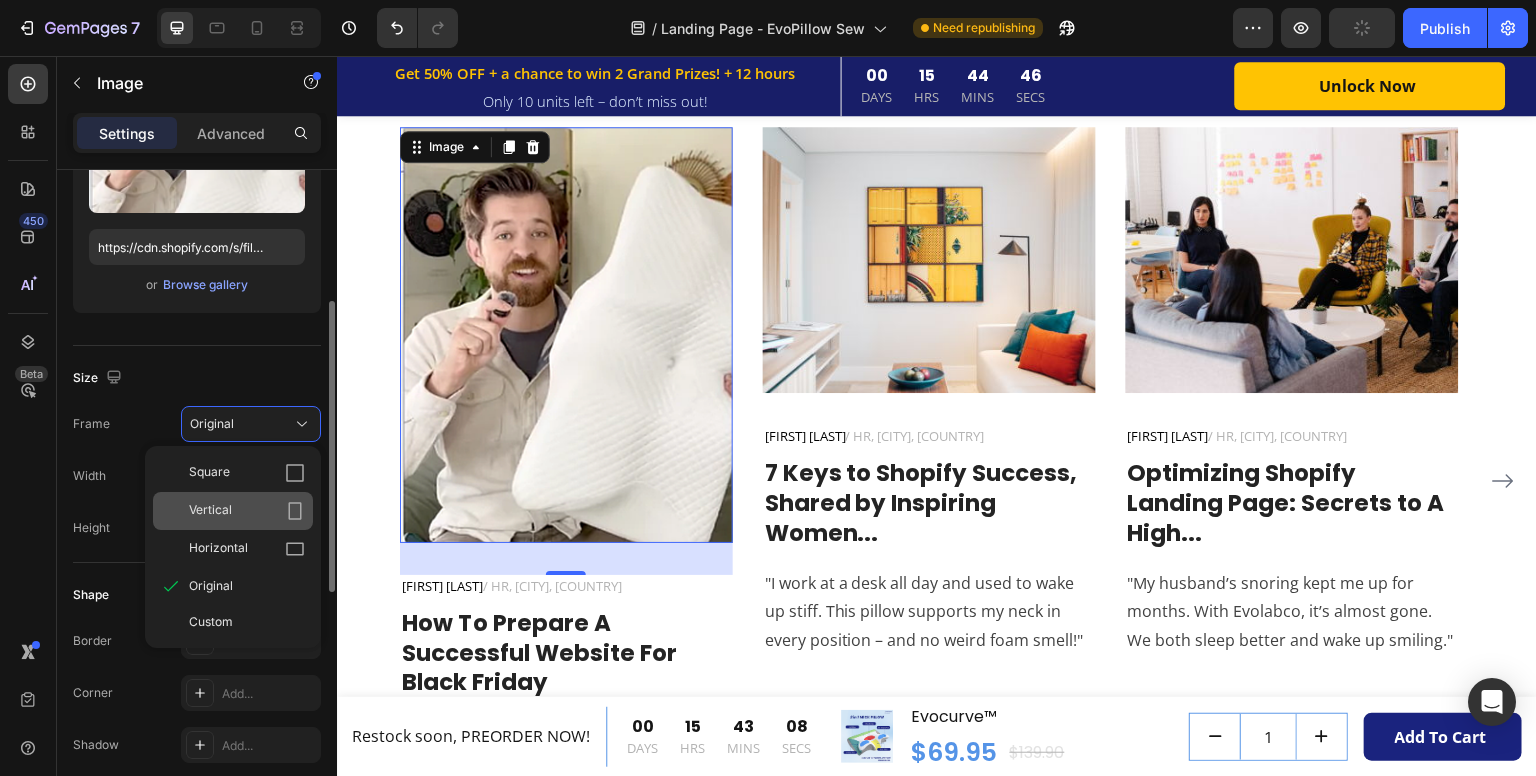 click 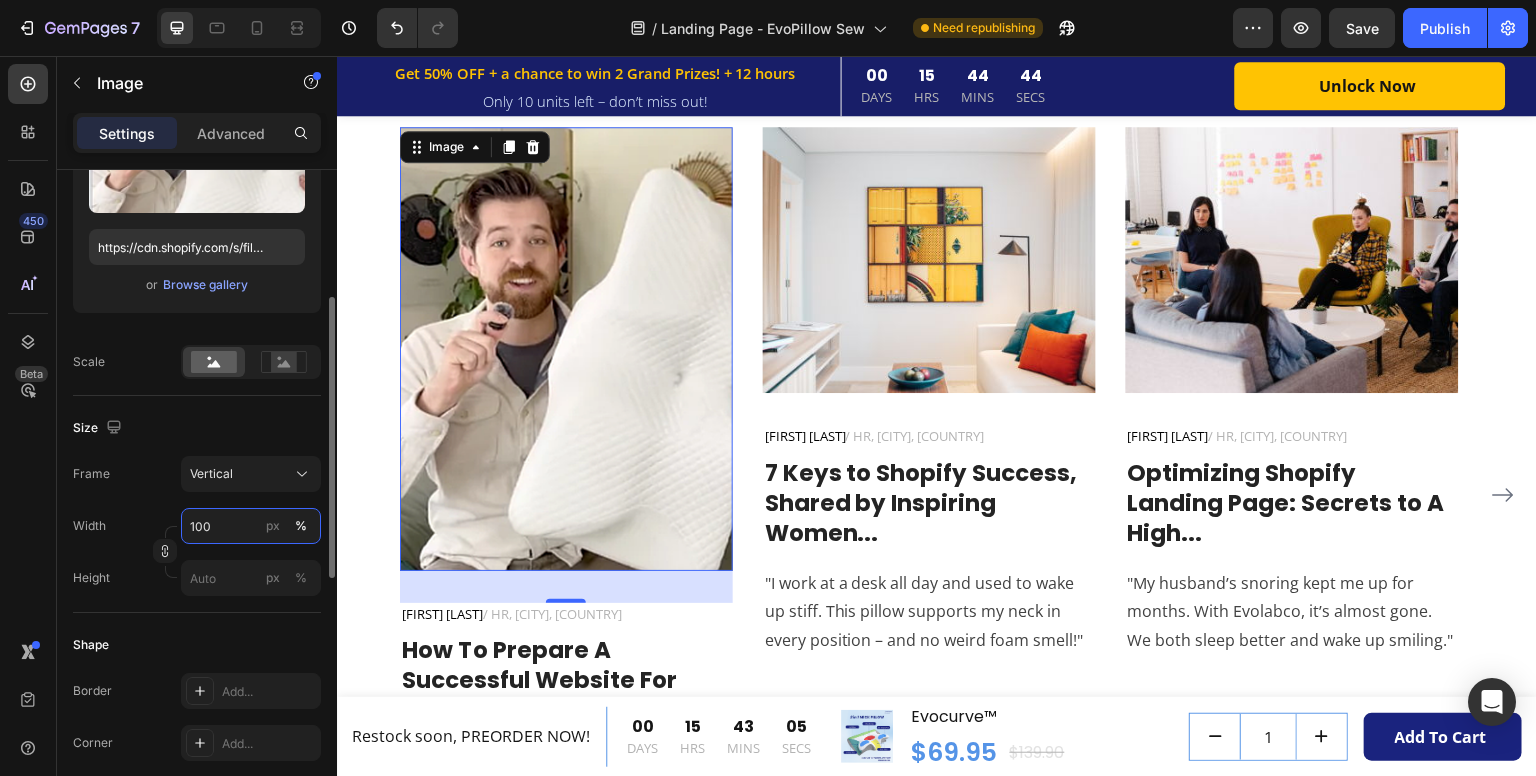 click on "100" at bounding box center [251, 526] 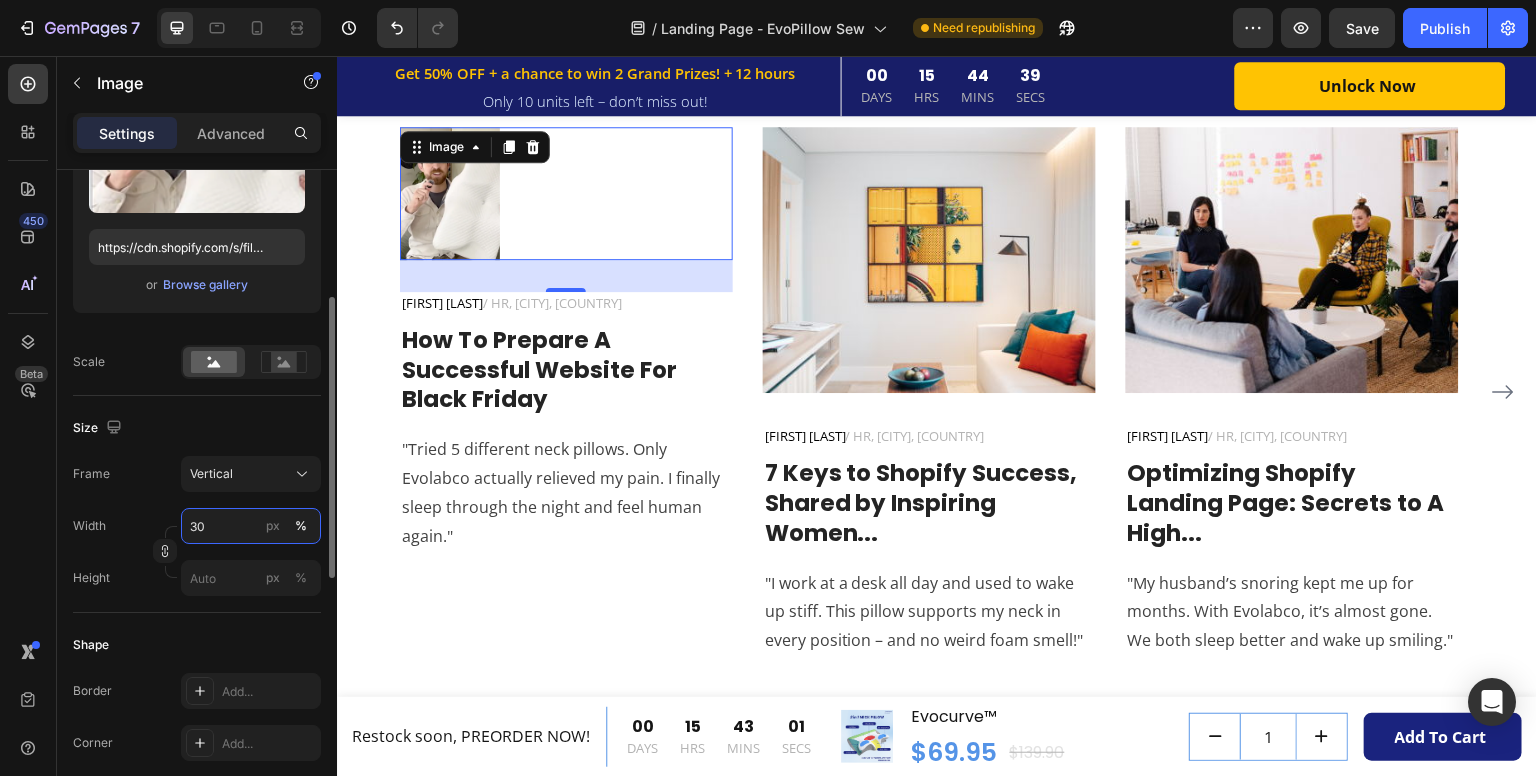 type on "3" 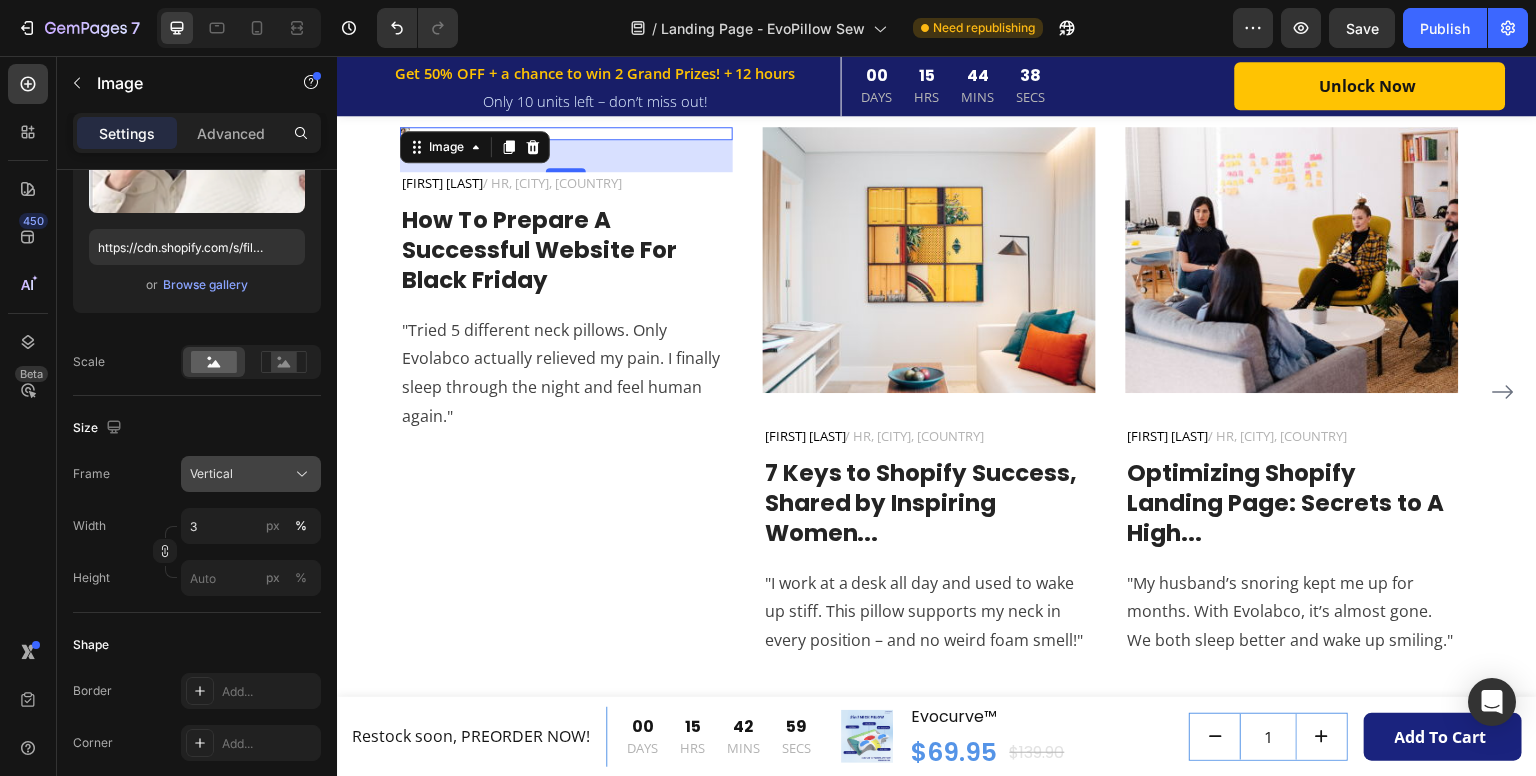 click 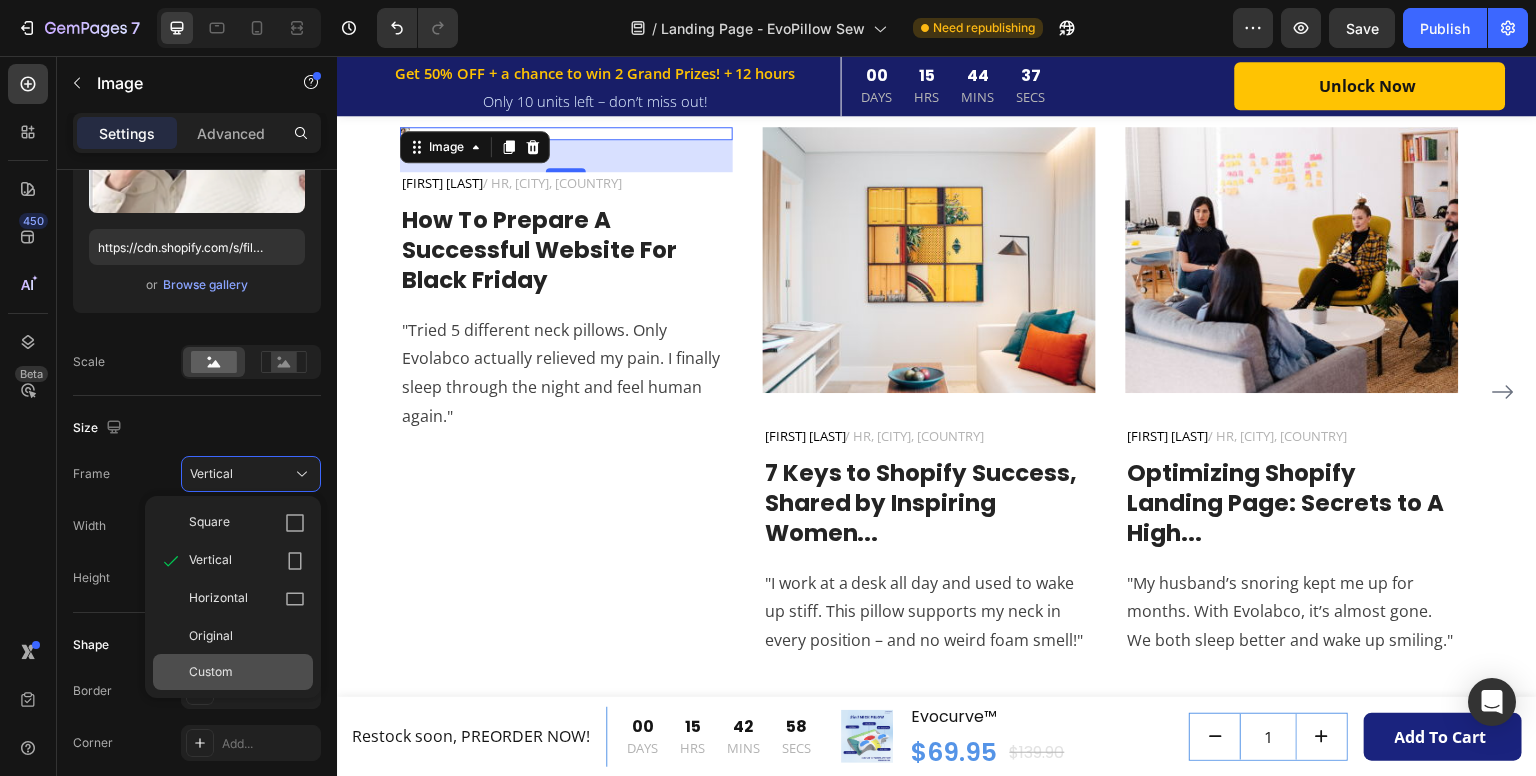 click on "Custom" at bounding box center (211, 672) 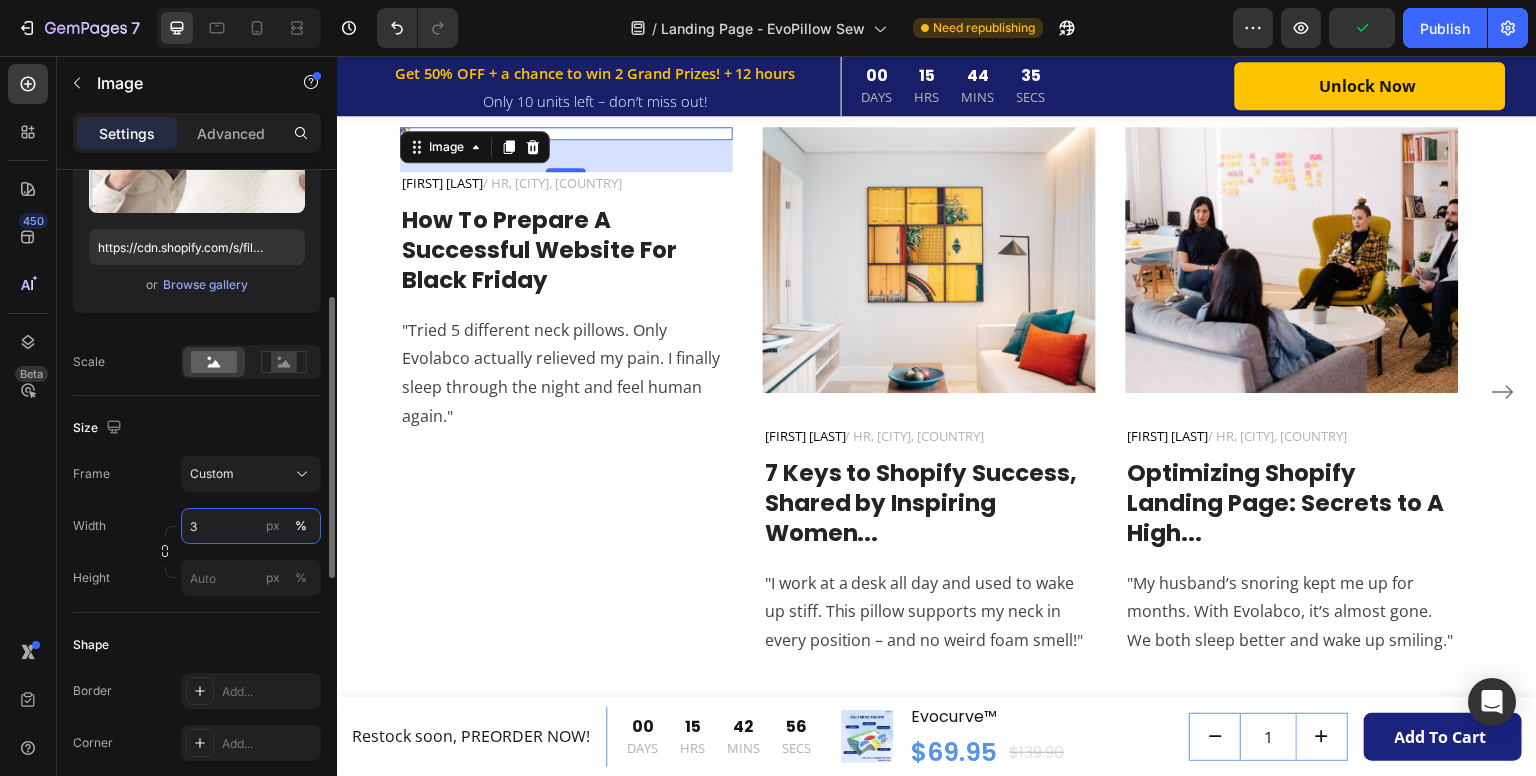 click on "3" at bounding box center [251, 526] 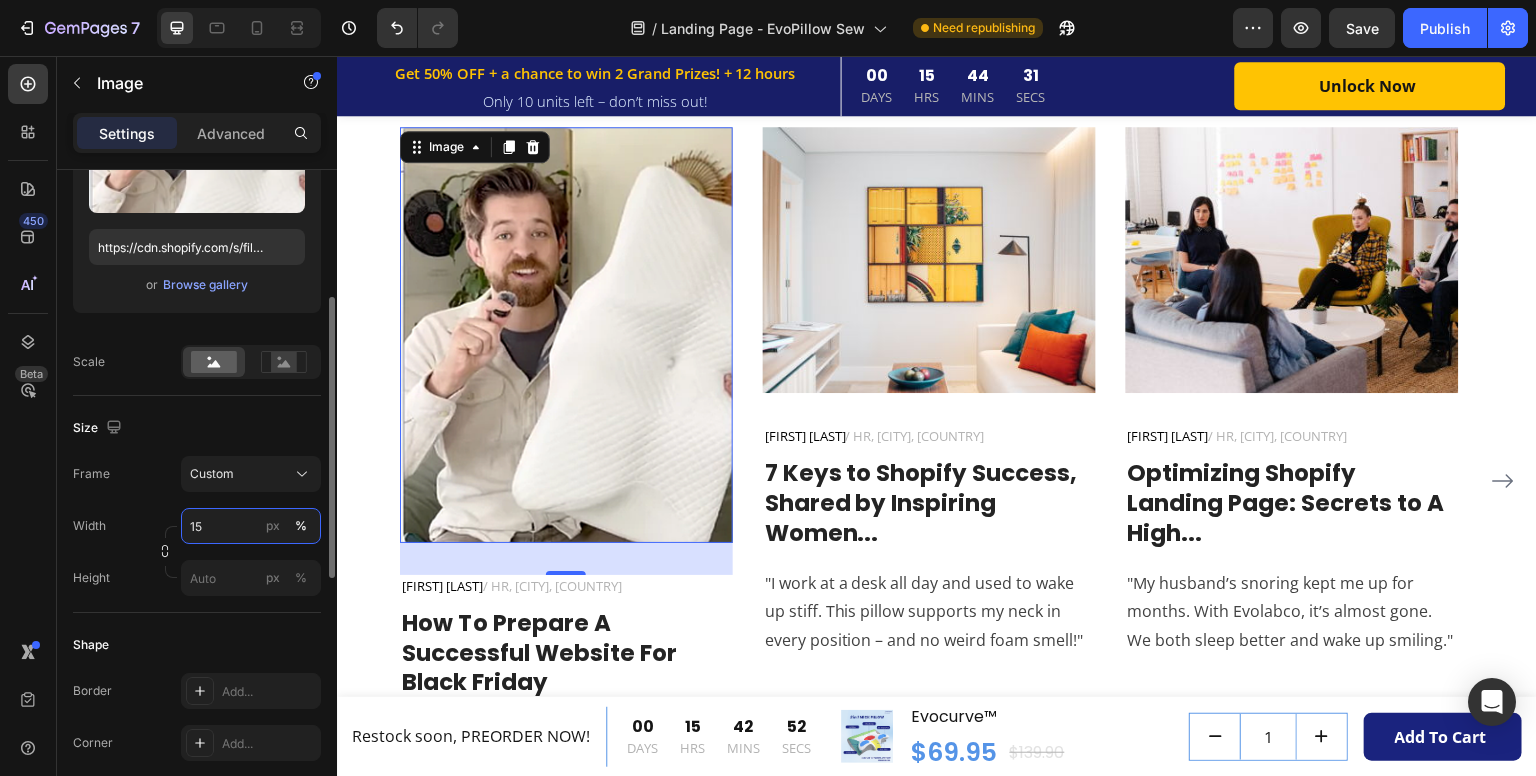 type on "1" 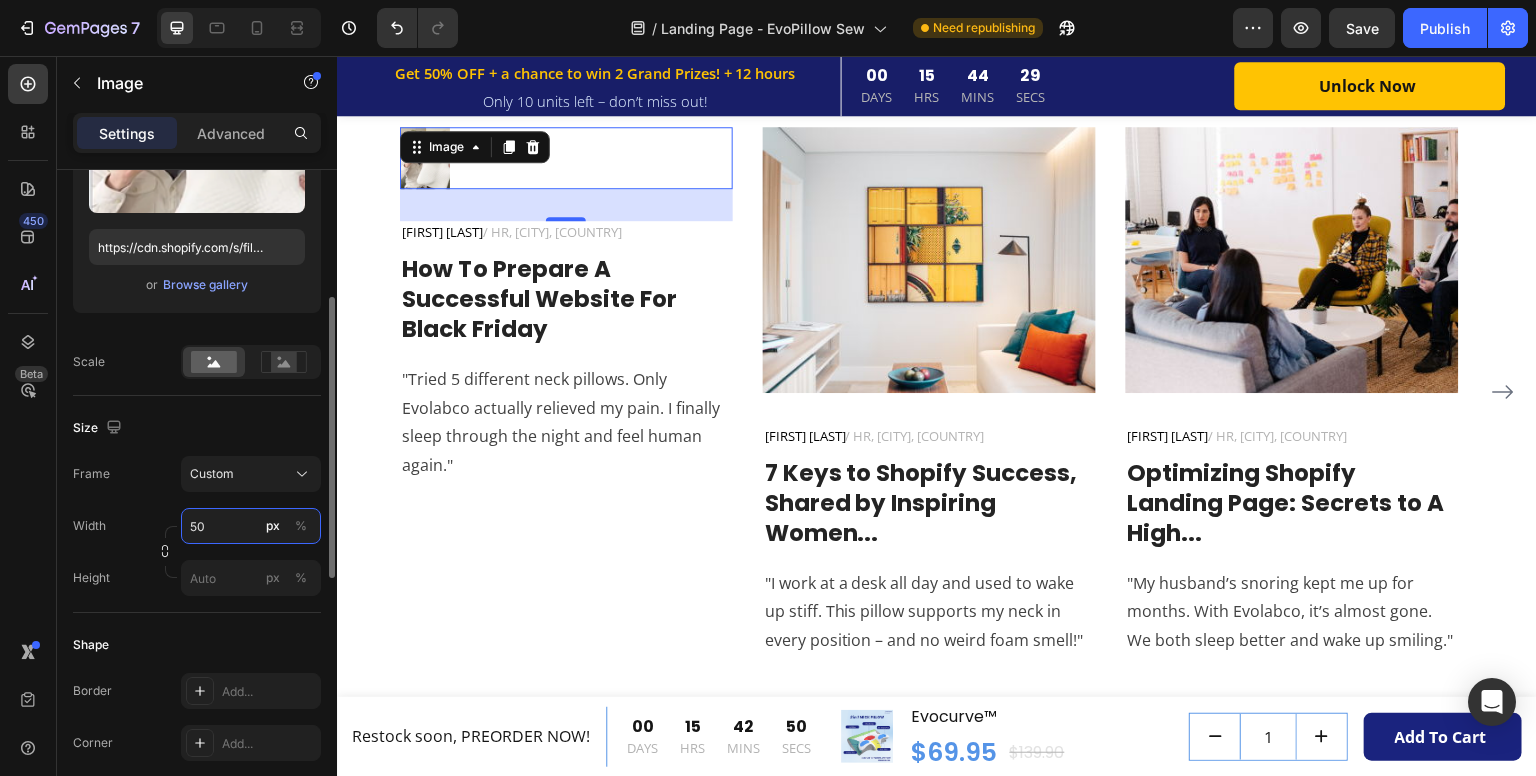 type on "5" 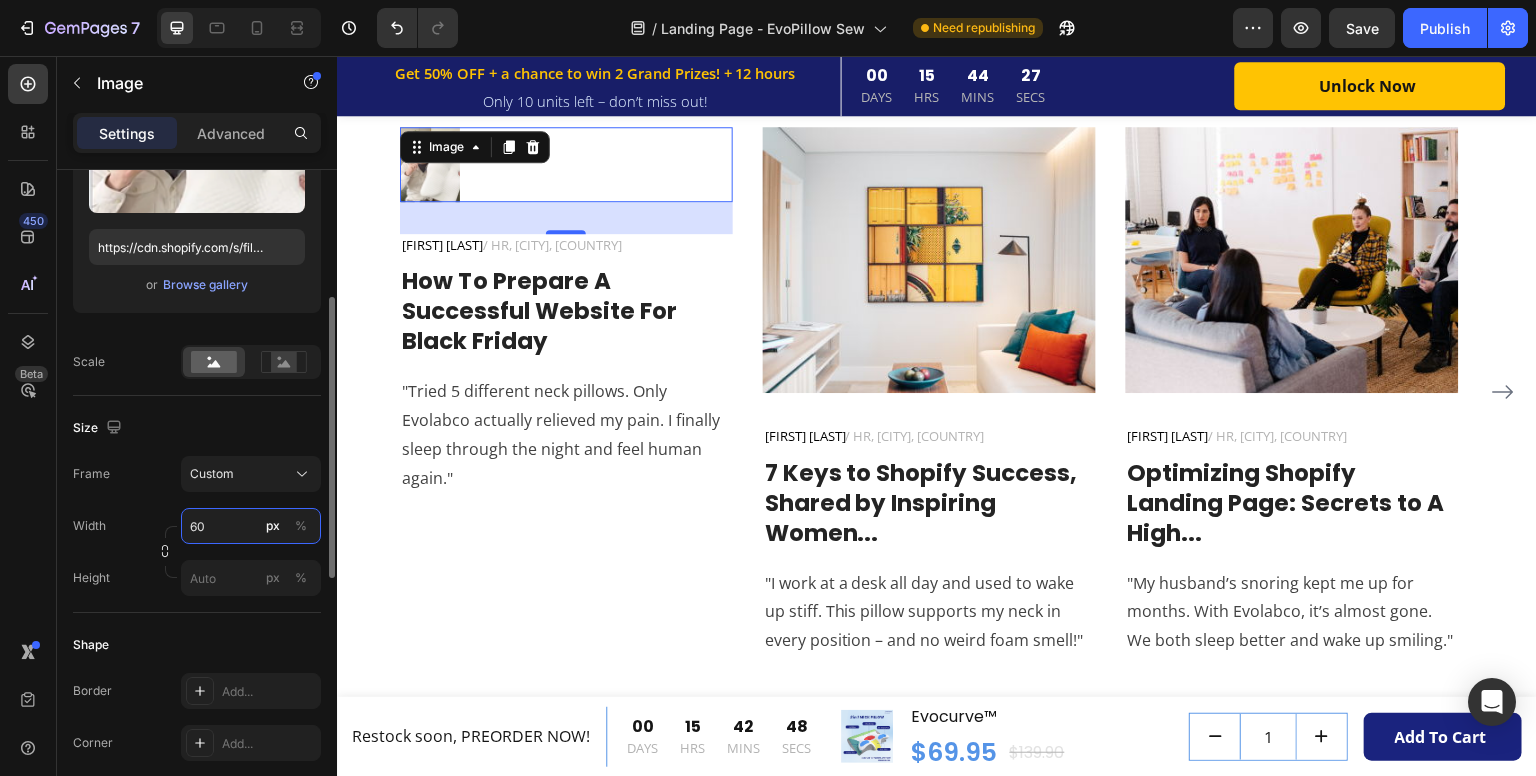 type on "3" 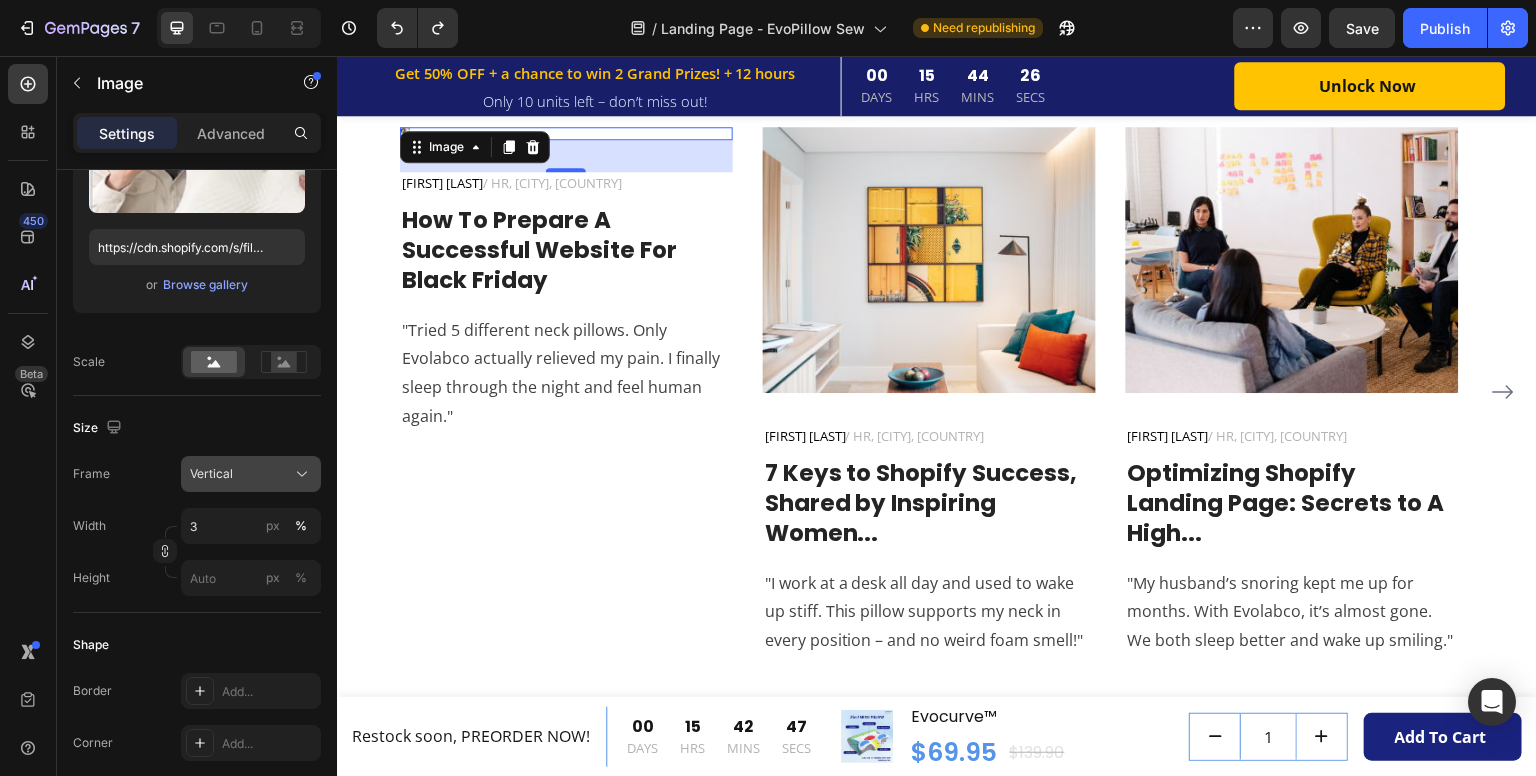 click 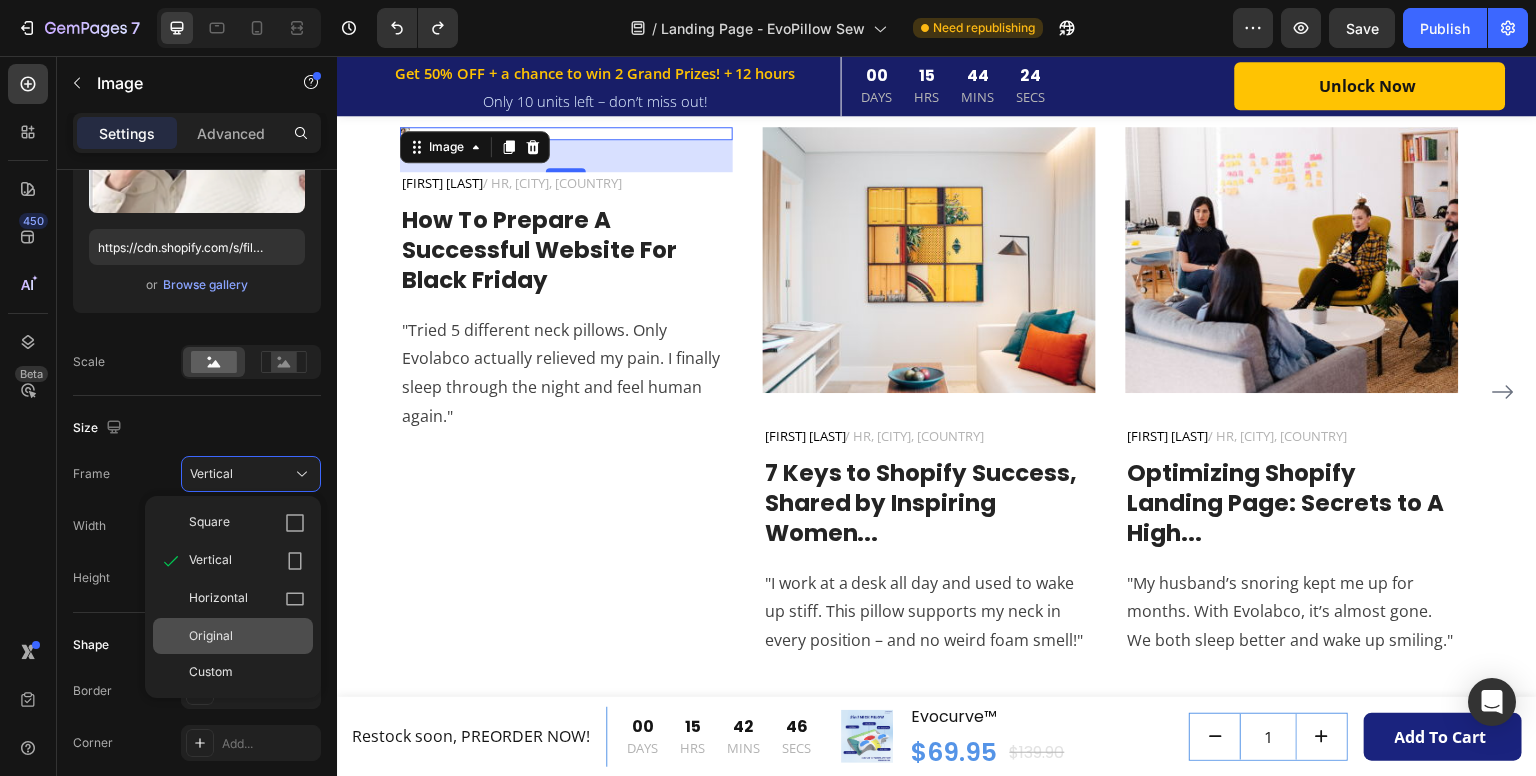 click on "Original" at bounding box center [247, 636] 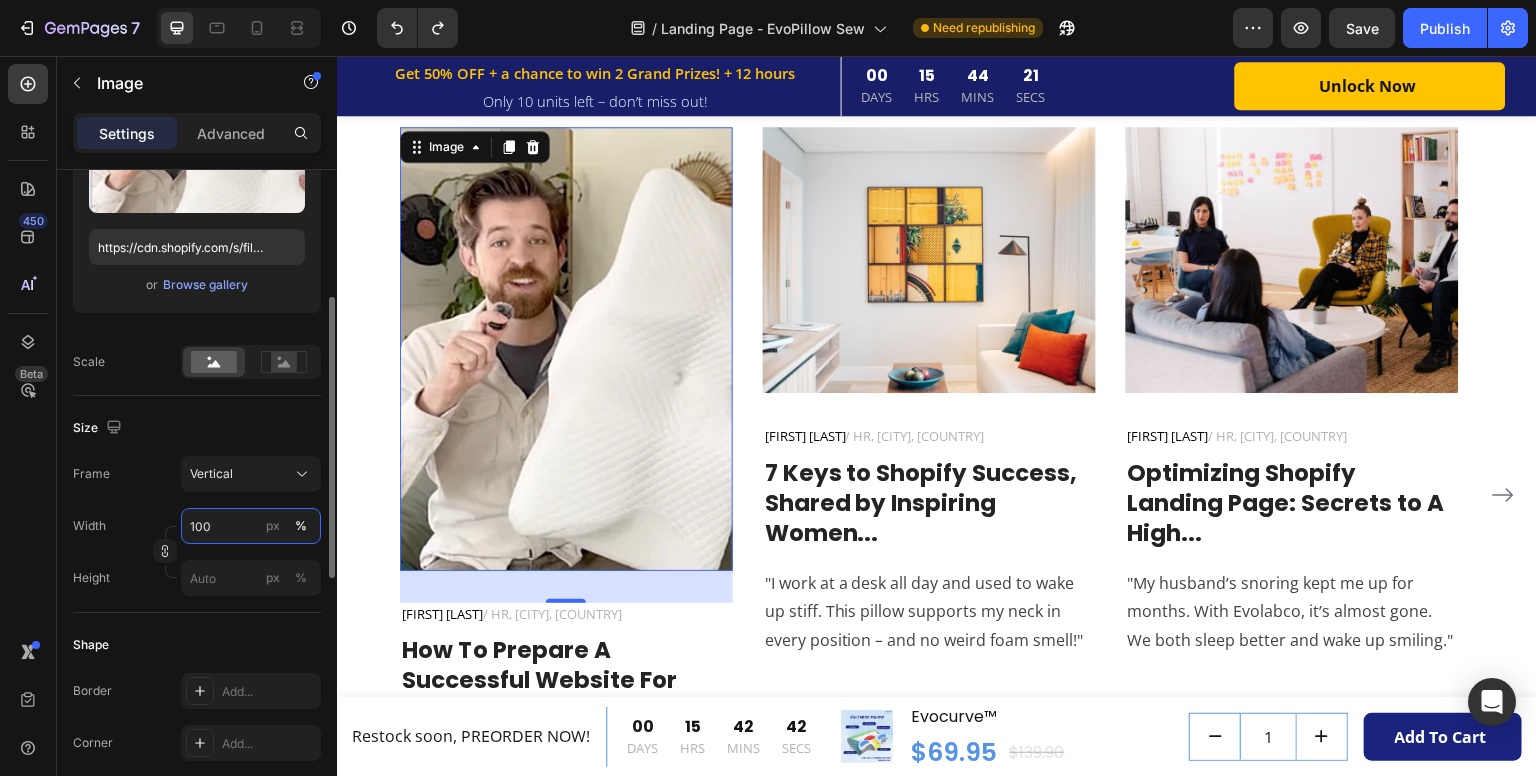type on "1001" 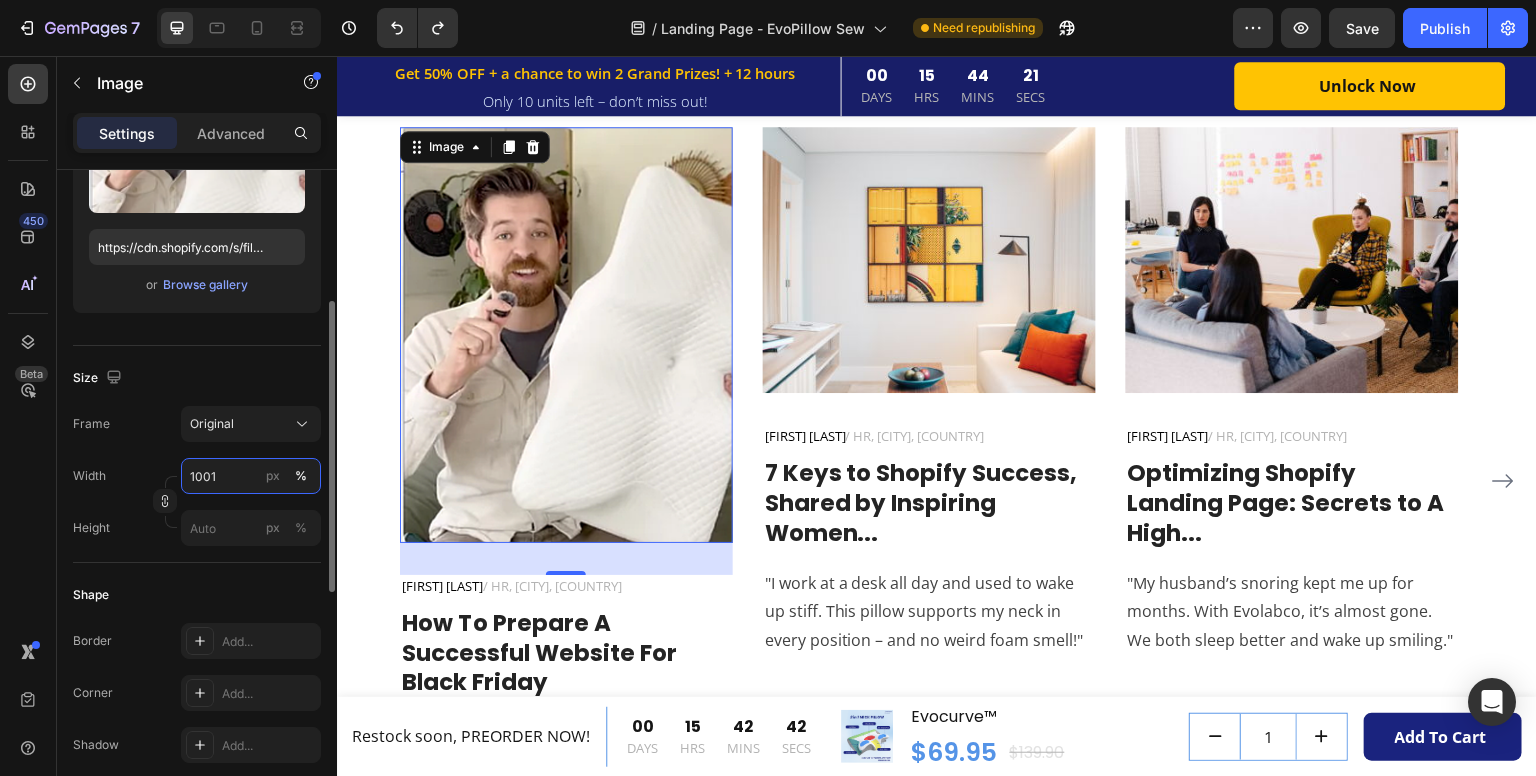 type on "https://cdn.shopify.com/s/files/1/0684/1480/0054/files/gempages_575956228132307487-d5080821-956d-4b51-b13c-95491d27039c.png" 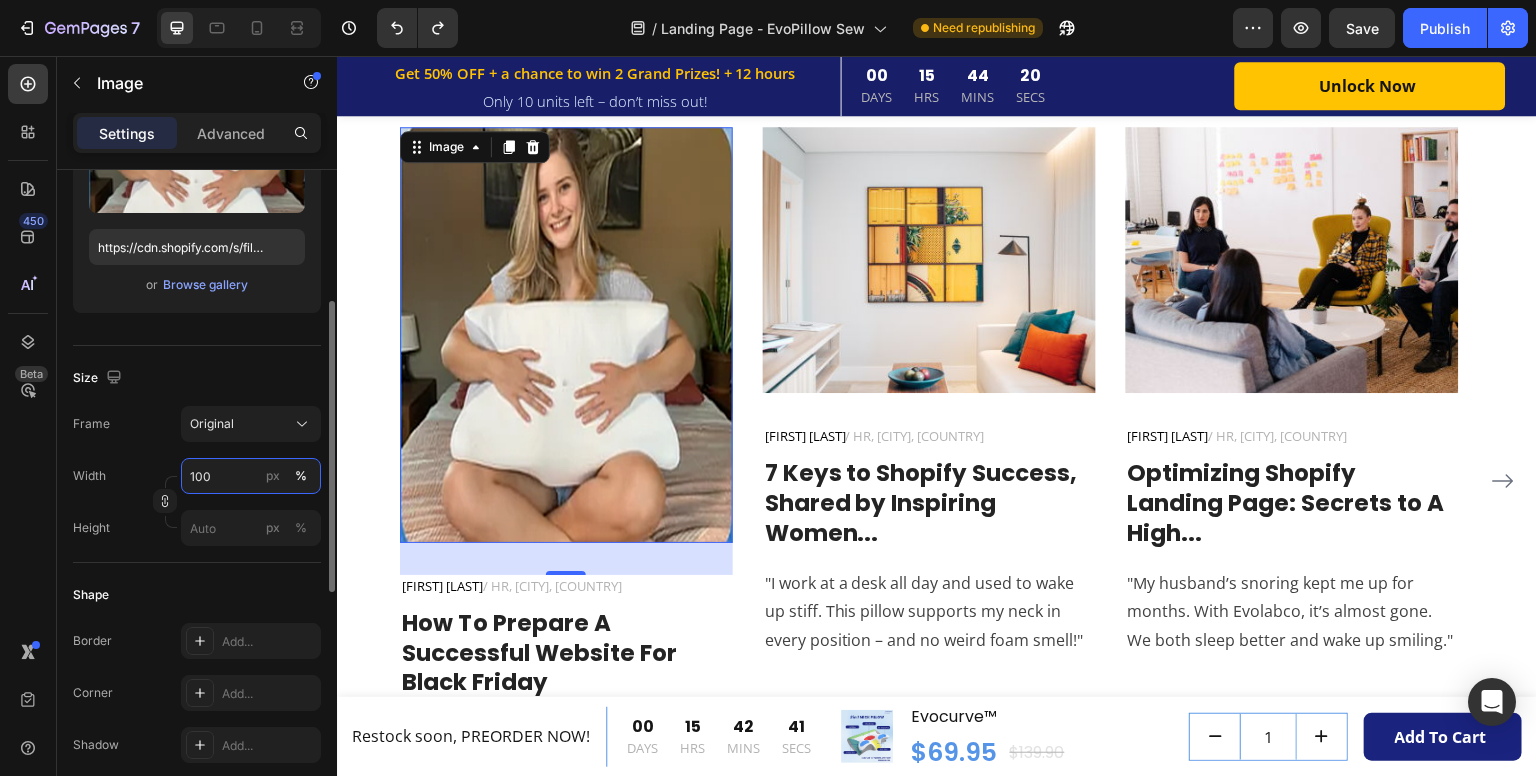 type on "https://ucarecdn.com/63635ed0-ef27-4ee5-899b-541d21d9a5ef/-/format/auto/" 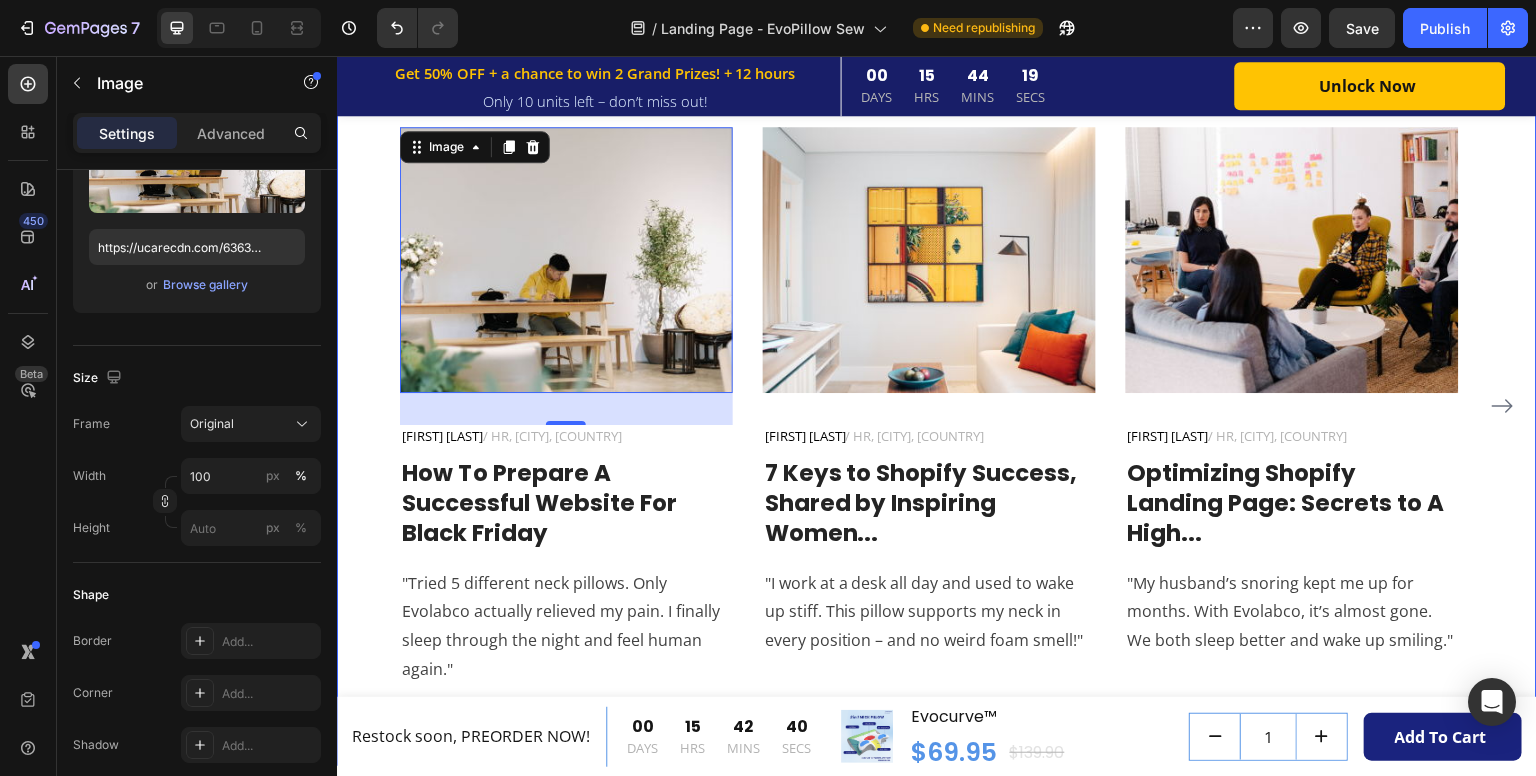 click on "What Our Customers Are Saying Heading Phasellus lorem malesuada ligula pulvinar commodo Text block
Image   32 Jennifer M.  / HR, California, USA Text block Row How To Prepare A Successful Website For Black Friday Heading "Tried 5 different neck pillows. Only Evolabco actually relieved my pain. I finally sleep through the night and feel human again." Text block Image Jennifer M.  / HR, California, USA Text block Row 7 Keys to Shopify Success, Shared by Inspiring Women... Heading "I work at a desk all day and used to wake up stiff. This pillow supports my neck in every position – and no weird foam smell!" Text block Image Jennifer M.  / HR, California, USA Text block Row Optimizing Shopify Landing Page: Secrets to A High... Heading "My husband’s snoring kept me up for months. With Evolabco, it’s almost gone. We both sleep better and wake up smiling." Text block Row Image By  Zoro Text block
Icon May 29,2022 Text block Row How To Prepare A Successful Website For Black Friday" at bounding box center [937, 345] 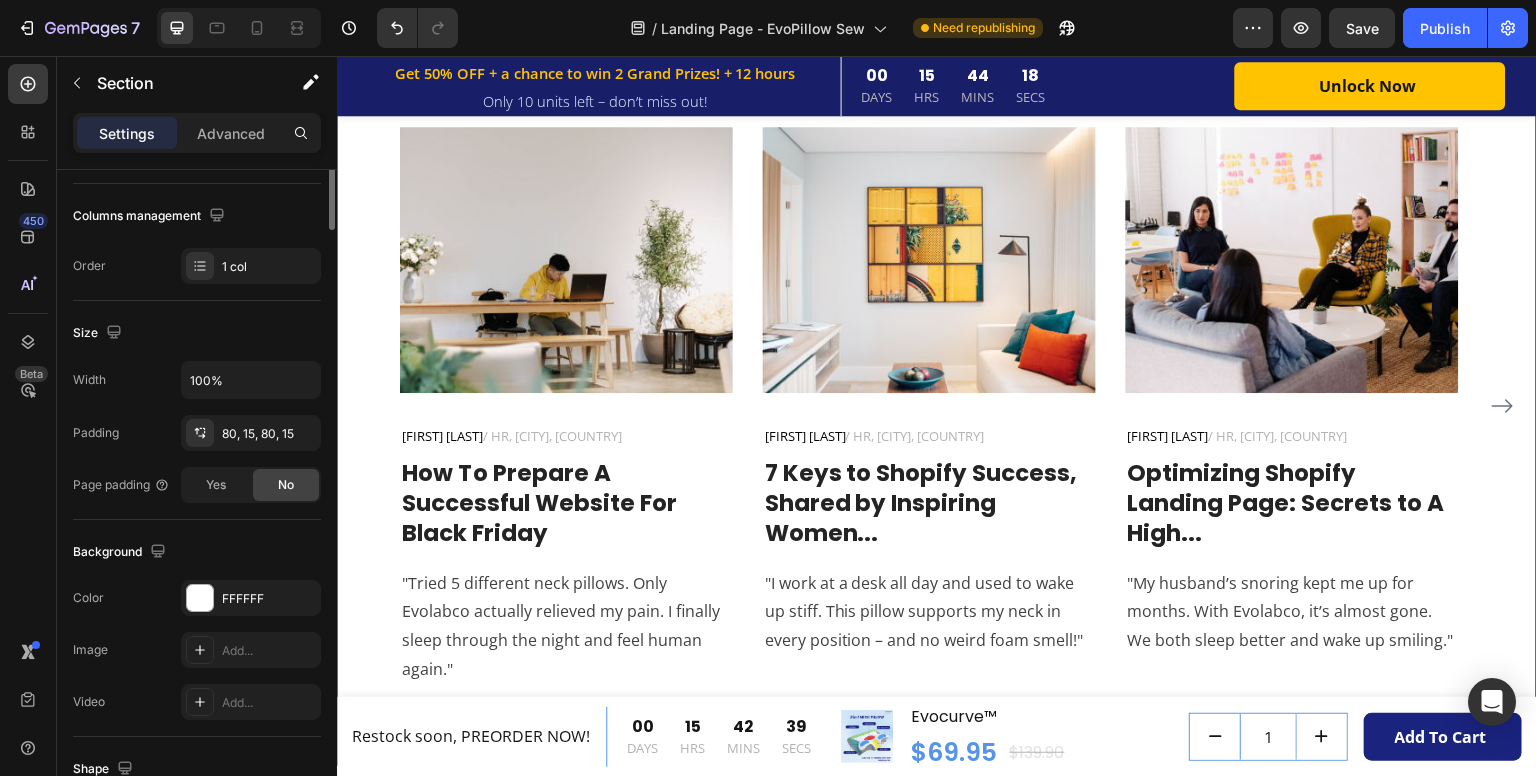 scroll, scrollTop: 0, scrollLeft: 0, axis: both 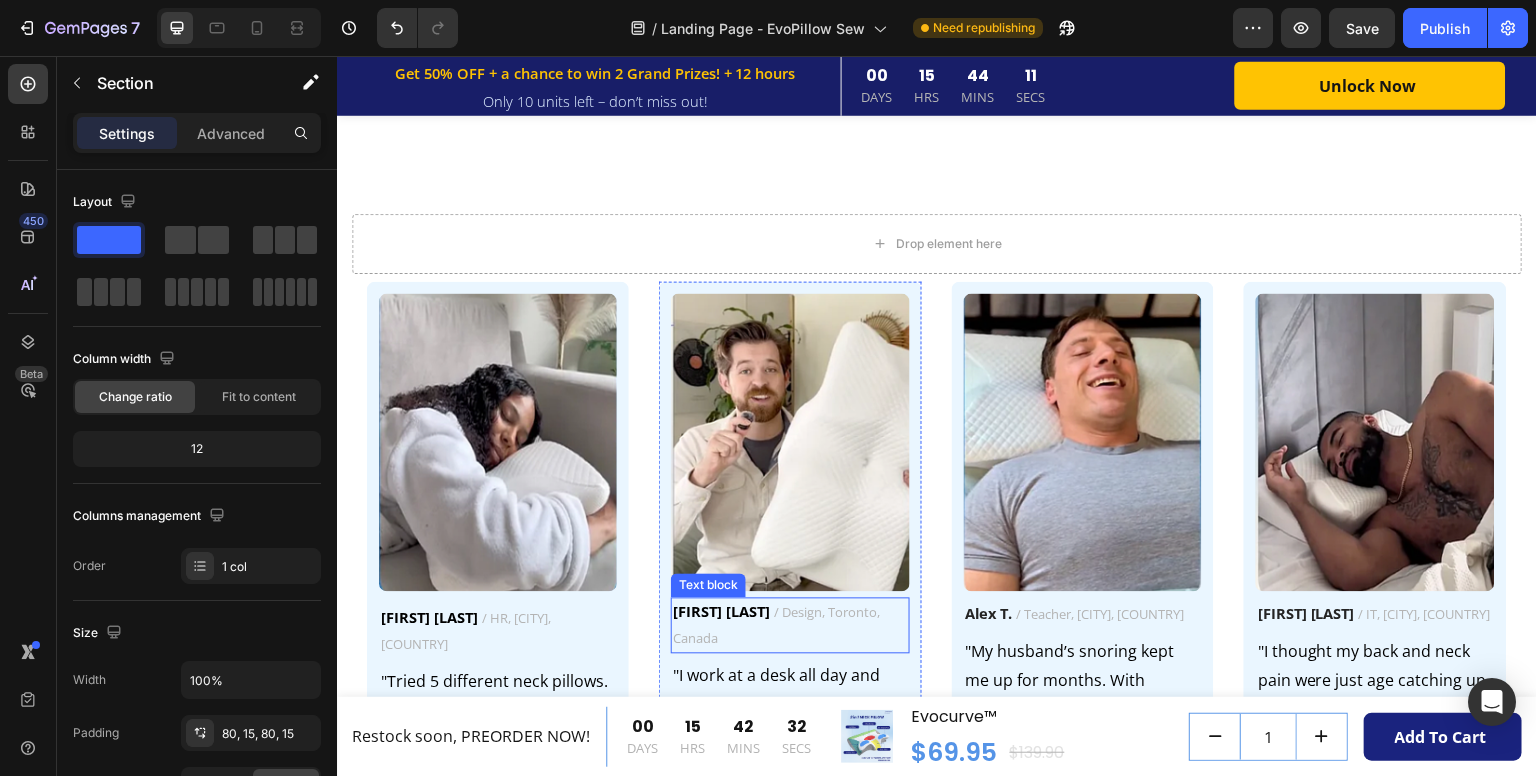 click on "Claire H." at bounding box center [721, 612] 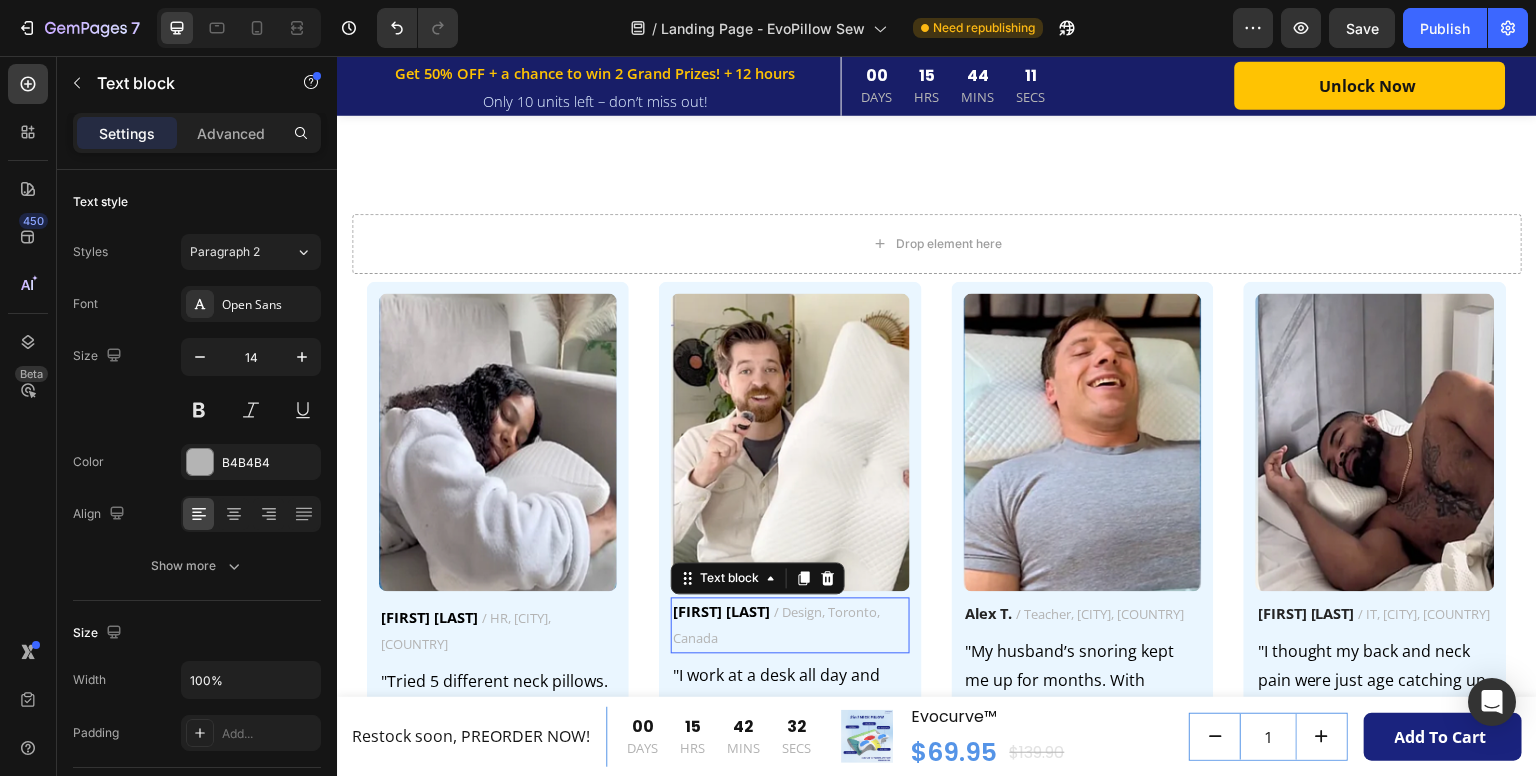click on "Claire H." at bounding box center (721, 612) 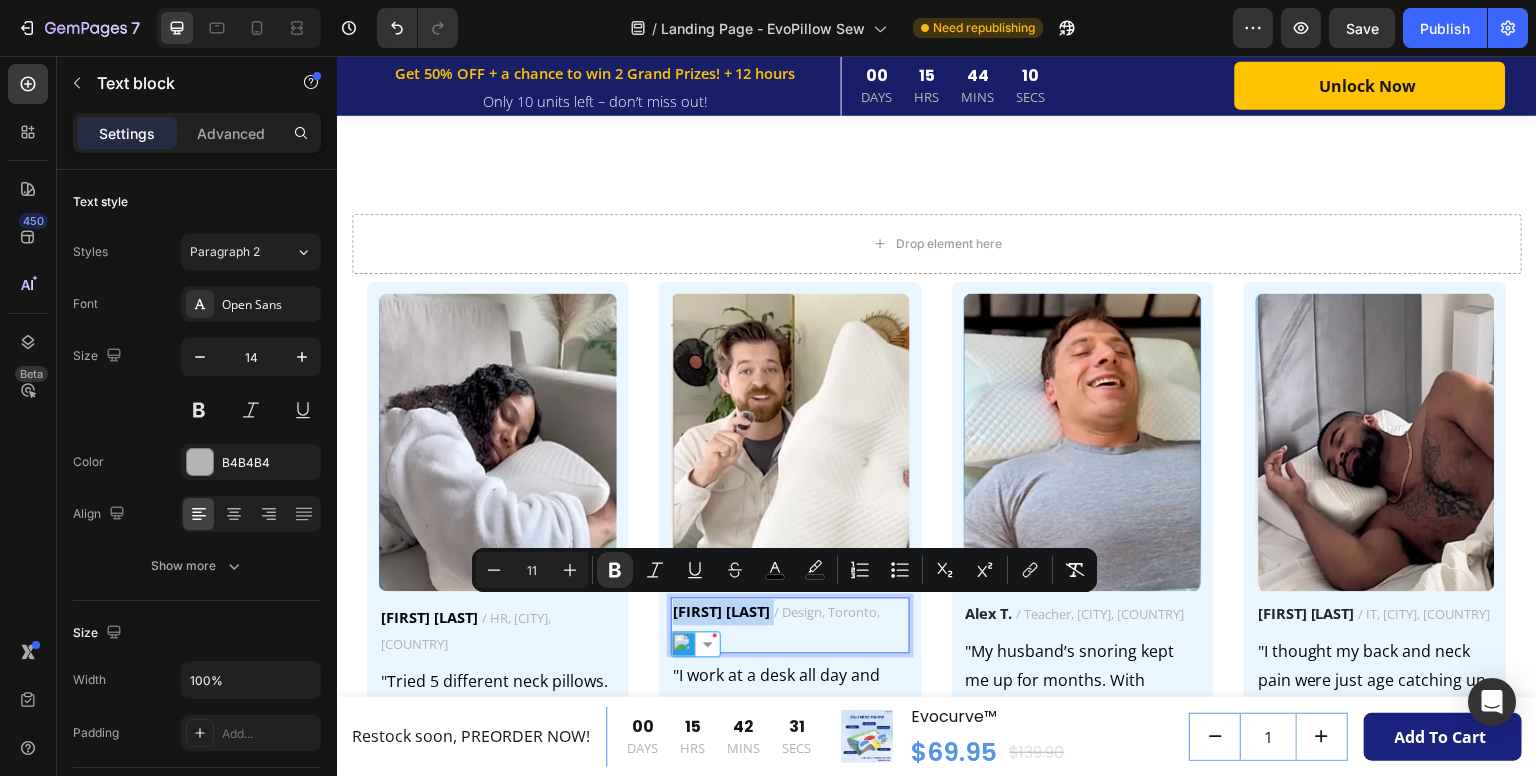 copy on "Claire H." 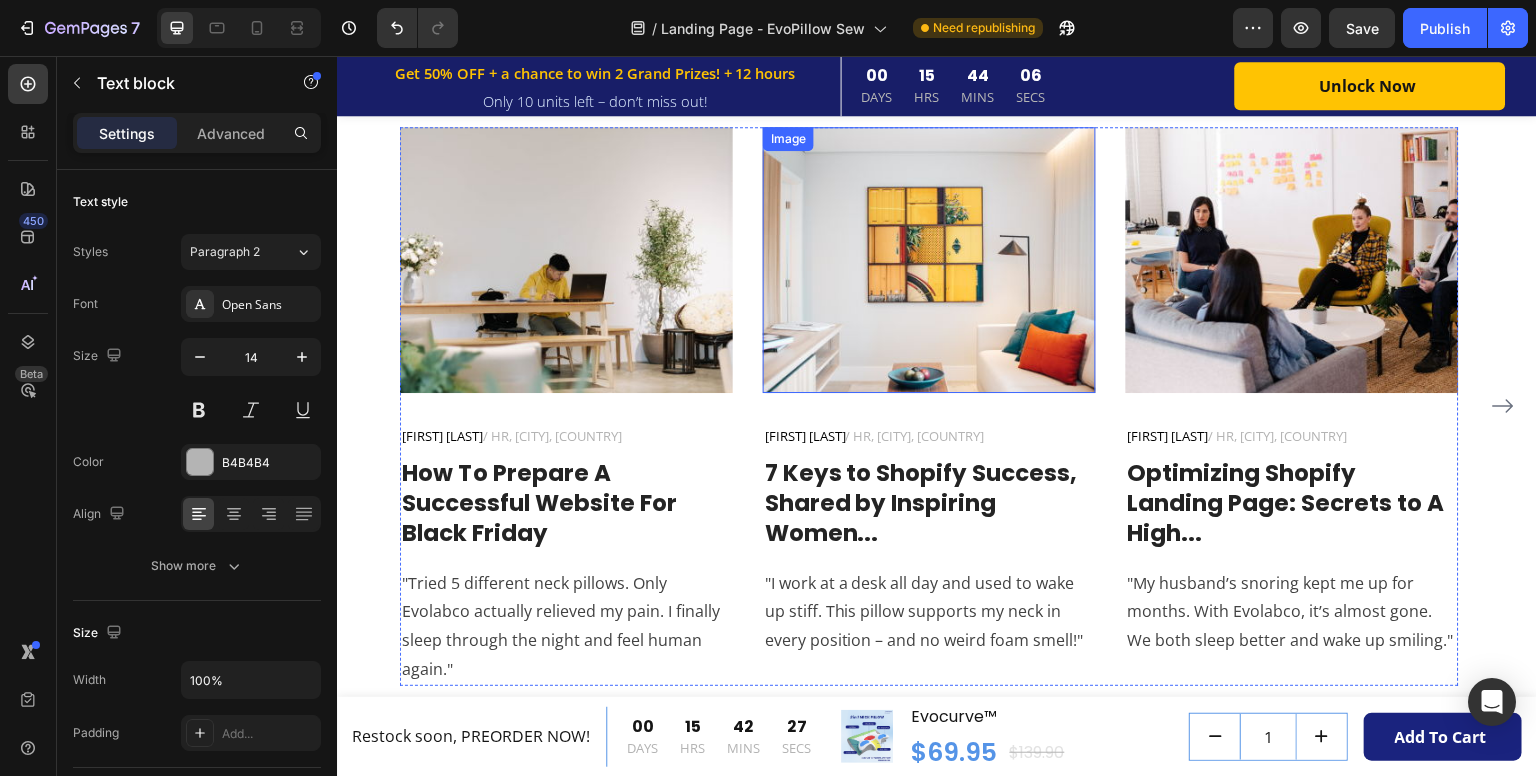 scroll, scrollTop: 5724, scrollLeft: 0, axis: vertical 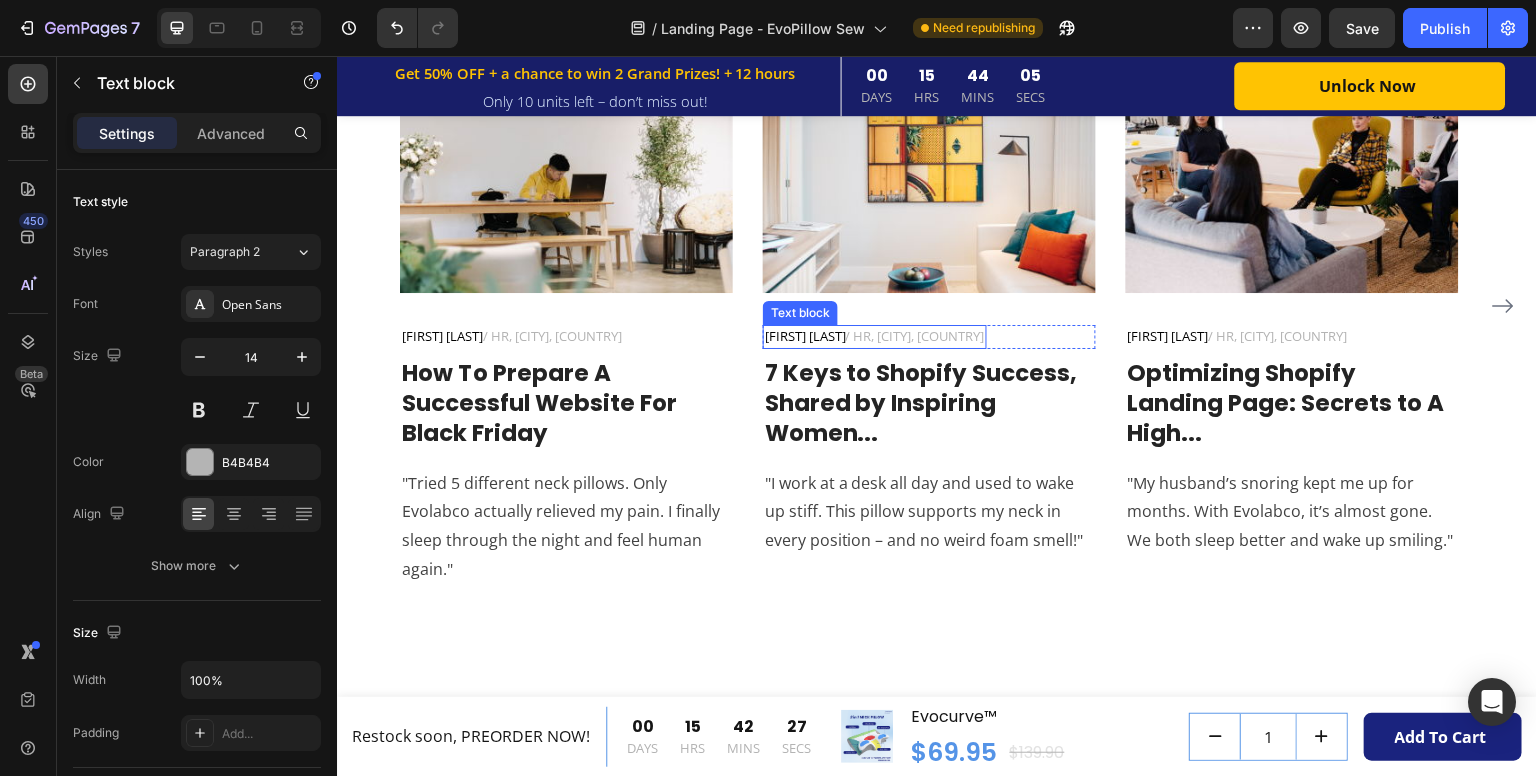 click on "Jennifer M.  / HR, California, USA" at bounding box center [875, 337] 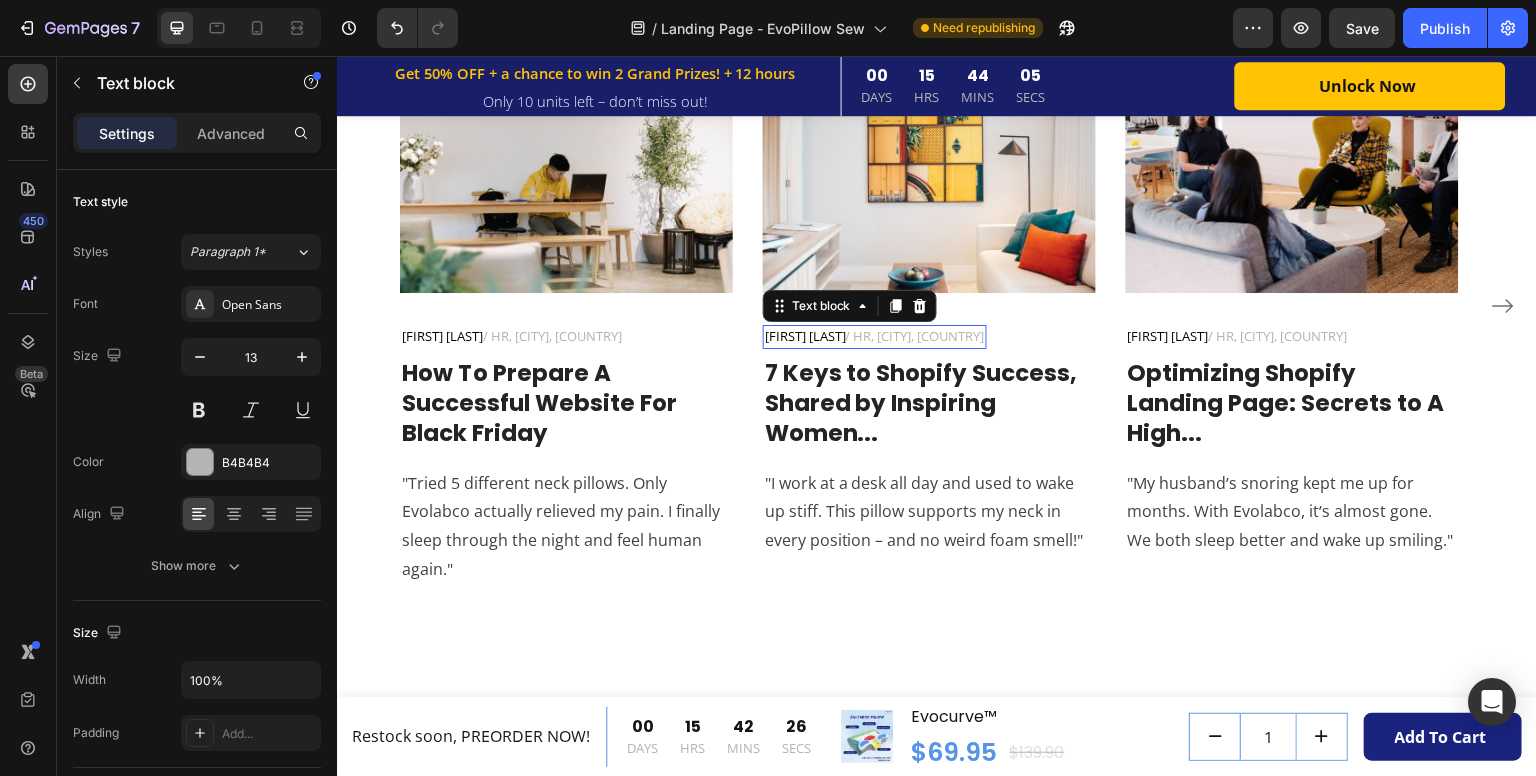 click on "Jennifer M.  / HR, California, USA" at bounding box center [875, 337] 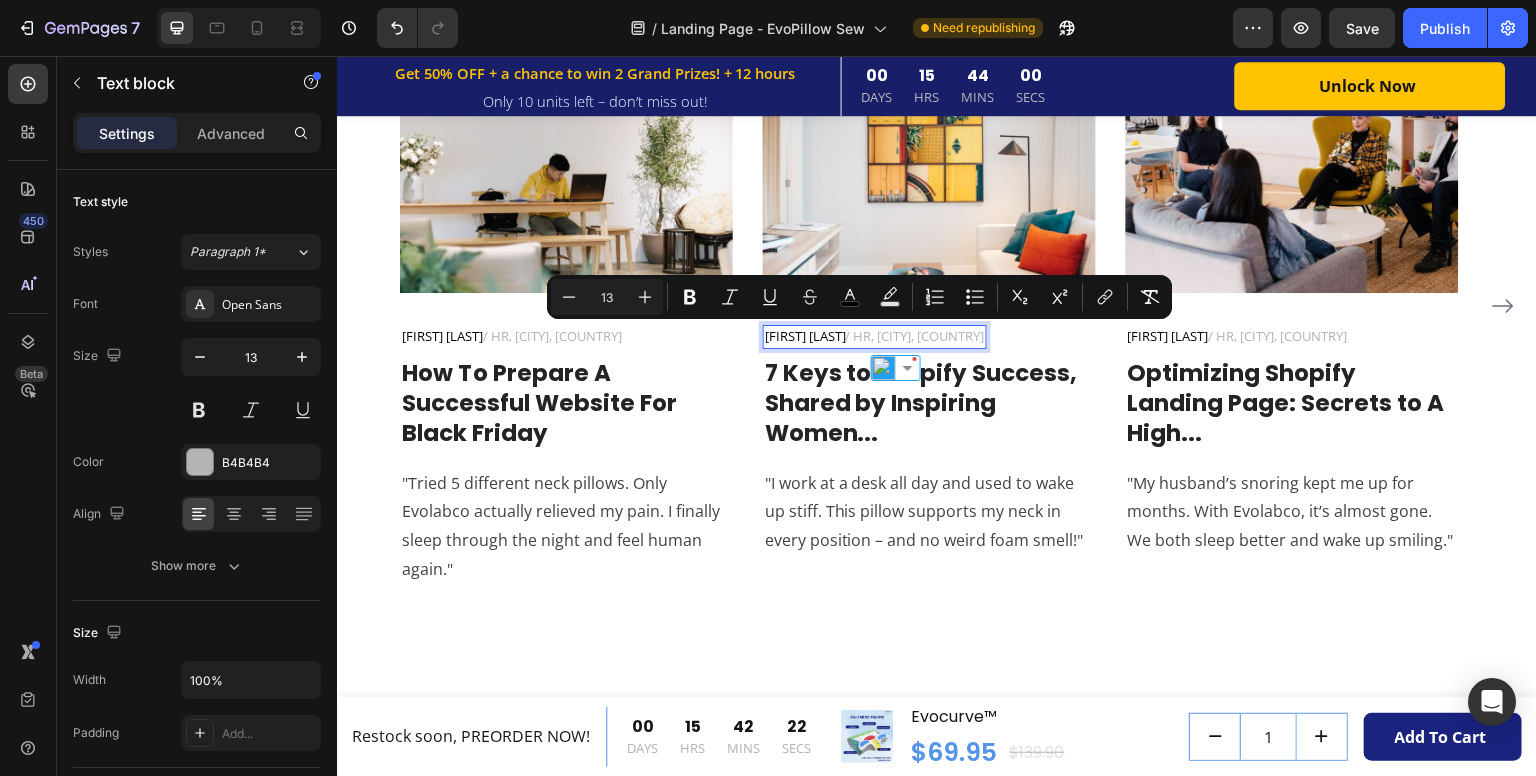 click on "Jennifer M.  / HR, California, USA" at bounding box center (875, 337) 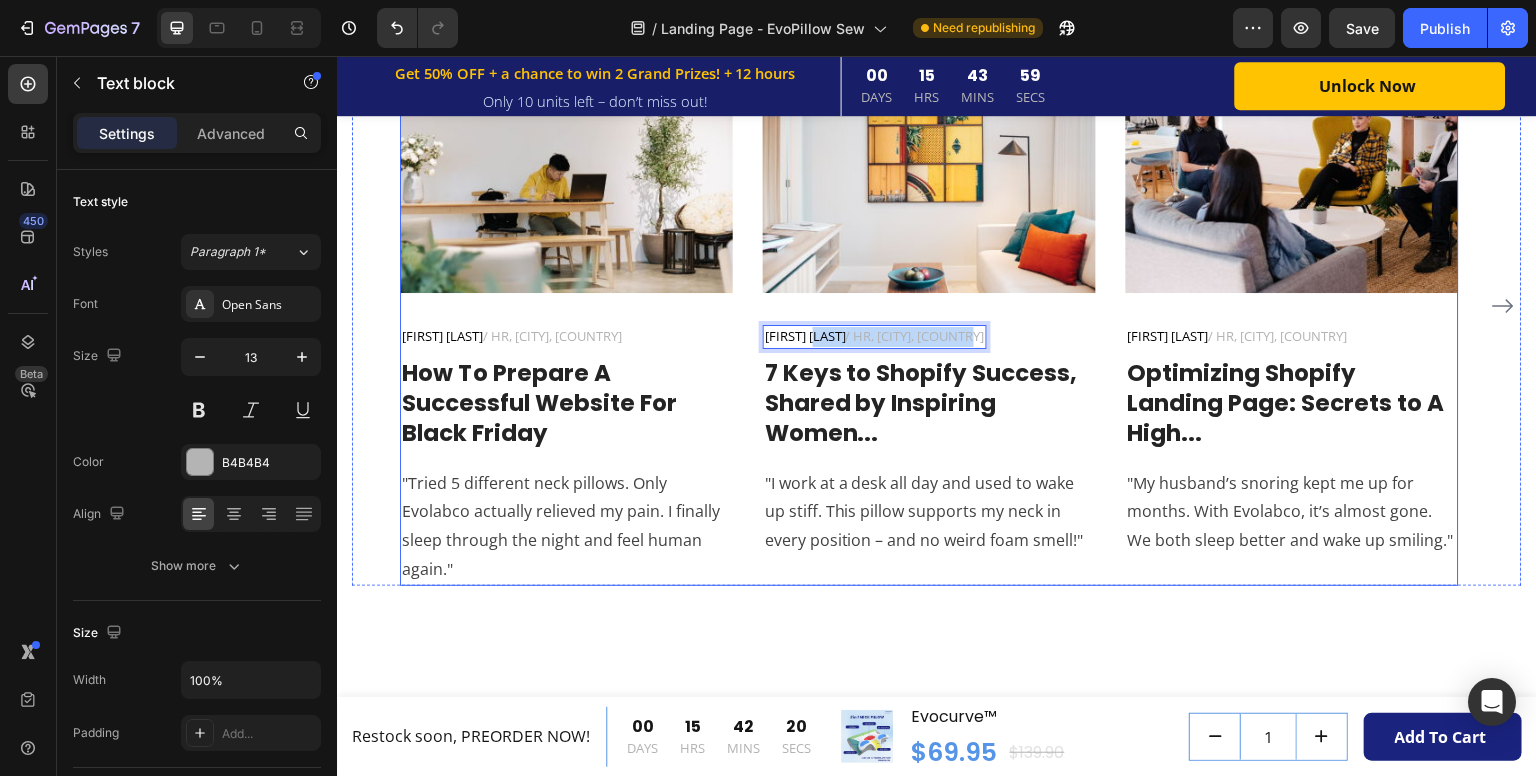 drag, startPoint x: 946, startPoint y: 334, endPoint x: 816, endPoint y: 358, distance: 132.19682 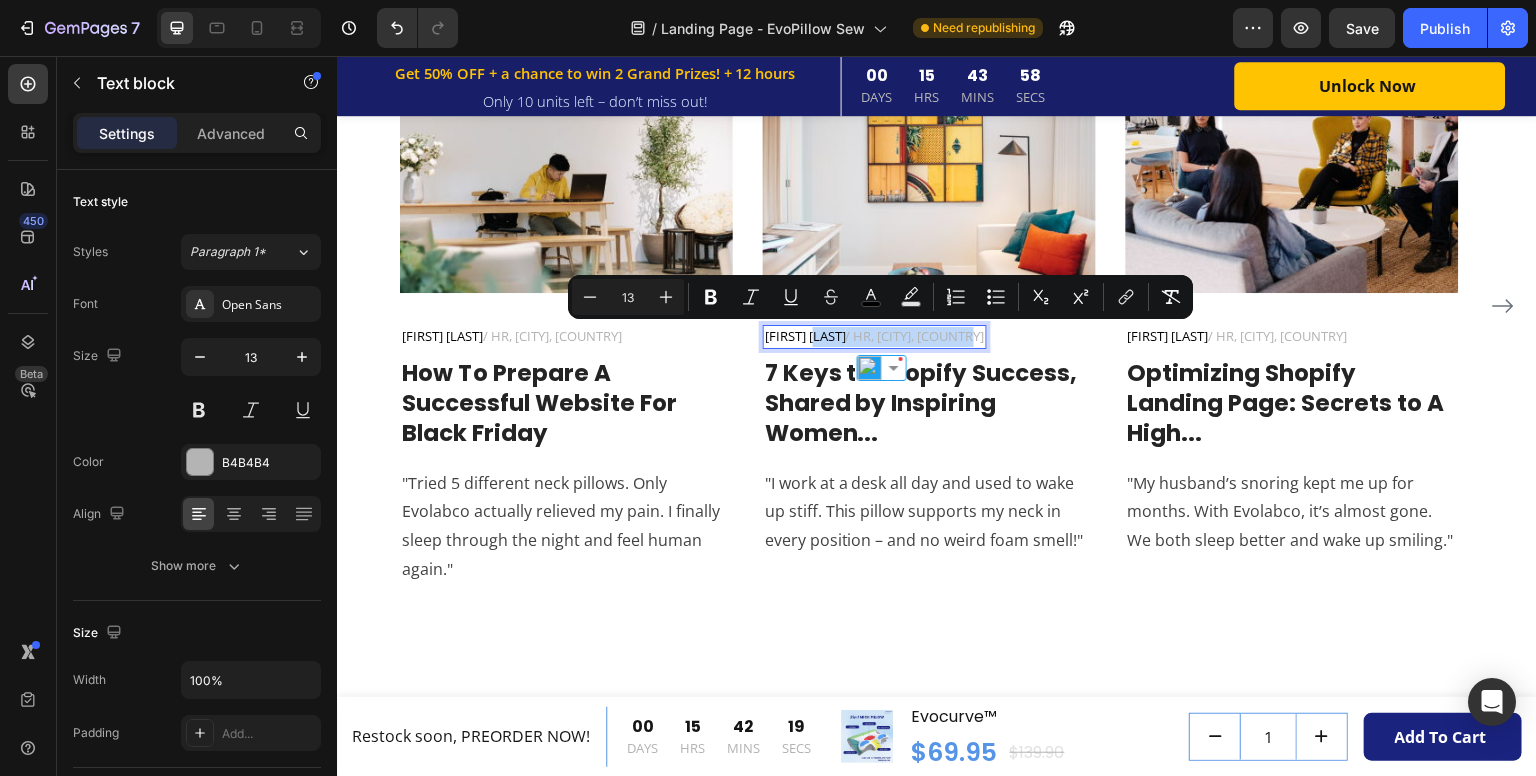 click on "Jennifer M.  / HR, California, USA" at bounding box center (875, 337) 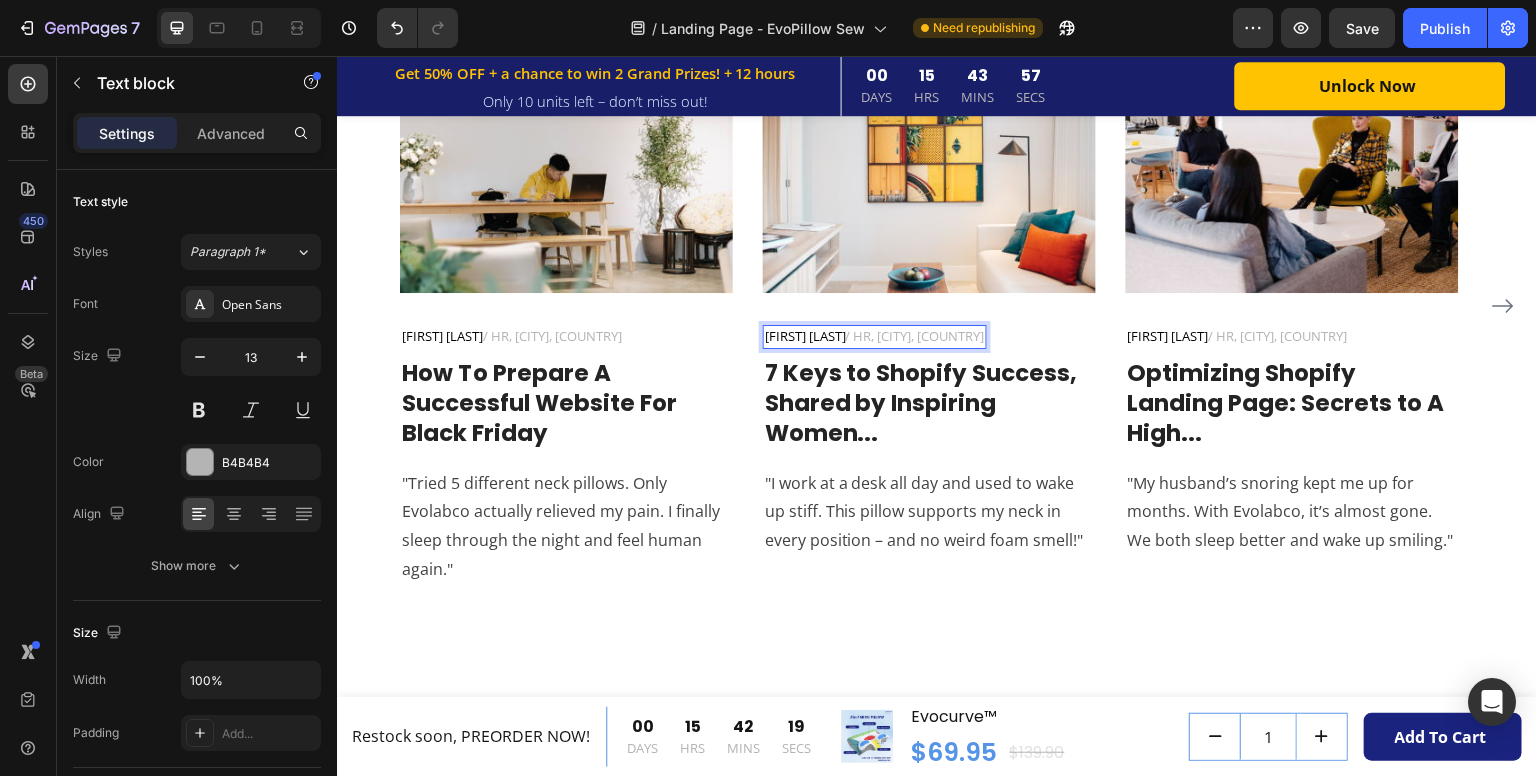 click on "Jennifer M.  / HR, California, USA" at bounding box center [875, 337] 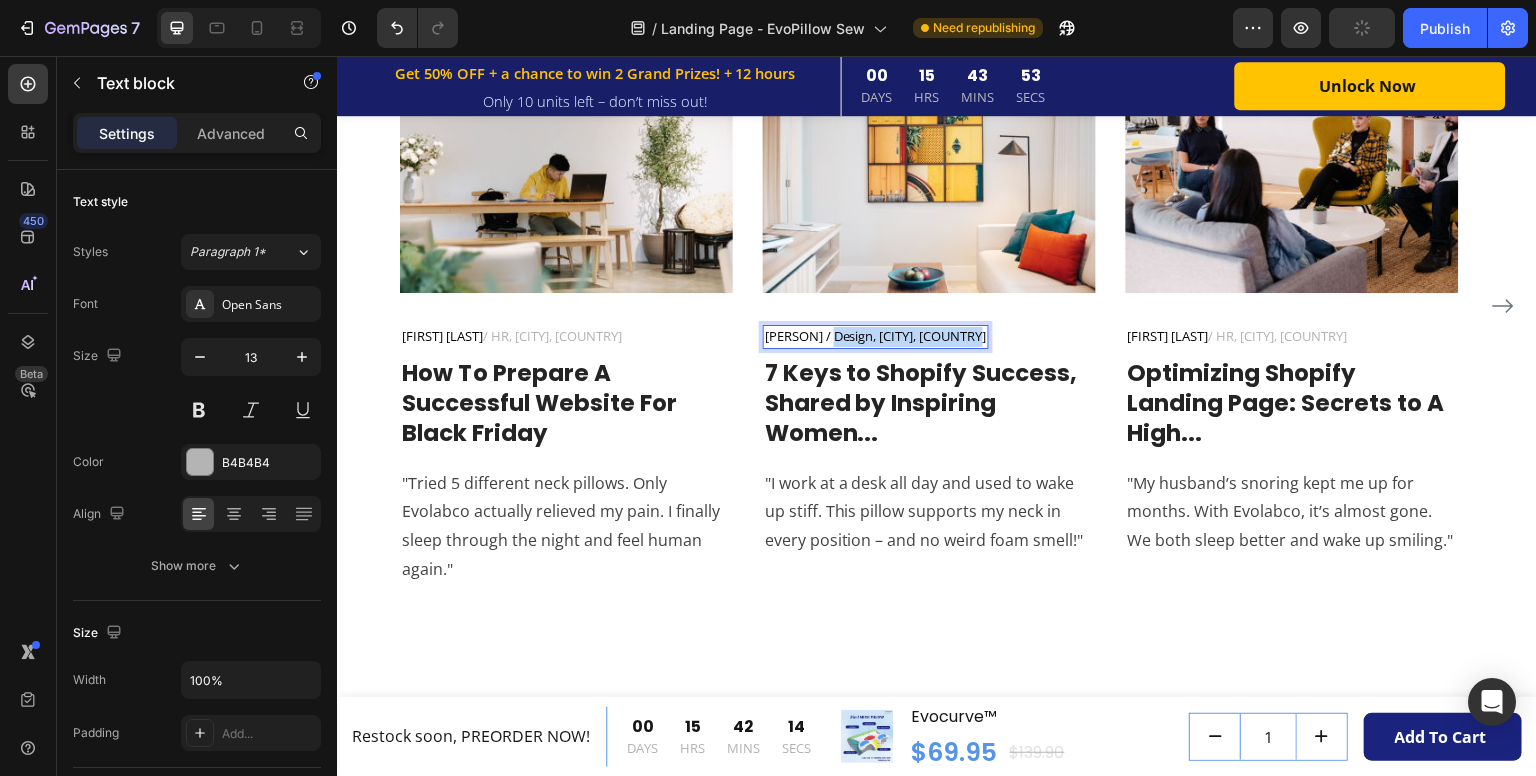 drag, startPoint x: 823, startPoint y: 334, endPoint x: 977, endPoint y: 339, distance: 154.08115 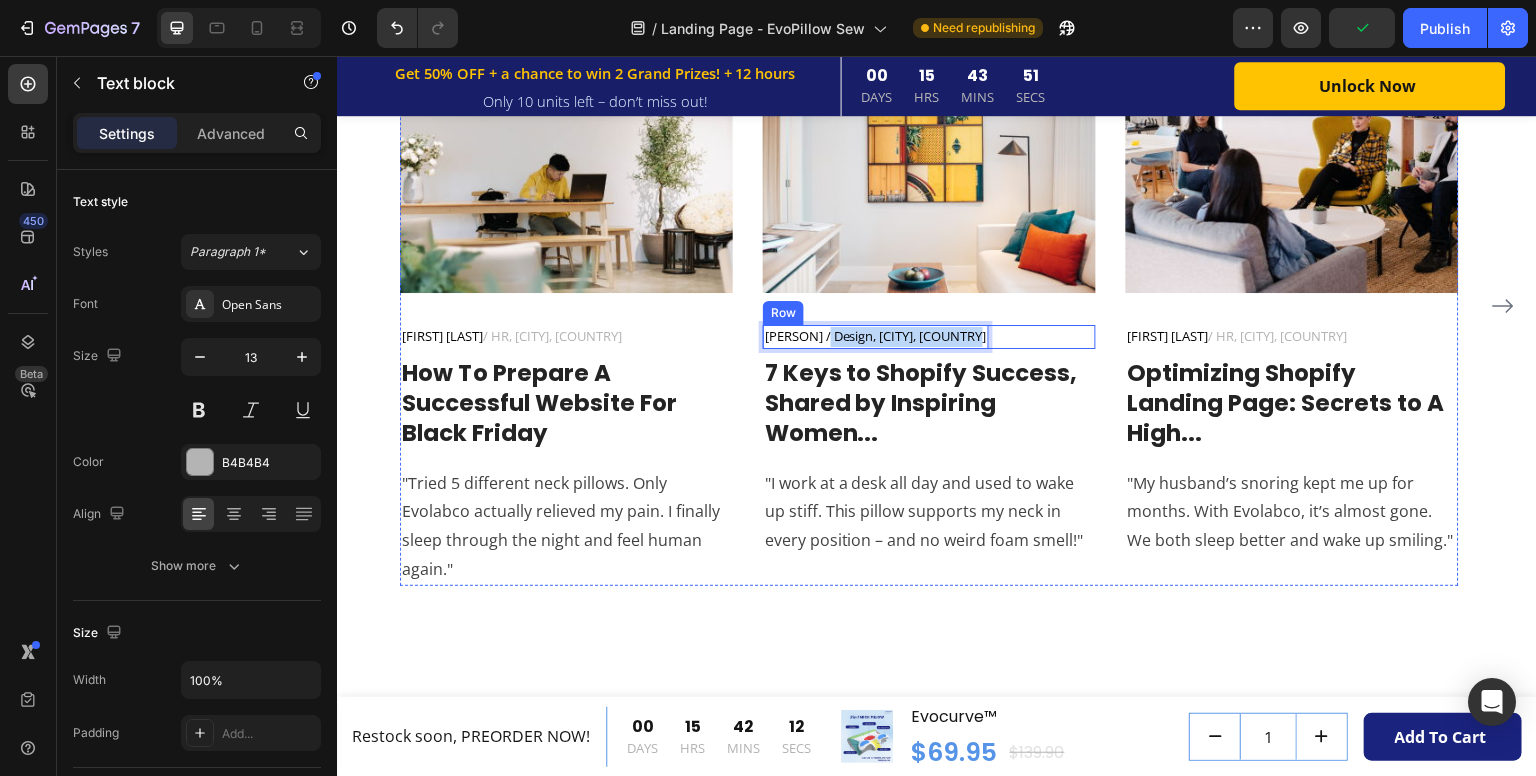 drag, startPoint x: 839, startPoint y: 338, endPoint x: 979, endPoint y: 345, distance: 140.1749 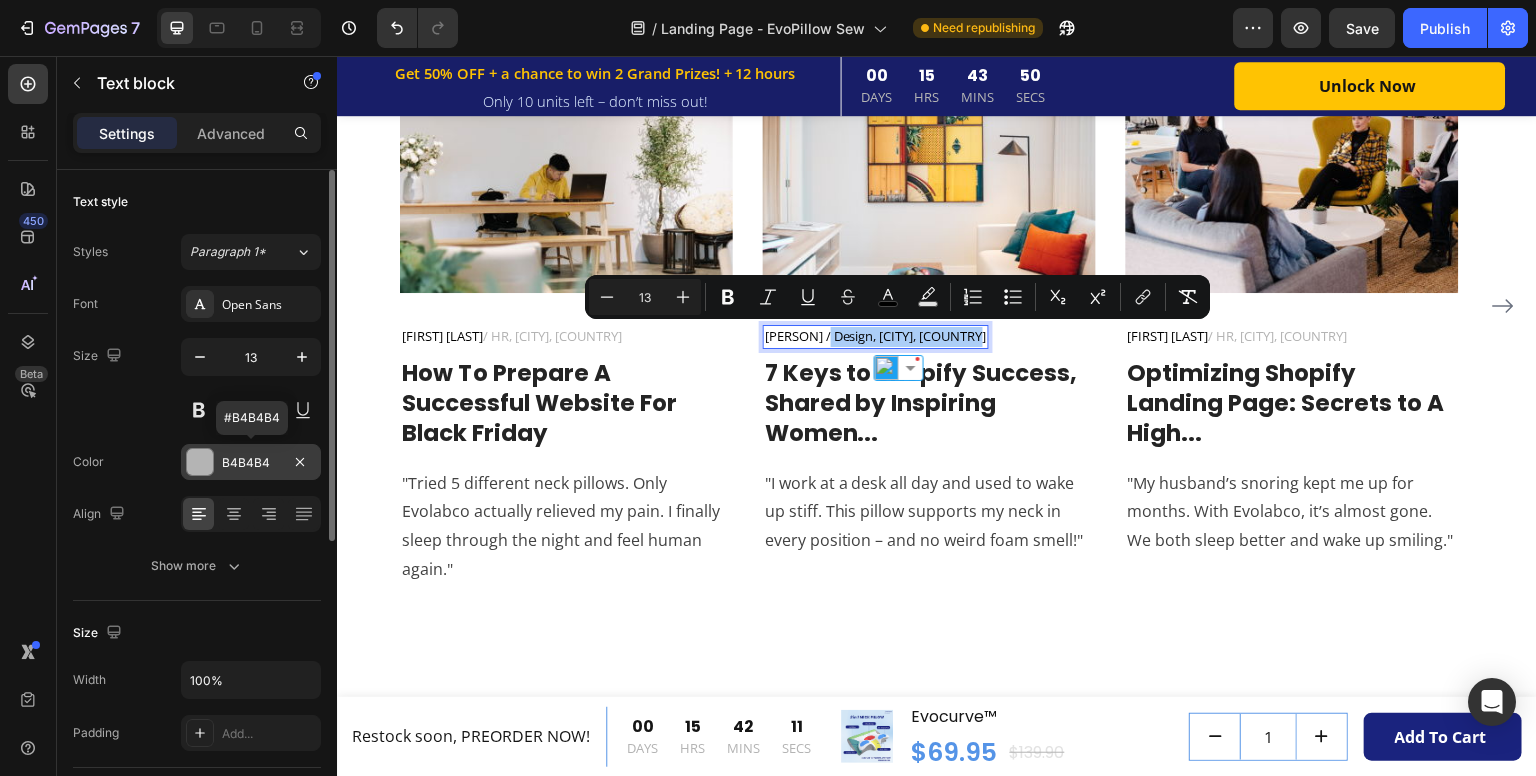 click at bounding box center (200, 462) 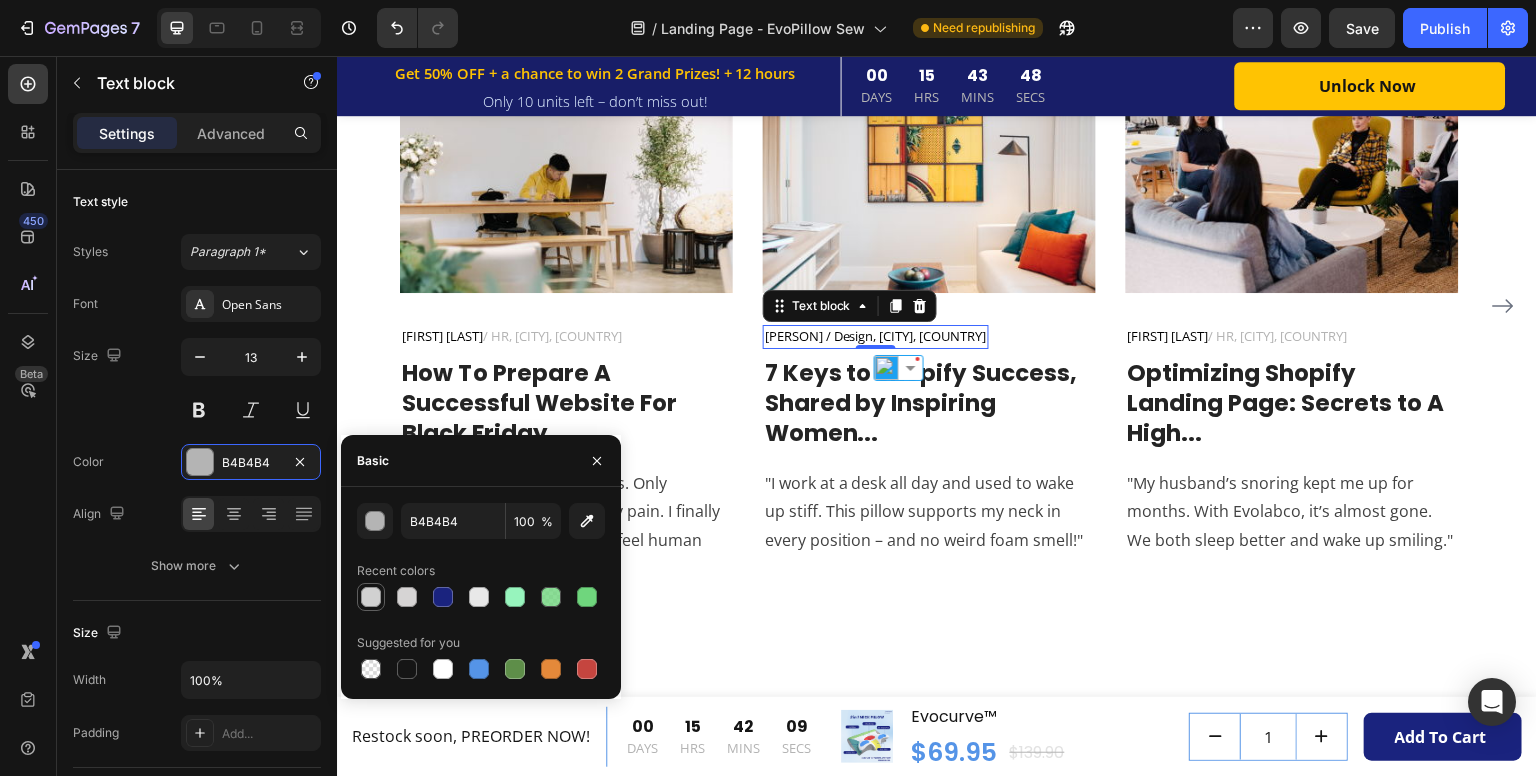 click at bounding box center (371, 597) 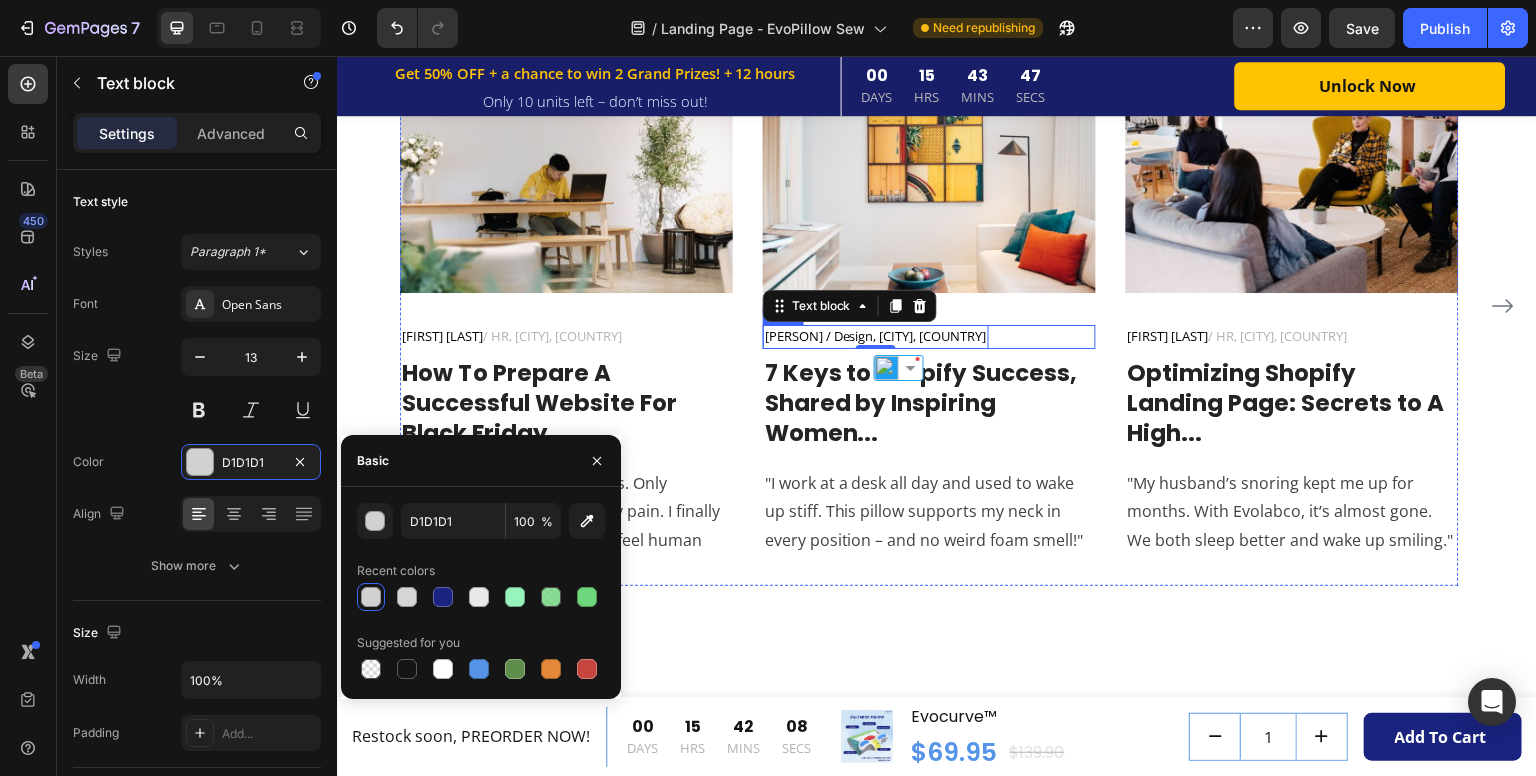click on "Claire H. / Design, Toronto, Canada Text block   0 Row" at bounding box center (929, 337) 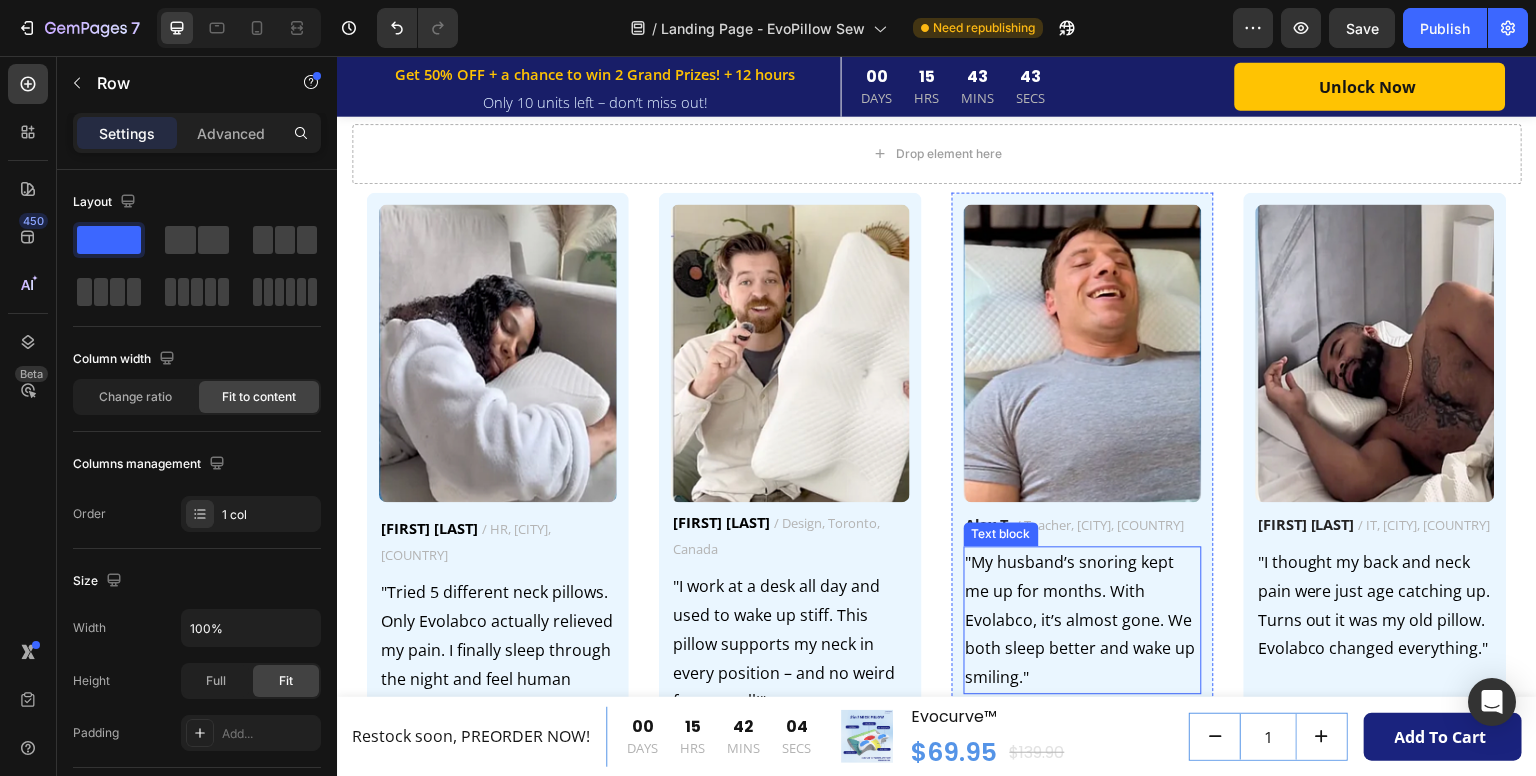 scroll, scrollTop: 6324, scrollLeft: 0, axis: vertical 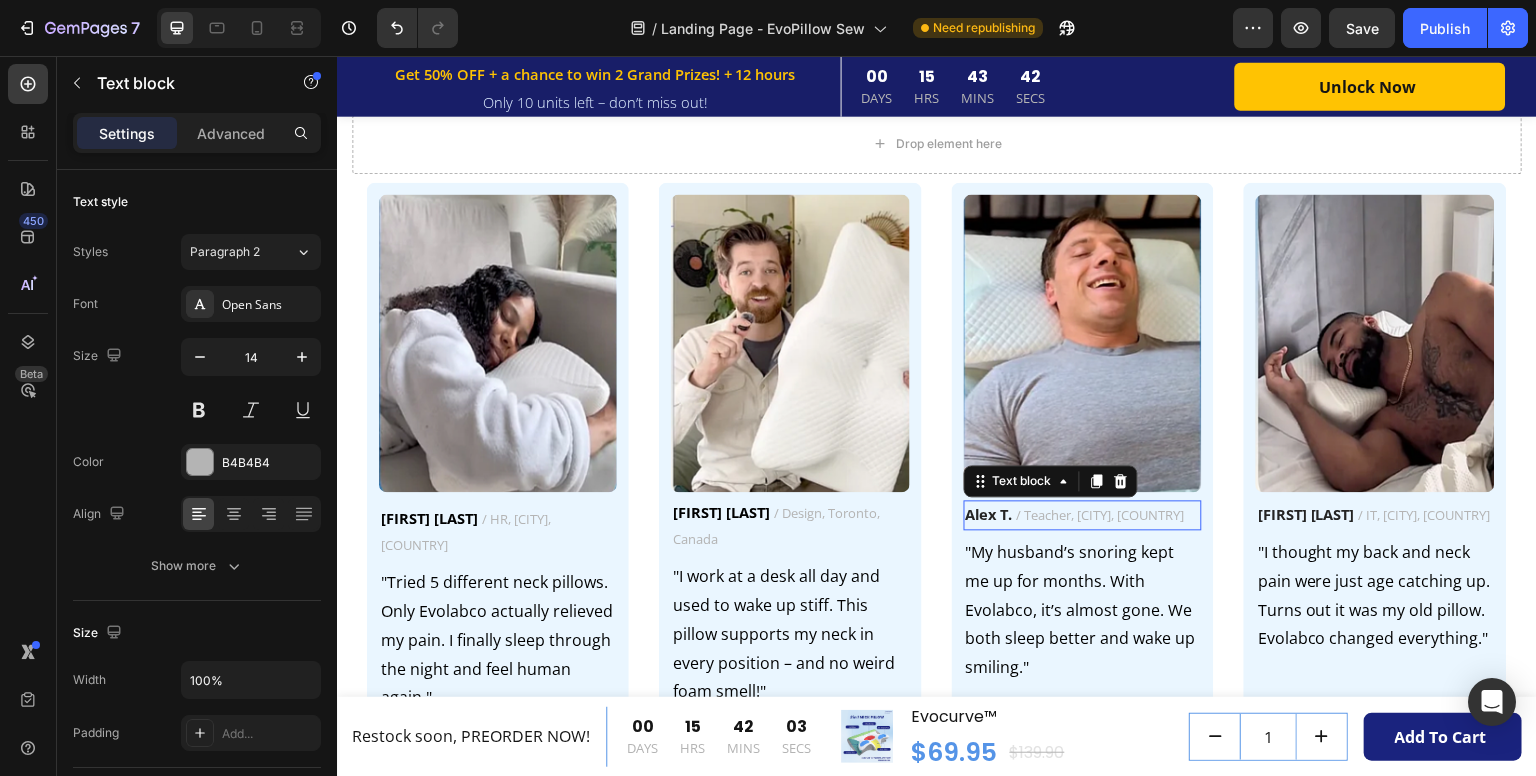 click on "Alex T." at bounding box center [989, 514] 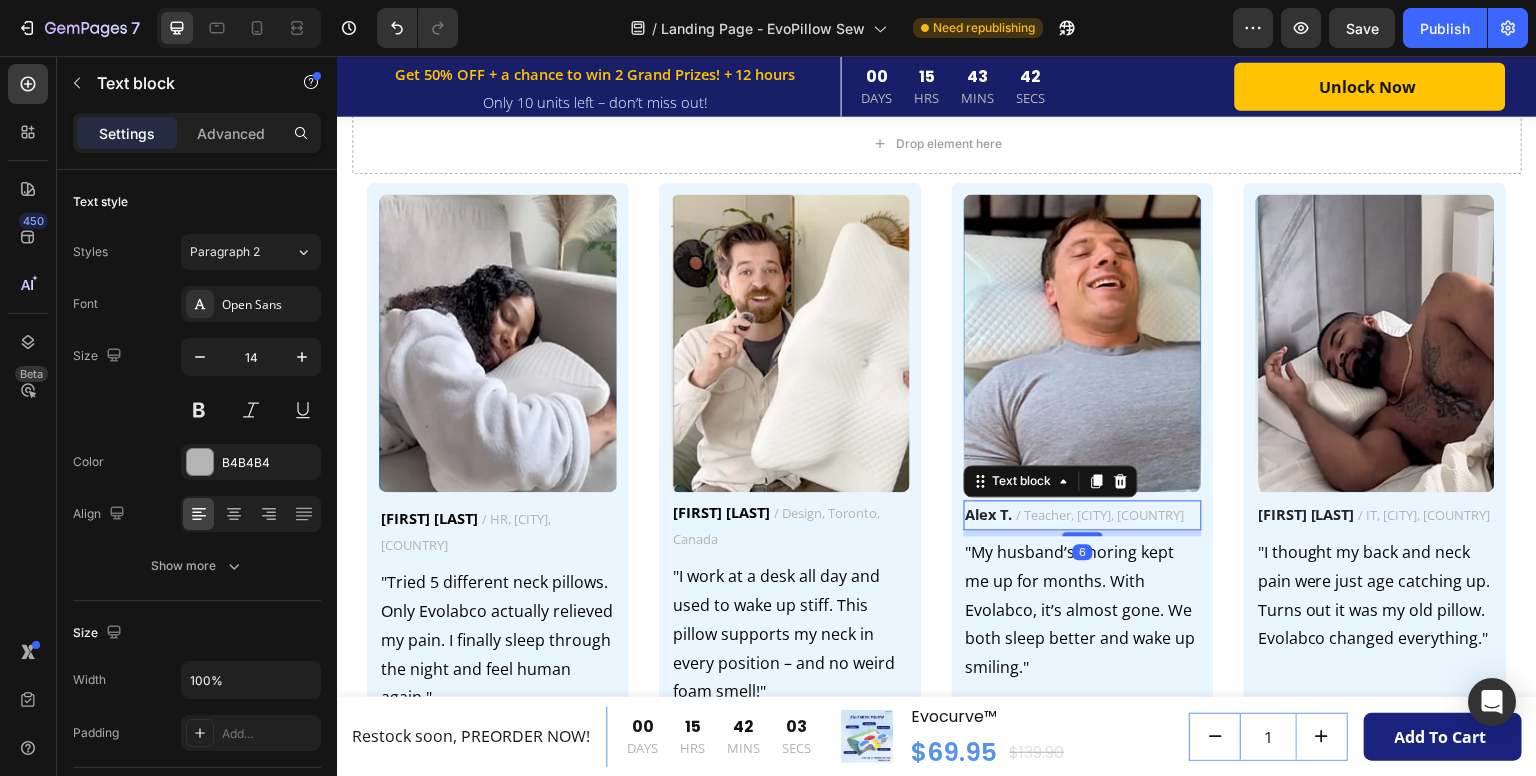 click on "Alex T." at bounding box center (989, 514) 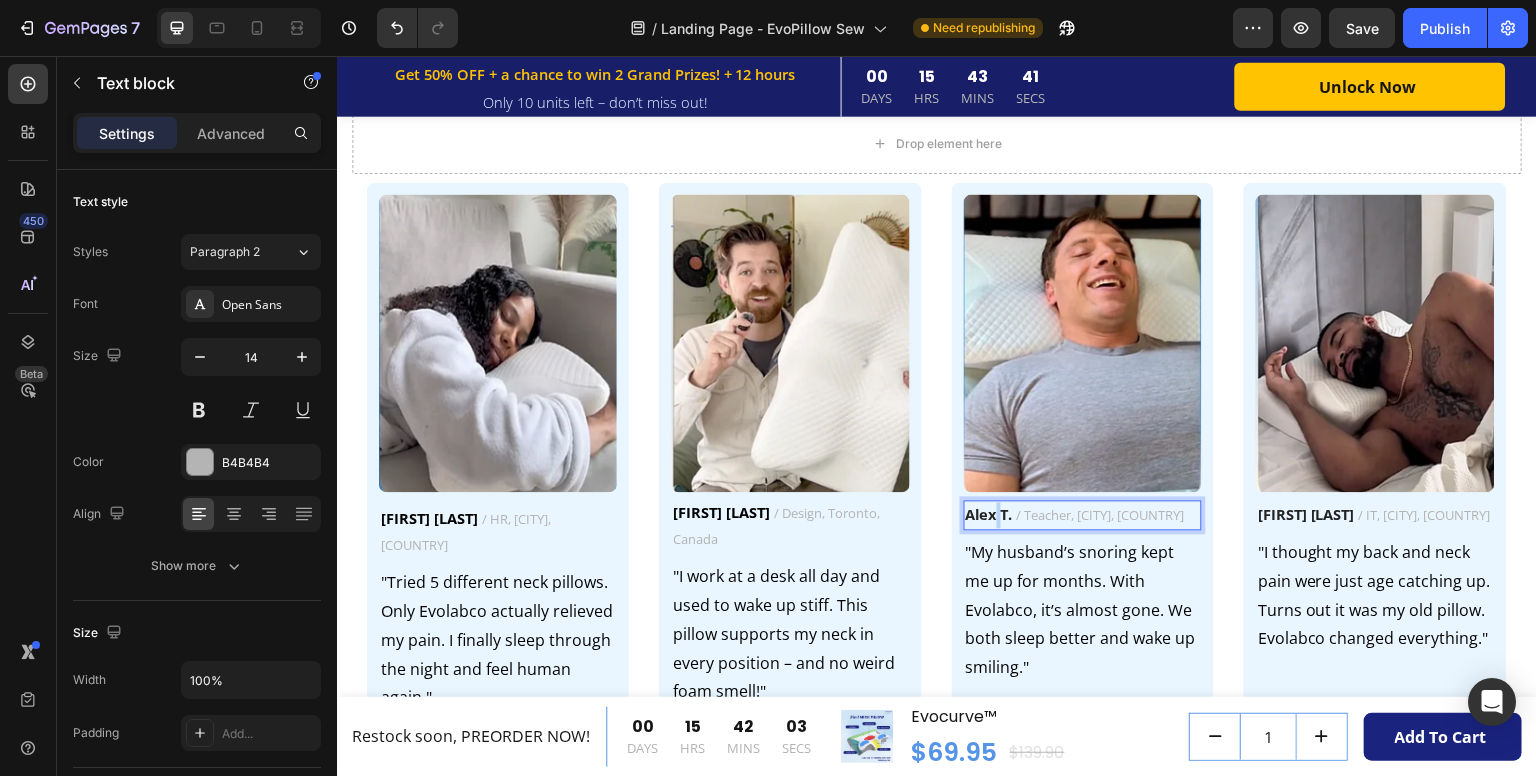 click on "Alex T." at bounding box center [989, 514] 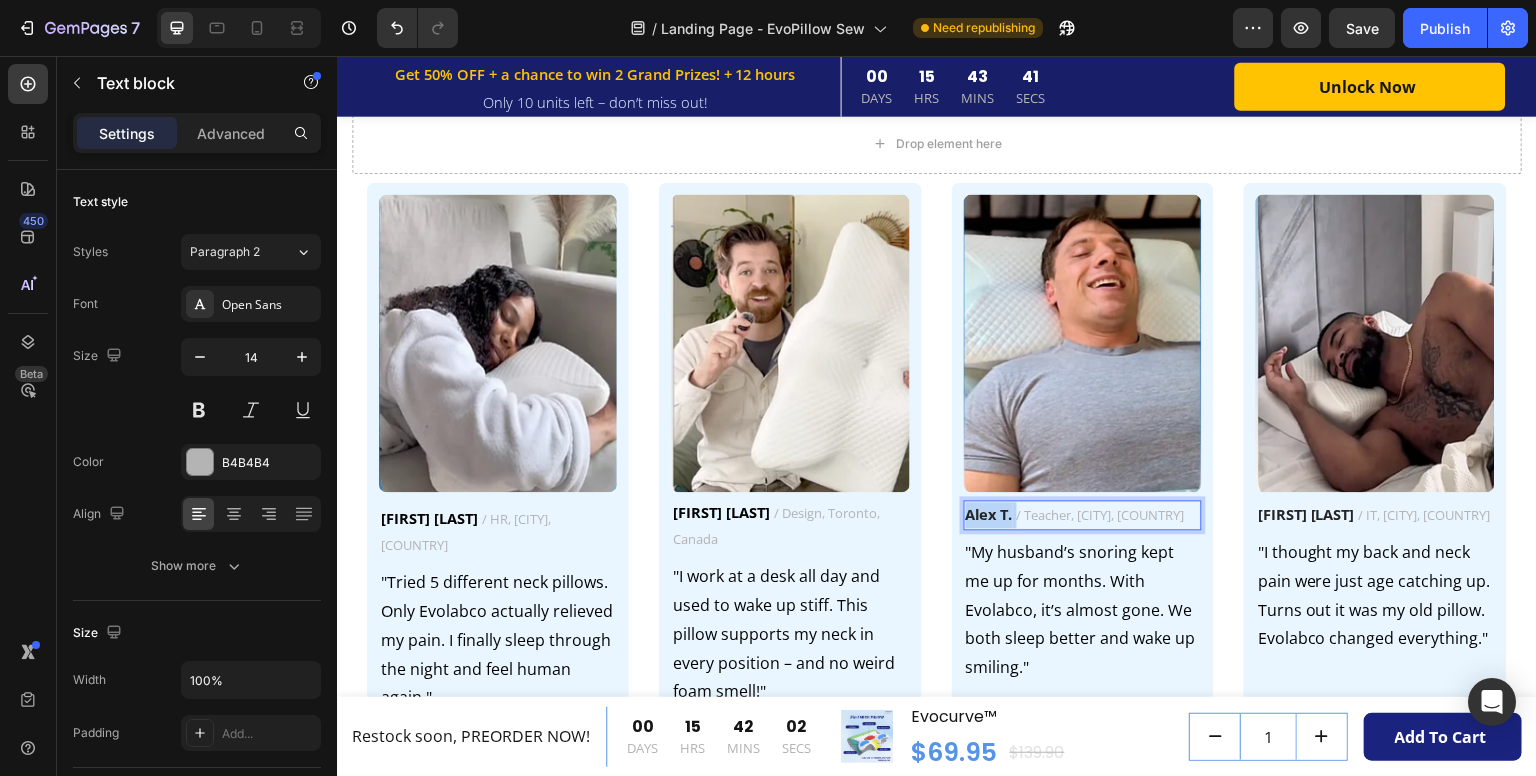 copy on "Alex T." 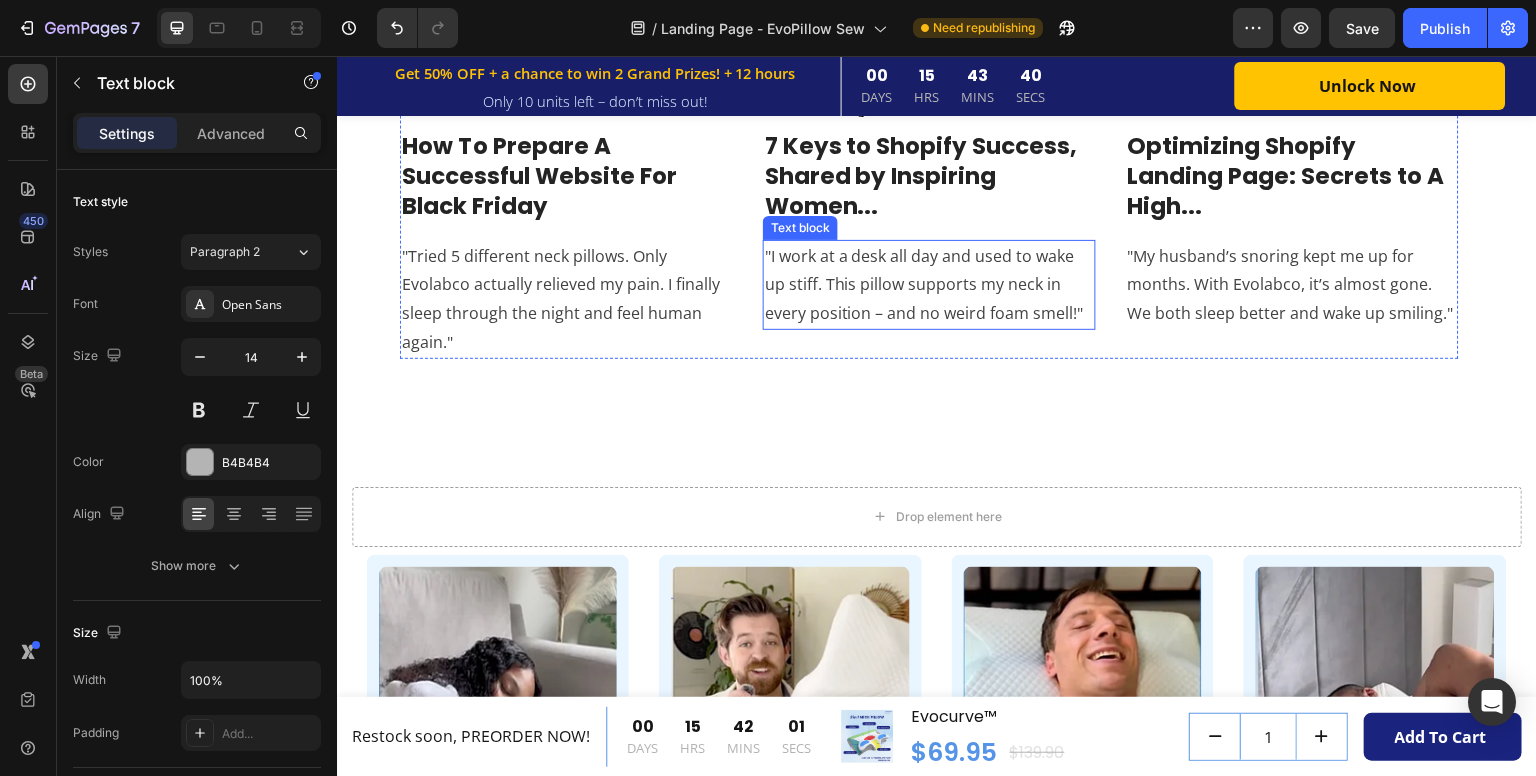 scroll, scrollTop: 5824, scrollLeft: 0, axis: vertical 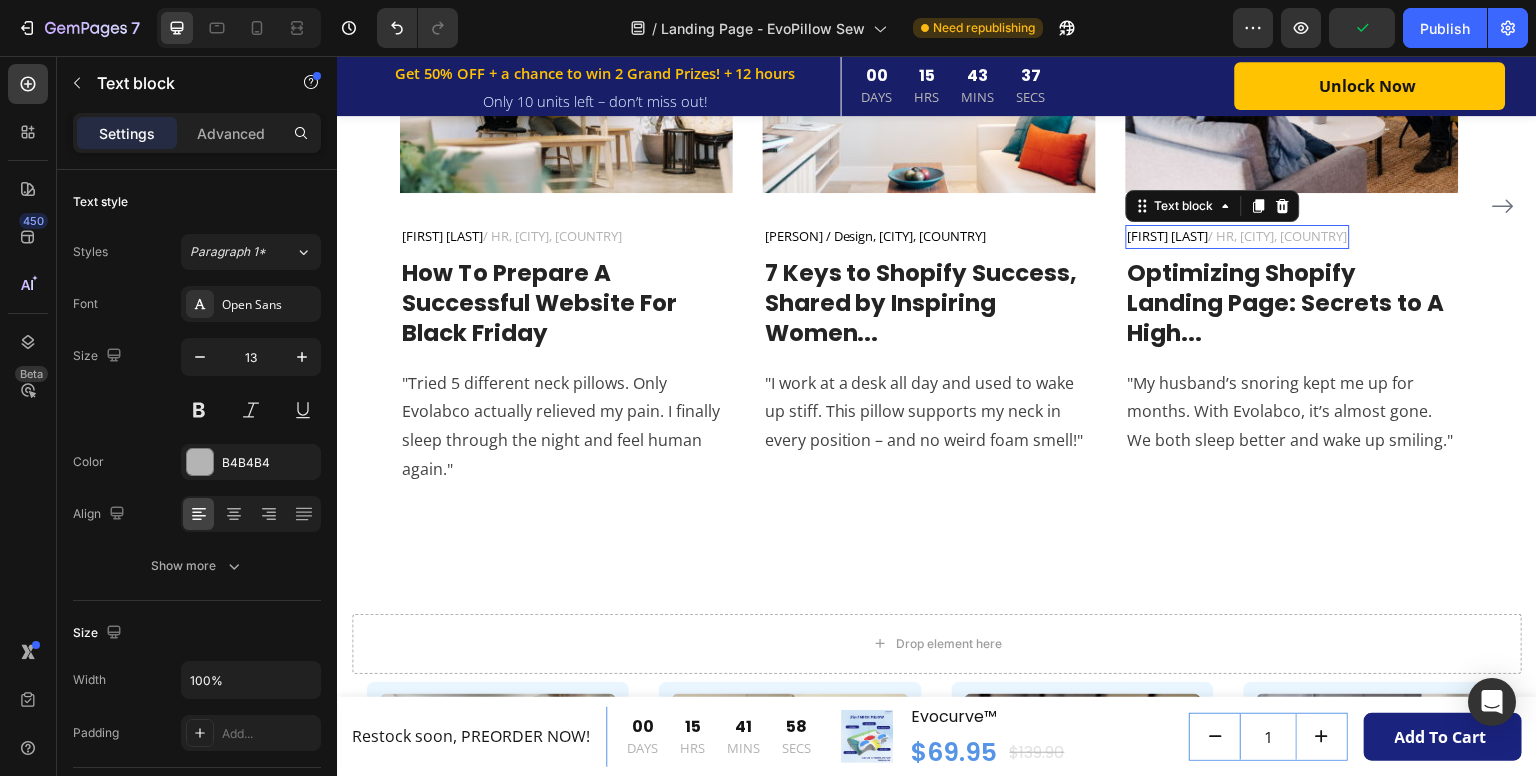 click on "Jennifer M.  / HR, California, USA" at bounding box center [1238, 237] 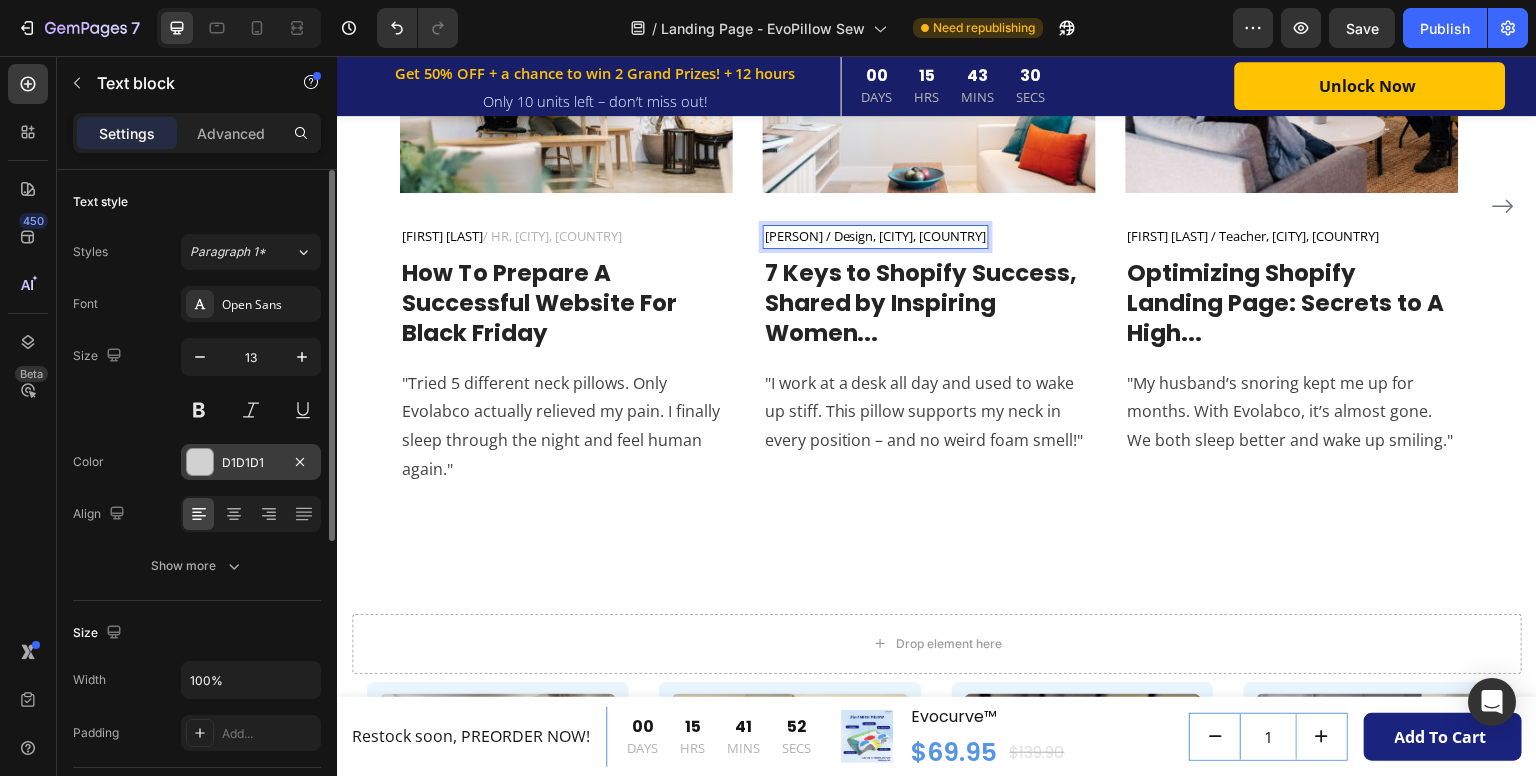 click on "D1D1D1" at bounding box center [251, 463] 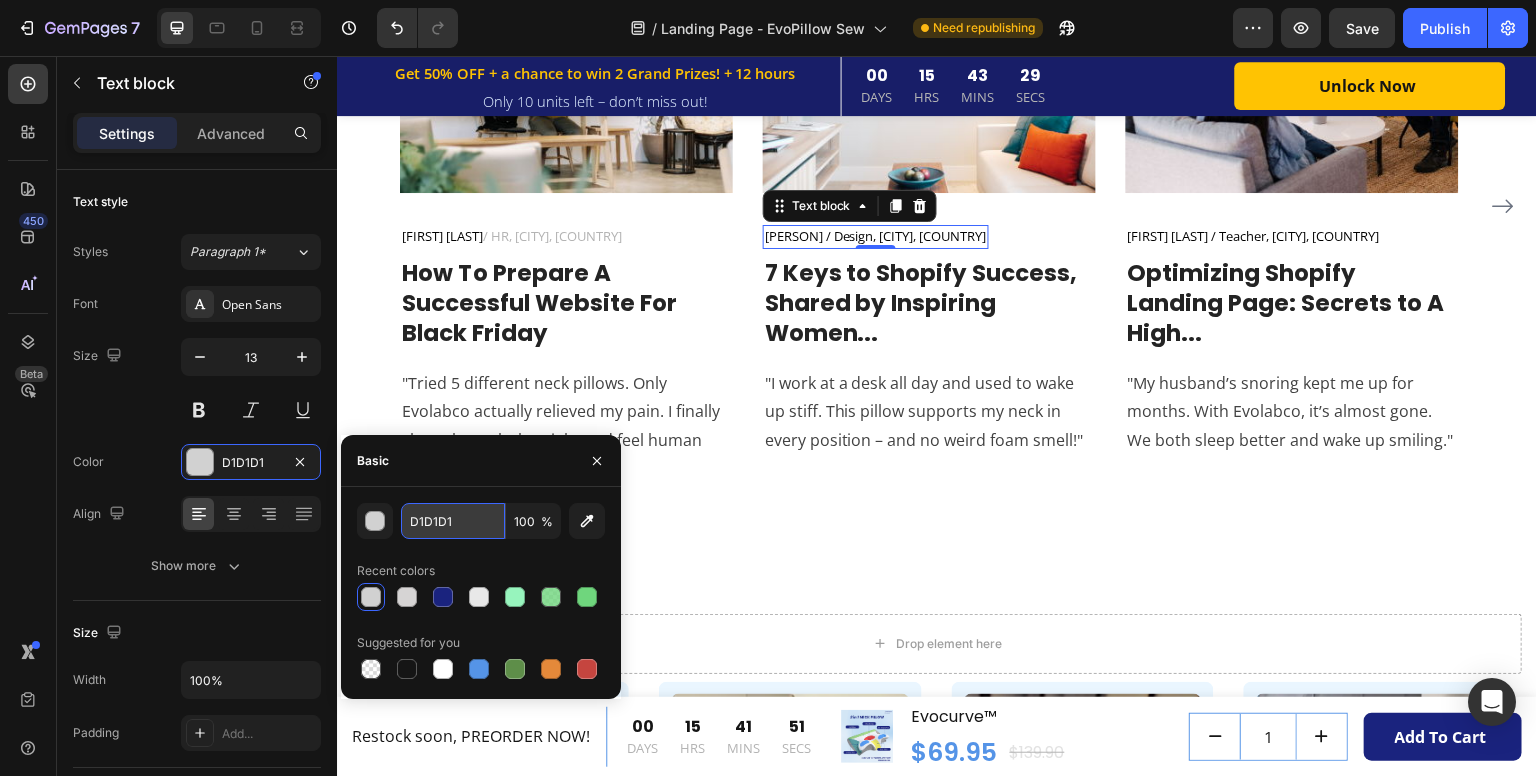 click on "D1D1D1" at bounding box center [453, 521] 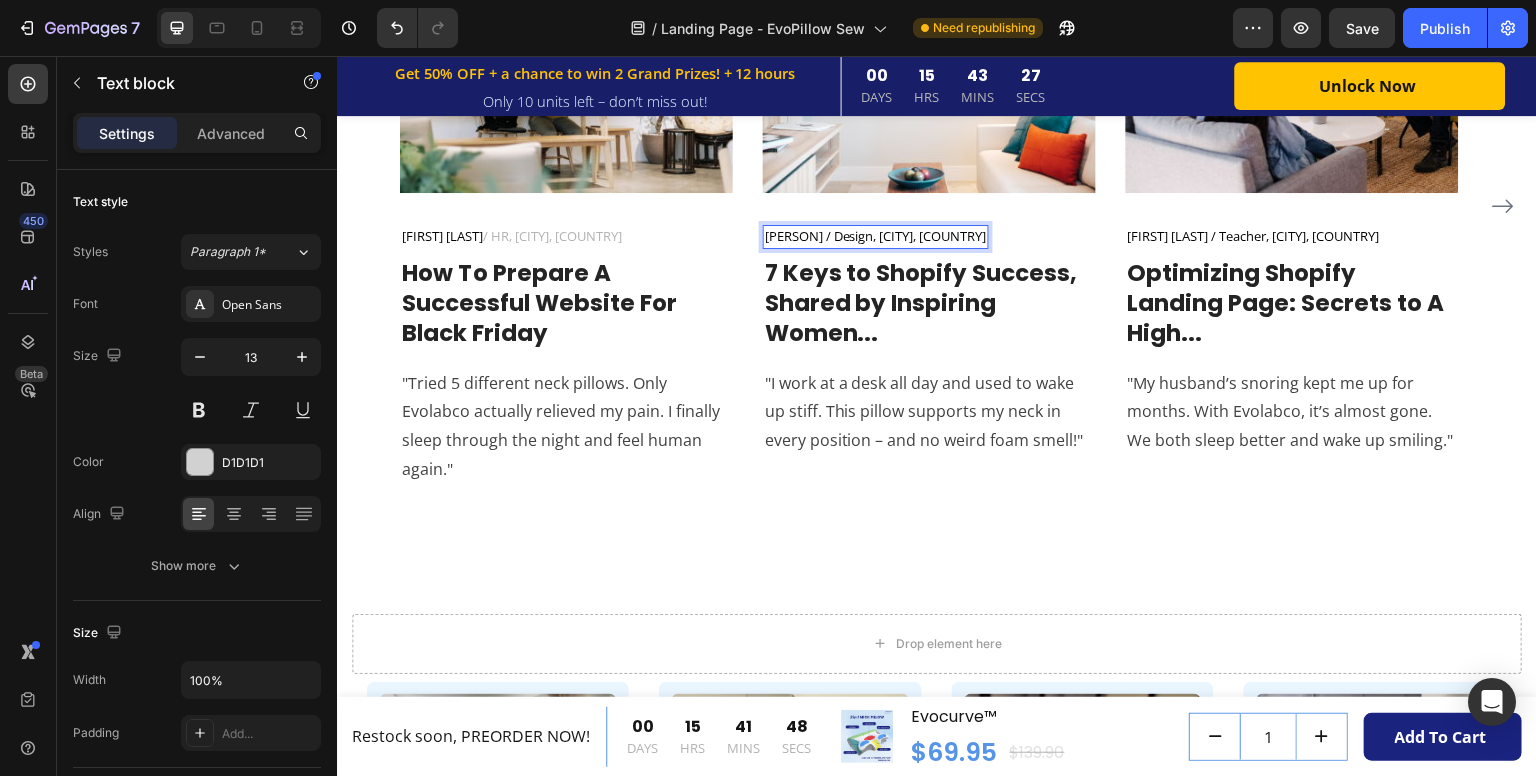 click on "Claire H. / Design, Toronto, Canada" at bounding box center (876, 236) 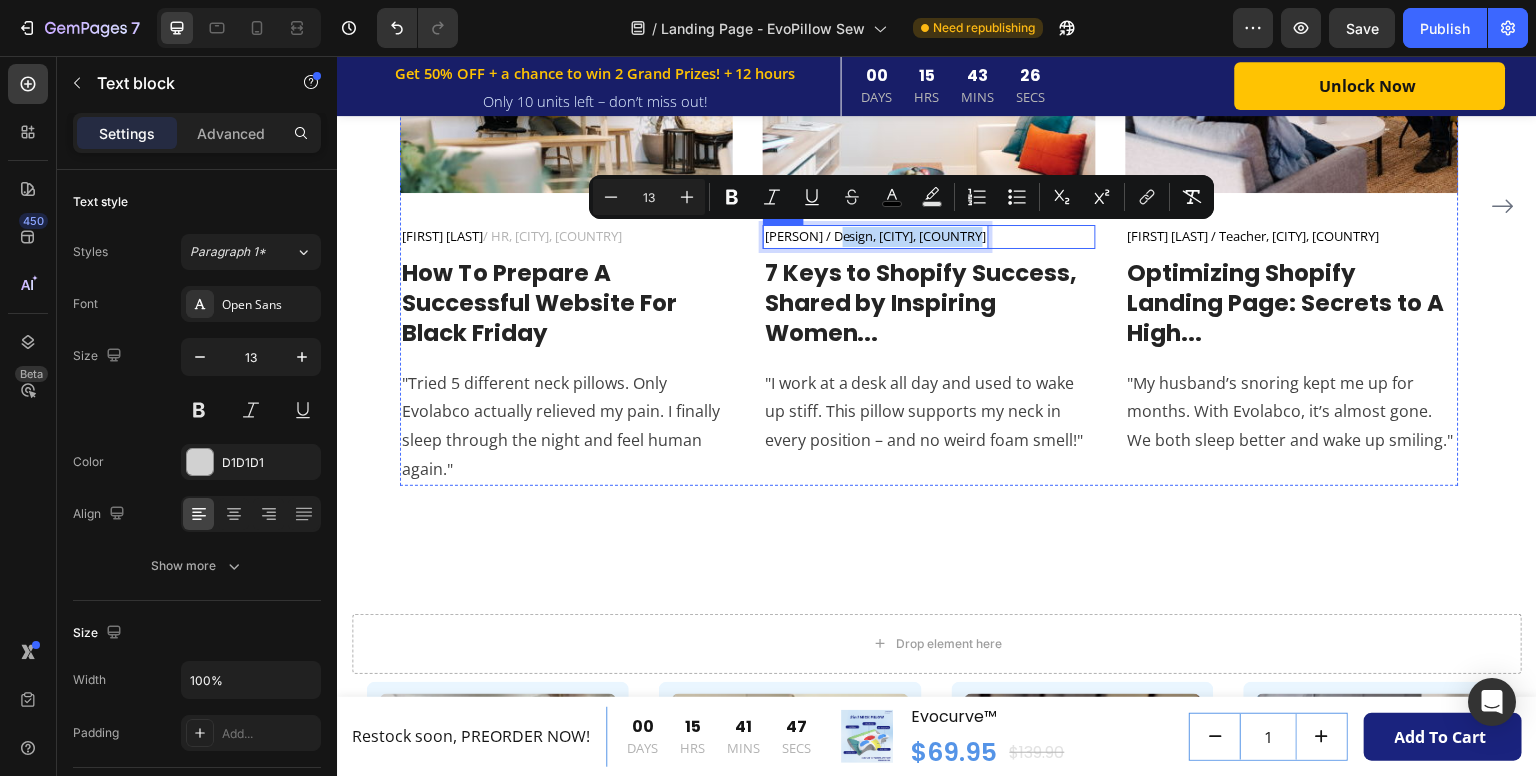 drag, startPoint x: 828, startPoint y: 230, endPoint x: 950, endPoint y: 237, distance: 122.20065 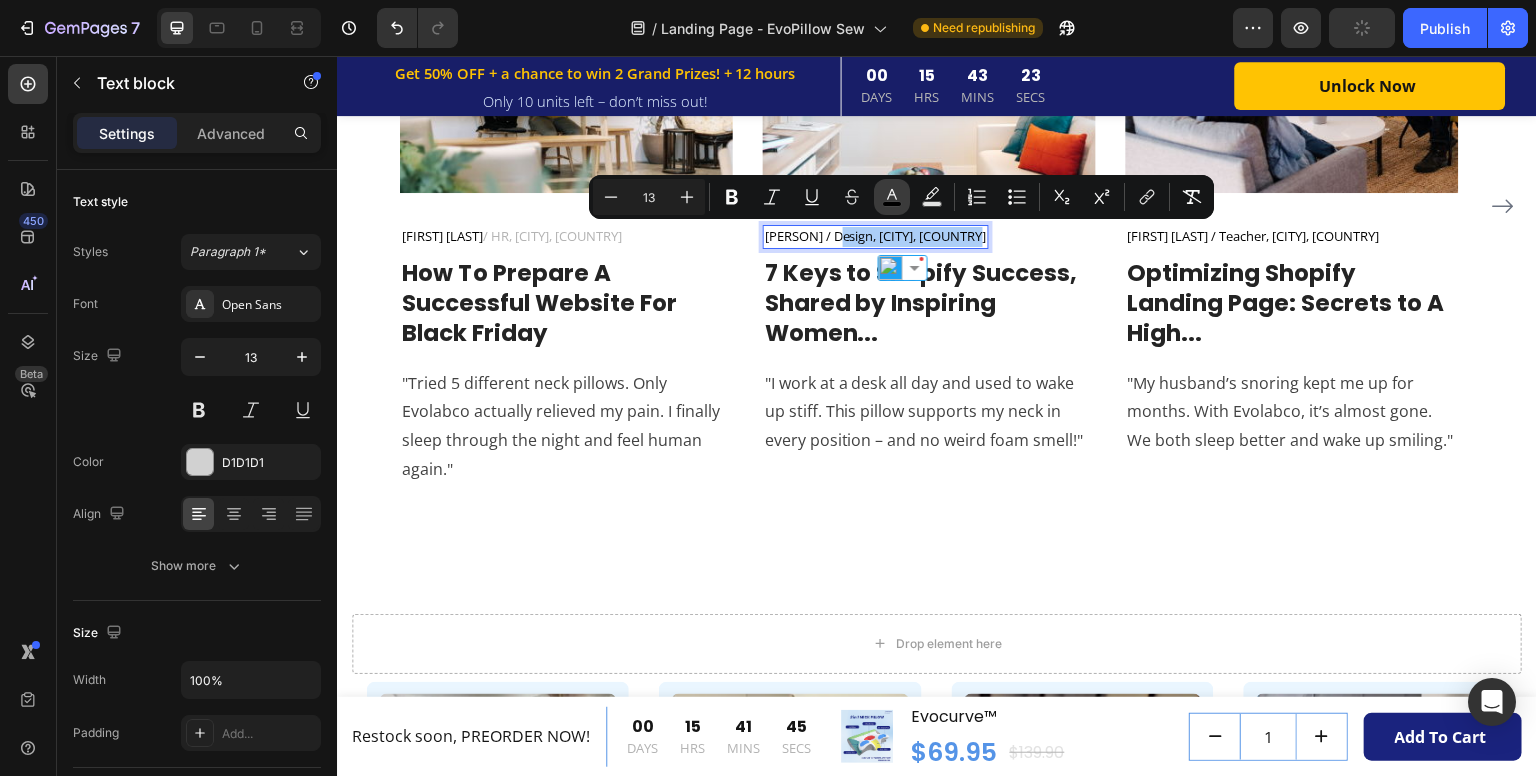 click 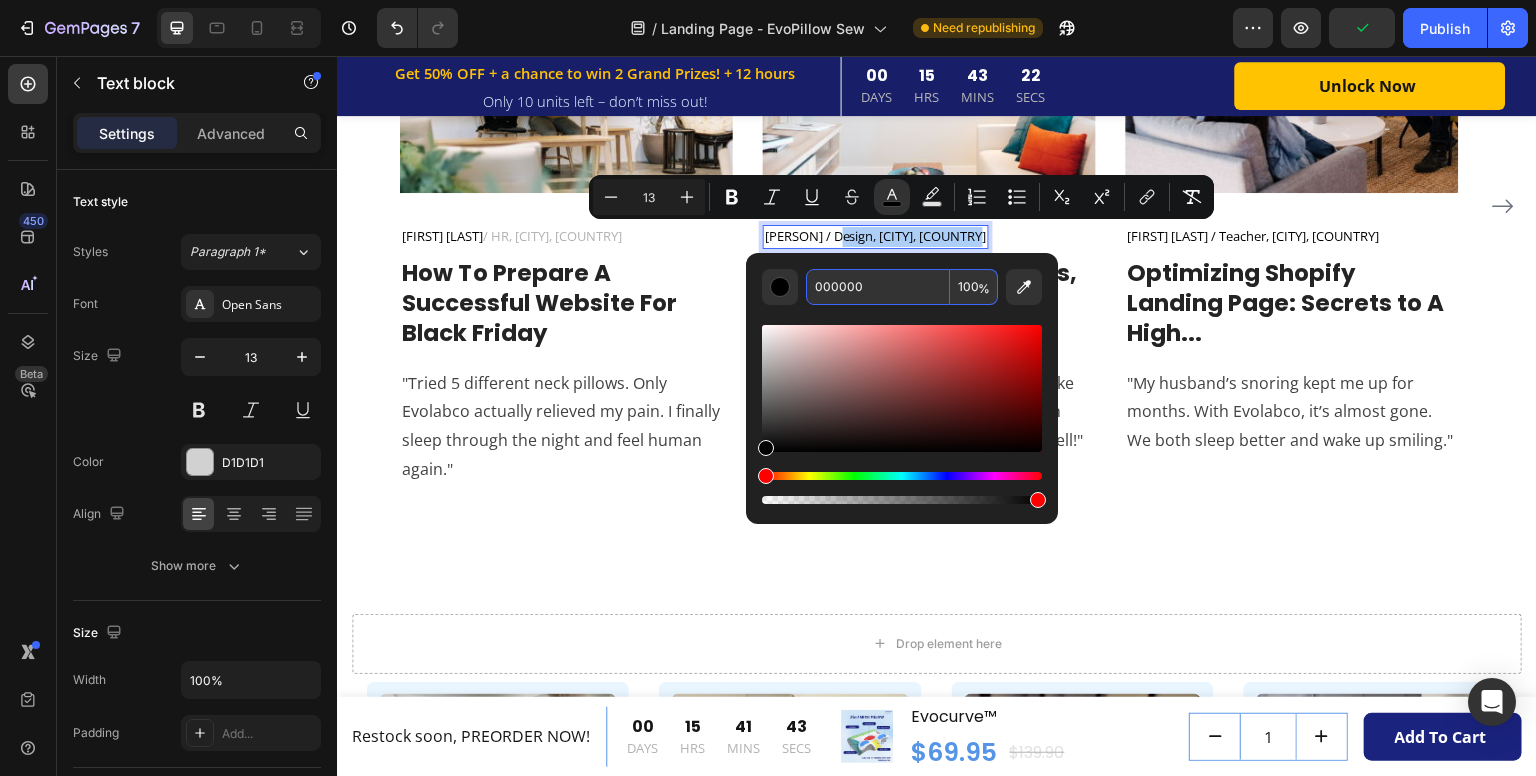 click on "000000" at bounding box center [878, 287] 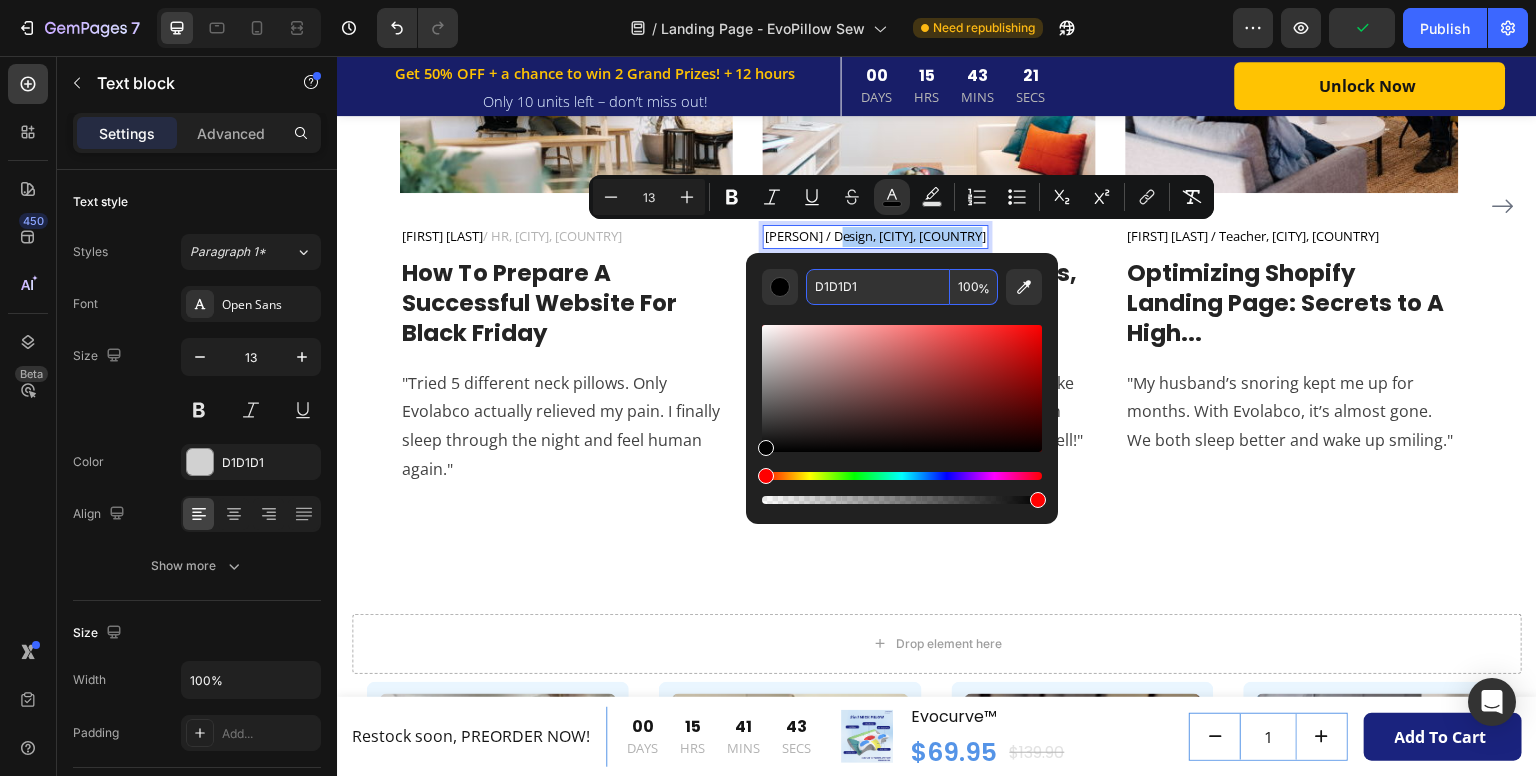 type on "D1D1D1" 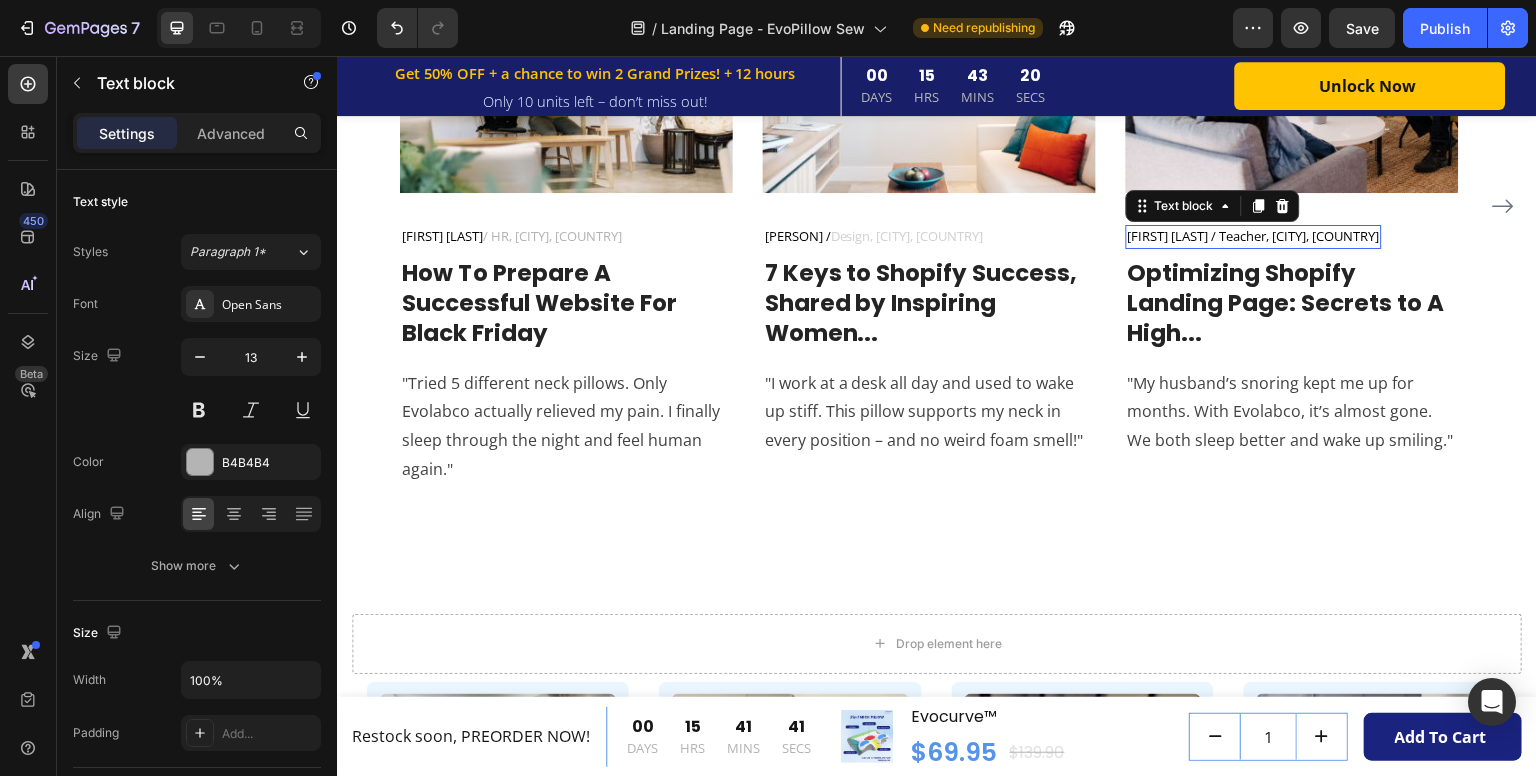 click on "Alex T. / Teacher, London, UK" at bounding box center [1254, 236] 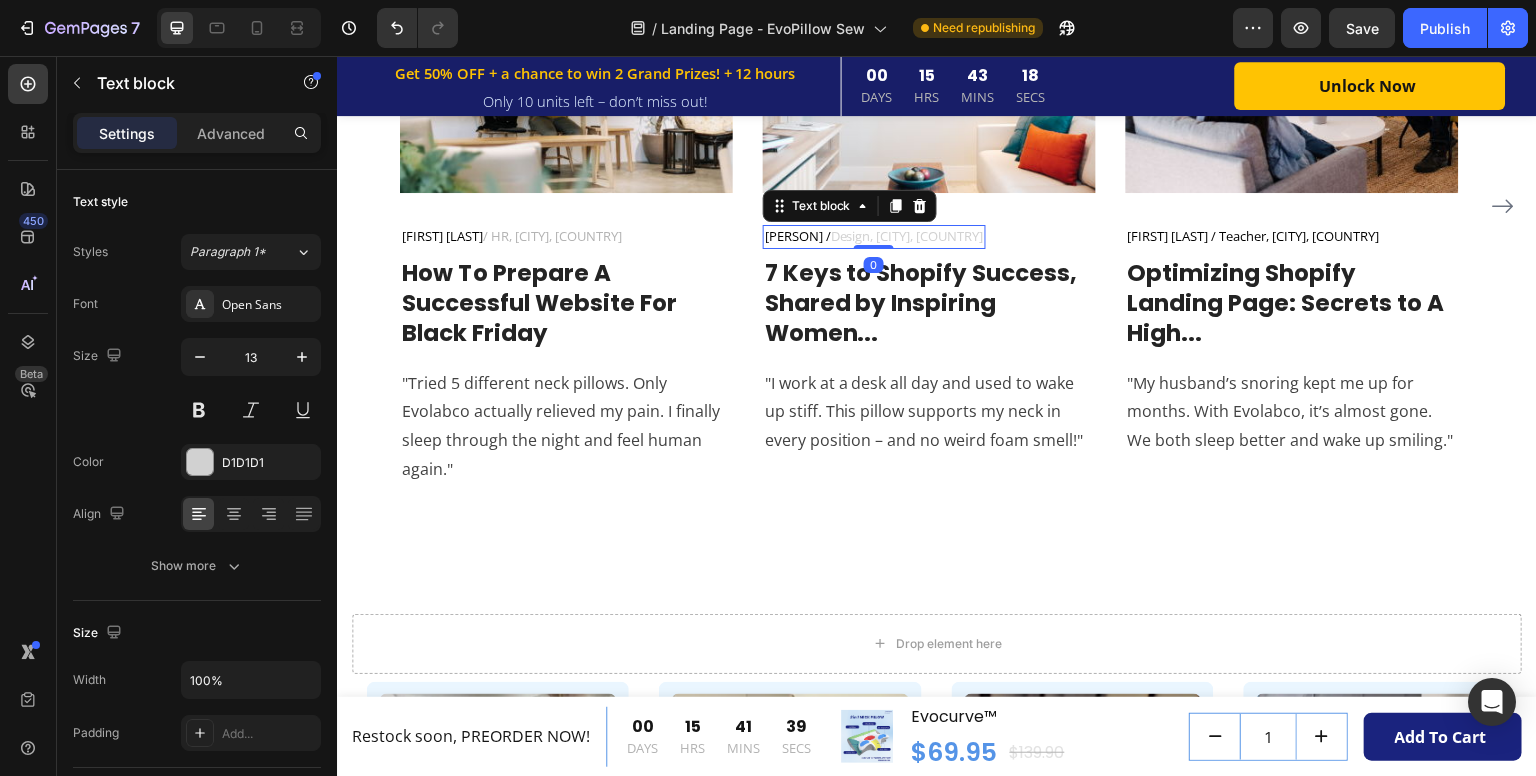 click on "[CITY], [COUNTRY]" at bounding box center (907, 236) 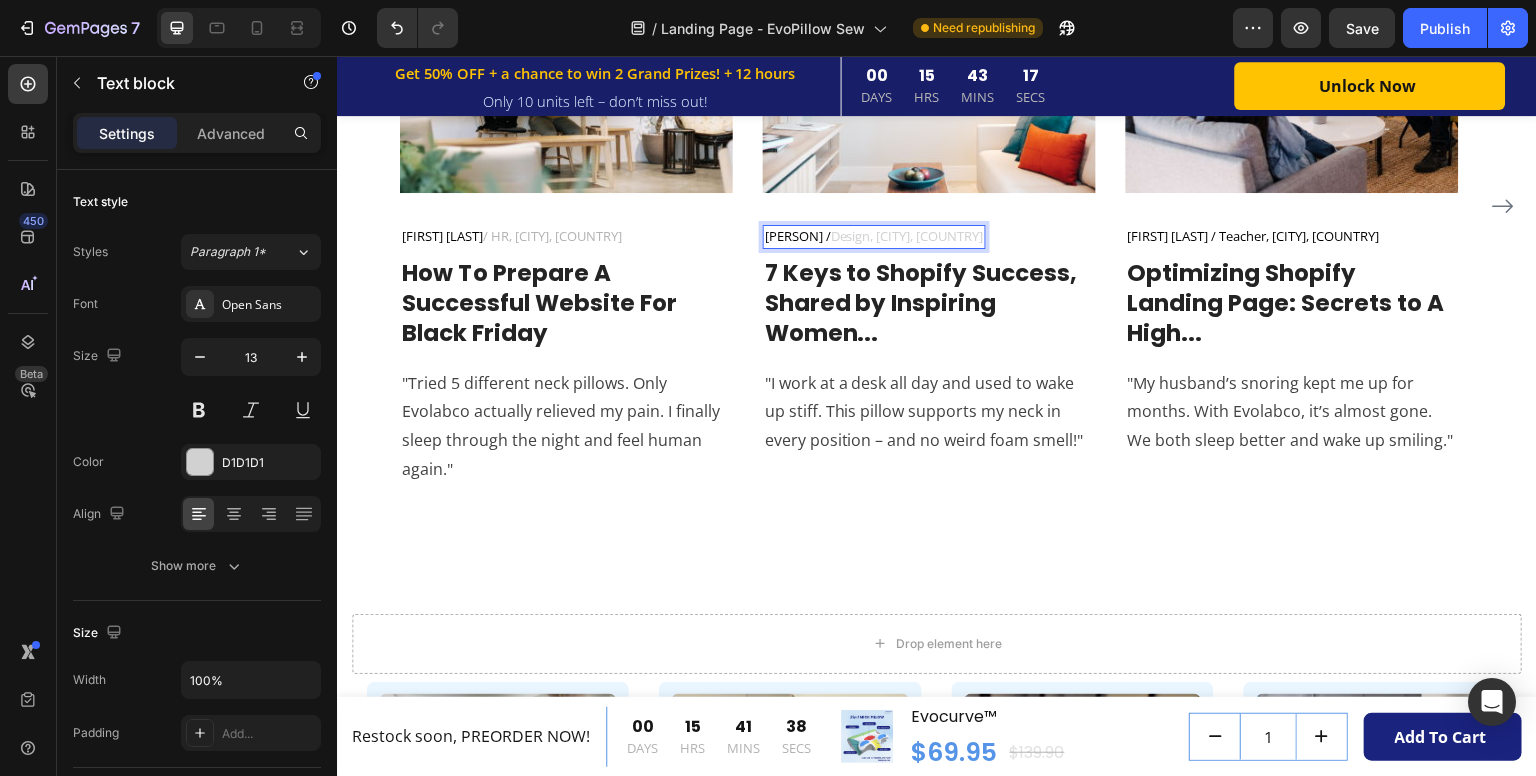 click on "[CITY], [COUNTRY]" at bounding box center [907, 236] 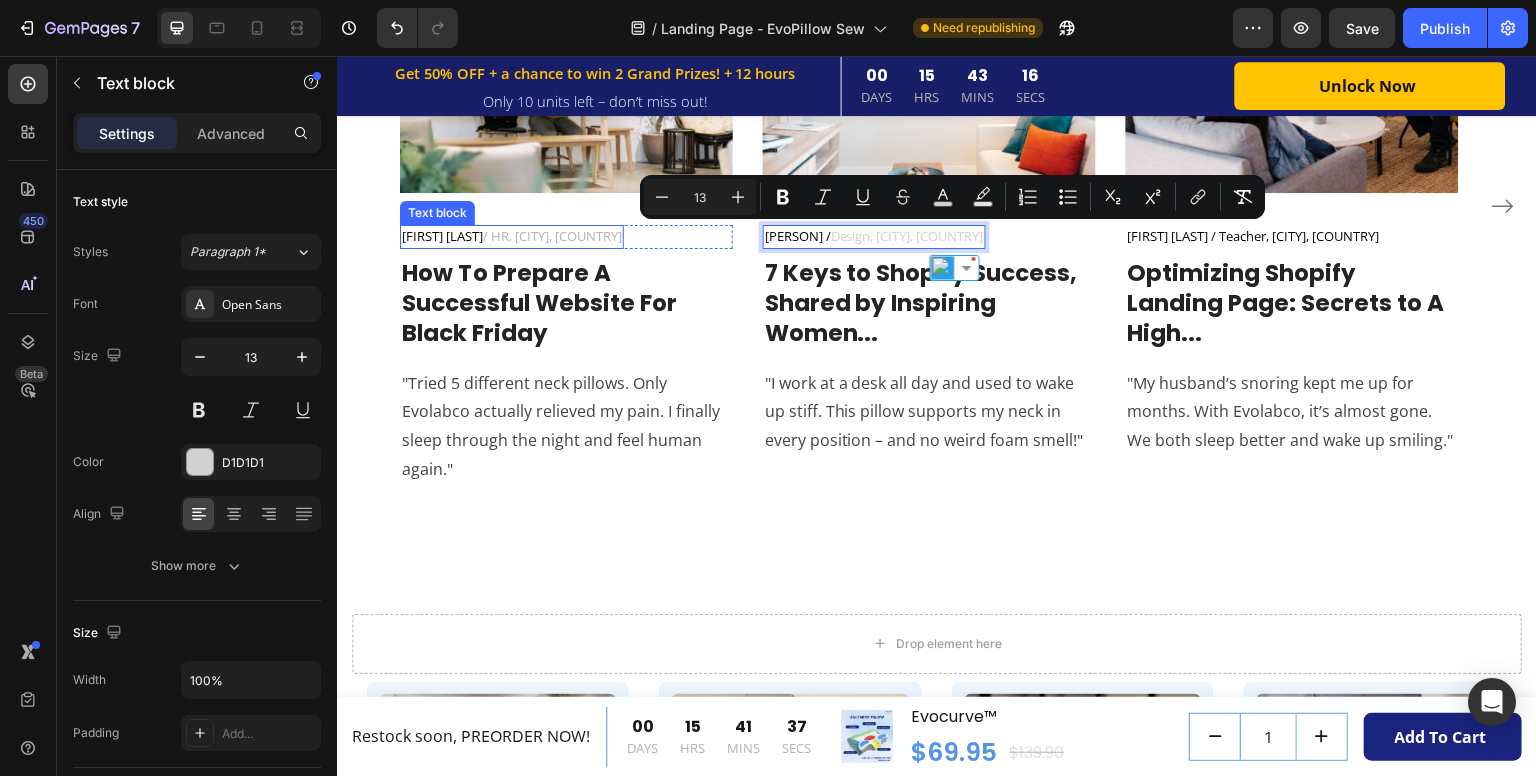 click on "Jennifer M.  / HR, California, USA" at bounding box center (512, 237) 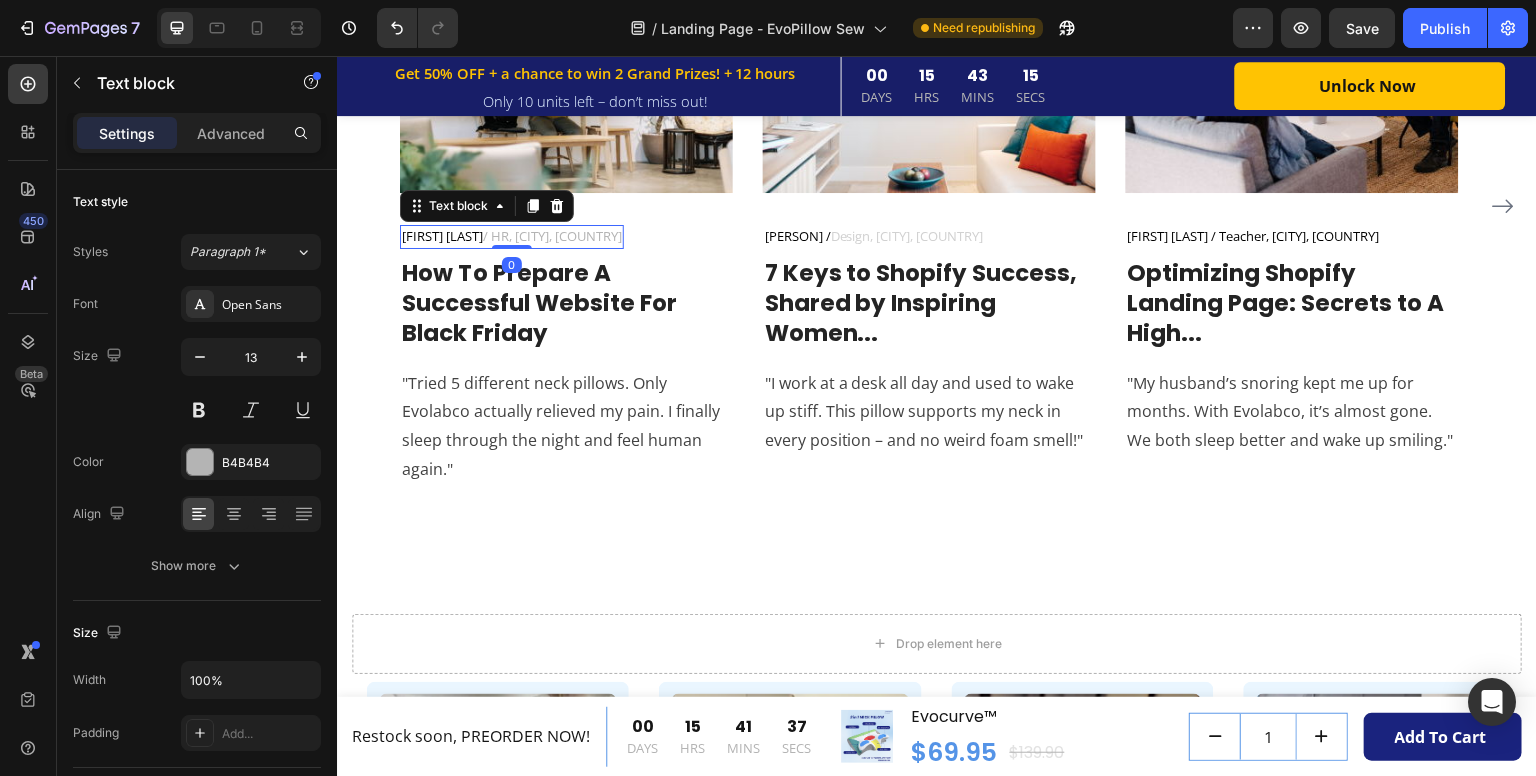 click on "Jennifer M.  / HR, California, USA" at bounding box center [512, 237] 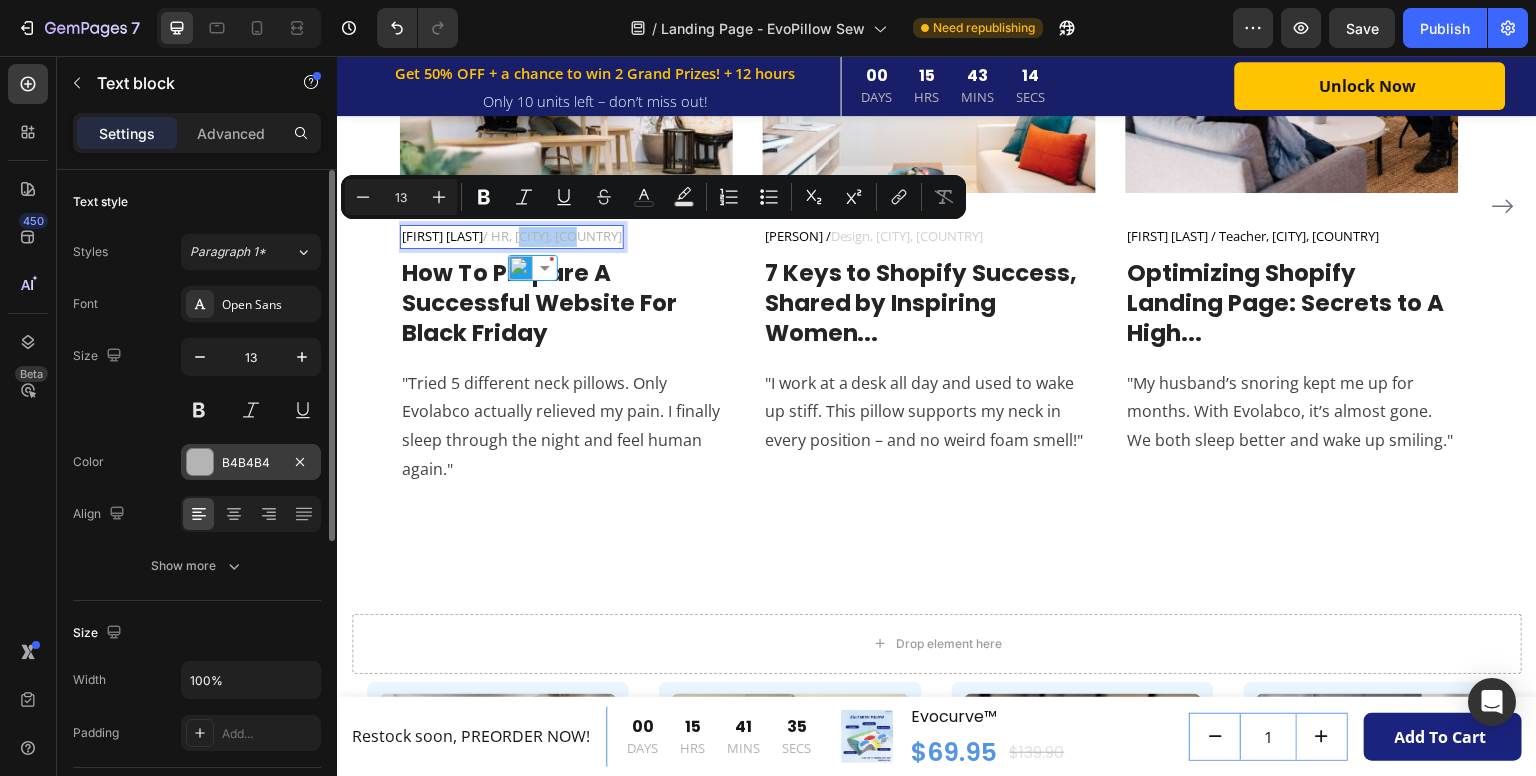click on "B4B4B4" at bounding box center [251, 463] 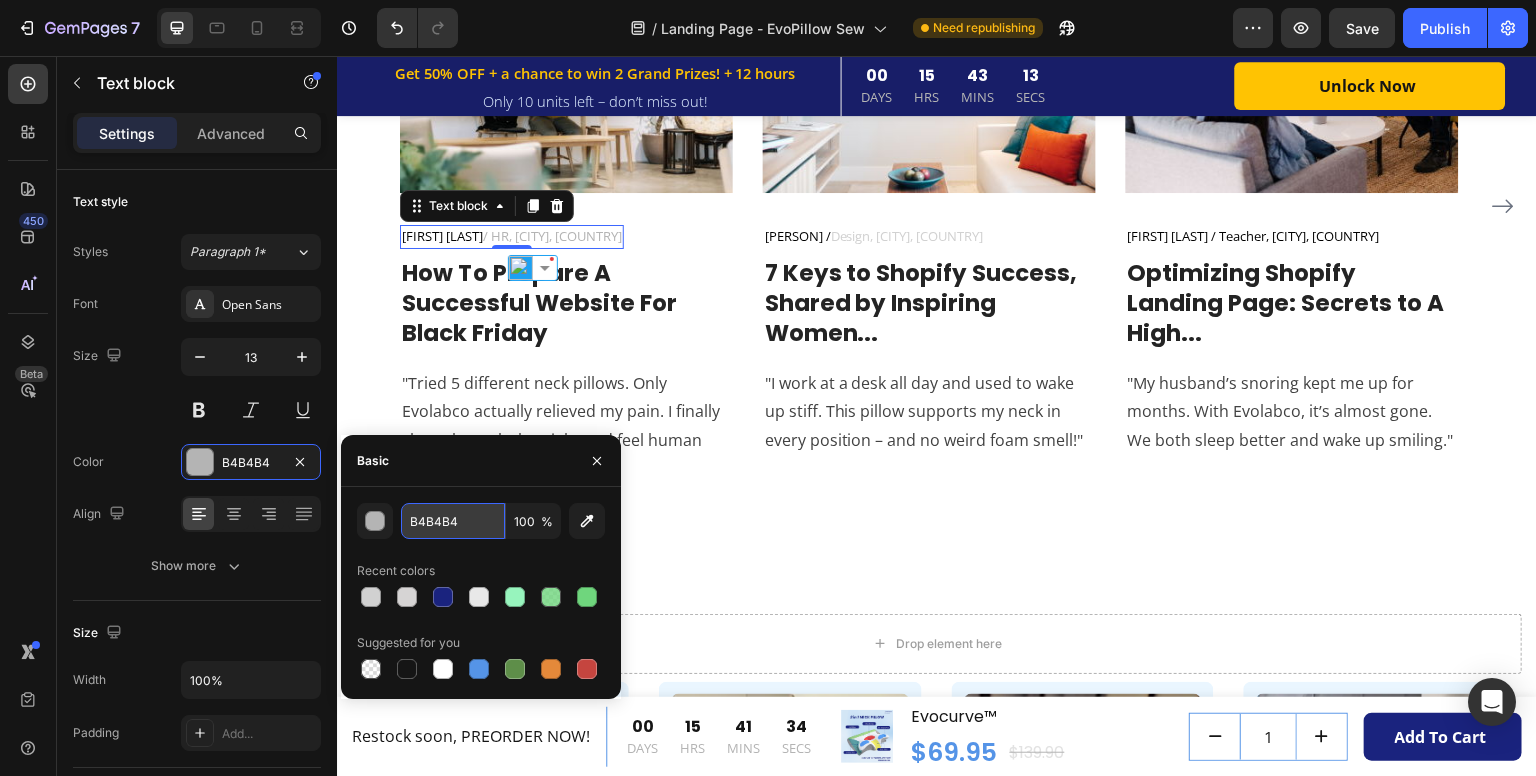 click on "B4B4B4" at bounding box center [453, 521] 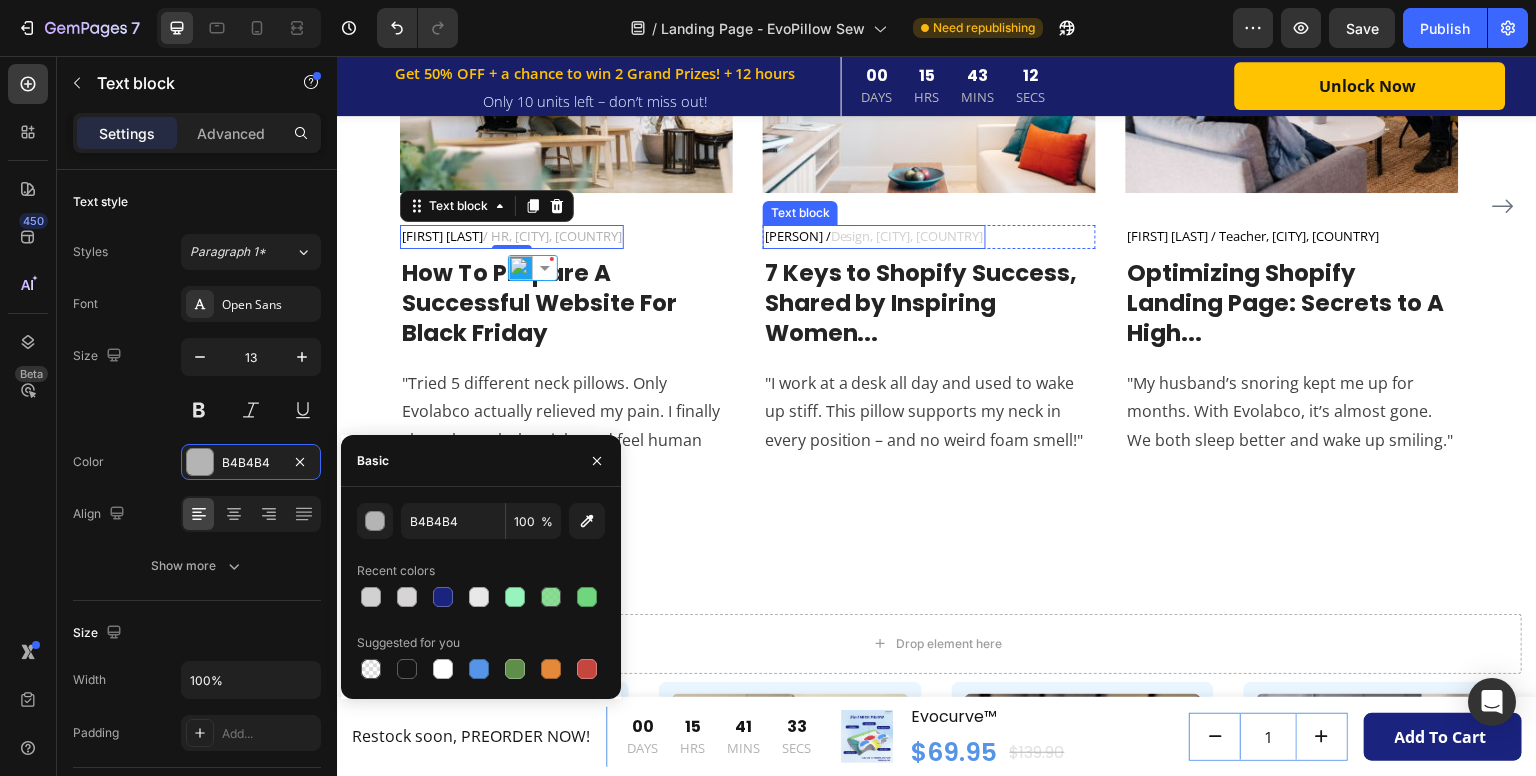 click on "[CITY], [COUNTRY]" at bounding box center (907, 236) 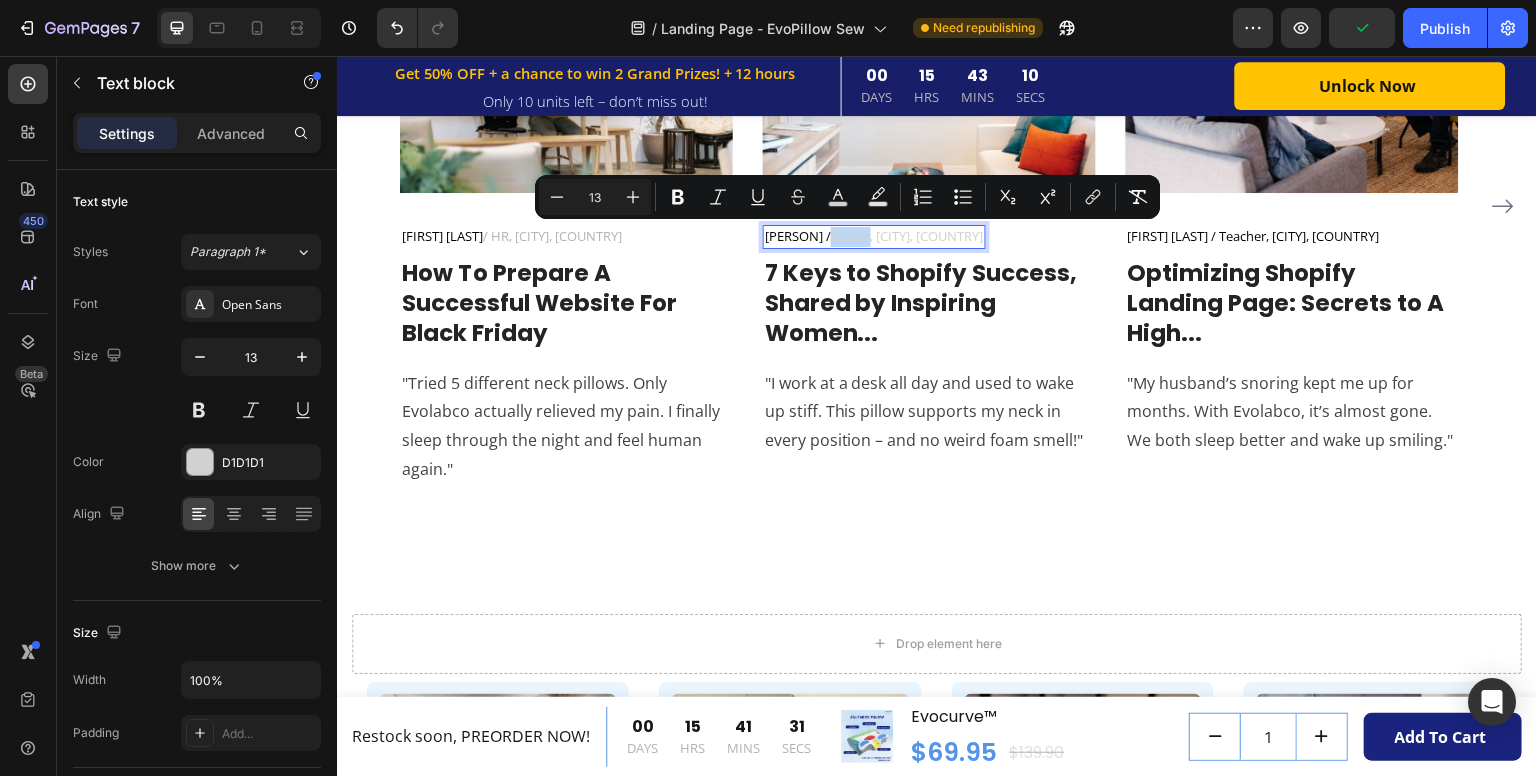 click on "[CITY], [COUNTRY]" at bounding box center [907, 236] 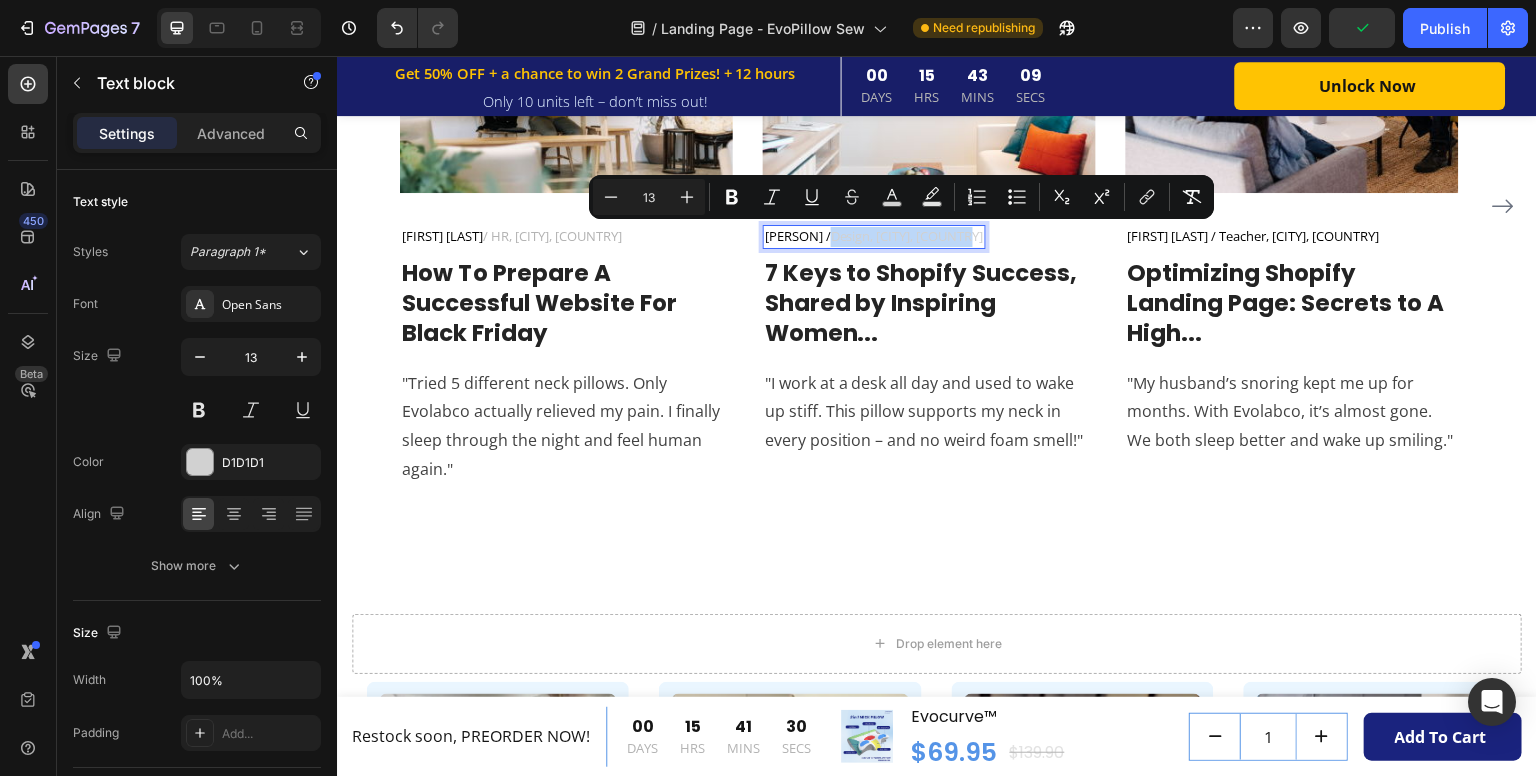 drag, startPoint x: 831, startPoint y: 232, endPoint x: 963, endPoint y: 236, distance: 132.0606 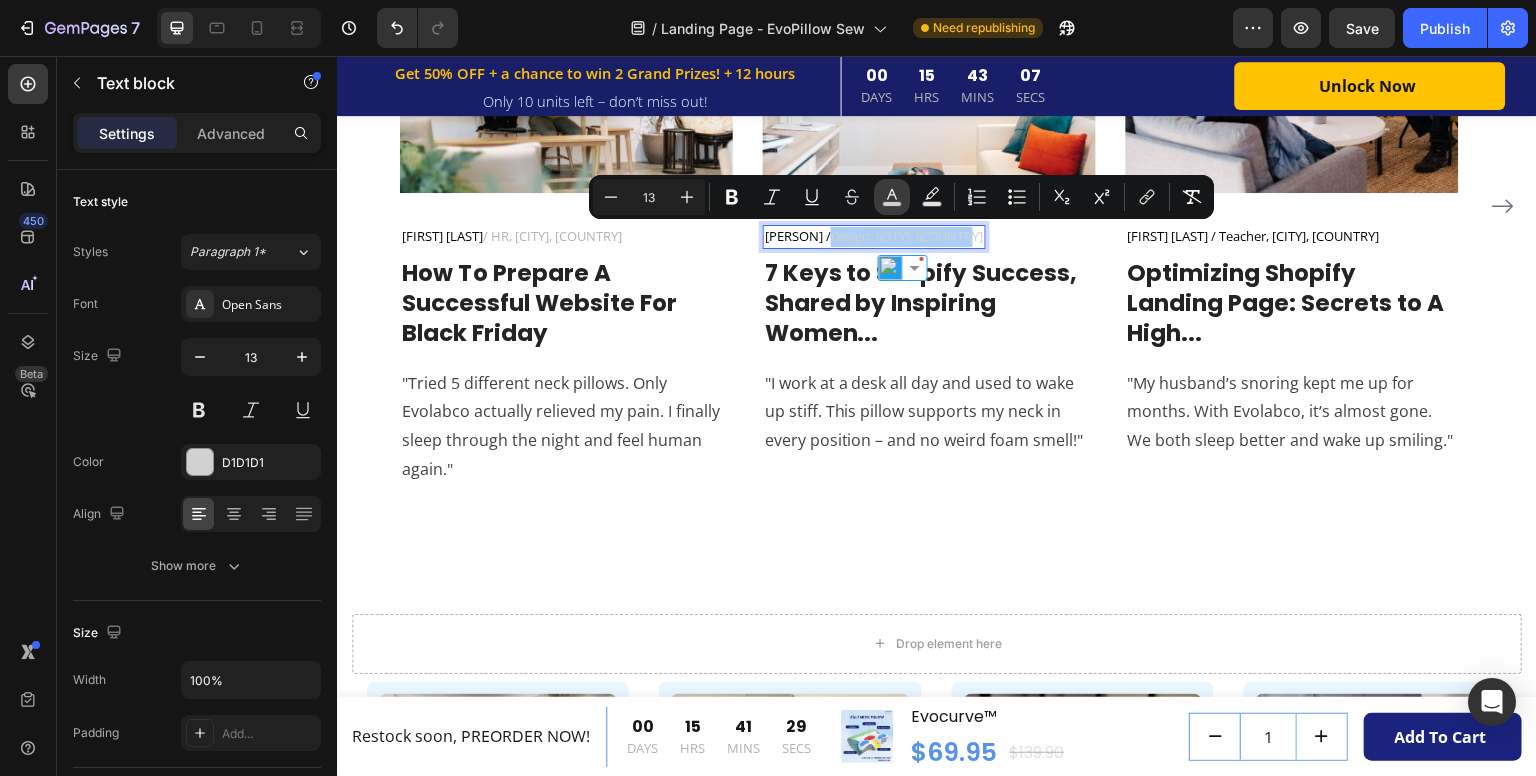 click 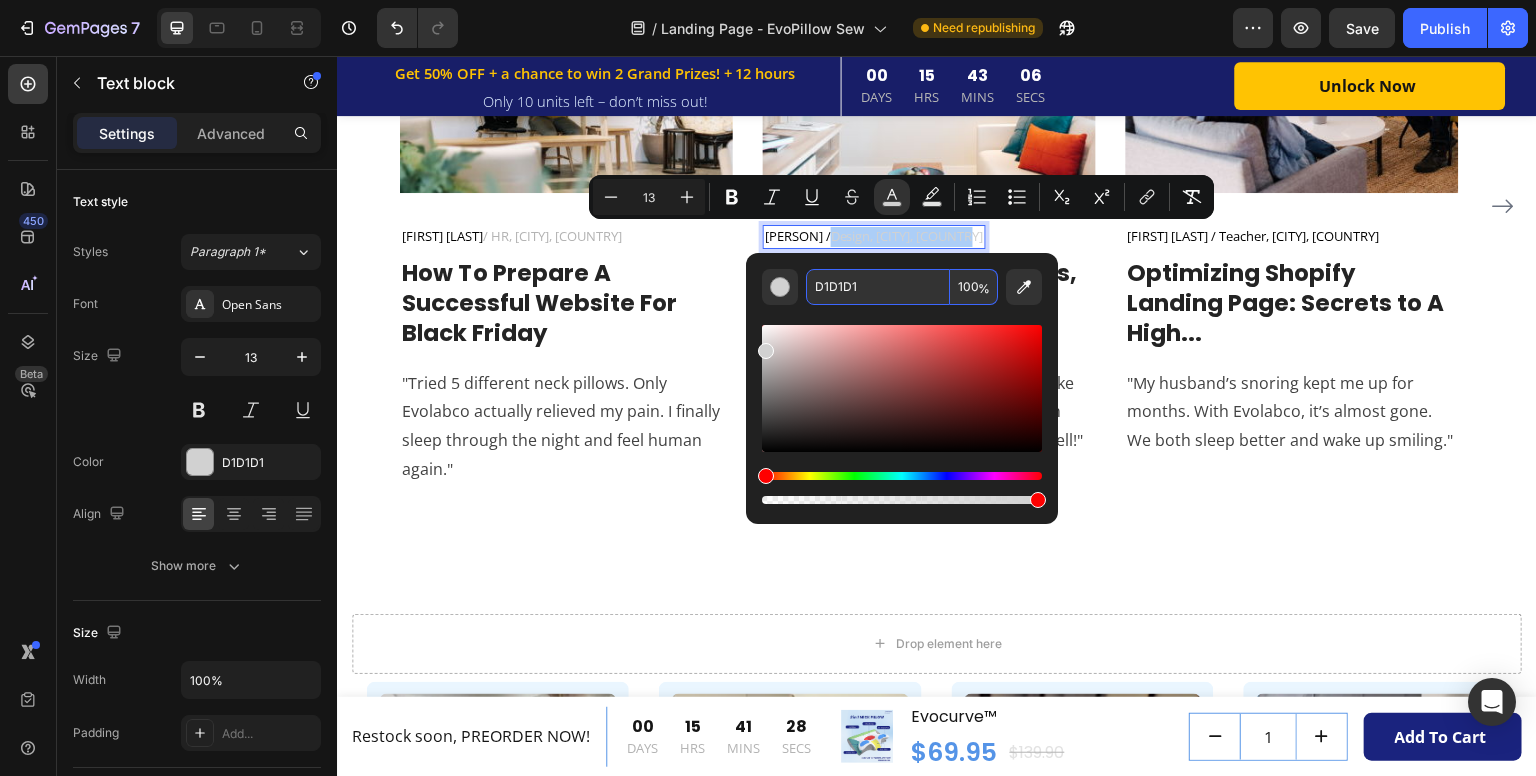 click on "D1D1D1" at bounding box center (878, 287) 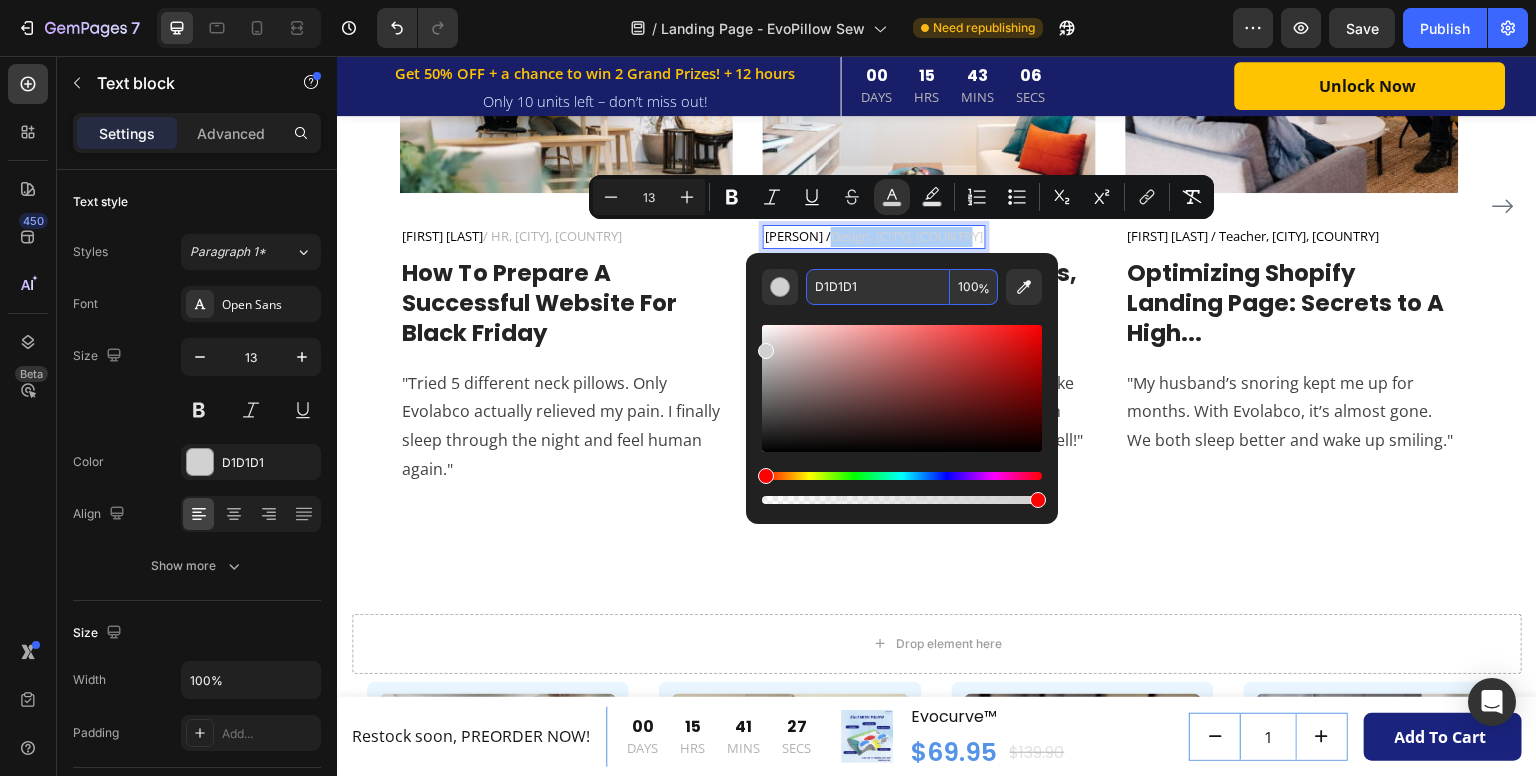 paste on "B4B4B4" 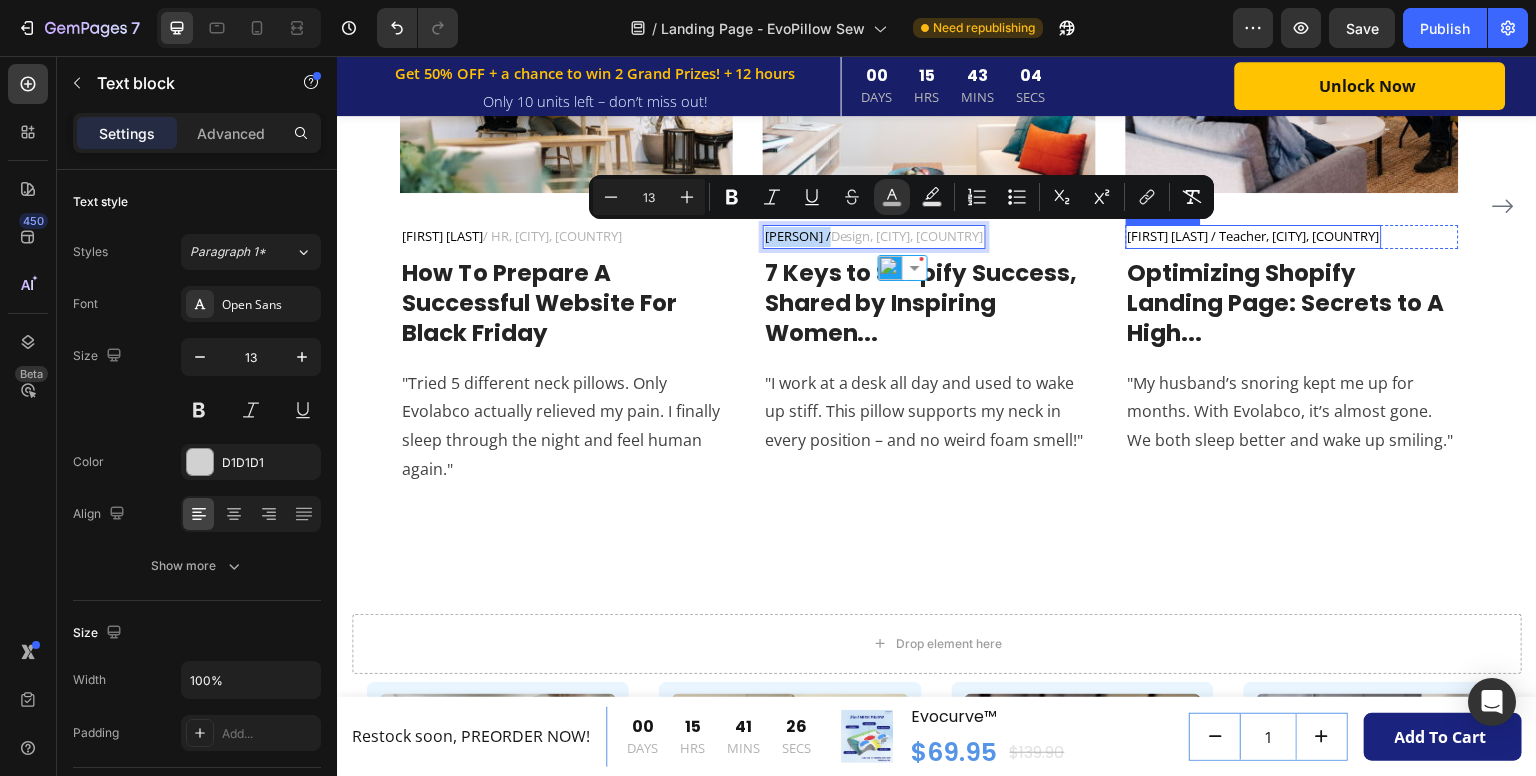 click on "Alex T. / Teacher, London, UK" at bounding box center [1254, 236] 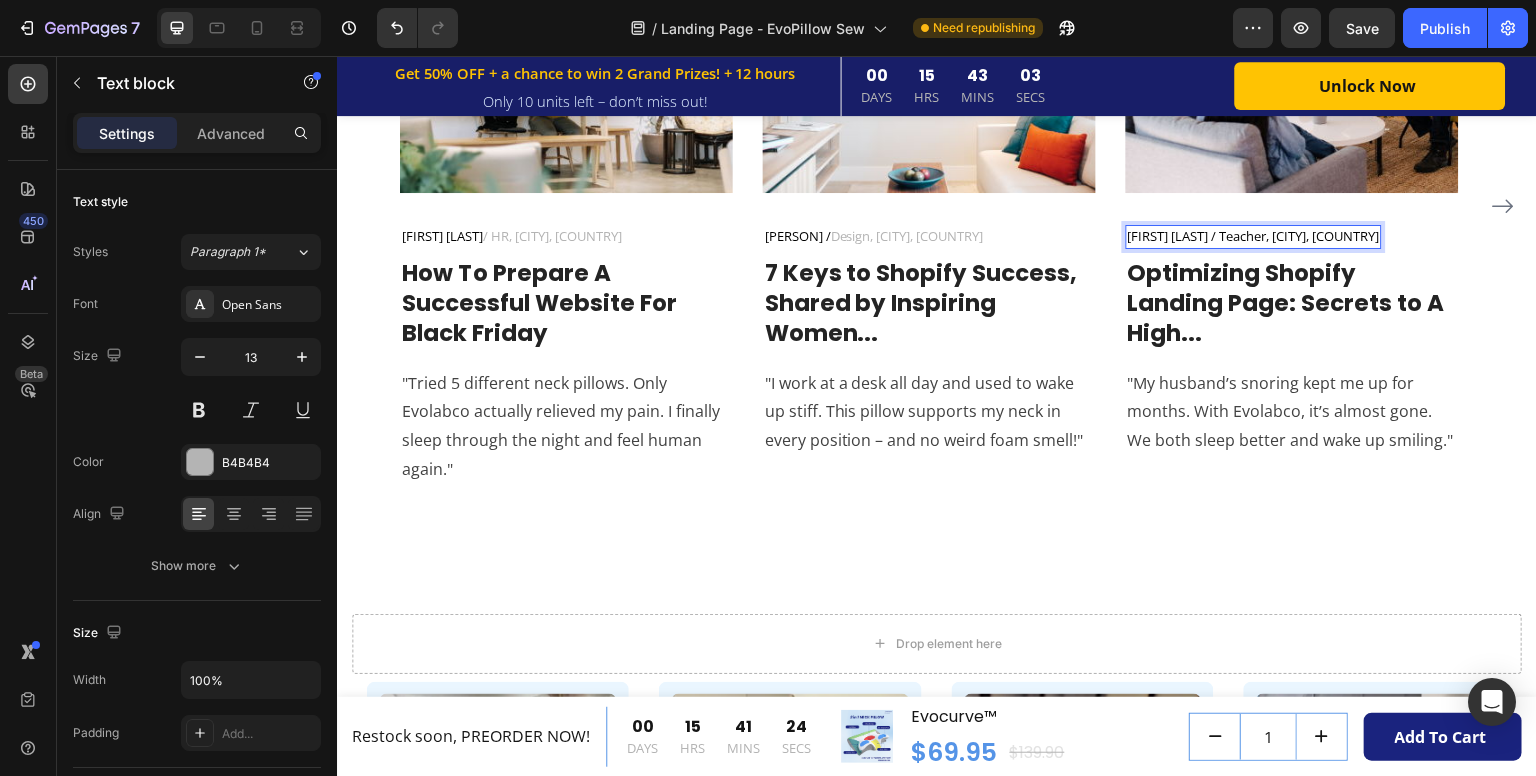 click on "Alex T. / Teacher, London, UK" at bounding box center [1254, 236] 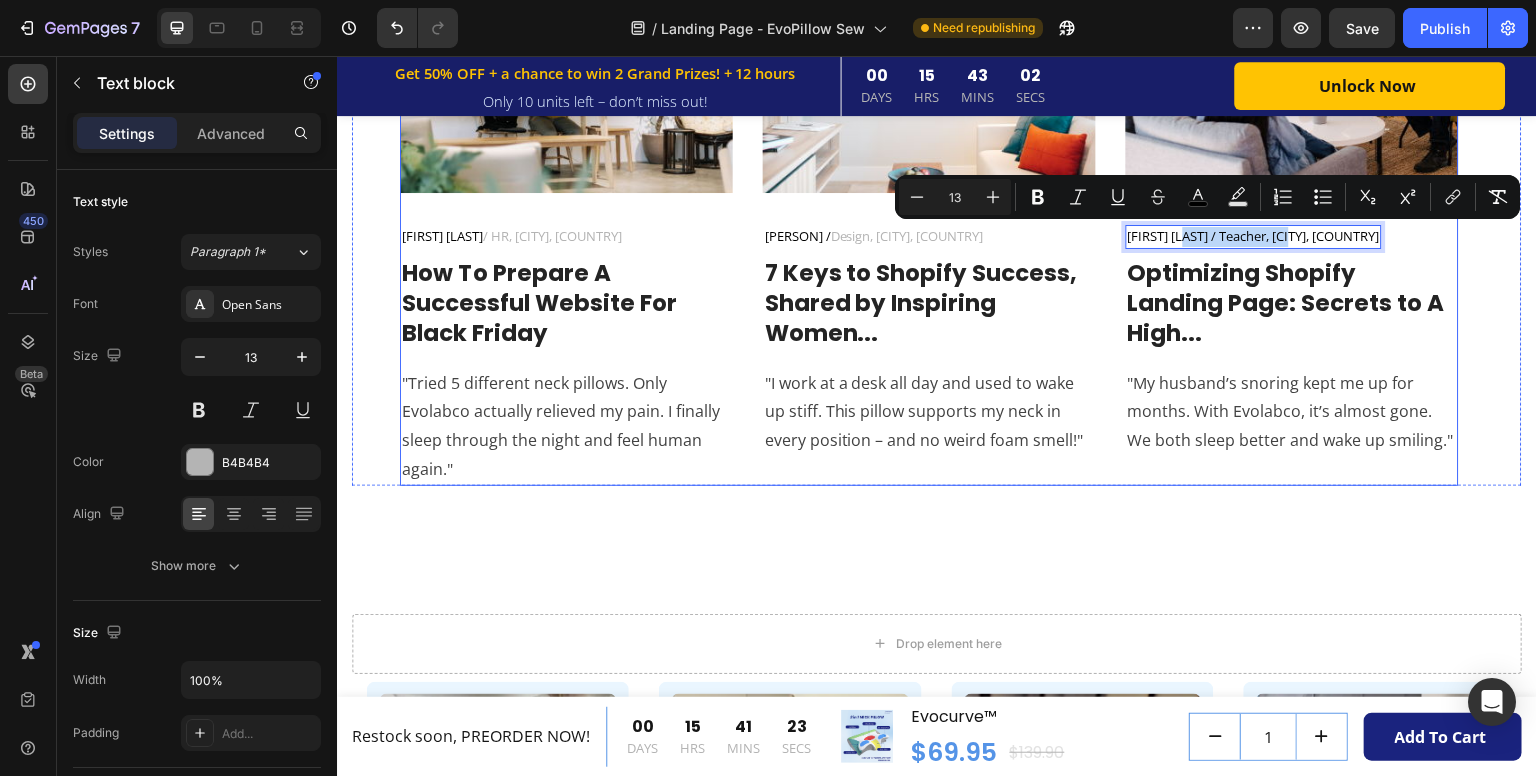 drag, startPoint x: 1176, startPoint y: 234, endPoint x: 1629, endPoint y: 274, distance: 454.76257 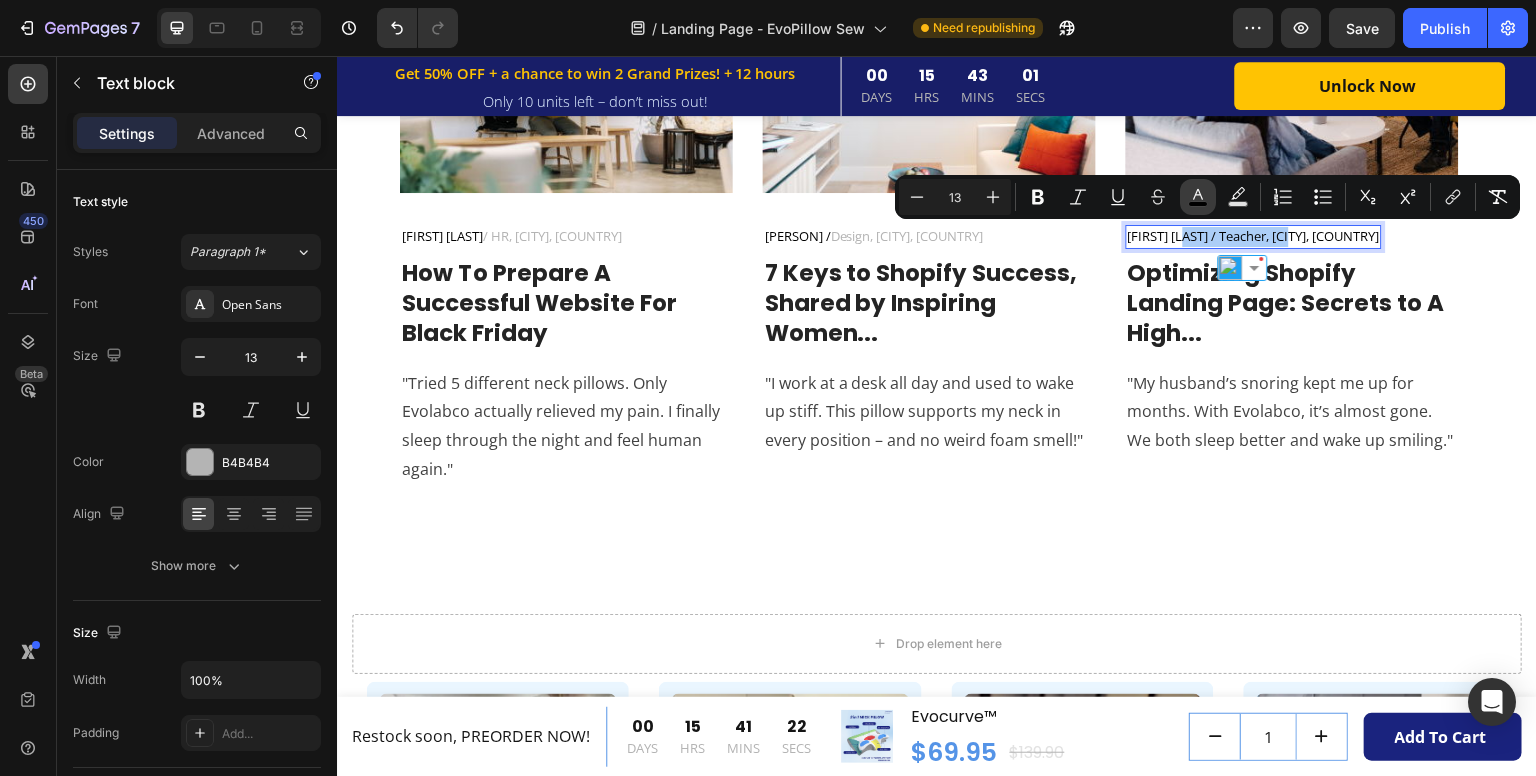 click 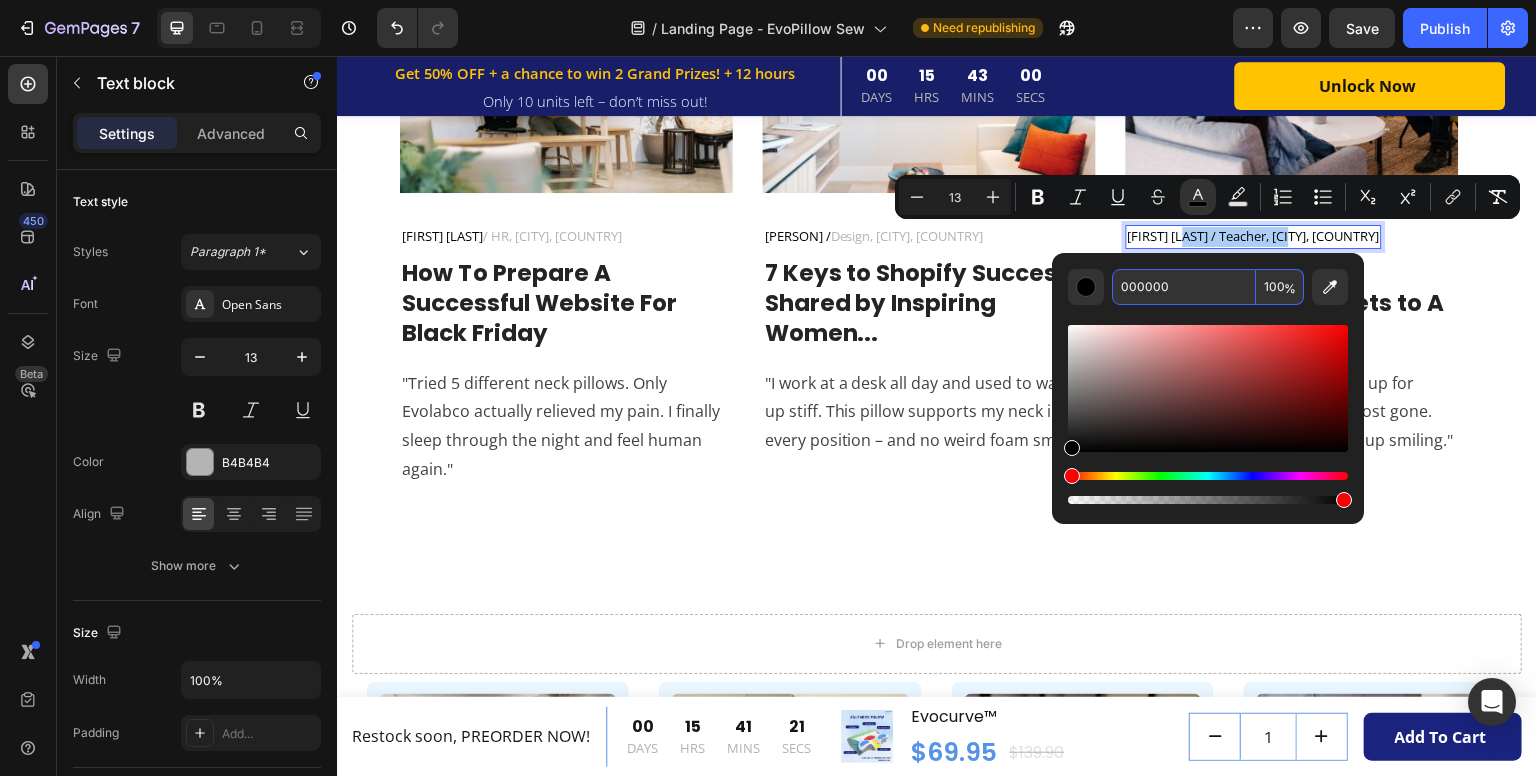 click on "000000" at bounding box center [1184, 287] 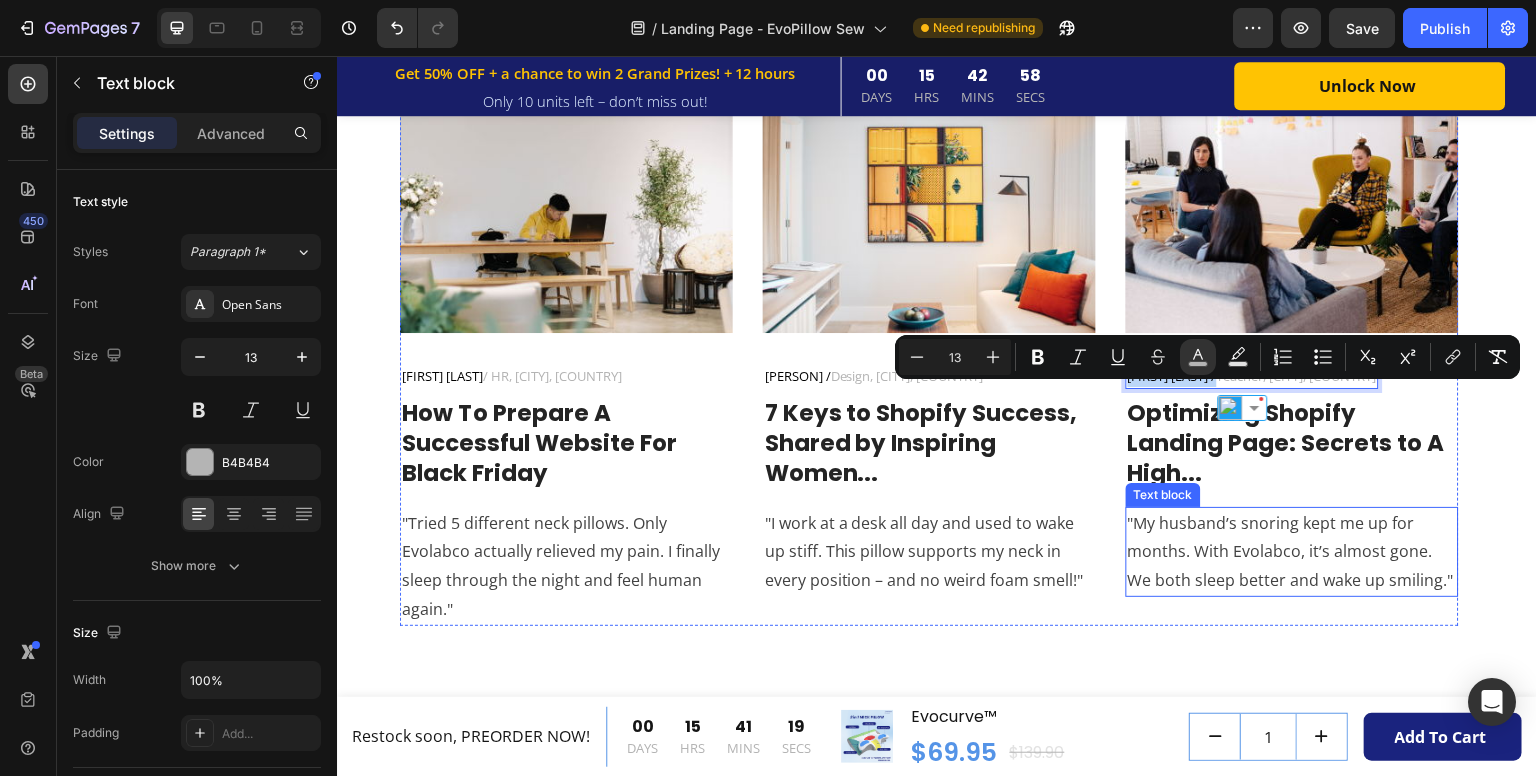 scroll, scrollTop: 5624, scrollLeft: 0, axis: vertical 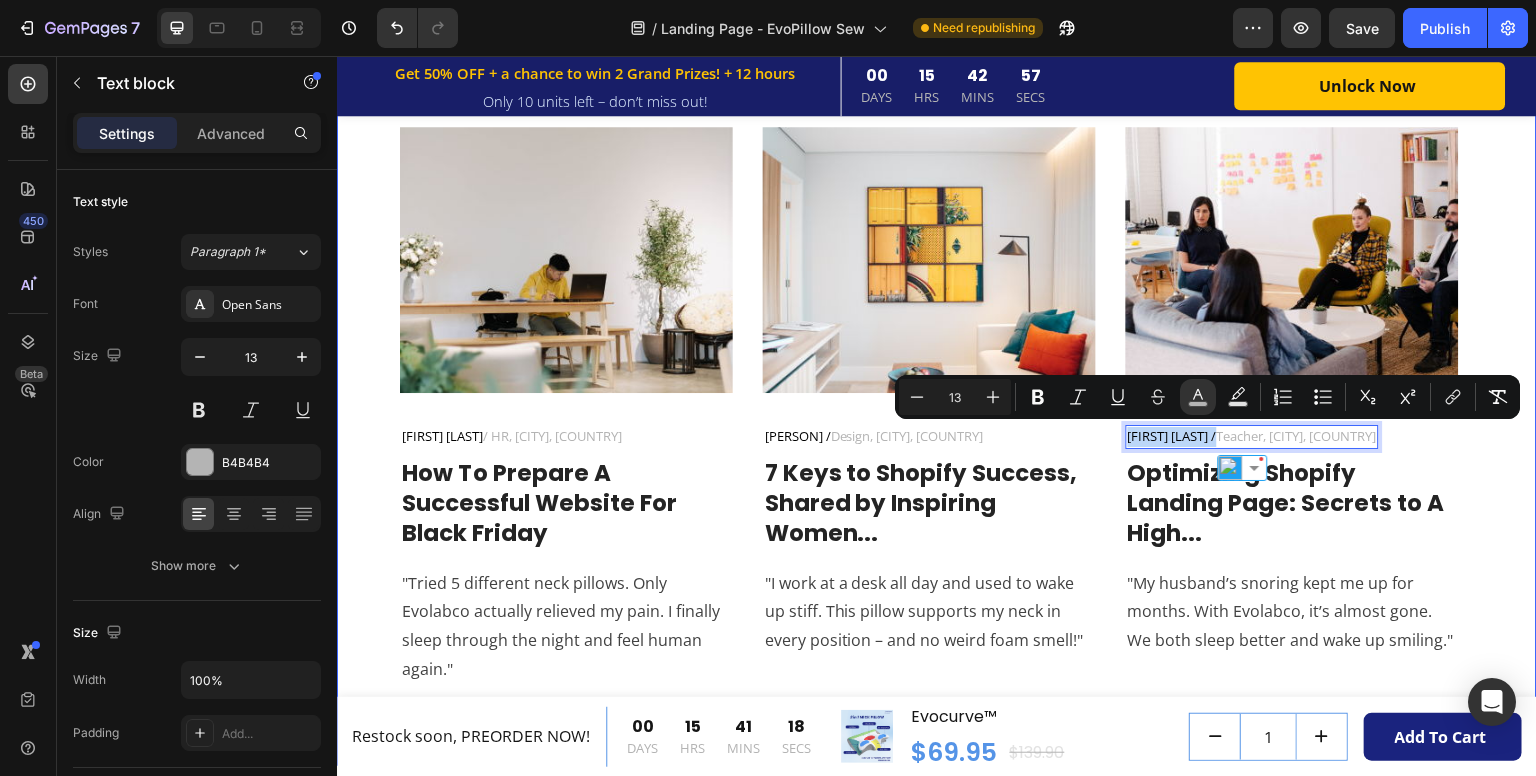 click on "What Our Customers Are Saying Heading Phasellus lorem malesuada ligula pulvinar commodo Text block
Image Jennifer M.  / HR, California, USA Text block Row How To Prepare A Successful Website For Black Friday Heading "Tried 5 different neck pillows. Only Evolabco actually relieved my pain. I finally sleep through the night and feel human again." Text block Image Claire H. /  Design, Toronto, Canada Text block Row 7 Keys to Shopify Success, Shared by Inspiring Women... Heading "I work at a desk all day and used to wake up stiff. This pillow supports my neck in every position – and no weird foam smell!" Text block Image Alex T. /  Teacher, London, UK Text block   0 Row Optimizing Shopify Landing Page: Secrets to A High... Heading "My husband’s snoring kept me up for months. With Evolabco, it’s almost gone. We both sleep better and wake up smiling." Text block Row Image By  Zoro Text block
Icon May 29,2022 Text block Row How To Prepare A Successful Website For Black Friday" at bounding box center [937, 345] 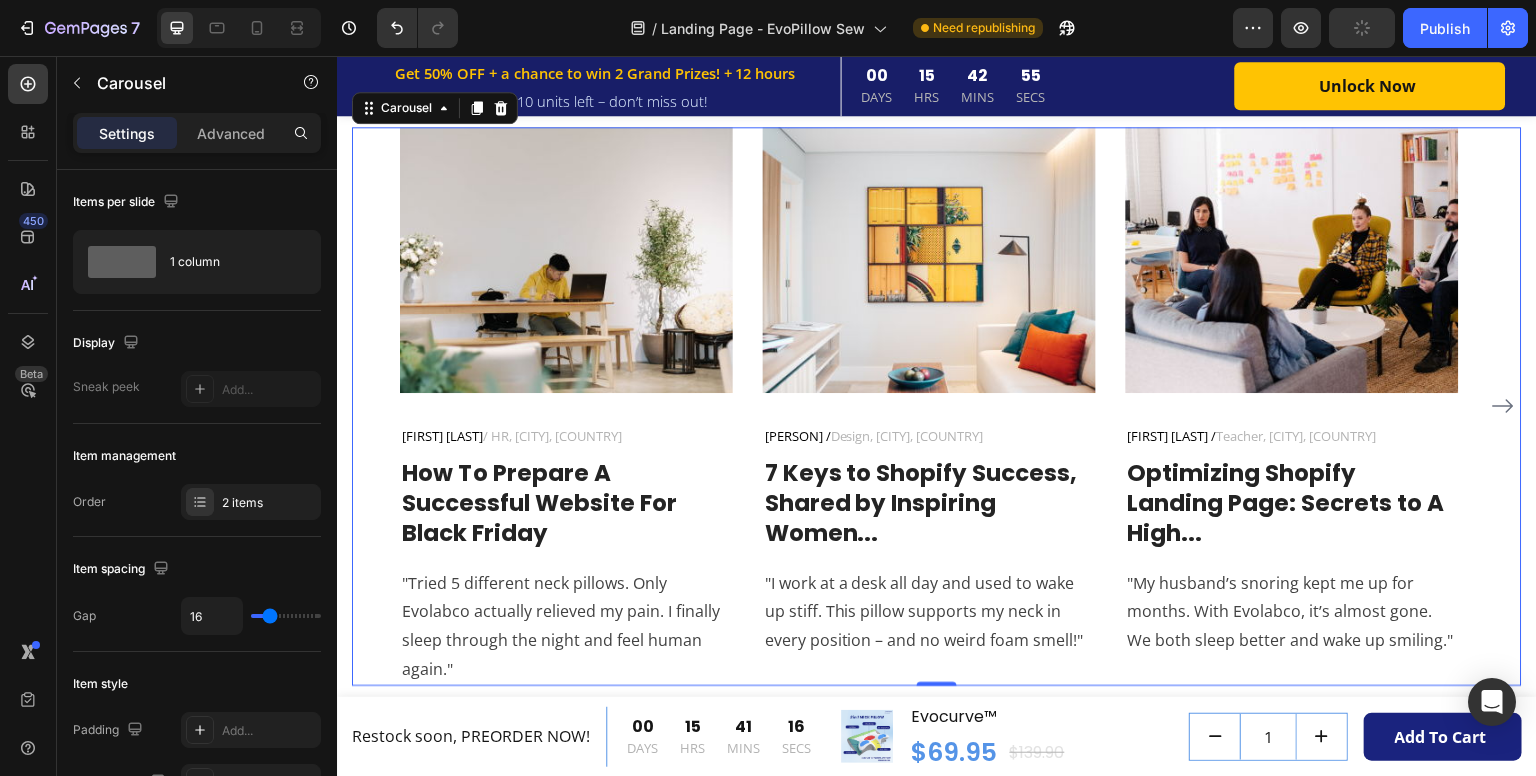 click 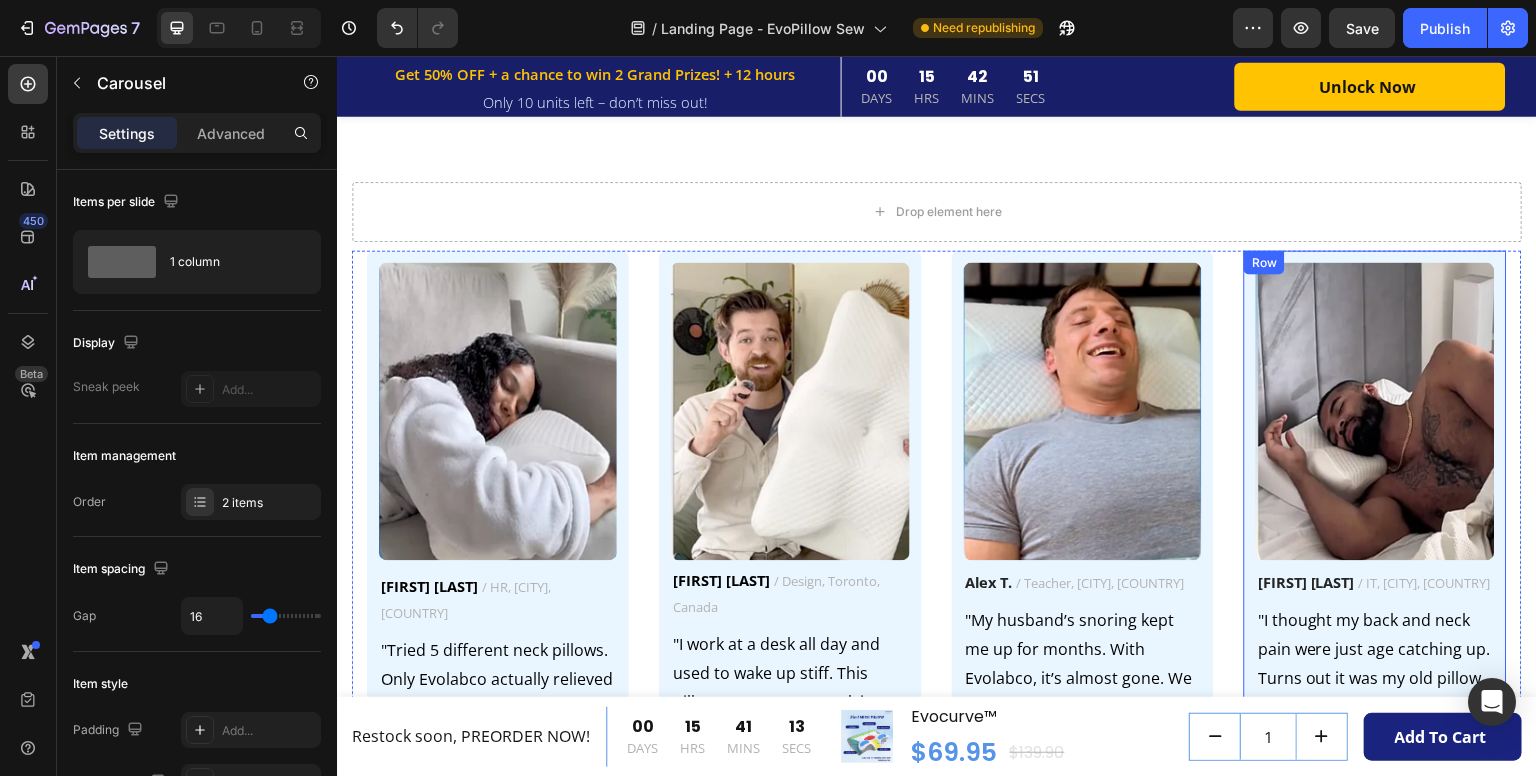 scroll, scrollTop: 6424, scrollLeft: 0, axis: vertical 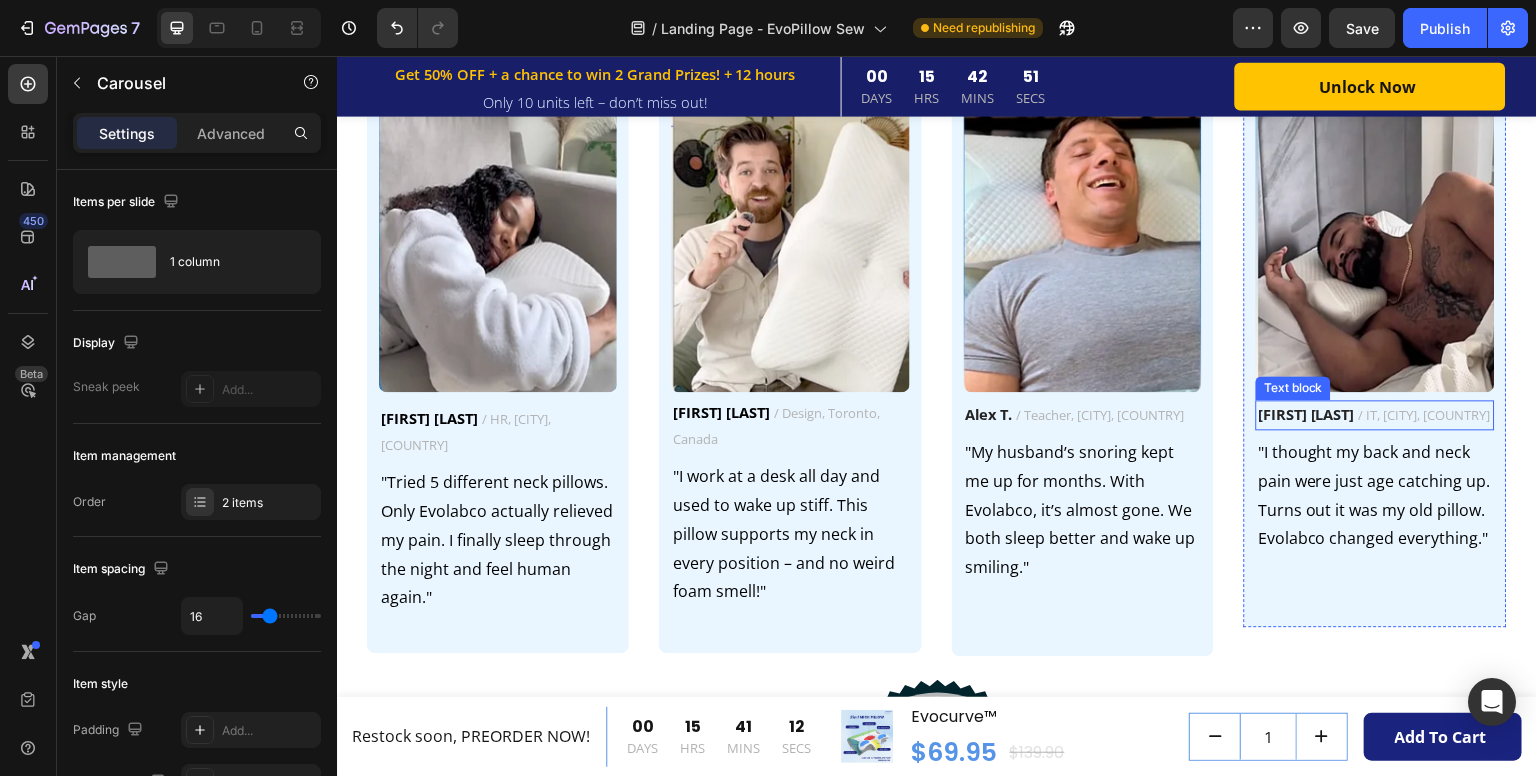 click on "/ IT, Sydney, Australia" at bounding box center (1425, 415) 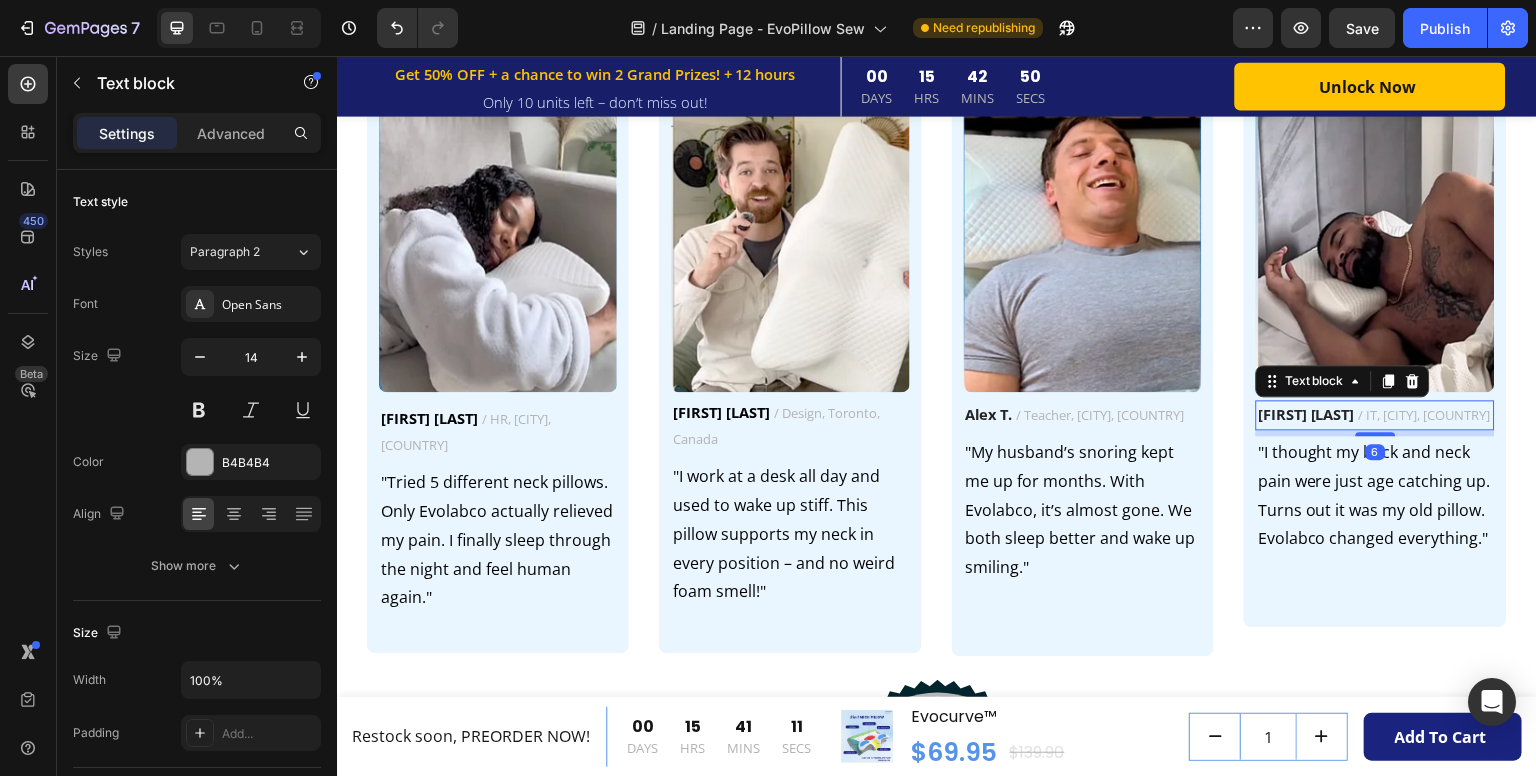 click on "/ IT, Sydney, Australia" at bounding box center [1425, 415] 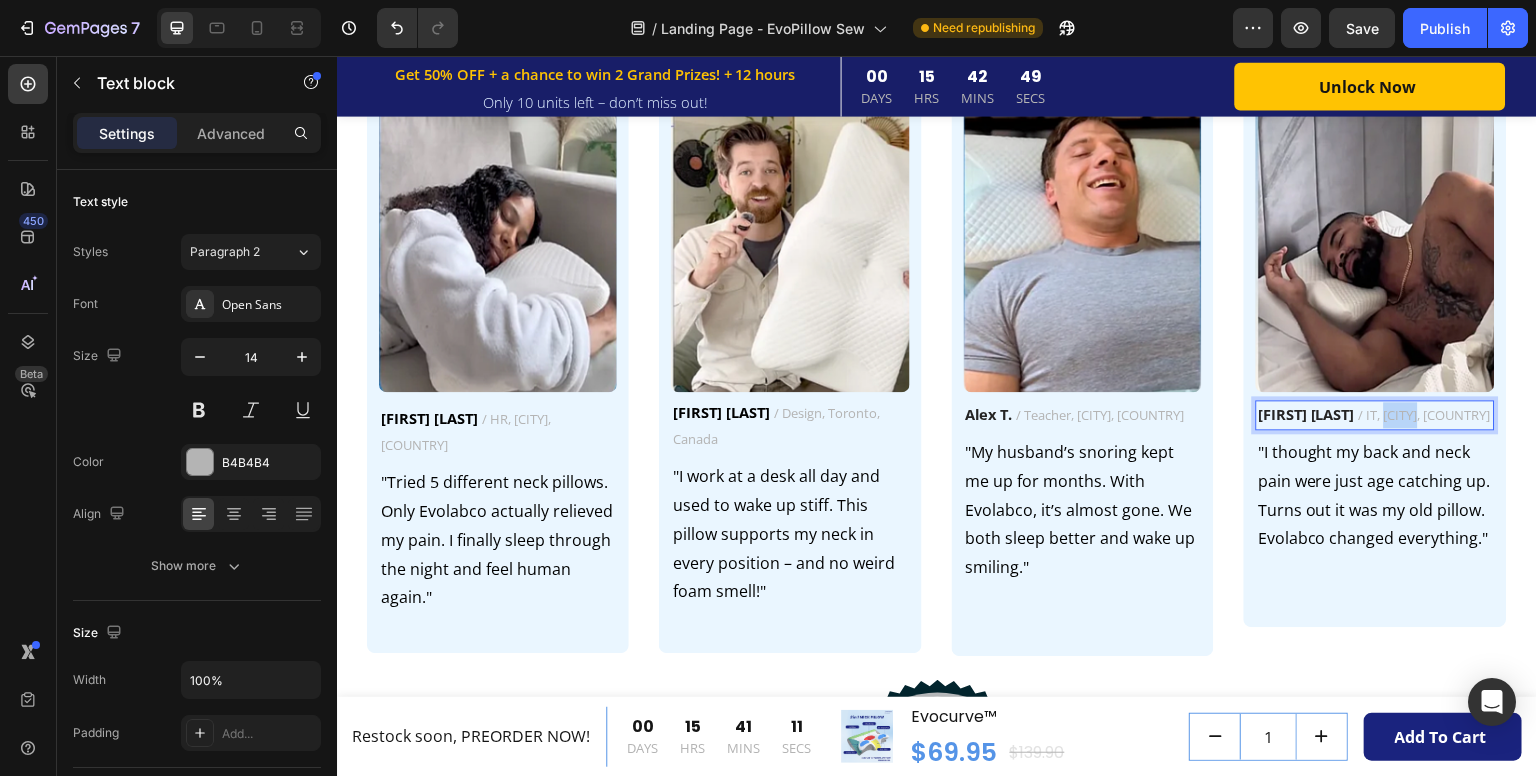 click on "/ IT, Sydney, Australia" at bounding box center [1425, 415] 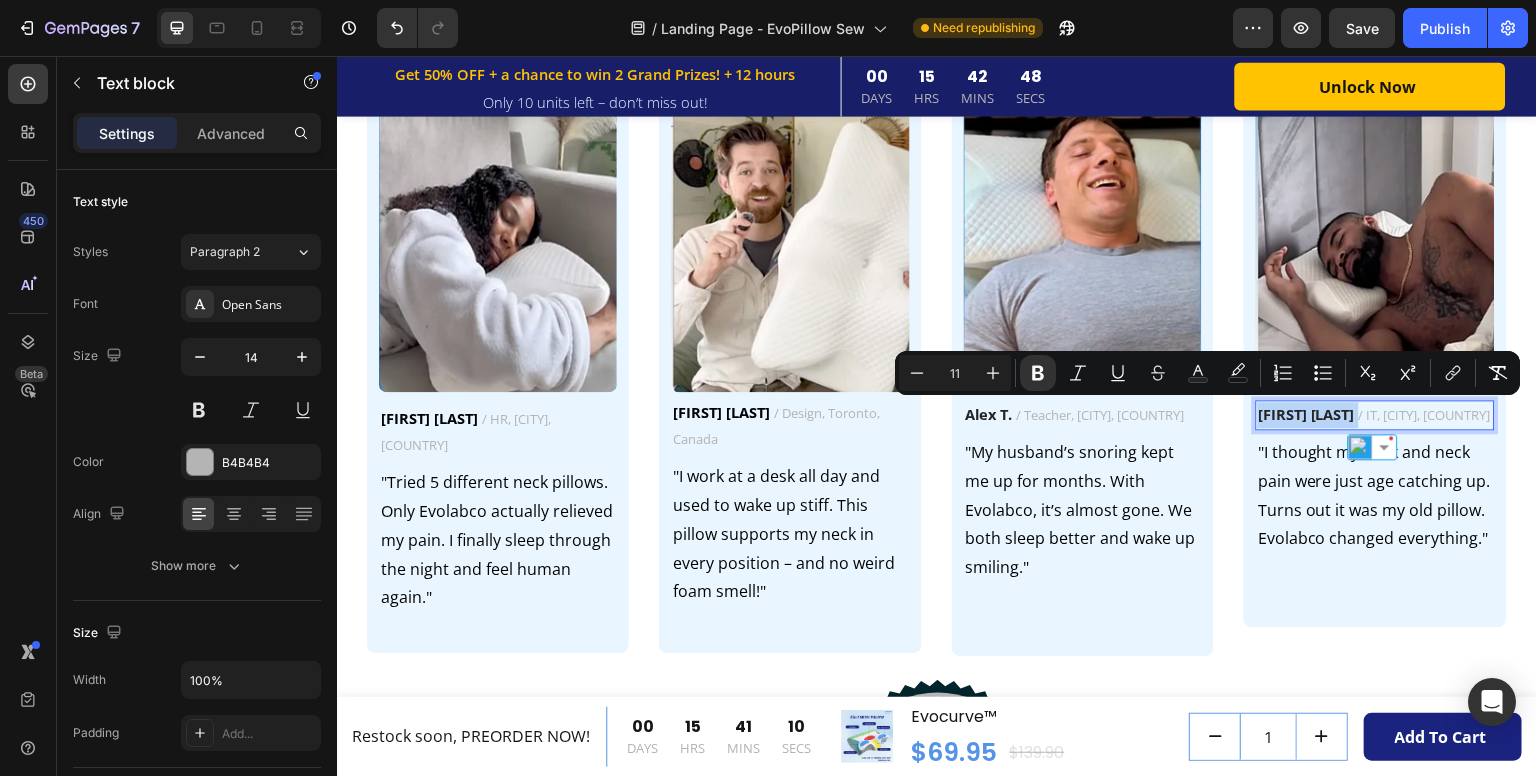 copy on "Marco L." 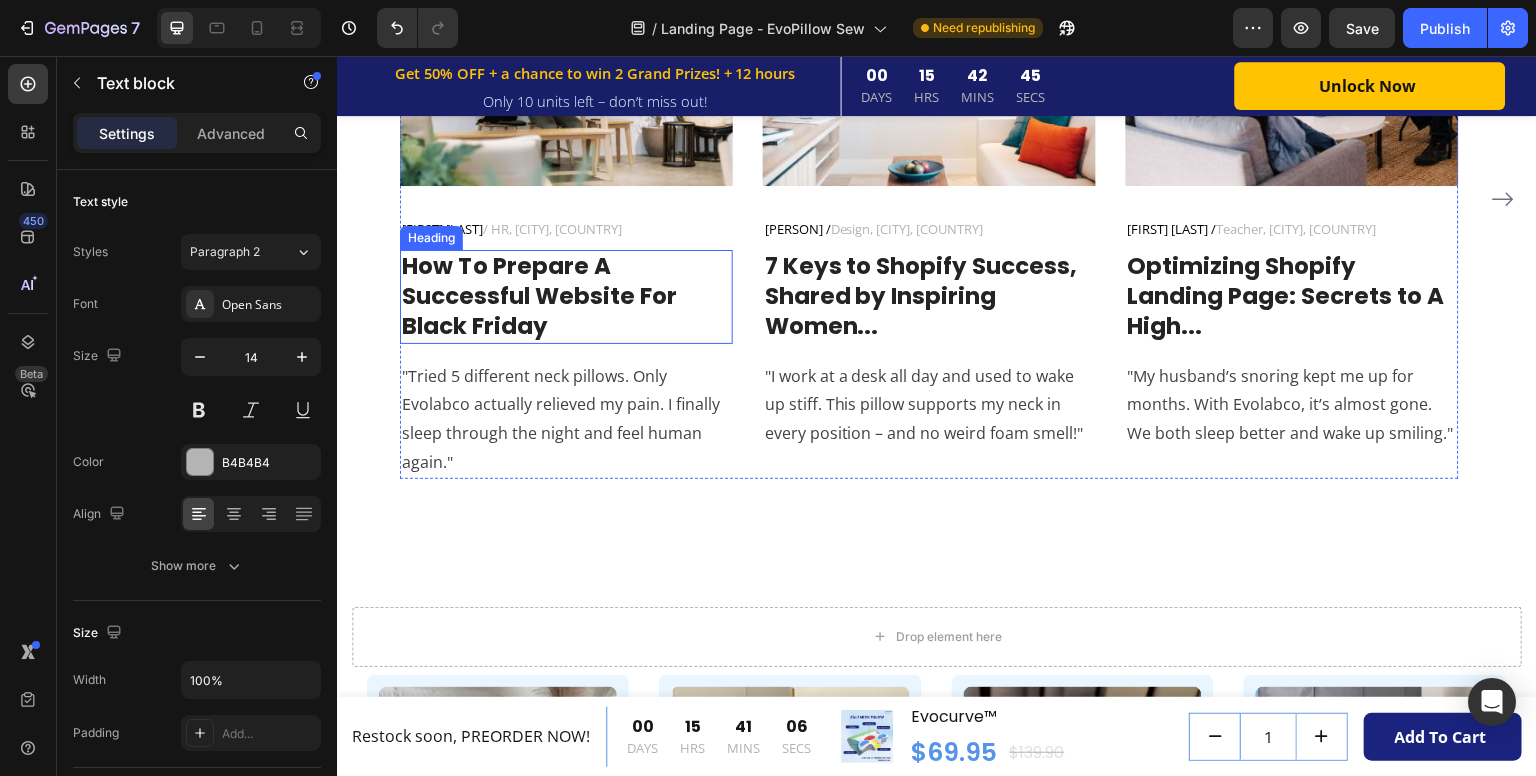 scroll, scrollTop: 5807, scrollLeft: 0, axis: vertical 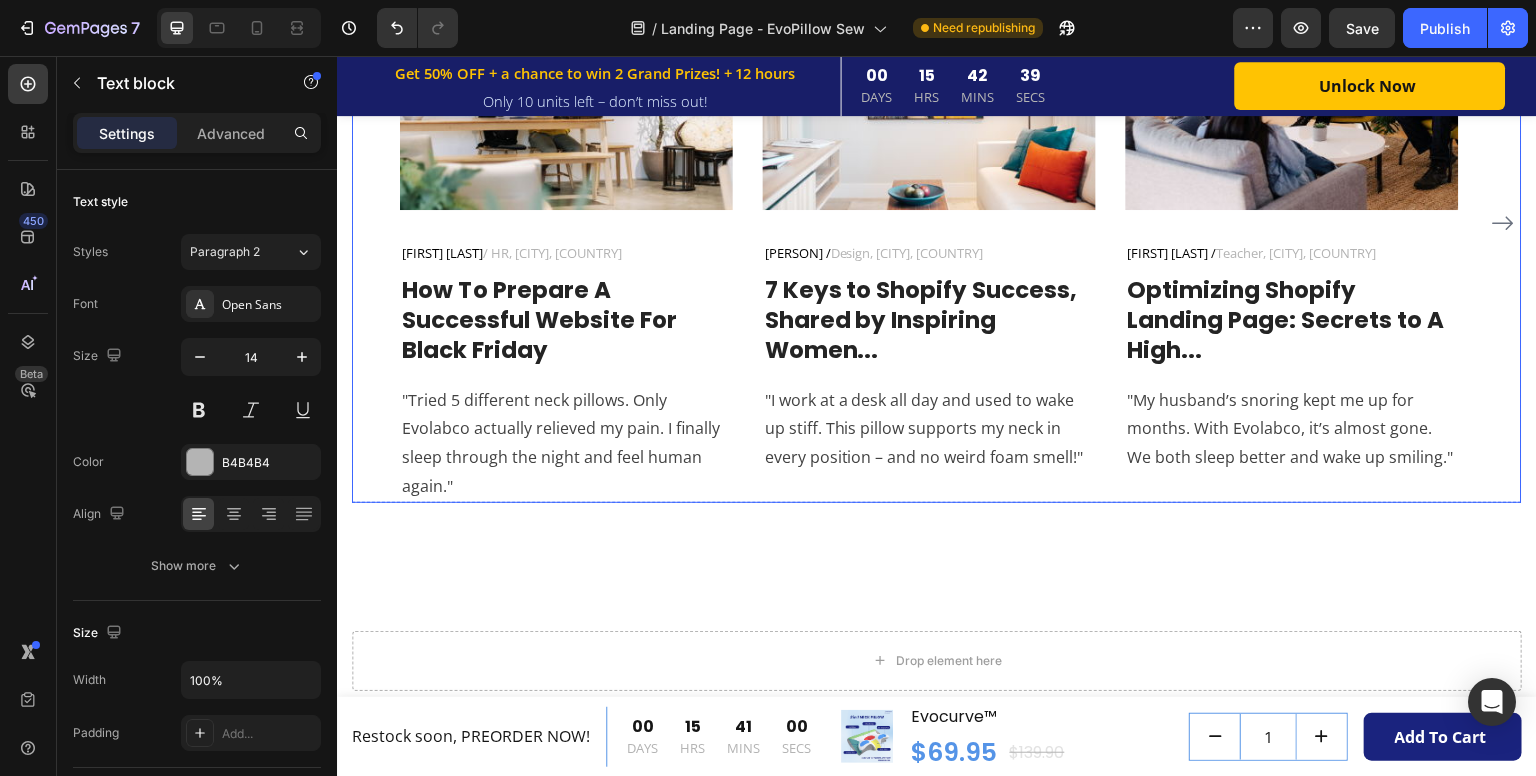 click 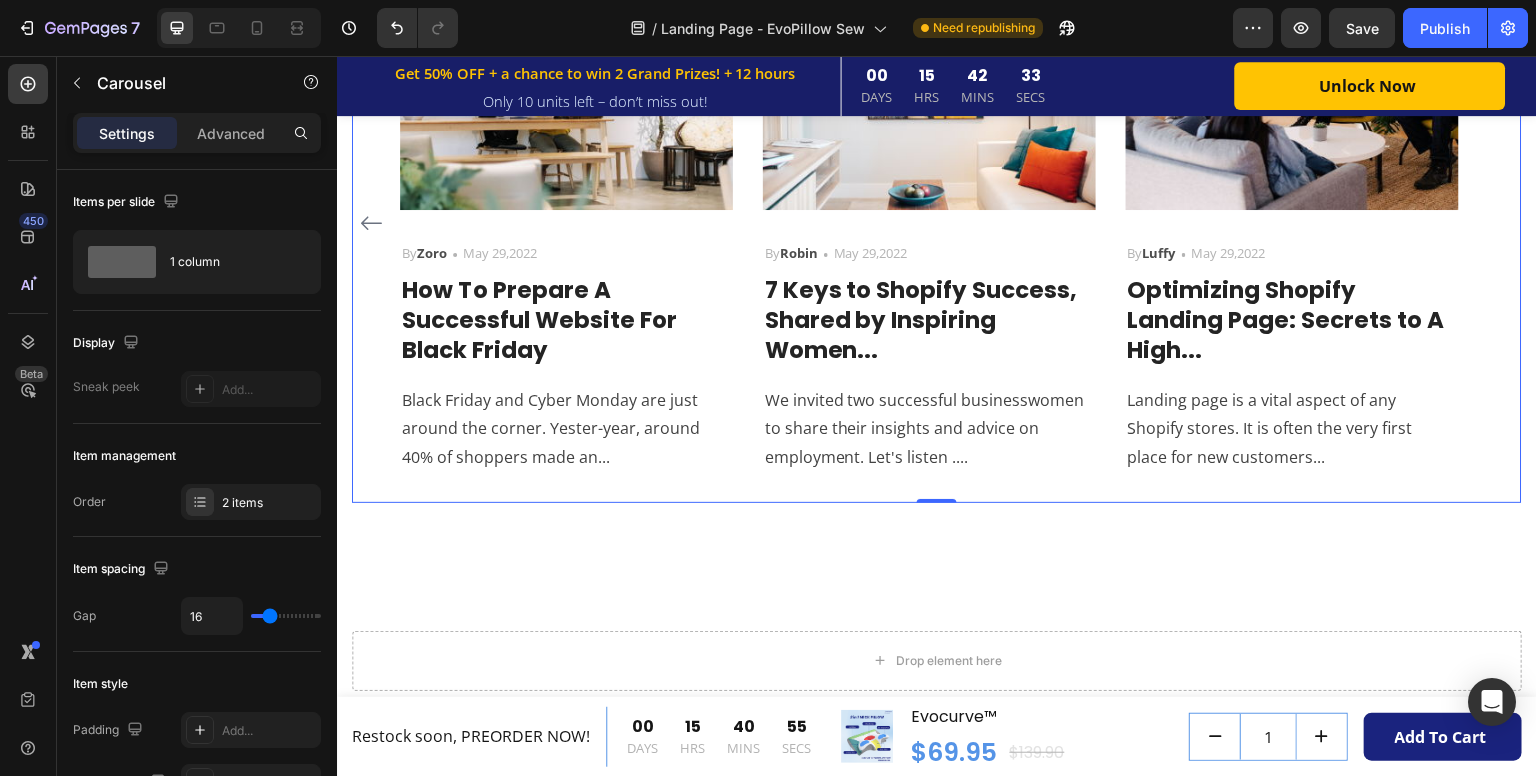 click 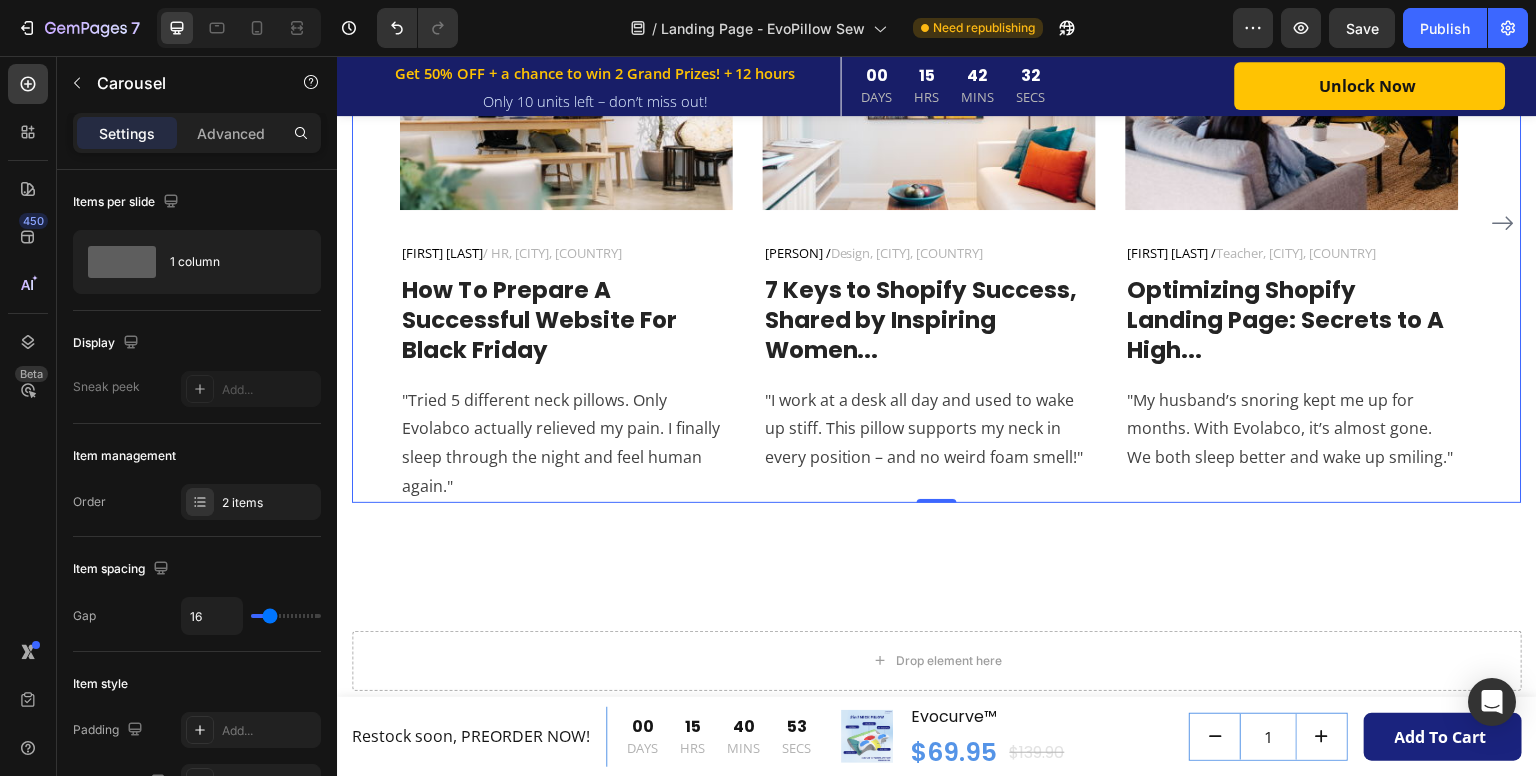 click on "Image Jennifer M.  / HR, California, USA Text block Row How To Prepare A Successful Website For Black Friday Heading "Tried 5 different neck pillows. Only Evolabco actually relieved my pain. I finally sleep through the night and feel human again." Text block Image Claire H. /  Design, Toronto, Canada Text block Row 7 Keys to Shopify Success, Shared by Inspiring Women... Heading "I work at a desk all day and used to wake up stiff. This pillow supports my neck in every position – and no weird foam smell!" Text block Image Alex T. /  Teacher, London, UK Text block Row Optimizing Shopify Landing Page: Secrets to A High... Heading "My husband’s snoring kept me up for months. With Evolabco, it’s almost gone. We both sleep better and wake up smiling." Text block Row Image By  Zoro Text block
Icon May 29,2022 Text block Row How To Prepare A Successful Website For Black Friday Heading Text block Image By  Robin Text block
Icon May 29,2022 Text block Row Heading By" at bounding box center (937, 223) 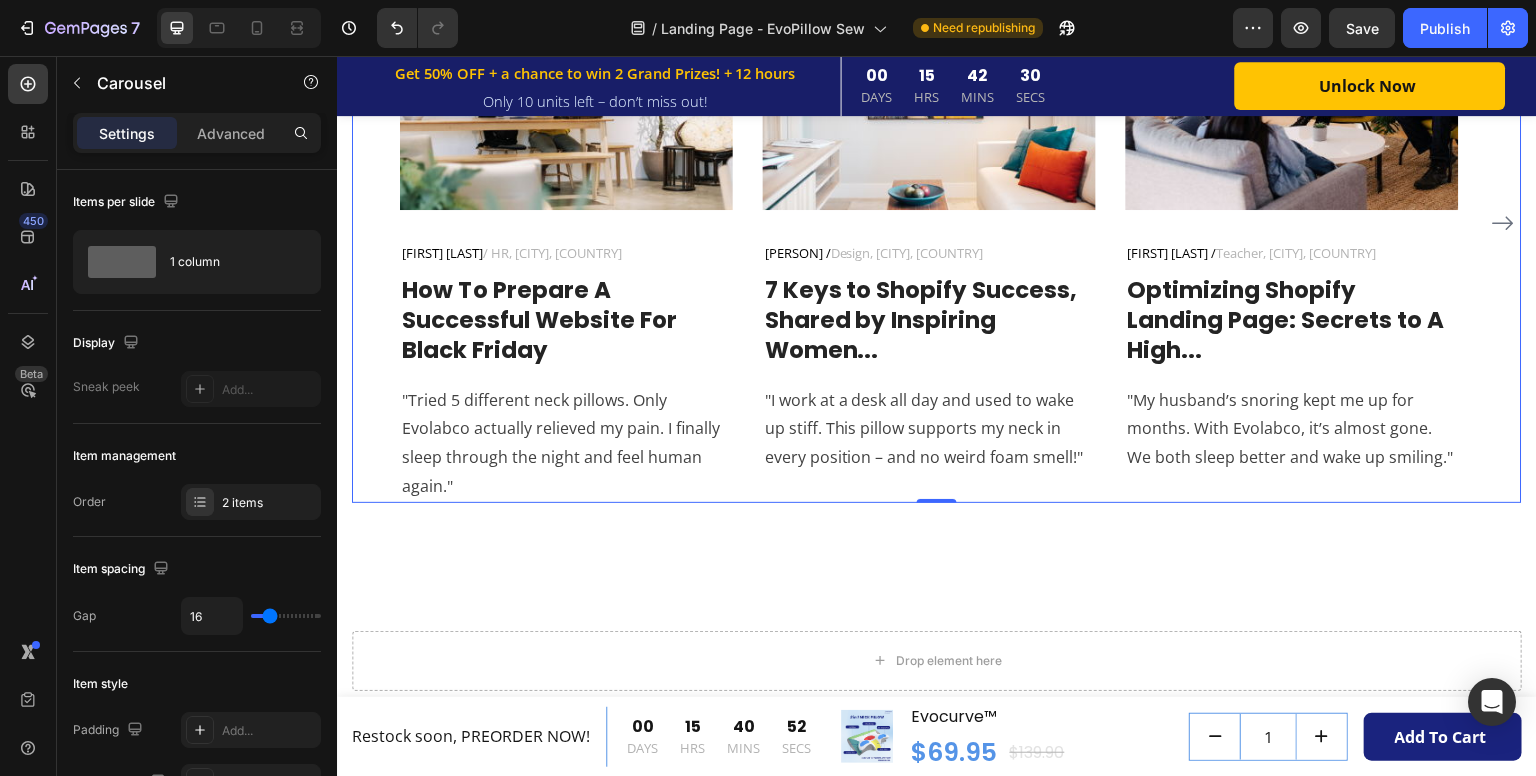 click 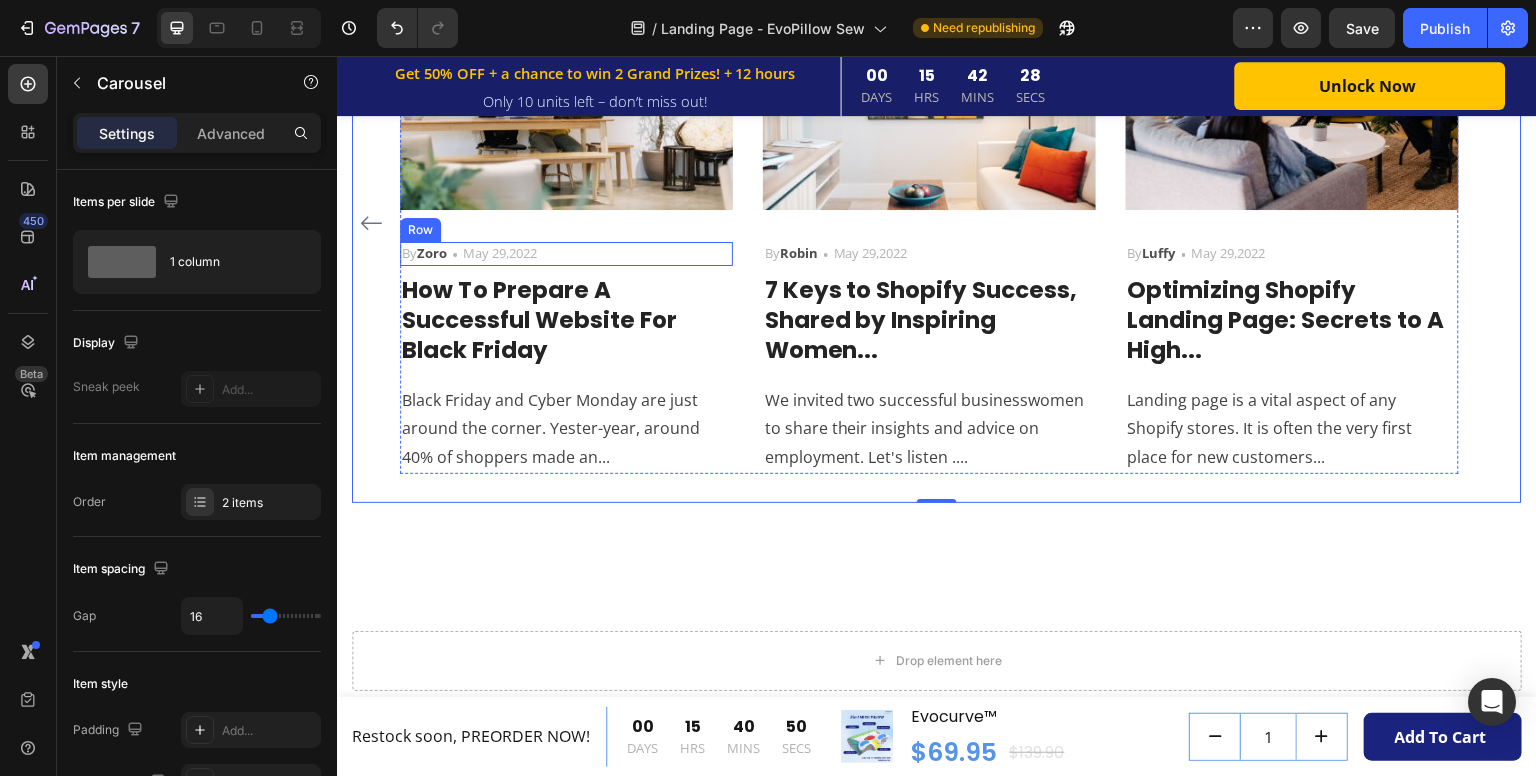 click on "By  Zoro Text block
Icon May 29,2022 Text block Row" at bounding box center [566, 254] 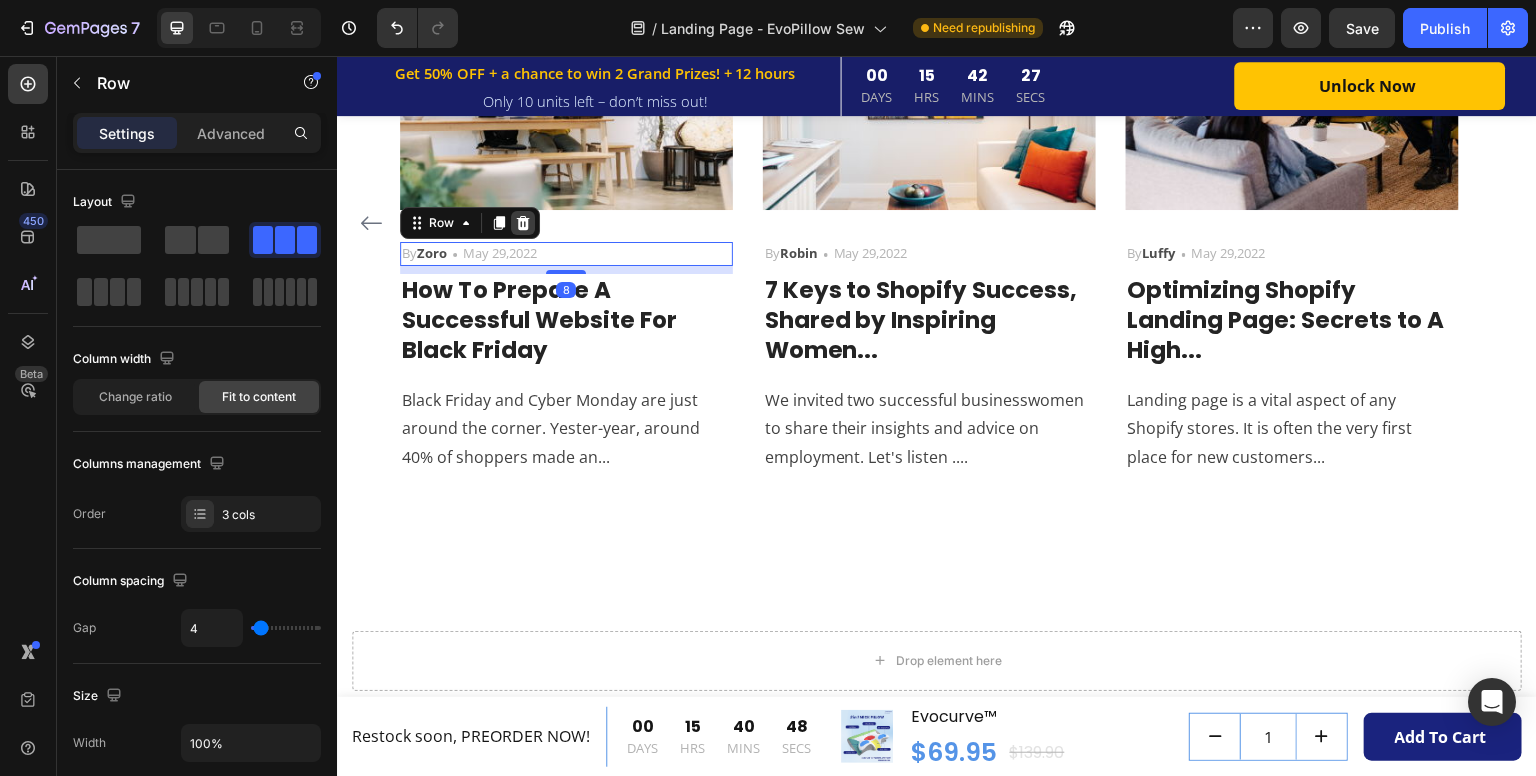 click 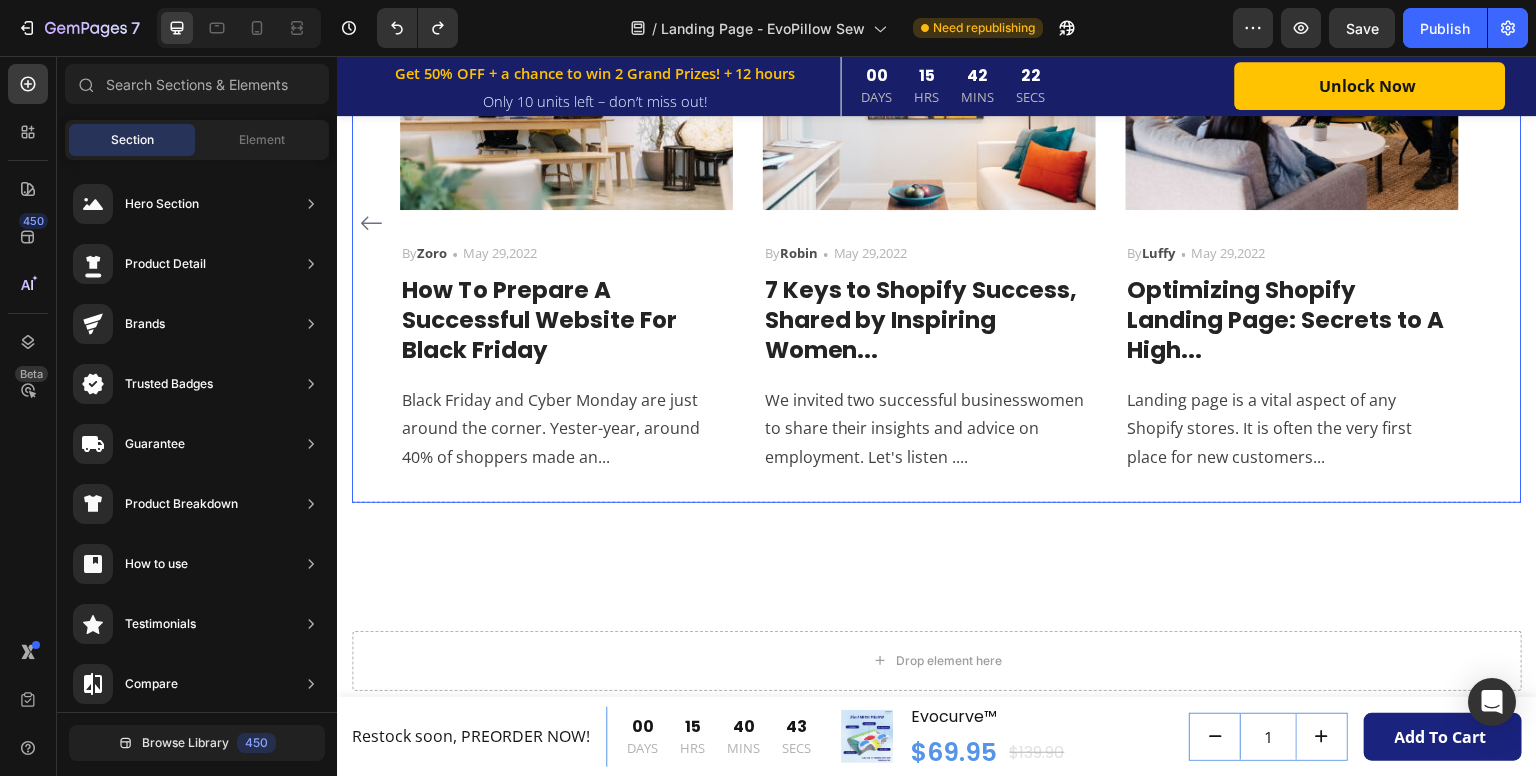 click 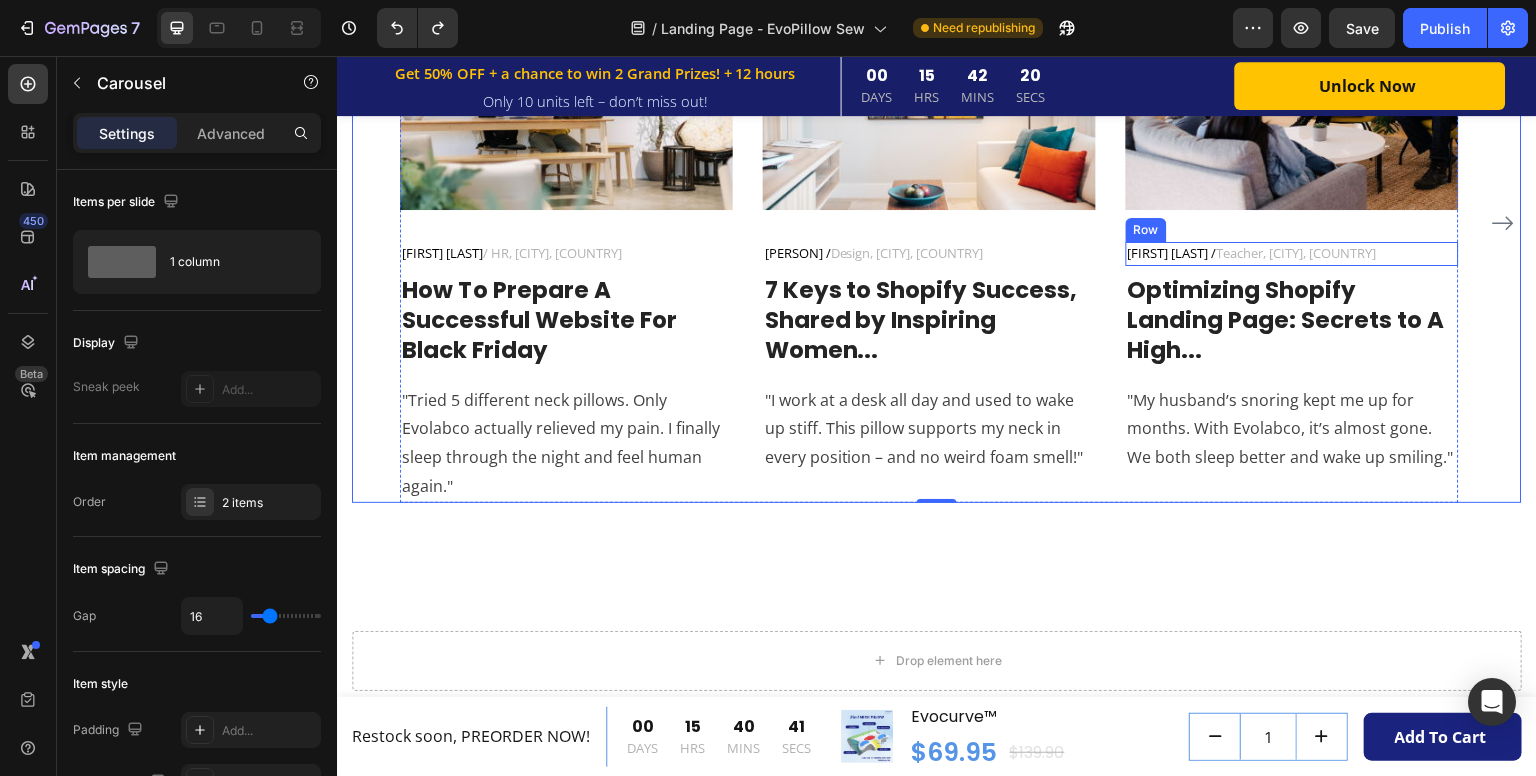 click on "Alex T. /  Teacher, London, UK Text block Row" at bounding box center [1292, 254] 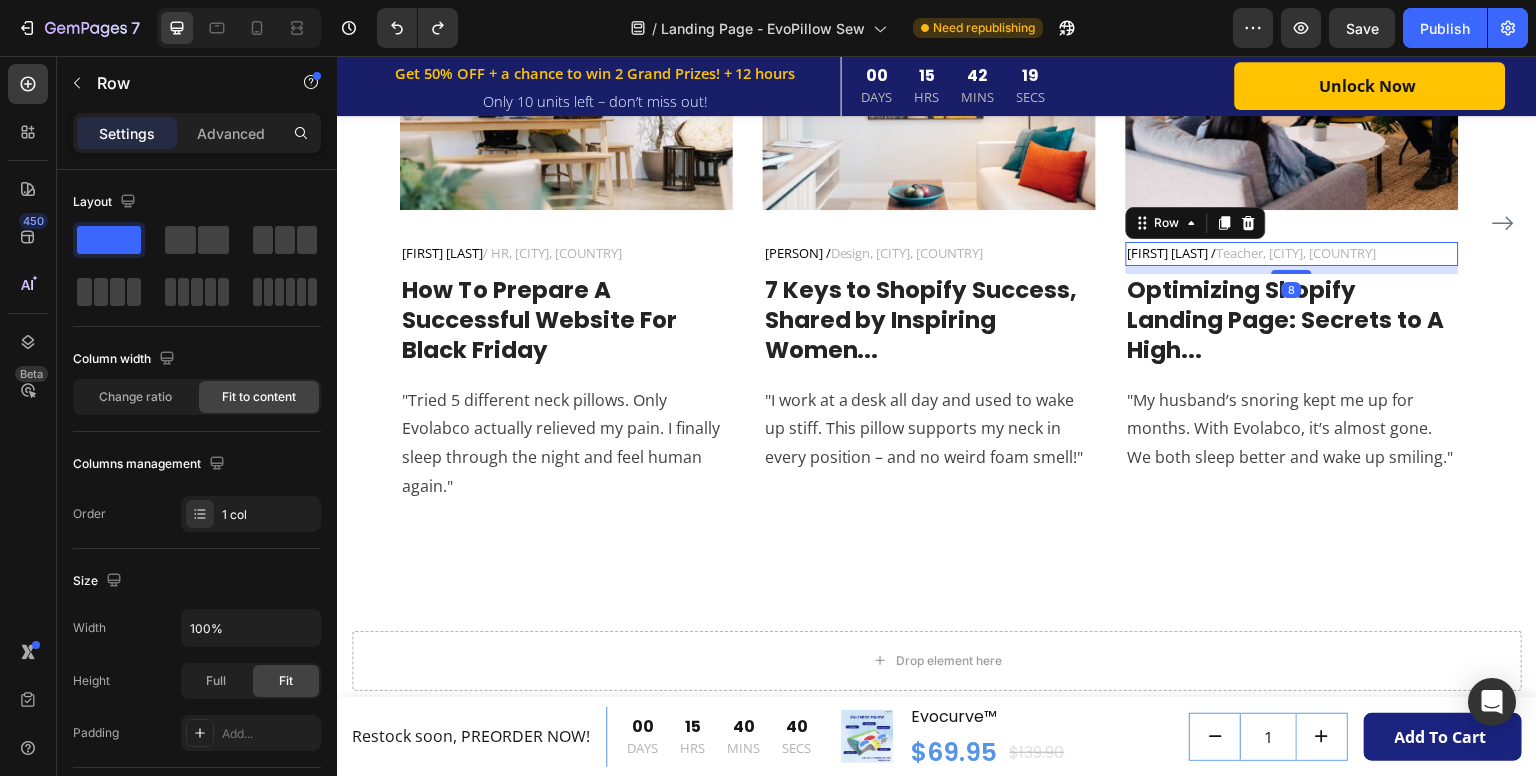 drag, startPoint x: 1230, startPoint y: 221, endPoint x: 1209, endPoint y: 241, distance: 29 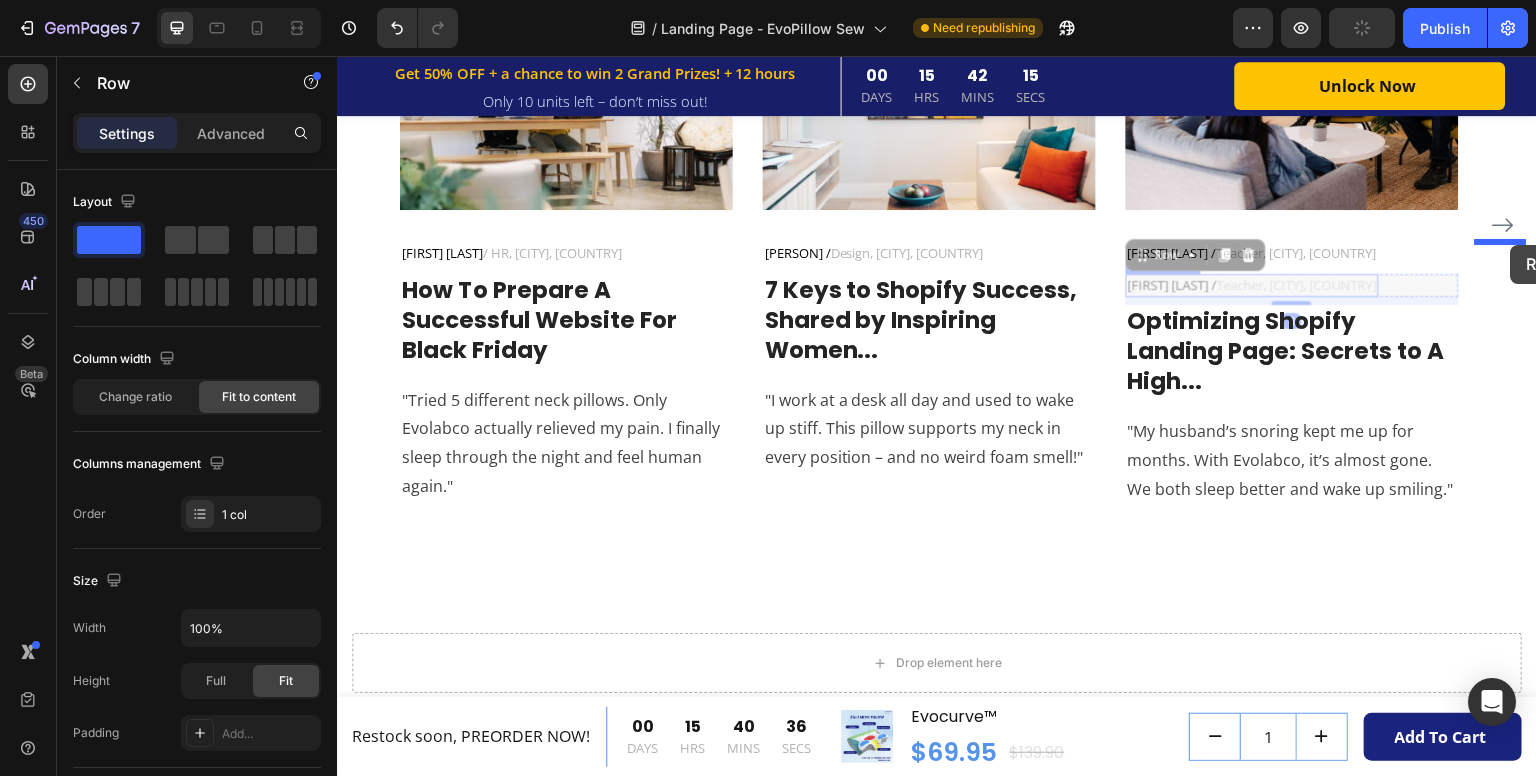 drag, startPoint x: 1142, startPoint y: 258, endPoint x: 1511, endPoint y: 245, distance: 369.2289 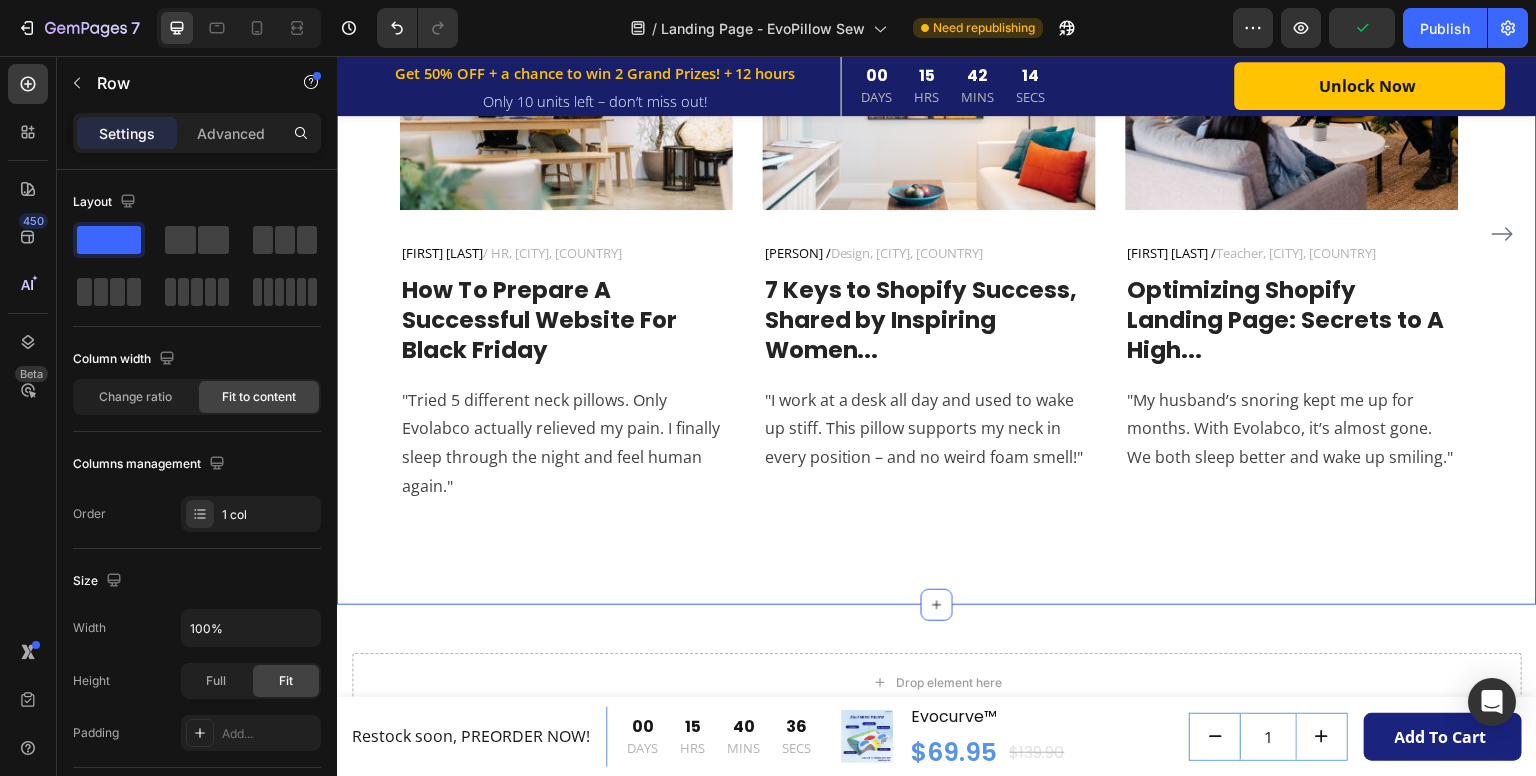 scroll, scrollTop: 5808, scrollLeft: 0, axis: vertical 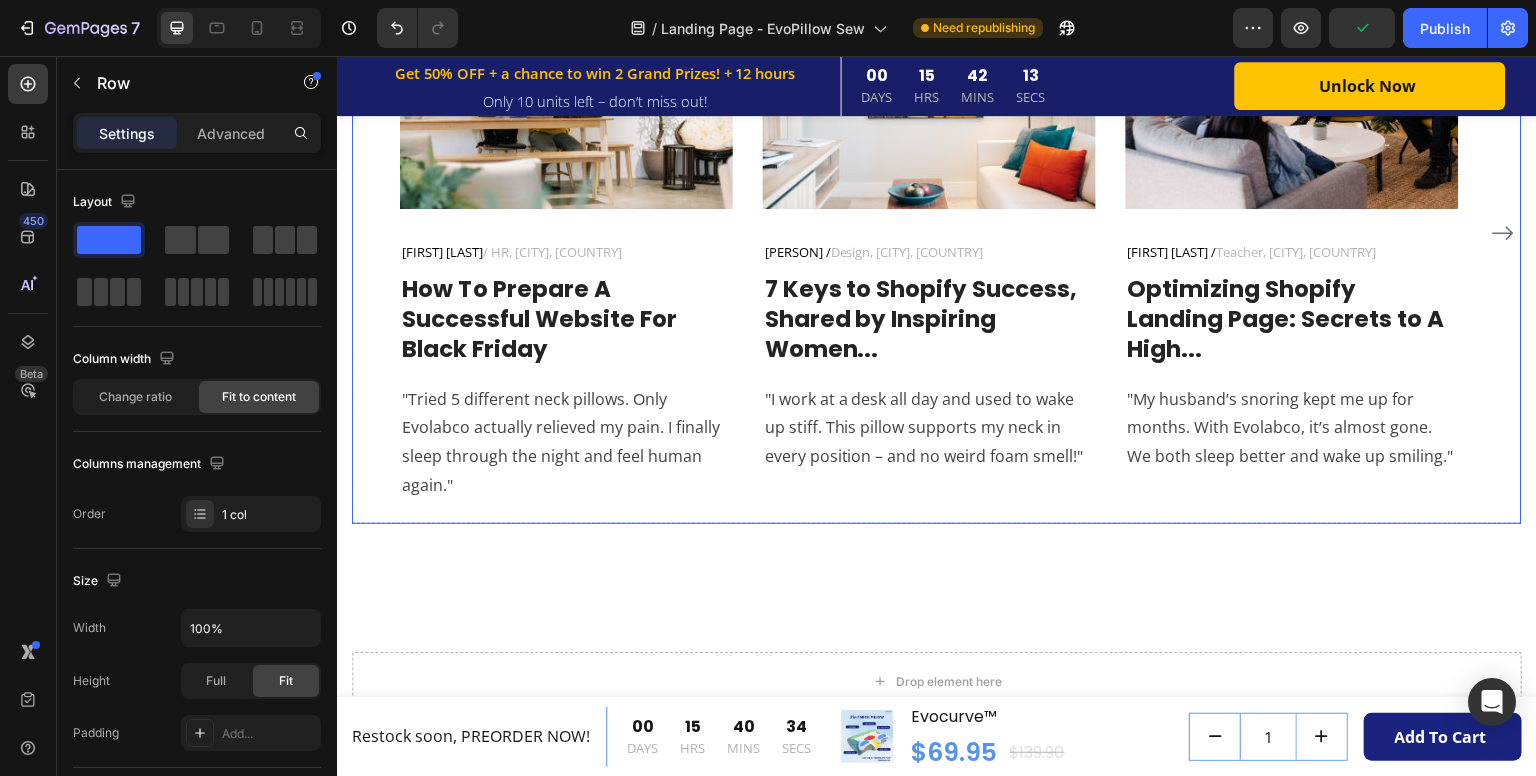 click 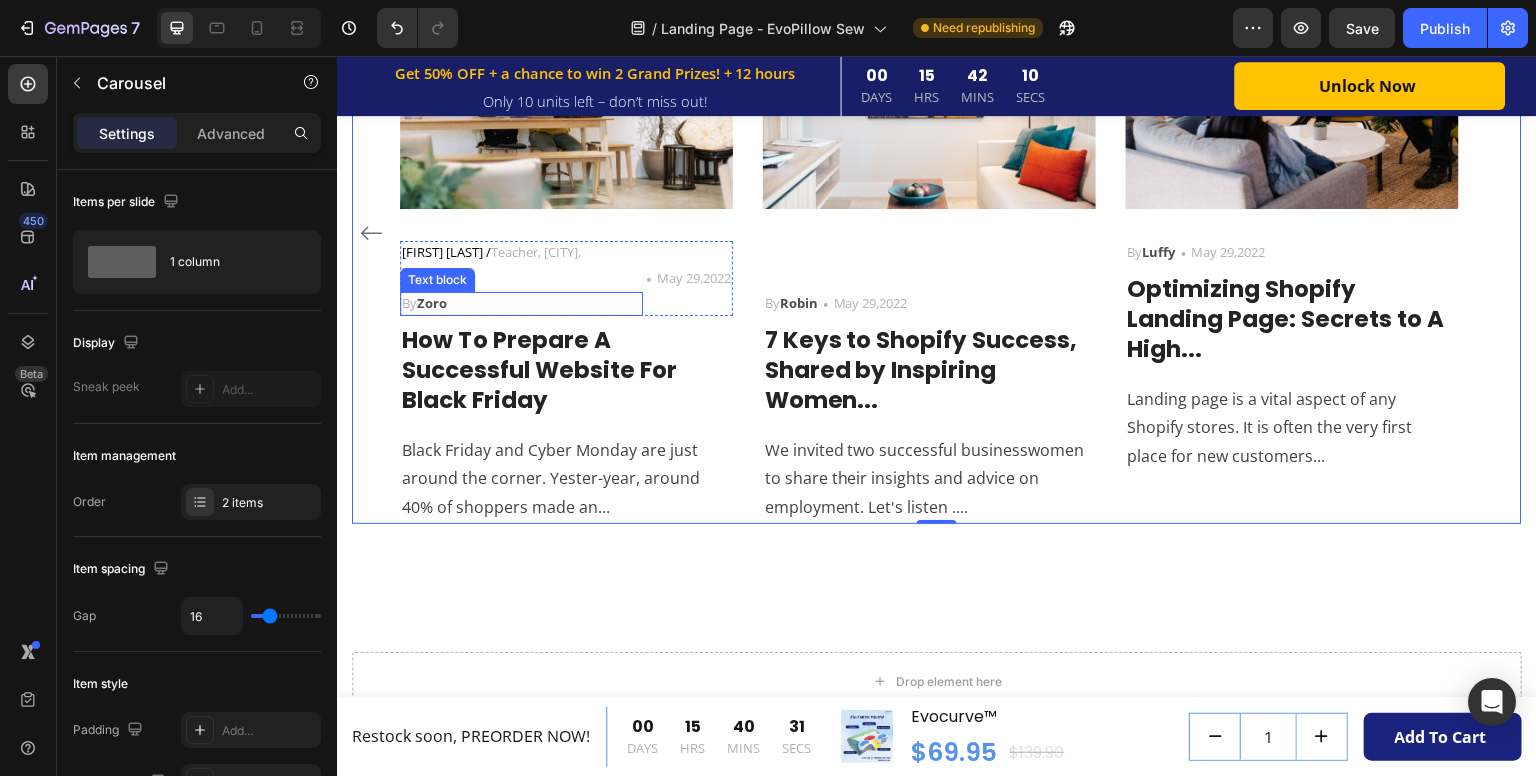click on "By  Zoro" at bounding box center (521, 304) 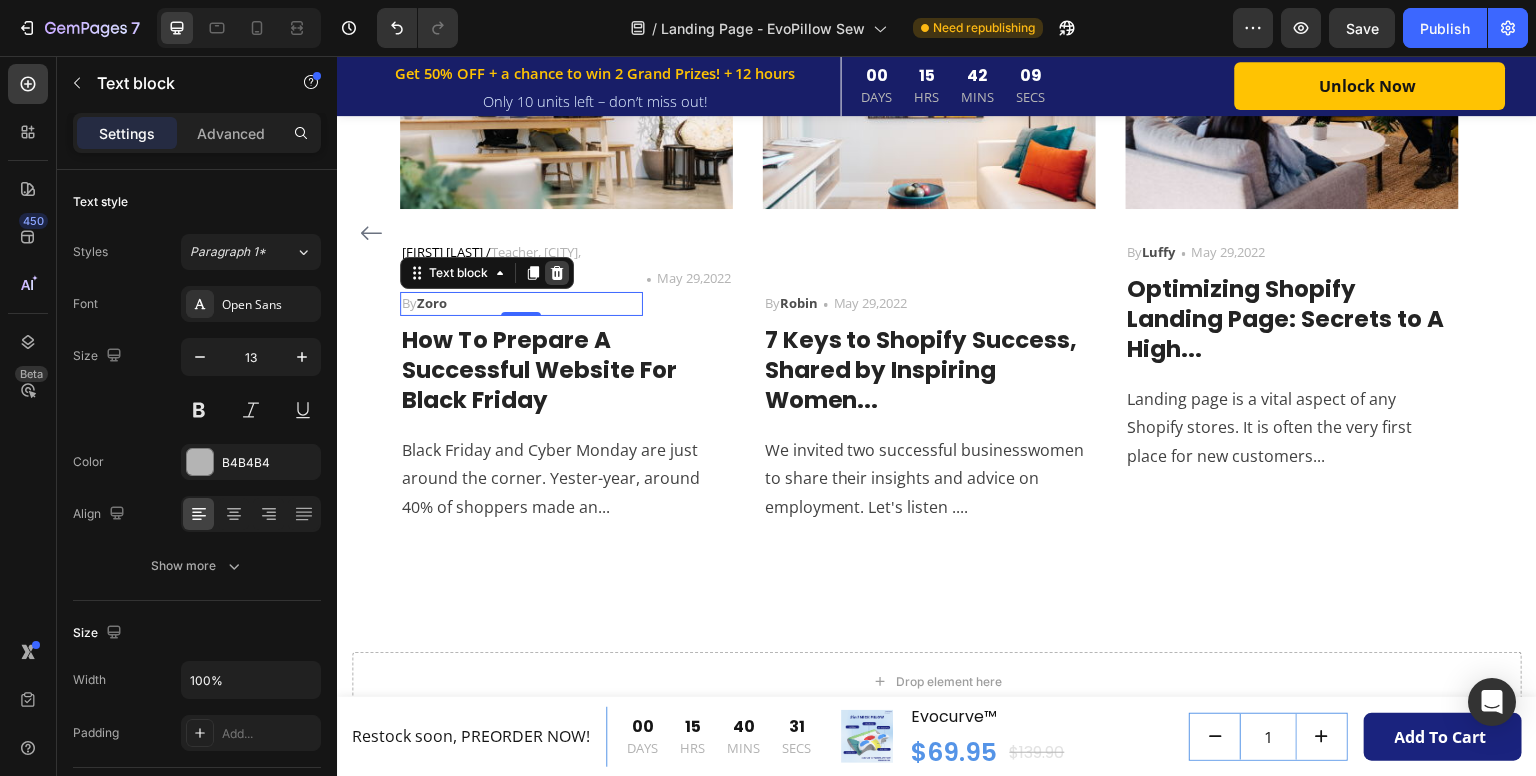 click 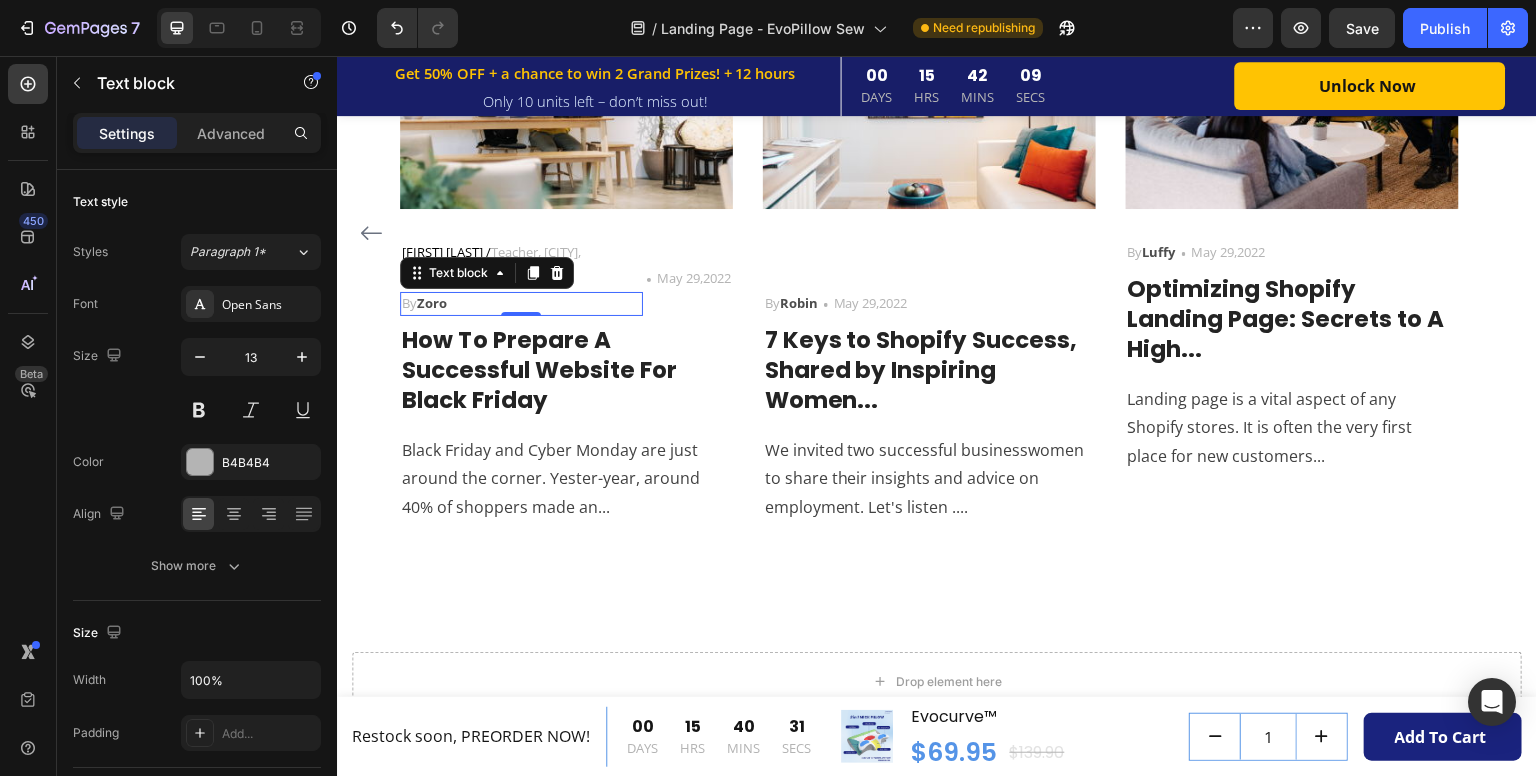 scroll, scrollTop: 5807, scrollLeft: 0, axis: vertical 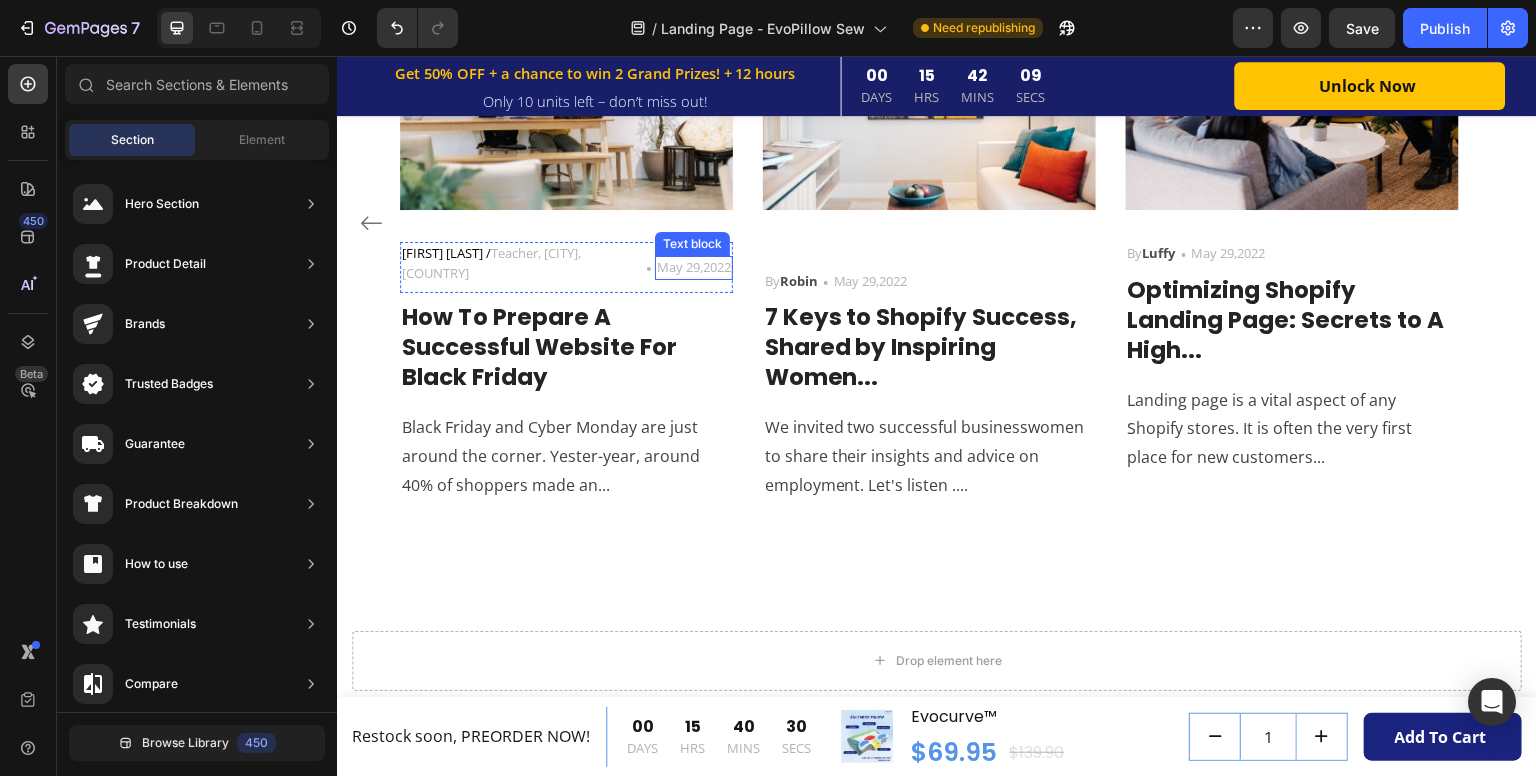 click on "May 29,2022" at bounding box center [694, 268] 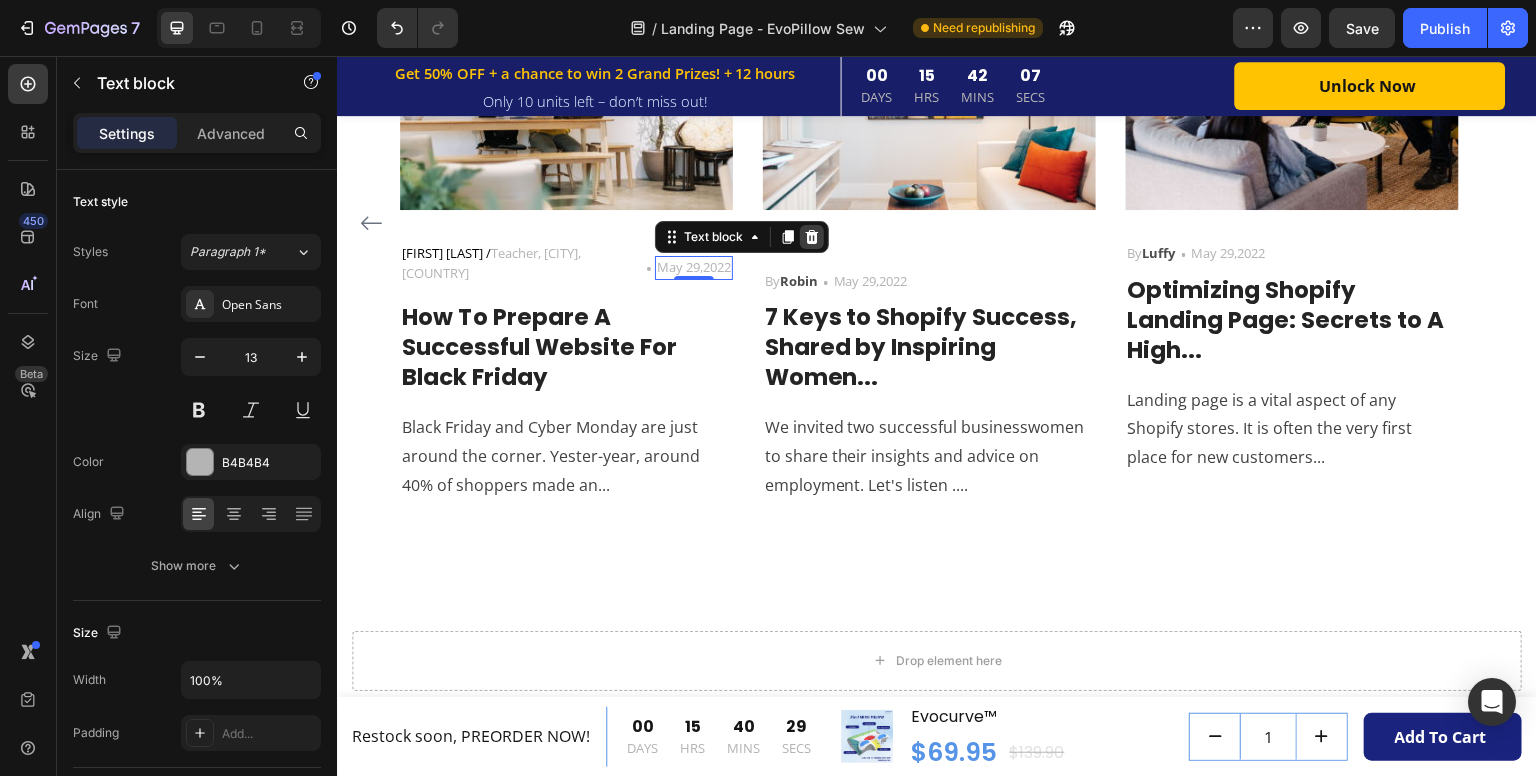 click 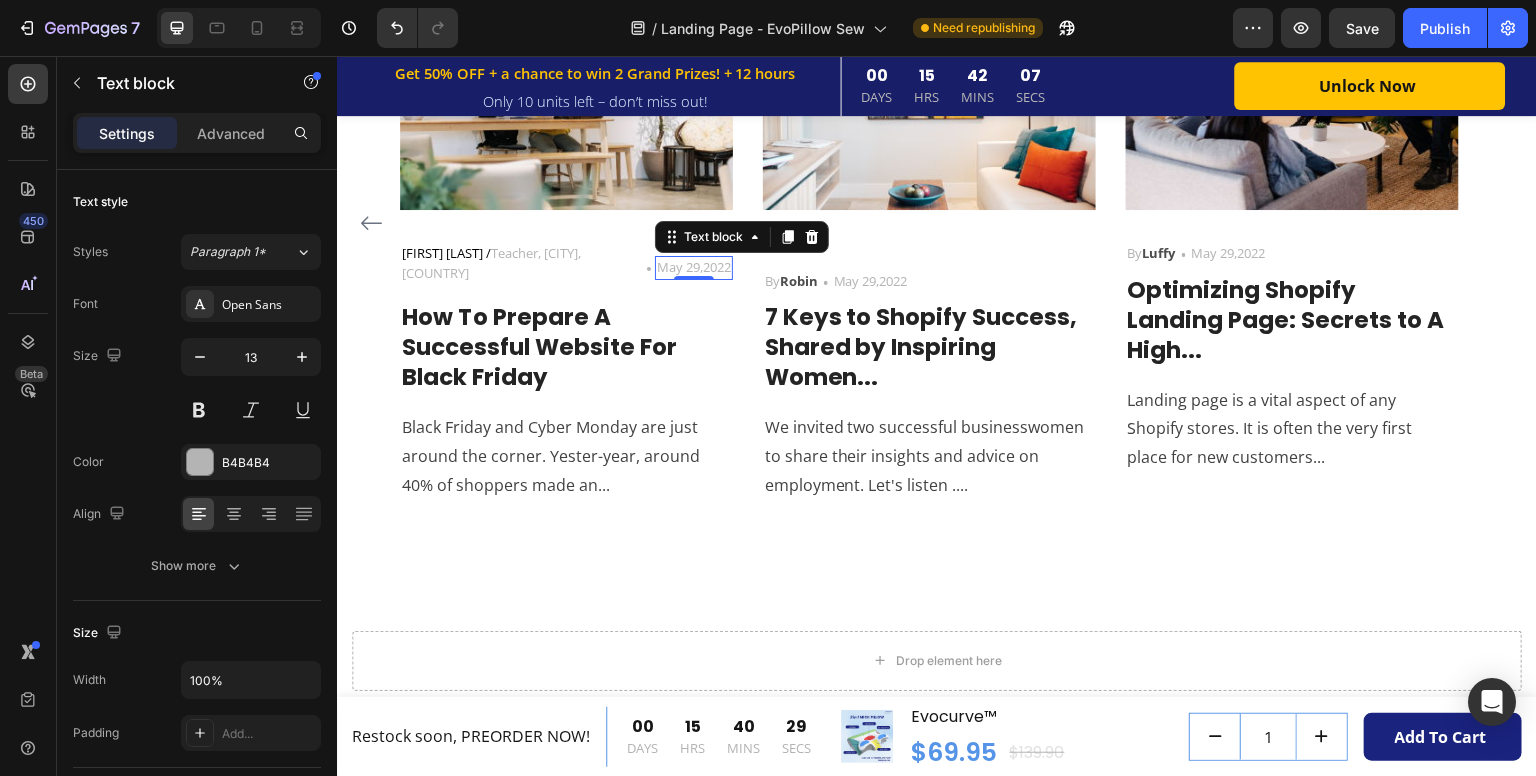 scroll, scrollTop: 5811, scrollLeft: 0, axis: vertical 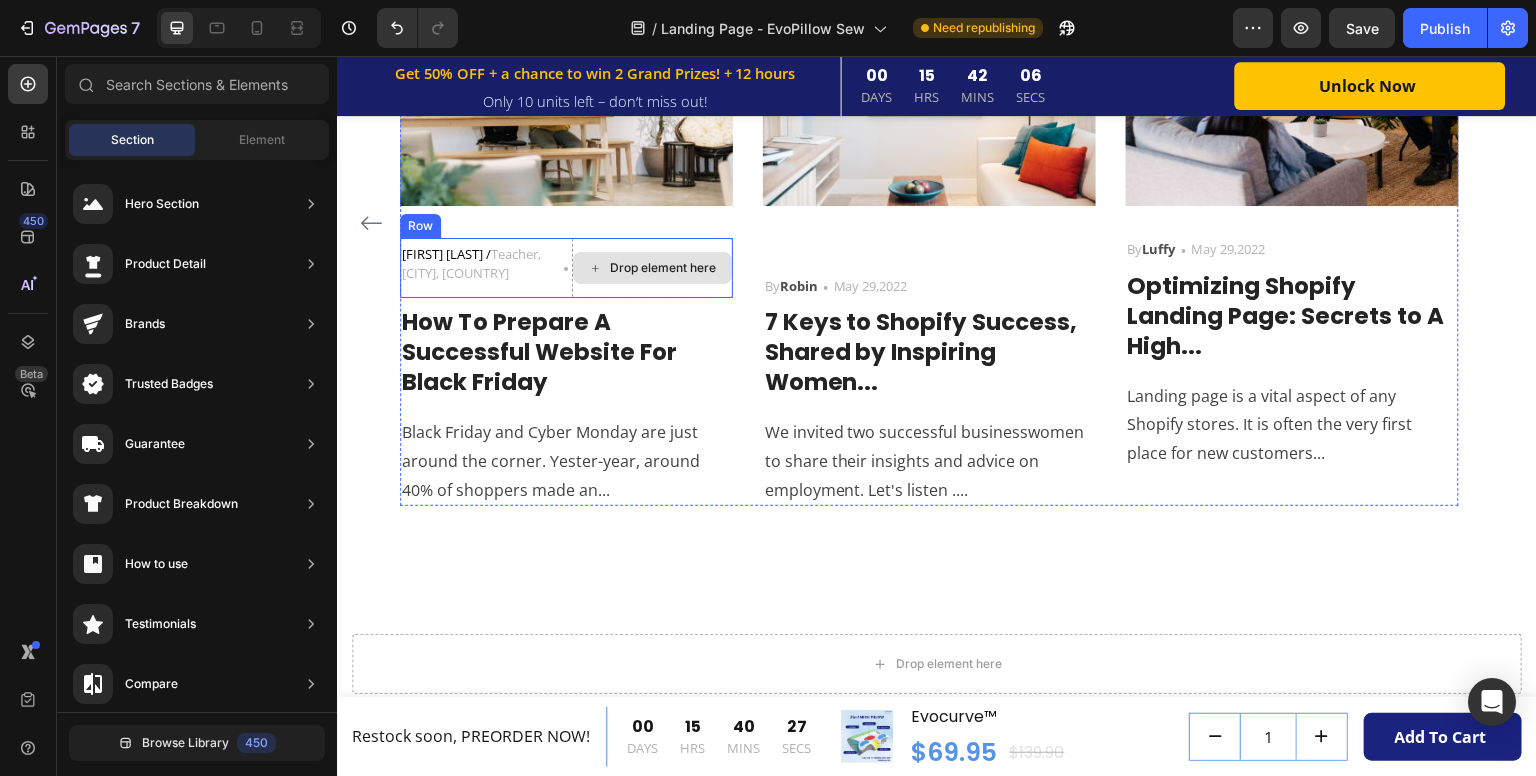 click on "Drop element here" at bounding box center (652, 268) 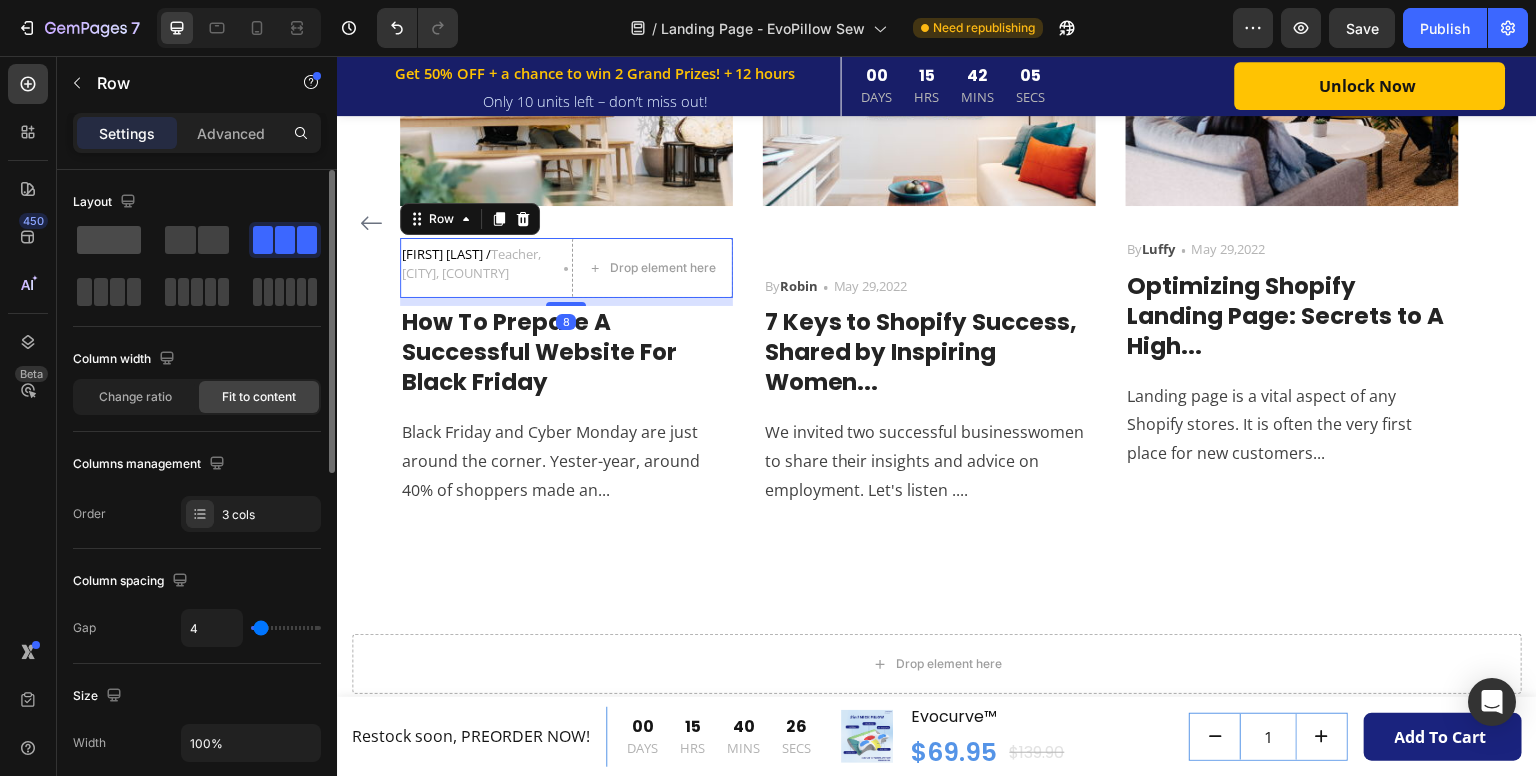 click 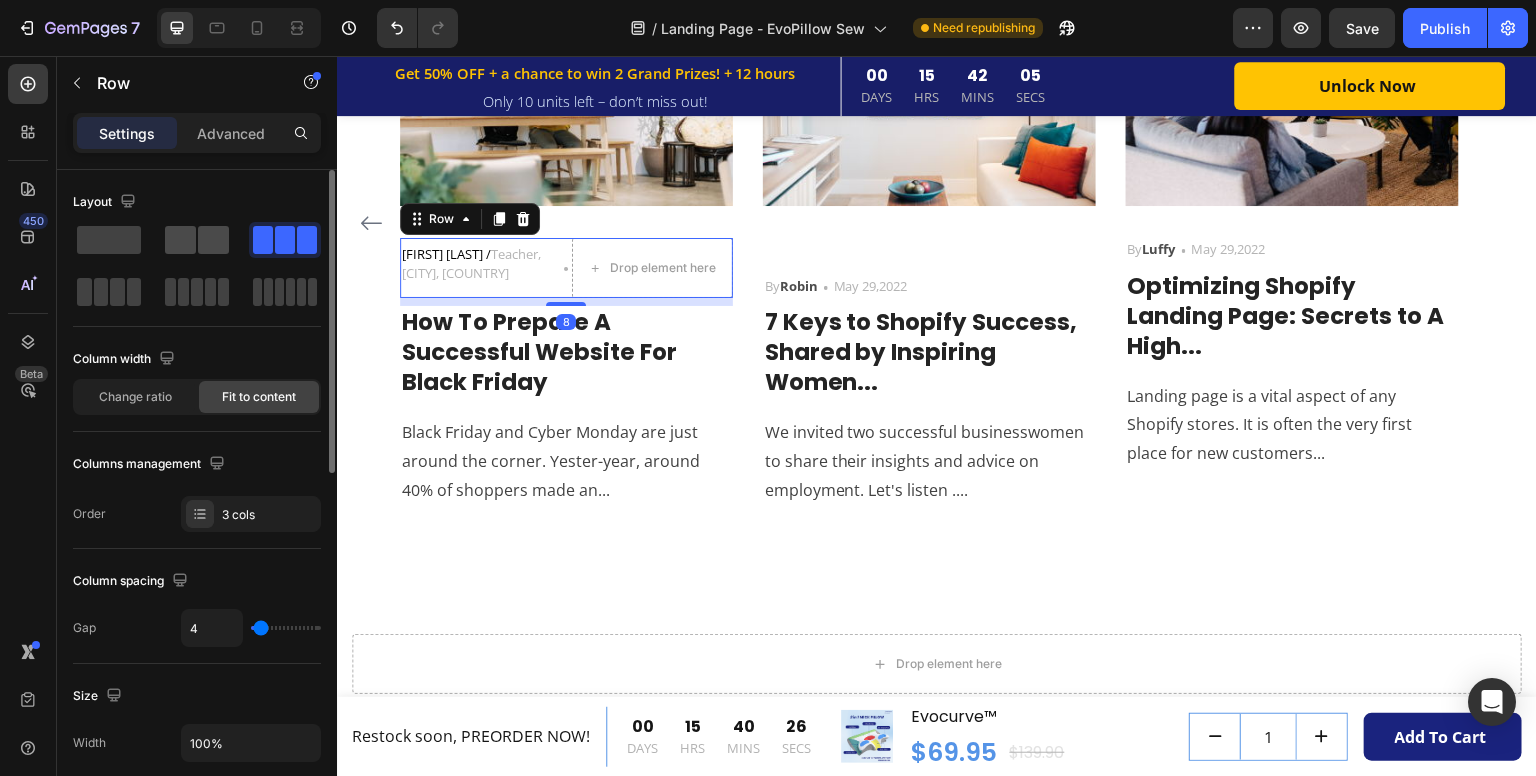 scroll, scrollTop: 5807, scrollLeft: 0, axis: vertical 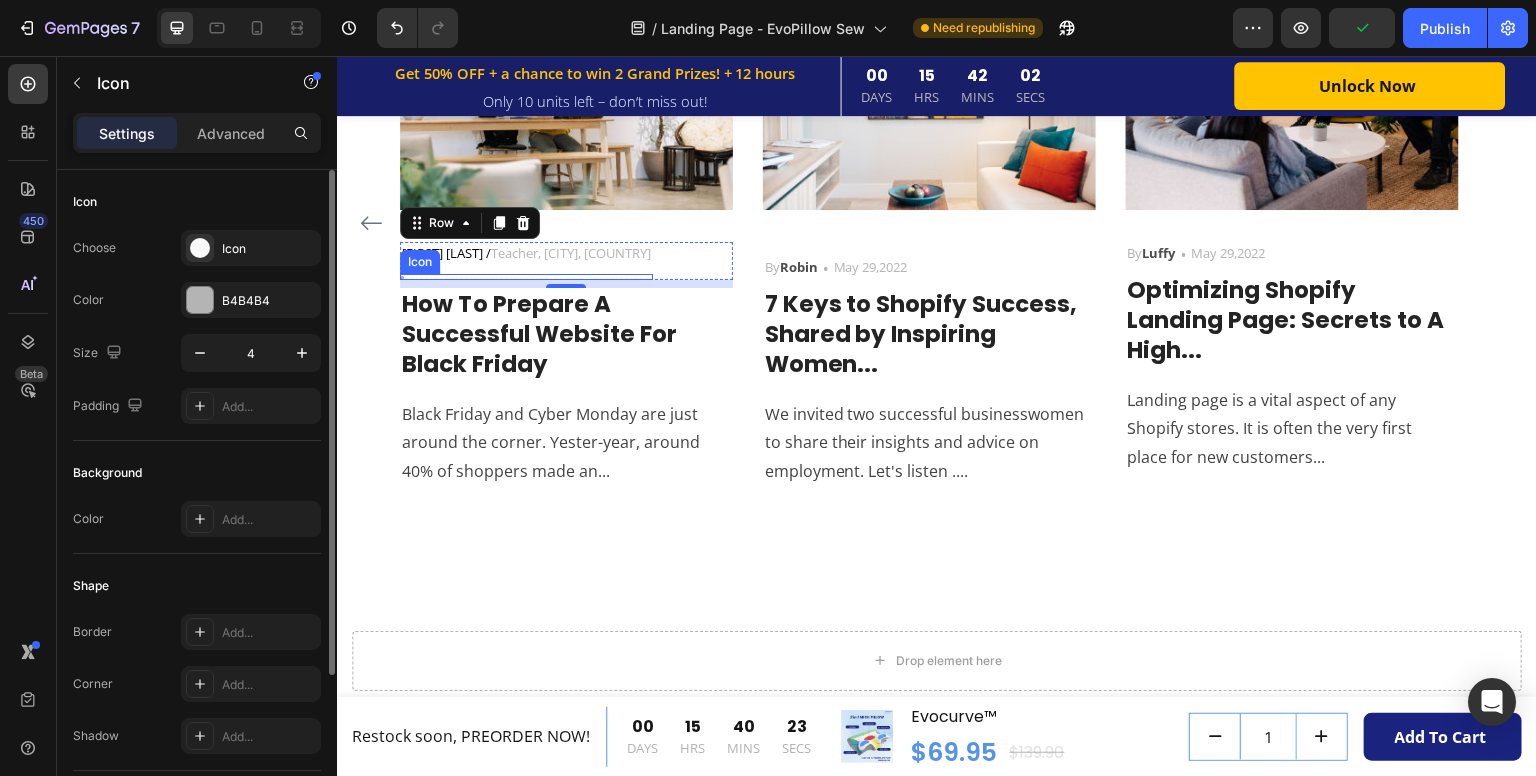 click on "Icon" at bounding box center (526, 277) 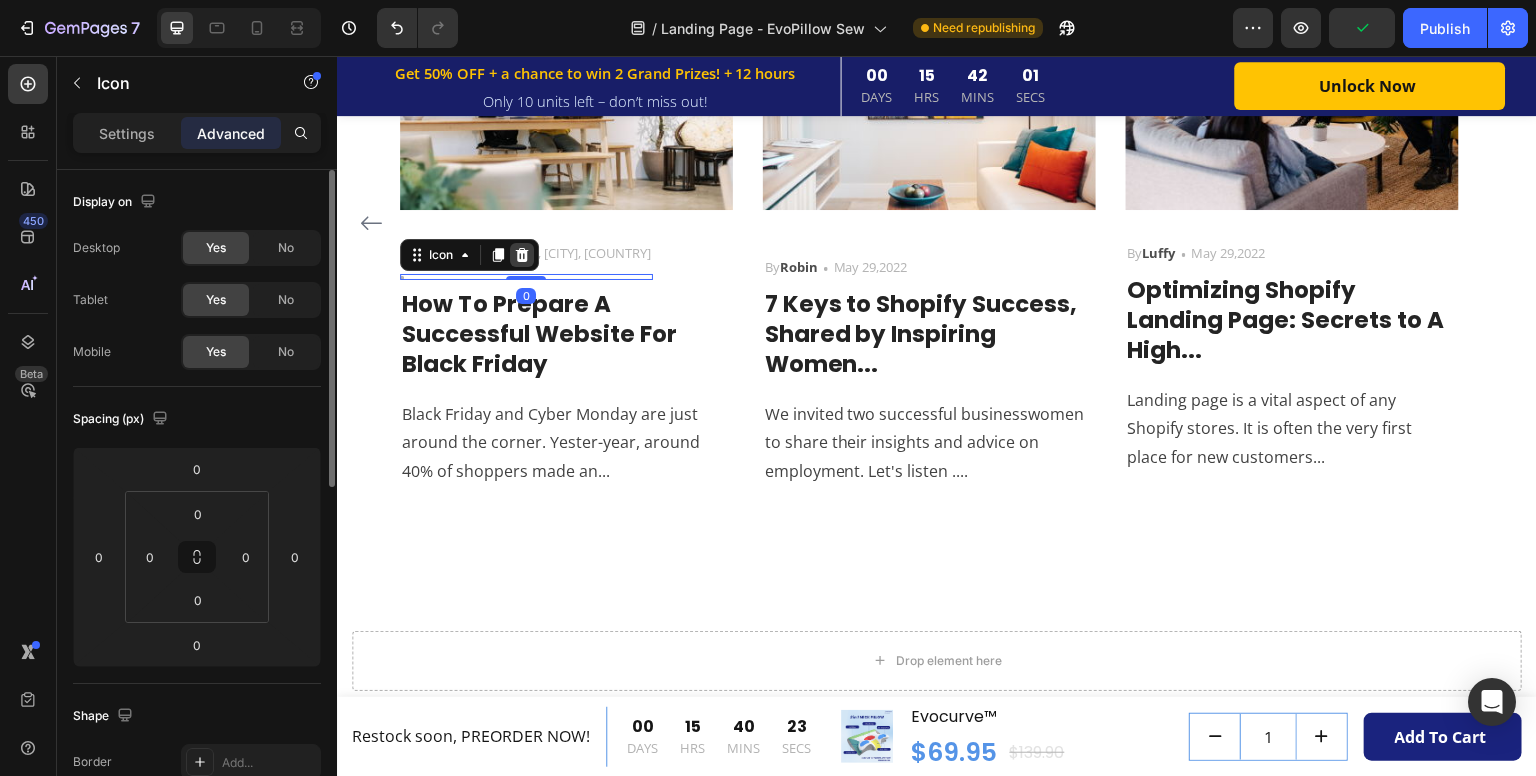 click 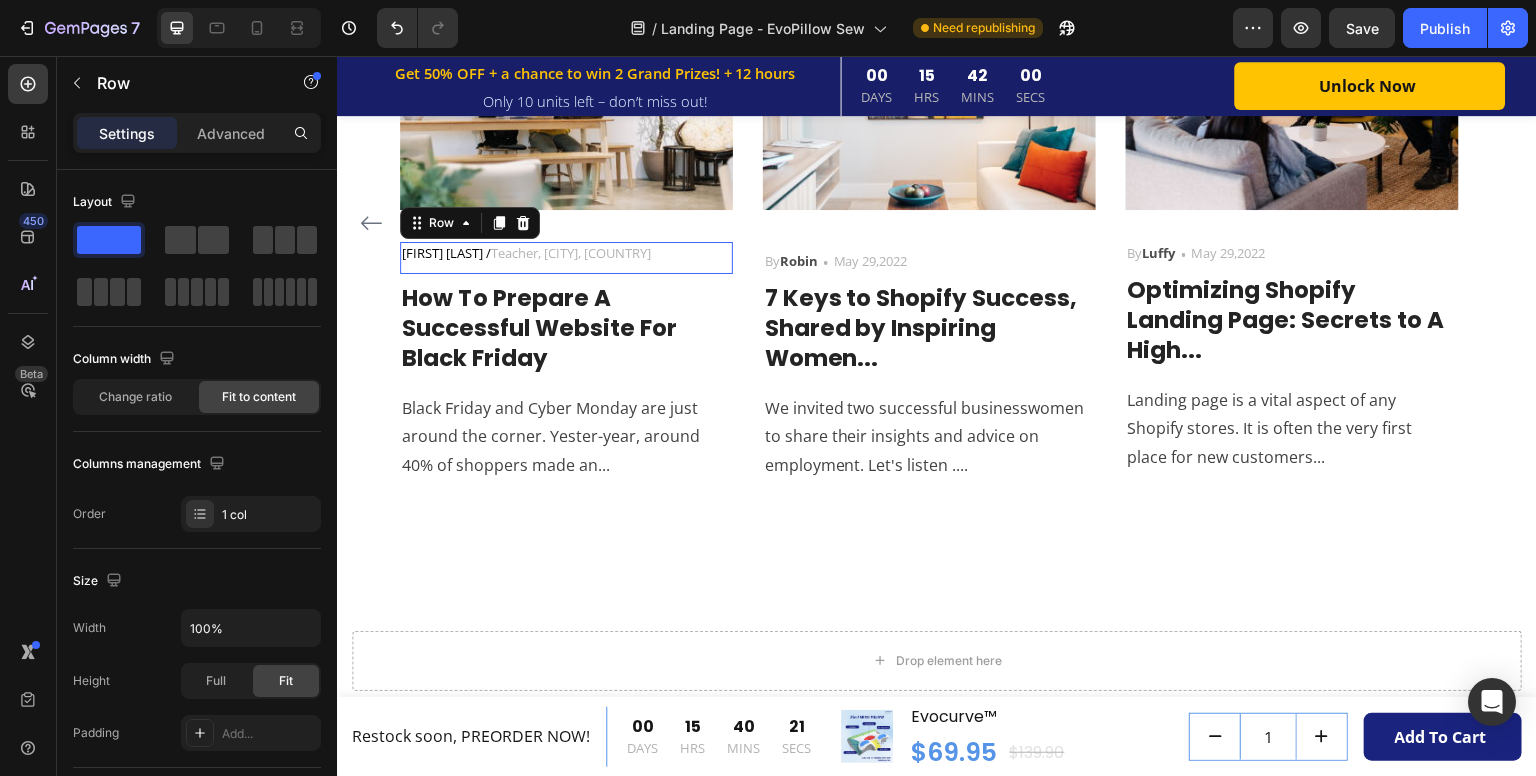 click on "Alex T. /  Teacher, London, UK Text block Row Row   0" at bounding box center (566, 258) 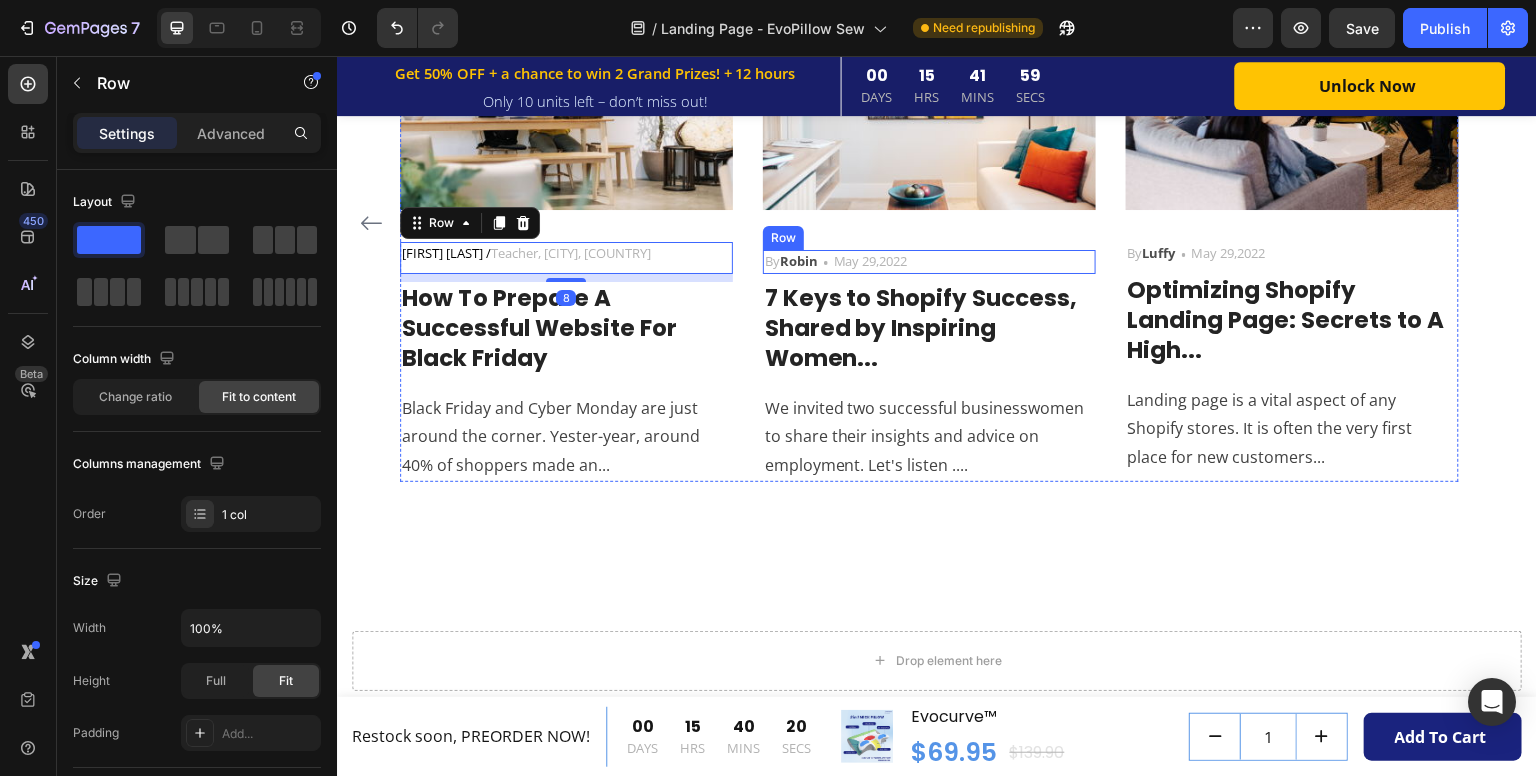 click on "By  Robin Text block
Icon May 29,2022 Text block Row" at bounding box center [929, 262] 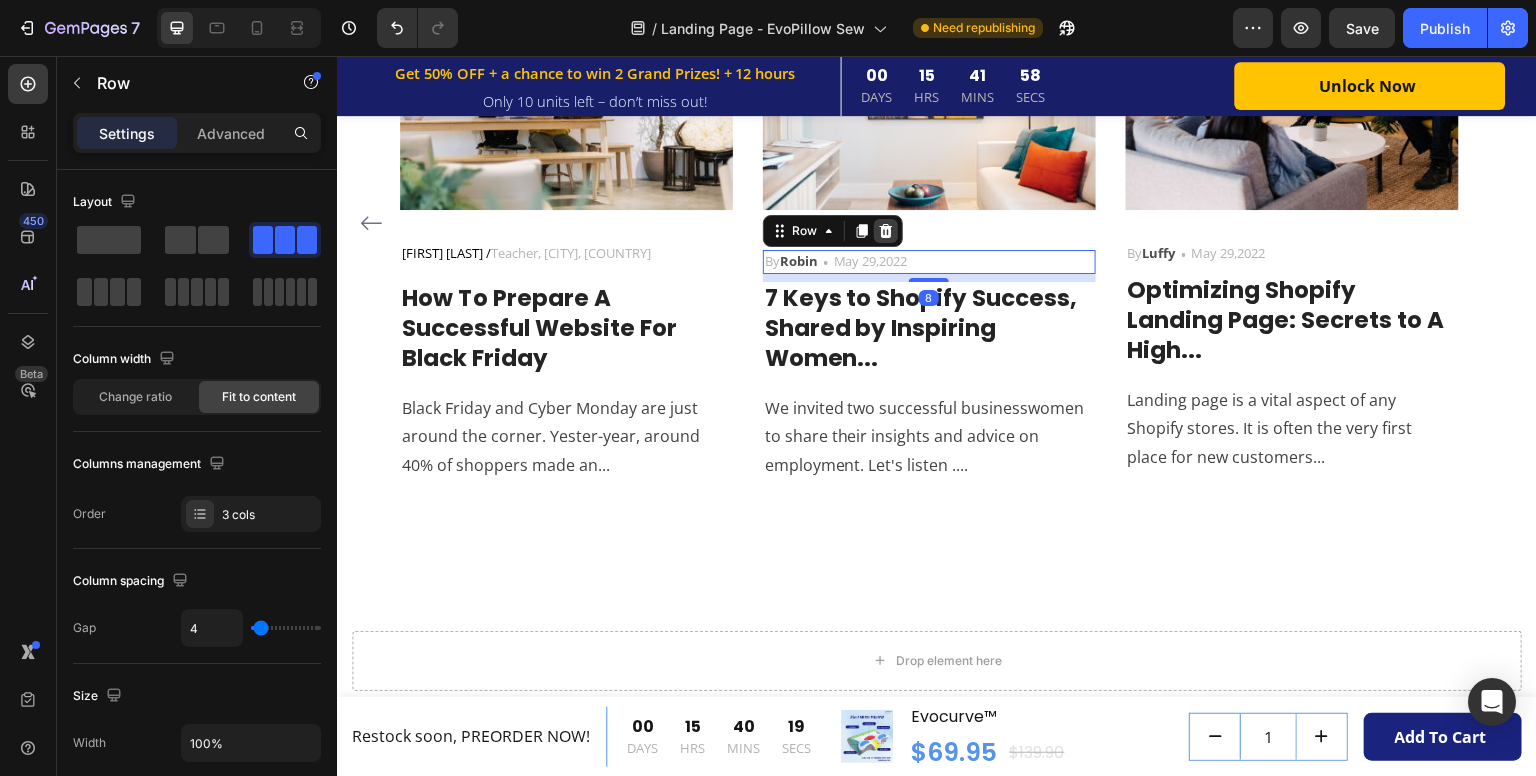 click 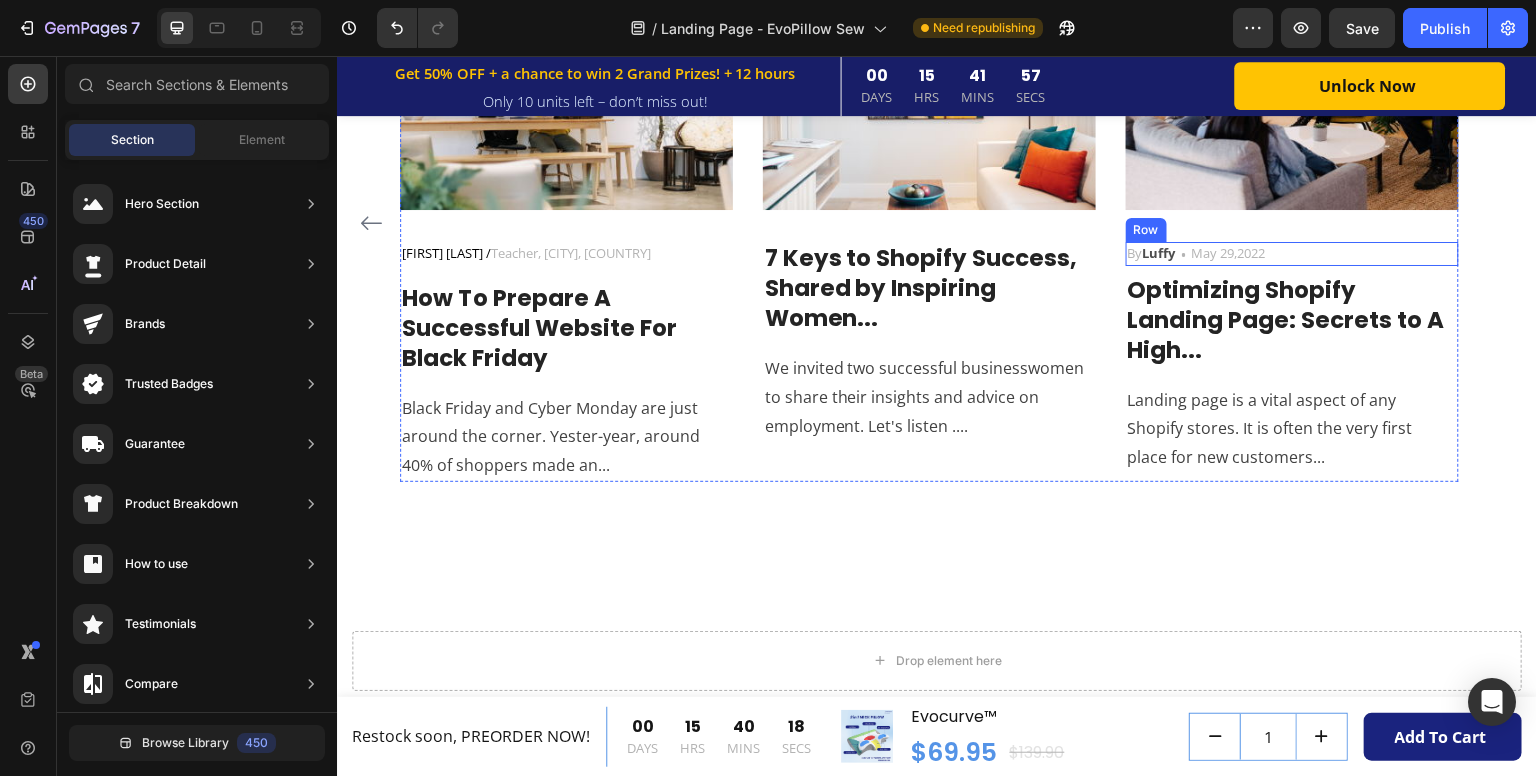 click on "By  Luffy Text block
Icon May 29,2022 Text block Row" at bounding box center (1292, 254) 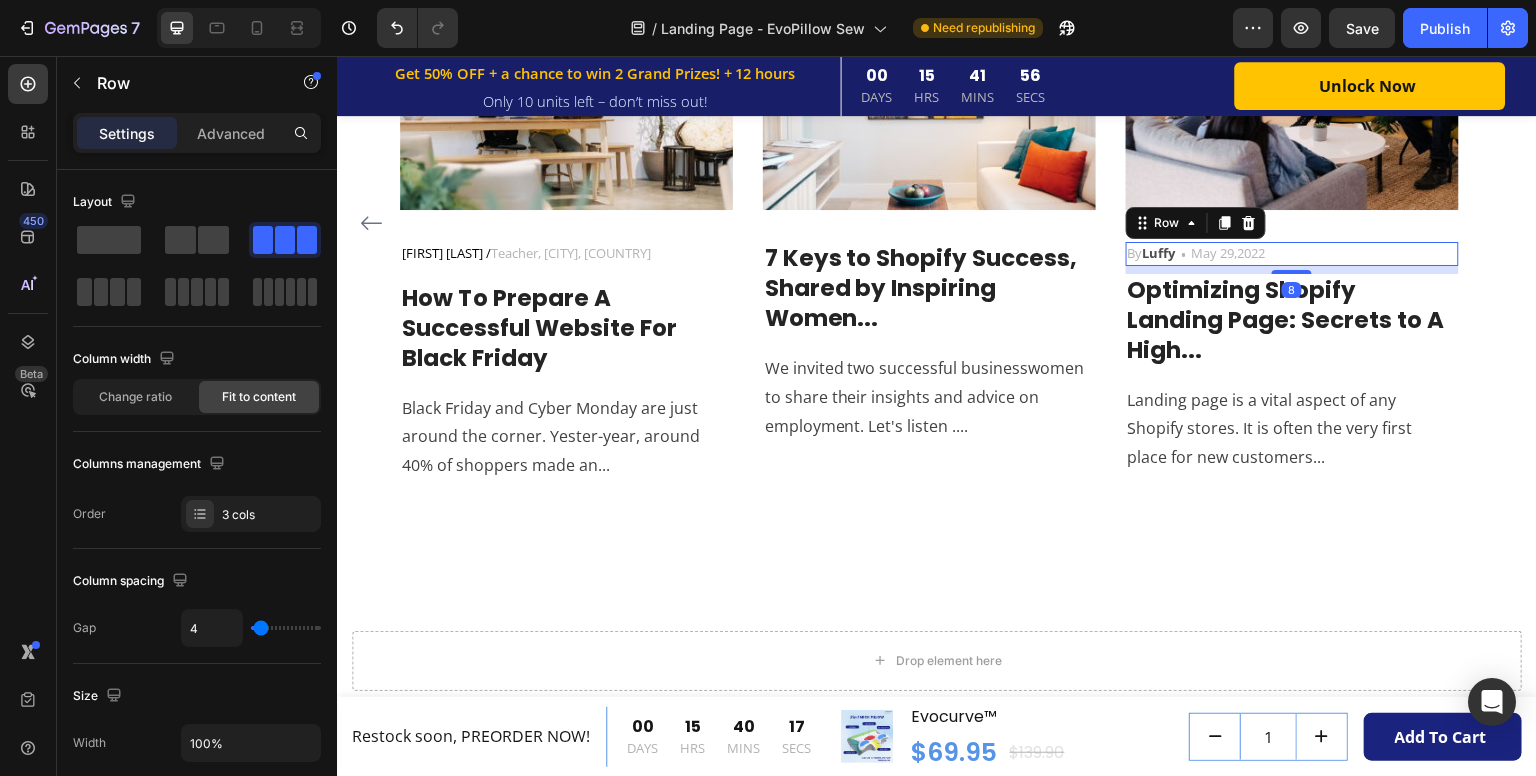click at bounding box center [1249, 223] 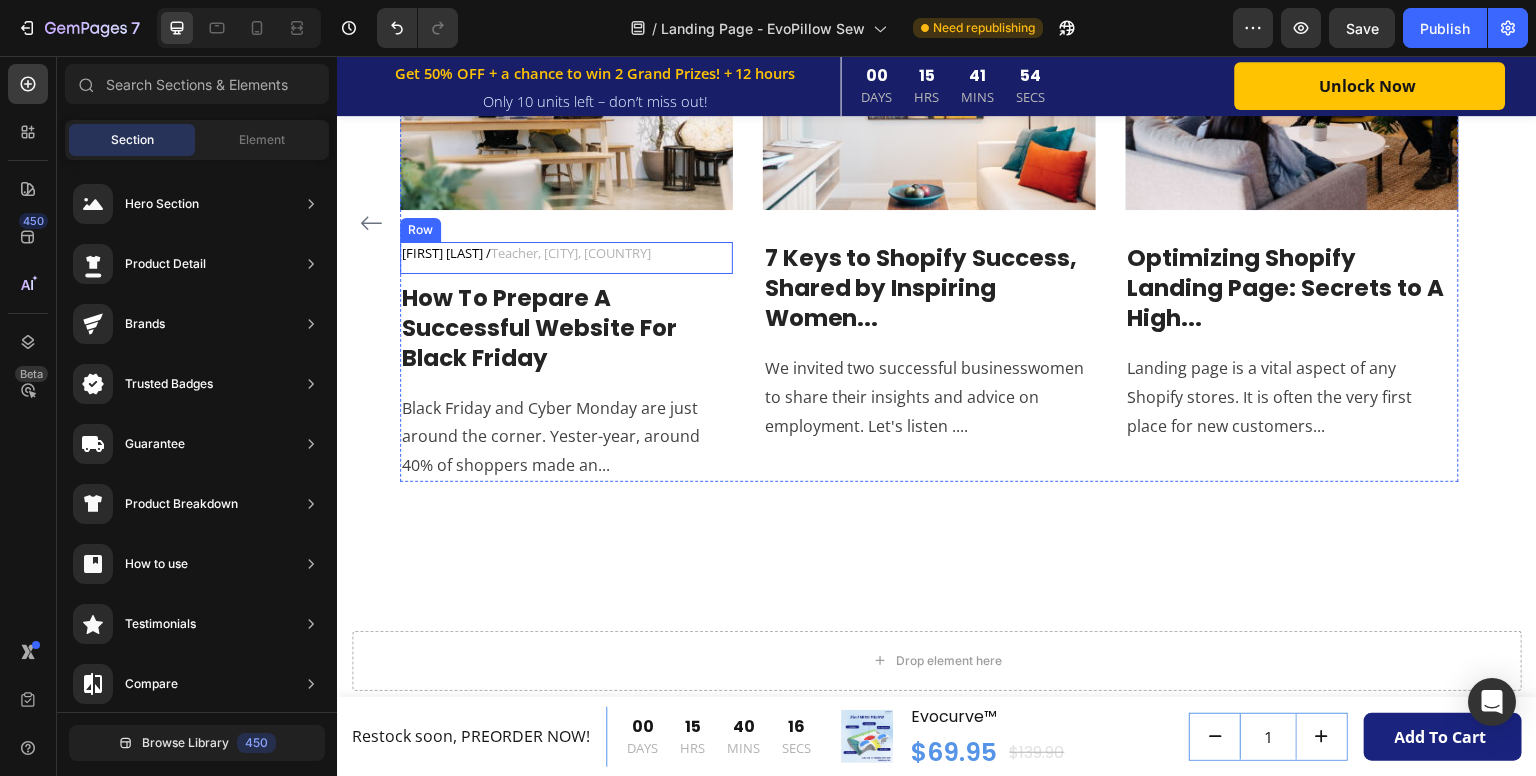 click on "Alex T. /  Teacher, London, UK Text block Row Row" at bounding box center [566, 258] 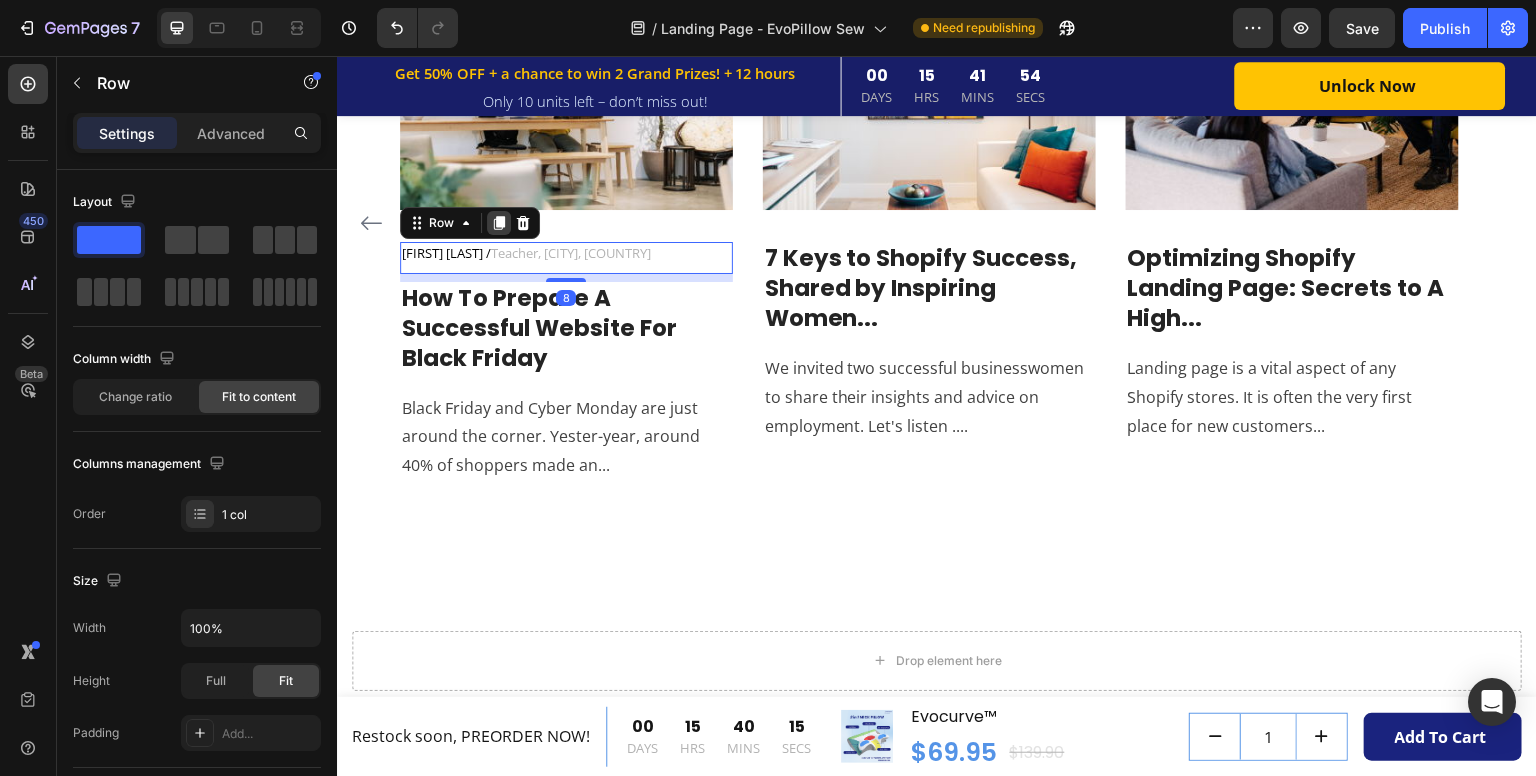 click 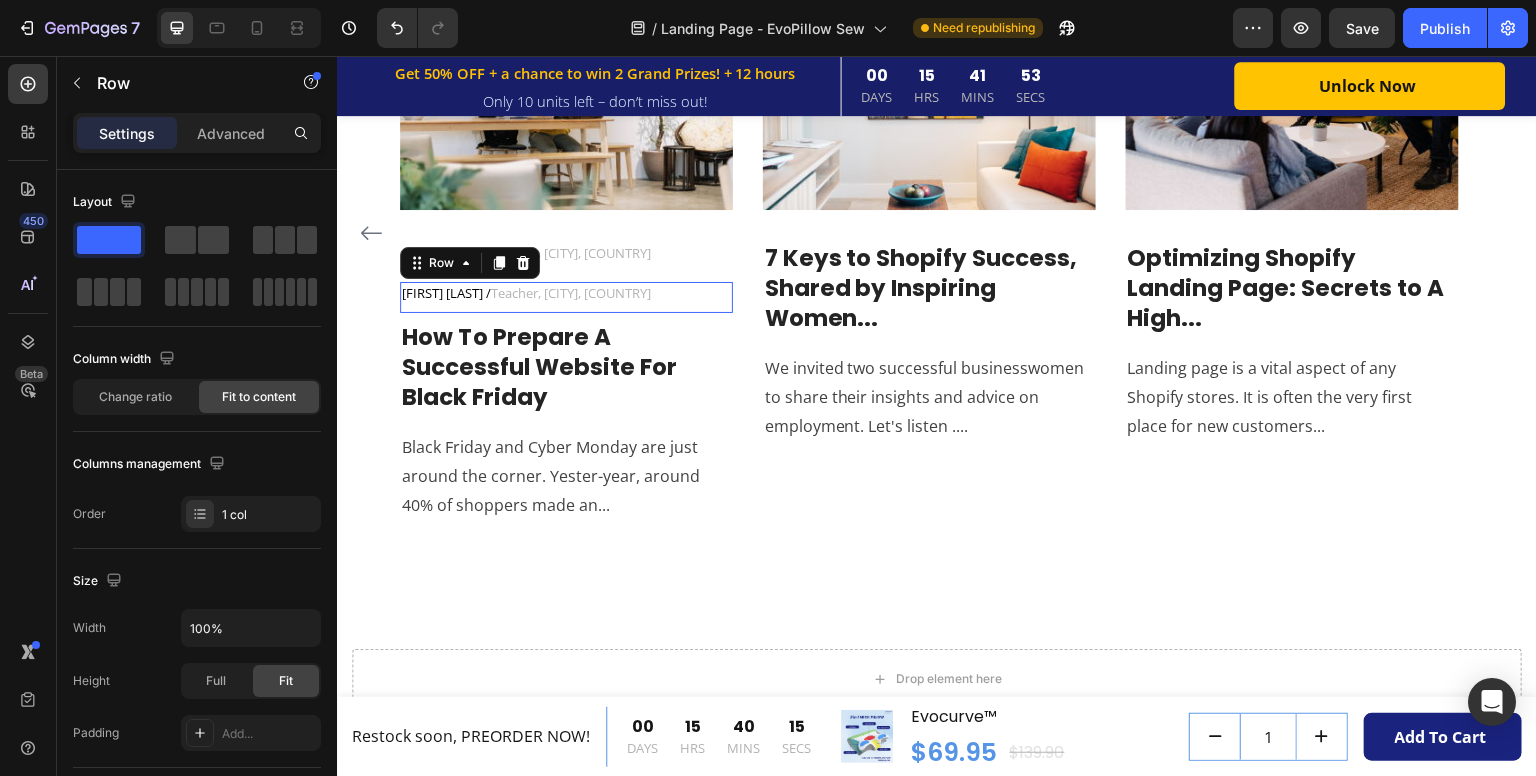scroll, scrollTop: 5816, scrollLeft: 0, axis: vertical 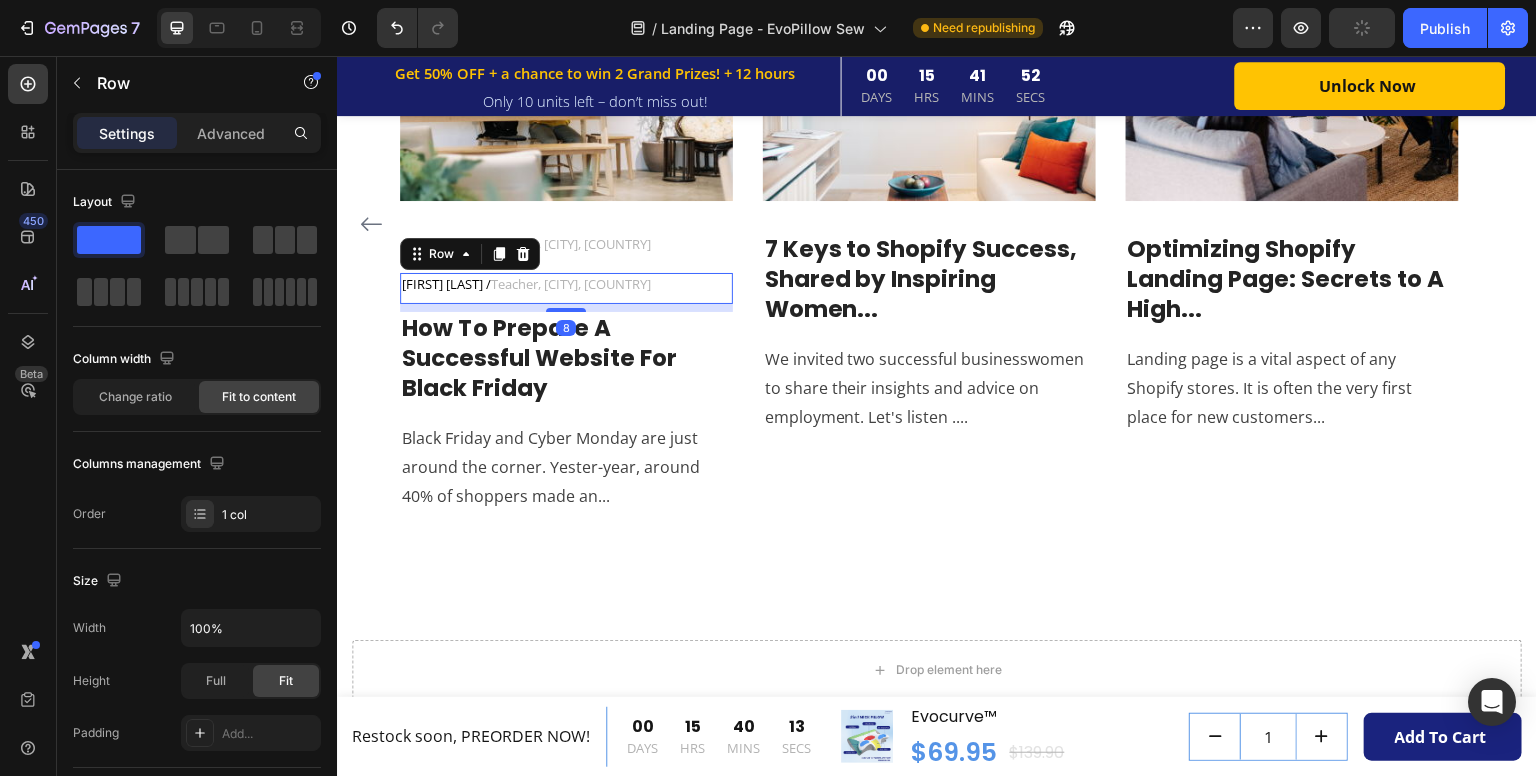 drag, startPoint x: 499, startPoint y: 252, endPoint x: 463, endPoint y: 278, distance: 44.407207 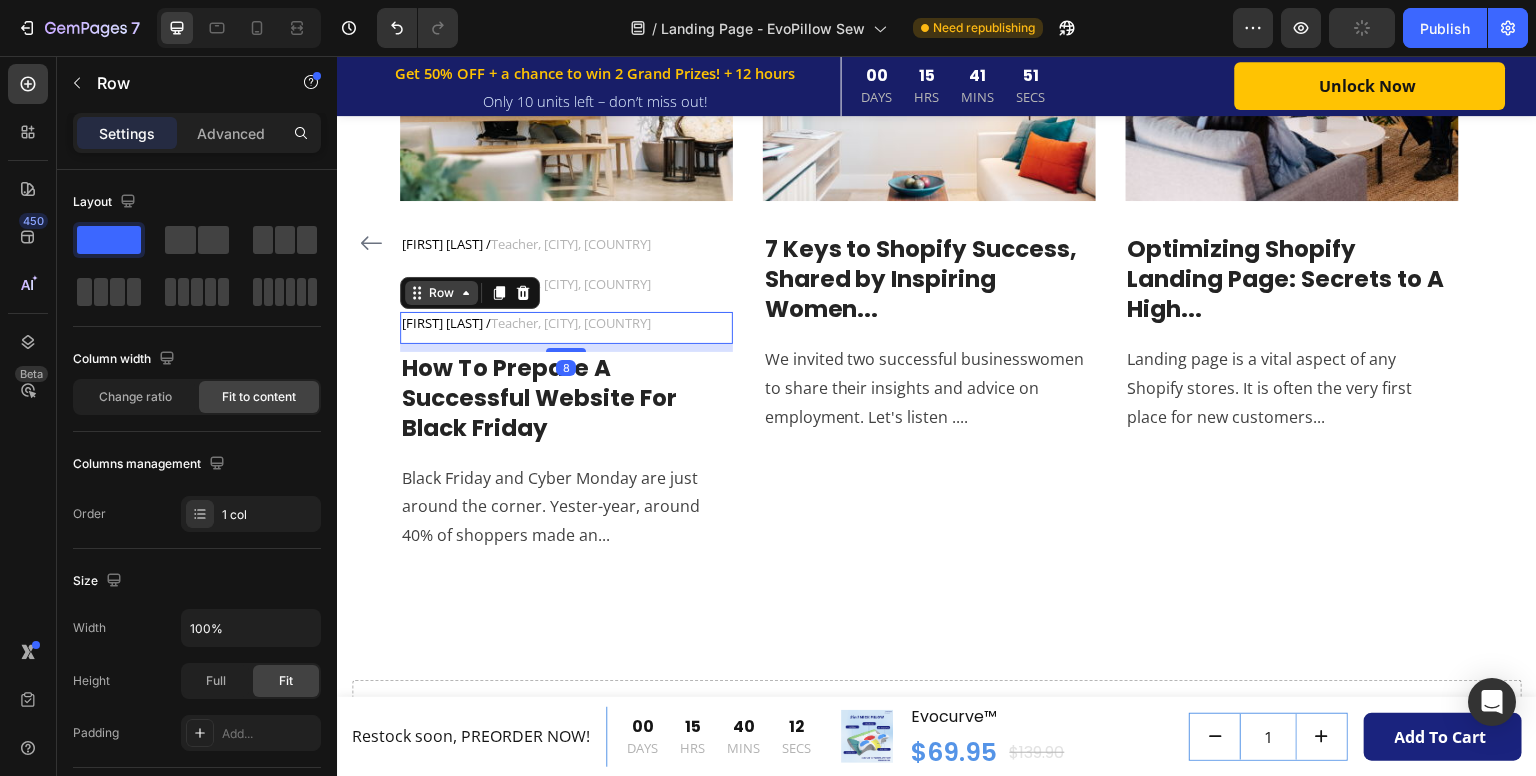 scroll, scrollTop: 5836, scrollLeft: 0, axis: vertical 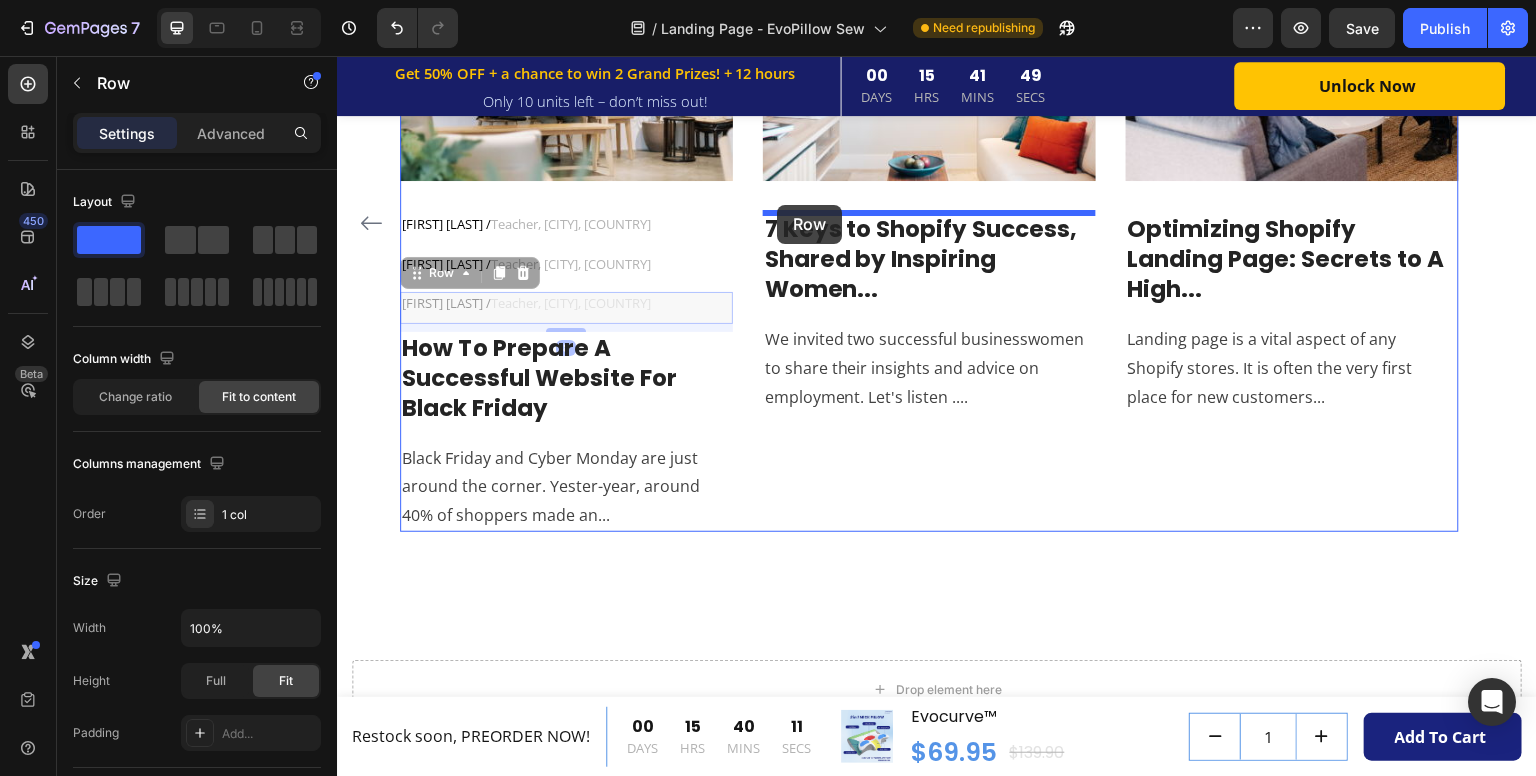 drag, startPoint x: 413, startPoint y: 274, endPoint x: 473, endPoint y: 249, distance: 65 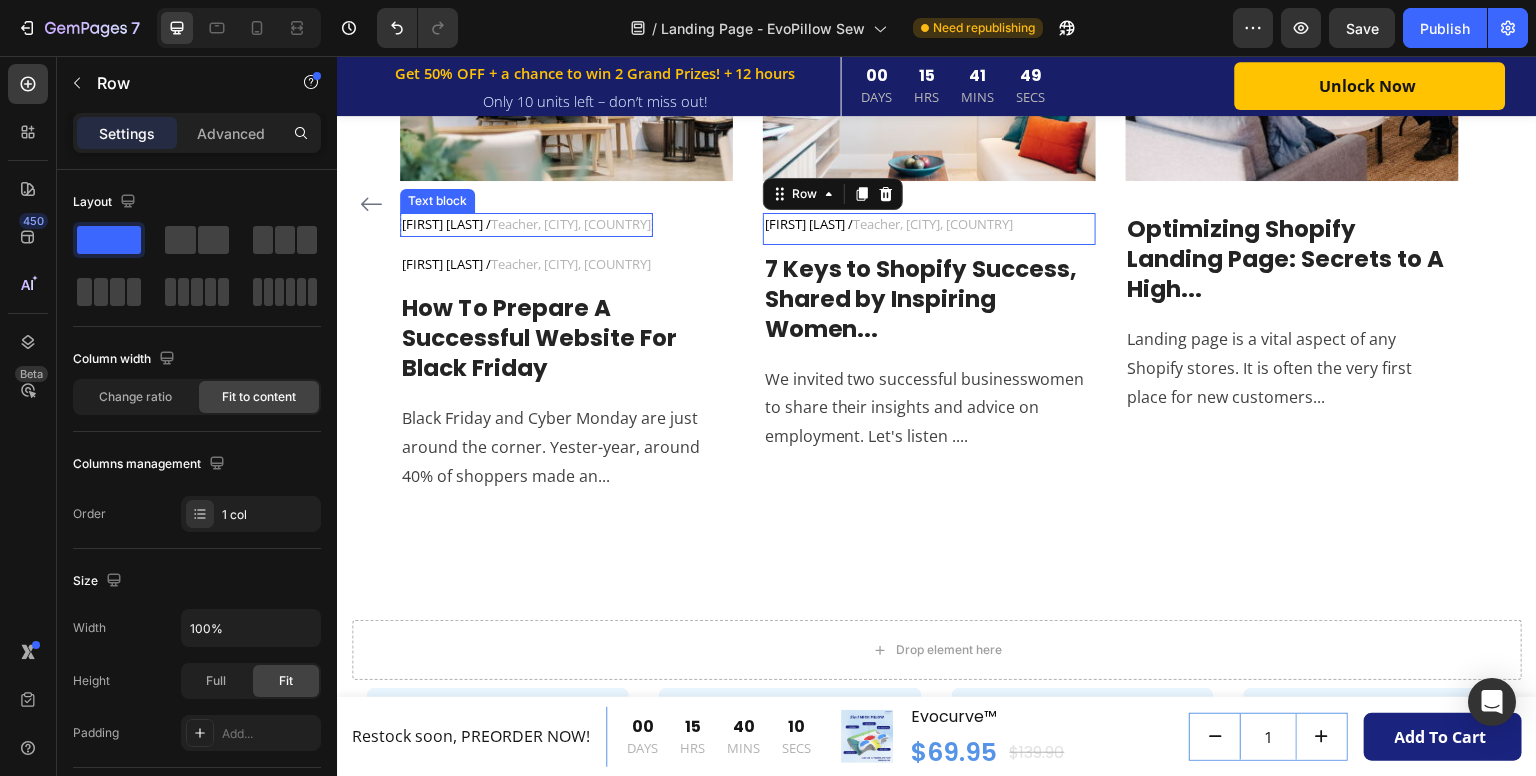 scroll, scrollTop: 5816, scrollLeft: 0, axis: vertical 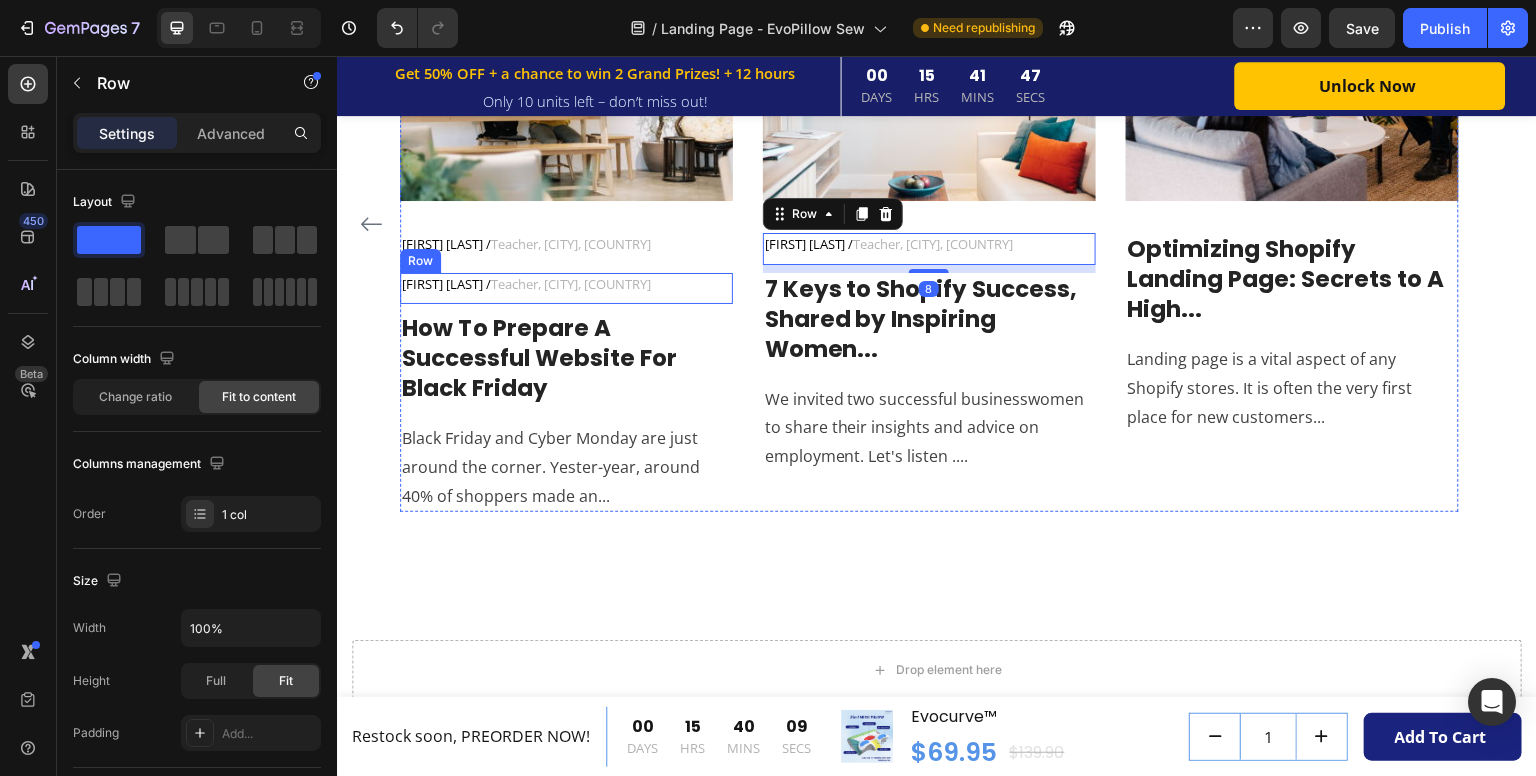 click on "Alex T. /  Teacher, London, UK Text block Row Row" at bounding box center [566, 289] 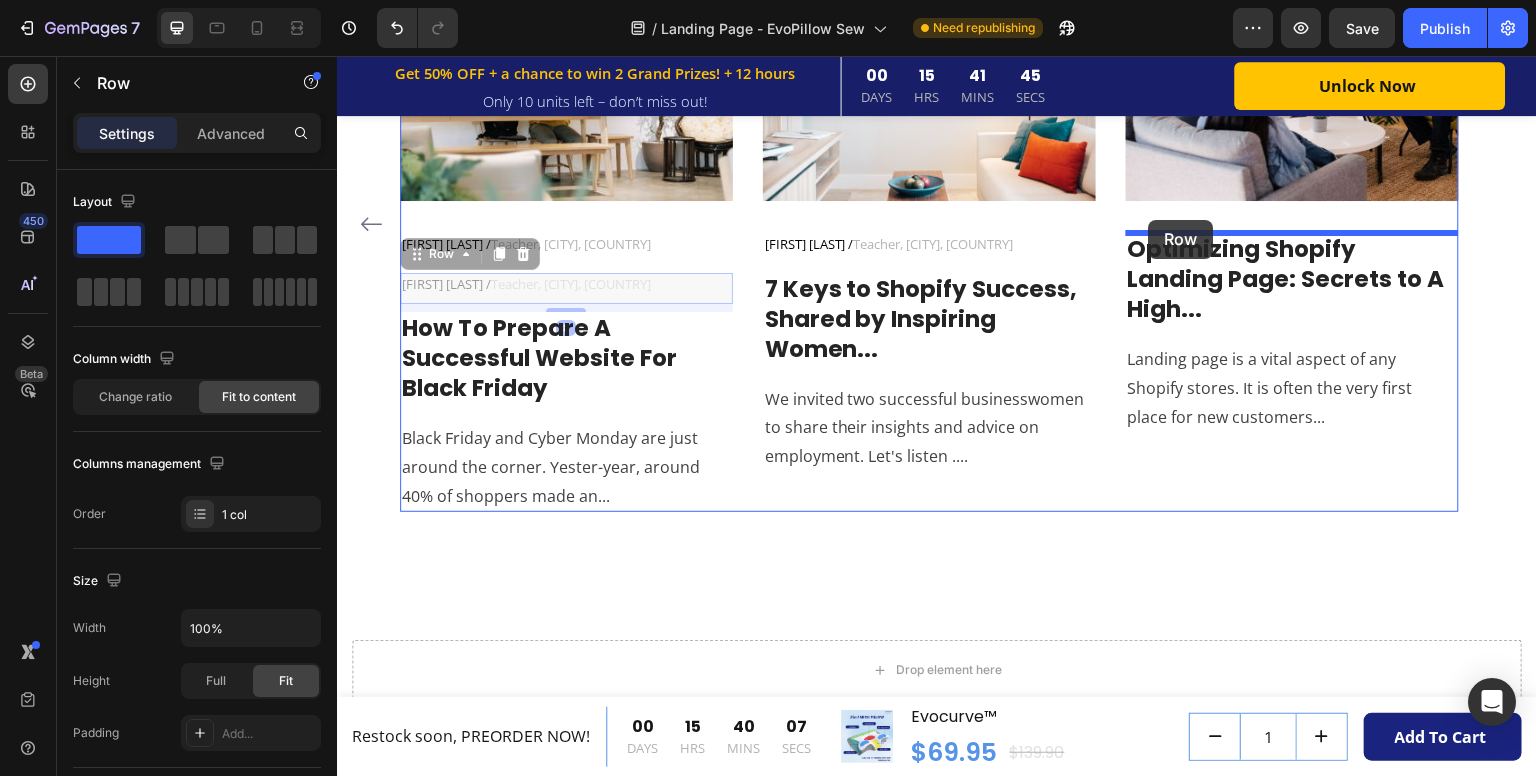 drag, startPoint x: 417, startPoint y: 257, endPoint x: 1147, endPoint y: 288, distance: 730.6579 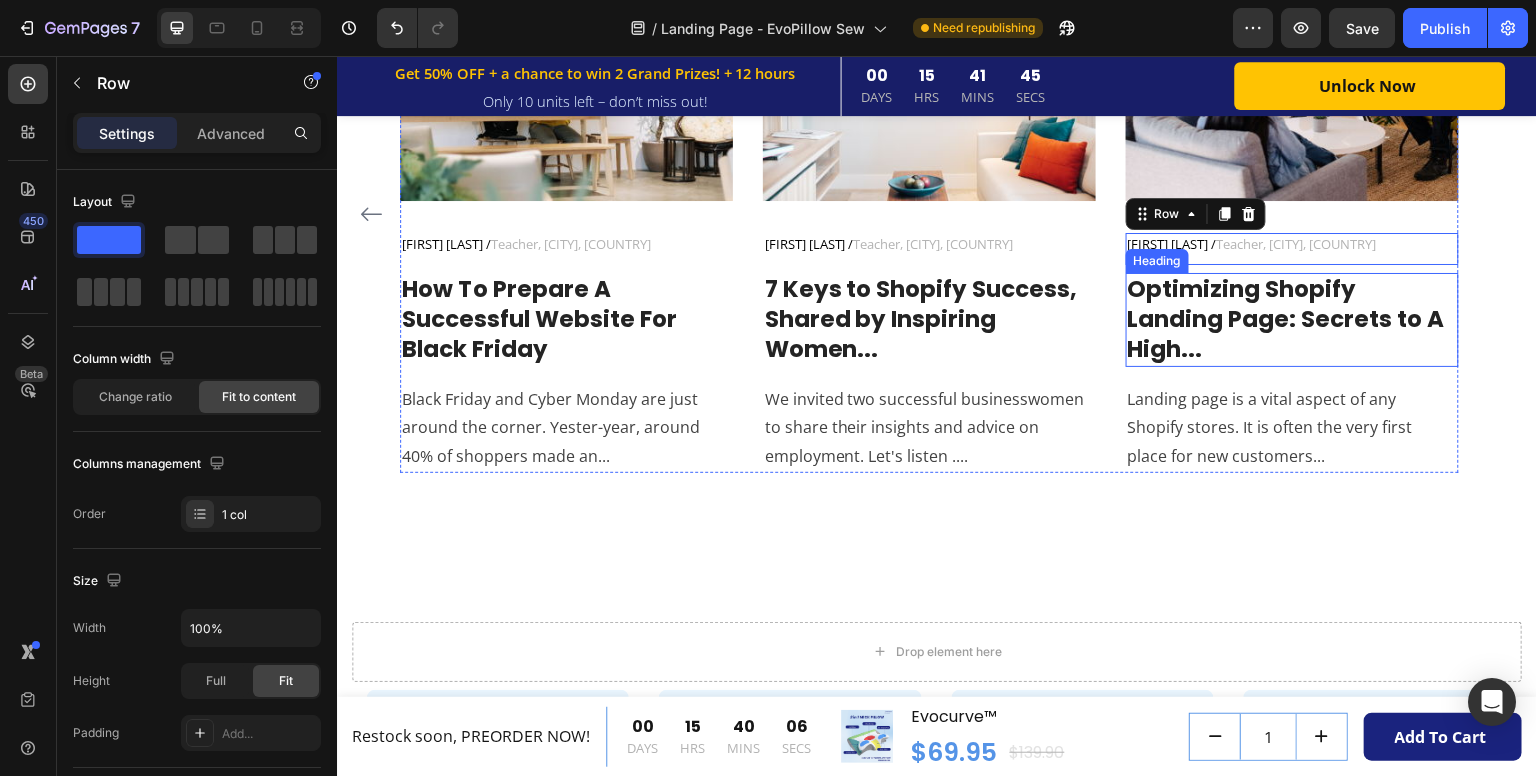scroll, scrollTop: 5807, scrollLeft: 0, axis: vertical 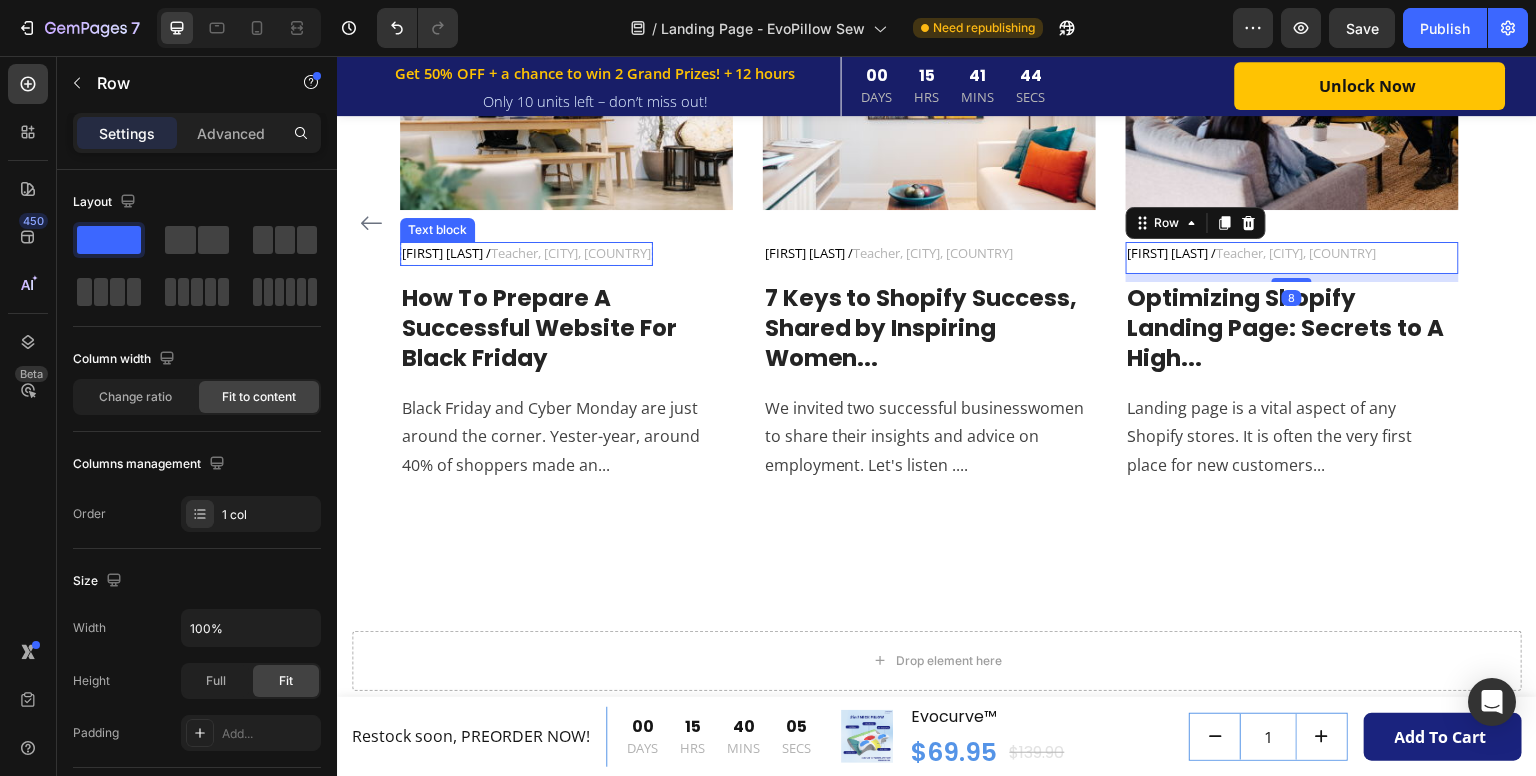 click on "Image Alex T. /  Teacher, London, UK Text block Row Row How To Prepare A Successful Website For Black Friday Heading Black Friday and Cyber Monday are just around the corner. Yester-year, around 40% of shoppers made an... Text block" at bounding box center [566, 213] 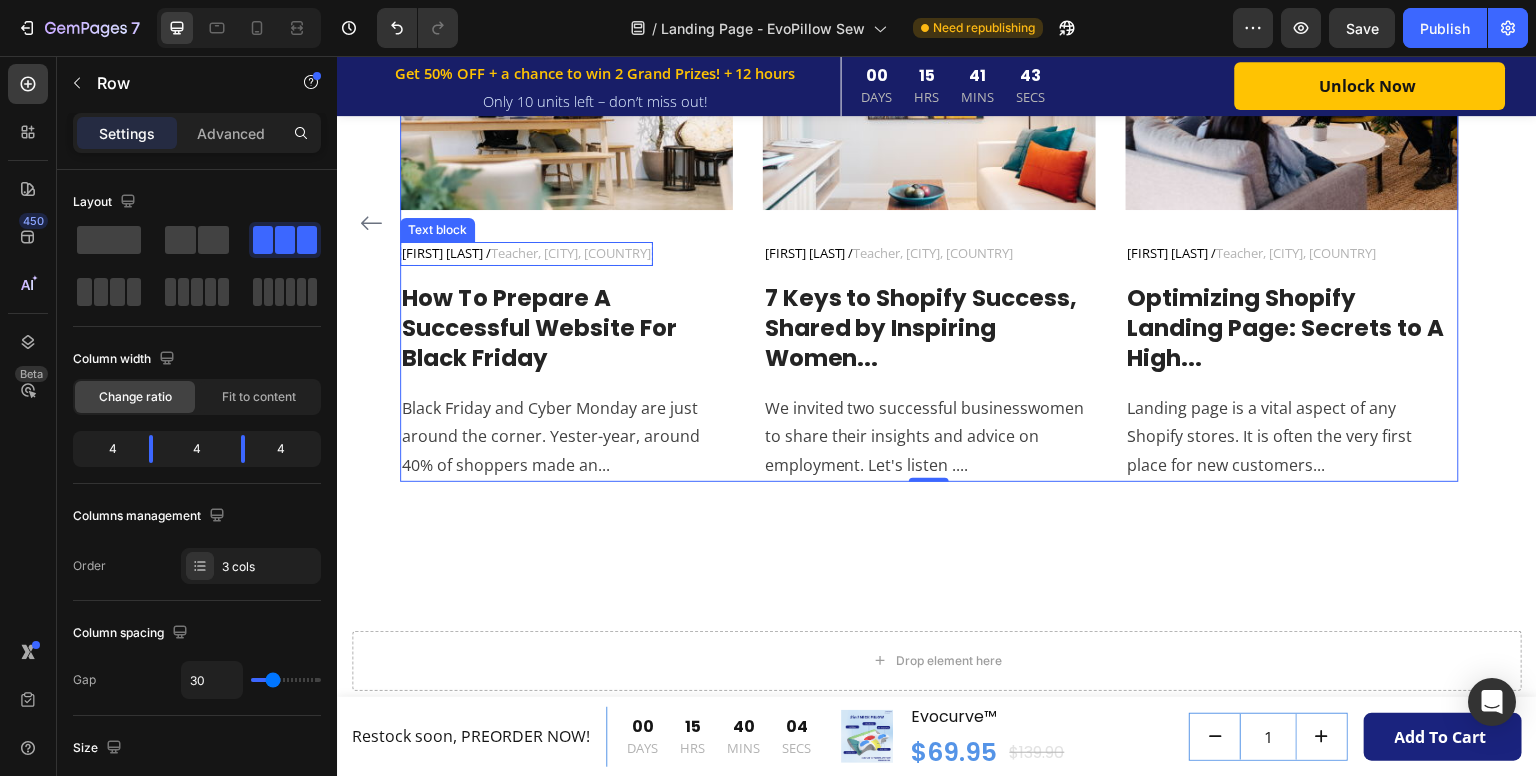 click on "[CITY], [COUNTRY]" at bounding box center (571, 253) 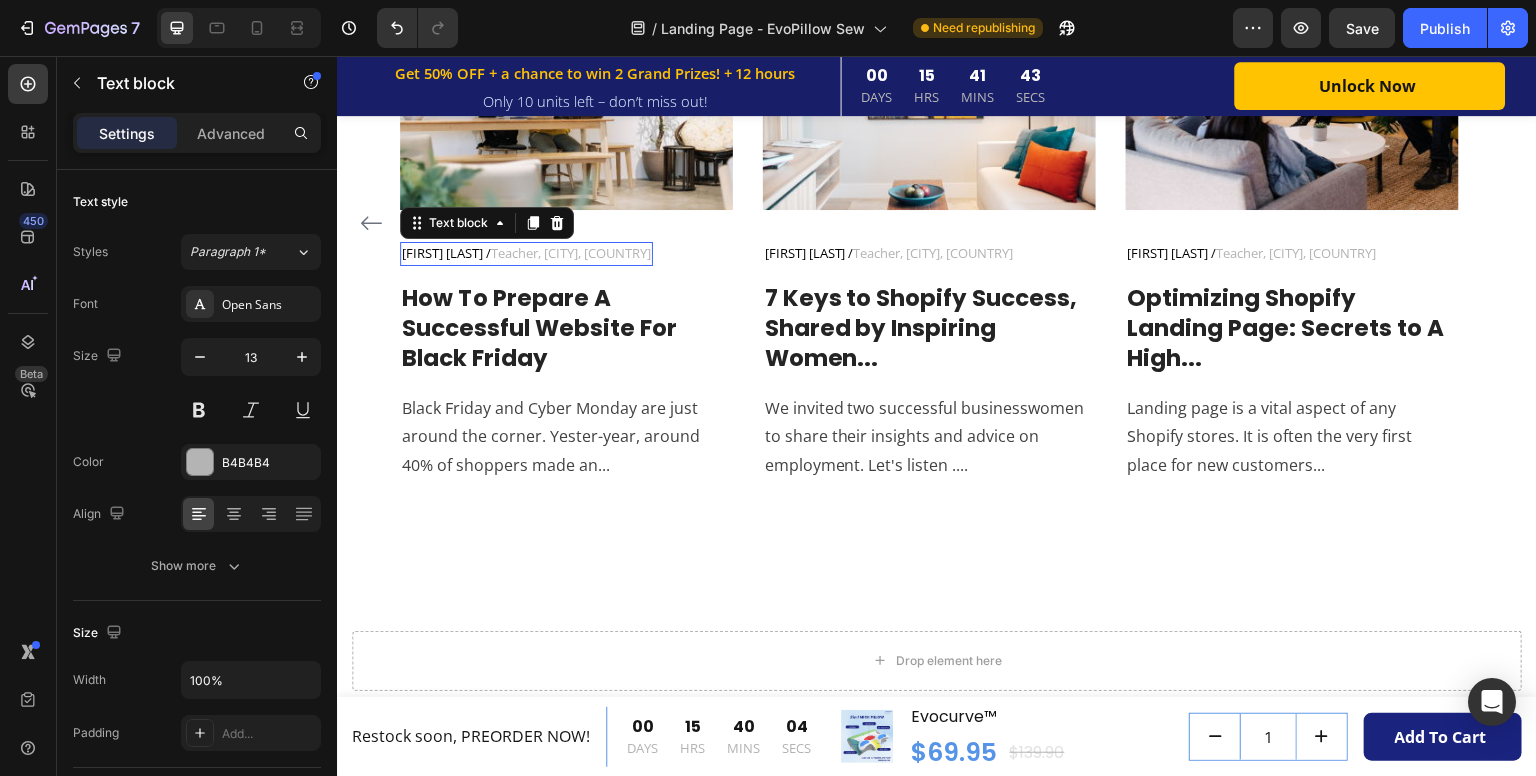 click on "[CITY], [COUNTRY]" at bounding box center [571, 253] 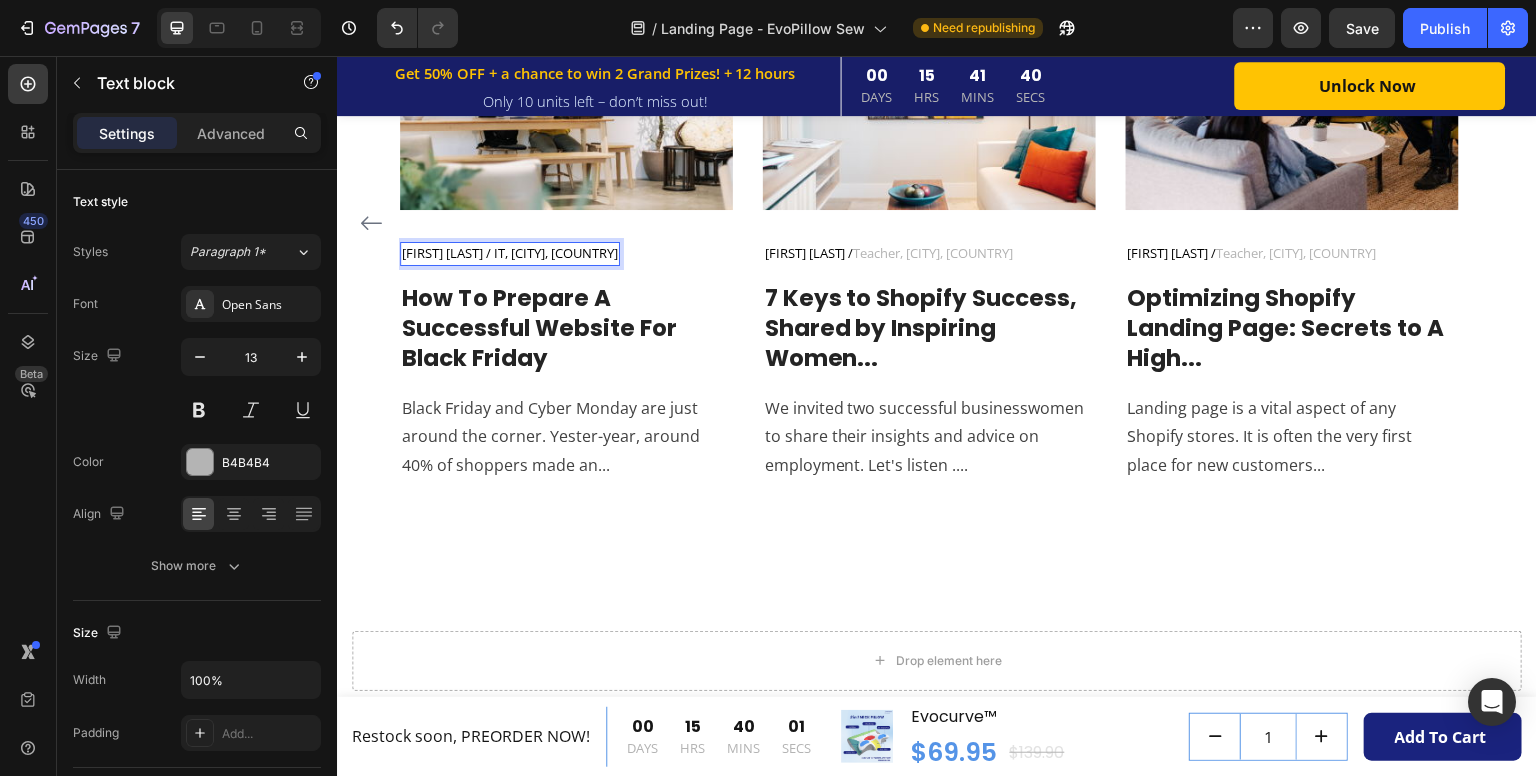 click on "Marco L. / IT, Sydney, Australia" at bounding box center (510, 253) 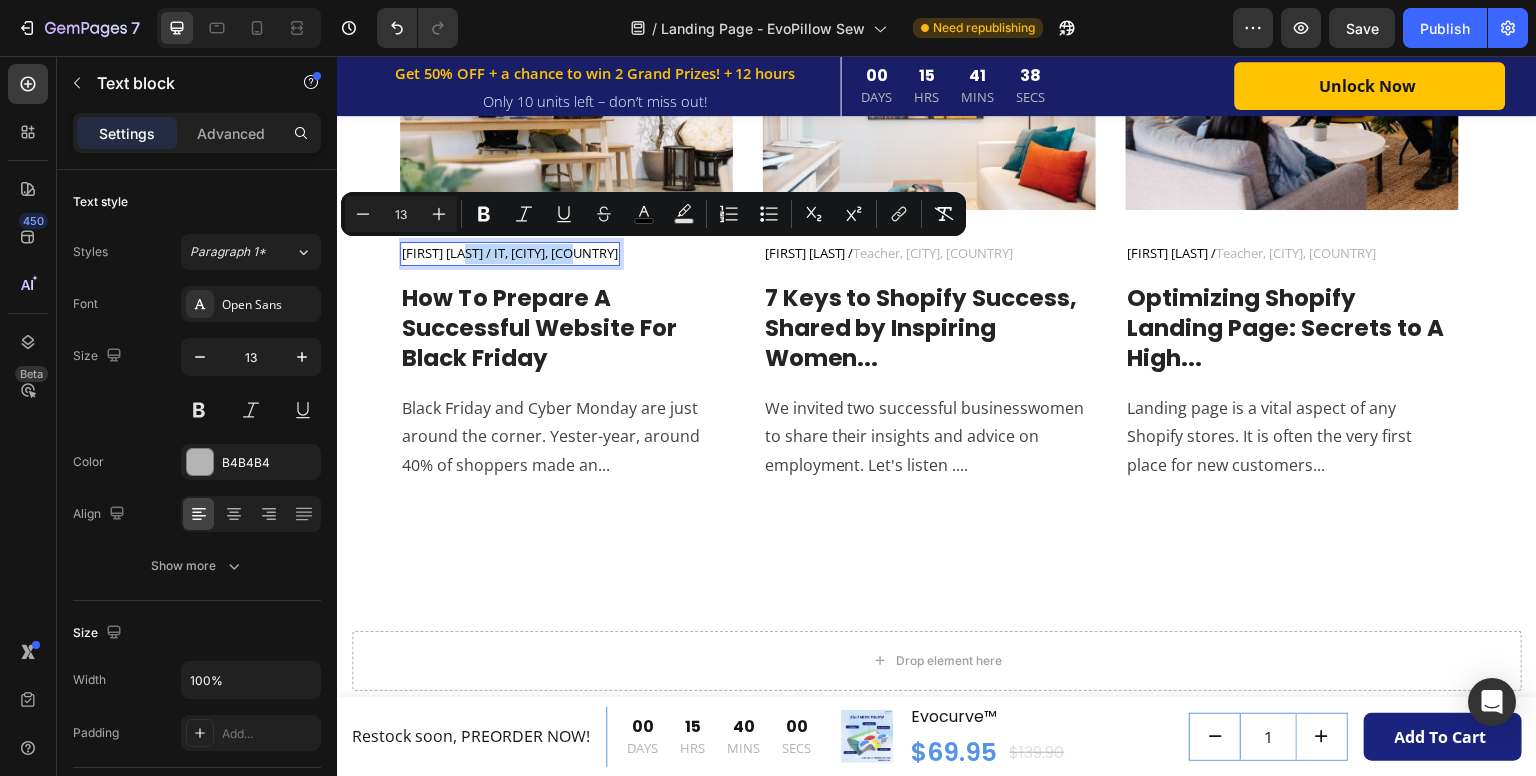 drag, startPoint x: 464, startPoint y: 249, endPoint x: 587, endPoint y: 251, distance: 123.01626 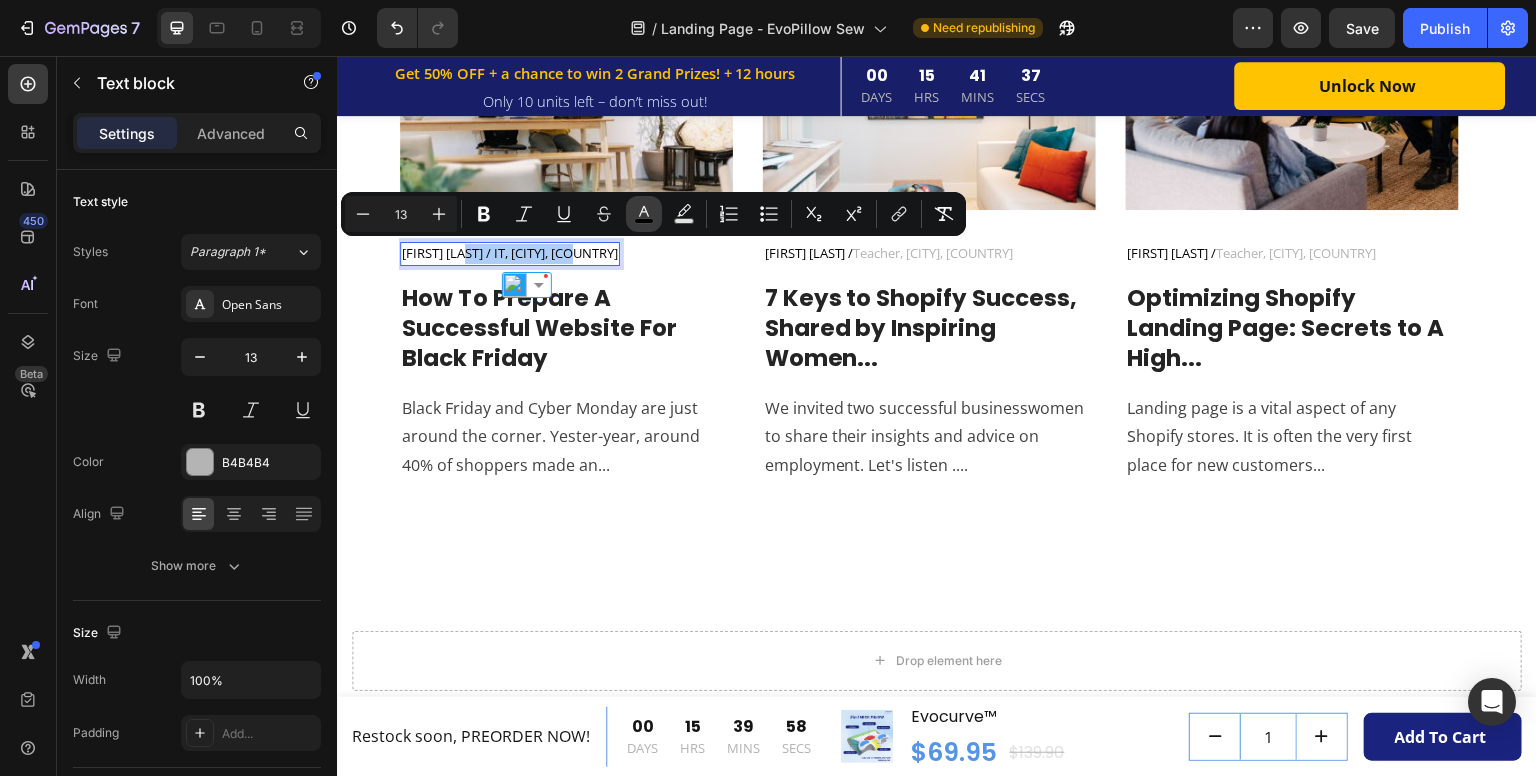 click 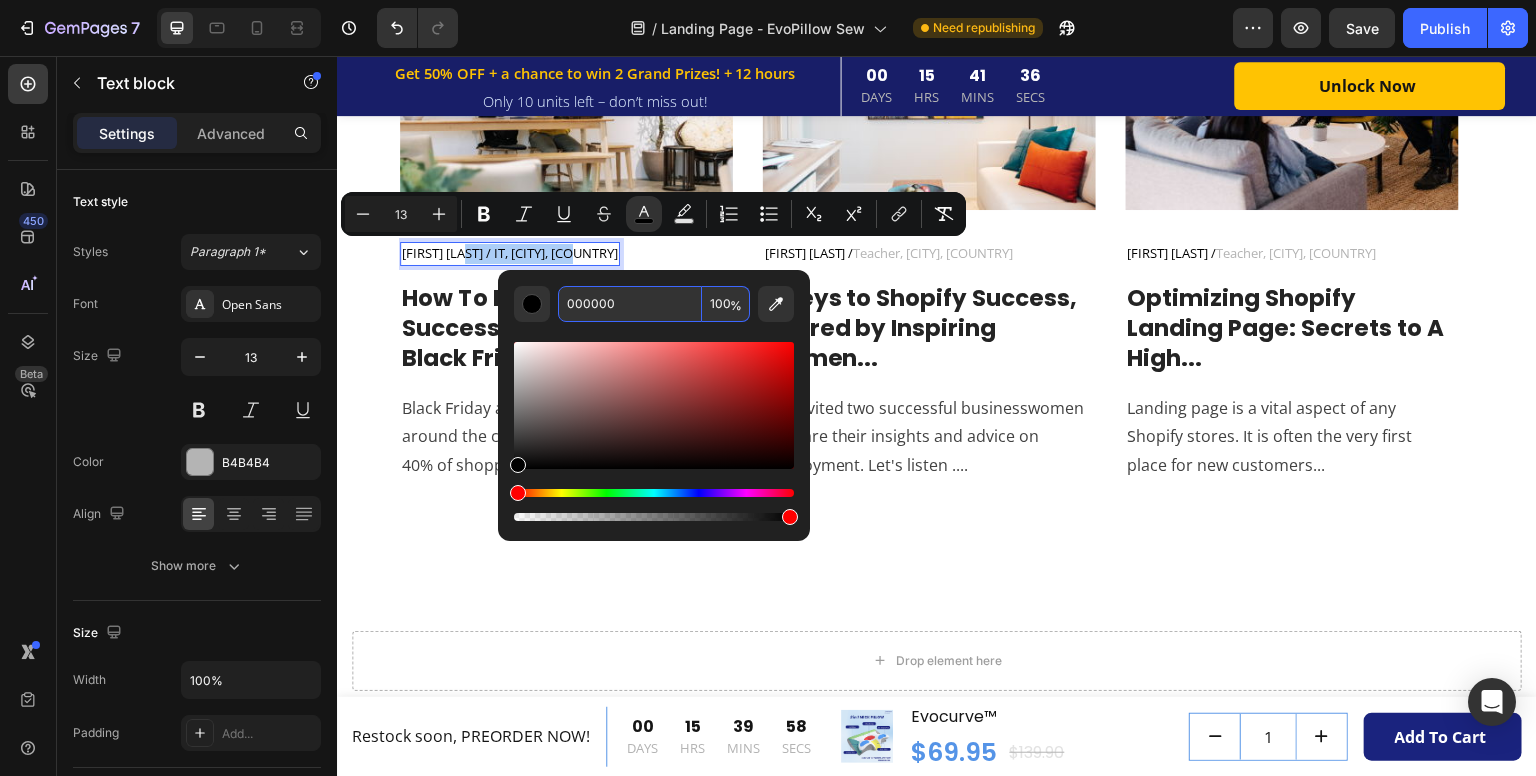click on "000000" at bounding box center [630, 304] 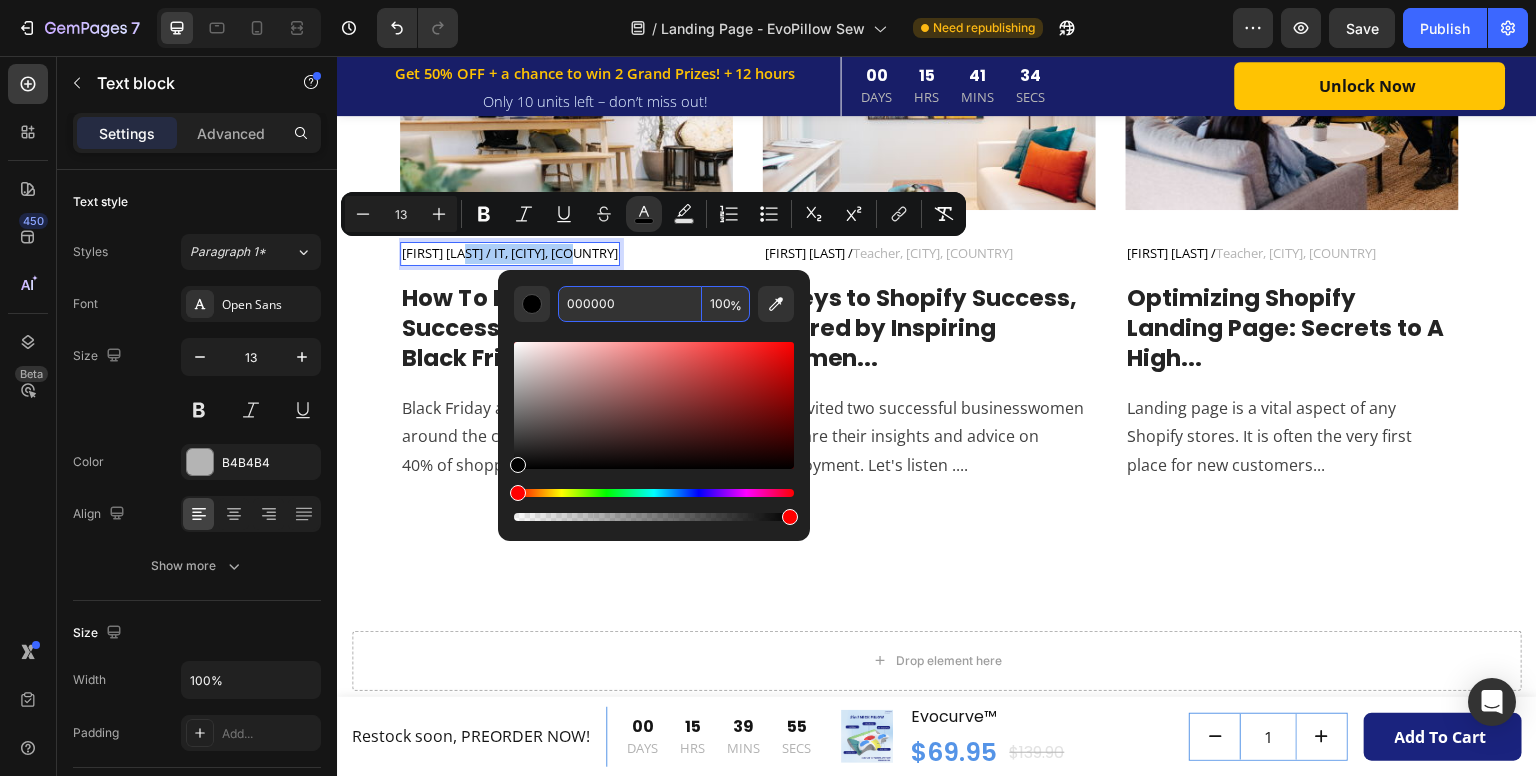 paste on "B4B4B4" 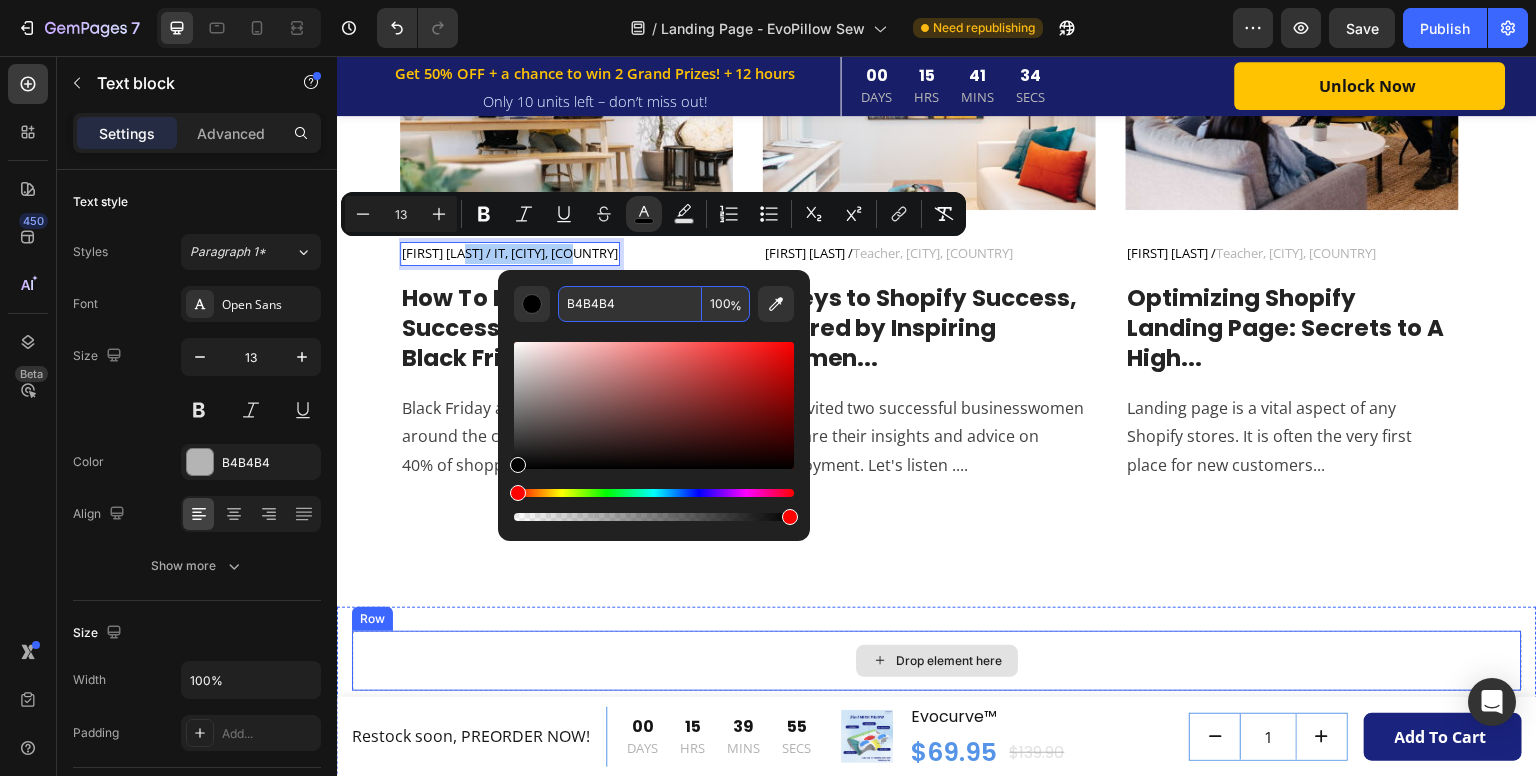 type on "B4B4B4" 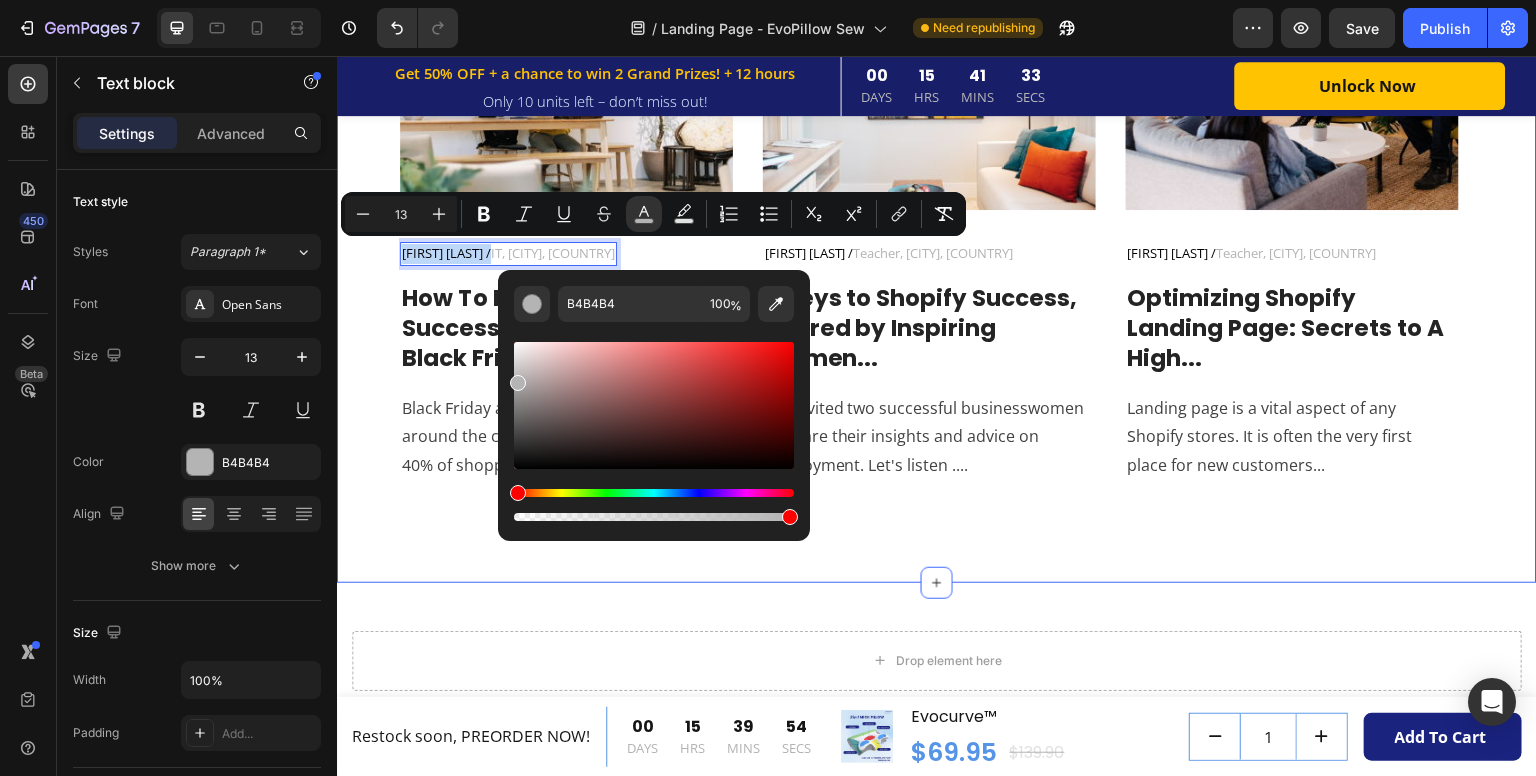 click on "What Our Customers Are Saying Heading Phasellus lorem malesuada ligula pulvinar commodo Text block
Image Jennifer M.  / HR, California, USA Text block Row How To Prepare A Successful Website For Black Friday Heading "Tried 5 different neck pillows. Only Evolabco actually relieved my pain. I finally sleep through the night and feel human again." Text block Image Claire H. /  Design, Toronto, Canada Text block Row 7 Keys to Shopify Success, Shared by Inspiring Women... Heading "I work at a desk all day and used to wake up stiff. This pillow supports my neck in every position – and no weird foam smell!" Text block Image Alex T. /  Teacher, London, UK Text block Row Optimizing Shopify Landing Page: Secrets to A High... Heading "My husband’s snoring kept me up for months. With Evolabco, it’s almost gone. We both sleep better and wake up smiling." Text block Row Image Marco L. /  IT, Sydney, Australia Text block   0 Row Row How To Prepare A Successful Website For Black Friday Heading Image Row" at bounding box center [937, 162] 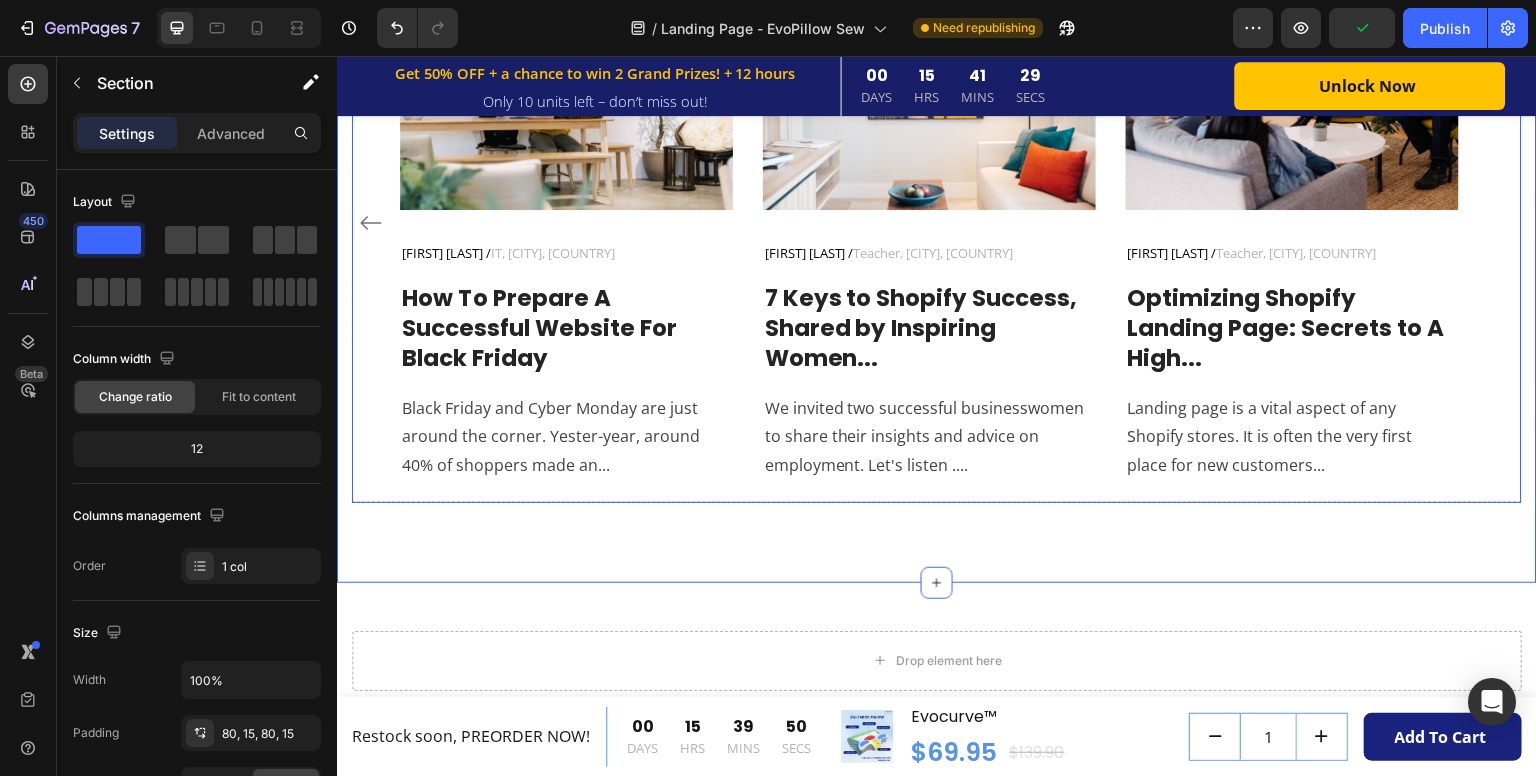 click 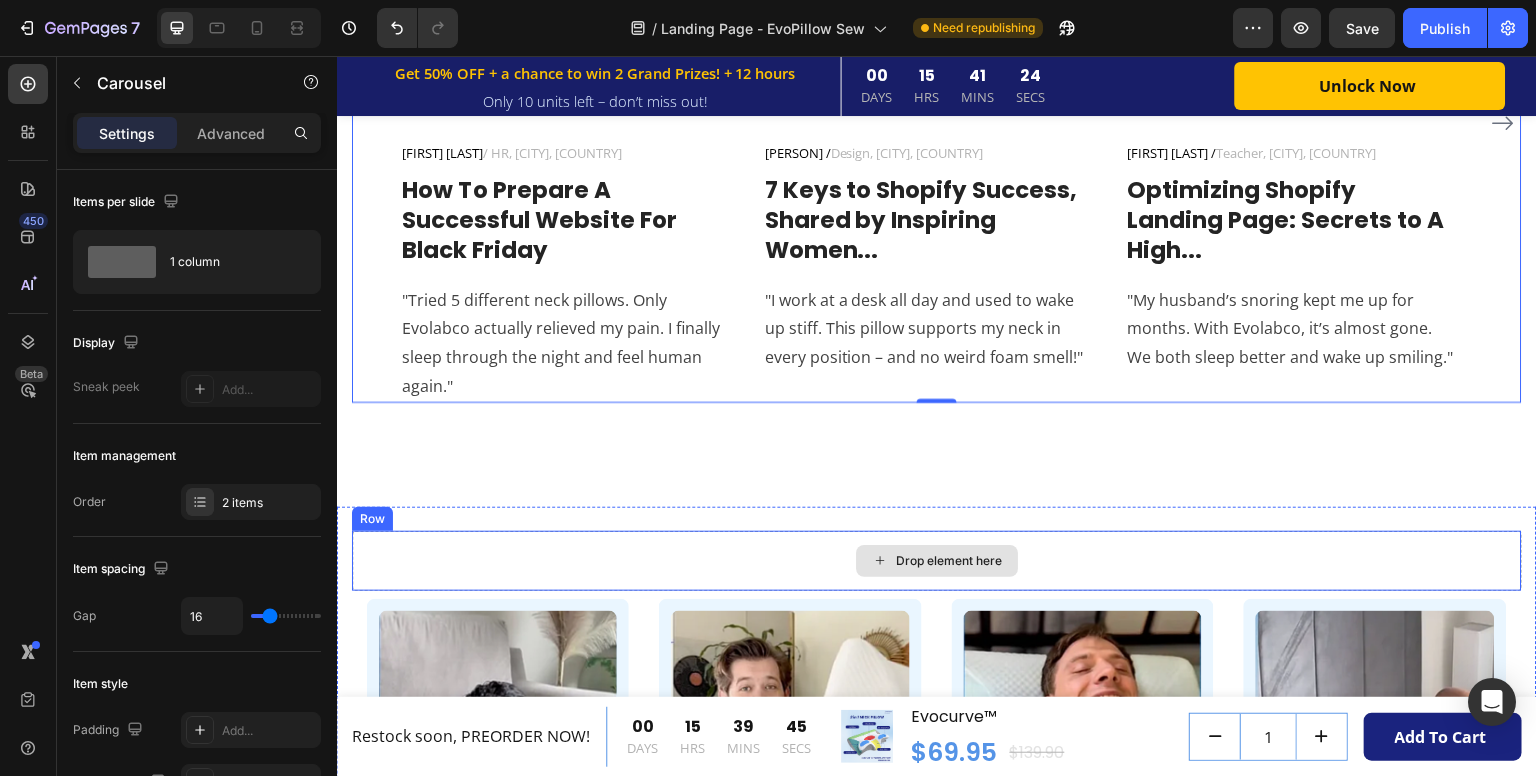 scroll, scrollTop: 6107, scrollLeft: 0, axis: vertical 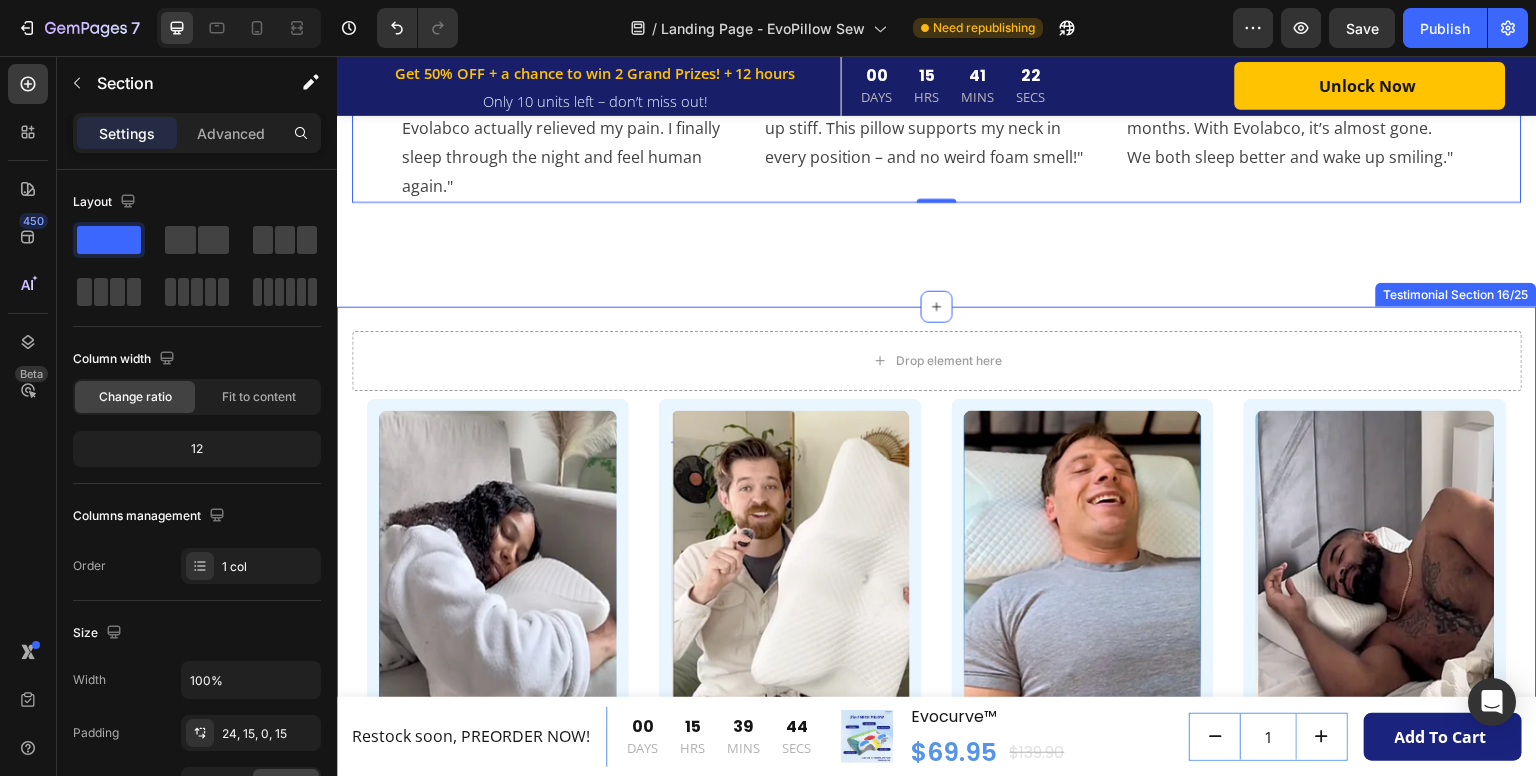 click on "Drop element here Row Image Jennifer M.   / HR, California, USA Text block "Tried 5 different neck pillows. Only Evolabco actually relieved my pain. I finally sleep through the night and feel human again." Text block Row Image Claire H.   / Design, Toronto, Canada Text block "I work at a desk all day and used to wake up stiff. This pillow supports my neck in every position – and no weird foam smell!" Text block Row Image Alex T.   / Teacher, London, UK Text block "My husband’s snoring kept me up for months. With Evolabco, it’s almost gone. We both sleep better and wake up smiling." Text block Row Image Marco L.   / IT, Sydney, Australia Text block "I thought my back and neck pain were just age catching up. Turns out it was my old pillow. Evolabco changed everything." Text block Row
Drop element here Carousel Testimonial Section 16/25" at bounding box center (937, 640) 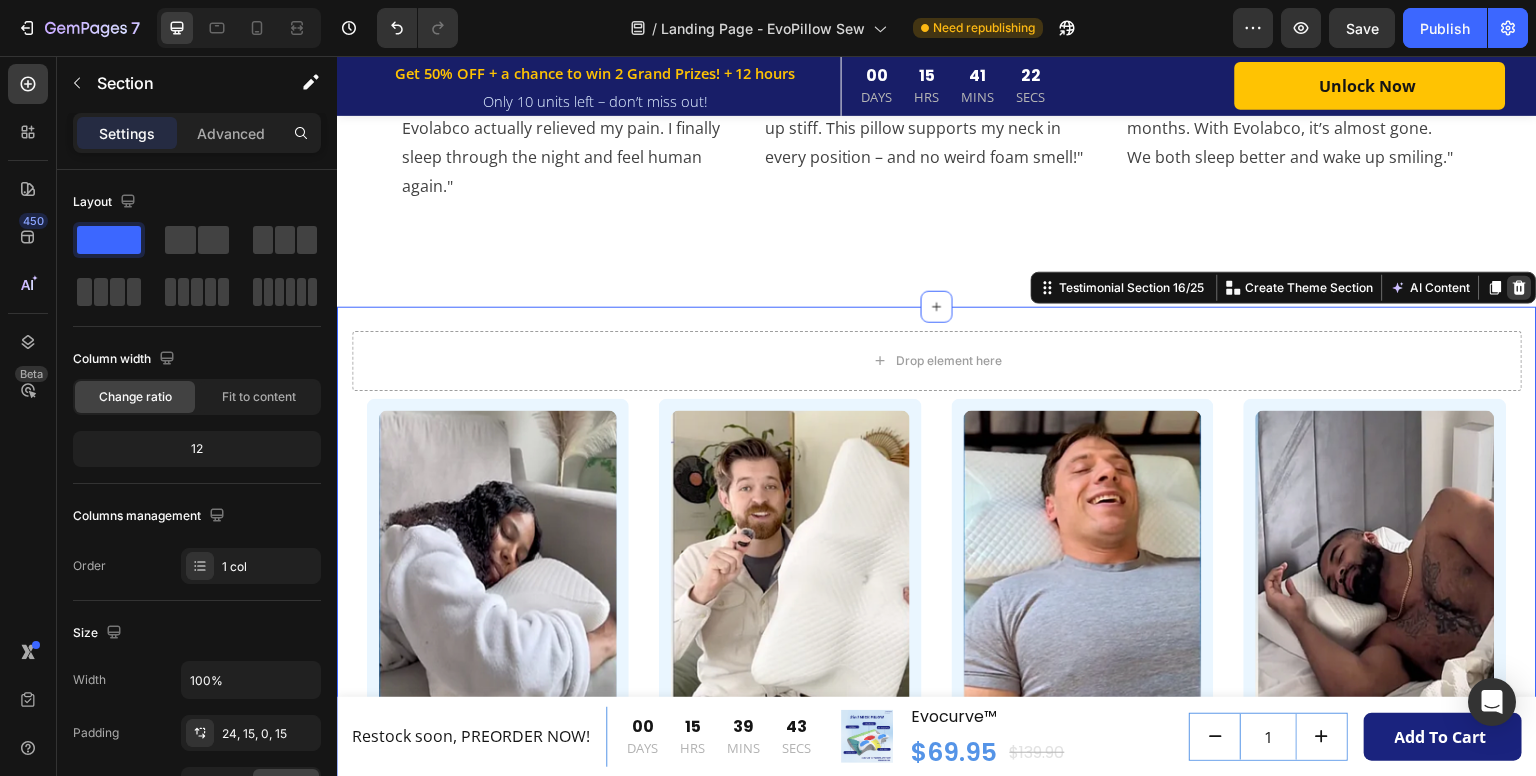 click 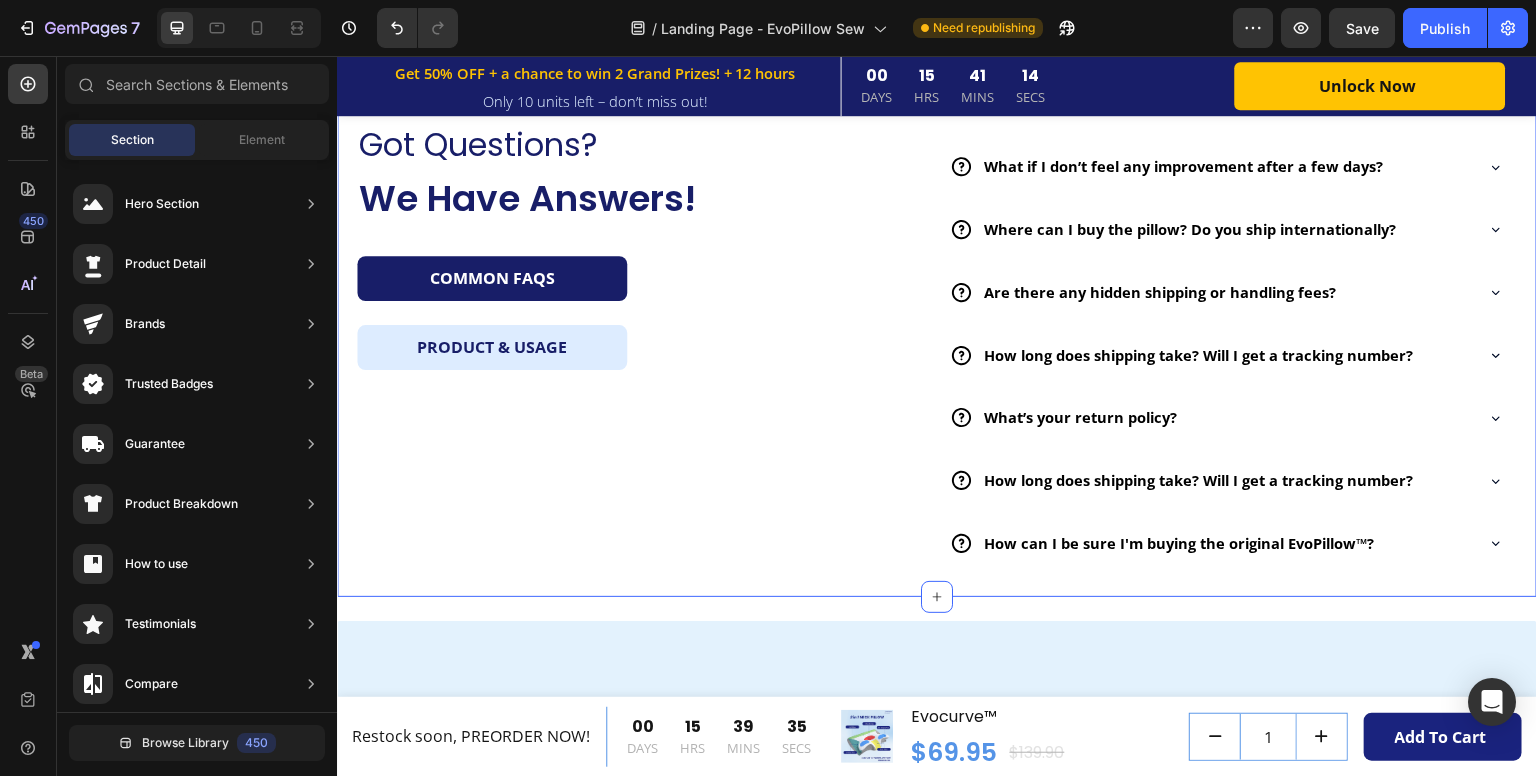 scroll, scrollTop: 6607, scrollLeft: 0, axis: vertical 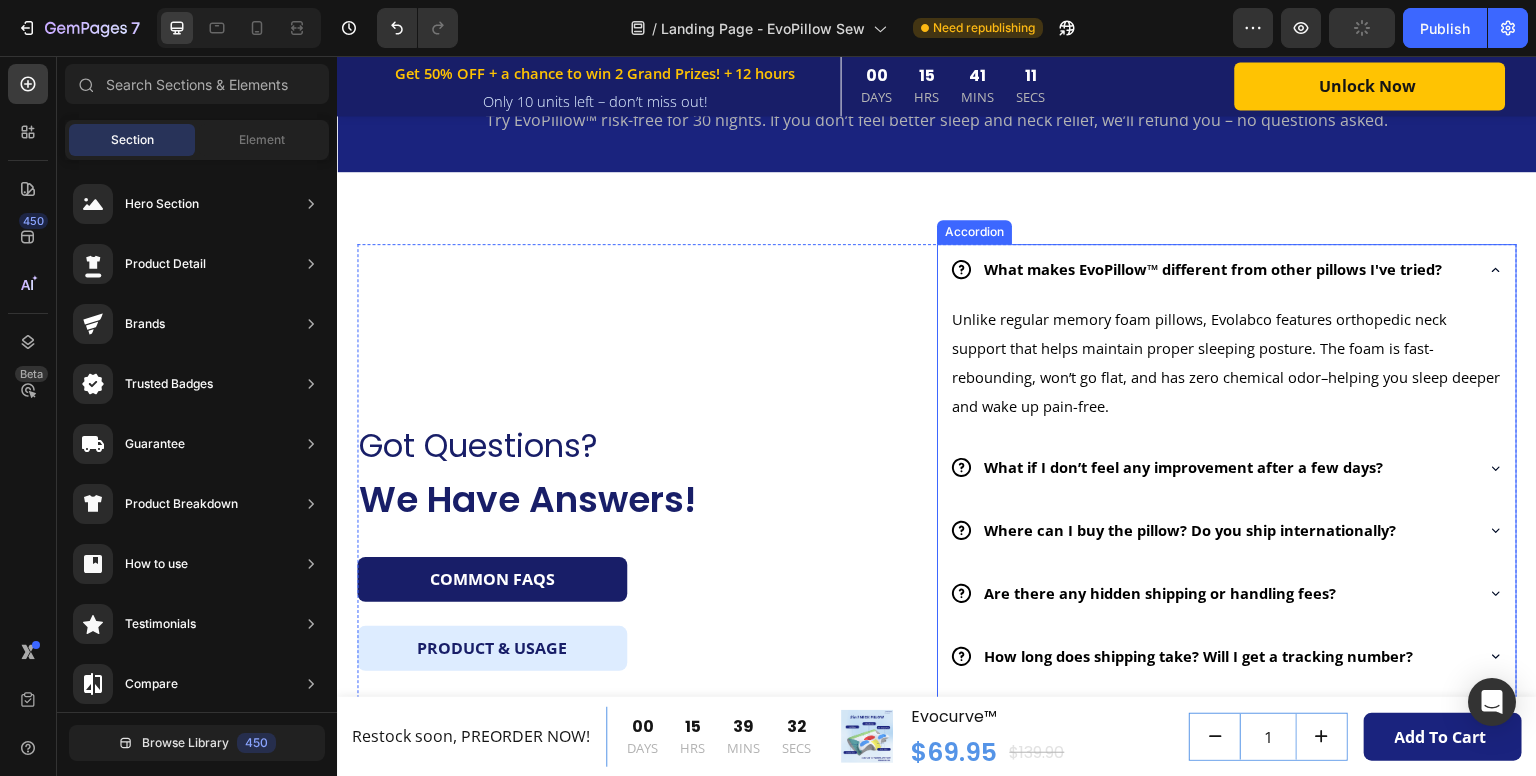 click 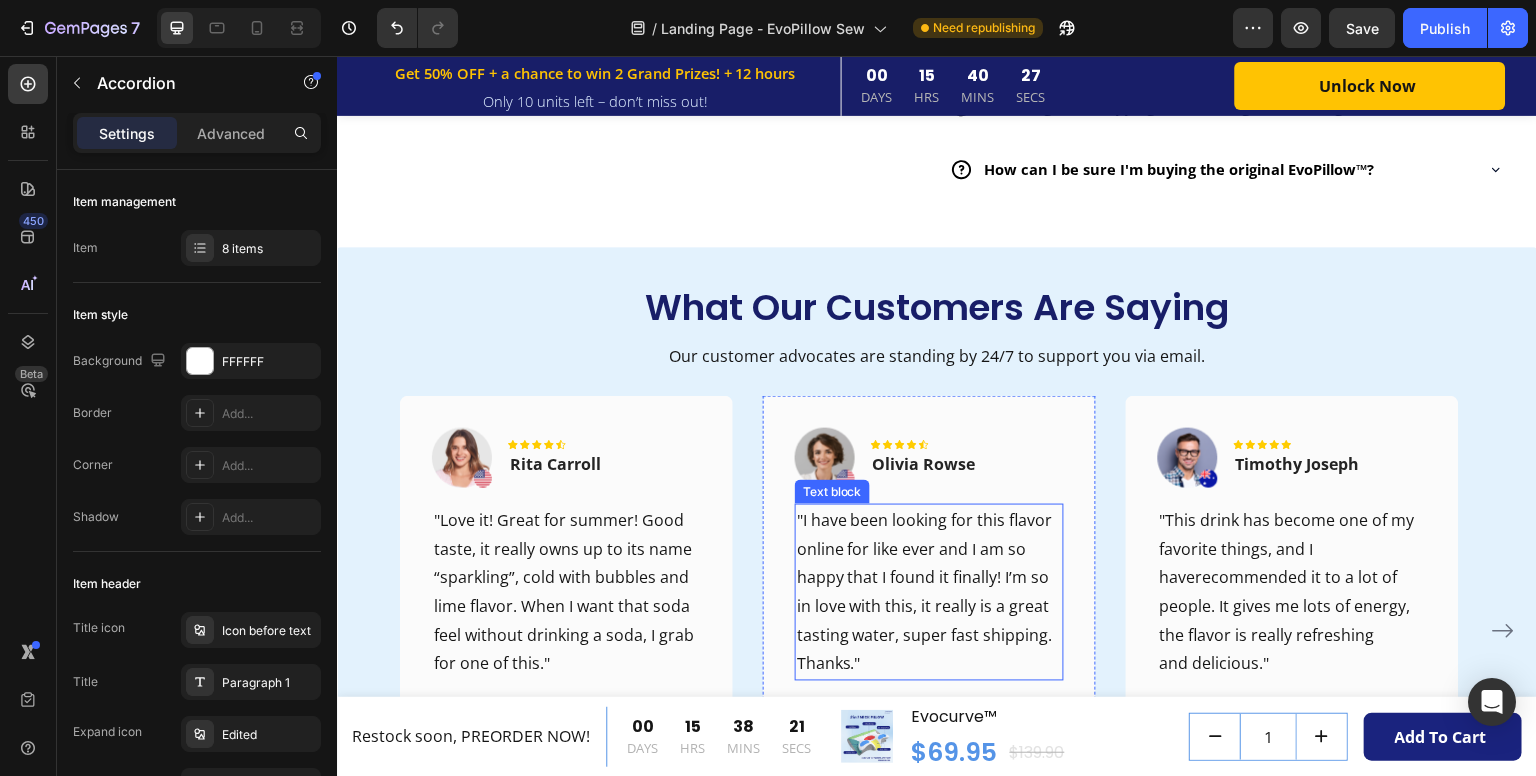 scroll, scrollTop: 7207, scrollLeft: 0, axis: vertical 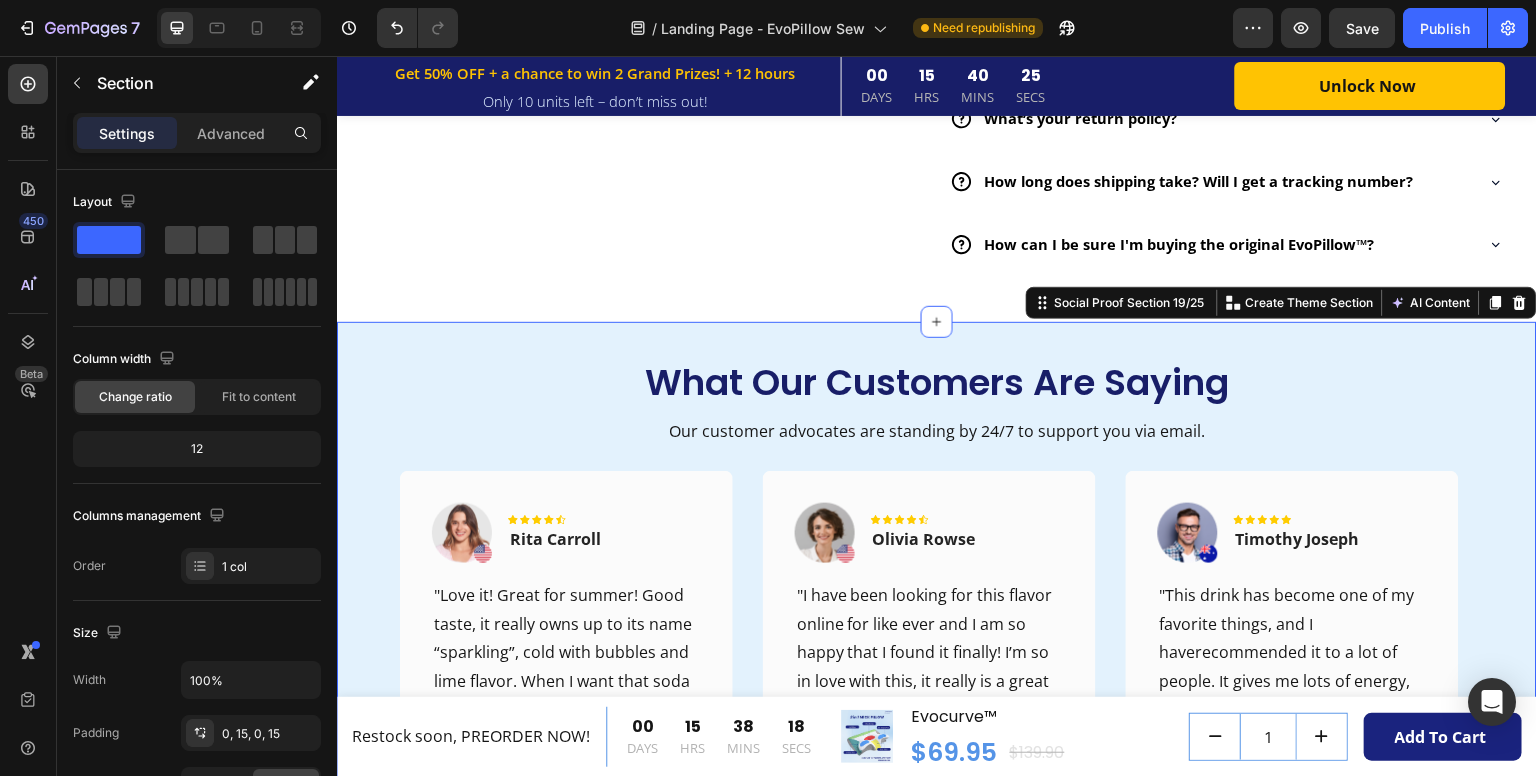 click on "What Our Customers Are Saying Heading Our customer advocates are standing by 24/7 to support you via email. Text block
Image
Icon
Icon
Icon
Icon
Icon Row [FIRST] [LAST] Text block Row "Love it! Great for summer! Good taste, it really owns up to its name “sparkling”, cold with bubbles and lime flavor. When I want that soda feel without drinking a soda, I grab for one of this." Text block                Title Line (P) Images & Gallery Evocurve™ (P) Title $69.95 (P) Price (P) Price $139.90 (P) Price (P) Price Row Buy Now (P) Cart Button Product Row Image
Icon
Icon
Icon
Icon
Icon Row [FIRST] [LAST] Text block Row "I have been looking for this flavor online for like ever and I am so happy that I found it finally! I’m so in love with this, it really is a great tasting water, super fast shipping.  Thanks." Text block                Title" at bounding box center (937, 657) 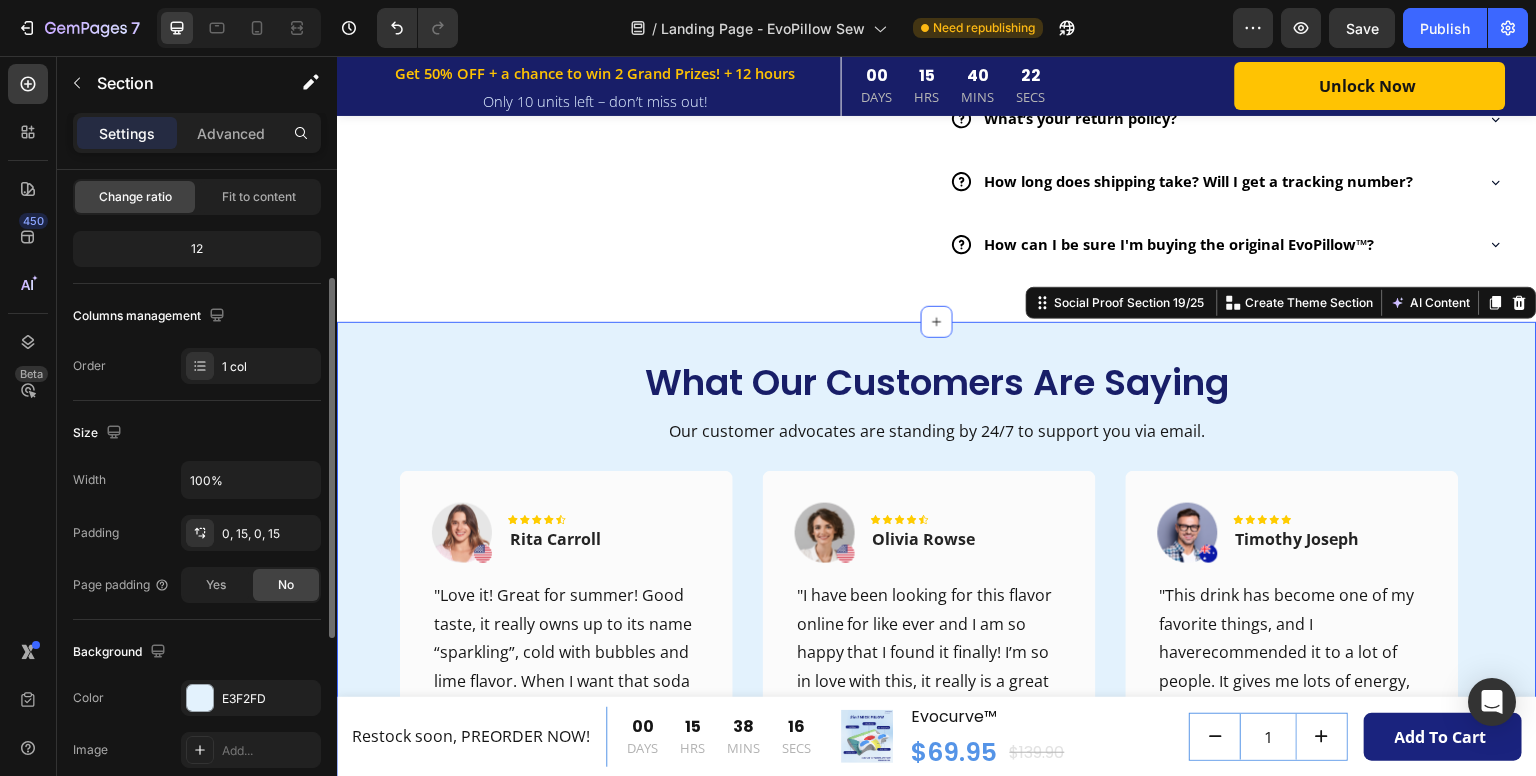 scroll, scrollTop: 300, scrollLeft: 0, axis: vertical 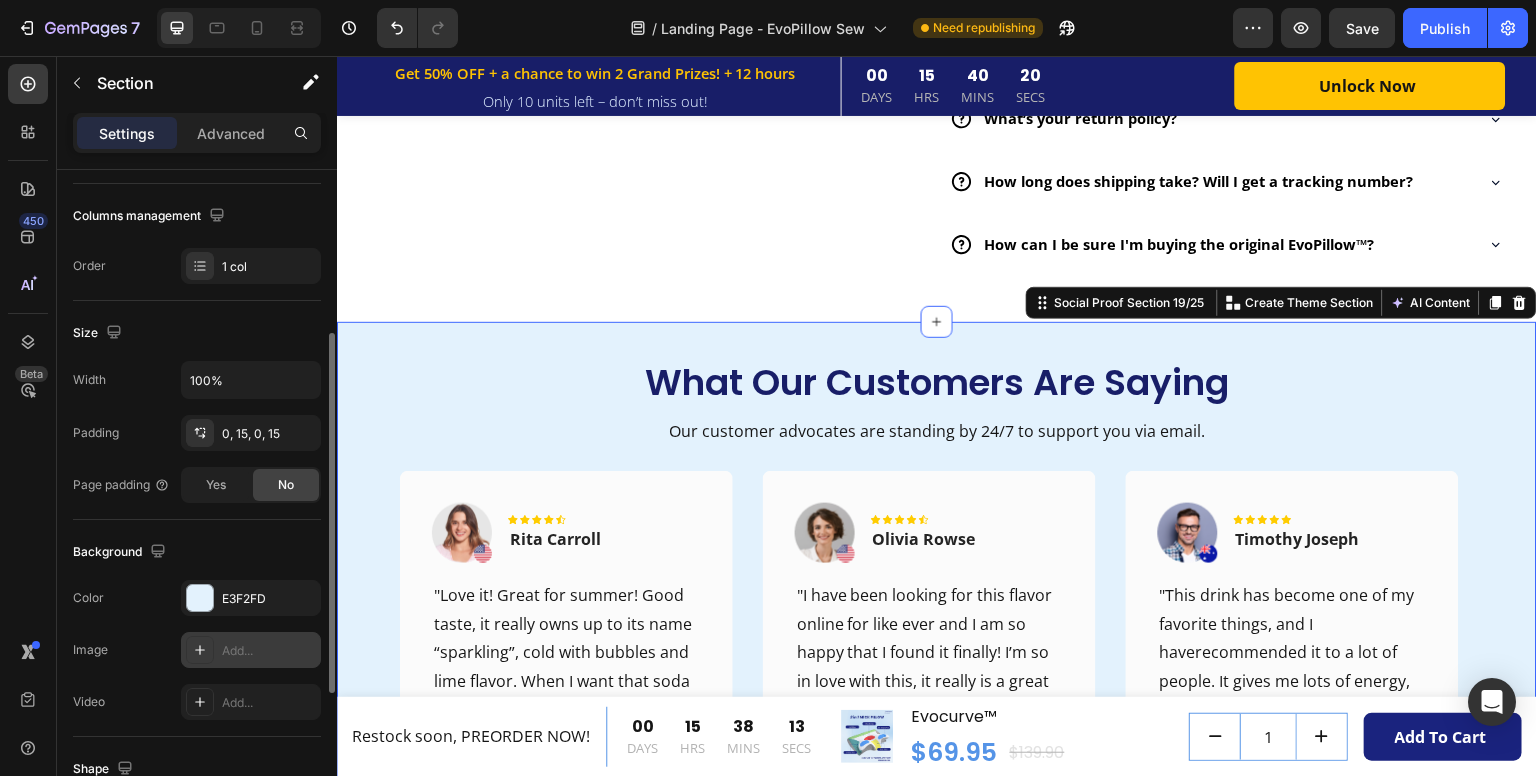 click 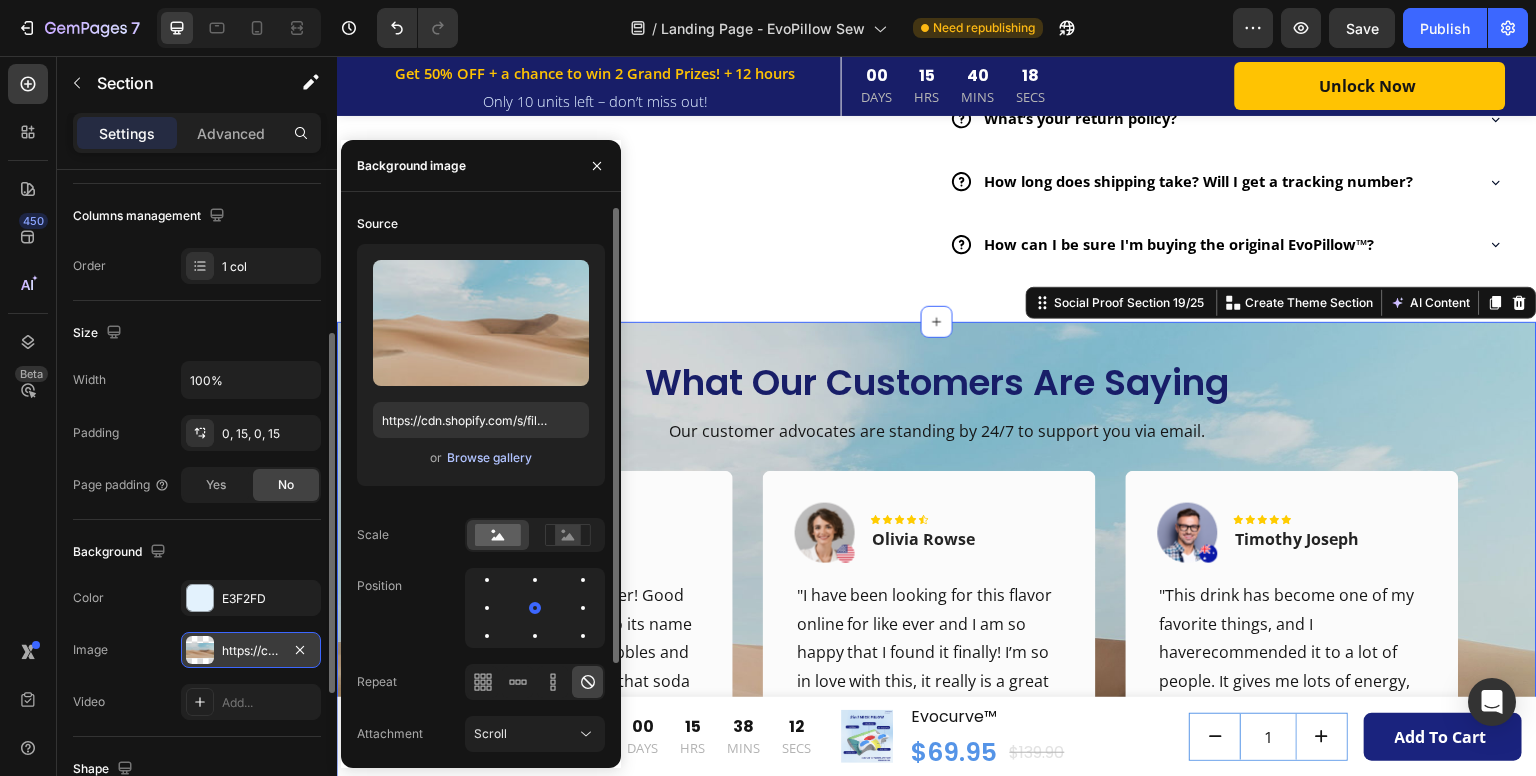 click on "Browse gallery" at bounding box center [489, 458] 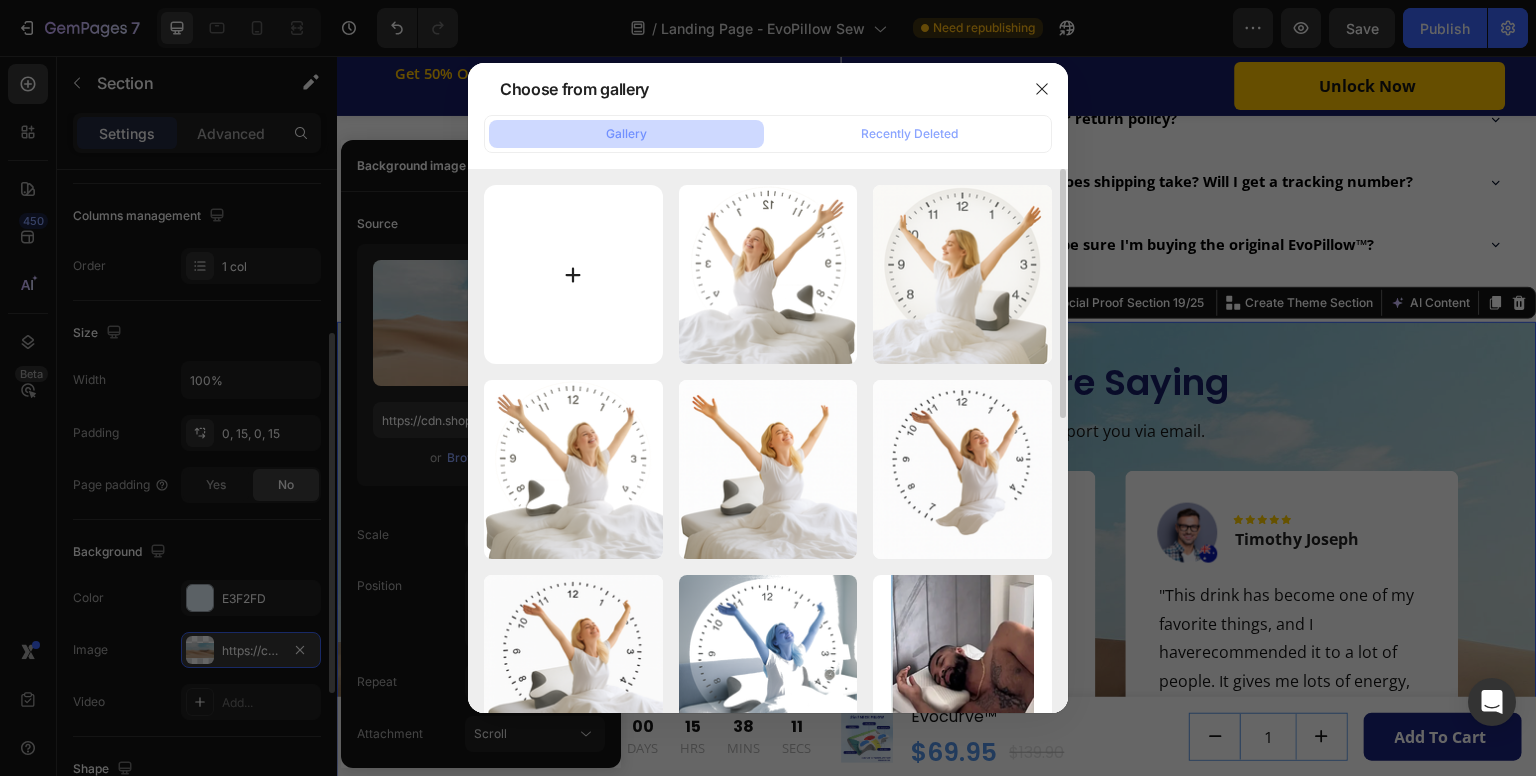 click at bounding box center [573, 274] 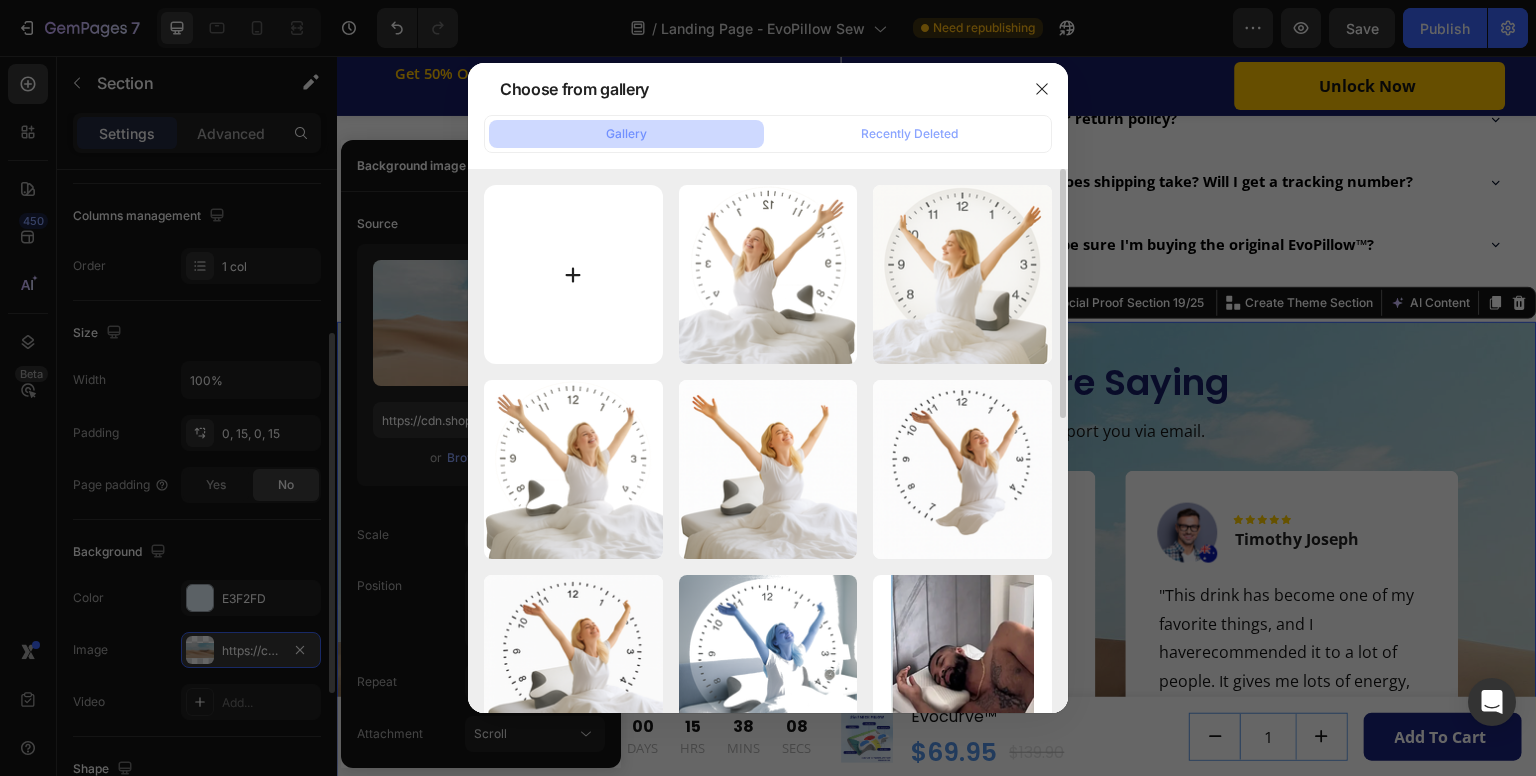 type on "C:\fakepath\ChatGPT Image Aug 2, 2025, 06_58_17 PM.png" 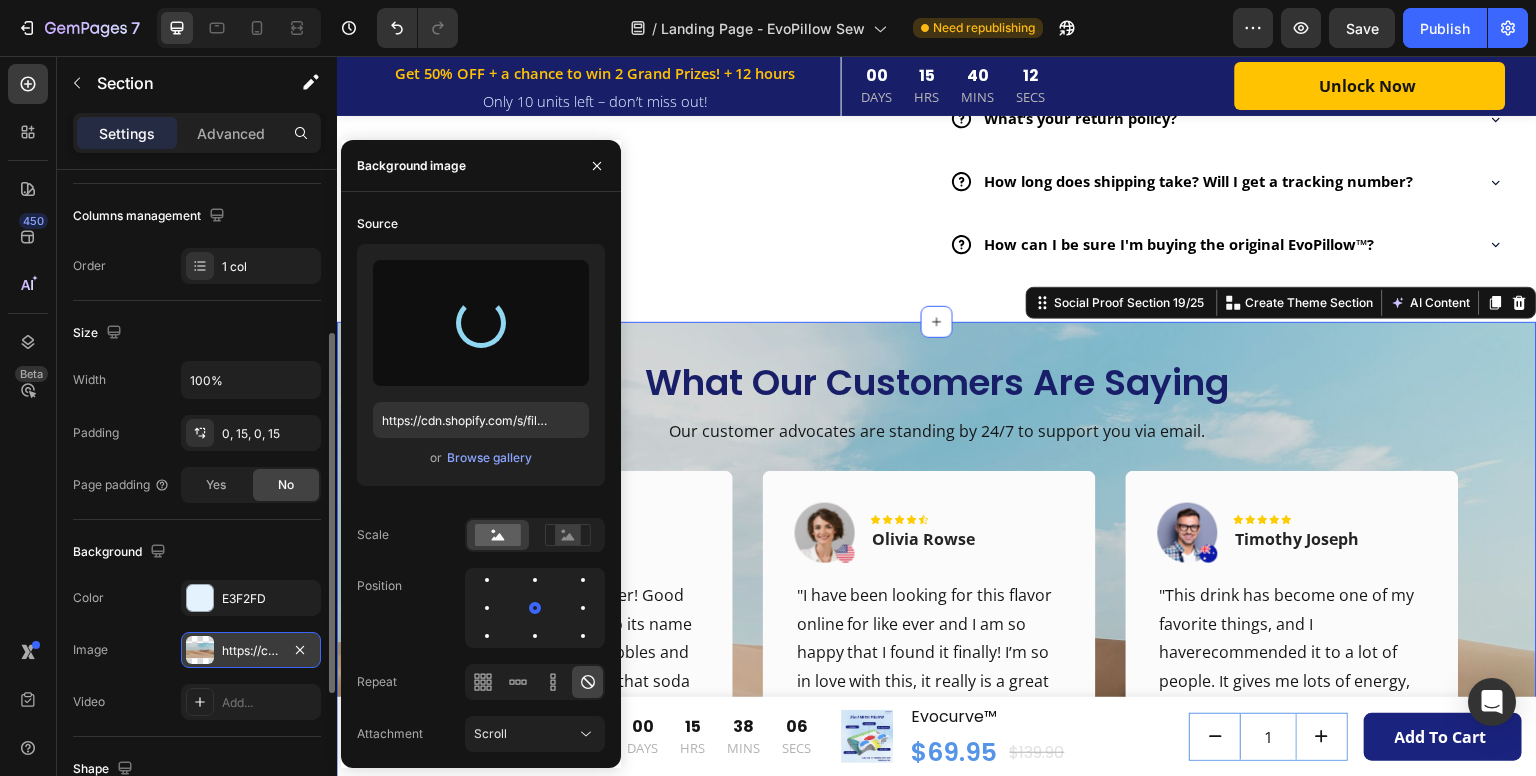 drag, startPoint x: 541, startPoint y: 154, endPoint x: 361, endPoint y: 183, distance: 182.32115 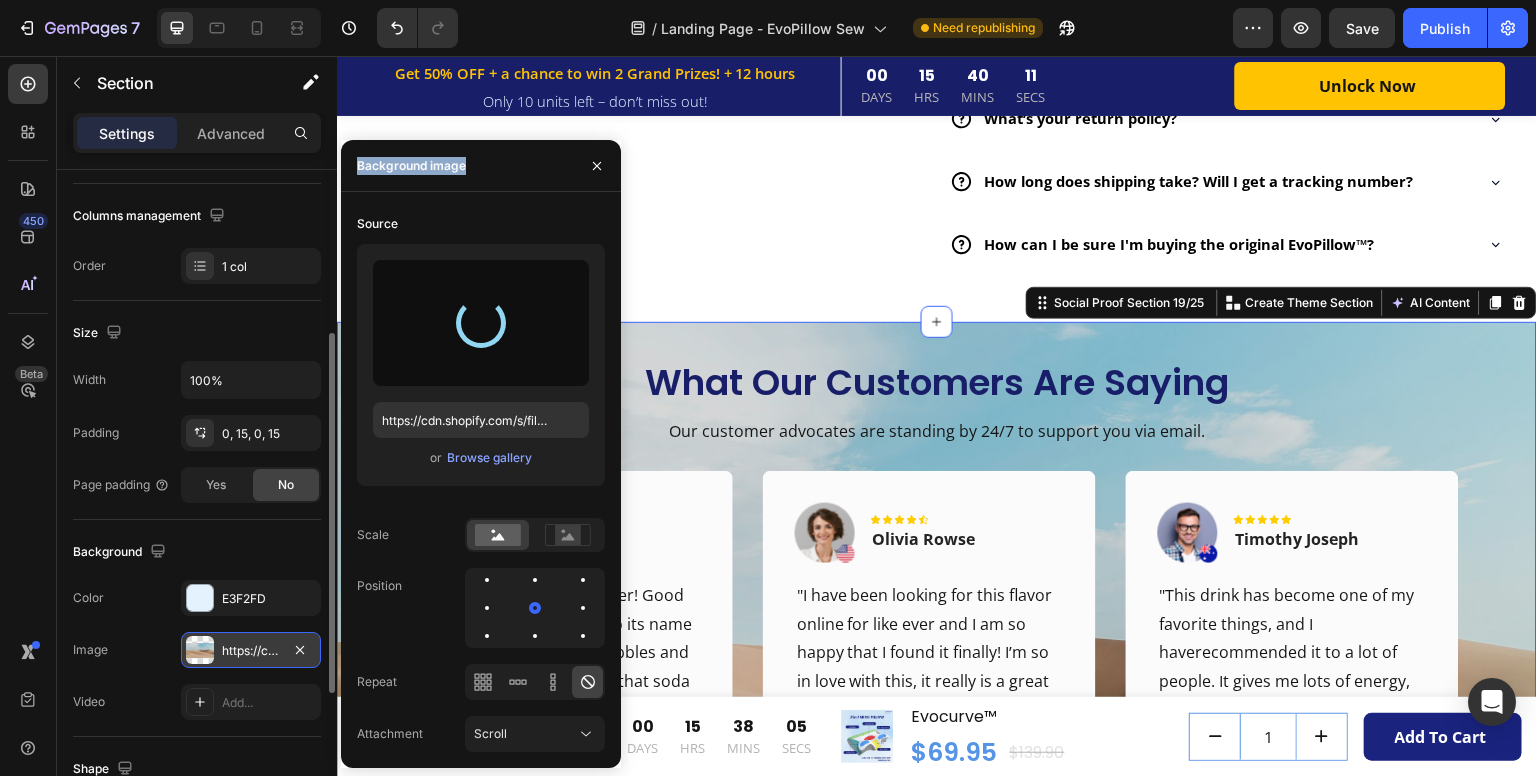 click on "Background image" at bounding box center [481, 166] 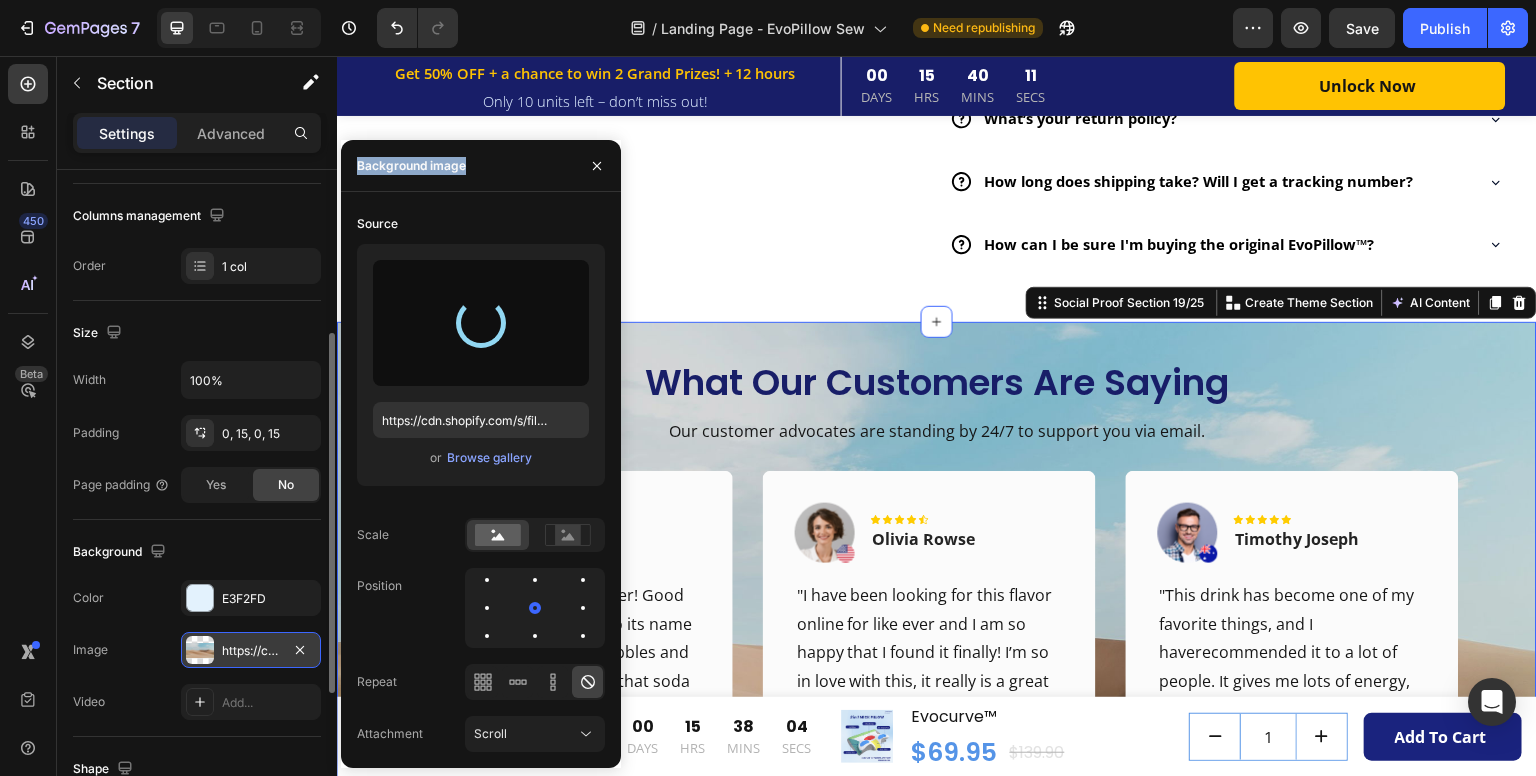 type on "https://cdn.shopify.com/s/files/1/0684/1480/0054/files/gempages_575956228132307487-03eb05f8-990b-491d-a6f7-adddd520ef52.png" 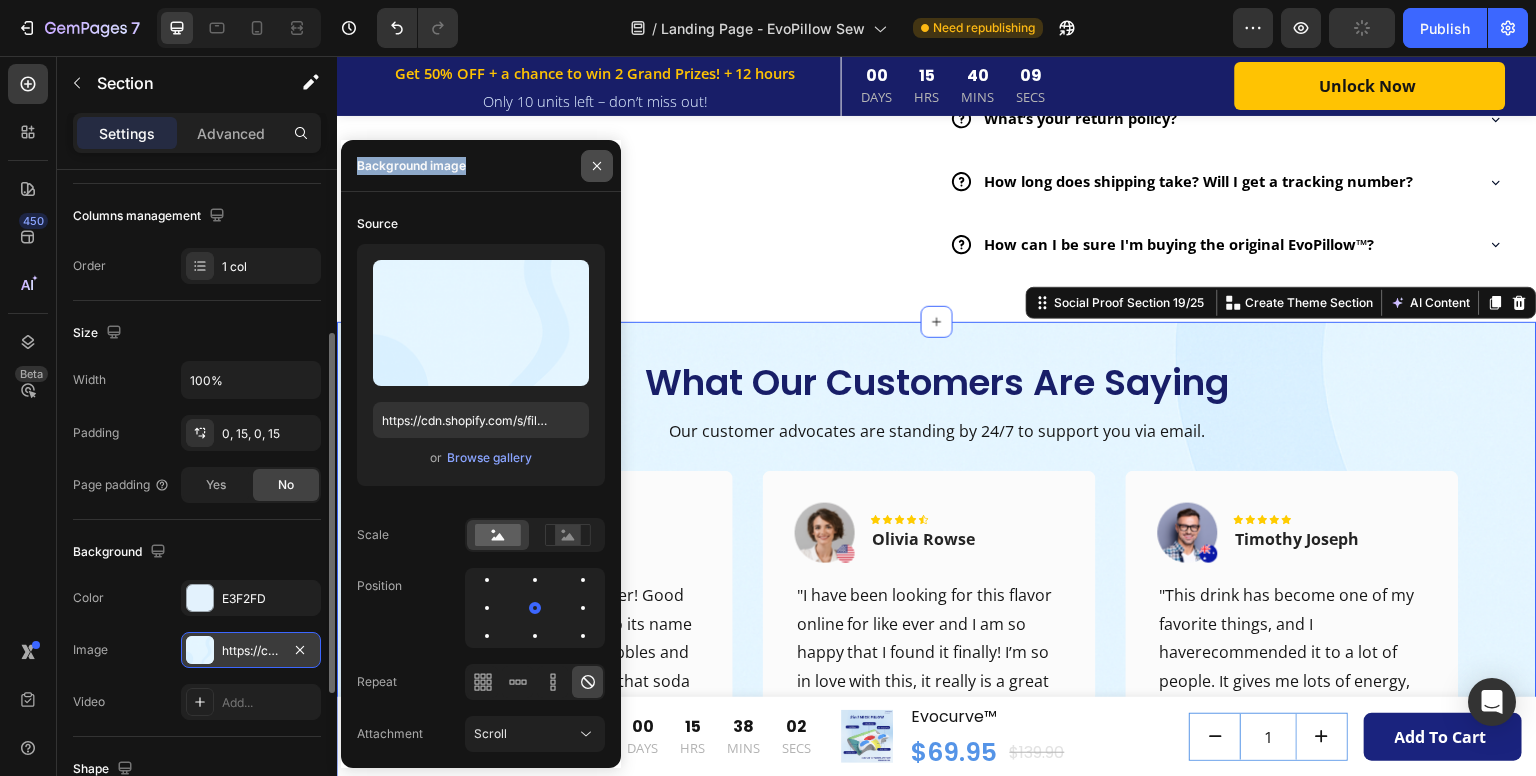 click 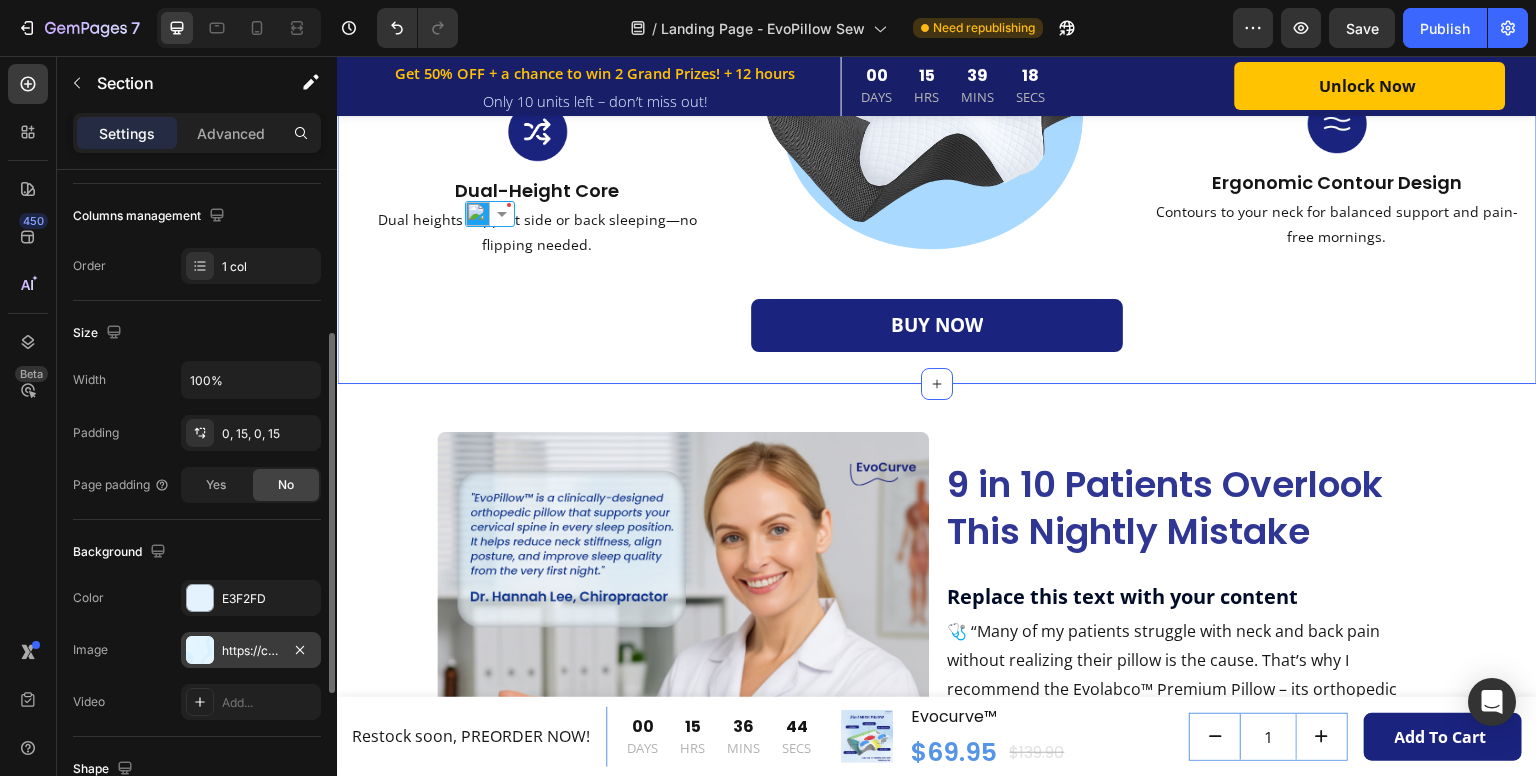 scroll, scrollTop: 2388, scrollLeft: 0, axis: vertical 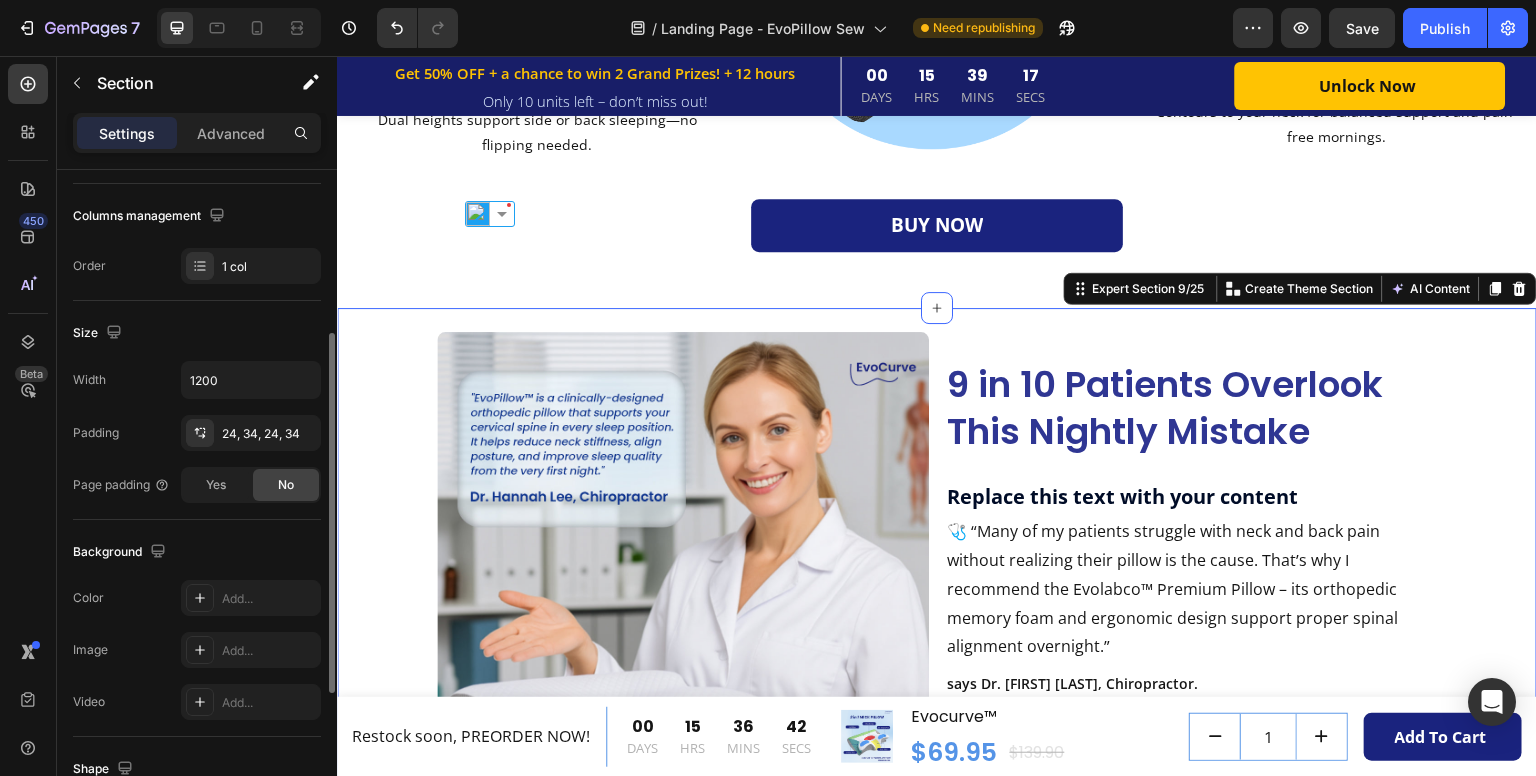 click on "Image 9 in 10 Patients Overlook This Nightly Mistake Heading Row Replace this text with your content Text Block 🩺 “Many of my patients struggle with neck and back pain without realizing their pillow is the cause. That’s why I recommend the Evolabco™ Premium Pillow – its orthopedic memory foam and ergonomic design support proper spinal alignment overnight.” Text Block says Dr. Hannah Lee, Chiropractor. Text Block Row Expert Section 9/25   You can create reusable sections Create Theme Section AI Content Write with GemAI What would you like to describe here? Tone and Voice Persuasive Product Show more Generate" at bounding box center (937, 581) 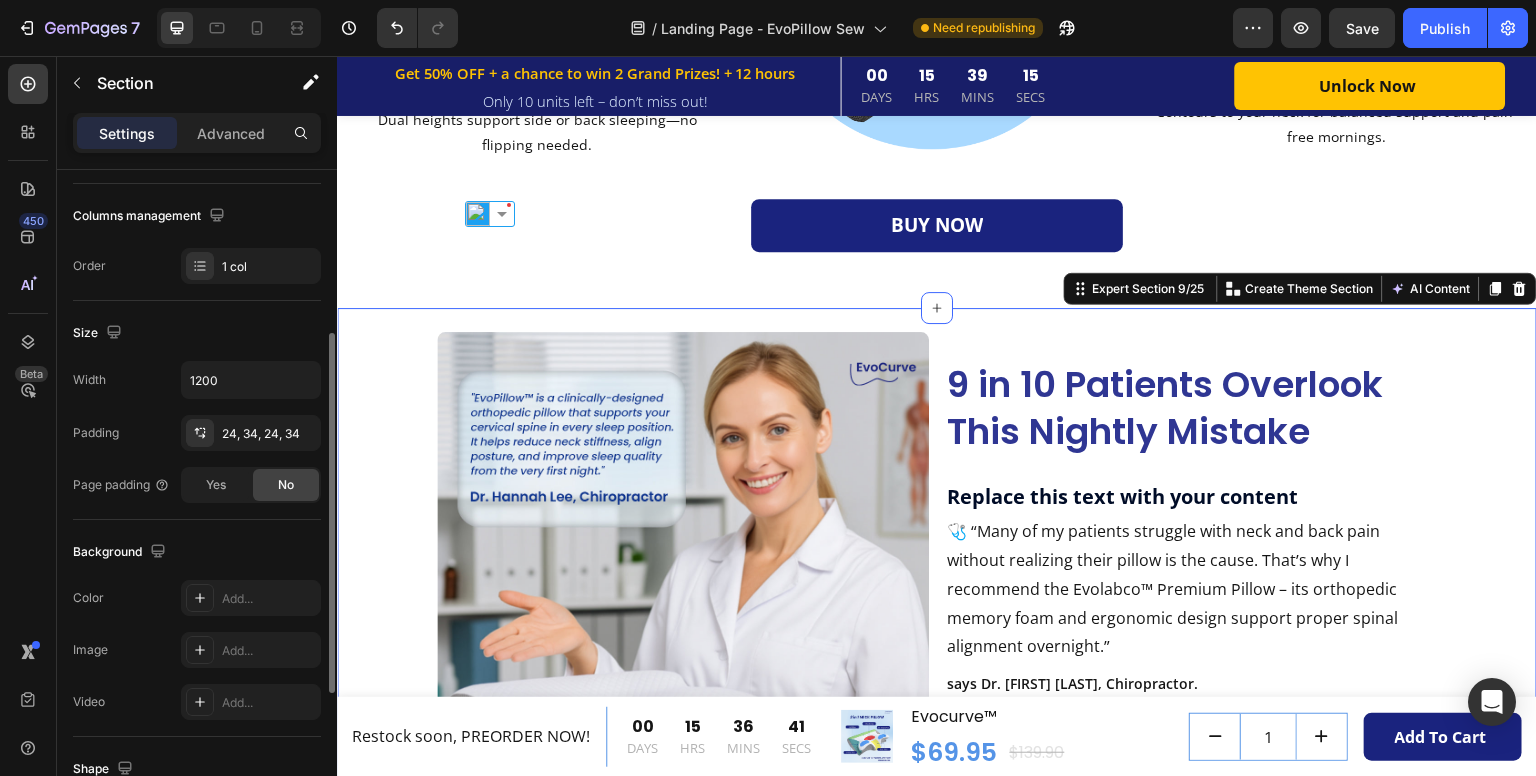 scroll, scrollTop: 400, scrollLeft: 0, axis: vertical 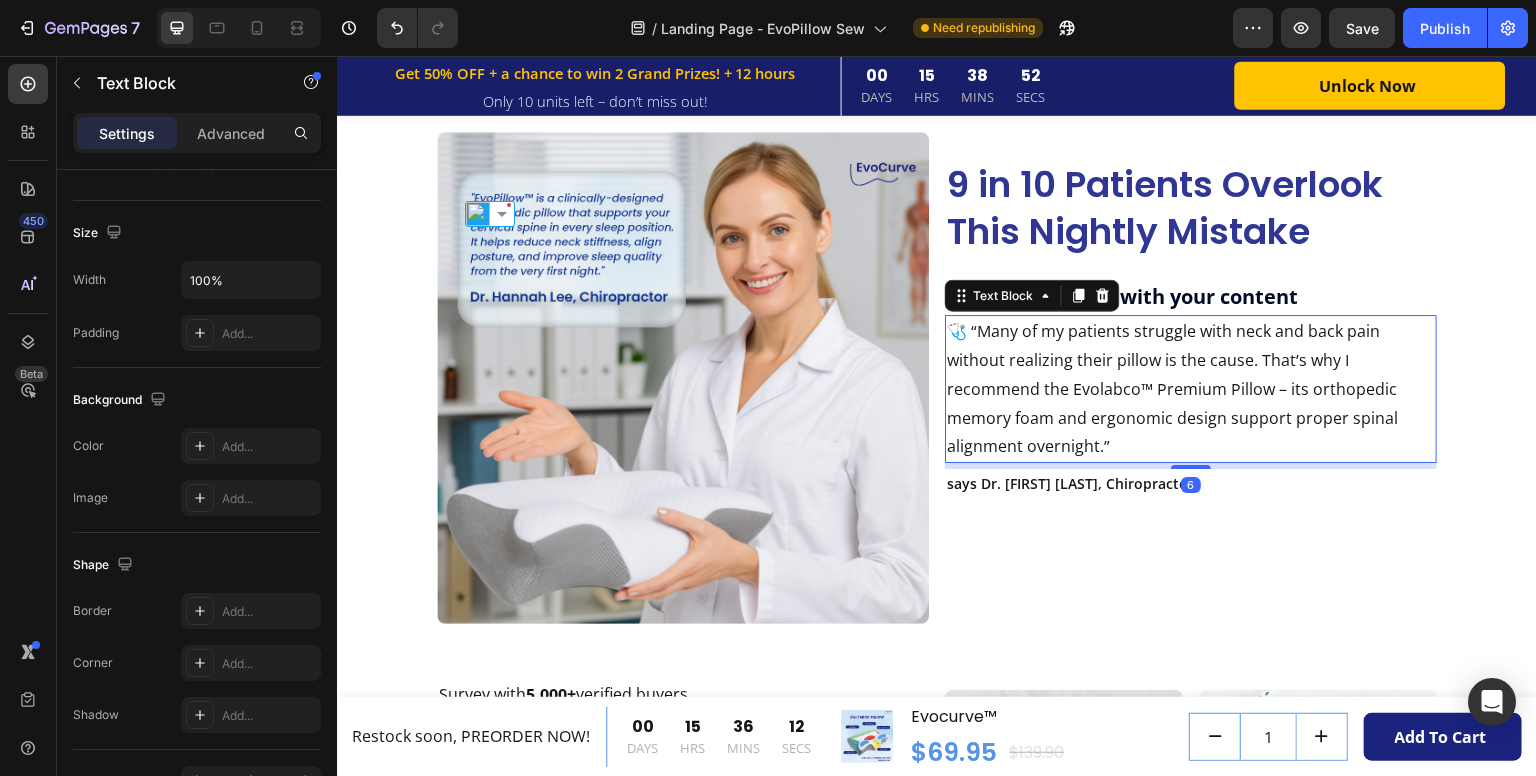 click on "🩺 “Many of my patients struggle with neck and back pain without realizing their pillow is the cause. That’s why I recommend the Evolabco™ Premium Pillow – its orthopedic memory foam and ergonomic design support proper spinal alignment overnight.”" at bounding box center [1191, 389] 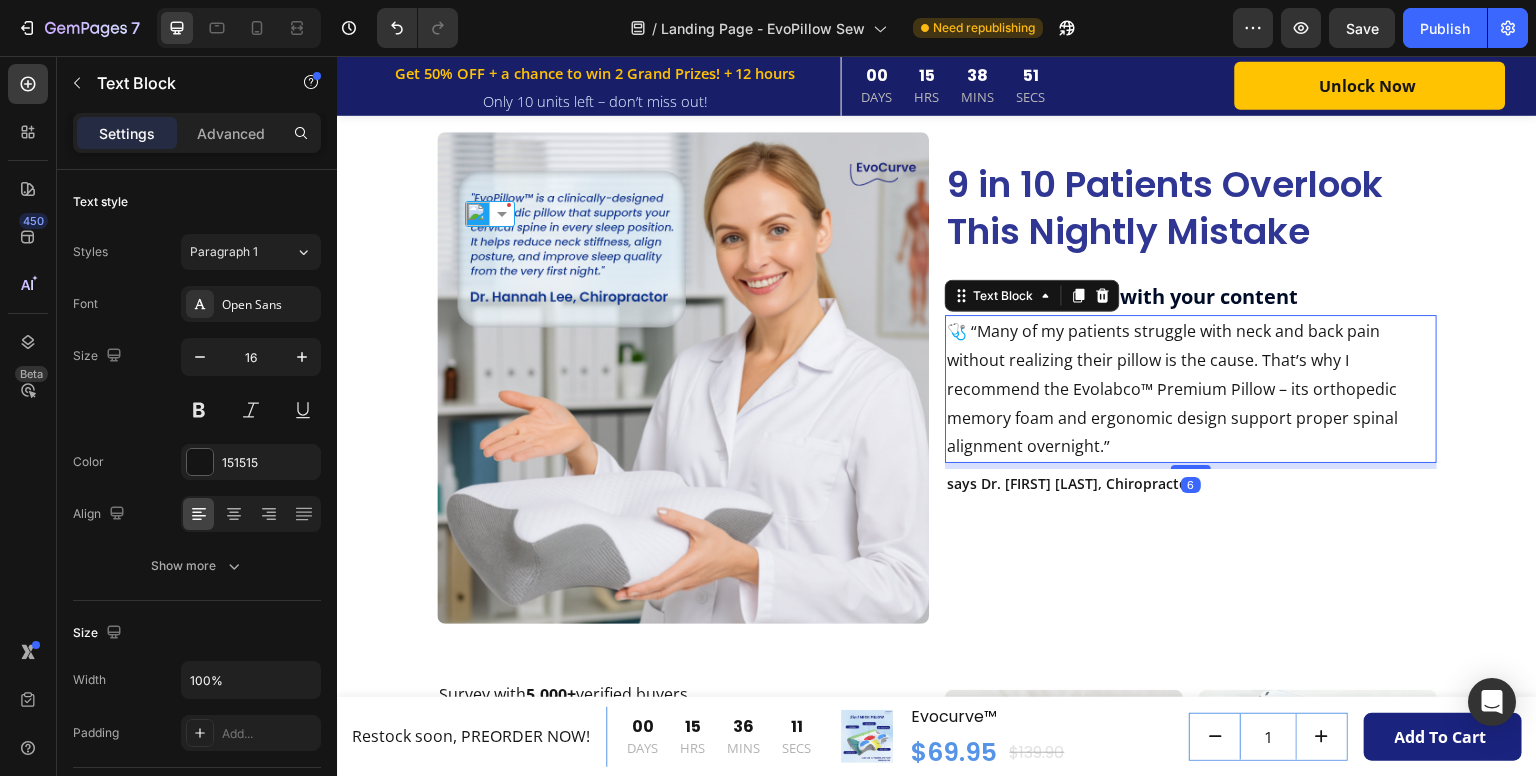 click on "says Dr. [LAST], Chiropractor." at bounding box center (1191, 483) 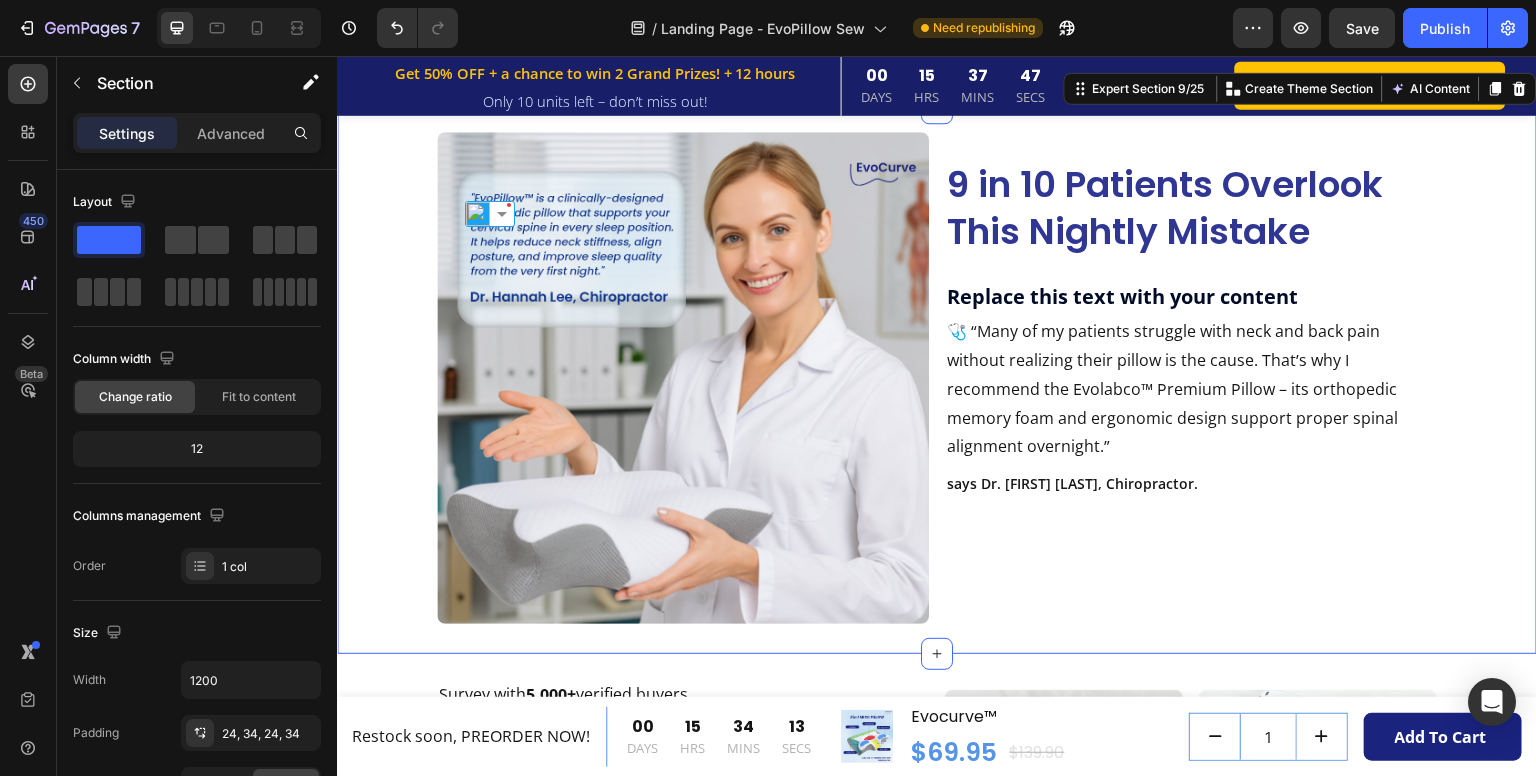 click on "Image 9 in 10 Patients Overlook This Nightly Mistake Heading Row Replace this text with your content Text Block 🩺 “Many of my patients struggle with neck and back pain without realizing their pillow is the cause. That’s why I recommend the Evolabco™ Premium Pillow – its orthopedic memory foam and ergonomic design support proper spinal alignment overnight.” Text Block says Dr. Hannah Lee, Chiropractor. Text Block Row" at bounding box center [937, 381] 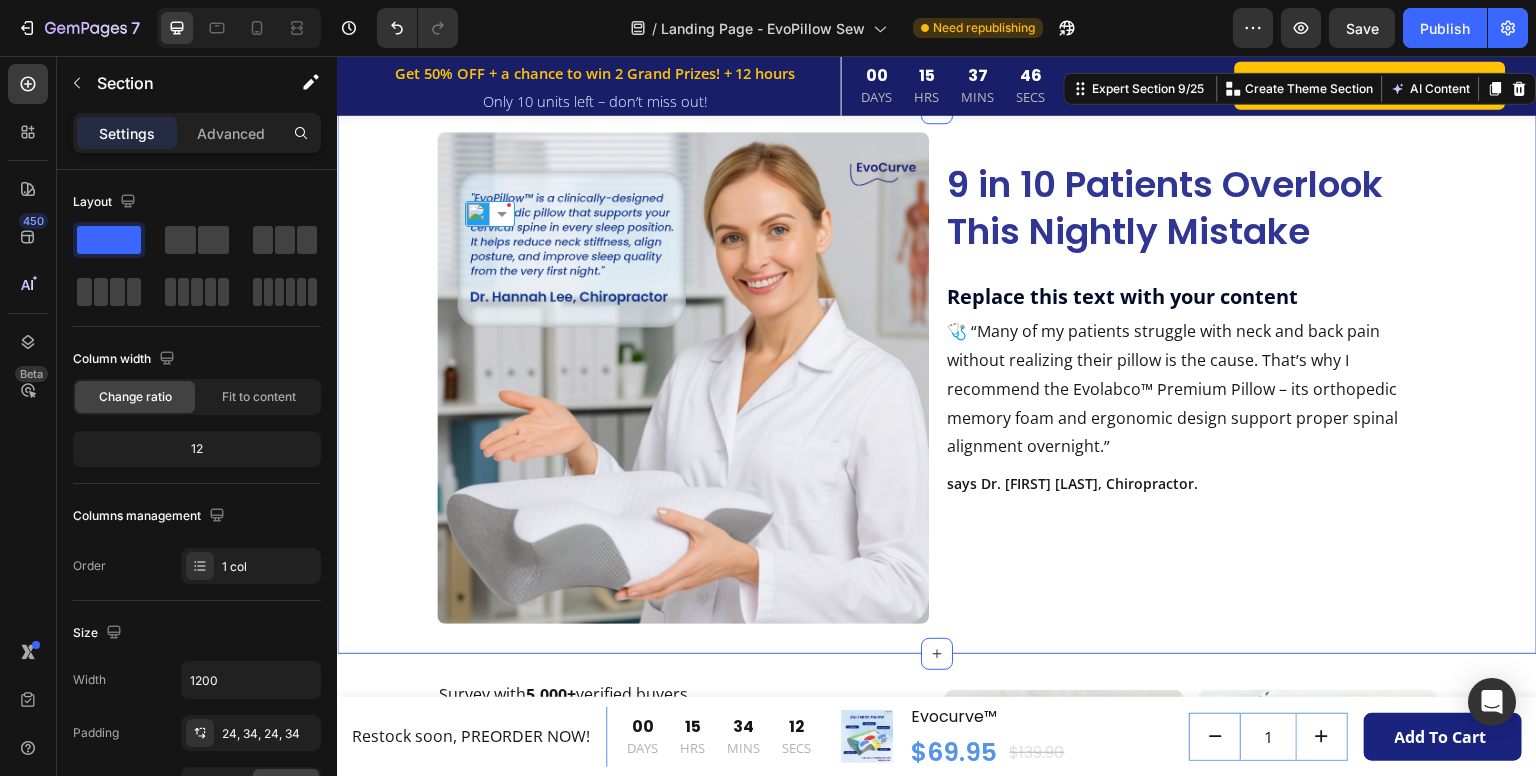 scroll, scrollTop: 300, scrollLeft: 0, axis: vertical 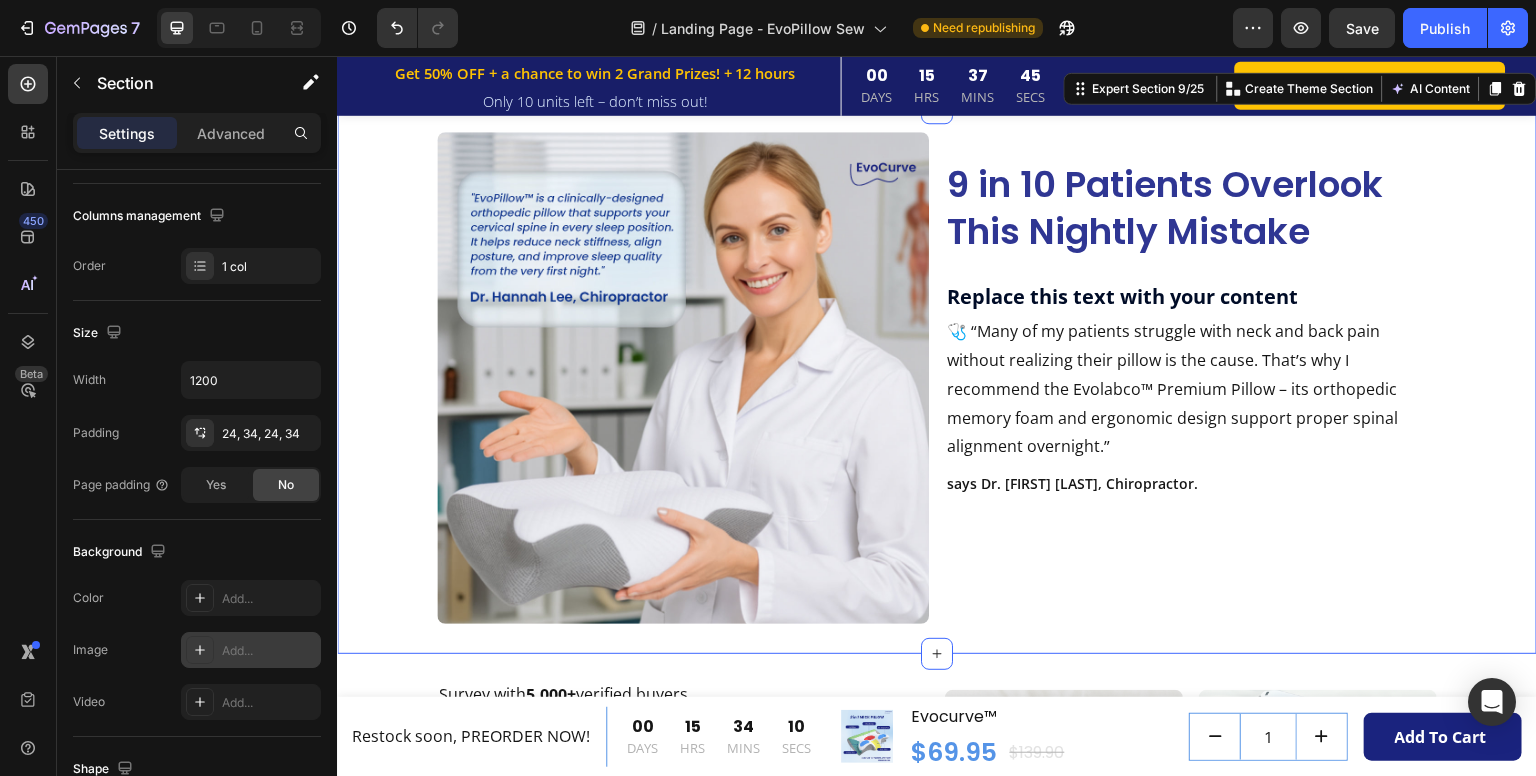 click on "Add..." at bounding box center [269, 651] 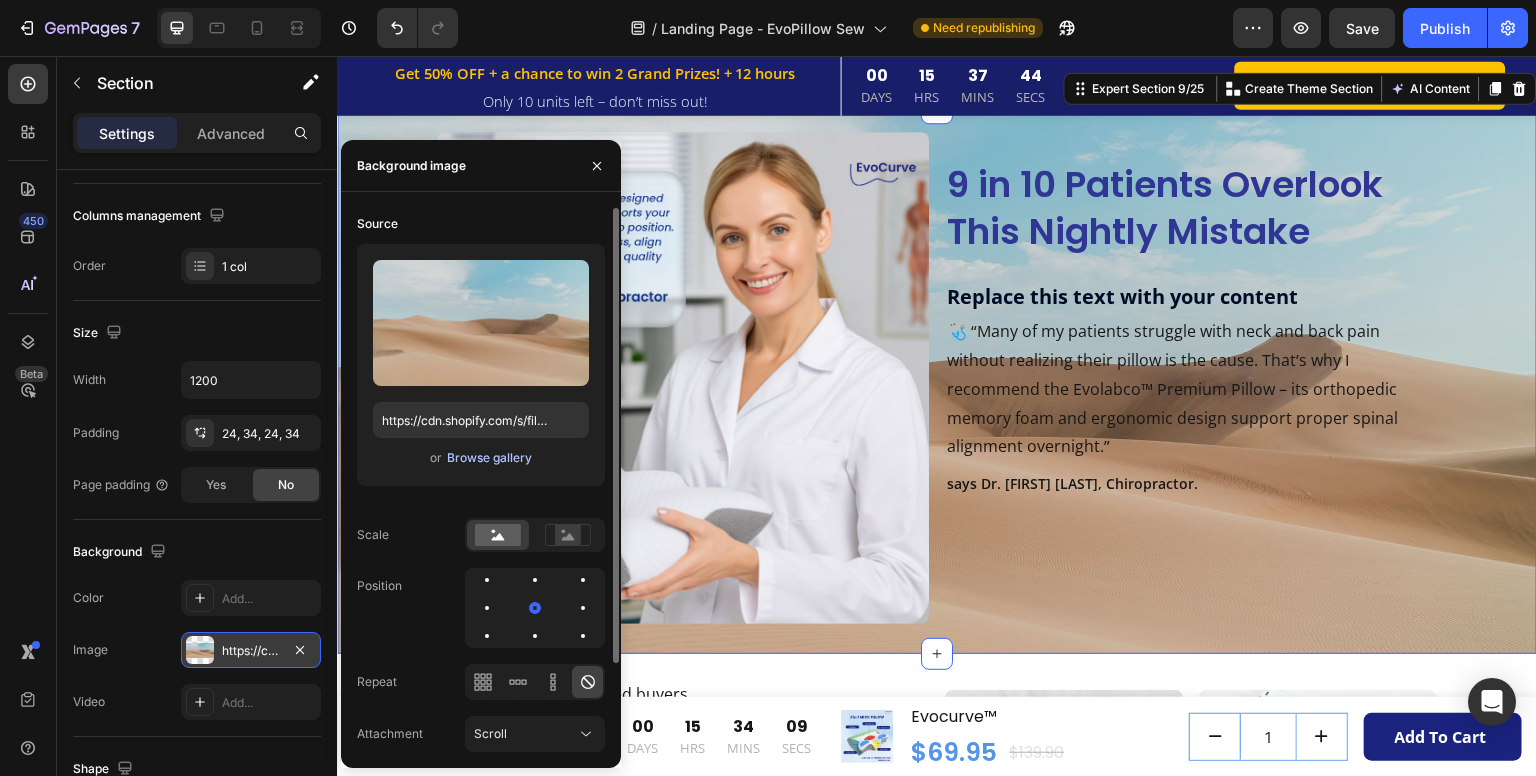 click on "Browse gallery" at bounding box center [489, 458] 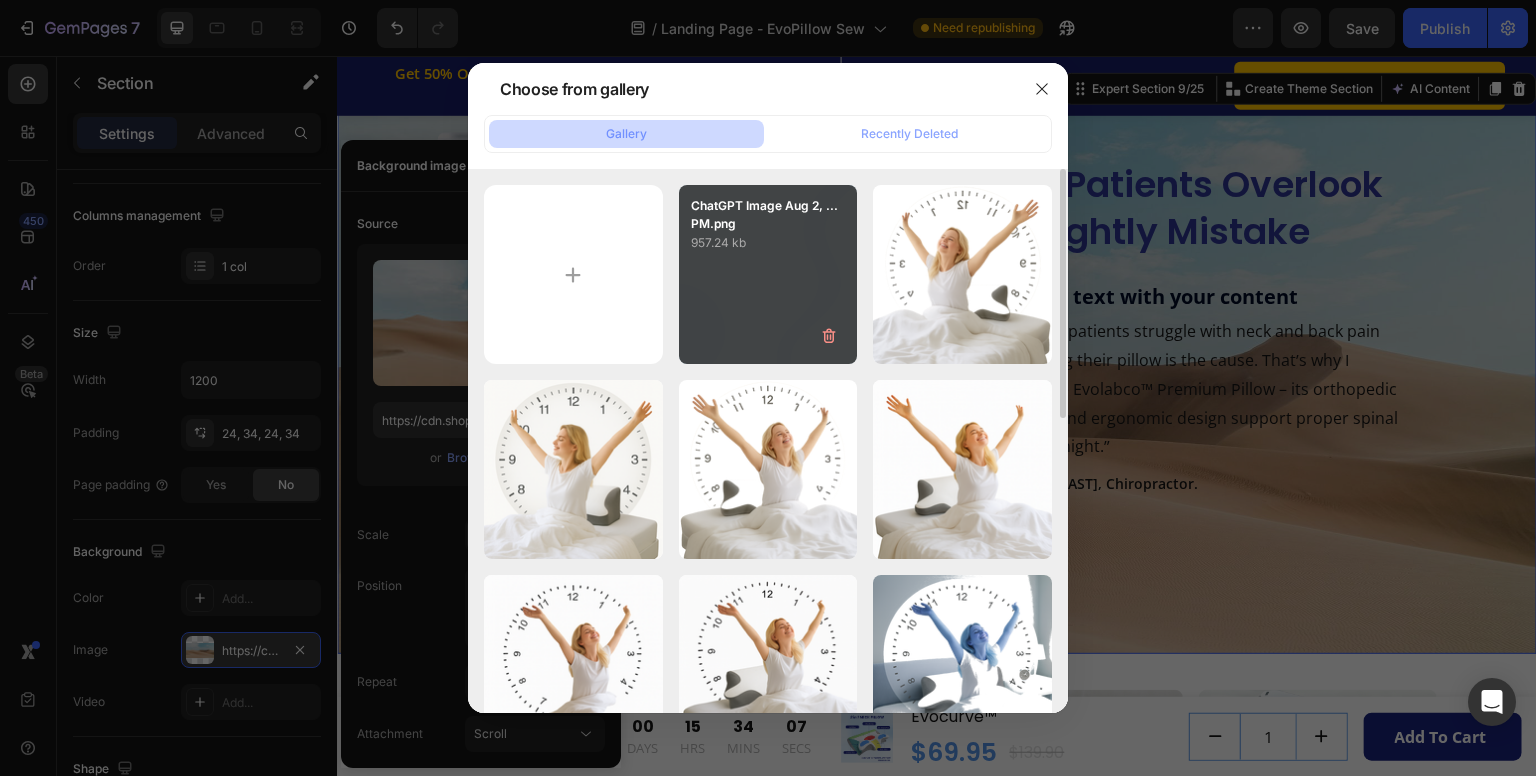 click on "ChatGPT Image Aug 2, ...PM.png 957.24 kb" at bounding box center [768, 274] 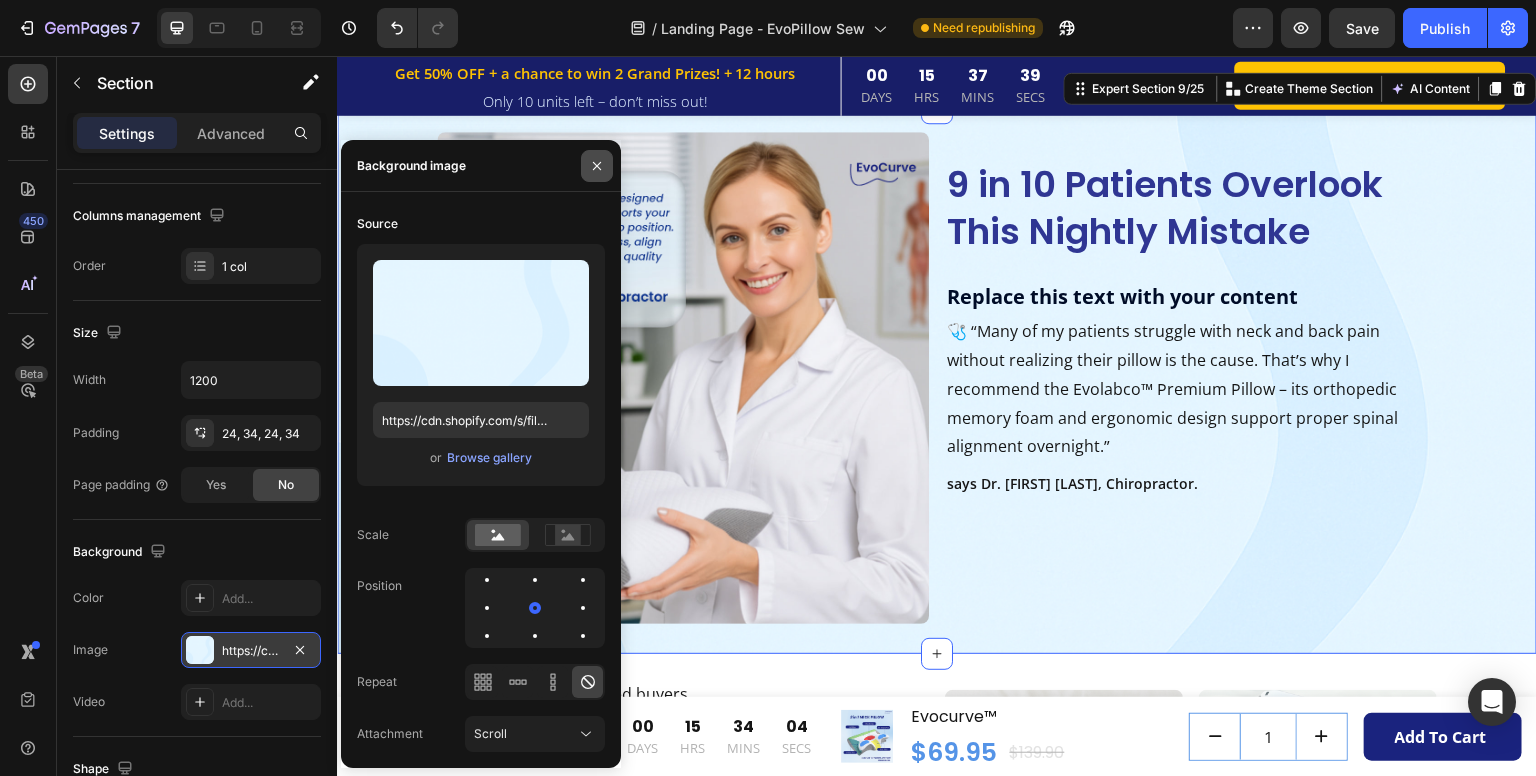 drag, startPoint x: 601, startPoint y: 172, endPoint x: 124, endPoint y: 221, distance: 479.51016 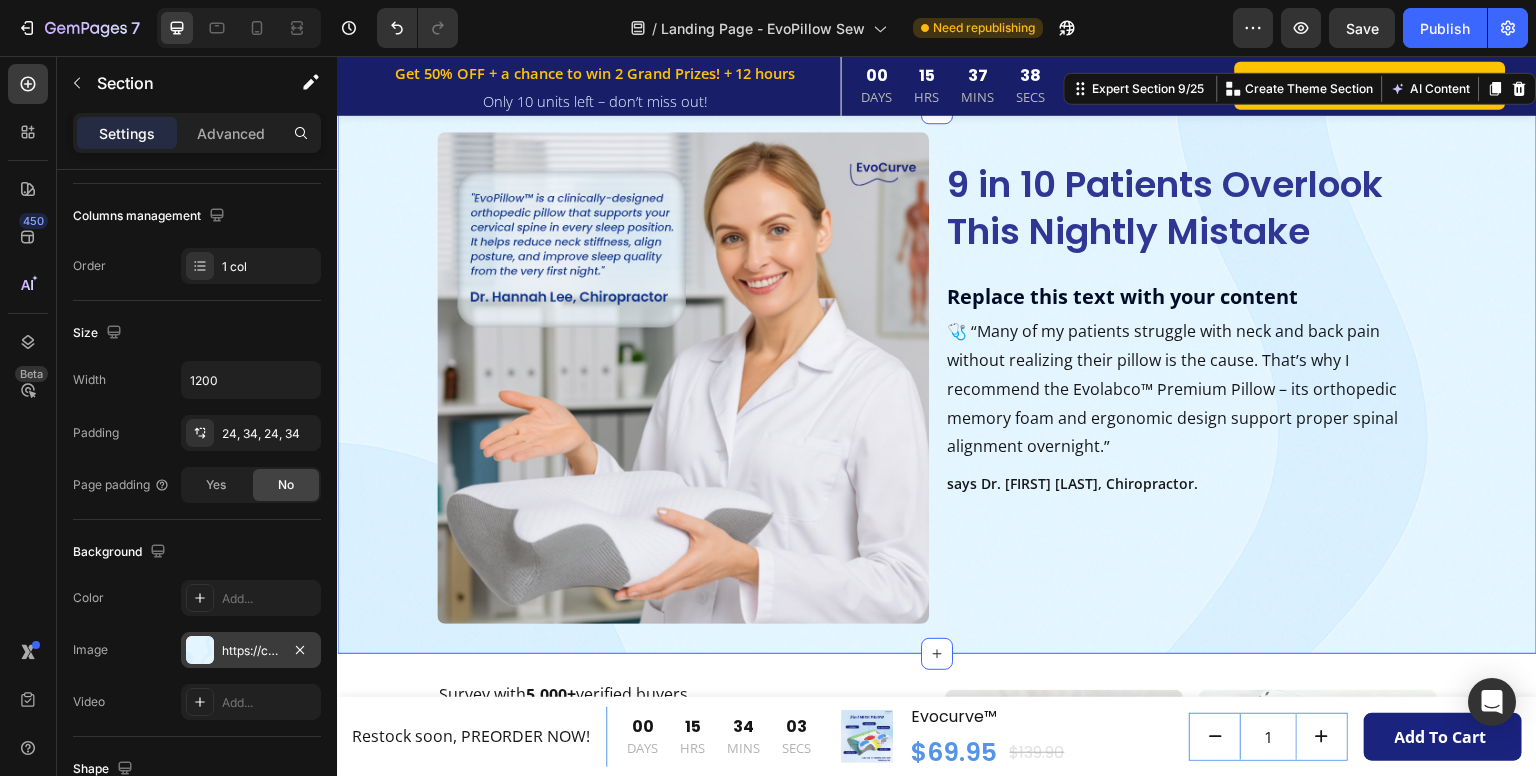 click on "Wake Up Without Neck Pain Heading 4-layer orthopedic design supports your neck and shoulders,  reduces nerve pressure, and helps you sleep deeper in any position. Text block Row Image Orthopedic Memory Foam Text block Foam hugs your neck and aligns your spine to ease pain. Text block Row Image Dual-Height Core Text block Dual heights support side or back sleeping—no flipping needed. Text block Row Image Image Skin-Friendly Cover Text block Antibacterial, cool-touch fabric prevents heat and sweat. Text block Row Image Ergonomic Contour Design Text block Contours to your neck for balanced support and pain-free mornings. Text block Row Row BUY NOW Button Product Breakdown Section 7/25" at bounding box center (937, -218) 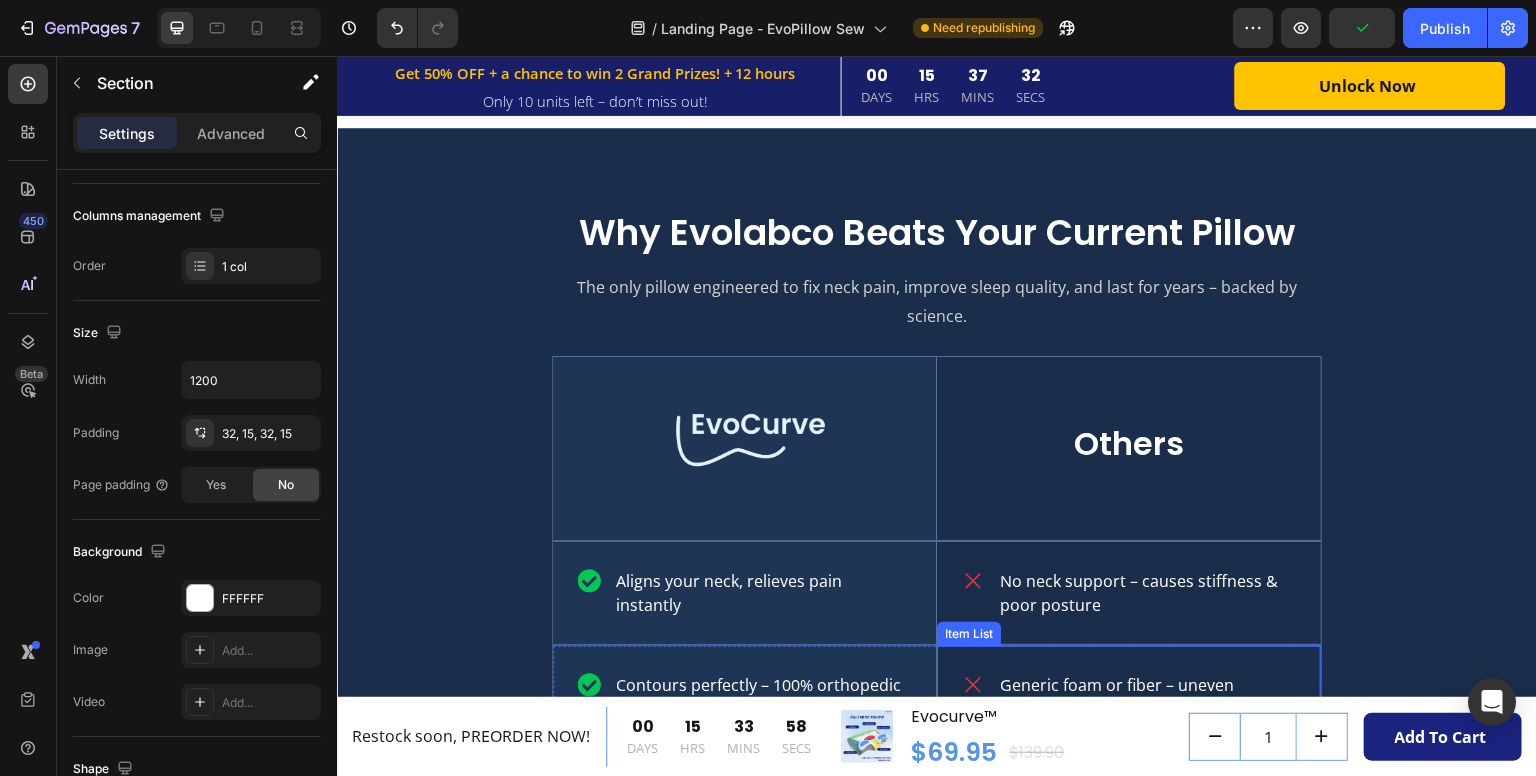 scroll, scrollTop: 3588, scrollLeft: 0, axis: vertical 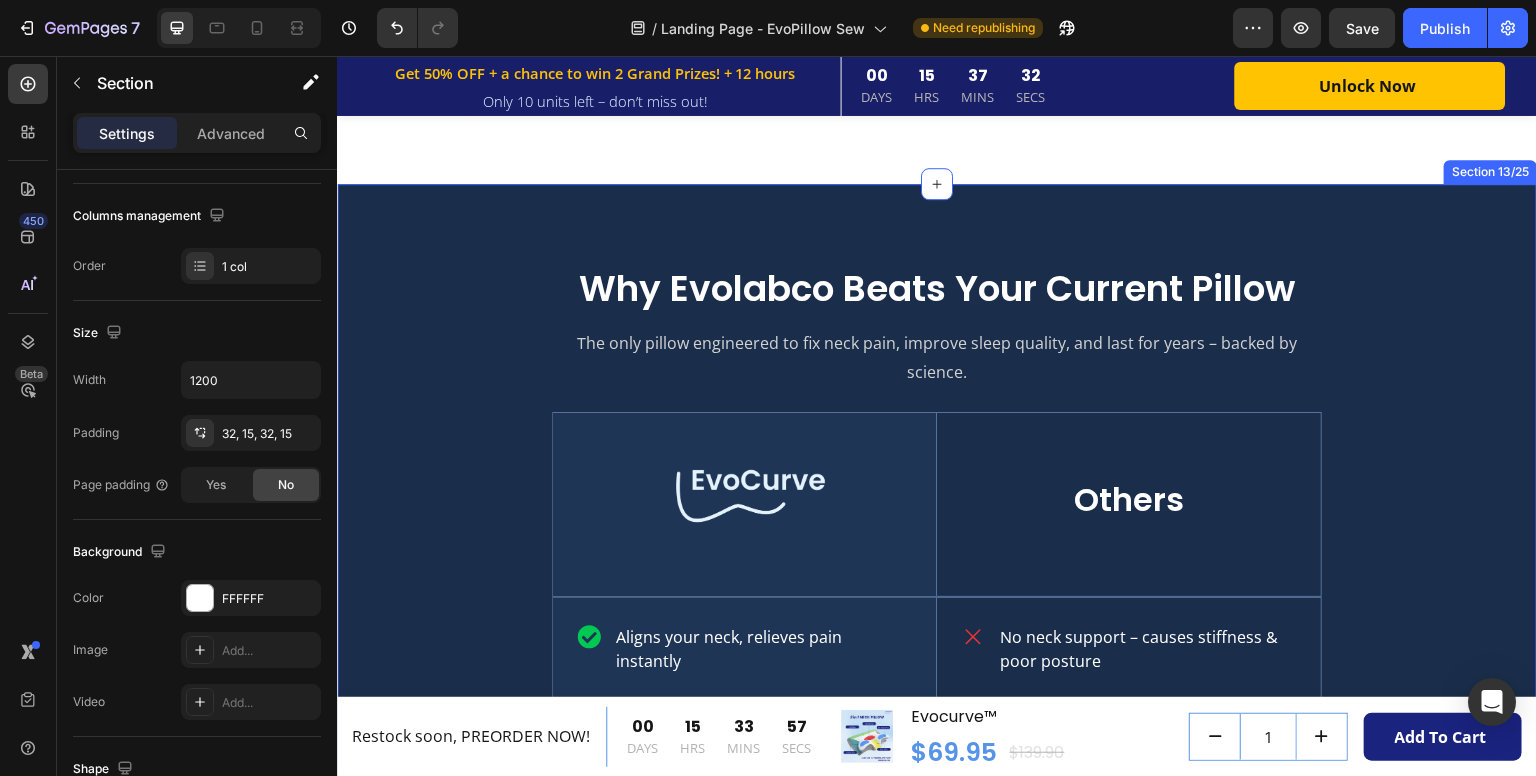 click on "Why Evolabco Beats Your Current Pillow Heading The only pillow engineered to fix neck pain, improve sleep quality, and last for years – backed by science. Text Block Row Aligns your neck, relieves pain instantly Item List Hero Banner
No neck support – causes stiffness & poor posture Item List Row Contours perfectly – 100% orthopedic memory foam Item List Hero Banner
Generic foam or fiber – uneven pressure distribution Item List Row Sleep deeper in any position Item List Hero Banner
Only comfortable in one sleeping position Item List Row No sweat, no heat – breathable & washable cover Item List Hero Banner
Traps heat – causes sweating & discomfort Item List Row Gentle on skin – no itching or irritation Item List Hero Banner
Rough or synthetic fabric – may cause irritation Item List Row Won’t flatten or sag – keeps shape for years Item List Hero Banner
Item List" at bounding box center [937, 758] 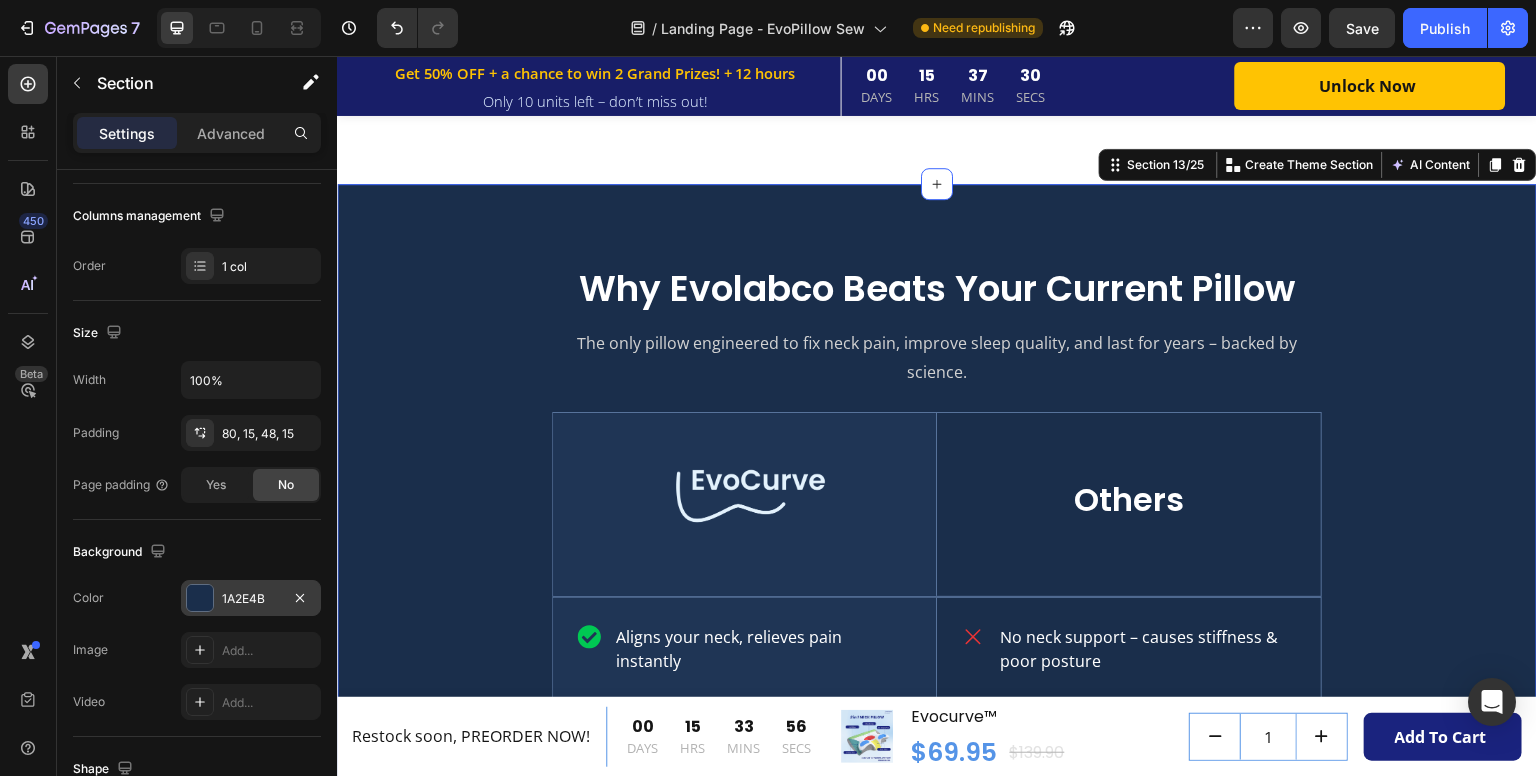 click at bounding box center [200, 598] 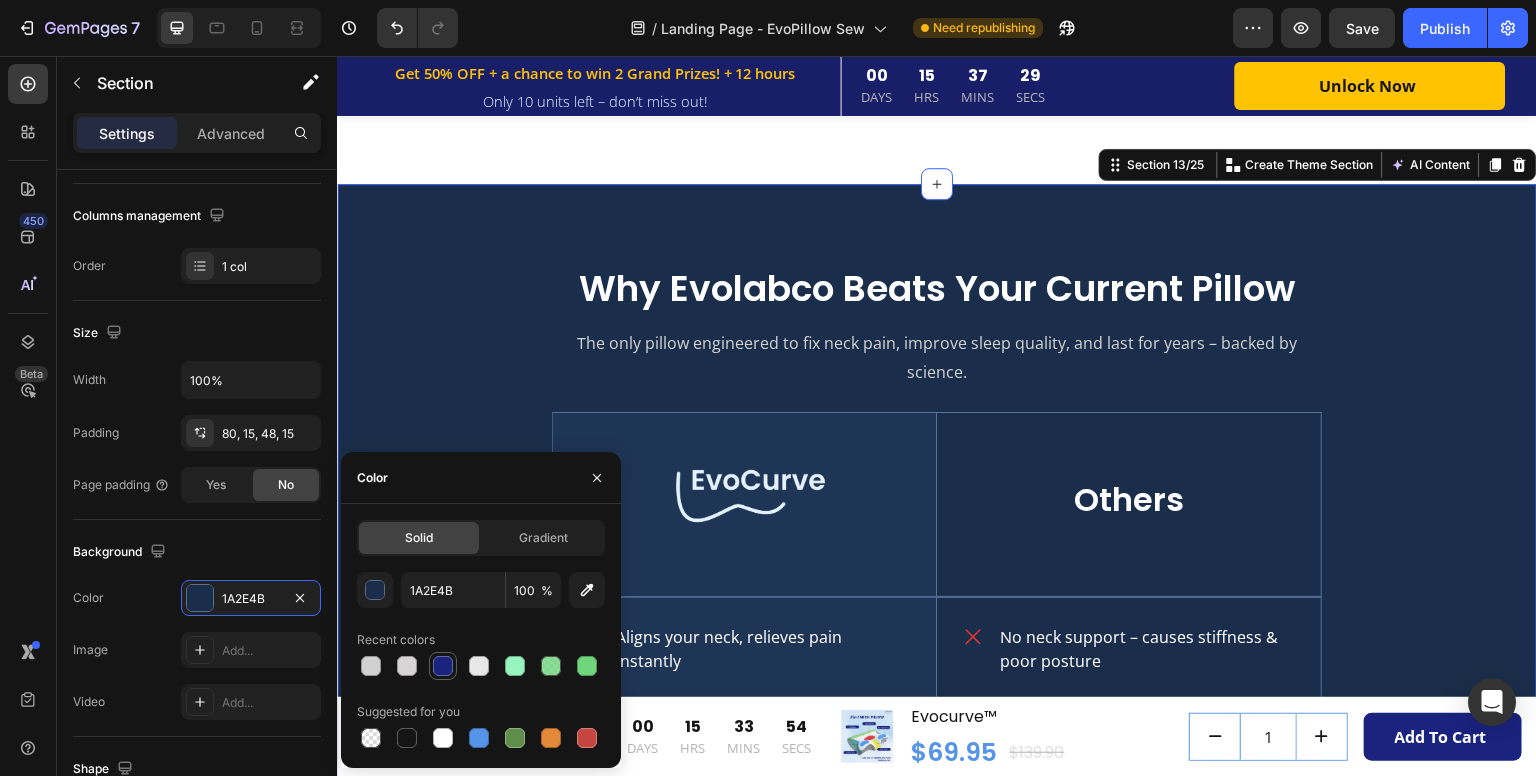 click at bounding box center (443, 666) 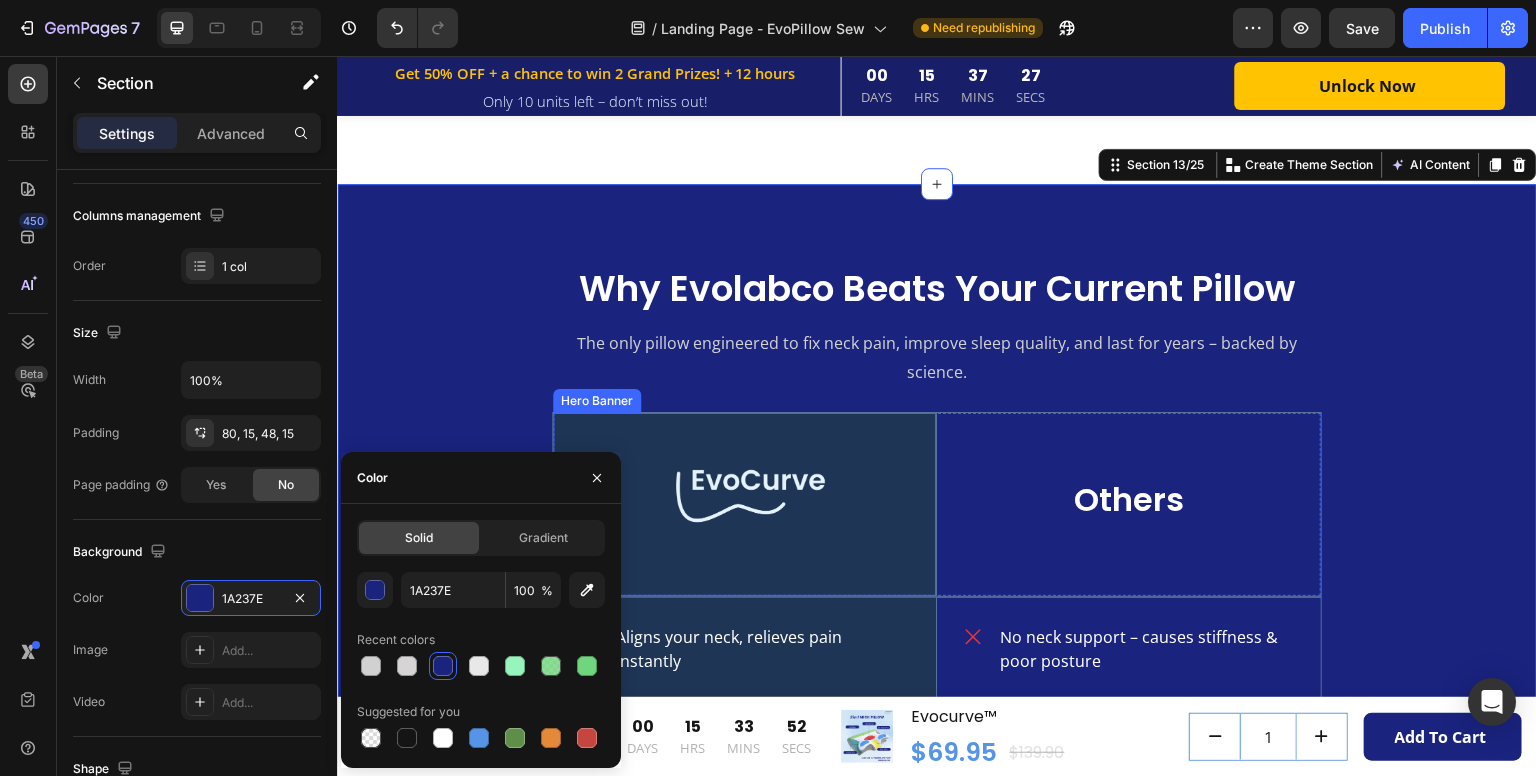click on "Image" at bounding box center (744, 504) 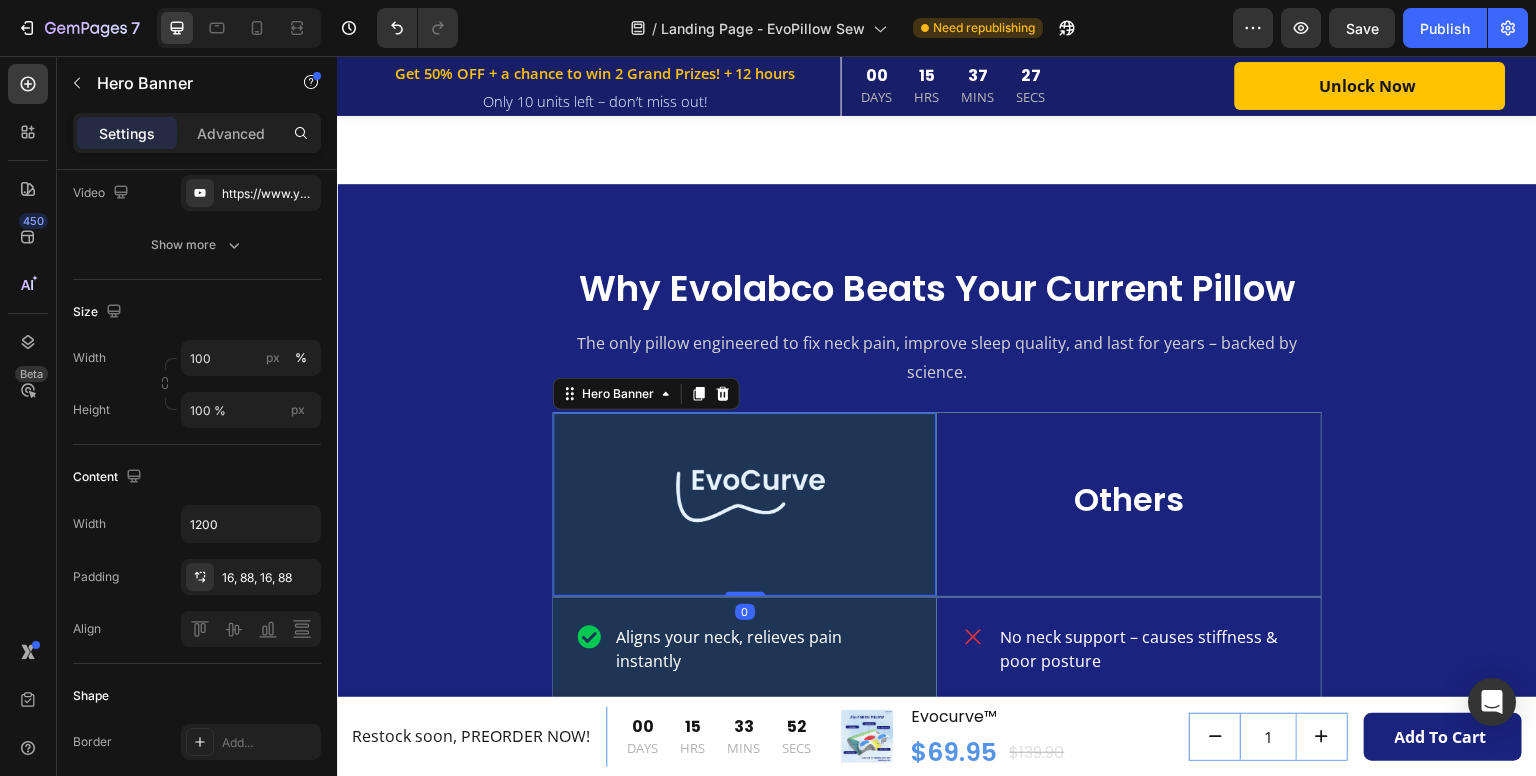scroll, scrollTop: 0, scrollLeft: 0, axis: both 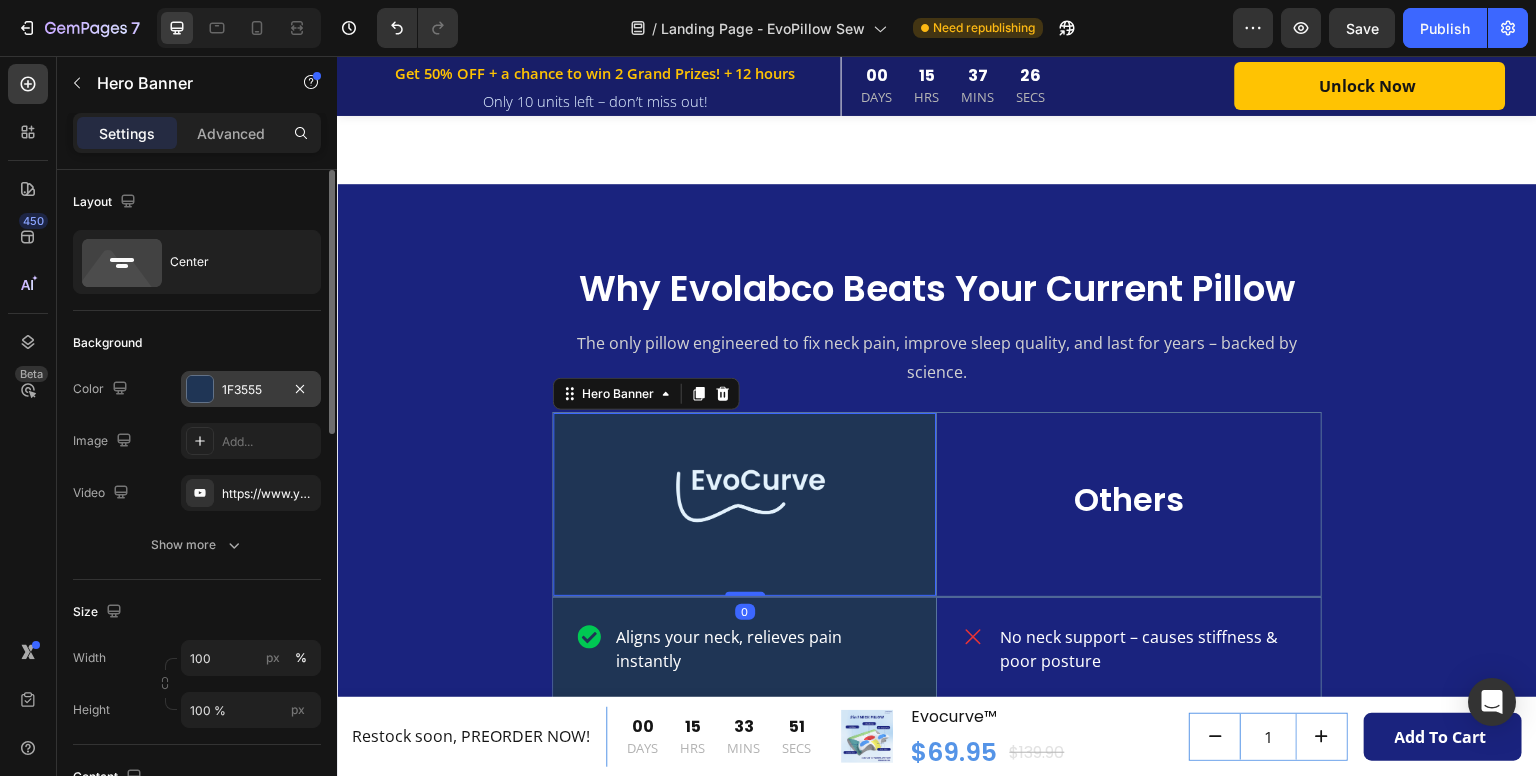 click at bounding box center (200, 389) 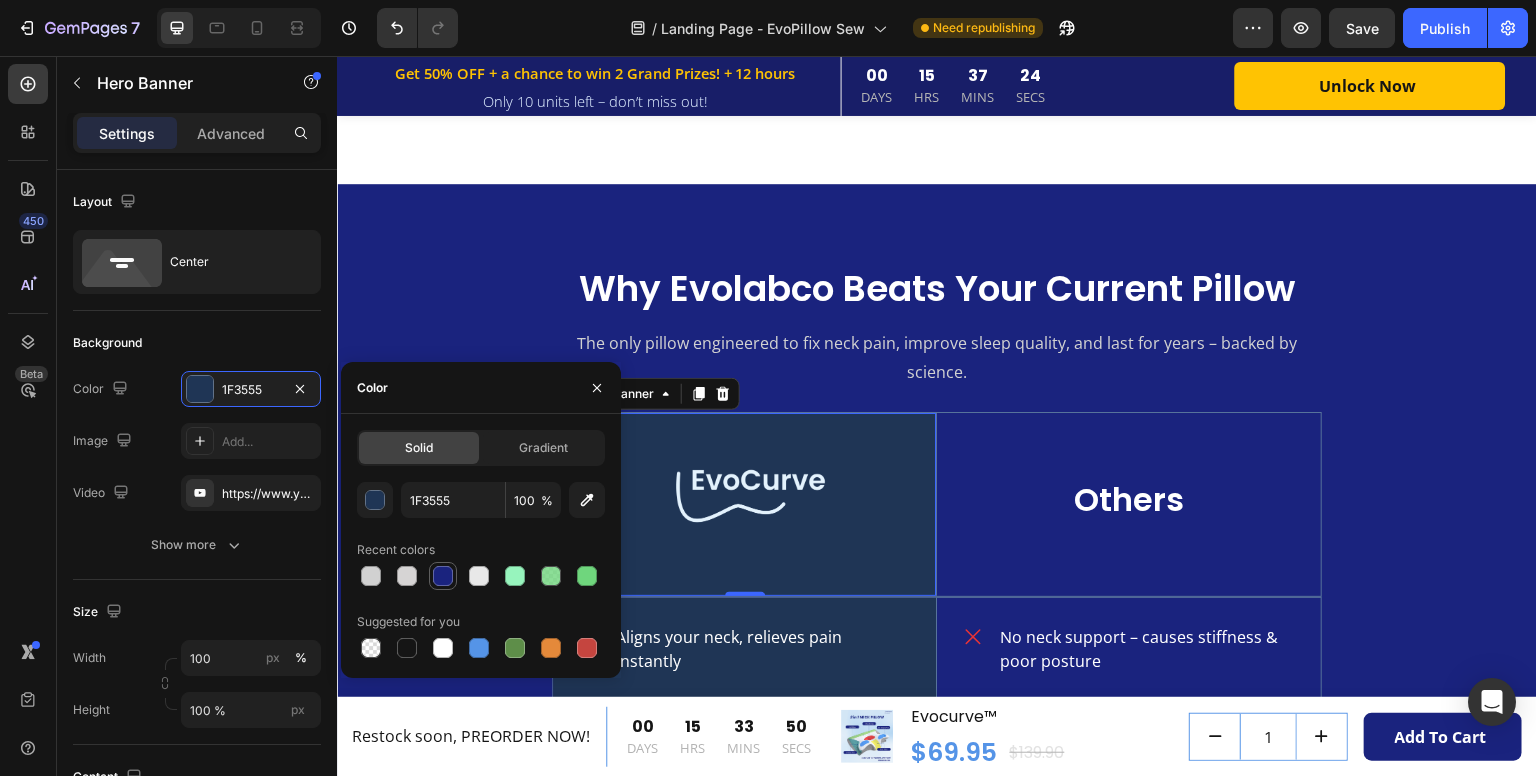 click at bounding box center [443, 576] 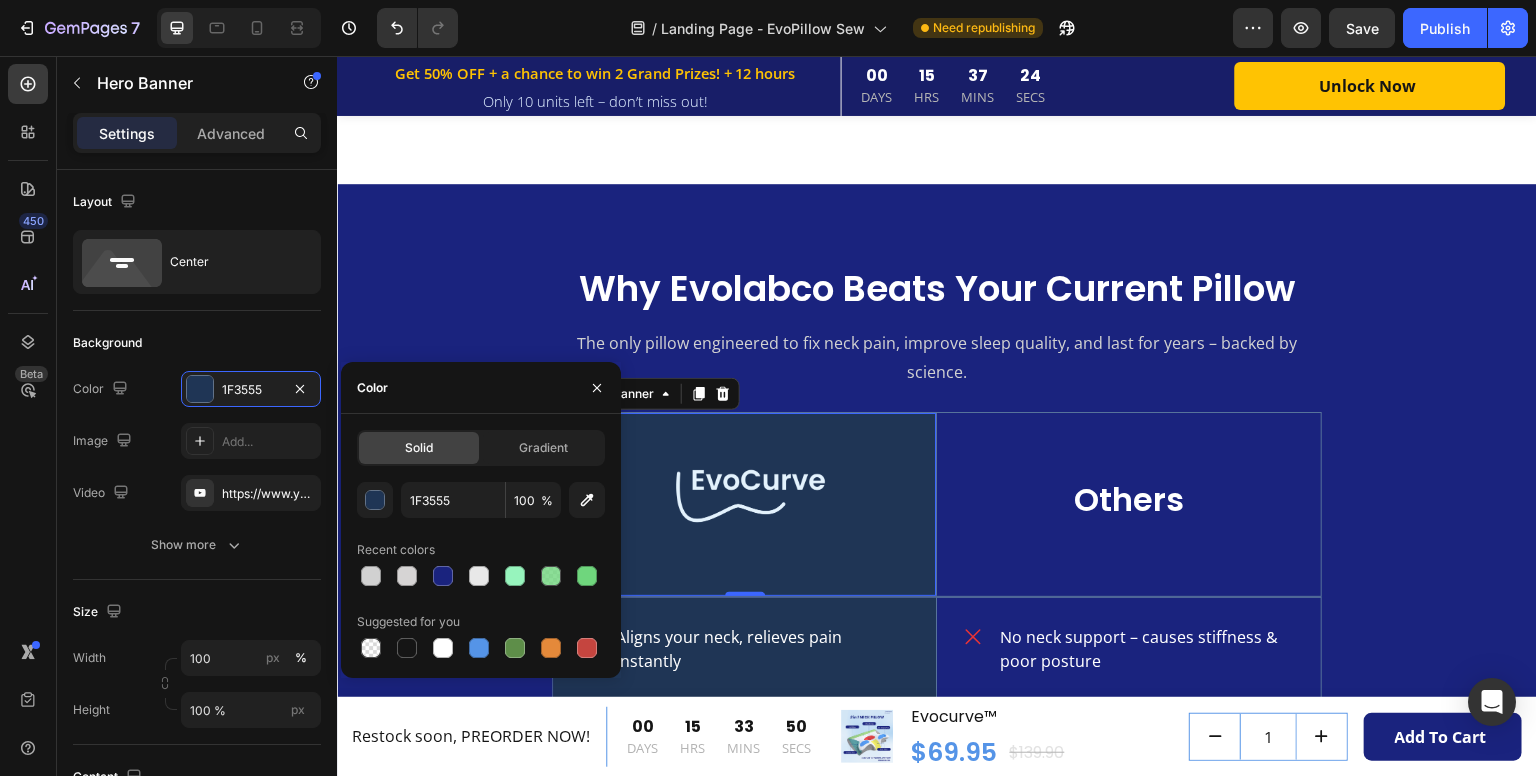 type on "1A237E" 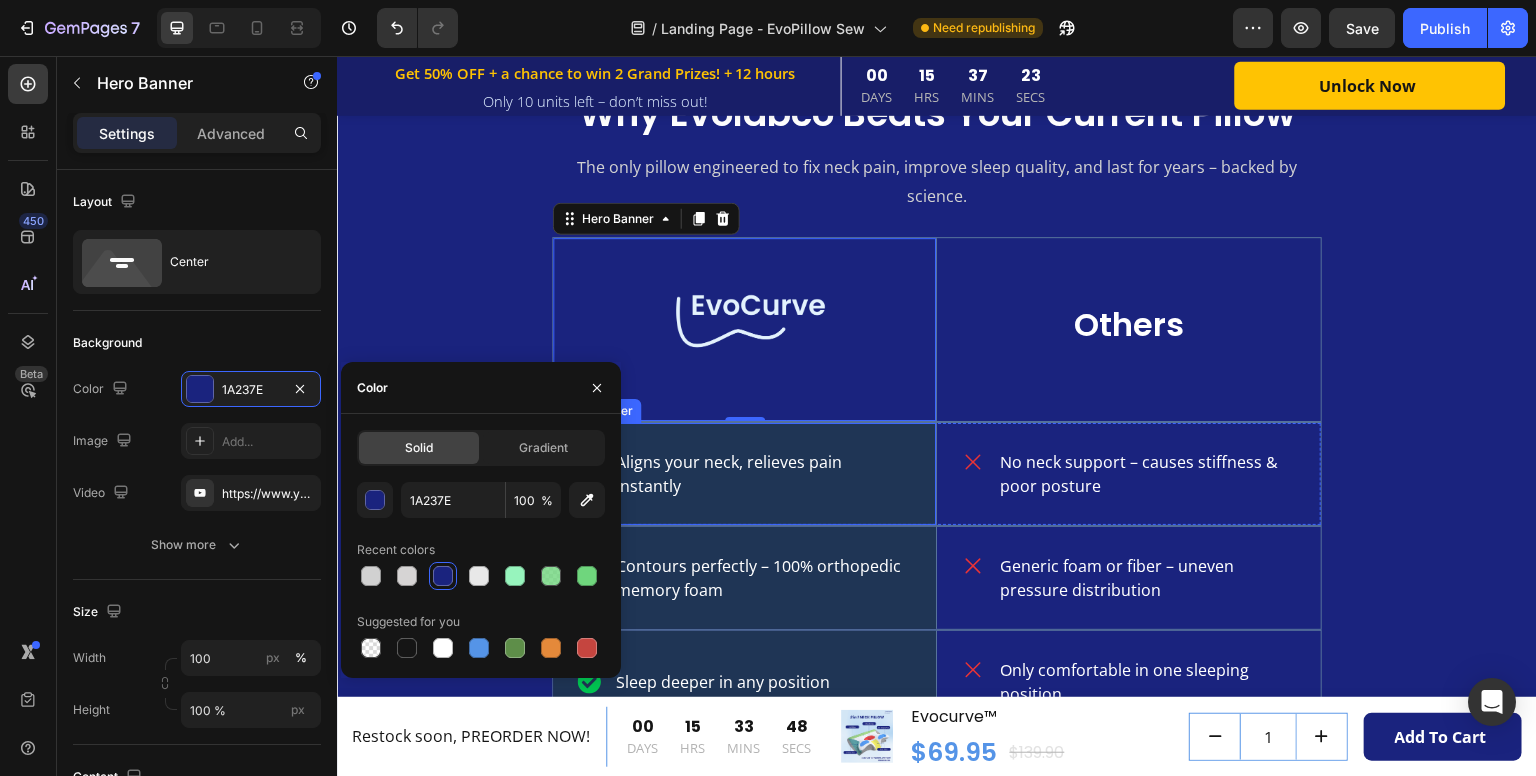 scroll, scrollTop: 3888, scrollLeft: 0, axis: vertical 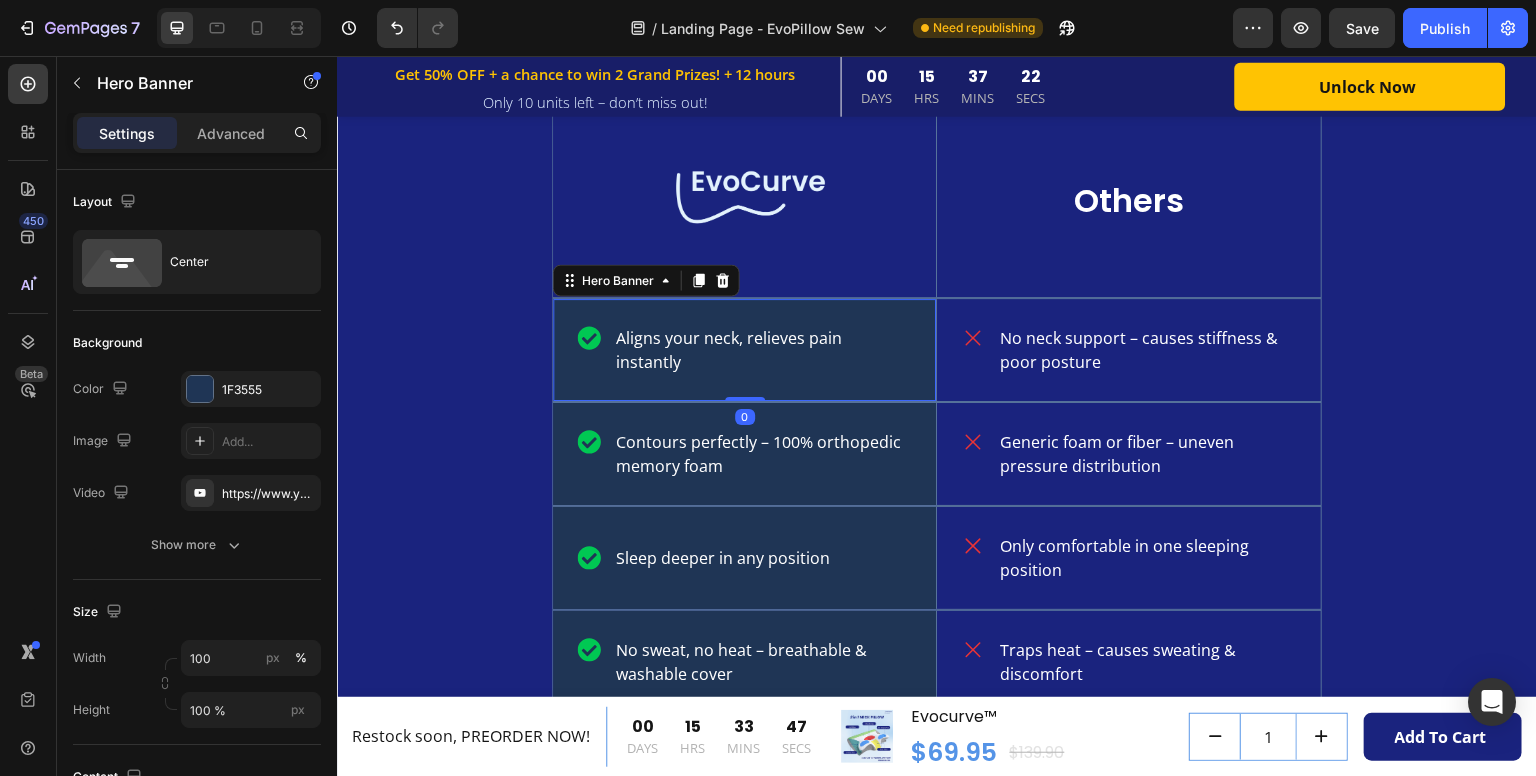 click on "Aligns your neck, relieves pain instantly Item List" at bounding box center [744, 350] 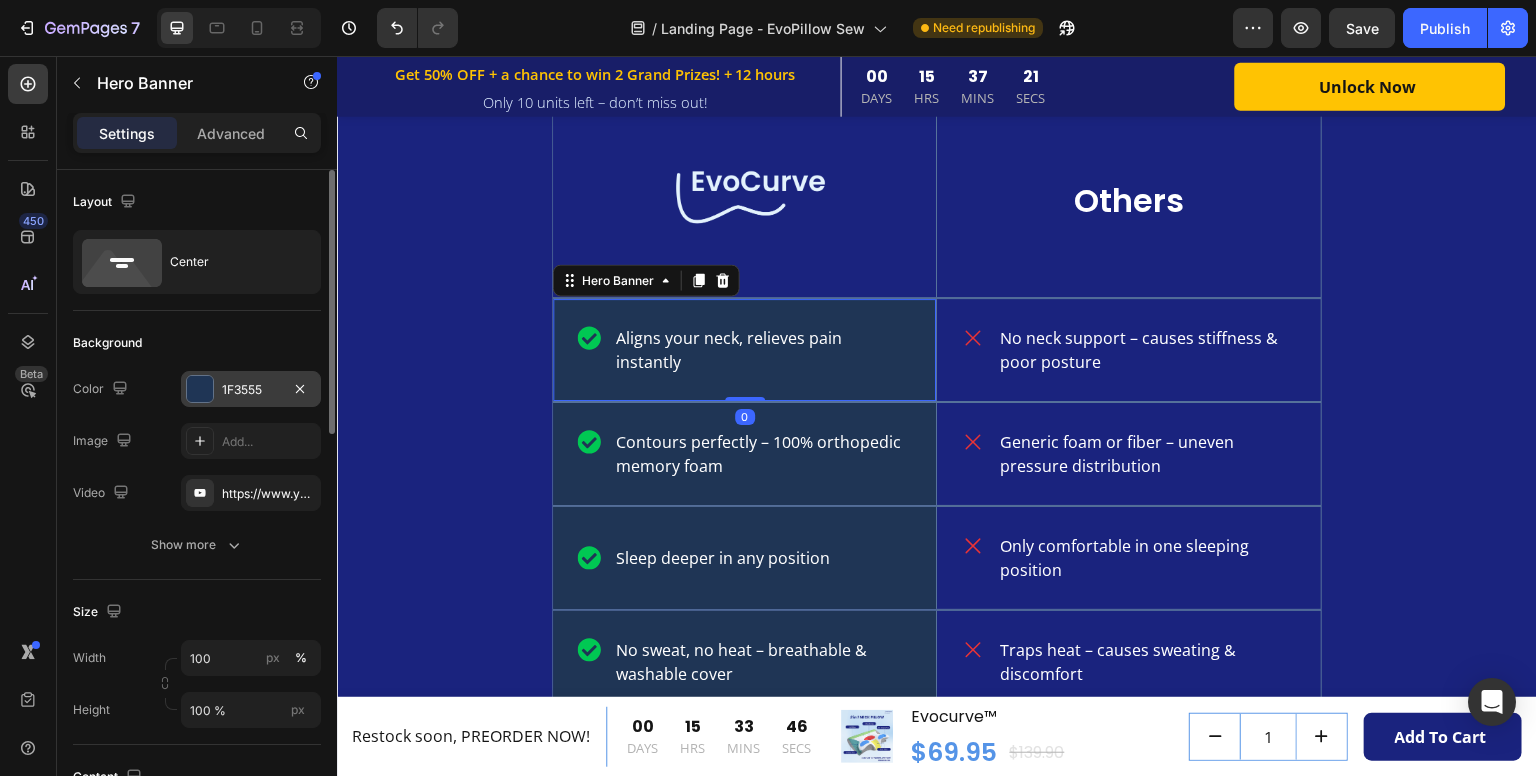 click at bounding box center (200, 389) 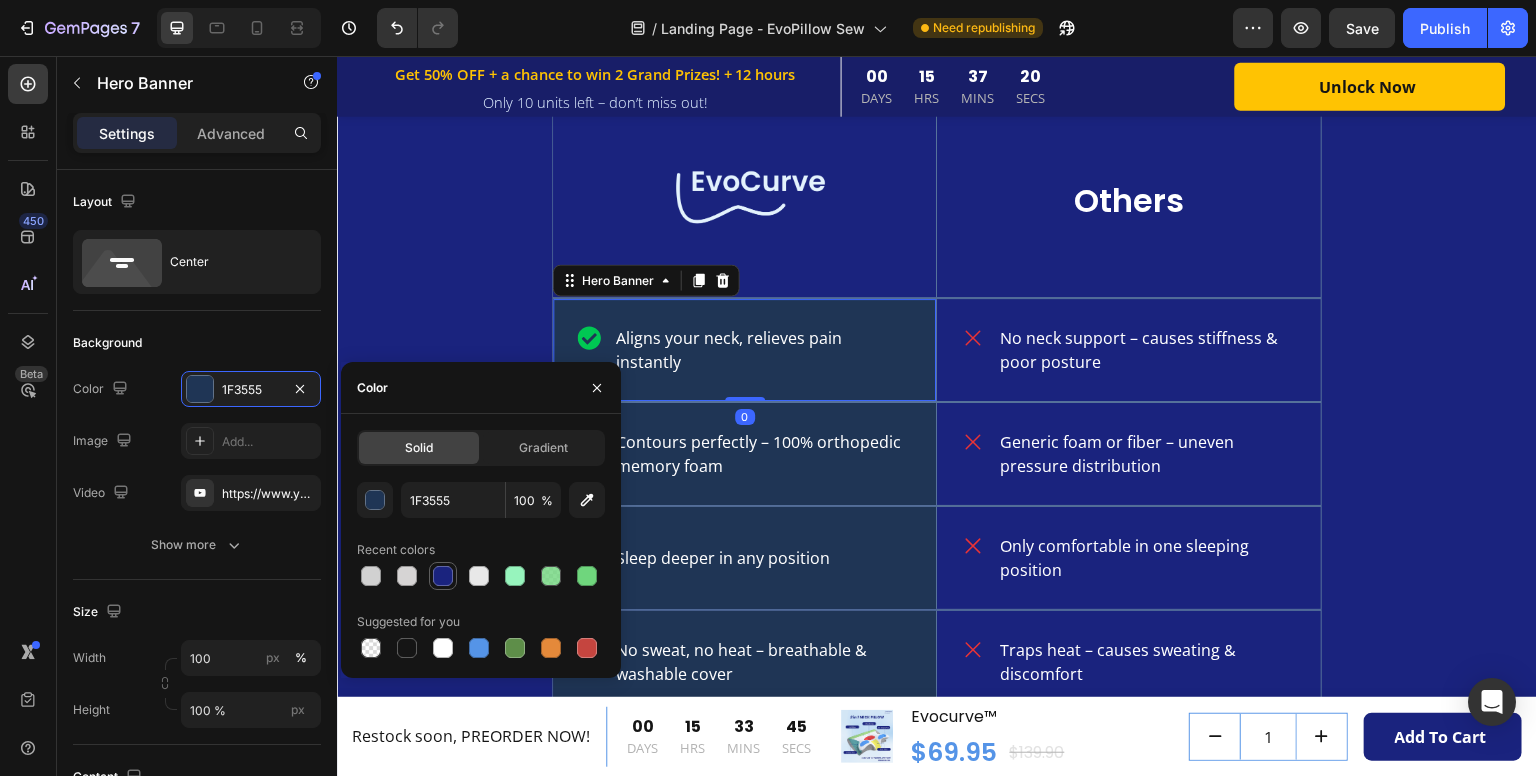 drag, startPoint x: 446, startPoint y: 573, endPoint x: 381, endPoint y: 470, distance: 121.79491 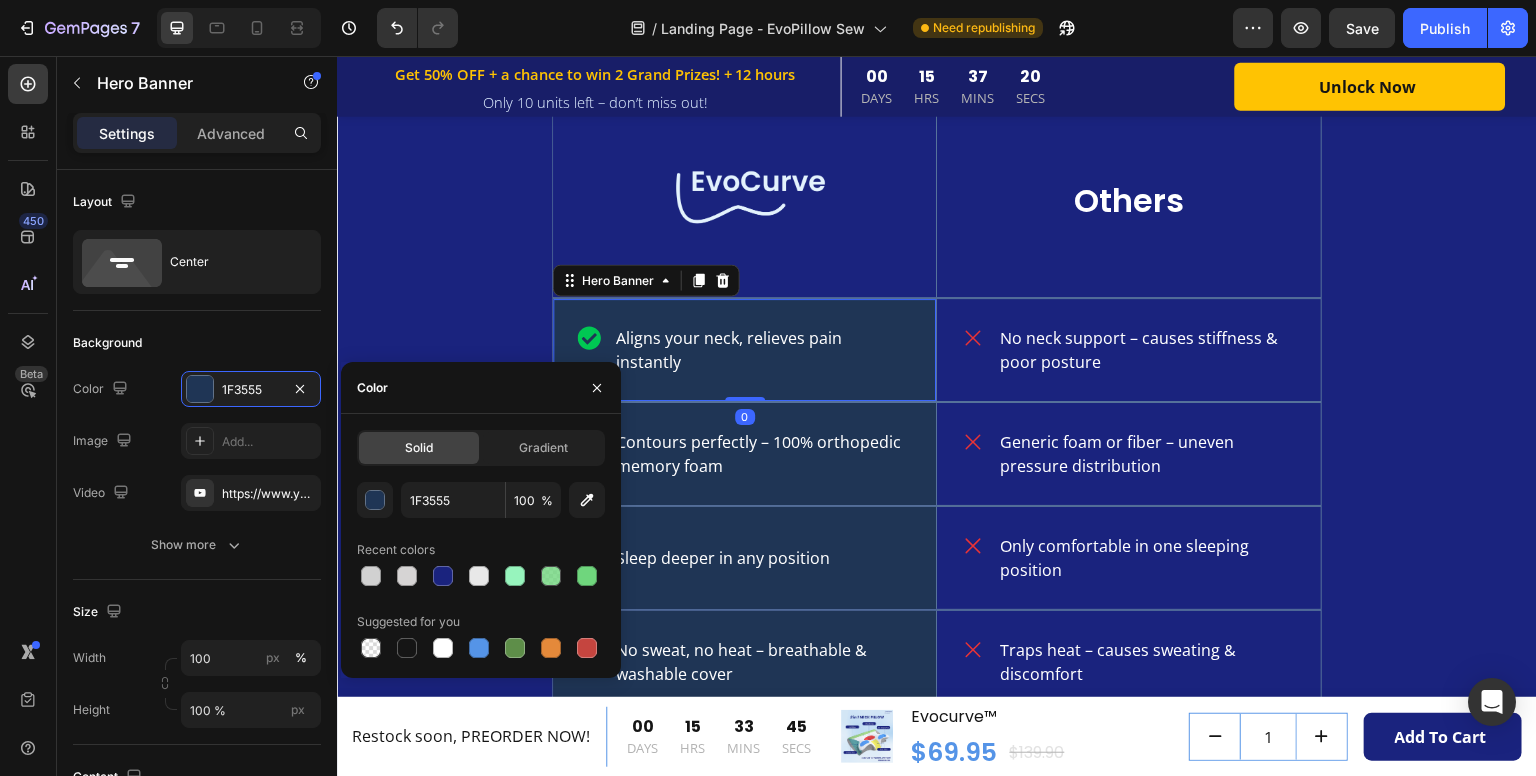 type on "1A237E" 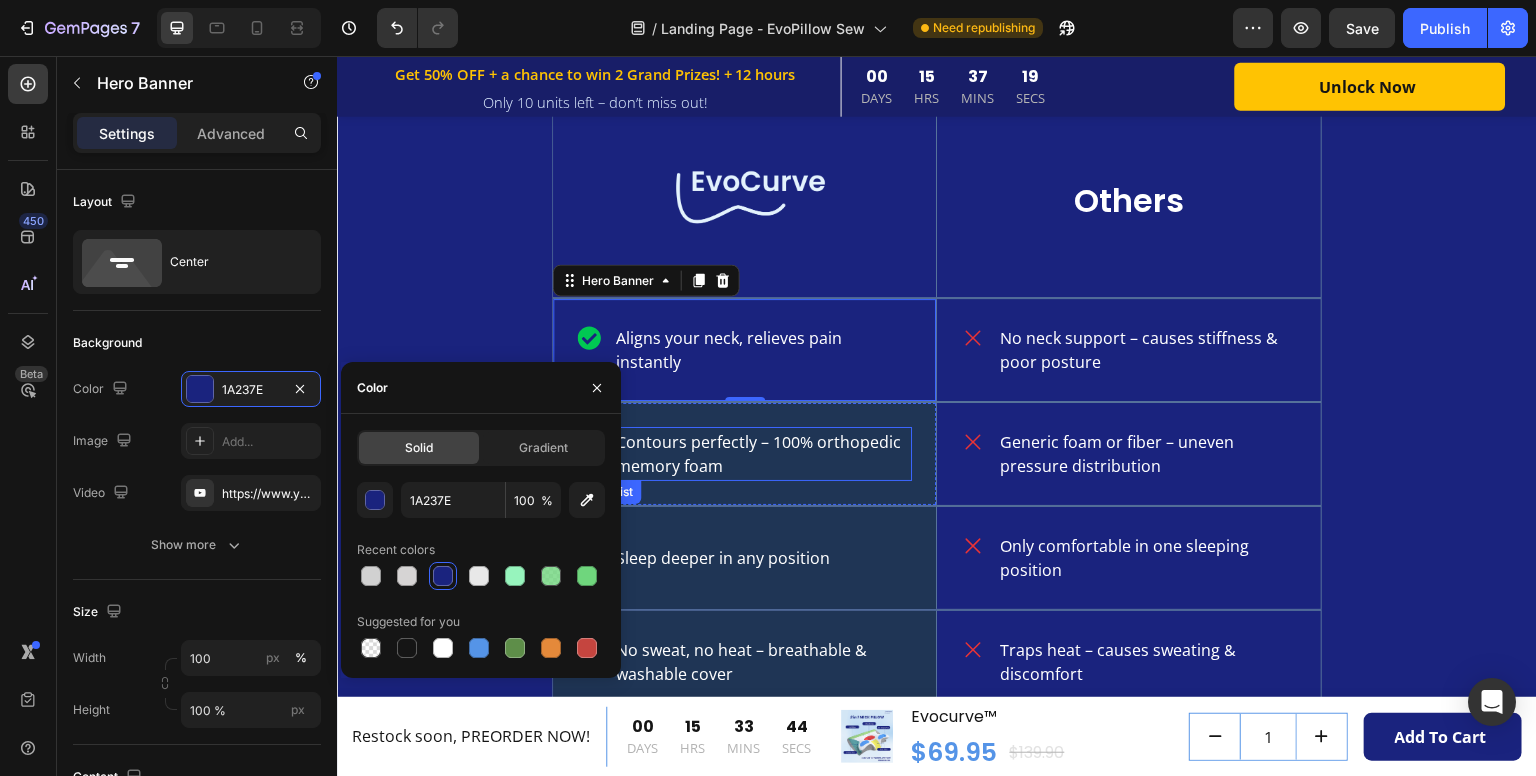 click on "Contours perfectly – 100% orthopedic memory foam" at bounding box center [762, 454] 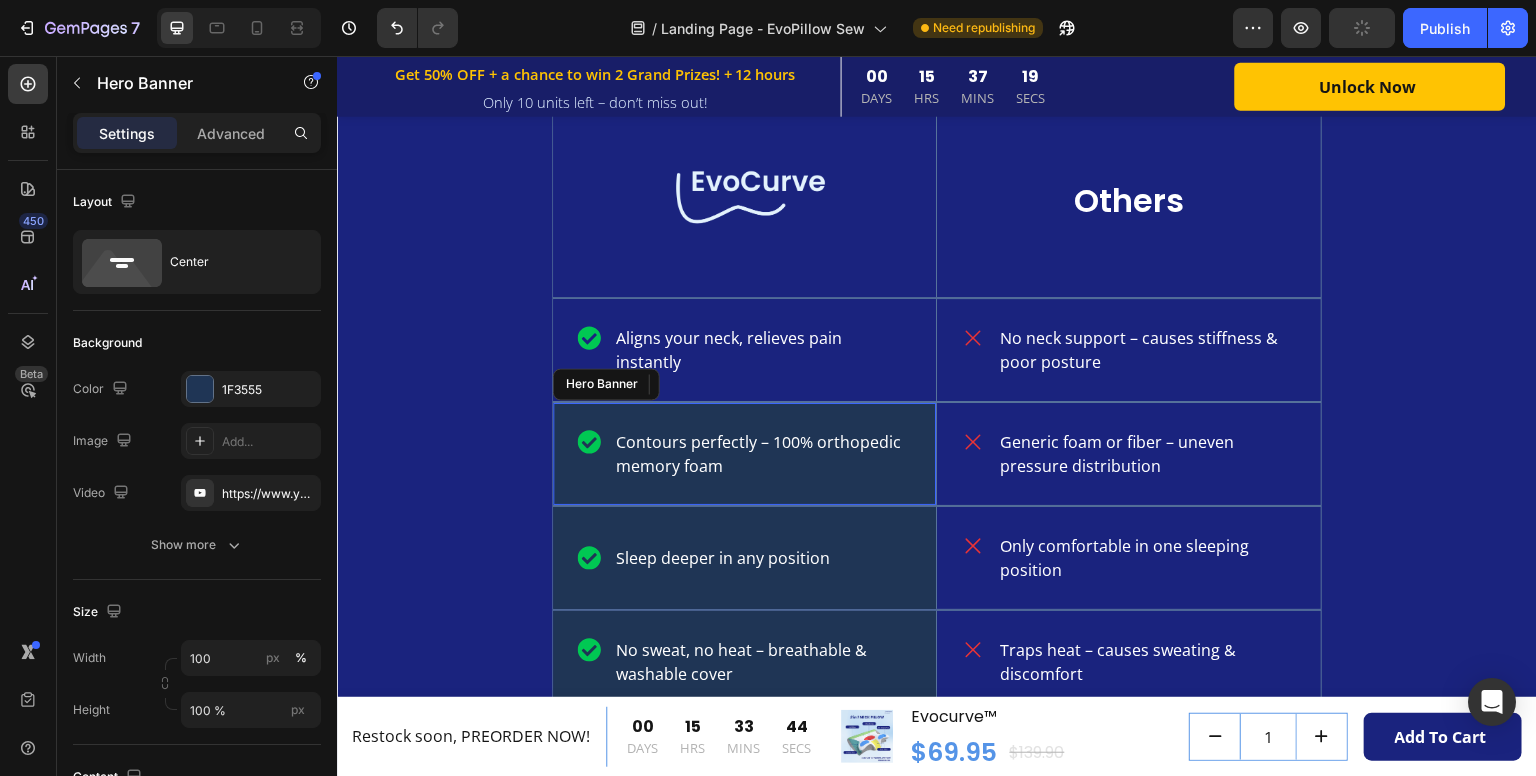 click on "Contours perfectly – 100% orthopedic memory foam Item List   0" at bounding box center (744, 454) 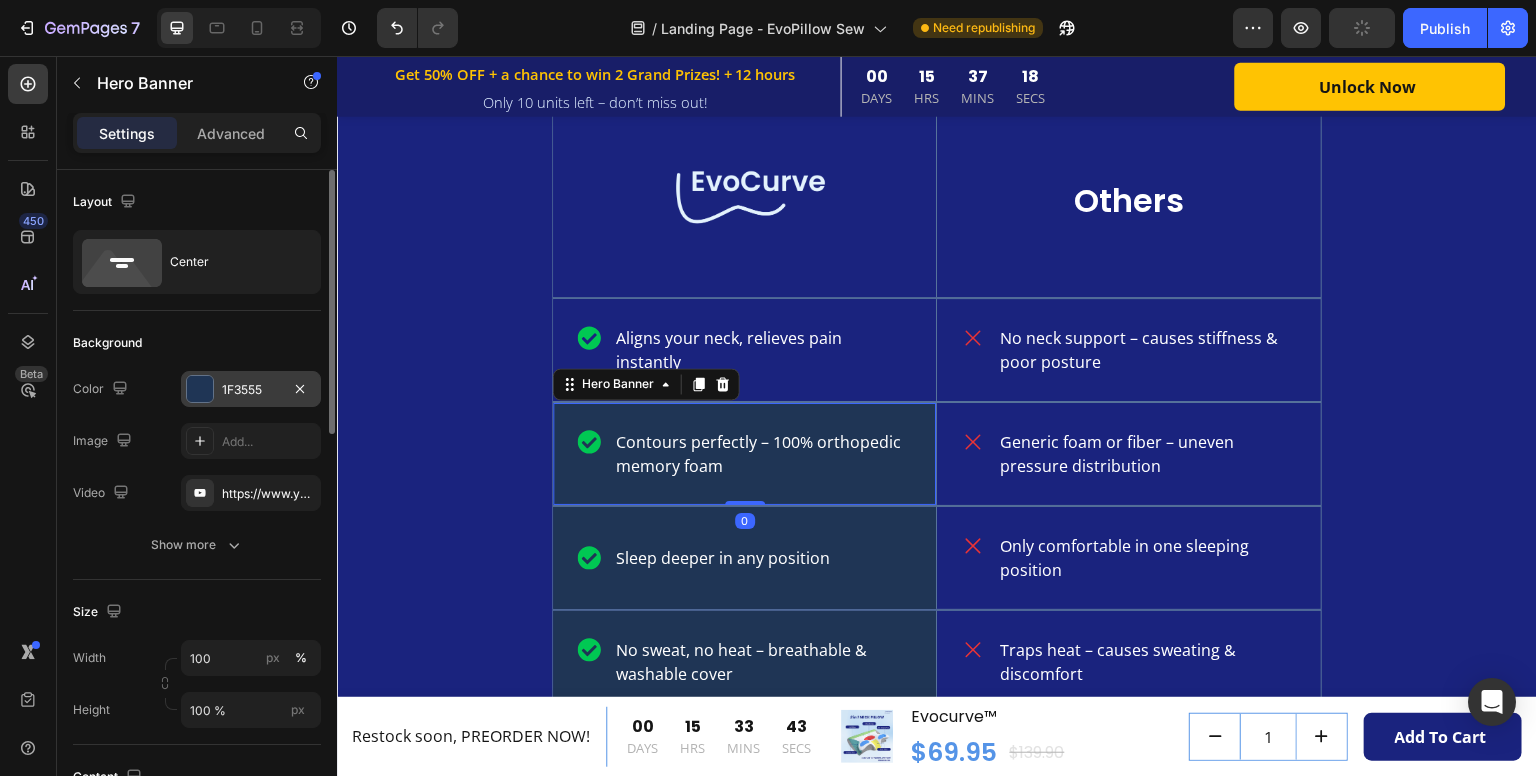 click at bounding box center [200, 389] 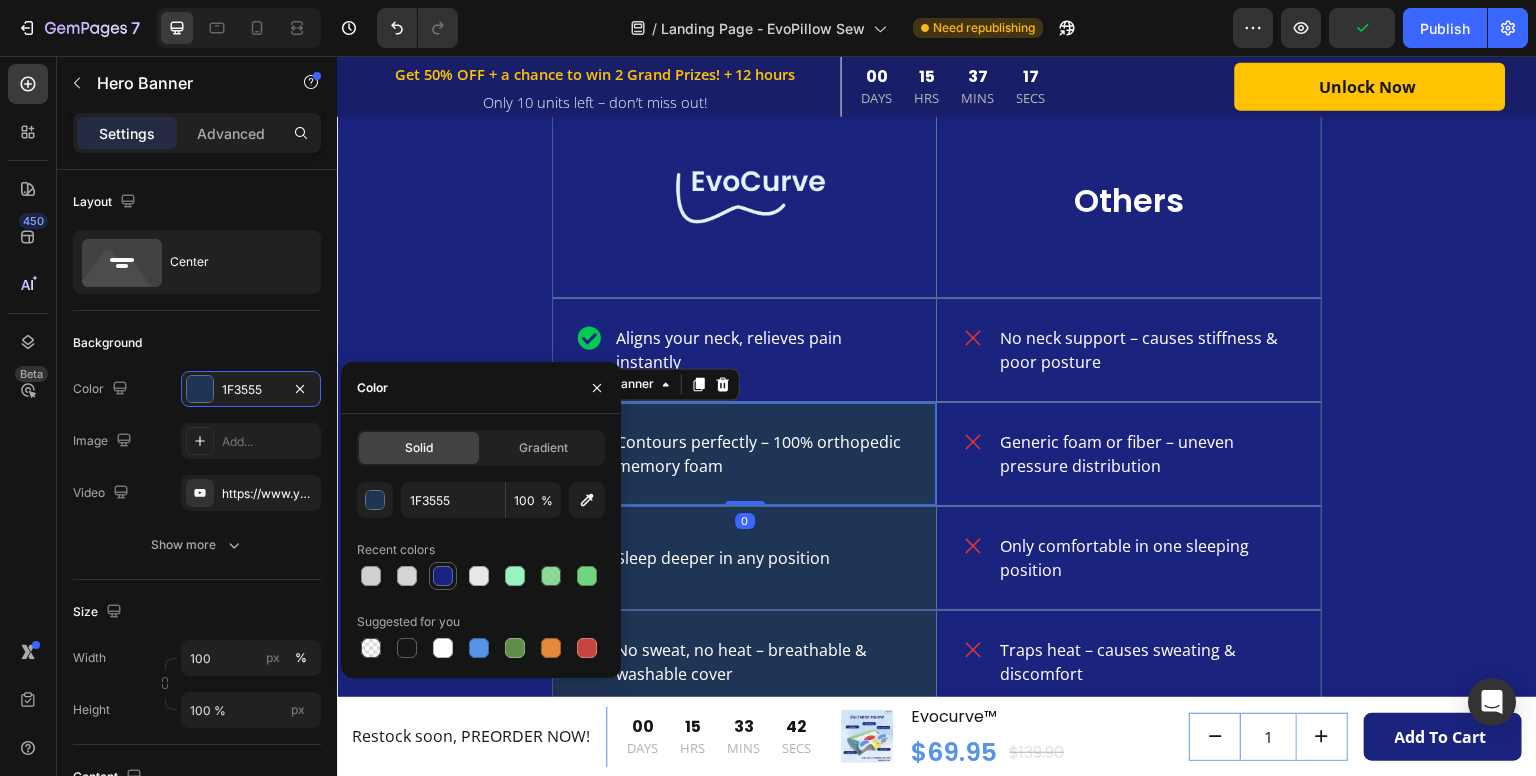 click at bounding box center [443, 576] 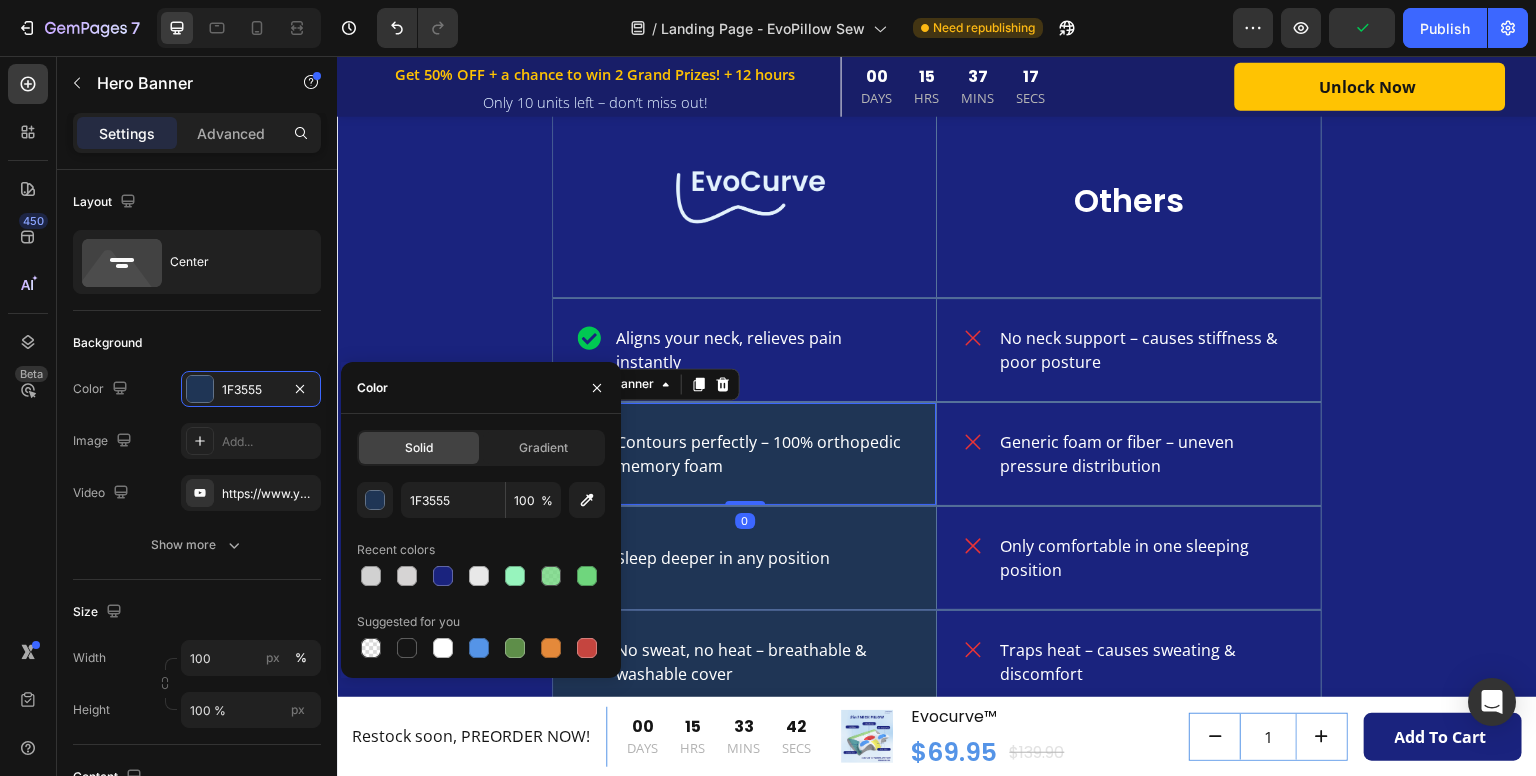 type on "1A237E" 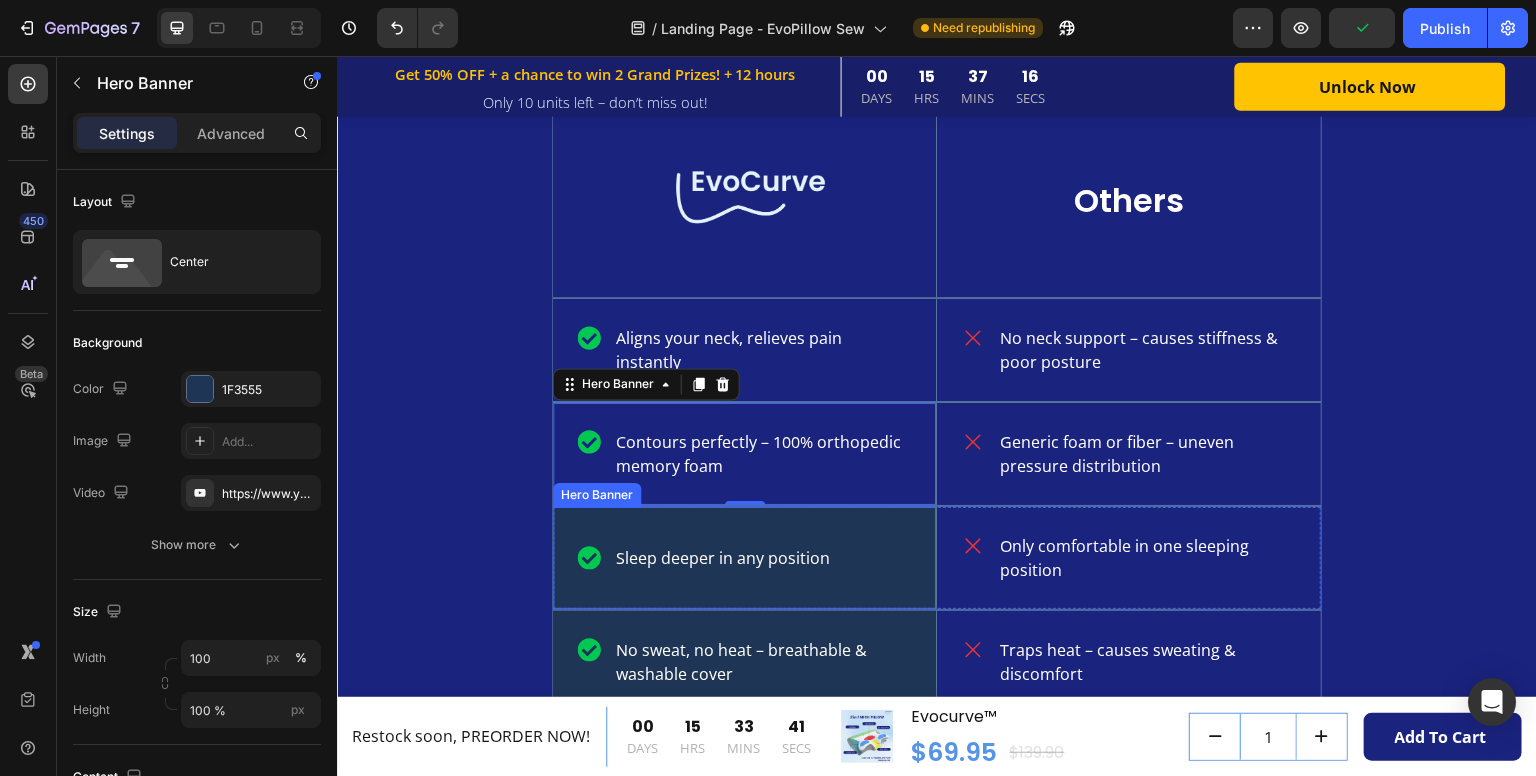 click on "Sleep deeper in any position Item List" at bounding box center (744, 558) 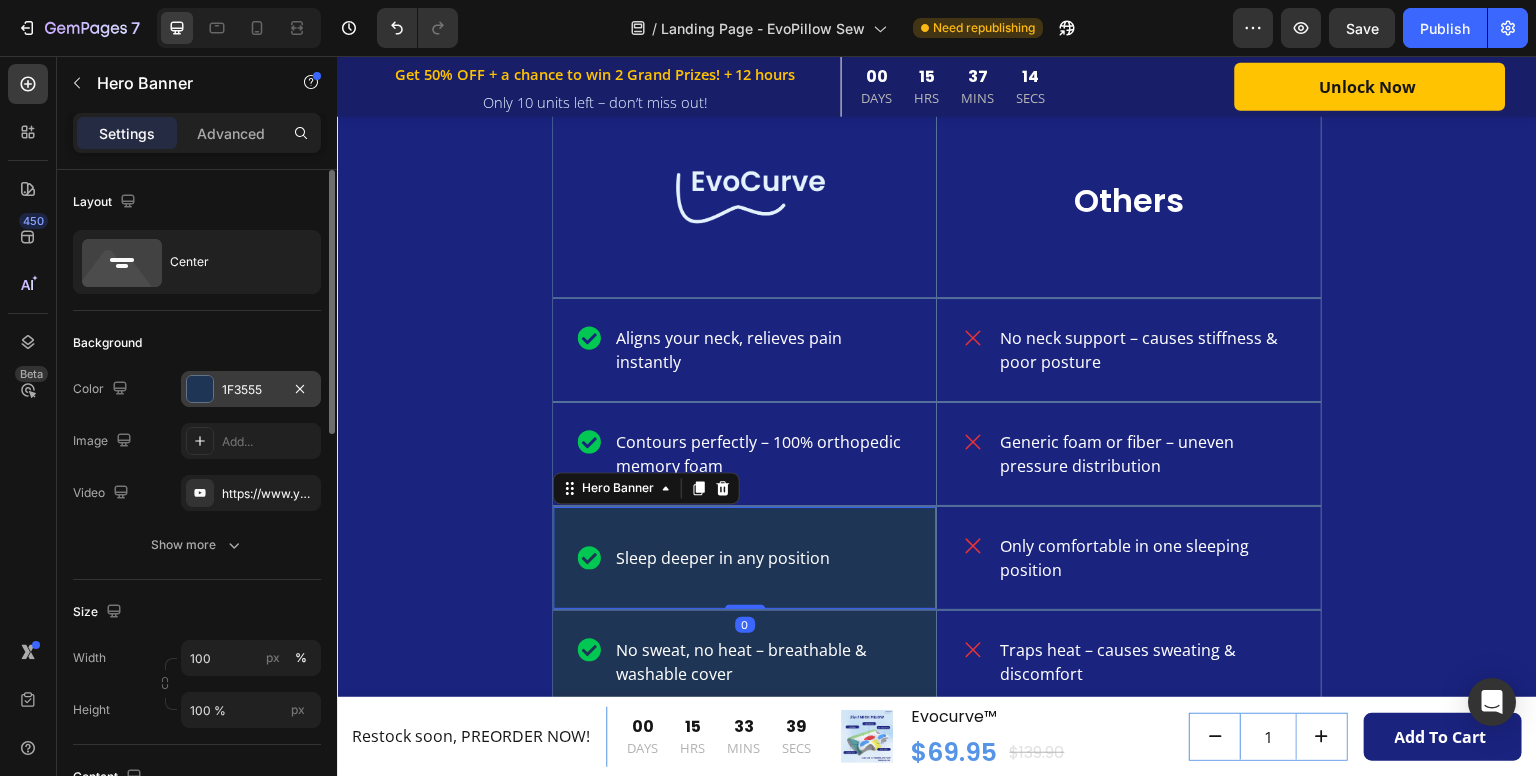 click at bounding box center (200, 389) 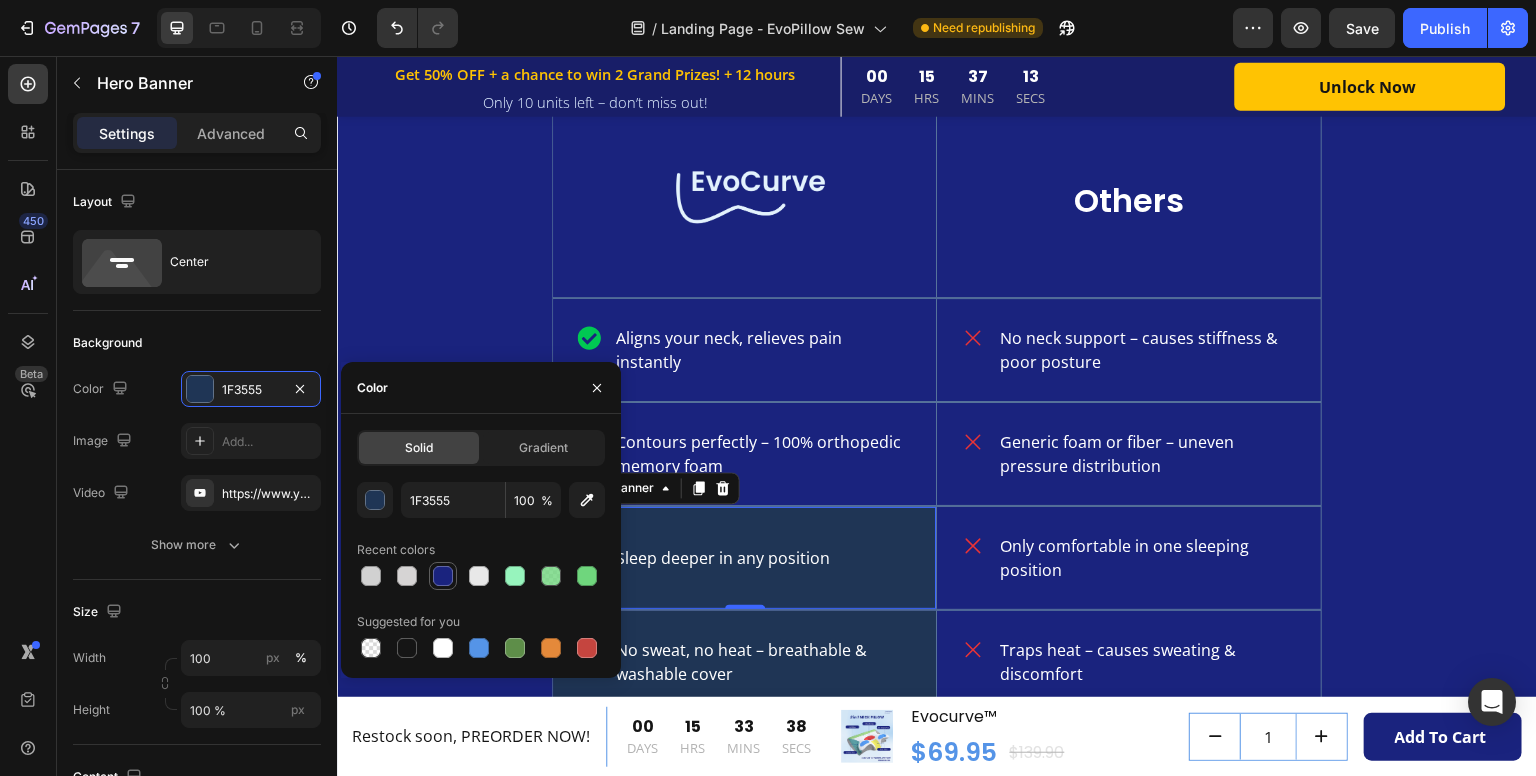 click at bounding box center (443, 576) 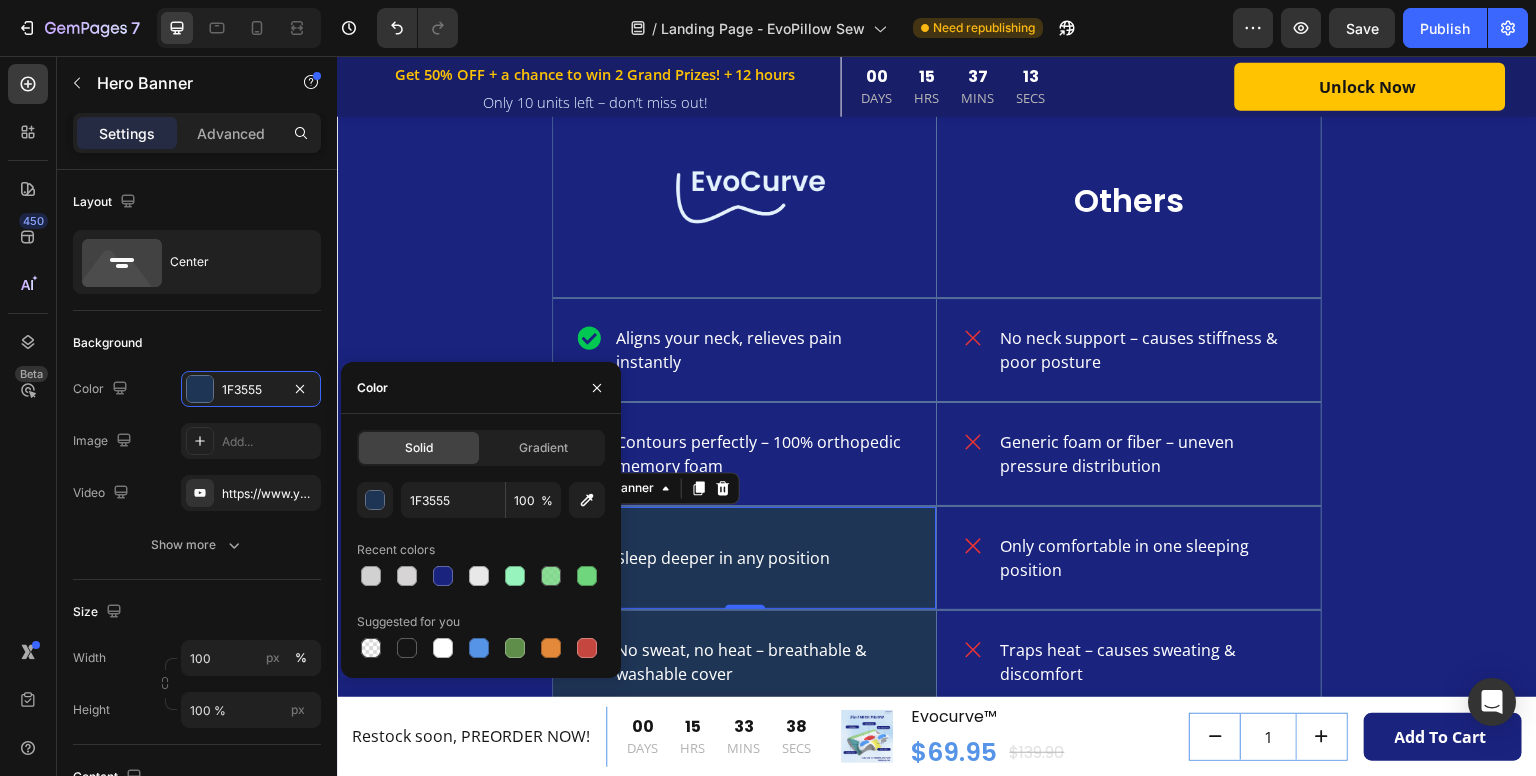 type on "1A237E" 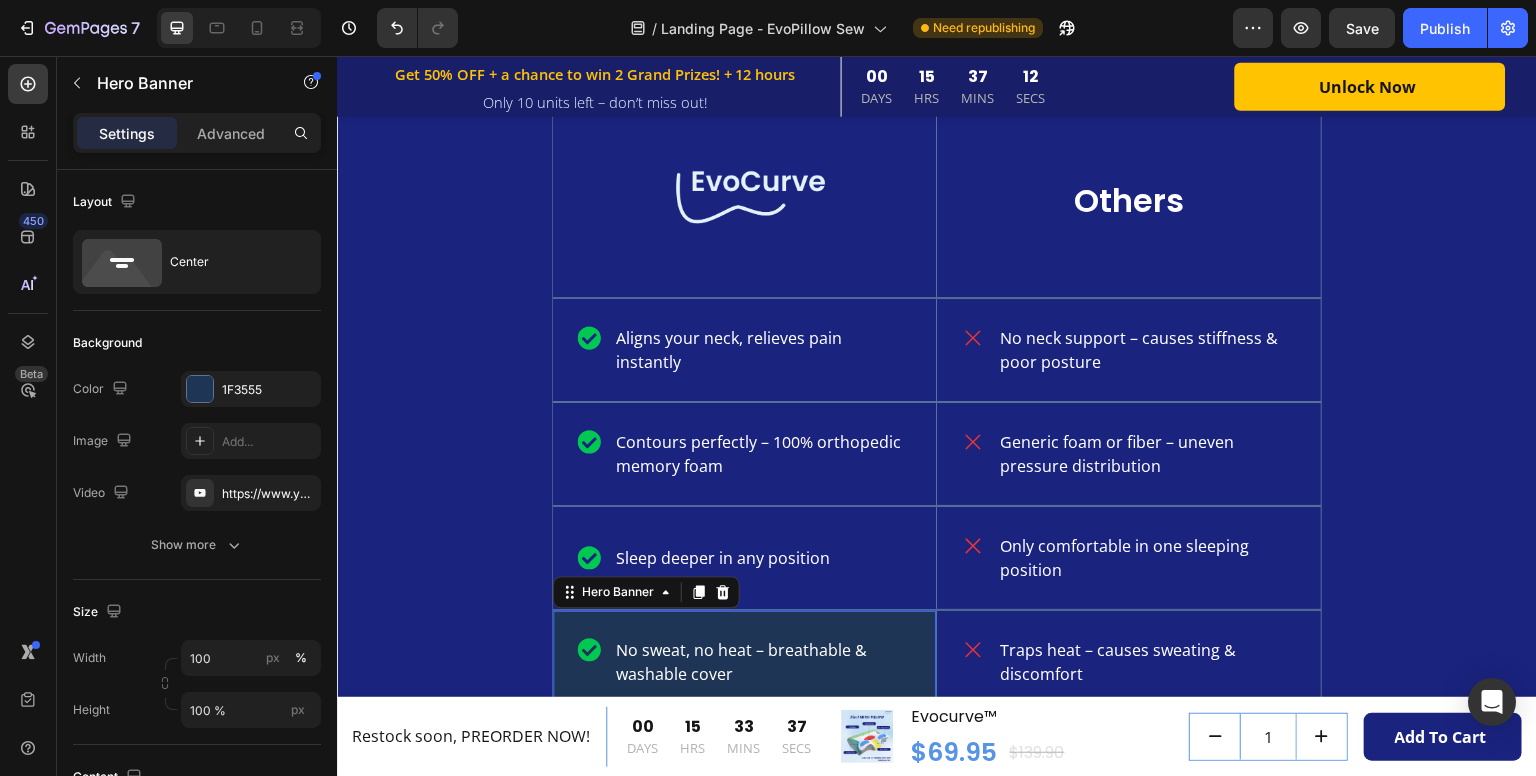 click on "No sweat, no heat – breathable & washable cover Item List" at bounding box center (744, 662) 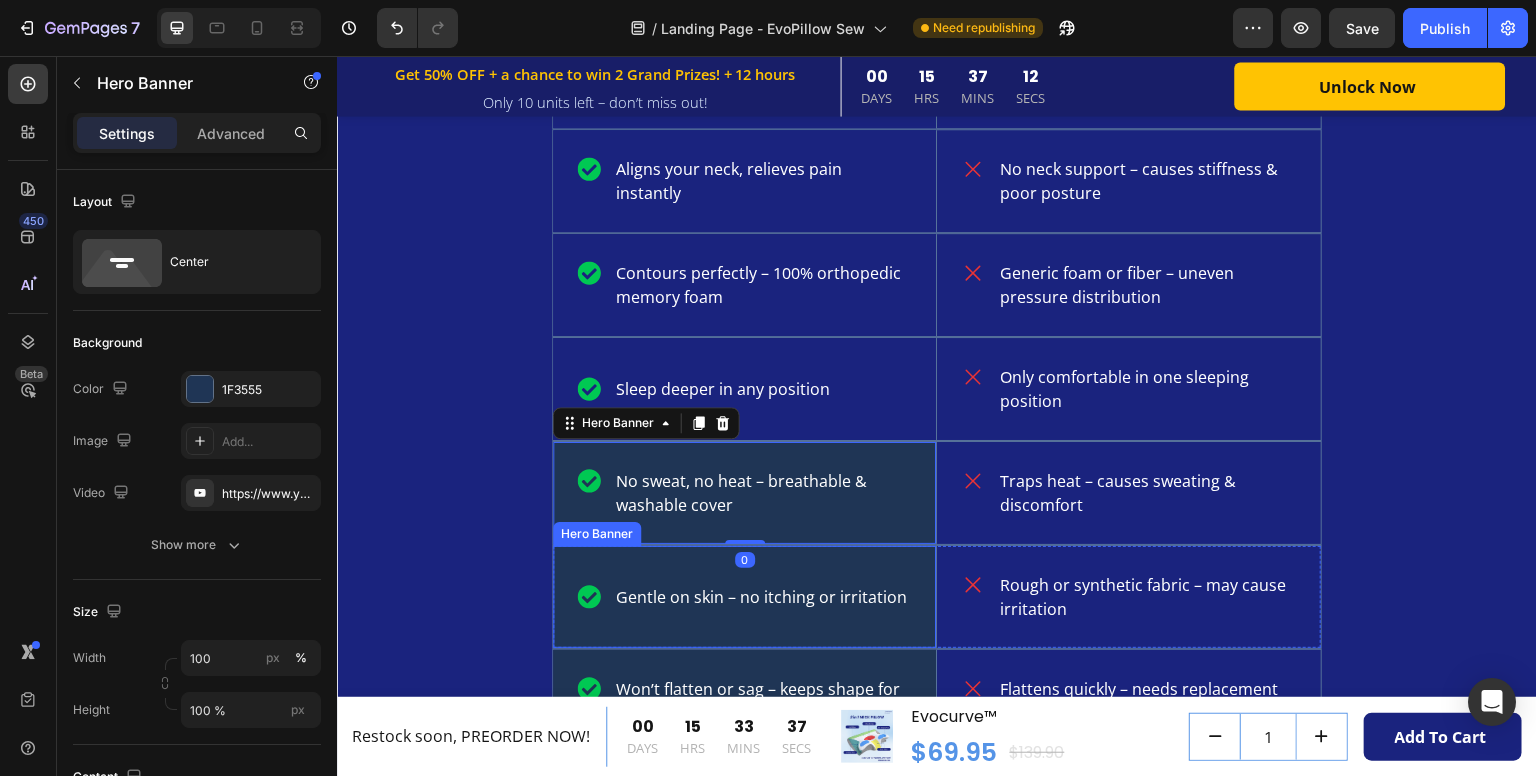 scroll, scrollTop: 4088, scrollLeft: 0, axis: vertical 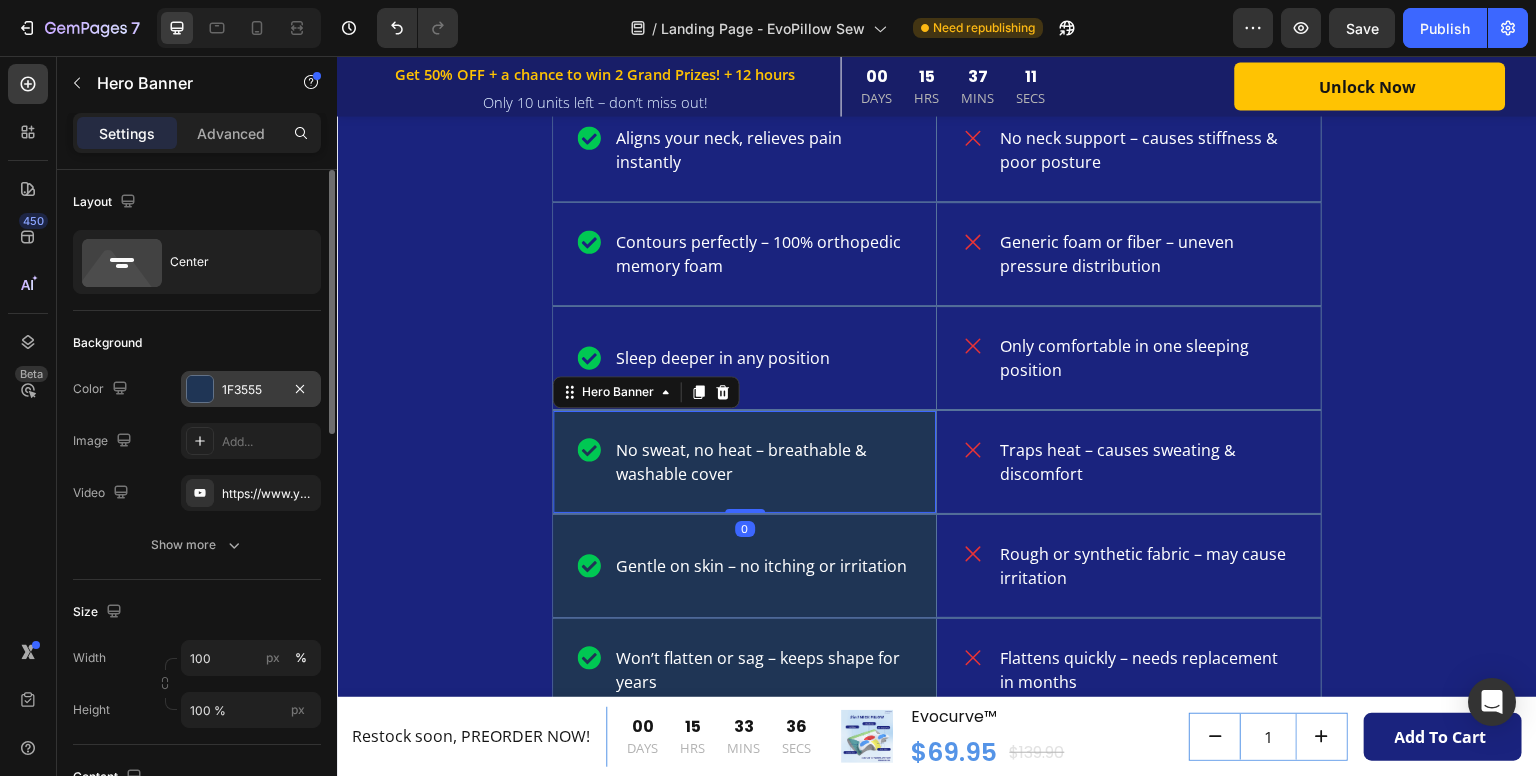 click at bounding box center [200, 389] 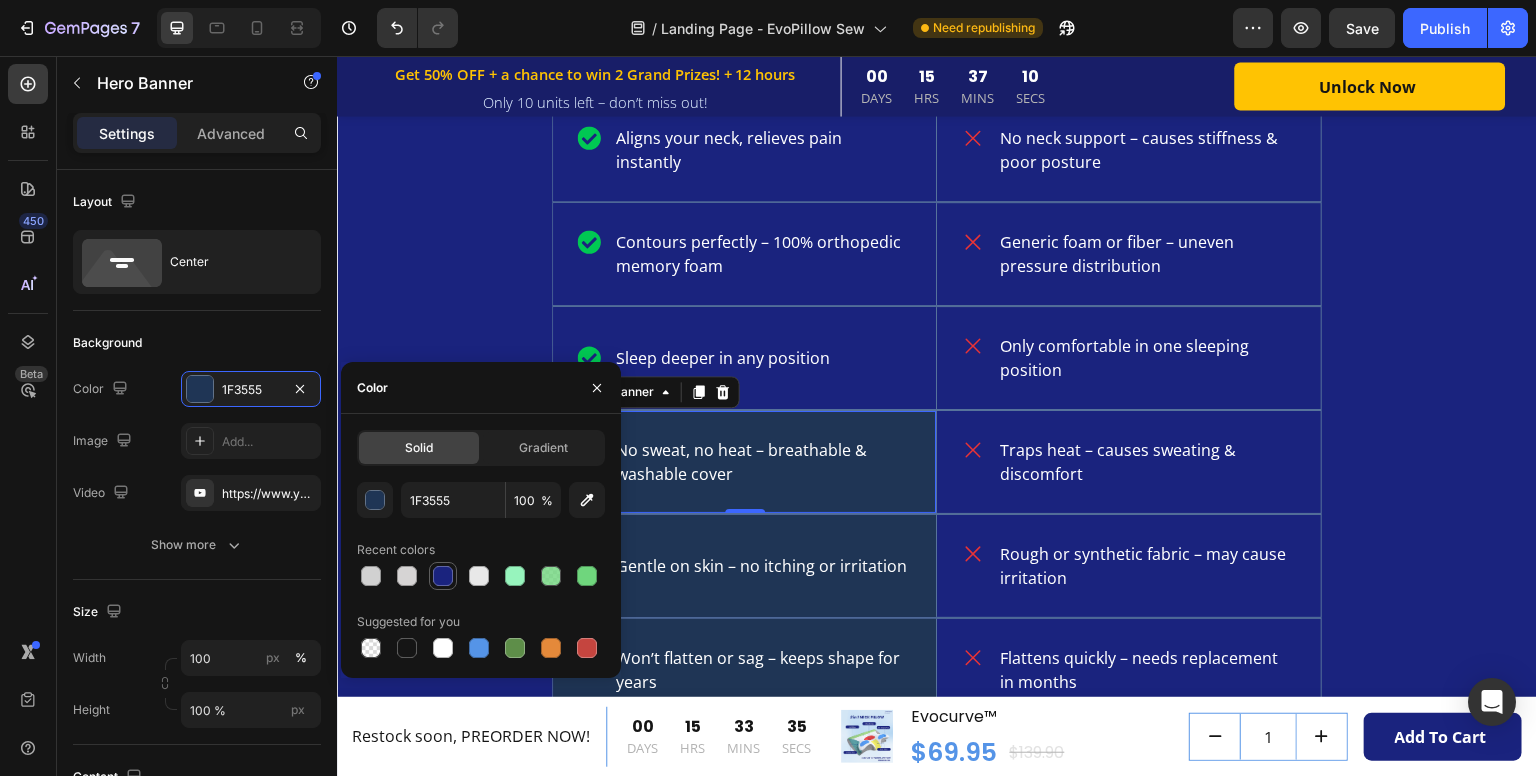 click at bounding box center (443, 576) 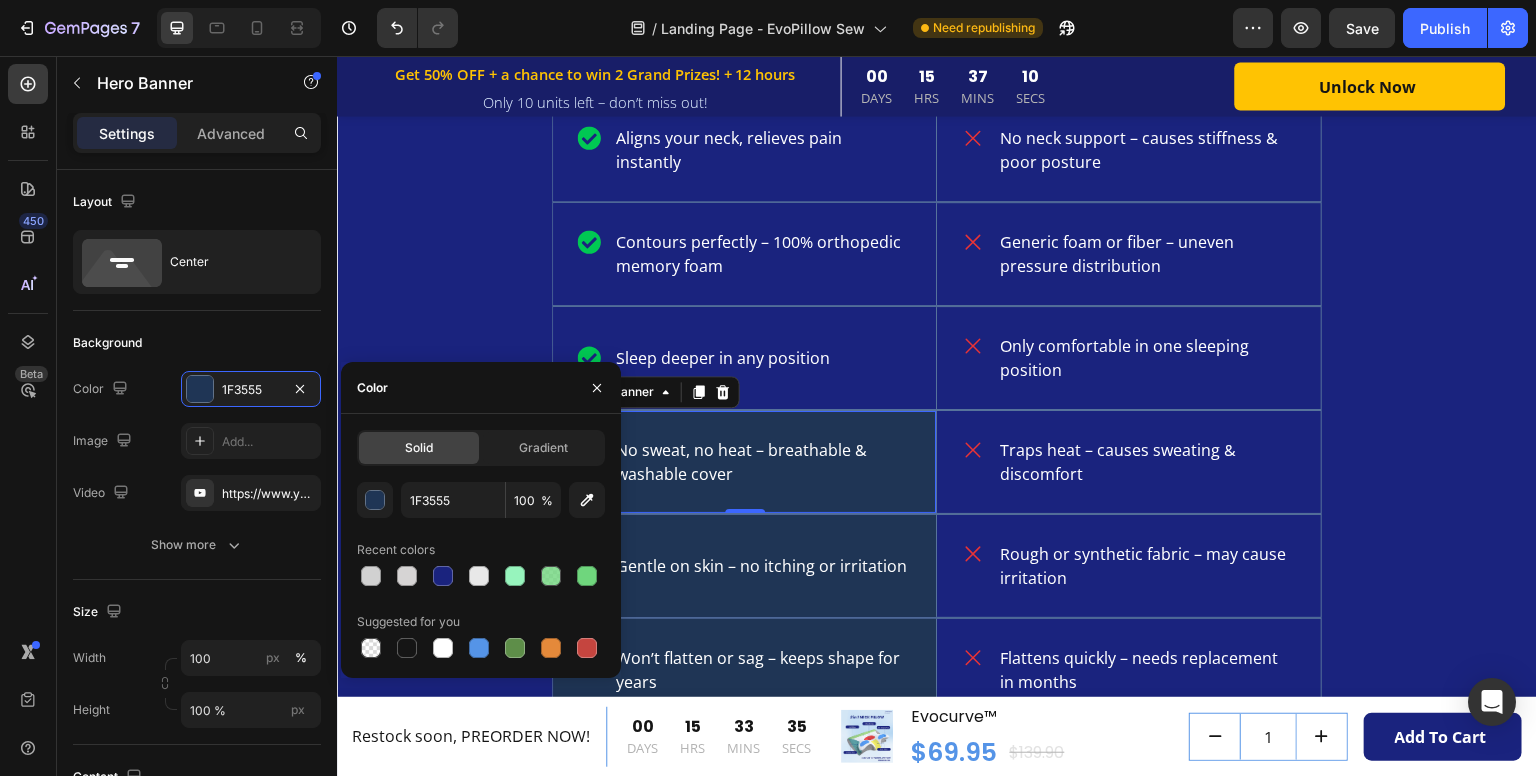 type on "1A237E" 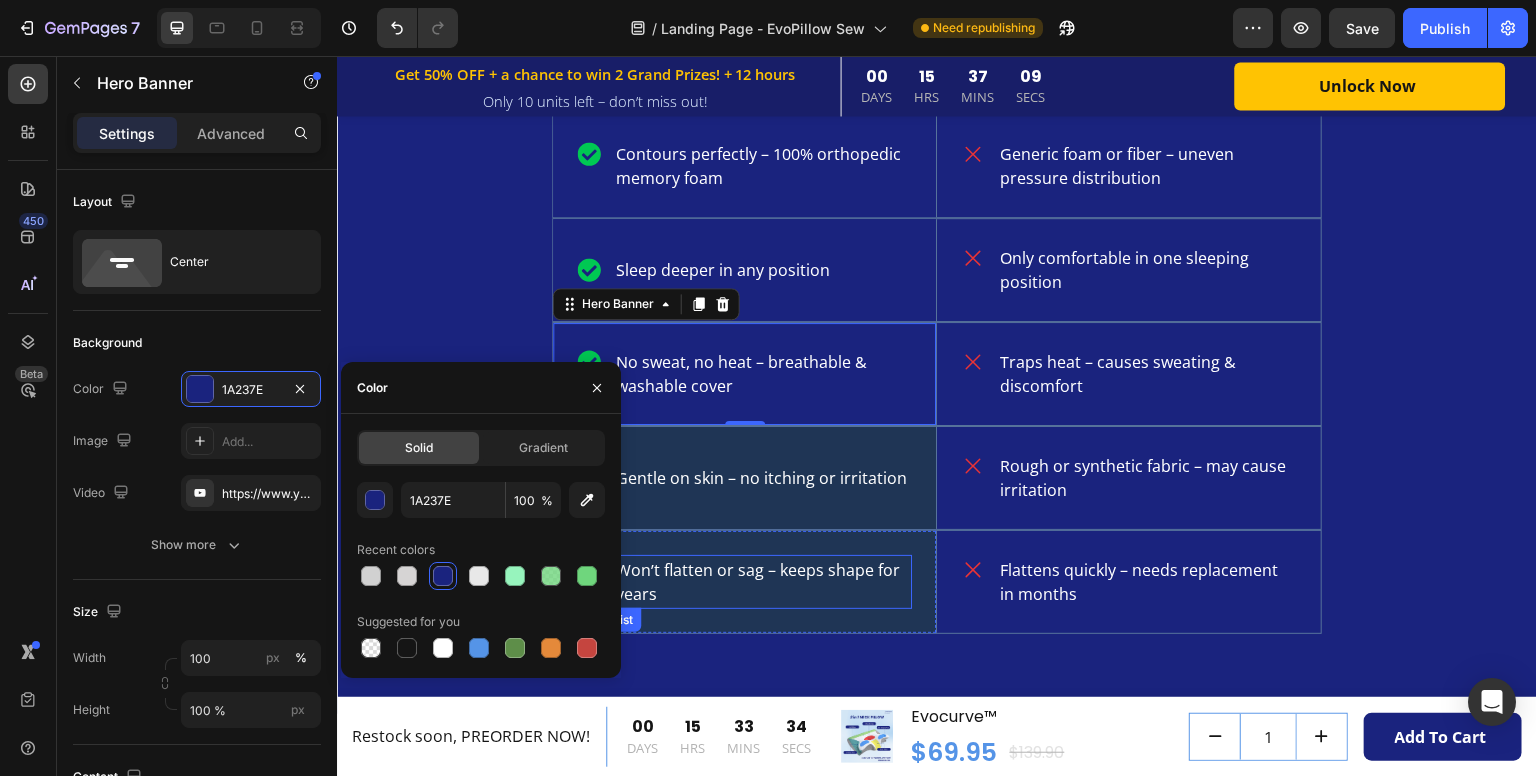 scroll, scrollTop: 4188, scrollLeft: 0, axis: vertical 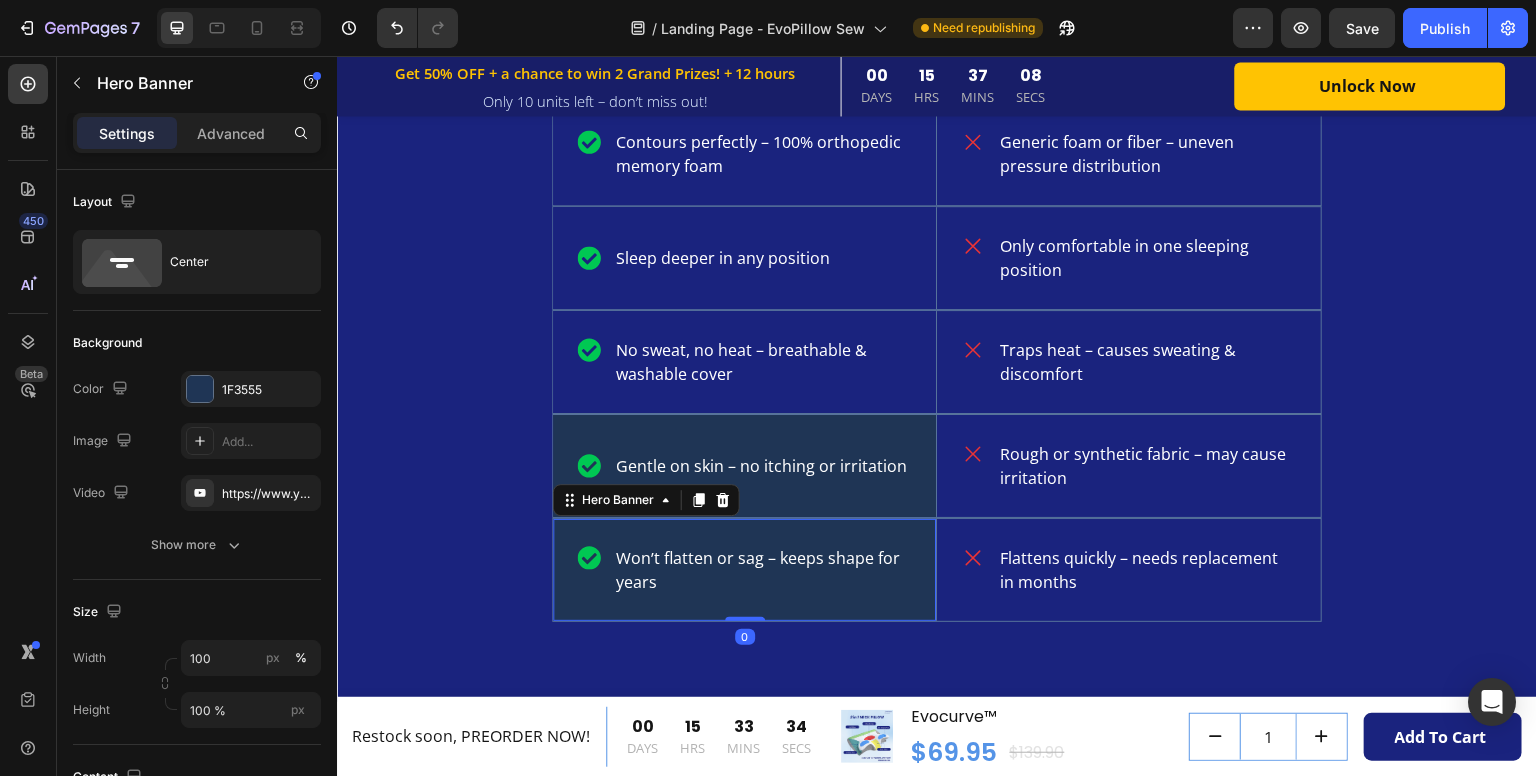 drag, startPoint x: 912, startPoint y: 551, endPoint x: 673, endPoint y: 520, distance: 241.00208 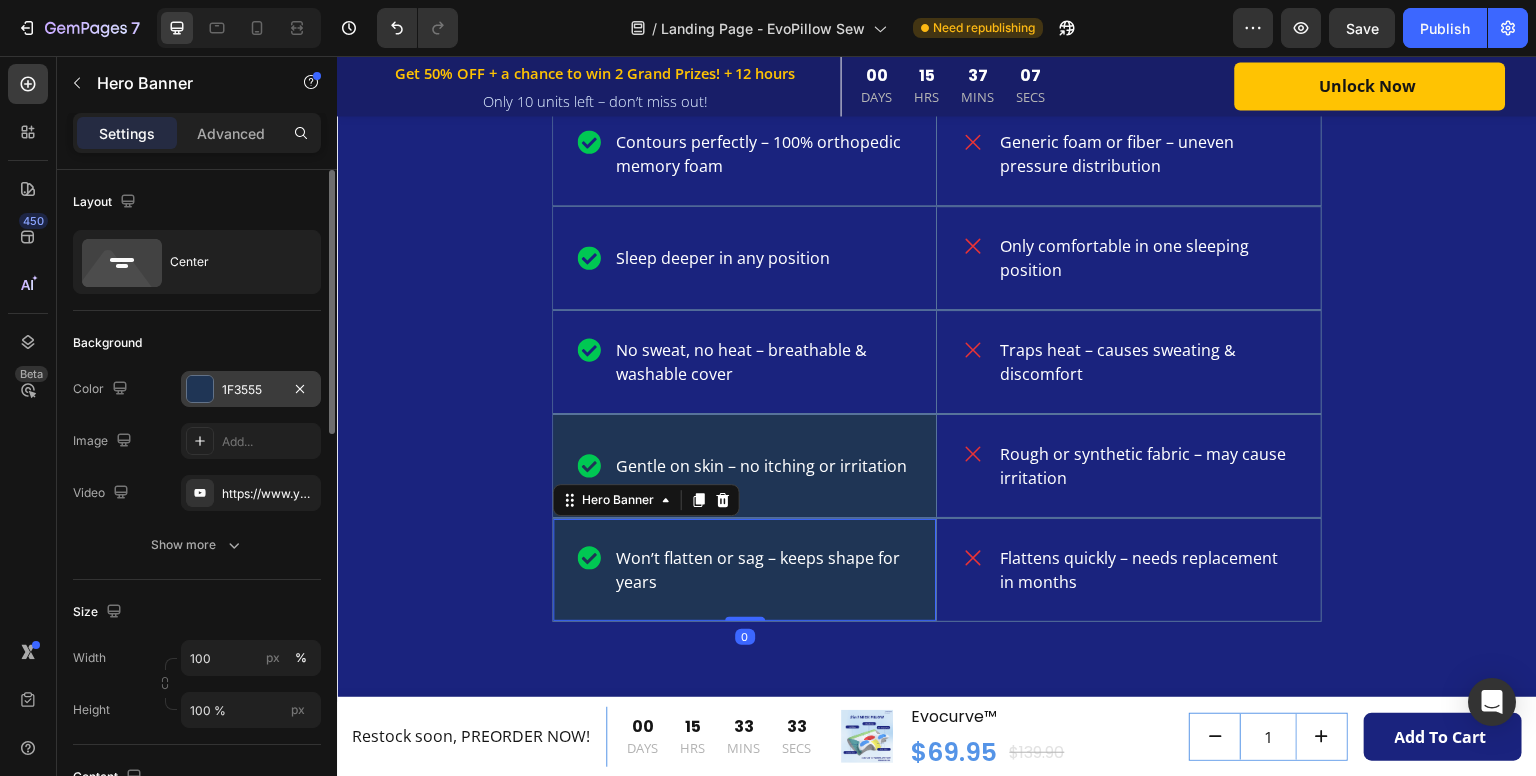 click at bounding box center [200, 389] 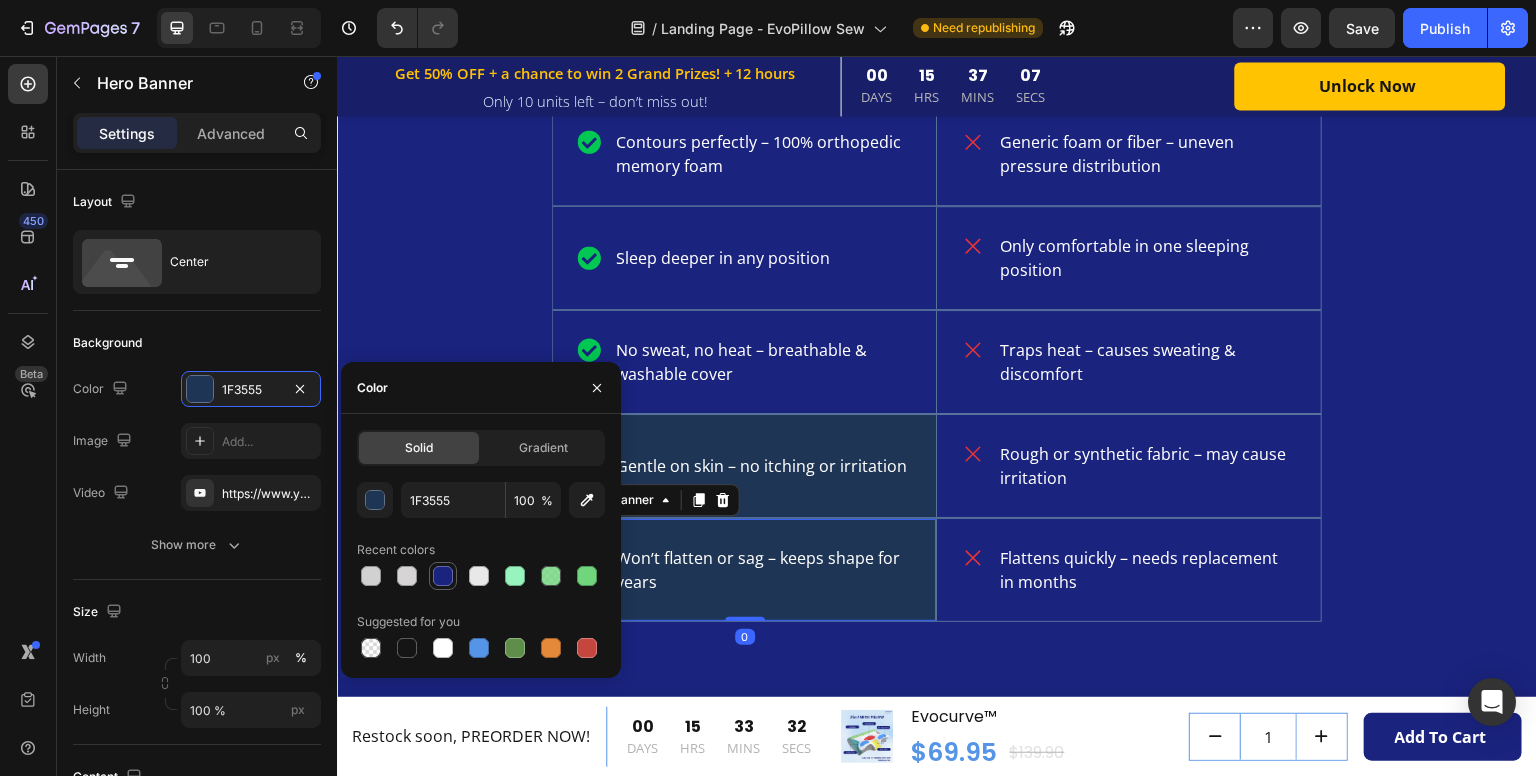 click at bounding box center (443, 576) 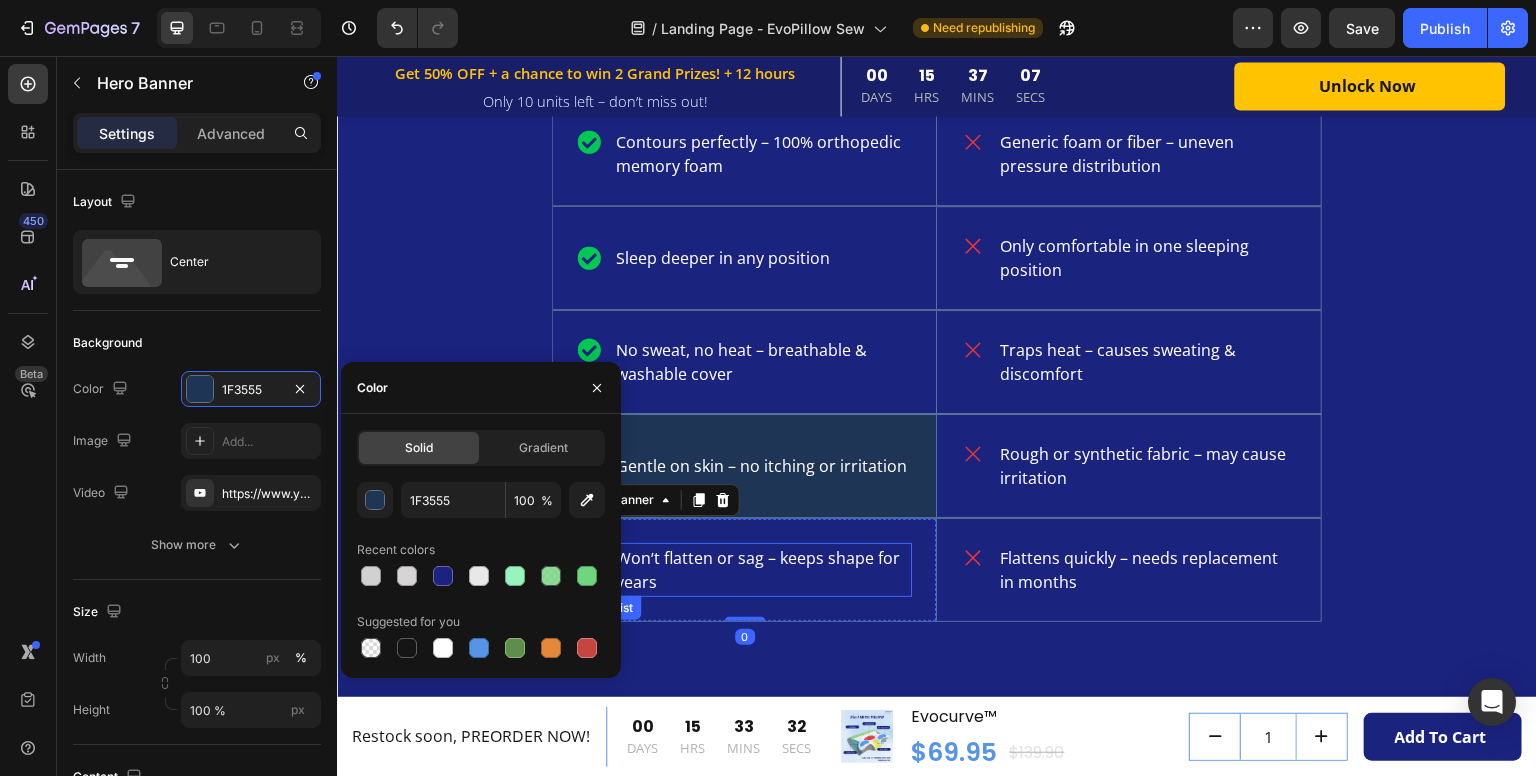 type on "1A237E" 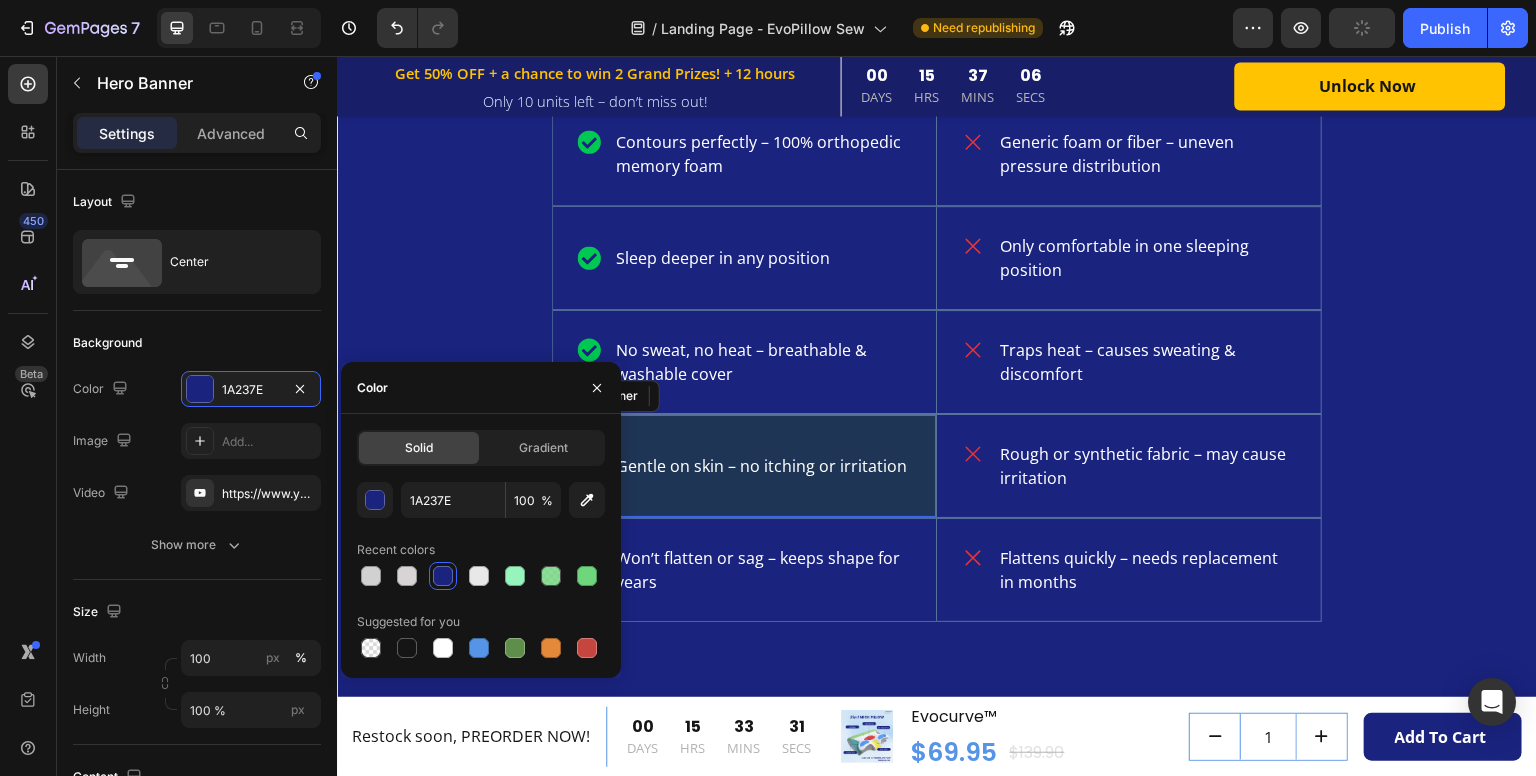 click on "Gentle on skin – no itching or irritation Item List" at bounding box center [744, 466] 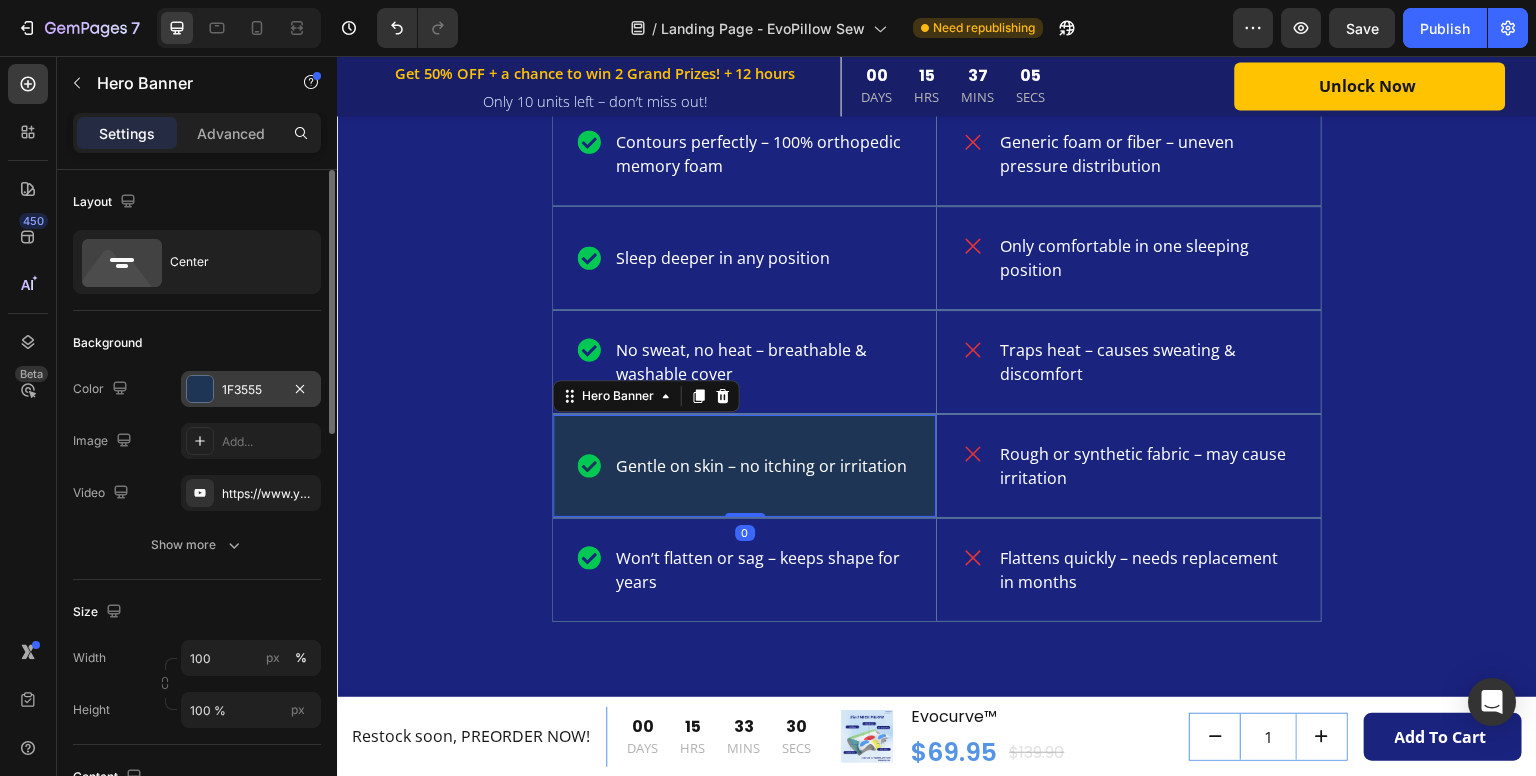 click at bounding box center (200, 389) 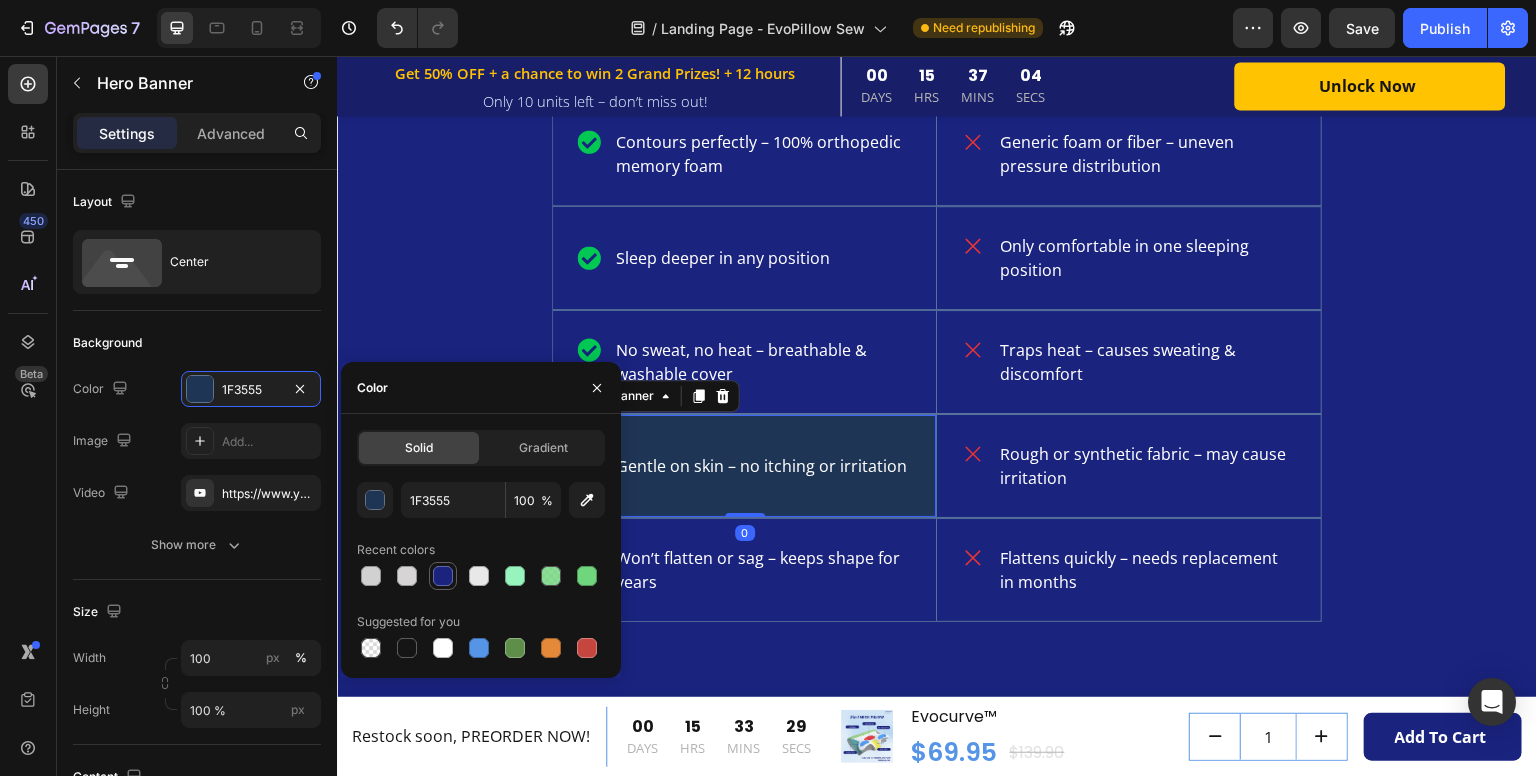drag, startPoint x: 443, startPoint y: 582, endPoint x: 452, endPoint y: 589, distance: 11.401754 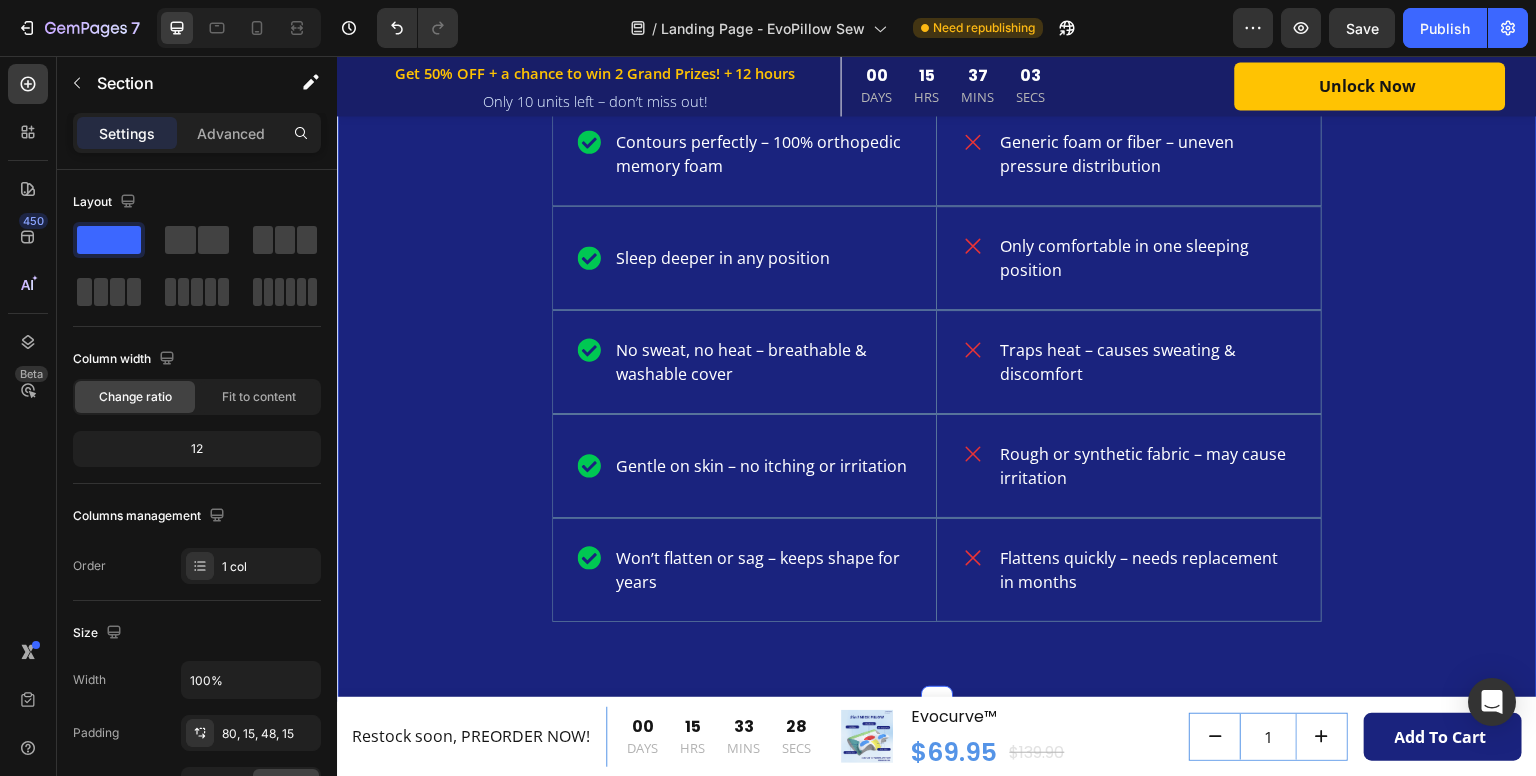 drag, startPoint x: 1387, startPoint y: 602, endPoint x: 1401, endPoint y: 599, distance: 14.3178215 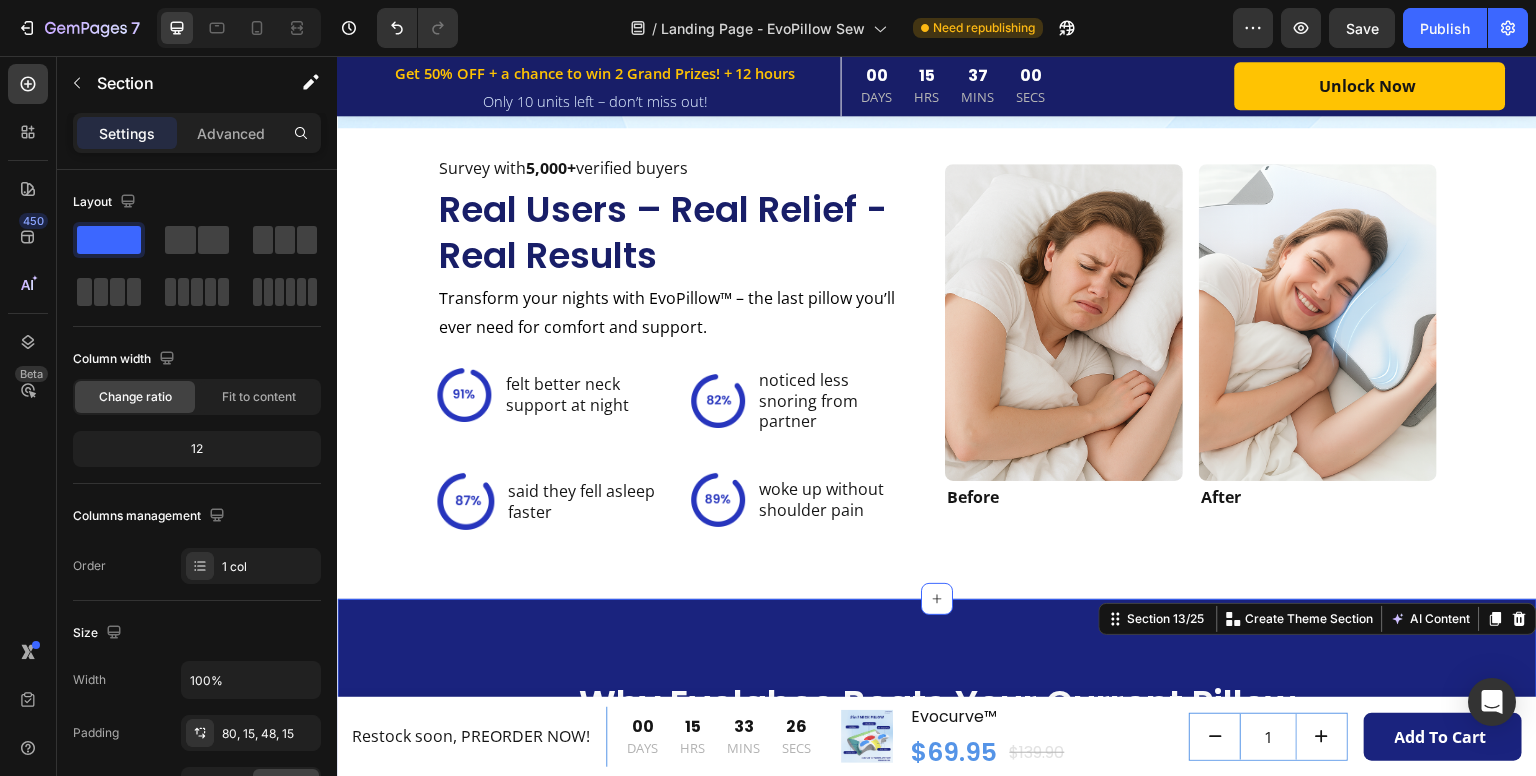 scroll, scrollTop: 3288, scrollLeft: 0, axis: vertical 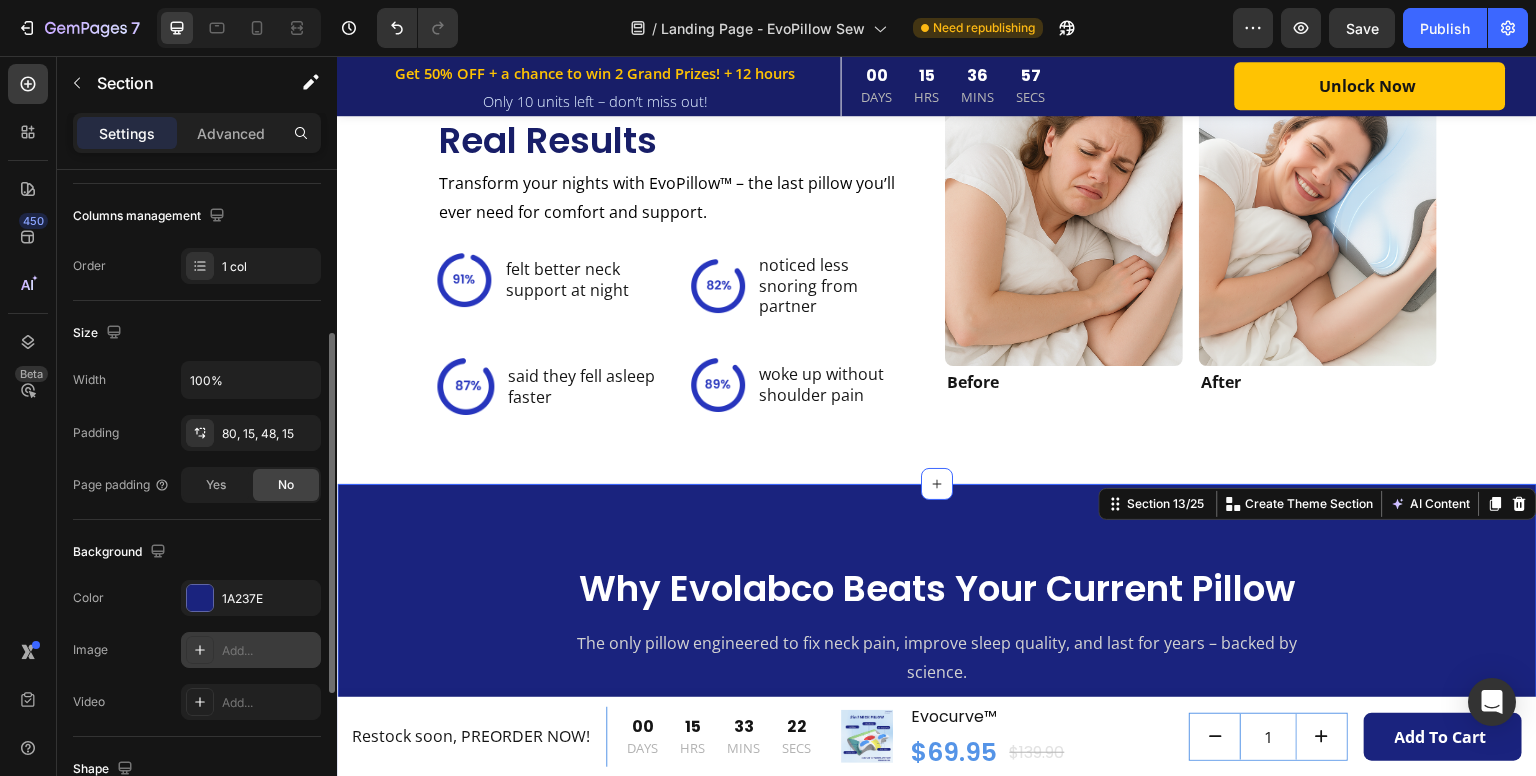 click on "Add..." at bounding box center [269, 651] 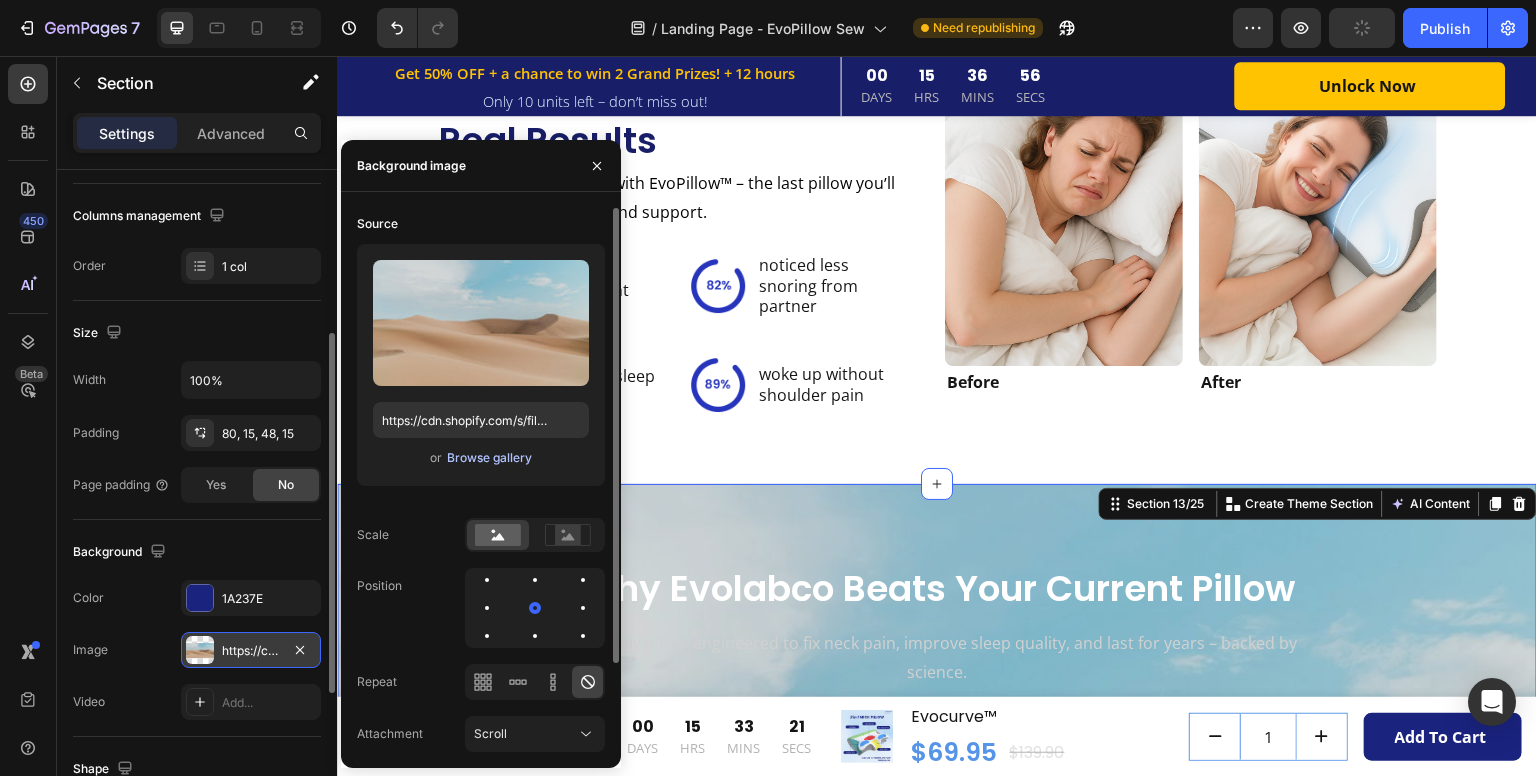 click on "Browse gallery" at bounding box center [489, 458] 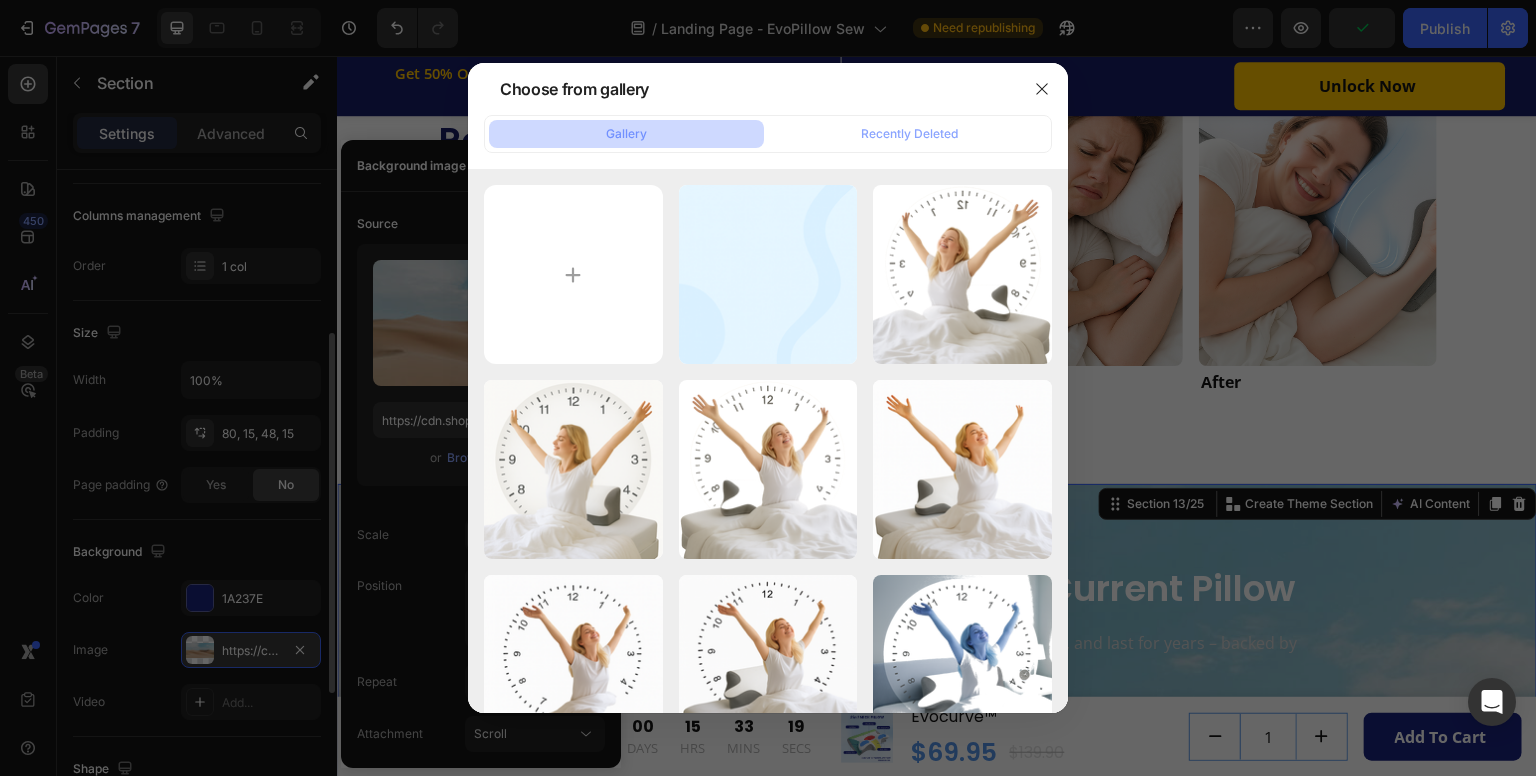 click at bounding box center [768, 388] 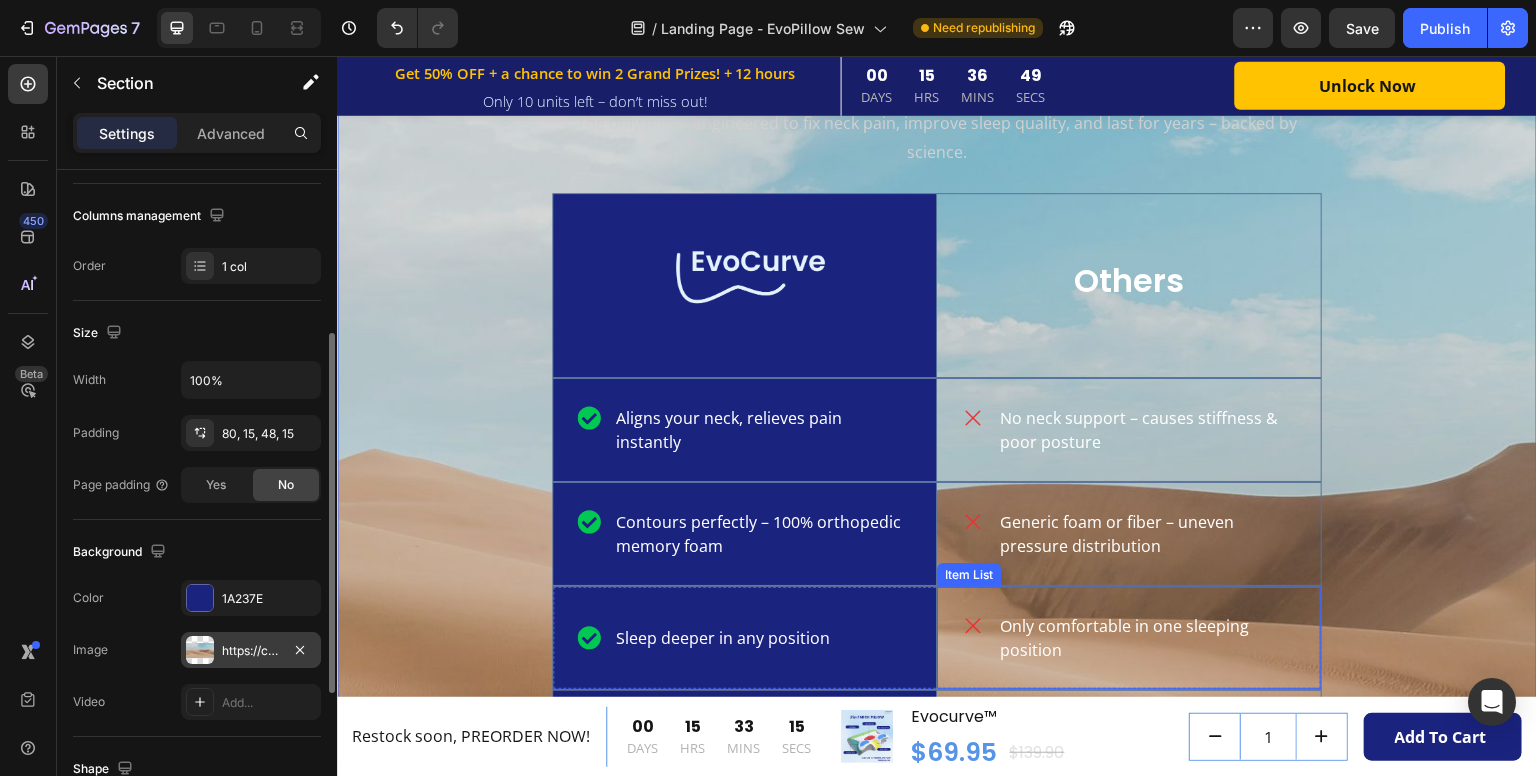 scroll, scrollTop: 3788, scrollLeft: 0, axis: vertical 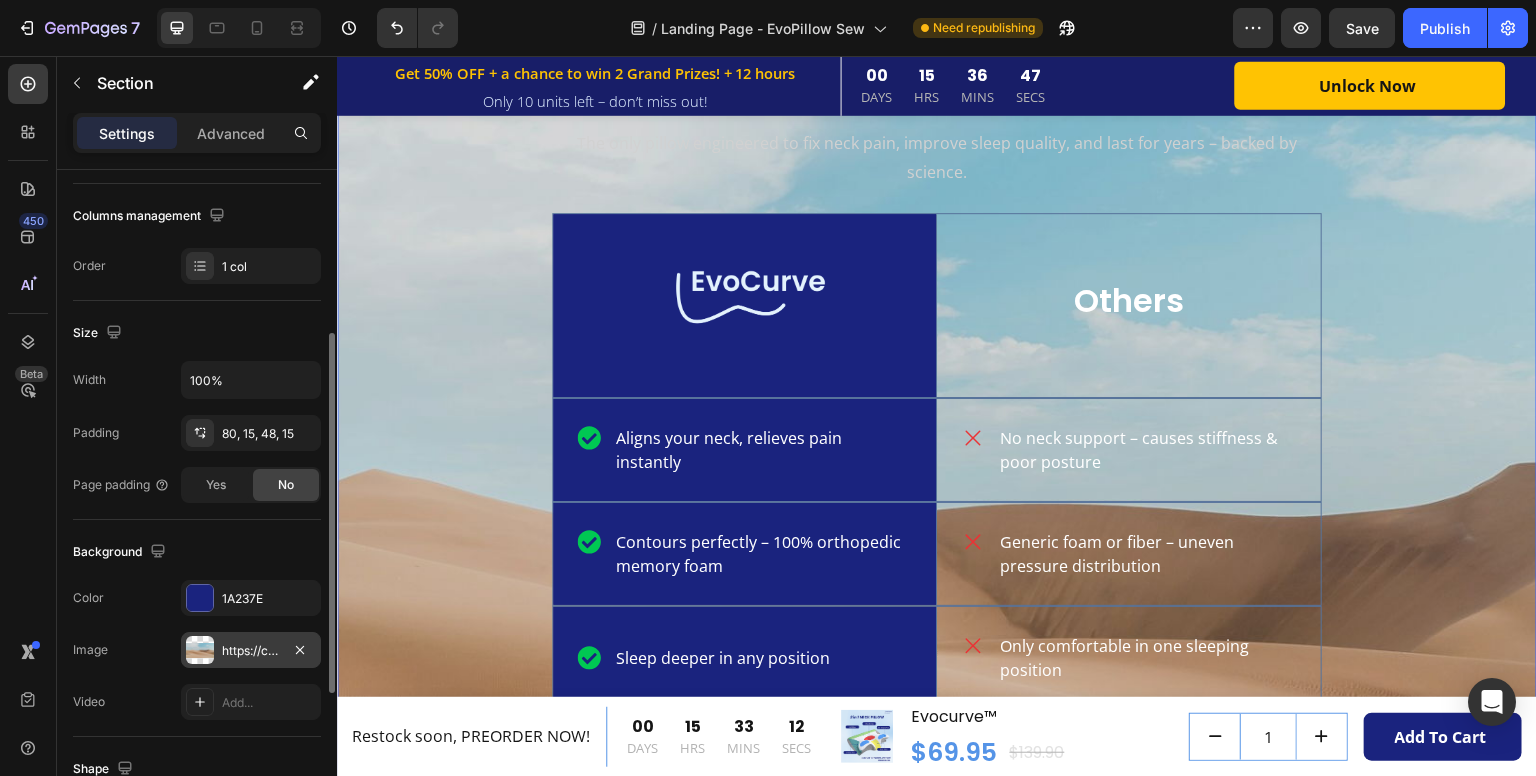 click on "https://cdn.shopify.com/s/files/1/2005/9307/files/background_settings.jpg" at bounding box center (251, 651) 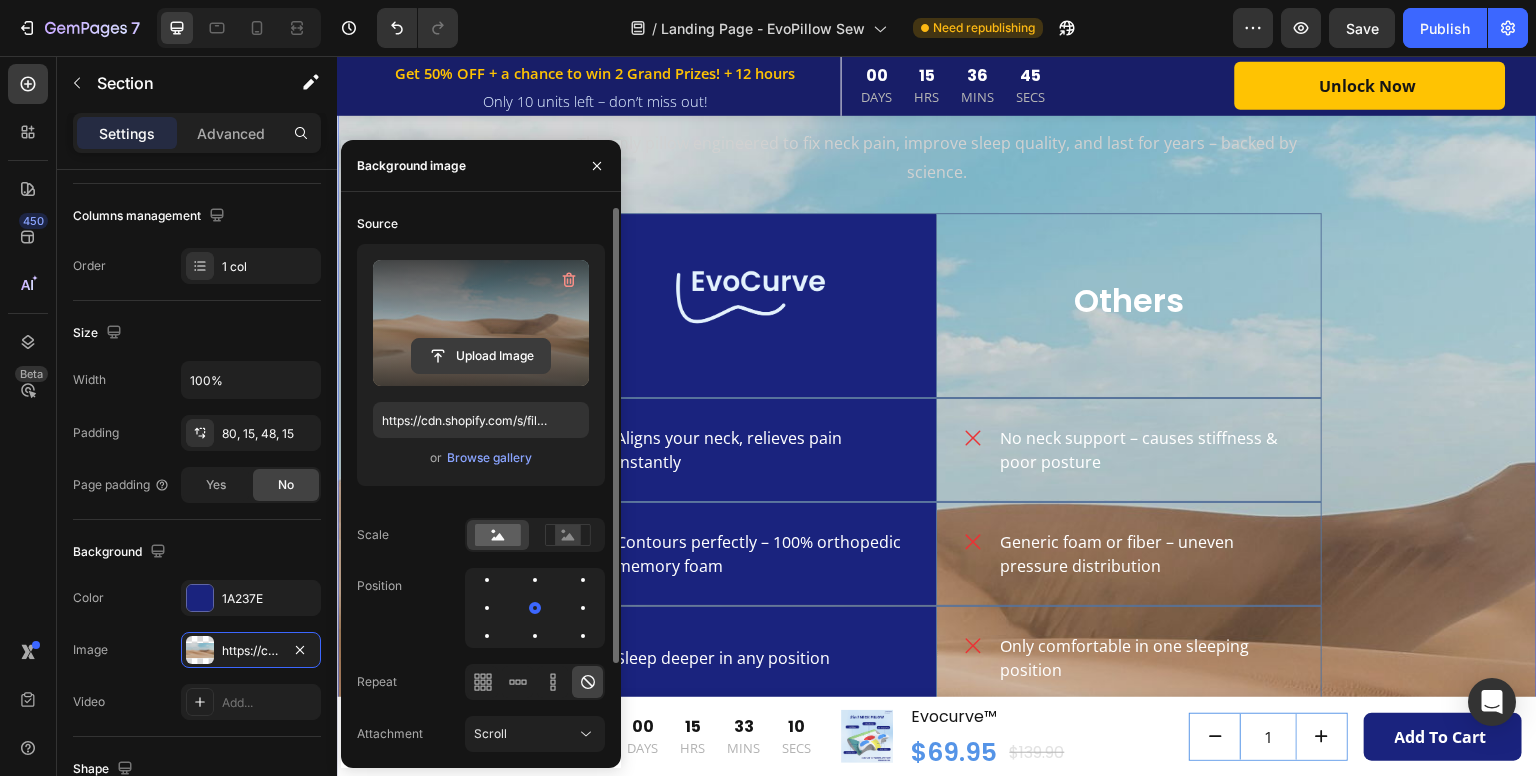 click 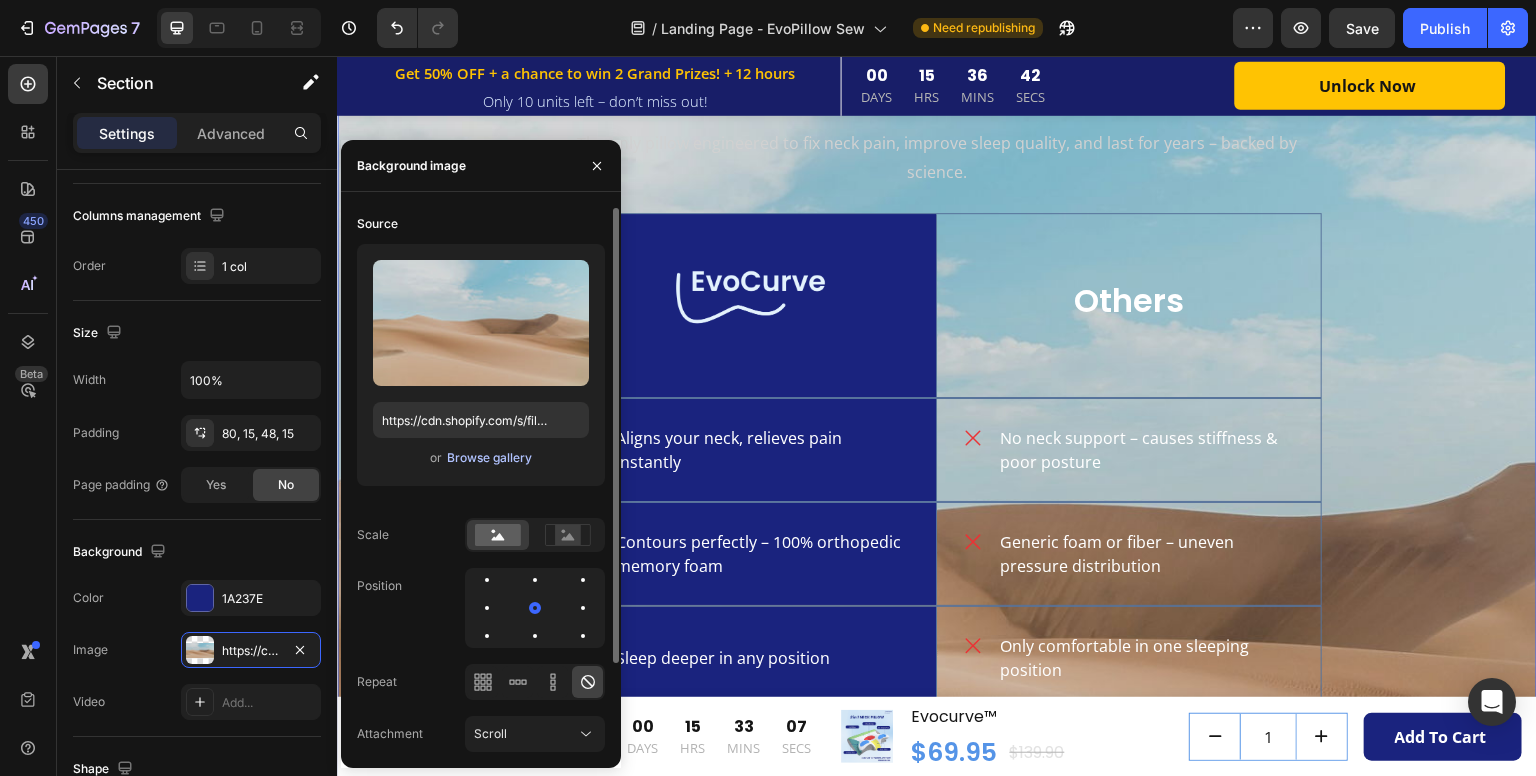 click on "Browse gallery" at bounding box center (489, 458) 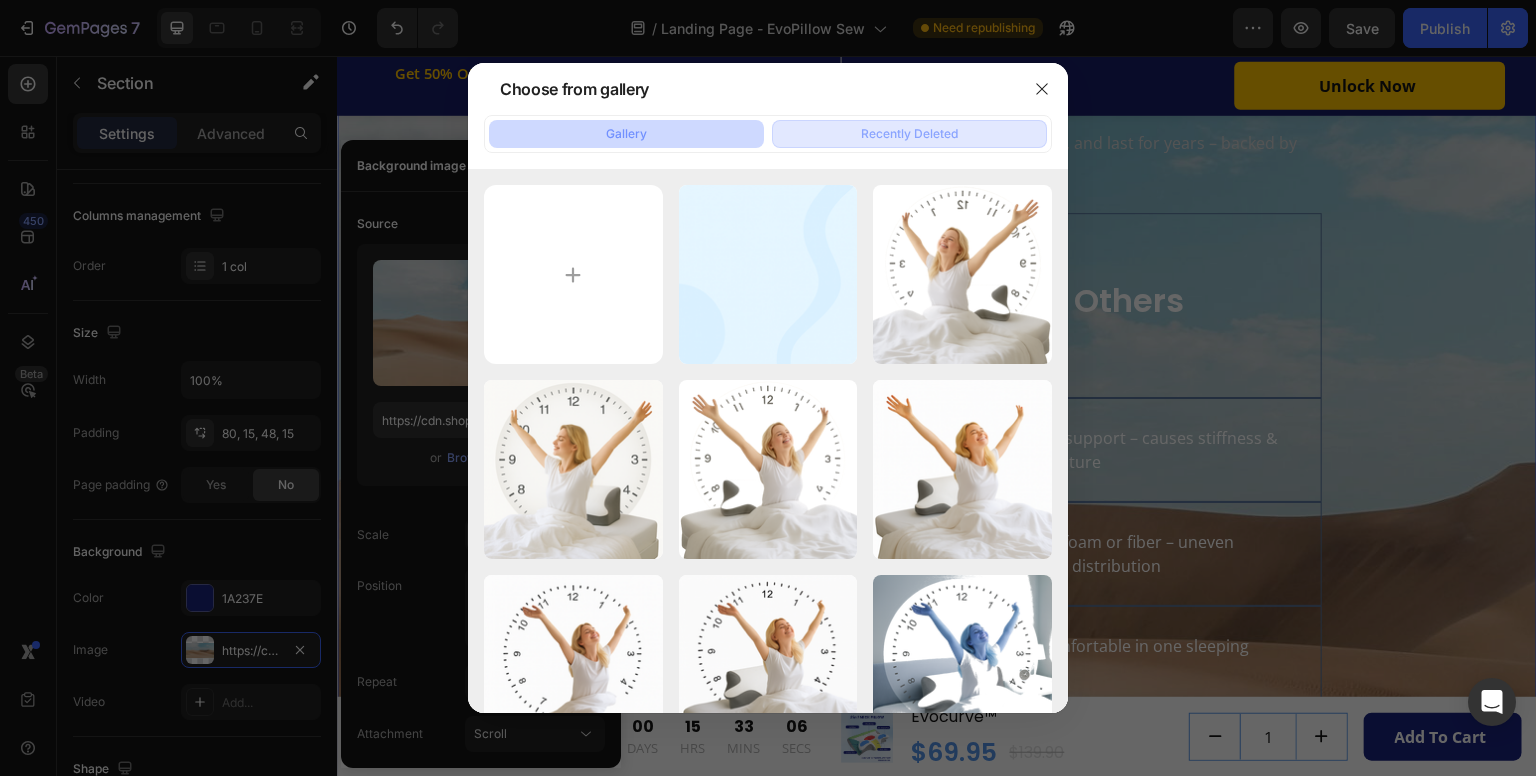 click on "Recently Deleted" 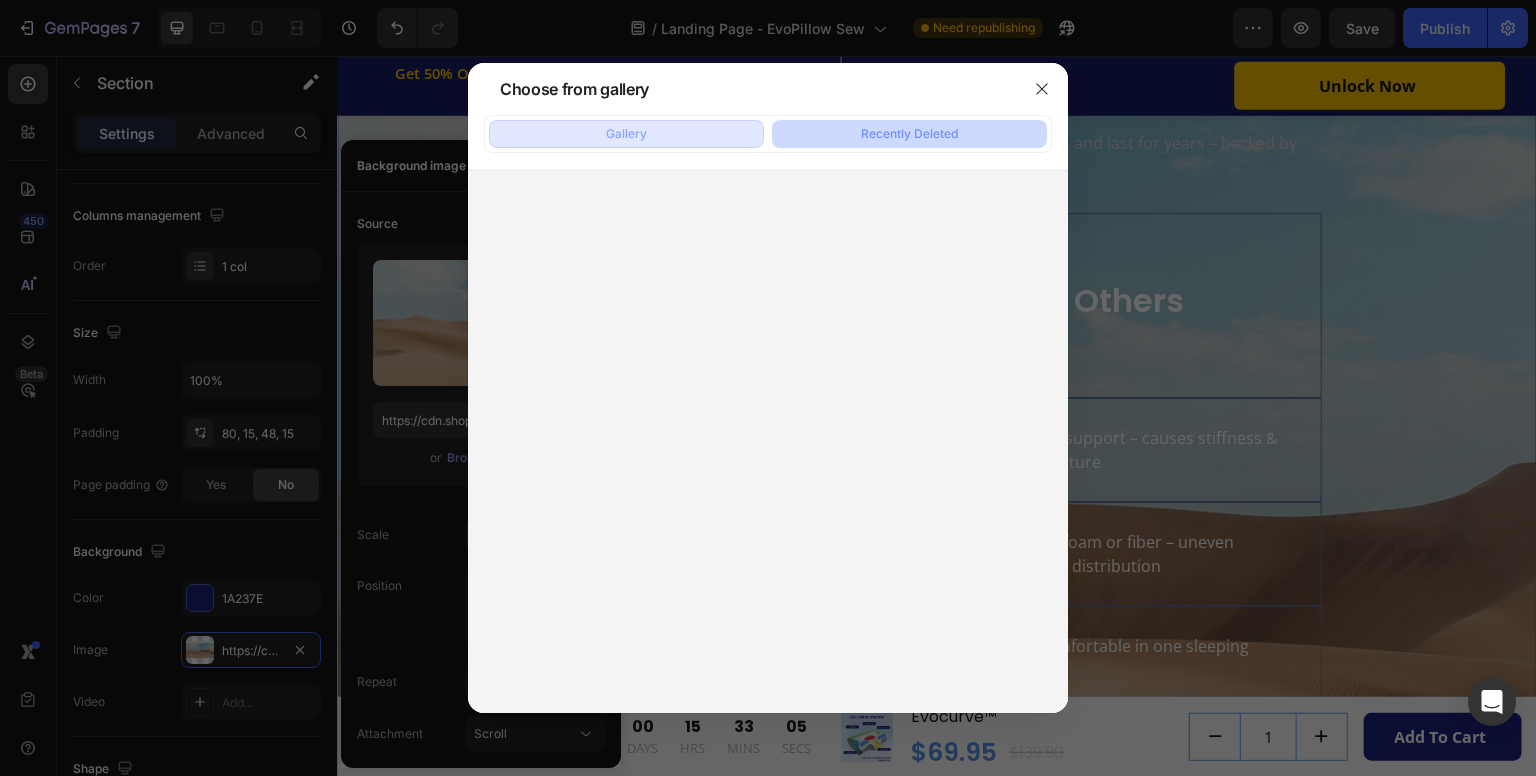 click on "Gallery" 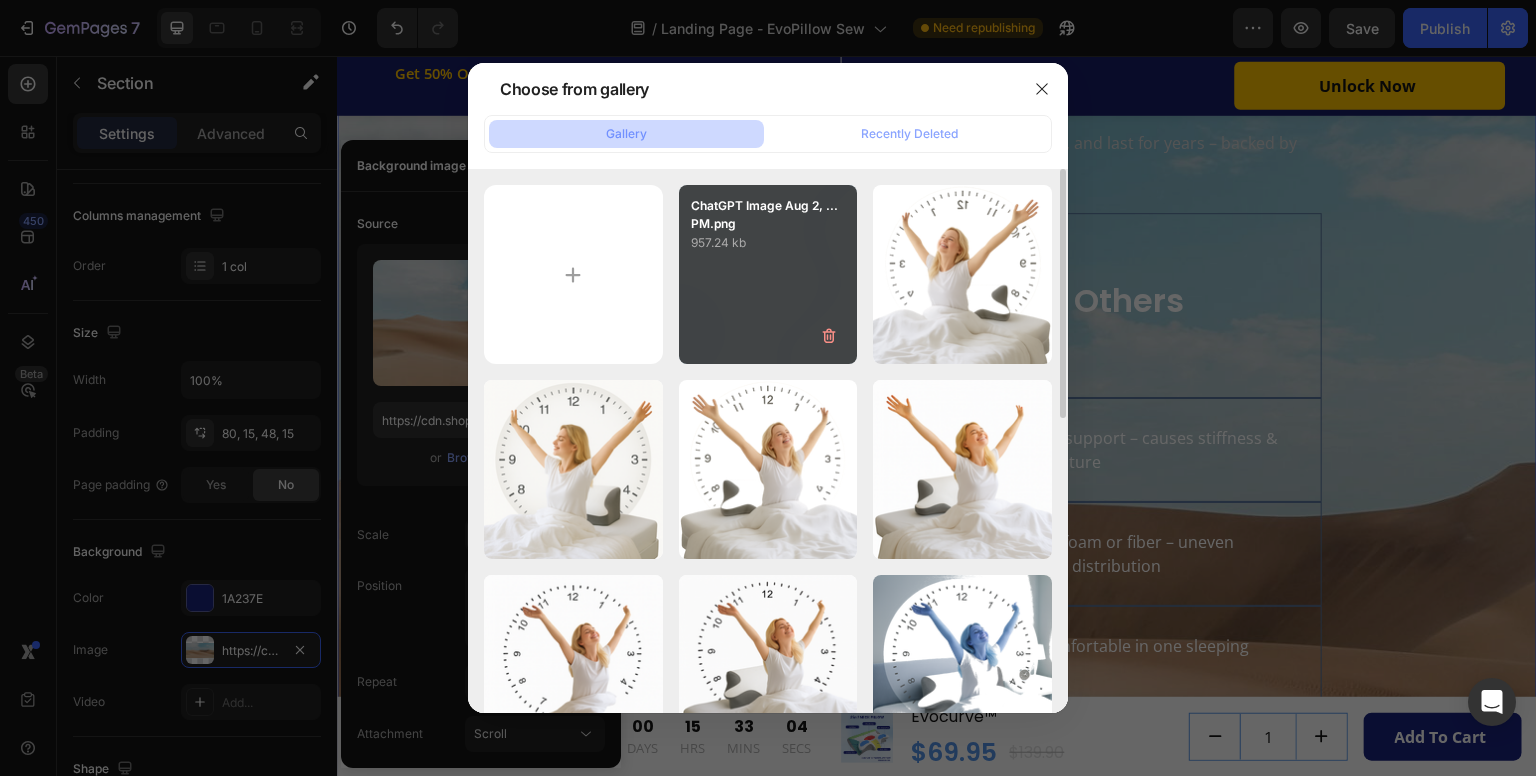 click on "ChatGPT Image Aug 2, ...PM.png 957.24 kb" at bounding box center (768, 274) 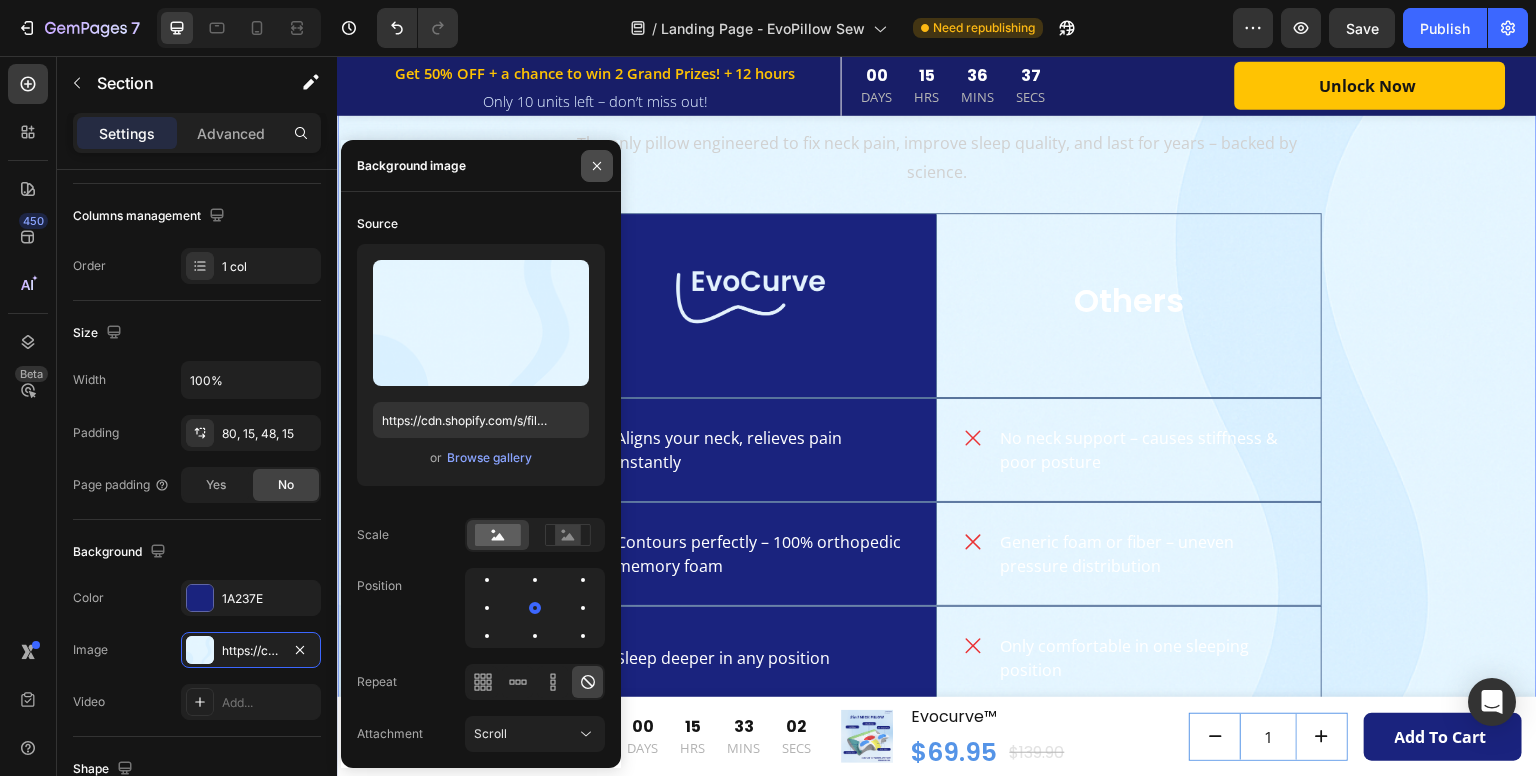 drag, startPoint x: 590, startPoint y: 162, endPoint x: 340, endPoint y: 129, distance: 252.1686 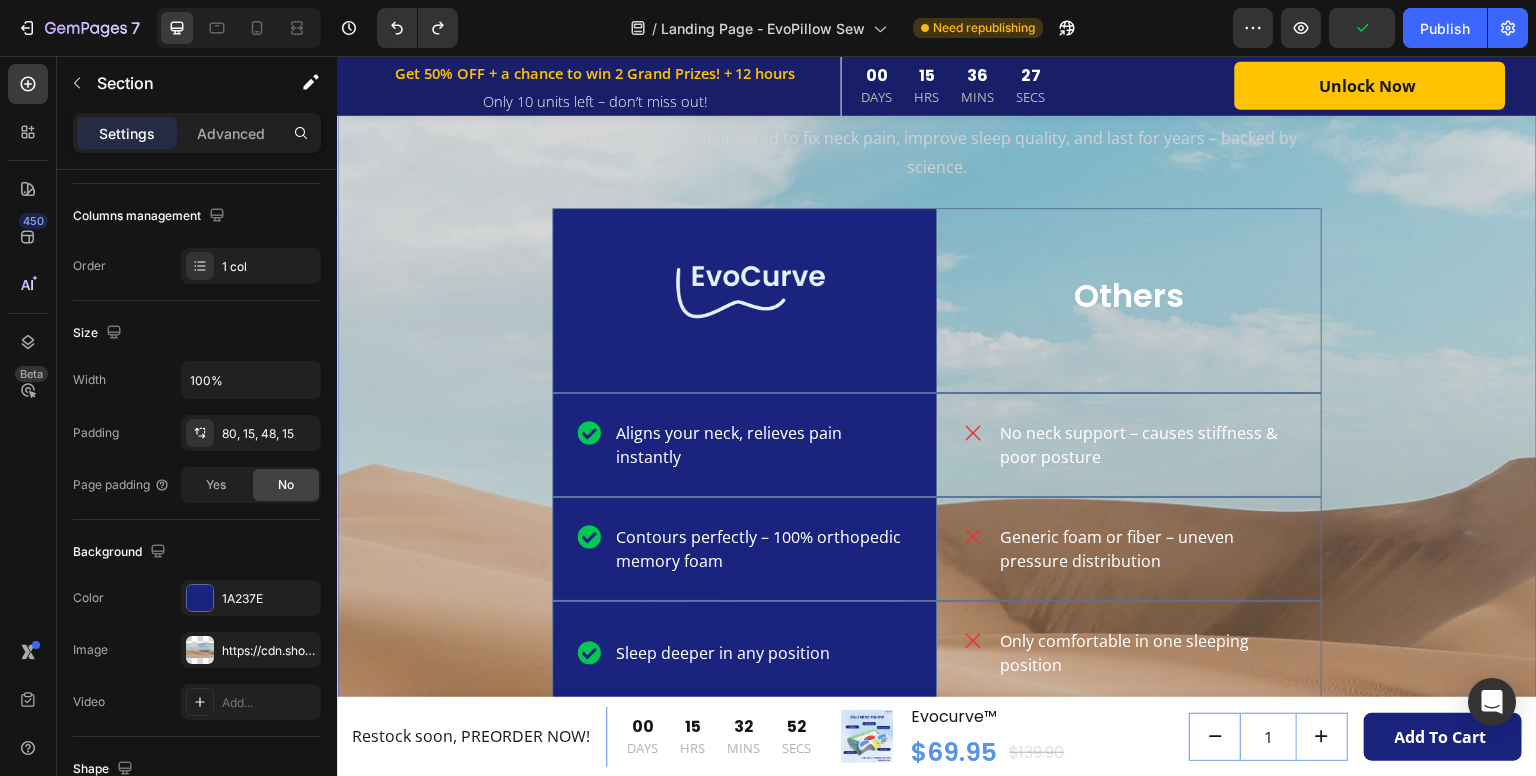 scroll, scrollTop: 3788, scrollLeft: 0, axis: vertical 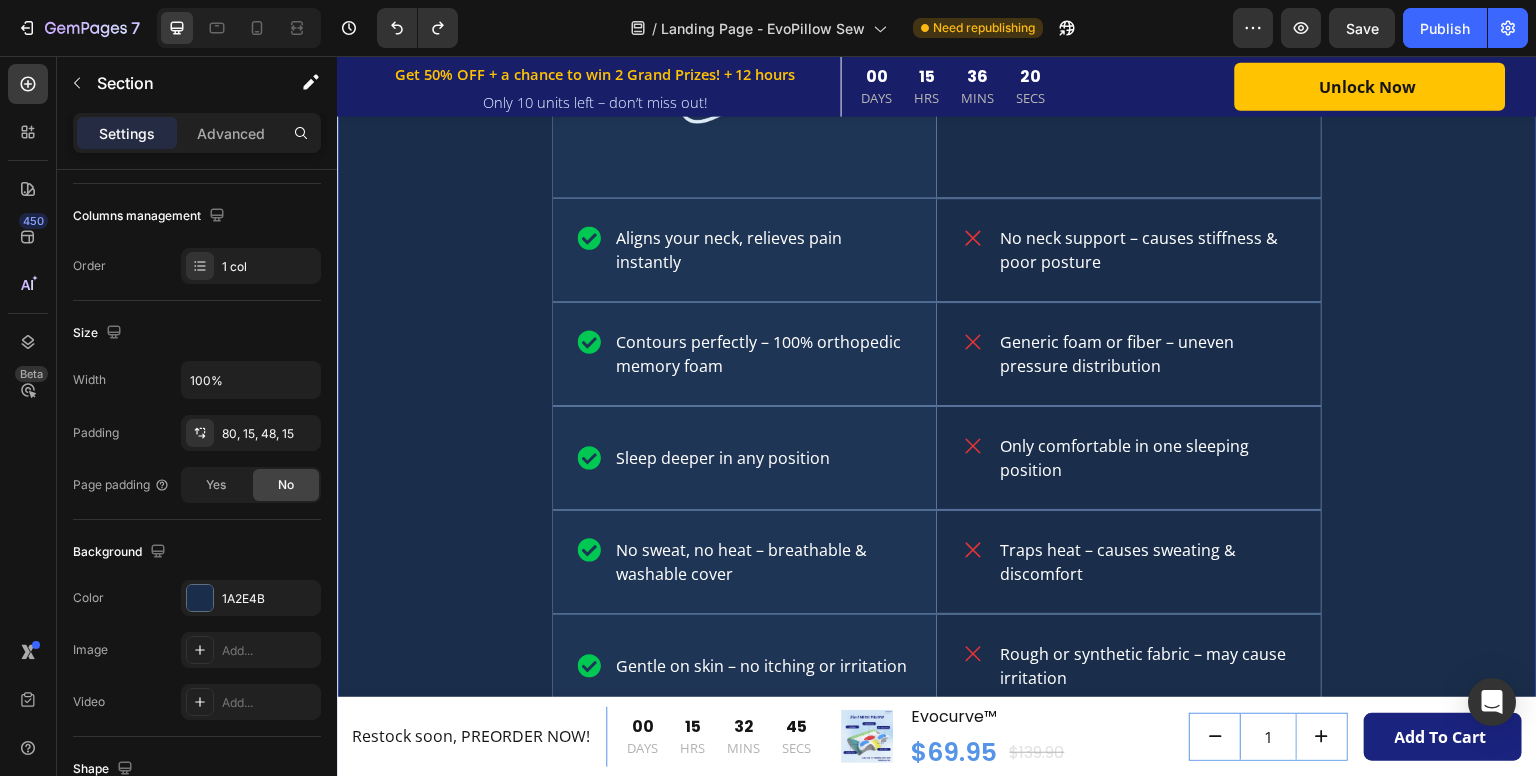 click on "Why Evolabco Beats Your Current Pillow Heading The only pillow engineered to fix neck pain, improve sleep quality, and last for years – backed by science. Text Block Row Aligns your neck, relieves pain instantly Item List Hero Banner
No neck support – causes stiffness & poor posture Item List Row Contours perfectly – 100% orthopedic memory foam Item List Hero Banner
Generic foam or fiber – uneven pressure distribution Item List Row Sleep deeper in any position Item List Hero Banner
Only comfortable in one sleeping position Item List Row No sweat, no heat – breathable & washable cover Item List Hero Banner
Traps heat – causes sweating & discomfort Item List Row Gentle on skin – no itching or irritation Item List Hero Banner
Rough or synthetic fabric – may cause irritation Item List Row Won’t flatten or sag – keeps shape for years Item List Hero Banner
Item List" at bounding box center [937, 359] 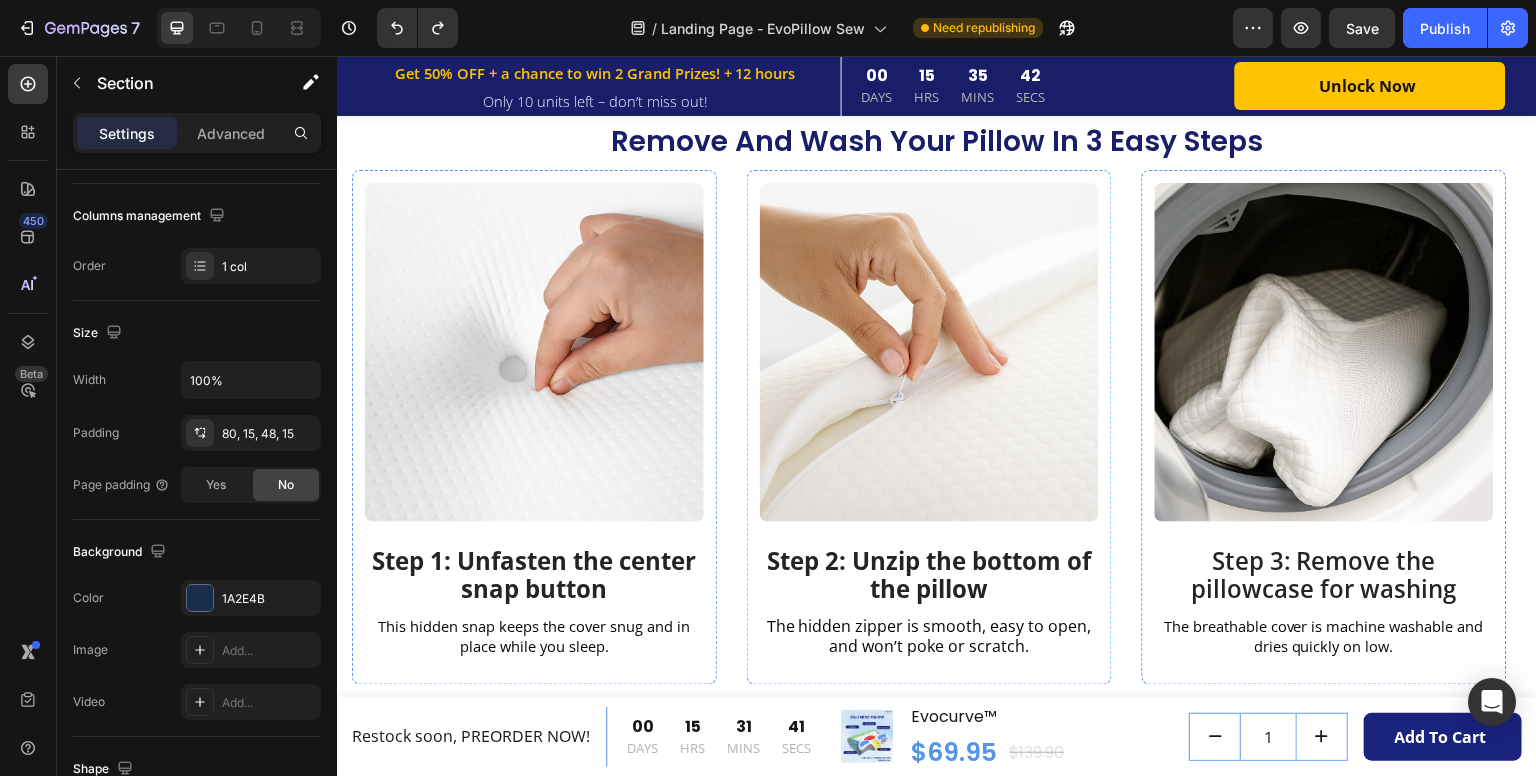 scroll, scrollTop: 5188, scrollLeft: 0, axis: vertical 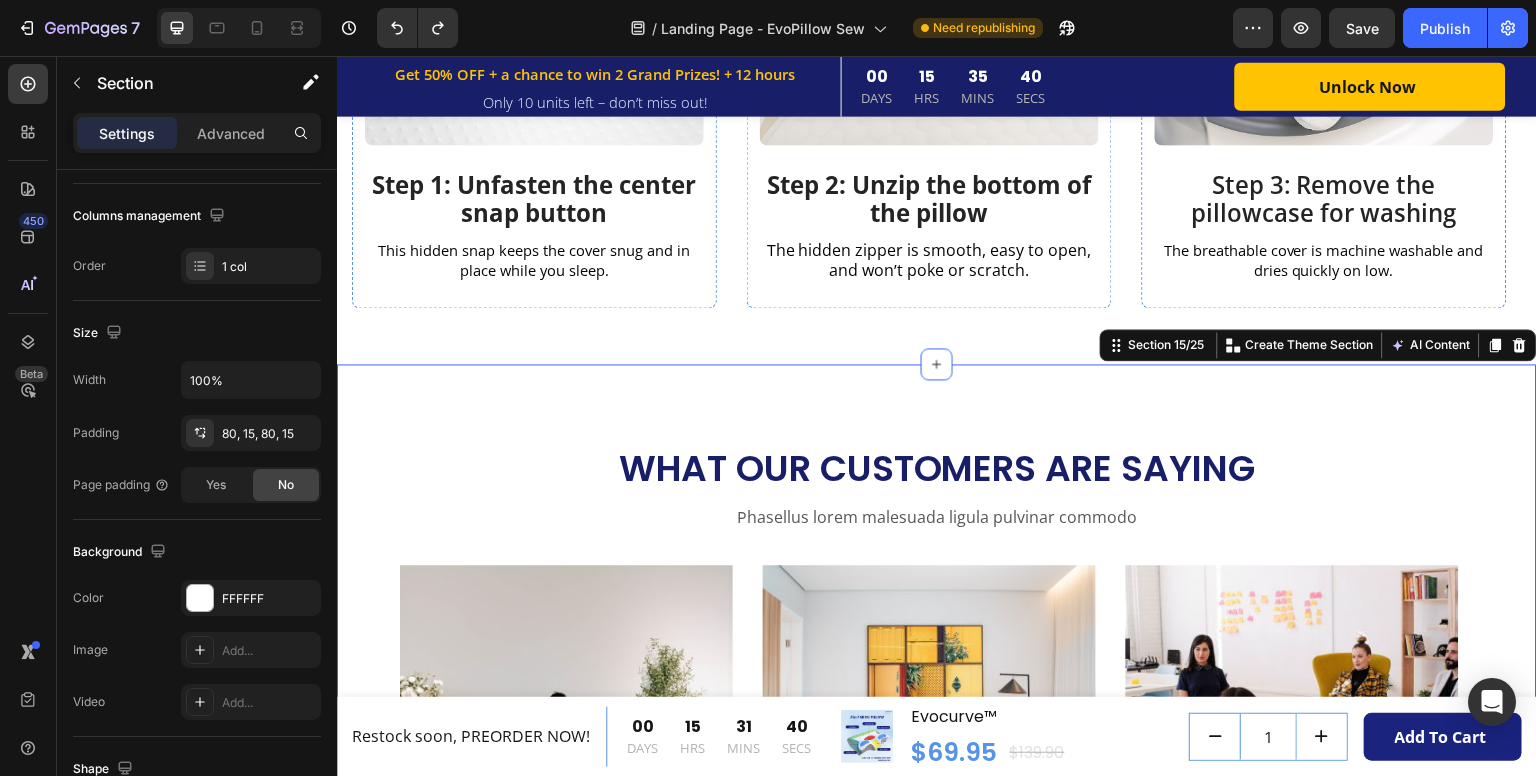 click on "What Our Customers Are Saying Heading Phasellus lorem malesuada ligula pulvinar commodo Text block
Image Jennifer M.  / HR, California, USA Text block Row How To Prepare A Successful Website For Black Friday Heading "Tried 5 different neck pillows. Only Evolabco actually relieved my pain. I finally sleep through the night and feel human again." Text block Image Claire H. /  Design, Toronto, Canada Text block Row 7 Keys to Shopify Success, Shared by Inspiring Women... Heading "I work at a desk all day and used to wake up stiff. This pillow supports my neck in every position – and no weird foam smell!" Text block Image Alex T. /  Teacher, London, UK Text block Row Optimizing Shopify Landing Page: Secrets to A High... Heading "My husband’s snoring kept me up for months. With Evolabco, it’s almost gone. We both sleep better and wake up smiling." Text block Row Image Marco L. /  IT, Sydney, Australia Text block Row Row How To Prepare A Successful Website For Black Friday Heading Text block" at bounding box center [937, 784] 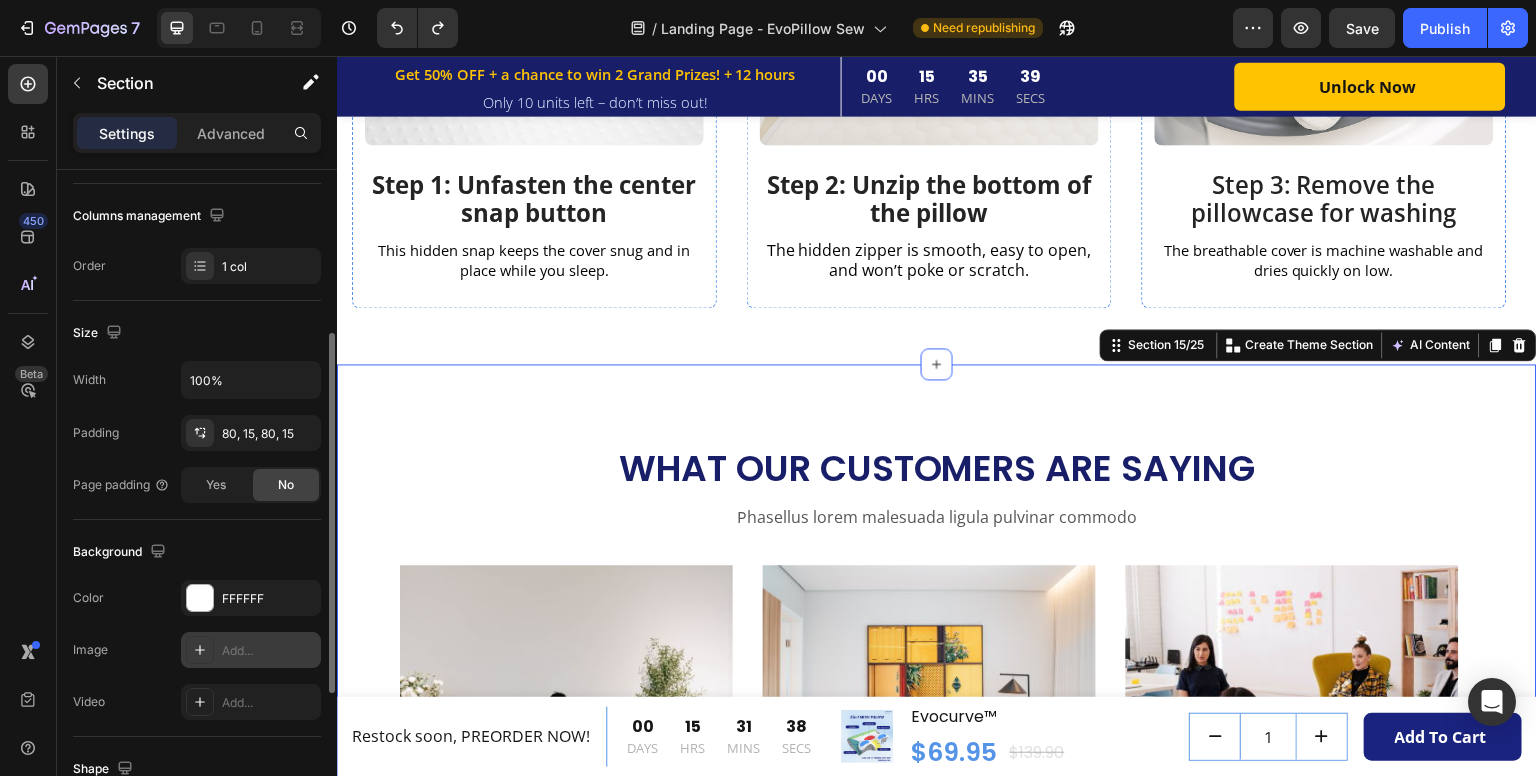 click on "Add..." at bounding box center [269, 651] 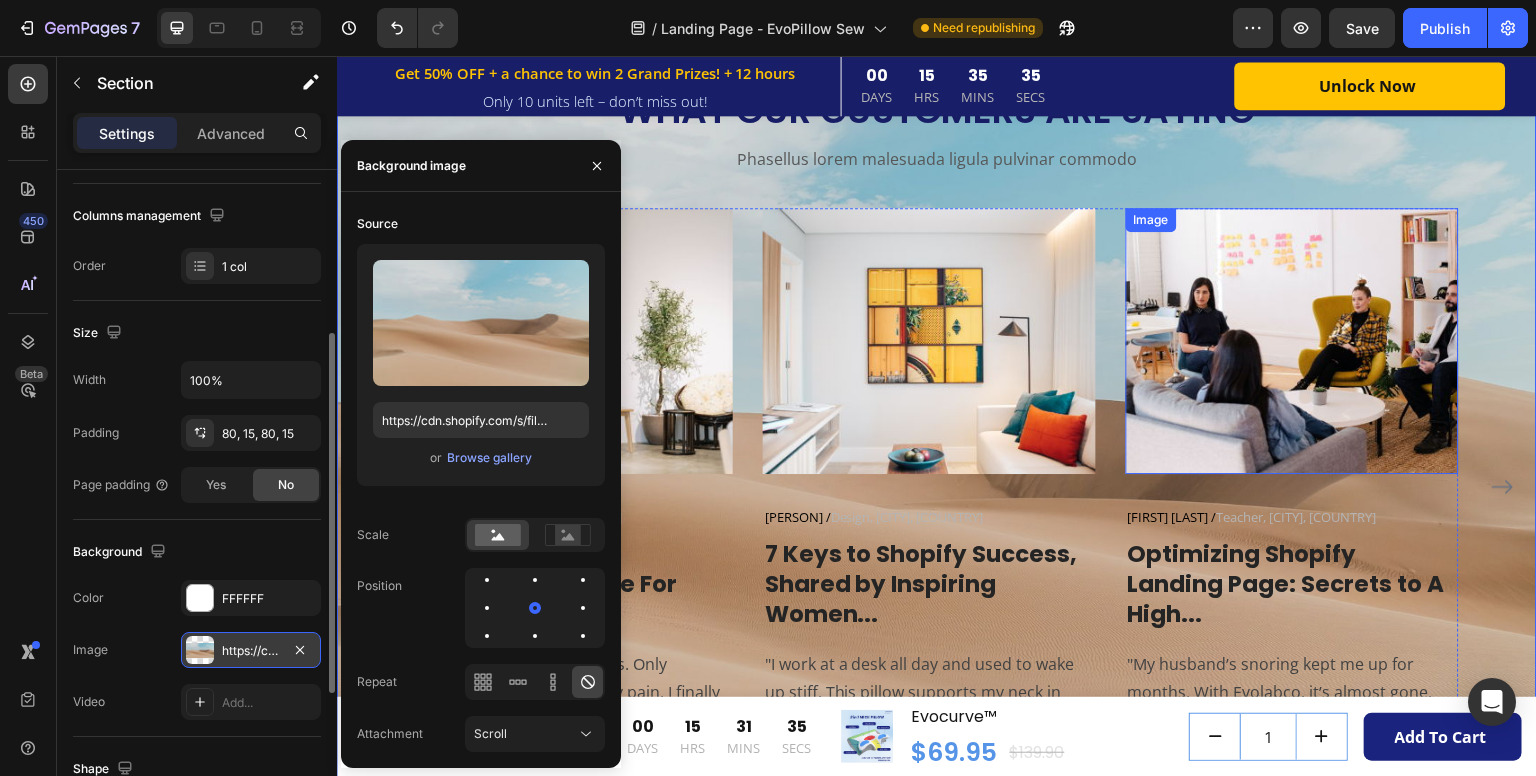 scroll, scrollTop: 5488, scrollLeft: 0, axis: vertical 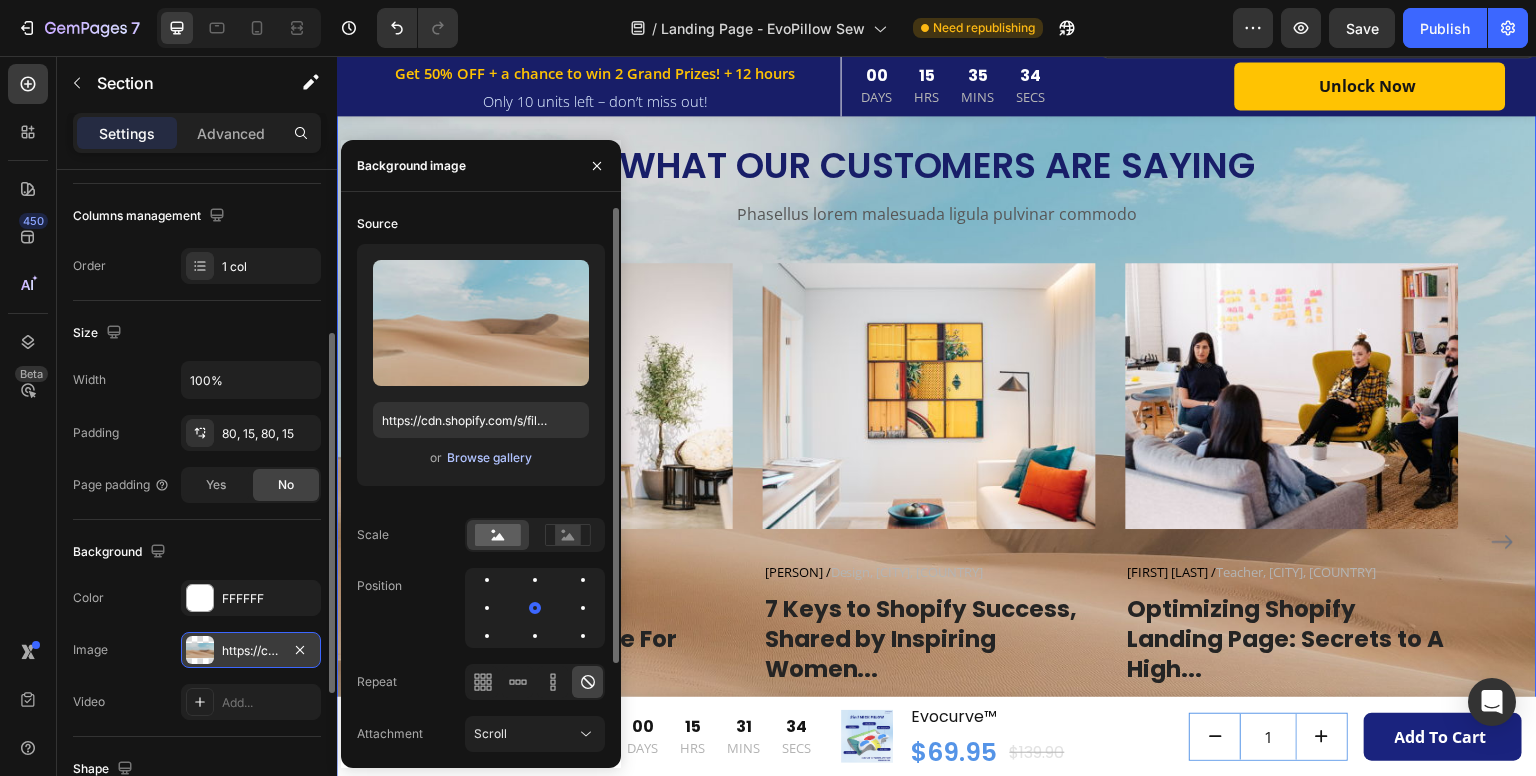 click on "Browse gallery" at bounding box center (489, 458) 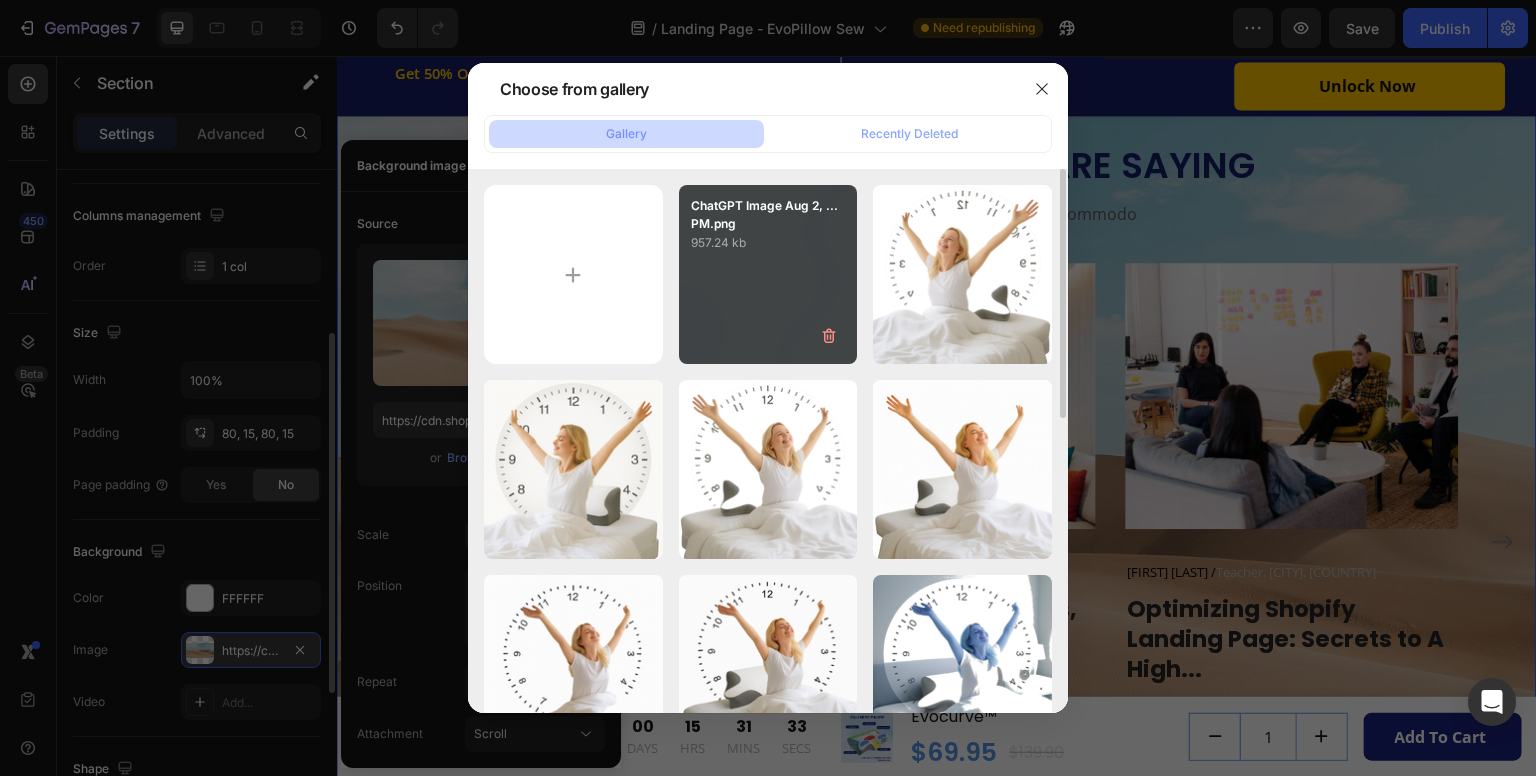 click on "ChatGPT Image Aug 2, ...PM.png 957.24 kb" at bounding box center [768, 274] 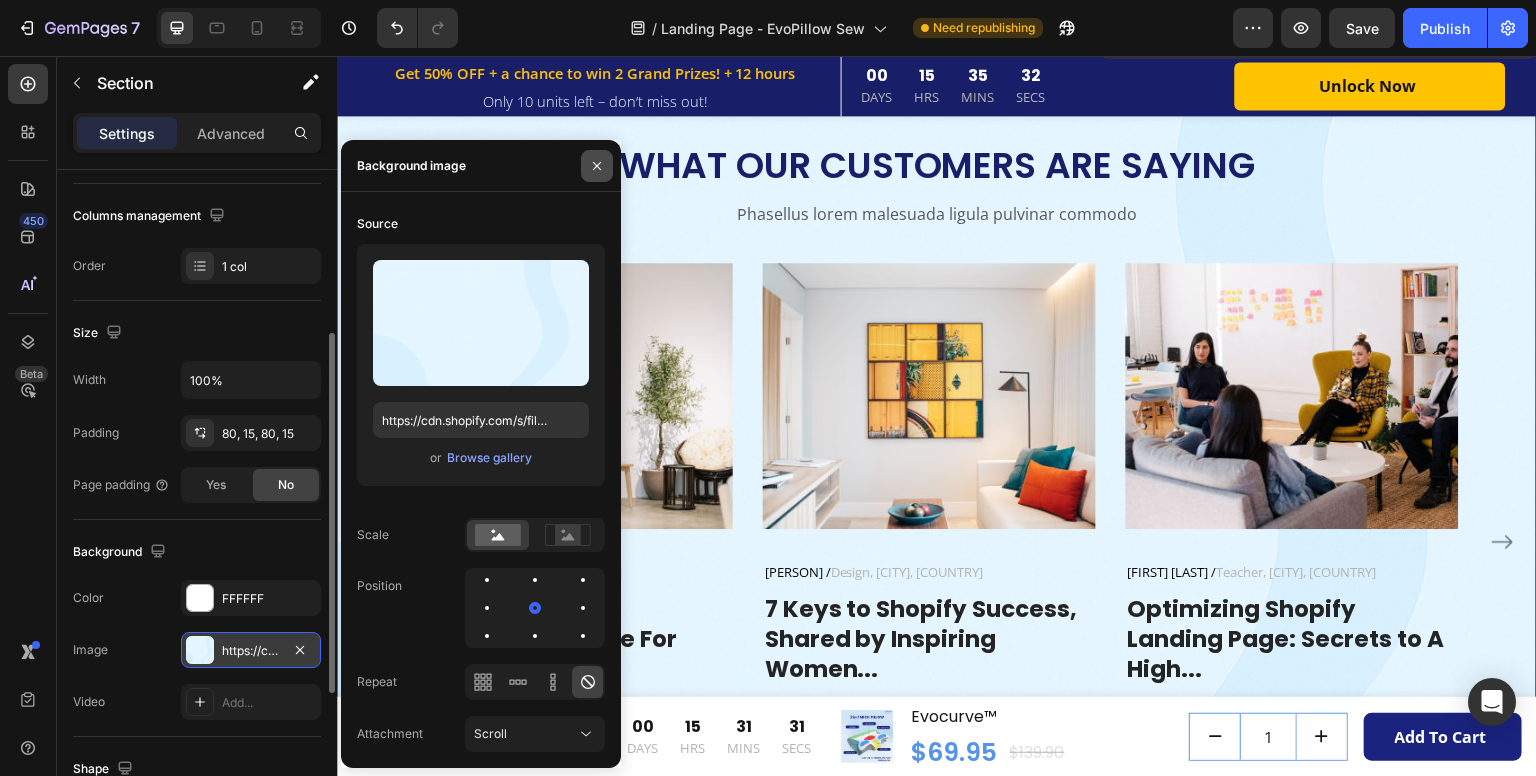 click 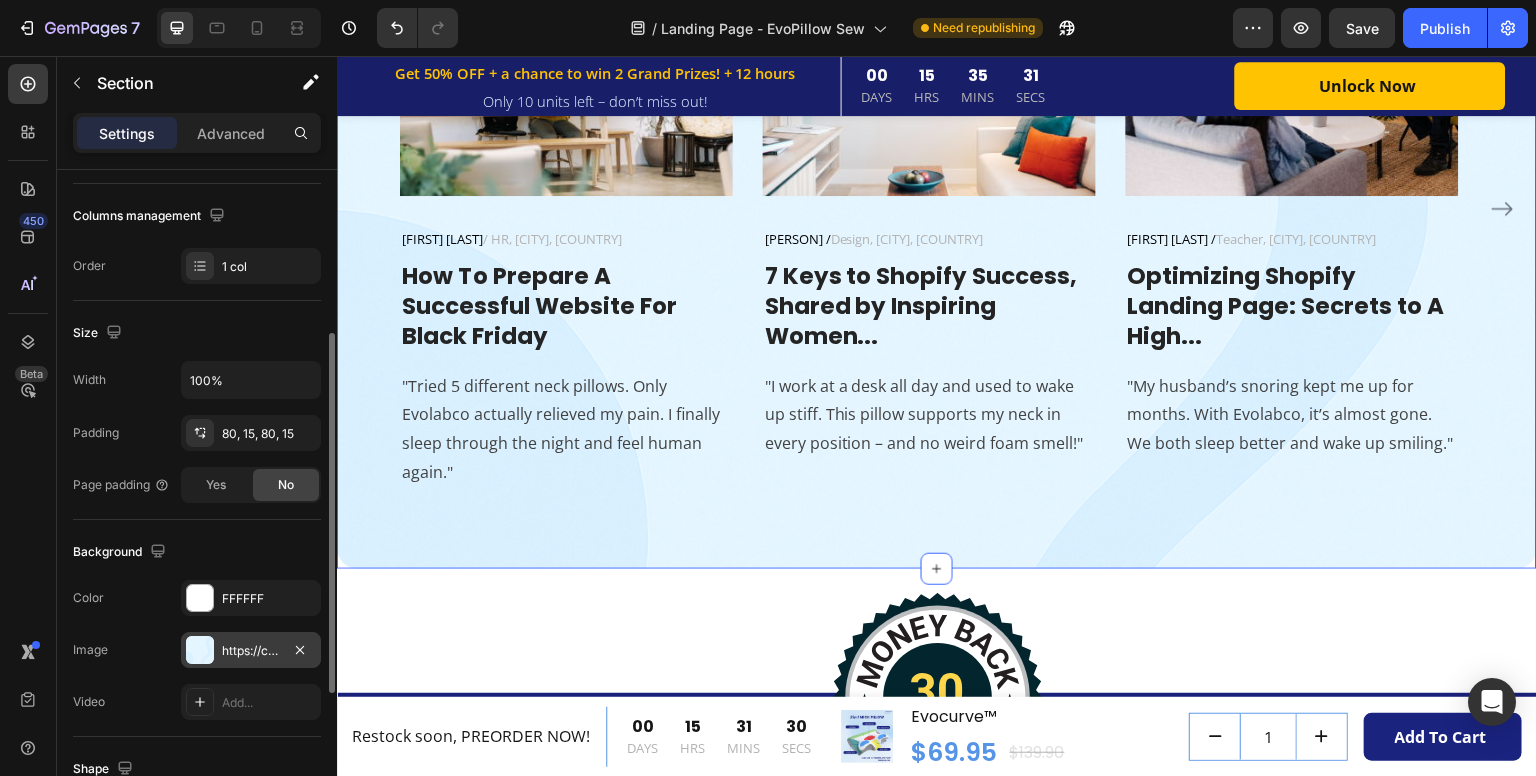 scroll, scrollTop: 5888, scrollLeft: 0, axis: vertical 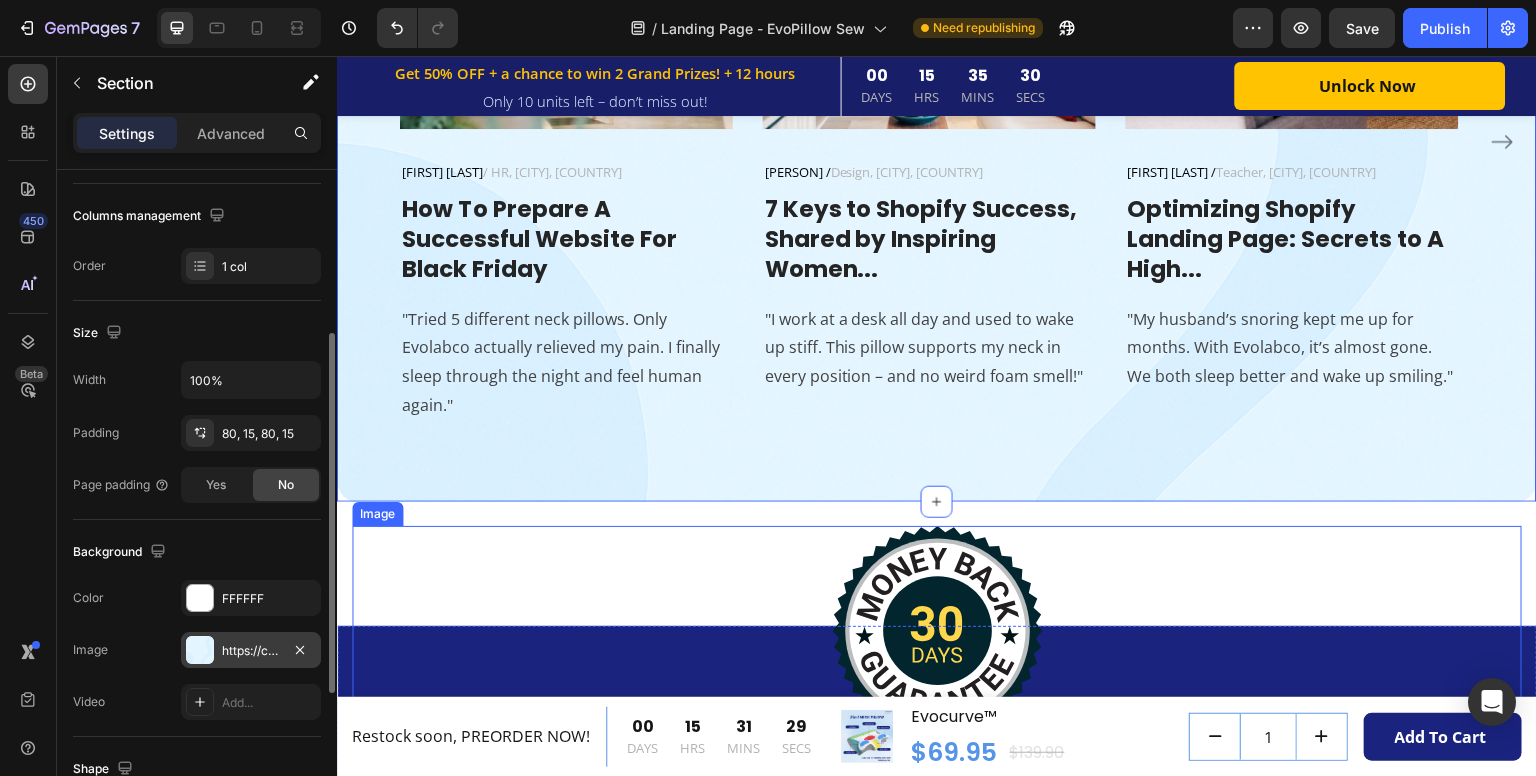 click at bounding box center [937, 631] 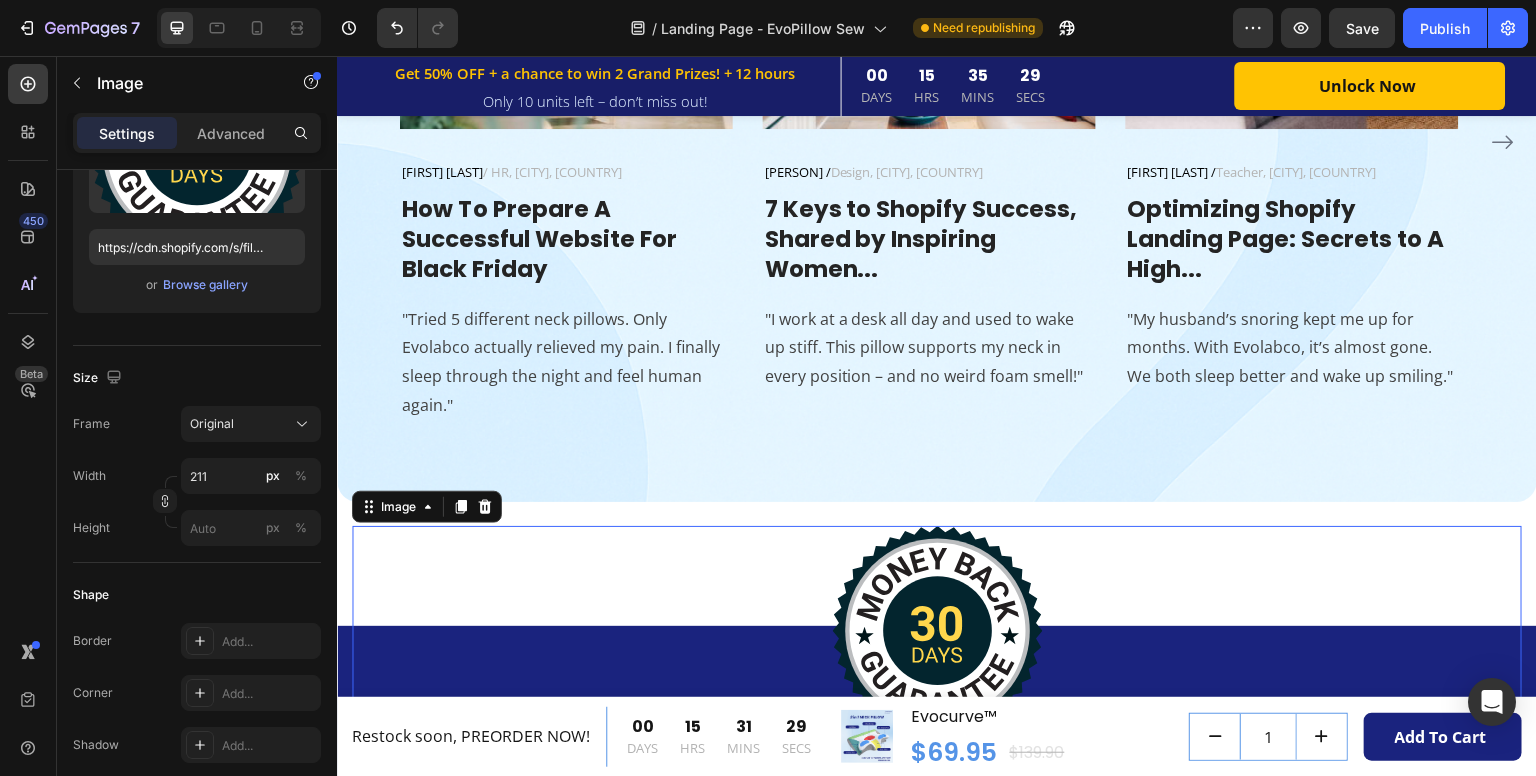 scroll, scrollTop: 0, scrollLeft: 0, axis: both 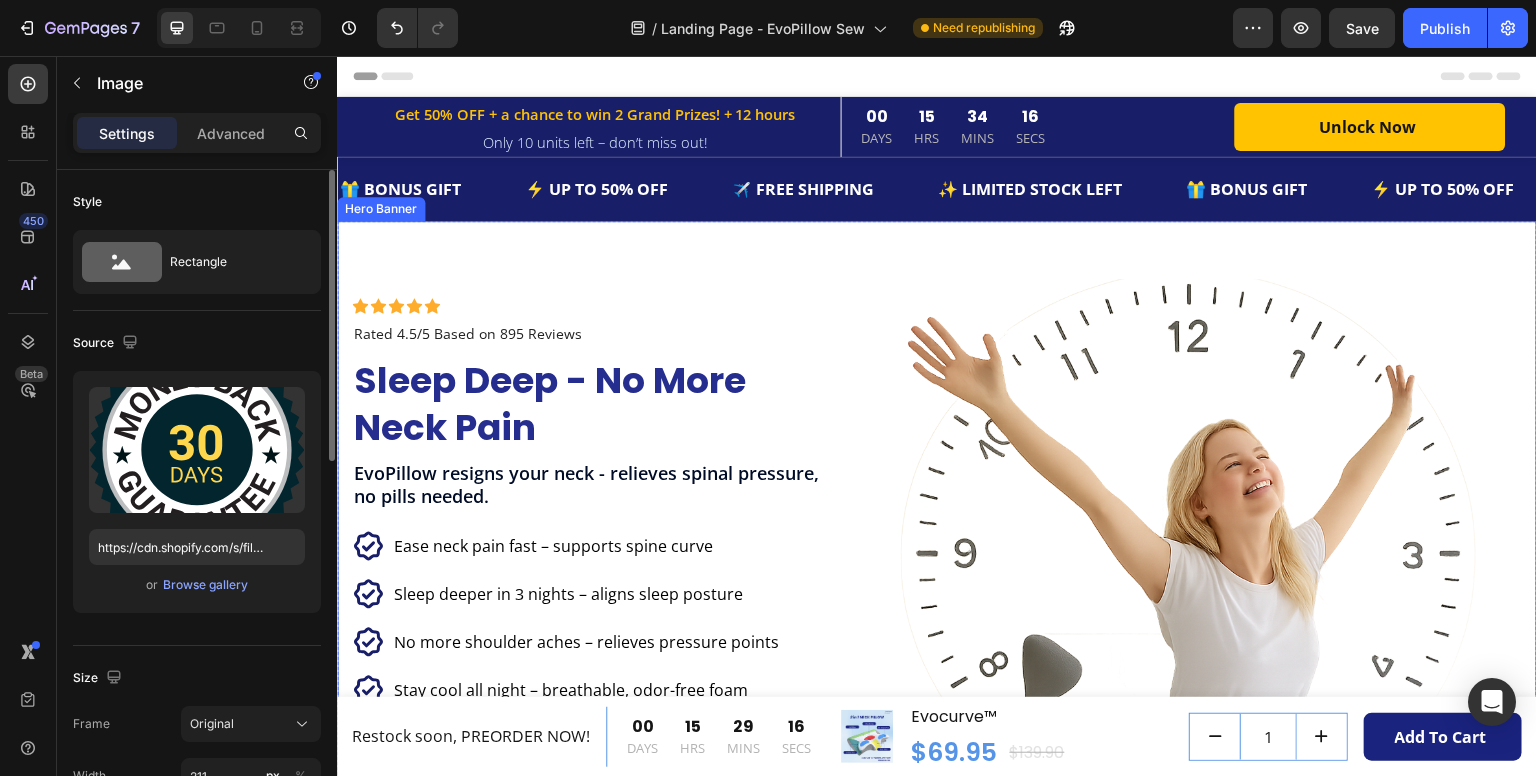 click on "Icon Icon Icon Icon Icon Icon List Icon Icon Icon Icon Icon Icon List Rated 4.5/5 Based on 895 Reviews Text Block Row Sleep Deep - No More Neck Pain Heading EvoPillow resigns your neck - relieves spinal pressure, no pills needed. Text Block
Icon Ease neck pain fast – supports spine curve Text block
Icon Sleep deeper in 3 nights – aligns sleep posture Text block
Icon No more shoulder aches – relieves pressure points Text block
Icon Stay cool all night – breathable, odor-free foam Text block Icon List
Get Better Sleep Now Button Image Relieves neck pain Text Block Image Deeper night sleep Text Block Image Supports posture Text Block Image Odorless & breathable Text Block Row Image Relieves neck pain Text Block Image Deeper night sleep Text Block Image Supports posture Text Block Image Odorless & breathable Text Block Row Image" at bounding box center (937, 611) 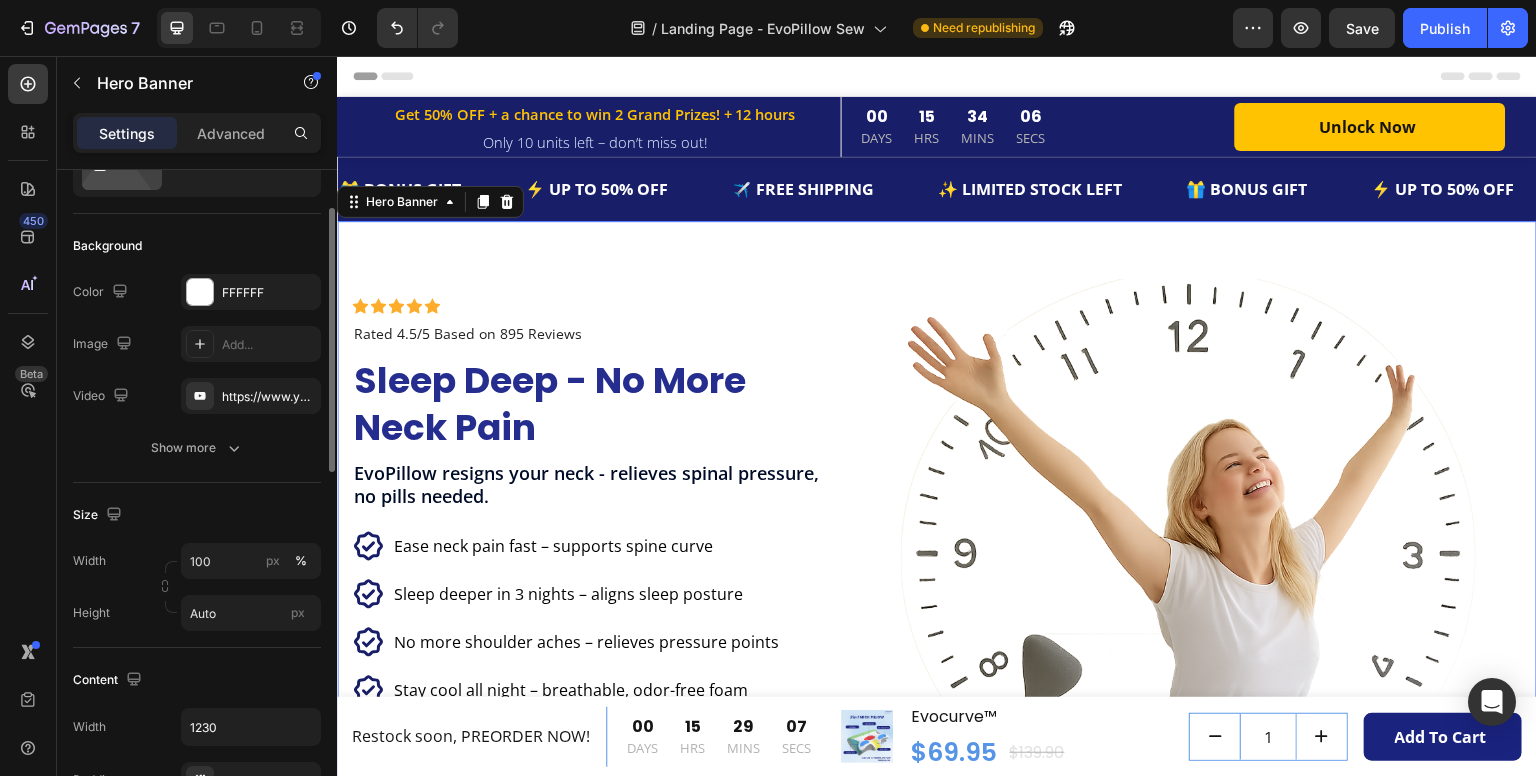 scroll, scrollTop: 0, scrollLeft: 0, axis: both 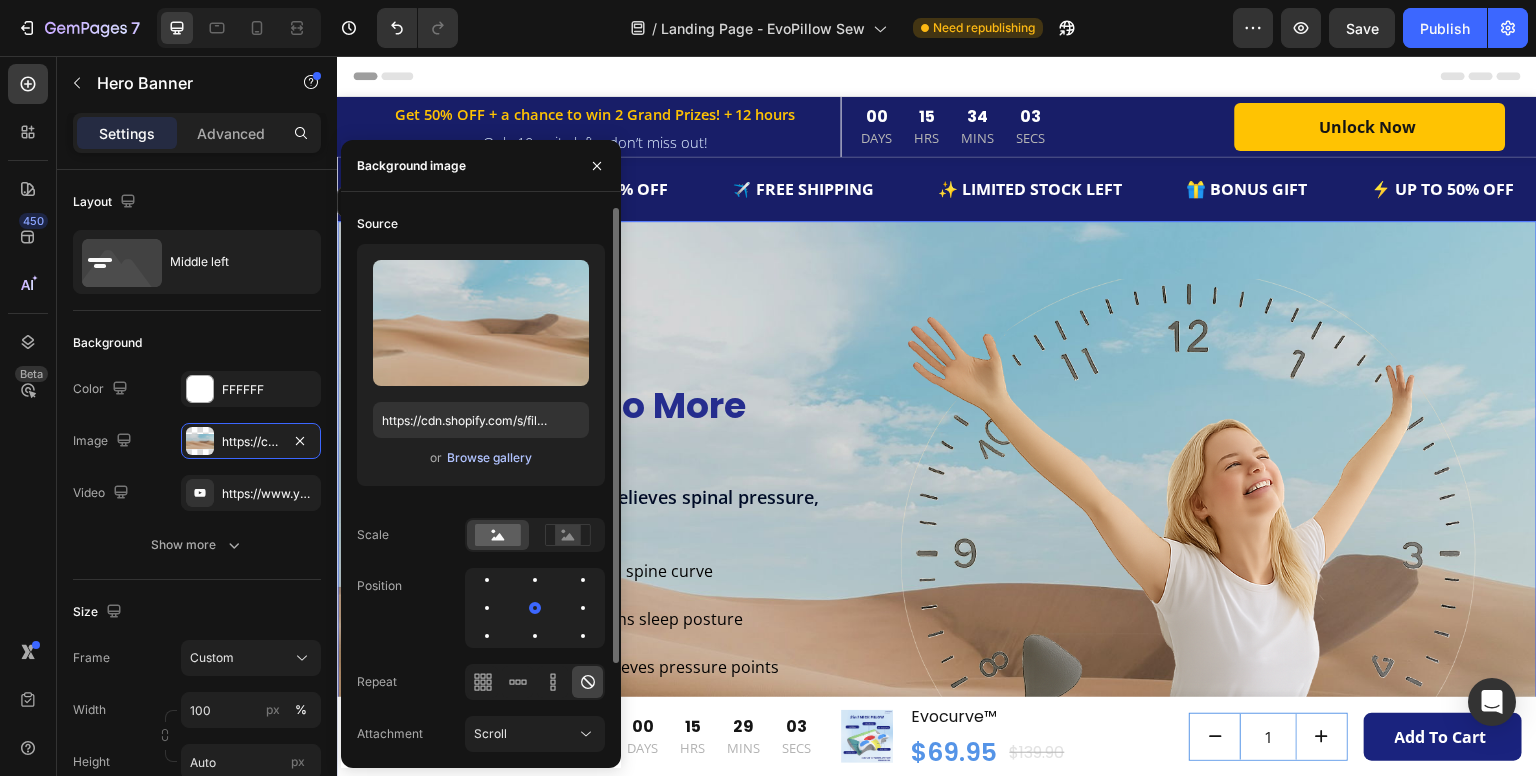 click on "Browse gallery" at bounding box center (489, 458) 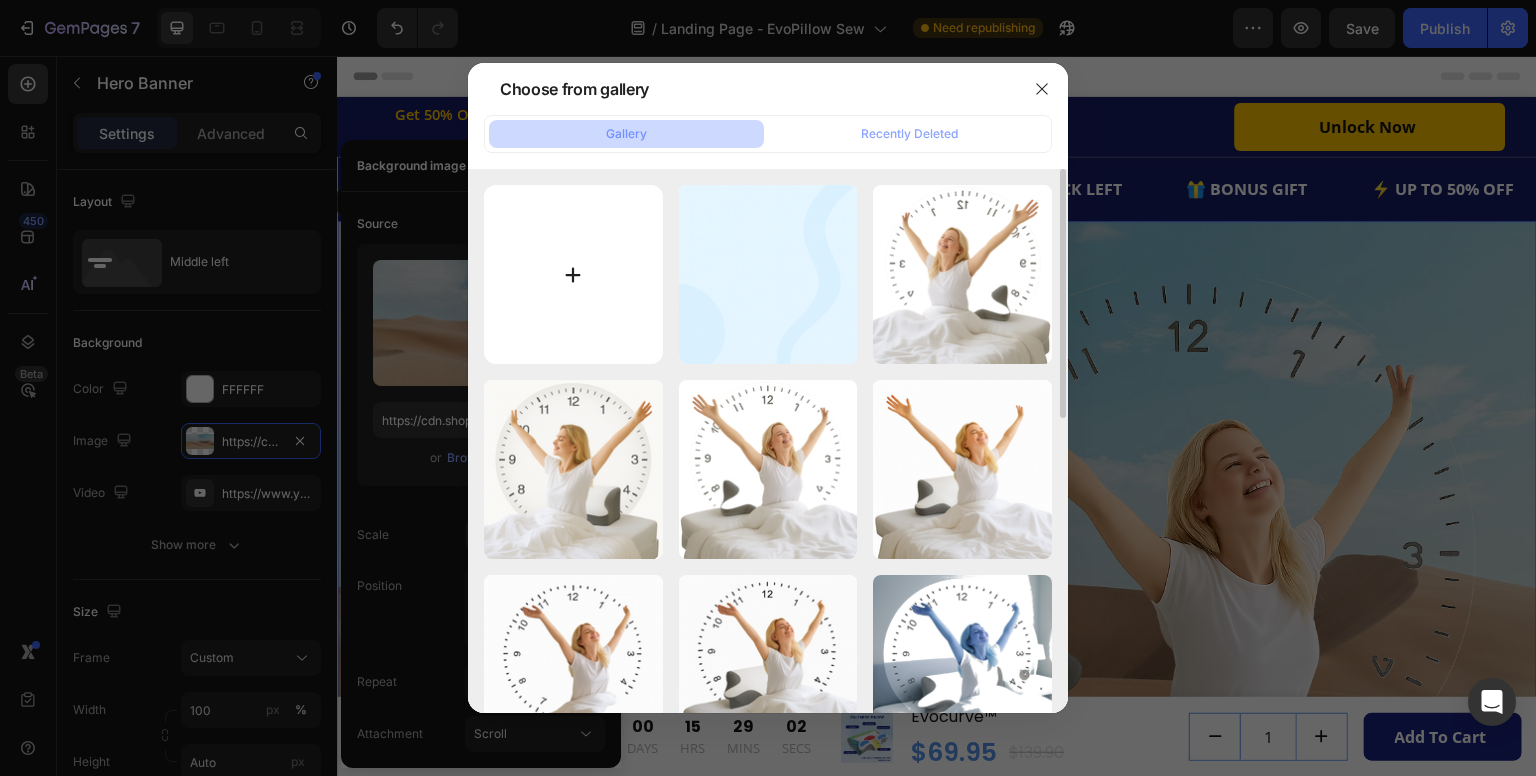 click at bounding box center (573, 274) 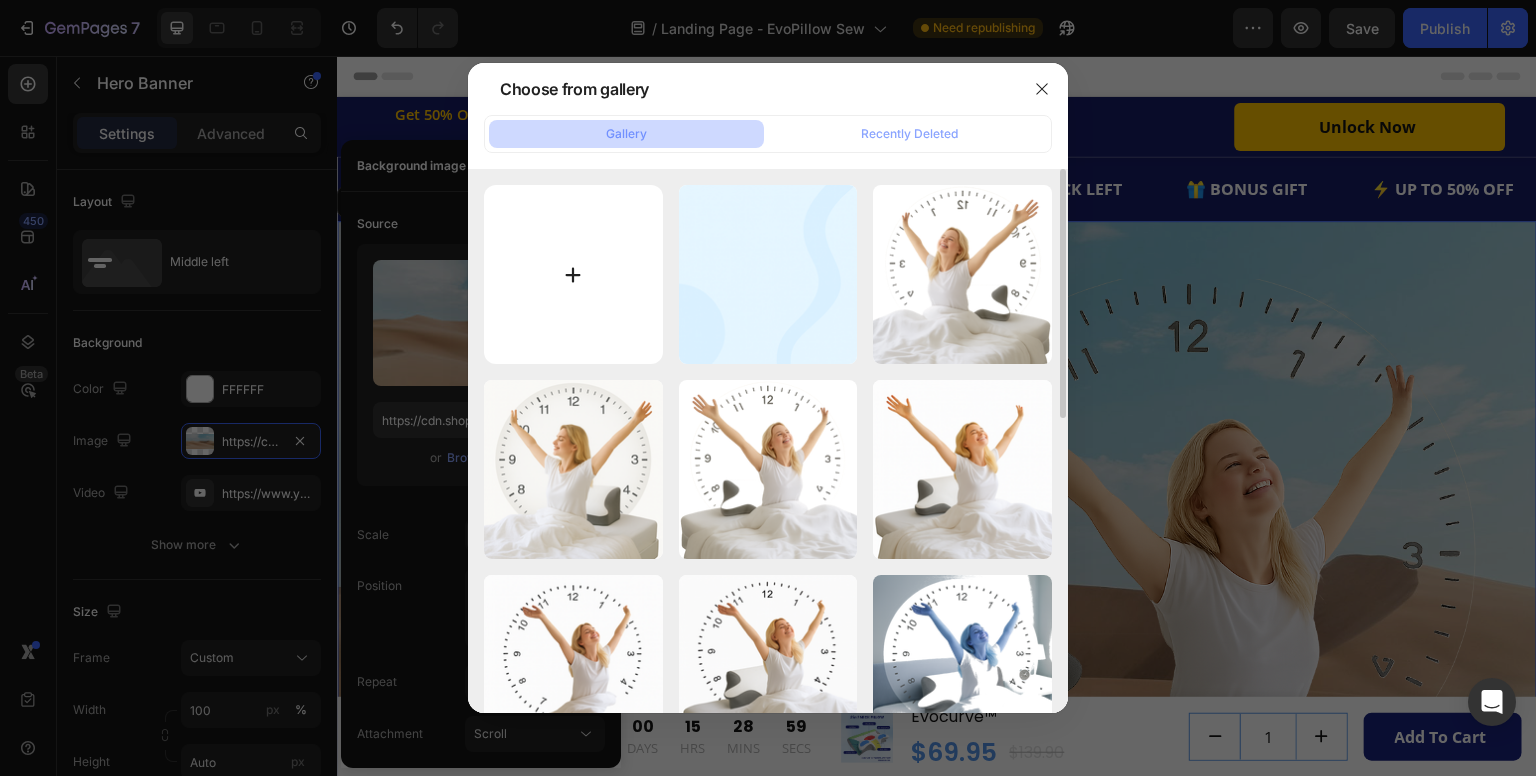type on "C:\fakepath\ChatGPT Image Aug 2, 2025, 07_08_27 PM.png" 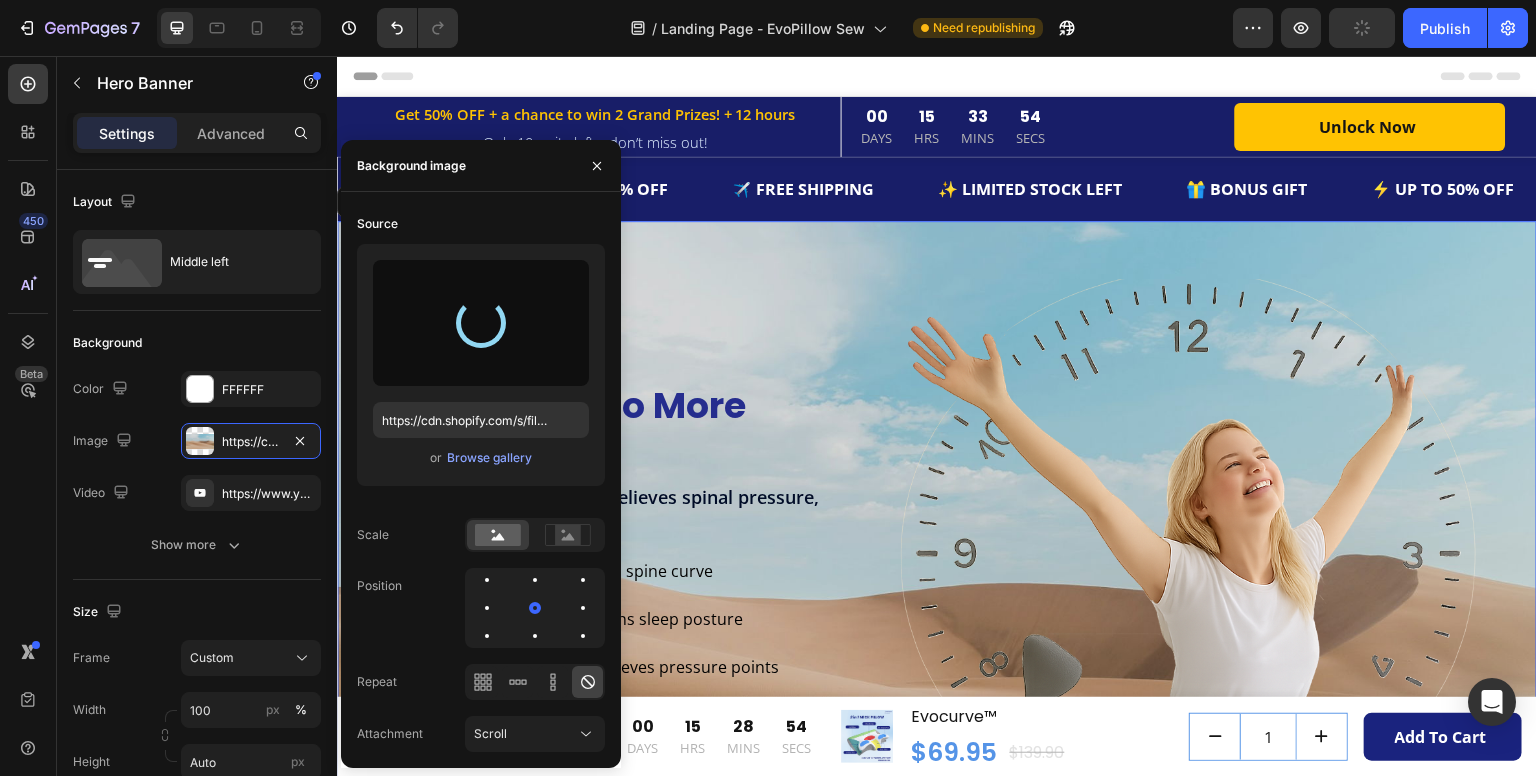 type on "https://cdn.shopify.com/s/files/1/0684/1480/0054/files/gempages_575956228132307487-9abafbcd-a382-473a-b616-4884bdef4649.png" 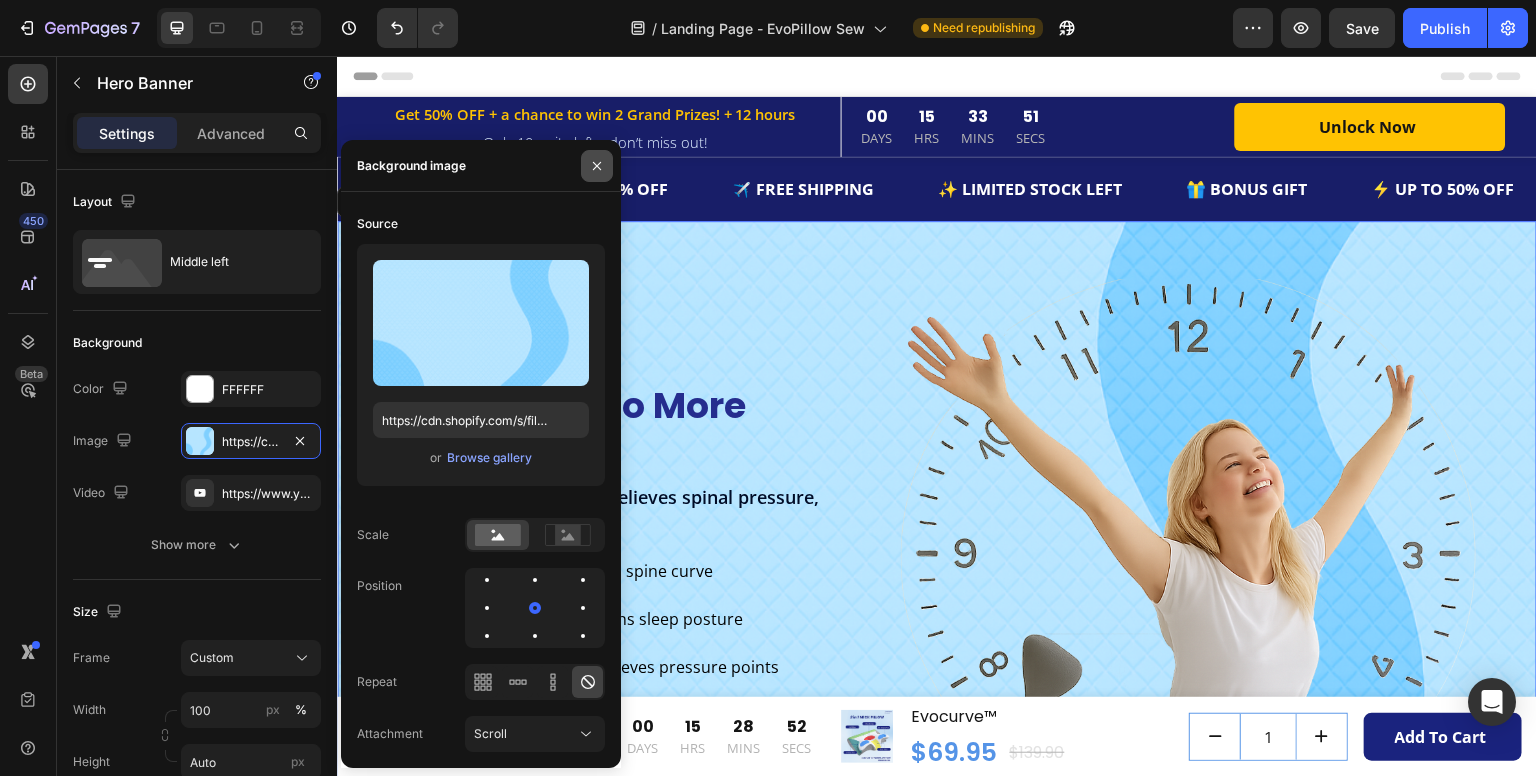 click 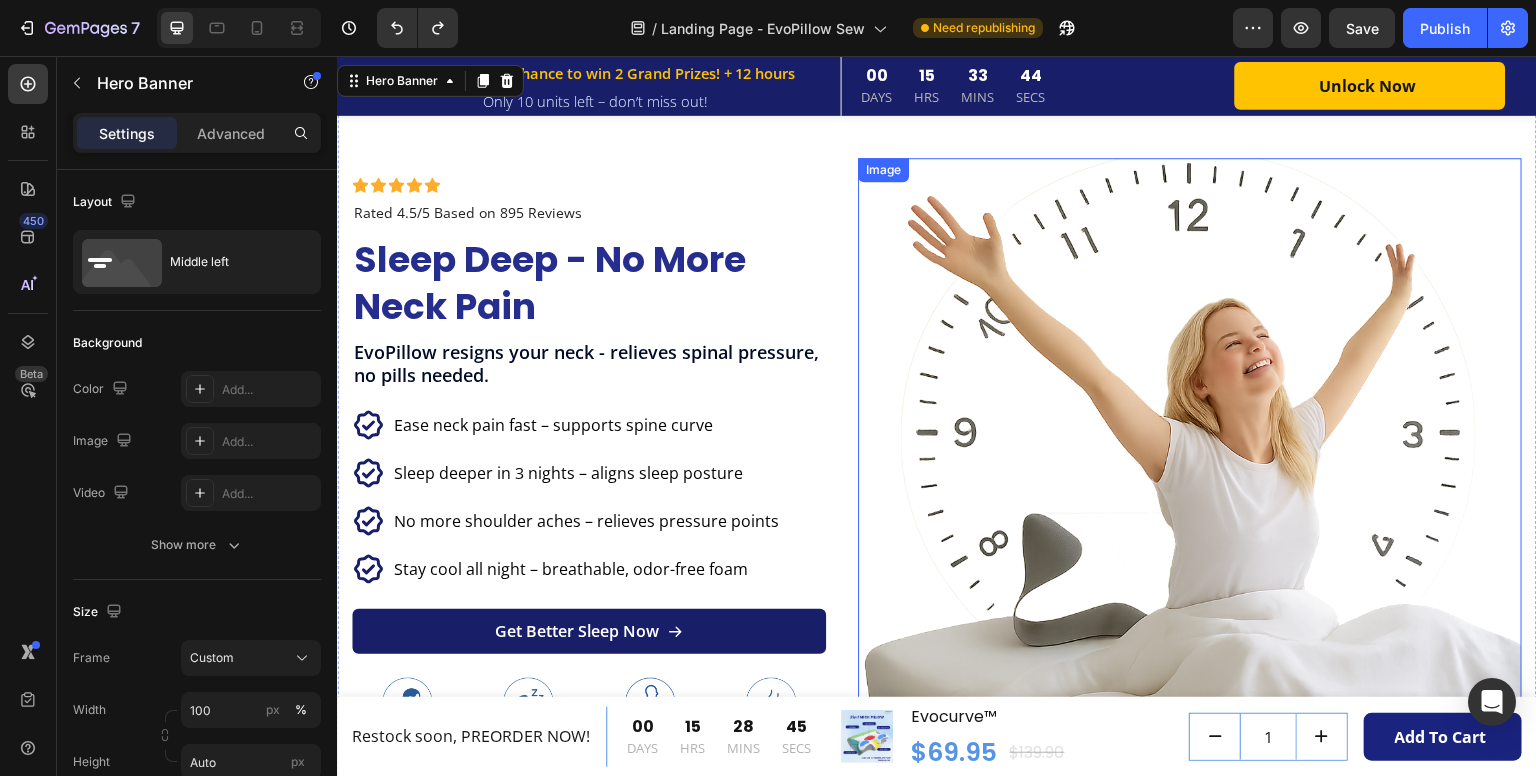 scroll, scrollTop: 100, scrollLeft: 0, axis: vertical 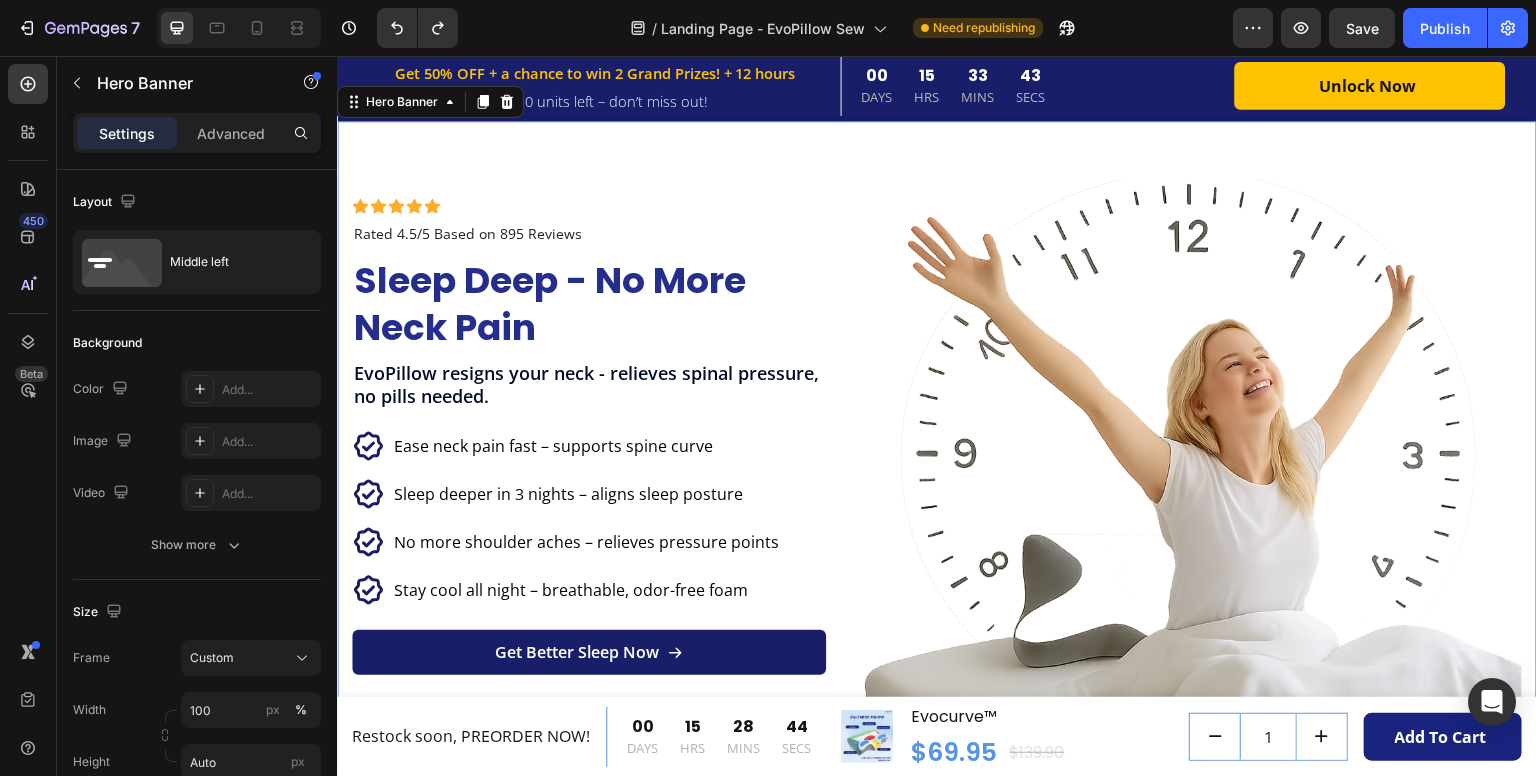click on "Icon Icon Icon Icon Icon Icon List Icon Icon Icon Icon Icon Icon List Rated 4.5/5 Based on 895 Reviews Text Block Row Sleep Deep - No More Neck Pain Heading EvoPillow resigns your neck - relieves spinal pressure, no pills needed. Text Block
Icon Ease neck pain fast – supports spine curve Text block
Icon Sleep deeper in 3 nights – aligns sleep posture Text block
Icon No more shoulder aches – relieves pressure points Text block
Icon Stay cool all night – breathable, odor-free foam Text block Icon List
Get Better Sleep Now Button Image Relieves neck pain Text Block Image Deeper night sleep Text Block Image Supports posture Text Block Image Odorless & breathable Text Block Row Image Relieves neck pain Text Block Image Deeper night sleep Text Block Image Supports posture Text Block Image Odorless & breathable Text Block Row Image" at bounding box center [937, 511] 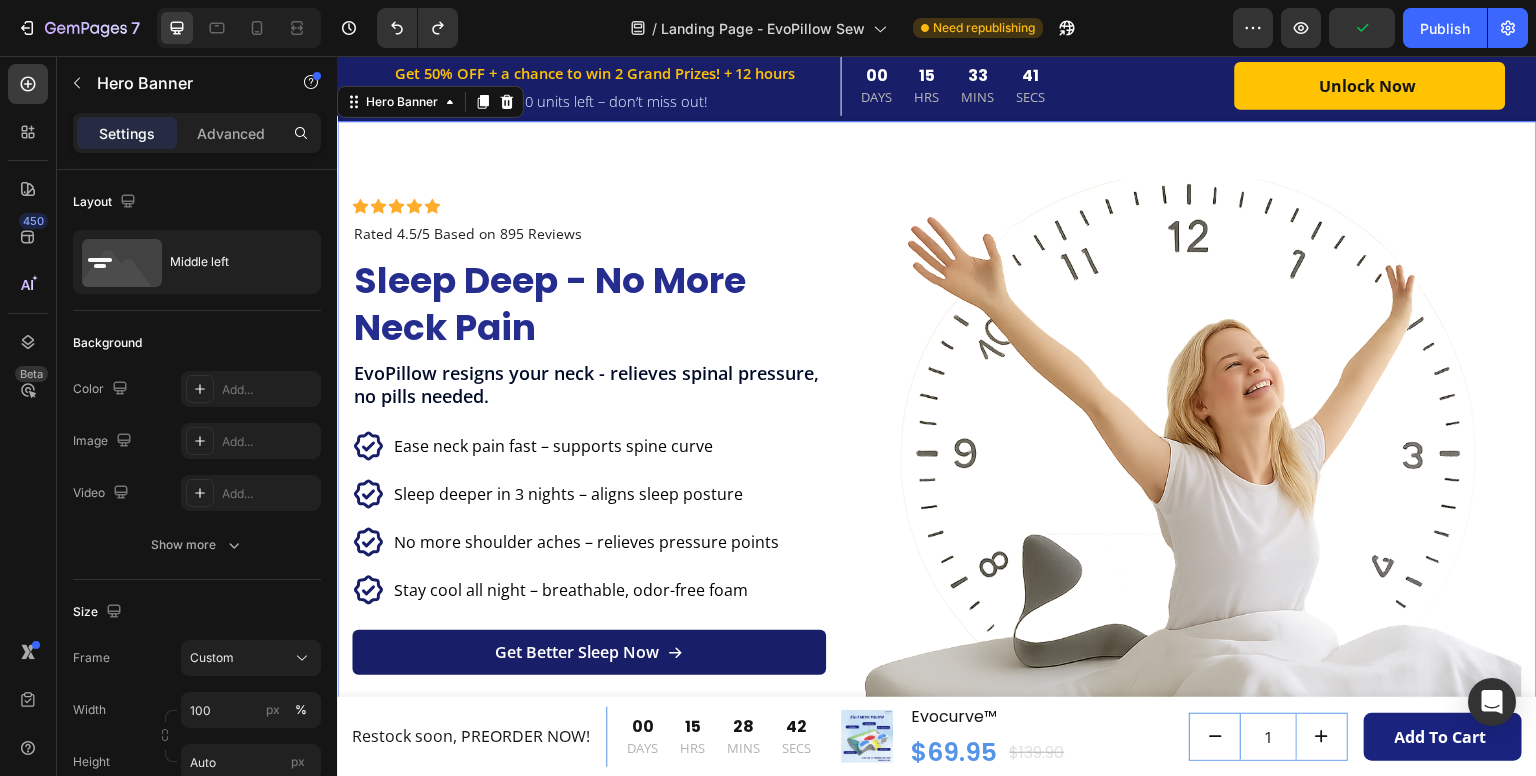 drag, startPoint x: 253, startPoint y: 441, endPoint x: 349, endPoint y: 374, distance: 117.06836 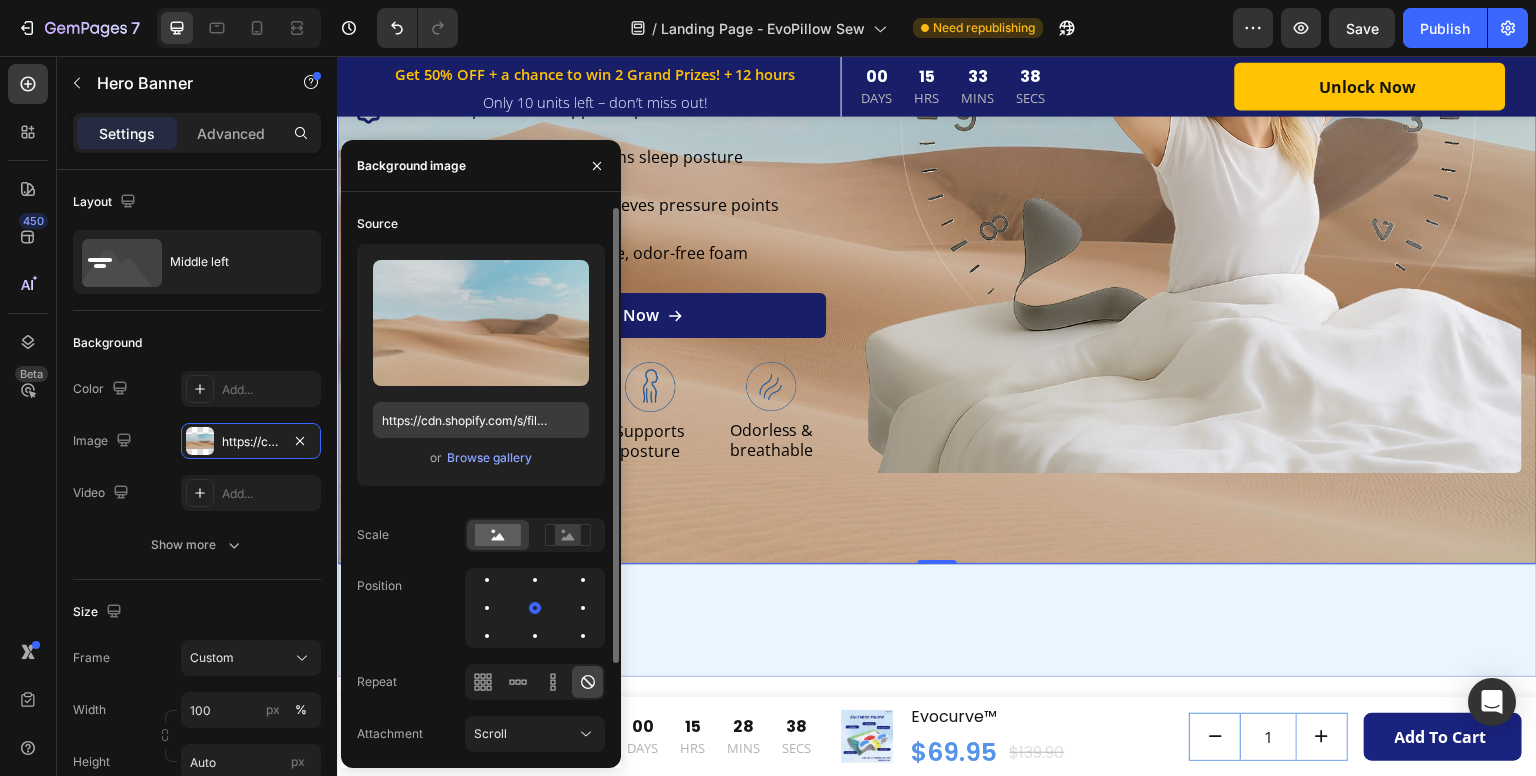 scroll, scrollTop: 200, scrollLeft: 0, axis: vertical 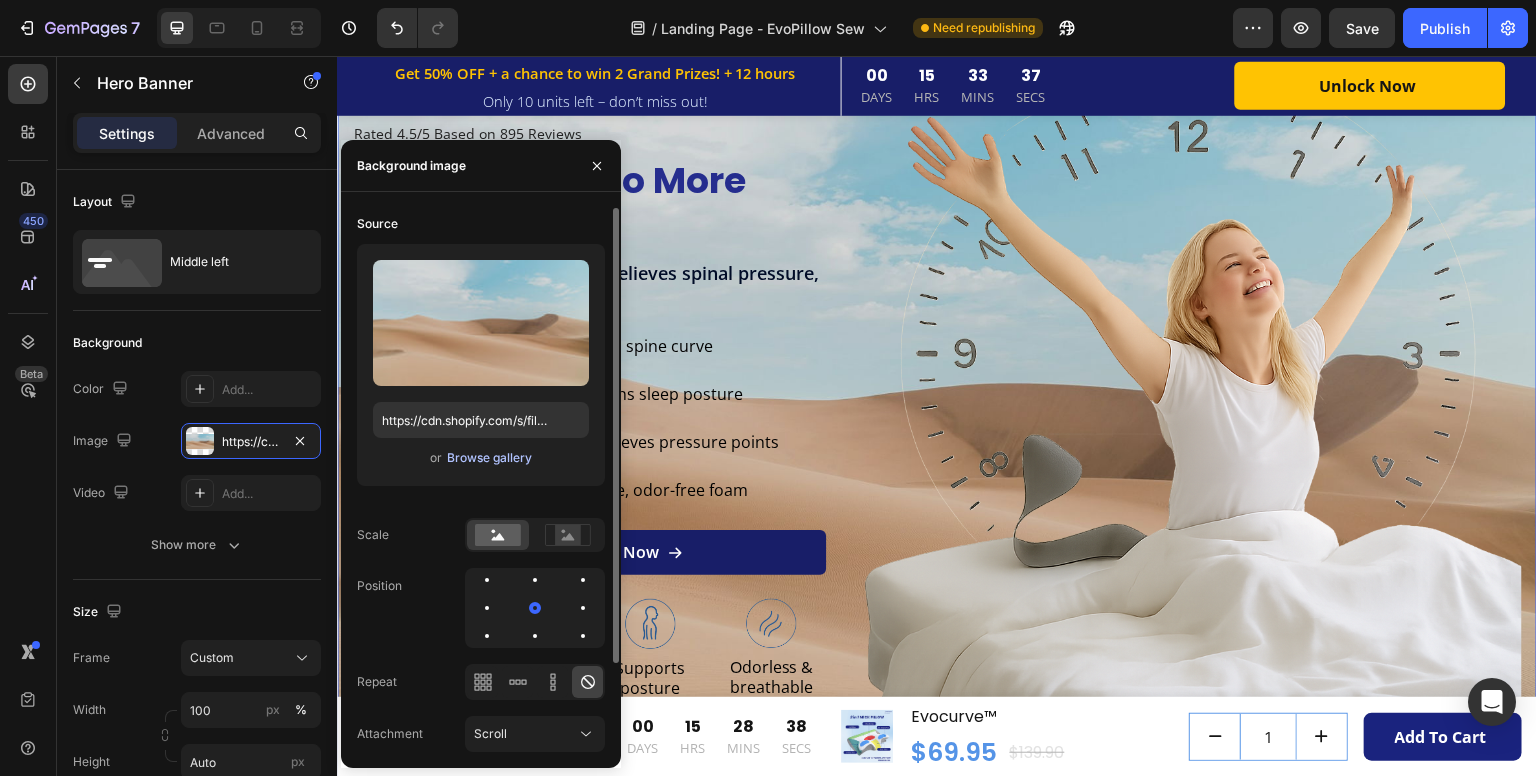 click on "Browse gallery" at bounding box center [489, 458] 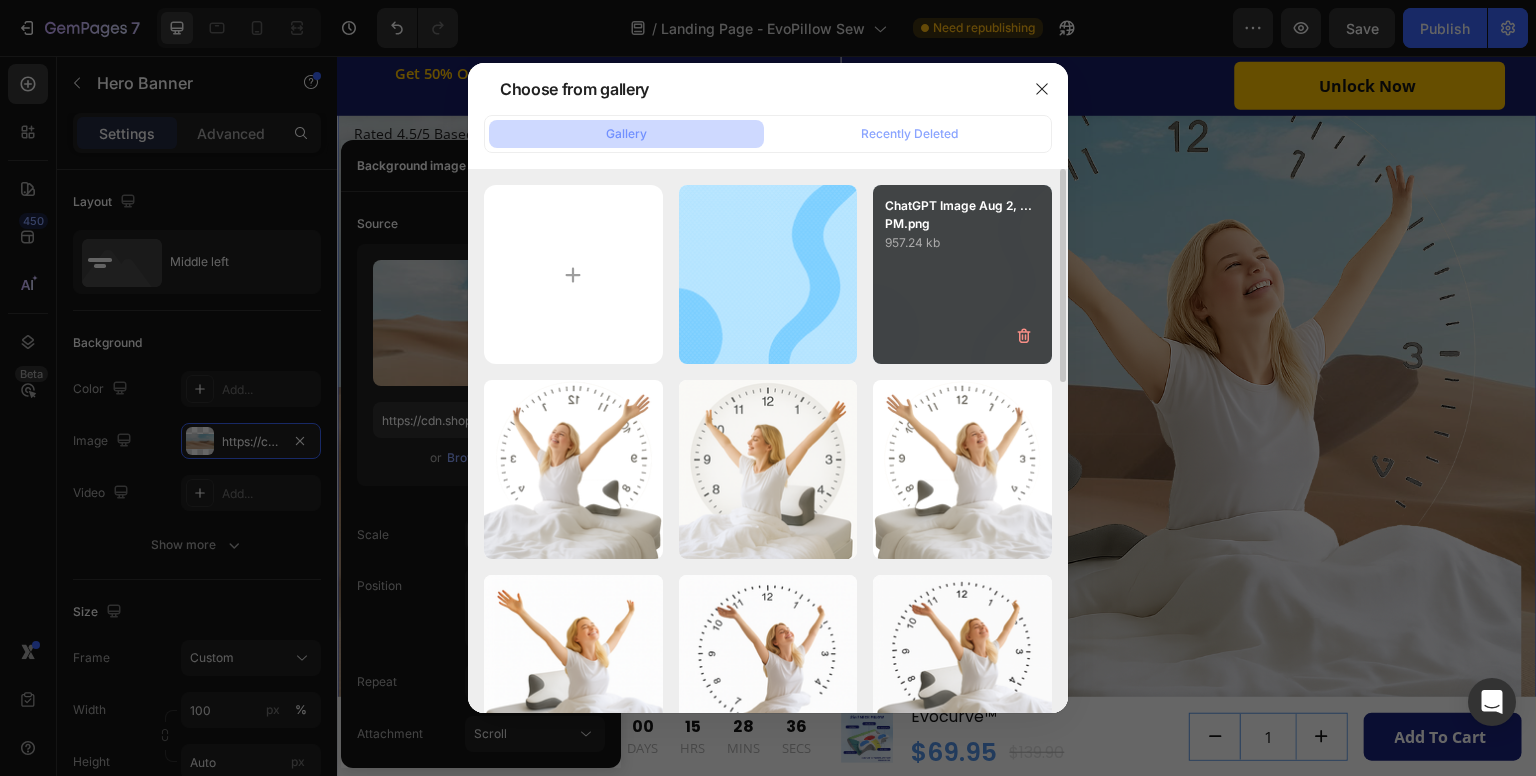 drag, startPoint x: 924, startPoint y: 281, endPoint x: 919, endPoint y: 290, distance: 10.29563 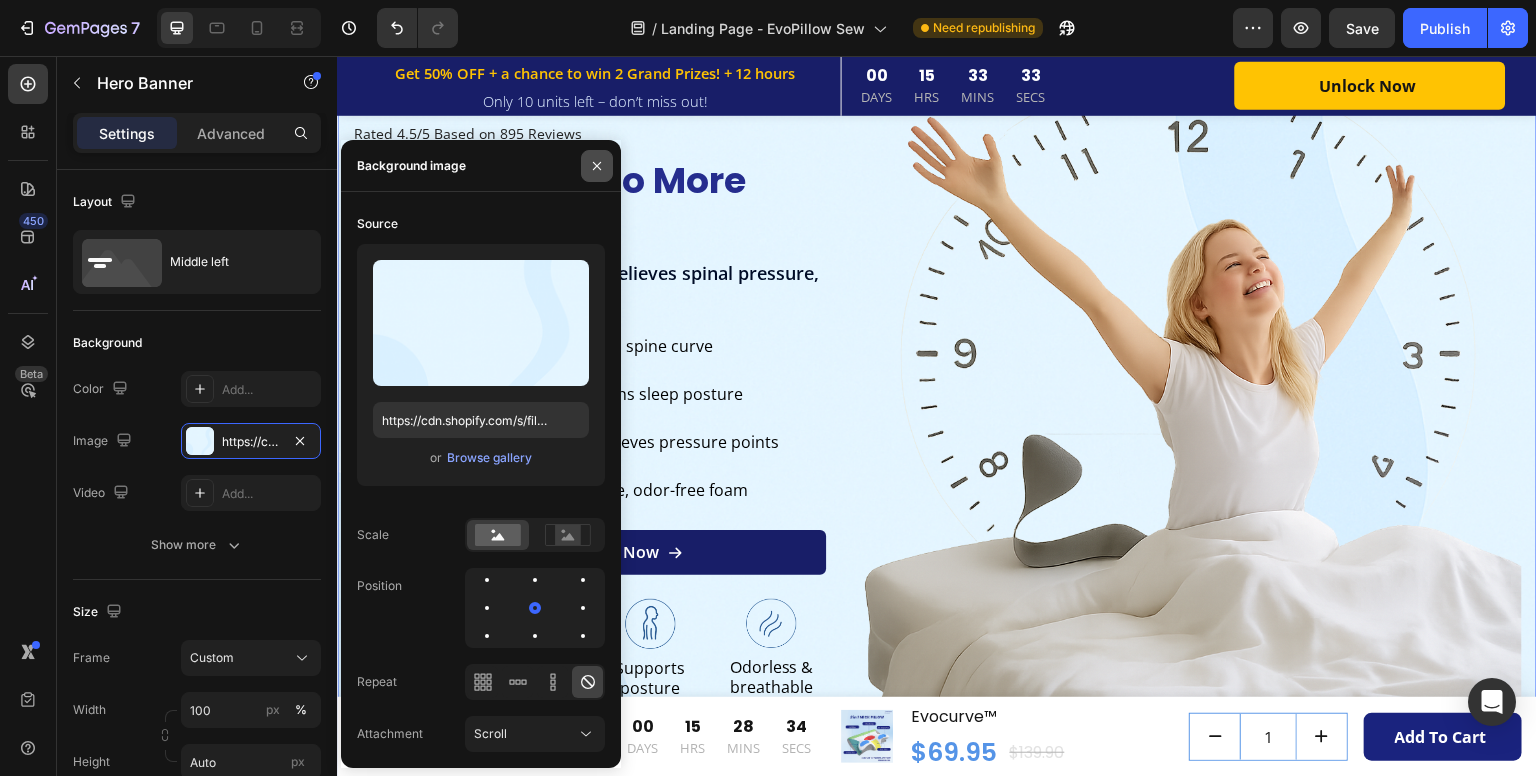 click 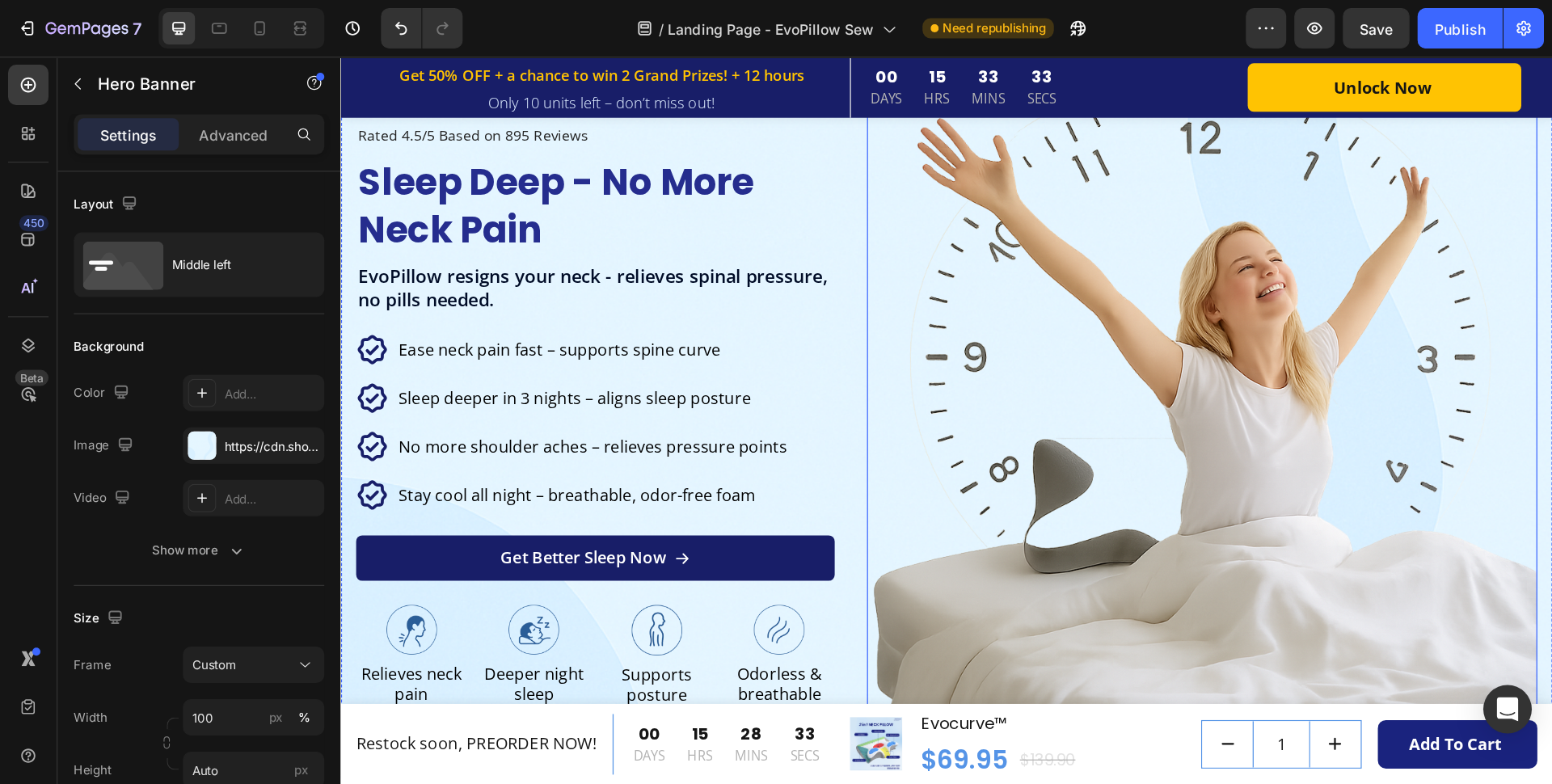 scroll, scrollTop: 81, scrollLeft: 0, axis: vertical 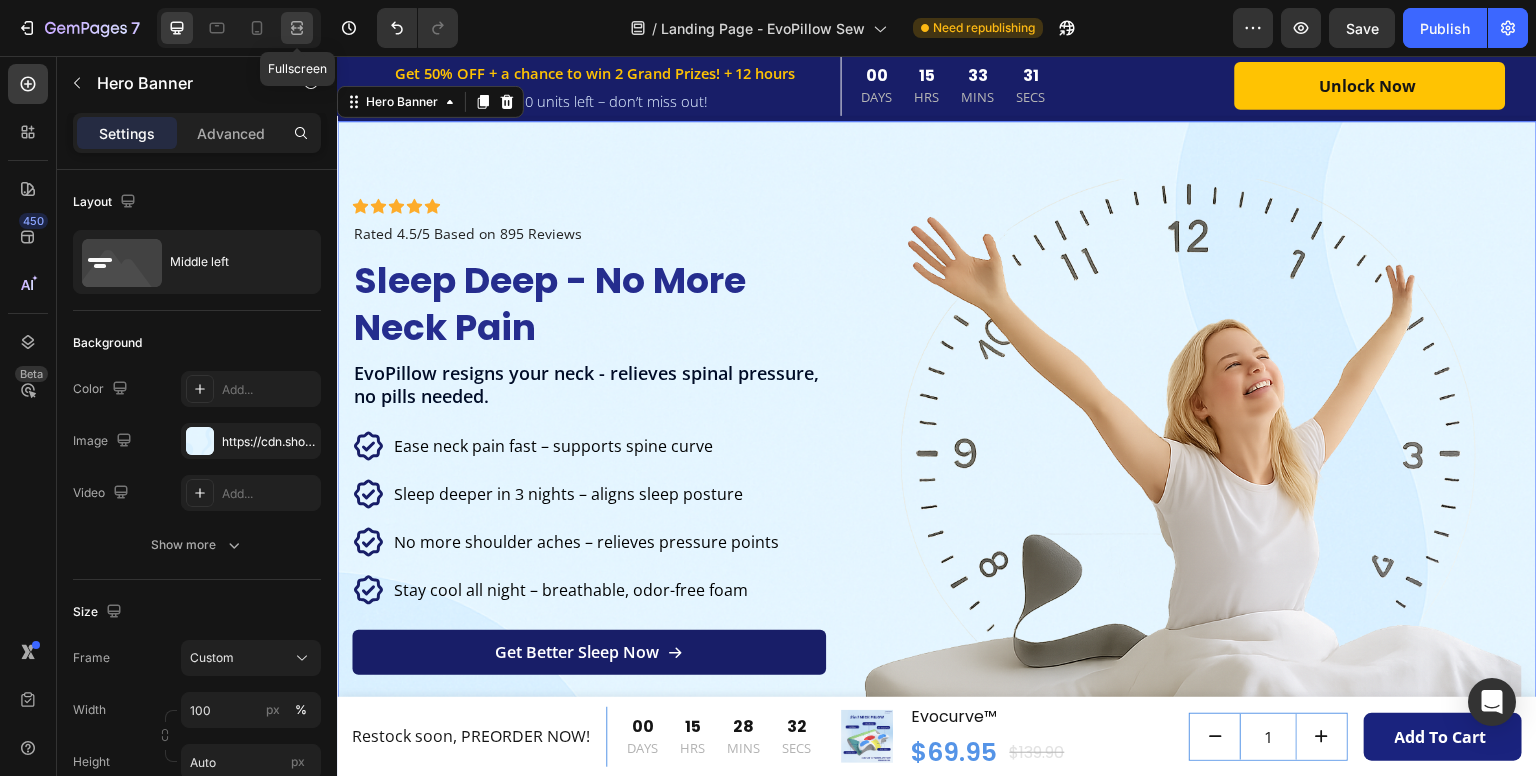 click 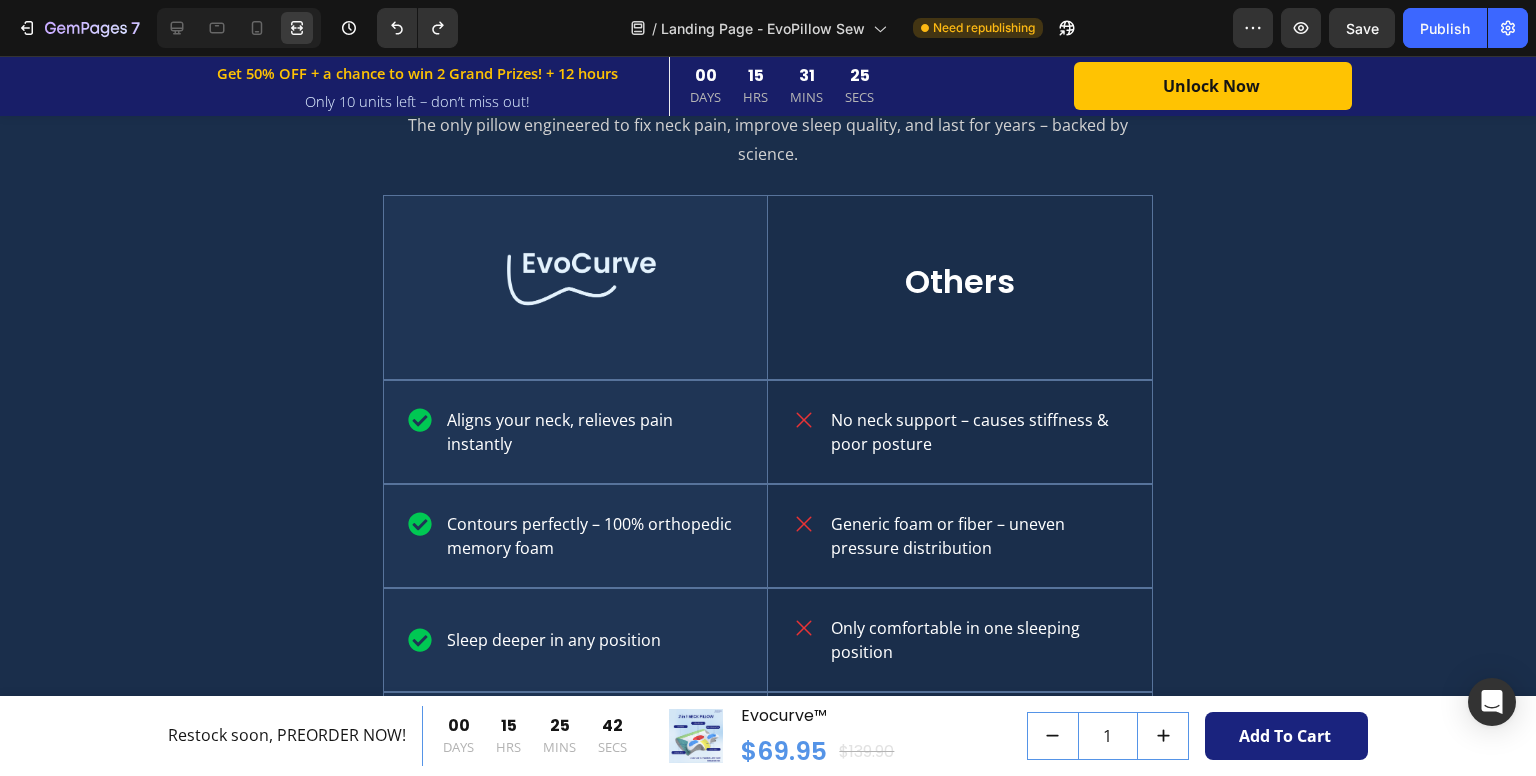 scroll, scrollTop: 3855, scrollLeft: 0, axis: vertical 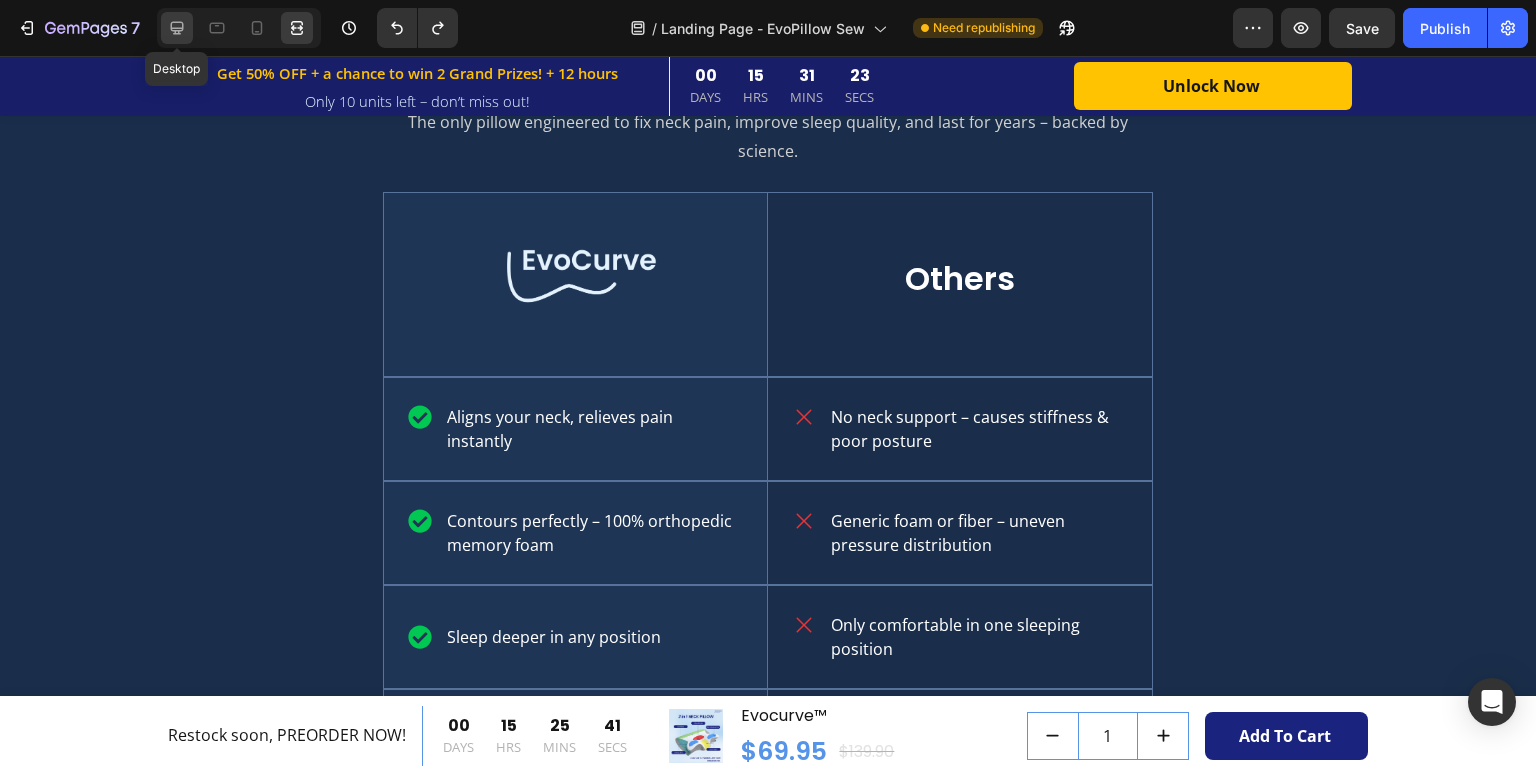 click 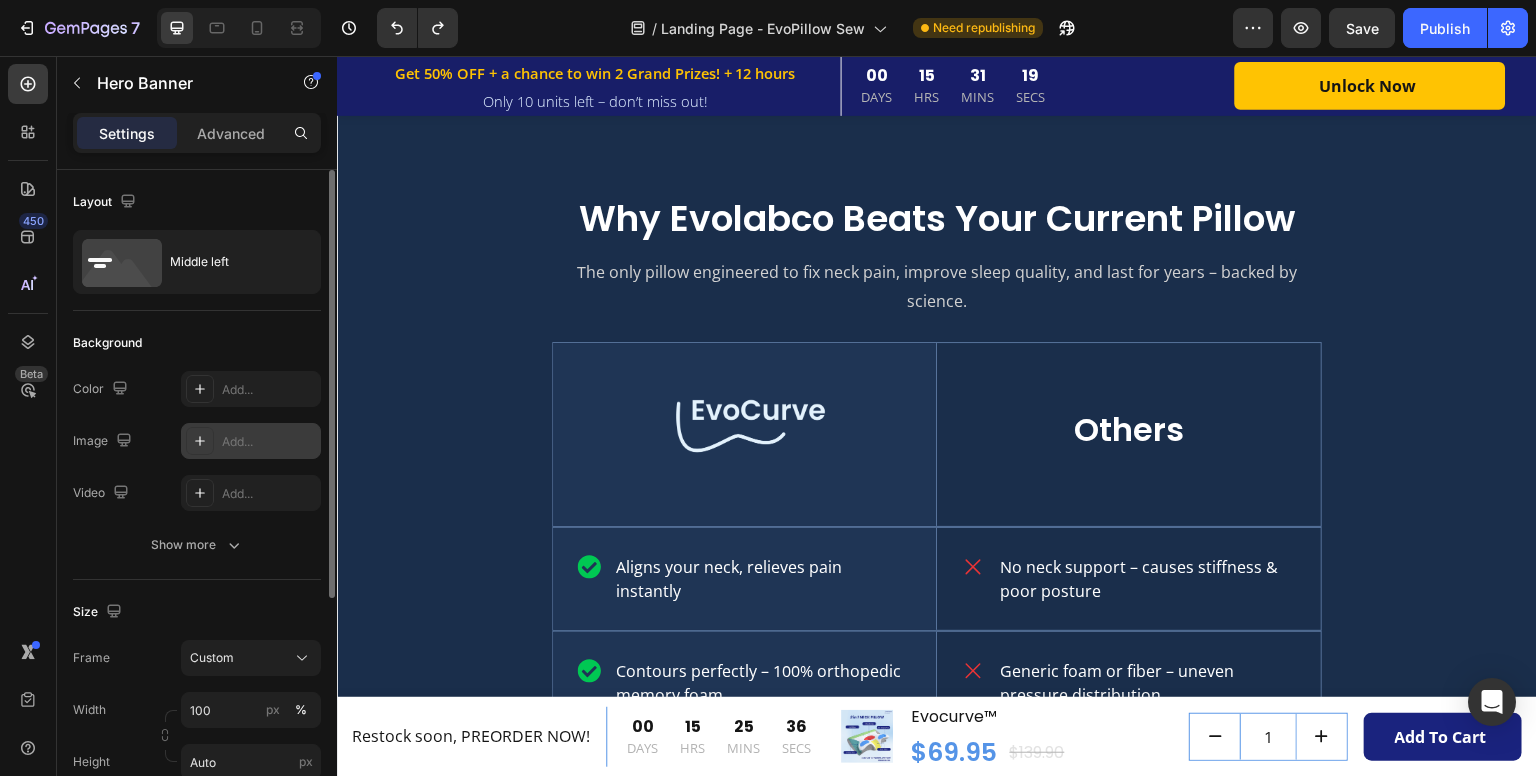 scroll, scrollTop: 3655, scrollLeft: 0, axis: vertical 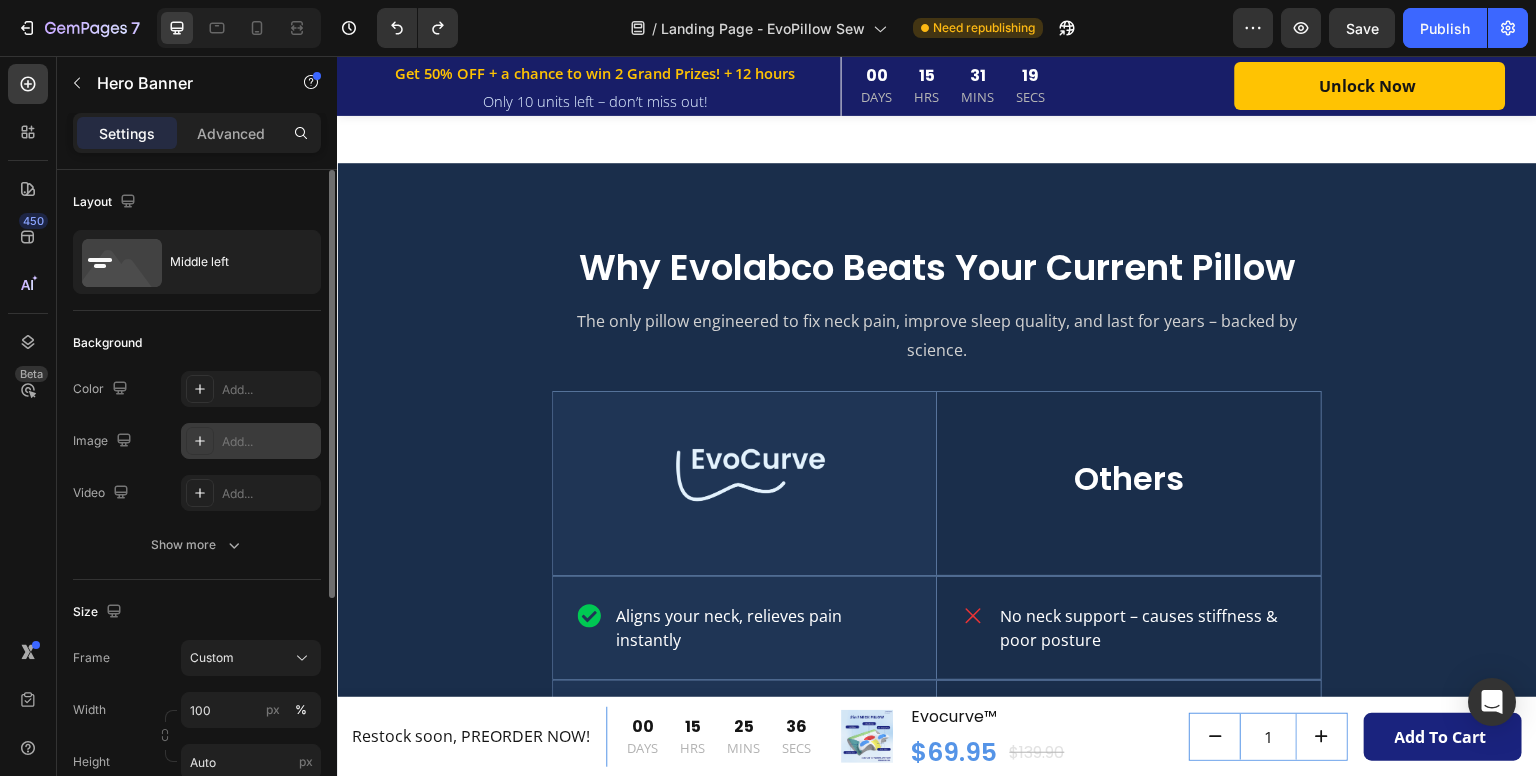 click at bounding box center [200, 441] 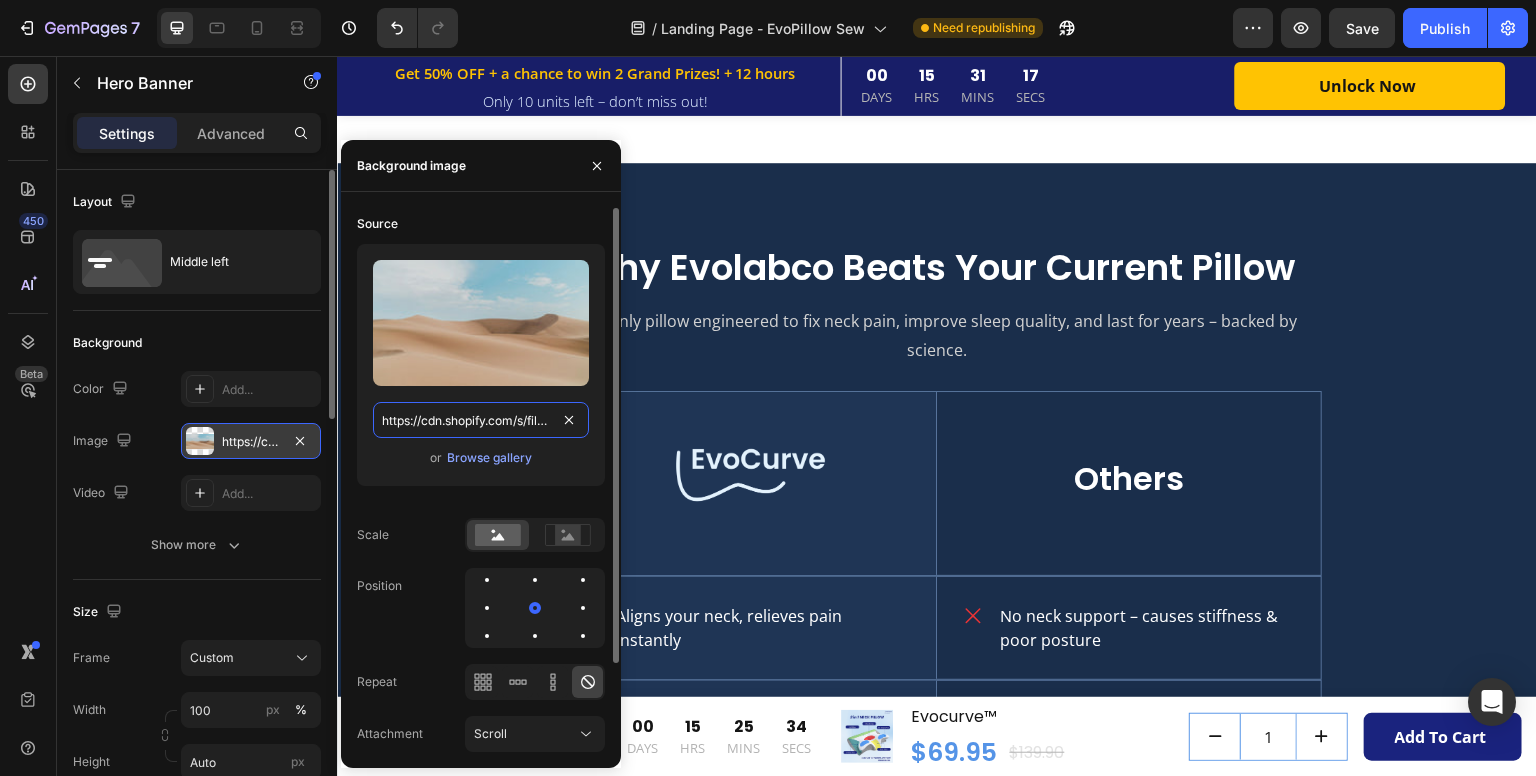 click on "https://cdn.shopify.com/s/files/1/2005/9307/files/background_settings.jpg" at bounding box center [481, 420] 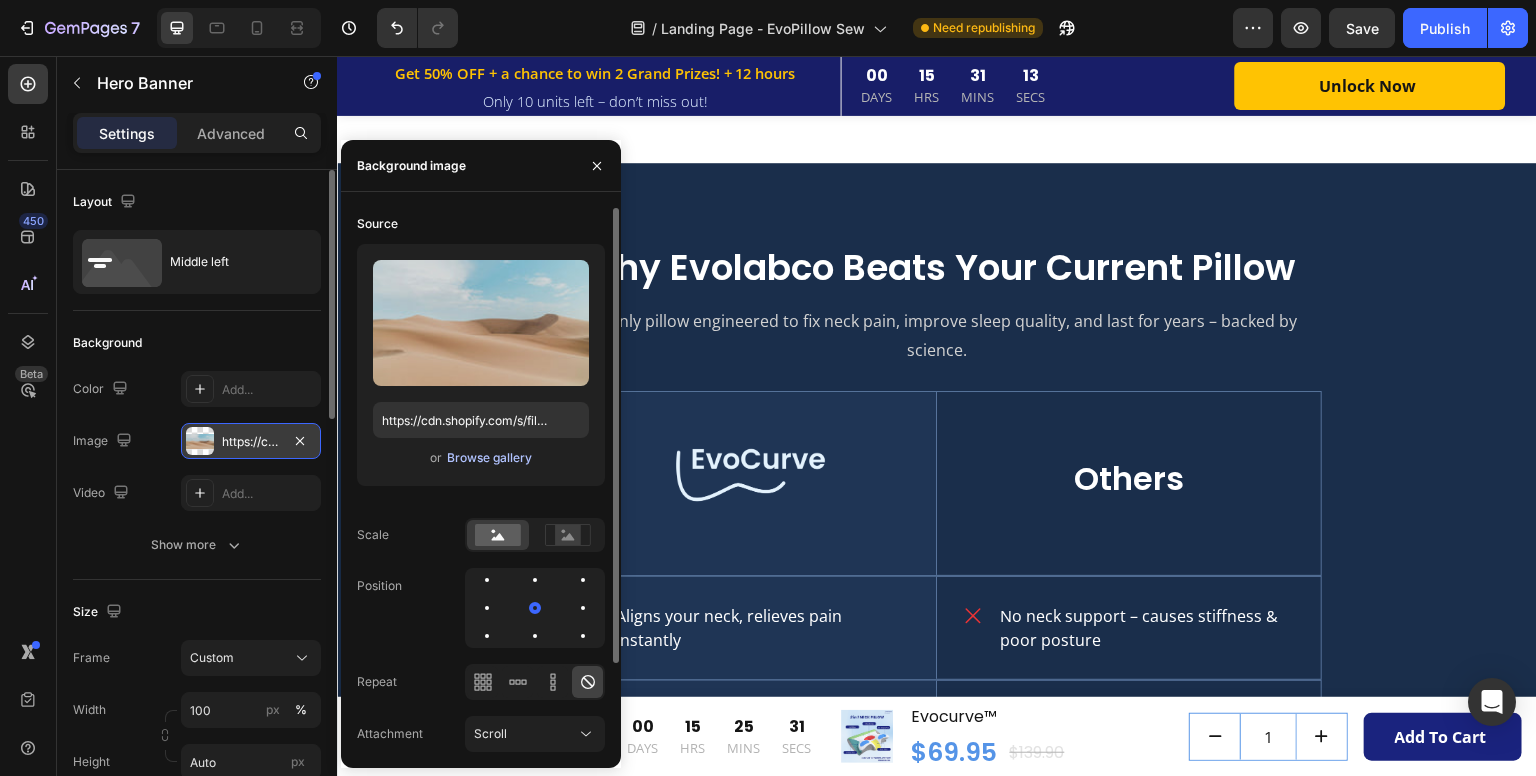 click on "Browse gallery" at bounding box center [489, 458] 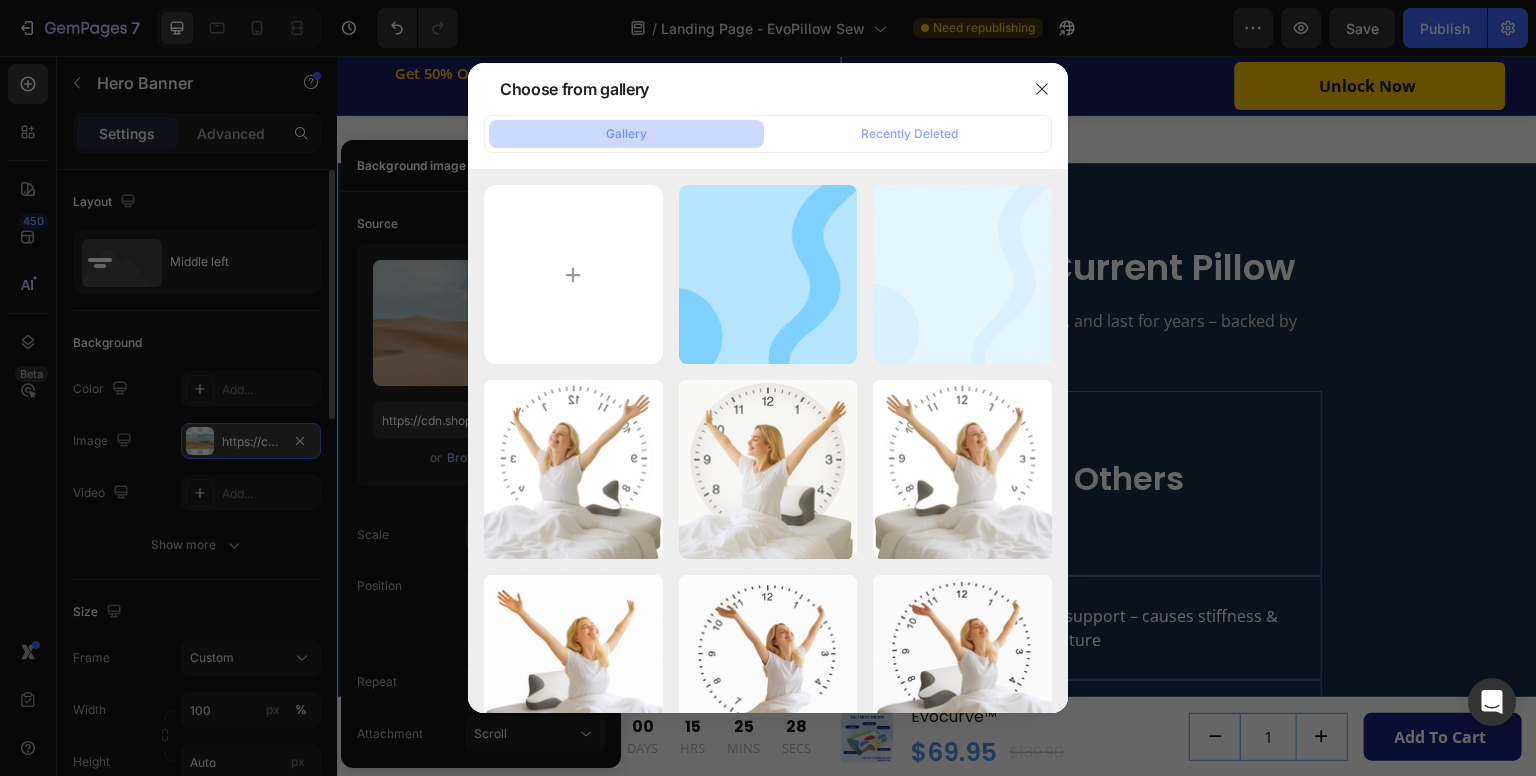 click on "Gallery" 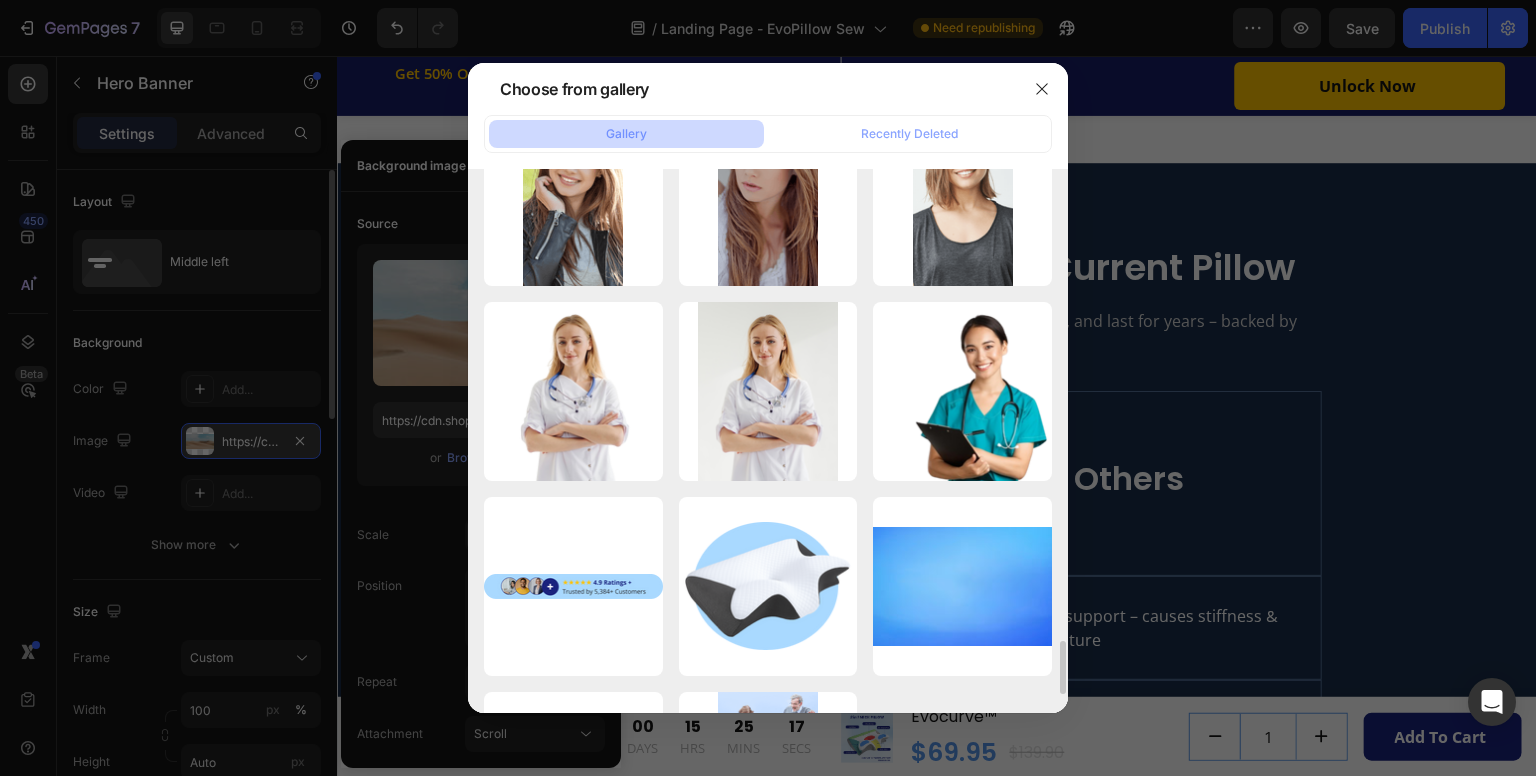 scroll, scrollTop: 4923, scrollLeft: 0, axis: vertical 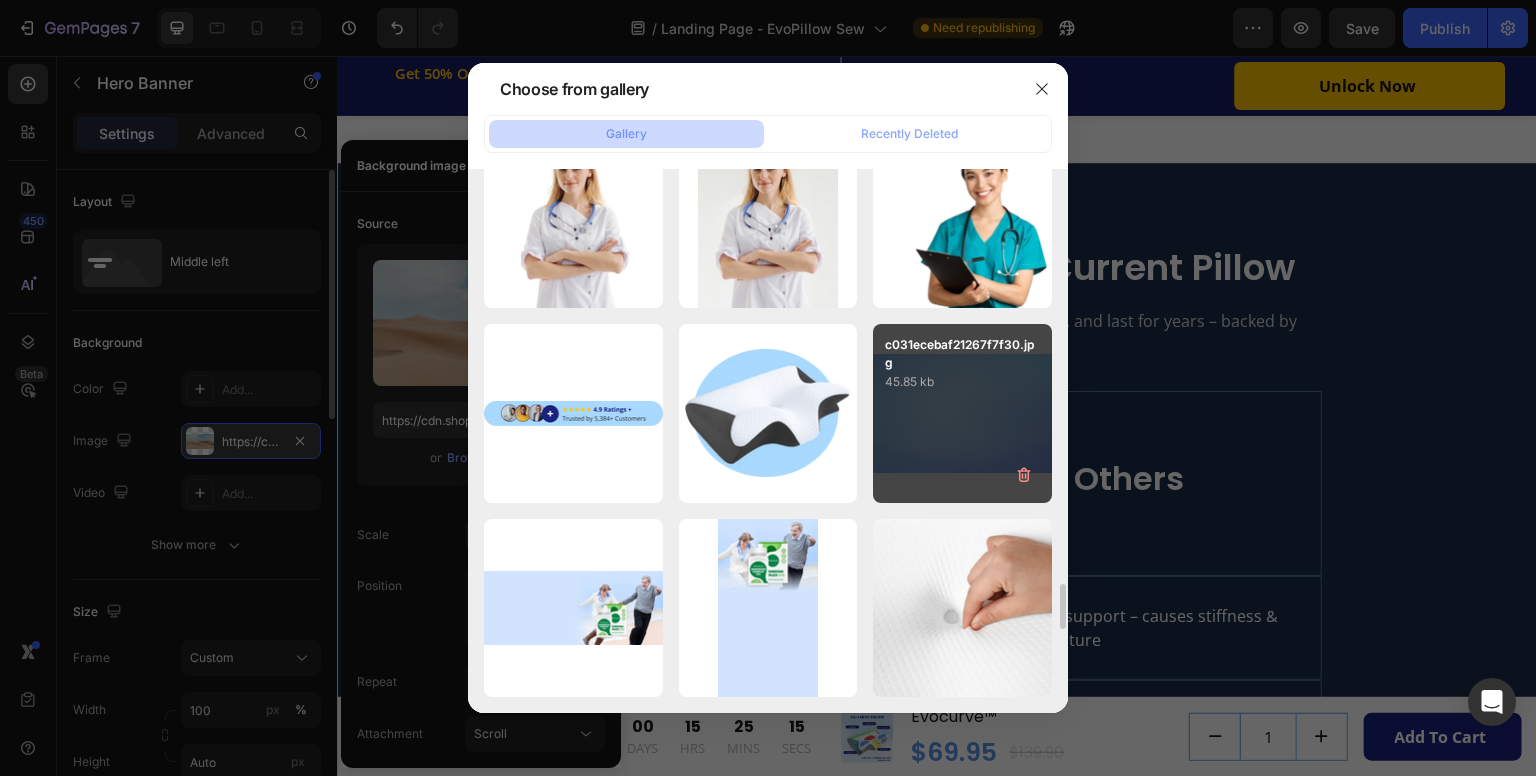 click on "c031ecebaf21267f7f30.jpg 45.85 kb" at bounding box center (962, 413) 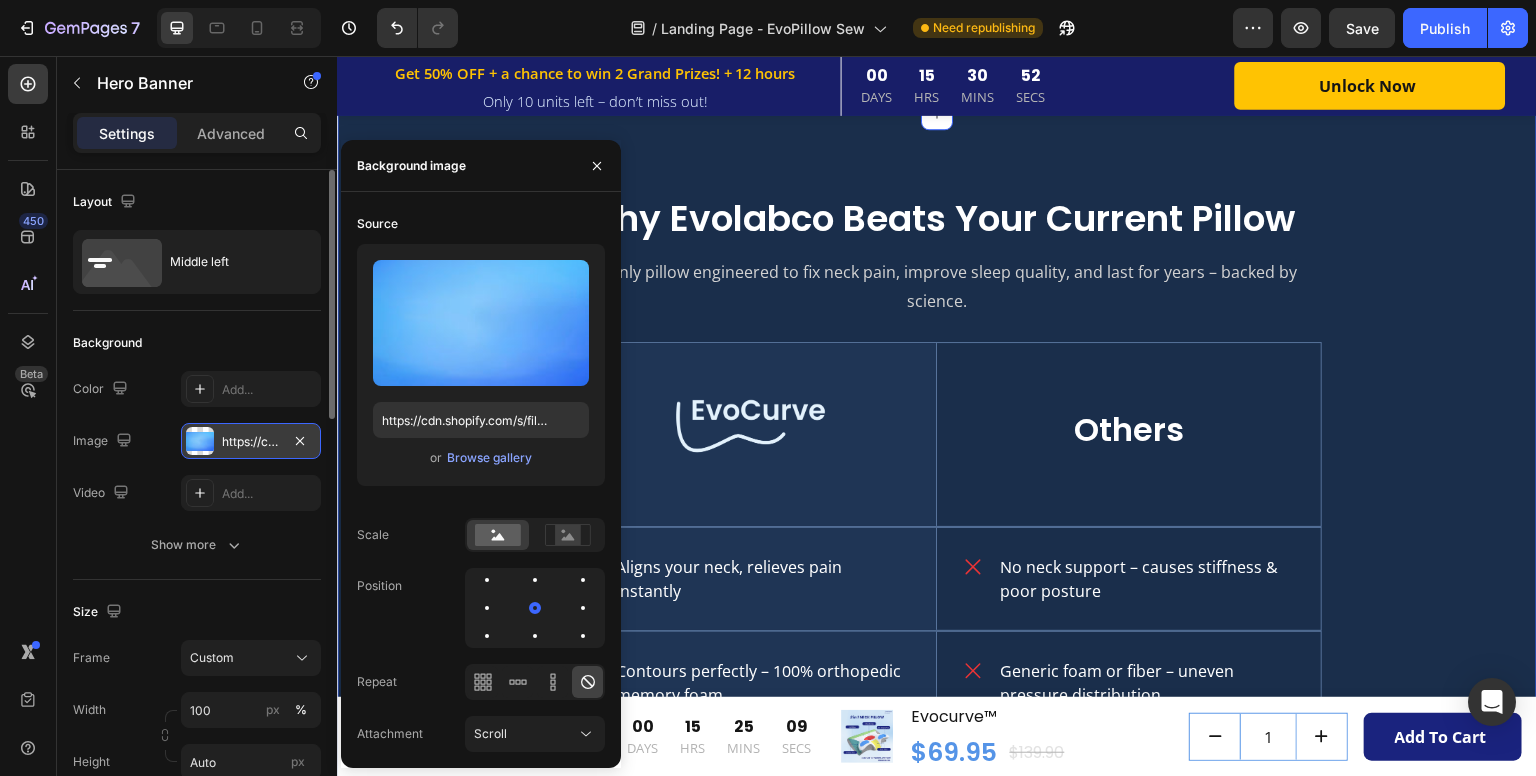 scroll, scrollTop: 3655, scrollLeft: 0, axis: vertical 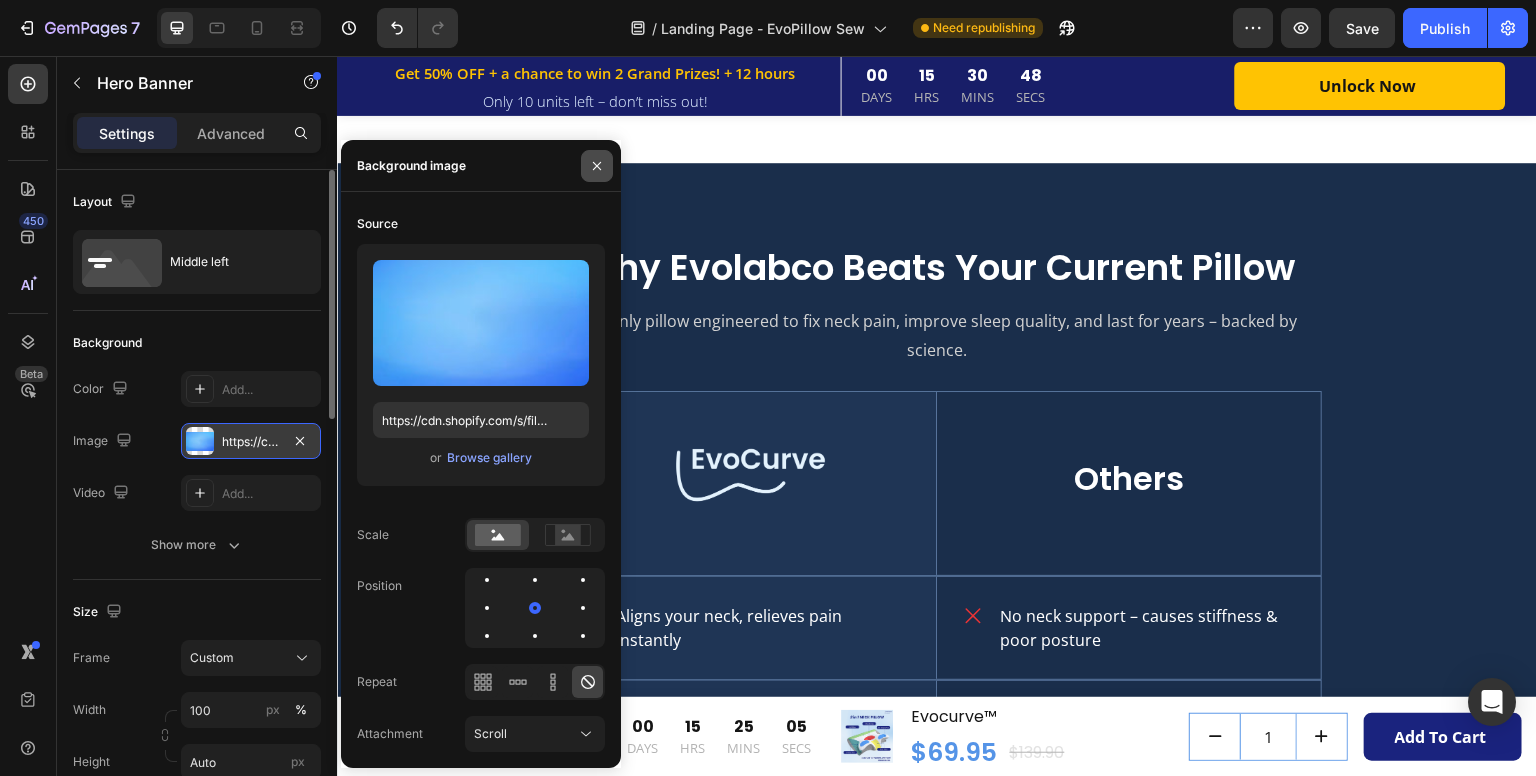 click 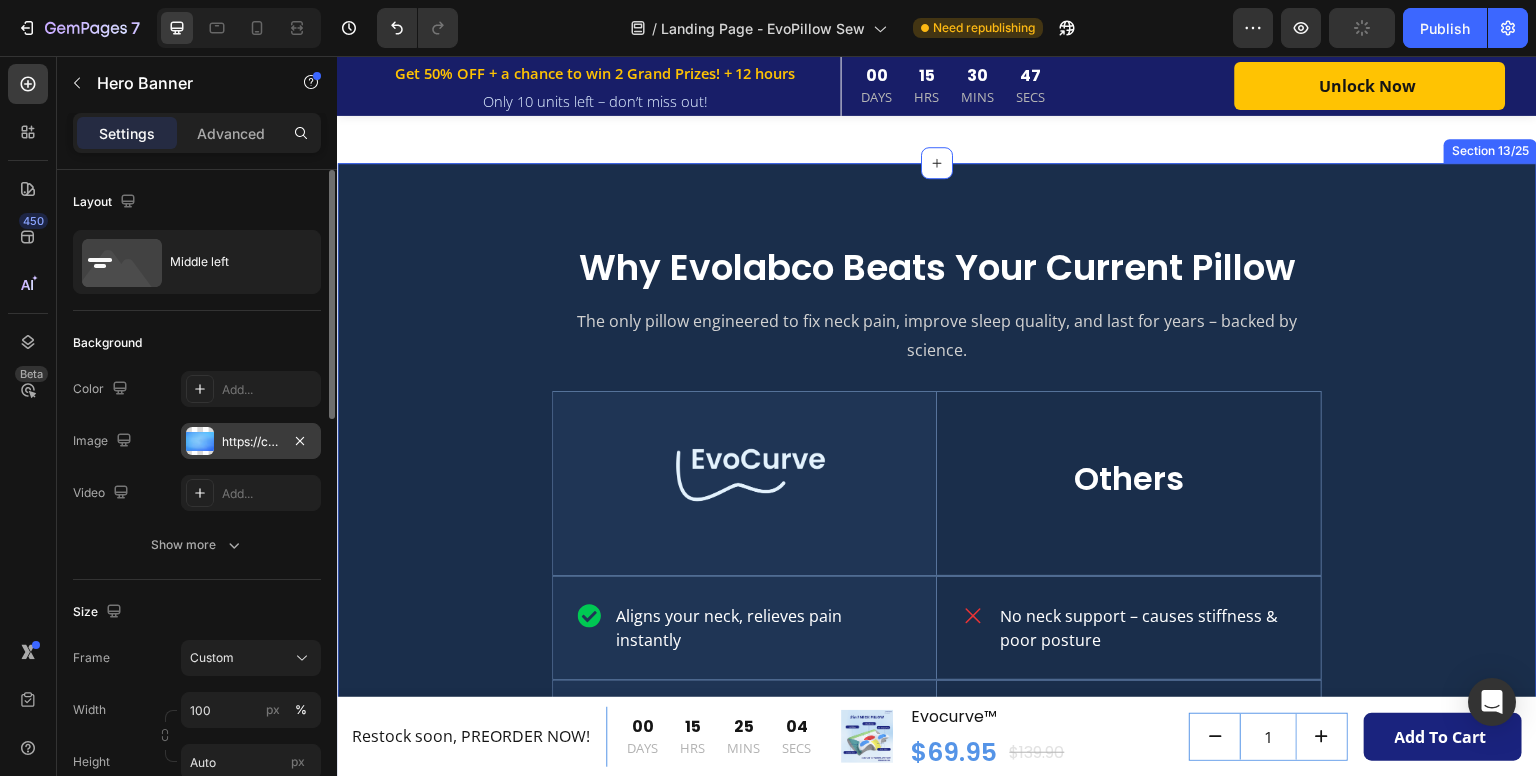 click on "Why Evolabco Beats Your Current Pillow Heading The only pillow engineered to fix neck pain, improve sleep quality, and last for years – backed by science. Text Block Row Aligns your neck, relieves pain instantly Item List Hero Banner
No neck support – causes stiffness & poor posture Item List Row Contours perfectly – 100% orthopedic memory foam Item List Hero Banner
Generic foam or fiber – uneven pressure distribution Item List Row Sleep deeper in any position Item List Hero Banner
Only comfortable in one sleeping position Item List Row No sweat, no heat – breathable & washable cover Item List Hero Banner
Traps heat – causes sweating & discomfort Item List Row Gentle on skin – no itching or irritation Item List Hero Banner
Rough or synthetic fabric – may cause irritation Item List Row Won’t flatten or sag – keeps shape for years Item List Hero Banner
Item List" at bounding box center [937, 737] 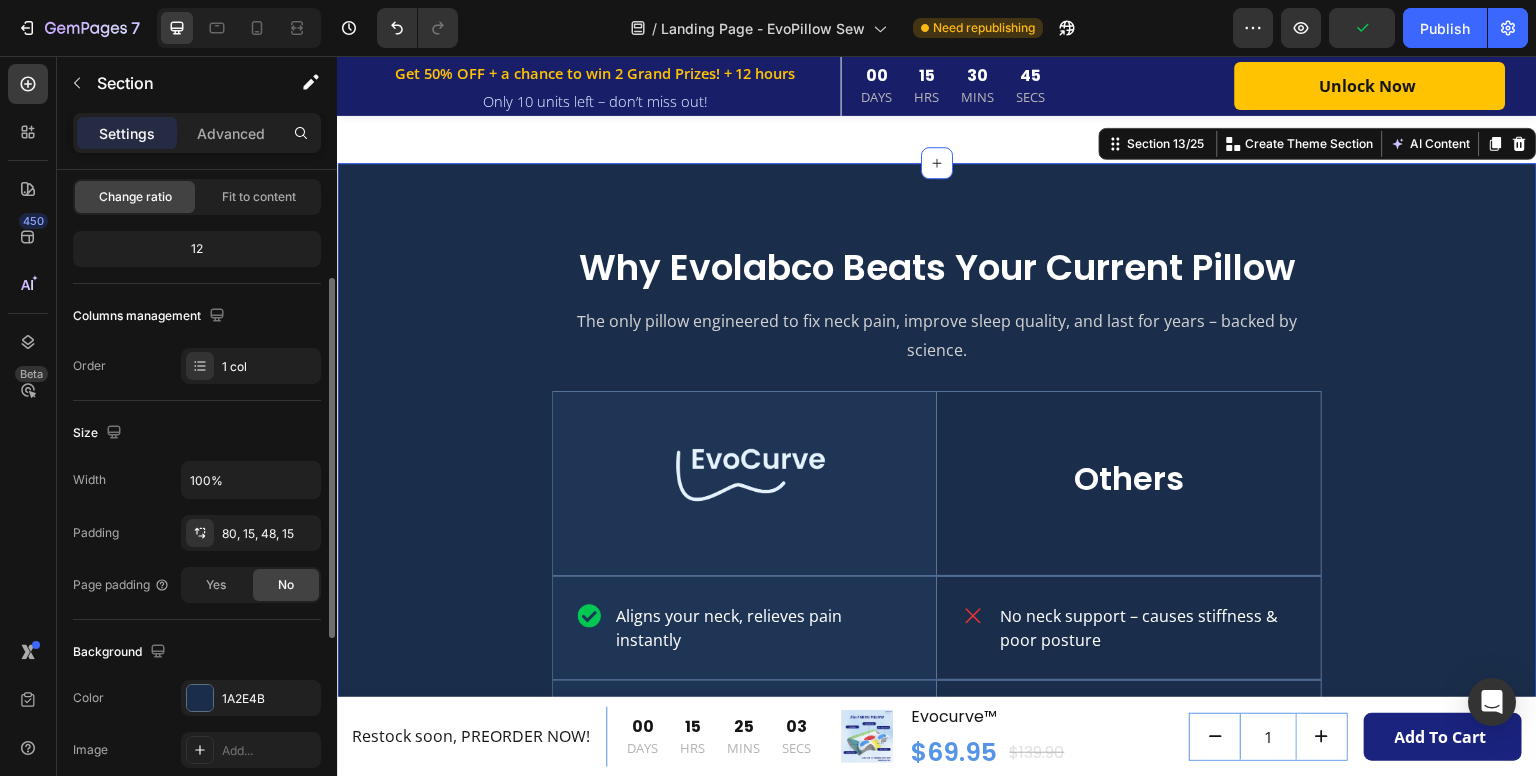scroll, scrollTop: 300, scrollLeft: 0, axis: vertical 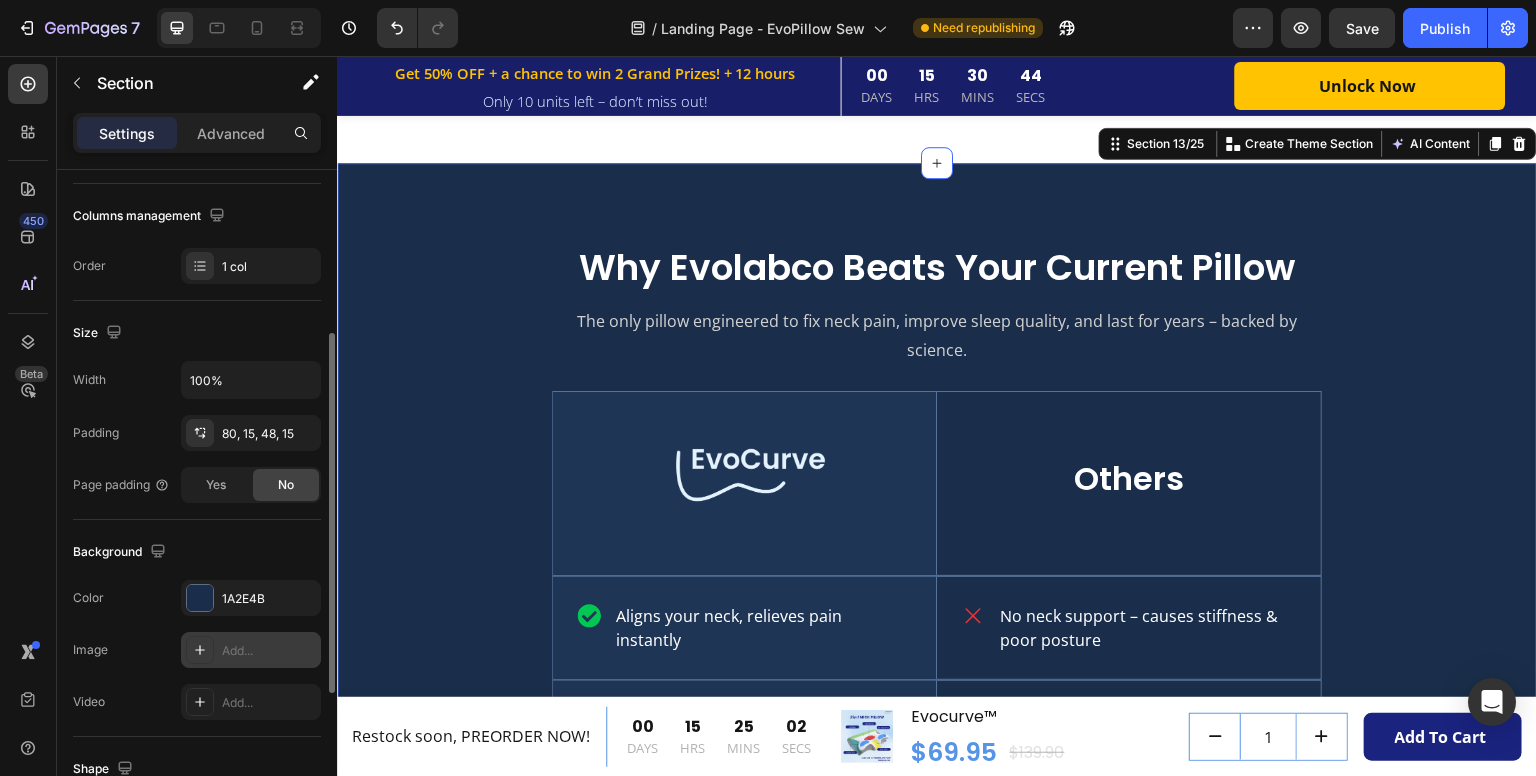 click on "Add..." at bounding box center [269, 651] 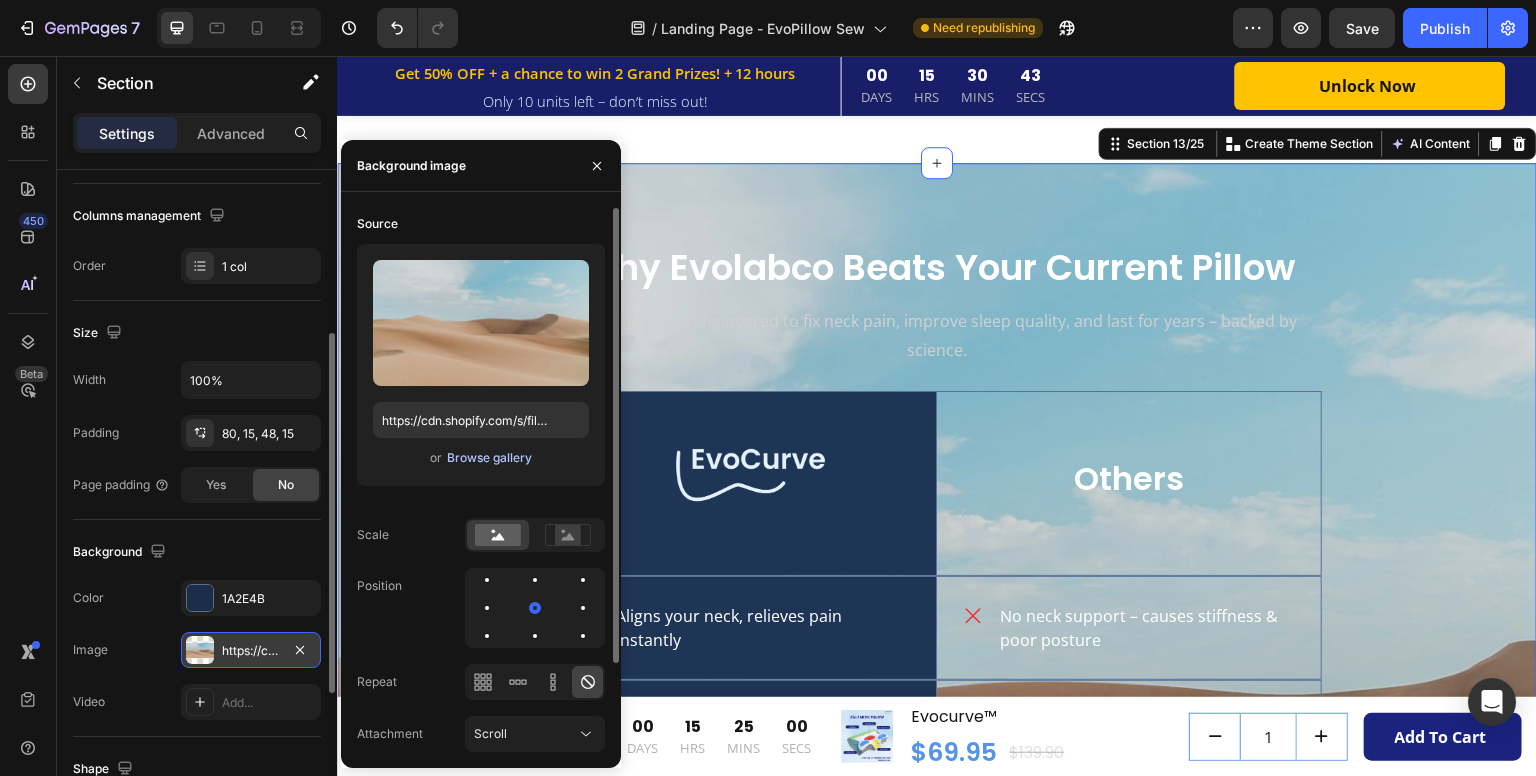 click on "Browse gallery" at bounding box center [489, 458] 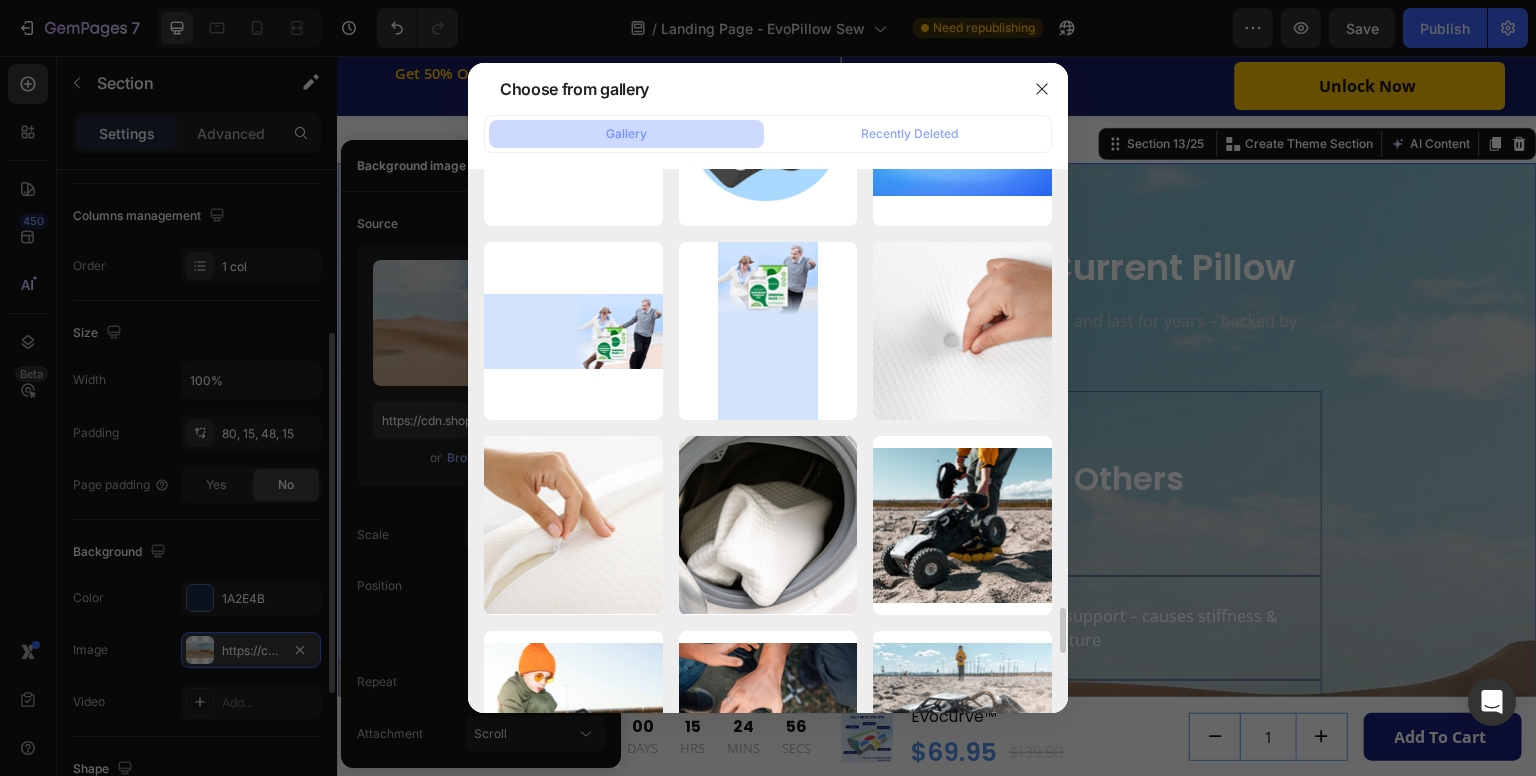 scroll, scrollTop: 5000, scrollLeft: 0, axis: vertical 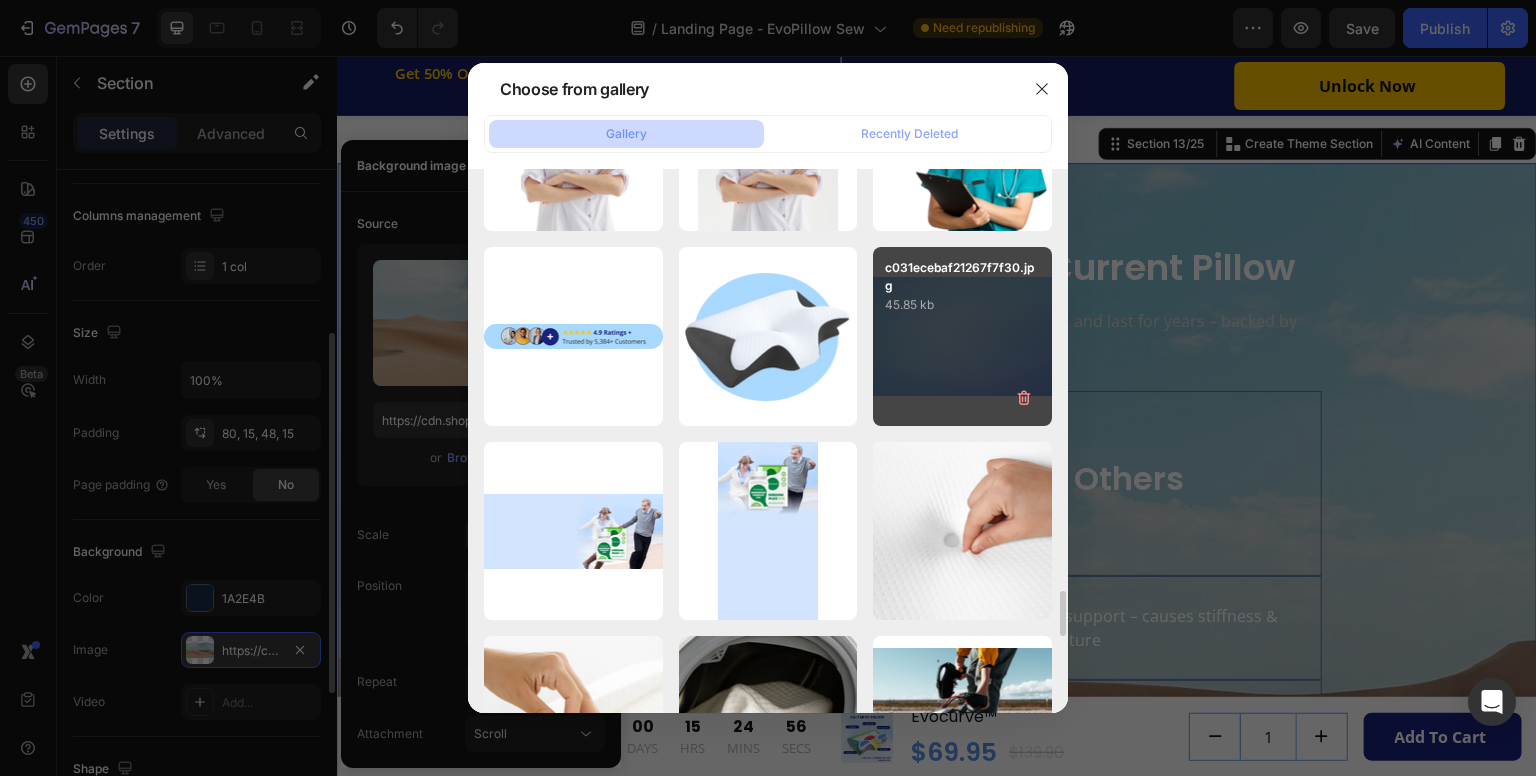 click on "c031ecebaf21267f7f30.jpg 45.85 kb" at bounding box center [962, 336] 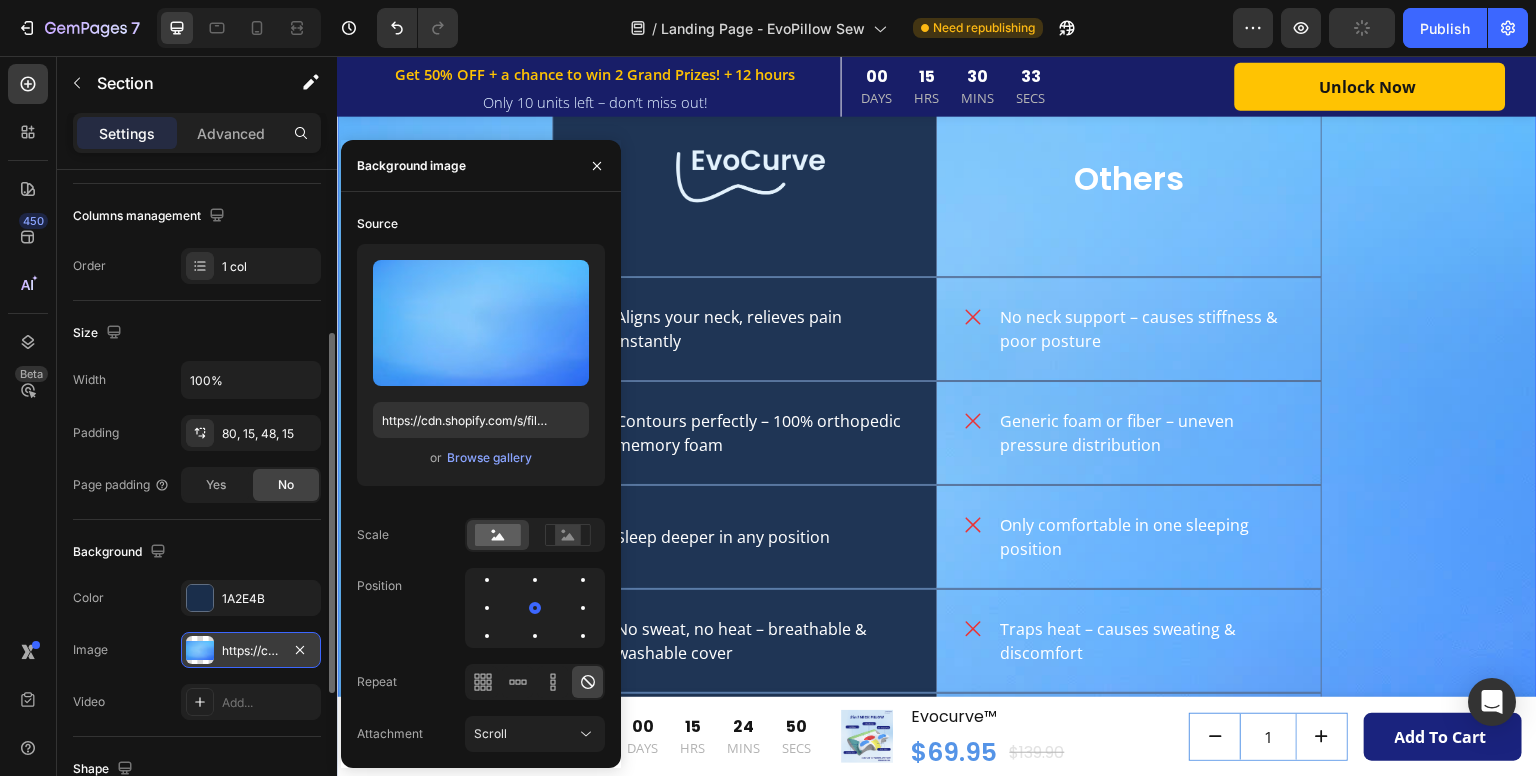 scroll, scrollTop: 3755, scrollLeft: 0, axis: vertical 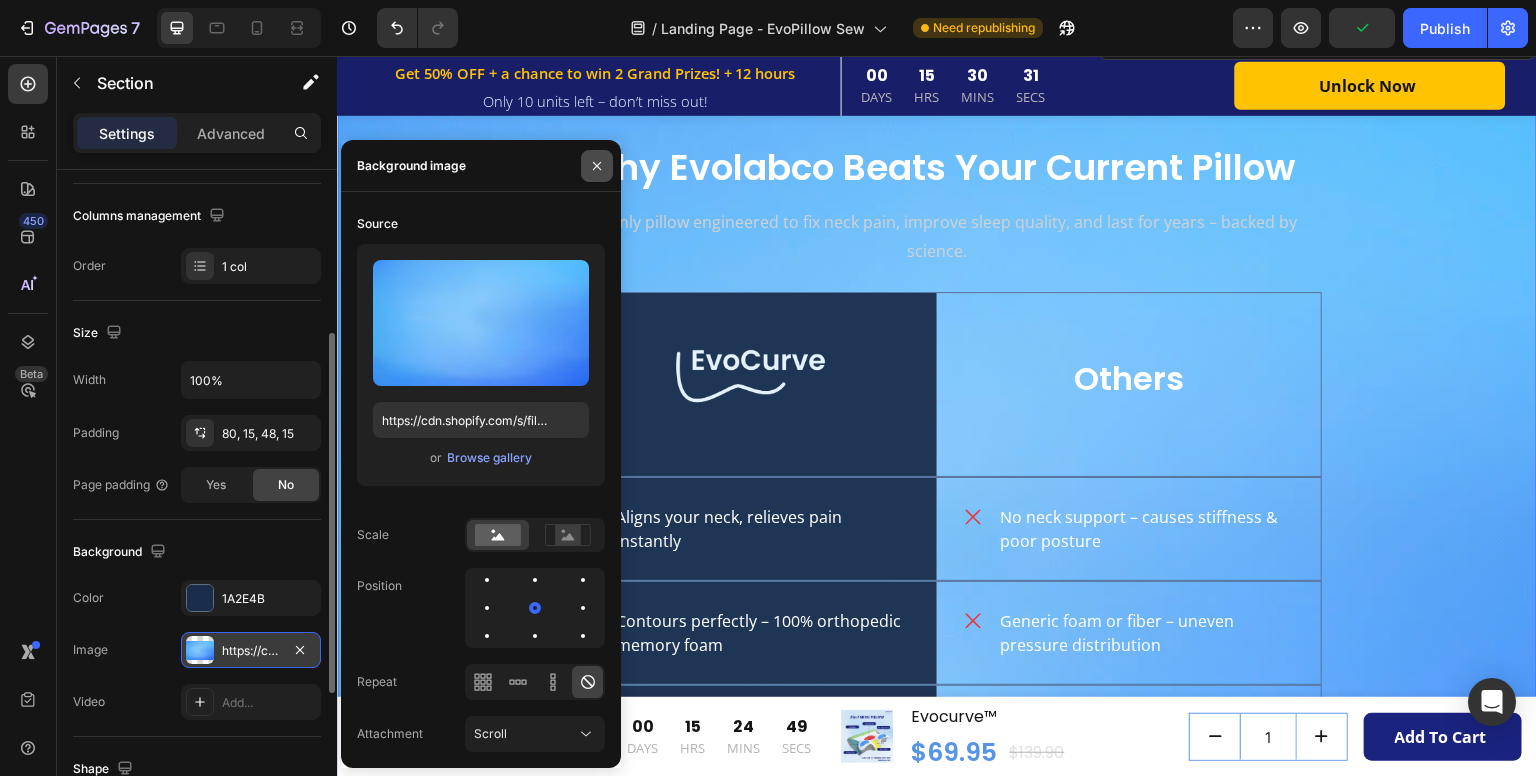 click 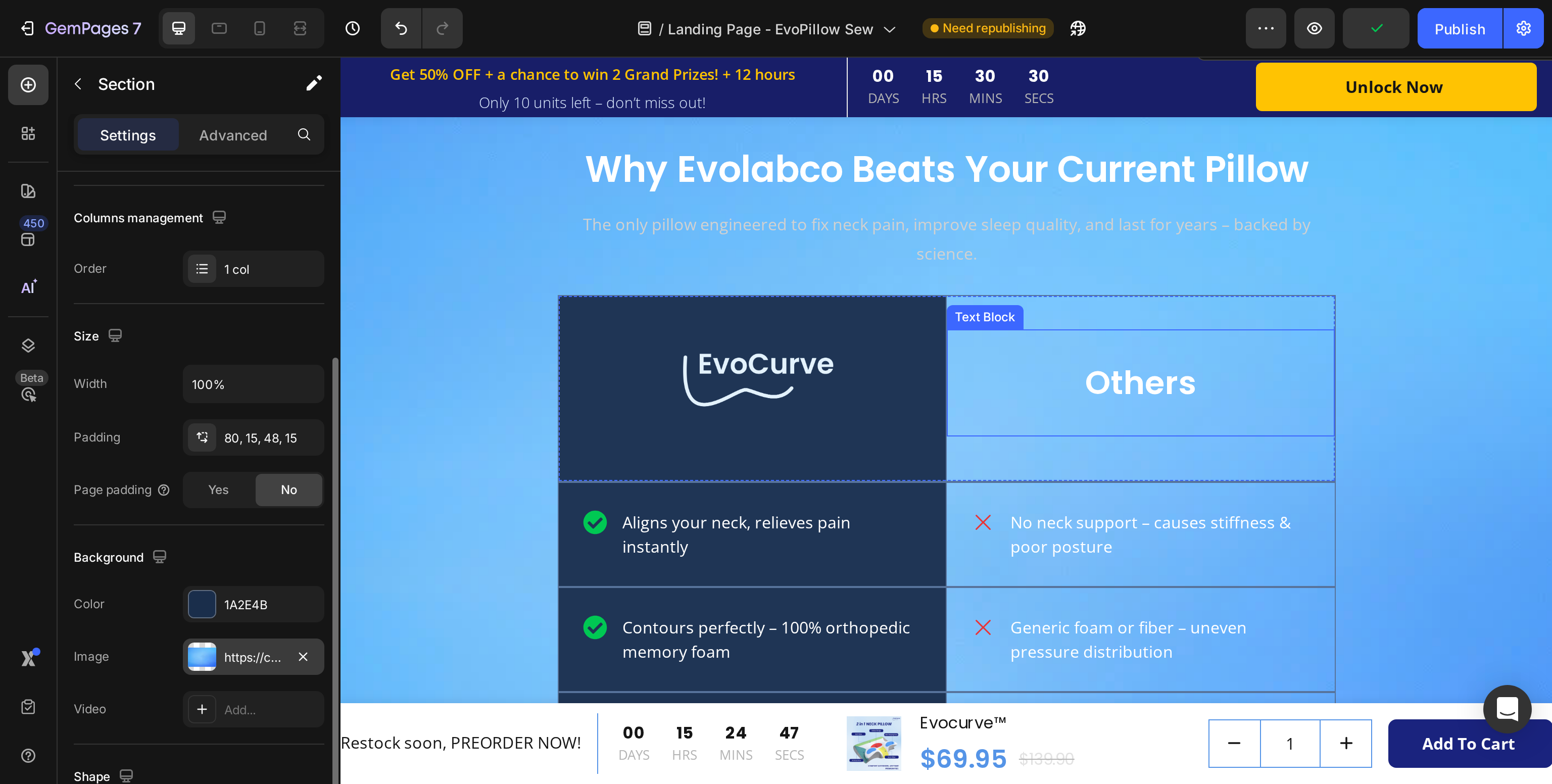 scroll, scrollTop: 1897, scrollLeft: 0, axis: vertical 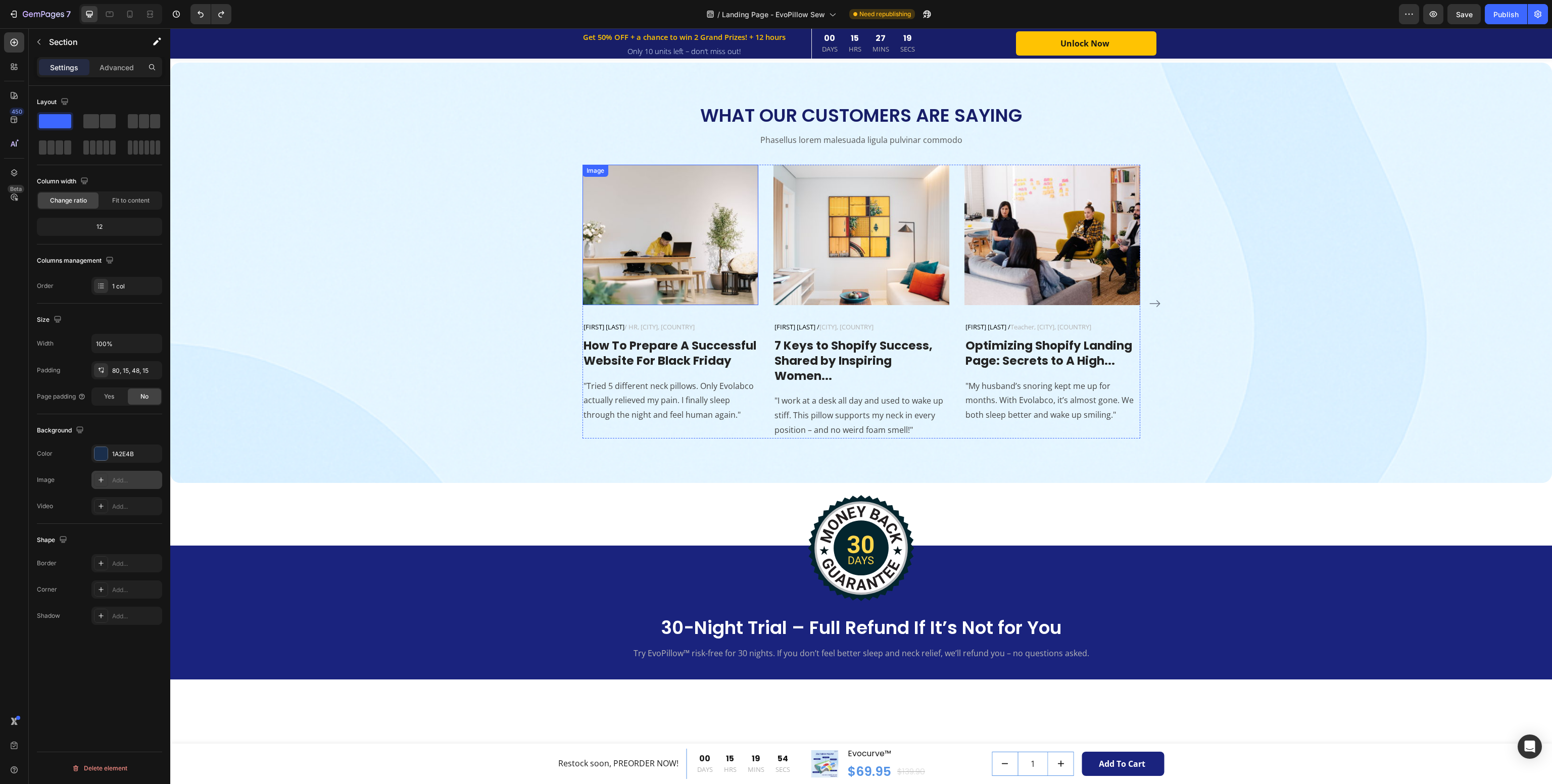 click at bounding box center (670, 235) 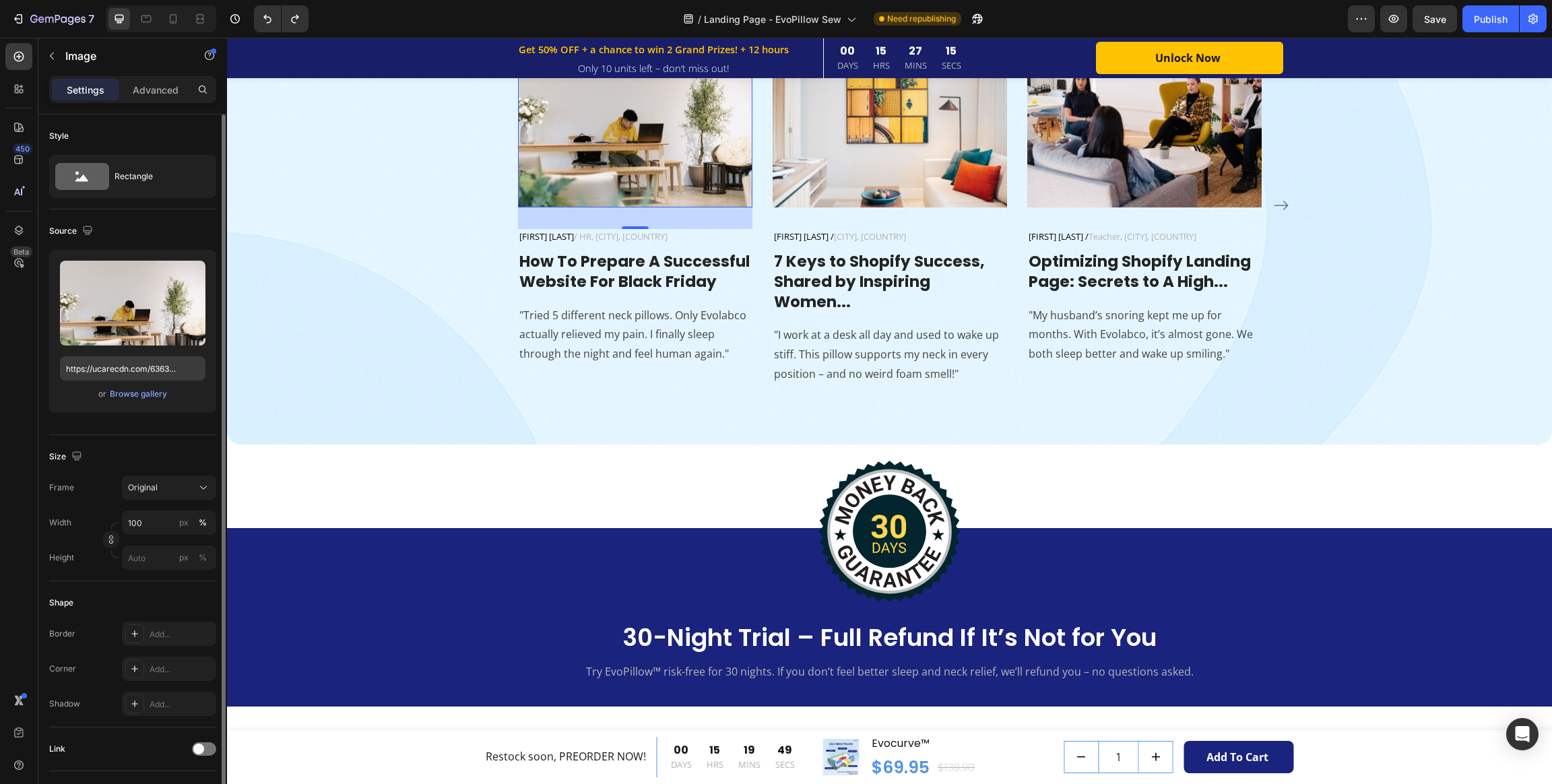 scroll, scrollTop: 3674, scrollLeft: 0, axis: vertical 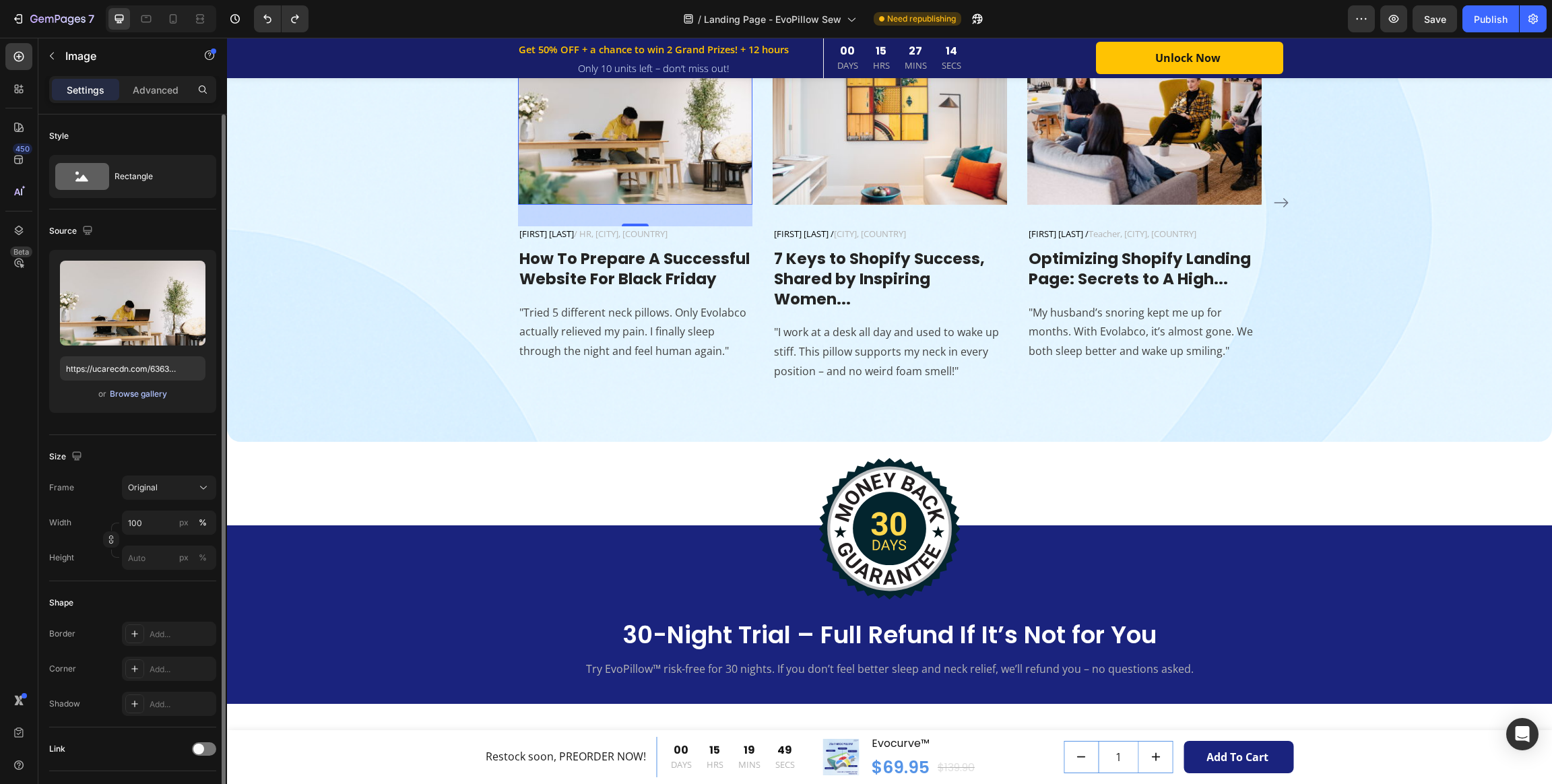 click on "Browse gallery" at bounding box center (138, 394) 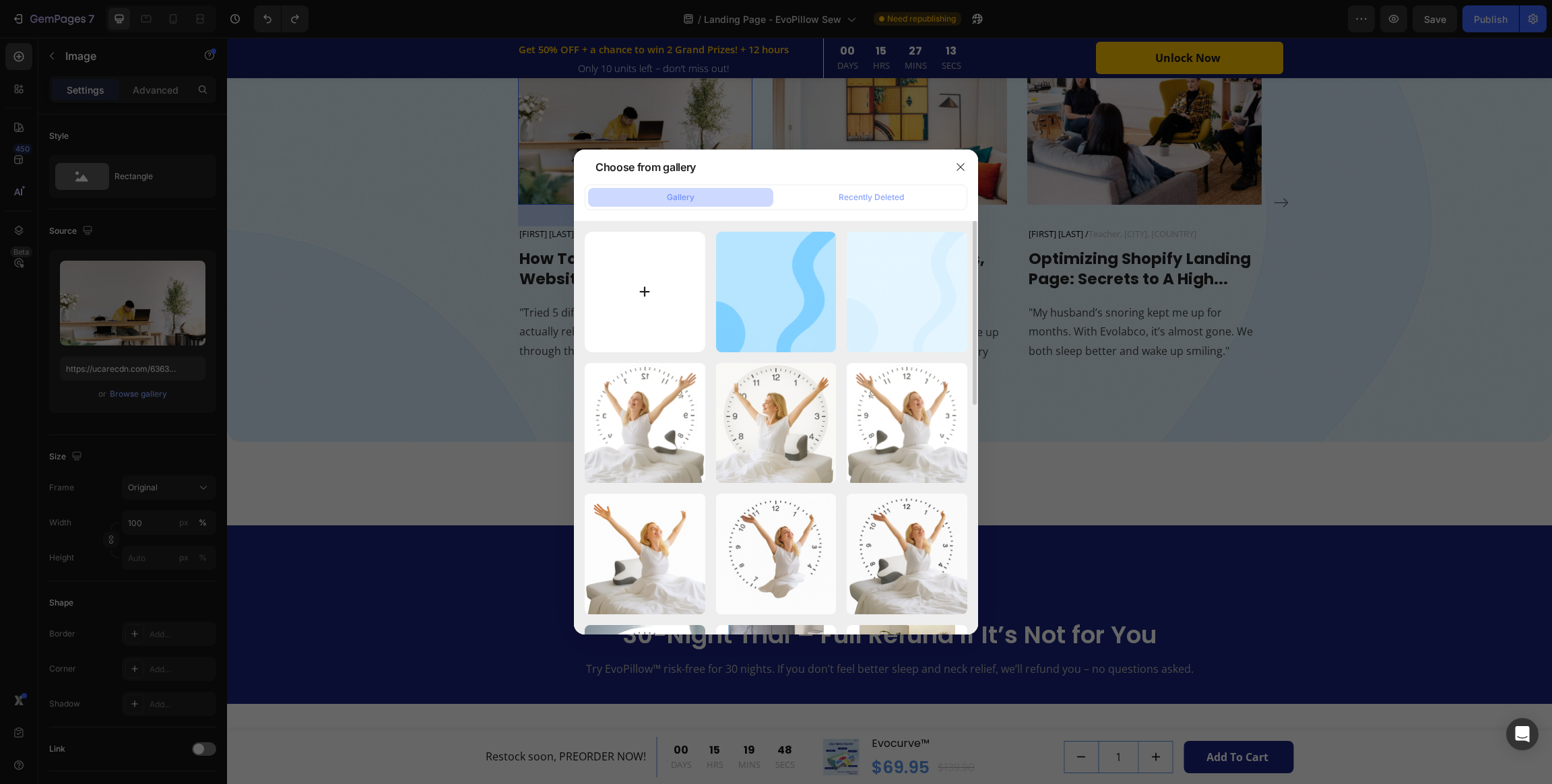 click at bounding box center (645, 292) 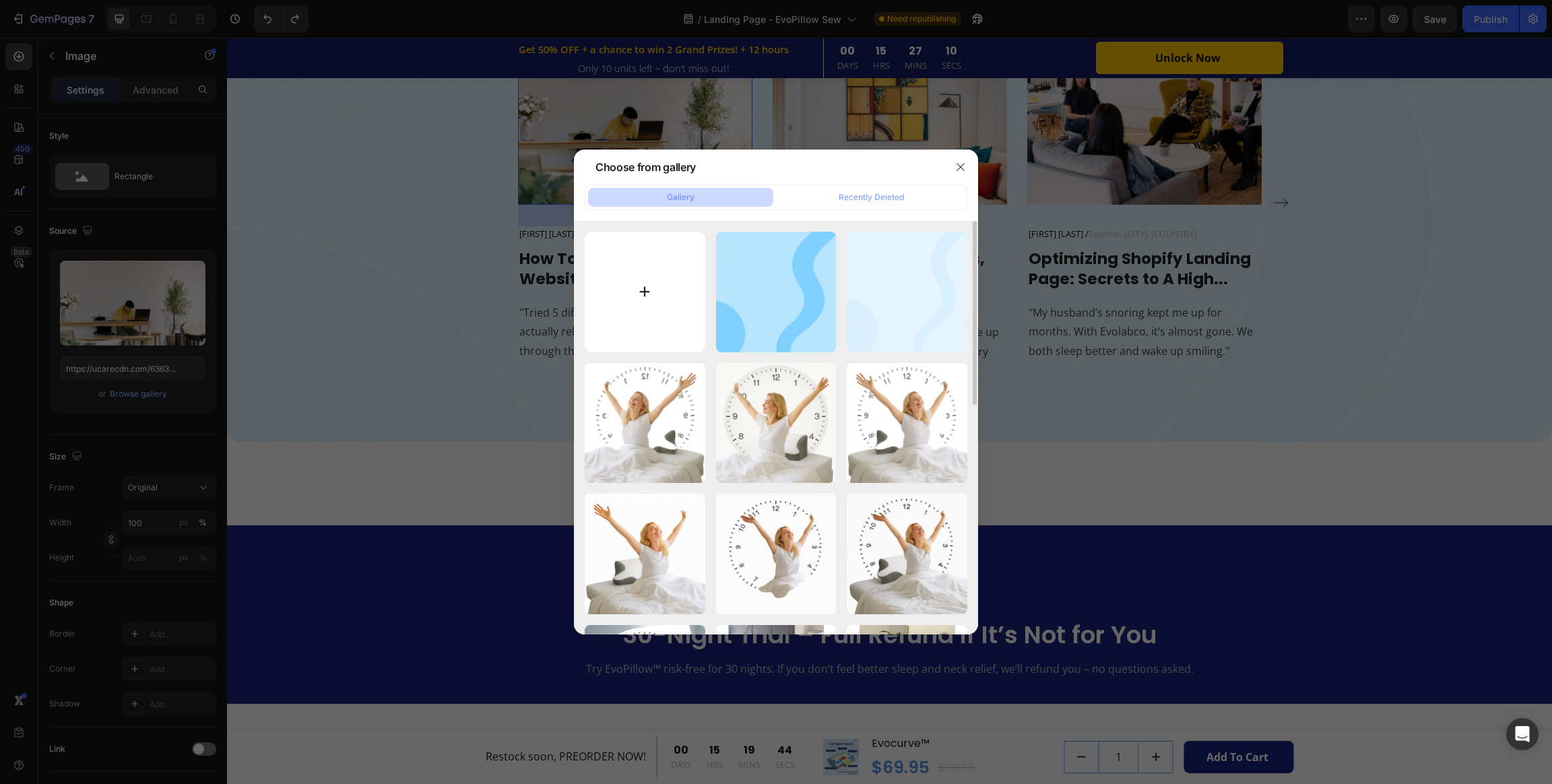 type on "C:\fakepath\processed_1.png" 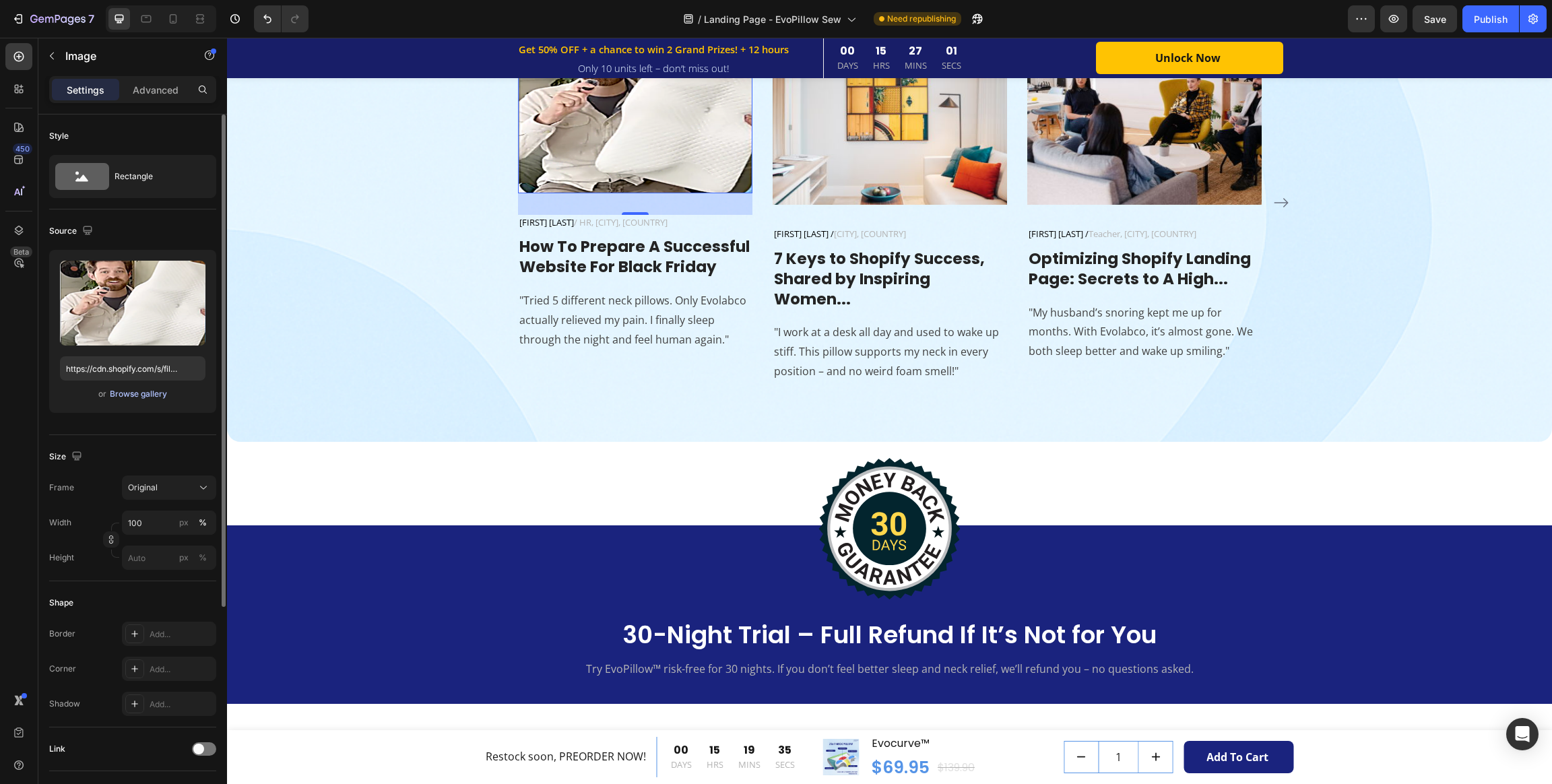 click on "Browse gallery" at bounding box center [138, 394] 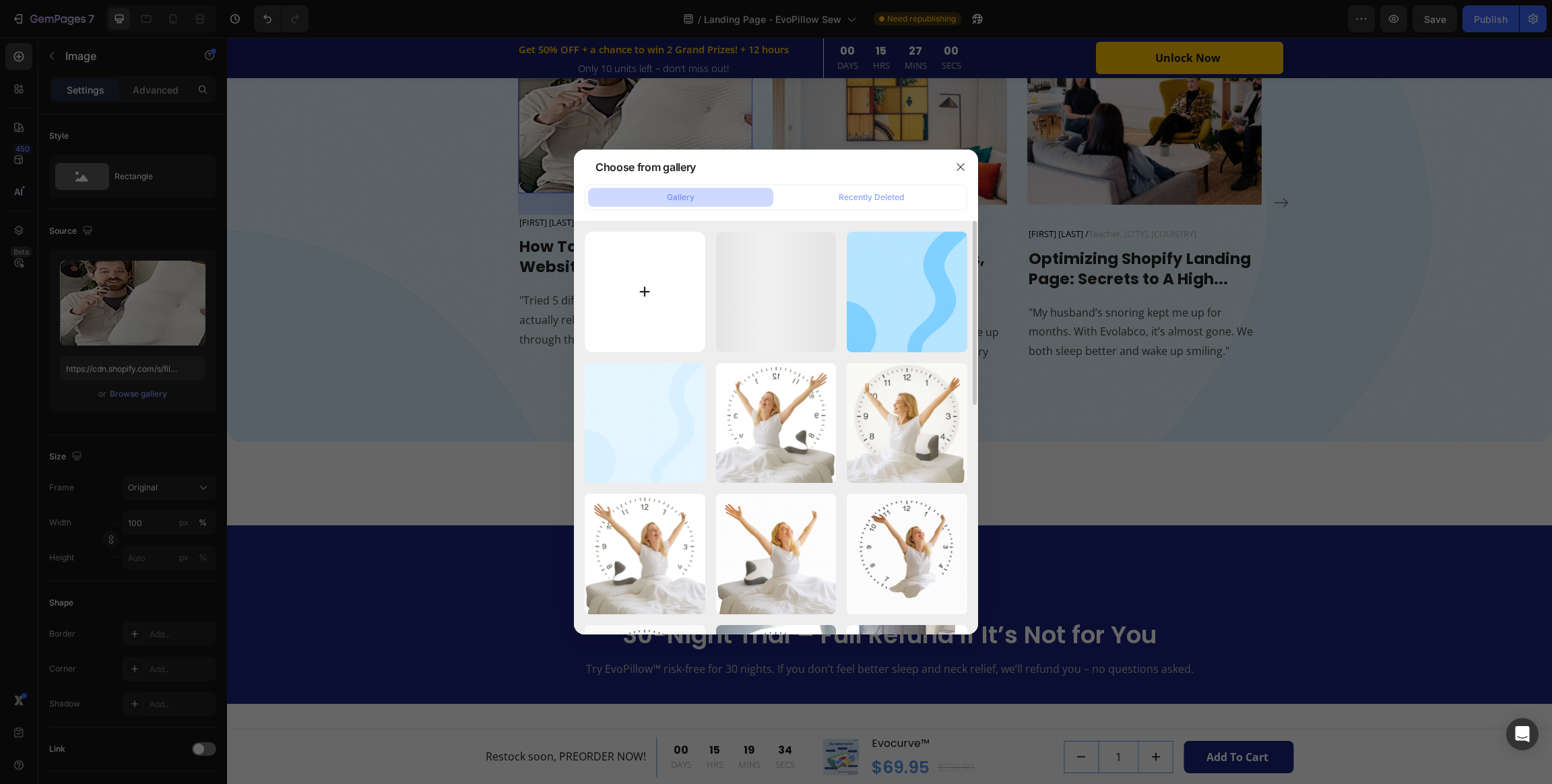 click at bounding box center [645, 292] 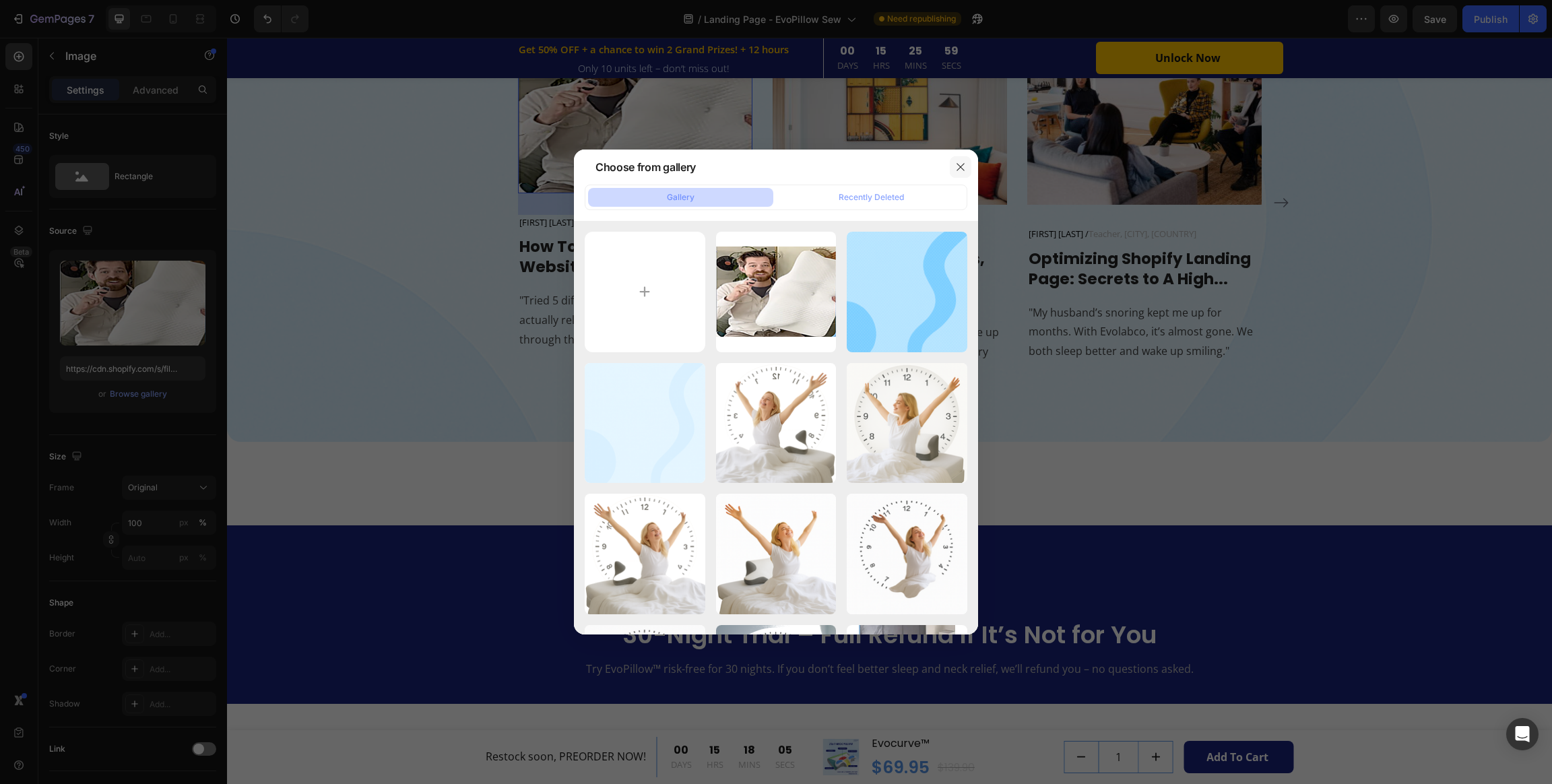 click 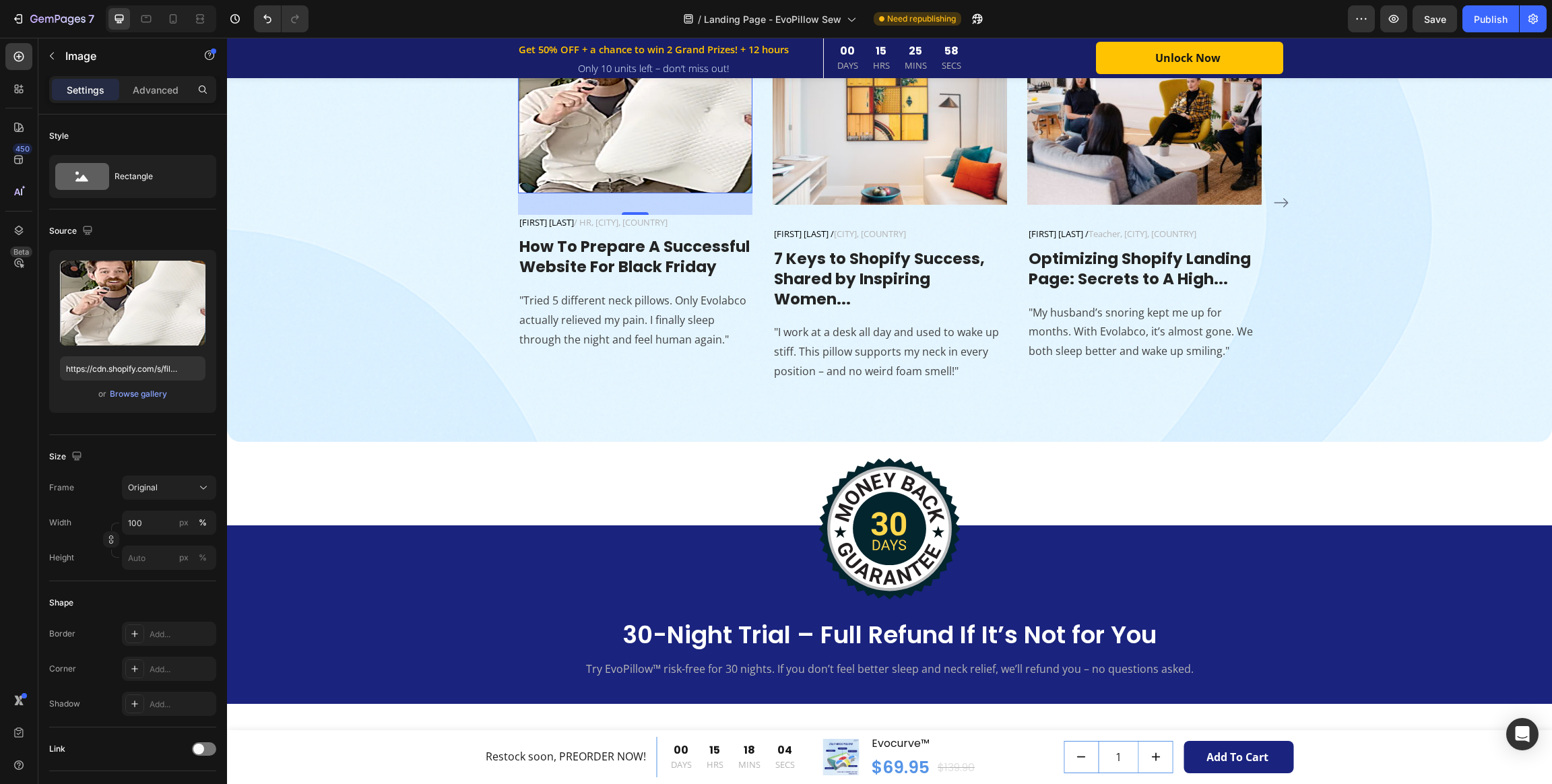 click at bounding box center [635, 105] 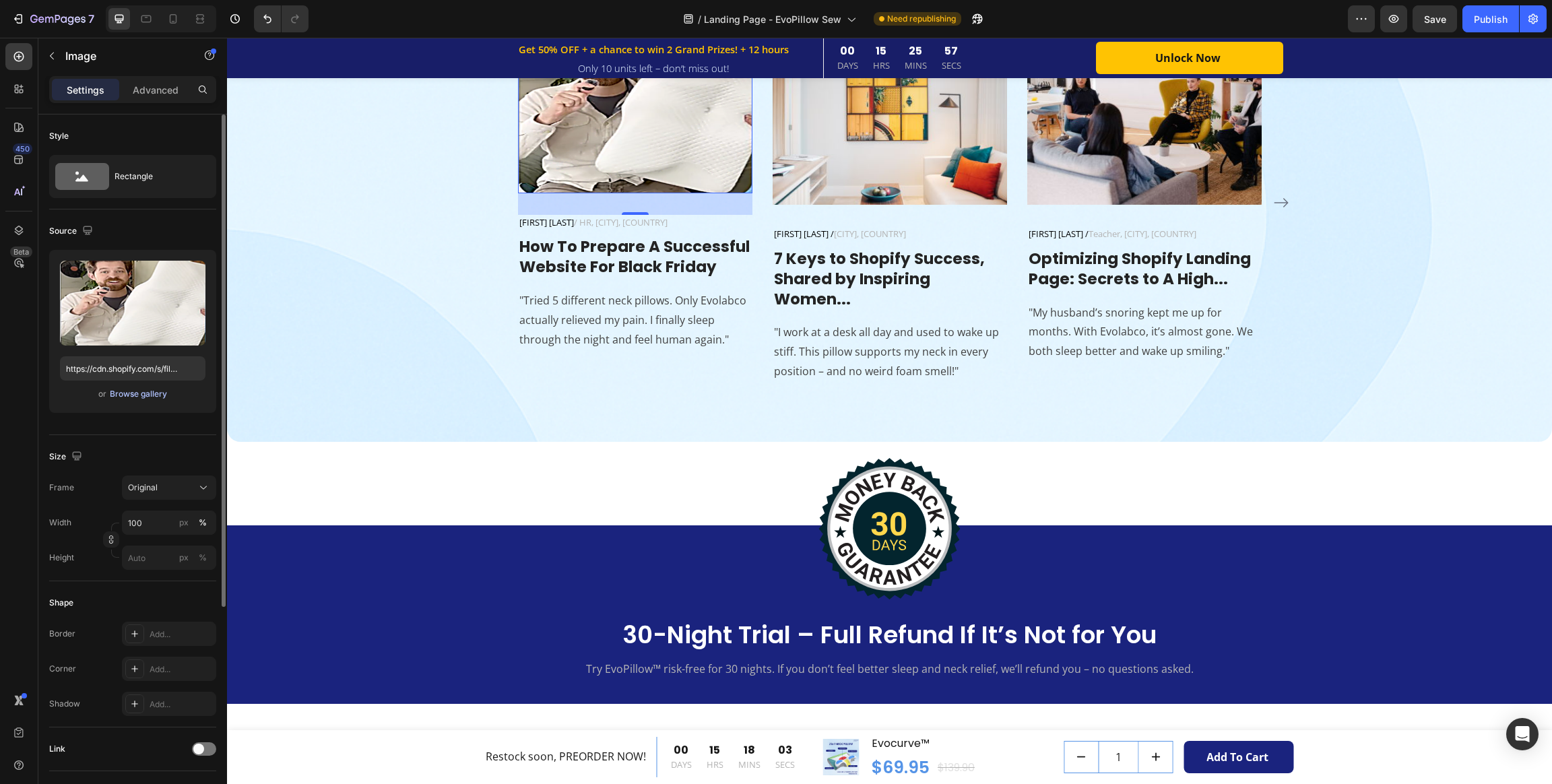 click on "Browse gallery" at bounding box center (138, 394) 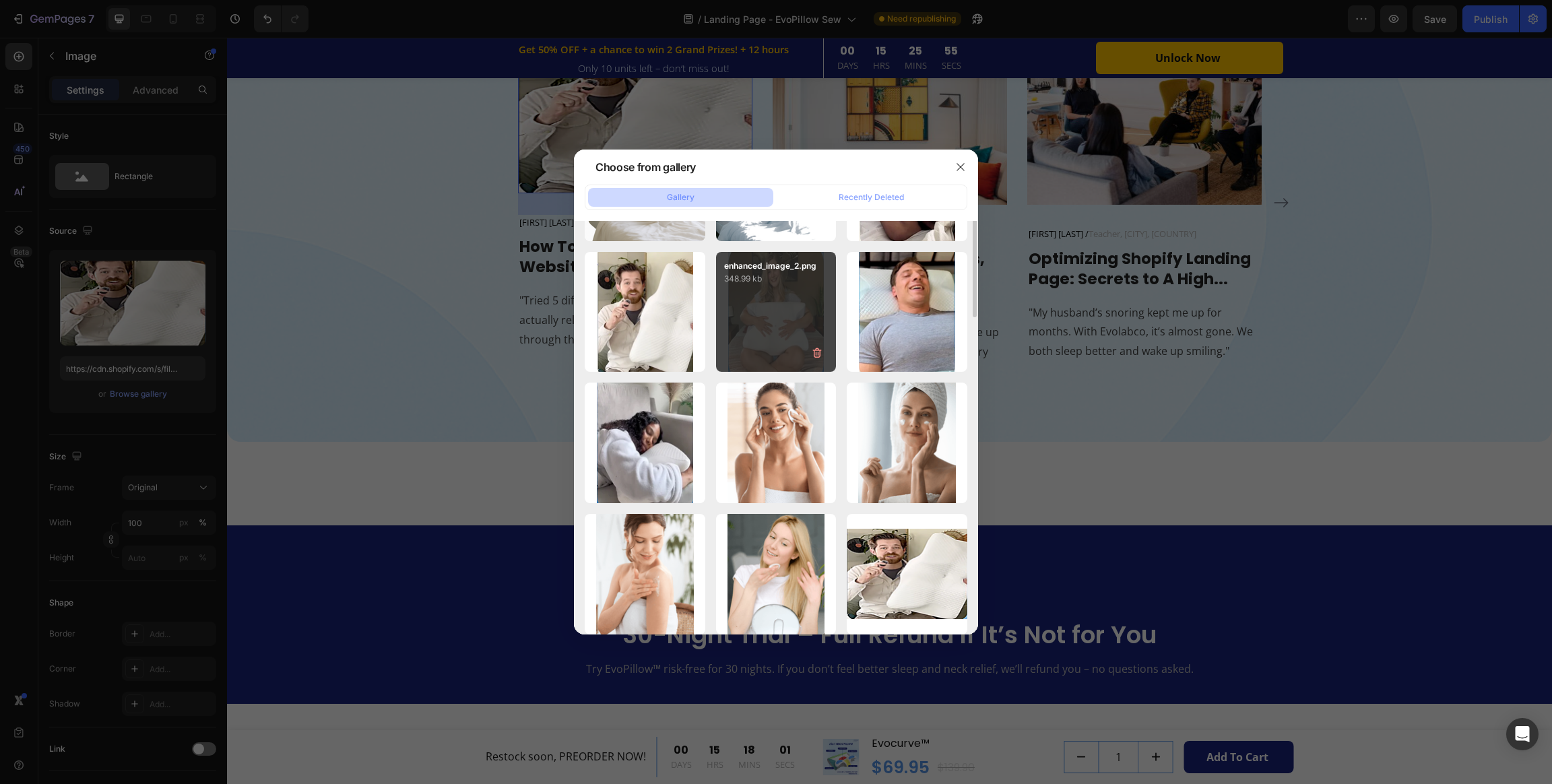 scroll, scrollTop: 404, scrollLeft: 0, axis: vertical 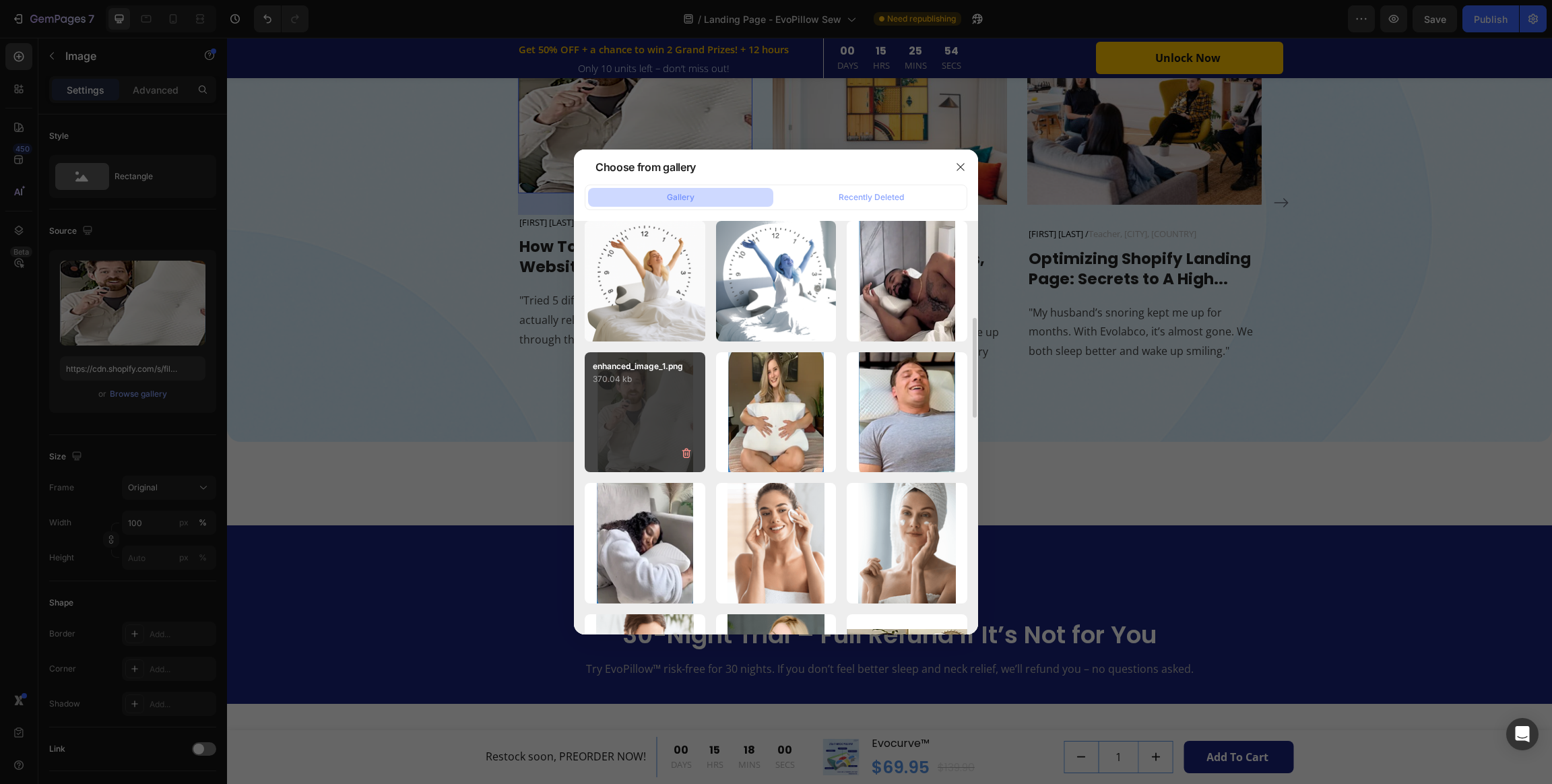click on "enhanced_image_1.png 370.04 kb" at bounding box center [645, 412] 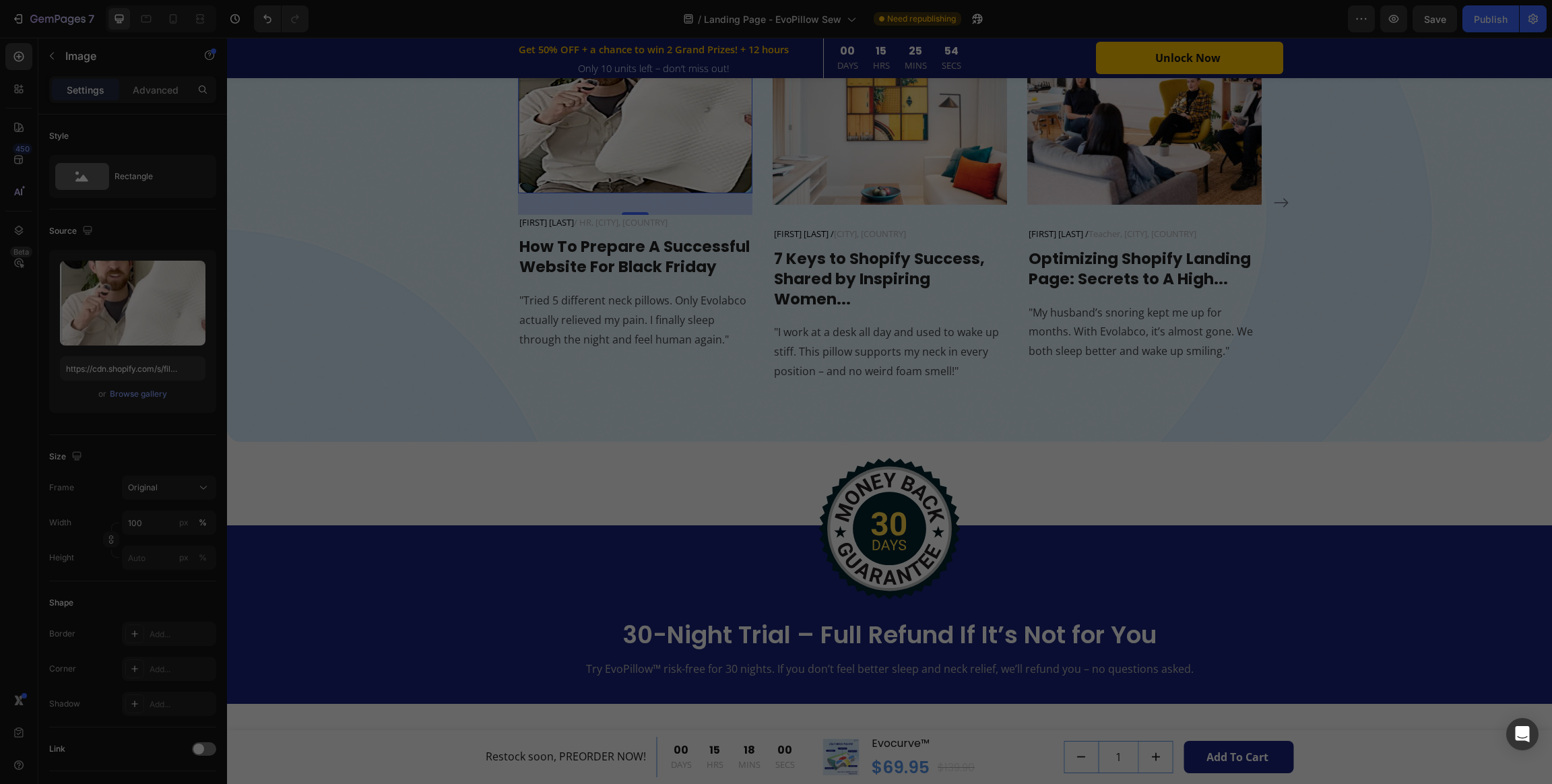 type on "https://cdn.shopify.com/s/files/1/0684/1480/0054/files/gempages_575956228132307487-900fe475-9bbd-4d4f-ab09-d8354c1865f2.png" 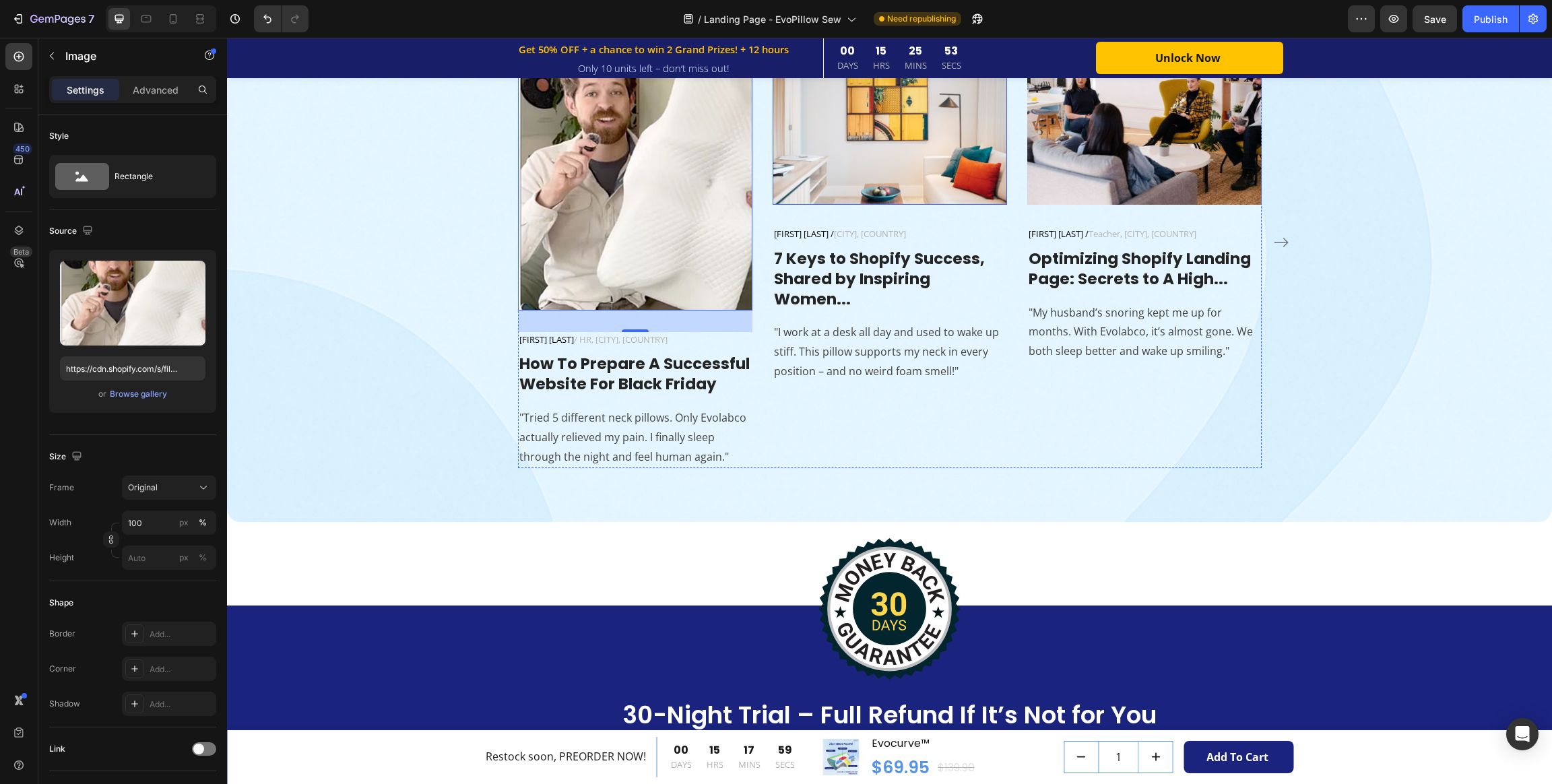 click at bounding box center (890, 111) 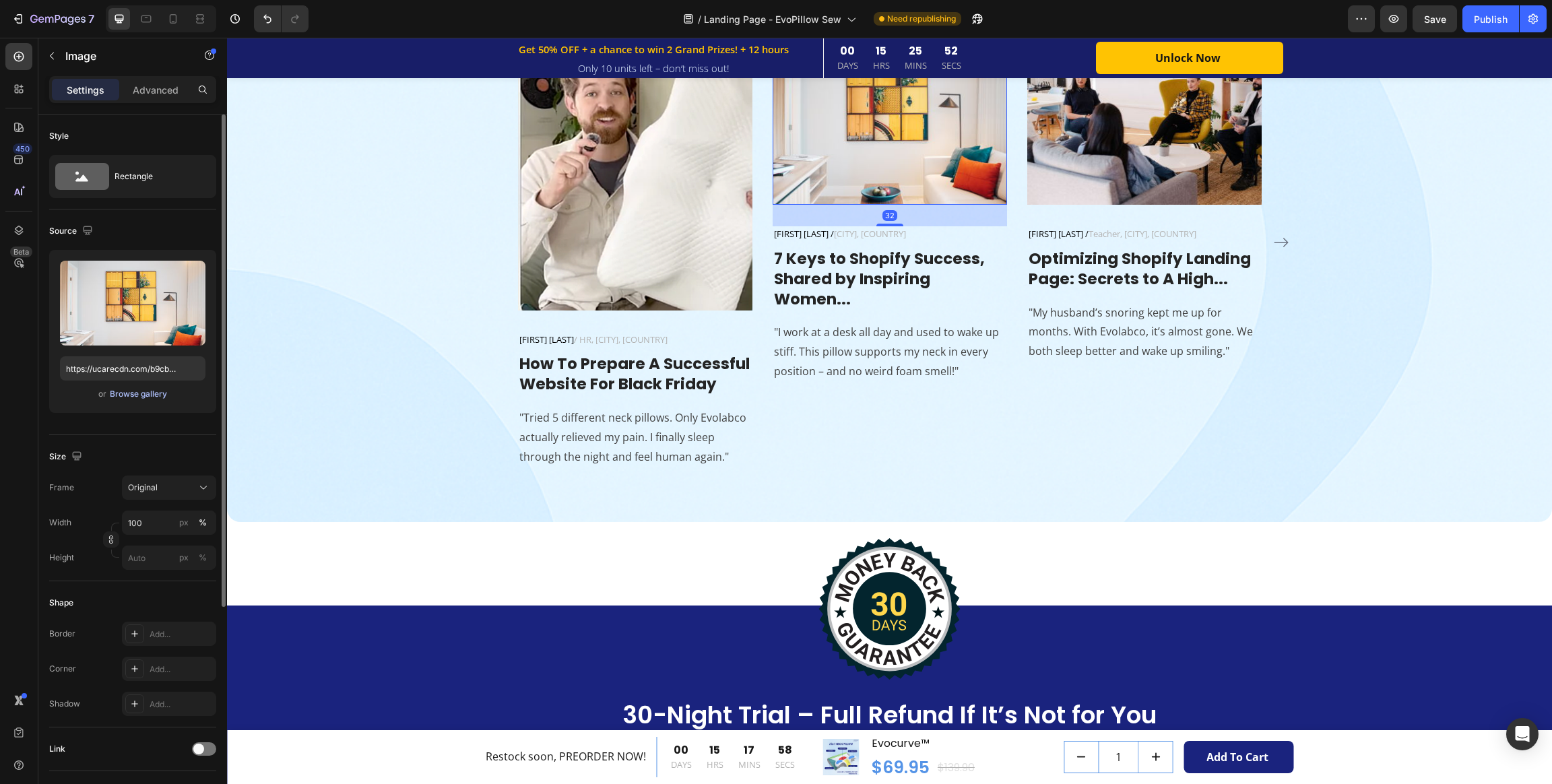 click on "Browse gallery" at bounding box center (138, 394) 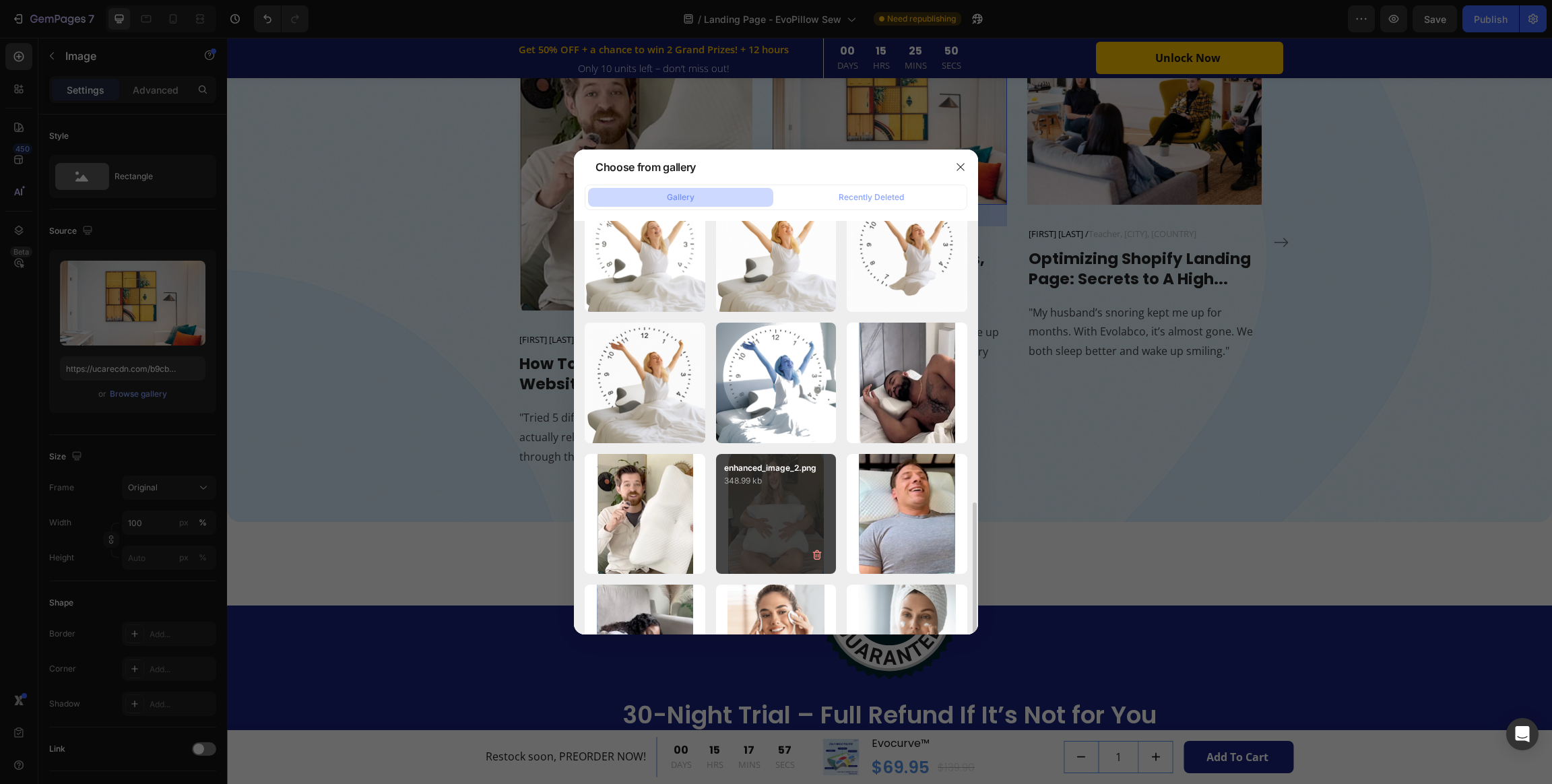 scroll, scrollTop: 404, scrollLeft: 0, axis: vertical 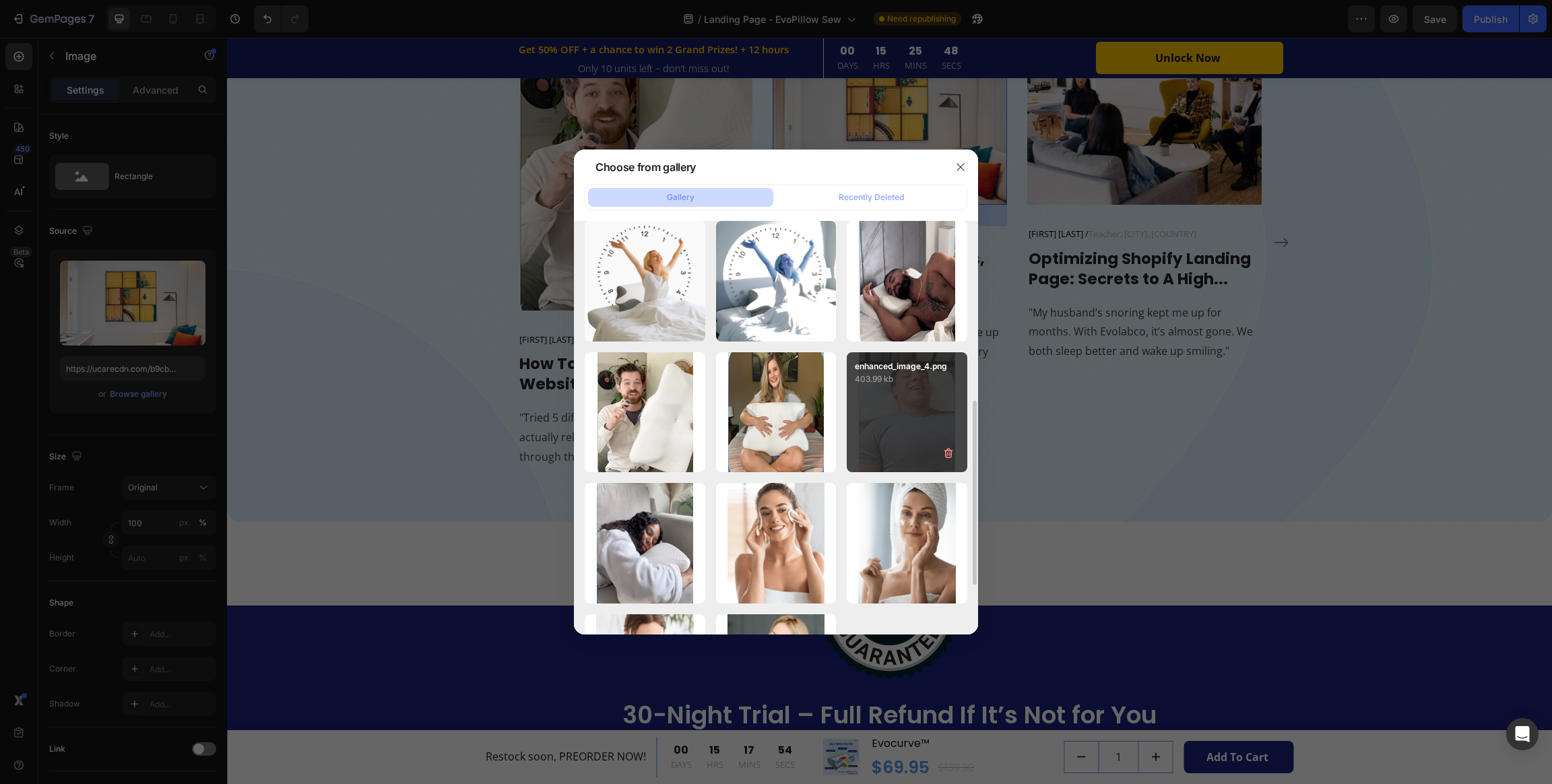 click on "enhanced_image_4.png 403.99 kb" at bounding box center [907, 412] 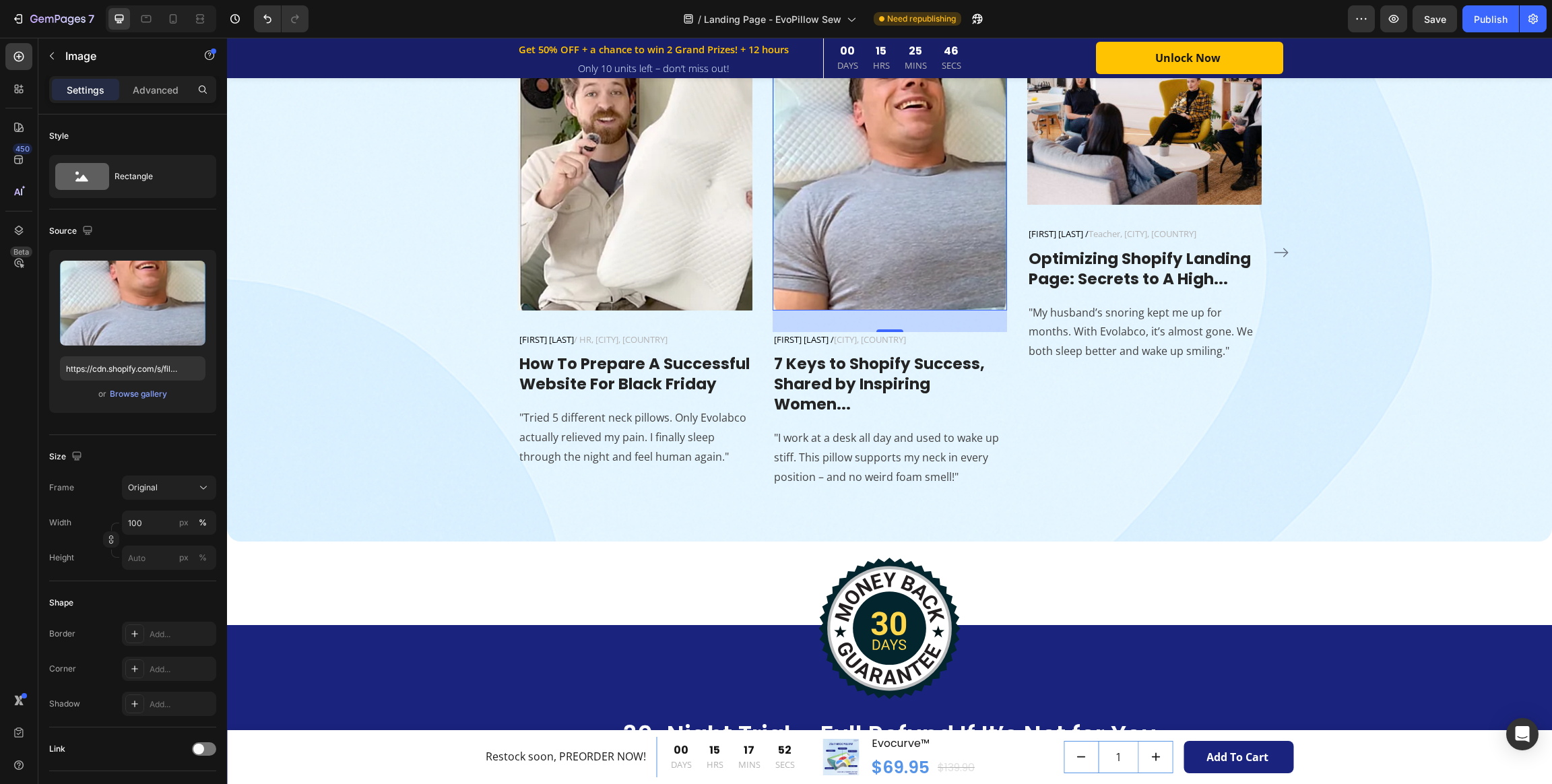 click at bounding box center [890, 164] 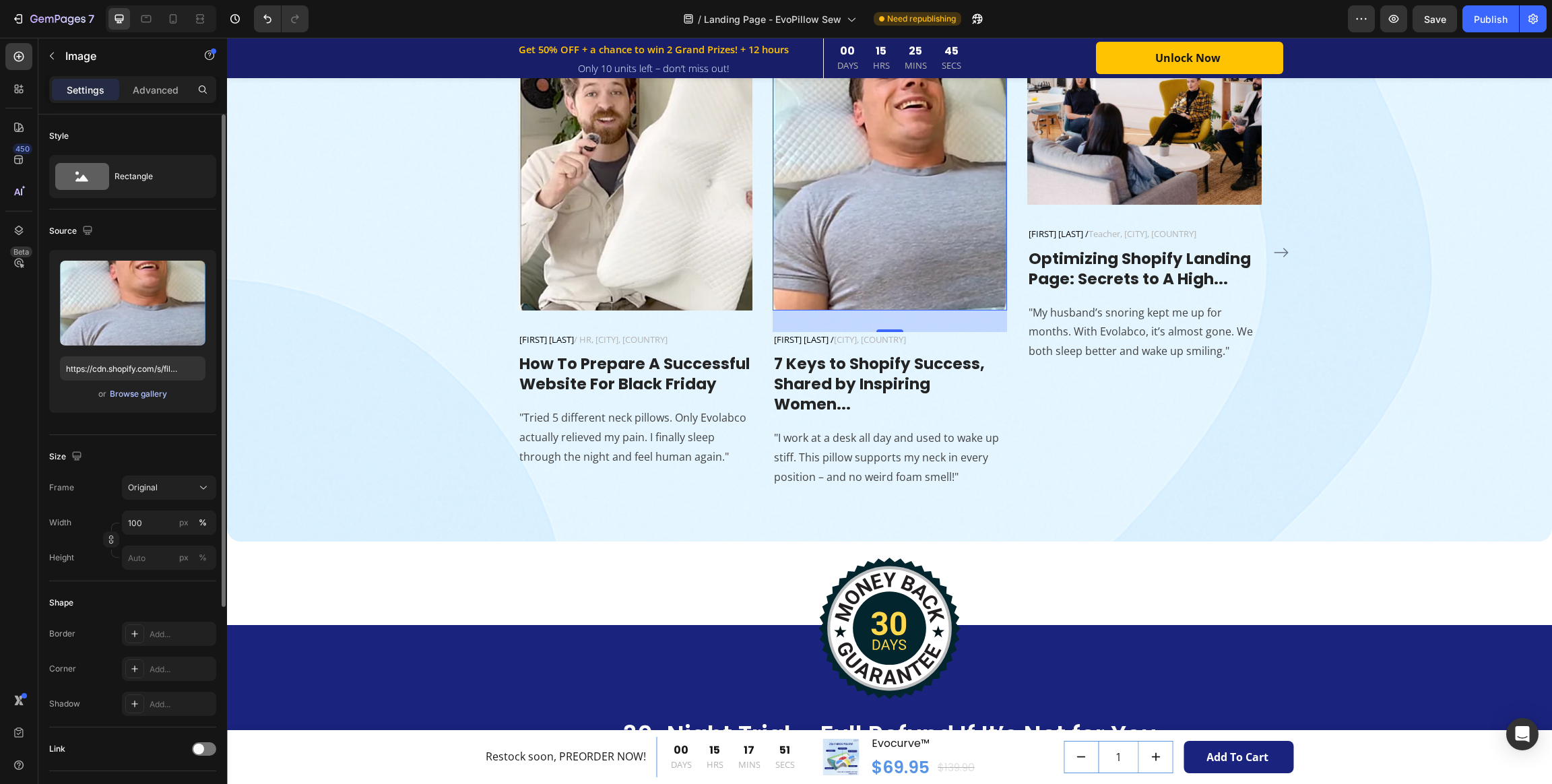 click on "Browse gallery" at bounding box center (138, 394) 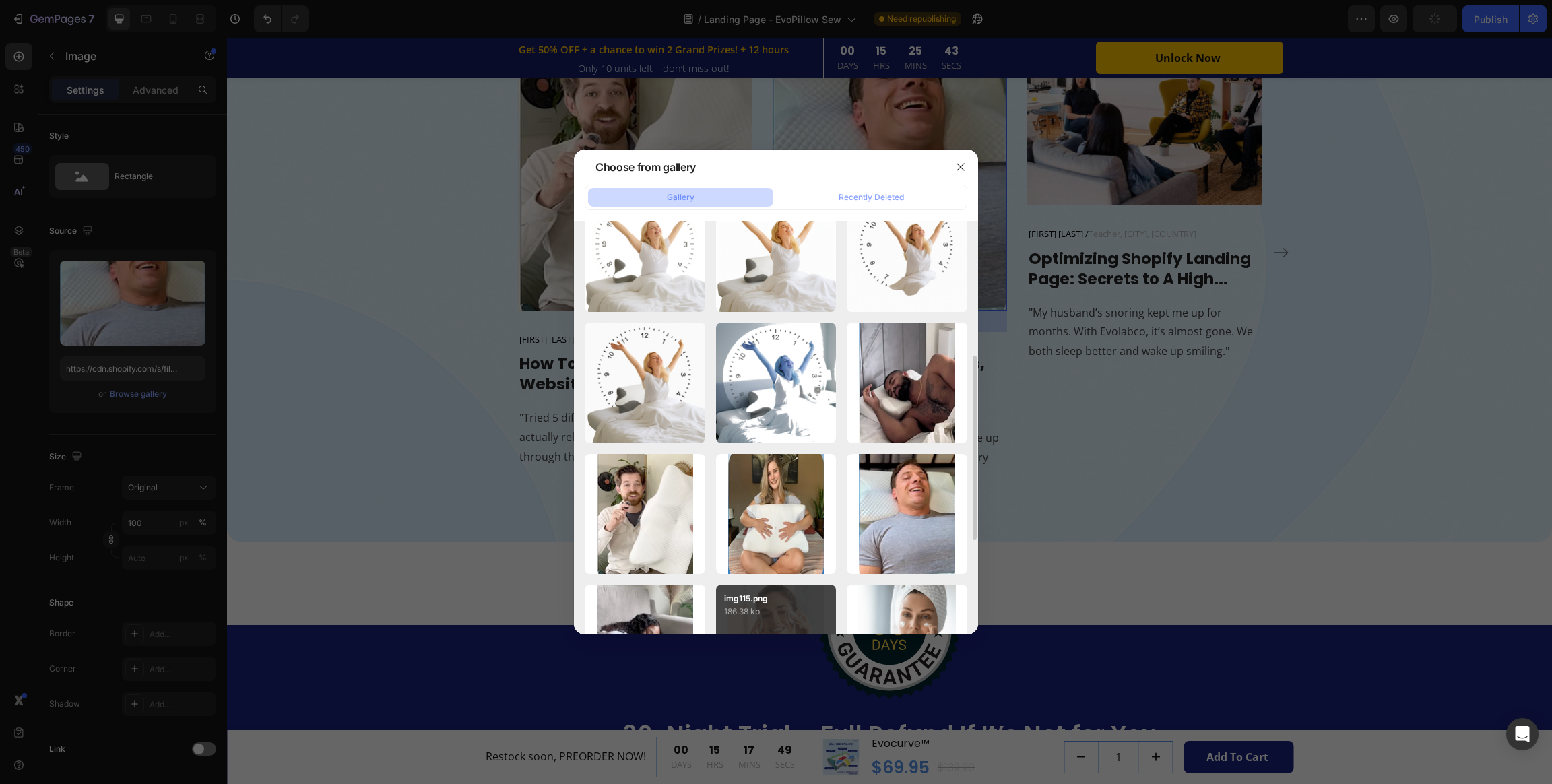 scroll, scrollTop: 404, scrollLeft: 0, axis: vertical 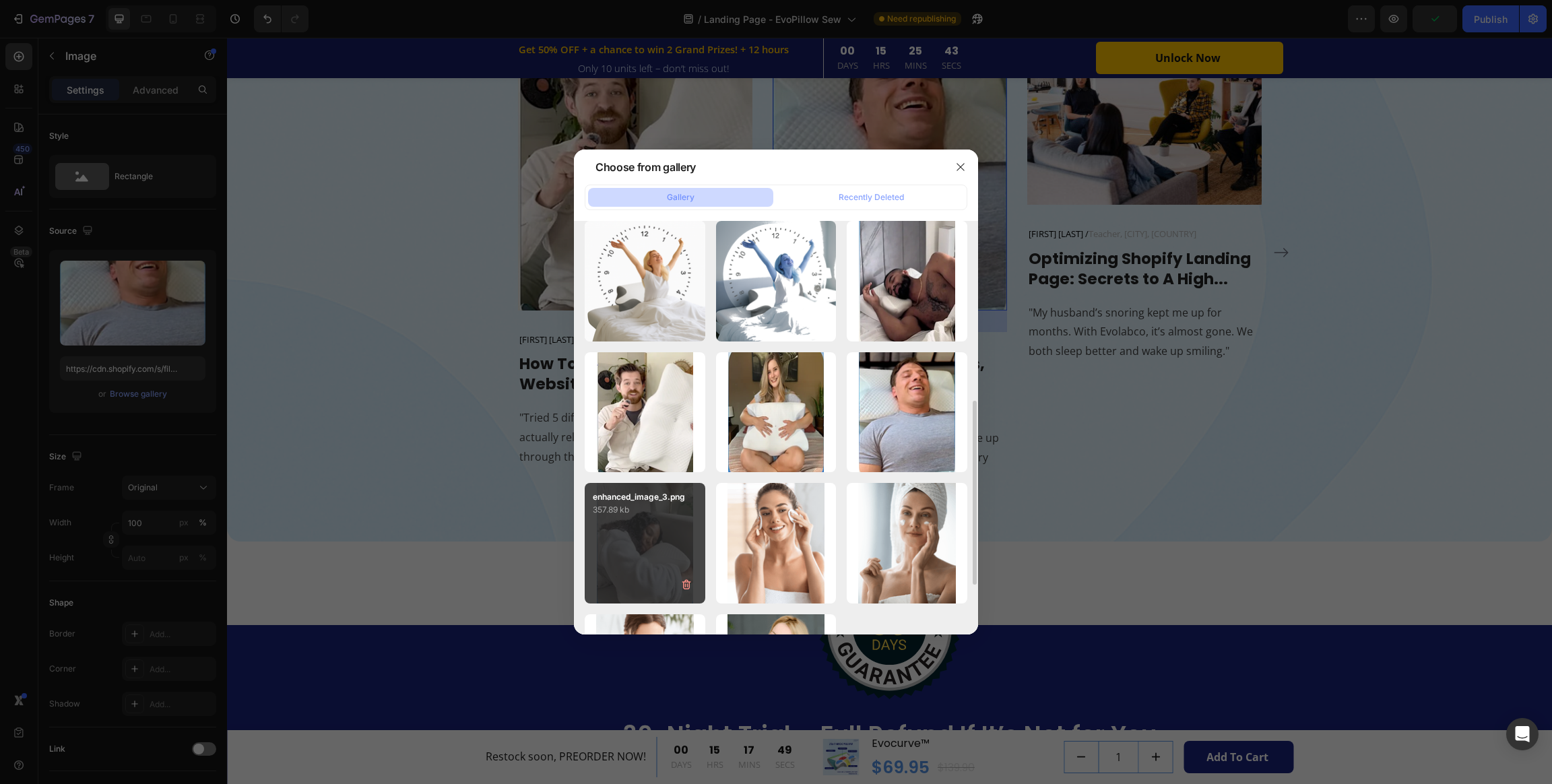 click on "enhanced_image_3.png 357.89 kb" at bounding box center (645, 543) 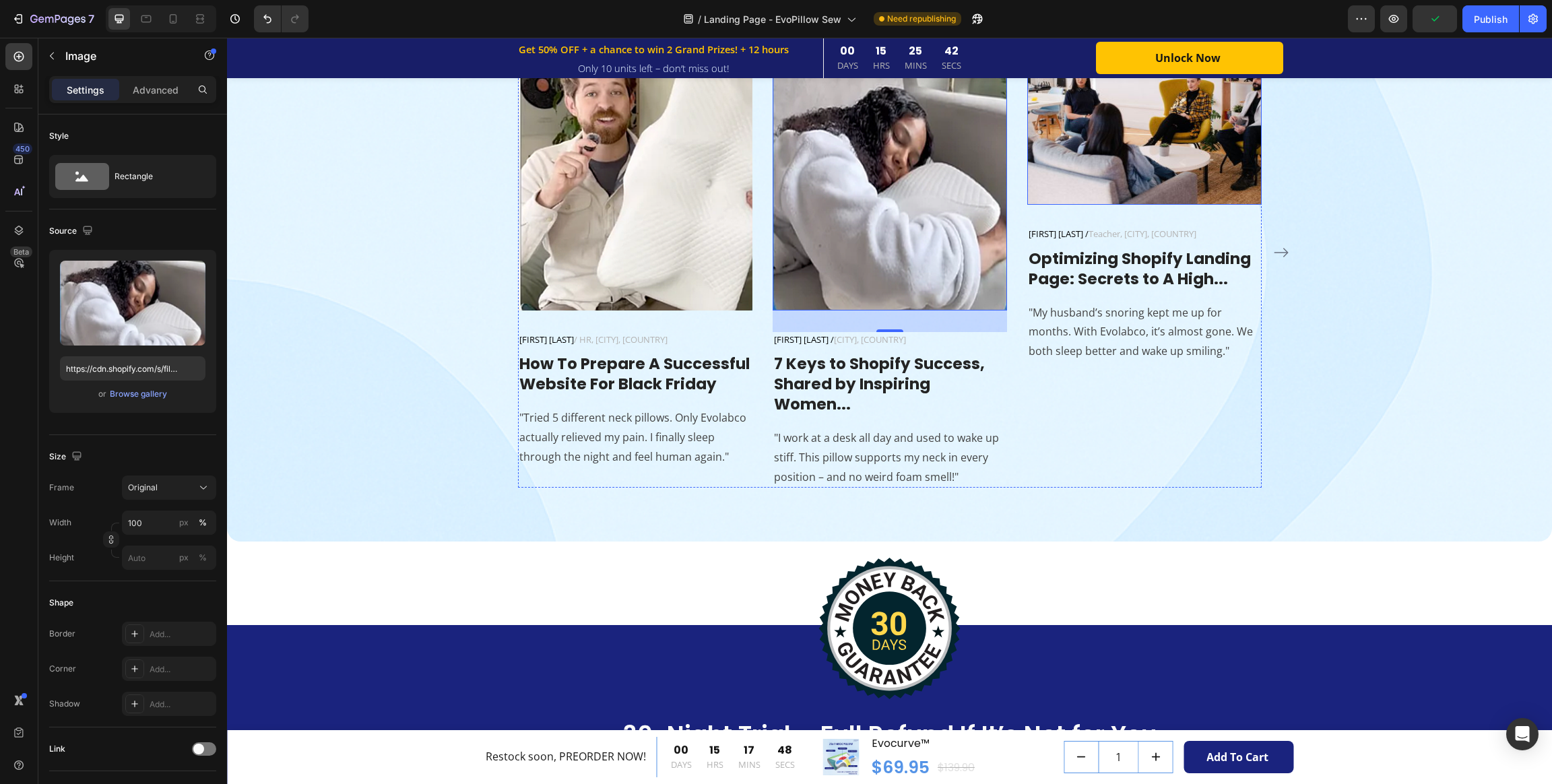 click at bounding box center (1144, 111) 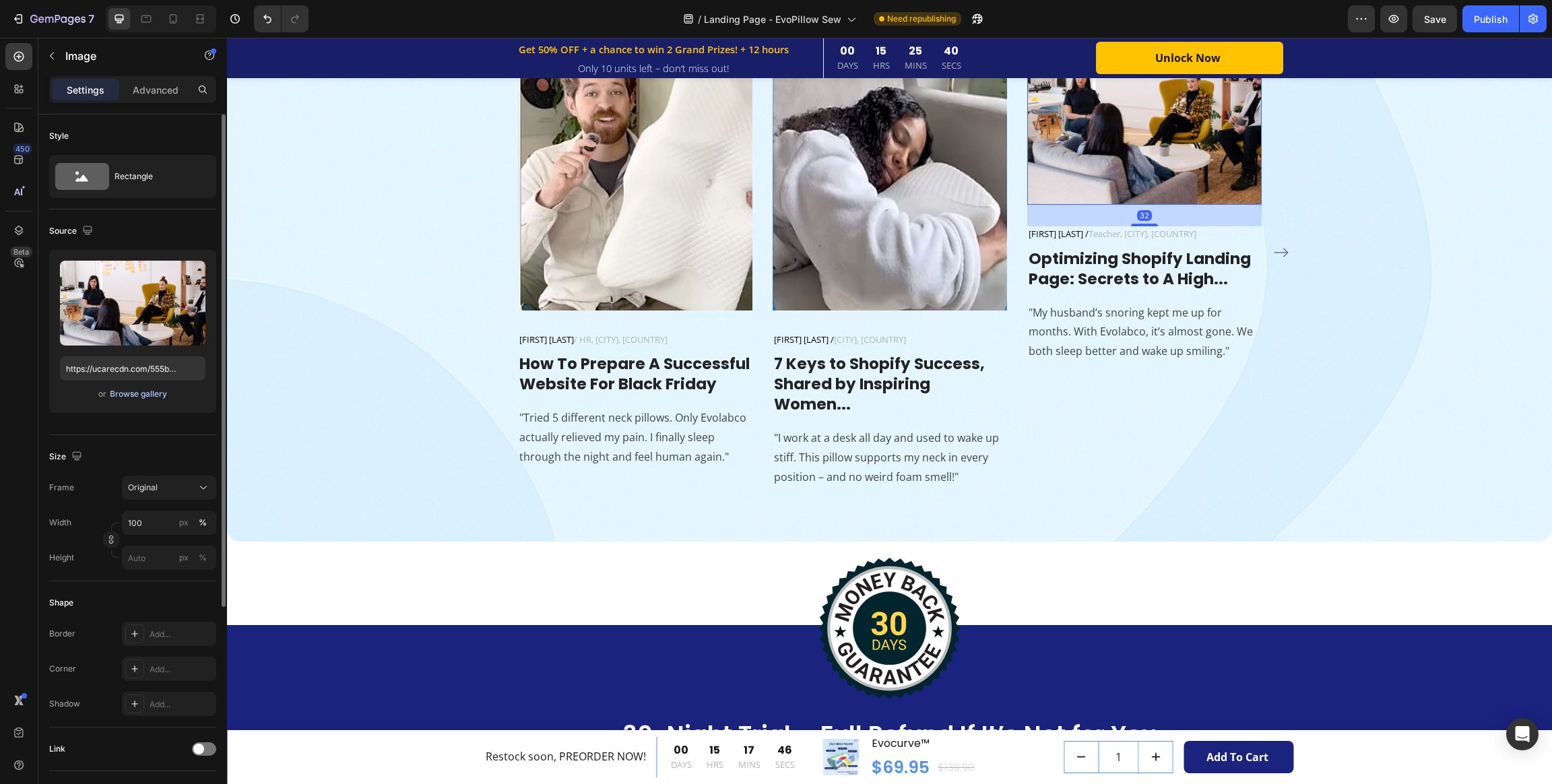 click on "Browse gallery" at bounding box center (138, 394) 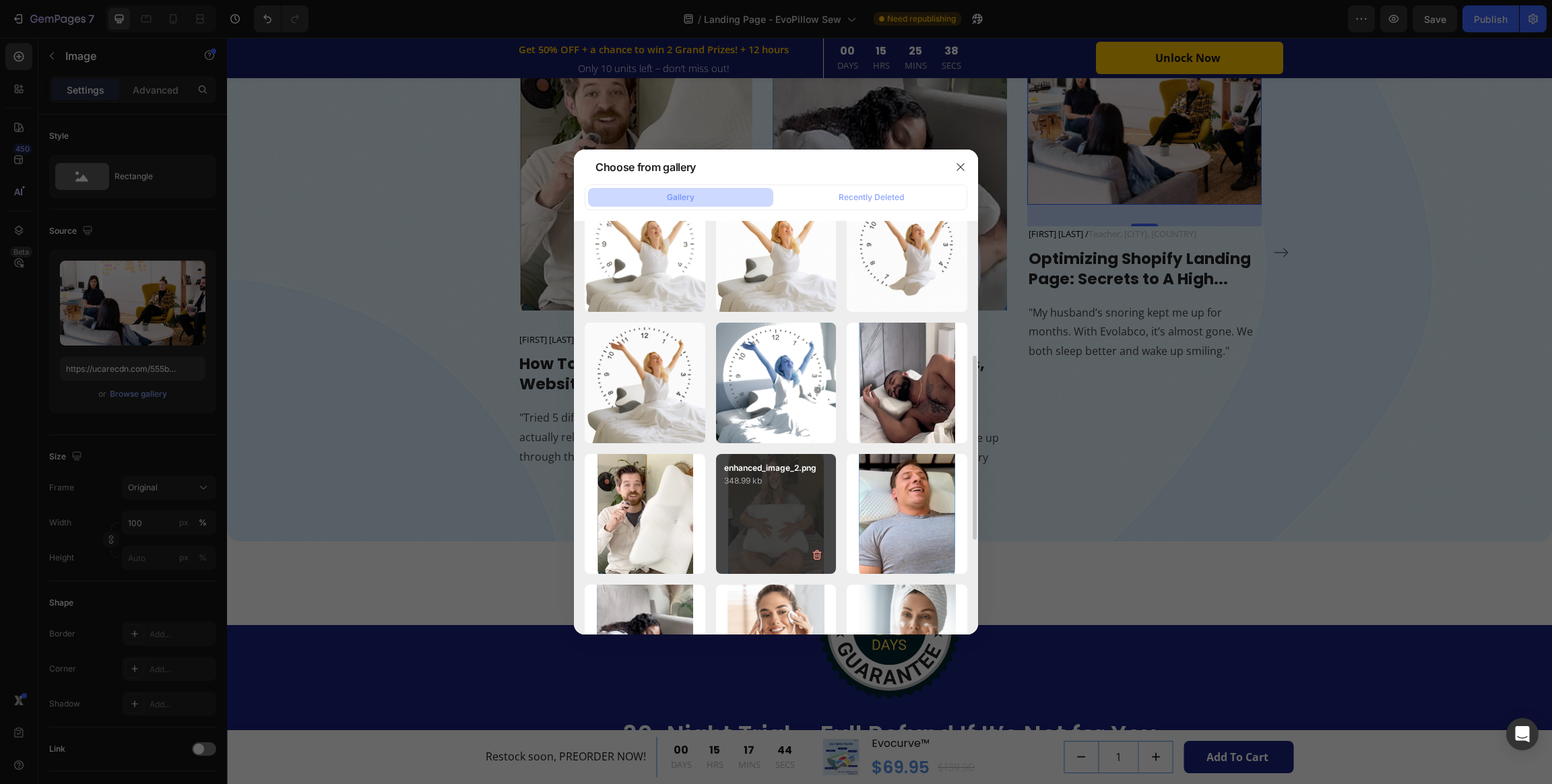 scroll, scrollTop: 404, scrollLeft: 0, axis: vertical 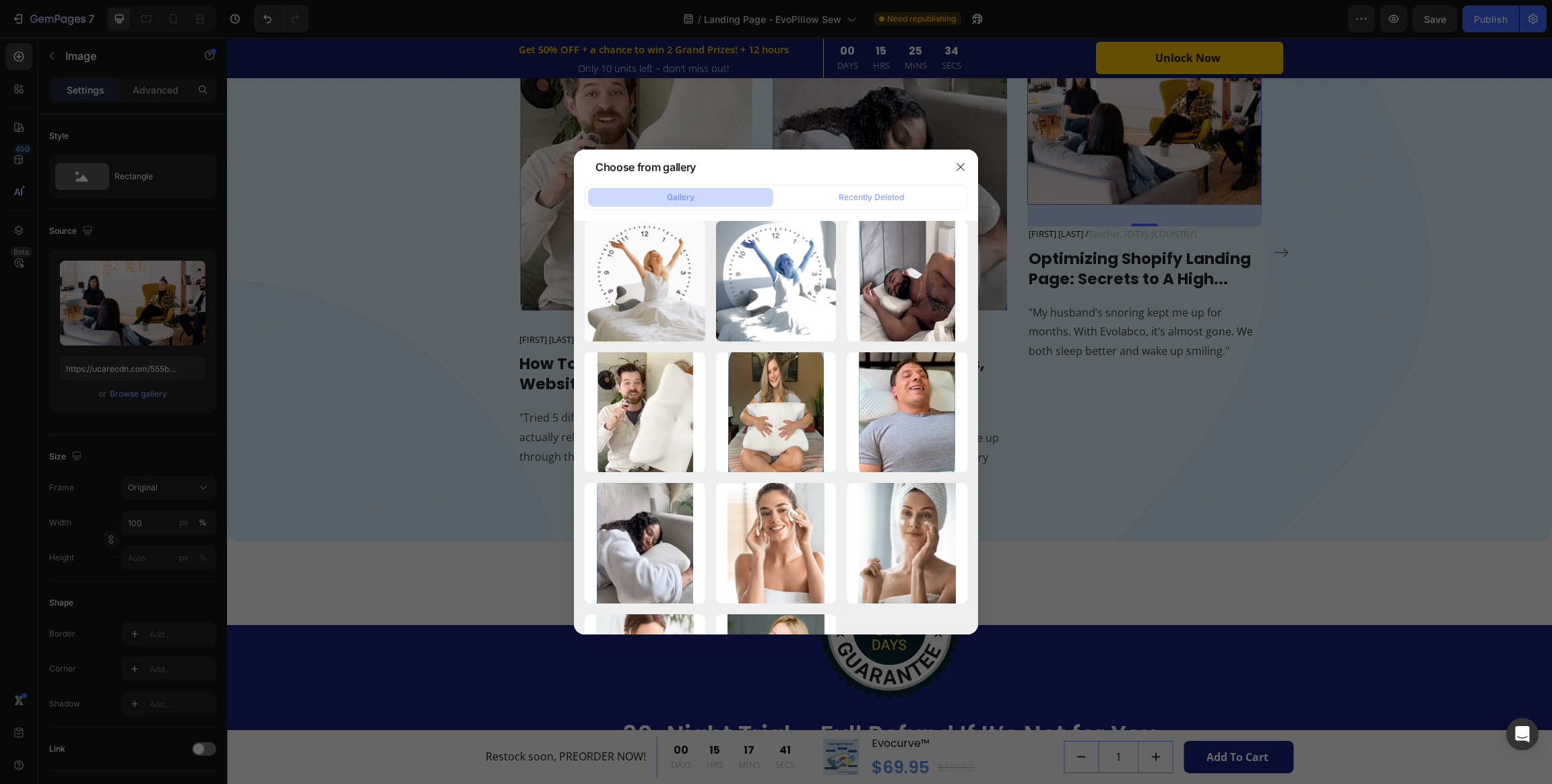 drag, startPoint x: 917, startPoint y: 389, endPoint x: 993, endPoint y: 393, distance: 76.10519 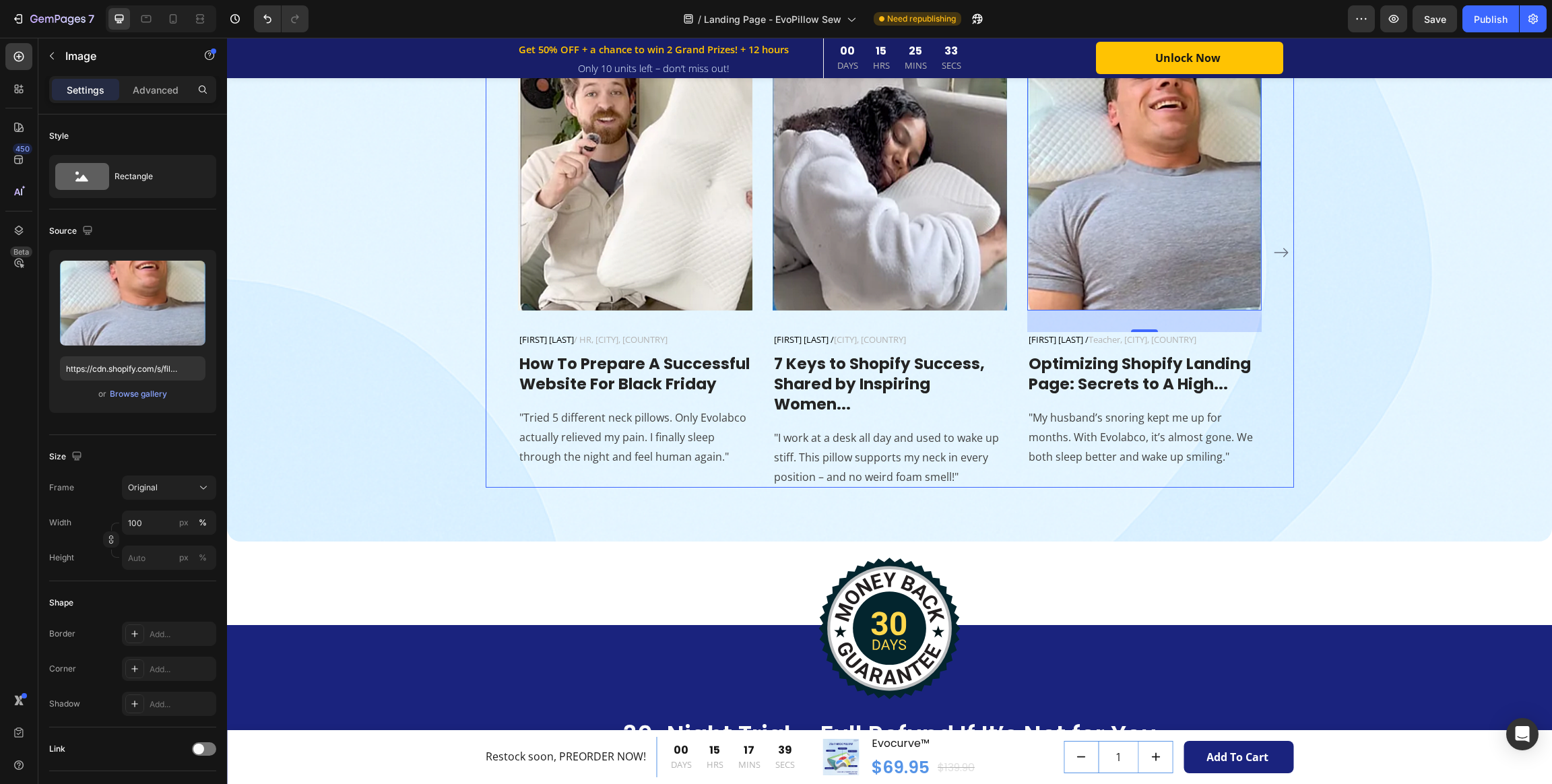 click 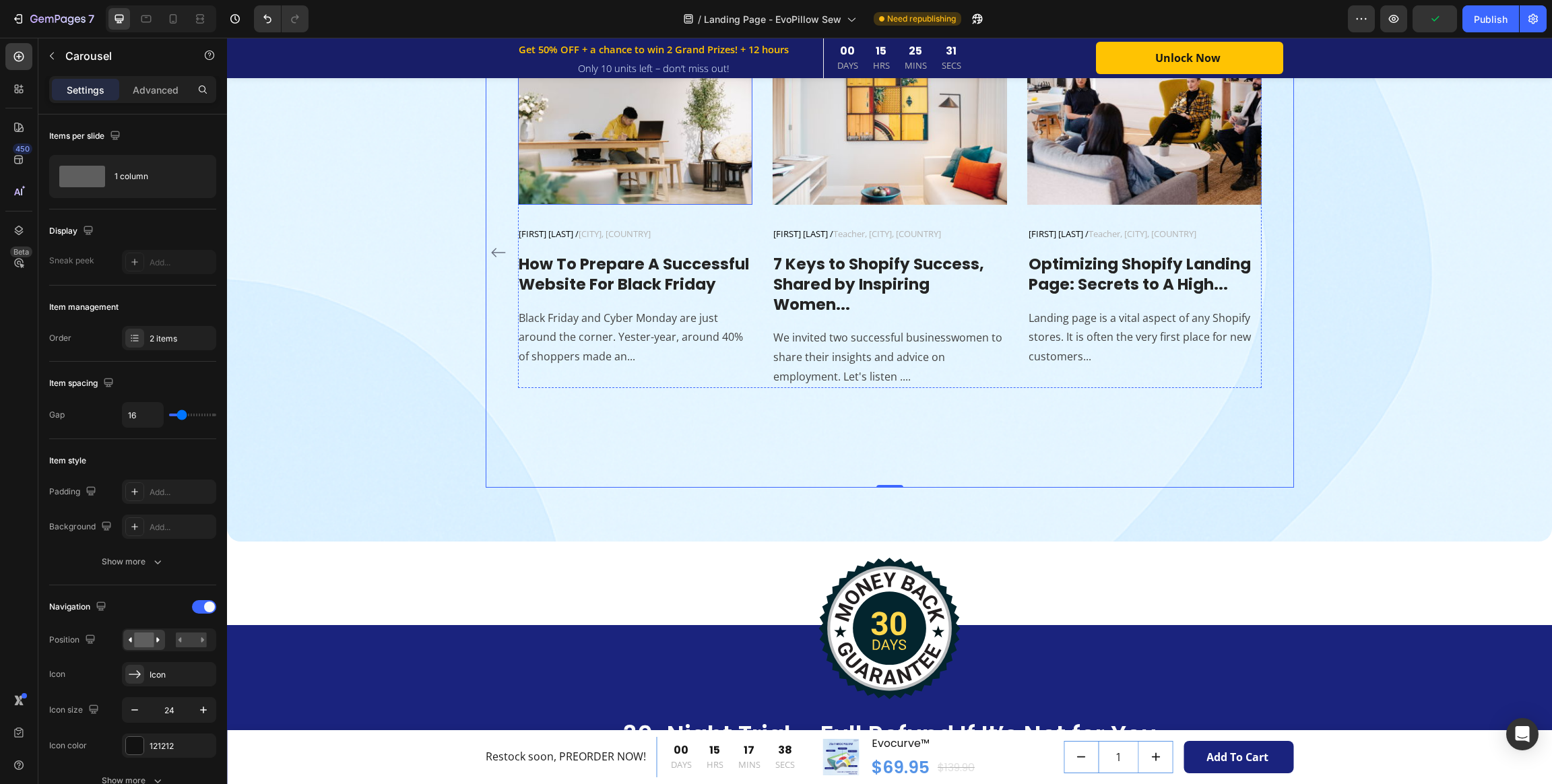 click at bounding box center (635, 111) 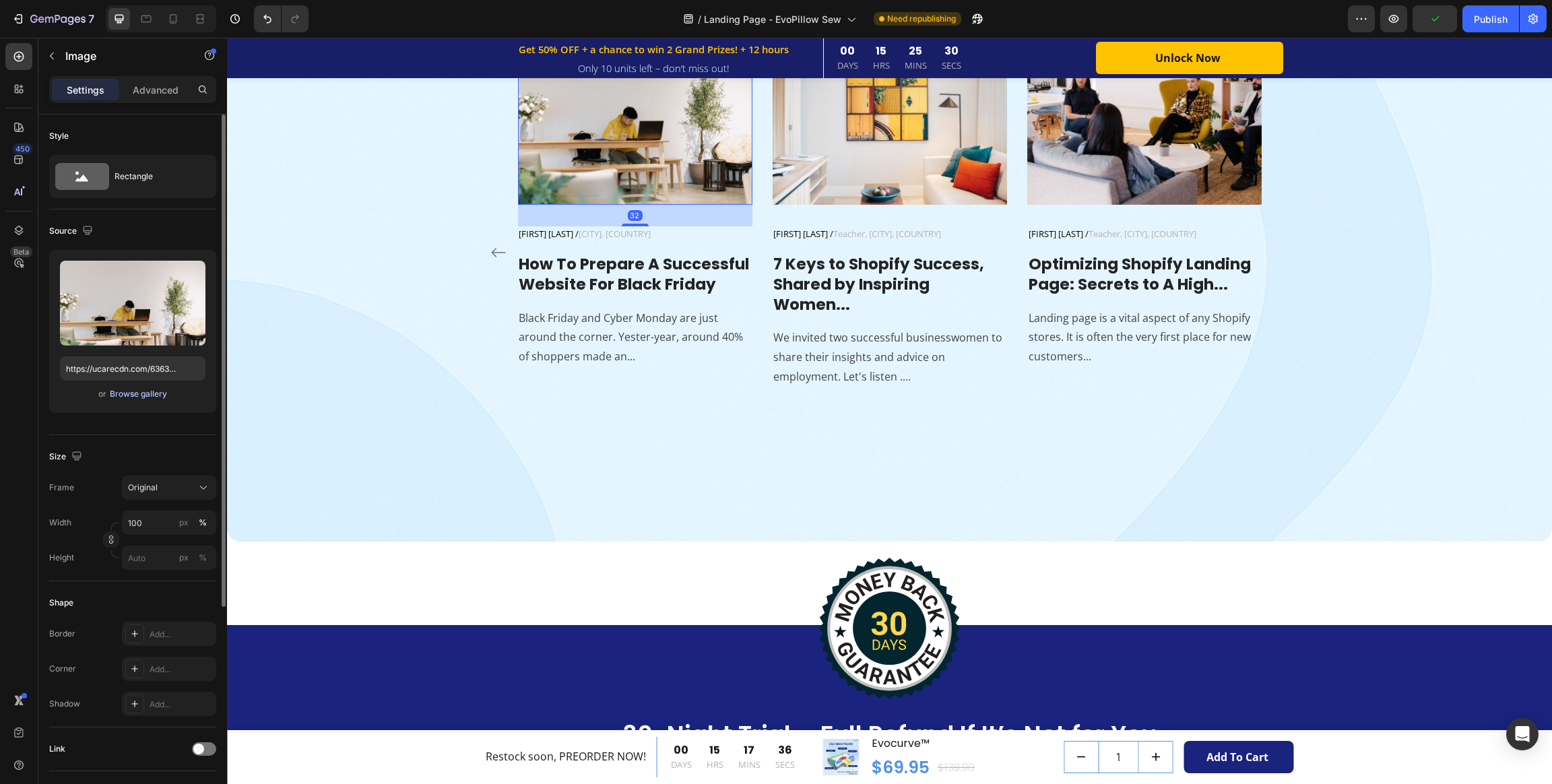 click on "Browse gallery" at bounding box center (138, 394) 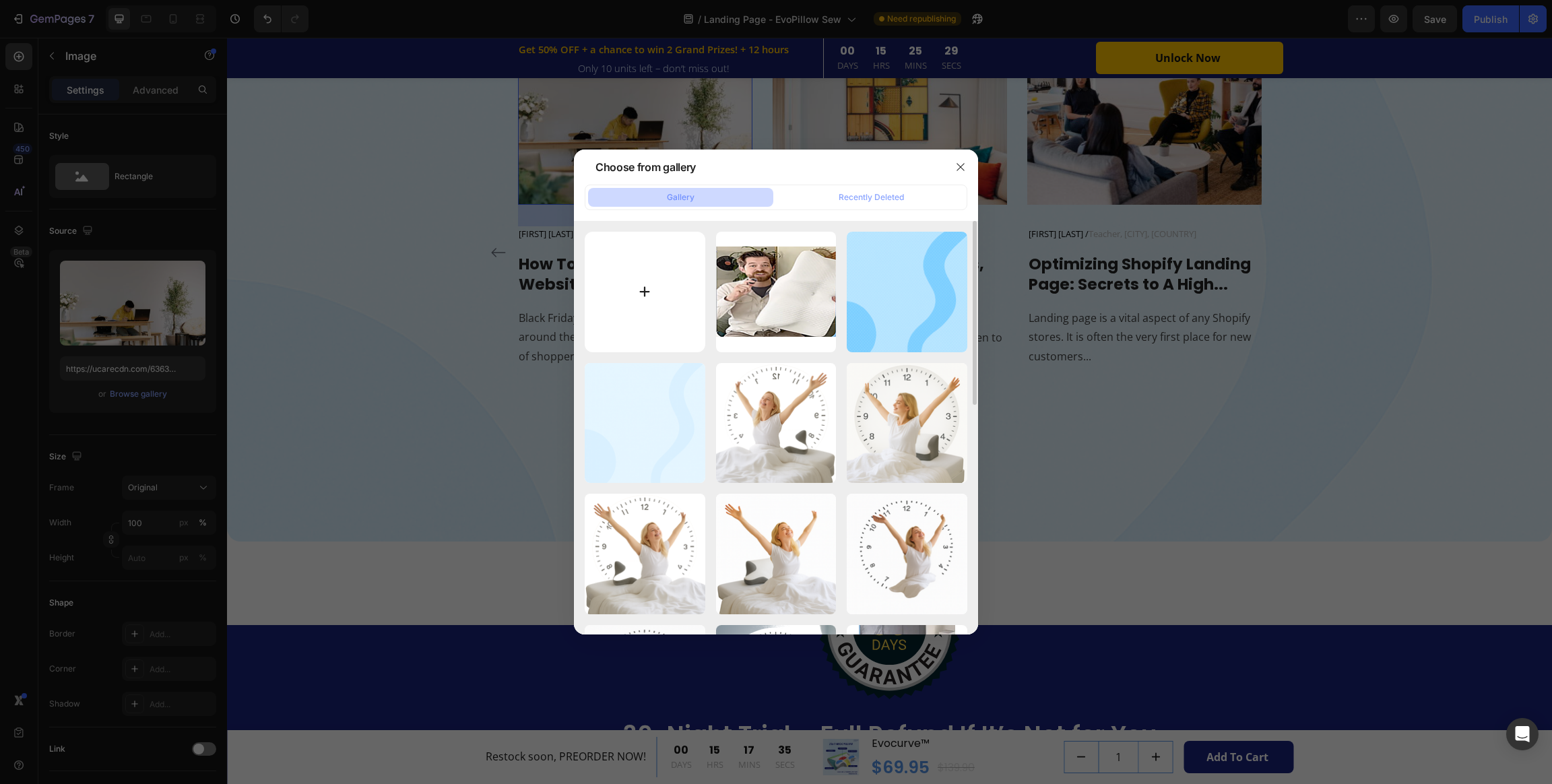 click at bounding box center [645, 292] 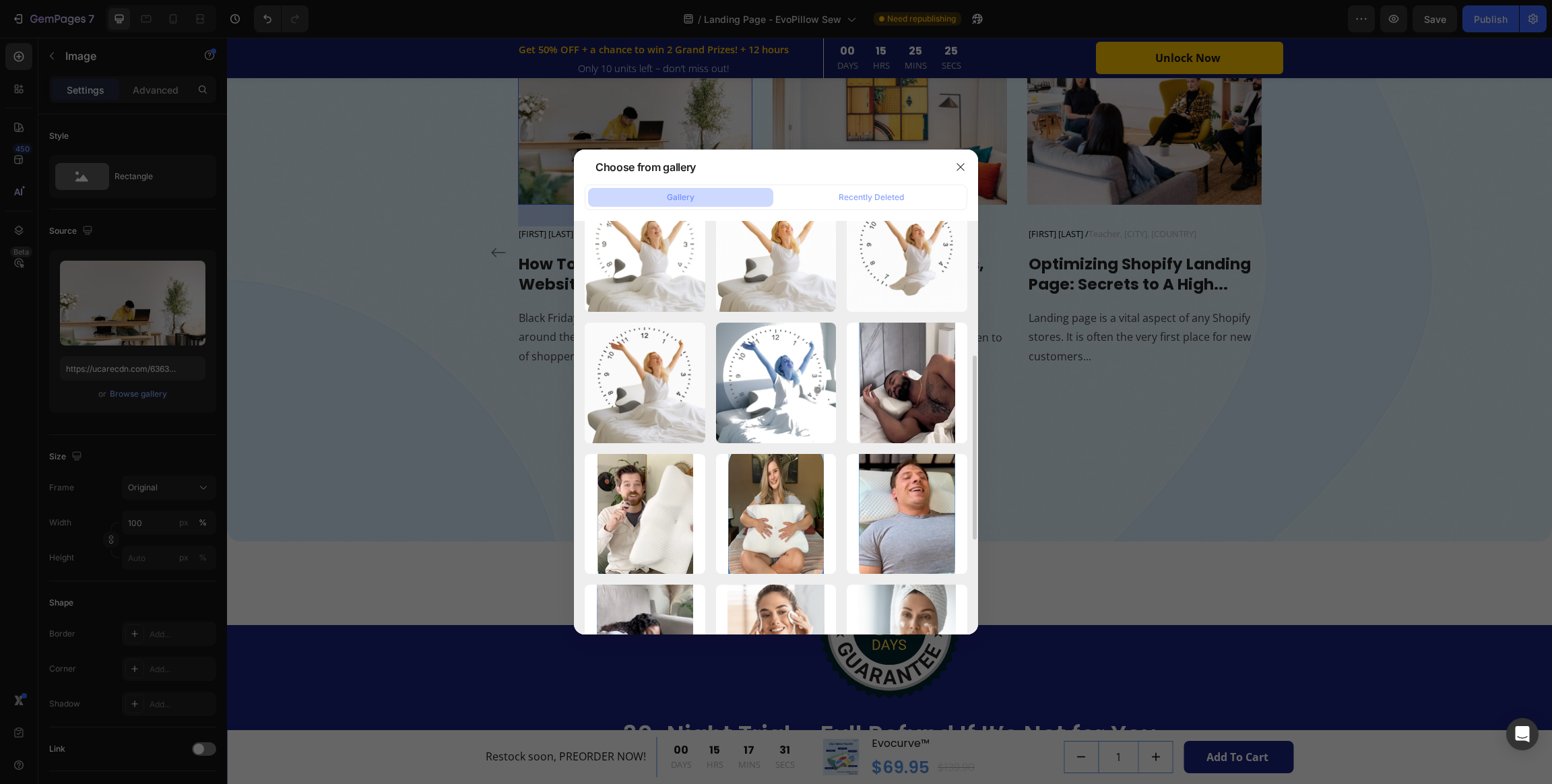 scroll, scrollTop: 404, scrollLeft: 0, axis: vertical 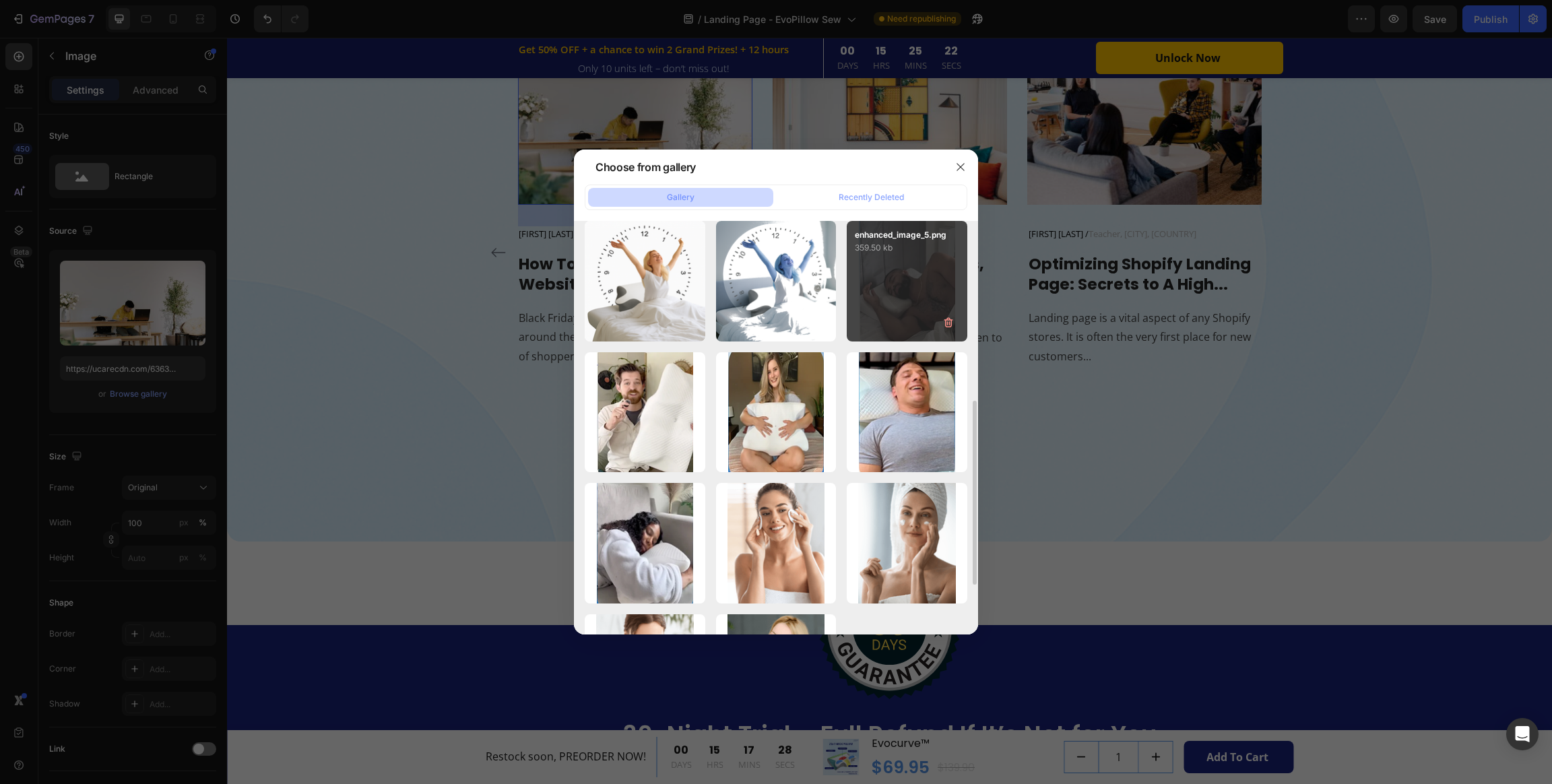 click on "enhanced_image_5.png 359.50 kb" at bounding box center (907, 281) 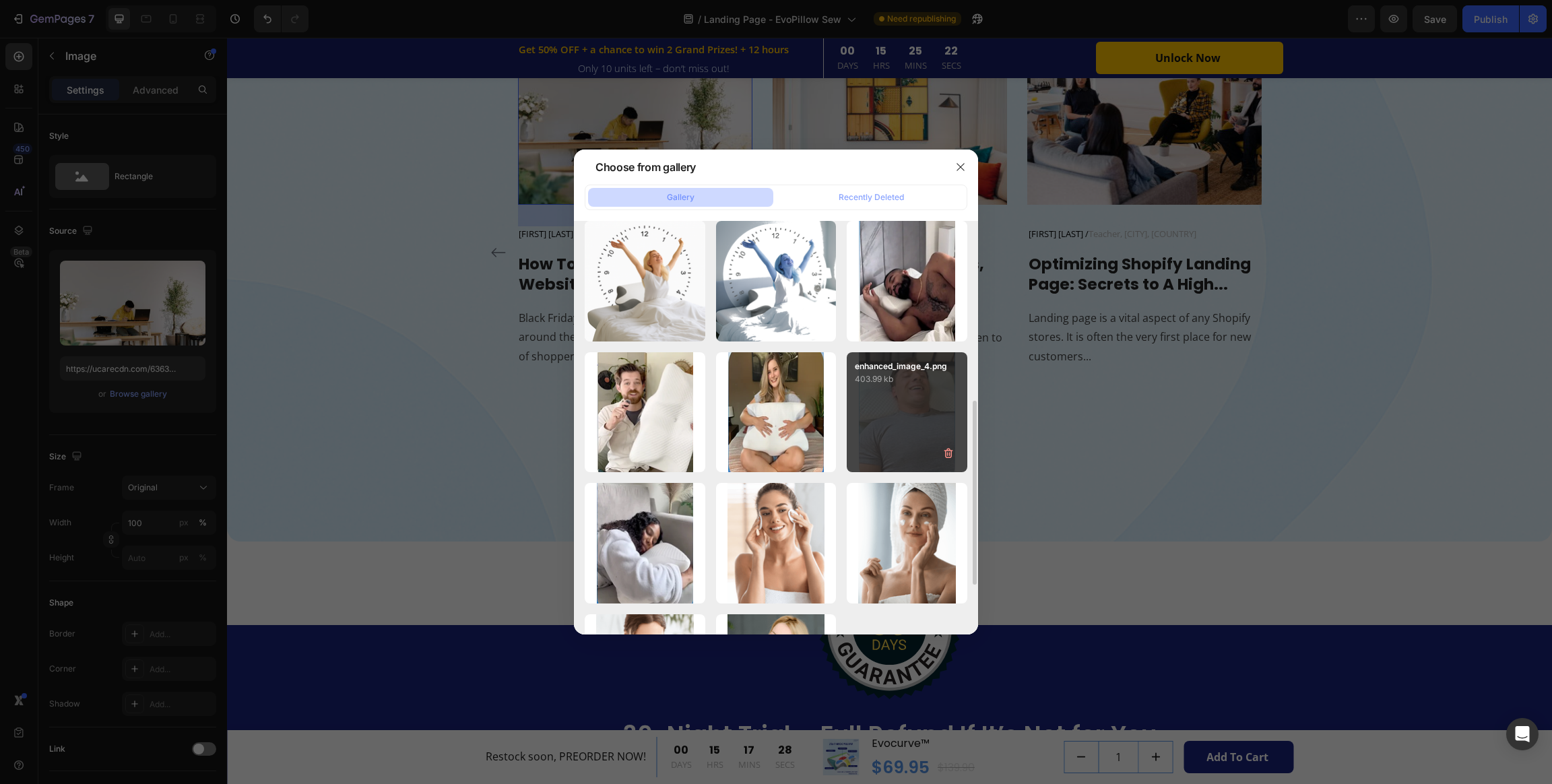 type on "https://cdn.shopify.com/s/files/1/0684/1480/0054/files/gempages_575956228132307487-9f8f0b72-2a88-41cd-b2c0-8b5e99dc7a6f.png" 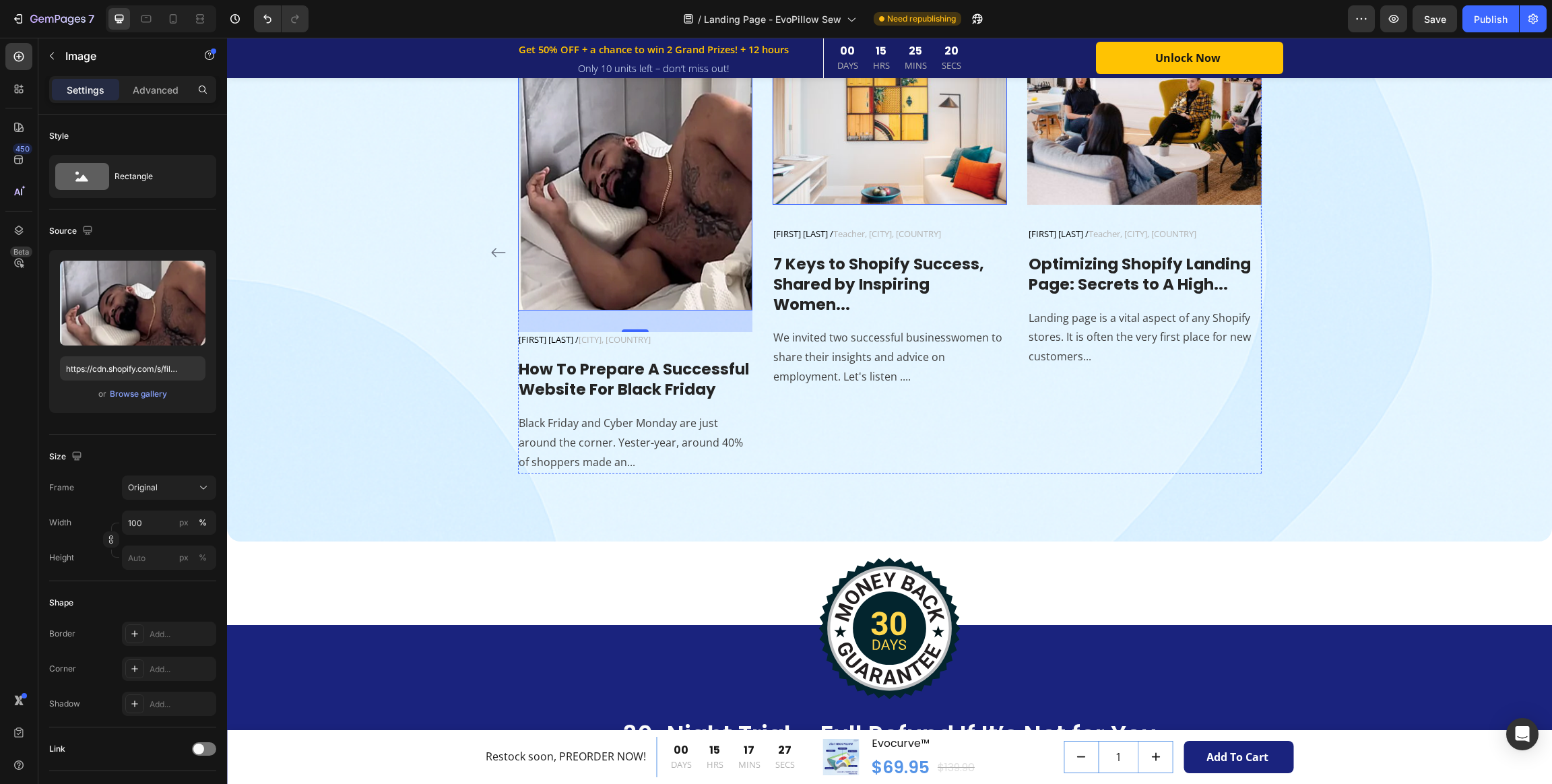 click at bounding box center (889, 111) 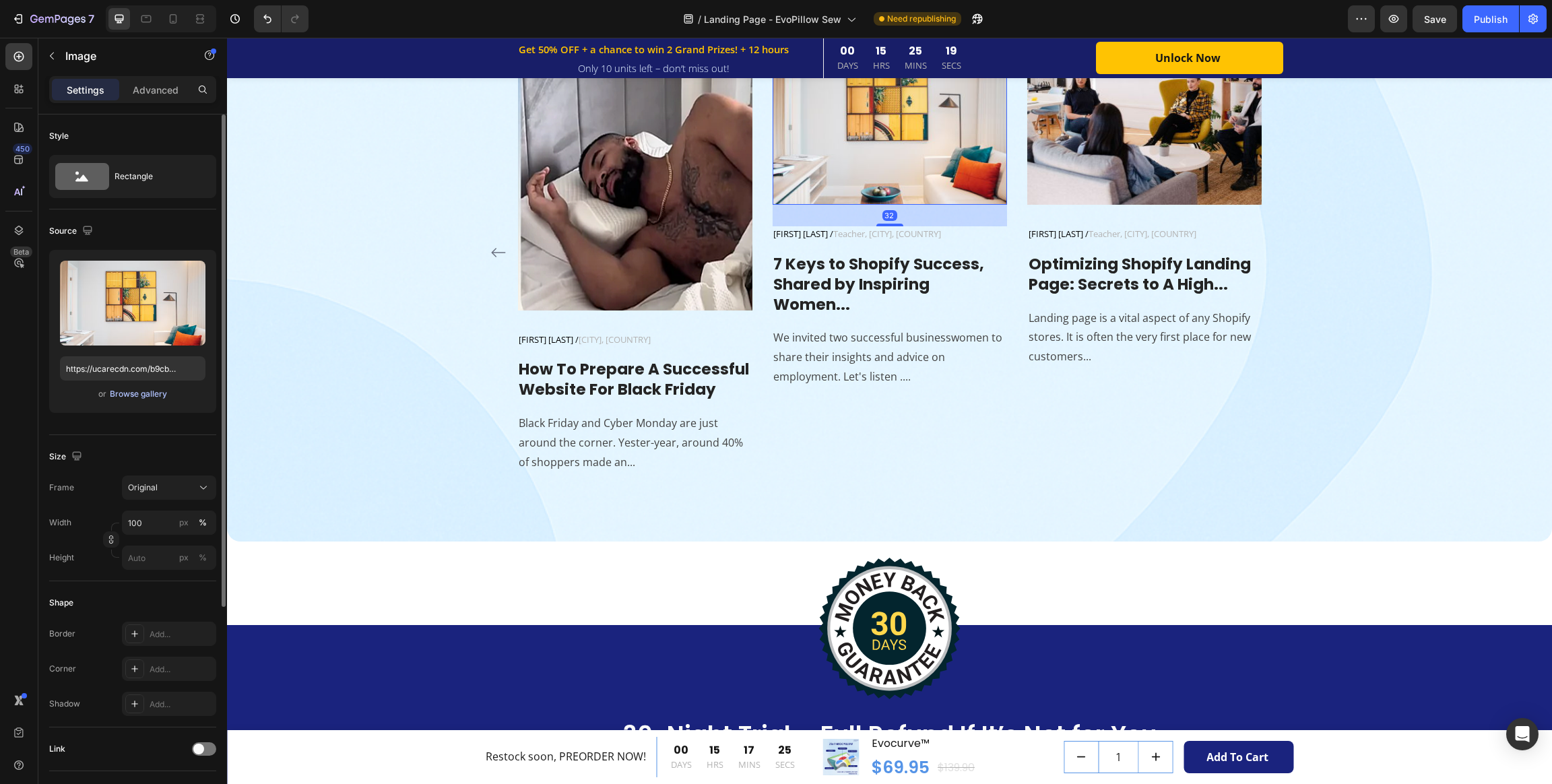 click on "Browse gallery" at bounding box center (138, 394) 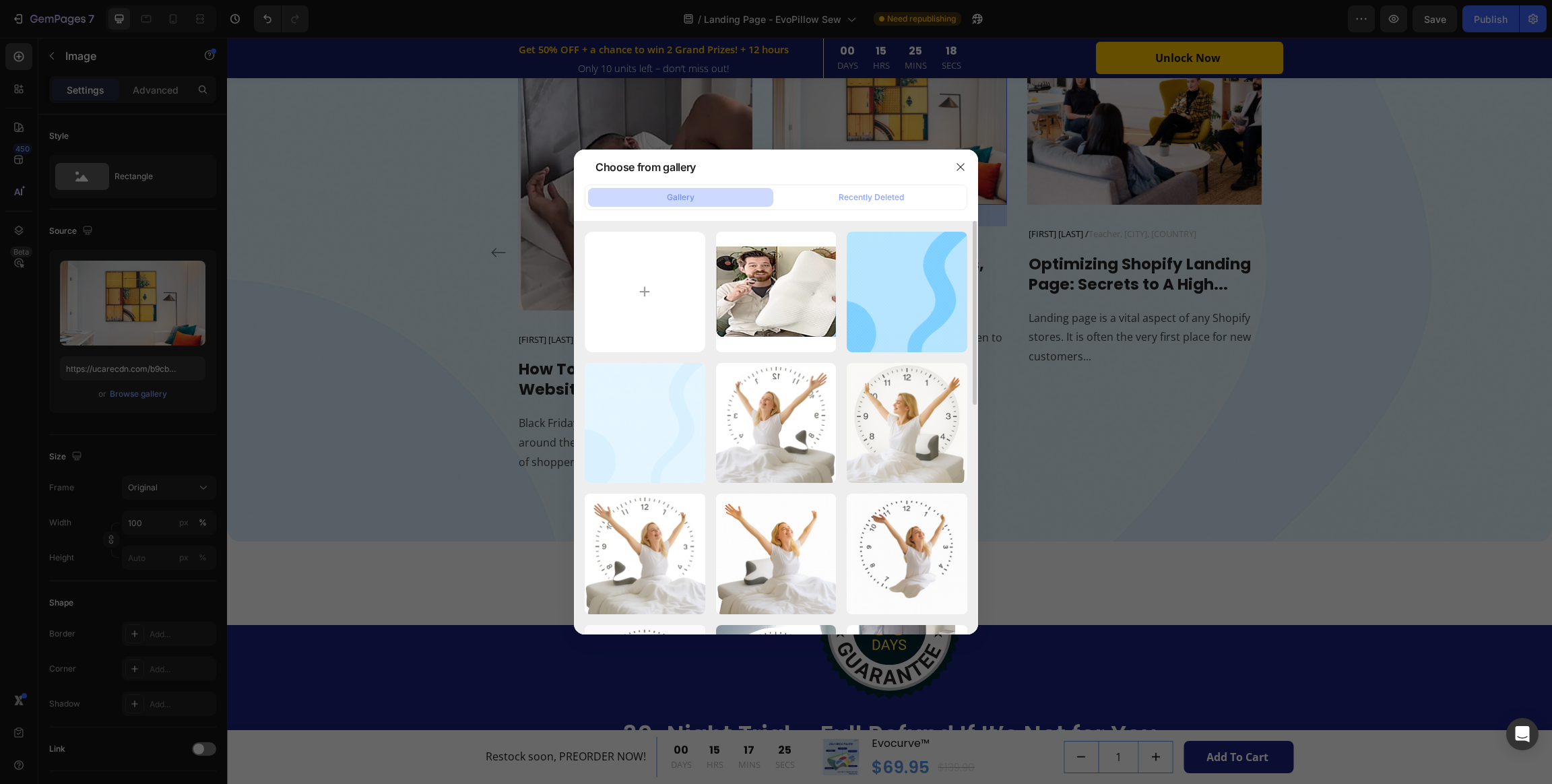 scroll, scrollTop: 404, scrollLeft: 0, axis: vertical 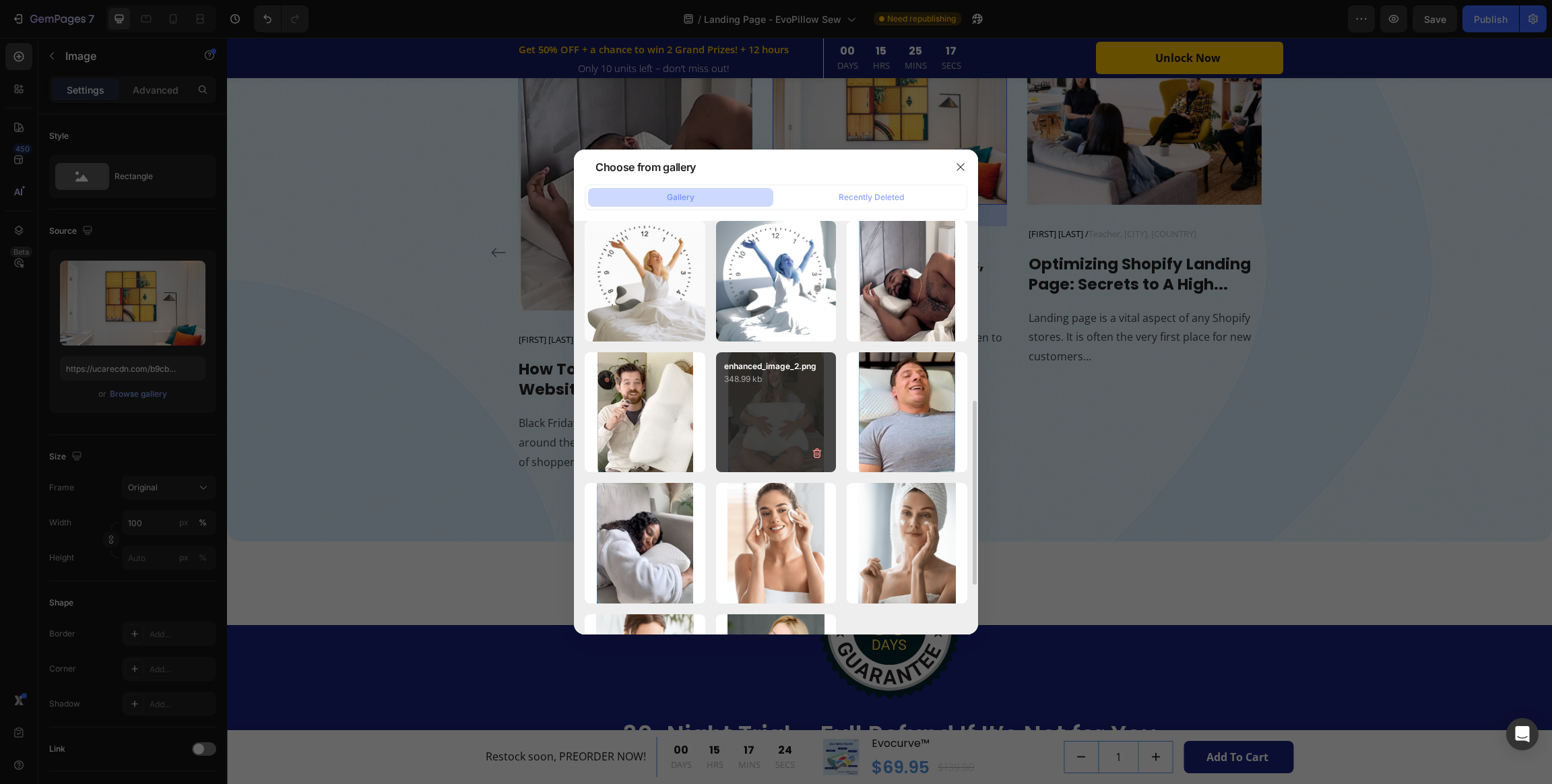 click on "enhanced_image_2.png 348.99 kb" at bounding box center [776, 412] 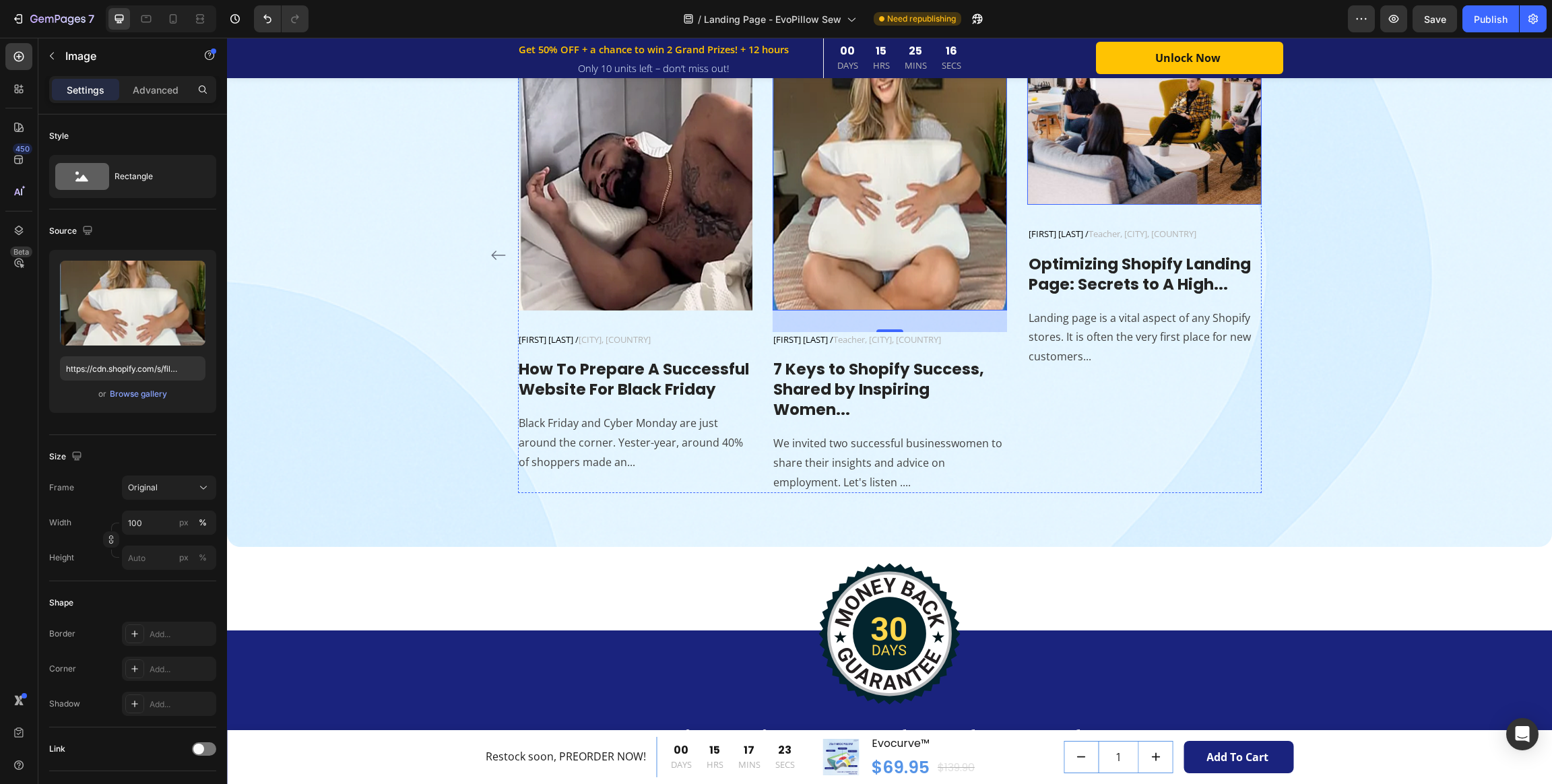 click at bounding box center (1144, 111) 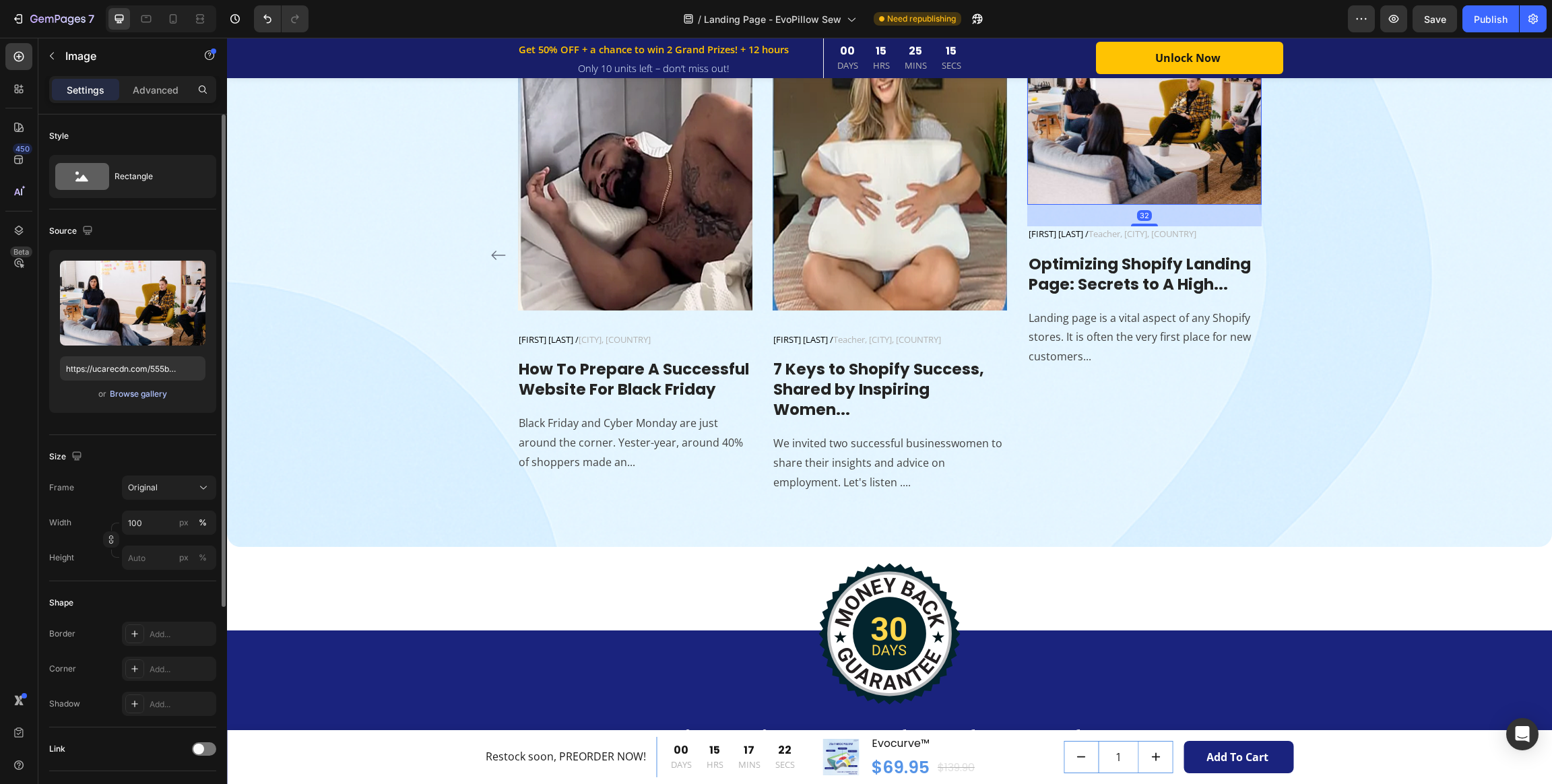 click on "Browse gallery" at bounding box center [138, 394] 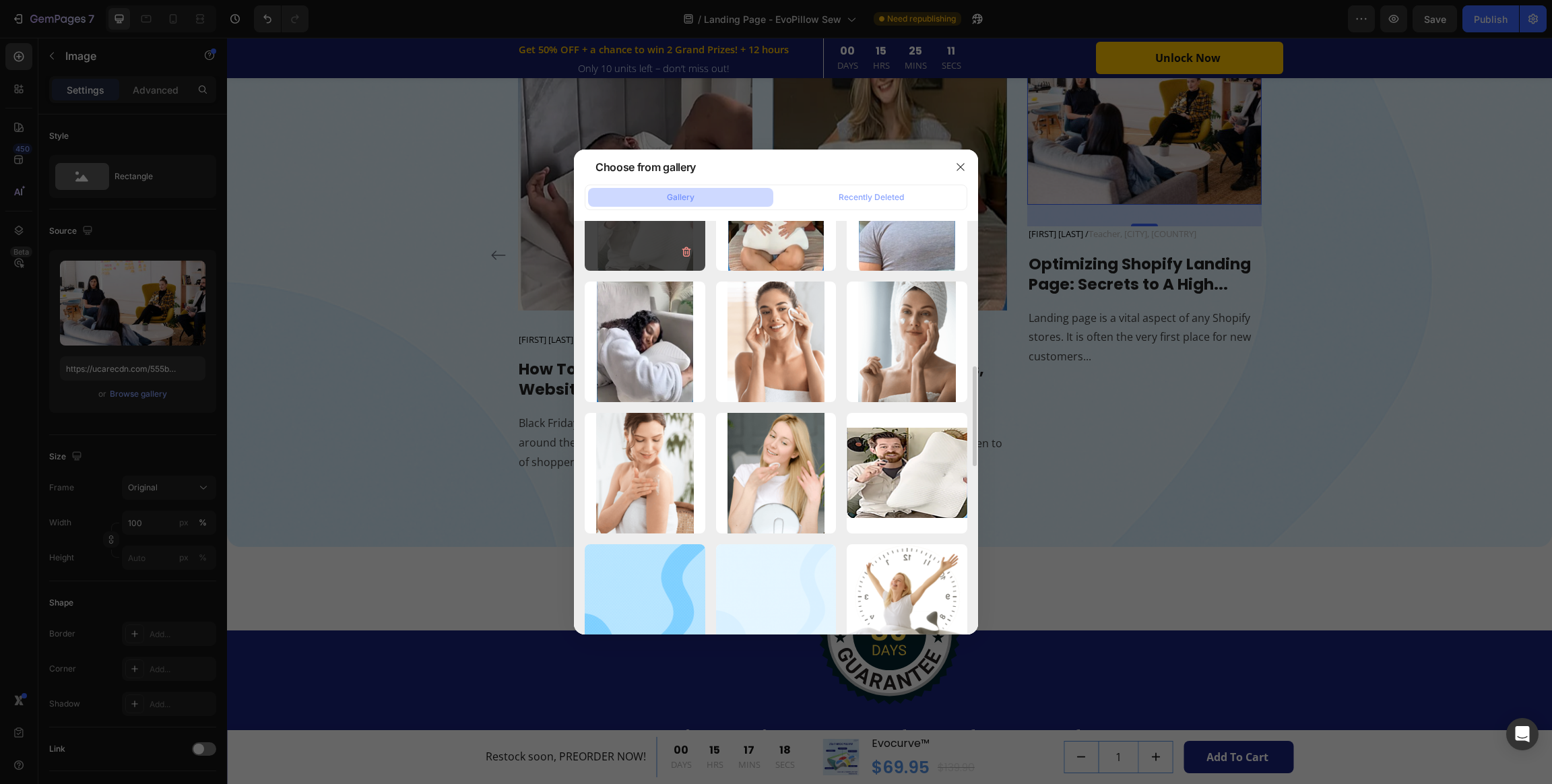 scroll, scrollTop: 504, scrollLeft: 0, axis: vertical 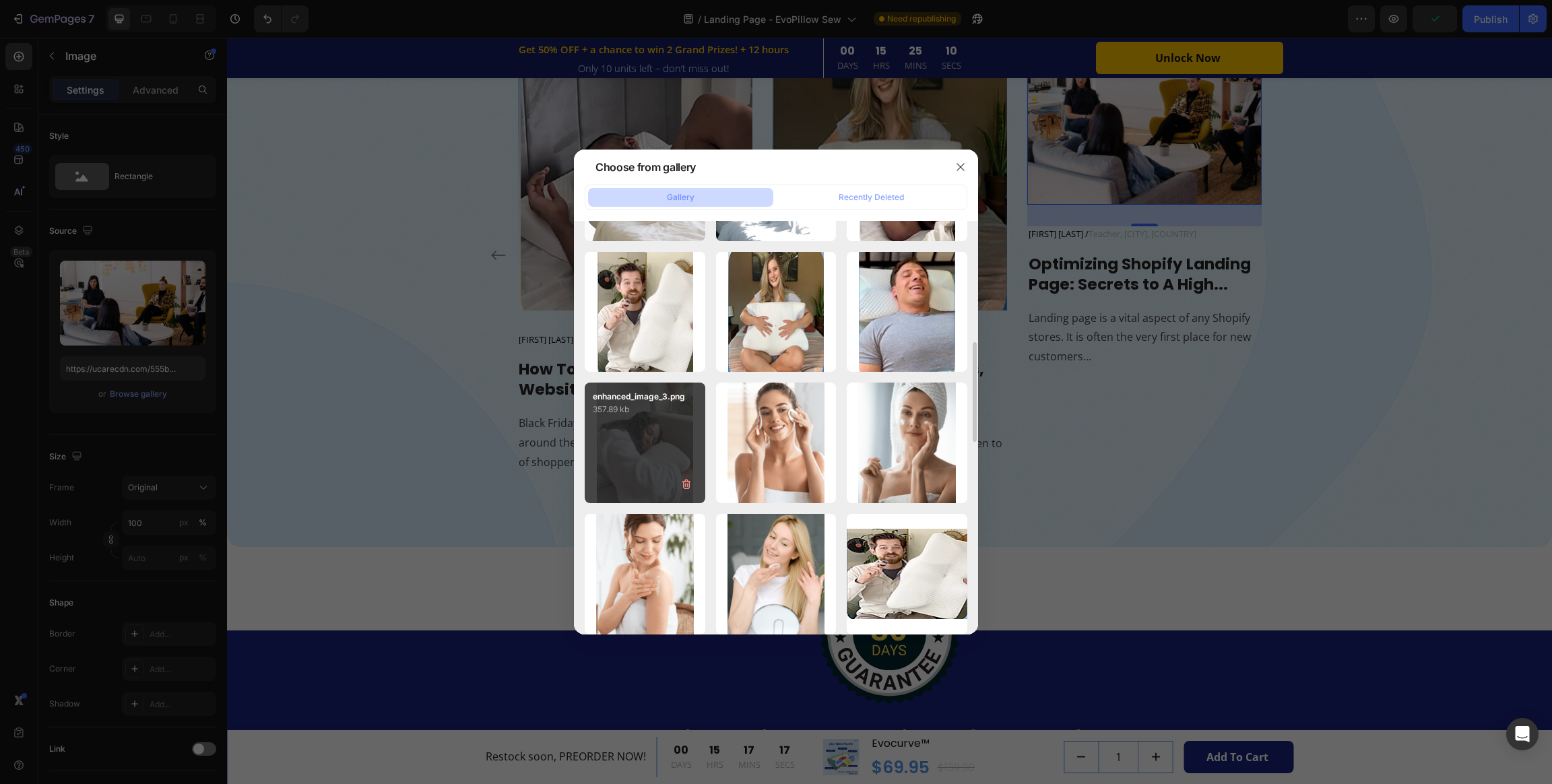 click on "enhanced_image_3.png 357.89 kb" at bounding box center (645, 443) 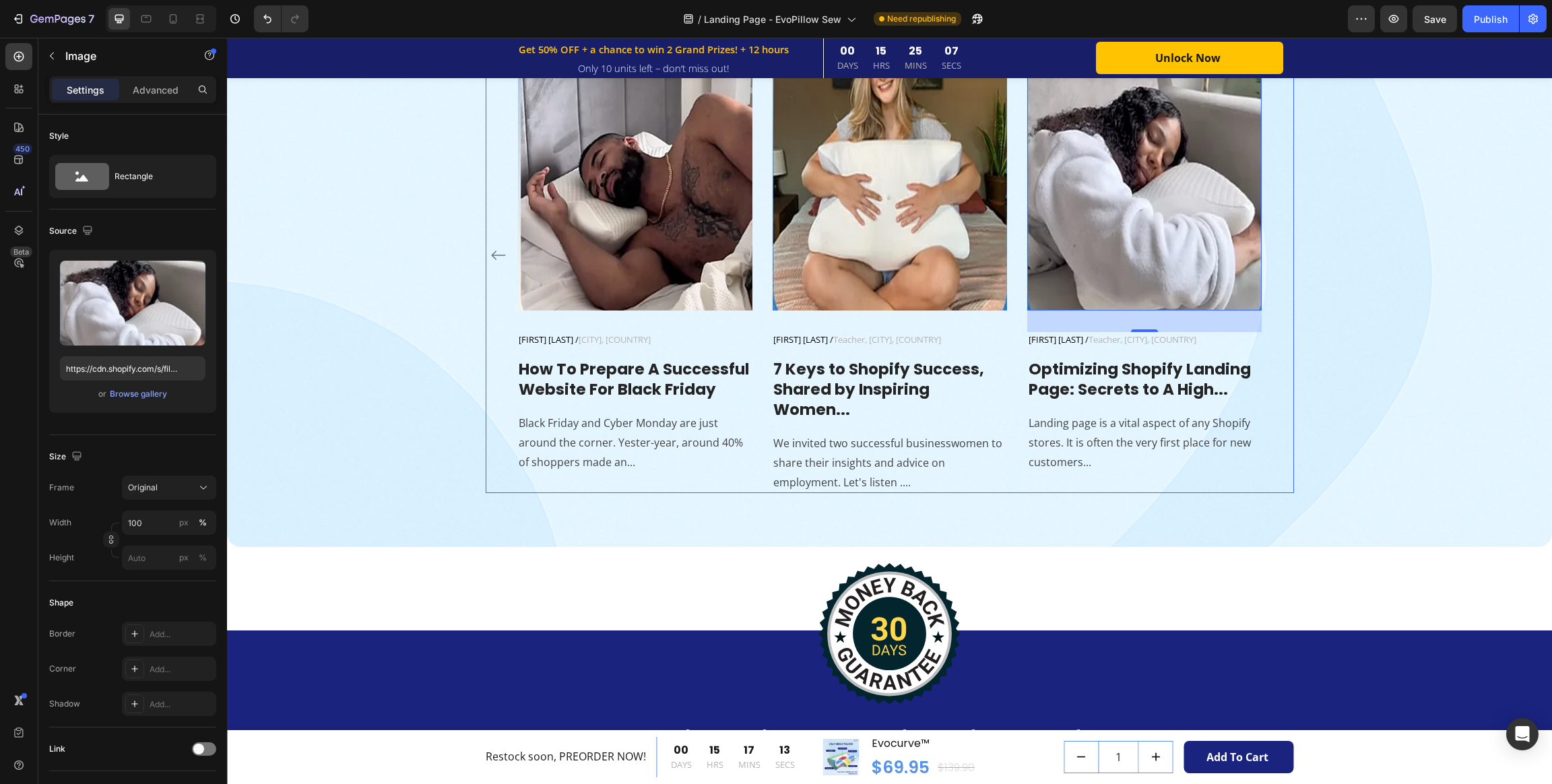 click 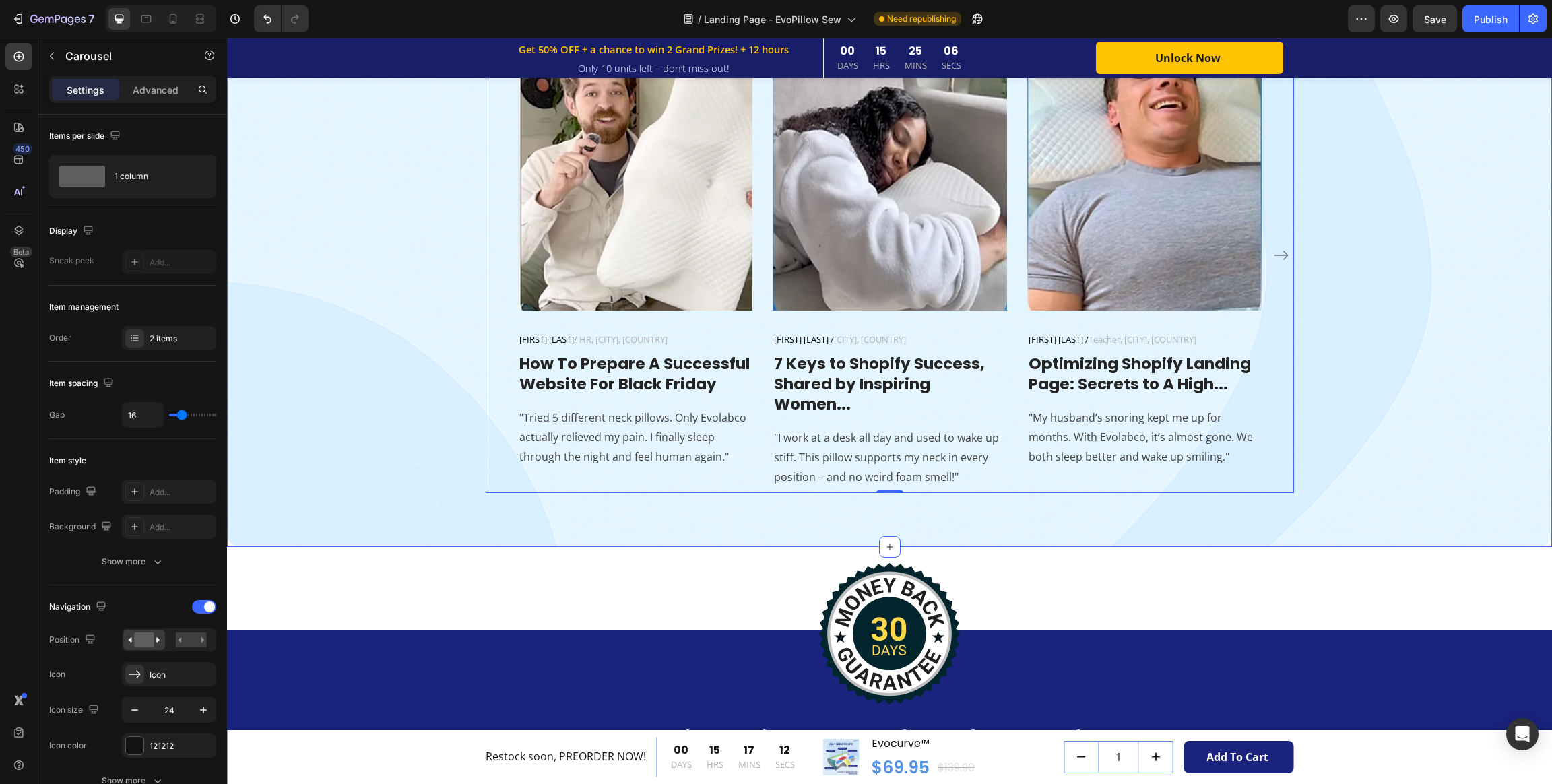 click on "What Our Customers Are Saying Heading Phasellus lorem malesuada ligula pulvinar commodo Text block
Image Jennifer M.  / HR, California, USA Text block Row How To Prepare A Successful Website For Black Friday Heading "Tried 5 different neck pillows. Only Evolabco actually relieved my pain. I finally sleep through the night and feel human again." Text block Image Claire H. /  Design, Toronto, Canada Text block Row 7 Keys to Shopify Success, Shared by Inspiring Women... Heading "I work at a desk all day and used to wake up stiff. This pillow supports my neck in every position – and no weird foam smell!" Text block Image Alex T. /  Teacher, London, UK Text block Row Optimizing Shopify Landing Page: Secrets to A High... Heading "My husband’s snoring kept me up for months. With Evolabco, it’s almost gone. We both sleep better and wake up smiling." Text block Row Image Marco L. /  IT, Sydney, Australia Text block Row Row How To Prepare A Successful Website For Black Friday Heading Text block" at bounding box center (889, 214) 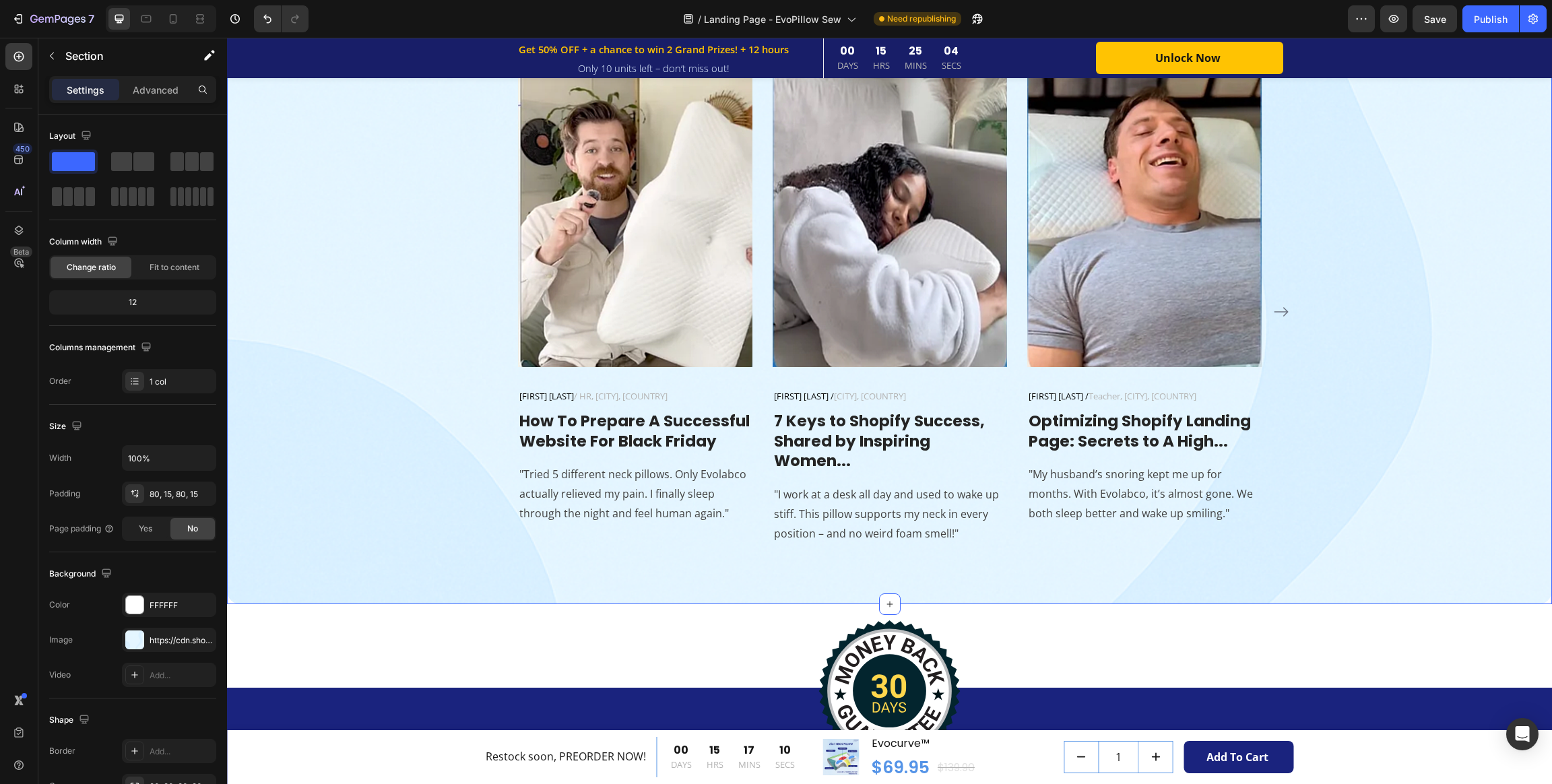 scroll, scrollTop: 3876, scrollLeft: 0, axis: vertical 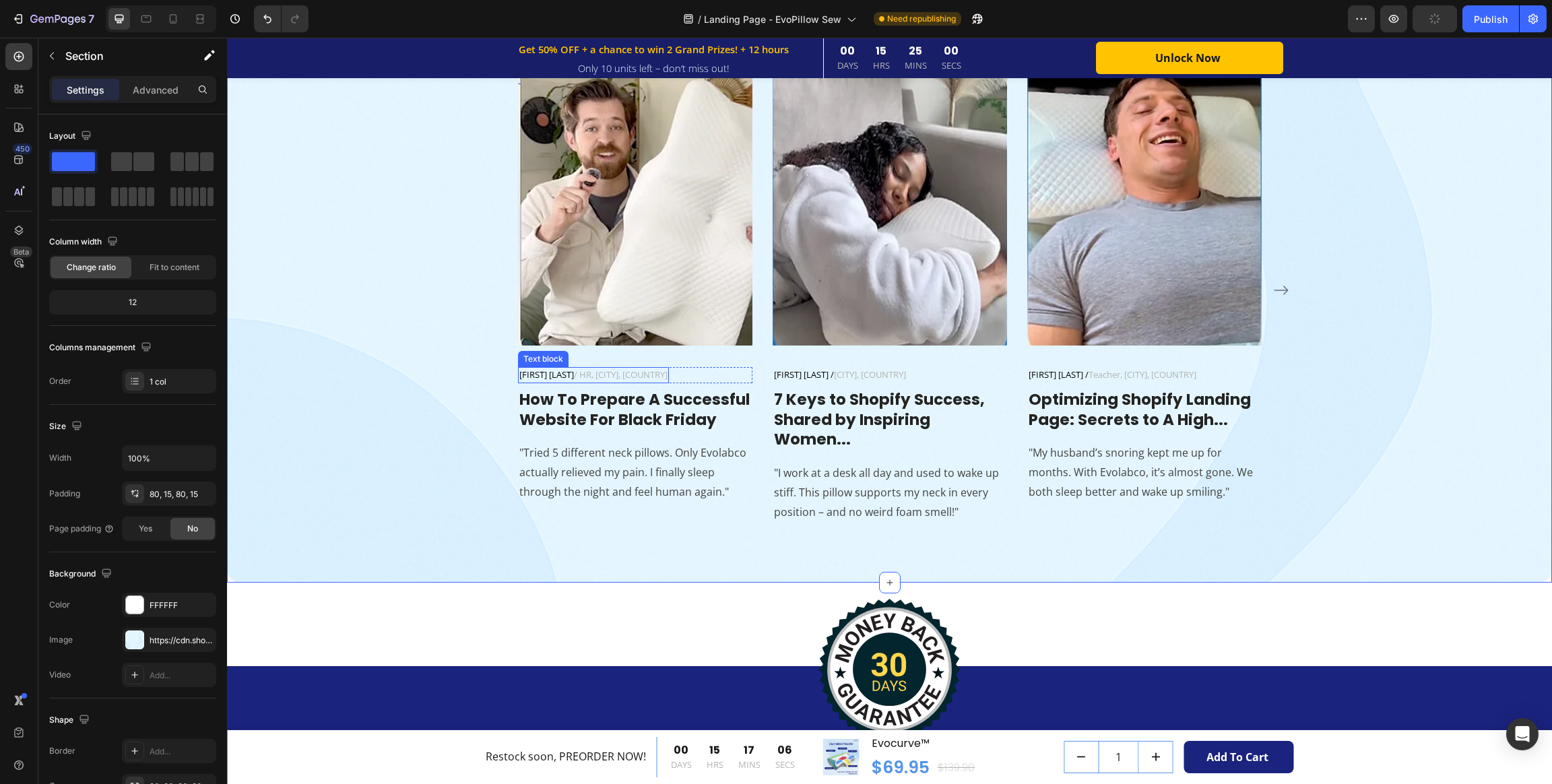 click on "Jennifer M.  / HR, California, USA" at bounding box center [593, 375] 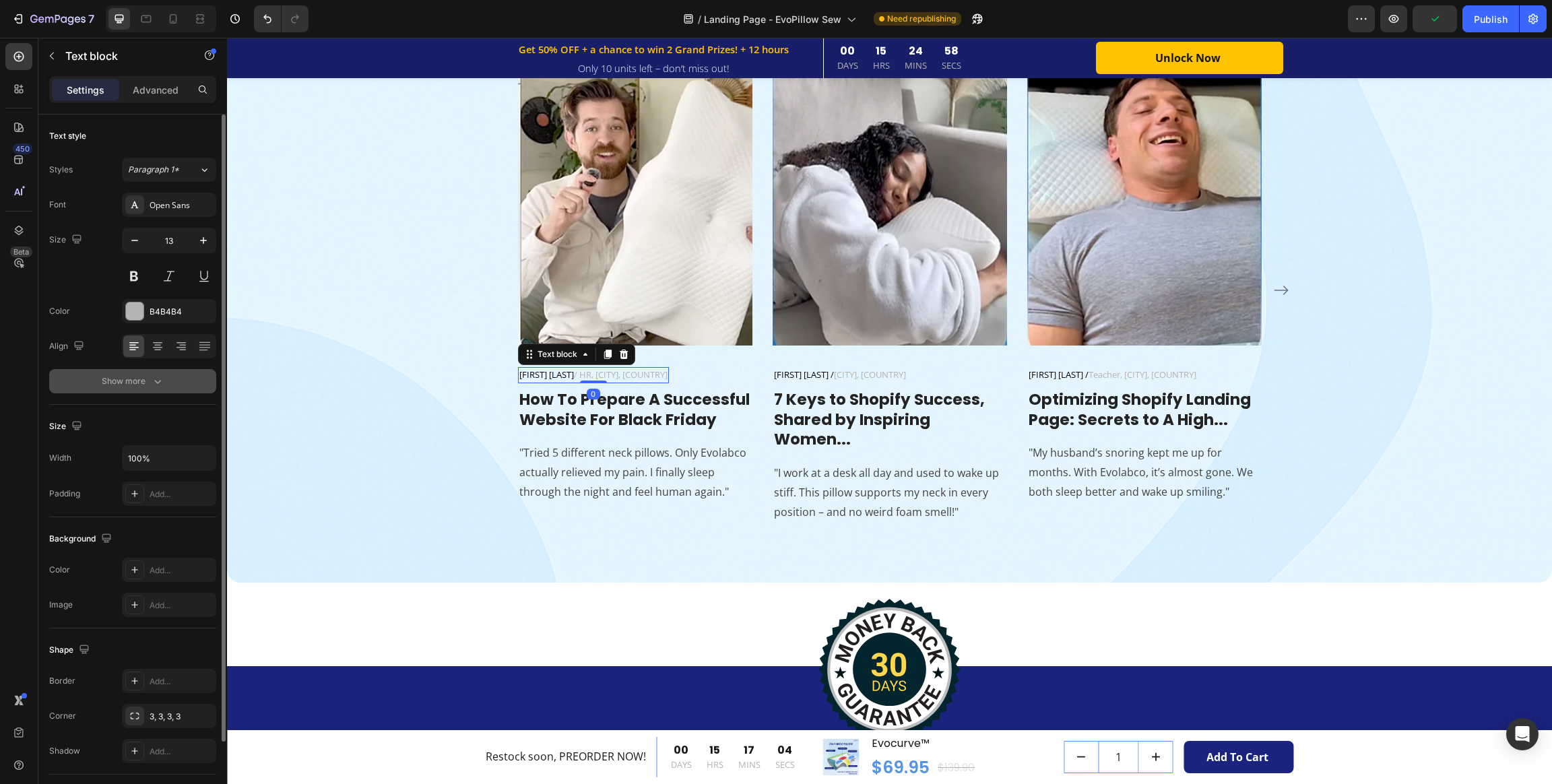 click on "Show more" at bounding box center [133, 381] 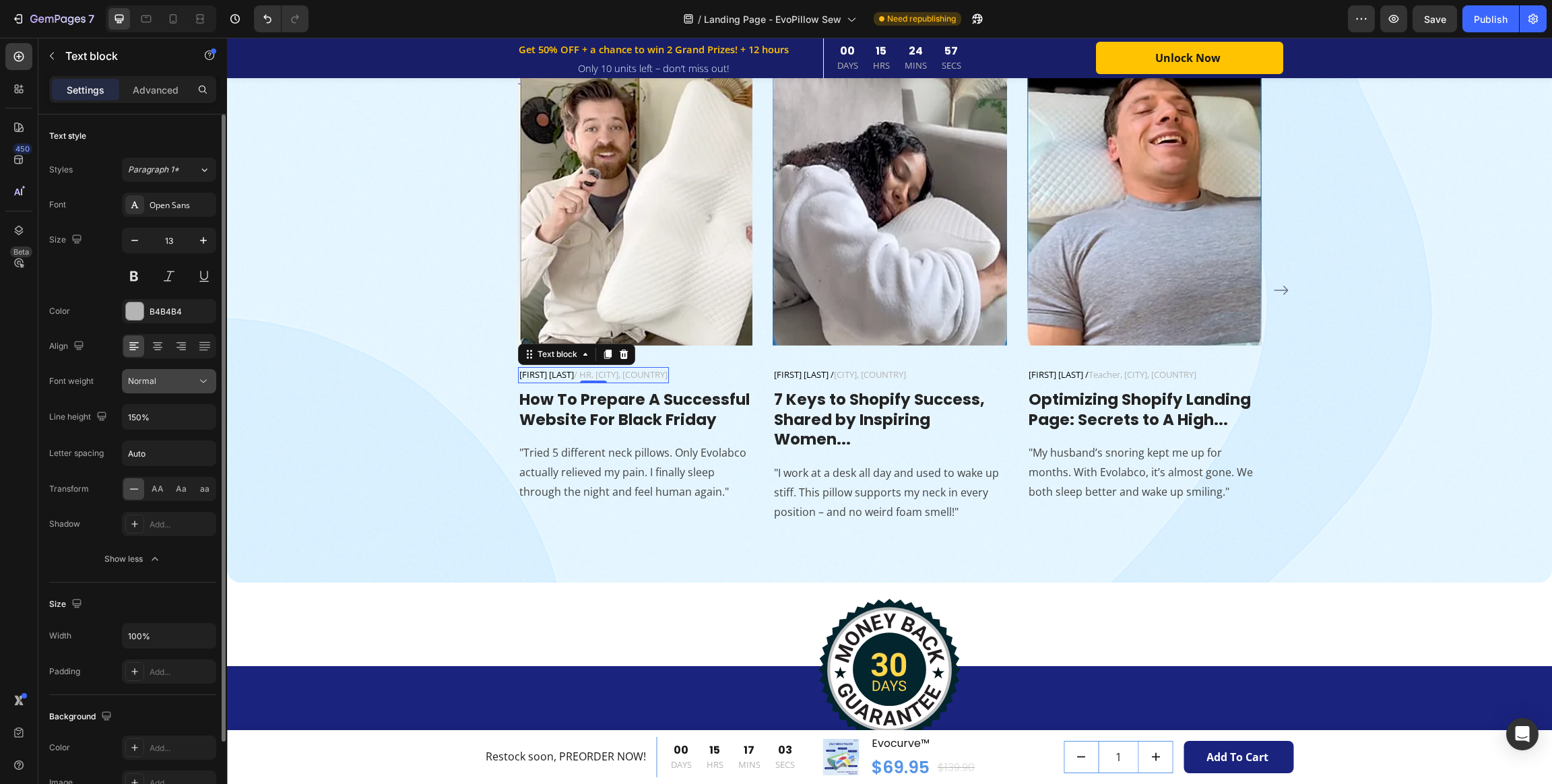 click 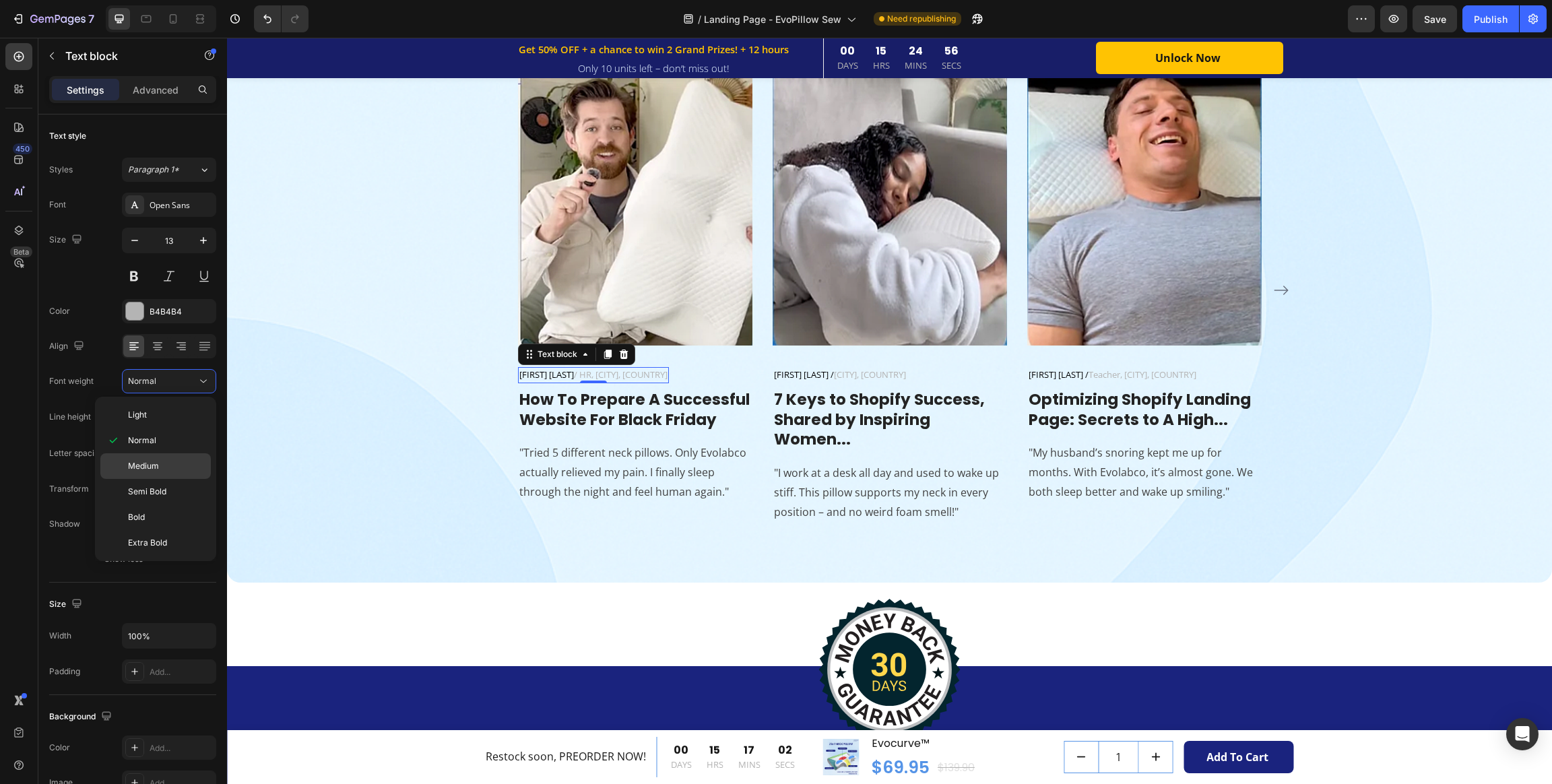 click on "Medium" 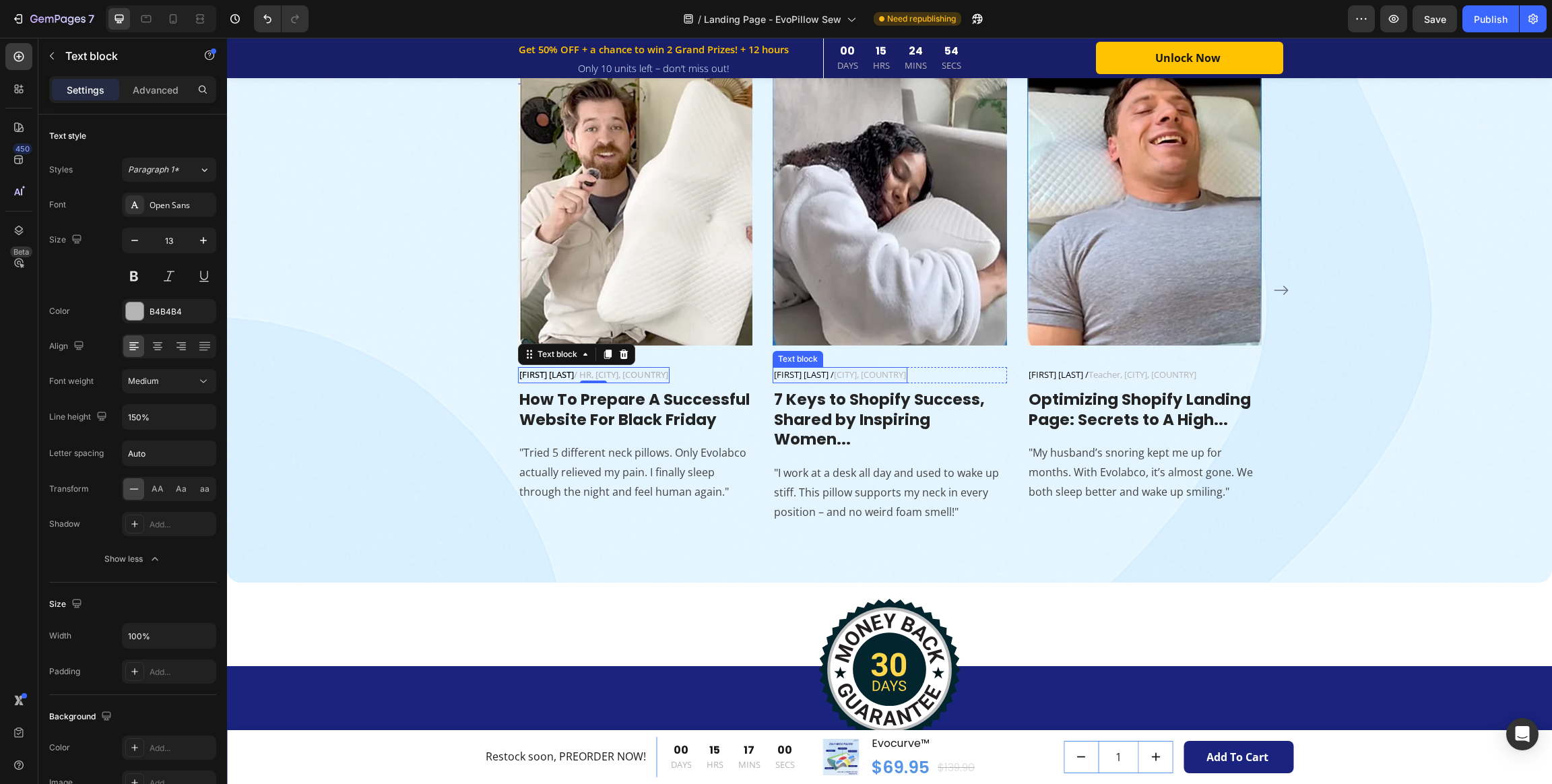 click on "[FIRST] [LAST] /" at bounding box center (804, 374) 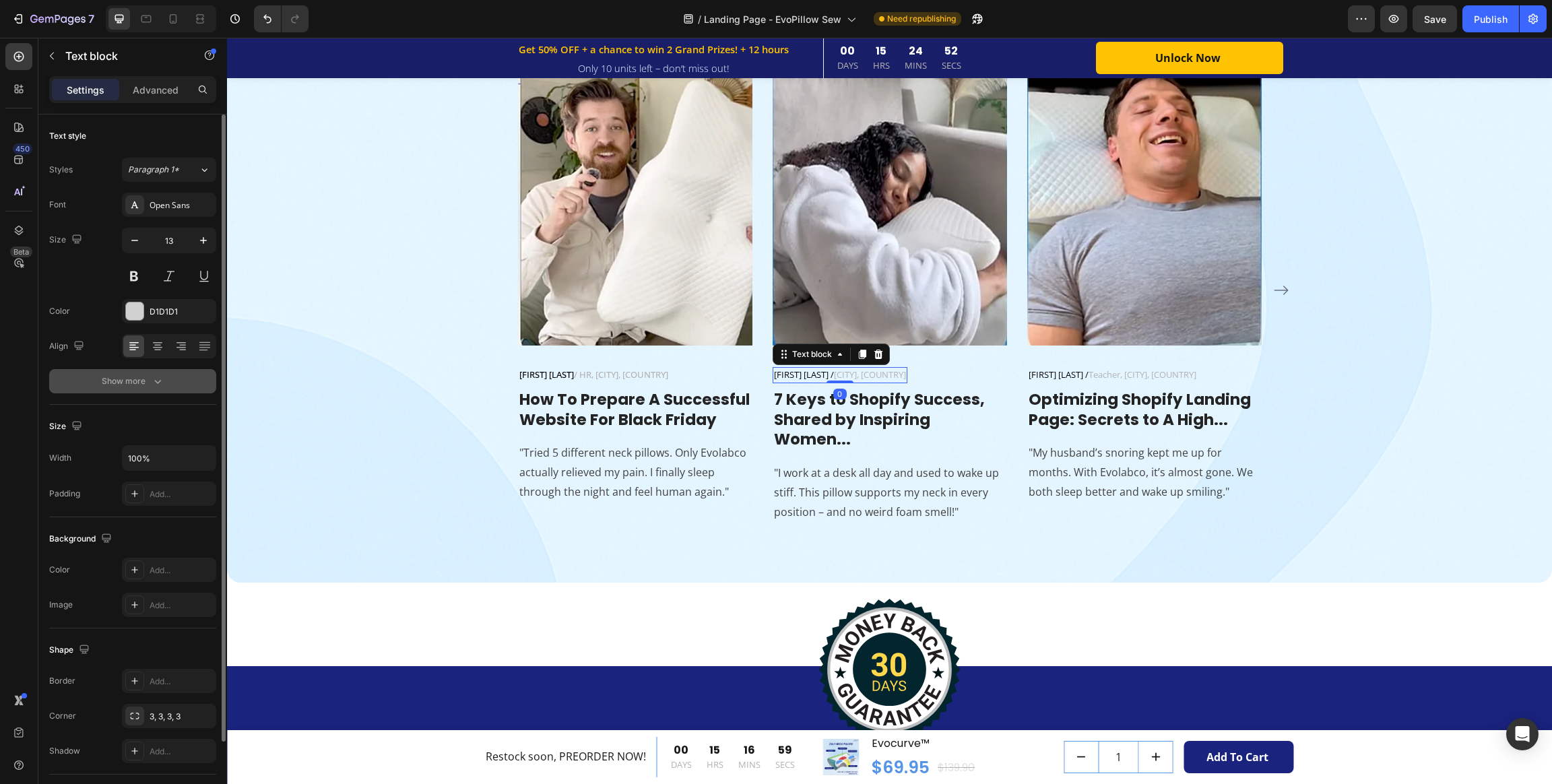 click 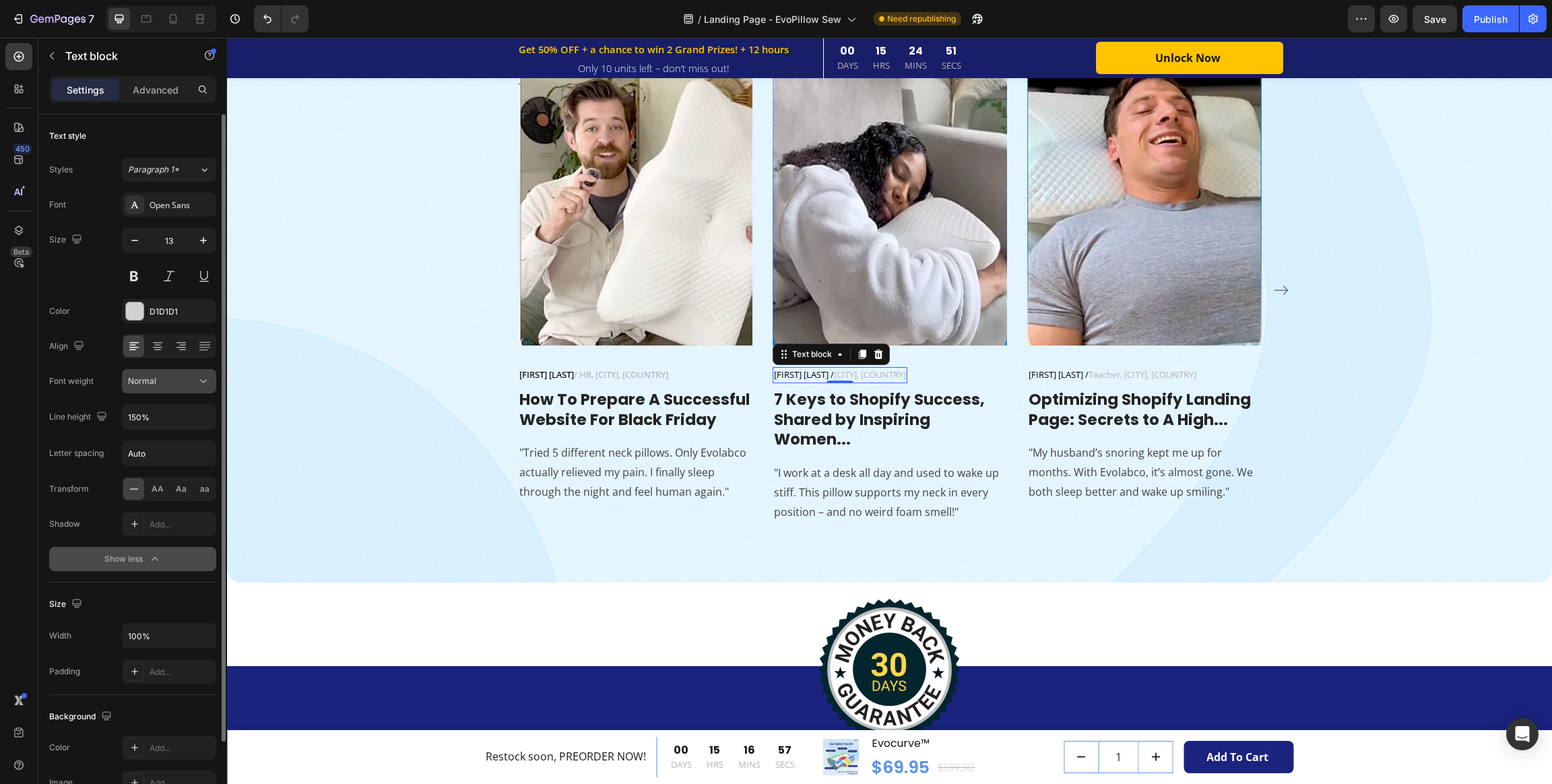 click on "Normal" at bounding box center (162, 381) 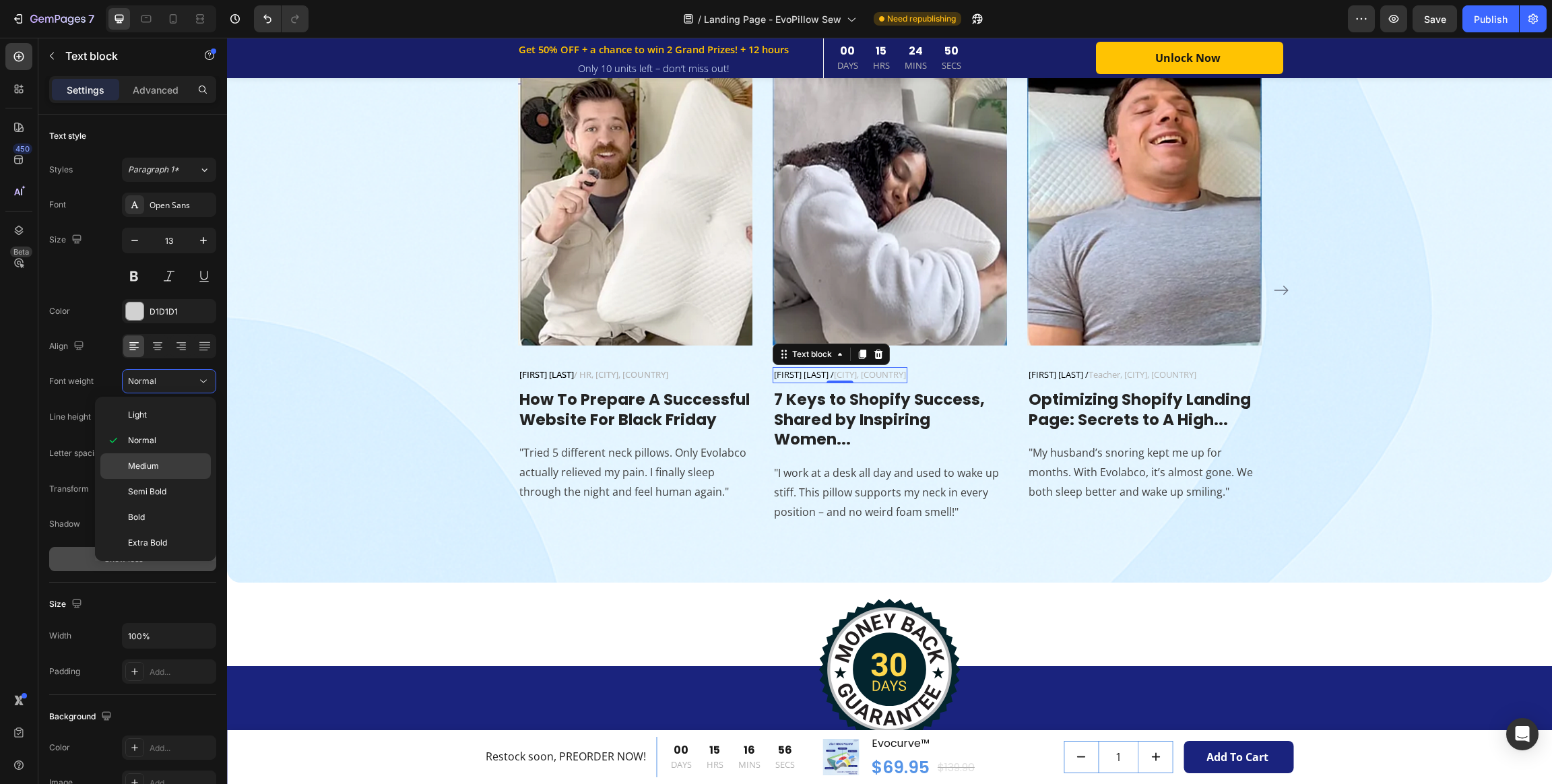 click on "Medium" at bounding box center (166, 466) 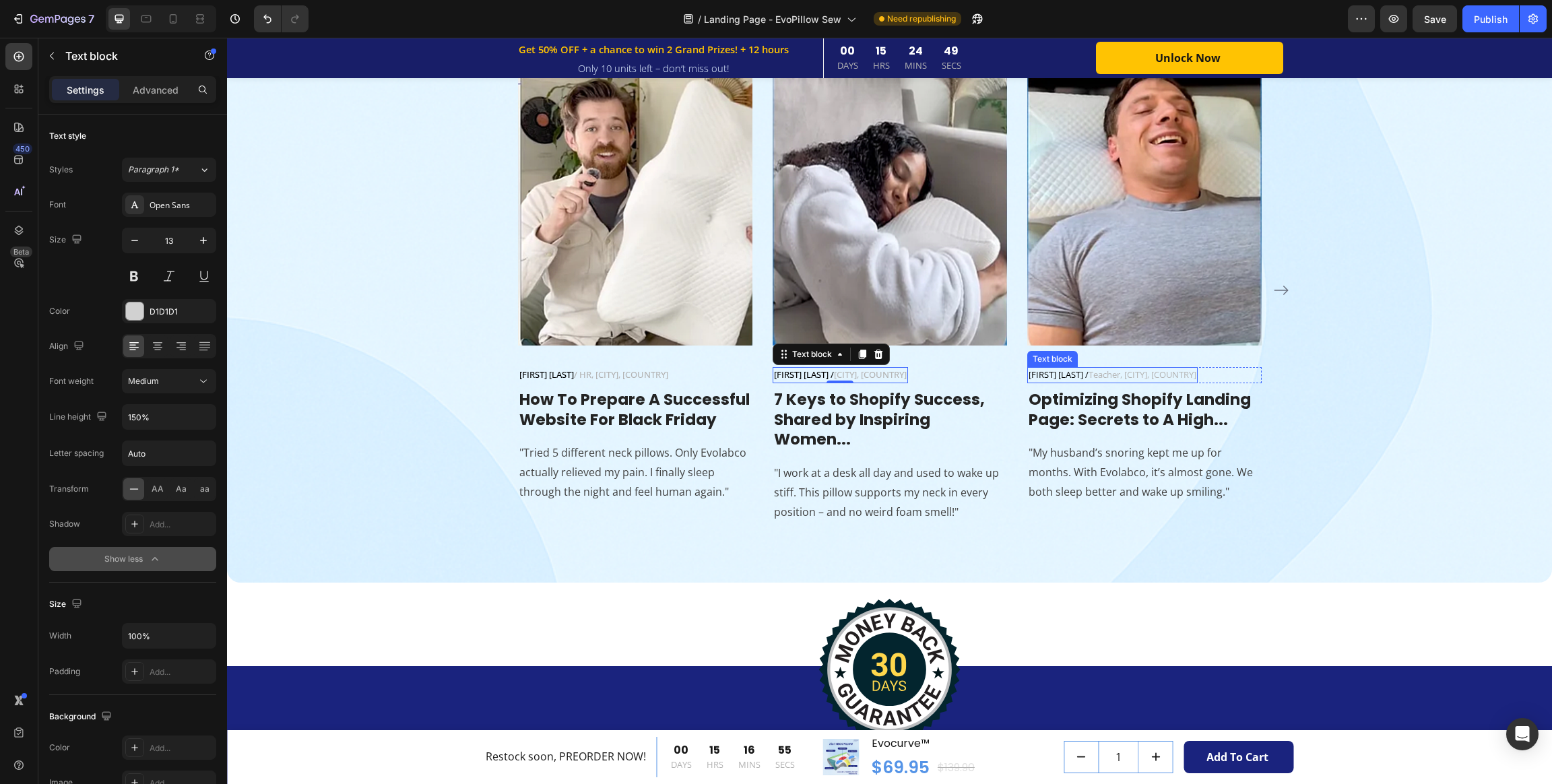 click on "Alex T. /  Teacher, London, UK" at bounding box center (1112, 375) 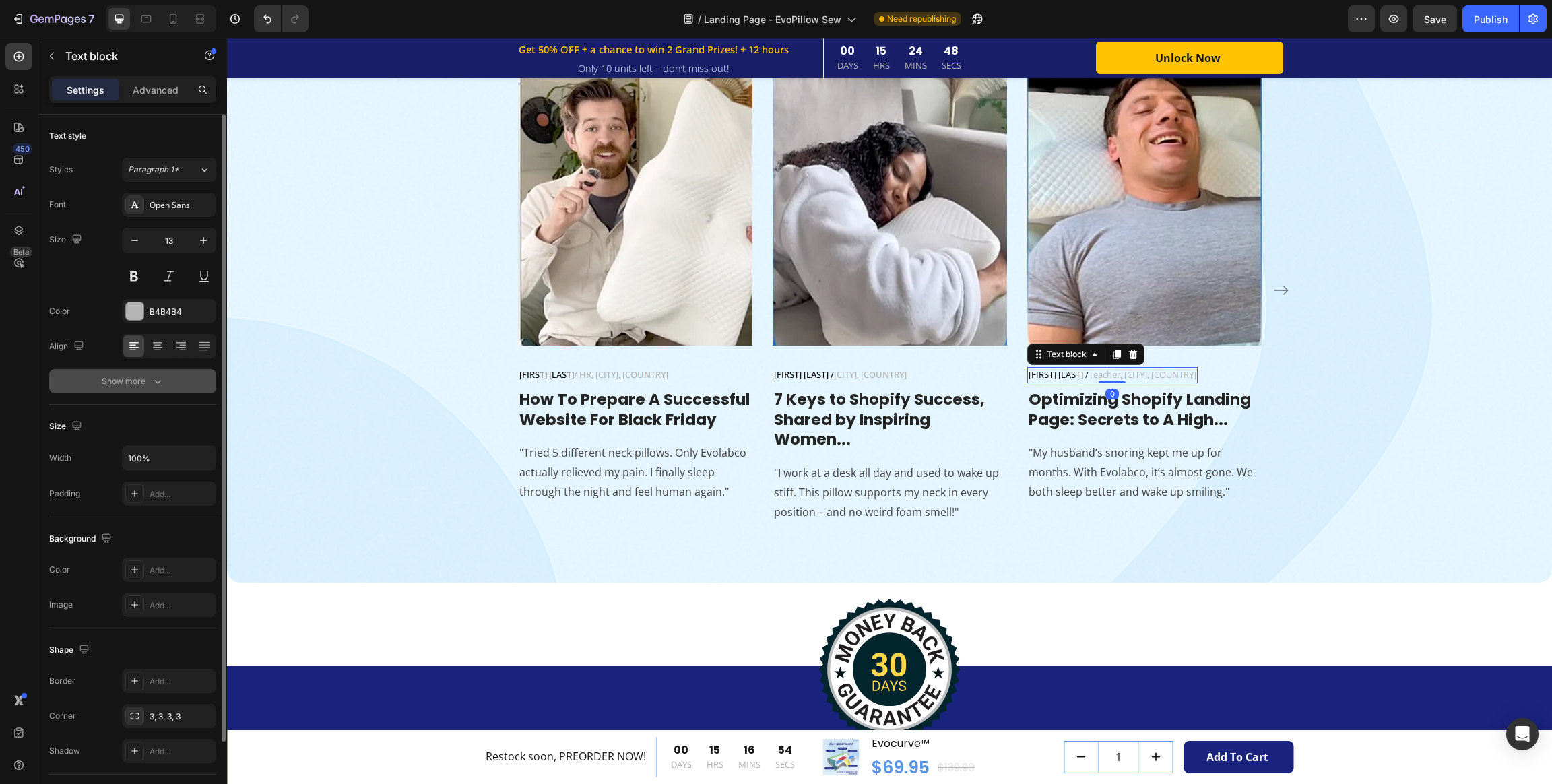 click 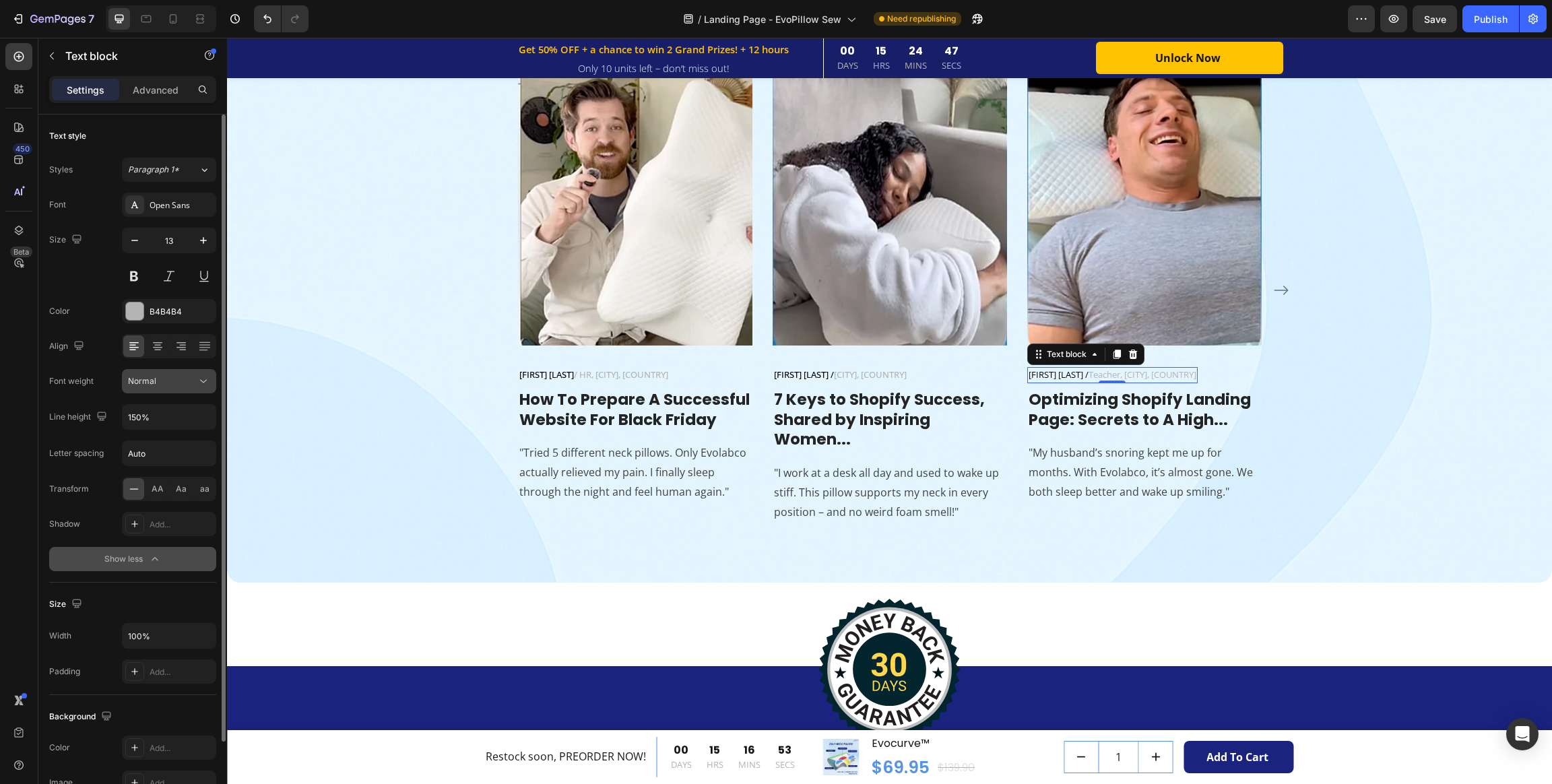 click 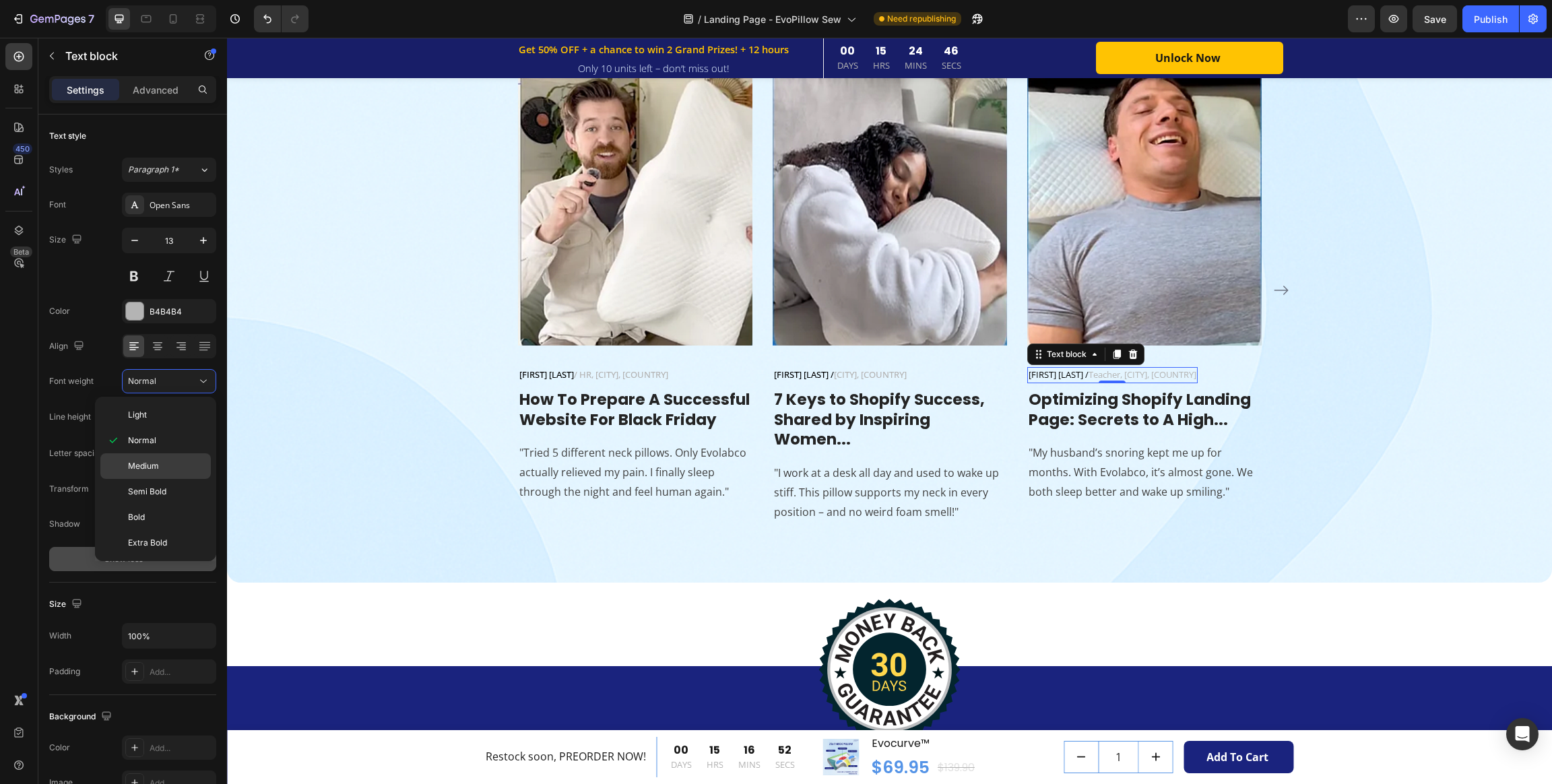 click on "Medium" at bounding box center [166, 466] 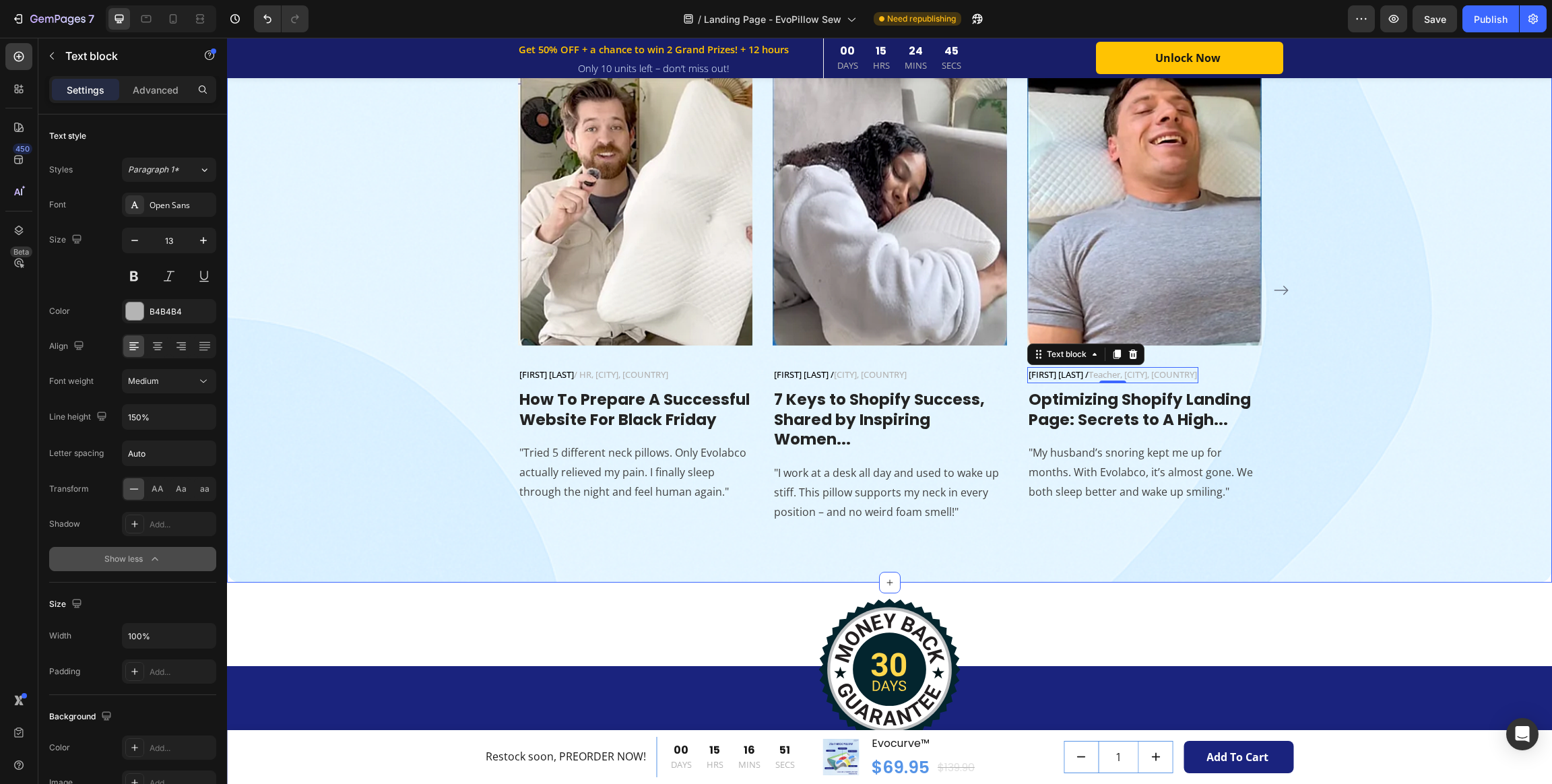 click on "What Our Customers Are Saying Heading Phasellus lorem malesuada ligula pulvinar commodo Text block
Image Jennifer M.  / HR, California, USA Text block Row How To Prepare A Successful Website For Black Friday Heading "Tried 5 different neck pillows. Only Evolabco actually relieved my pain. I finally sleep through the night and feel human again." Text block Image Claire H. /  Design, Toronto, Canada Text block Row 7 Keys to Shopify Success, Shared by Inspiring Women... Heading "I work at a desk all day and used to wake up stiff. This pillow supports my neck in every position – and no weird foam smell!" Text block Image Alex T. /  Teacher, London, UK Text block   0 Row Optimizing Shopify Landing Page: Secrets to A High... Heading "My husband’s snoring kept me up for months. With Evolabco, it’s almost gone. We both sleep better and wake up smiling." Text block Row Image Marco L. /  IT, Sydney, Australia Text block Row Row How To Prepare A Successful Website For Black Friday Heading Image Row" at bounding box center (889, 250) 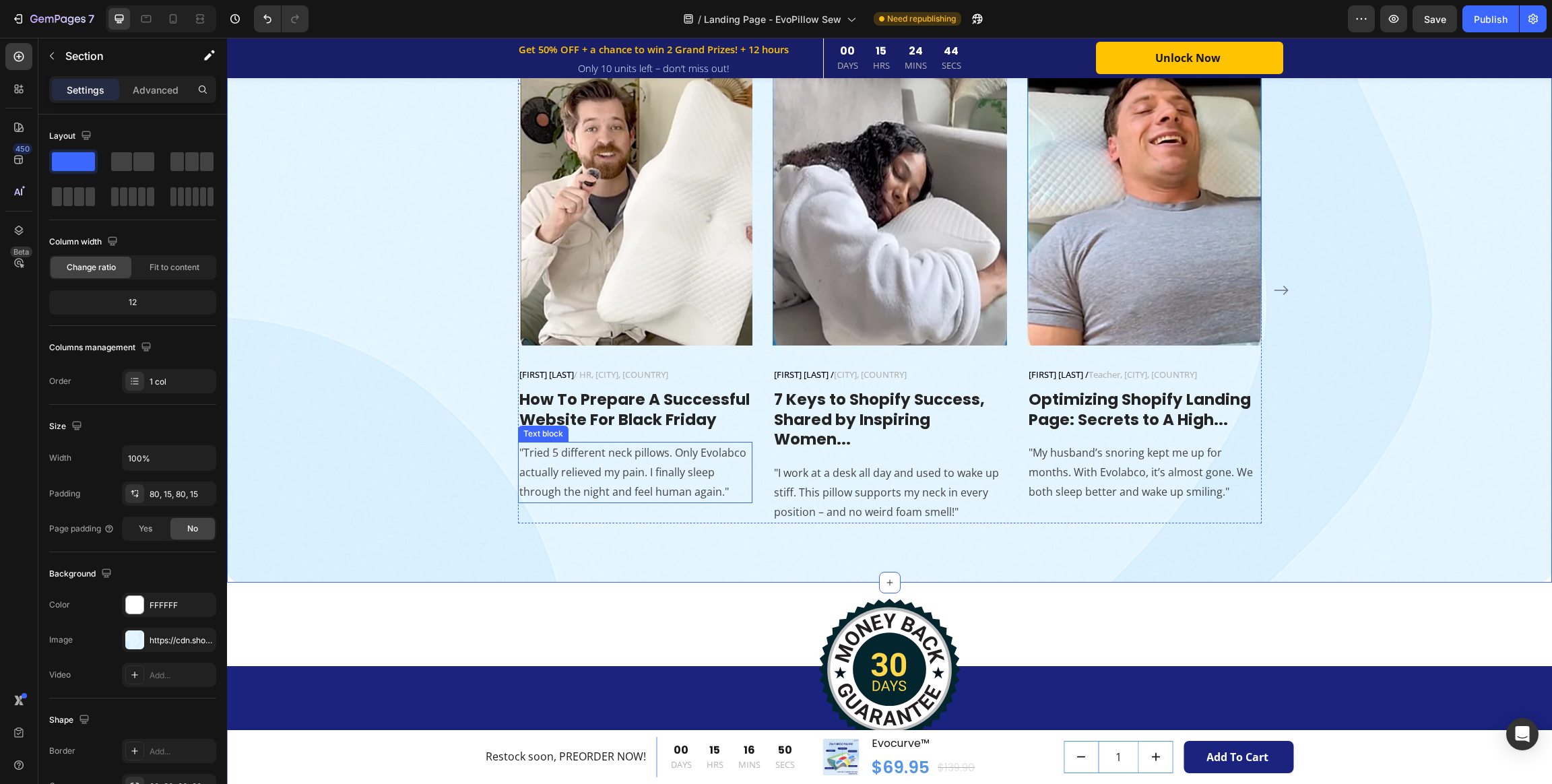 click on ""Tried 5 different neck pillows. Only Evolabco actually relieved my pain. I finally sleep through the night and feel human again."" at bounding box center (635, 472) 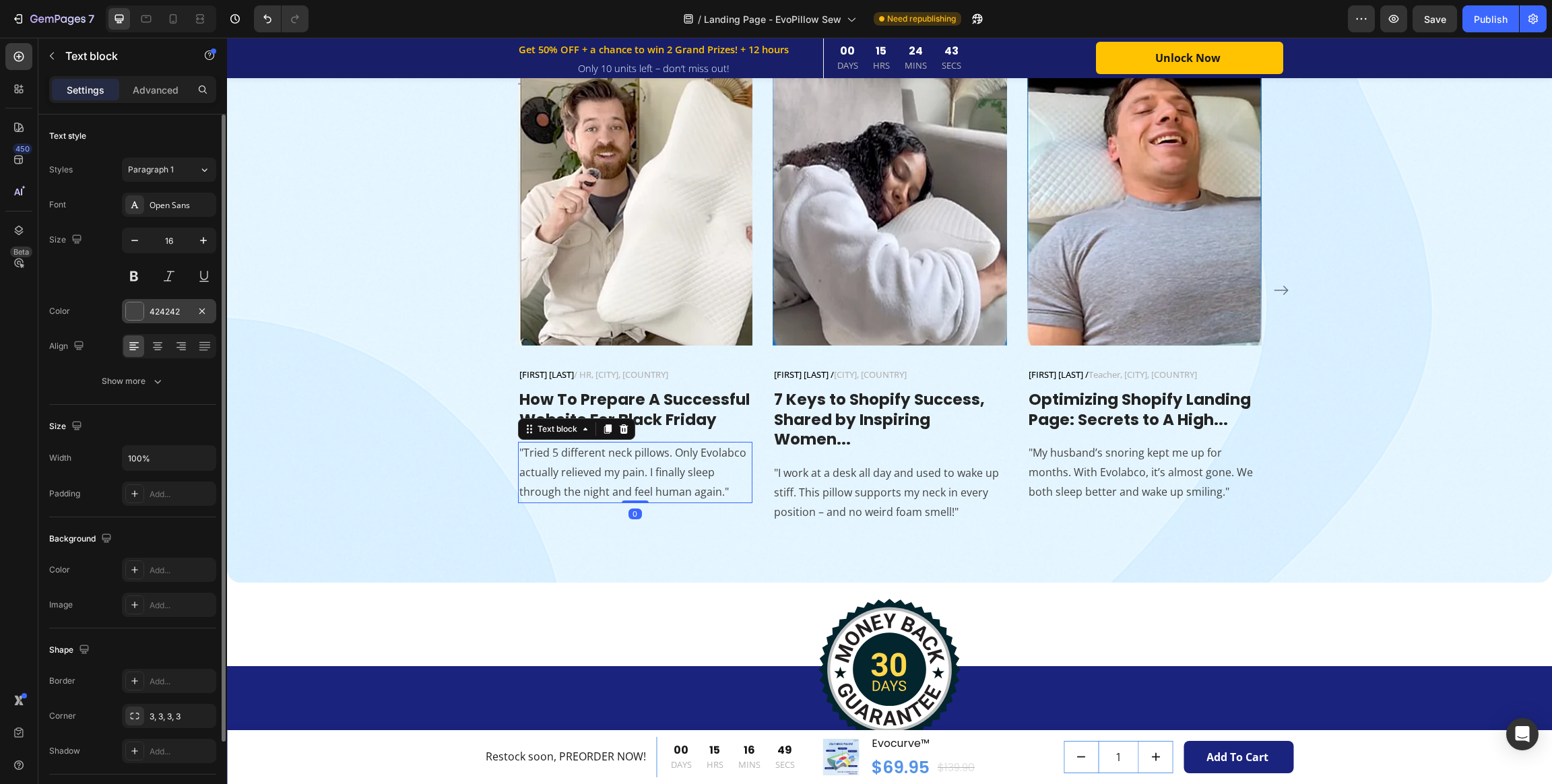 click on "424242" at bounding box center [169, 311] 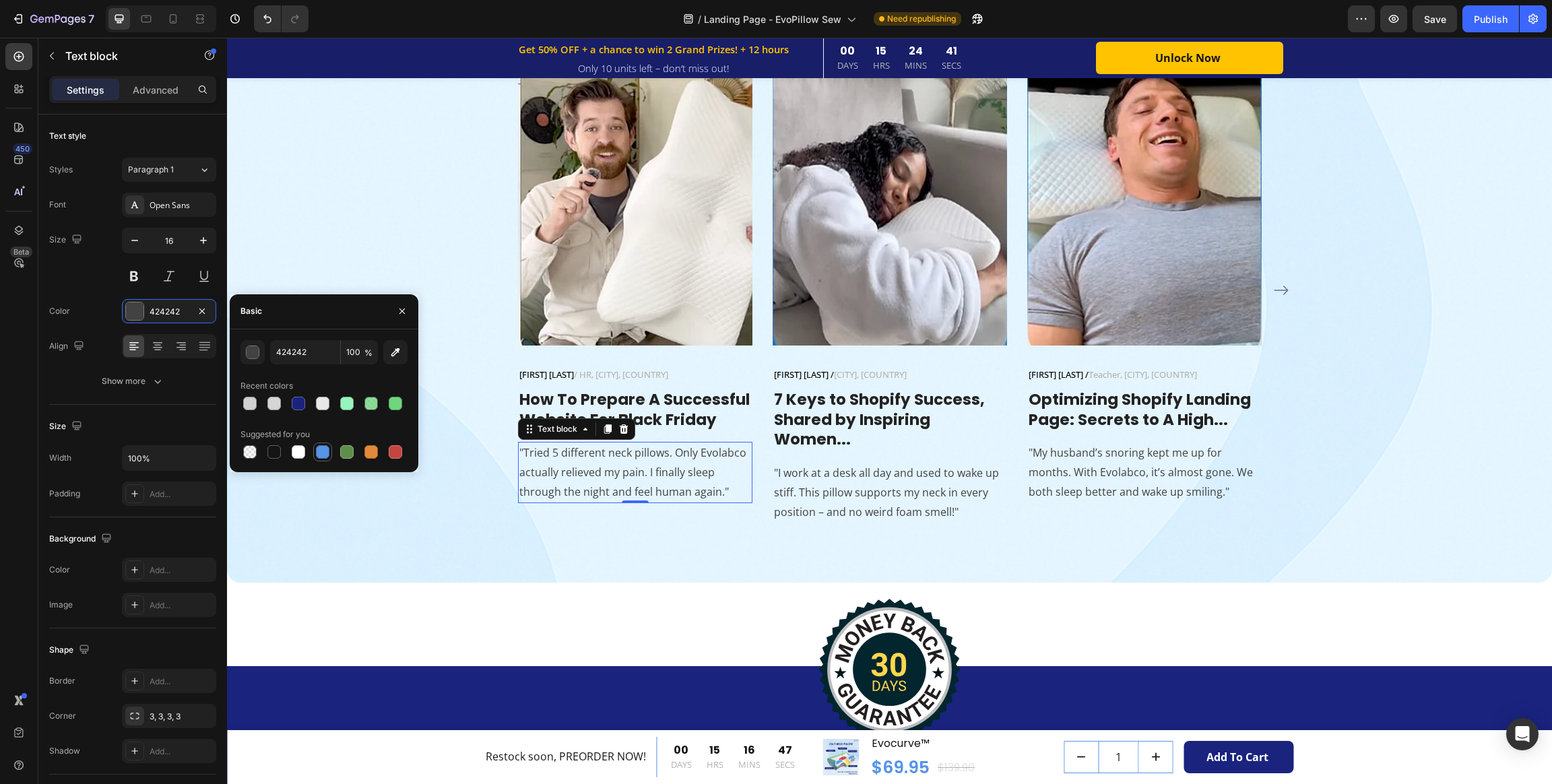 drag, startPoint x: 276, startPoint y: 453, endPoint x: 313, endPoint y: 447, distance: 37.4833 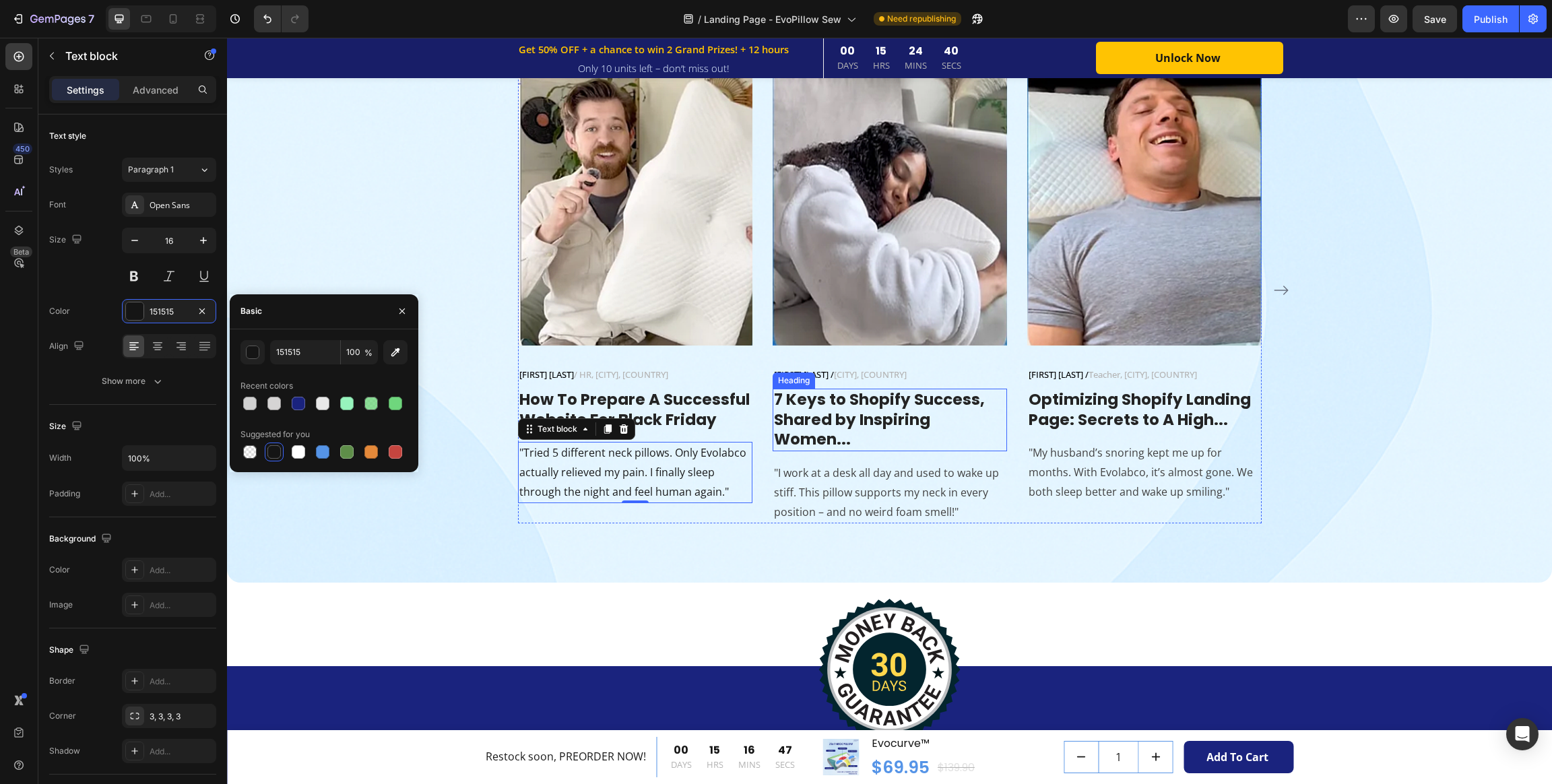 click on ""I work at a desk all day and used to wake up stiff. This pillow supports my neck in every position – and no weird foam smell!"" at bounding box center (890, 492) 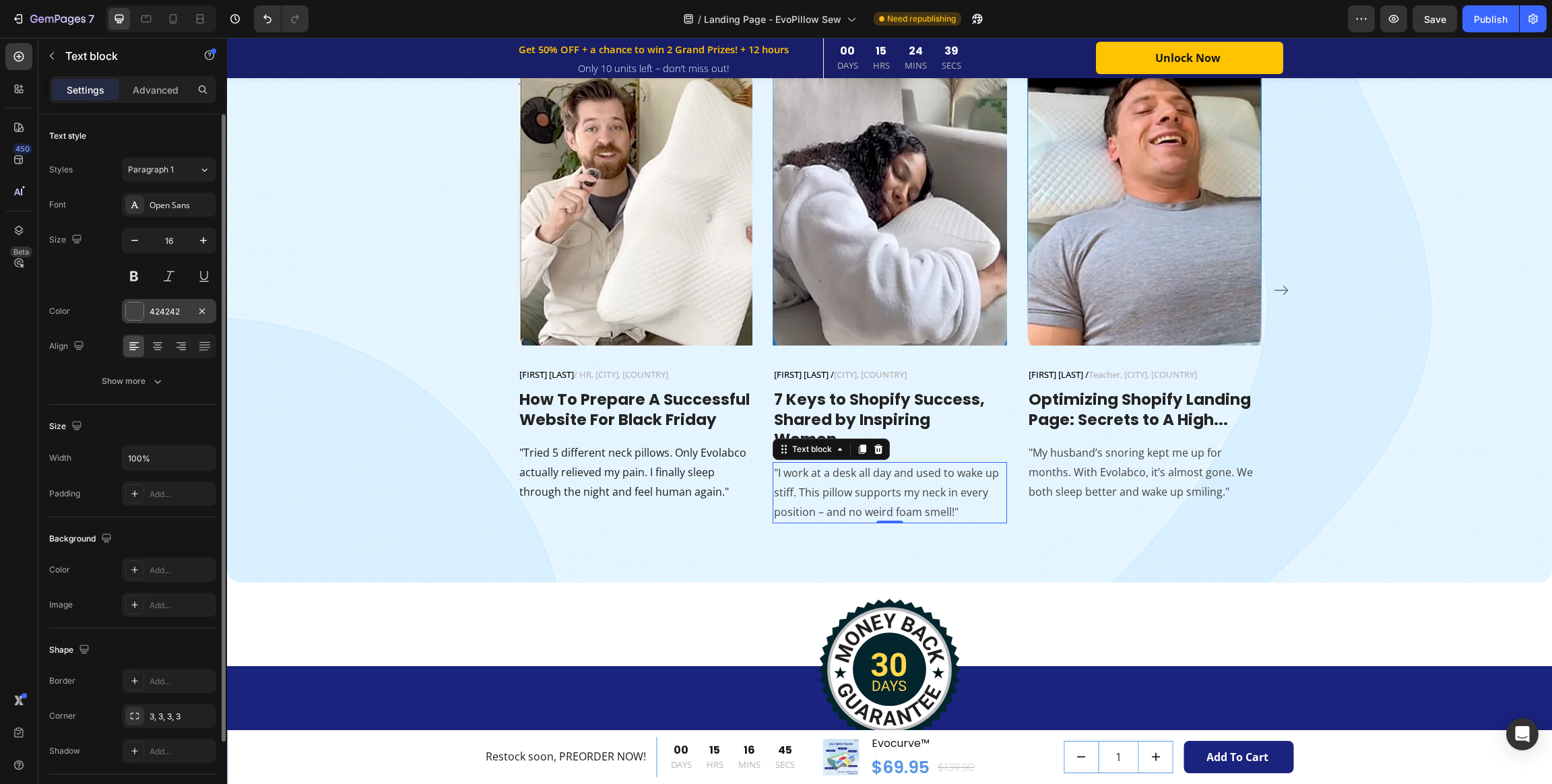 click at bounding box center [135, 311] 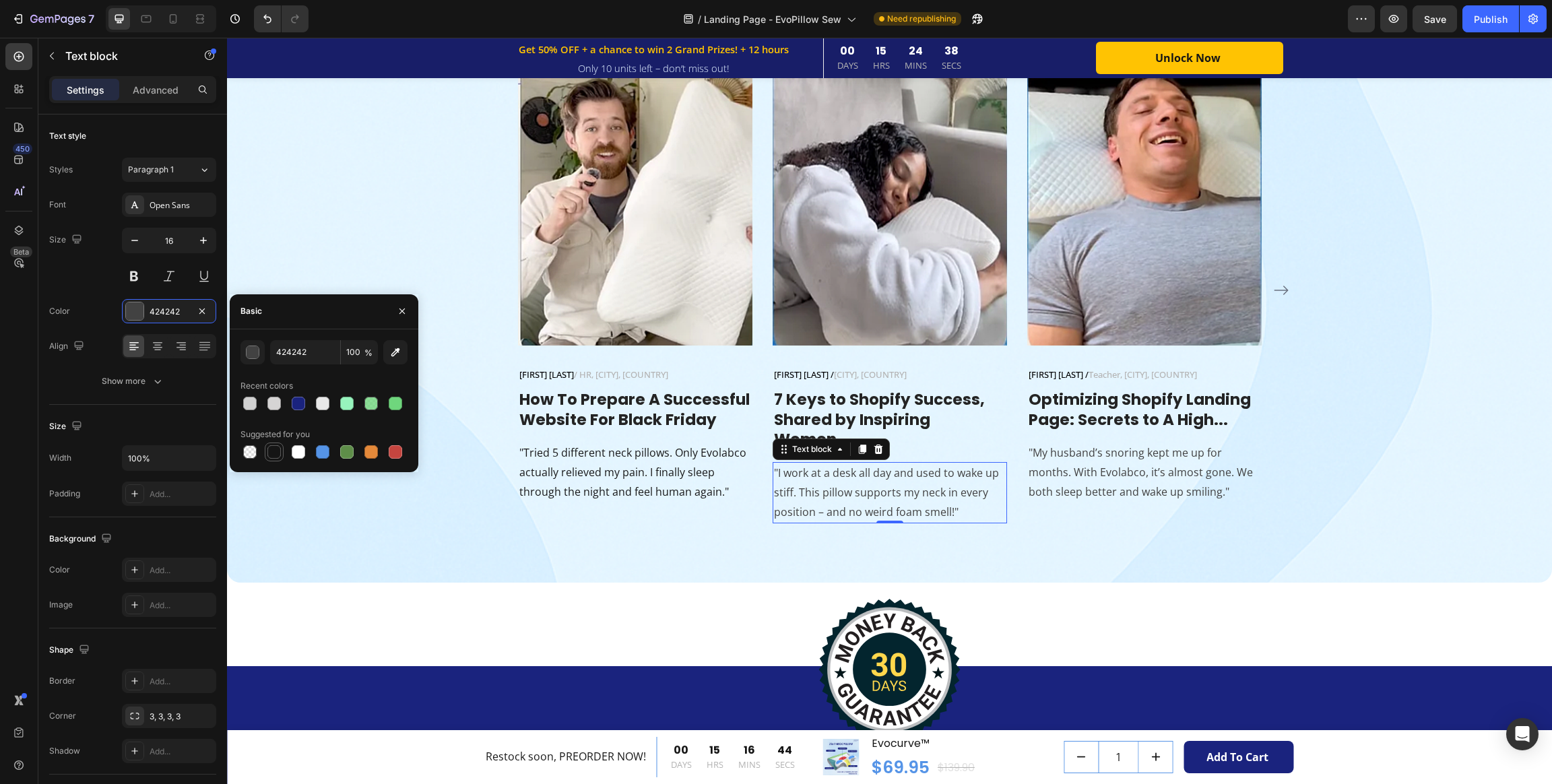 click at bounding box center (274, 452) 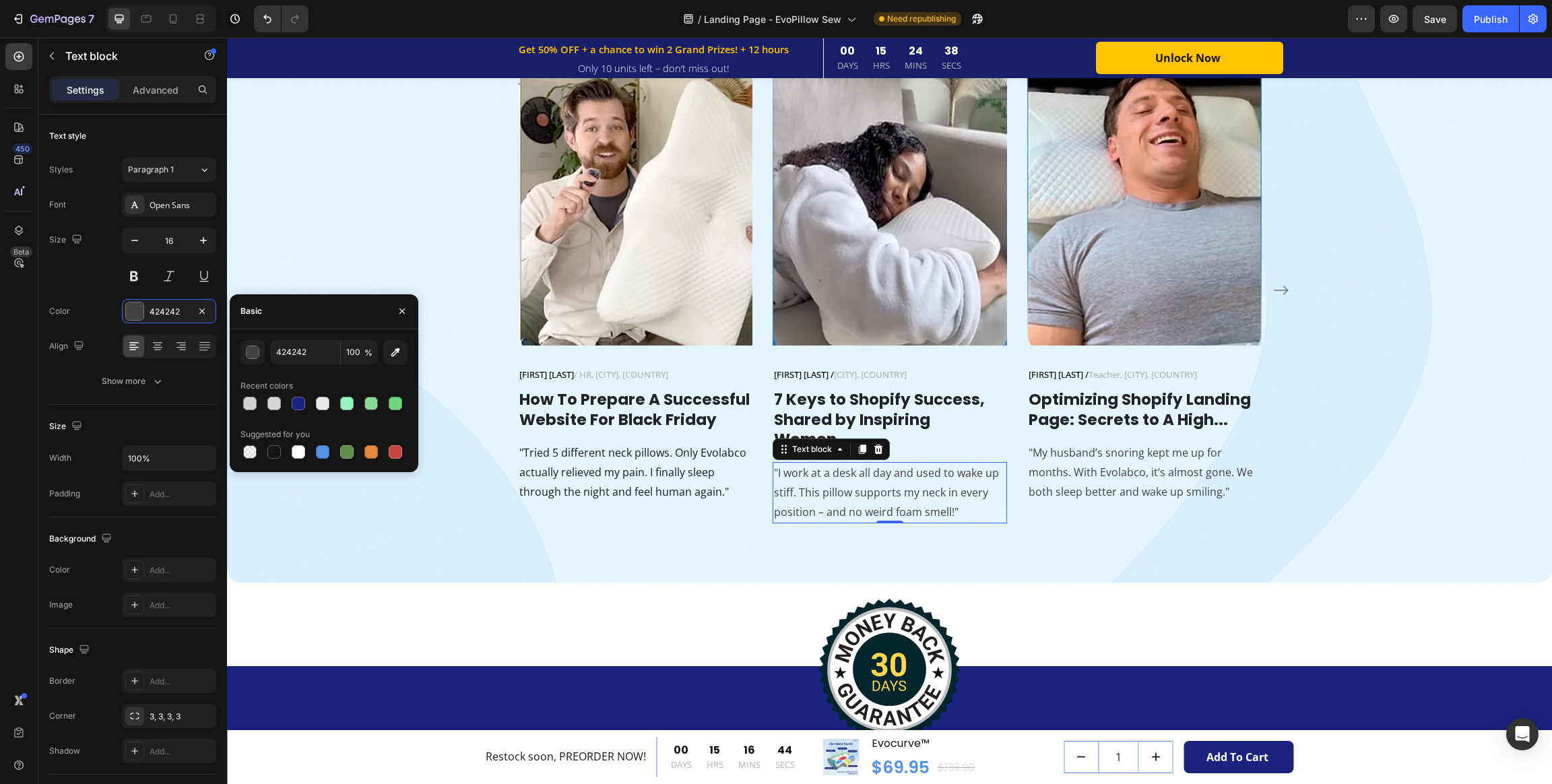 type on "151515" 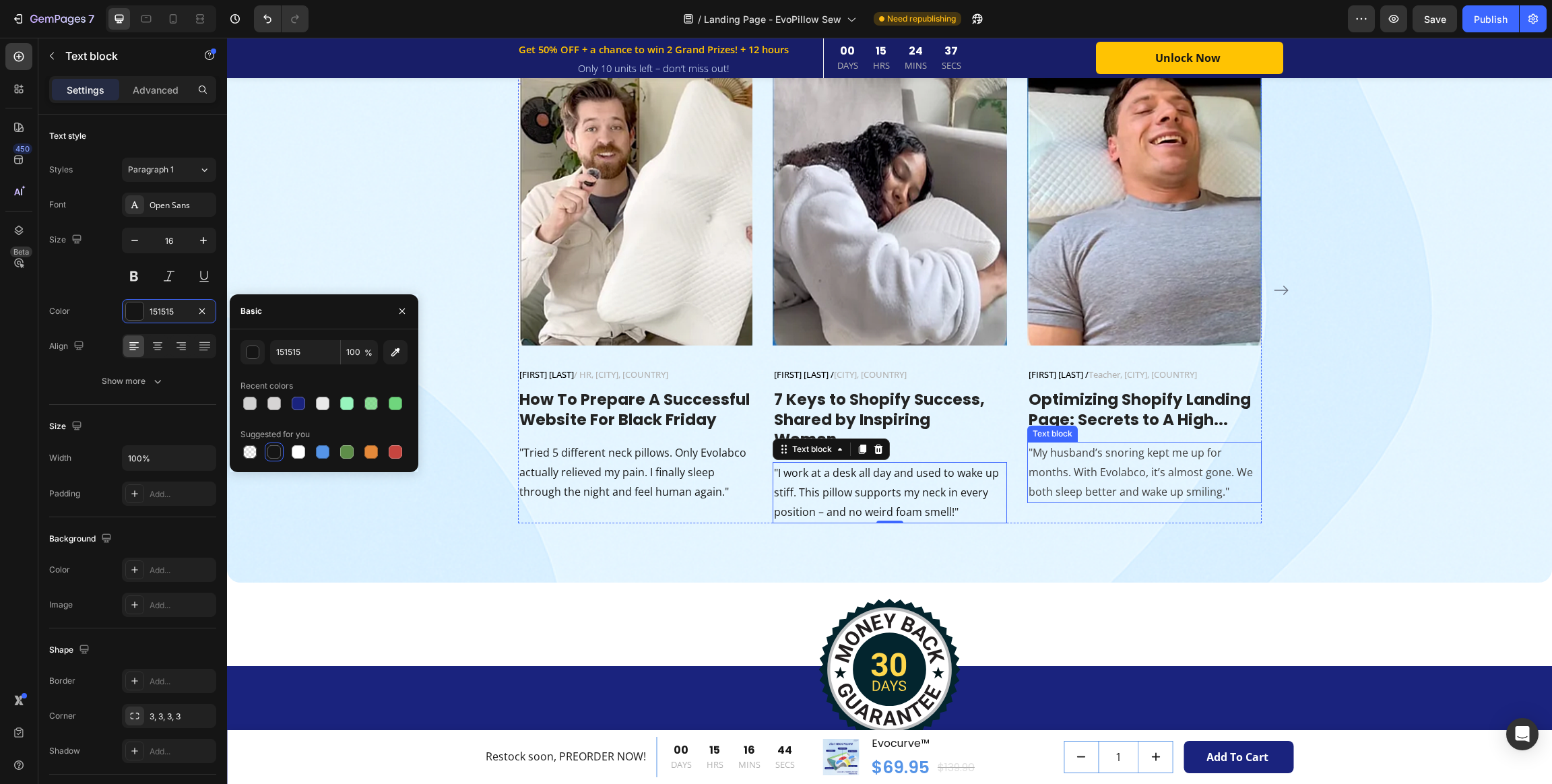 click on ""My husband’s snoring kept me up for months. With Evolabco, it’s almost gone. We both sleep better and wake up smiling."" at bounding box center (1144, 472) 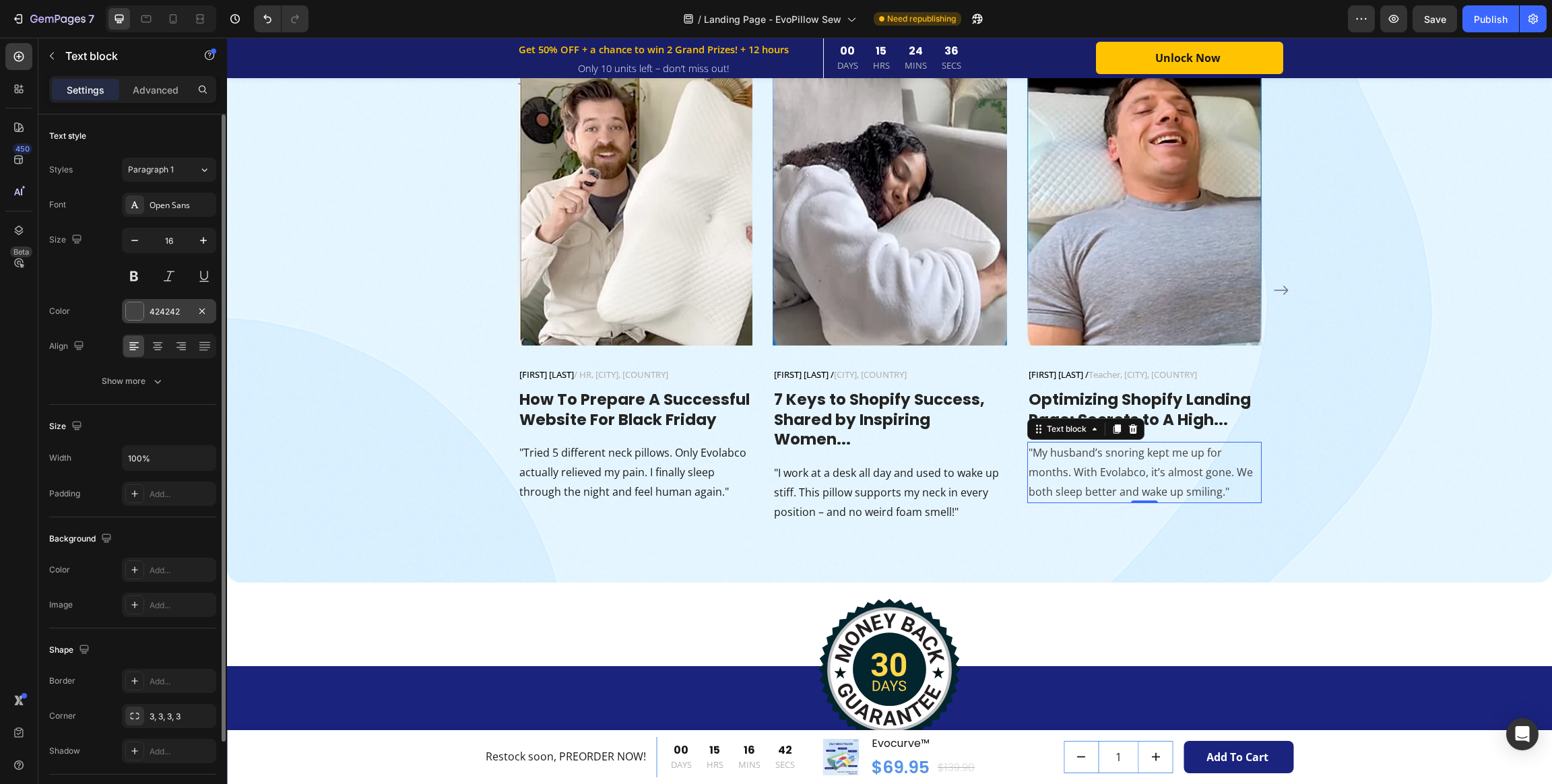 click at bounding box center (135, 311) 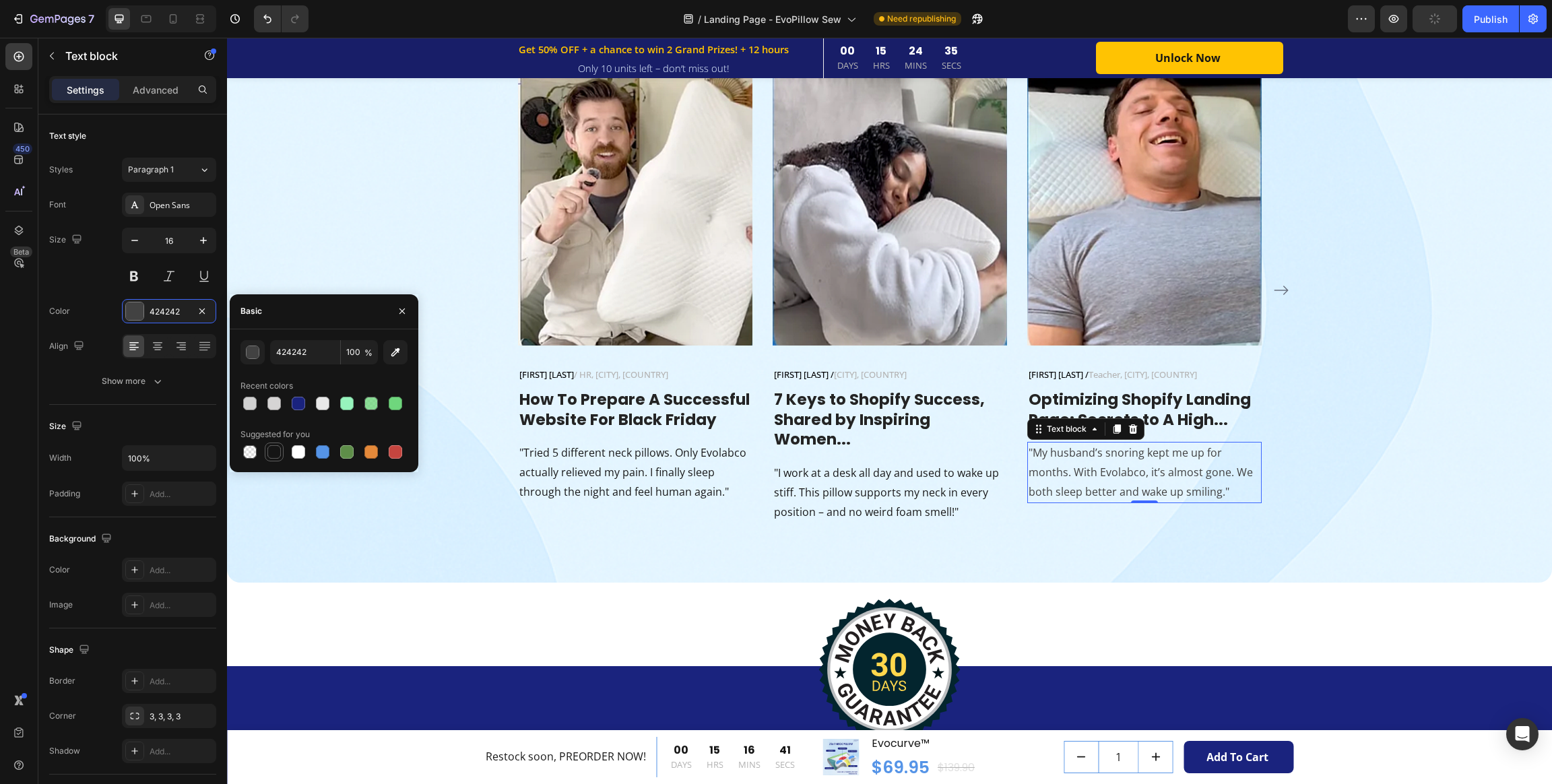 click at bounding box center [274, 452] 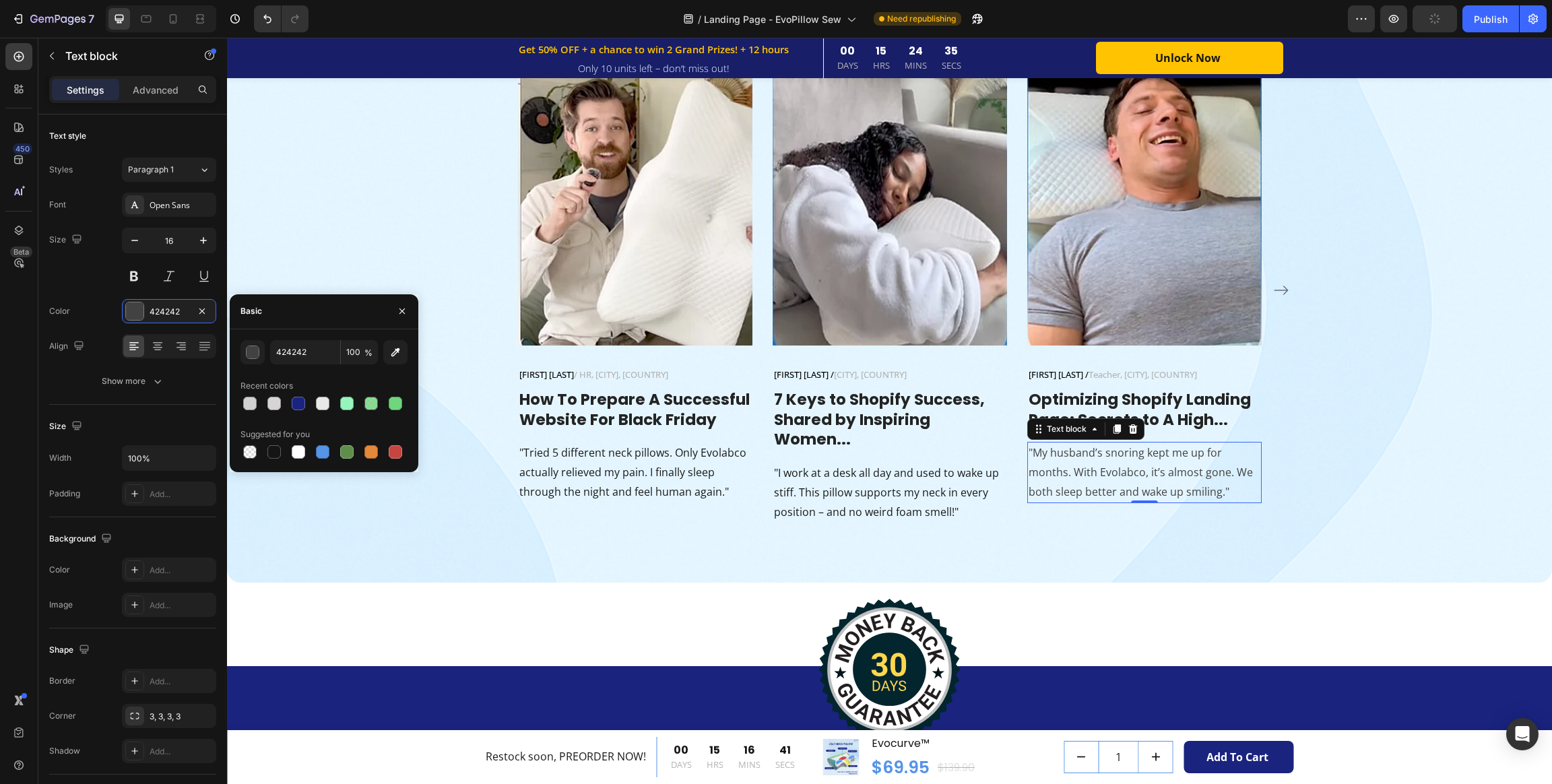 type on "151515" 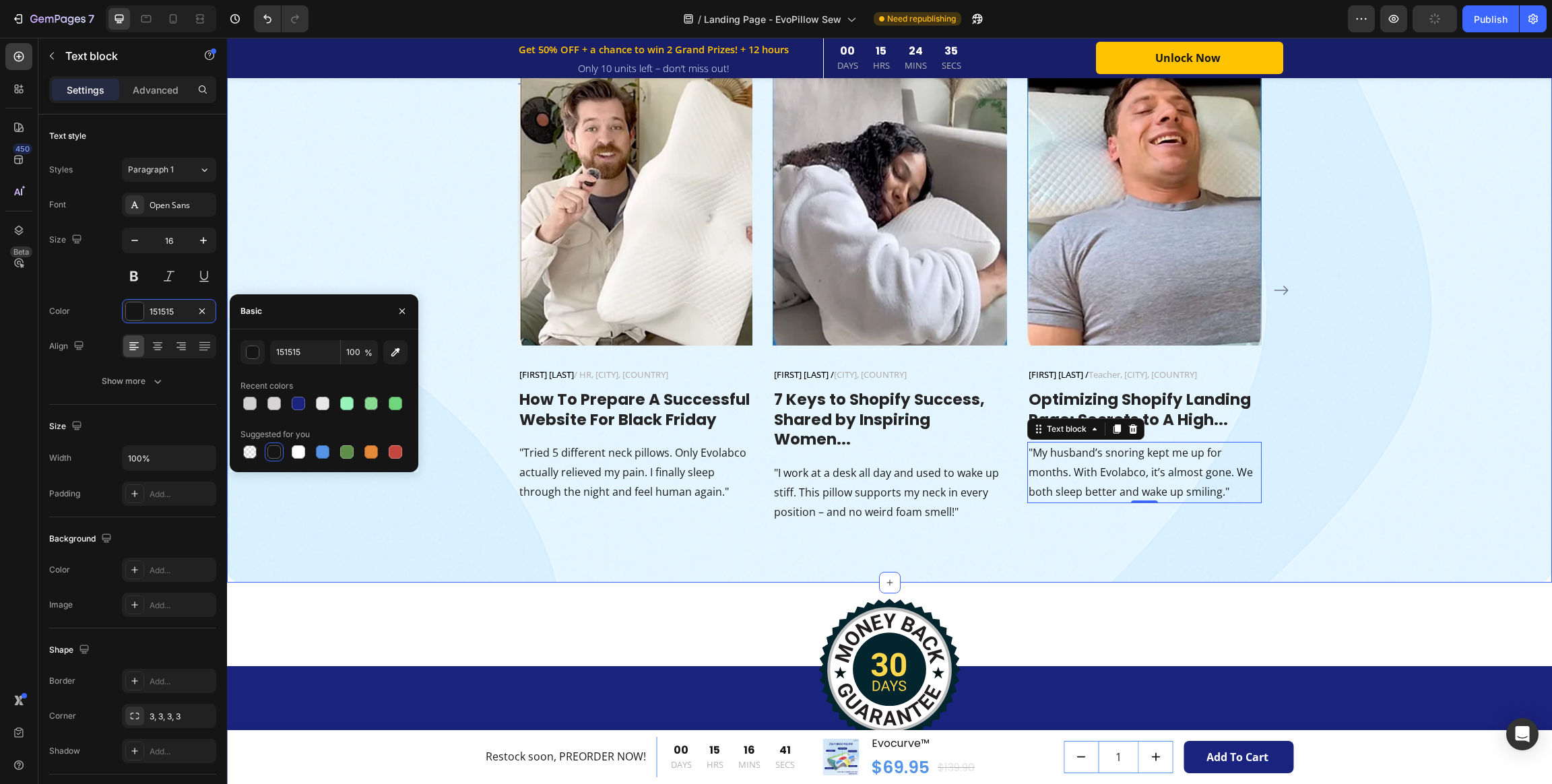 click on "What Our Customers Are Saying Heading Phasellus lorem malesuada ligula pulvinar commodo Text block
Image Jennifer M.  / HR, California, USA Text block Row How To Prepare A Successful Website For Black Friday Heading "Tried 5 different neck pillows. Only Evolabco actually relieved my pain. I finally sleep through the night and feel human again." Text block Image Claire H. /  Design, Toronto, Canada Text block Row 7 Keys to Shopify Success, Shared by Inspiring Women... Heading "I work at a desk all day and used to wake up stiff. This pillow supports my neck in every position – and no weird foam smell!" Text block Image Alex T. /  Teacher, London, UK Text block Row Optimizing Shopify Landing Page: Secrets to A High... Heading "My husband’s snoring kept me up for months. With Evolabco, it’s almost gone. We both sleep better and wake up smiling." Text block   0 Row Image Marco L. /  IT, Sydney, Australia Text block Row Row How To Prepare A Successful Website For Black Friday Heading Image Row" at bounding box center (889, 250) 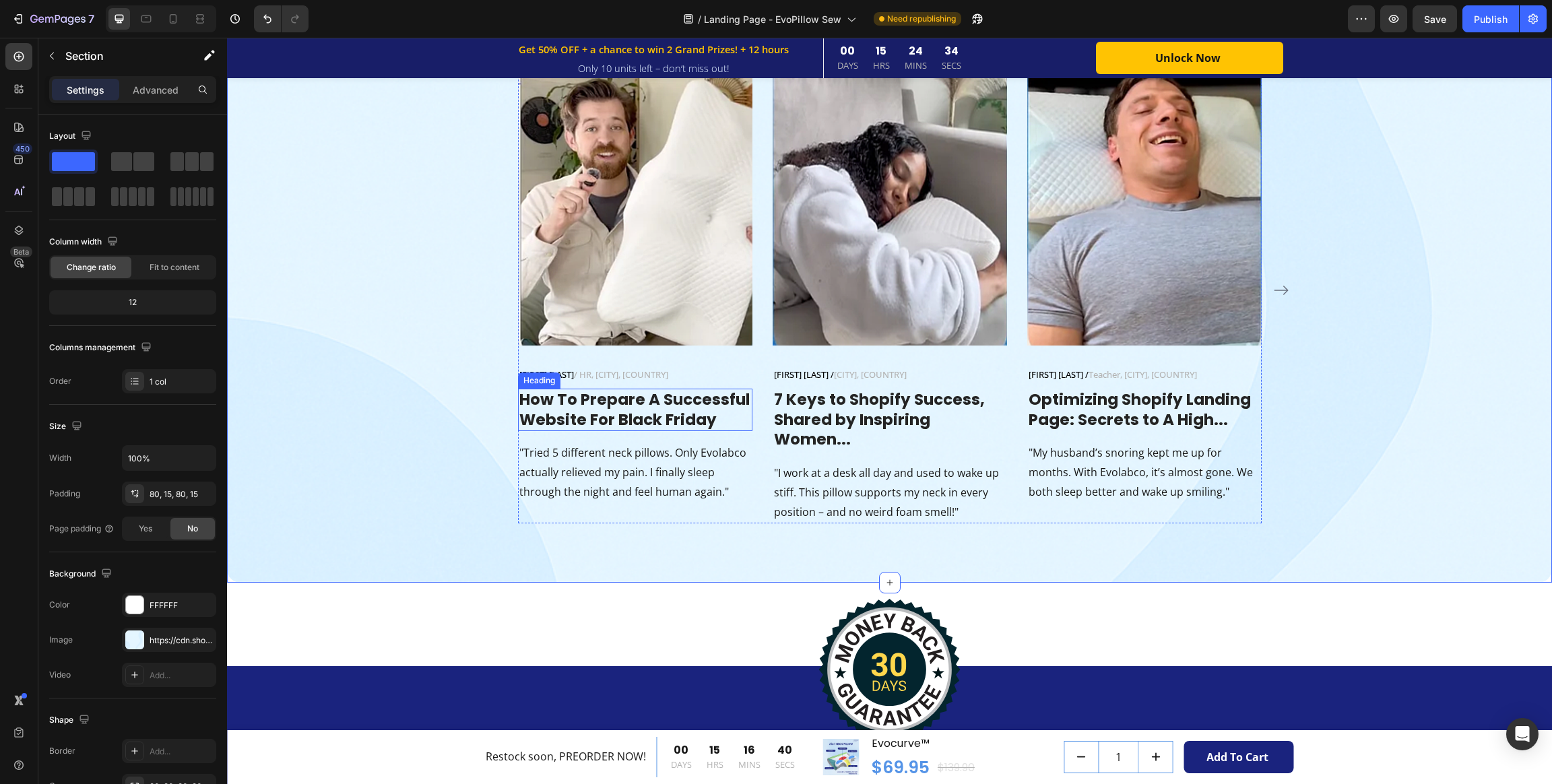 click on "How To Prepare A Successful Website For Black Friday" at bounding box center [635, 410] 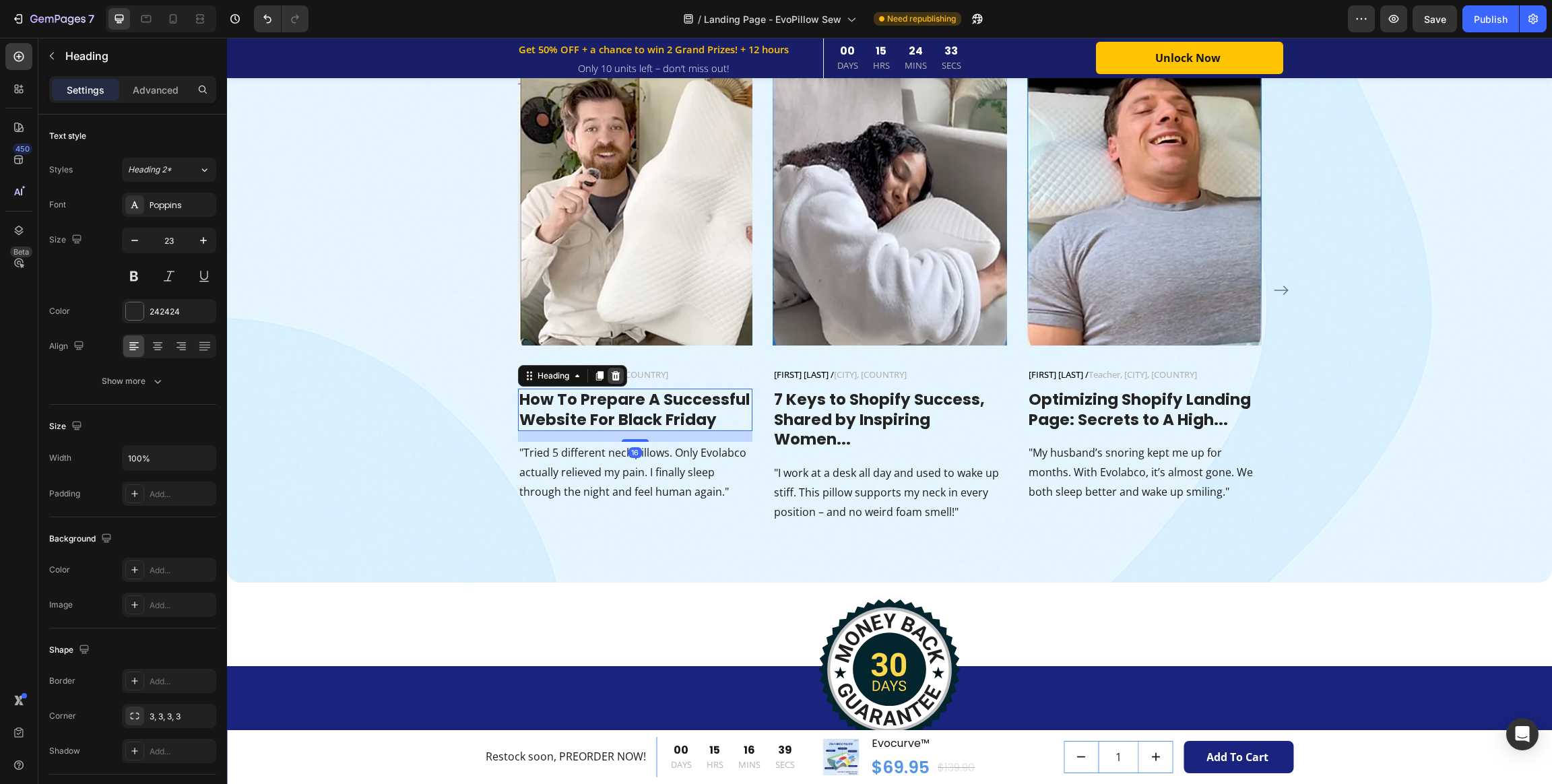 click 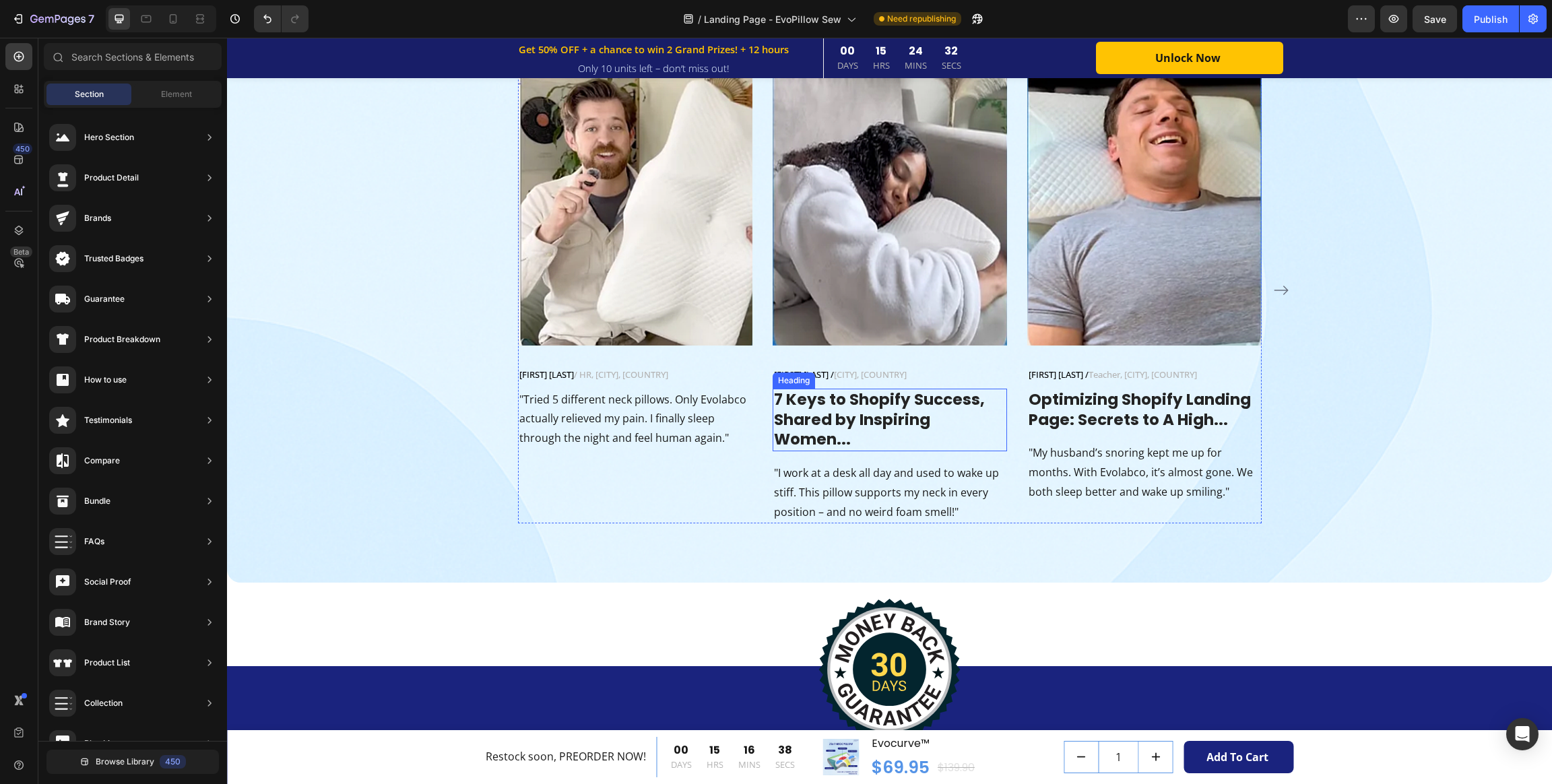 click on "7 Keys to Shopify Success, Shared by Inspiring Women..." at bounding box center [890, 420] 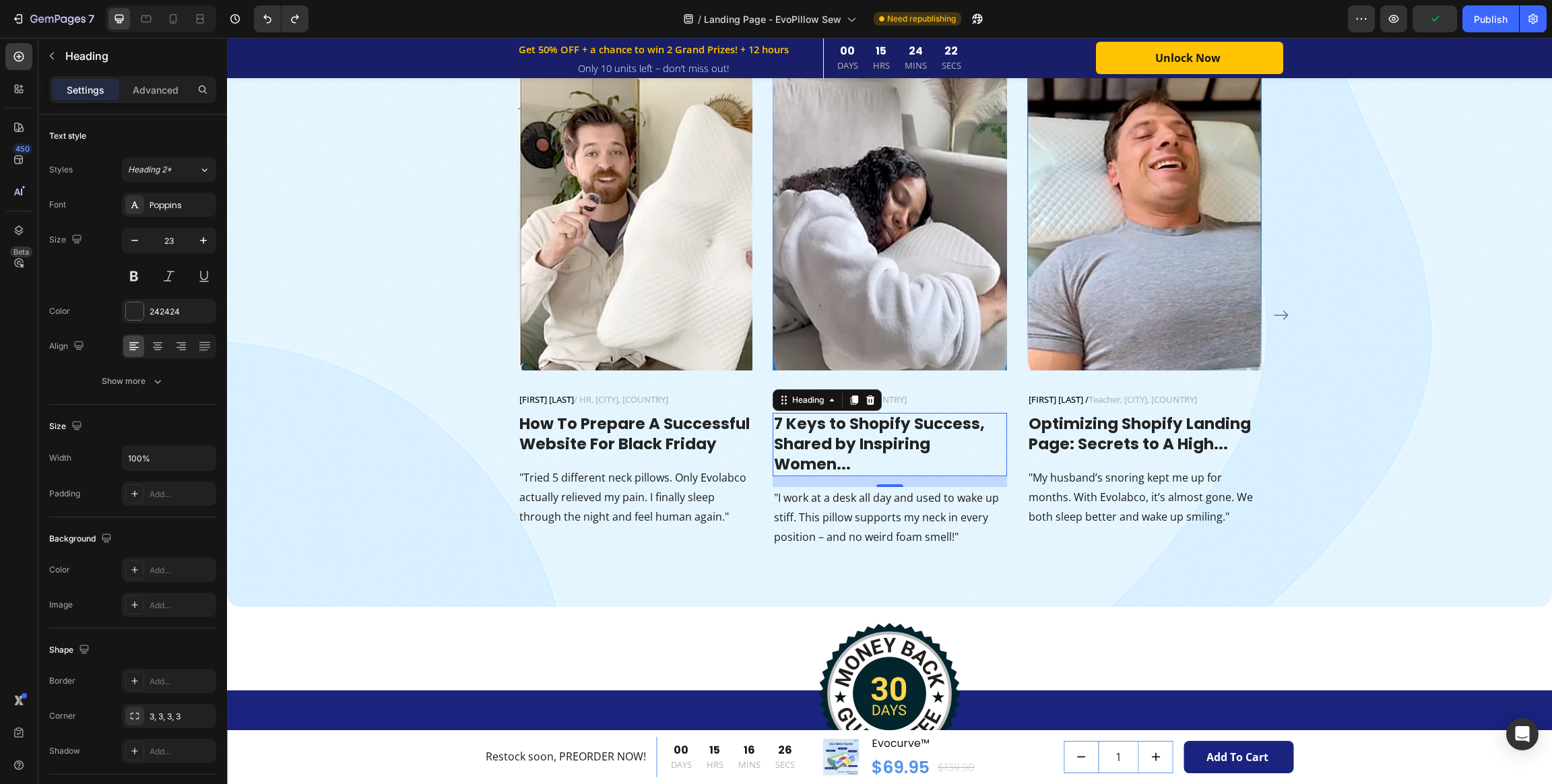 scroll, scrollTop: 3472, scrollLeft: 0, axis: vertical 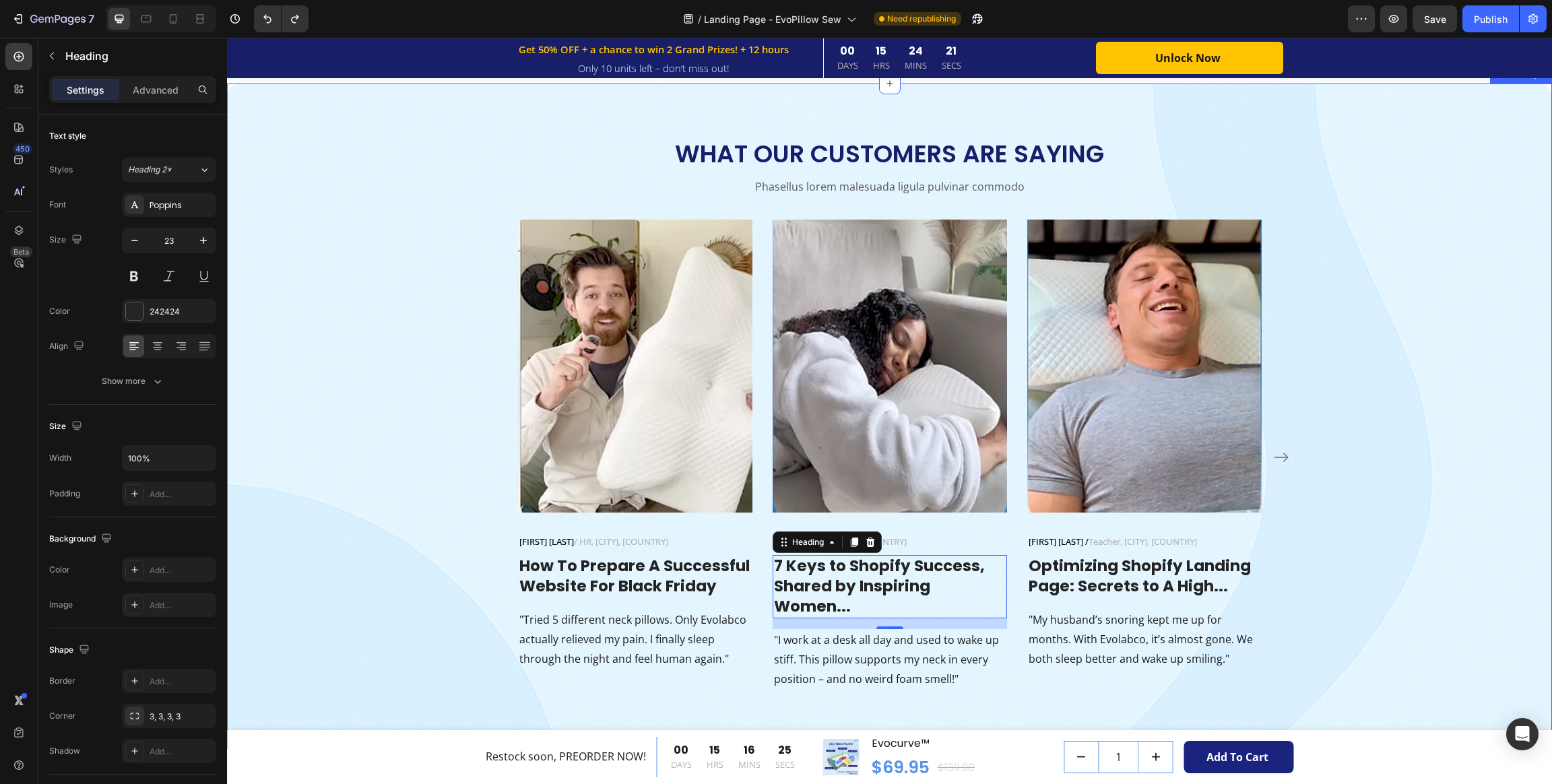 click on "What Our Customers Are Saying Heading Phasellus lorem malesuada ligula pulvinar commodo Text block
Image Jennifer M.  / HR, California, USA Text block Row How To Prepare A Successful Website For Black Friday Heading "Tried 5 different neck pillows. Only Evolabco actually relieved my pain. I finally sleep through the night and feel human again." Text block Image Claire H. /  Design, Toronto, Canada Text block Row 7 Keys to Shopify Success, Shared by Inspiring Women... Heading   16 "I work at a desk all day and used to wake up stiff. This pillow supports my neck in every position – and no weird foam smell!" Text block Image Alex T. /  Teacher, London, UK Text block Row Optimizing Shopify Landing Page: Secrets to A High... Heading "My husband’s snoring kept me up for months. With Evolabco, it’s almost gone. We both sleep better and wake up smiling." Text block Row Image Marco L. /  IT, Sydney, Australia Text block Row Row How To Prepare A Successful Website For Black Friday Heading Image" at bounding box center [889, 416] 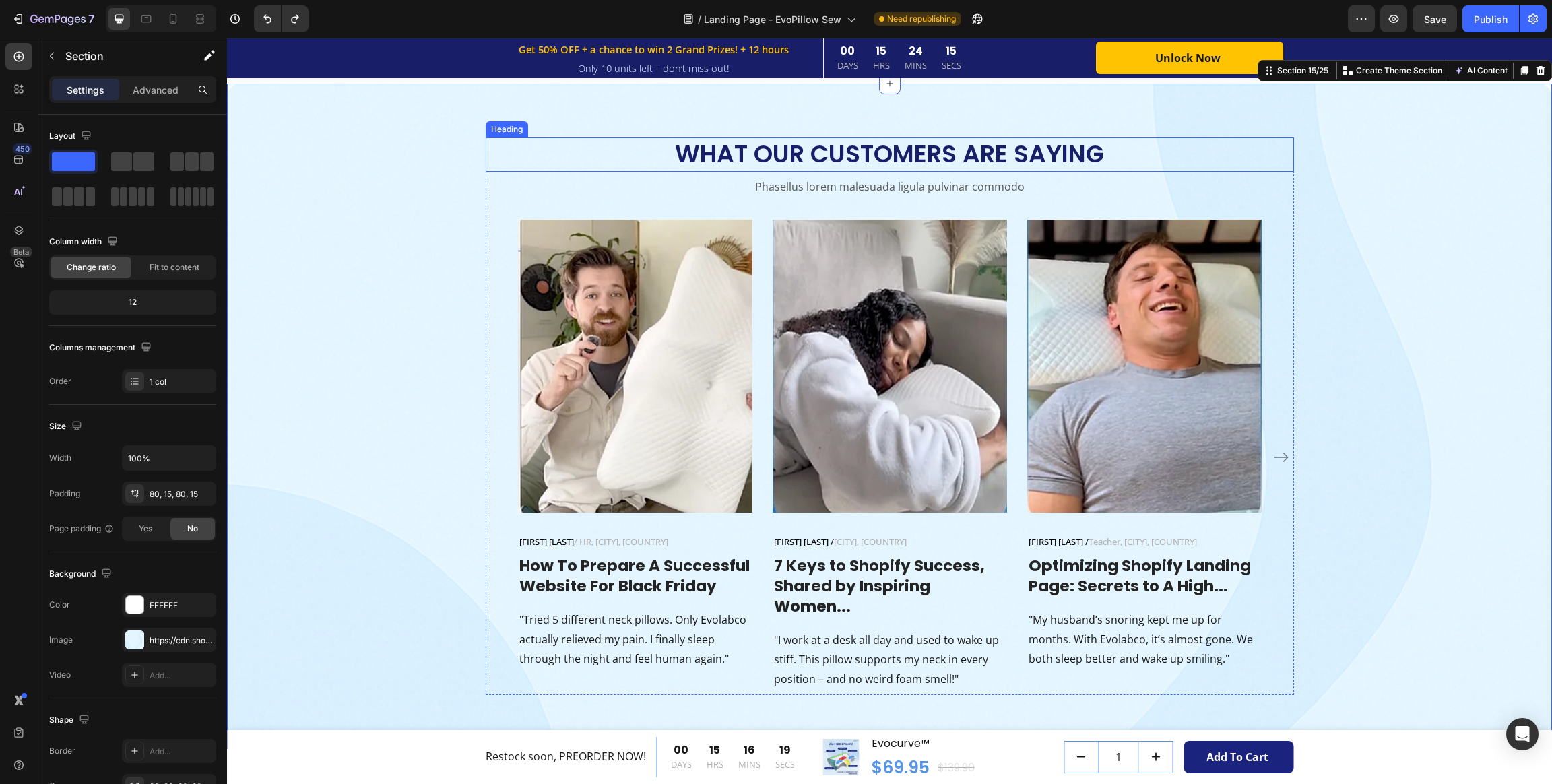 click on "What Our Customers Are Saying" at bounding box center [890, 154] 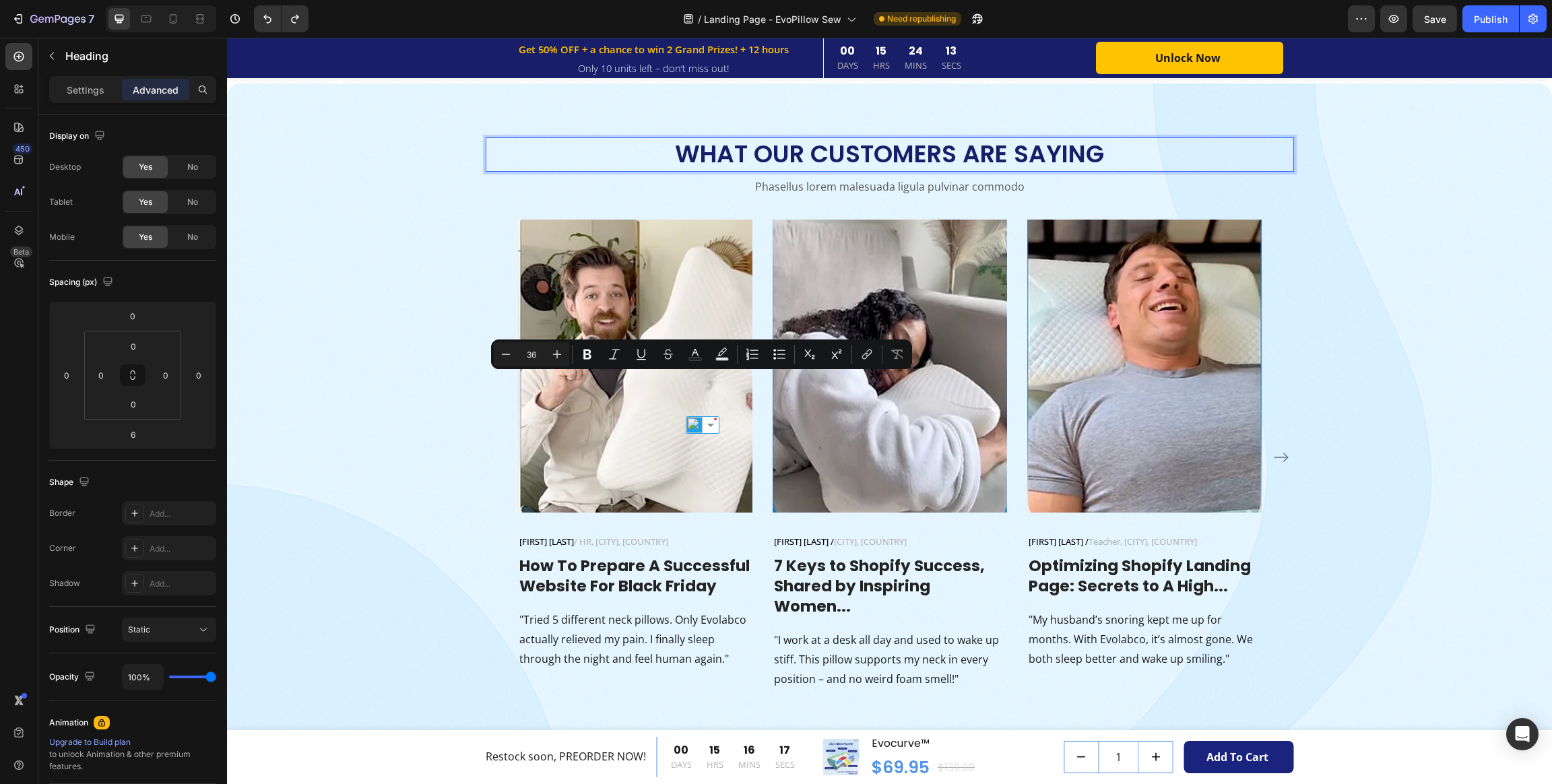 click on "What Our Customers Are Saying" at bounding box center [890, 154] 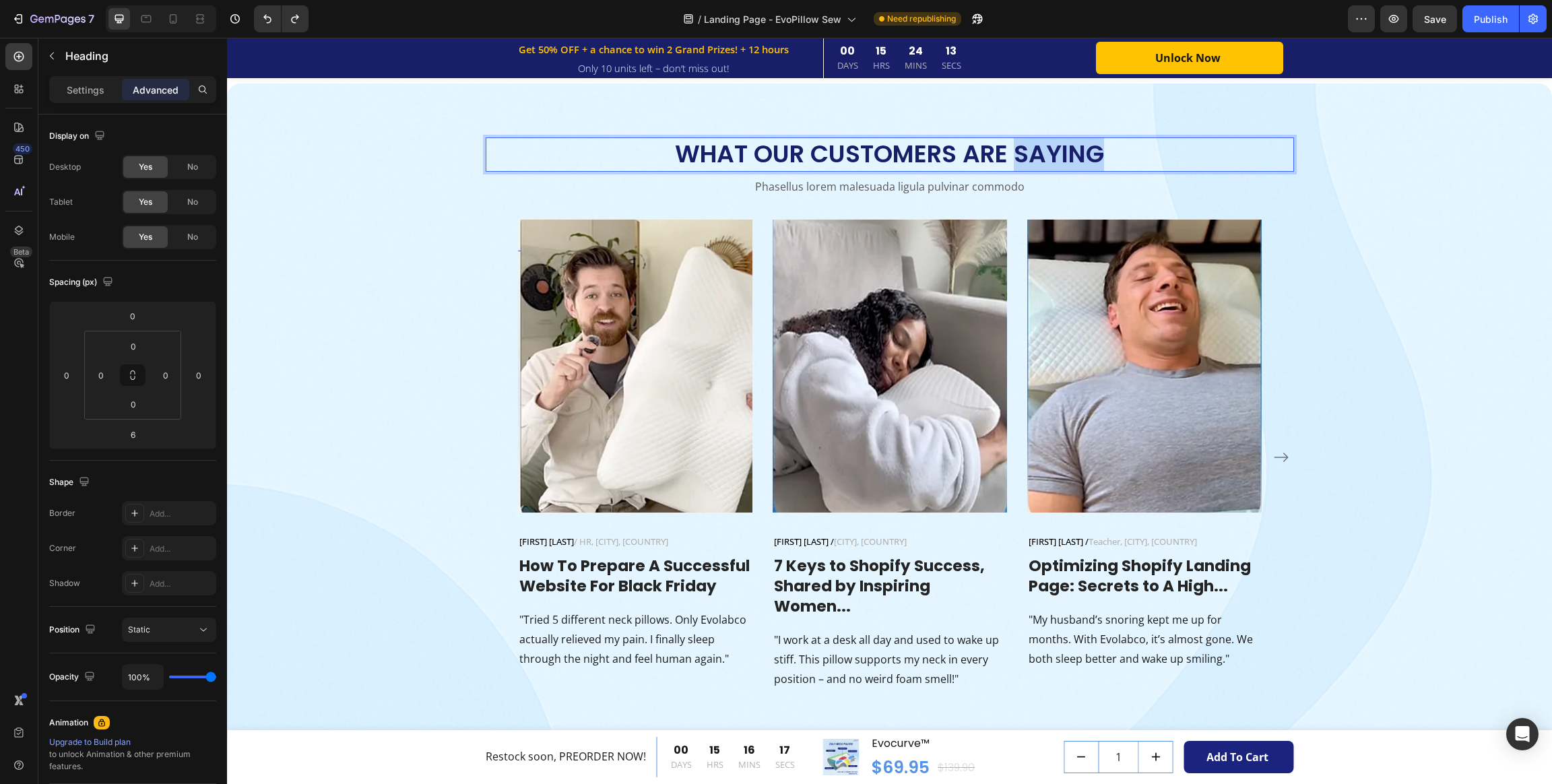 click on "What Our Customers Are Saying" at bounding box center [890, 154] 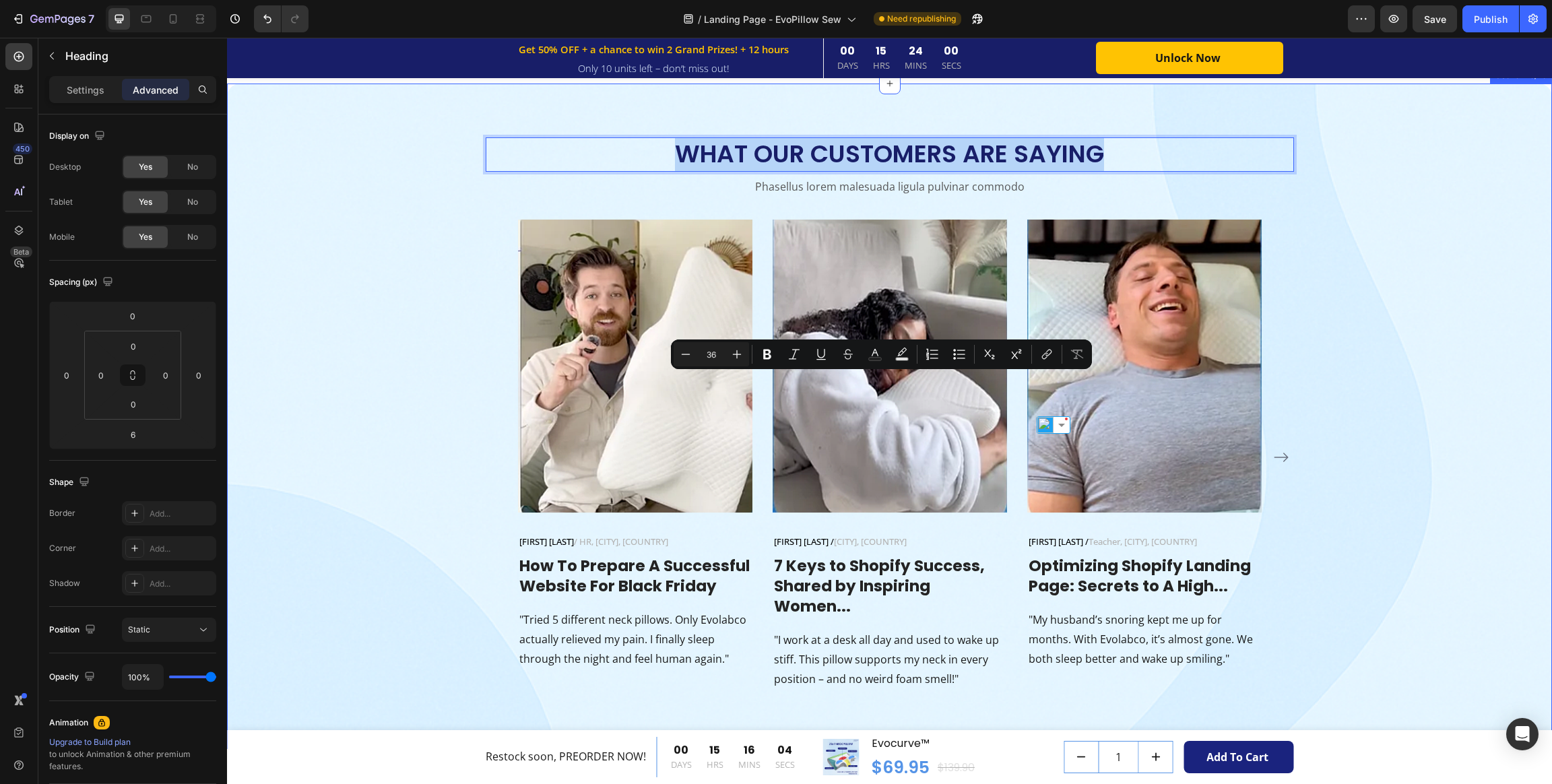 click on "What Our Customers Are Saying Heading   6 Phasellus lorem malesuada ligula pulvinar commodo Text block
Image Jennifer M.  / HR, California, USA Text block Row How To Prepare A Successful Website For Black Friday Heading "Tried 5 different neck pillows. Only Evolabco actually relieved my pain. I finally sleep through the night and feel human again." Text block Image Claire H. /  Design, Toronto, Canada Text block Row 7 Keys to Shopify Success, Shared by Inspiring Women... Heading "I work at a desk all day and used to wake up stiff. This pillow supports my neck in every position – and no weird foam smell!" Text block Image Alex T. /  Teacher, London, UK Text block Row Optimizing Shopify Landing Page: Secrets to A High... Heading "My husband’s snoring kept me up for months. With Evolabco, it’s almost gone. We both sleep better and wake up smiling." Text block Row Image Marco L. /  IT, Sydney, Australia Text block Row Row How To Prepare A Successful Website For Black Friday Heading Image Row" at bounding box center (889, 416) 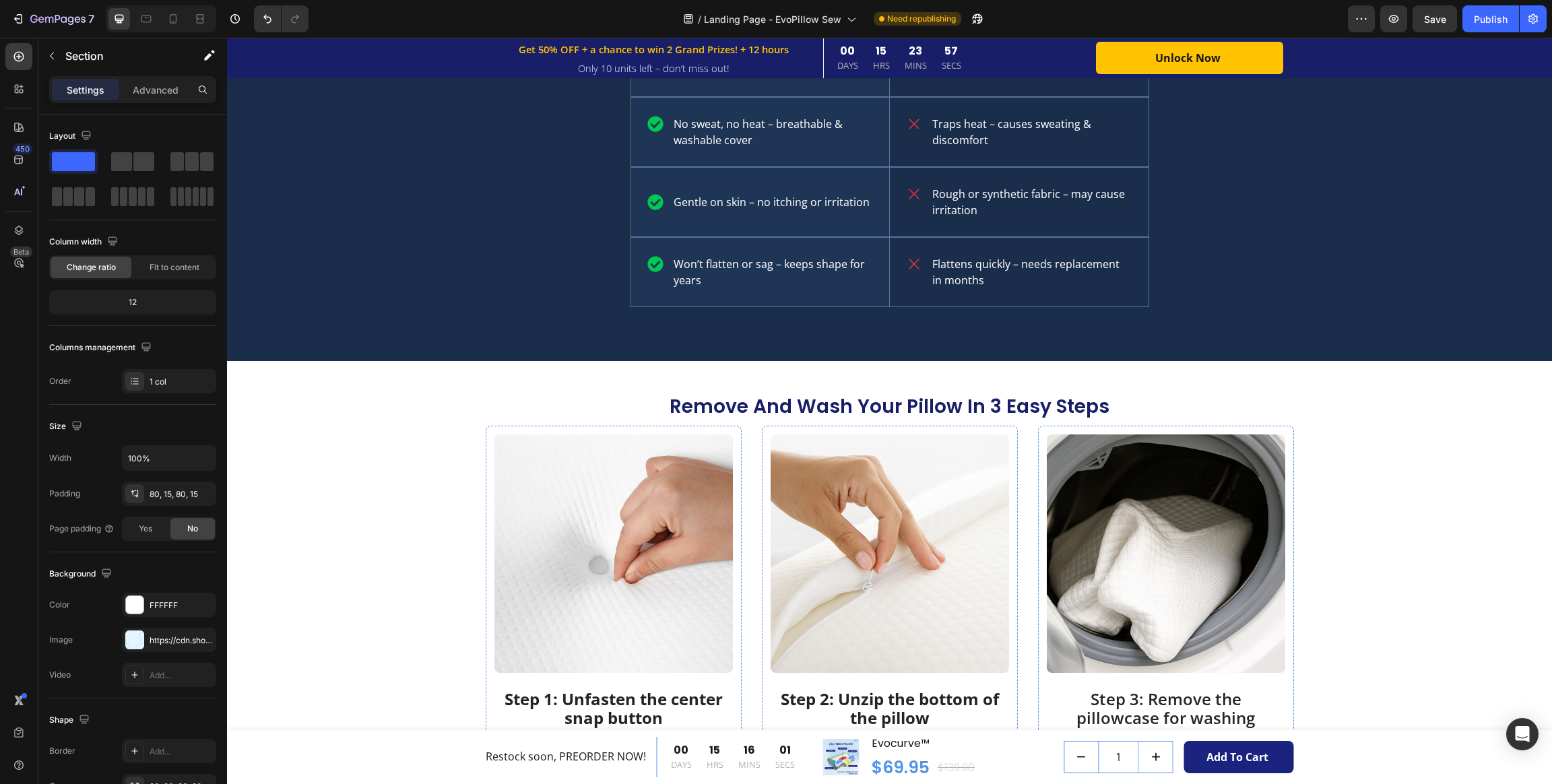 scroll, scrollTop: 2967, scrollLeft: 0, axis: vertical 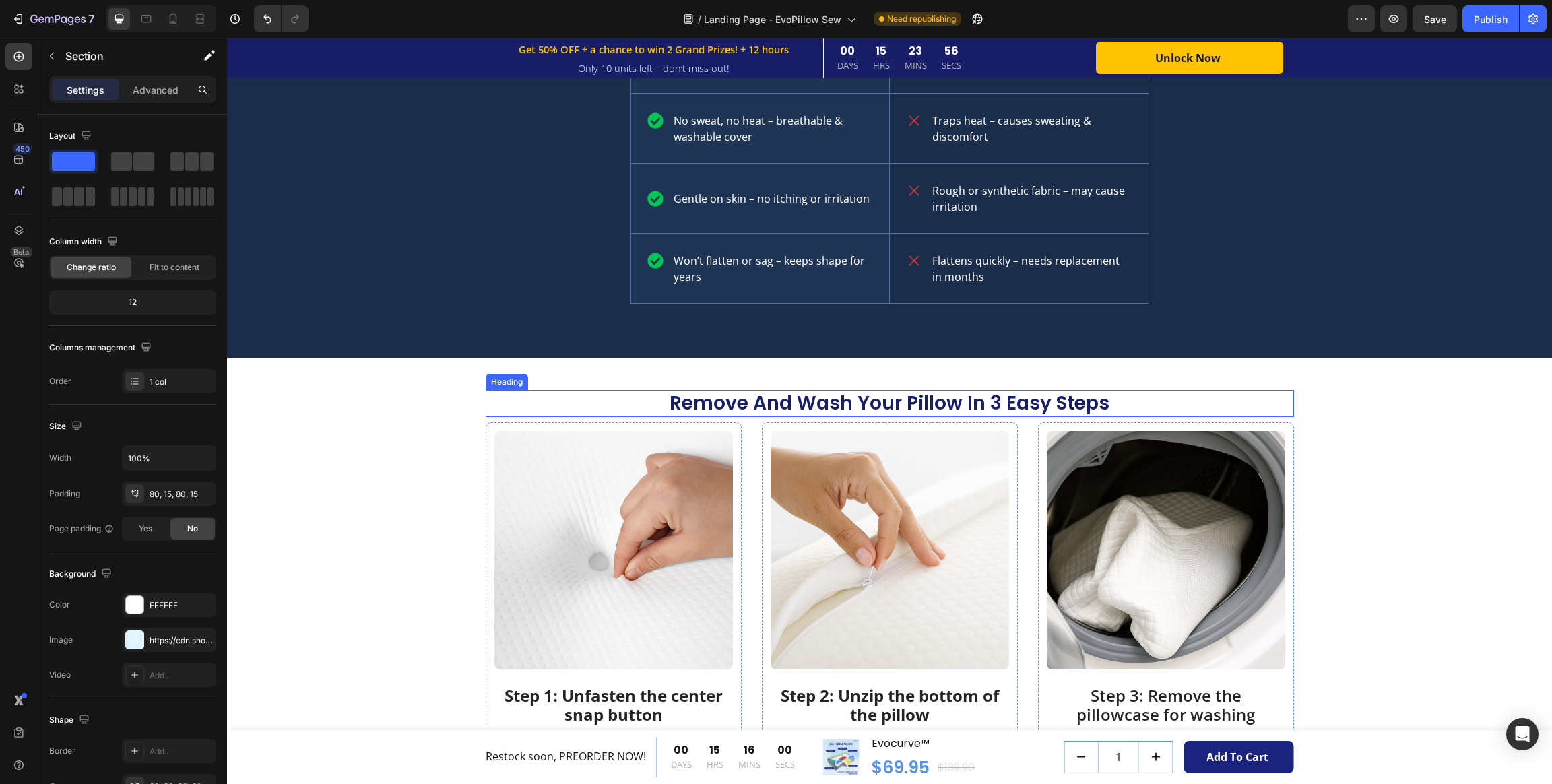 click on "Remove And Wash Your Pillow In 3 Easy Steps" at bounding box center [890, 403] 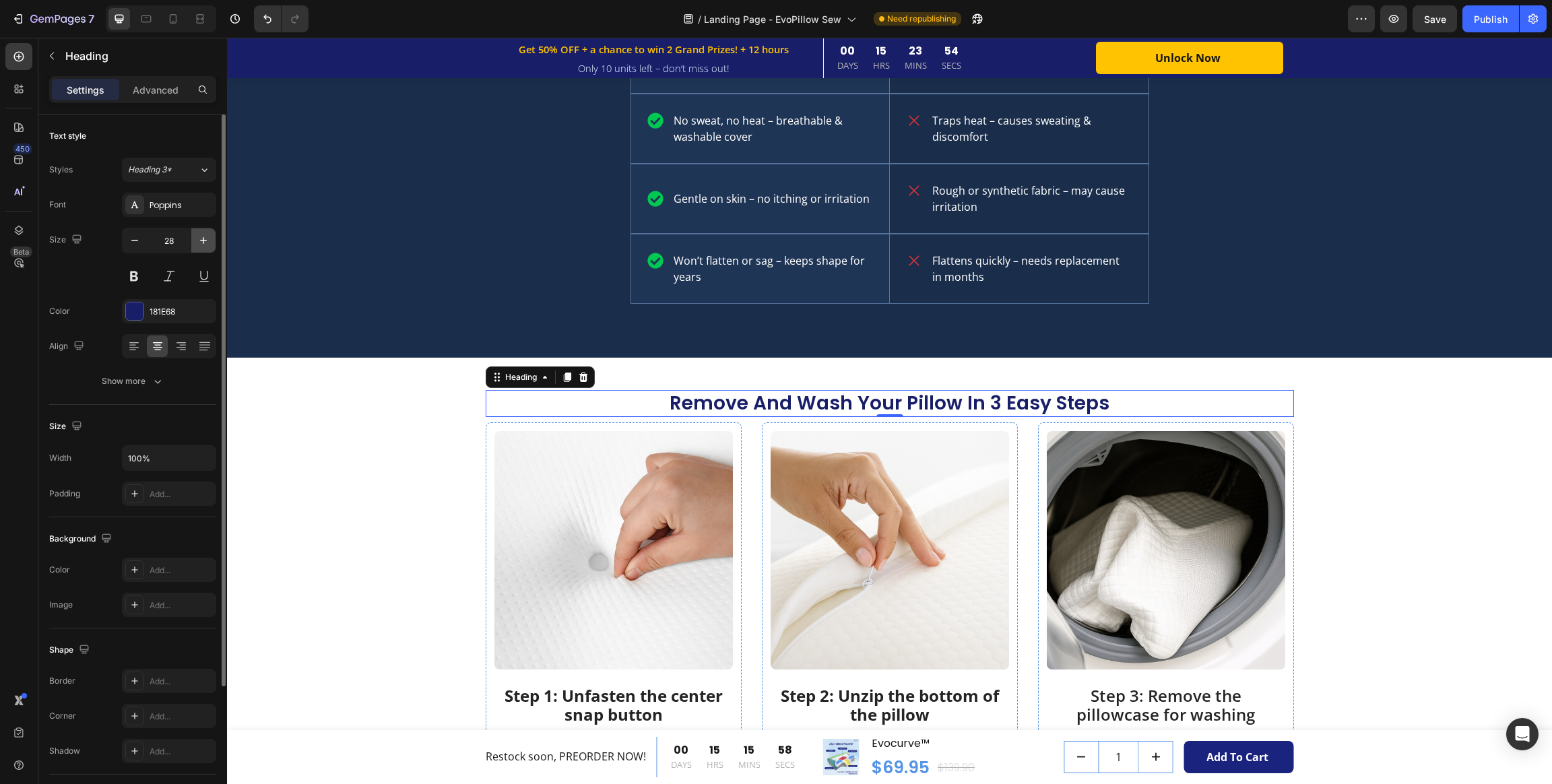 click at bounding box center (203, 240) 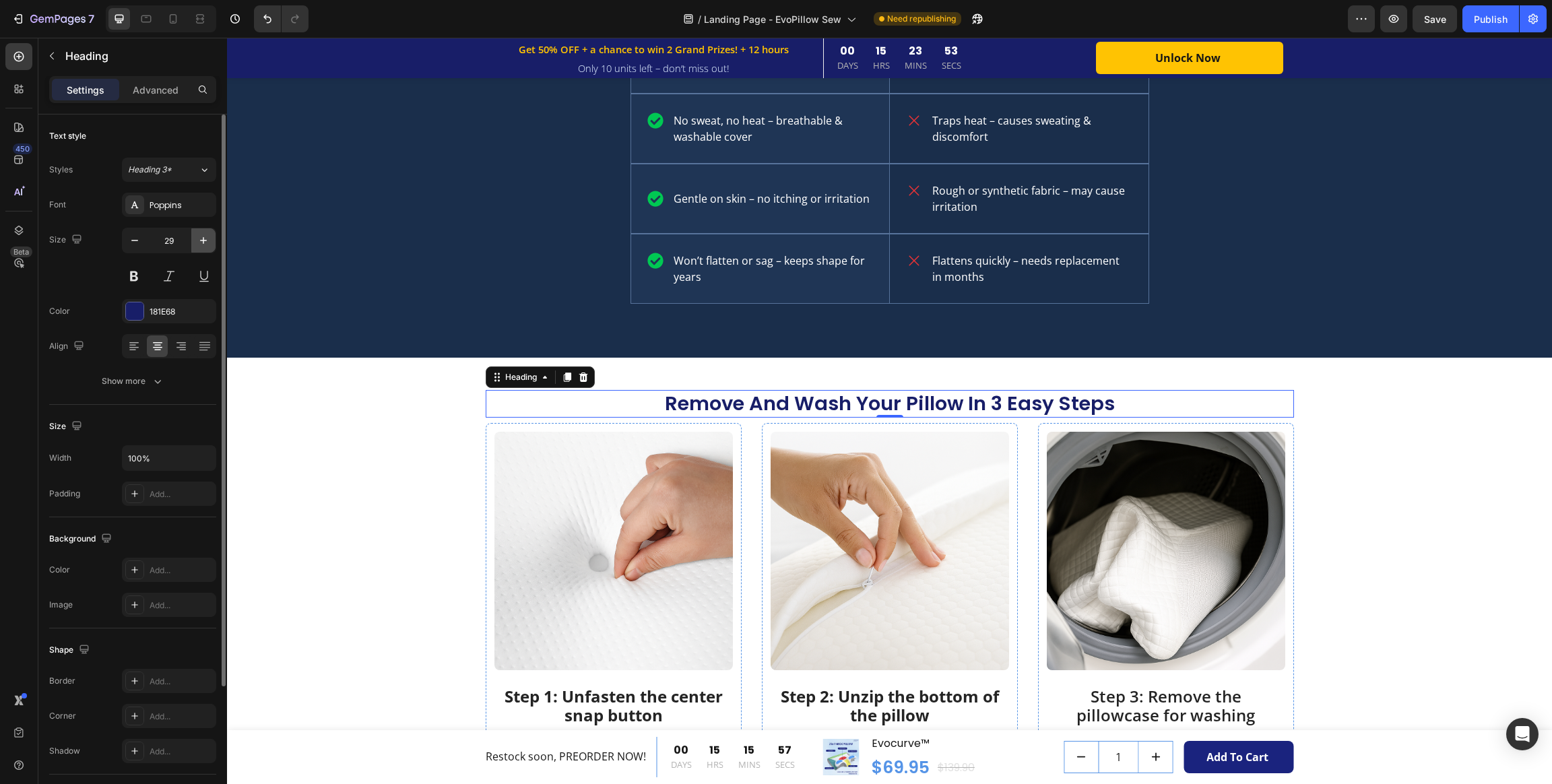 click 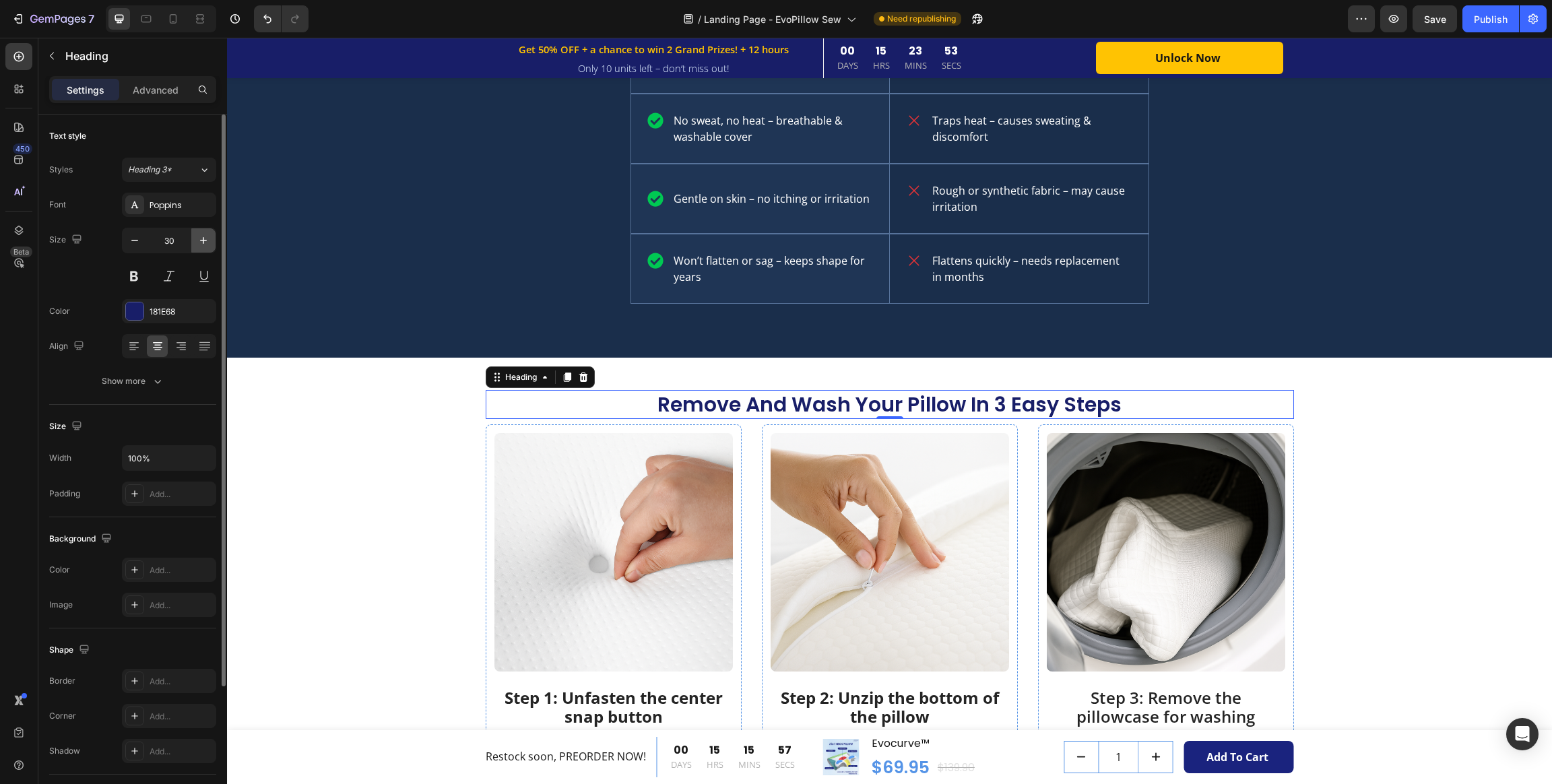click 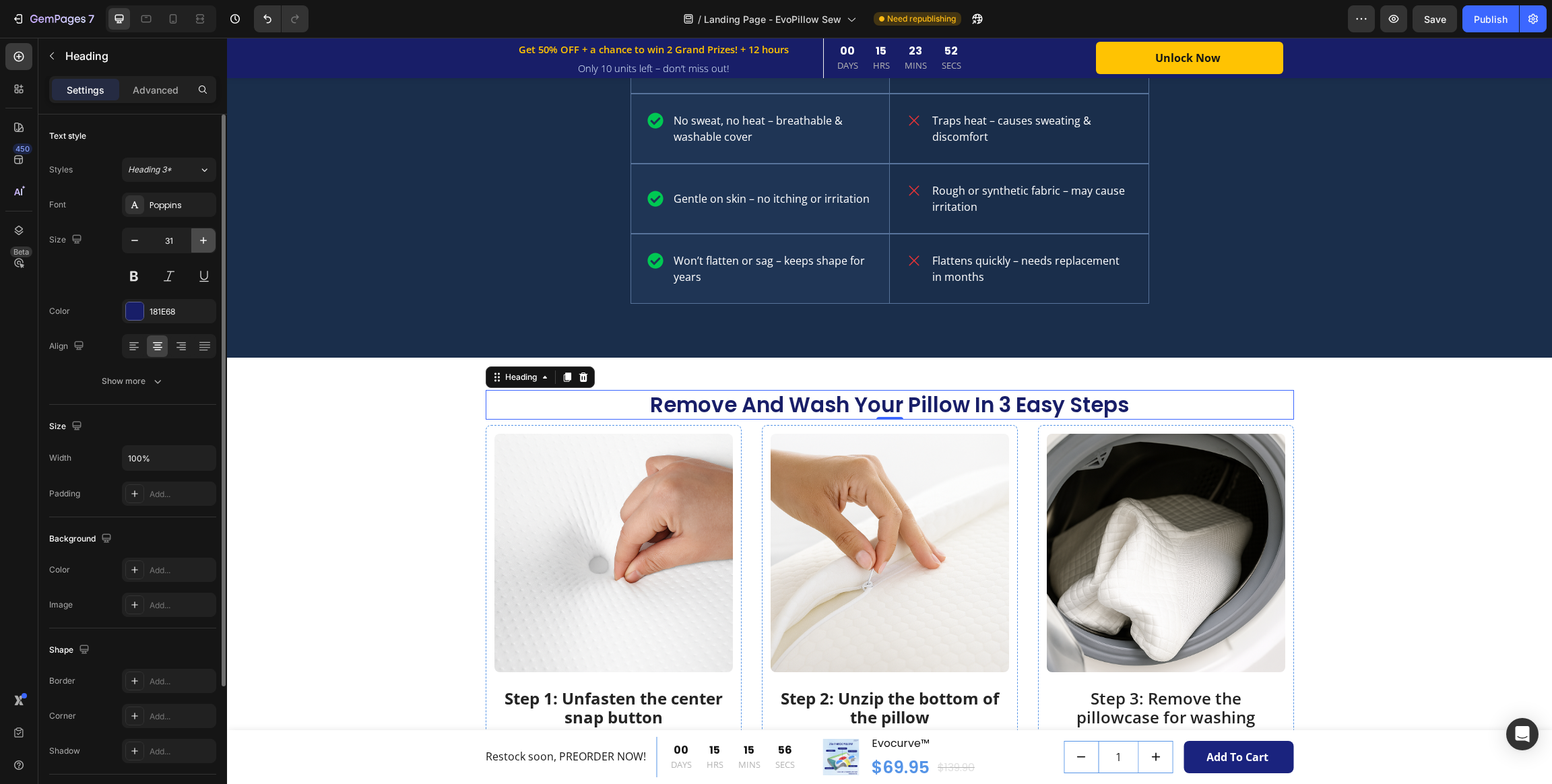 click 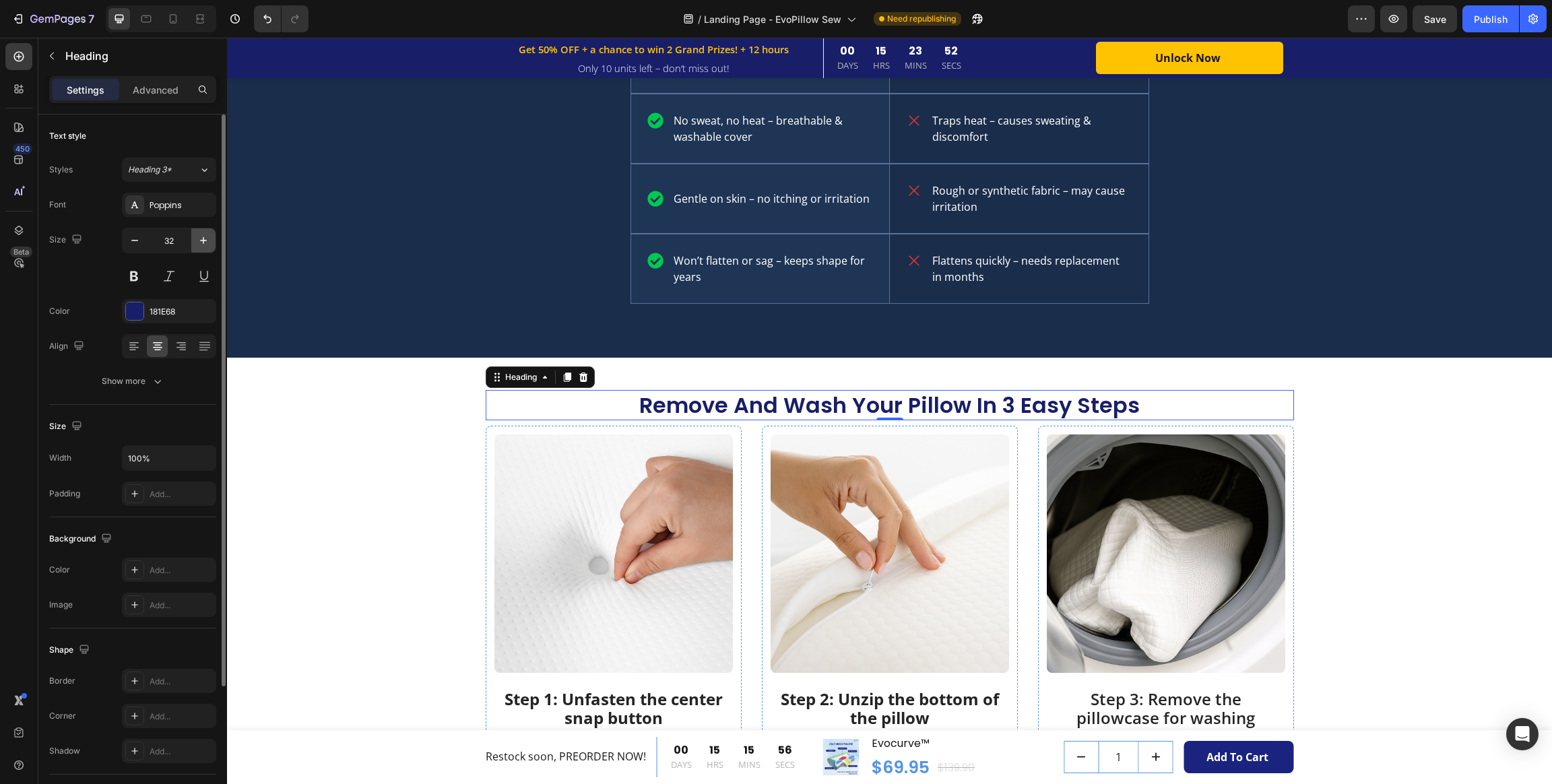 click 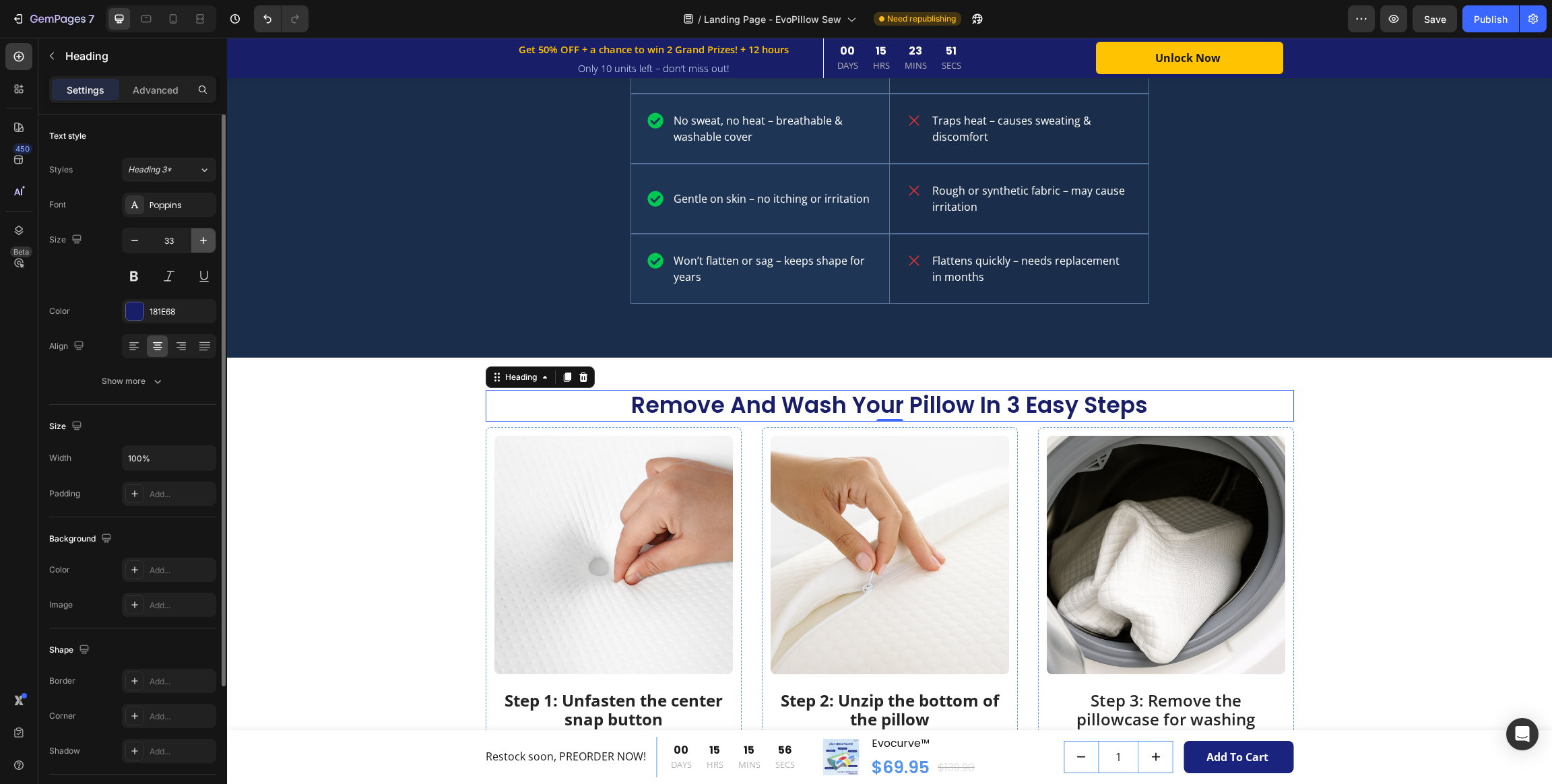 click 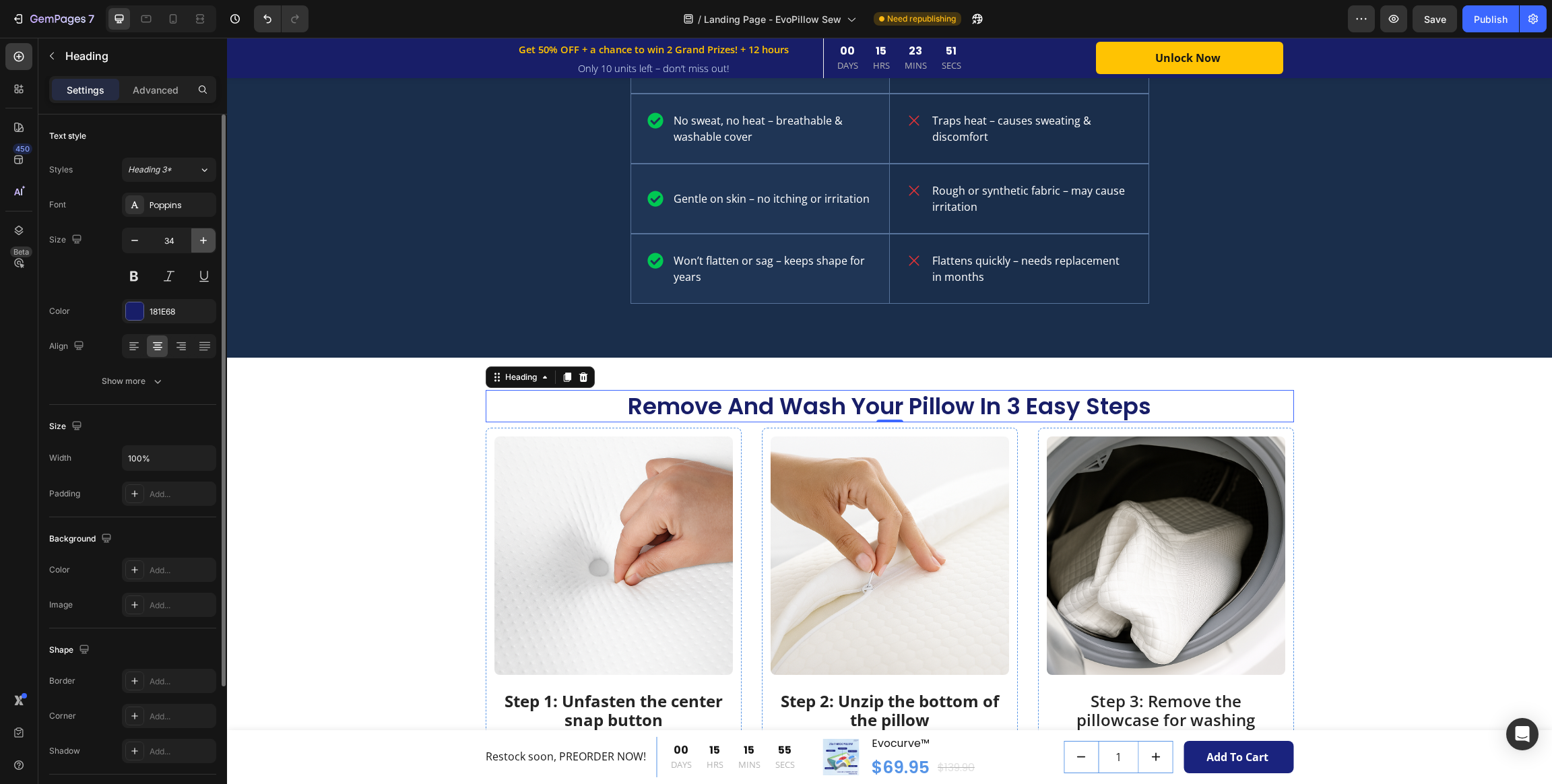 click 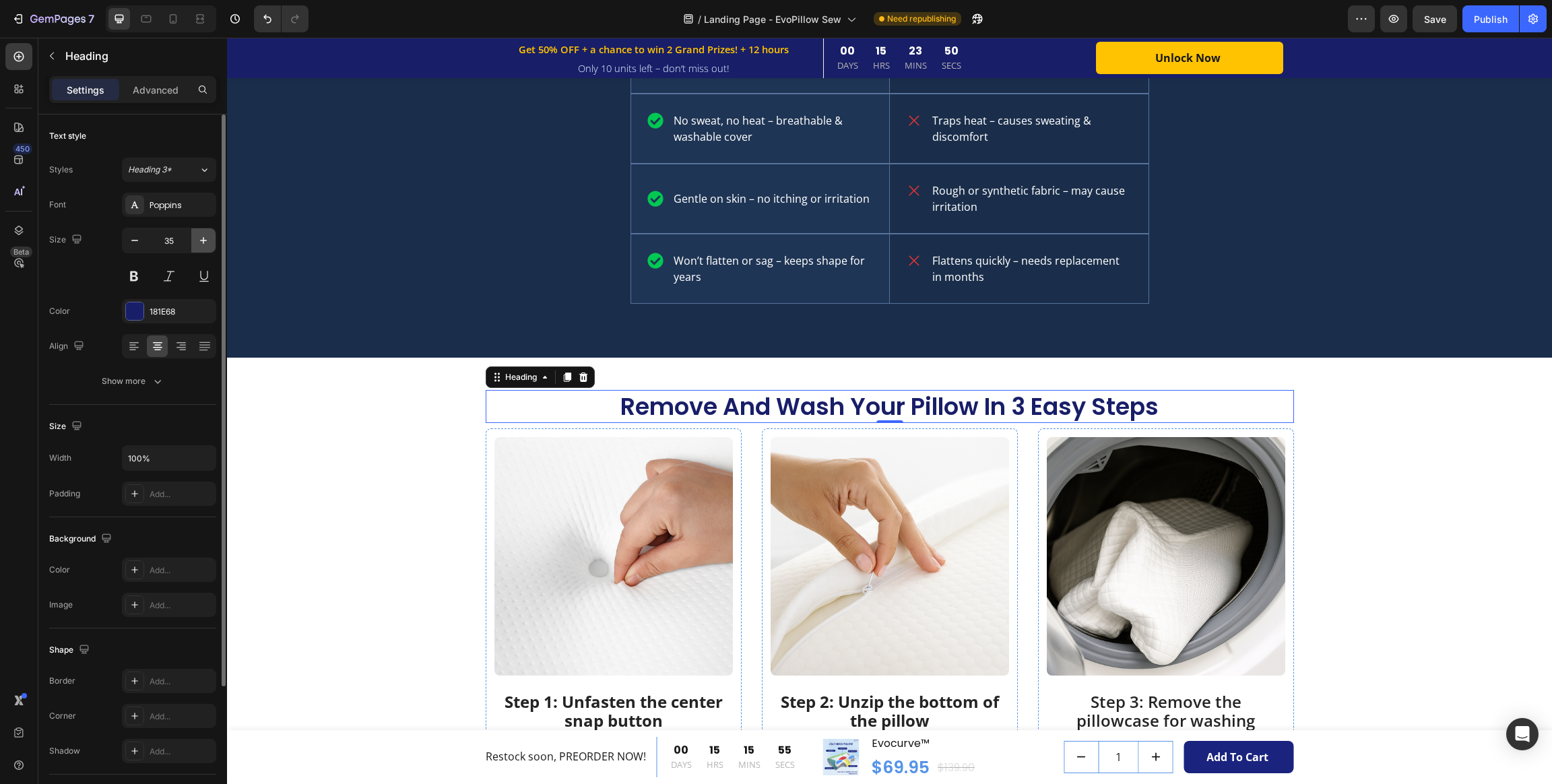 click 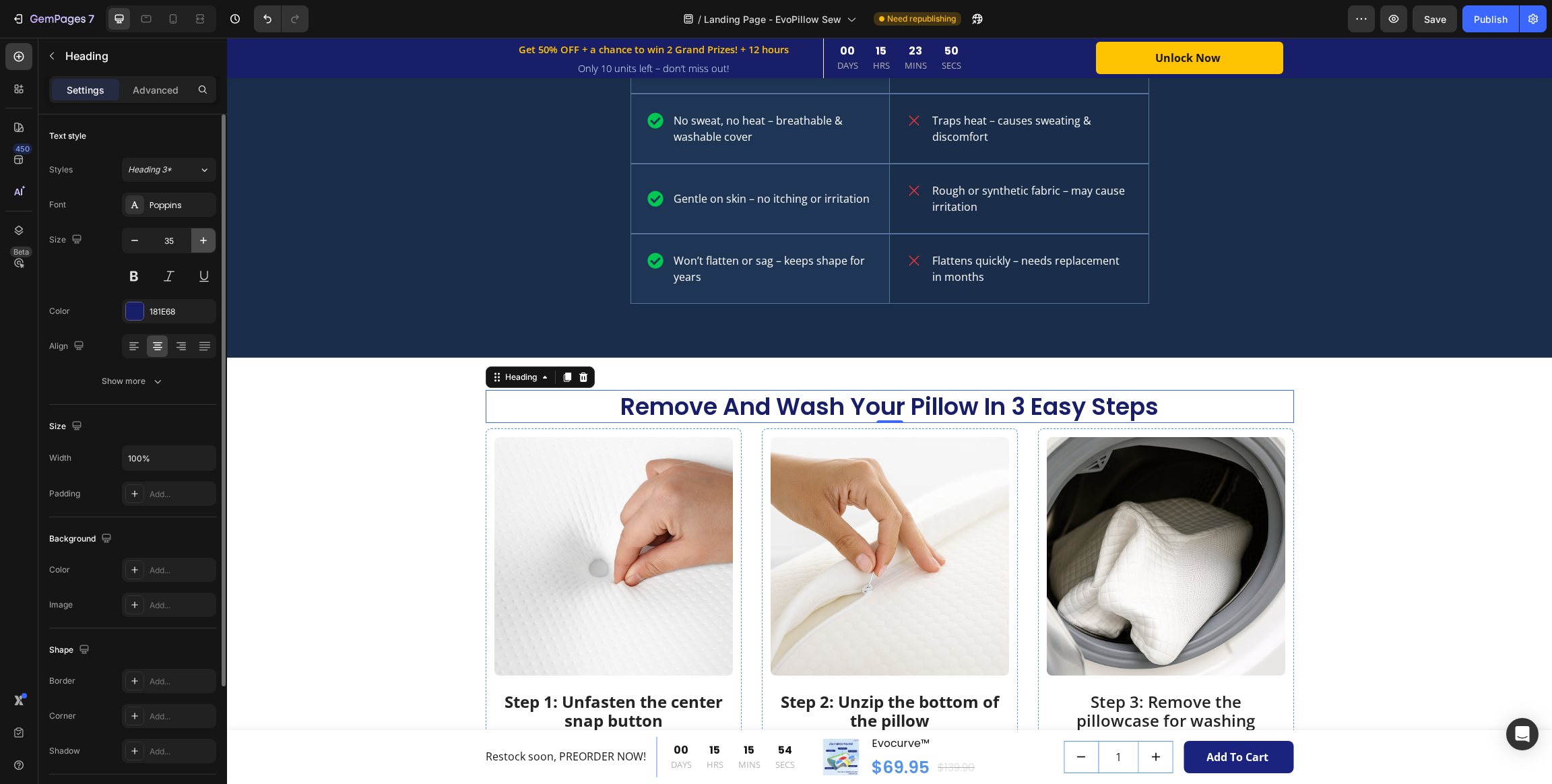 type on "36" 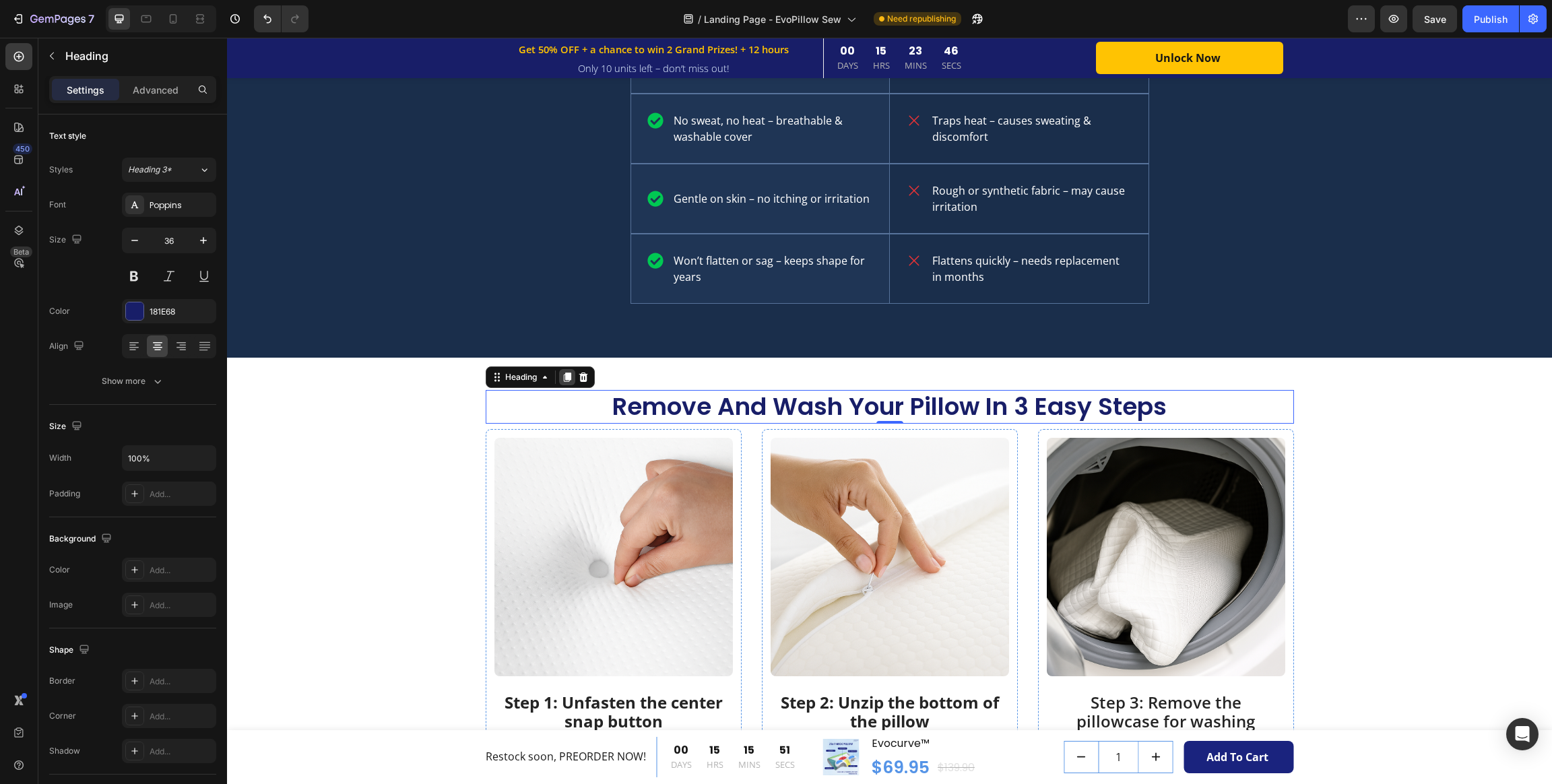 click 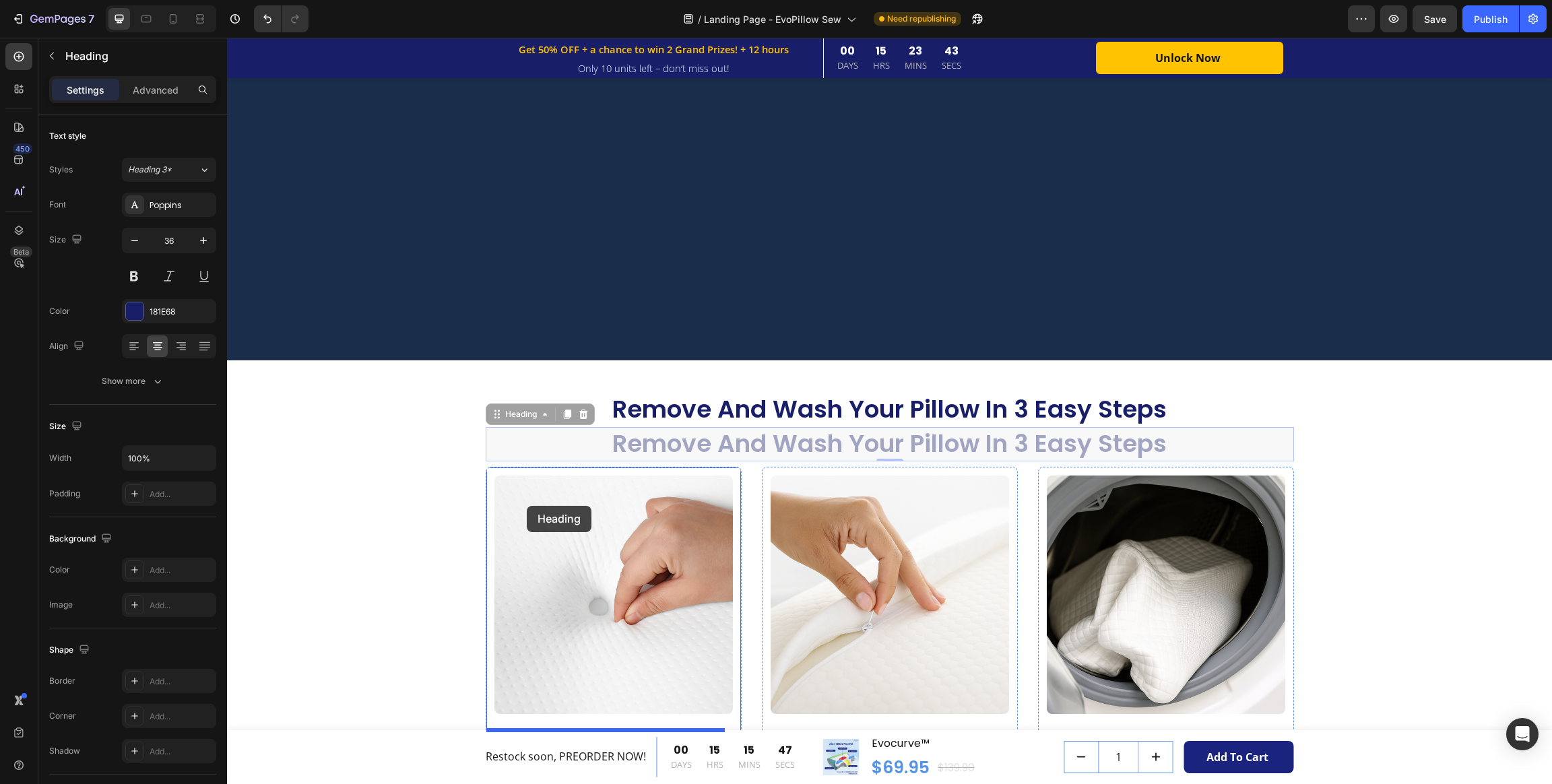 scroll, scrollTop: 3674, scrollLeft: 0, axis: vertical 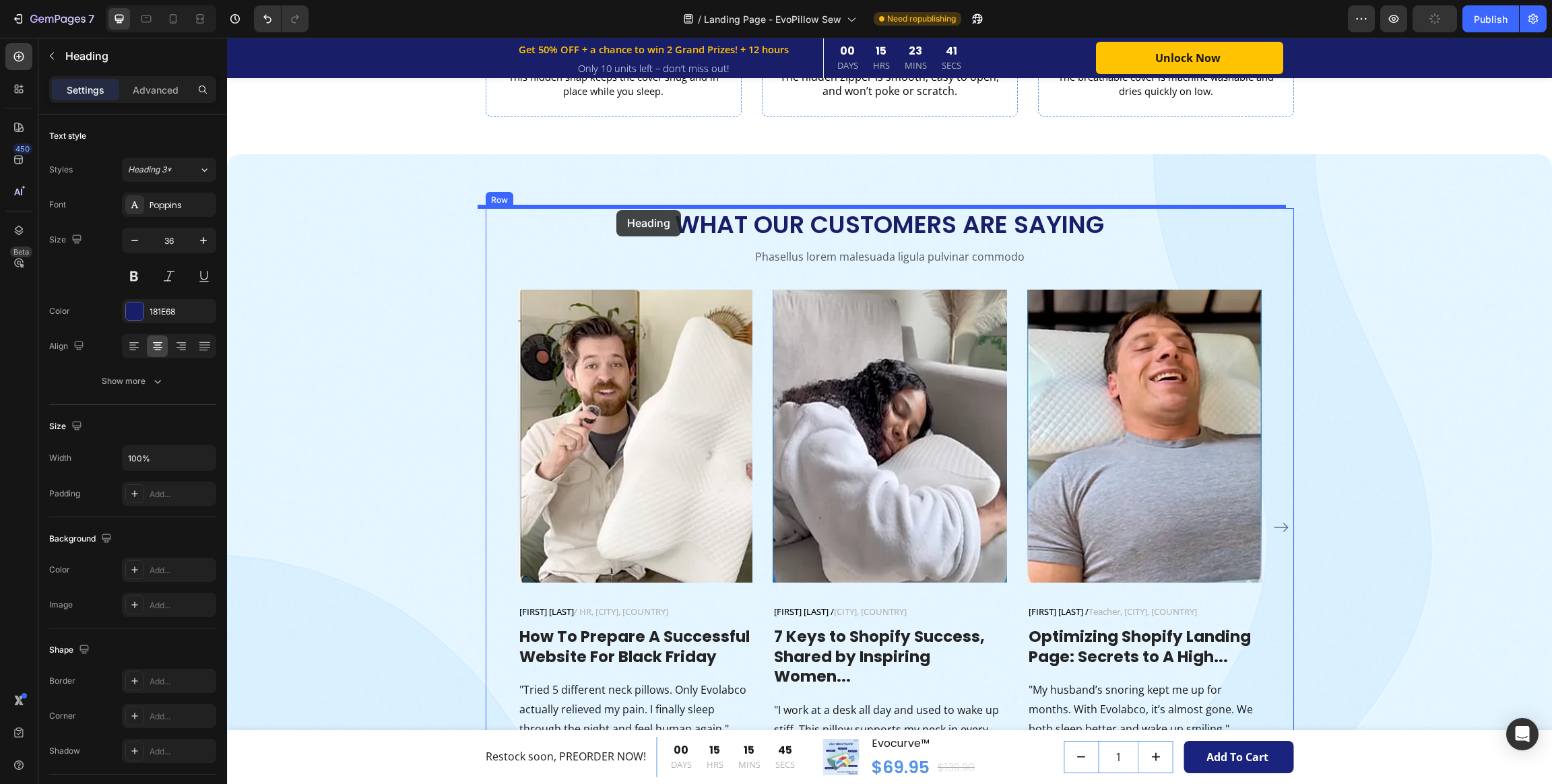 drag, startPoint x: 489, startPoint y: 418, endPoint x: 616, endPoint y: 210, distance: 243.70679 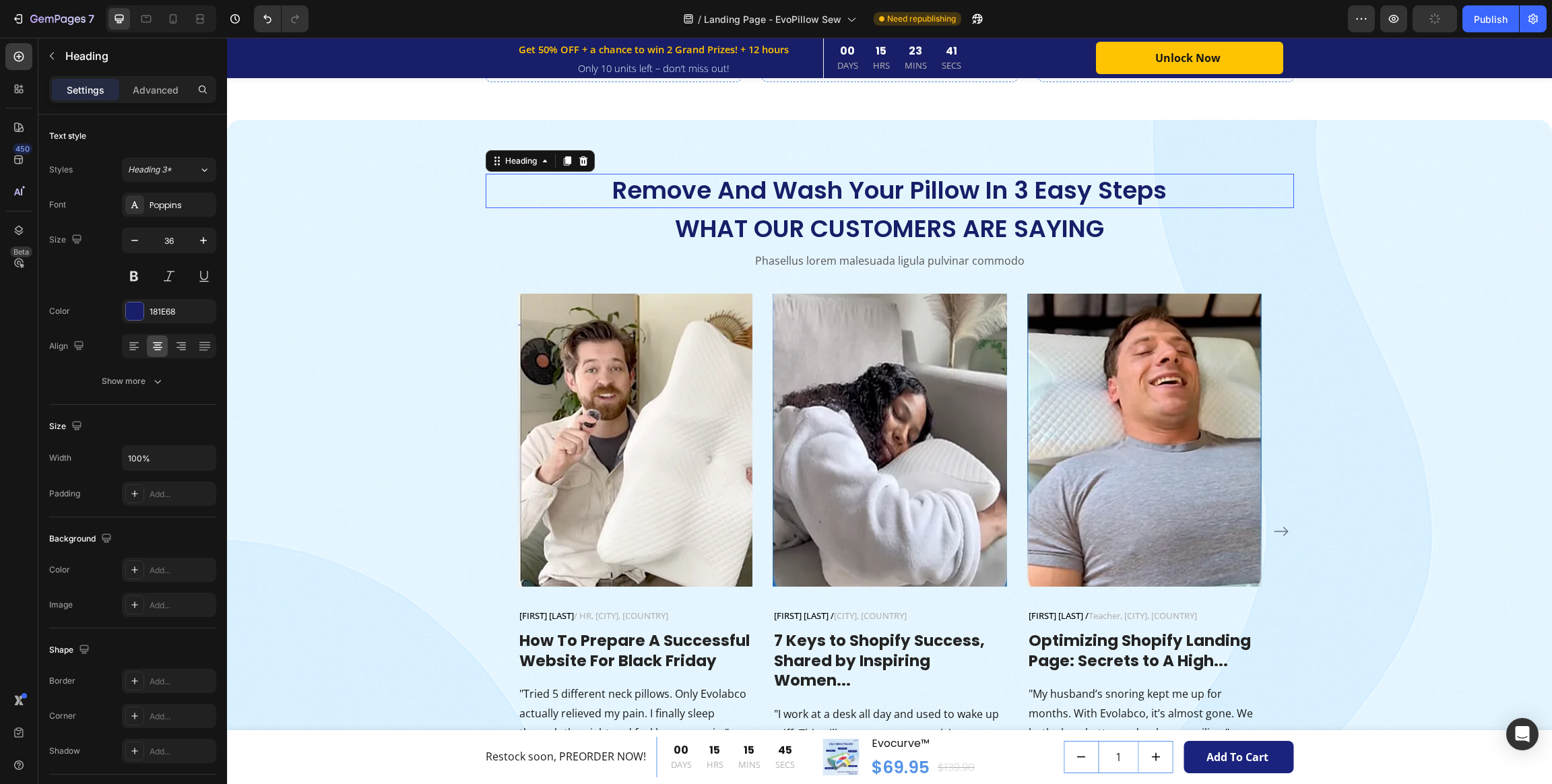scroll, scrollTop: 3640, scrollLeft: 0, axis: vertical 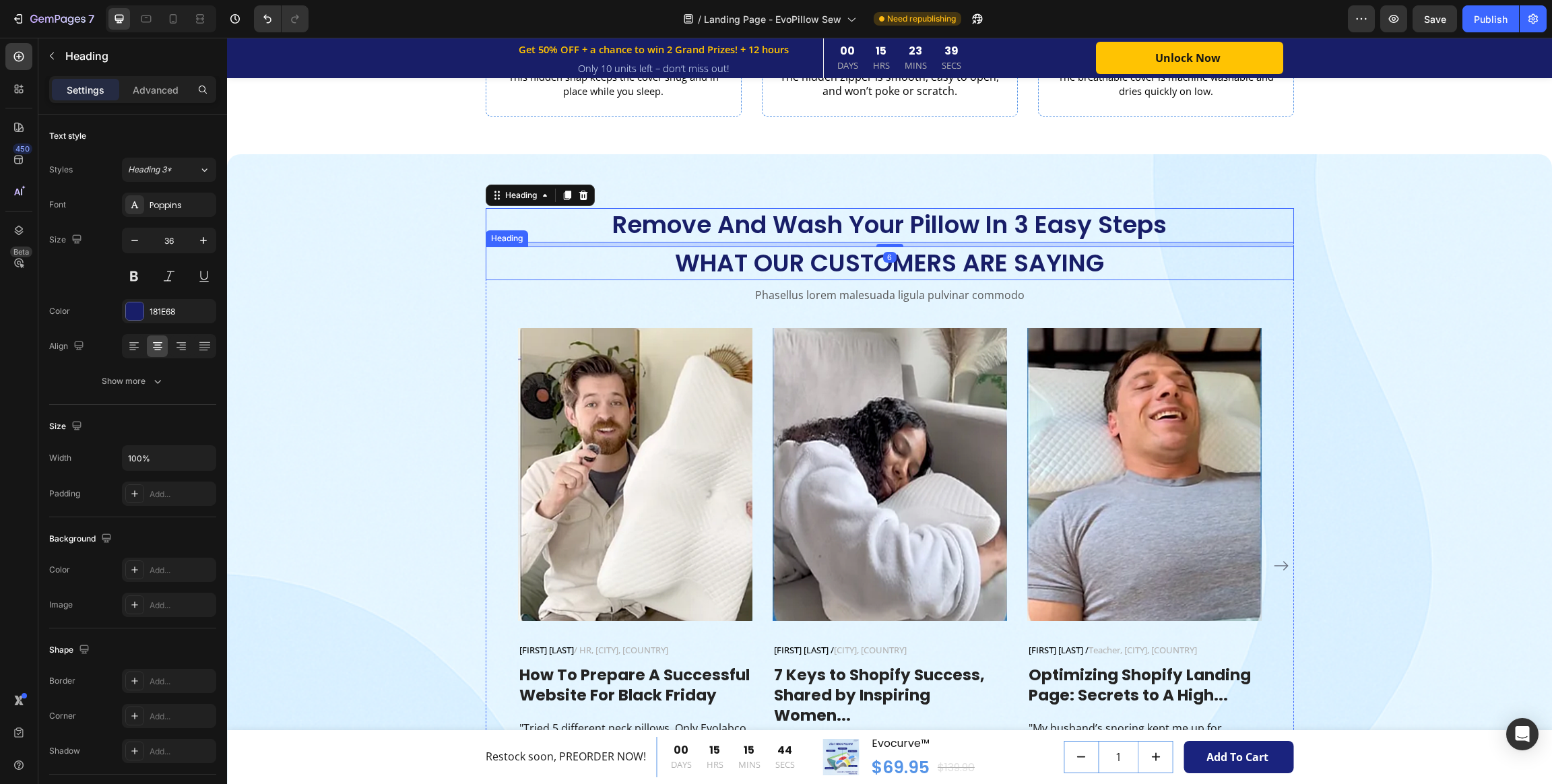 click on "What Our Customers Are Saying" at bounding box center [890, 263] 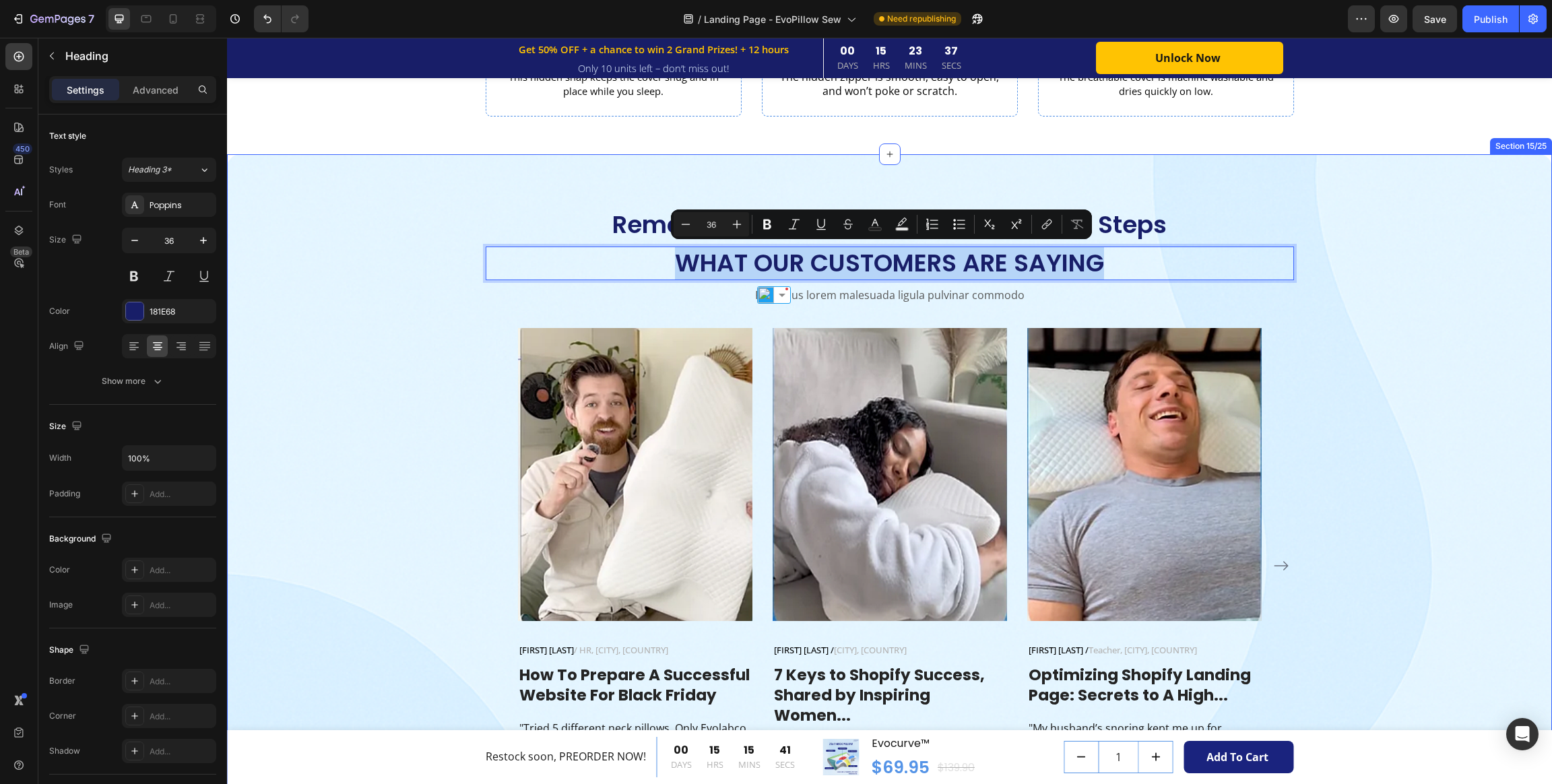 click on "Remove And Wash Your Pillow In 3 Easy Steps Heading What Our Customers Are Saying Heading   6 Phasellus lorem malesuada ligula pulvinar commodo Text block
Image Jennifer M.  / HR, California, USA Text block Row How To Prepare A Successful Website For Black Friday Heading "Tried 5 different neck pillows. Only Evolabco actually relieved my pain. I finally sleep through the night and feel human again." Text block Image Claire H. /  Design, Toronto, Canada Text block Row 7 Keys to Shopify Success, Shared by Inspiring Women... Heading "I work at a desk all day and used to wake up stiff. This pillow supports my neck in every position – and no weird foam smell!" Text block Image Alex T. /  Teacher, London, UK Text block Row Optimizing Shopify Landing Page: Secrets to A High... Heading "My husband’s snoring kept me up for months. With Evolabco, it’s almost gone. We both sleep better and wake up smiling." Text block Row Image Marco L. /  IT, Sydney, Australia Text block Row Row Heading Text block" at bounding box center [889, 506] 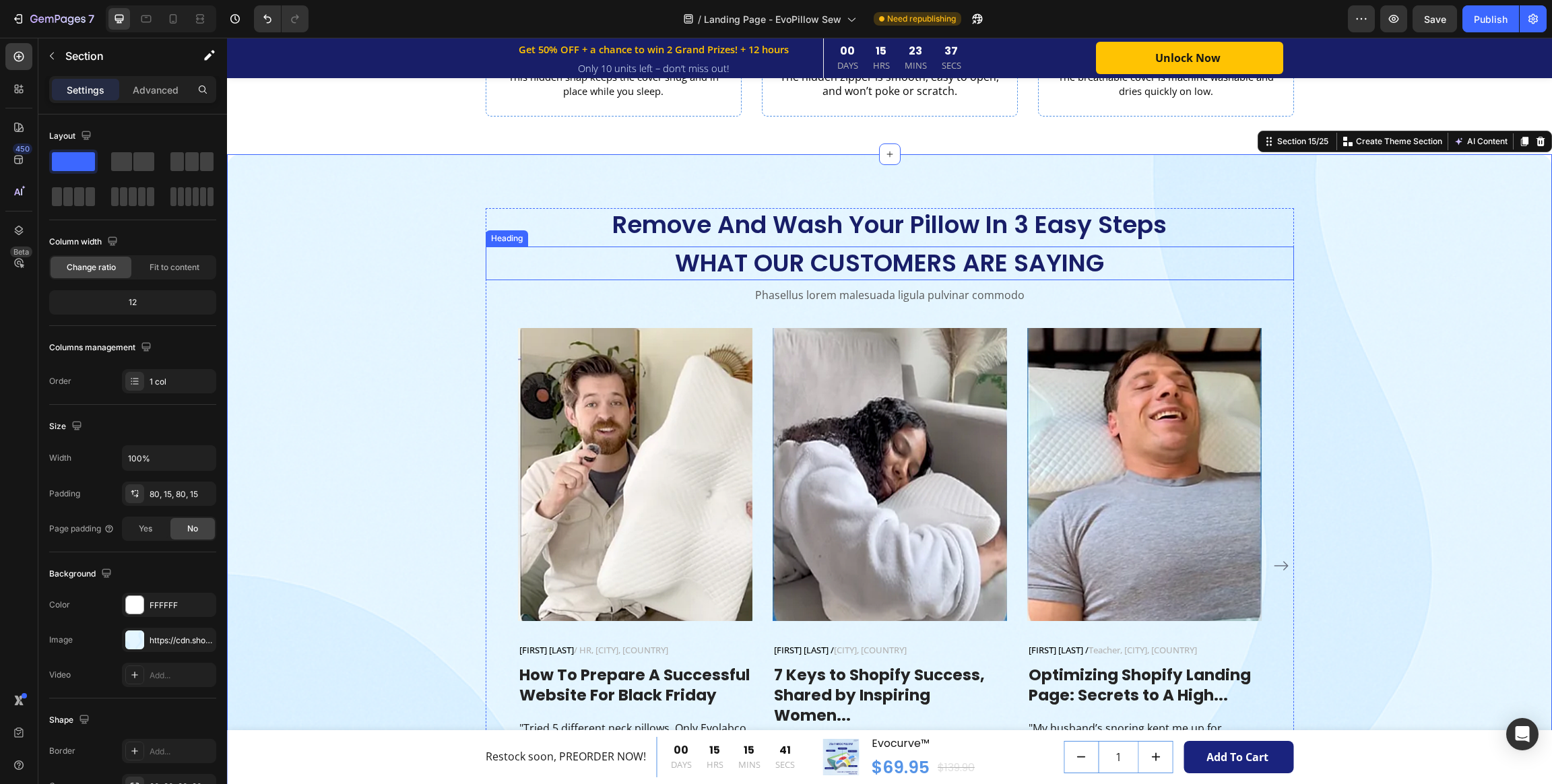 click on "What Our Customers Are Saying" at bounding box center (890, 263) 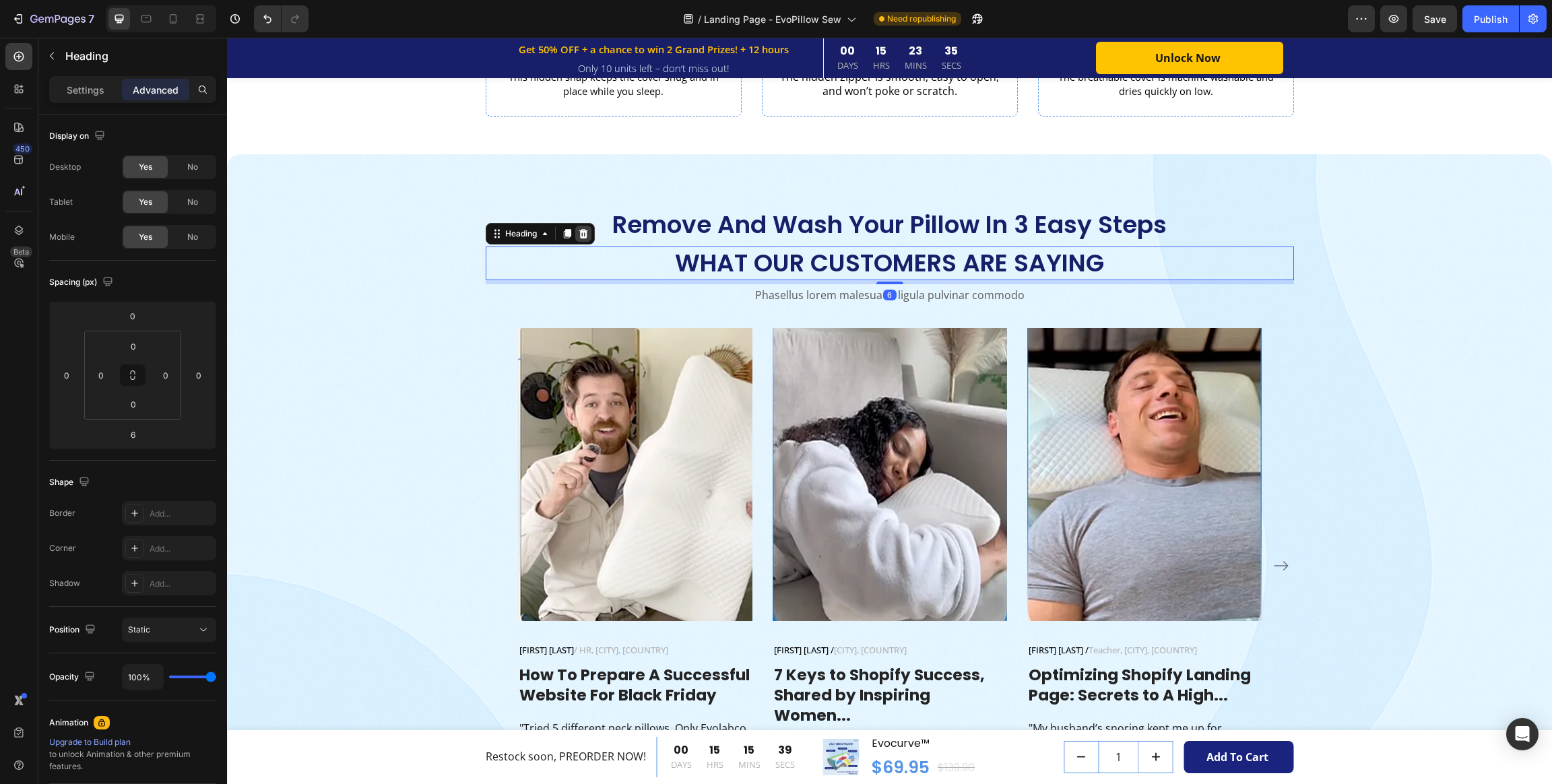 click 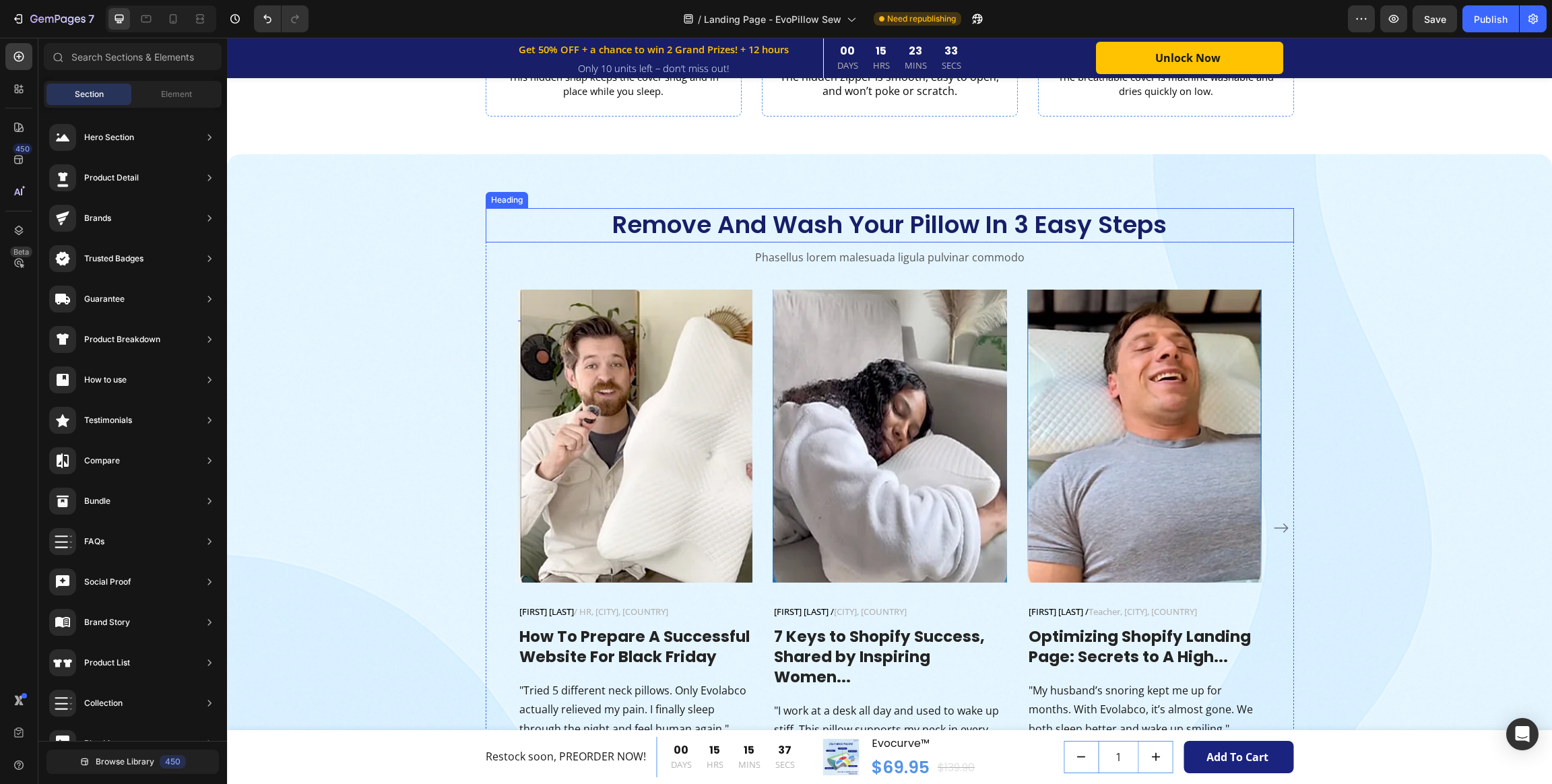 click on "Remove And Wash Your Pillow In 3 Easy Steps" at bounding box center (890, 225) 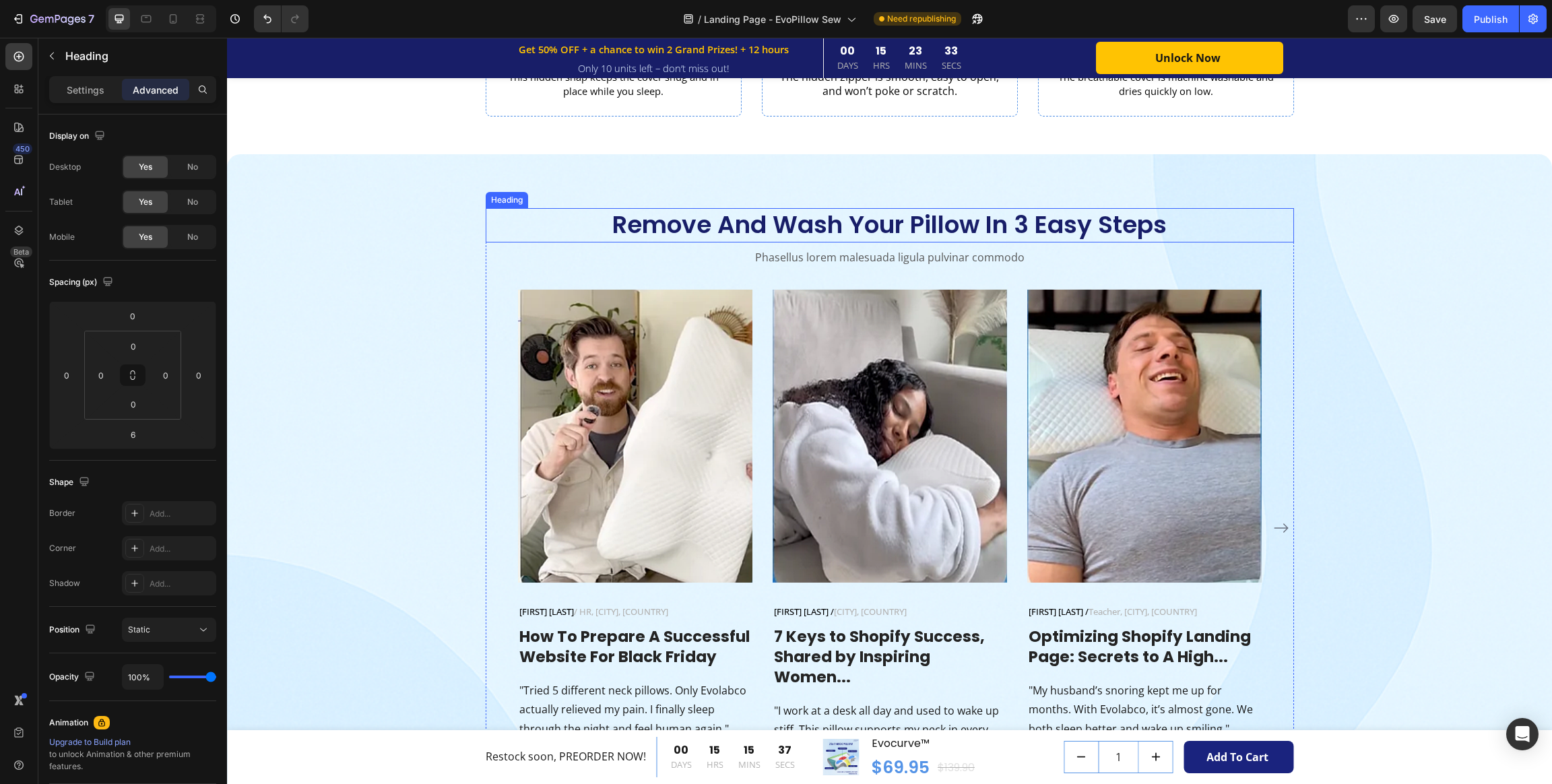 click on "Remove And Wash Your Pillow In 3 Easy Steps" at bounding box center [890, 225] 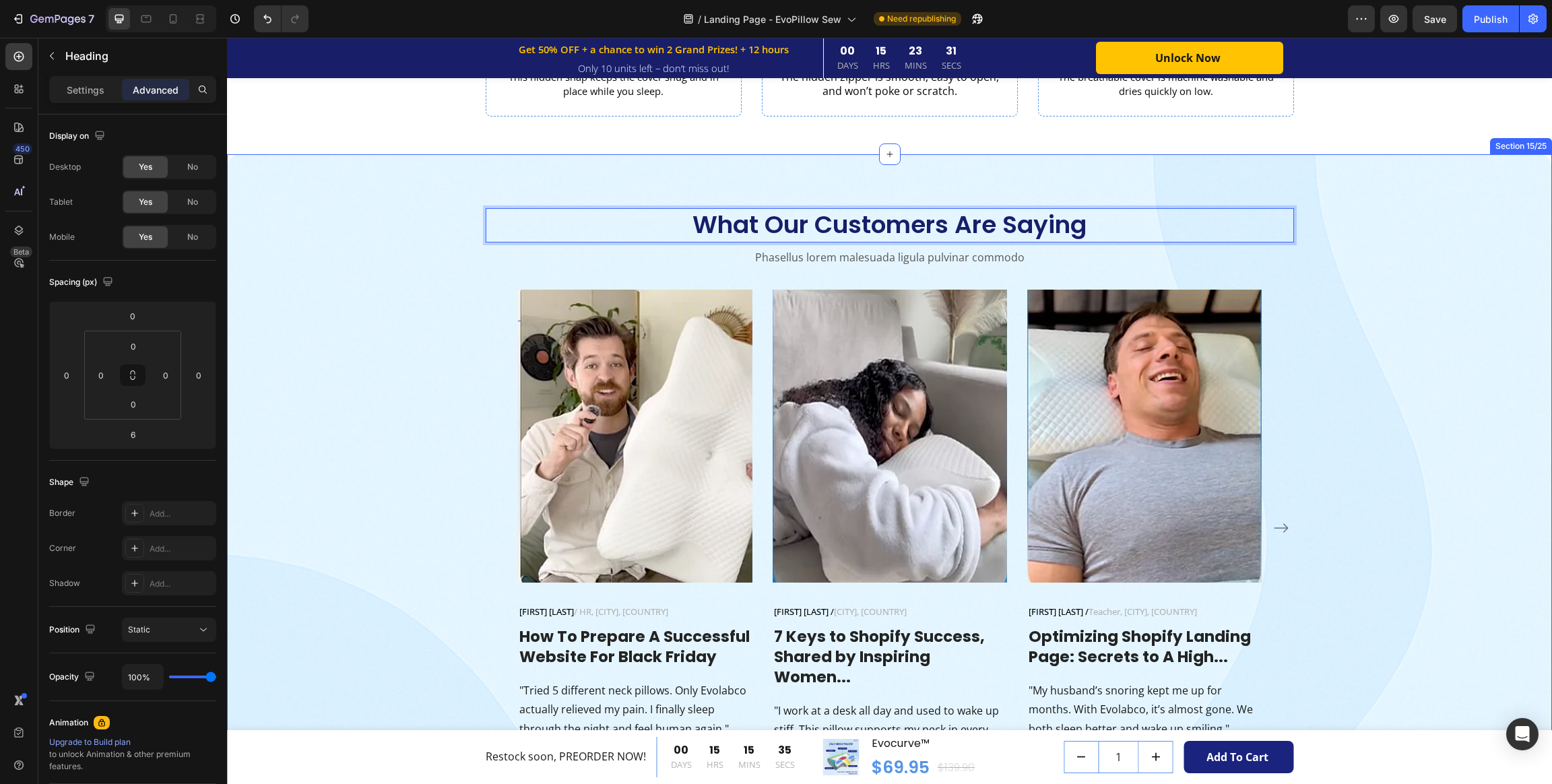 click on "What Our Customers Are Saying Heading   6 Phasellus lorem malesuada ligula pulvinar commodo Text block
Image Jennifer M.  / HR, California, USA Text block Row How To Prepare A Successful Website For Black Friday Heading "Tried 5 different neck pillows. Only Evolabco actually relieved my pain. I finally sleep through the night and feel human again." Text block Image Claire H. /  Design, Toronto, Canada Text block Row 7 Keys to Shopify Success, Shared by Inspiring Women... Heading "I work at a desk all day and used to wake up stiff. This pillow supports my neck in every position – and no weird foam smell!" Text block Image Alex T. /  Teacher, London, UK Text block Row Optimizing Shopify Landing Page: Secrets to A High... Heading "My husband’s snoring kept me up for months. With Evolabco, it’s almost gone. We both sleep better and wake up smiling." Text block Row Image Marco L. /  IT, Sydney, Australia Text block Row Row How To Prepare A Successful Website For Black Friday Heading Image Row" at bounding box center (889, 487) 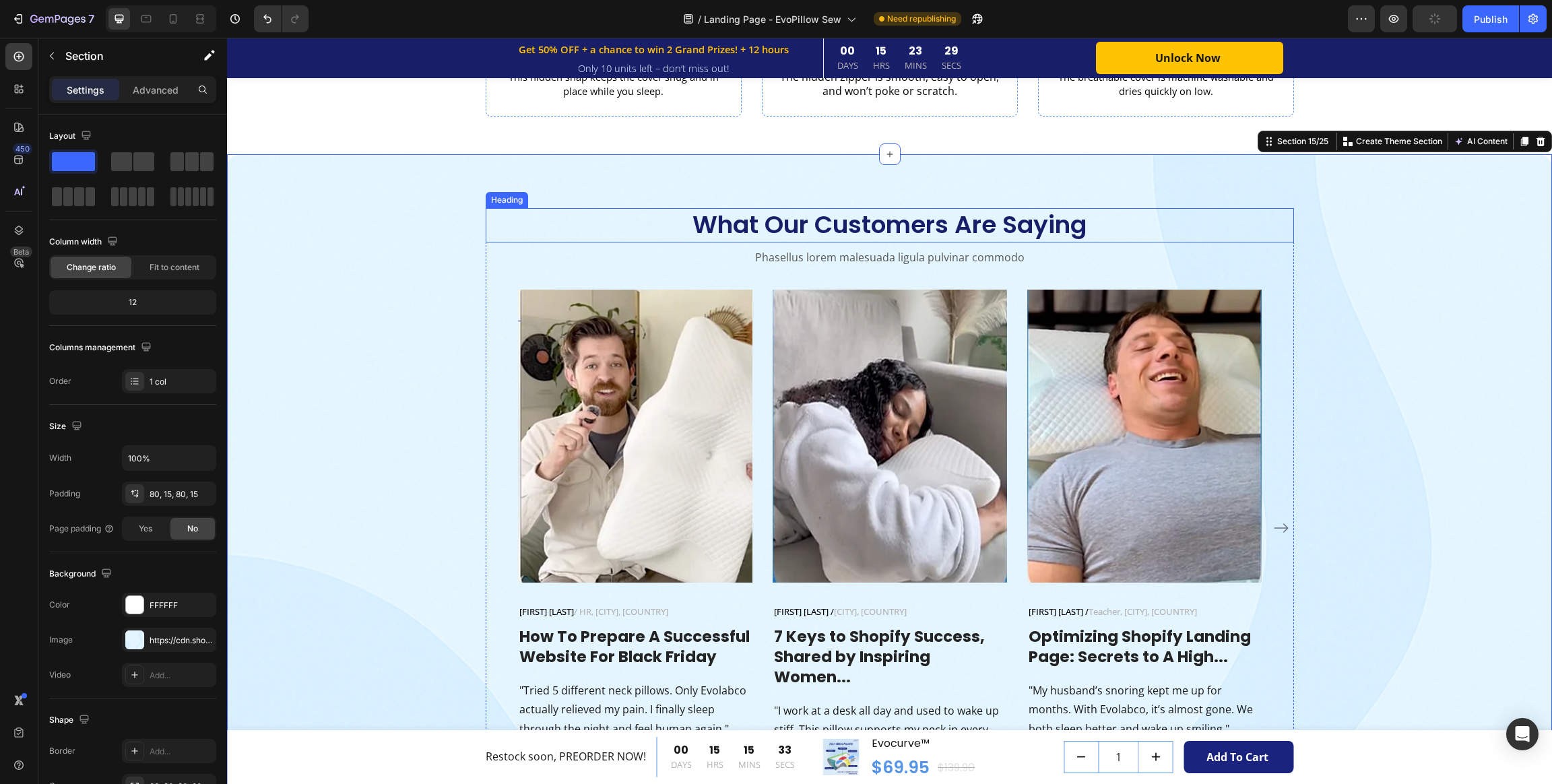 click on "What Our Customers Are Saying" at bounding box center (890, 225) 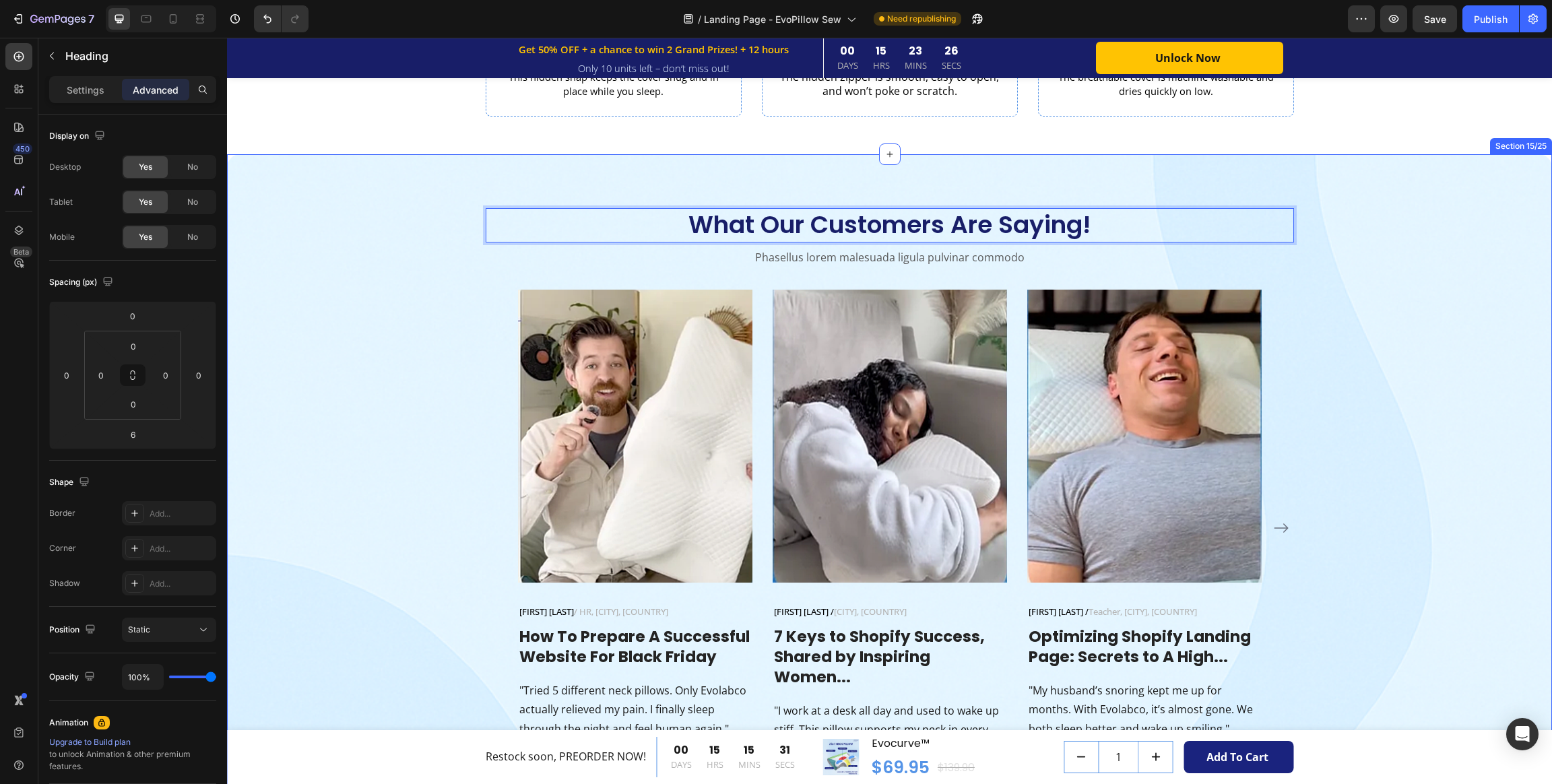 click on "What Our Customers Are Saying! Heading   6 Phasellus lorem malesuada ligula pulvinar commodo Text block
Image Jennifer M.  / HR, California, USA Text block Row How To Prepare A Successful Website For Black Friday Heading "Tried 5 different neck pillows. Only Evolabco actually relieved my pain. I finally sleep through the night and feel human again." Text block Image Claire H. /  Design, Toronto, Canada Text block Row 7 Keys to Shopify Success, Shared by Inspiring Women... Heading "I work at a desk all day and used to wake up stiff. This pillow supports my neck in every position – and no weird foam smell!" Text block Image Alex T. /  Teacher, London, UK Text block Row Optimizing Shopify Landing Page: Secrets to A High... Heading "My husband’s snoring kept me up for months. With Evolabco, it’s almost gone. We both sleep better and wake up smiling." Text block Row Image Marco L. /  IT, Sydney, Australia Text block Row Row How To Prepare A Successful Website For Black Friday Heading Image" at bounding box center (889, 487) 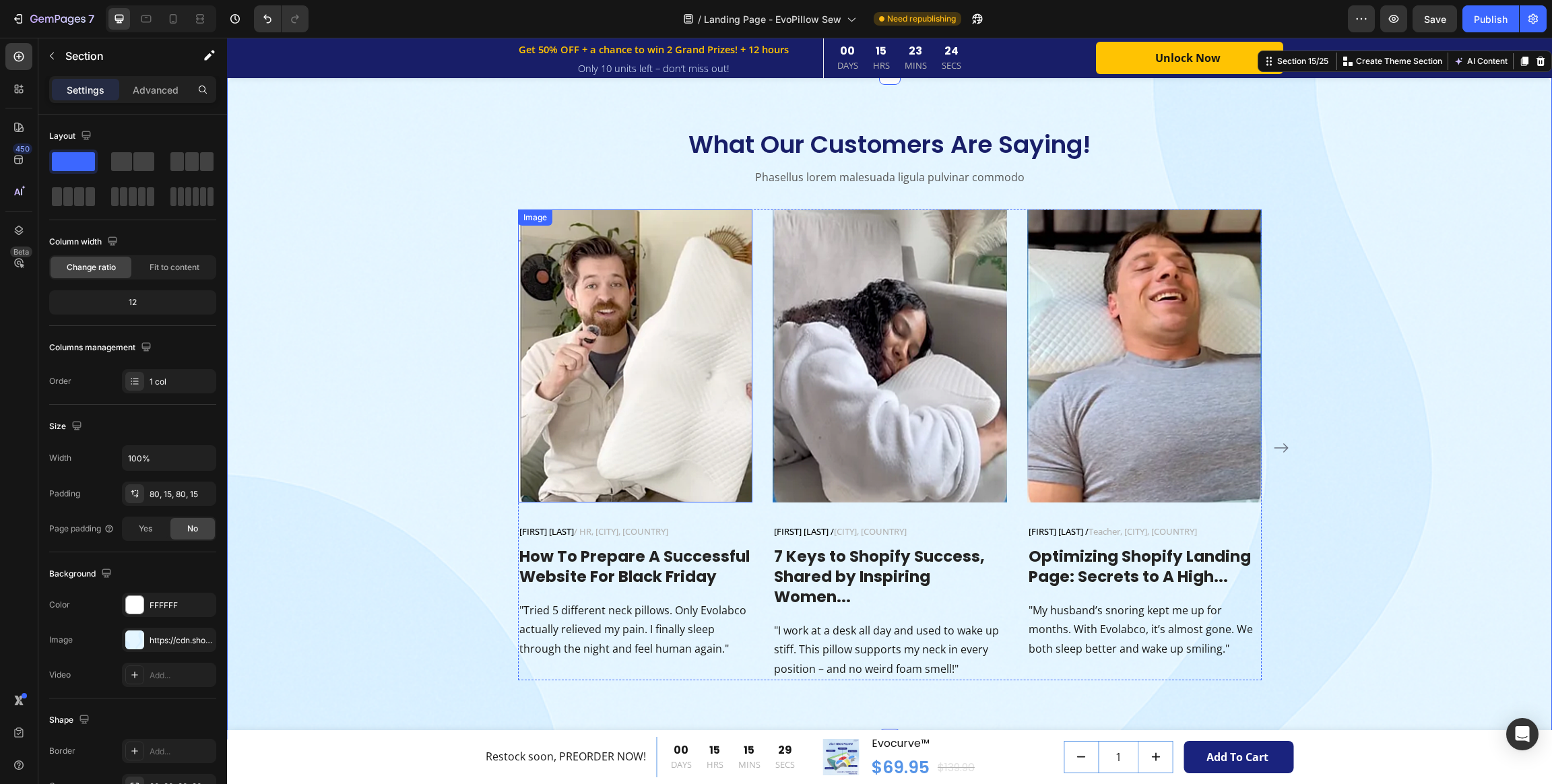 scroll, scrollTop: 3741, scrollLeft: 0, axis: vertical 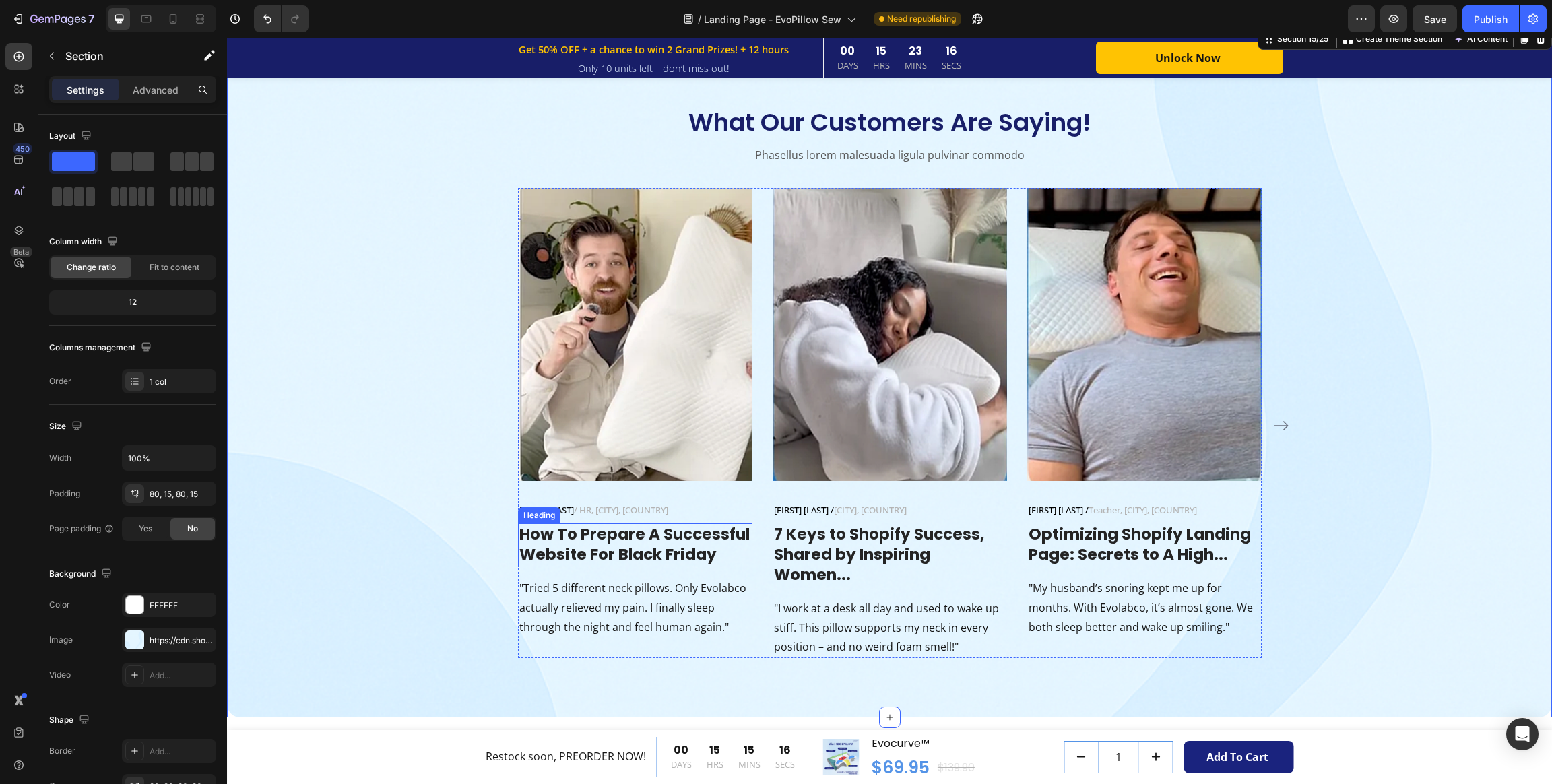 click on "How To Prepare A Successful Website For Black Friday" at bounding box center (635, 545) 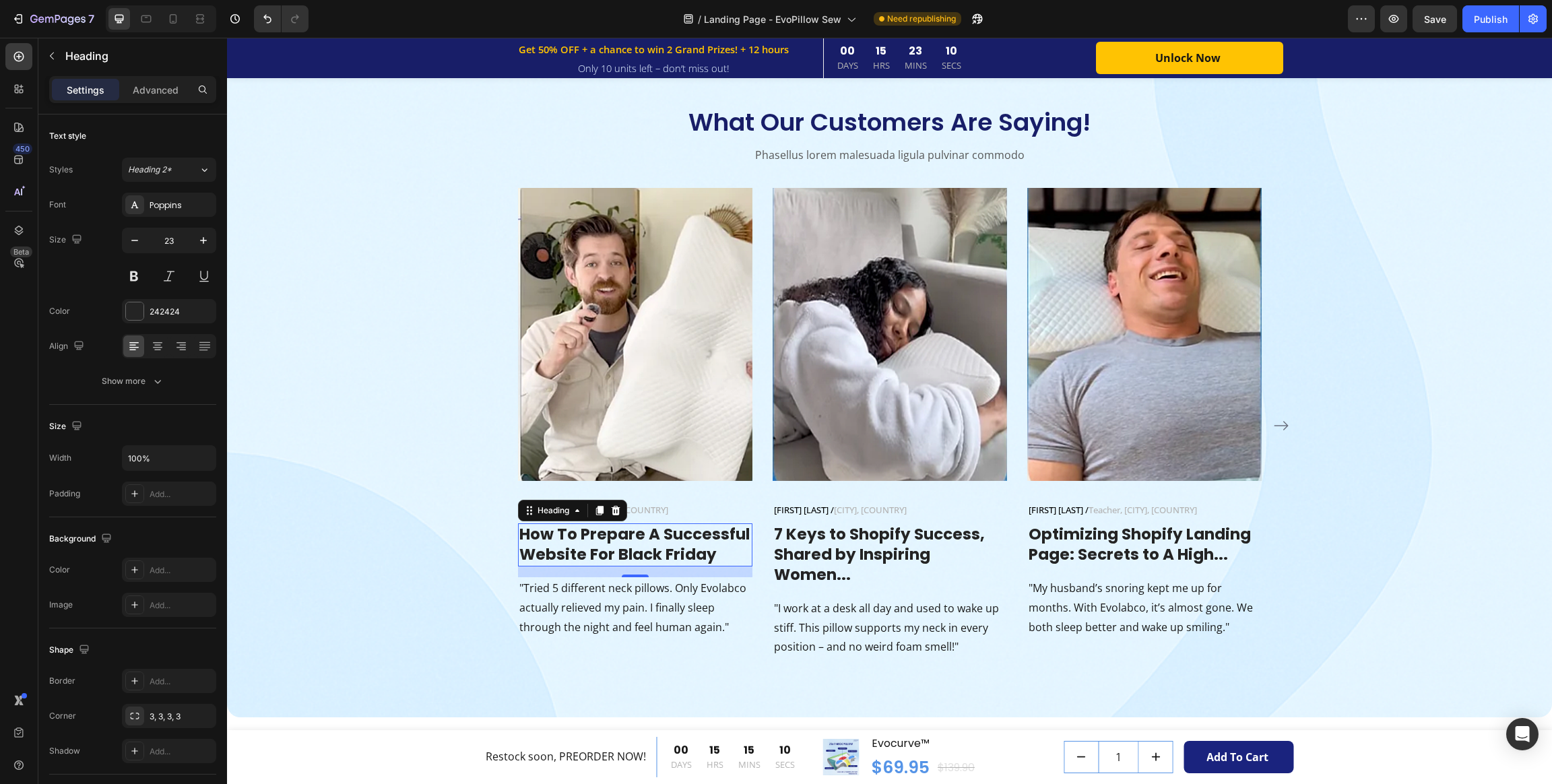 click on "How To Prepare A Successful Website For Black Friday" at bounding box center (635, 545) 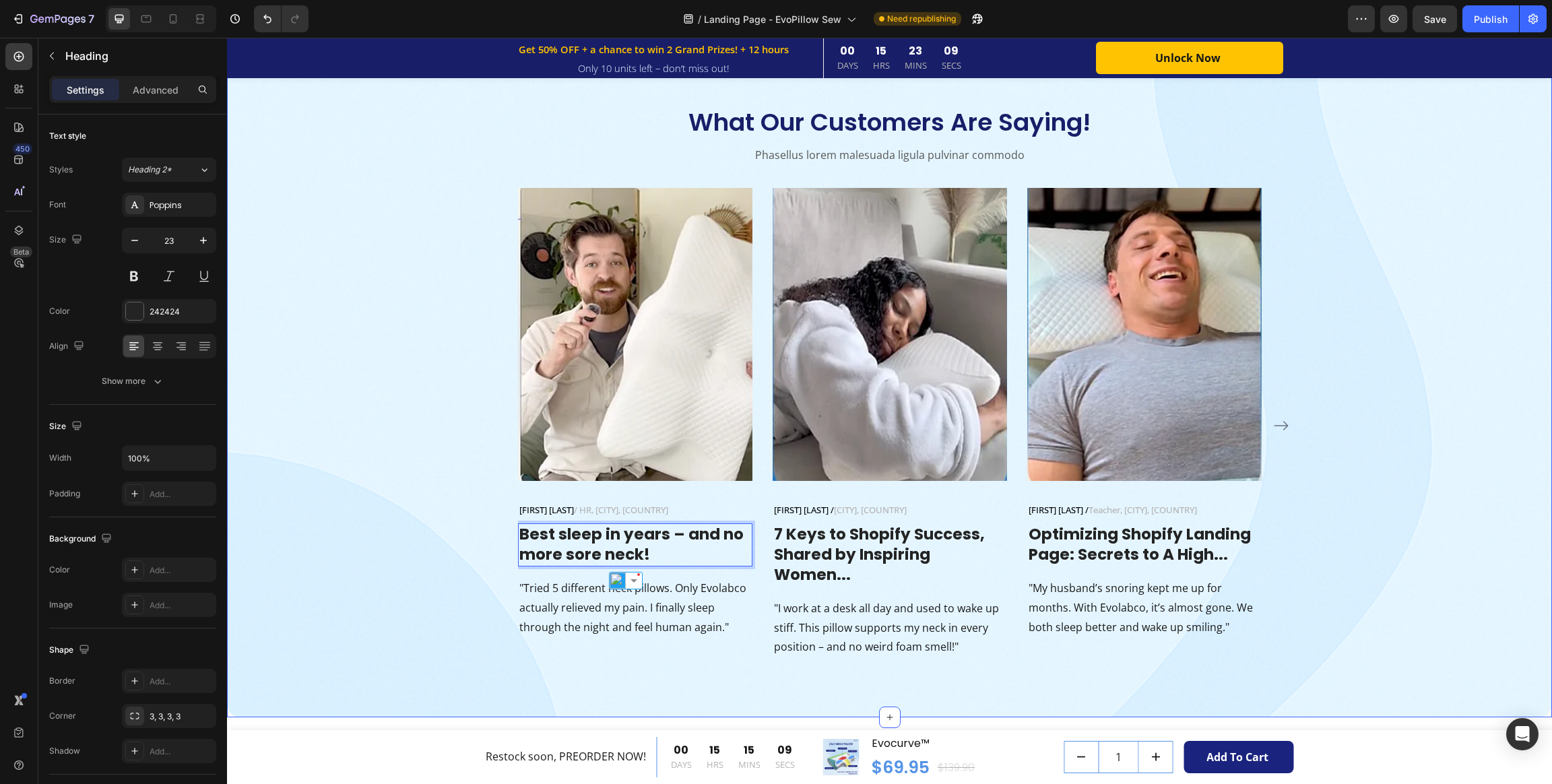 click on "What Our Customers Are Saying! Heading Phasellus lorem malesuada ligula pulvinar commodo Text block
Image Jennifer M.  / HR, California, USA Text block Row Best sleep in years – and no more sore neck! Heading   16 "Tried 5 different neck pillows. Only Evolabco actually relieved my pain. I finally sleep through the night and feel human again." Text block Image Claire H. /  Design, Toronto, Canada Text block Row 7 Keys to Shopify Success, Shared by Inspiring Women... Heading "I work at a desk all day and used to wake up stiff. This pillow supports my neck in every position – and no weird foam smell!" Text block Image Alex T. /  Teacher, London, UK Text block Row Optimizing Shopify Landing Page: Secrets to A High... Heading "My husband’s snoring kept me up for months. With Evolabco, it’s almost gone. We both sleep better and wake up smiling." Text block Row Image Marco L. /  IT, Sydney, Australia Text block Row Row How To Prepare A Successful Website For Black Friday Heading Text block" at bounding box center (889, 385) 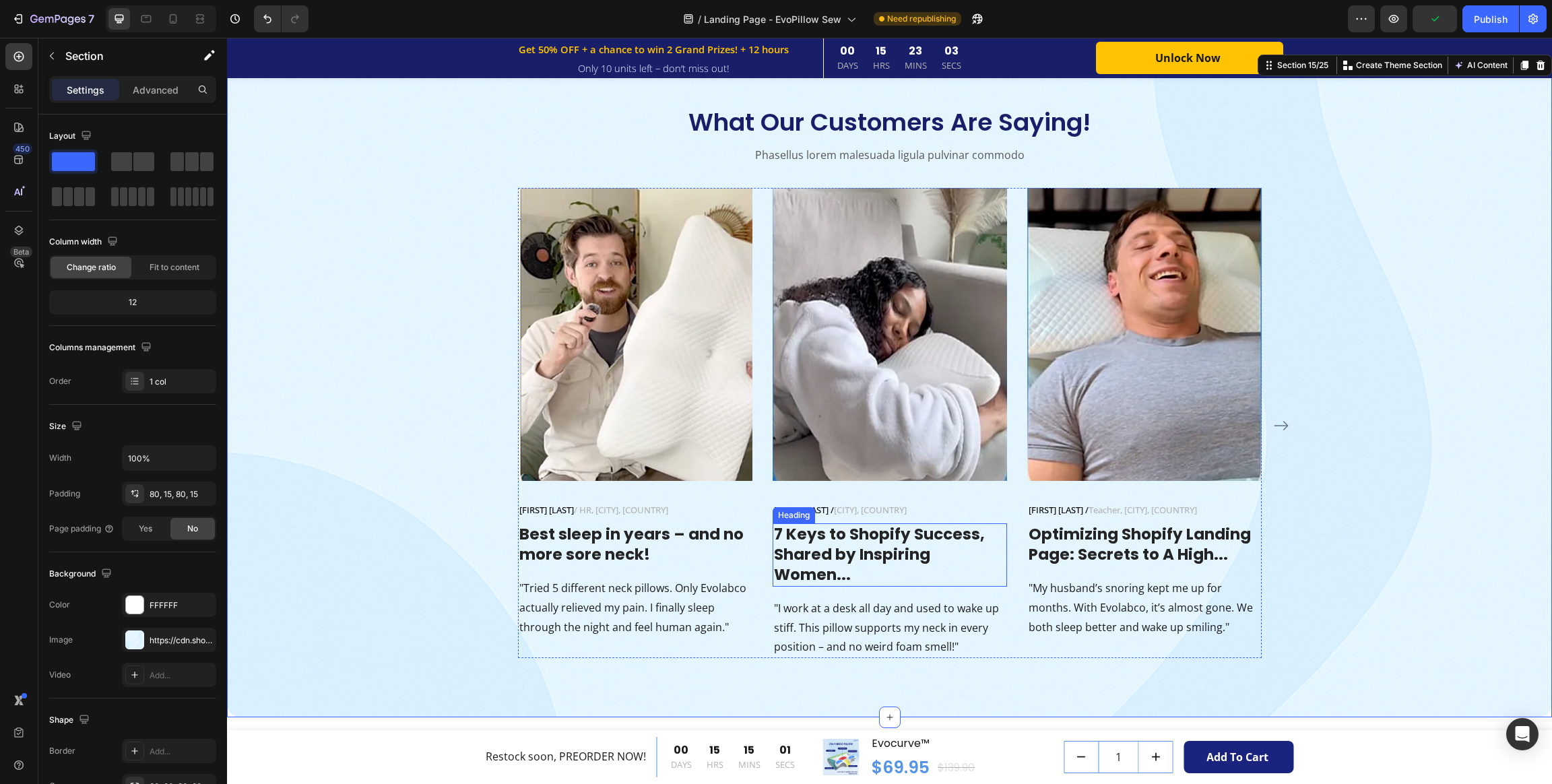 click on "7 Keys to Shopify Success, Shared by Inspiring Women..." at bounding box center [890, 555] 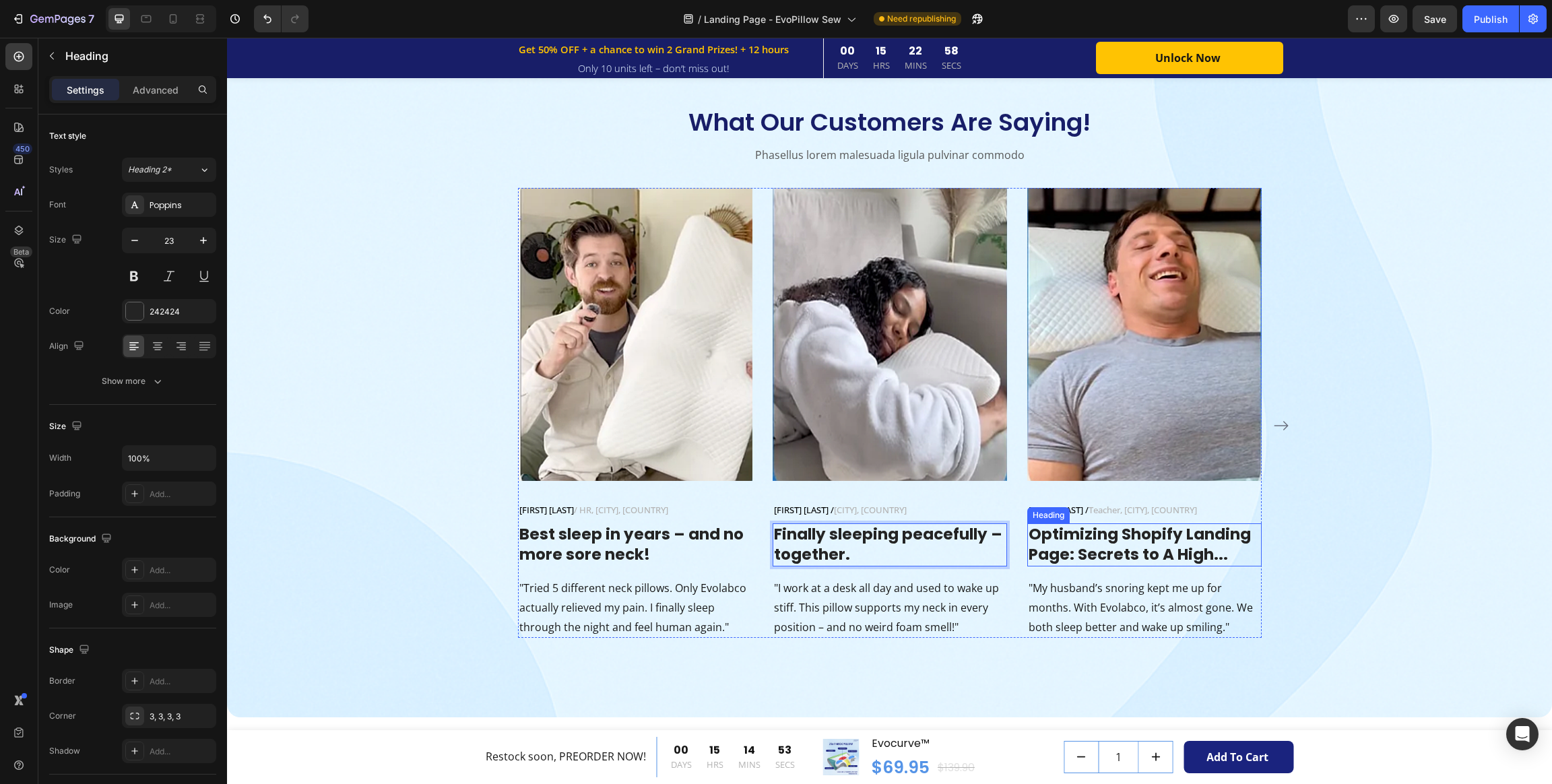 click on "Optimizing Shopify Landing Page: Secrets to A High..." at bounding box center [1144, 545] 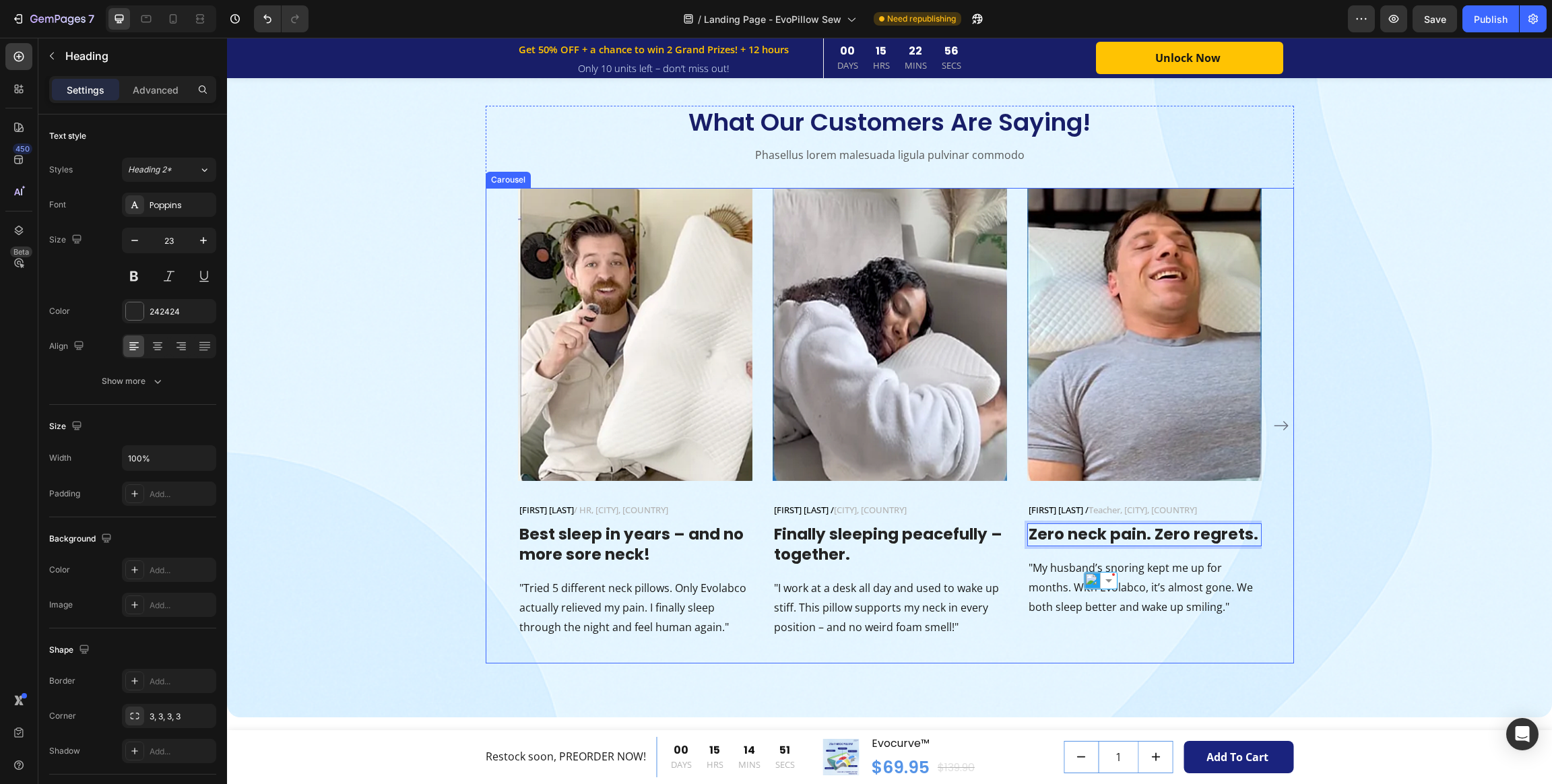 click on "What Our Customers Are Saying! Heading Phasellus lorem malesuada ligula pulvinar commodo Text block
Image Jennifer M.  / HR, California, USA Text block Row Best sleep in years – and no more sore neck! Heading "Tried 5 different neck pillows. Only Evolabco actually relieved my pain. I finally sleep through the night and feel human again." Text block Image Claire H. /  Design, Toronto, Canada Text block Row Finally sleeping peacefully – together. Heading "I work at a desk all day and used to wake up stiff. This pillow supports my neck in every position – and no weird foam smell!" Text block Image Alex T. /  Teacher, London, UK Text block Row Zero neck pain. Zero regrets. Heading   16 "My husband’s snoring kept me up for months. With Evolabco, it’s almost gone. We both sleep better and wake up smiling." Text block Row Image Marco L. /  IT, Sydney, Australia Text block Row Row How To Prepare A Successful Website For Black Friday Heading Text block Image Alex T. /  Teacher, London, UK Row" at bounding box center (889, 385) 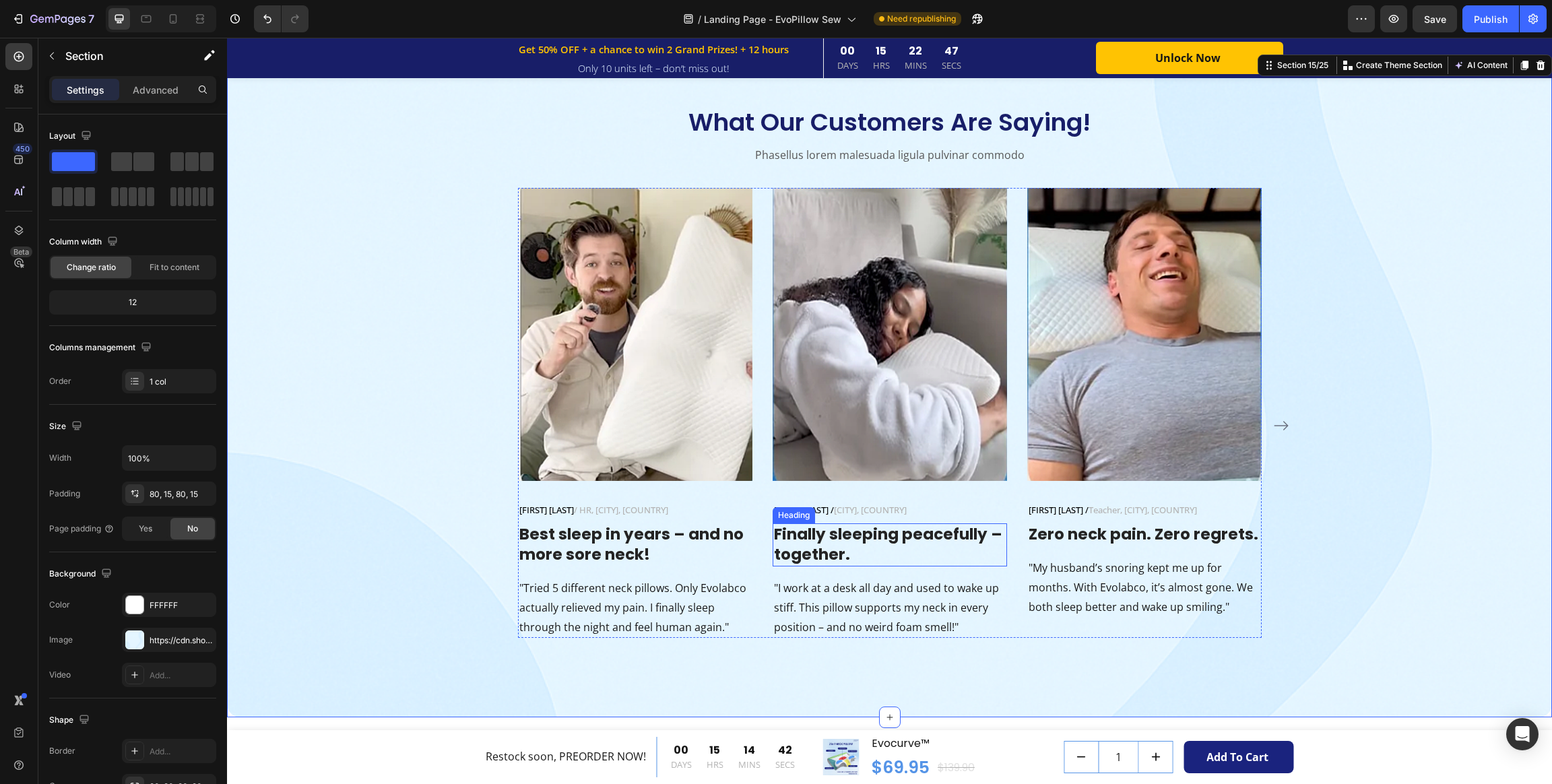 click on "Finally sleeping peacefully – together." at bounding box center (890, 545) 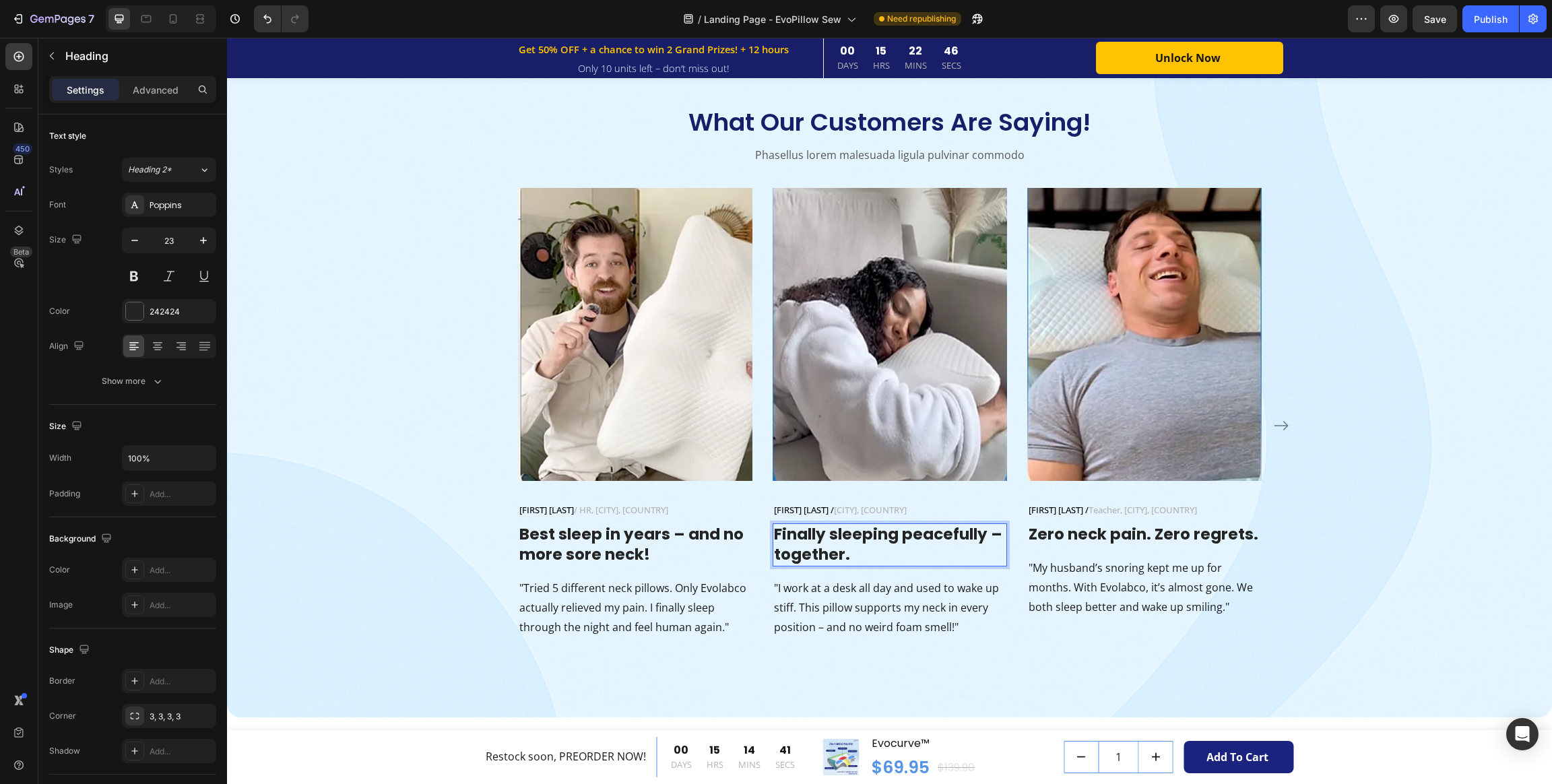 click on "Finally sleeping peacefully – together." at bounding box center [890, 545] 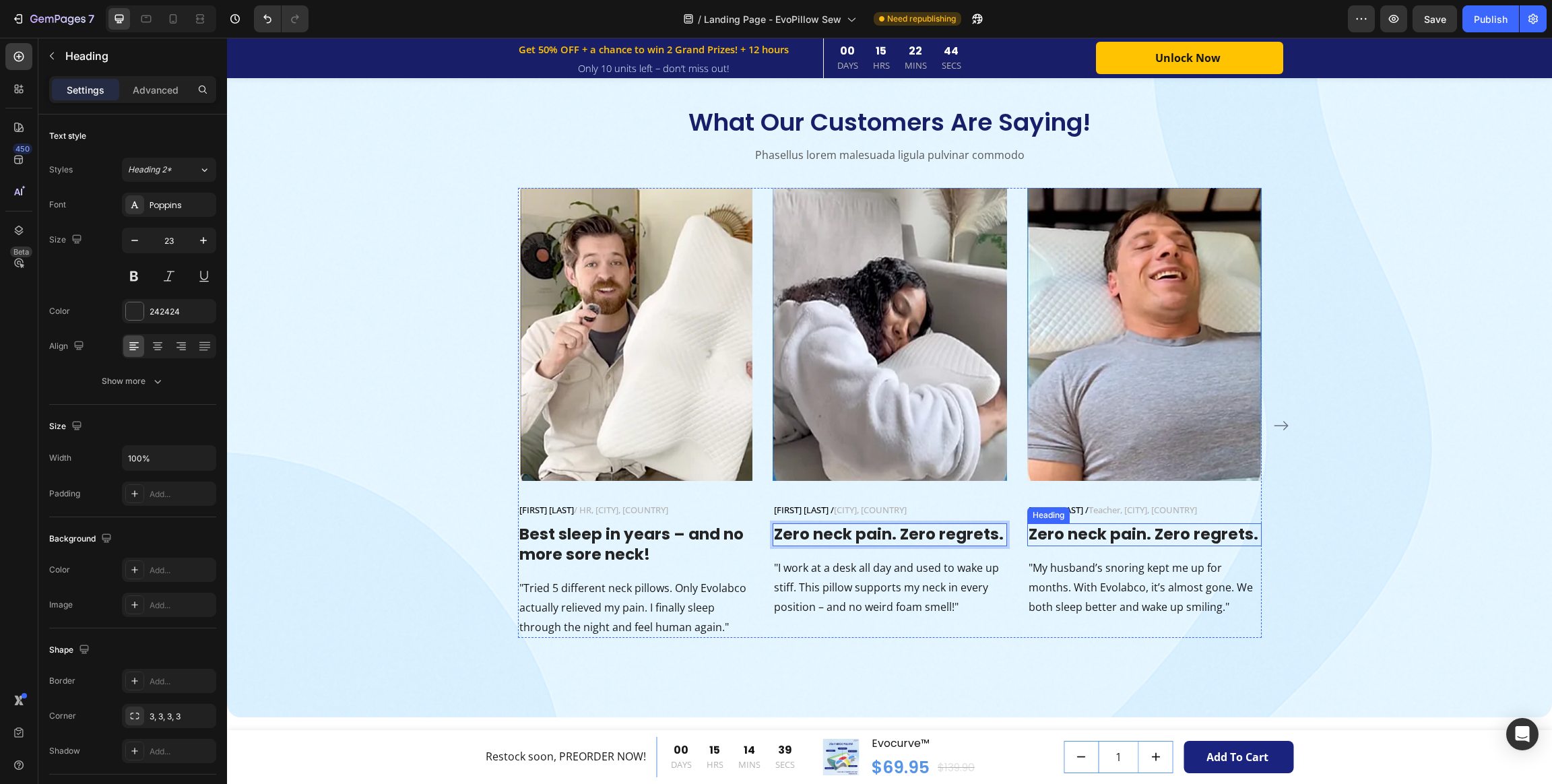 click on "Zero neck pain. Zero regrets." at bounding box center (1144, 535) 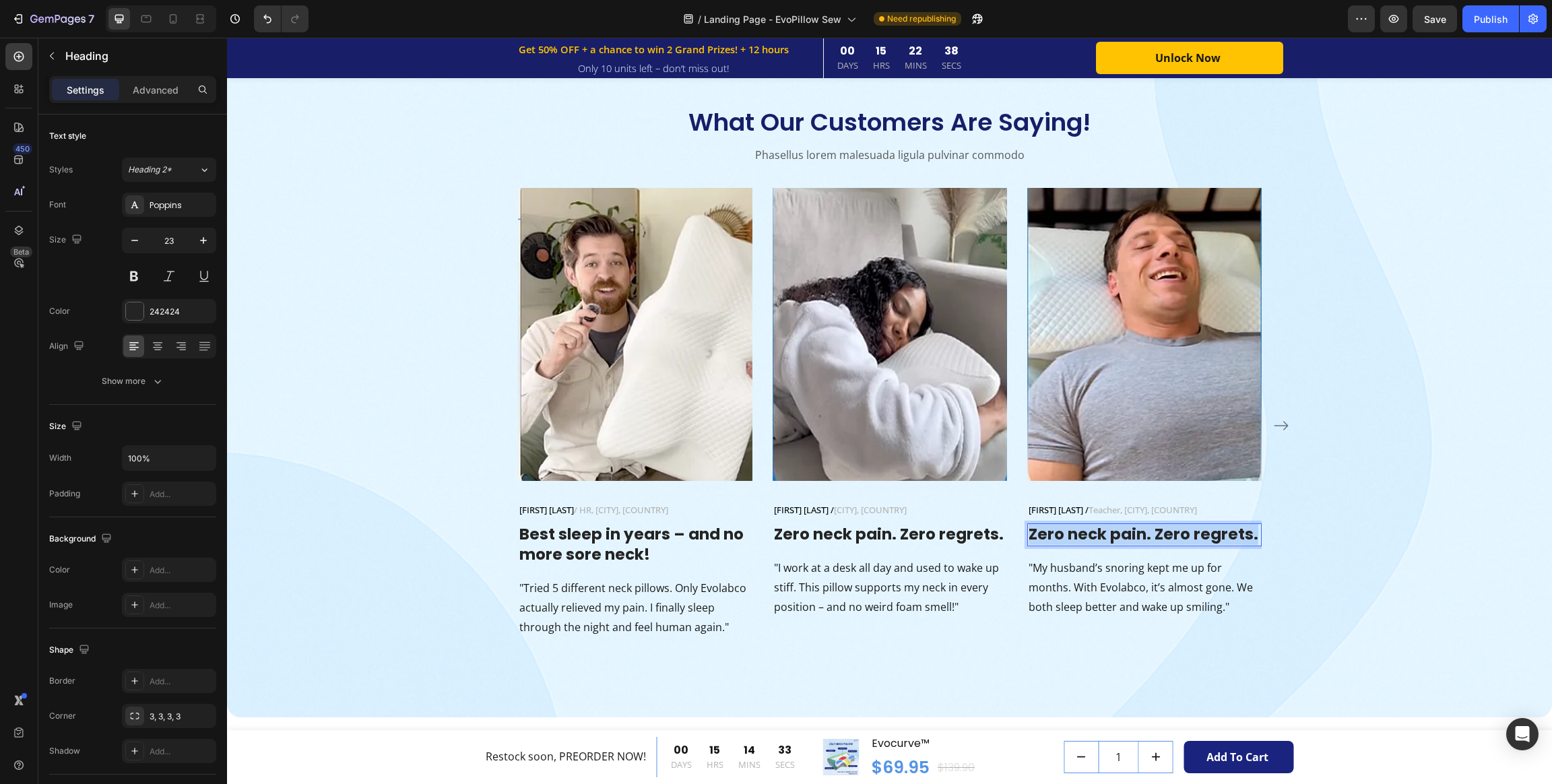 click on "Zero neck pain. Zero regrets." at bounding box center (1144, 535) 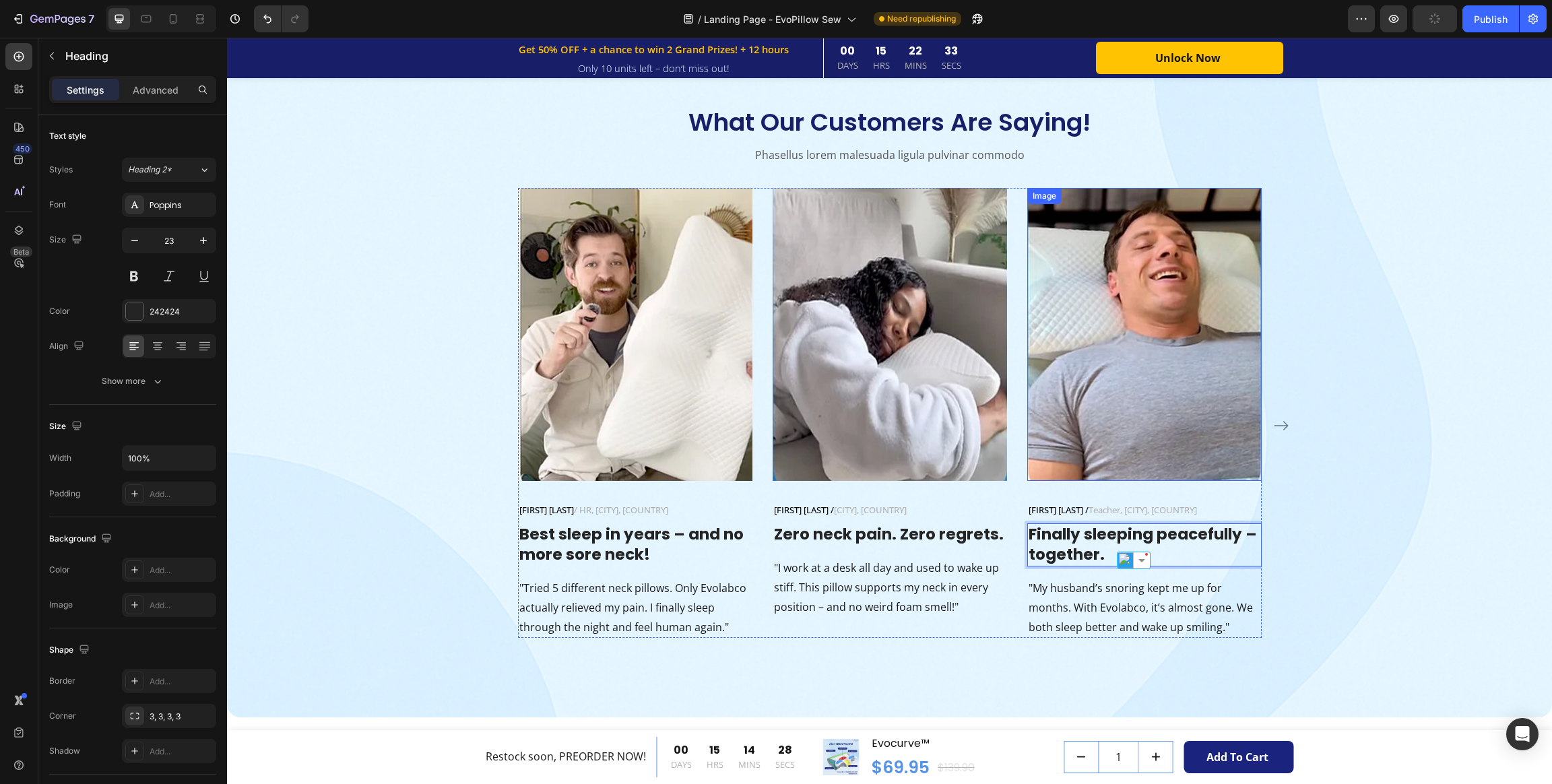 click on "What Our Customers Are Saying! Heading Phasellus lorem malesuada ligula pulvinar commodo Text block
Image Jennifer M.  / HR, California, USA Text block Row Best sleep in years – and no more sore neck! Heading "Tried 5 different neck pillows. Only Evolabco actually relieved my pain. I finally sleep through the night and feel human again." Text block Image Claire H. /  Design, Toronto, Canada Text block Row Zero neck pain. Zero regrets. Heading "I work at a desk all day and used to wake up stiff. This pillow supports my neck in every position – and no weird foam smell!" Text block Image Alex T. /  Teacher, London, UK Text block Row Finally sleeping peacefully – together. Heading   16 "My husband’s snoring kept me up for months. With Evolabco, it’s almost gone. We both sleep better and wake up smiling." Text block Row Image Marco L. /  IT, Sydney, Australia Text block Row Row How To Prepare A Successful Website For Black Friday Heading Text block Image Alex T. /  Teacher, London, UK Row" at bounding box center (889, 385) 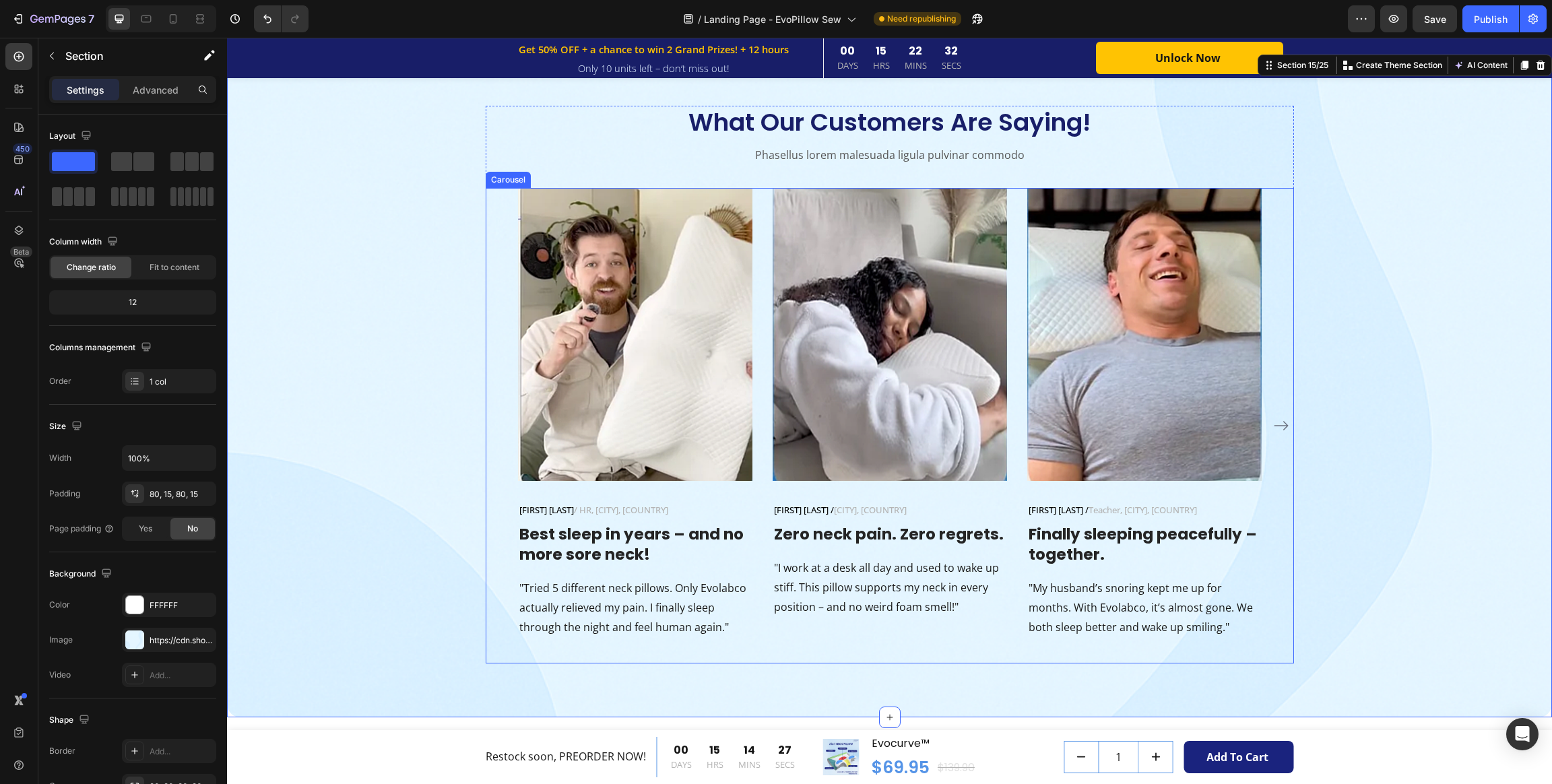 click 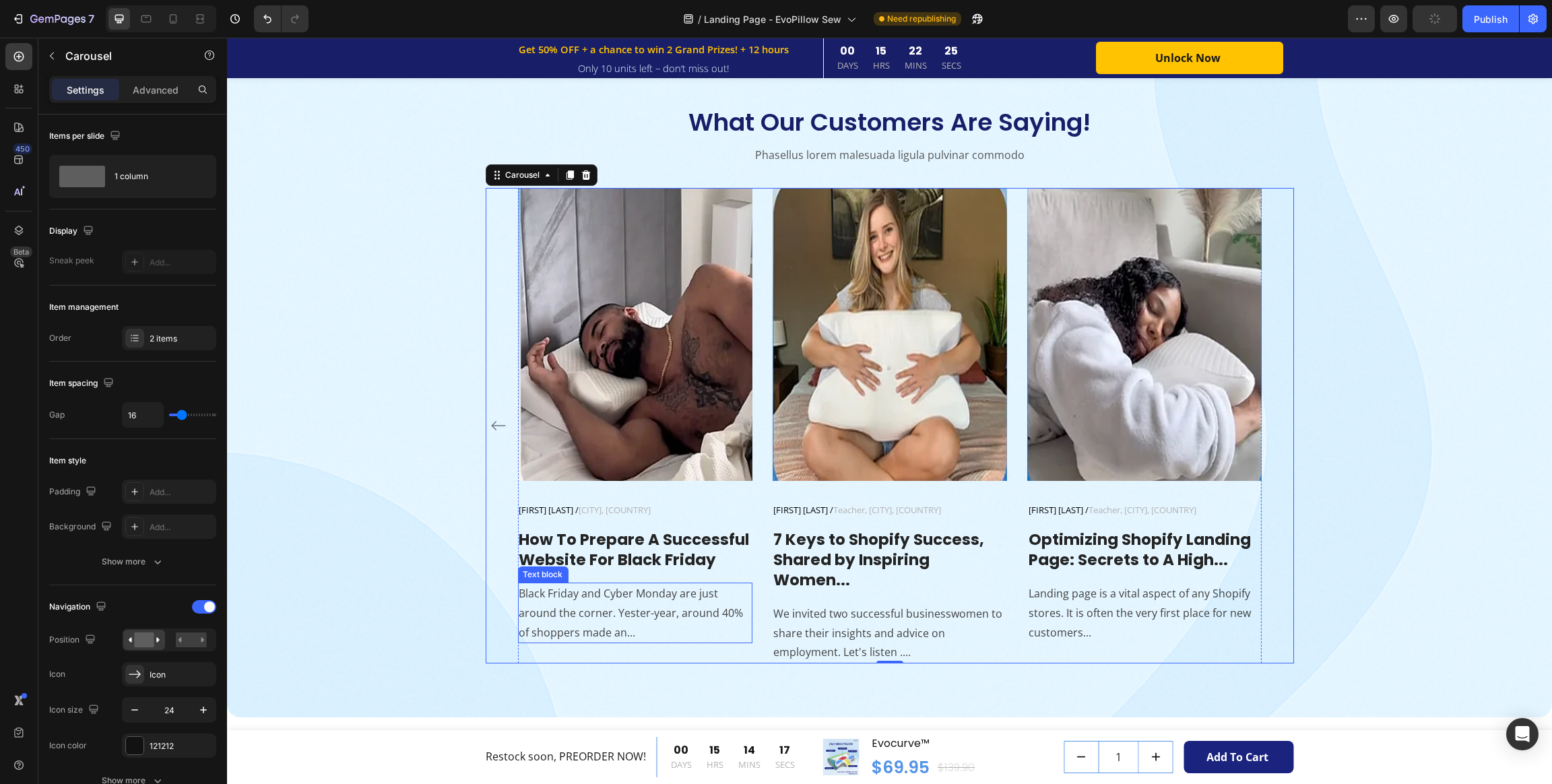 click on "Black Friday and Cyber Monday are just around the corner. Yester-year, around 40% of shoppers made an..." at bounding box center (635, 613) 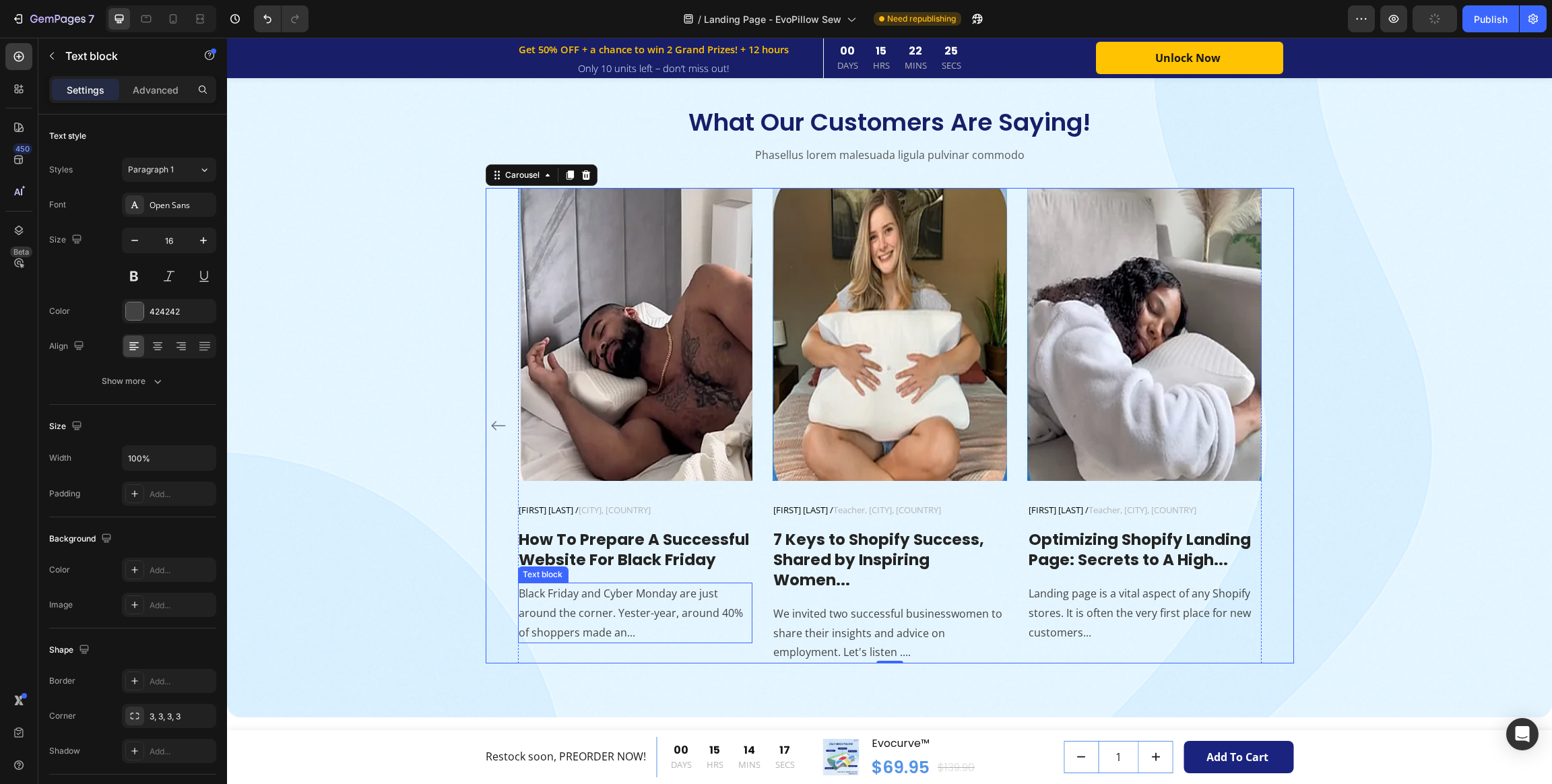 click on "Black Friday and Cyber Monday are just around the corner. Yester-year, around 40% of shoppers made an..." at bounding box center (635, 613) 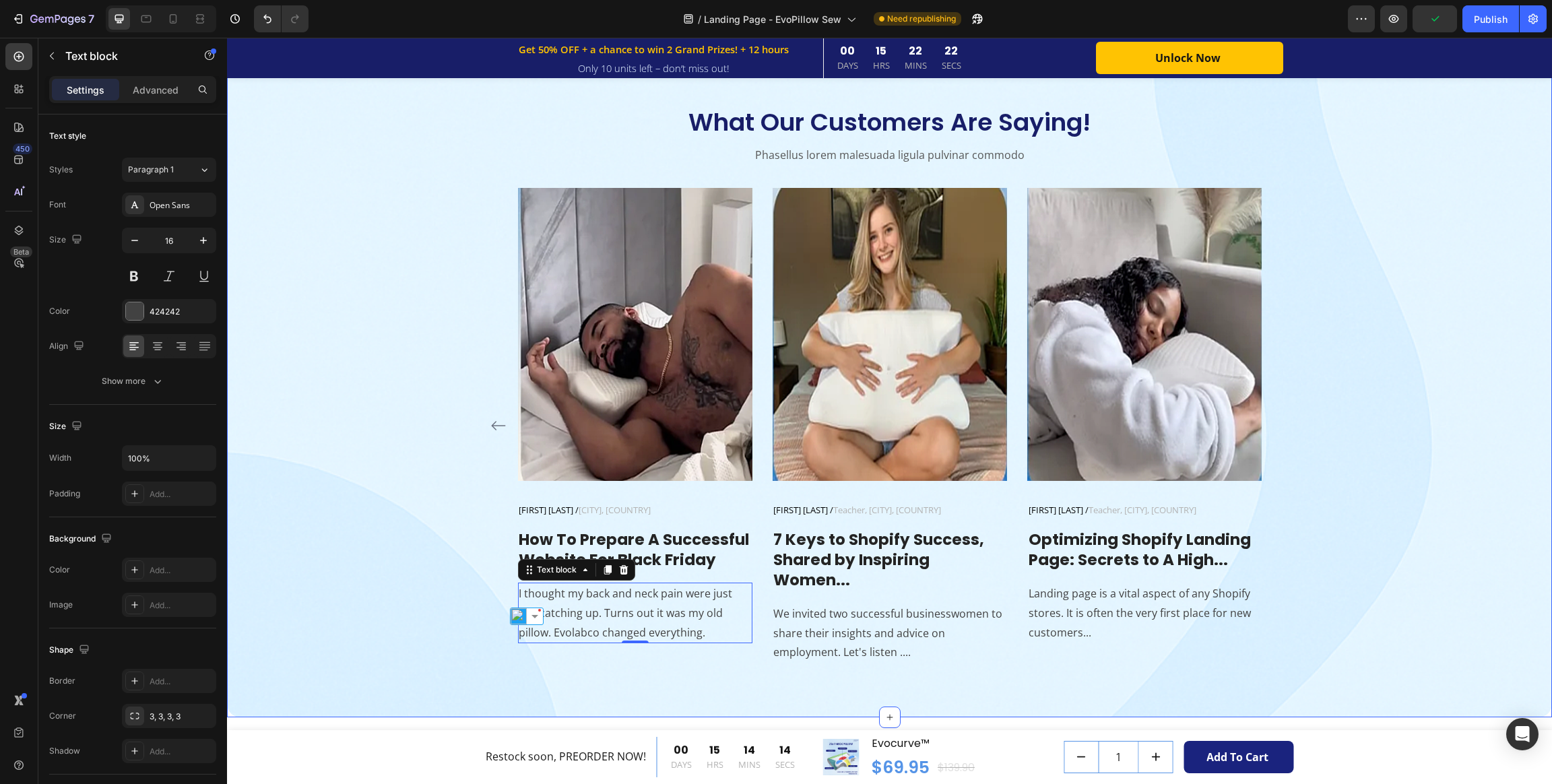 click on "What Our Customers Are Saying! Heading Phasellus lorem malesuada ligula pulvinar commodo Text block
Image Jennifer M.  / HR, California, USA Text block Row Best sleep in years – and no more sore neck! Heading "Tried 5 different neck pillows. Only Evolabco actually relieved my pain. I finally sleep through the night and feel human again." Text block Image Claire H. /  Design, Toronto, Canada Text block Row Zero neck pain. Zero regrets. Heading "I work at a desk all day and used to wake up stiff. This pillow supports my neck in every position – and no weird foam smell!" Text block Image Alex T. /  Teacher, London, UK Text block Row Finally sleeping peacefully – together. Heading "My husband’s snoring kept me up for months. With Evolabco, it’s almost gone. We both sleep better and wake up smiling." Text block Row Image Marco L. /  IT, Sydney, Australia Text block Row Row How To Prepare A Successful Website For Black Friday Heading Text block   0 Image Alex T. /  Teacher, London, UK Row" at bounding box center (889, 385) 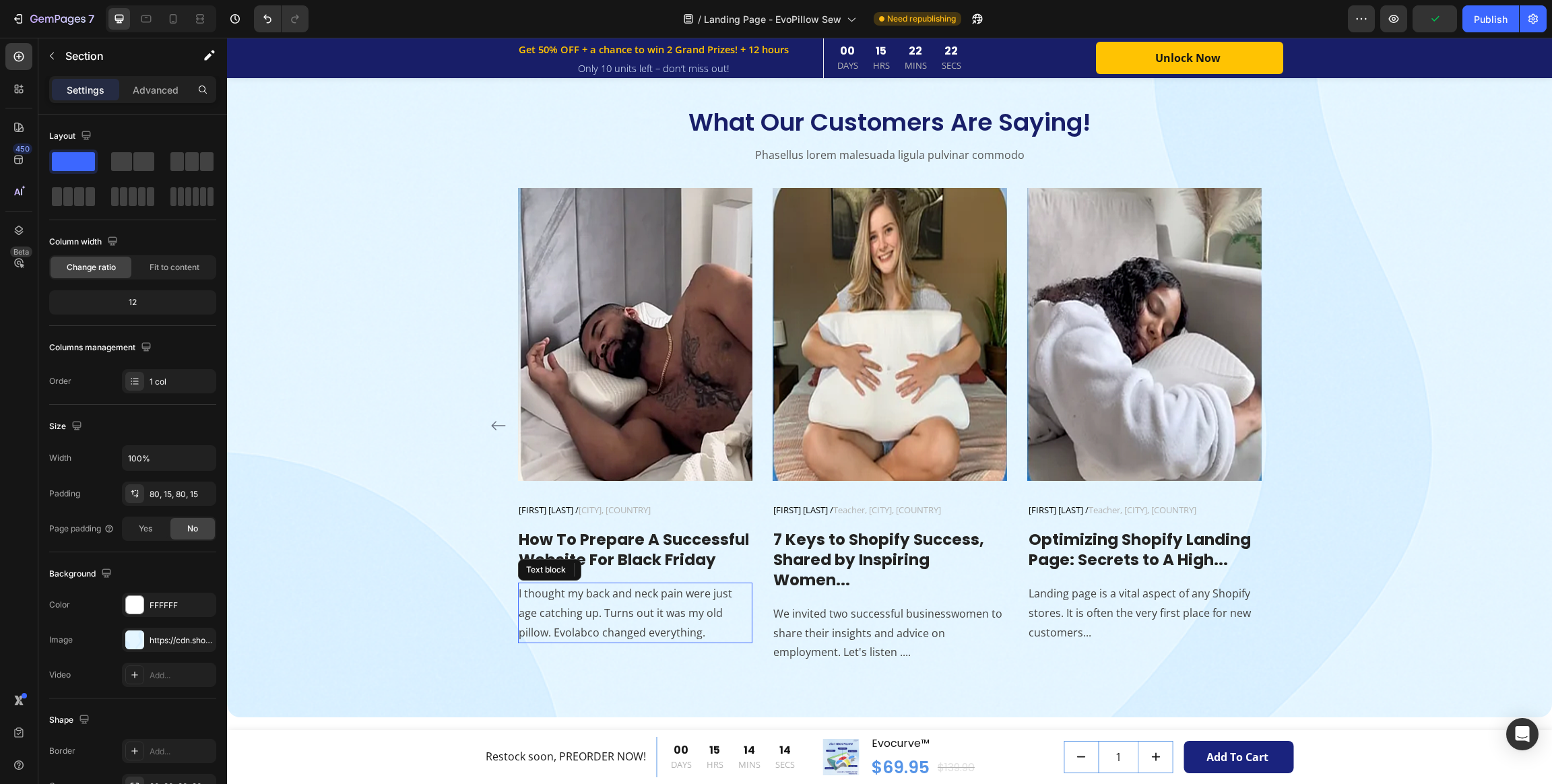 click on "I thought my back and neck pain were just age catching up. Turns out it was my old pillow. Evolabco changed everything." at bounding box center (635, 613) 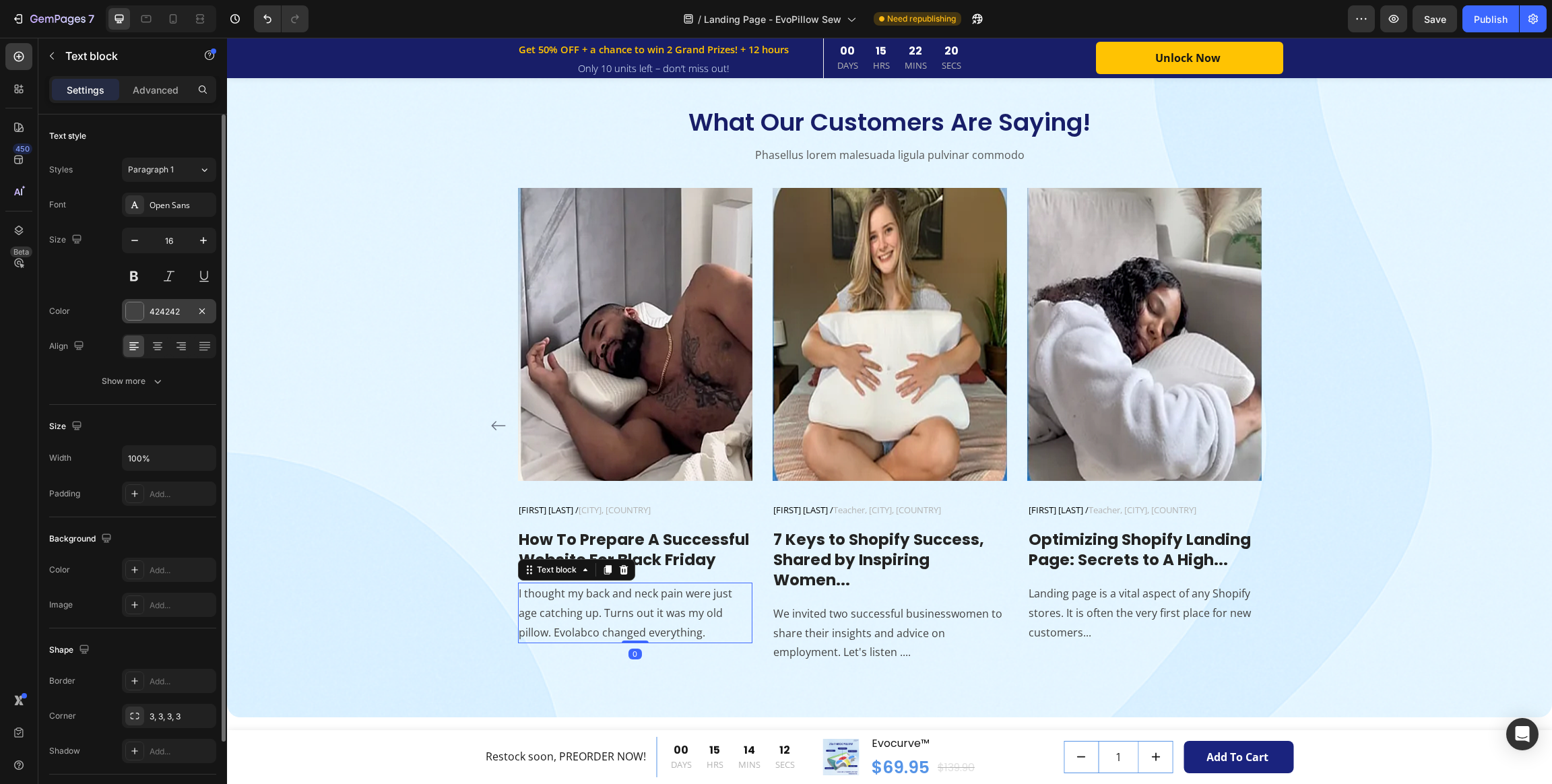 click at bounding box center (135, 311) 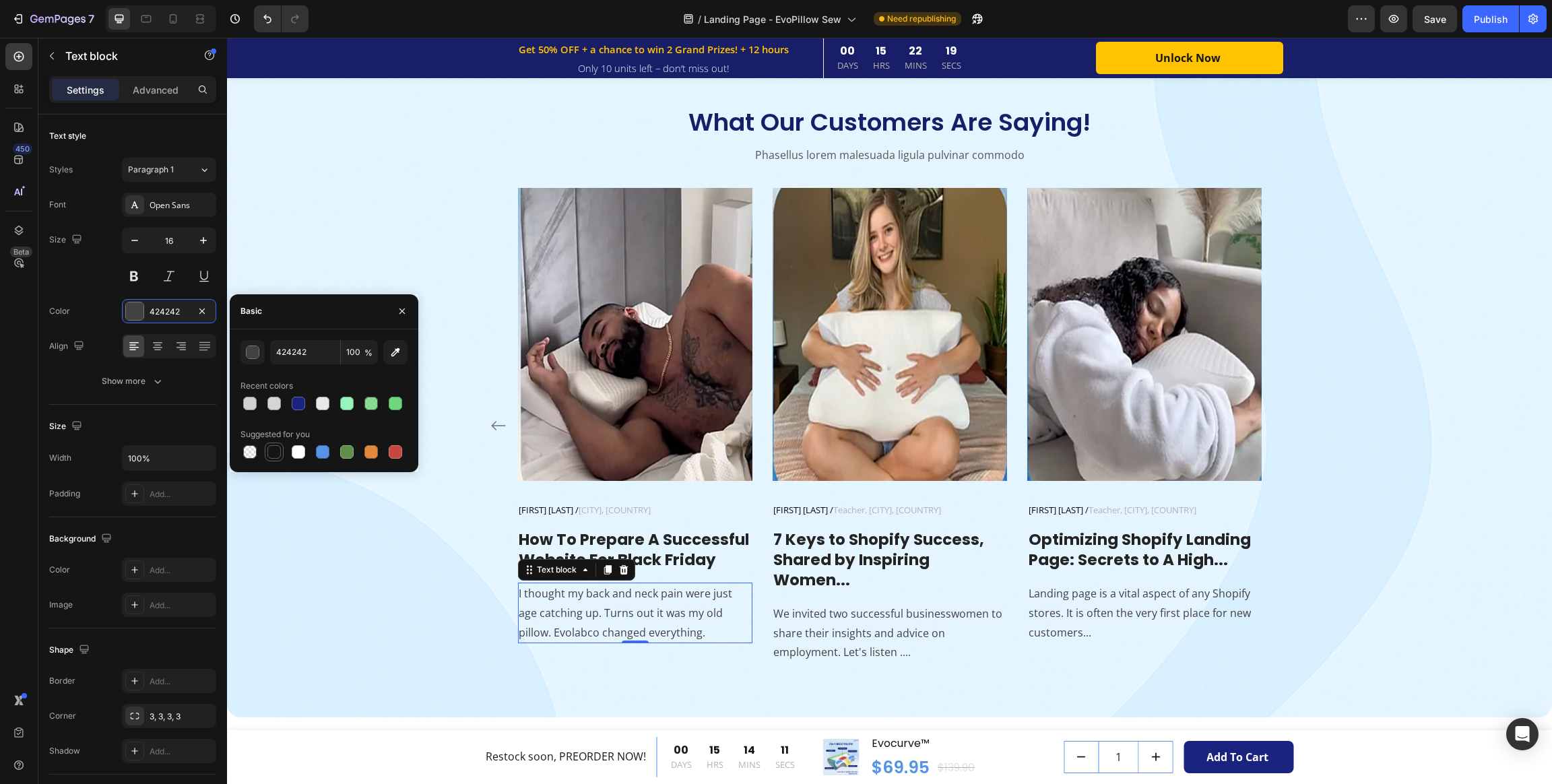 click at bounding box center (274, 452) 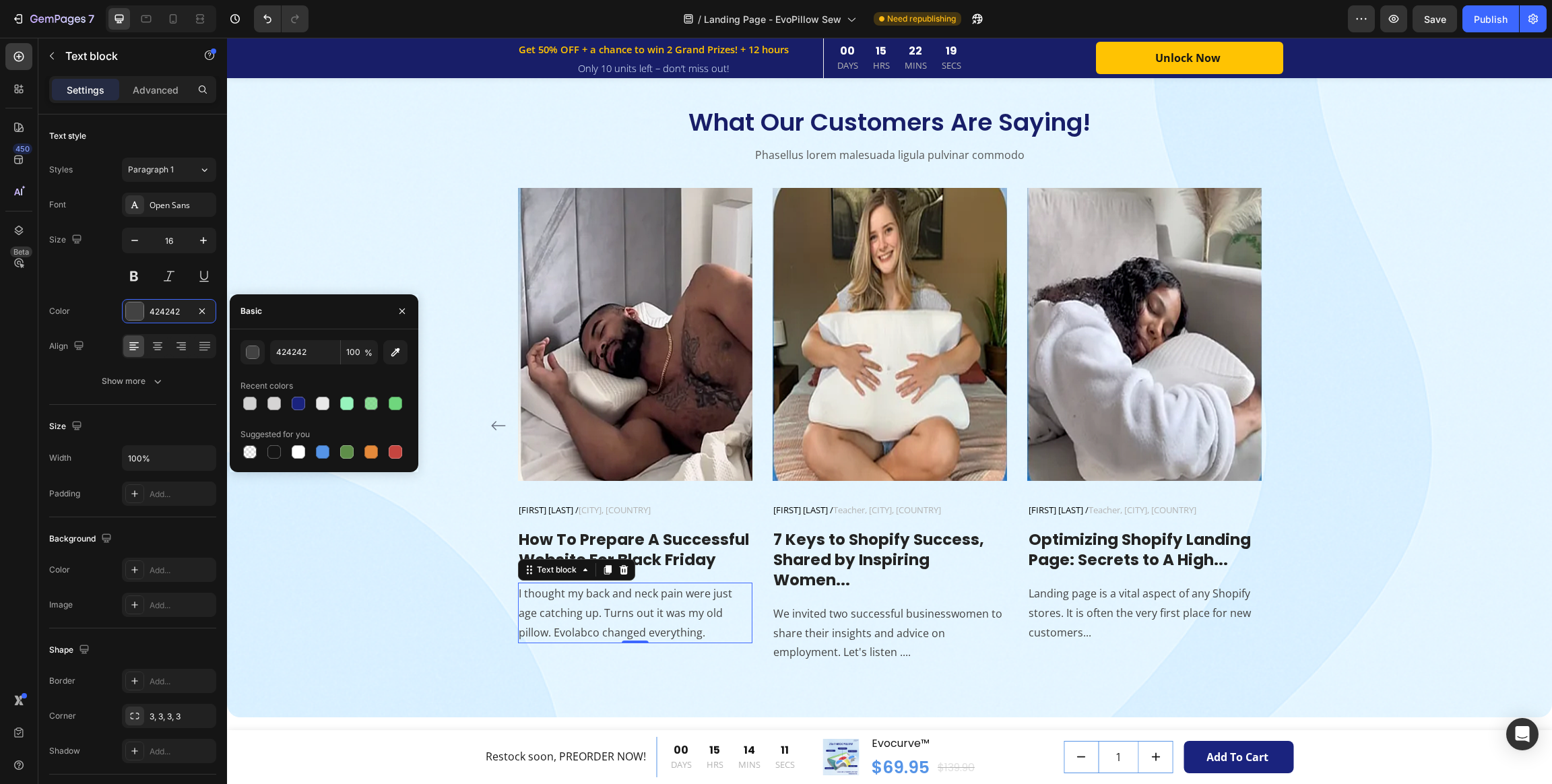 type on "151515" 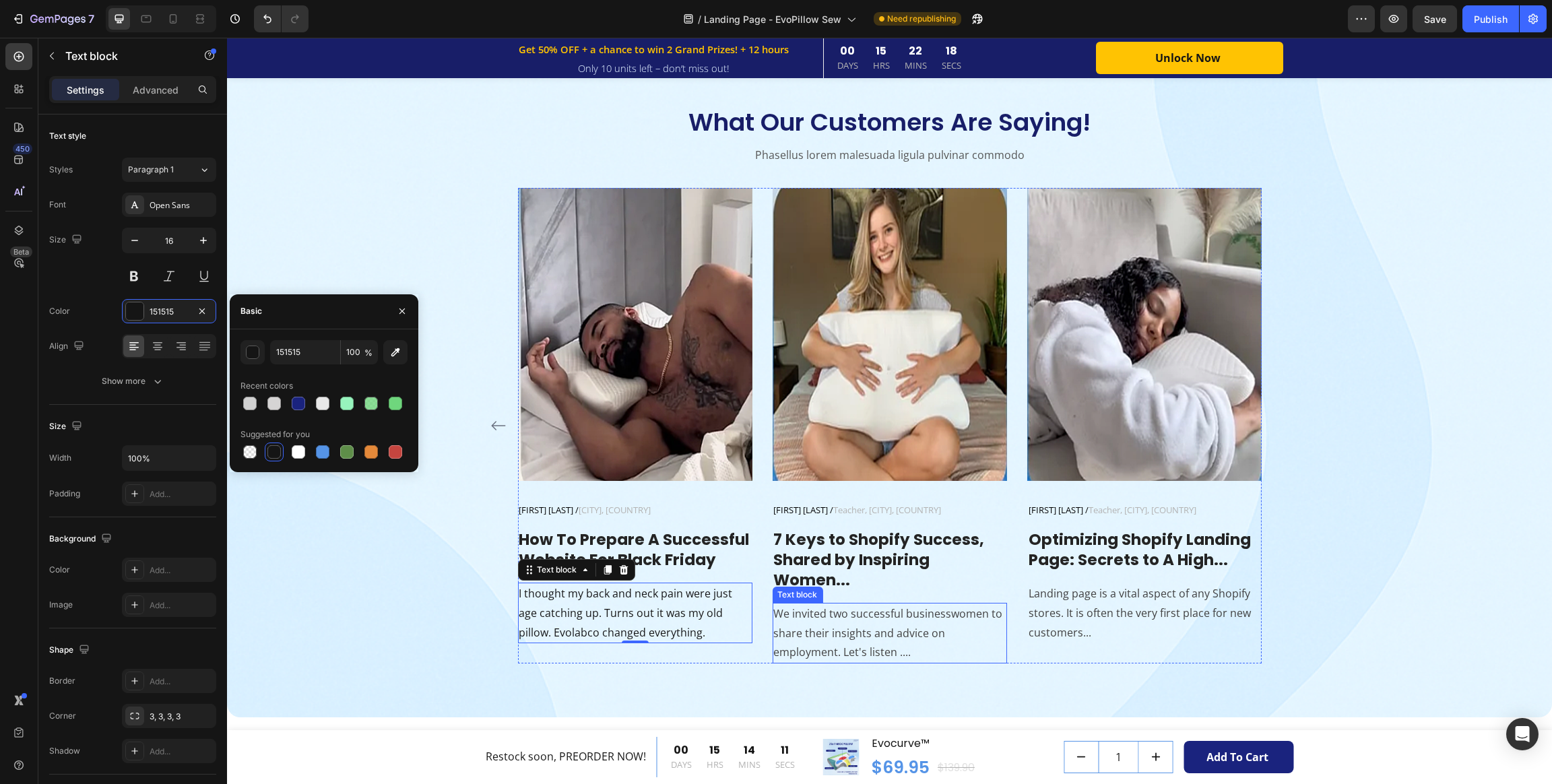 click on "We invited two successful businesswomen to share their insights and advice on employment. Let's listen ...." at bounding box center (889, 633) 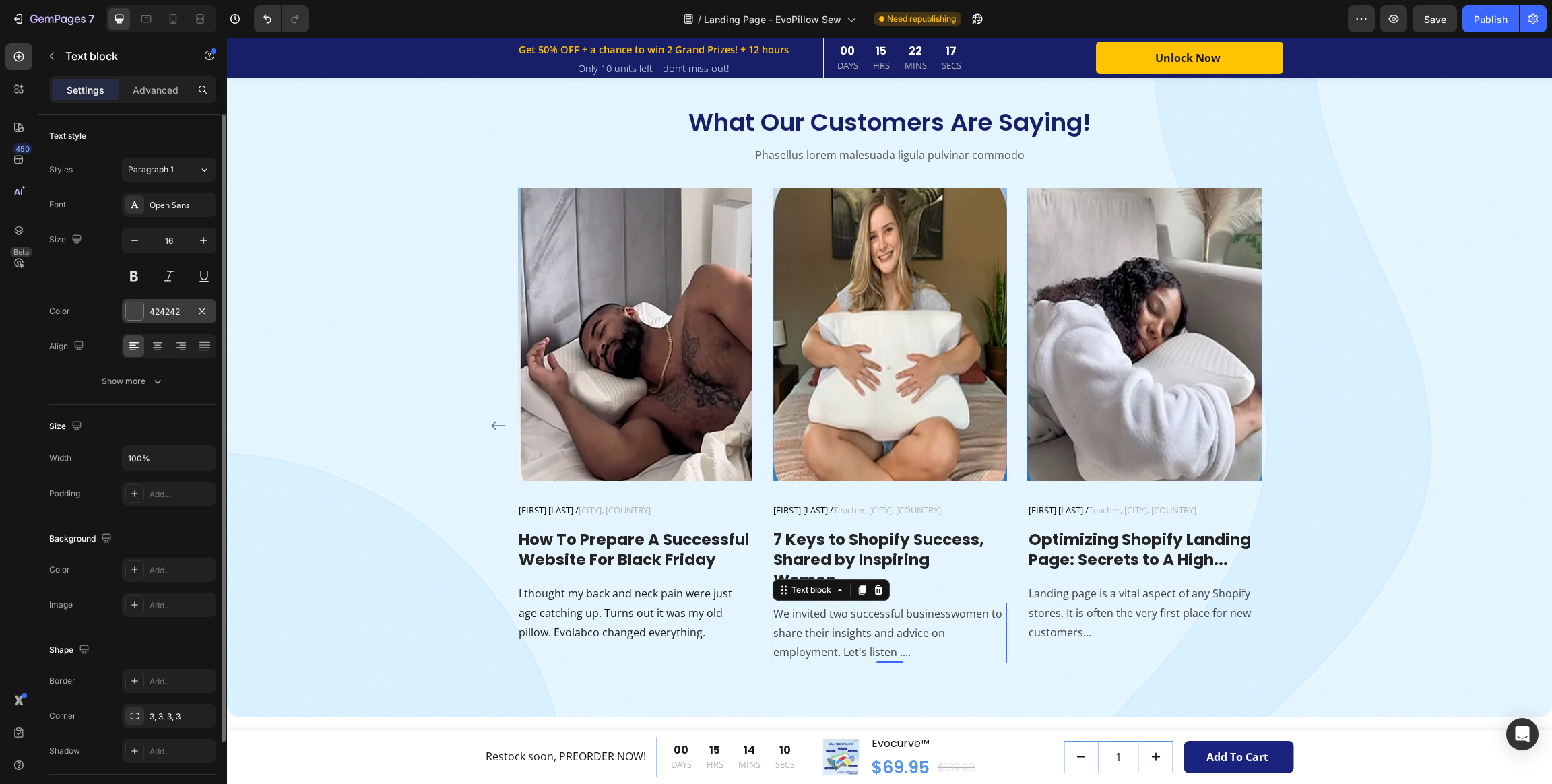 click at bounding box center [135, 311] 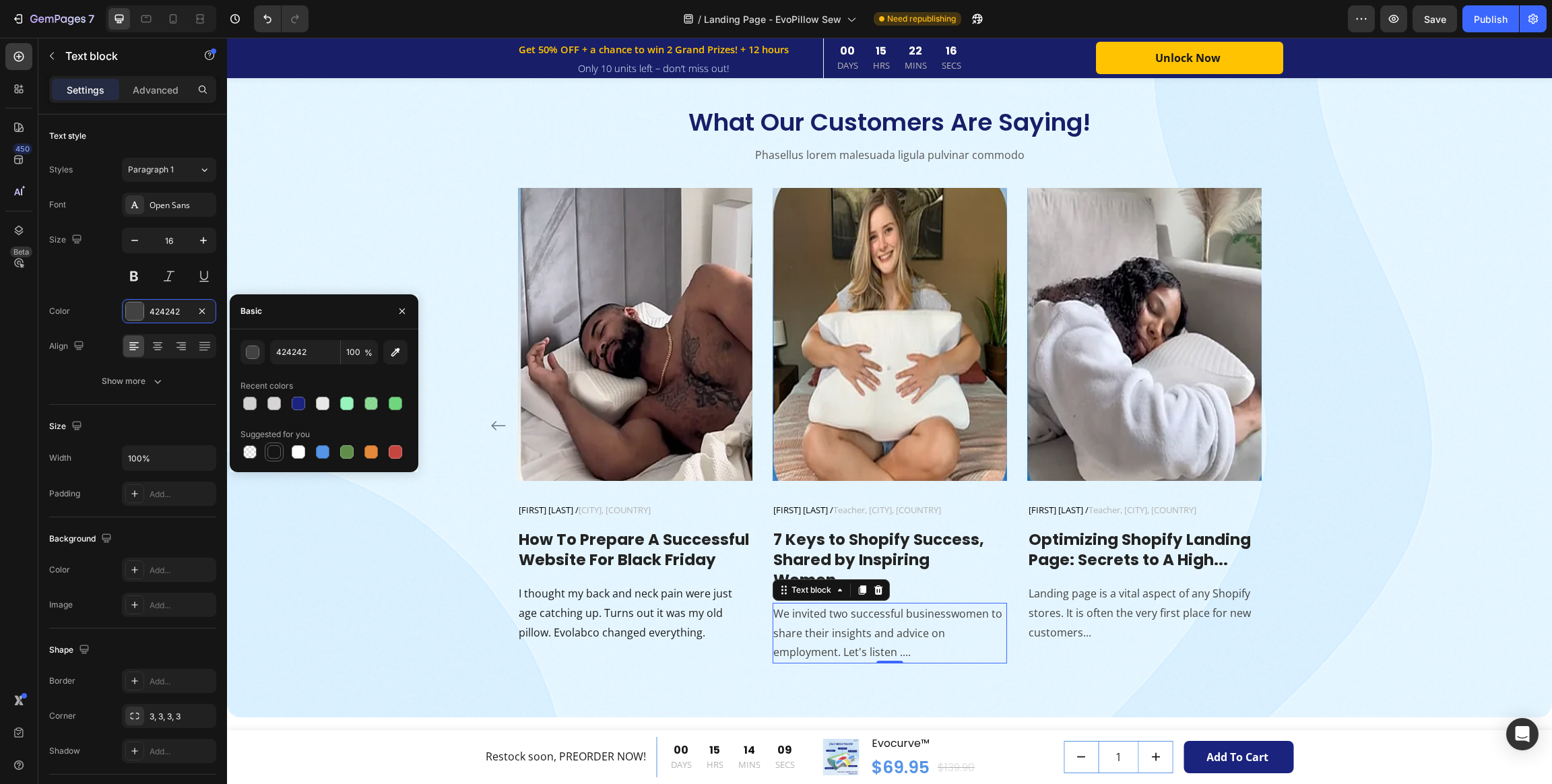 click at bounding box center [274, 452] 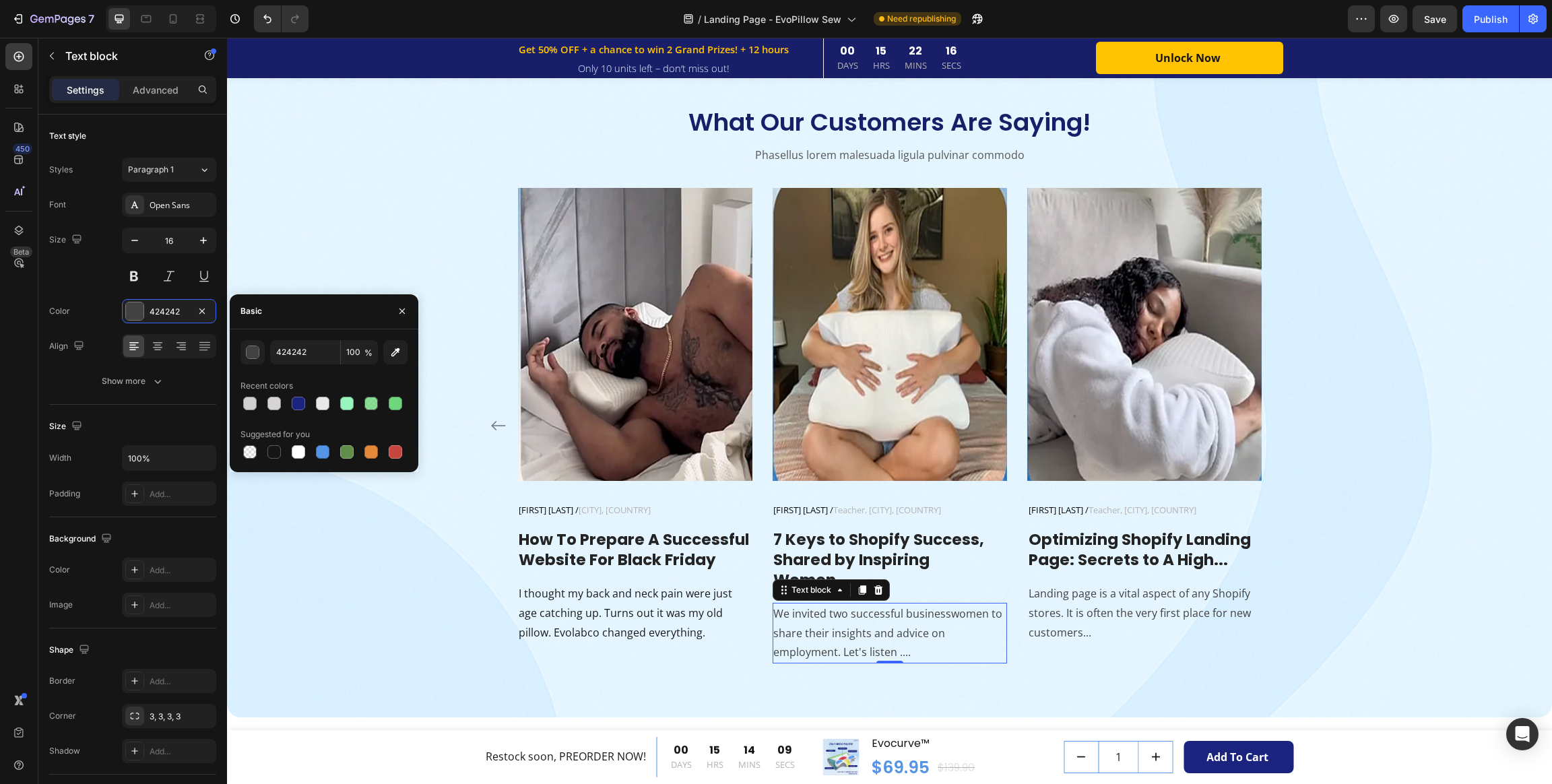 type on "151515" 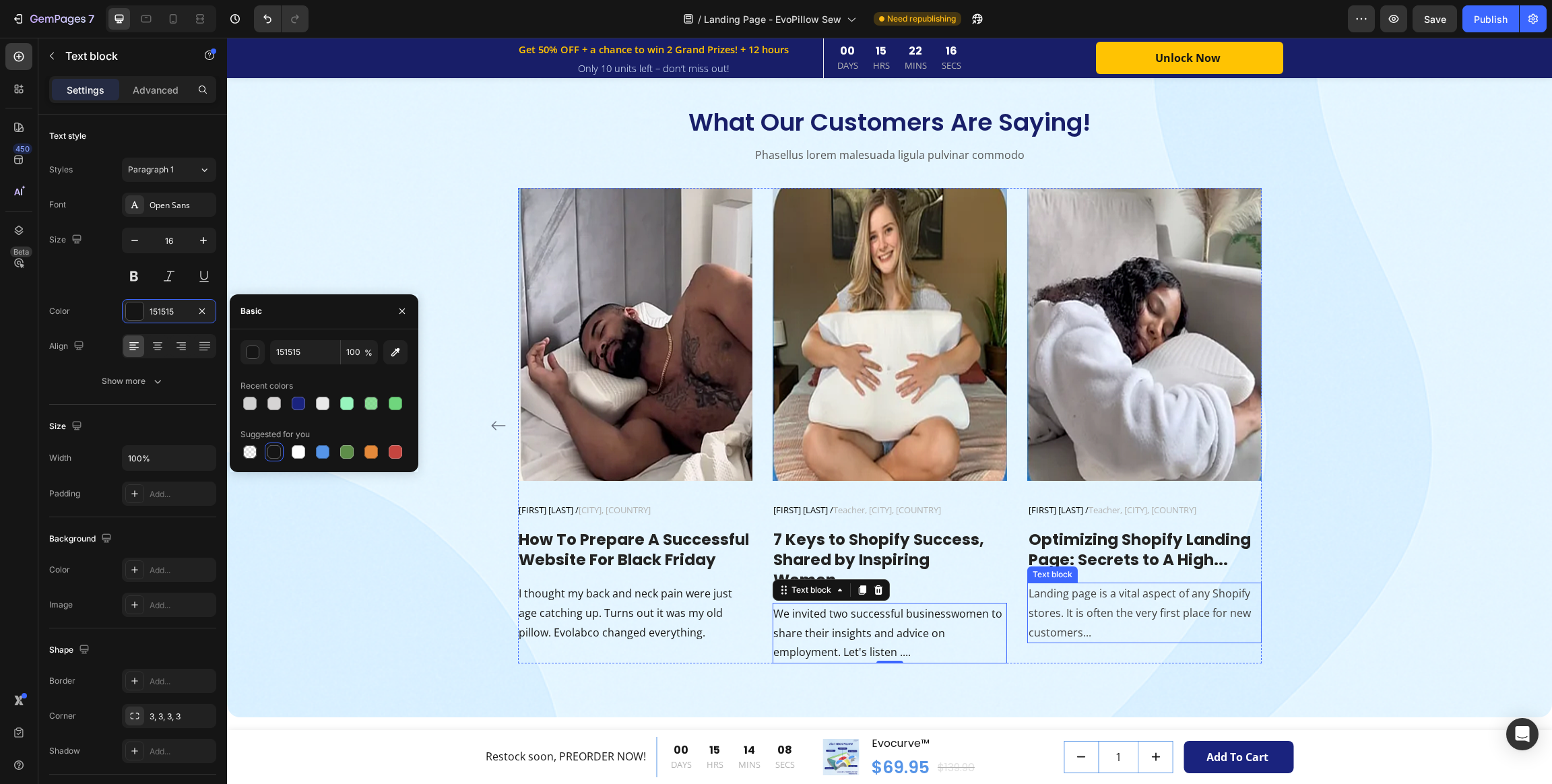 click on "Landing page is a vital aspect of any Shopify stores. It is often the very first place for new customers..." at bounding box center [1144, 613] 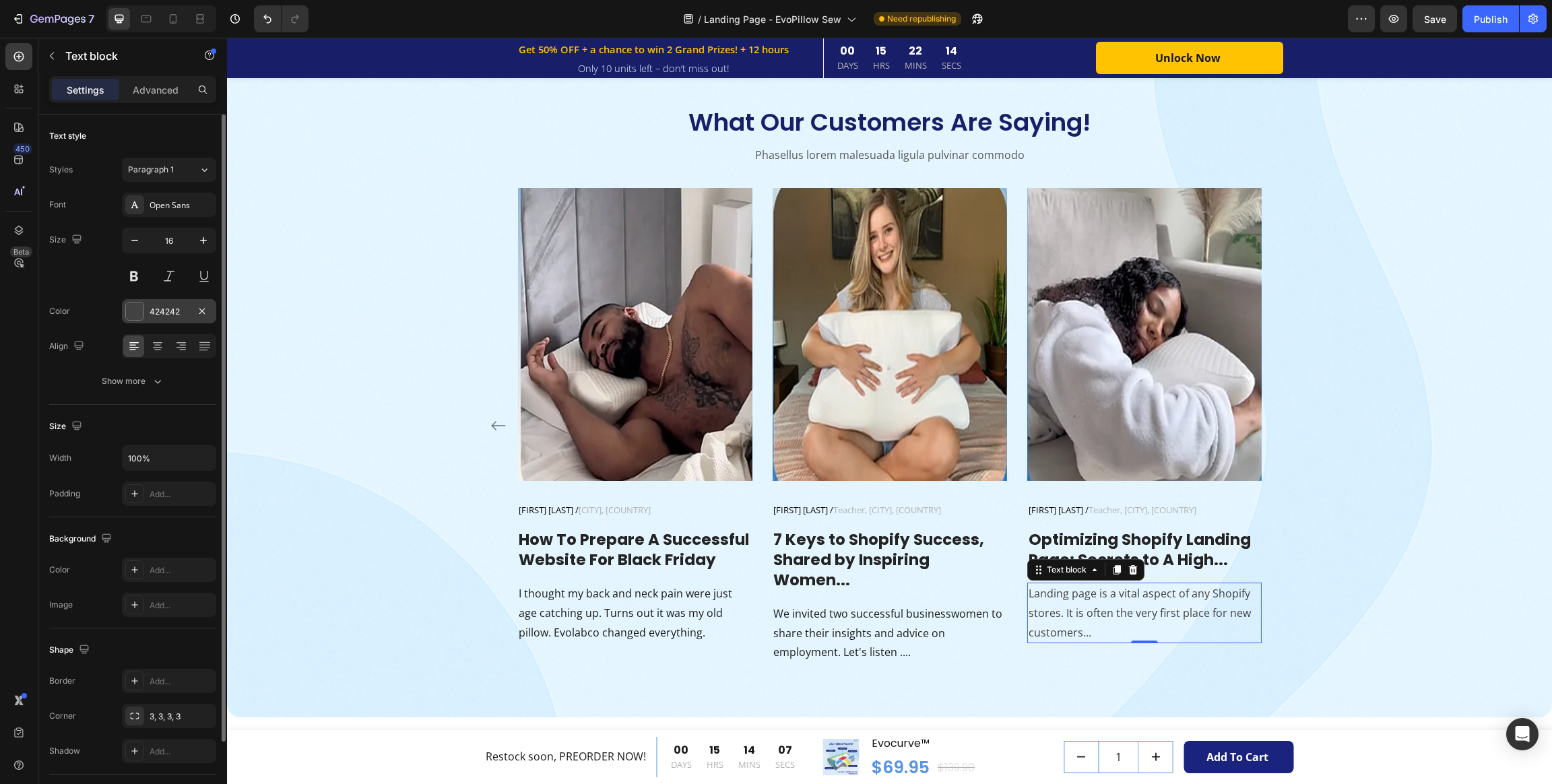 click at bounding box center (135, 311) 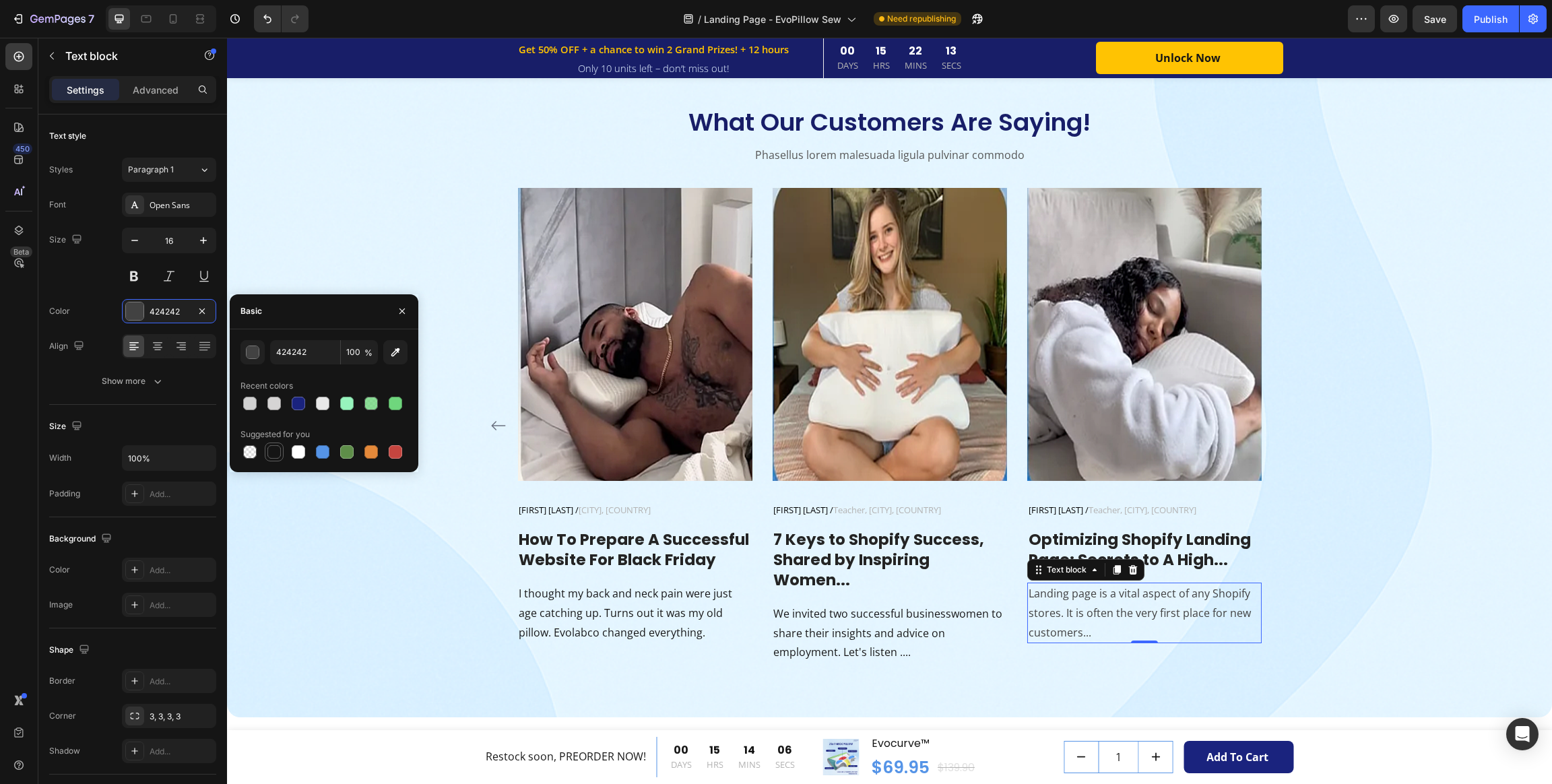 click at bounding box center [274, 452] 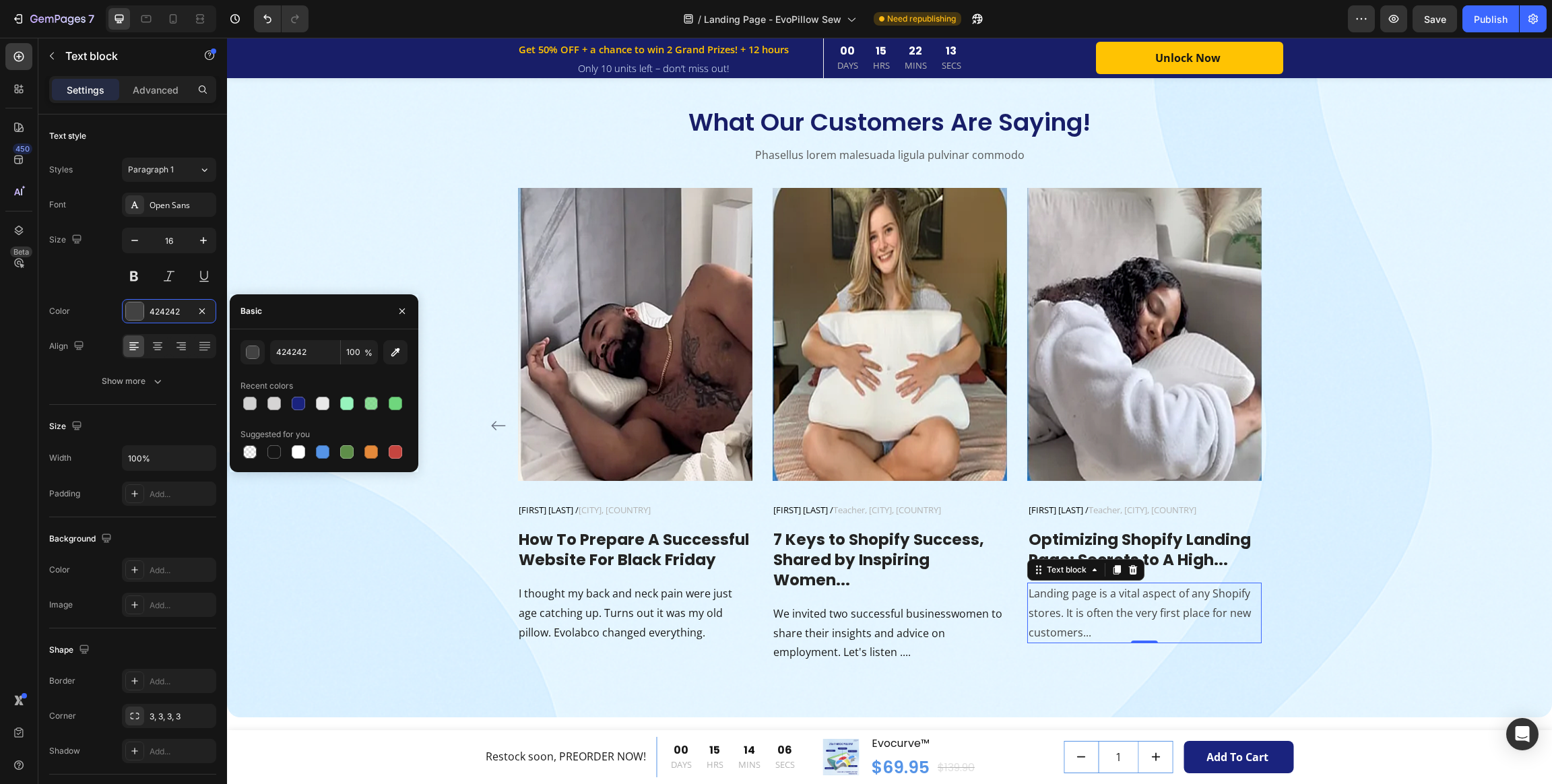 type on "151515" 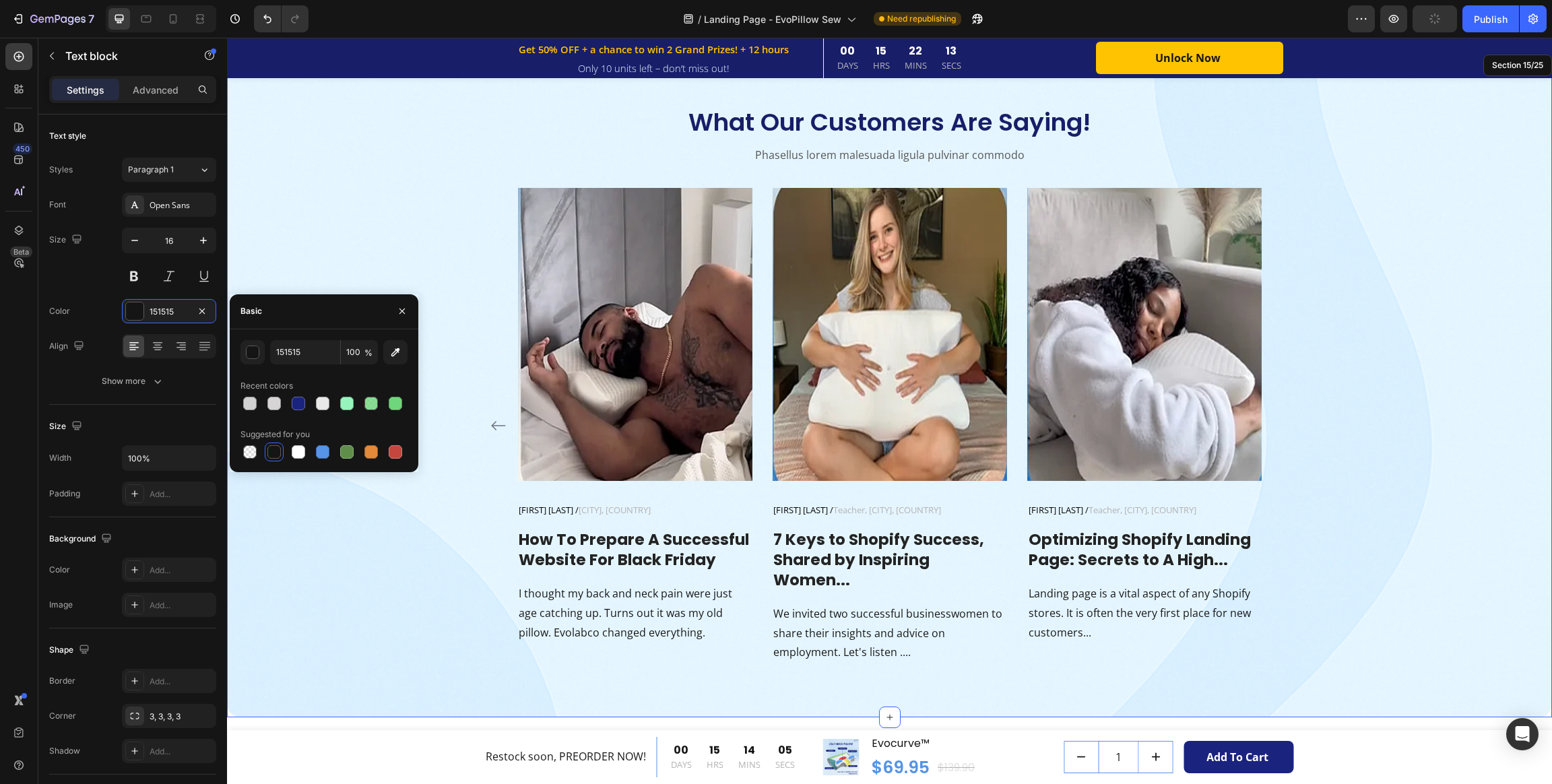 click on "What Our Customers Are Saying! Heading Phasellus lorem malesuada ligula pulvinar commodo Text block
Image Jennifer M.  / HR, California, USA Text block Row Best sleep in years – and no more sore neck! Heading "Tried 5 different neck pillows. Only Evolabco actually relieved my pain. I finally sleep through the night and feel human again." Text block Image Claire H. /  Design, Toronto, Canada Text block Row Zero neck pain. Zero regrets. Heading "I work at a desk all day and used to wake up stiff. This pillow supports my neck in every position – and no weird foam smell!" Text block Image Alex T. /  Teacher, London, UK Text block Row Finally sleeping peacefully – together. Heading "My husband’s snoring kept me up for months. With Evolabco, it’s almost gone. We both sleep better and wake up smiling." Text block Row Image Marco L. /  IT, Sydney, Australia Text block Row Row How To Prepare A Successful Website For Black Friday Heading Text block Image Alex T. /  Teacher, London, UK Row Row" at bounding box center (889, 385) 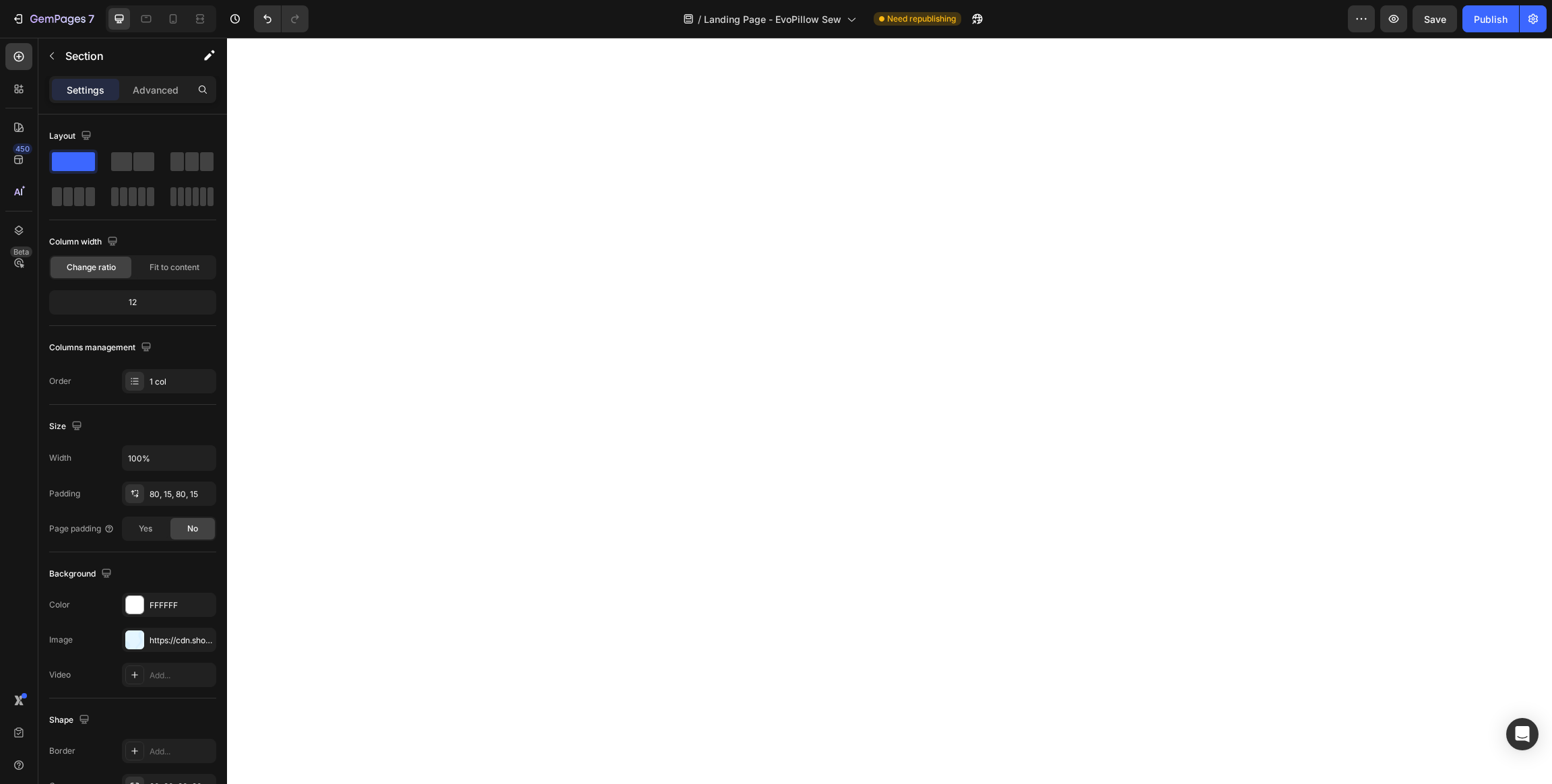 scroll, scrollTop: 0, scrollLeft: 0, axis: both 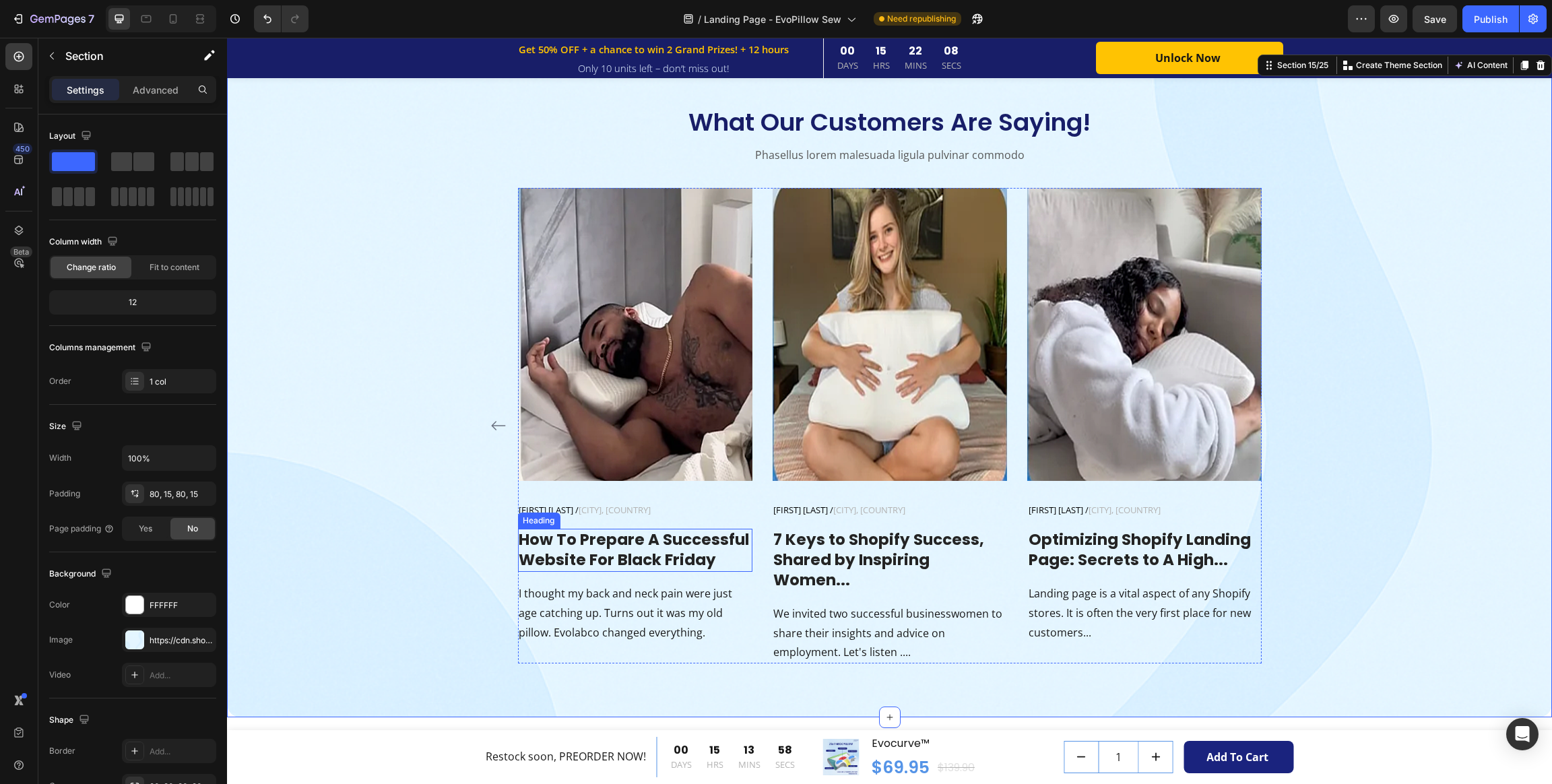 click on "How To Prepare A Successful Website For Black Friday" at bounding box center (635, 550) 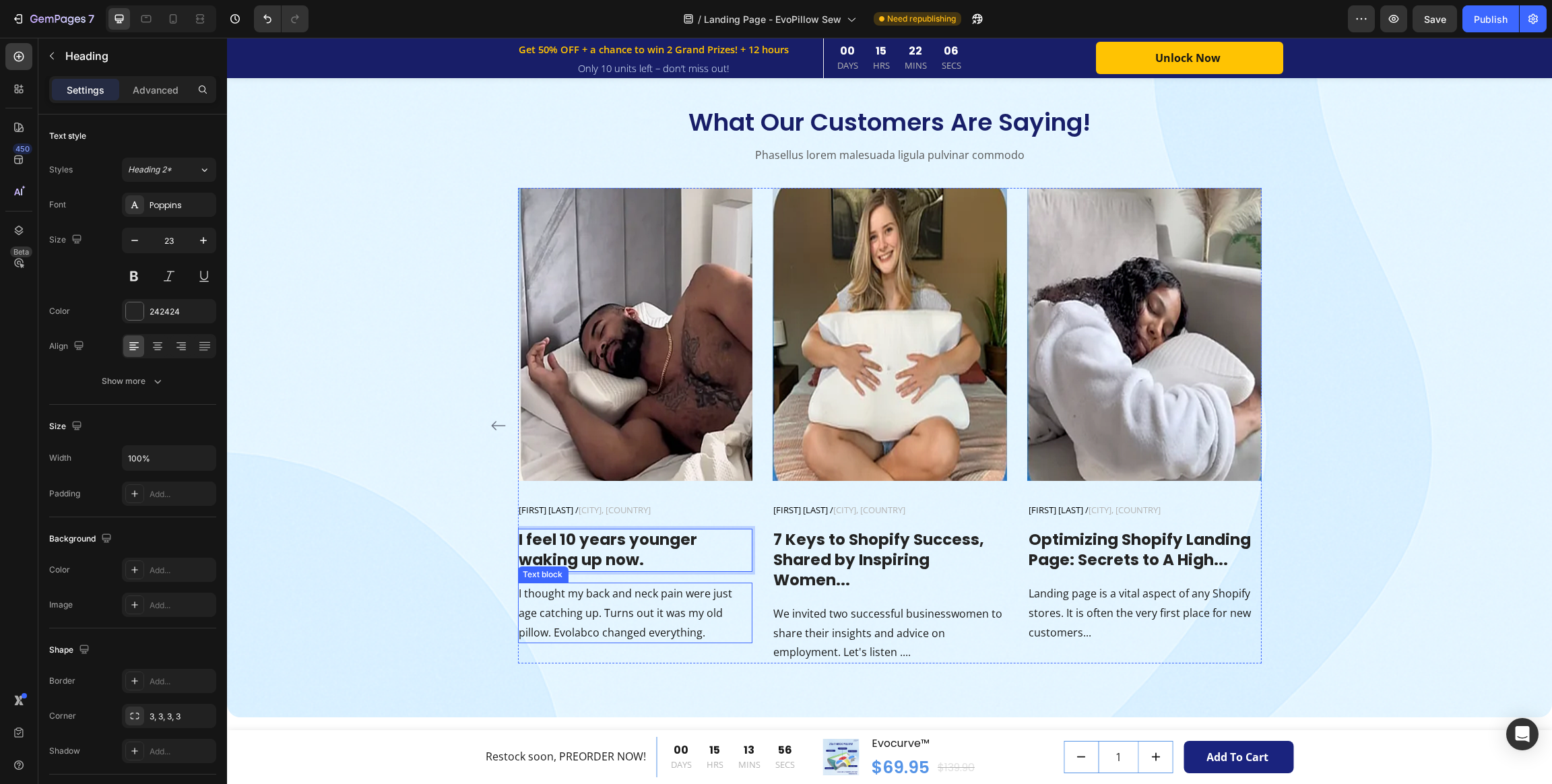 click on "What Our Customers Are Saying! Heading Phasellus lorem malesuada ligula pulvinar commodo Text block
Image [FIRST] [LAST]  / HR, [STATE], USA Text block Row Best sleep in years – and no more sore neck! Heading "Tried 5 different neck pillows. Only Evolabco actually relieved my pain. I finally sleep through the night and feel human again." Text block Image [FIRST] [LAST] /  Design, [CITY], [COUNTRY] Text block Row Zero neck pain. Zero regrets. Heading "I work at a desk all day and used to wake up stiff. This pillow supports my neck in every position – and no weird foam smell!" Text block Image [FIRST] [LAST] /  Teacher, [CITY], [COUNTRY] Text block Row Finally sleeping peacefully – together. Heading "My husband’s snoring kept me up for months. With Evolabco, it’s almost gone. We both sleep better and wake up smiling." Text block Row Image [FIRST] [LAST] /  IT, [CITY], [COUNTRY] Text block Row Row I feel 10 years younger waking up now. Heading   [NUMBER] Text block Image [FIRST] [LAST] /  Teacher, [CITY], [COUNTRY] Text block Row" at bounding box center (889, 385) 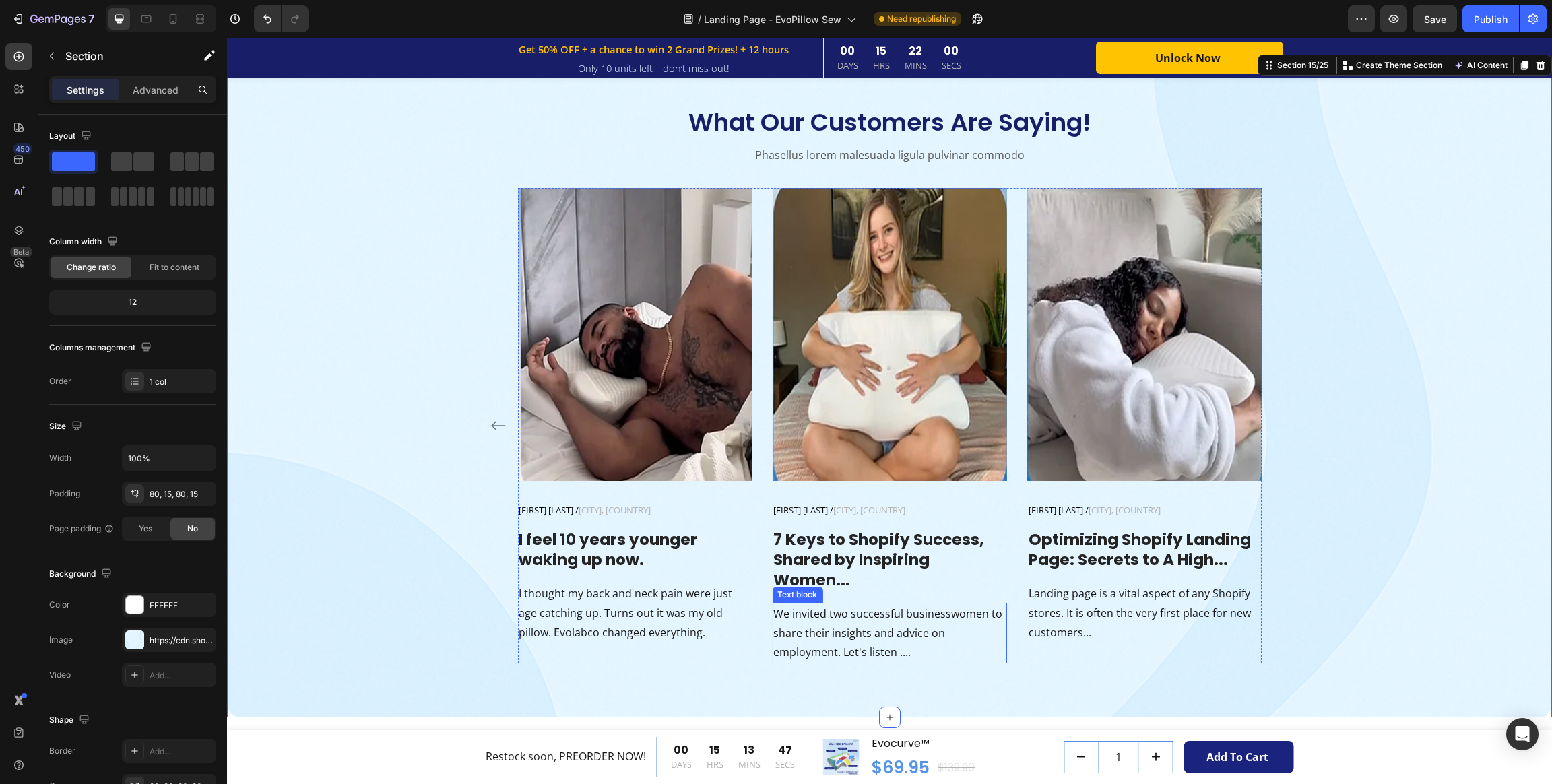 click on "We invited two successful businesswomen to share their insights and advice on employment. Let's listen ...." at bounding box center (889, 633) 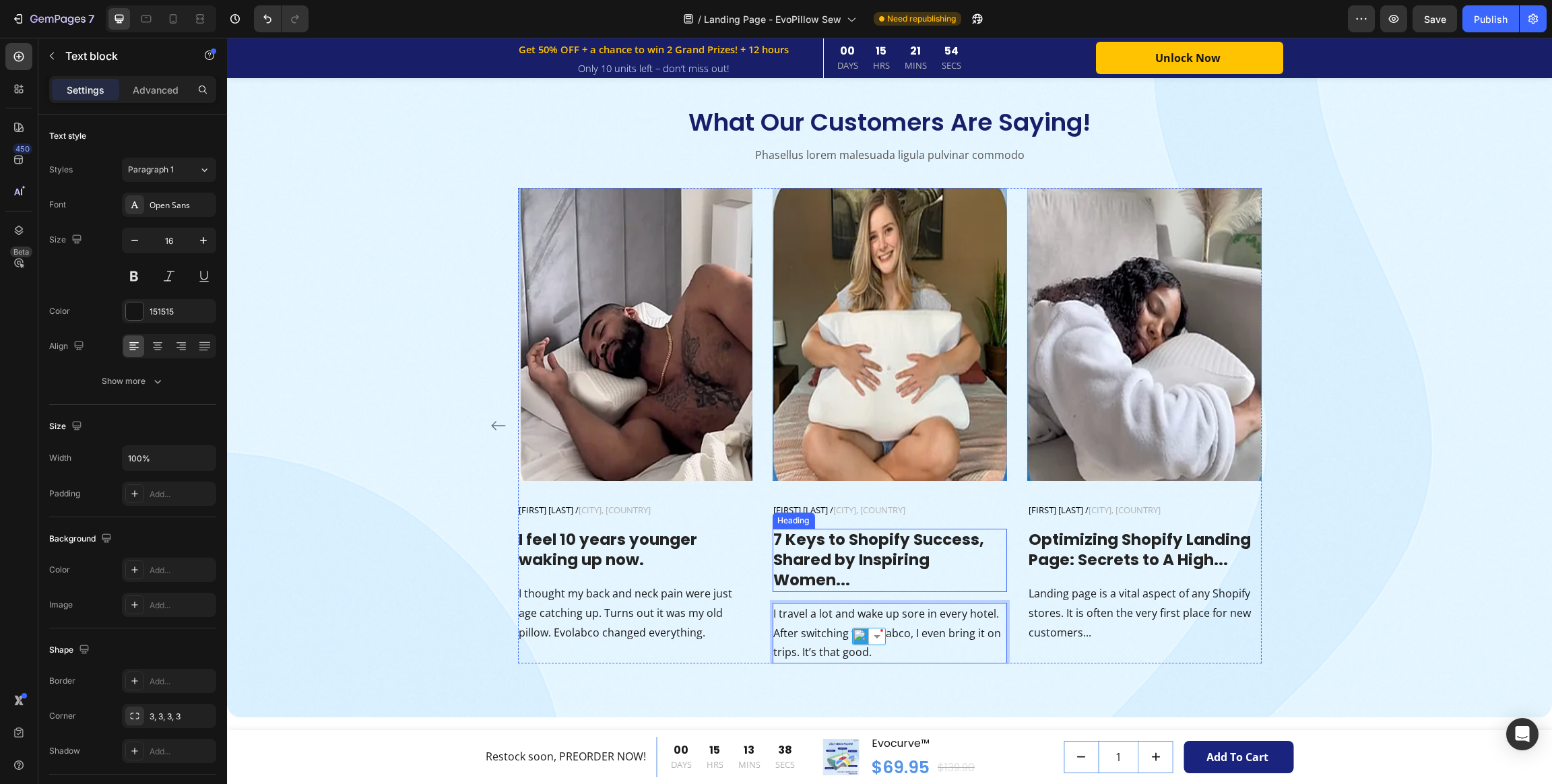 click on "7 Keys to Shopify Success, Shared by Inspiring Women..." at bounding box center (889, 560) 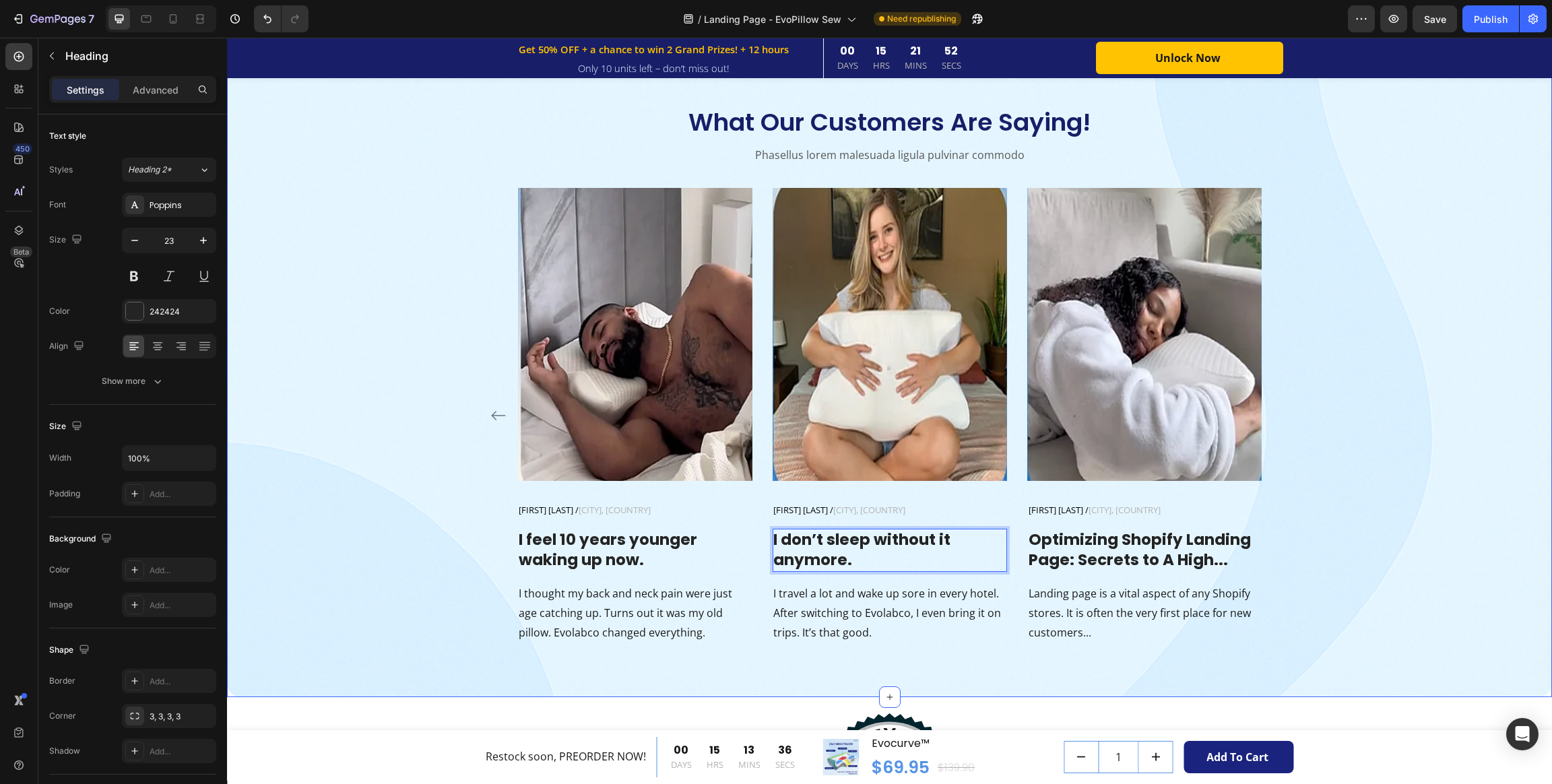 click on "What Our Customers Are Saying! Heading Phasellus lorem malesuada ligula pulvinar commodo Text block
Image [FIRST] [LAST]  / HR, [CITY], [STATE] Text block Row Best sleep in years – and no more sore neck! Heading "Tried 5 different neck pillows. Only Evolabco actually relieved my pain. I finally sleep through the night and feel human again." Text block Image [FIRST] [LAST] /  [CITY], [COUNTRY] Text block Row Zero neck pain. Zero regrets. Heading "I work at a desk all day and used to wake up stiff. This pillow supports my neck in every position – and no weird foam smell!" Text block Image [FIRST] [LAST] /  [CITY], [COUNTRY] Text block Row Finally sleeping peacefully – together. Heading "My husband’s snoring kept me up for months. With Evolabco, it’s almost gone. We both sleep better and wake up smiling." Text block Row Image [FIRST] [LAST] /  [CITY], [COUNTRY] Text block Row Row I feel 10 years younger waking up now. Heading Text block Image [FIRST] [LAST] /  [CITY], [COUNTRY] Text block Row Row" at bounding box center [889, 374] 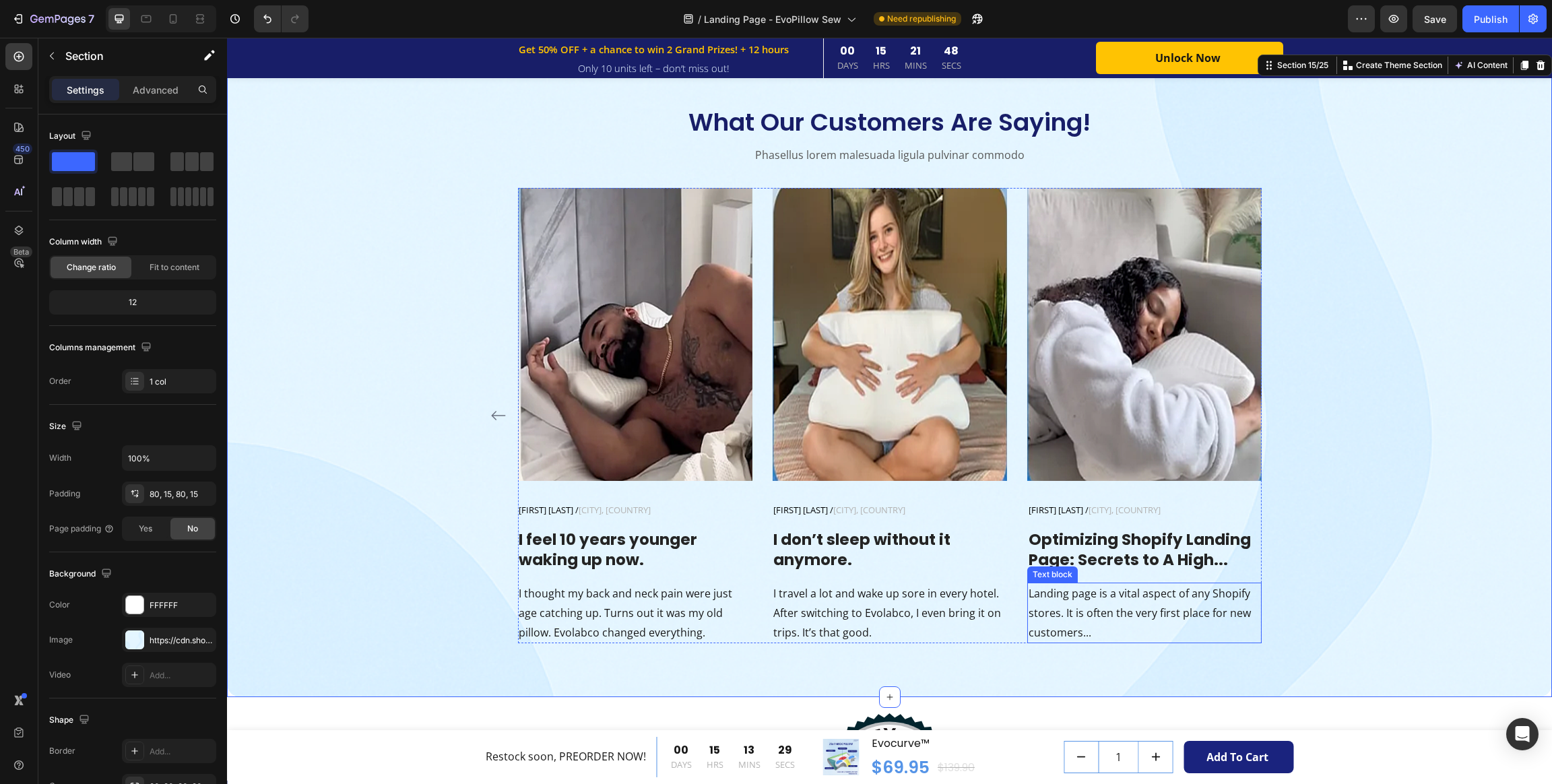 click on "Landing page is a vital aspect of any Shopify stores. It is often the very first place for new customers..." at bounding box center [1144, 613] 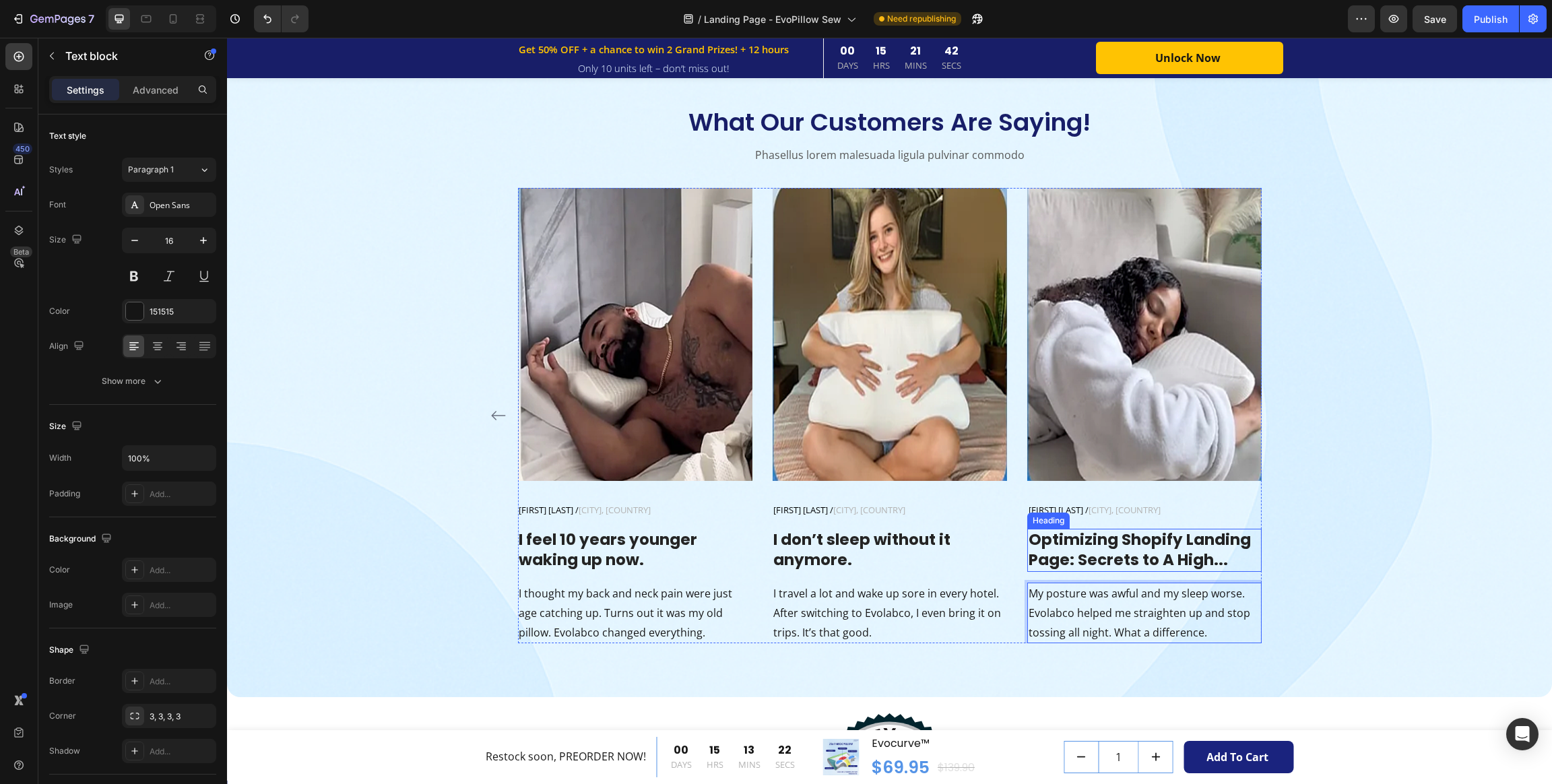 click on "Optimizing Shopify Landing Page: Secrets to A High..." at bounding box center (1144, 550) 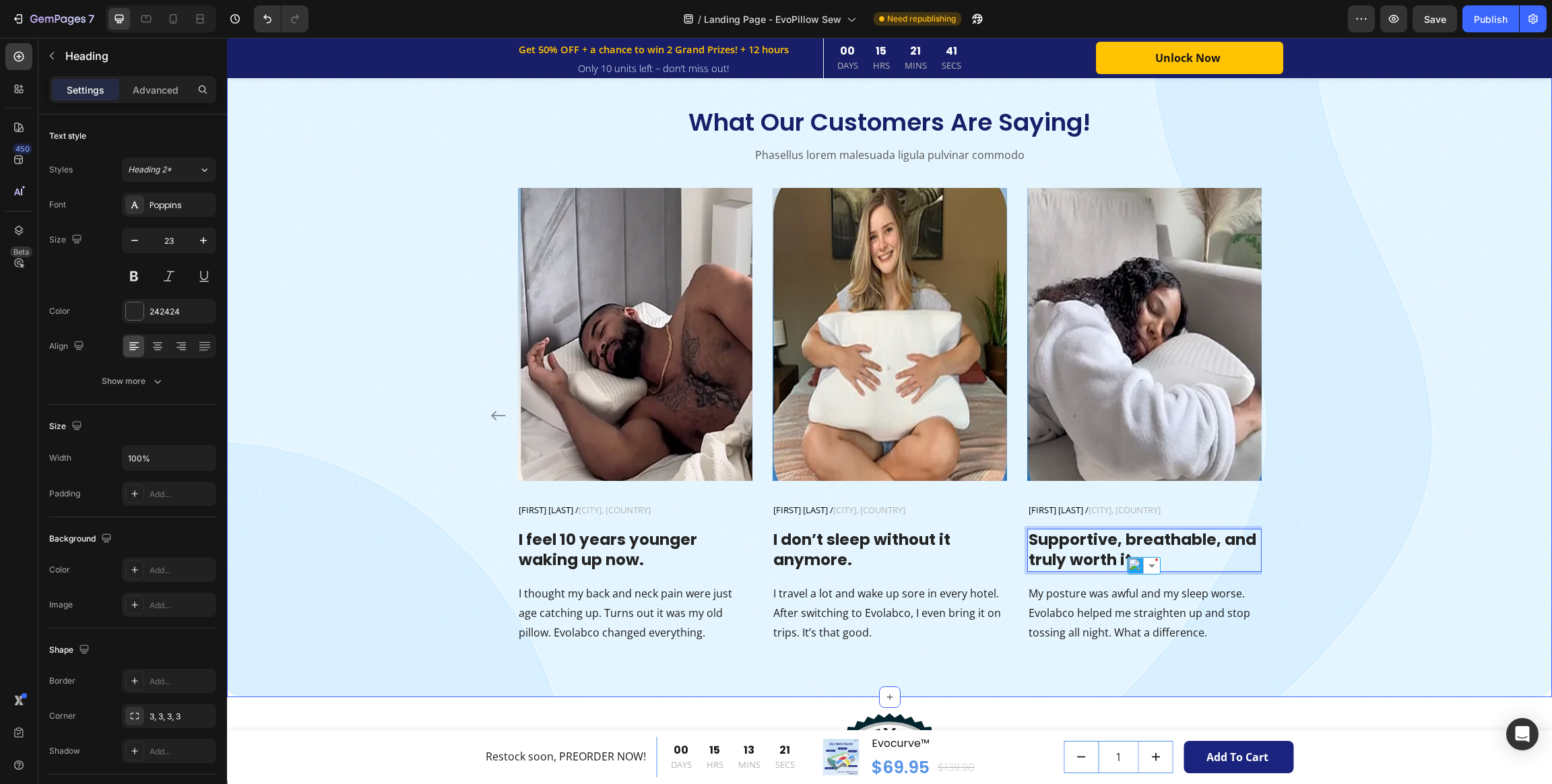 click on "What Our Customers Are Saying! Heading Phasellus lorem malesuada ligula pulvinar commodo Text block
Image [FIRST] [LAST]  / HR, [CITY], [STATE] Text block Row Best sleep in years – and no more sore neck! Heading "Tried 5 different neck pillows. Only Evolabco actually relieved my pain. I finally sleep through the night and feel human again." Text block Image [FIRST] [LAST] /  [CITY], [COUNTRY] Text block Row Zero neck pain. Zero regrets. Heading "I work at a desk all day and used to wake up stiff. This pillow supports my neck in every position – and no weird foam smell!" Text block Image [FIRST] [LAST] /  [CITY], [COUNTRY] Text block Row Finally sleeping peacefully – together. Heading "My husband’s snoring kept me up for months. With Evolabco, it’s almost gone. We both sleep better and wake up smiling." Text block Row Image [FIRST] [LAST] /  [CITY], [COUNTRY] Text block Row Row I feel 10 years younger waking up now. Heading Text block Image [FIRST] [LAST] /  [CITY], [COUNTRY] Text block Row Row" at bounding box center [889, 374] 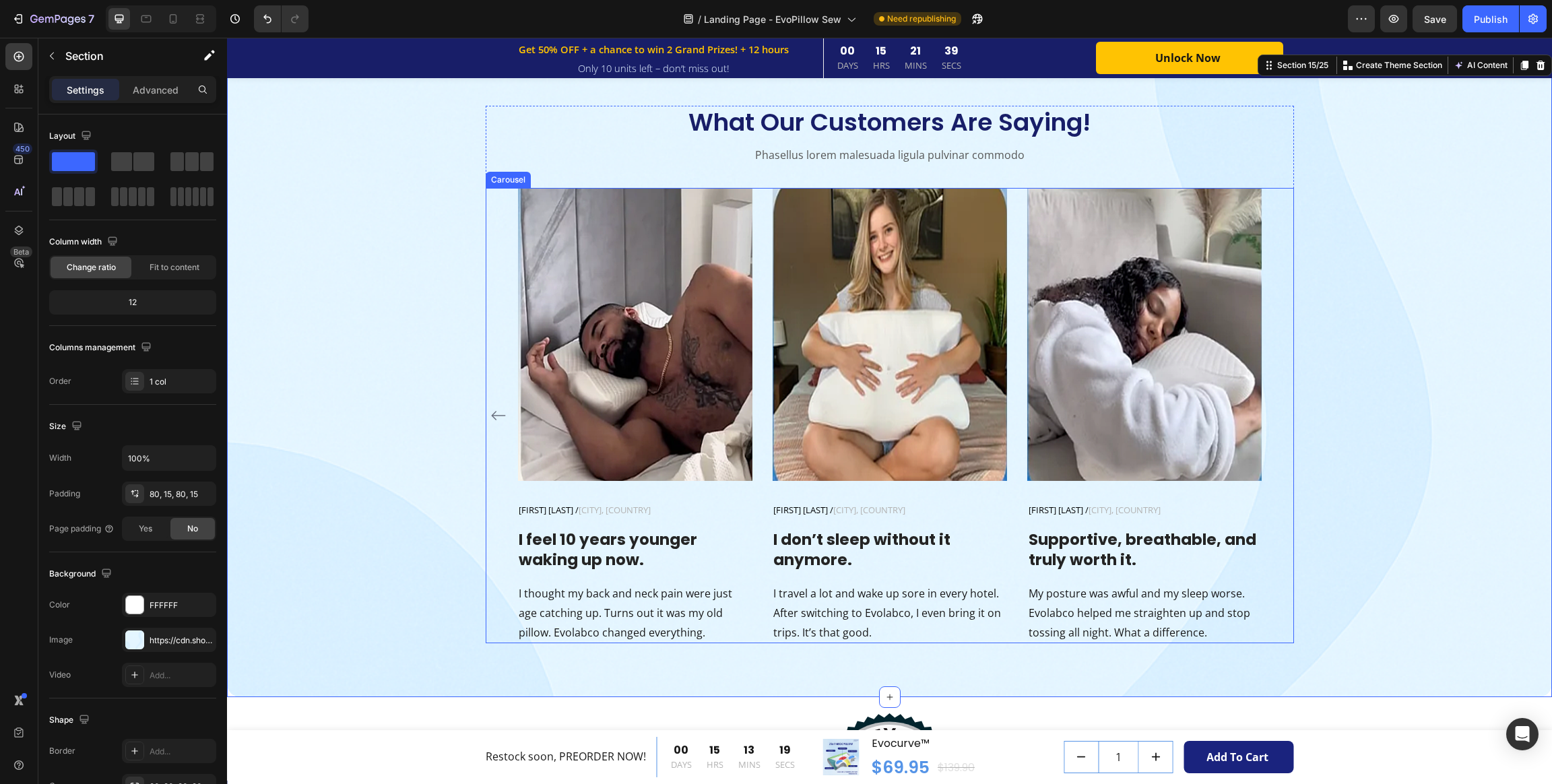click 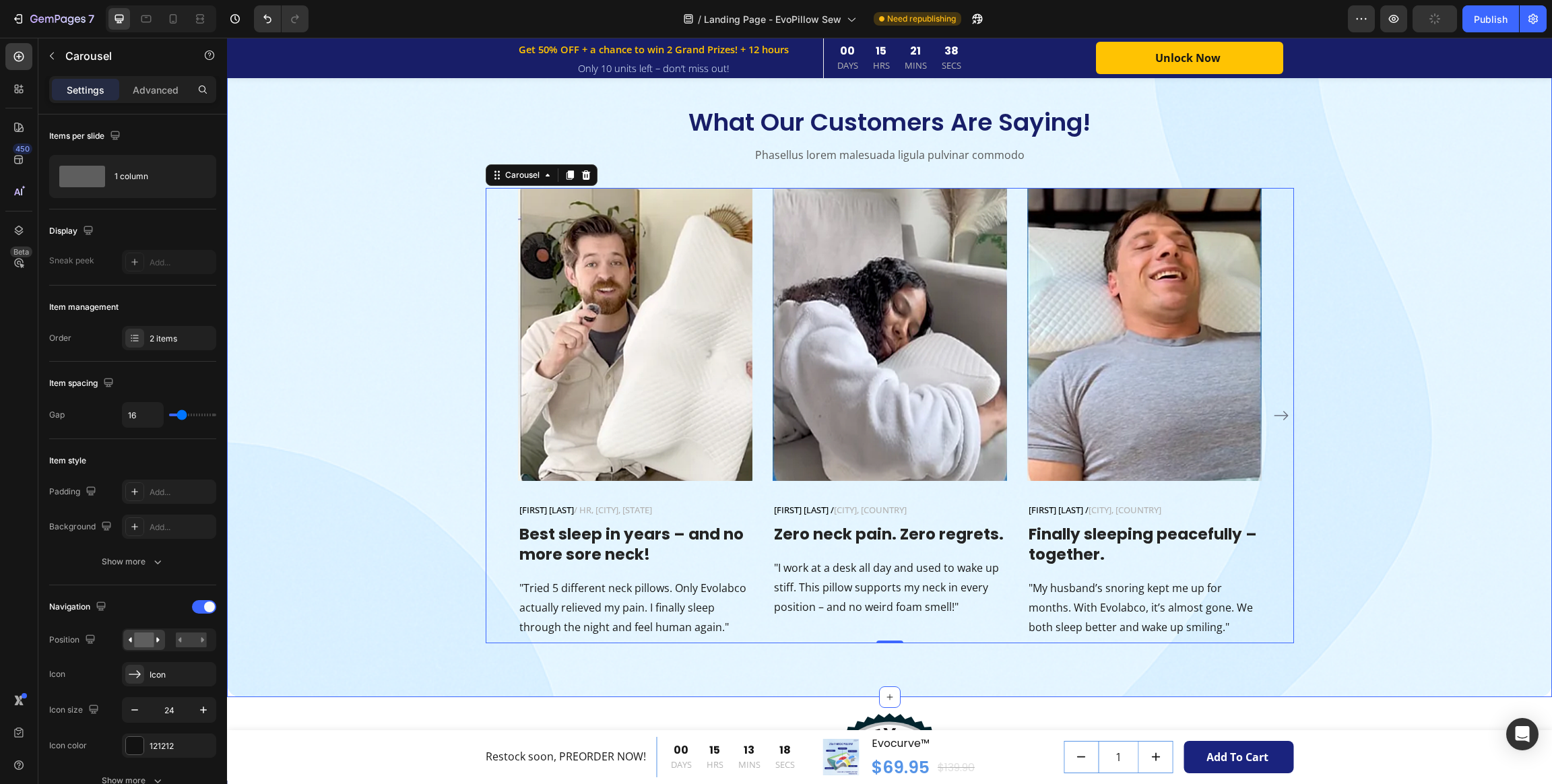 click on "What Our Customers Are Saying! Heading Phasellus lorem malesuada ligula pulvinar commodo Text block
Image Jennifer M.  / HR, California, USA Text block Row Best sleep in years – and no more sore neck! Heading "Tried 5 different neck pillows. Only Evolabco actually relieved my pain. I finally sleep through the night and feel human again." Text block Image Claire H. /  Design, Toronto, Canada Text block Row Zero neck pain. Zero regrets. Heading "I work at a desk all day and used to wake up stiff. This pillow supports my neck in every position – and no weird foam smell!" Text block Image Alex T. /  Teacher, London, UK Text block Row Finally sleeping peacefully – together. Heading "My husband’s snoring kept me up for months. With Evolabco, it’s almost gone. We both sleep better and wake up smiling." Text block Row Image Marco L. /  IT, Sydney, Australia Text block Row Row I feel 10 years younger waking up now. Heading Text block Image Alex T. /  Teacher, London, UK Text block Row Row Row" at bounding box center (889, 374) 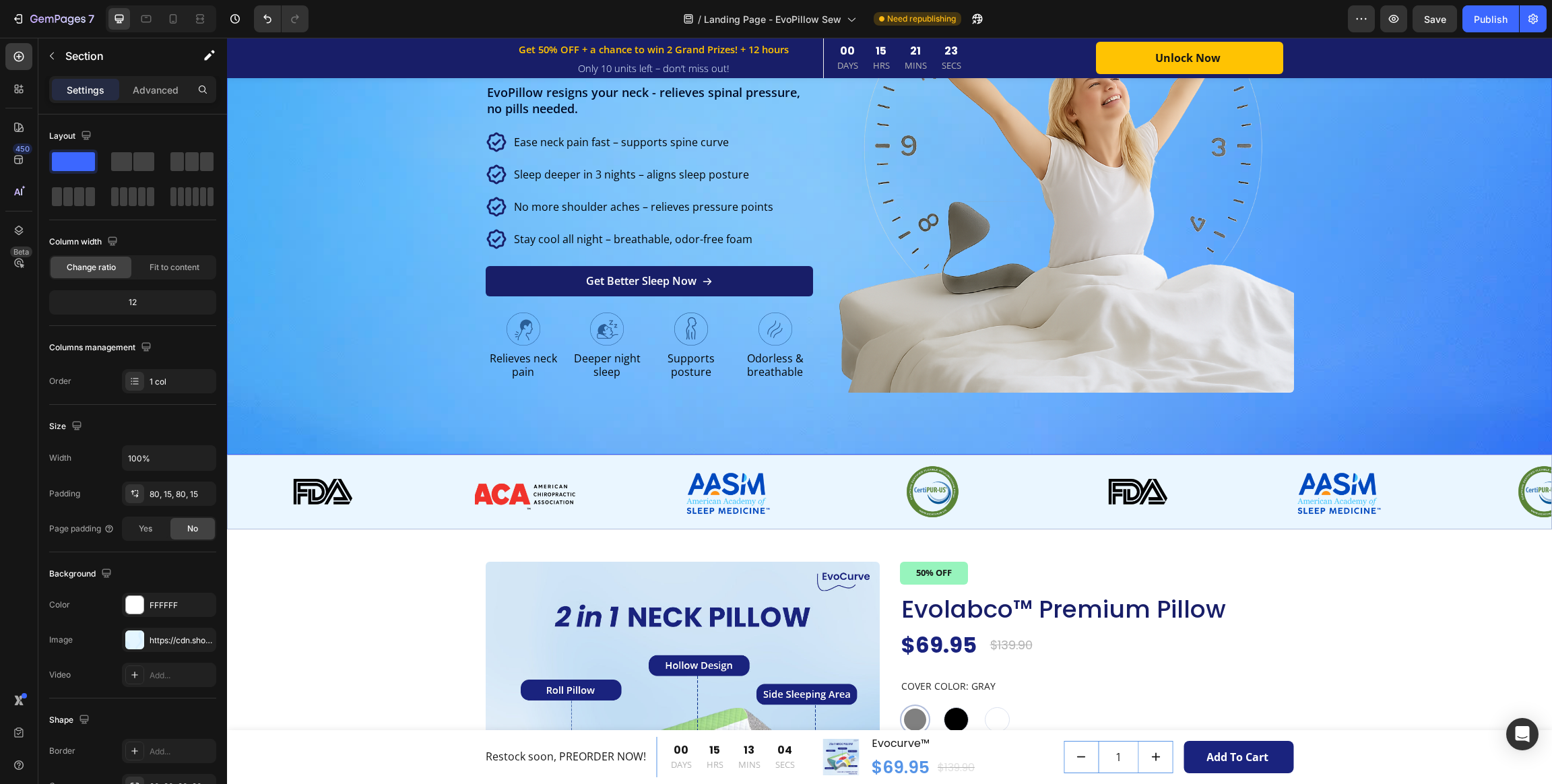 scroll, scrollTop: 0, scrollLeft: 0, axis: both 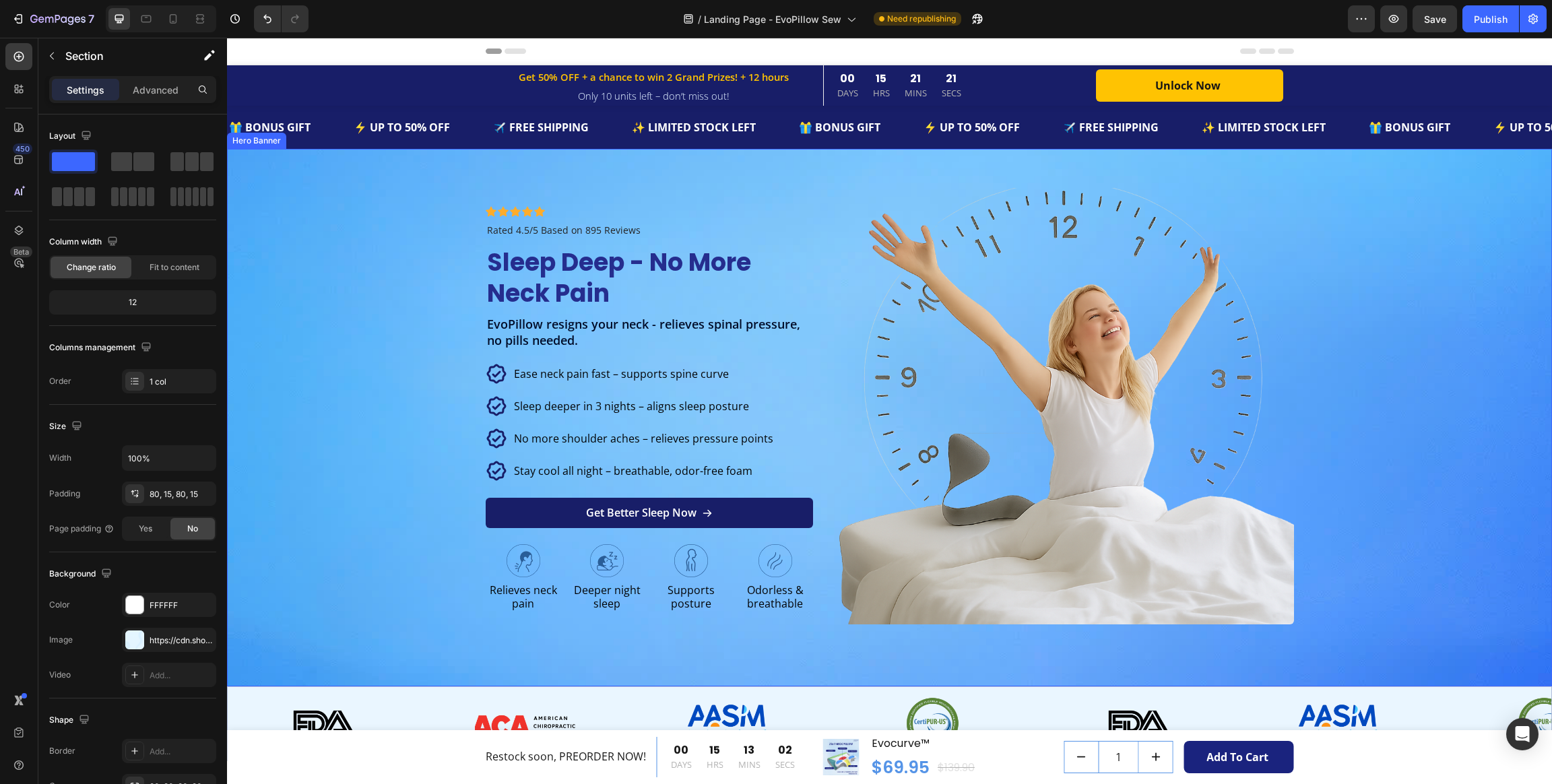 click at bounding box center [889, 417] 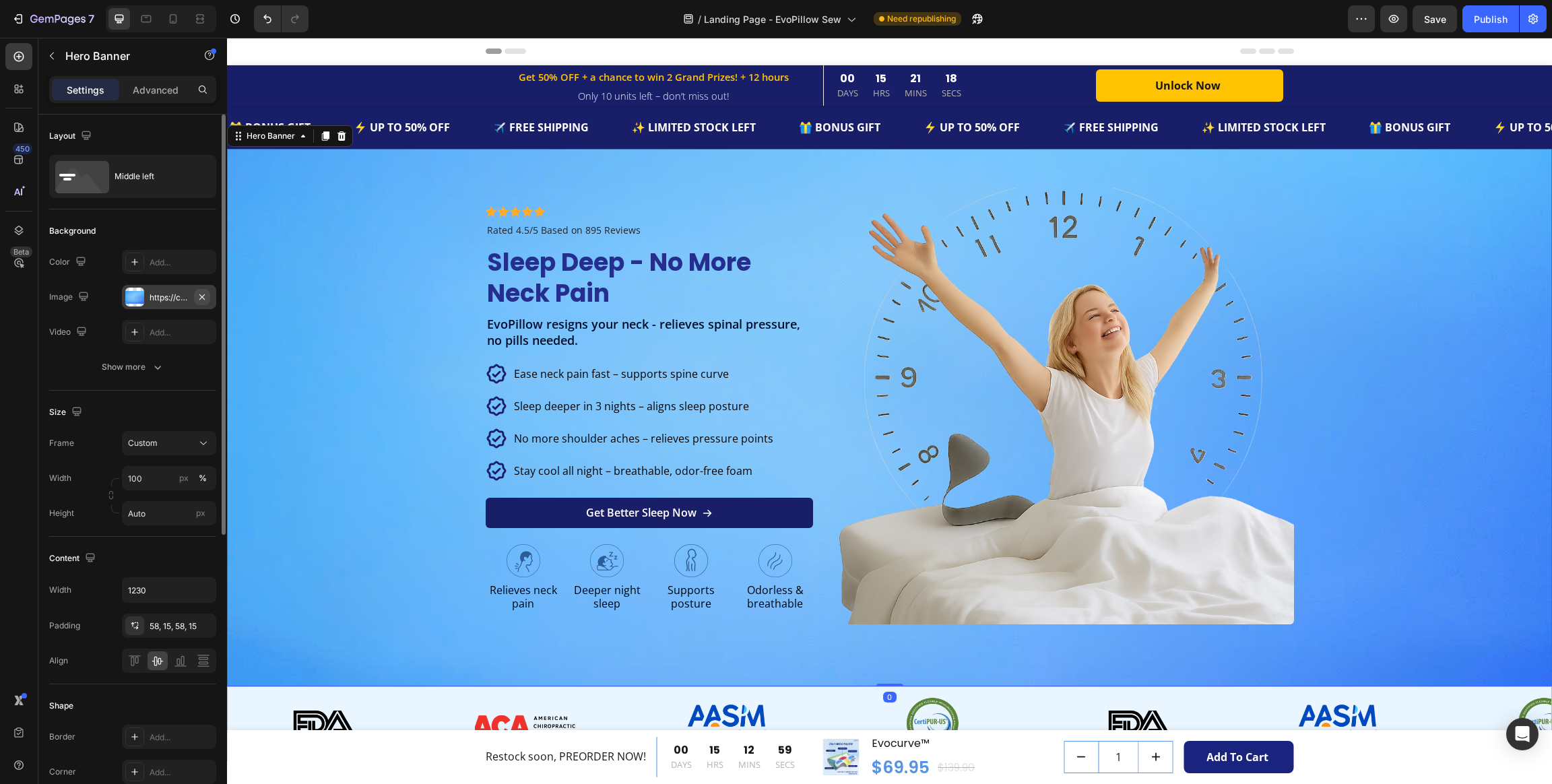 click 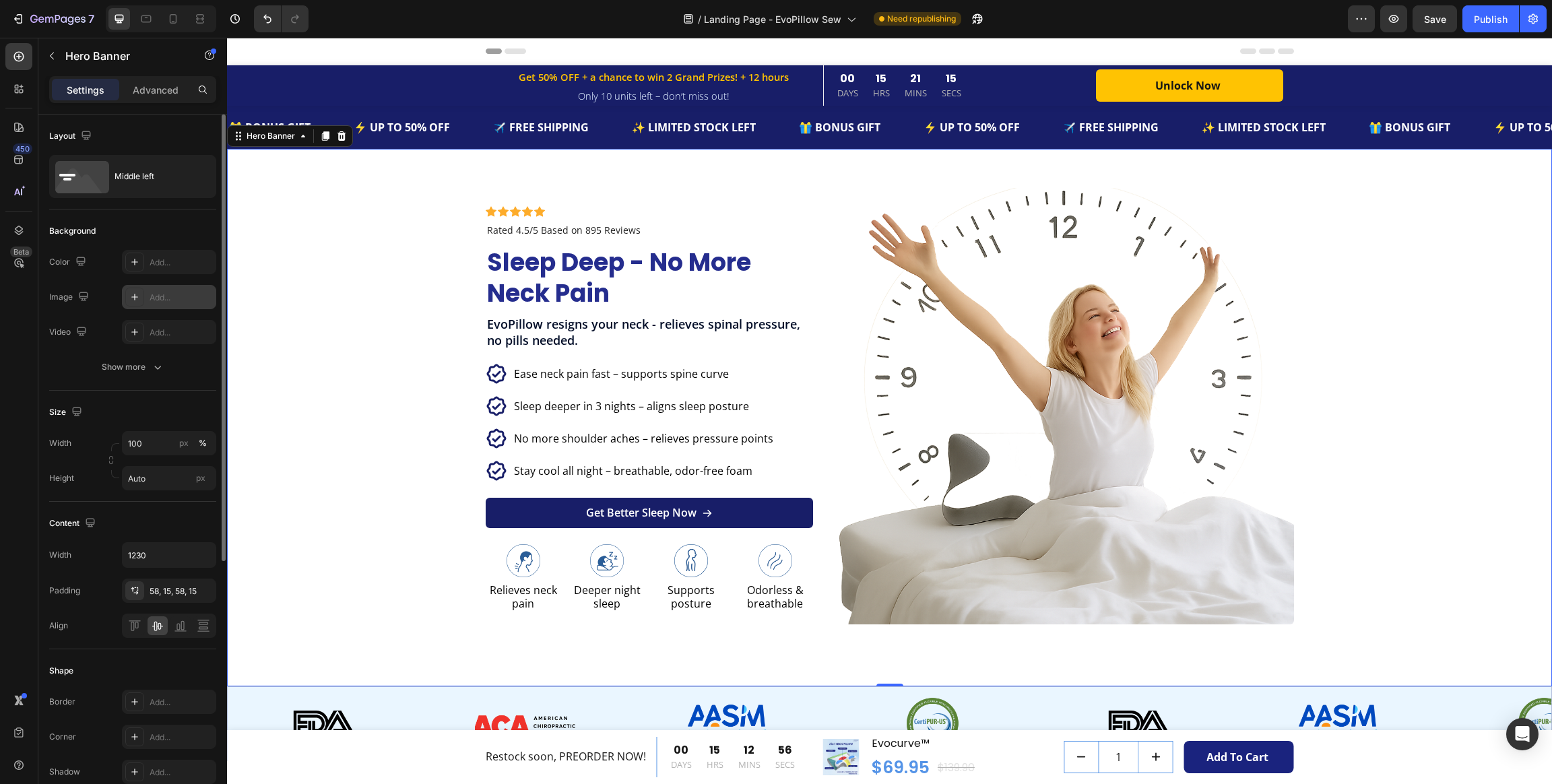 click on "Add..." at bounding box center [181, 298] 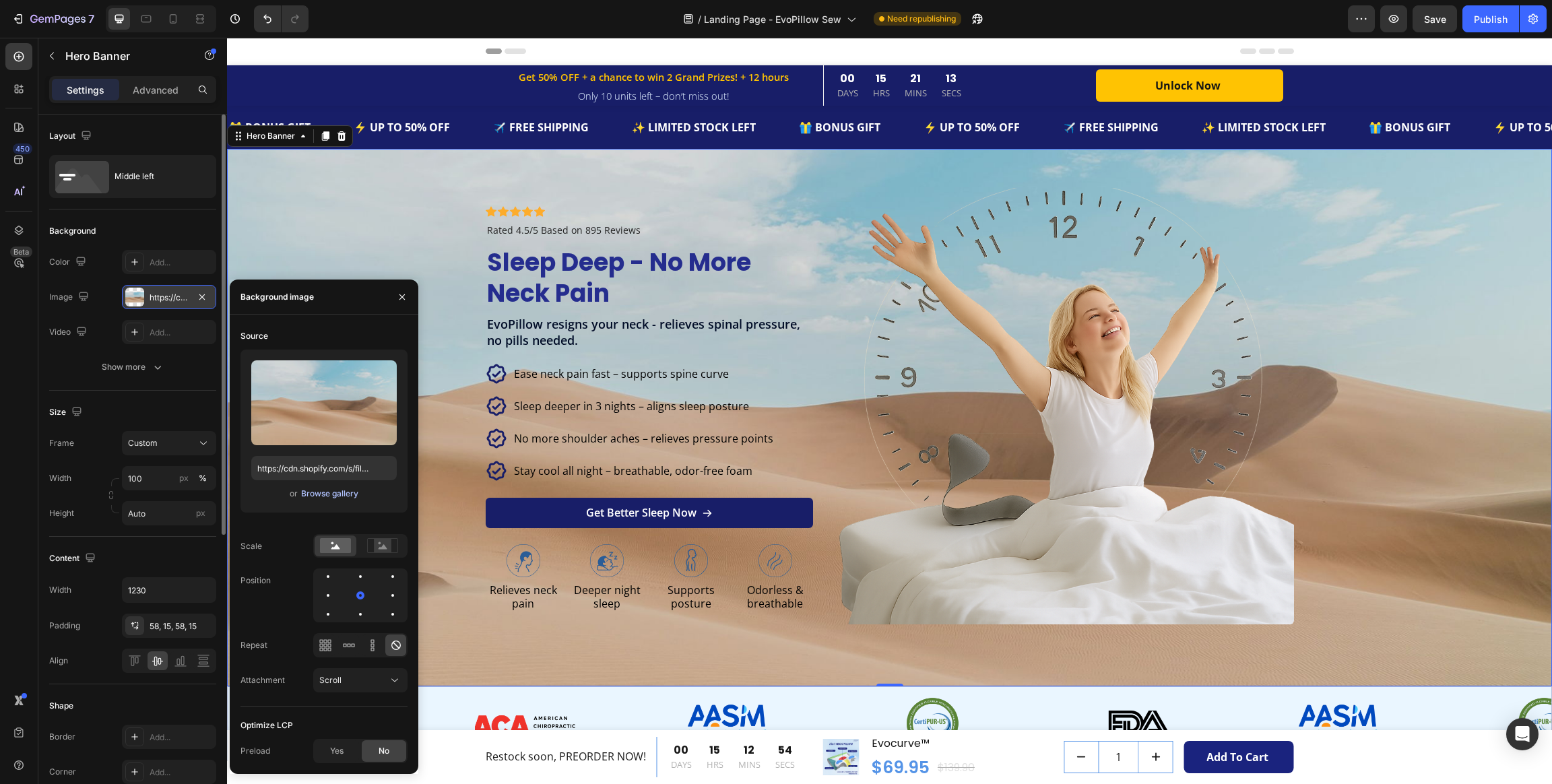 click on "Browse gallery" at bounding box center [329, 494] 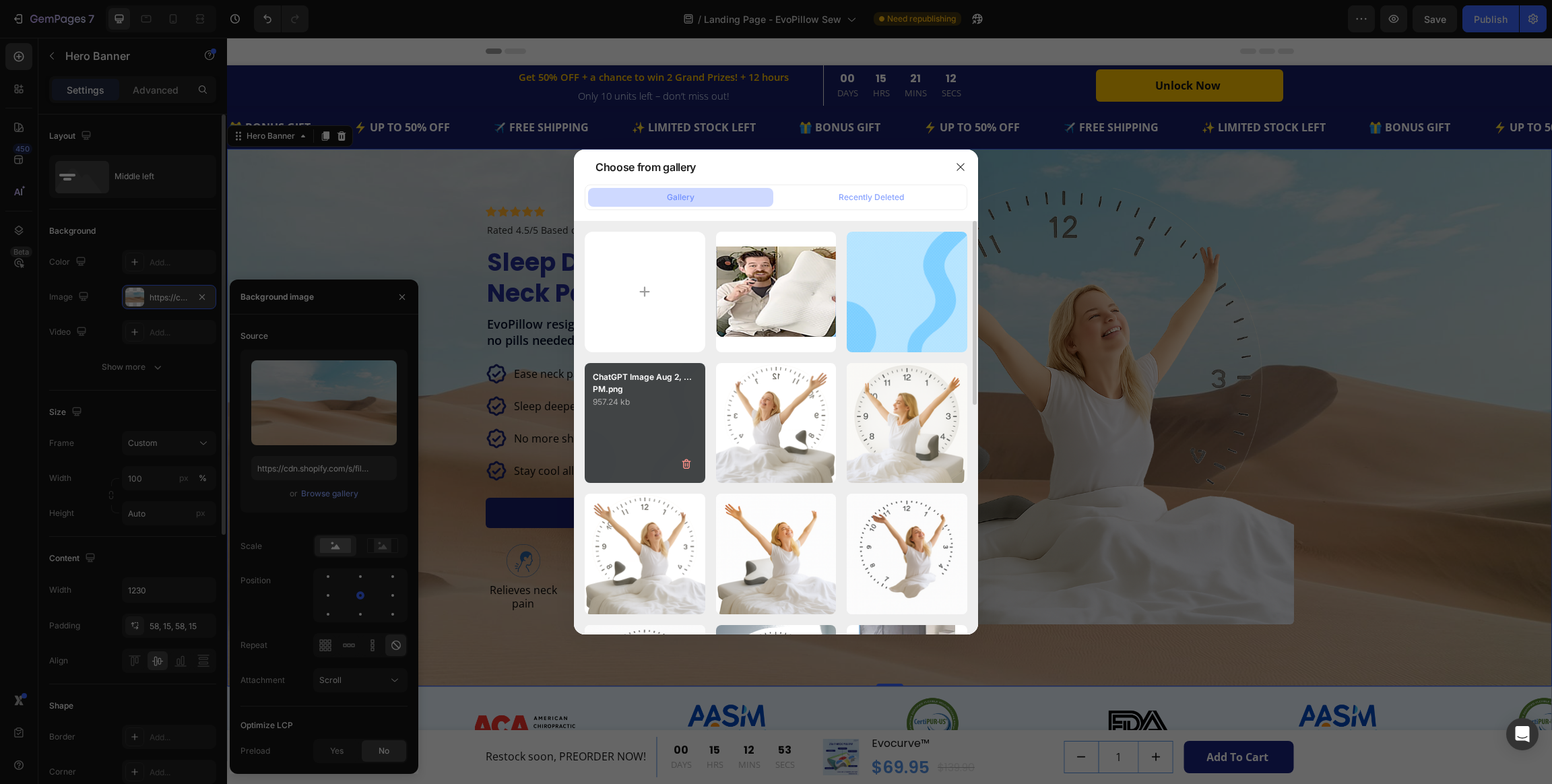 click on "ChatGPT Image Aug 2, ...PM.png 957.24 kb" at bounding box center [645, 423] 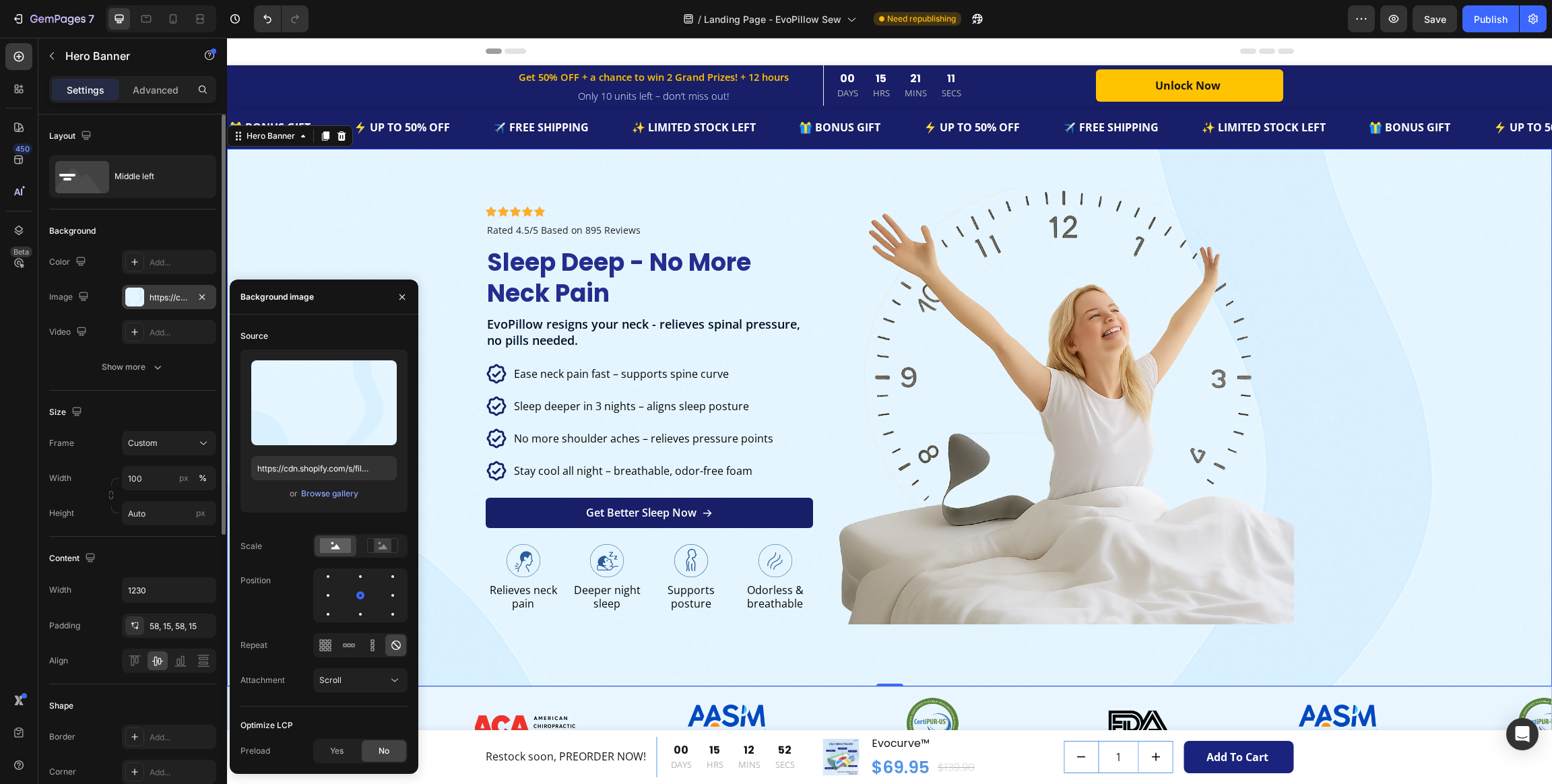 click at bounding box center [889, 417] 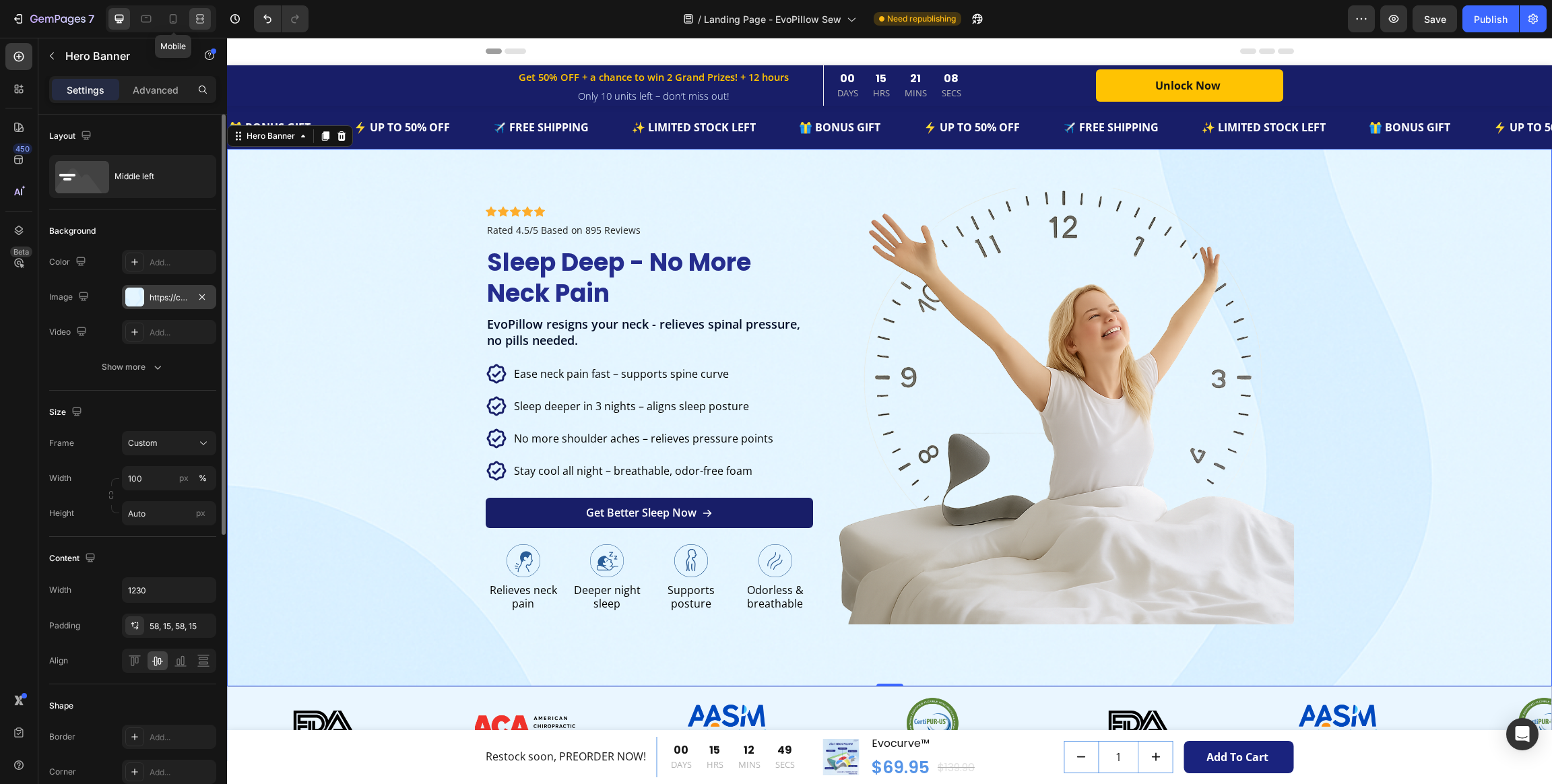 click 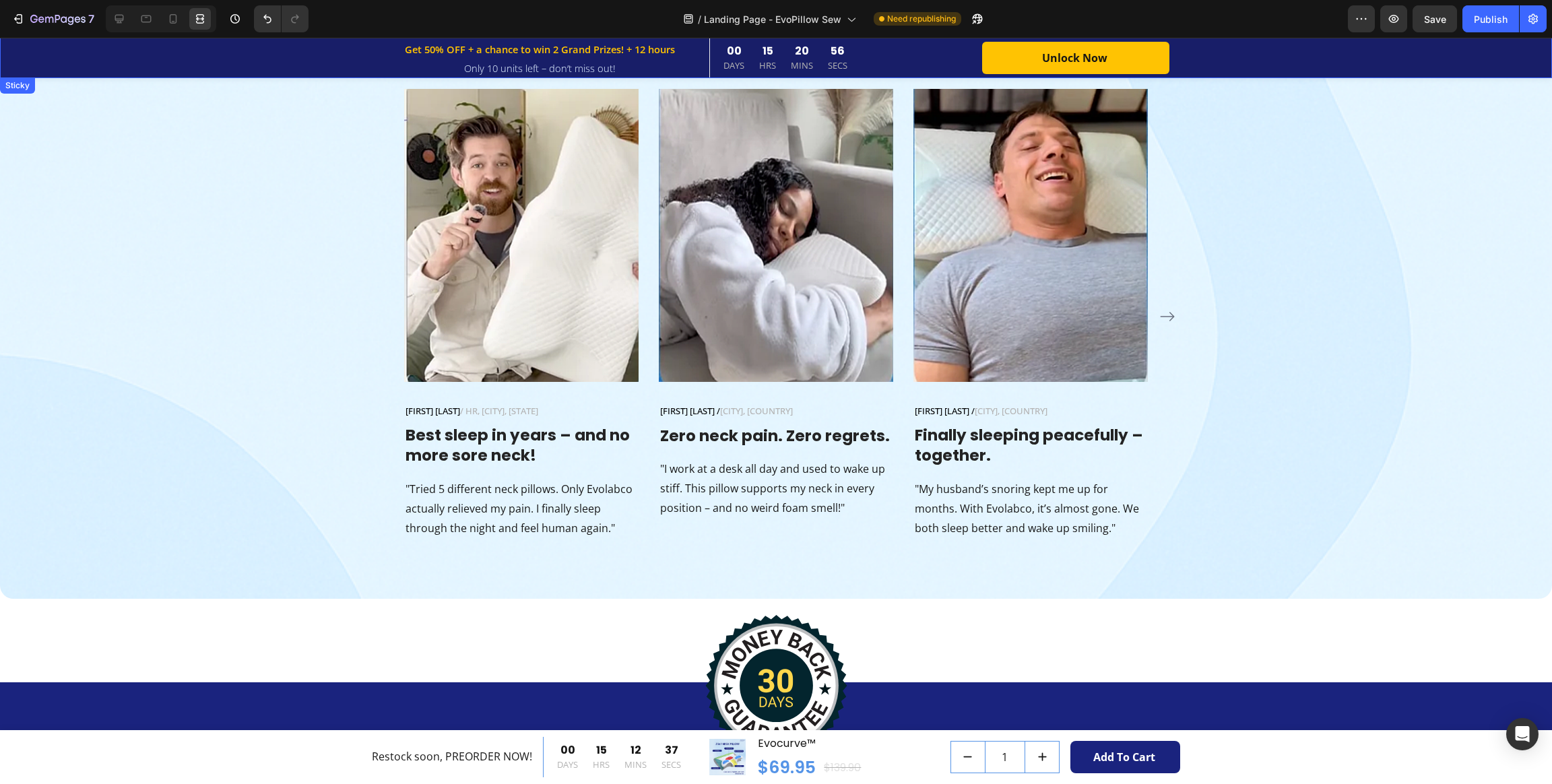 scroll, scrollTop: 4043, scrollLeft: 0, axis: vertical 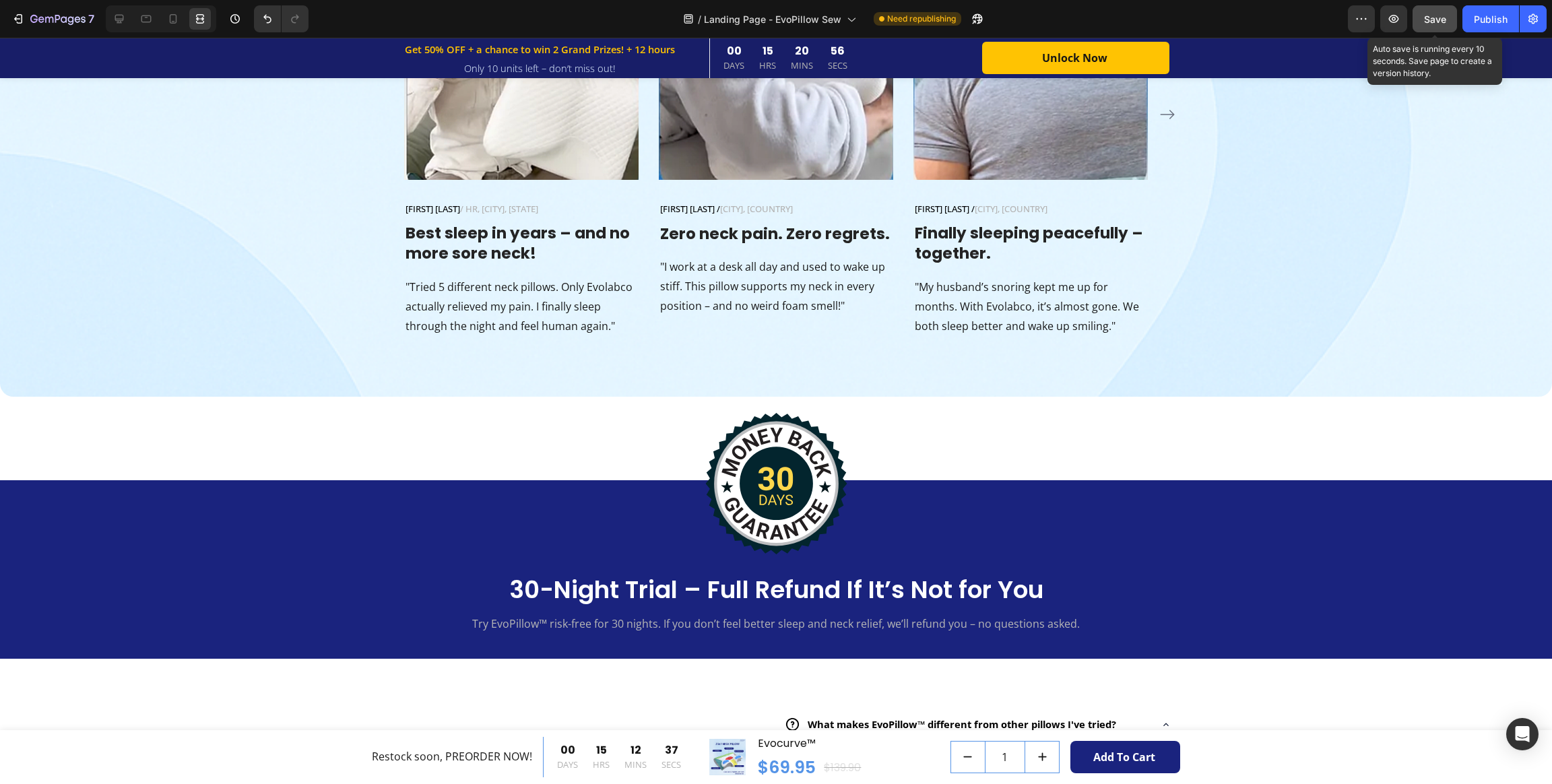 click on "Save" 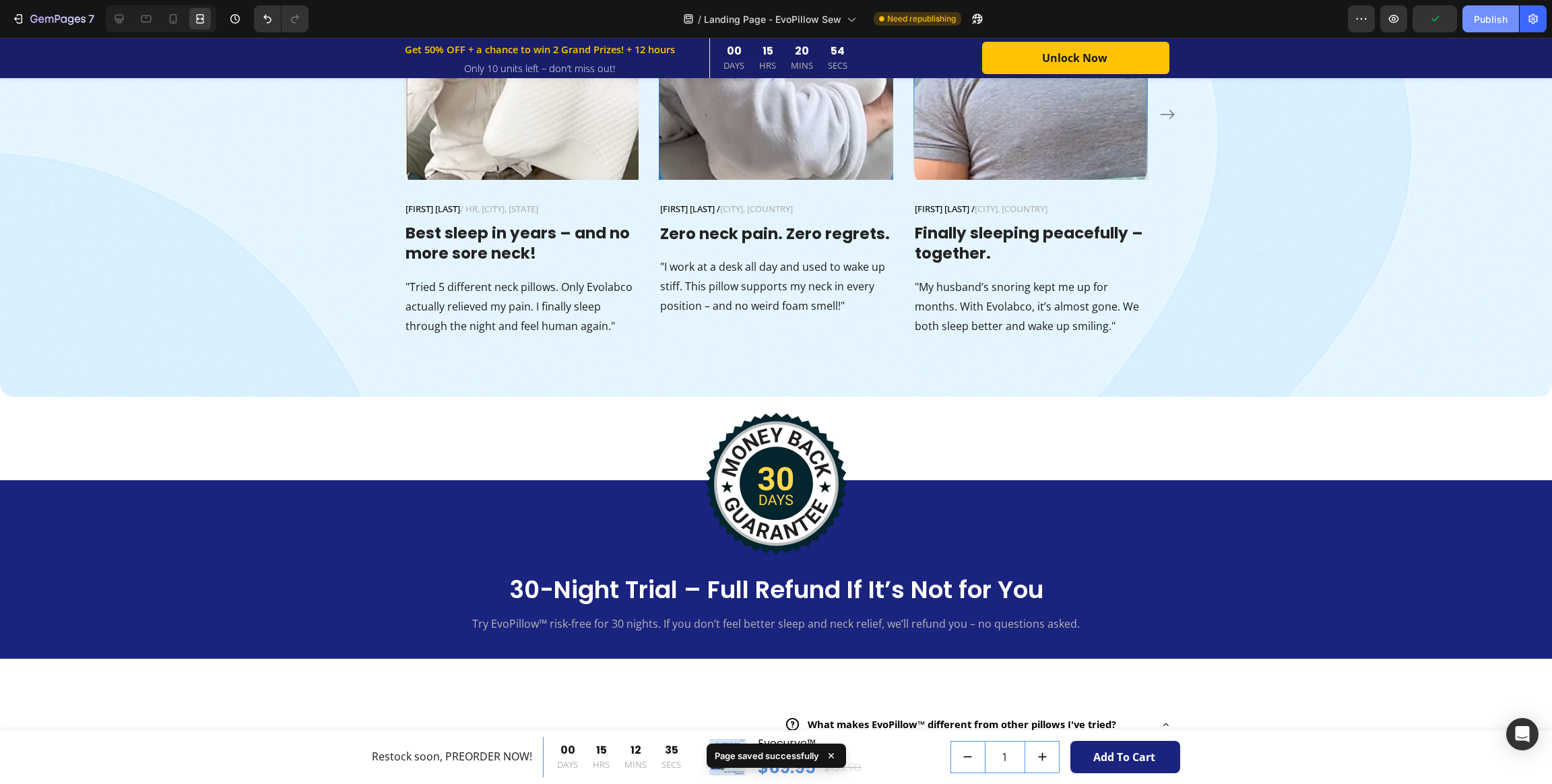 click on "Publish" 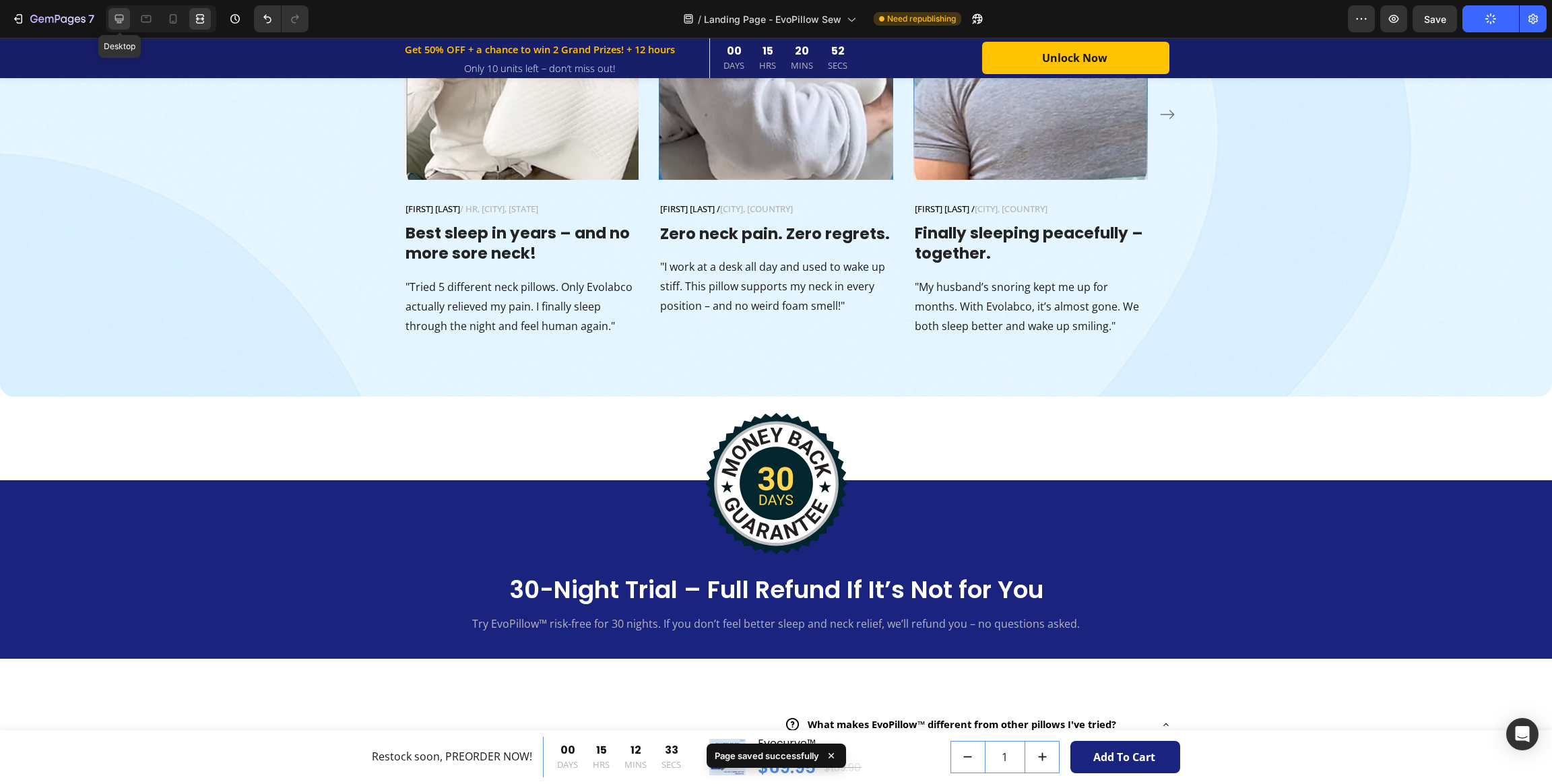 click 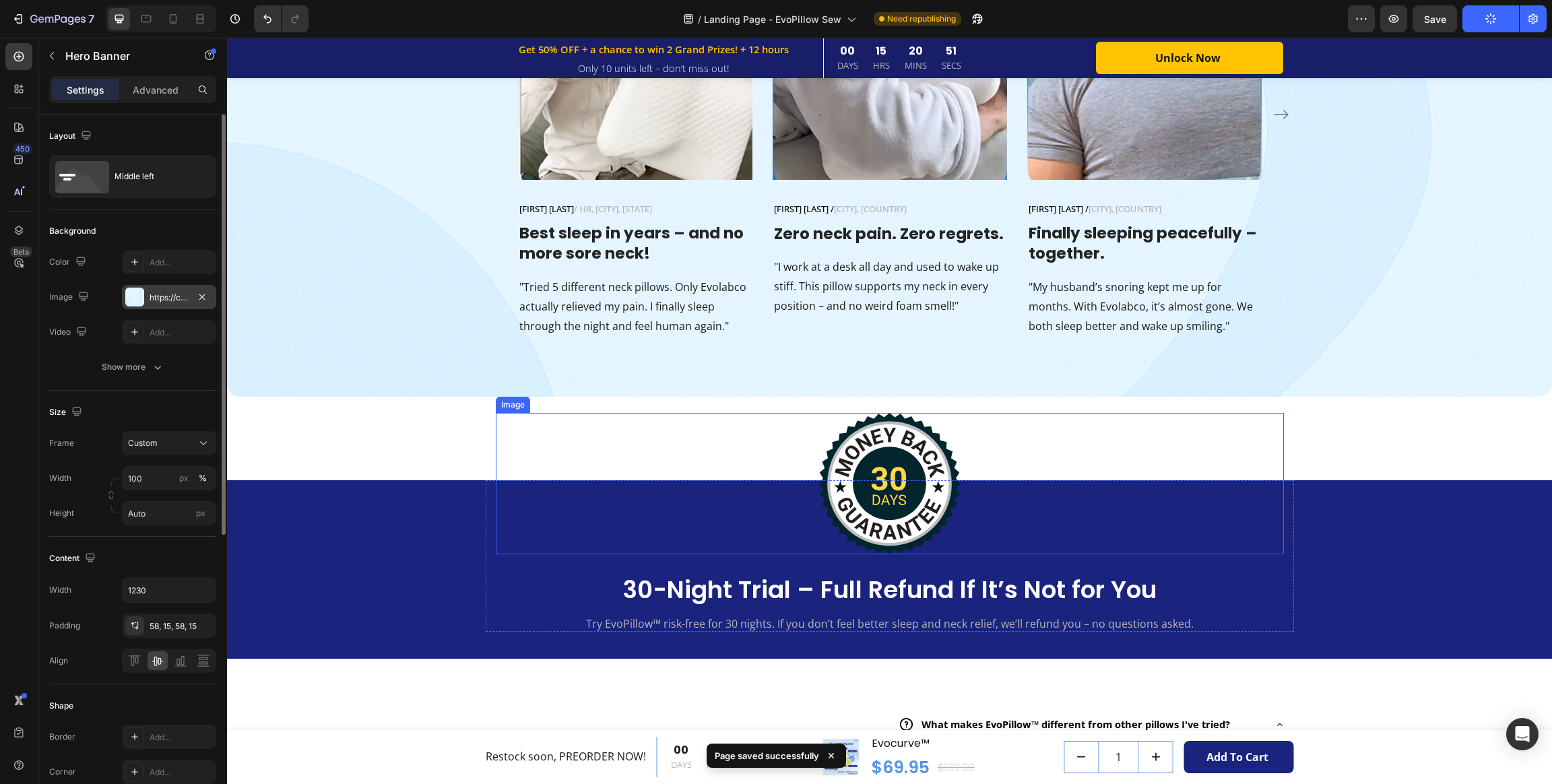 scroll, scrollTop: 4460, scrollLeft: 0, axis: vertical 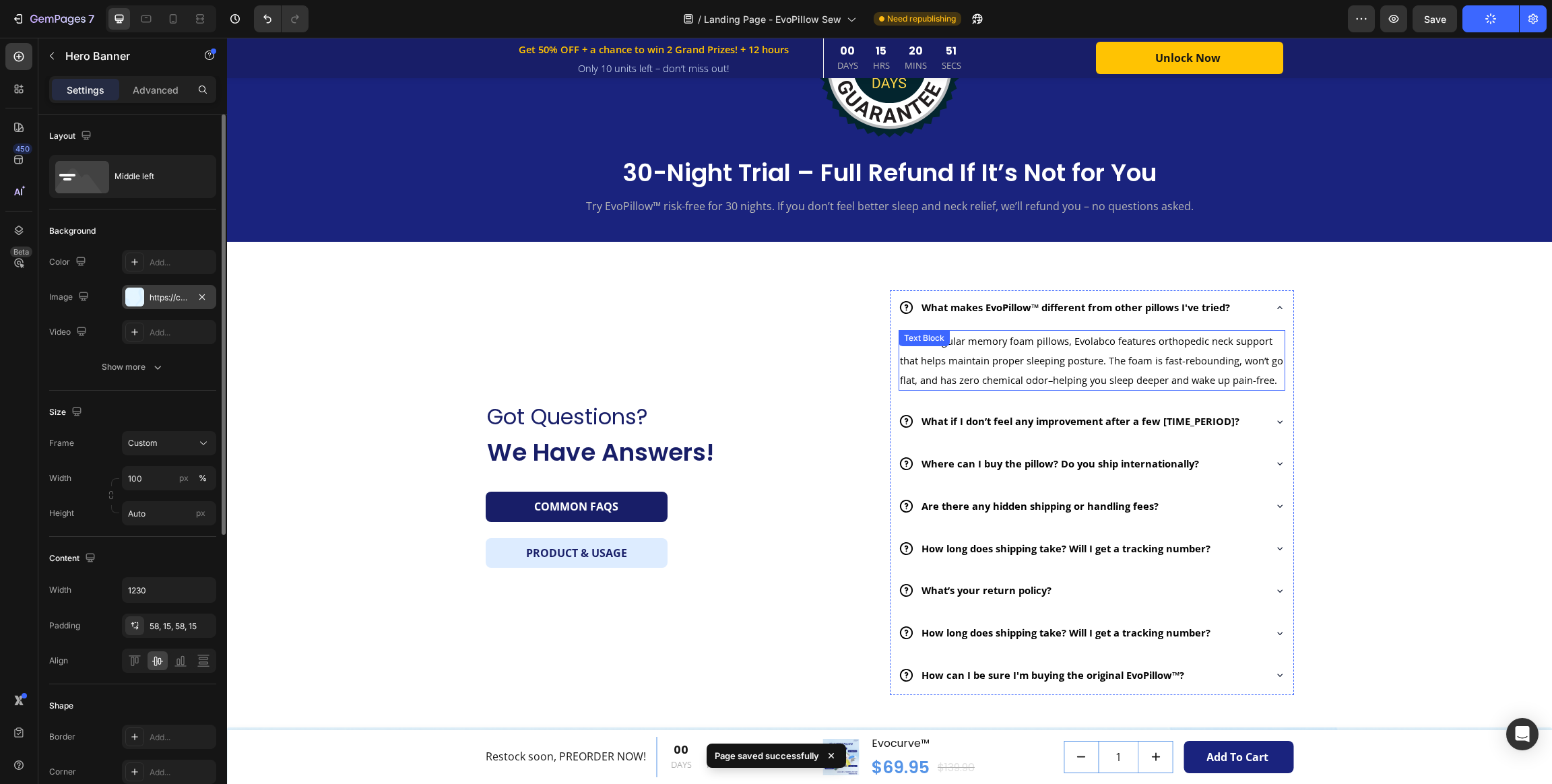 click on "Image
Icon
Icon
Icon
Icon
Icon Row Rita Carroll Text block Row "Love it! Great for summer! Good taste, it really owns up to its name “sparkling”, cold with bubbles and lime flavor. When I want that soda feel without drinking a soda, I grab for one of this." Text block                Title Line (P) Images & Gallery Evocurve™ (P) Title $69.95 (P) Price (P) Price $139.90 (P) Price (P) Price Row Buy Now (P) Cart Button Product Row Image
Icon
Icon
Icon
Icon
Icon Row Olivia Rowse Text block Row "I have been looking for this flavor online for like ever and I am so happy that I found it finally! I’m so in love with this, it really is a great tasting water, super fast shipping.  Thanks." Text block                Title Line (P) Images & Gallery Evocurve™ (P) Title $69.95 (P) Price (P) Price $139.90 (P) Price (P) Price Row Buy Now Row" at bounding box center (890, 982) 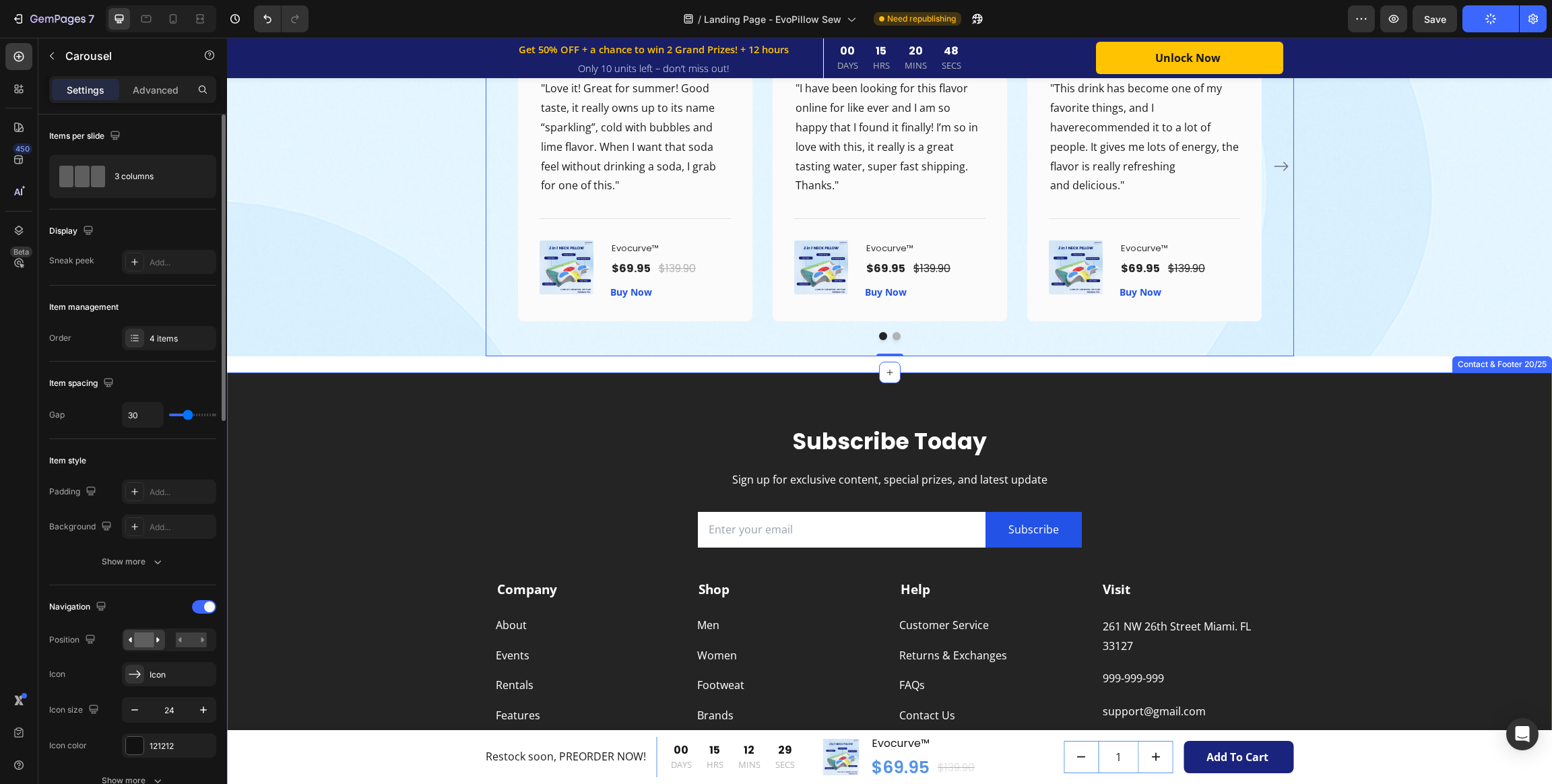scroll, scrollTop: 5137, scrollLeft: 0, axis: vertical 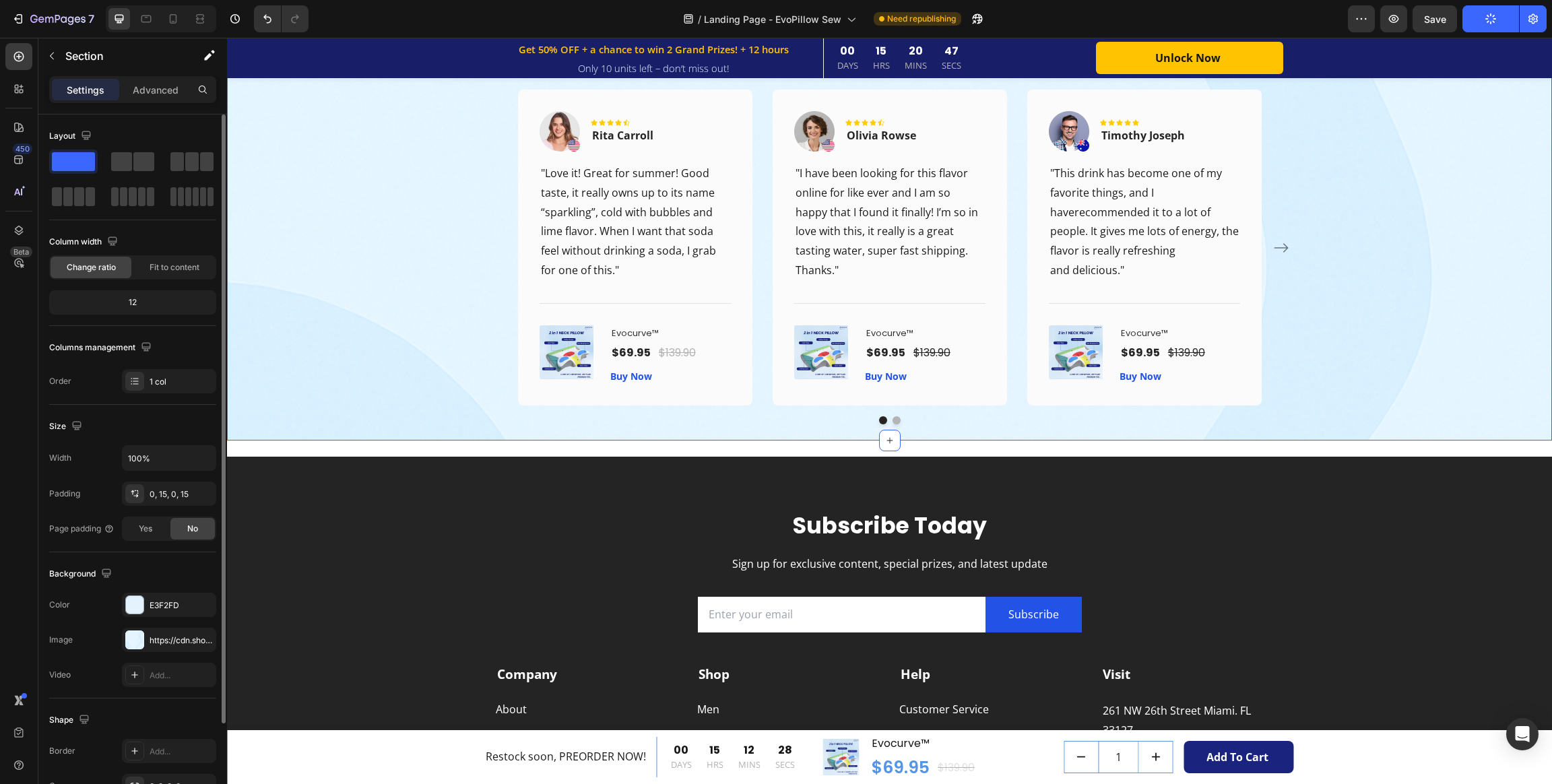 click on "What Our Customers Are Saying Heading Our customer advocates are standing by 24/7 to support you via email. Text block
Image
Icon
Icon
Icon
Icon
Icon Row Rita Carroll Text block Row "Love it! Great for summer! Good taste, it really owns up to its name “sparkling”, cold with bubbles and lime flavor. When I want that soda feel without drinking a soda, I grab for one of this." Text block                Title Line (P) Images & Gallery Evocurve™ (P) Title $69.95 (P) Price (P) Price $139.90 (P) Price (P) Price Row Buy Now (P) Cart Button Product Row Image
Icon
Icon
Icon
Icon
Icon Row Olivia Rowse Text block Row "I have been looking for this flavor online for like ever and I am so happy that I found it finally! I’m so in love with this, it really is a great tasting water, super fast shipping.  Thanks." Text block                Title" at bounding box center (889, 214) 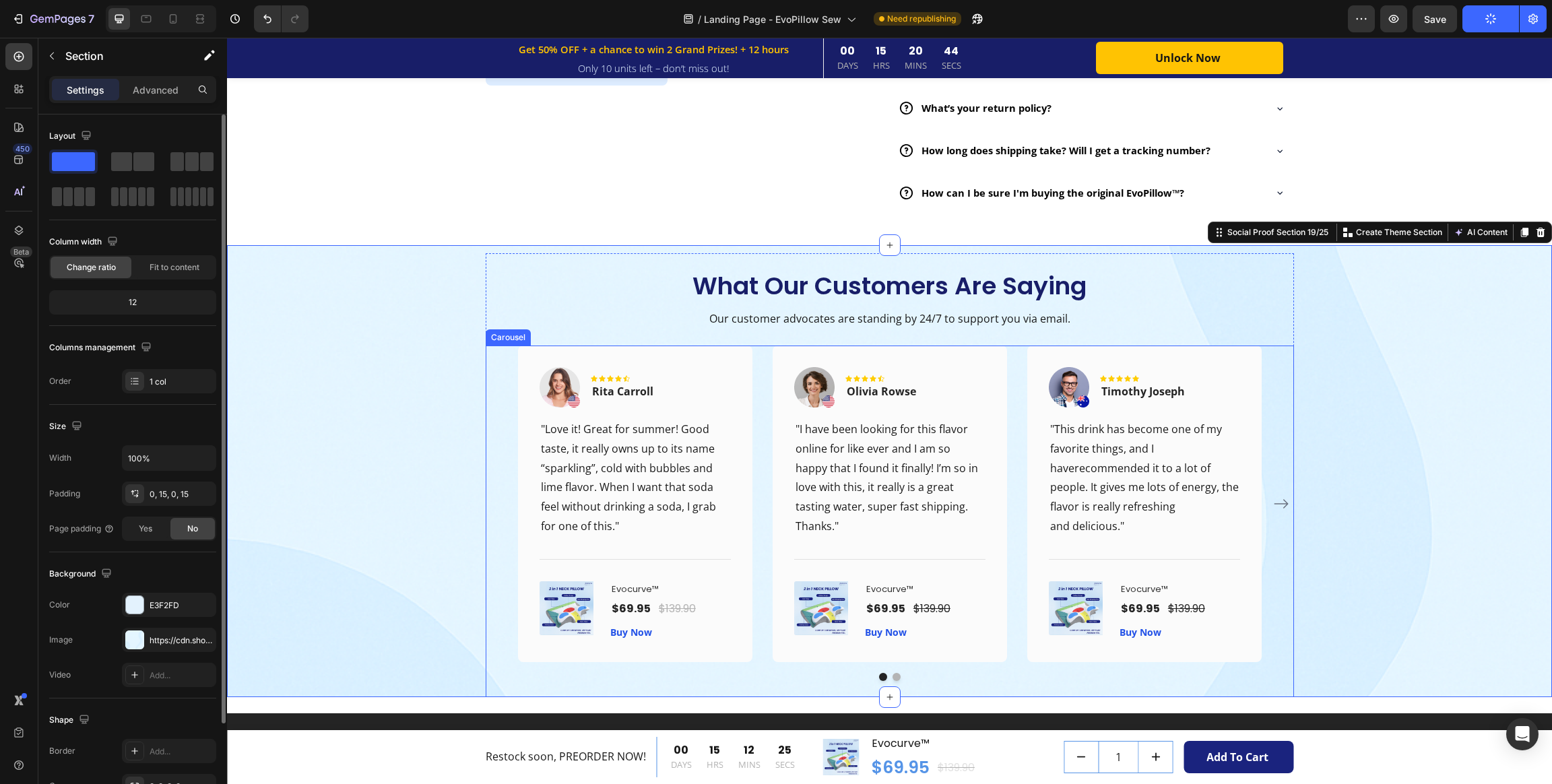 click 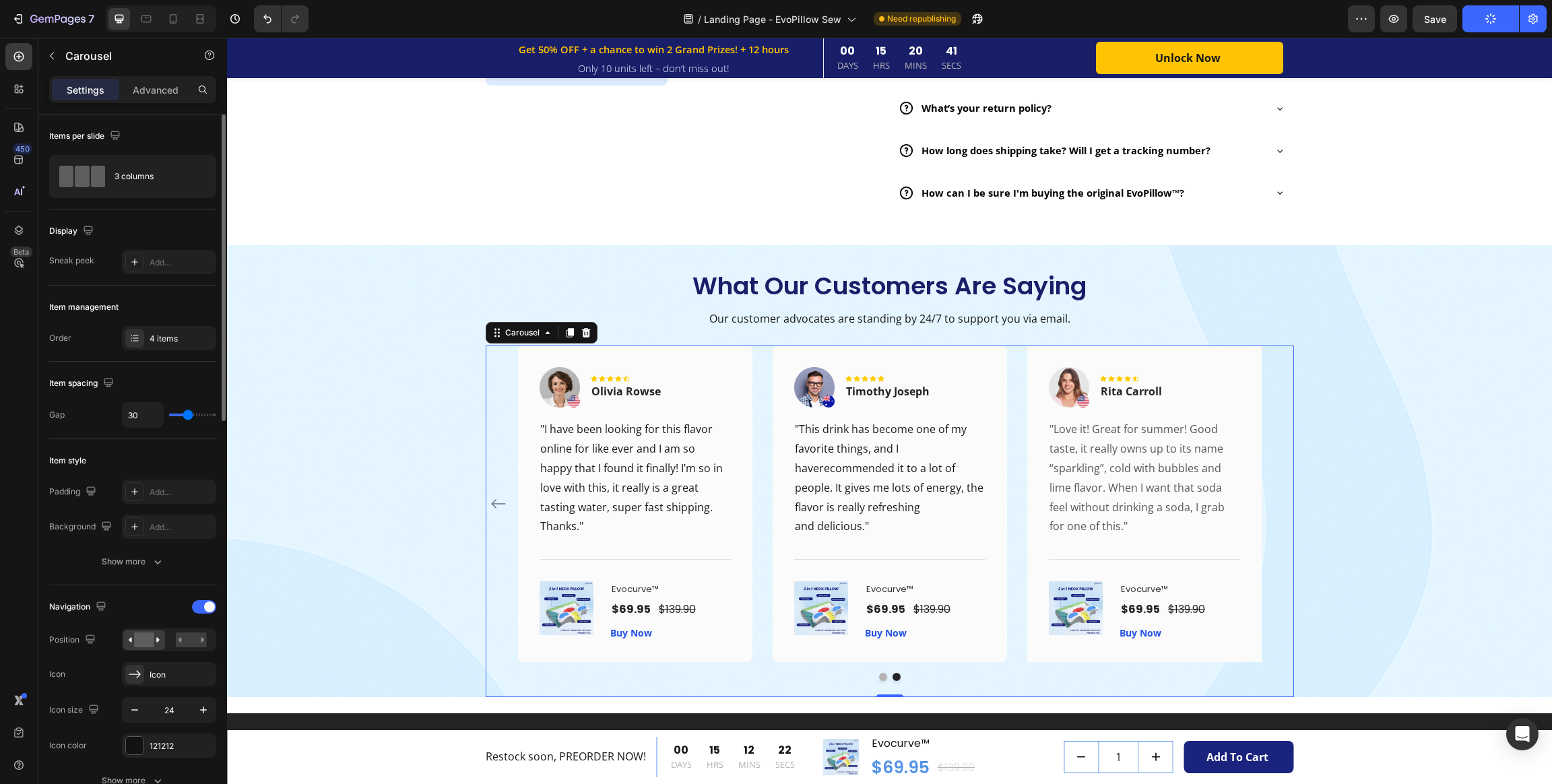 click 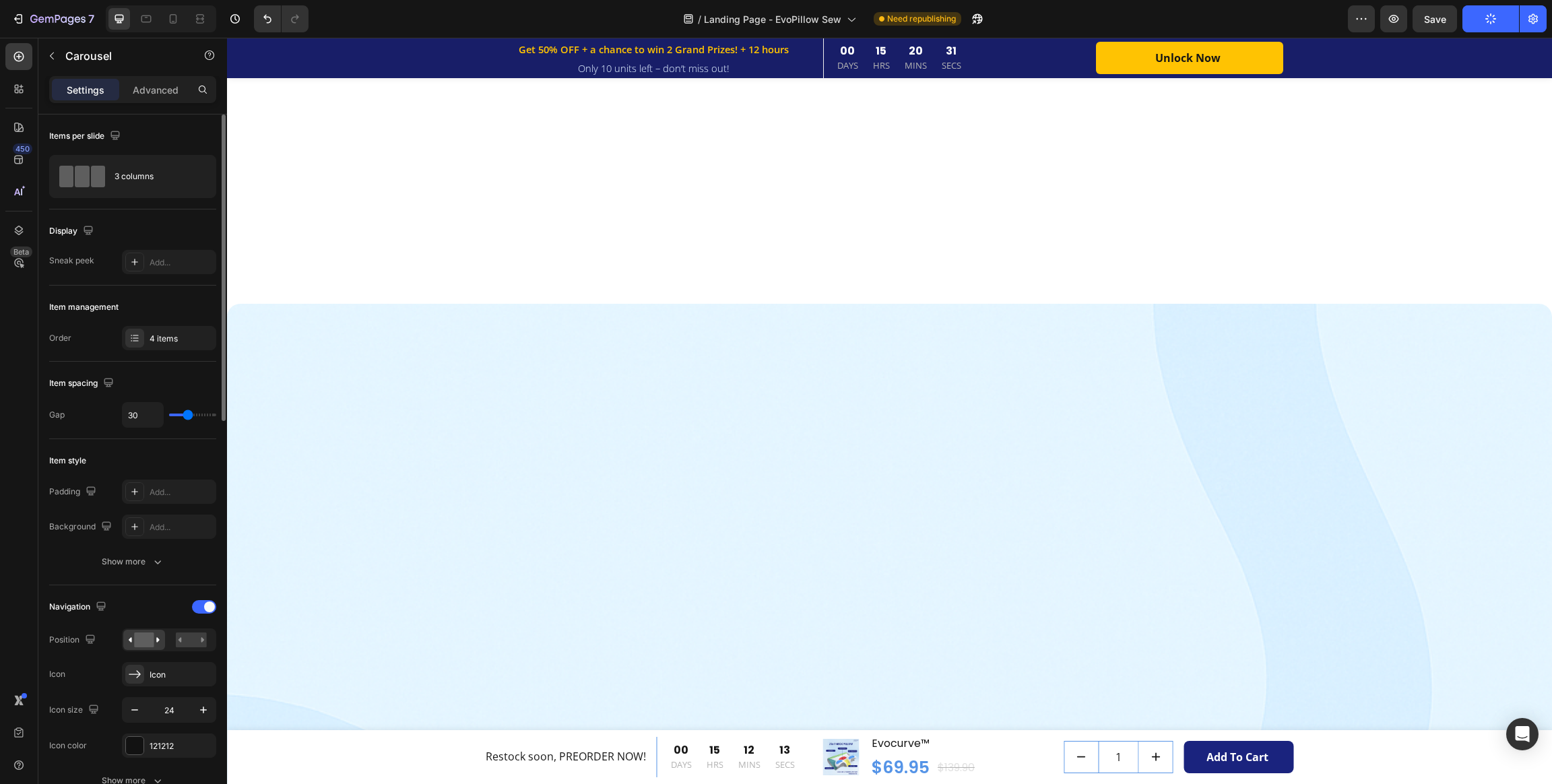 scroll, scrollTop: 1, scrollLeft: 0, axis: vertical 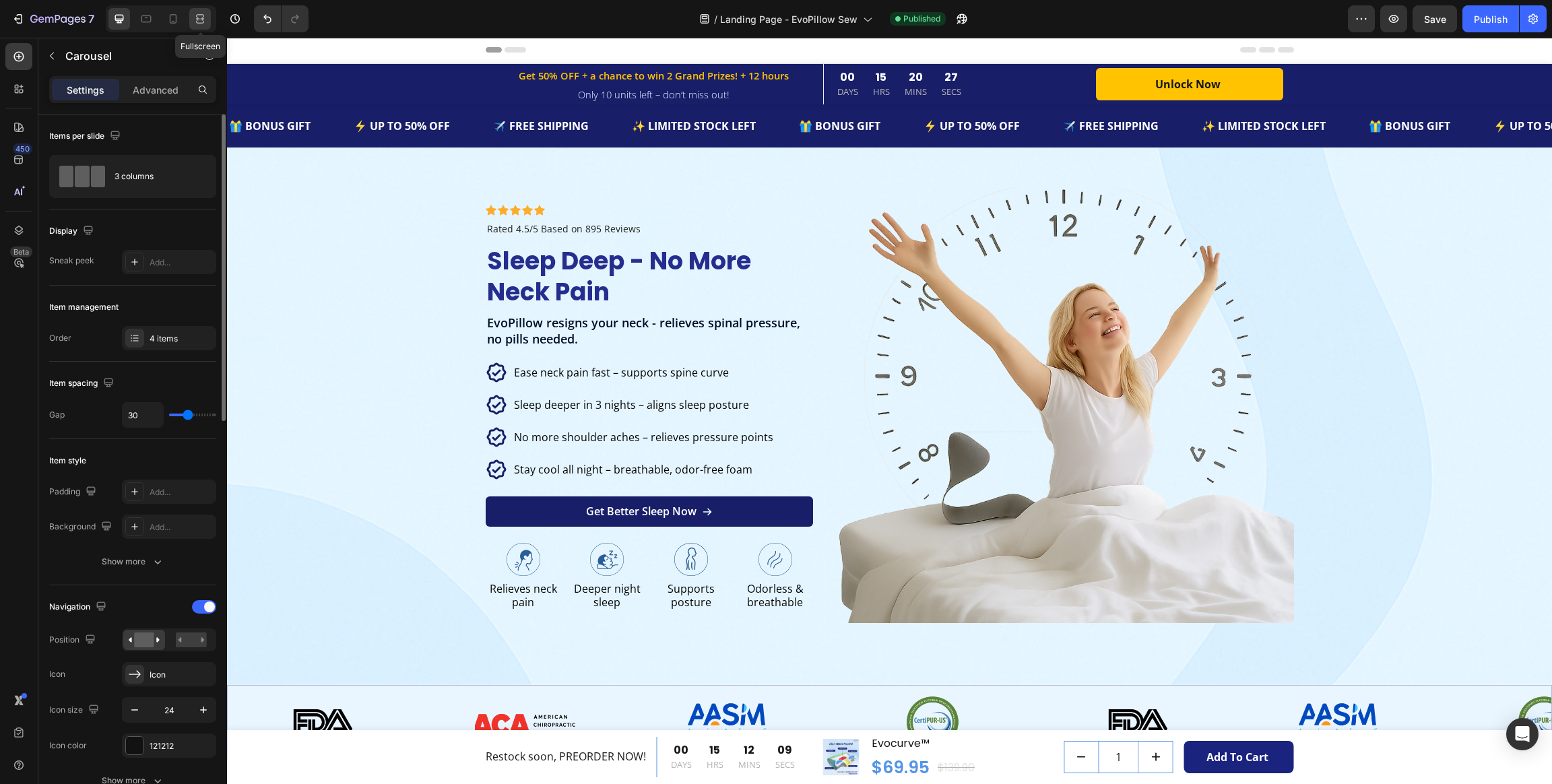 click 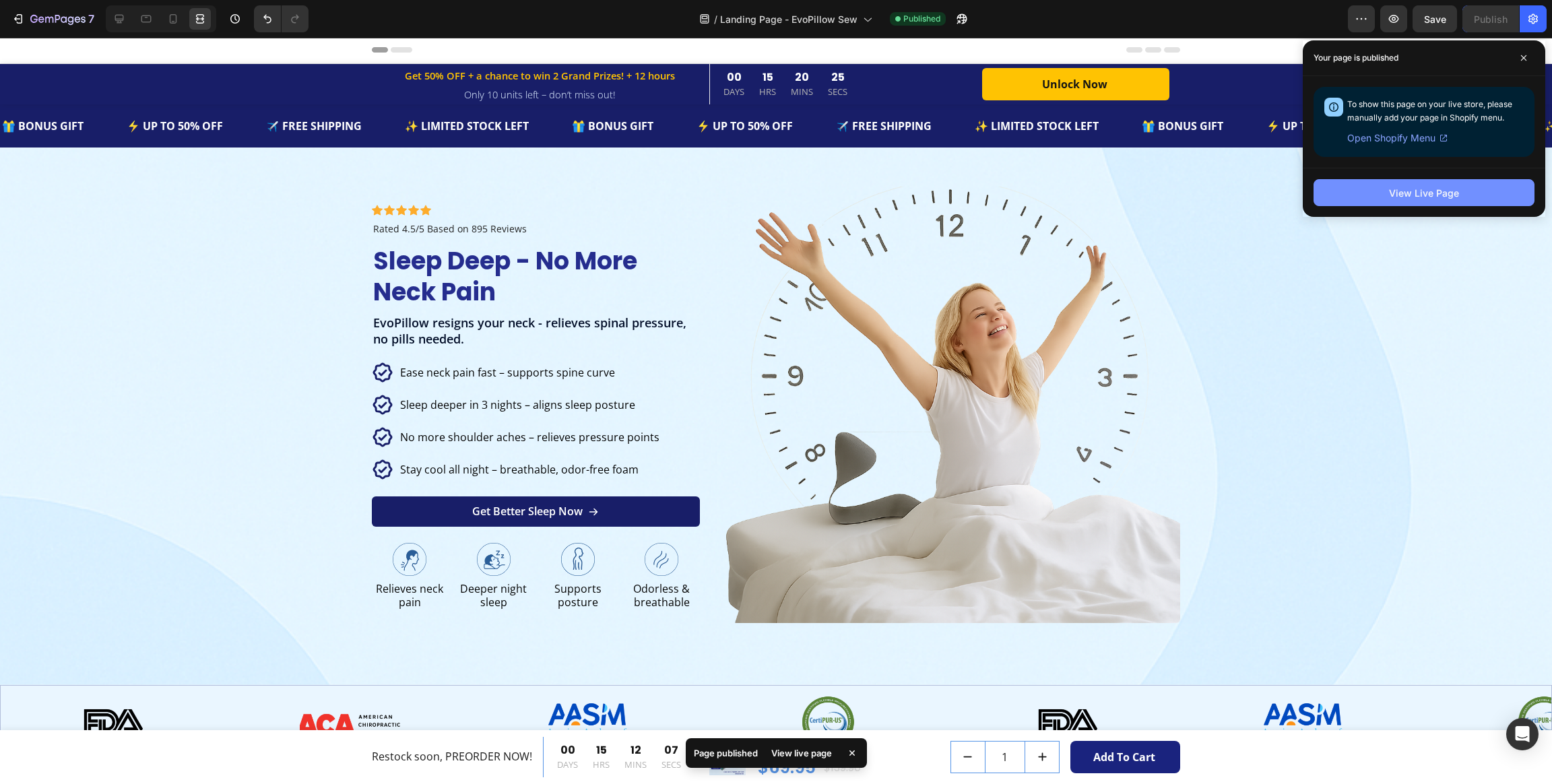 click on "View Live Page" at bounding box center [1424, 193] 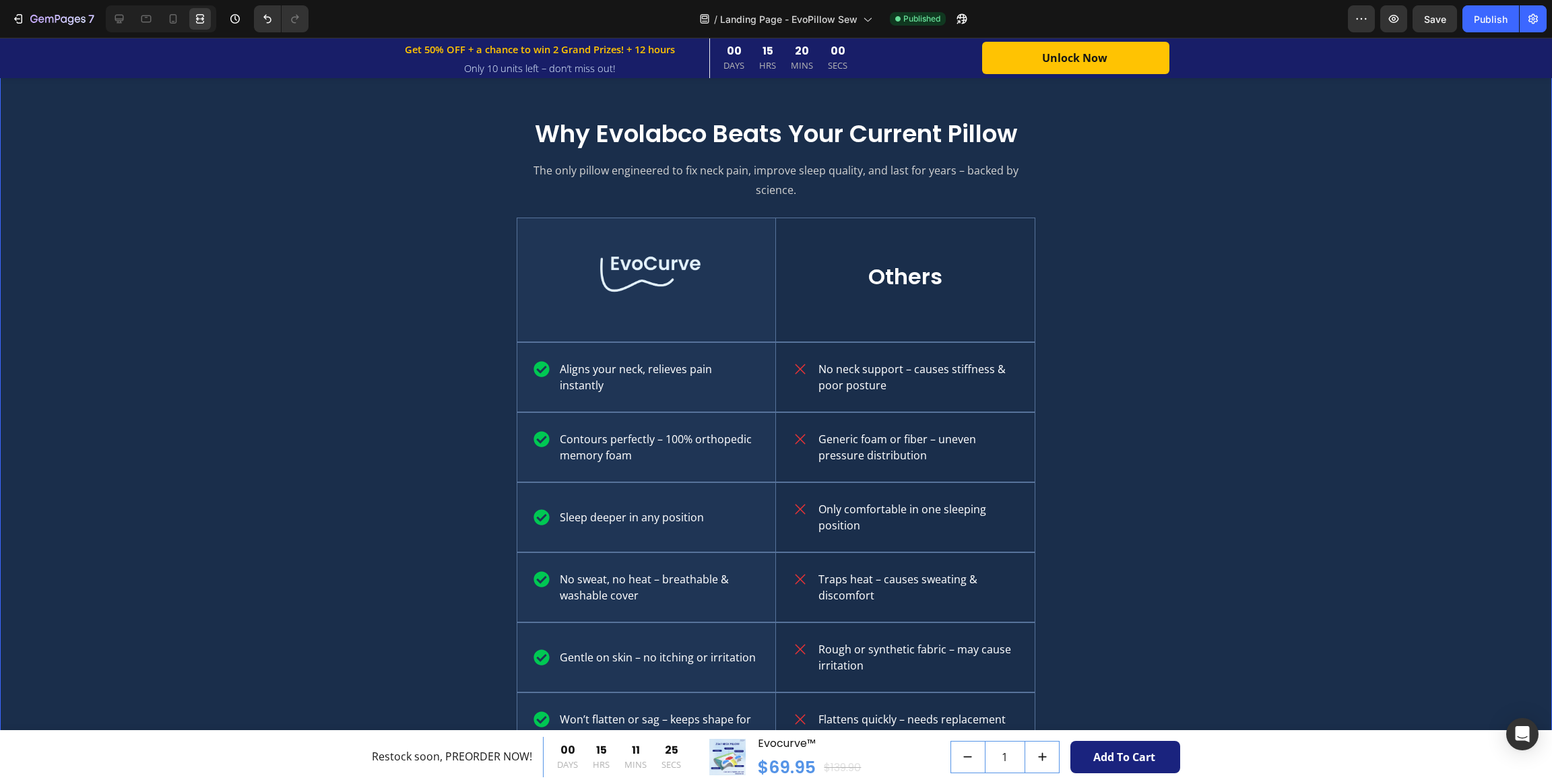scroll, scrollTop: 2528, scrollLeft: 0, axis: vertical 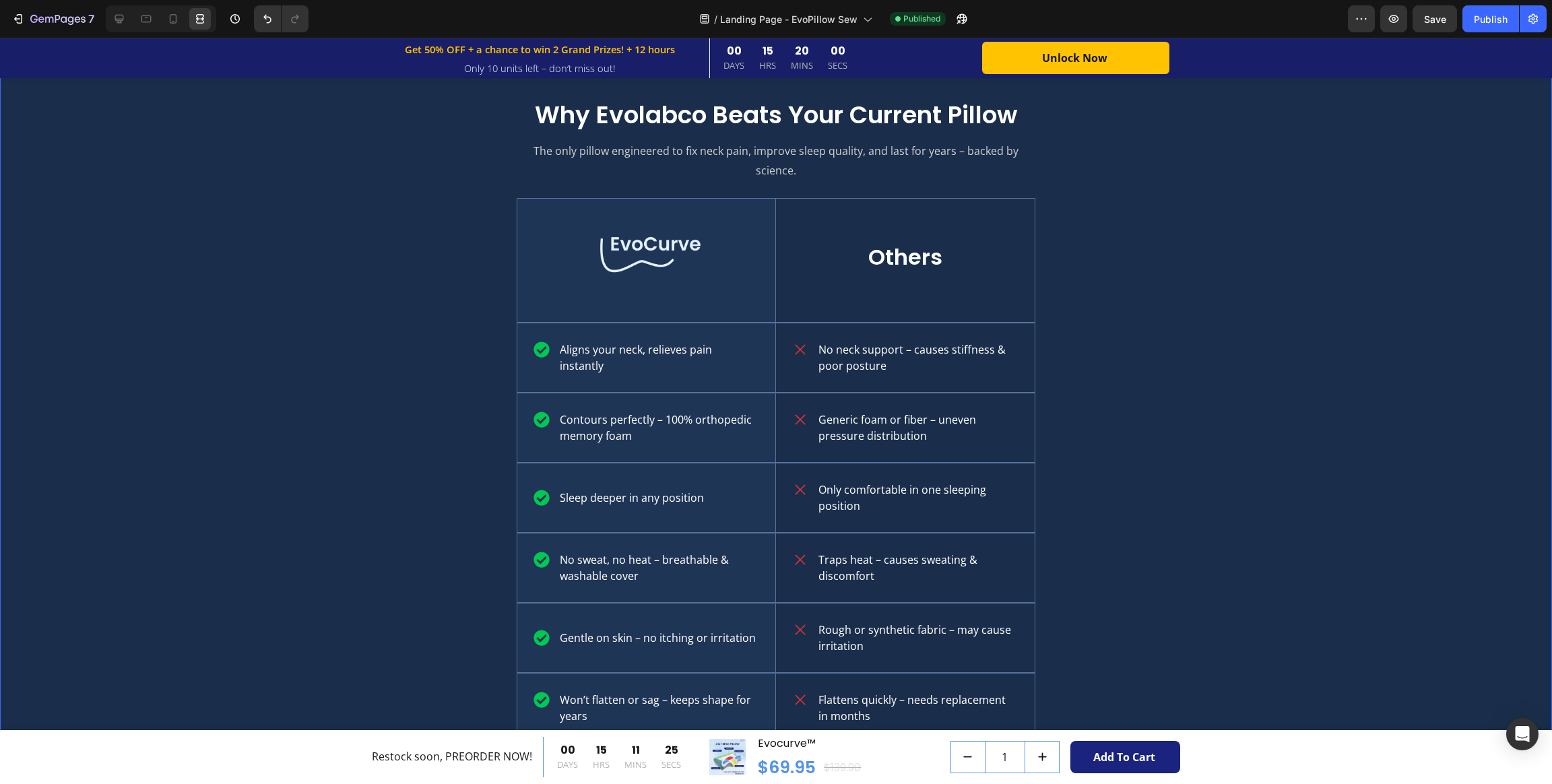 click on "Why Evolabco Beats Your Current Pillow Heading The only pillow engineered to fix neck pain, improve sleep quality, and last for years – backed by science. Text Block Image Hero Banner Others Text Block Row Aligns your neck, relieves pain instantly Item List Hero Banner
No neck support – causes stiffness & poor posture Item List Row Contours perfectly – 100% orthopedic memory foam Item List Hero Banner
Generic foam or fiber – uneven pressure distribution Item List Row Sleep deeper in any position Item List Hero Banner
Only comfortable in one sleeping position Item List Row No sweat, no heat – breathable & washable cover Item List Hero Banner
Traps heat – causes sweating & discomfort Item List Row Gentle on skin – no itching or irritation Item List Hero Banner
Rough or synthetic fabric – may cause irritation Item List Row Won’t flatten or sag – keeps shape for years Item List Hero Banner
Item List" at bounding box center (776, 431) 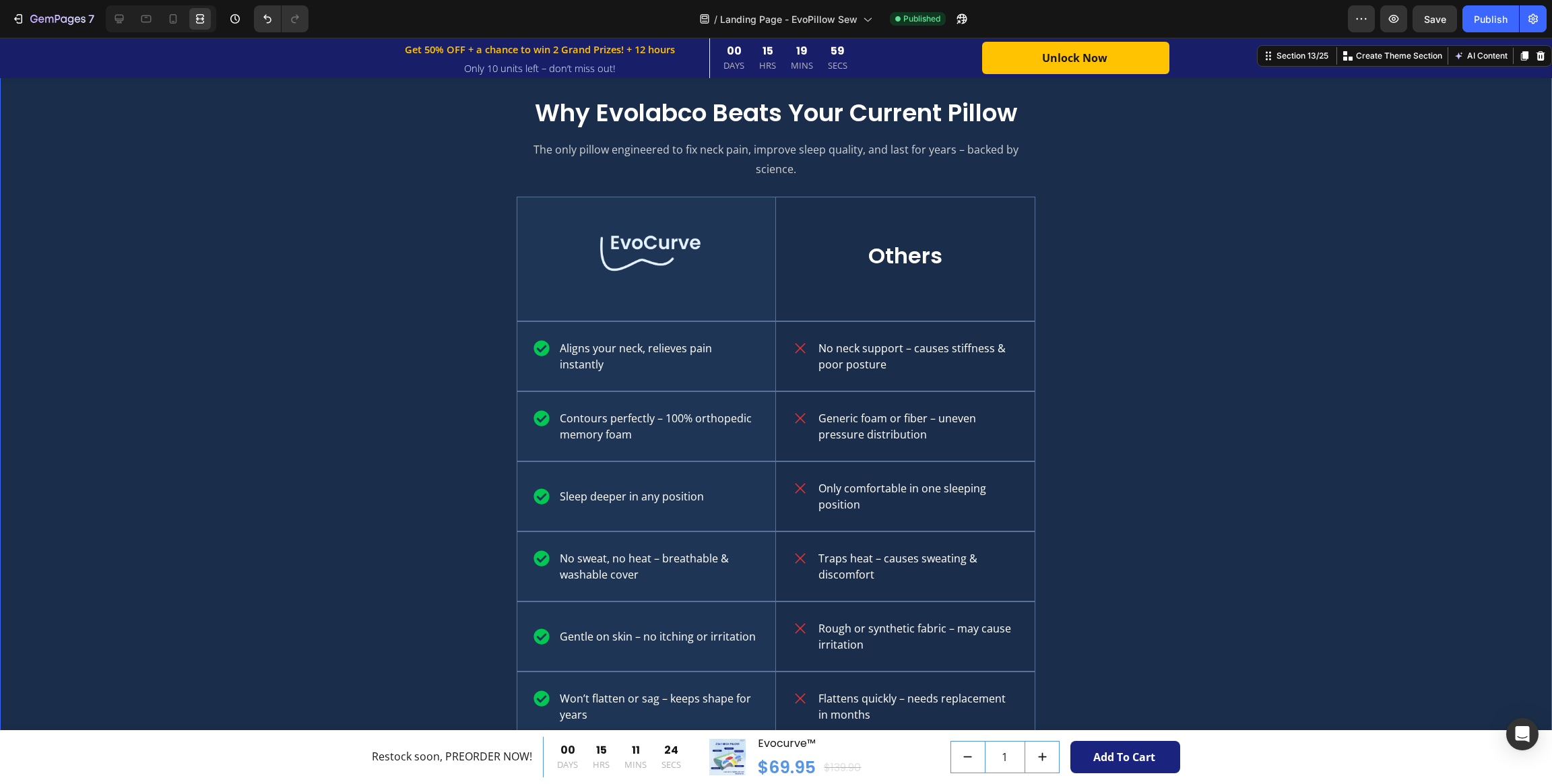 scroll, scrollTop: 2326, scrollLeft: 0, axis: vertical 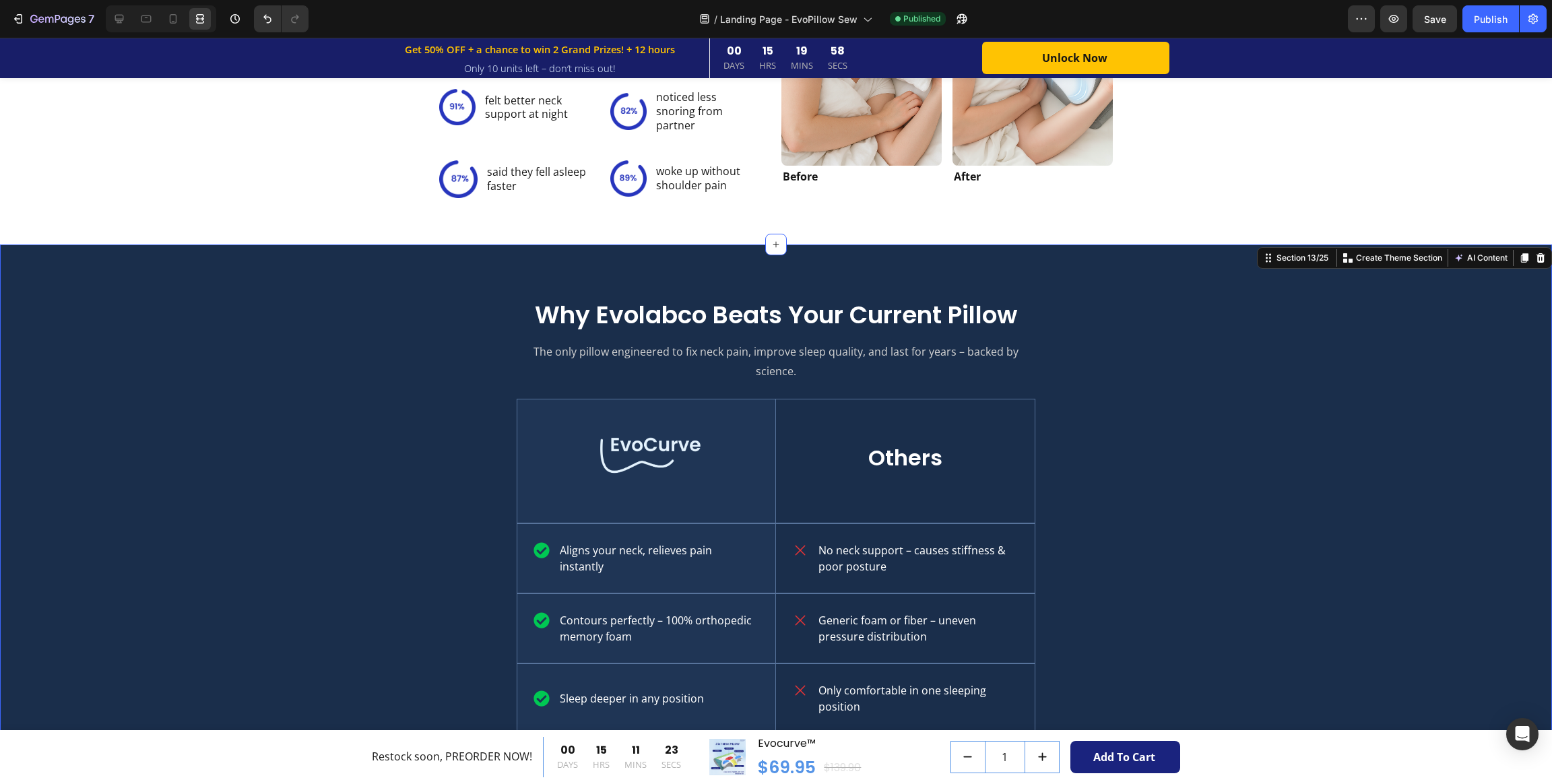 click on "Why Evolabco Beats Your Current Pillow Heading The only pillow engineered to fix neck pain, improve sleep quality, and last for years – backed by science. Text Block Image Hero Banner Others Text Block Row Aligns your neck, relieves pain instantly Item List Hero Banner
No neck support – causes stiffness & poor posture Item List Row Contours perfectly – 100% orthopedic memory foam Item List Hero Banner
Generic foam or fiber – uneven pressure distribution Item List Row Sleep deeper in any position Item List Hero Banner
Only comfortable in one sleeping position Item List Row No sweat, no heat – breathable & washable cover Item List Hero Banner
Traps heat – causes sweating & discomfort Item List Row Gentle on skin – no itching or irritation Item List Hero Banner
Rough or synthetic fabric – may cause irritation Item List Row Won’t flatten or sag – keeps shape for years Item List Hero Banner
Item List" at bounding box center [776, 631] 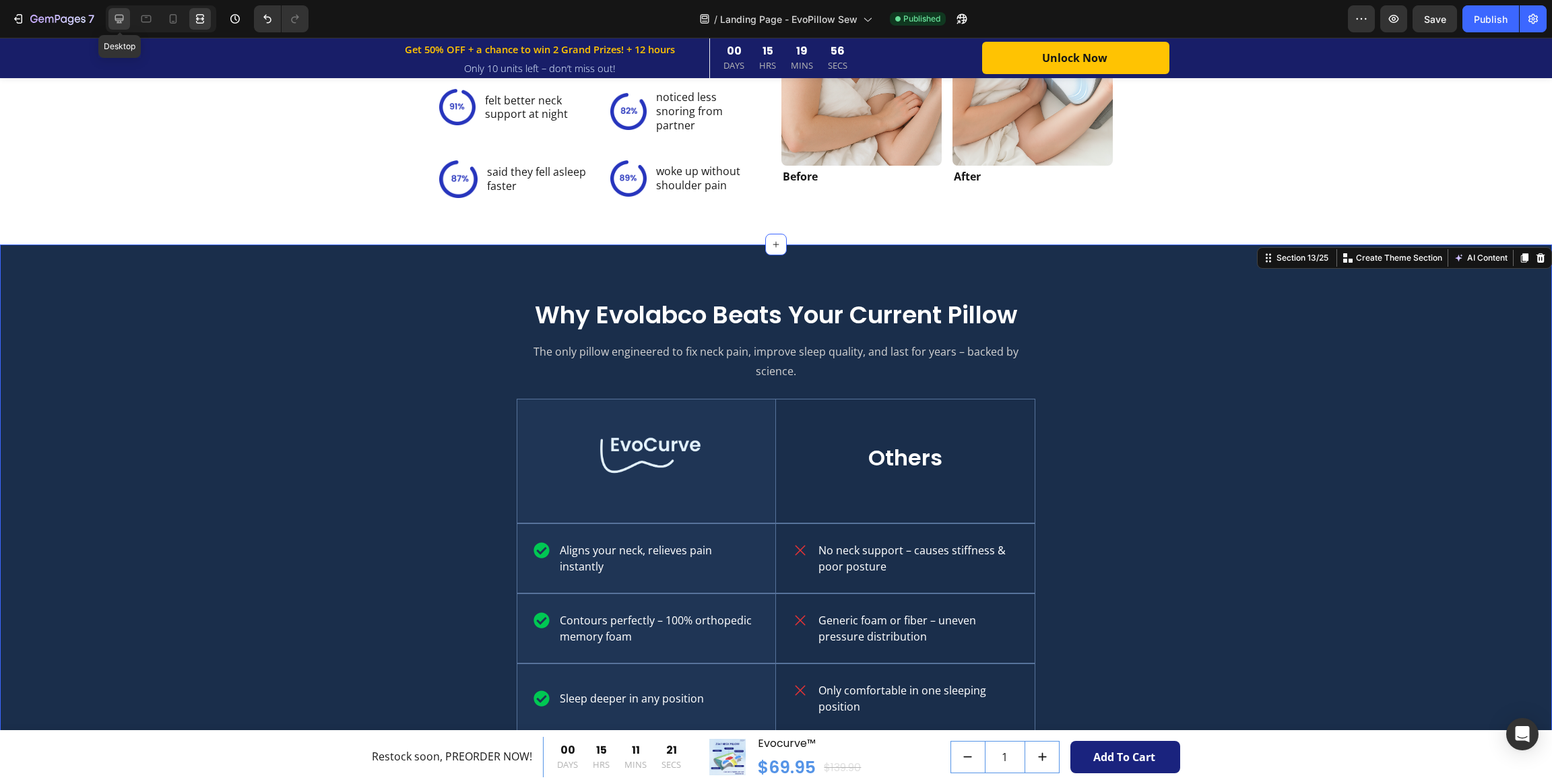 click 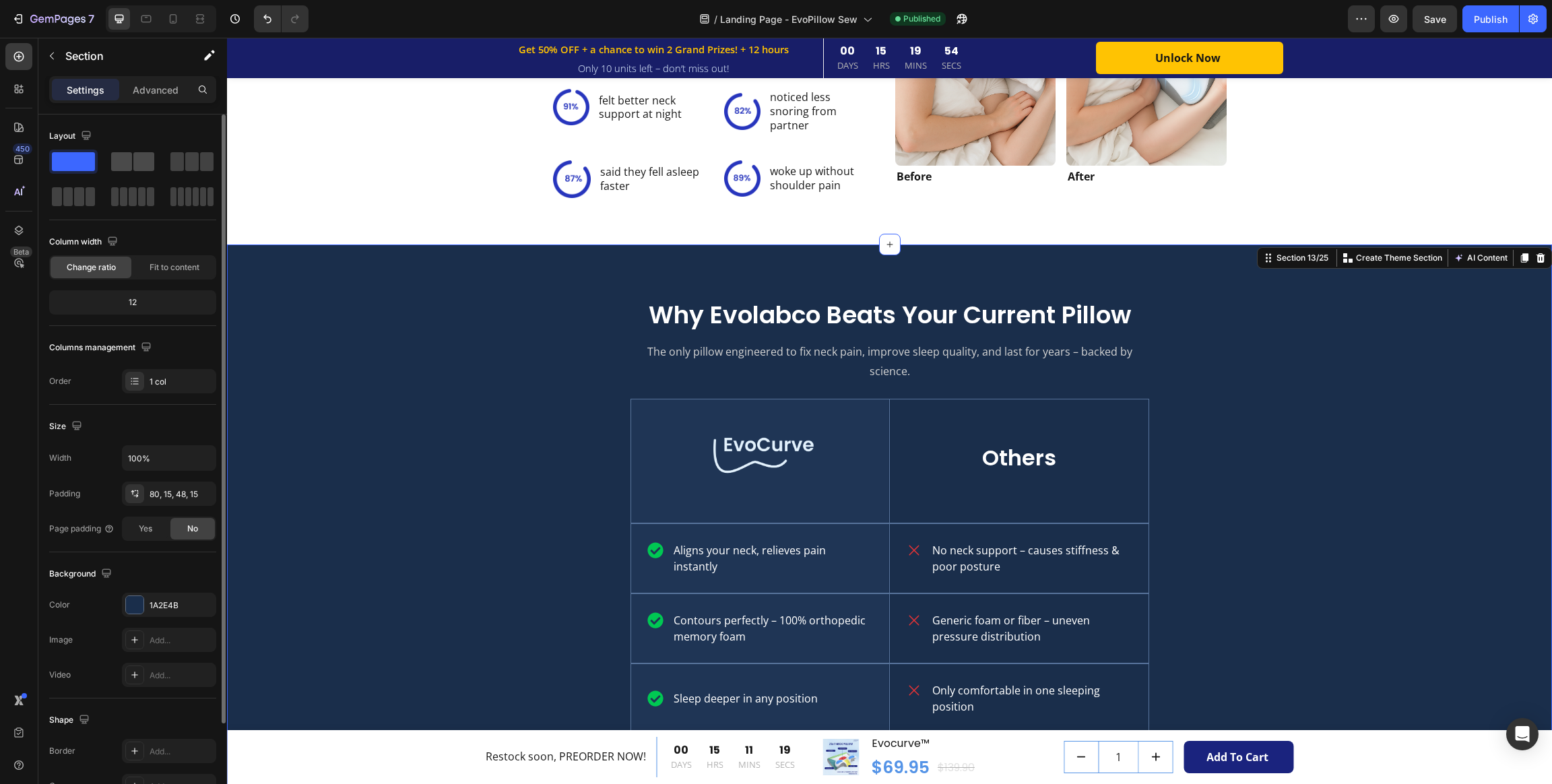 click 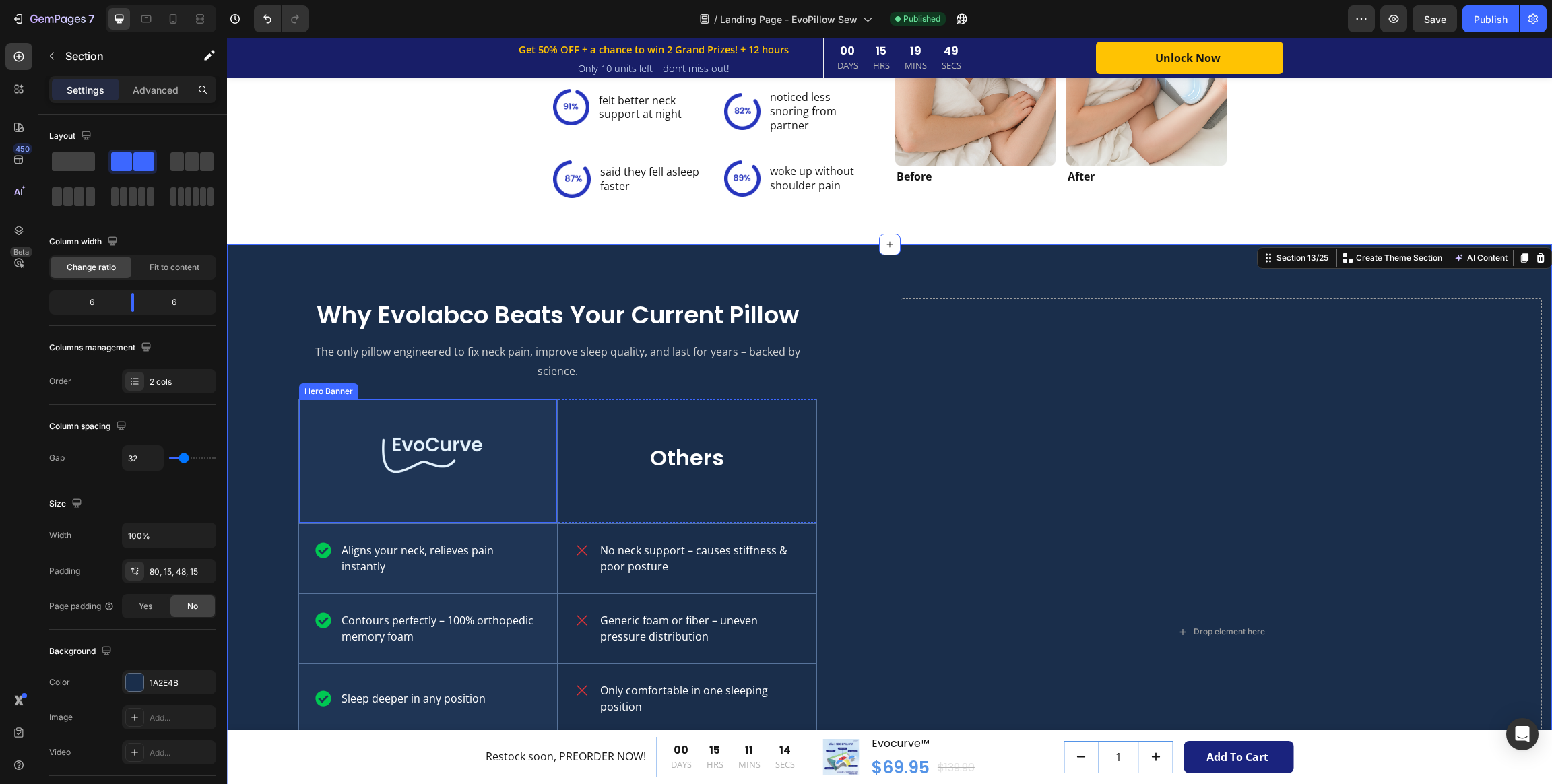 click on "Image" at bounding box center (428, 461) 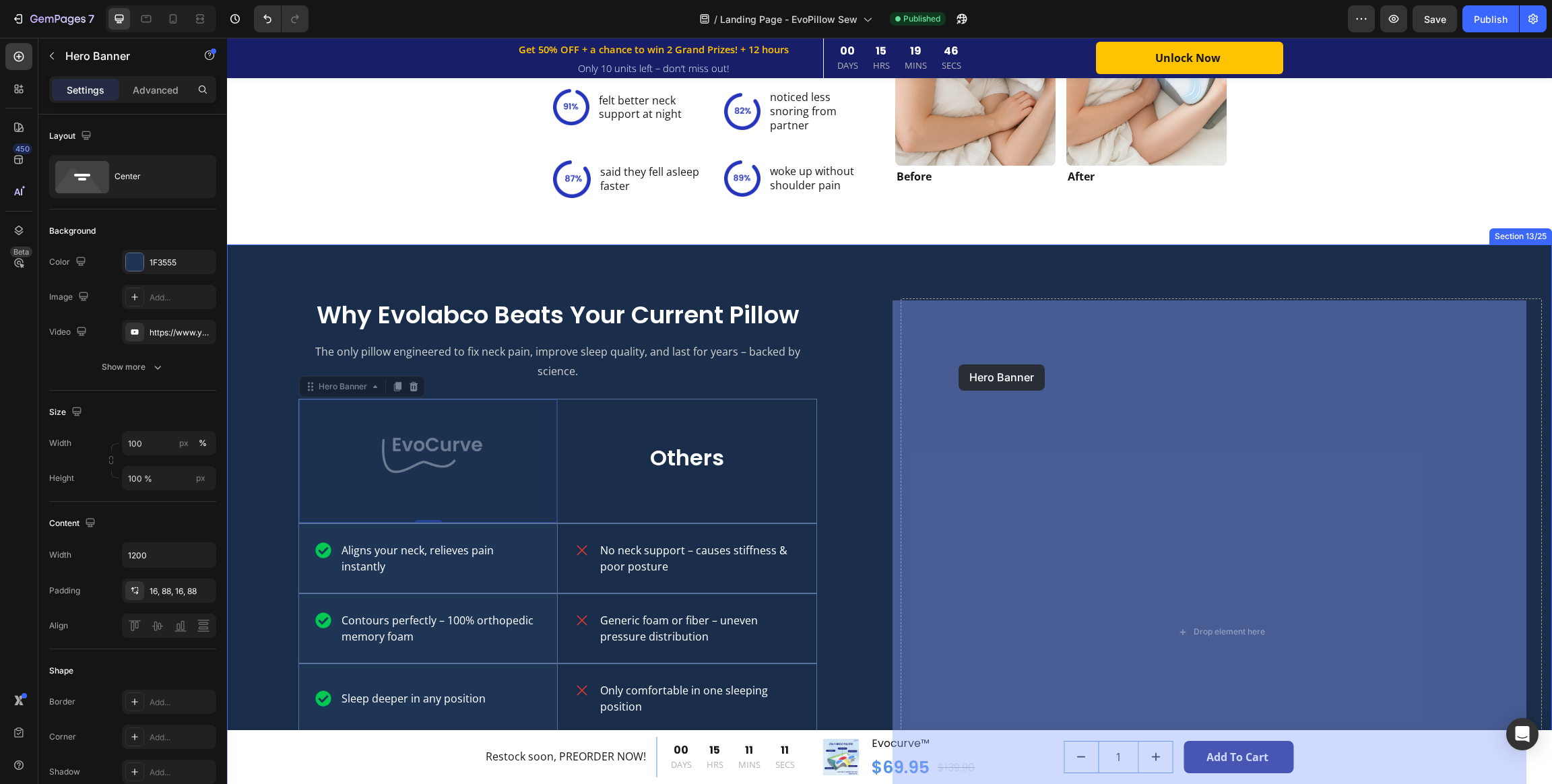 drag, startPoint x: 308, startPoint y: 389, endPoint x: 959, endPoint y: 364, distance: 651.4799 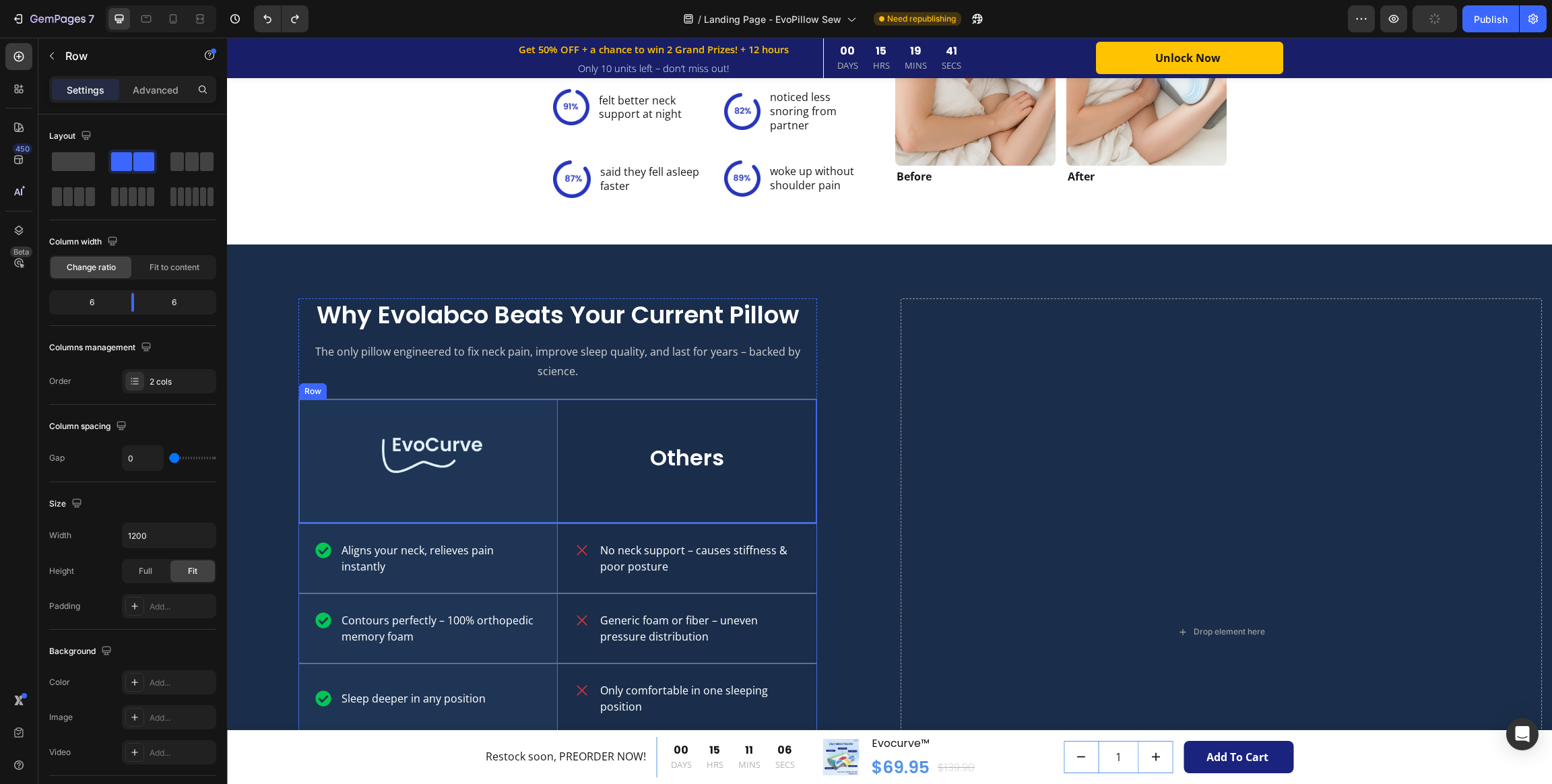 click on "Others Text Block" at bounding box center (687, 461) 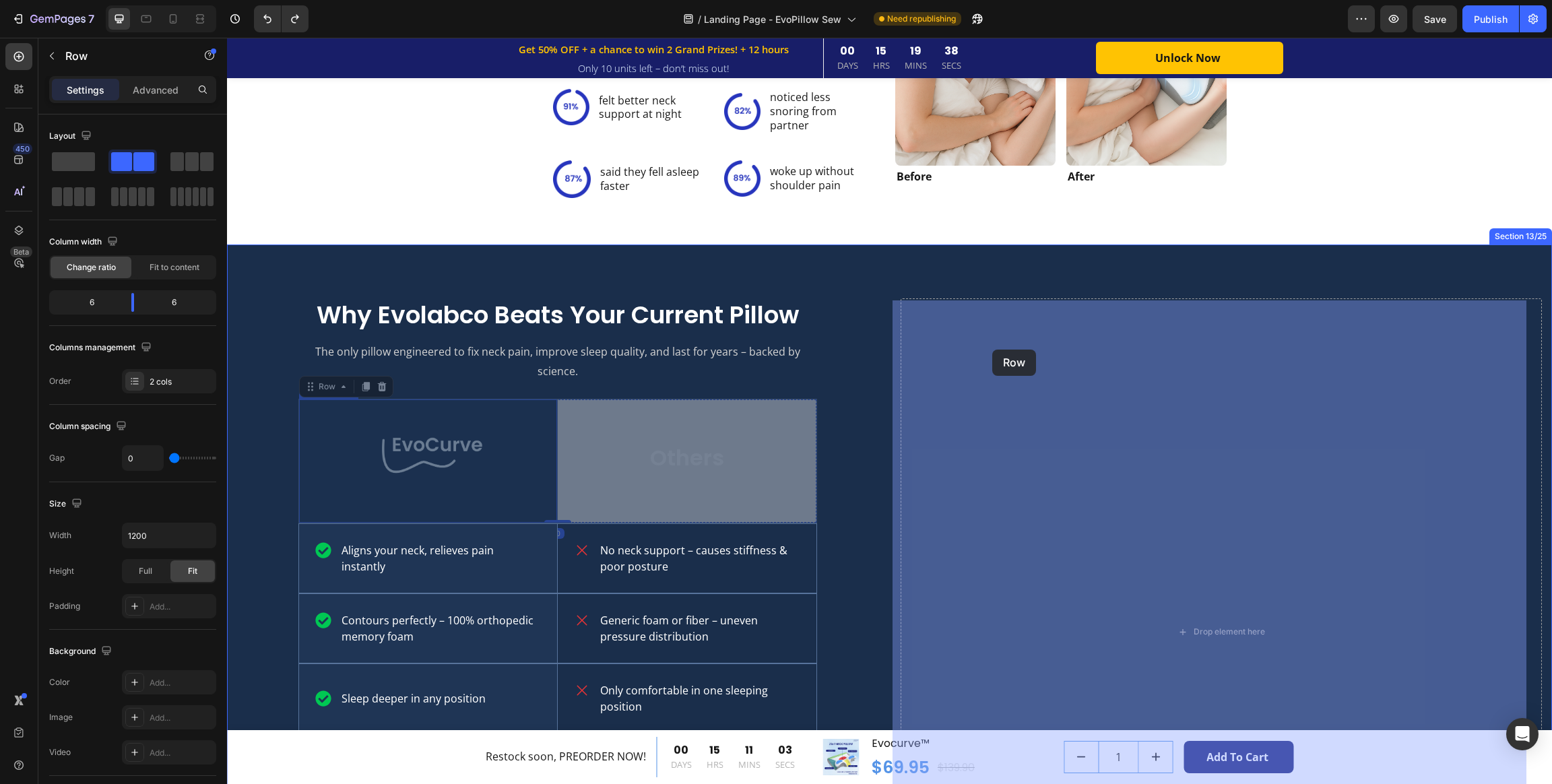 drag, startPoint x: 302, startPoint y: 387, endPoint x: 992, endPoint y: 350, distance: 690.9913 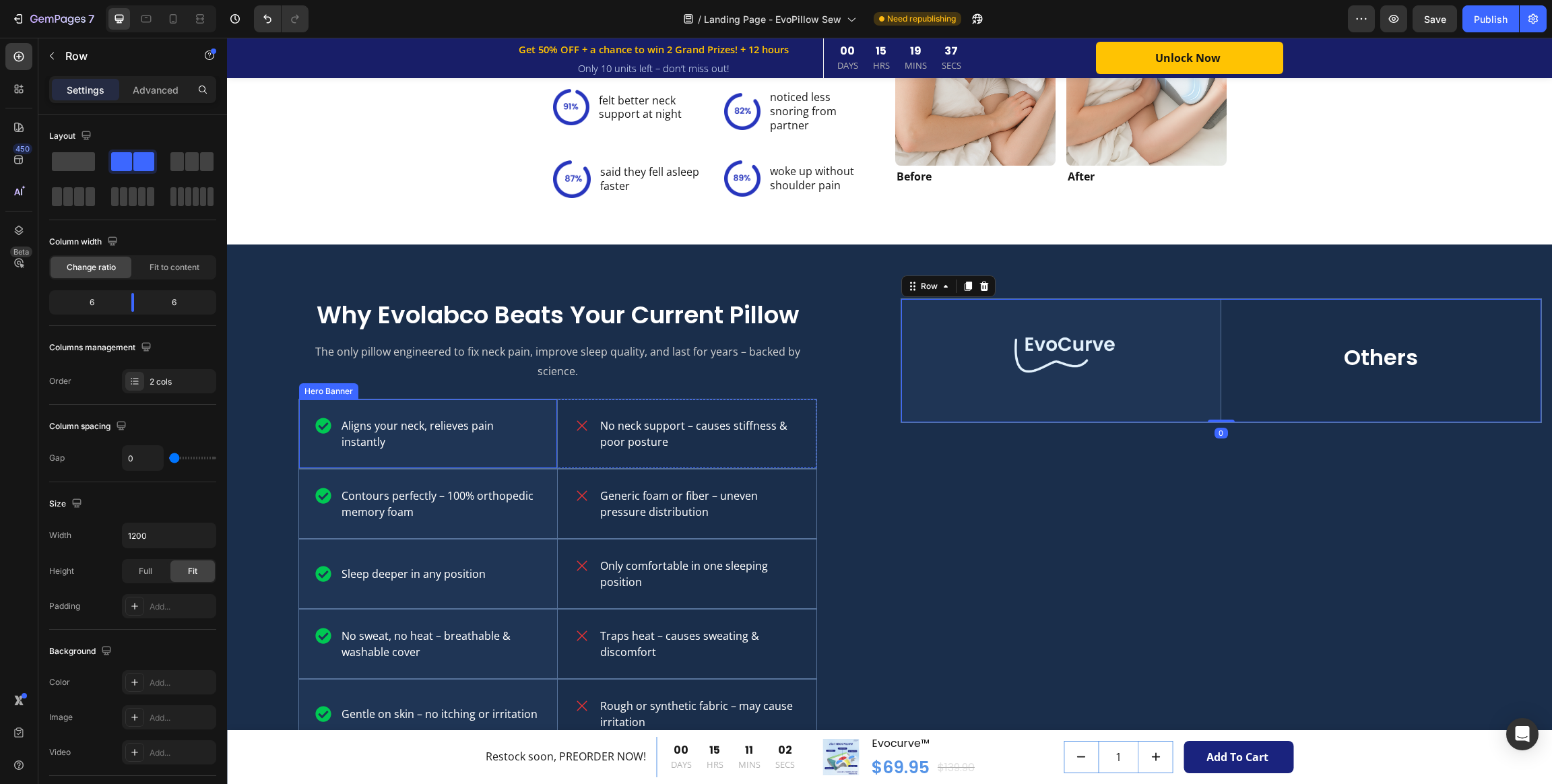 click on "Aligns your neck, relieves pain instantly Item List" at bounding box center [428, 434] 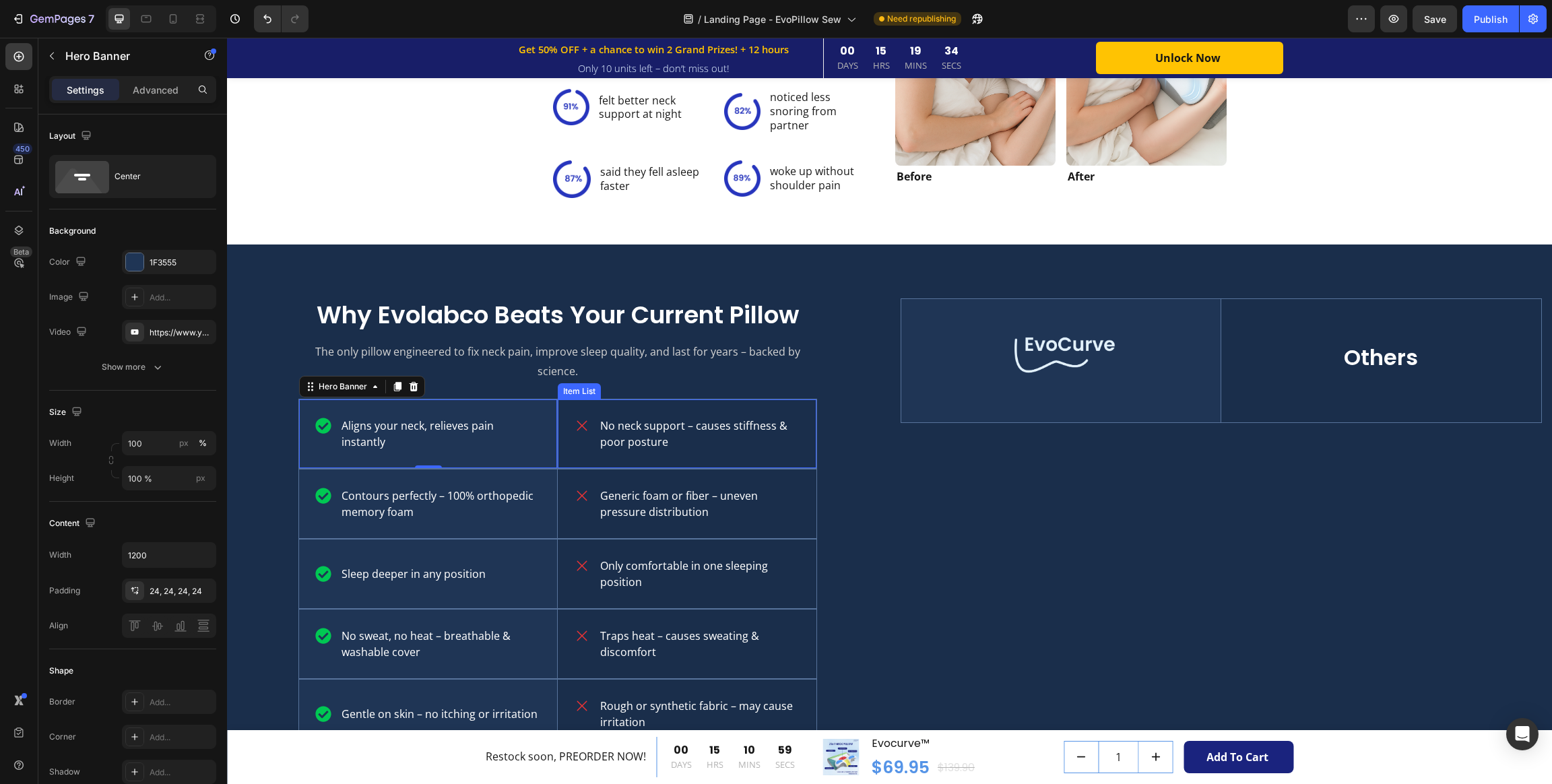 click on "No neck support – causes stiffness & poor posture" at bounding box center [687, 434] 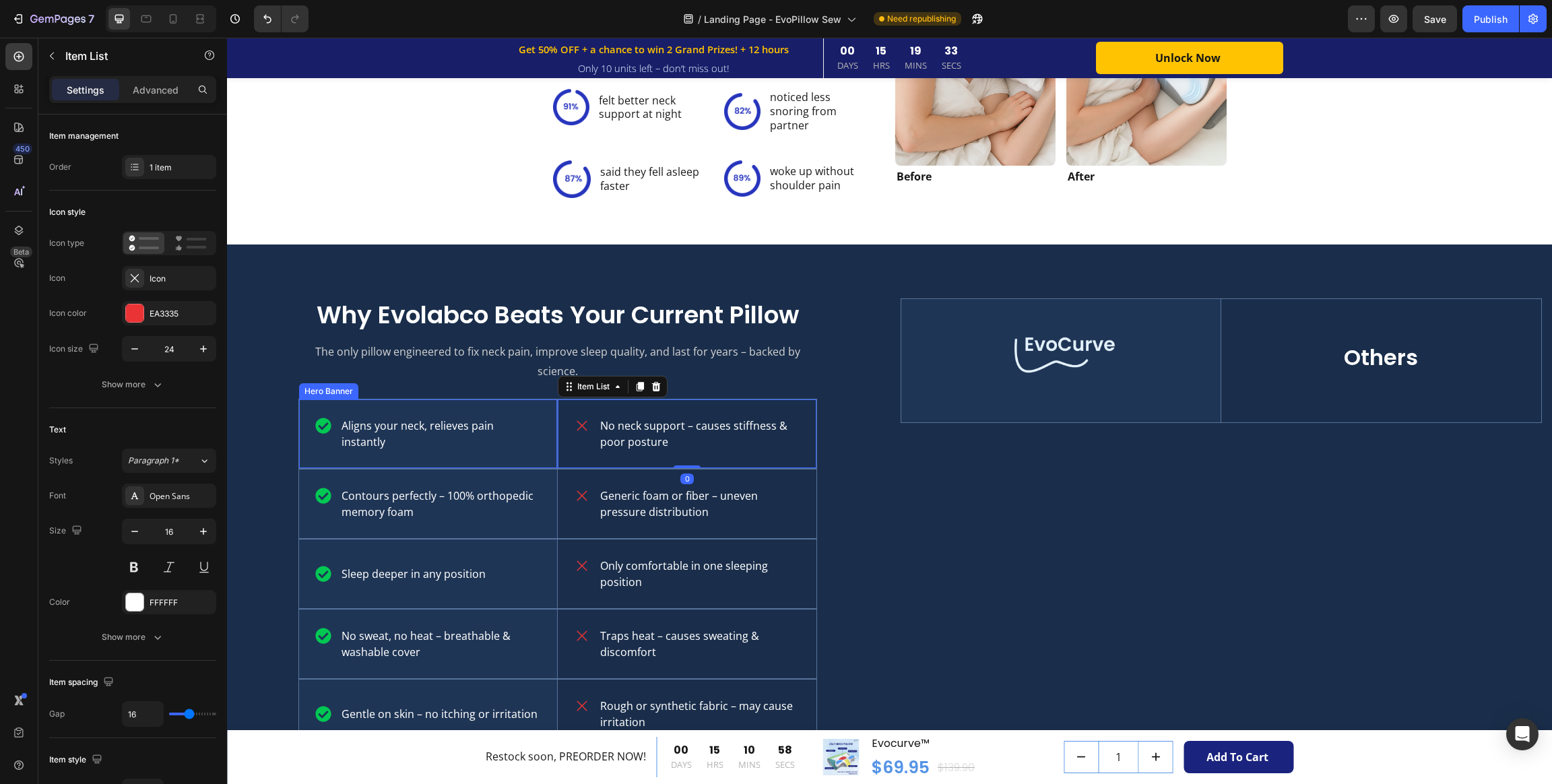 click at bounding box center [428, 434] 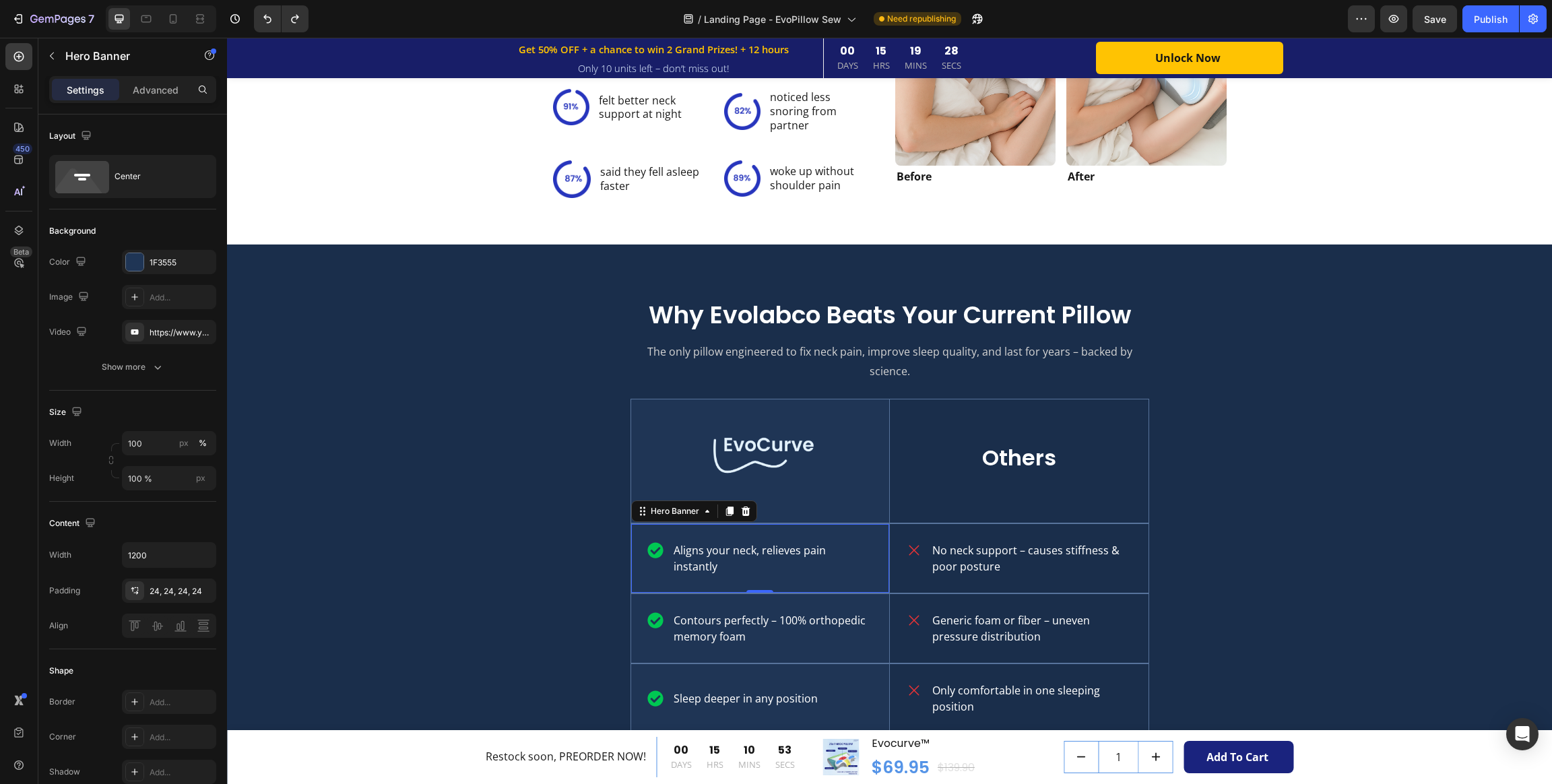 click 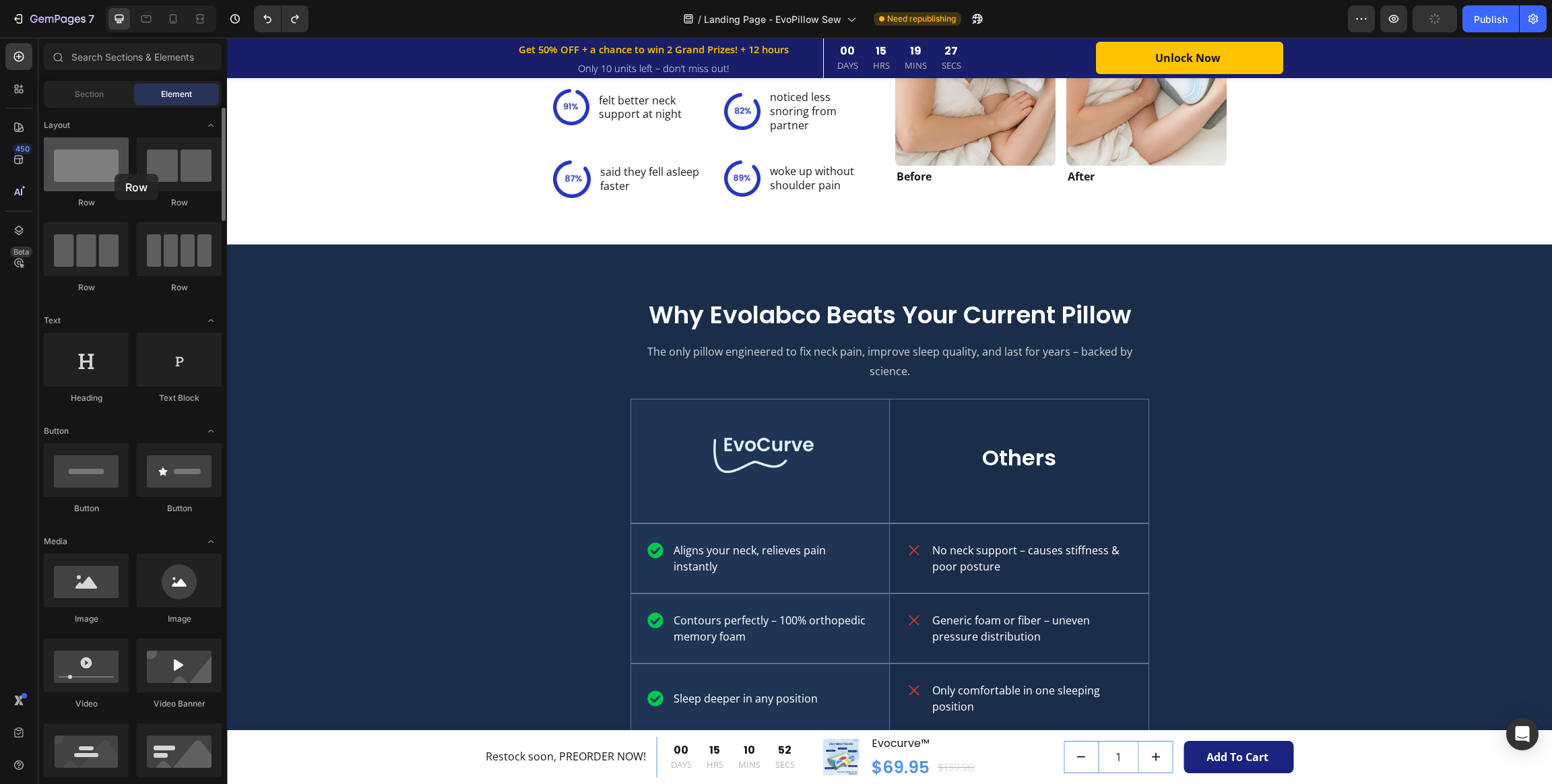 click at bounding box center (86, 164) 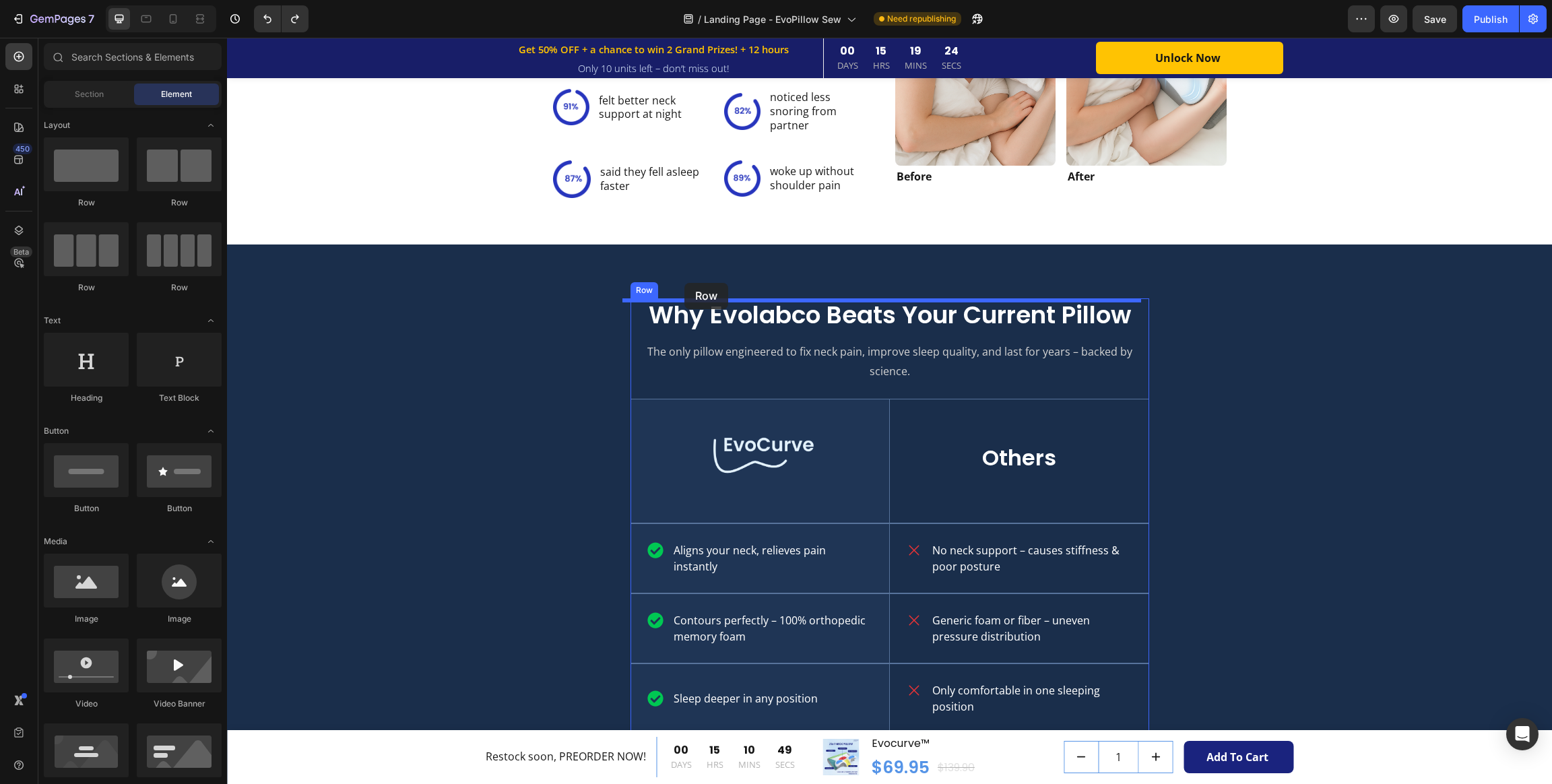 drag, startPoint x: 323, startPoint y: 211, endPoint x: 455, endPoint y: 222, distance: 132.45754 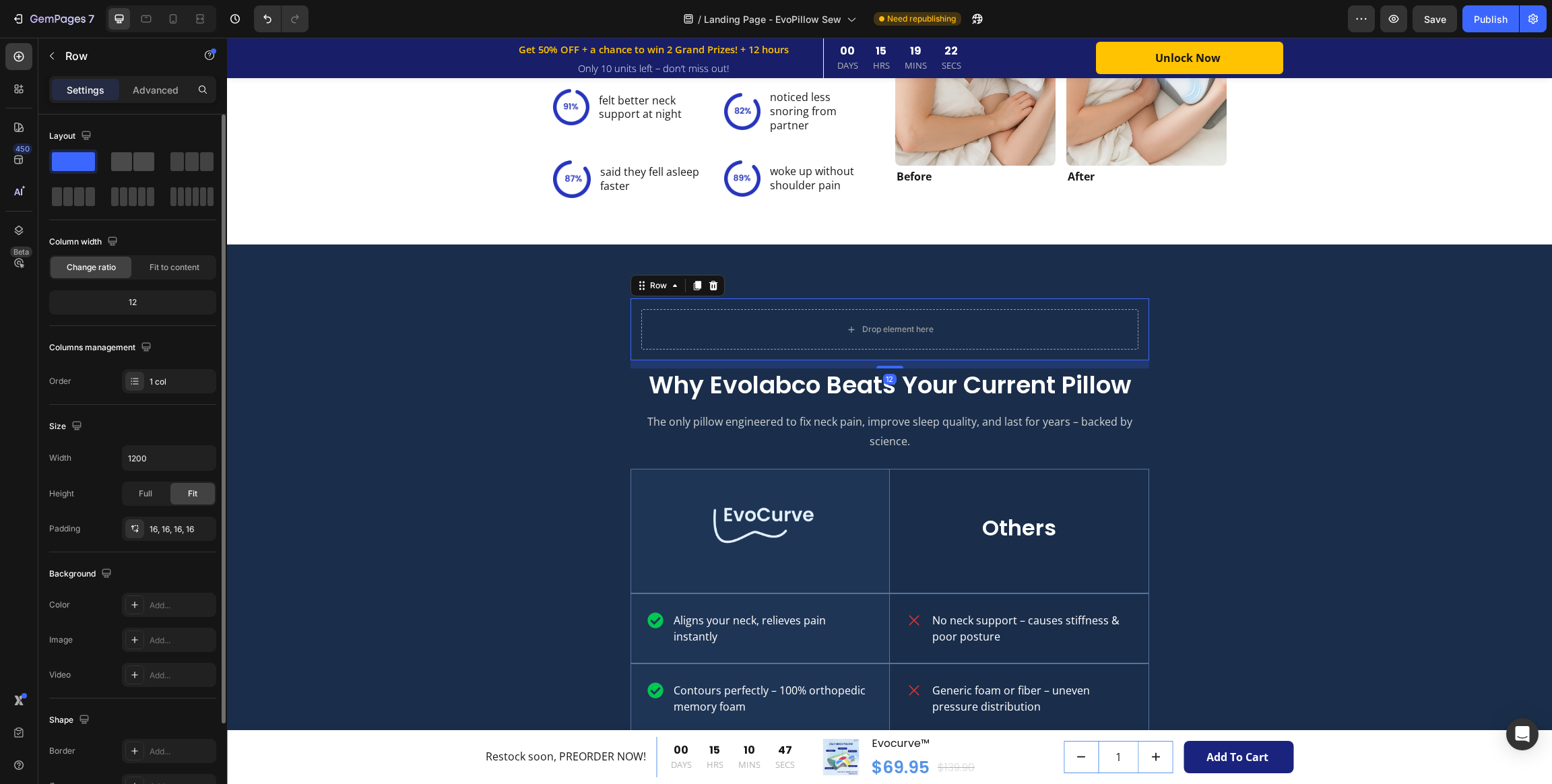 click 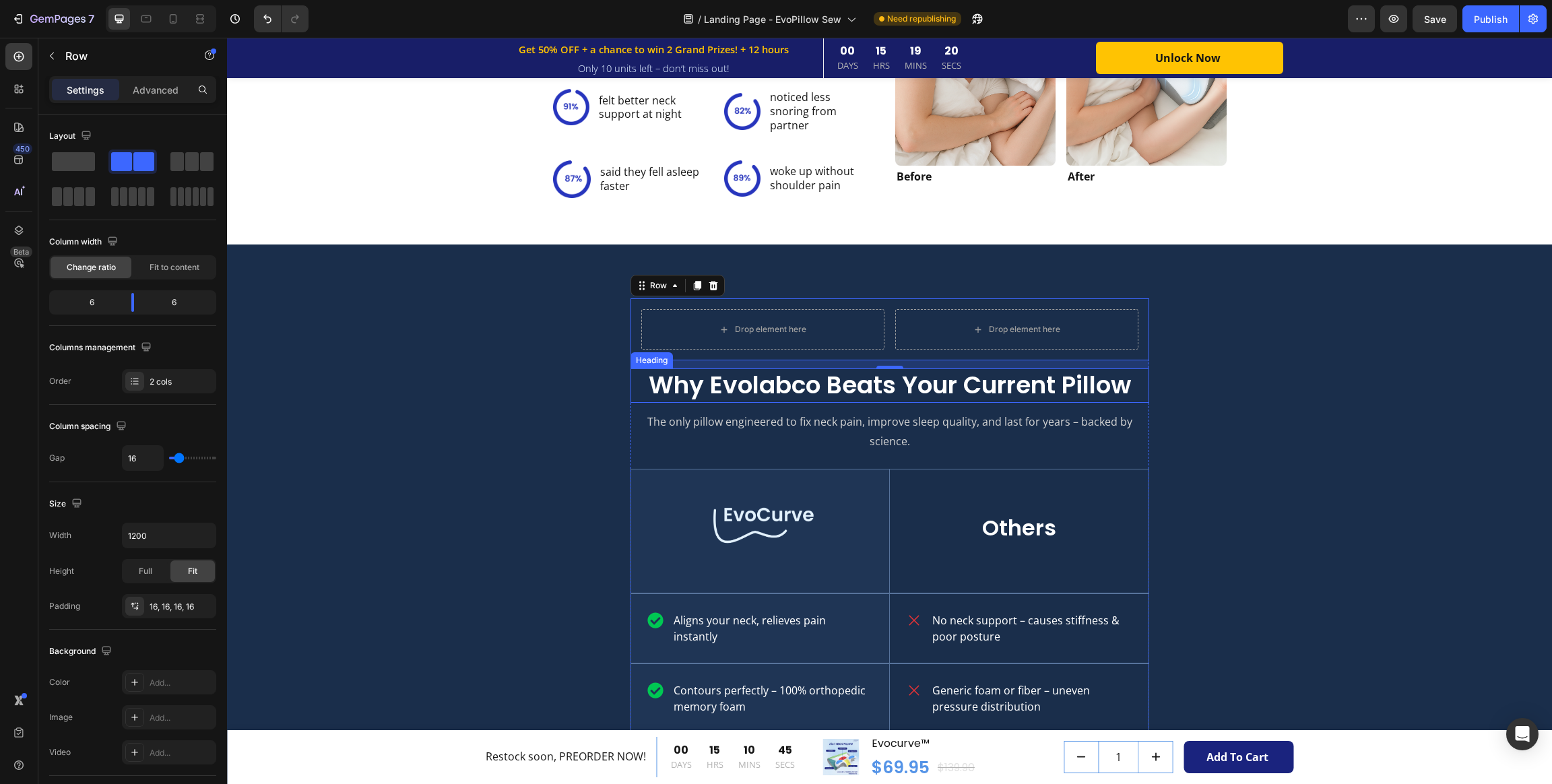 click on "Why Evolabco Beats Your Current Pillow" at bounding box center [890, 385] 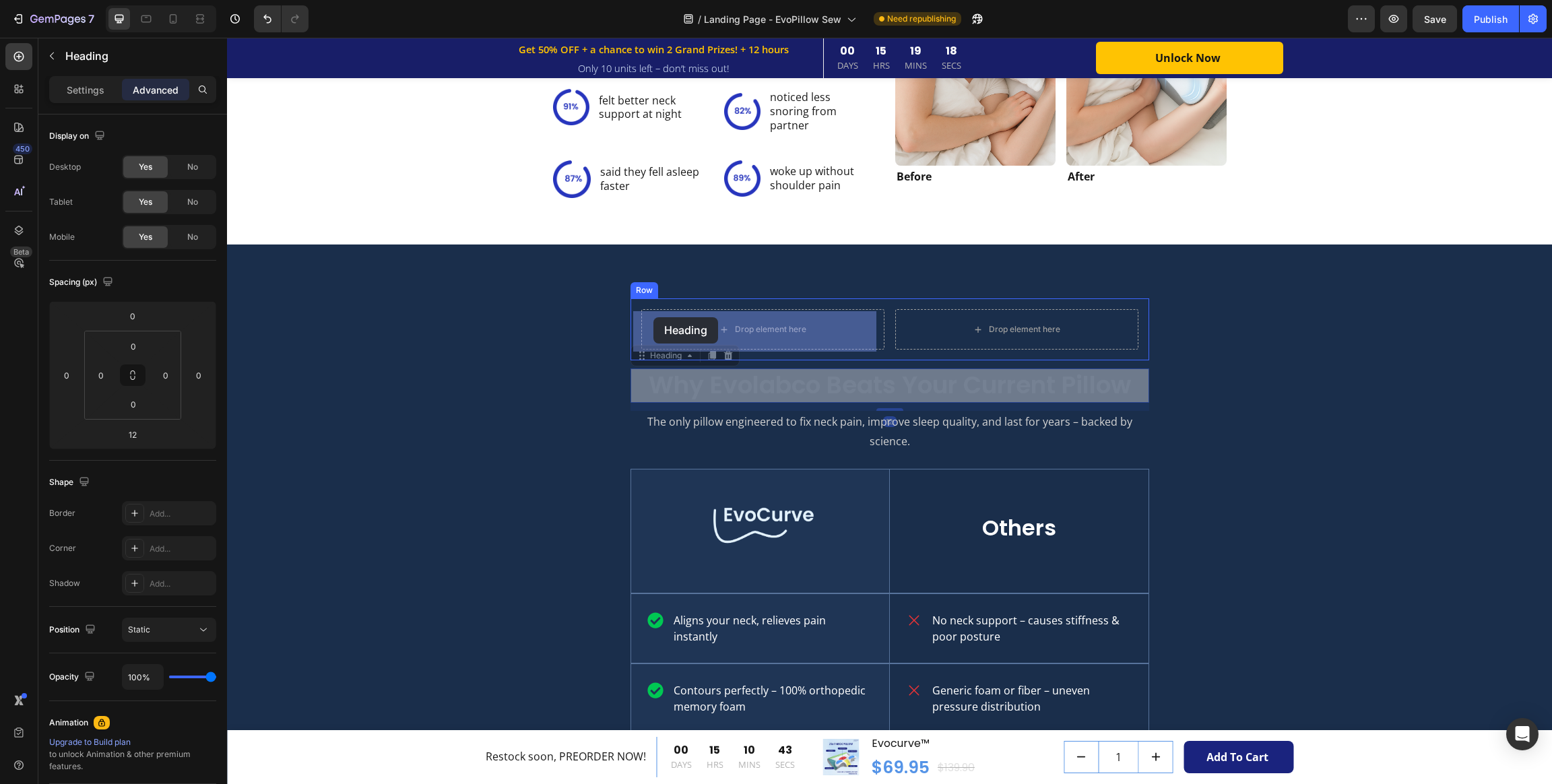 drag, startPoint x: 633, startPoint y: 360, endPoint x: 652, endPoint y: 317, distance: 47.010637 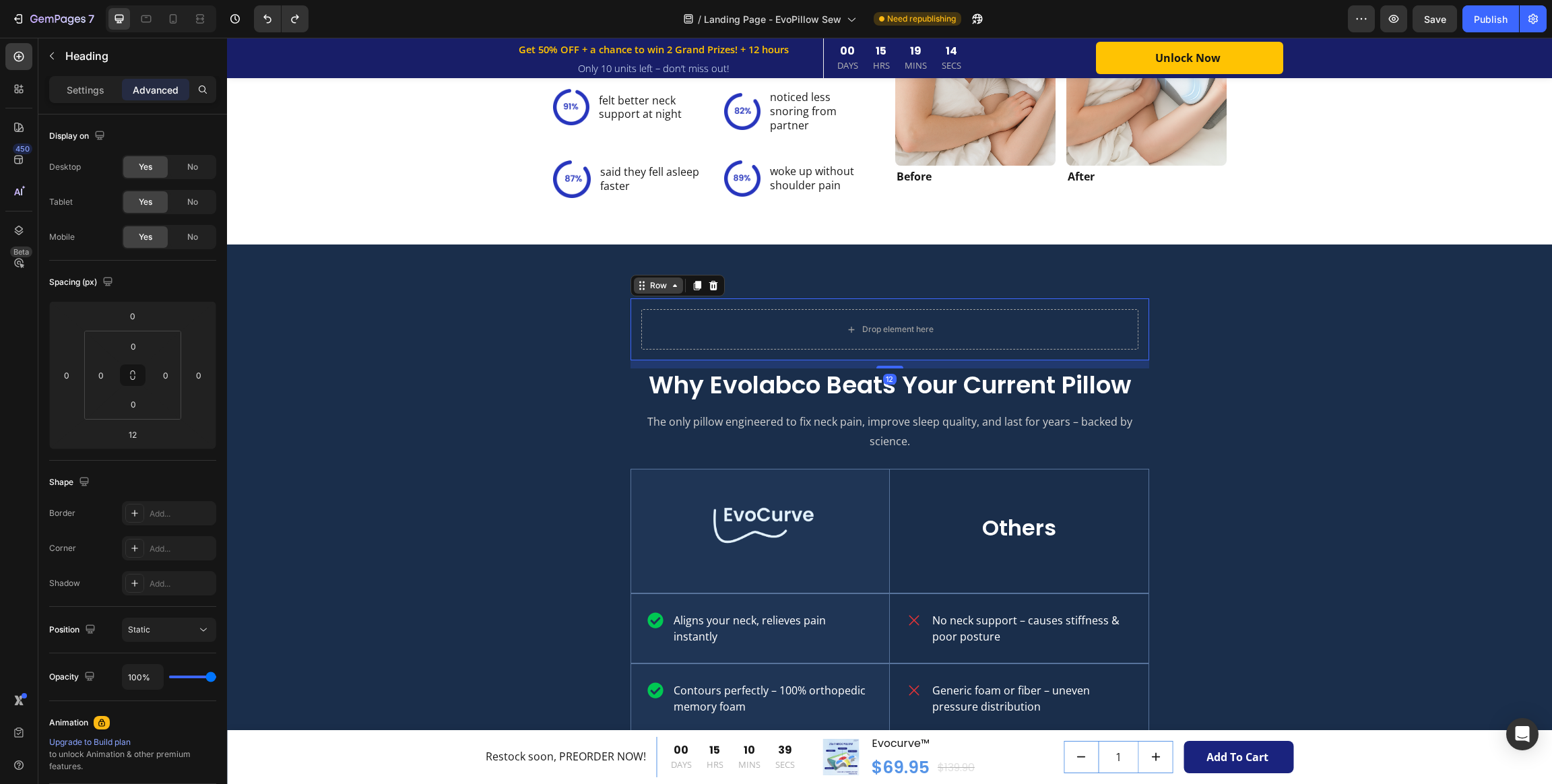 click on "Row" at bounding box center (658, 286) 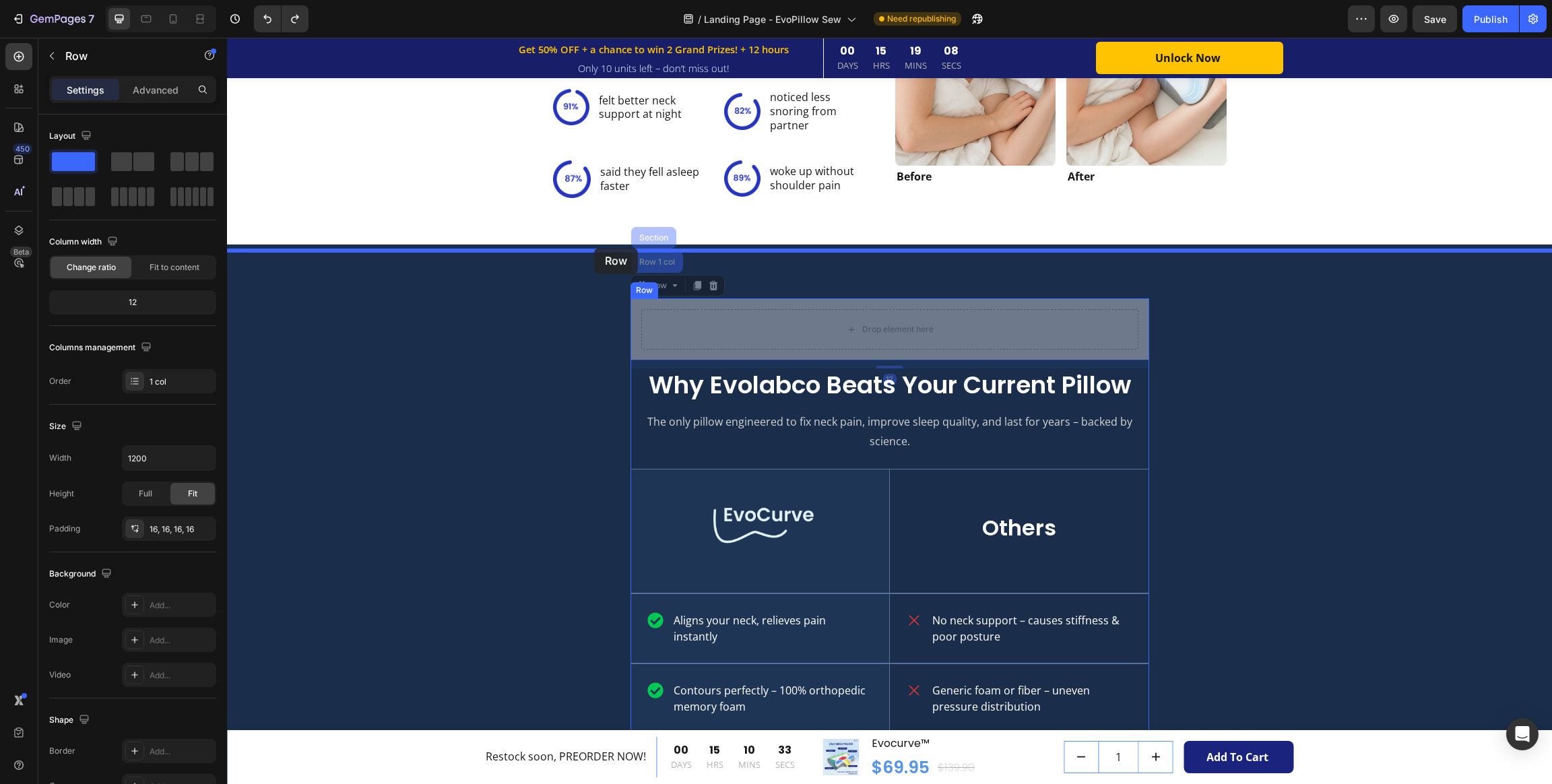 drag, startPoint x: 630, startPoint y: 293, endPoint x: 595, endPoint y: 259, distance: 48.795492 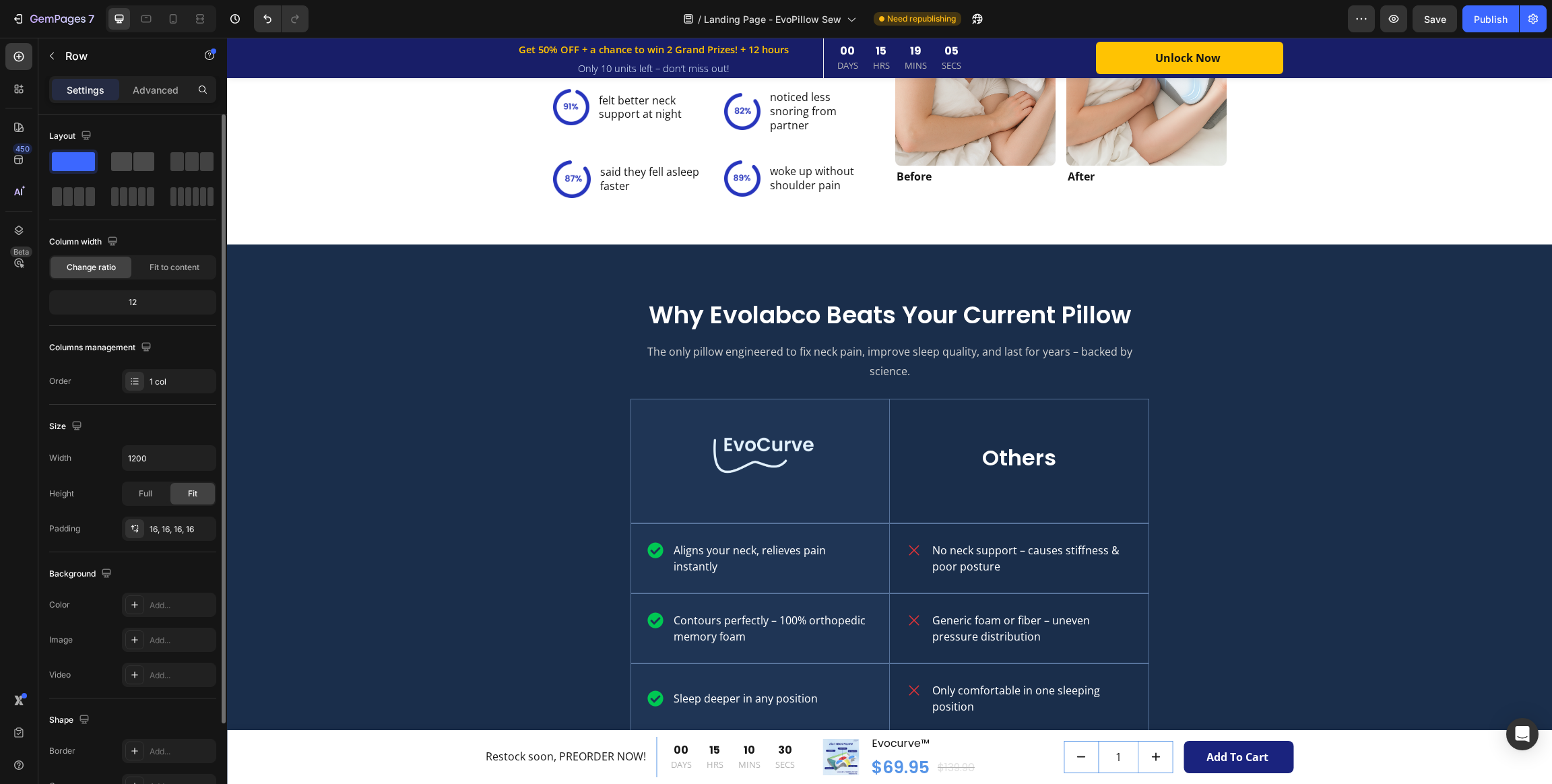 click 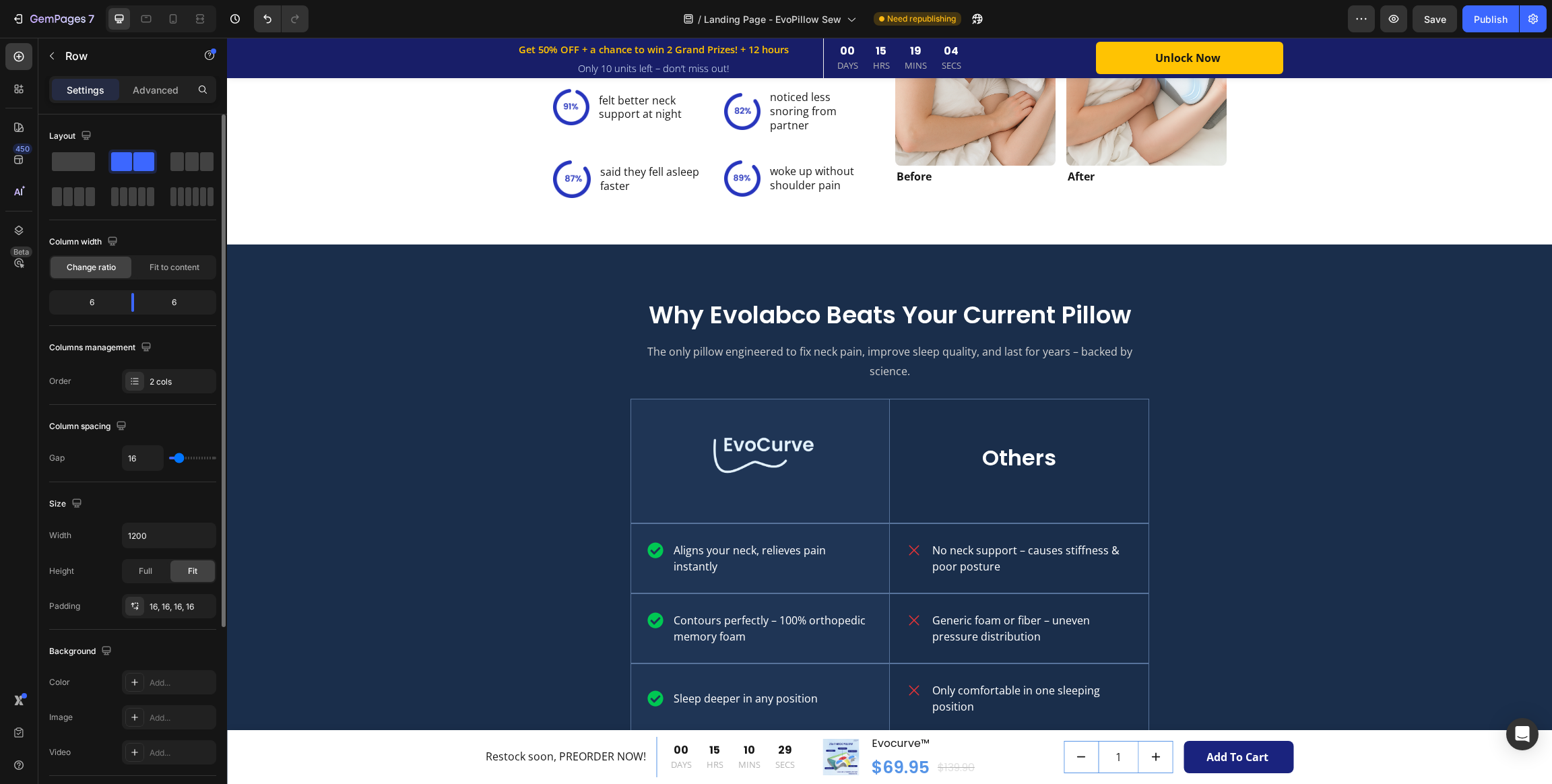 click 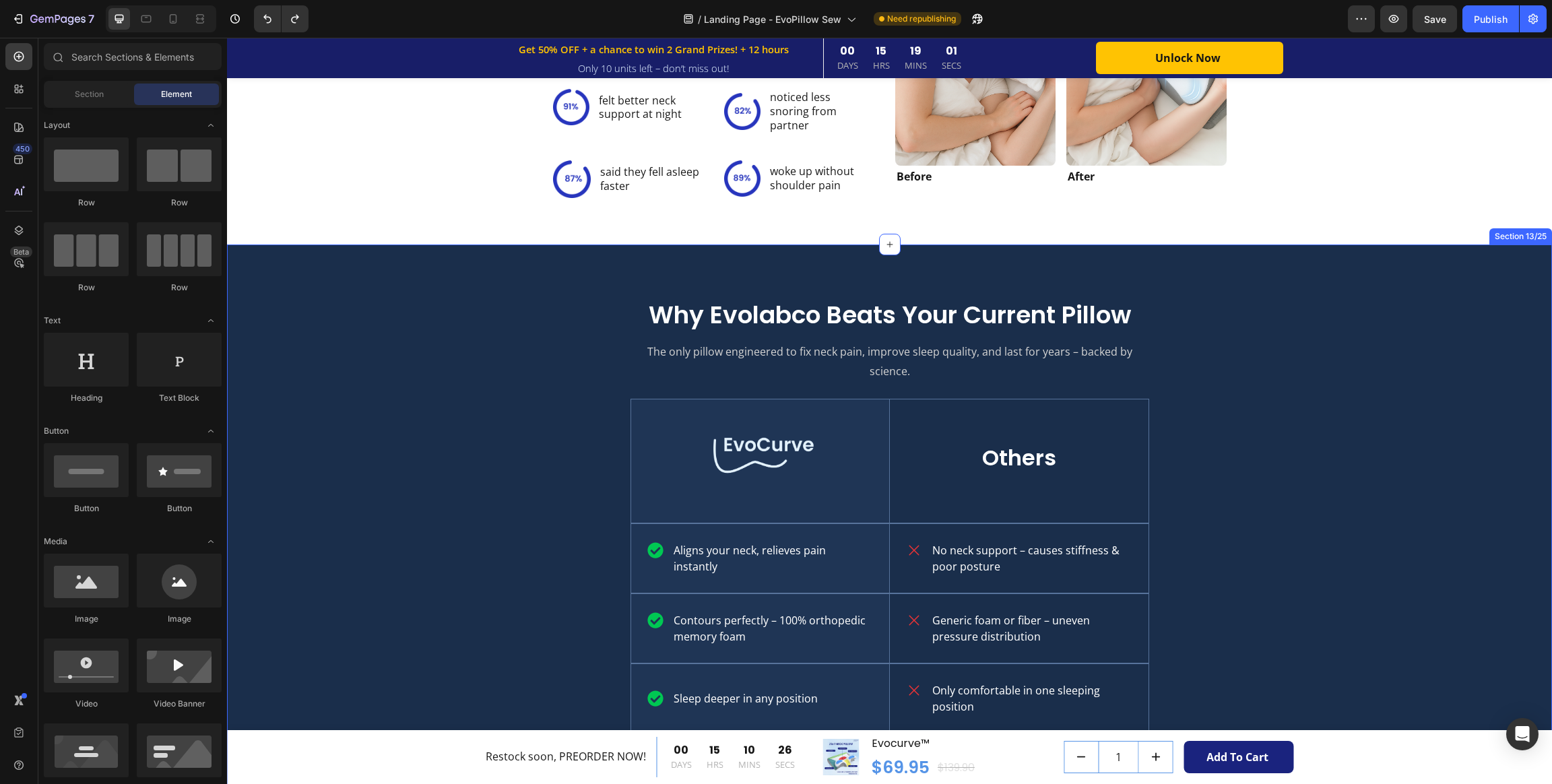 click on "Why Evolabco Beats Your Current Pillow Heading The only pillow engineered to fix neck pain, improve sleep quality, and last for years – backed by science. Text Block Image Hero Banner Others Text Block Row Aligns your neck, relieves pain instantly Item List Hero Banner
No neck support – causes stiffness & poor posture Item List Row Contours perfectly – 100% orthopedic memory foam Item List Hero Banner
Generic foam or fiber – uneven pressure distribution Item List Row Sleep deeper in any position Item List Hero Banner
Only comfortable in one sleeping position Item List Row No sweat, no heat – breathable & washable cover Item List Hero Banner
Traps heat – causes sweating & discomfort Item List Row Gentle on skin – no itching or irritation Item List Hero Banner
Rough or synthetic fabric – may cause irritation Item List Row Won’t flatten or sag – keeps shape for years Item List Hero Banner
Item List" at bounding box center [889, 631] 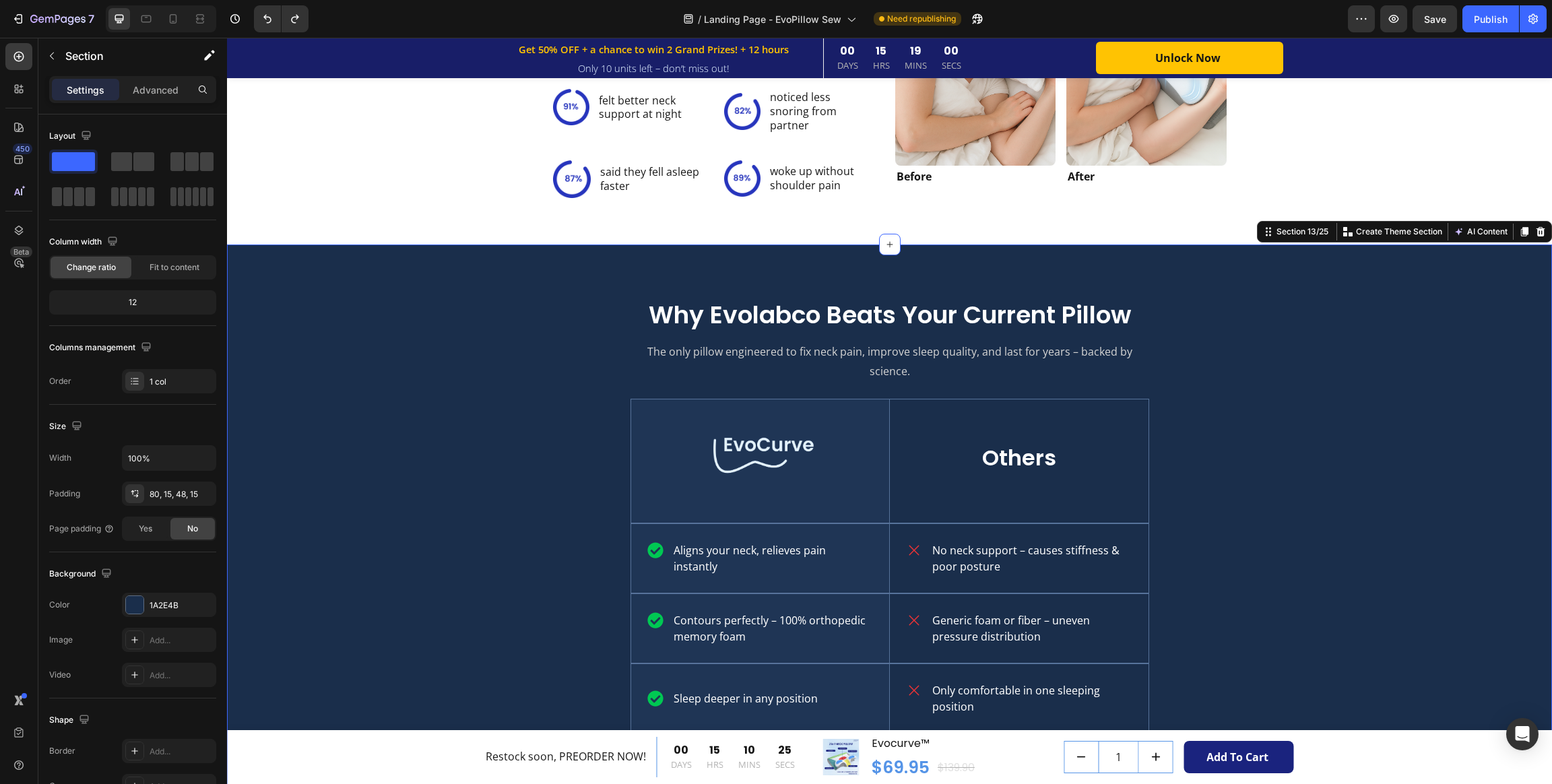 scroll, scrollTop: 2427, scrollLeft: 0, axis: vertical 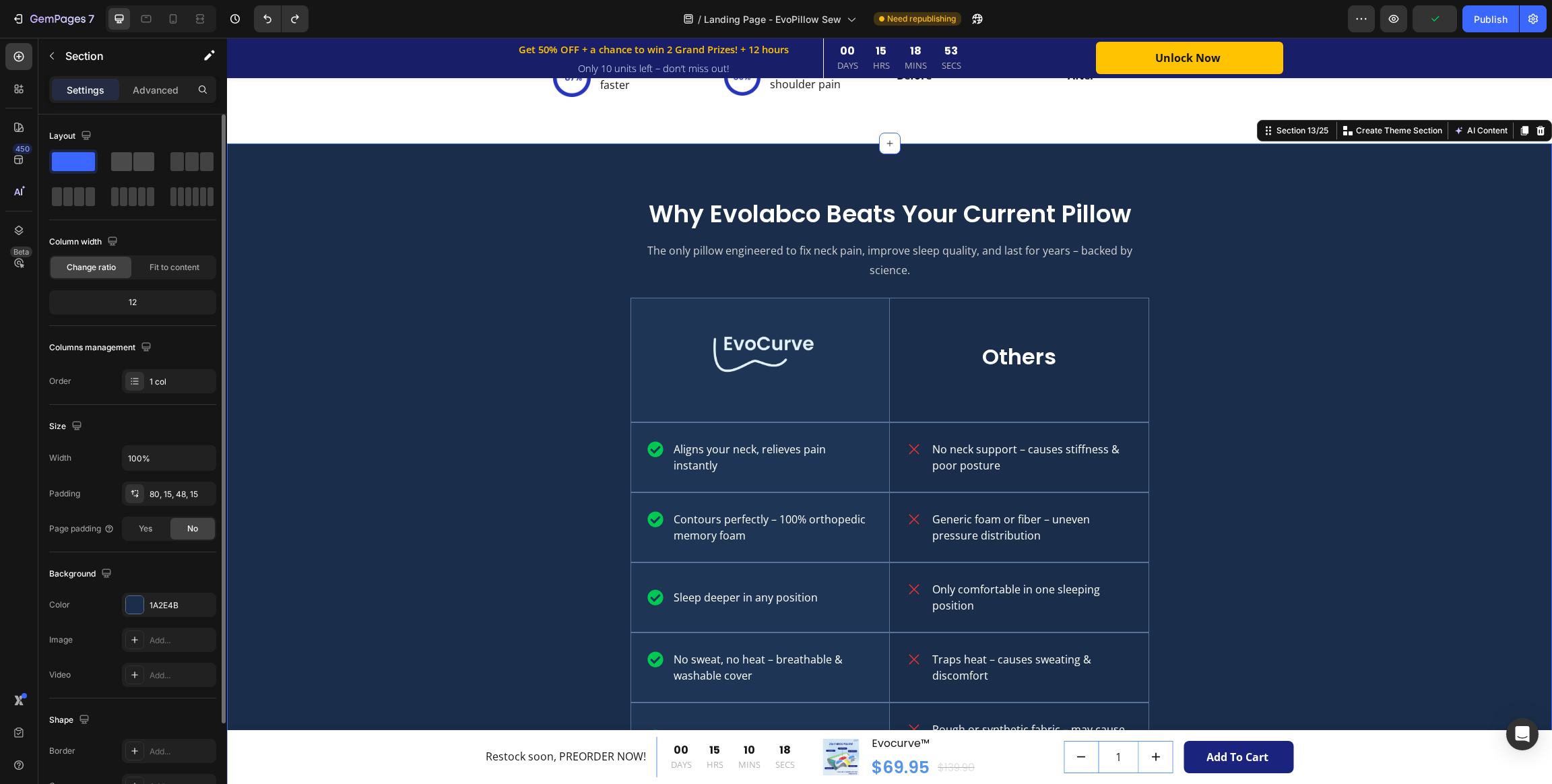 click 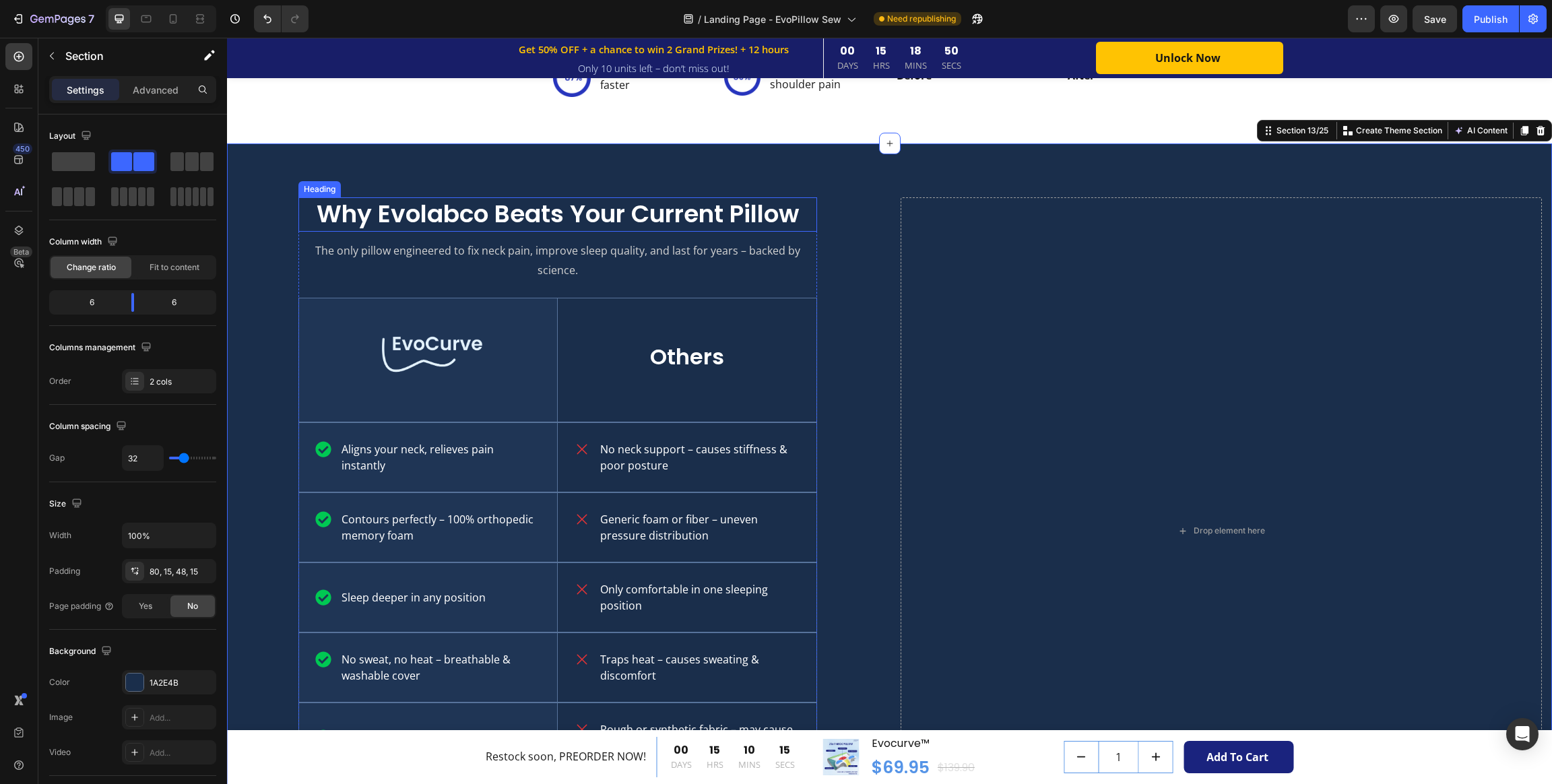 click on "Why Evolabco Beats Your Current Pillow" at bounding box center (558, 214) 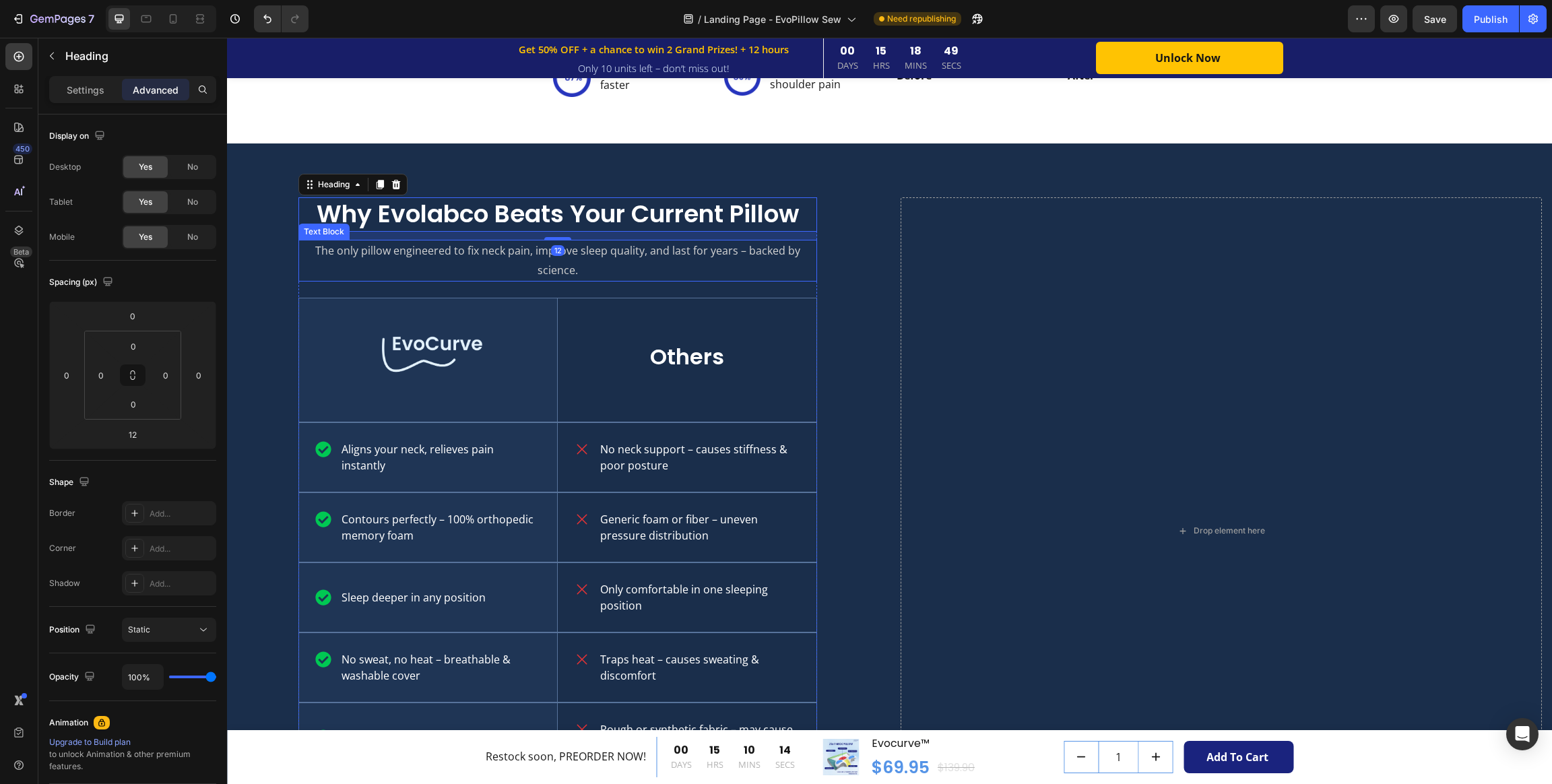 click on "The only pillow engineered to fix neck pain, improve sleep quality, and last for years – backed by science." at bounding box center (558, 261) 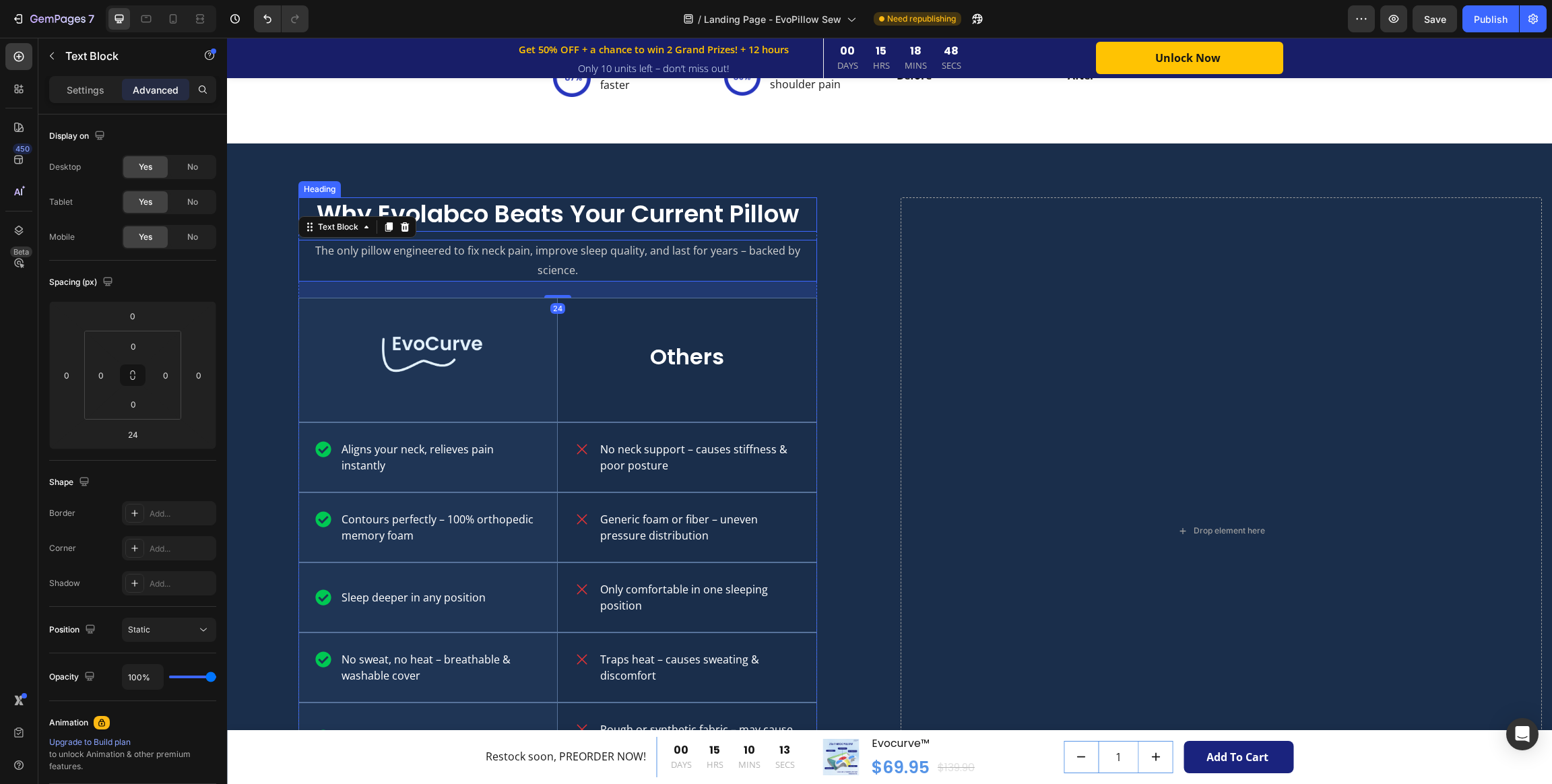 click on "Why Evolabco Beats Your Current Pillow" at bounding box center [558, 214] 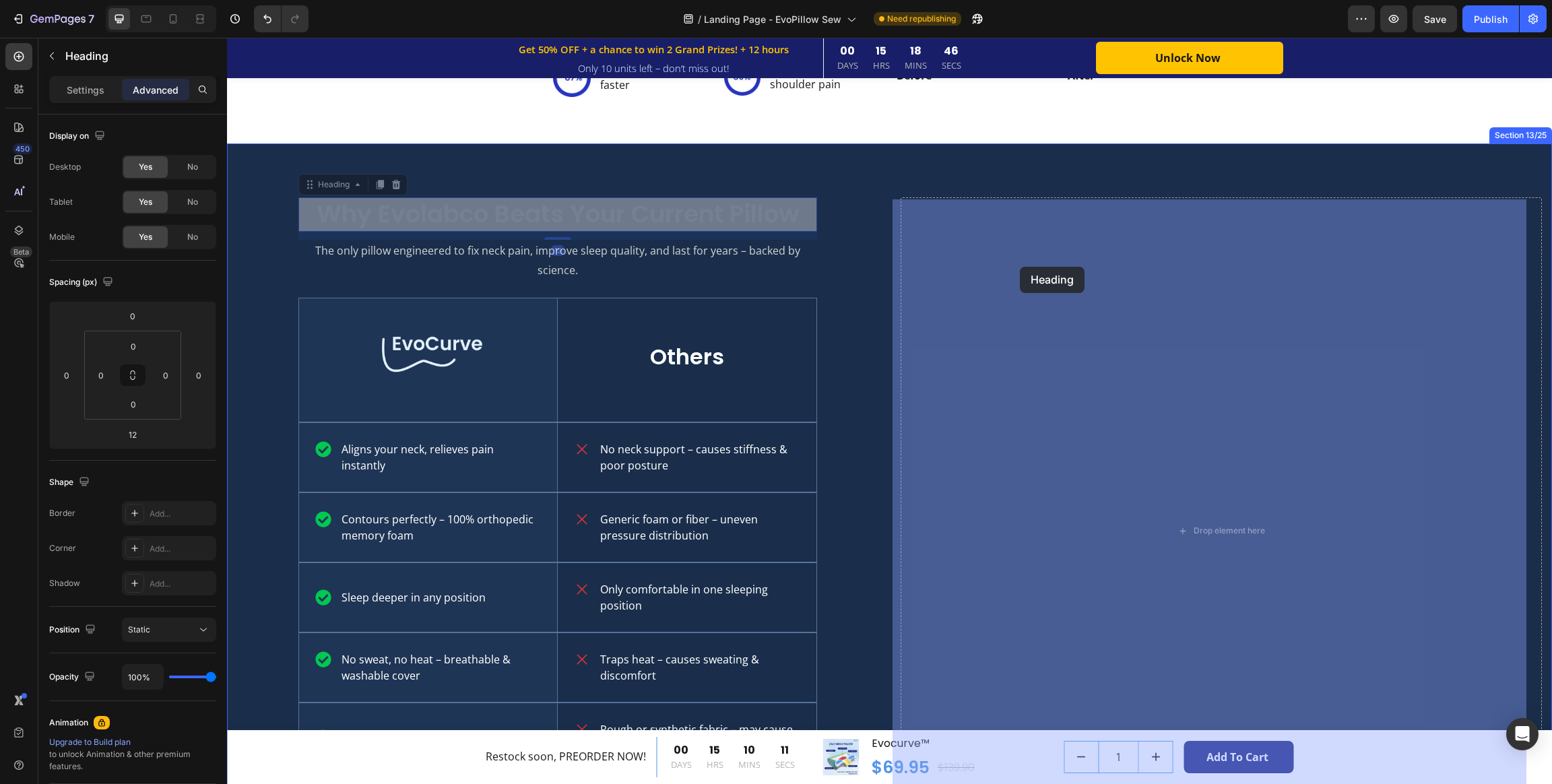 drag, startPoint x: 302, startPoint y: 183, endPoint x: 991, endPoint y: 292, distance: 697.5686 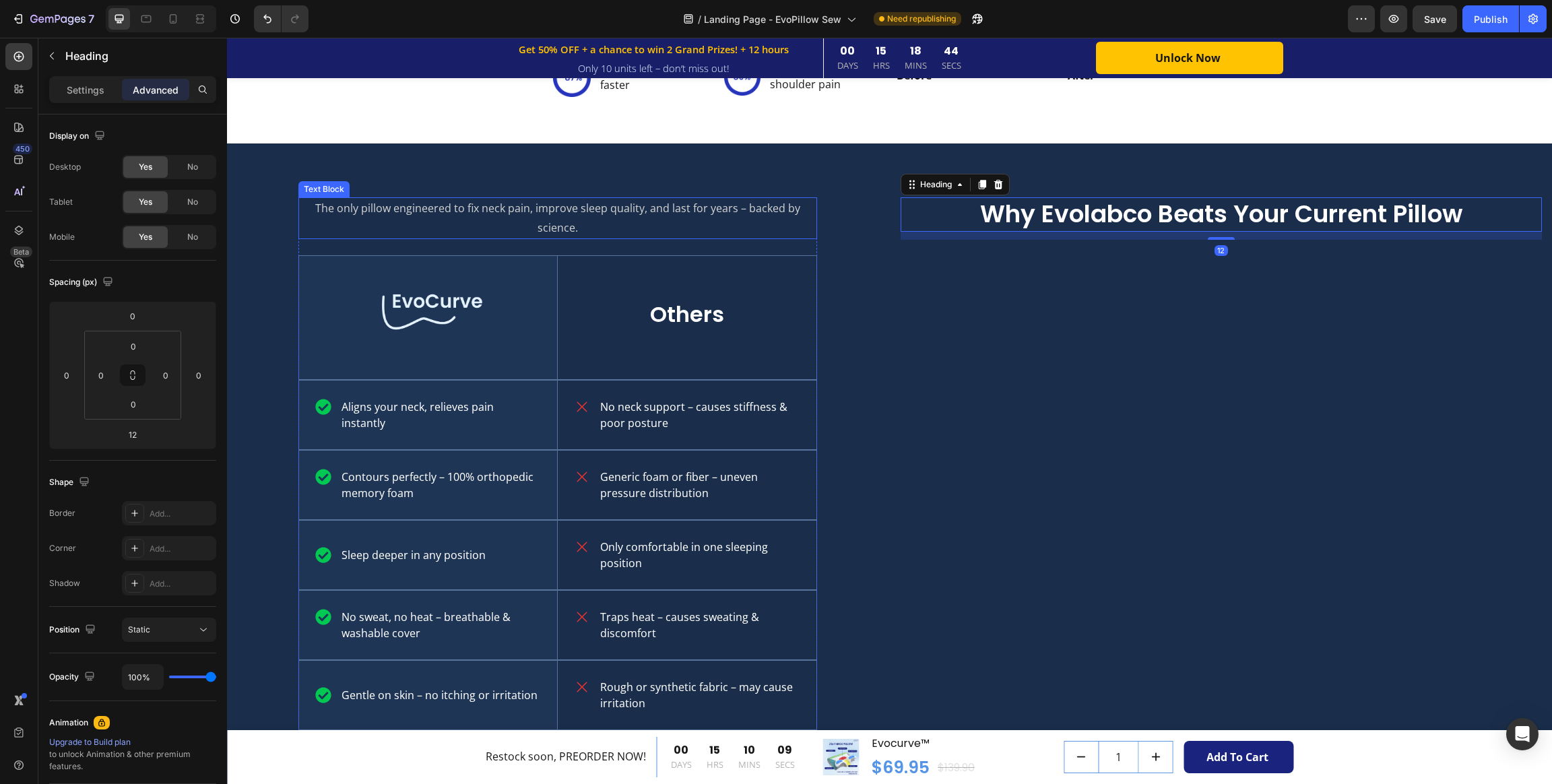 click on "The only pillow engineered to fix neck pain, improve sleep quality, and last for years – backed by science." at bounding box center [558, 218] 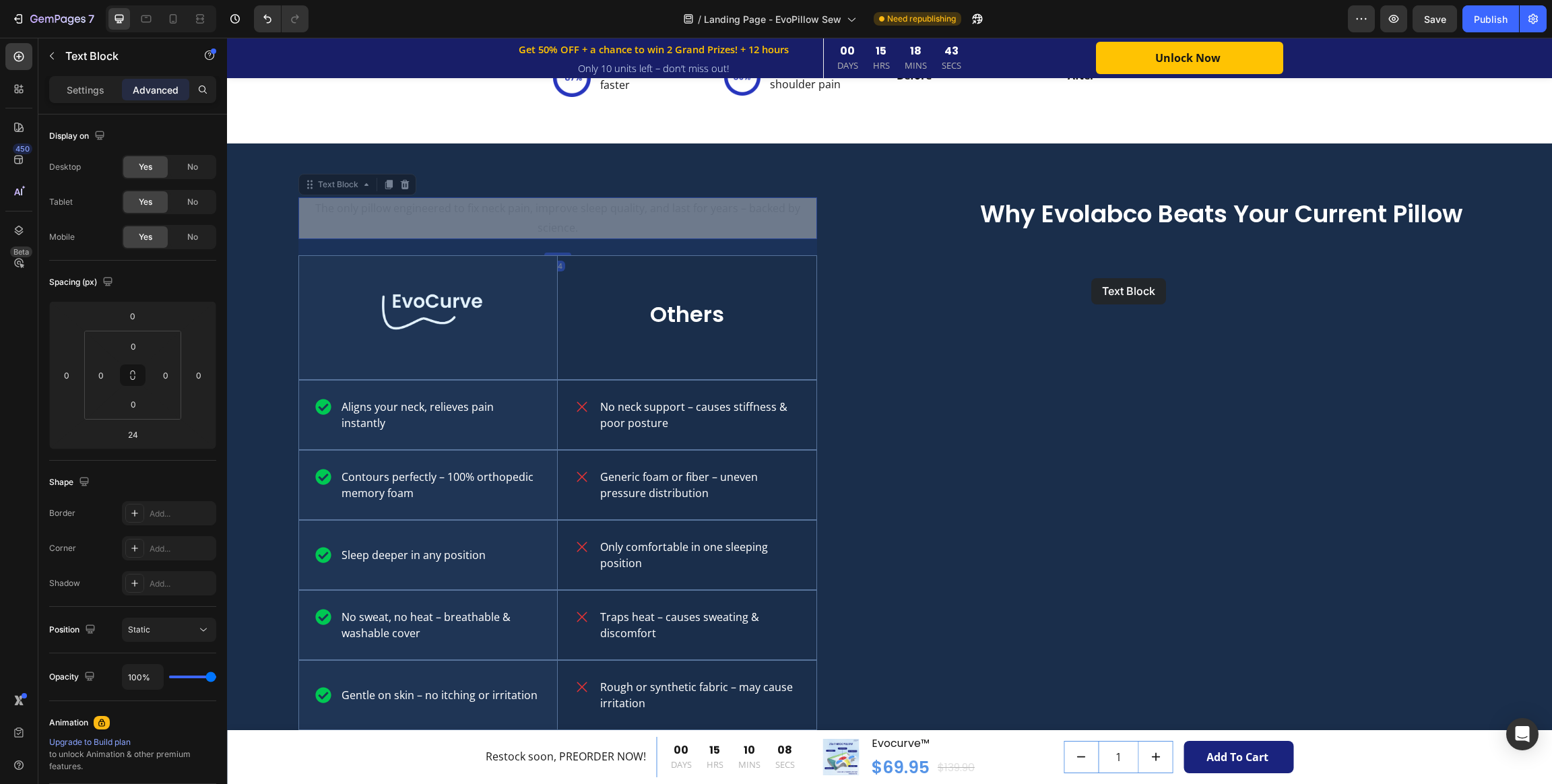 drag, startPoint x: 305, startPoint y: 187, endPoint x: 1045, endPoint y: 308, distance: 749.8273 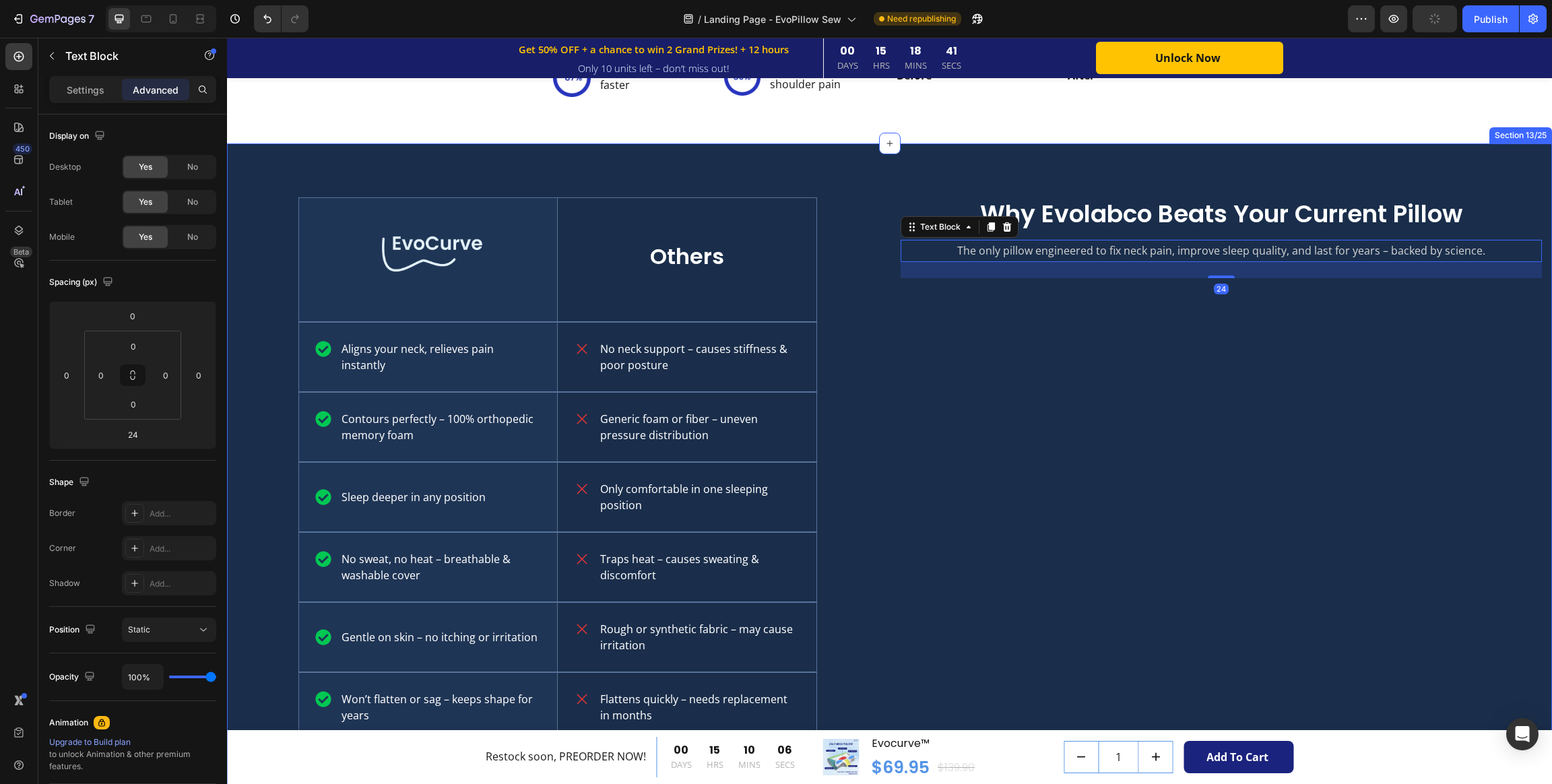 click on "Why Evolabco Beats Your Current Pillow Heading The only pillow engineered to fix neck pain, improve sleep quality, and last for years – backed by science. Text Block   24" at bounding box center [1221, 480] 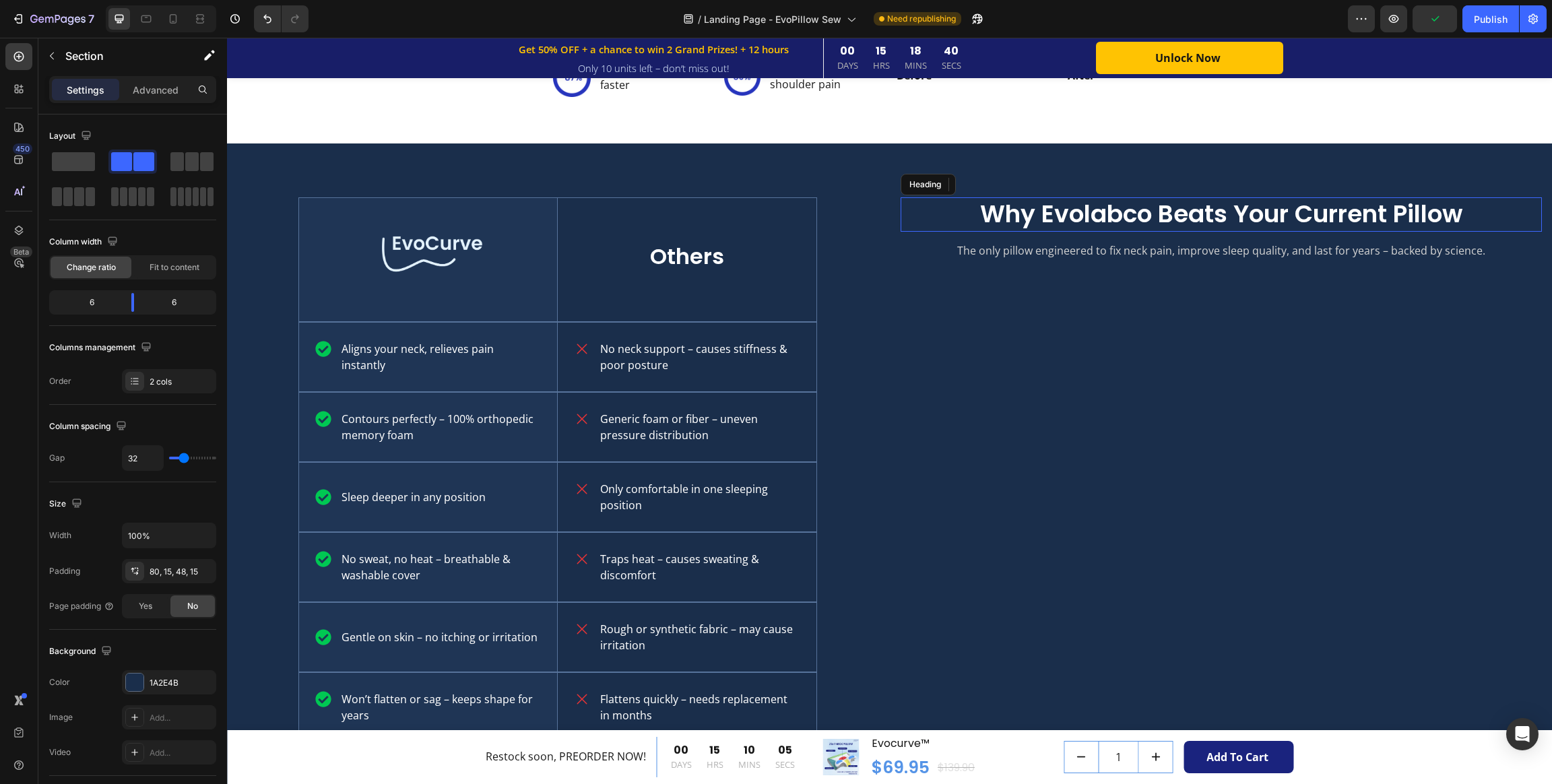 click on "Why Evolabco Beats Your Current Pillow" at bounding box center [1221, 214] 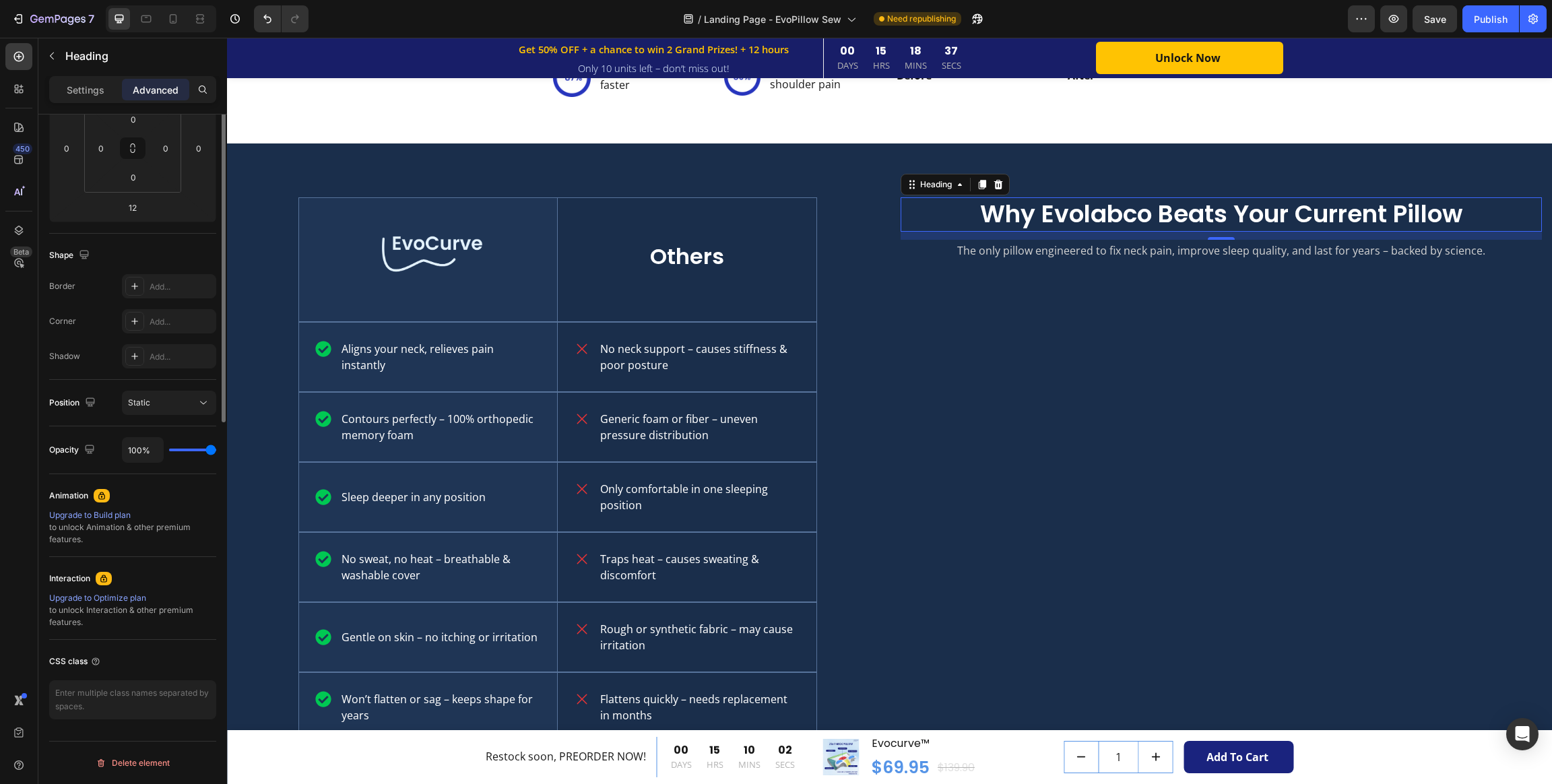 scroll, scrollTop: 0, scrollLeft: 0, axis: both 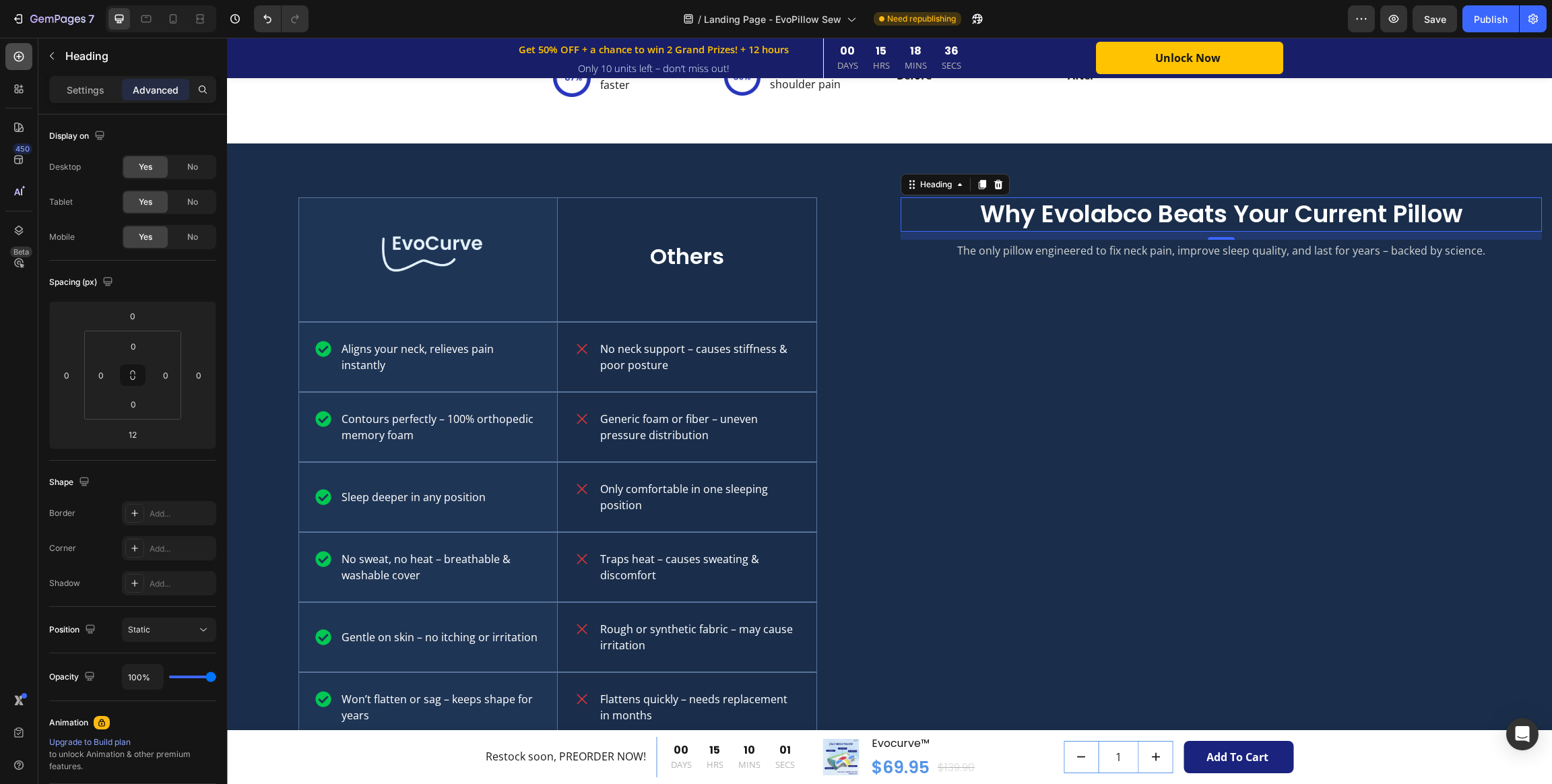 click 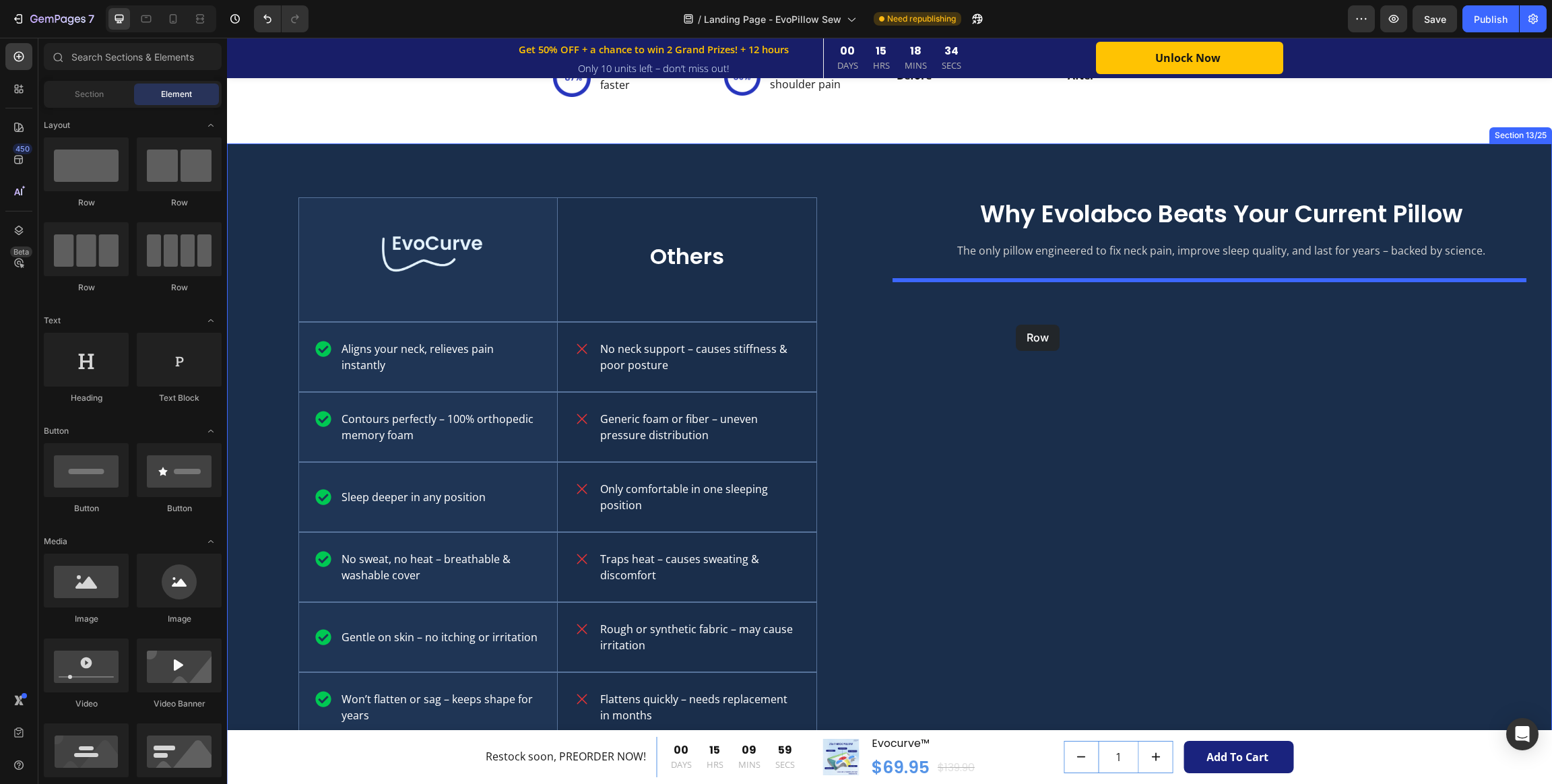 drag, startPoint x: 321, startPoint y: 205, endPoint x: 1016, endPoint y: 325, distance: 705.2836 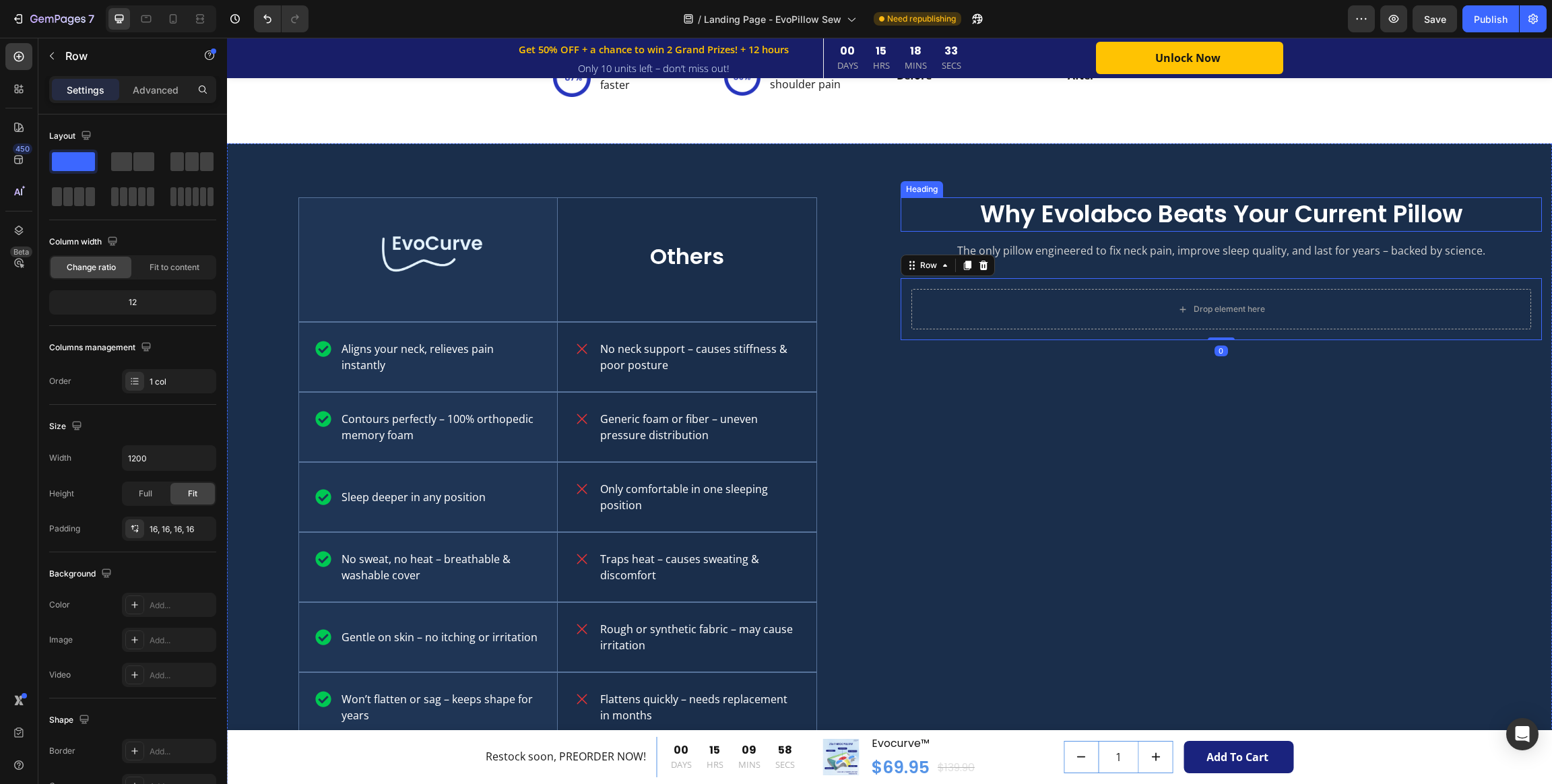 click on "Why Evolabco Beats Your Current Pillow" at bounding box center [1221, 214] 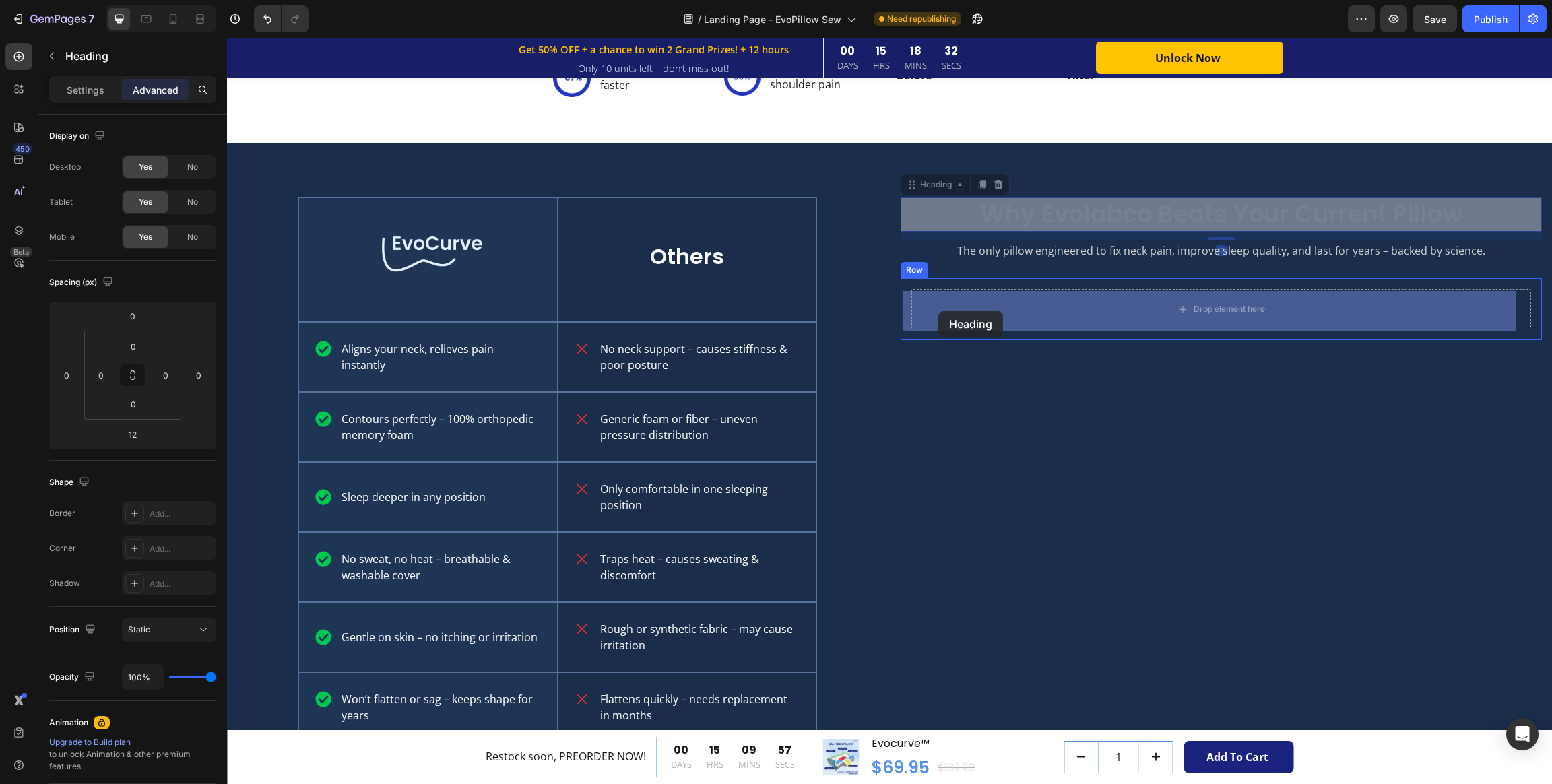 drag, startPoint x: 901, startPoint y: 190, endPoint x: 938, endPoint y: 307, distance: 122.71104 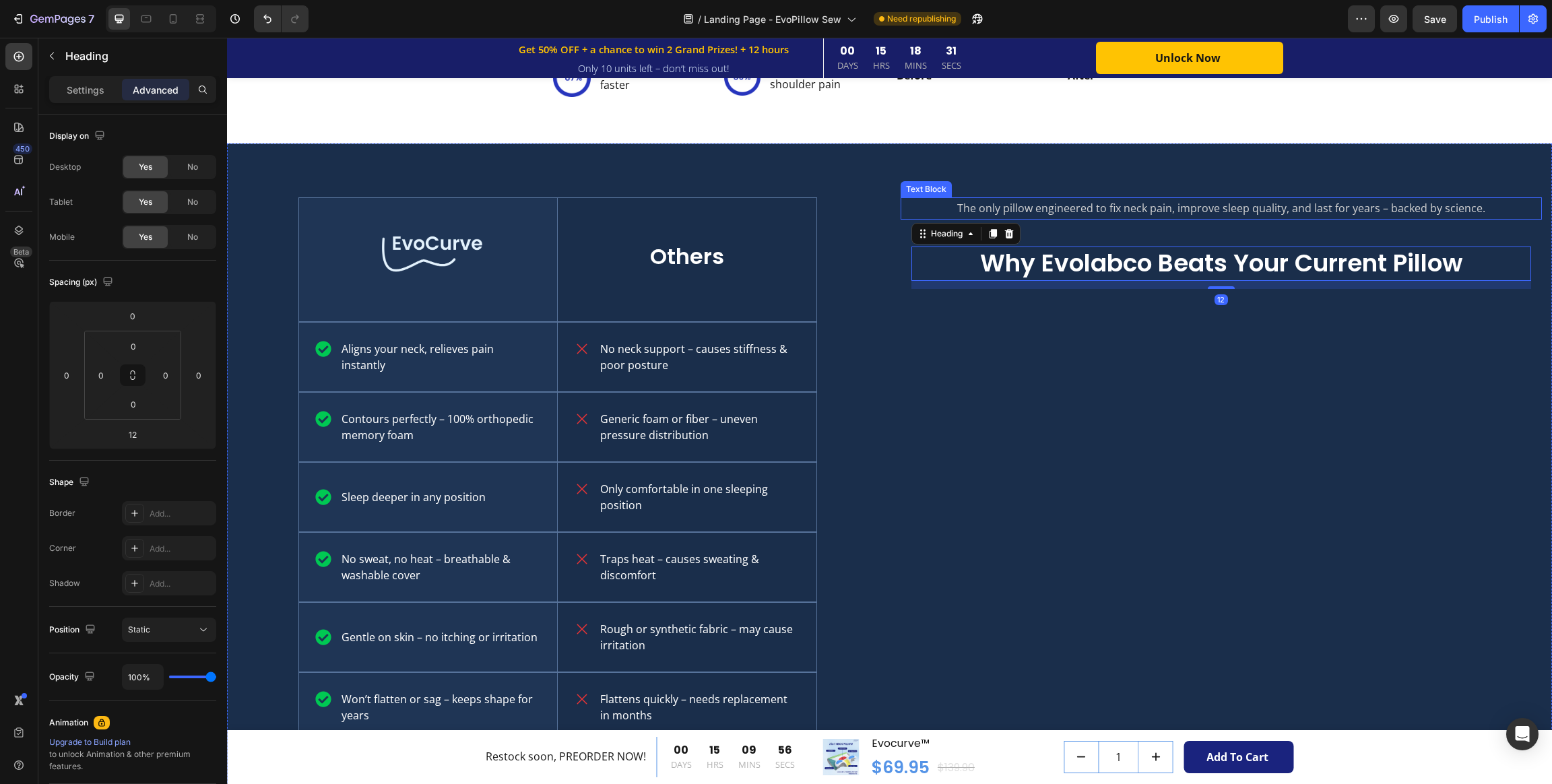click on "The only pillow engineered to fix neck pain, improve sleep quality, and last for years – backed by science." at bounding box center [1221, 208] 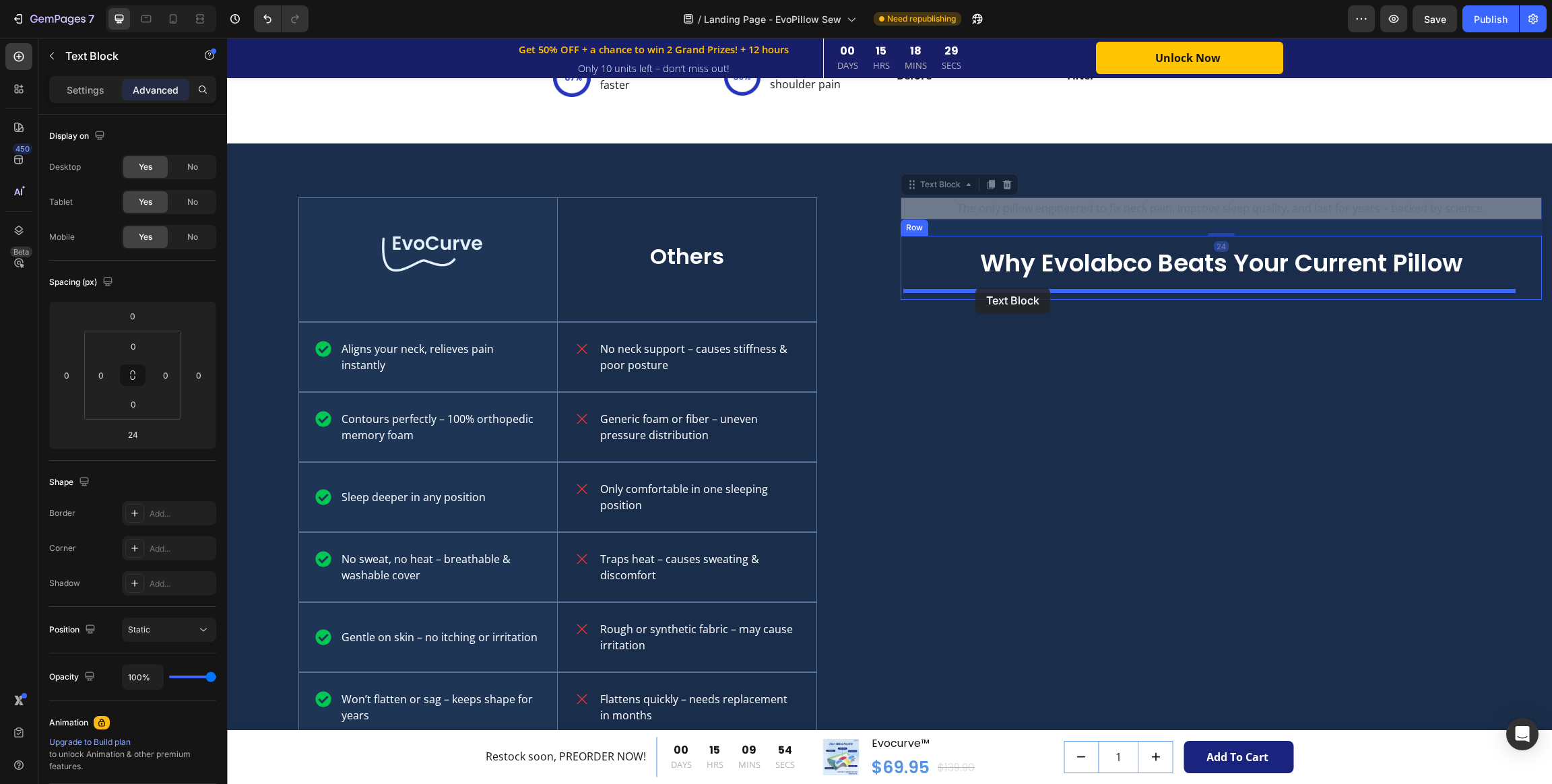 drag, startPoint x: 902, startPoint y: 189, endPoint x: 971, endPoint y: 282, distance: 115.80155 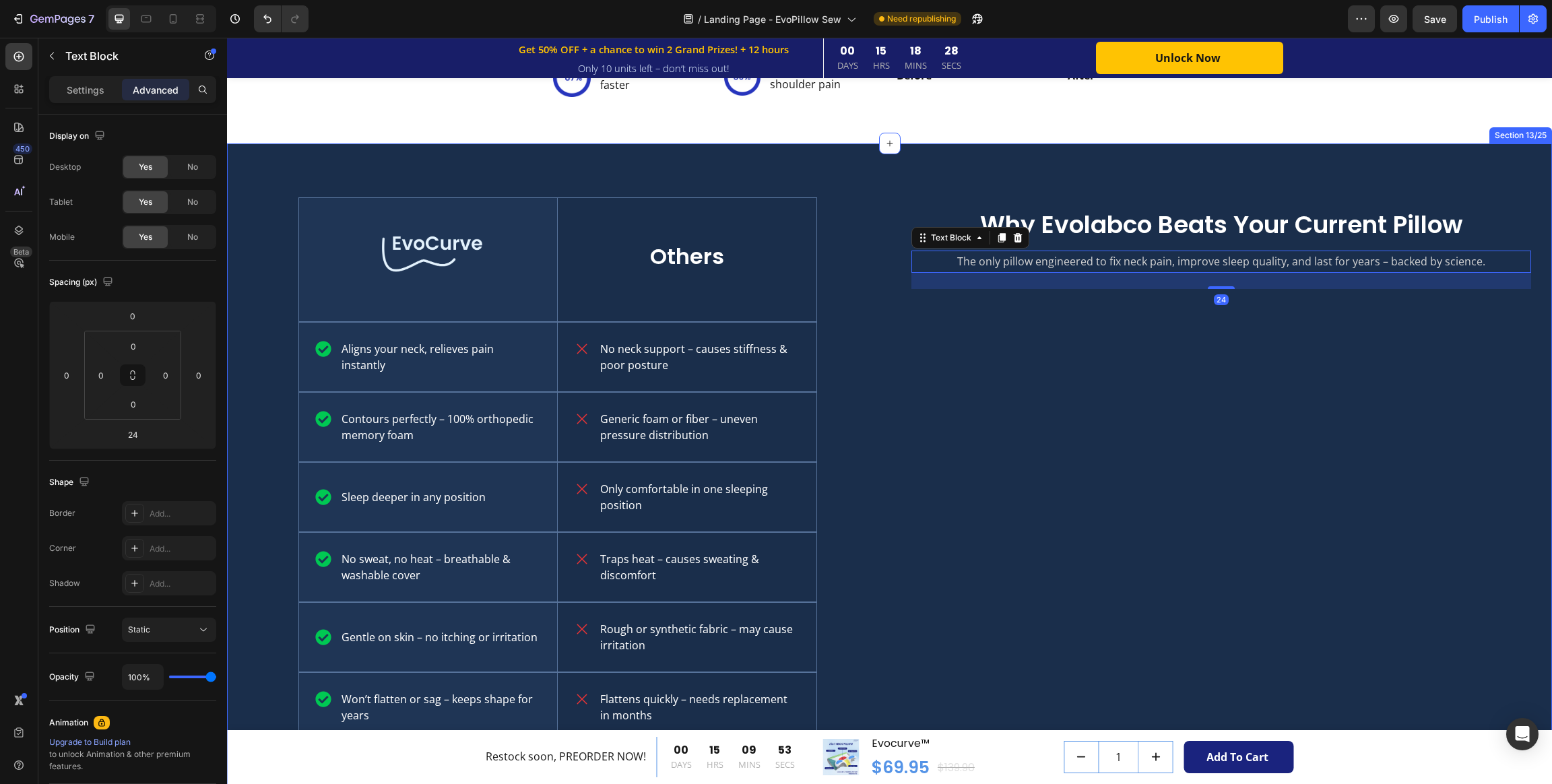 click on "Why Evolabco Beats Your Current Pillow Heading The only pillow engineered to fix neck pain, improve sleep quality, and last for years – backed by science. Text Block   24 Row" at bounding box center [1221, 480] 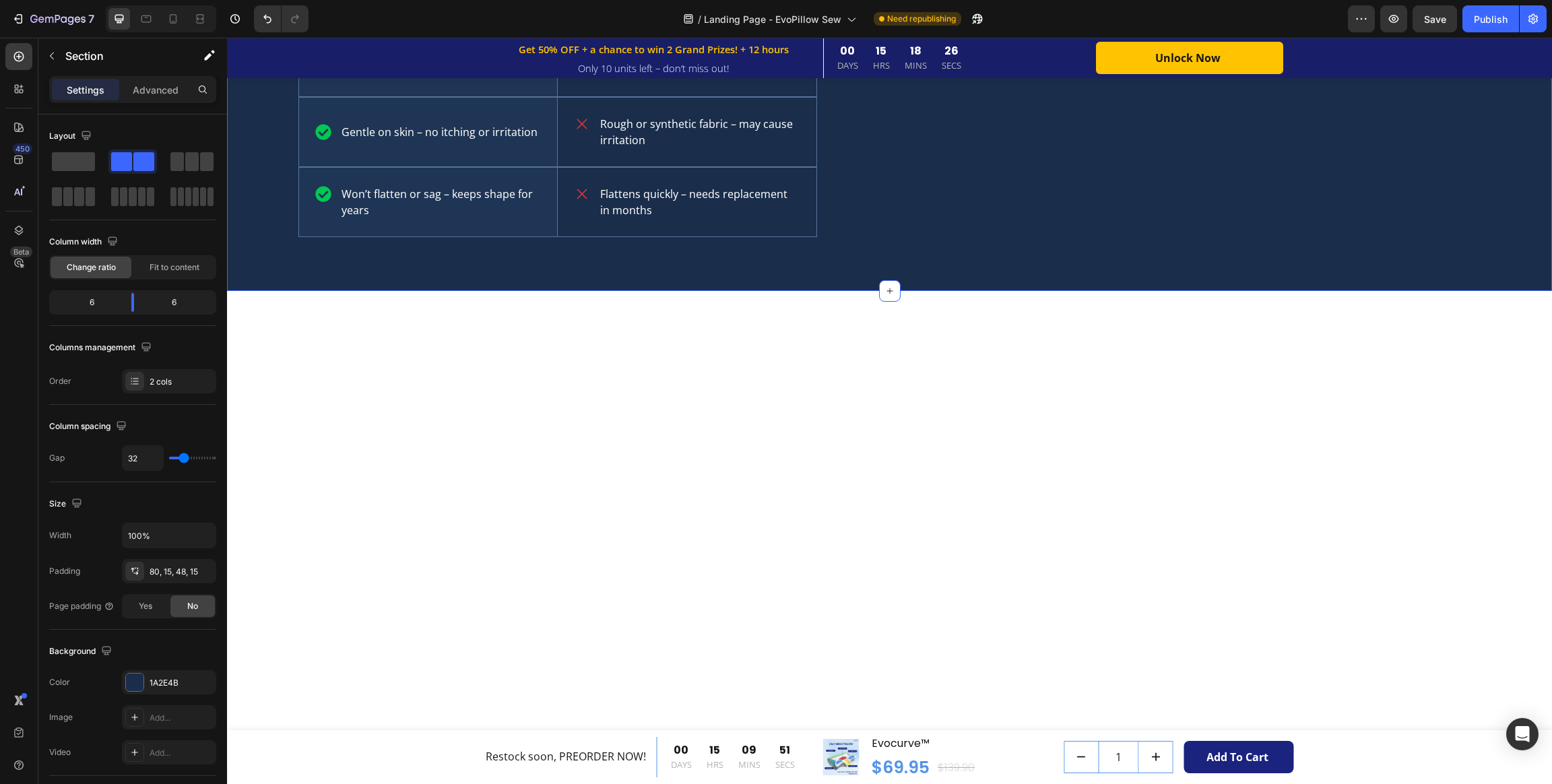 scroll, scrollTop: 2427, scrollLeft: 0, axis: vertical 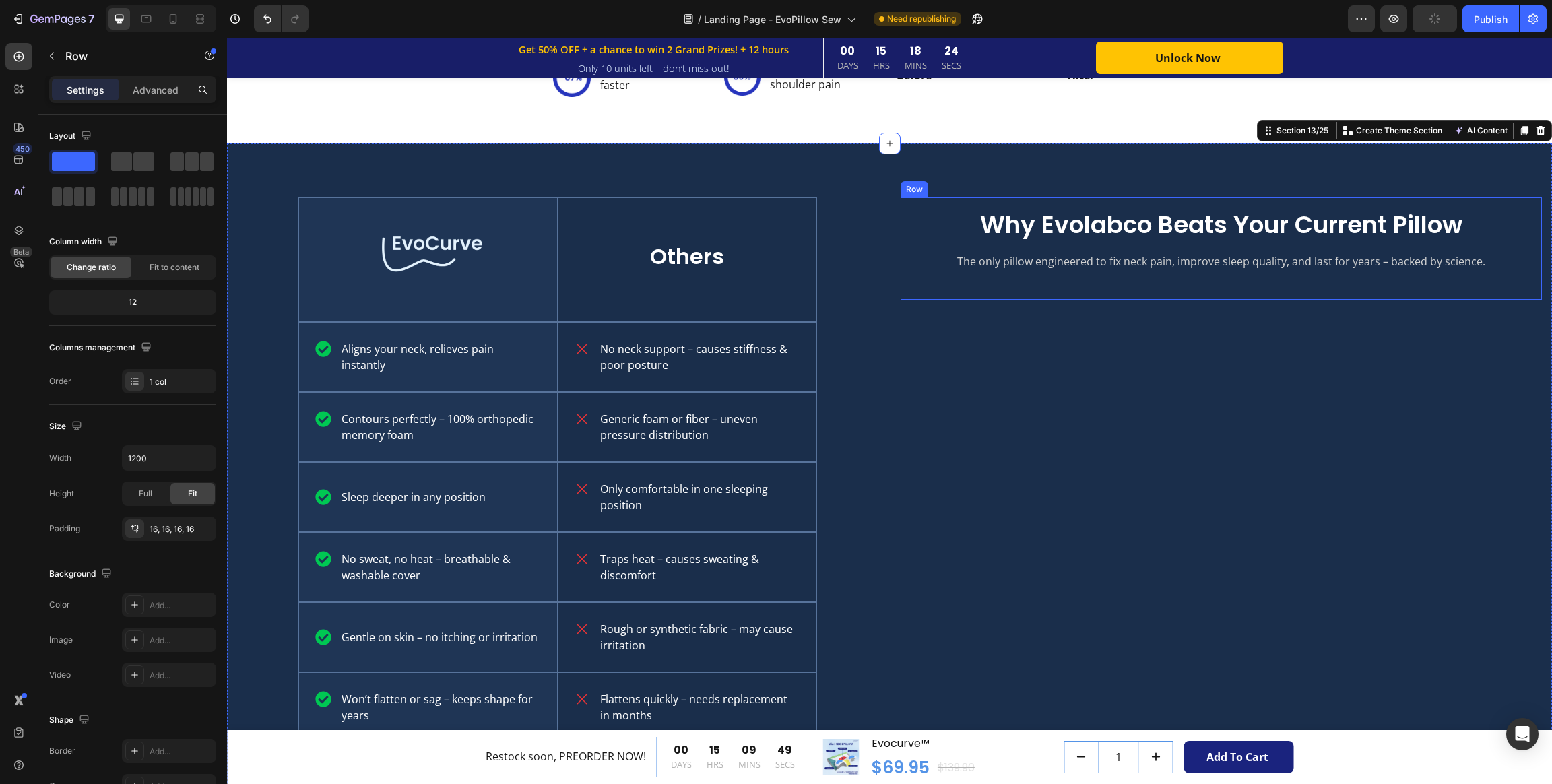click on "Why Evolabco Beats Your Current Pillow Heading The only pillow engineered to fix neck pain, improve sleep quality, and last for years – backed by science. Text Block Row" at bounding box center [1221, 249] 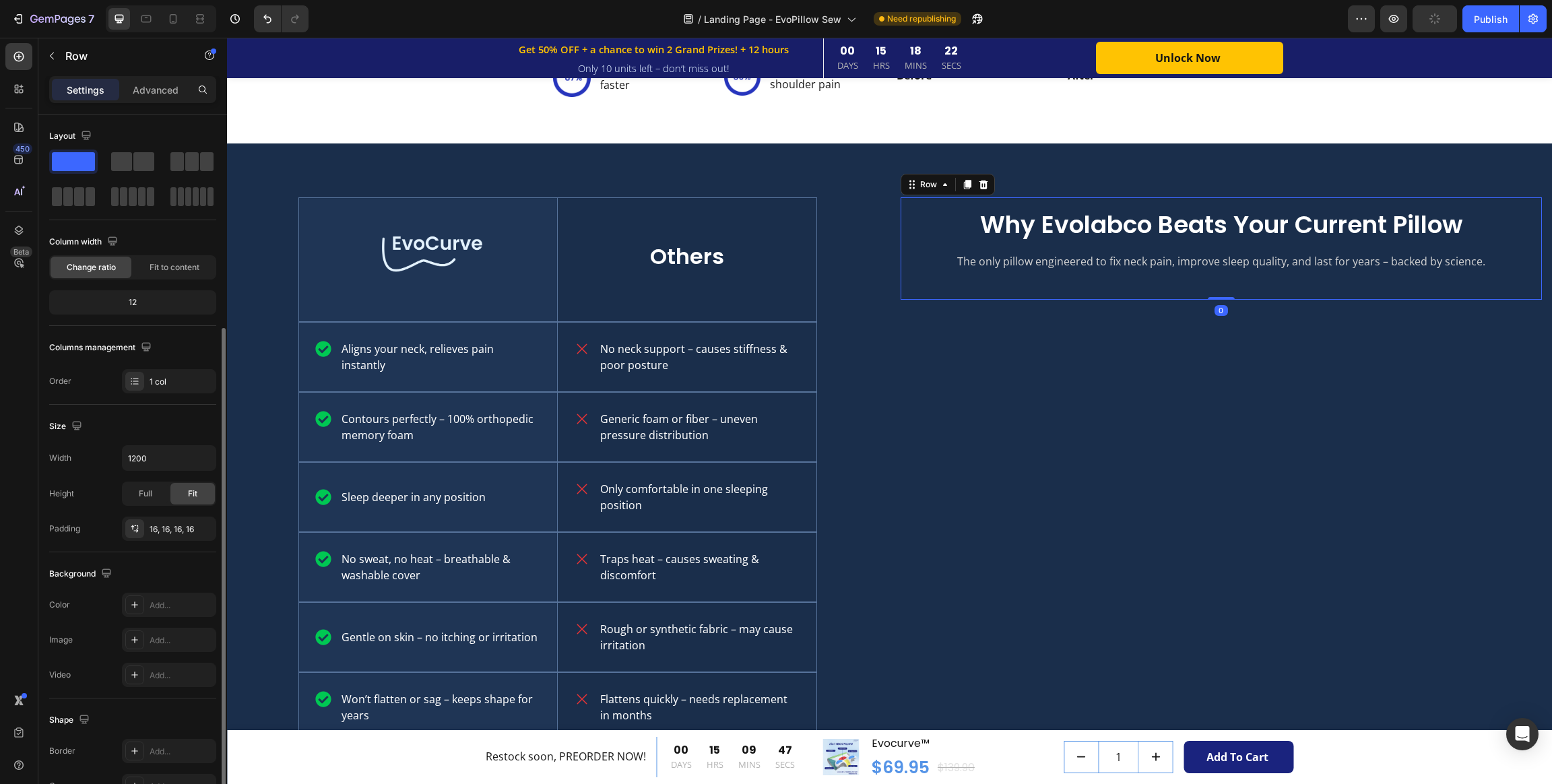 scroll, scrollTop: 2832, scrollLeft: 0, axis: vertical 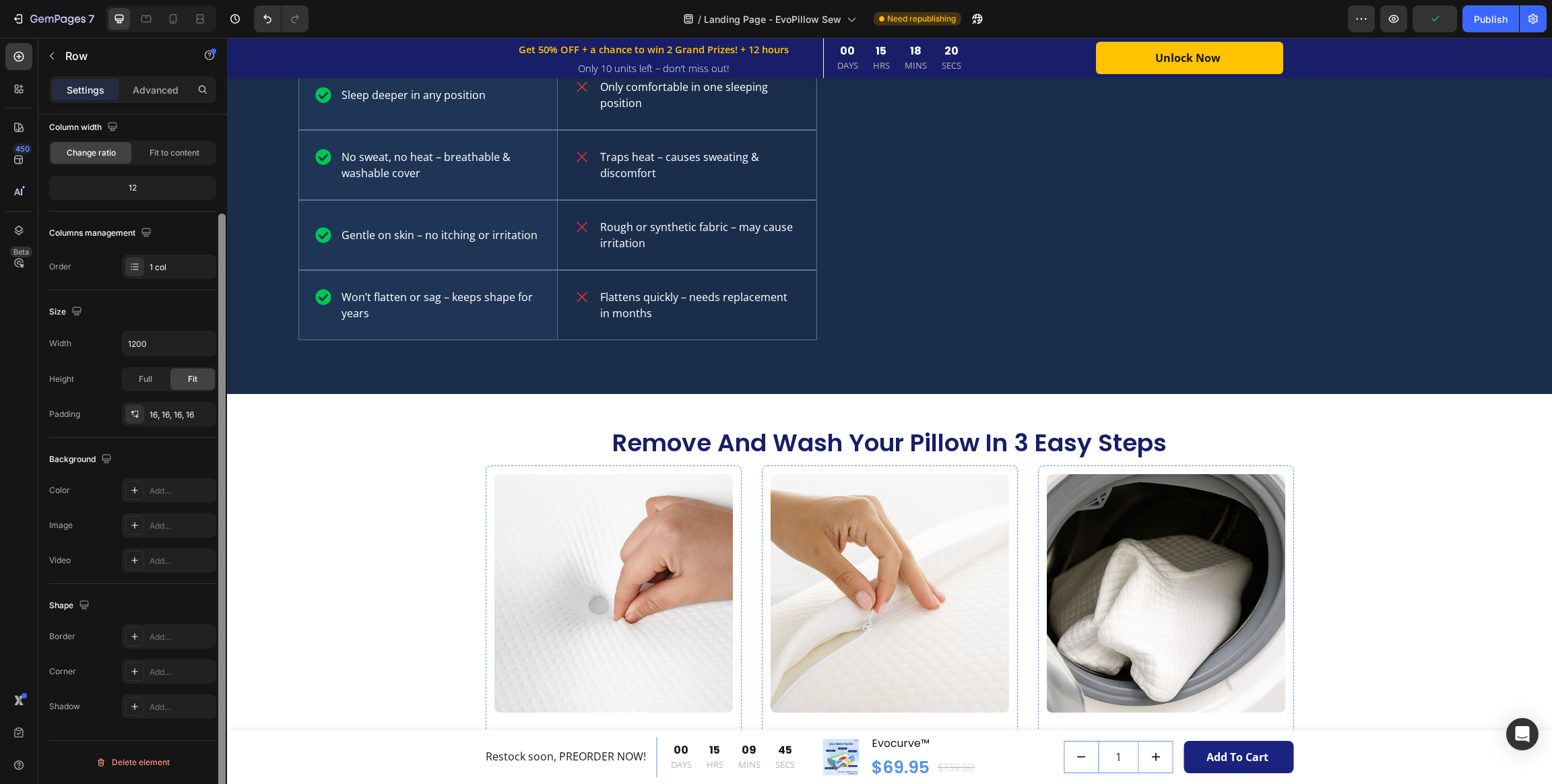 drag, startPoint x: 149, startPoint y: 98, endPoint x: 217, endPoint y: 139, distance: 79.40403 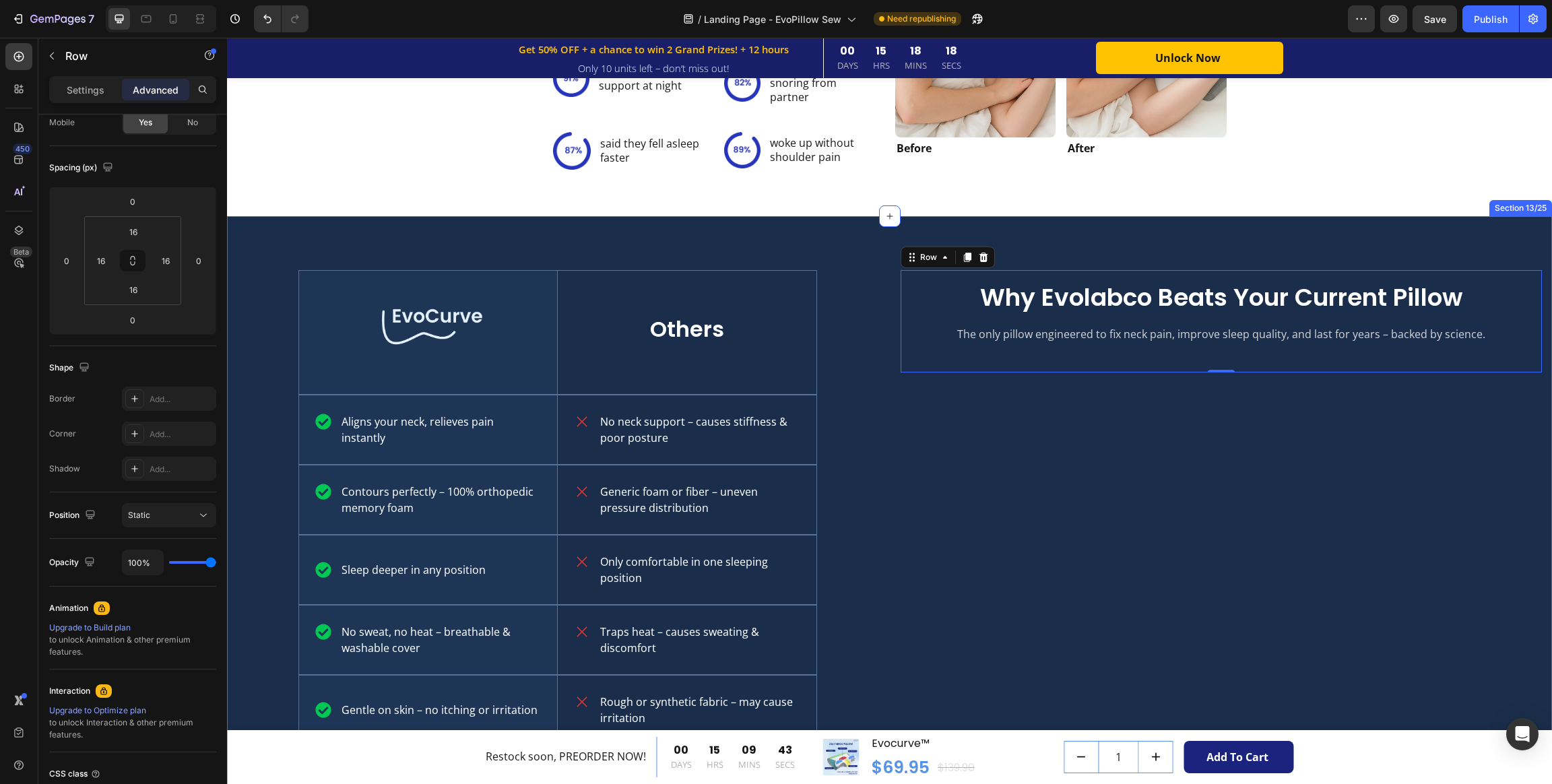 scroll, scrollTop: 2427, scrollLeft: 0, axis: vertical 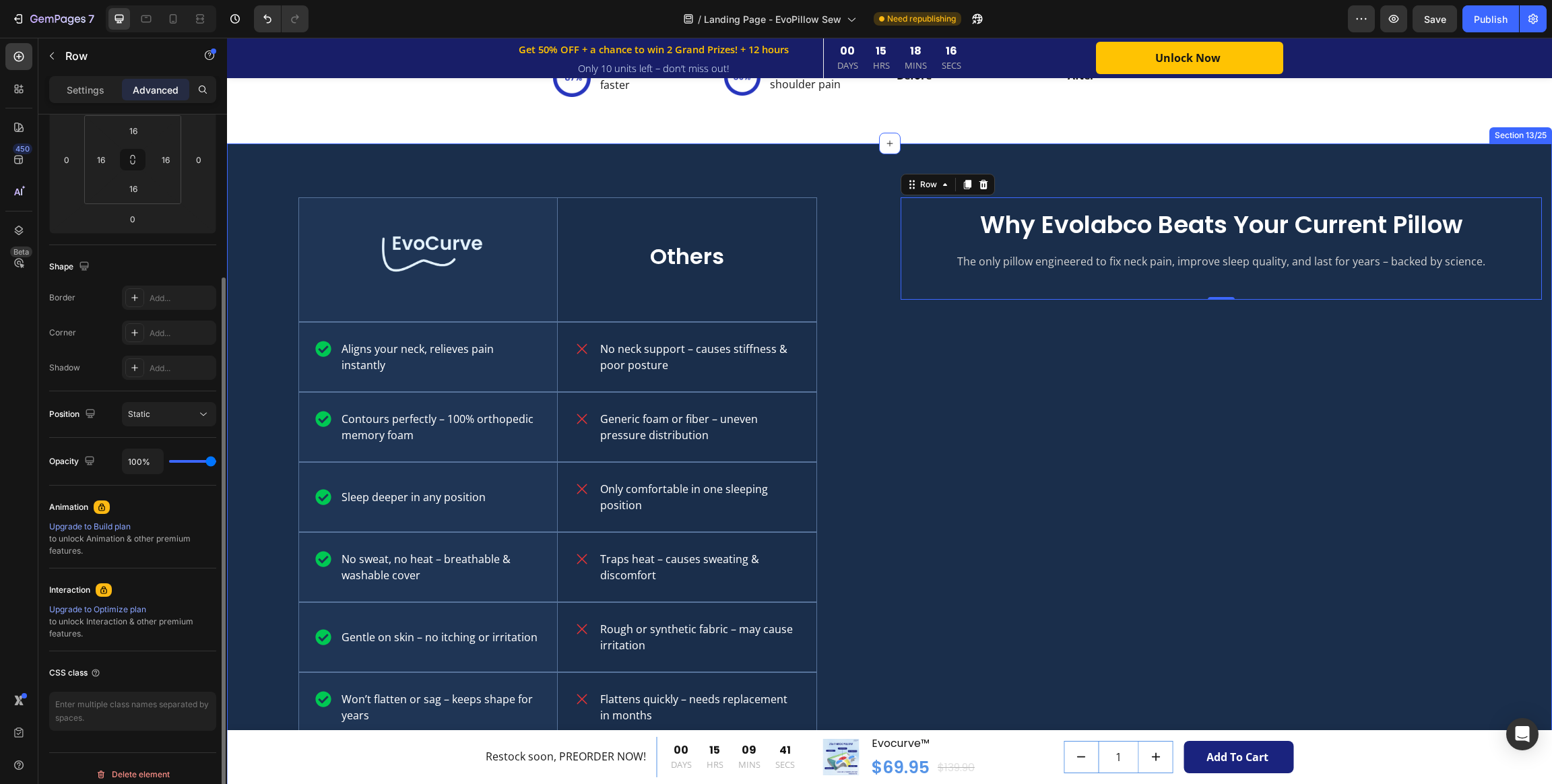 click on "Why Evolabco Beats Your Current Pillow Heading The only pillow engineered to fix neck pain, improve sleep quality, and last for years – backed by science. Text Block Row   0" at bounding box center (1221, 480) 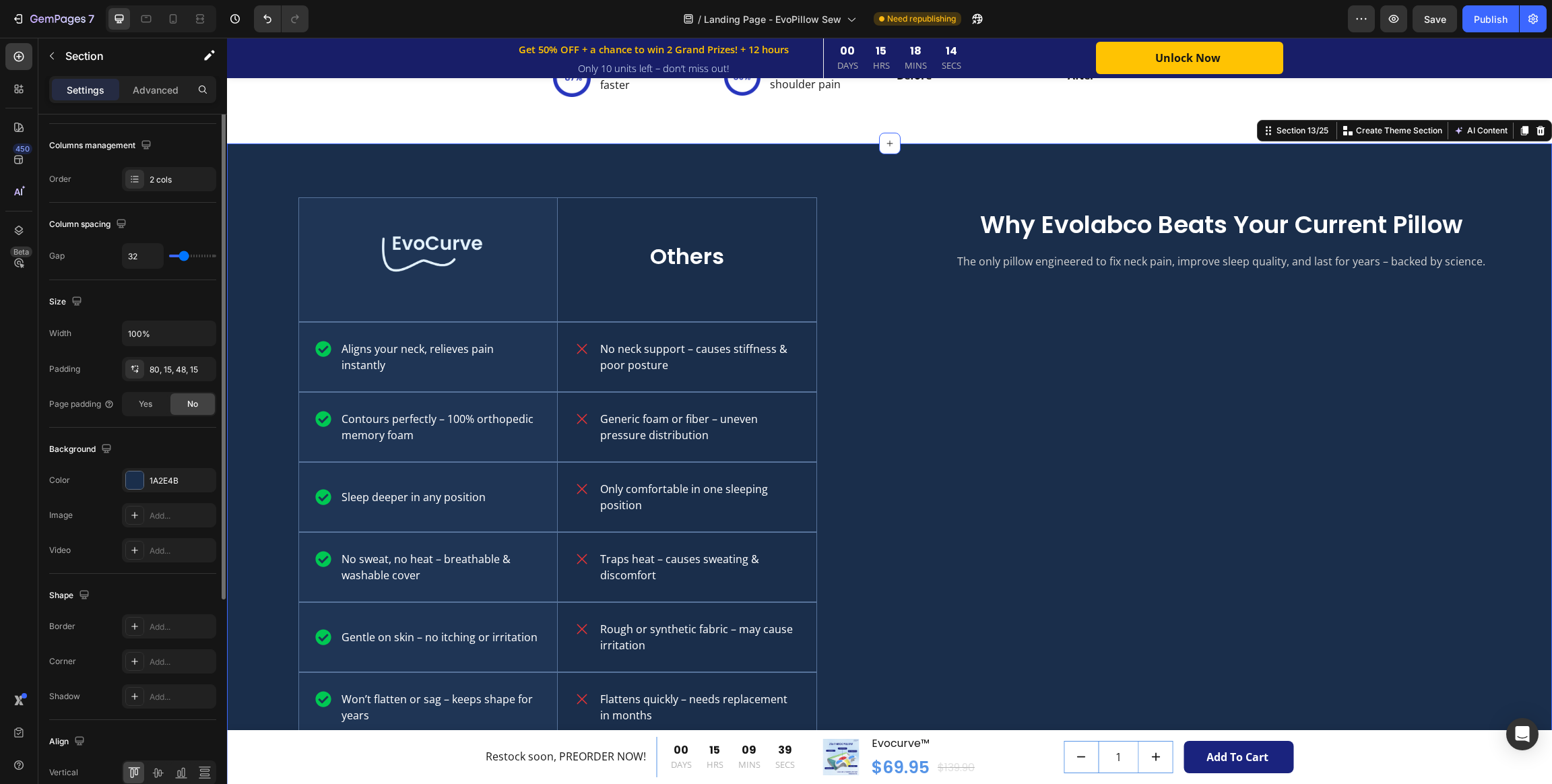 scroll, scrollTop: 268, scrollLeft: 0, axis: vertical 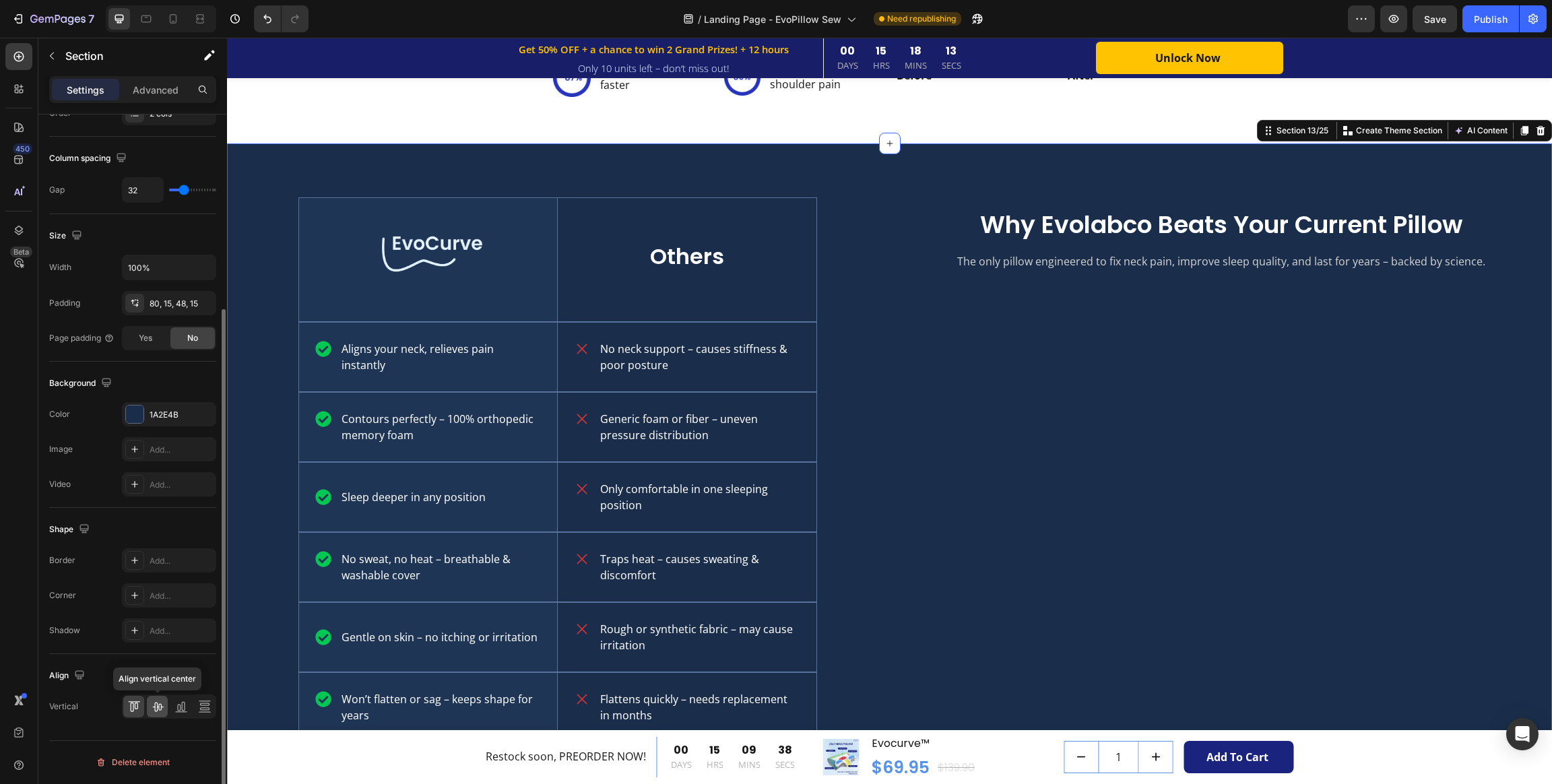 click 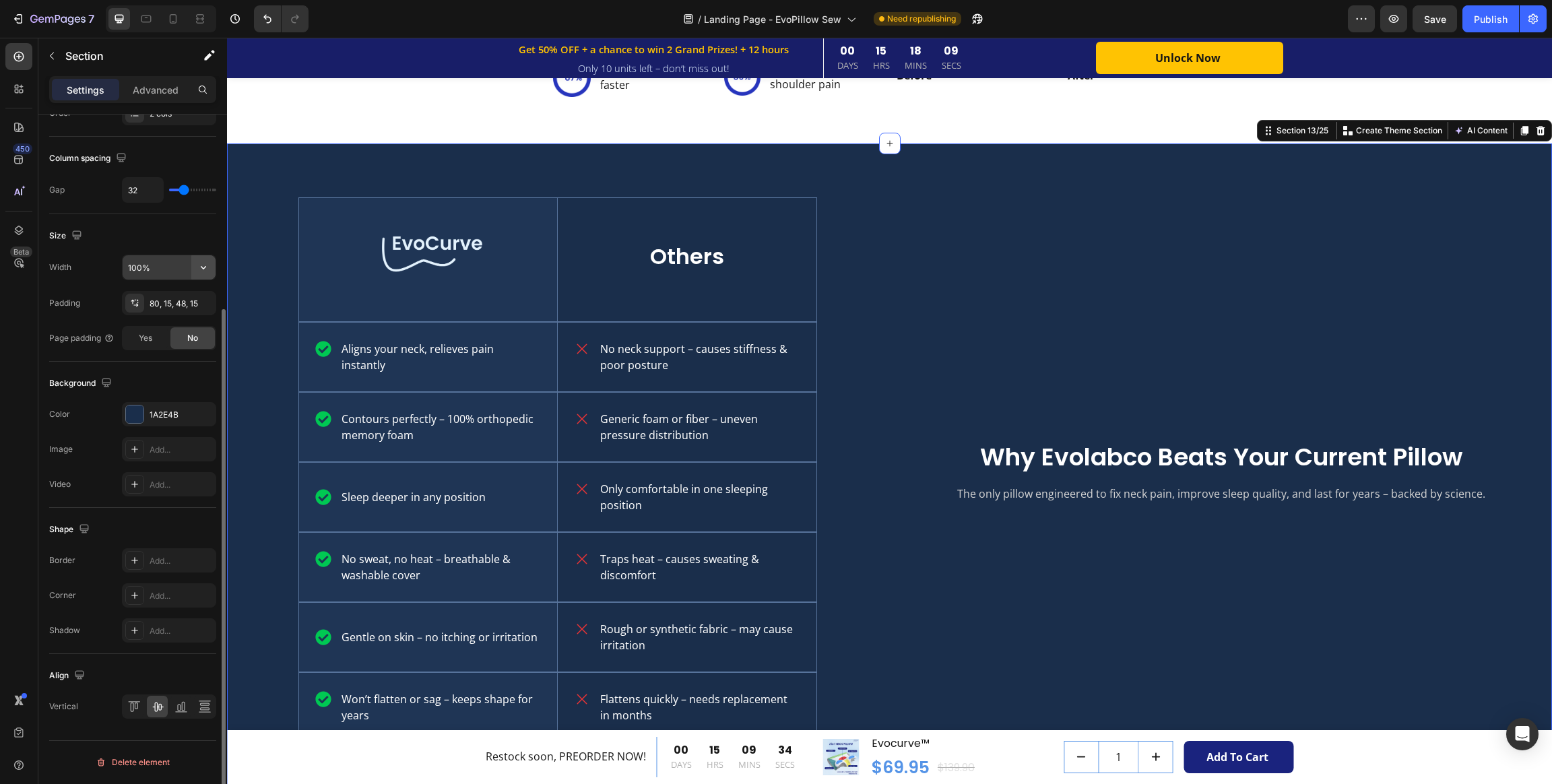 drag, startPoint x: 197, startPoint y: 257, endPoint x: 201, endPoint y: 270, distance: 13.601471 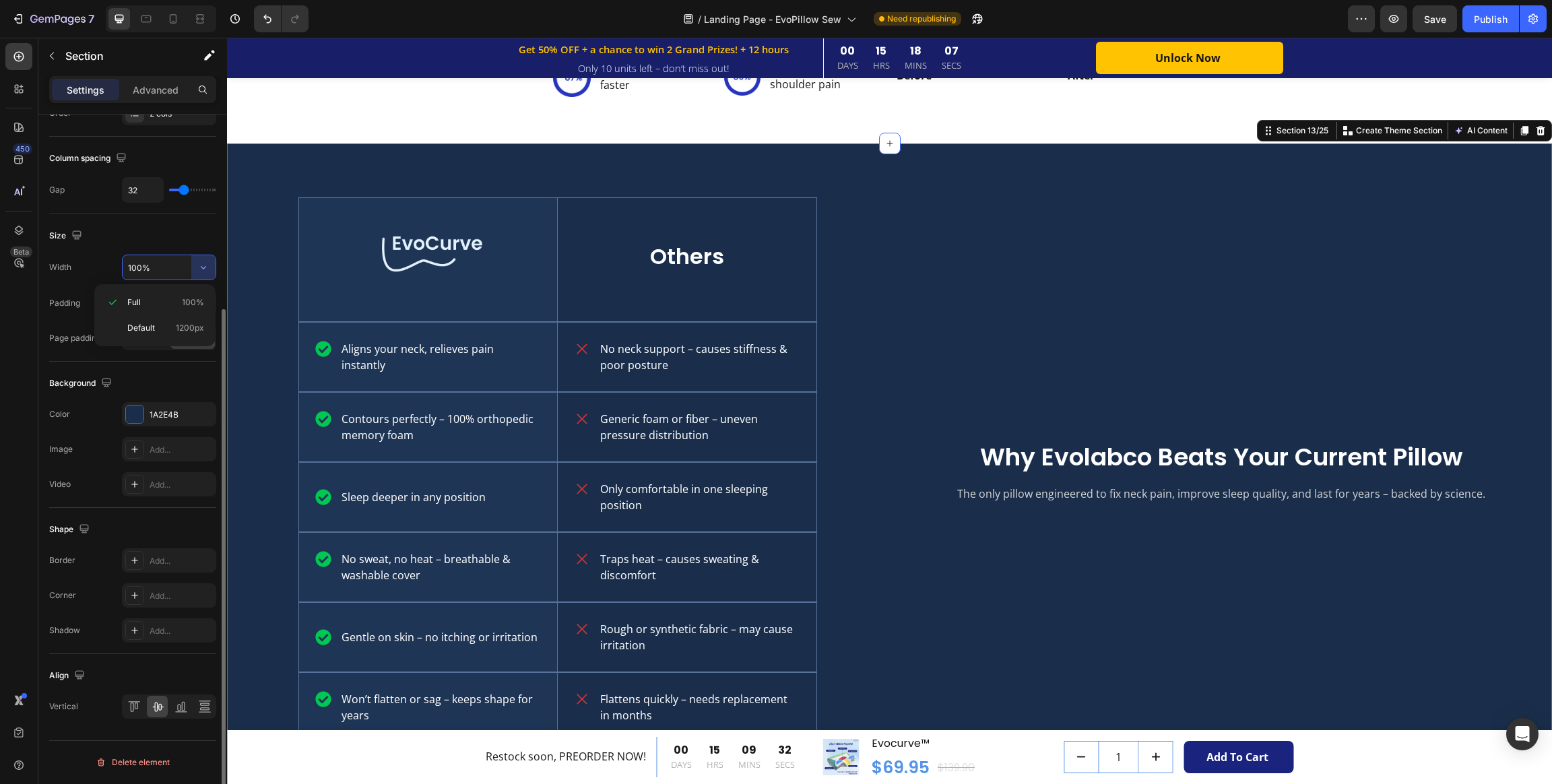 click on "1200px" at bounding box center (190, 328) 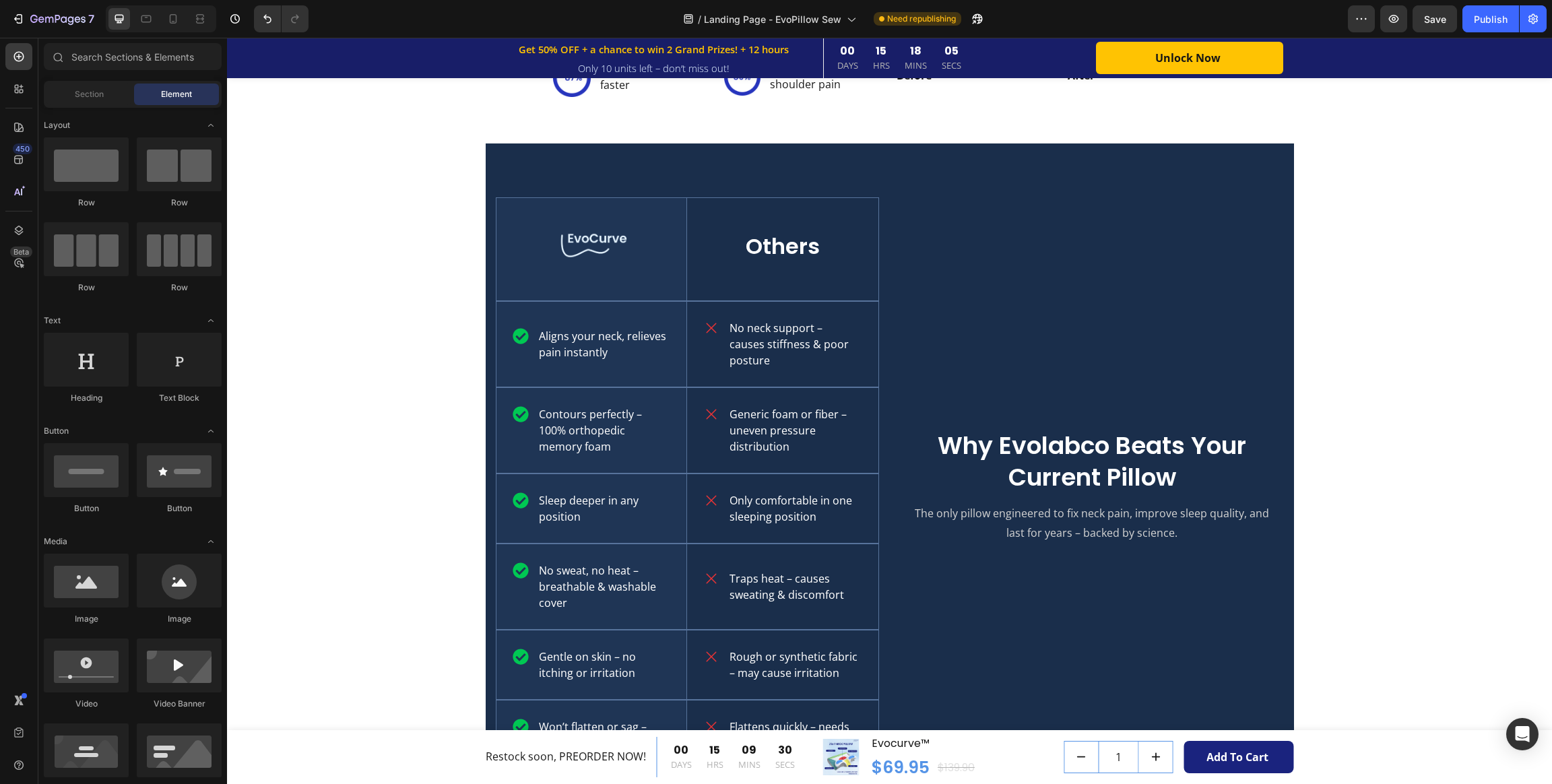 click on "Get 50% OFF + a chance to win 2 Grand Prizes! + 12 hours Text Block Row Only 10 units left – don’t miss out! Text Block Row 00 DAYS 15 HRS 18 MINS 05 SECS CountDown Timer Unlock Now (P) Cart Button Row Row Product Sticky Wake Up Without Neck Pain Heading 4-layer orthopedic design supports your neck and shoulders,  reduces nerve pressure, and helps you sleep deeper in any position. Text block Row Image Orthopedic Memory Foam Text block Foam hugs your neck and aligns your spine to ease pain. Text block Row Image Dual-Height Core Text block Dual heights support side or back sleeping—no flipping needed. Text block Row Row Image Skin-Friendly Cover Text block Antibacterial, cool-touch fabric prevents heat and sweat. Text block Image Ergonomic Contour Design Text block Contours to your neck for balanced support and pain-free mornings. Text block Row Row Image BUY NOW Button Row Section 8/25 9 in 10 Patients Overlook This Nightly Mistake Heading Text Block says Dr. Hannah Lee, Chiropractor. Text Block Image 1" at bounding box center (889, 625) 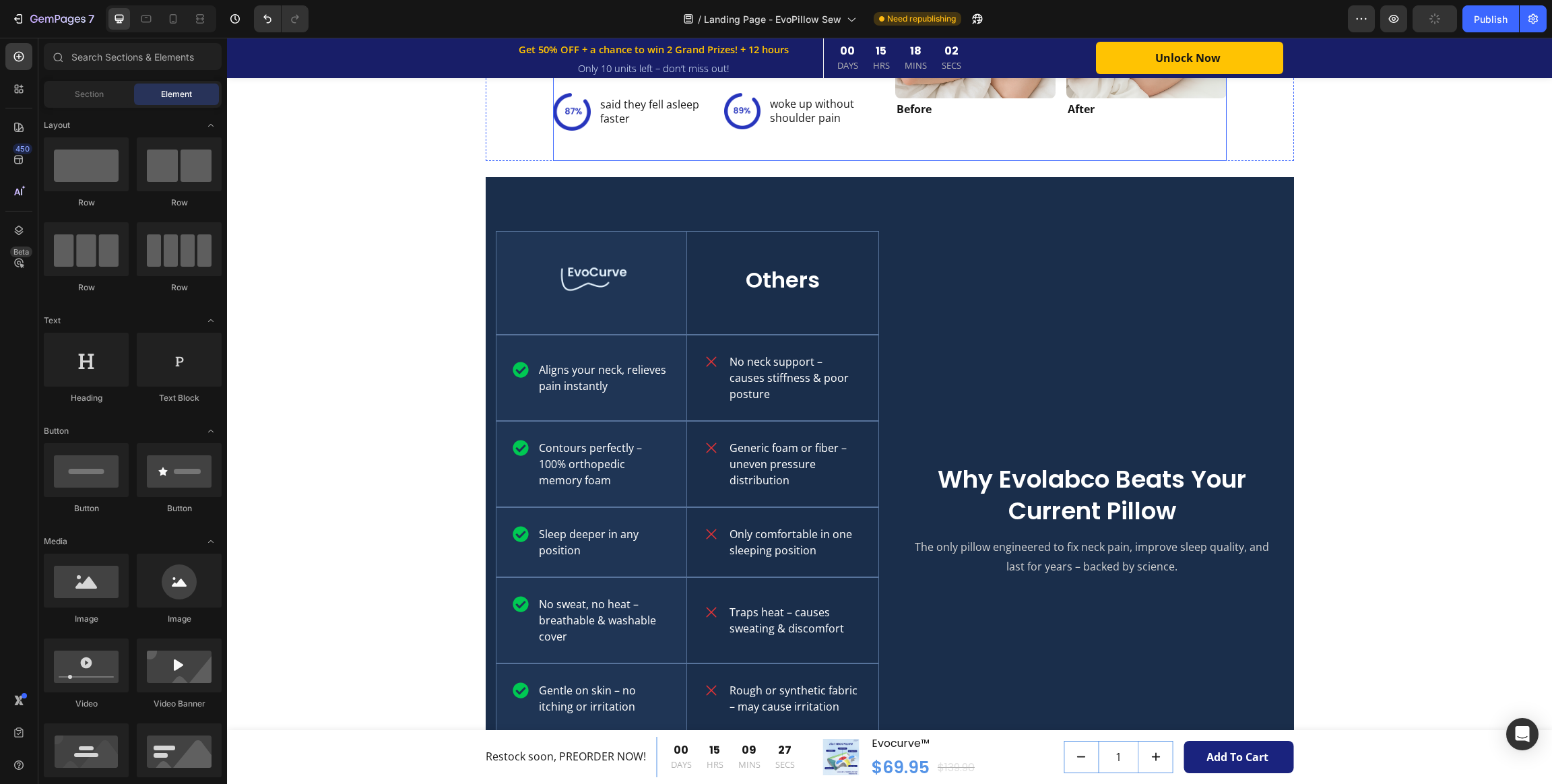 scroll, scrollTop: 2427, scrollLeft: 0, axis: vertical 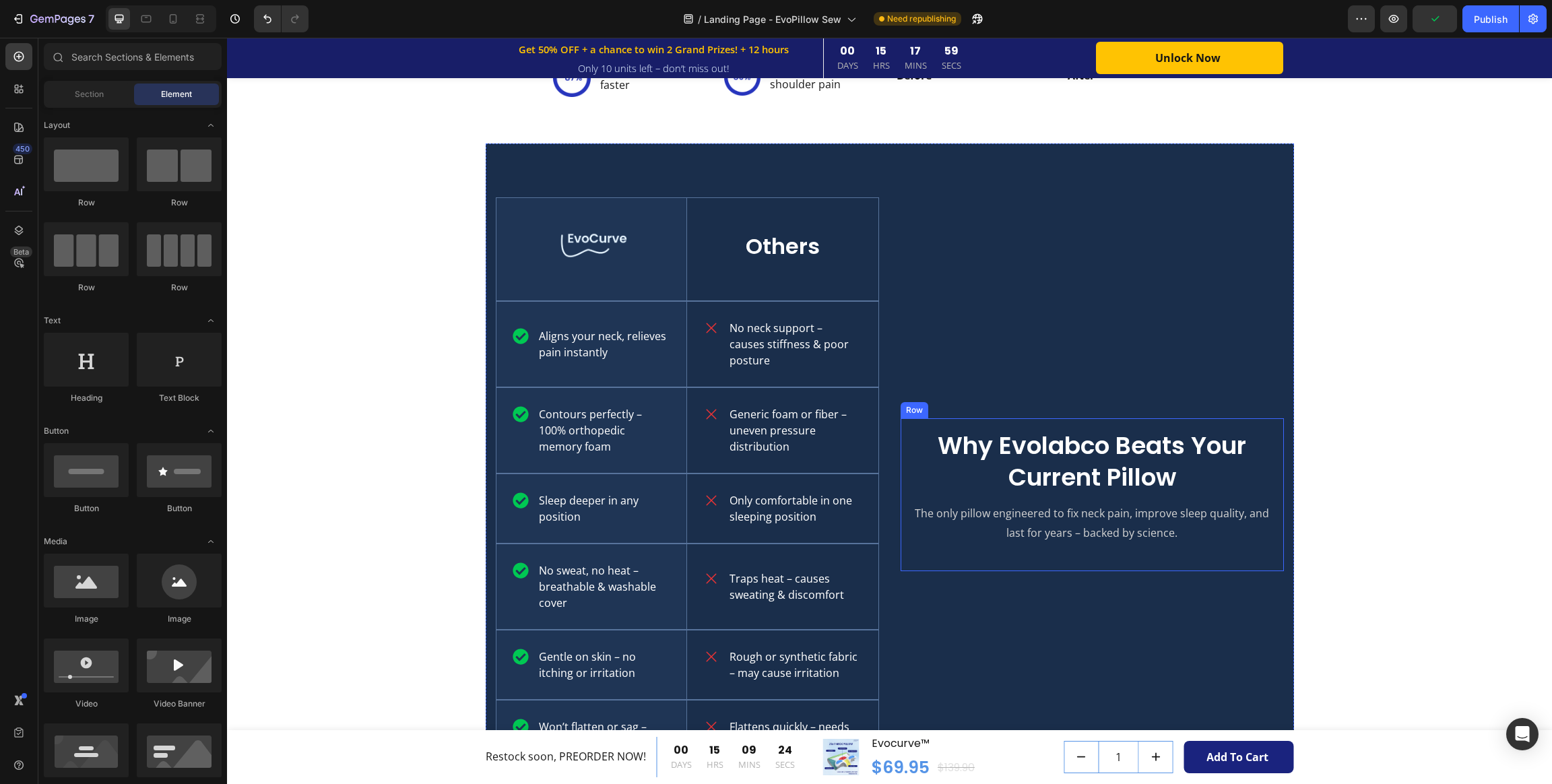 click on "Why Evolabco Beats Your Current Pillow Heading The only pillow engineered to fix neck pain, improve sleep quality, and last for years – backed by science. Text Block Row" at bounding box center [1092, 494] 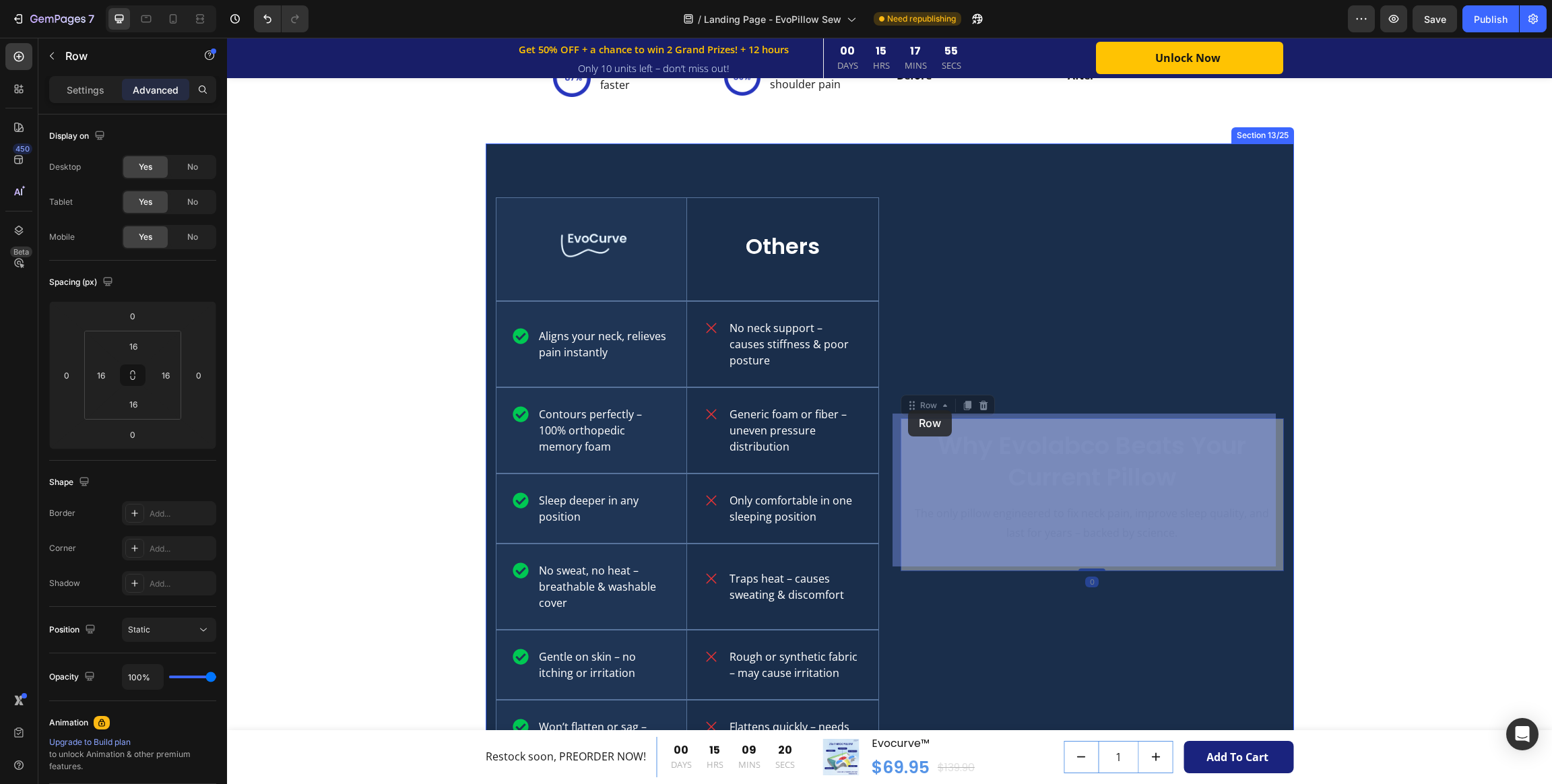 drag, startPoint x: 904, startPoint y: 400, endPoint x: 899, endPoint y: 409, distance: 10.29563 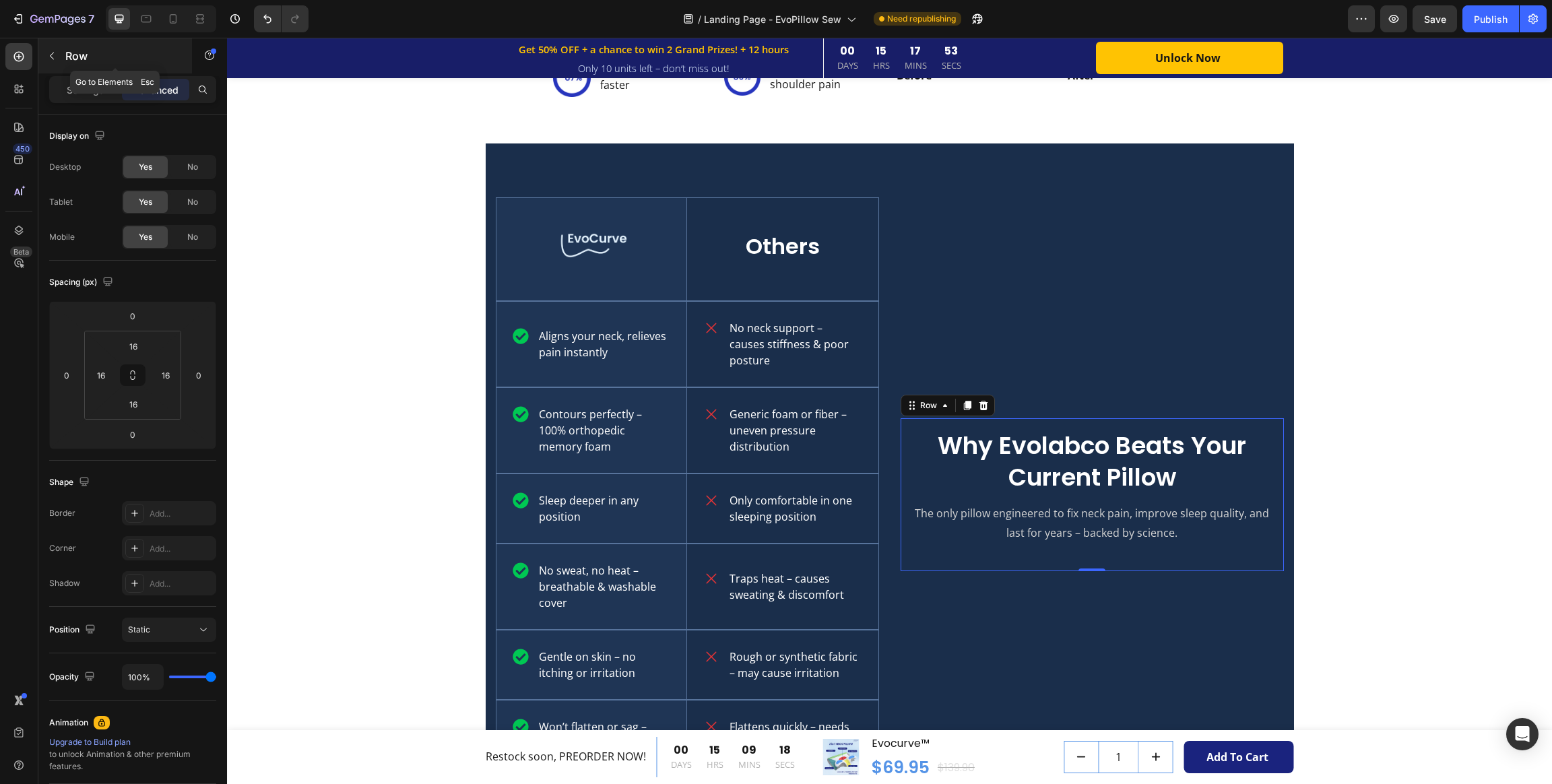 click 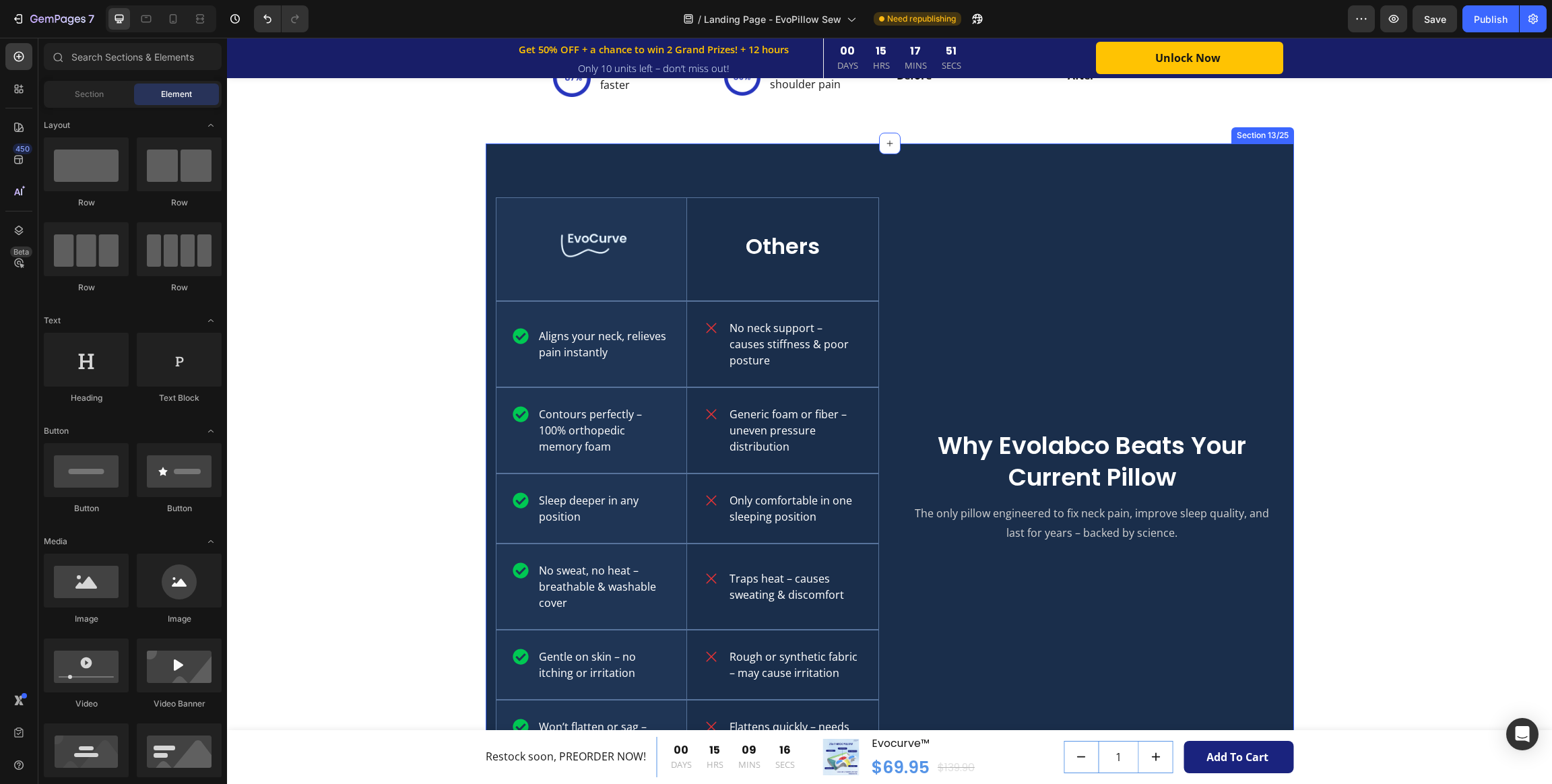 click on "Image Hero Banner Others Text Block Row Aligns your neck, relieves pain instantly Item List Hero Banner
No neck support – causes stiffness & poor posture Item List Row Contours perfectly – 100% orthopedic memory foam Item List Hero Banner
Generic foam or fiber – uneven pressure distribution Item List Row Sleep deeper in any position Item List Hero Banner
Only comfortable in one sleeping position Item List Row No sweat, no heat – breathable & washable cover Item List Hero Banner
Traps heat – causes sweating & discomfort Item List Row Gentle on skin – no itching or irritation Item List Hero Banner
Rough or synthetic fabric – may cause irritation Item List Row Won’t flatten or sag – keeps shape for years Item List Hero Banner
Flattens quickly – needs replacement in months Item List Row Row Why Evolabco Beats Your Current Pillow Heading Text Block Row Section 13/25" at bounding box center [890, 484] 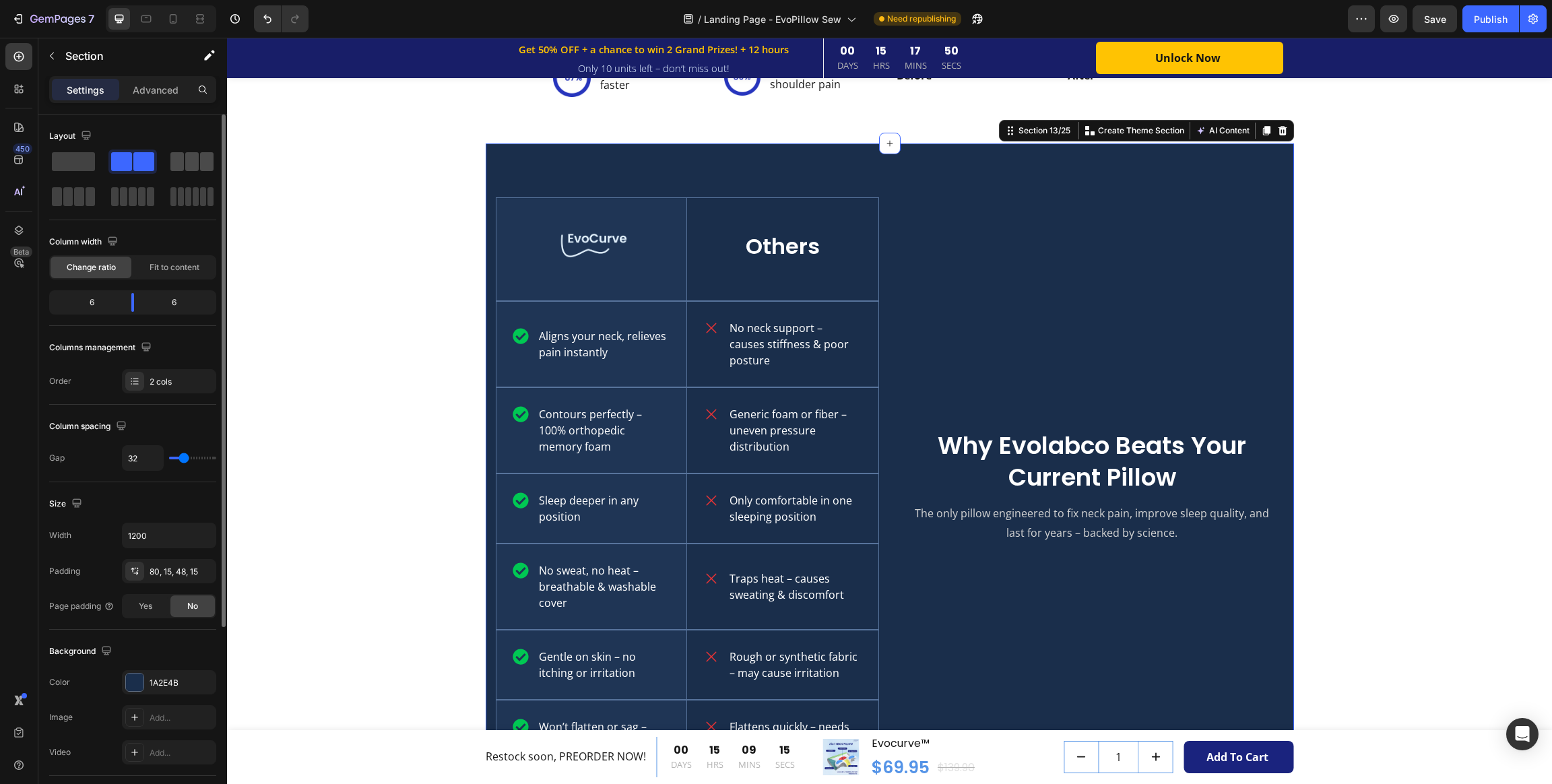 click 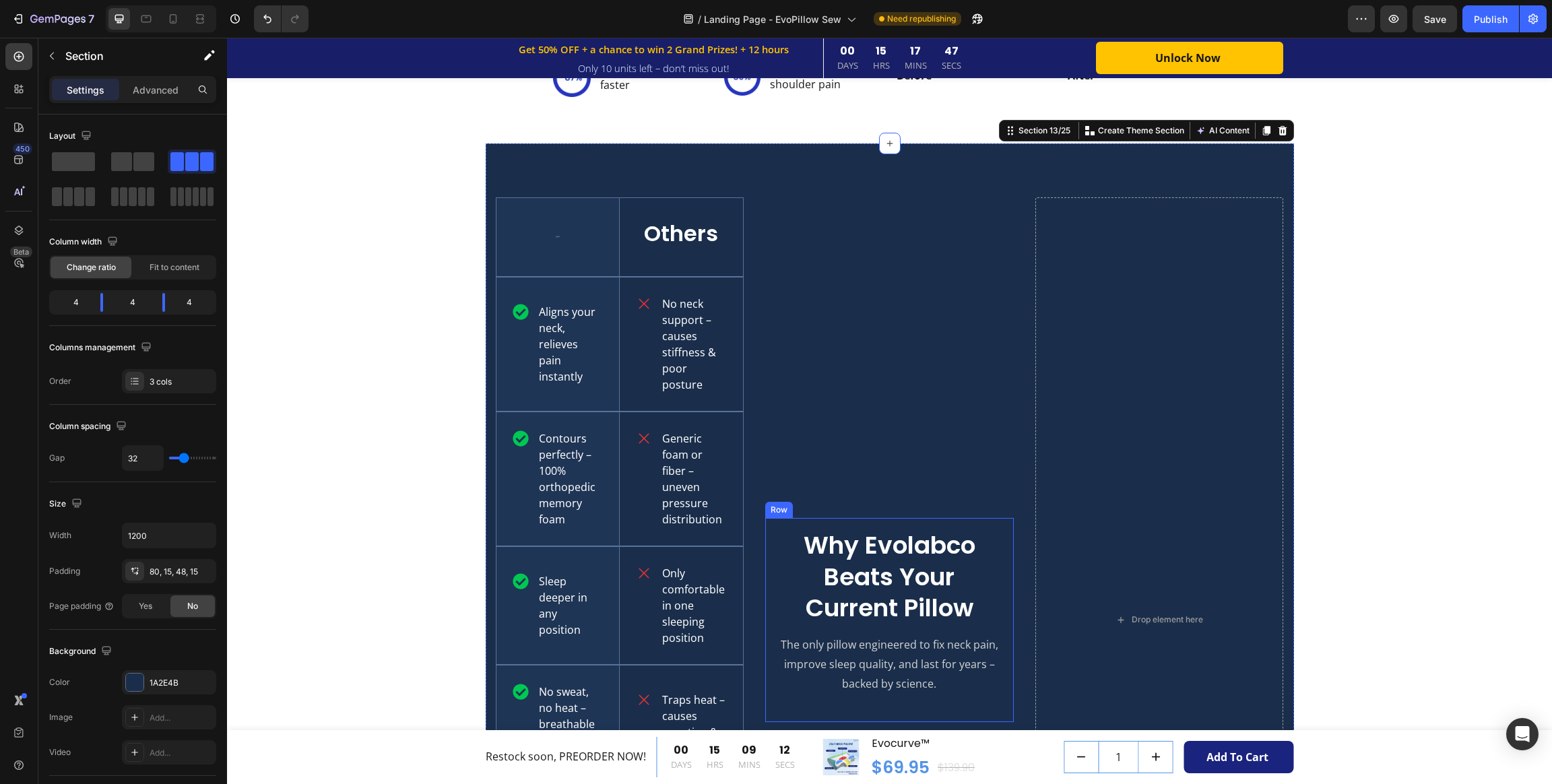 click on "Why Evolabco Beats Your Current Pillow Heading The only pillow engineered to fix neck pain, improve sleep quality, and last for years – backed by science. Text Block Row" at bounding box center (889, 620) 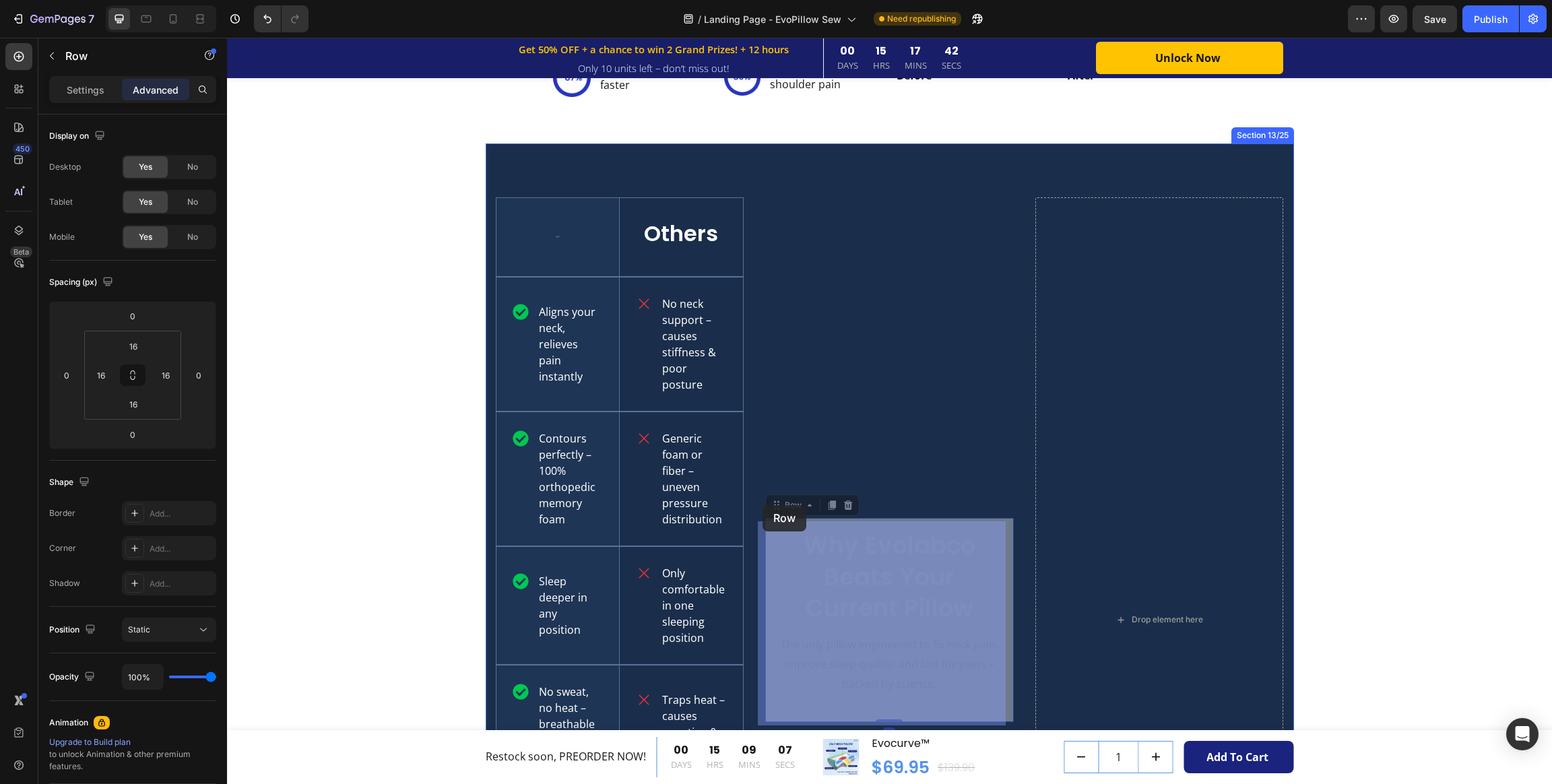 click on "Header Get 50% OFF + a chance to win 2 Grand Prizes! + 12 hours Text Block Row Only 10 units left – don’t miss out! Text Block Row 00 DAYS 15 HRS 17 MINS 42 SECS CountDown Timer Unlock Now (P) Cart Button Row Row Product Sticky Wake Up Without Neck Pain Heading 4-layer orthopedic design supports your neck and shoulders,  reduces nerve pressure, and helps you sleep deeper in any position. Text block Row Image Orthopedic Memory Foam Text block Foam hugs your neck and aligns your spine to ease pain. Text block Row Image Dual-Height Core Text block Dual heights support side or back sleeping—no flipping needed. Text block Row Row Image Skin-Friendly Cover Text block Antibacterial, cool-touch fabric prevents heat and sweat. Text block Image Ergonomic Contour Design Text block Contours to your neck for balanced support and pain-free mornings. Text block Row Row Image BUY NOW Button Row Section 8/25 9 in 10 Patients Overlook This Nightly Mistake Heading Text Block says Dr. Hannah Lee, Chiropractor. Text Block" at bounding box center (889, 834) 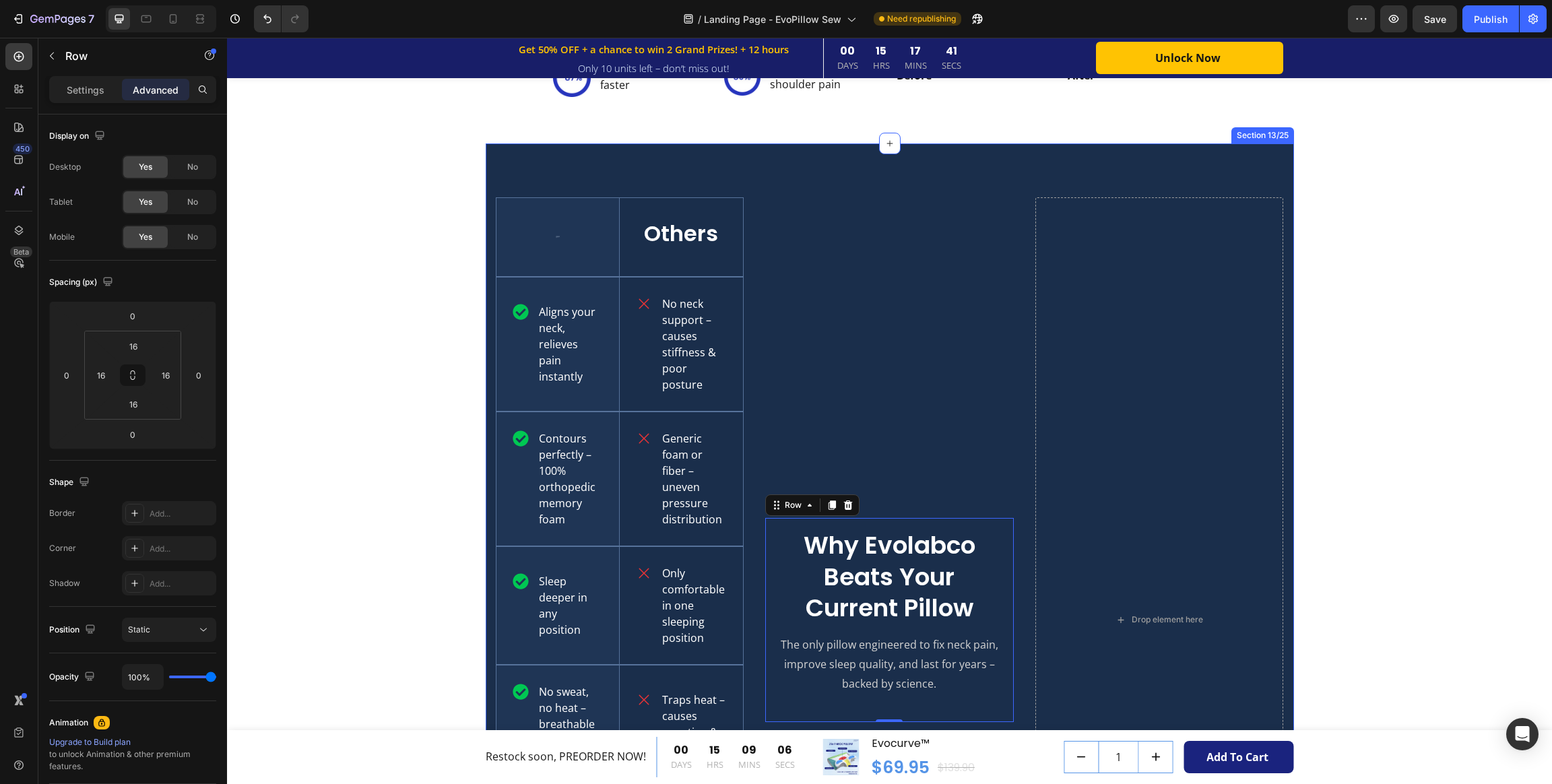 click on "Why Evolabco Beats Your Current Pillow Heading The only pillow engineered to fix neck pain, improve sleep quality, and last for years – backed by science. Text Block Row   0" at bounding box center [889, 620] 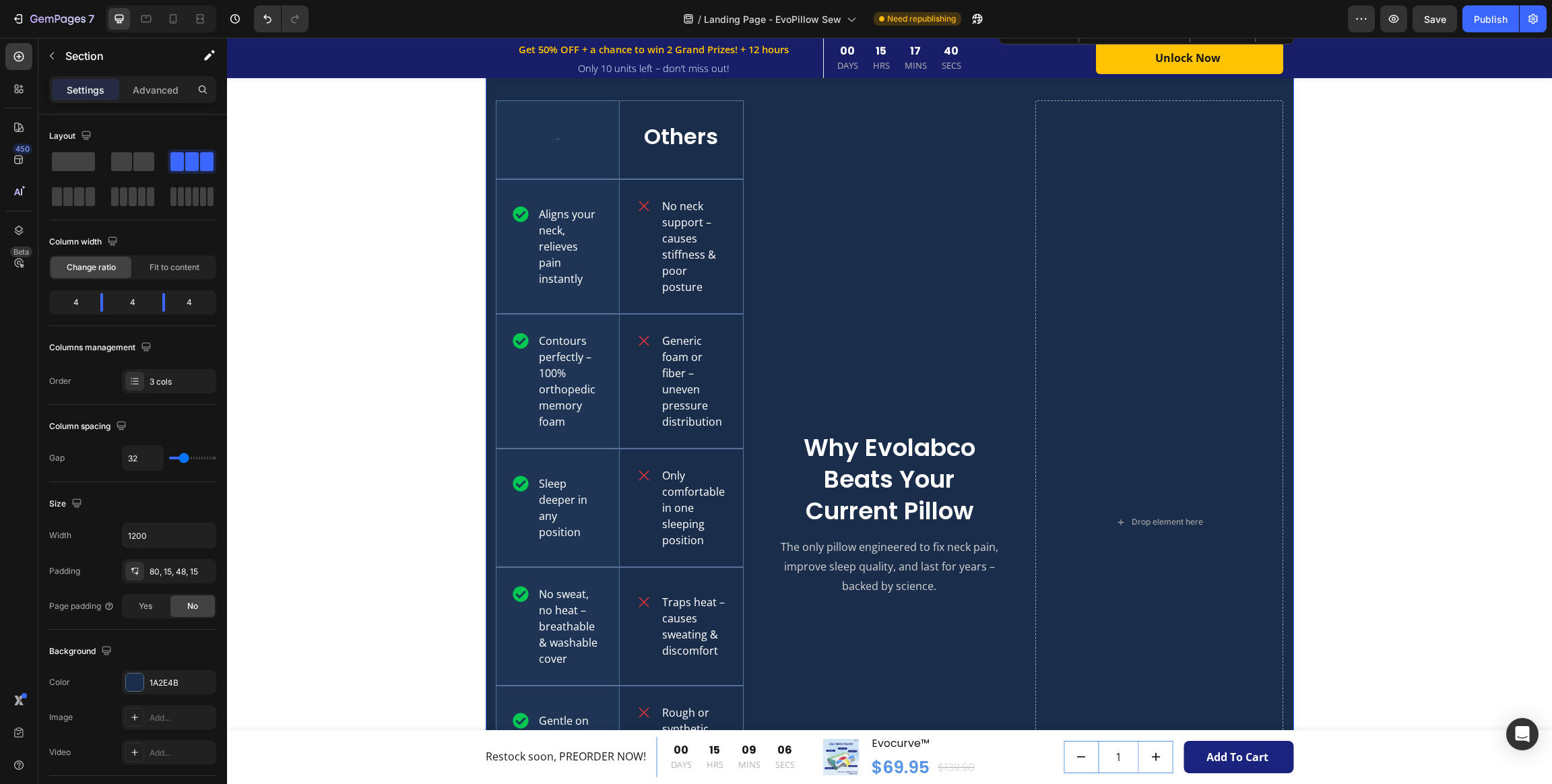 scroll, scrollTop: 2528, scrollLeft: 0, axis: vertical 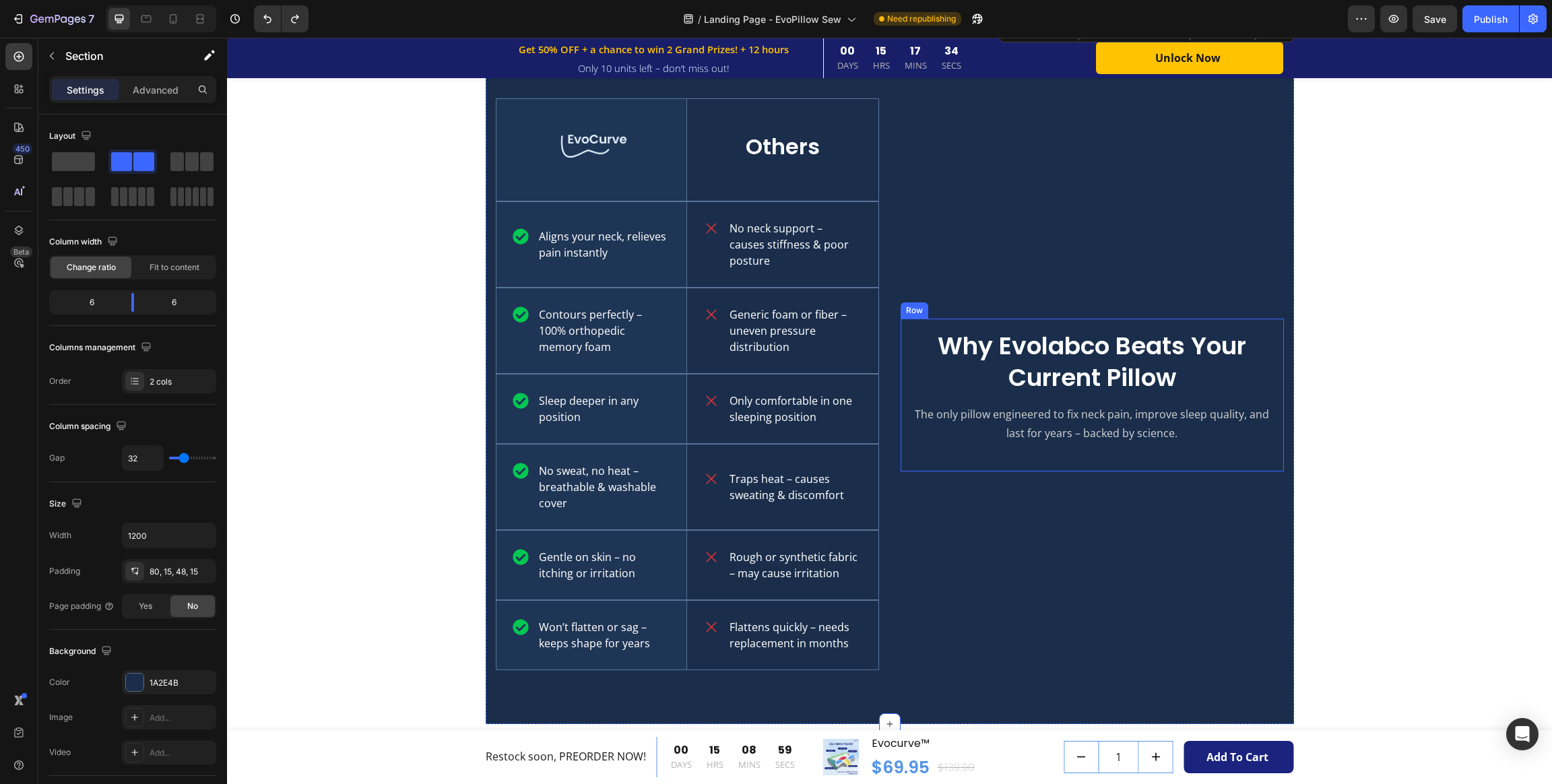 click on "Why Evolabco Beats Your Current Pillow Heading The only pillow engineered to fix neck pain, improve sleep quality, and last for years – backed by science. Text Block" at bounding box center [1092, 395] 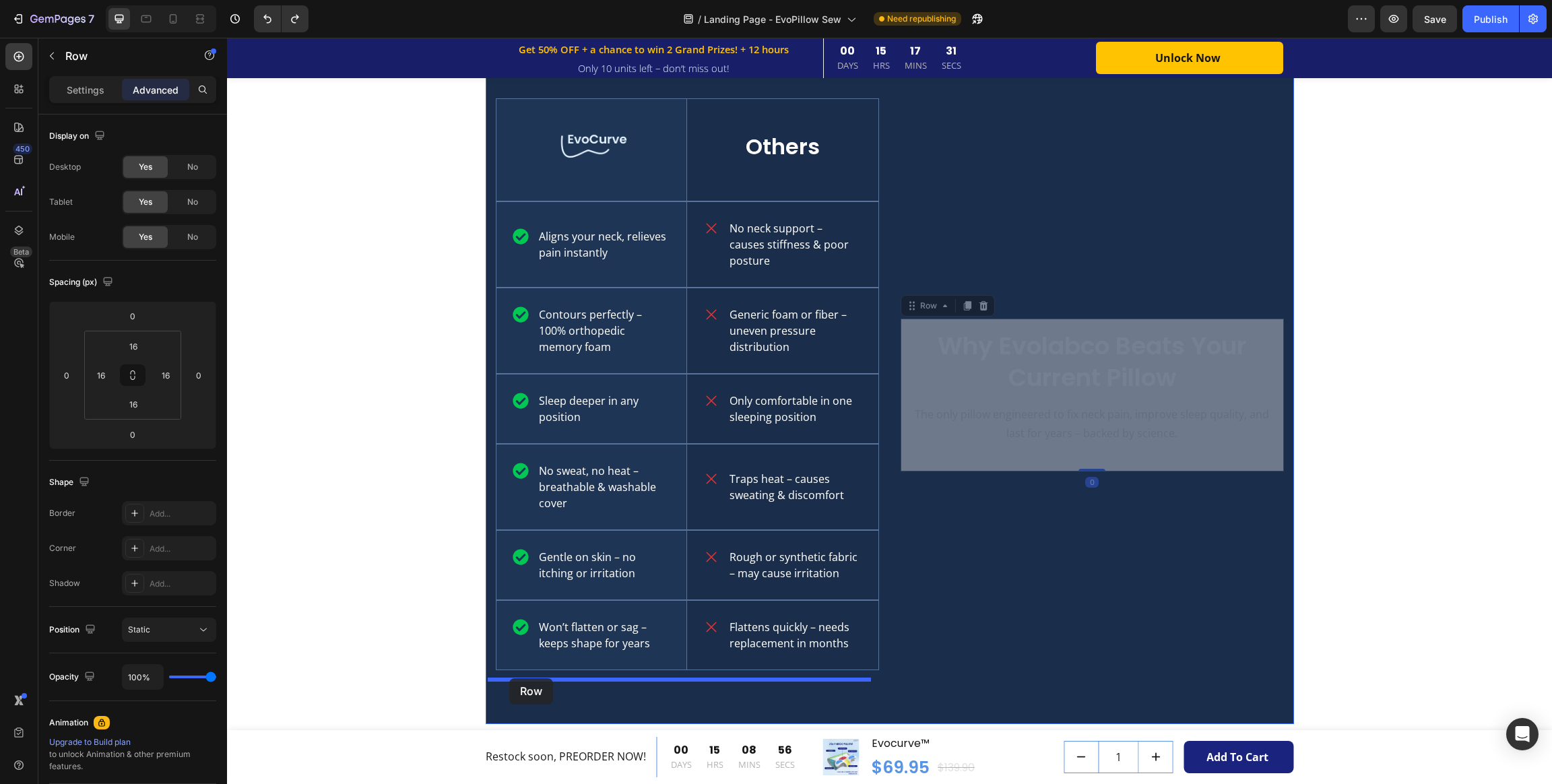 drag, startPoint x: 899, startPoint y: 297, endPoint x: 509, endPoint y: 678, distance: 545.21647 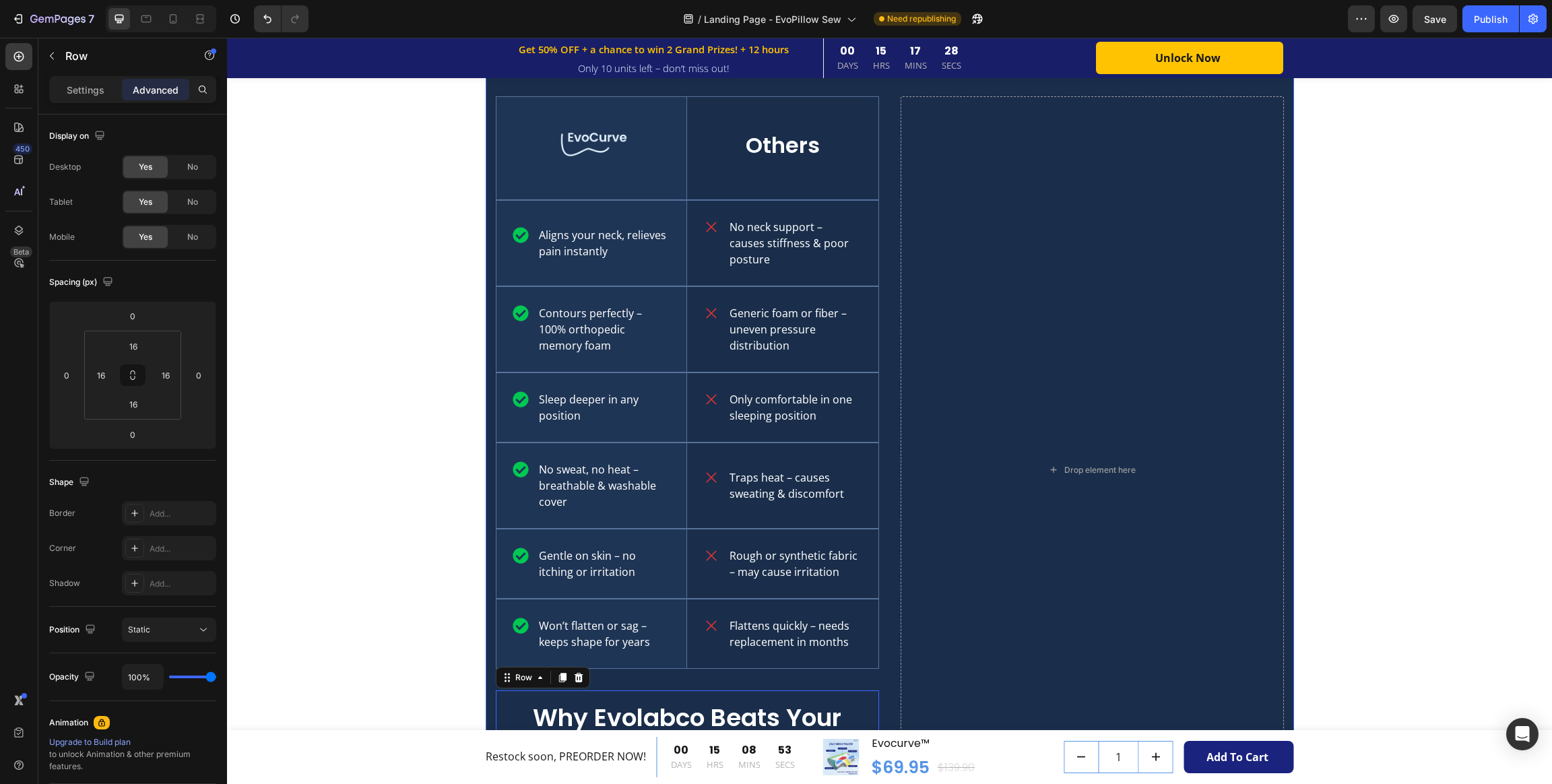 scroll, scrollTop: 2427, scrollLeft: 0, axis: vertical 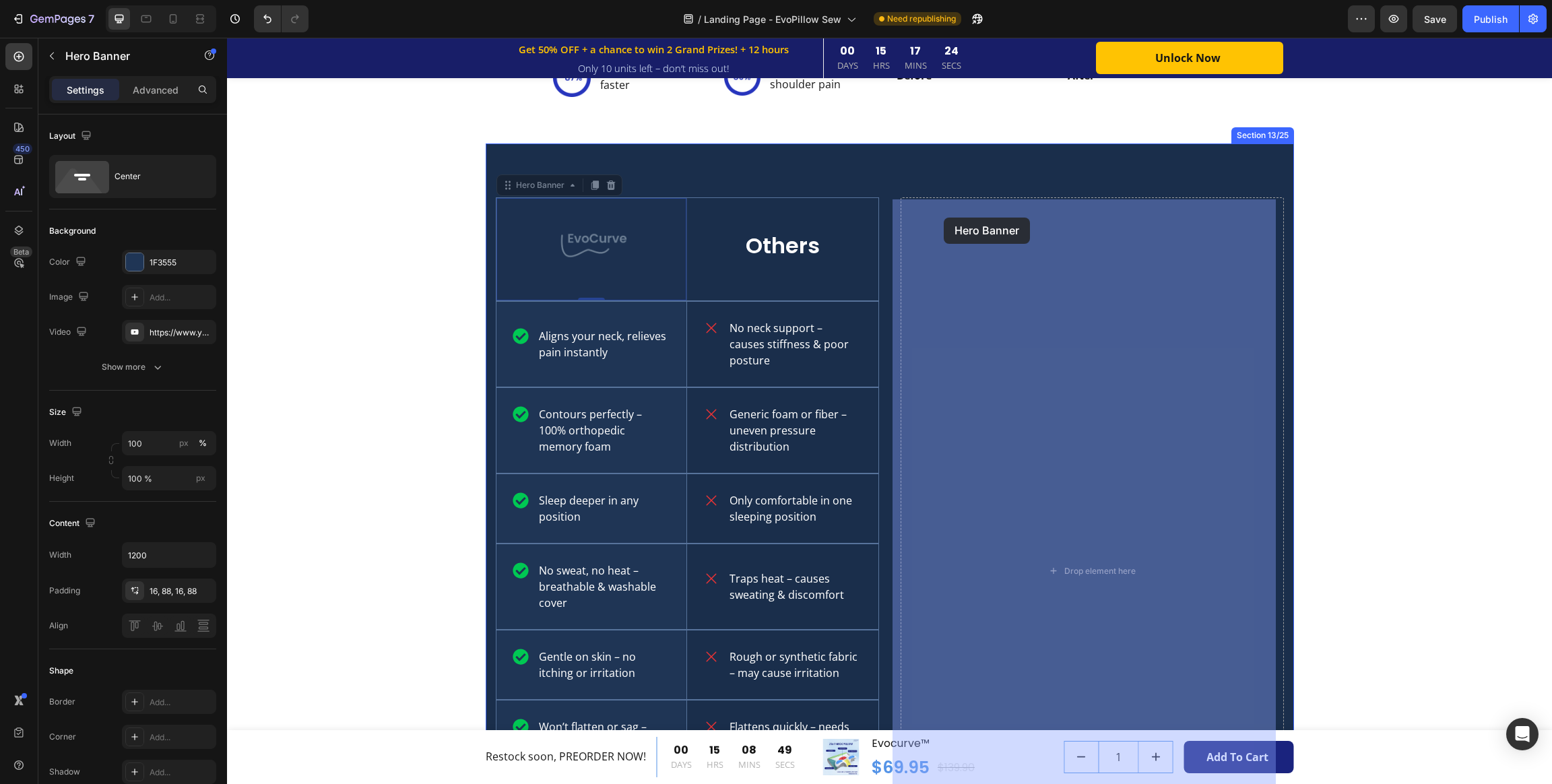 drag, startPoint x: 512, startPoint y: 192, endPoint x: 944, endPoint y: 218, distance: 432.7817 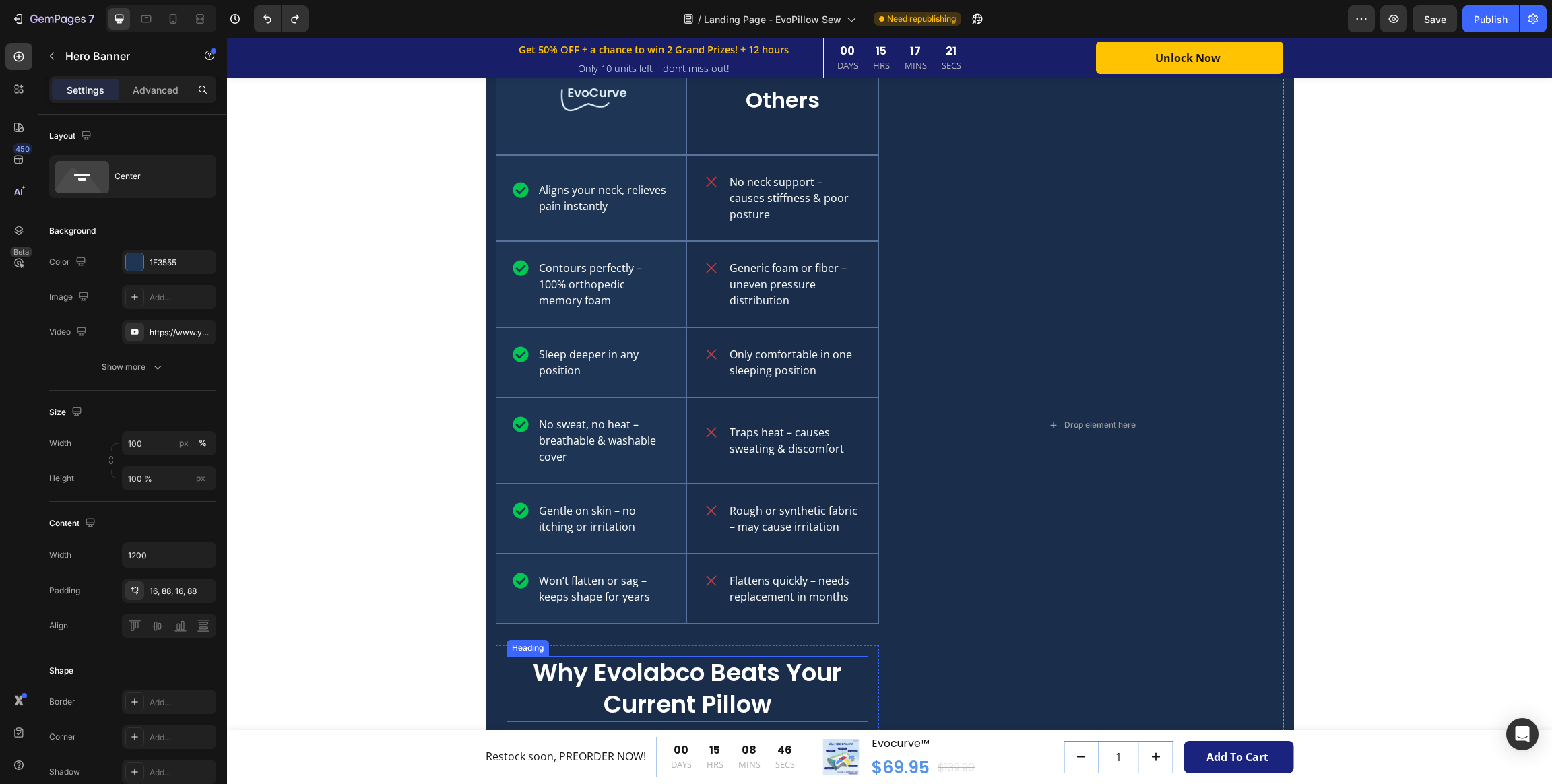 scroll, scrollTop: 2629, scrollLeft: 0, axis: vertical 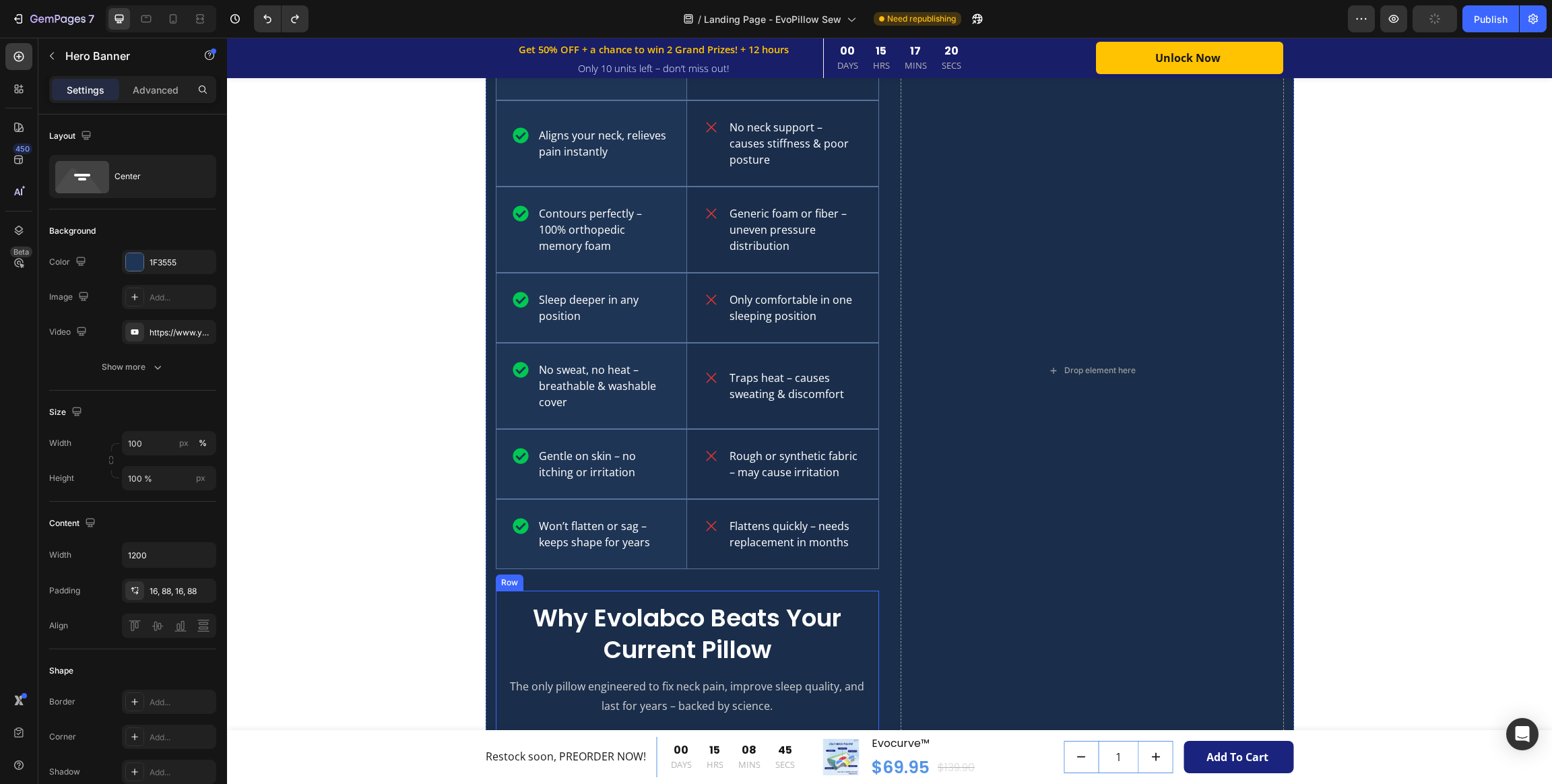 click on "Why Evolabco Beats Your Current Pillow Heading The only pillow engineered to fix neck pain, improve sleep quality, and last for years – backed by science. Text Block Row" at bounding box center (687, 667) 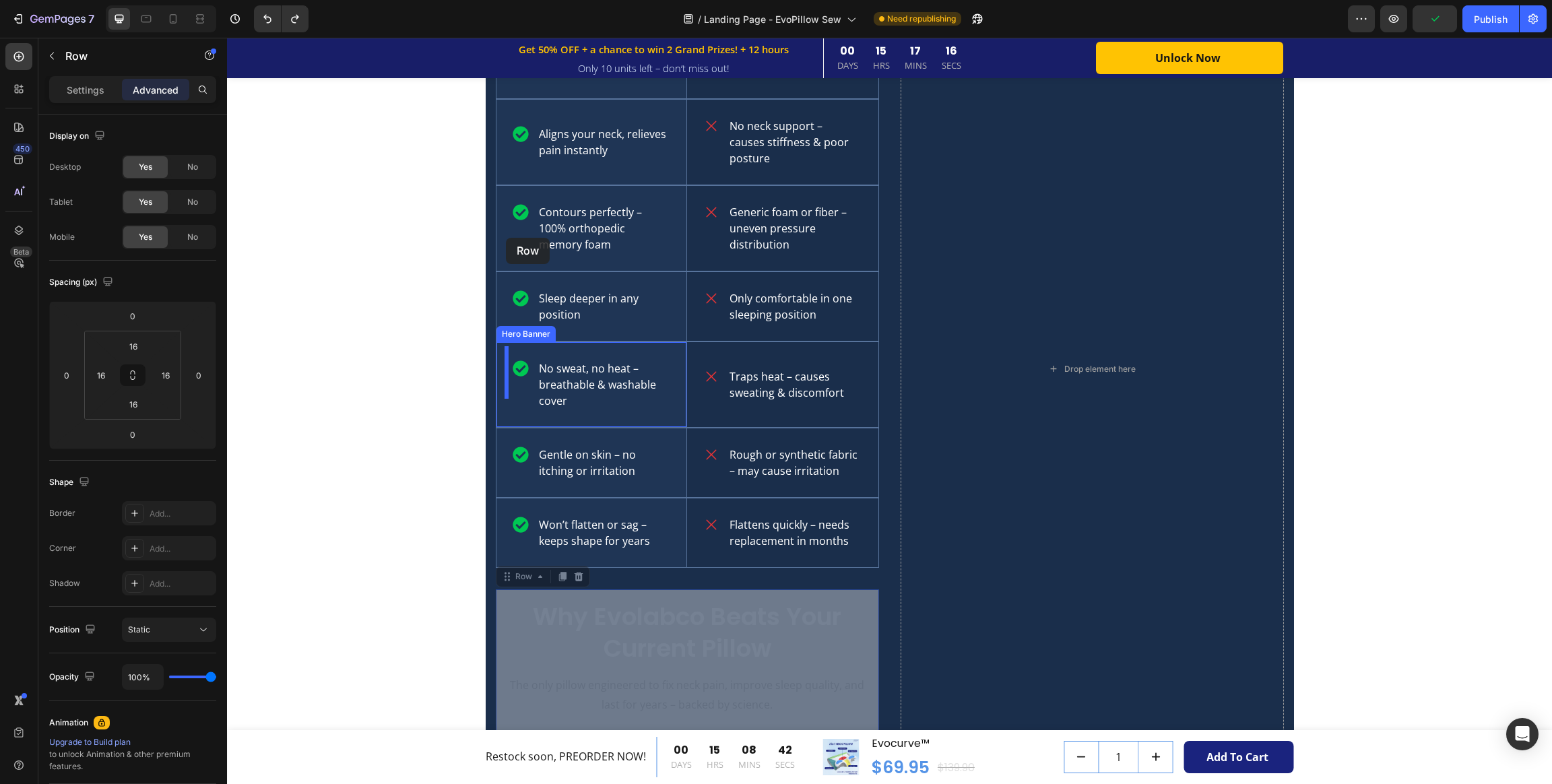 scroll, scrollTop: 2326, scrollLeft: 0, axis: vertical 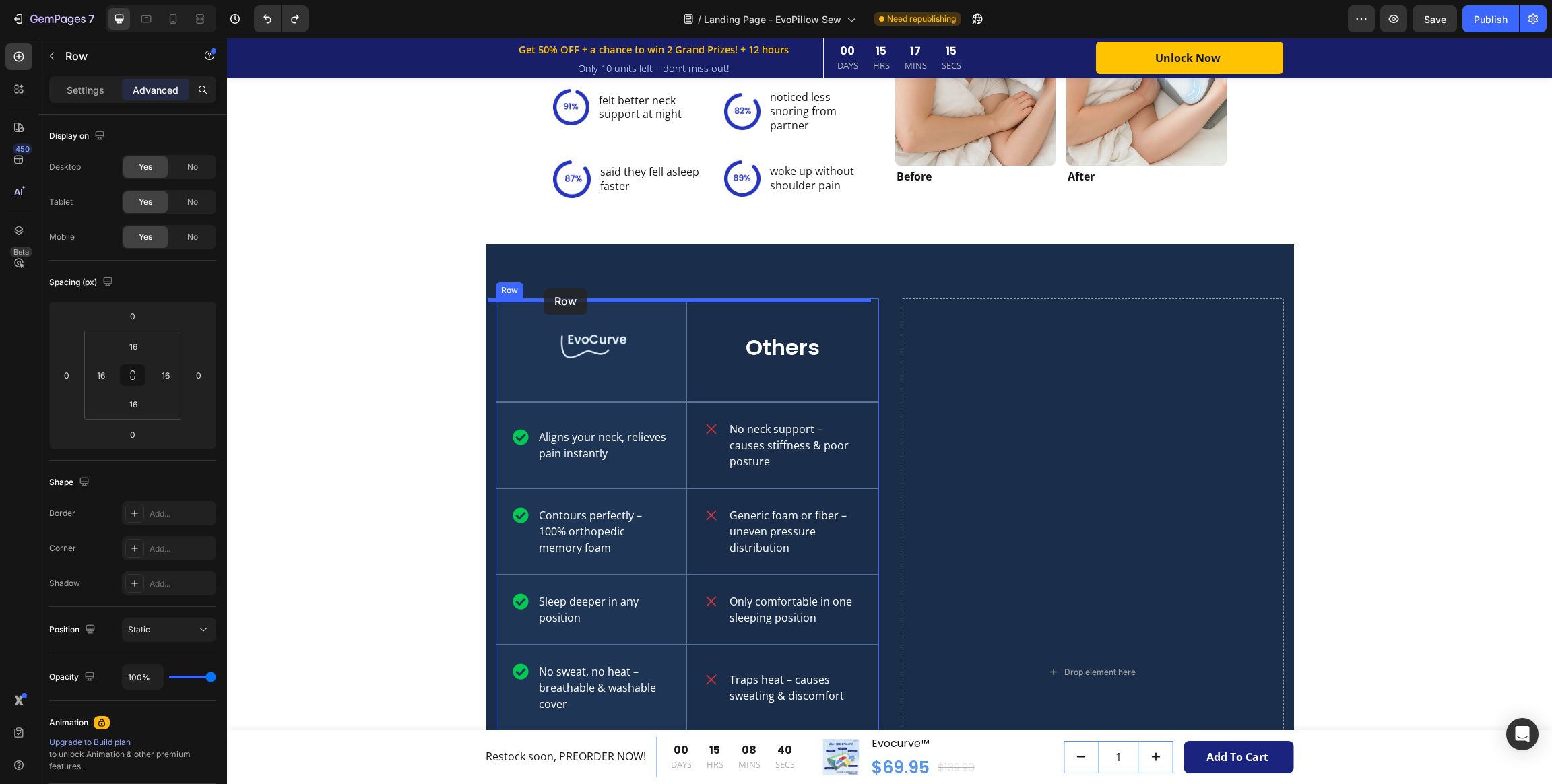 drag, startPoint x: 495, startPoint y: 565, endPoint x: 544, endPoint y: 288, distance: 281.3006 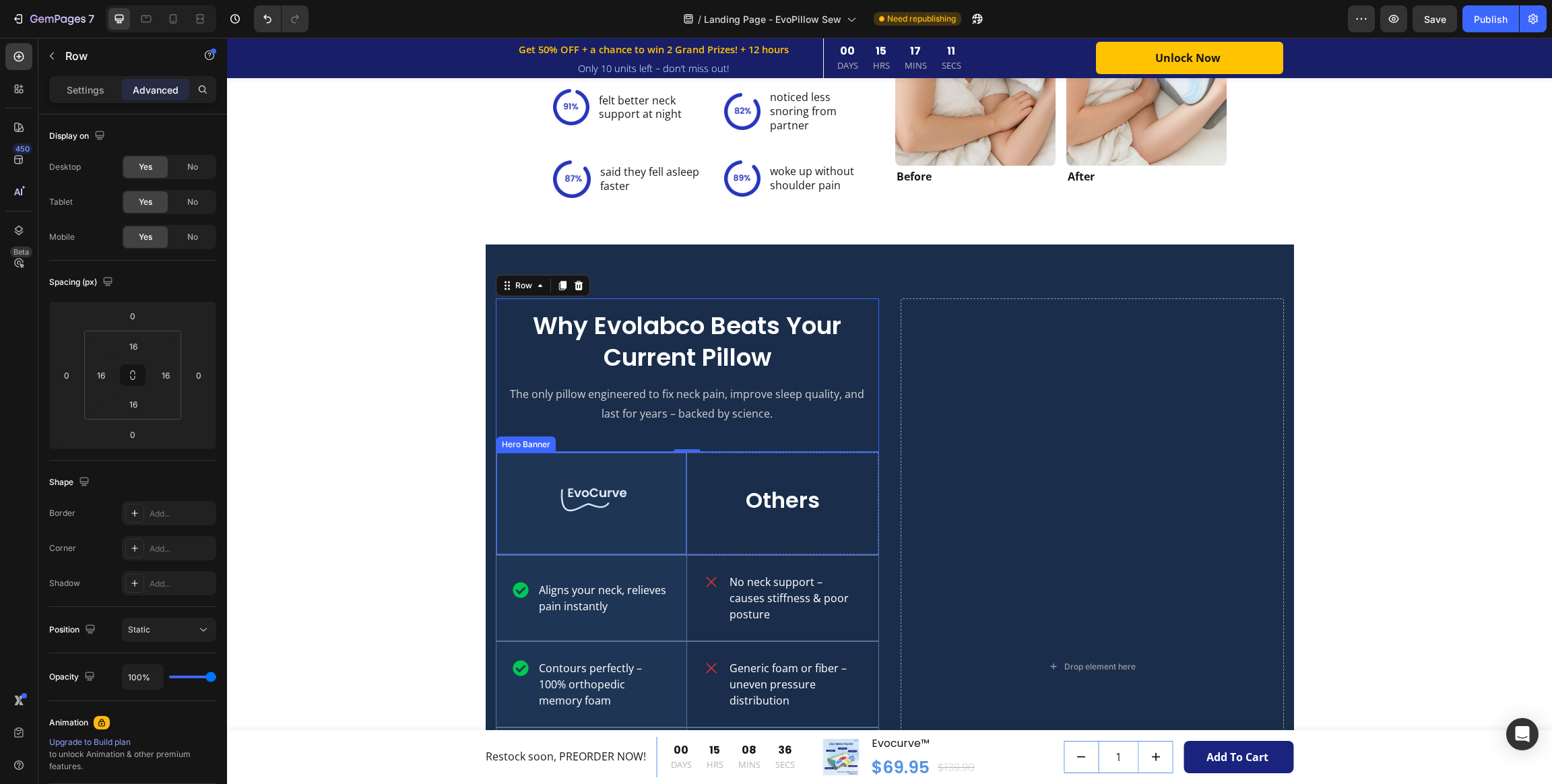 click on "Image" at bounding box center (591, 504) 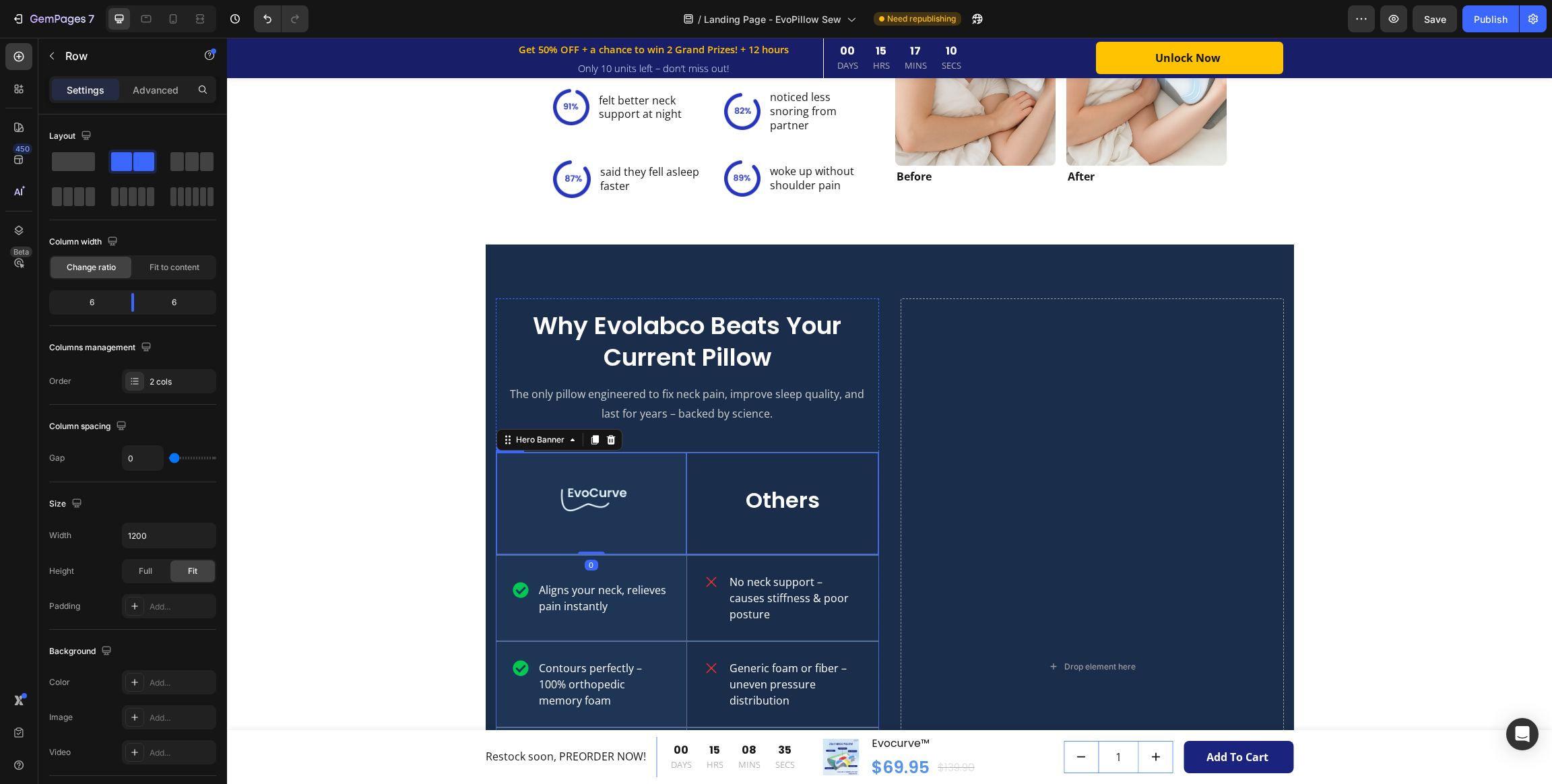 click on "Image Hero Banner   0 Others Text Block Row" at bounding box center (687, 504) 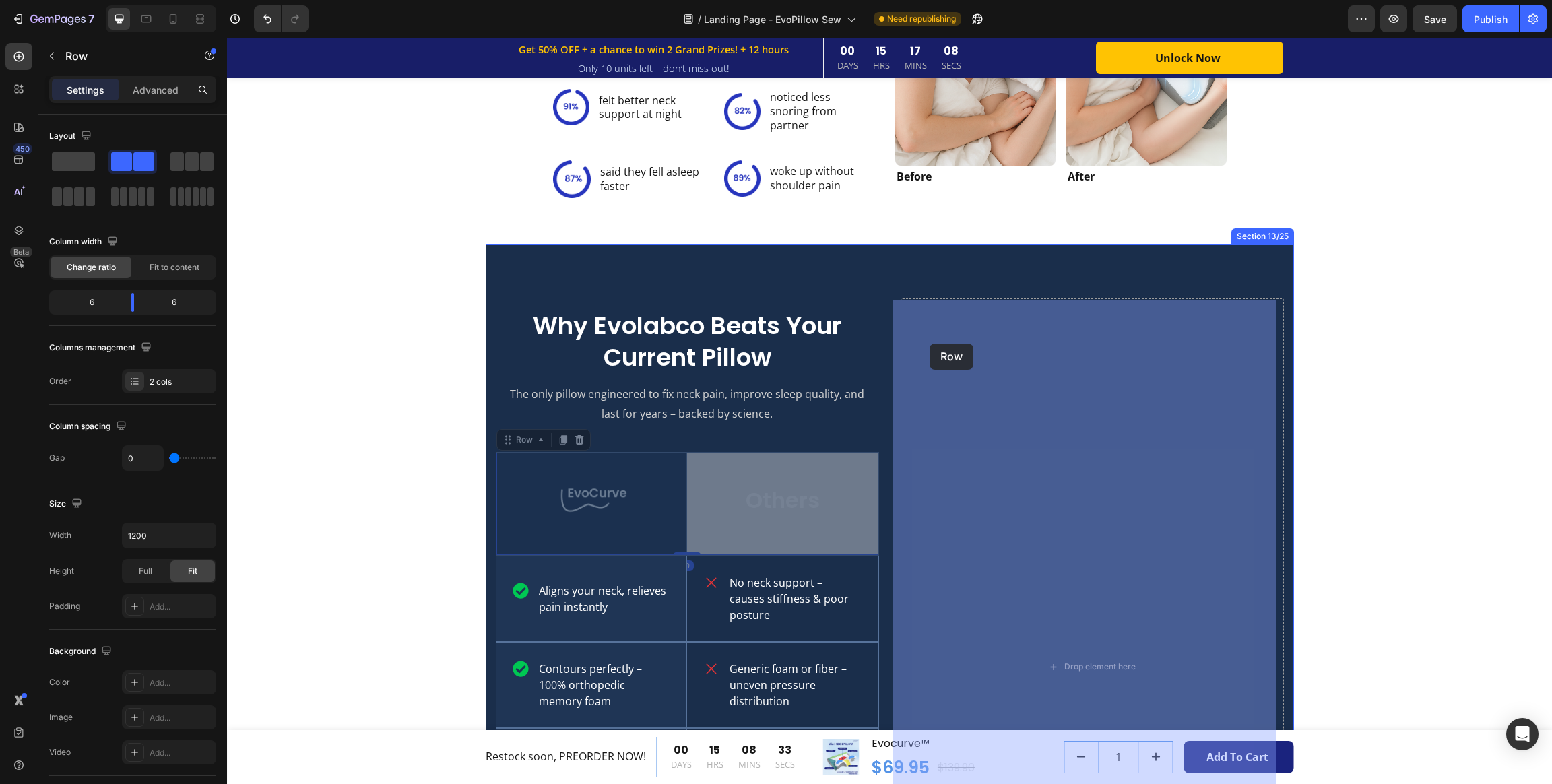 drag, startPoint x: 501, startPoint y: 446, endPoint x: 930, endPoint y: 344, distance: 440.9592 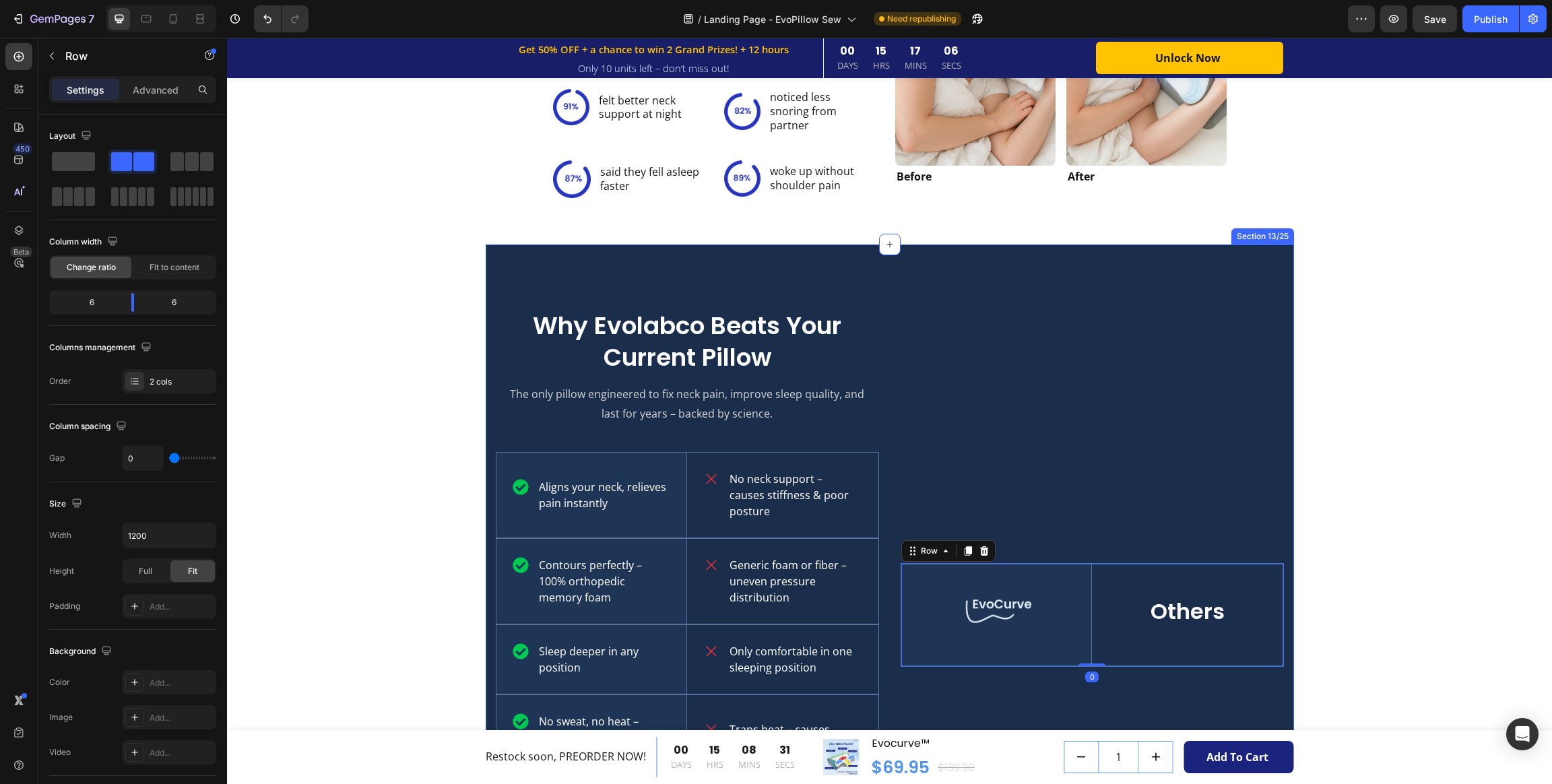 scroll, scrollTop: 2427, scrollLeft: 0, axis: vertical 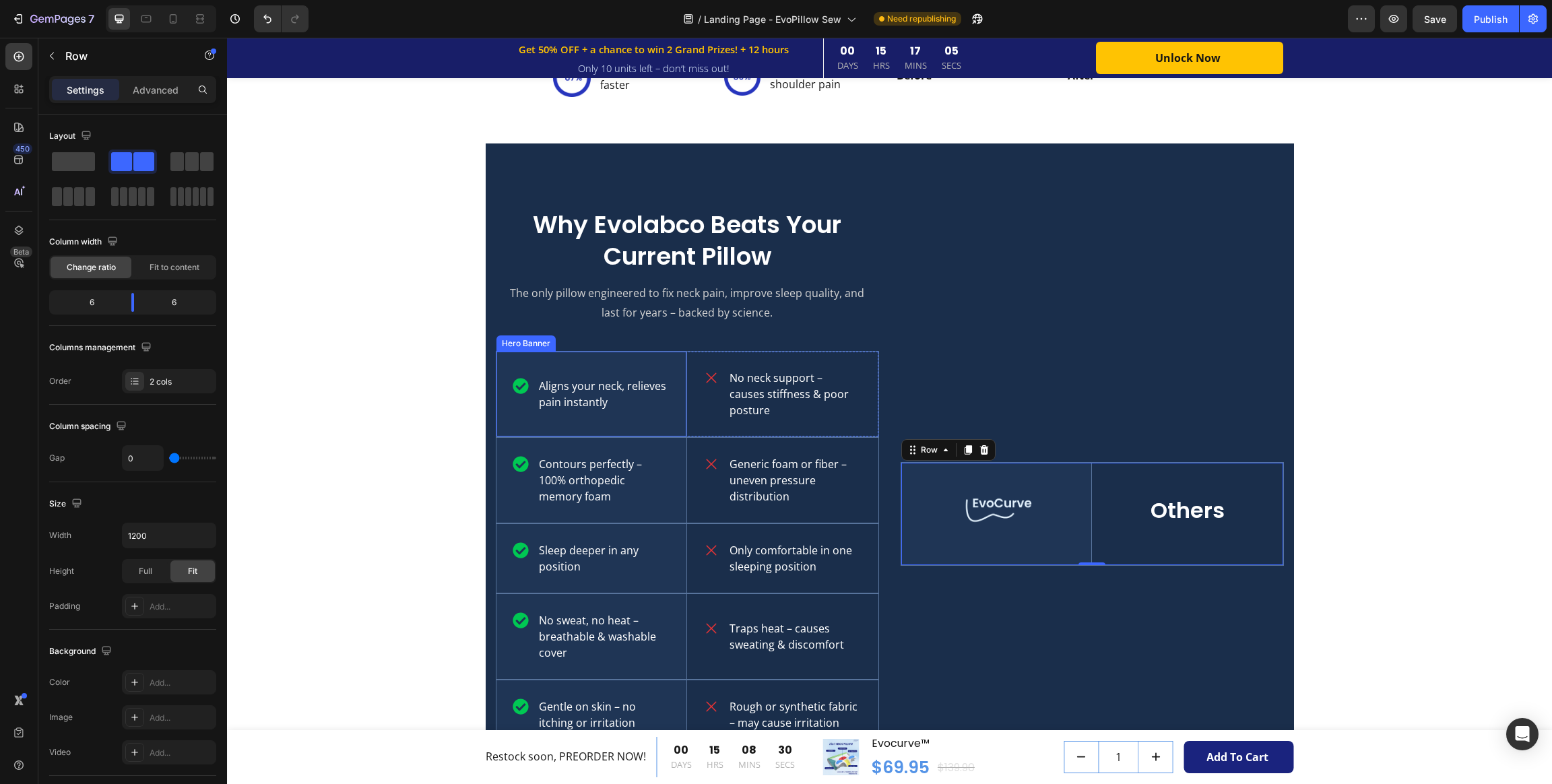 click on "Aligns your neck, relieves pain instantly Item List" at bounding box center [591, 394] 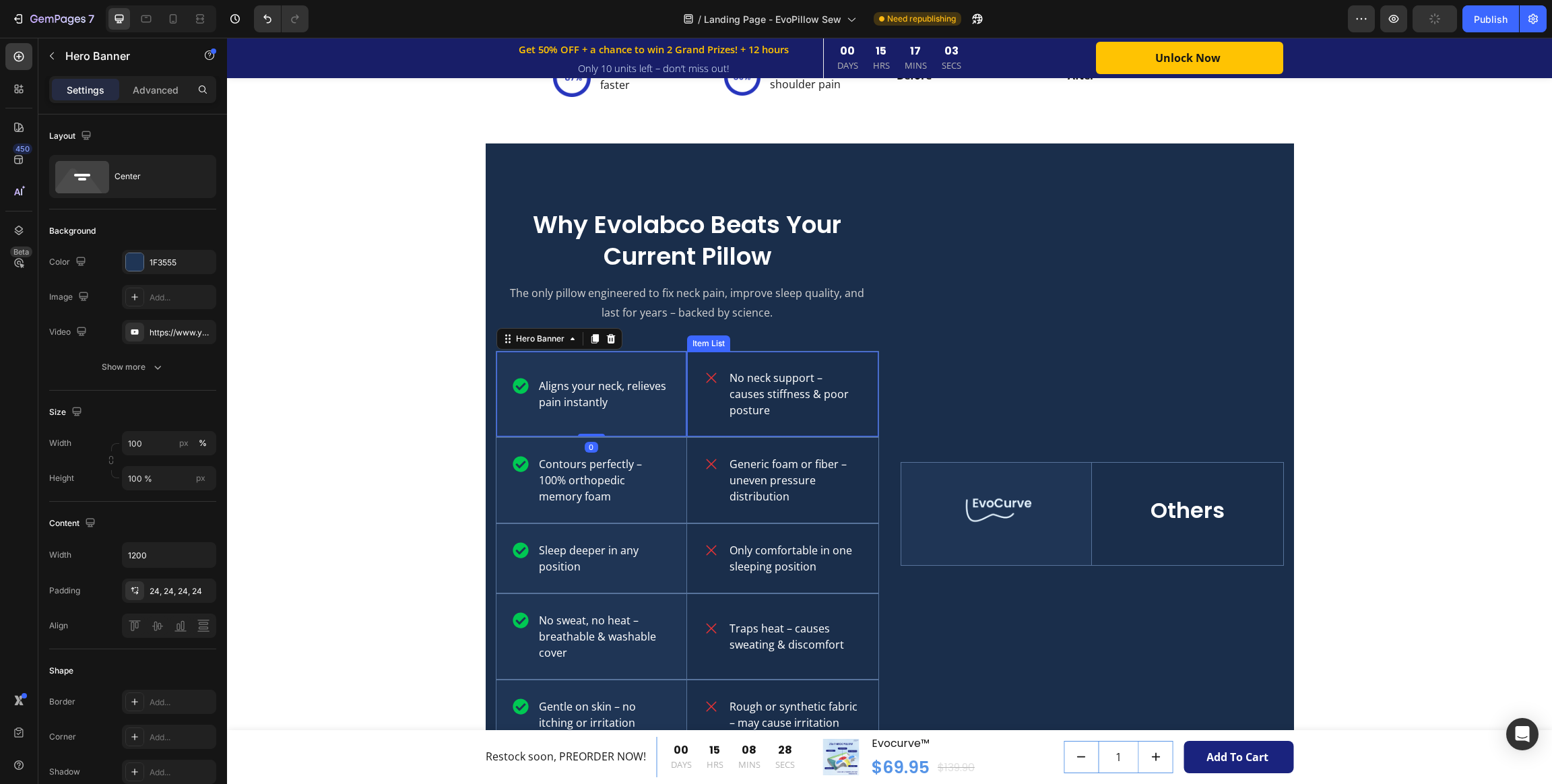 click on "No neck support – causes stiffness & poor posture" at bounding box center [783, 394] 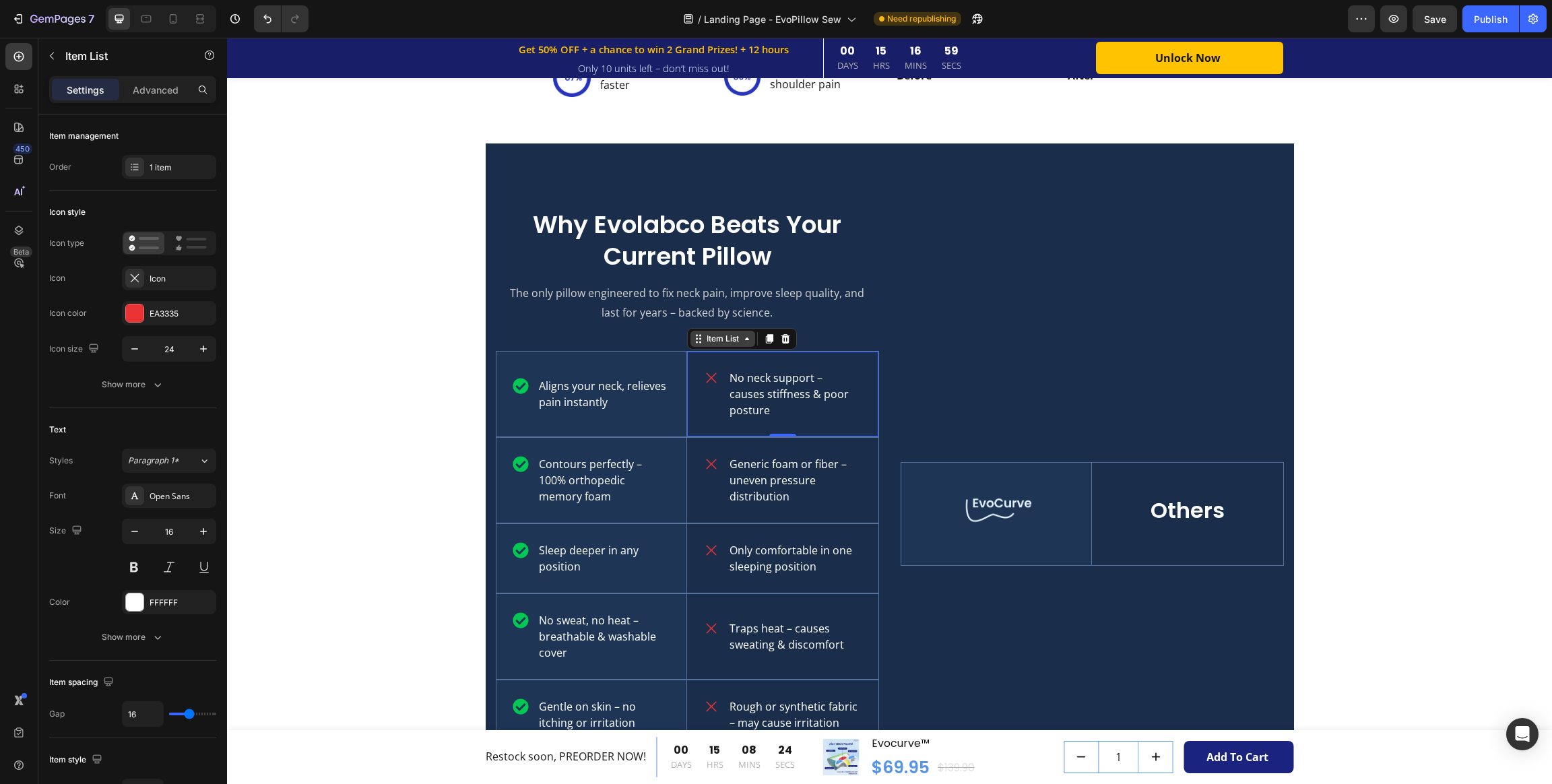 click on "Item List" at bounding box center [723, 339] 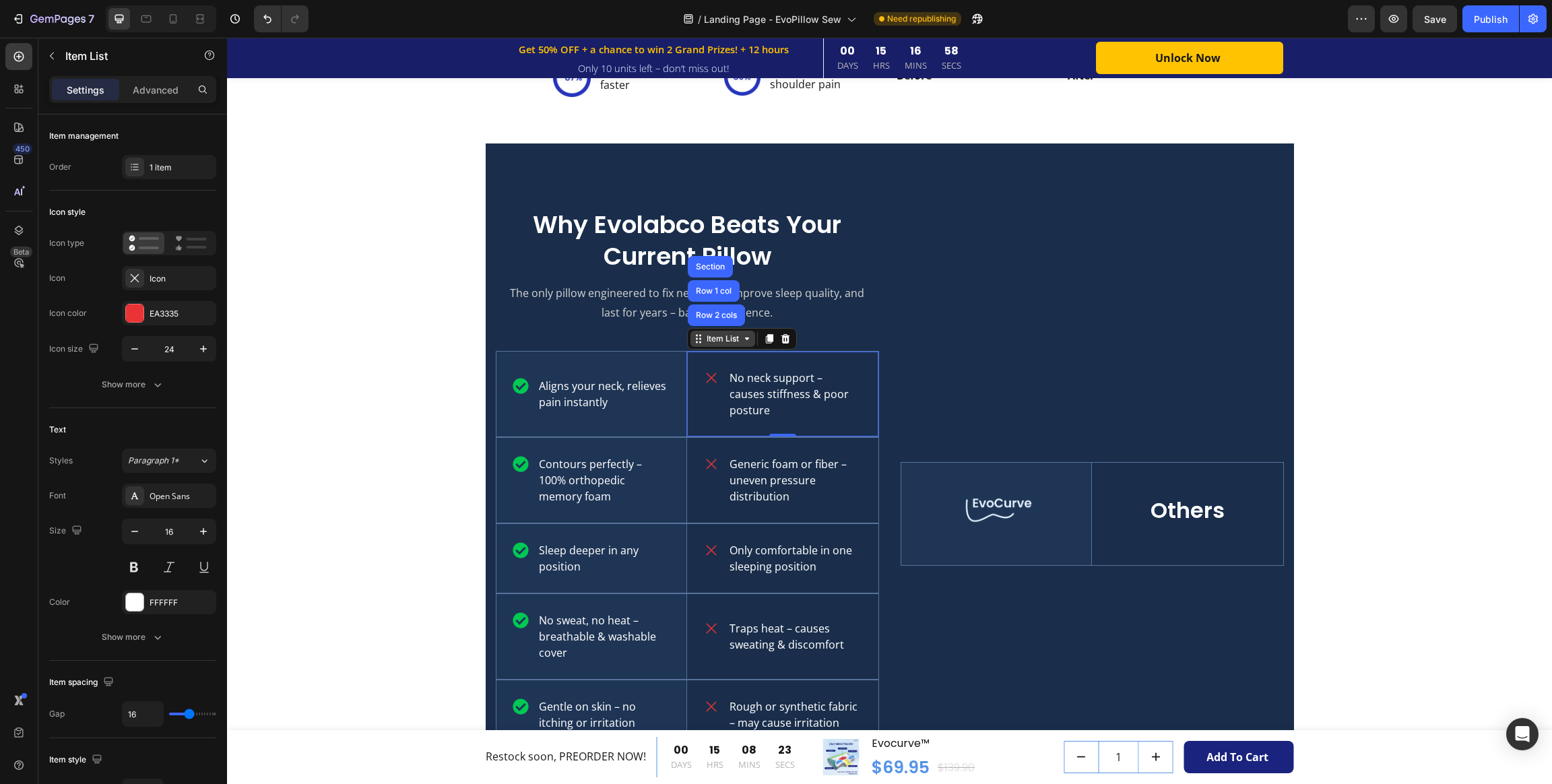 click on "Item List" at bounding box center [723, 339] 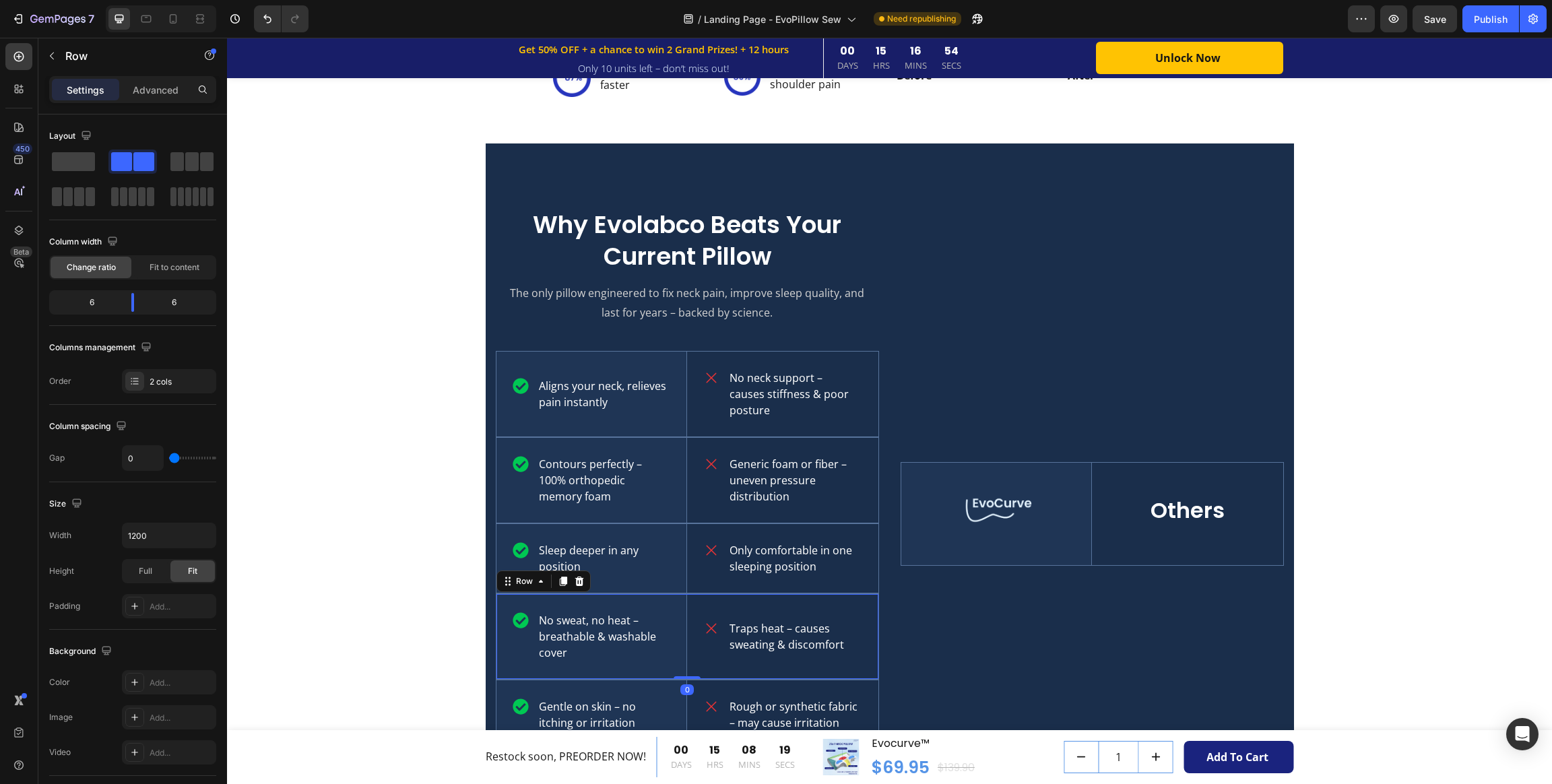 click on "Traps heat – causes sweating & discomfort Item List" at bounding box center (783, 636) 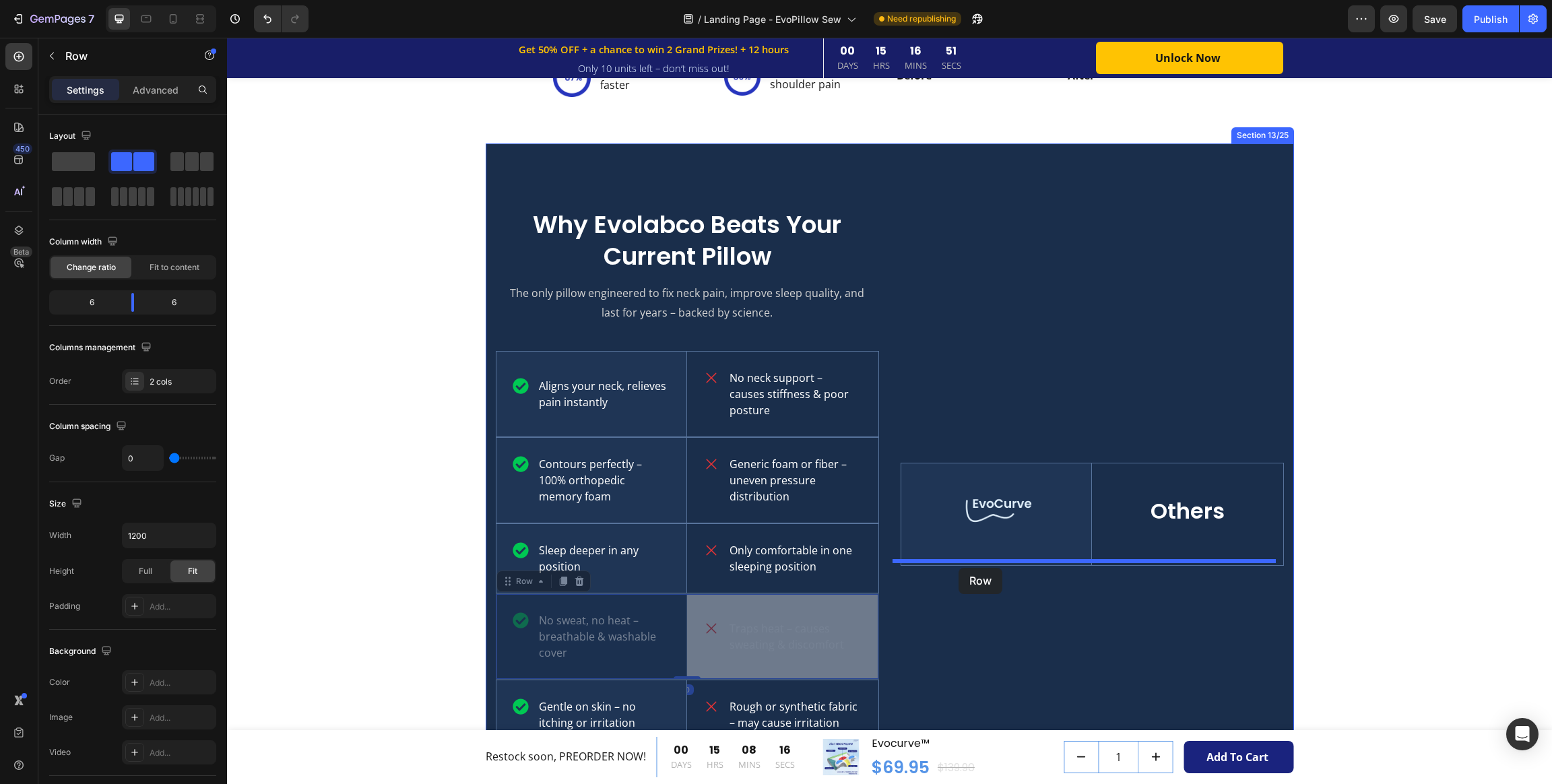 drag, startPoint x: 500, startPoint y: 574, endPoint x: 950, endPoint y: 570, distance: 450.0178 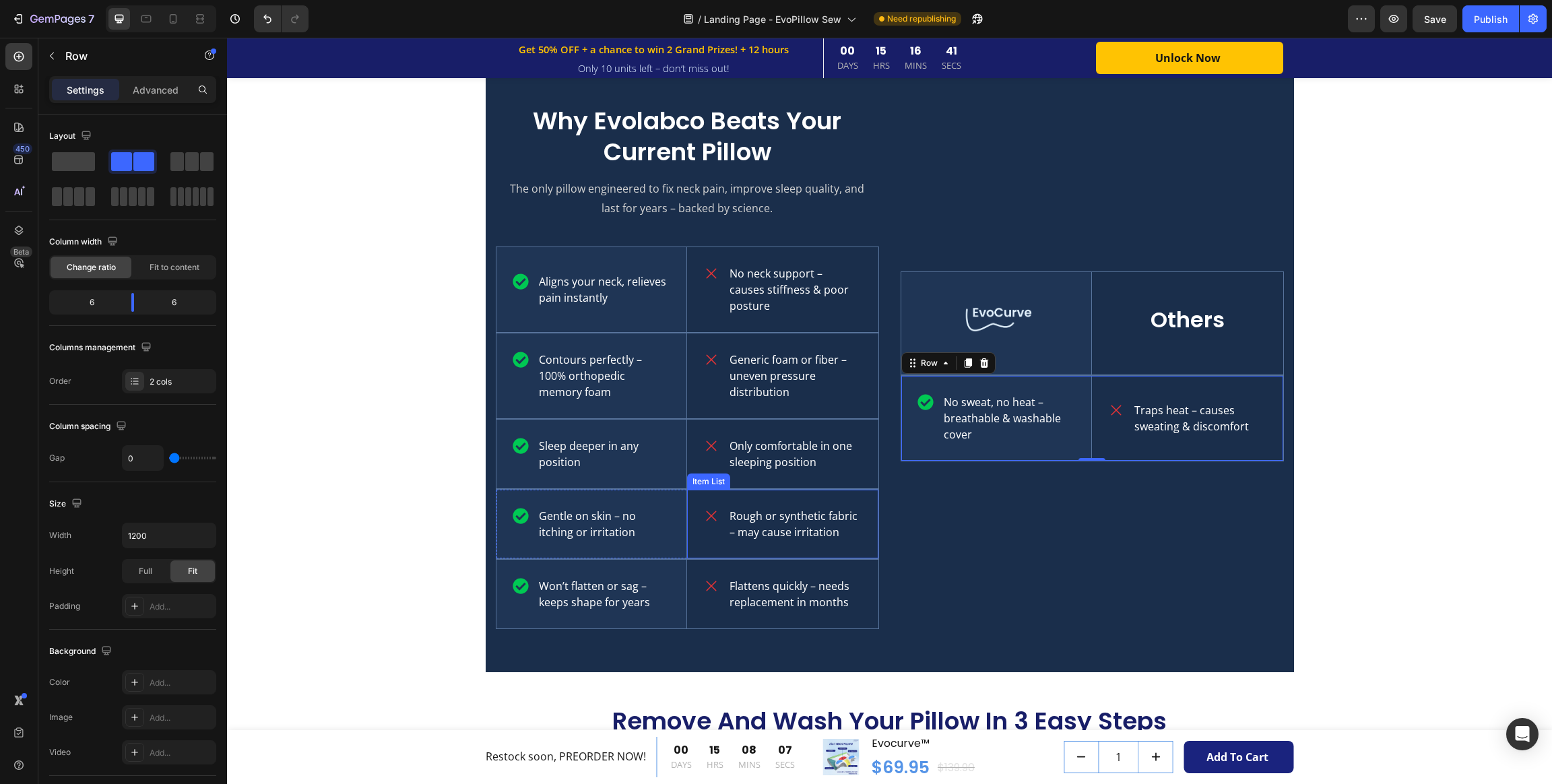 scroll, scrollTop: 2528, scrollLeft: 0, axis: vertical 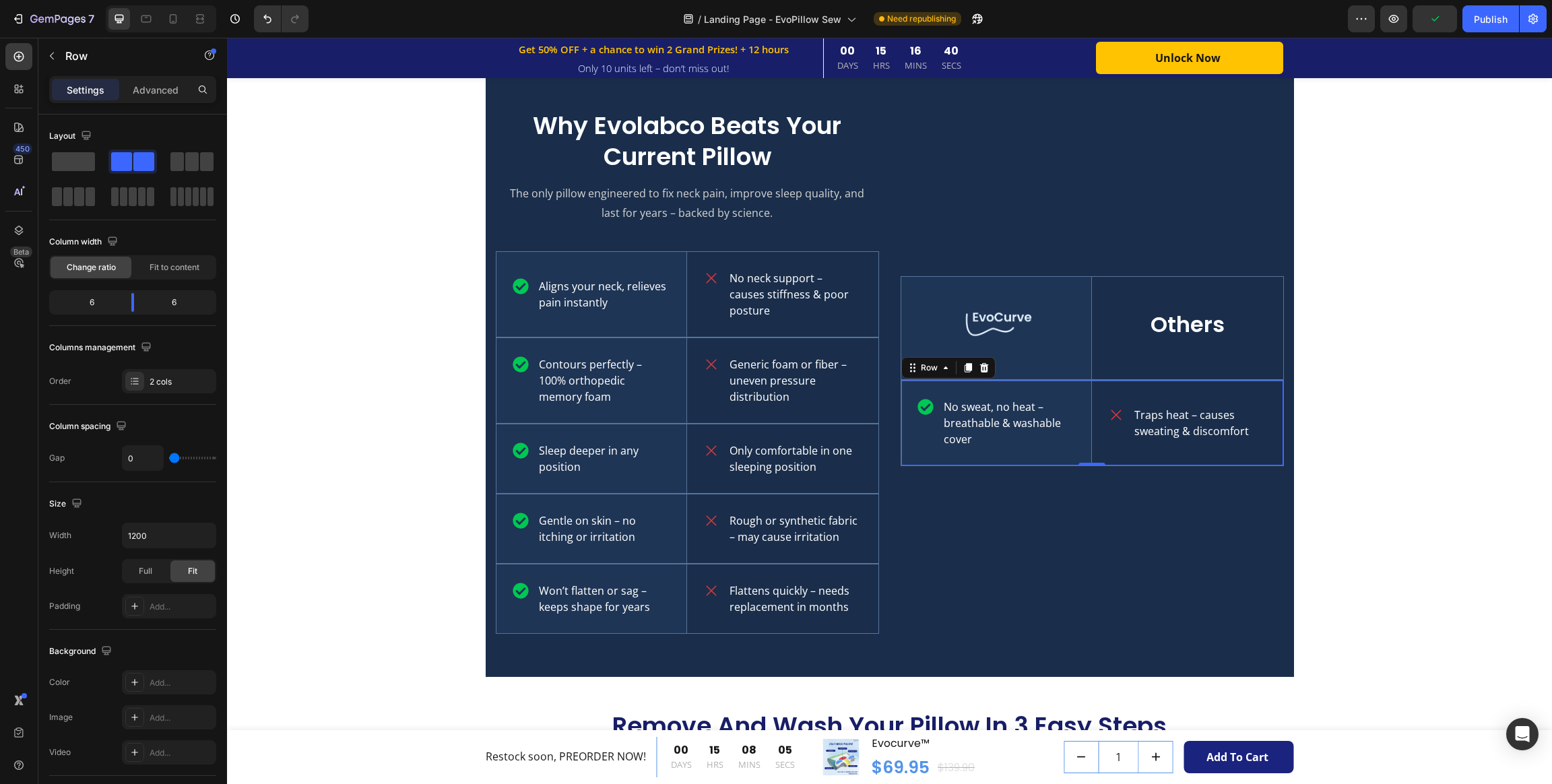 click 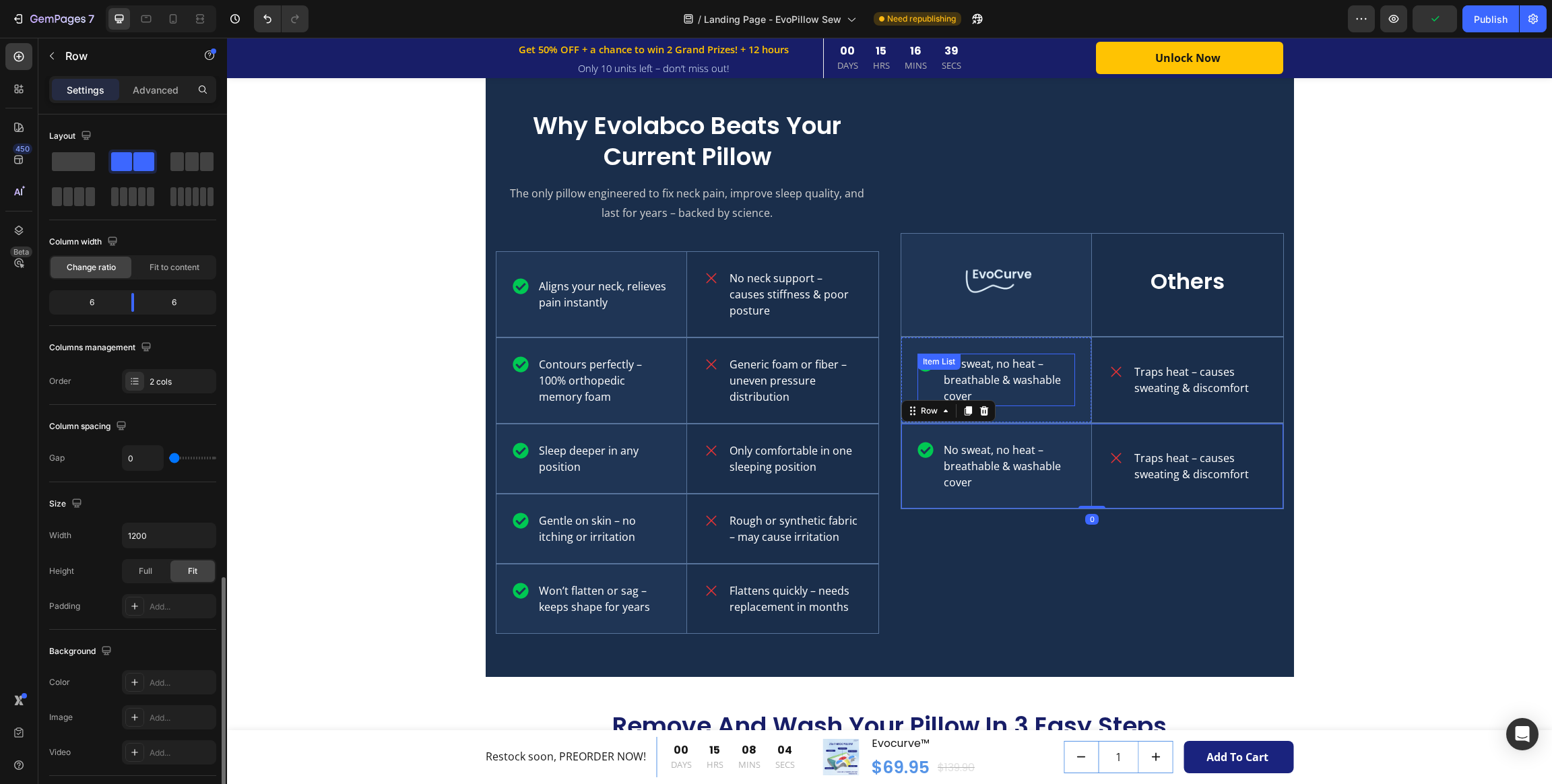 scroll, scrollTop: 268, scrollLeft: 0, axis: vertical 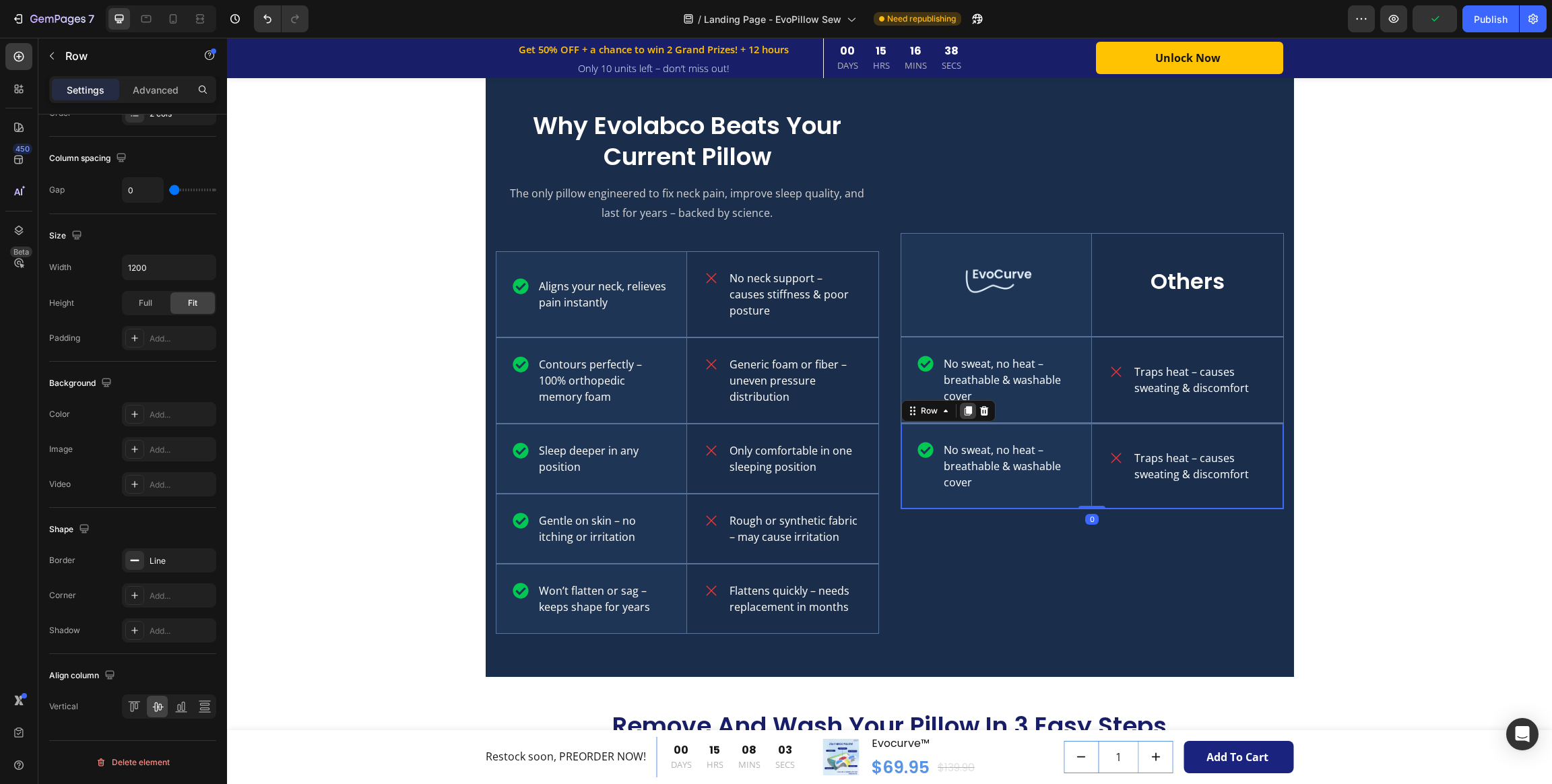 click 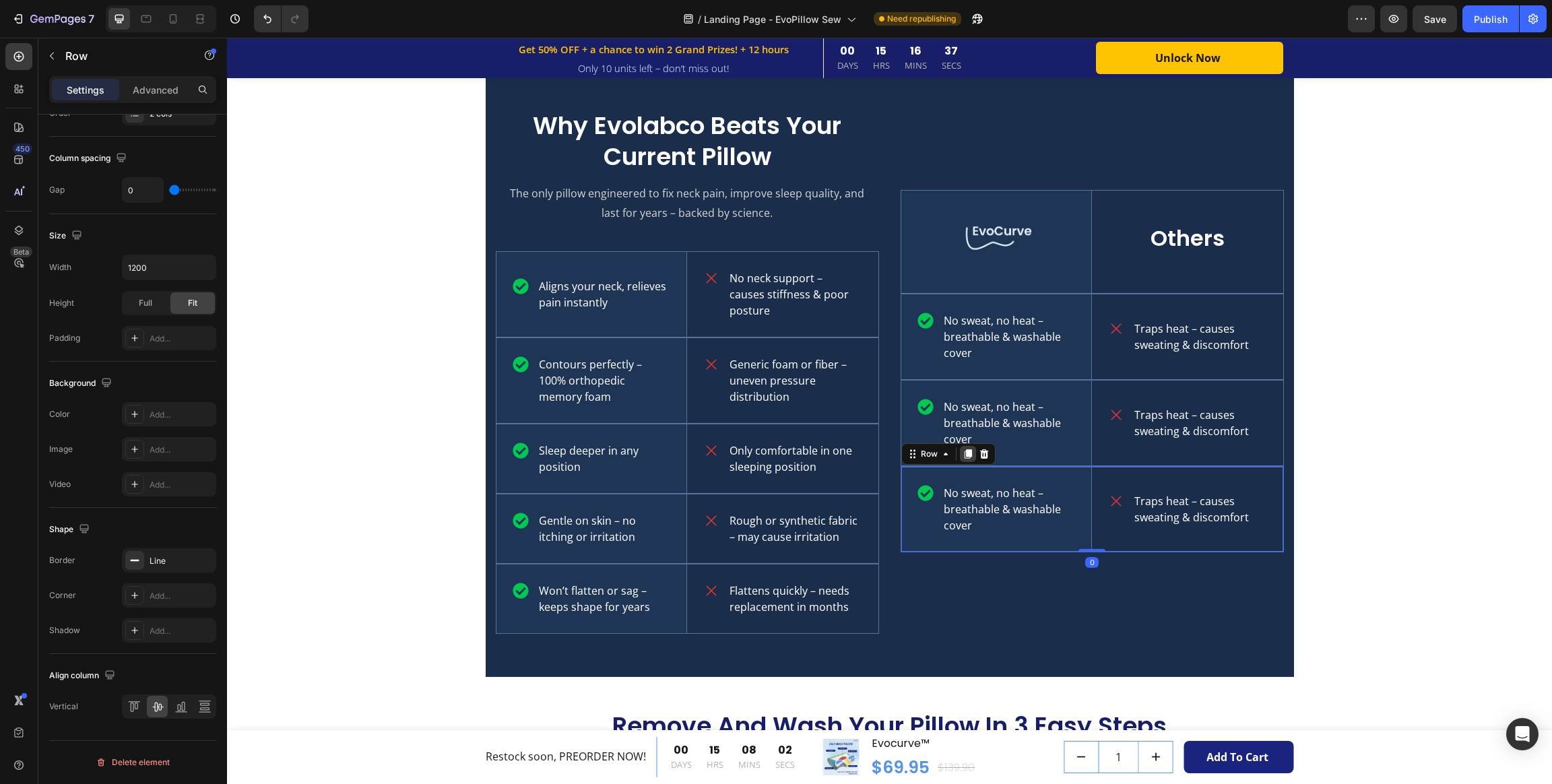 click 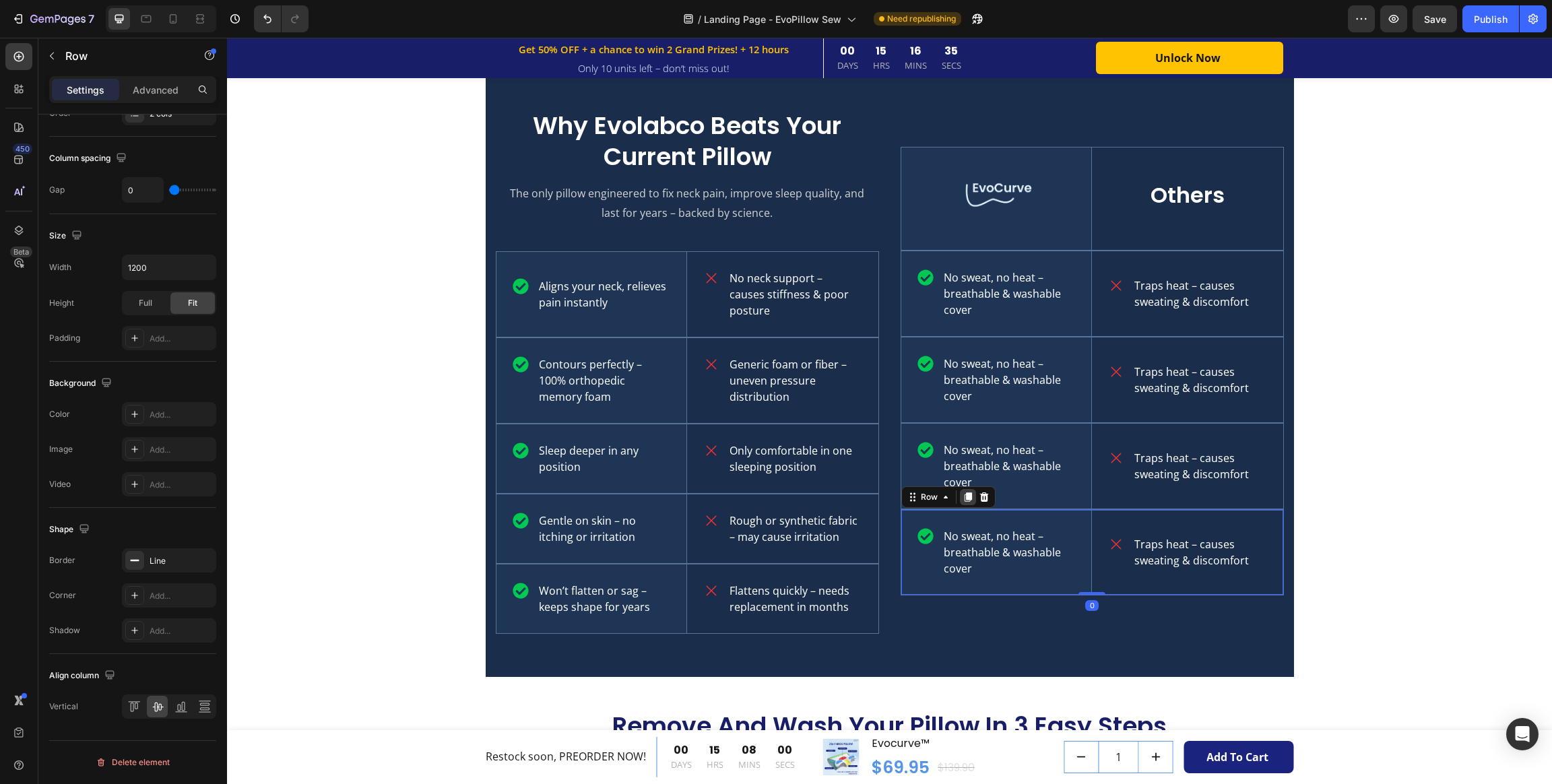 click 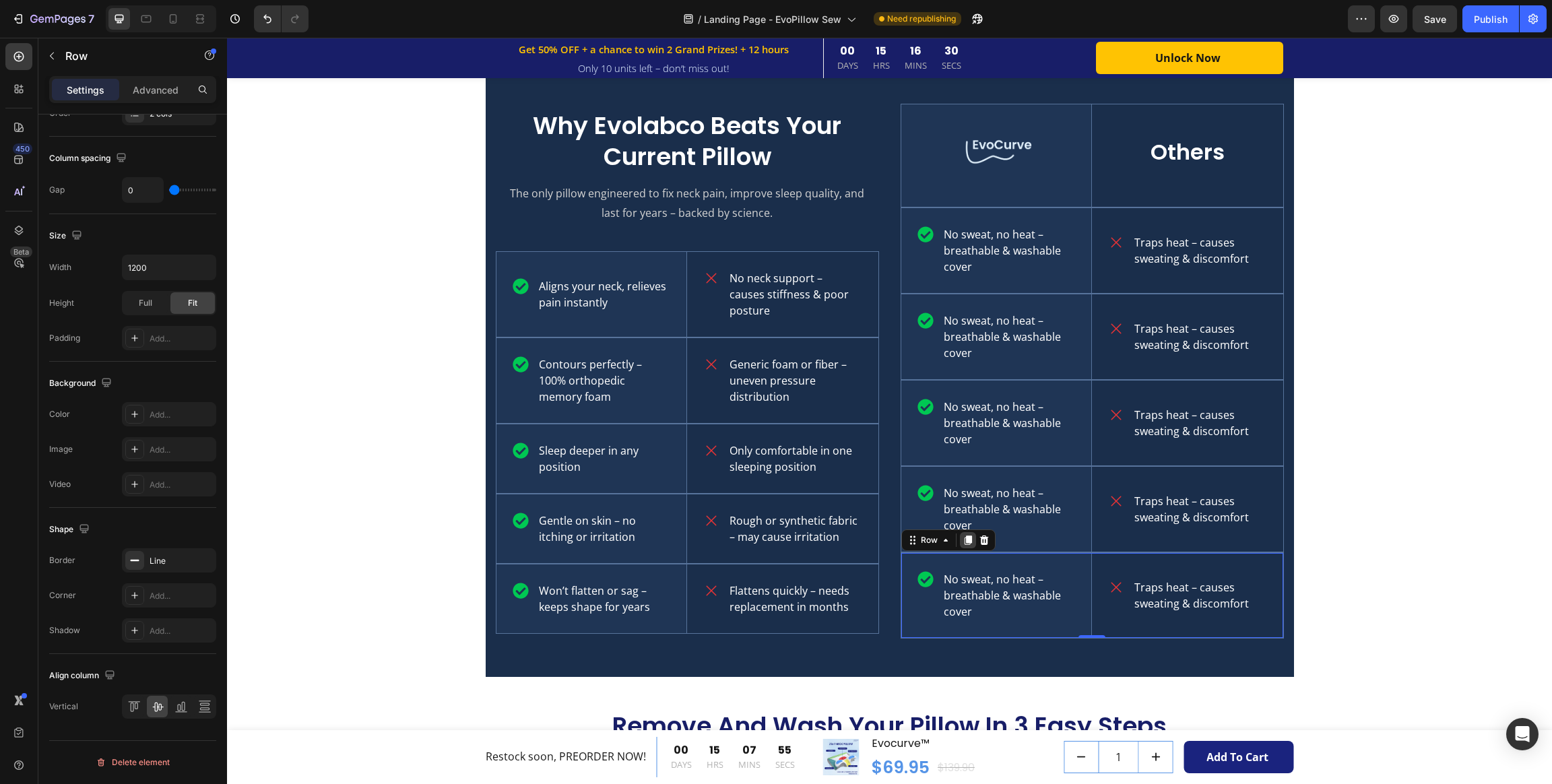 click 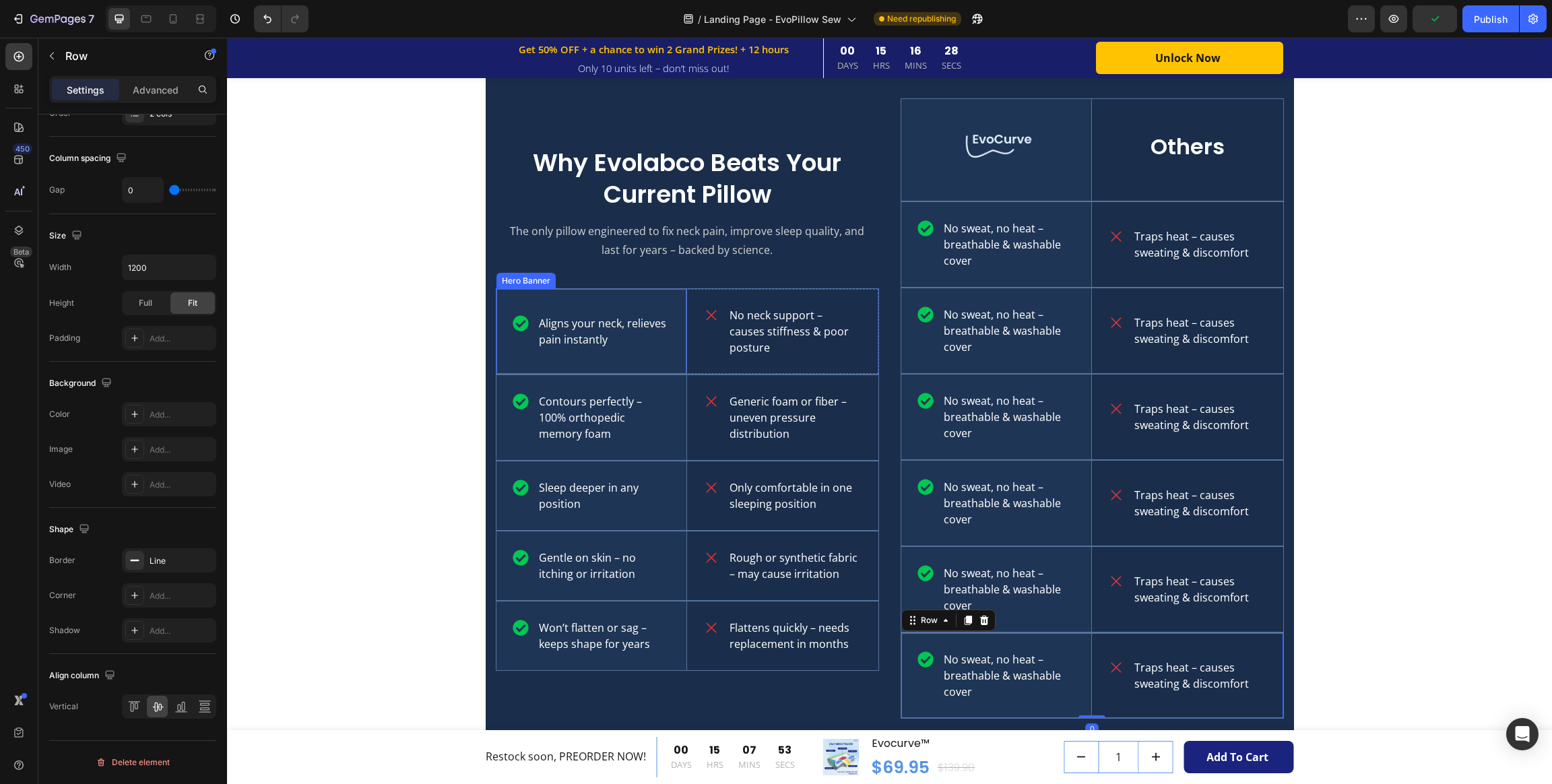 click on "Aligns your neck, relieves pain instantly Item List" at bounding box center [591, 331] 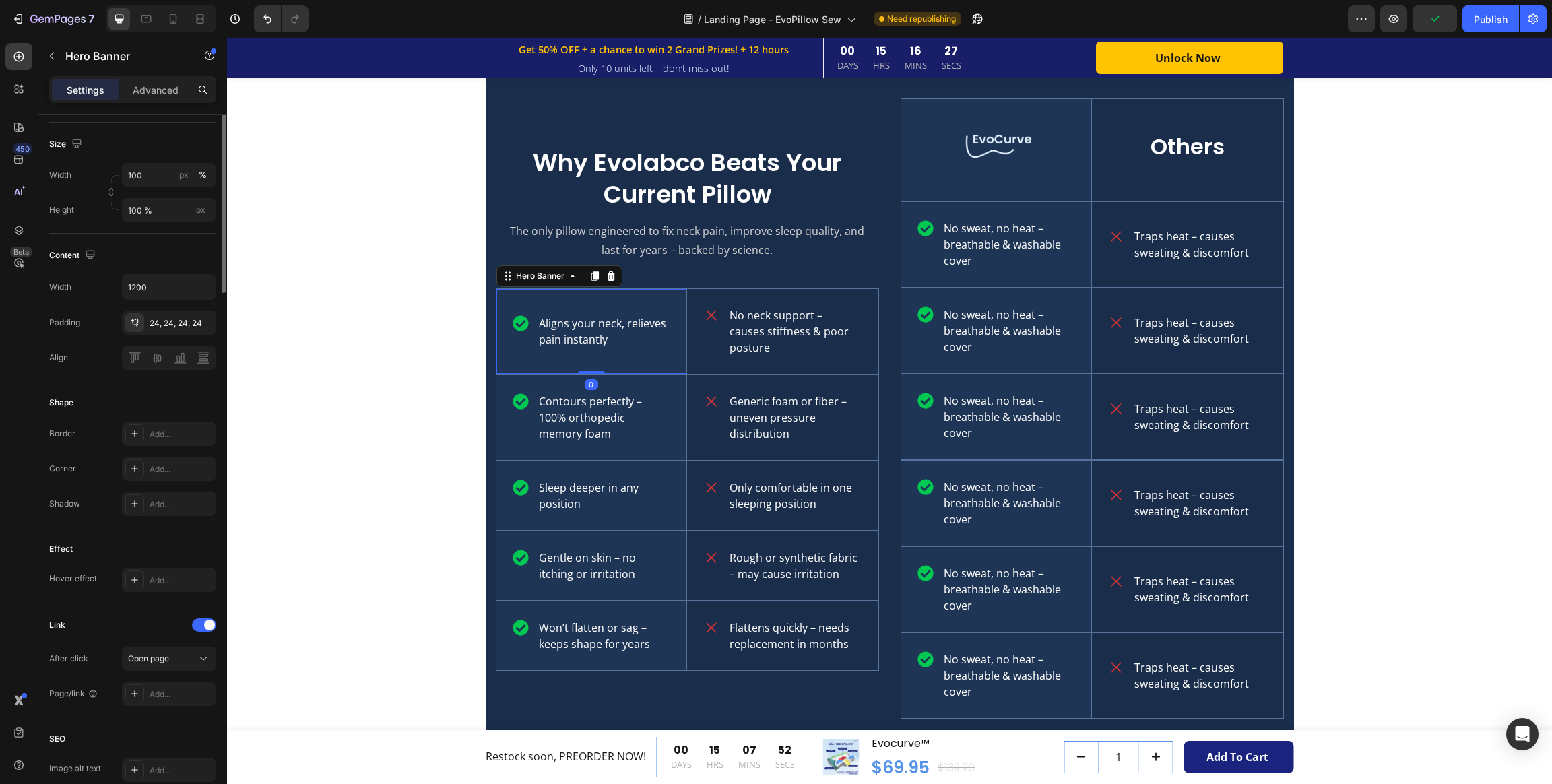 scroll, scrollTop: 0, scrollLeft: 0, axis: both 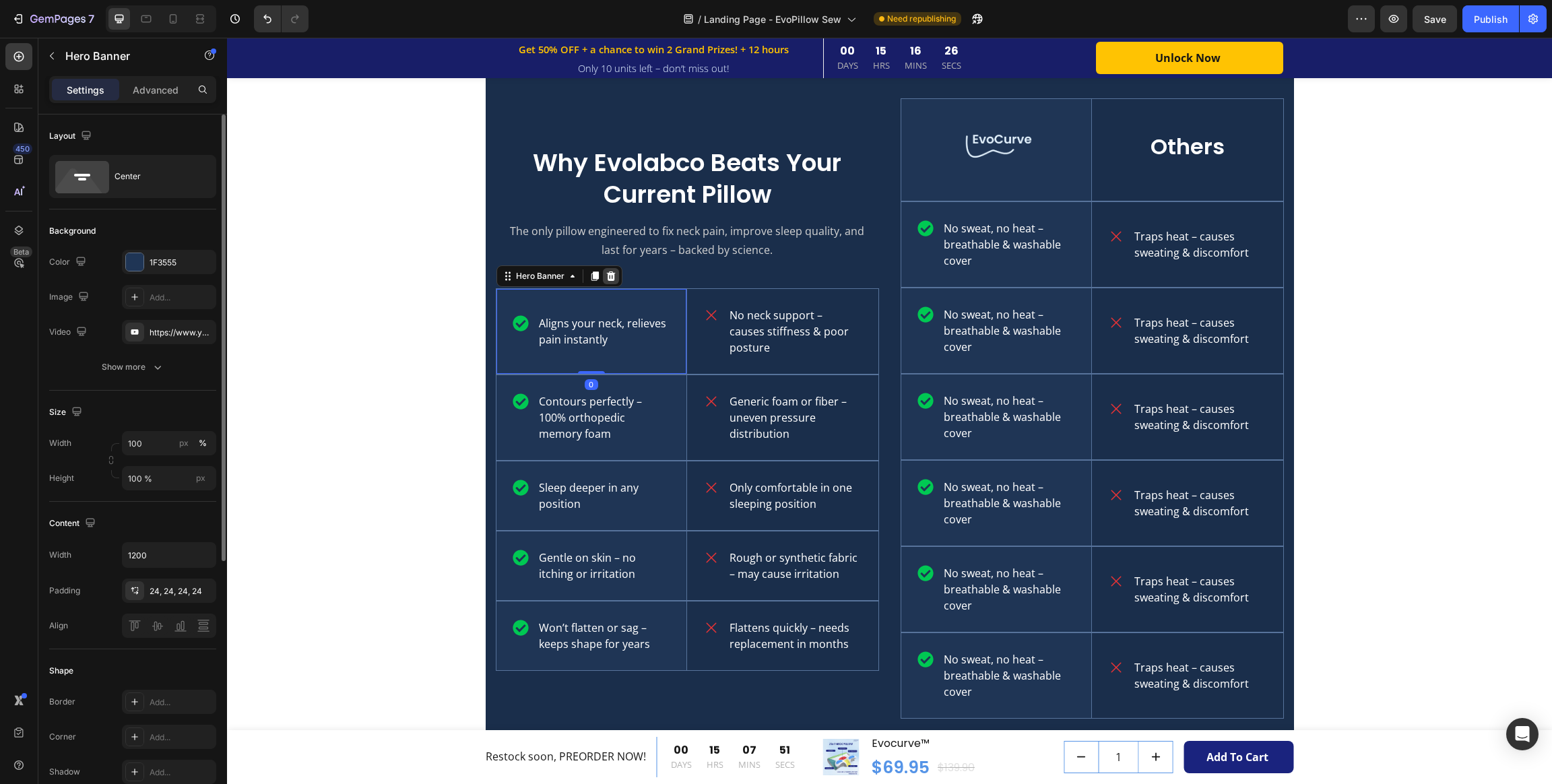 click 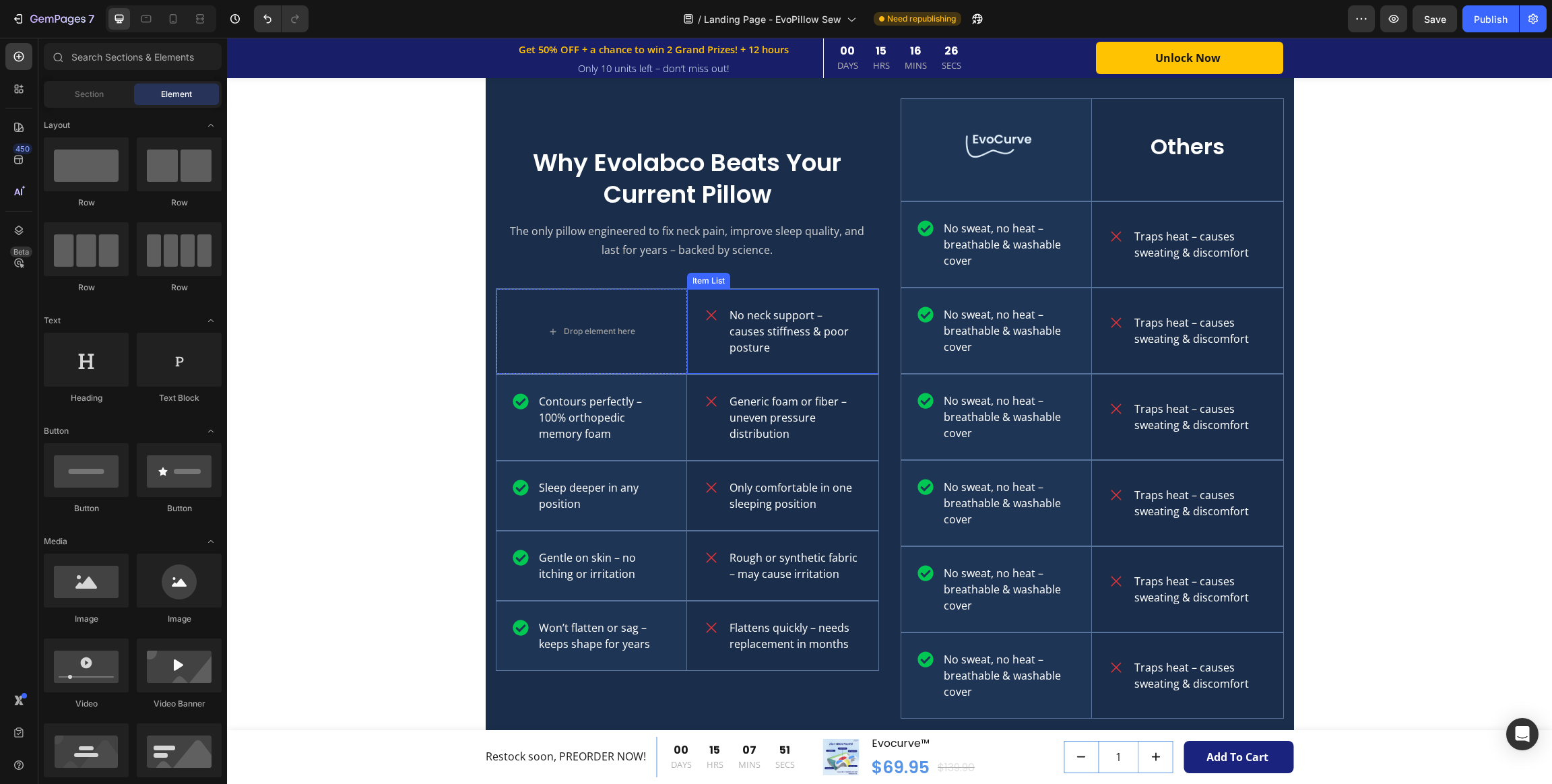 click 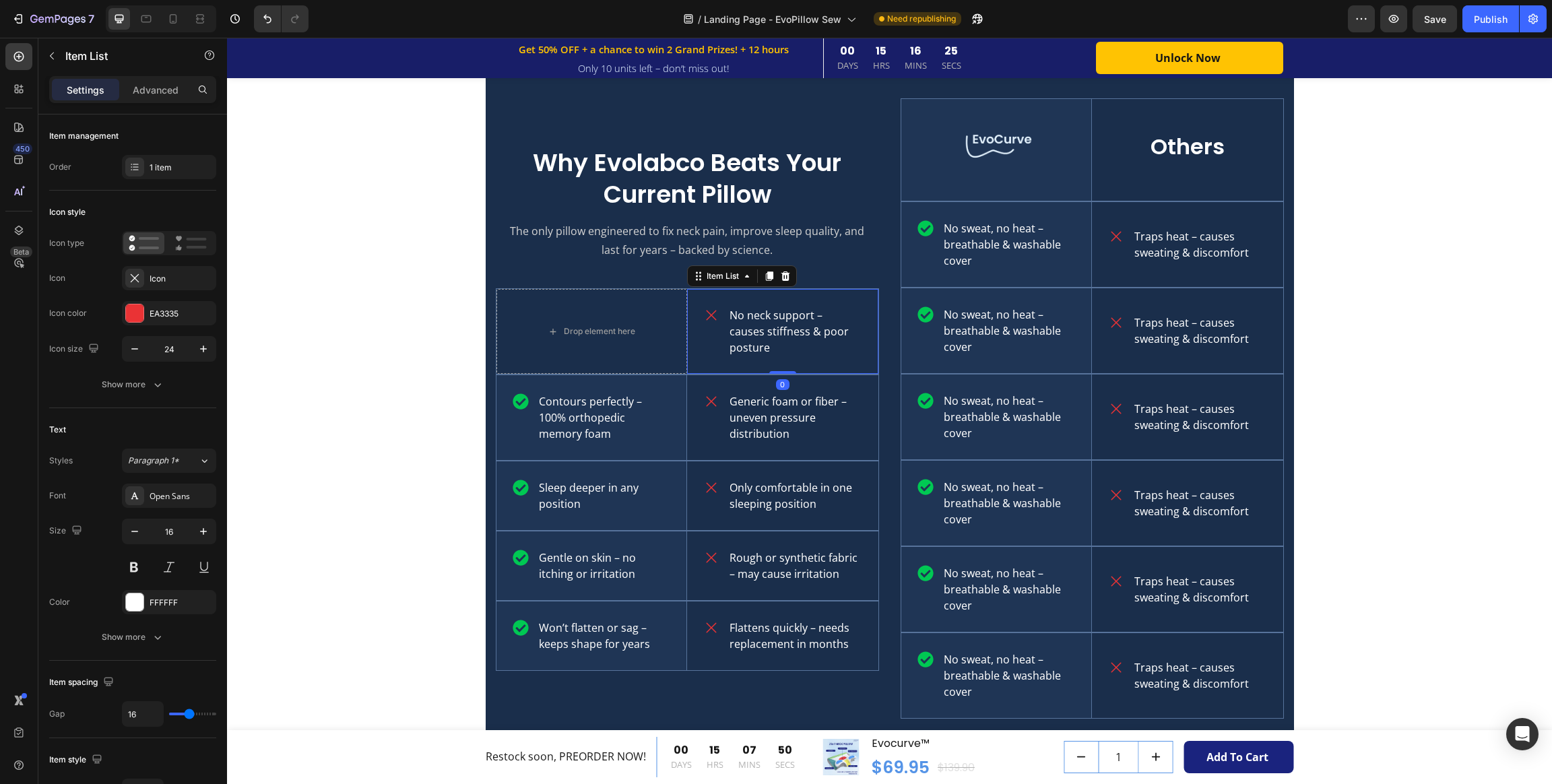 click on "Item List" at bounding box center (742, 276) 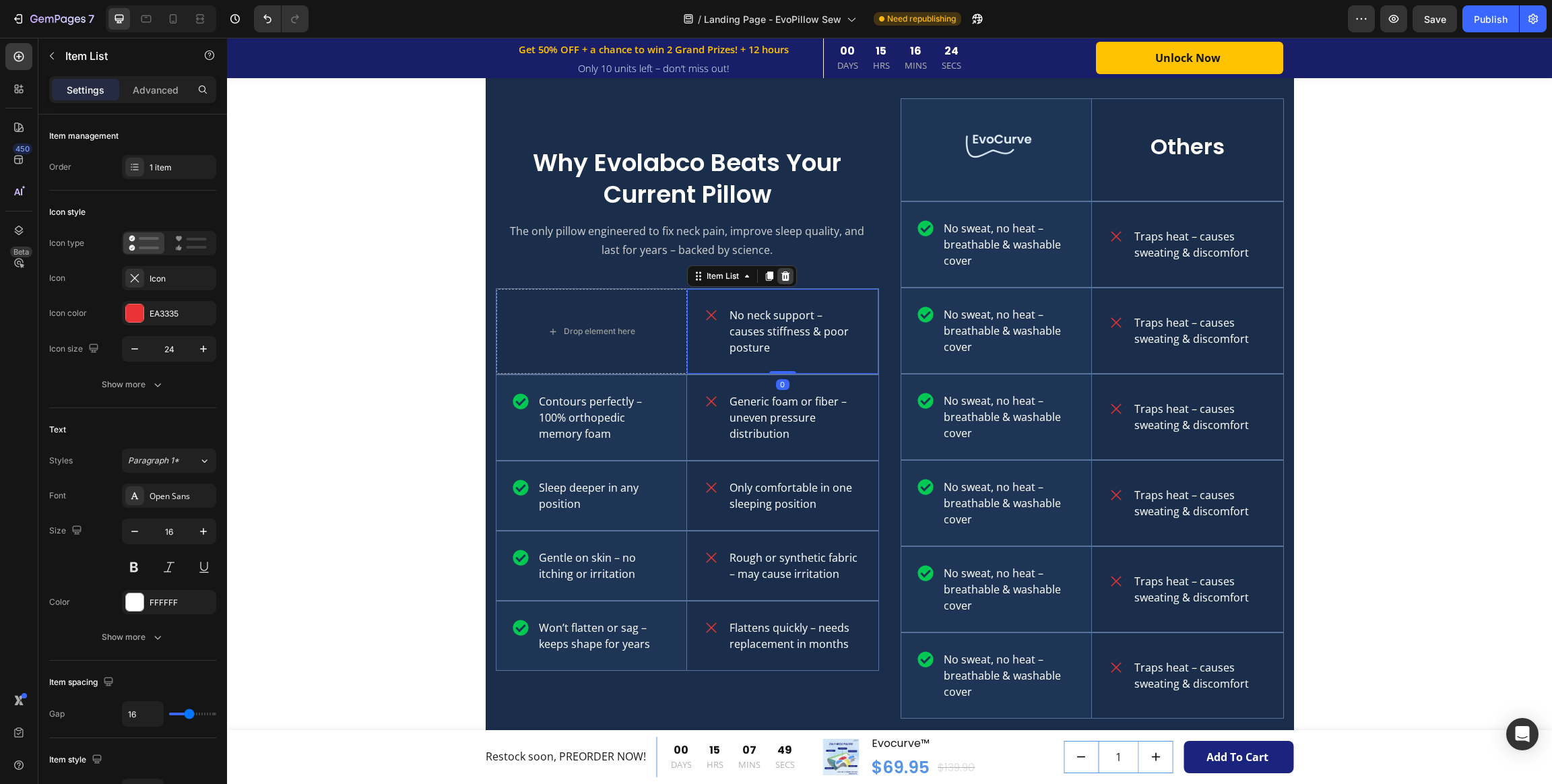 click 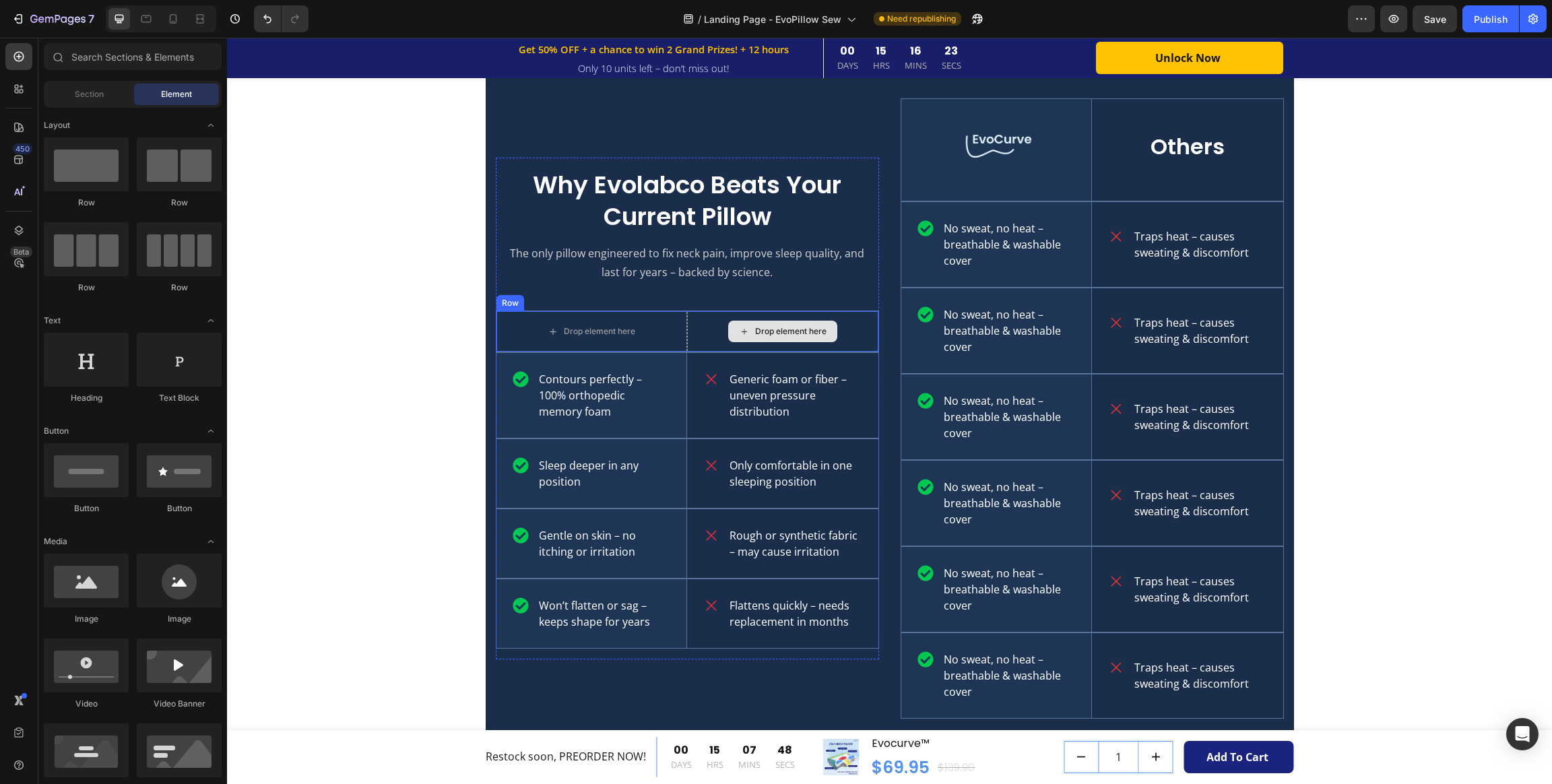 click on "Drop element here" at bounding box center (783, 331) 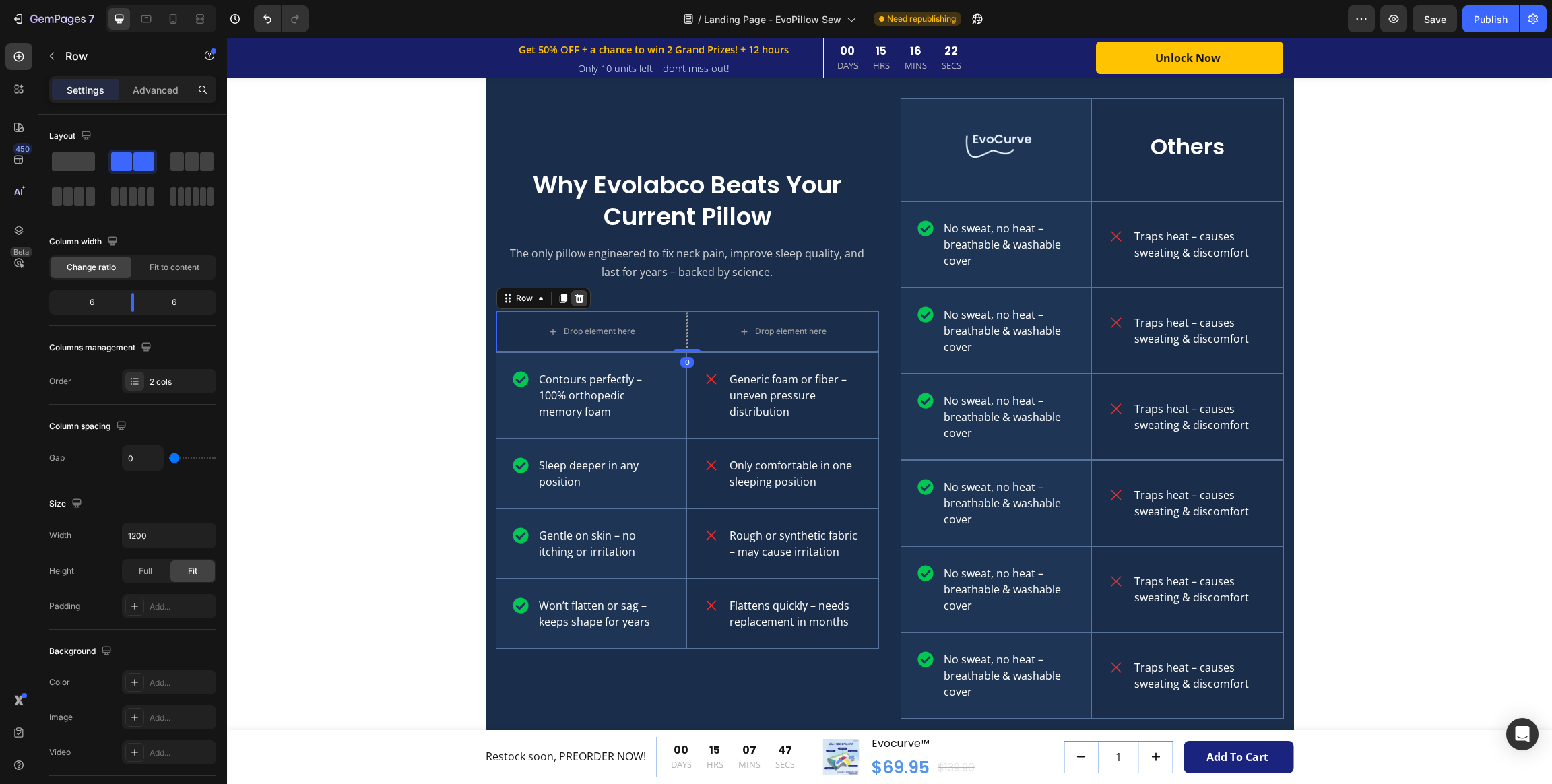 click 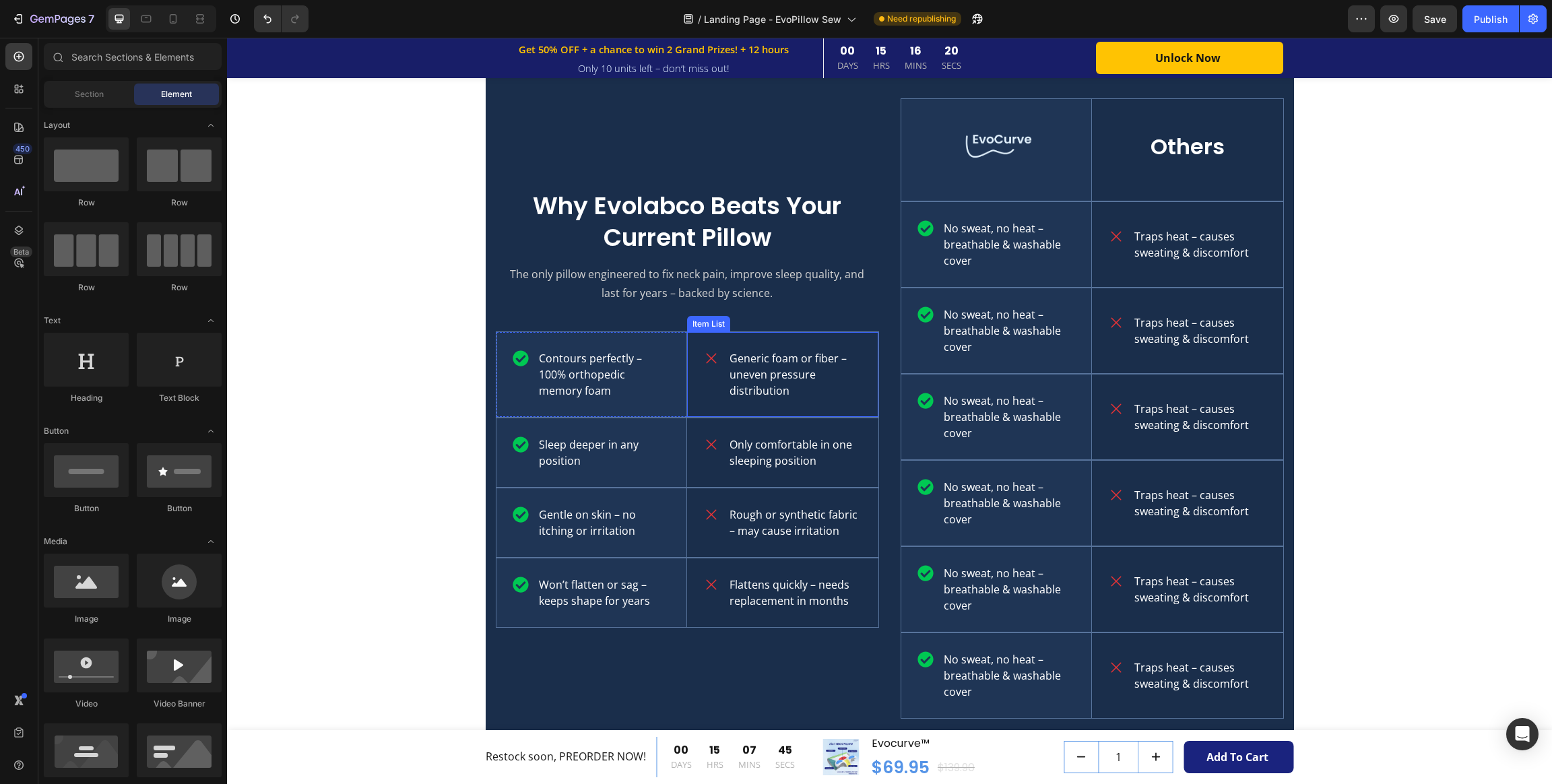 click on "Generic foam or fiber – uneven pressure distribution" at bounding box center (783, 374) 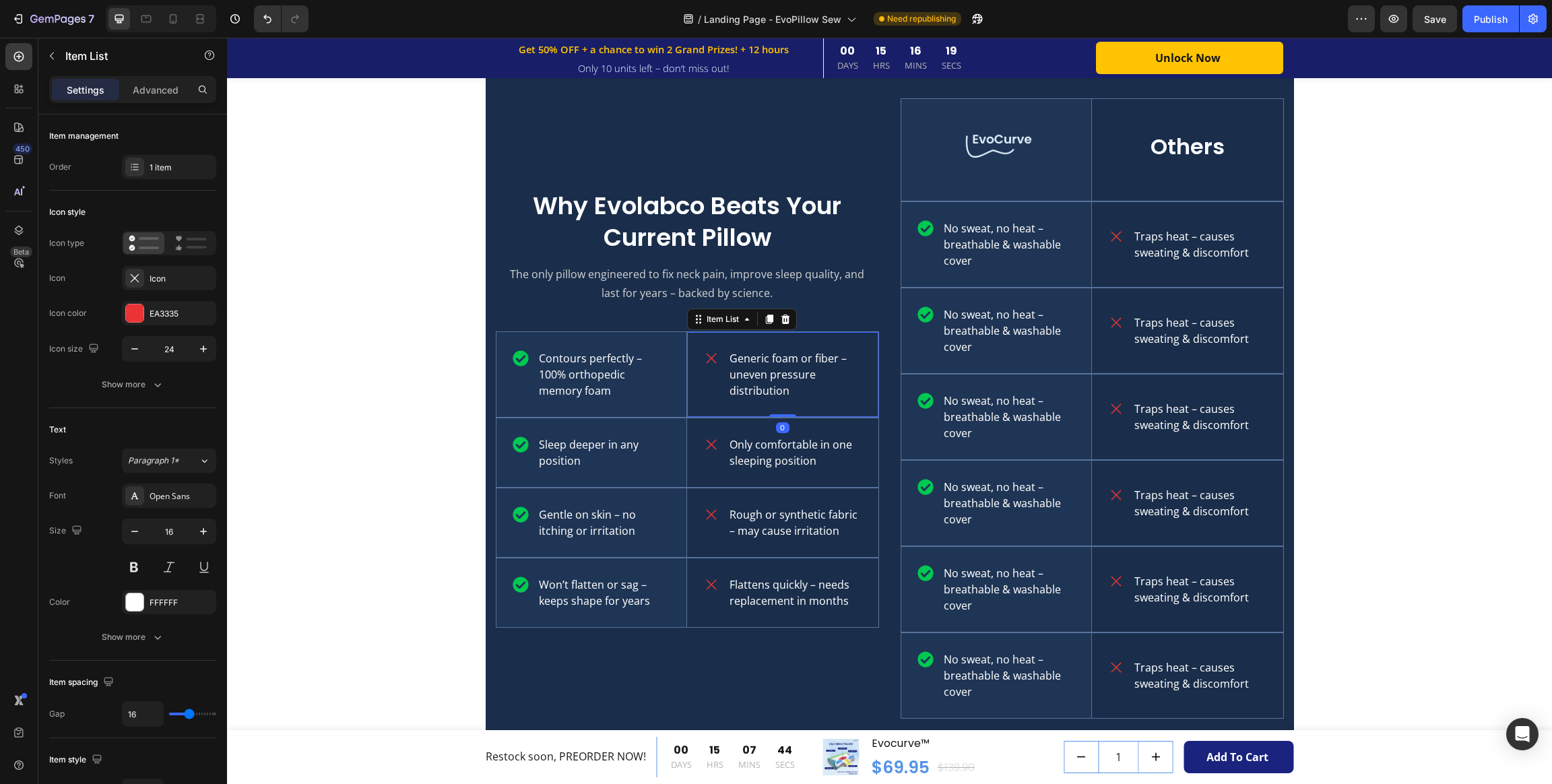 drag, startPoint x: 779, startPoint y: 319, endPoint x: 773, endPoint y: 327, distance: 10 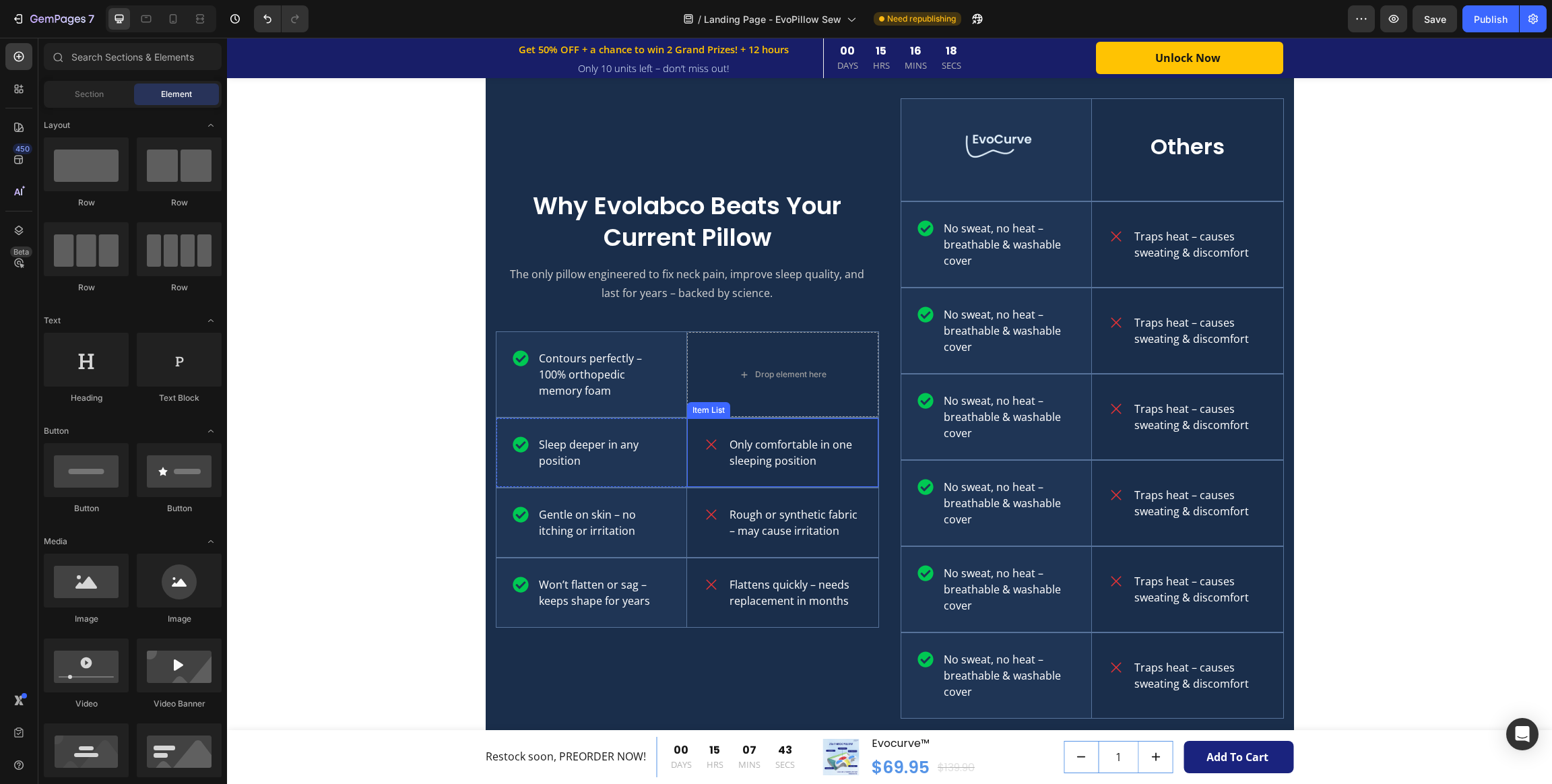 click 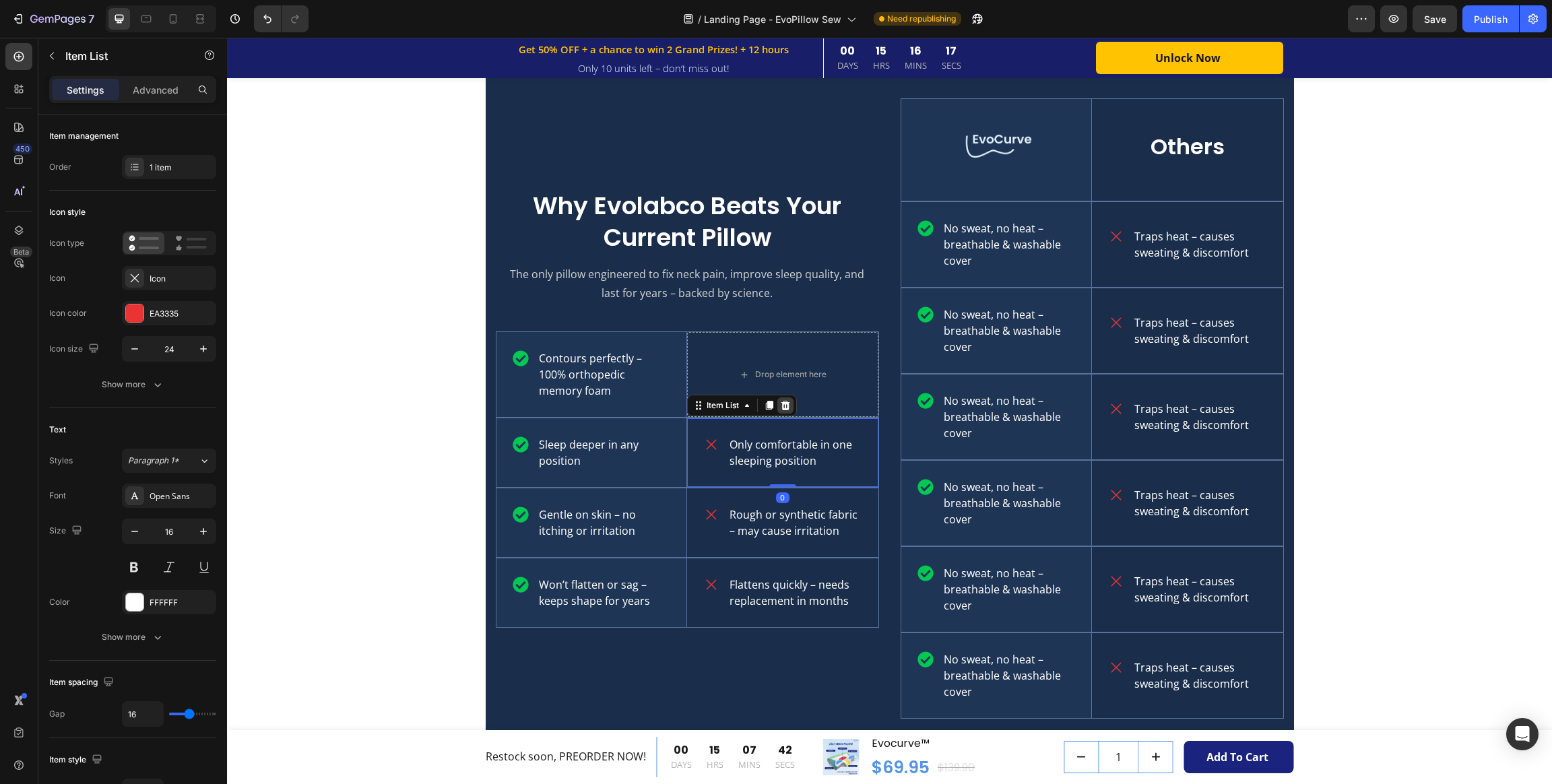 click 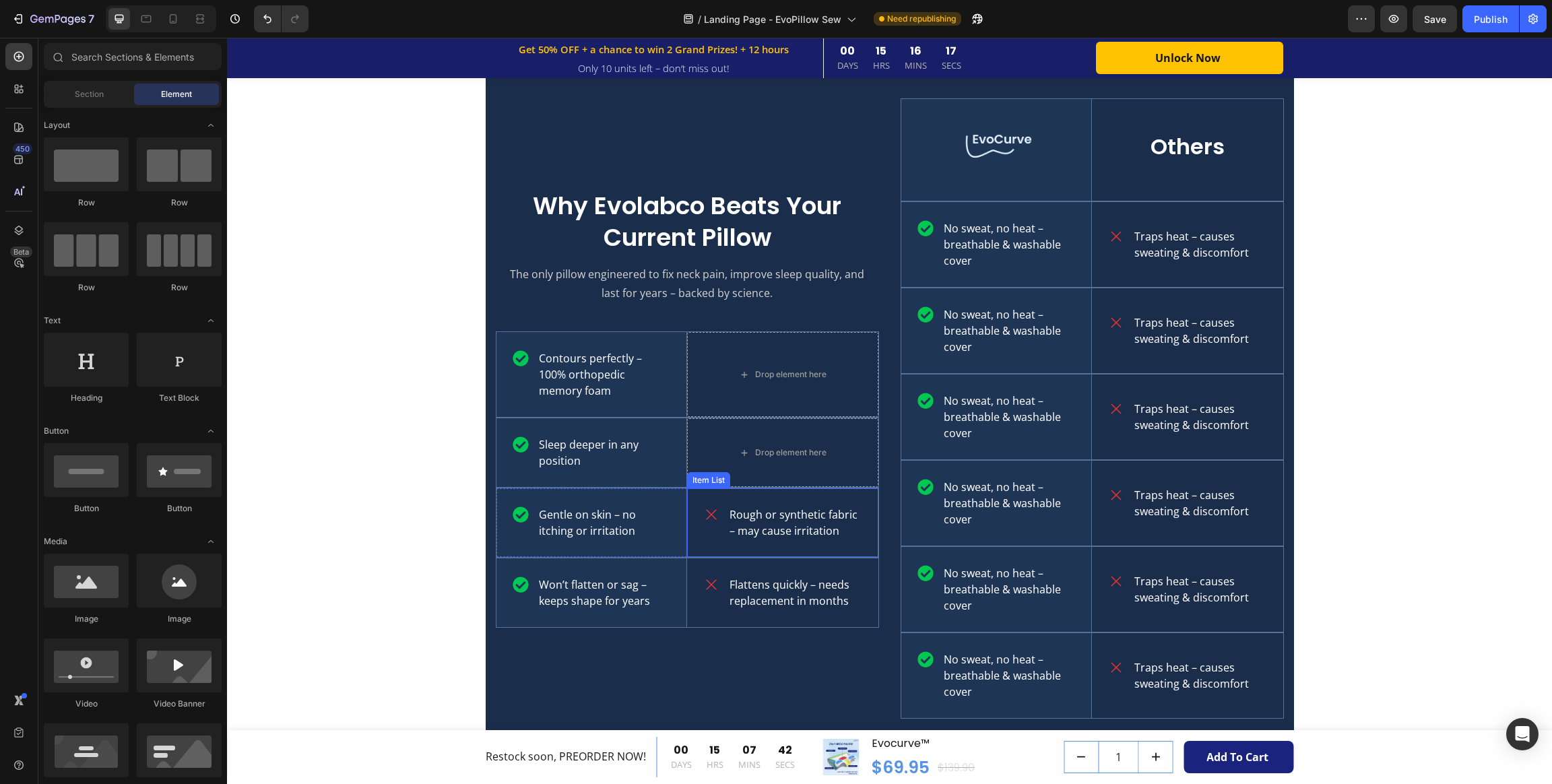 click on "Rough or synthetic fabric – may cause irritation" at bounding box center (795, 523) 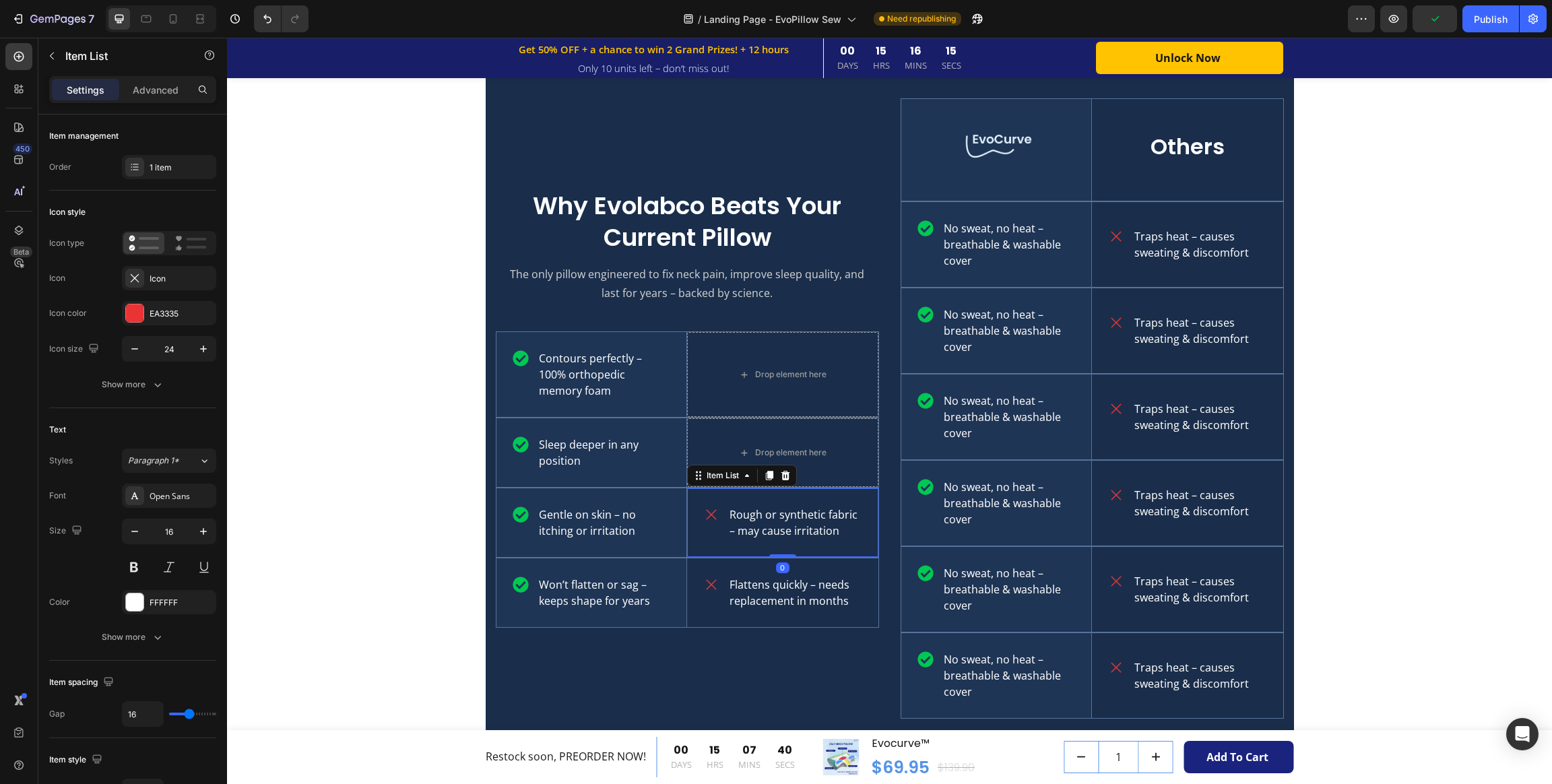 click on "Rough or synthetic fabric – may cause irritation" at bounding box center [783, 523] 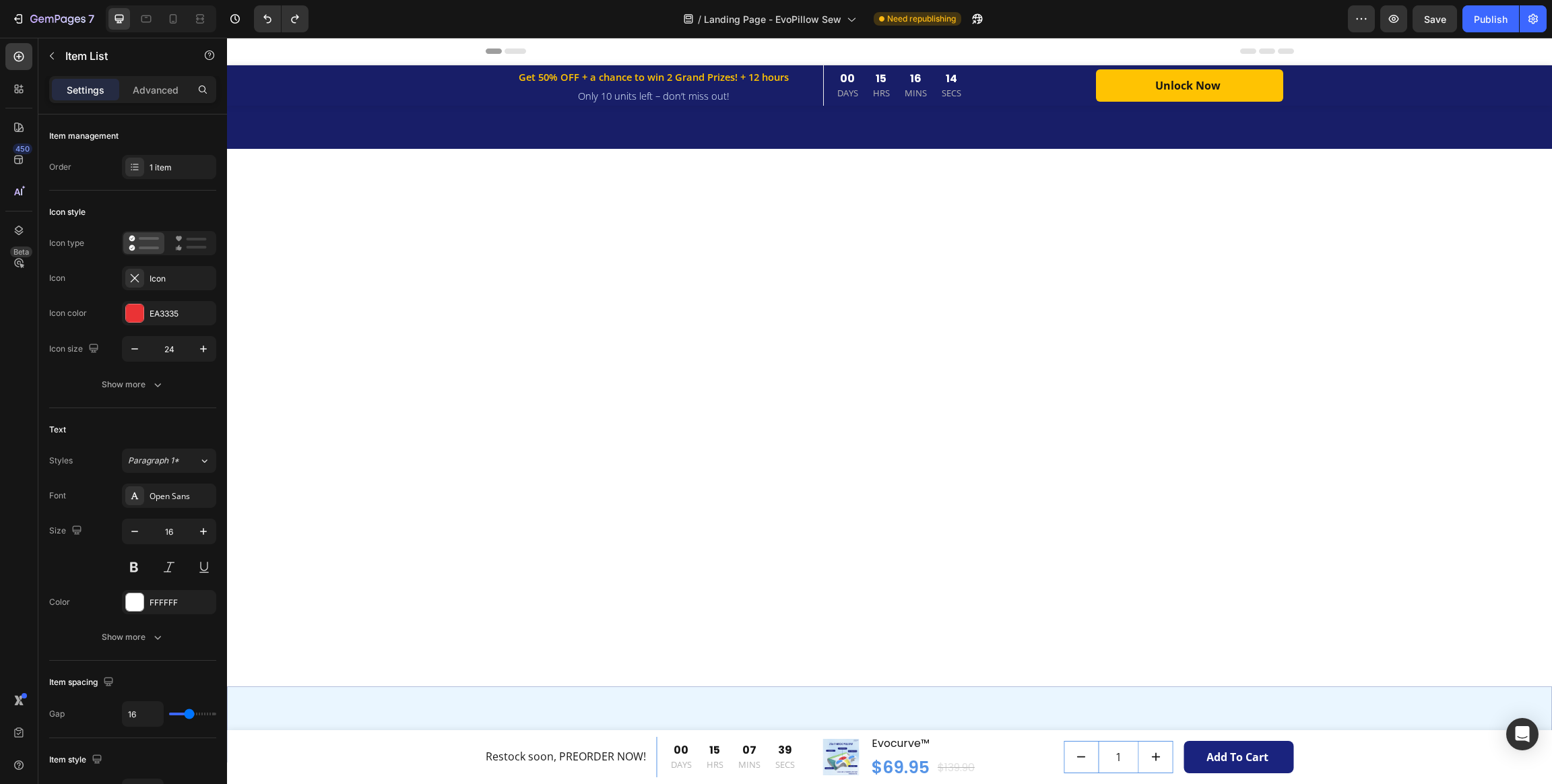 scroll, scrollTop: 2528, scrollLeft: 0, axis: vertical 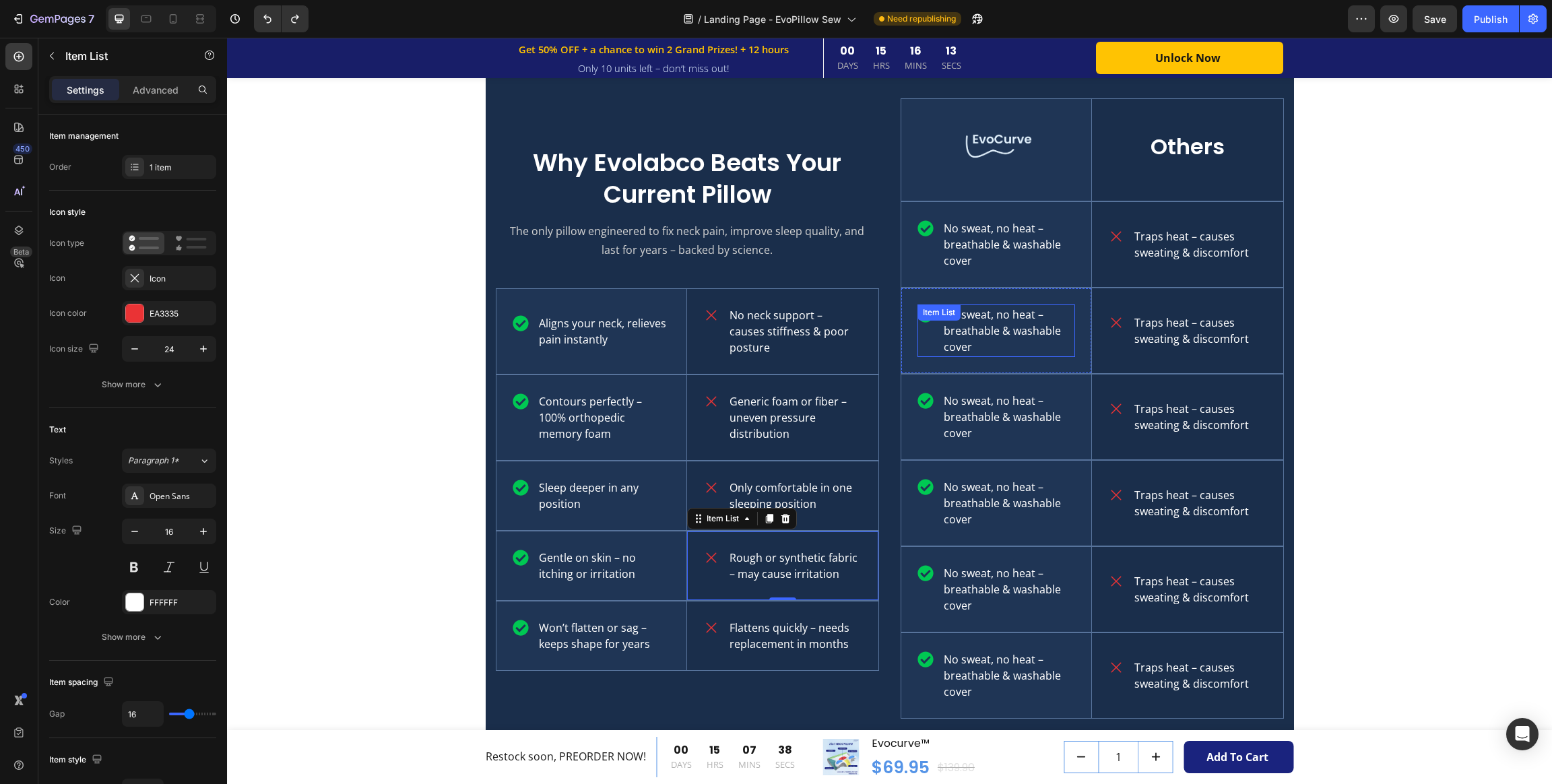 click on "No sweat, no heat – breathable & washable cover" at bounding box center [1008, 331] 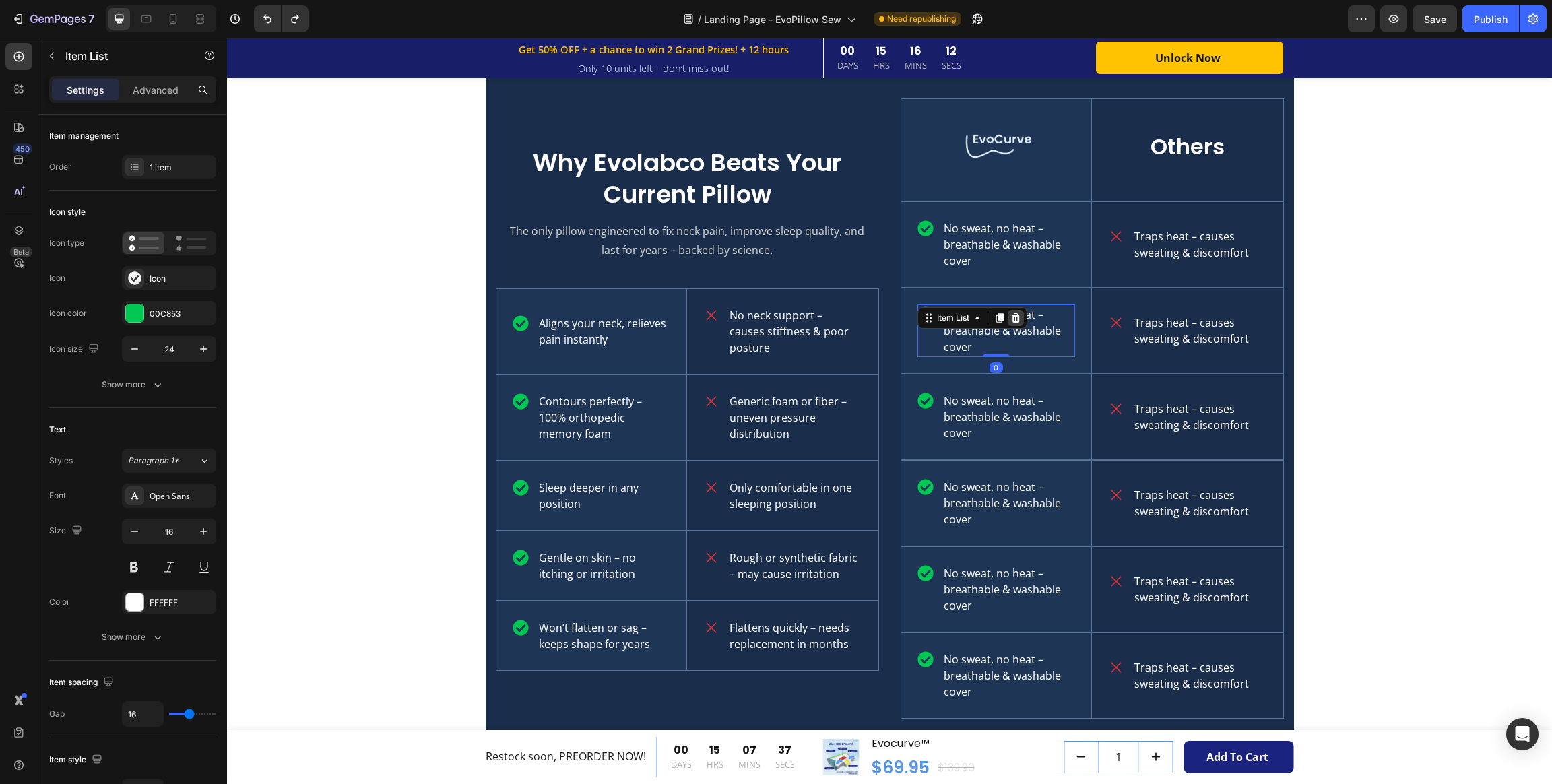 click 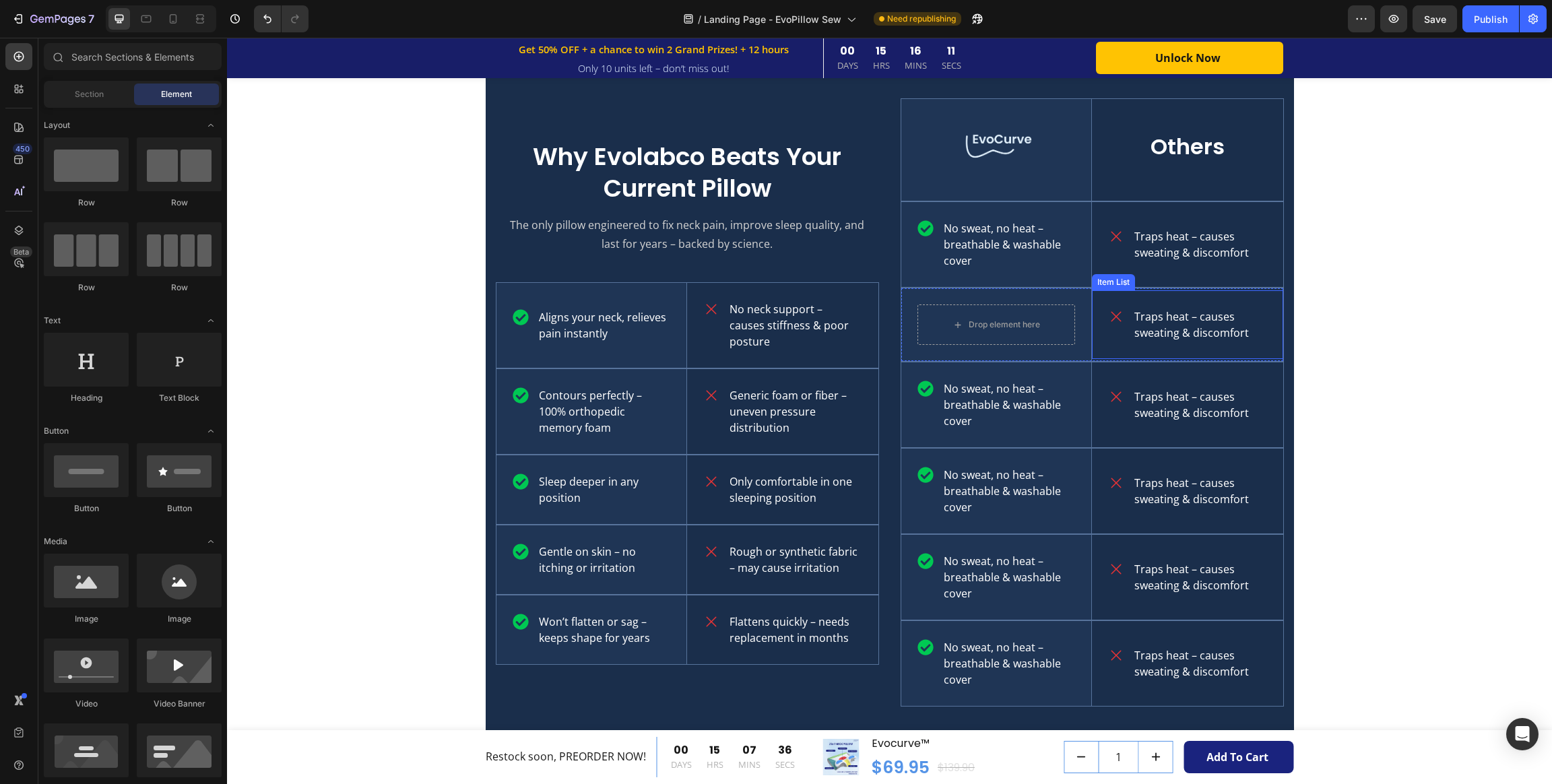 click on "Traps heat – causes sweating & discomfort" at bounding box center (1200, 325) 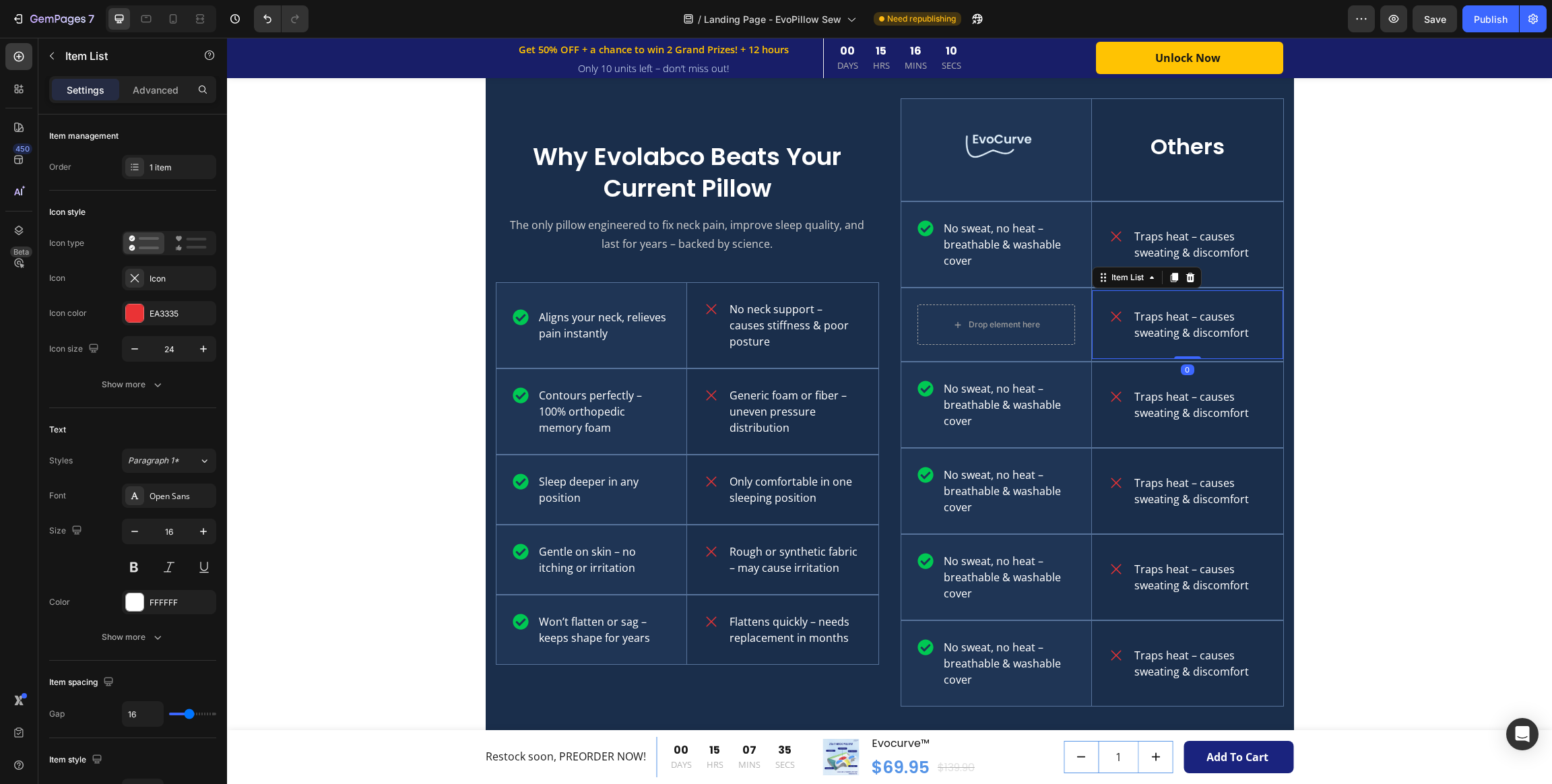 click on "Drop element here Hero Banner
Traps heat – causes sweating & discomfort Item List   0 Row" at bounding box center [1092, 325] 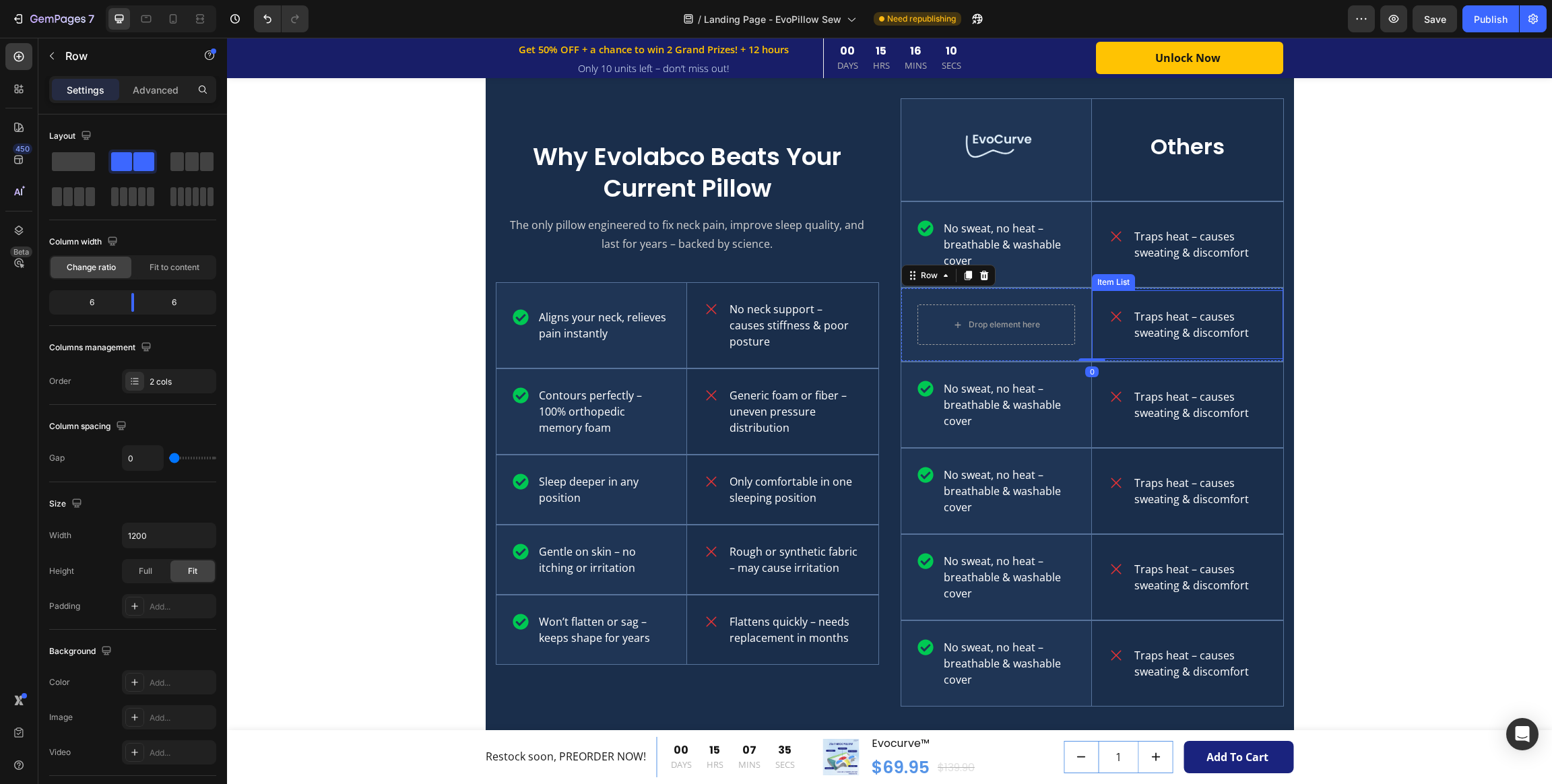 drag, startPoint x: 1263, startPoint y: 304, endPoint x: 1253, endPoint y: 303, distance: 10.049876 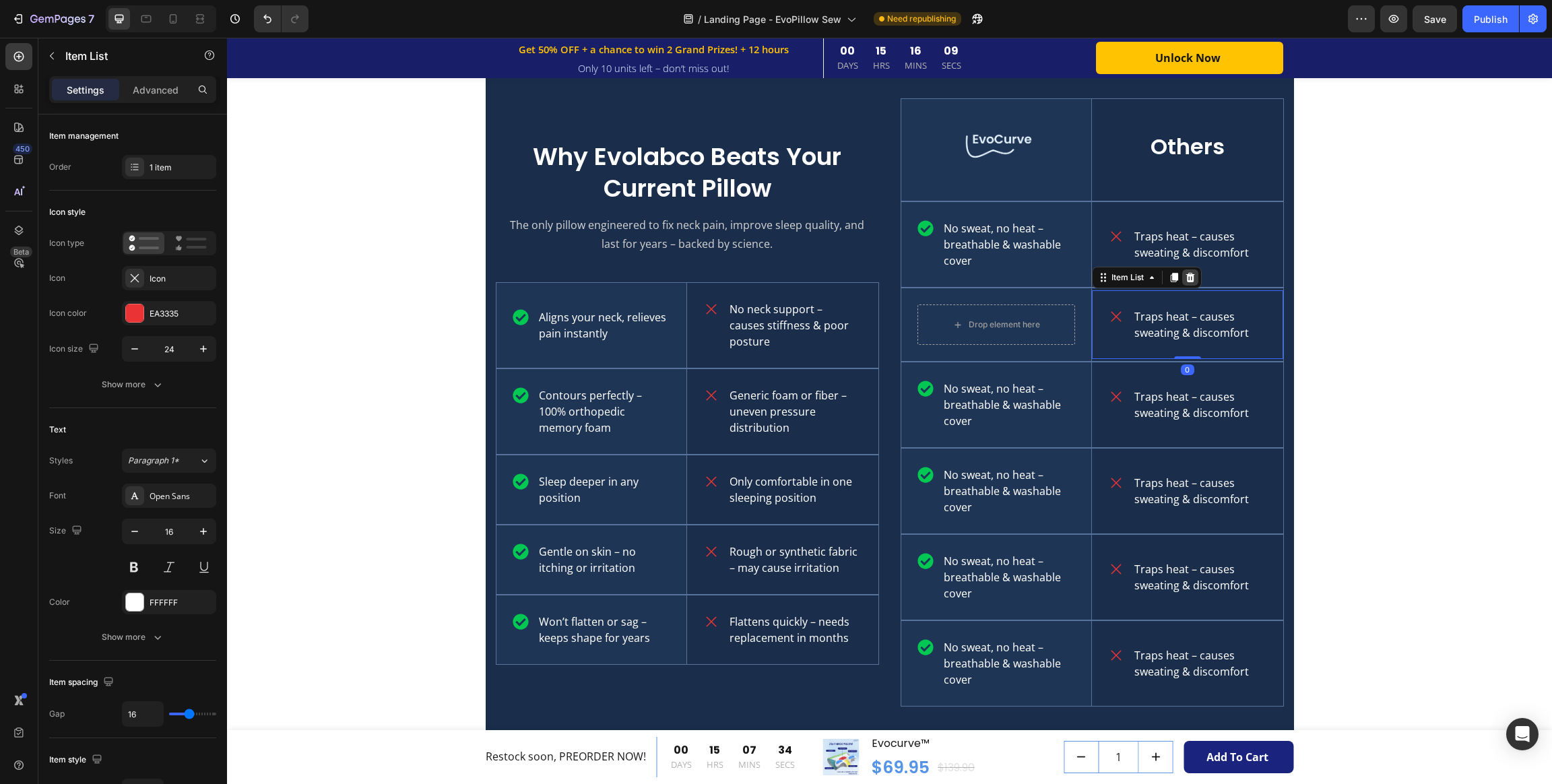 click 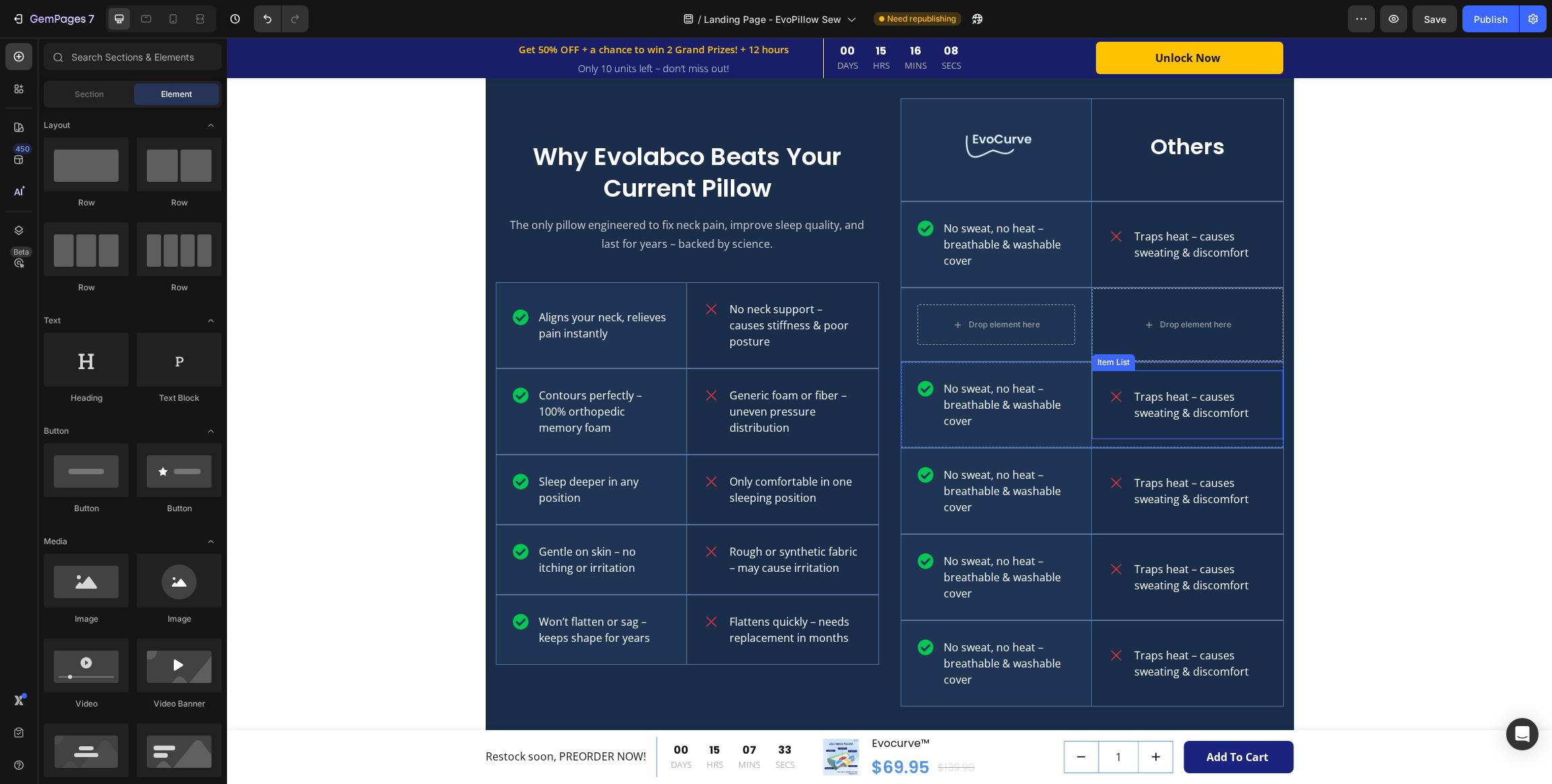 click on "Traps heat – causes sweating & discomfort" at bounding box center [1188, 405] 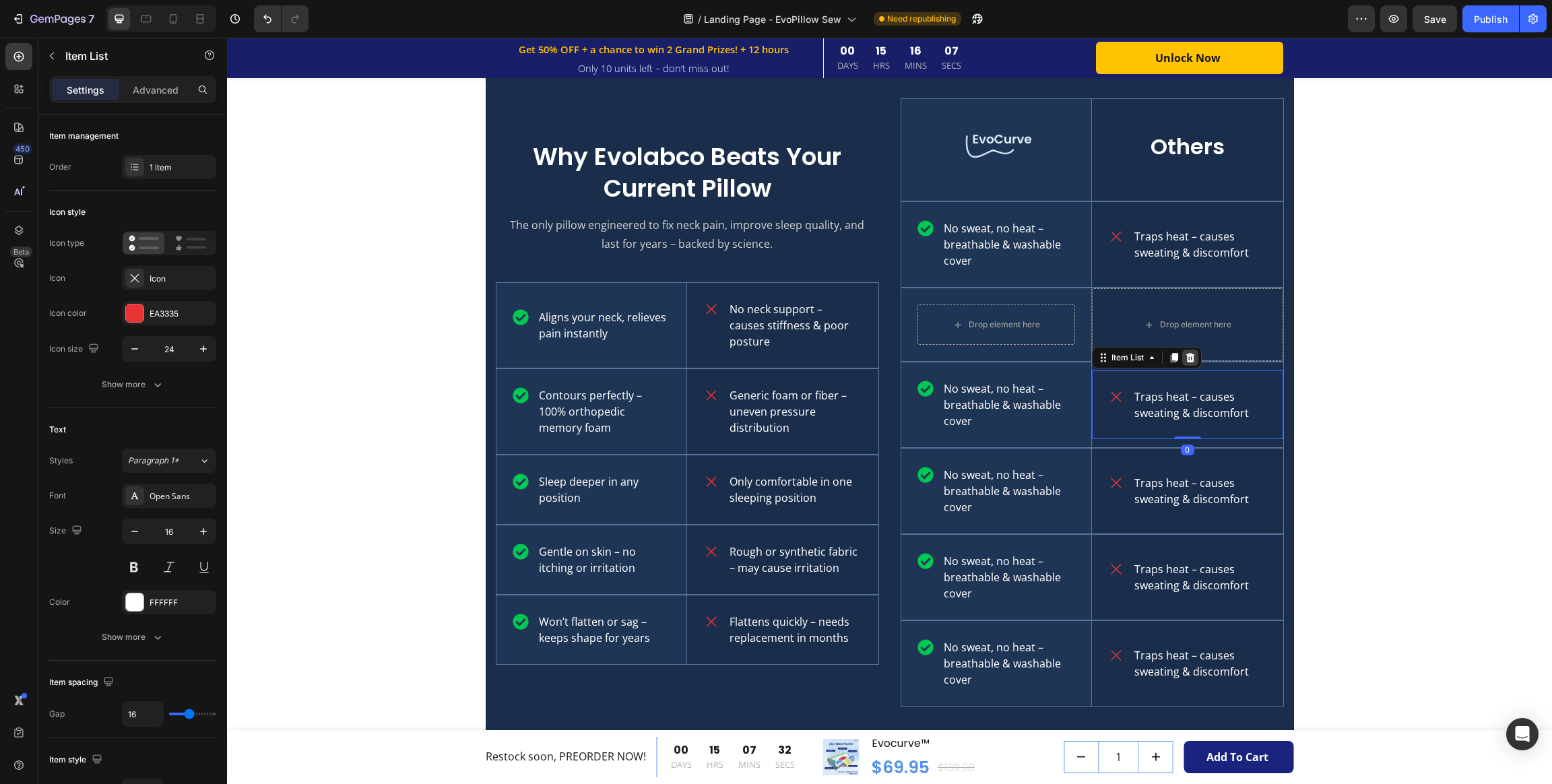 click 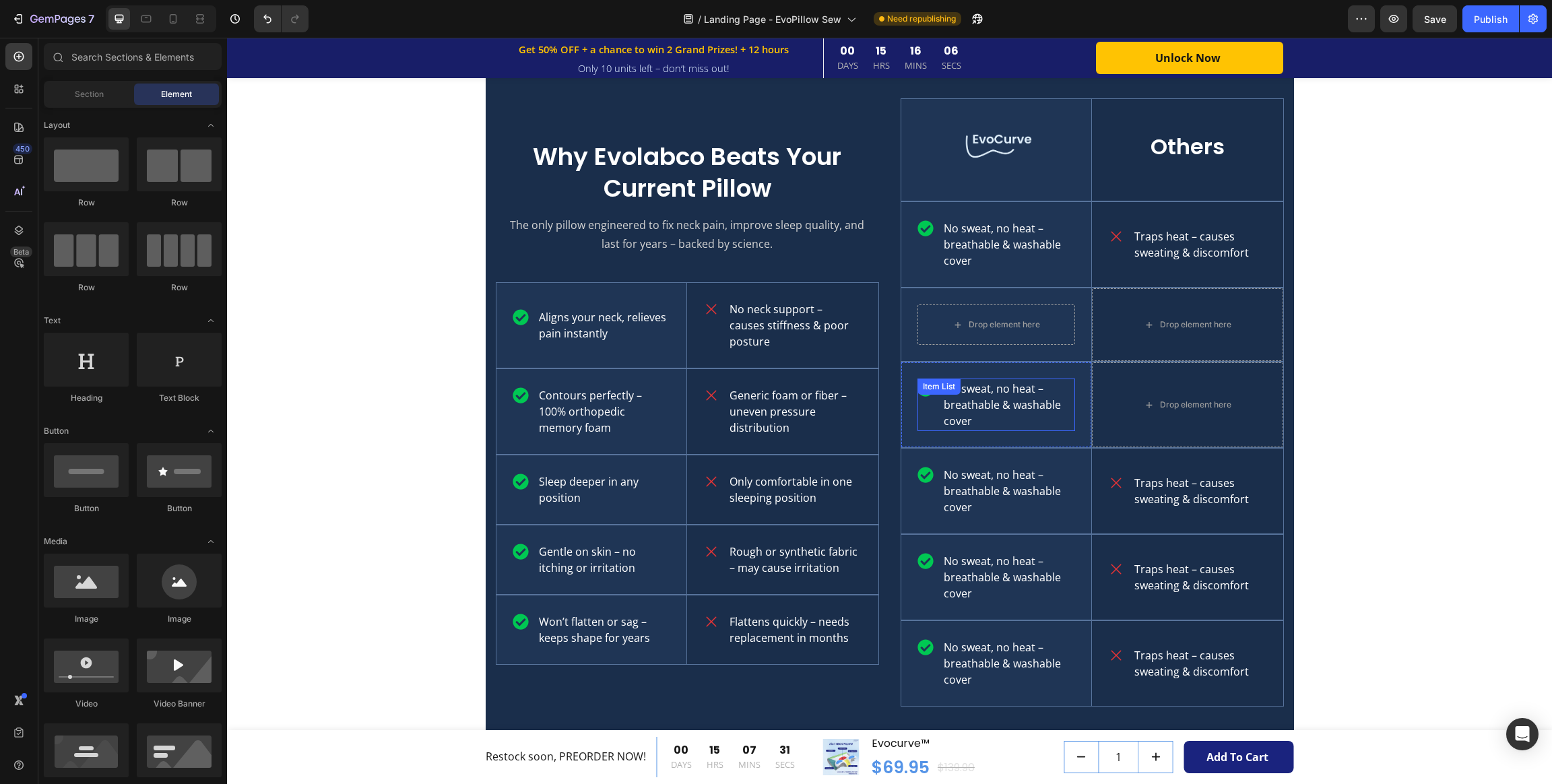 click on "No sweat, no heat – breathable & washable cover" at bounding box center (1008, 405) 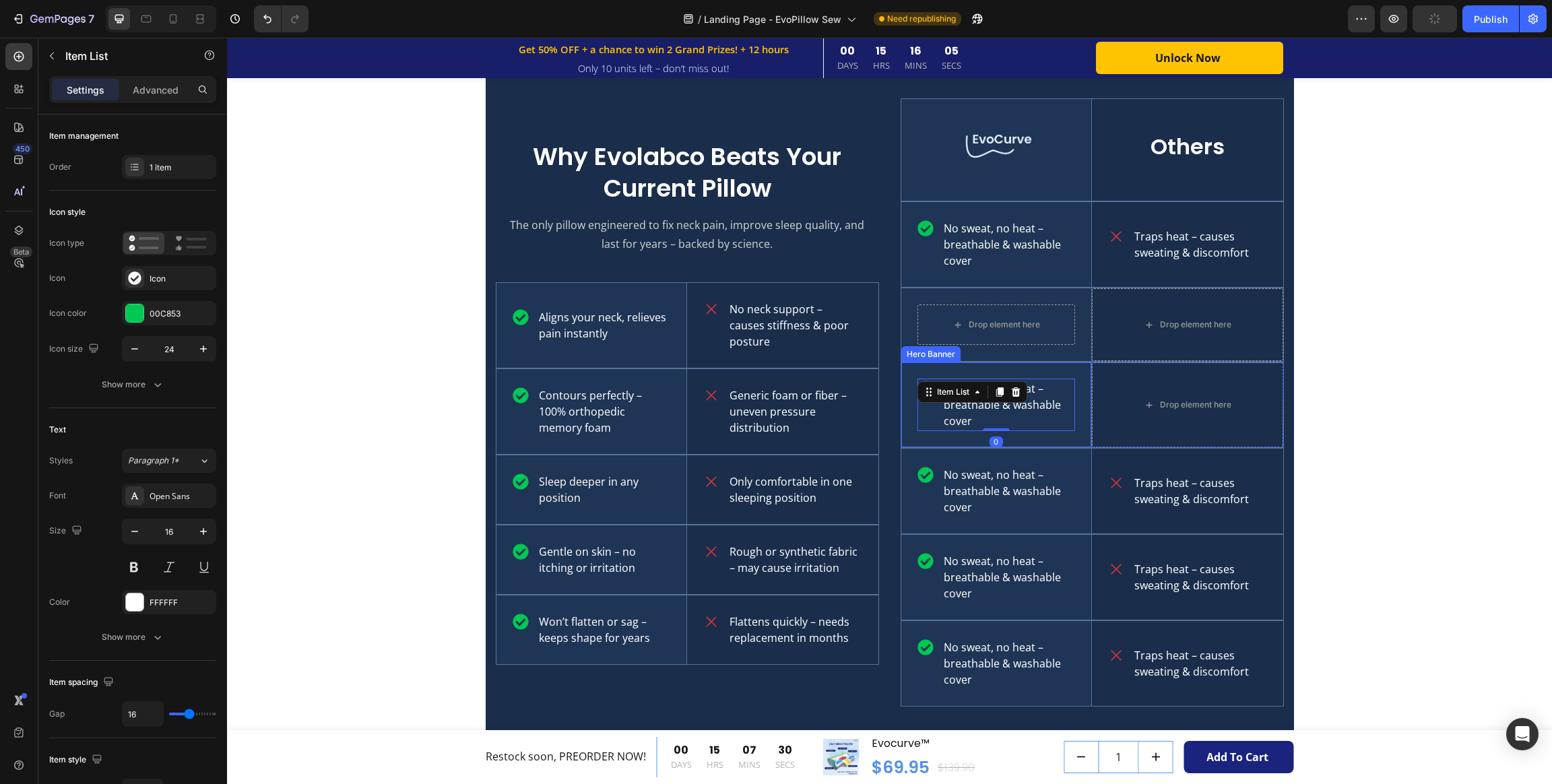 click on "No sweat, no heat – breathable & washable cover Item List   0" at bounding box center [996, 405] 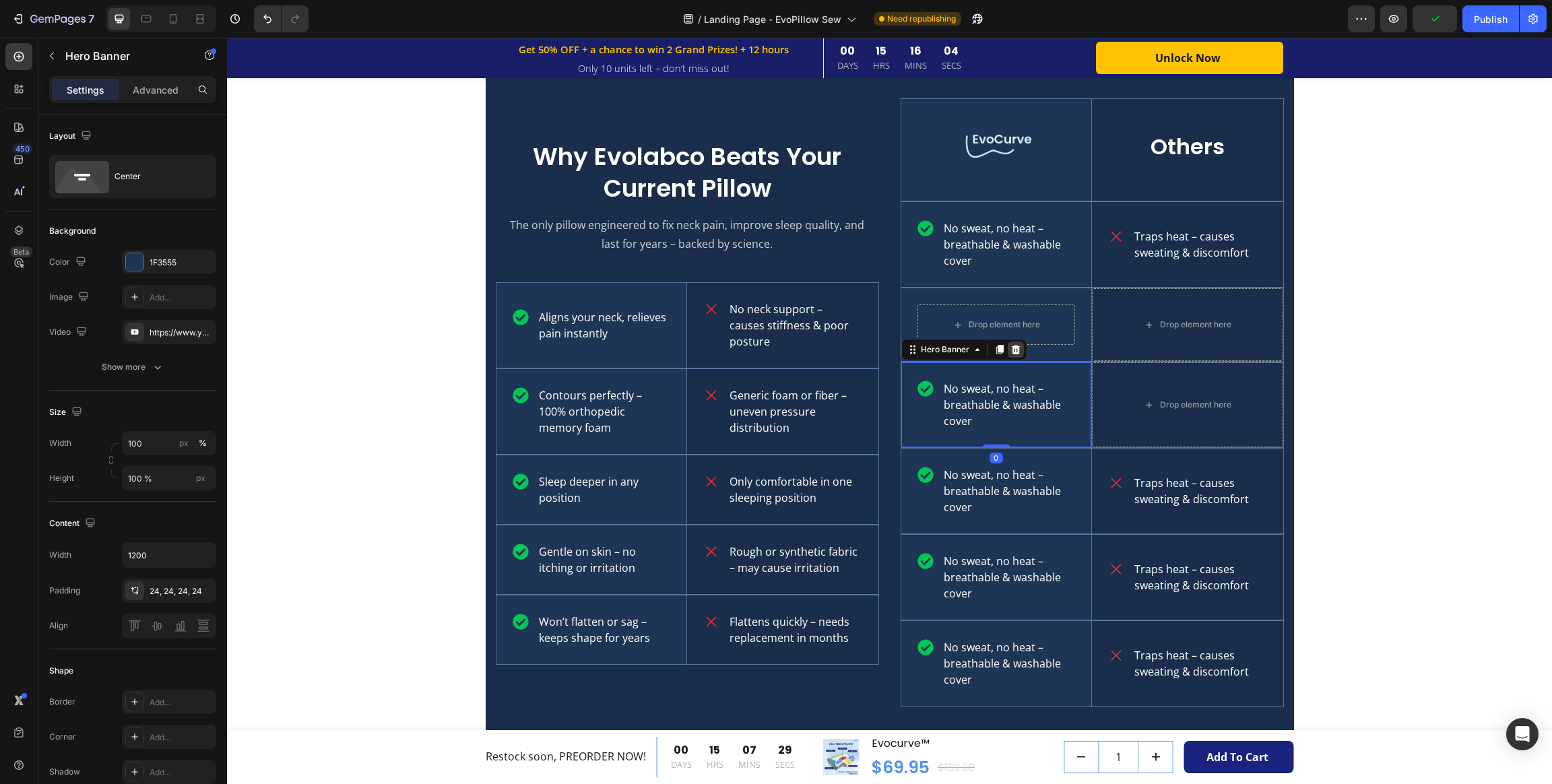 click 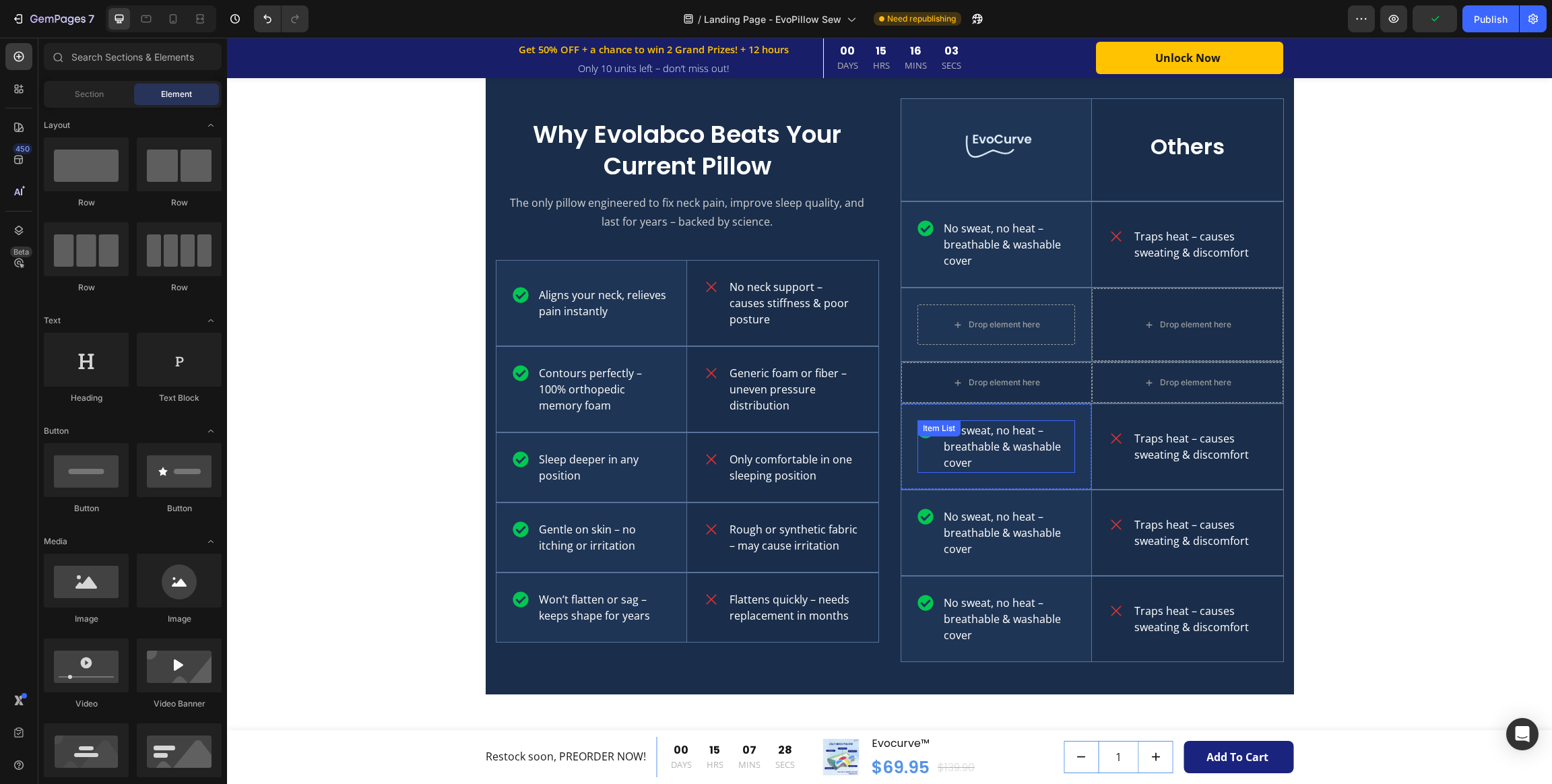 click on "No sweat, no heat – breathable & washable cover Item List" at bounding box center (996, 447) 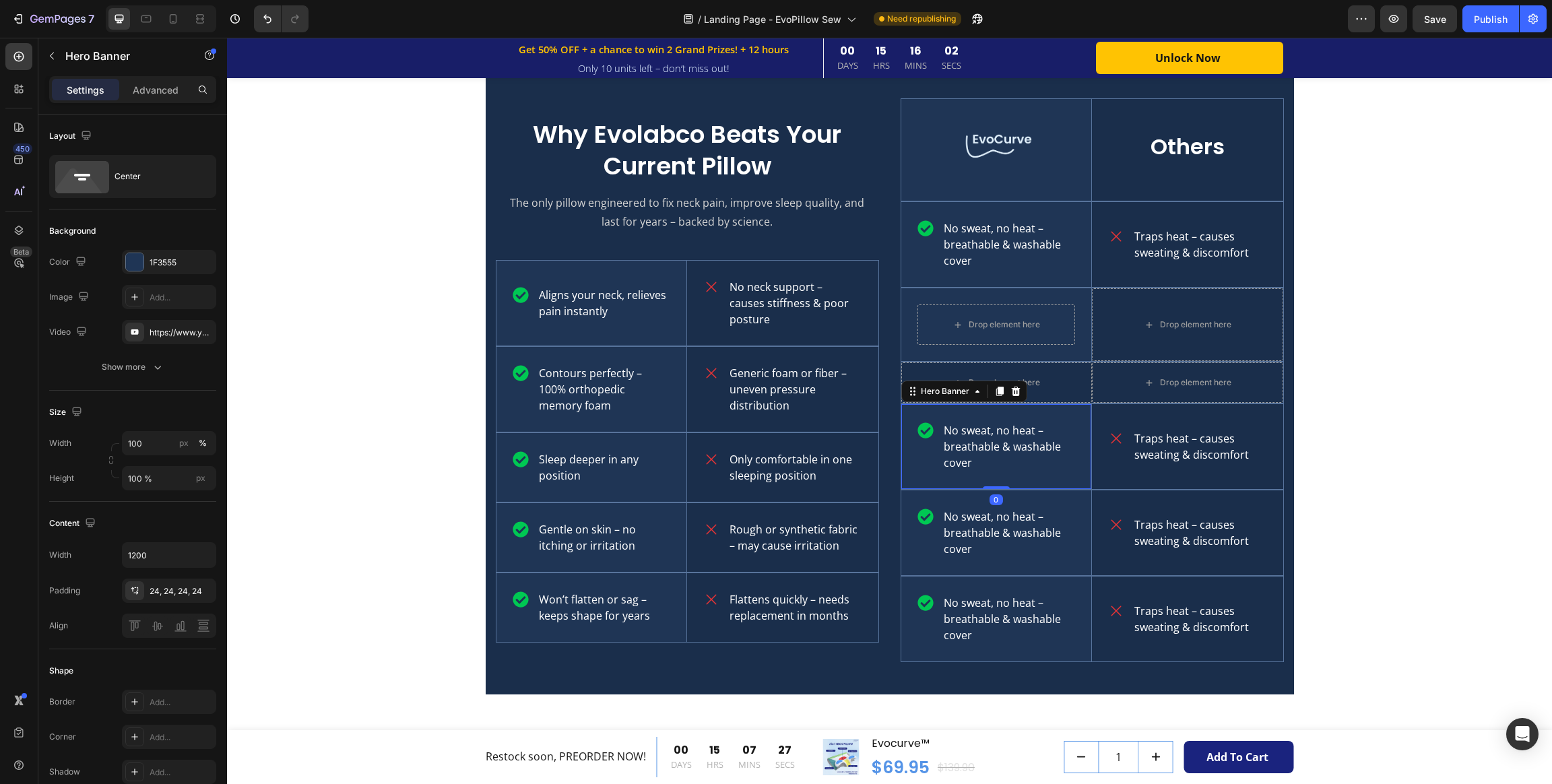 drag, startPoint x: 1011, startPoint y: 394, endPoint x: 1100, endPoint y: 422, distance: 93.30059 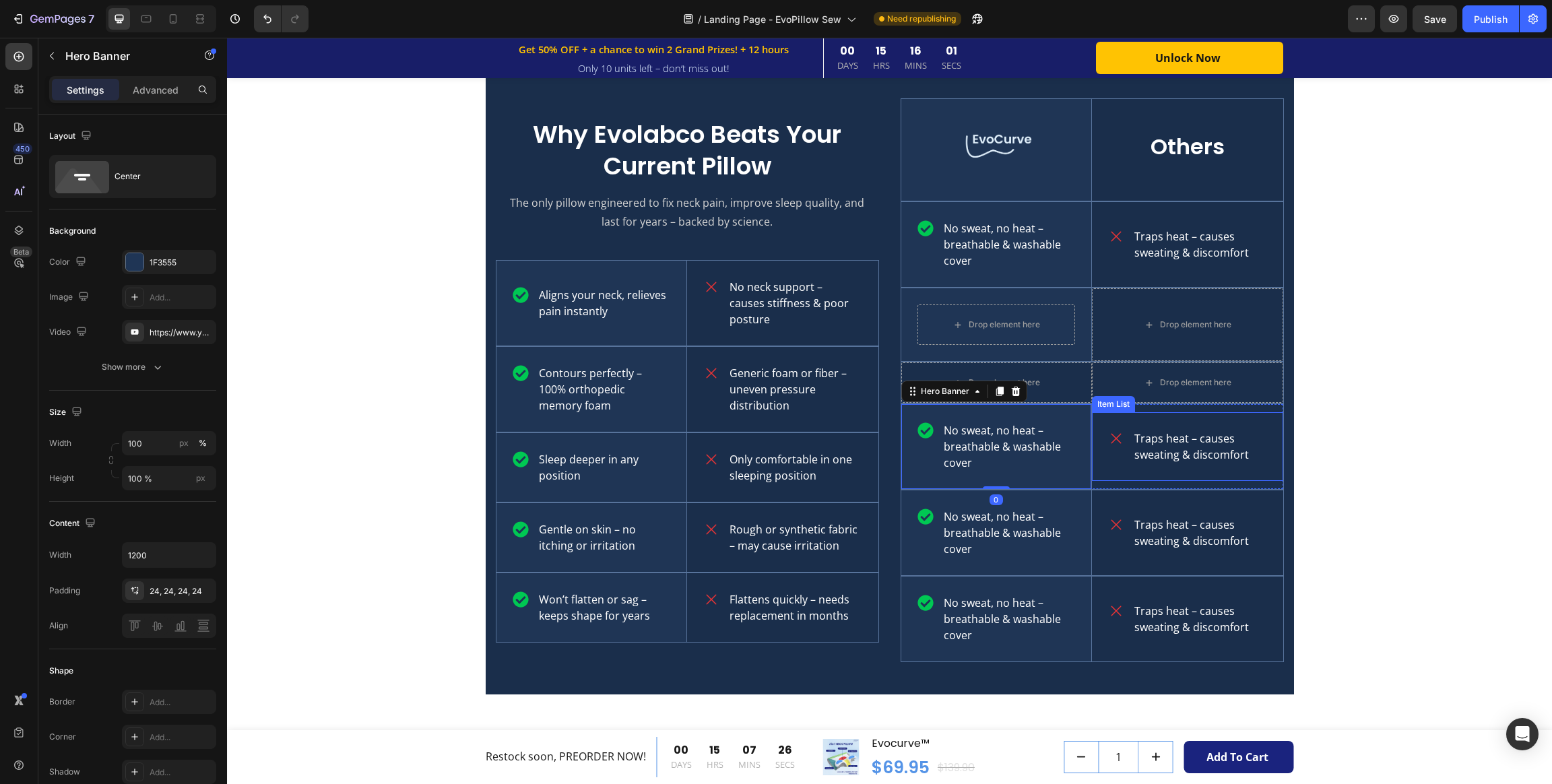 click on "Traps heat – causes sweating & discomfort" at bounding box center [1188, 447] 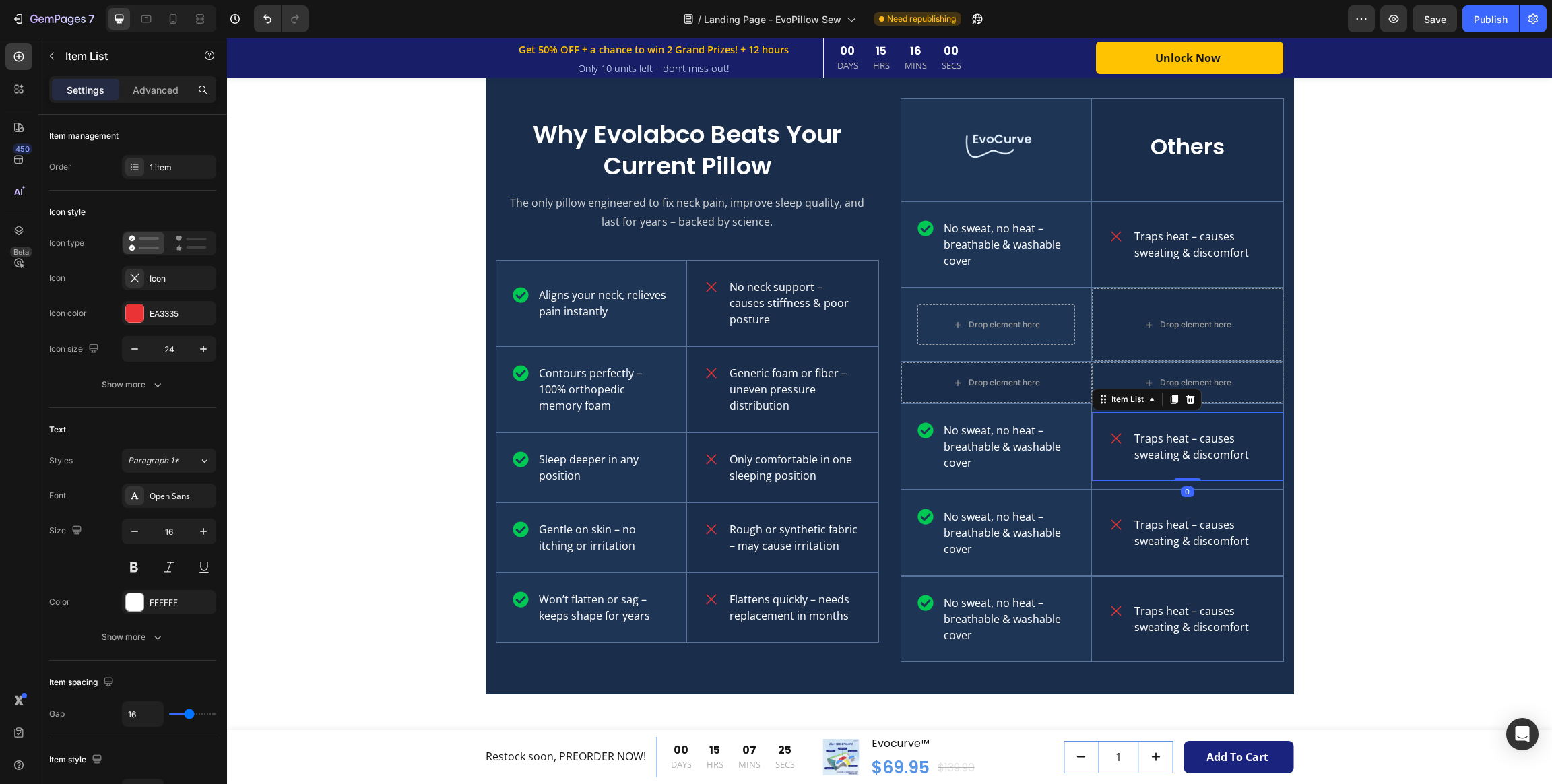 drag, startPoint x: 1184, startPoint y: 399, endPoint x: 1170, endPoint y: 403, distance: 14.56022 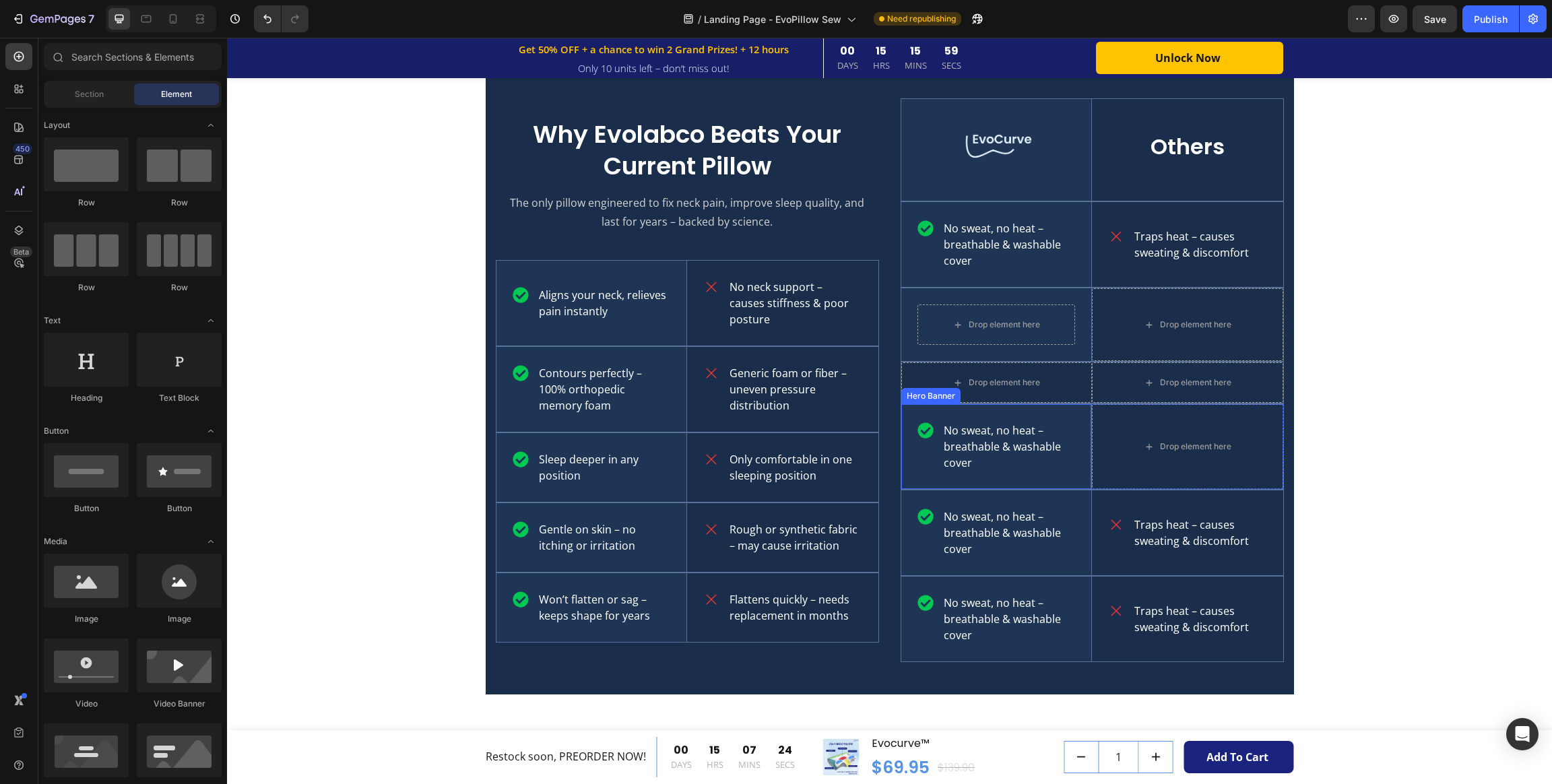 click on "No sweat, no heat – breathable & washable cover Item List" at bounding box center (996, 447) 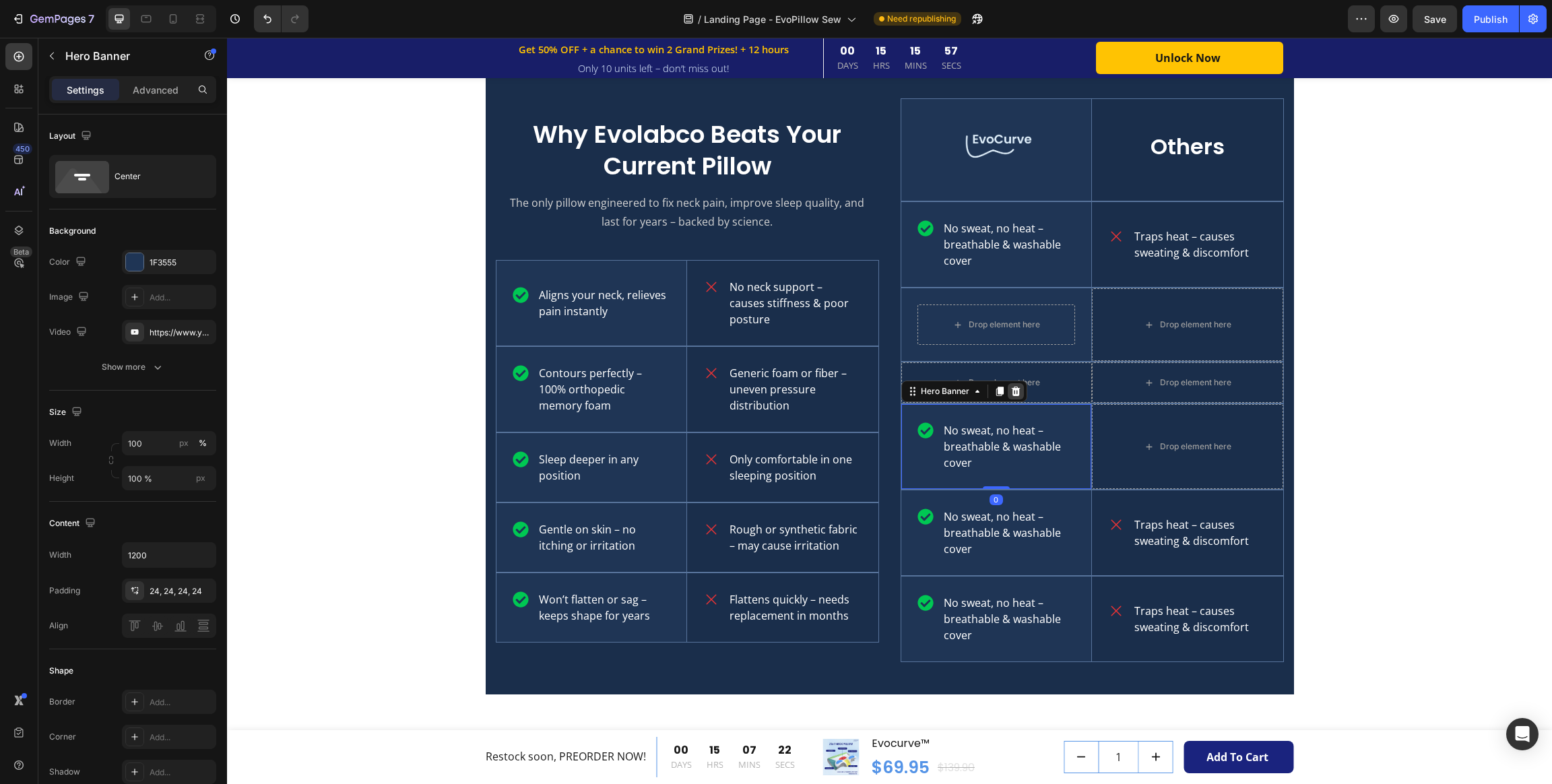 click 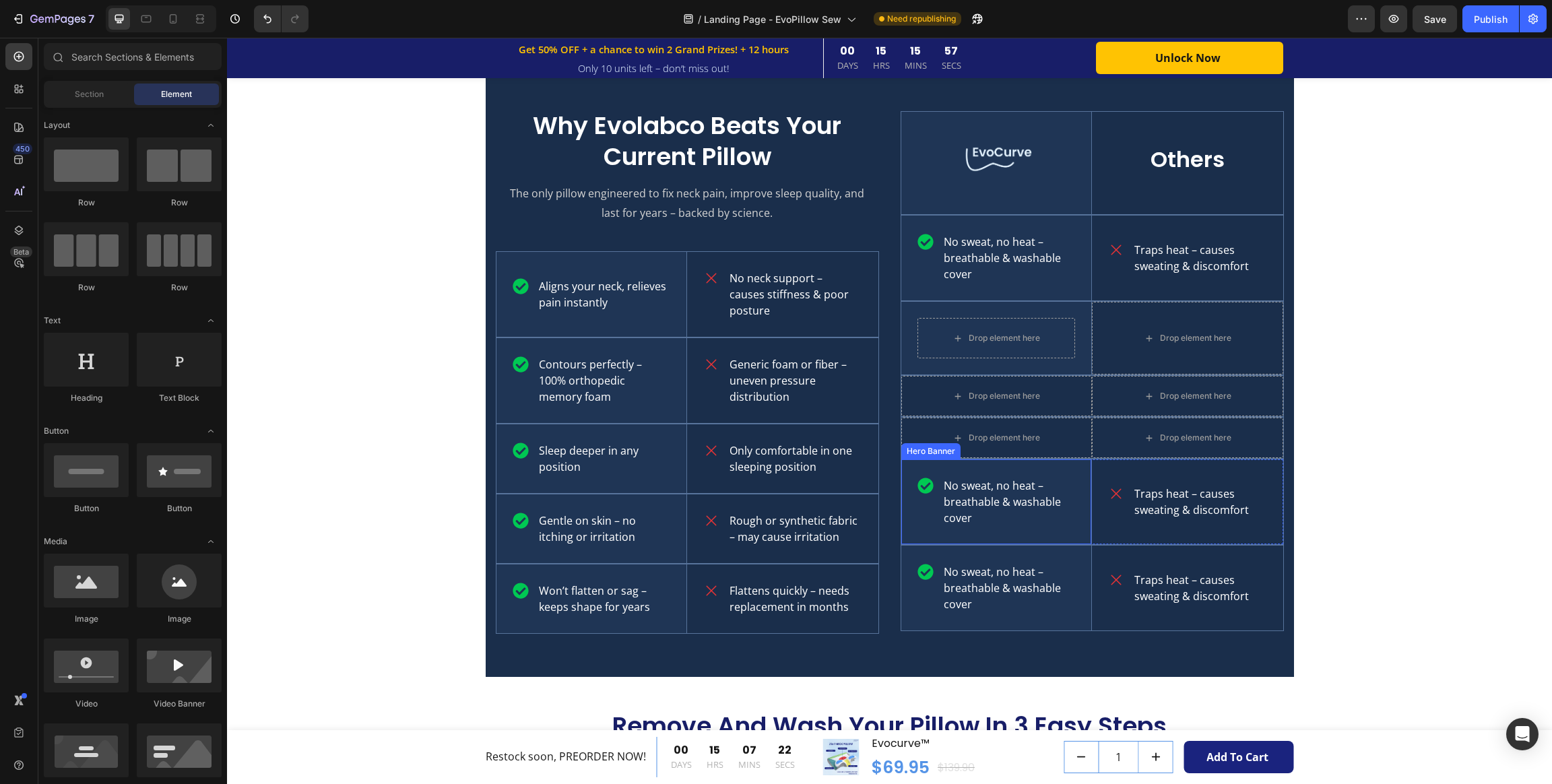 click on "No sweat, no heat – breathable & washable cover Item List" at bounding box center (996, 502) 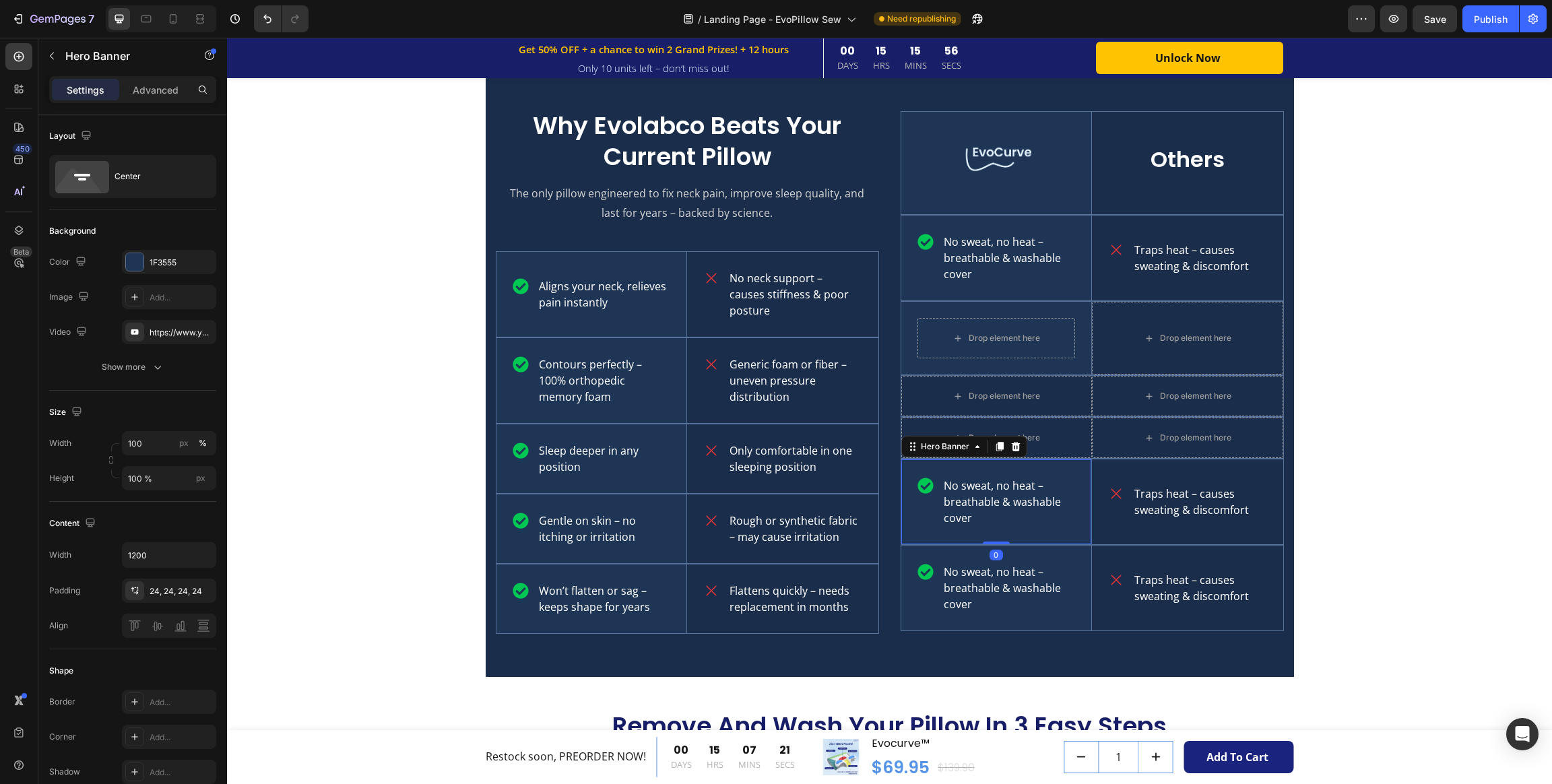 drag, startPoint x: 1008, startPoint y: 440, endPoint x: 1049, endPoint y: 438, distance: 41.0488 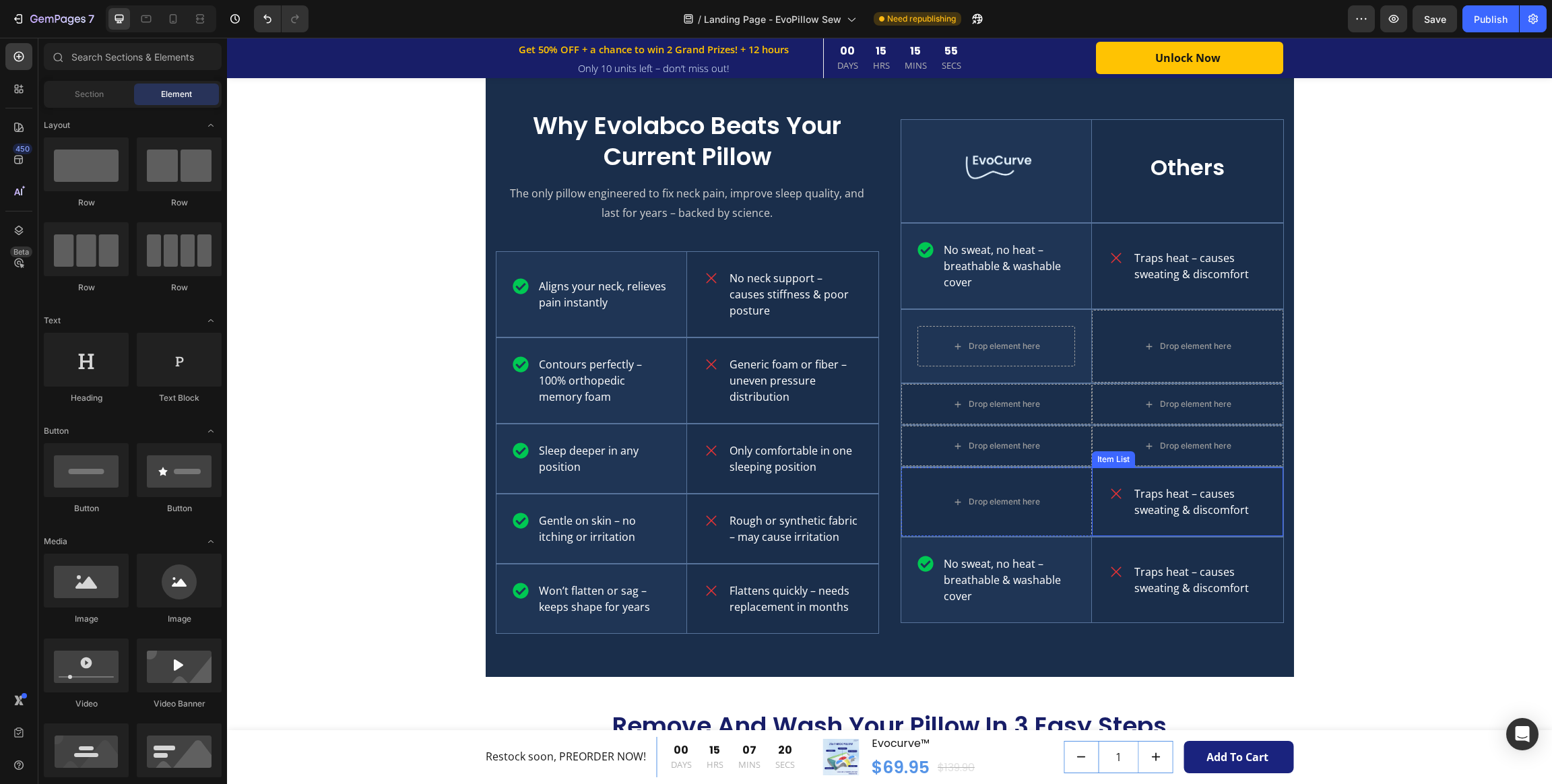 click on "Traps heat – causes sweating & discomfort" at bounding box center [1188, 502] 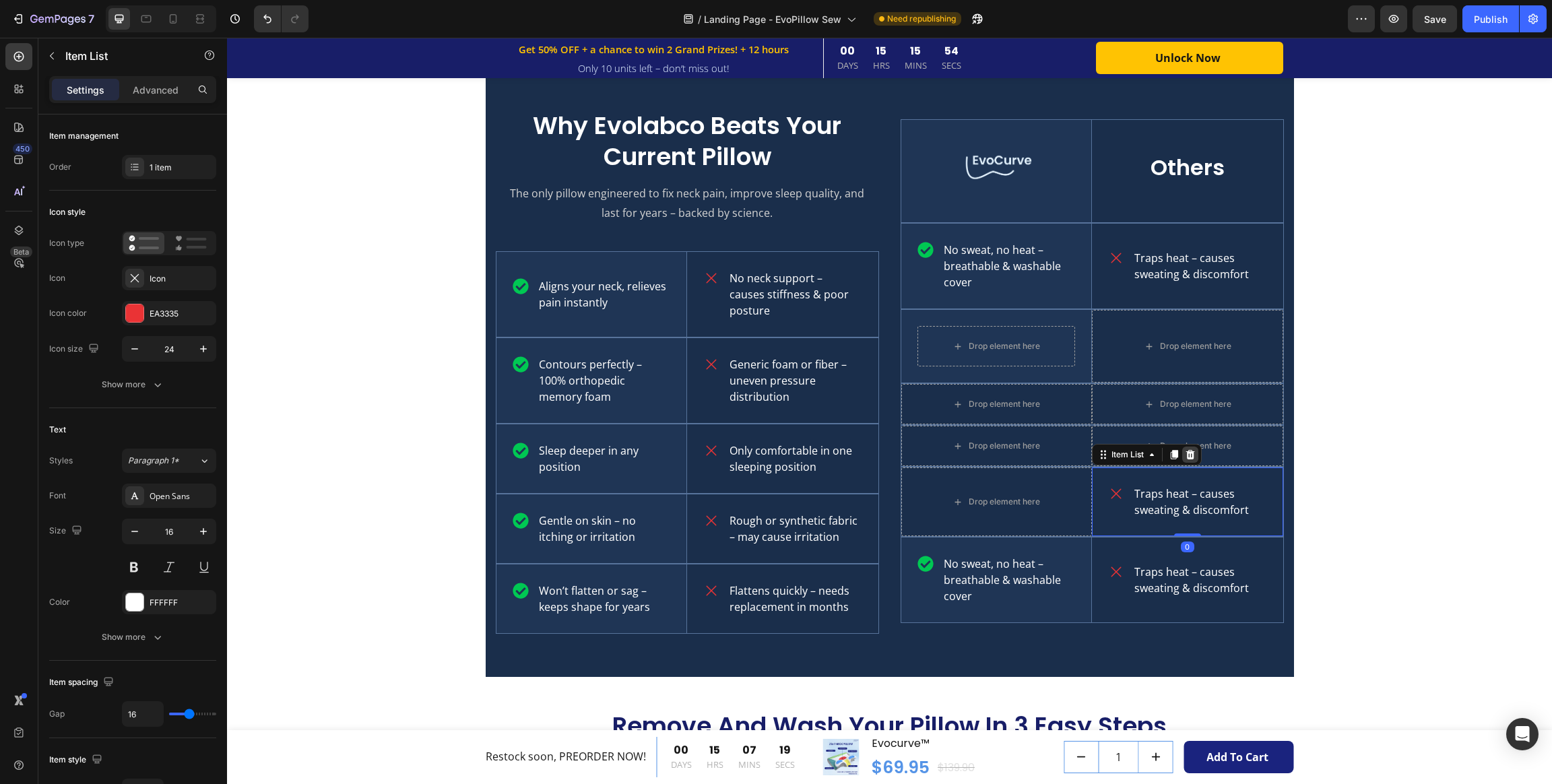 click 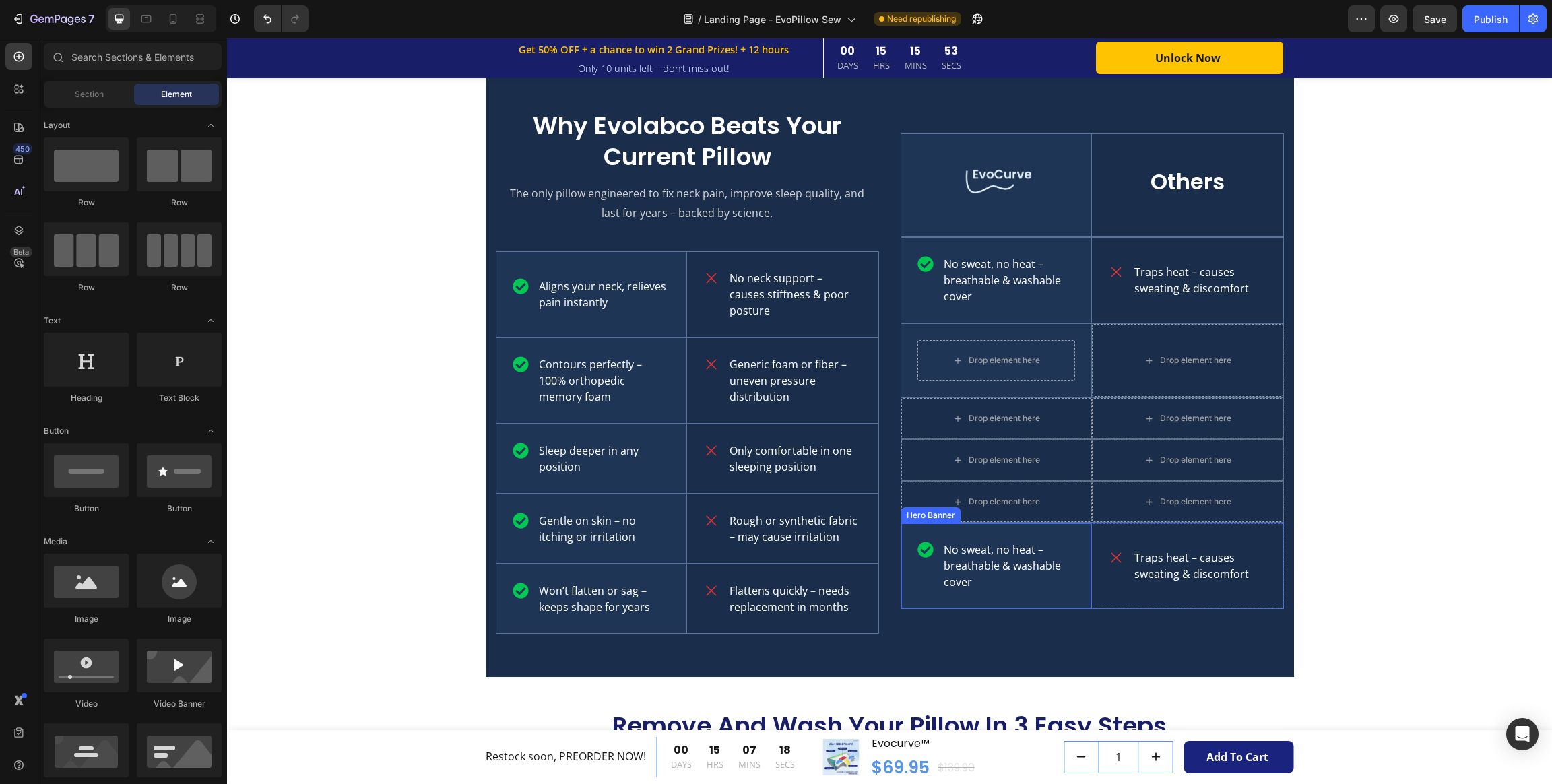 click on "No sweat, no heat – breathable & washable cover Item List" at bounding box center (996, 566) 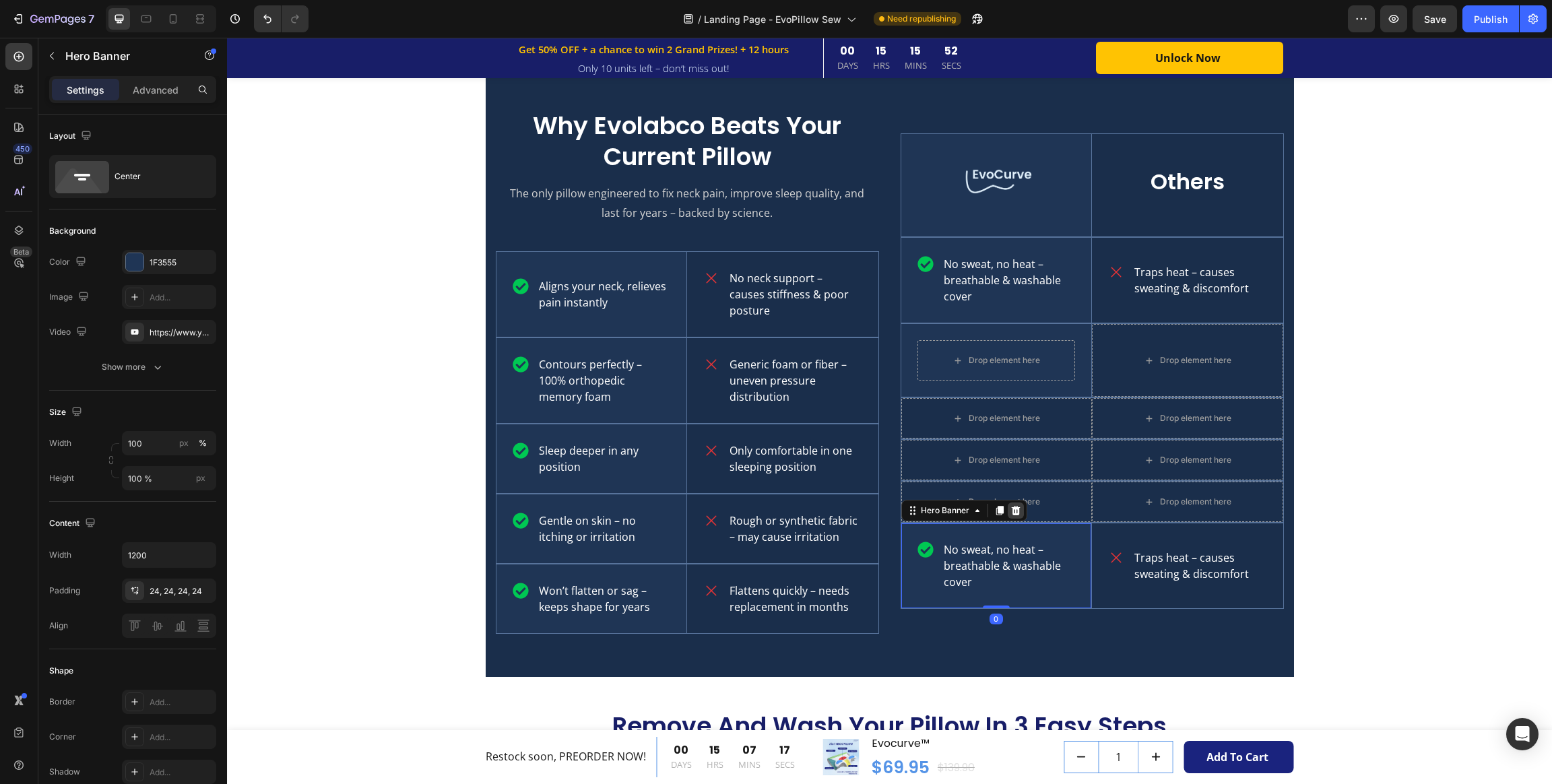 click 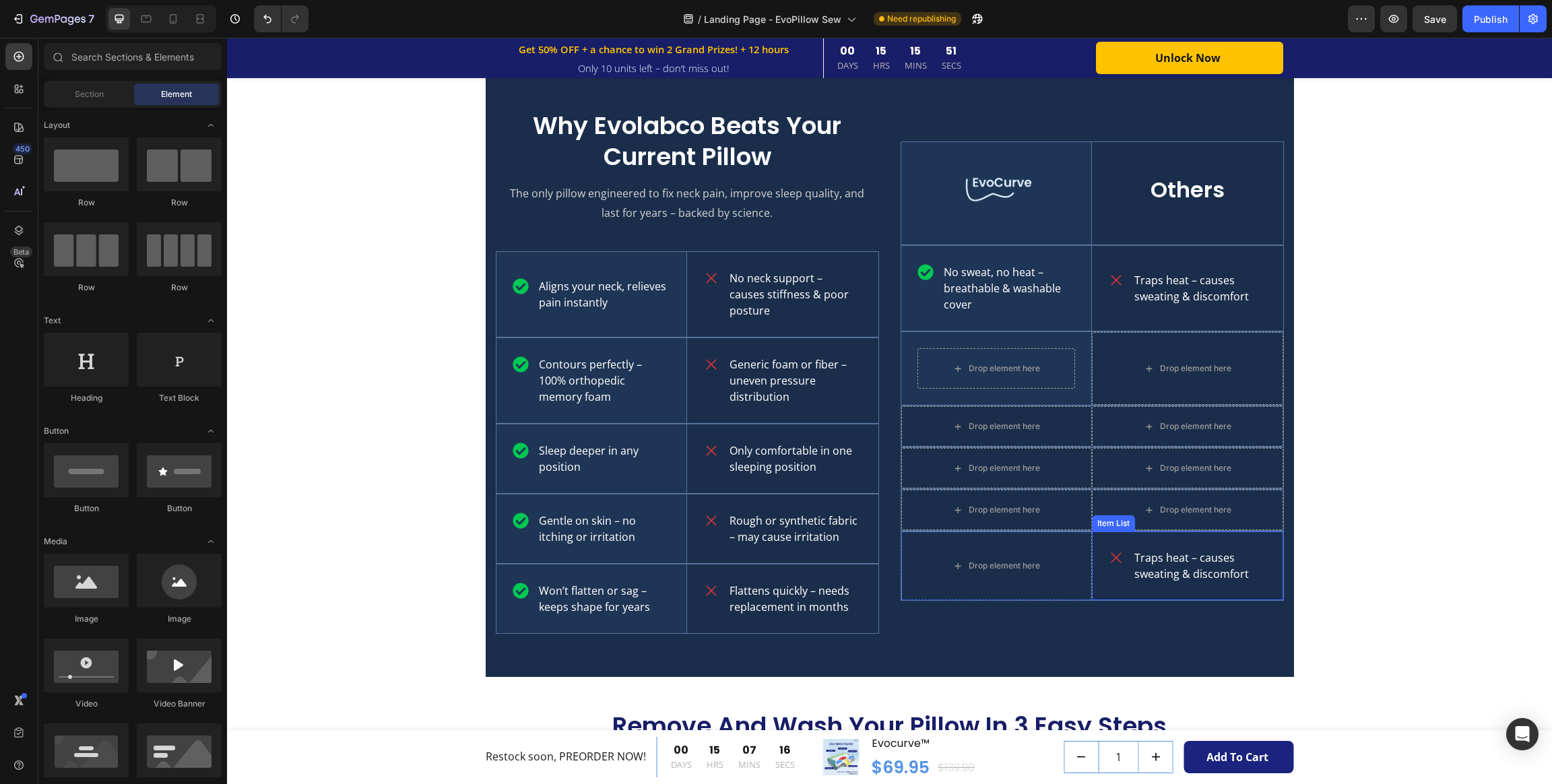 drag, startPoint x: 1266, startPoint y: 577, endPoint x: 1255, endPoint y: 560, distance: 20.24846 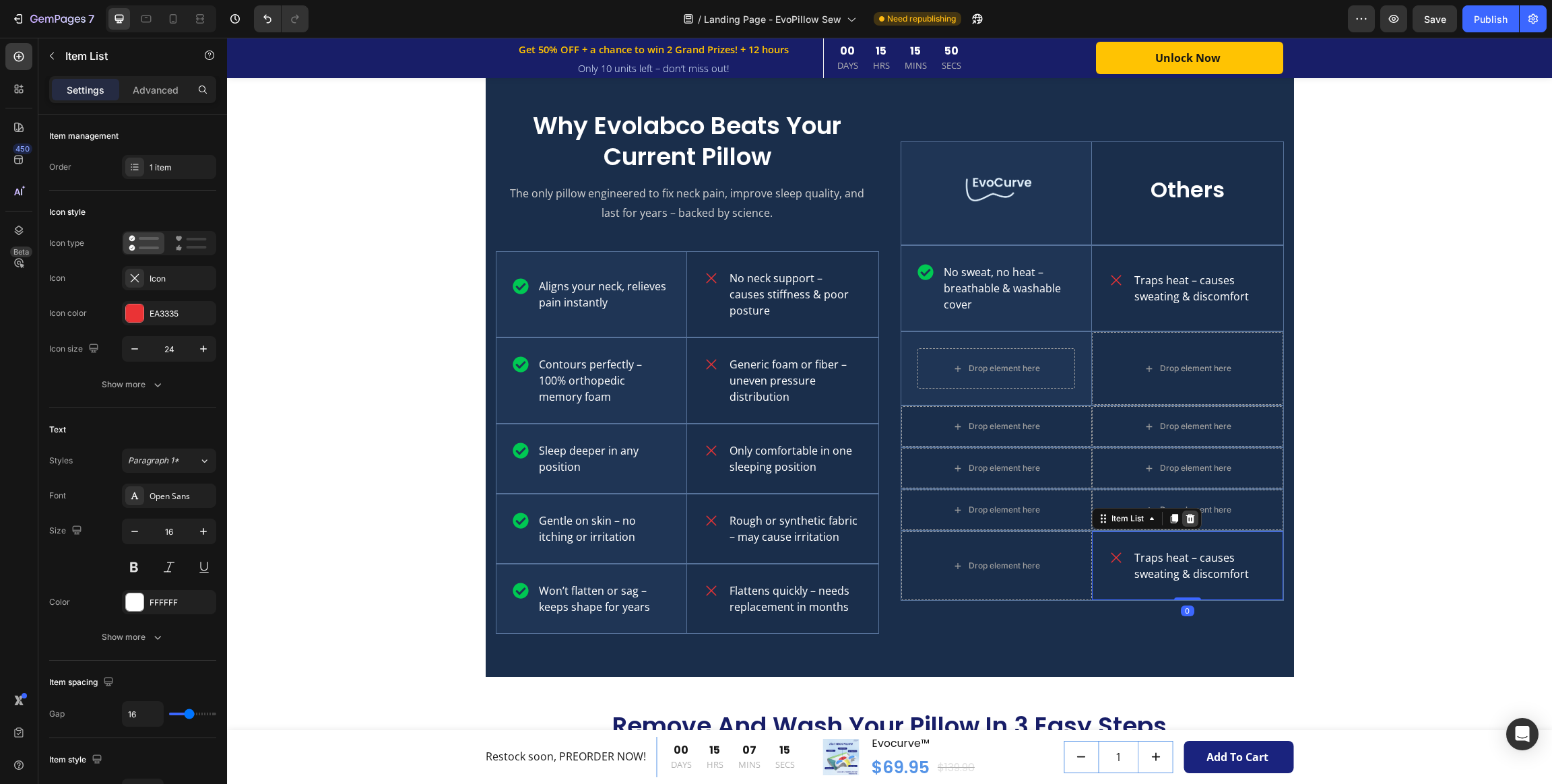 click 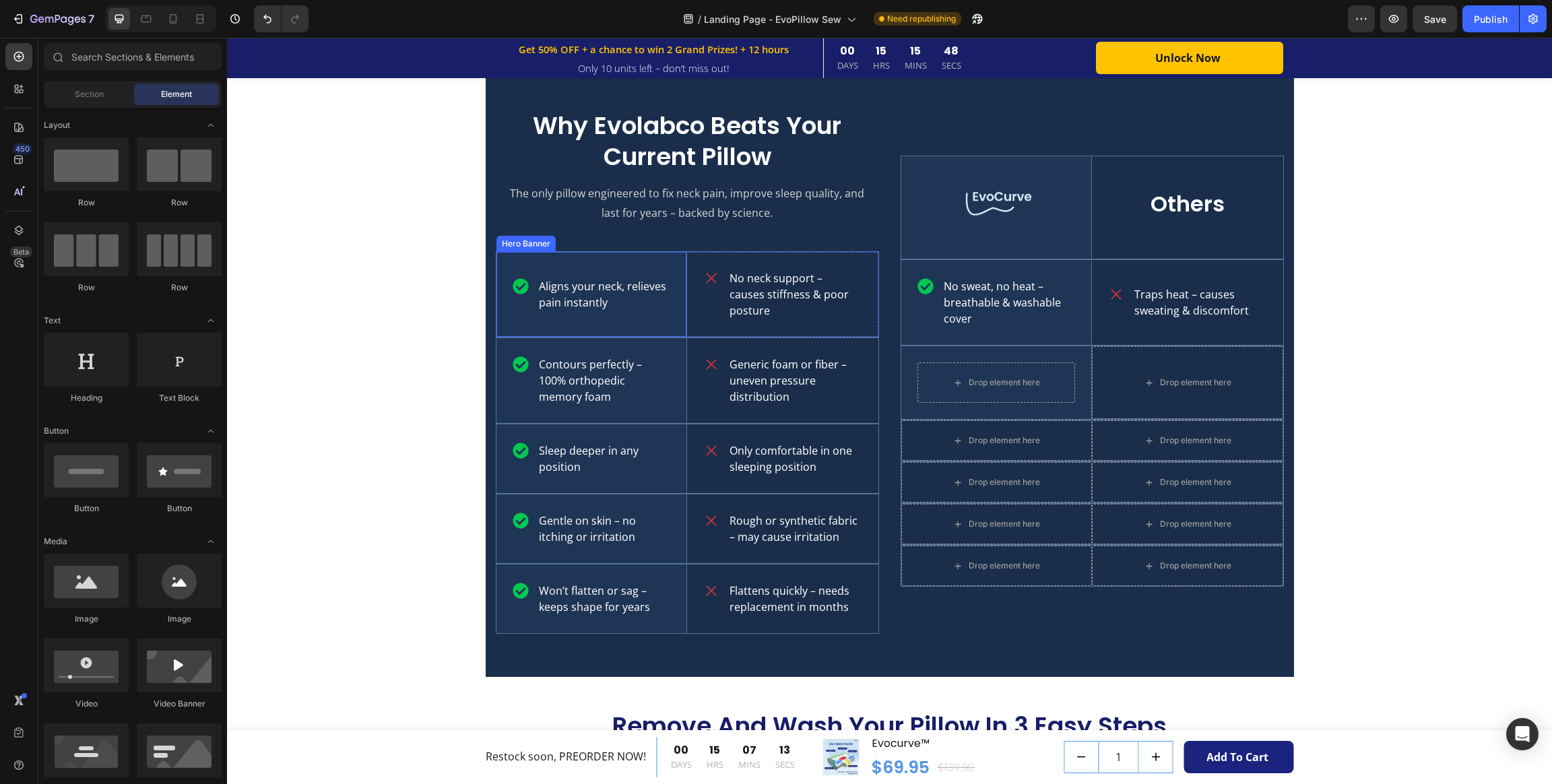 click on "Aligns your neck, relieves pain instantly Item List" at bounding box center (591, 294) 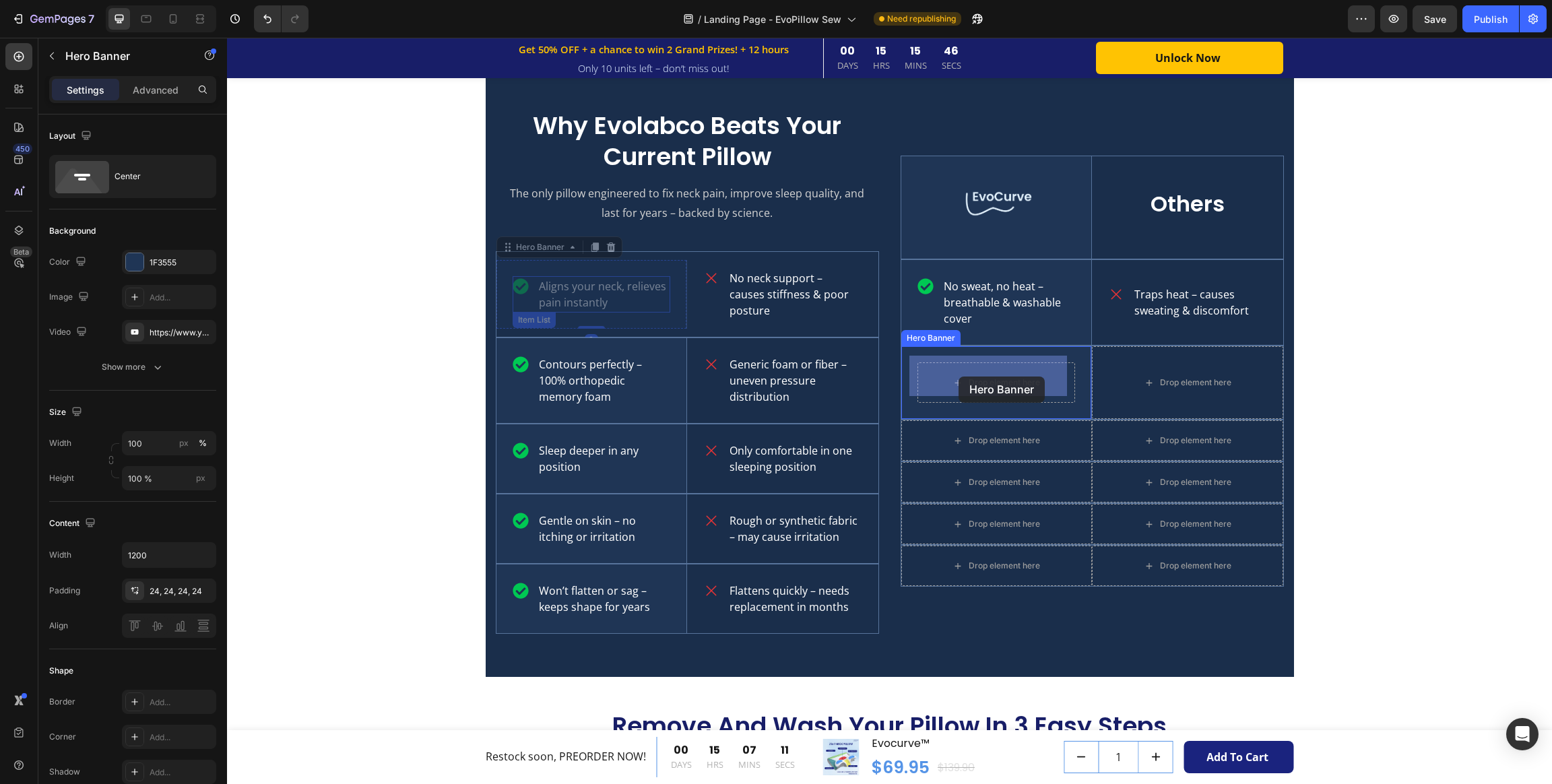 drag, startPoint x: 498, startPoint y: 240, endPoint x: 959, endPoint y: 377, distance: 480.9262 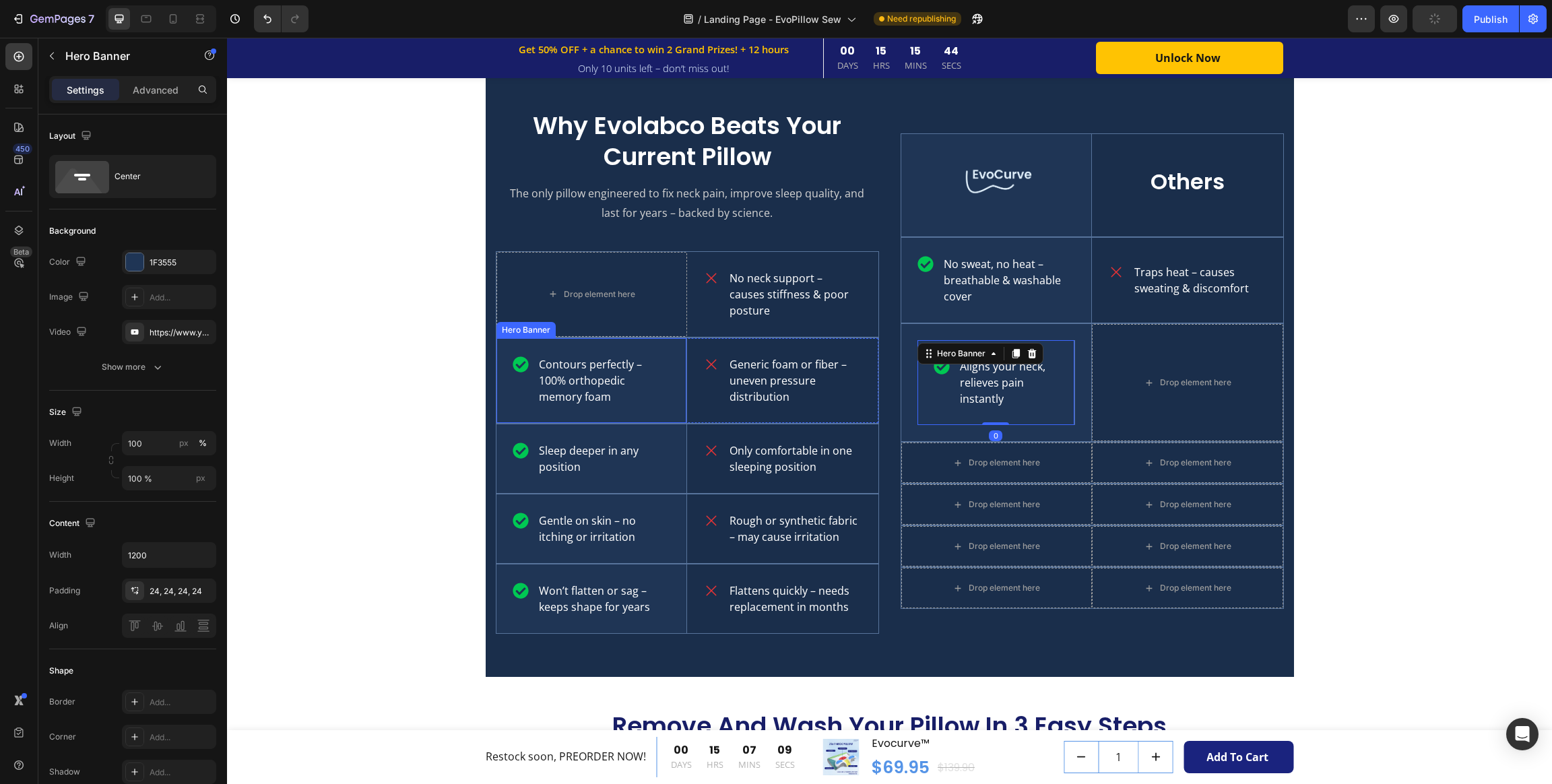click on "Contours perfectly – 100% orthopedic memory foam Item List" at bounding box center (591, 381) 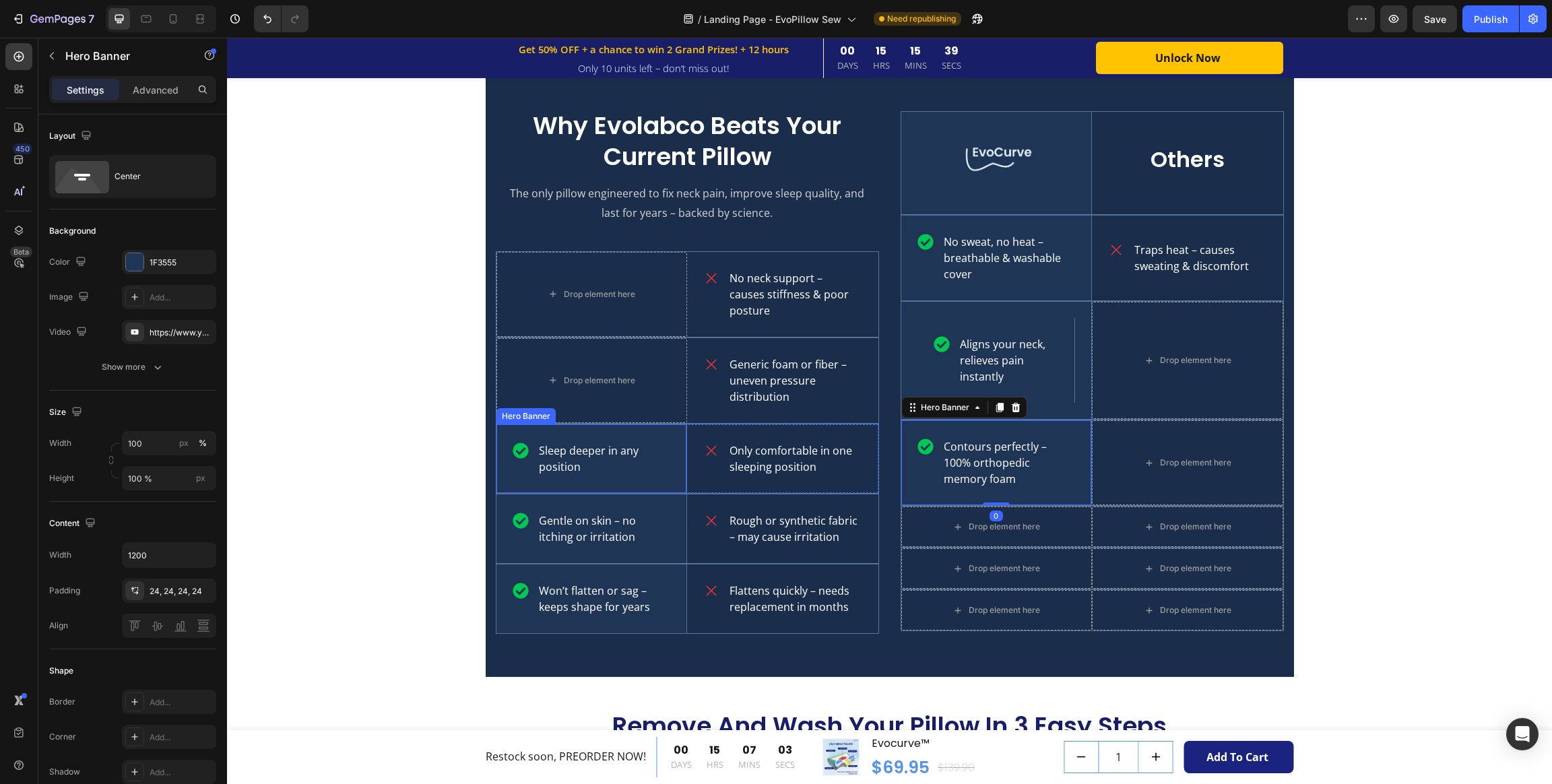 click on "Sleep deeper in any position Item List" at bounding box center [591, 459] 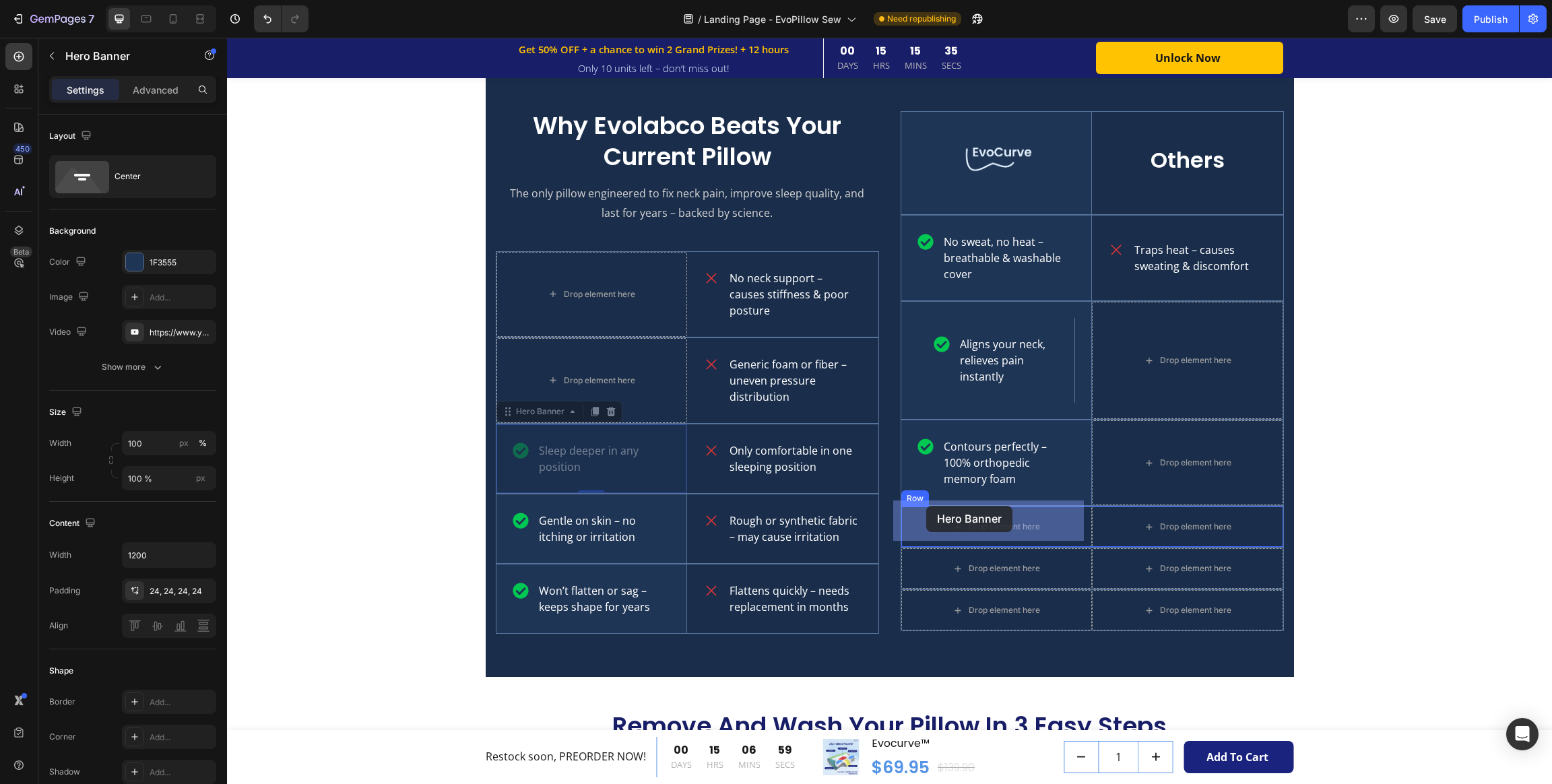 drag, startPoint x: 498, startPoint y: 394, endPoint x: 926, endPoint y: 506, distance: 442.41157 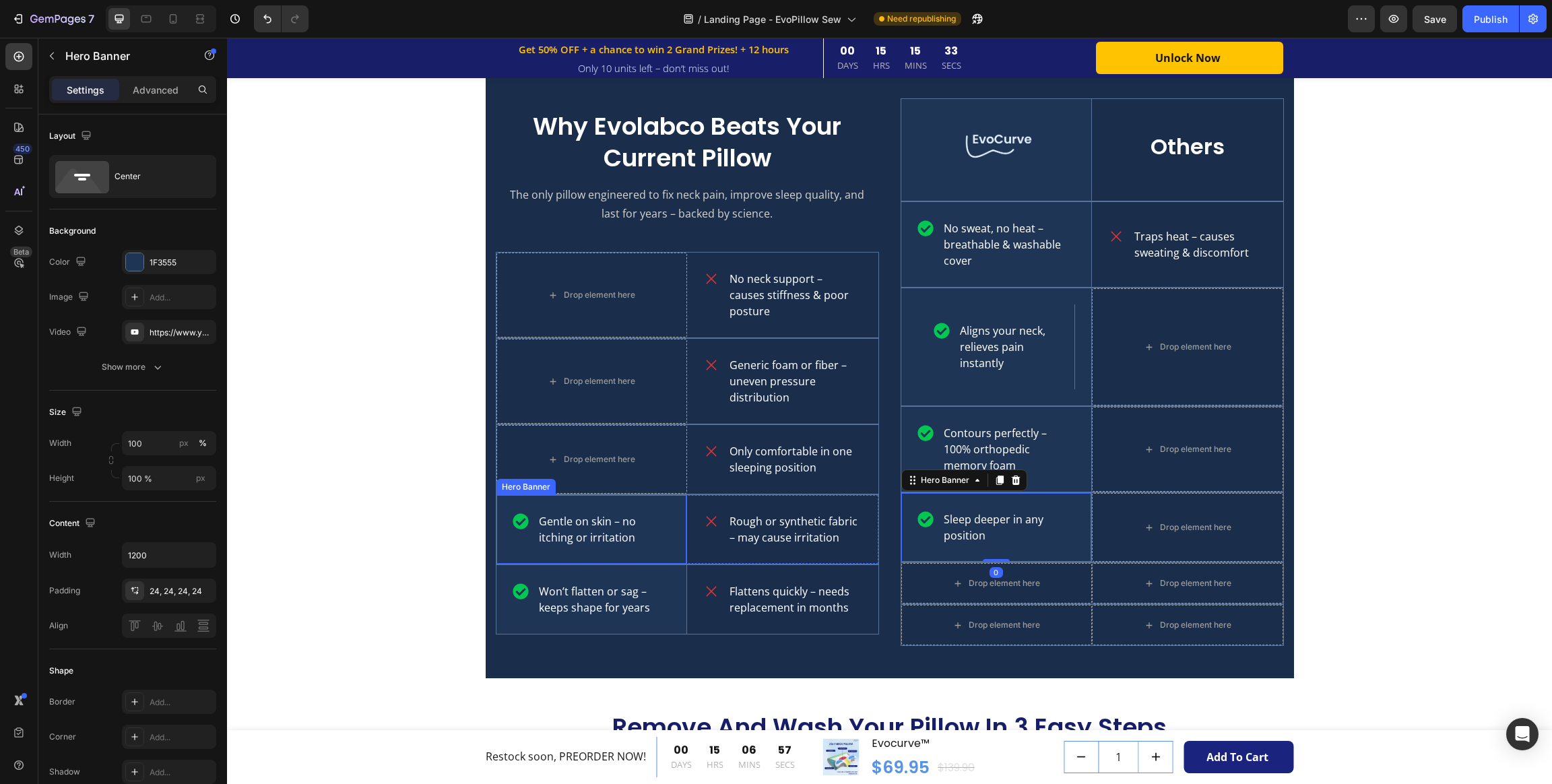 click on "Gentle on skin – no itching or irritation Item List" at bounding box center [591, 529] 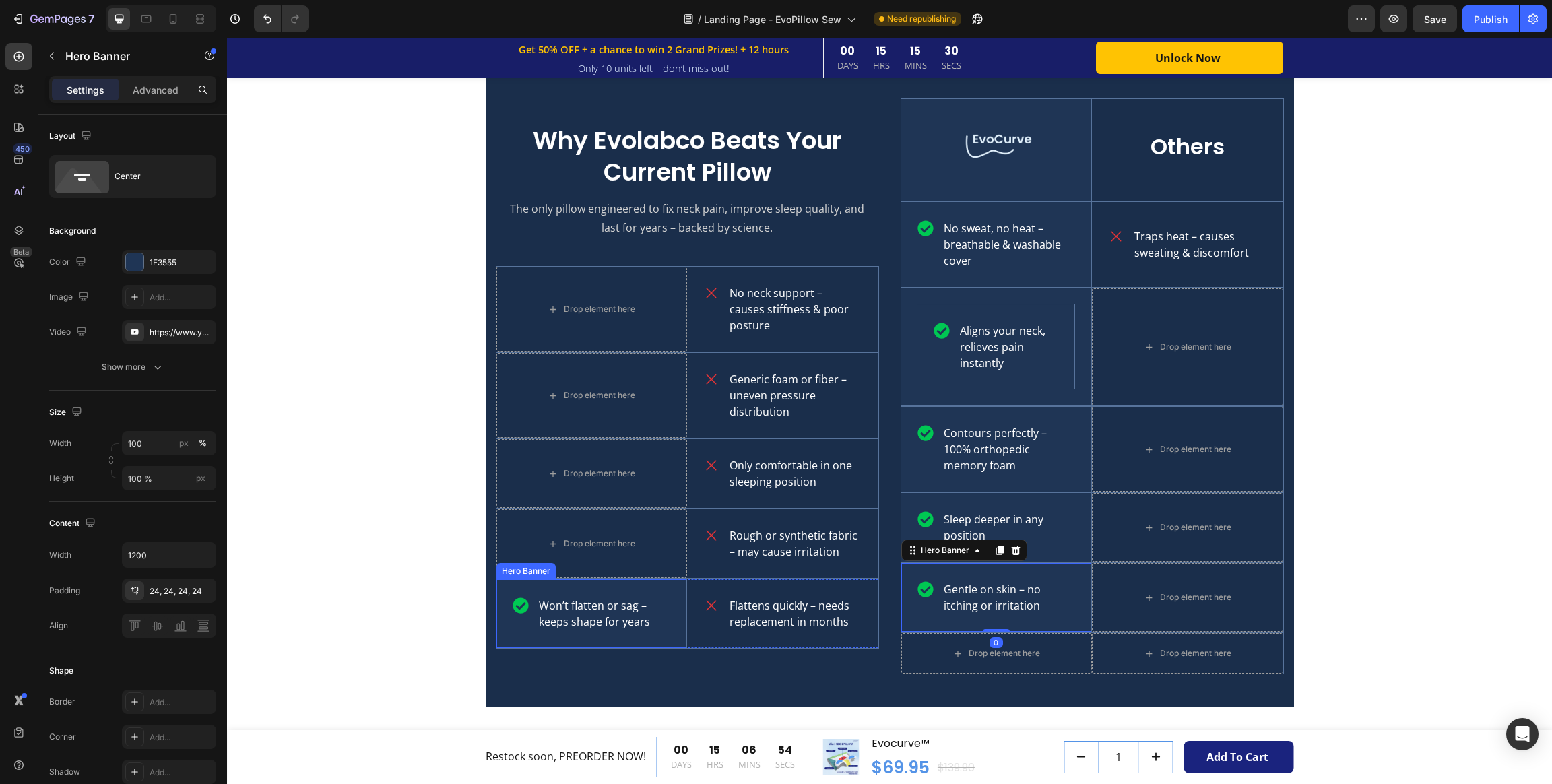 drag, startPoint x: 500, startPoint y: 619, endPoint x: 493, endPoint y: 601, distance: 19.313208 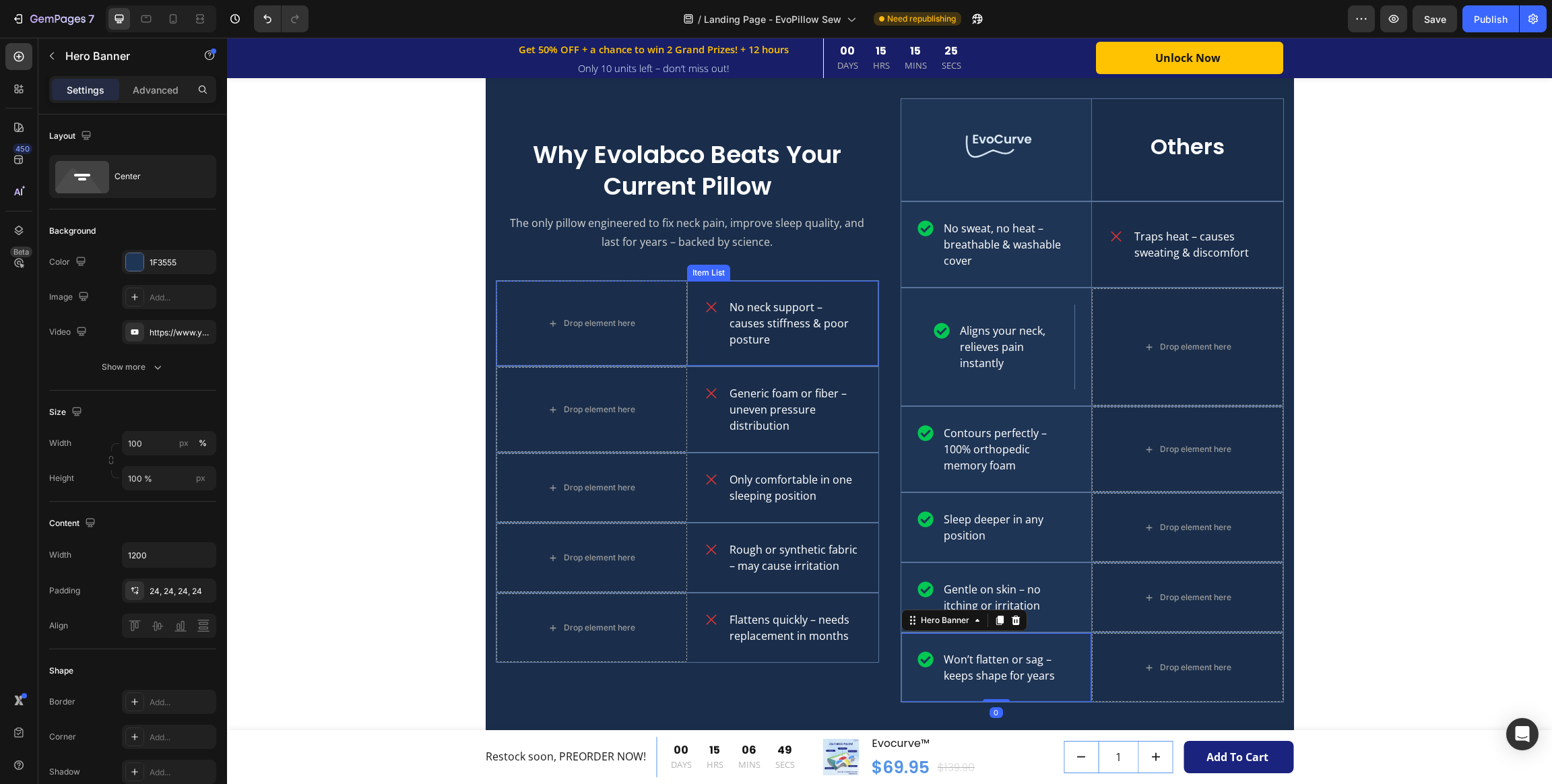 click on "No neck support – causes stiffness & poor posture" at bounding box center (783, 323) 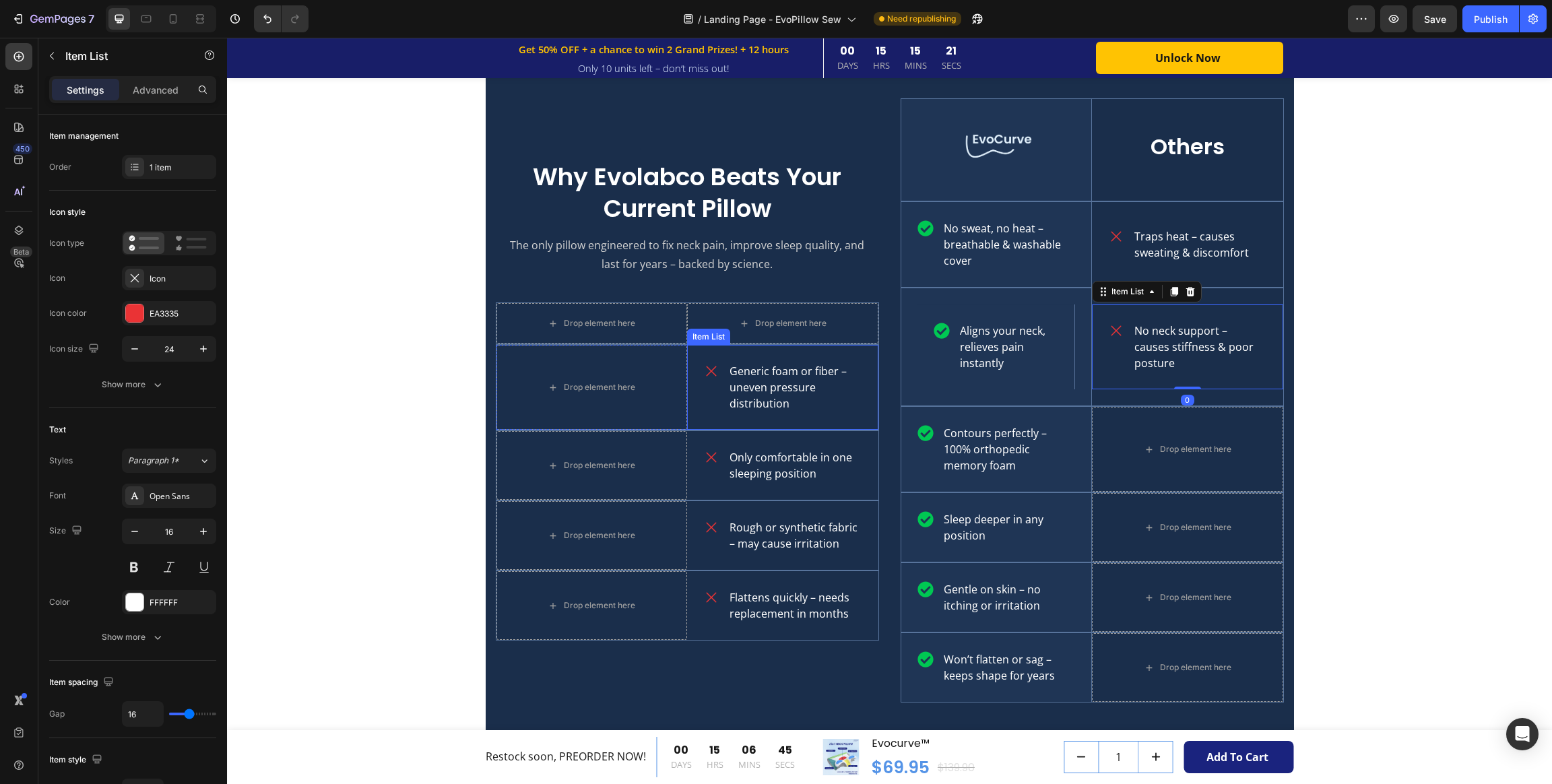 drag, startPoint x: 843, startPoint y: 418, endPoint x: 758, endPoint y: 381, distance: 92.70383 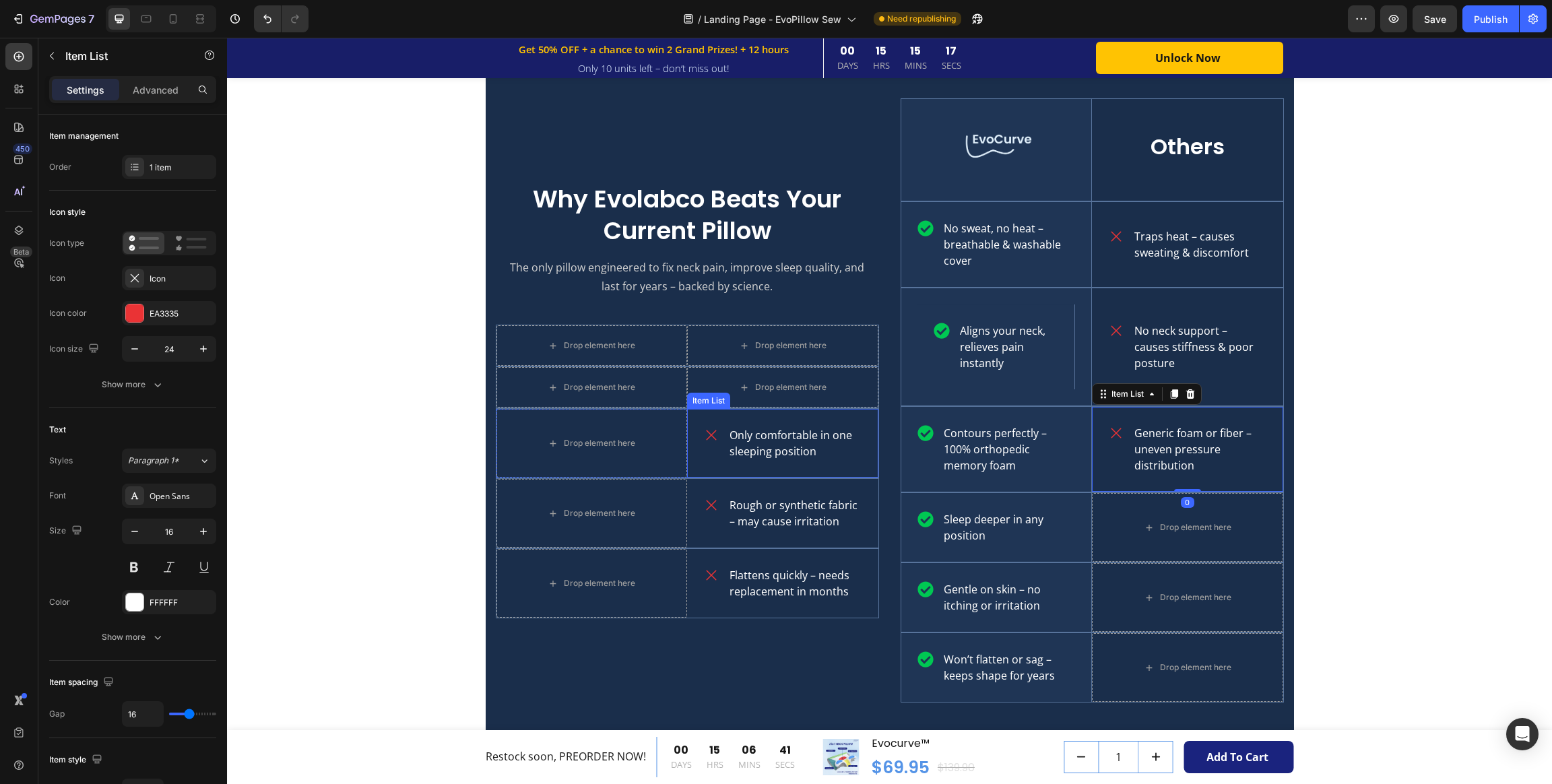 click on "Only comfortable in one sleeping position" at bounding box center [783, 443] 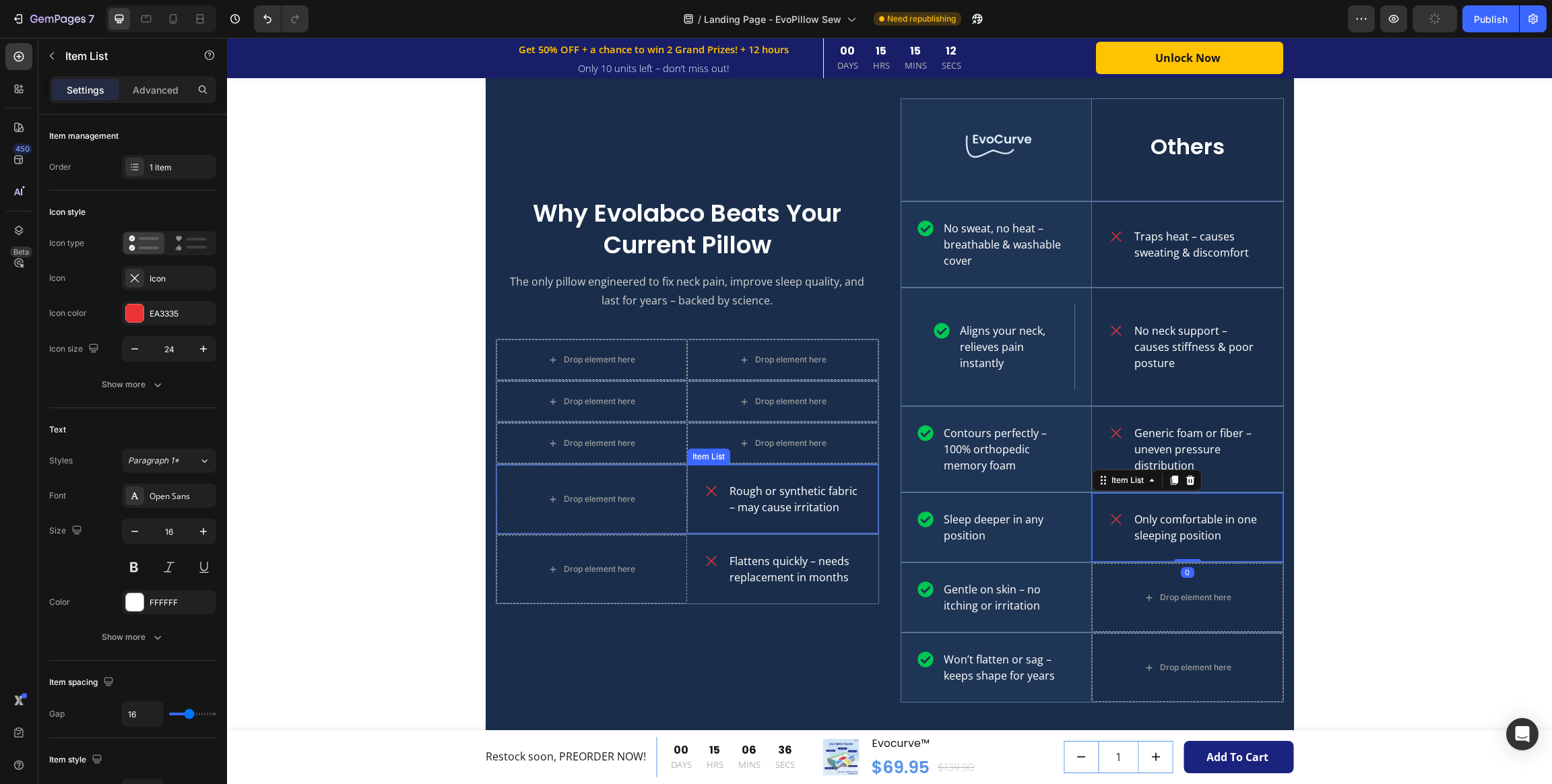 drag, startPoint x: 854, startPoint y: 525, endPoint x: 843, endPoint y: 519, distance: 12.529964 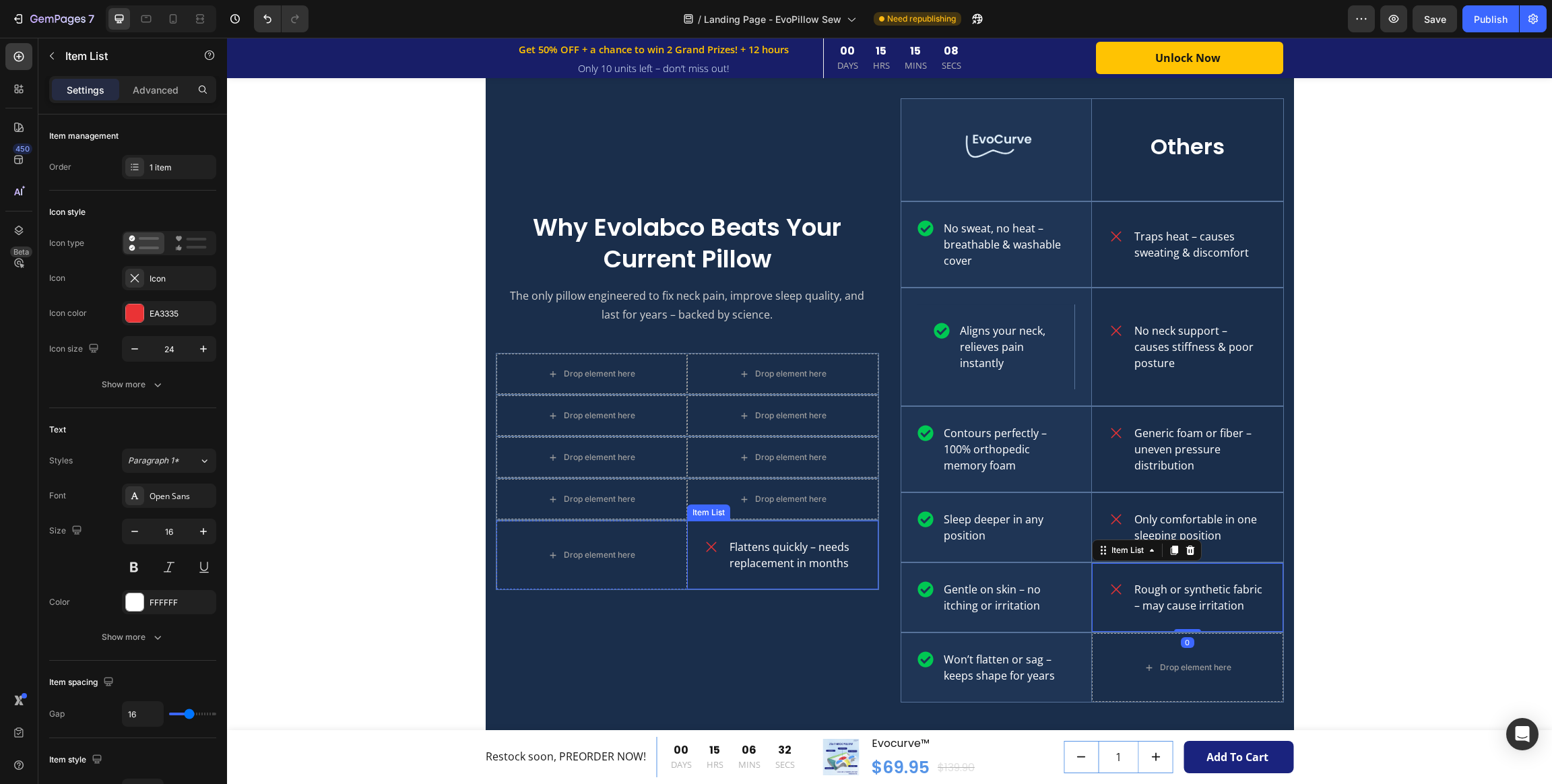 drag, startPoint x: 855, startPoint y: 582, endPoint x: 790, endPoint y: 570, distance: 66.098411 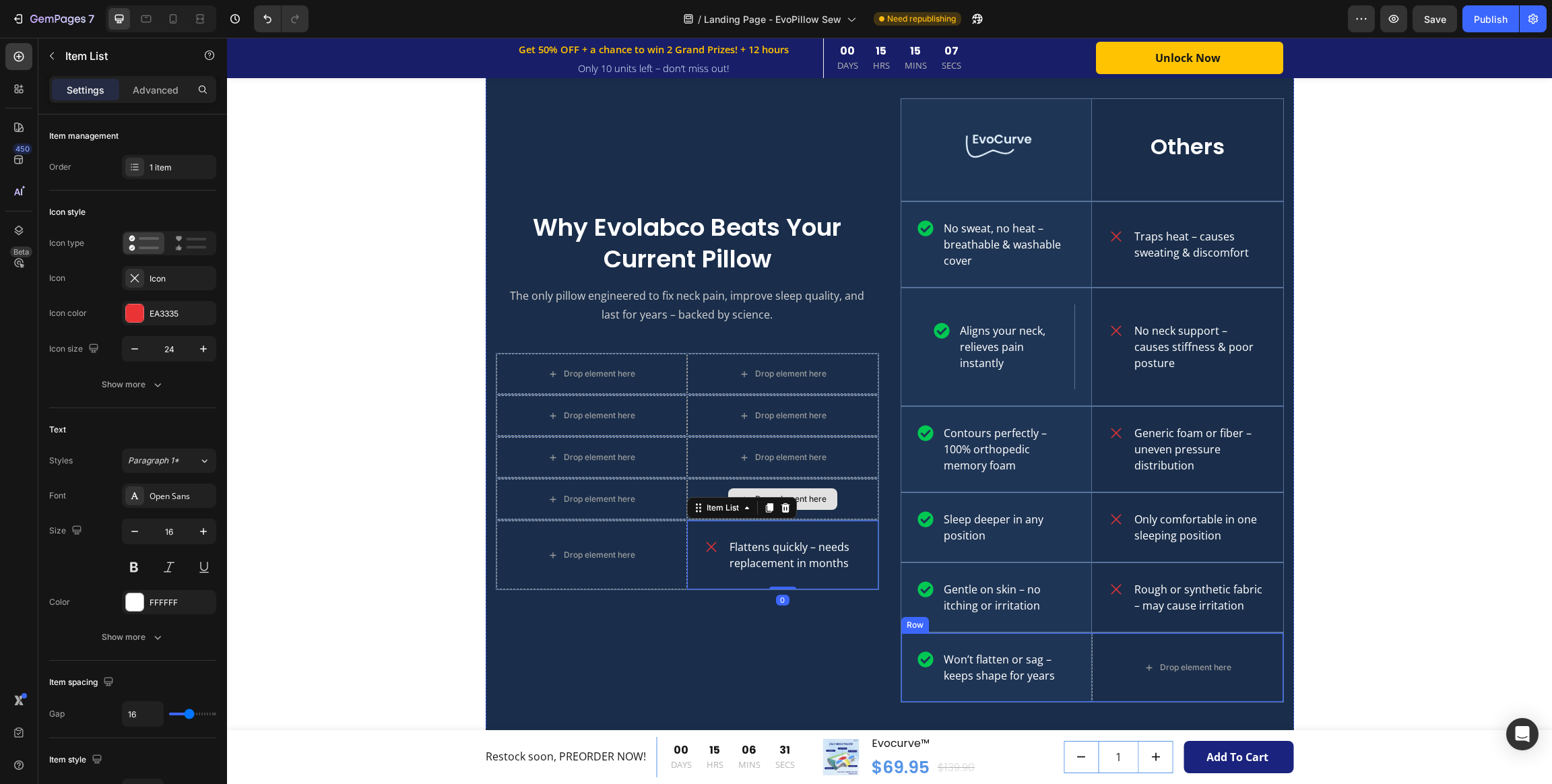 drag, startPoint x: 694, startPoint y: 517, endPoint x: 1177, endPoint y: 678, distance: 509.1267 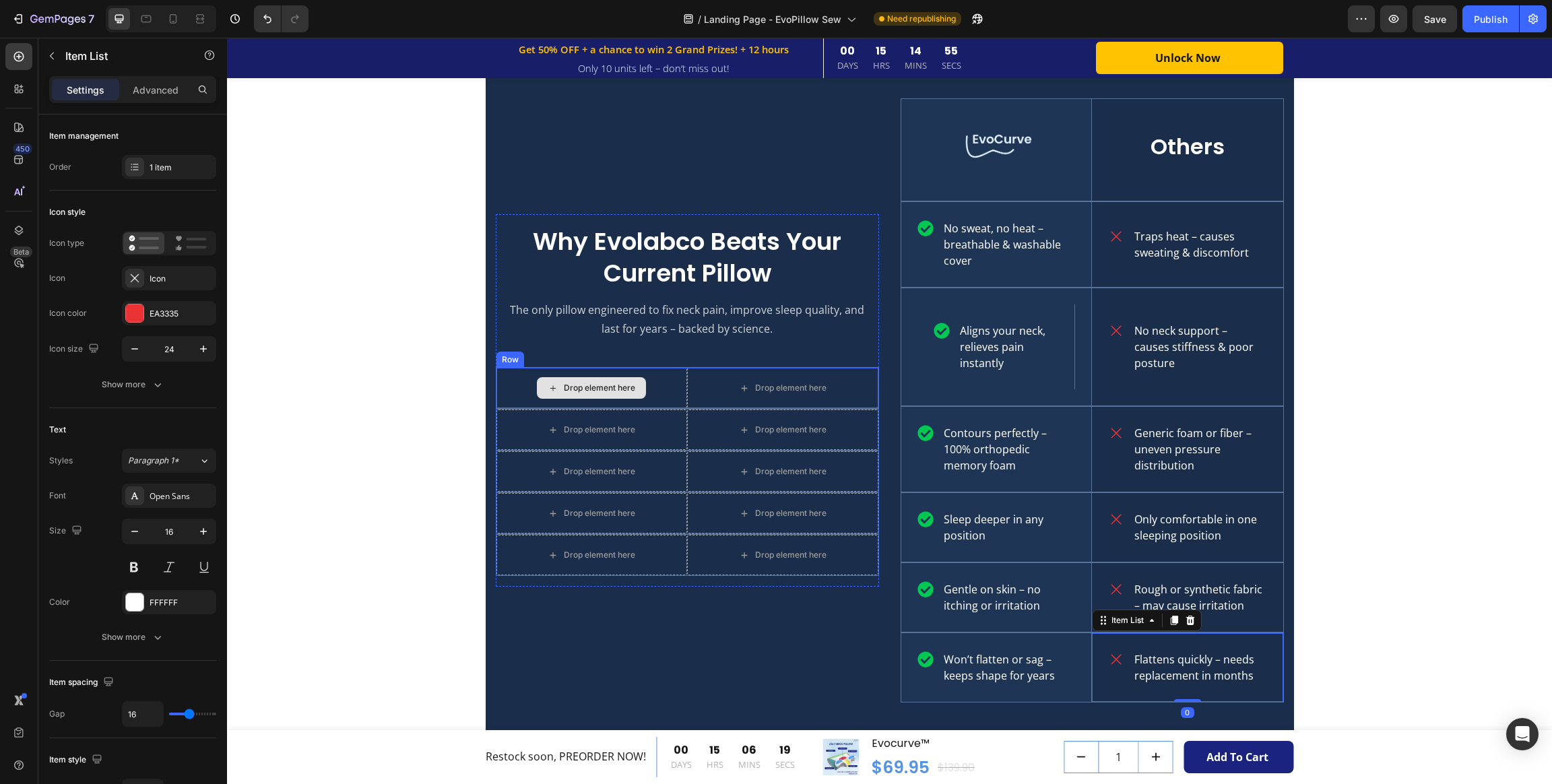 click on "Drop element here" at bounding box center (592, 388) 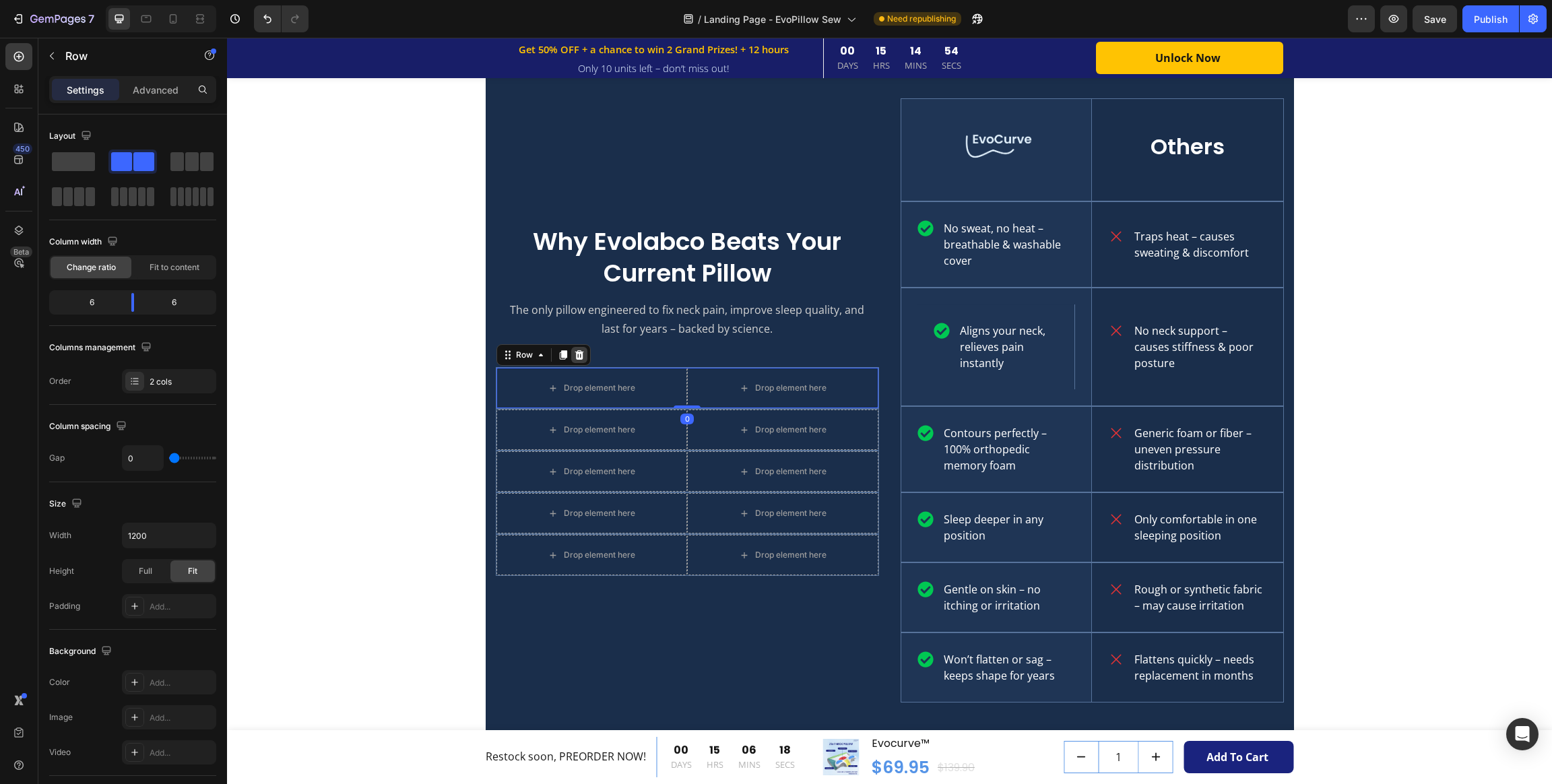 click 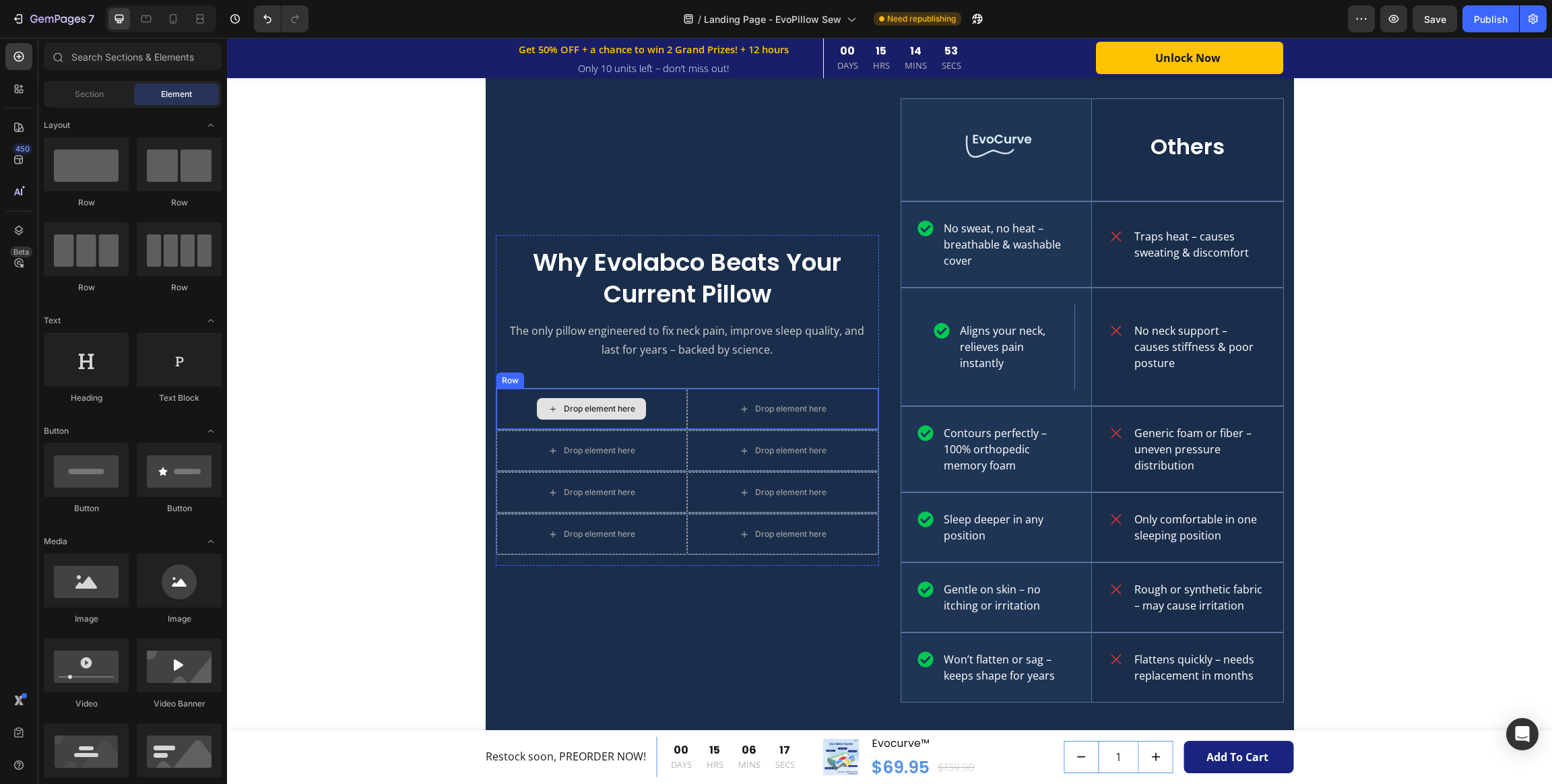 click on "Drop element here" at bounding box center (592, 409) 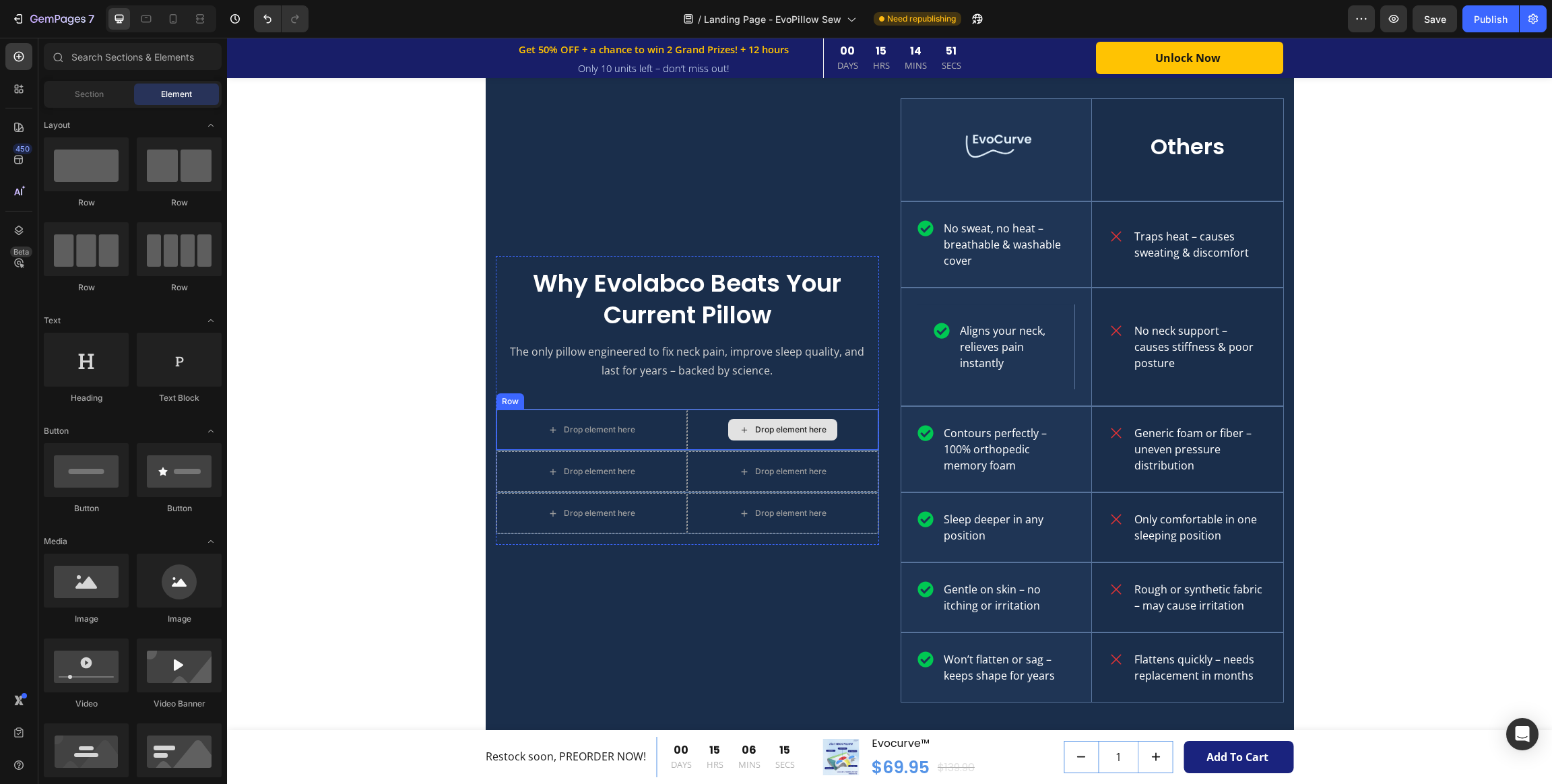 click on "Drop element here" at bounding box center (783, 430) 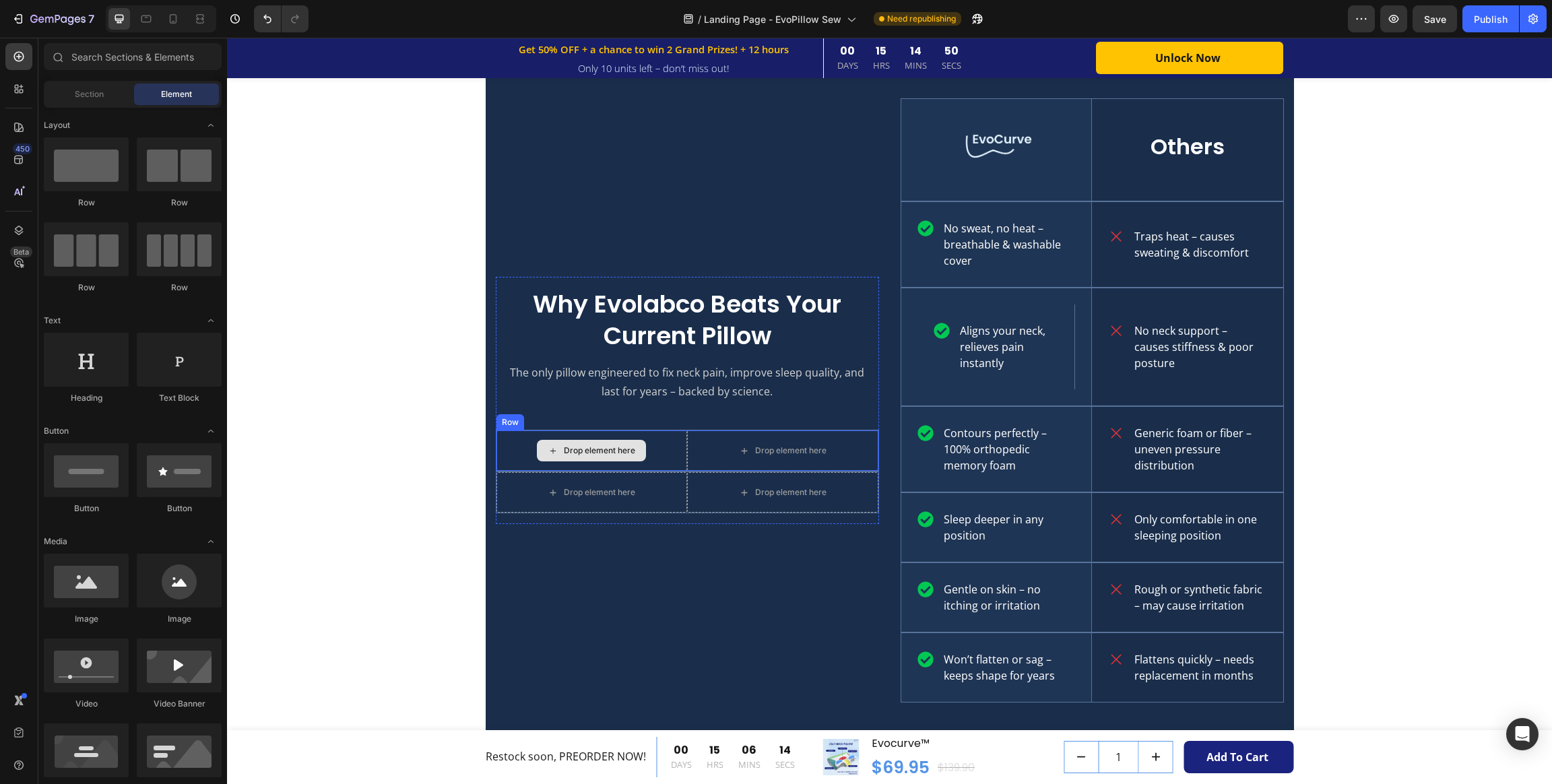 click on "Drop element here" at bounding box center (592, 451) 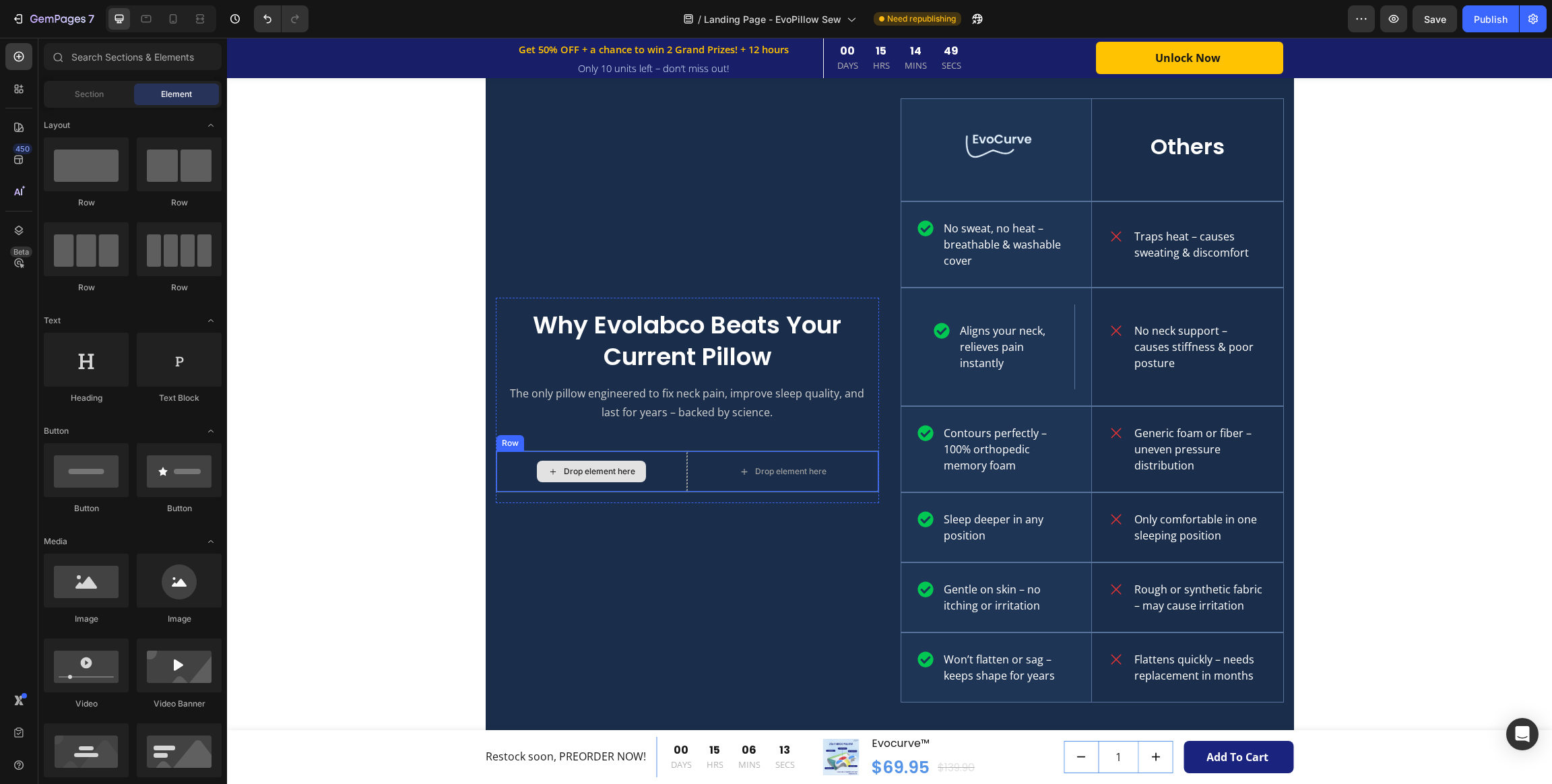 click on "Drop element here" at bounding box center [592, 471] 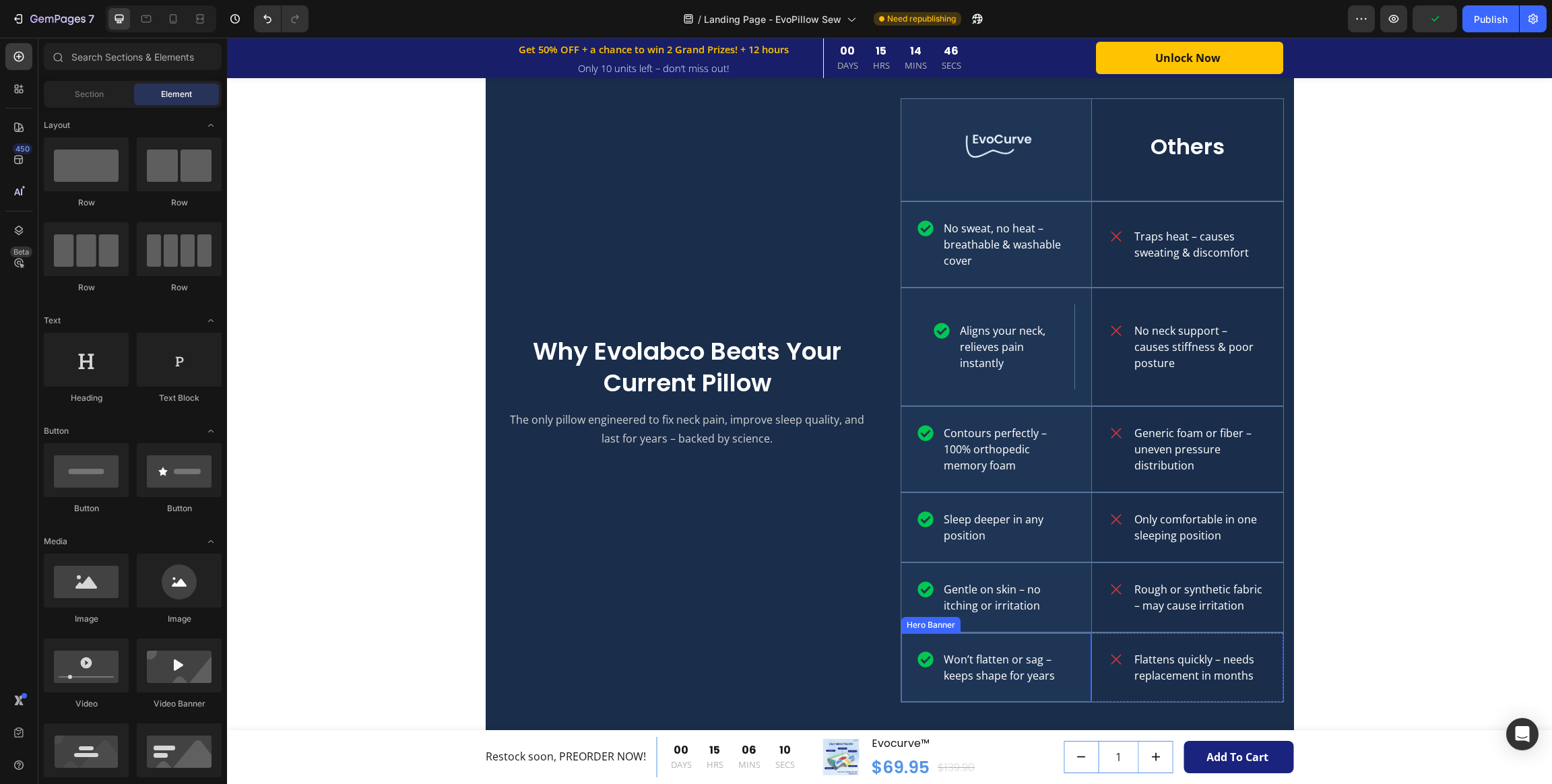 click on "Won’t flatten or sag – keeps shape for years Item List" at bounding box center [996, 667] 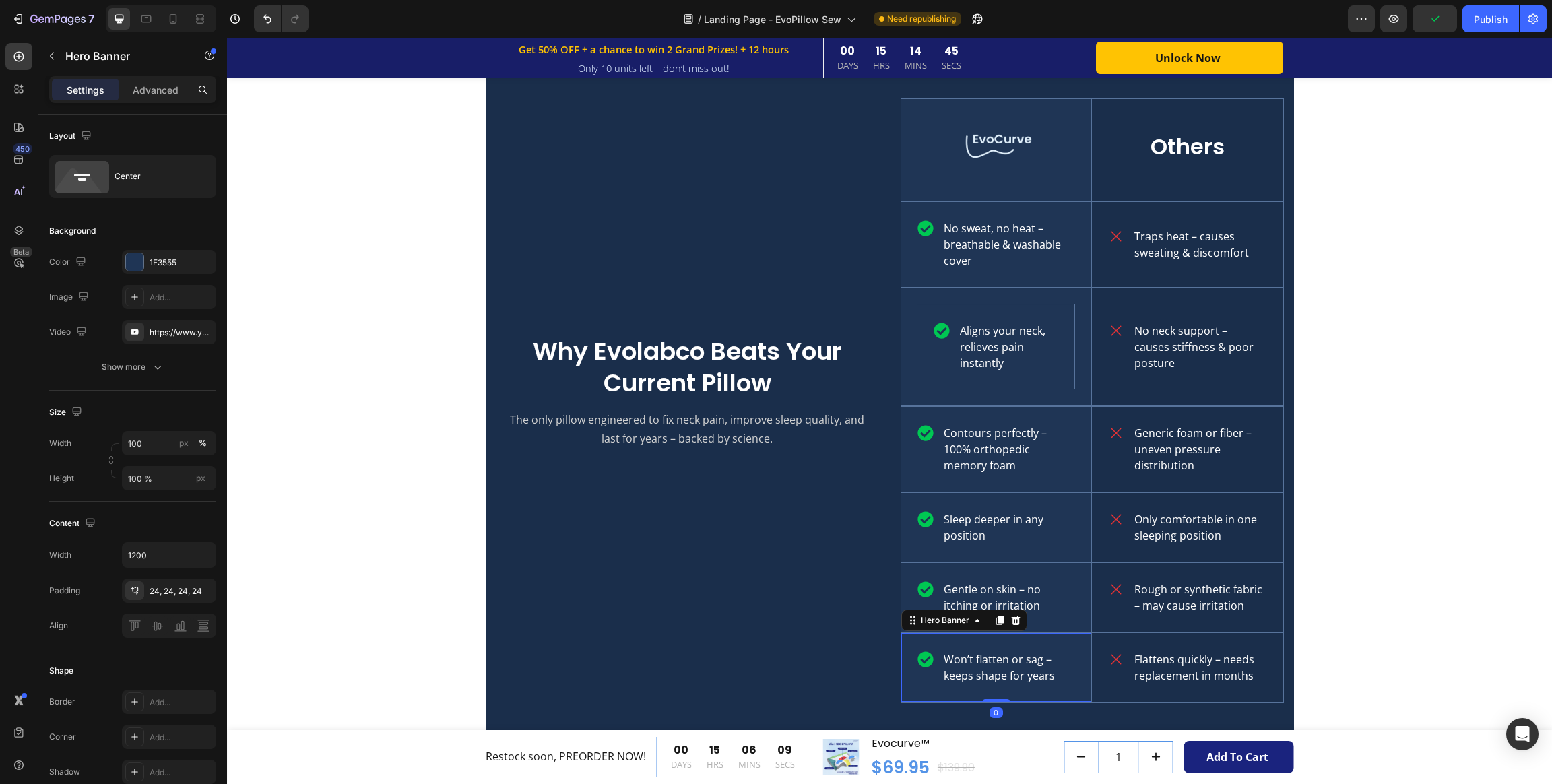 click 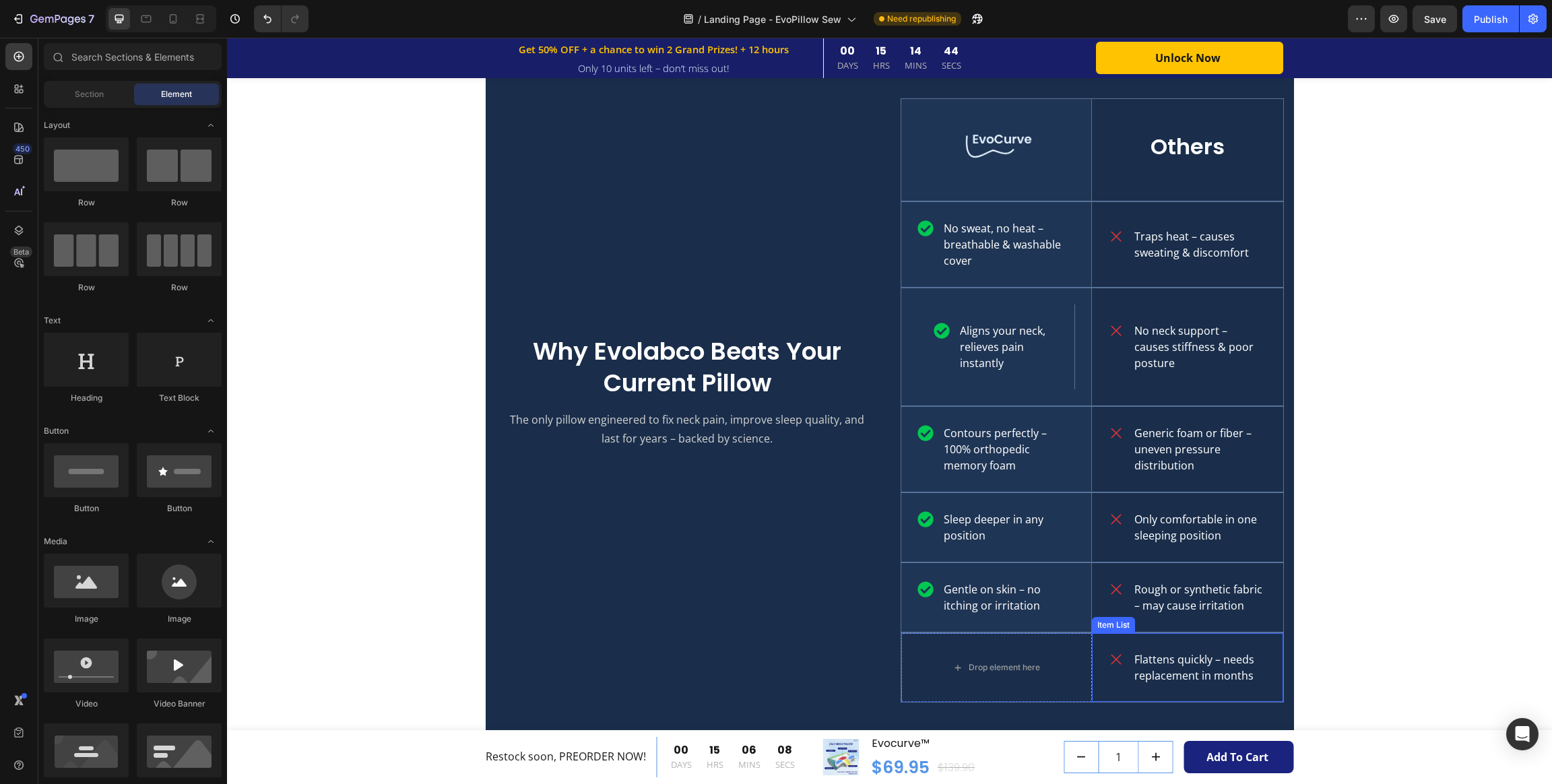 click on "Drop element here" at bounding box center (997, 667) 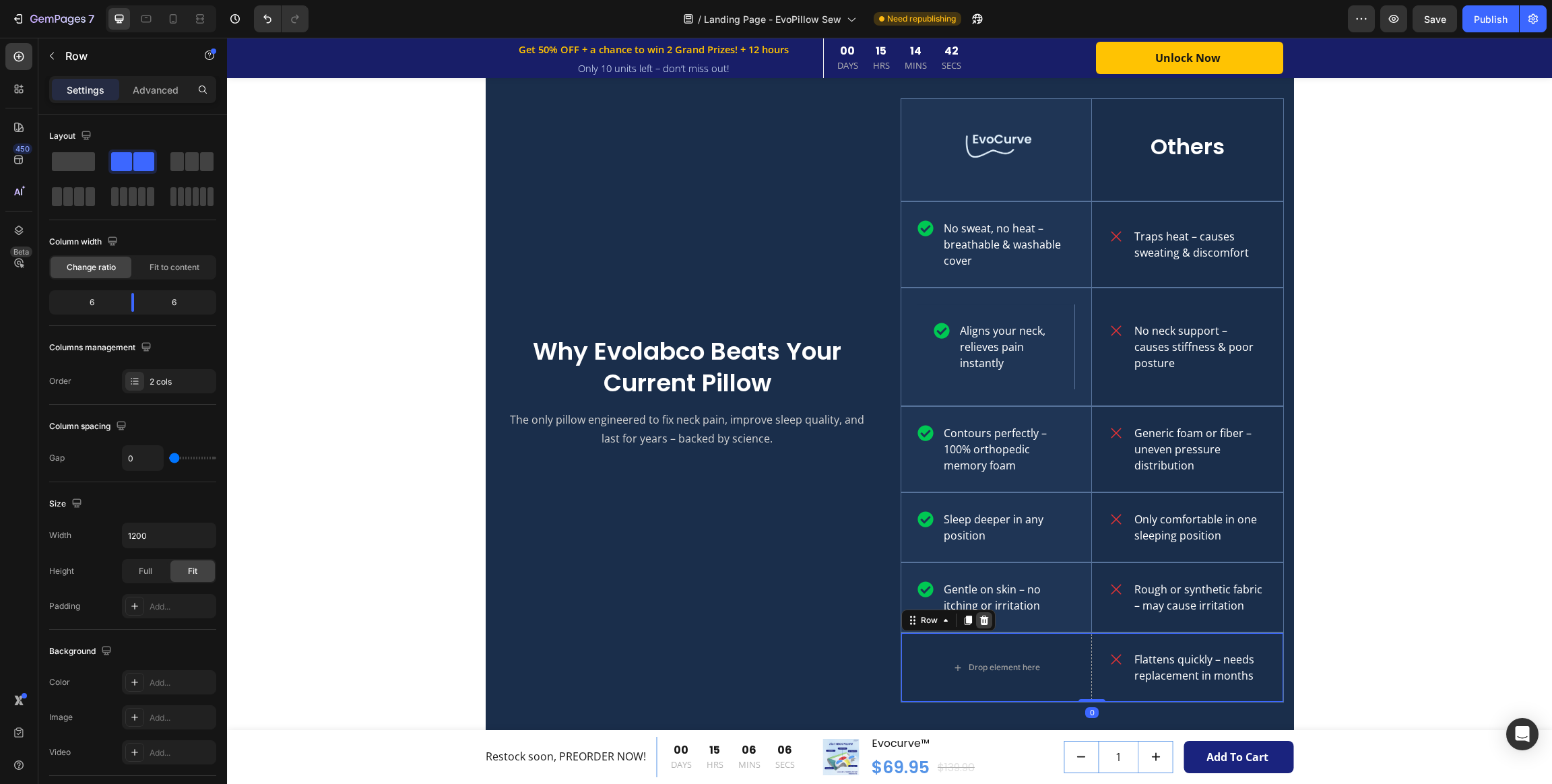 click 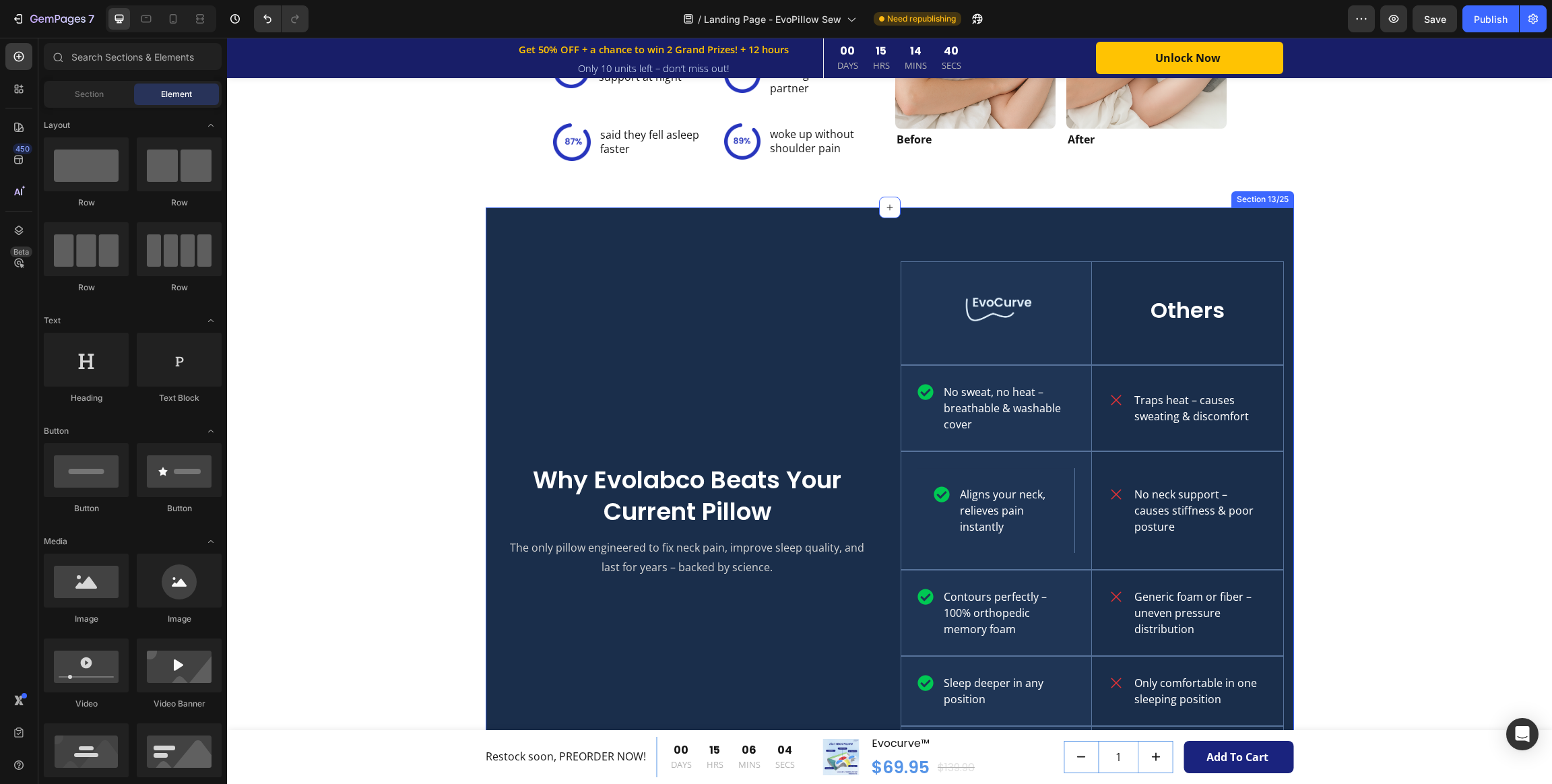 scroll, scrollTop: 2427, scrollLeft: 0, axis: vertical 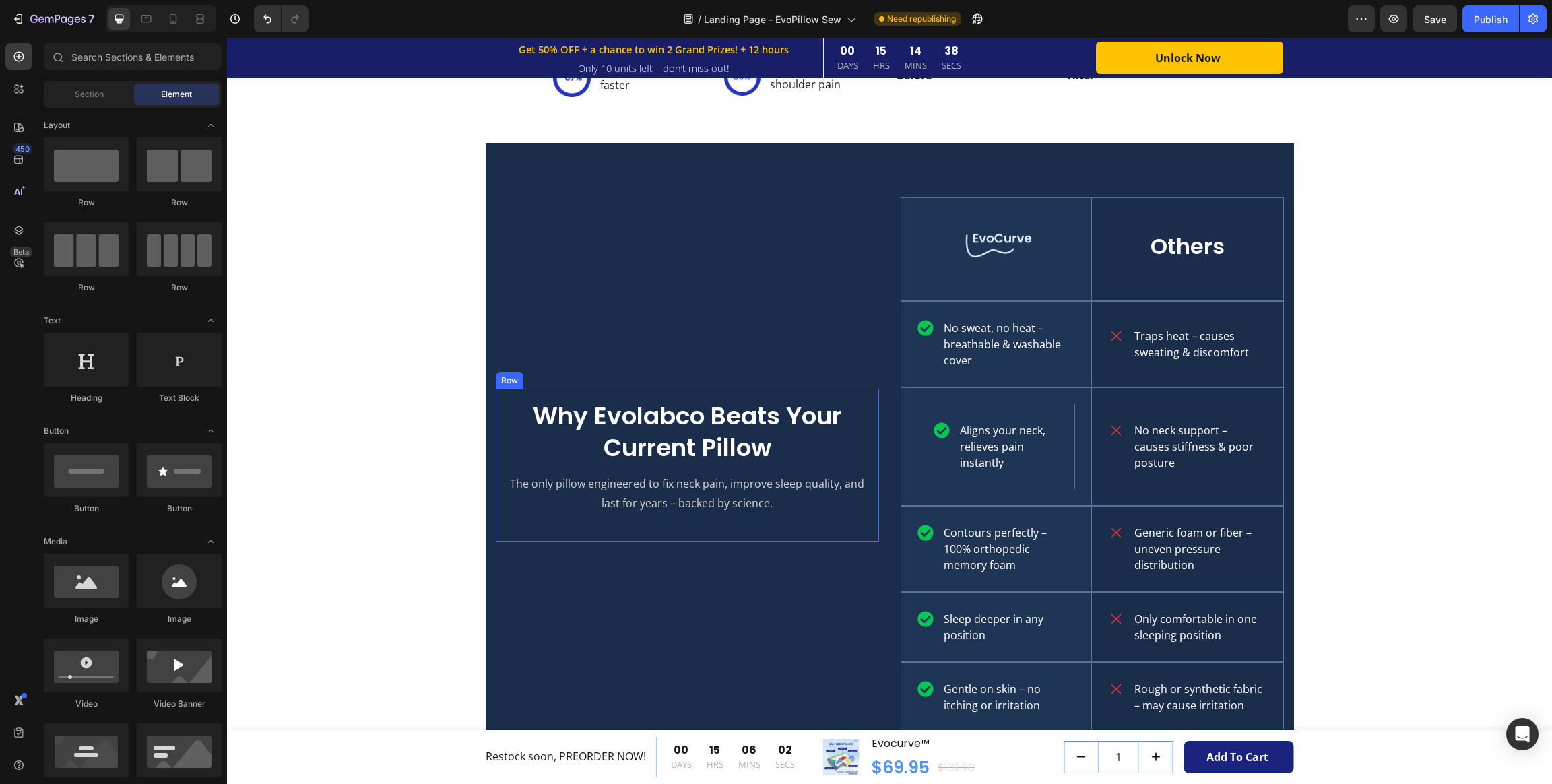 click on "Why Evolabco Beats Your Current Pillow Heading The only pillow engineered to fix neck pain, improve sleep quality, and last for years – backed by science. Text Block Row" at bounding box center [687, 465] 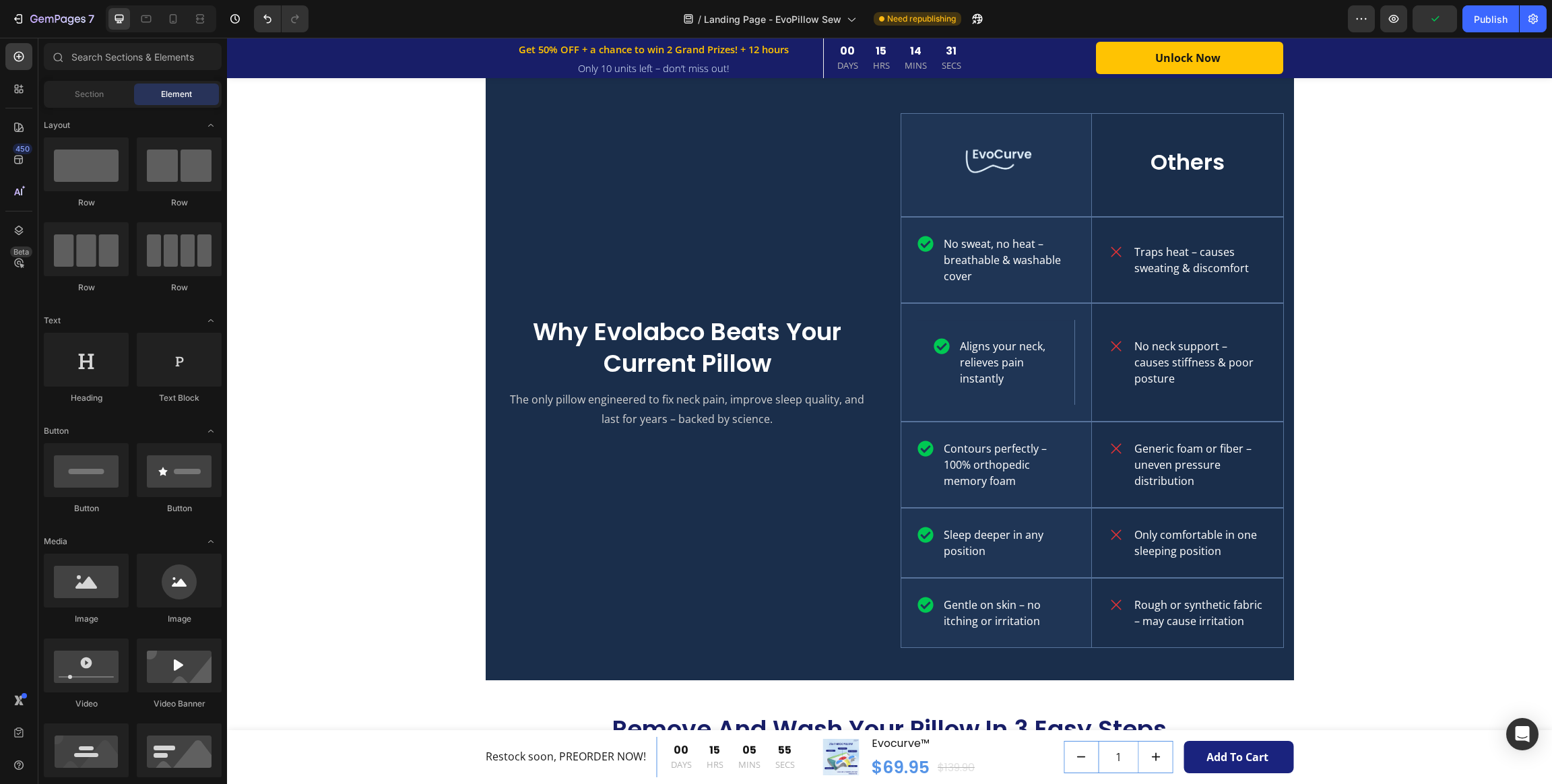 scroll, scrollTop: 2498, scrollLeft: 0, axis: vertical 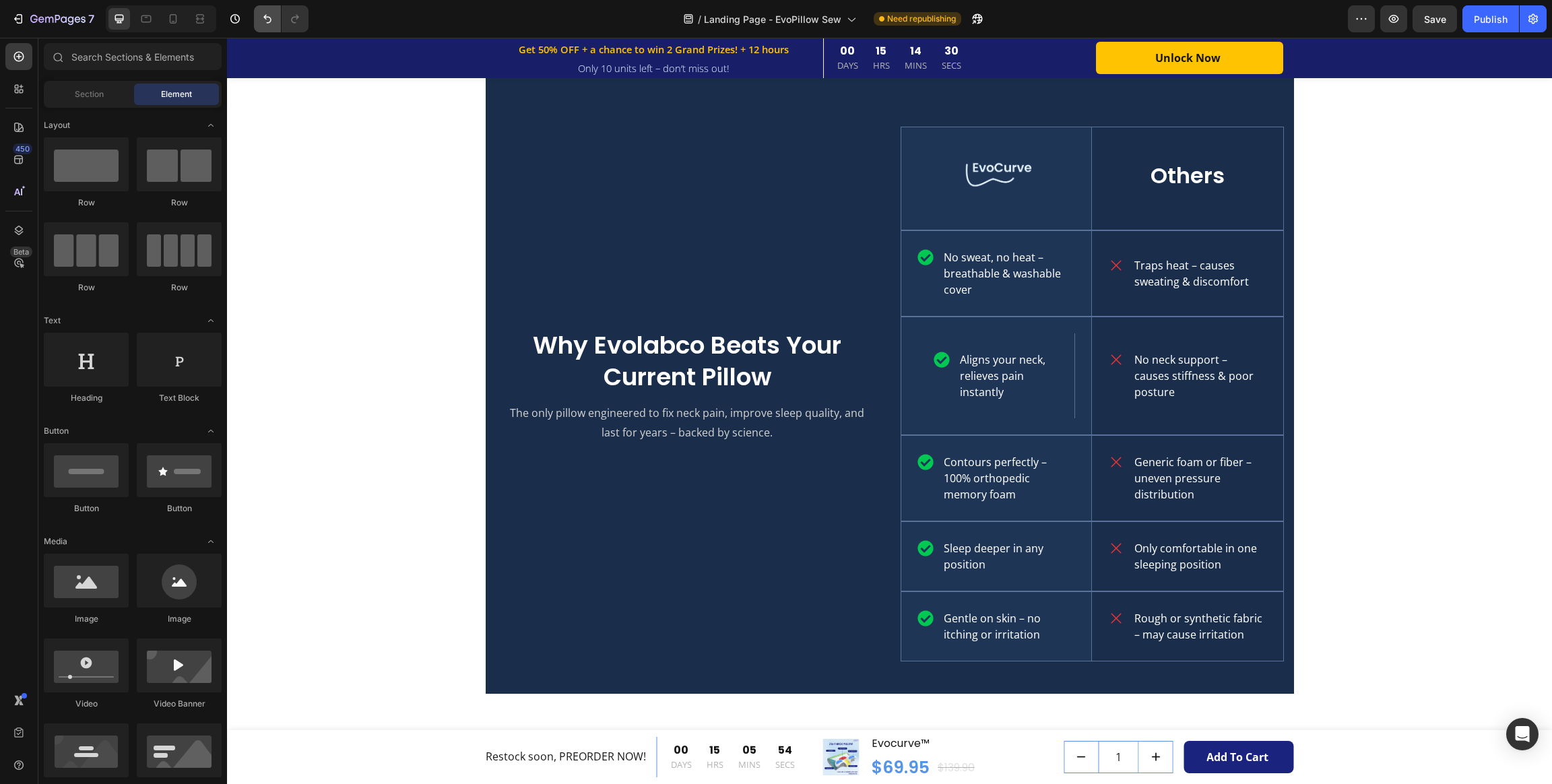 click 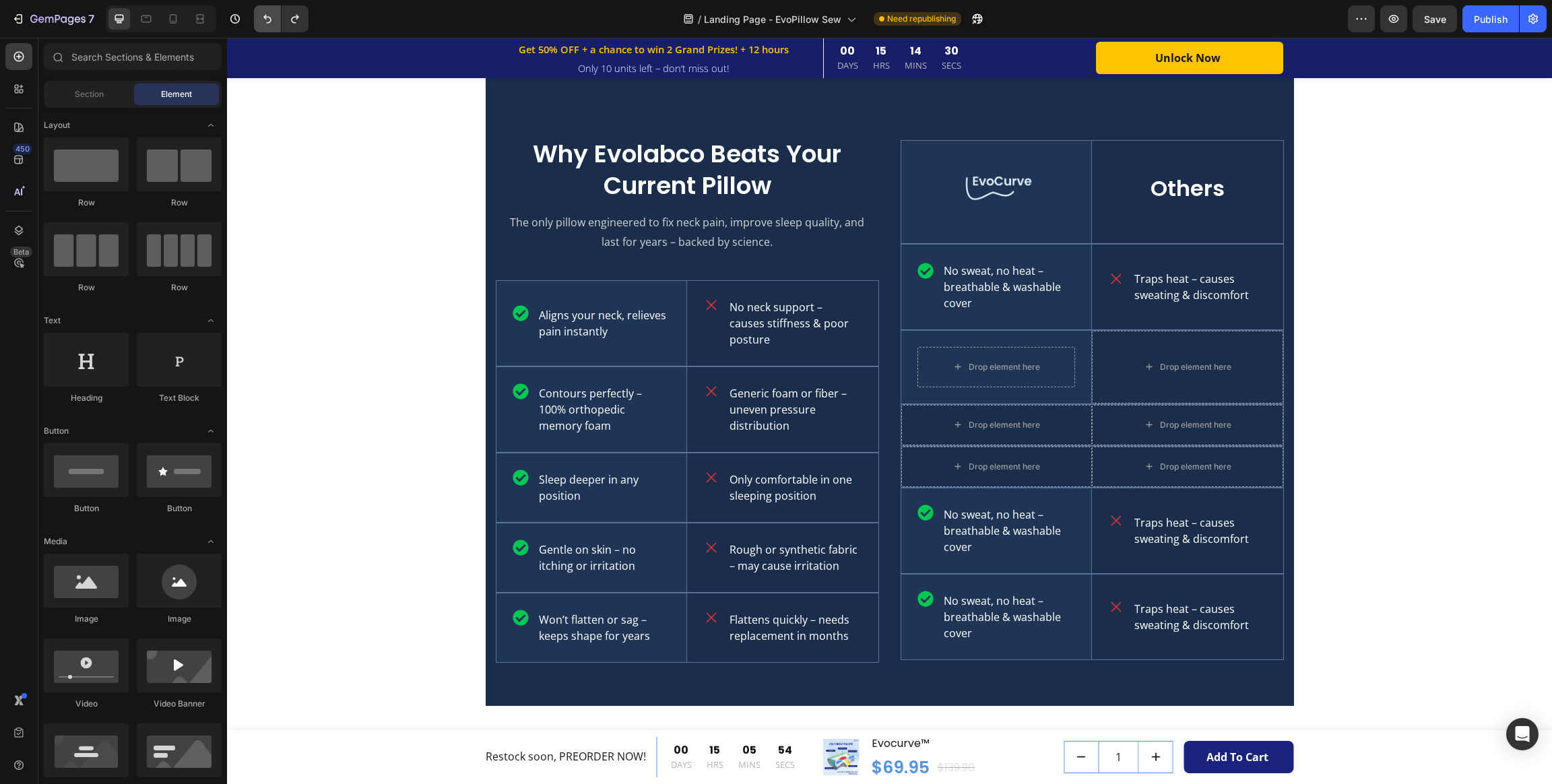 click 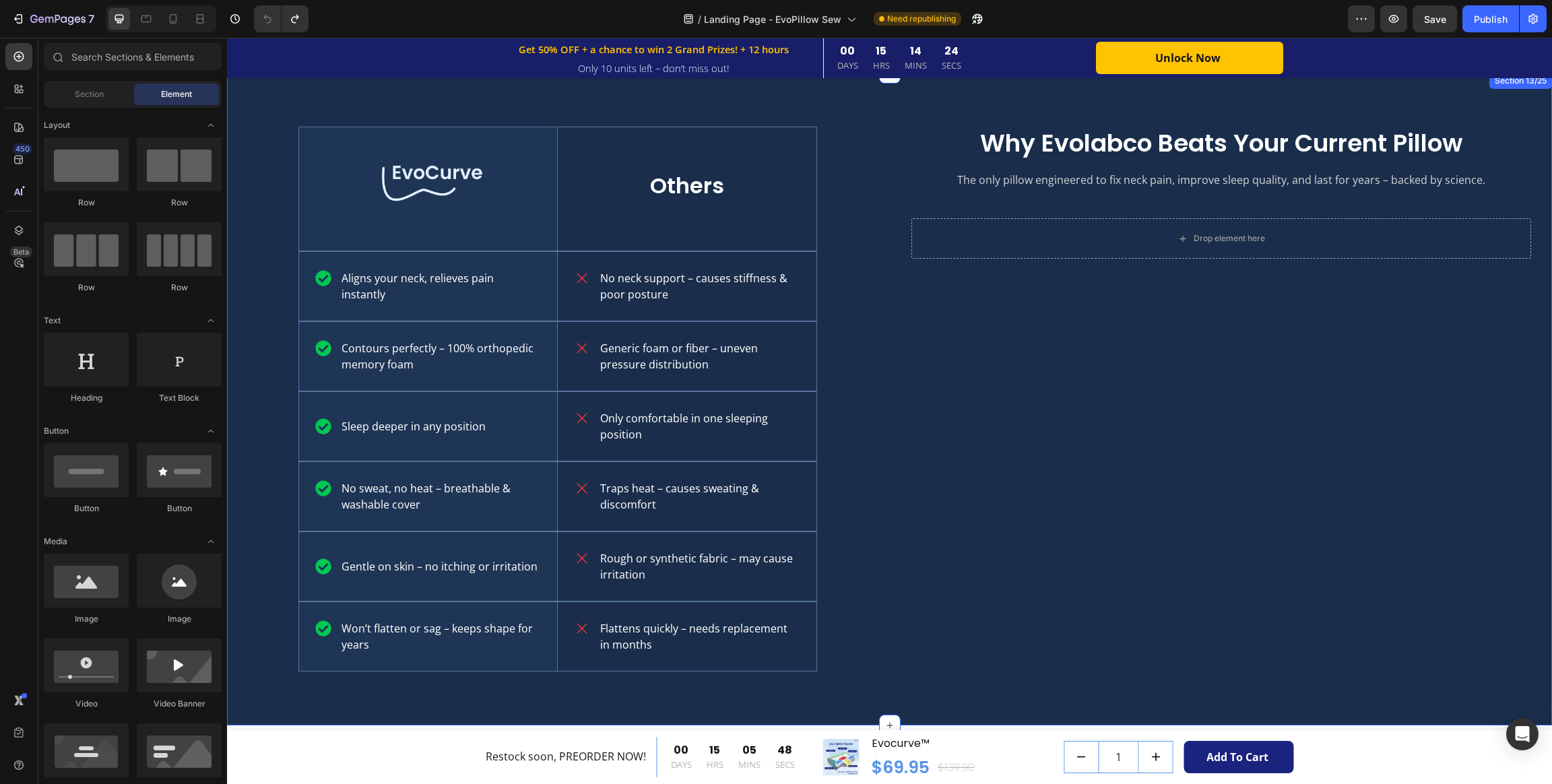 click on "Why Evolabco Beats Your Current Pillow Heading The only pillow engineered to fix neck pain, improve sleep quality, and last for years – backed by science. Text Block
Drop element here Row" at bounding box center [1221, 410] 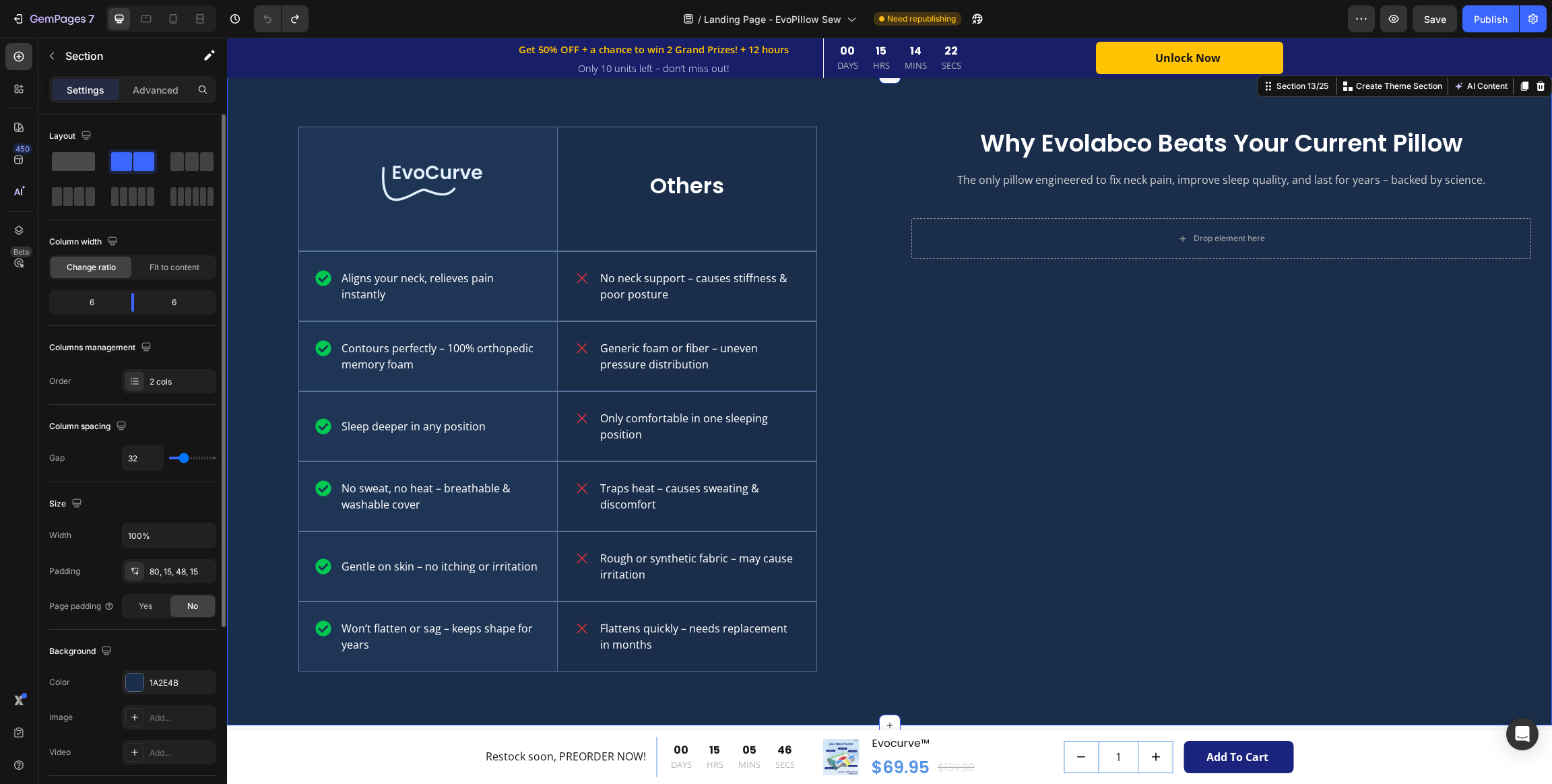 click 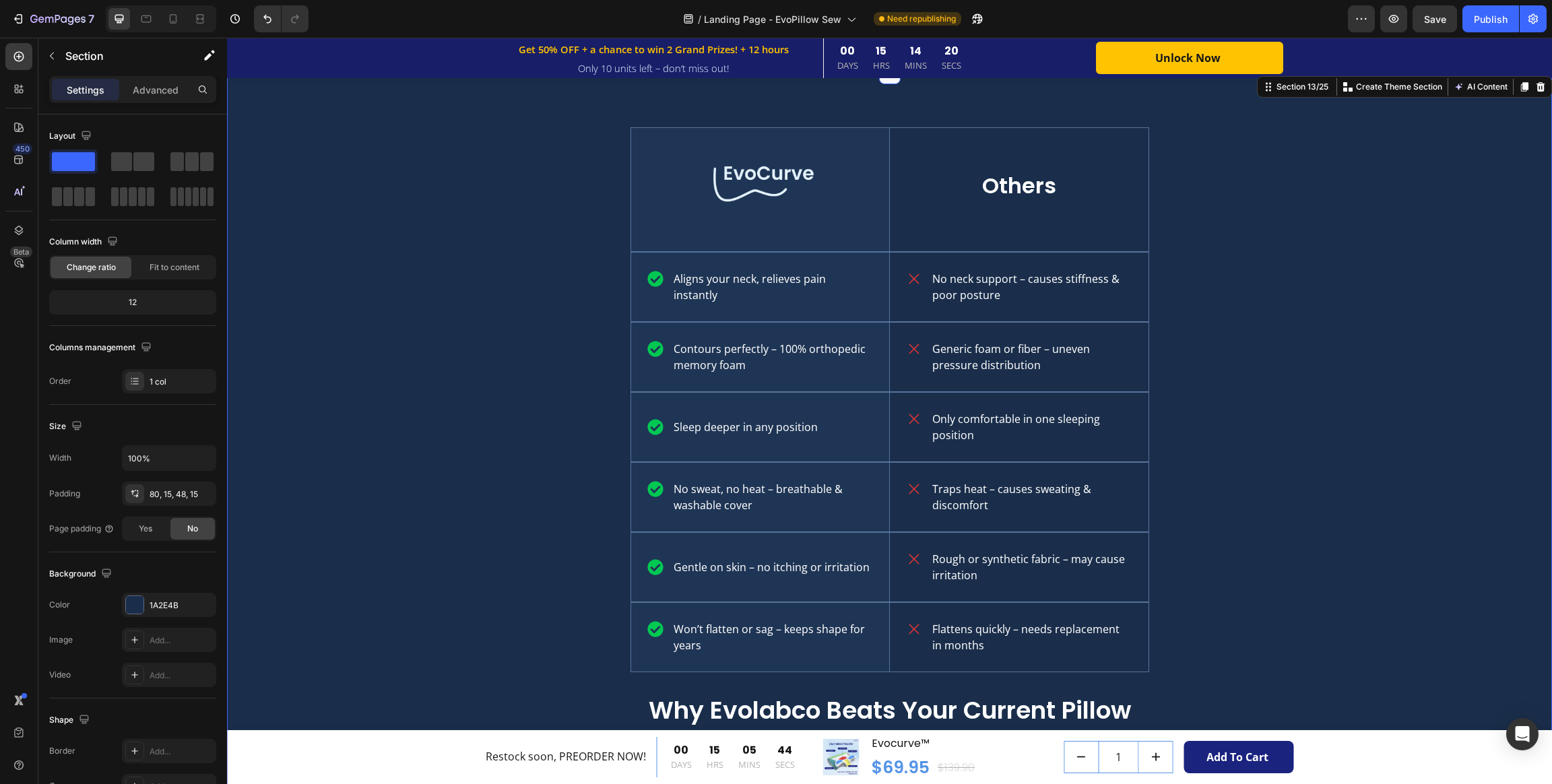 scroll, scrollTop: 3003, scrollLeft: 0, axis: vertical 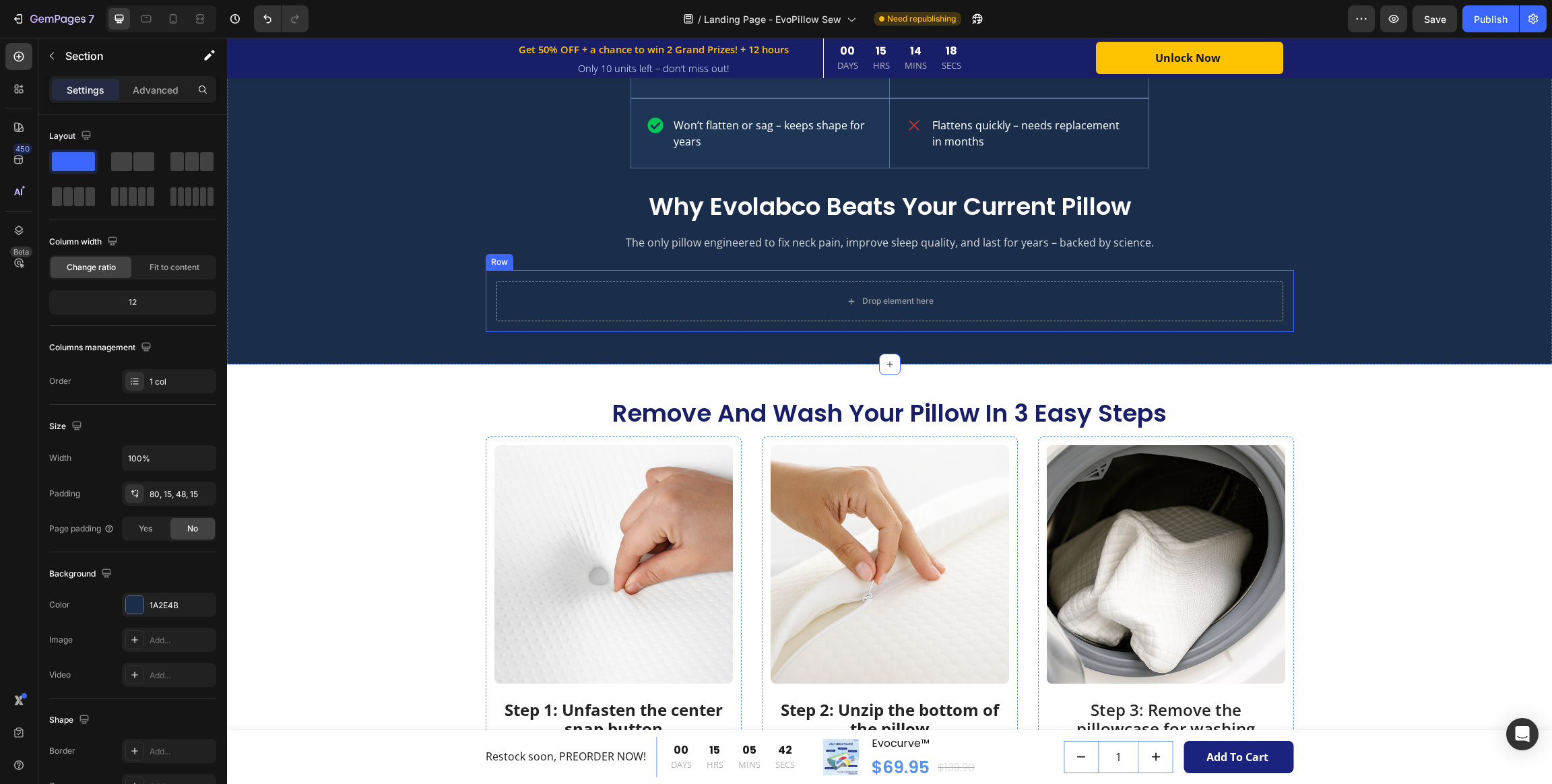 click on "Drop element here Row" at bounding box center (890, 301) 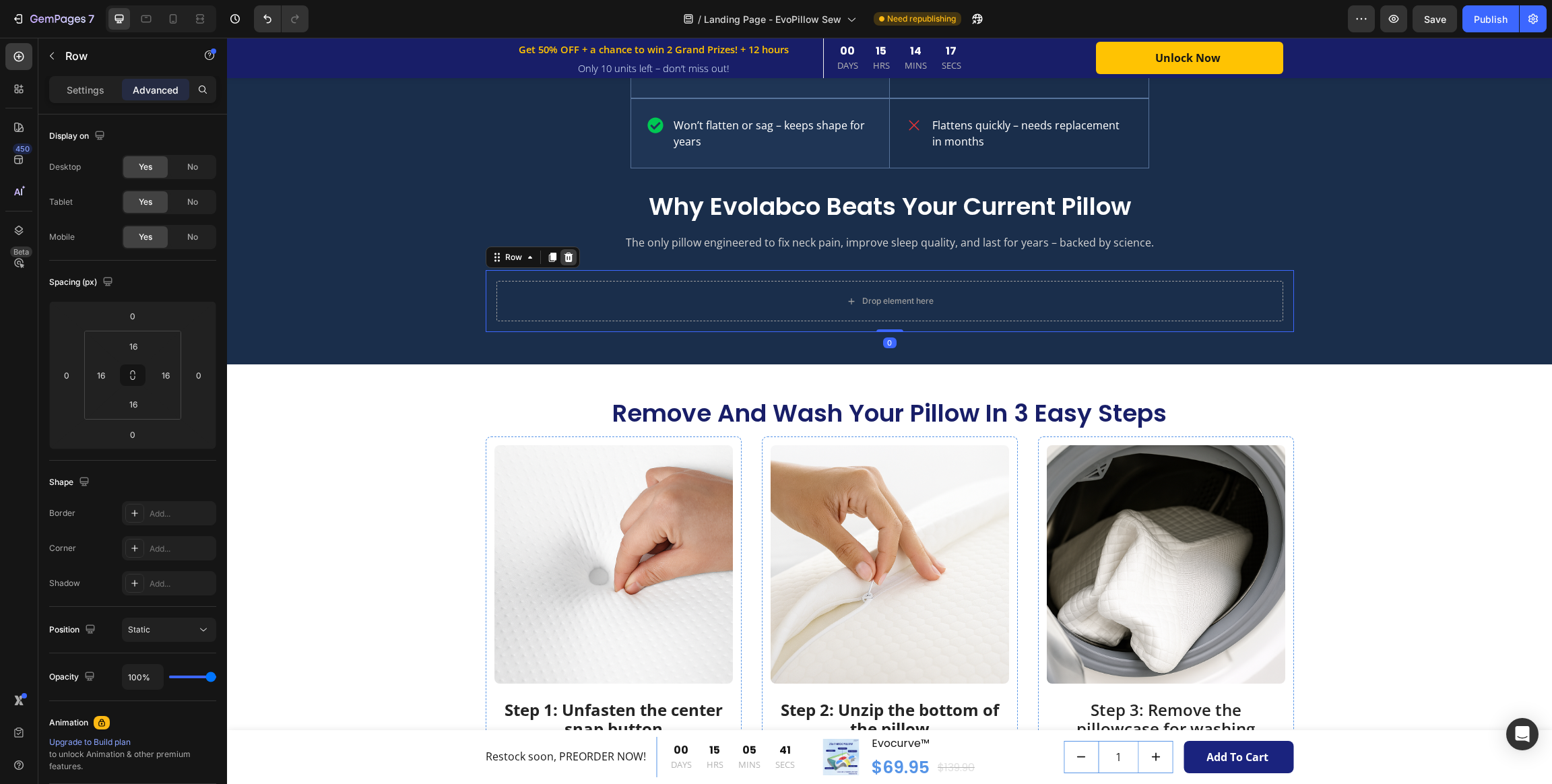 click at bounding box center [569, 257] 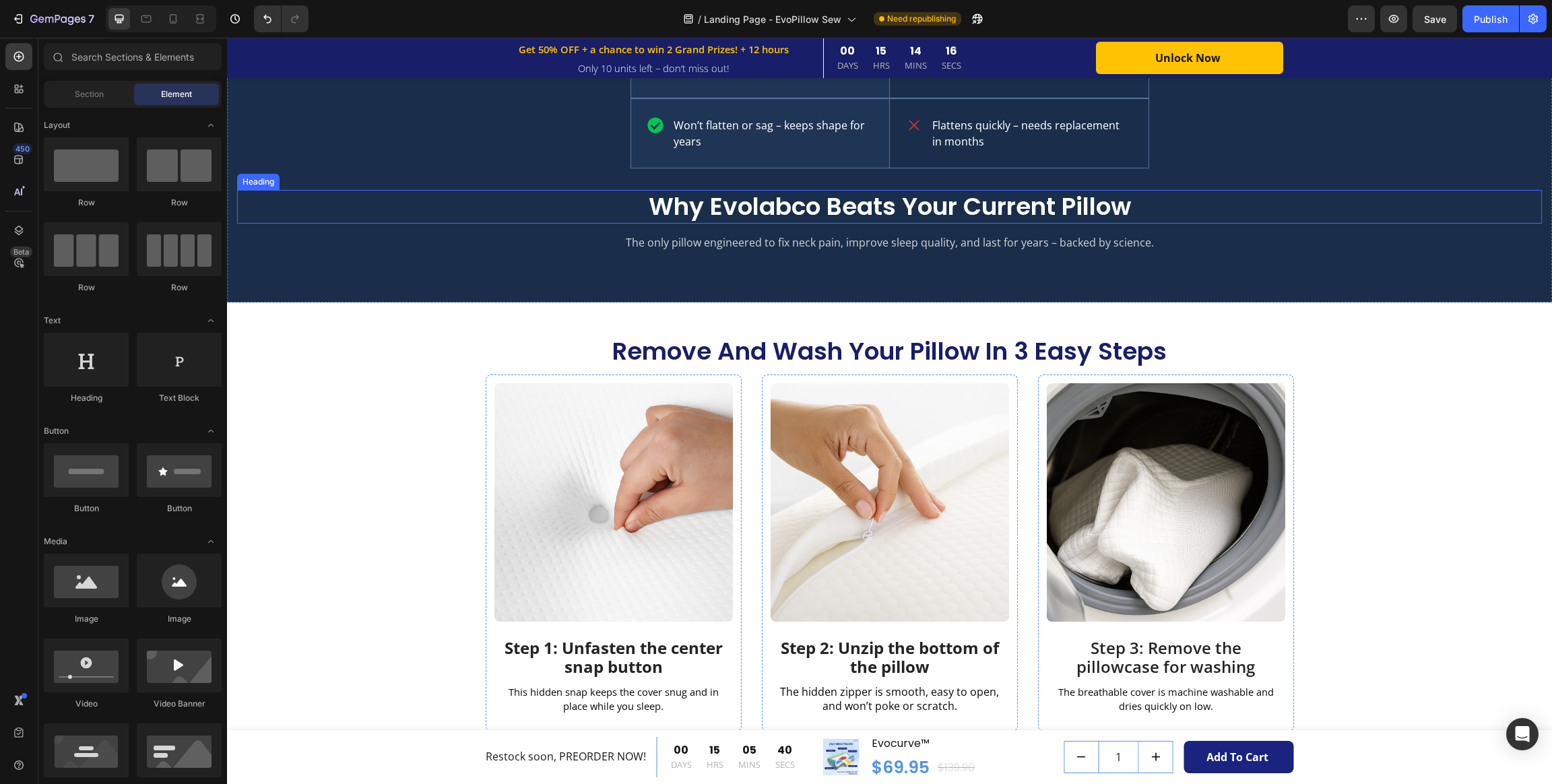 click on "Why Evolabco Beats Your Current Pillow" at bounding box center [889, 207] 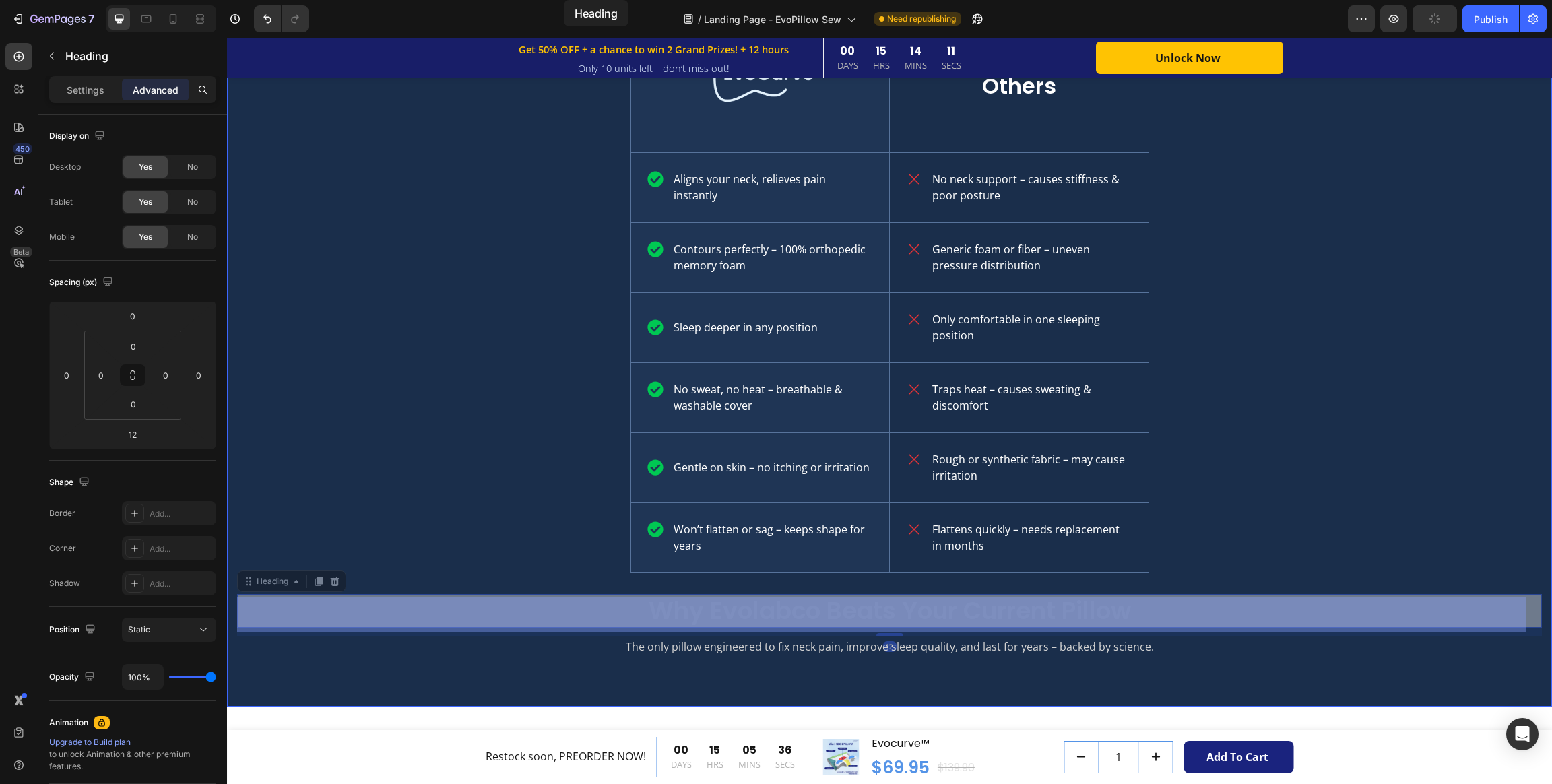 scroll, scrollTop: 1412, scrollLeft: 0, axis: vertical 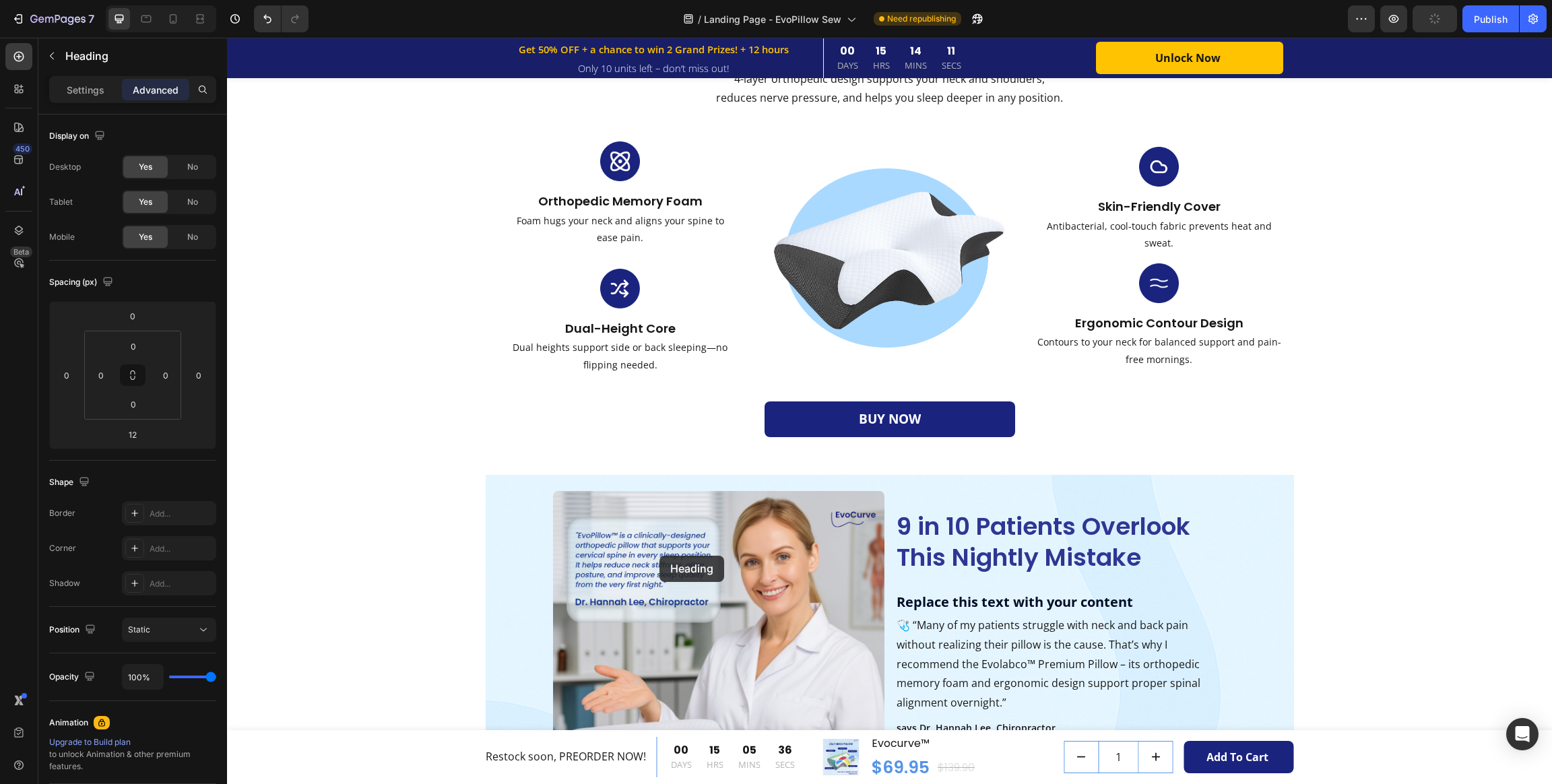 drag, startPoint x: 248, startPoint y: 186, endPoint x: 710, endPoint y: 289, distance: 473.3424 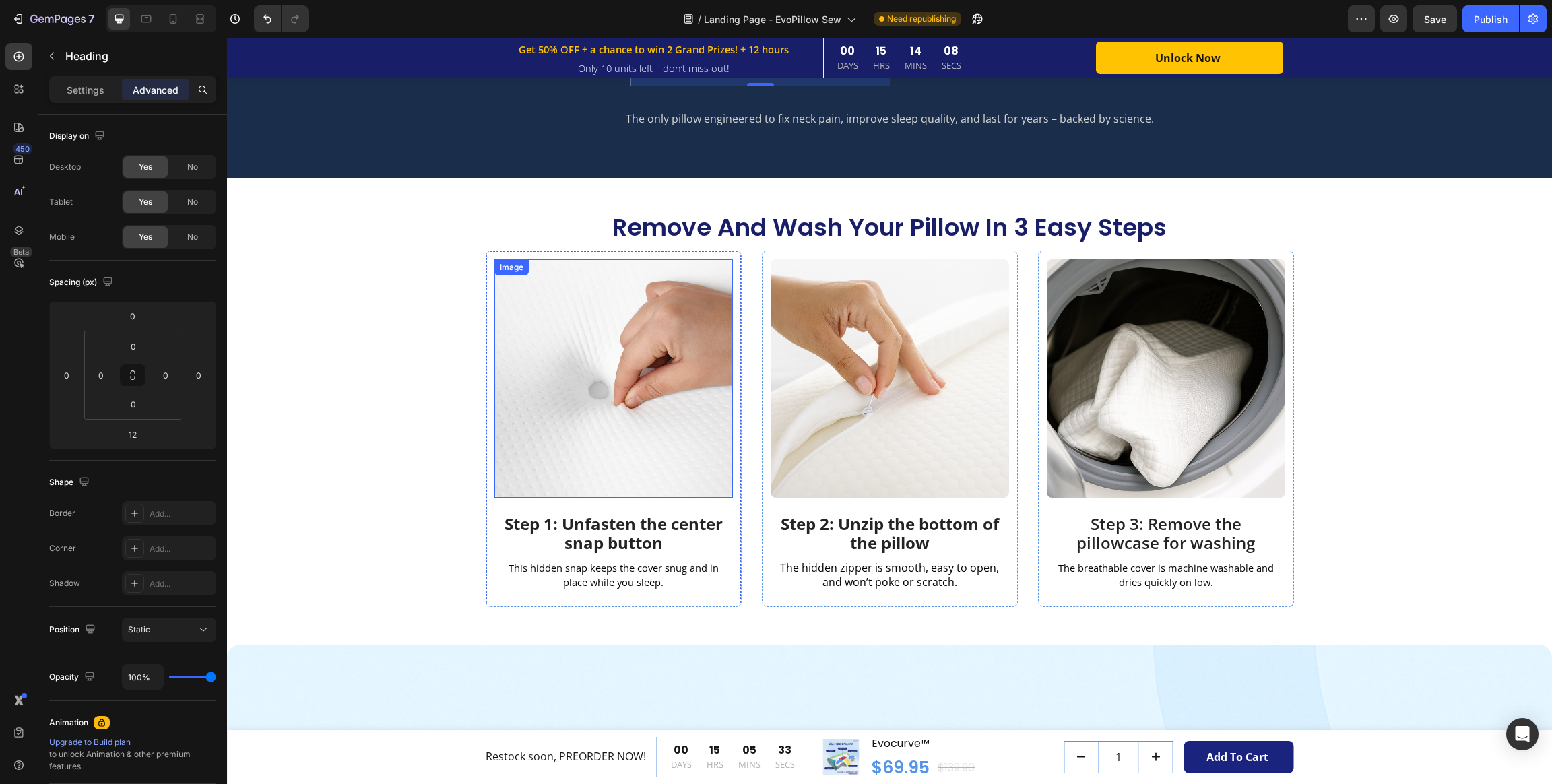 scroll, scrollTop: 2654, scrollLeft: 0, axis: vertical 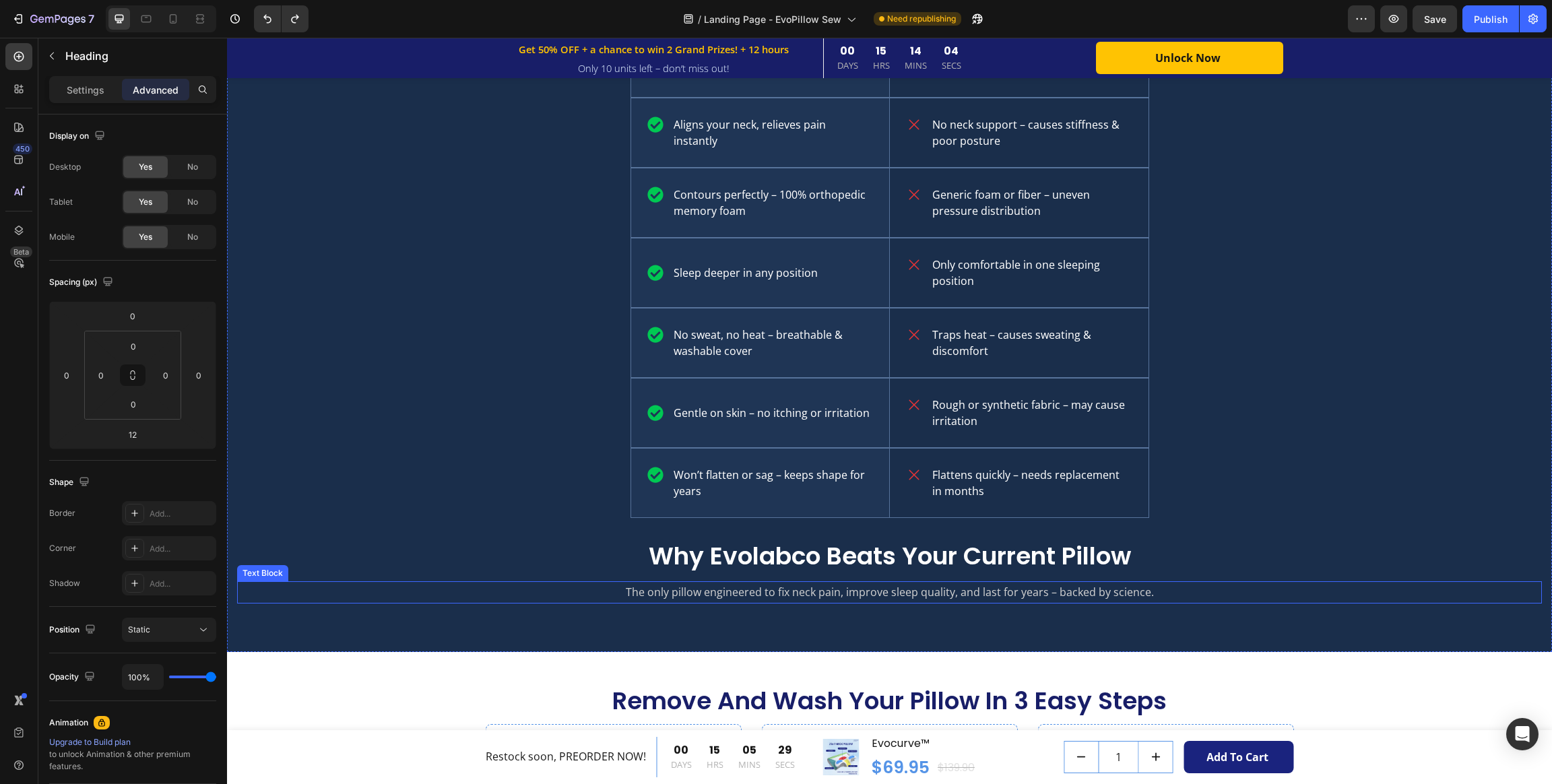 click on "The only pillow engineered to fix neck pain, improve sleep quality, and last for years – backed by science." at bounding box center [889, 592] 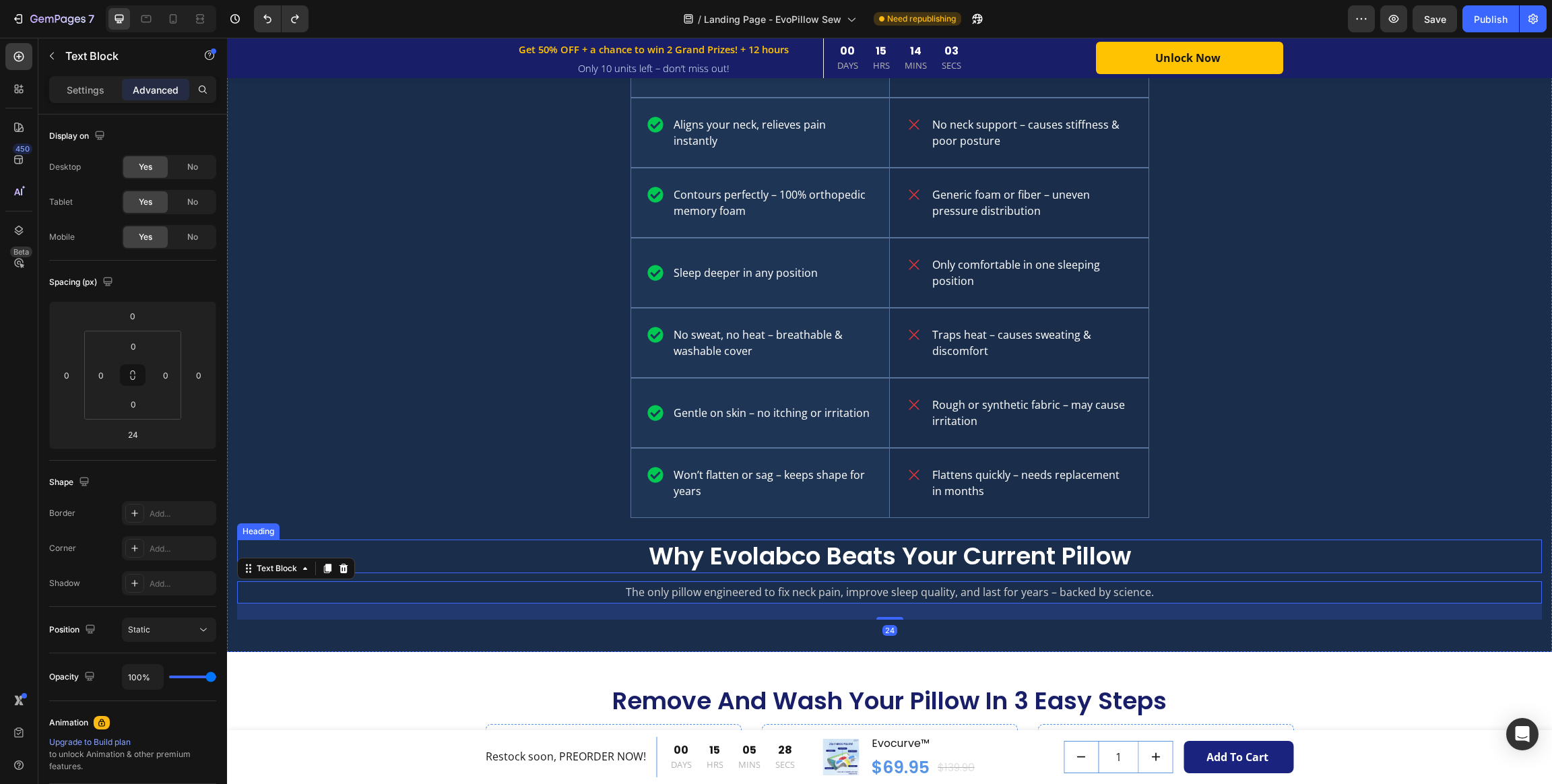 drag, startPoint x: 248, startPoint y: 577, endPoint x: 269, endPoint y: 544, distance: 39.115214 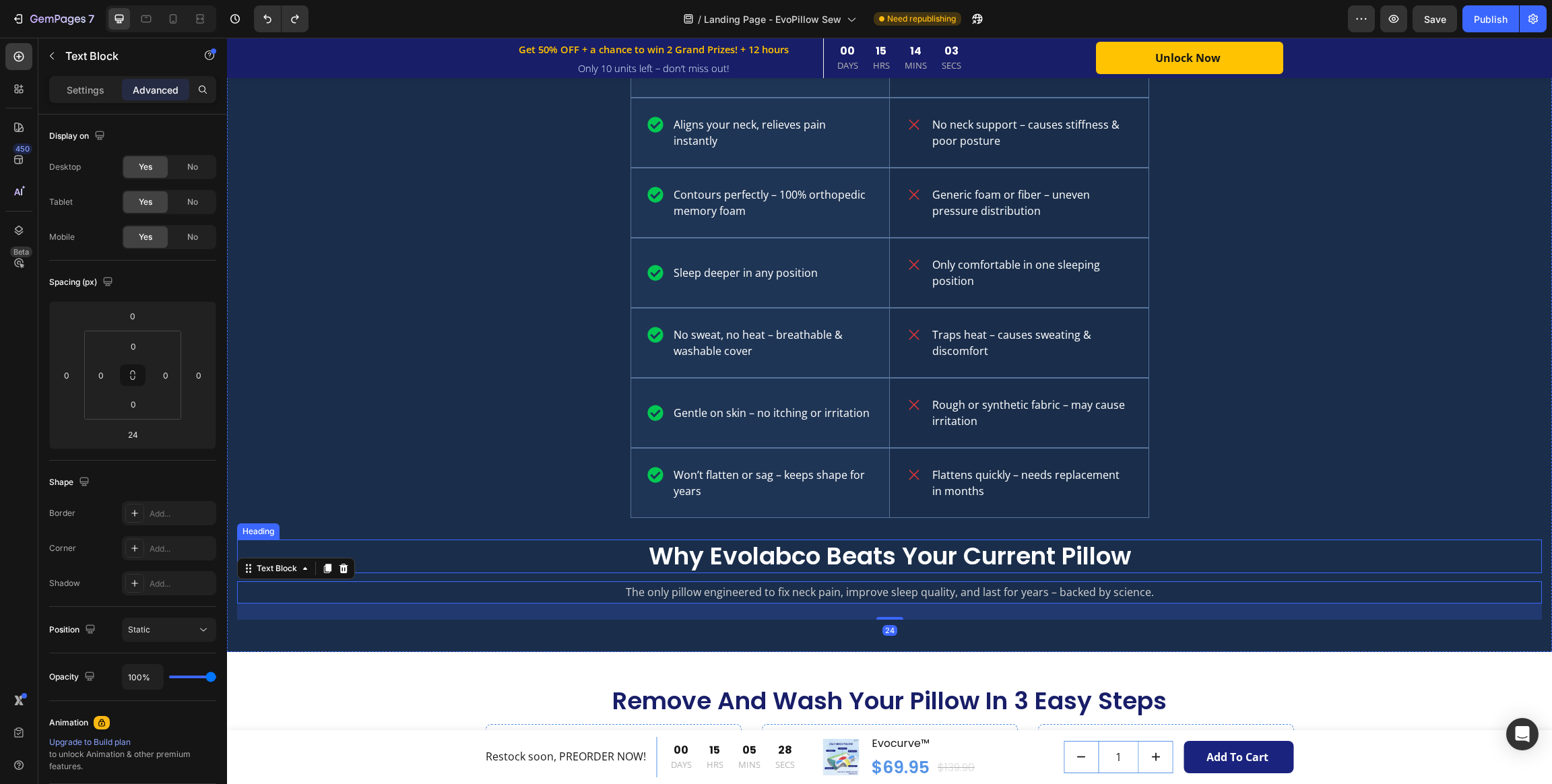 click on "Image Hero Banner Others Text Block Row Aligns your neck, relieves pain instantly Item List Hero Banner
No neck support – causes stiffness & poor posture Item List Row Contours perfectly – 100% orthopedic memory foam Item List Hero Banner
Generic foam or fiber – uneven pressure distribution Item List Row Sleep deeper in any position Item List Hero Banner
Only comfortable in one sleeping position Item List Row No sweat, no heat – breathable & washable cover Item List Hero Banner
Traps heat – causes sweating & discomfort Item List Row Gentle on skin – no itching or irritation Item List Hero Banner
Rough or synthetic fabric – may cause irritation Item List Row Won’t flatten or sag – keeps shape for years Item List Hero Banner
Flattens quickly – needs replacement in months Item List Row Row Why Evolabco Beats Your Current Pillow Heading Text Block   24" at bounding box center (889, 296) 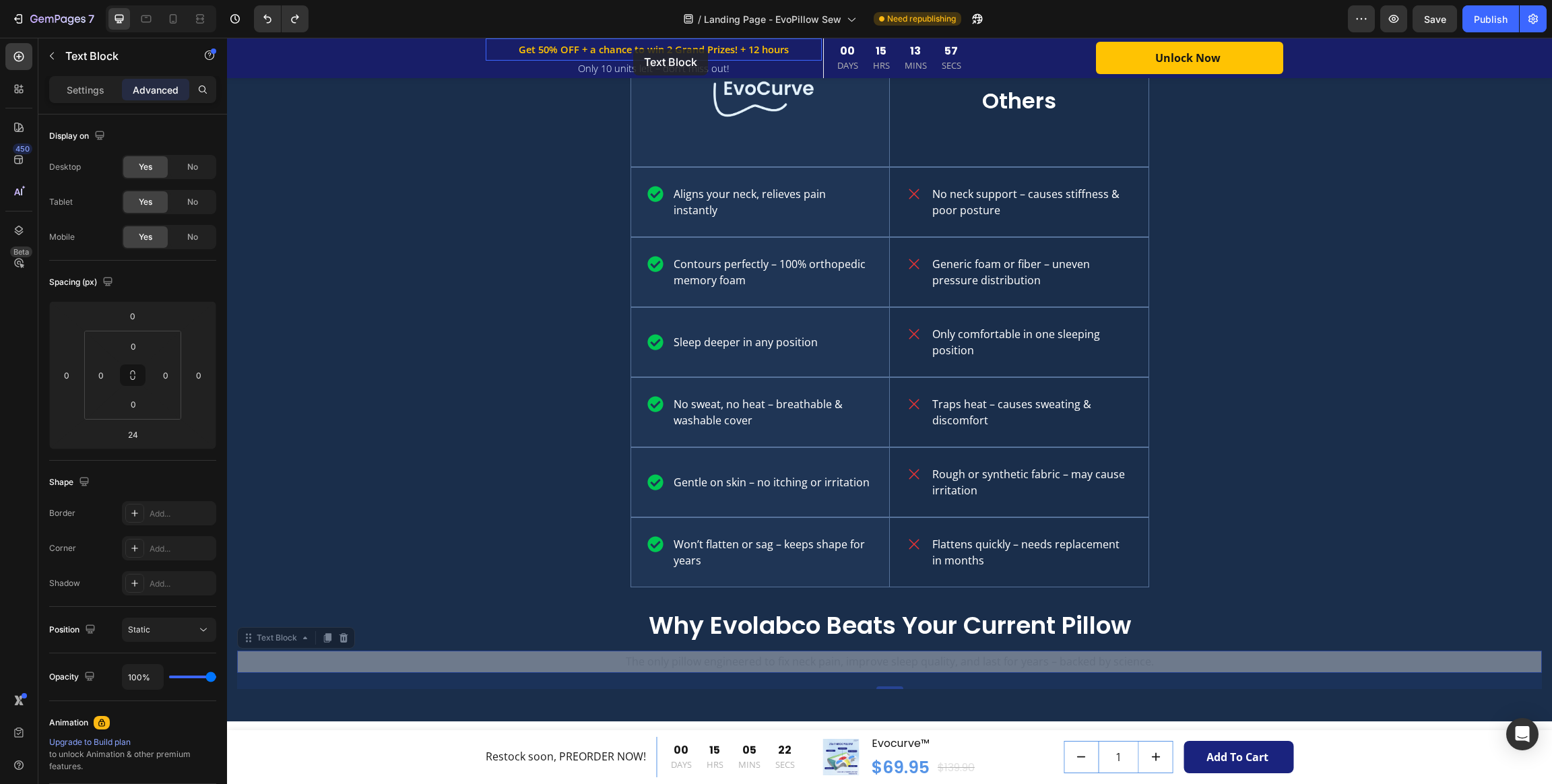 scroll, scrollTop: 2570, scrollLeft: 0, axis: vertical 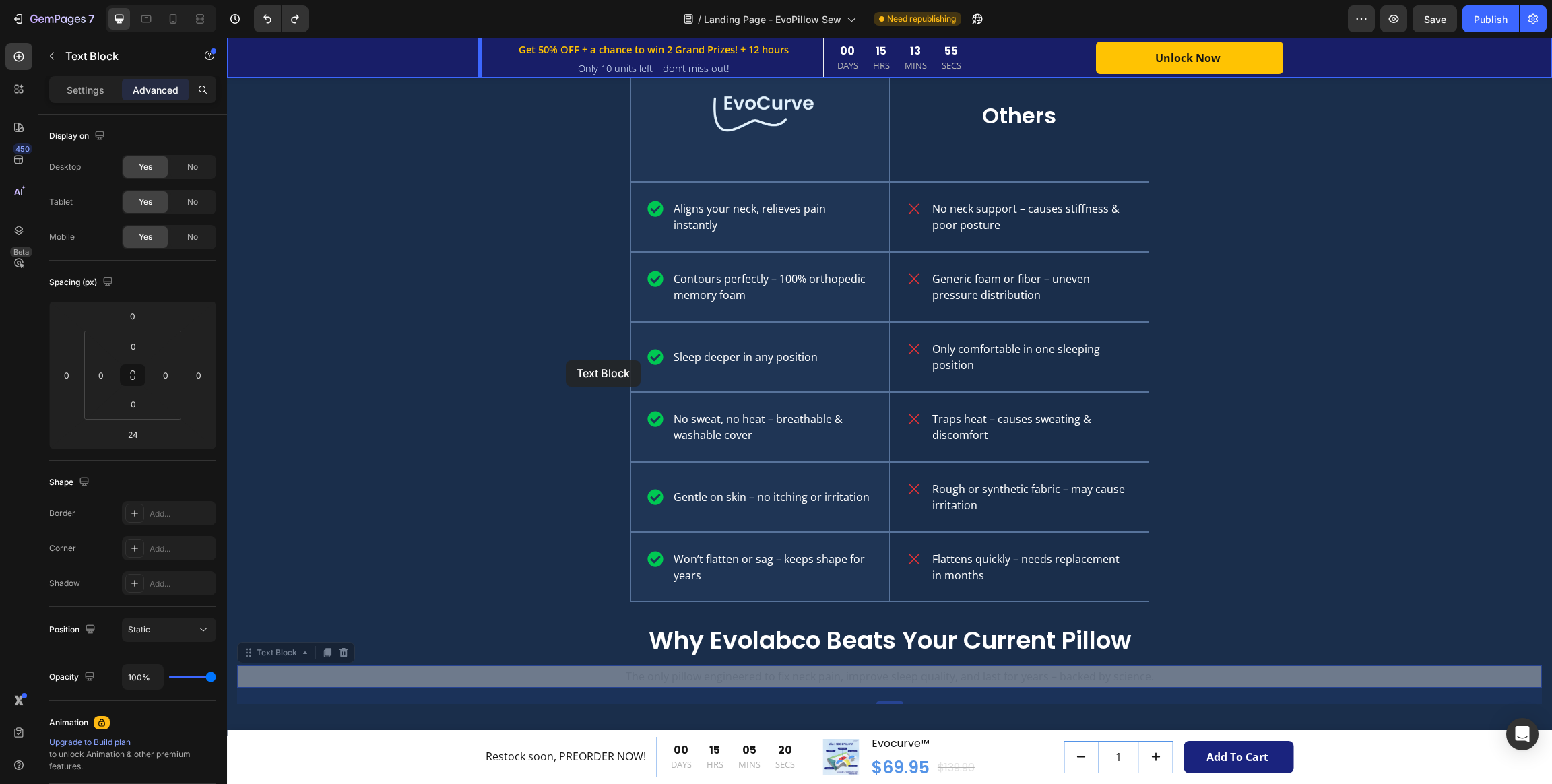 drag, startPoint x: 248, startPoint y: 574, endPoint x: 570, endPoint y: 397, distance: 367.44115 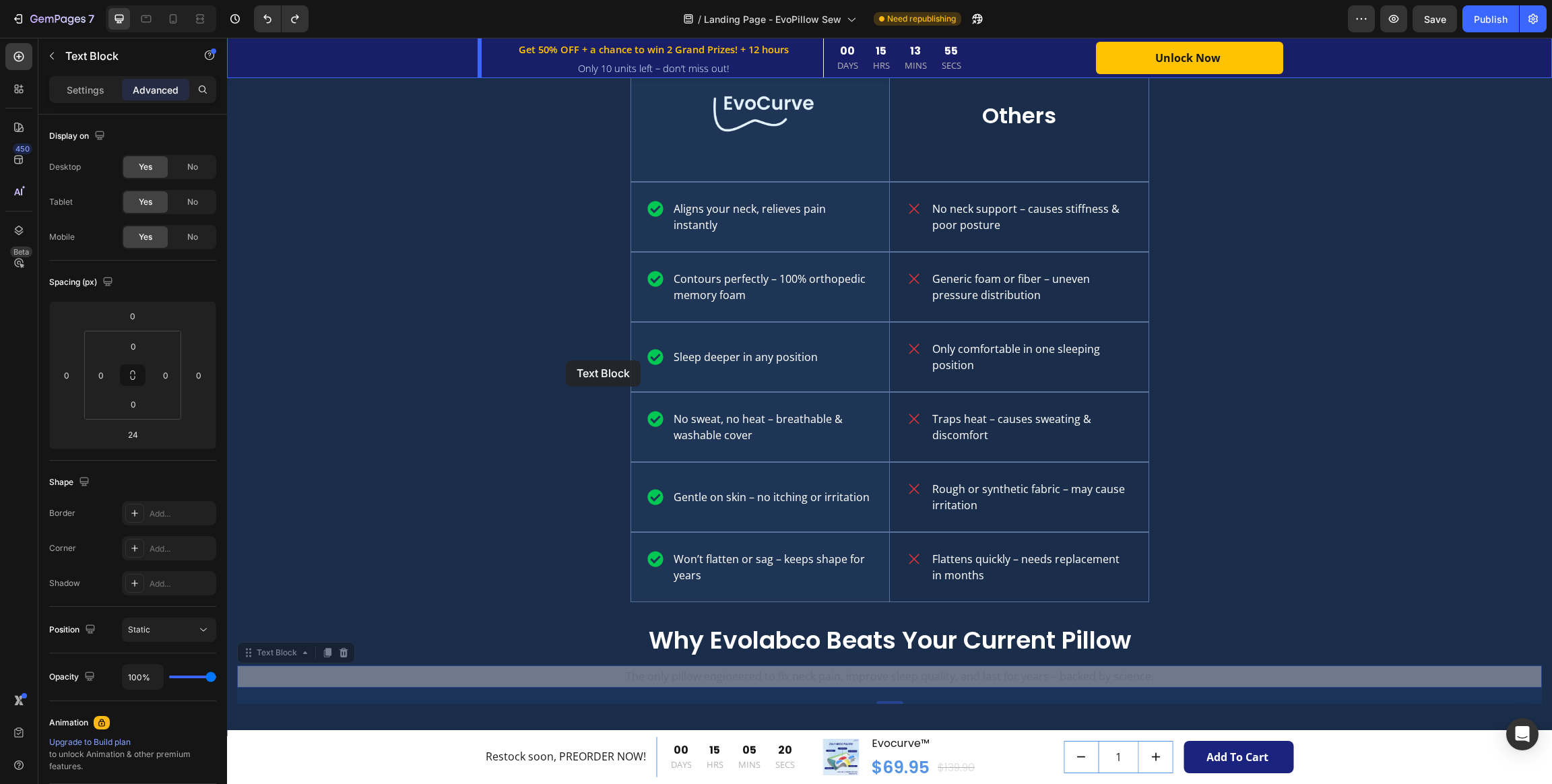 click on "Header Get 50% OFF + a chance to win 2 Grand Prizes! + 12 hours Text Block Row Only 10 units left – don’t miss out! Text Block Row 00 DAYS 15 HRS 13 MINS 55 SECS CountDown Timer Unlock Now (P) Cart Button Row Row Product Sticky Wake Up Without Neck Pain Heading 4-layer orthopedic design supports your neck and shoulders, reduces nerve pressure, and helps you sleep deeper in any position. Text block Row Image Orthopedic Memory Foam Text block Foam hugs your neck and aligns your spine to ease pain. Text block Row Image Dual-Height Core Text block Dual heights support side or back sleeping—no flipping needed. Text block Row Row Image Skin-Friendly Cover Text block Antibacterial, cool-touch fabric prevents heat and sweat. Text block Image Ergonomic Contour Design Text block Contours to your neck for balanced support and pain-free mornings. Text block Row Row Image BUY NOW Button Row Section 8/25 9 in 10 Patients Overlook This Nightly Mistake Heading Text Block says Dr. [LAST], Chiropractor. Text Block" at bounding box center [889, 594] 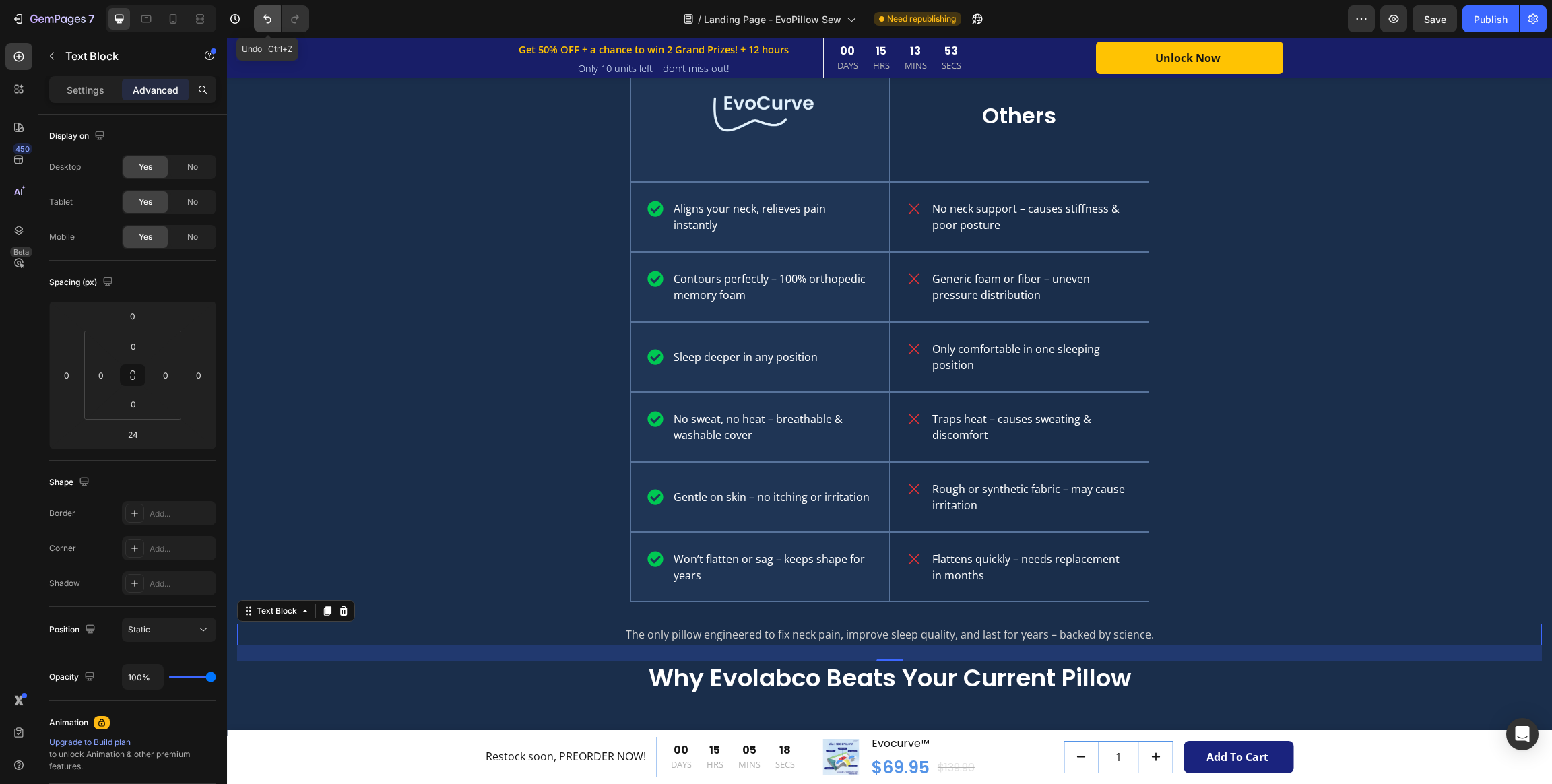 click 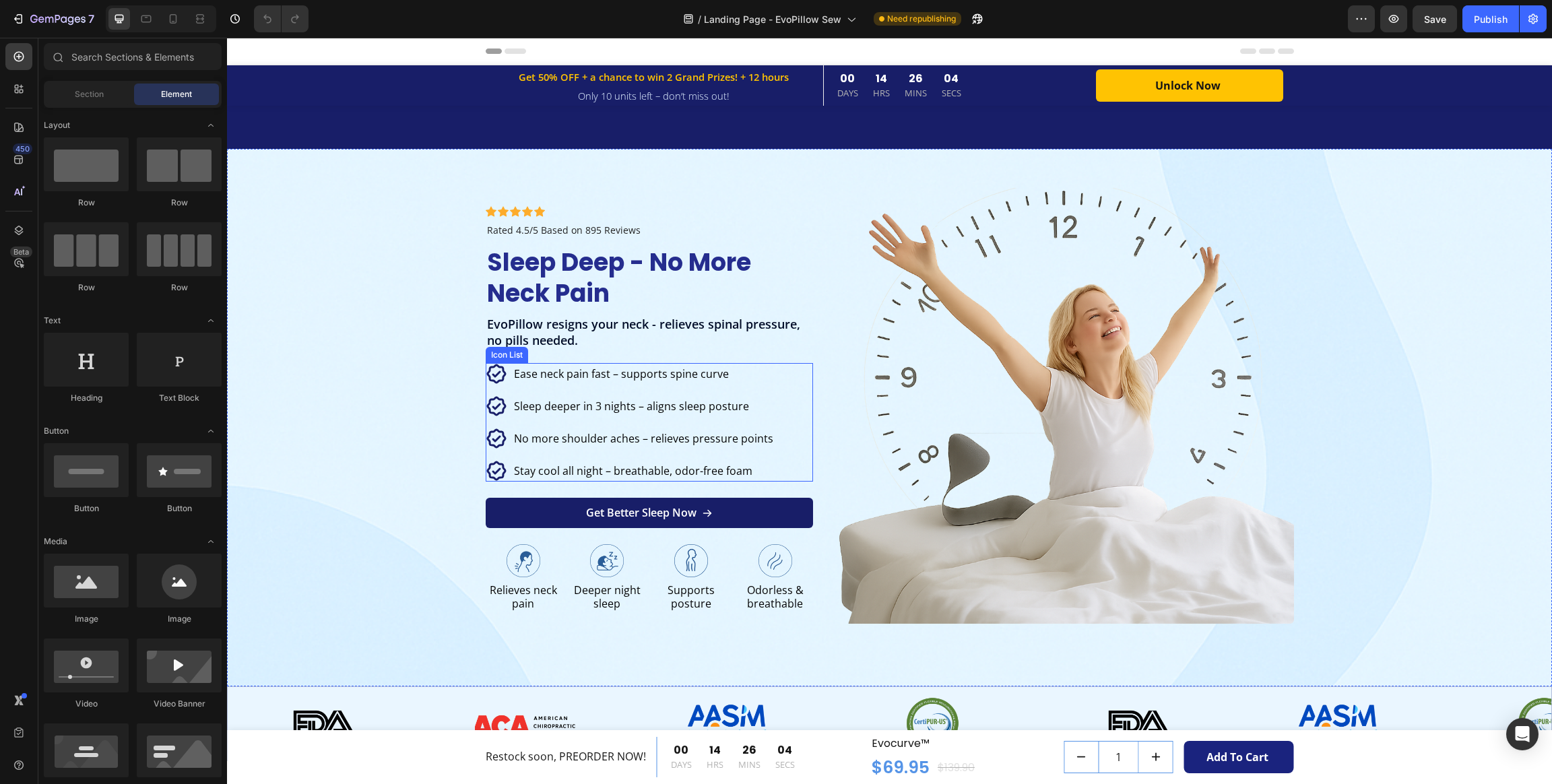 scroll, scrollTop: 504, scrollLeft: 0, axis: vertical 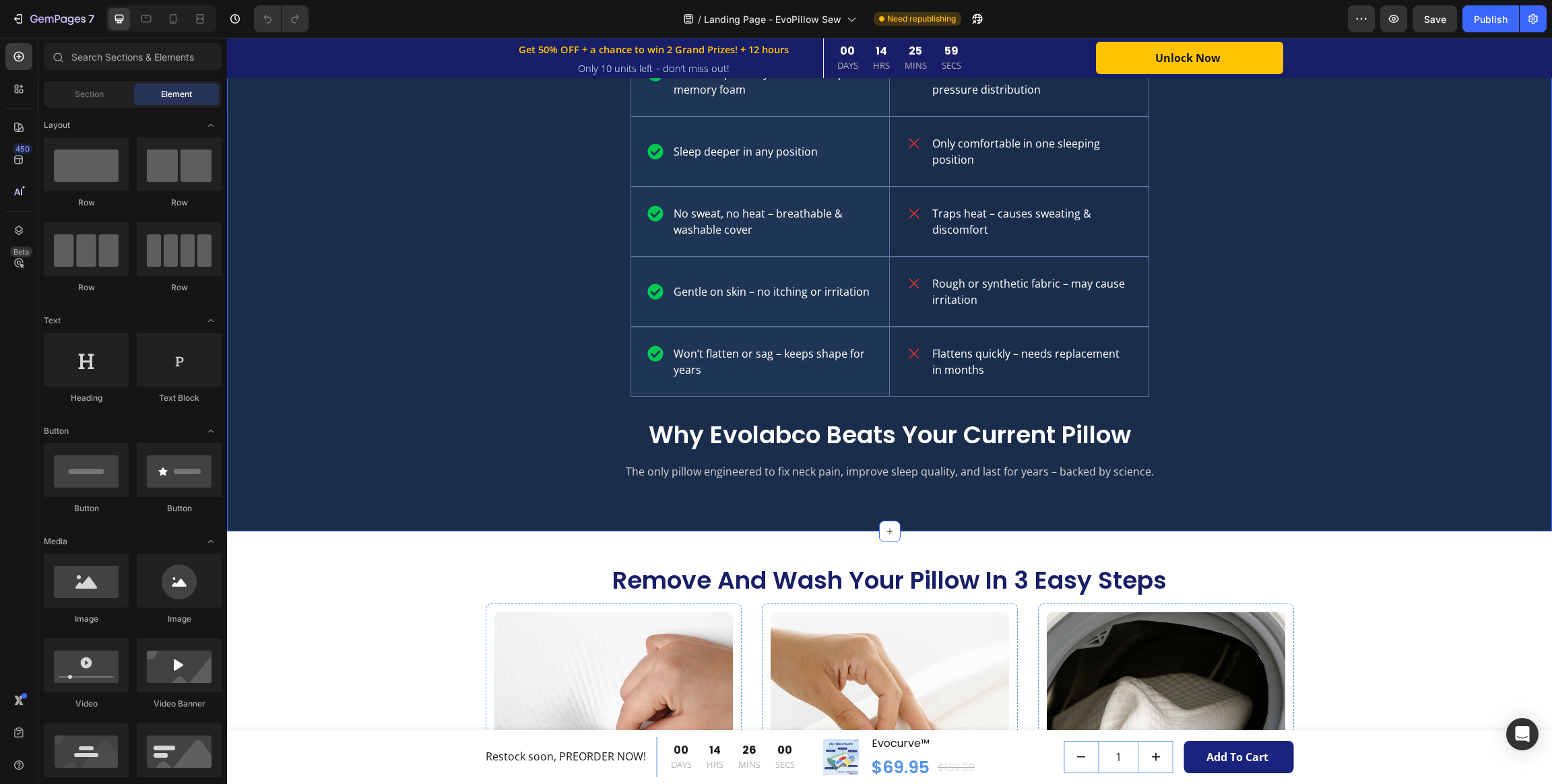 click on "Why Evolabco Beats Your Current Pillow" at bounding box center [889, 435] 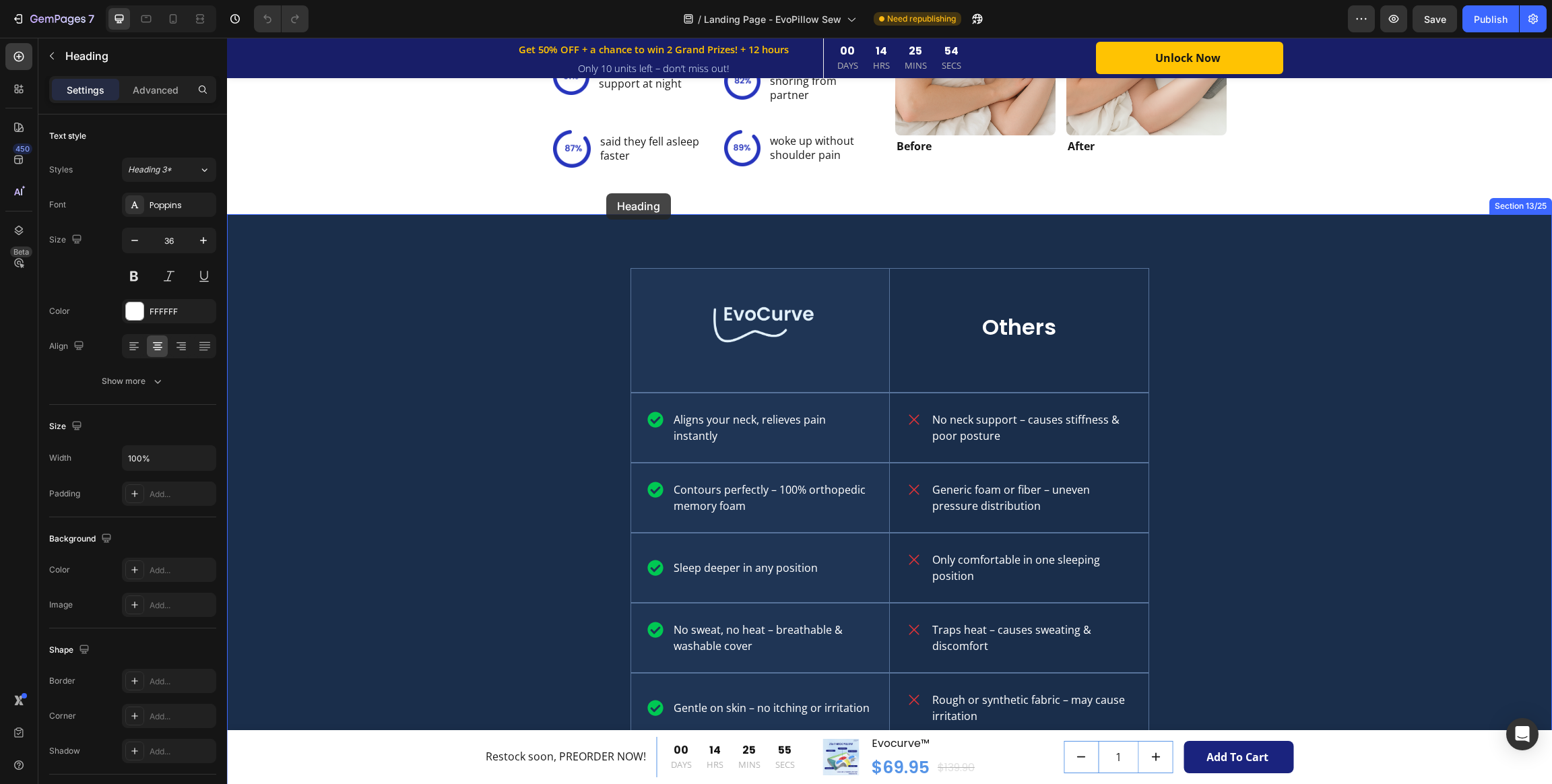 scroll, scrollTop: 2321, scrollLeft: 0, axis: vertical 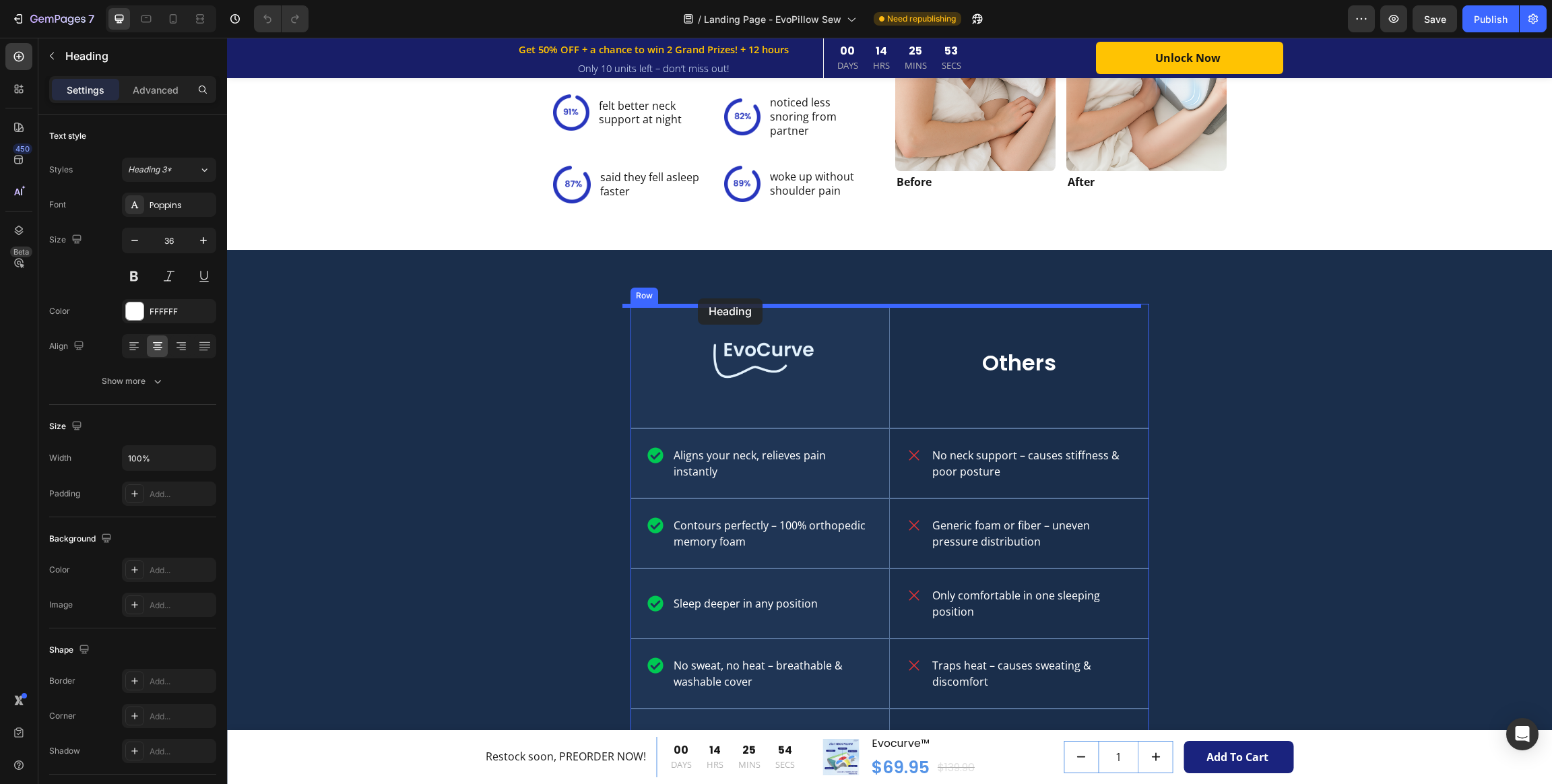 drag, startPoint x: 248, startPoint y: 457, endPoint x: 698, endPoint y: 298, distance: 477.2641 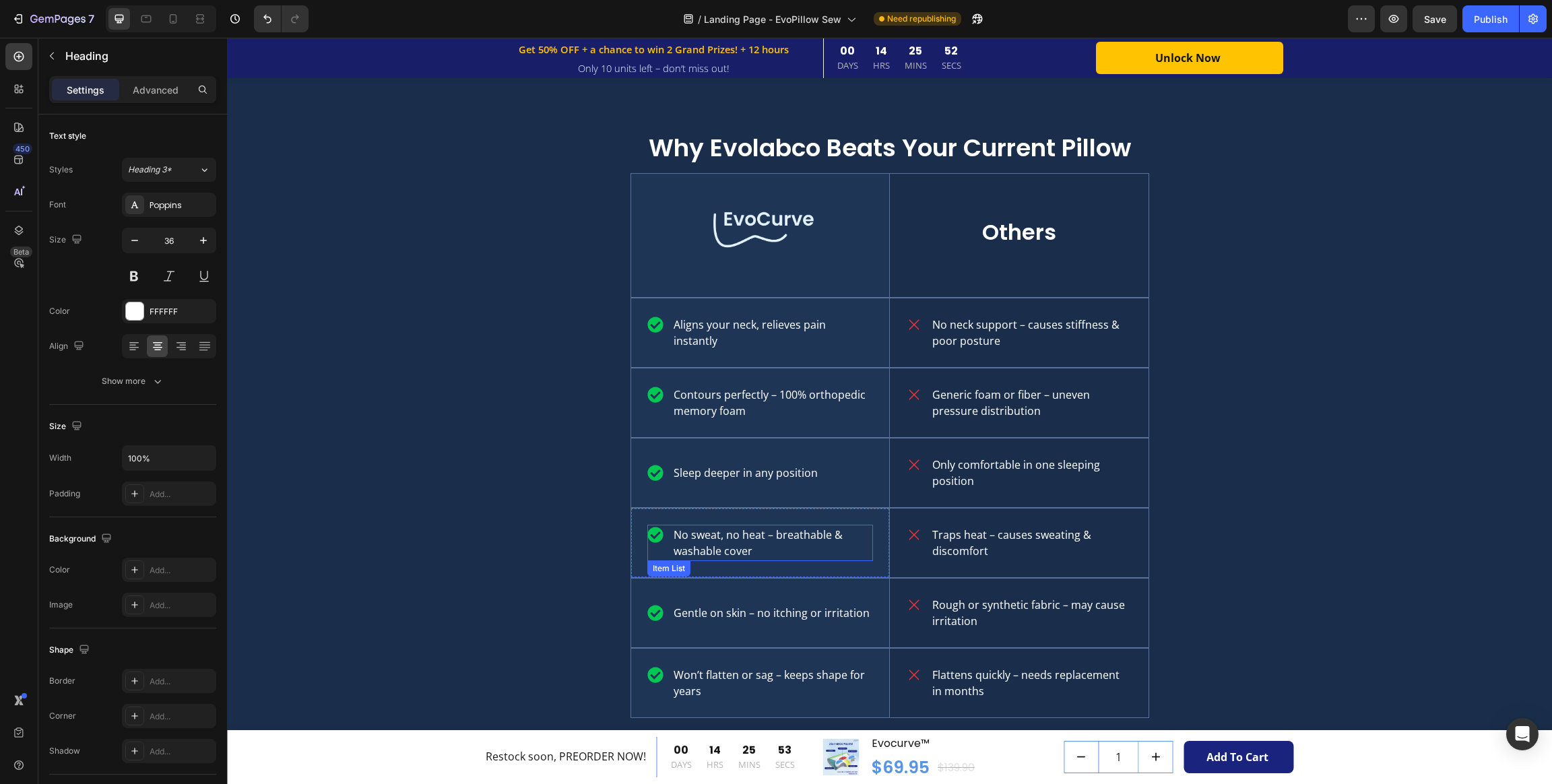scroll, scrollTop: 2624, scrollLeft: 0, axis: vertical 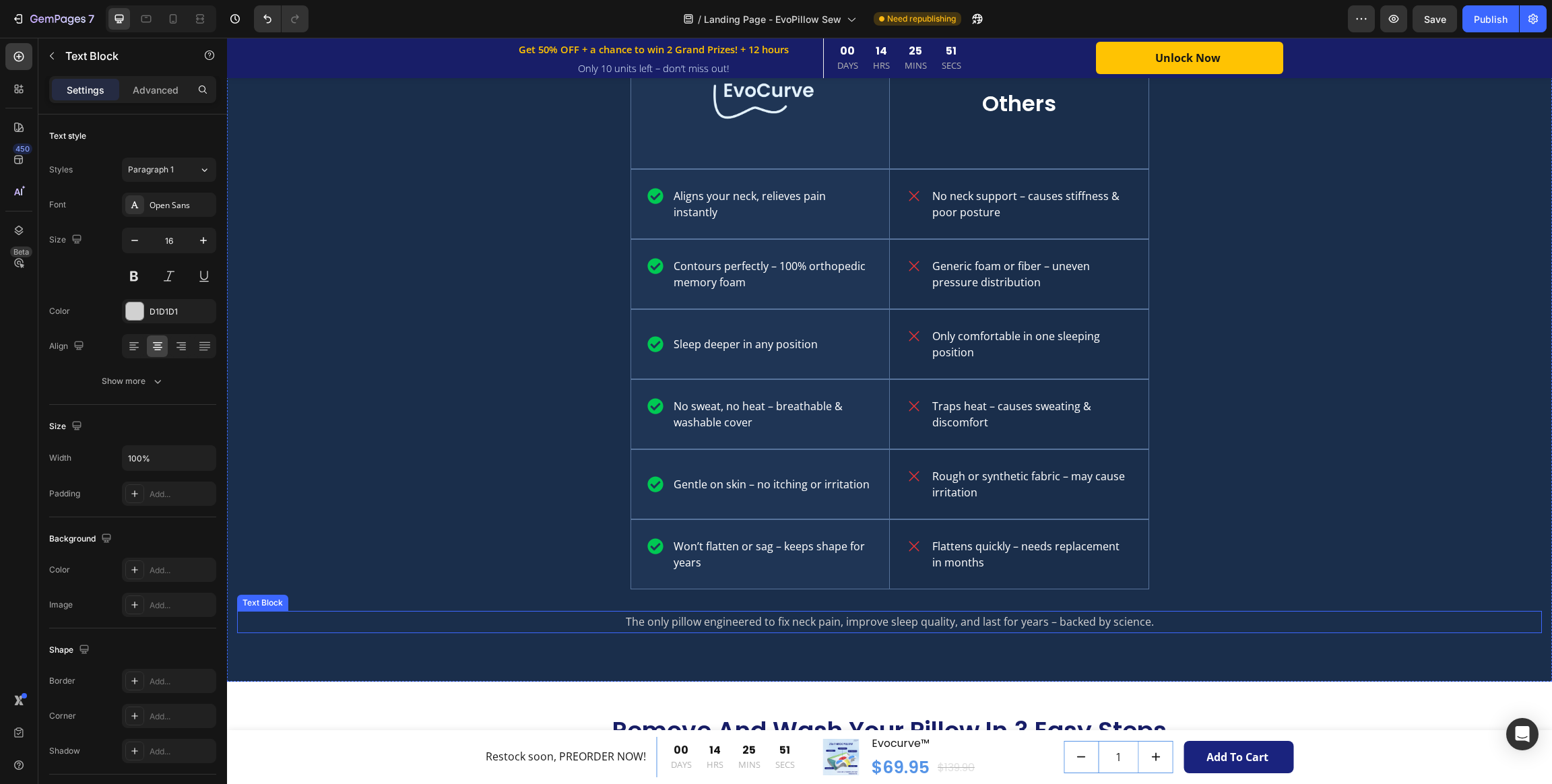 click on "The only pillow engineered to fix neck pain, improve sleep quality, and last for years – backed by science." at bounding box center (889, 622) 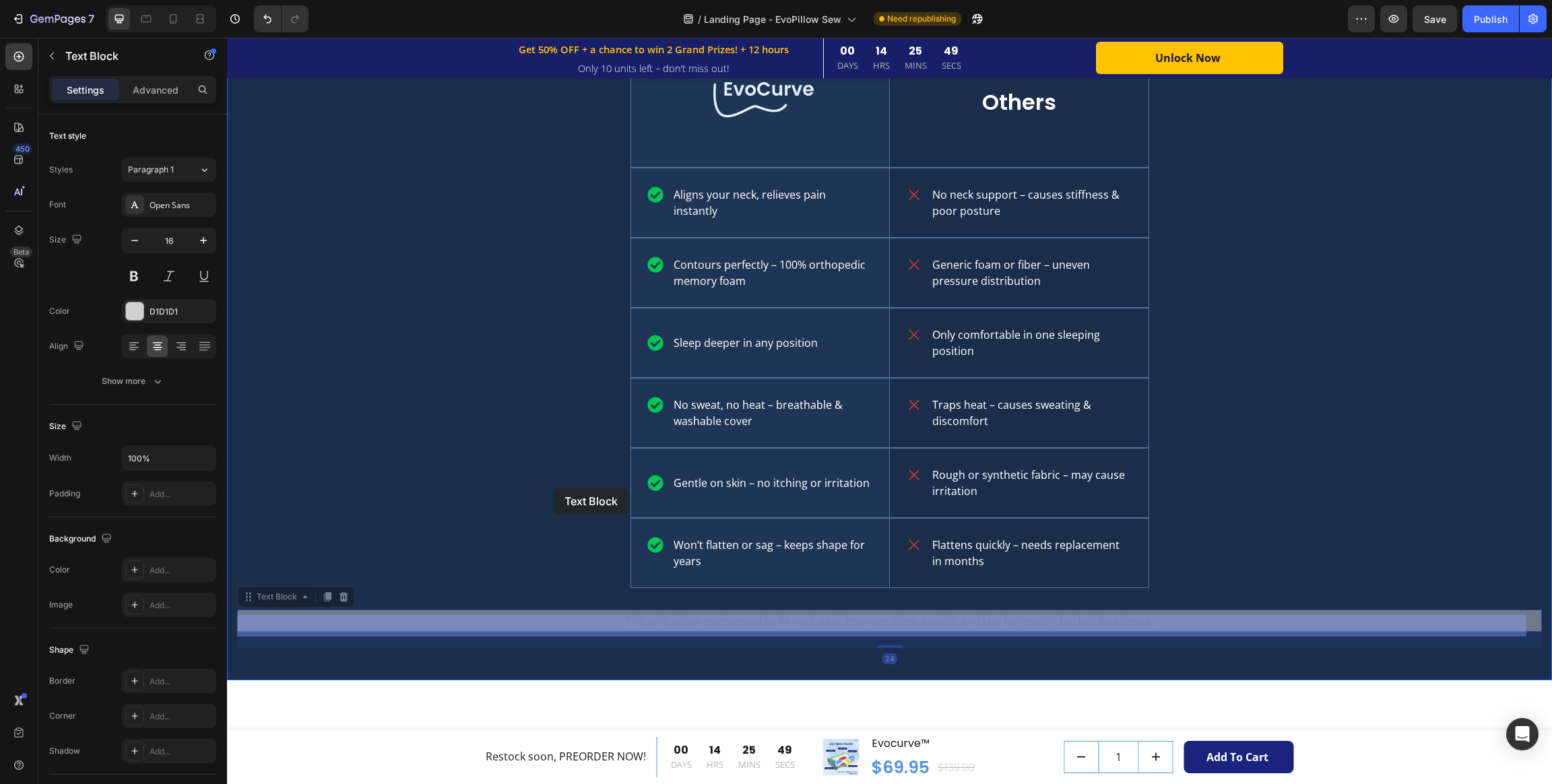 scroll, scrollTop: 2321, scrollLeft: 0, axis: vertical 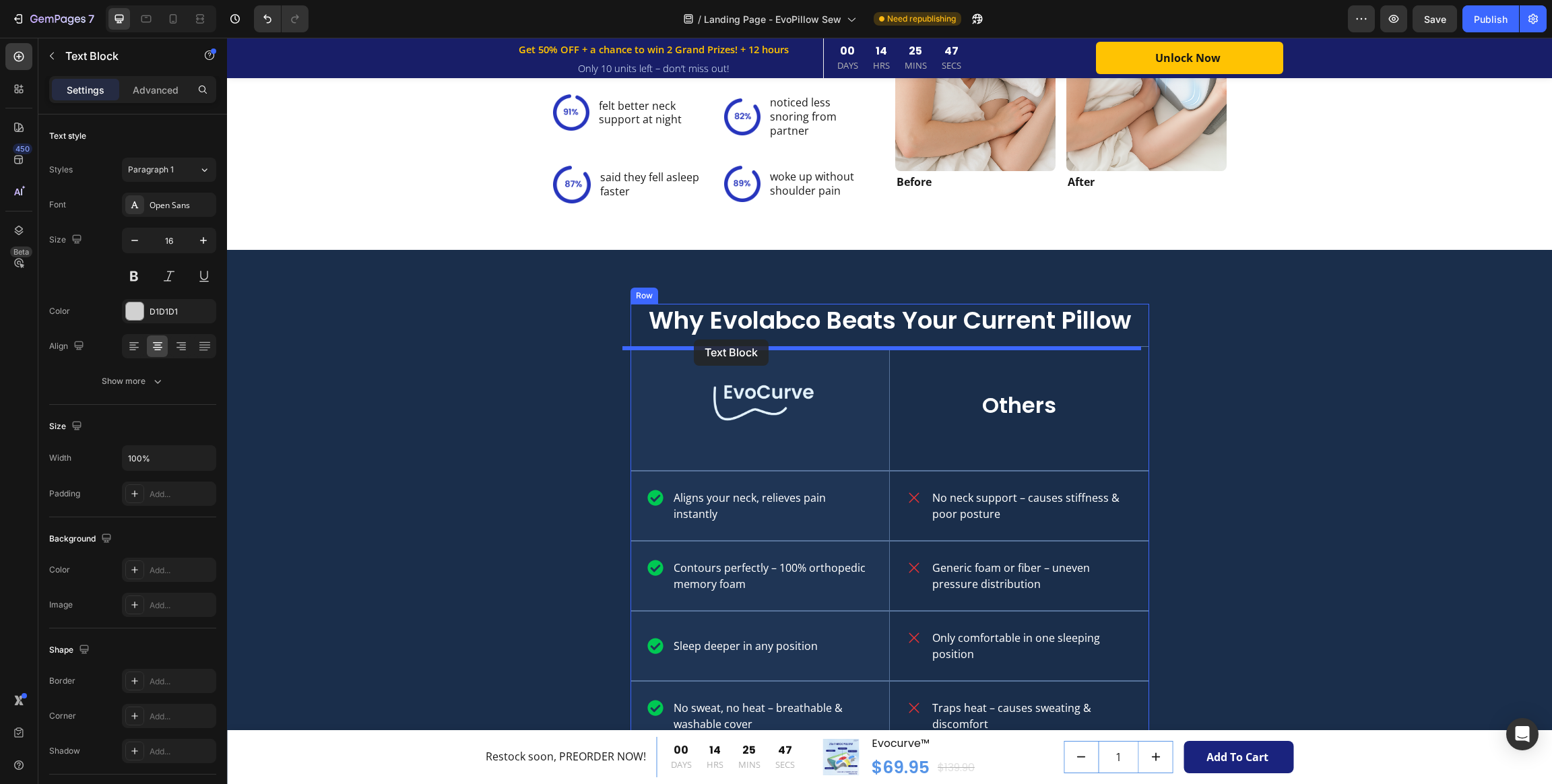 drag, startPoint x: 271, startPoint y: 604, endPoint x: 694, endPoint y: 336, distance: 500.75243 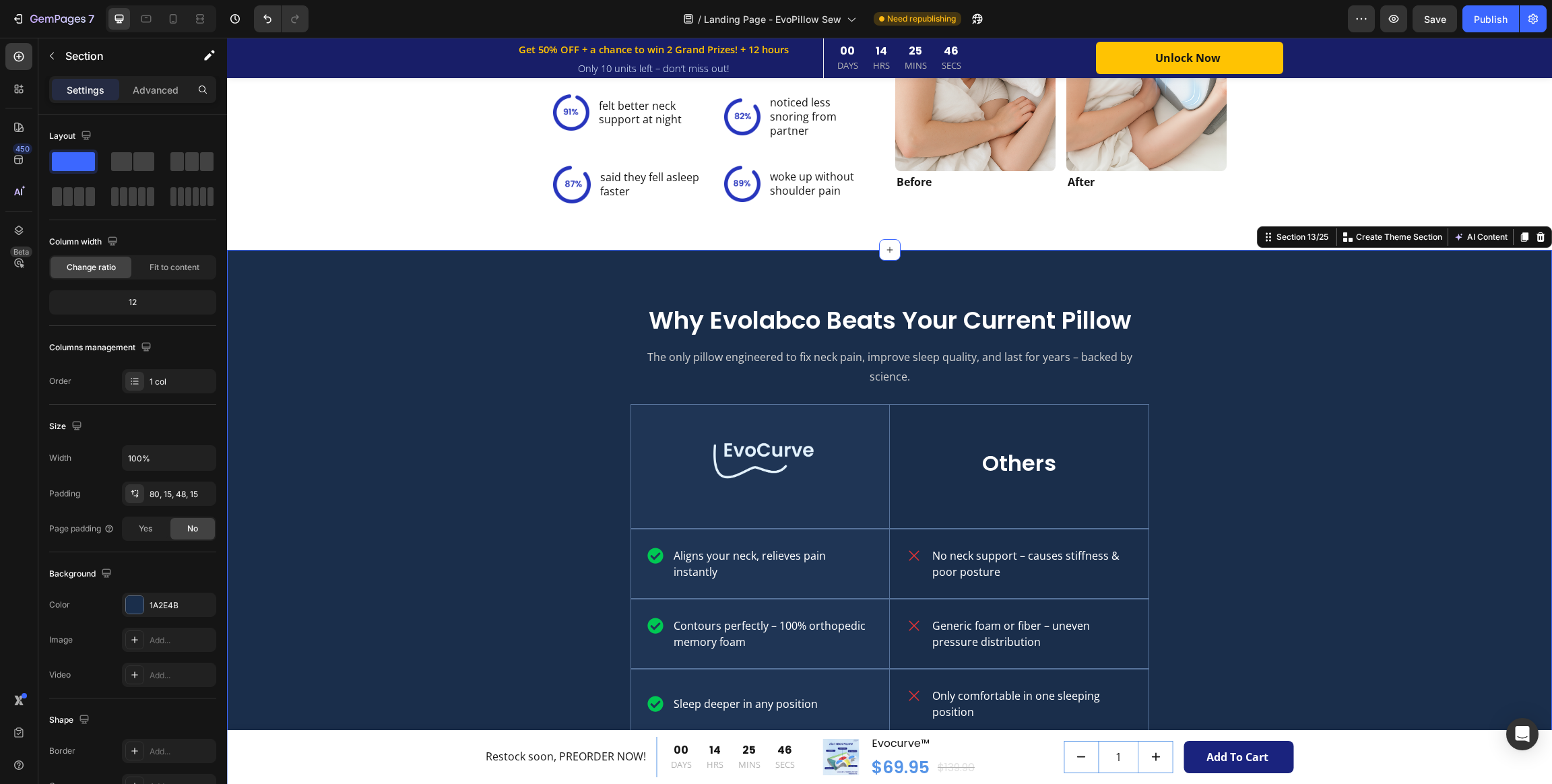 click on "Why Evolabco Beats Your Current Pillow Heading The only pillow engineered to fix neck pain, improve sleep quality, and last for years – backed by science. Text Block Image Hero Banner Others Text Block Row Aligns your neck, relieves pain instantly Item List Hero Banner
No neck support – causes stiffness & poor posture Item List Row Contours perfectly – 100% orthopedic memory foam Item List Hero Banner
Generic foam or fiber – uneven pressure distribution Item List Row Sleep deeper in any position Item List Hero Banner
Only comfortable in one sleeping position Item List Row No sweat, no heat – breathable & washable cover Item List Hero Banner
Traps heat – causes sweating & discomfort Item List Row Gentle on skin – no itching or irritation Item List Hero Banner
Rough or synthetic fabric – may cause irritation Item List Row Won’t flatten or sag – keeps shape for years Item List Hero Banner
Item List" at bounding box center [889, 631] 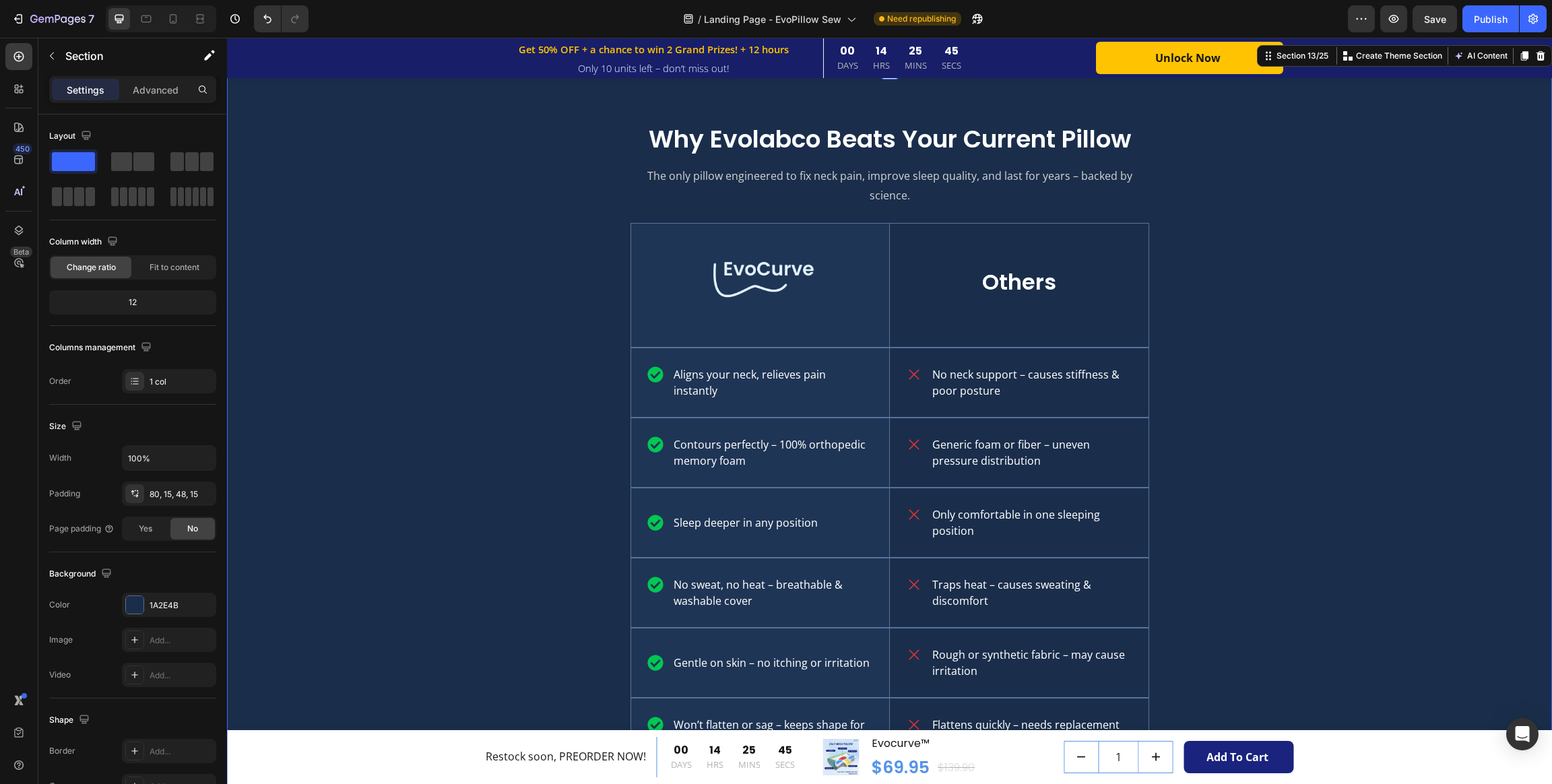 scroll, scrollTop: 2523, scrollLeft: 0, axis: vertical 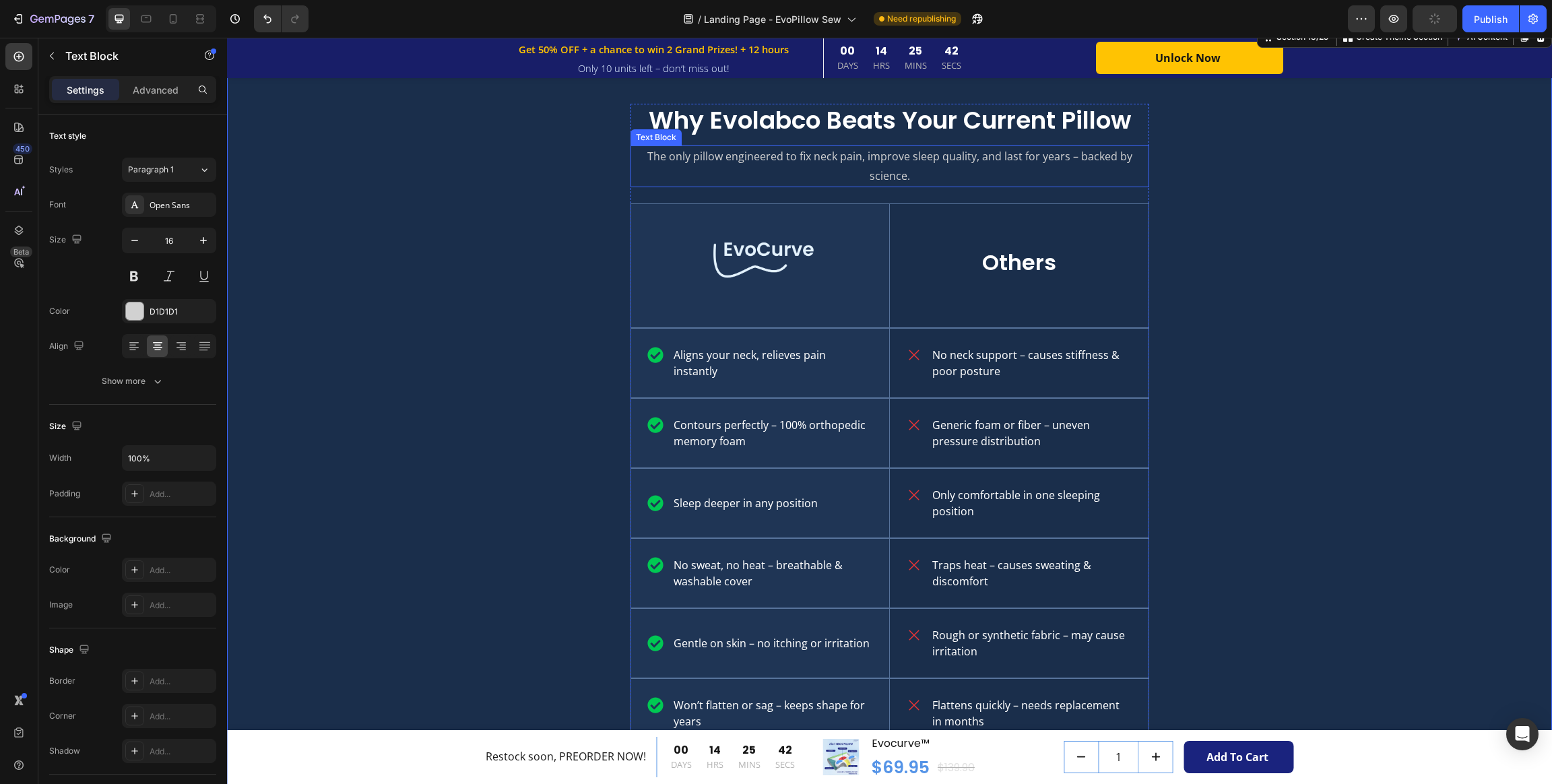 click on "The only pillow engineered to fix neck pain, improve sleep quality, and last for years – backed by science." at bounding box center (890, 166) 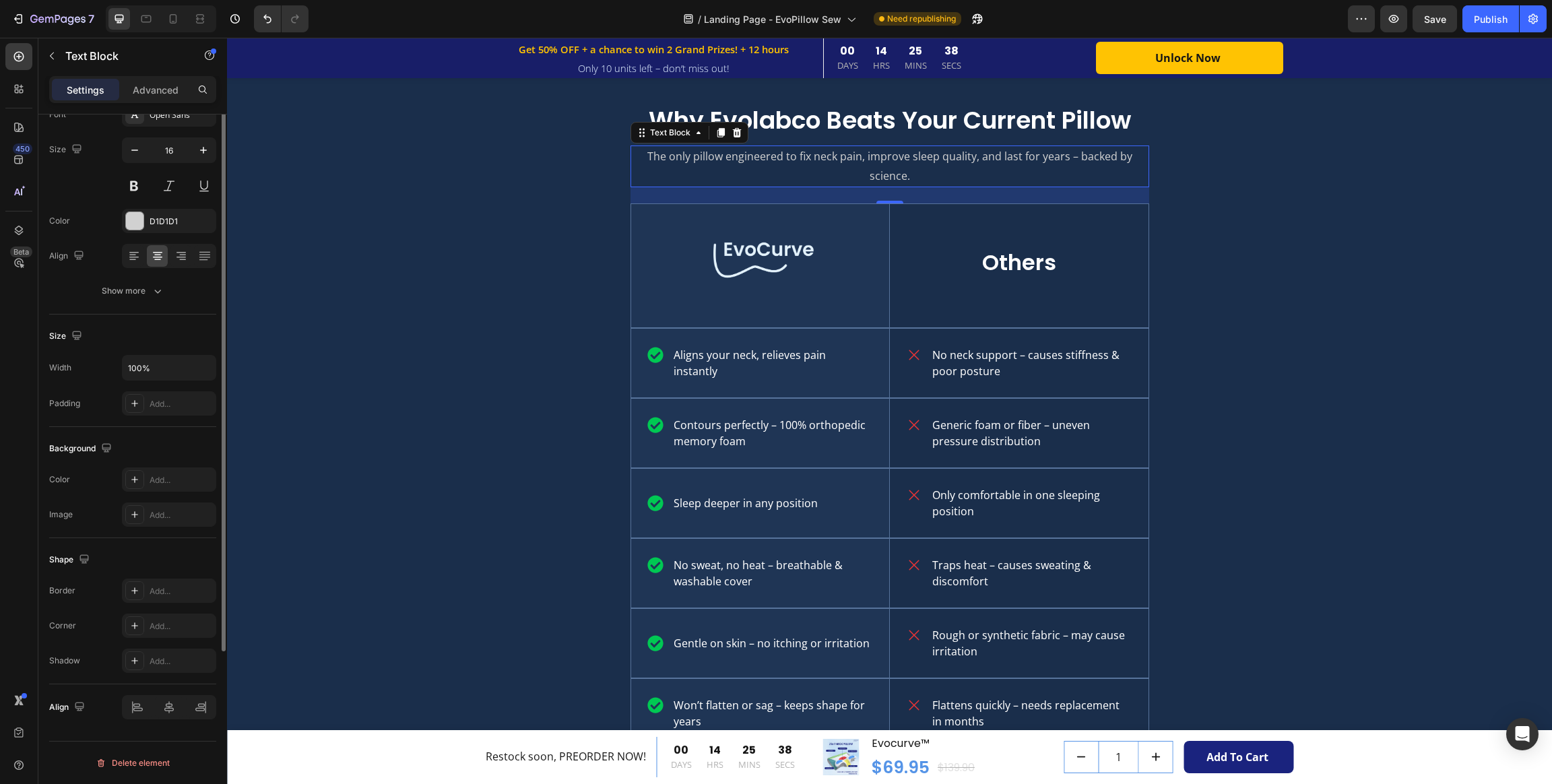 scroll, scrollTop: 0, scrollLeft: 0, axis: both 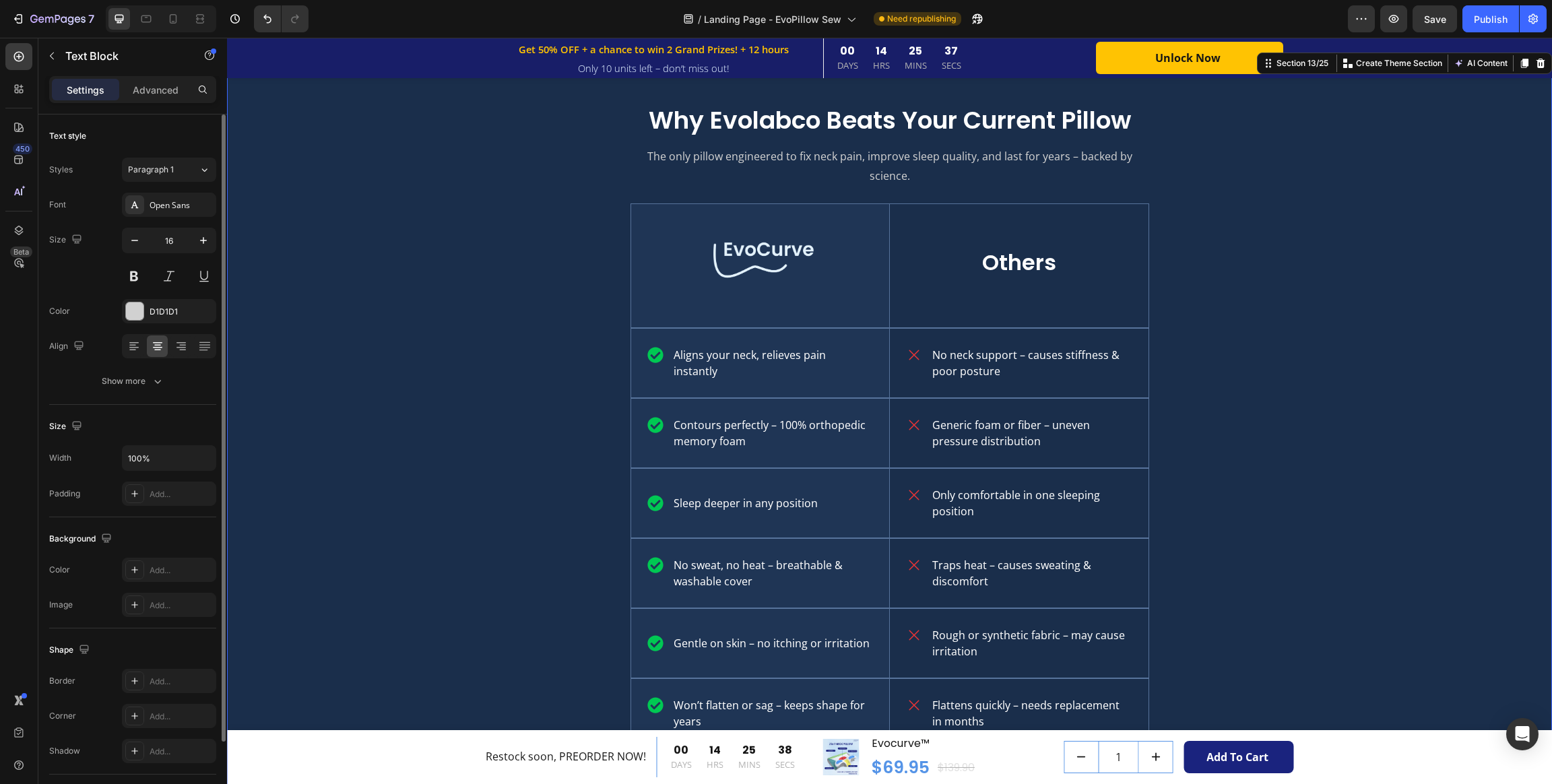 click on "Why Evolabco Beats Your Current Pillow Heading The only pillow engineered to fix neck pain, improve sleep quality, and last for years – backed by science. Text Block Image Hero Banner Others Text Block Row Aligns your neck, relieves pain instantly Item List Hero Banner
No neck support – causes stiffness & poor posture Item List Row Contours perfectly – 100% orthopedic memory foam Item List Hero Banner
Generic foam or fiber – uneven pressure distribution Item List Row Sleep deeper in any position Item List Hero Banner
Only comfortable in one sleeping position Item List Row No sweat, no heat – breathable & washable cover Item List Hero Banner
Traps heat – causes sweating & discomfort Item List Row Gentle on skin – no itching or irritation Item List Hero Banner
Rough or synthetic fabric – may cause irritation Item List Row Won’t flatten or sag – keeps shape for years Item List Hero Banner
Item List" at bounding box center (889, 431) 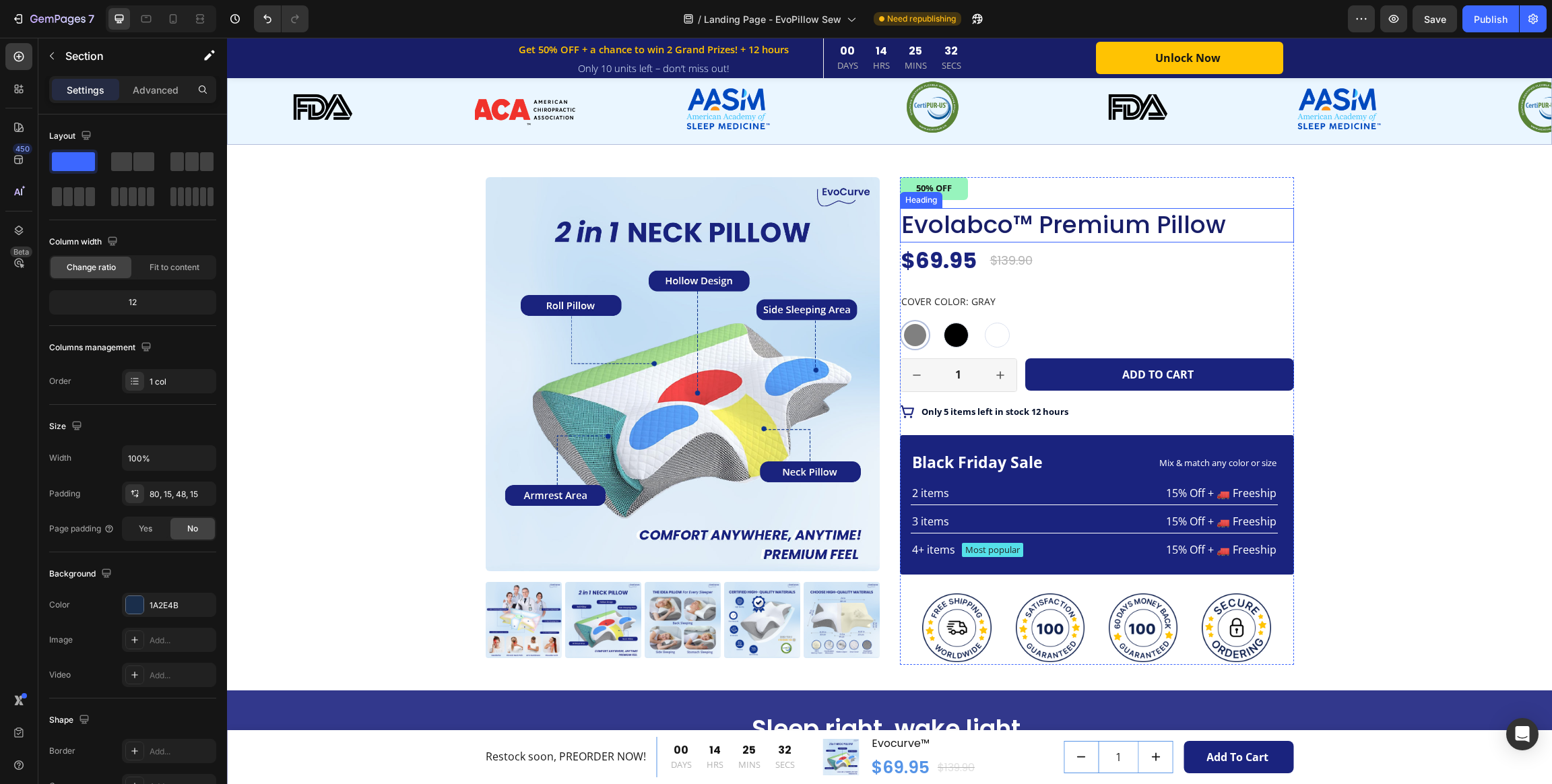 scroll, scrollTop: 401, scrollLeft: 0, axis: vertical 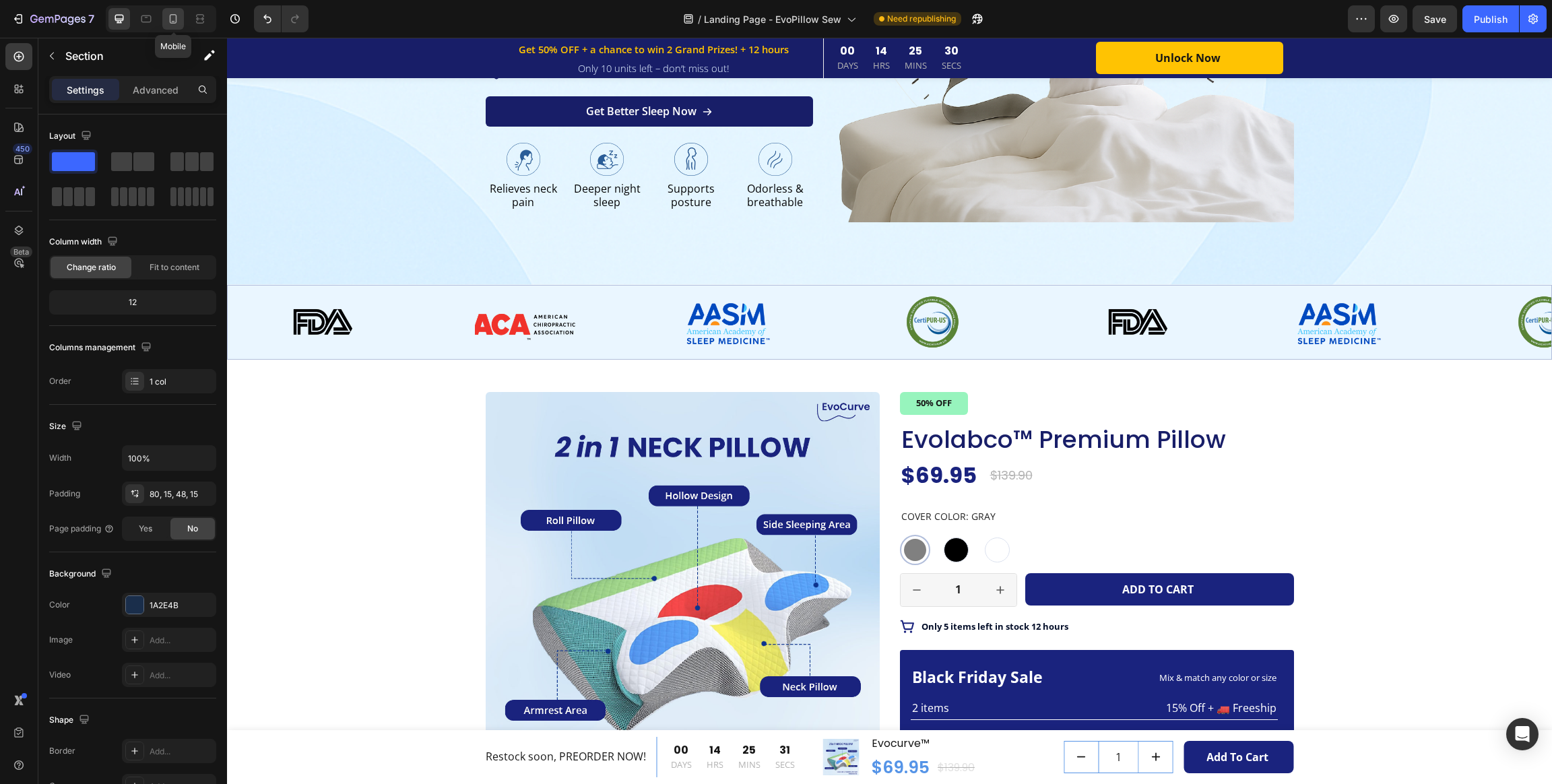 click 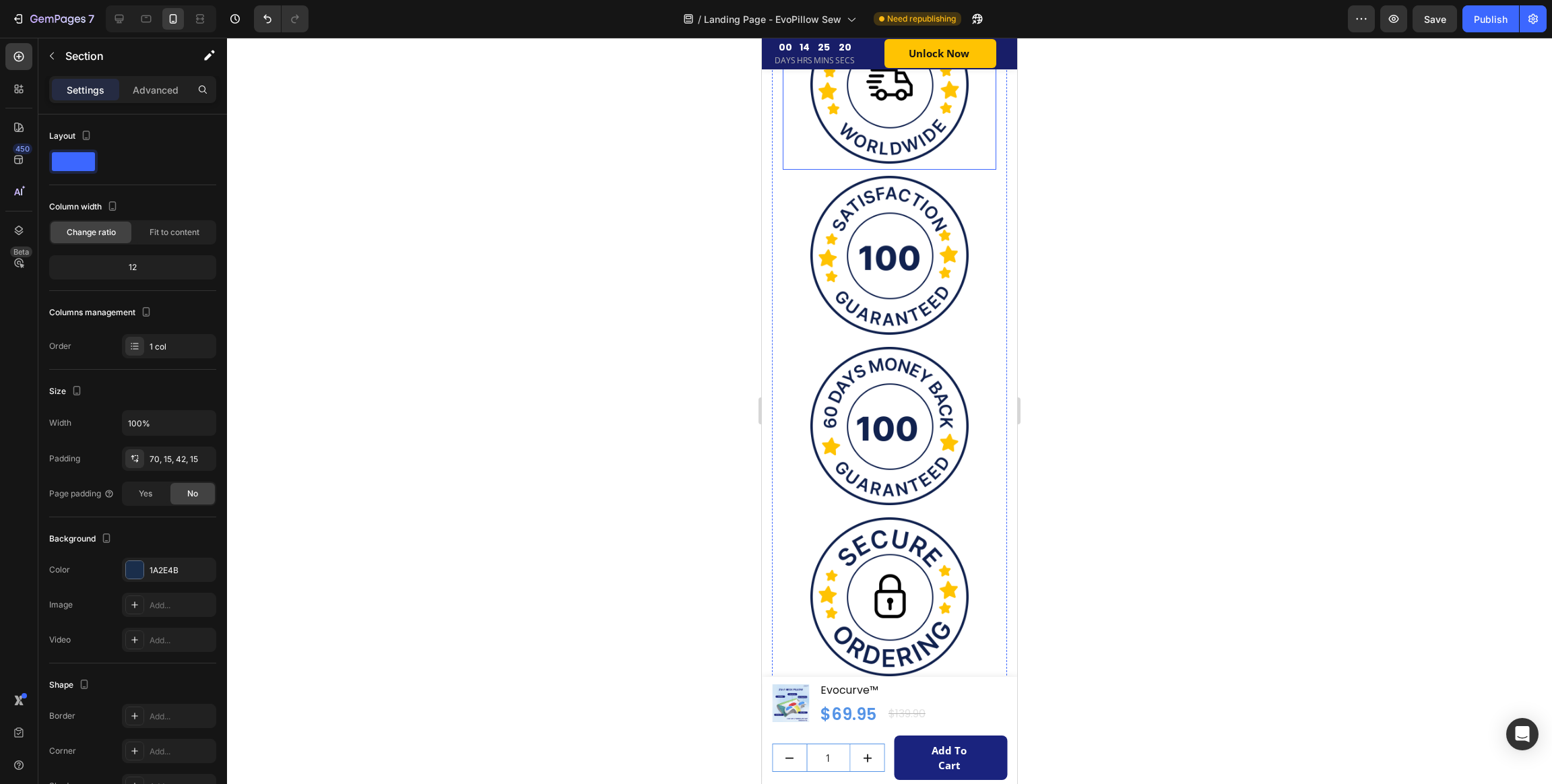 scroll, scrollTop: 1616, scrollLeft: 0, axis: vertical 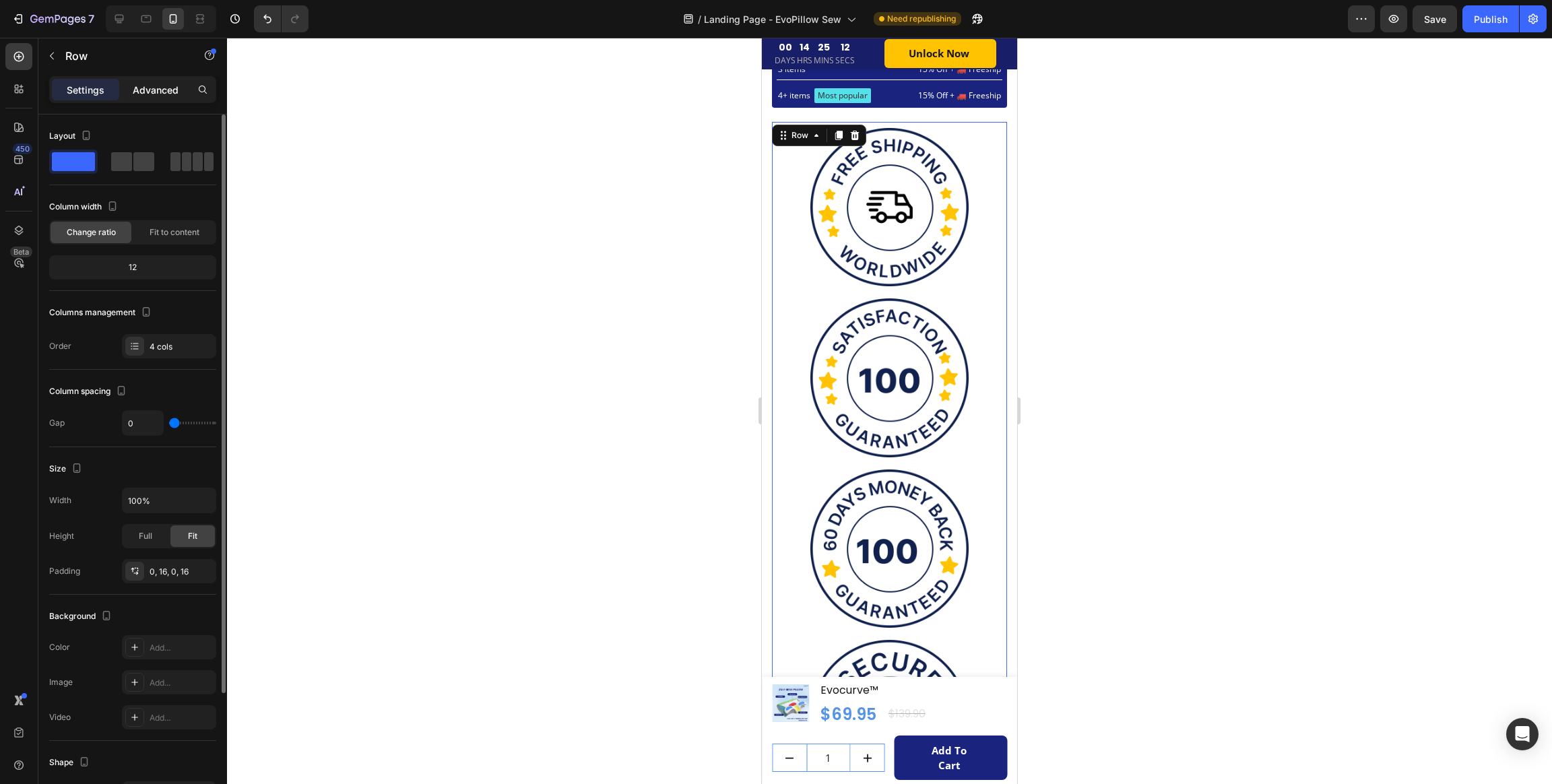 click on "Advanced" at bounding box center [156, 90] 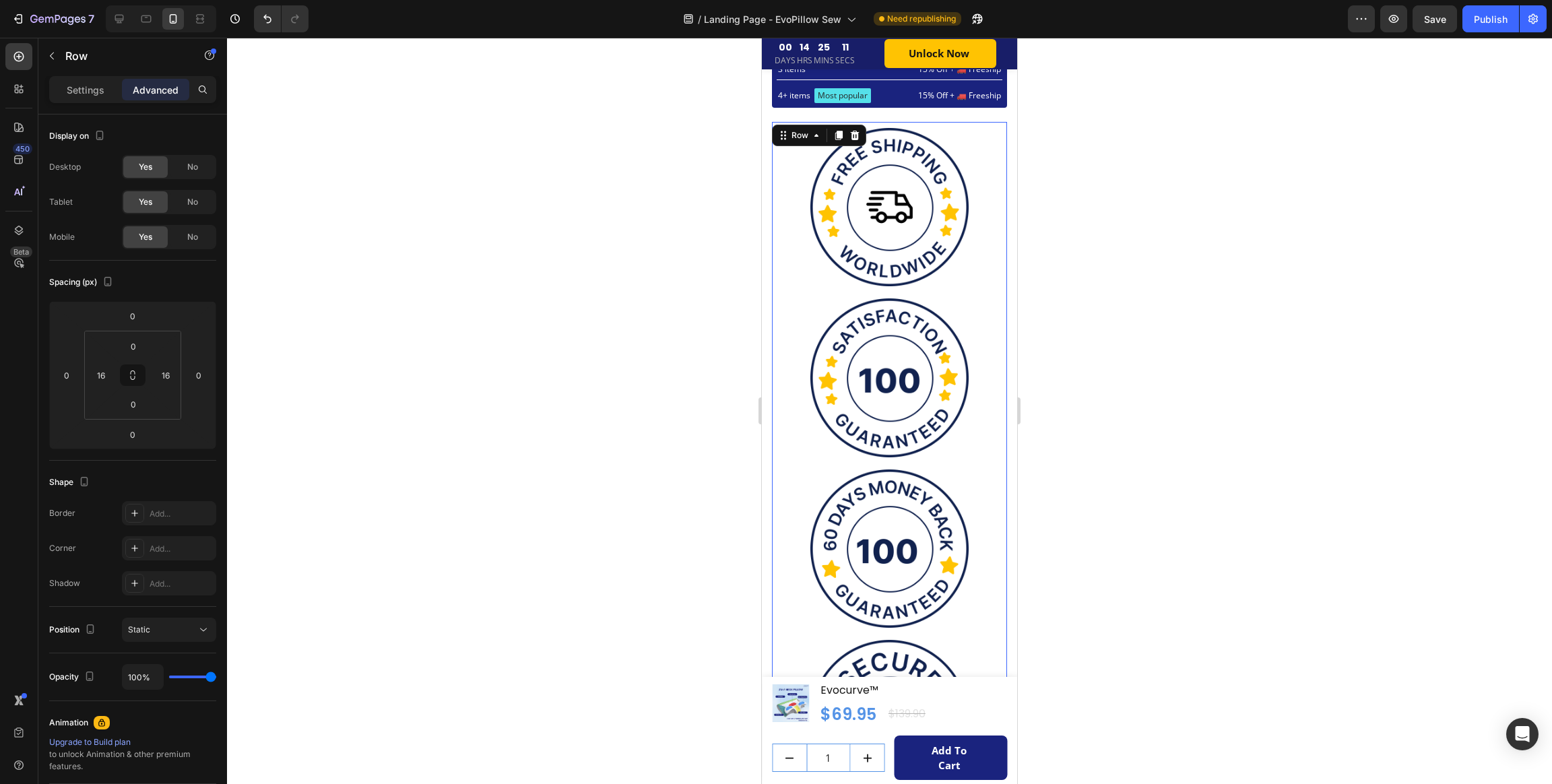 click on "Settings Advanced" at bounding box center [133, 90] 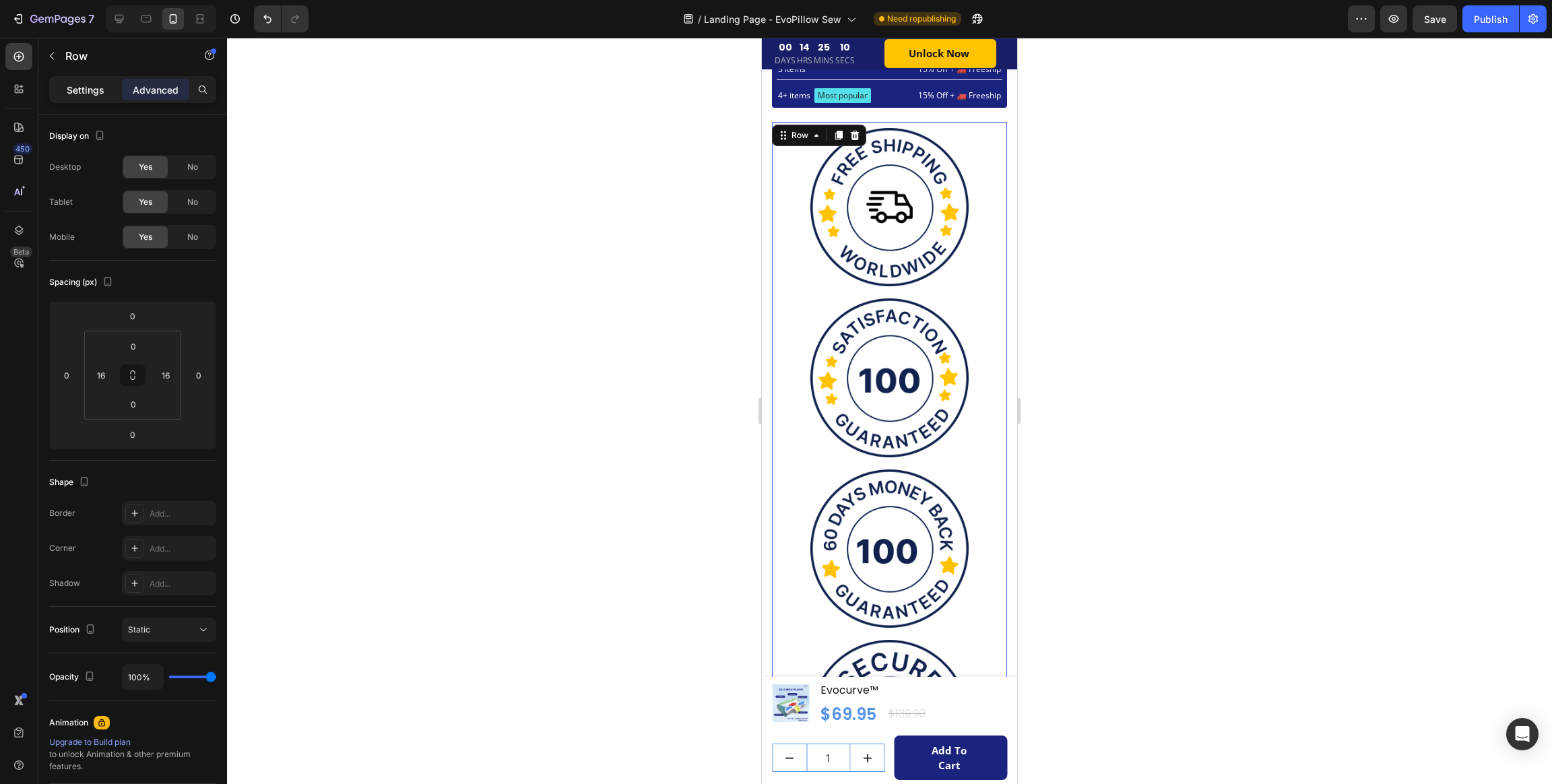 click on "Settings" at bounding box center [86, 90] 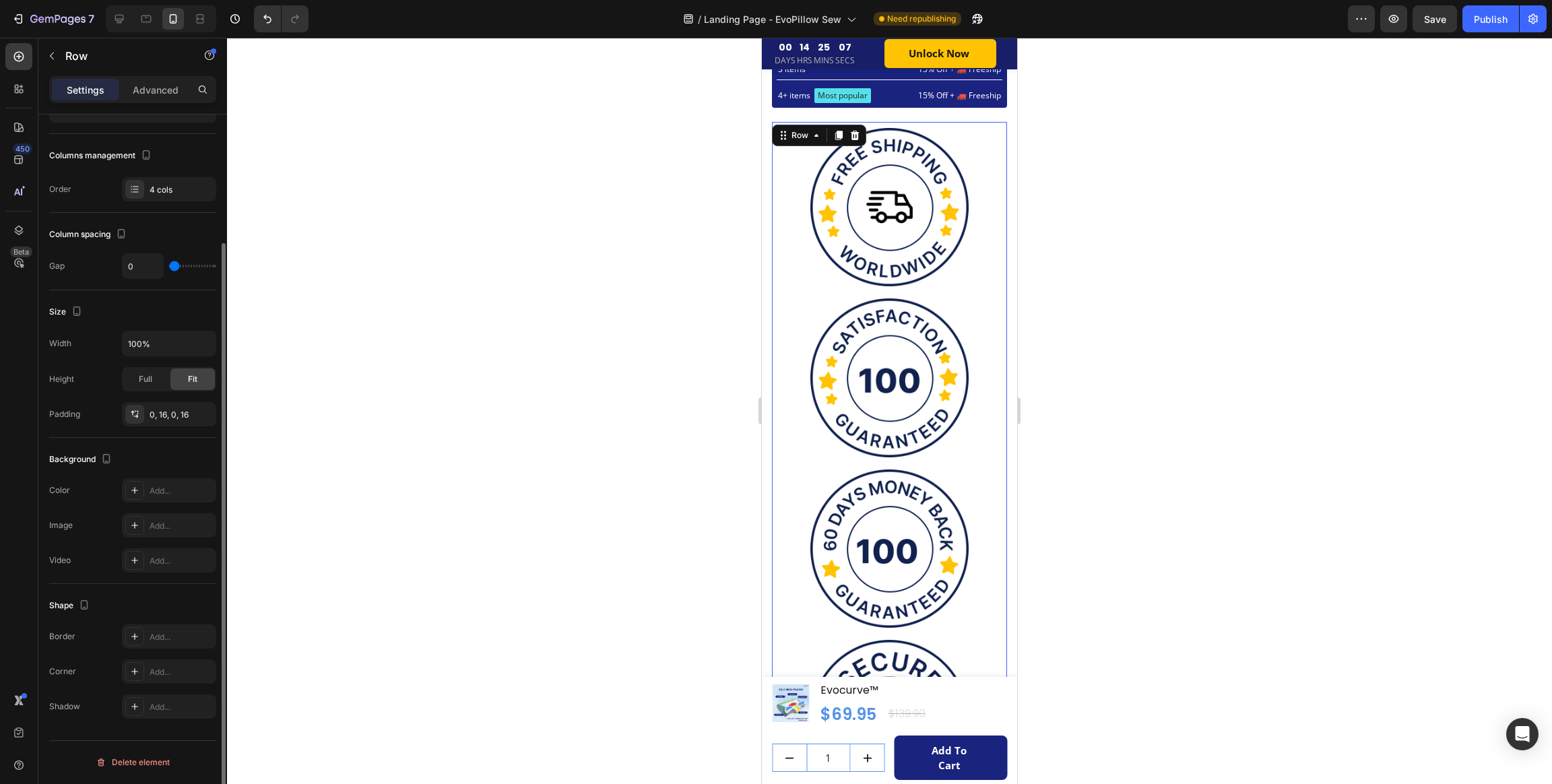 scroll, scrollTop: 0, scrollLeft: 0, axis: both 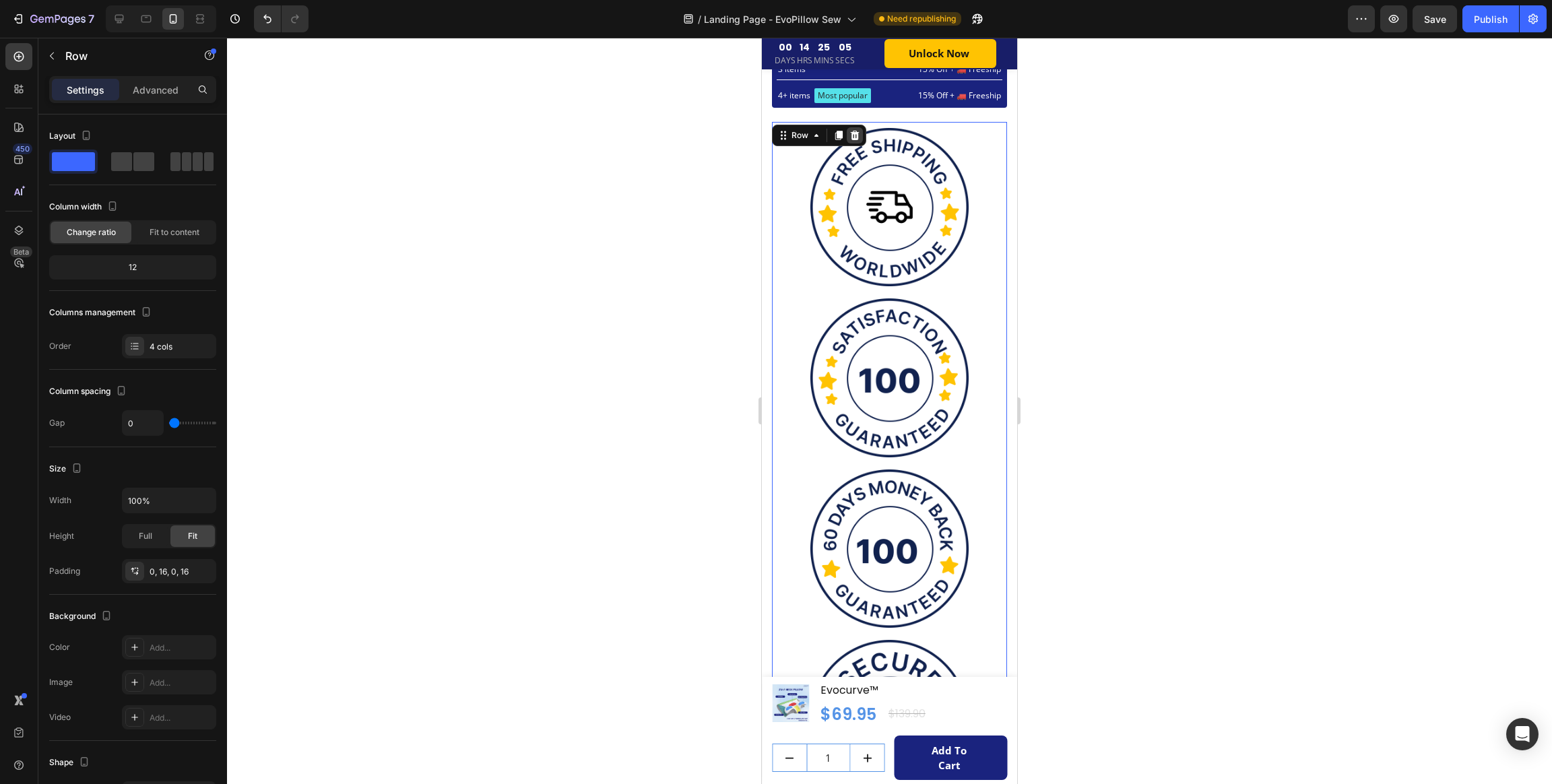 click at bounding box center (855, 135) 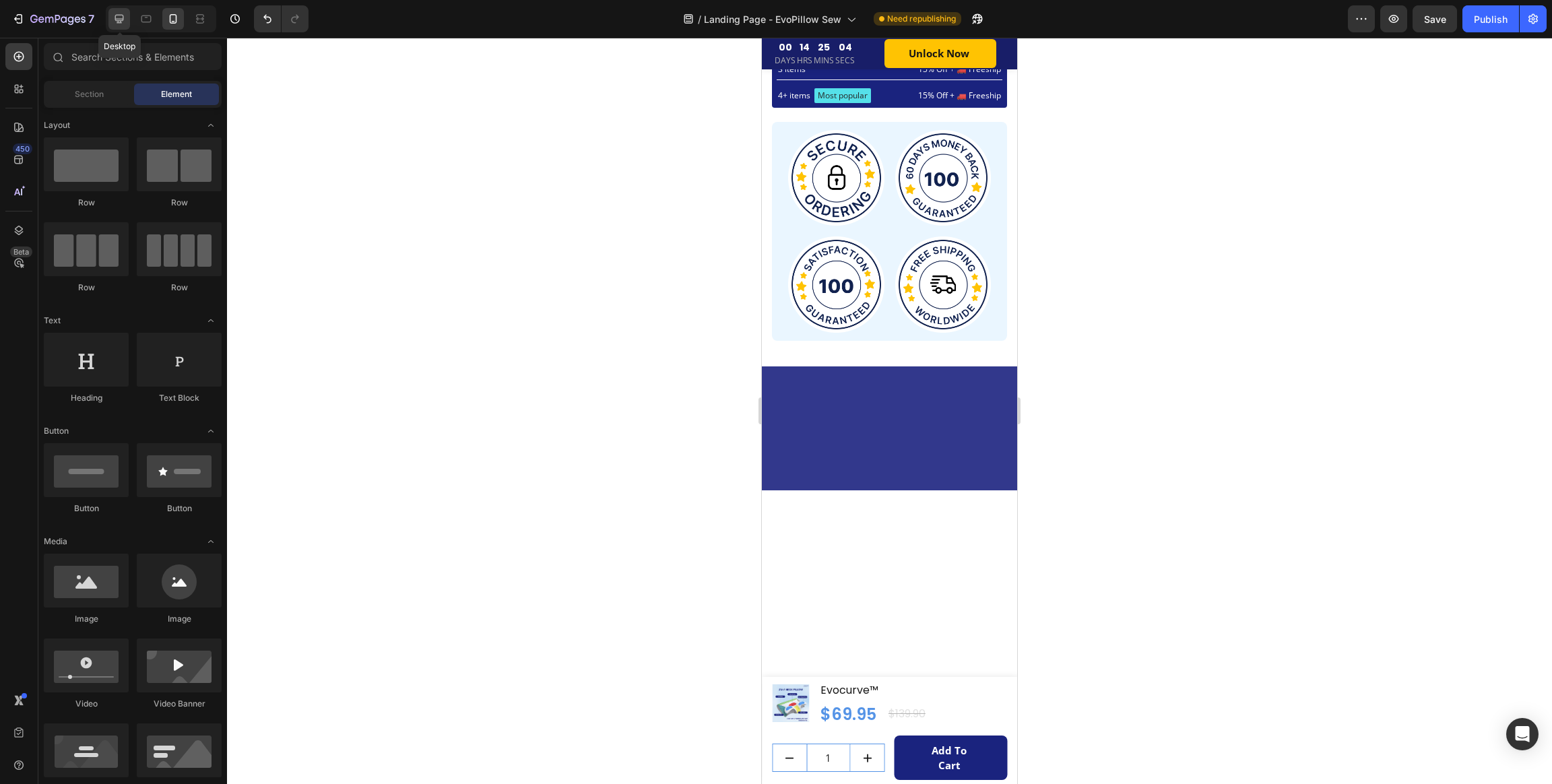click 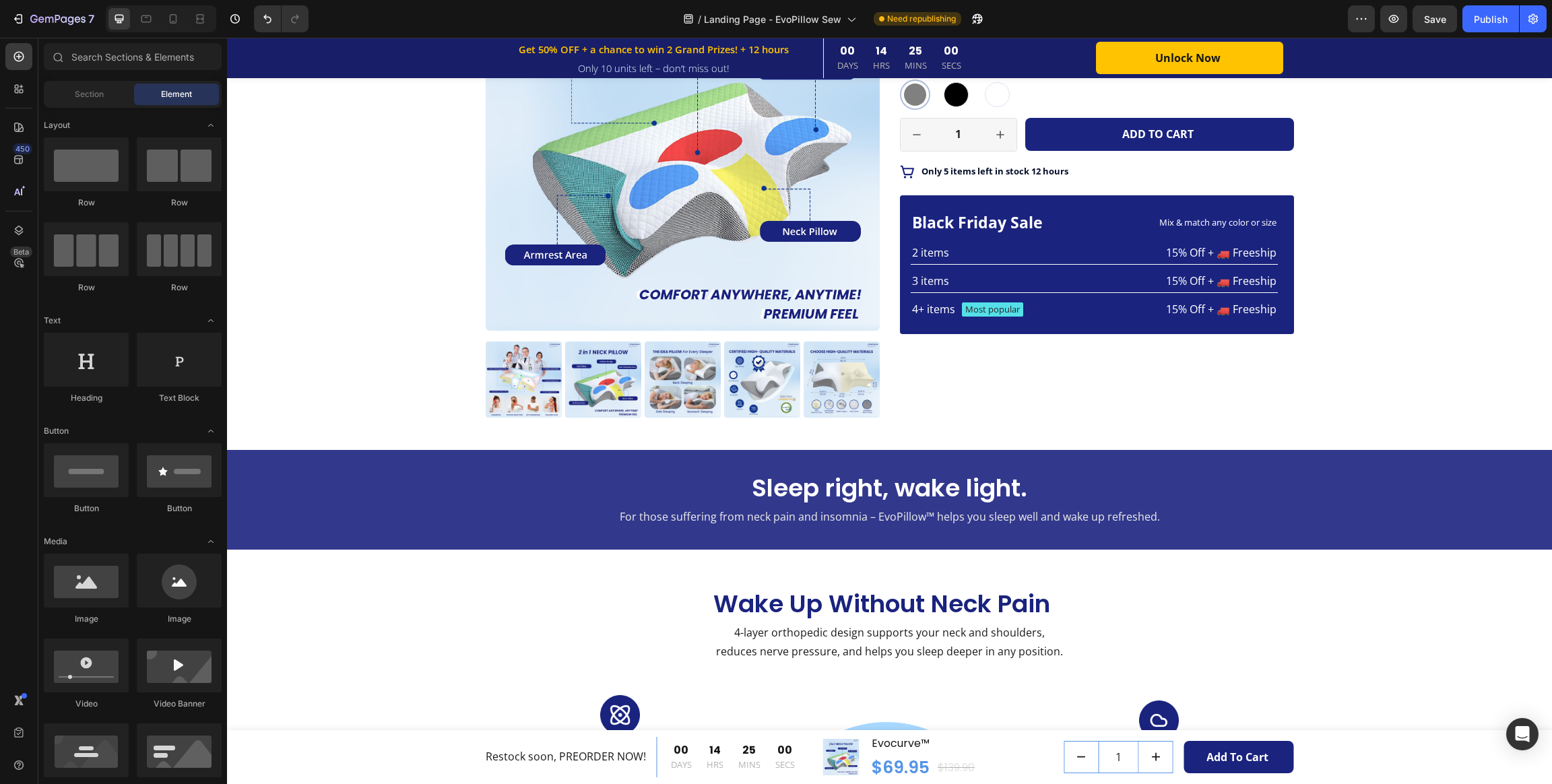 scroll, scrollTop: 886, scrollLeft: 0, axis: vertical 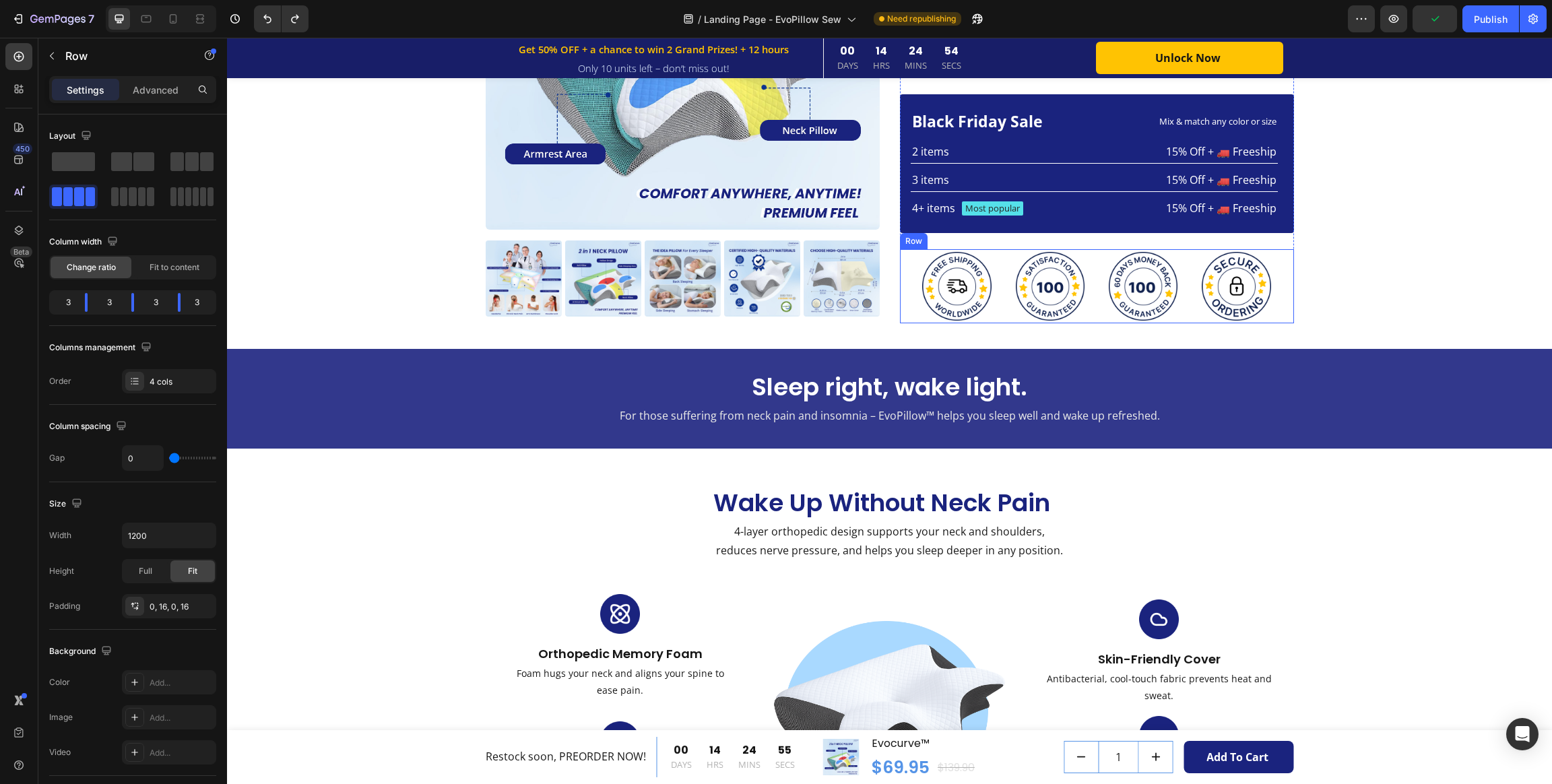 click on "Image Image Image Image Row" at bounding box center [1097, 286] 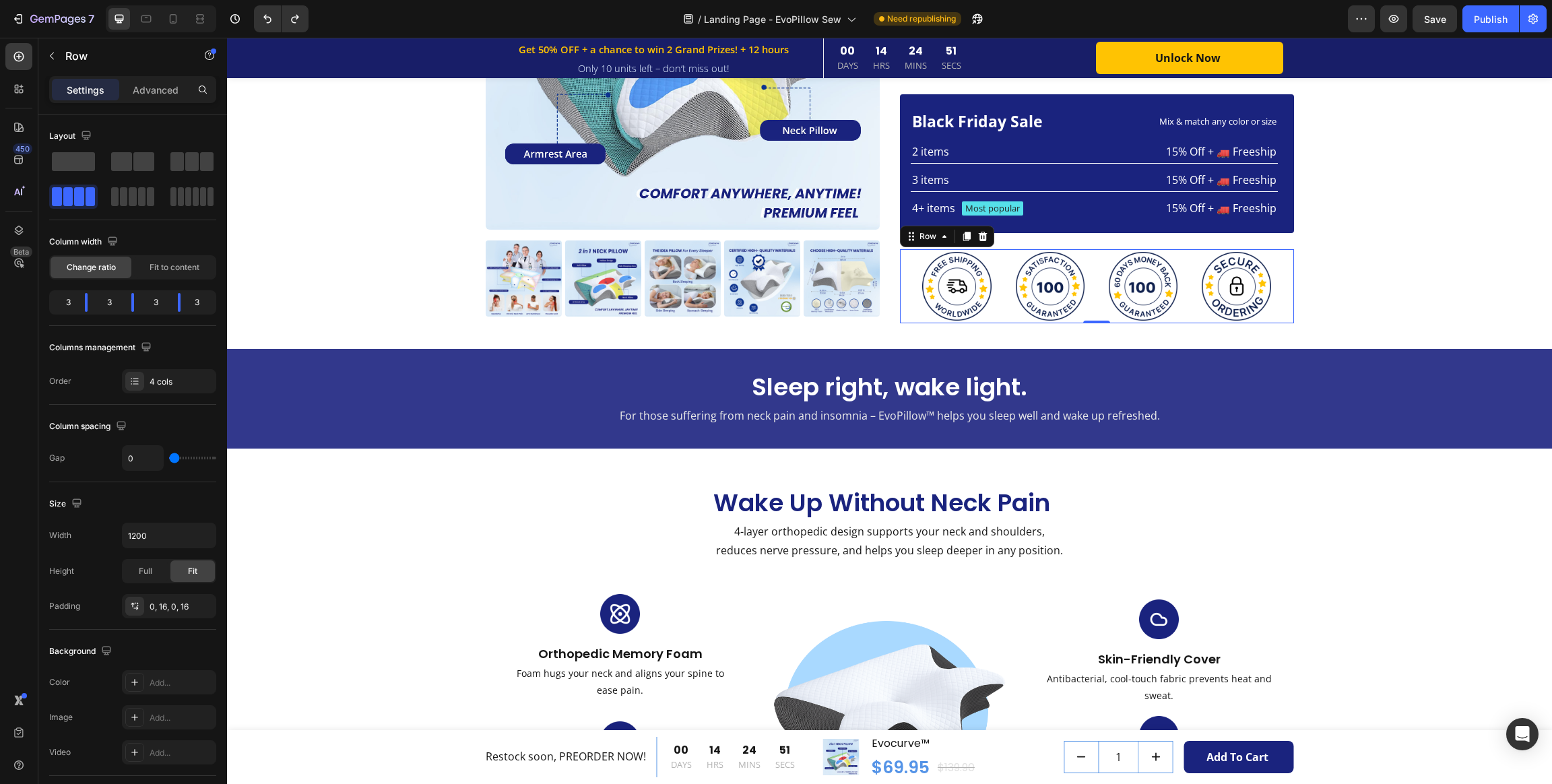 click on "Settings" at bounding box center (86, 90) 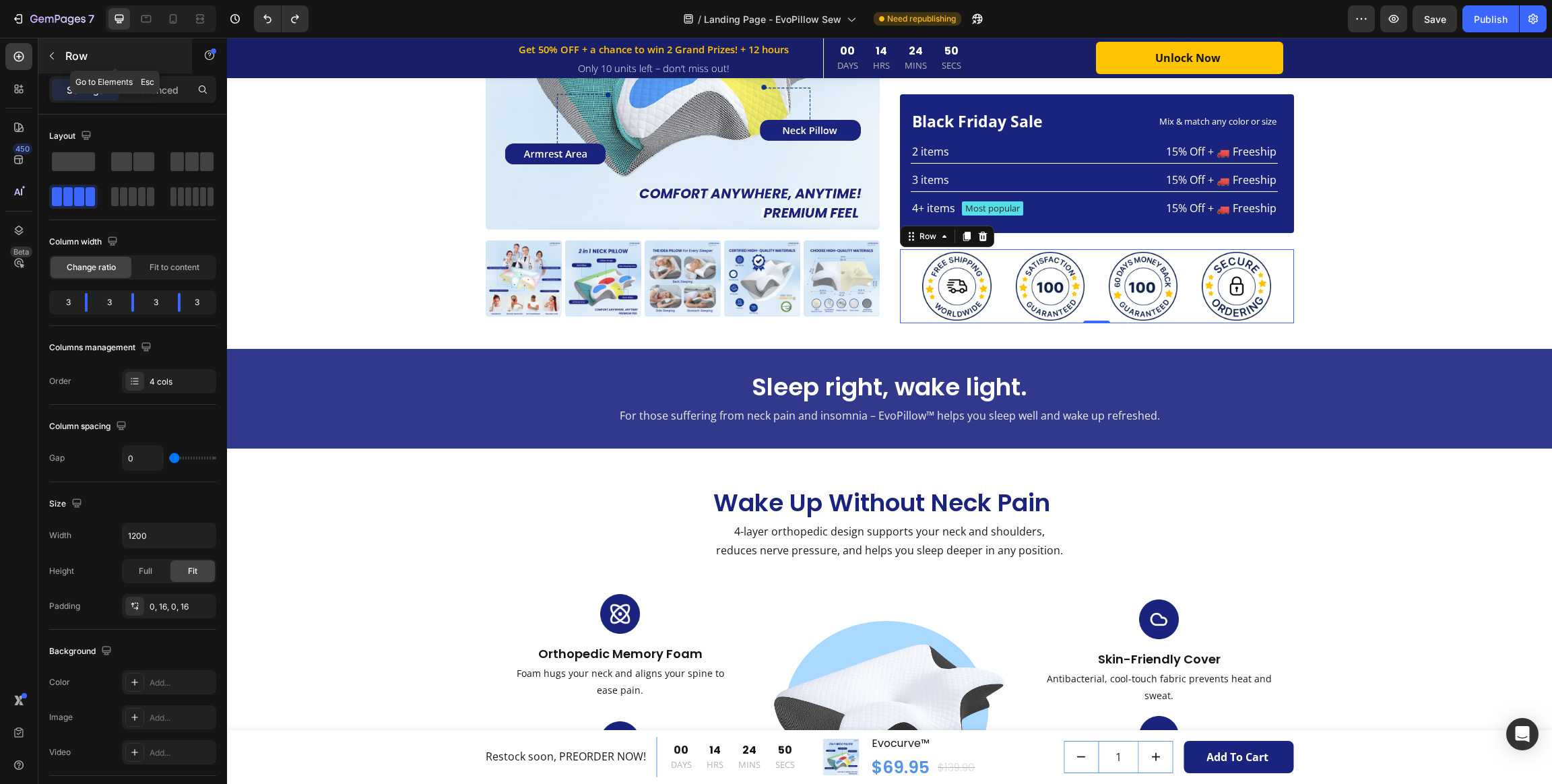 click 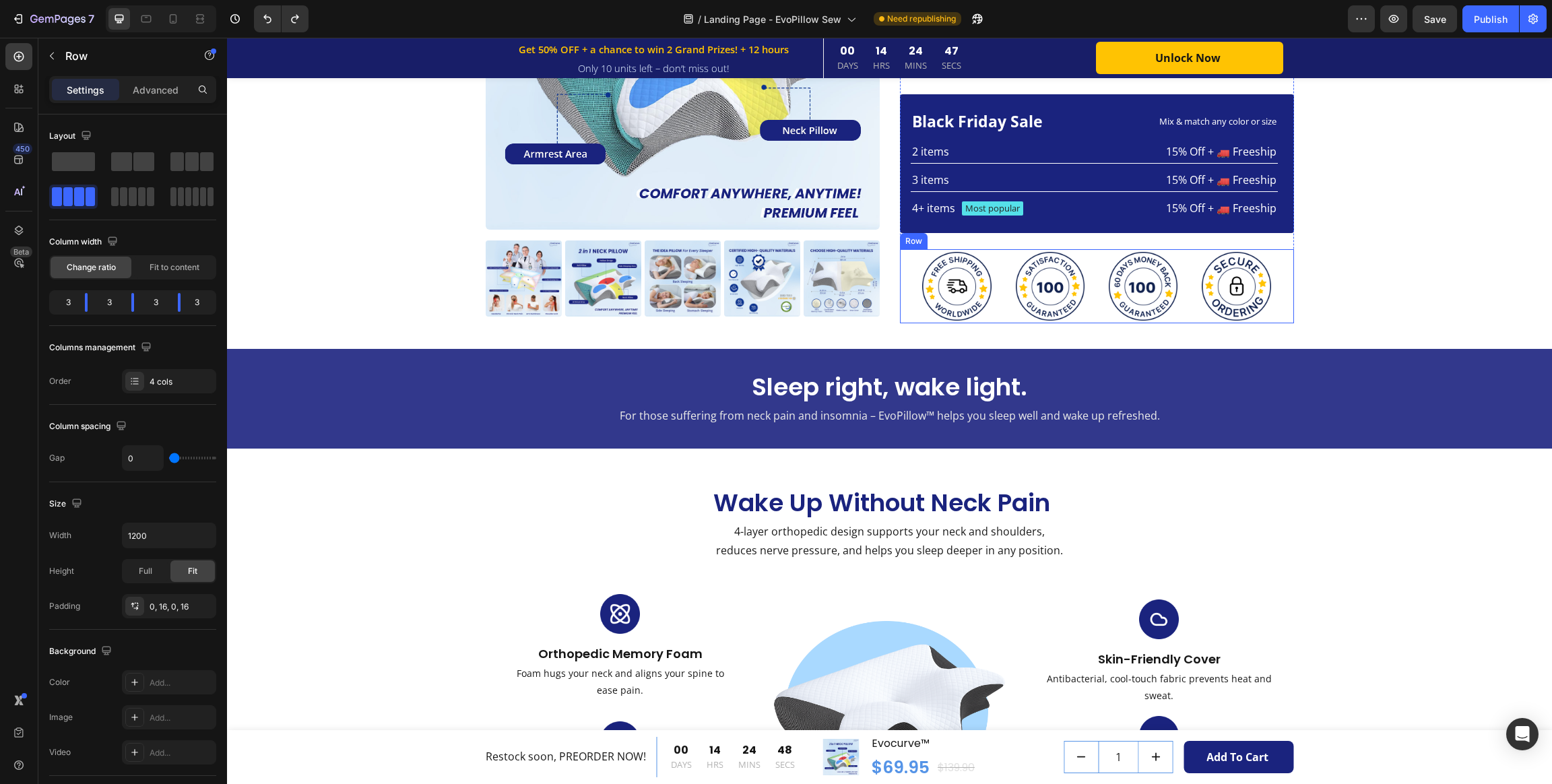 click on "Image Image Image Image Row" at bounding box center [1097, 286] 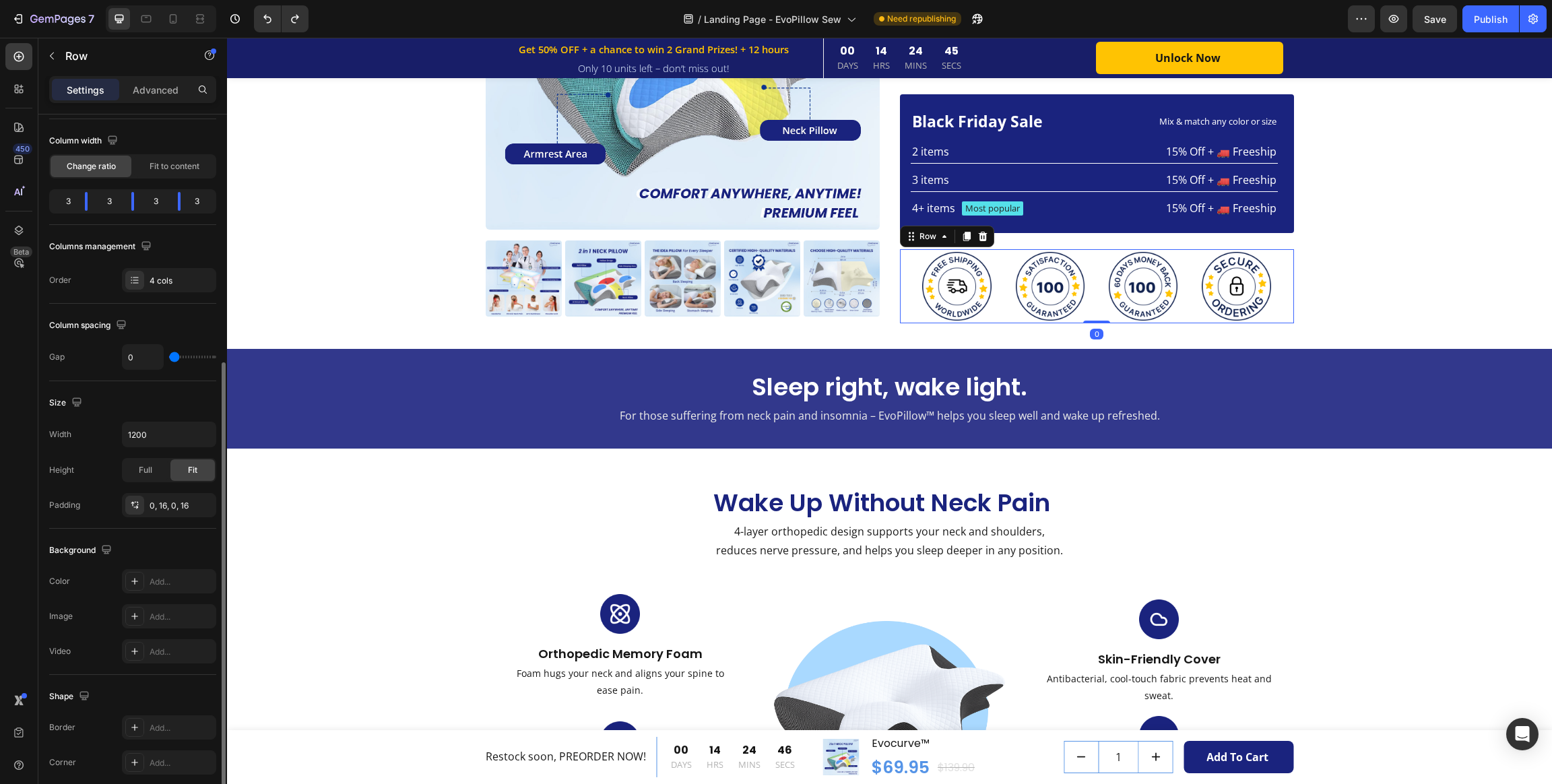scroll, scrollTop: 202, scrollLeft: 0, axis: vertical 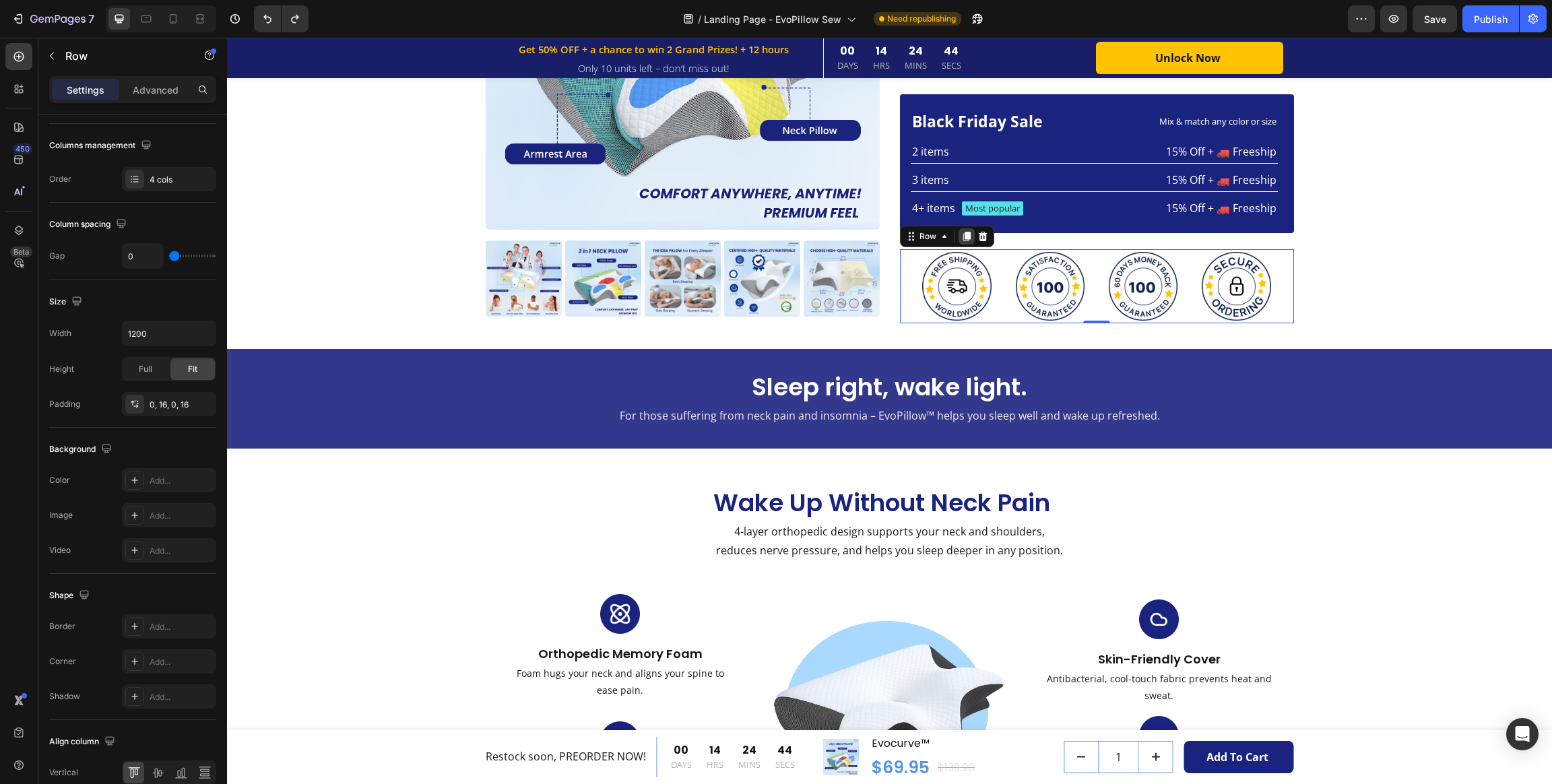 click 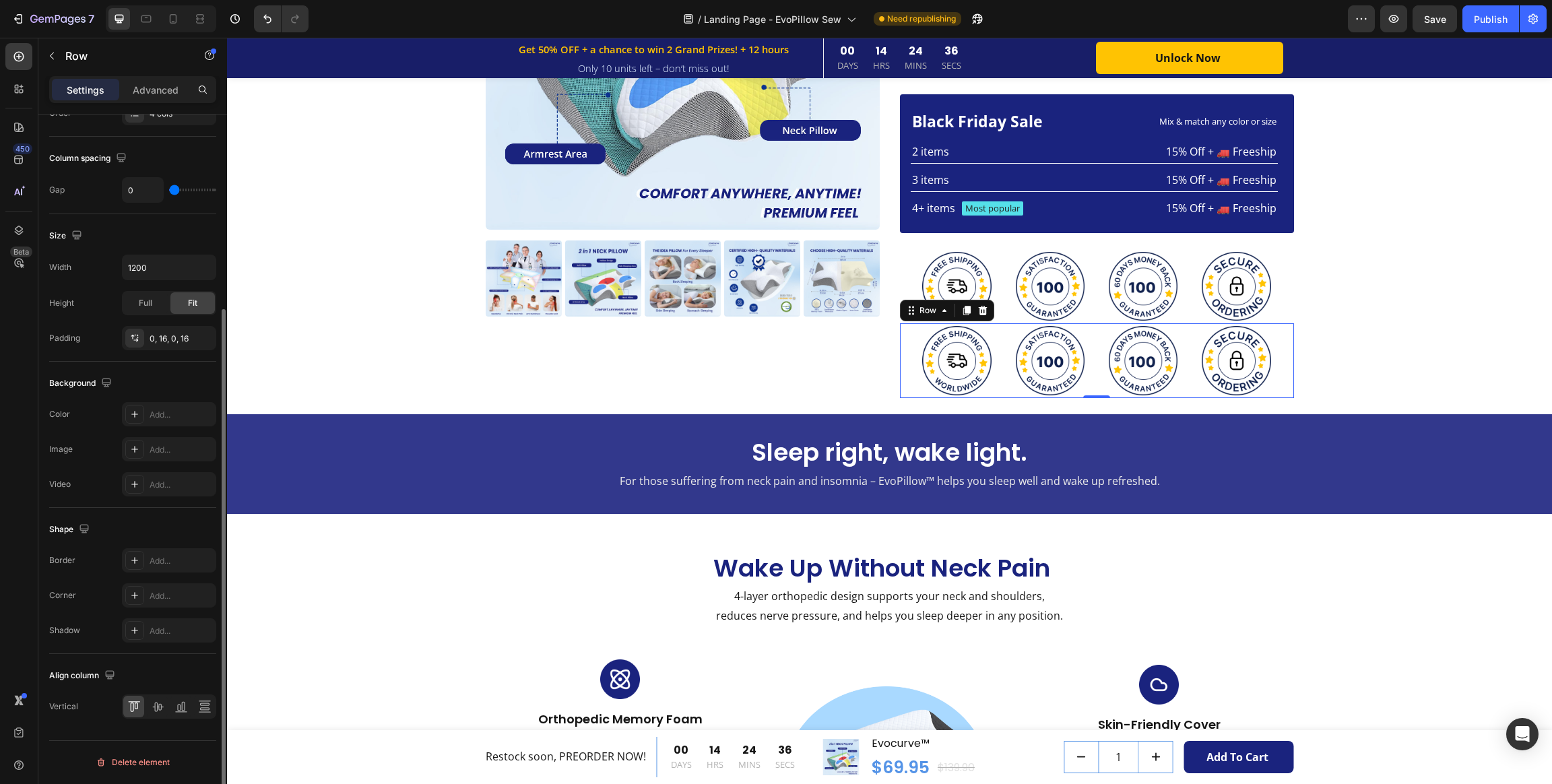 scroll, scrollTop: 0, scrollLeft: 0, axis: both 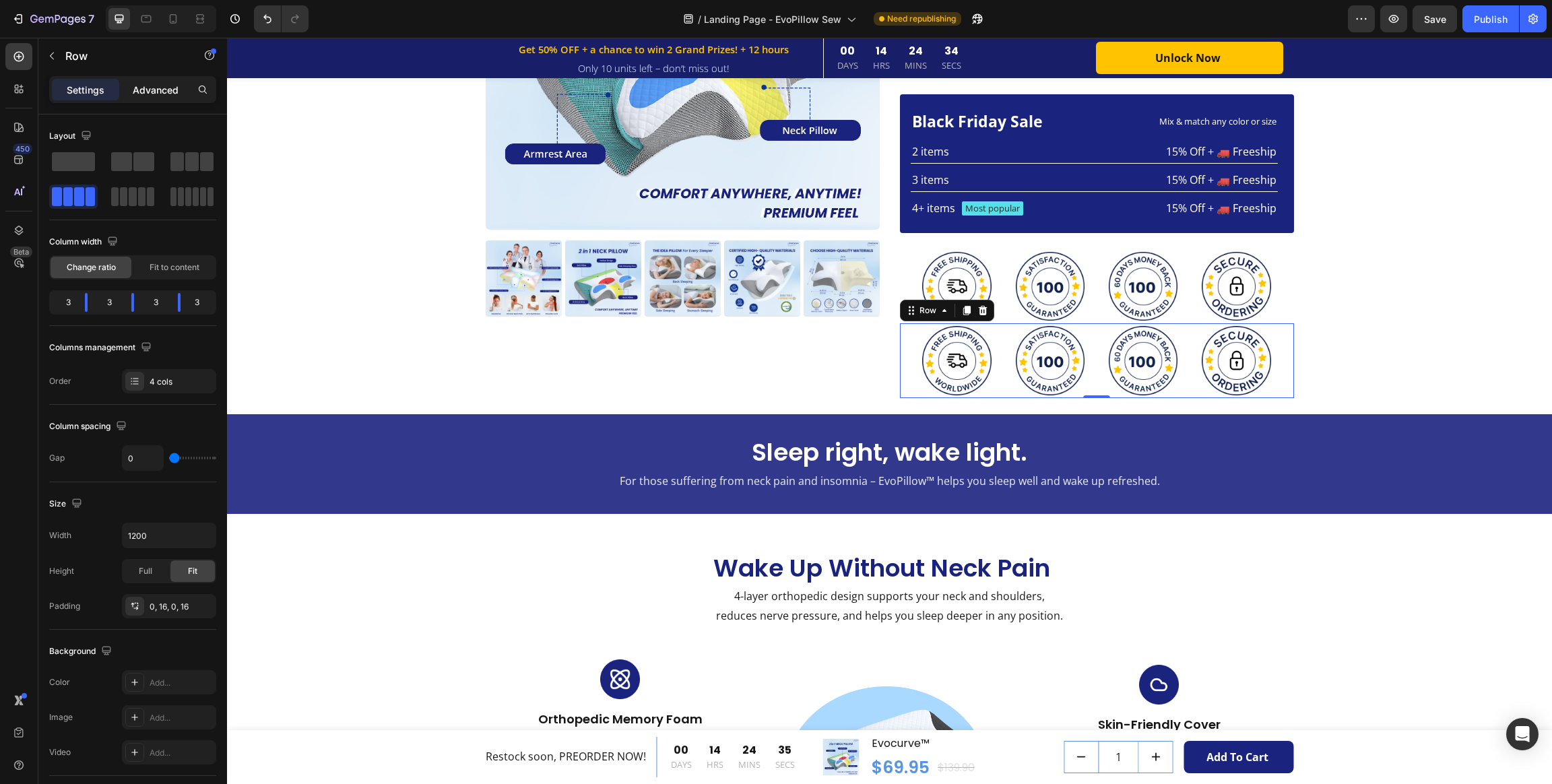 click on "Advanced" 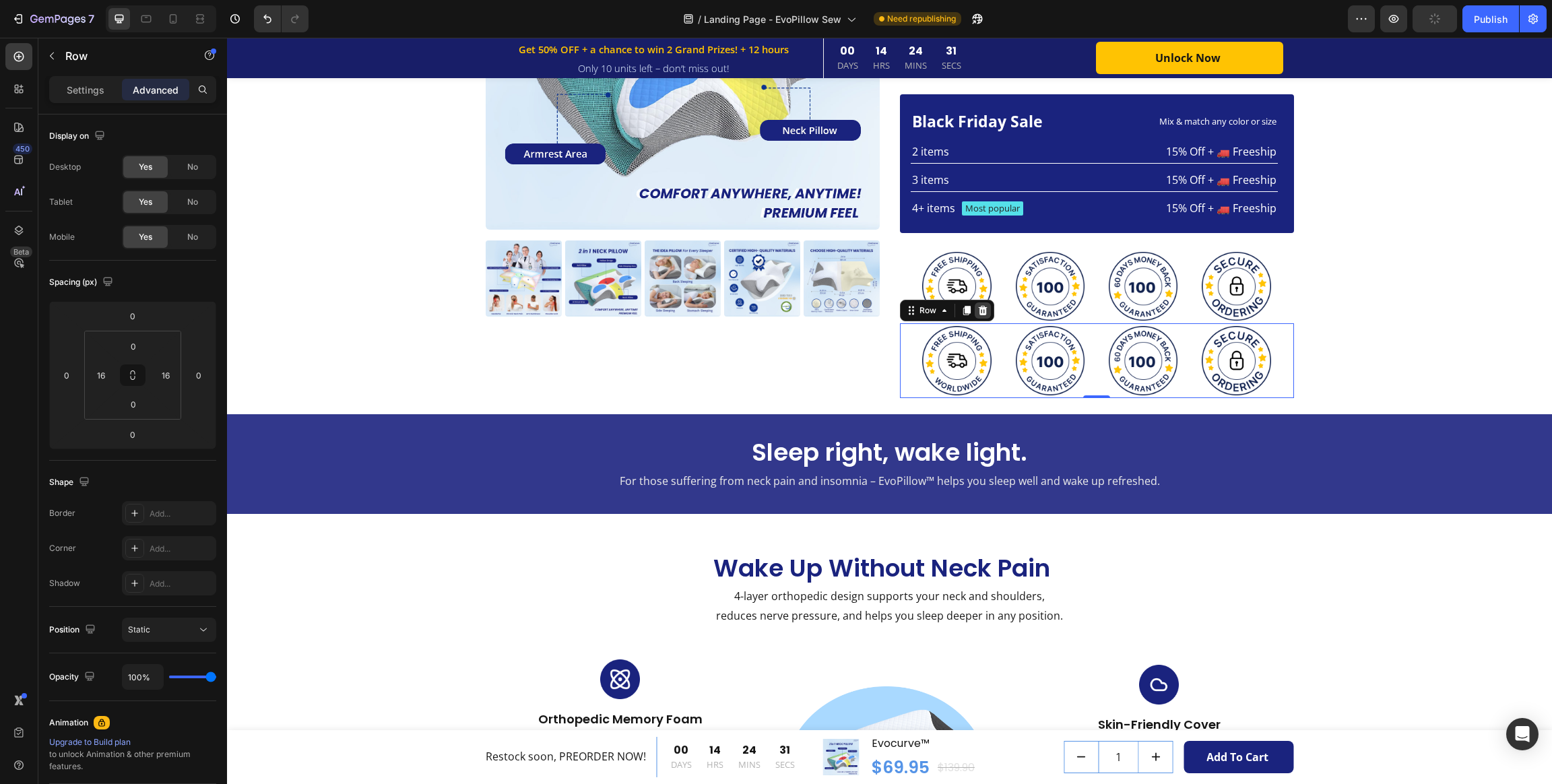 click at bounding box center (983, 311) 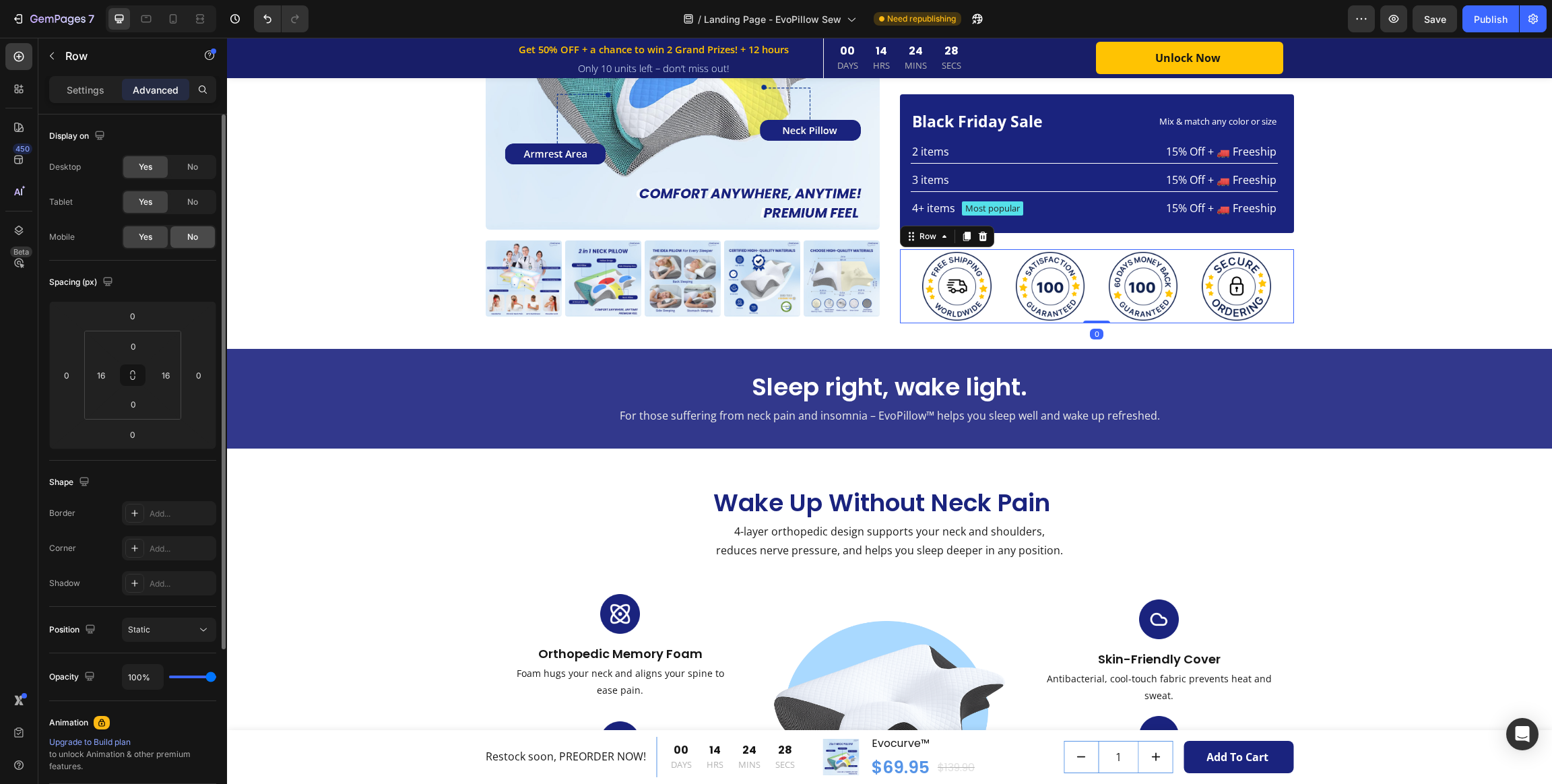 click on "No" 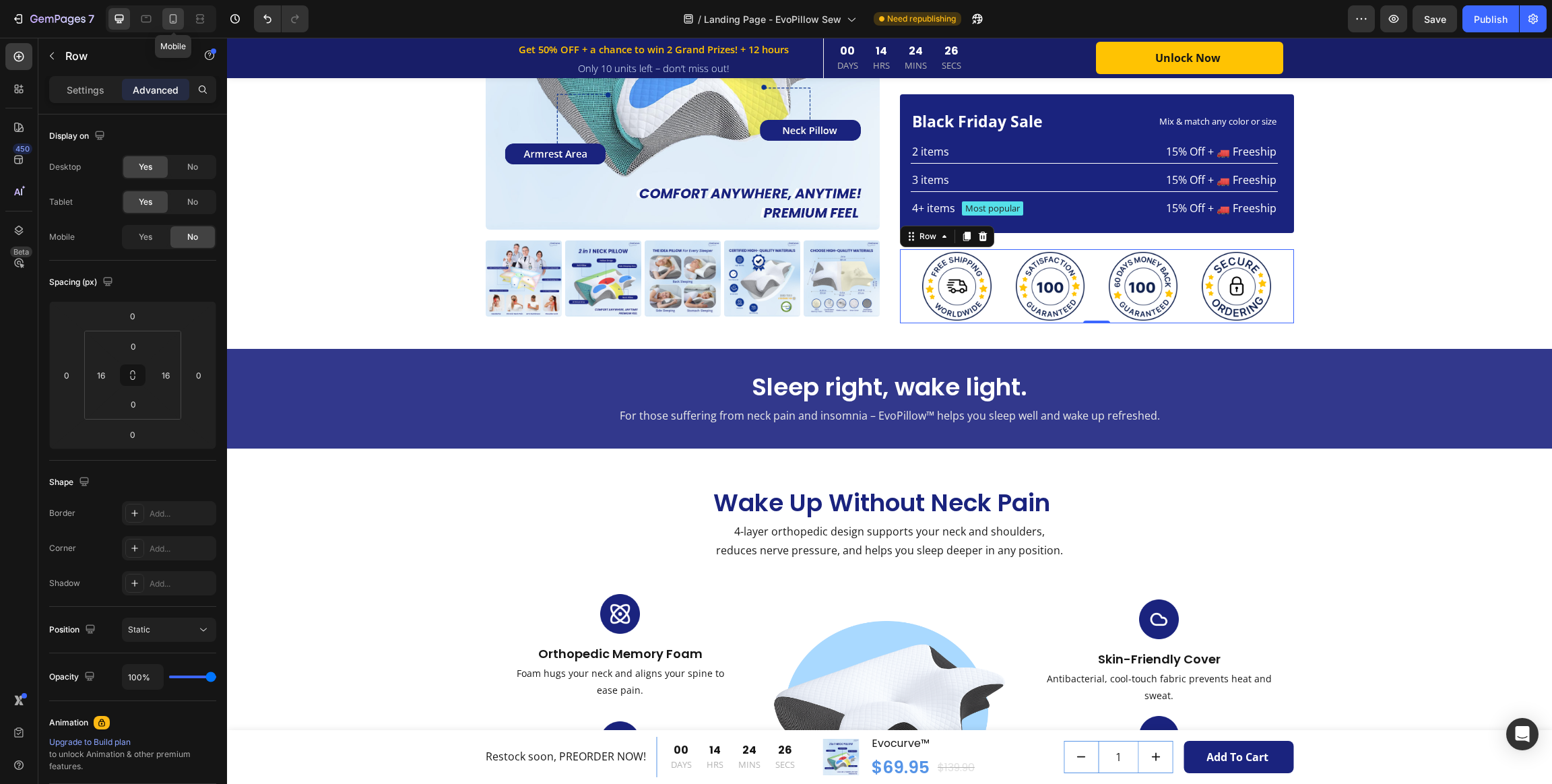 click 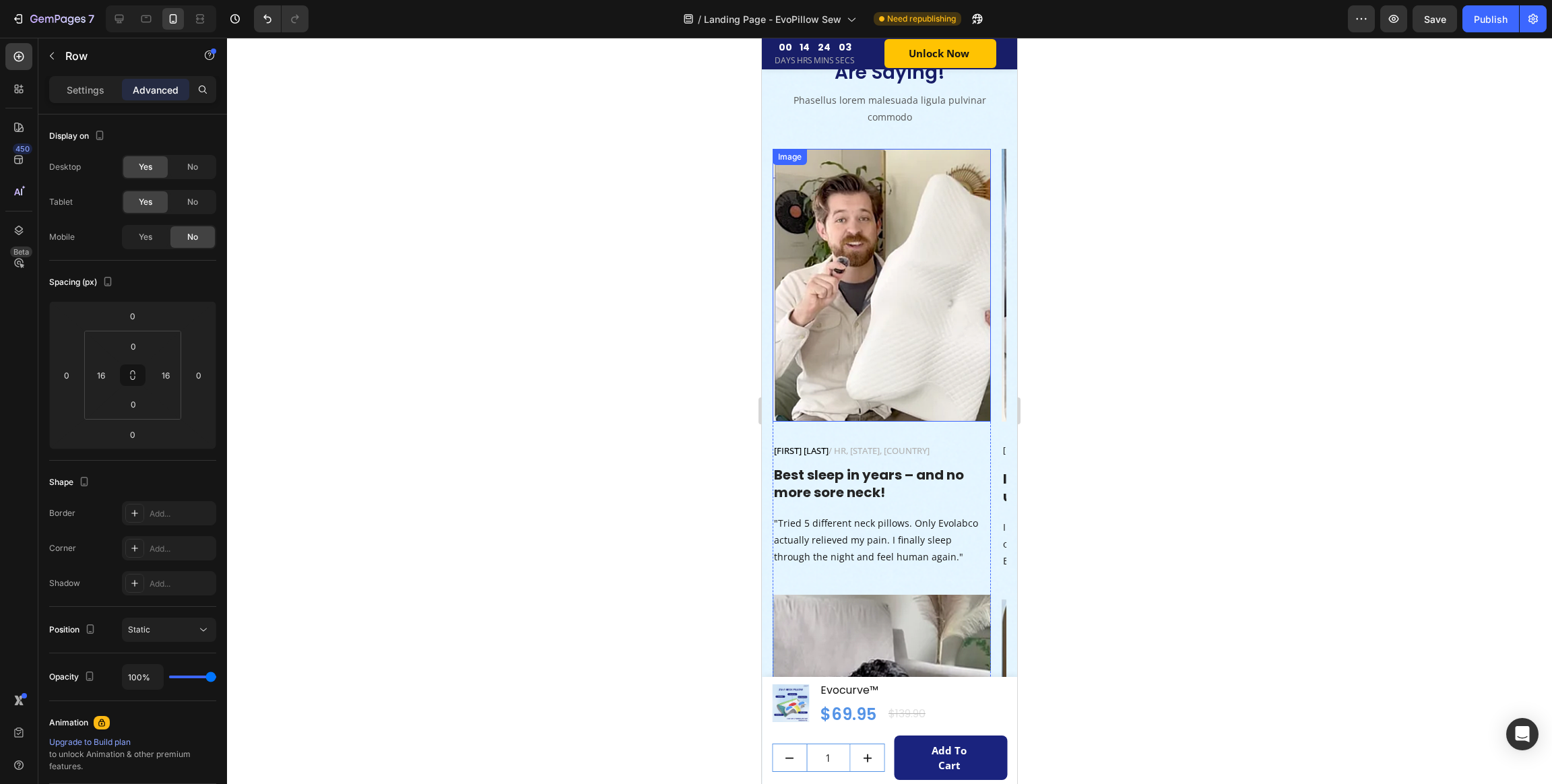 scroll, scrollTop: 4780, scrollLeft: 0, axis: vertical 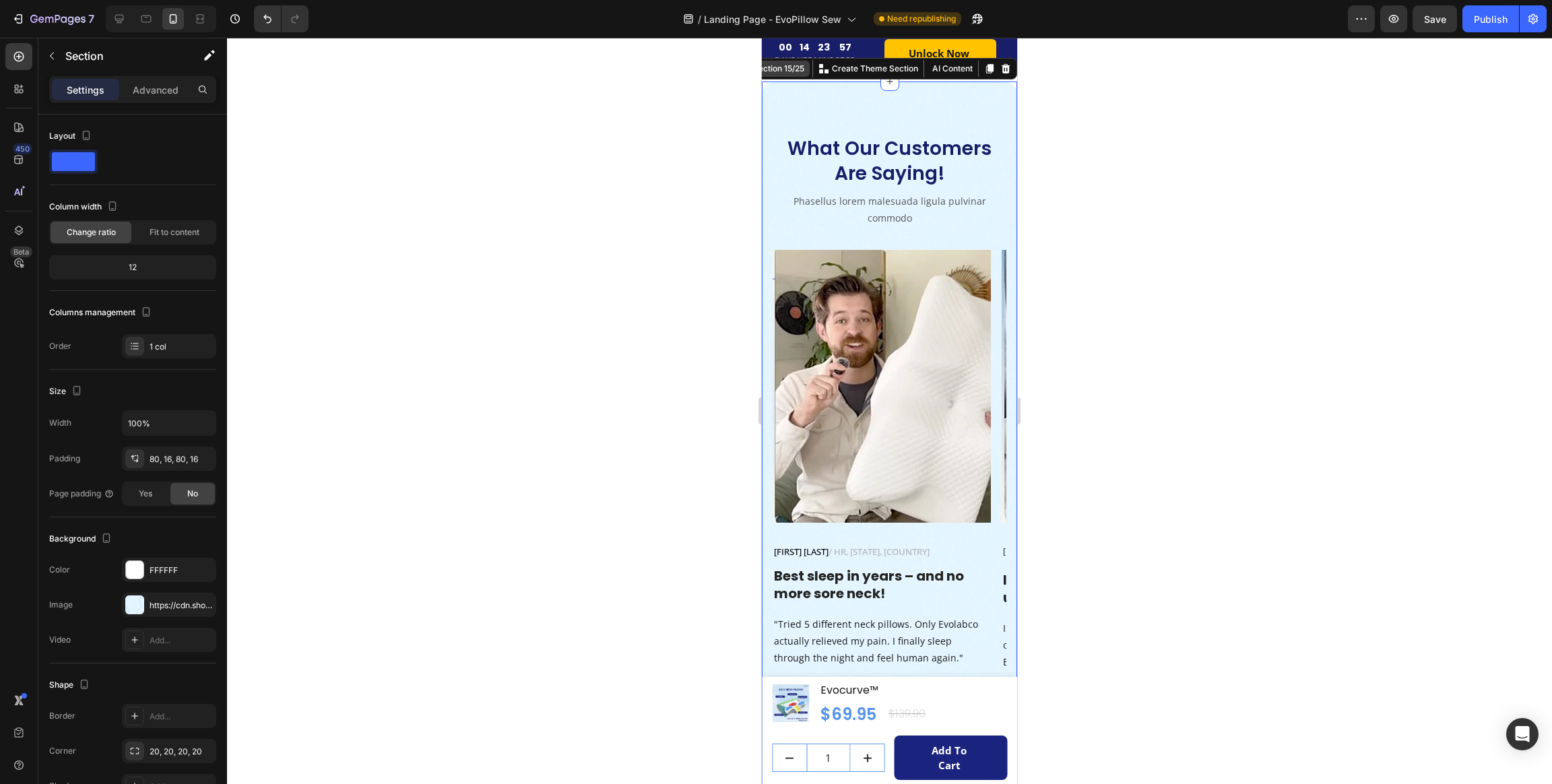 click on "Section 15/25" at bounding box center [773, 69] 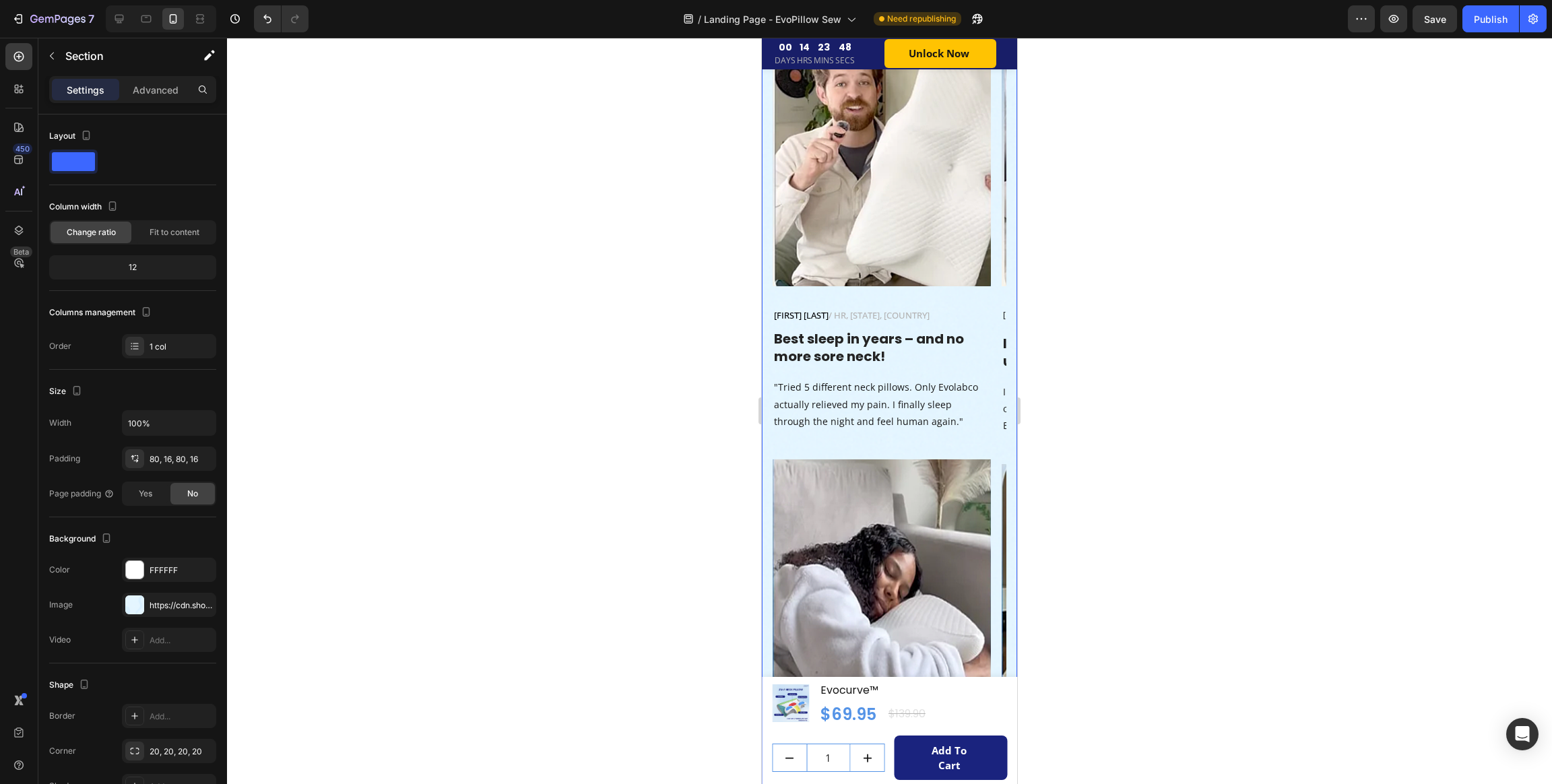 scroll, scrollTop: 4982, scrollLeft: 0, axis: vertical 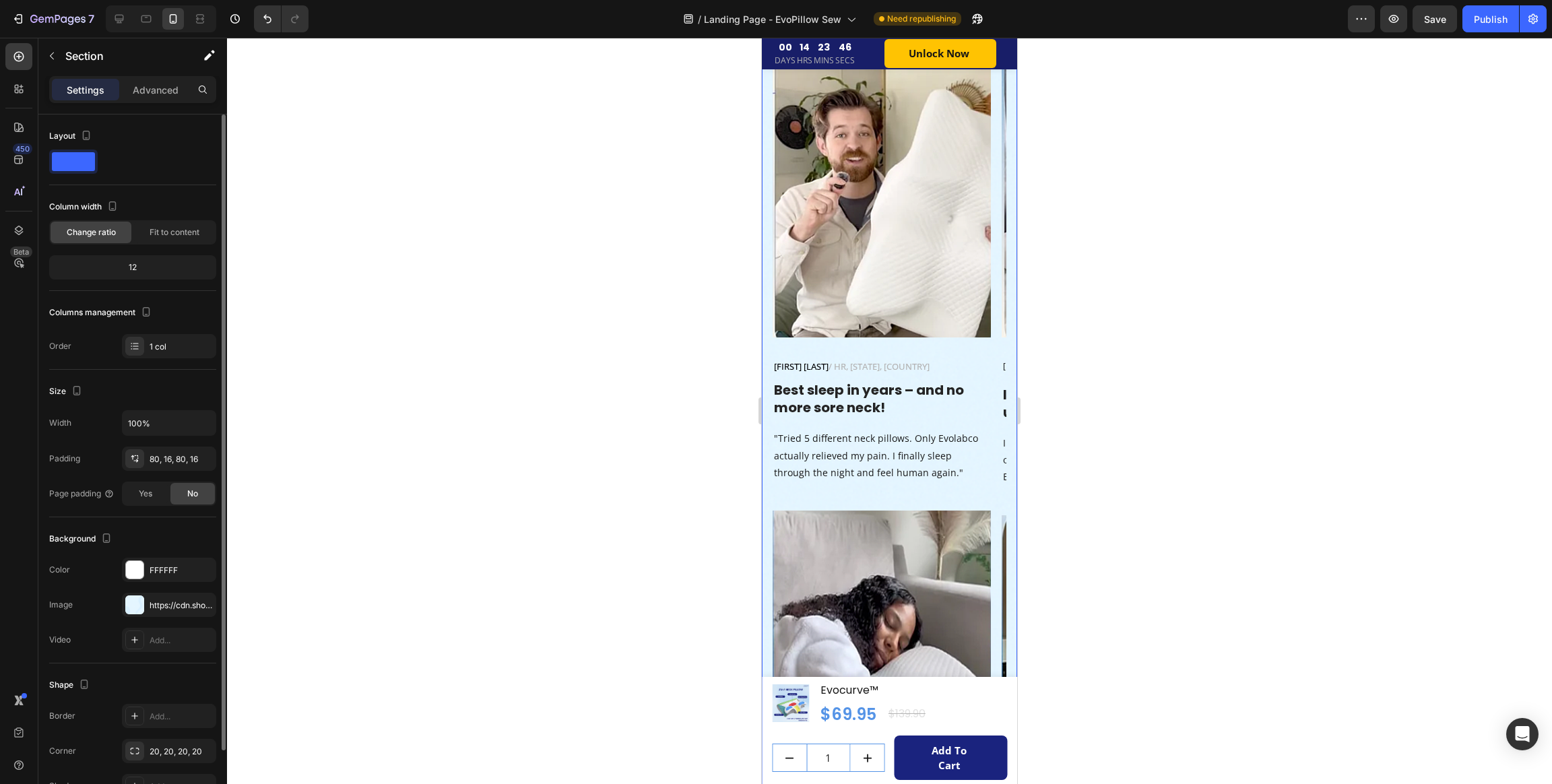 click 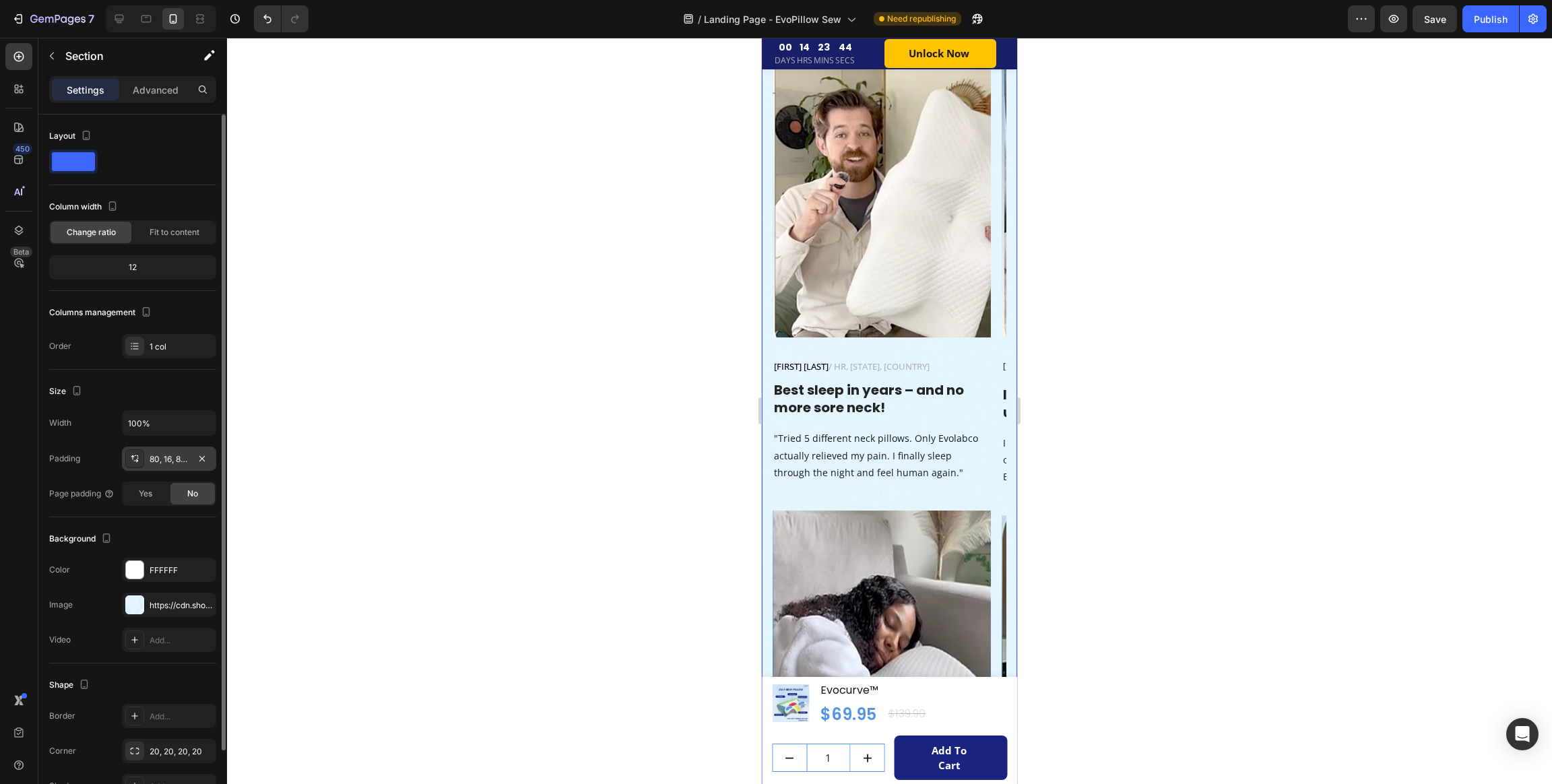 scroll, scrollTop: 79, scrollLeft: 0, axis: vertical 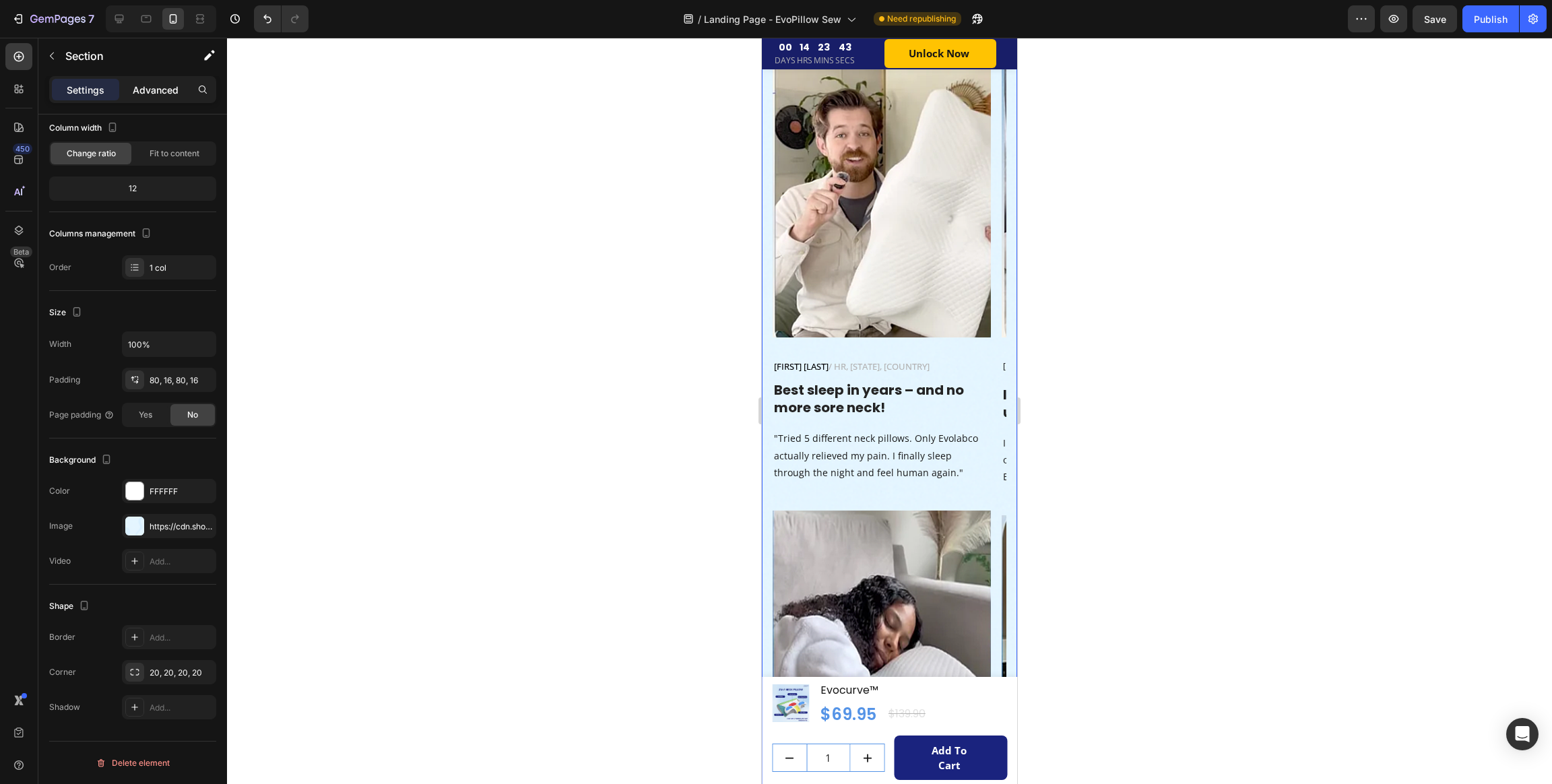 click on "Advanced" at bounding box center (156, 90) 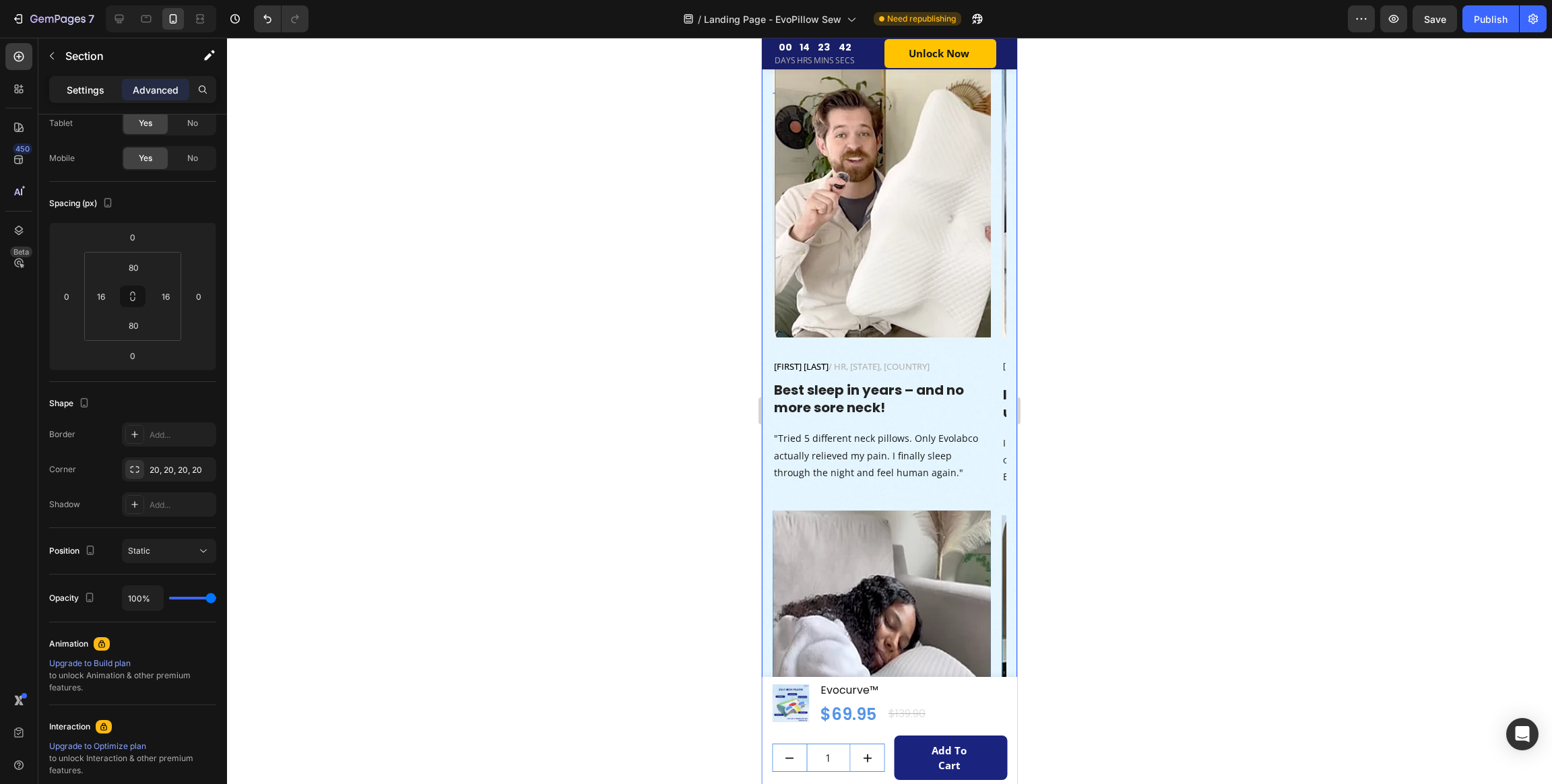 click on "Settings" at bounding box center (86, 90) 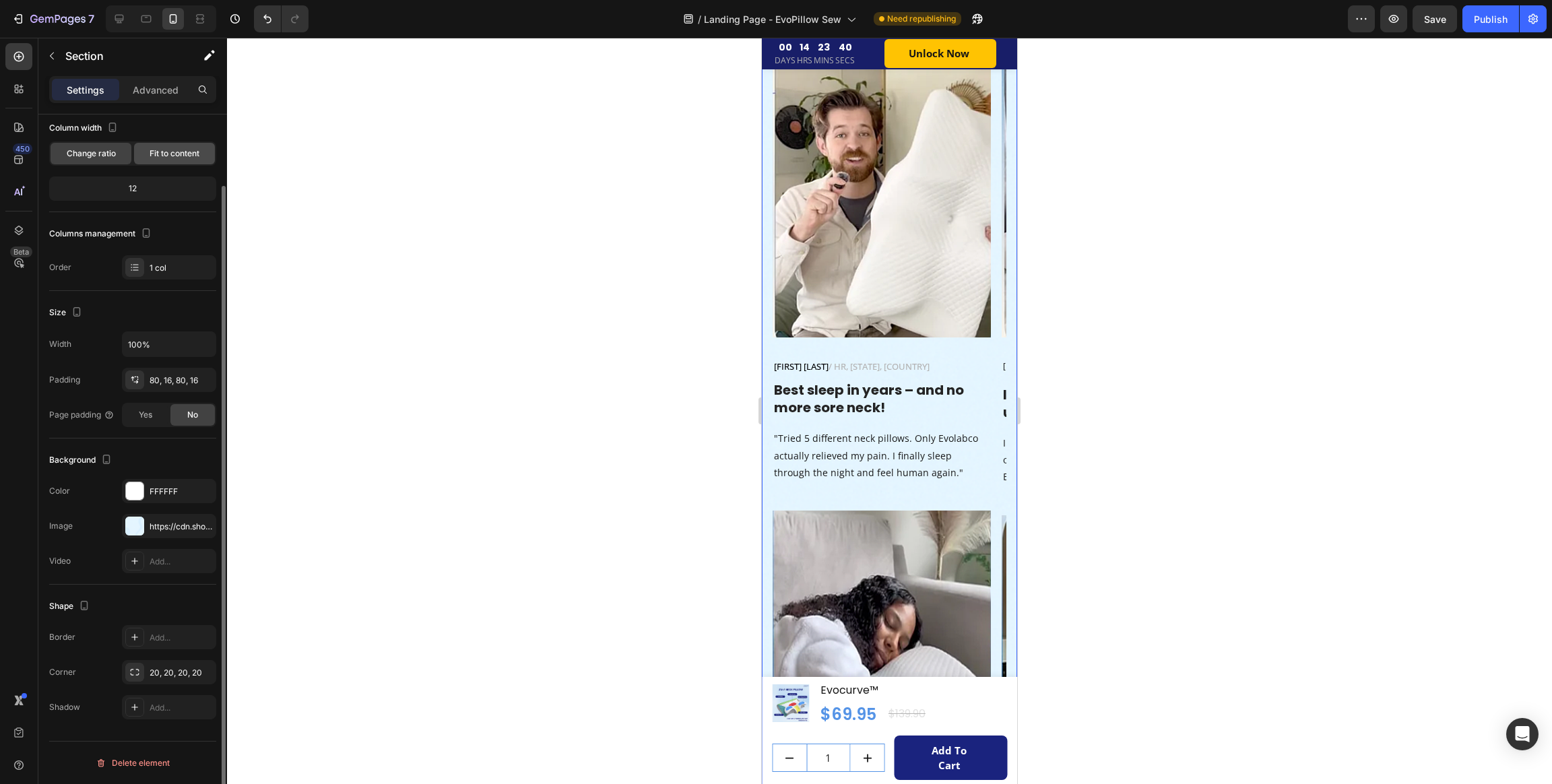 click on "Fit to content" 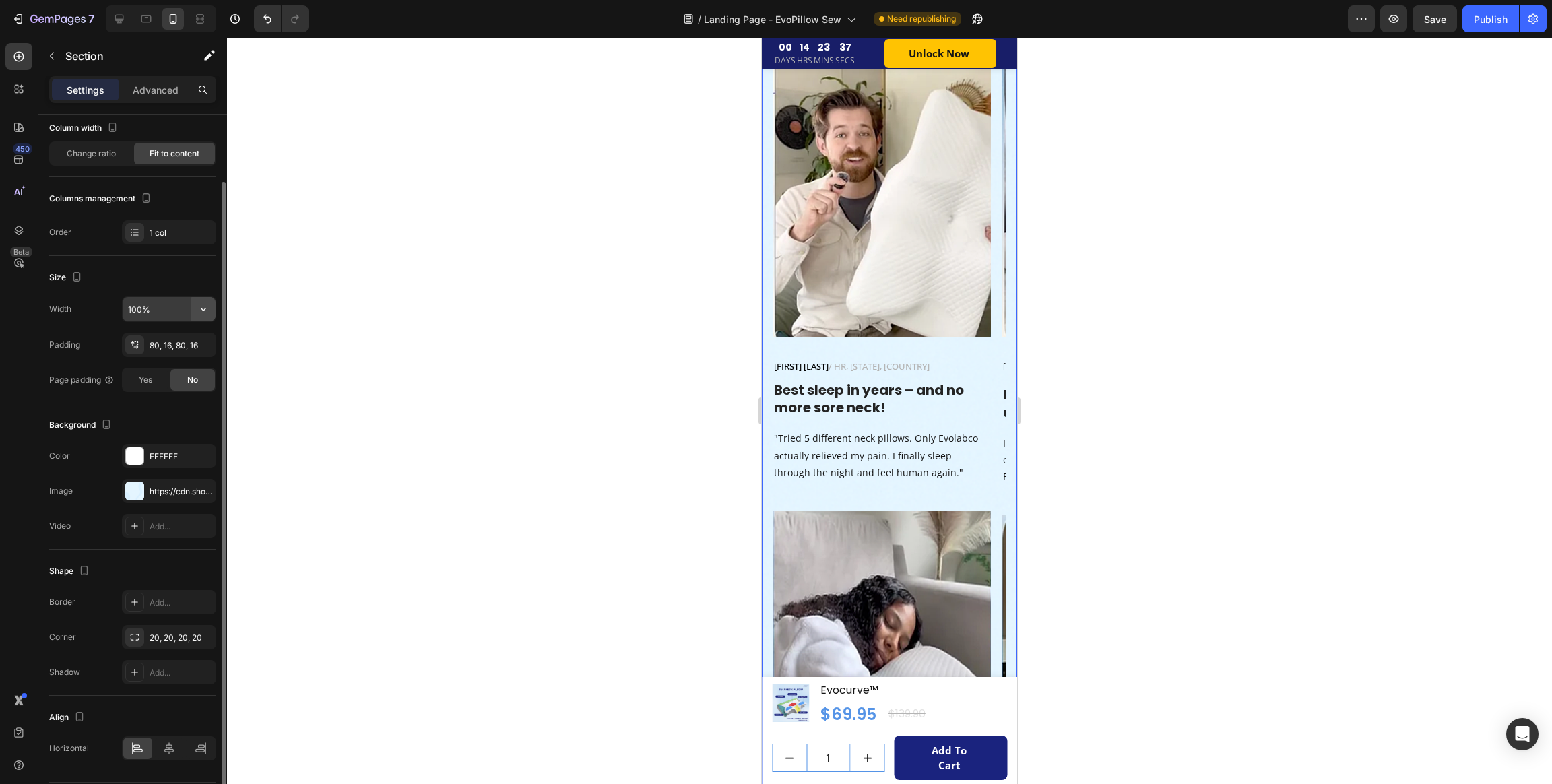 click 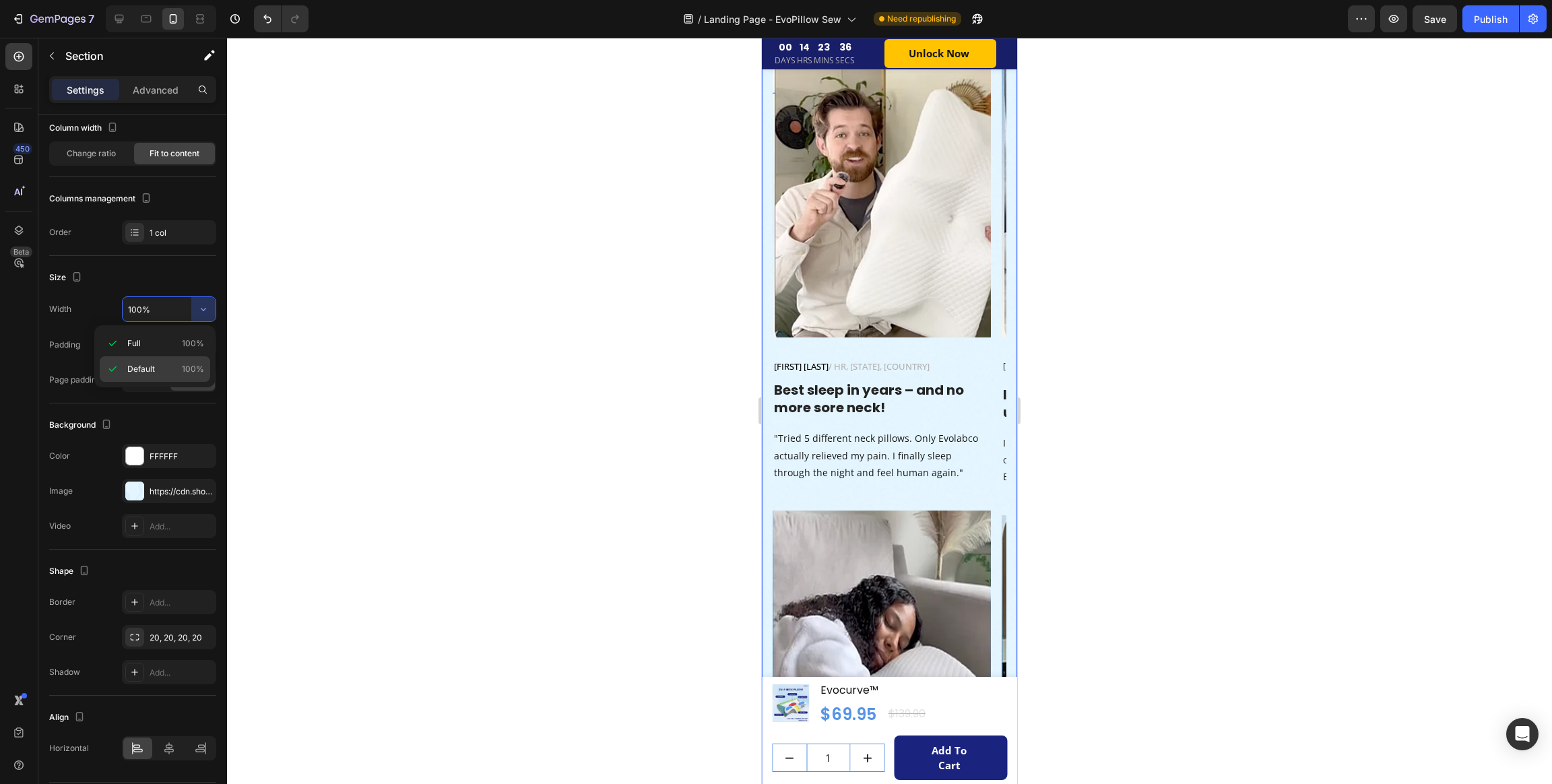 click on "Default 100%" 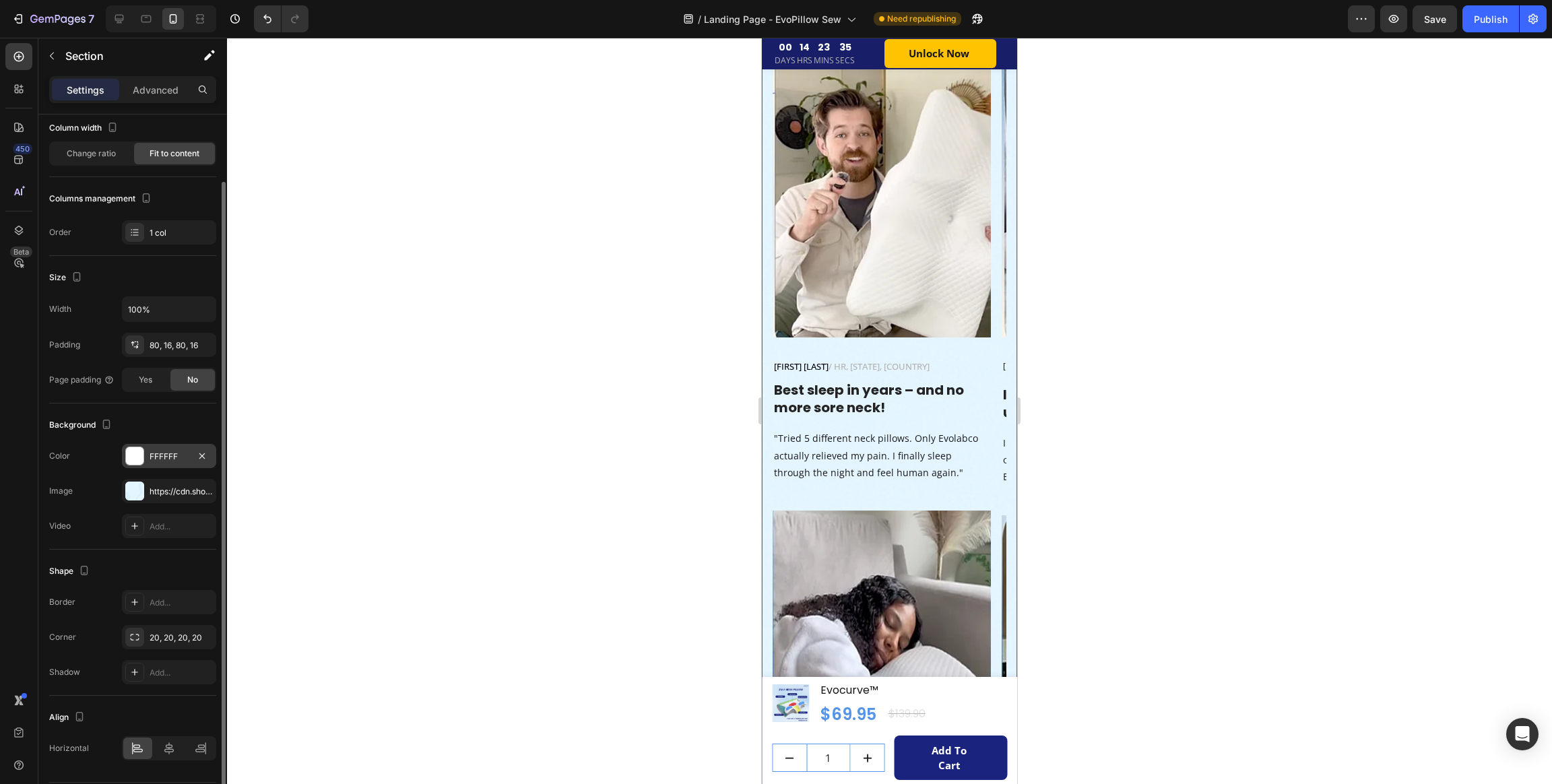 scroll, scrollTop: 120, scrollLeft: 0, axis: vertical 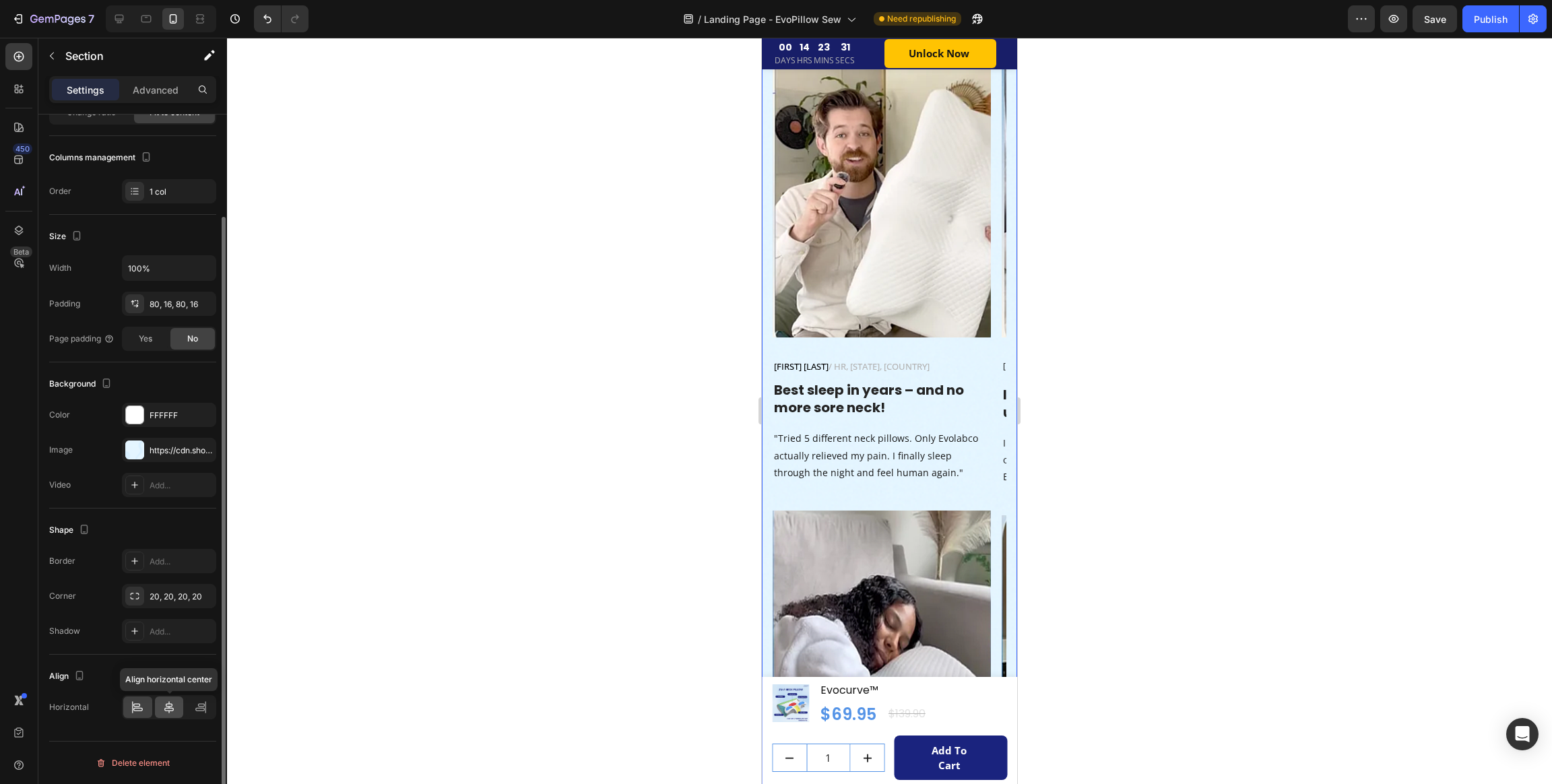 click 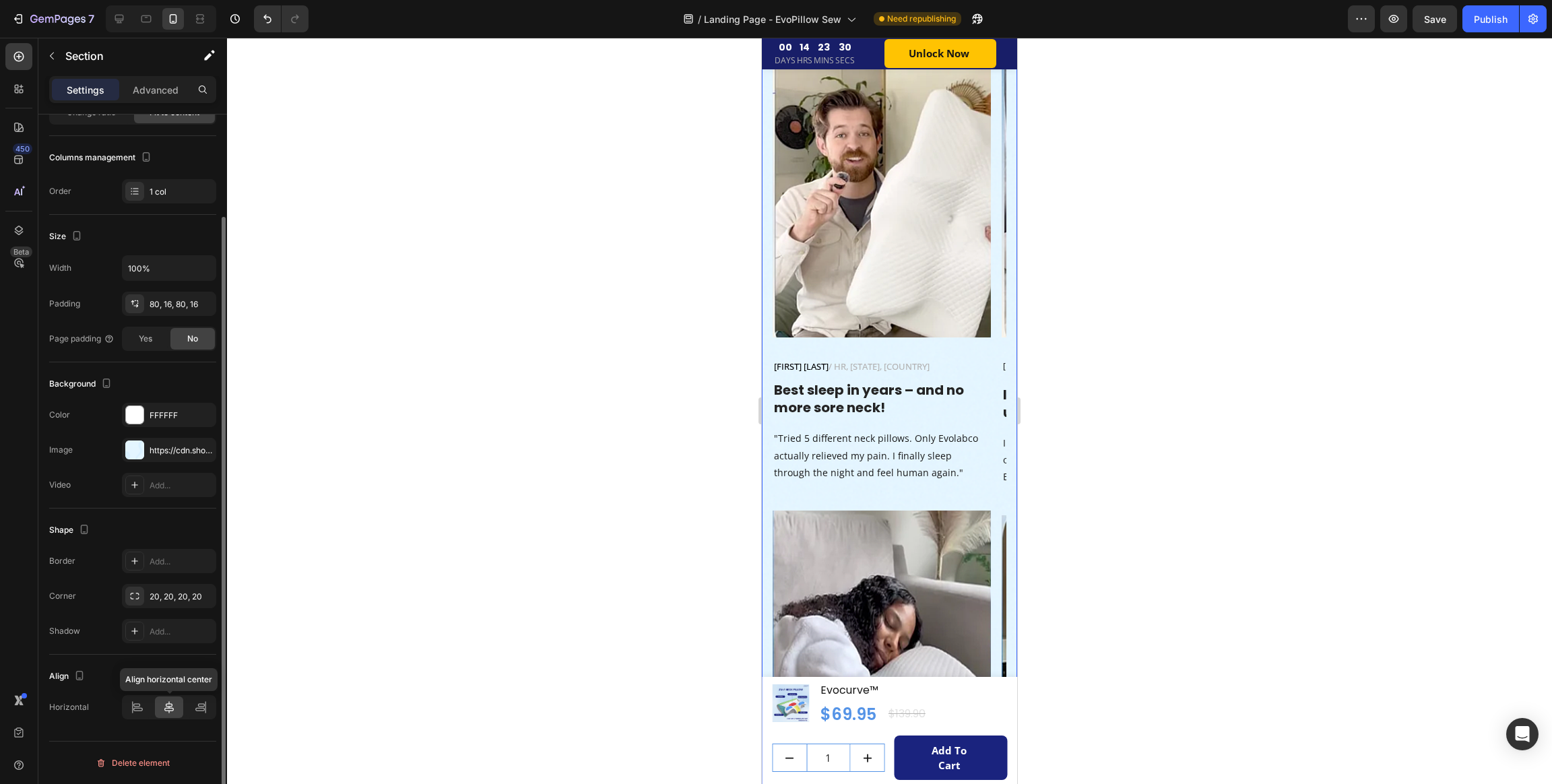 click 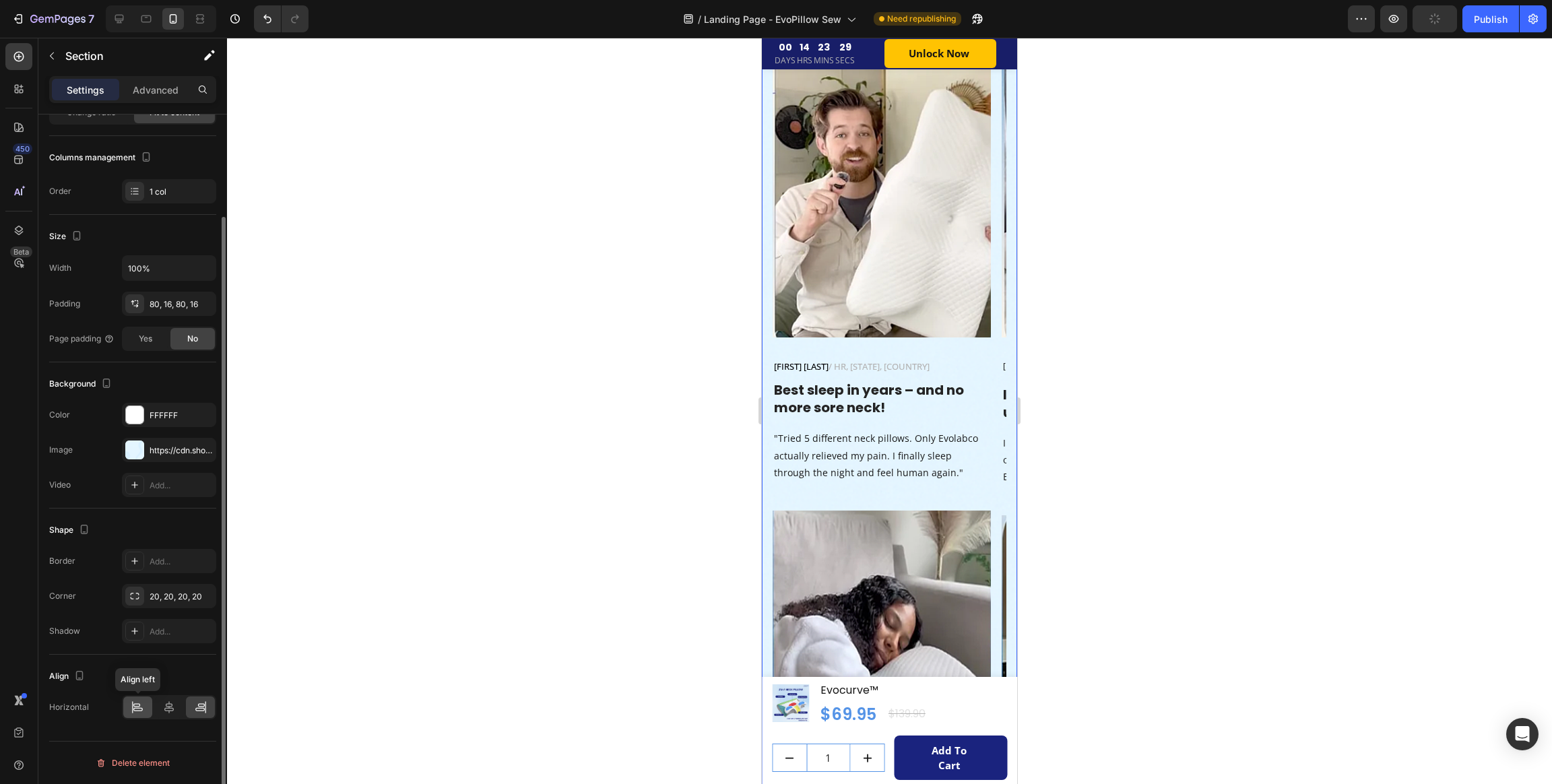 click 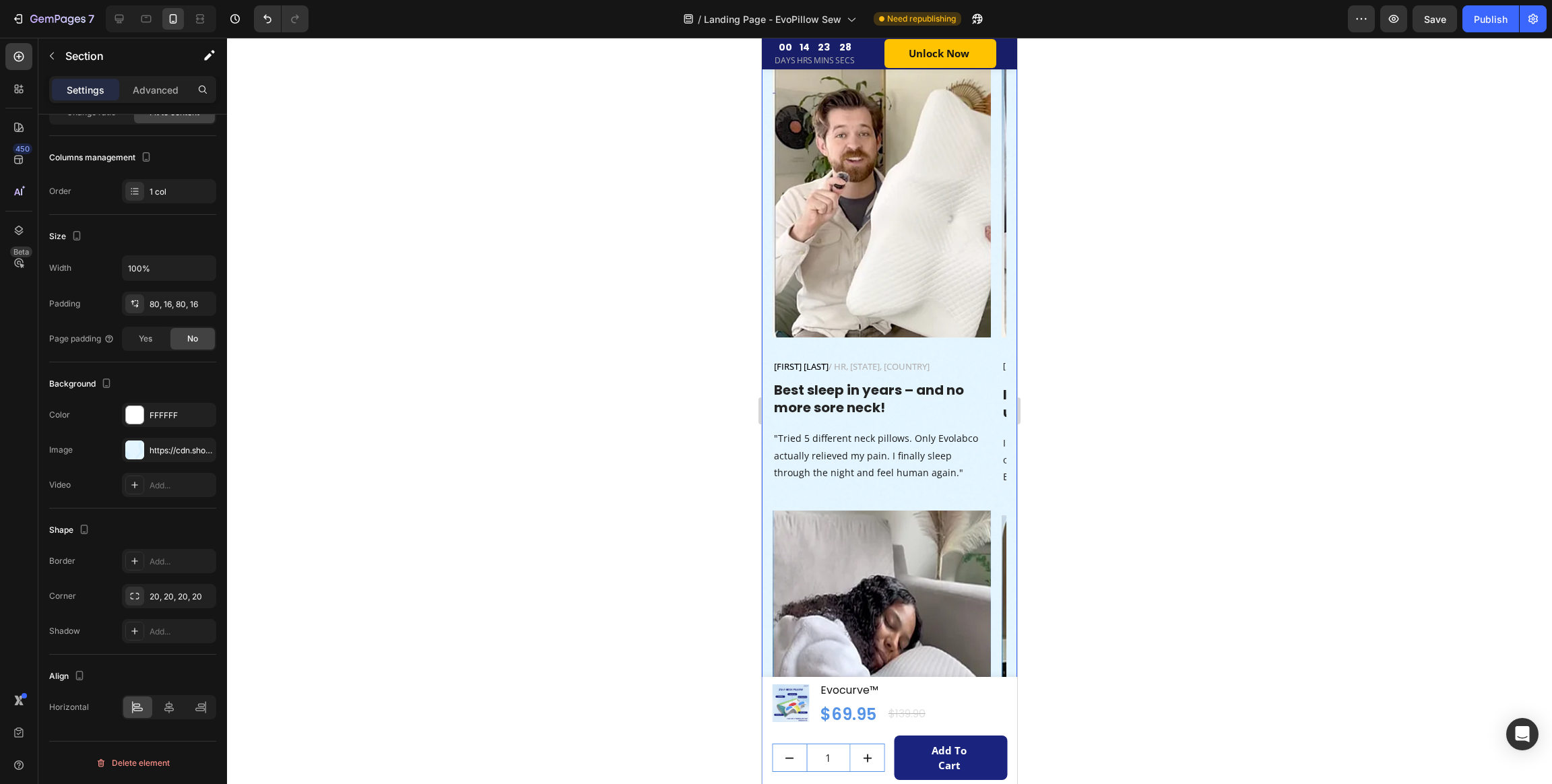 click 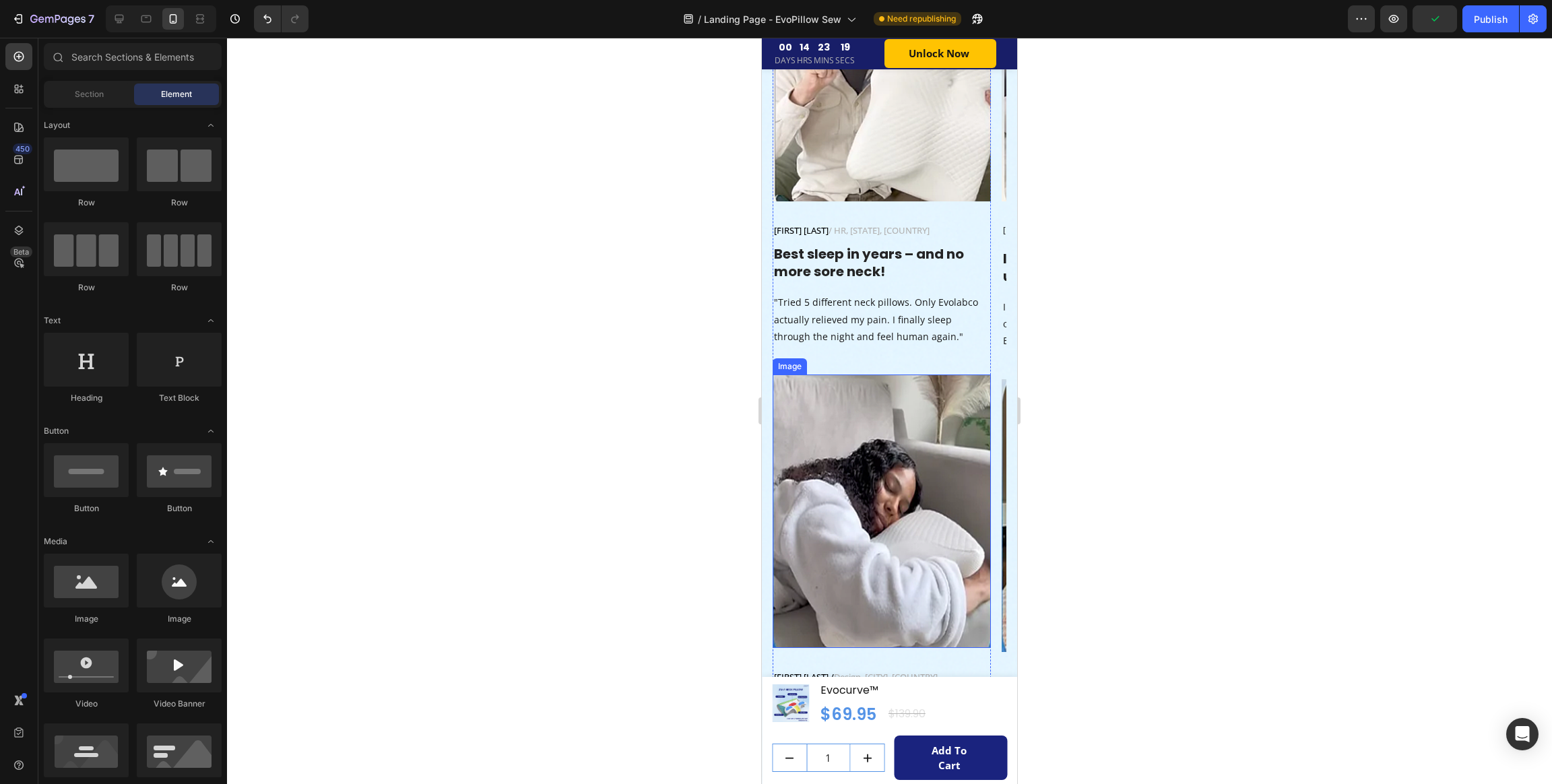 scroll, scrollTop: 5227, scrollLeft: 0, axis: vertical 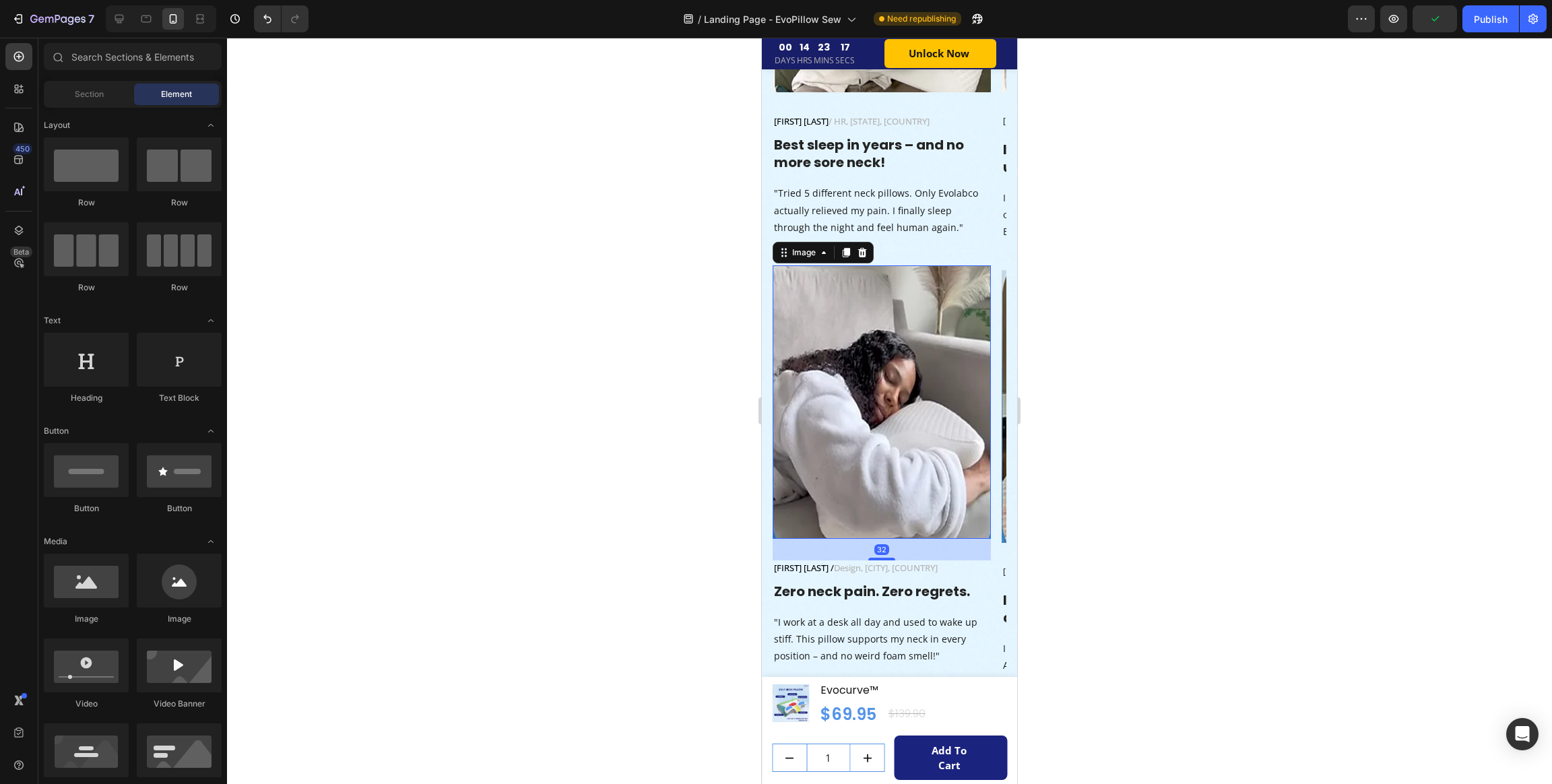 click at bounding box center [882, 402] 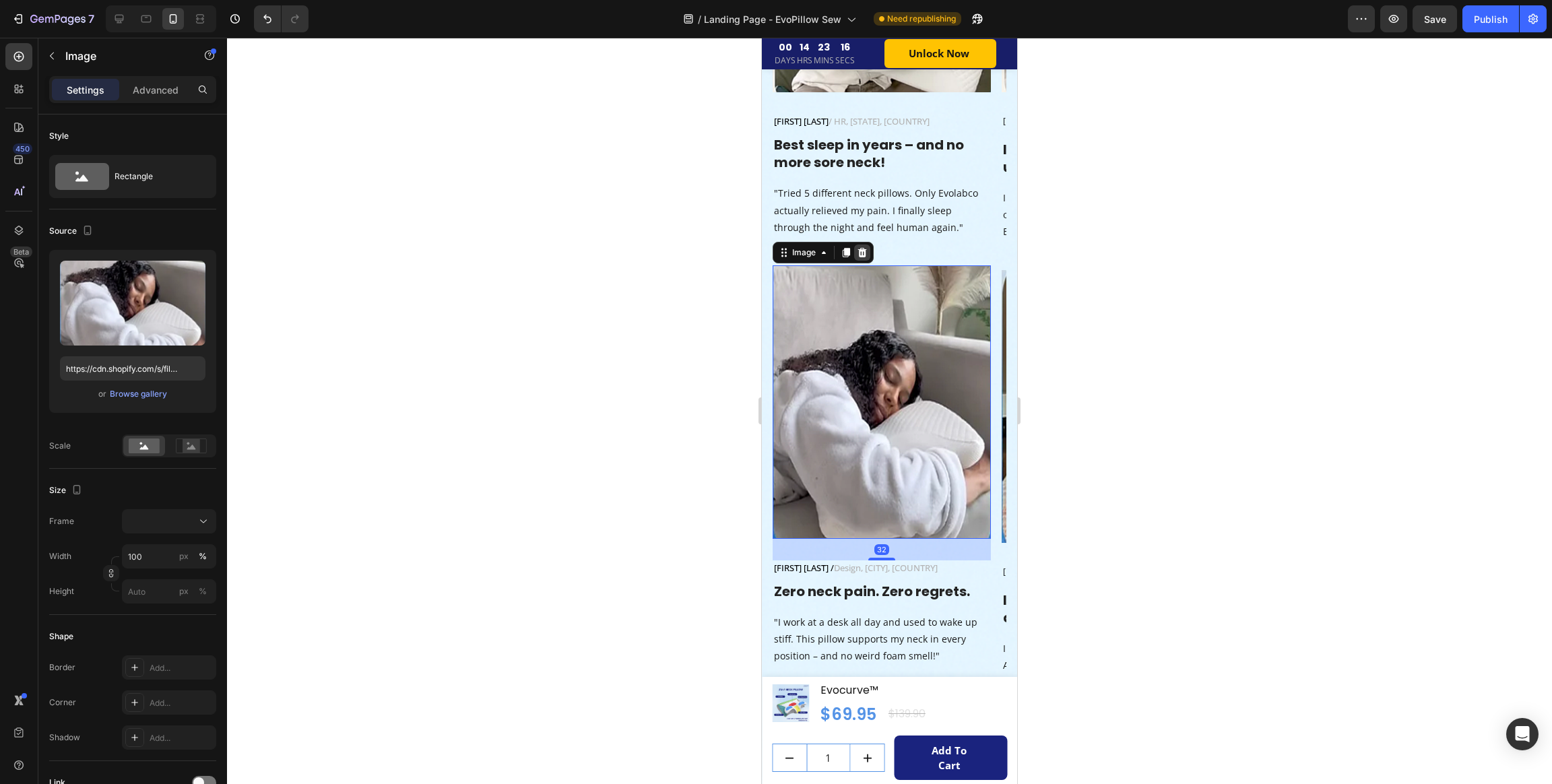 click 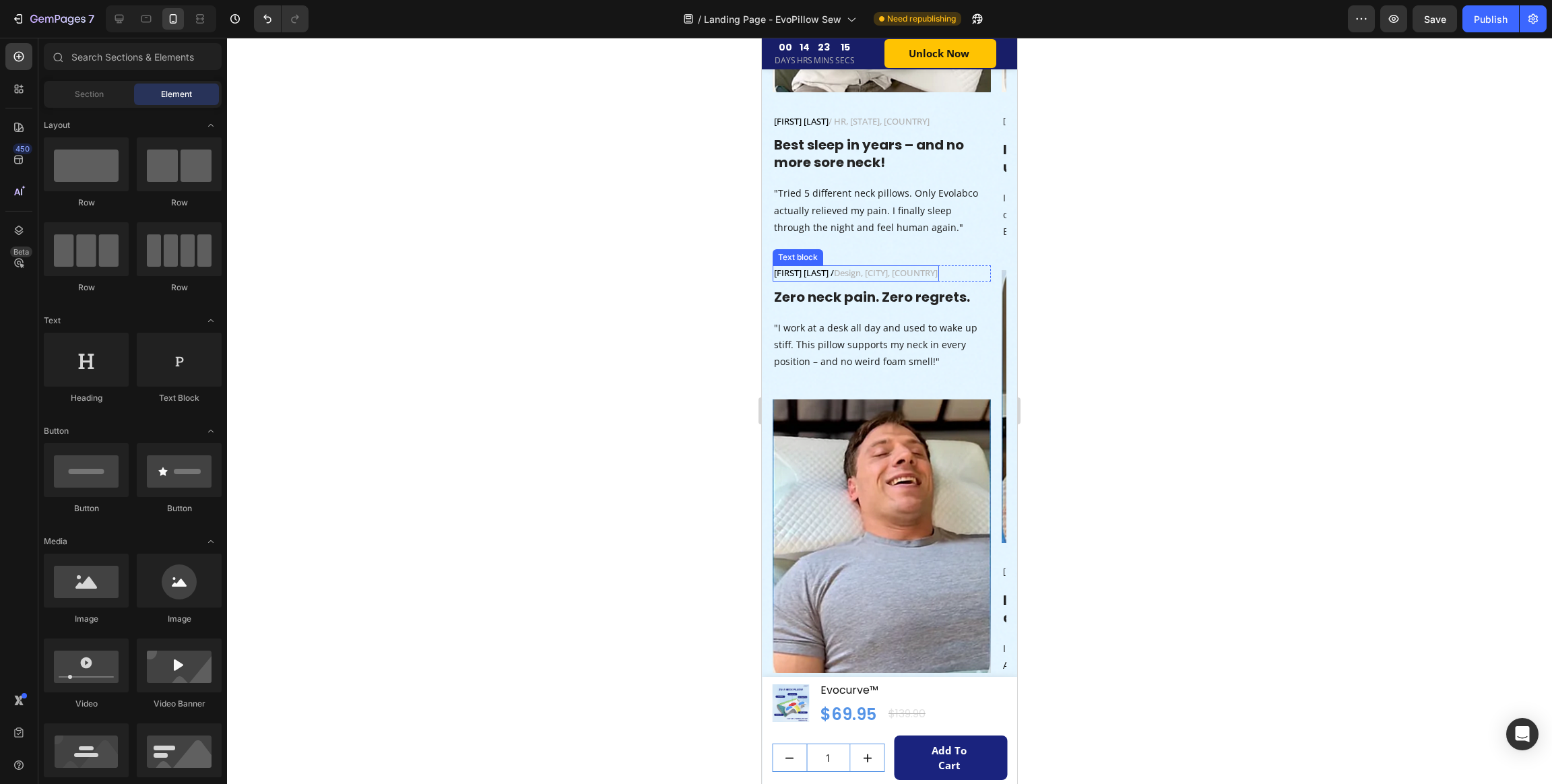 click on "[PROFESSION], [CITY], [COUNTRY]" at bounding box center [886, 273] 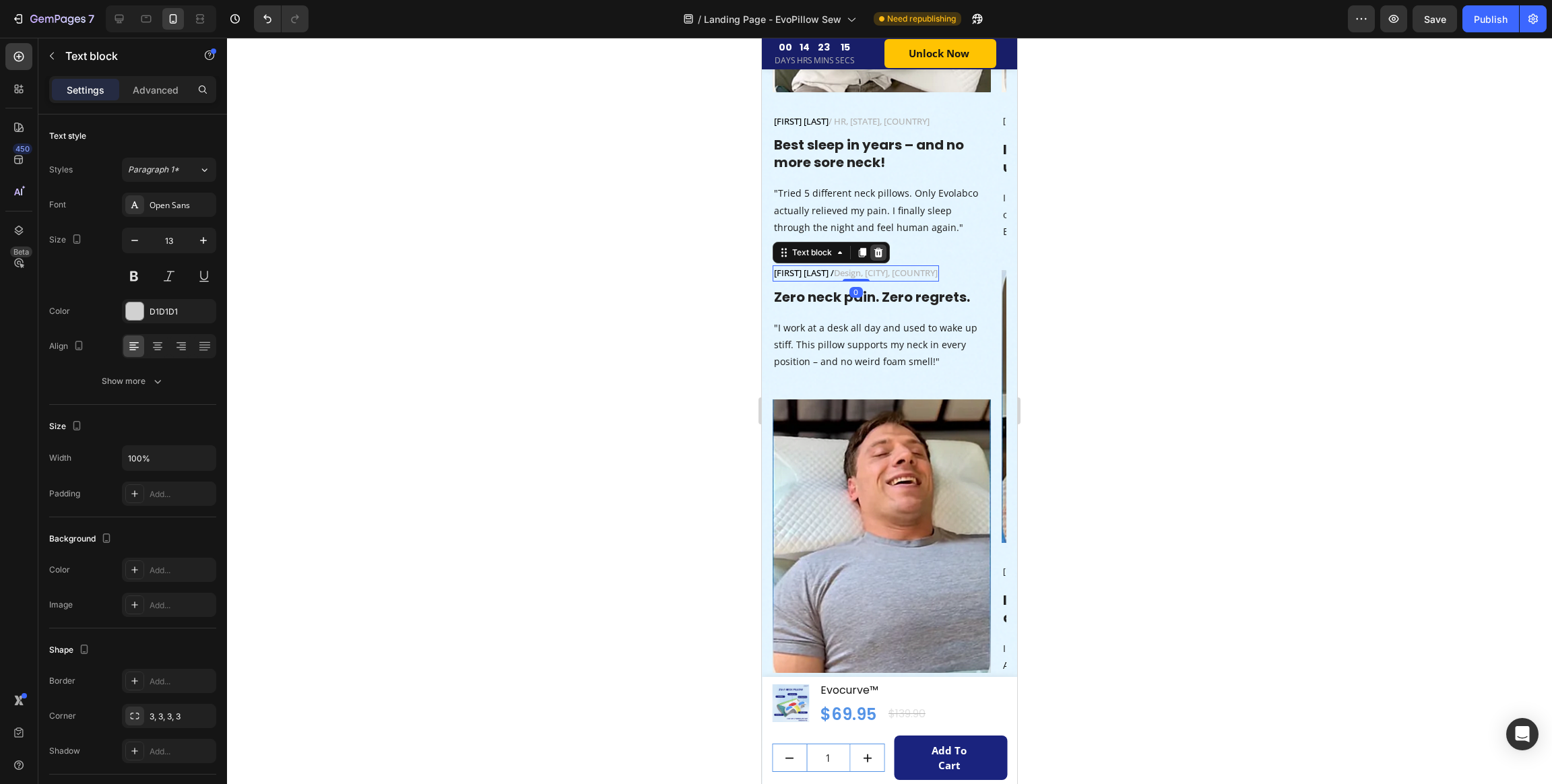 click 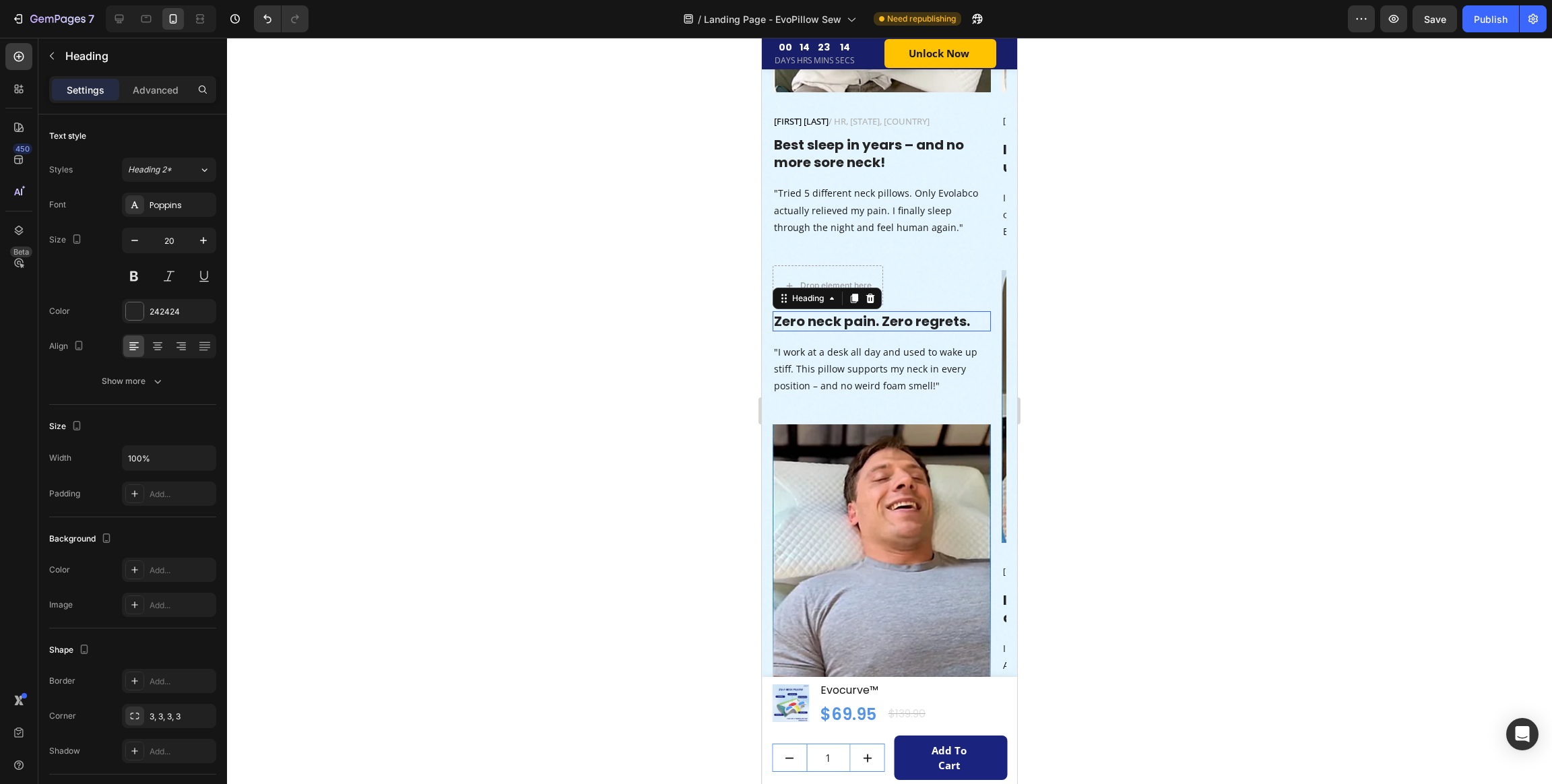 click on "Zero neck pain. Zero regrets." at bounding box center (882, 321) 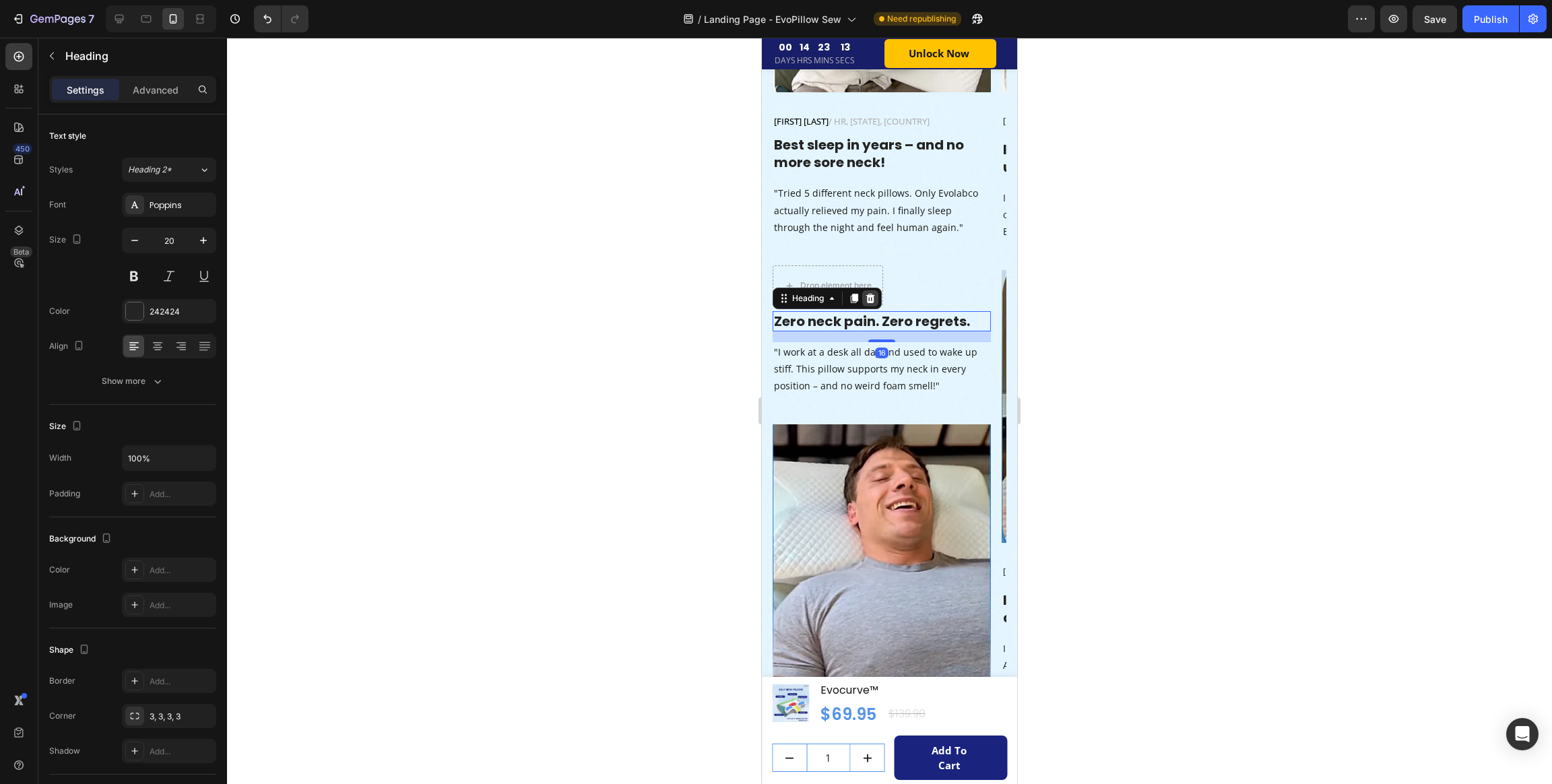 click at bounding box center [870, 298] 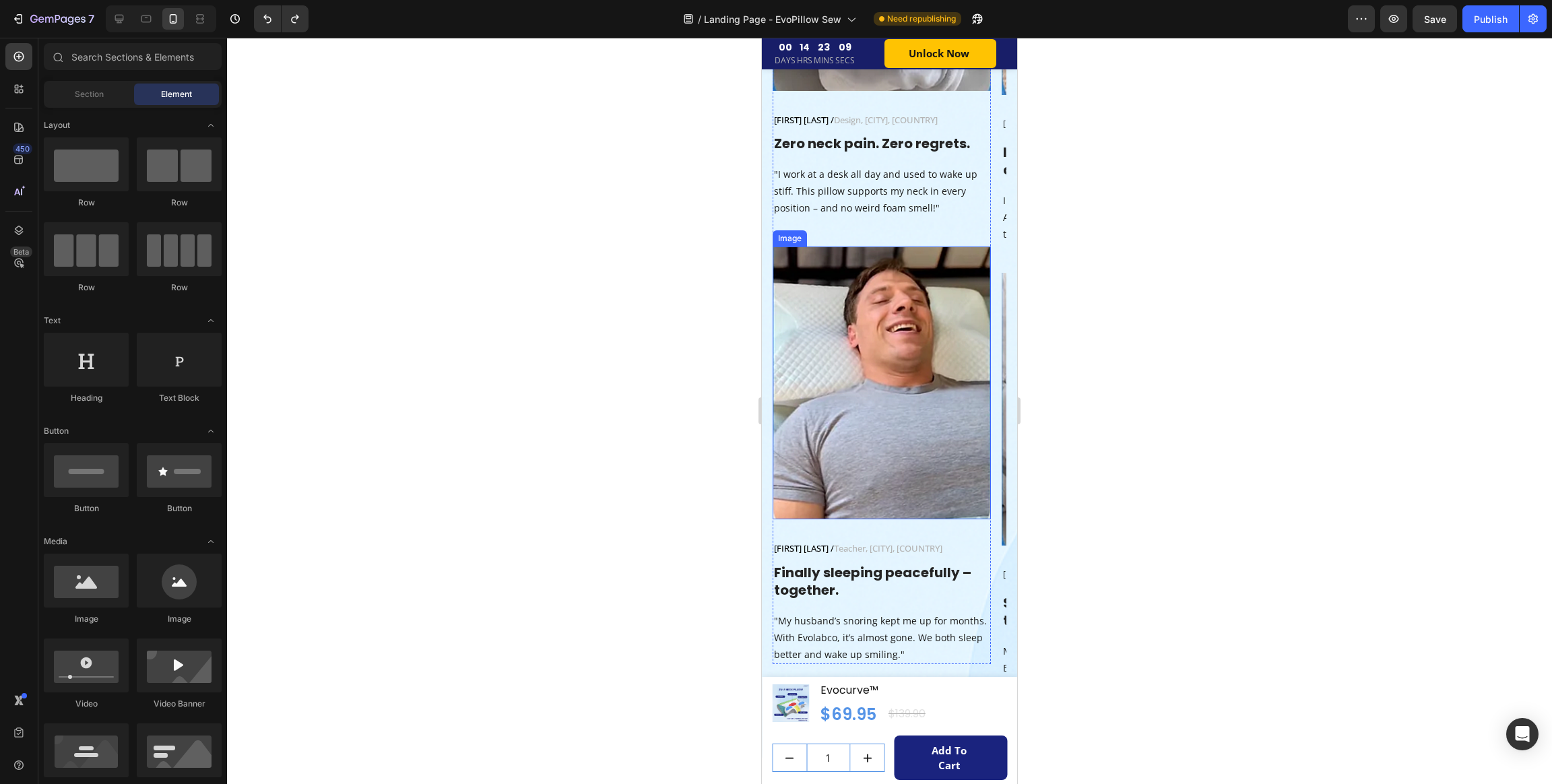 scroll, scrollTop: 5631, scrollLeft: 0, axis: vertical 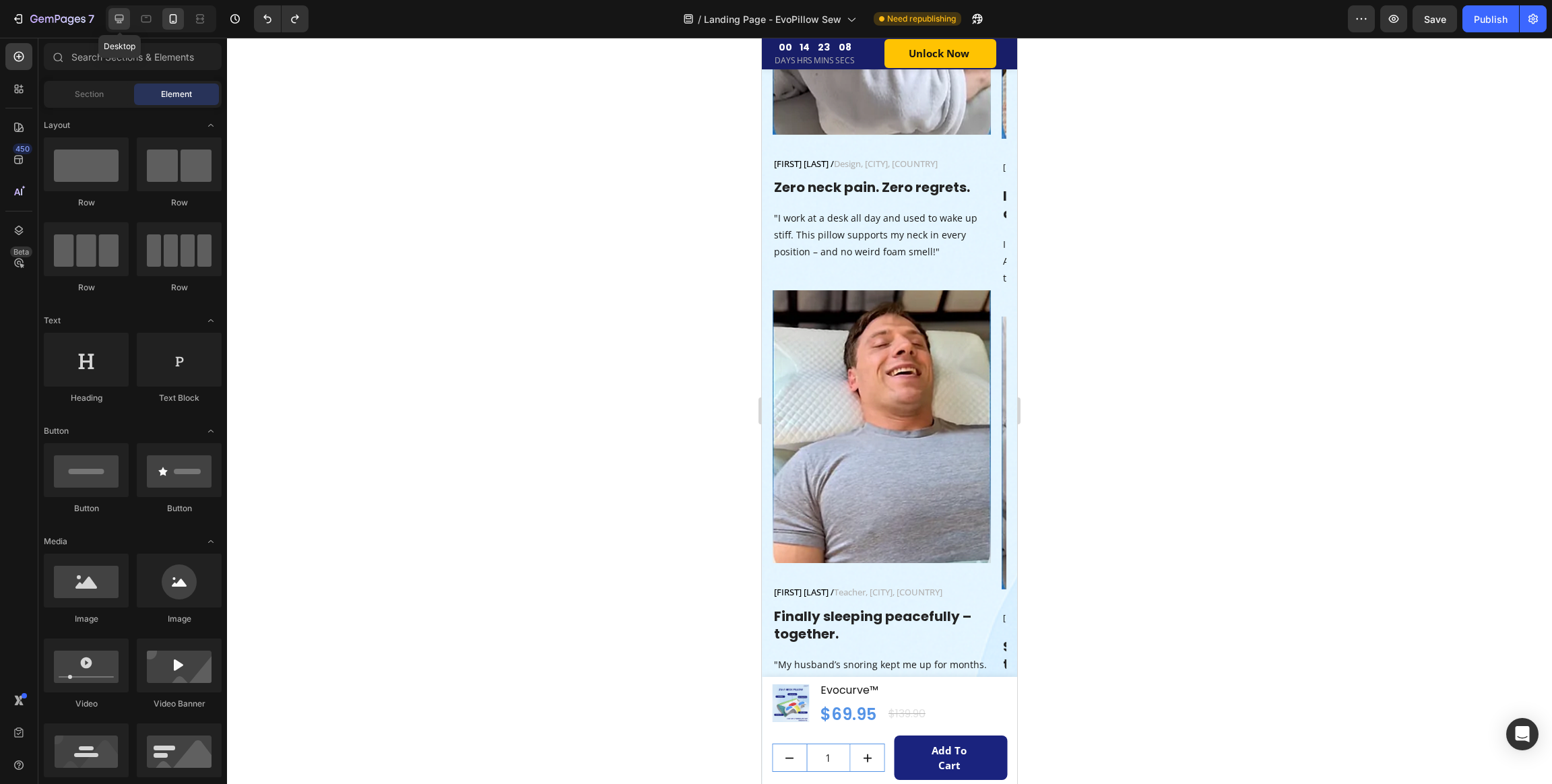 click 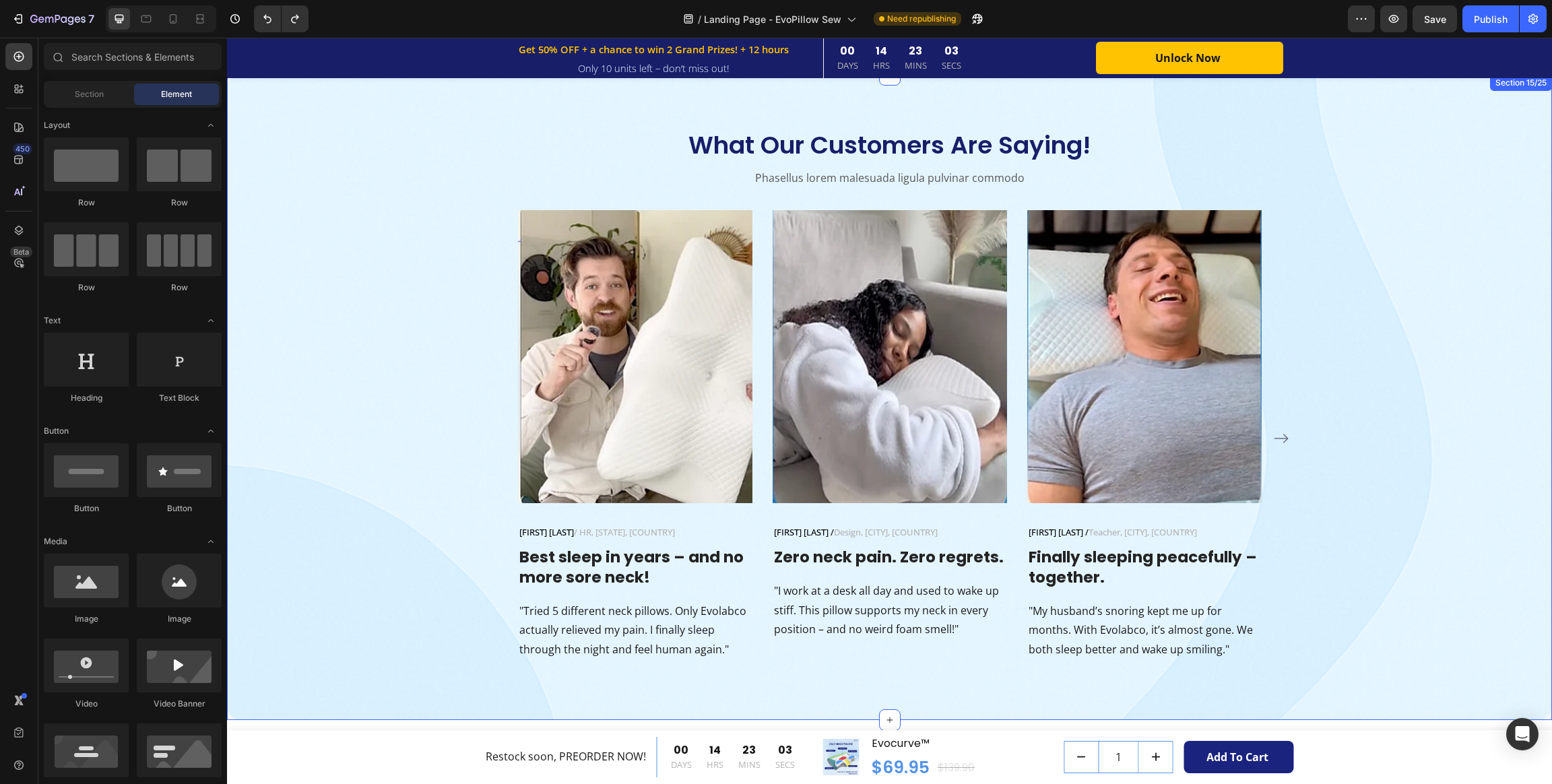 scroll, scrollTop: 4070, scrollLeft: 0, axis: vertical 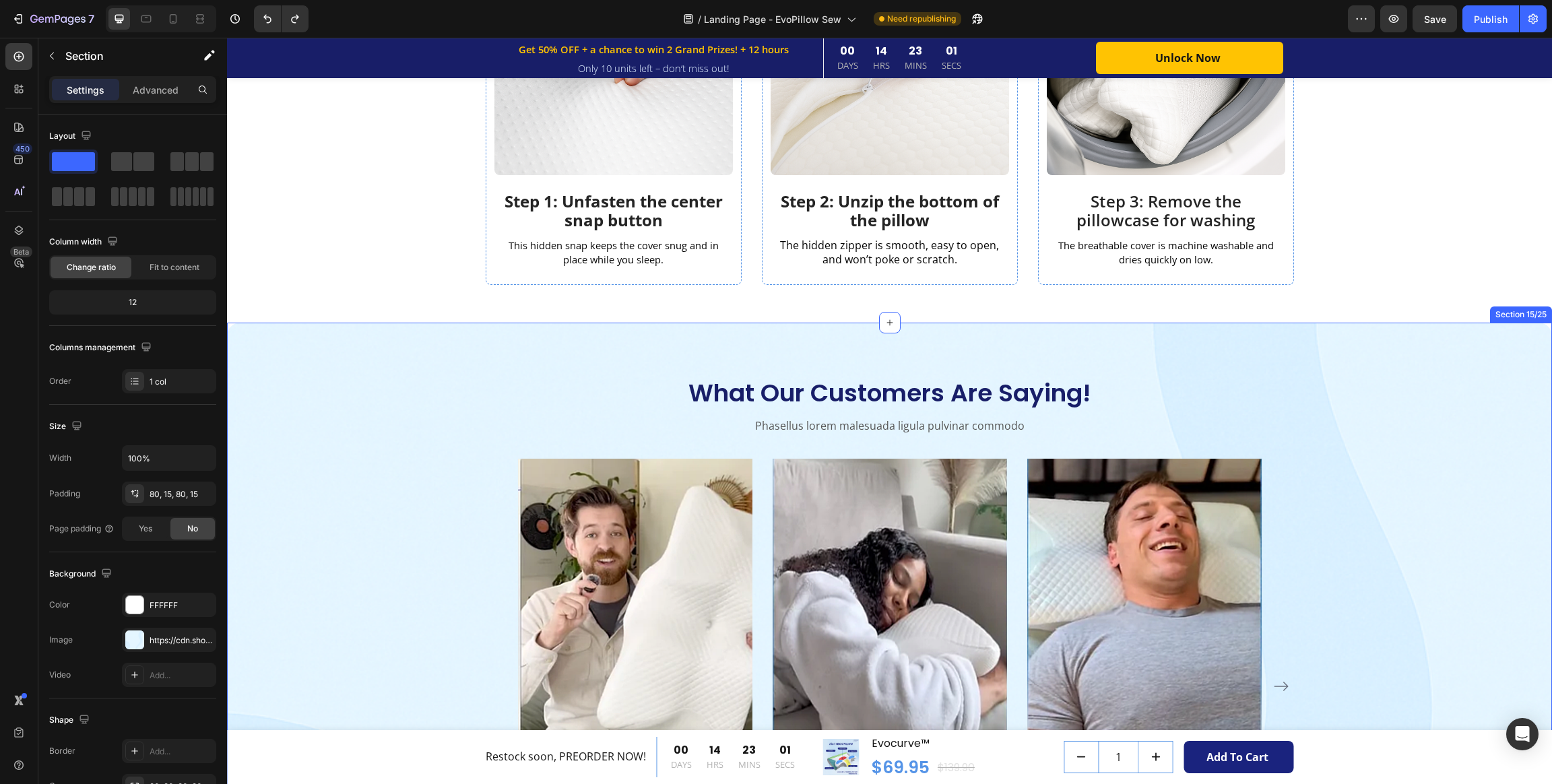 click on "What Our Customers Are Saying! Heading Phasellus lorem malesuada ligula pulvinar commodo Text block
Image Jennifer M.  / HR, California, USA Text block Row Best sleep in years – and no more sore neck! Heading "Tried 5 different neck pillows. Only Evolabco actually relieved my pain. I finally sleep through the night and feel human again." Text block Image Claire H. /  Design, Toronto, Canada Text block Row Zero neck pain. Zero regrets. Heading "I work at a desk all day and used to wake up stiff. This pillow supports my neck in every position – and no weird foam smell!" Text block Image Alex T. /  Teacher, London, UK Text block Row Finally sleeping peacefully – together. Heading "My husband’s snoring kept me up for months. With Evolabco, it’s almost gone. We both sleep better and wake up smiling." Text block Row Image Marco L. /  IT, Sydney, Australia Text block Row Row I feel 10 years younger waking up now. Heading Text block Image Alex T. /  Teacher, London, UK Text block Row Row Row" at bounding box center (889, 645) 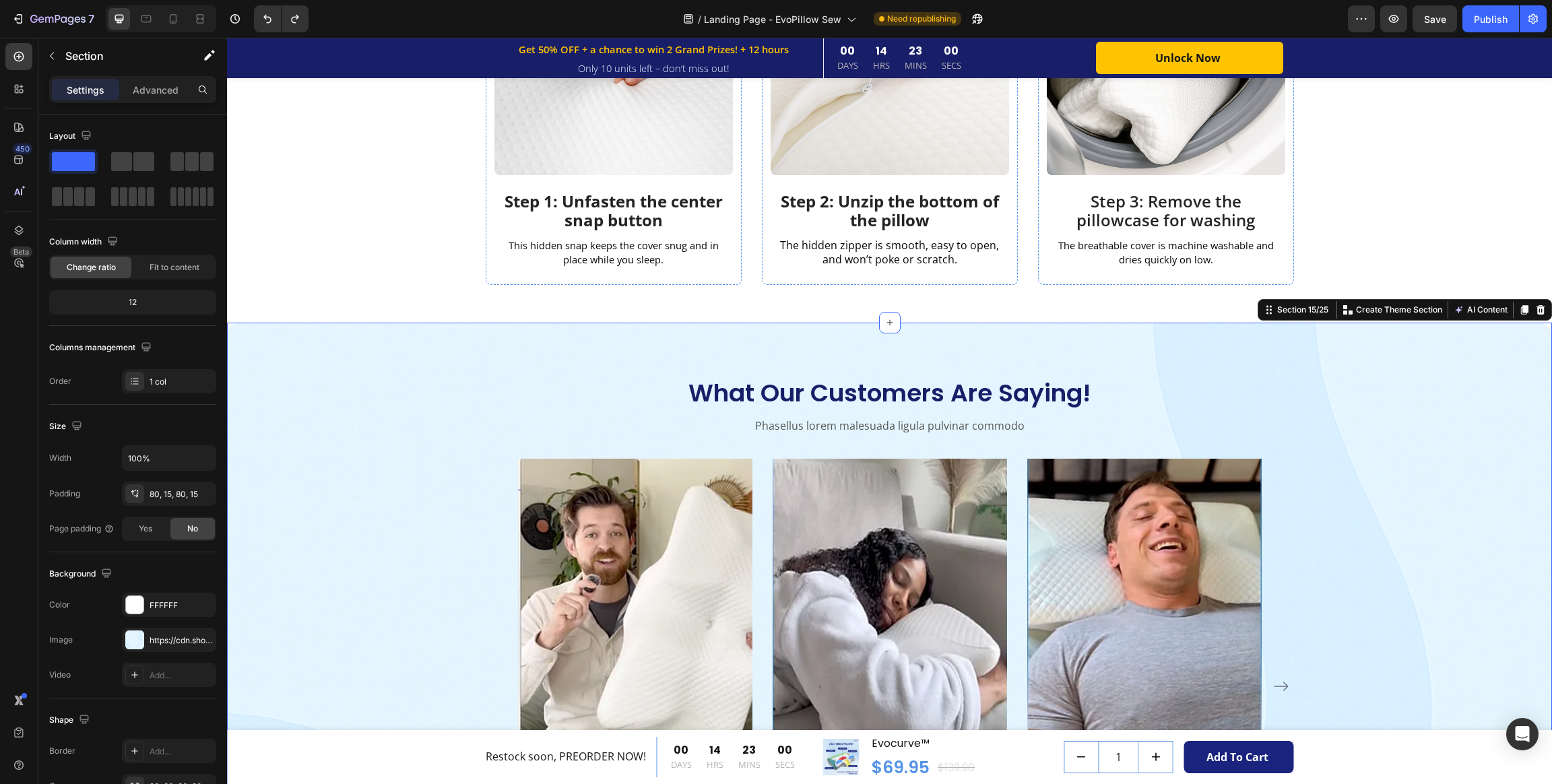 click 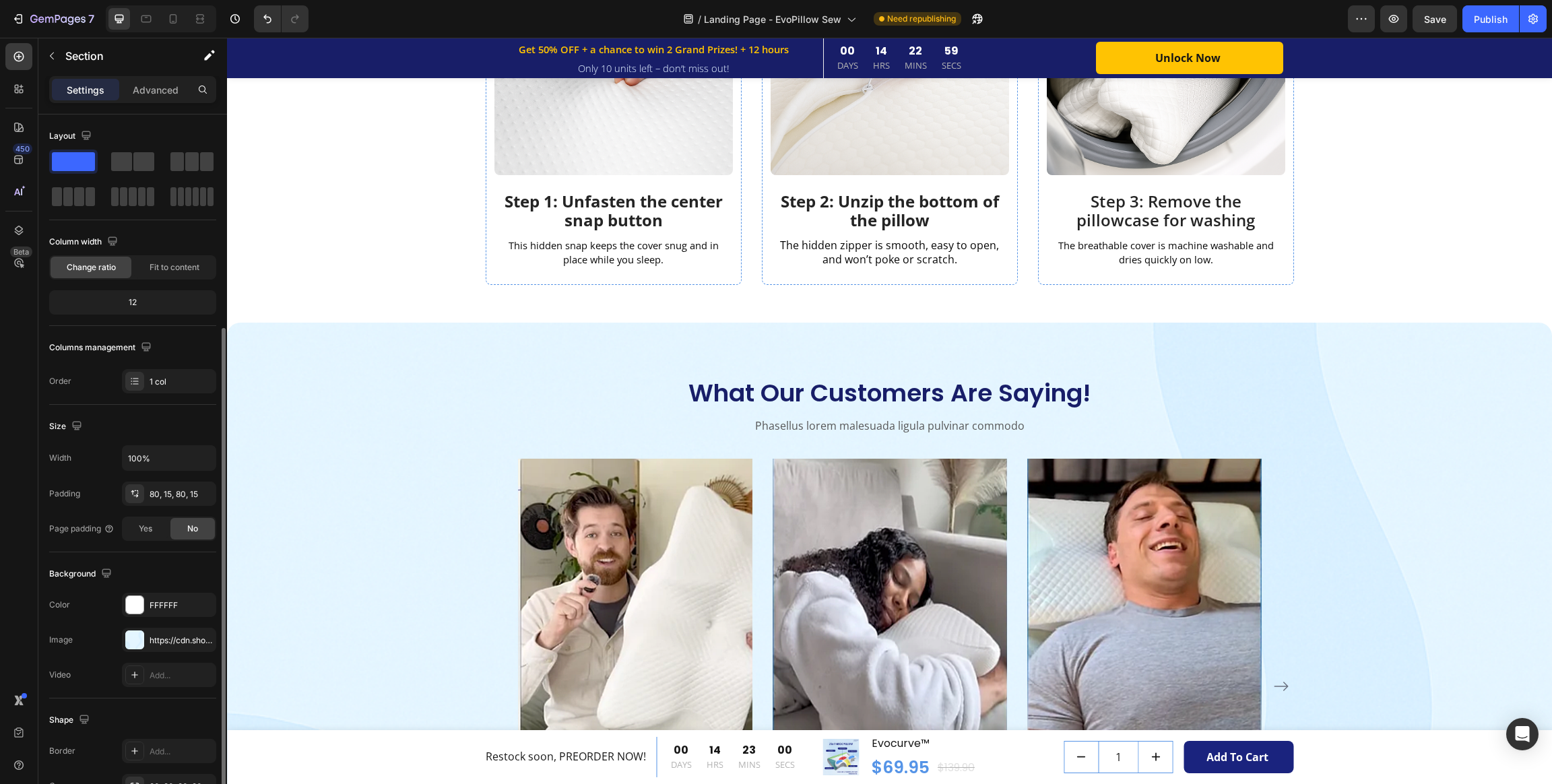 scroll, scrollTop: 115, scrollLeft: 0, axis: vertical 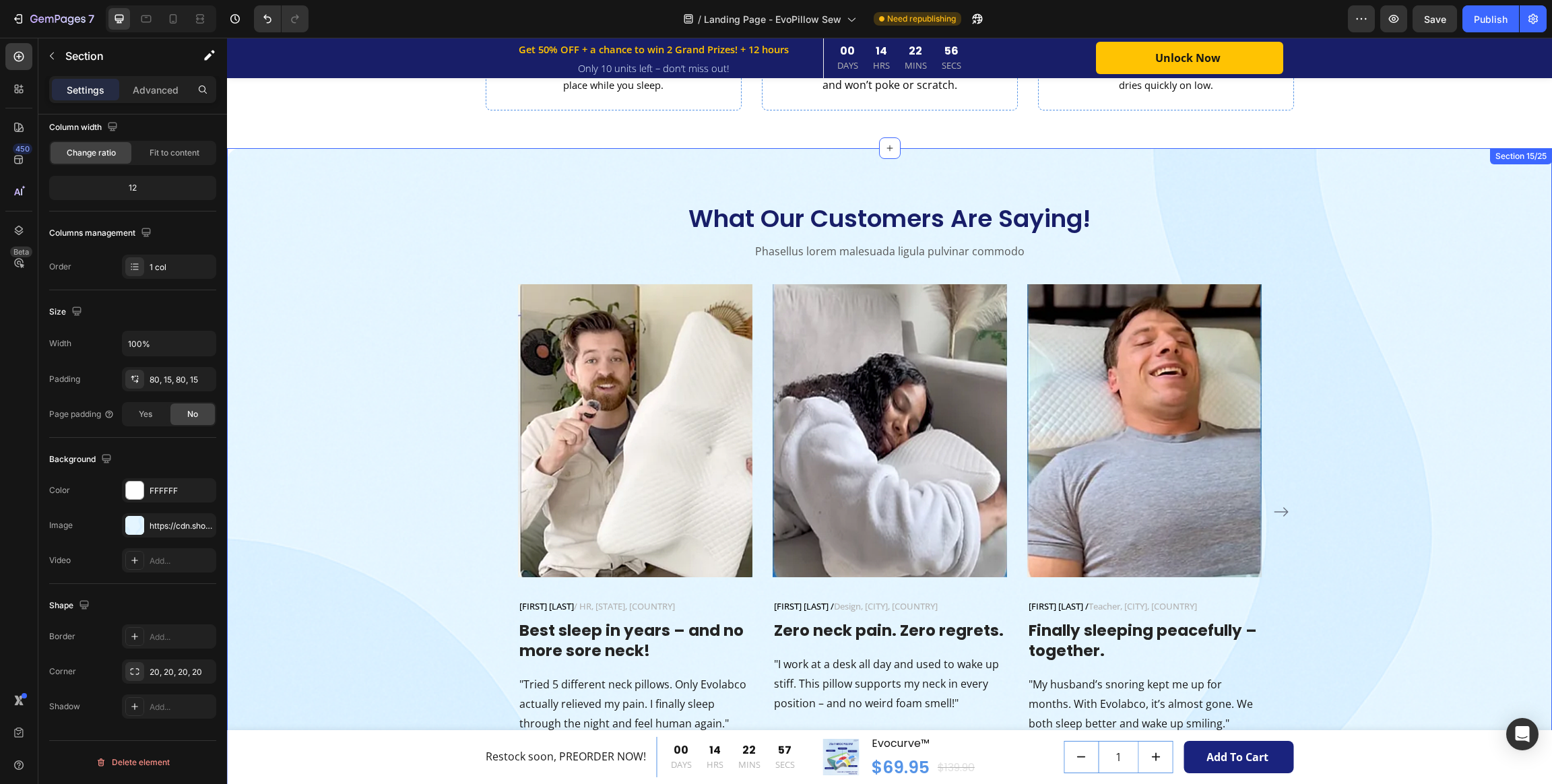 click on "What Our Customers Are Saying! Heading Phasellus lorem malesuada ligula pulvinar commodo Text block
Image Jennifer M.  / HR, California, USA Text block Row Best sleep in years – and no more sore neck! Heading "Tried 5 different neck pillows. Only Evolabco actually relieved my pain. I finally sleep through the night and feel human again." Text block Image Claire H. /  Design, Toronto, Canada Text block Row Zero neck pain. Zero regrets. Heading "I work at a desk all day and used to wake up stiff. This pillow supports my neck in every position – and no weird foam smell!" Text block Image Alex T. /  Teacher, London, UK Text block Row Finally sleeping peacefully – together. Heading "My husband’s snoring kept me up for months. With Evolabco, it’s almost gone. We both sleep better and wake up smiling." Text block Row Image Marco L. /  IT, Sydney, Australia Text block Row Row I feel 10 years younger waking up now. Heading Text block Image Alex T. /  Teacher, London, UK Text block Row Row Row" at bounding box center (889, 471) 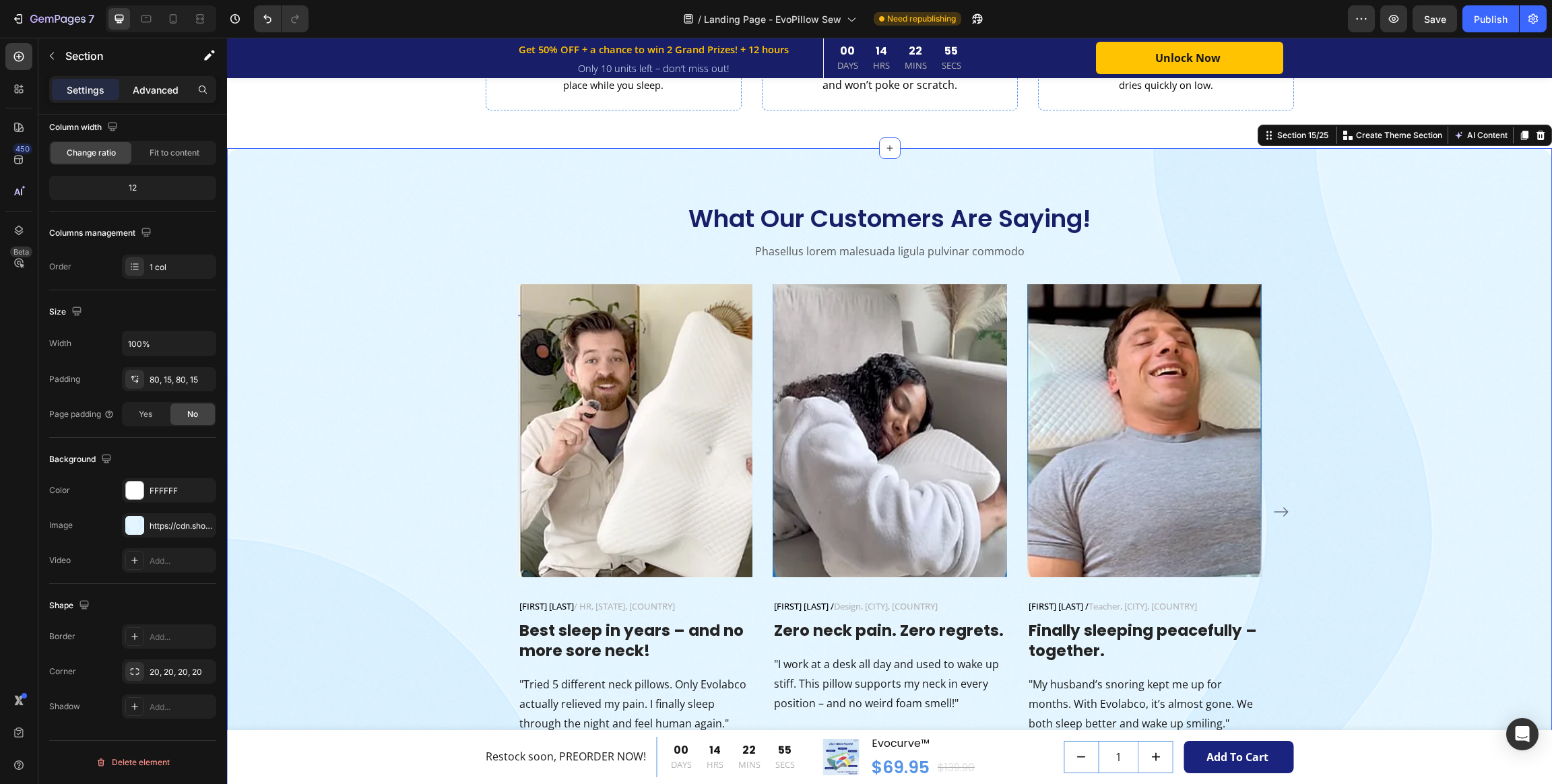 click on "Advanced" at bounding box center (156, 90) 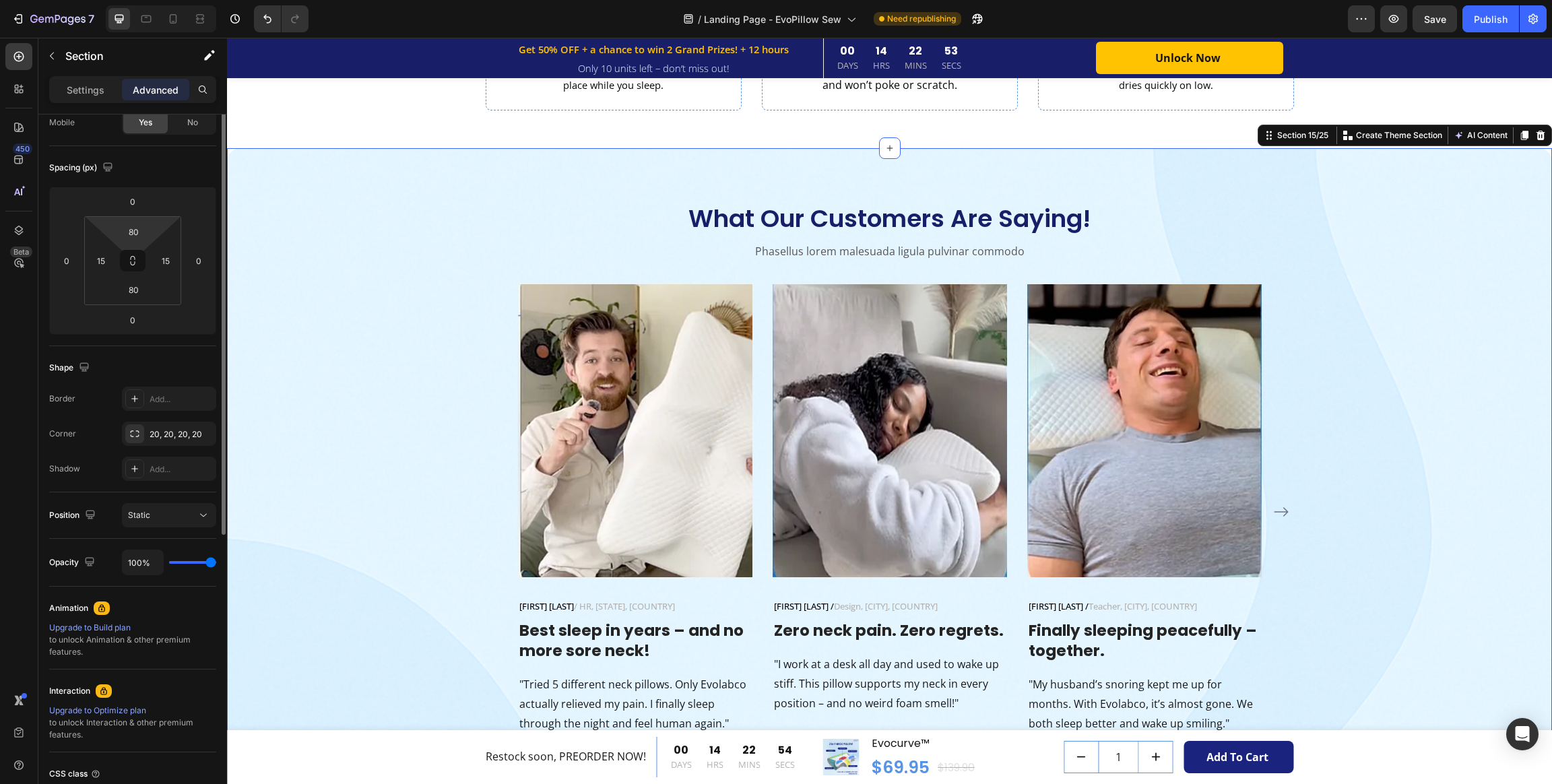 scroll, scrollTop: 0, scrollLeft: 0, axis: both 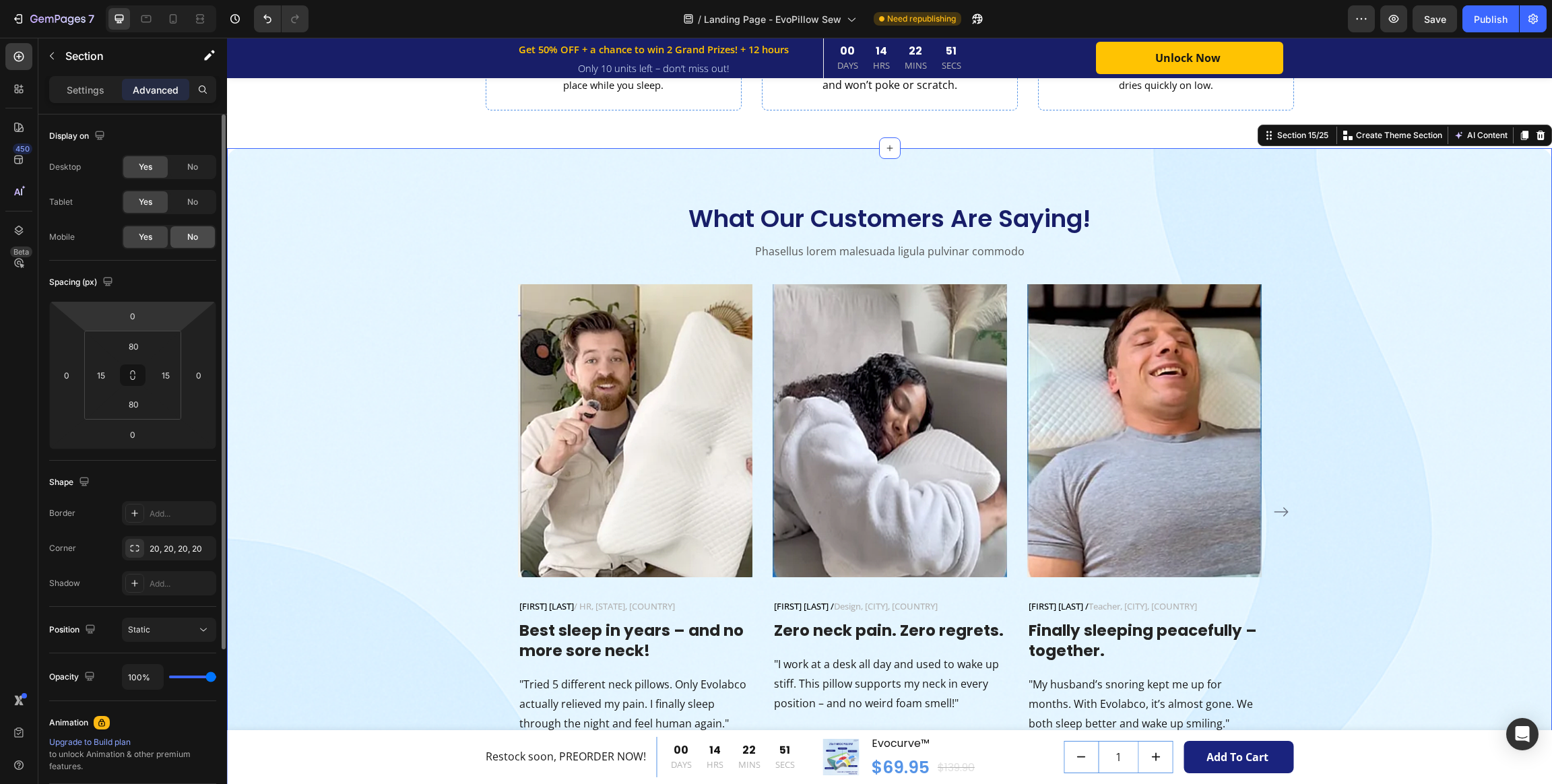 click on "No" 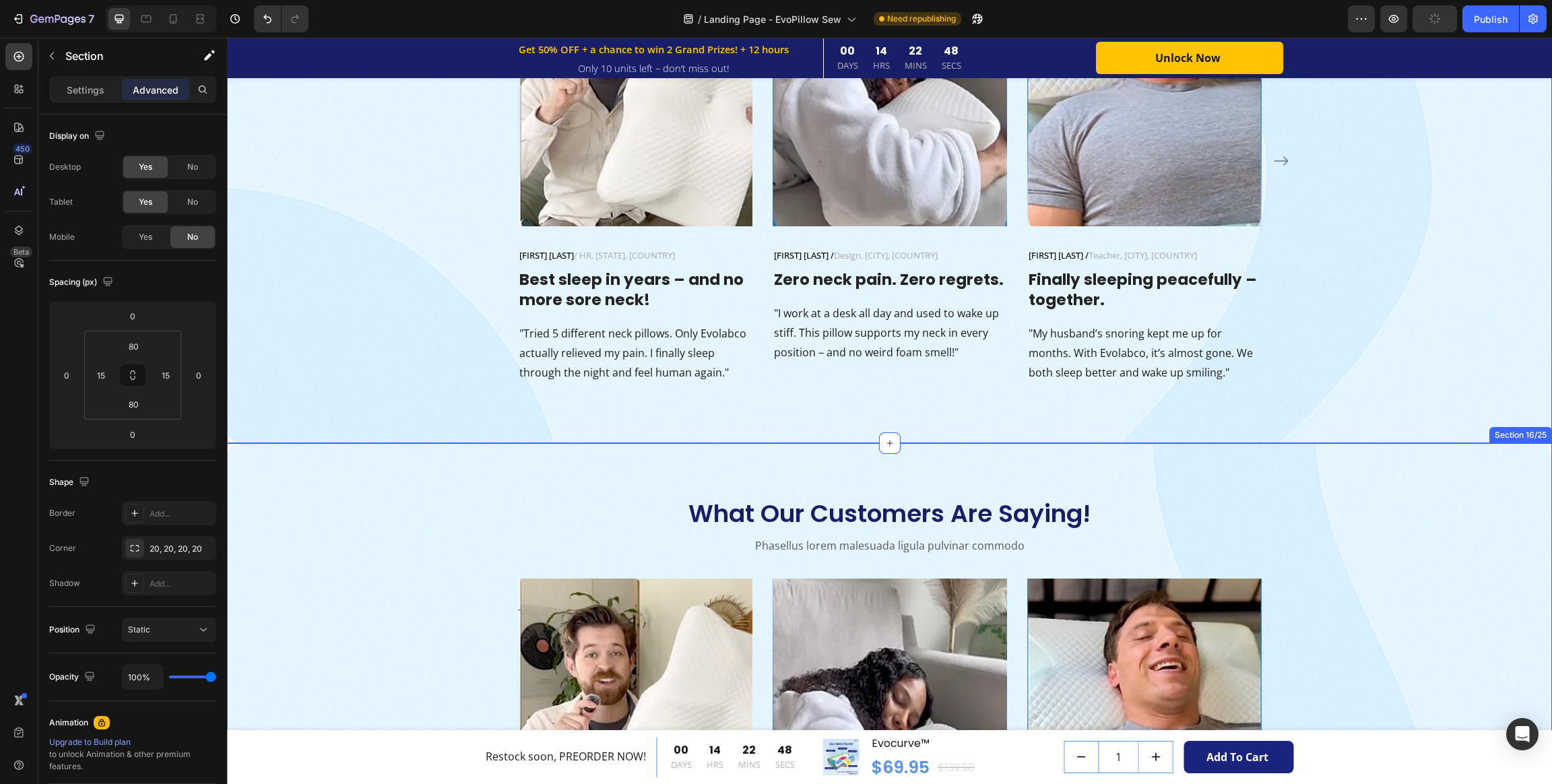 scroll, scrollTop: 4649, scrollLeft: 0, axis: vertical 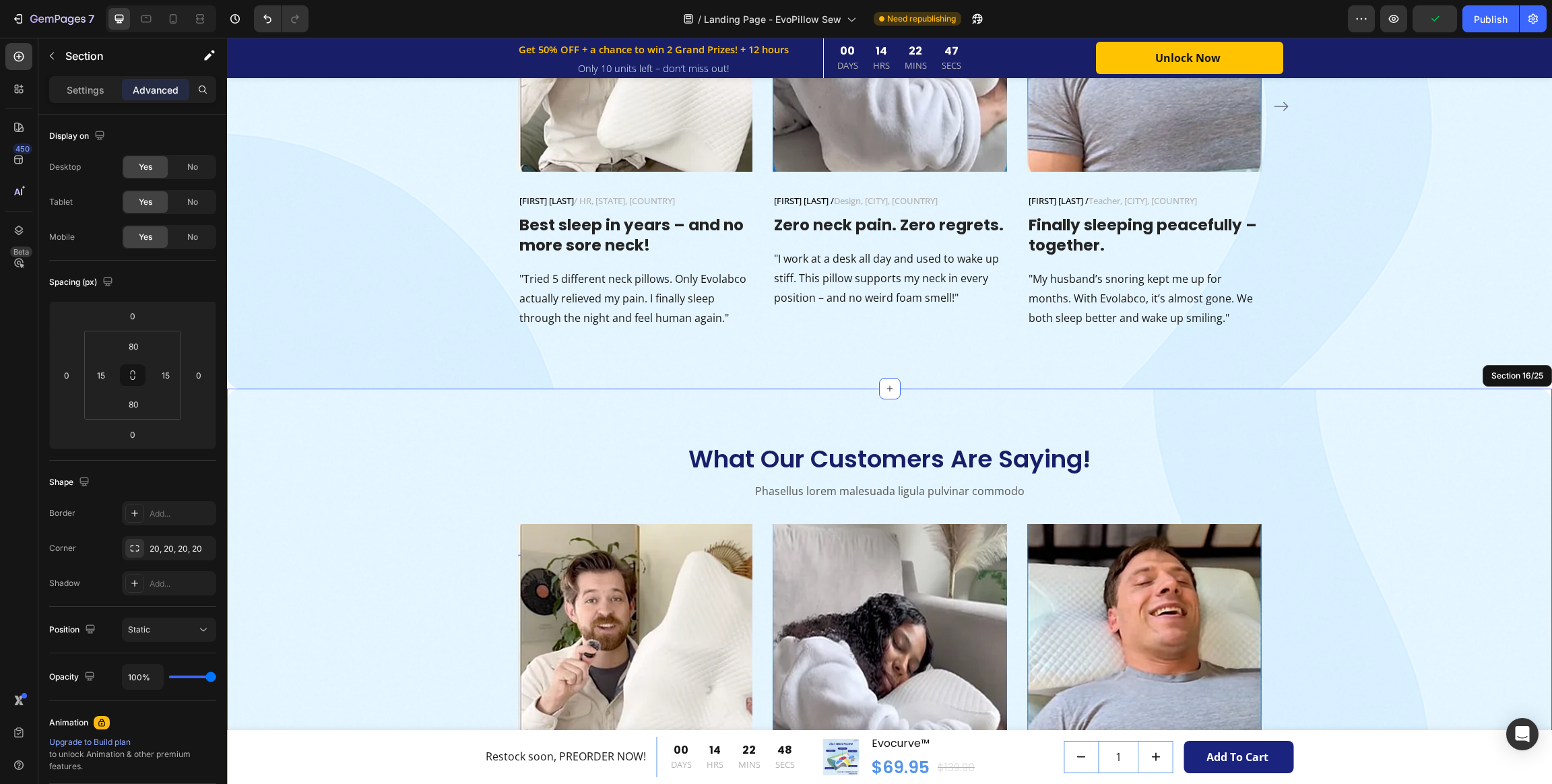 click on "What Our Customers Are Saying! Heading Phasellus lorem malesuada ligula pulvinar commodo Text block
Image Jennifer M.  / HR, California, USA Text block Row Best sleep in years – and no more sore neck! Heading "Tried 5 different neck pillows. Only Evolabco actually relieved my pain. I finally sleep through the night and feel human again." Text block Image Claire H. /  Design, Toronto, Canada Text block Row Zero neck pain. Zero regrets. Heading "I work at a desk all day and used to wake up stiff. This pillow supports my neck in every position – and no weird foam smell!" Text block Image Alex T. /  Teacher, London, UK Text block Row Finally sleeping peacefully – together. Heading "My husband’s snoring kept me up for months. With Evolabco, it’s almost gone. We both sleep better and wake up smiling." Text block Row Image Marco L. /  IT, Sydney, Australia Text block Row Row I feel 10 years younger waking up now. Heading Text block Image Alex T. /  Teacher, London, UK Text block Row Row Row" at bounding box center (889, 711) 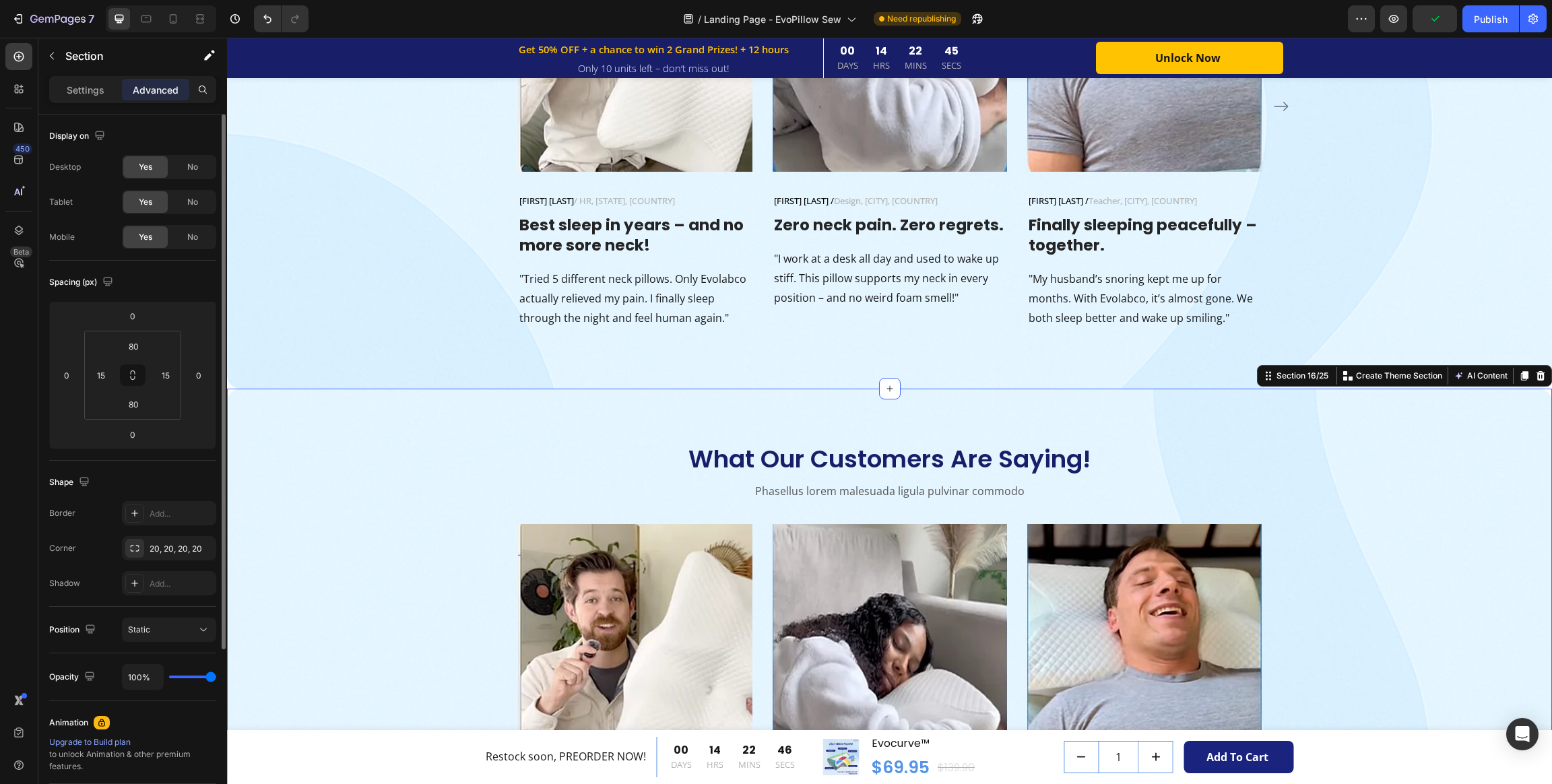 drag, startPoint x: 189, startPoint y: 165, endPoint x: 192, endPoint y: 187, distance: 22.2036 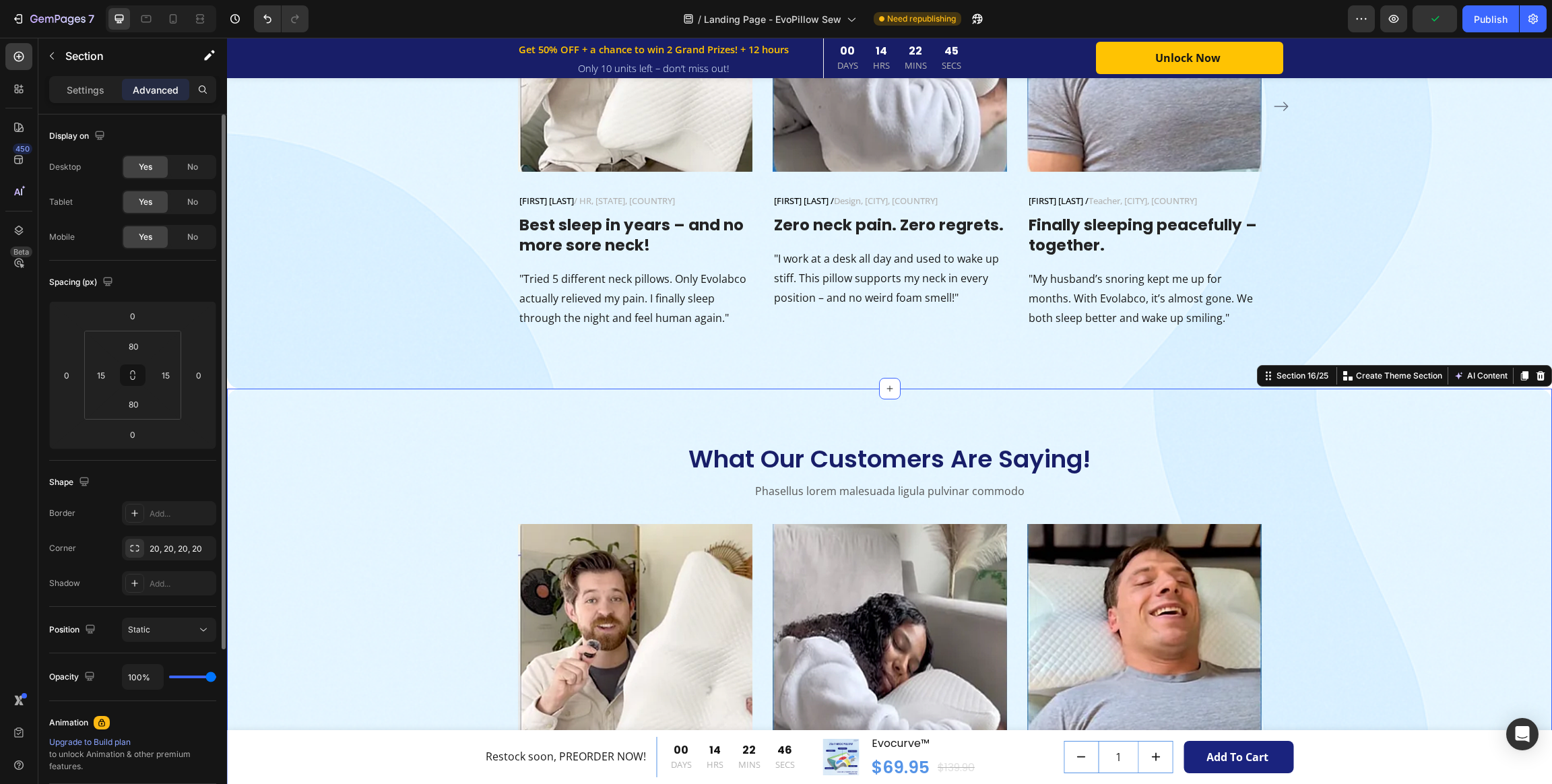 click on "No" 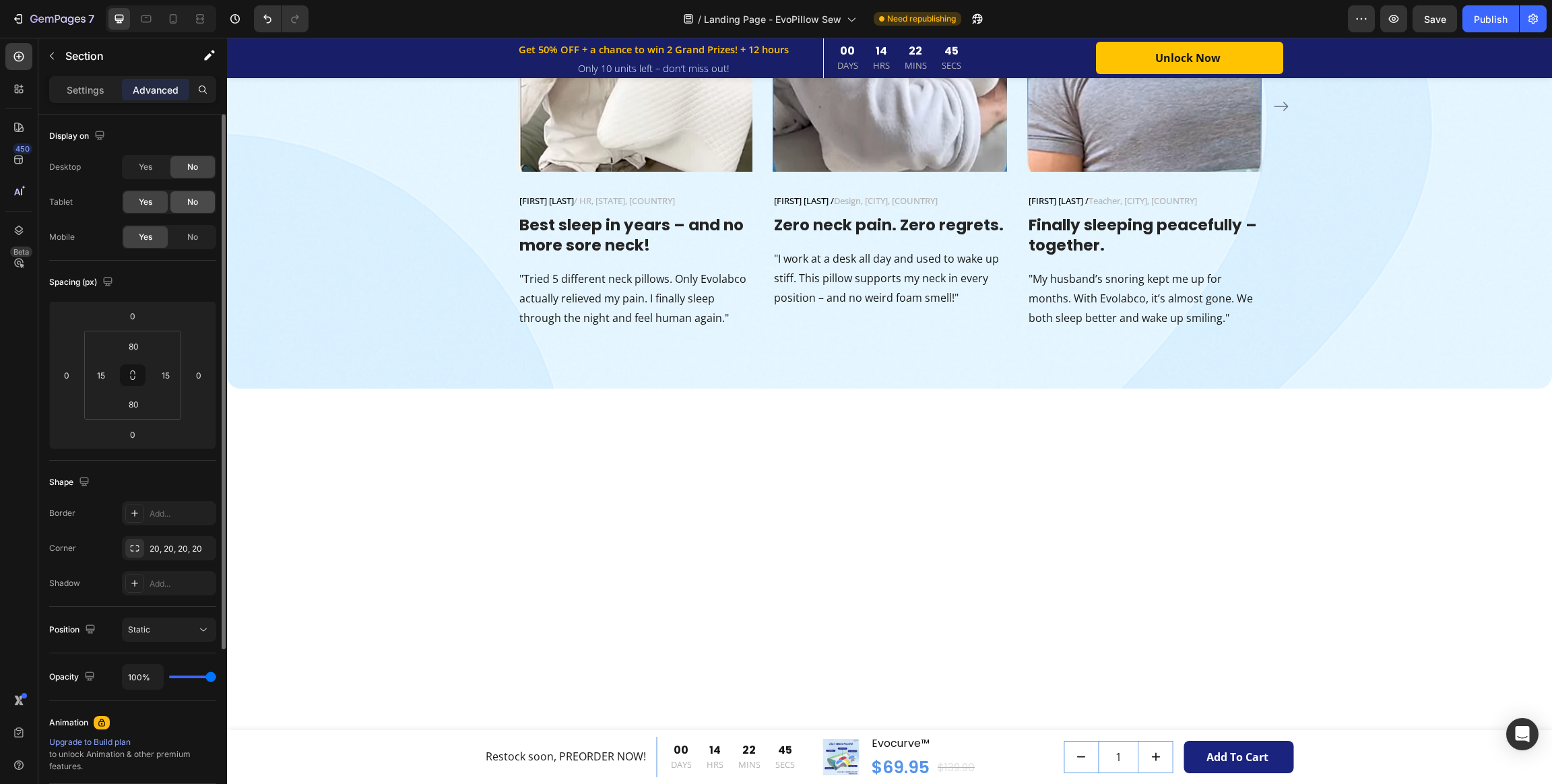 click on "No" 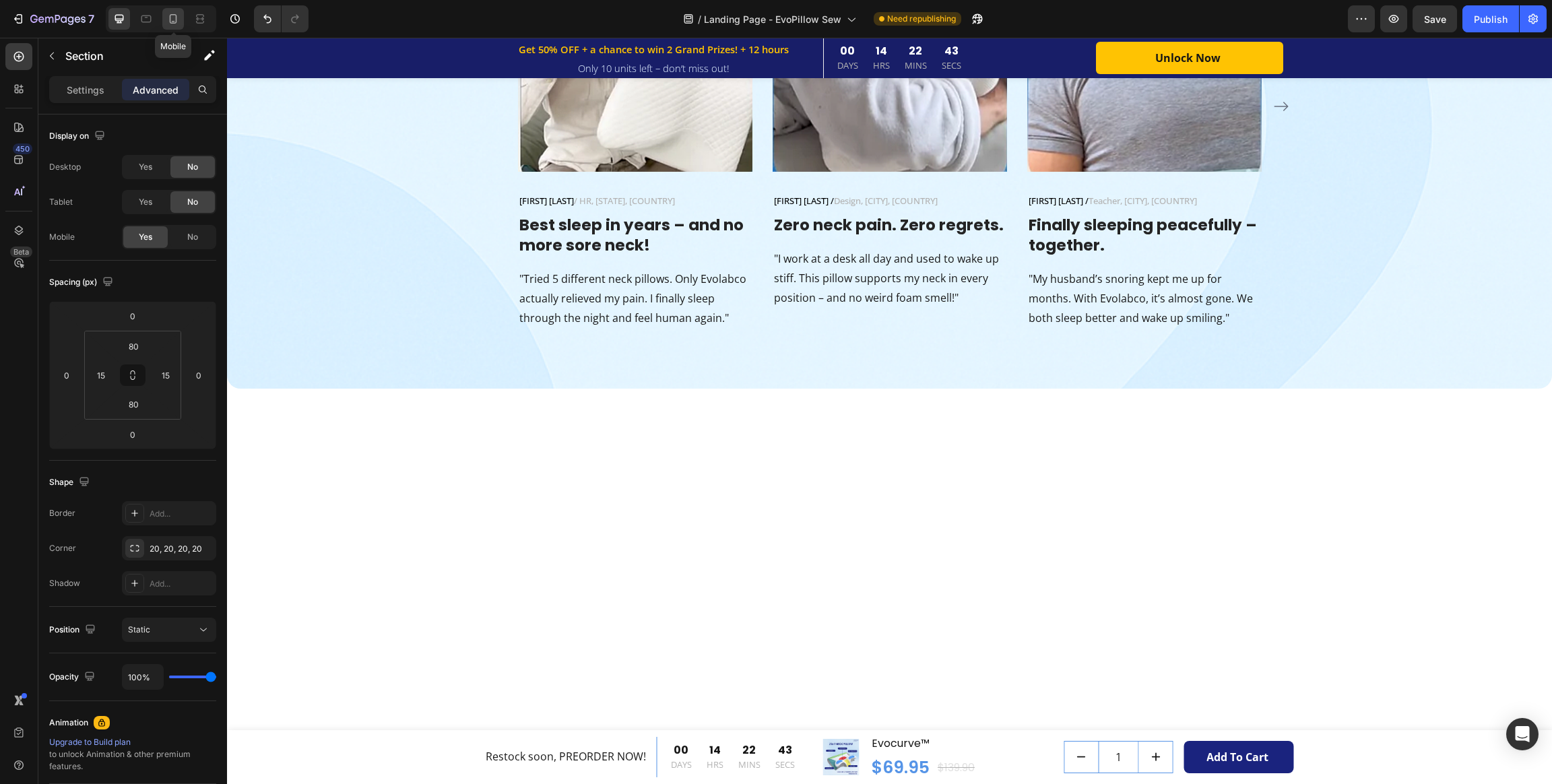 click 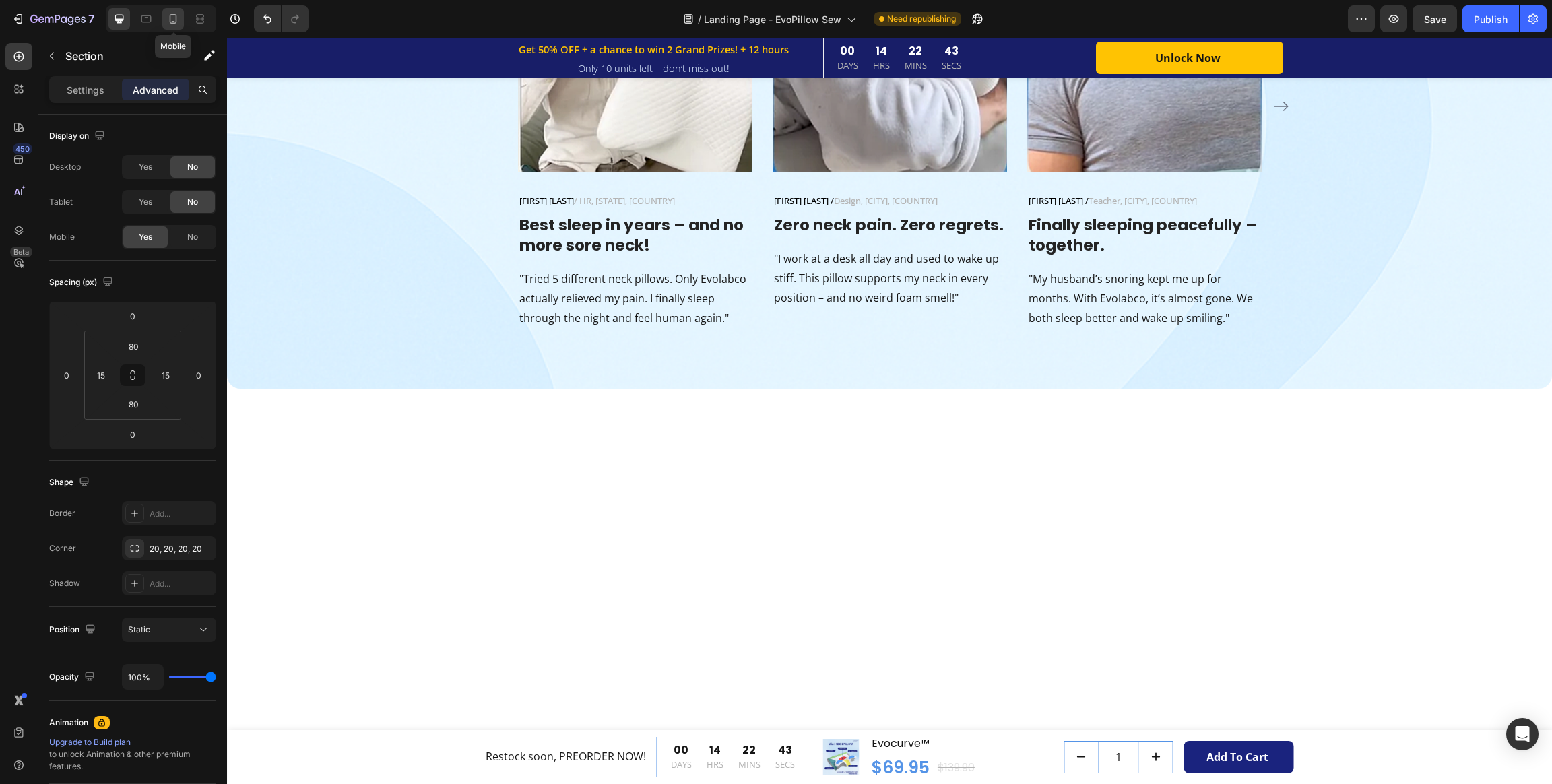 type on "16" 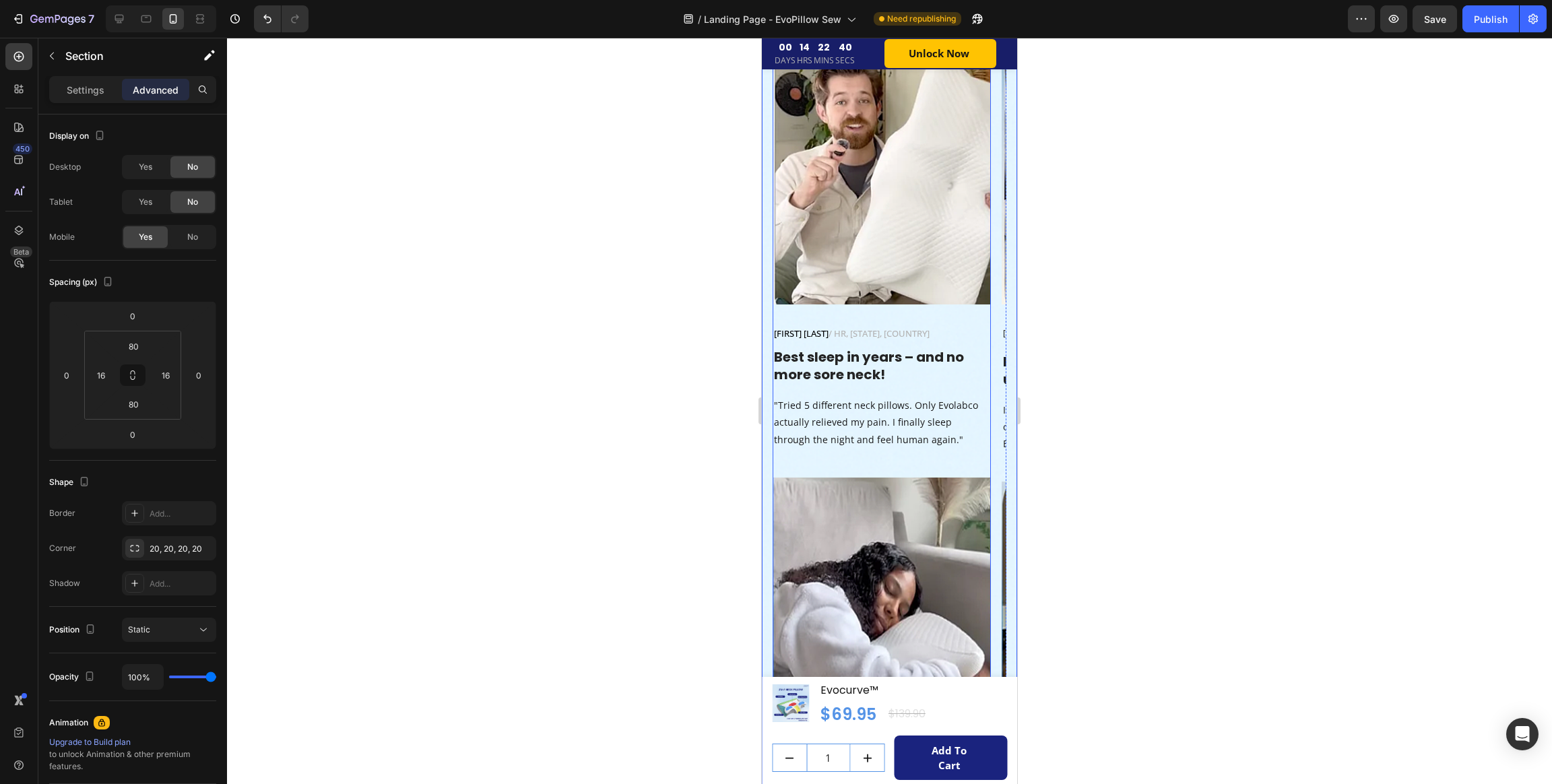scroll, scrollTop: 5015, scrollLeft: 0, axis: vertical 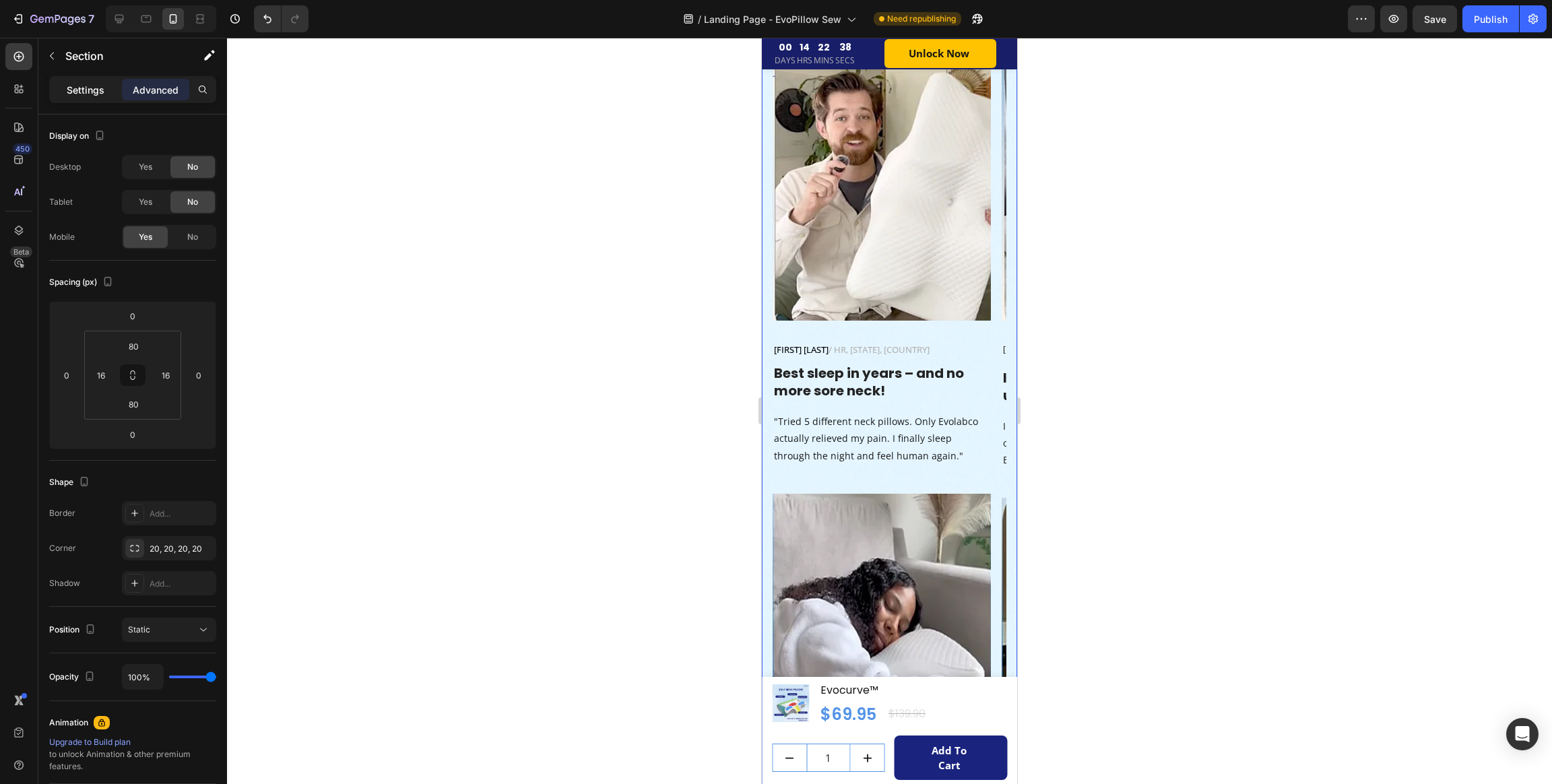 click on "Settings" at bounding box center [86, 90] 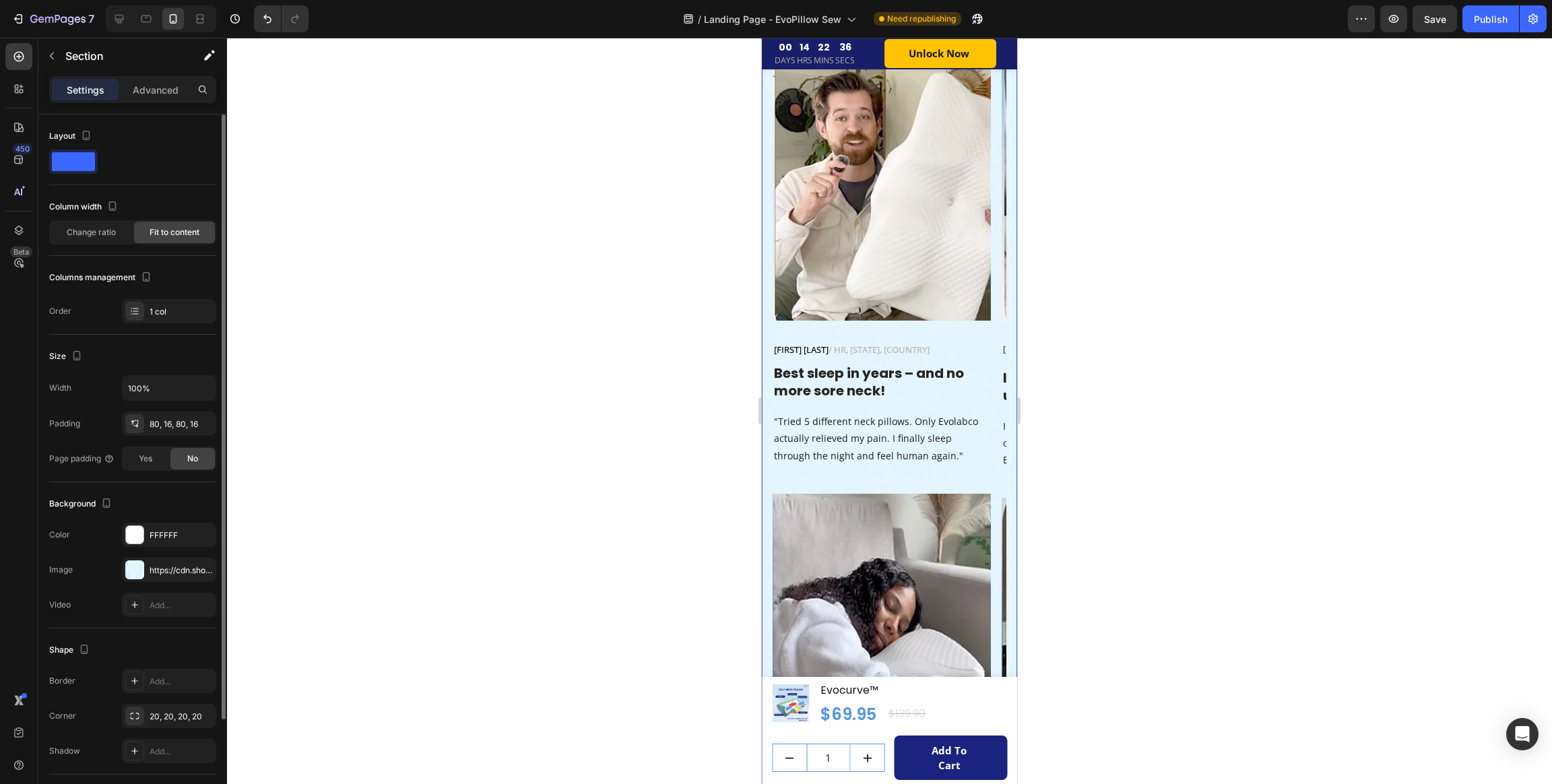 click 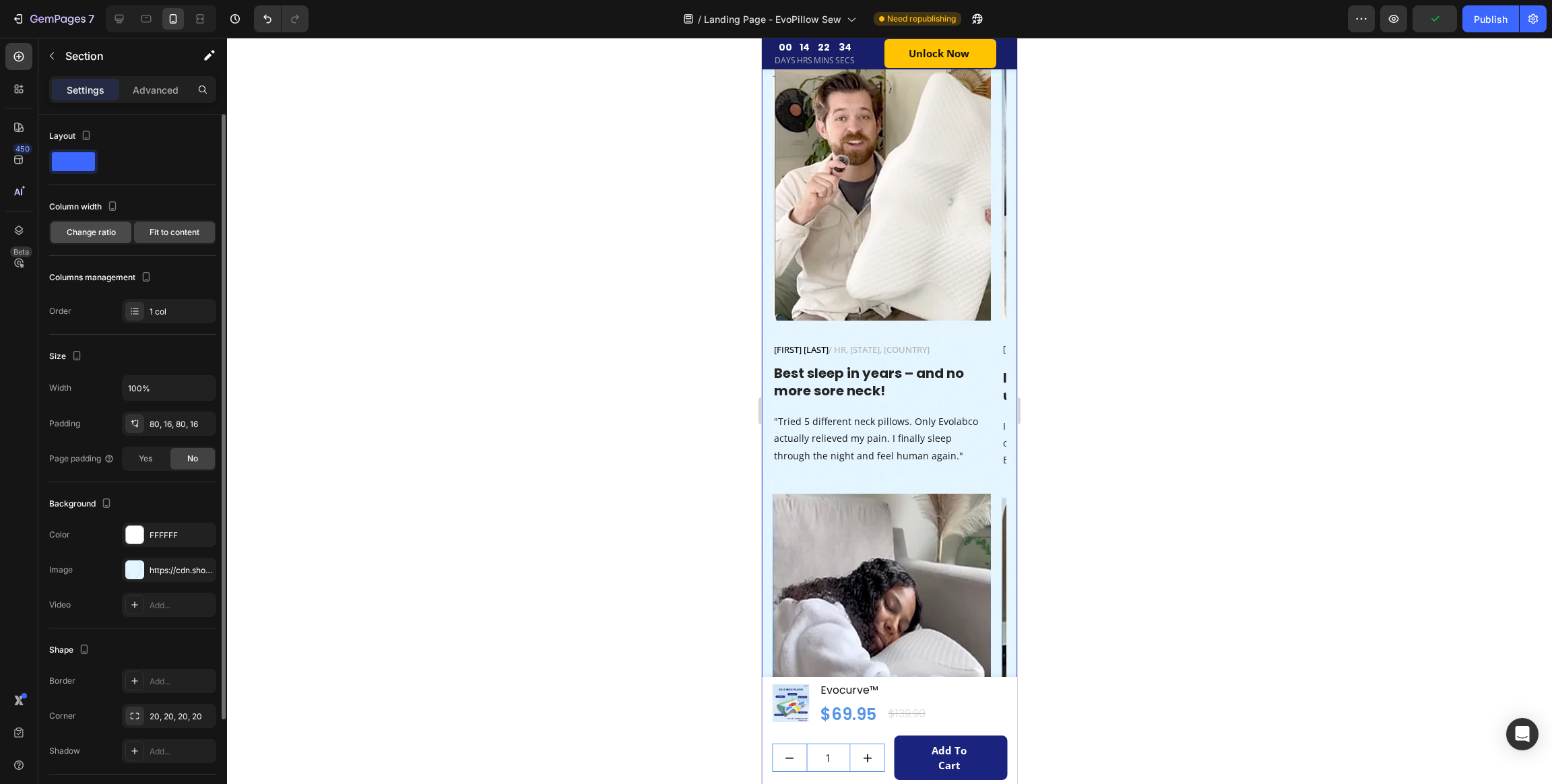 click on "Change ratio" 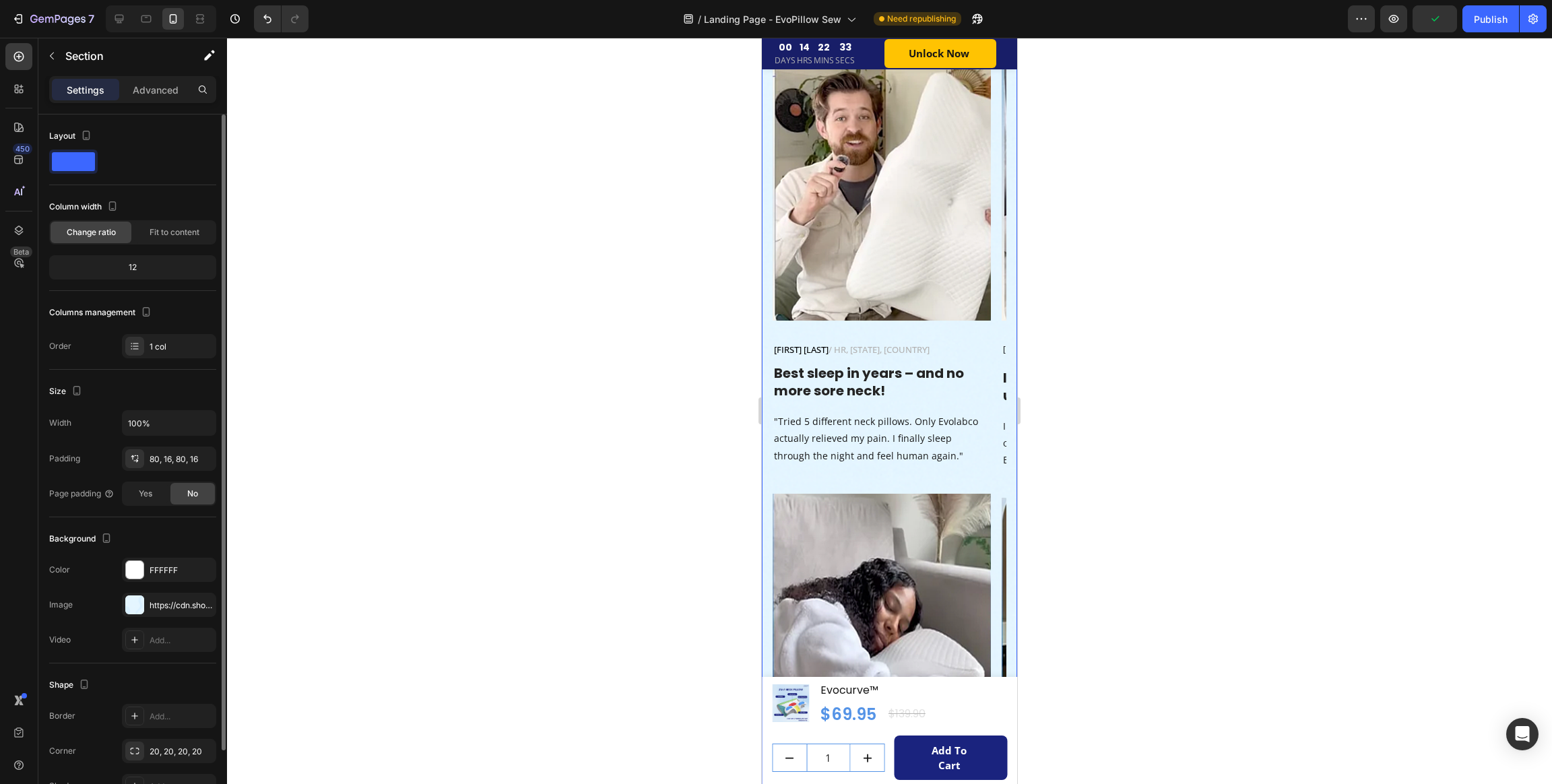click on "12" 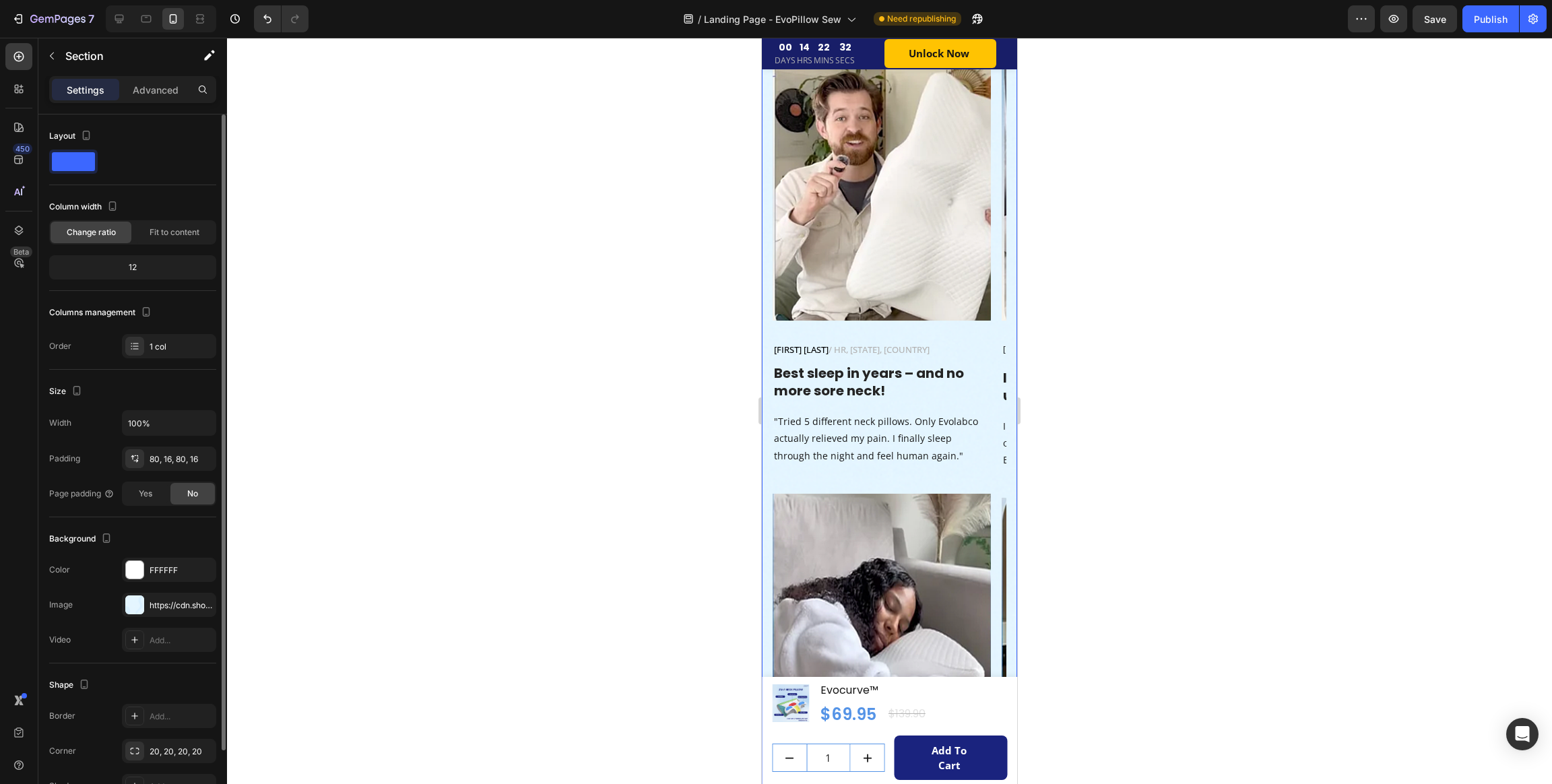click on "12" 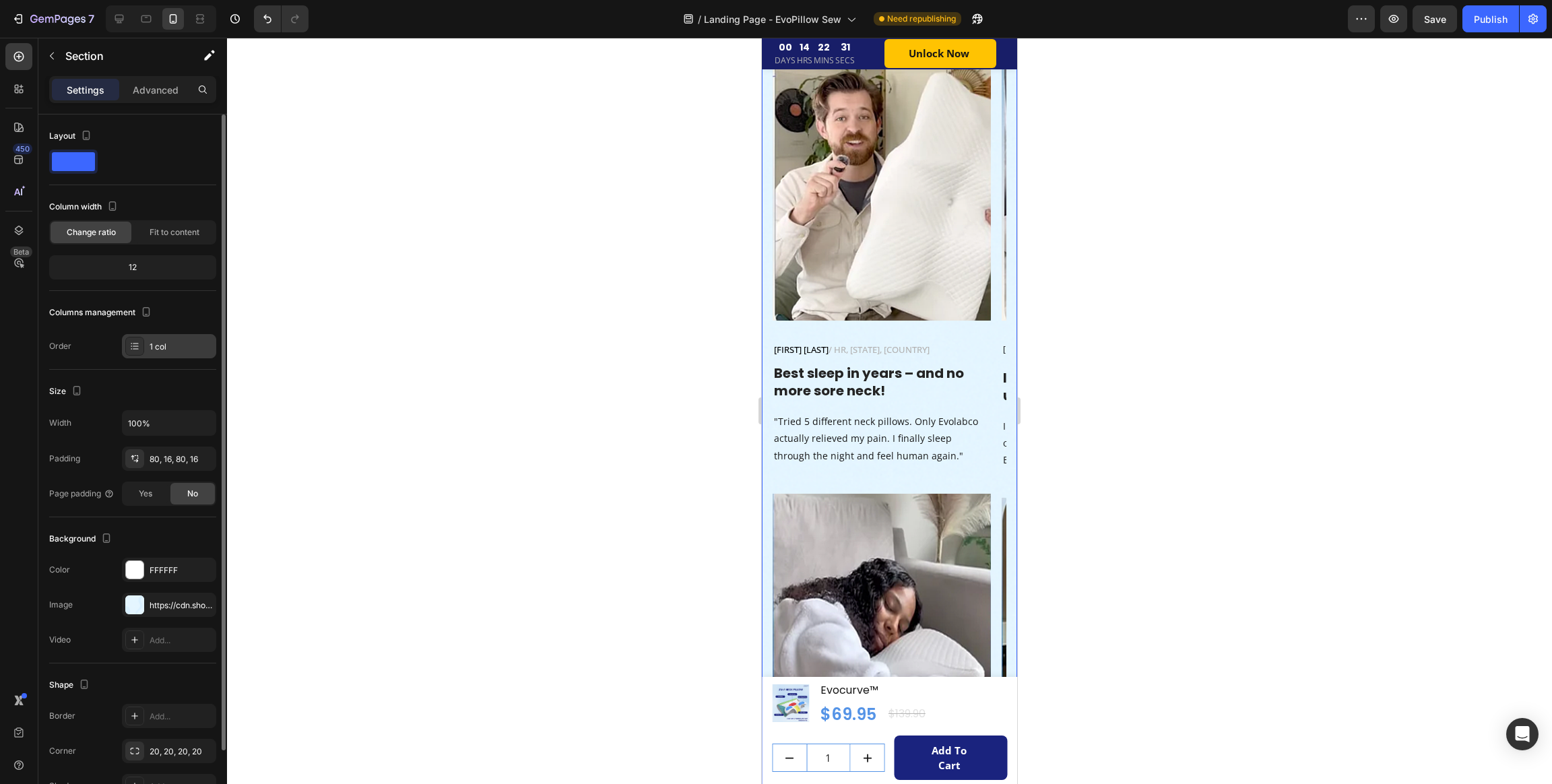 click on "1 col" at bounding box center (181, 347) 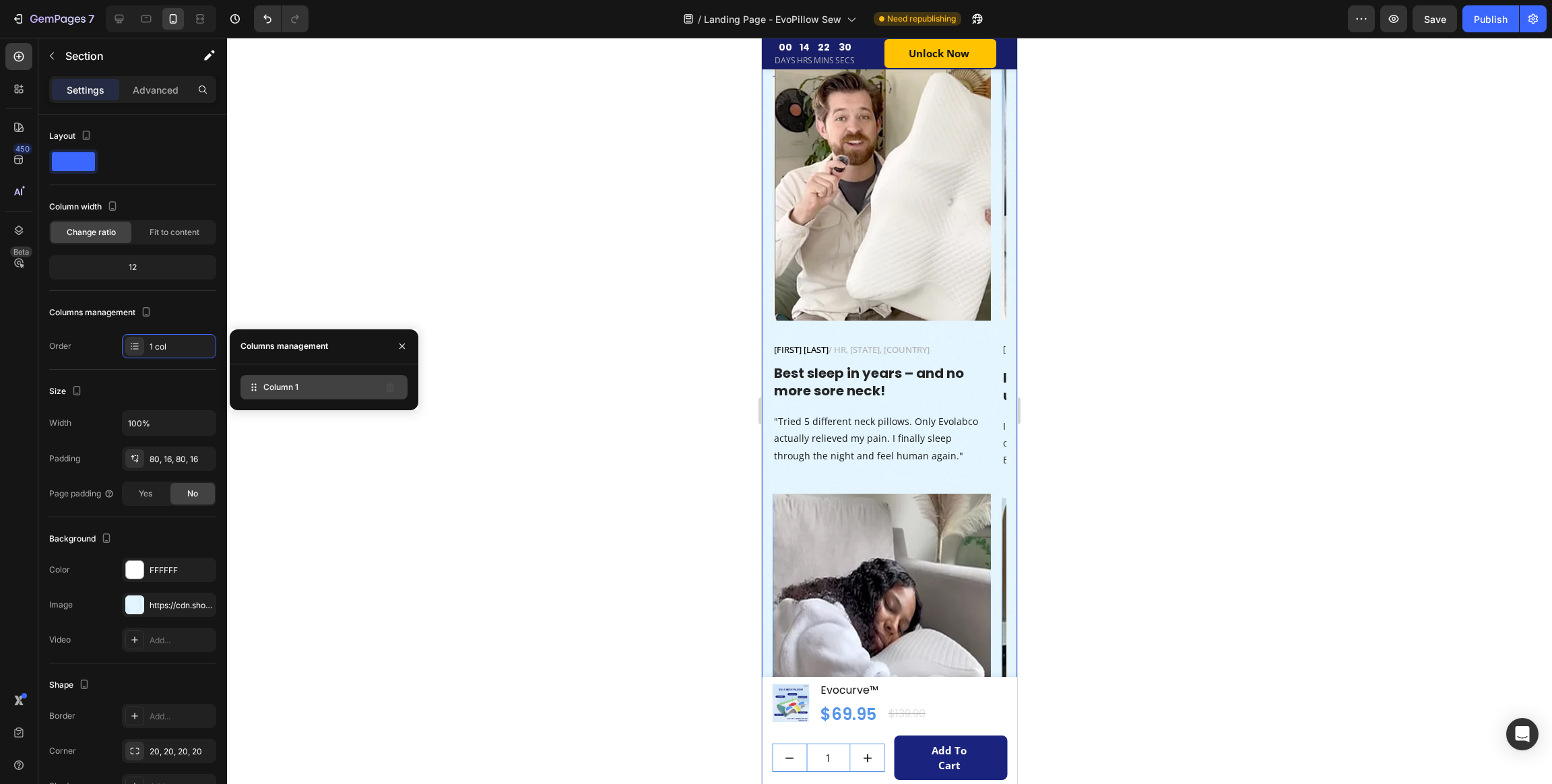 click on "Column 1" at bounding box center (281, 387) 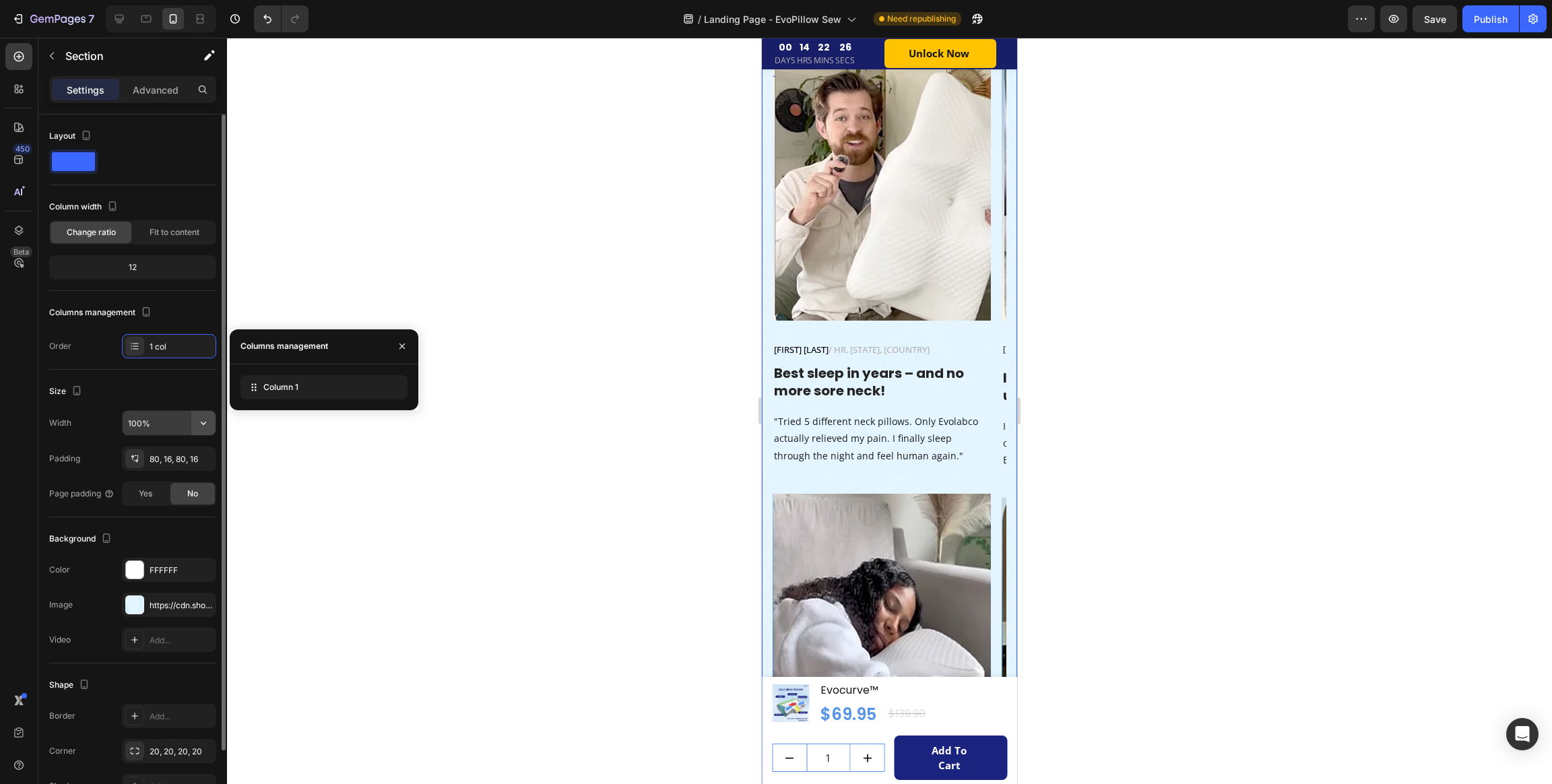 click 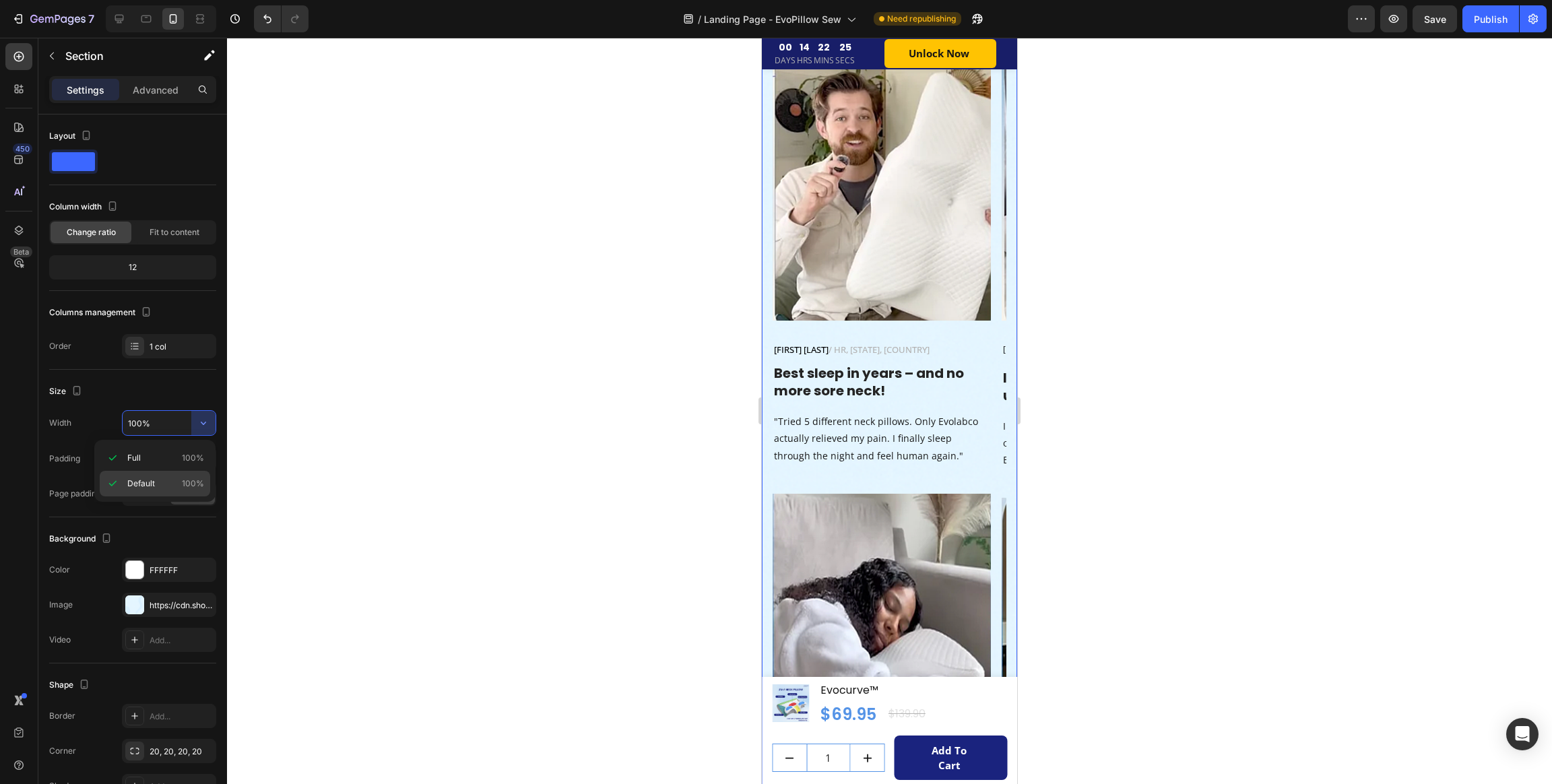 click on "Default 100%" 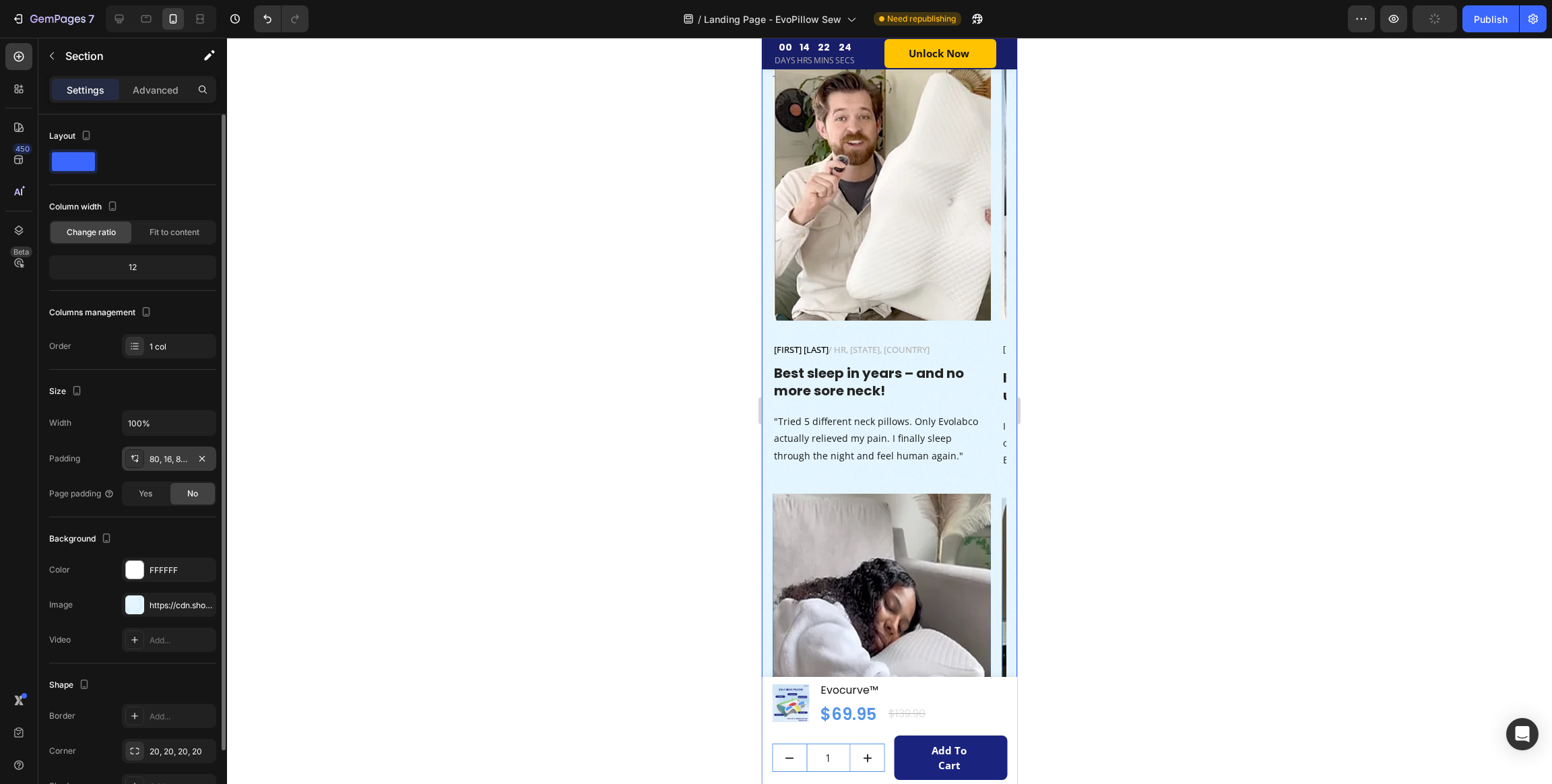click on "80, 16, 80, 16" at bounding box center [169, 459] 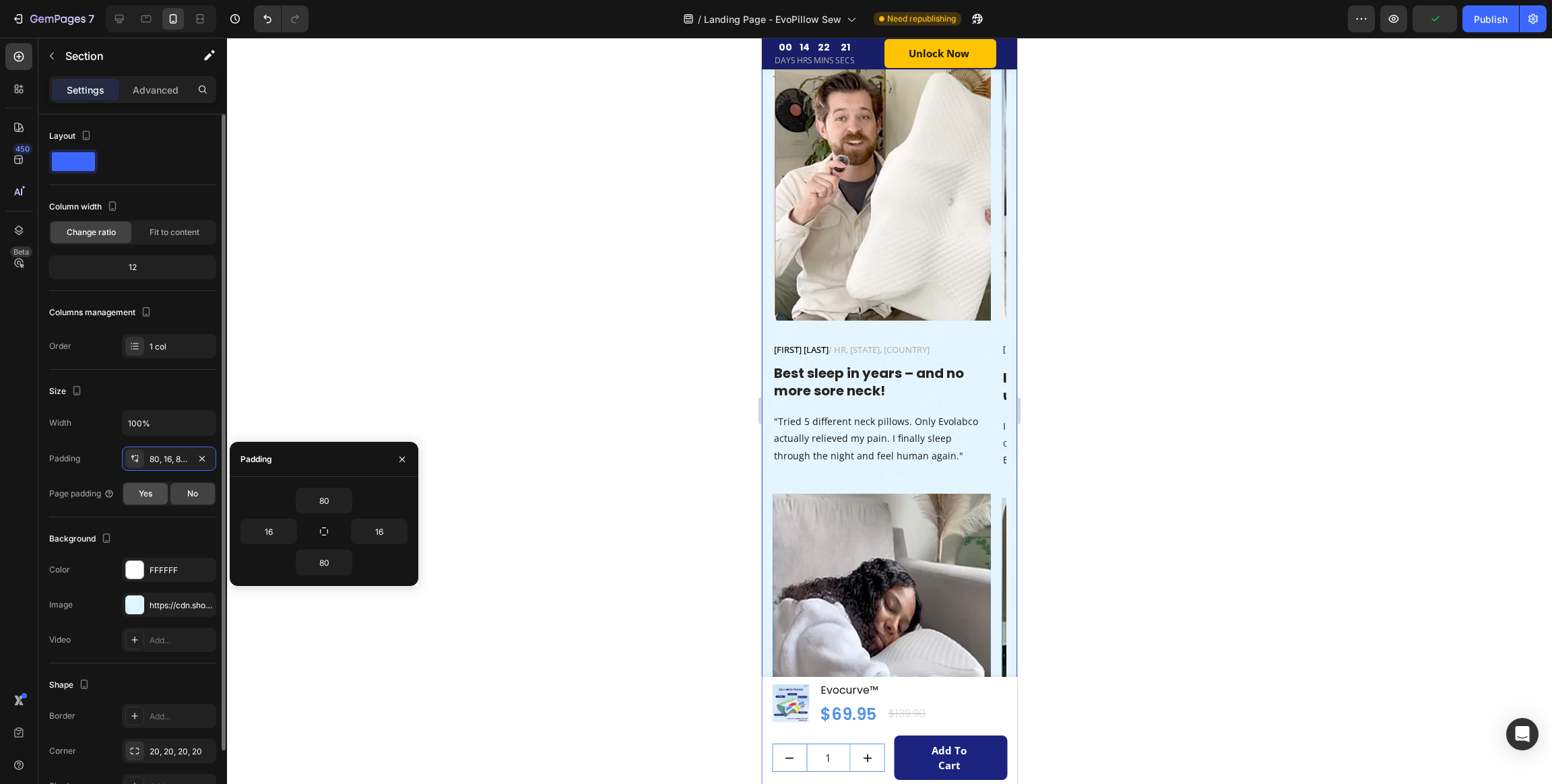 click on "Yes" 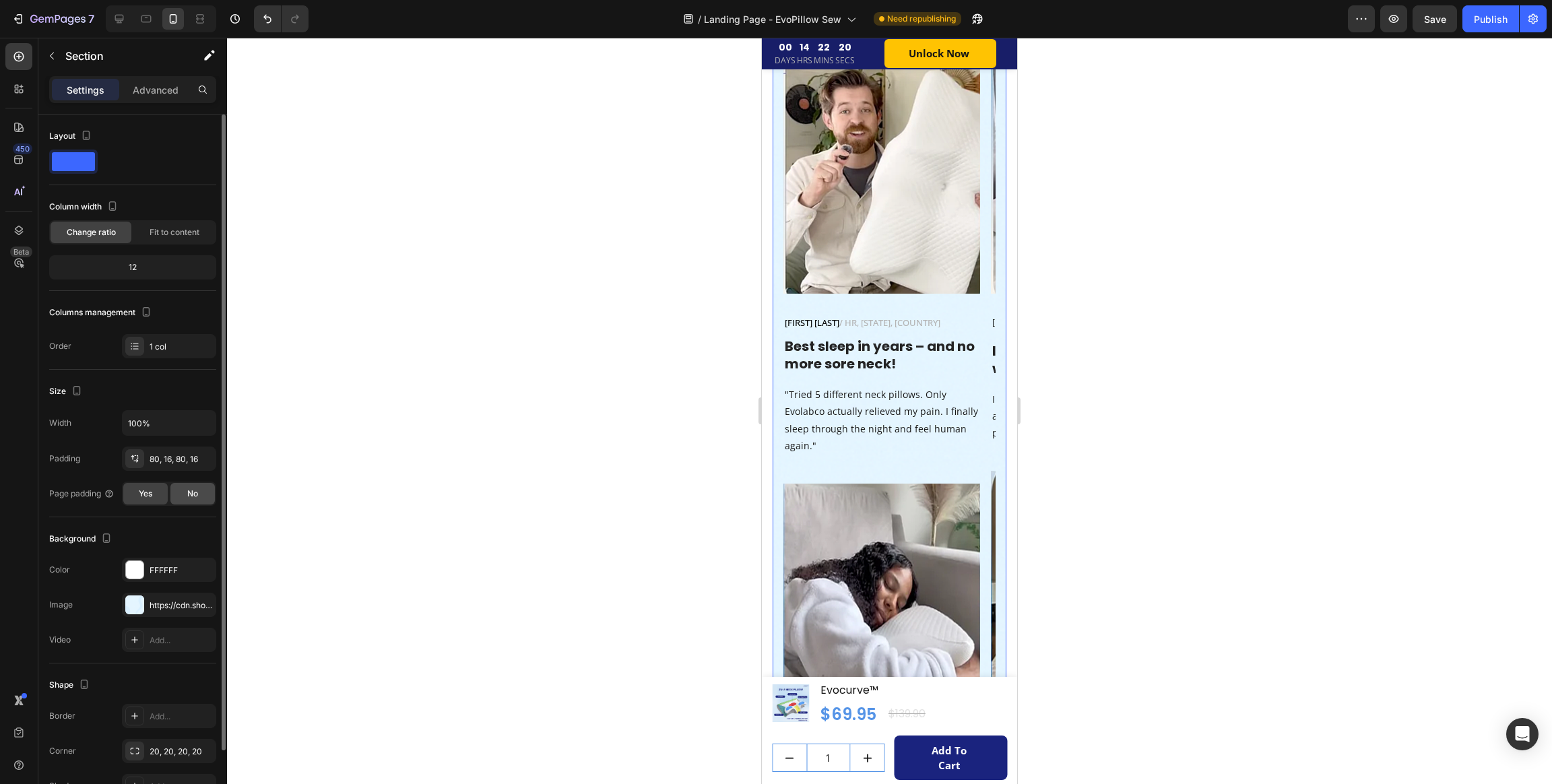 click on "No" 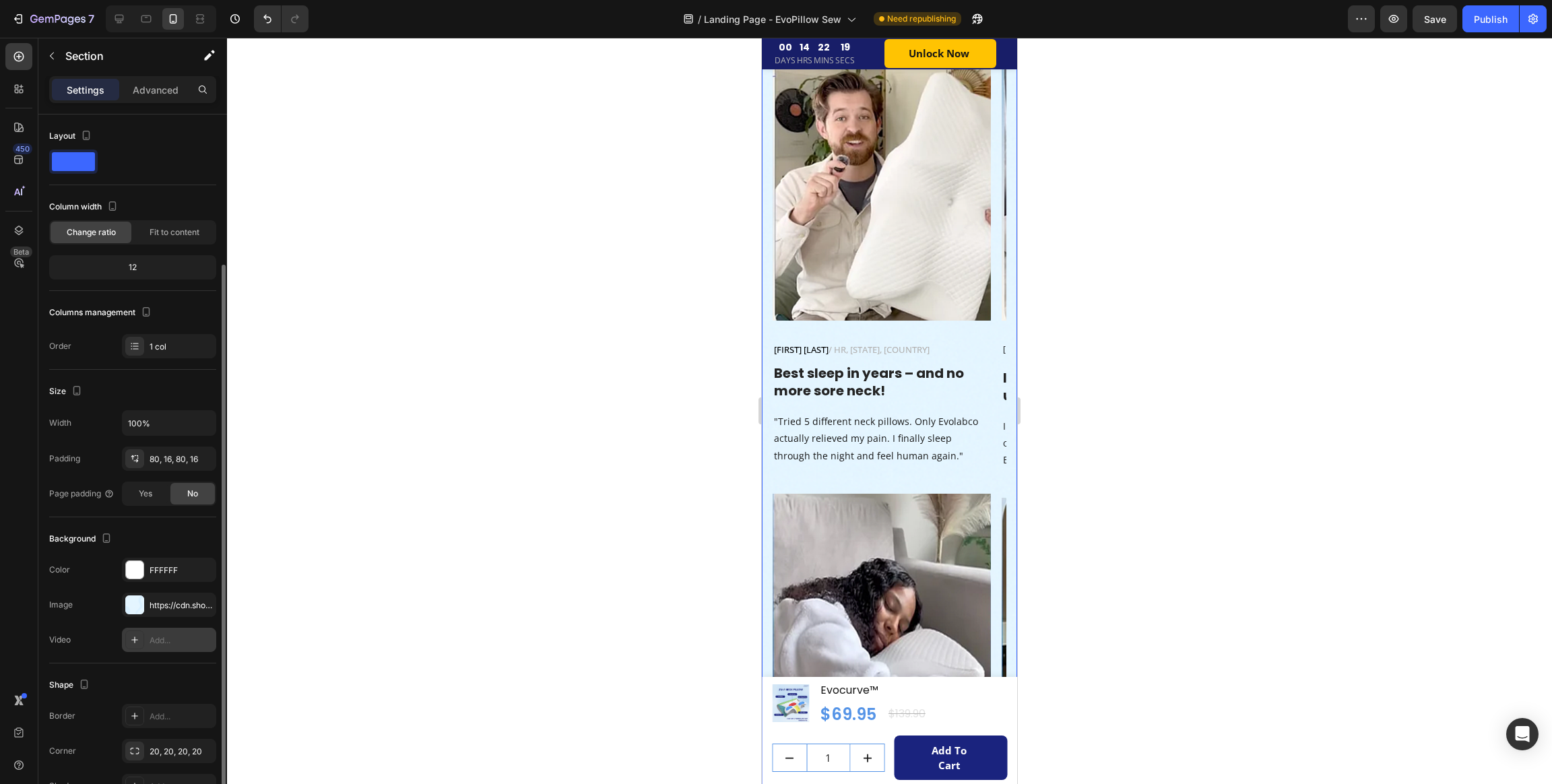 scroll, scrollTop: 79, scrollLeft: 0, axis: vertical 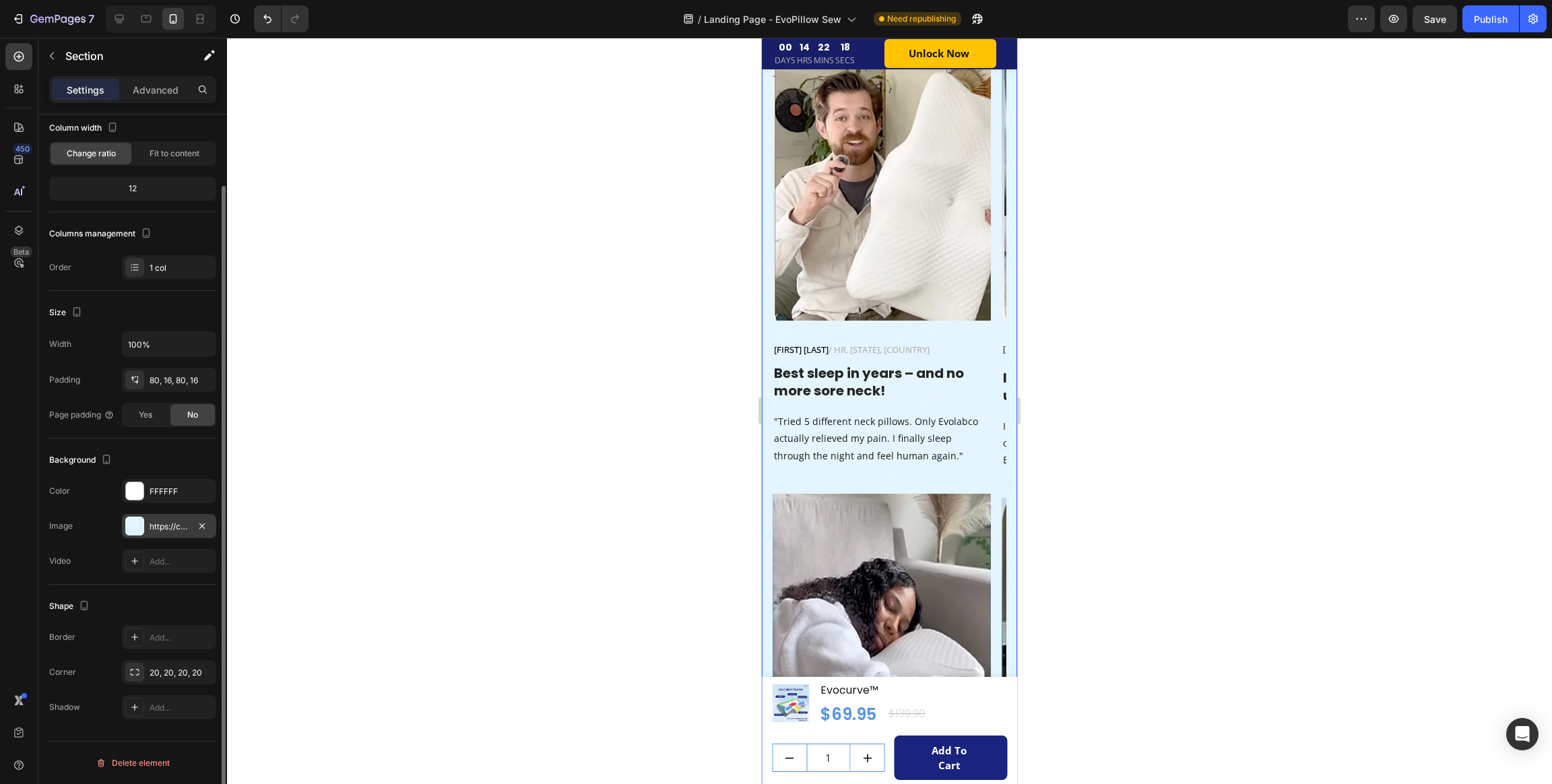 click on "https://cdn.shopify.com/s/files/1/0684/1480/0054/files/gempages_575956228132307487-03eb05f8-990b-491d-a6f7-adddd520ef52.png" at bounding box center (169, 527) 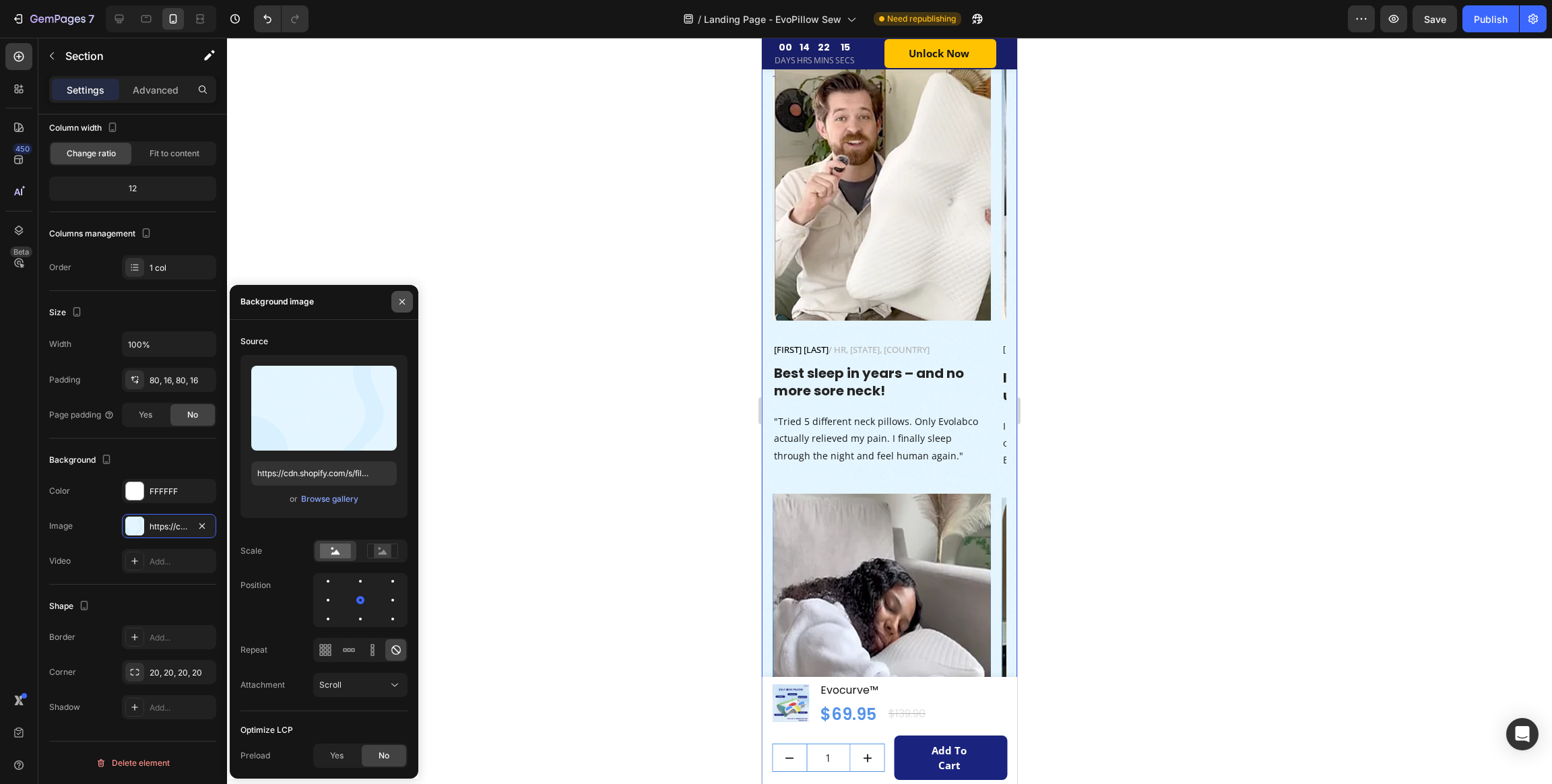 click 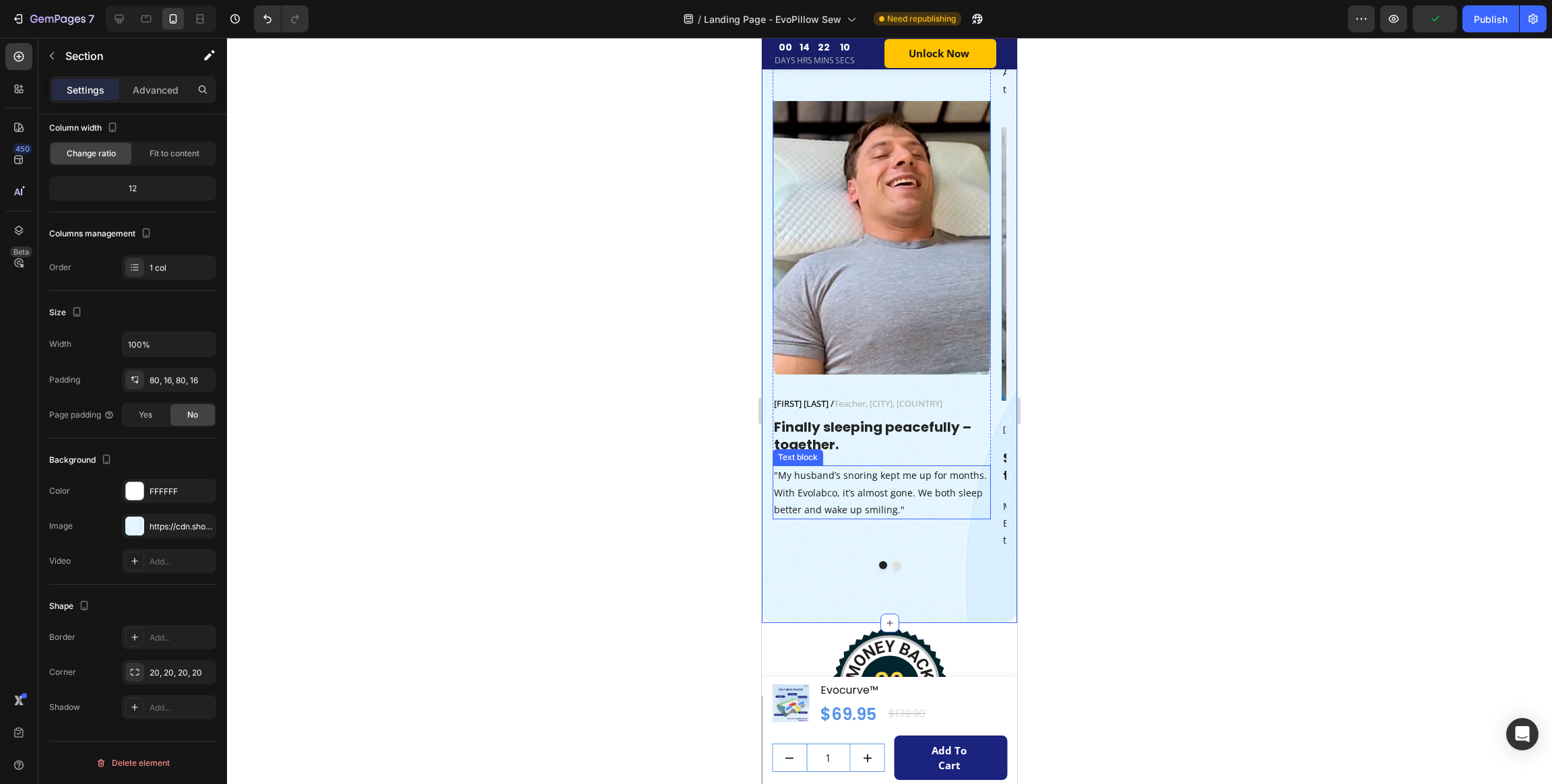 scroll, scrollTop: 5823, scrollLeft: 0, axis: vertical 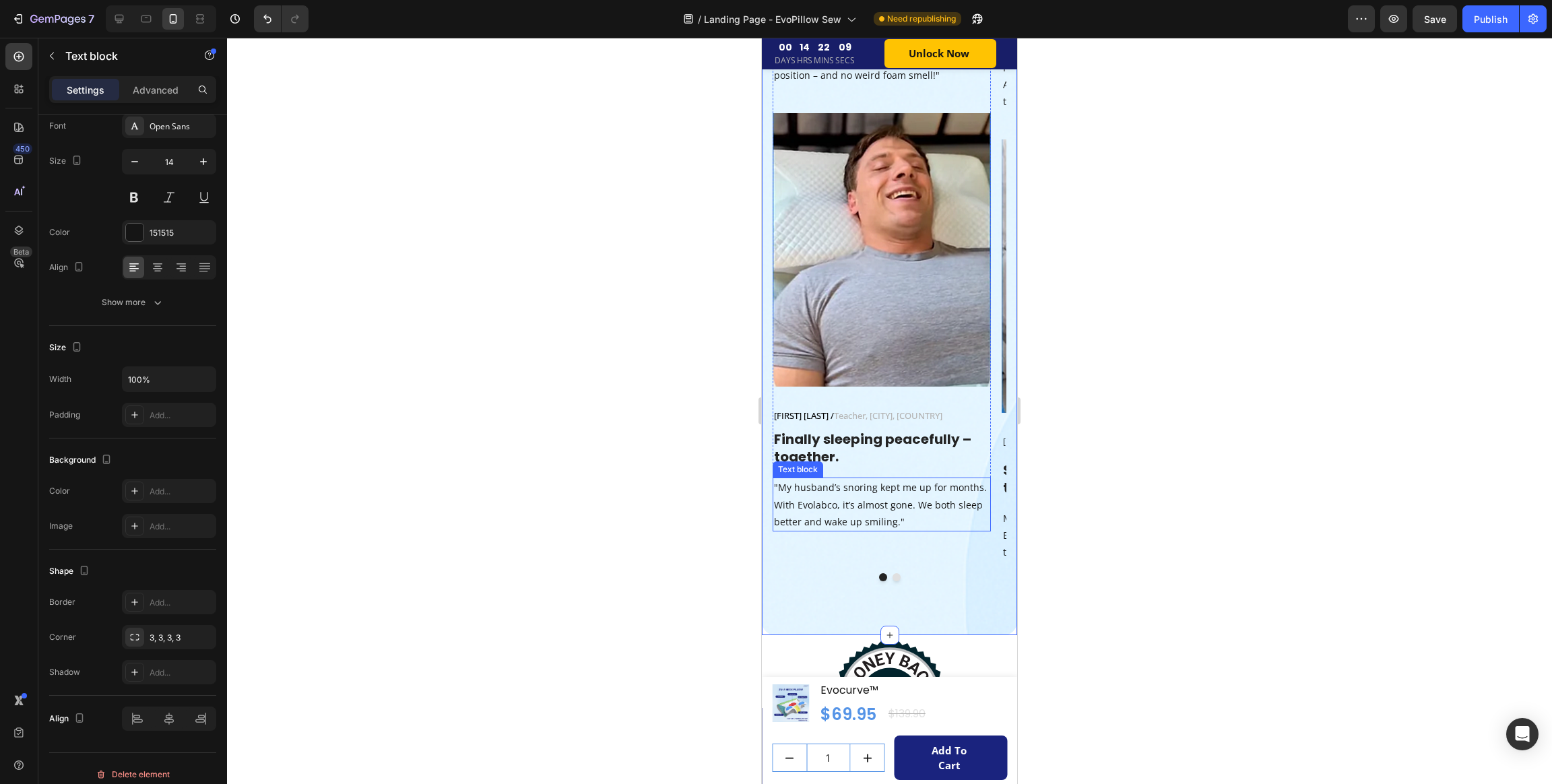 click on ""My husband’s snoring kept me up for months. With Evolabco, it’s almost gone. We both sleep better and wake up smiling."" at bounding box center (882, 504) 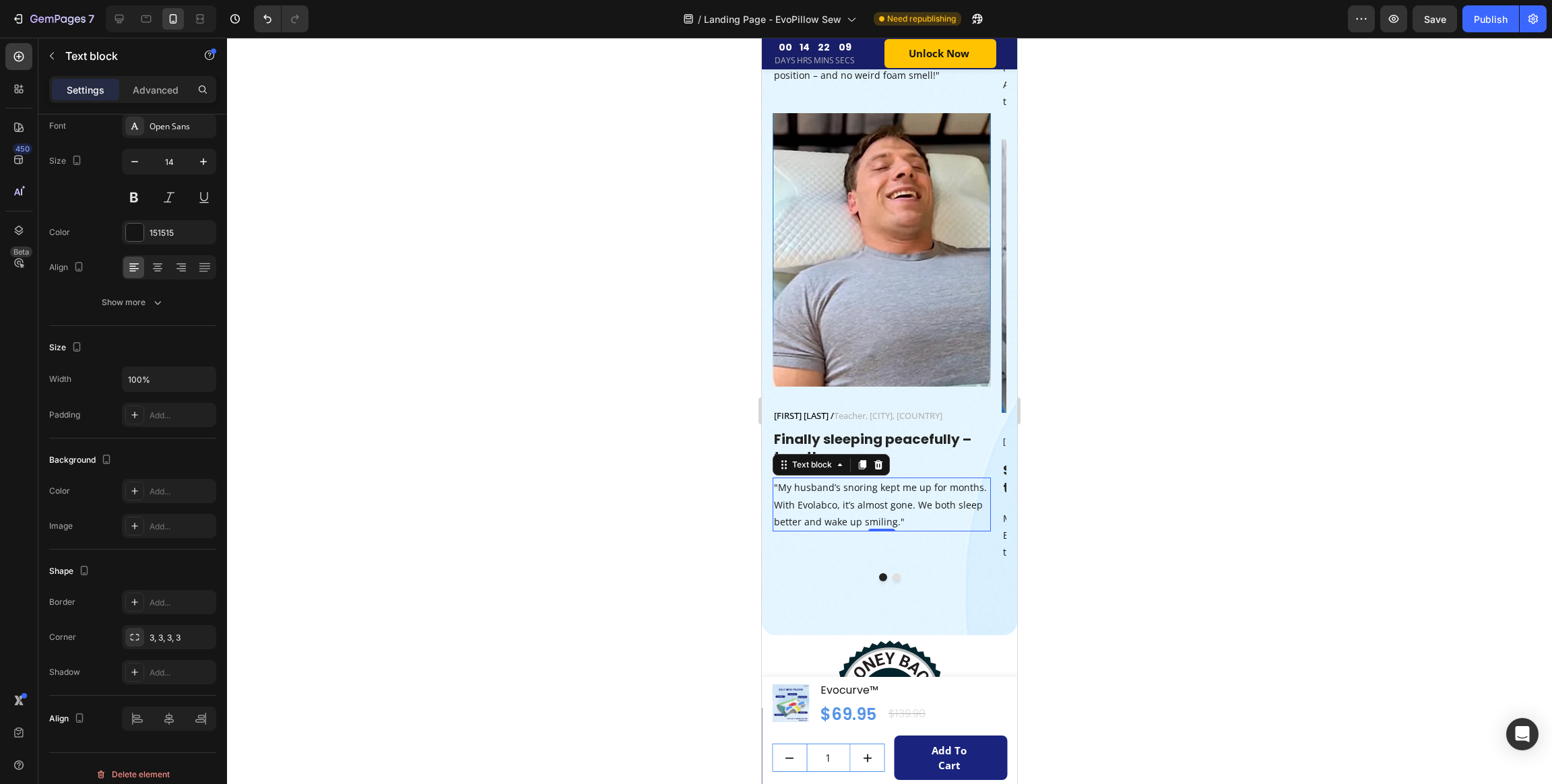 scroll, scrollTop: 0, scrollLeft: 0, axis: both 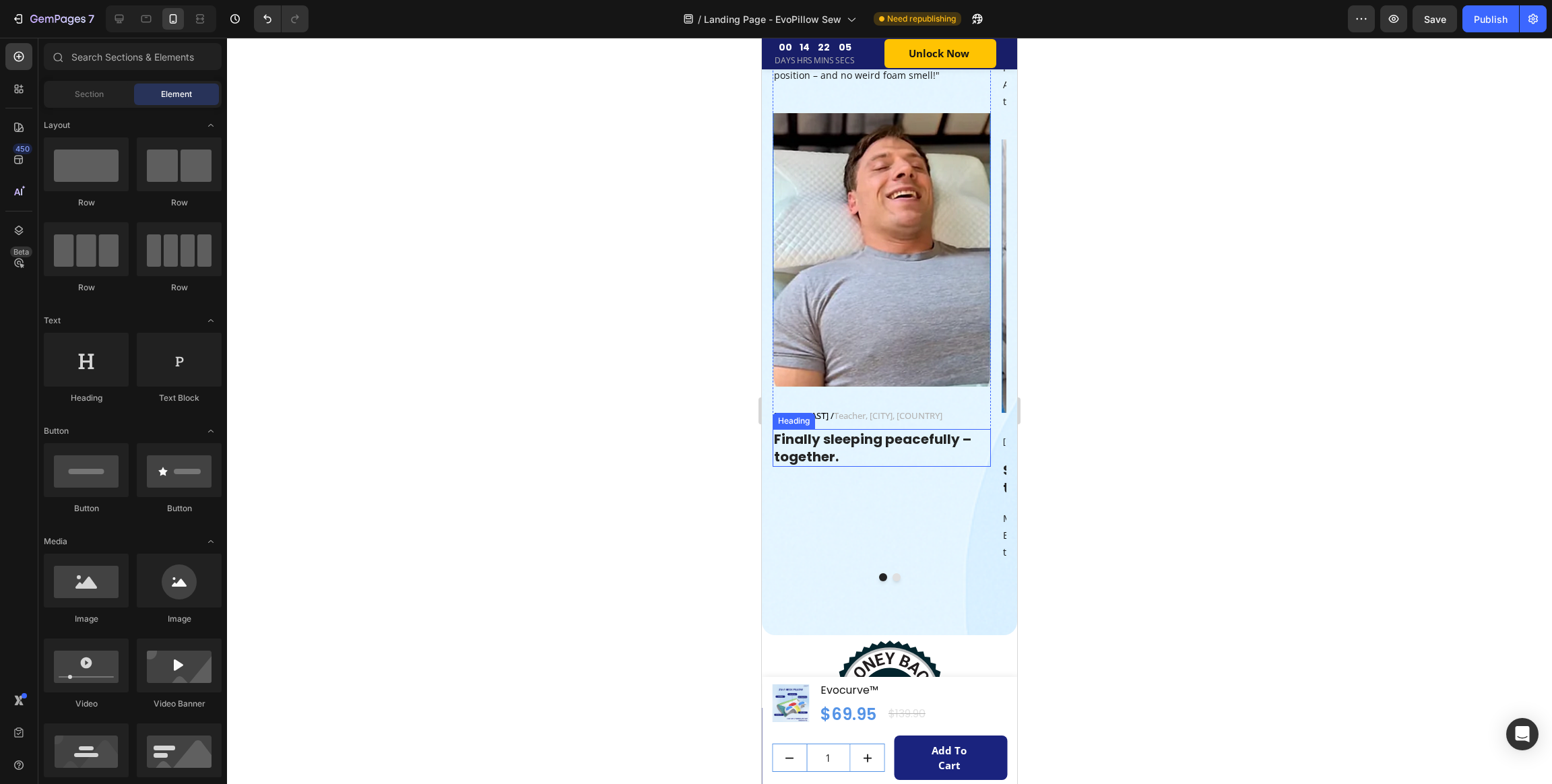 click on "Finally sleeping peacefully – together." at bounding box center [882, 448] 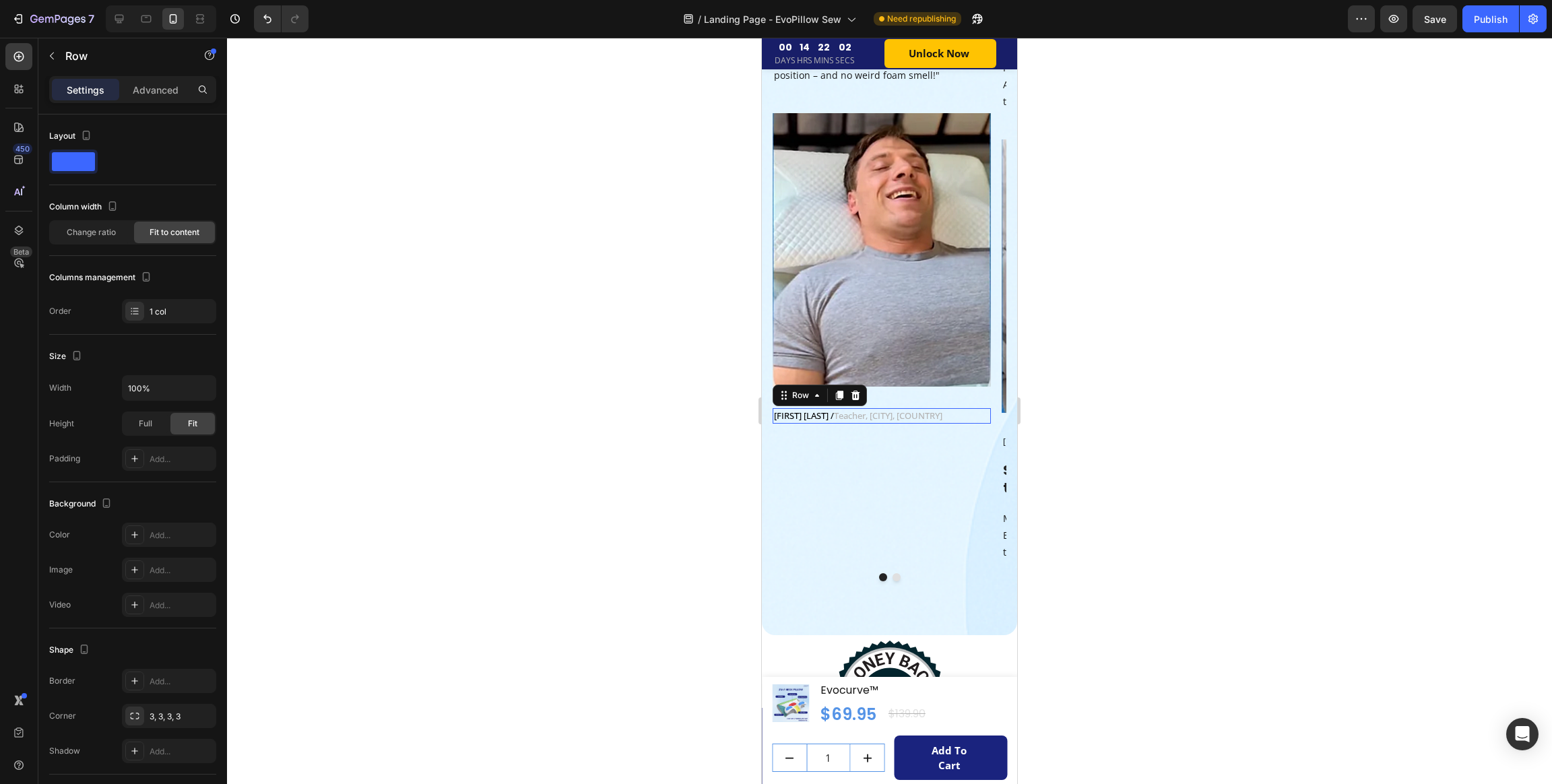 click on "Alex T. /  Teacher, London, UK Text block Row   0" at bounding box center (882, 416) 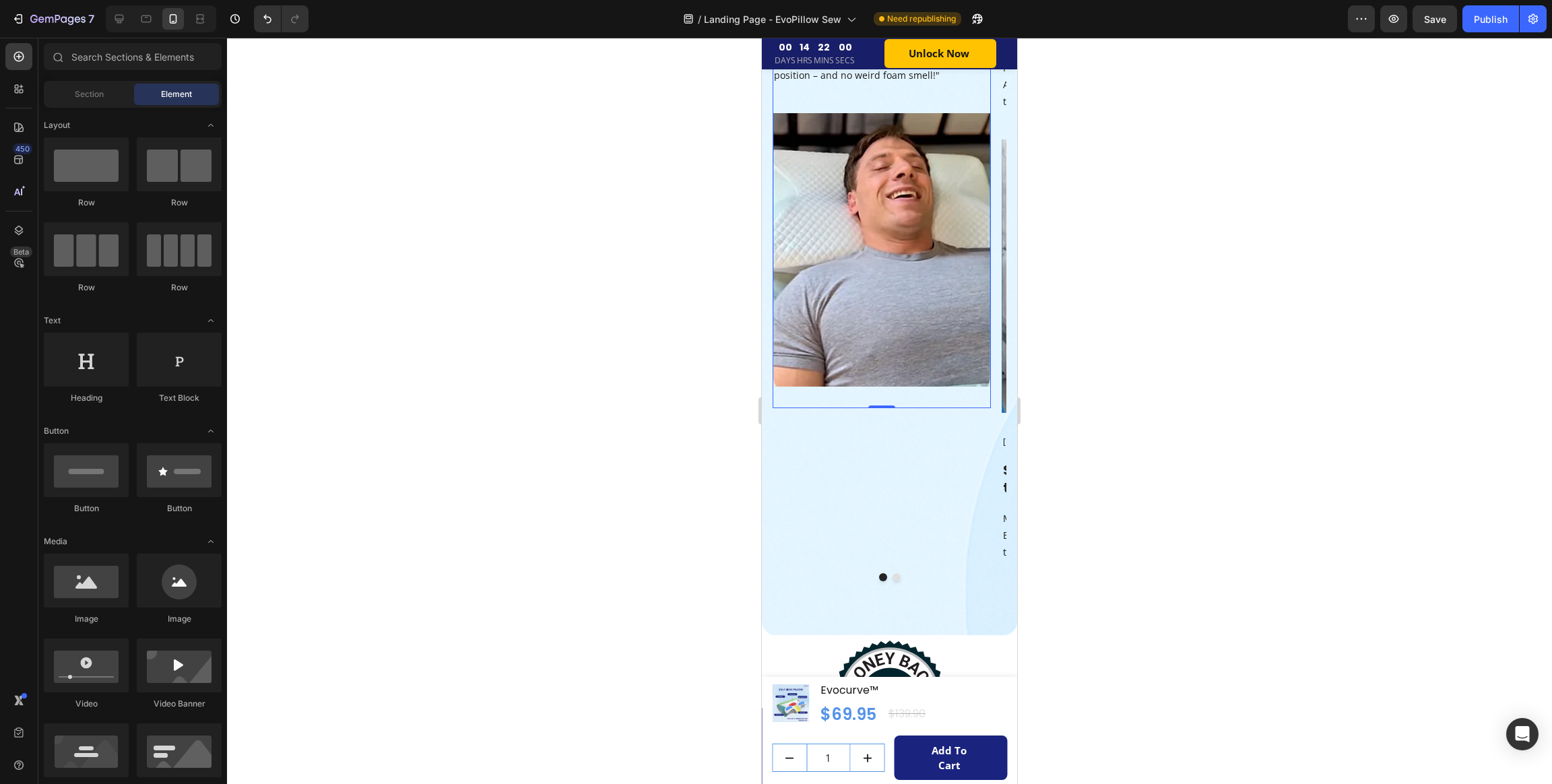click on "Image" at bounding box center (882, 261) 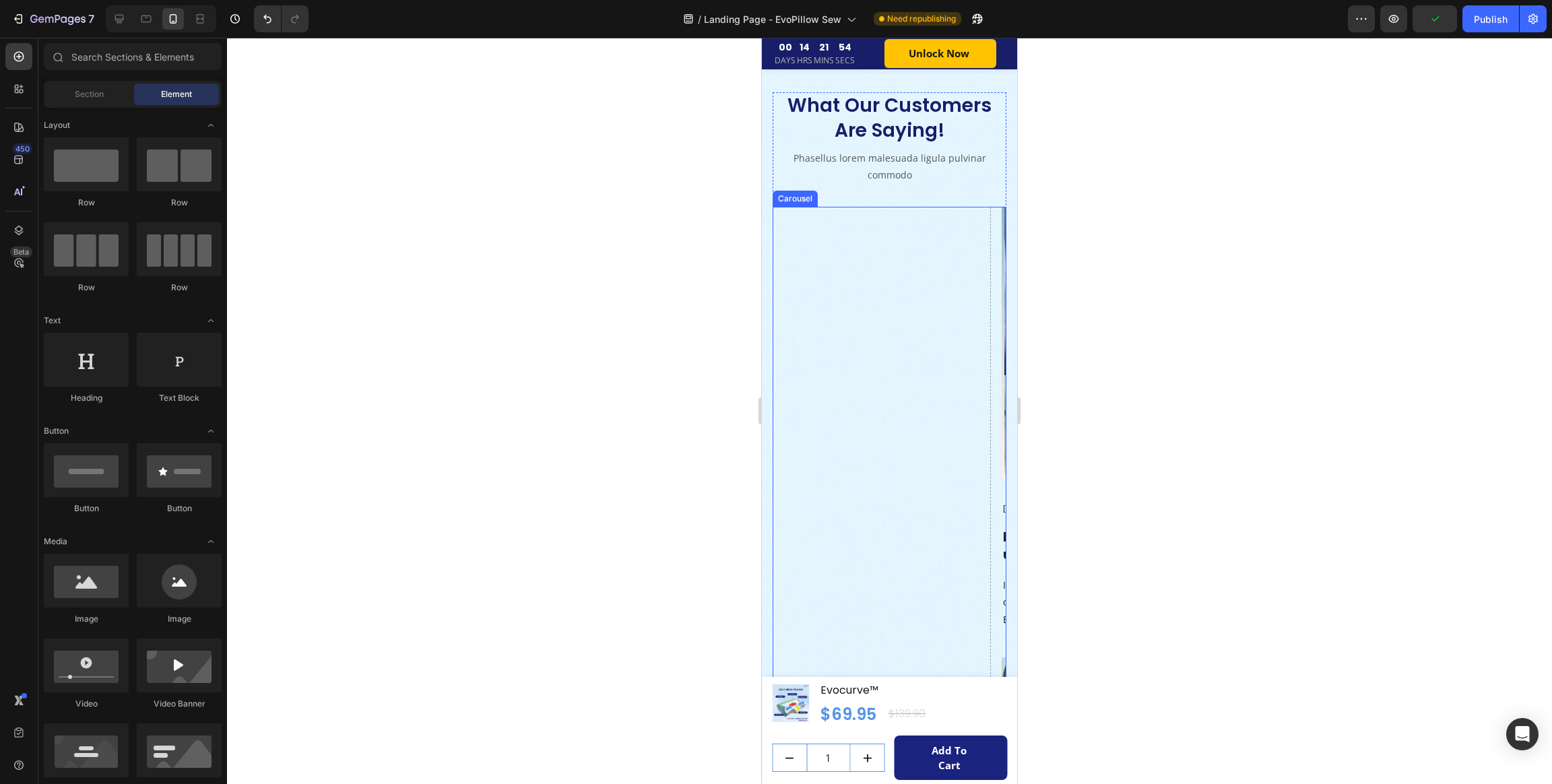 scroll, scrollTop: 4812, scrollLeft: 0, axis: vertical 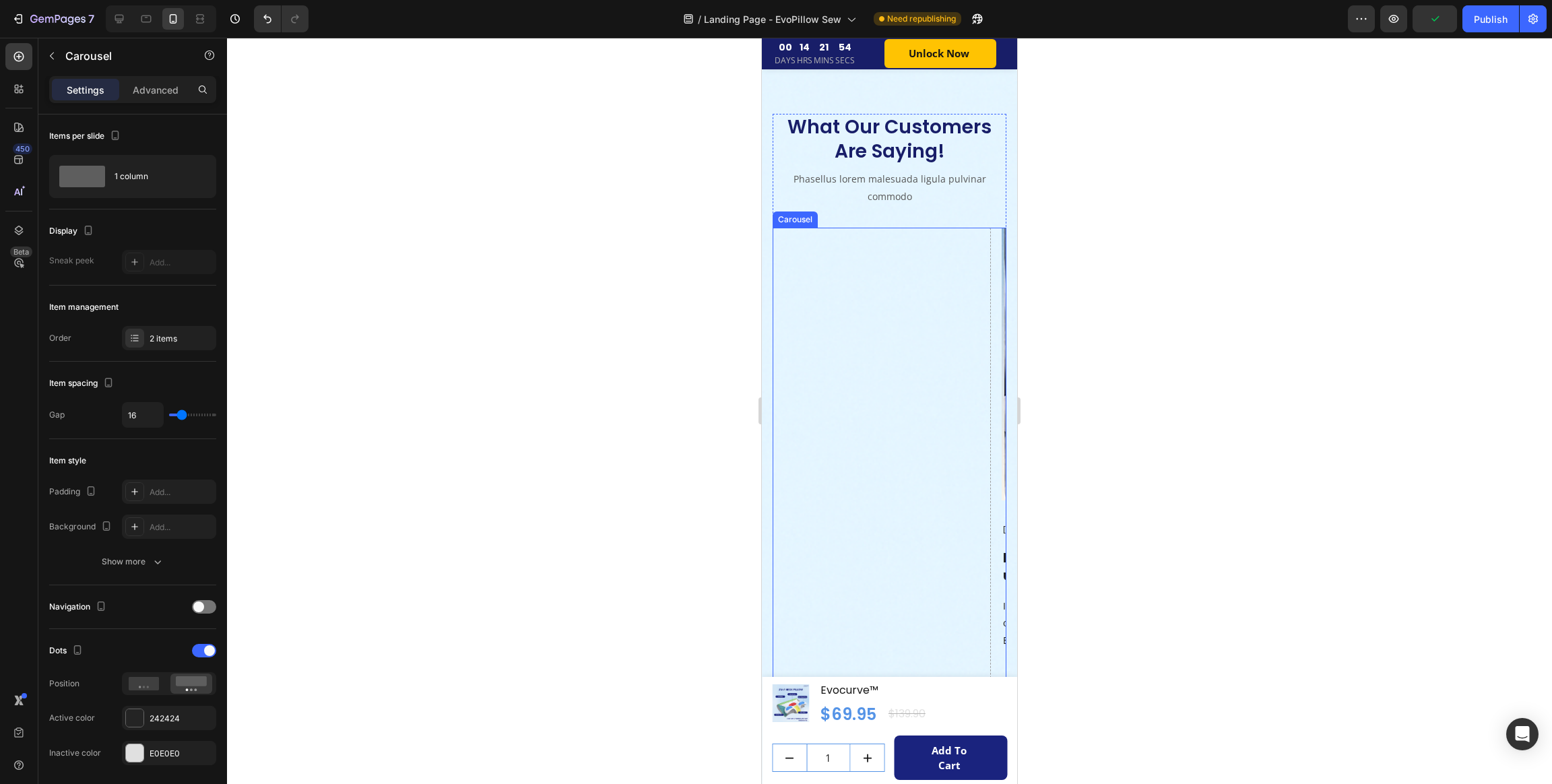 click on "Drop element here" at bounding box center [882, 889] 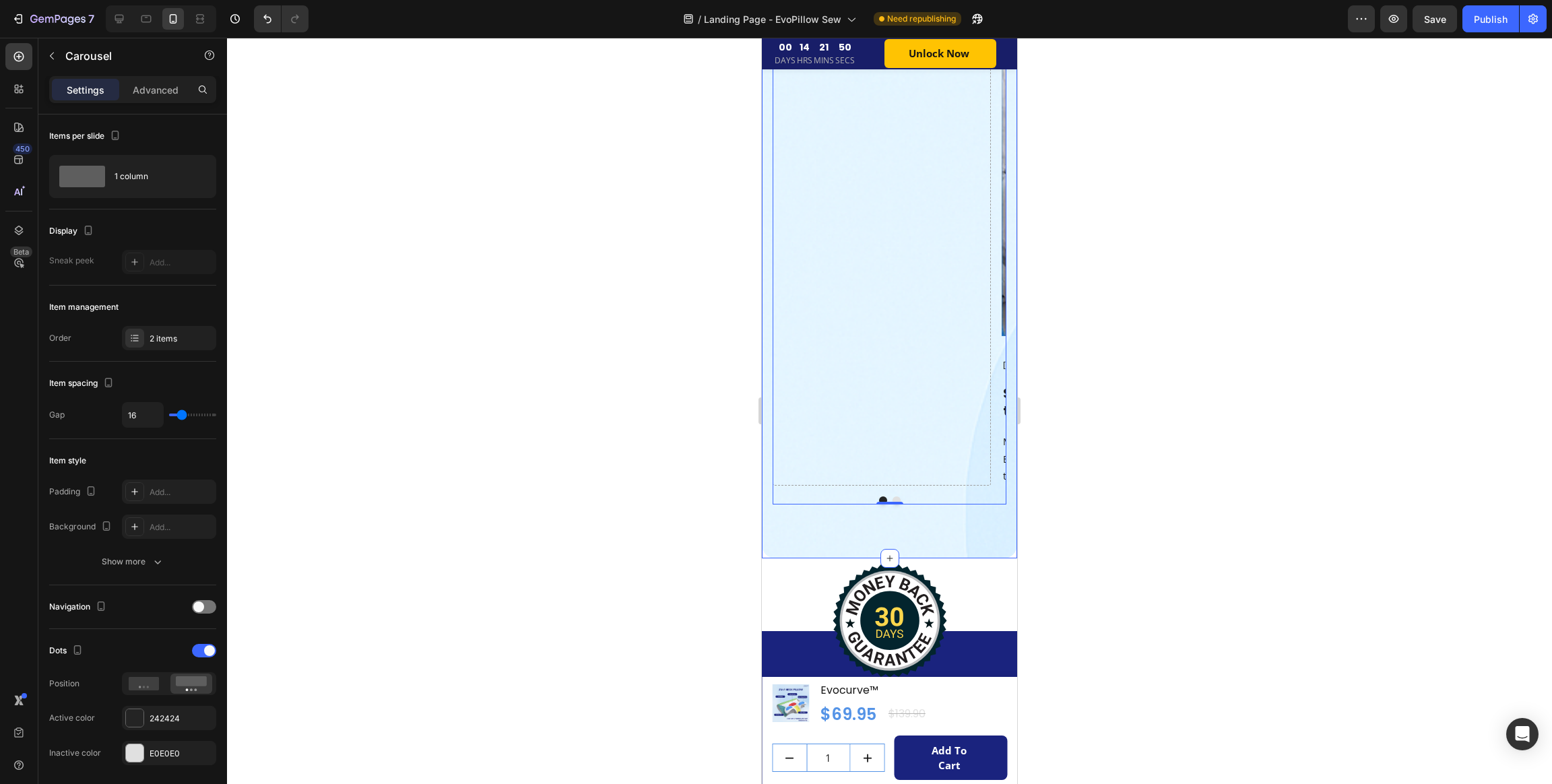 scroll, scrollTop: 5924, scrollLeft: 0, axis: vertical 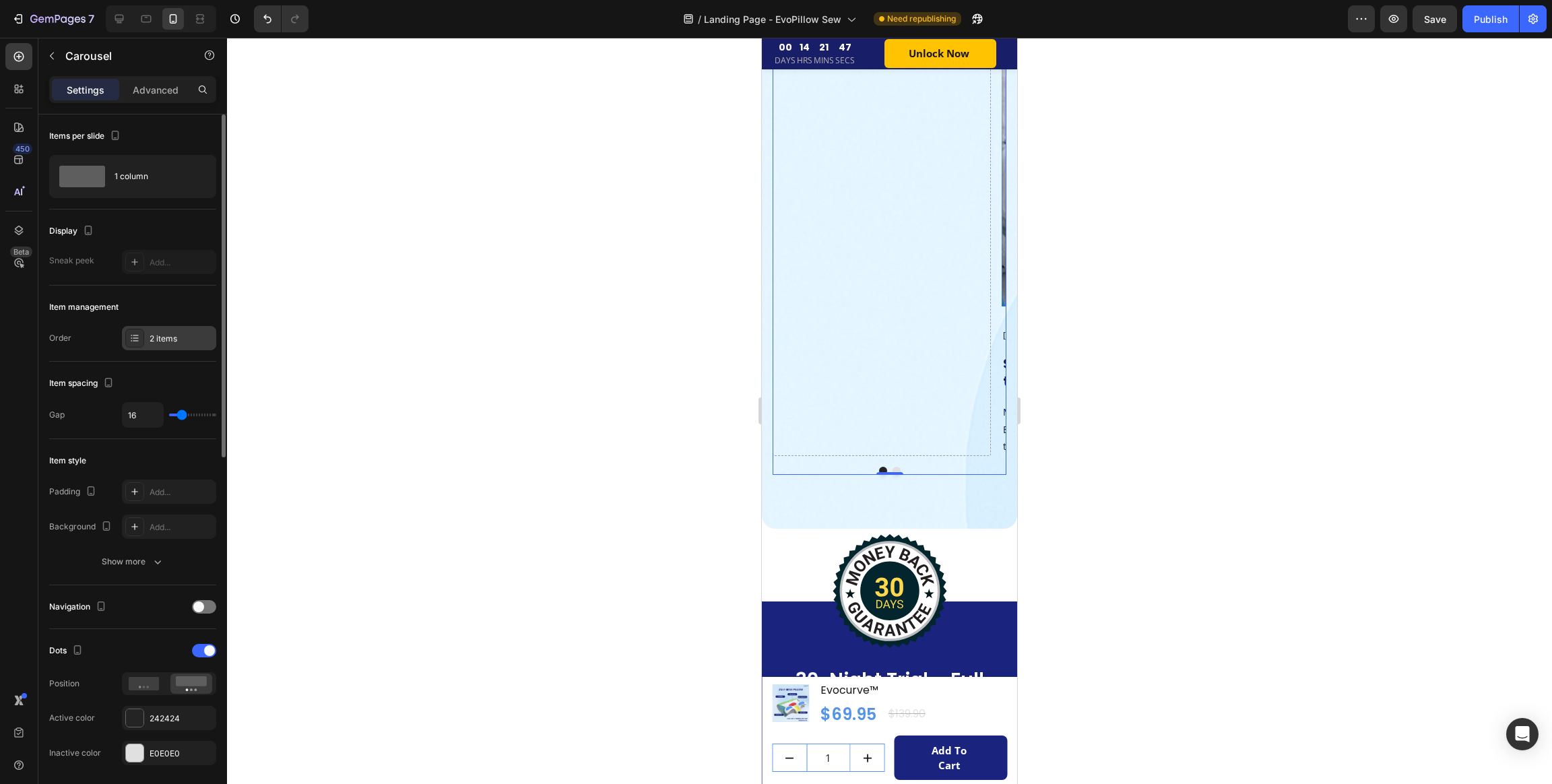 click on "2 items" at bounding box center (169, 338) 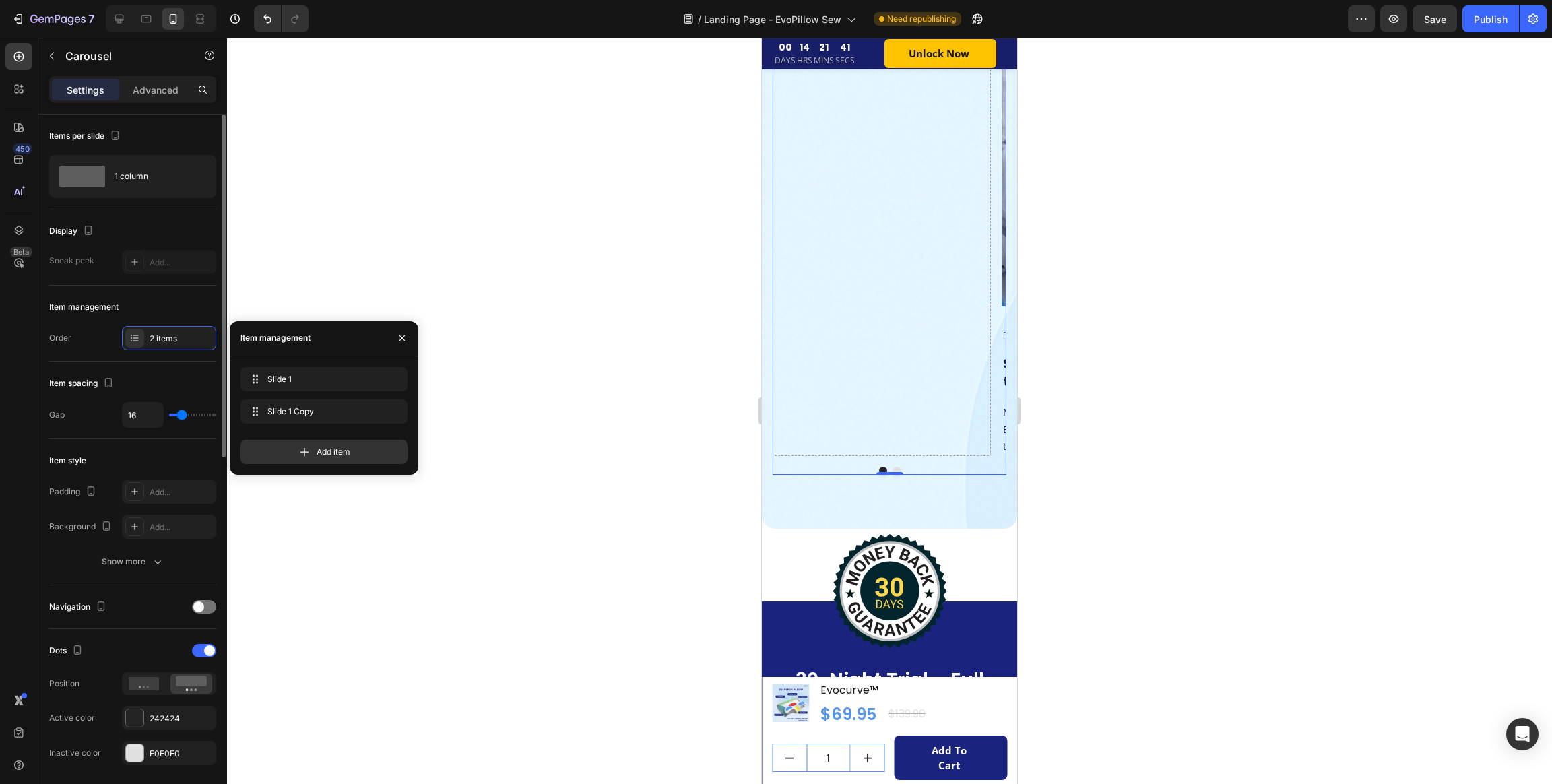 type on "0" 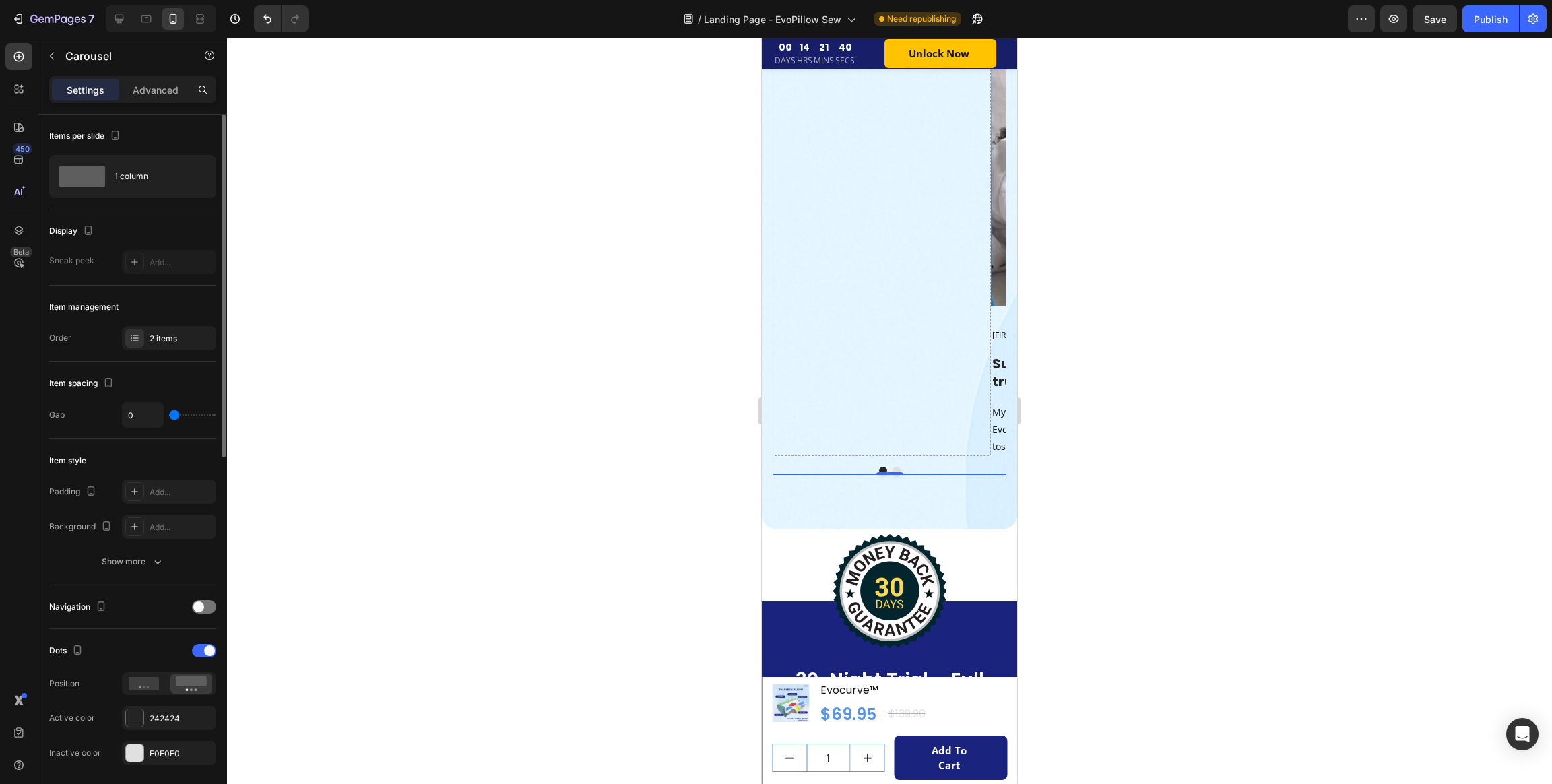 type on "2" 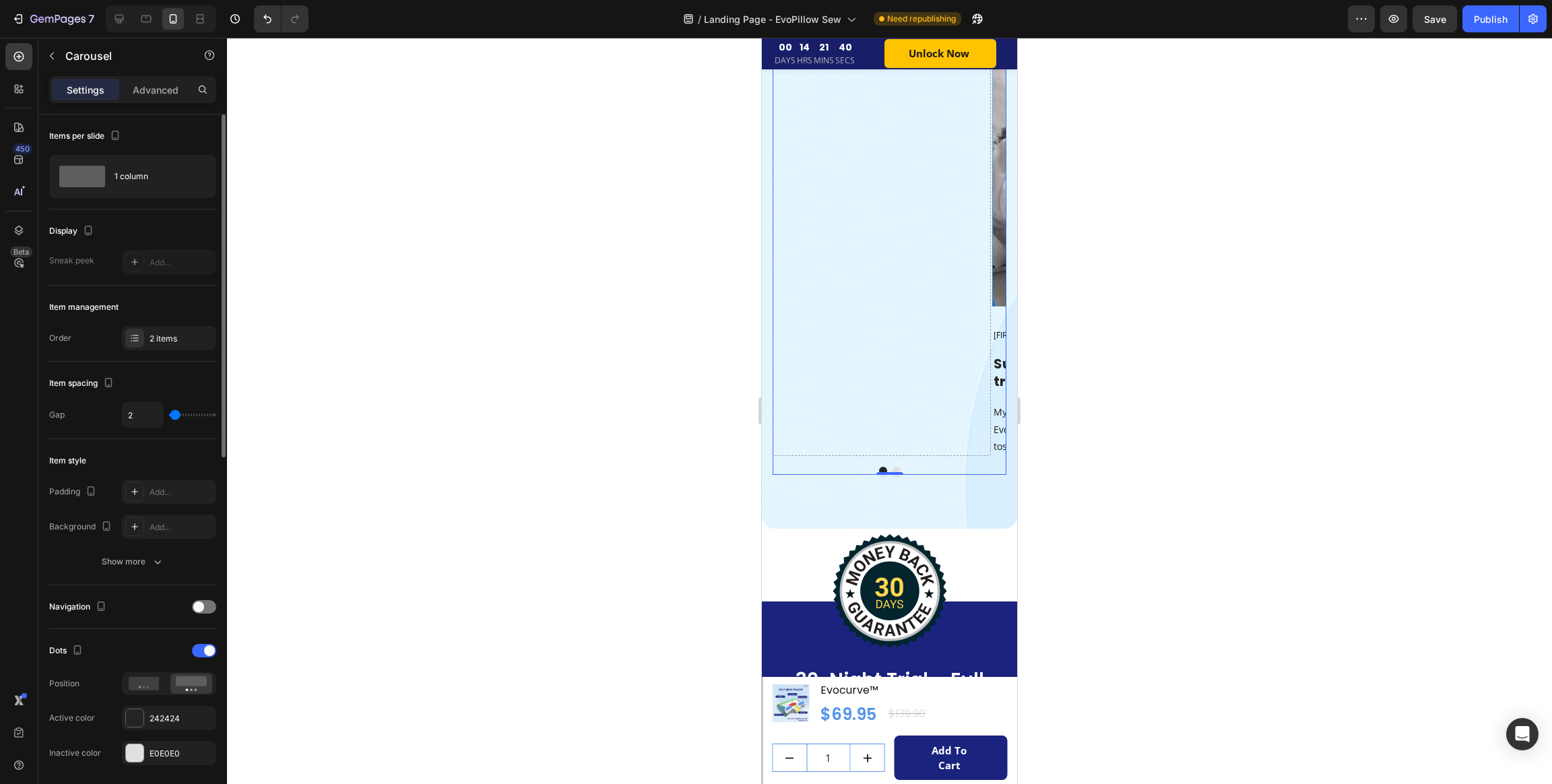 type on "7" 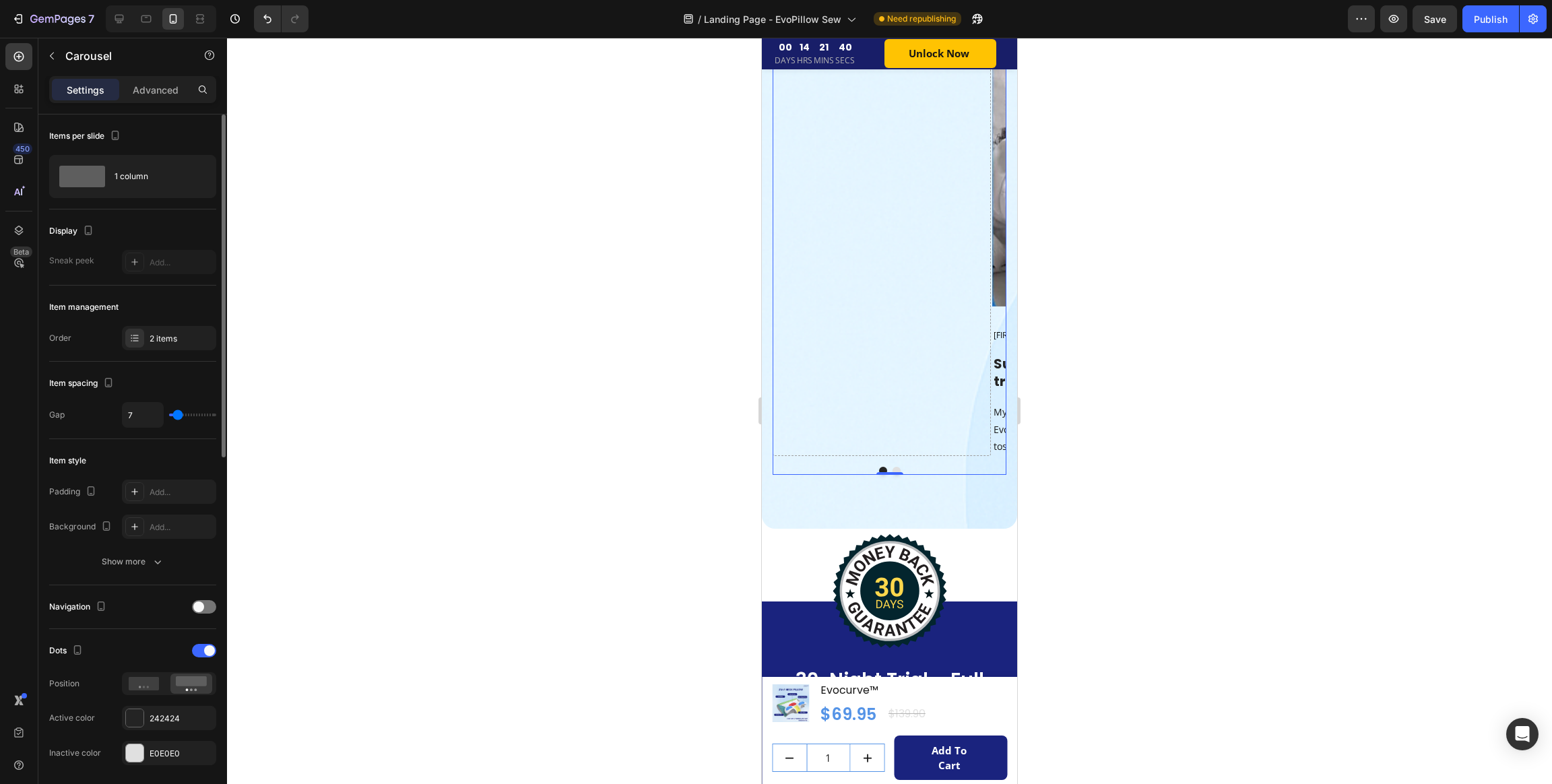 type on "9" 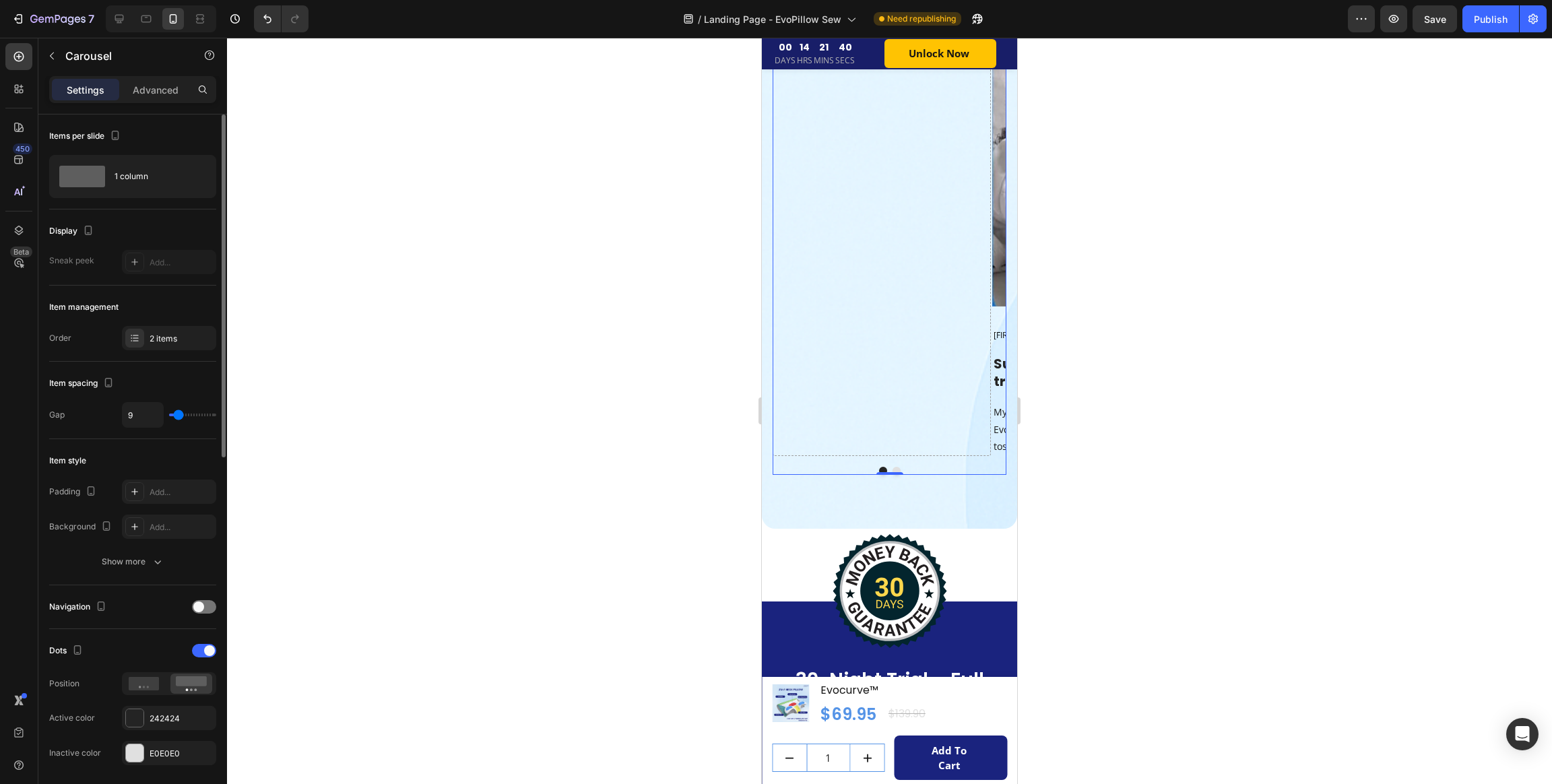 type on "13" 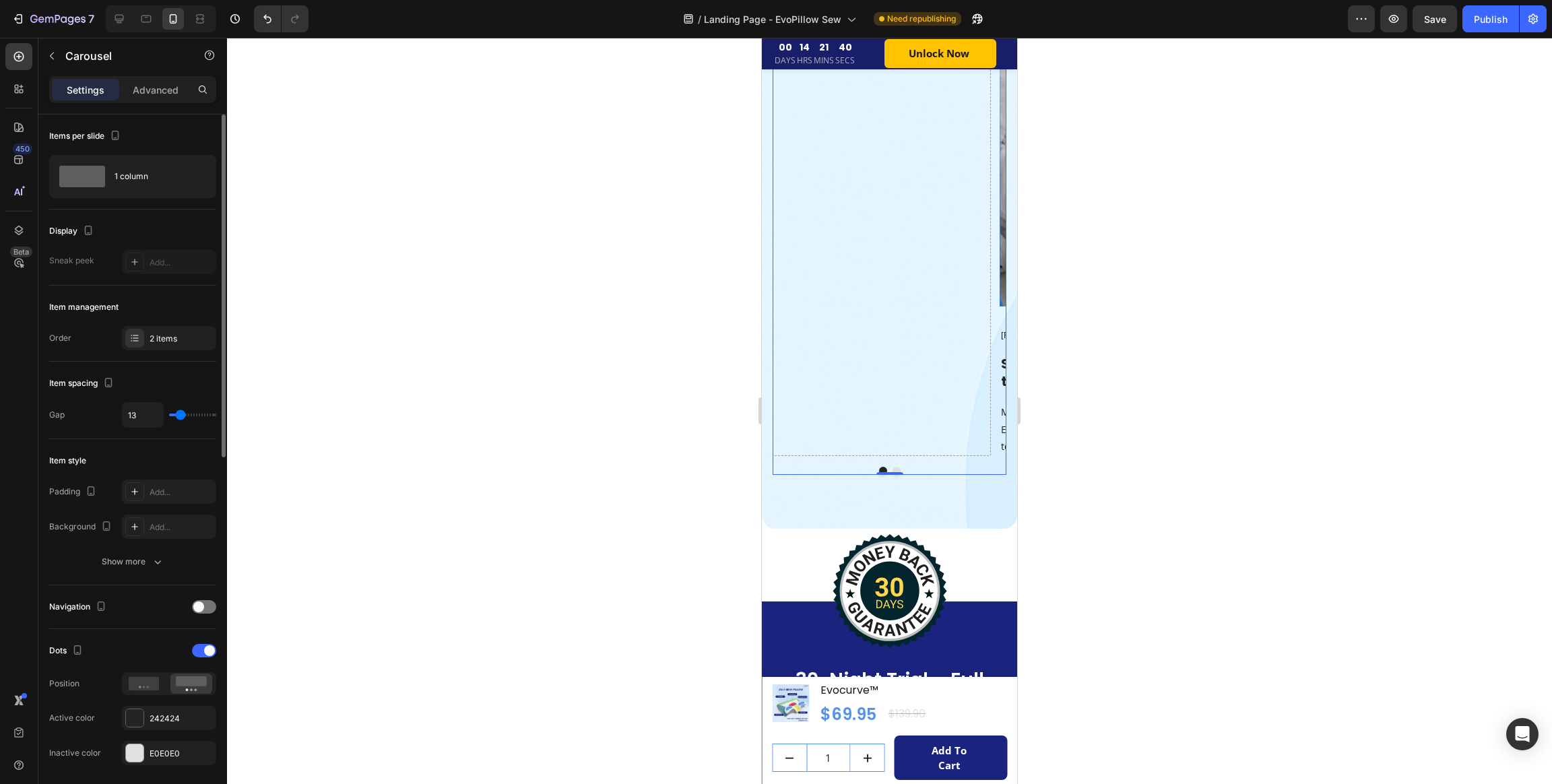 click at bounding box center (193, 415) 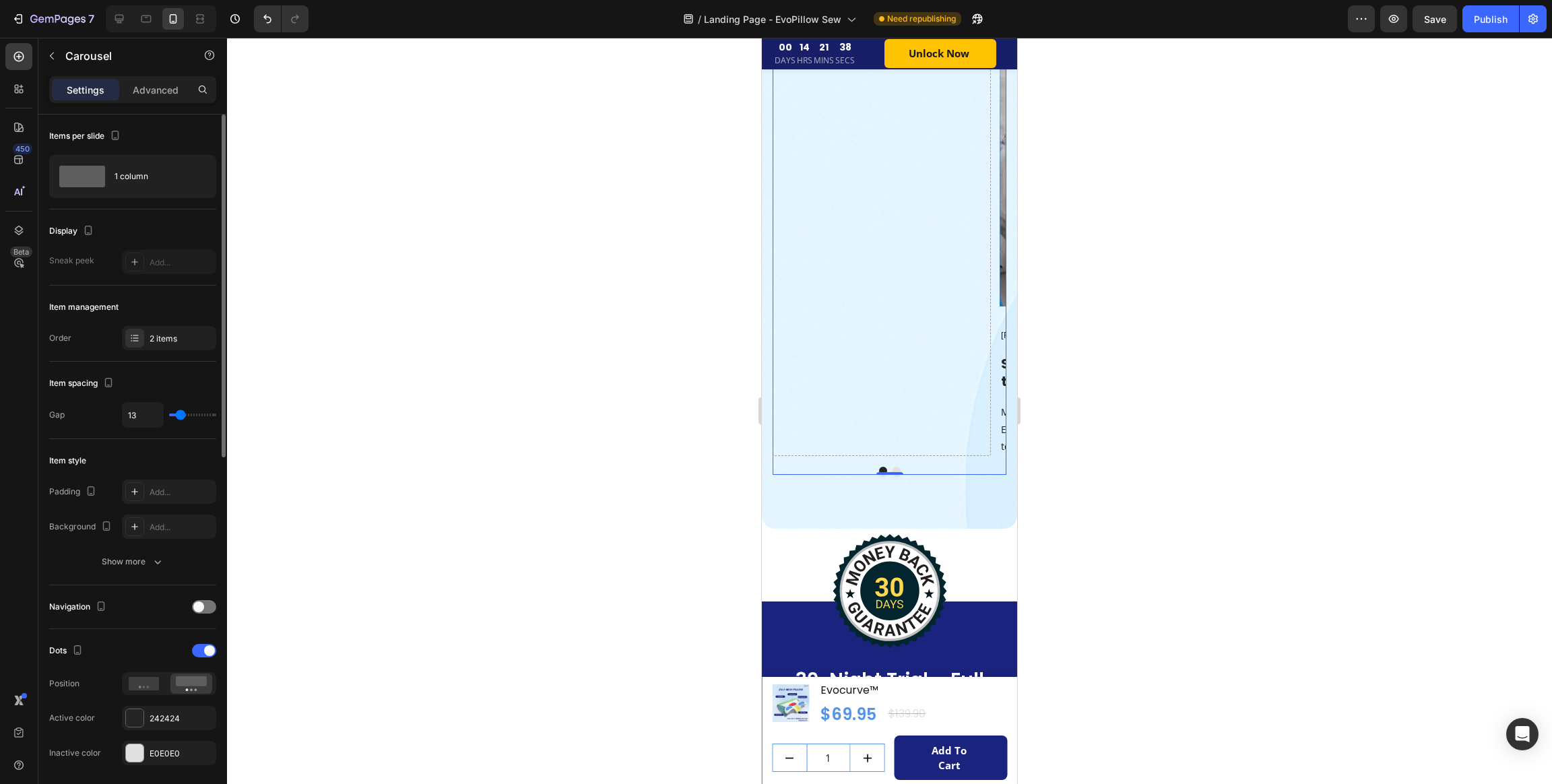 type on "16" 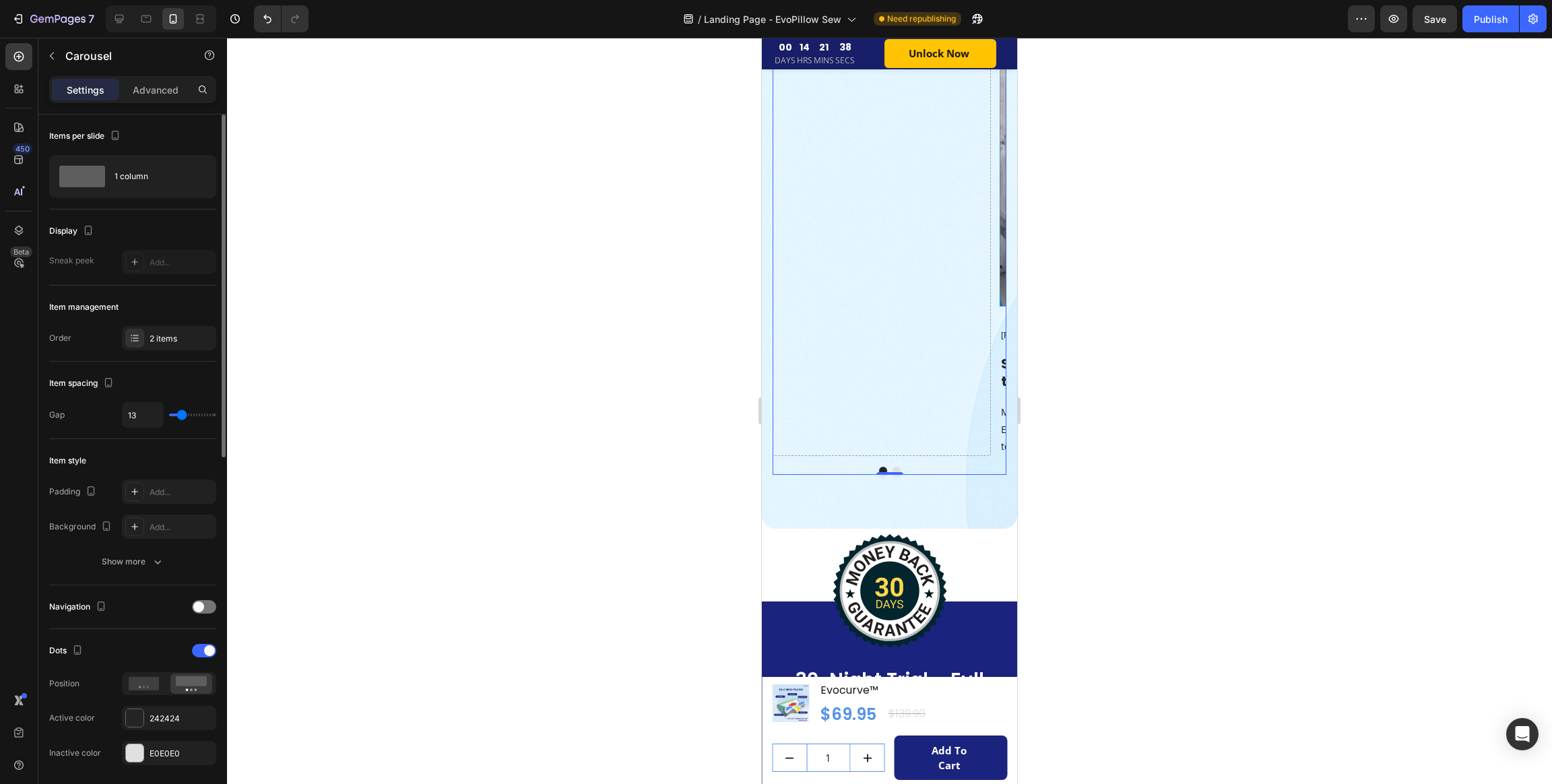 type on "16" 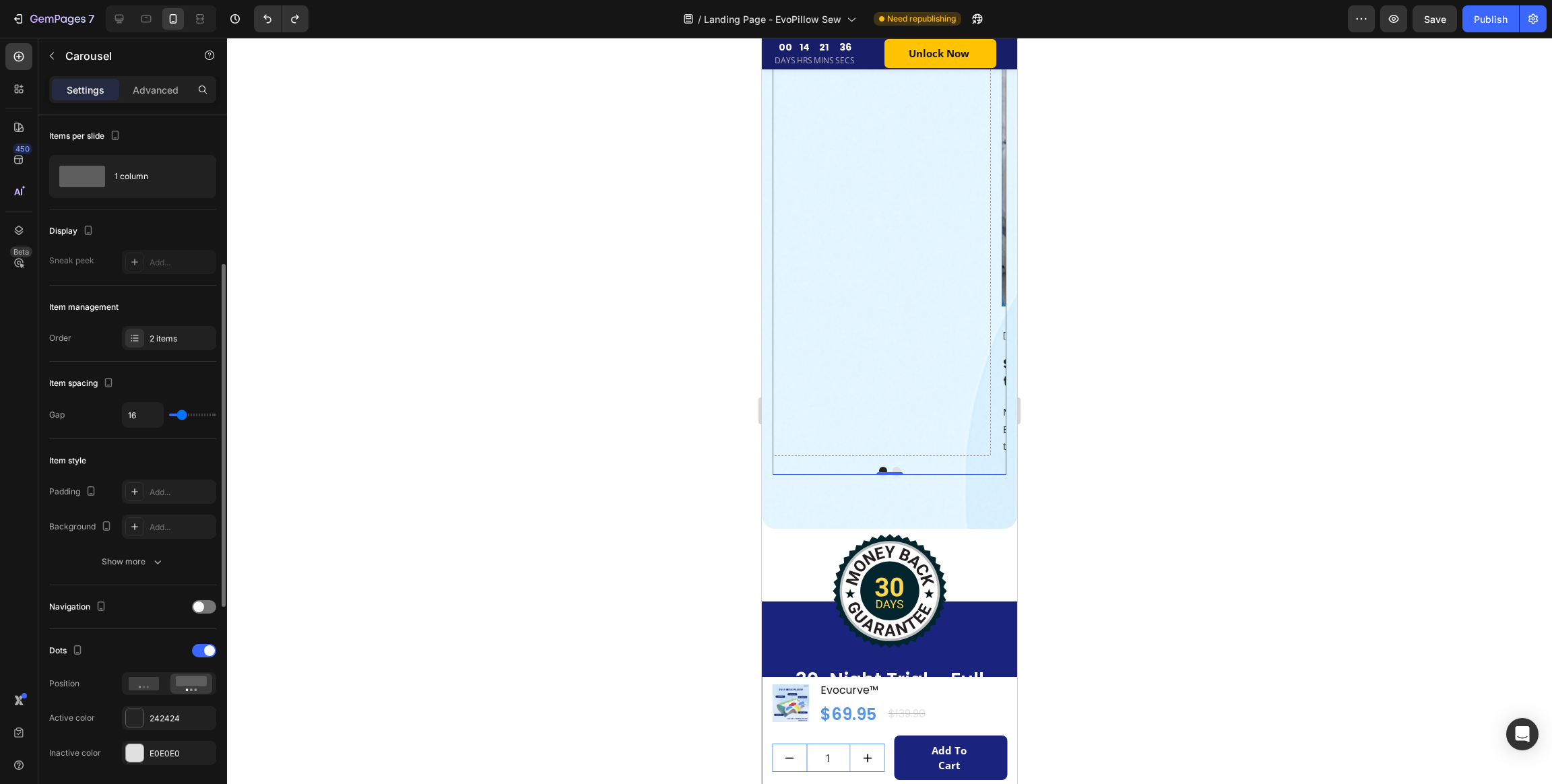 scroll, scrollTop: 101, scrollLeft: 0, axis: vertical 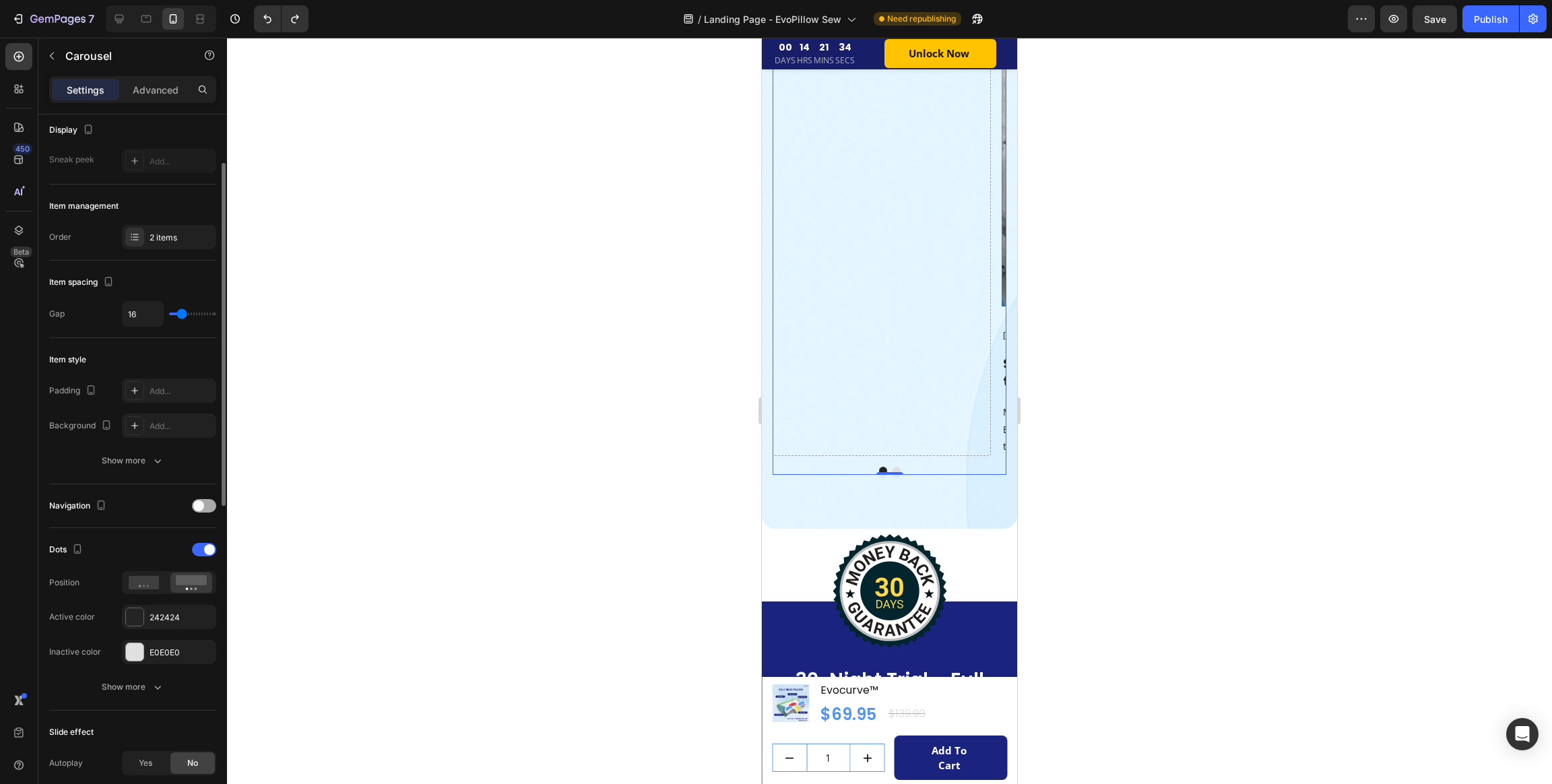click at bounding box center (199, 506) 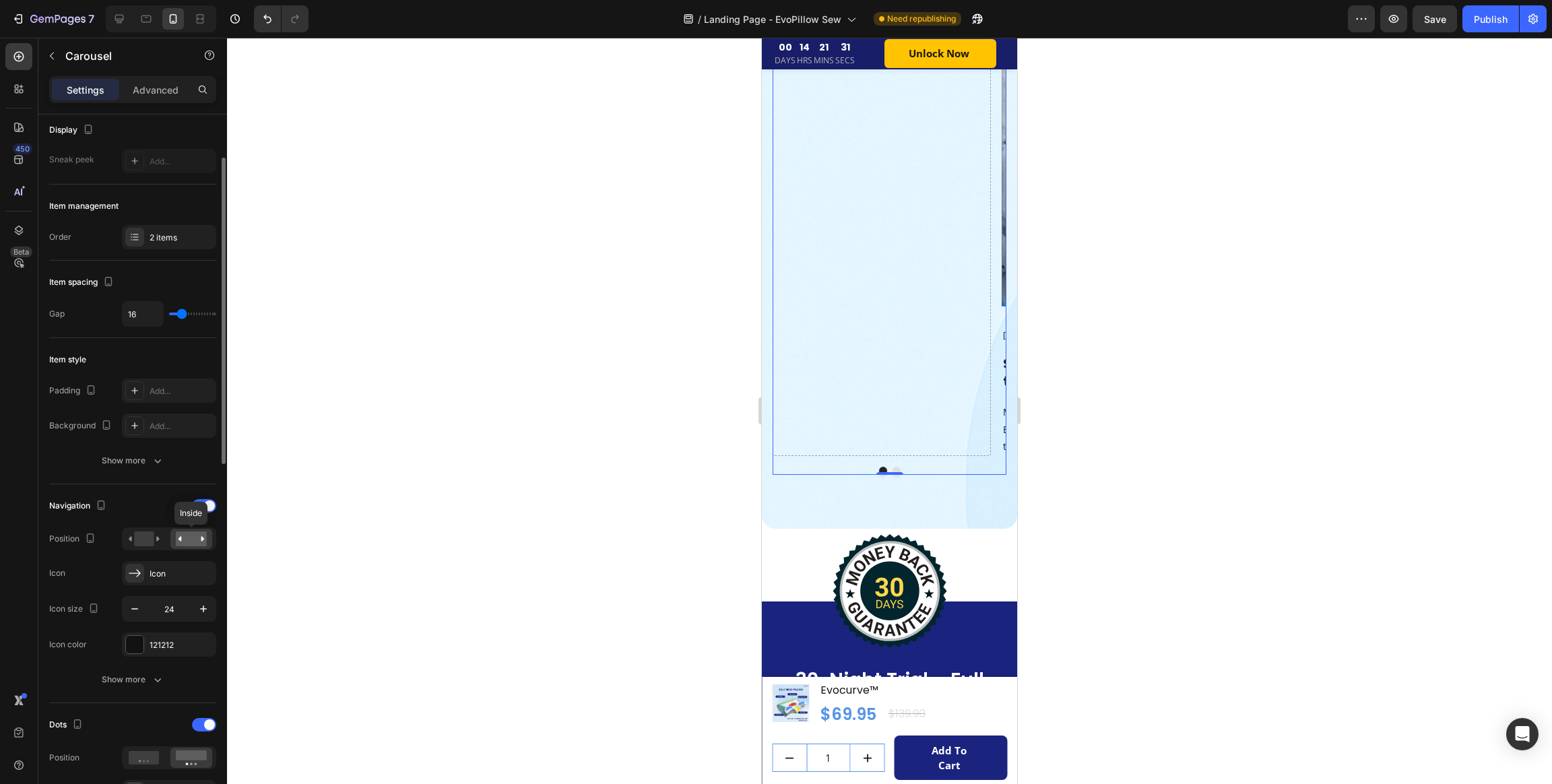 click 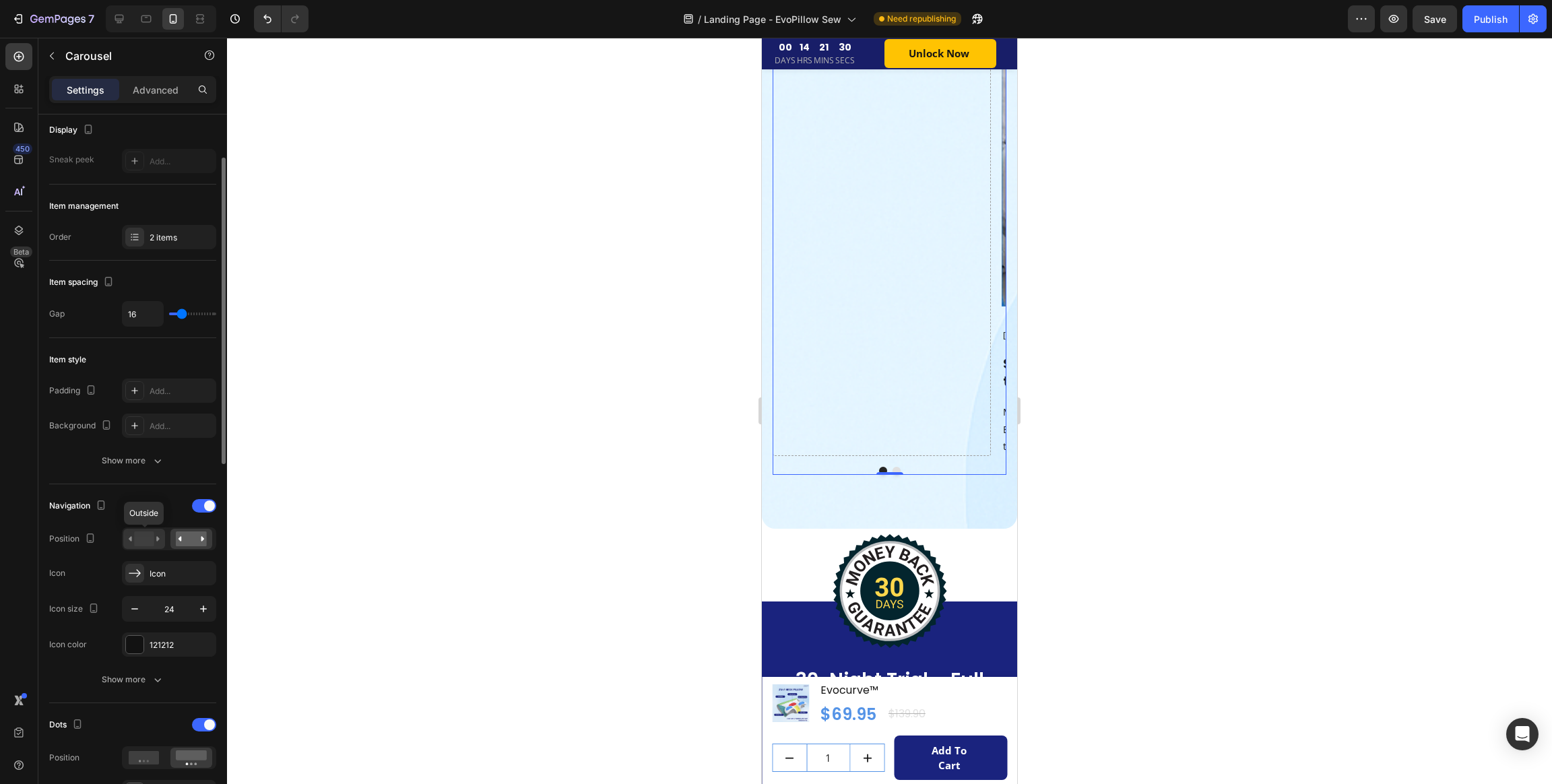 click 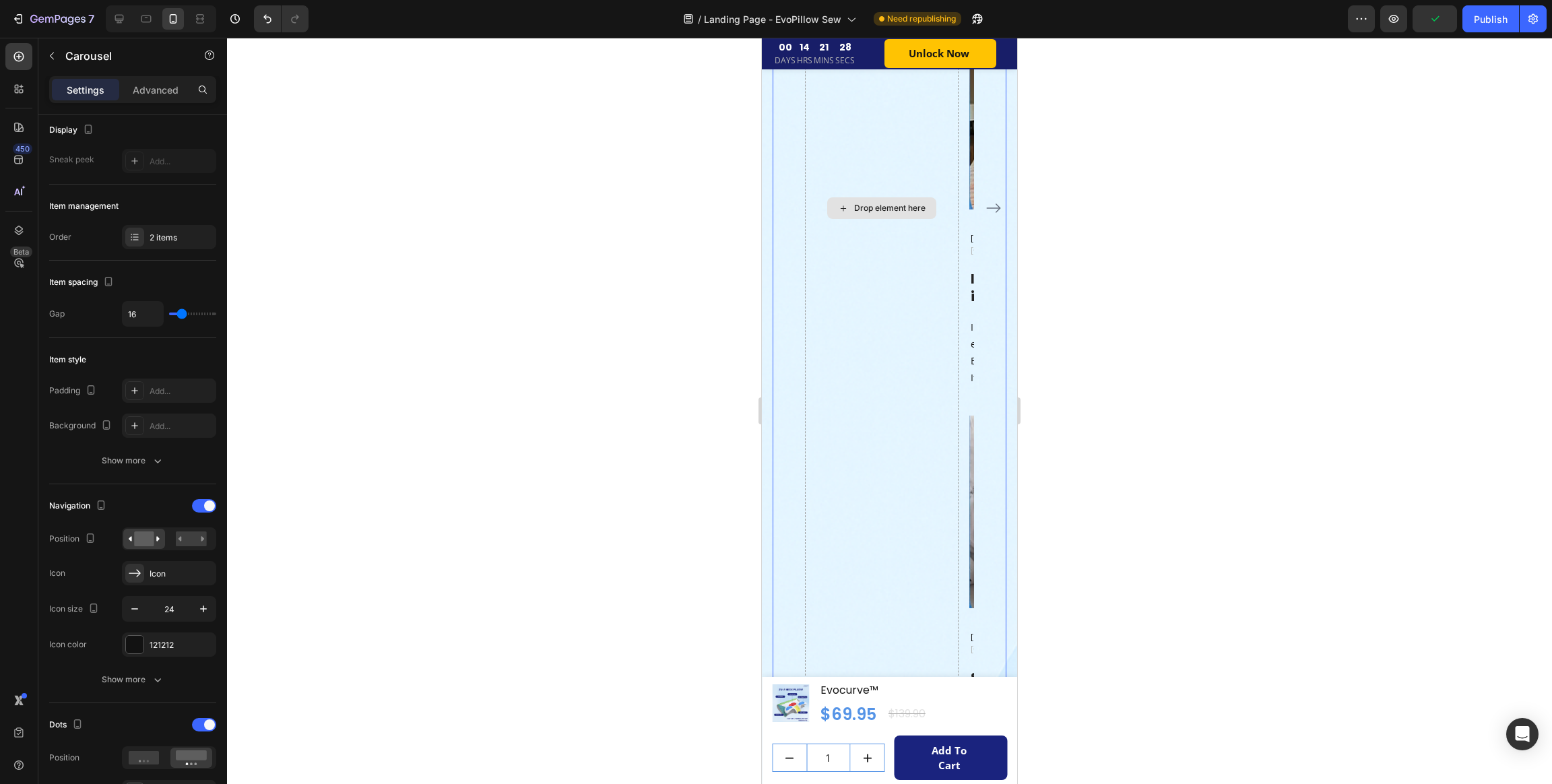 scroll, scrollTop: 5419, scrollLeft: 0, axis: vertical 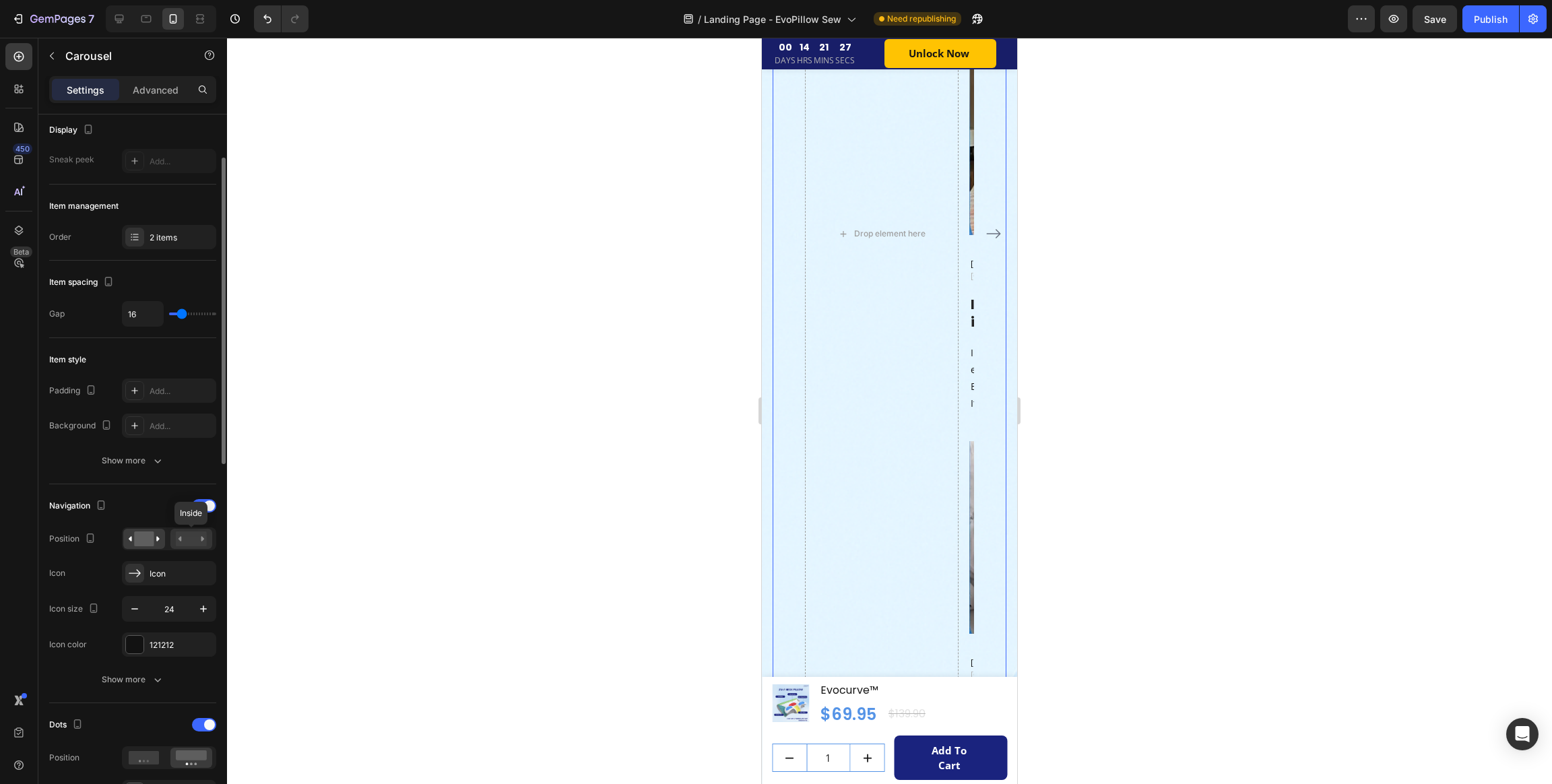 click 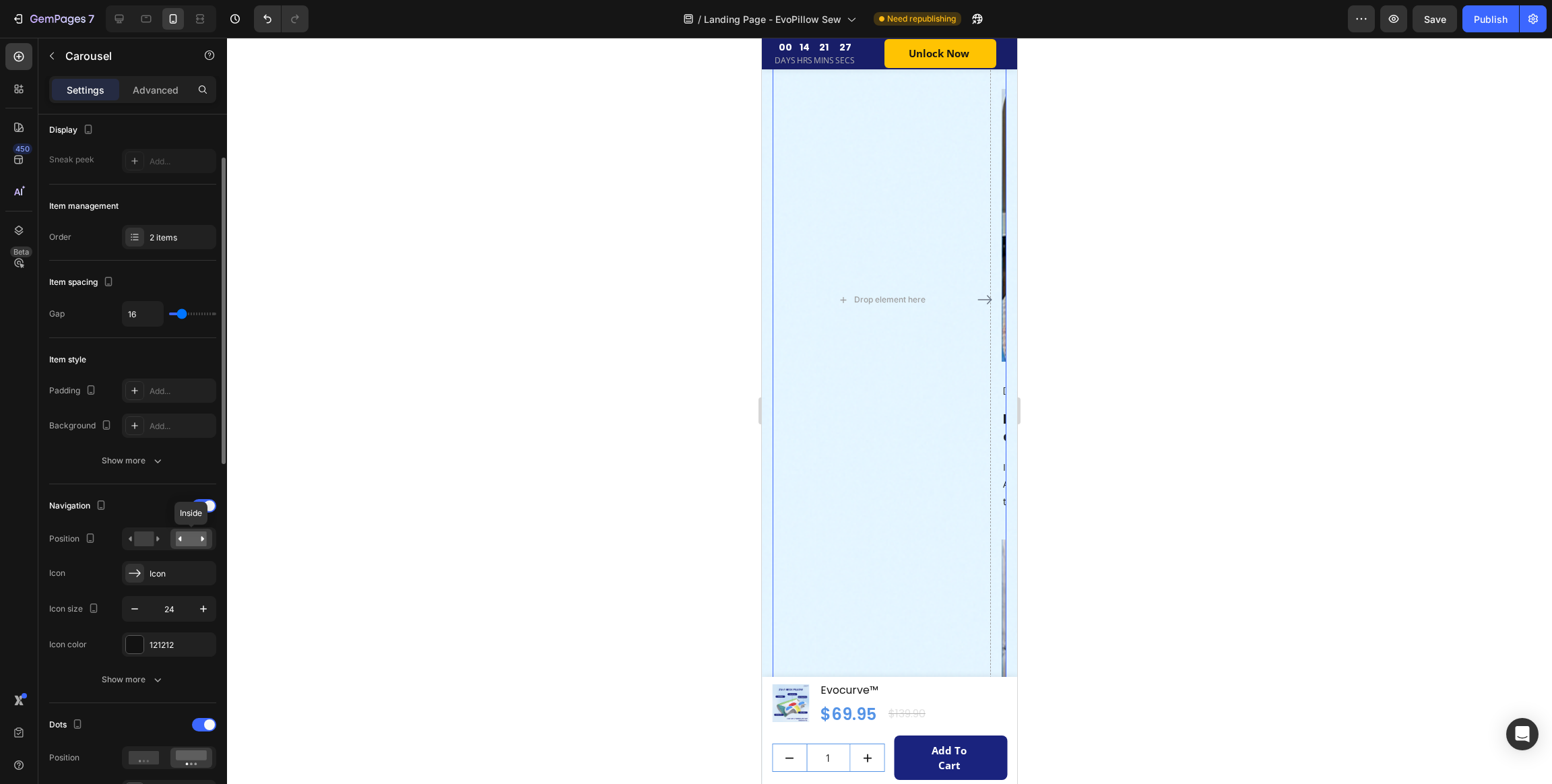 scroll, scrollTop: 5497, scrollLeft: 0, axis: vertical 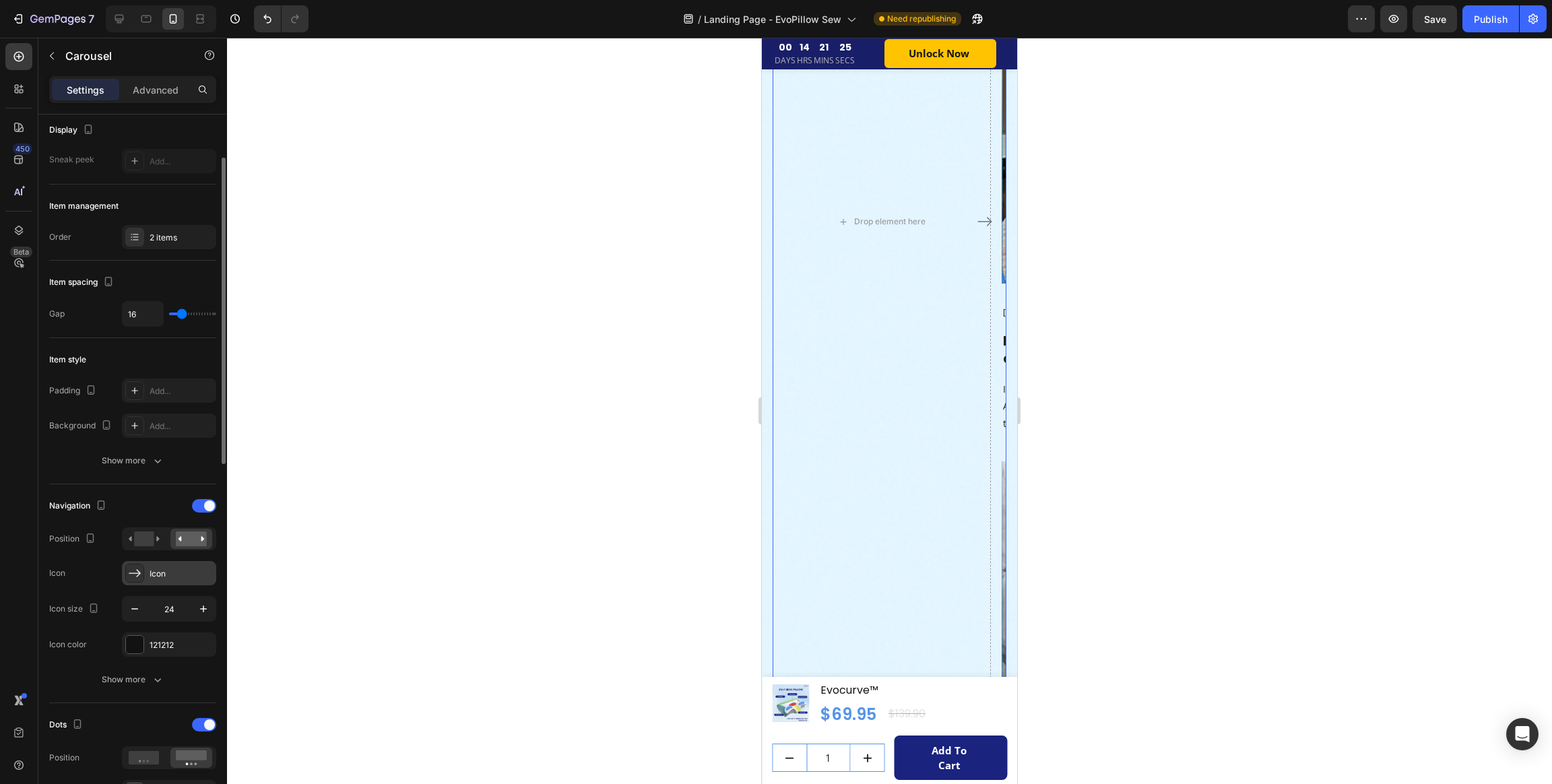 click on "Icon" at bounding box center (181, 574) 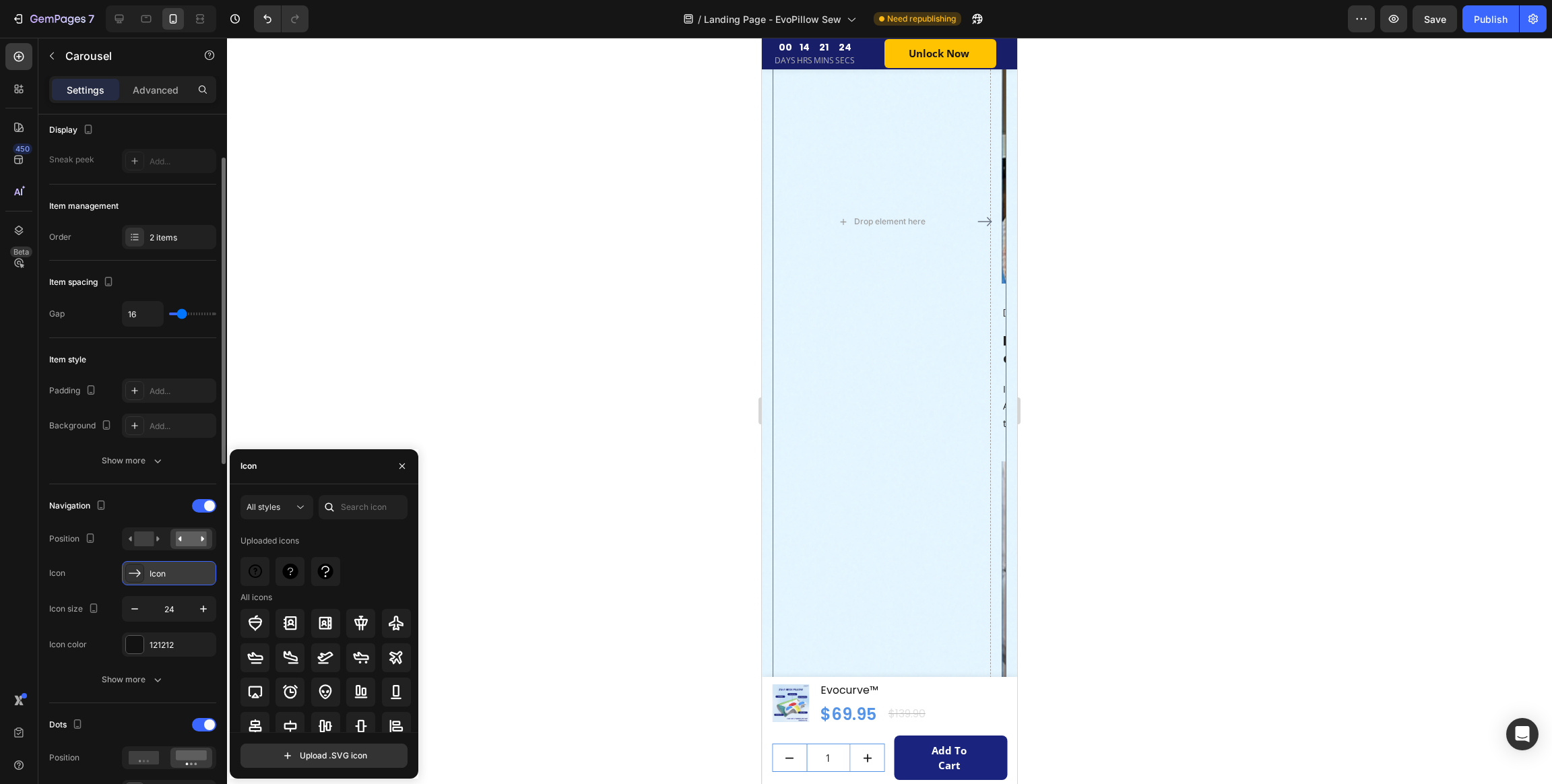 click on "Icon" at bounding box center [181, 574] 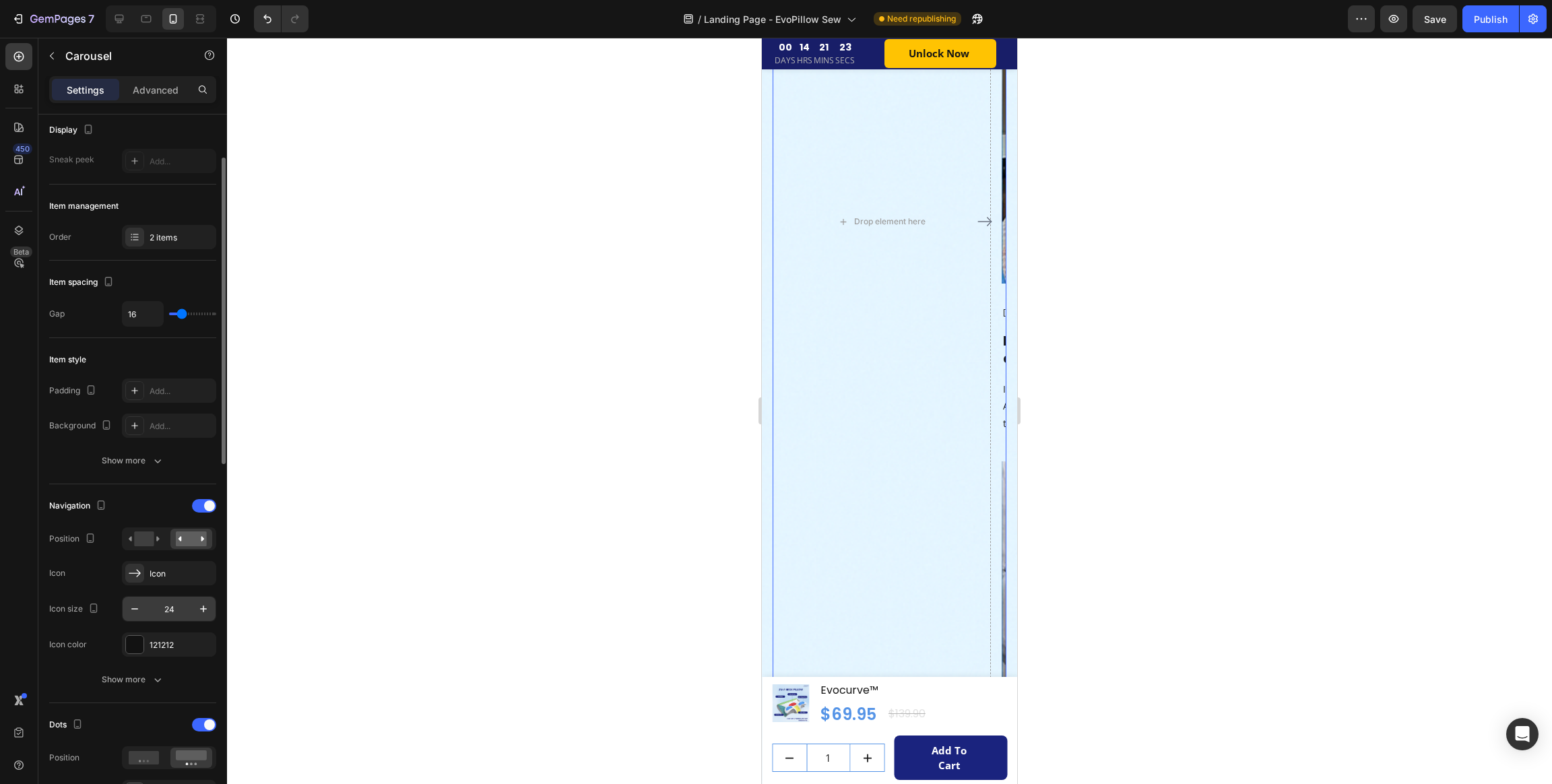scroll, scrollTop: 202, scrollLeft: 0, axis: vertical 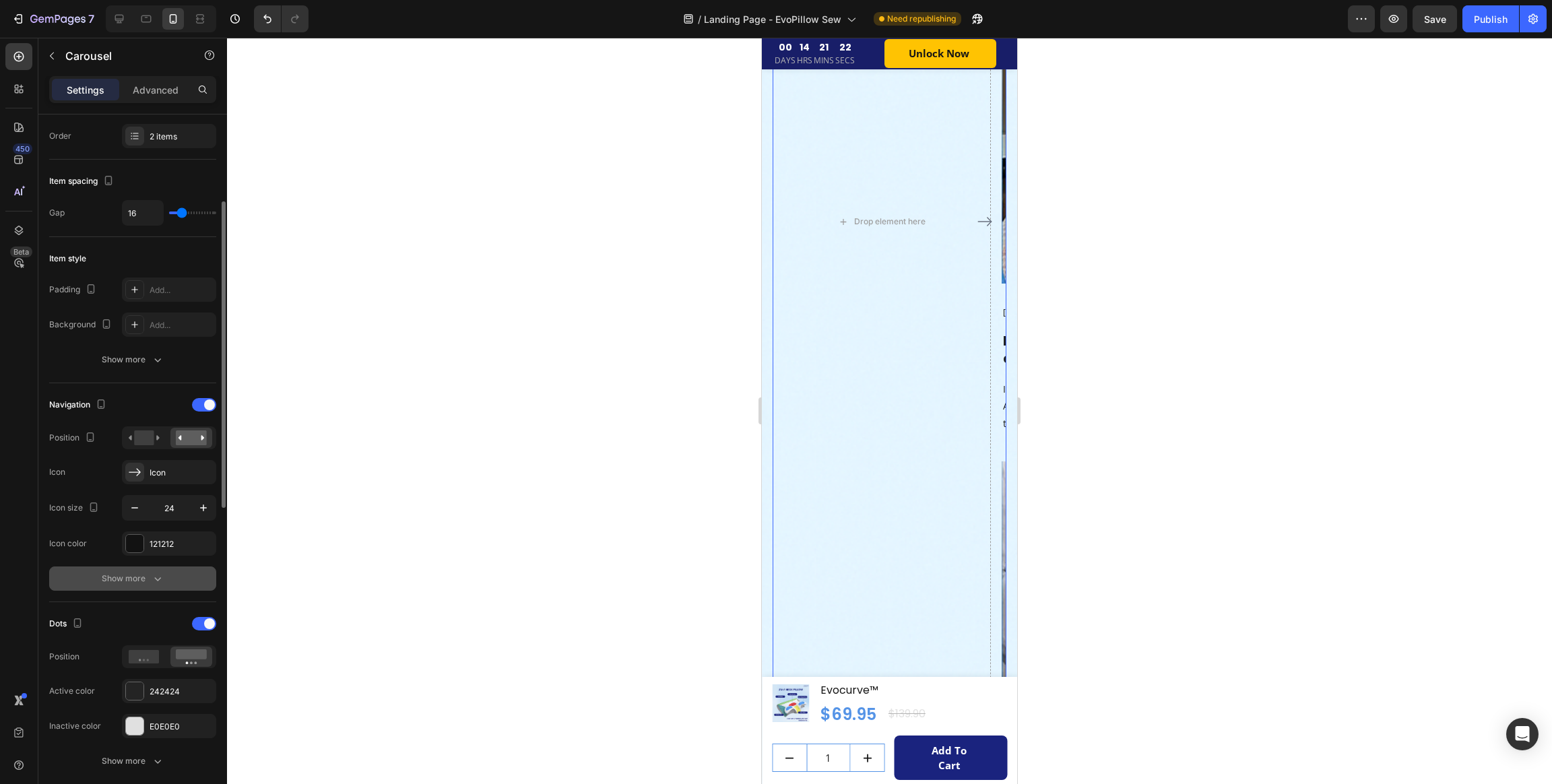 click 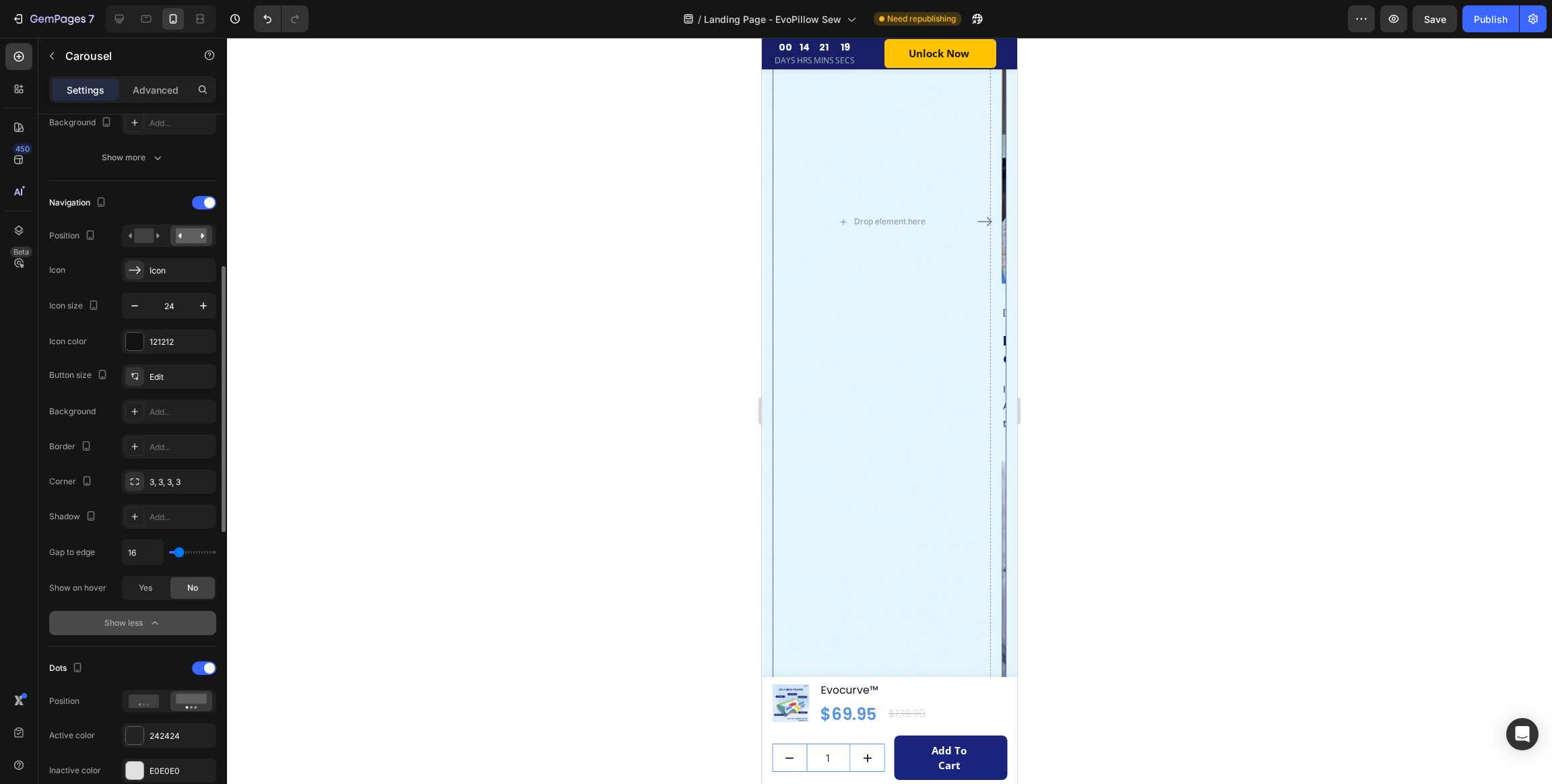 scroll, scrollTop: 504, scrollLeft: 0, axis: vertical 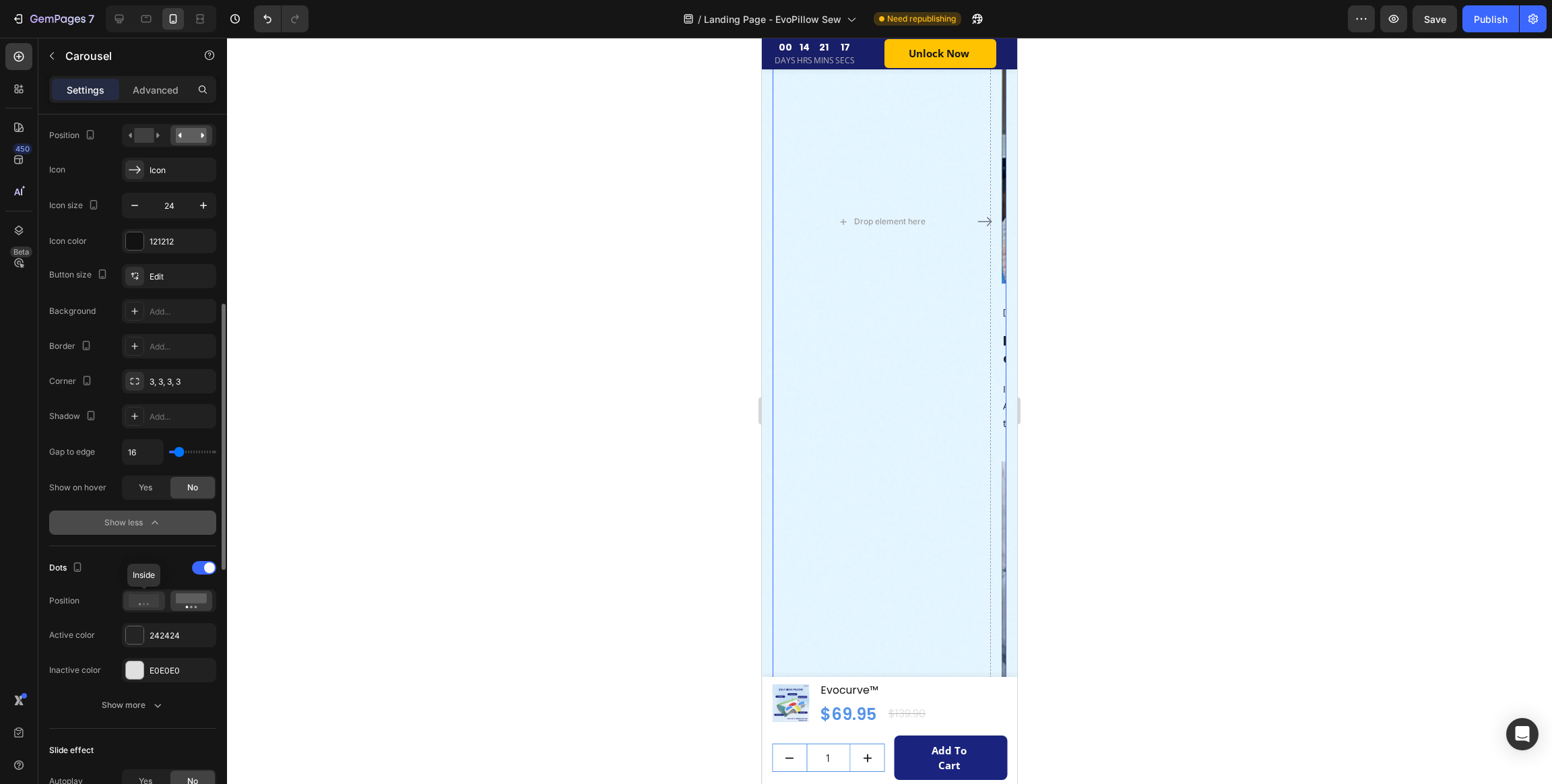drag, startPoint x: 144, startPoint y: 603, endPoint x: 161, endPoint y: 601, distance: 17.117243 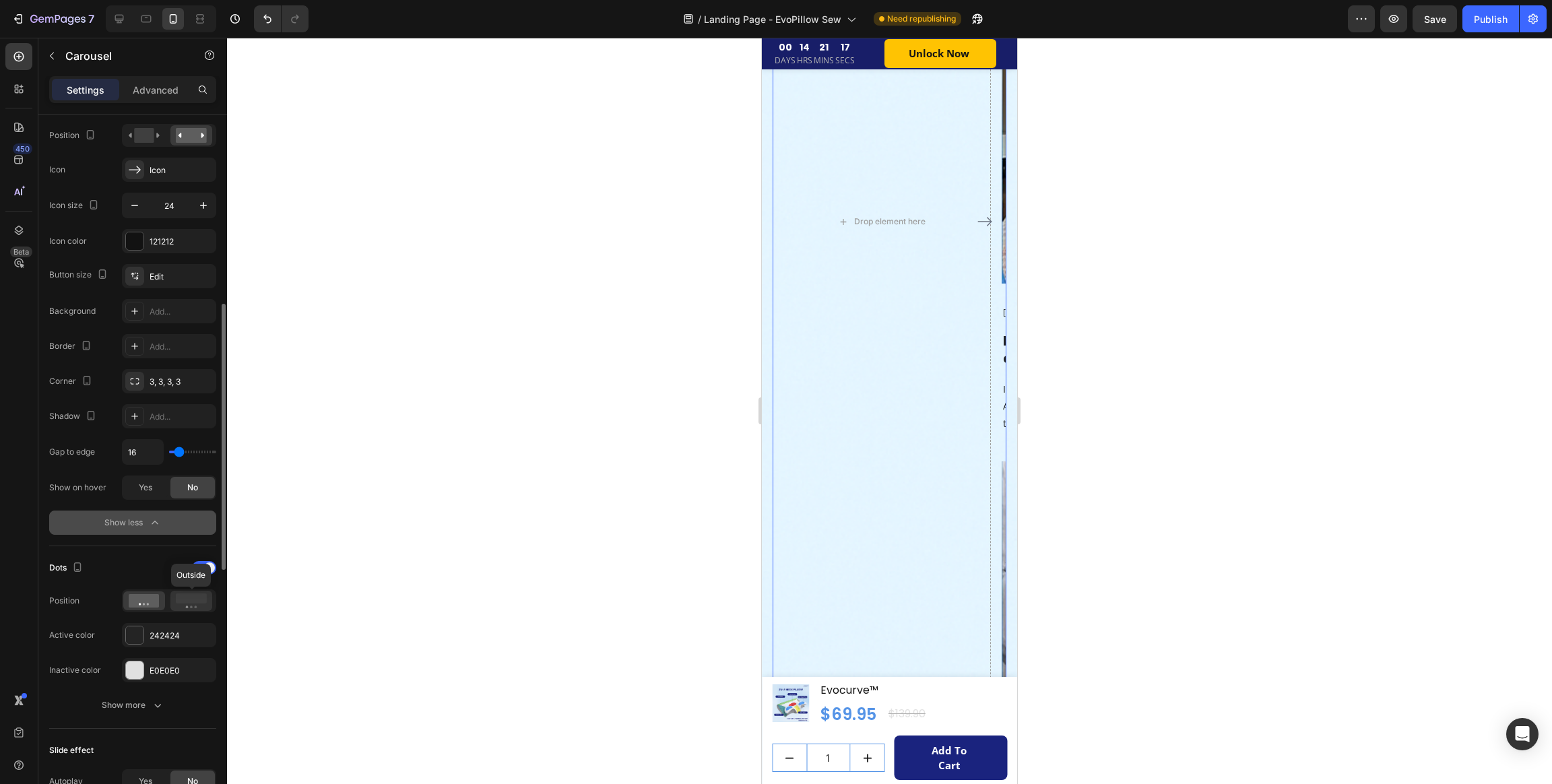 click 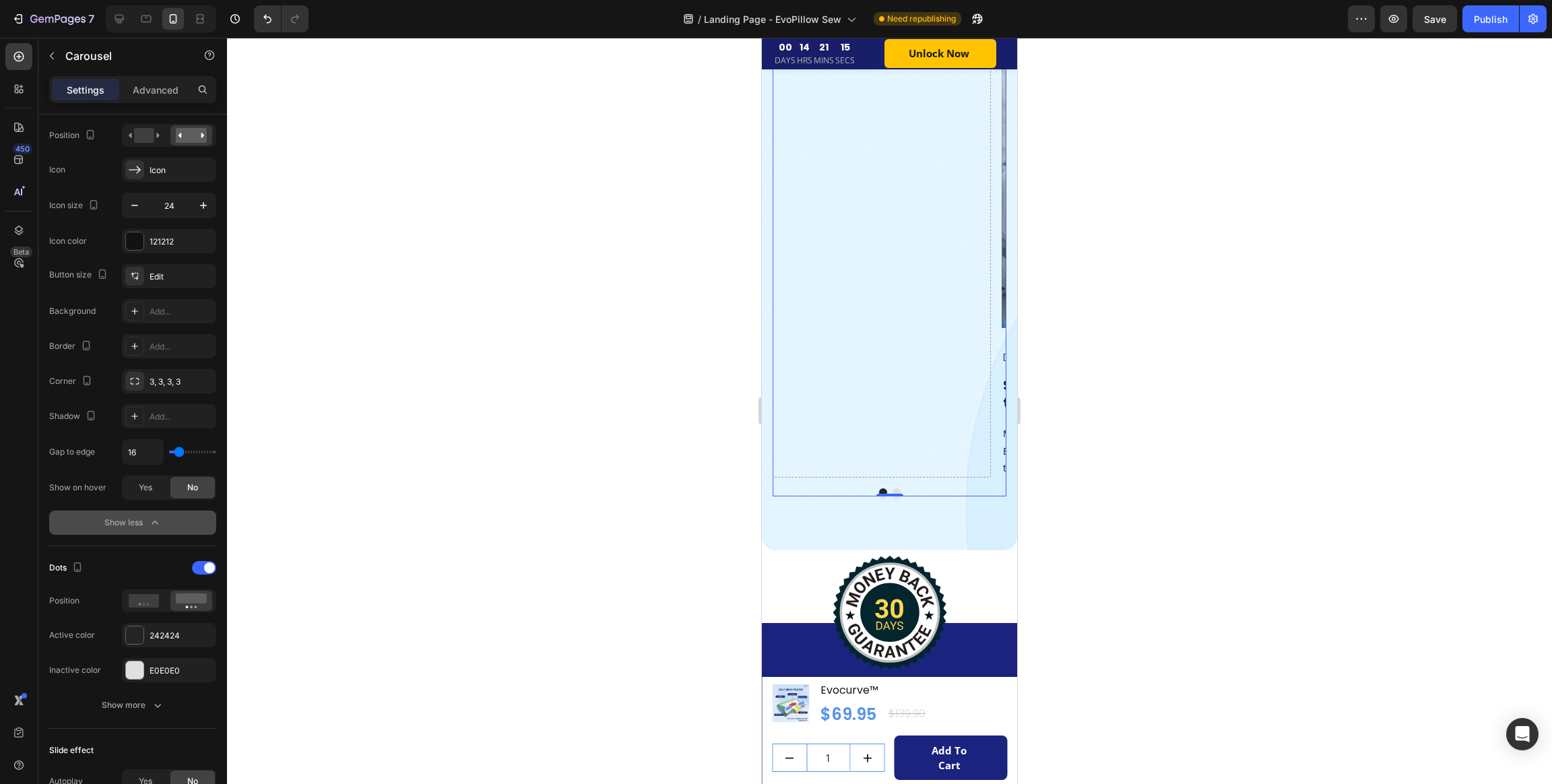 scroll, scrollTop: 6002, scrollLeft: 0, axis: vertical 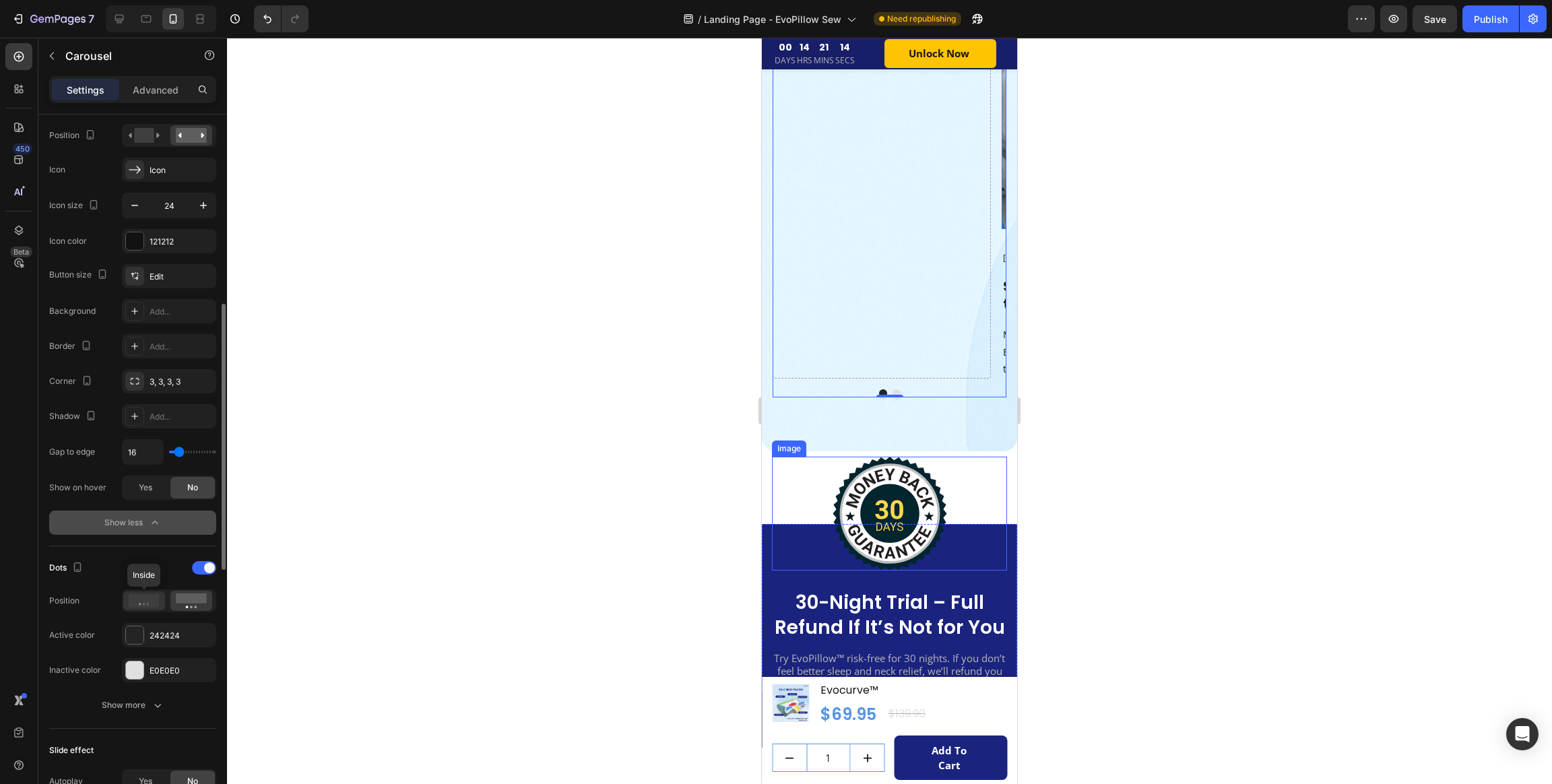 drag, startPoint x: 143, startPoint y: 599, endPoint x: 156, endPoint y: 594, distance: 13.928388 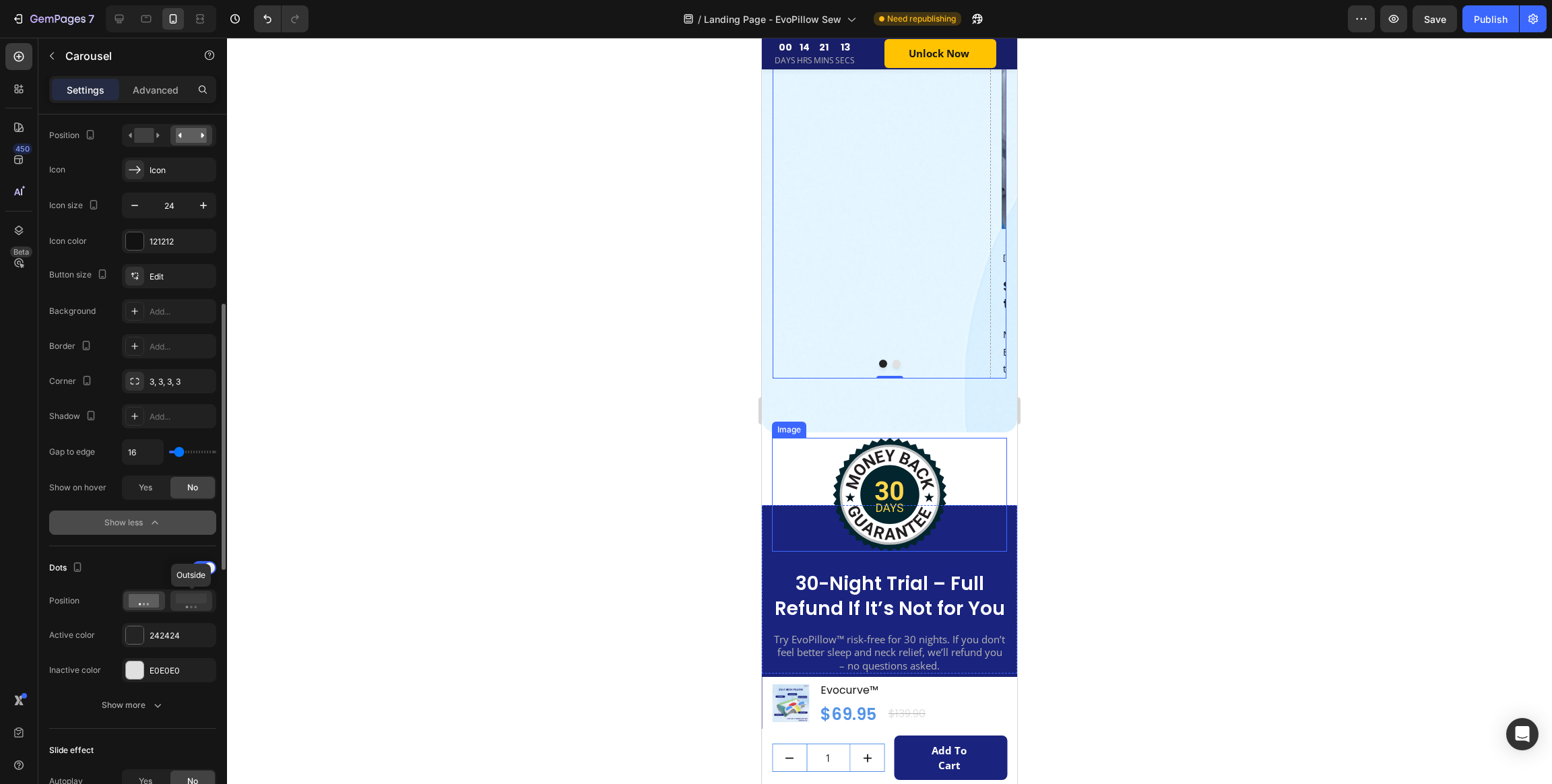 click 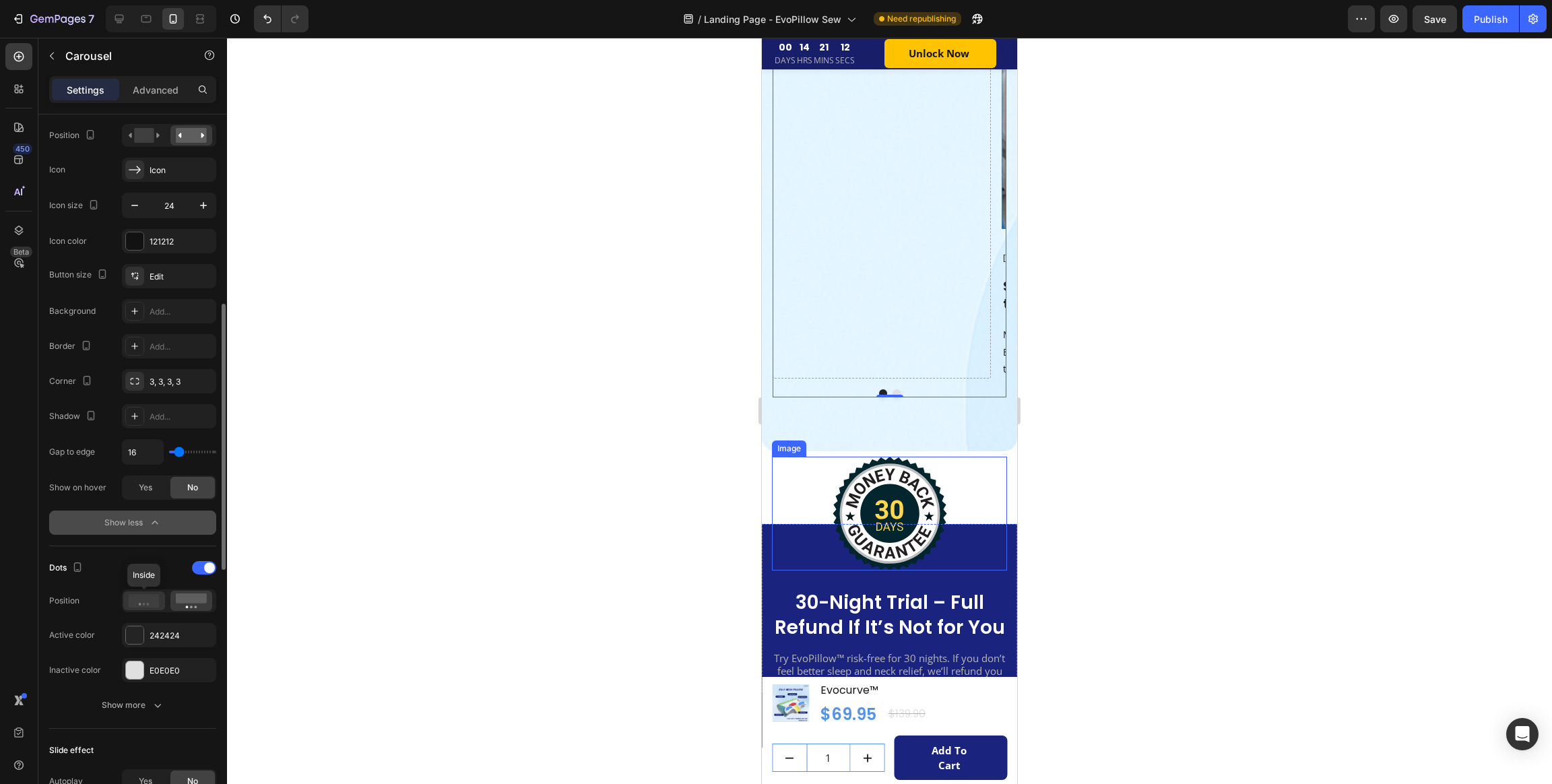 click 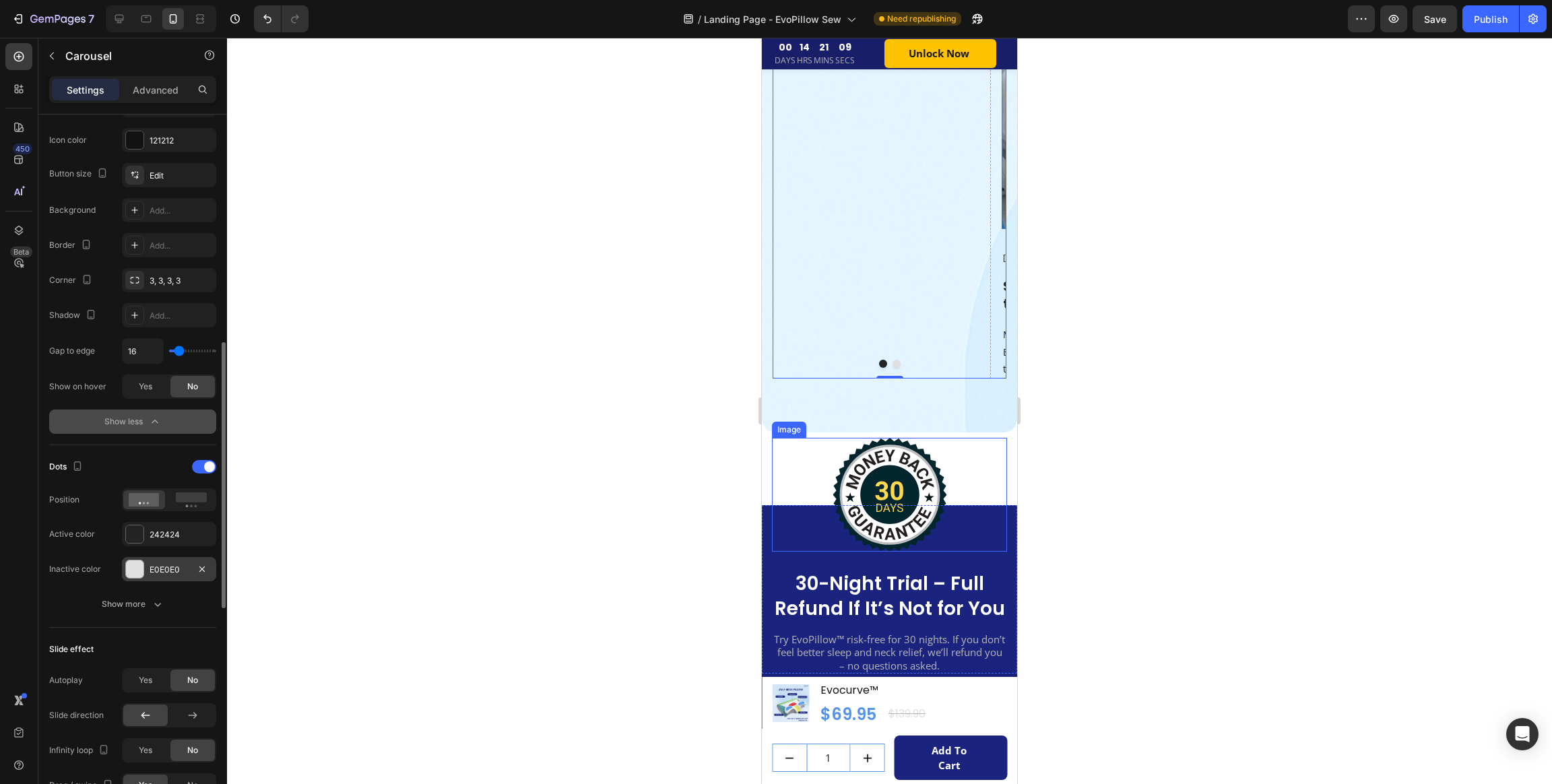 scroll, scrollTop: 707, scrollLeft: 0, axis: vertical 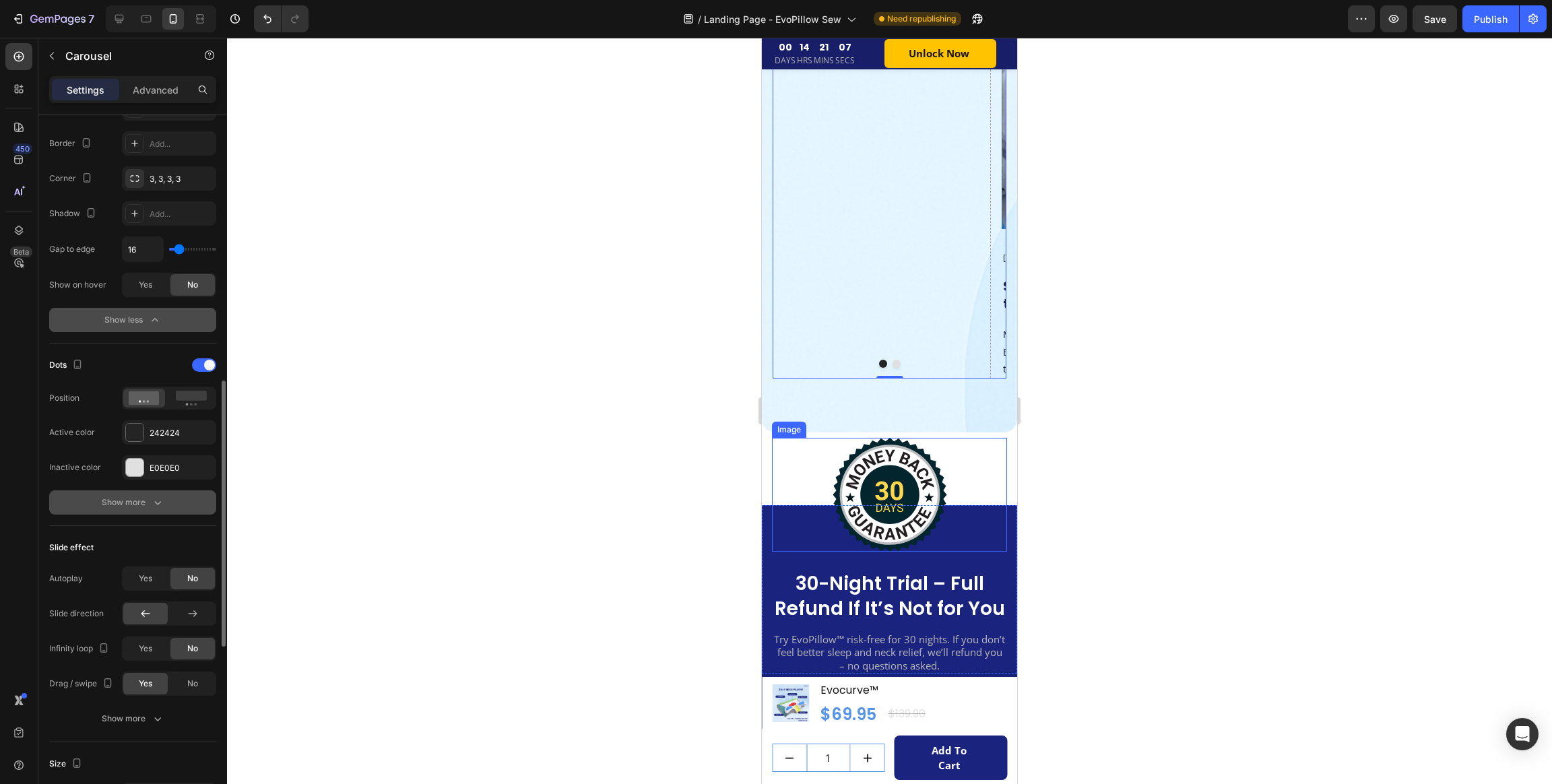 click on "Show more" at bounding box center (133, 502) 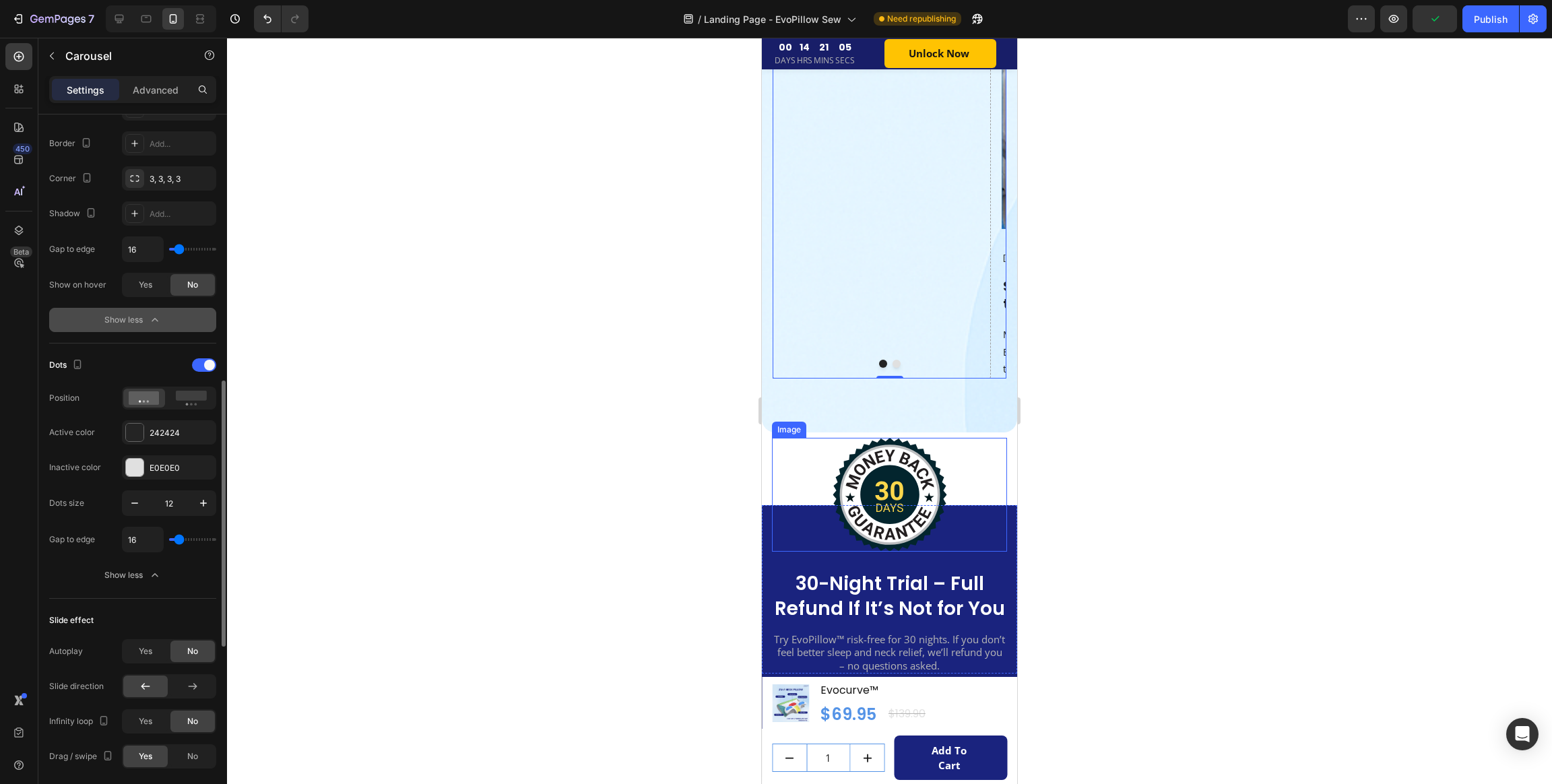 scroll, scrollTop: 808, scrollLeft: 0, axis: vertical 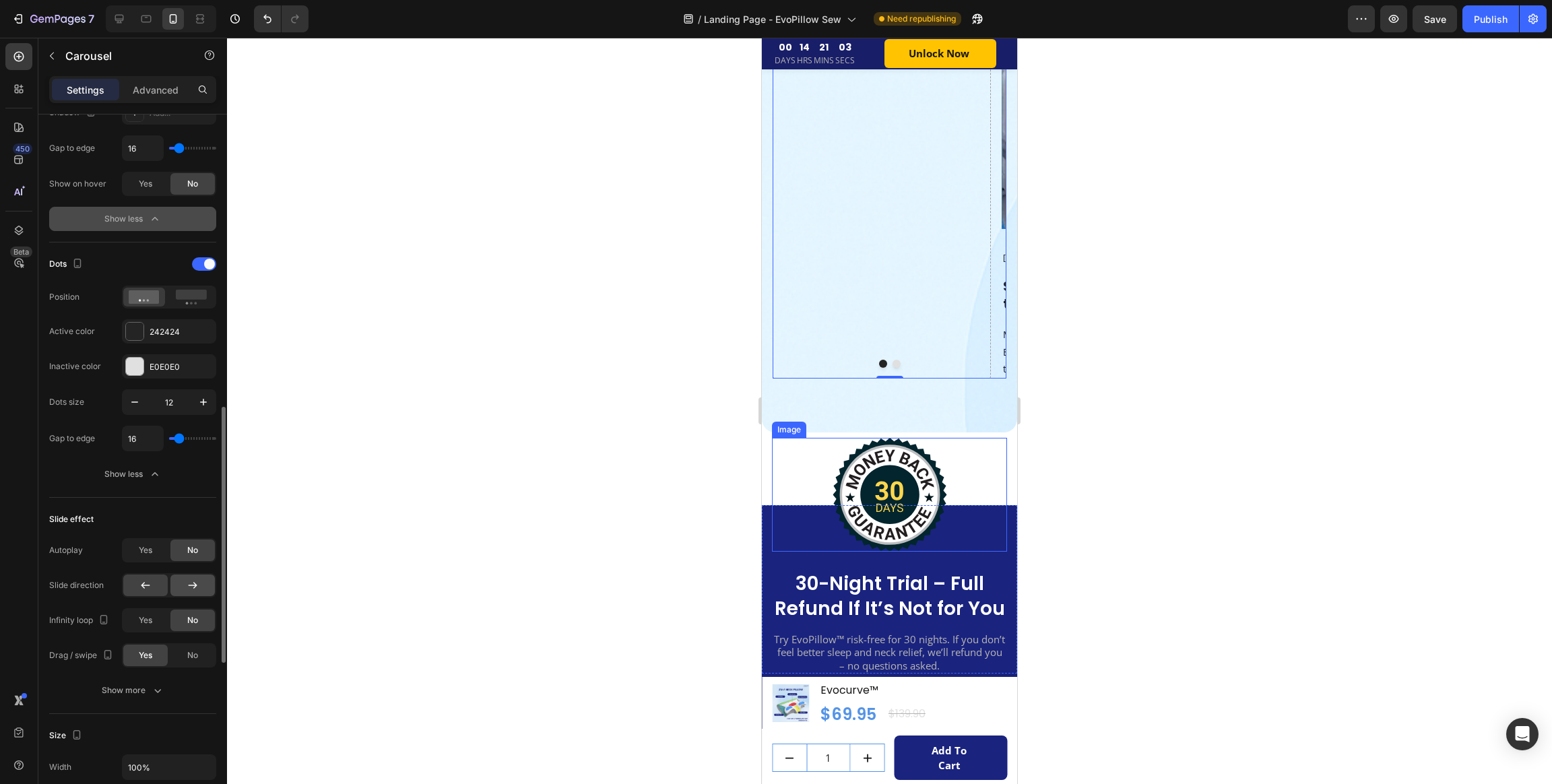 click 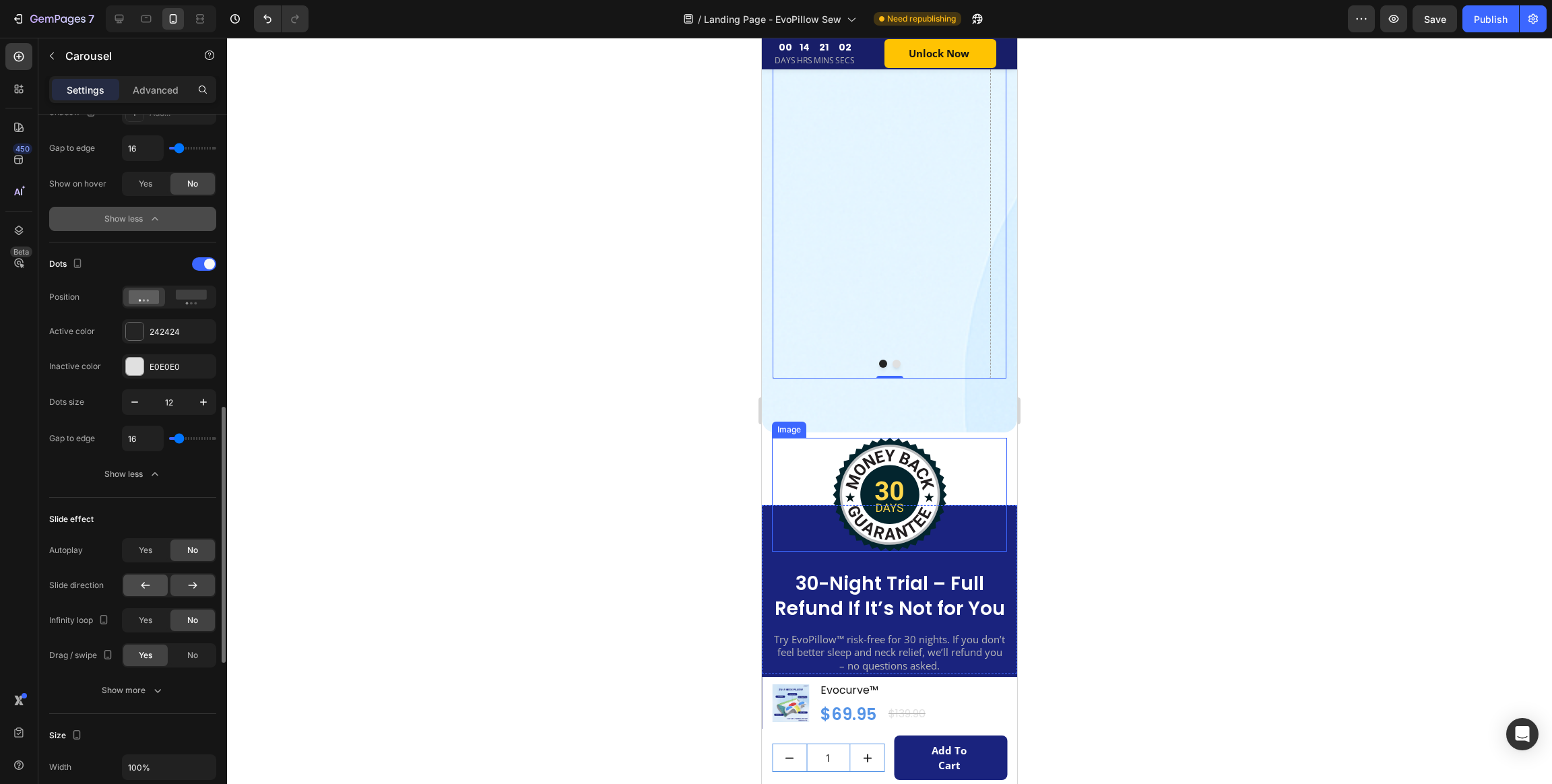 click 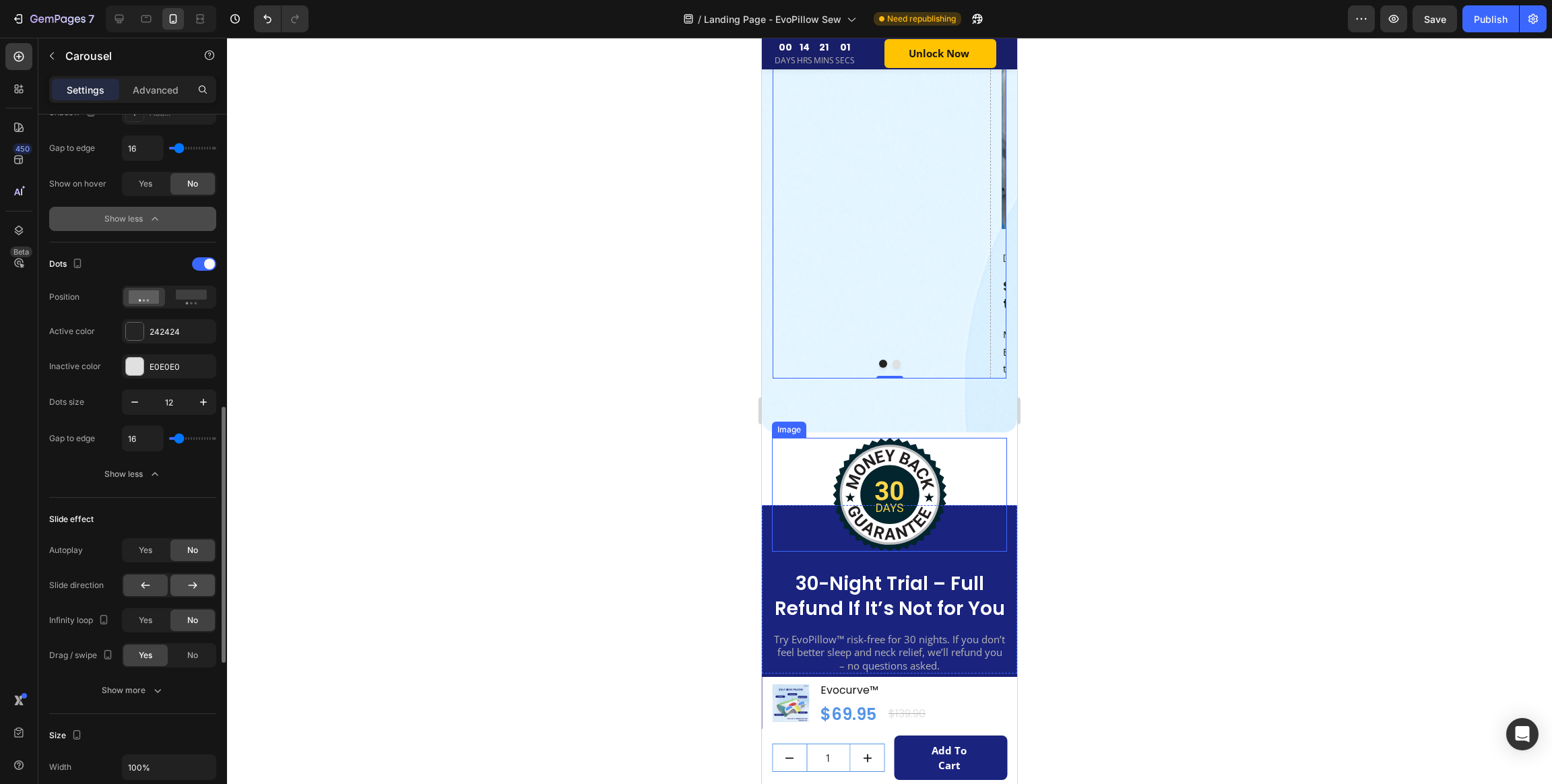 click 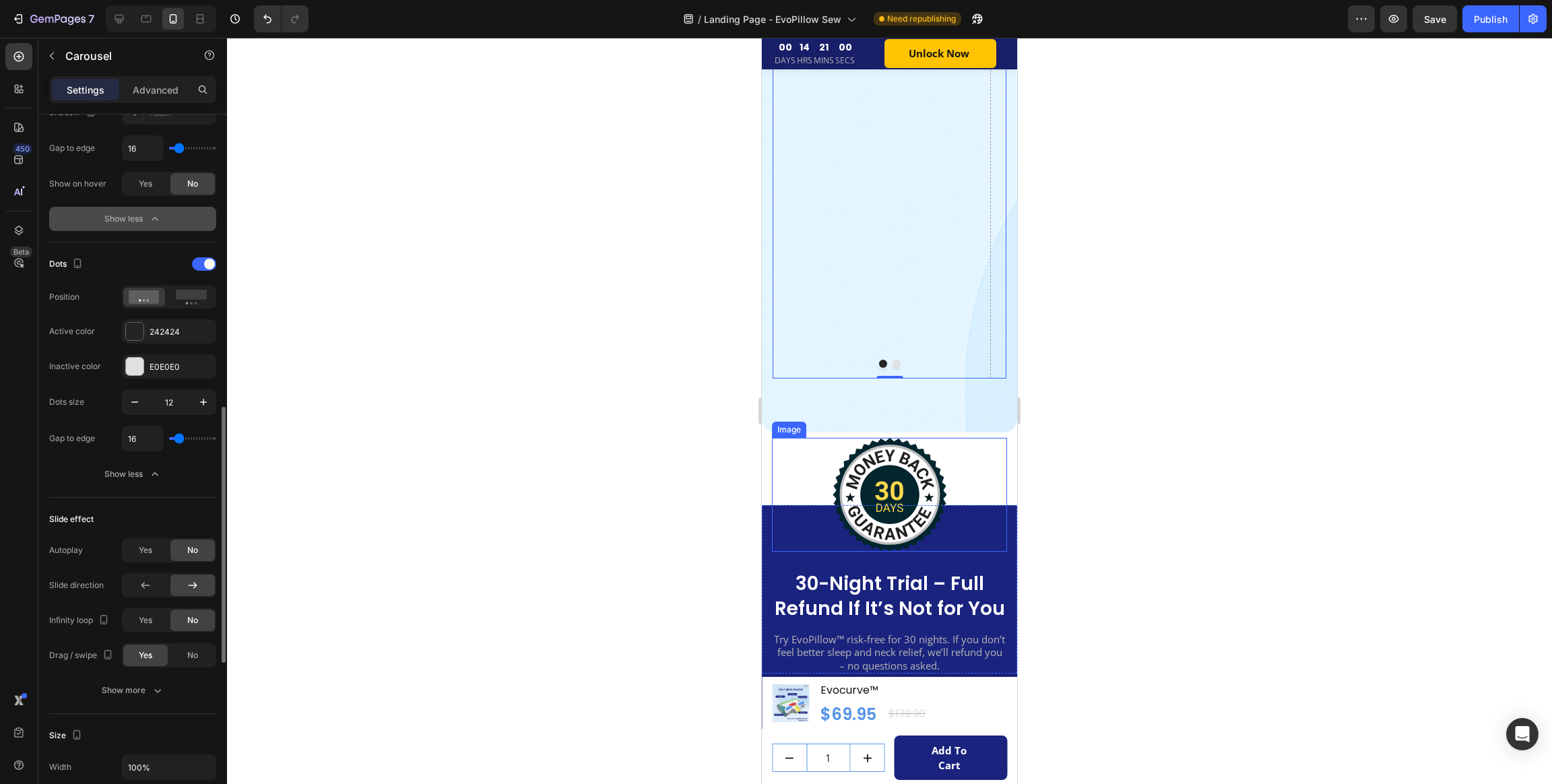 click on "Yes No" at bounding box center (169, 550) 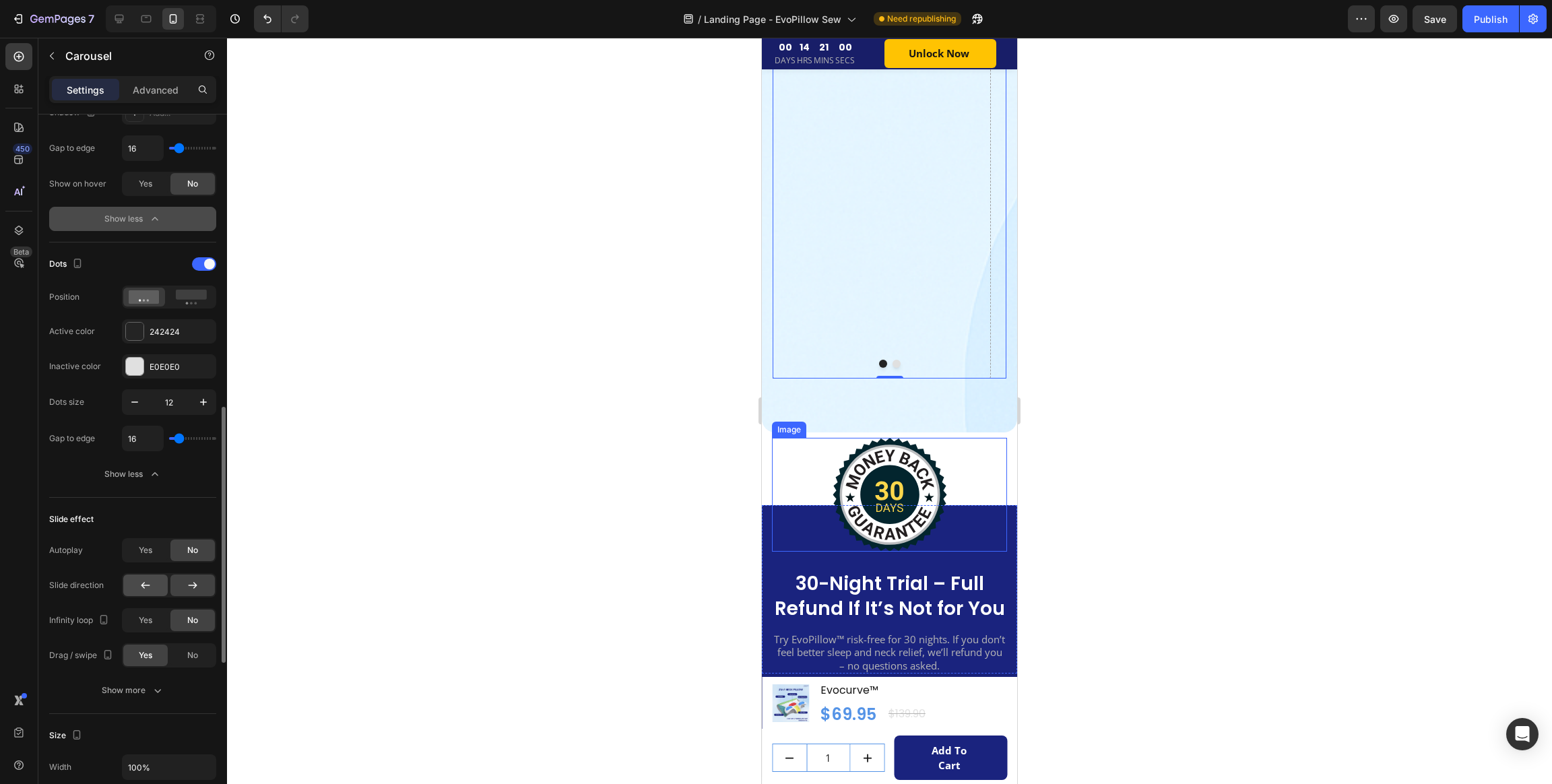 click 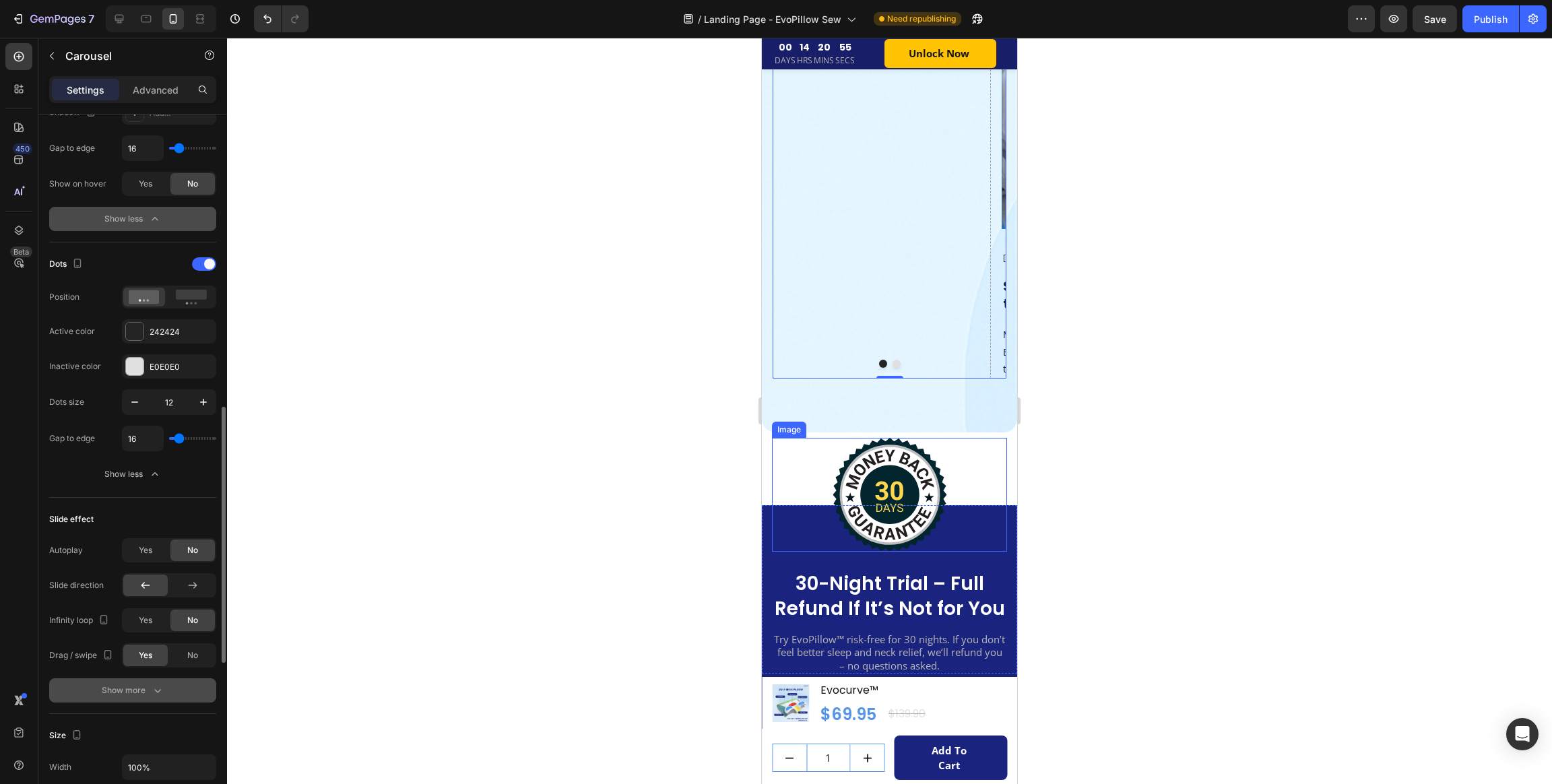 click on "Show more" at bounding box center (133, 690) 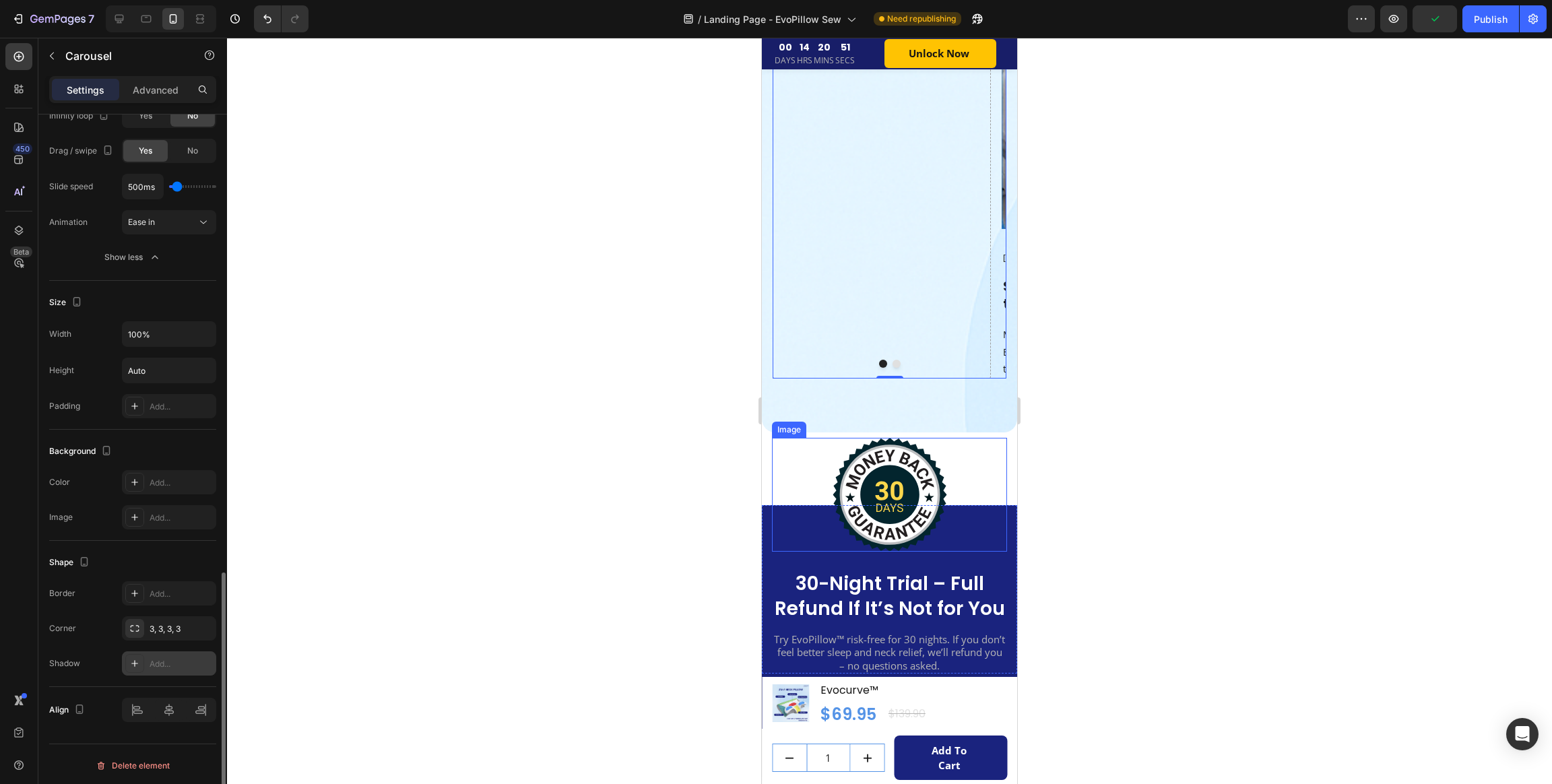 scroll, scrollTop: 1318, scrollLeft: 0, axis: vertical 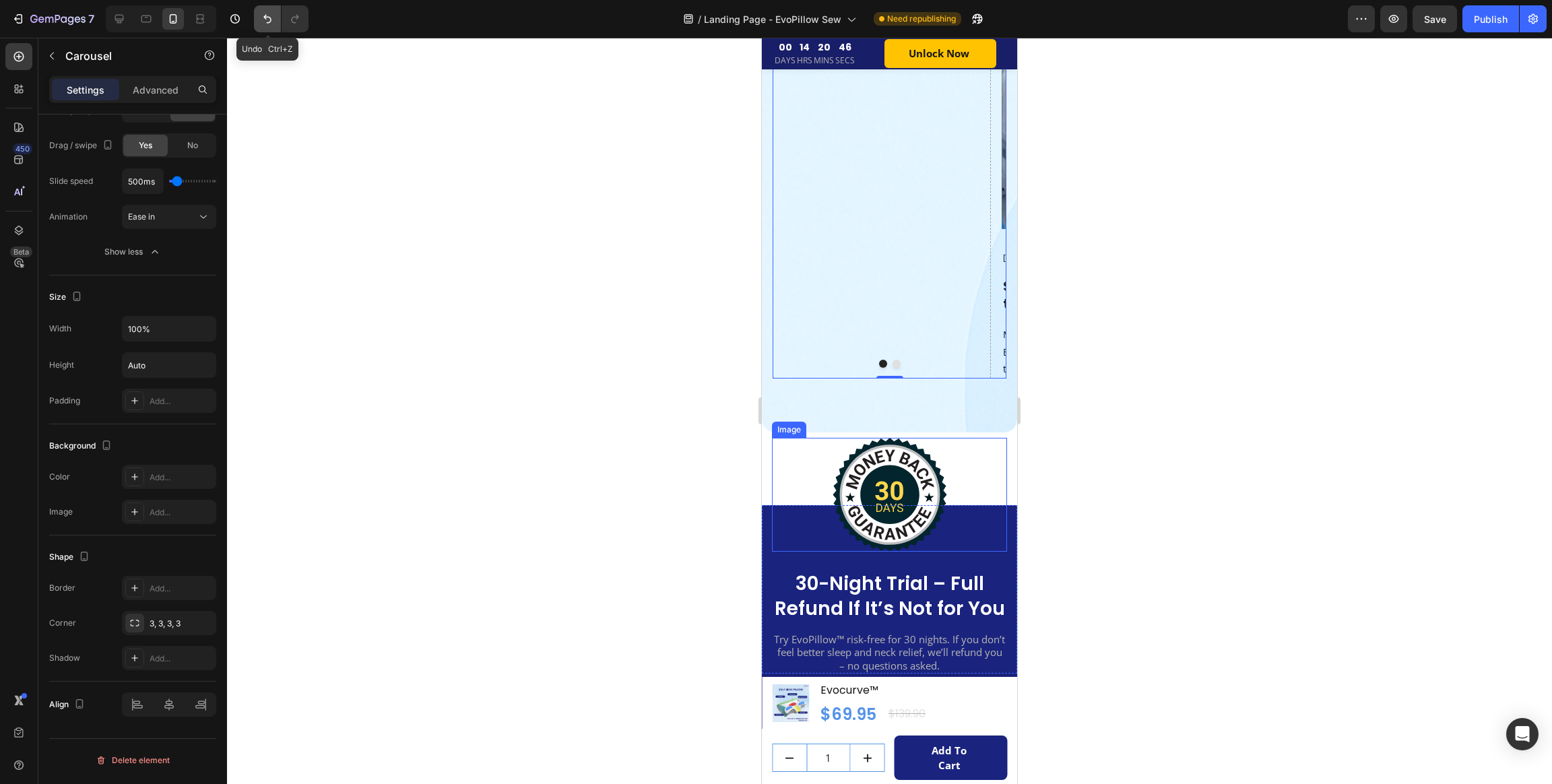 click 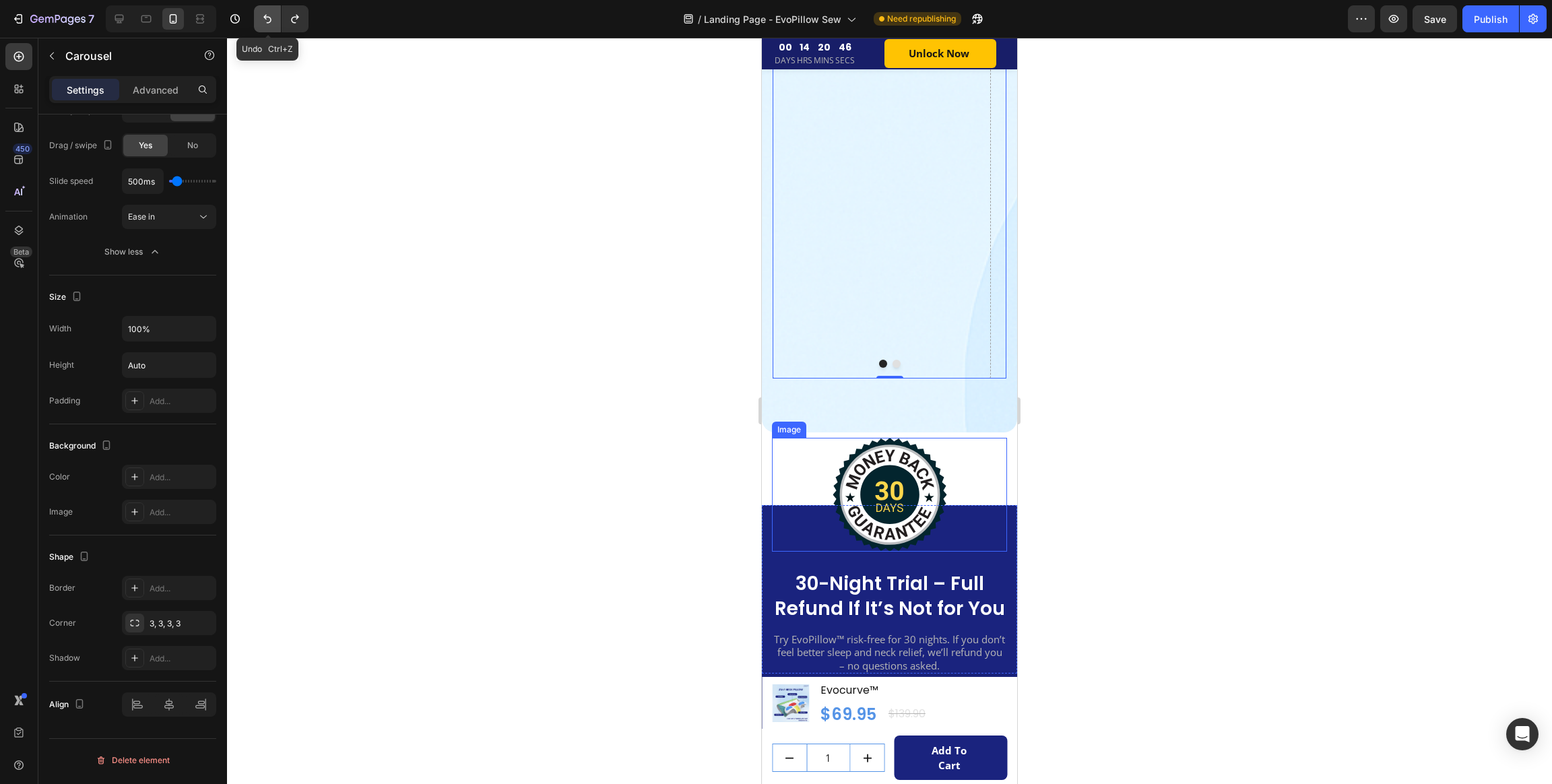 click 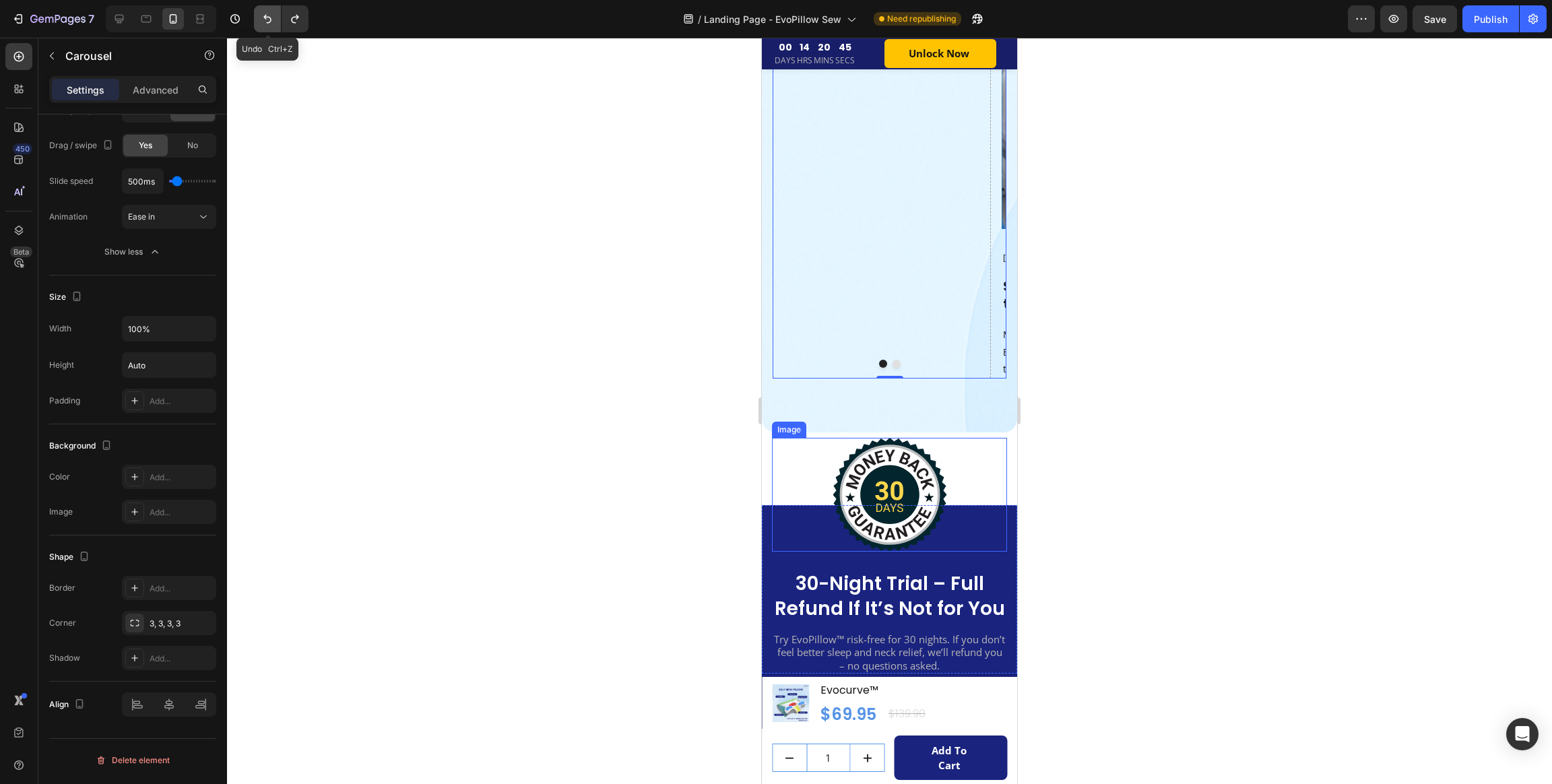 click 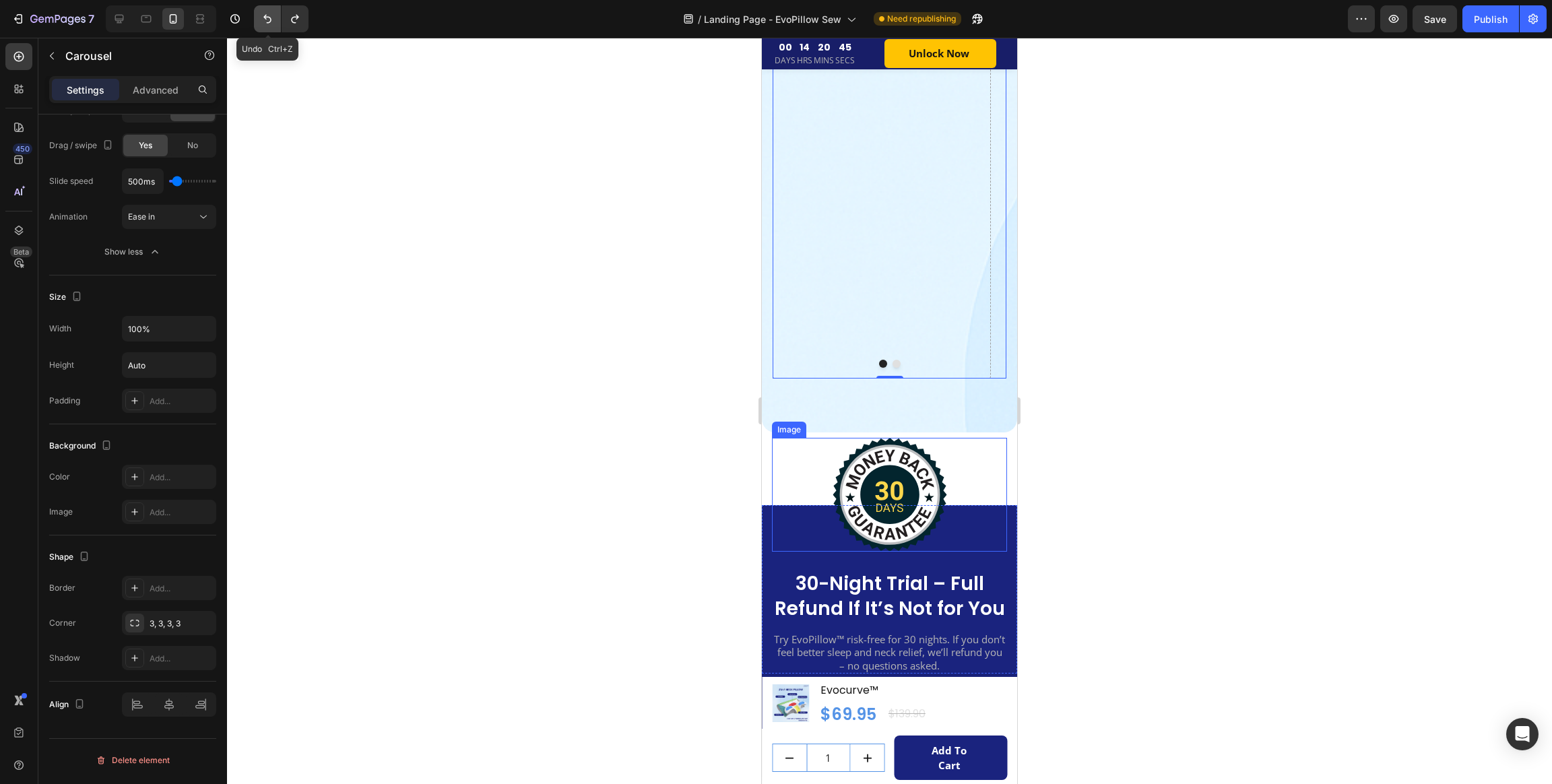 click 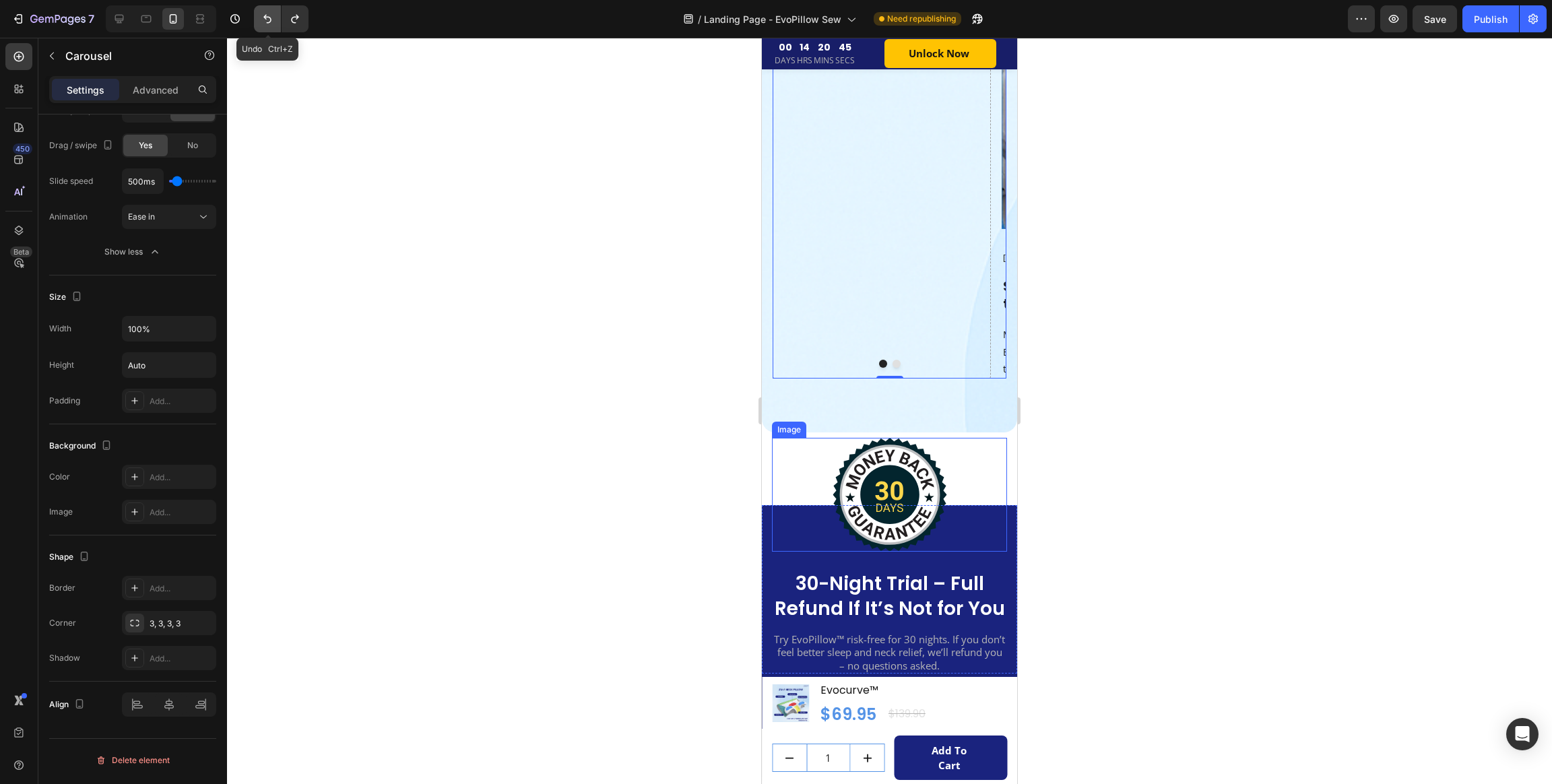 click 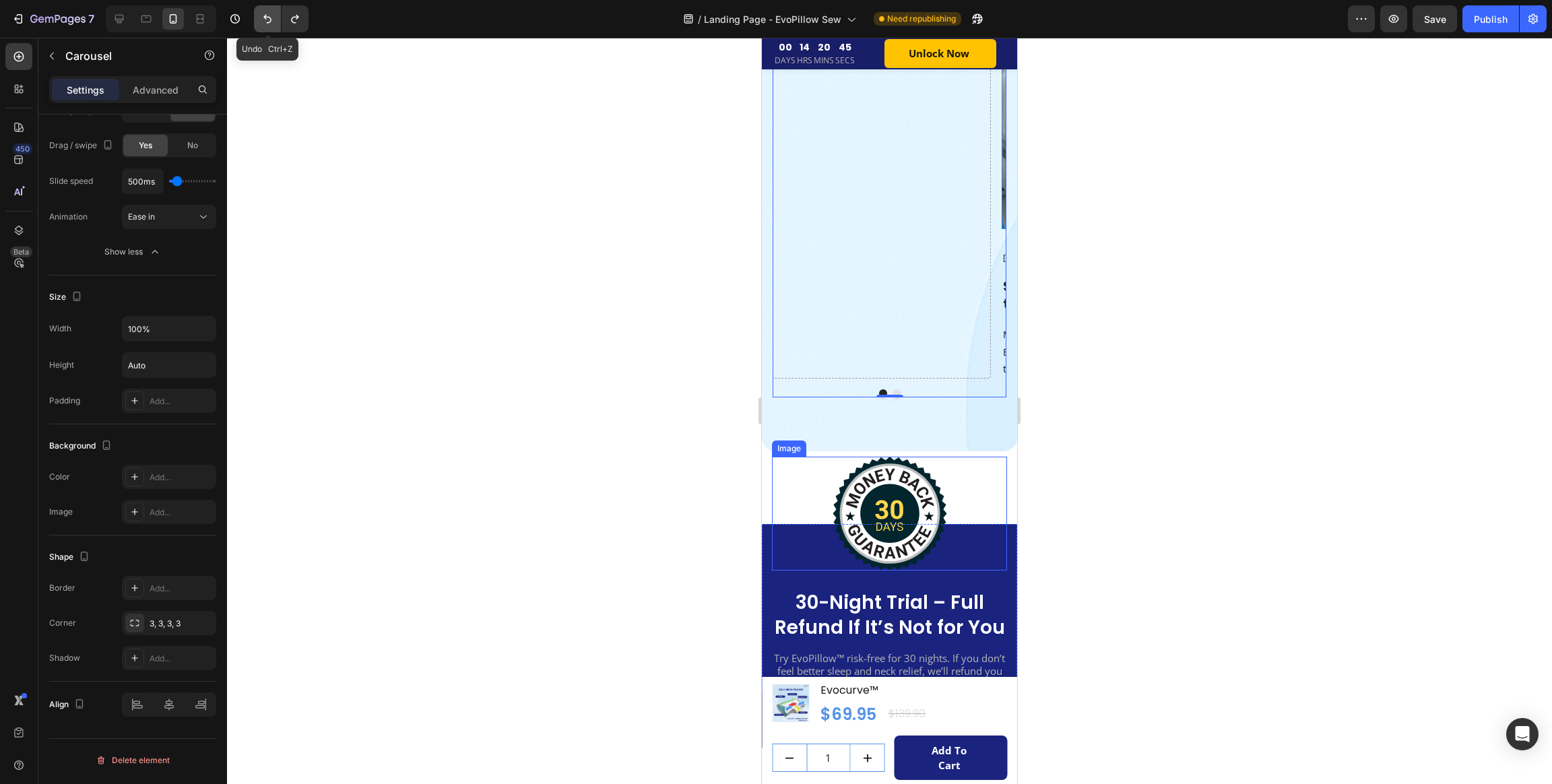click 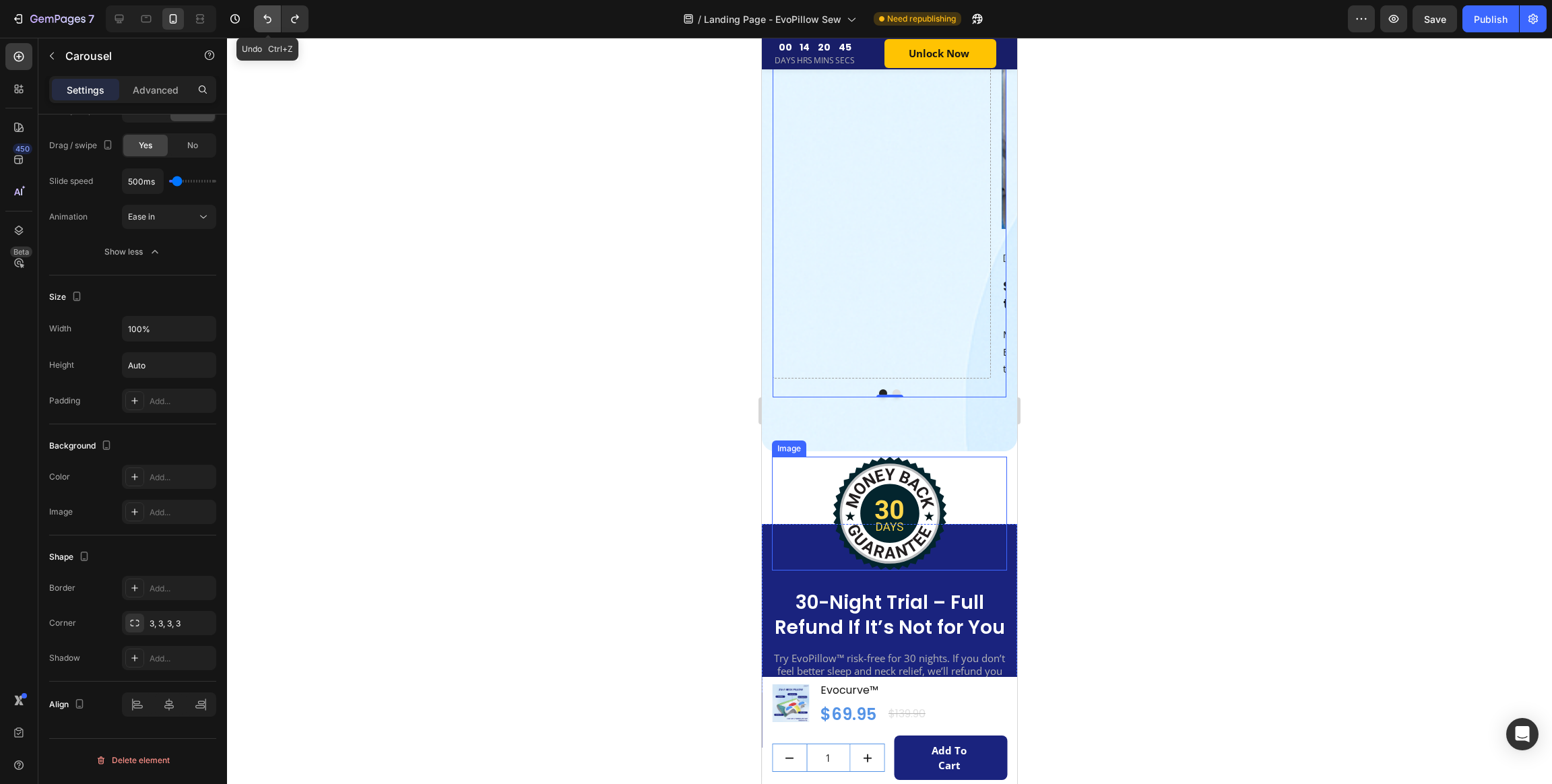 click 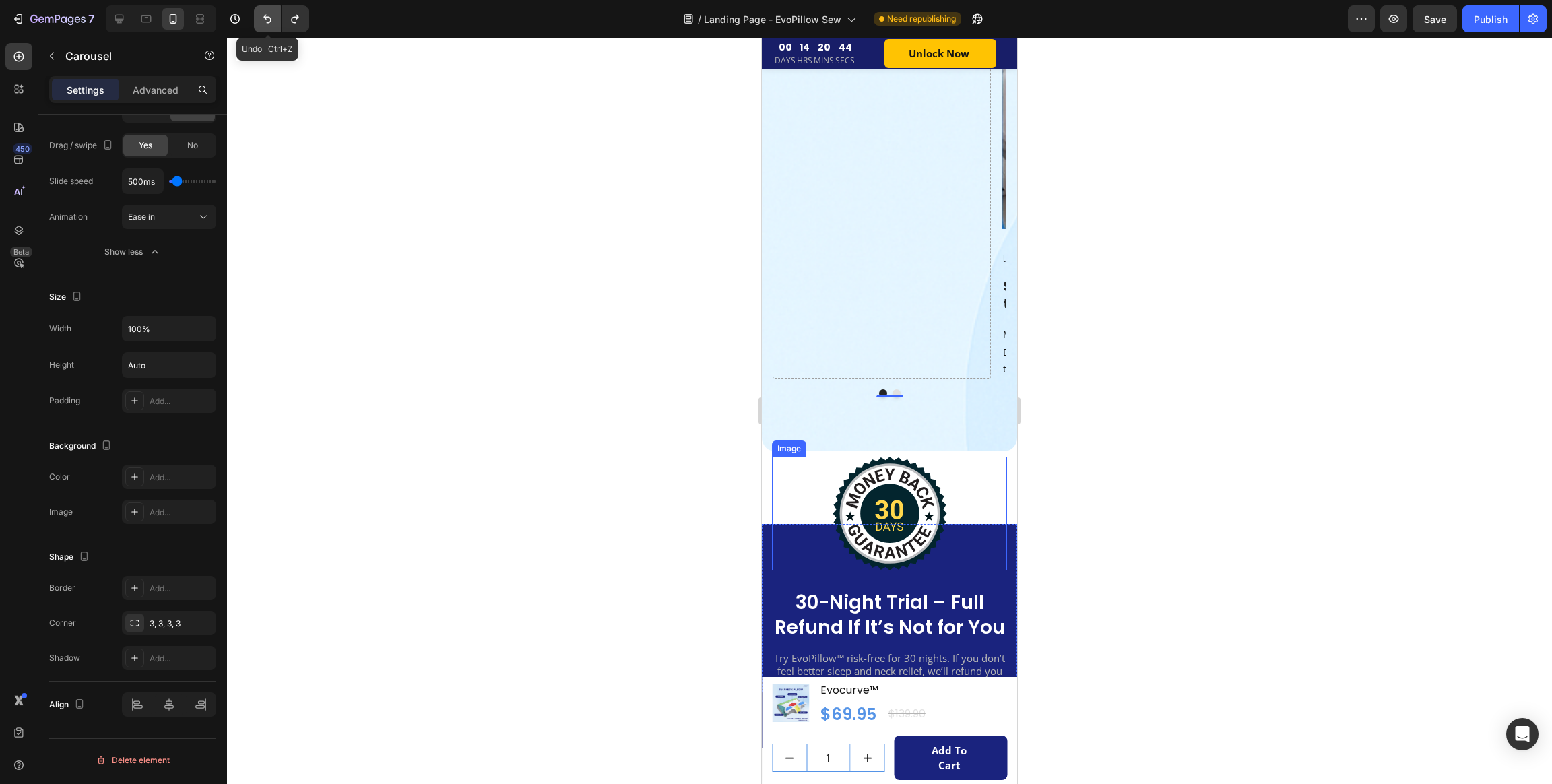 click 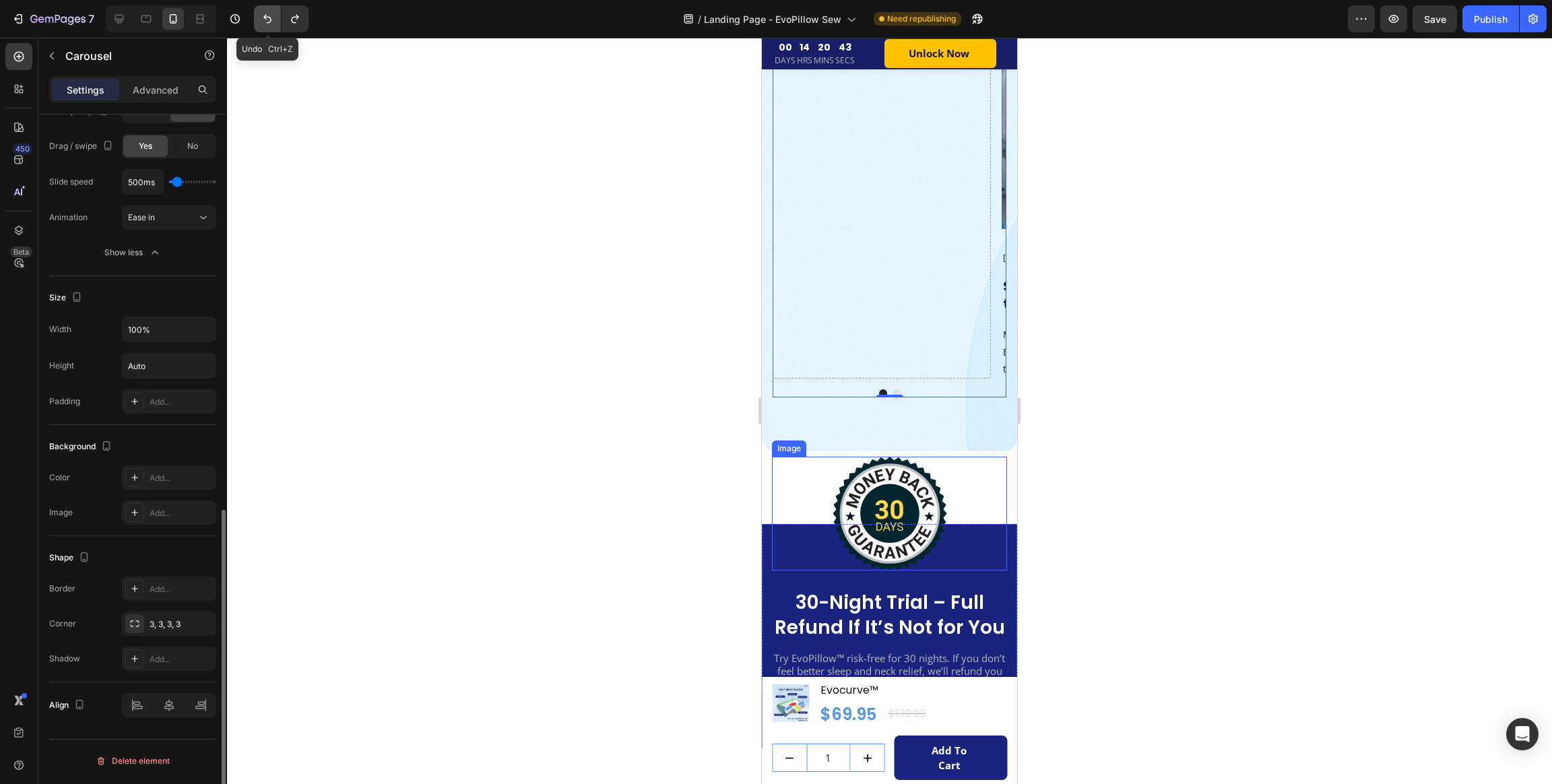 scroll, scrollTop: 896, scrollLeft: 0, axis: vertical 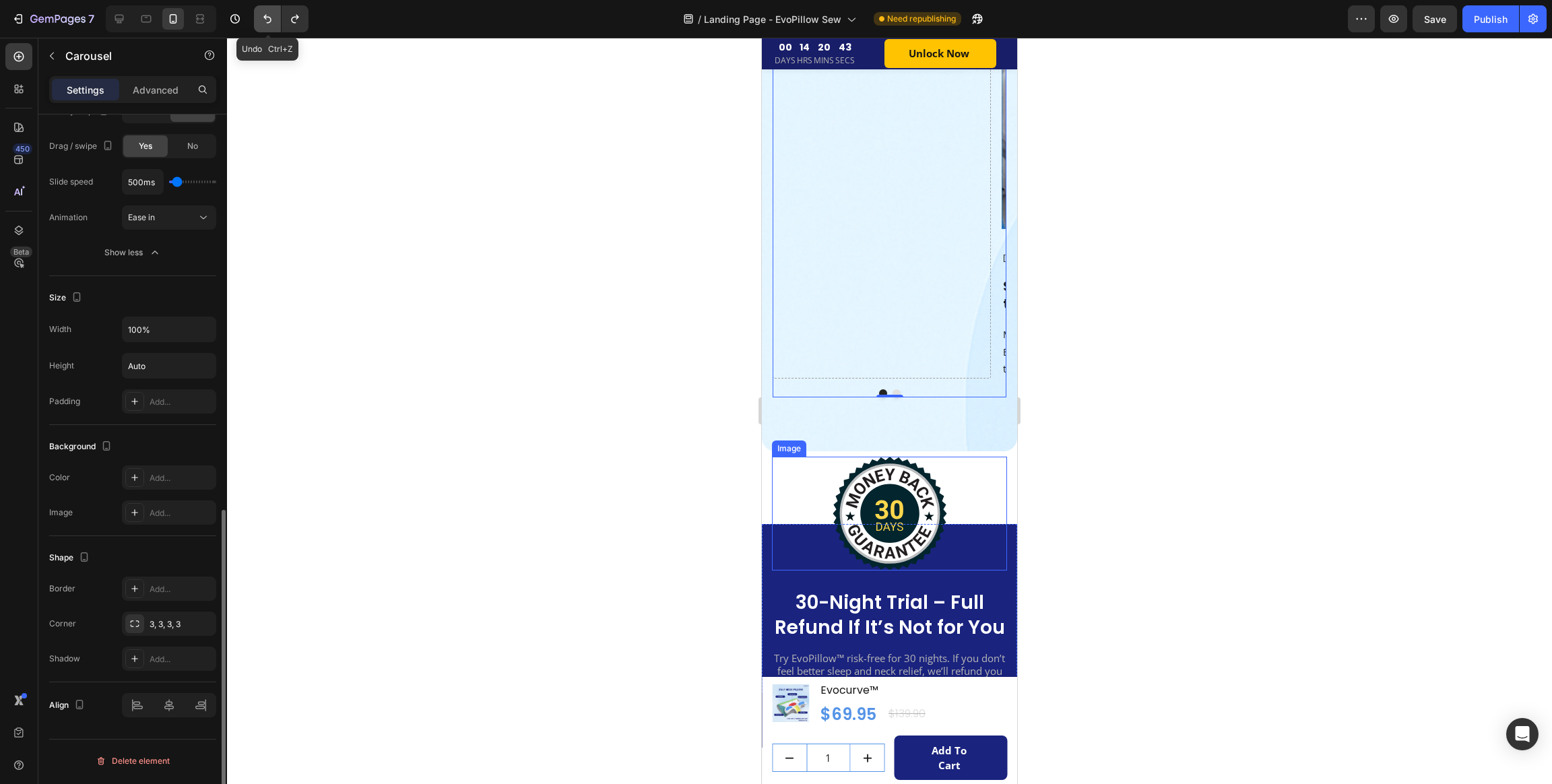 click 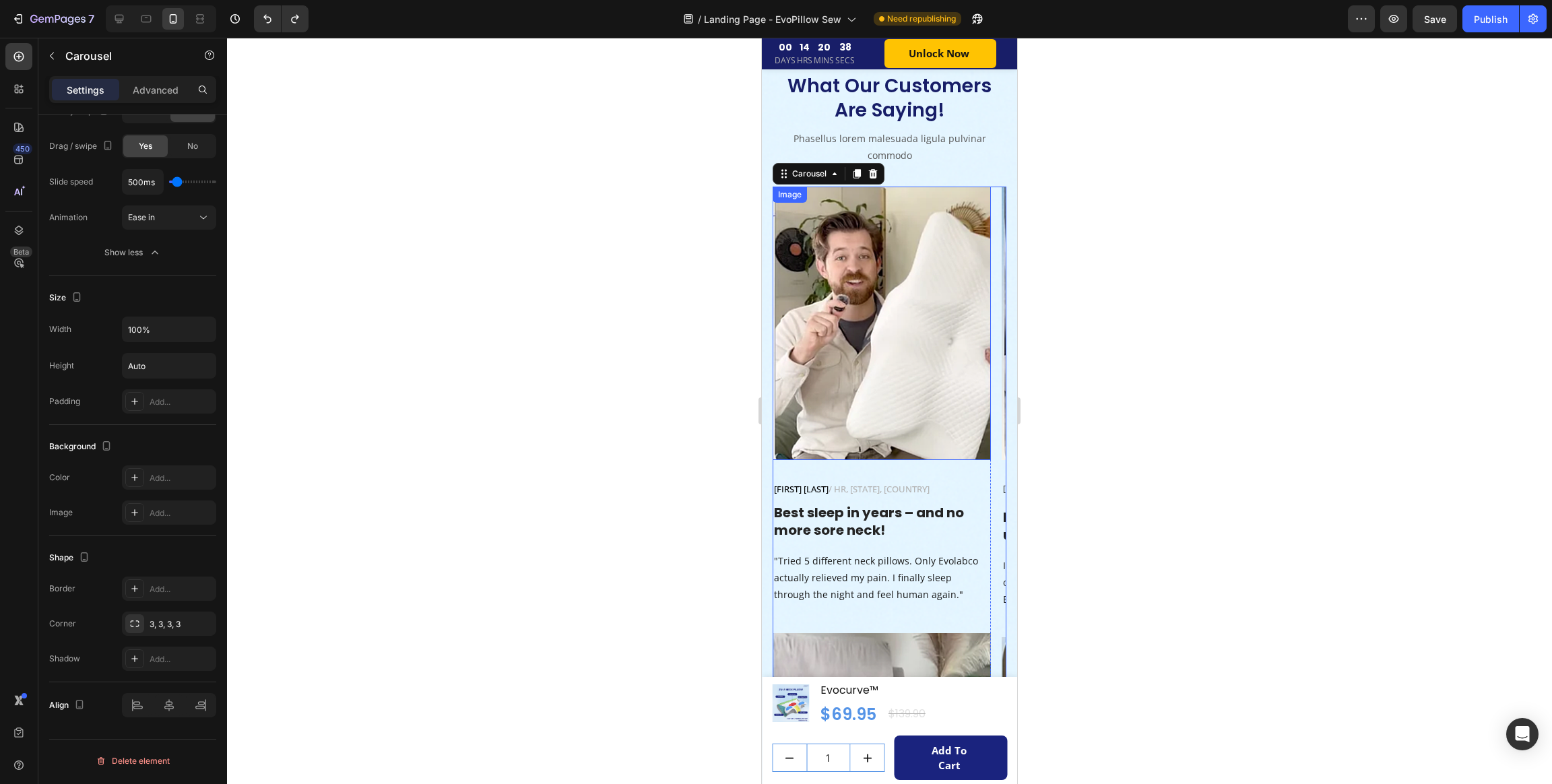 scroll, scrollTop: 4689, scrollLeft: 0, axis: vertical 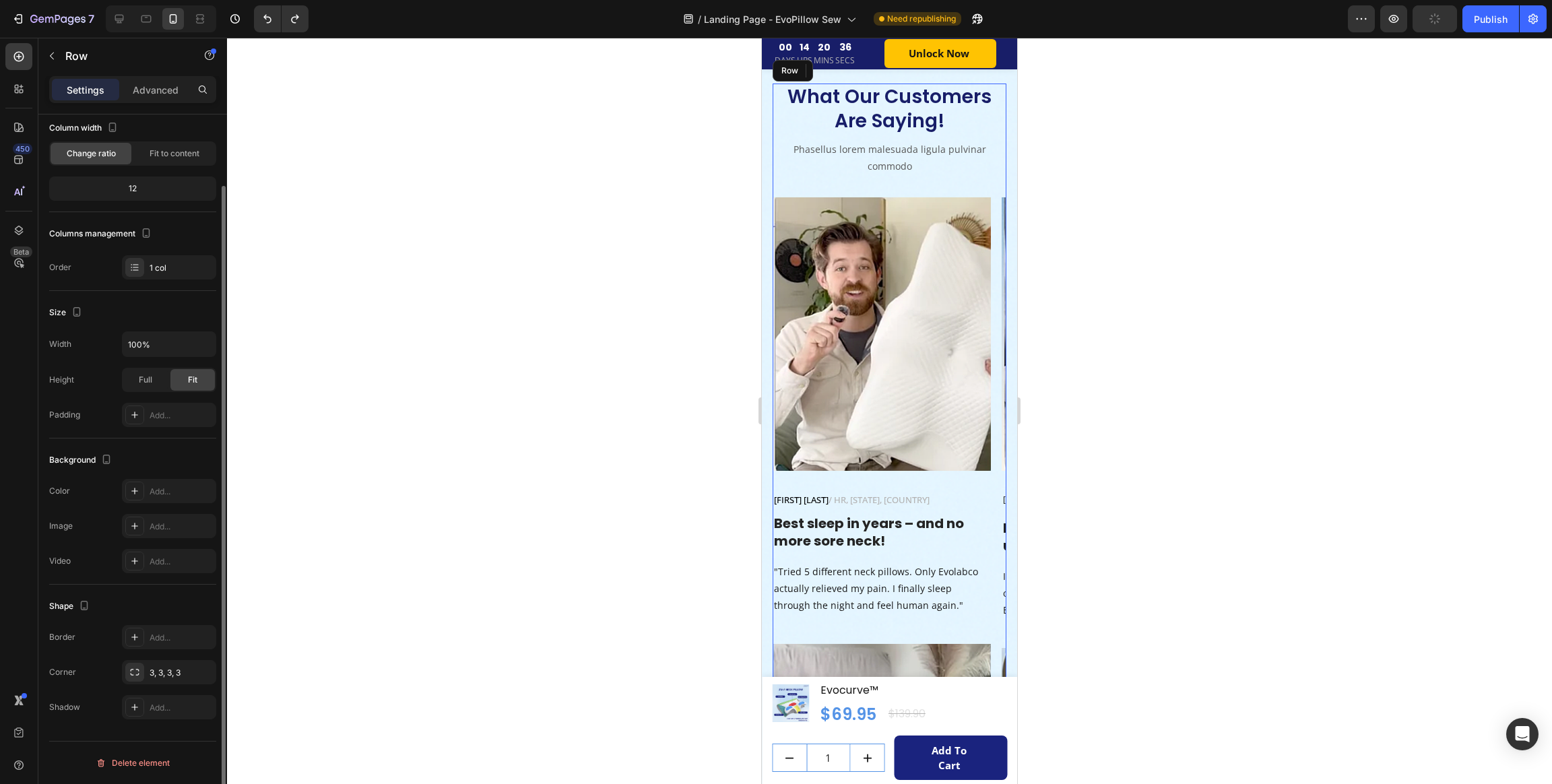 click on "What Our Customers Are Saying! Heading Phasellus lorem malesuada ligula pulvinar commodo Text block Image Jennifer M.  / HR, California, USA Text block Row Best sleep in years – and no more sore neck! Heading "Tried 5 different neck pillows. Only Evolabco actually relieved my pain. I finally sleep through the night and feel human again." Text block Image Claire H. /  Design, Toronto, Canada Text block Row Zero neck pain. Zero regrets. Heading "I work at a desk all day and used to wake up stiff. This pillow supports my neck in every position – and no weird foam smell!" Text block Image Alex T. /  Teacher, London, UK Text block Row Finally sleeping peacefully – together. Heading "My husband’s snoring kept me up for months. With Evolabco, it’s almost gone. We both sleep better and wake up smiling." Text block Row Image Marco L. /  IT, Sydney, Australia Text block Row Row I feel 10 years younger waking up now. Heading Text block Image Alex T. /  Teacher, London, UK Text block Row Row Heading Text block" at bounding box center (889, 812) 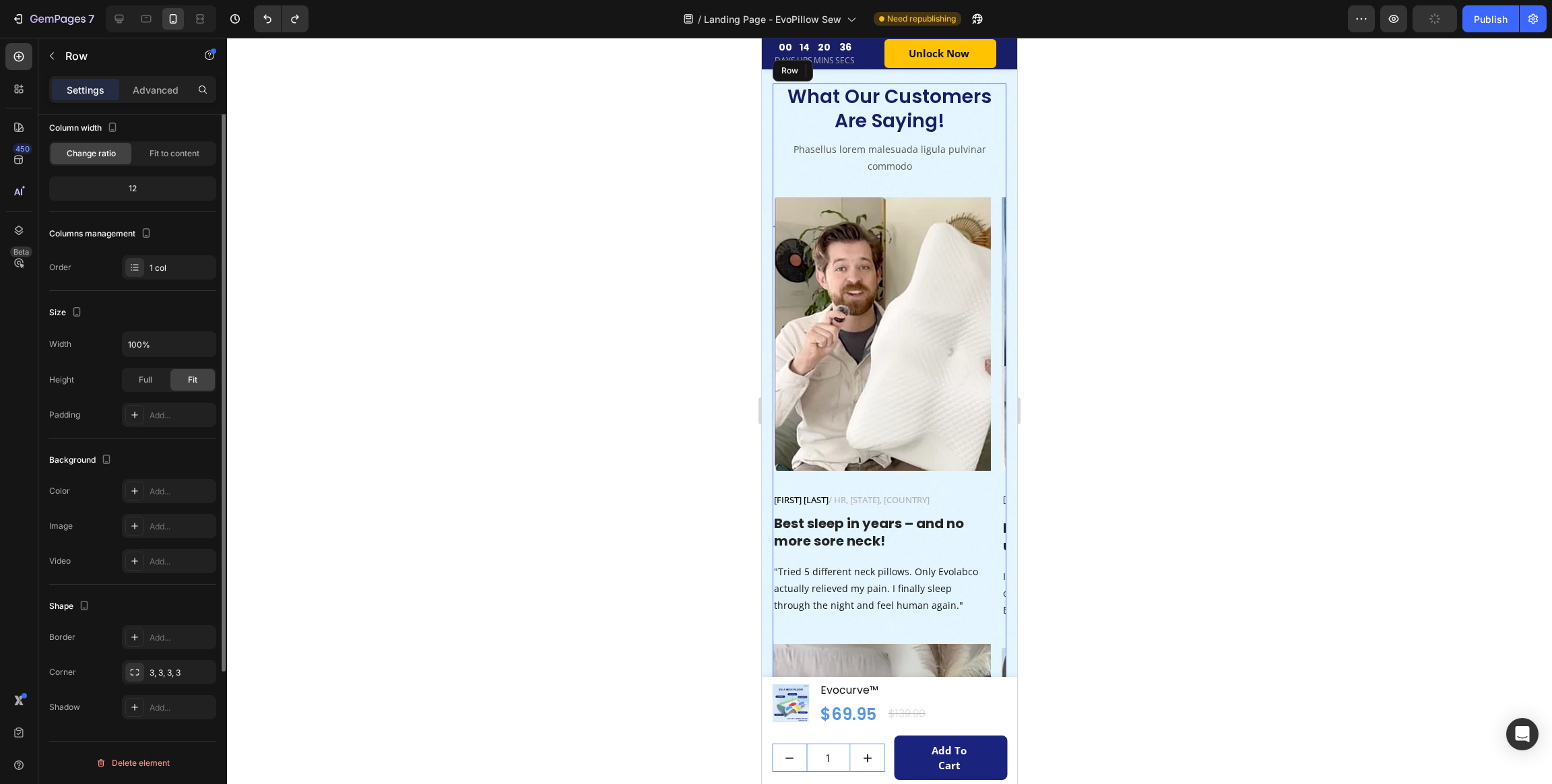 scroll, scrollTop: 0, scrollLeft: 0, axis: both 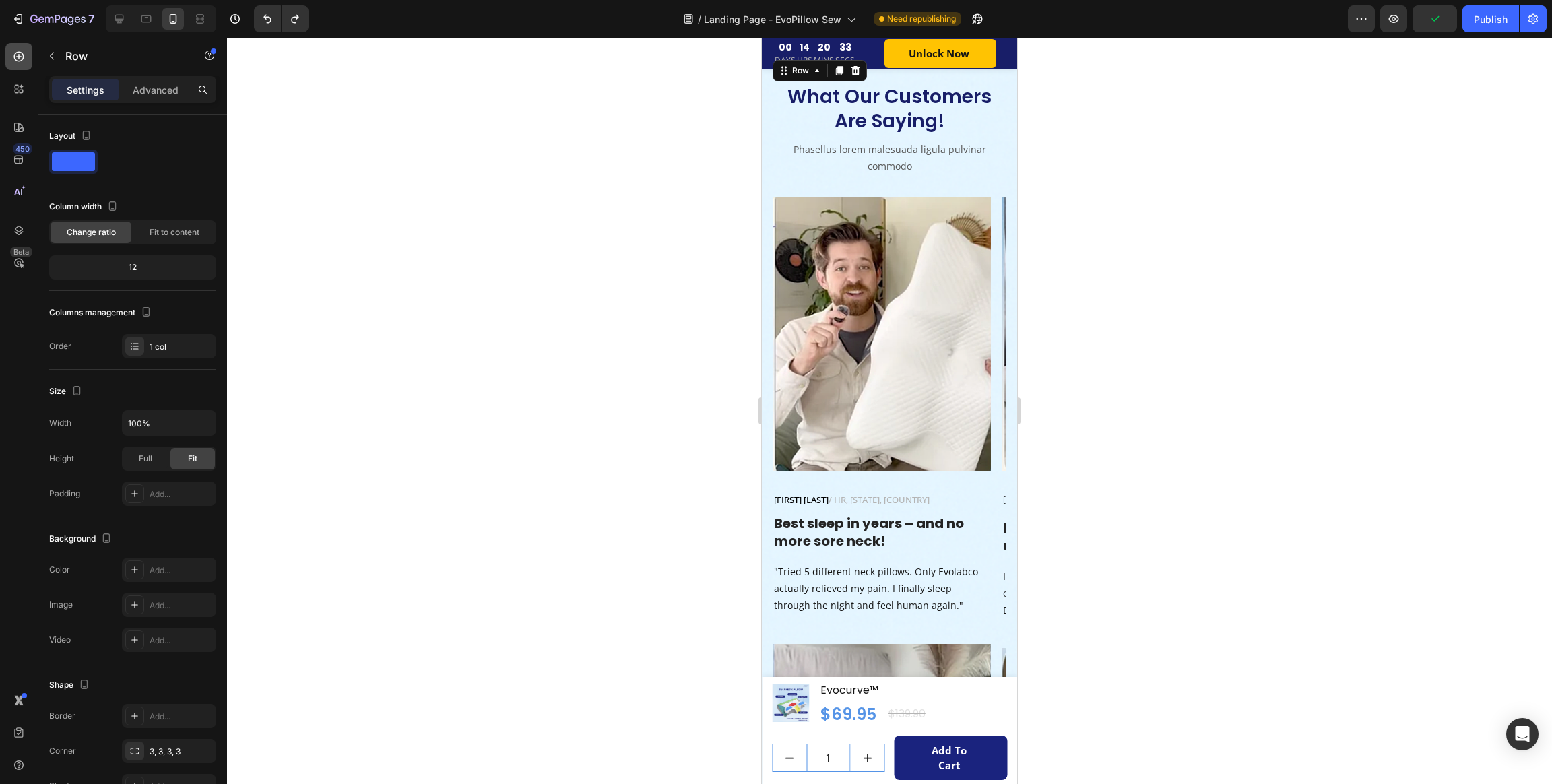 click 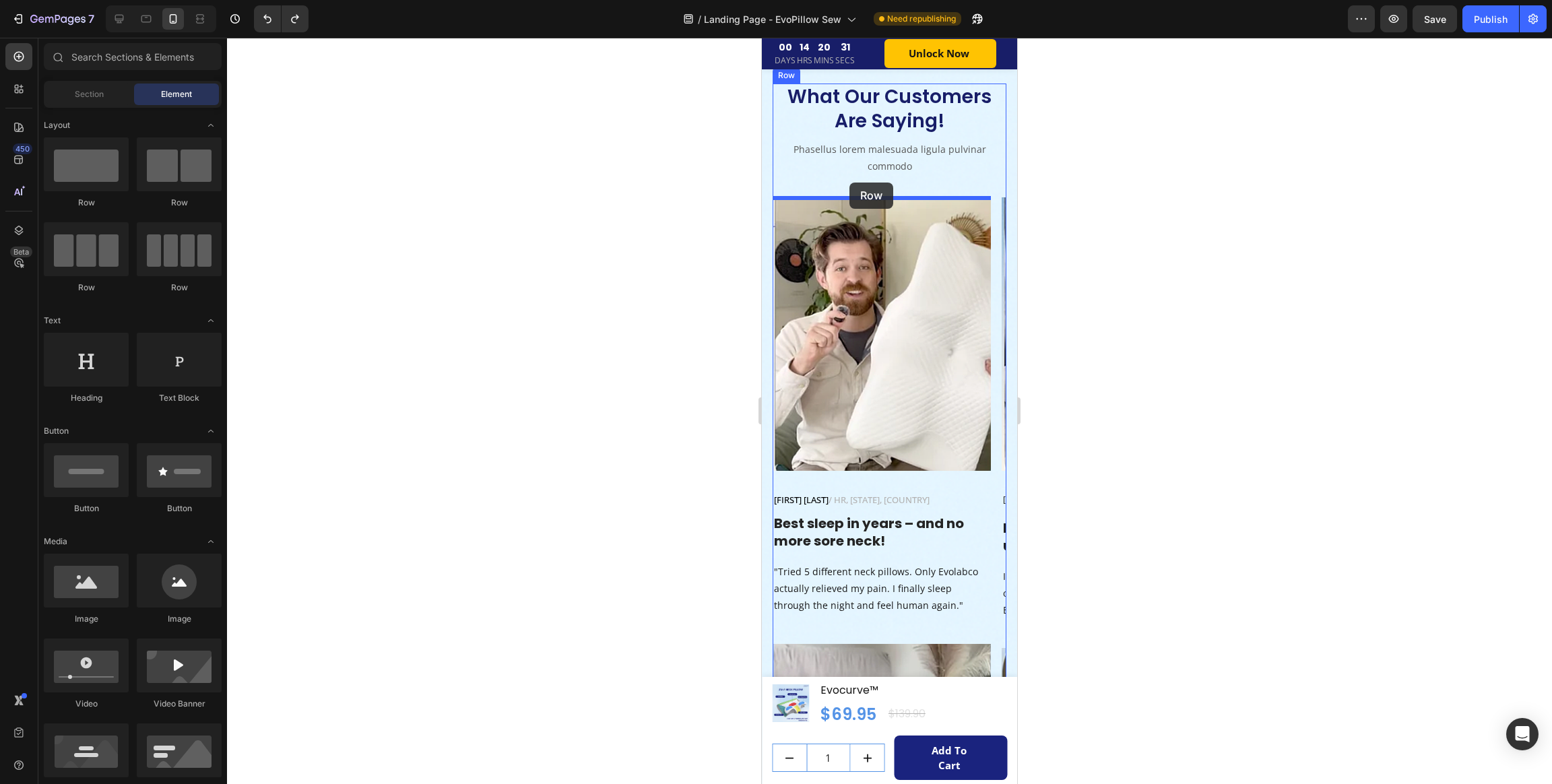 drag, startPoint x: 864, startPoint y: 203, endPoint x: 849, endPoint y: 183, distance: 25 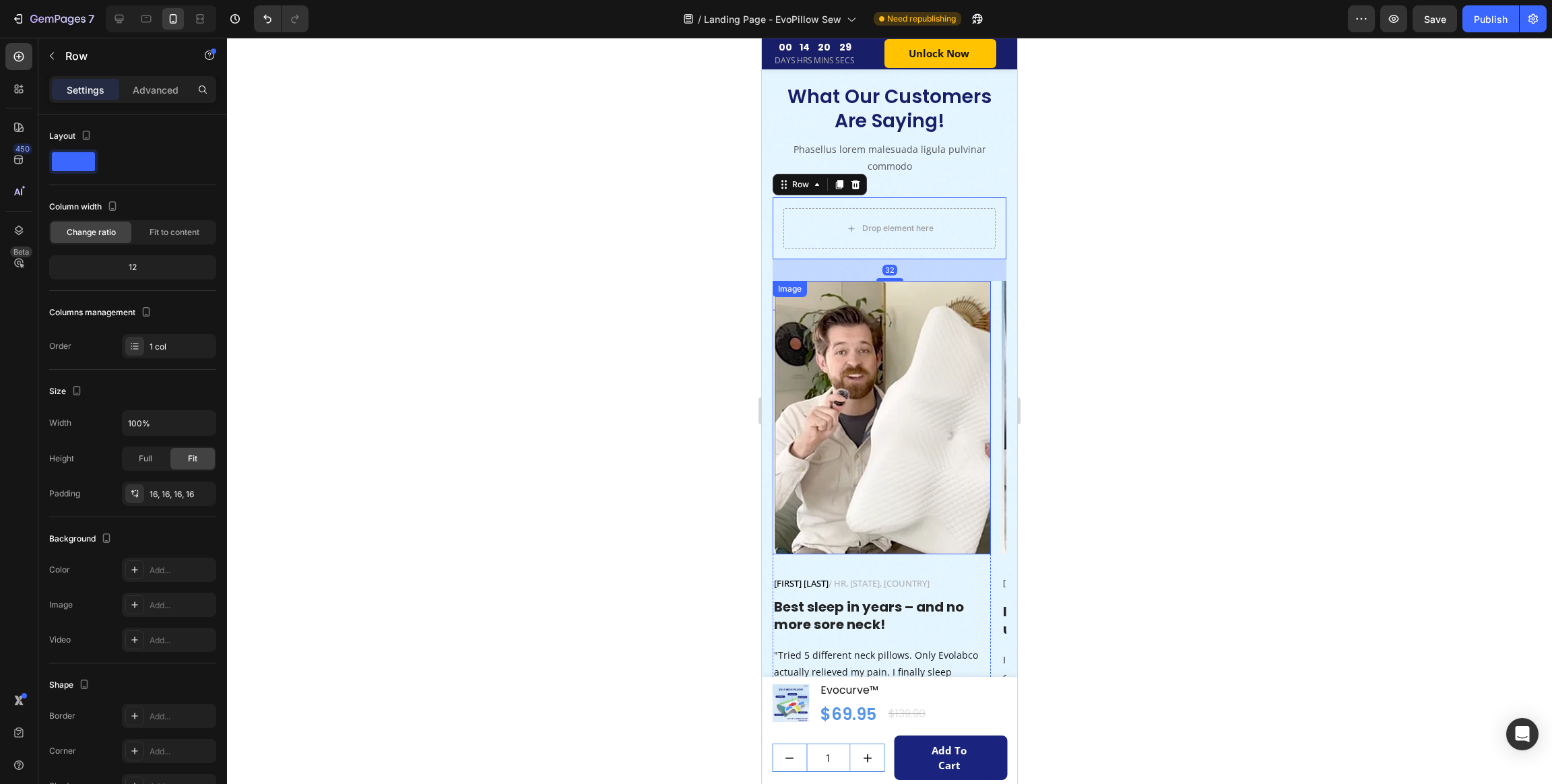 click at bounding box center [882, 418] 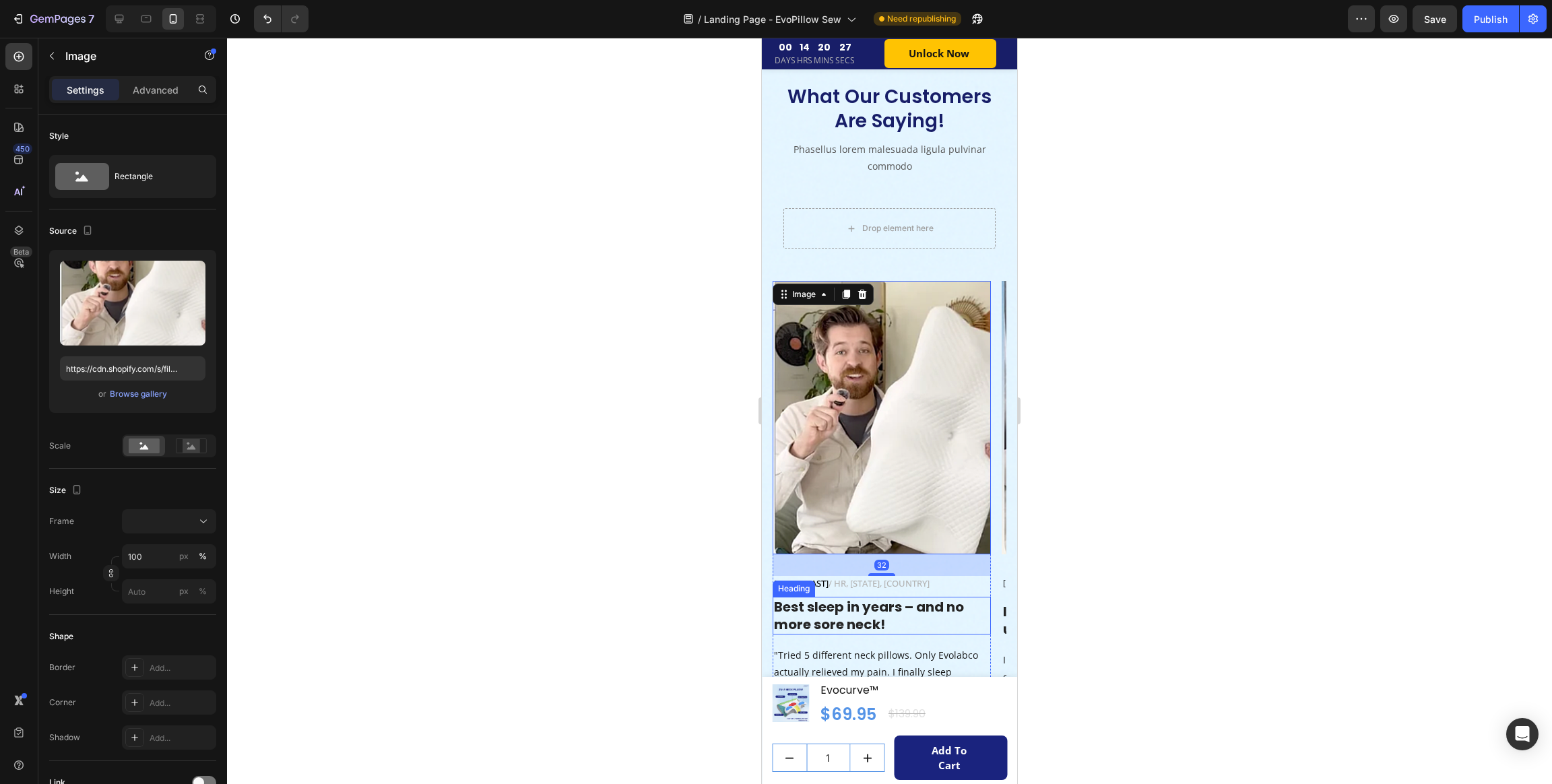 click on "Image   32 Jennifer M.  / HR, California, USA Text block Row Best sleep in years – and no more sore neck! Heading "Tried 5 different neck pillows. Only Evolabco actually relieved my pain. I finally sleep through the night and feel human again." Text block" at bounding box center (882, 504) 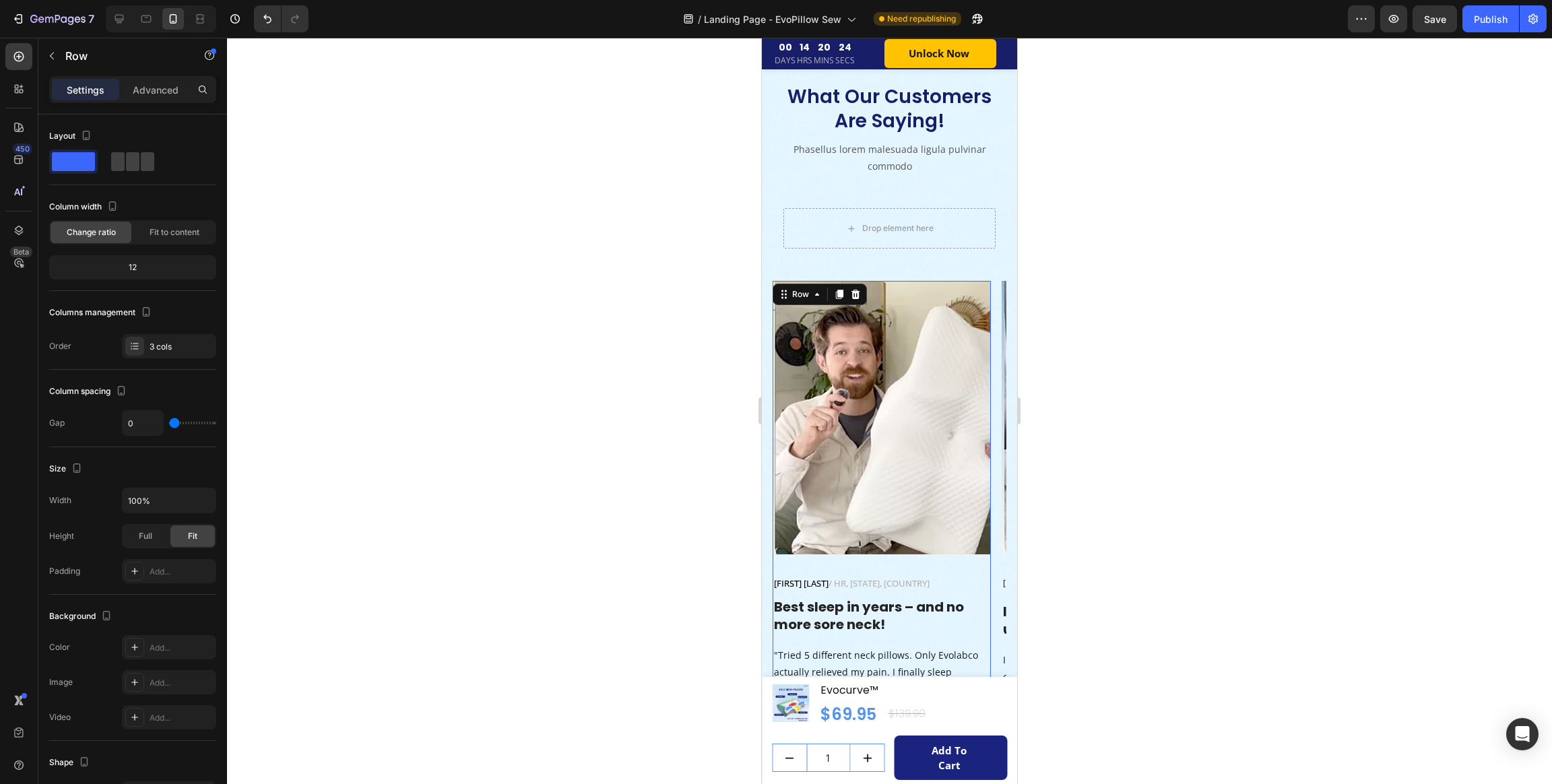 click on "Image Jennifer M.  / HR, California, USA Text block Row Best sleep in years – and no more sore neck! Heading "Tried 5 different neck pillows. Only Evolabco actually relieved my pain. I finally sleep through the night and feel human again." Text block" at bounding box center (882, 504) 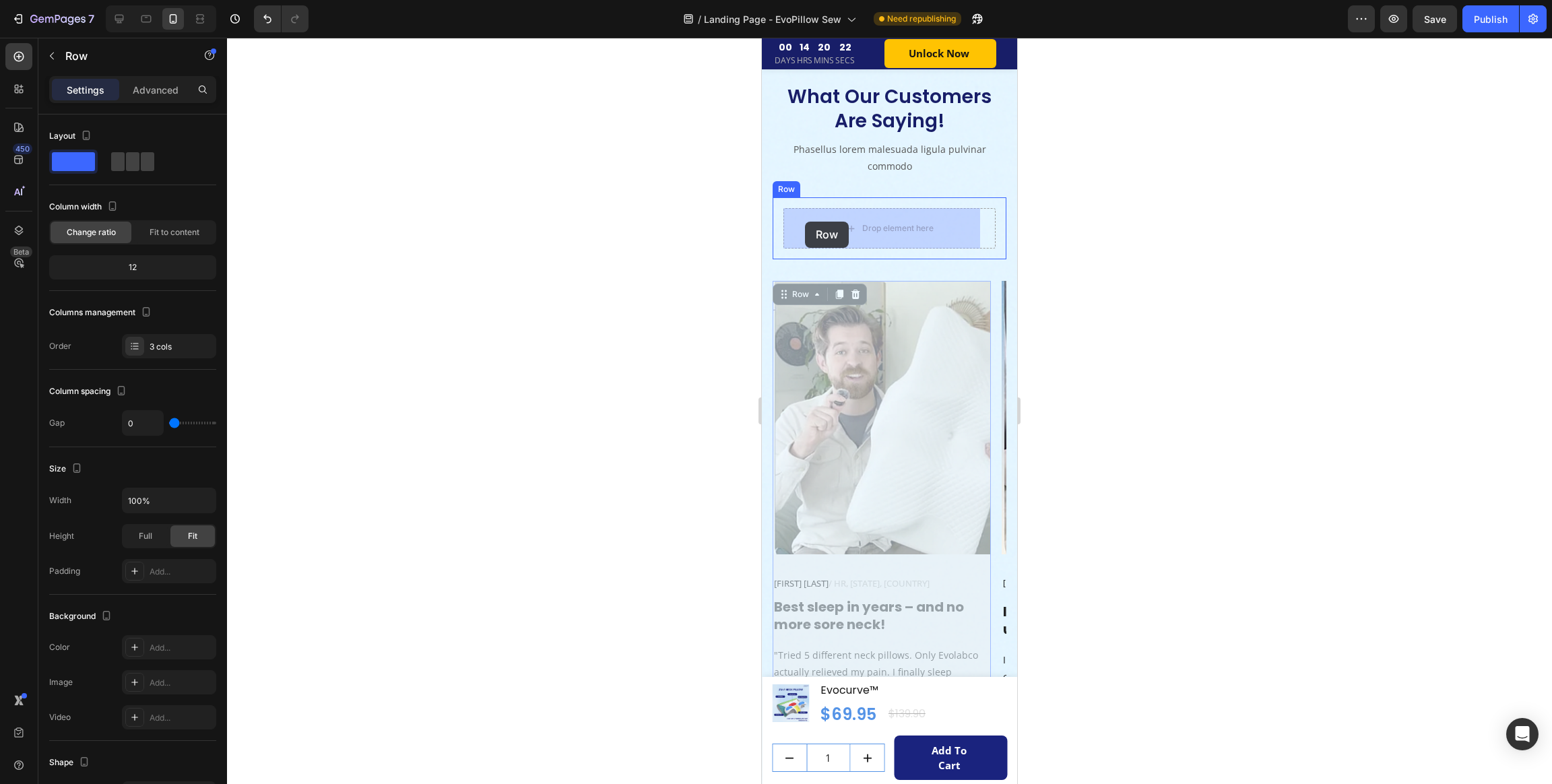 drag, startPoint x: 786, startPoint y: 292, endPoint x: 801, endPoint y: 219, distance: 74.525164 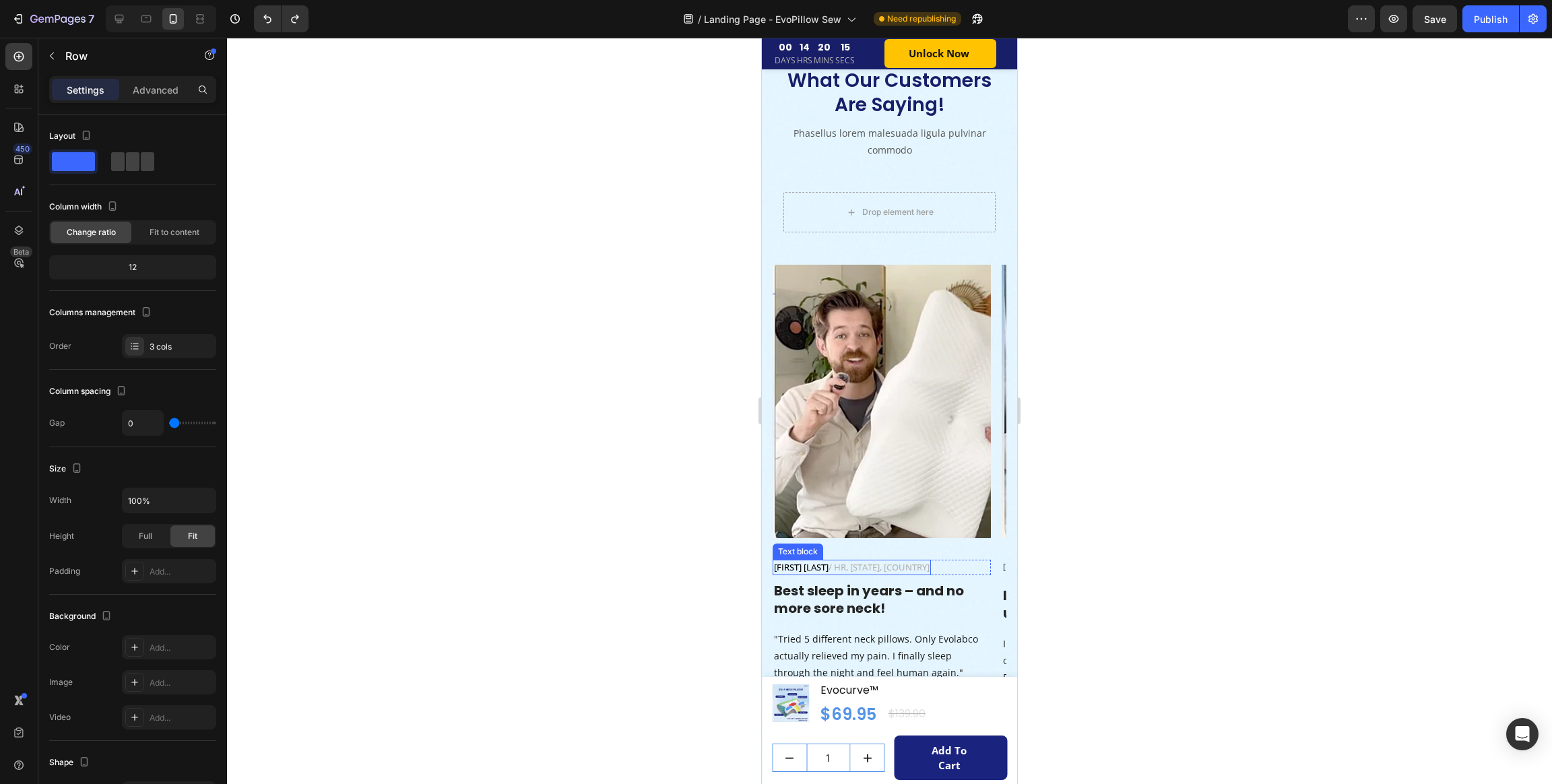 scroll, scrollTop: 4689, scrollLeft: 0, axis: vertical 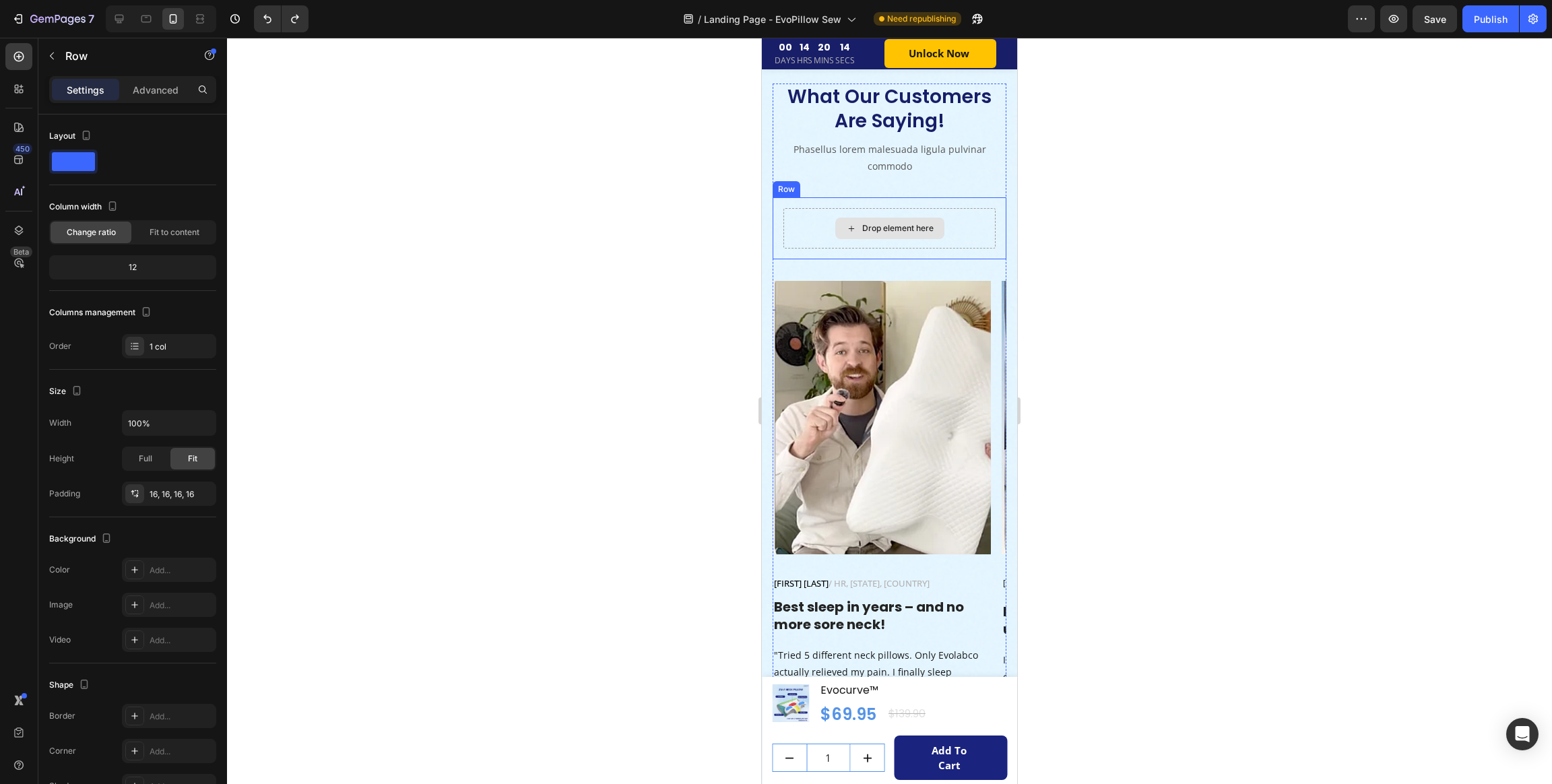 click on "Drop element here" at bounding box center (889, 228) 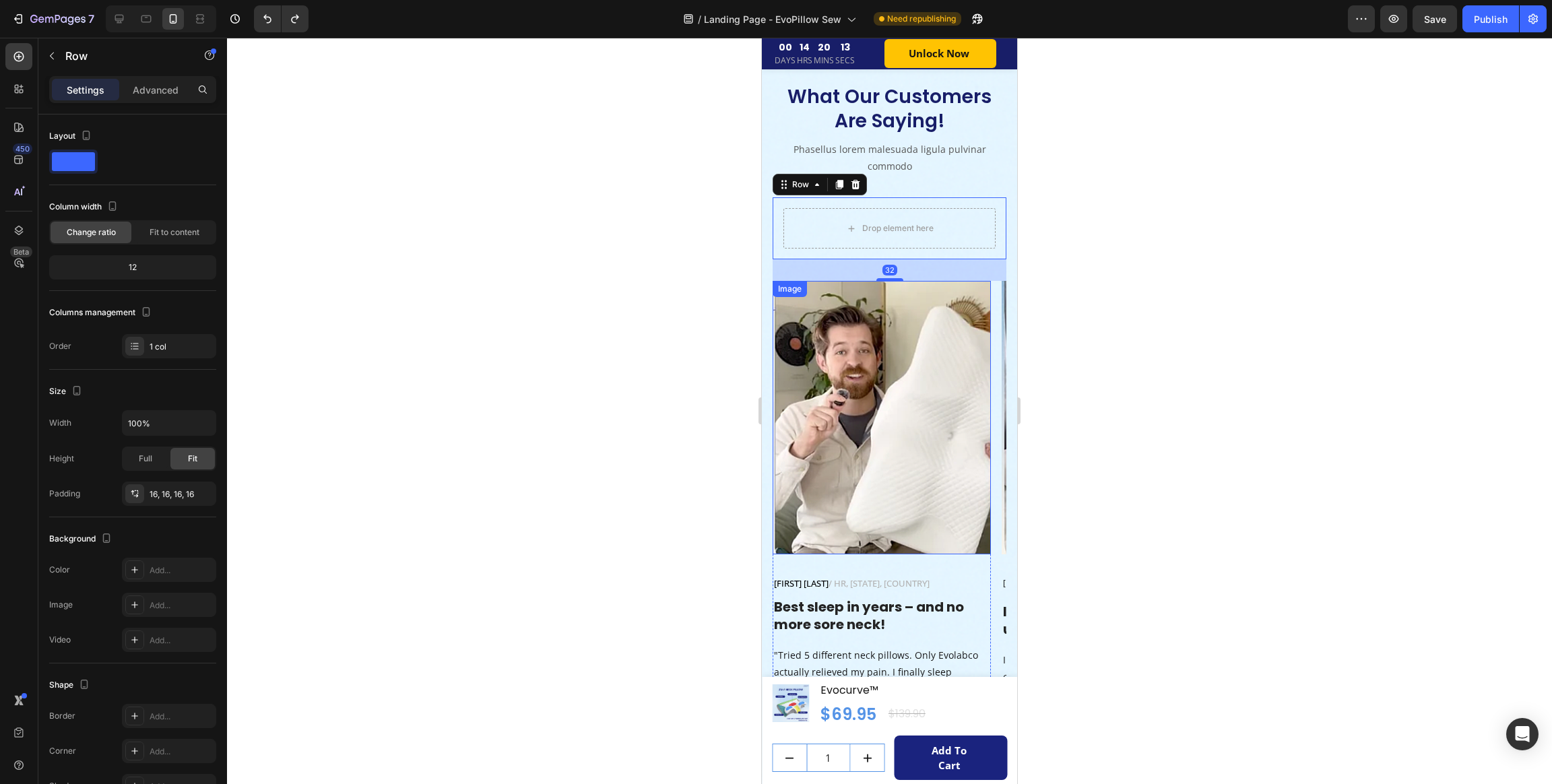 click on "Image" at bounding box center (882, 418) 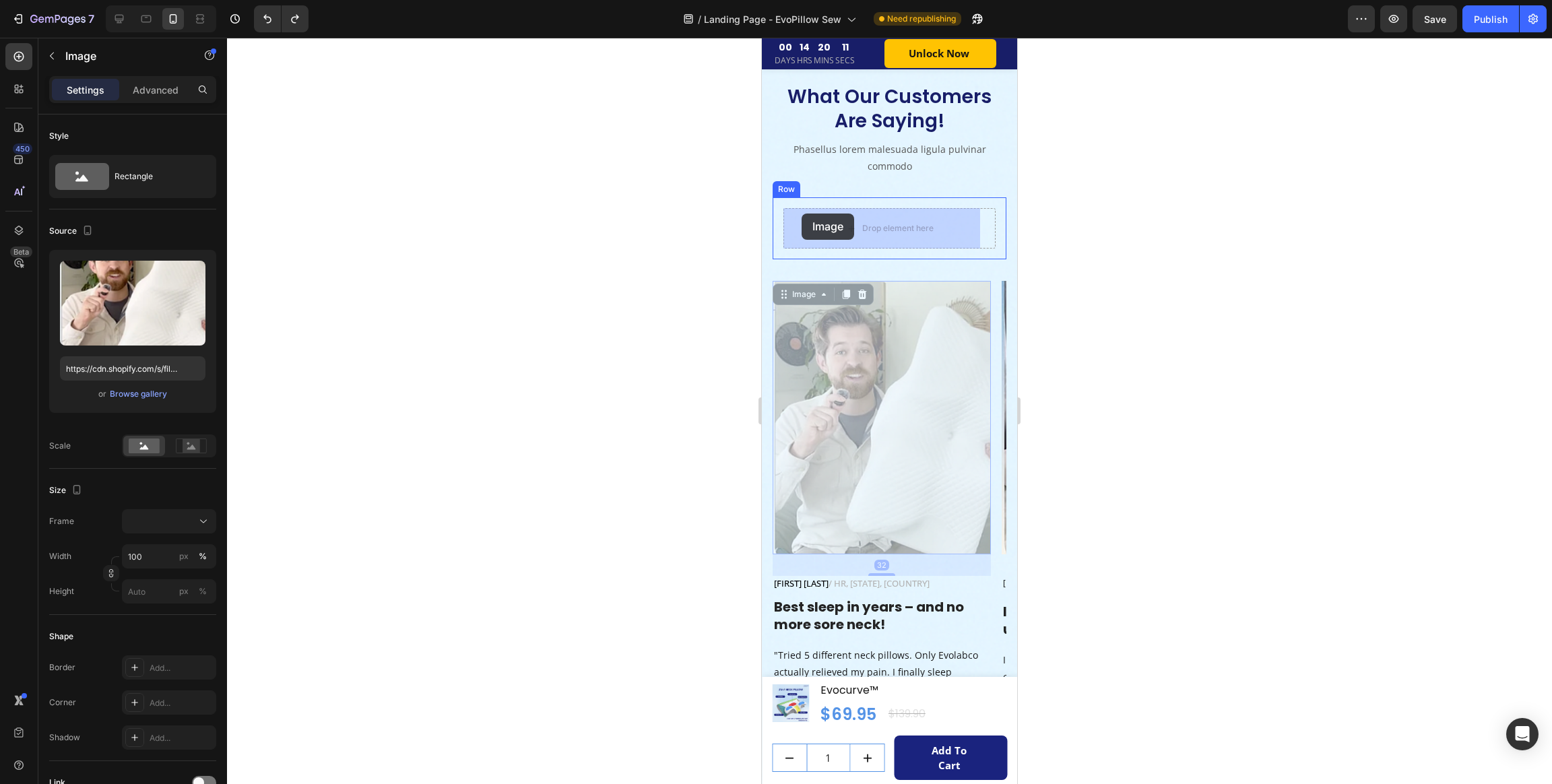 drag, startPoint x: 787, startPoint y: 297, endPoint x: 802, endPoint y: 214, distance: 84.34453 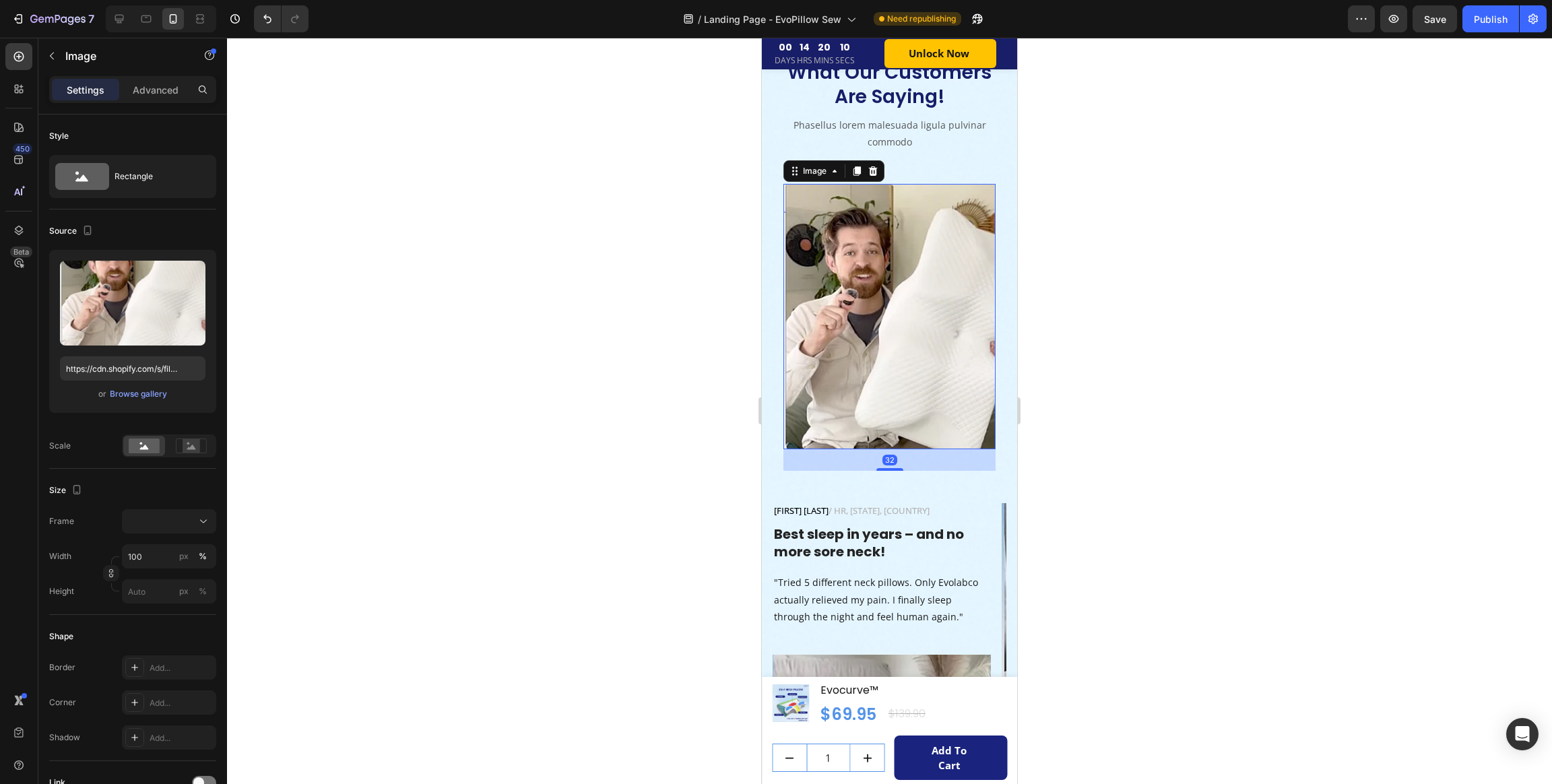scroll, scrollTop: 4790, scrollLeft: 0, axis: vertical 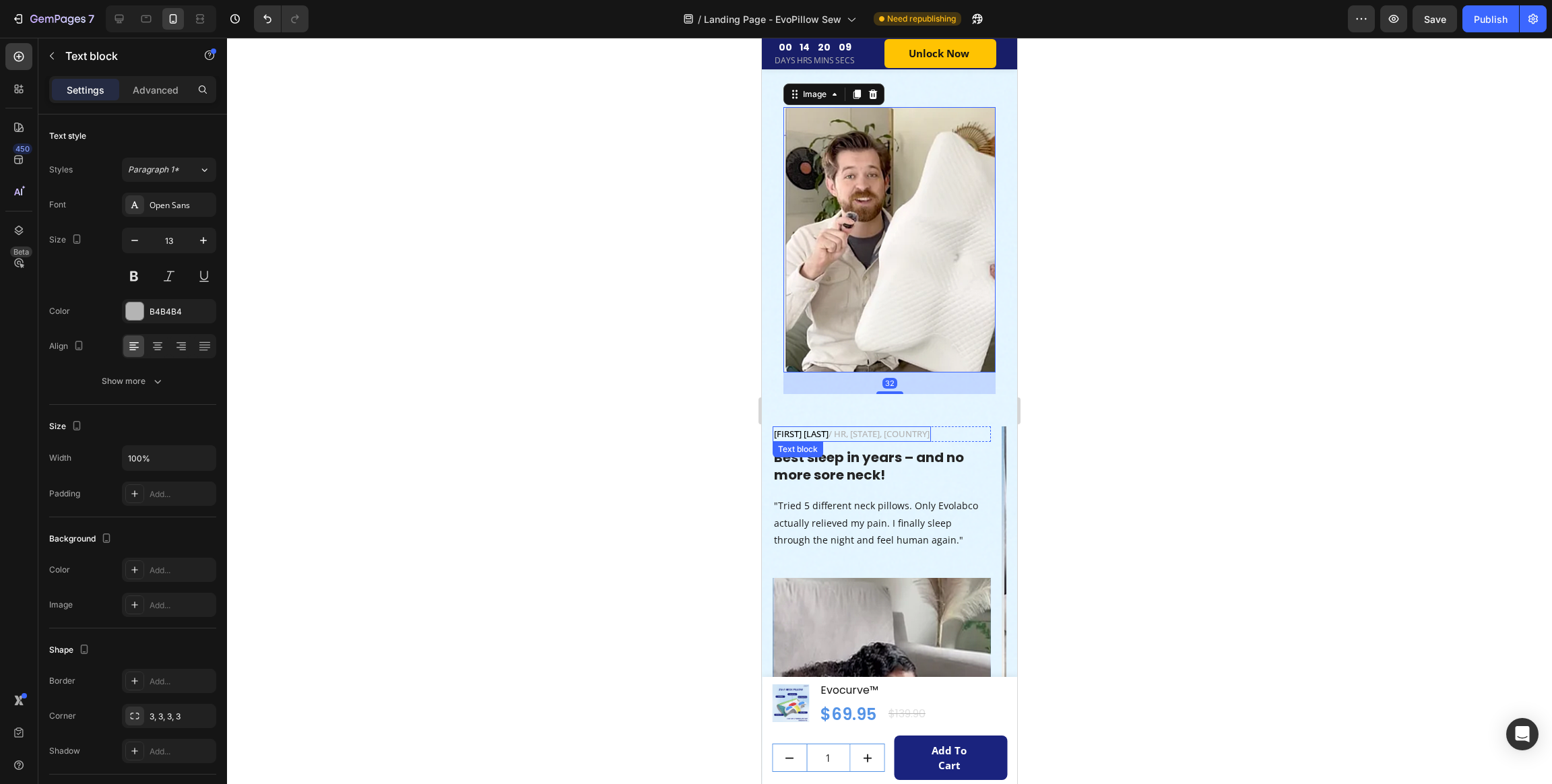 click on "[FIRST] [LAST]" at bounding box center (801, 434) 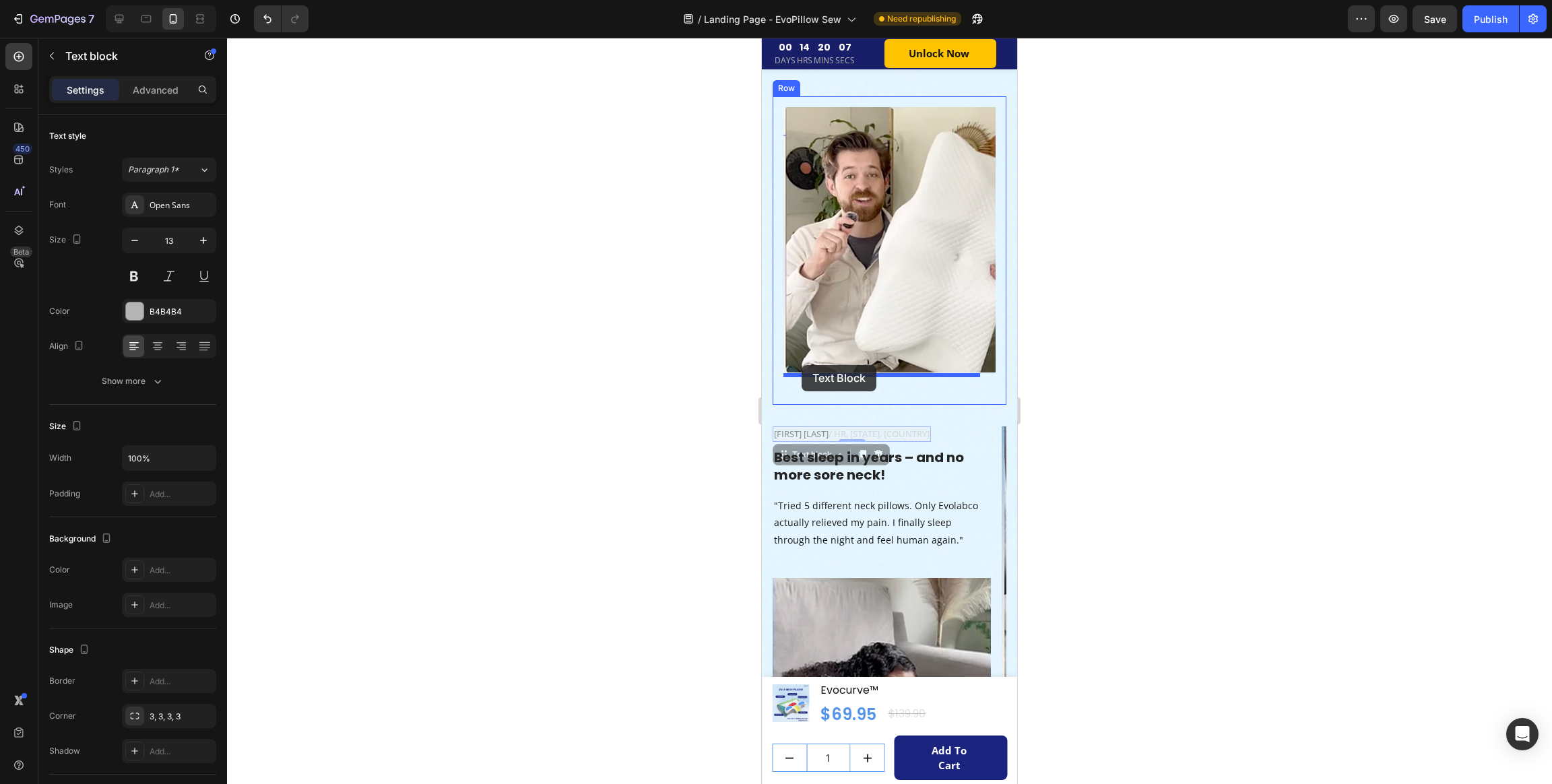 drag, startPoint x: 777, startPoint y: 433, endPoint x: 798, endPoint y: 412, distance: 29.698485 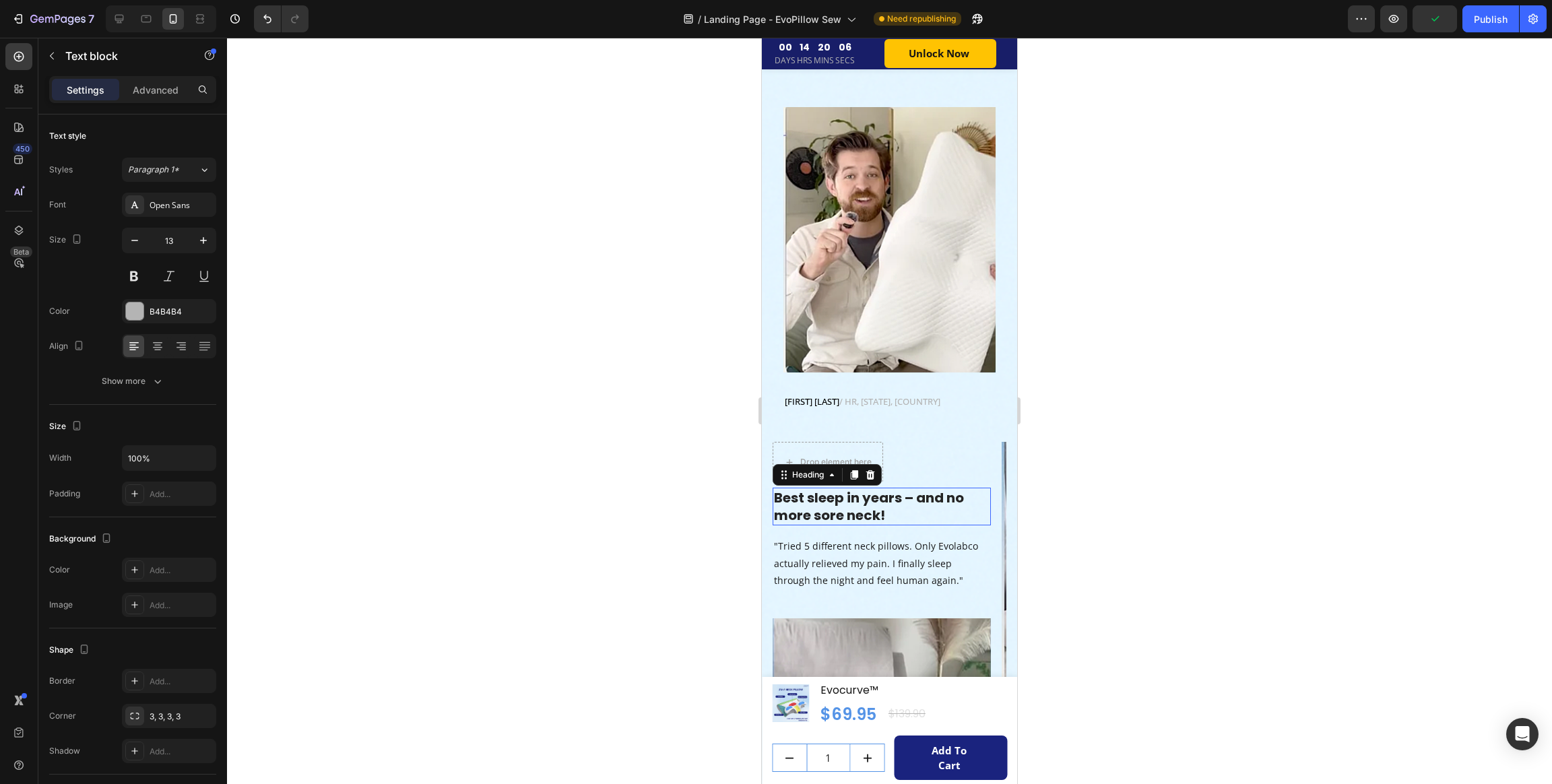 click on "Best sleep in years – and no more sore neck!" at bounding box center (882, 507) 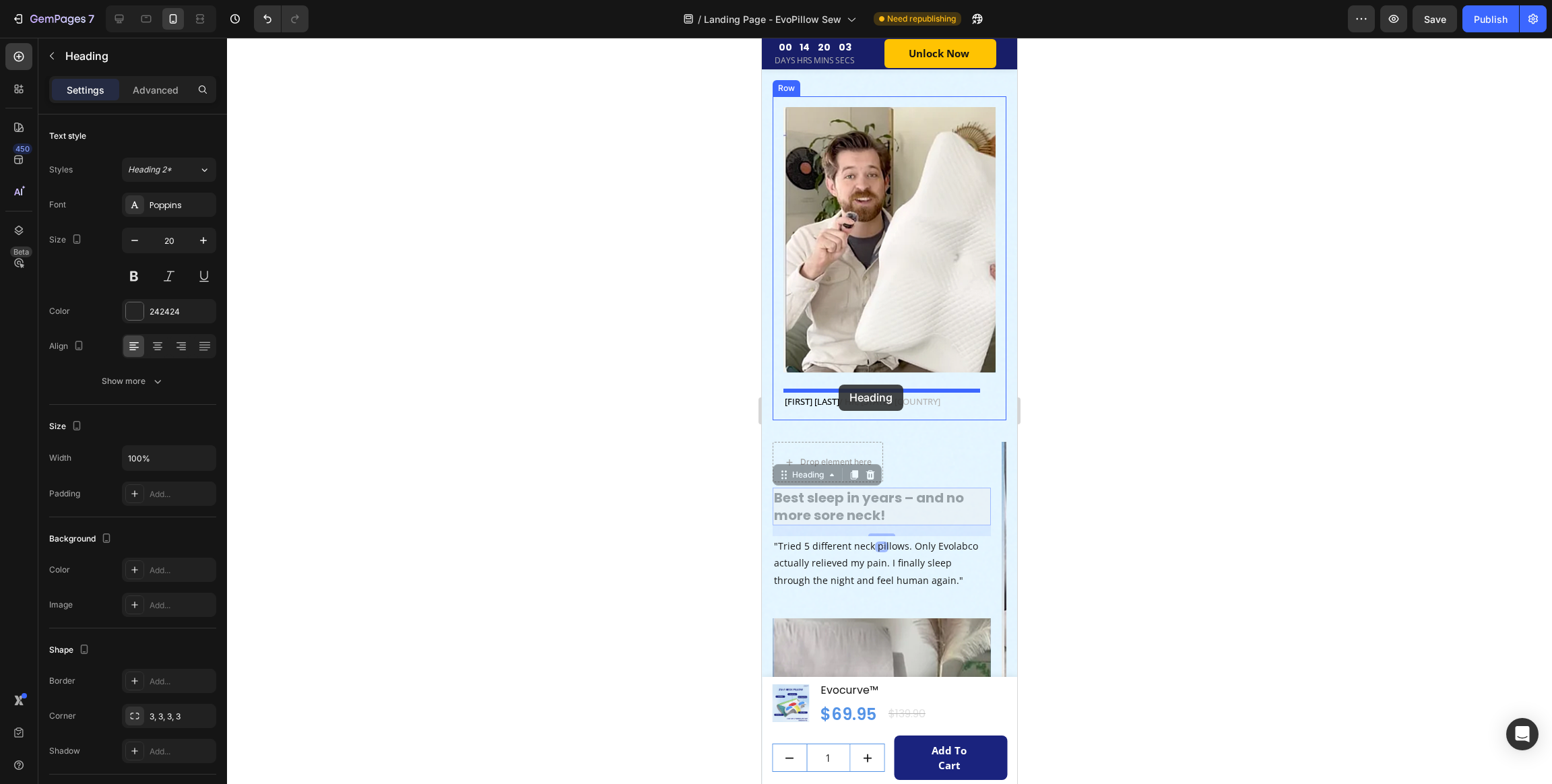 drag, startPoint x: 785, startPoint y: 458, endPoint x: 839, endPoint y: 385, distance: 90.80198 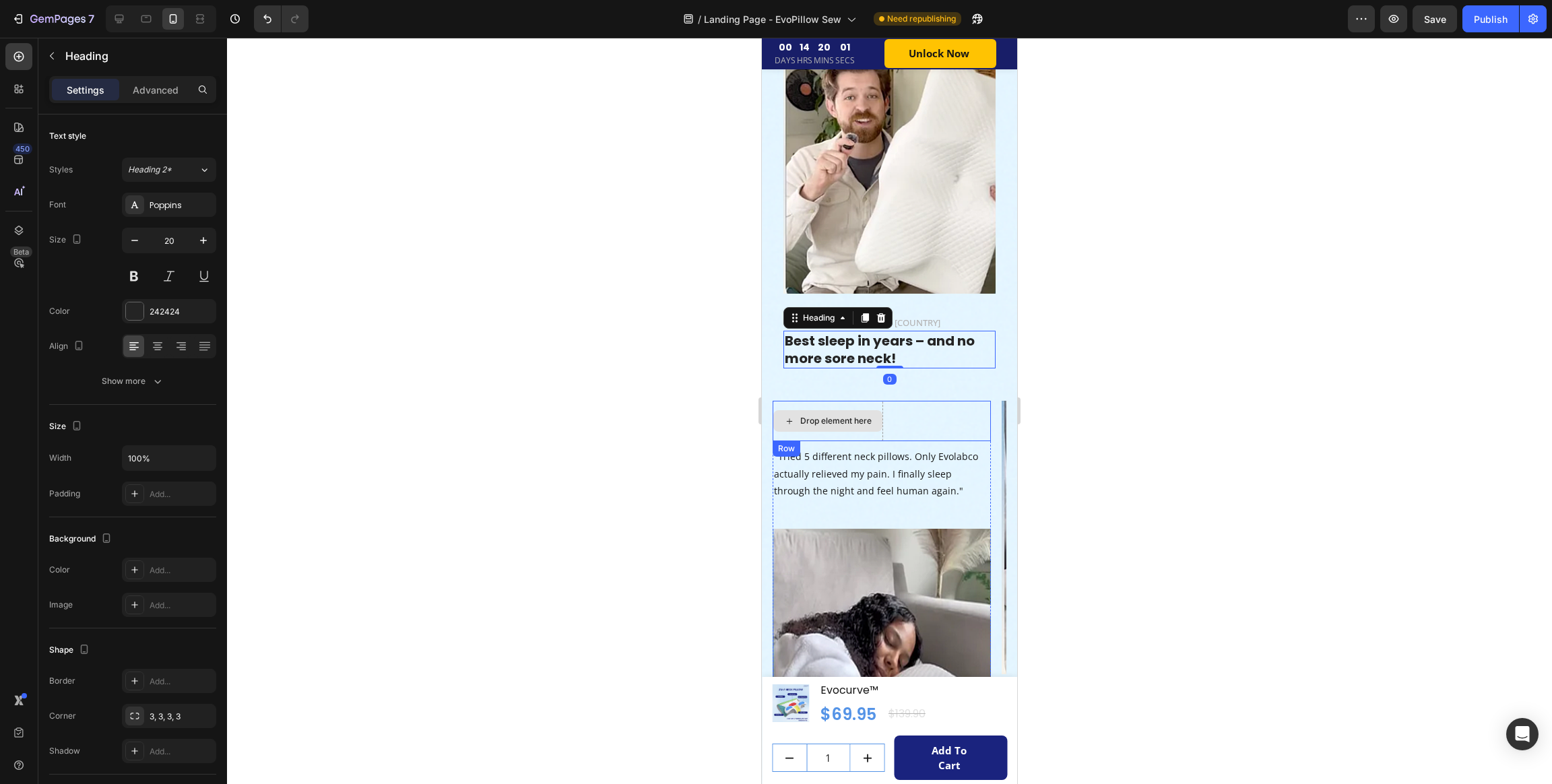 scroll, scrollTop: 4891, scrollLeft: 0, axis: vertical 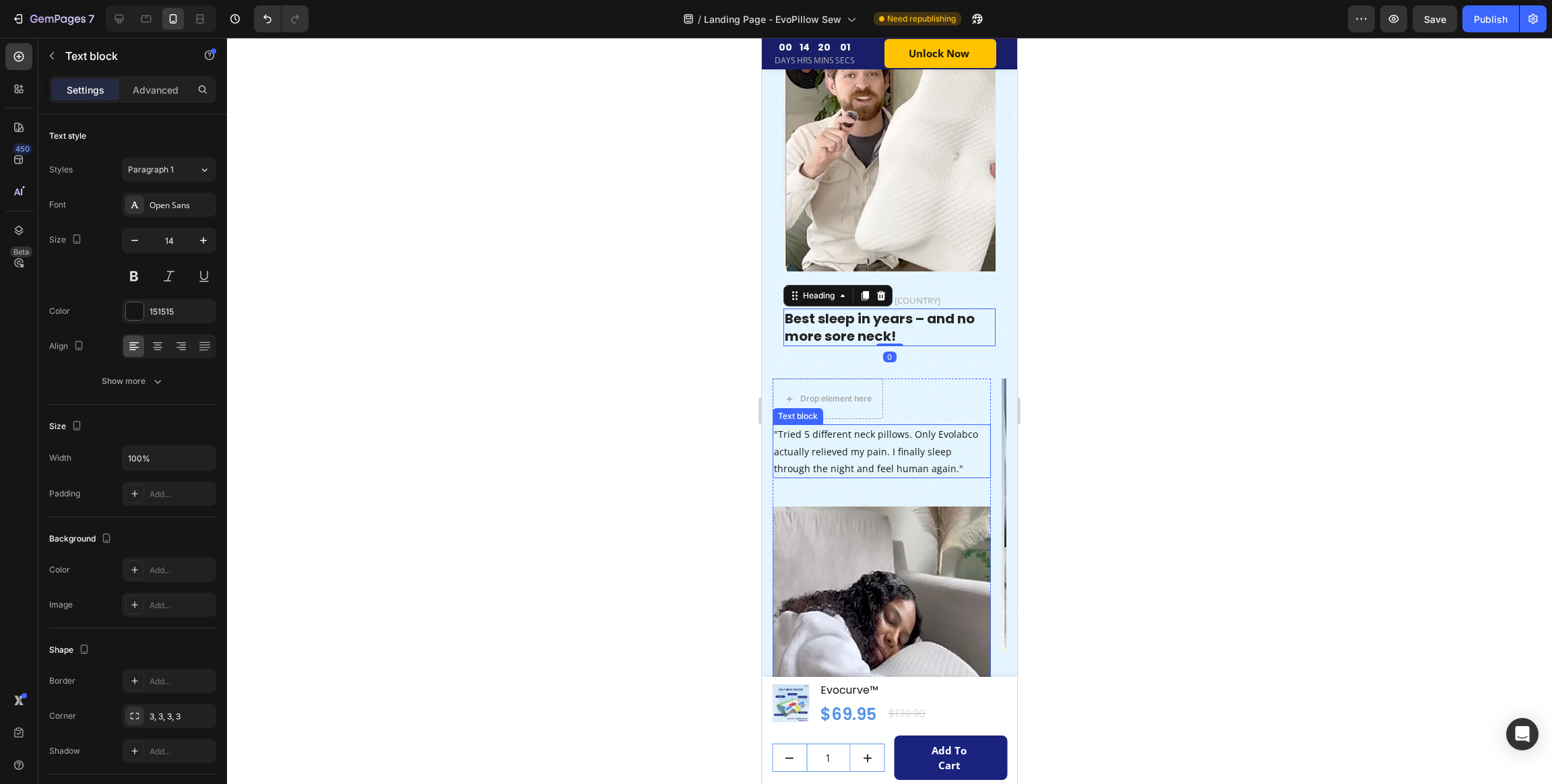 click on ""Tried 5 different neck pillows. Only Evolabco actually relieved my pain. I finally sleep through the night and feel human again."" at bounding box center [882, 451] 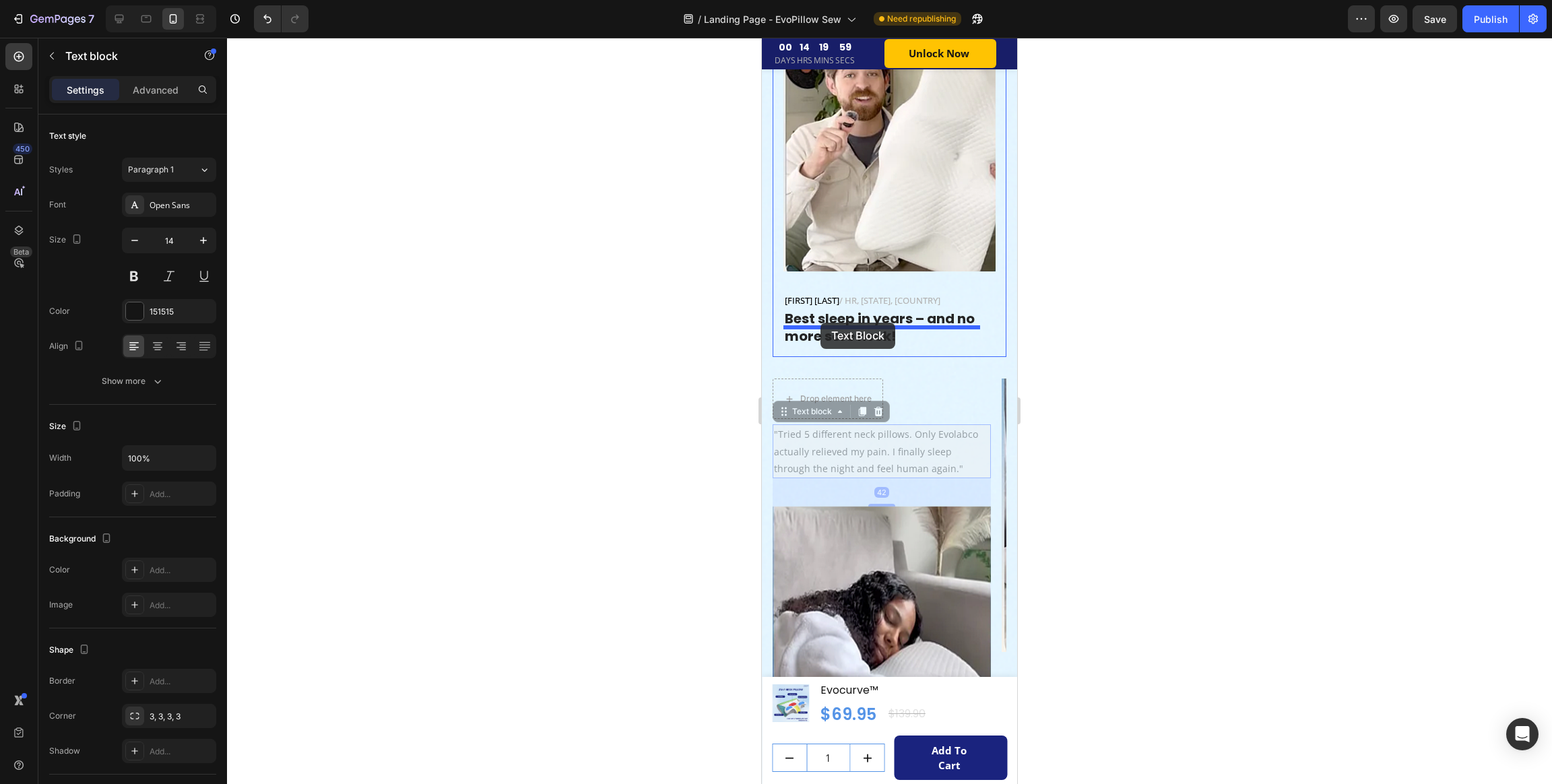 drag, startPoint x: 785, startPoint y: 394, endPoint x: 819, endPoint y: 323, distance: 78.721026 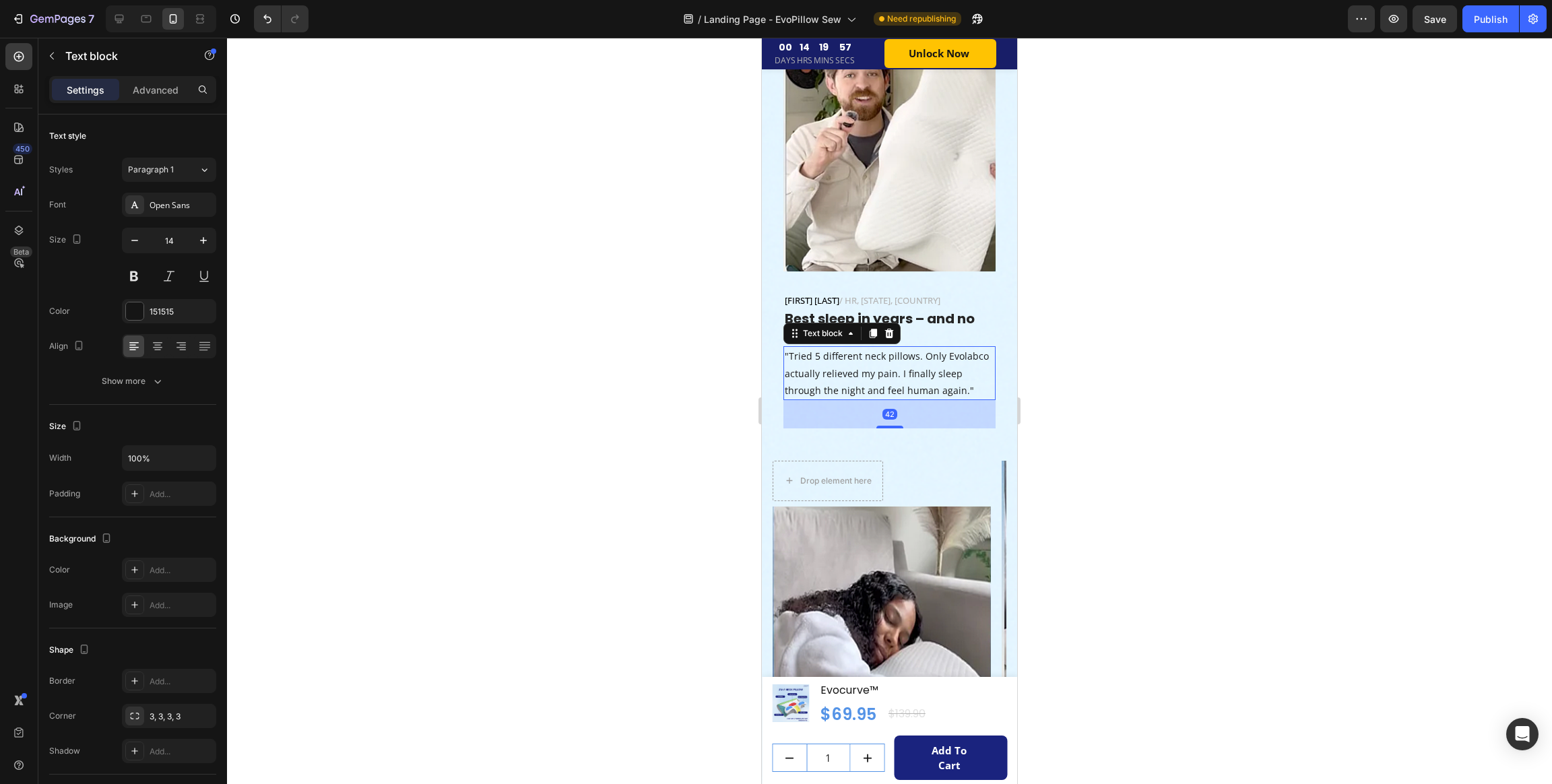 click 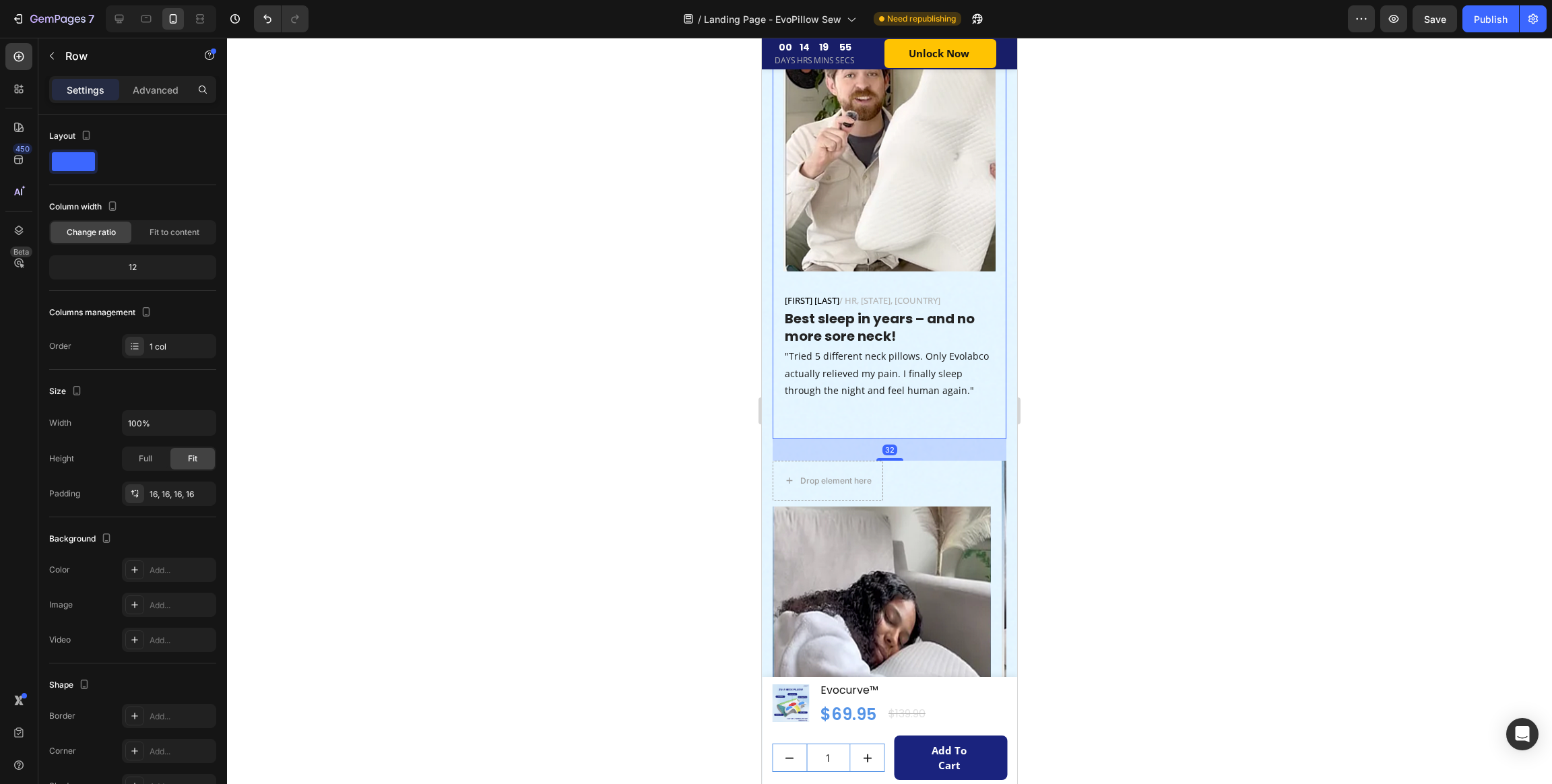 click on "Image Jennifer M.  / HR, California, USA Text block Best sleep in years – and no more sore neck! Heading "Tried 5 different neck pillows. Only Evolabco actually relieved my pain. I finally sleep through the night and feel human again." Text block" at bounding box center (889, 217) 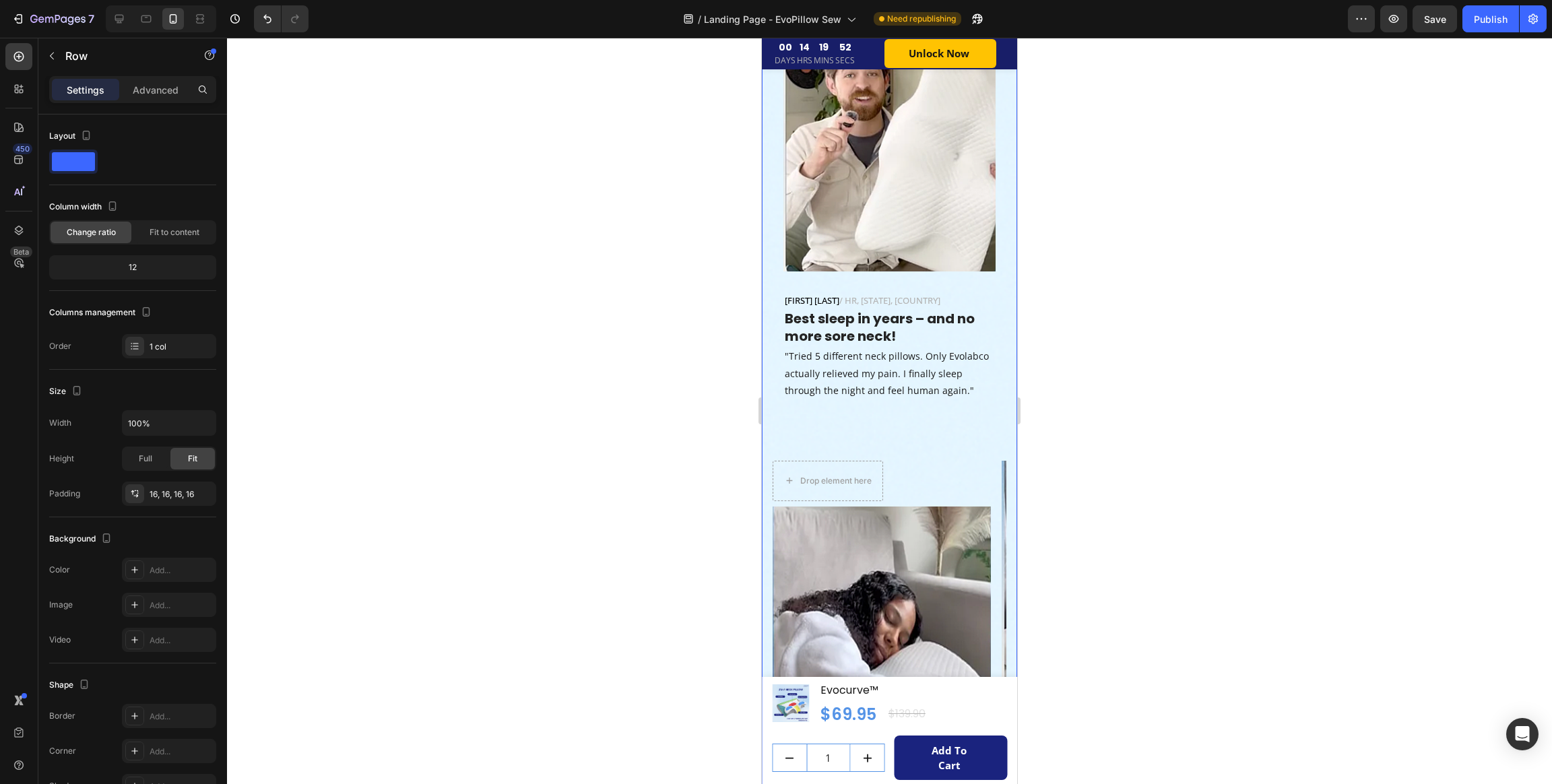 click on "What Our Customers Are Saying! Heading Phasellus lorem malesuada ligula pulvinar commodo Text block Image Jennifer M.  / HR, California, USA Text block Best sleep in years – and no more sore neck! Heading "Tried 5 different neck pillows. Only Evolabco actually relieved my pain. I finally sleep through the night and feel human again." Text block Row
Drop element here Row Image Claire H. /  Design, Toronto, Canada Text block Row Zero neck pain. Zero regrets. Heading "I work at a desk all day and used to wake up stiff. This pillow supports my neck in every position – and no weird foam smell!" Text block Image Alex T. /  Teacher, London, UK Text block Row Finally sleeping peacefully – together. Heading "My husband’s snoring kept me up for months. With Evolabco, it’s almost gone. We both sleep better and wake up smiling." Text block Row Image Marco L. /  IT, Sydney, Australia Text block Row Row I feel 10 years younger waking up now. Heading Text block Image Alex T. /  Text block Row Row" at bounding box center [889, 842] 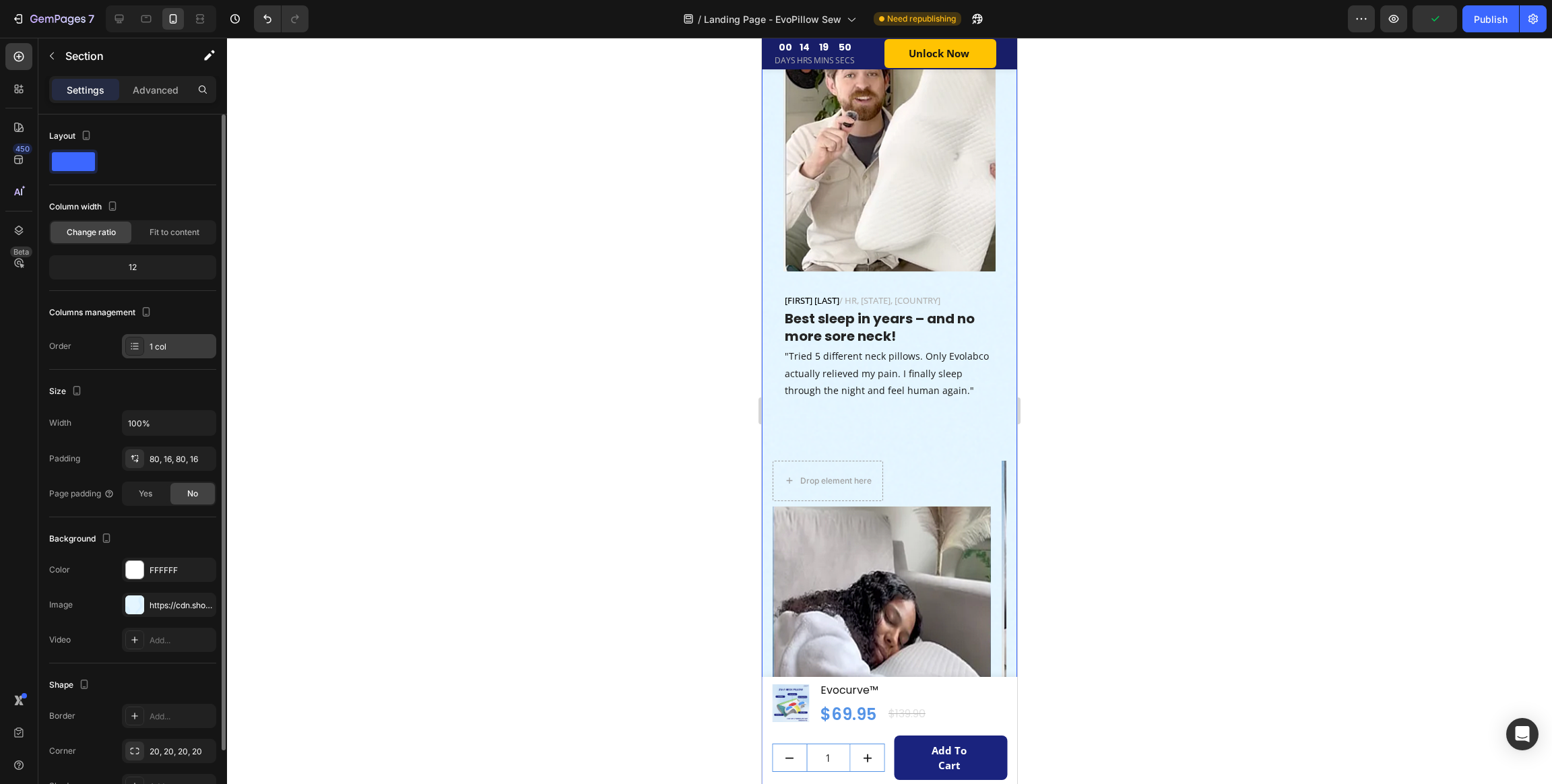 click on "1 col" at bounding box center [181, 347] 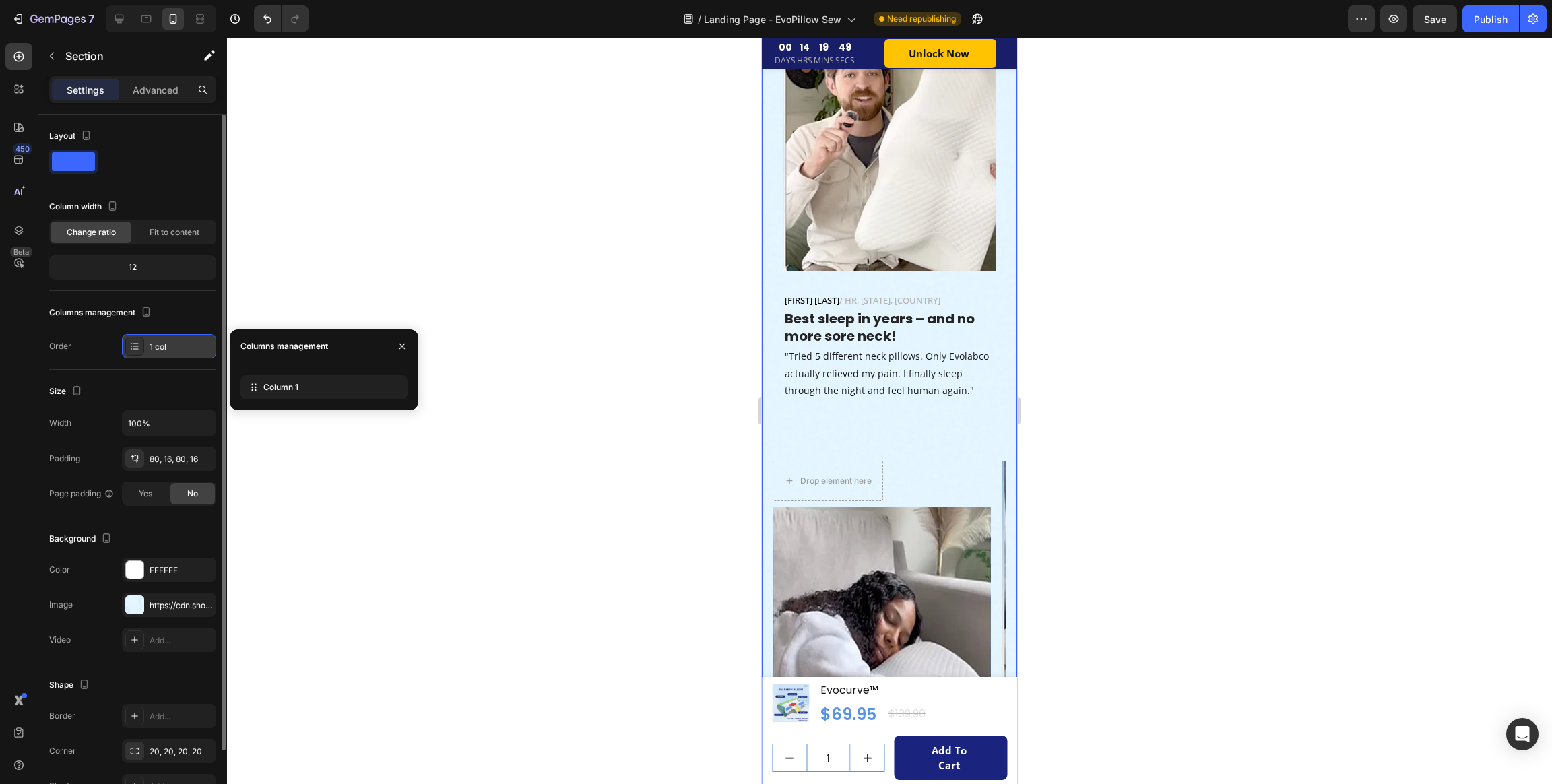 click on "1 col" at bounding box center [181, 347] 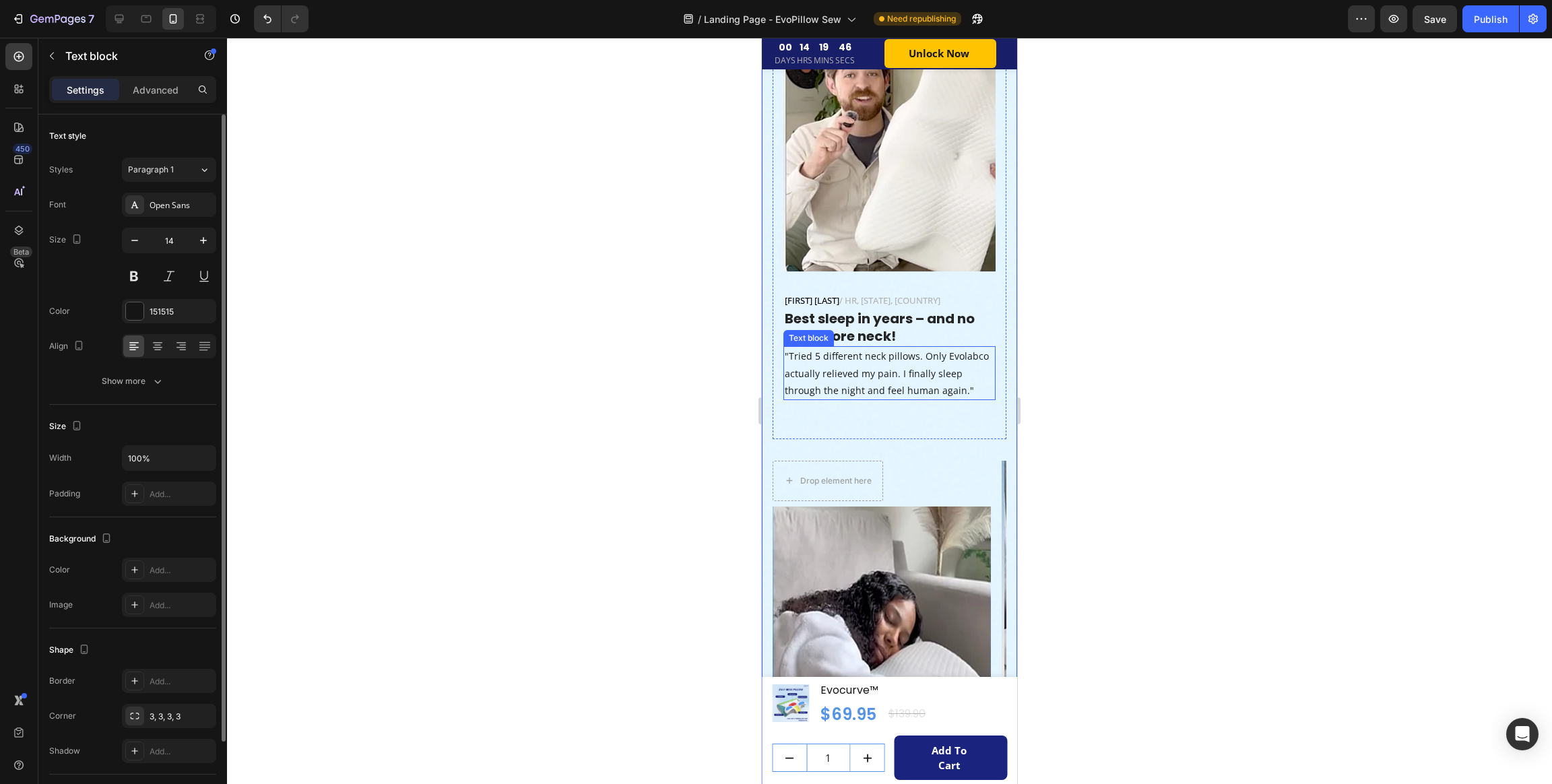 click on ""Tried 5 different neck pillows. Only Evolabco actually relieved my pain. I finally sleep through the night and feel human again."" at bounding box center (889, 373) 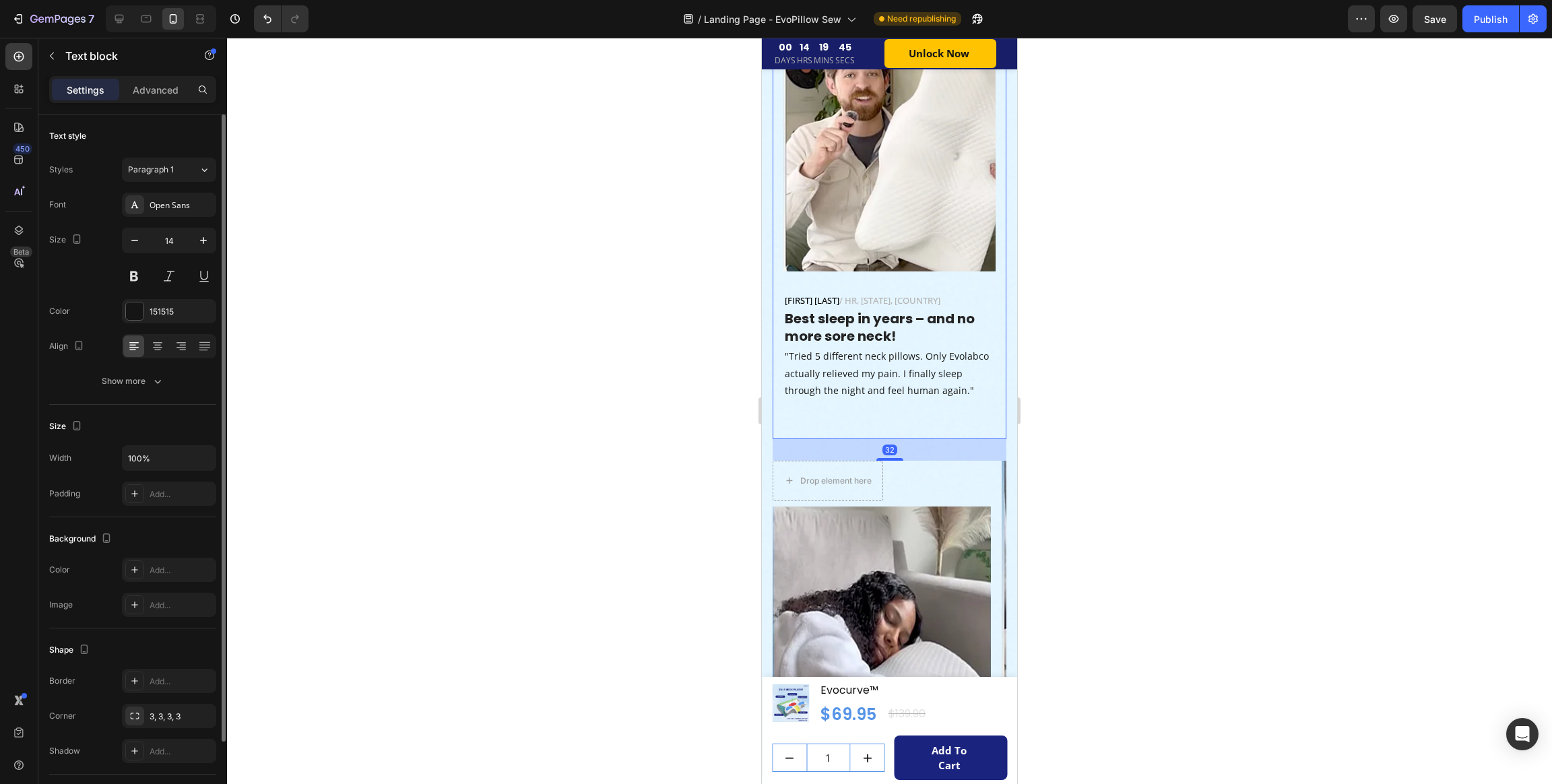 click on "Image Jennifer M.  / HR, California, USA Text block Best sleep in years – and no more sore neck! Heading "Tried 5 different neck pillows. Only Evolabco actually relieved my pain. I finally sleep through the night and feel human again." Text block Row   32" at bounding box center [889, 217] 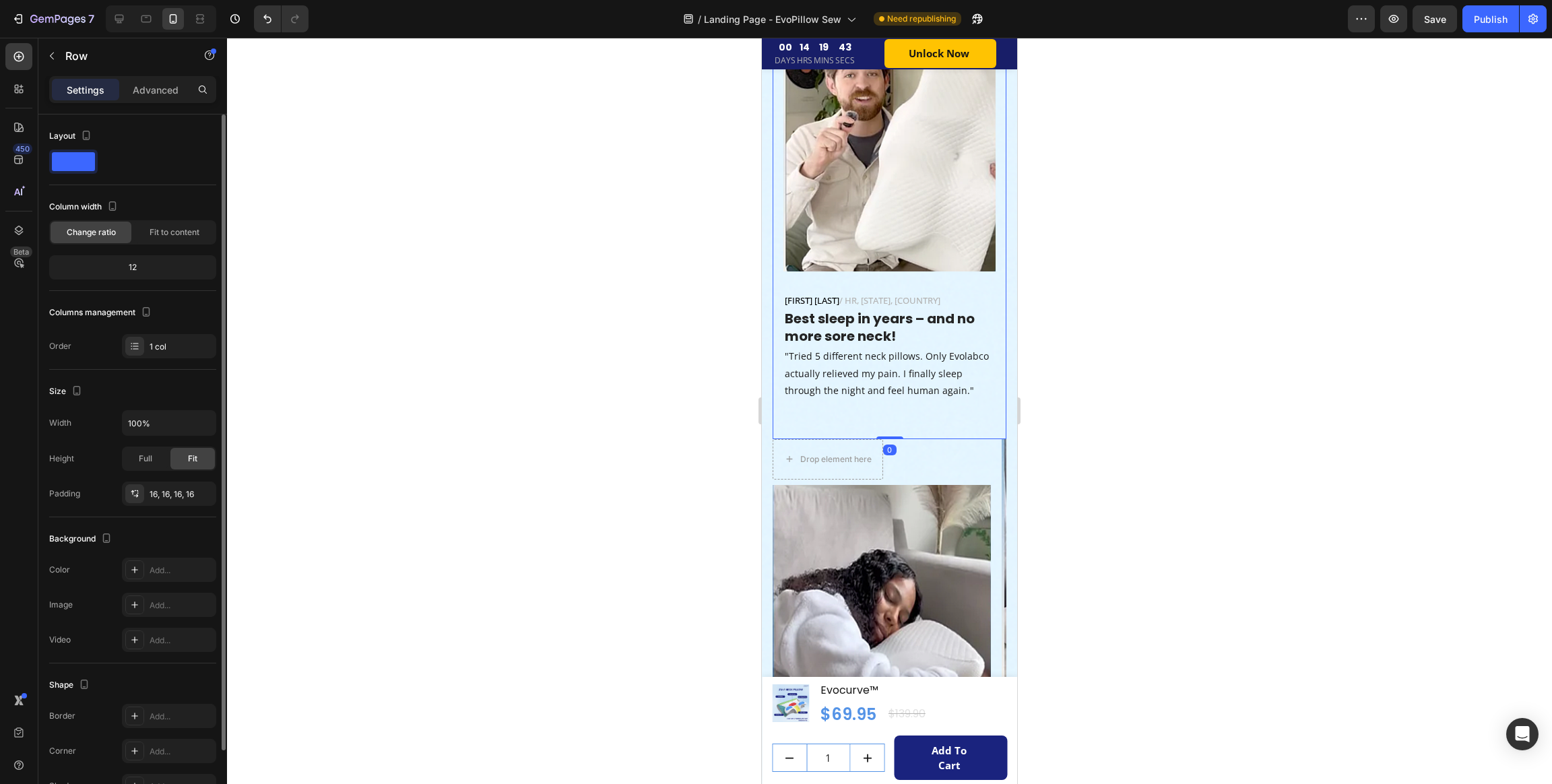 drag, startPoint x: 881, startPoint y: 456, endPoint x: 876, endPoint y: 426, distance: 30.413813 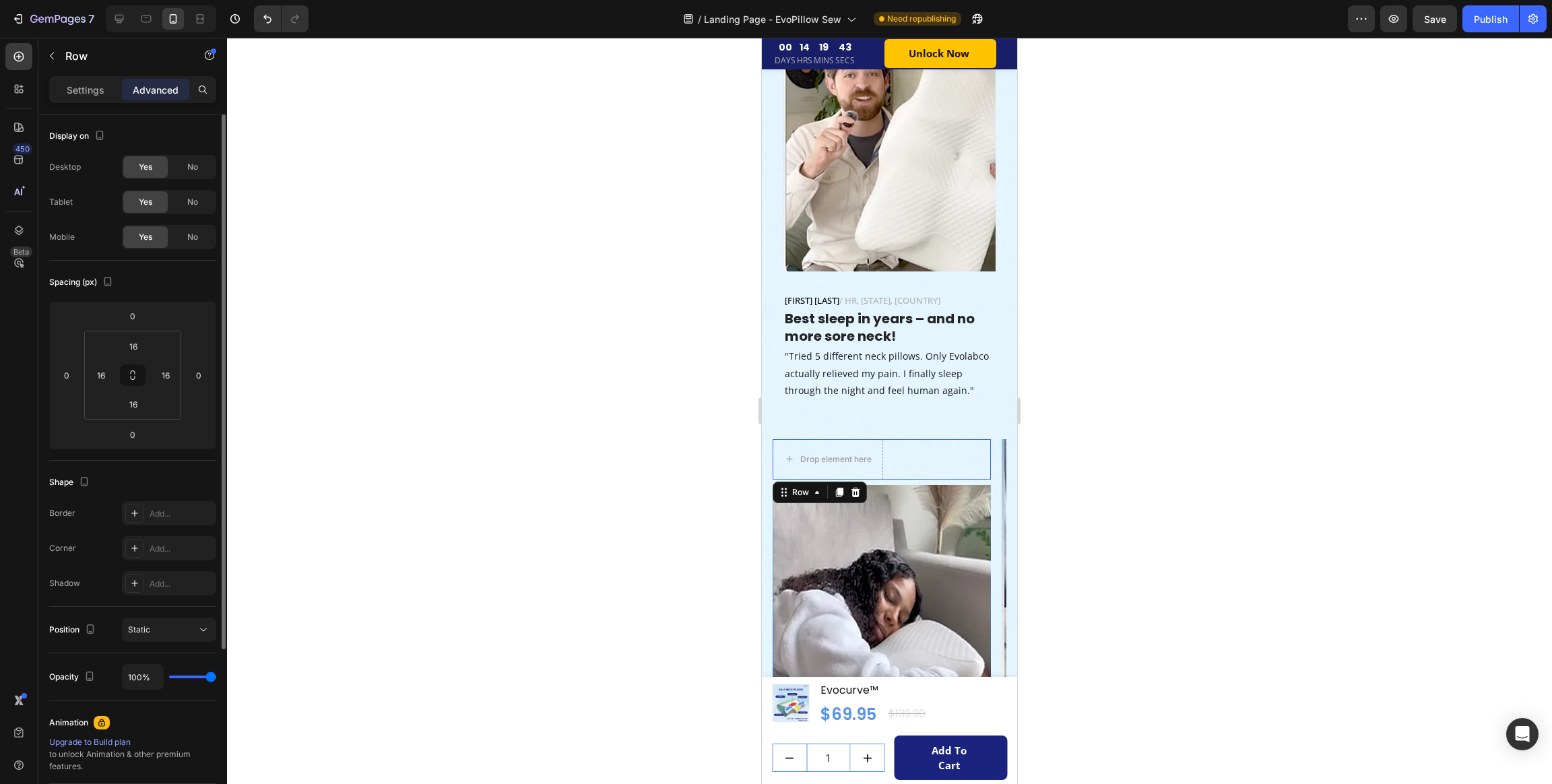 click on "Drop element here Row   0" at bounding box center (882, 459) 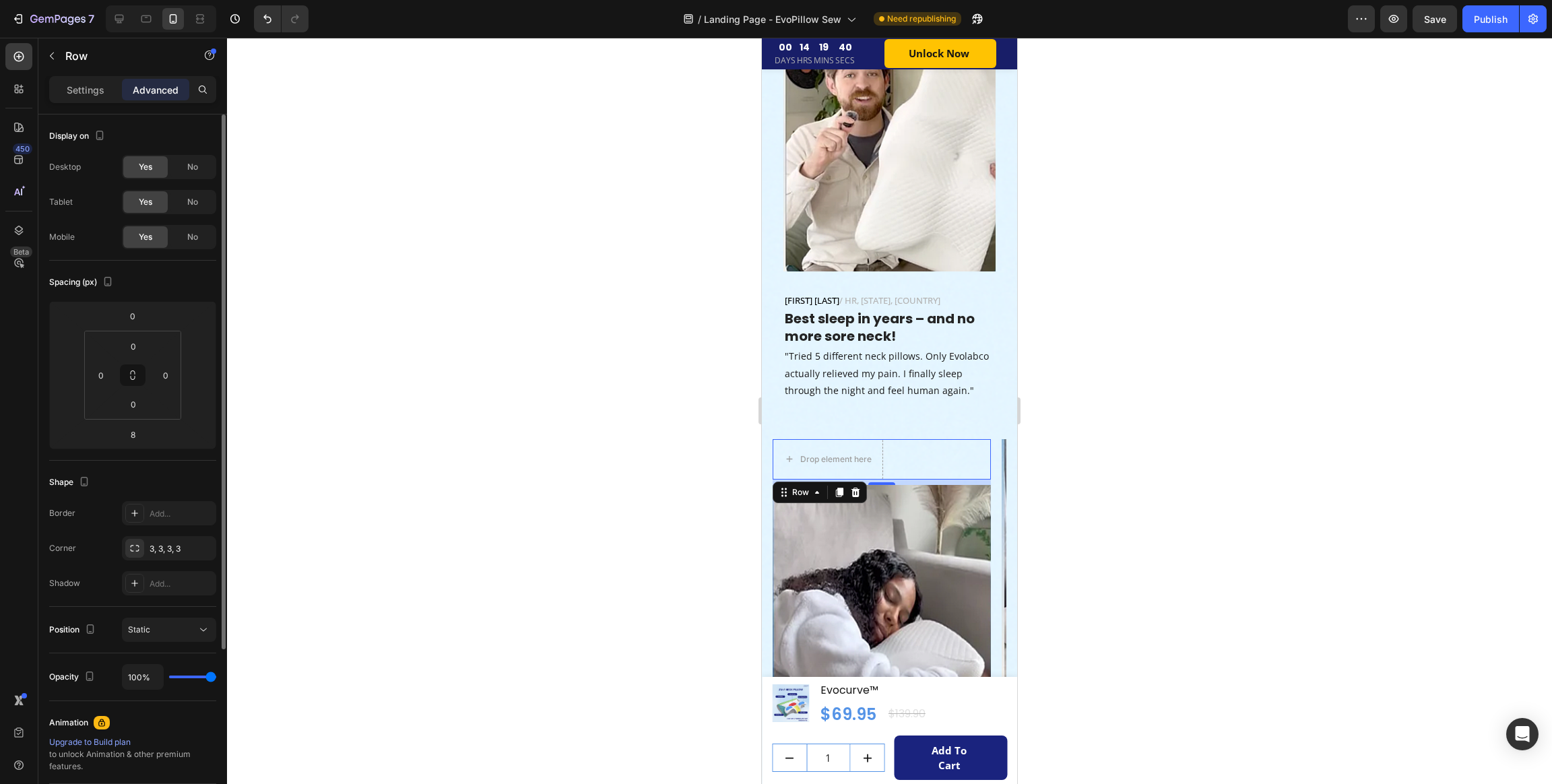 click on "8" at bounding box center [882, 482] 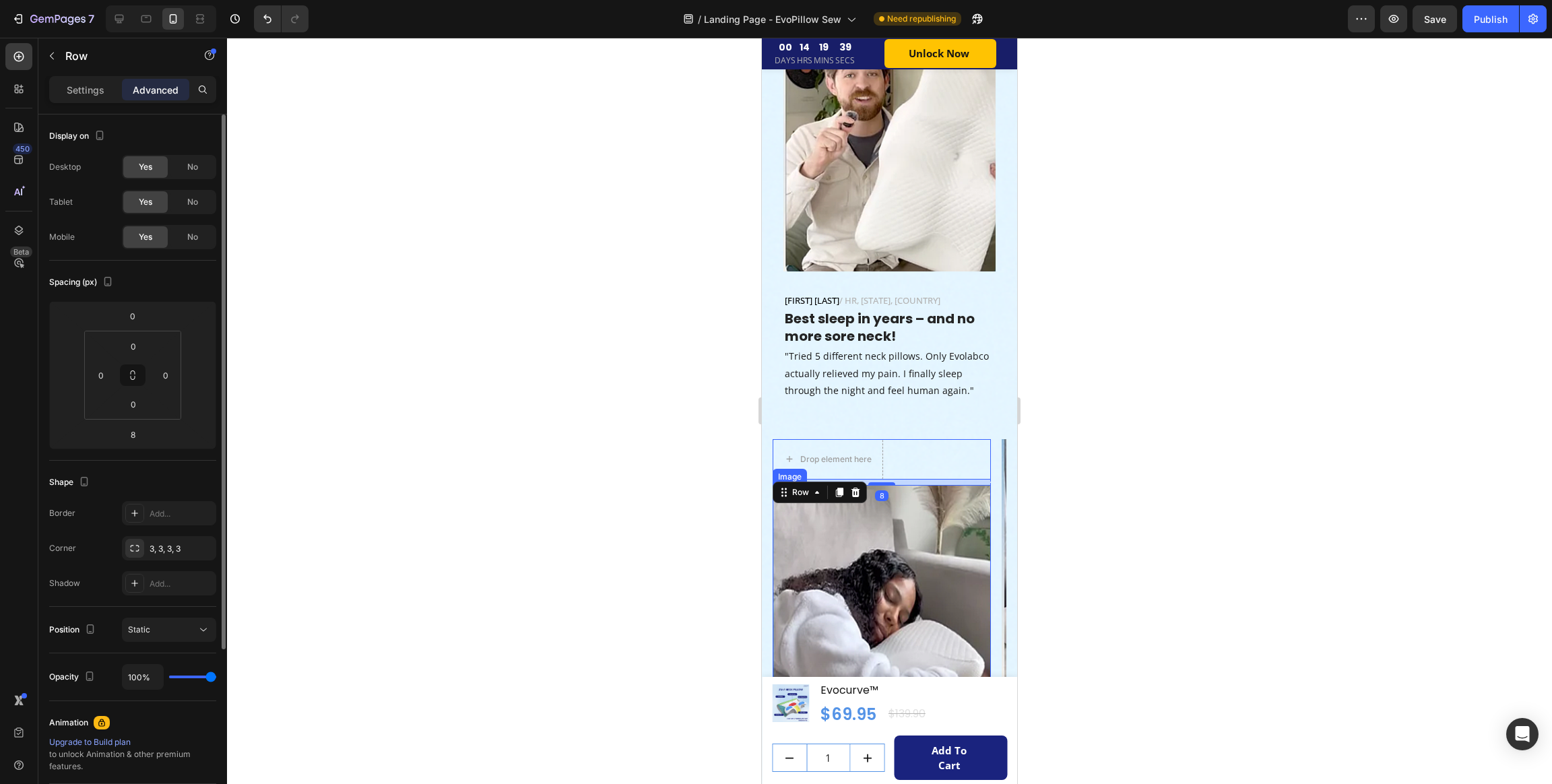 click at bounding box center [882, 622] 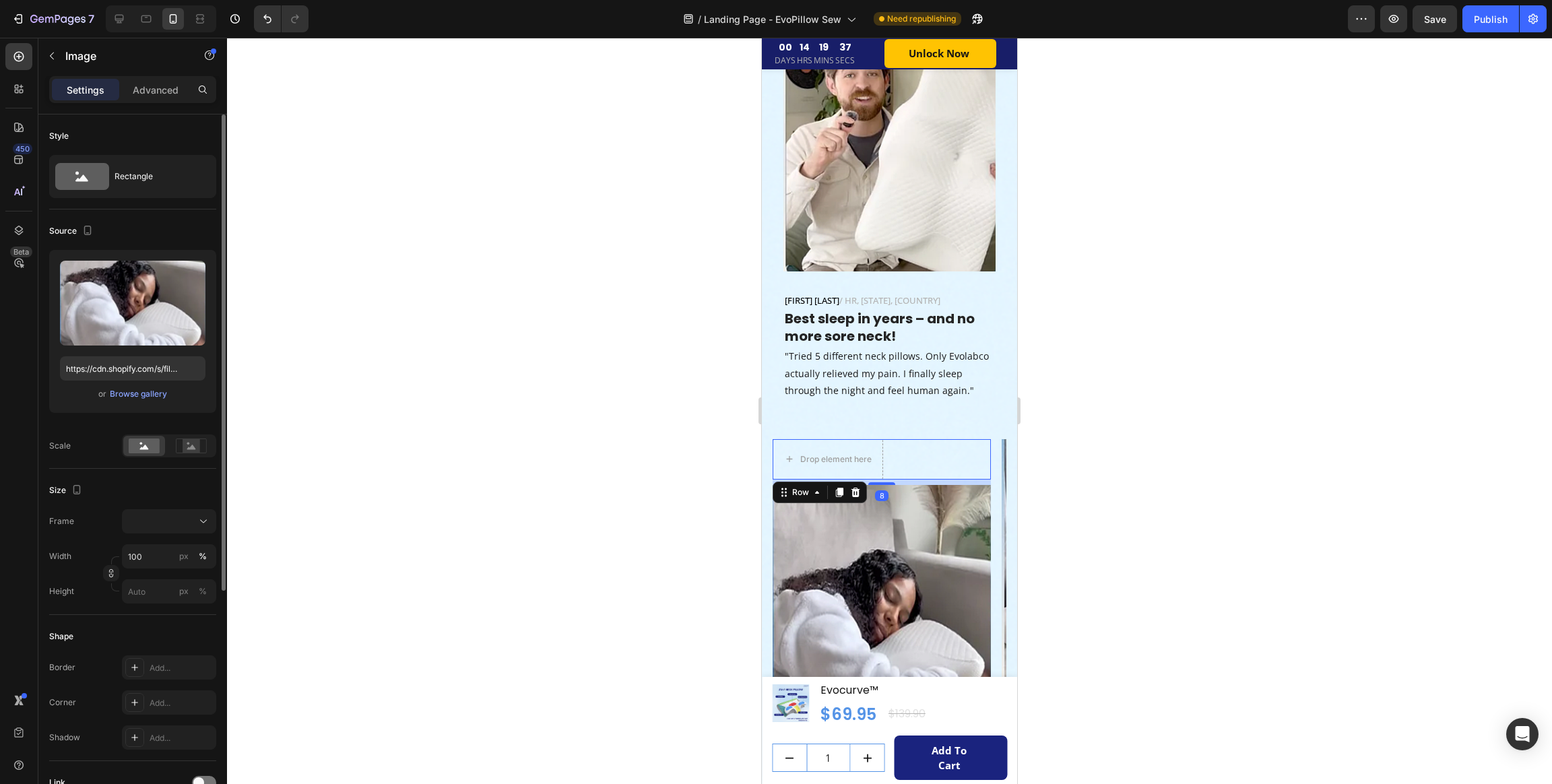 click on "Drop element here Row   8" at bounding box center [882, 459] 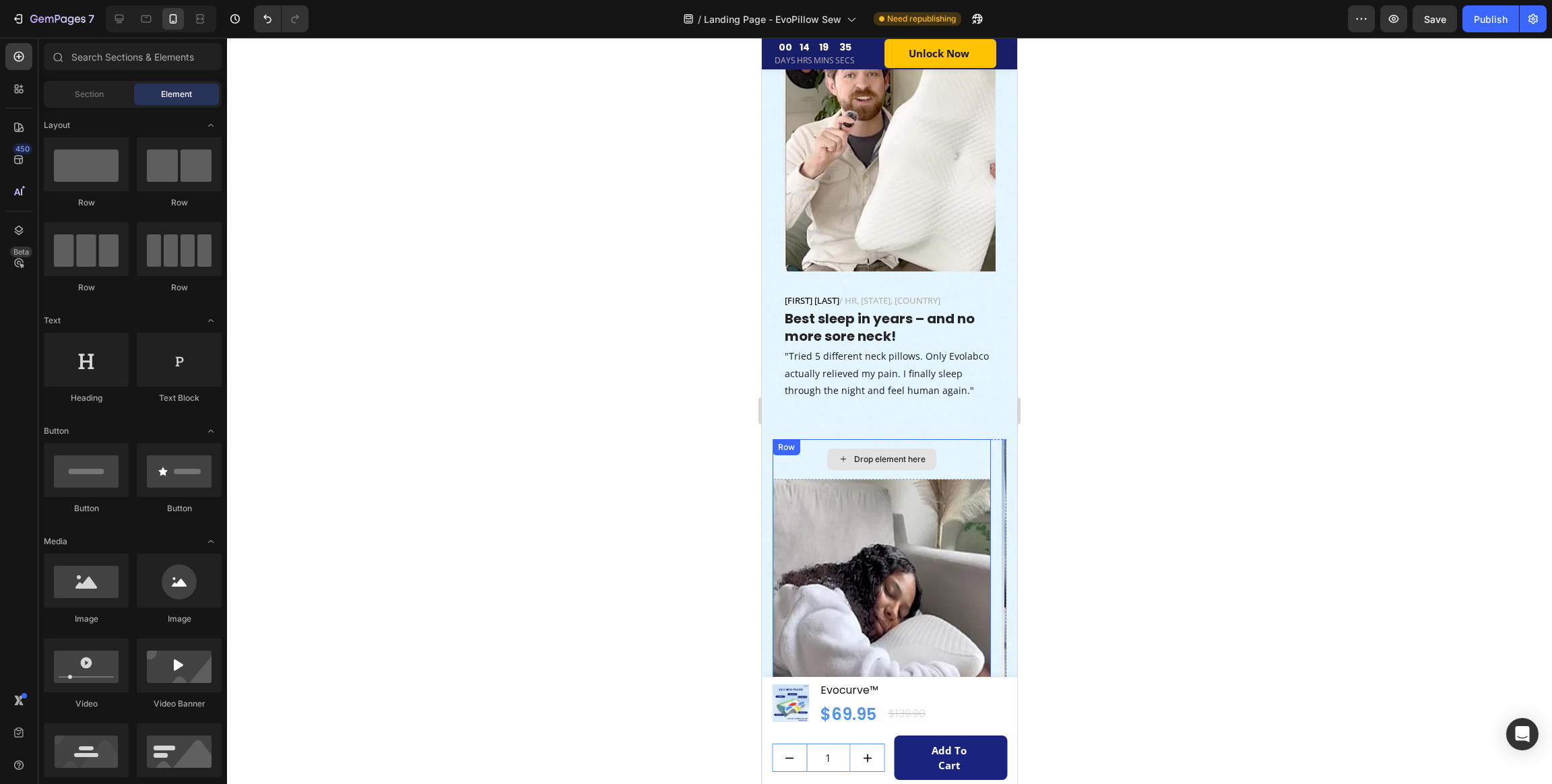 click on "Drop element here Image Claire H. /  Design, Toronto, Canada Text block Row Zero neck pain. Zero regrets. Heading "I work at a desk all day and used to wake up stiff. This pillow supports my neck in every position – and no weird foam smell!" Text block Image Alex T. /  Teacher, London, UK Text block Row Finally sleeping peacefully – together. Heading "My husband’s snoring kept me up for months. With Evolabco, it’s almost gone. We both sleep better and wake up smiling." Text block Row" at bounding box center [882, 882] 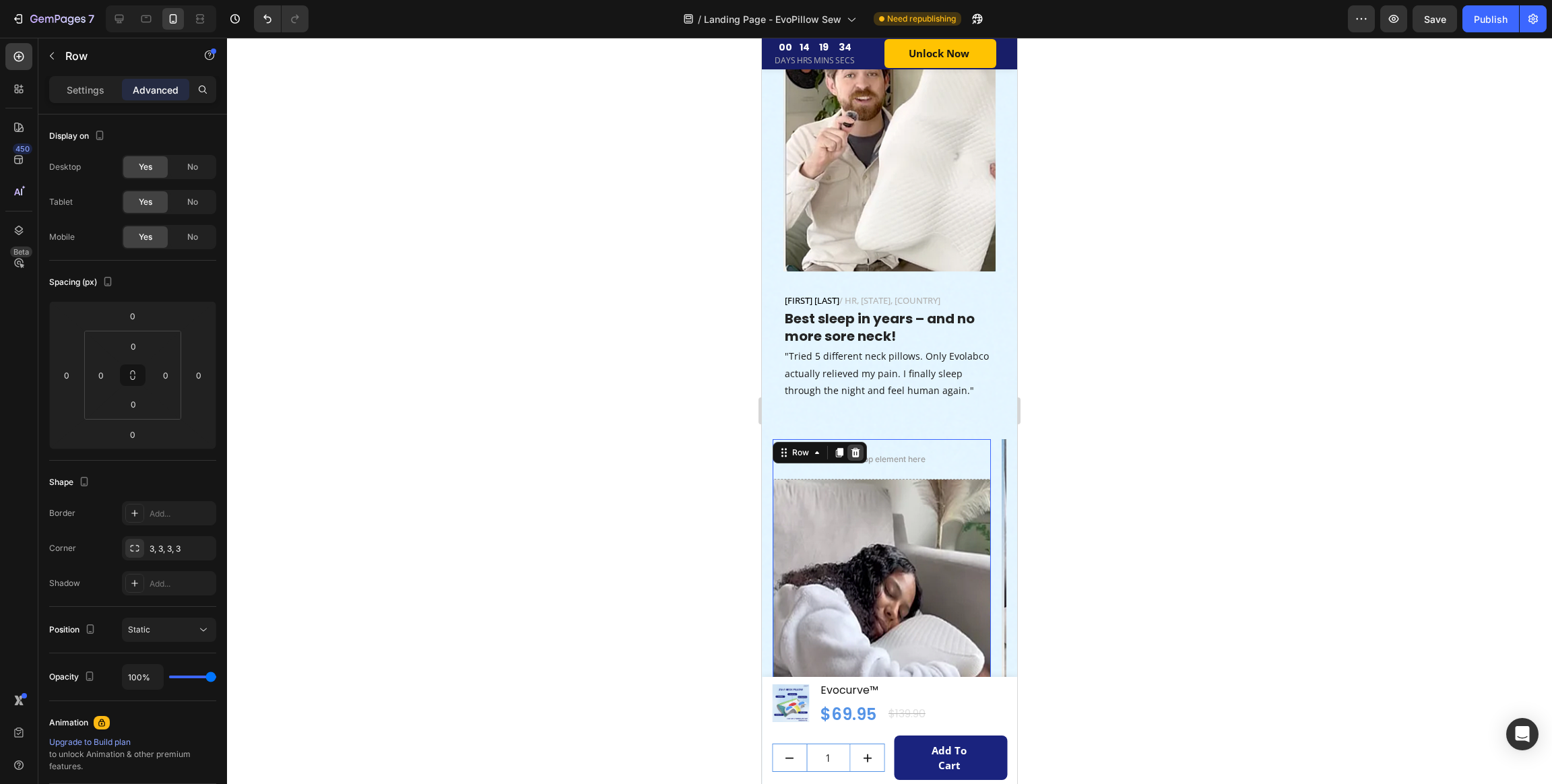 click 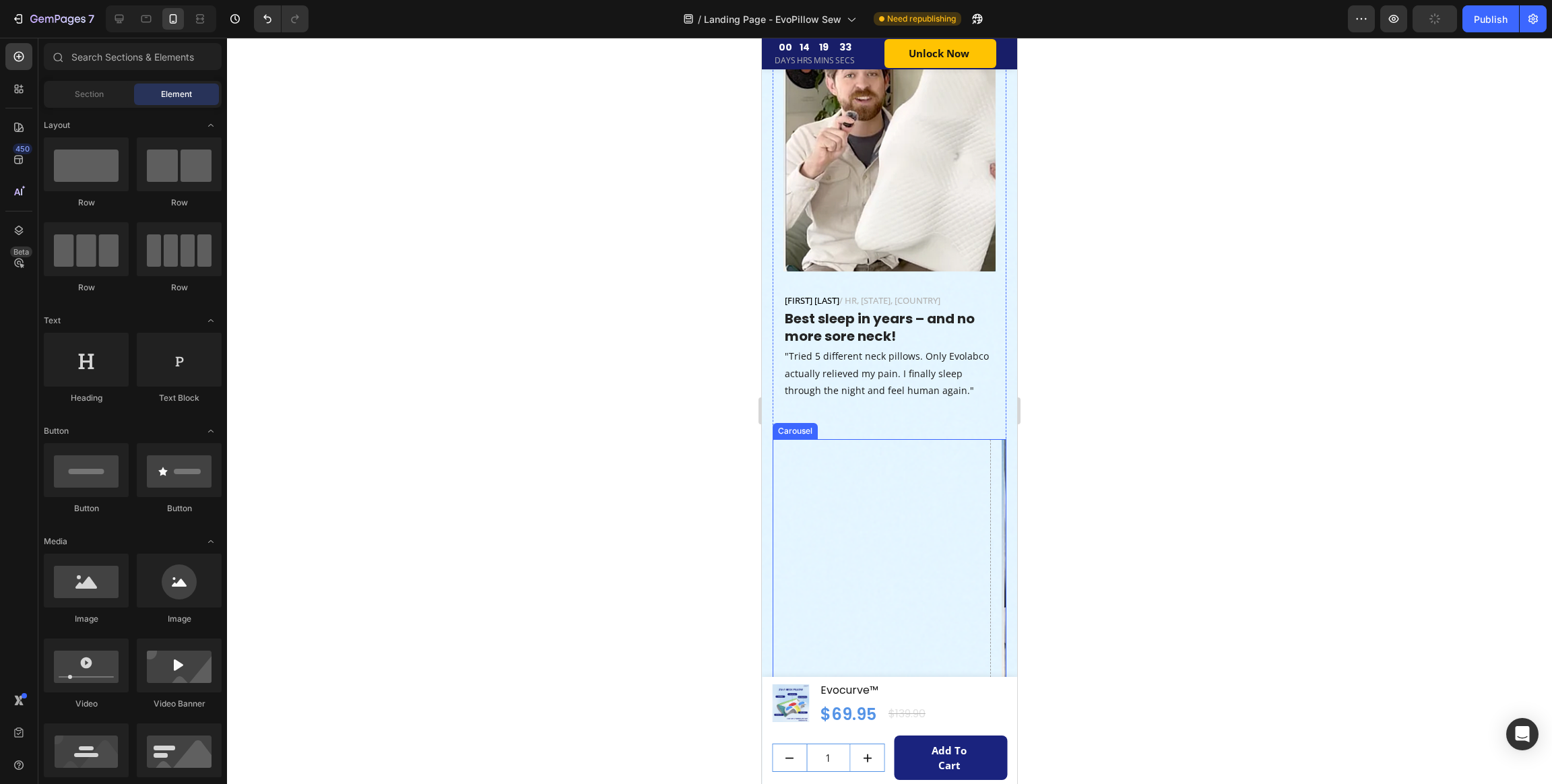click on "Drop element here" at bounding box center (882, 1101) 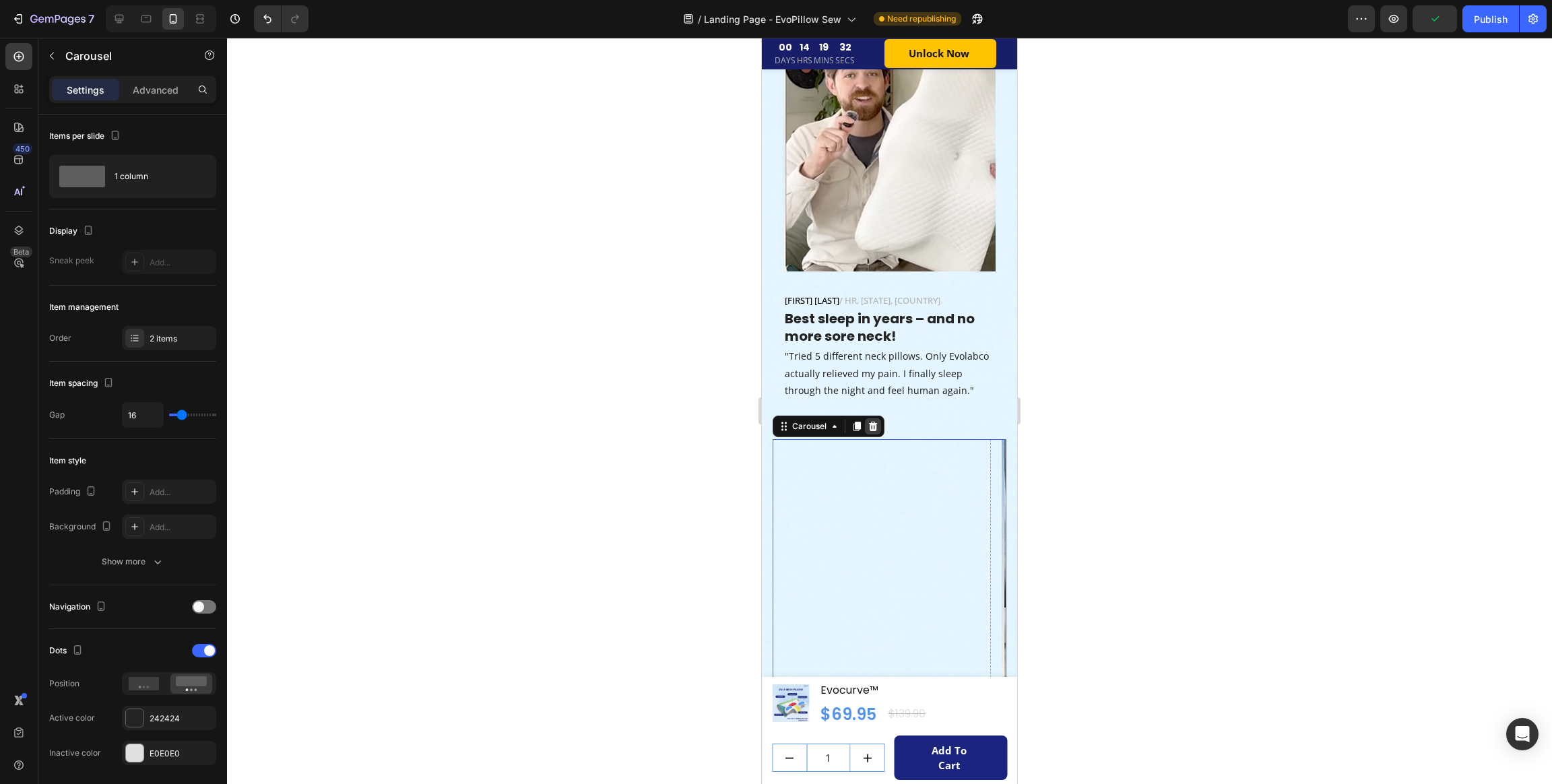click 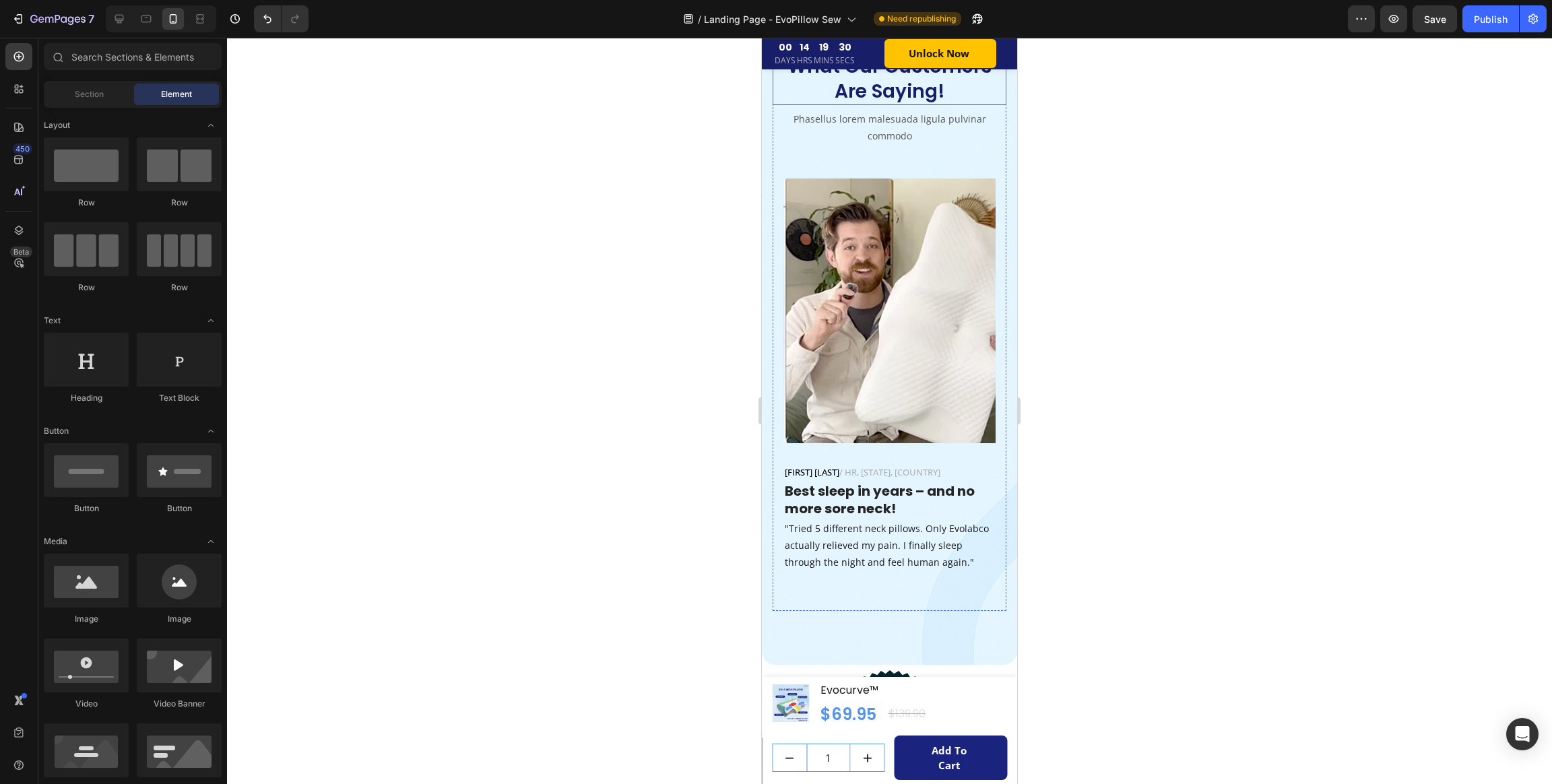 scroll, scrollTop: 4891, scrollLeft: 0, axis: vertical 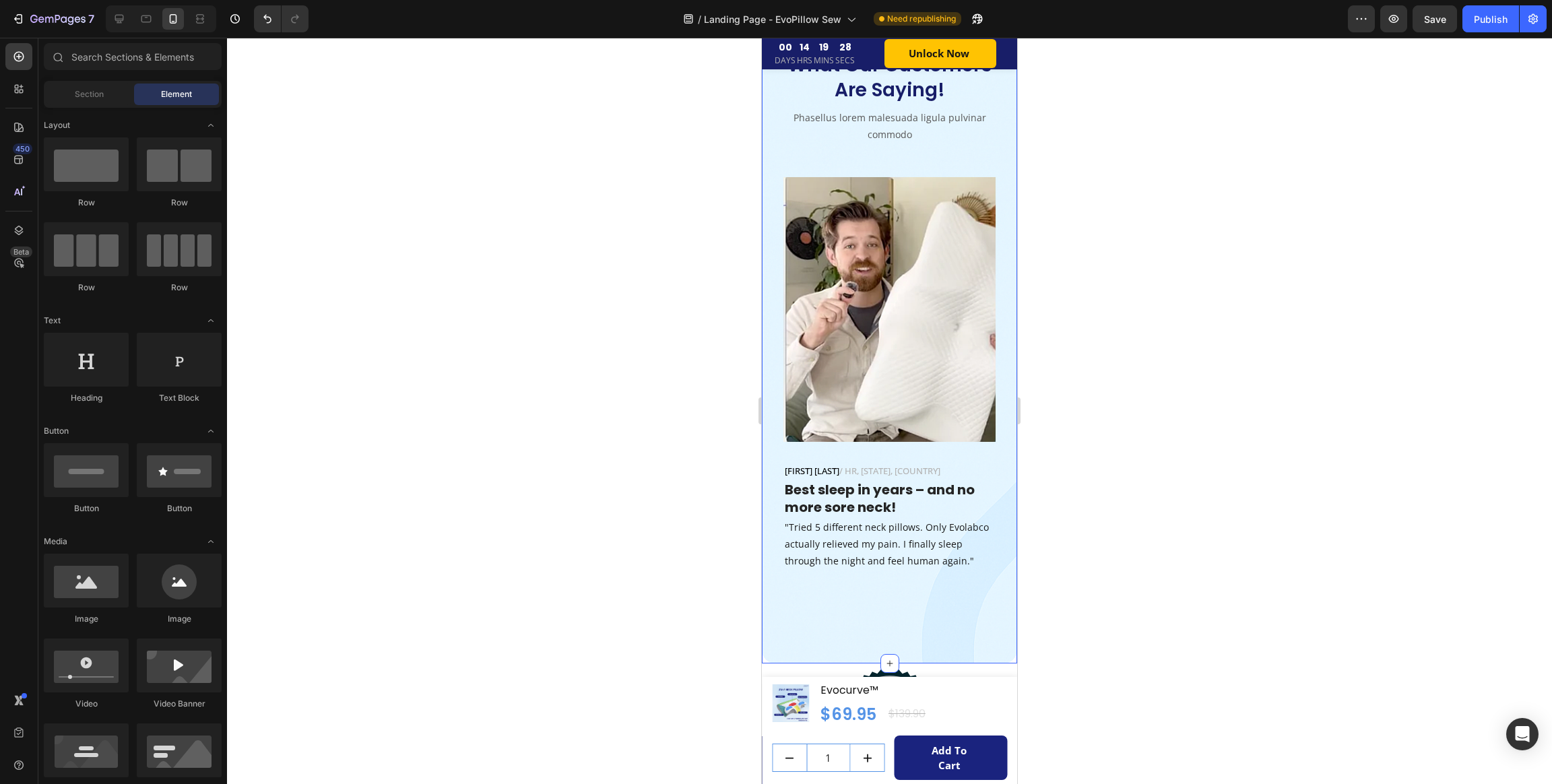 click on "What Our Customers Are Saying! Heading Phasellus lorem malesuada ligula pulvinar commodo Text block Image Jennifer M.  / HR, California, USA Text block Best sleep in years – and no more sore neck! Heading "Tried 5 different neck pillows. Only Evolabco actually relieved my pain. I finally sleep through the night and feel human again." Text block Row Row Section 16/25   You can create reusable sections Create Theme Section AI Content Write with GemAI What would you like to describe here? Tone and Voice Persuasive Product Evocurve™ Show more Generate" at bounding box center [889, 331] 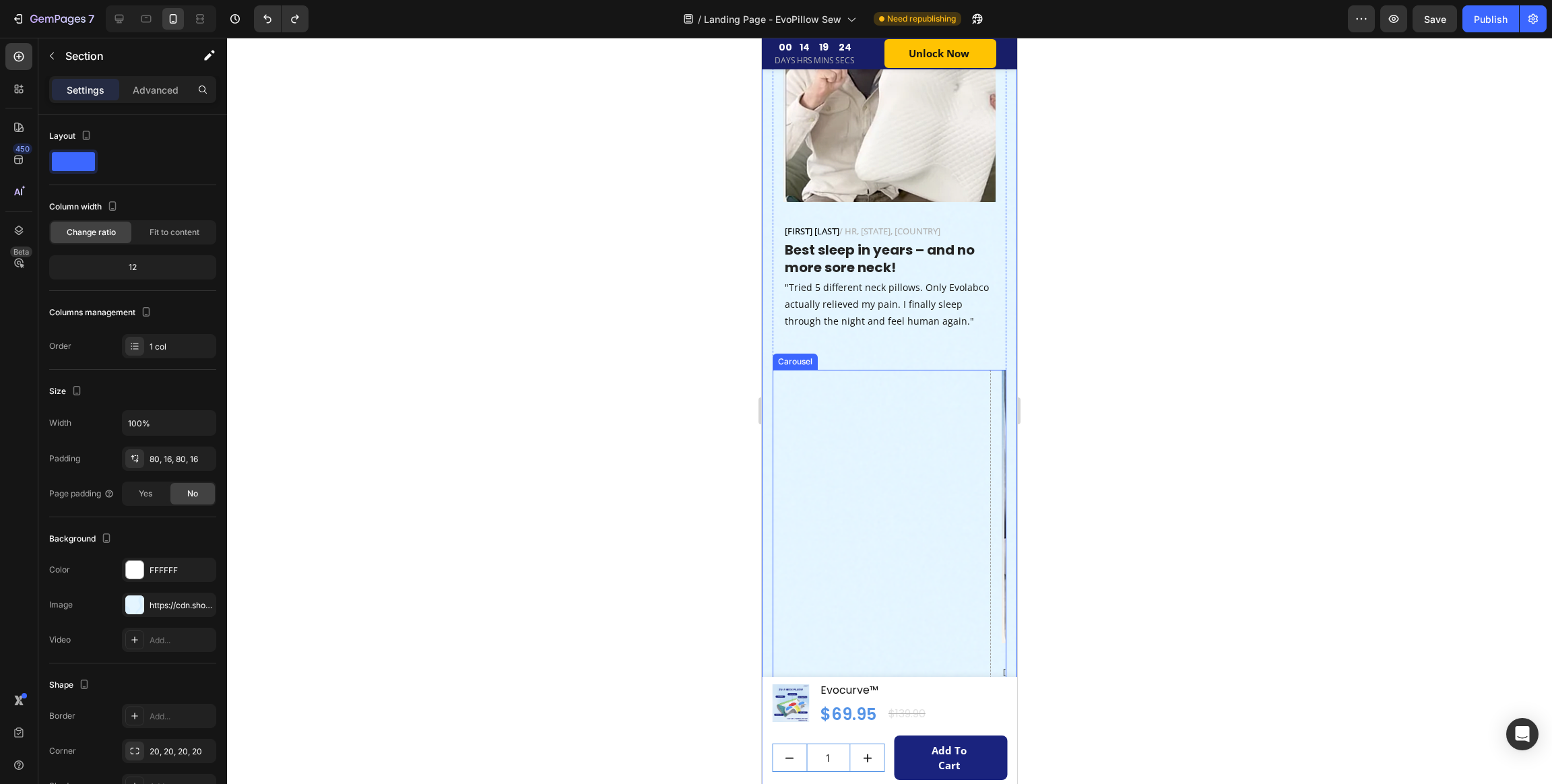 scroll, scrollTop: 5194, scrollLeft: 0, axis: vertical 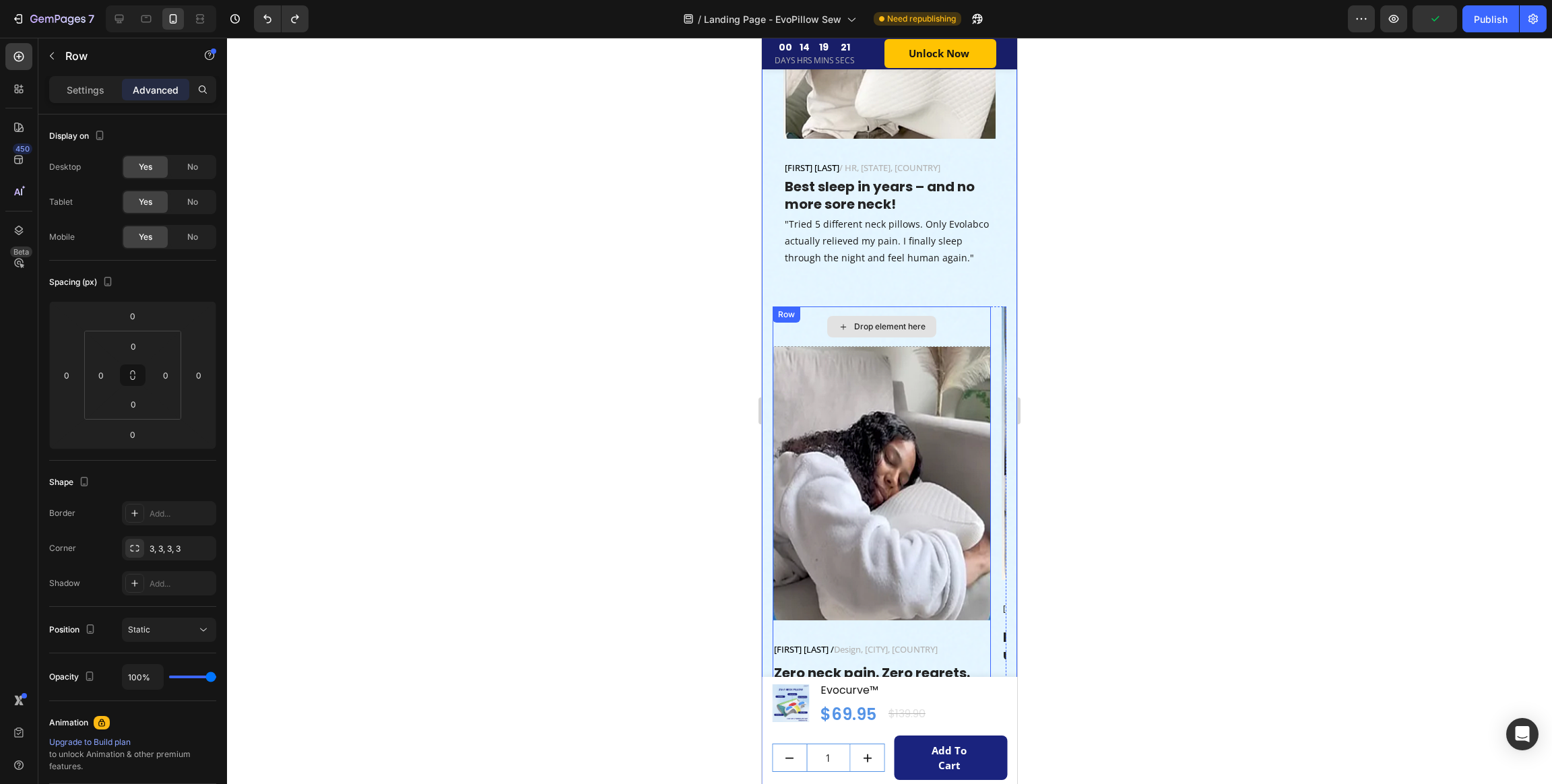 click on "Drop element here" at bounding box center (882, 327) 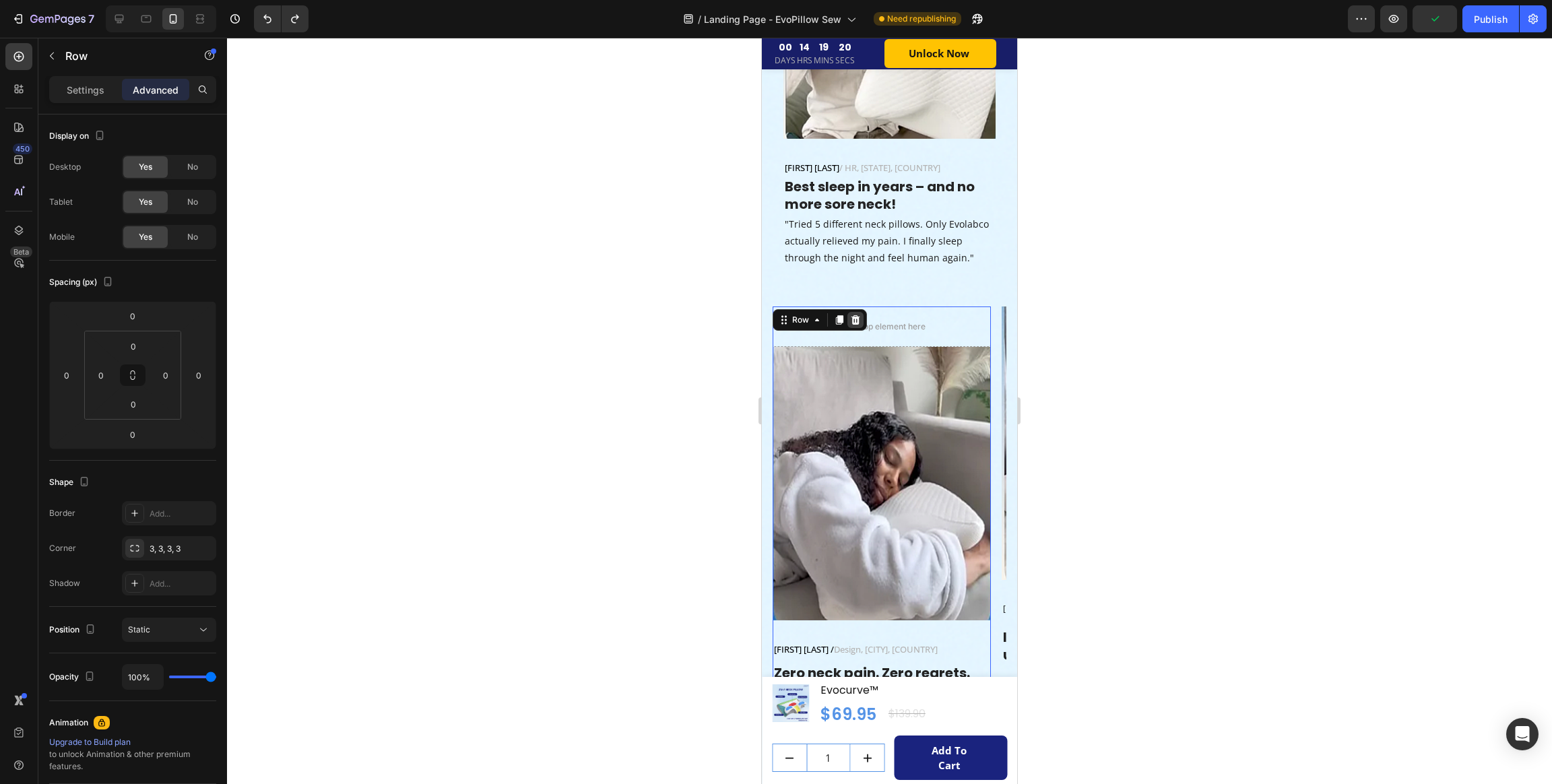 click 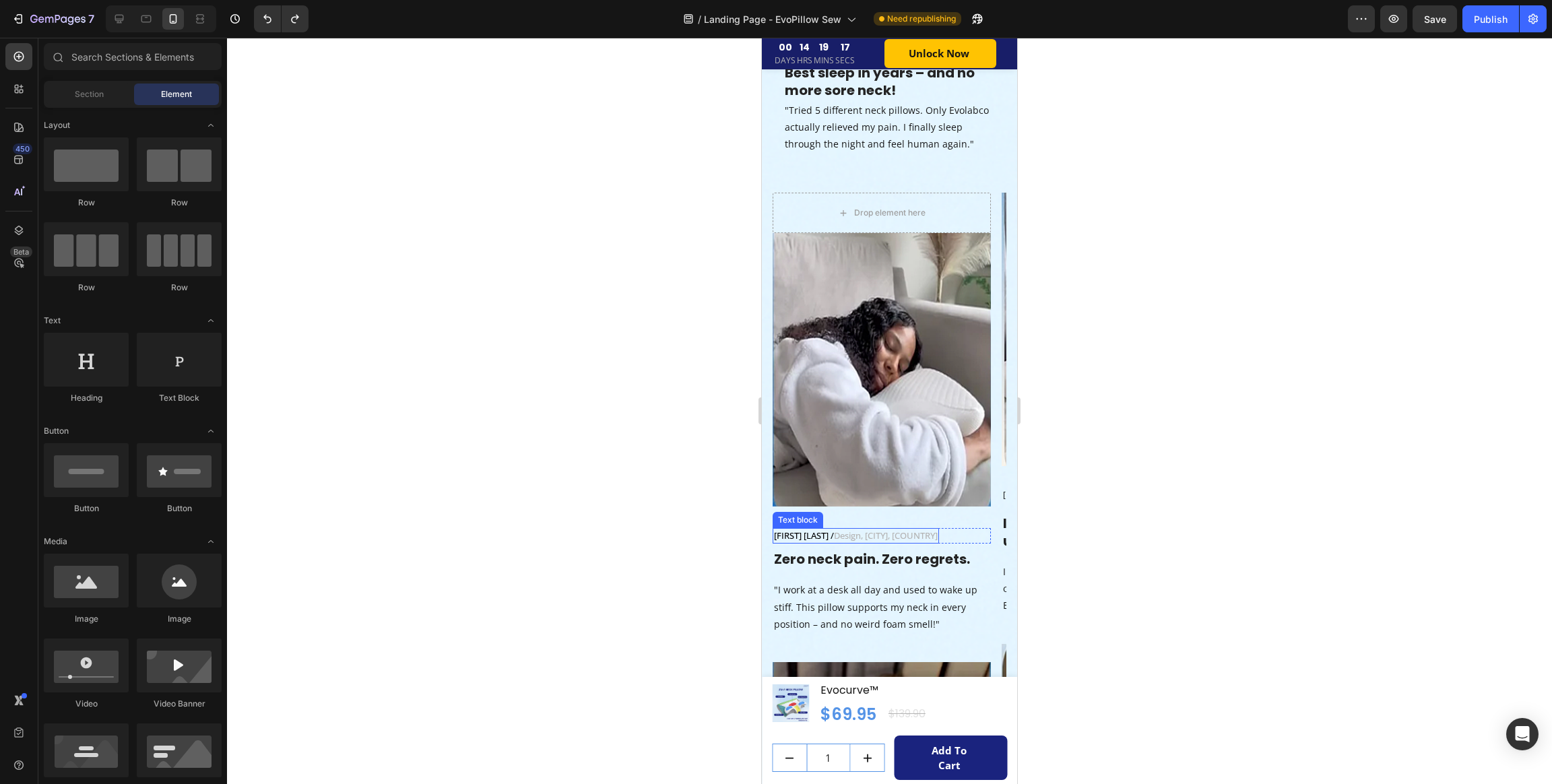 scroll, scrollTop: 5295, scrollLeft: 0, axis: vertical 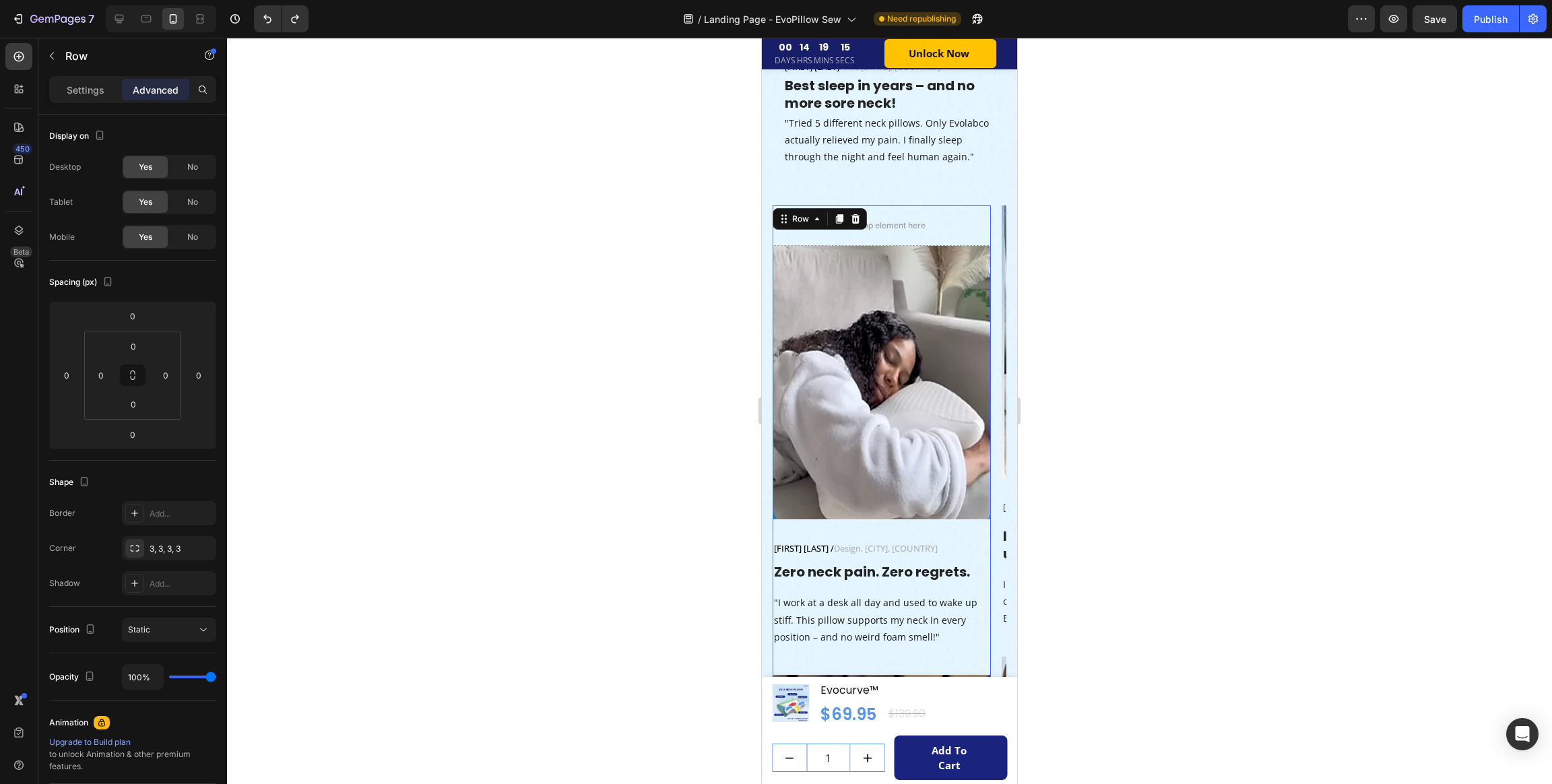 click on "Drop element here Image Claire H. /  Design, Toronto, Canada Text block Row Zero neck pain. Zero regrets. Heading "I work at a desk all day and used to wake up stiff. This pillow supports my neck in every position – and no weird foam smell!" Text block Image Alex T. /  Teacher, London, UK Text block Row Finally sleeping peacefully – together. Heading "My husband’s snoring kept me up for months. With Evolabco, it’s almost gone. We both sleep better and wake up smiling." Text block Row   0" at bounding box center [882, 649] 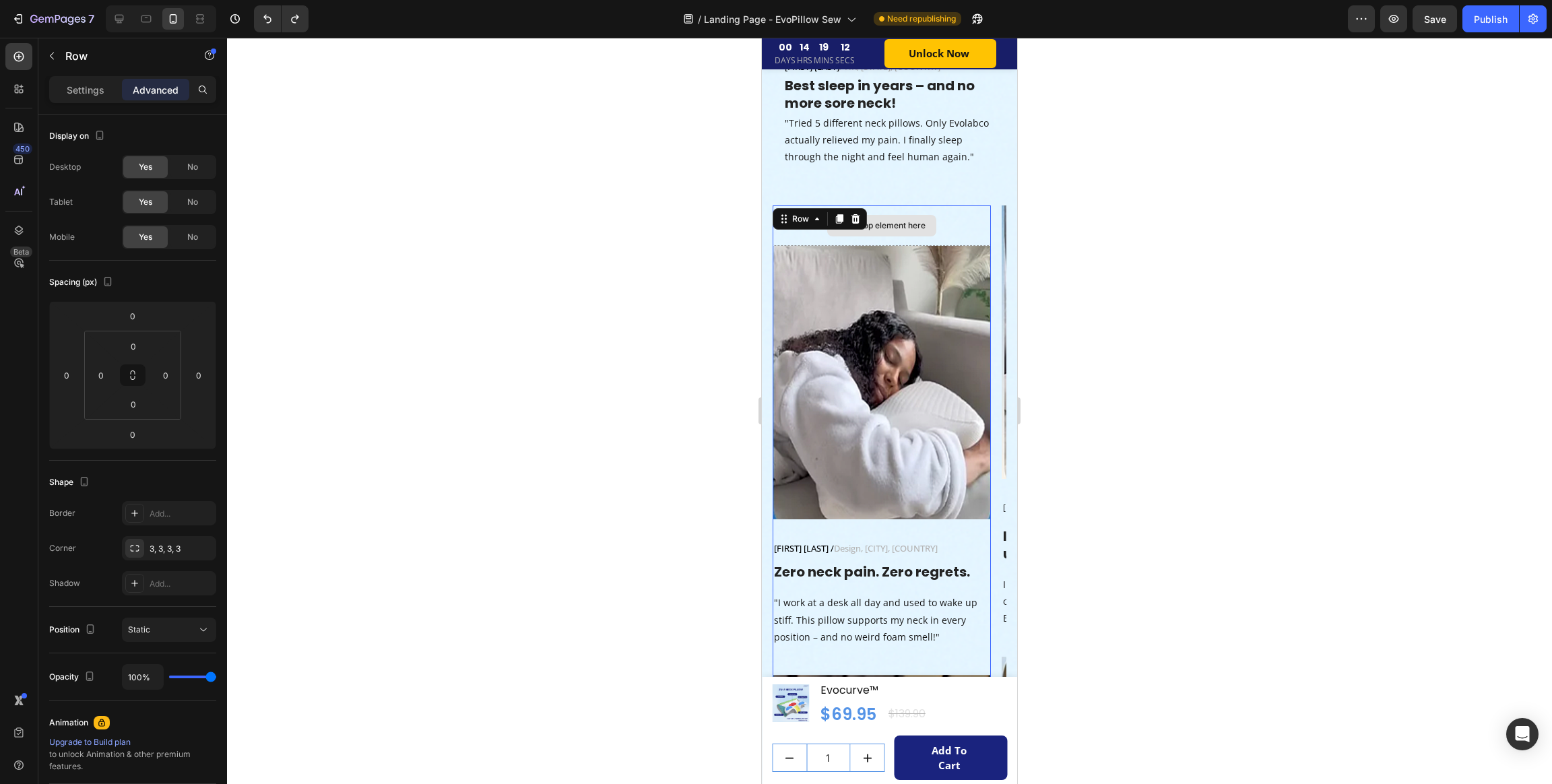 click on "Drop element here" at bounding box center (882, 226) 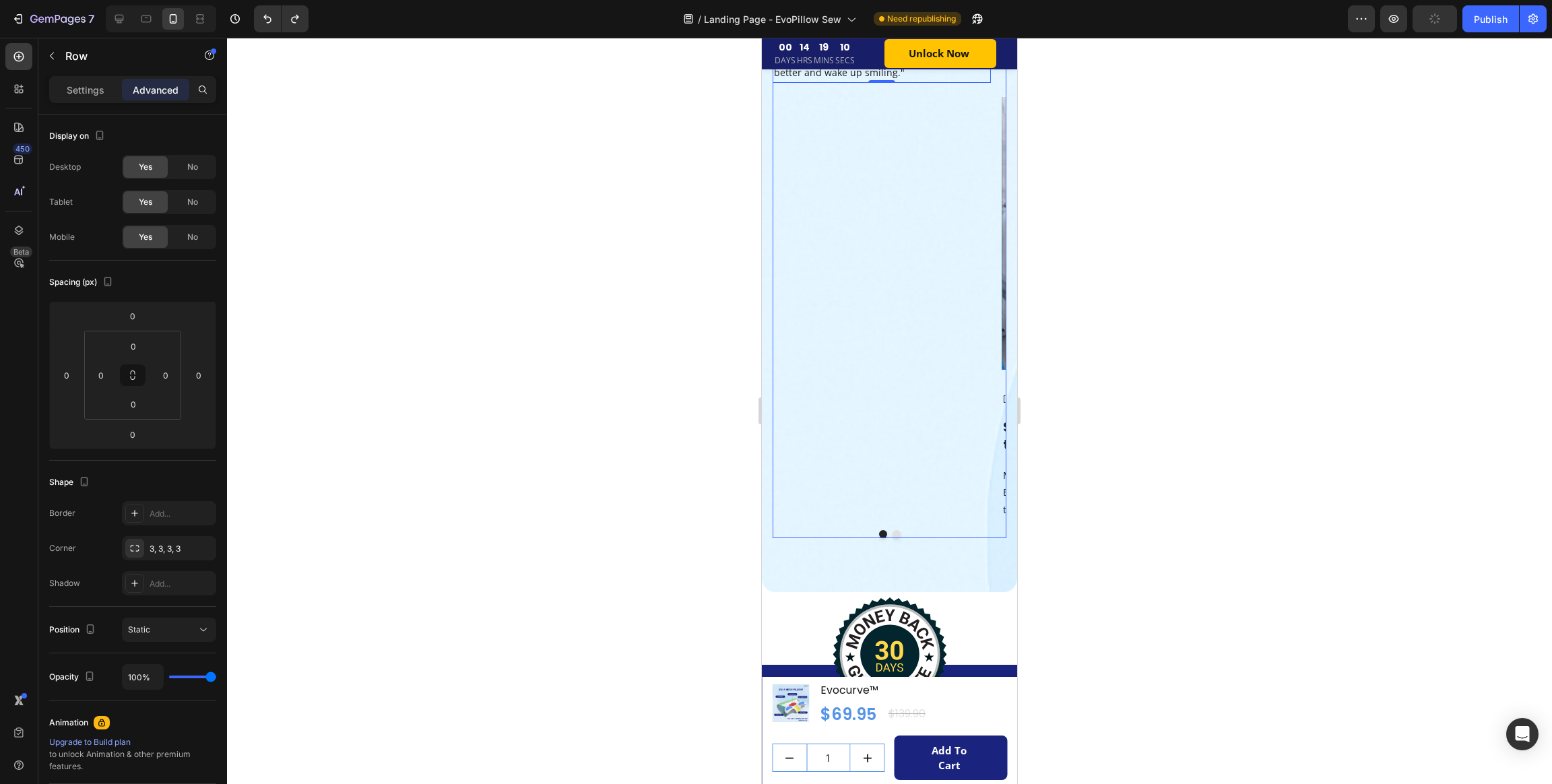 scroll, scrollTop: 6406, scrollLeft: 0, axis: vertical 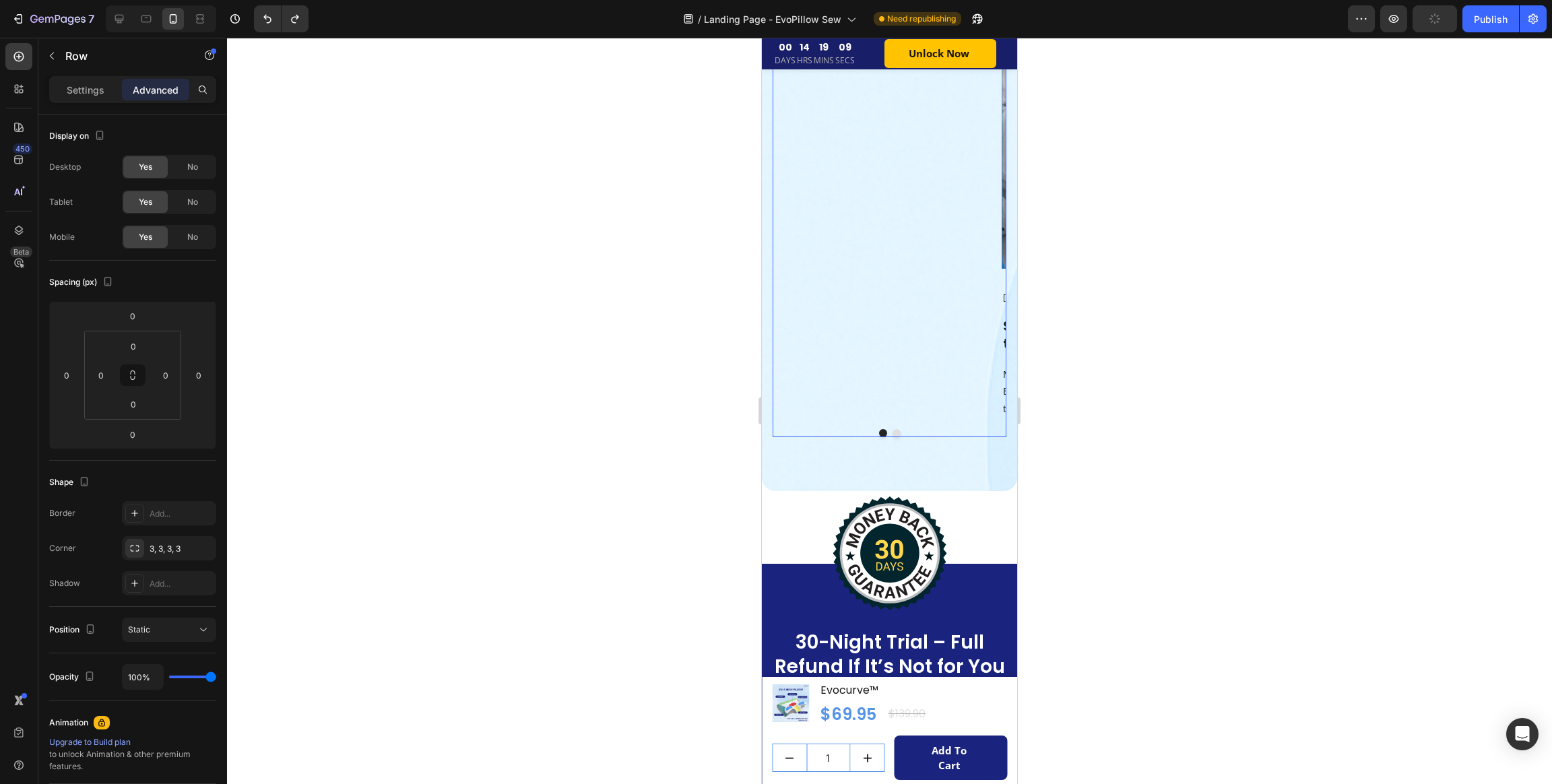 click on "Drop element here Image Claire H. /  Design, Toronto, Canada Text block Row Zero neck pain. Zero regrets. Heading "I work at a desk all day and used to wake up stiff. This pillow supports my neck in every position – and no weird foam smell!" Text block Image Alex T. /  Teacher, London, UK Text block Row Finally sleeping peacefully – together. Heading "My husband’s snoring kept me up for months. With Evolabco, it’s almost gone. We both sleep better and wake up smiling." Text block Row" at bounding box center [882, -244] 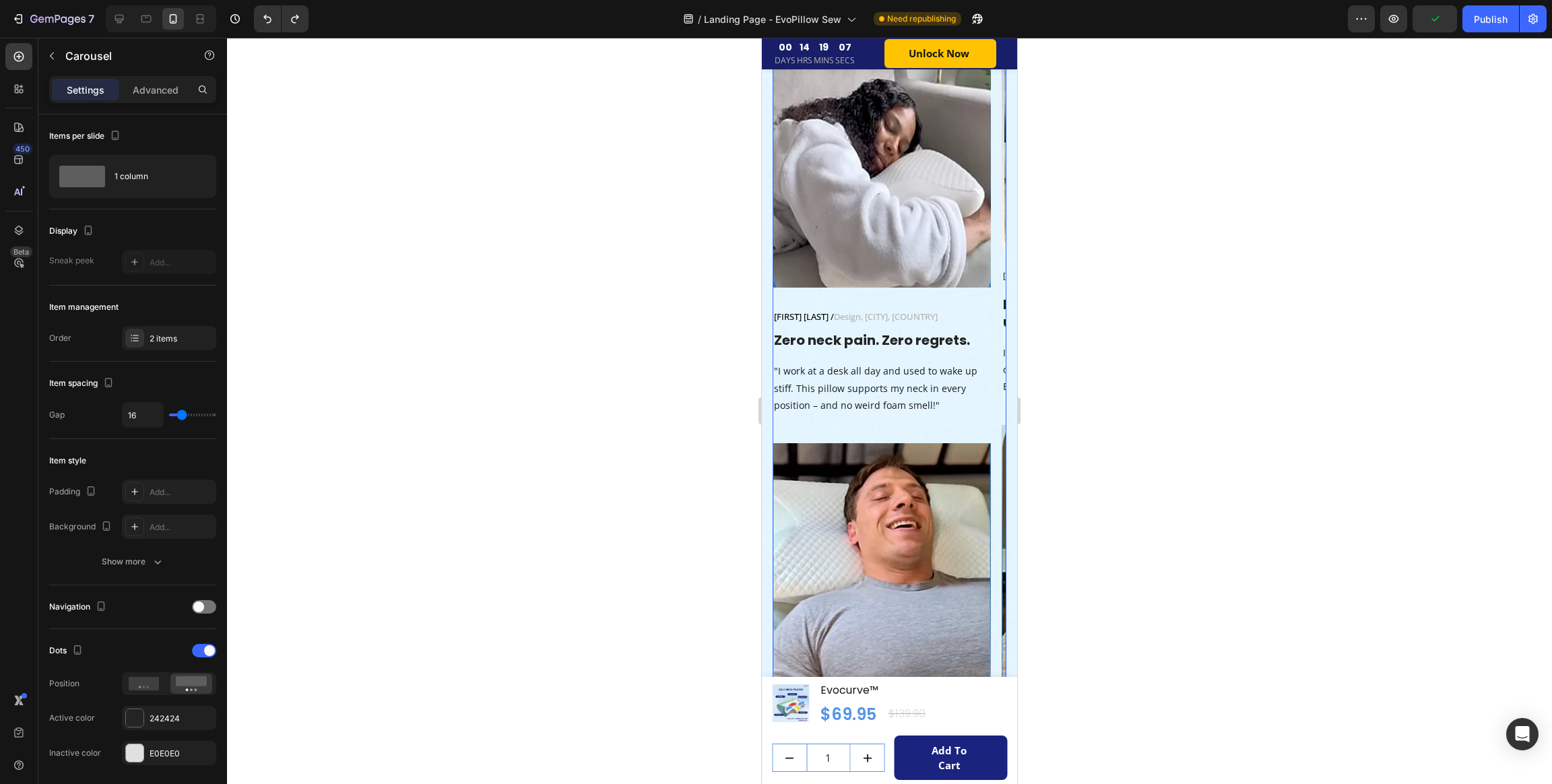scroll, scrollTop: 5396, scrollLeft: 0, axis: vertical 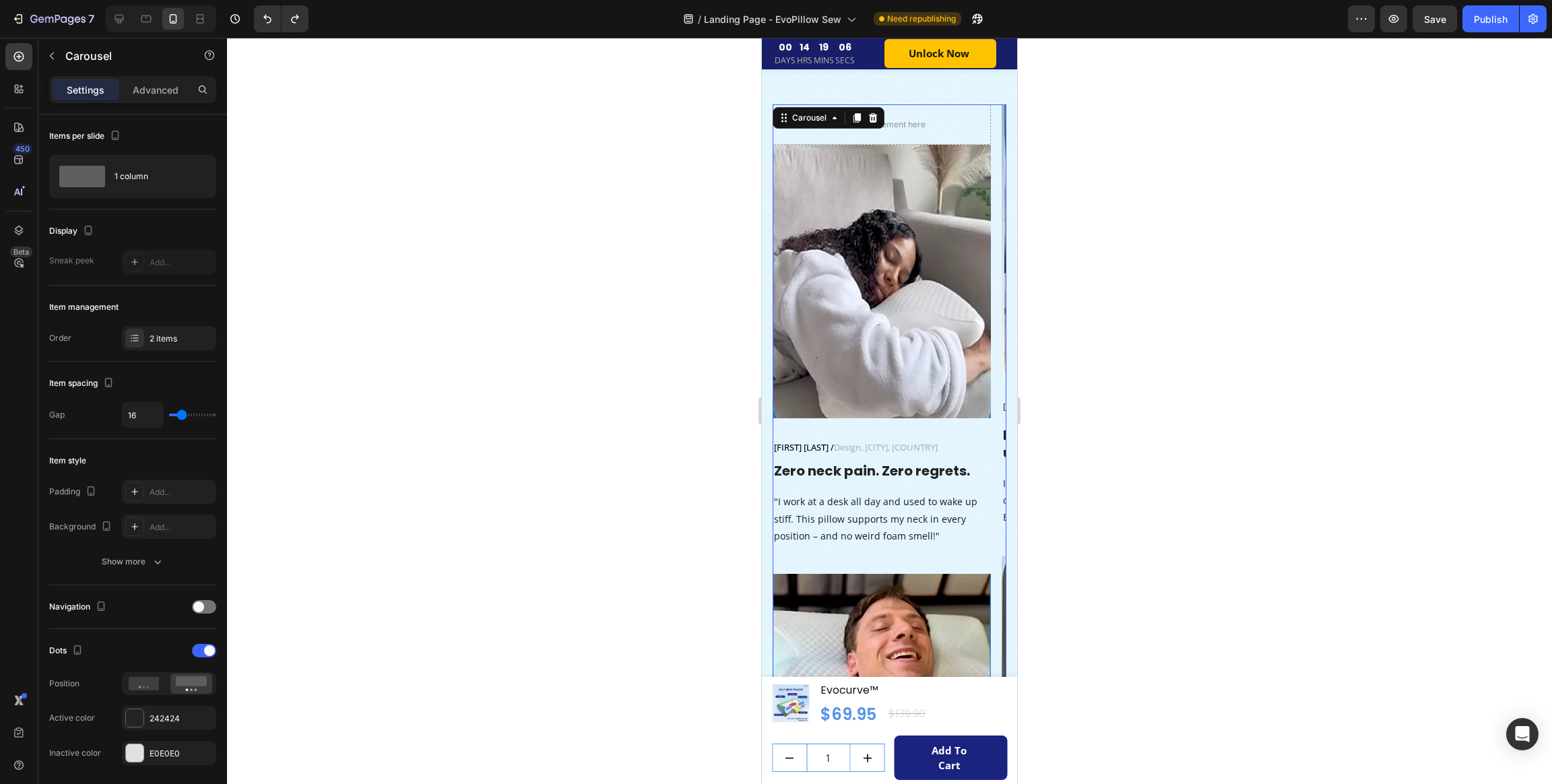 click on "Carousel" at bounding box center [829, 118] 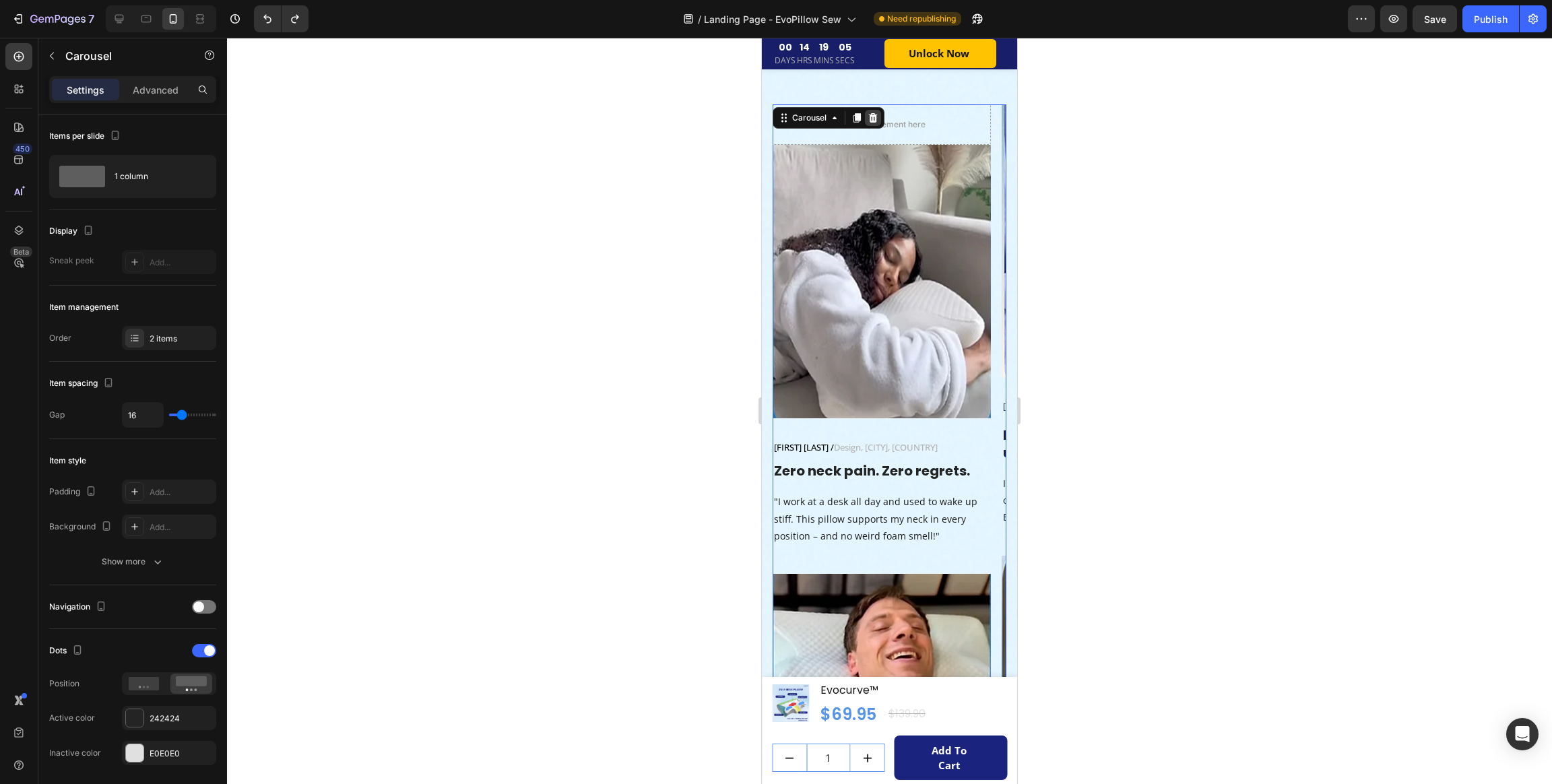 click 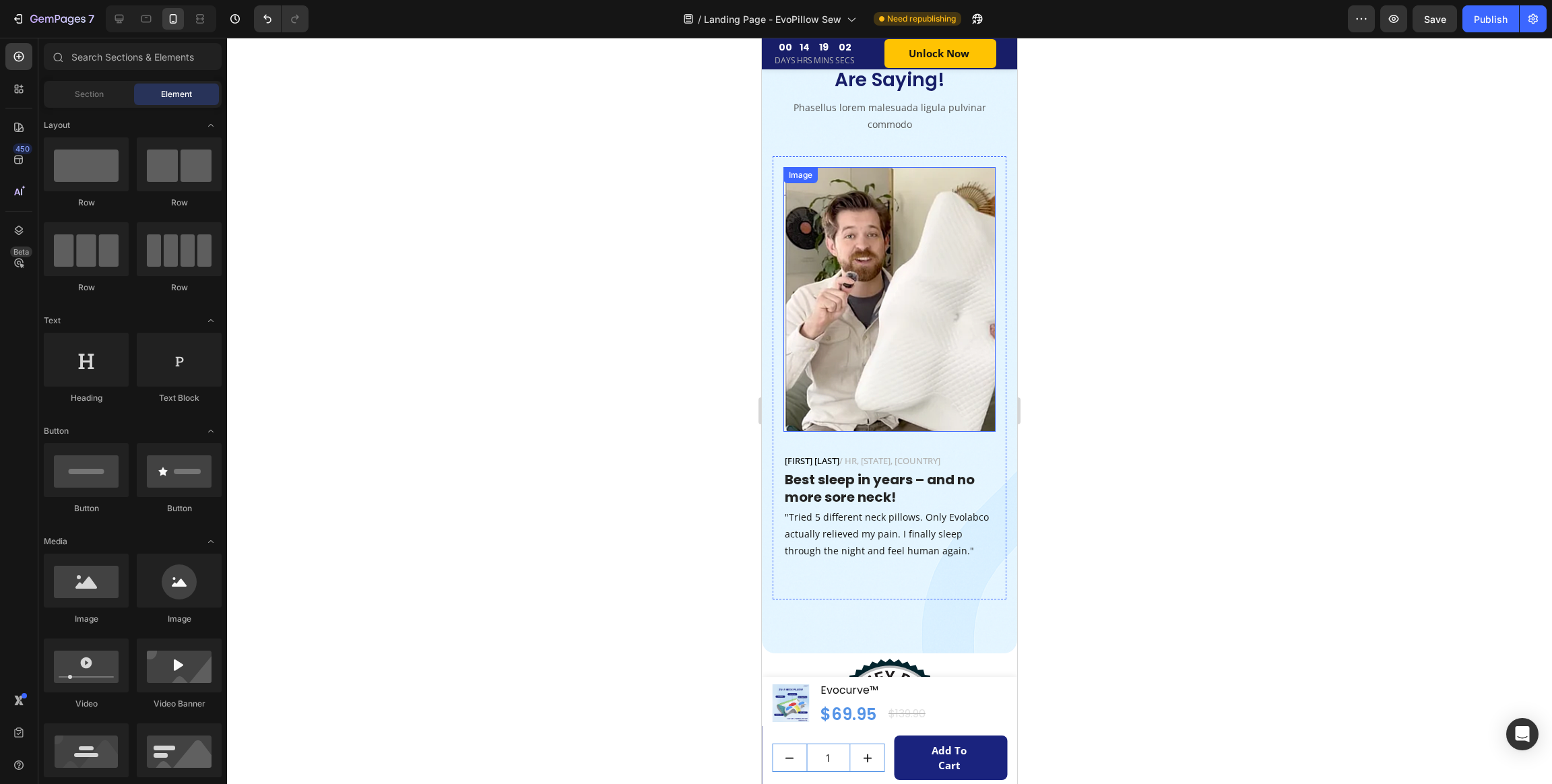 scroll, scrollTop: 4891, scrollLeft: 0, axis: vertical 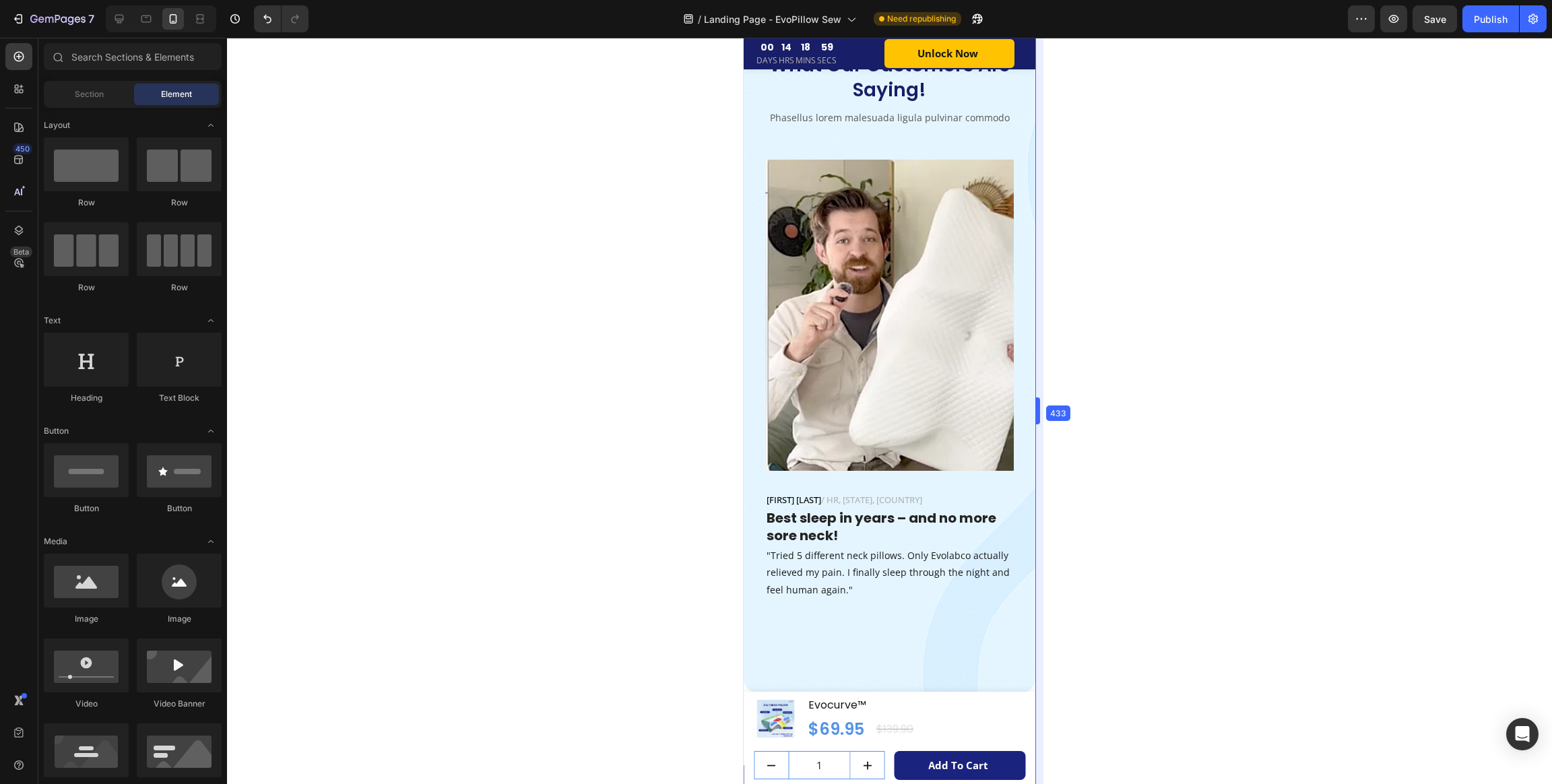 drag, startPoint x: 254, startPoint y: 300, endPoint x: 1057, endPoint y: 336, distance: 803.8066 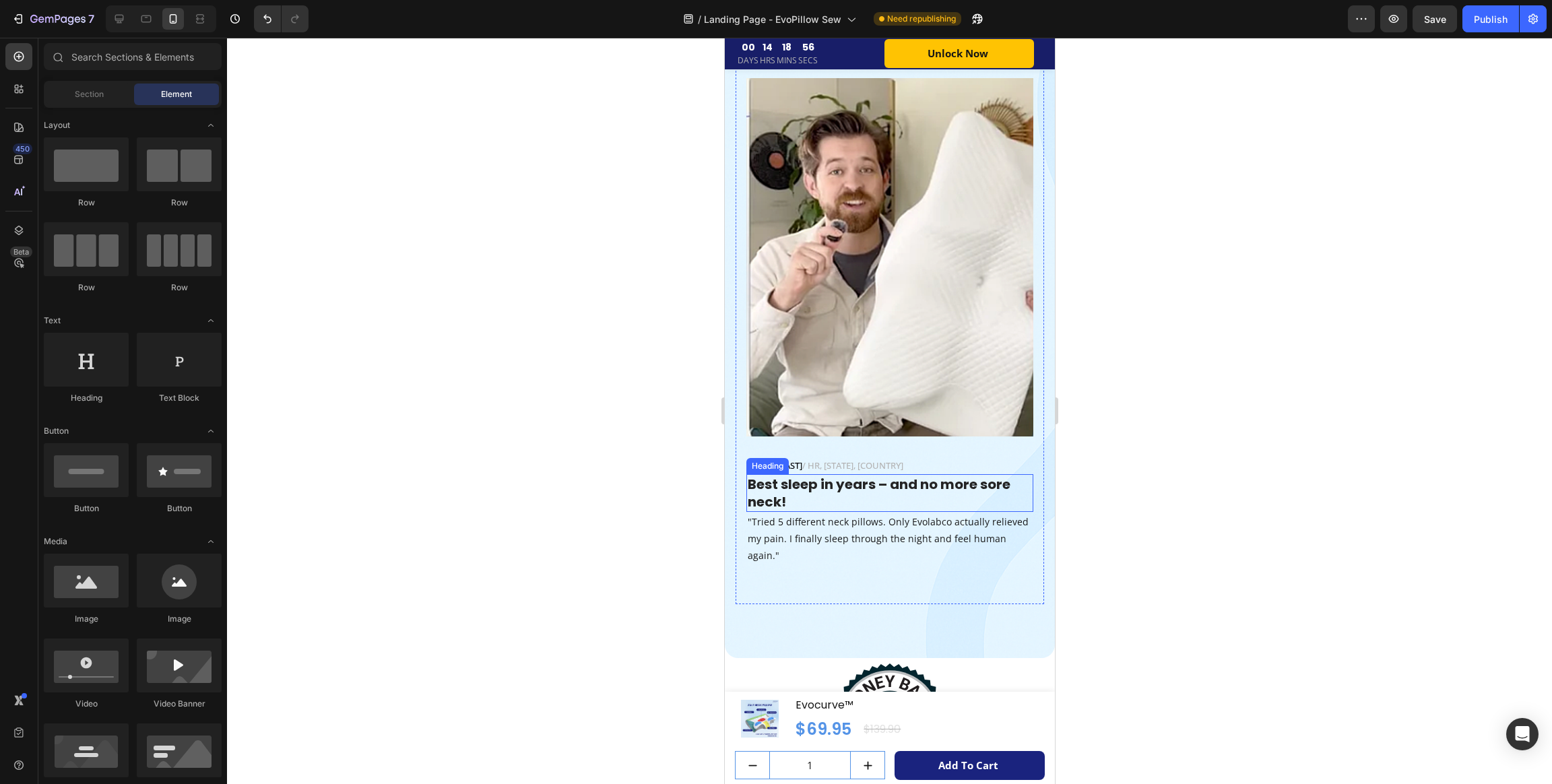 scroll, scrollTop: 4790, scrollLeft: 0, axis: vertical 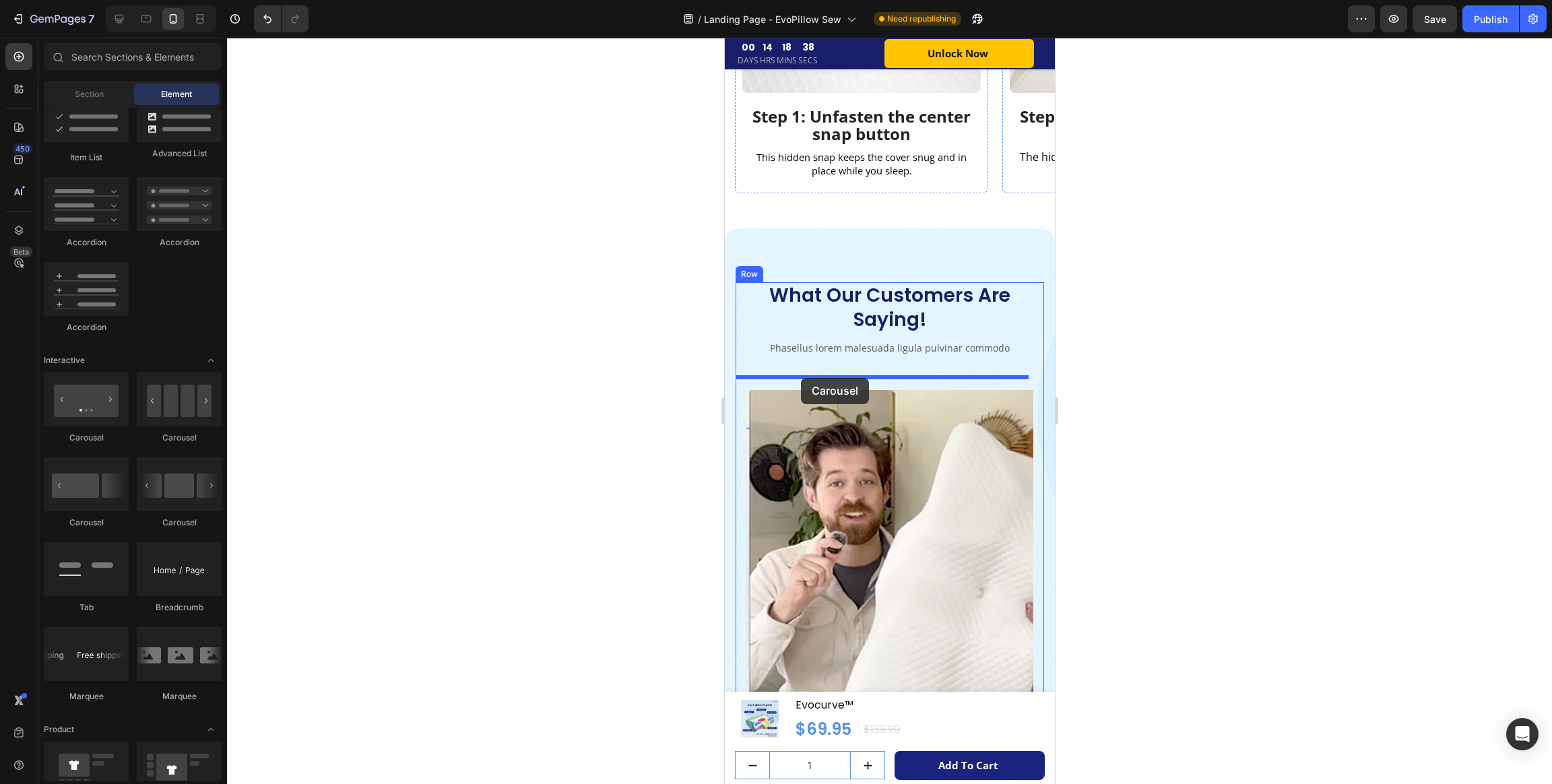 drag, startPoint x: 919, startPoint y: 526, endPoint x: 801, endPoint y: 378, distance: 189.28286 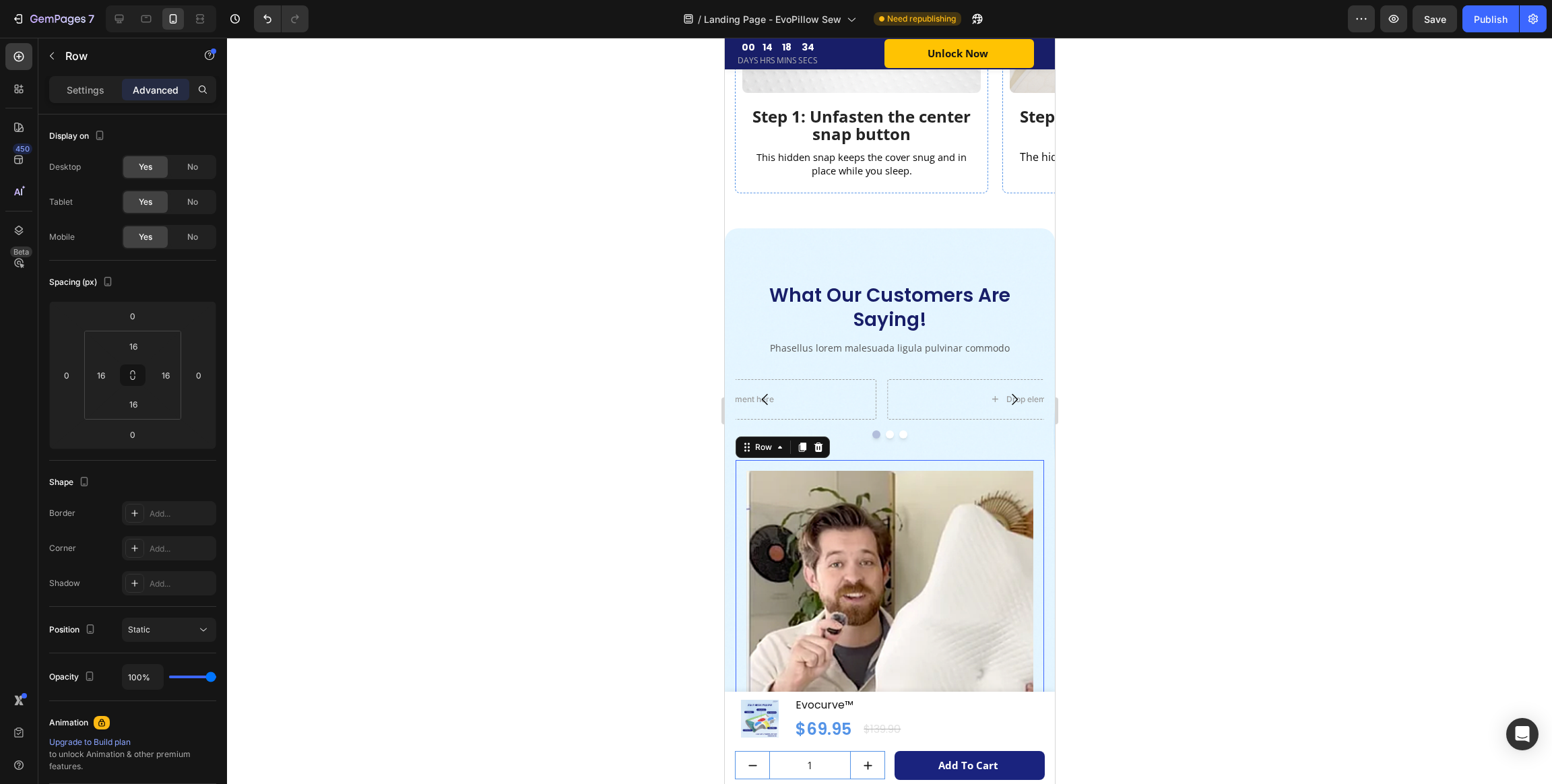 click on "Image Jennifer M.  / HR, California, USA Text block Best sleep in years – and no more sore neck! Heading "Tried 5 different neck pillows. Only Evolabco actually relieved my pain. I finally sleep through the night and feel human again." Text block Row   0" at bounding box center [889, 729] 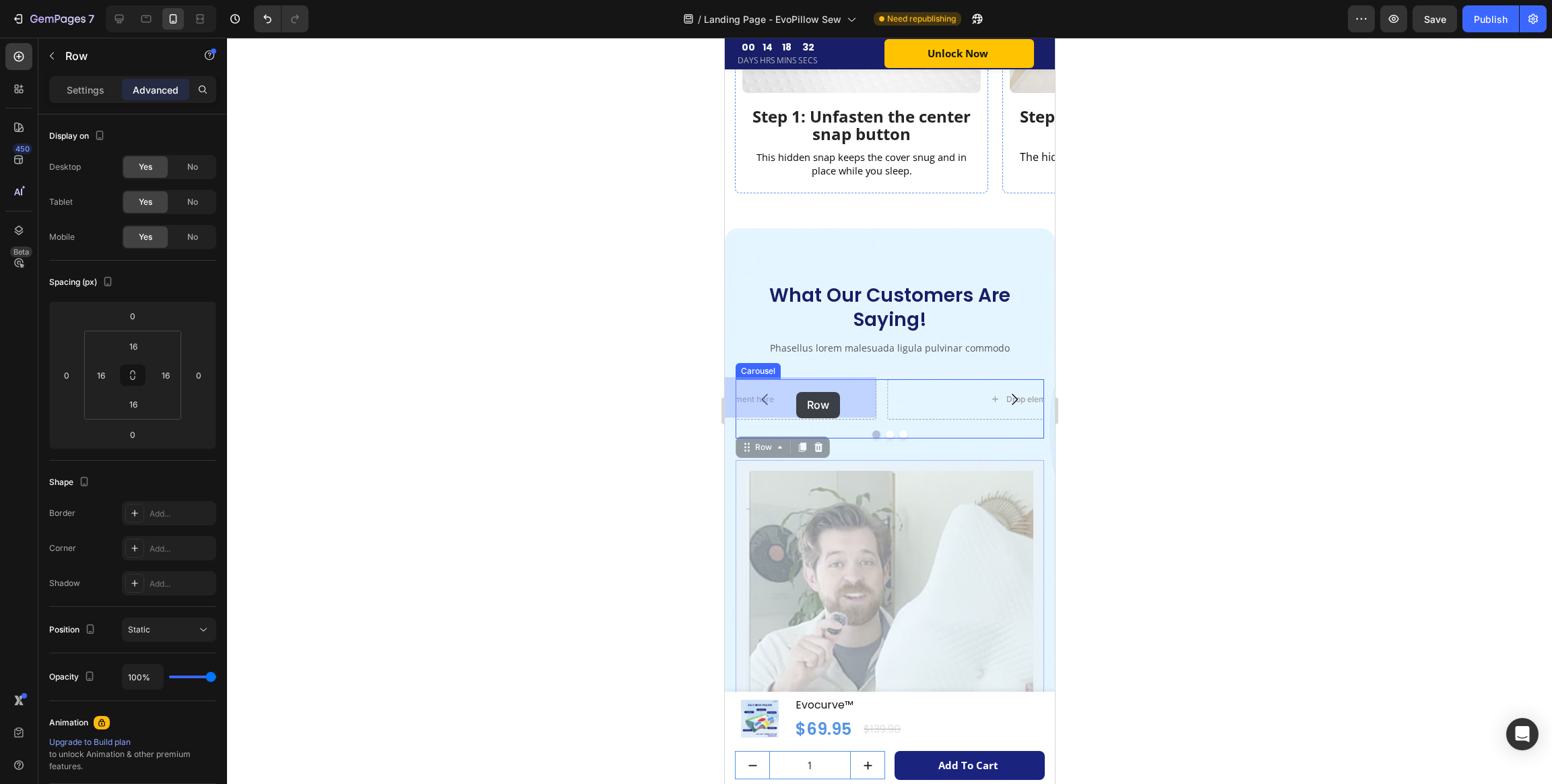 drag, startPoint x: 746, startPoint y: 445, endPoint x: 796, endPoint y: 392, distance: 72.86288 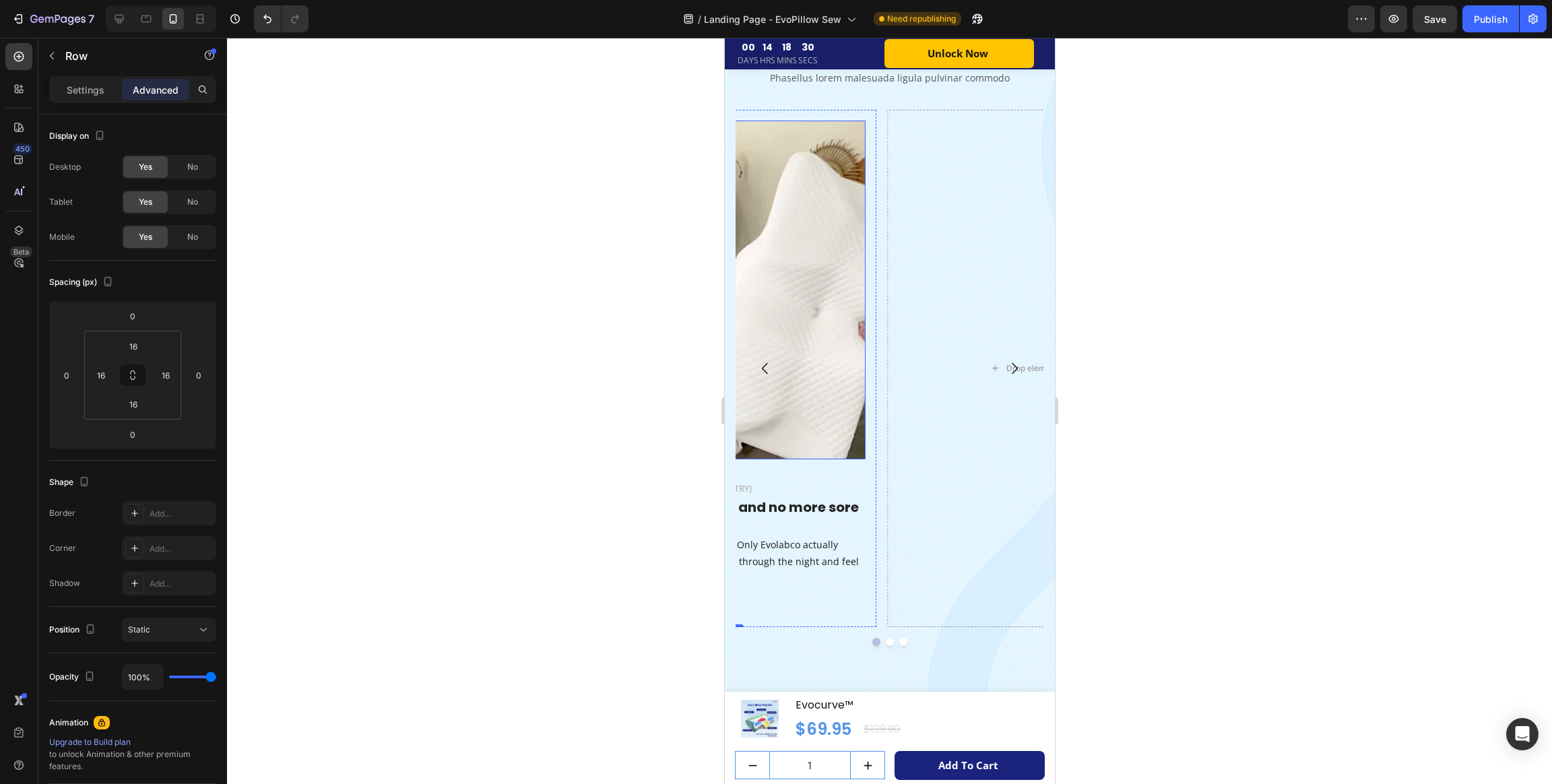 scroll, scrollTop: 4992, scrollLeft: 0, axis: vertical 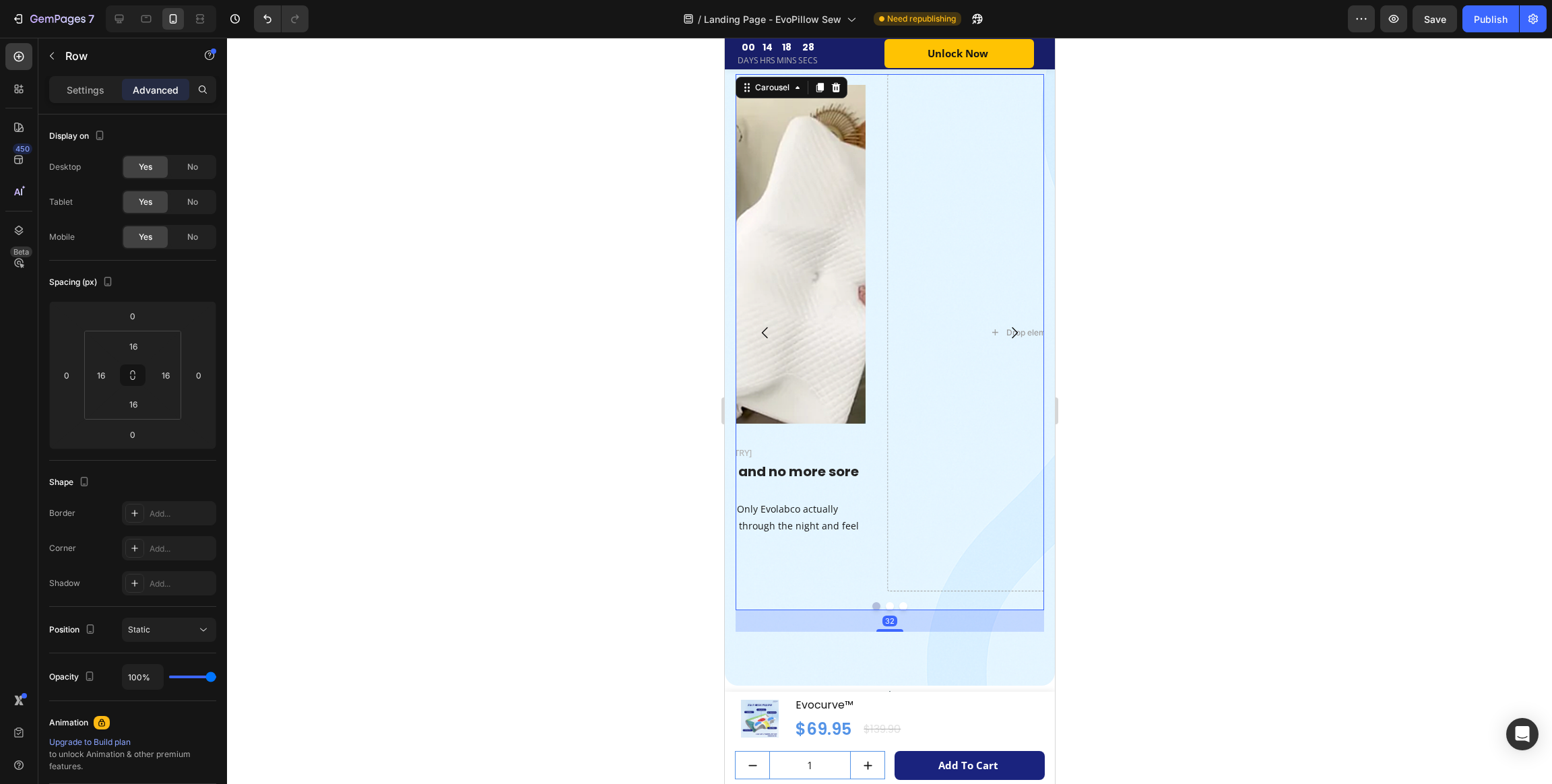 click 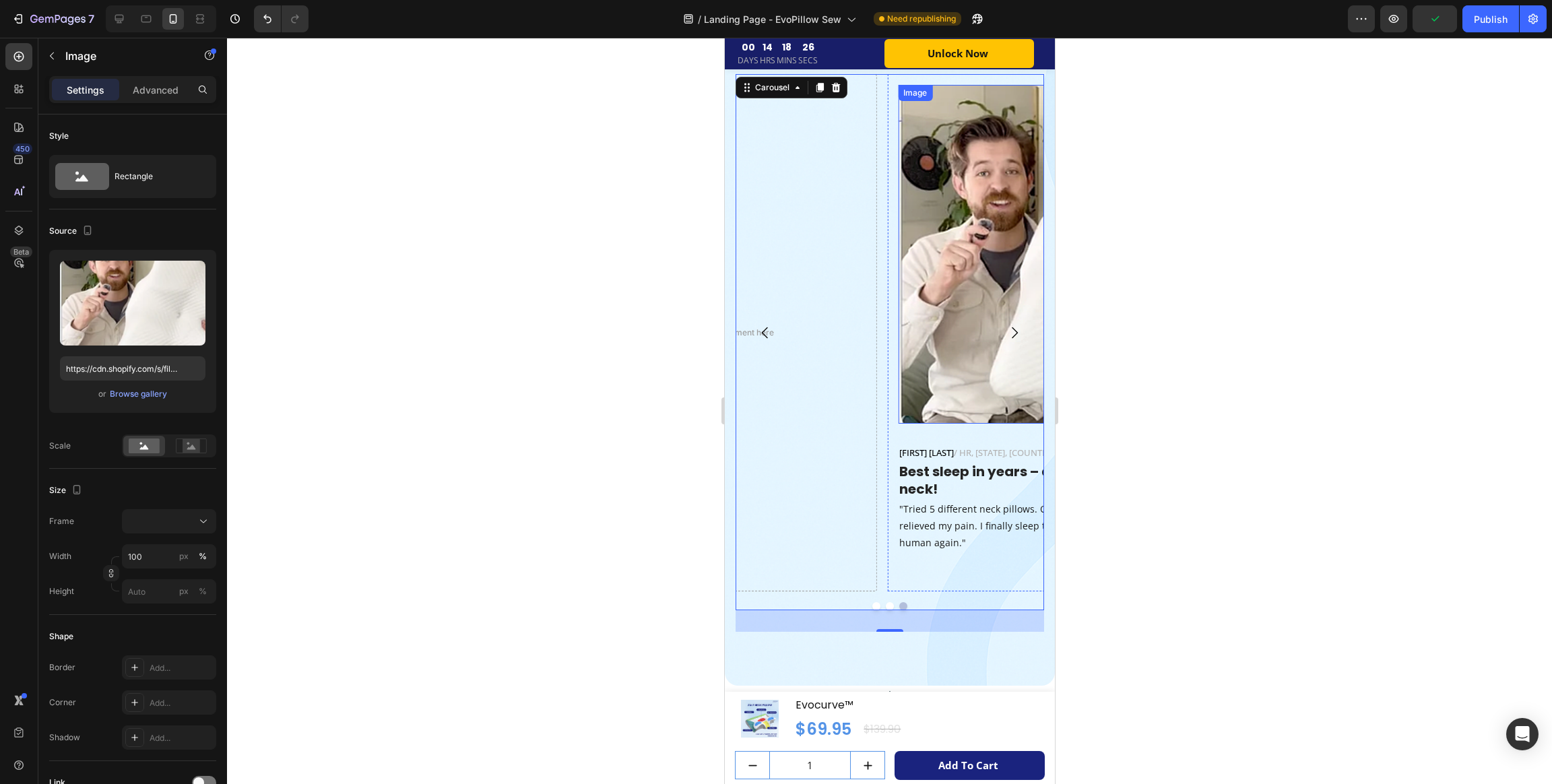 click on "Image" at bounding box center [914, 93] 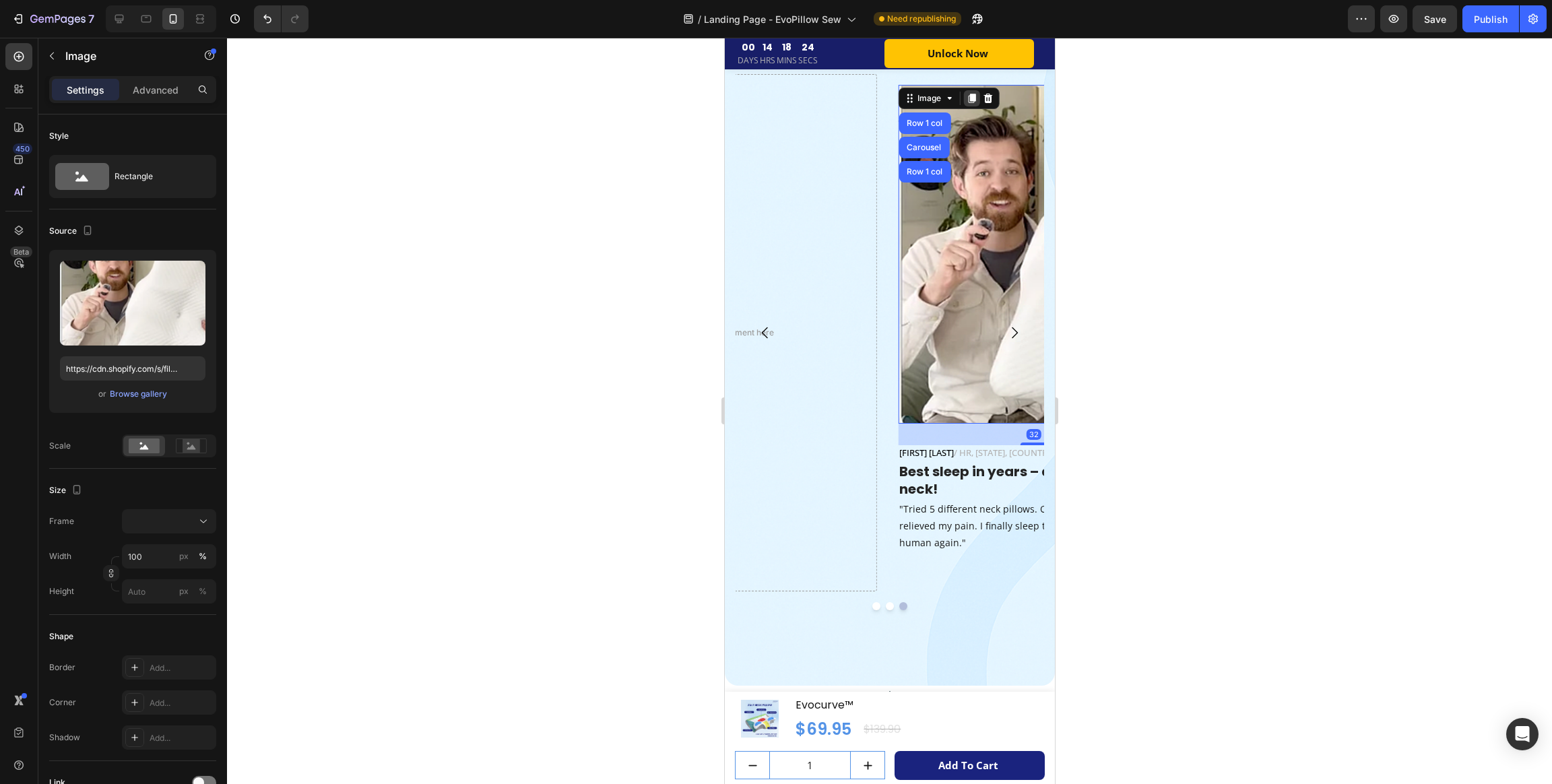click at bounding box center (971, 98) 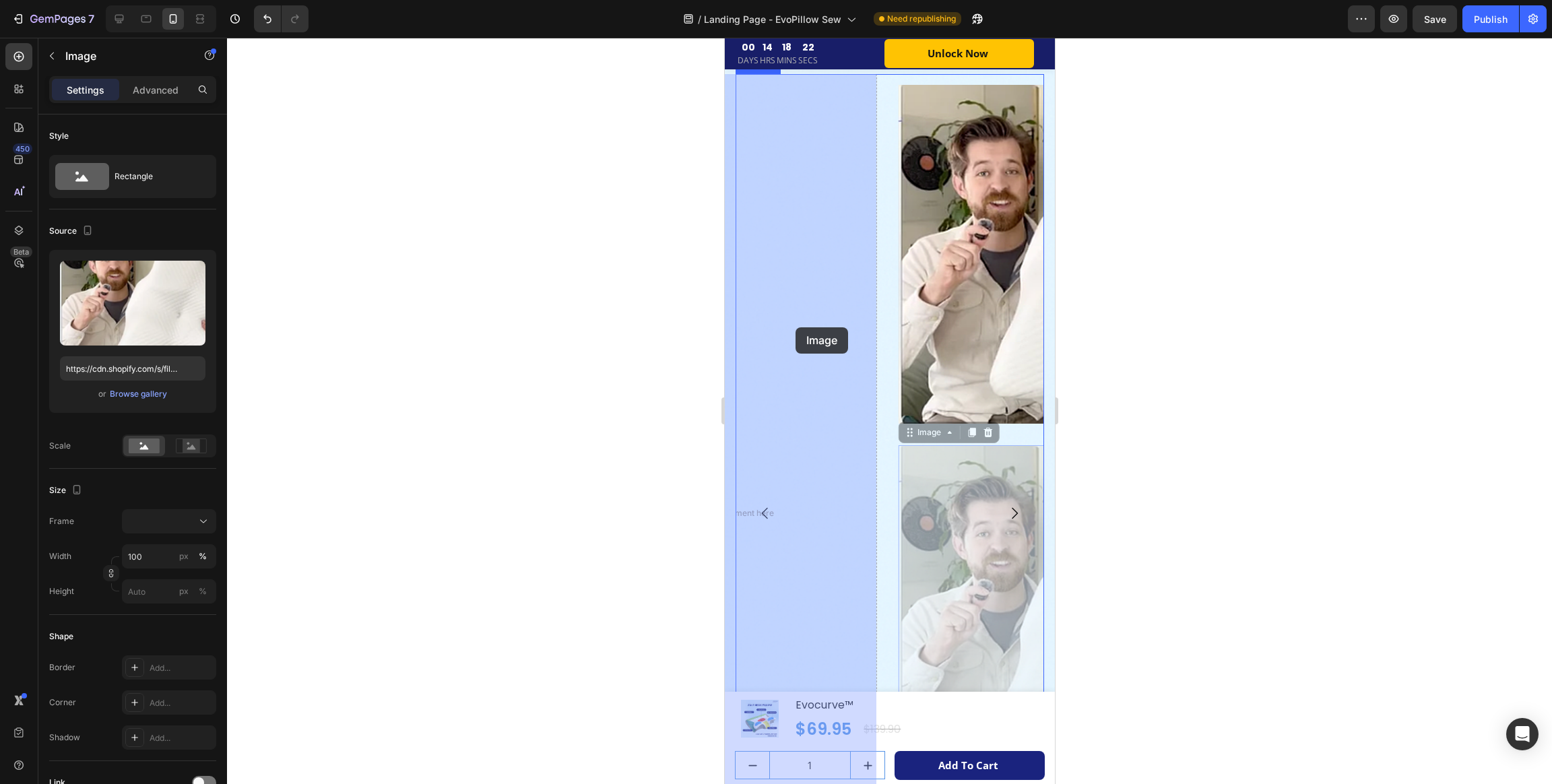 drag, startPoint x: 902, startPoint y: 434, endPoint x: 791, endPoint y: 327, distance: 154.17522 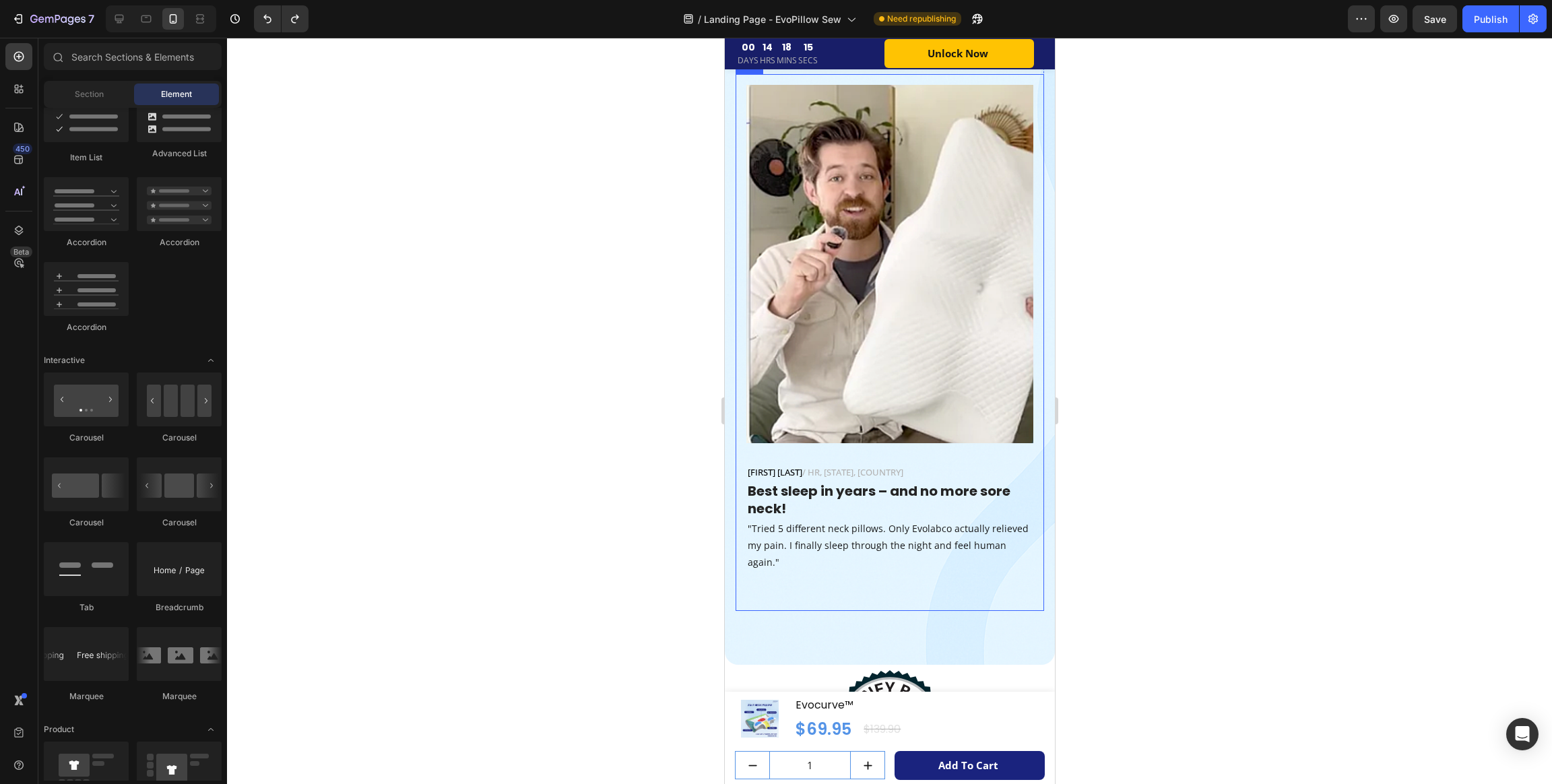 scroll, scrollTop: 4689, scrollLeft: 0, axis: vertical 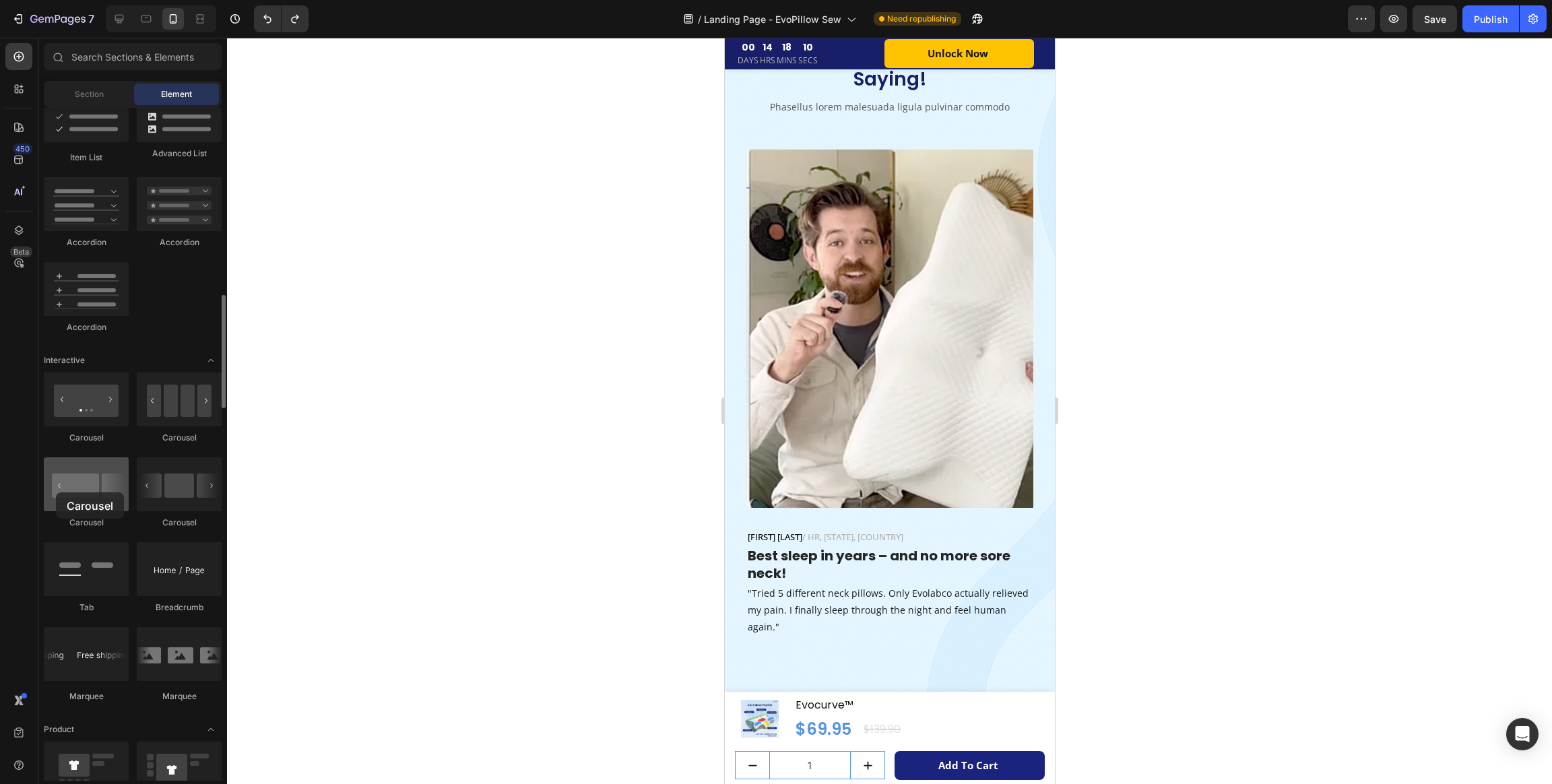 drag, startPoint x: 82, startPoint y: 496, endPoint x: 70, endPoint y: 480, distance: 20 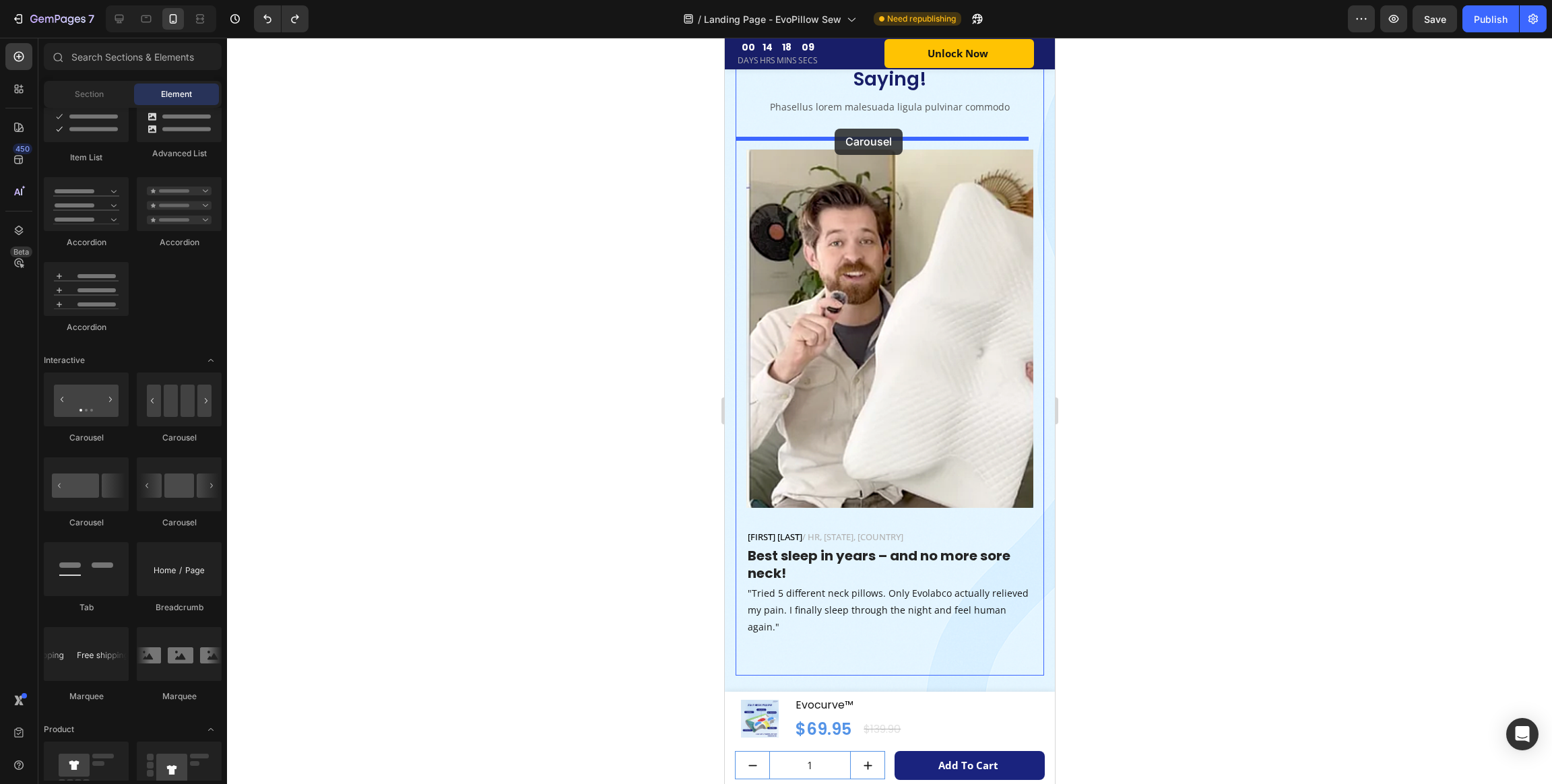 drag, startPoint x: 818, startPoint y: 450, endPoint x: 836, endPoint y: 127, distance: 323.50116 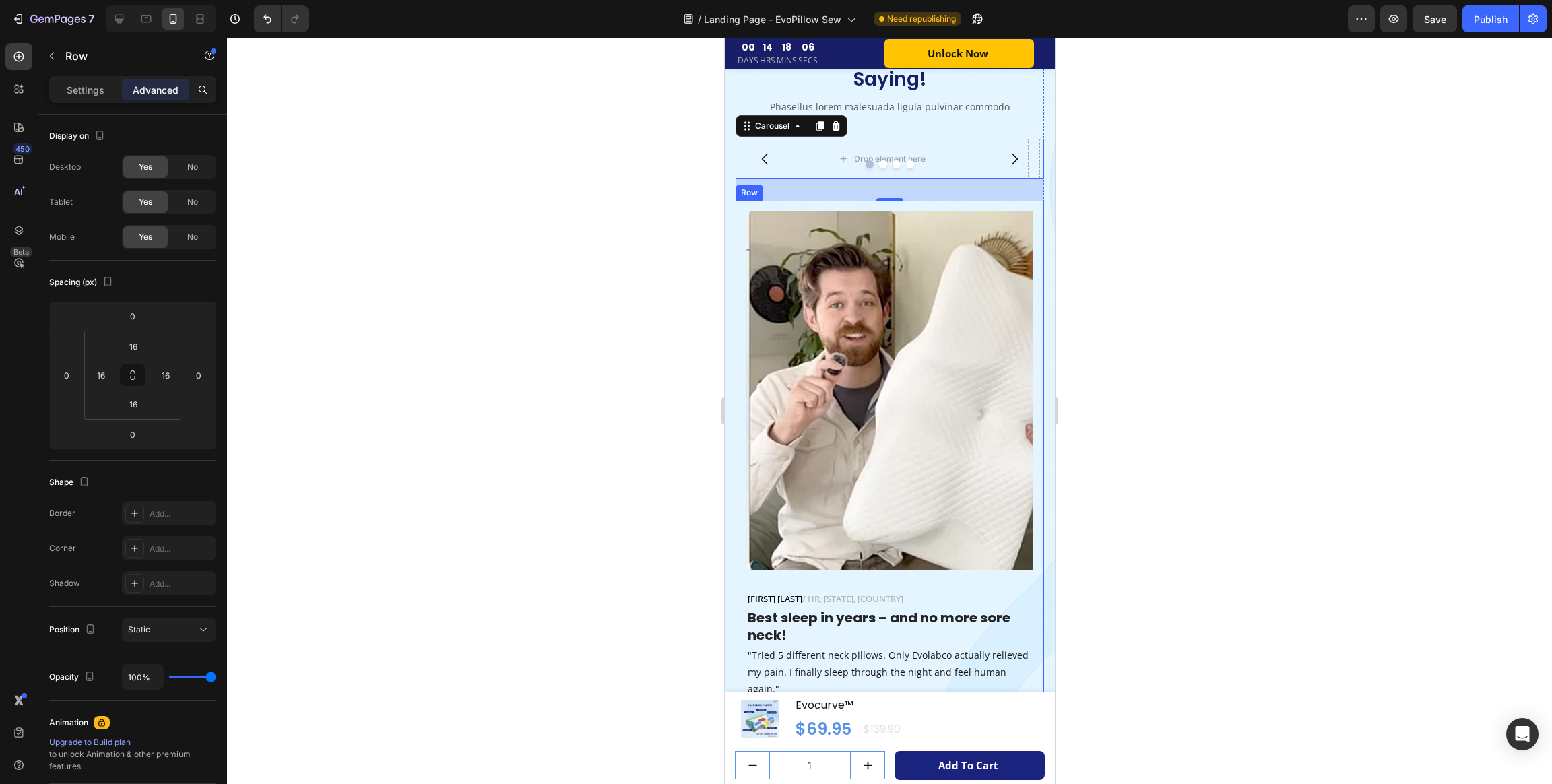 click on "Image Jennifer M.  / HR, California, USA Text block Best sleep in years – and no more sore neck! Heading "Tried 5 different neck pillows. Only Evolabco actually relieved my pain. I finally sleep through the night and feel human again." Text block Row" at bounding box center (889, 469) 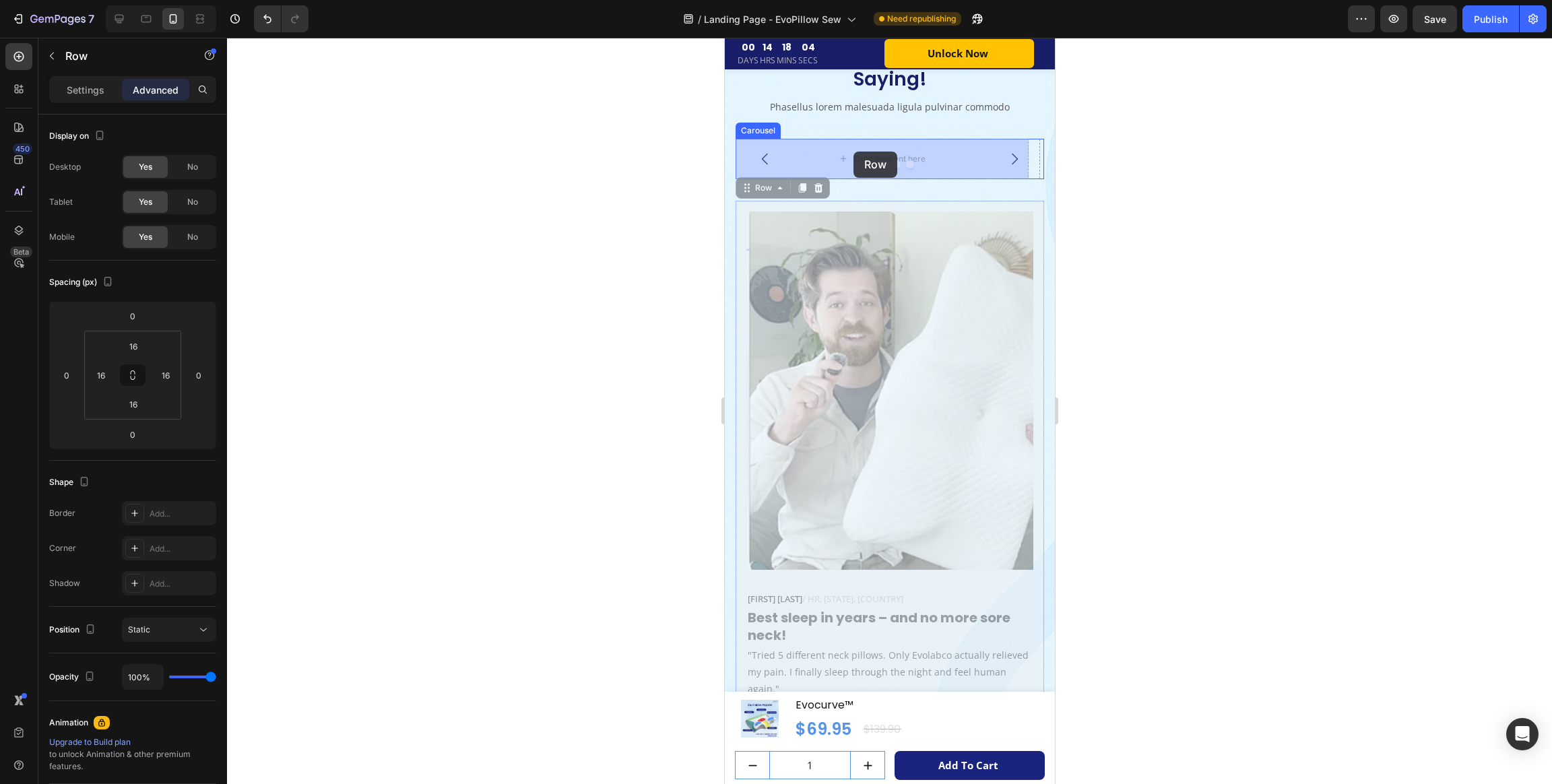 drag, startPoint x: 744, startPoint y: 191, endPoint x: 853, endPoint y: 151, distance: 116.10771 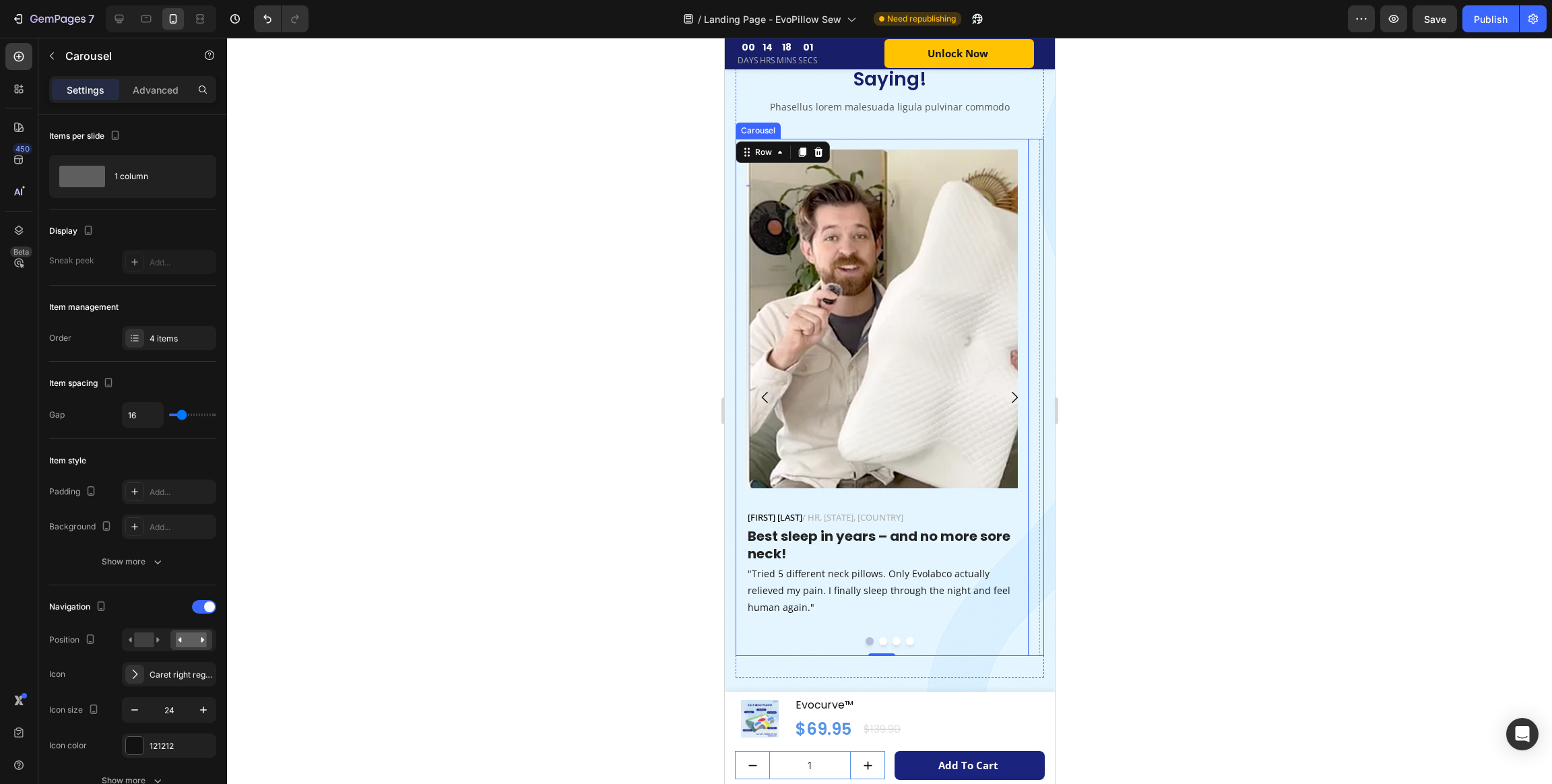 click 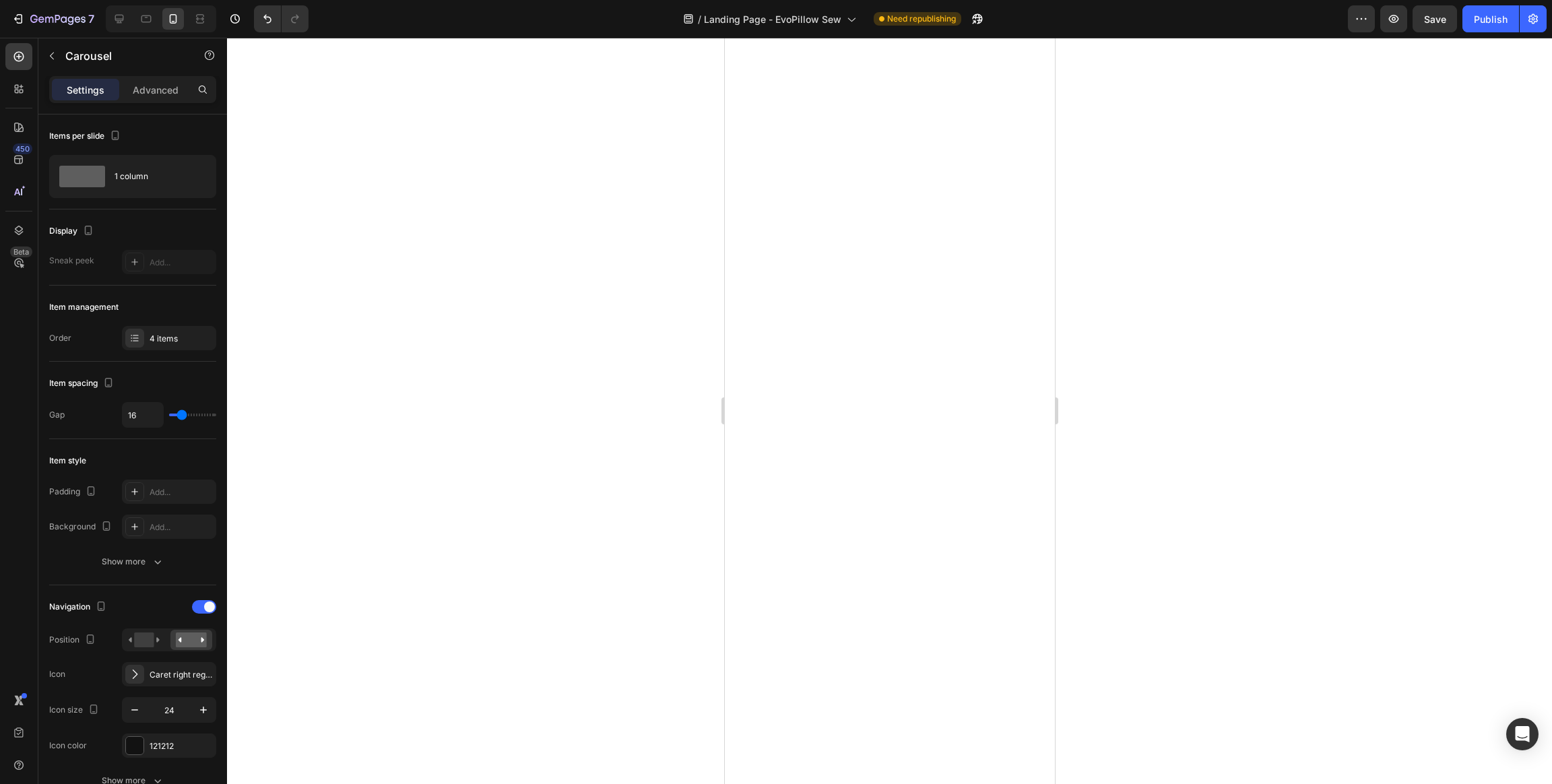 scroll, scrollTop: 0, scrollLeft: 0, axis: both 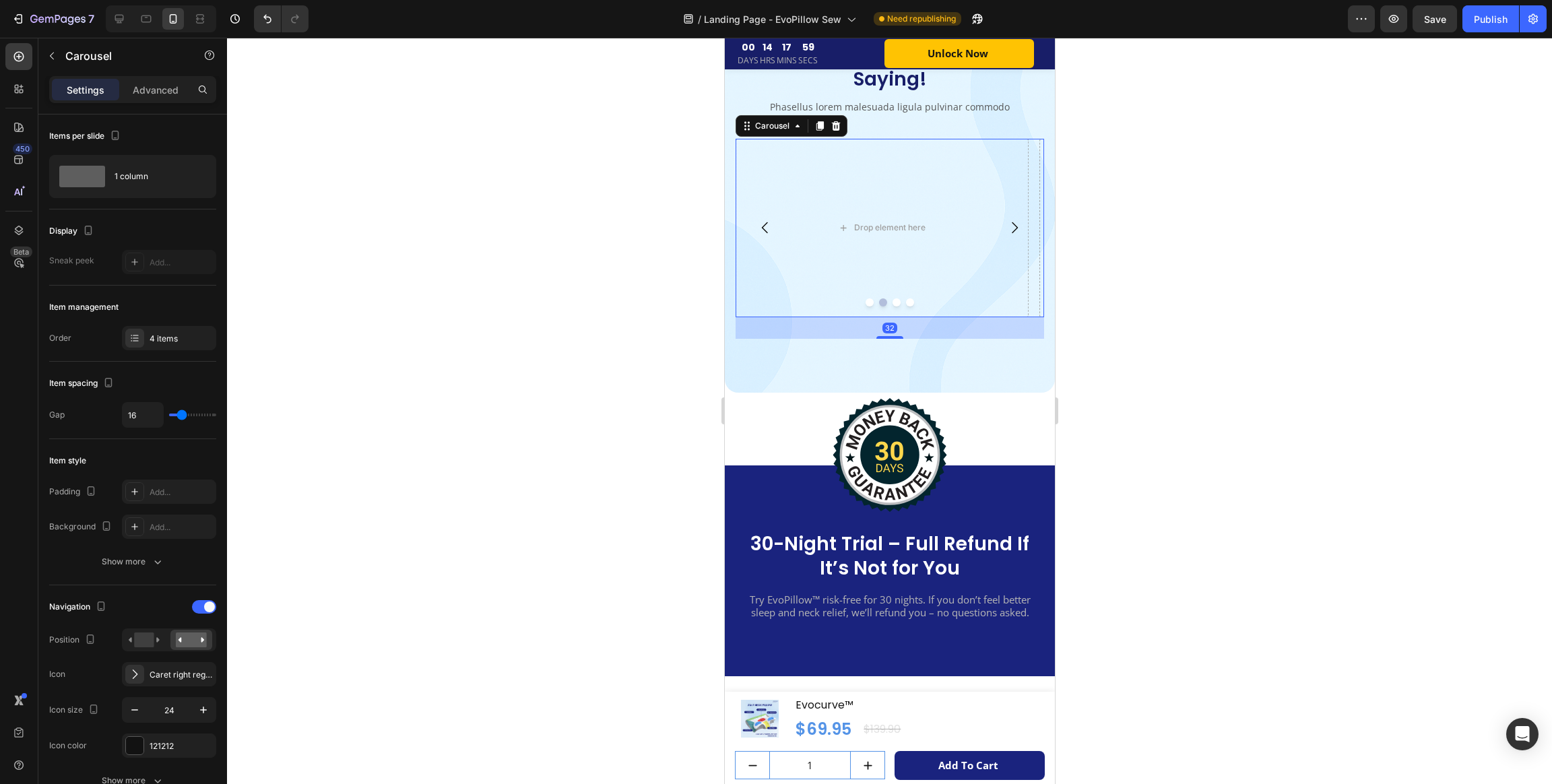click at bounding box center (765, 228) 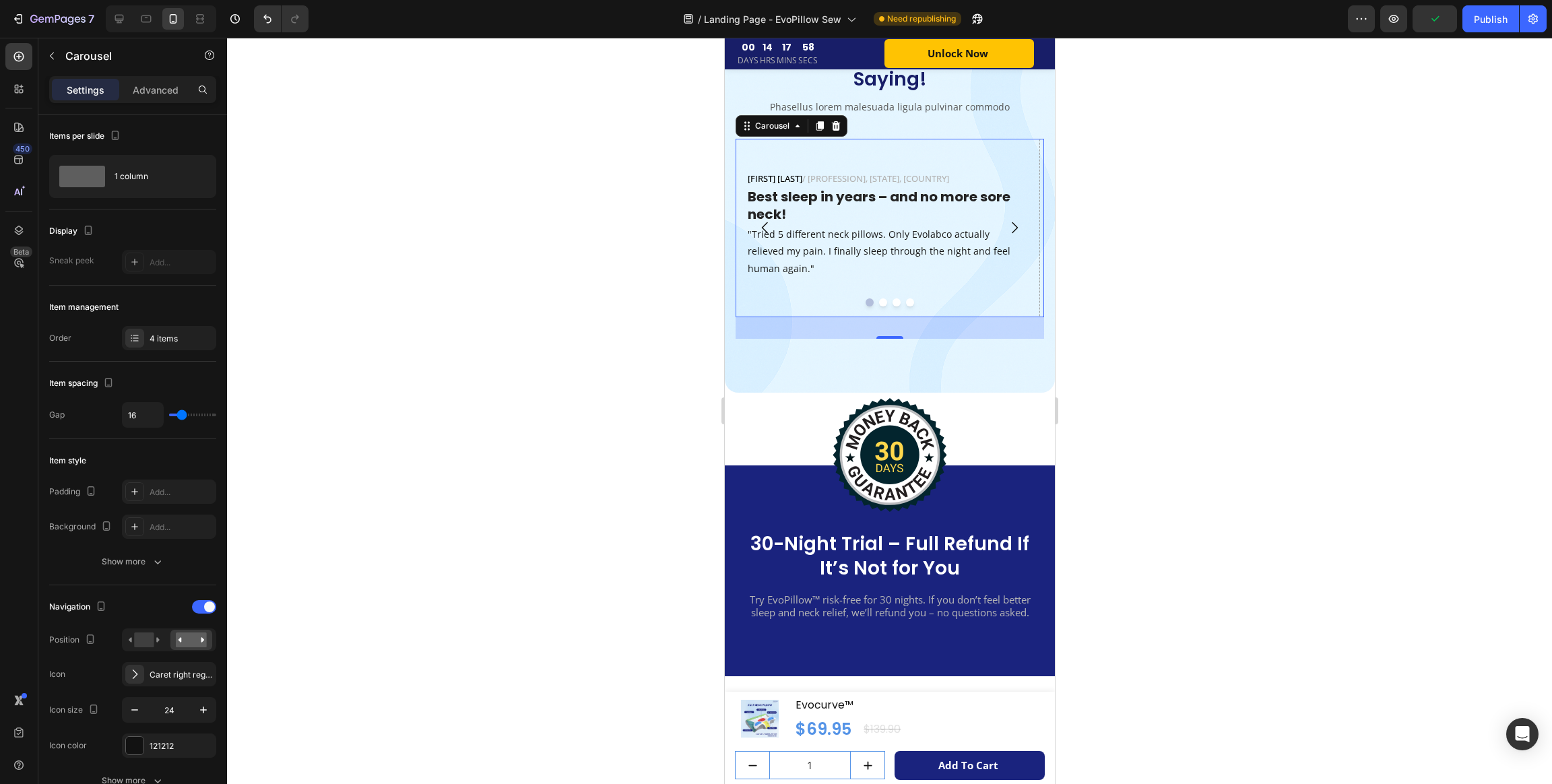 type 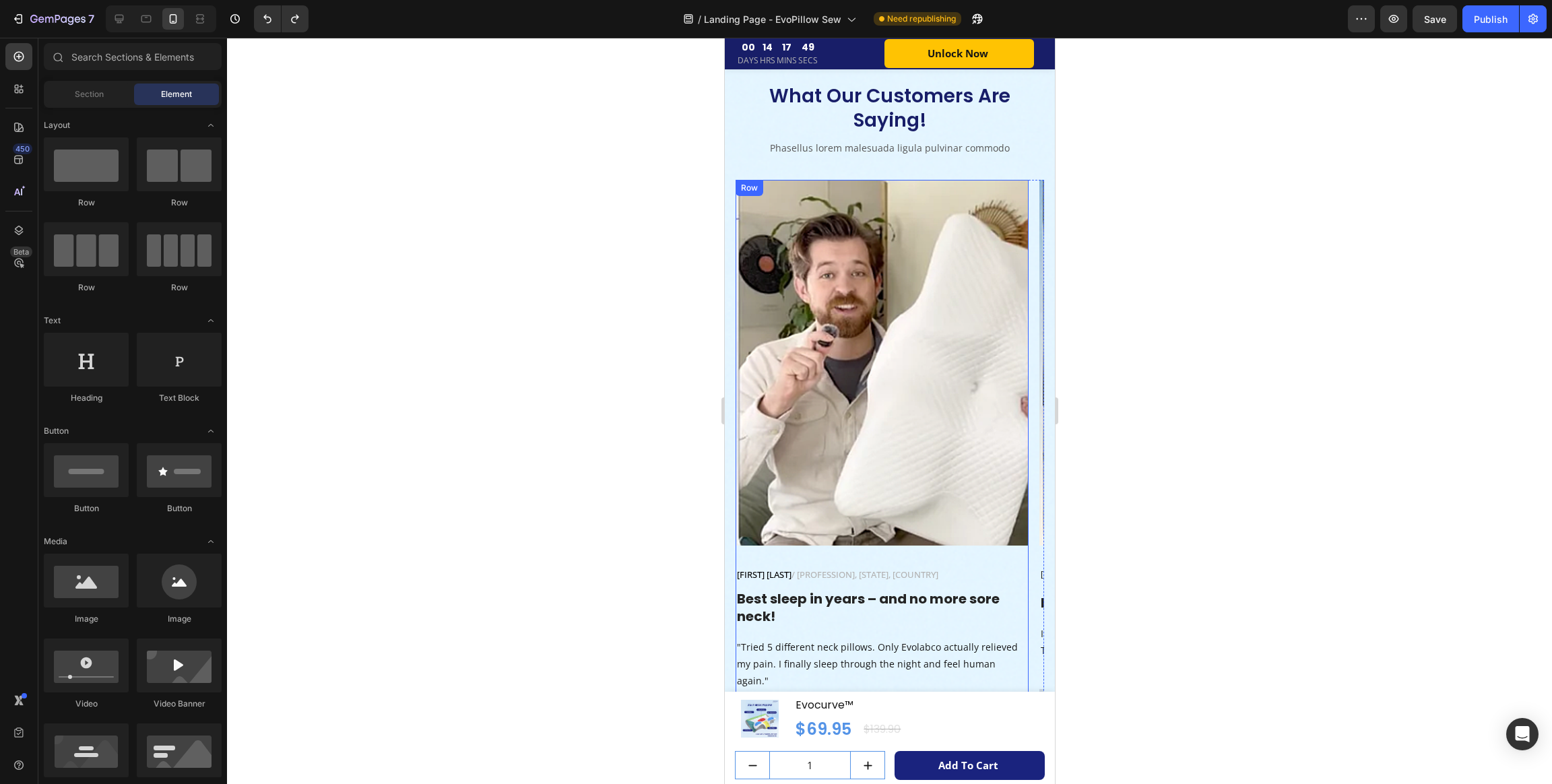 scroll, scrollTop: 4641, scrollLeft: 0, axis: vertical 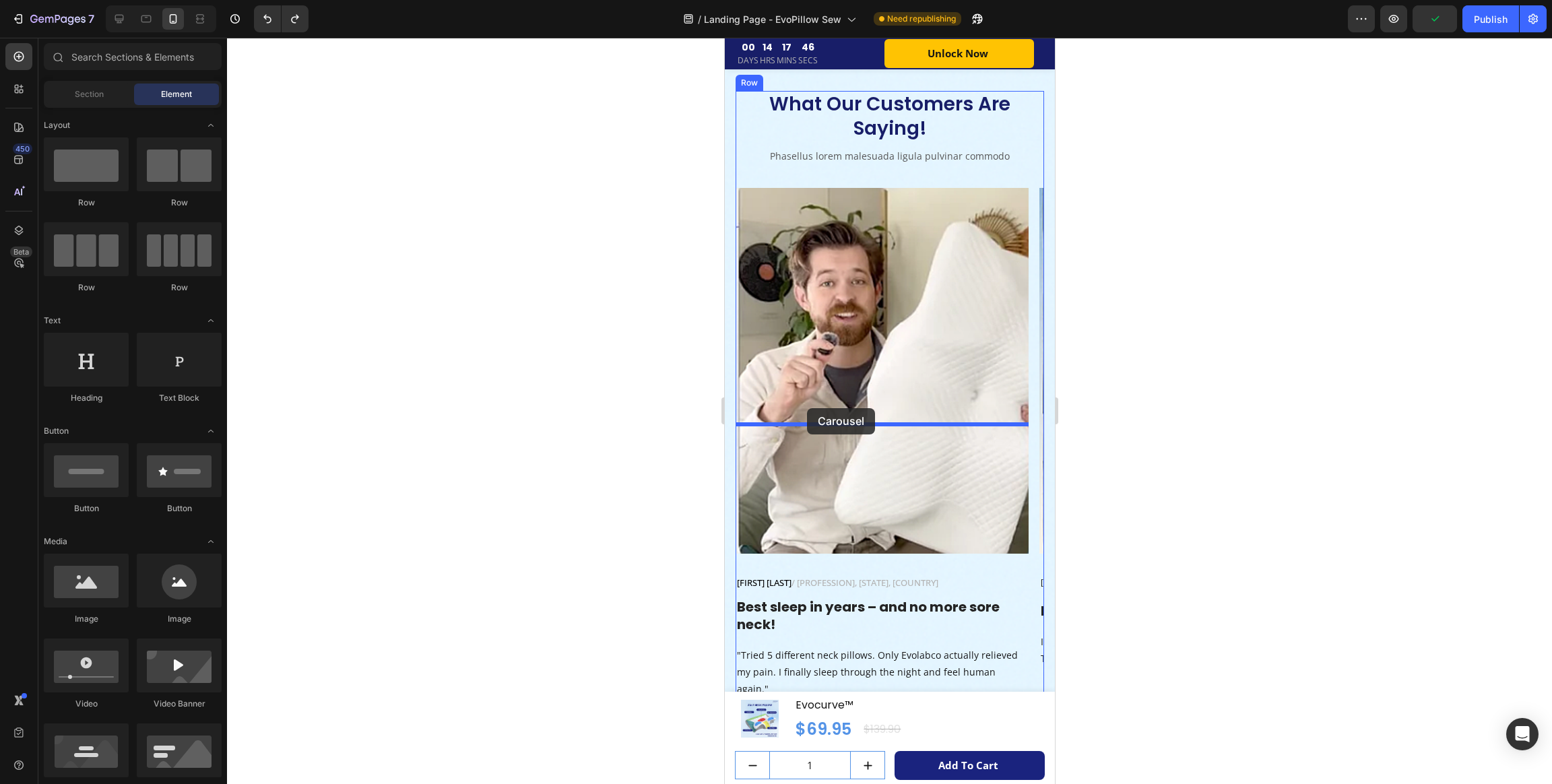drag, startPoint x: 880, startPoint y: 443, endPoint x: 800, endPoint y: 414, distance: 85.09407 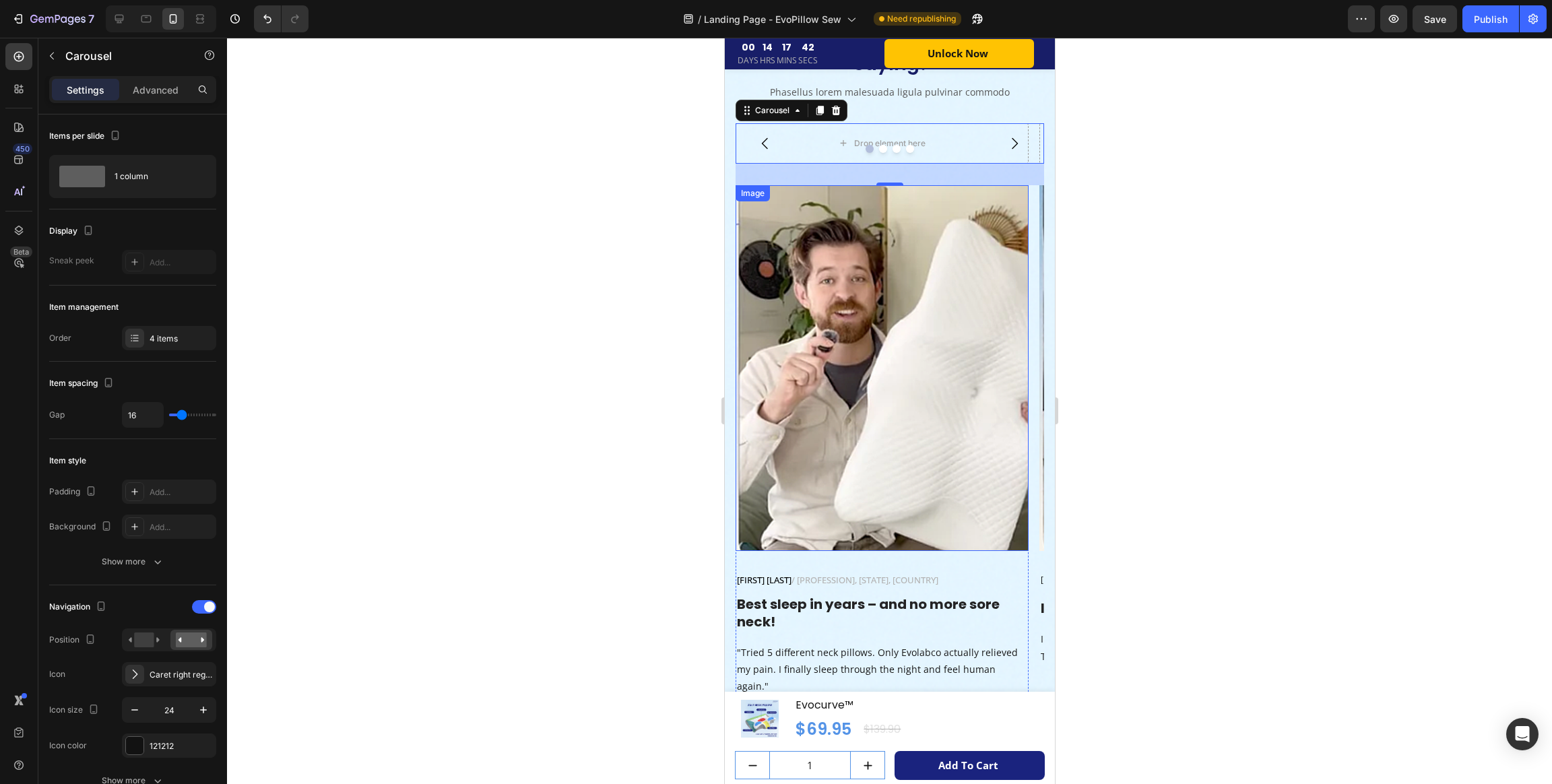 scroll, scrollTop: 4843, scrollLeft: 0, axis: vertical 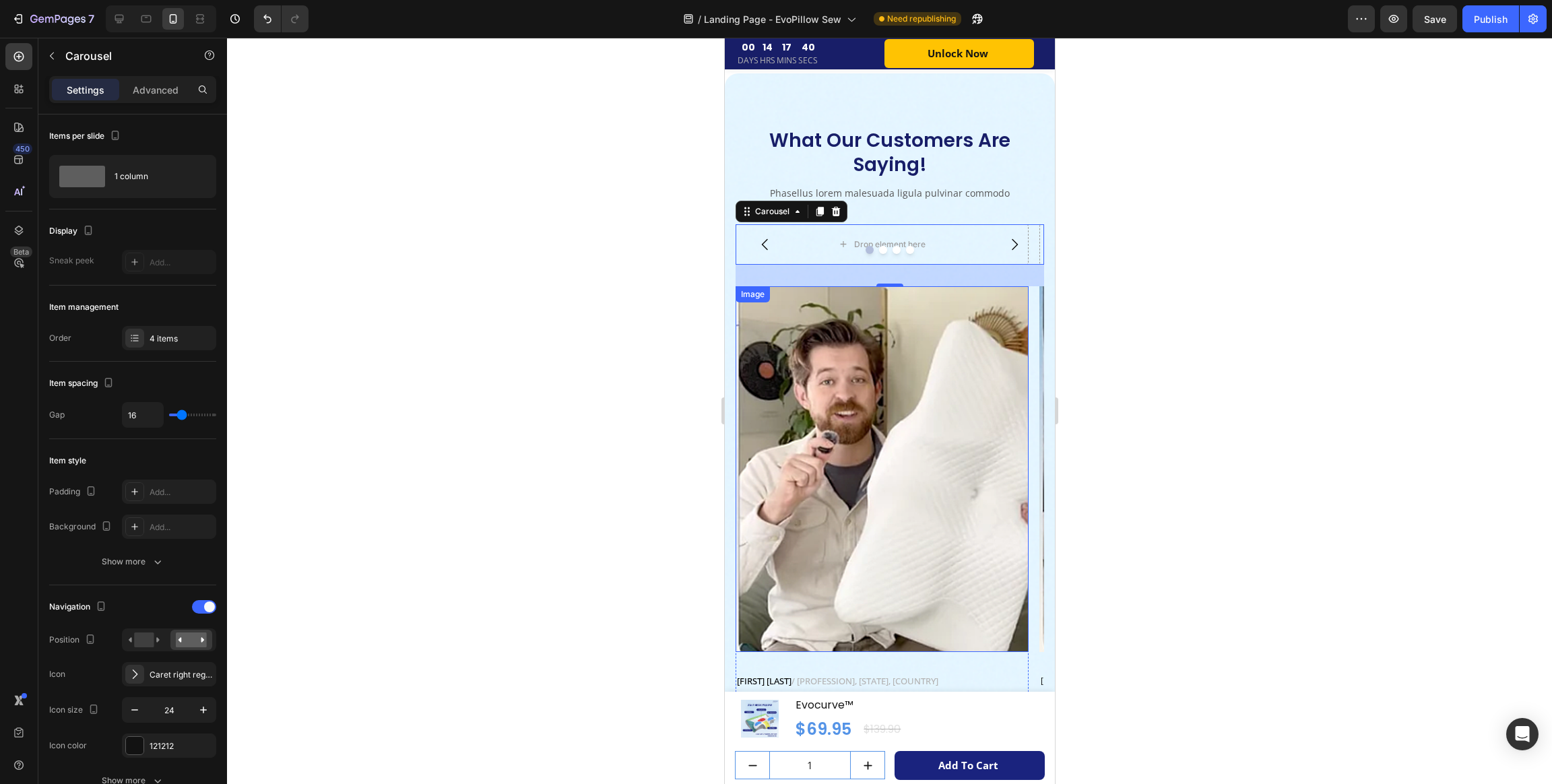 click on "Image" at bounding box center [752, 294] 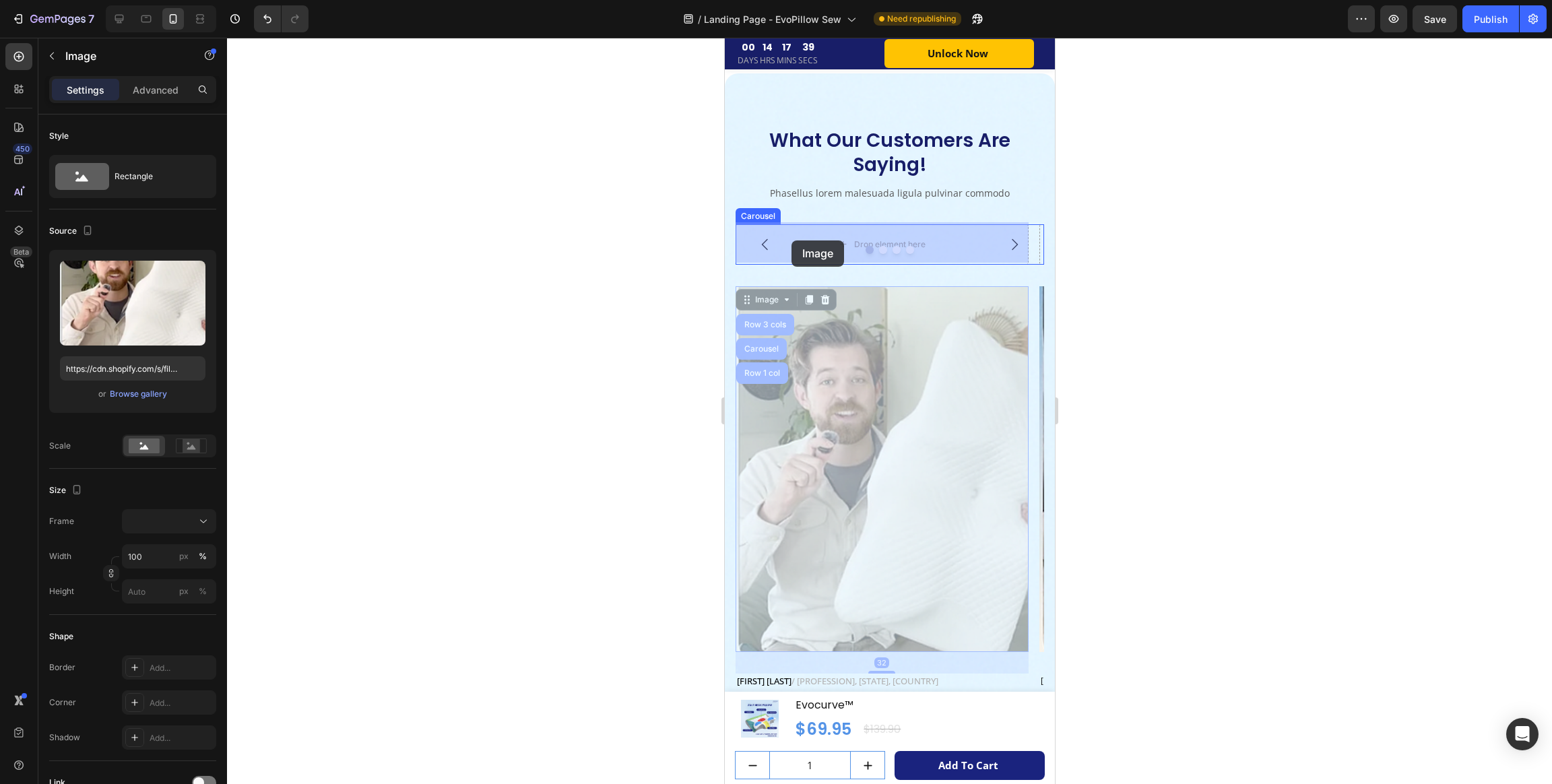 drag, startPoint x: 744, startPoint y: 296, endPoint x: 791, endPoint y: 240, distance: 73.10951 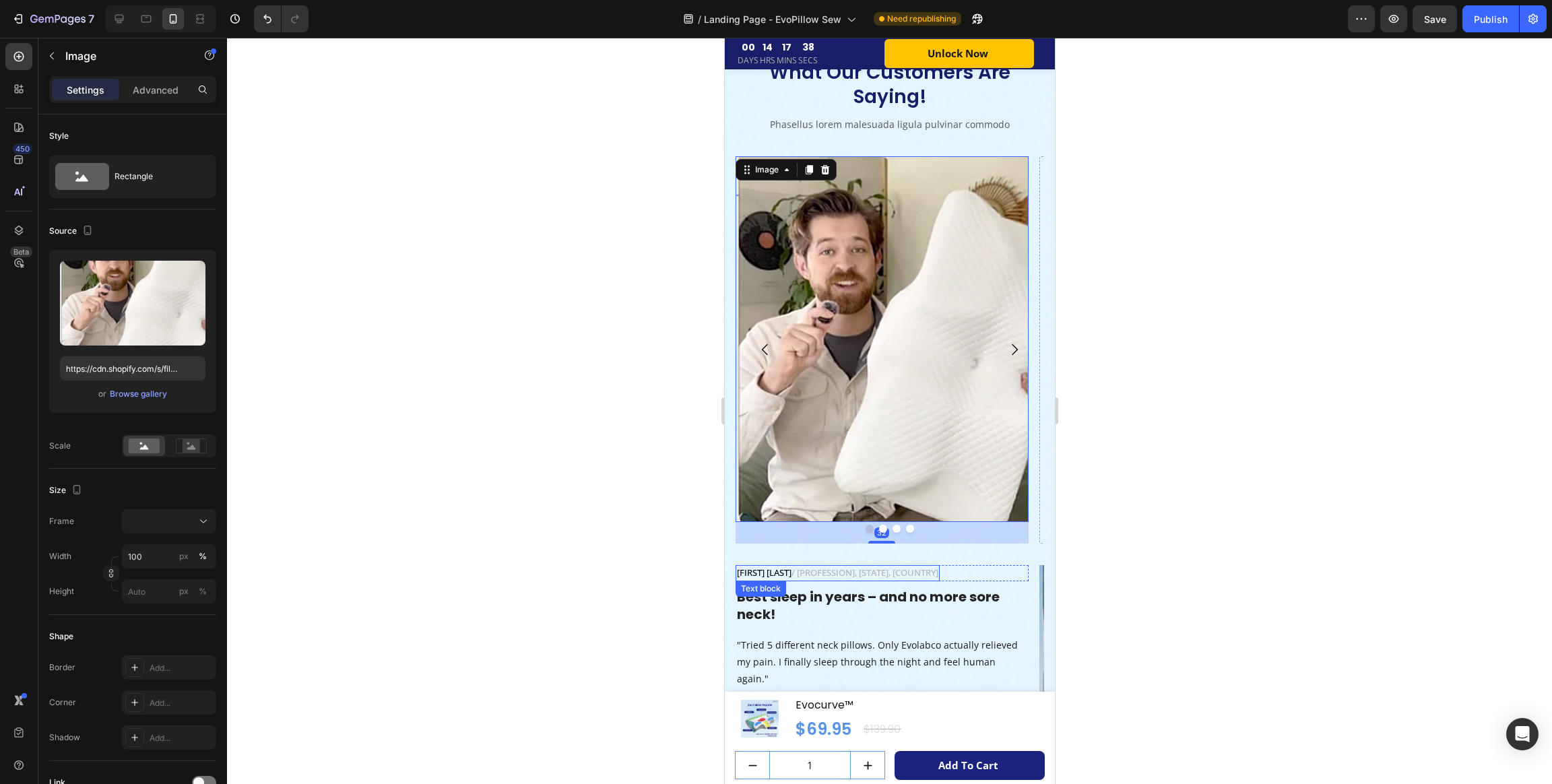 scroll, scrollTop: 5045, scrollLeft: 0, axis: vertical 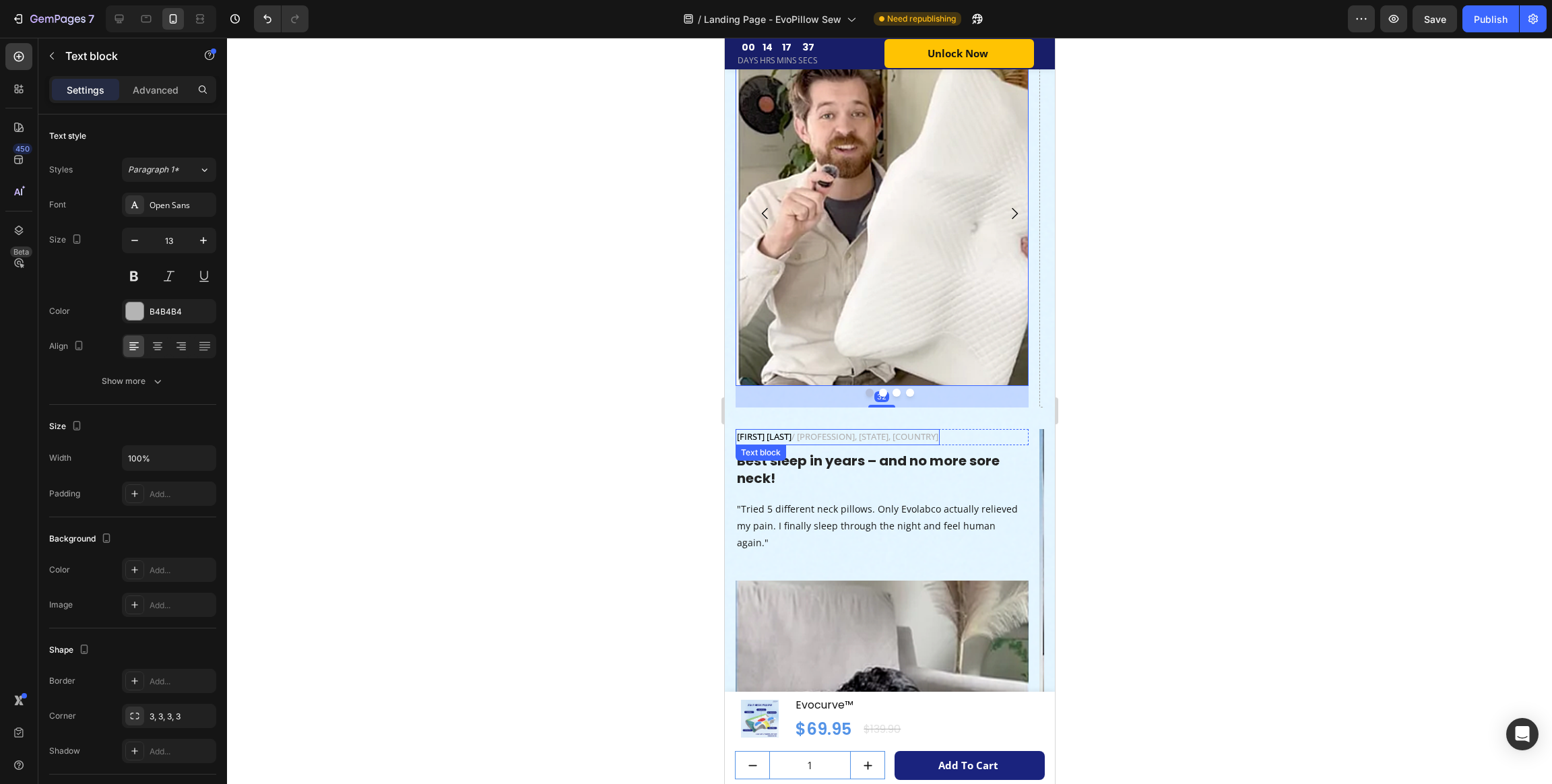 click on "[FIRST] [LAST]" at bounding box center (763, 436) 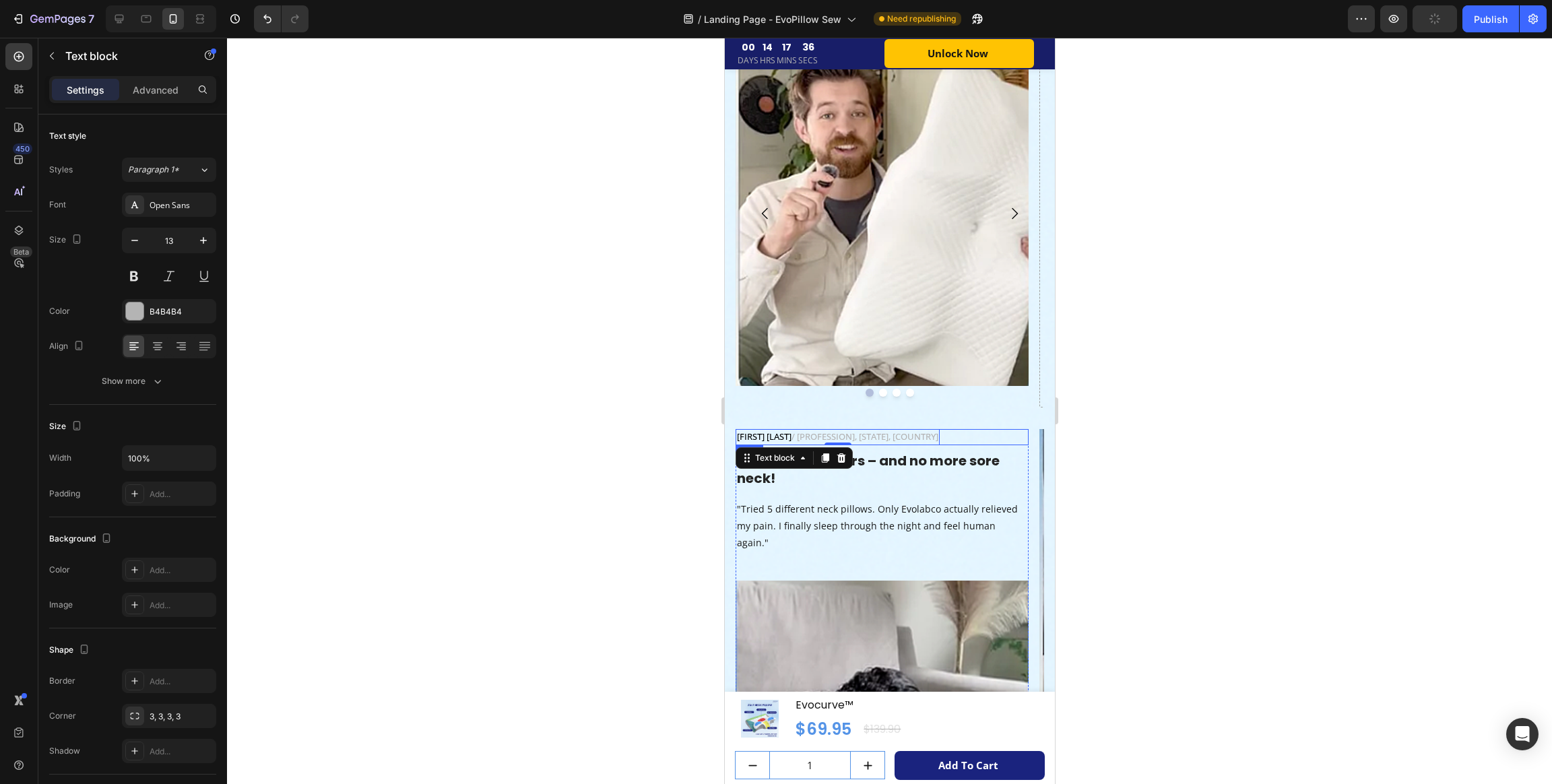 drag, startPoint x: 884, startPoint y: 438, endPoint x: 852, endPoint y: 437, distance: 32.015621 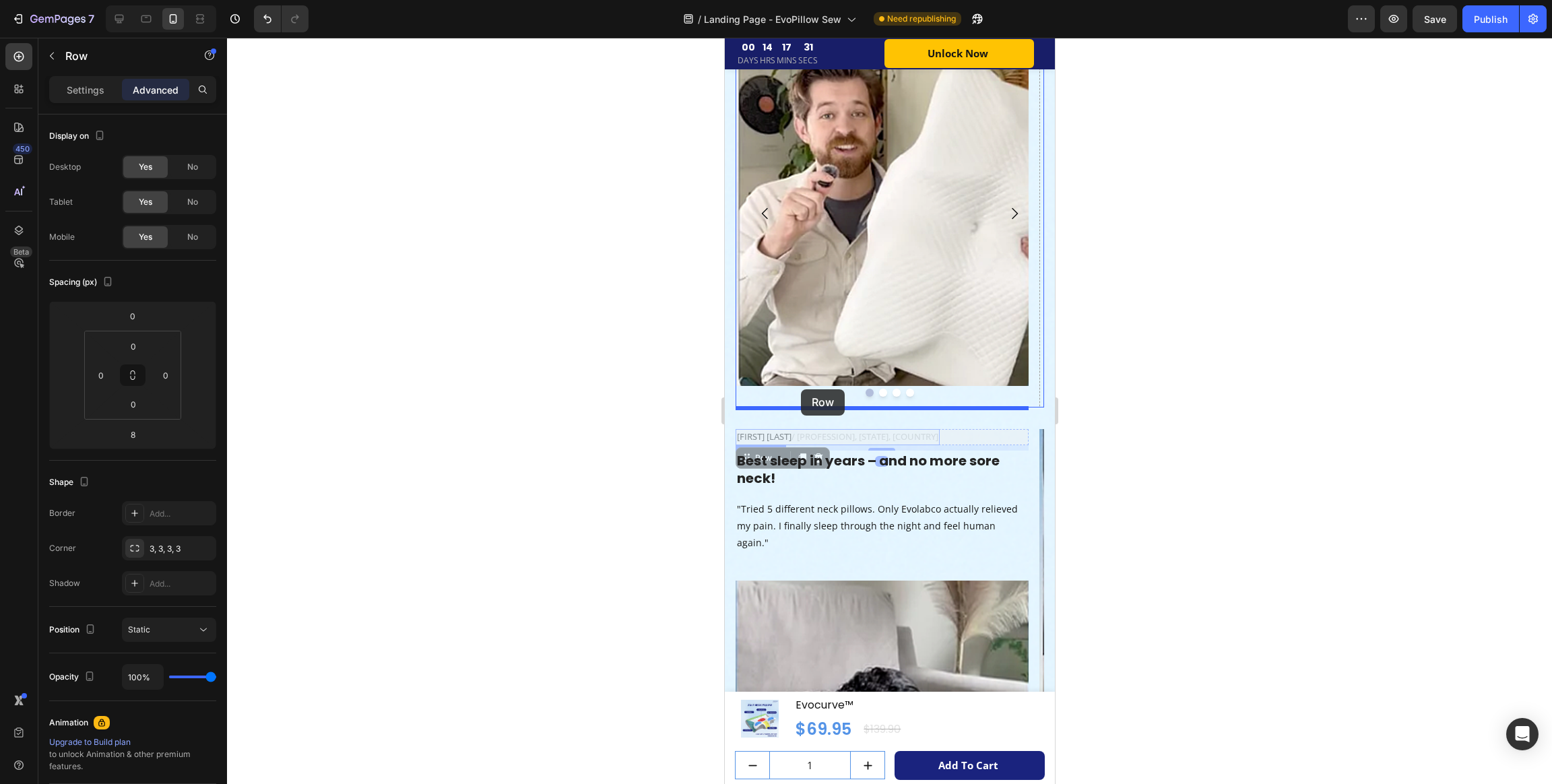 drag, startPoint x: 743, startPoint y: 455, endPoint x: 801, endPoint y: 389, distance: 87.8635 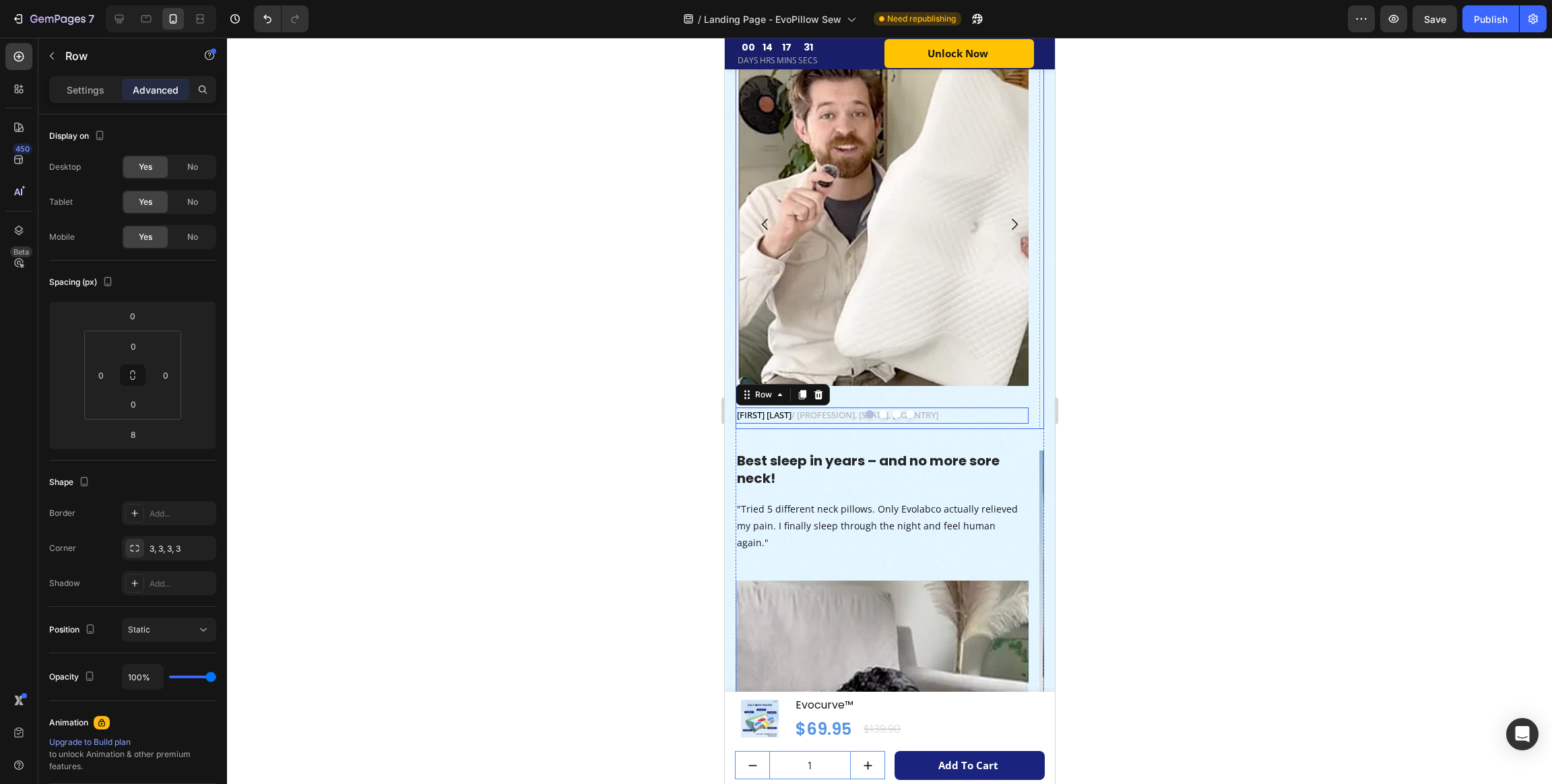 scroll, scrollTop: 5056, scrollLeft: 0, axis: vertical 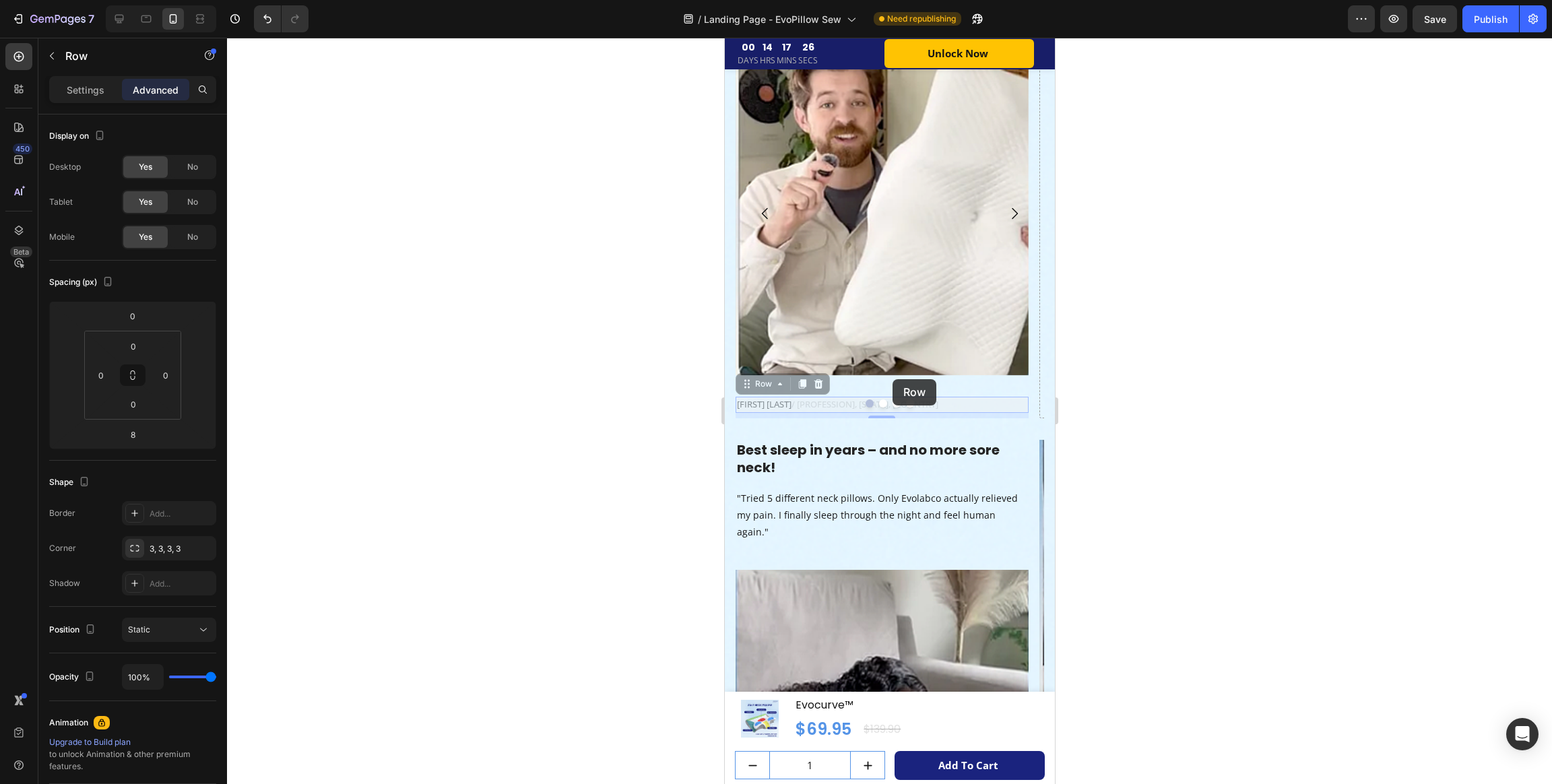 drag, startPoint x: 743, startPoint y: 385, endPoint x: 893, endPoint y: 379, distance: 150.12 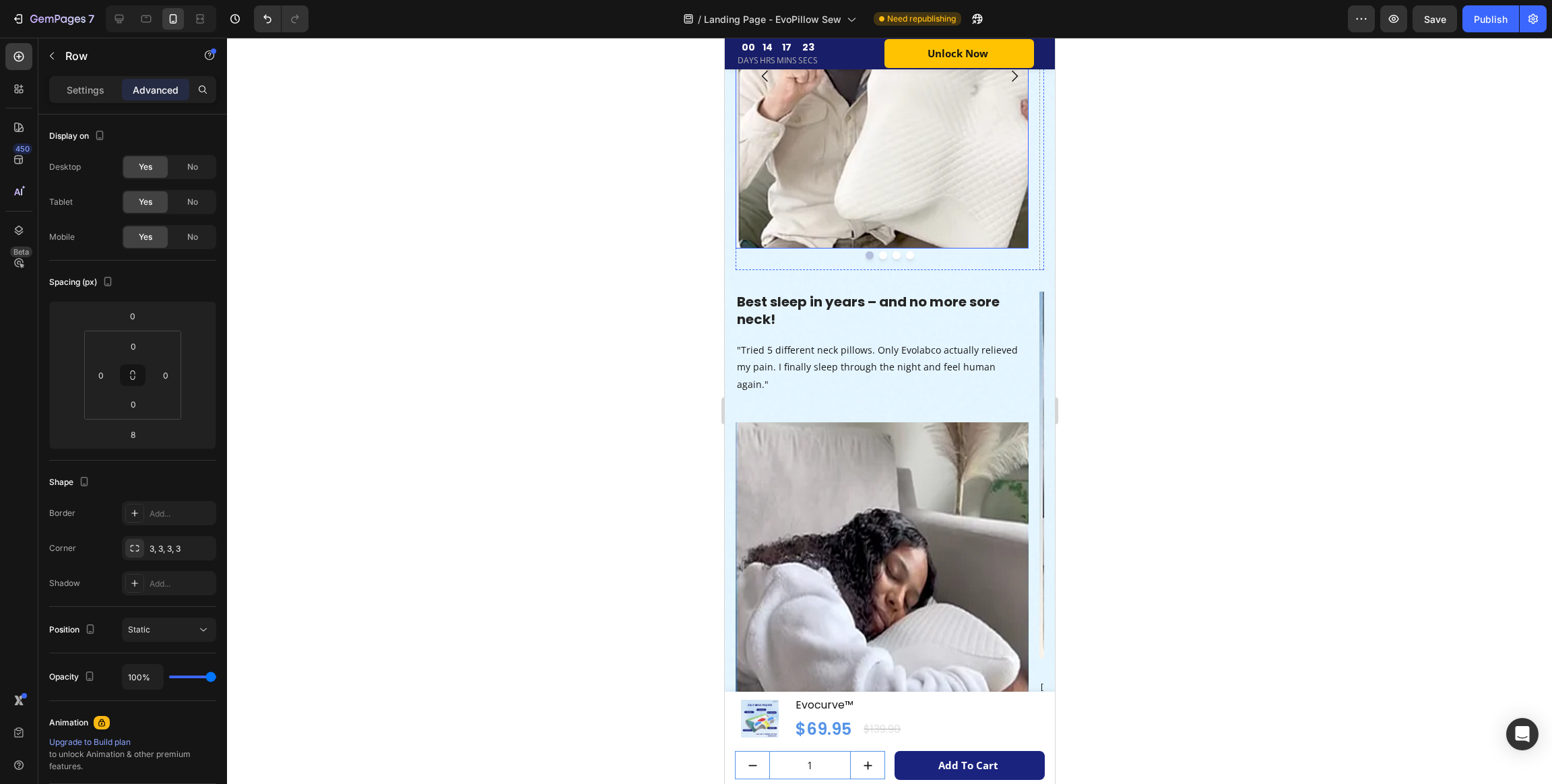 scroll, scrollTop: 5045, scrollLeft: 0, axis: vertical 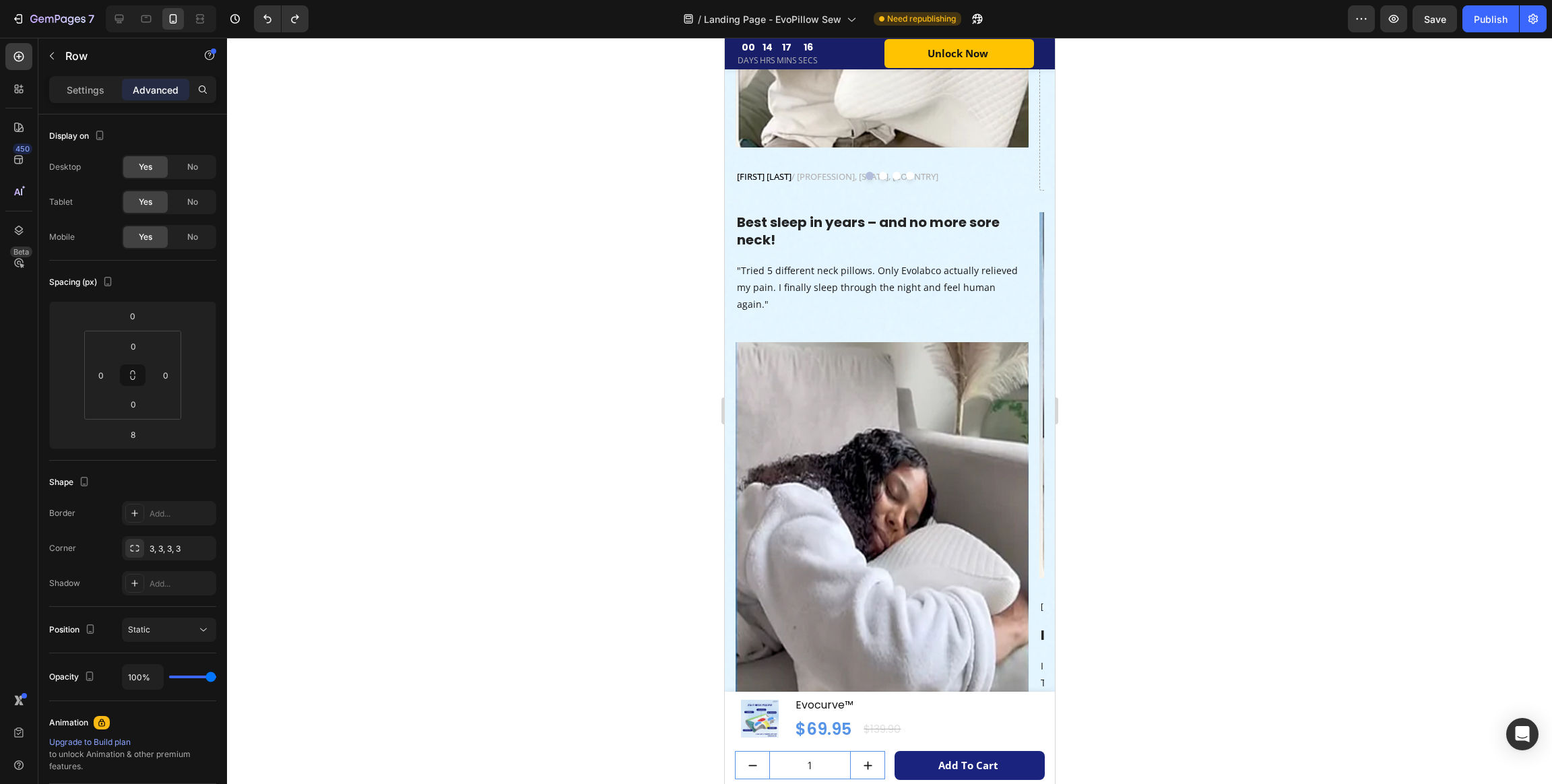 click 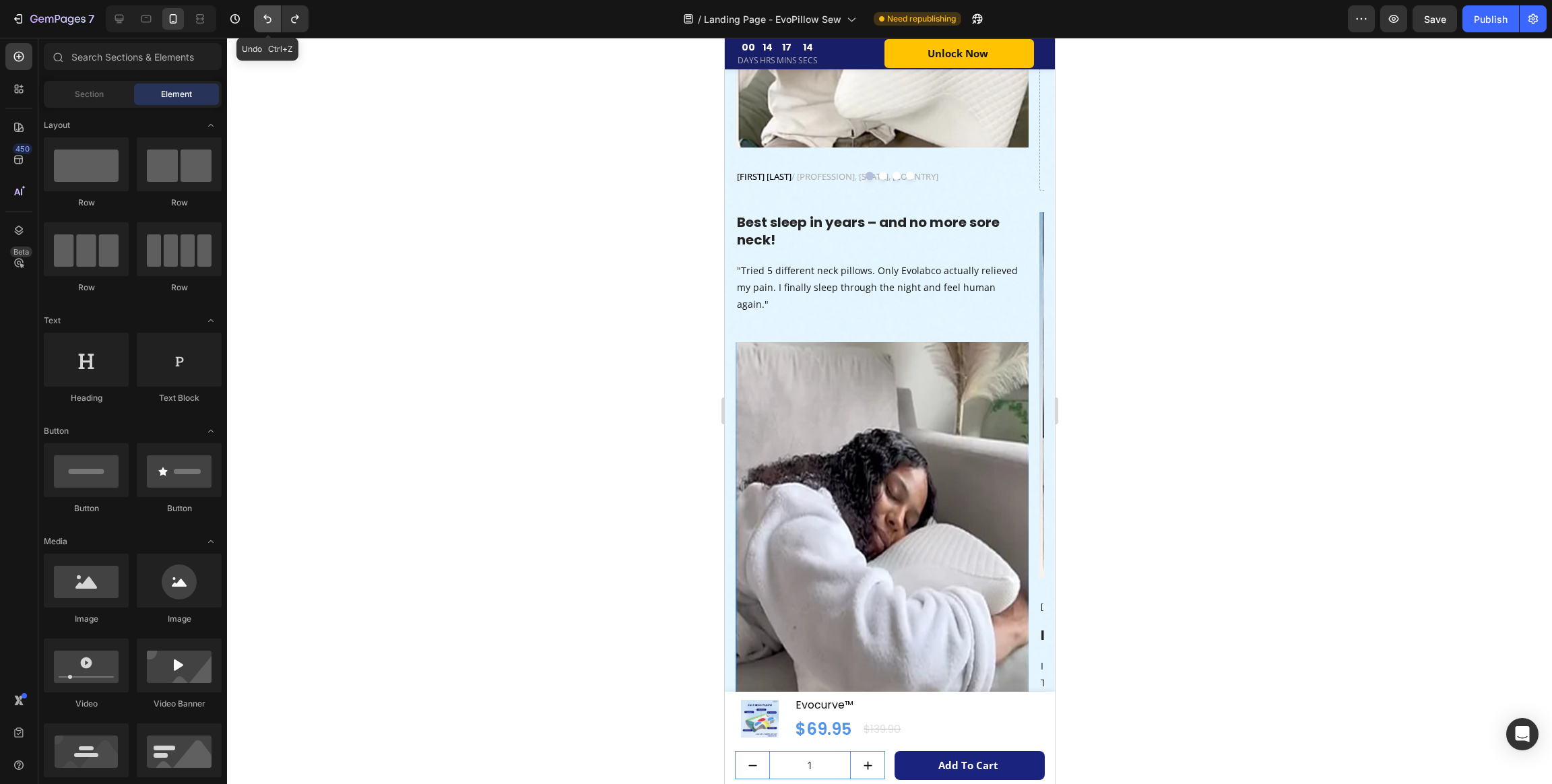 click 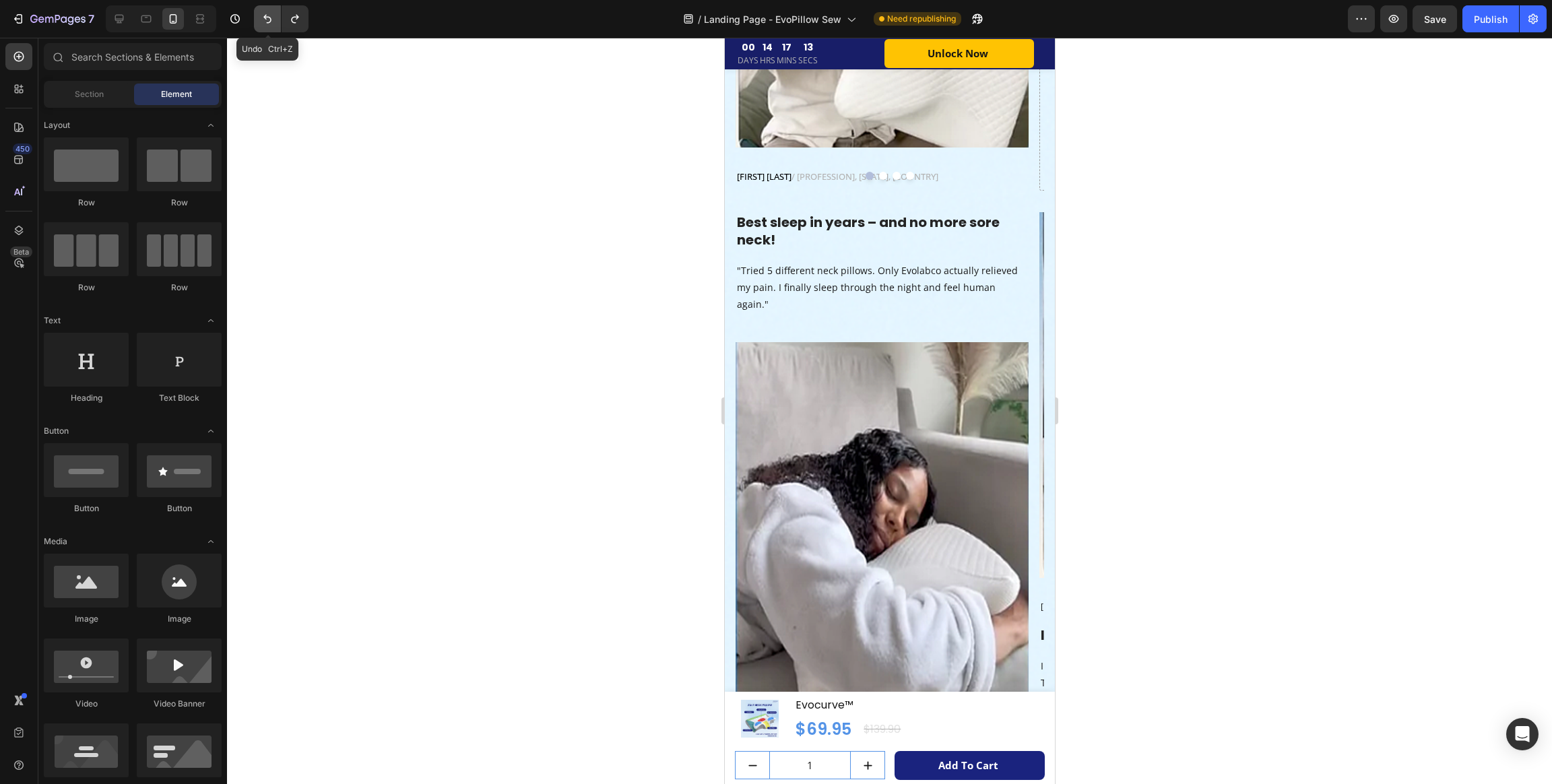 click 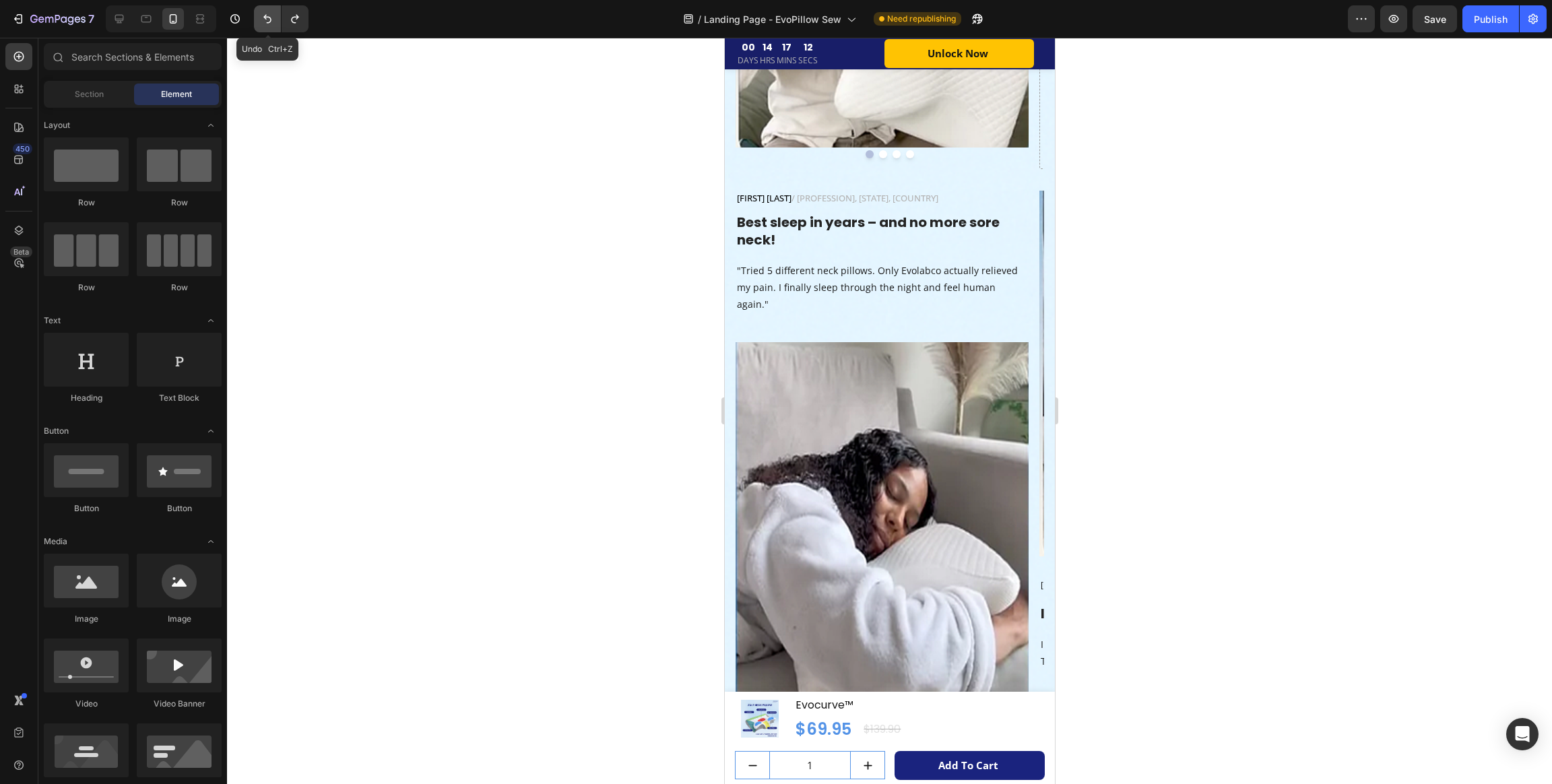 click 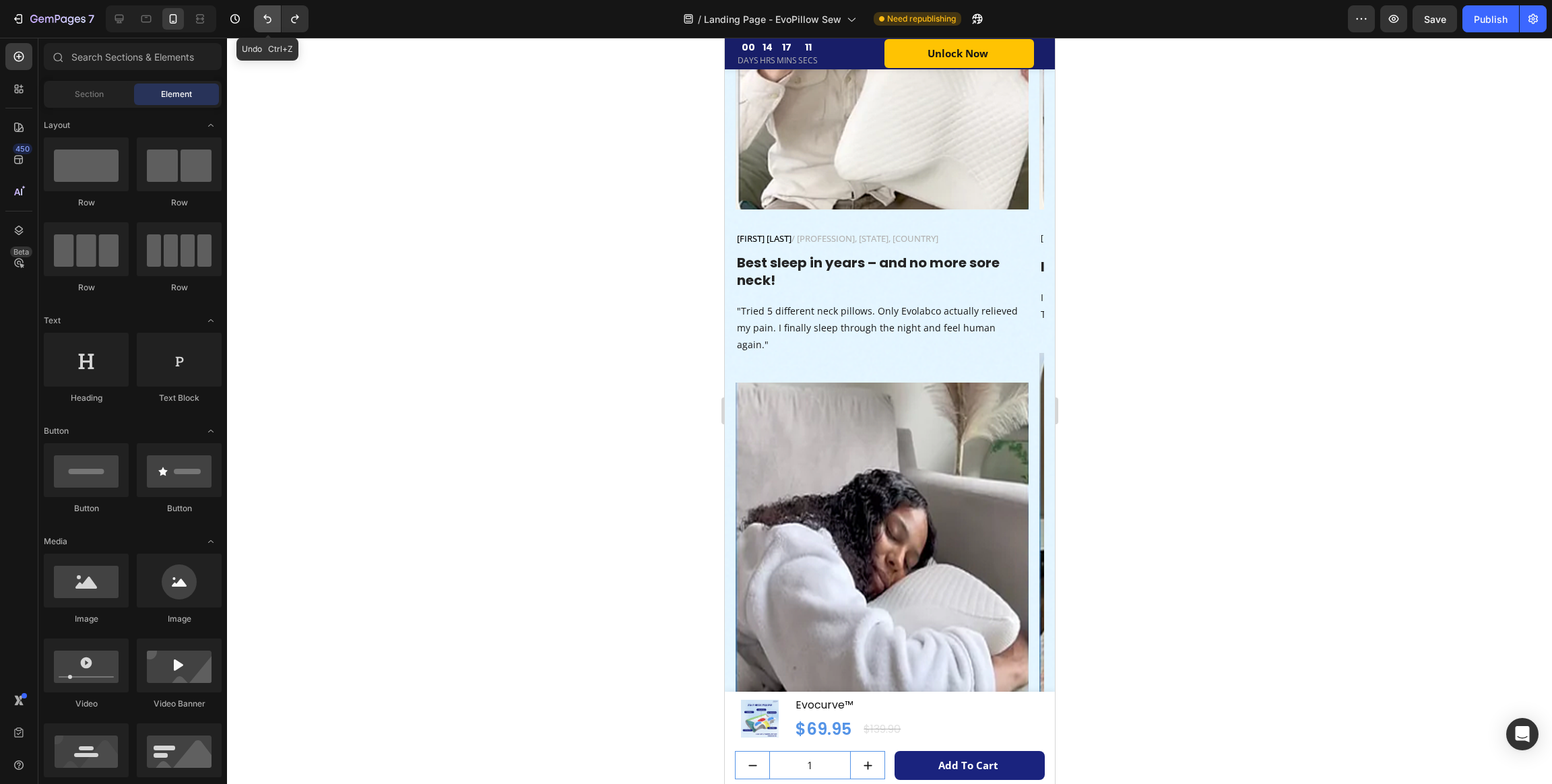 click 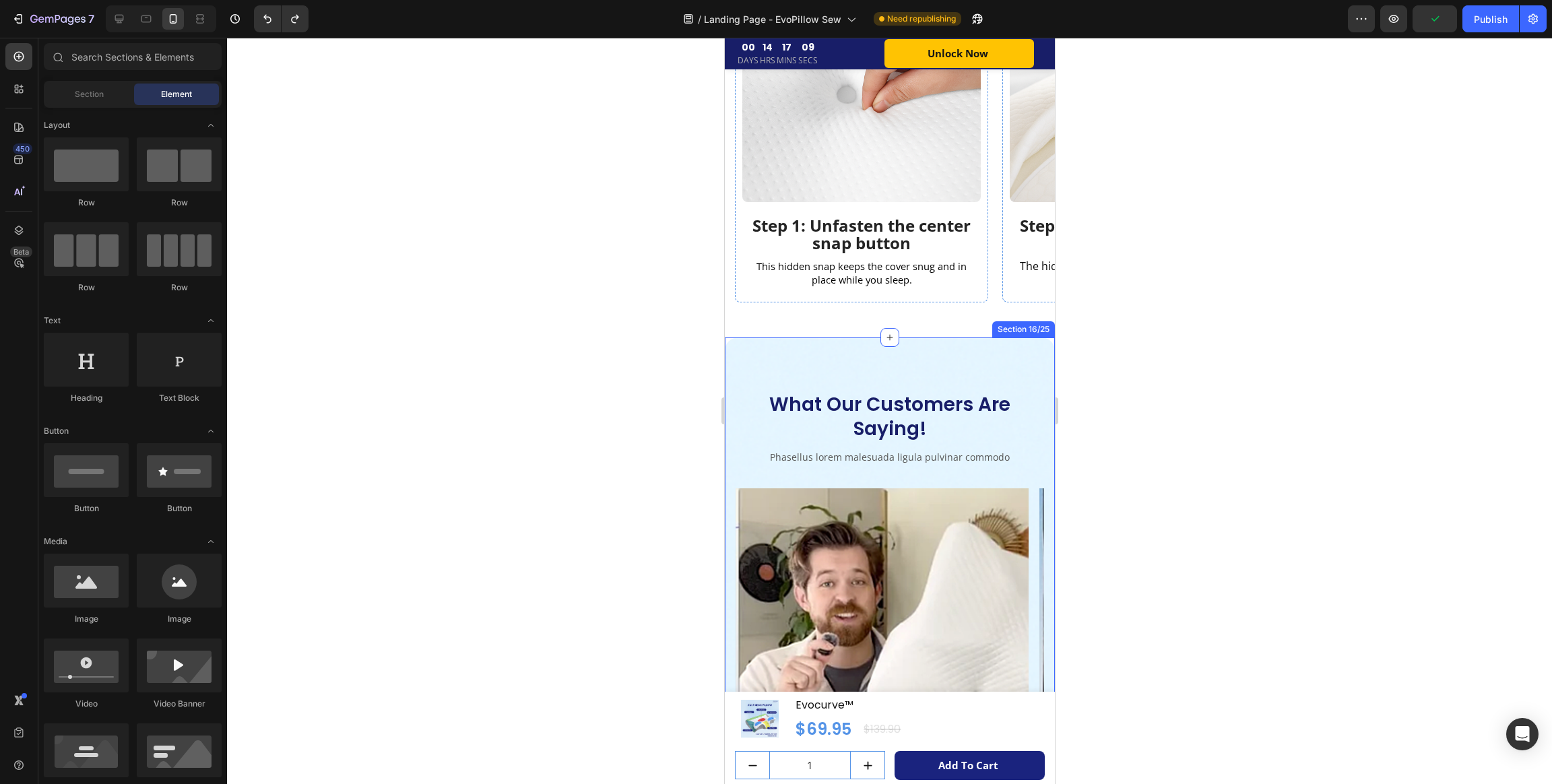 scroll, scrollTop: 4781, scrollLeft: 0, axis: vertical 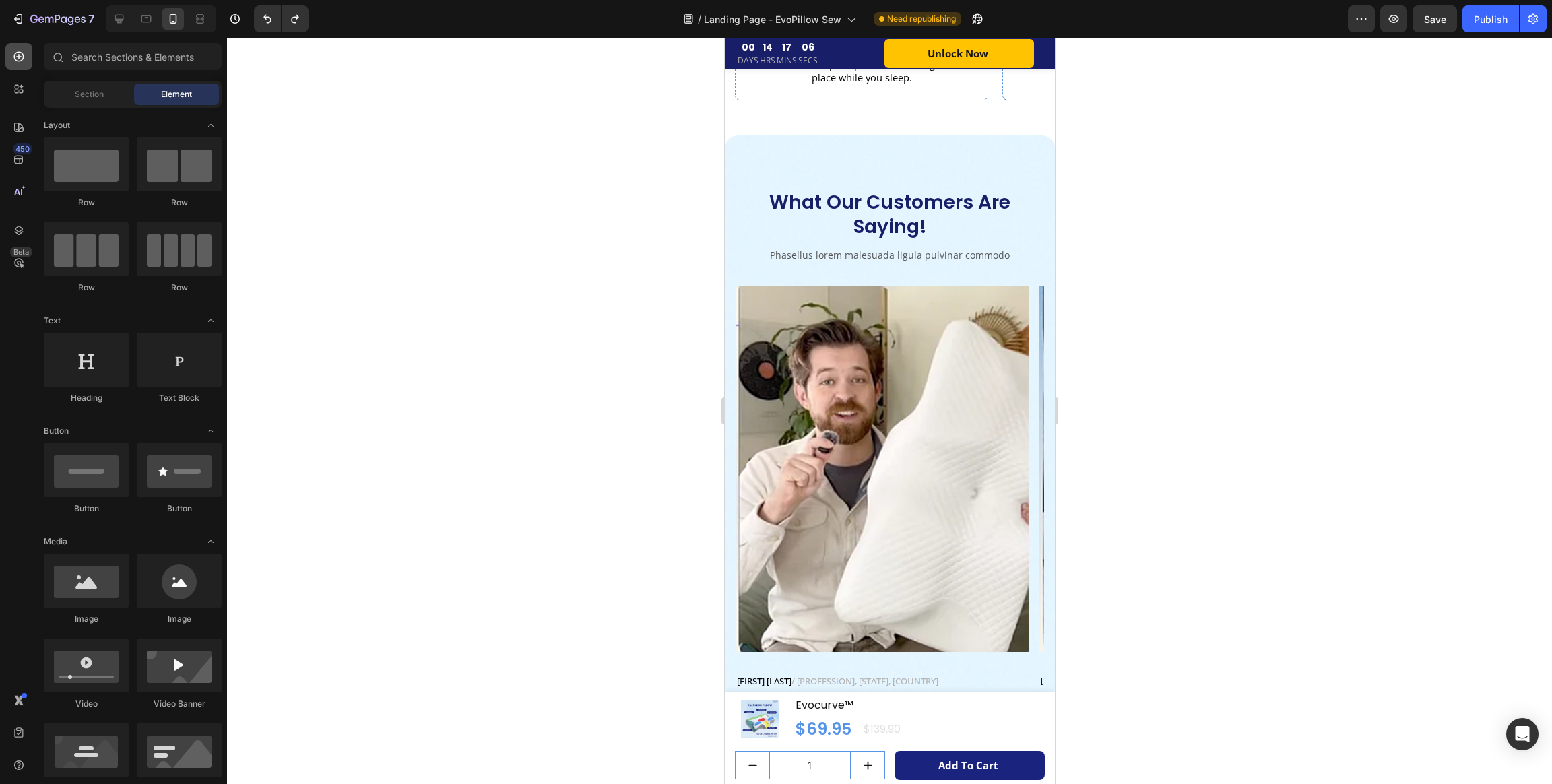 click 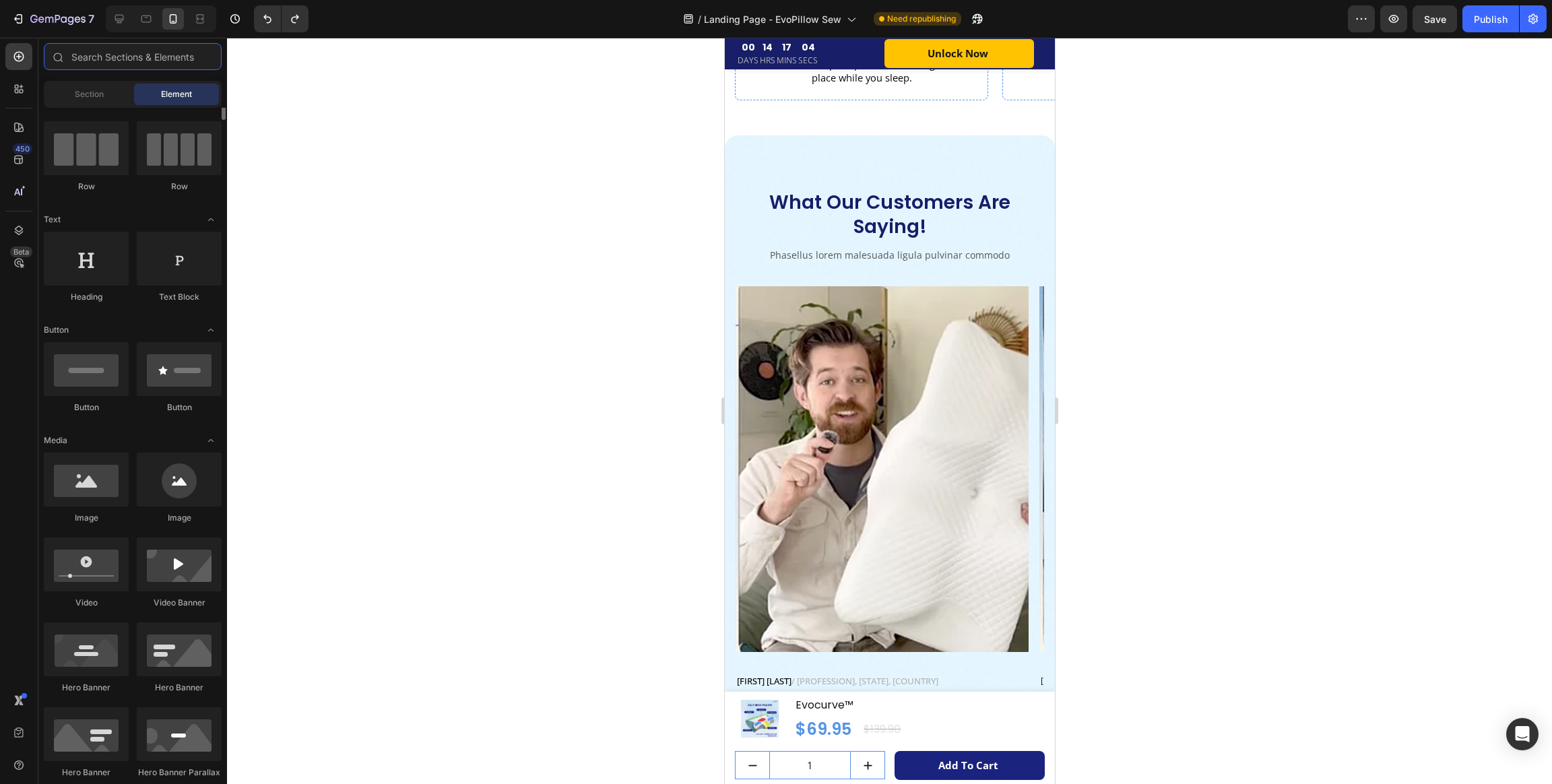 scroll, scrollTop: 0, scrollLeft: 0, axis: both 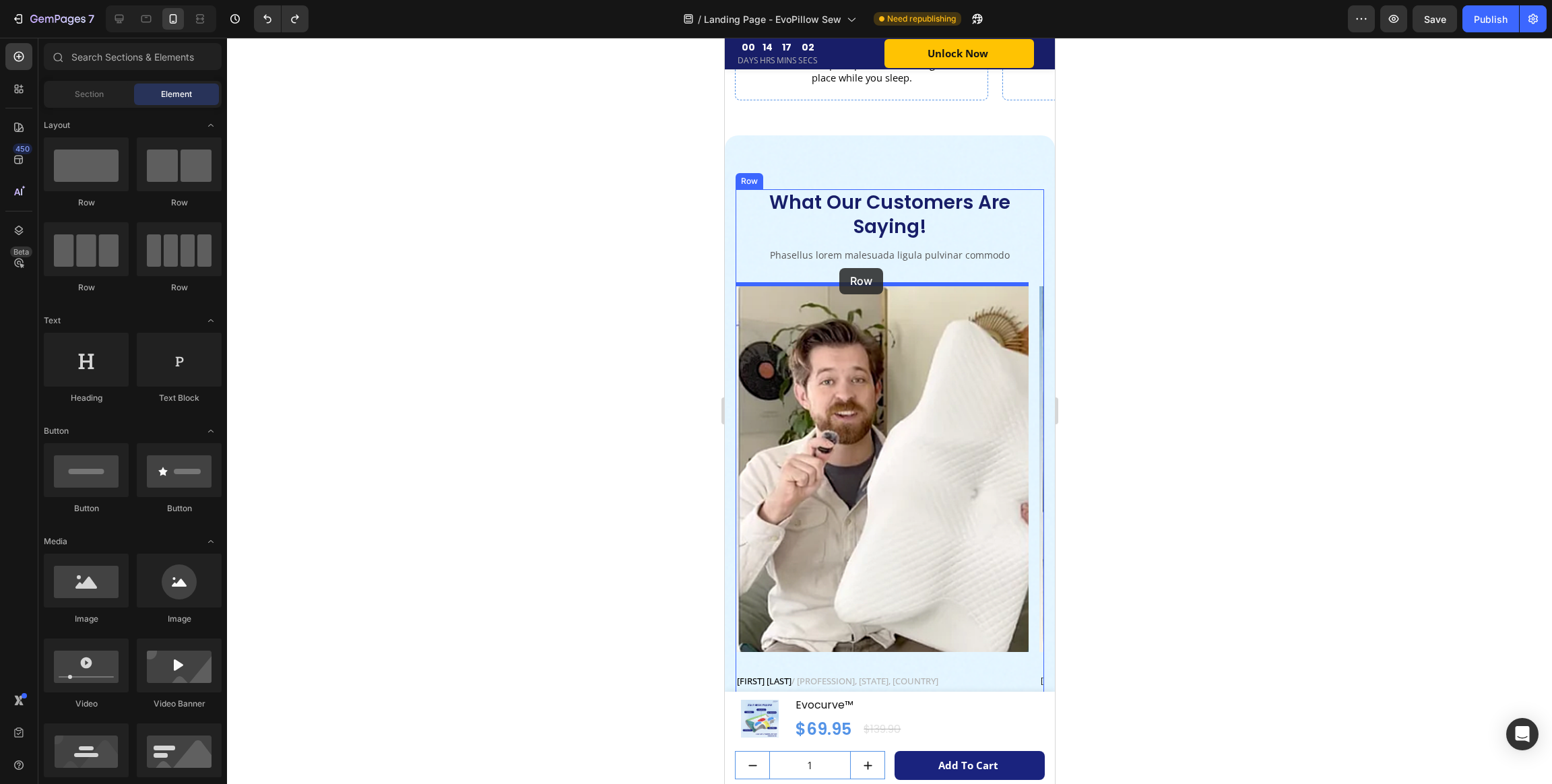 drag, startPoint x: 856, startPoint y: 239, endPoint x: 839, endPoint y: 268, distance: 33.61547 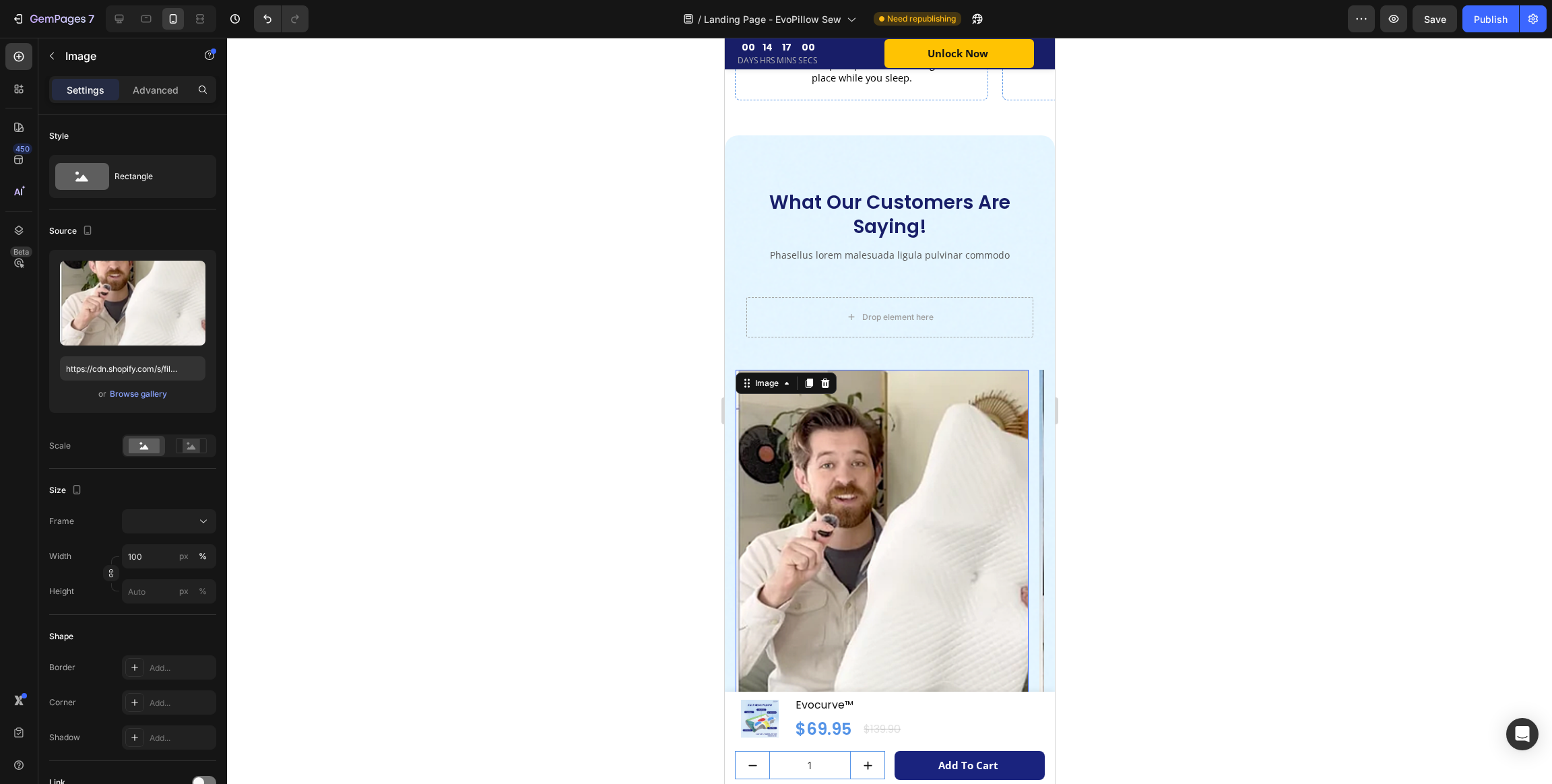 click at bounding box center [881, 552] 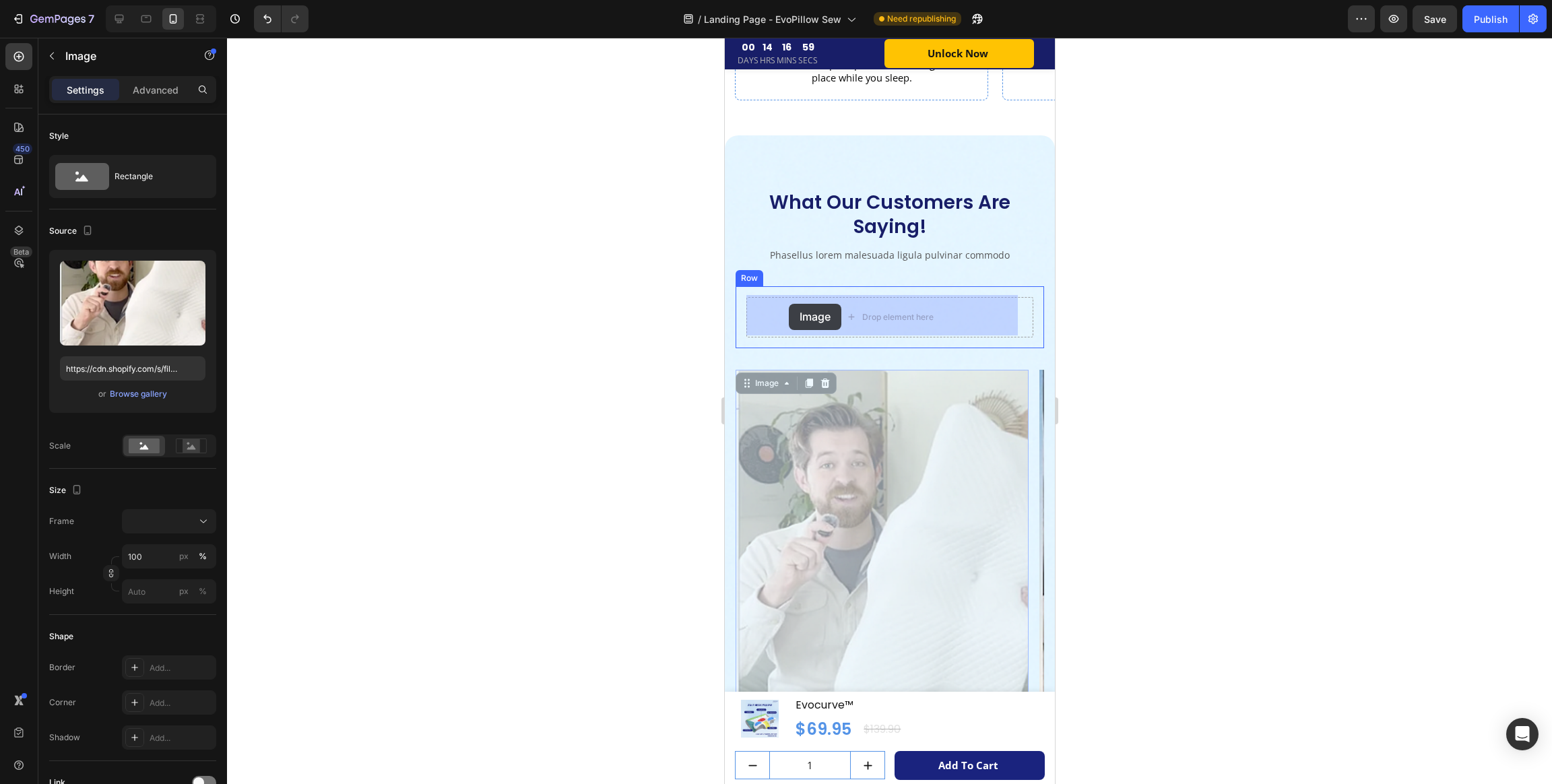 drag, startPoint x: 742, startPoint y: 379, endPoint x: 785, endPoint y: 317, distance: 75.452 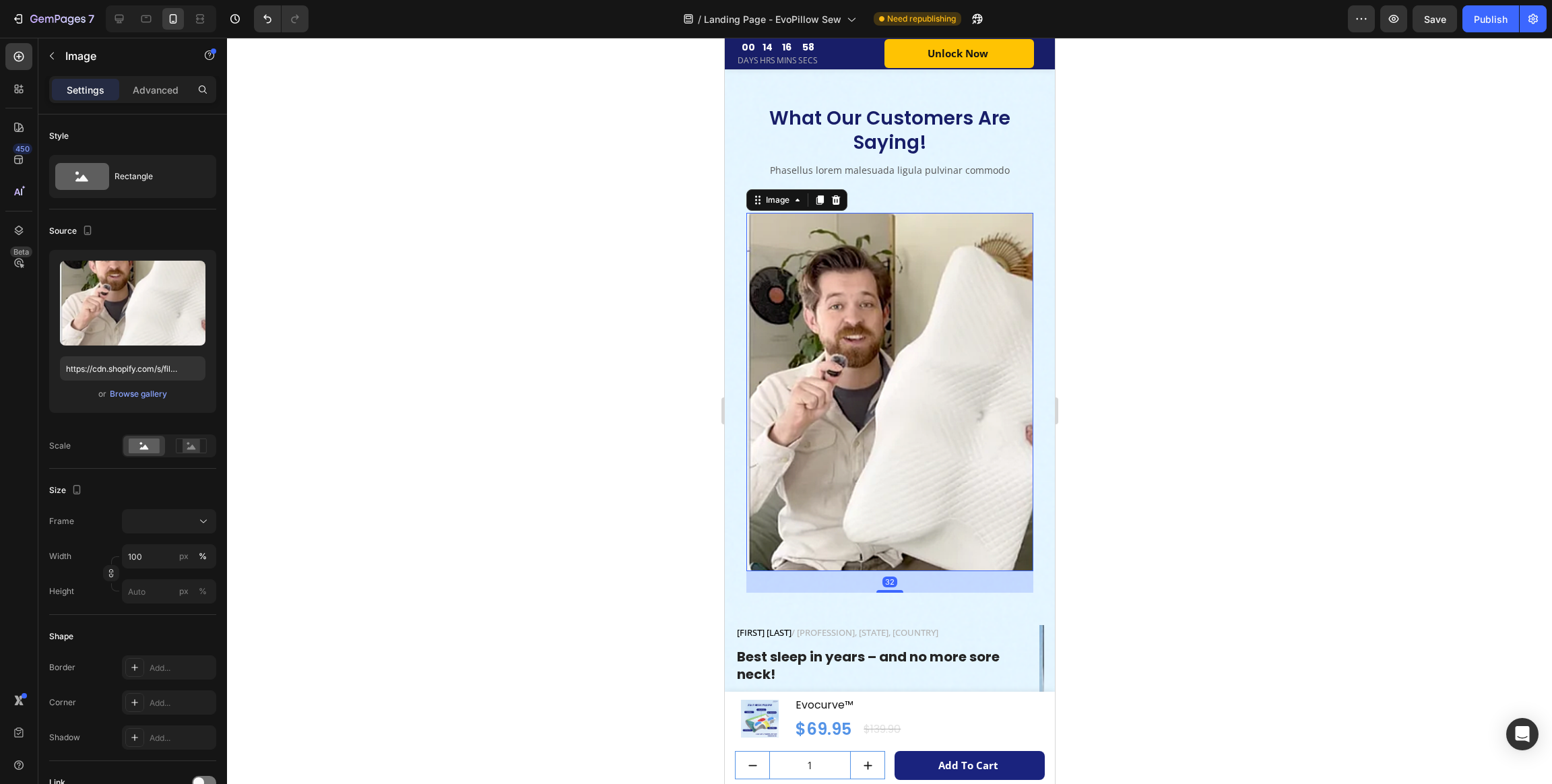 scroll, scrollTop: 4984, scrollLeft: 0, axis: vertical 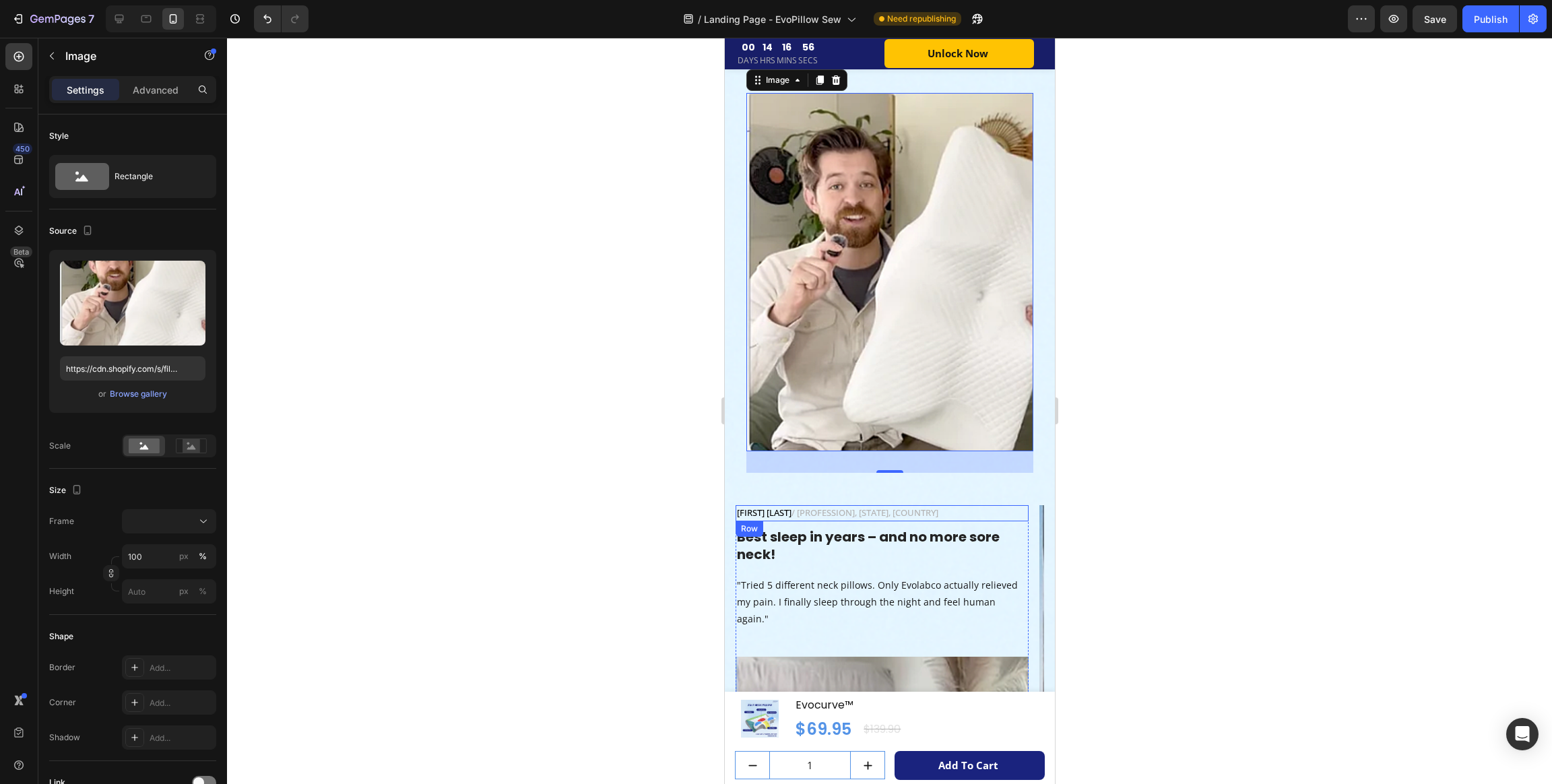 click on "[FIRST] [LAST] / [PROFESSION], [STATE], [COUNTRY] Text block Row" at bounding box center [881, 513] 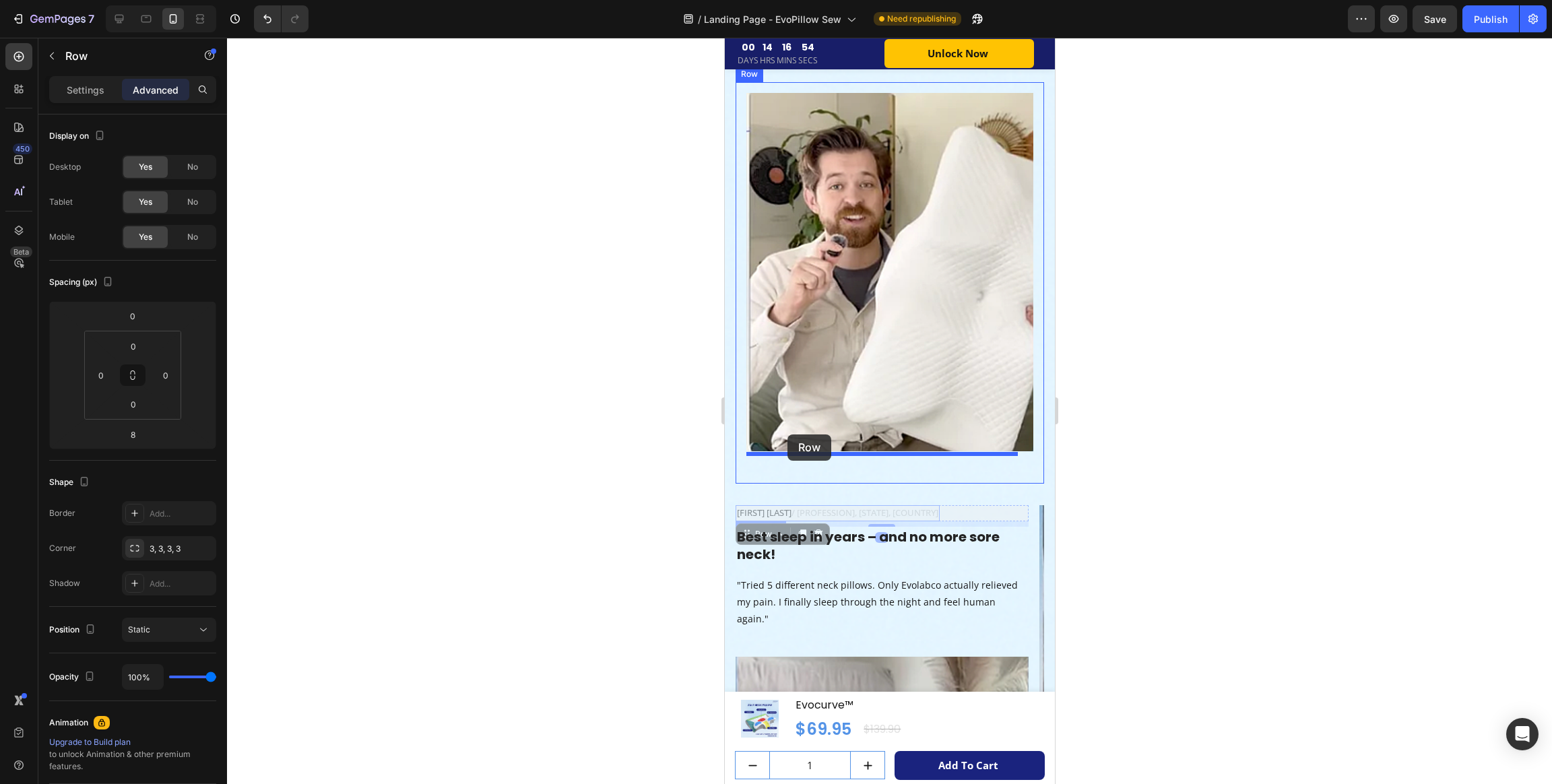 drag, startPoint x: 744, startPoint y: 511, endPoint x: 787, endPoint y: 434, distance: 88.19297 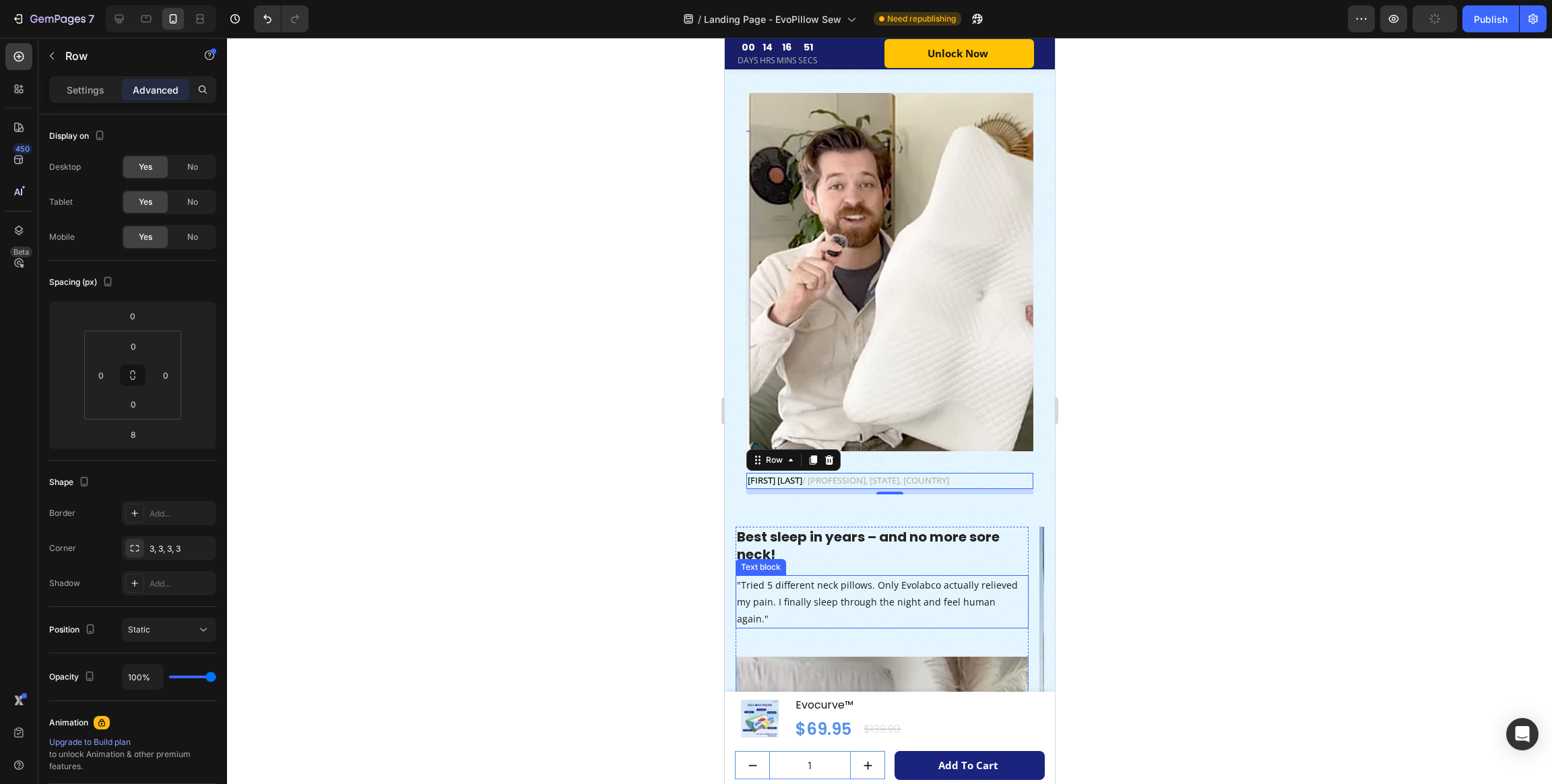 click on ""Tried 5 different neck pillows. Only Evolabco actually relieved my pain. I finally sleep through the night and feel human again."" at bounding box center (881, 602) 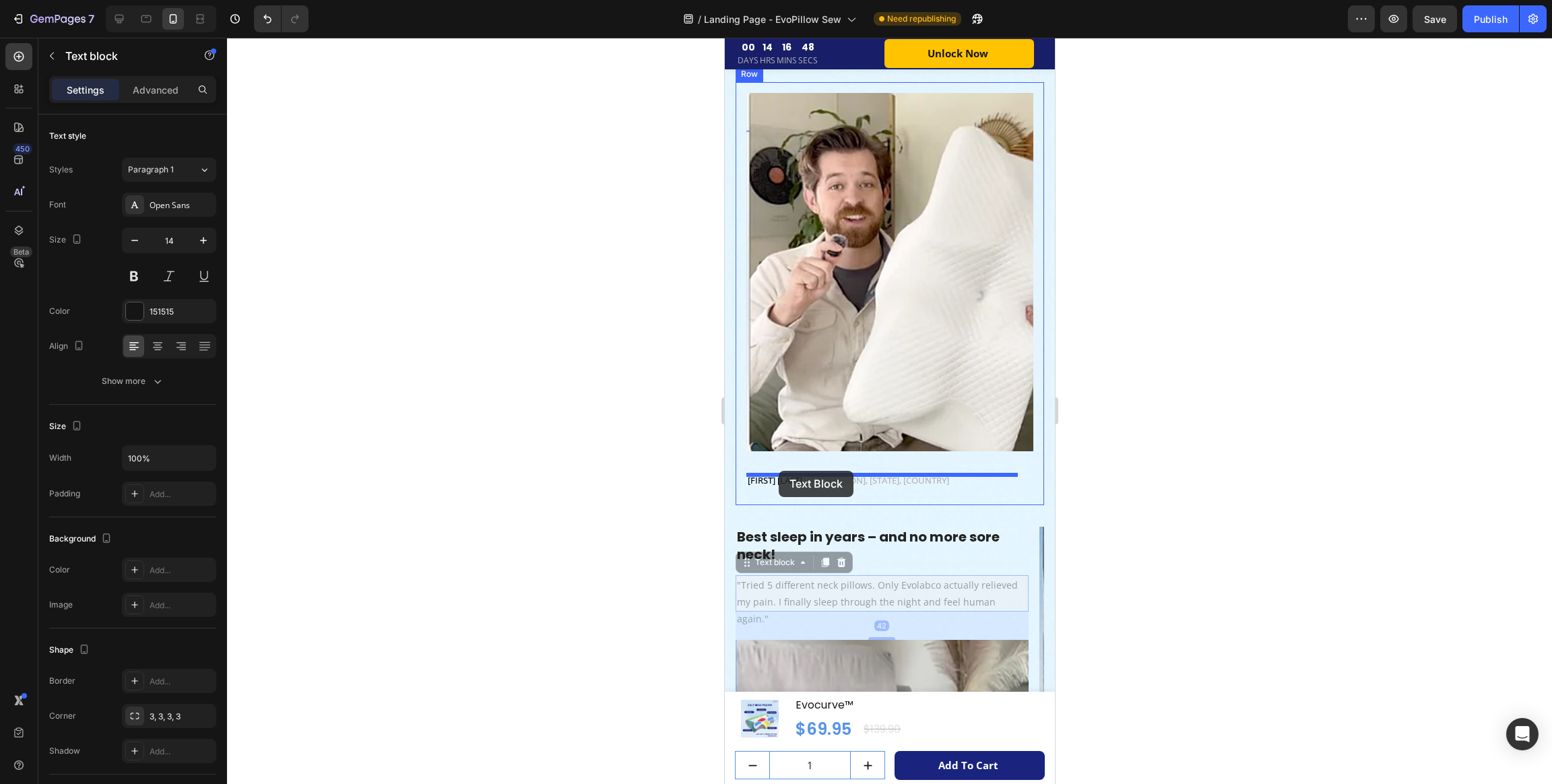 drag, startPoint x: 746, startPoint y: 540, endPoint x: 779, endPoint y: 471, distance: 76.48529 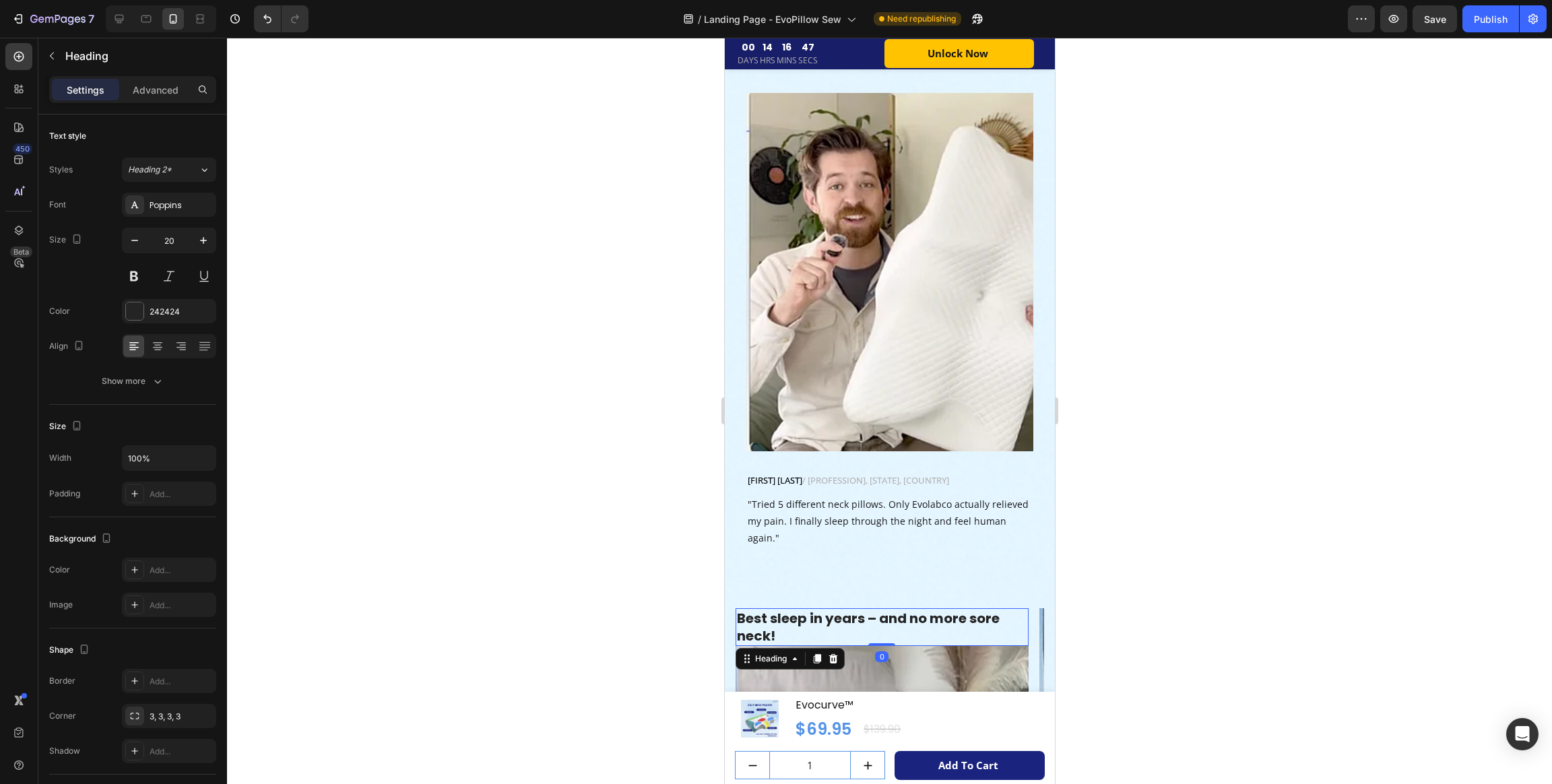 click on "Best sleep in years – and no more sore neck!" at bounding box center [881, 627] 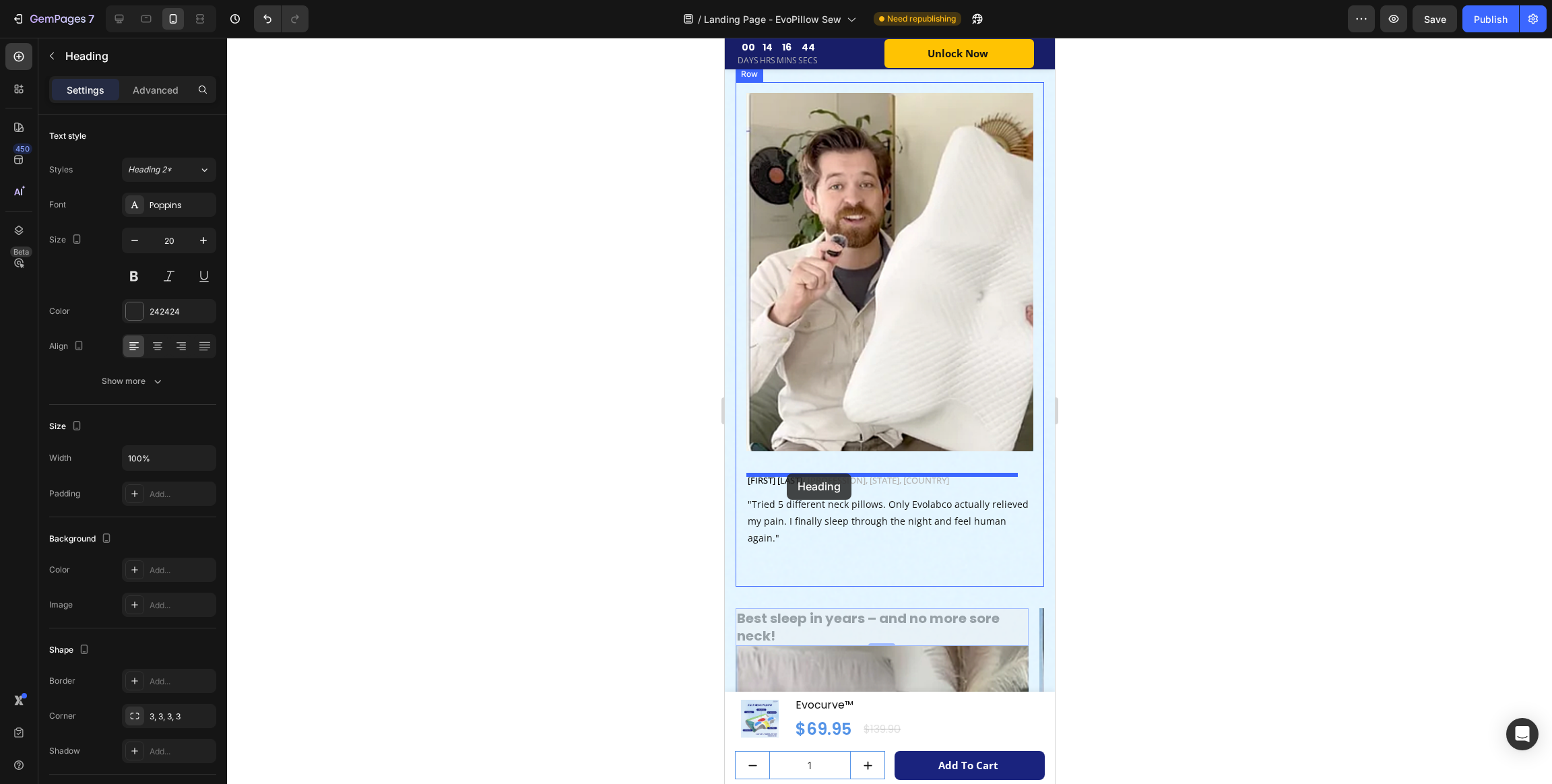 drag, startPoint x: 742, startPoint y: 634, endPoint x: 785, endPoint y: 474, distance: 165.6774 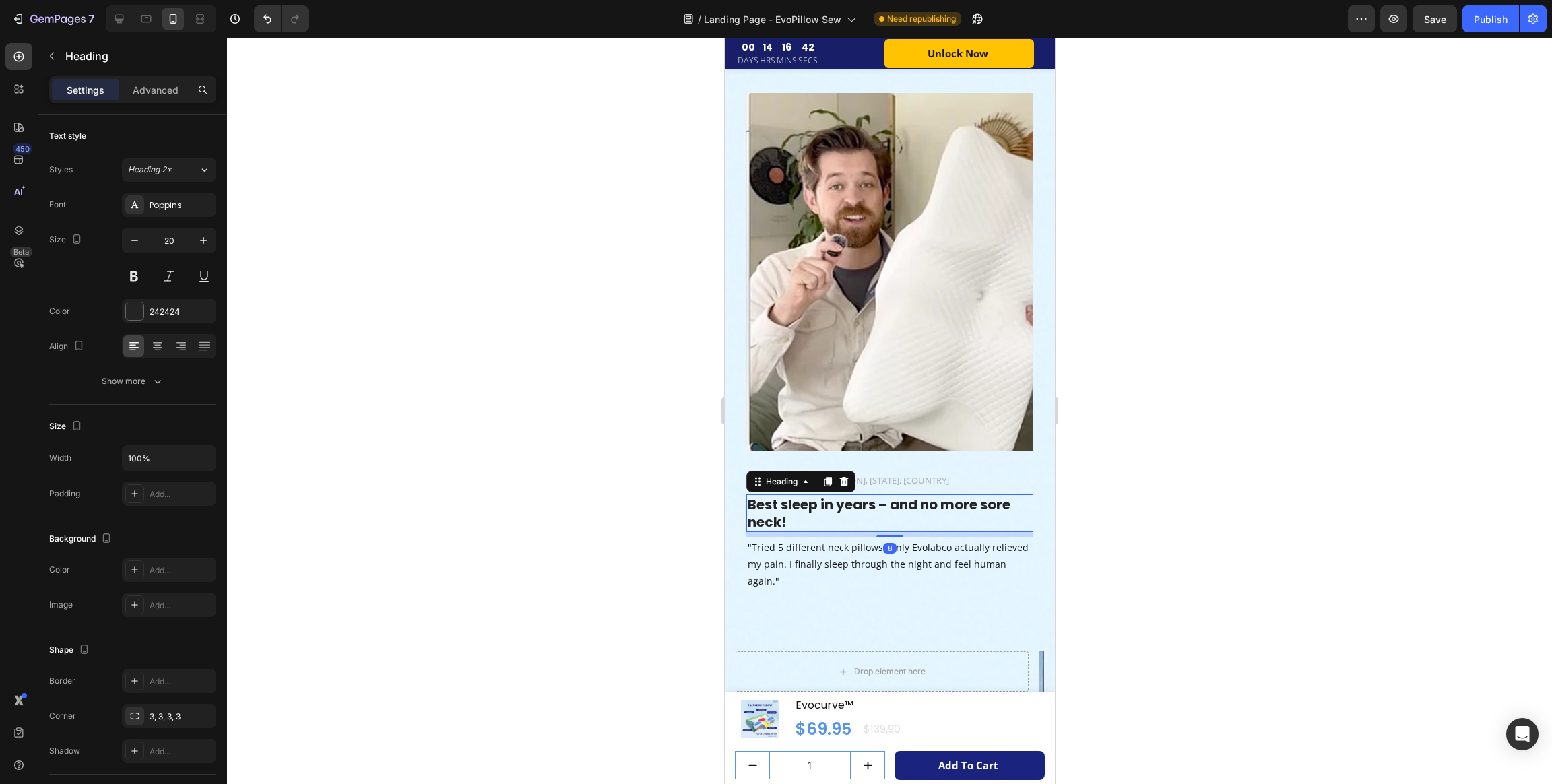 scroll, scrollTop: 4882, scrollLeft: 0, axis: vertical 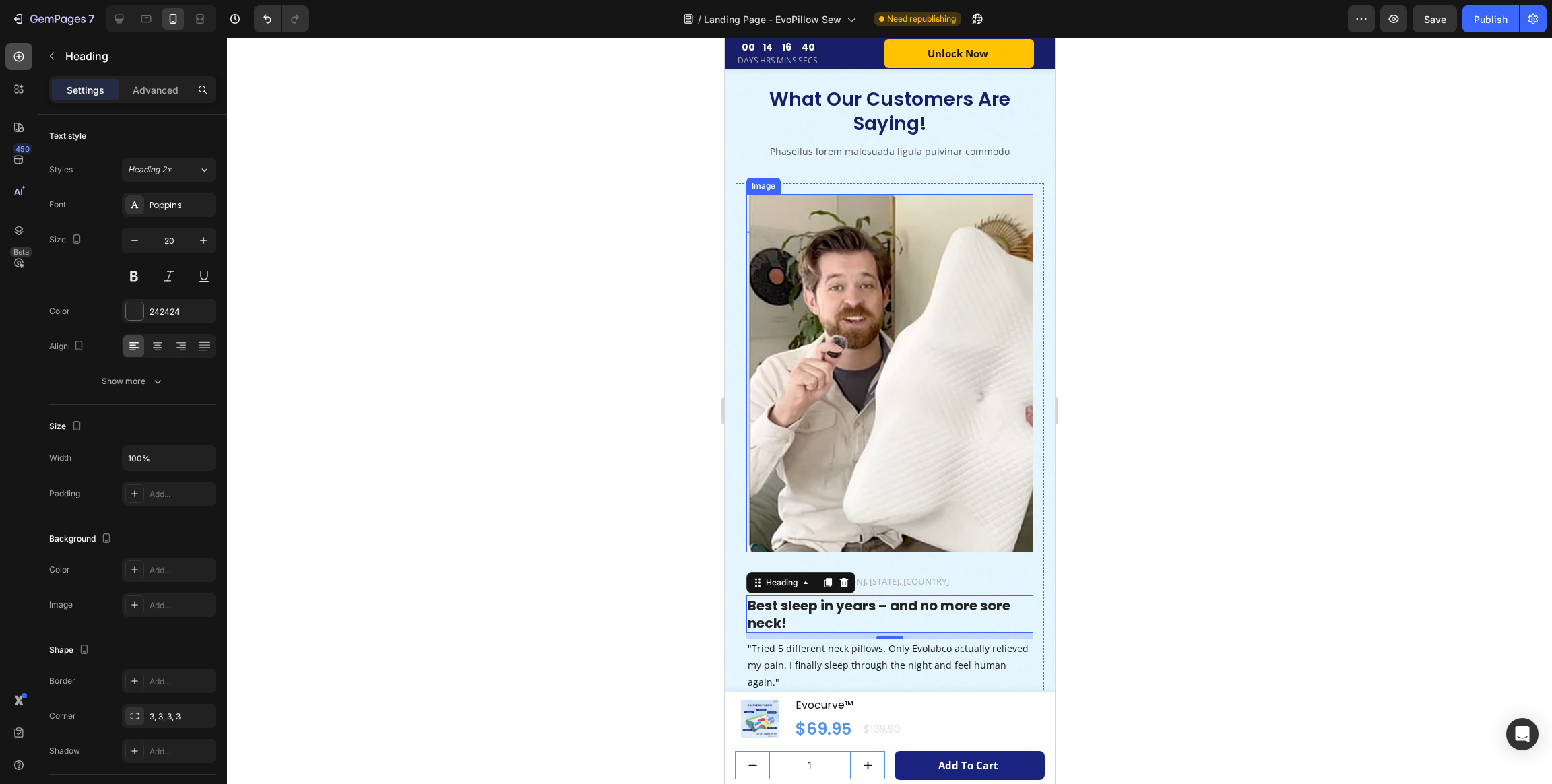 click 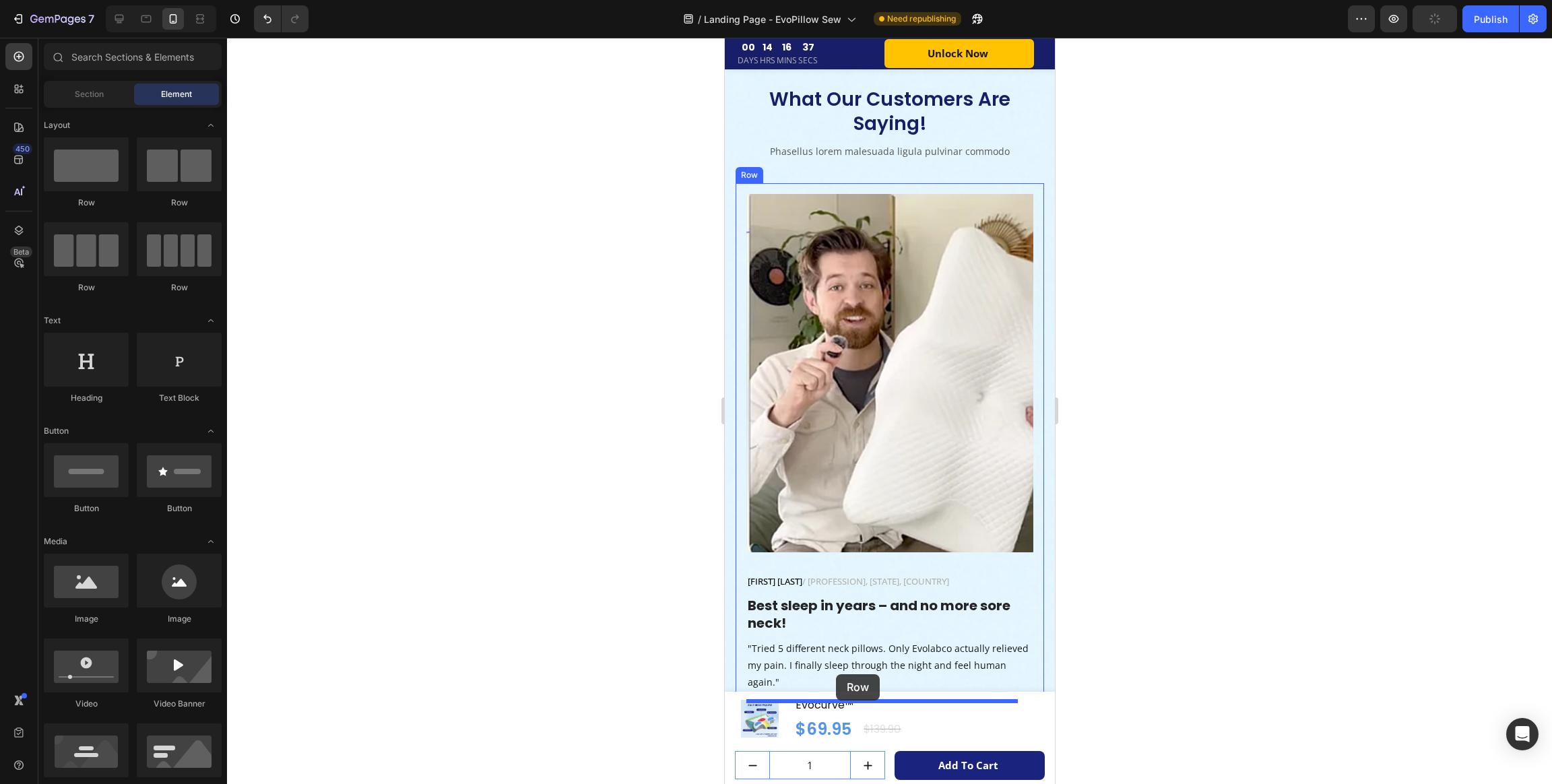 drag, startPoint x: 812, startPoint y: 196, endPoint x: 861, endPoint y: 610, distance: 416.8897 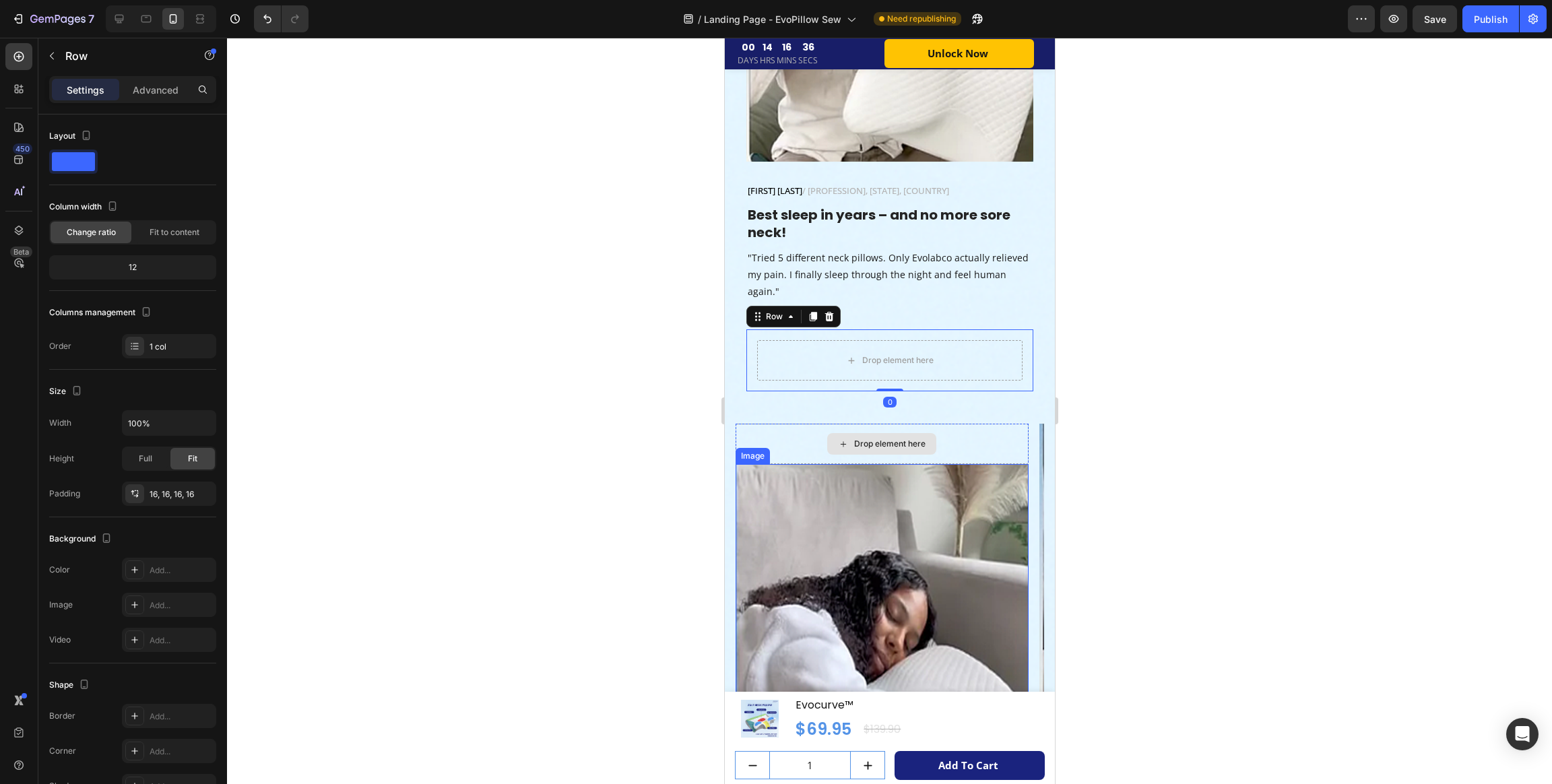 scroll, scrollTop: 5287, scrollLeft: 0, axis: vertical 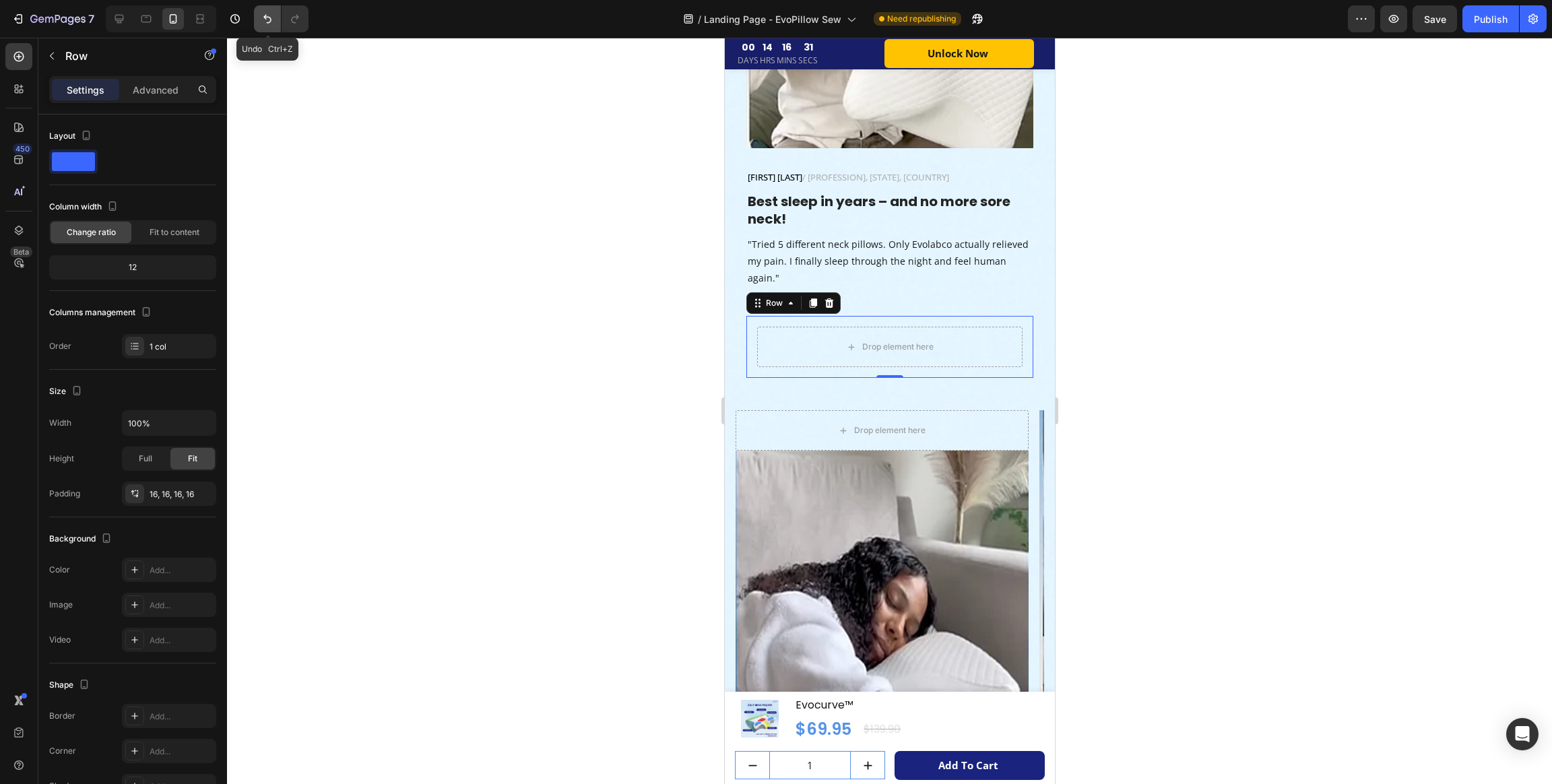 click 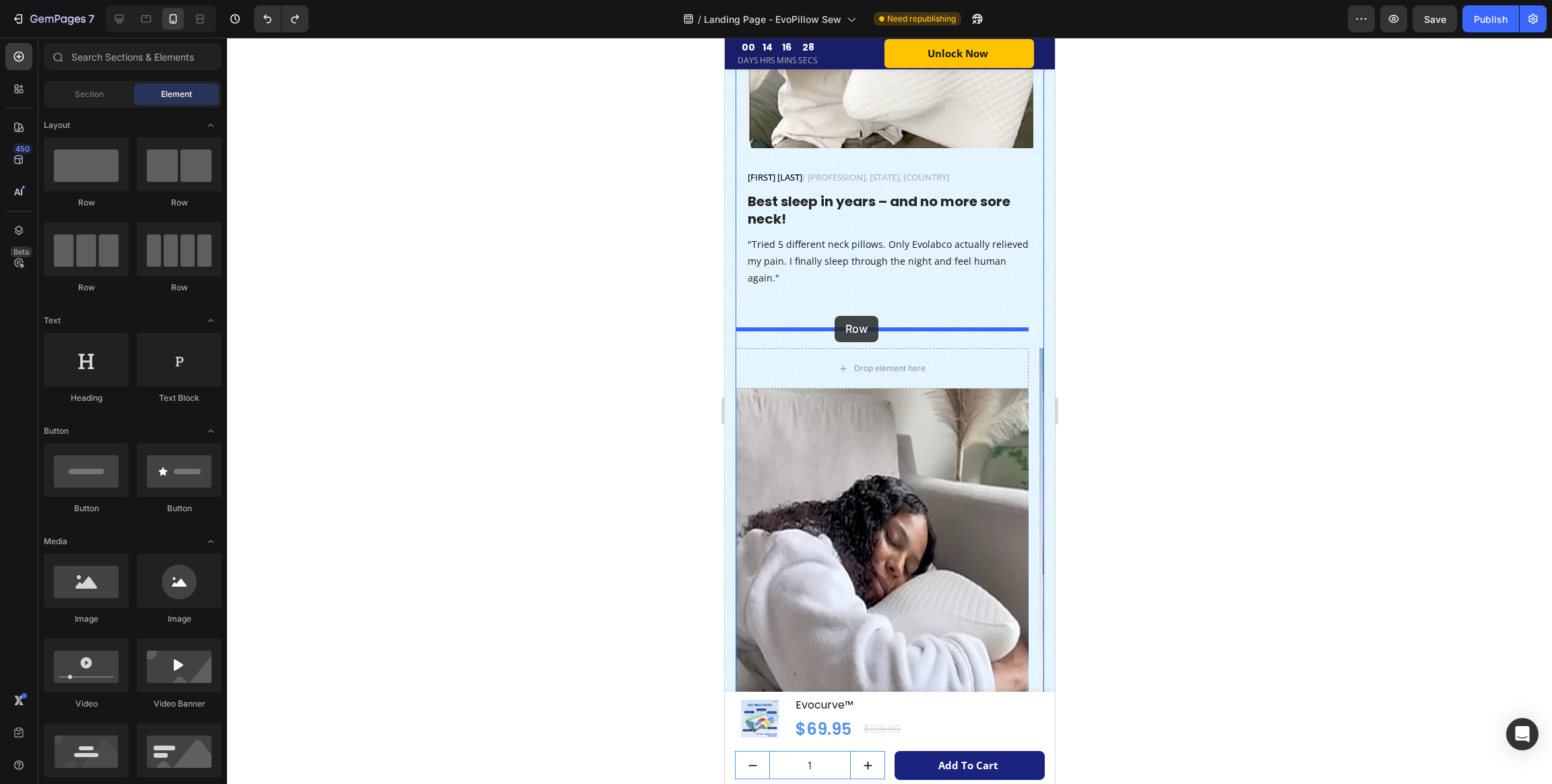drag, startPoint x: 1022, startPoint y: 286, endPoint x: 832, endPoint y: 317, distance: 192.51234 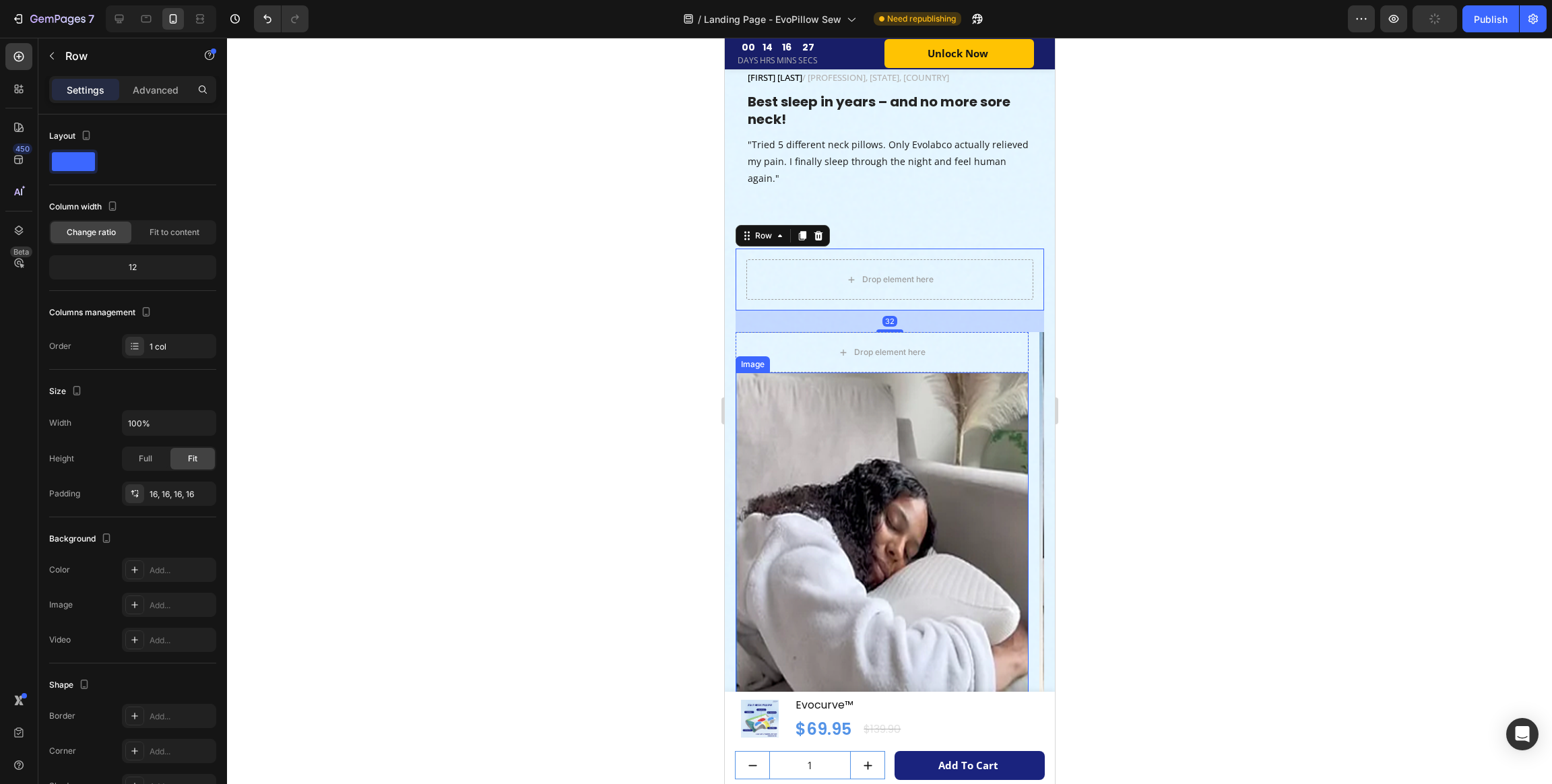 scroll, scrollTop: 5388, scrollLeft: 0, axis: vertical 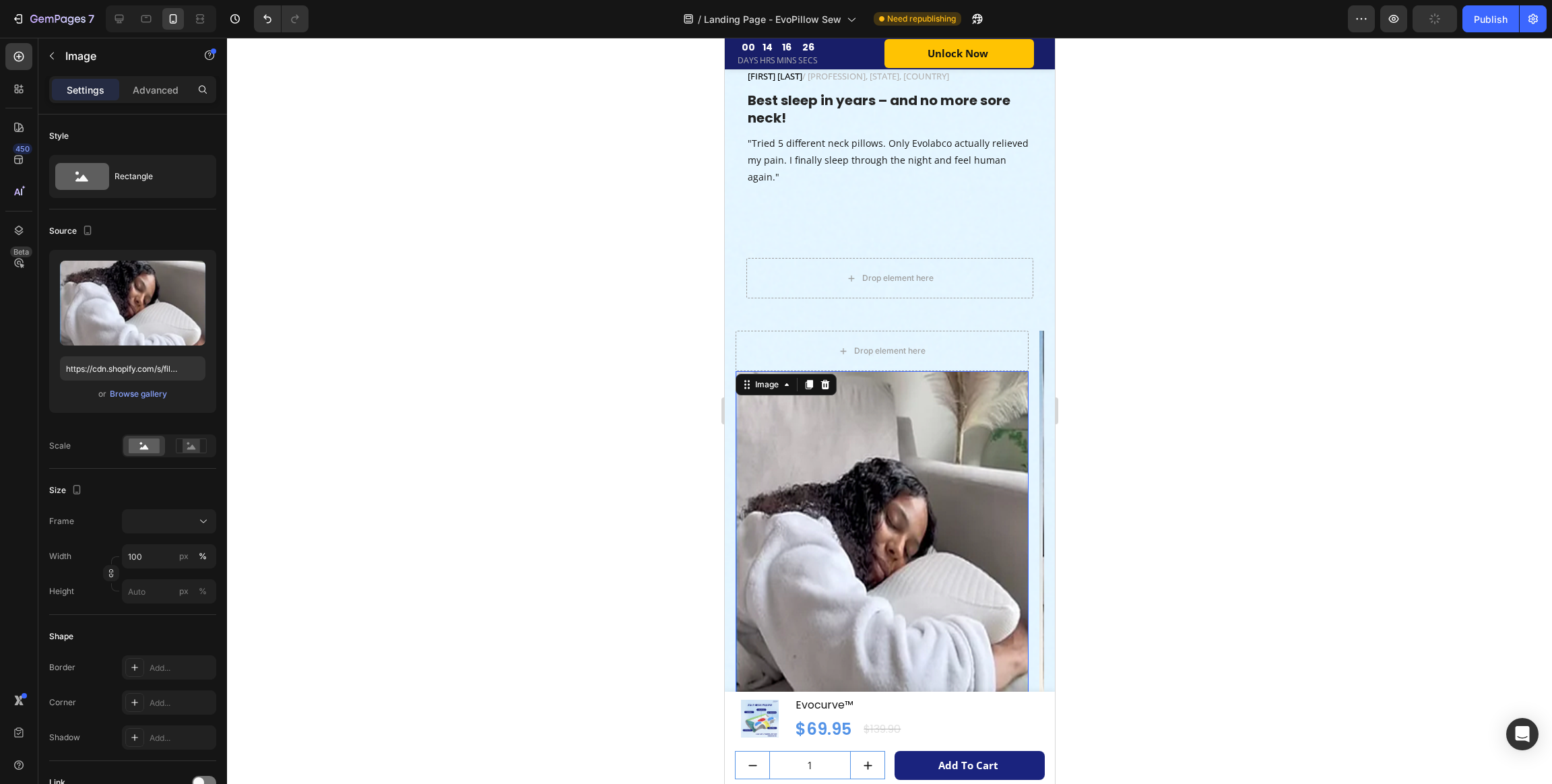 click at bounding box center (881, 554) 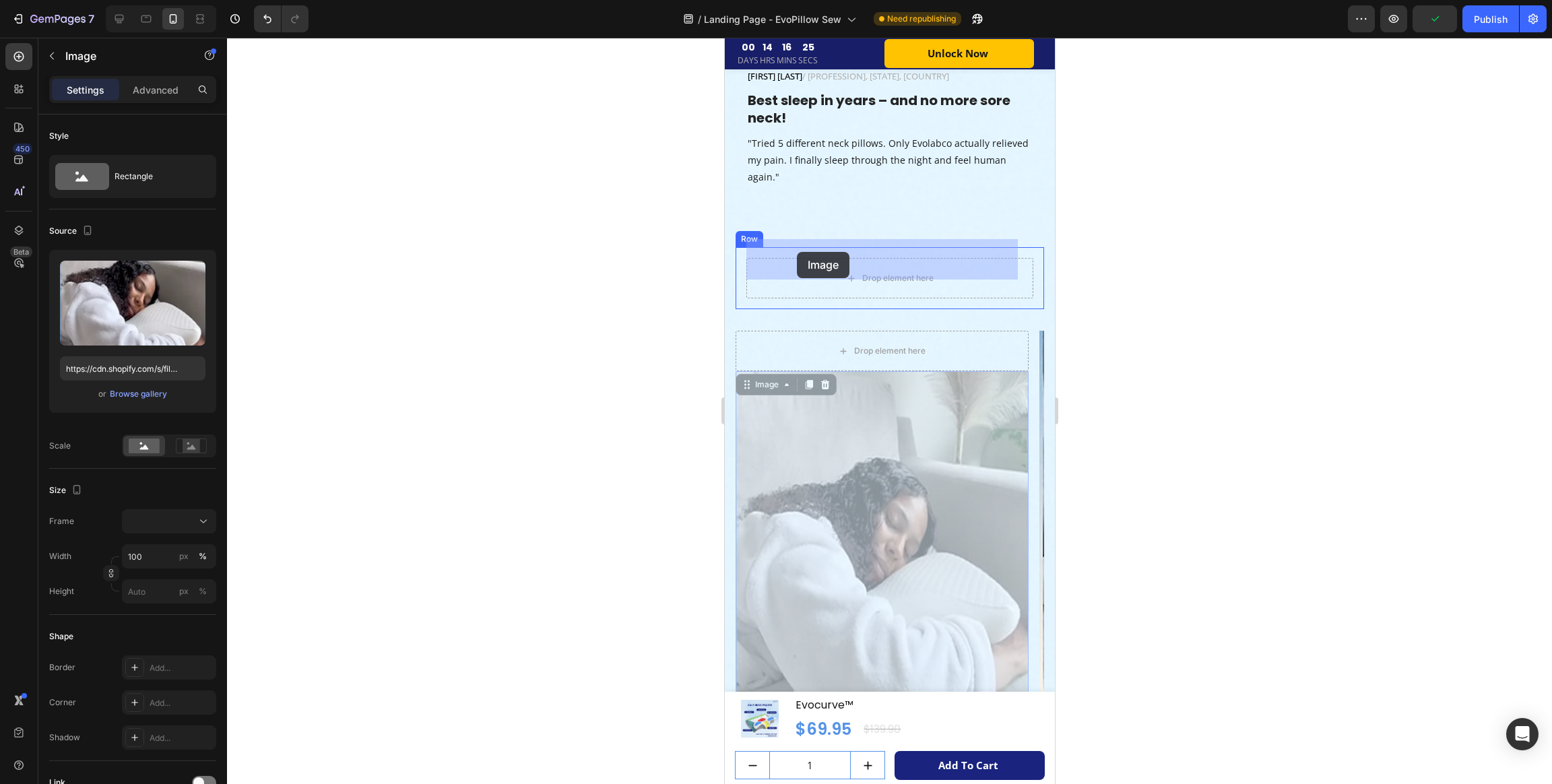 drag, startPoint x: 747, startPoint y: 364, endPoint x: 798, endPoint y: 263, distance: 113.1459 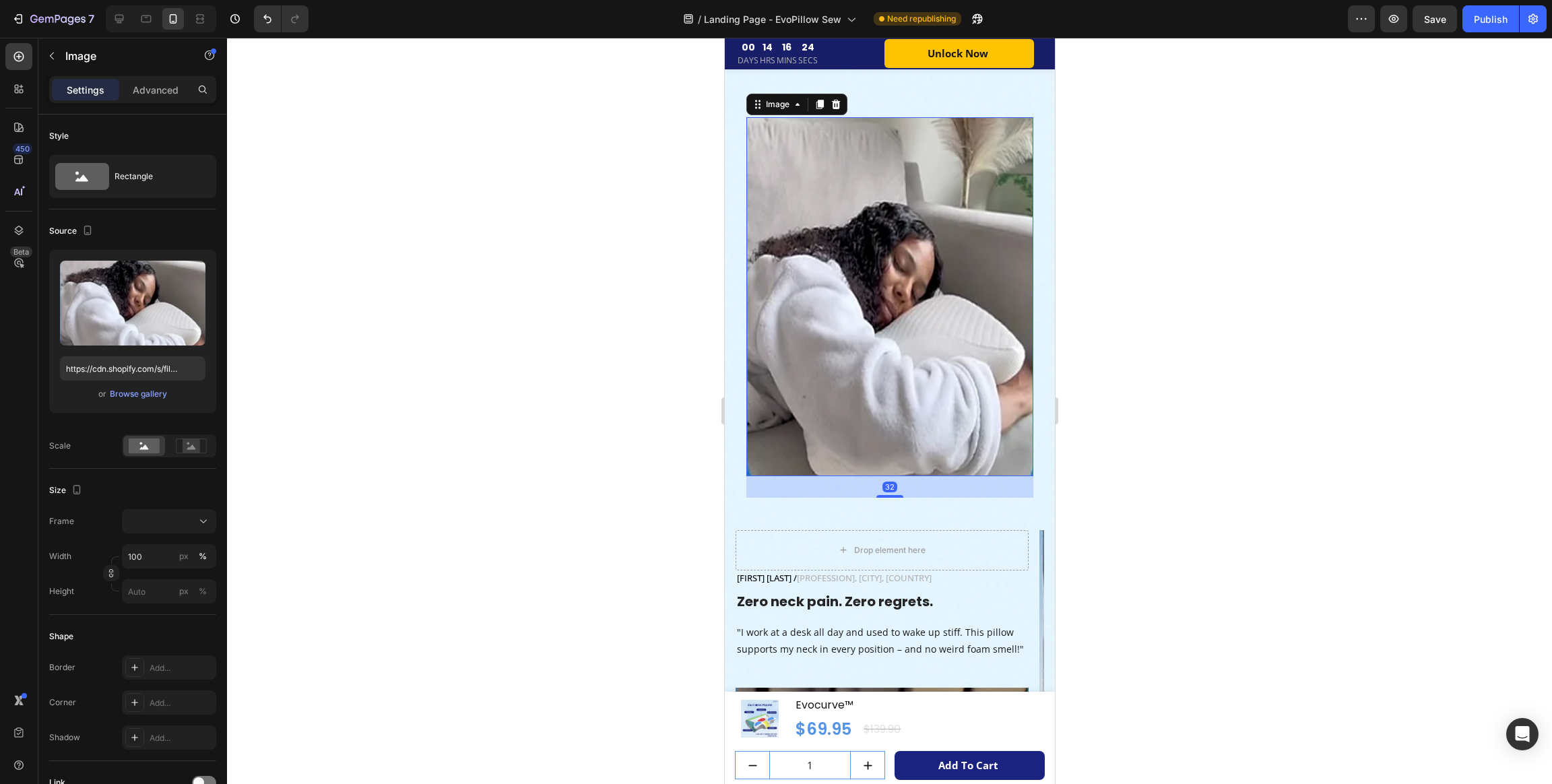 scroll, scrollTop: 5590, scrollLeft: 0, axis: vertical 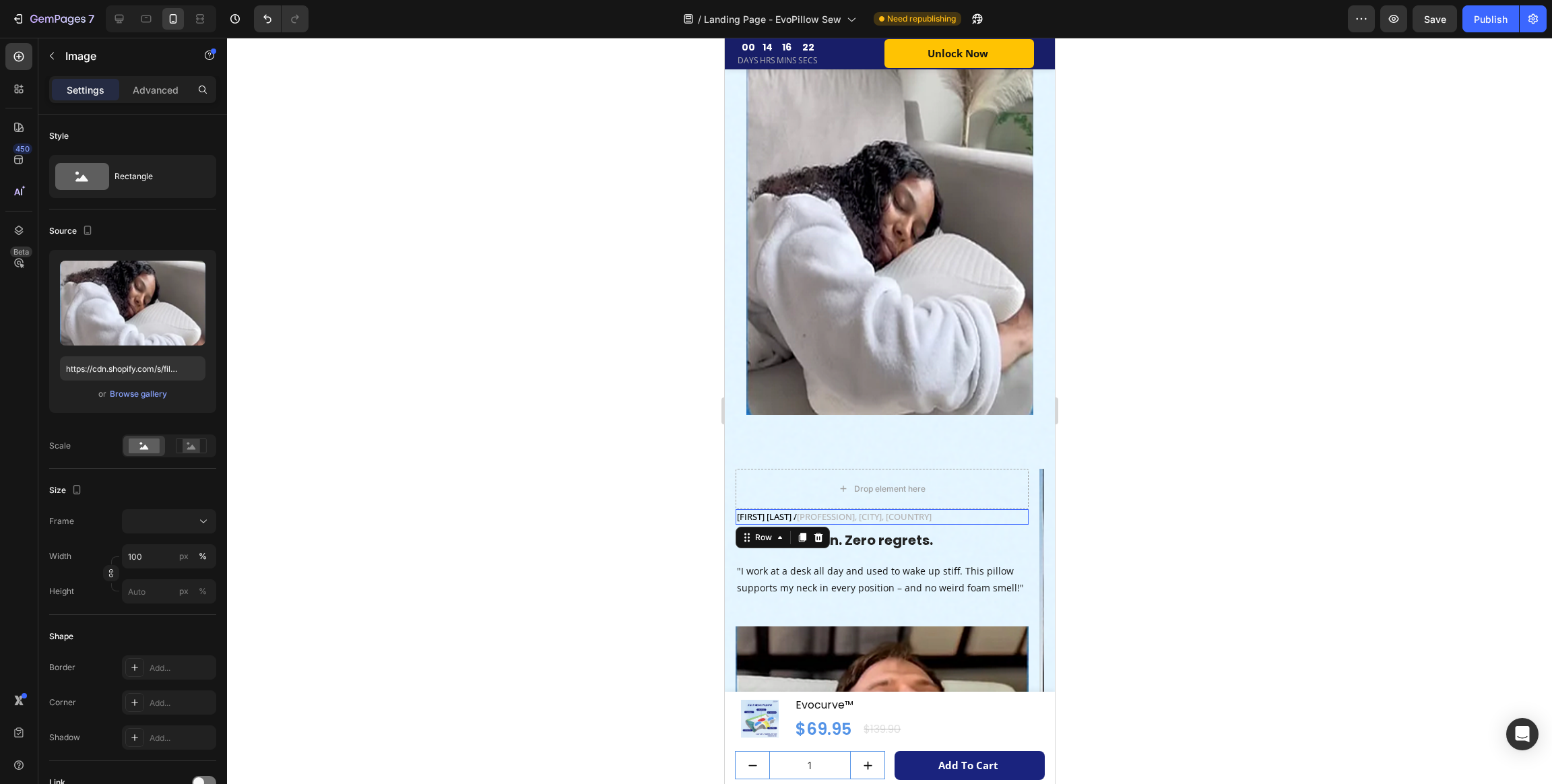 drag, startPoint x: 933, startPoint y: 478, endPoint x: 880, endPoint y: 471, distance: 53.46027 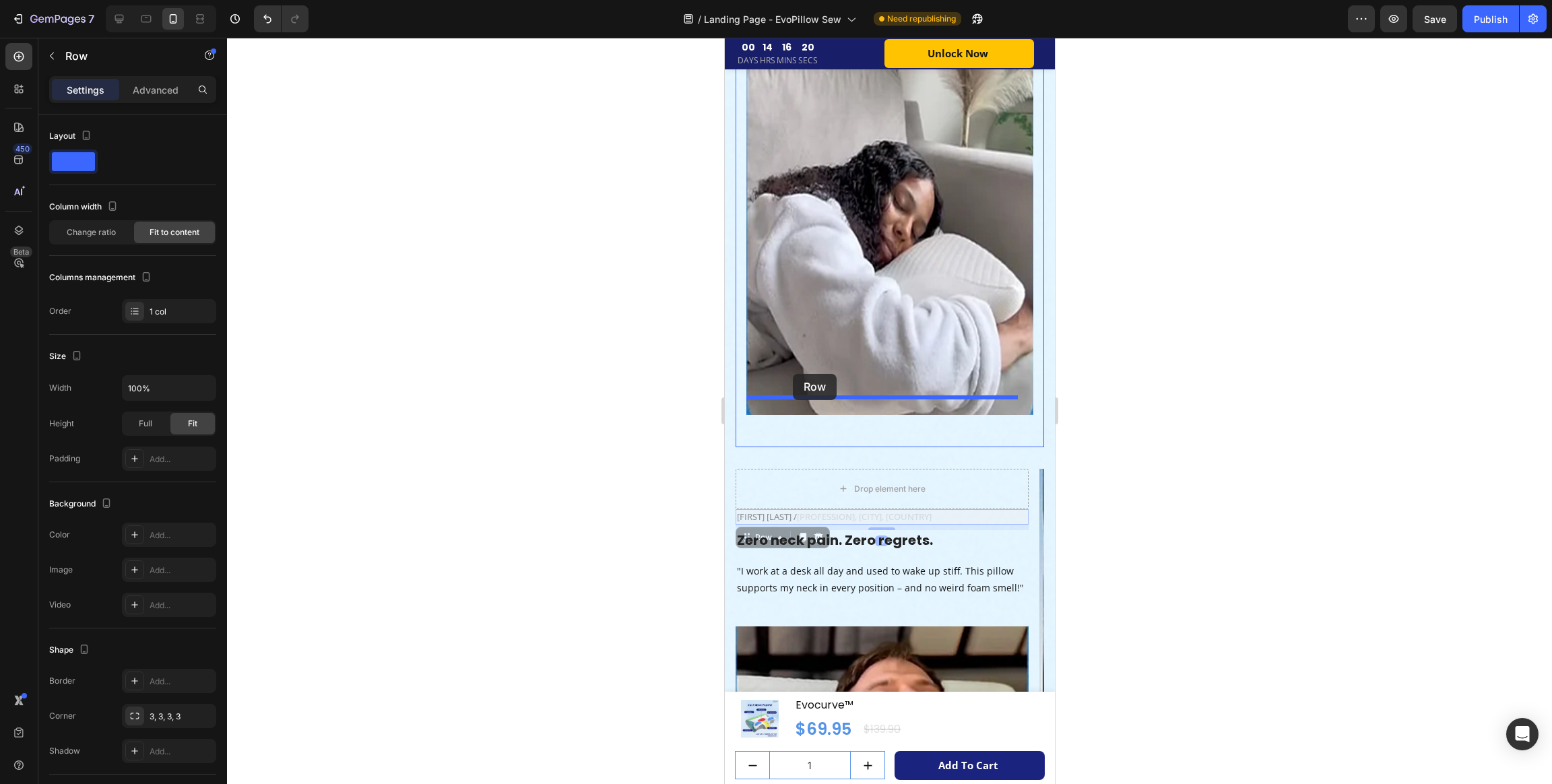 drag, startPoint x: 748, startPoint y: 499, endPoint x: 793, endPoint y: 374, distance: 132.8533 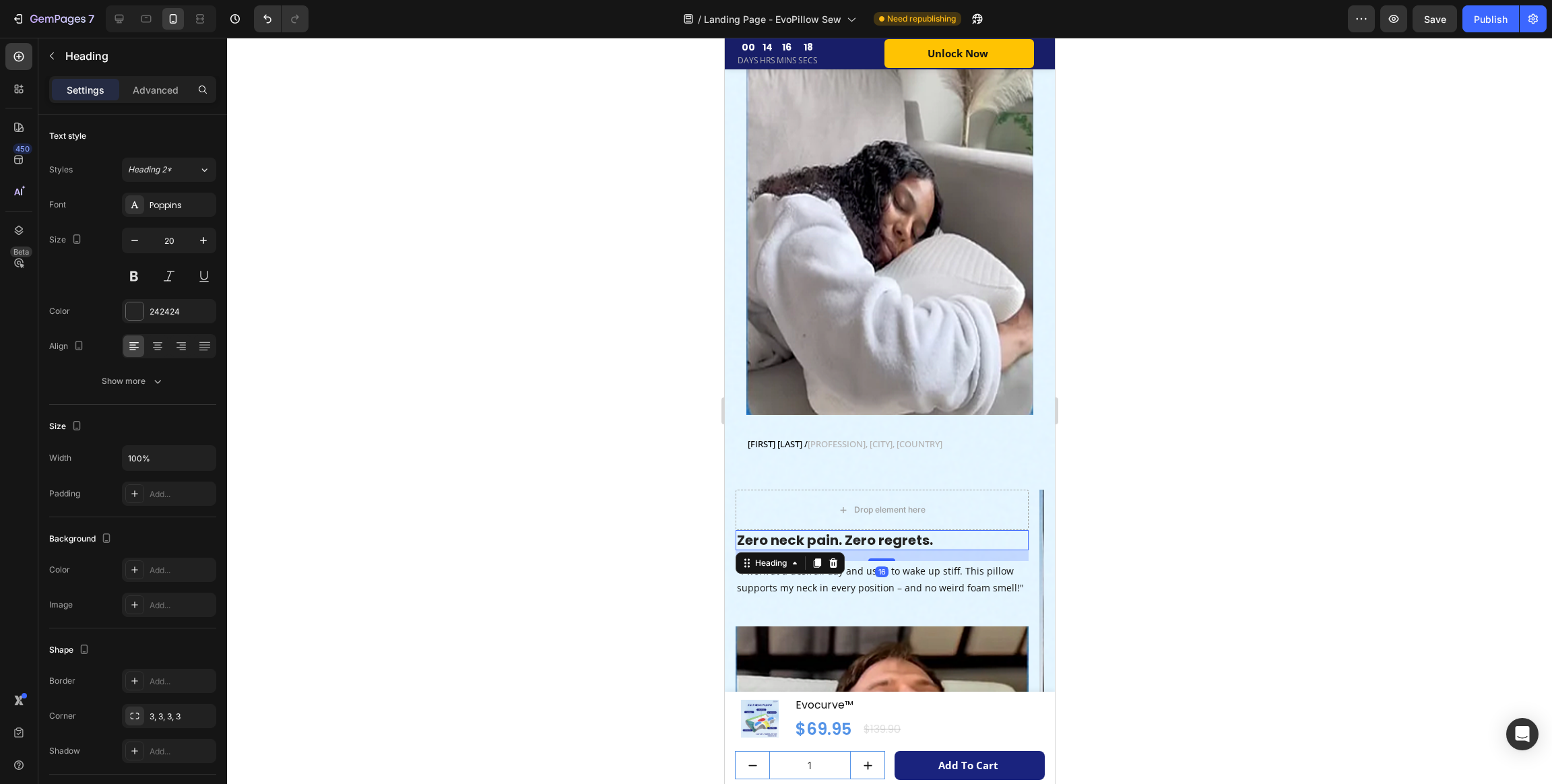 click on "Zero neck pain. Zero regrets." at bounding box center (881, 540) 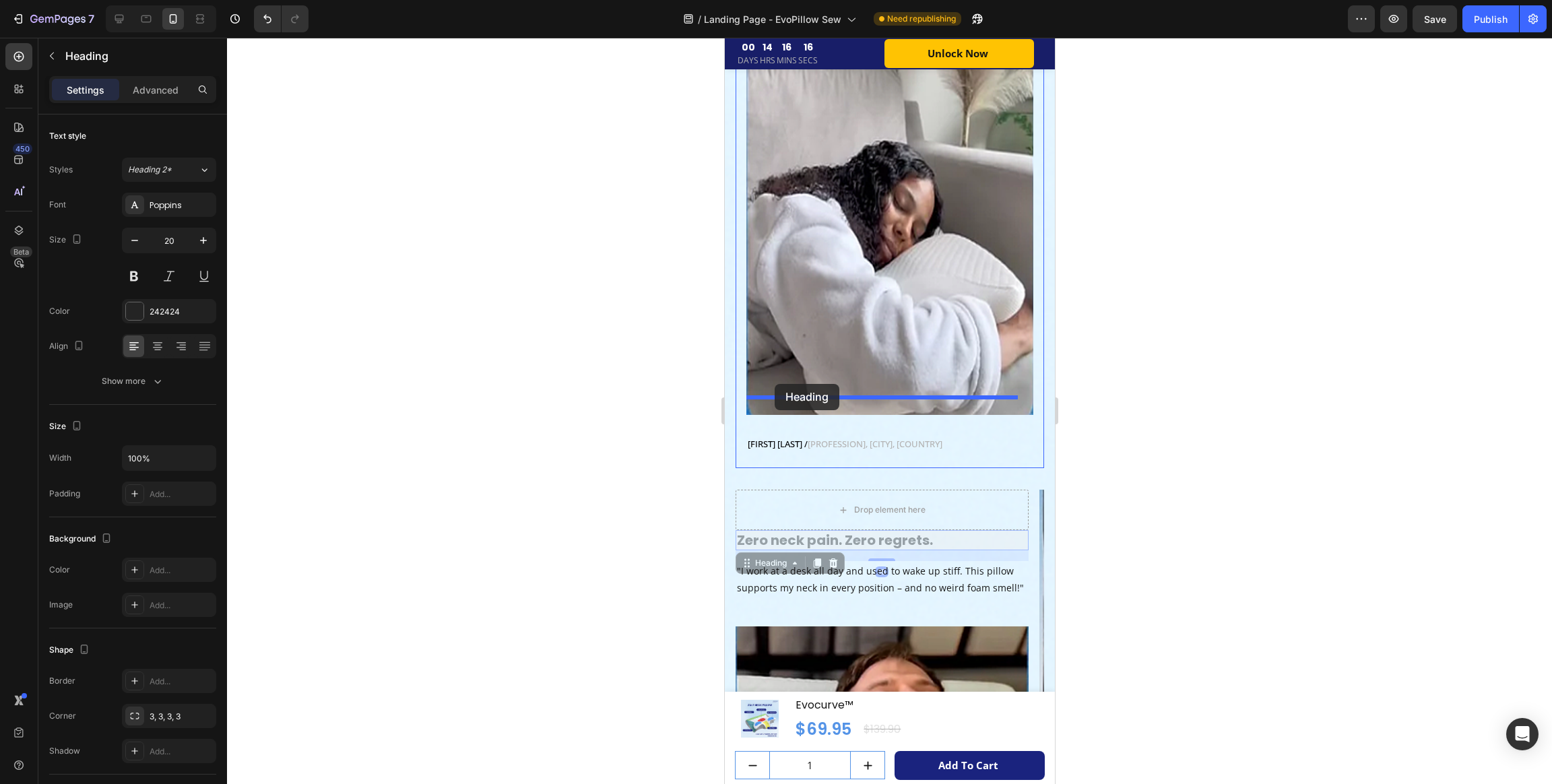 drag, startPoint x: 746, startPoint y: 526, endPoint x: 775, endPoint y: 384, distance: 144.93102 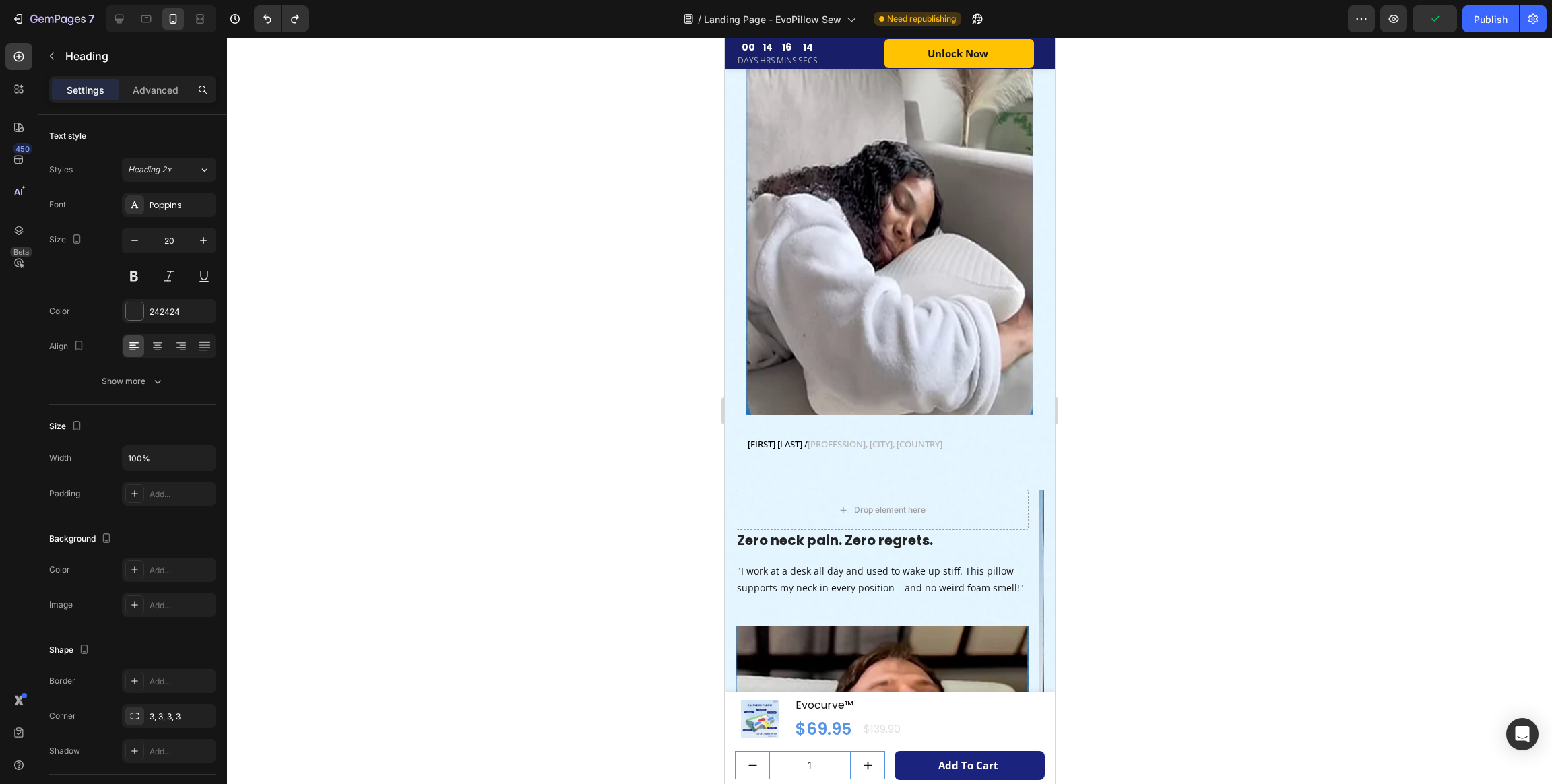 click on "Zero neck pain. Zero regrets." at bounding box center (881, 540) 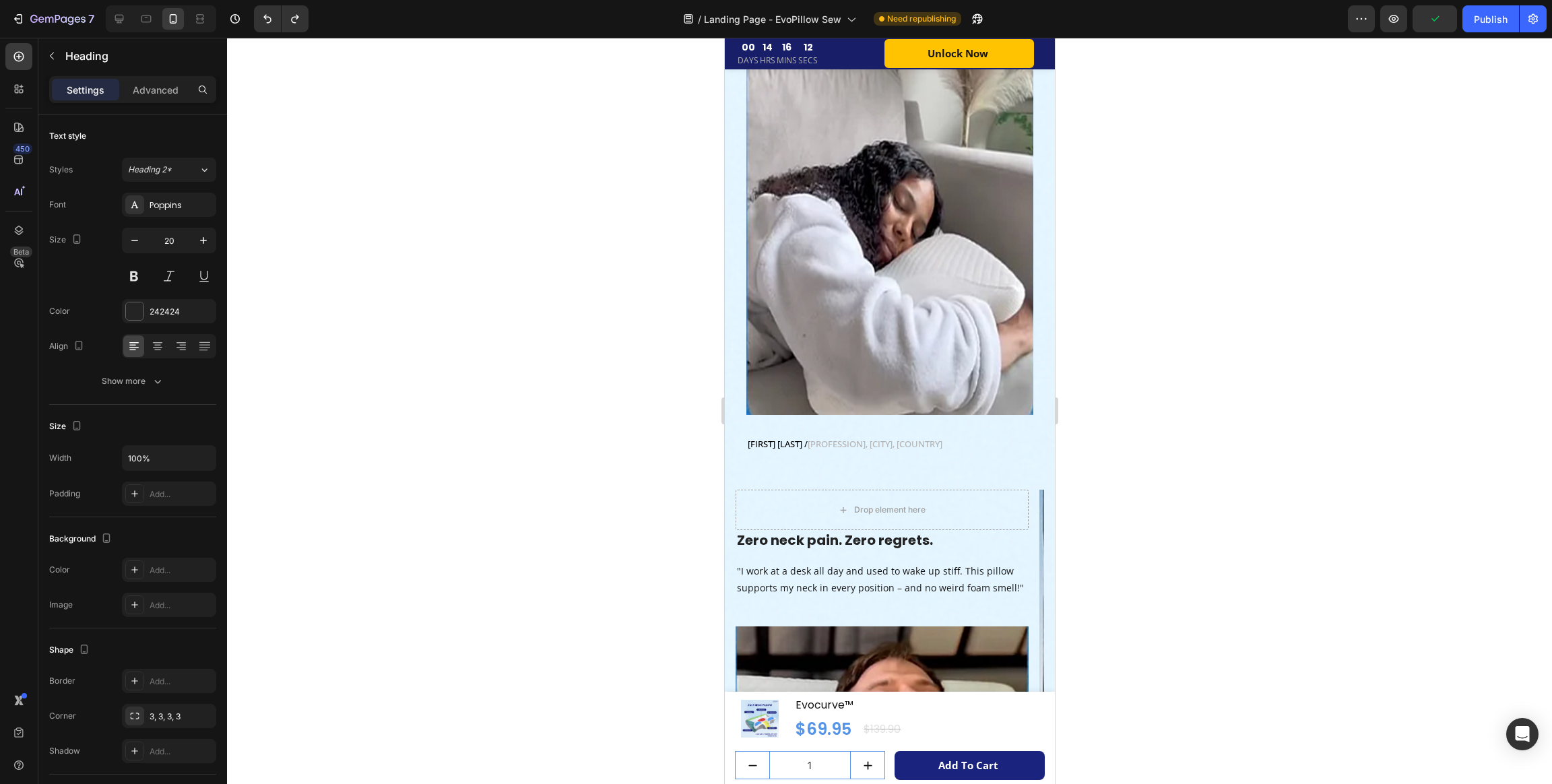 click on "Zero neck pain. Zero regrets." at bounding box center [881, 540] 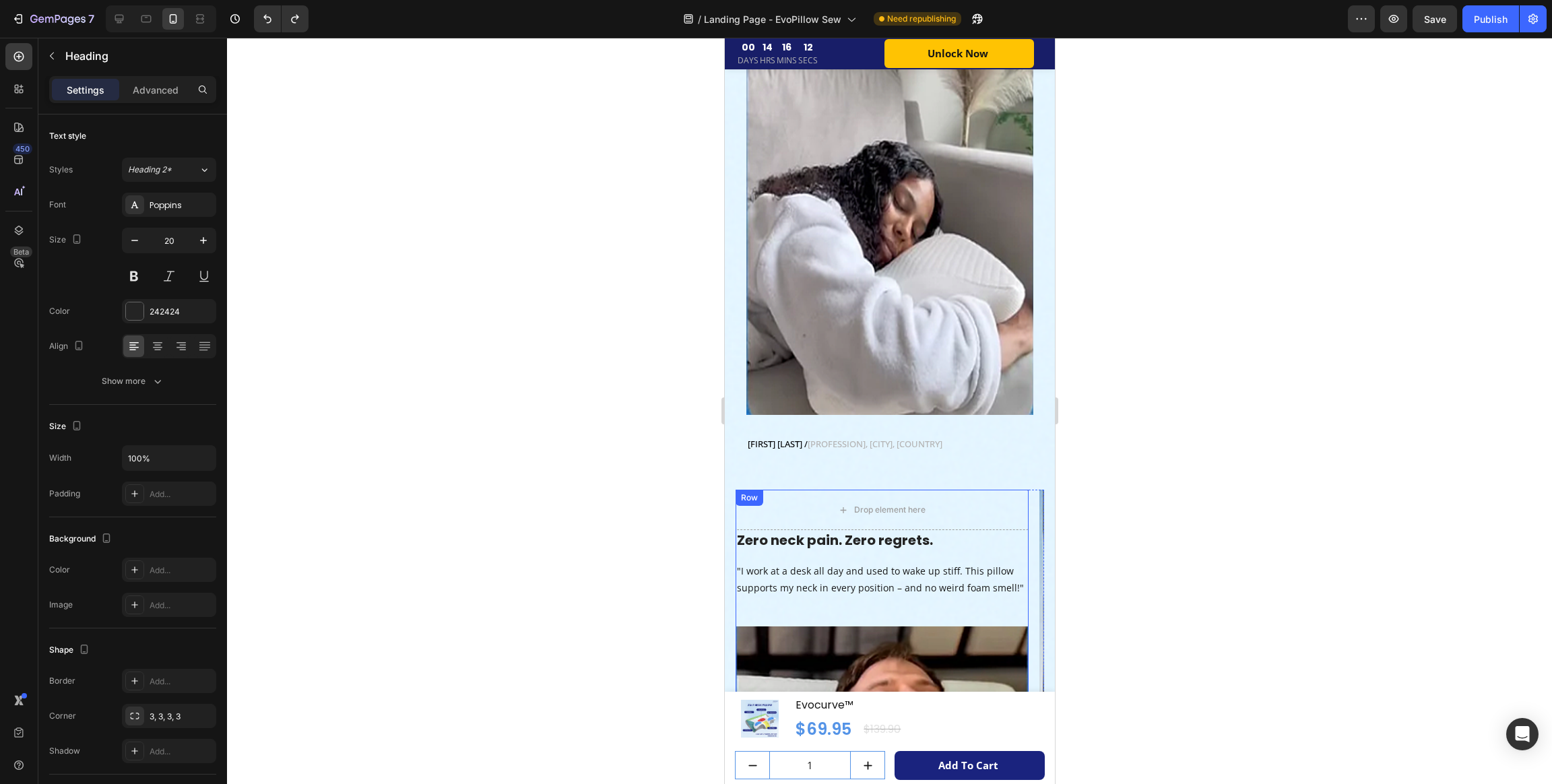 click on ""I work at a desk all day and used to wake up stiff. This pillow supports my neck in every position – and no weird foam smell!"" at bounding box center (881, 579) 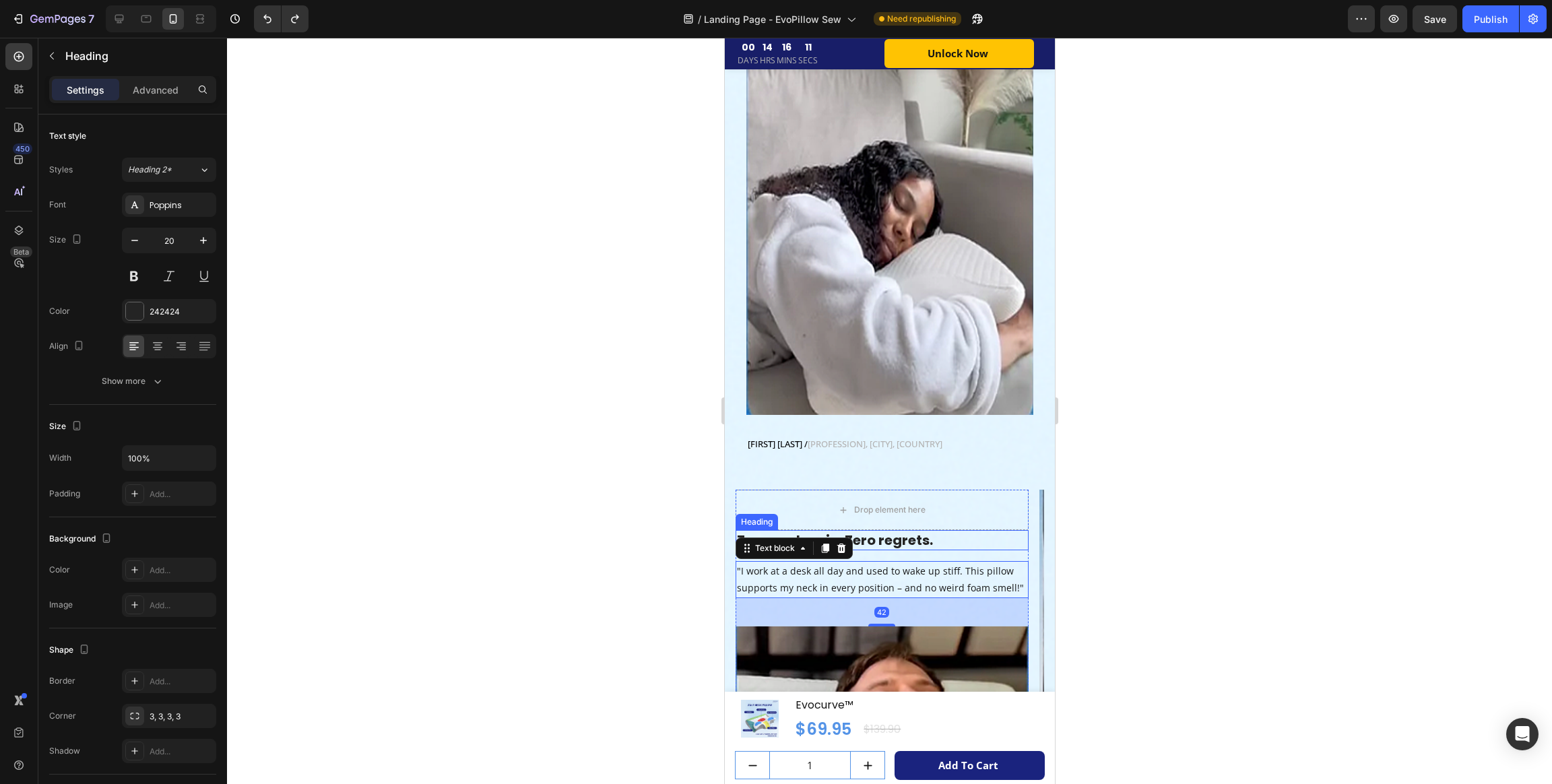 click on "Zero neck pain. Zero regrets." at bounding box center [881, 540] 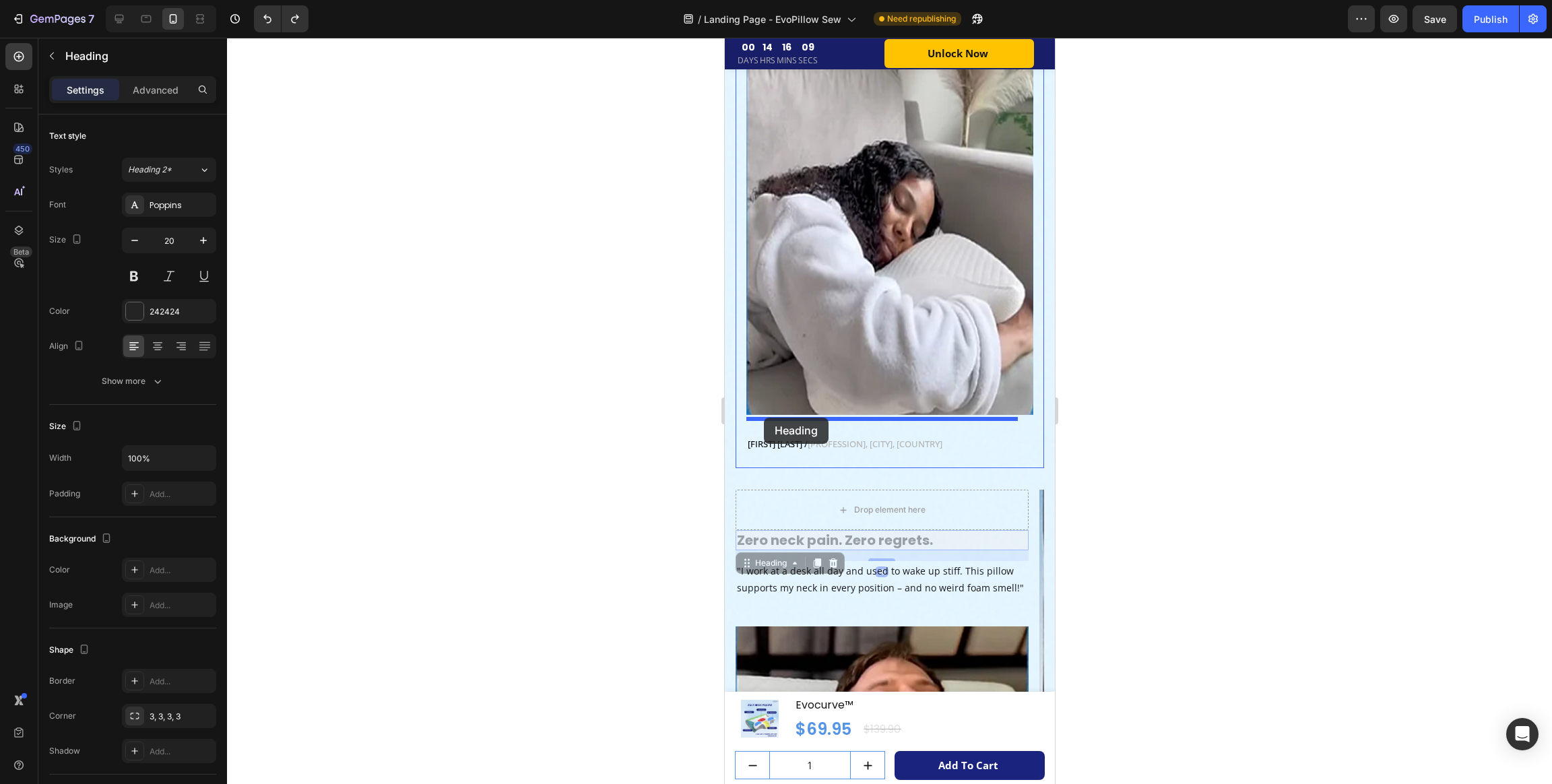 drag, startPoint x: 743, startPoint y: 522, endPoint x: 764, endPoint y: 418, distance: 106.09901 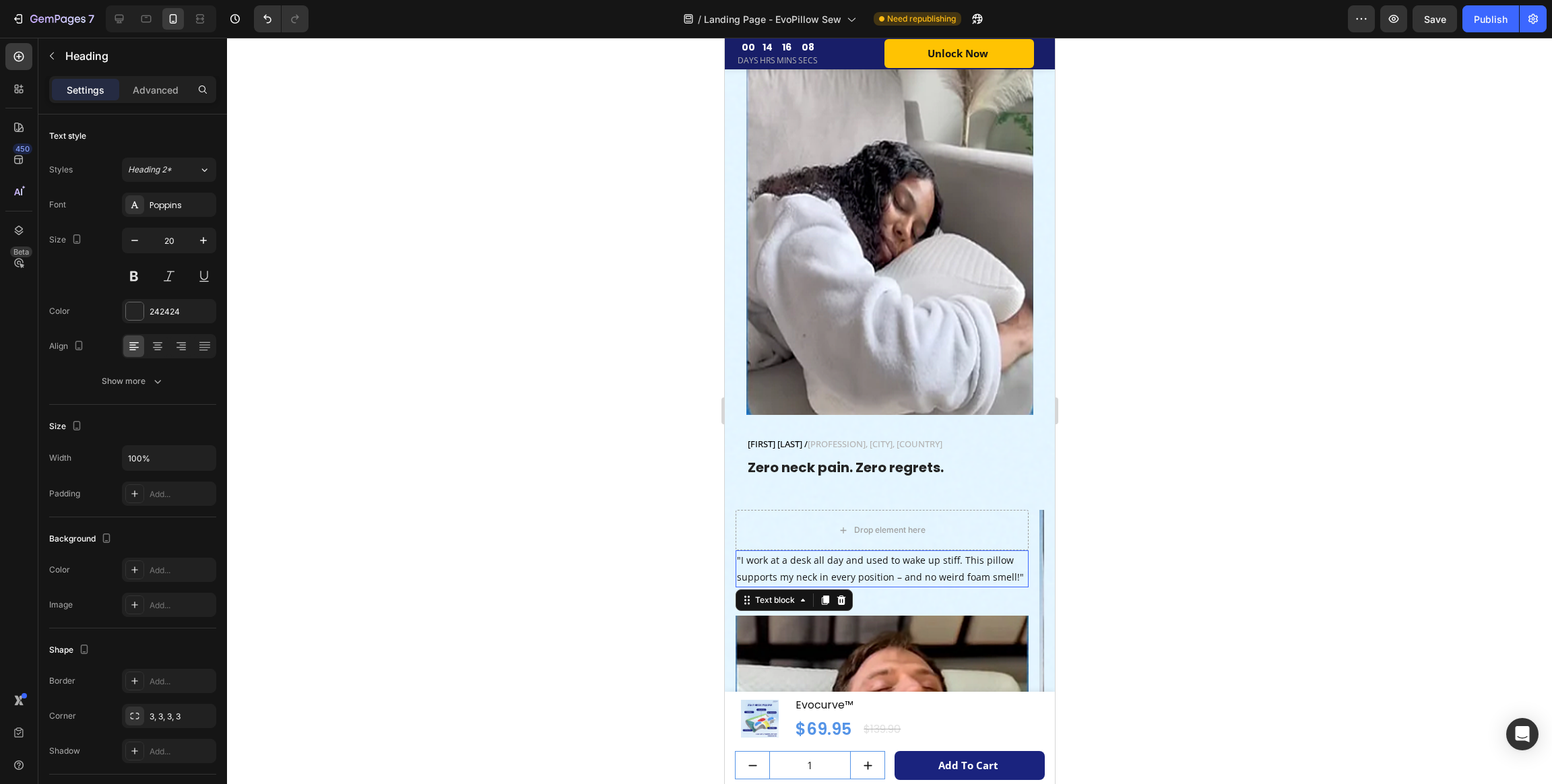 click on ""I work at a desk all day and used to wake up stiff. This pillow supports my neck in every position – and no weird foam smell!"" at bounding box center (881, 568) 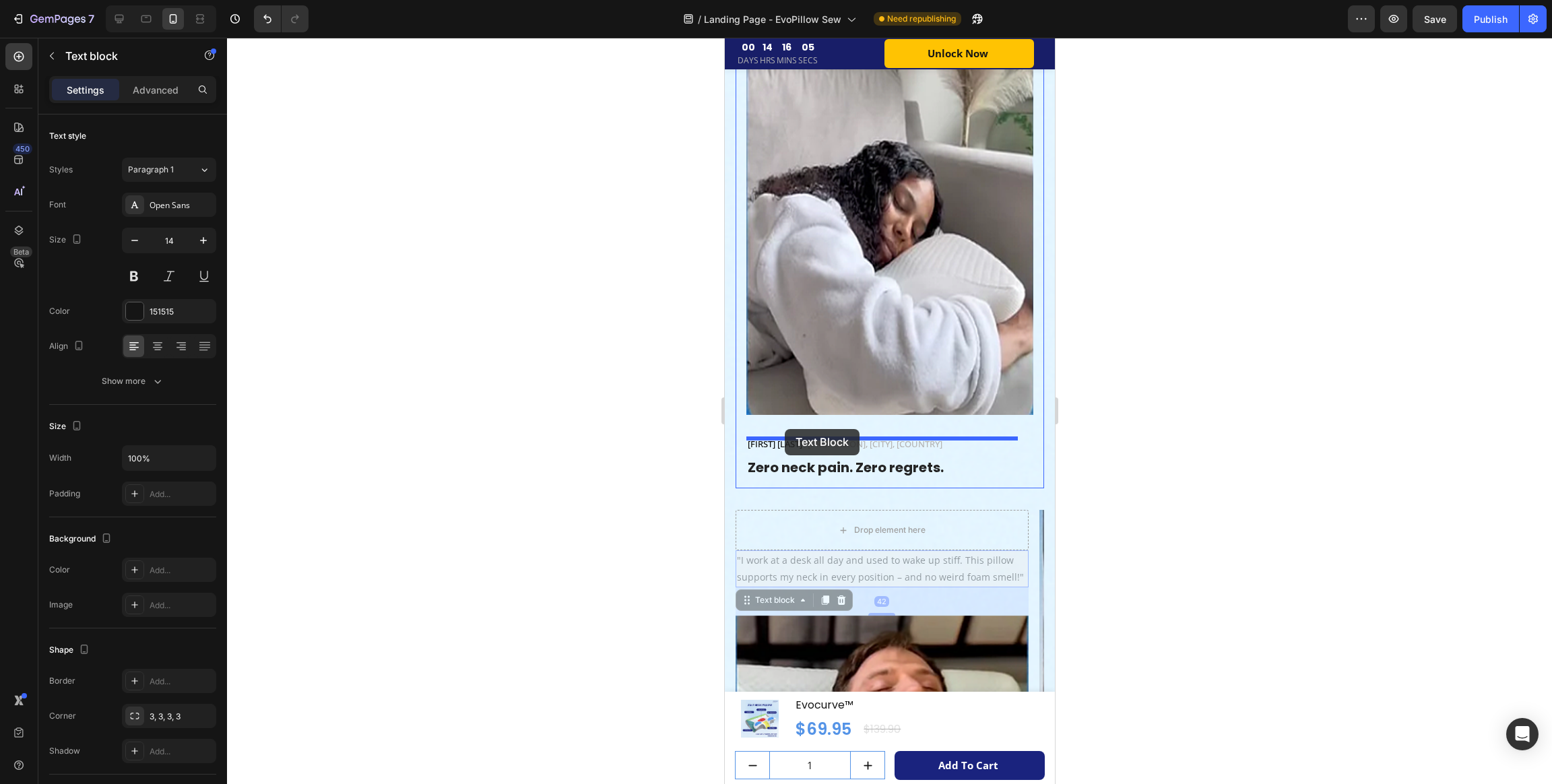 drag, startPoint x: 744, startPoint y: 556, endPoint x: 785, endPoint y: 429, distance: 133.45411 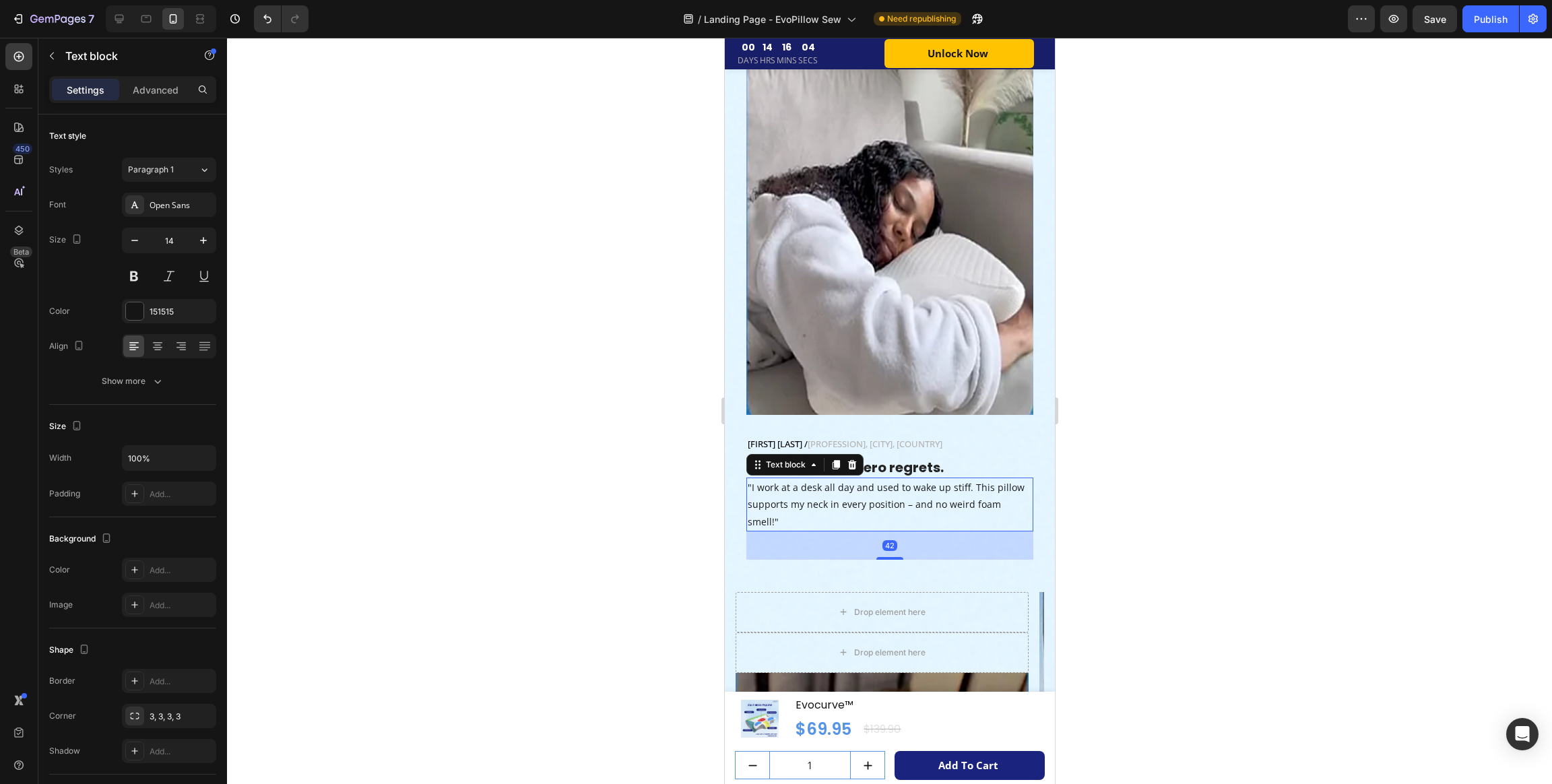 scroll, scrollTop: 5691, scrollLeft: 0, axis: vertical 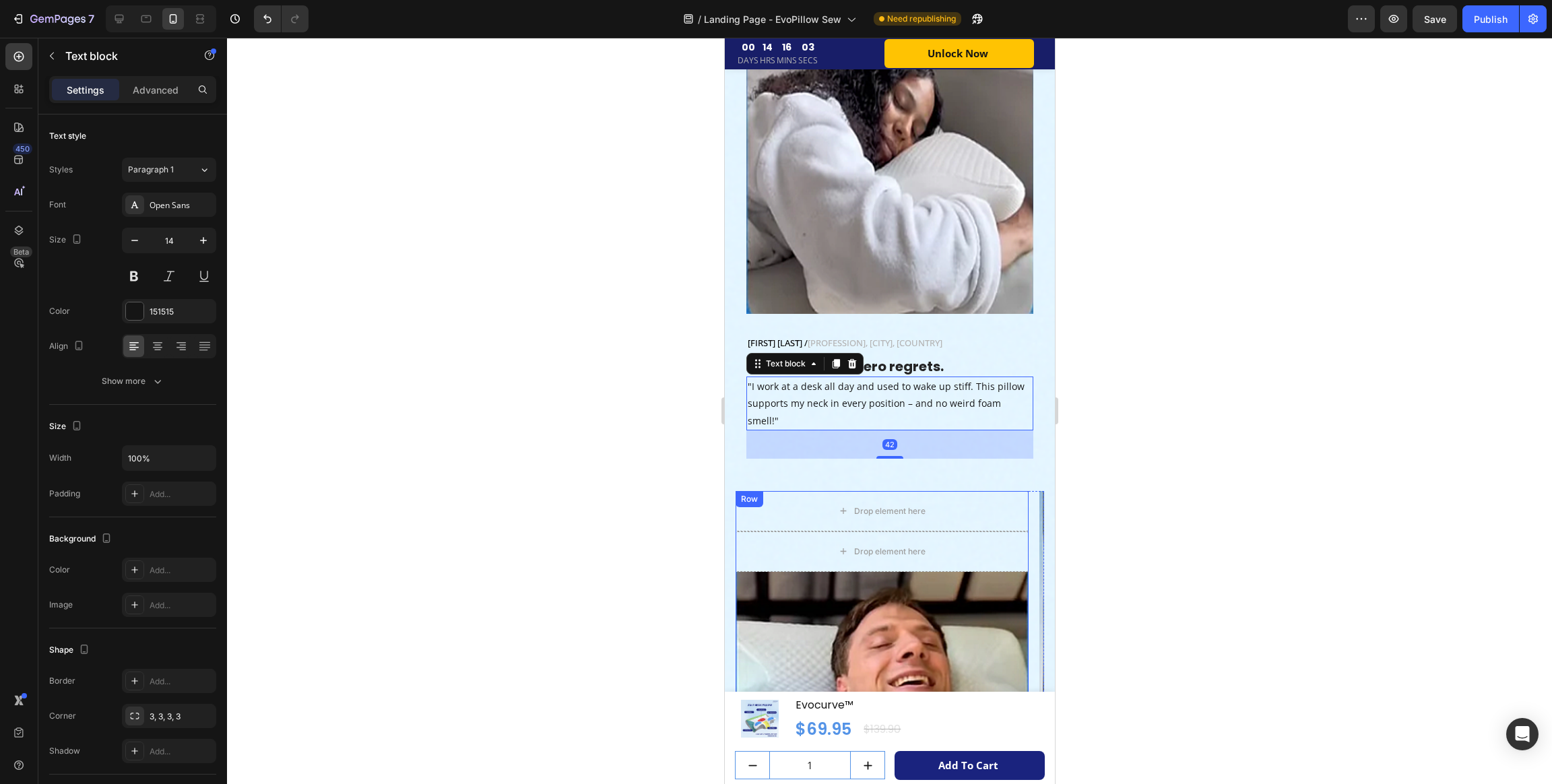 click 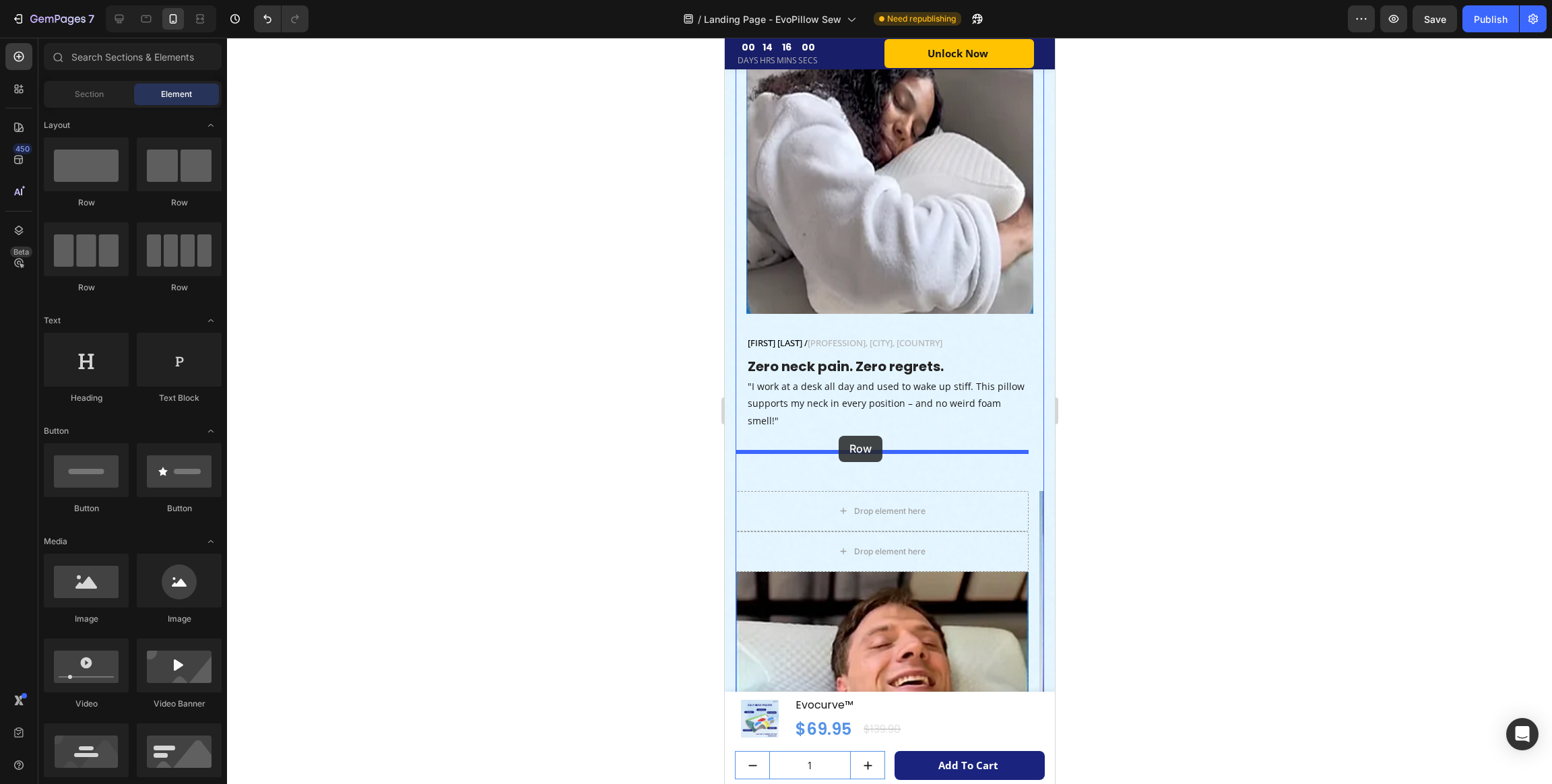 drag, startPoint x: 814, startPoint y: 196, endPoint x: 839, endPoint y: 436, distance: 241.2986 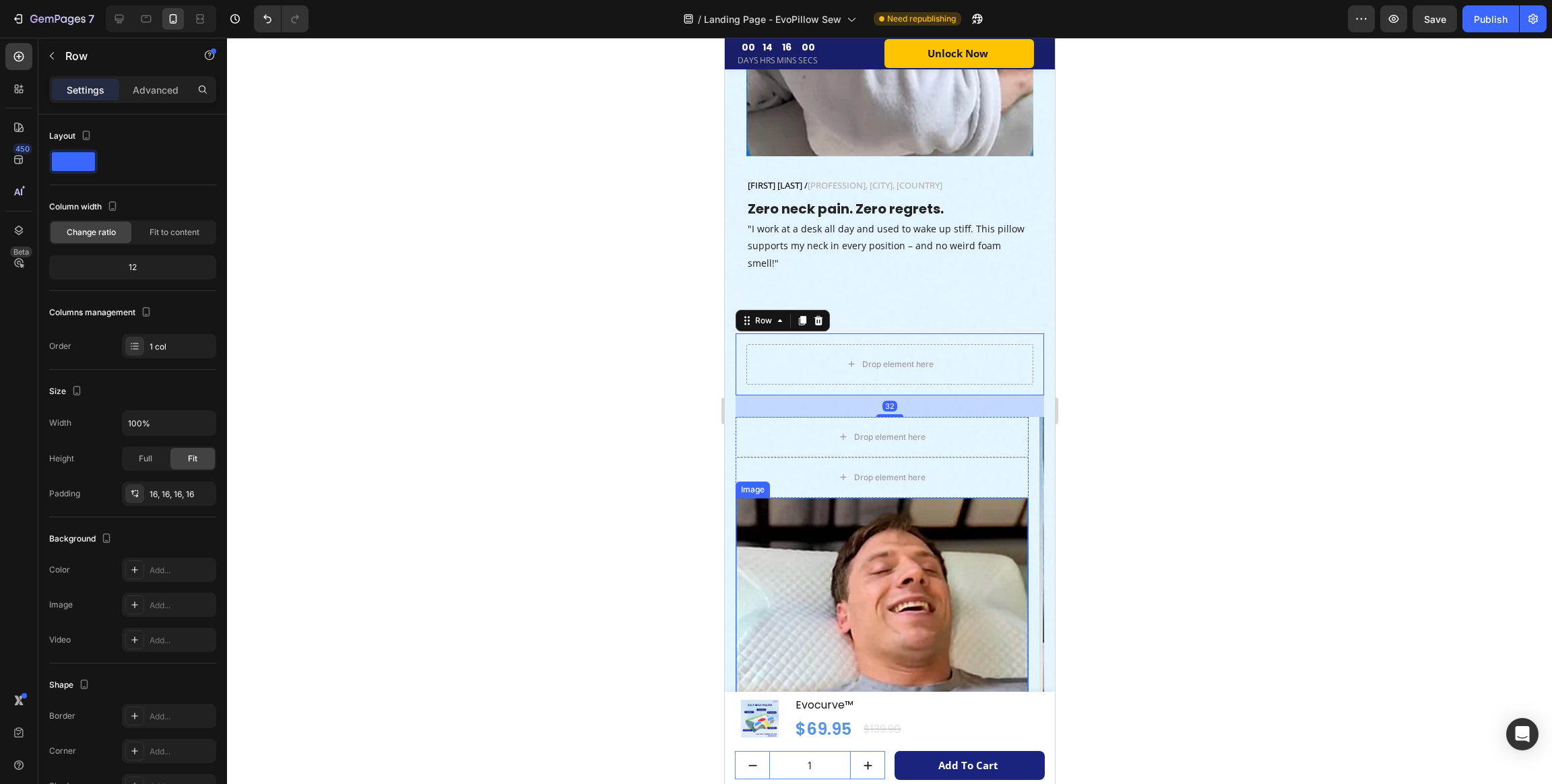 scroll, scrollTop: 5893, scrollLeft: 0, axis: vertical 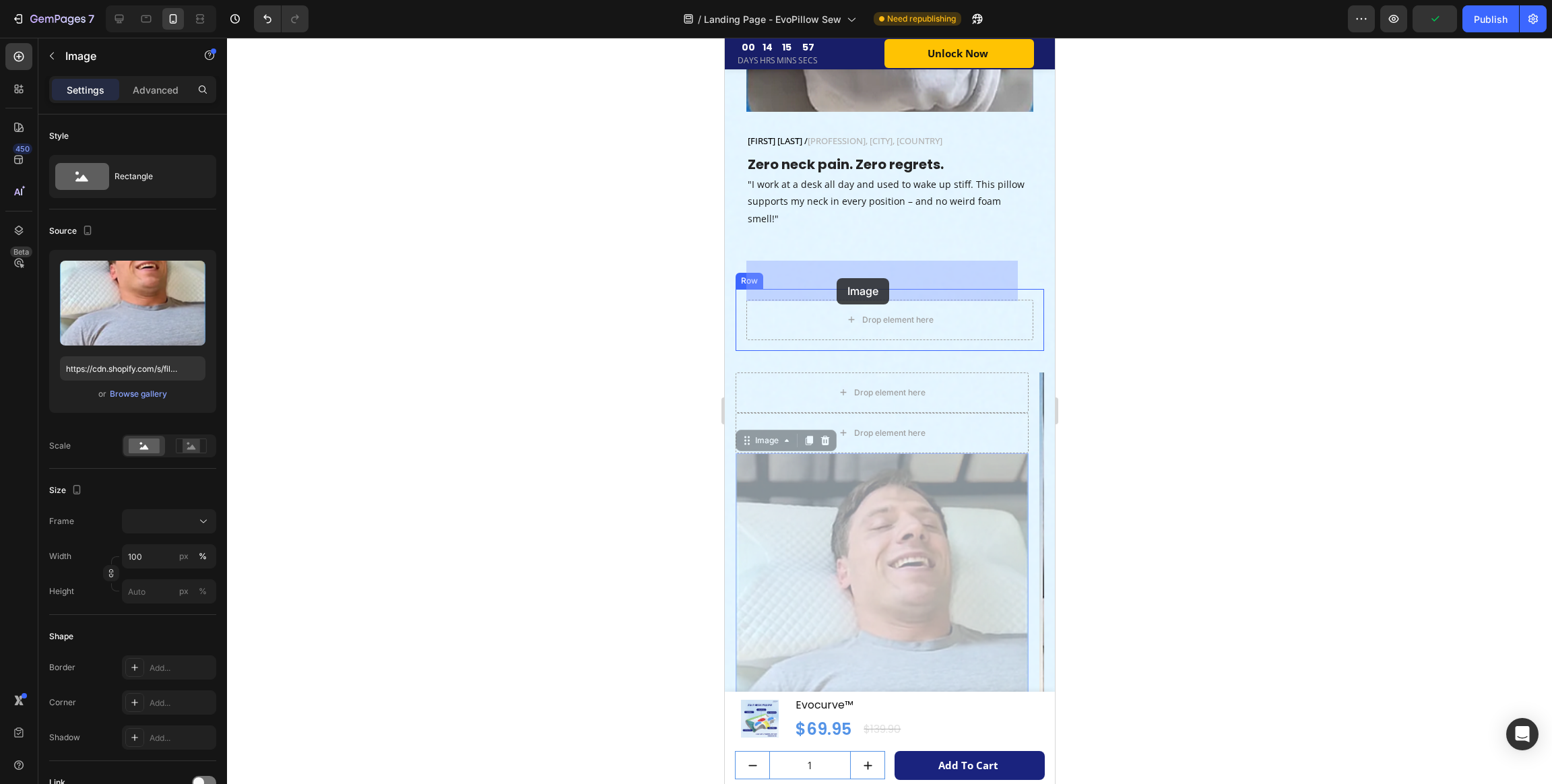 drag, startPoint x: 754, startPoint y: 405, endPoint x: 840, endPoint y: 278, distance: 153.3786 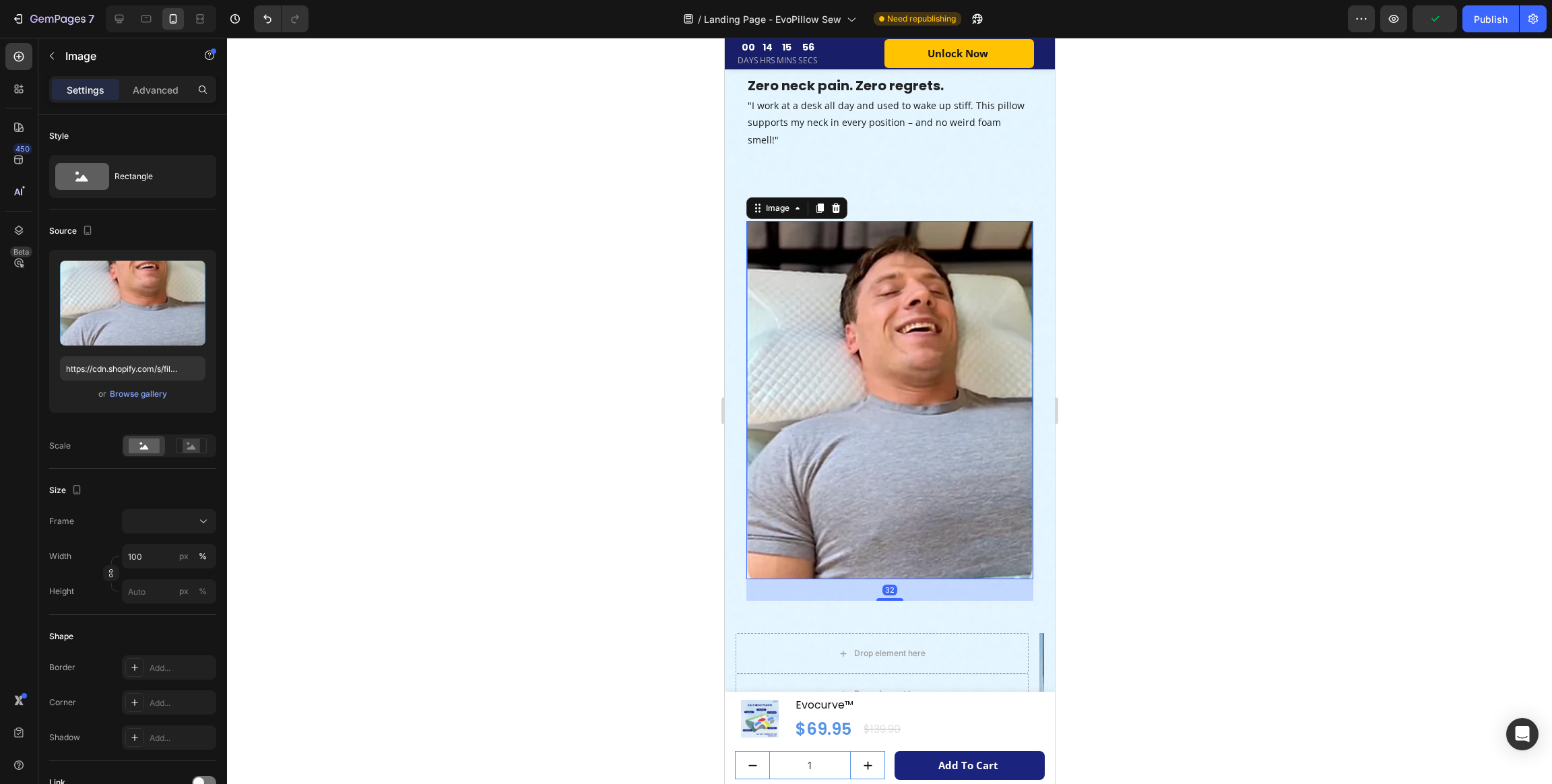 scroll, scrollTop: 5994, scrollLeft: 0, axis: vertical 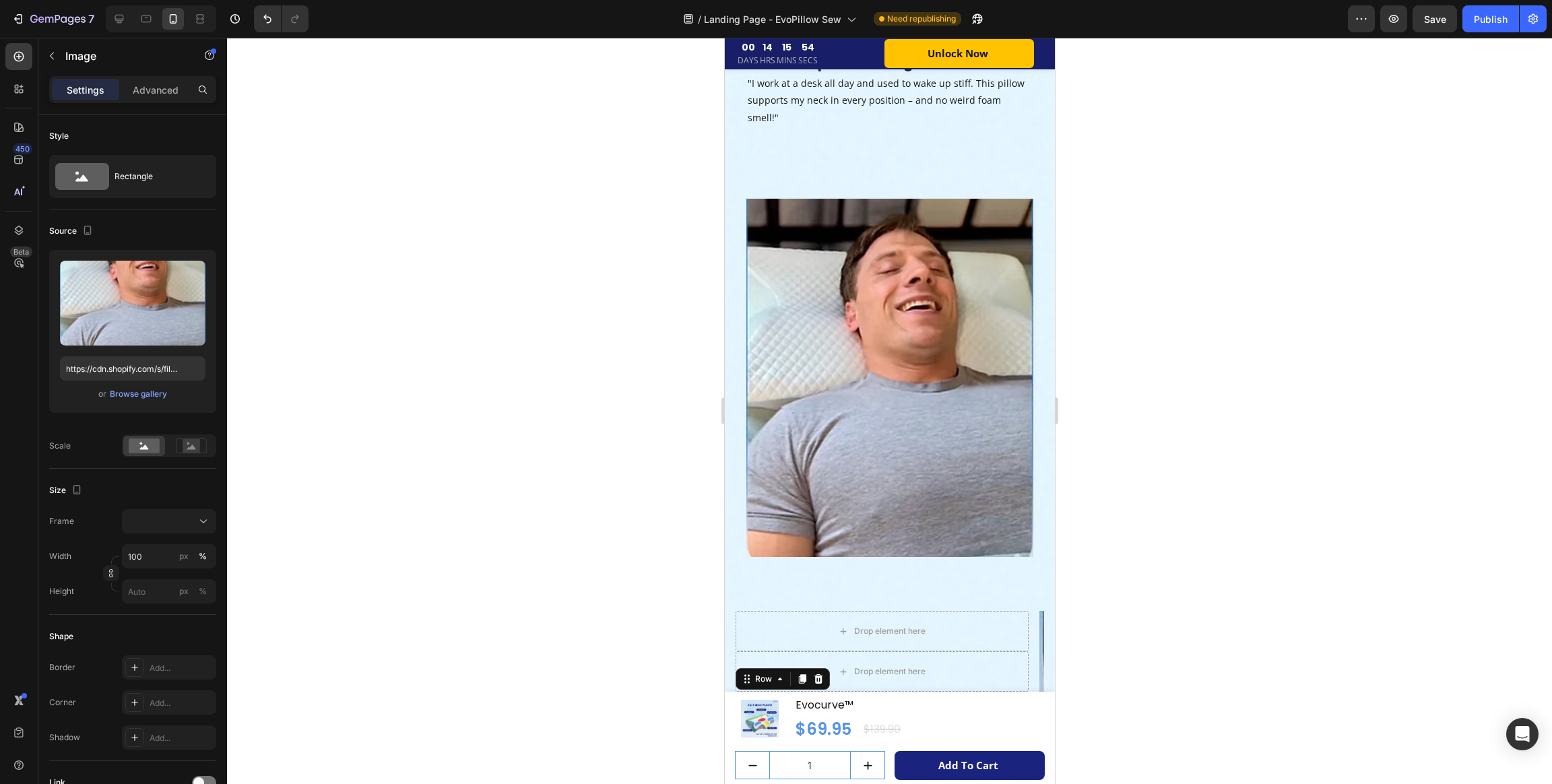 click on "[FIRST] [LAST] / [PROFESSION], [CITY], [COUNTRY] Text block Row 8" at bounding box center [881, 700] 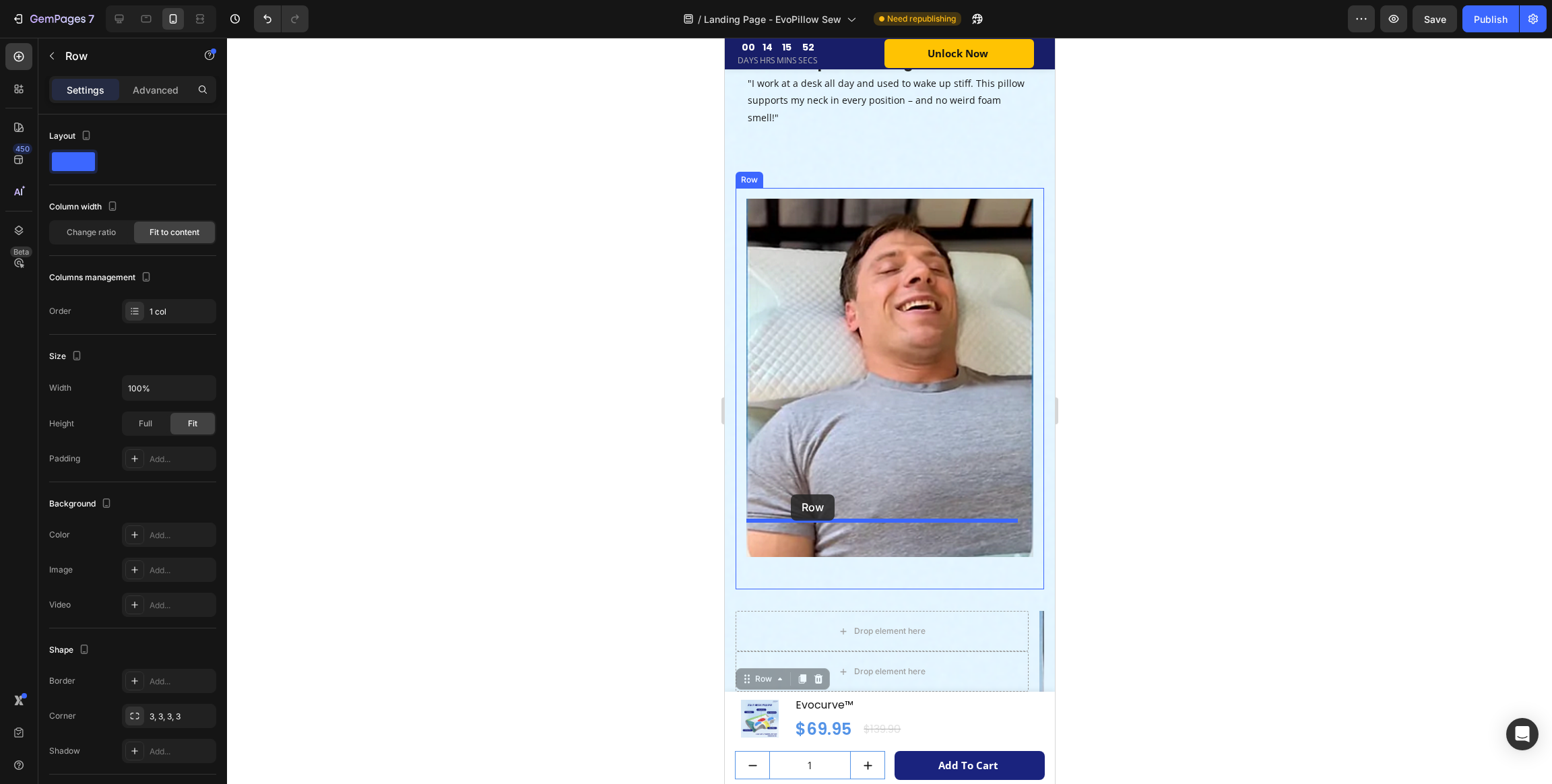 drag, startPoint x: 747, startPoint y: 622, endPoint x: 791, endPoint y: 494, distance: 135.35139 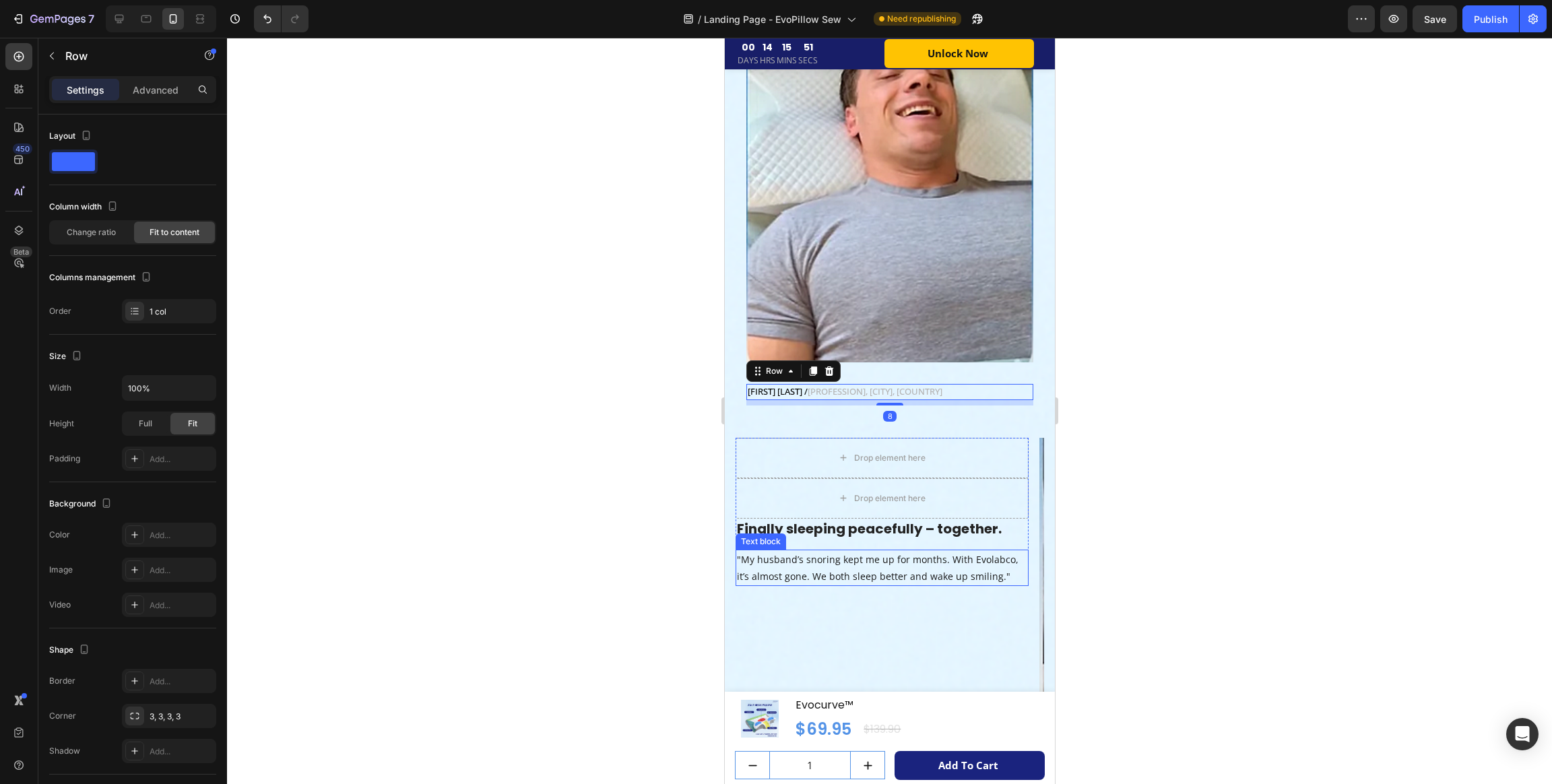 scroll, scrollTop: 6196, scrollLeft: 0, axis: vertical 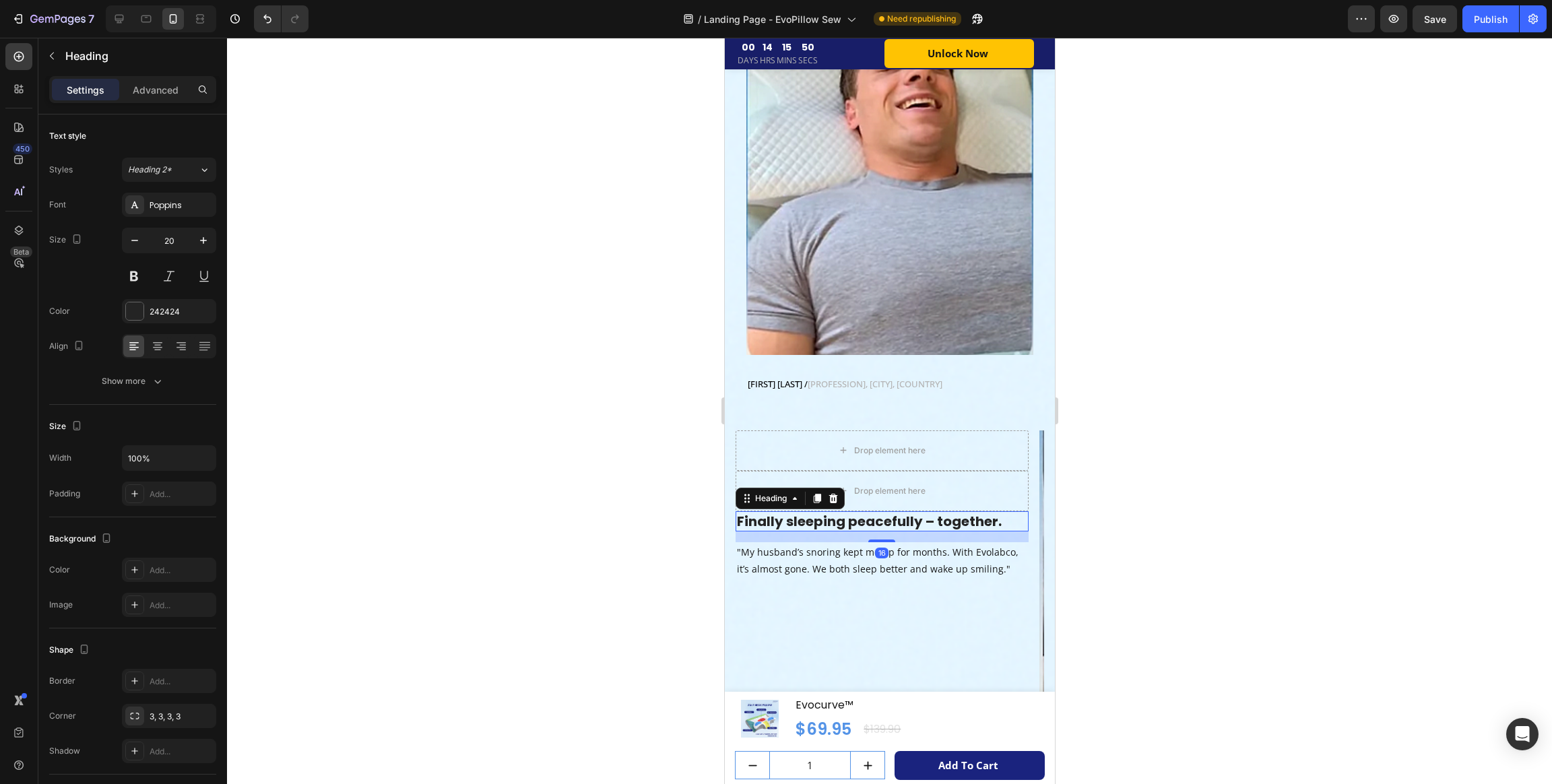 click on "Finally sleeping peacefully – together." at bounding box center [881, 521] 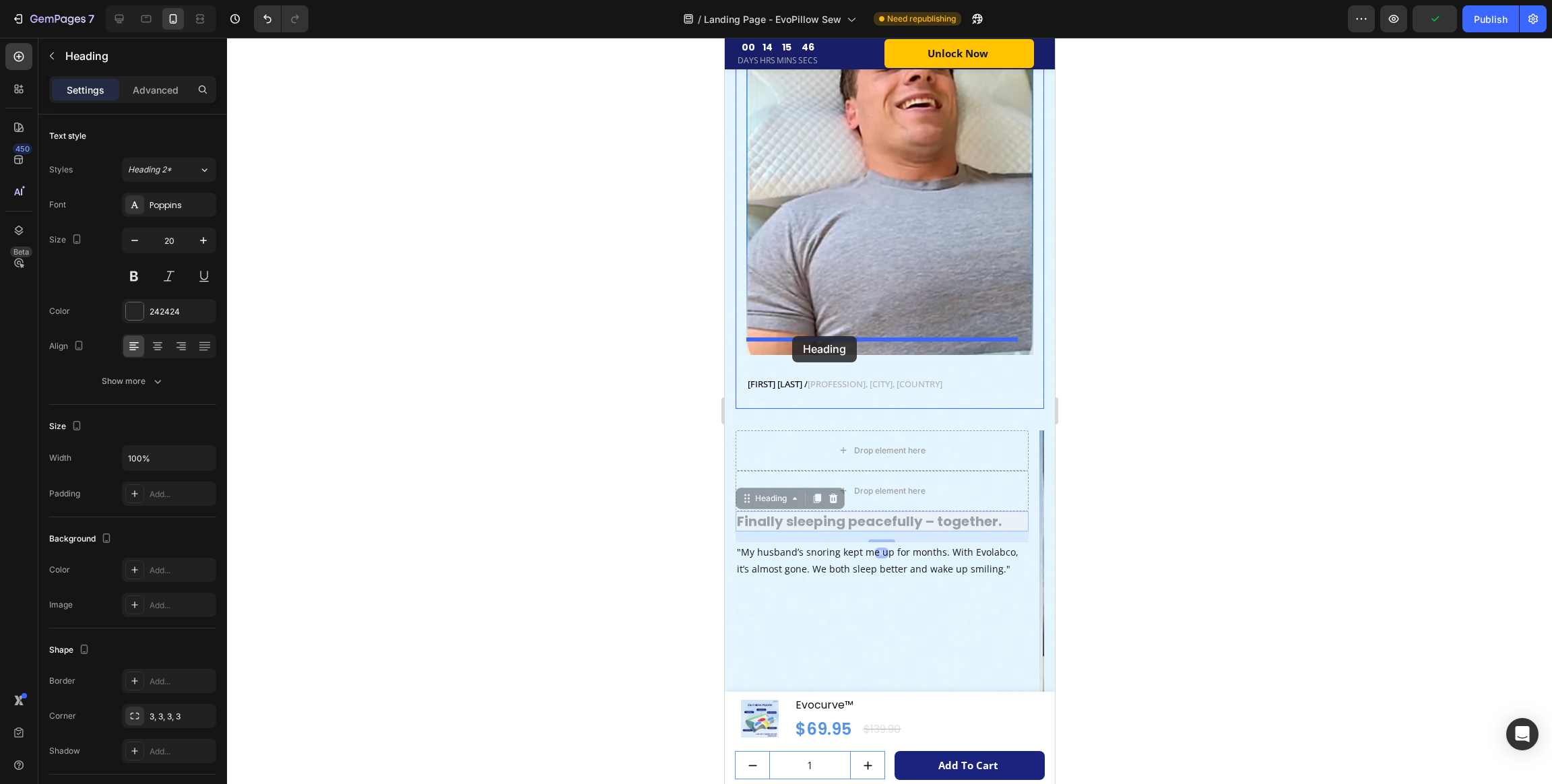drag, startPoint x: 740, startPoint y: 445, endPoint x: 971, endPoint y: 518, distance: 242.26019 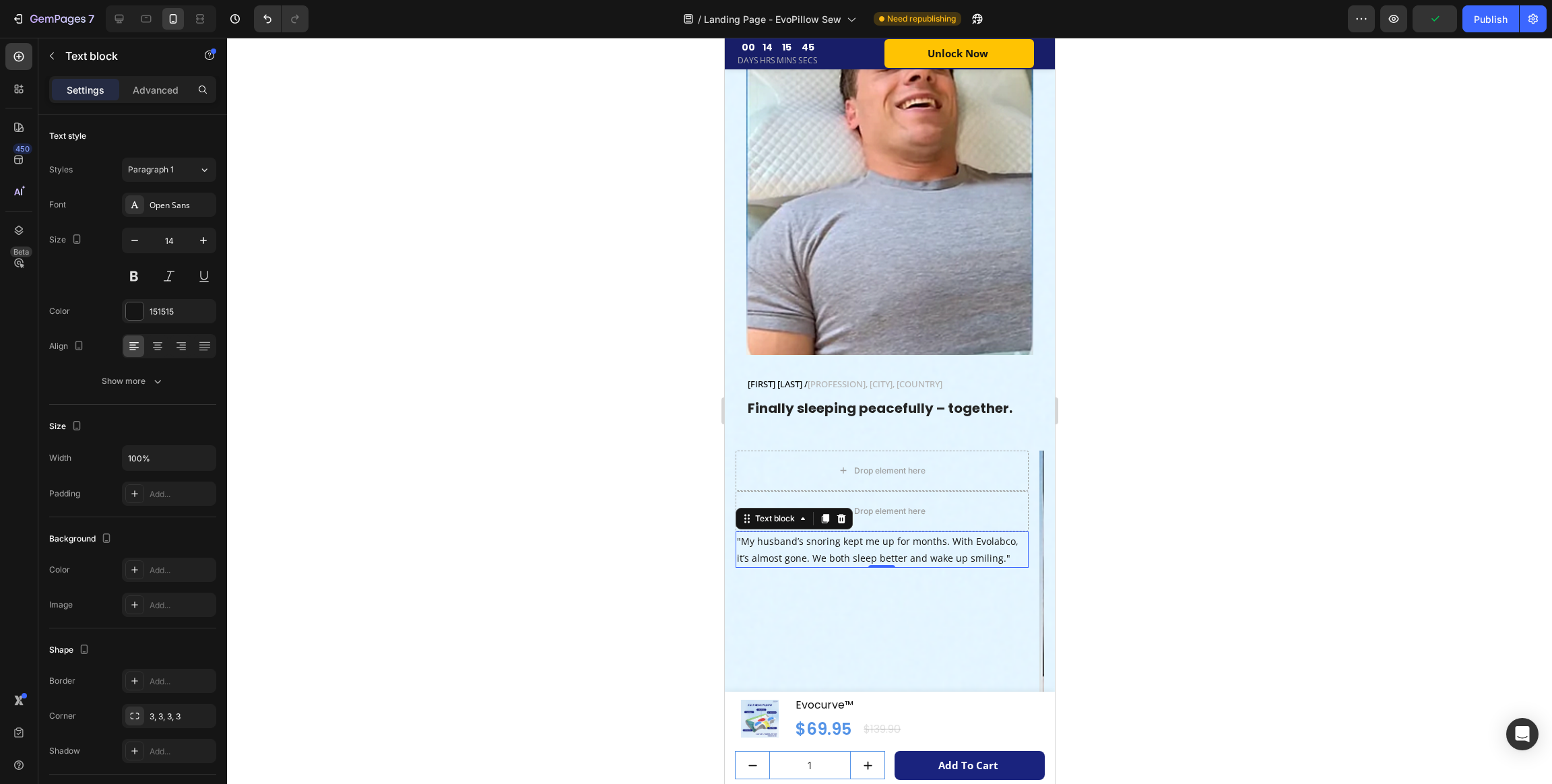 click on ""My husband’s snoring kept me up for months. With Evolabco, it’s almost gone. We both sleep better and wake up smiling."" at bounding box center [881, 550] 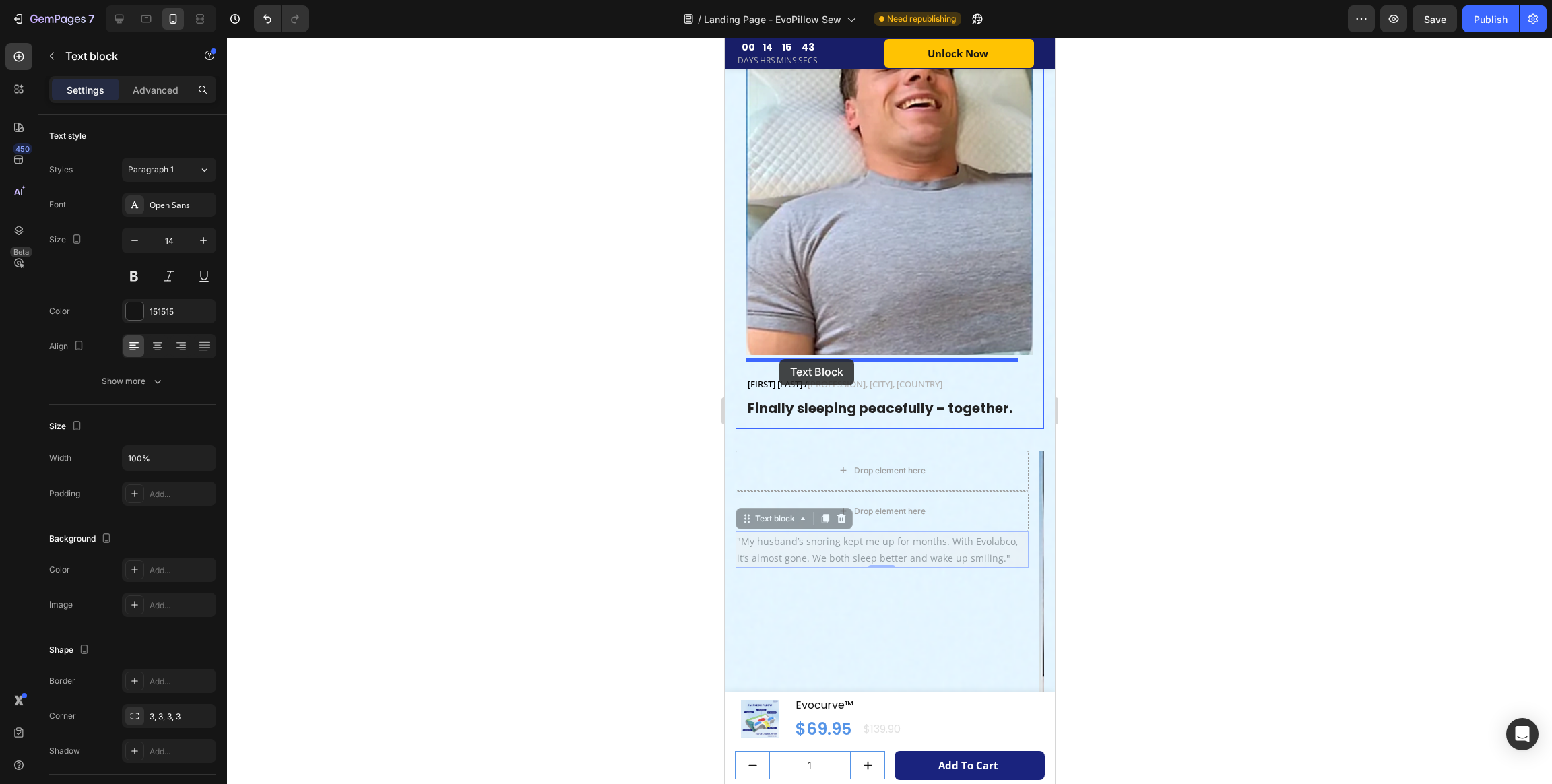 drag, startPoint x: 746, startPoint y: 461, endPoint x: 779, endPoint y: 357, distance: 109.11004 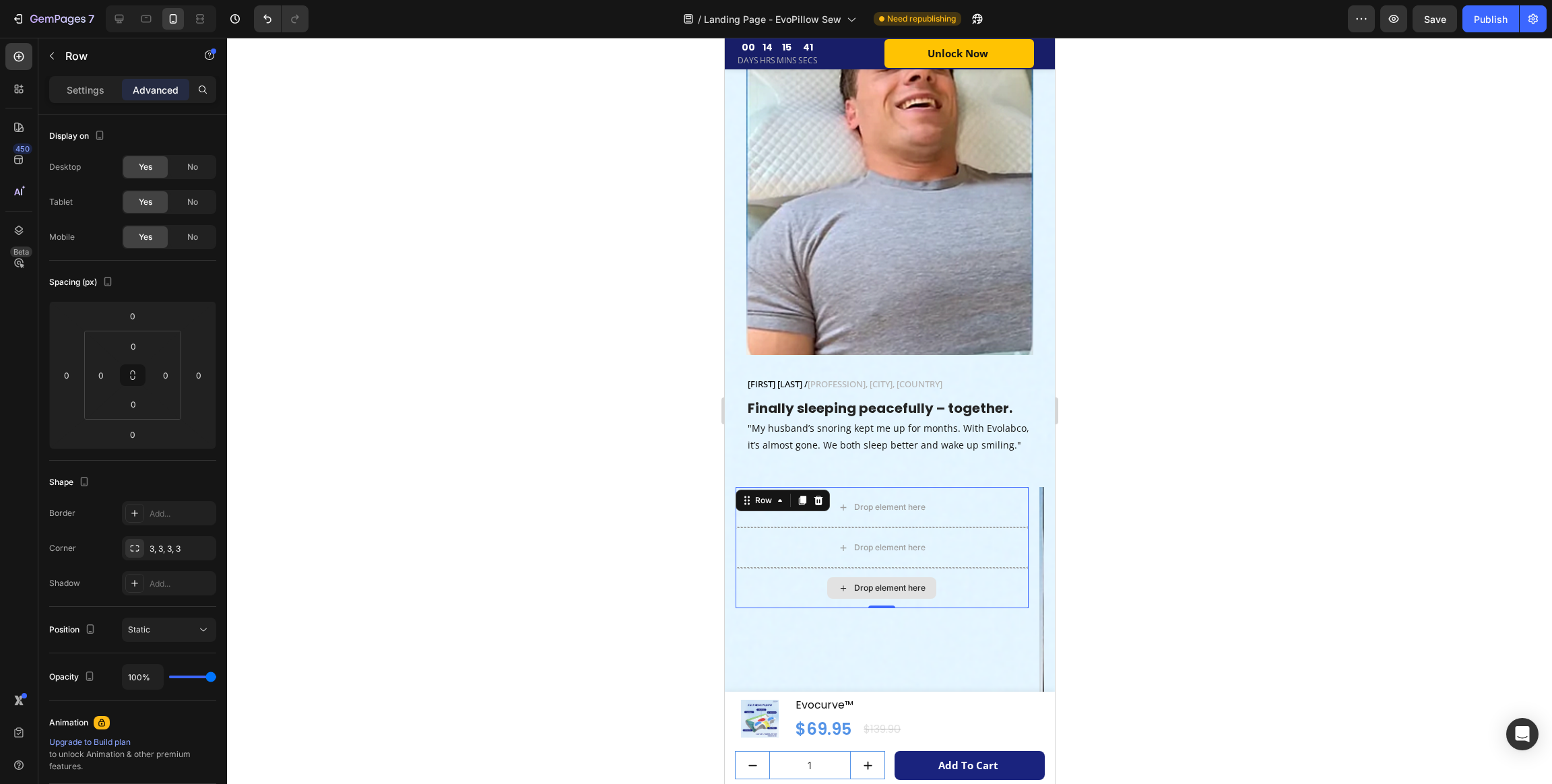 click on "Drop element here" at bounding box center (881, 588) 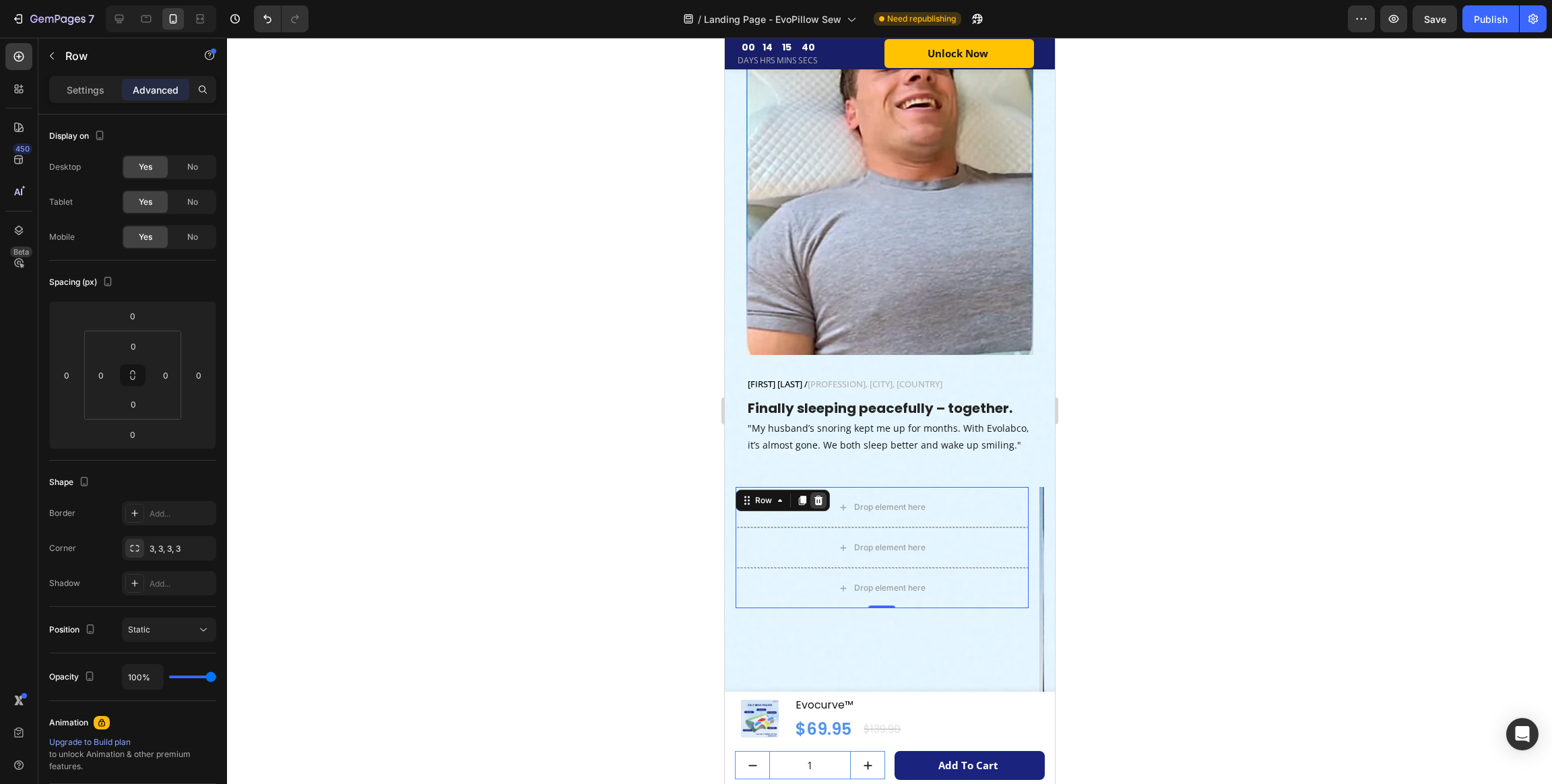 click 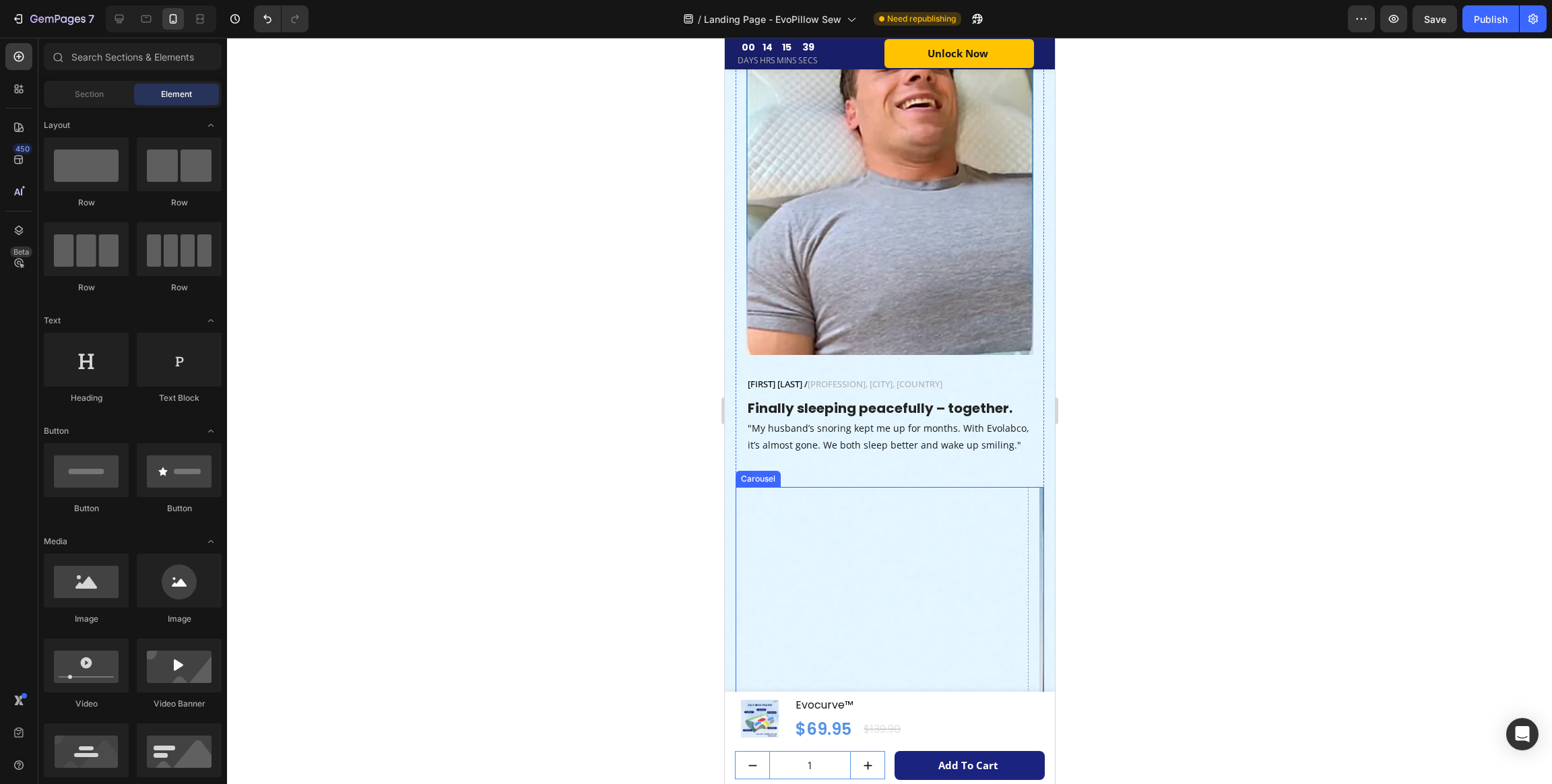 click on "Drop element here" at bounding box center [881, 1245] 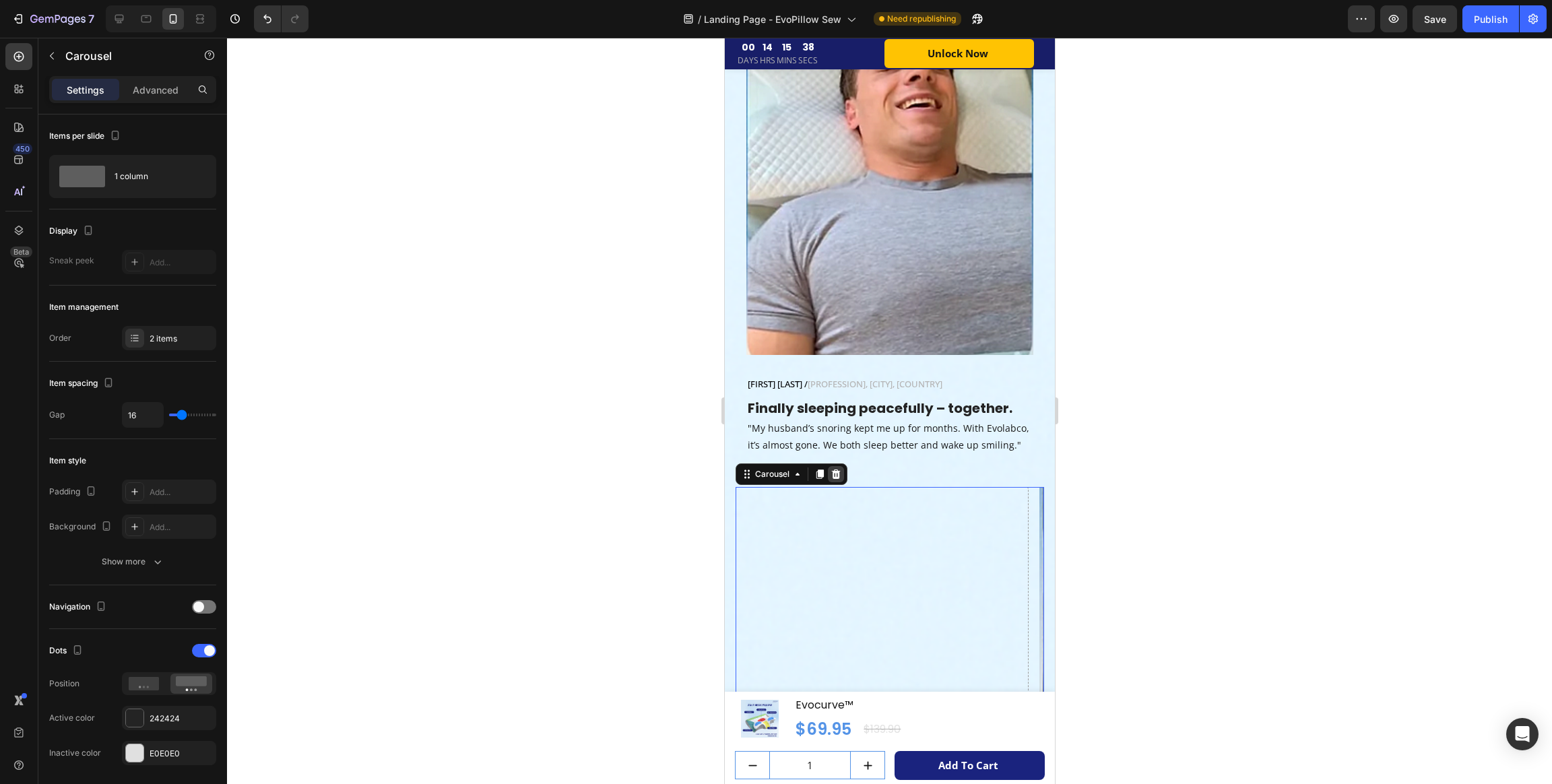 click 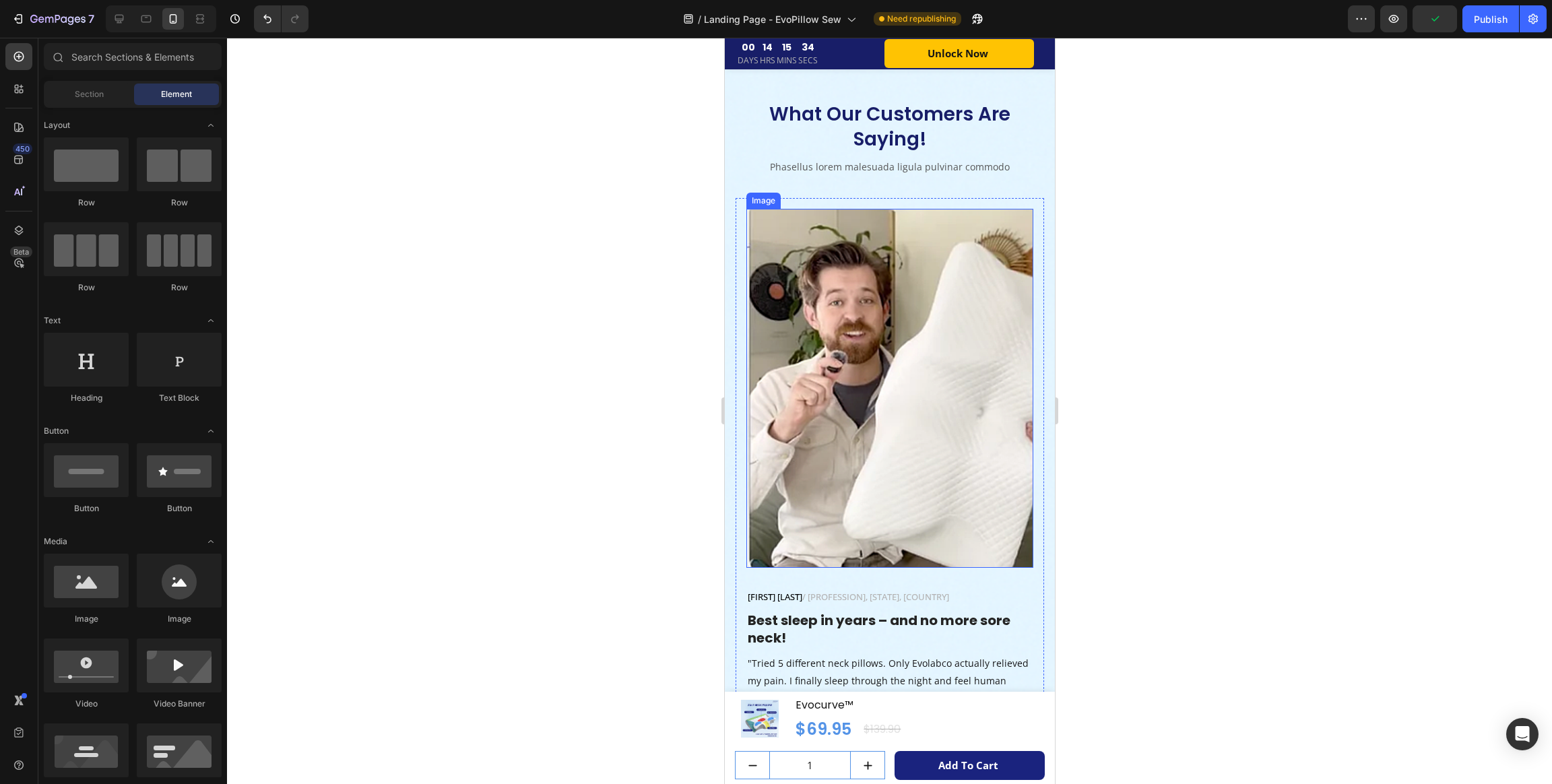scroll, scrollTop: 4781, scrollLeft: 0, axis: vertical 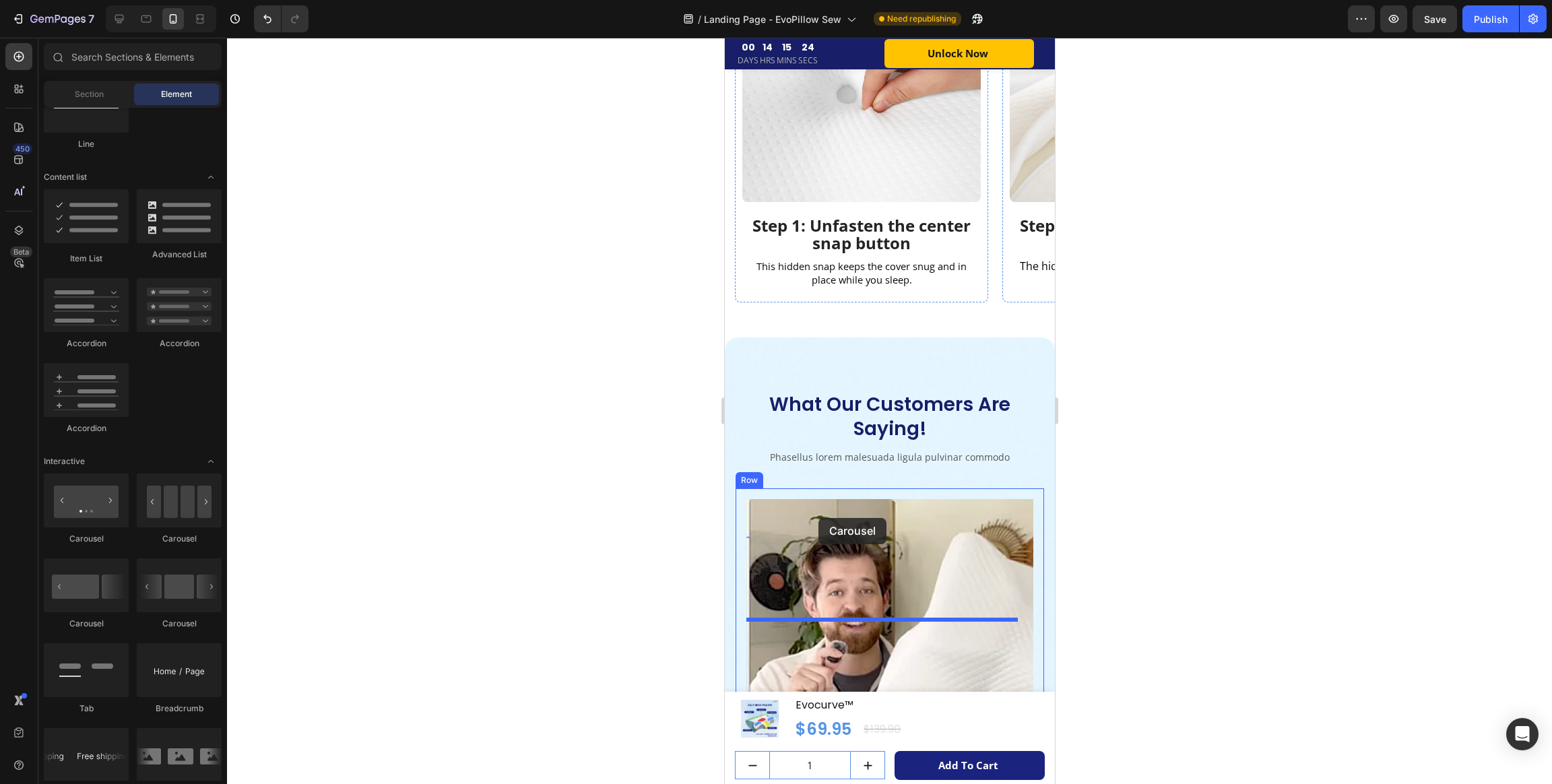 drag, startPoint x: 808, startPoint y: 531, endPoint x: 818, endPoint y: 518, distance: 16.401219 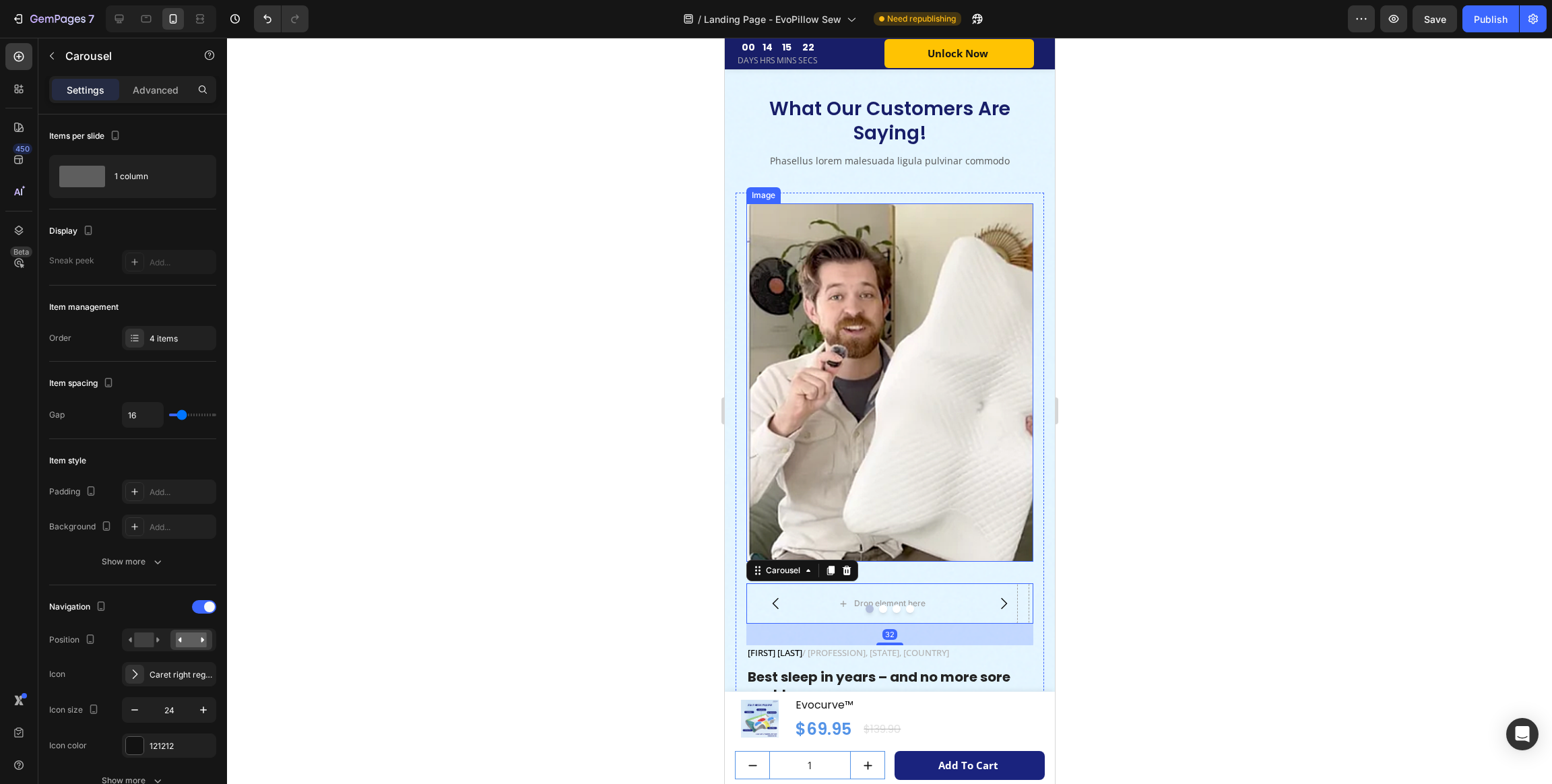 scroll, scrollTop: 4882, scrollLeft: 0, axis: vertical 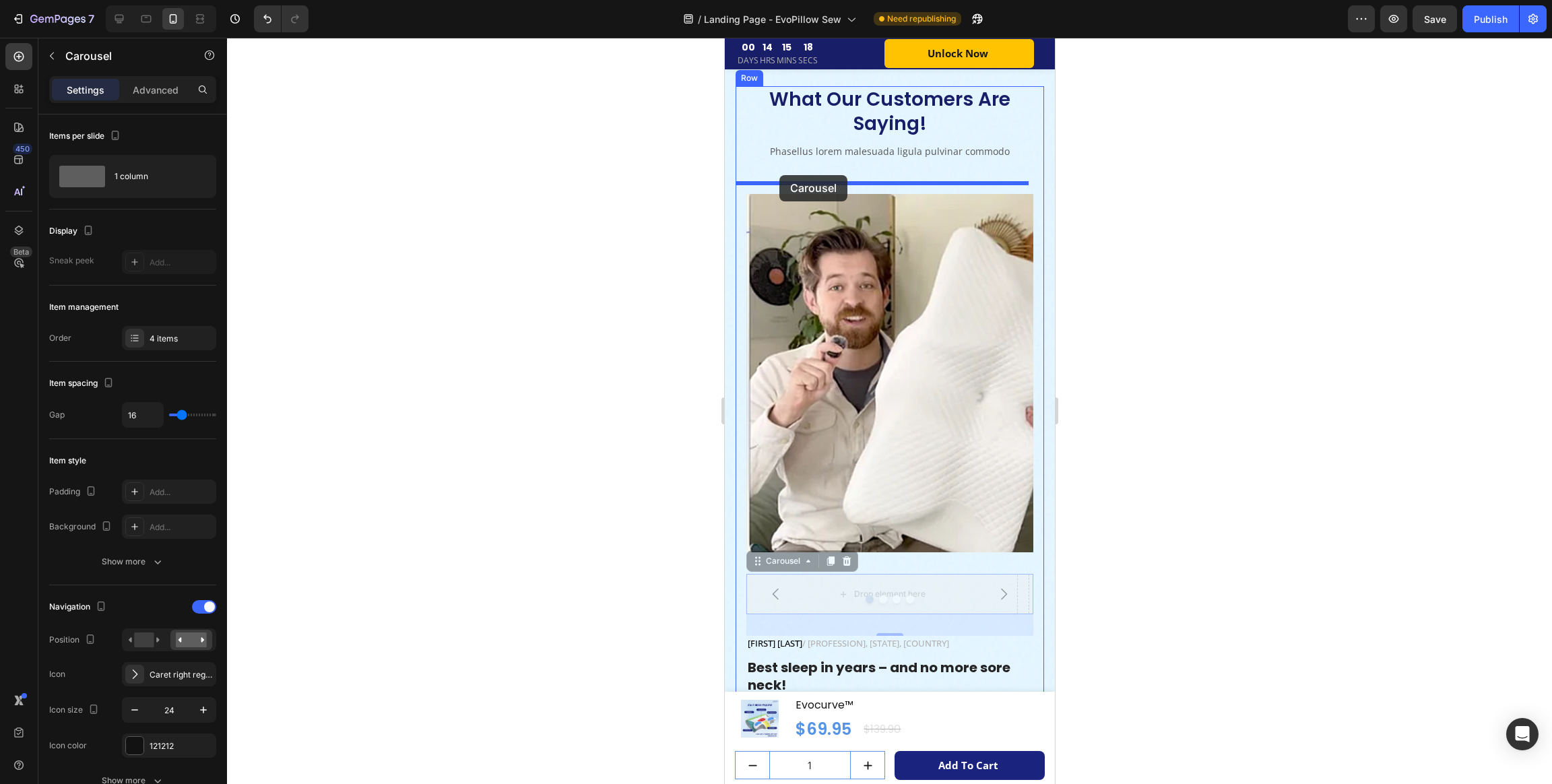 drag, startPoint x: 755, startPoint y: 542, endPoint x: 779, endPoint y: 175, distance: 367.7839 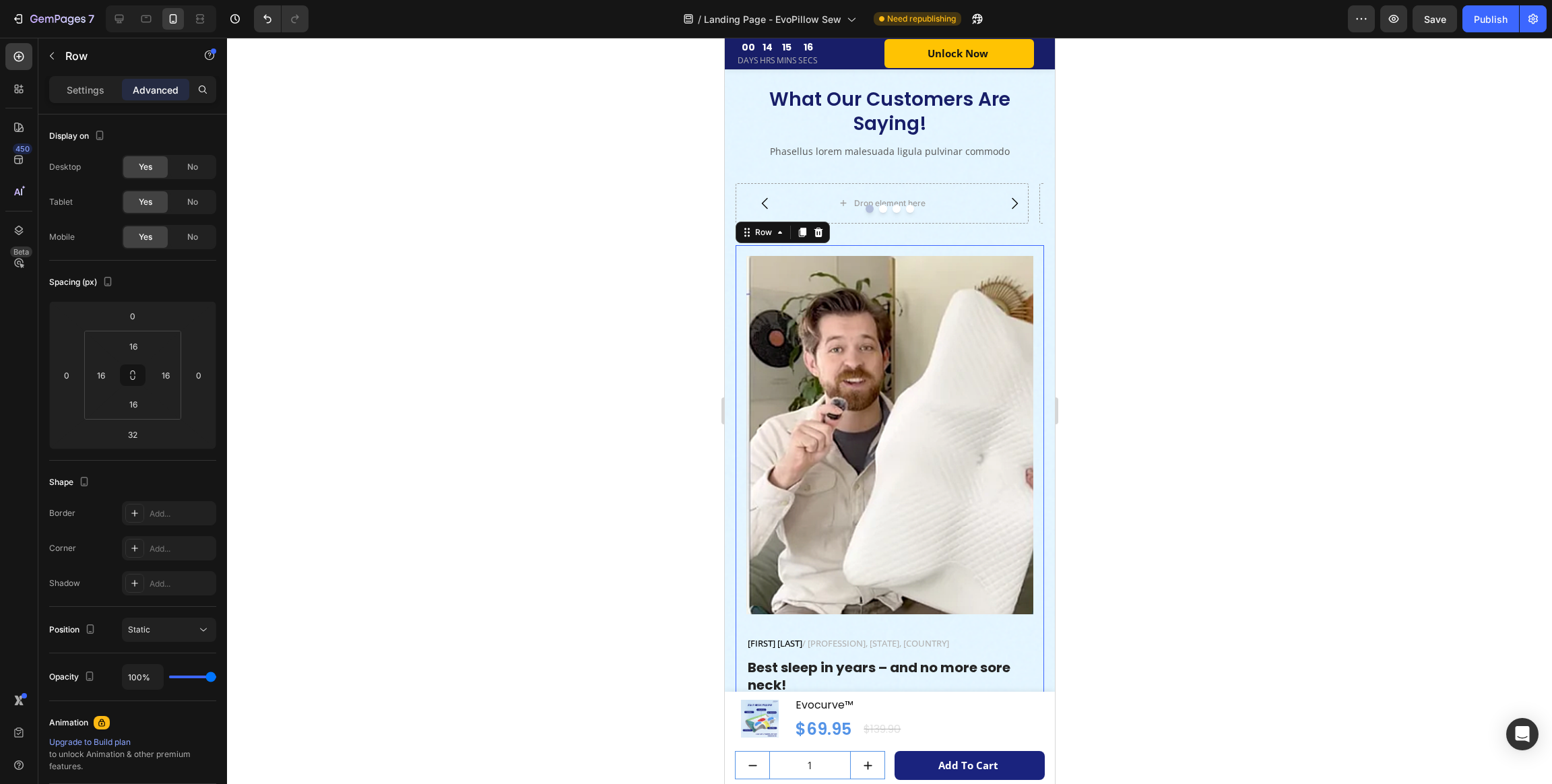 click on "Image [FIRST] [LAST] / [PROFESSION], [STATE], [COUNTRY] Text block Row Best sleep in years – and no more sore neck! Heading "Tried 5 different neck pillows. Only Evolabco actually relieved my pain. I finally sleep through the night and feel human again." Text block Row 32" at bounding box center [889, 519] 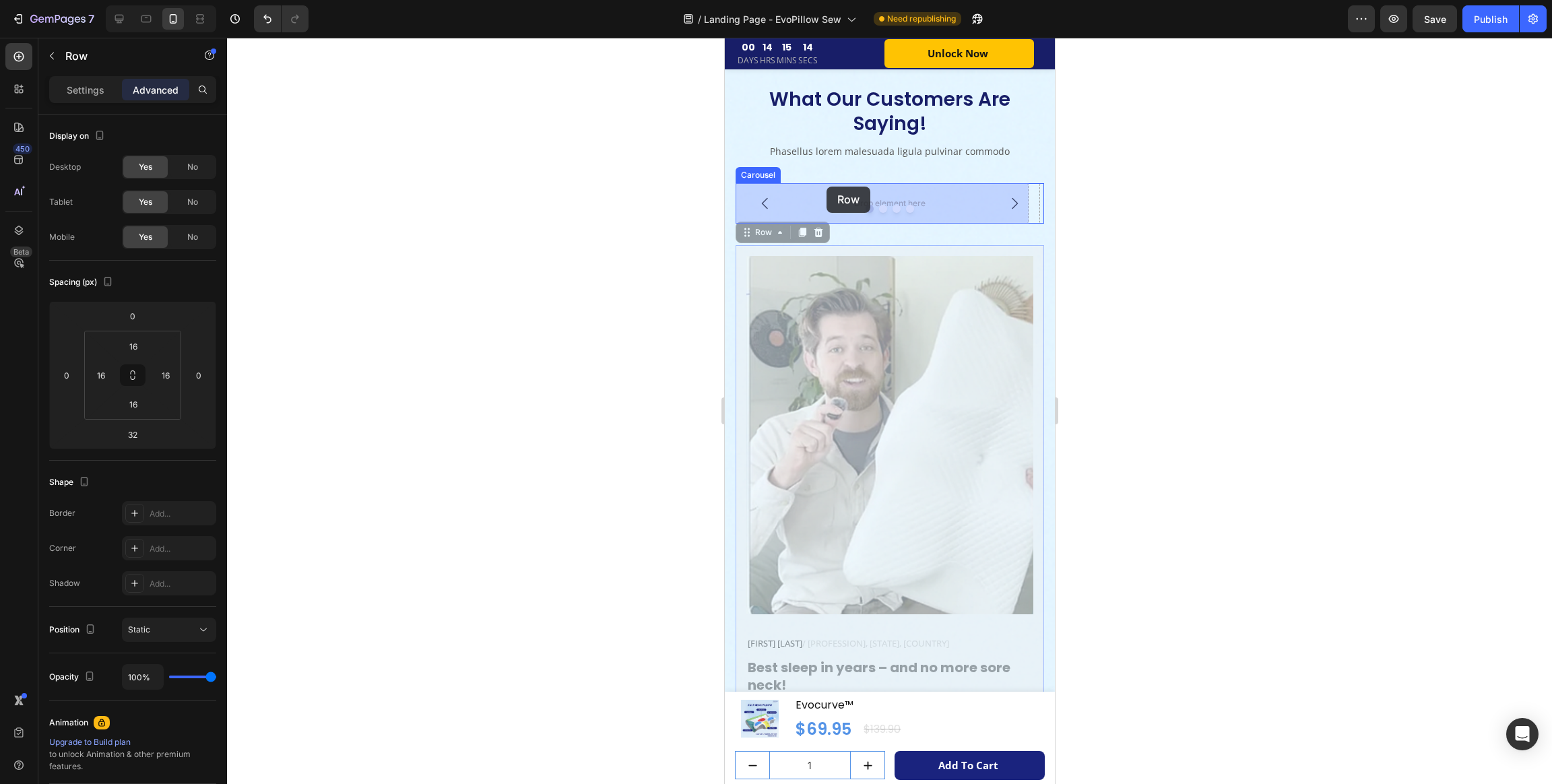 drag, startPoint x: 743, startPoint y: 234, endPoint x: 827, endPoint y: 180, distance: 99.8599 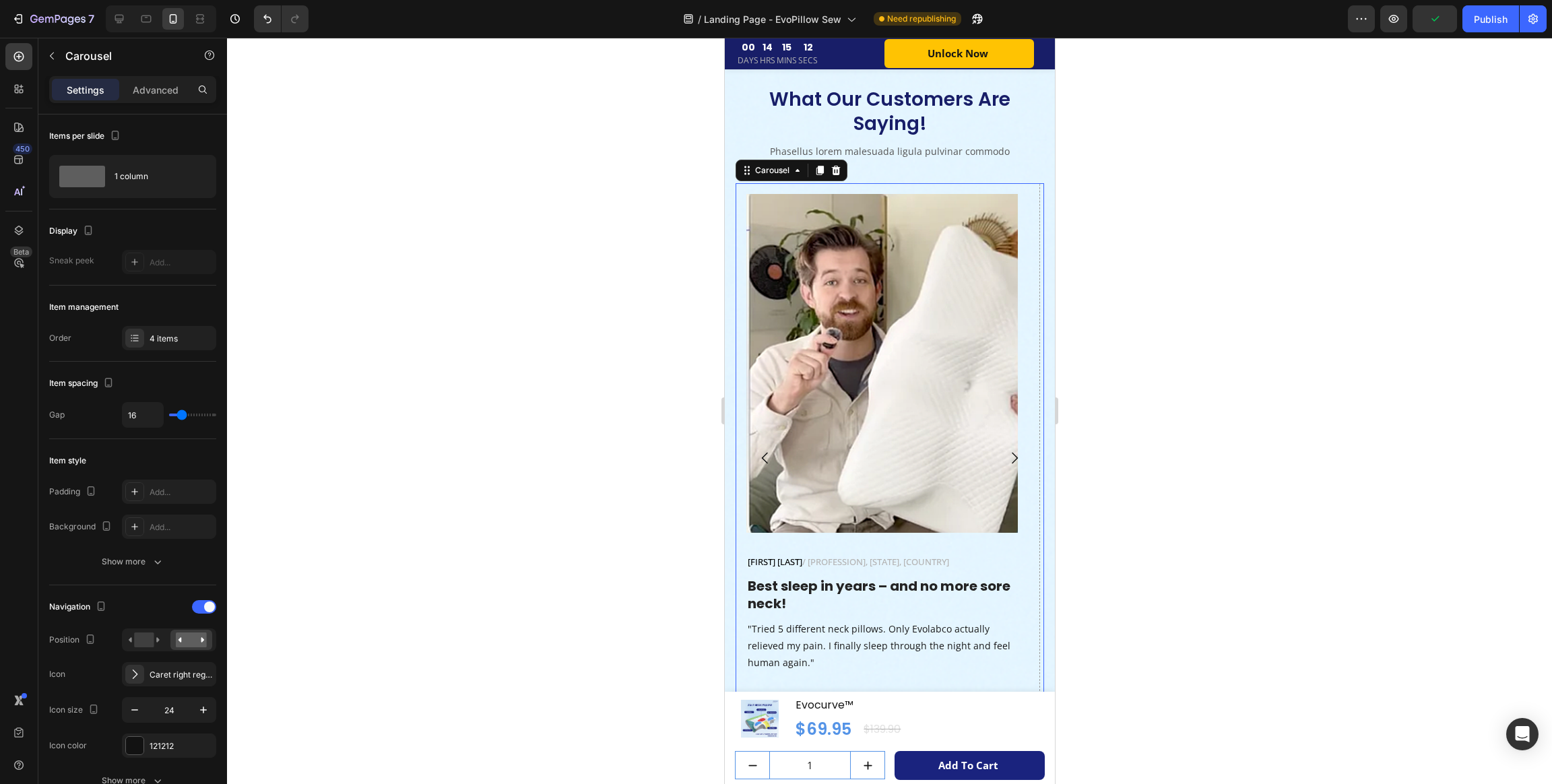 click 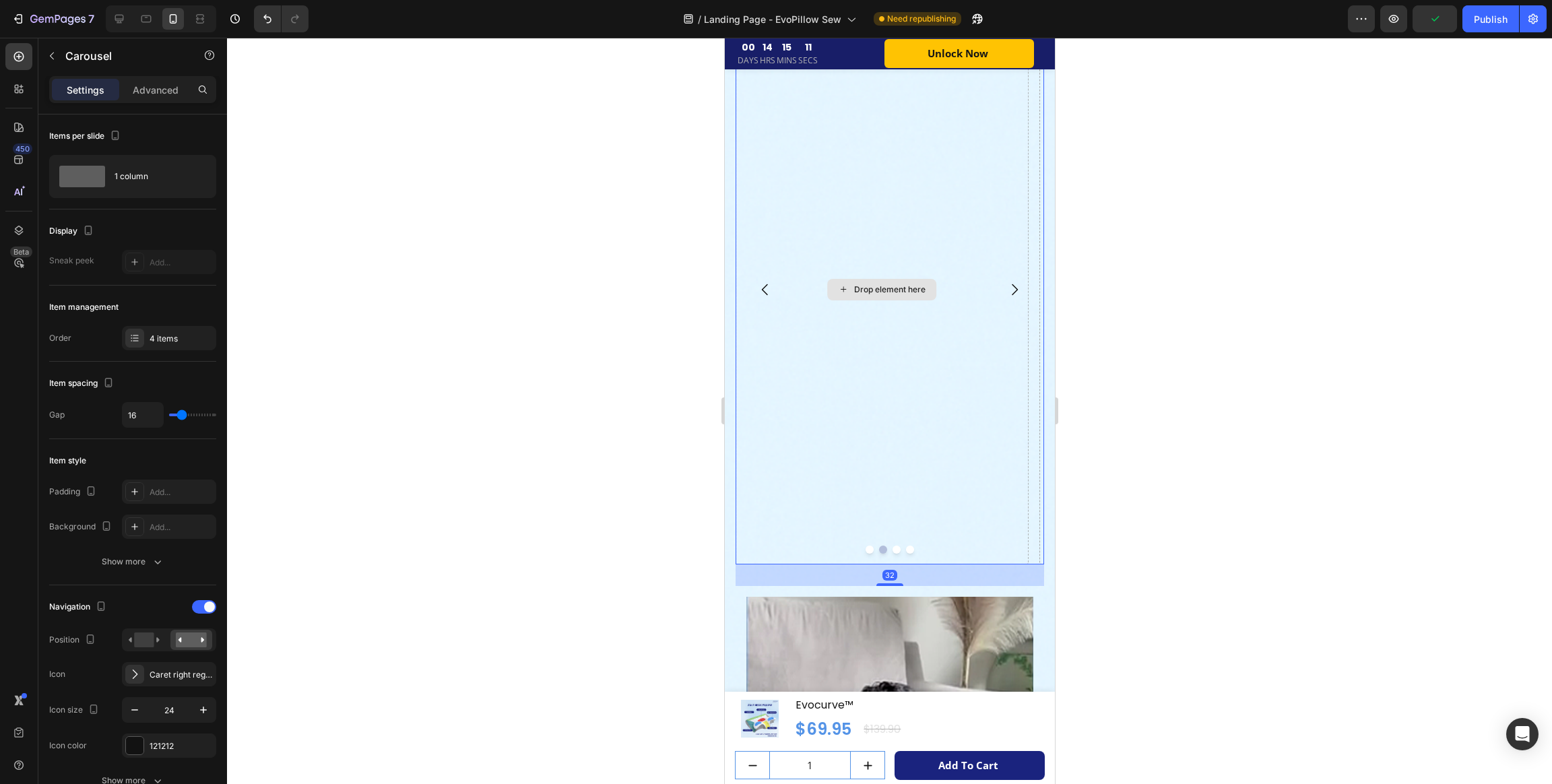 scroll, scrollTop: 5085, scrollLeft: 0, axis: vertical 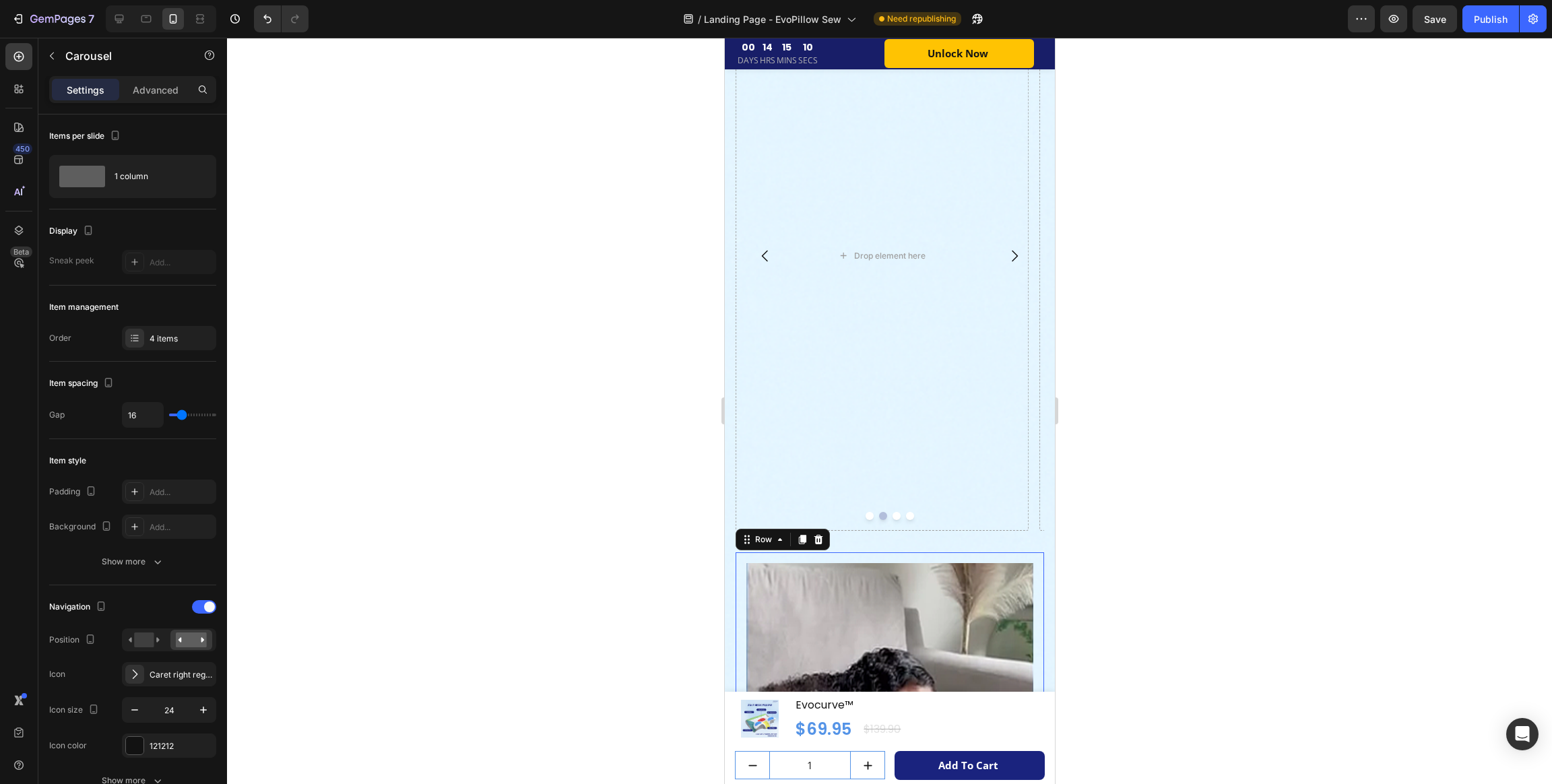 click on "Image [FIRST] [LAST] / [PROFESSION], [CITY], [COUNTRY] Text block Row Zero neck pain. Zero regrets. Heading "I work at a desk all day and used to wake up stiff. This pillow supports my neck in every position – and no weird foam smell!" Text block Row 0" at bounding box center (889, 815) 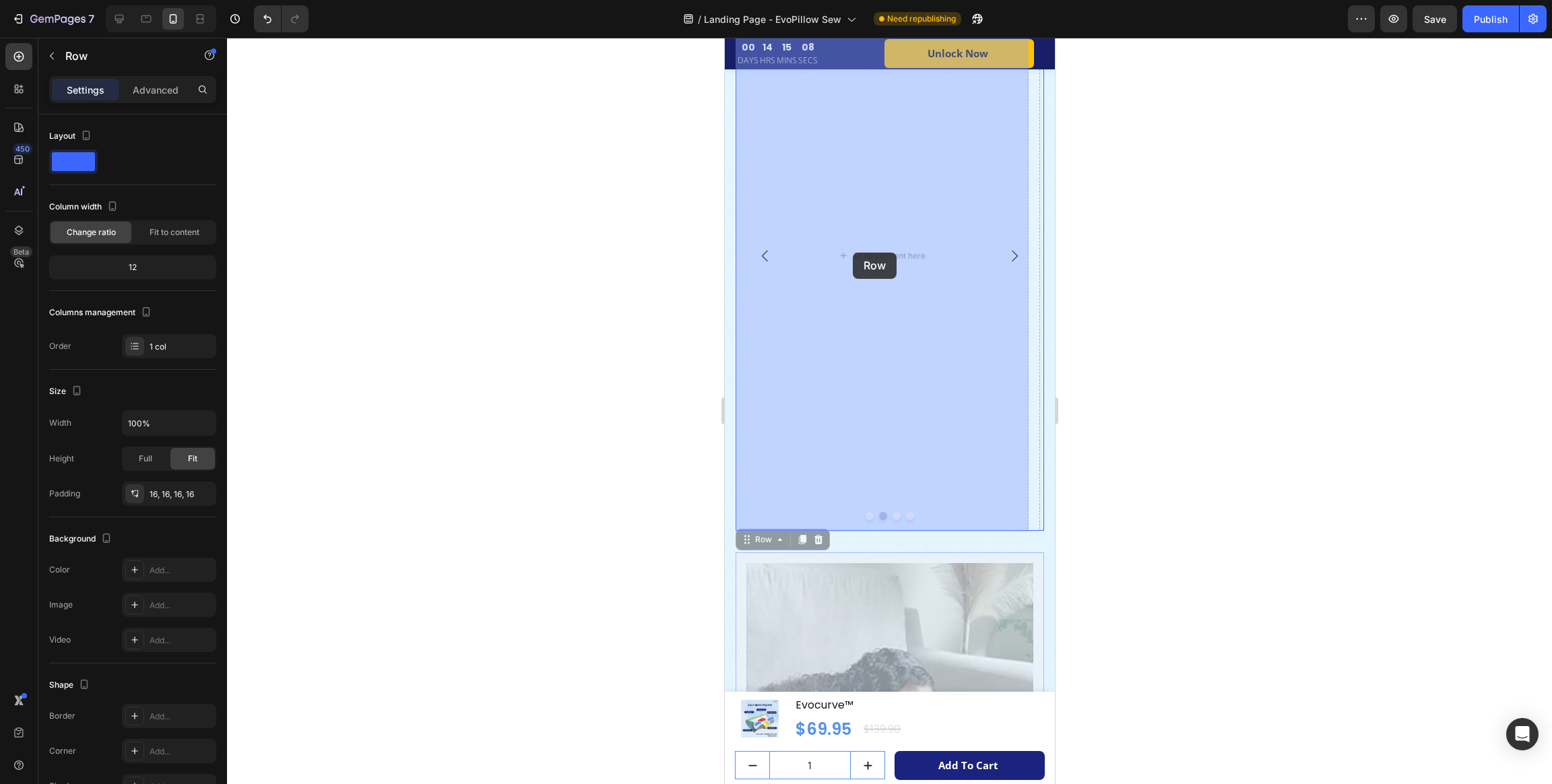 drag, startPoint x: 746, startPoint y: 543, endPoint x: 853, endPoint y: 253, distance: 309.11001 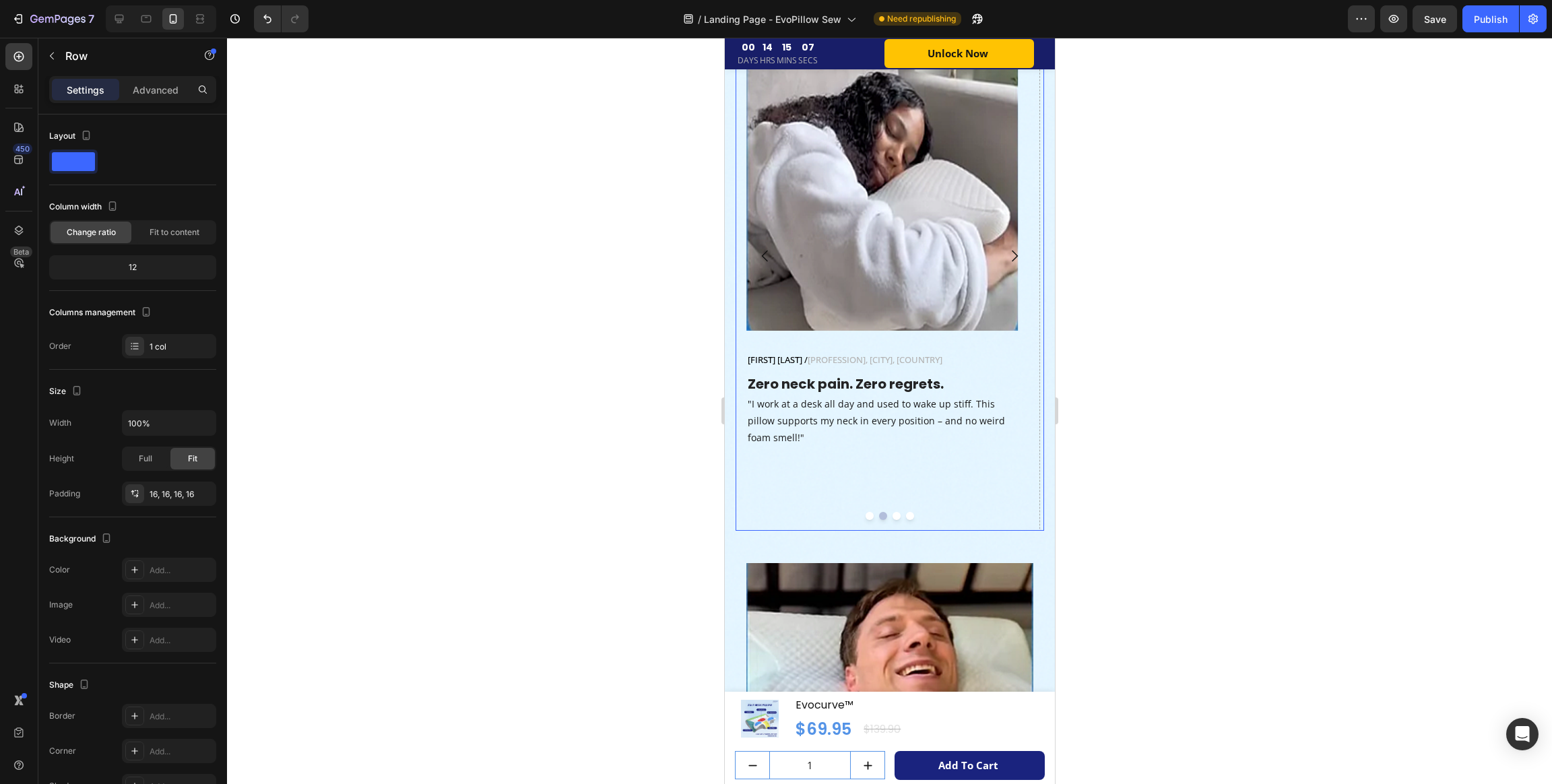 click 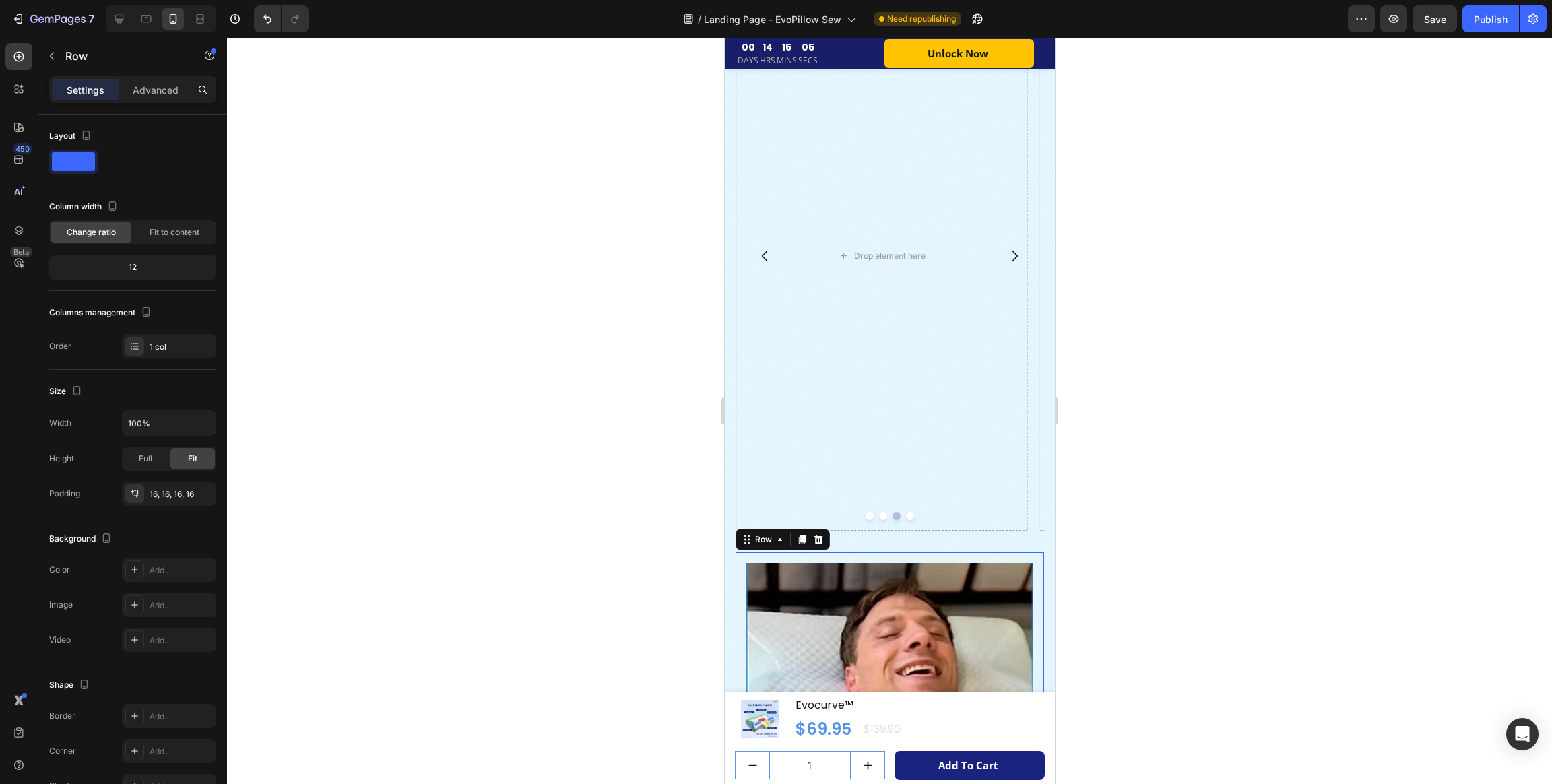 click on "Image [FIRST] [LAST] / [PROFESSION], [CITY], [COUNTRY] Text block Row Finally sleeping peacefully – together. Heading "My husband’s snoring kept me up for months. With Evolabco, it’s almost gone. We both sleep better and wake up smiling." Text block Row 32" at bounding box center [889, 792] 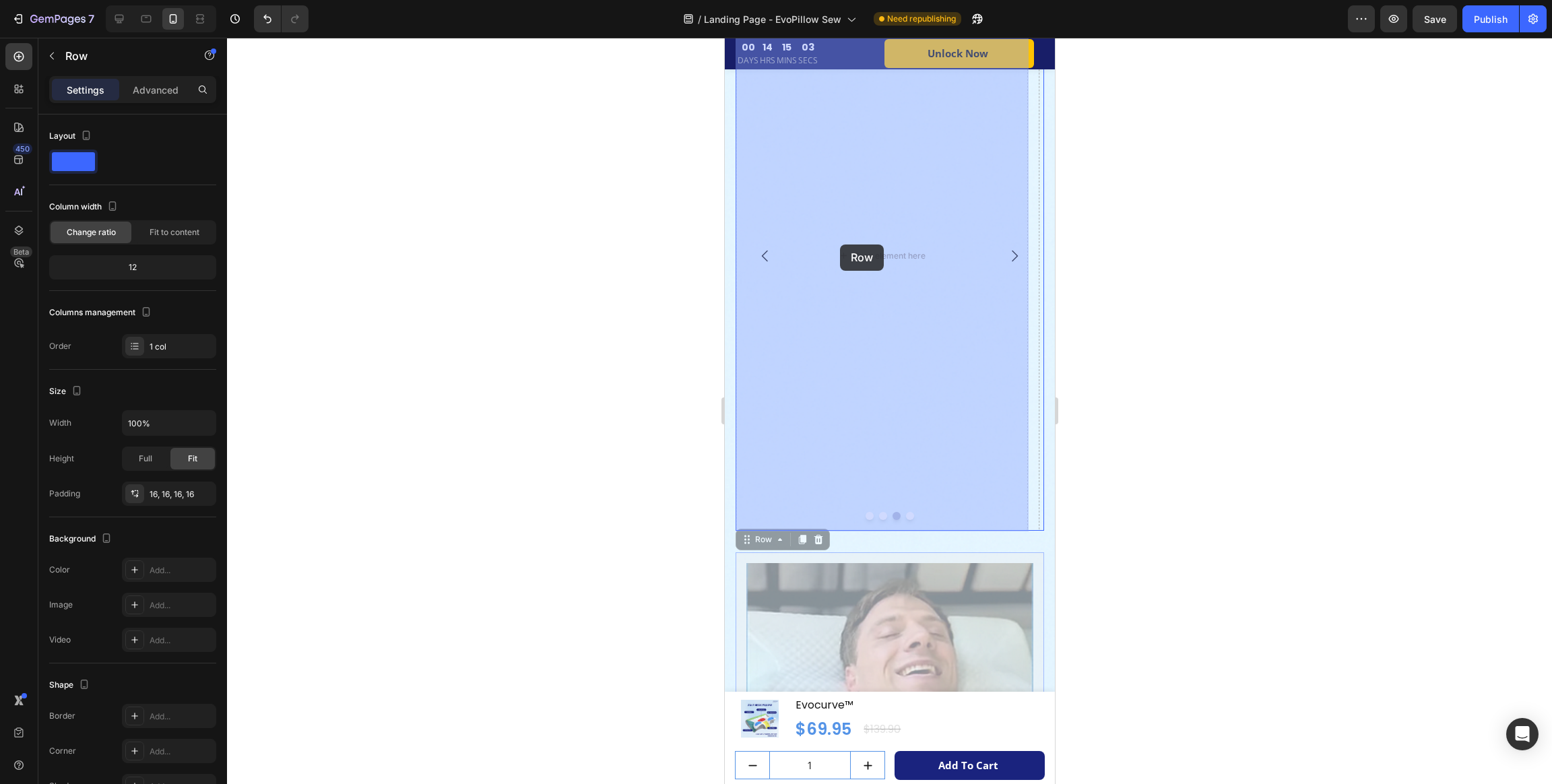 drag, startPoint x: 750, startPoint y: 543, endPoint x: 840, endPoint y: 244, distance: 312.2515 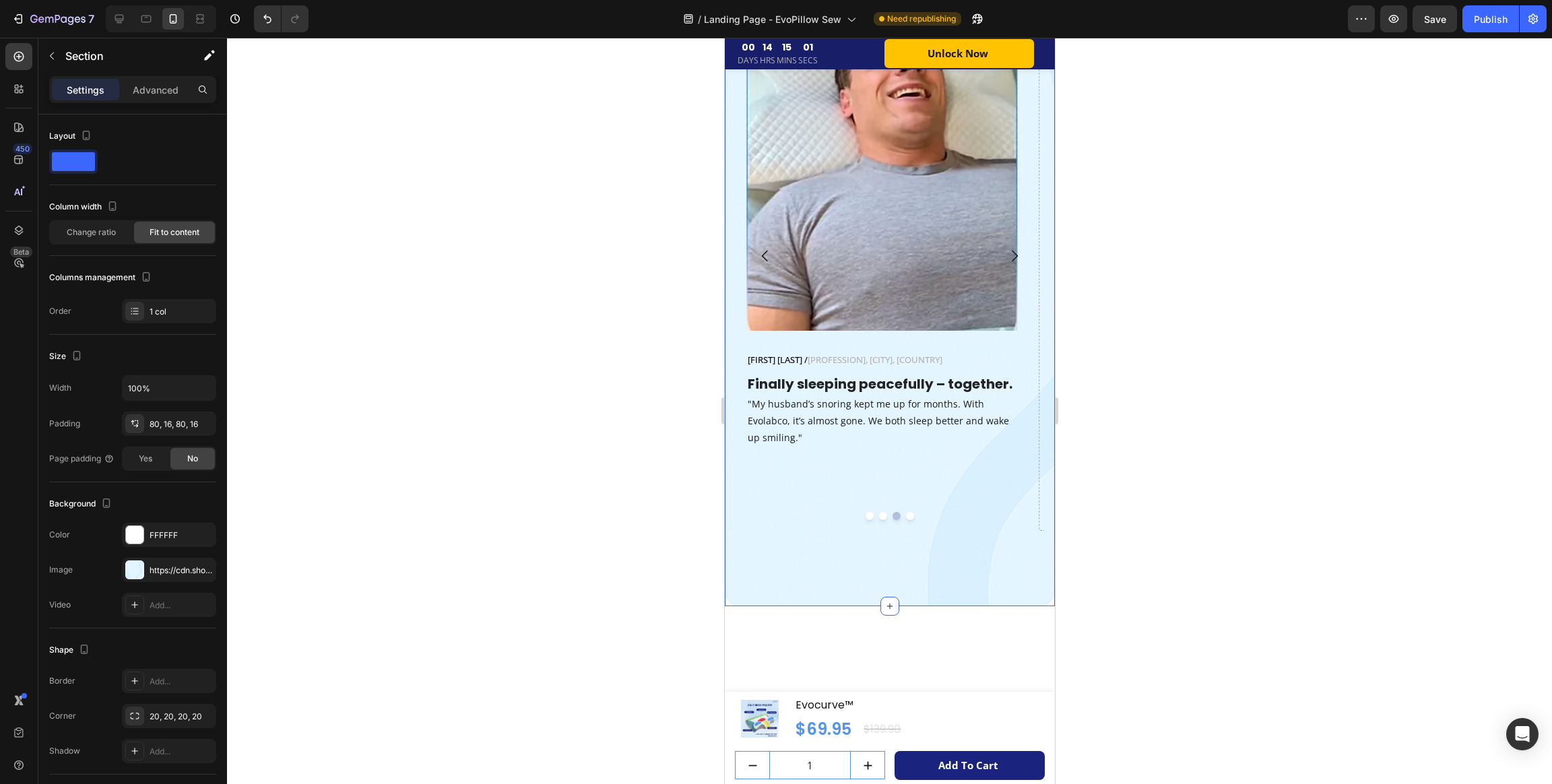 click on "What Our Customers Are Saying! Heading Phasellus lorem malesuada ligula pulvinar commodo Text block
Image [FIRST] [LAST] / [PROFESSION], [STATE], [COUNTRY] Text block Row Best sleep in years – and no more sore neck! Heading "Tried 5 different neck pillows. Only Evolabco actually relieved my pain. I finally sleep through the night and feel human again." Text block Row Image [FIRST] [LAST] / [PROFESSION], [CITY], [COUNTRY] Text block Row Zero neck pain. Zero regrets. Heading "I work at a desk all day and used to wake up stiff. This pillow supports my neck in every position – and no weird foam smell!" Text block Row Image [FIRST] [LAST] / [PROFESSION], [CITY], [COUNTRY] Text block Row Finally sleeping peacefully – together. Heading "My husband’s snoring kept me up for months. With Evolabco, it’s almost gone. We both sleep better and wake up smiling." Text block Row
Drop element here
Carousel Row Section 16/25   You can create reusable sections Create Theme Section AI Content Write with GemAI Product" at bounding box center [889, 218] 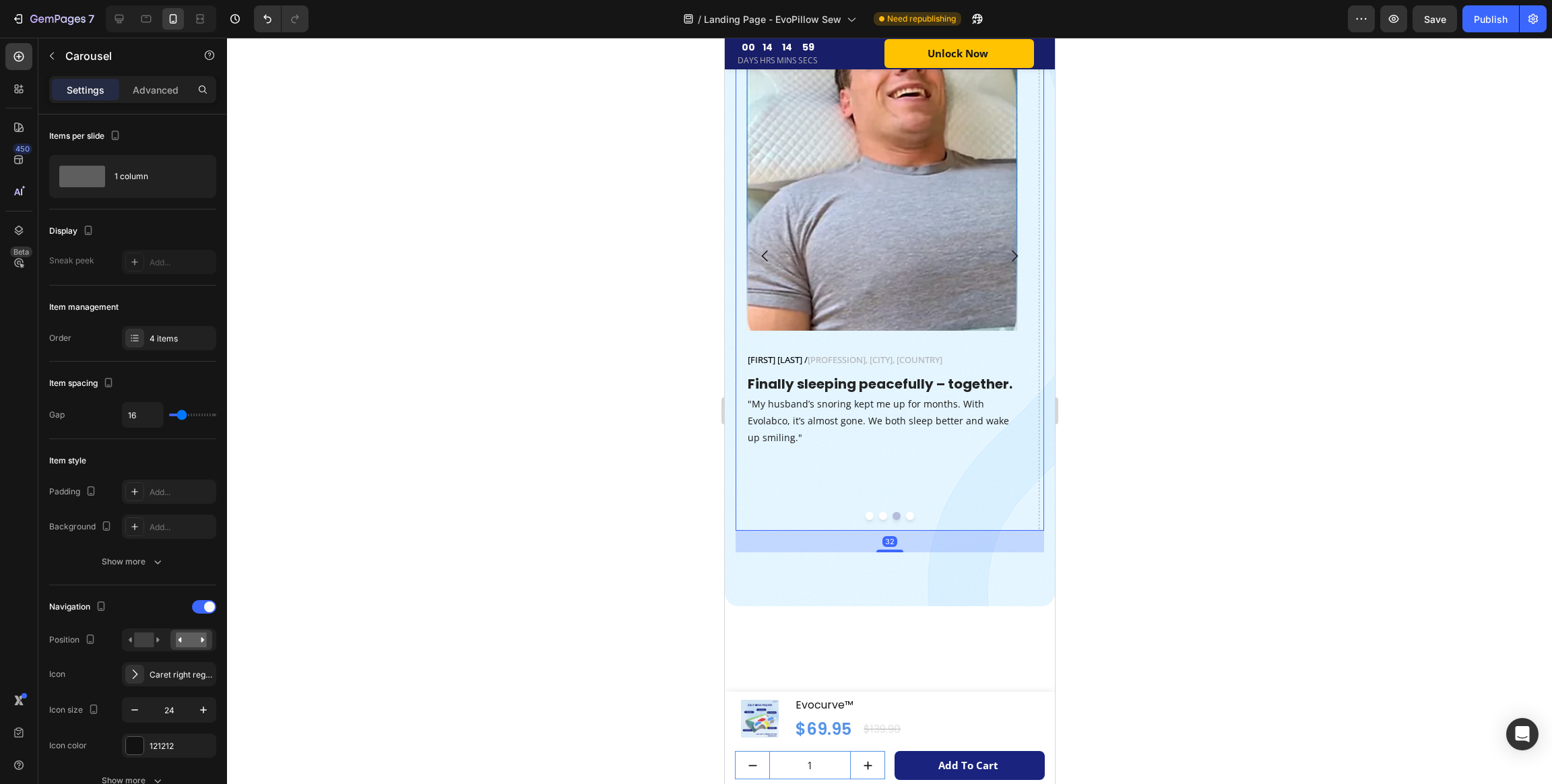 click on "Image [FIRST] [LAST] / [PROFESSION], [CITY], [COUNTRY] Text block Row Finally sleeping peacefully – together. Heading "My husband’s snoring kept me up for months. With Evolabco, it’s almost gone. We both sleep better and wake up smiling." Text block Row" at bounding box center (881, 256) 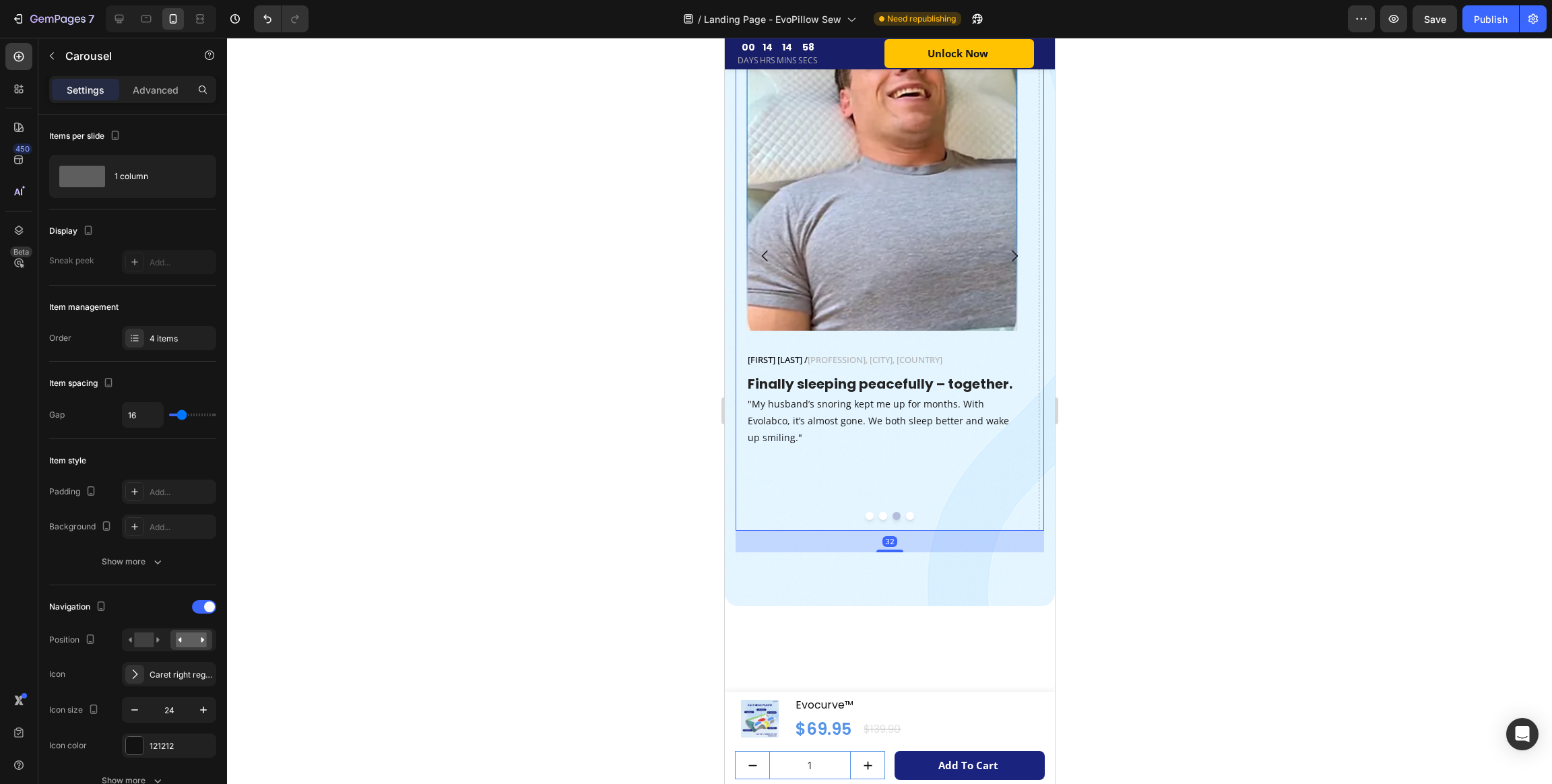 drag, startPoint x: 882, startPoint y: 551, endPoint x: 880, endPoint y: 517, distance: 34.058773 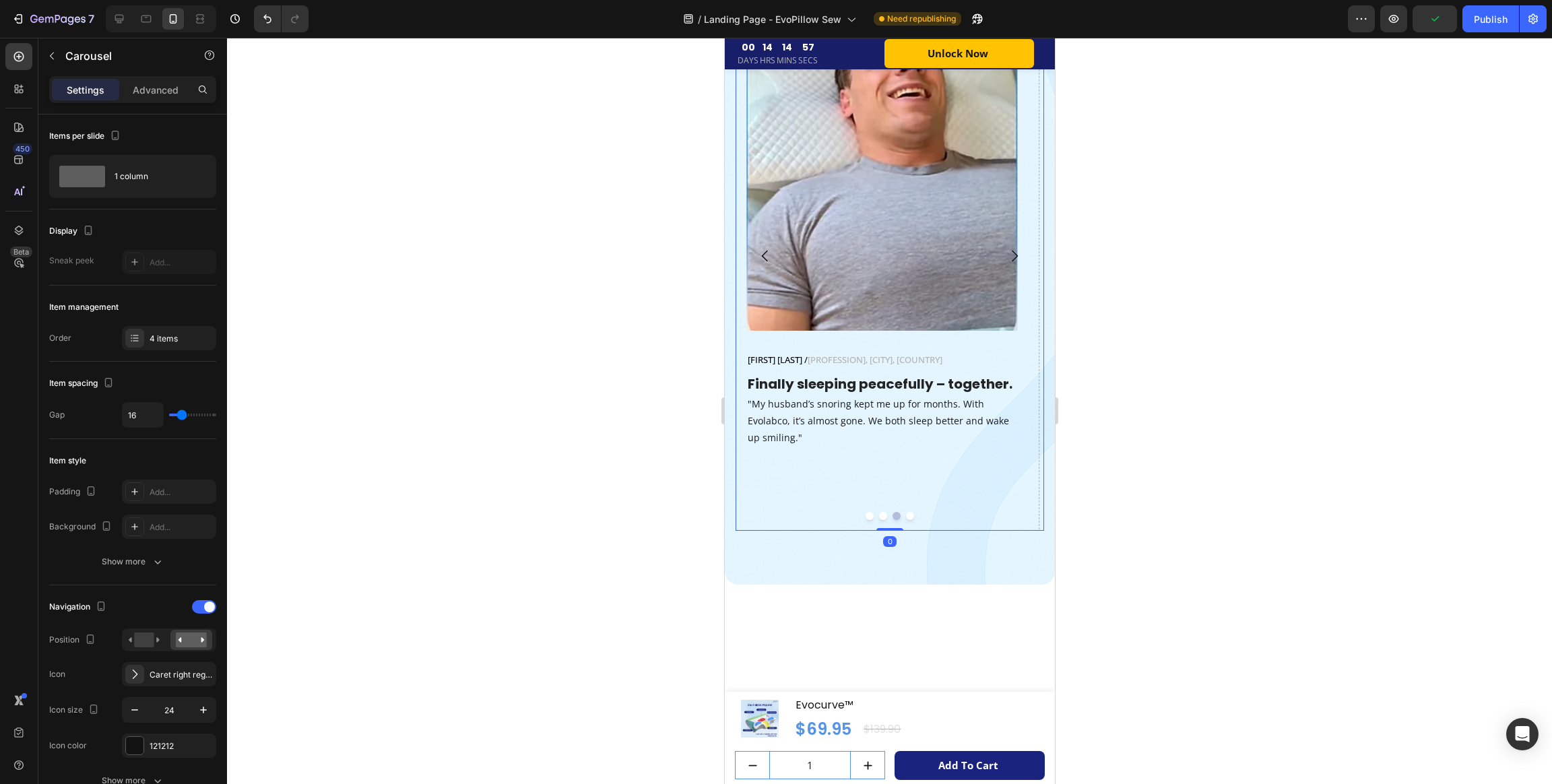 drag, startPoint x: 913, startPoint y: 517, endPoint x: 926, endPoint y: 519, distance: 13.152946 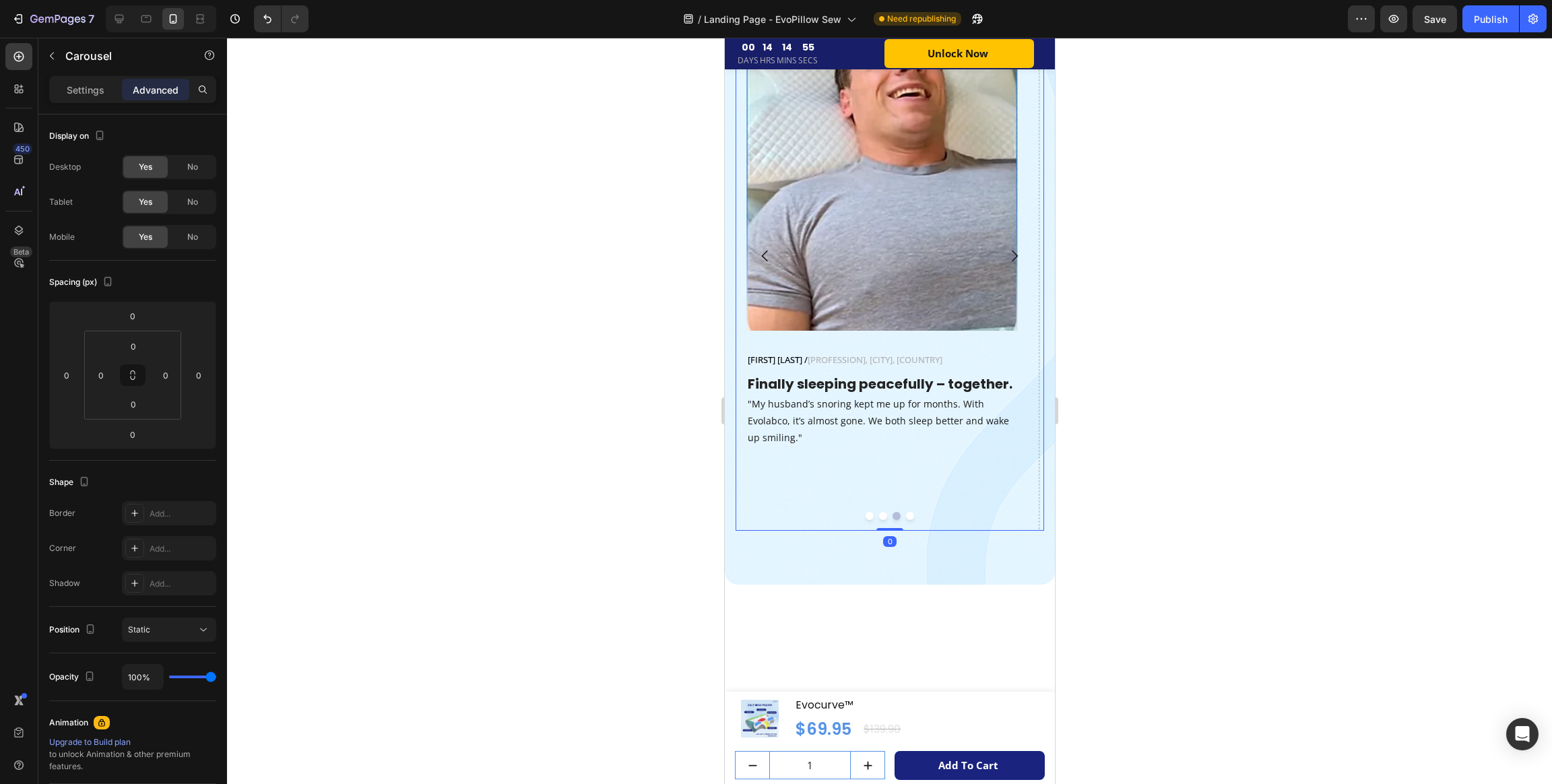 click at bounding box center [889, 516] 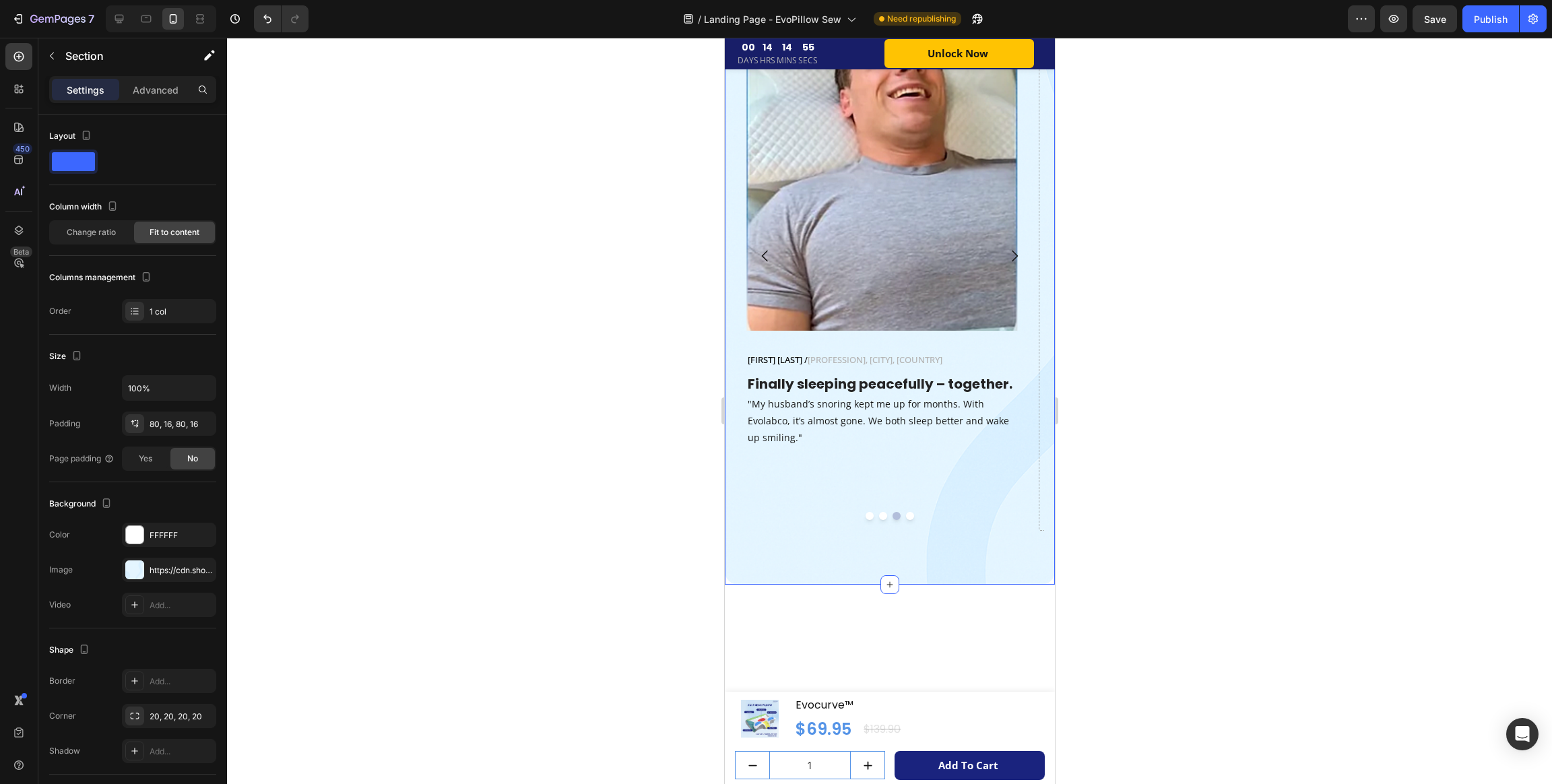 click on "What Our Customers Are Saying! Heading Phasellus lorem malesuada ligula pulvinar commodo Text block
Image [FIRST] [LAST] / [PROFESSION], [STATE], [COUNTRY] Text block Row Best sleep in years – and no more sore neck! Heading "Tried 5 different neck pillows. Only Evolabco actually relieved my pain. I finally sleep through the night and feel human again." Text block Row Image [FIRST] [LAST] / [PROFESSION], [CITY], [COUNTRY] Text block Row Zero neck pain. Zero regrets. Heading "I work at a desk all day and used to wake up stiff. This pillow supports my neck in every position – and no weird foam smell!" Text block Row Image [FIRST] [LAST] / [PROFESSION], [CITY], [COUNTRY] Text block Row Finally sleeping peacefully – together. Heading "My husband’s snoring kept me up for months. With Evolabco, it’s almost gone. We both sleep better and wake up smiling." Text block Row
Drop element here
Carousel Row Section 16/25   You can create reusable sections Create Theme Section AI Content Write with GemAI Product" at bounding box center (889, 207) 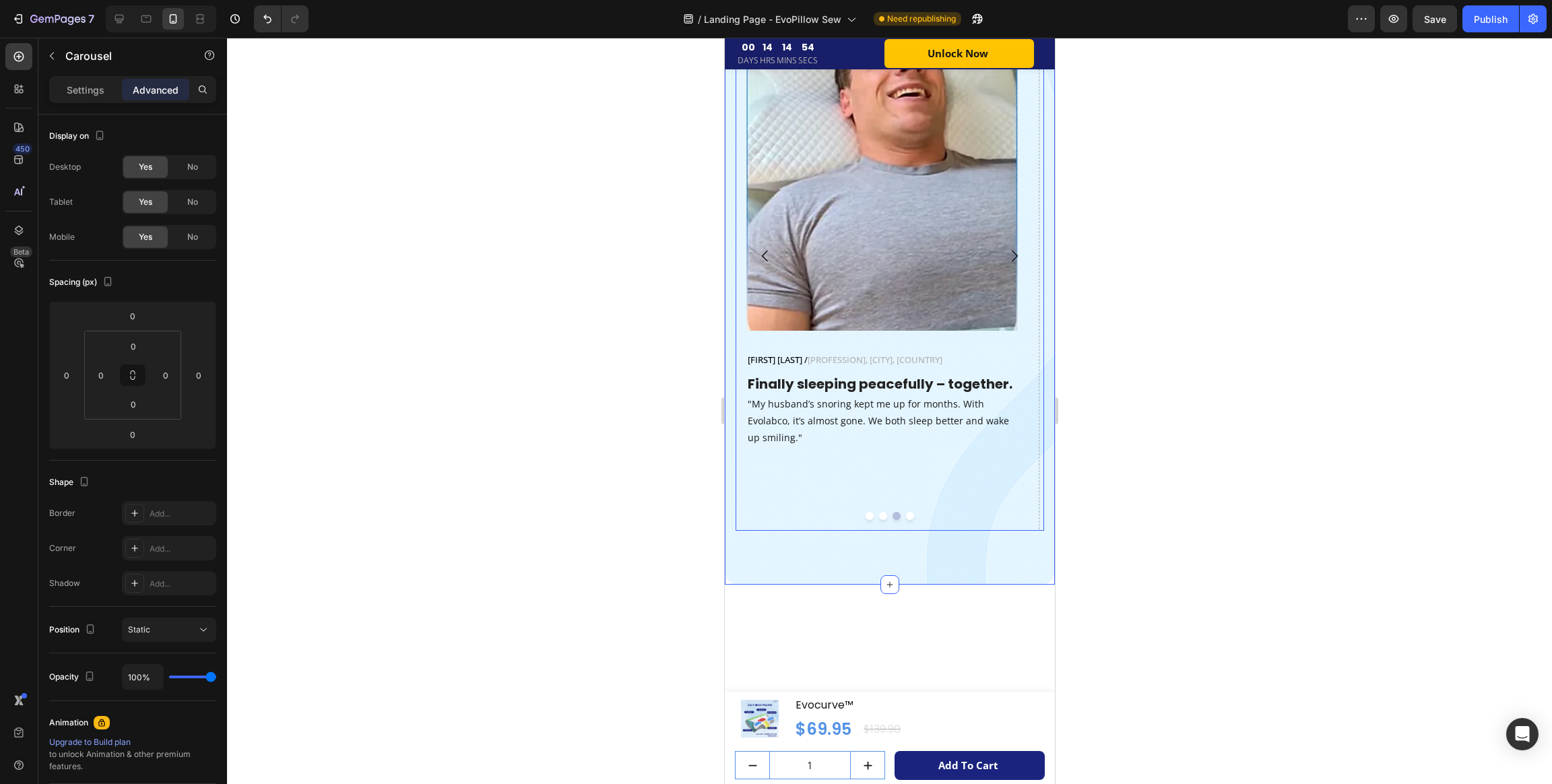 click on "Image [FIRST] [LAST] / [PROFESSION], [CITY], [COUNTRY] Text block Row Finally sleeping peacefully – together. Heading "My husband’s snoring kept me up for months. With Evolabco, it’s almost gone. We both sleep better and wake up smiling." Text block Row" at bounding box center [881, 256] 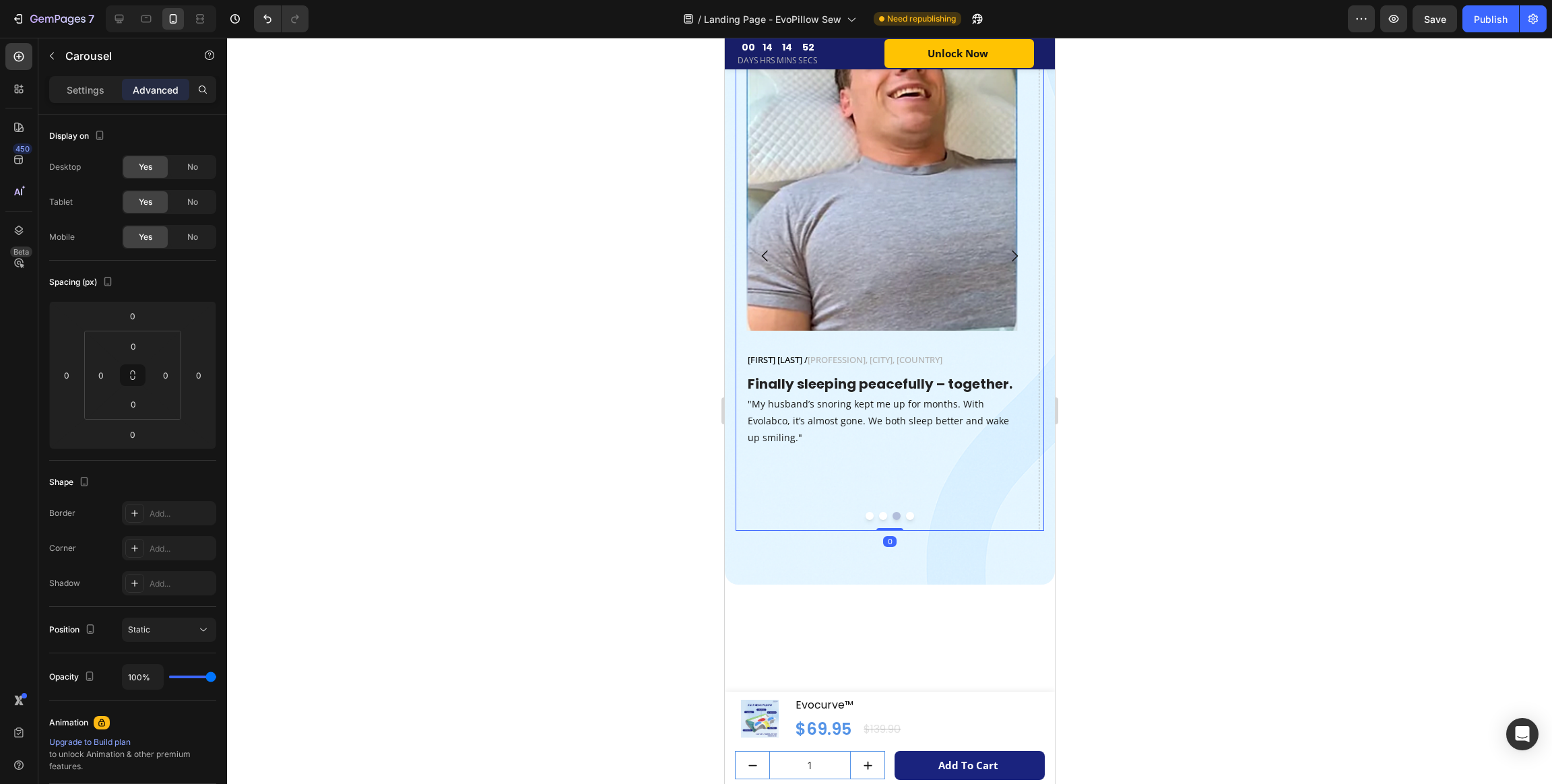 click on "Advanced" at bounding box center (156, 90) 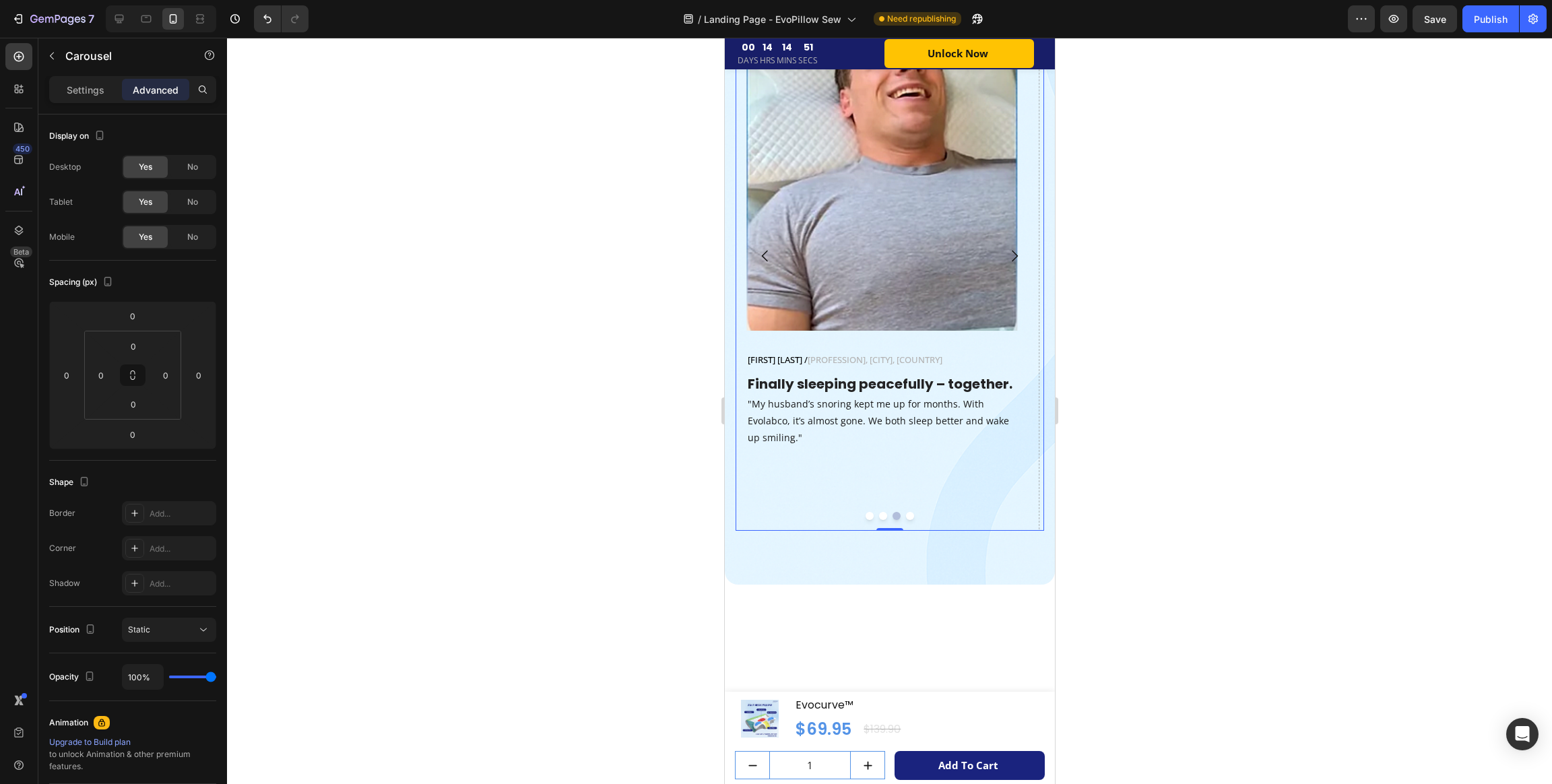 click at bounding box center [882, 516] 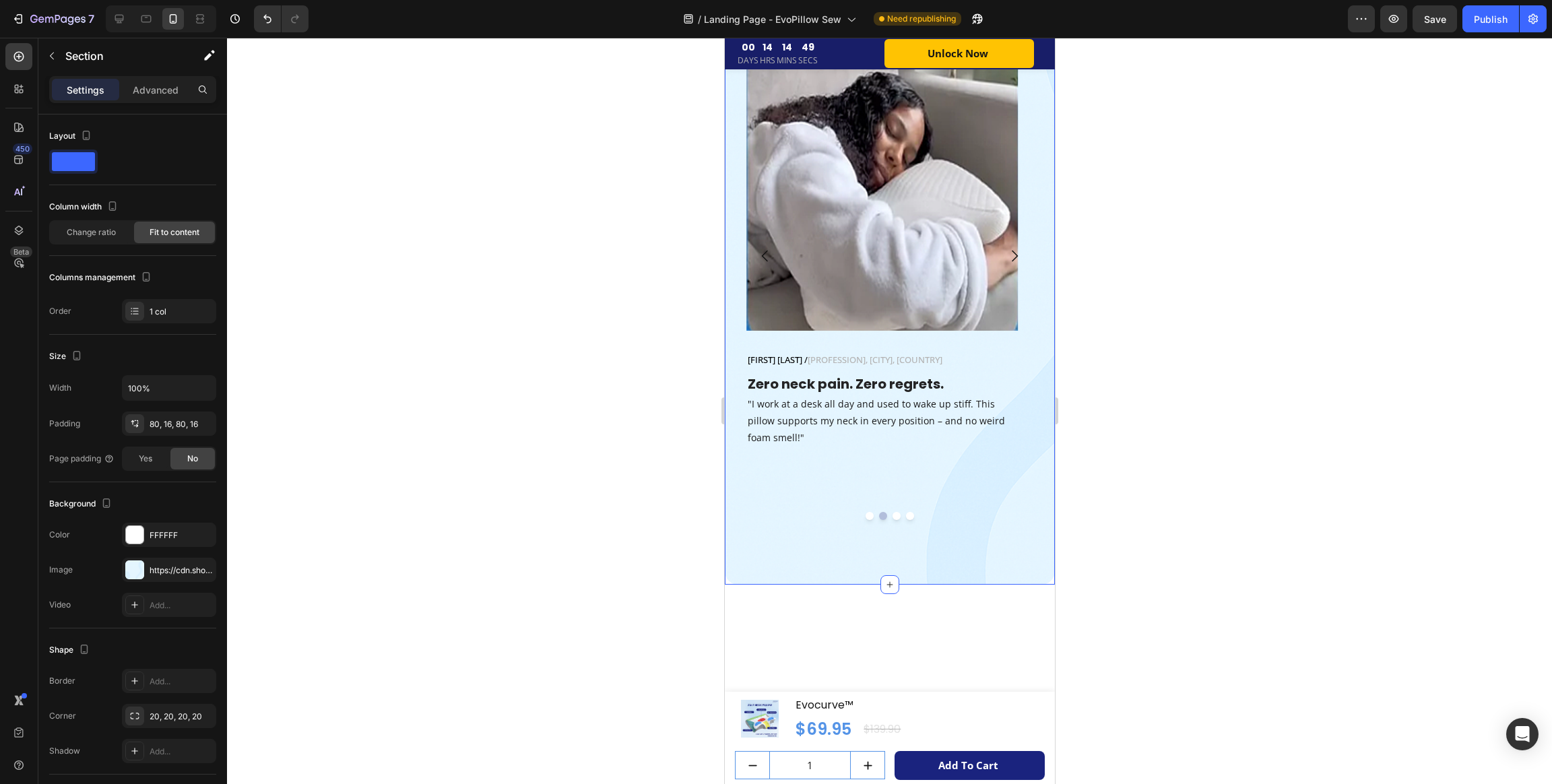 click on "What Our Customers Are Saying! Heading Phasellus lorem malesuada ligula pulvinar commodo Text block
Image [FIRST] [LAST] / [PROFESSION], [STATE], [COUNTRY] Text block Row Best sleep in years – and no more sore neck! Heading "Tried 5 different neck pillows. Only Evolabco actually relieved my pain. I finally sleep through the night and feel human again." Text block Row Image [FIRST] [LAST] / [PROFESSION], [CITY], [COUNTRY] Text block Row Zero neck pain. Zero regrets. Heading "I work at a desk all day and used to wake up stiff. This pillow supports my neck in every position – and no weird foam smell!" Text block Row Image [FIRST] [LAST] / [PROFESSION], [CITY], [COUNTRY] Text block Row Finally sleeping peacefully – together. Heading "My husband’s snoring kept me up for months. With Evolabco, it’s almost gone. We both sleep better and wake up smiling." Text block Row
Drop element here
Carousel Row Section 16/25   You can create reusable sections Create Theme Section AI Content Write with GemAI Product" at bounding box center [889, 207] 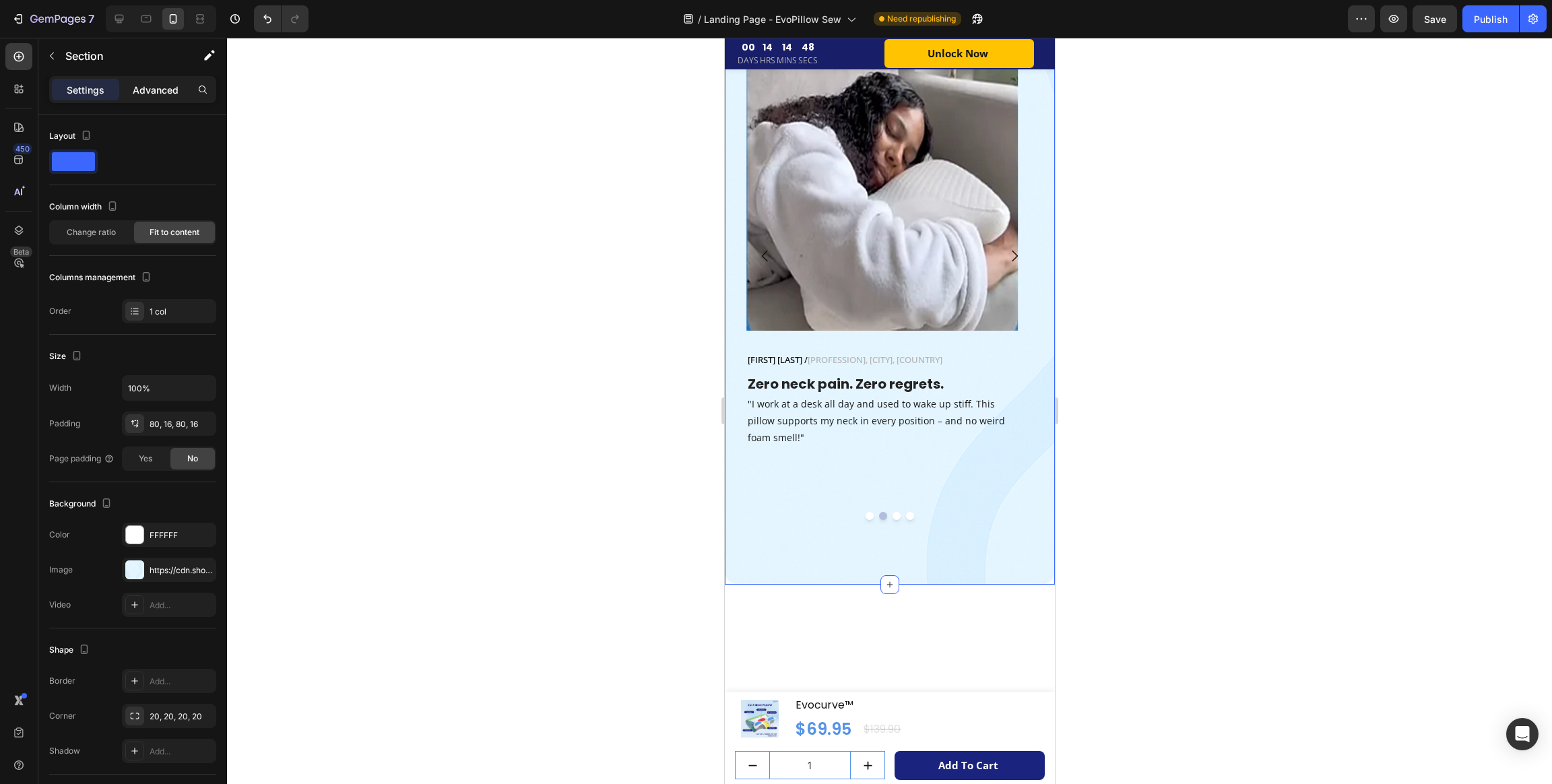 click on "Advanced" at bounding box center (156, 90) 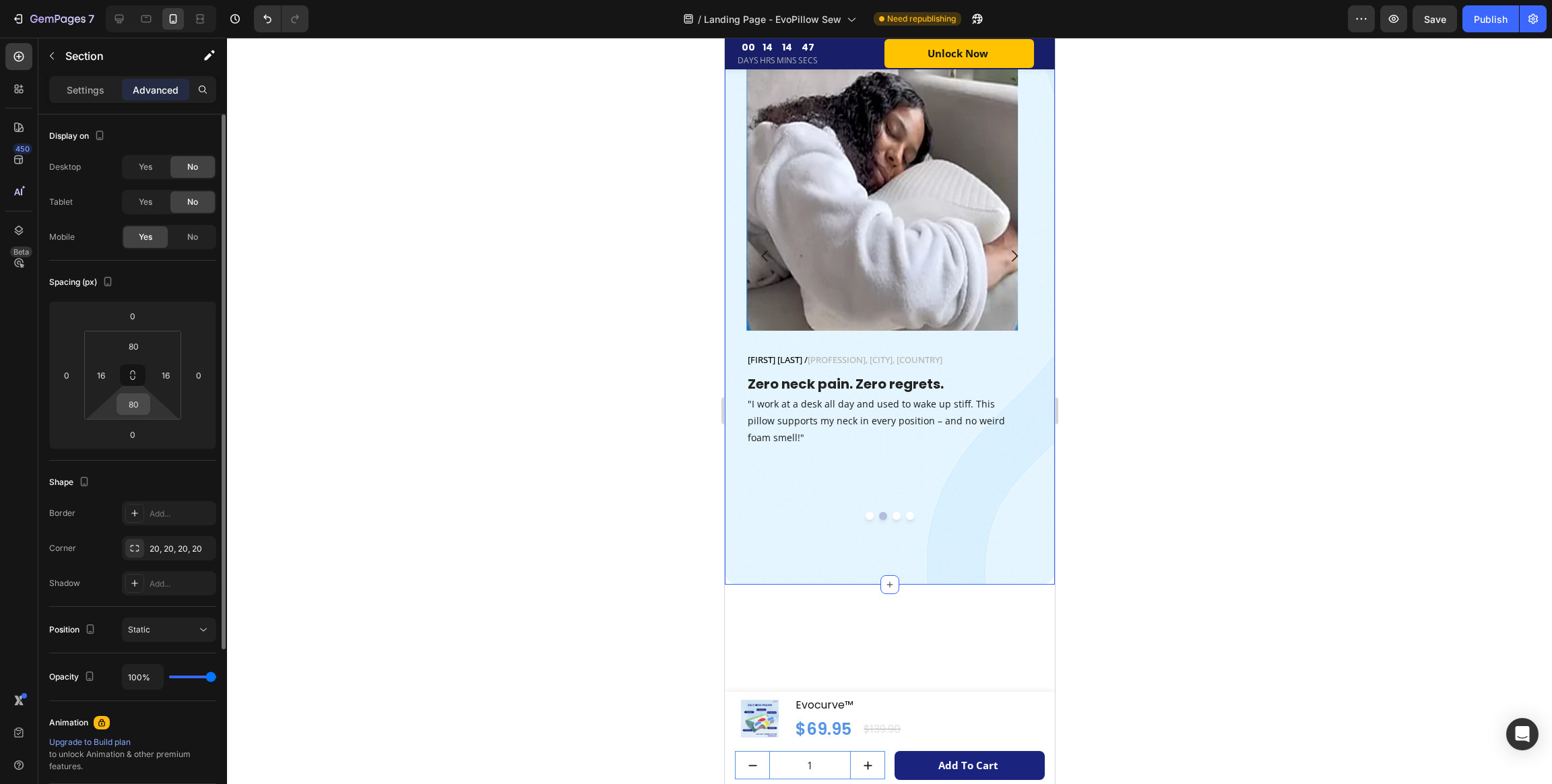 click on "80" at bounding box center [133, 404] 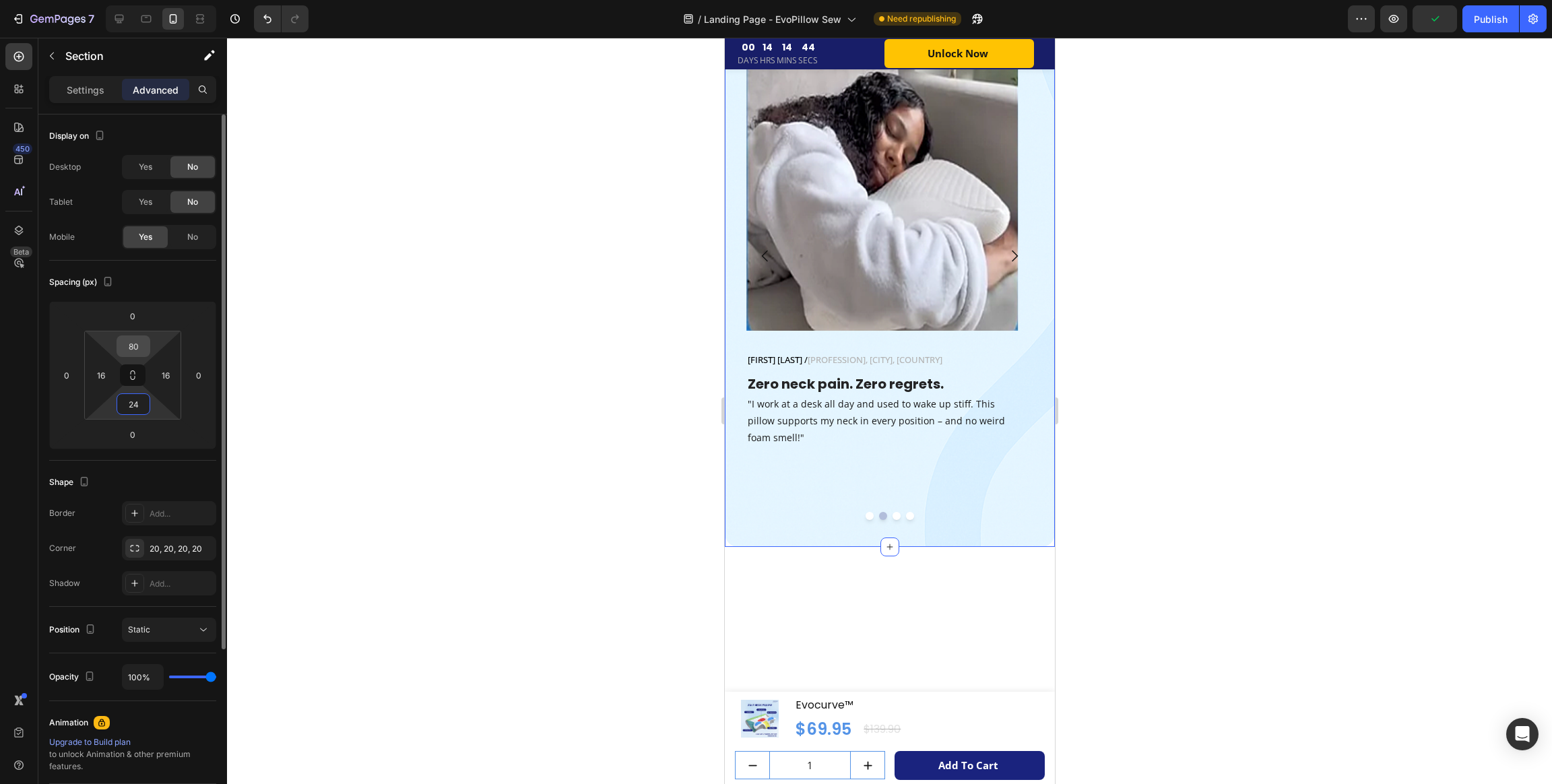 type on "24" 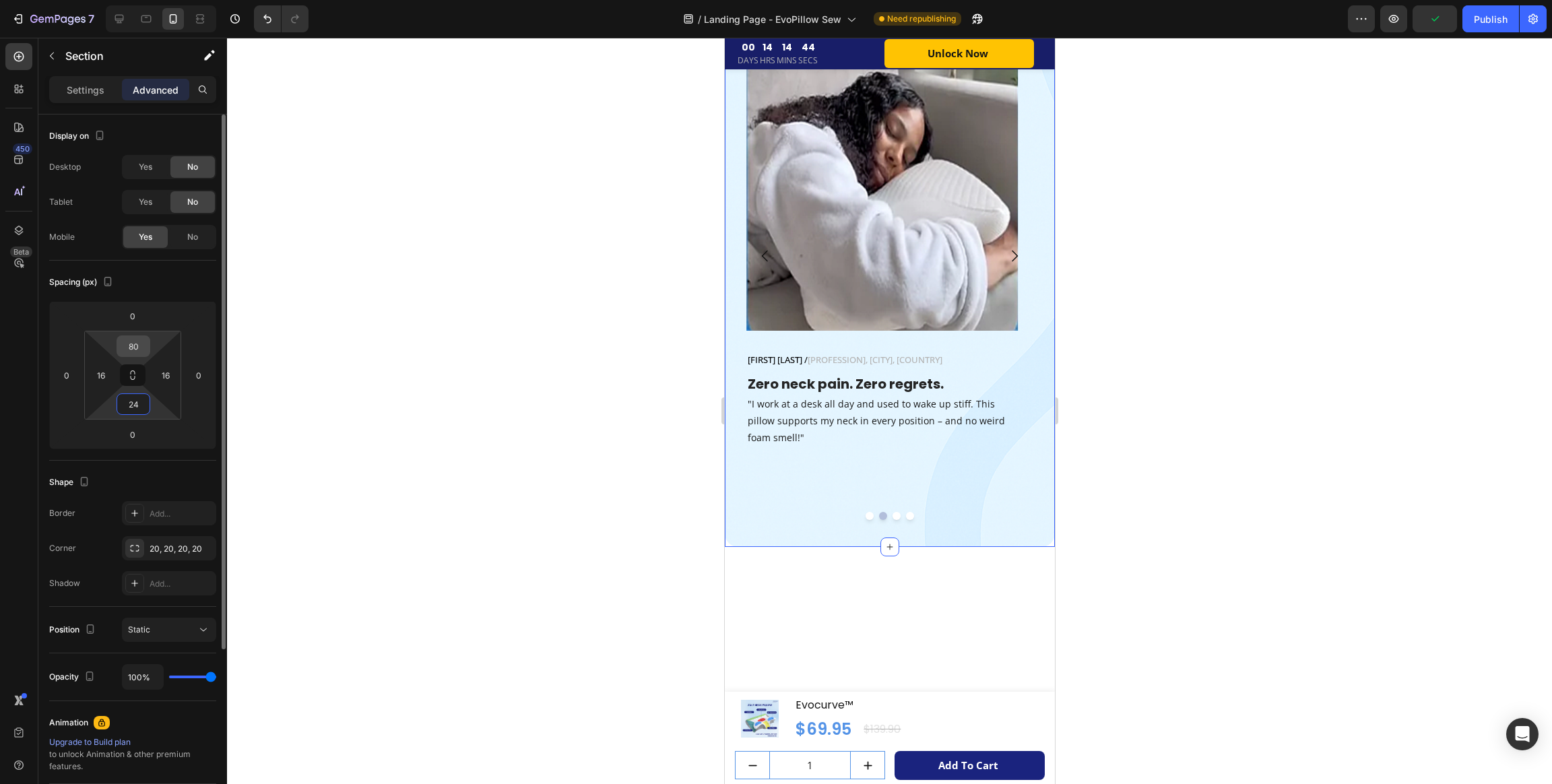 click on "80" at bounding box center (133, 346) 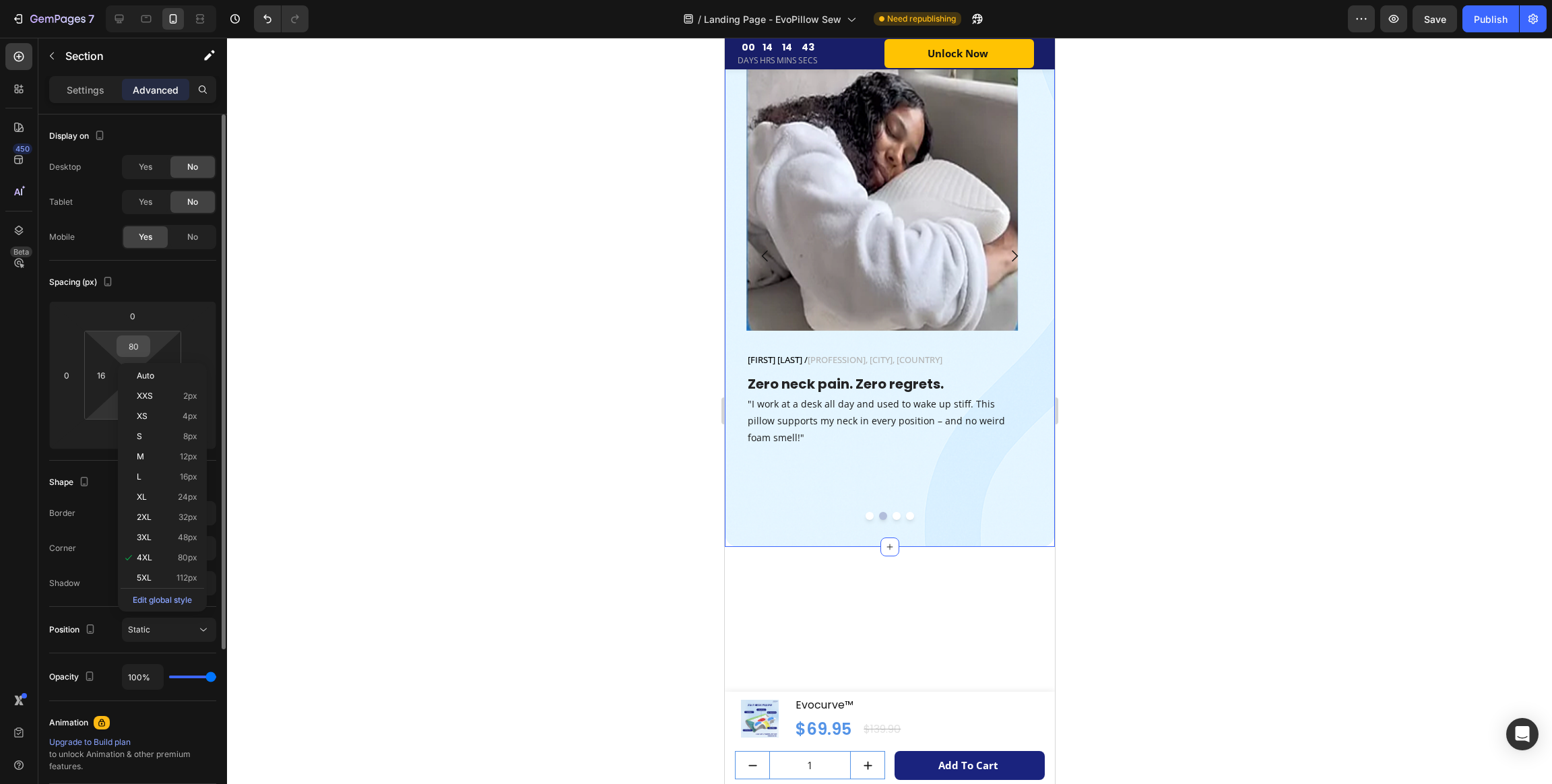 click on "80" at bounding box center [133, 346] 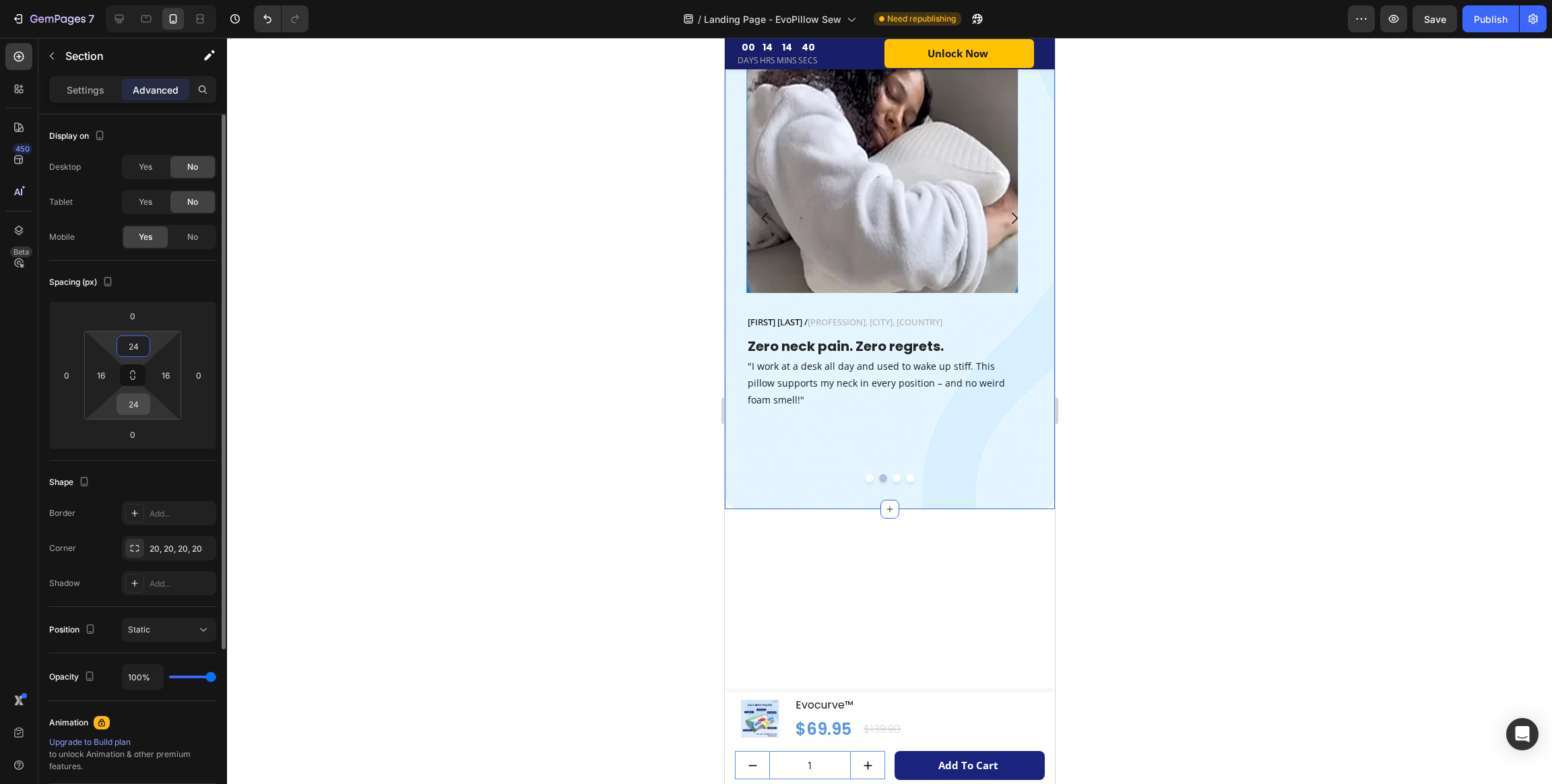 type on "24" 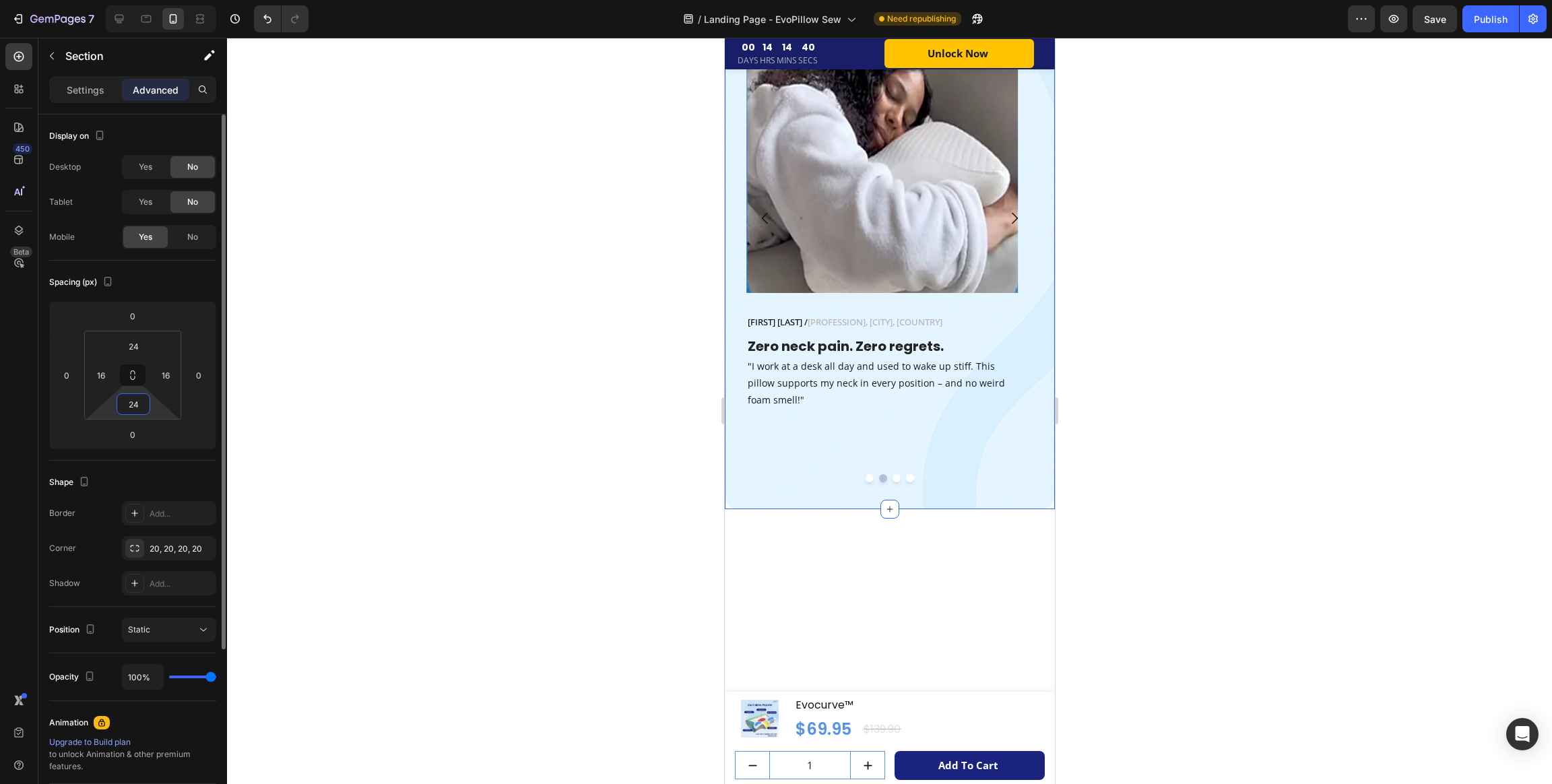click on "24" at bounding box center (133, 404) 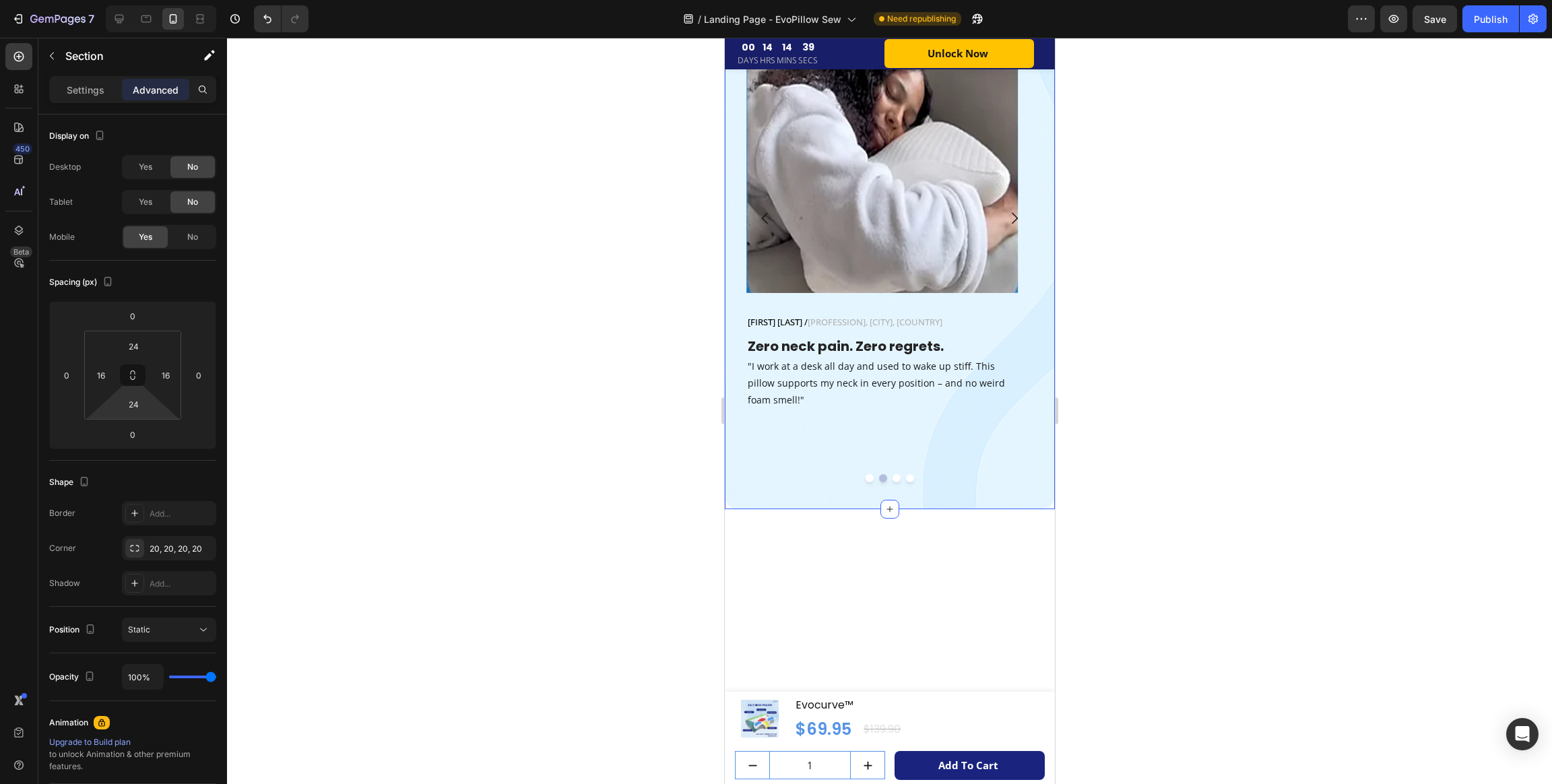 click 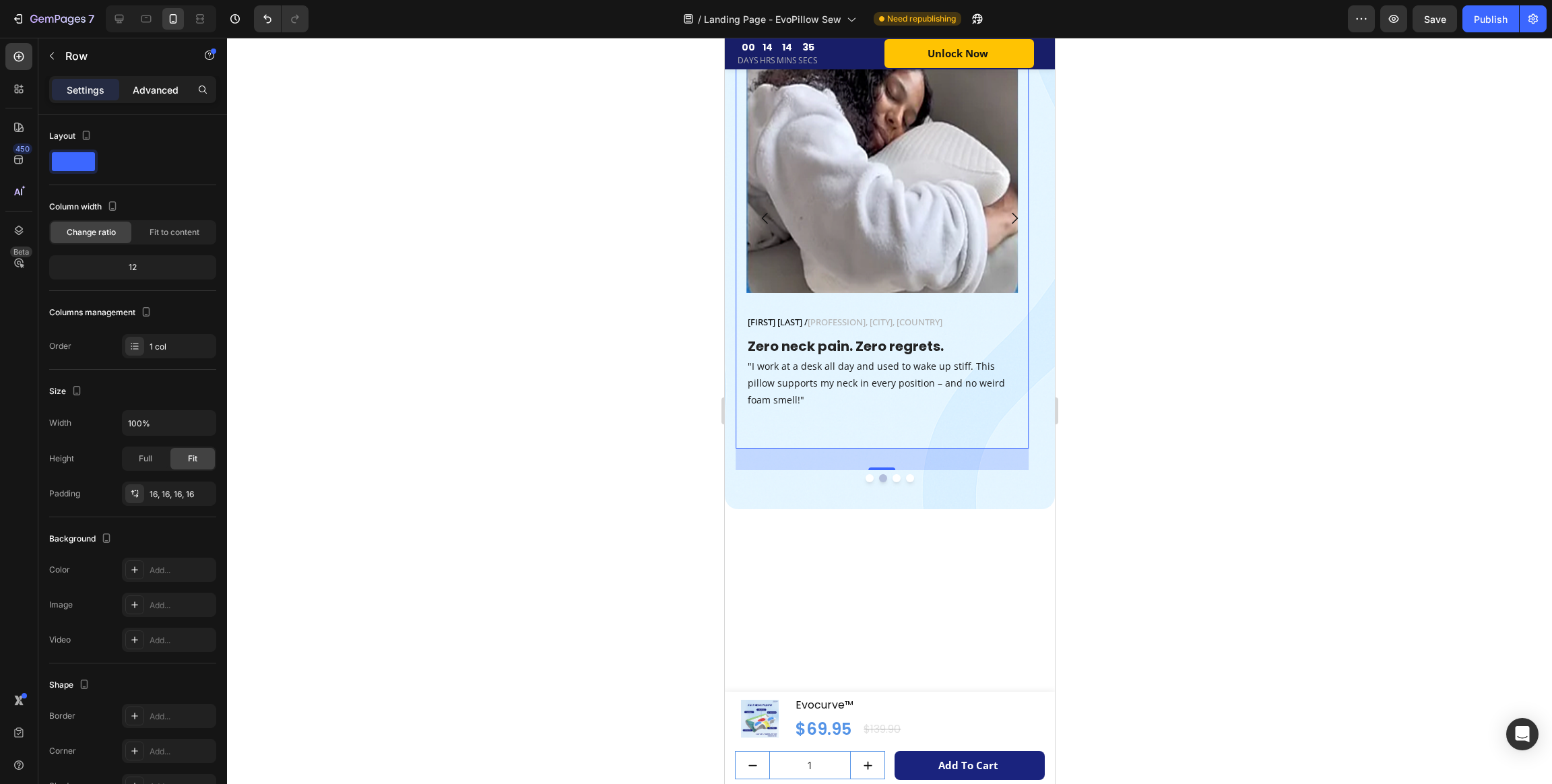 click on "Advanced" at bounding box center (156, 90) 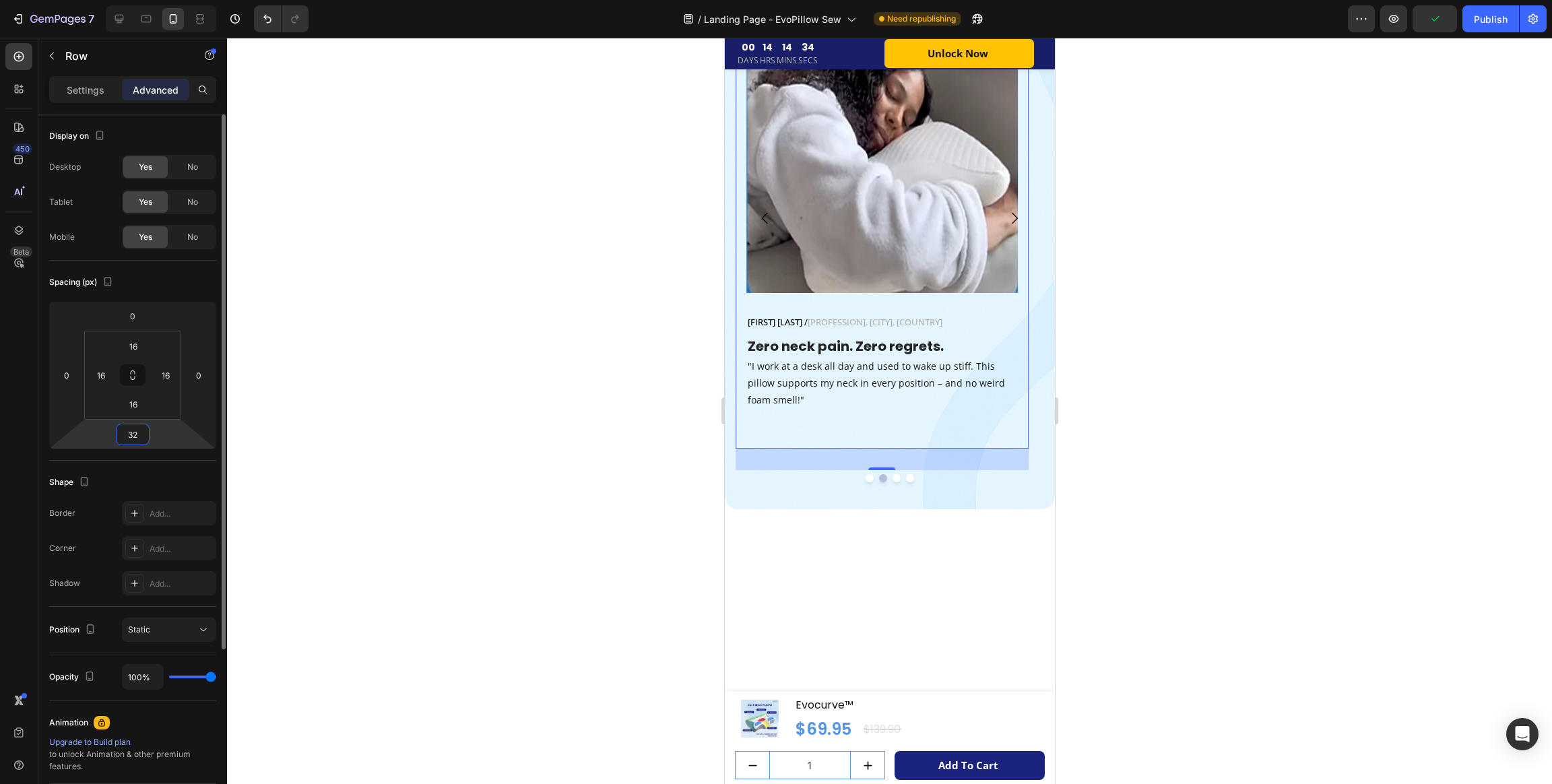 click on "32" at bounding box center [133, 434] 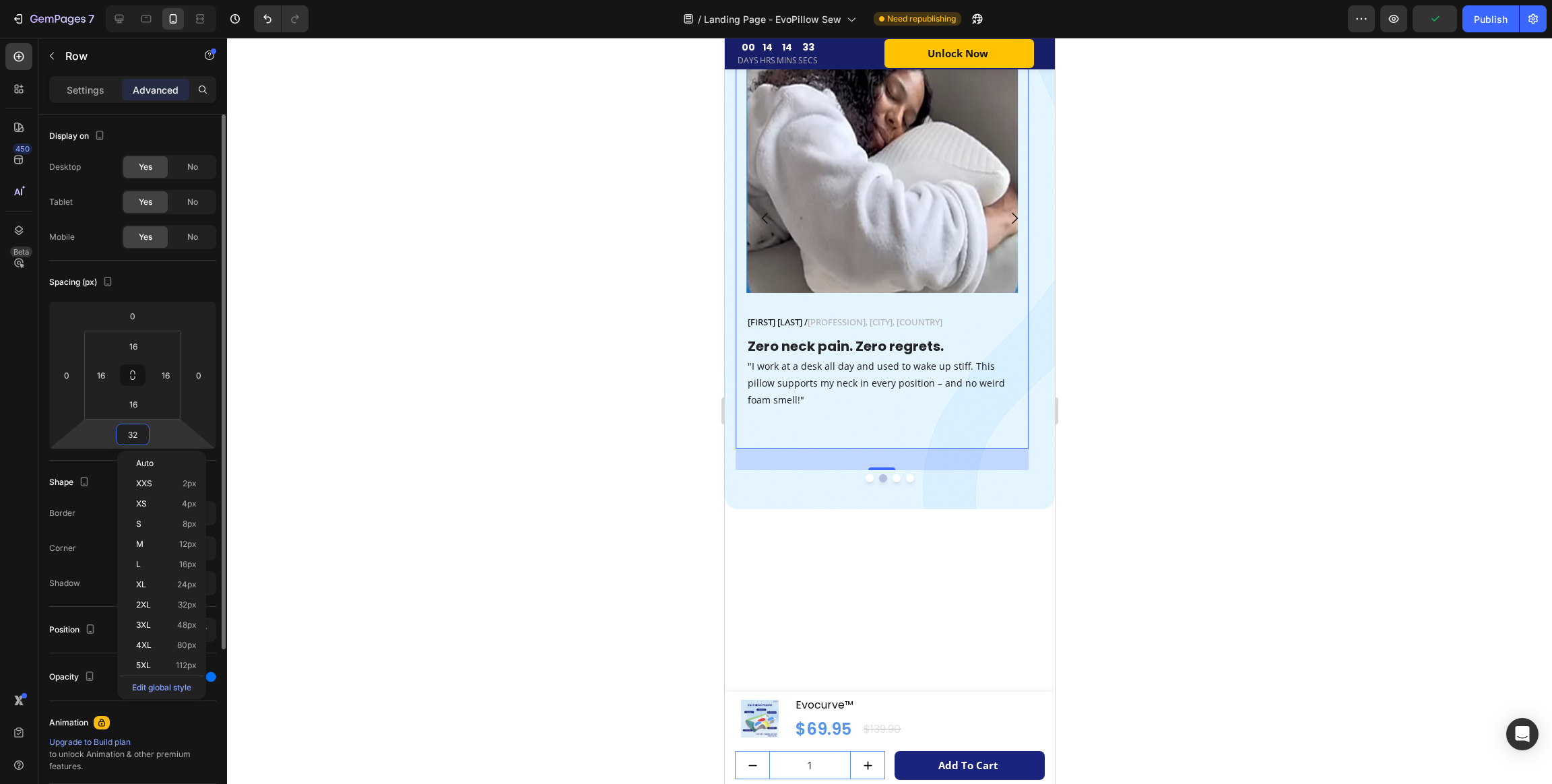 type 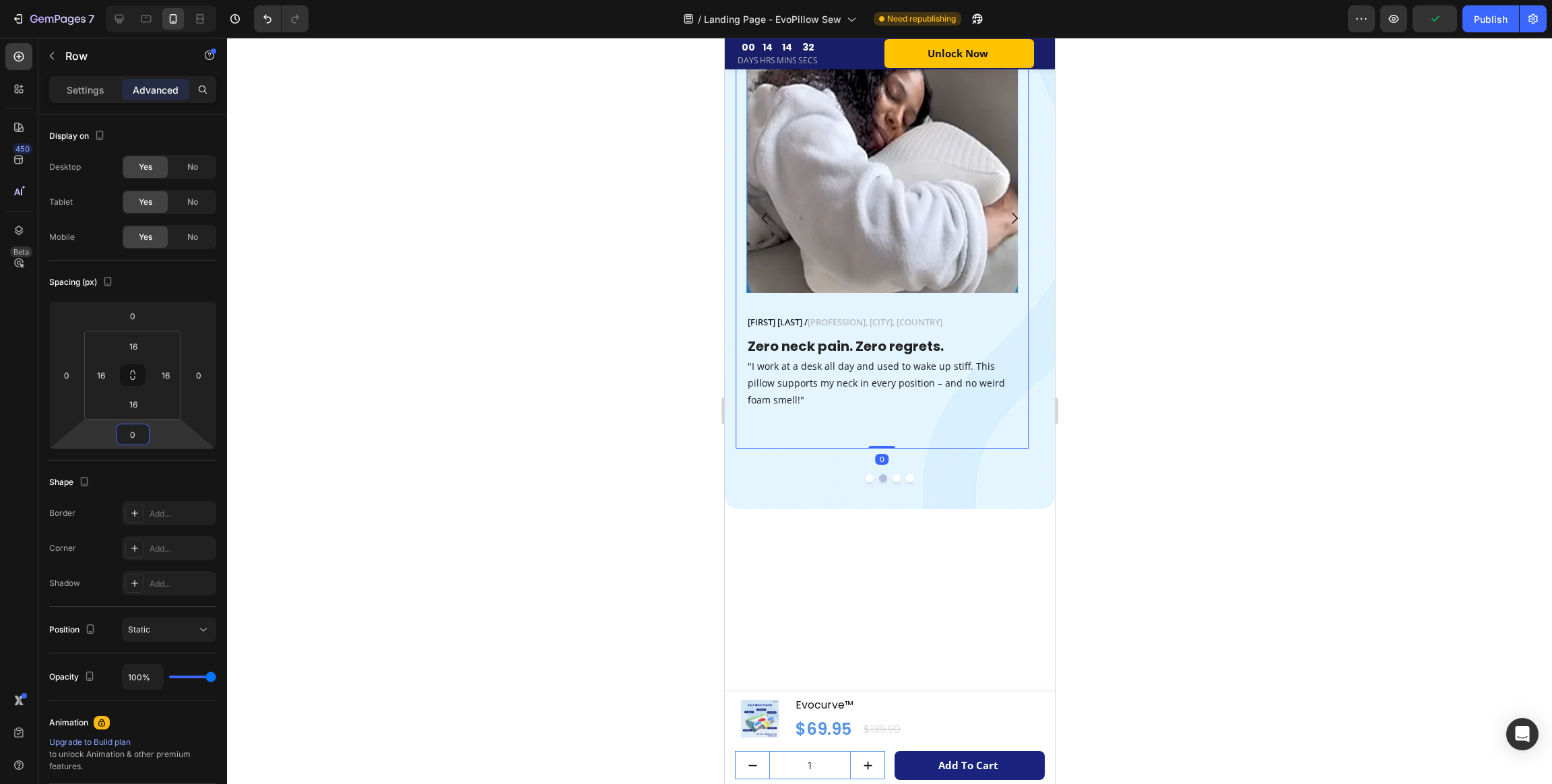 click 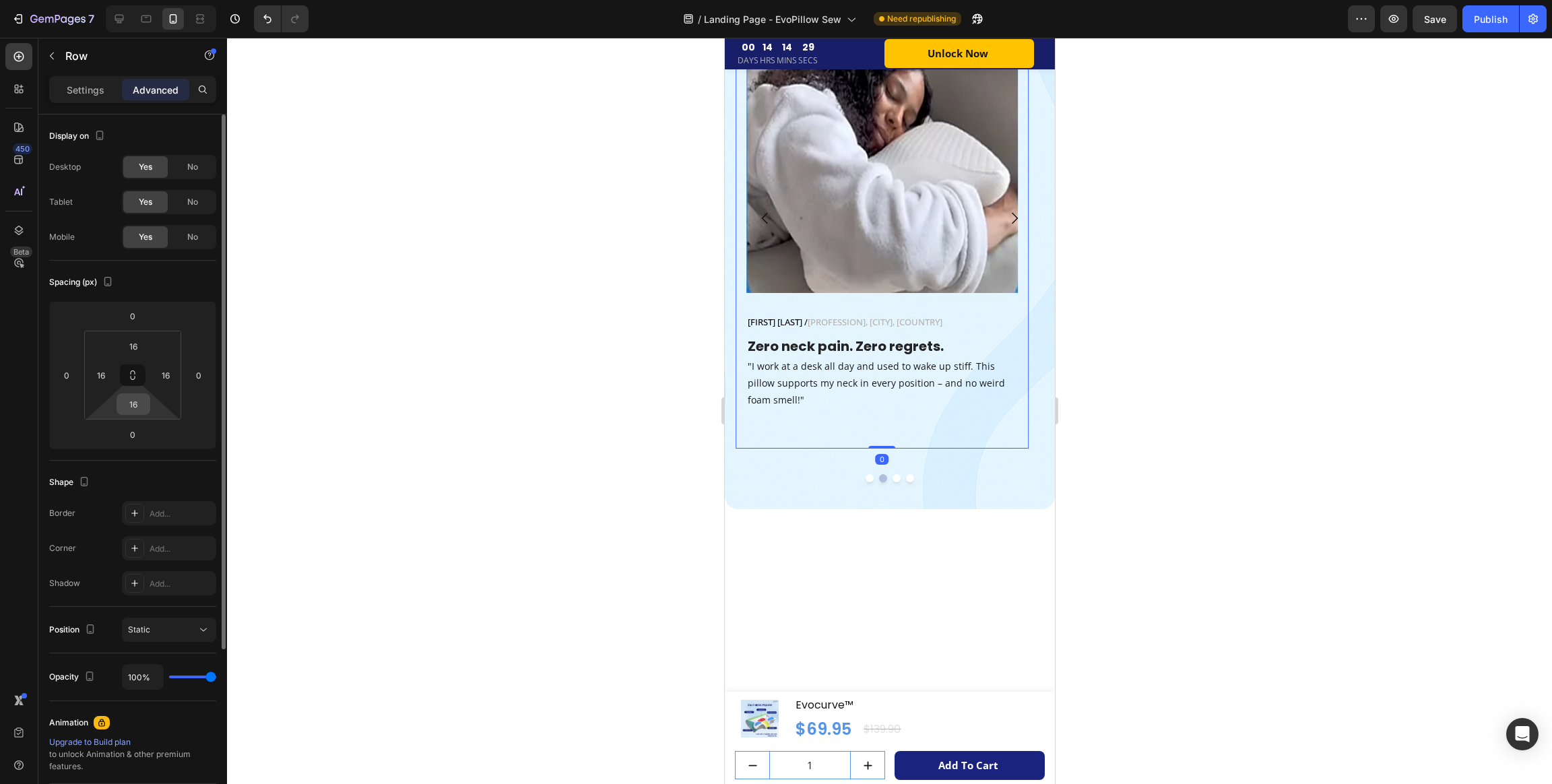 click on "16" at bounding box center (133, 404) 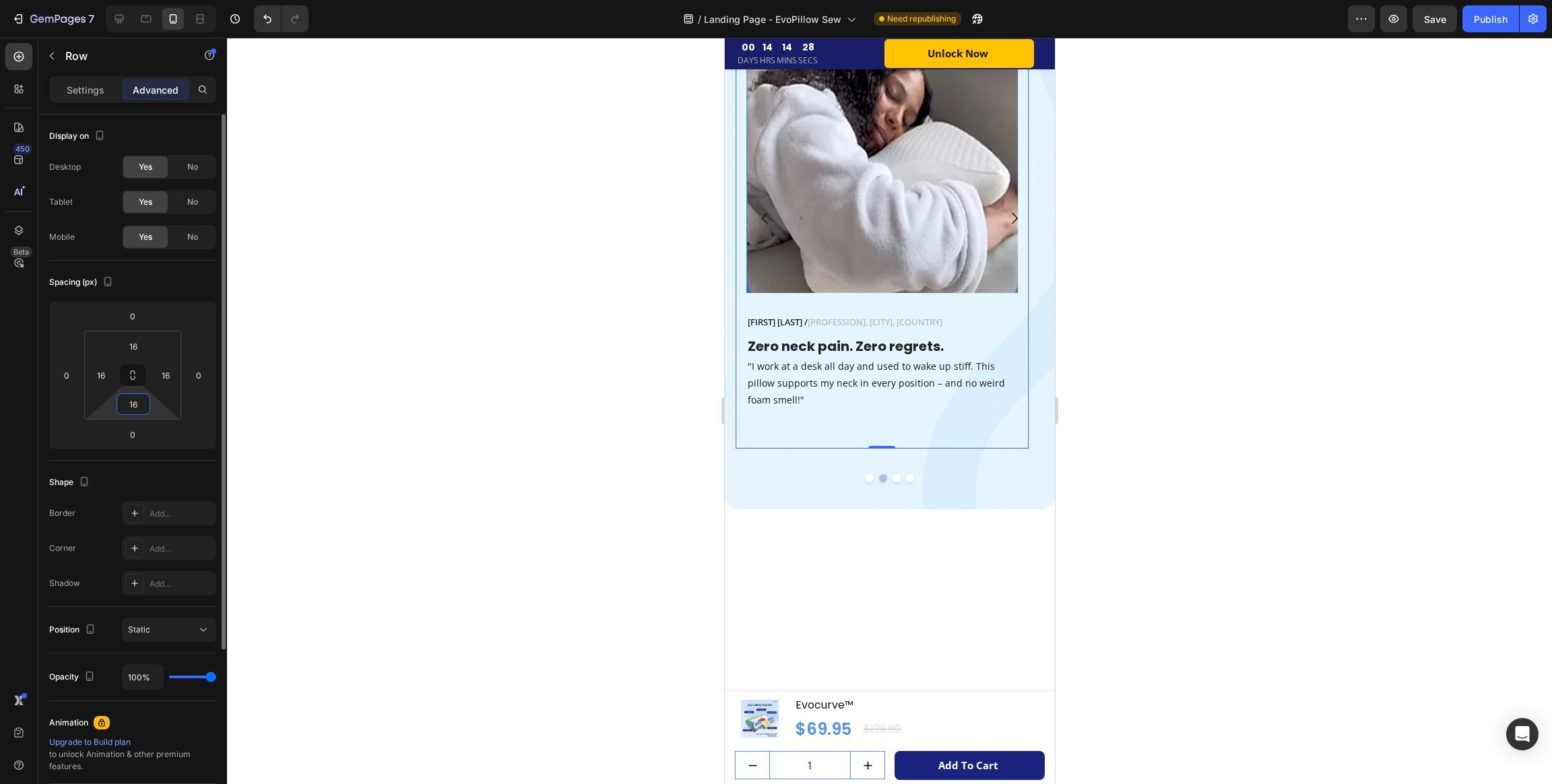 click on "16" at bounding box center (133, 404) 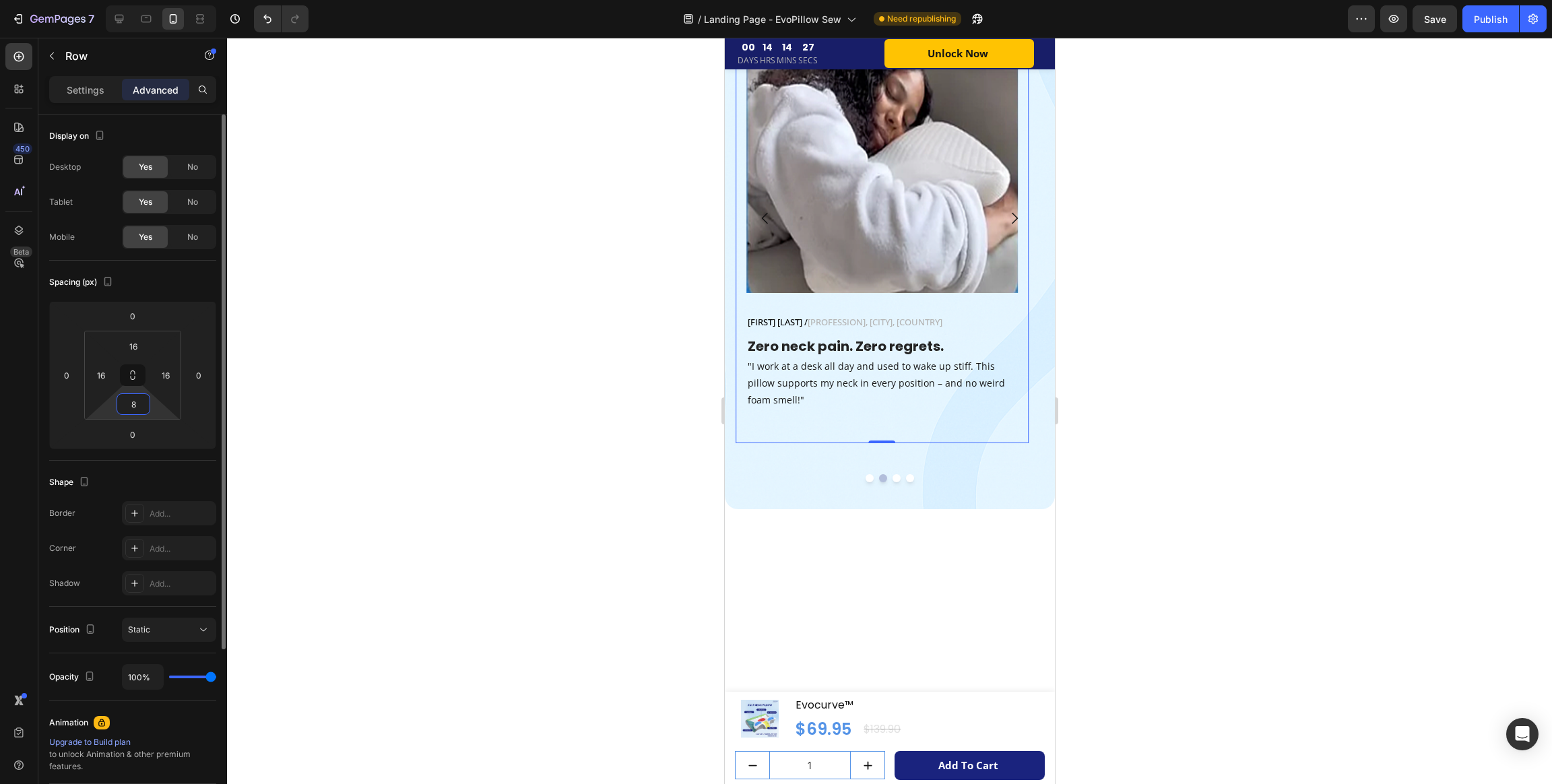type on "8" 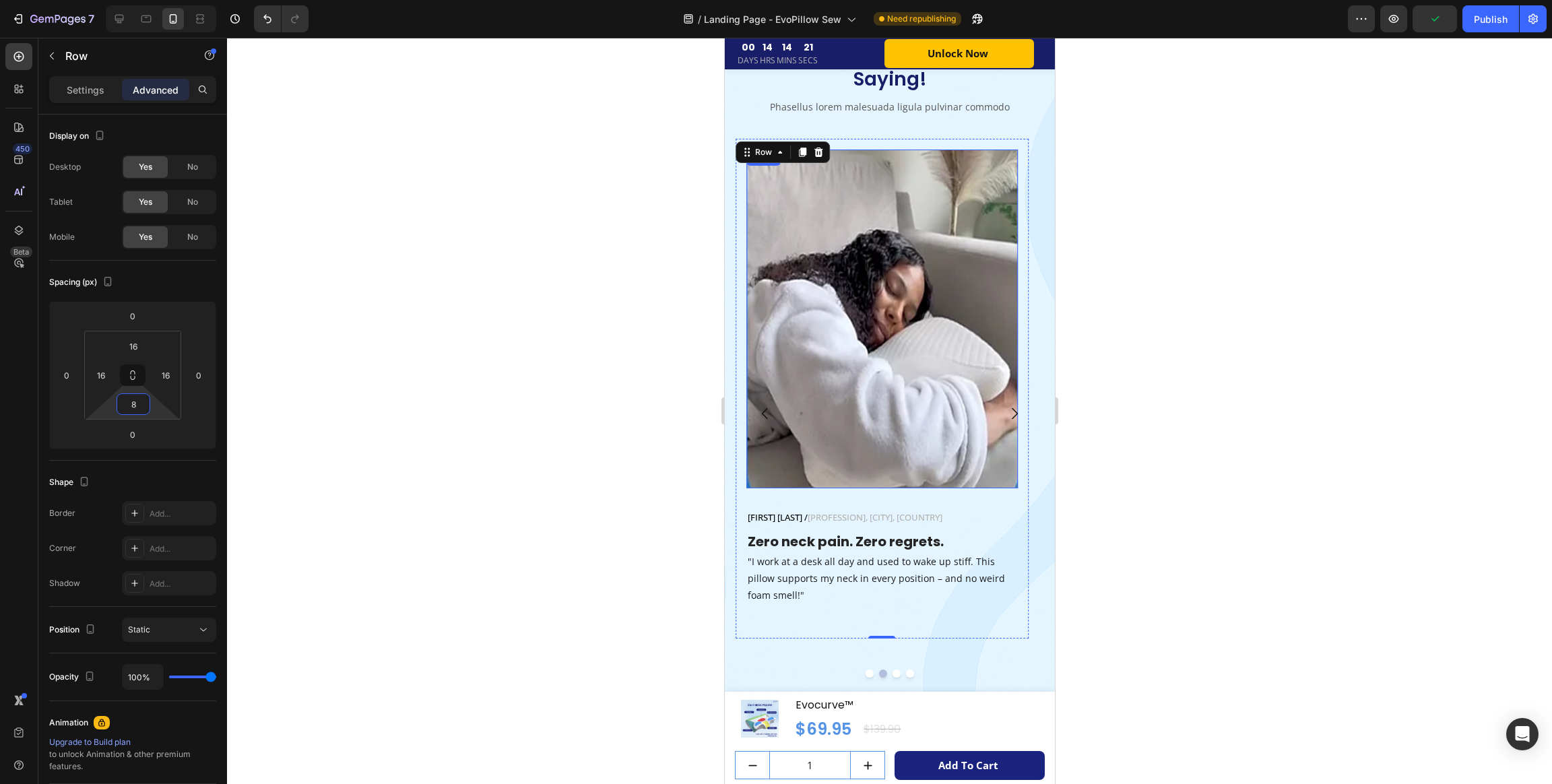 scroll, scrollTop: 4984, scrollLeft: 0, axis: vertical 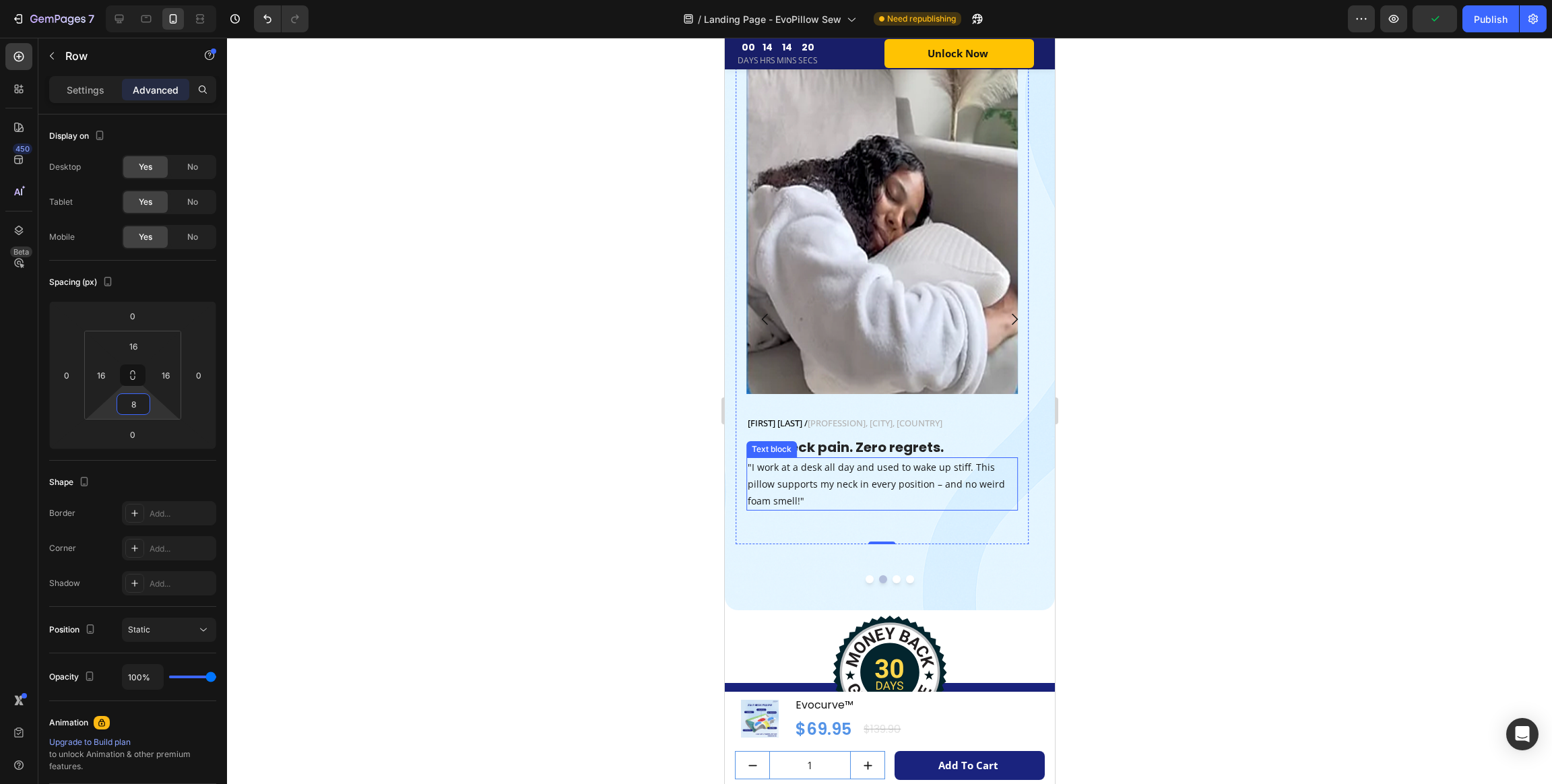 click 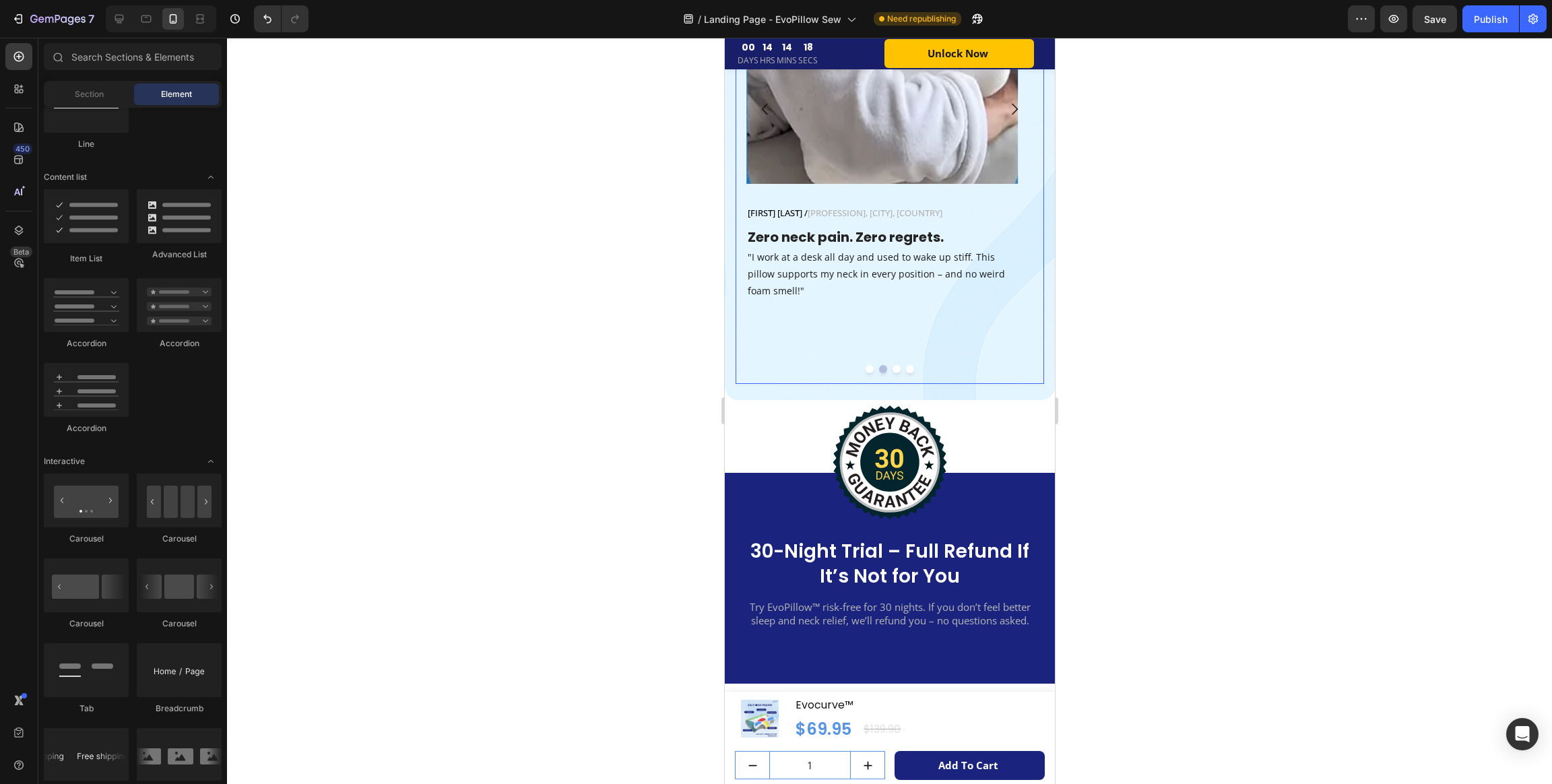 scroll, scrollTop: 5287, scrollLeft: 0, axis: vertical 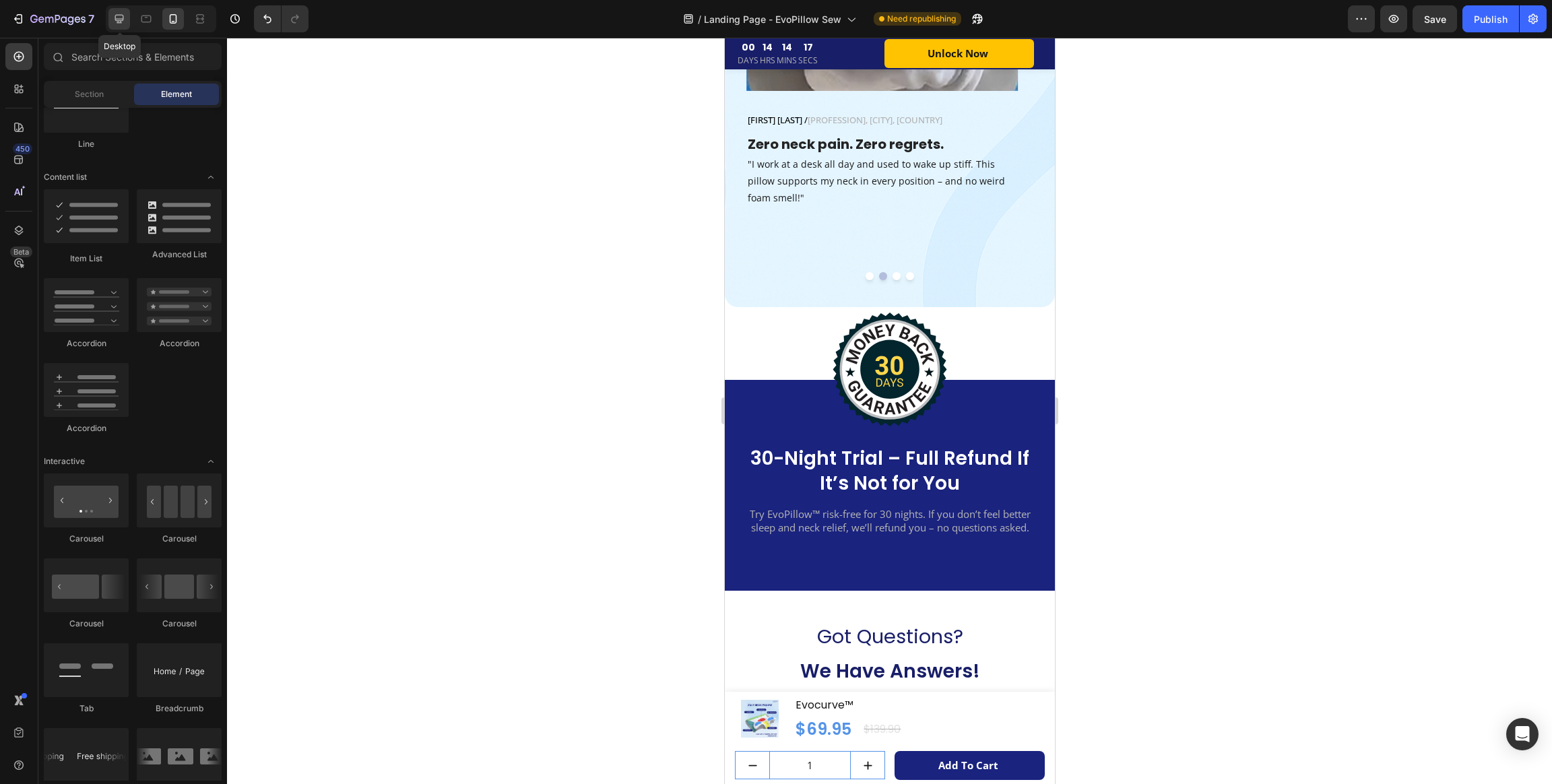 click 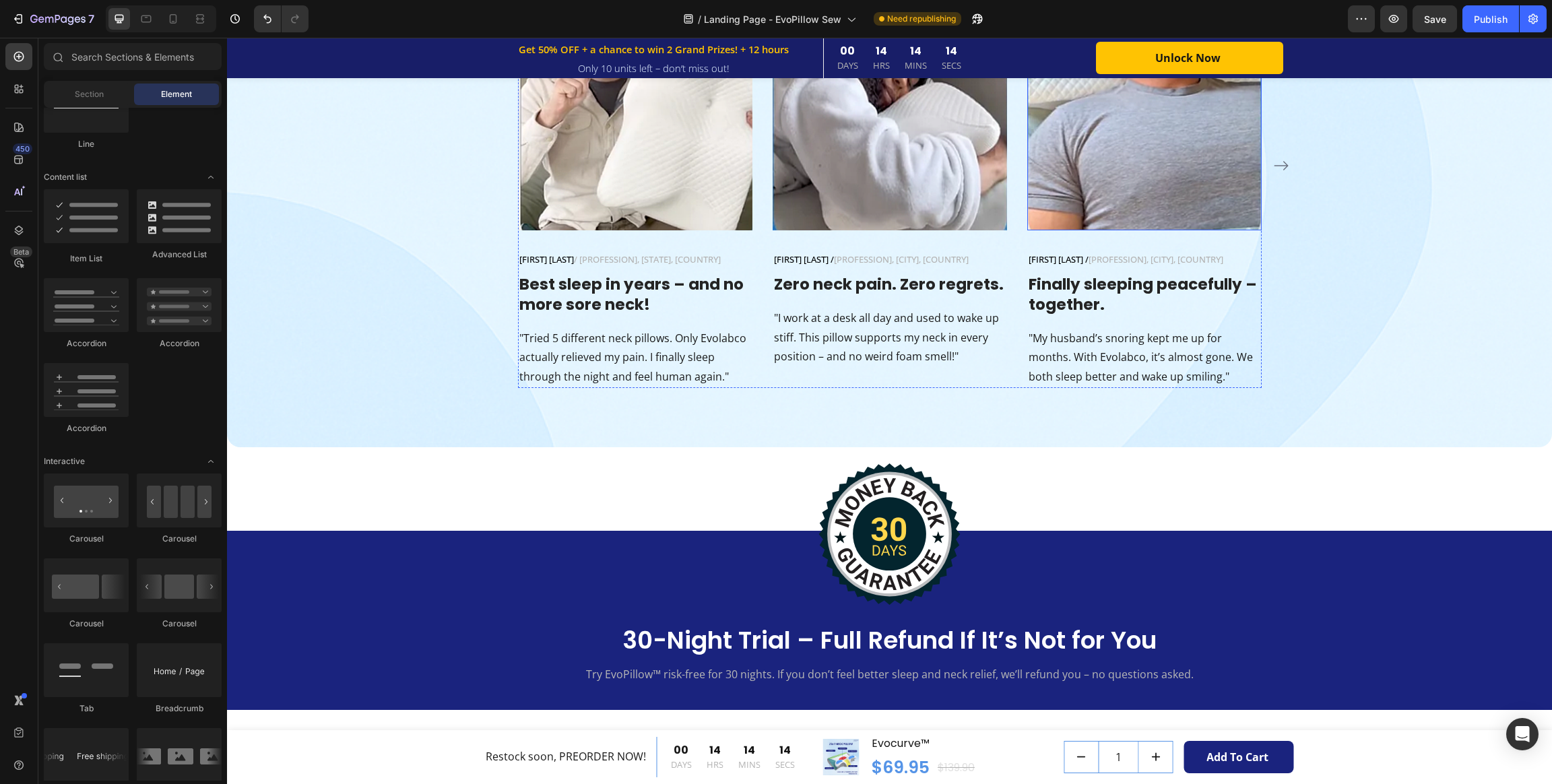 scroll, scrollTop: 4251, scrollLeft: 0, axis: vertical 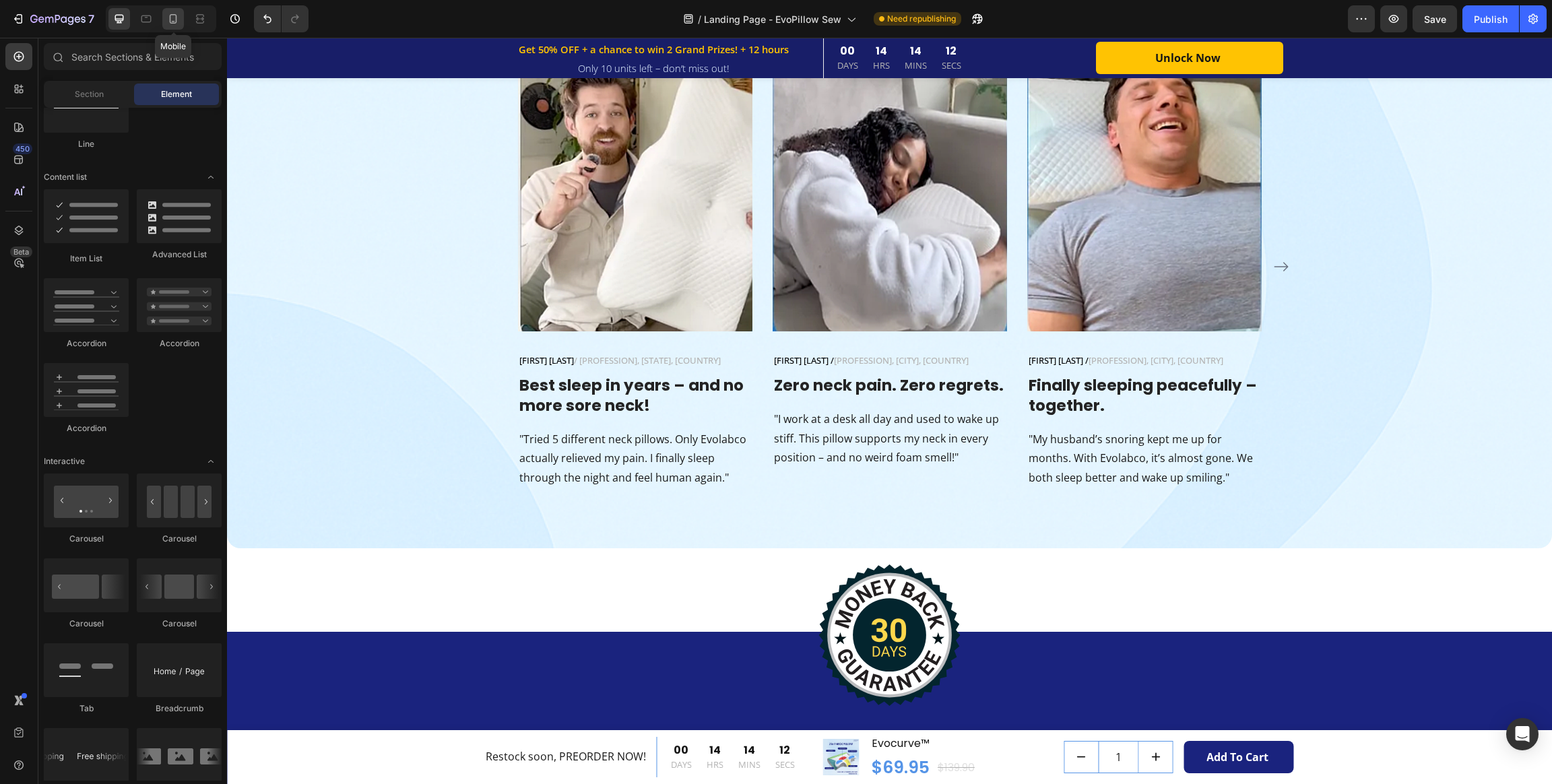 click 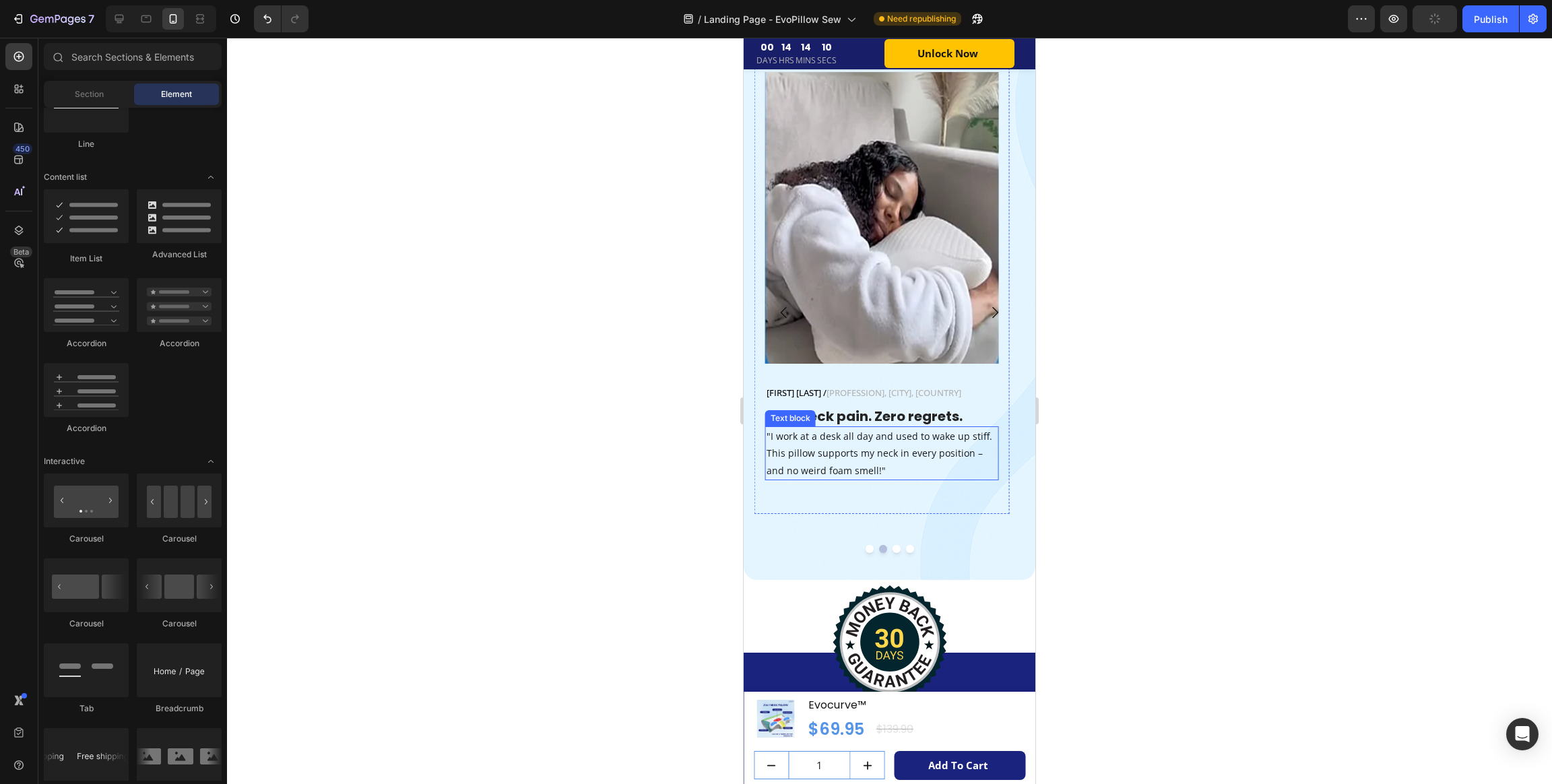 scroll, scrollTop: 4756, scrollLeft: 0, axis: vertical 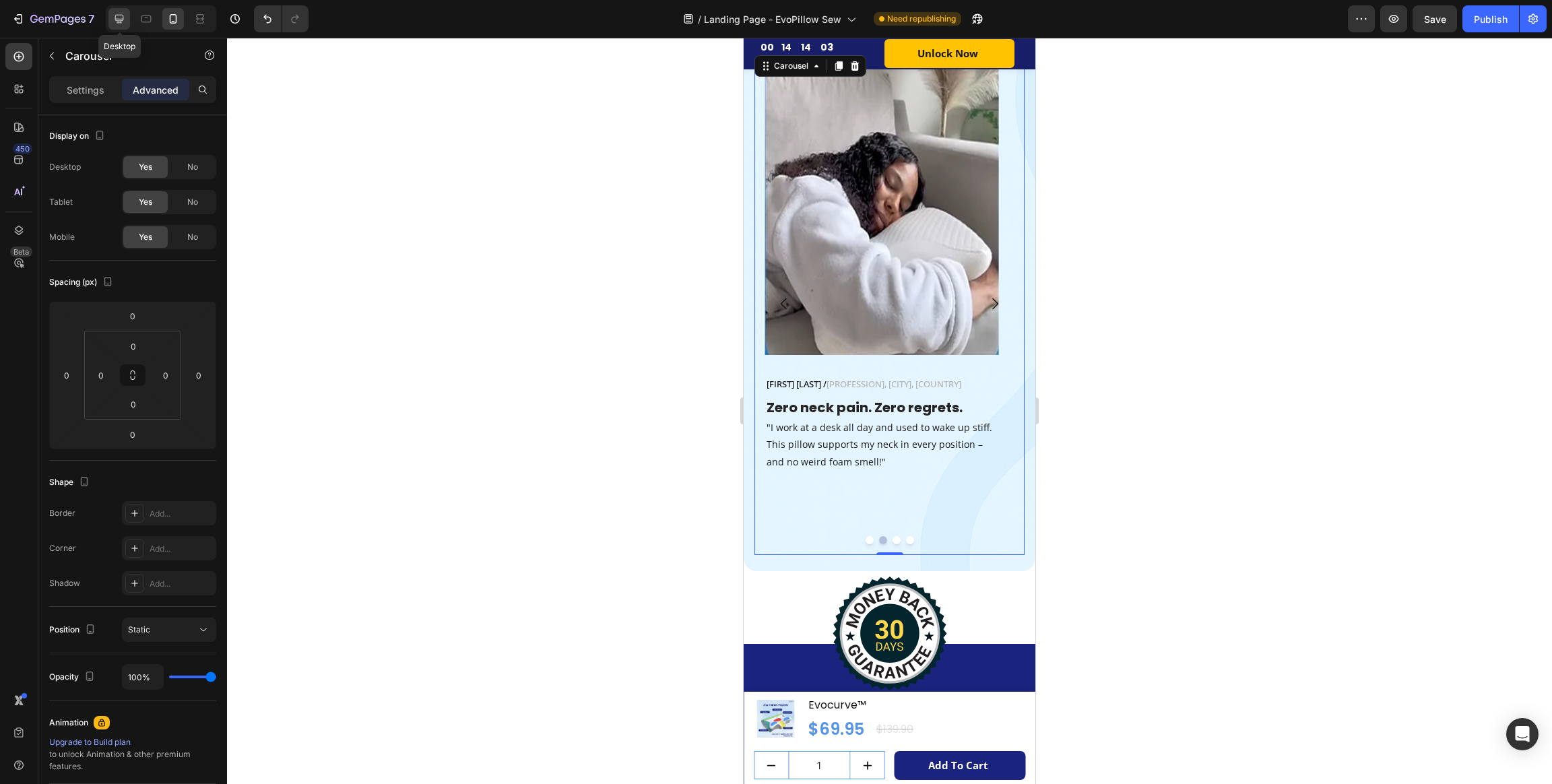 click 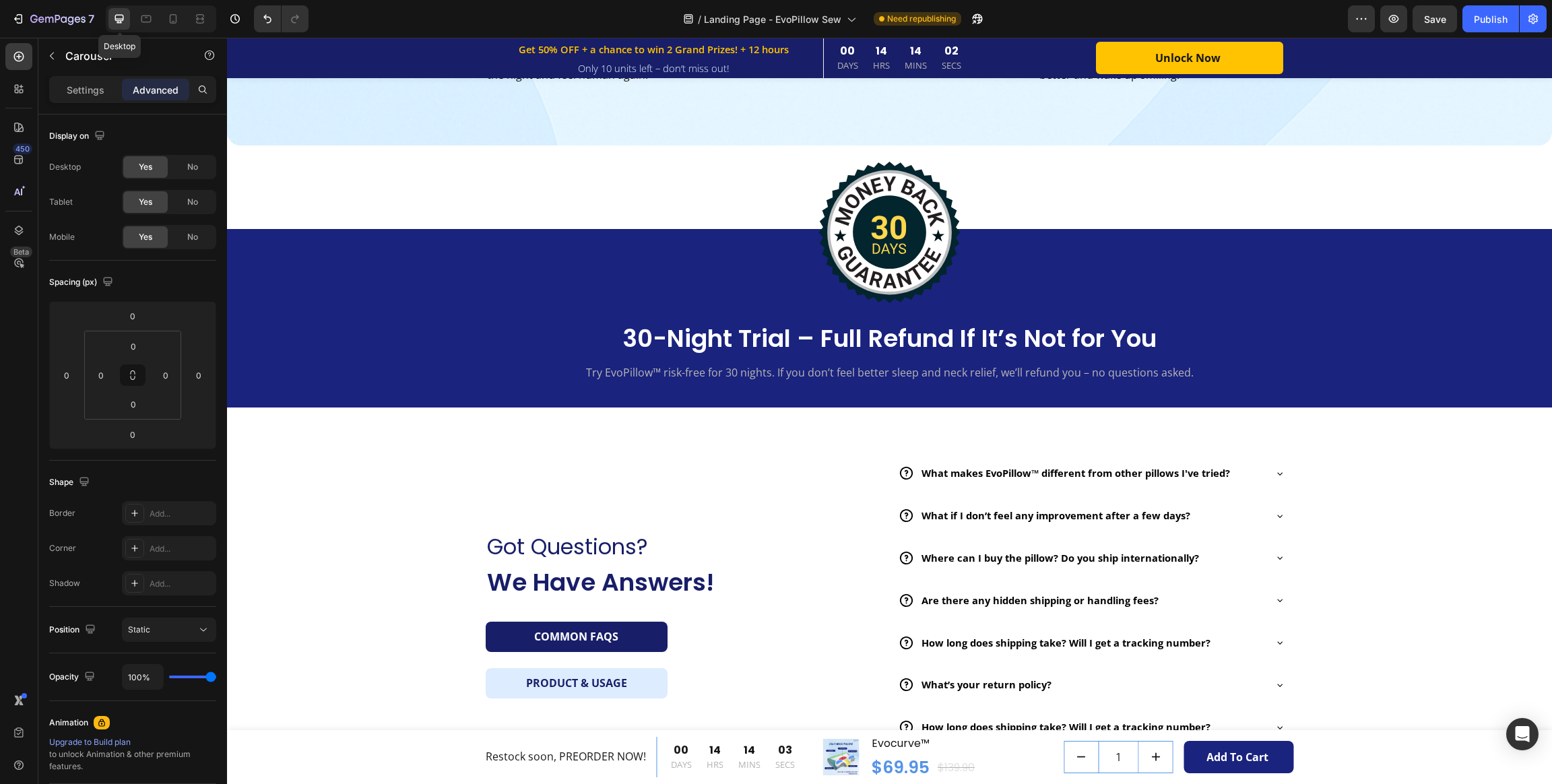 scroll, scrollTop: 4684, scrollLeft: 0, axis: vertical 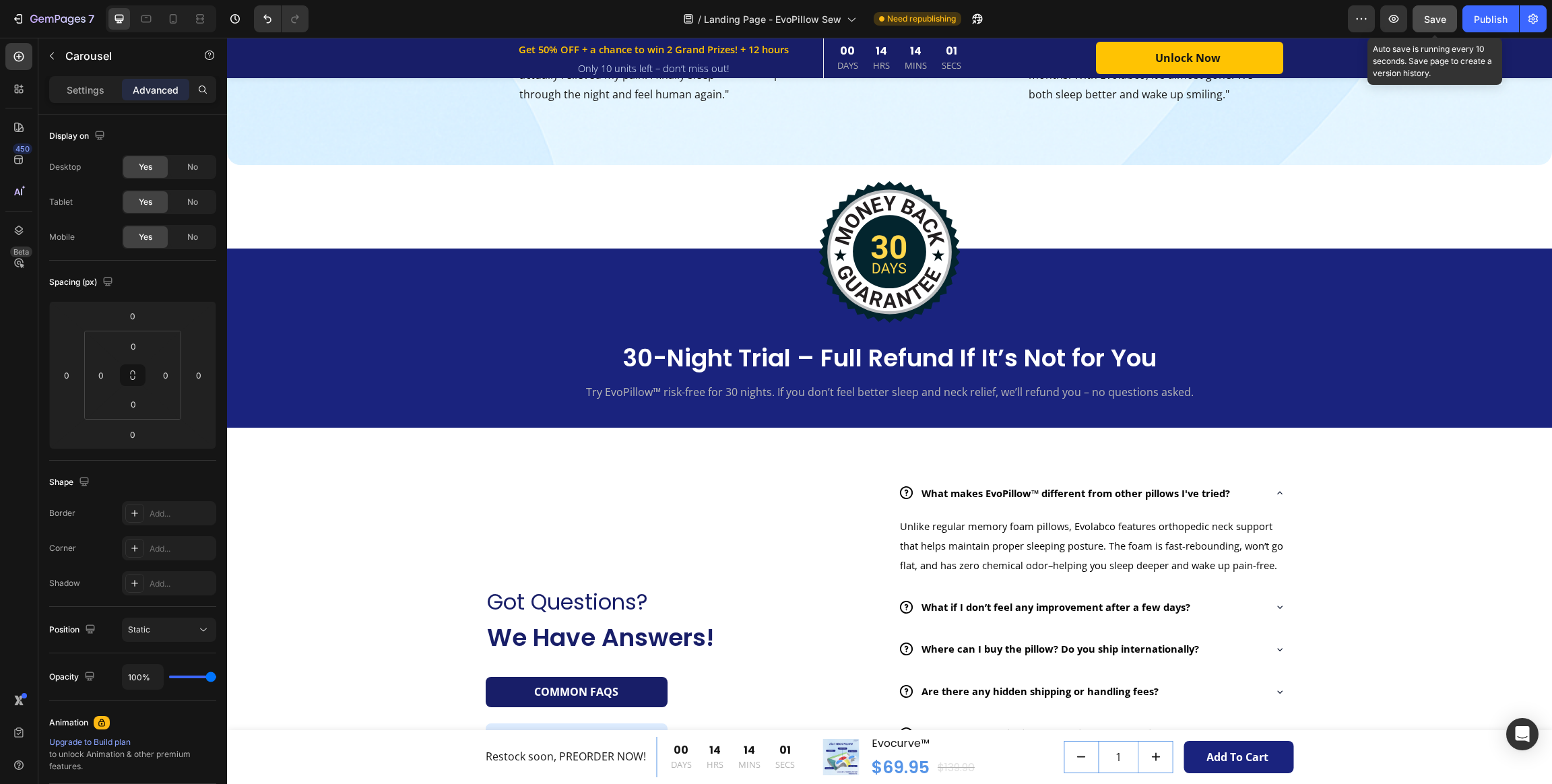 click on "Save" 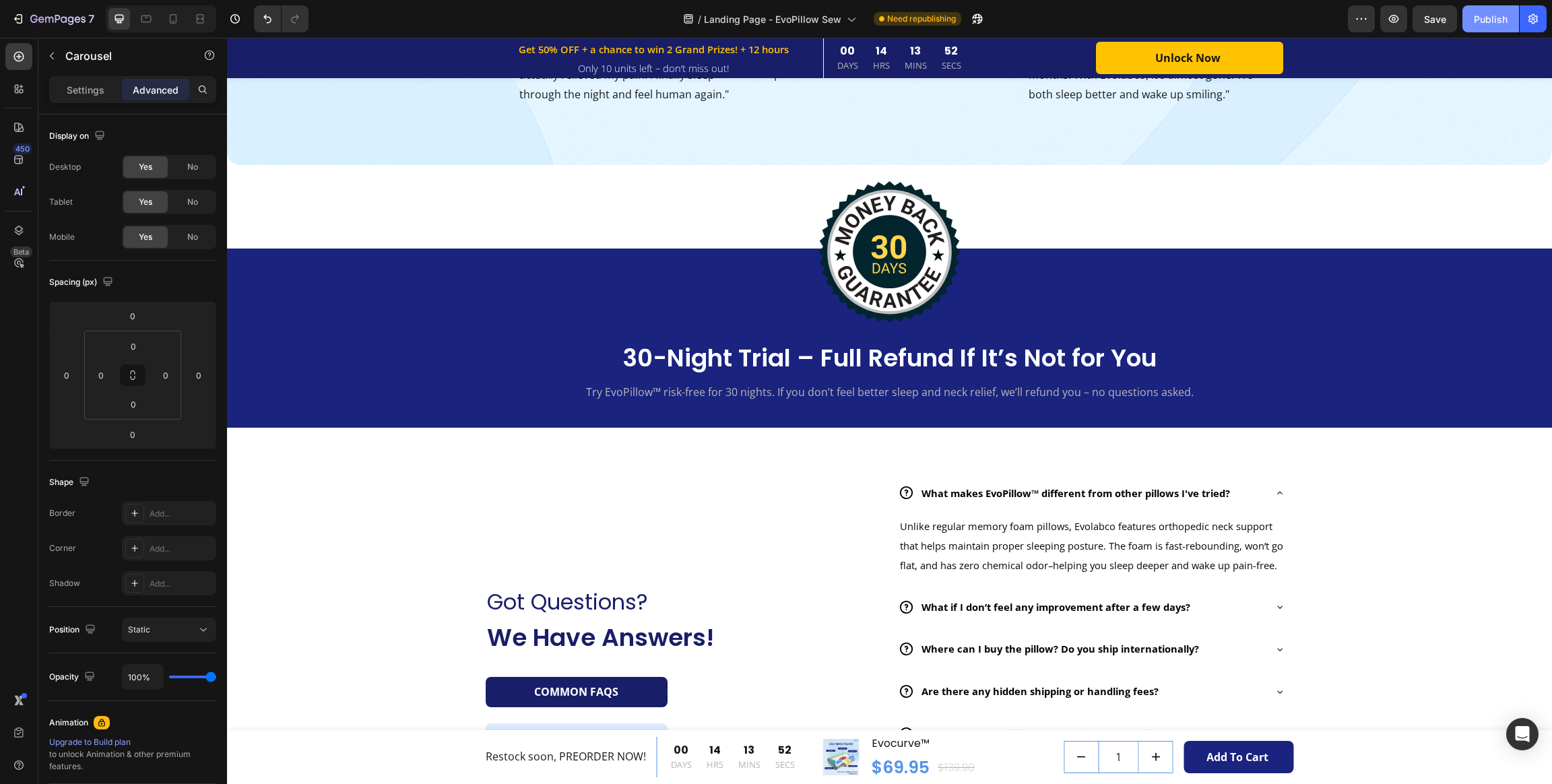 click on "Publish" at bounding box center (1491, 19) 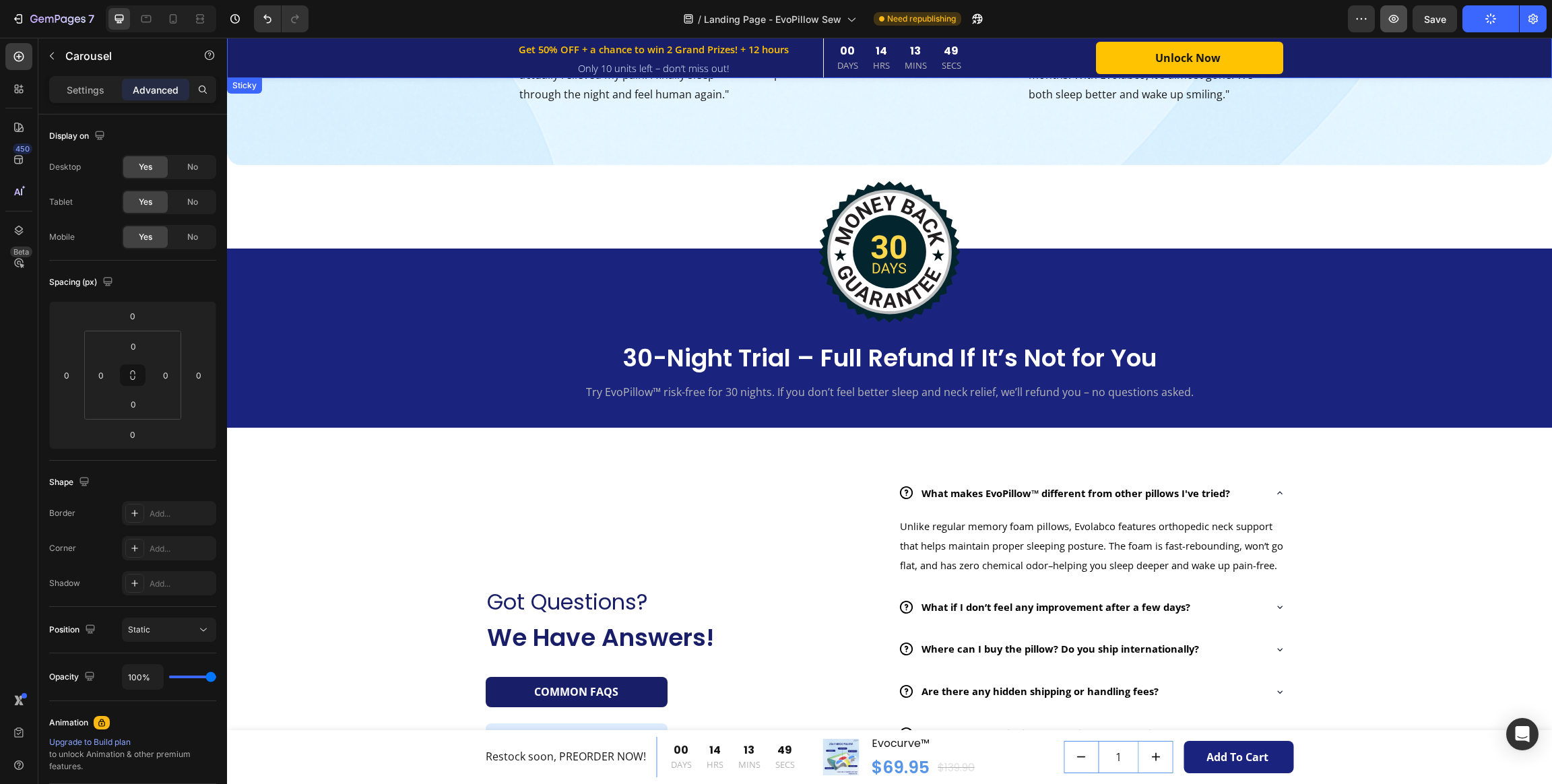 type 